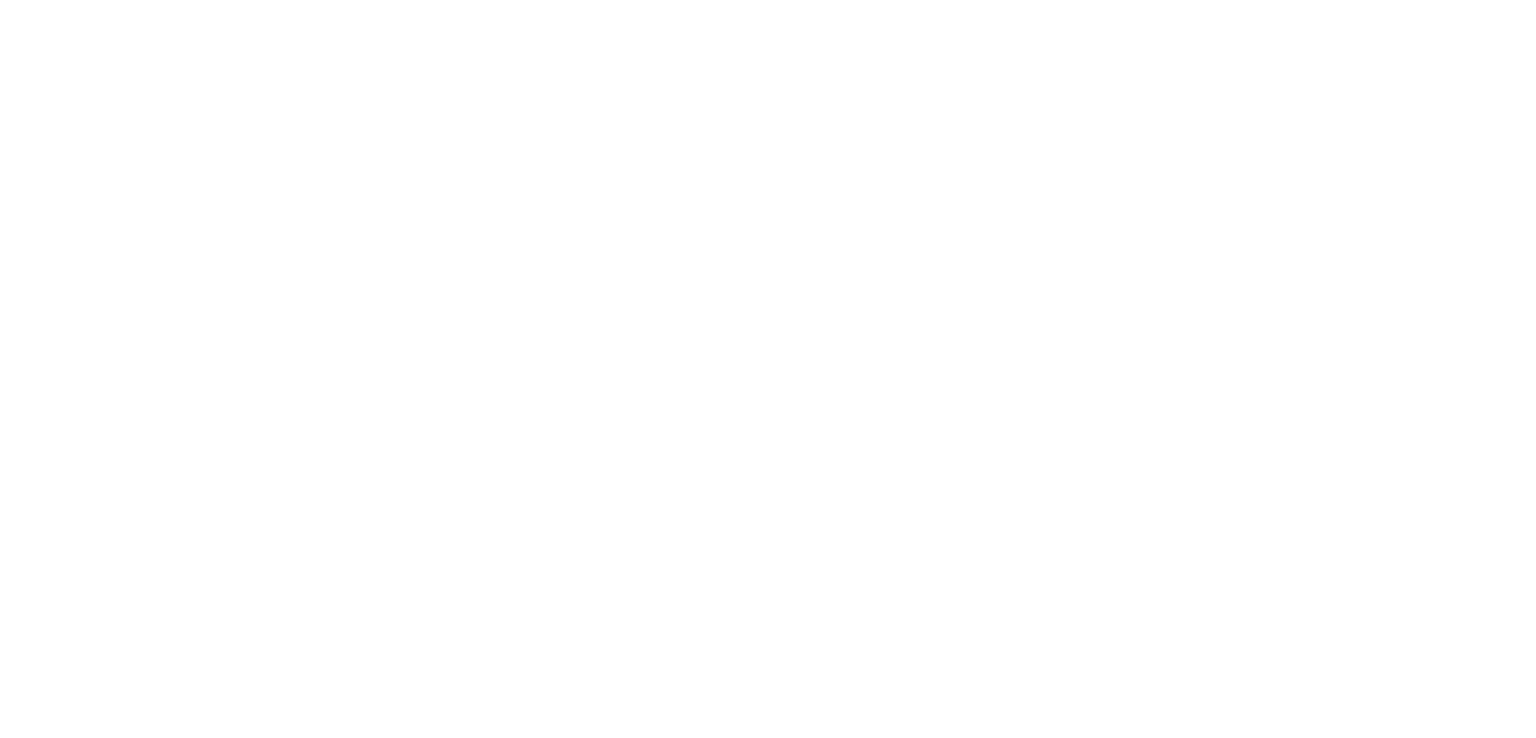 scroll, scrollTop: 0, scrollLeft: 0, axis: both 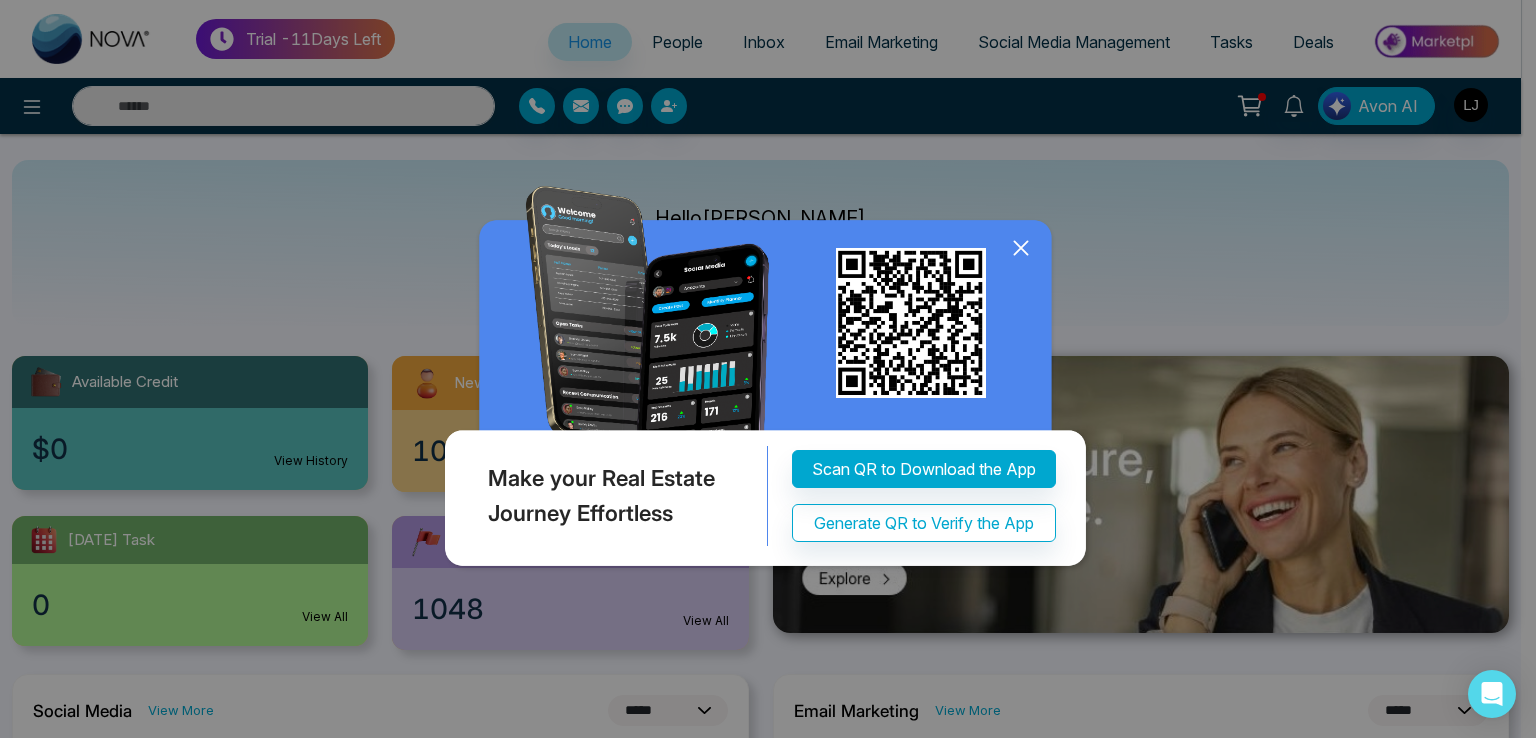 click 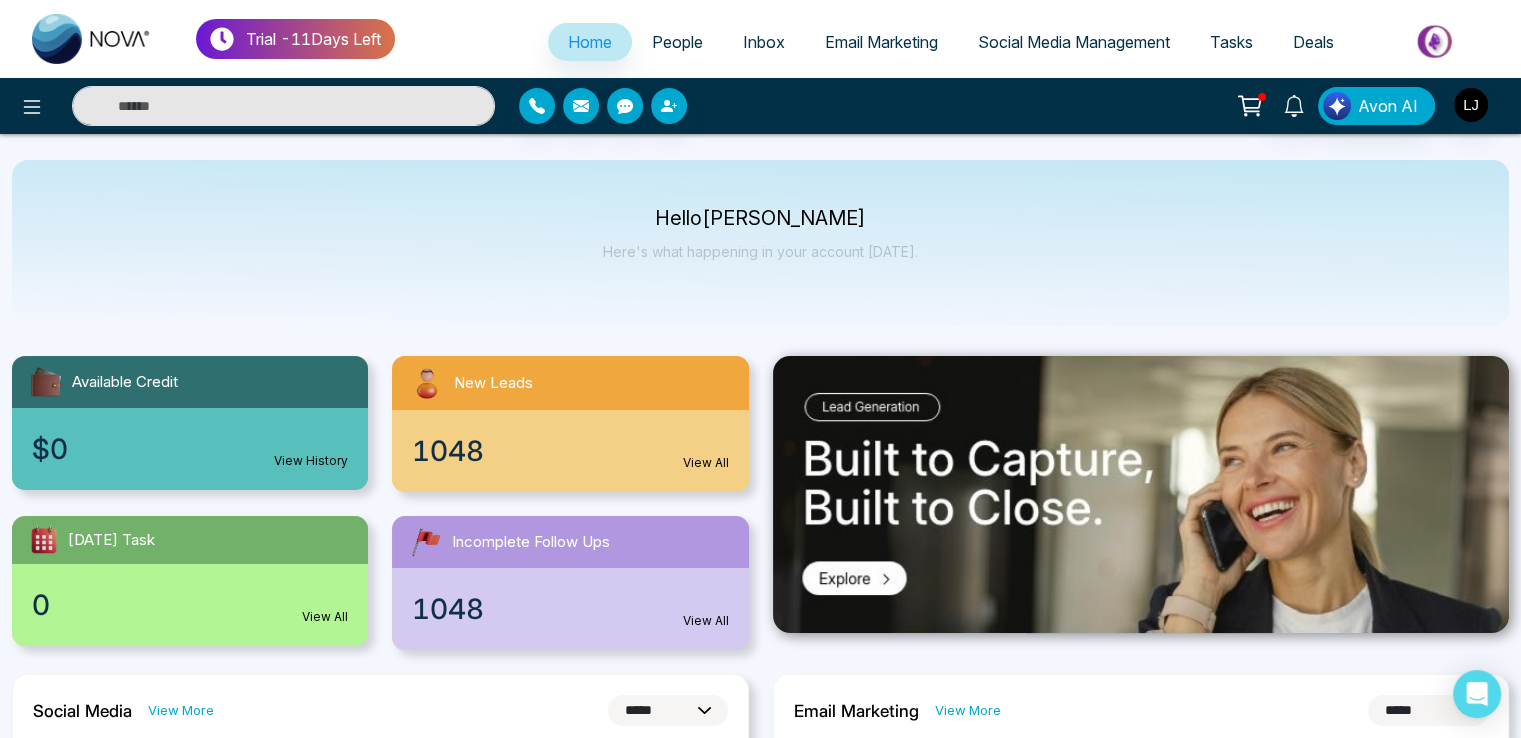 click on "People" at bounding box center (677, 42) 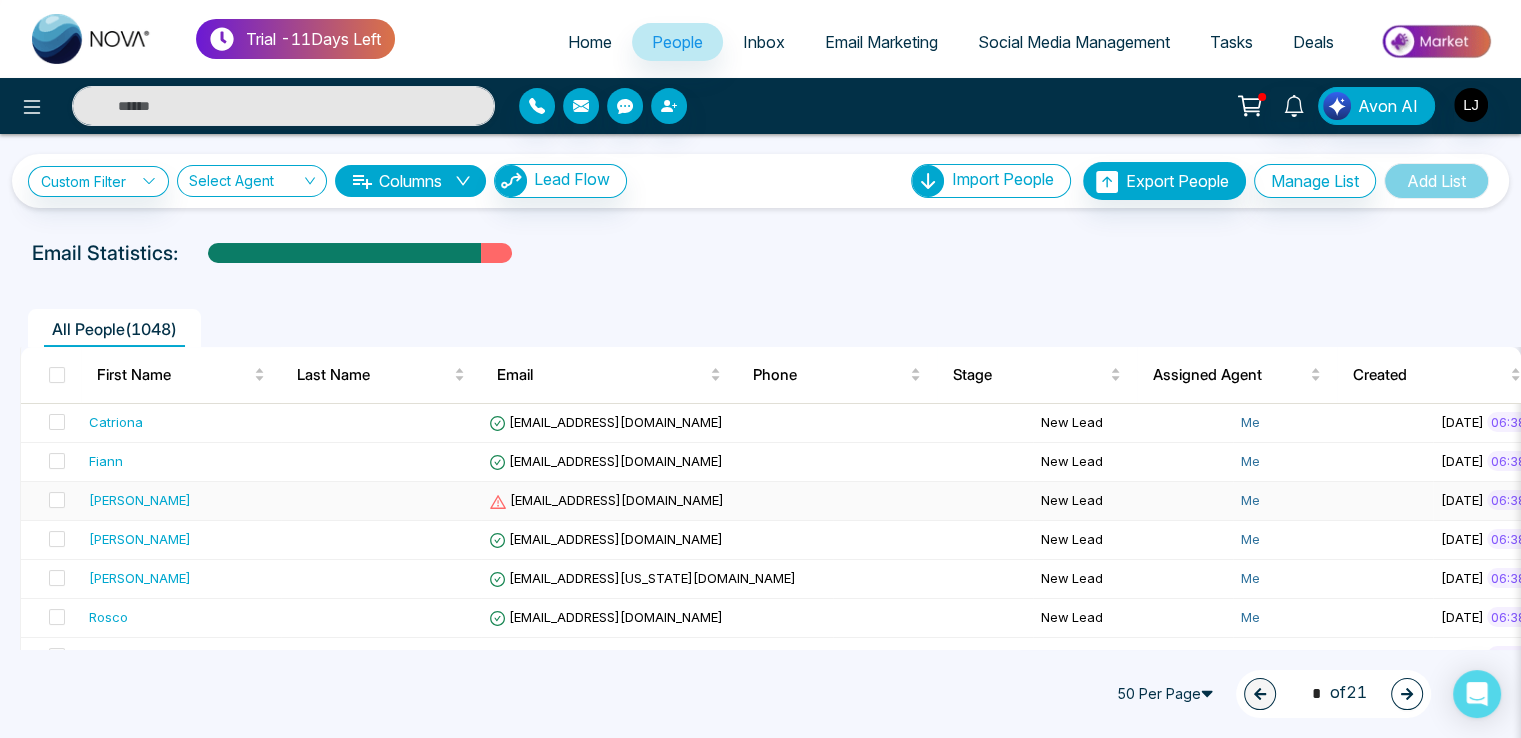click on "hpaffittrh@51.la" at bounding box center (606, 500) 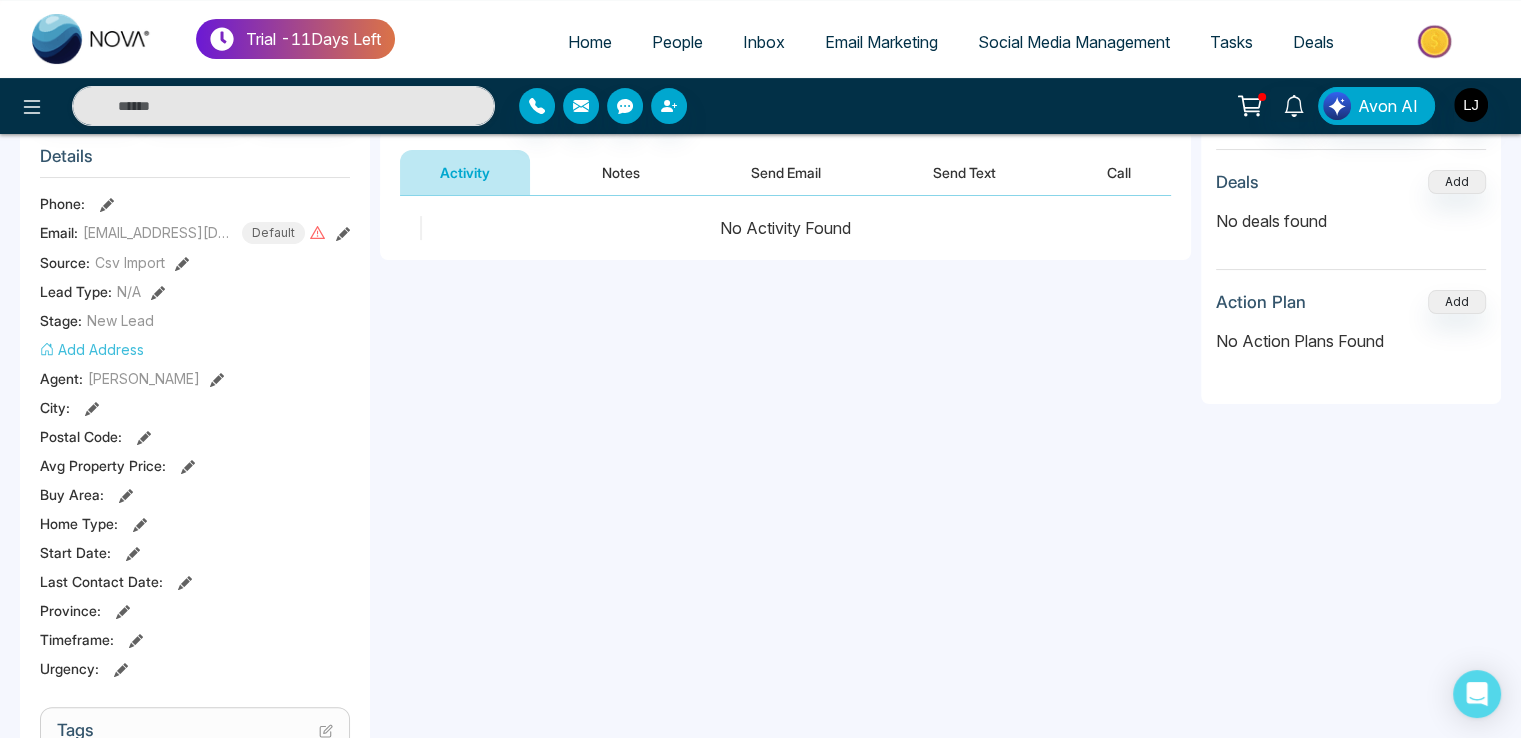 scroll, scrollTop: 300, scrollLeft: 0, axis: vertical 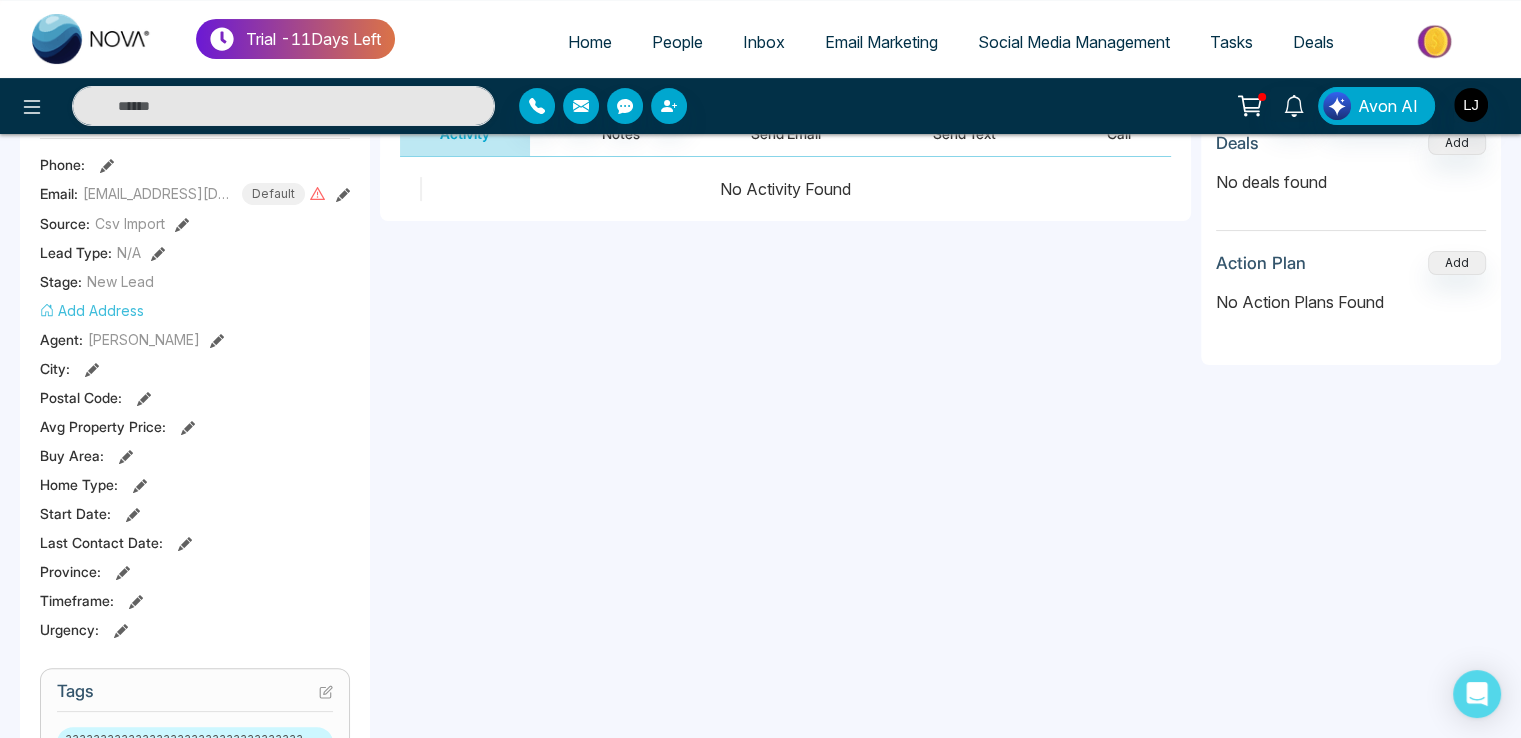 click 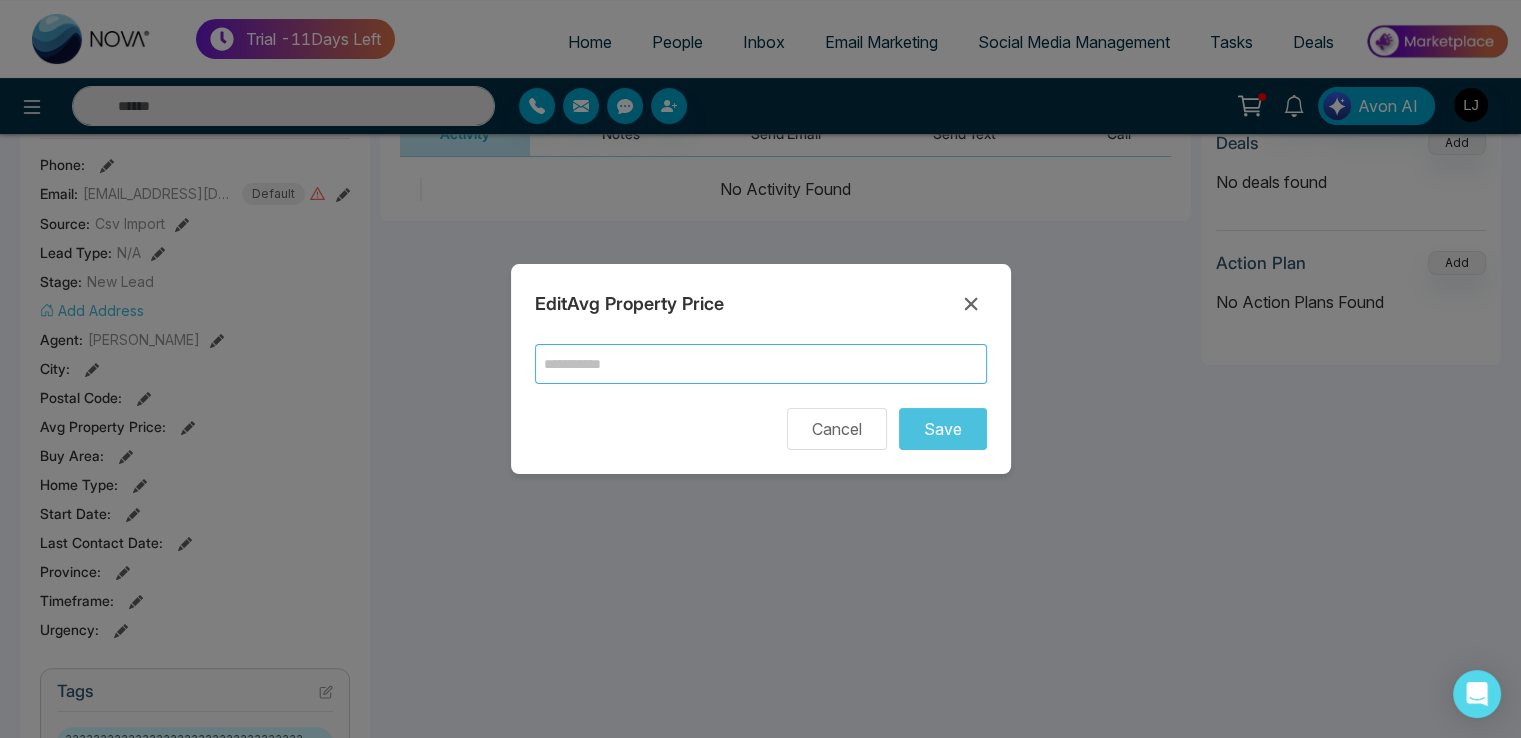 click at bounding box center [761, 364] 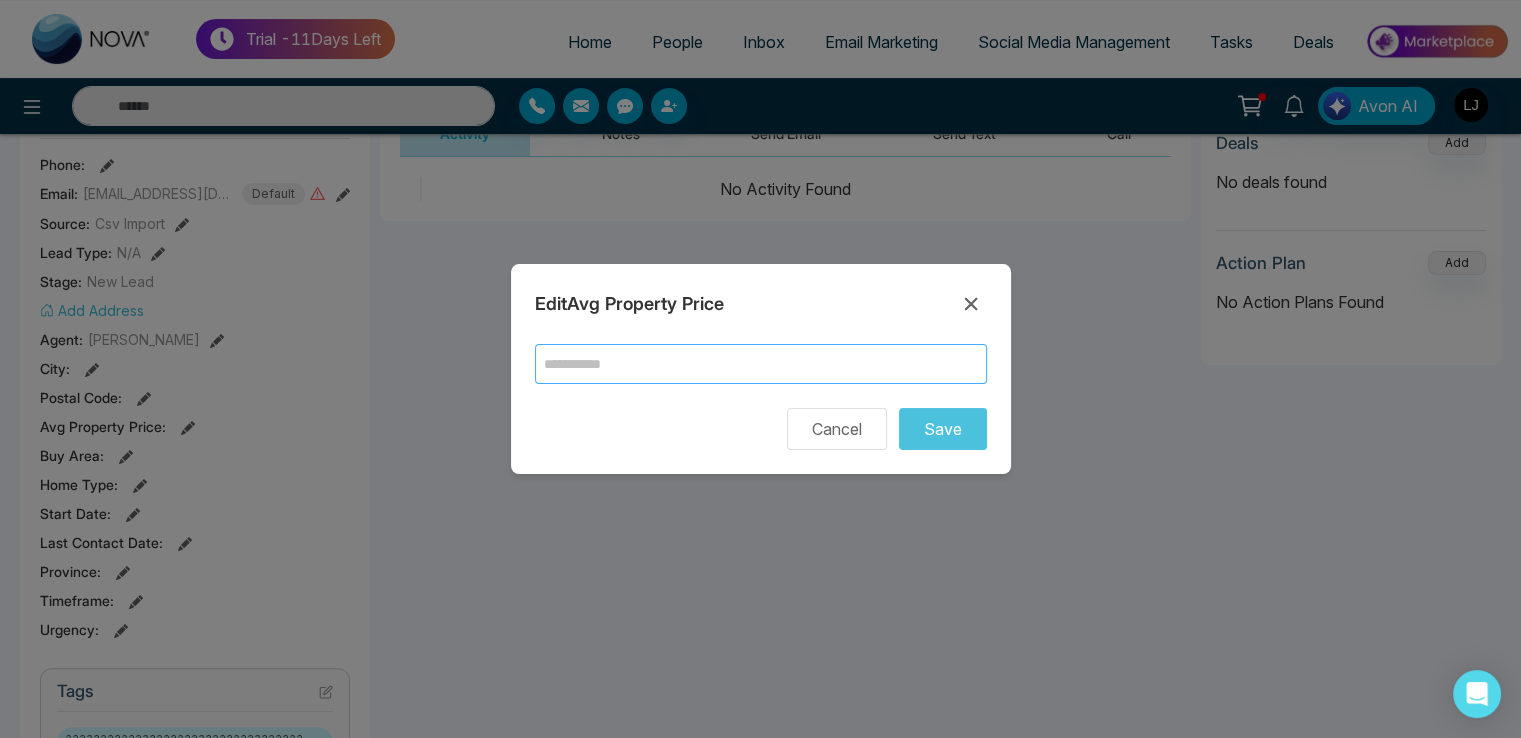 type on "**********" 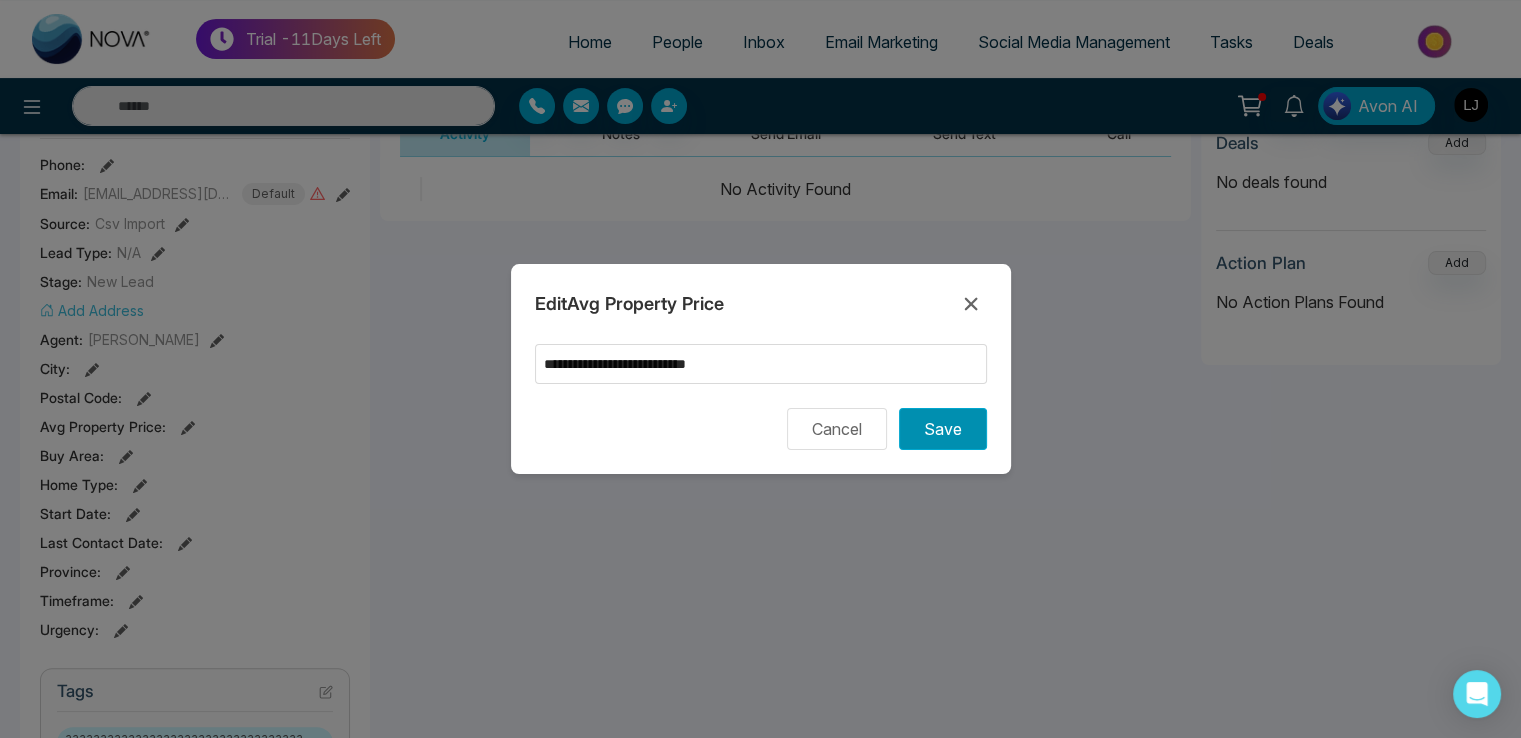 click on "Save" at bounding box center (943, 429) 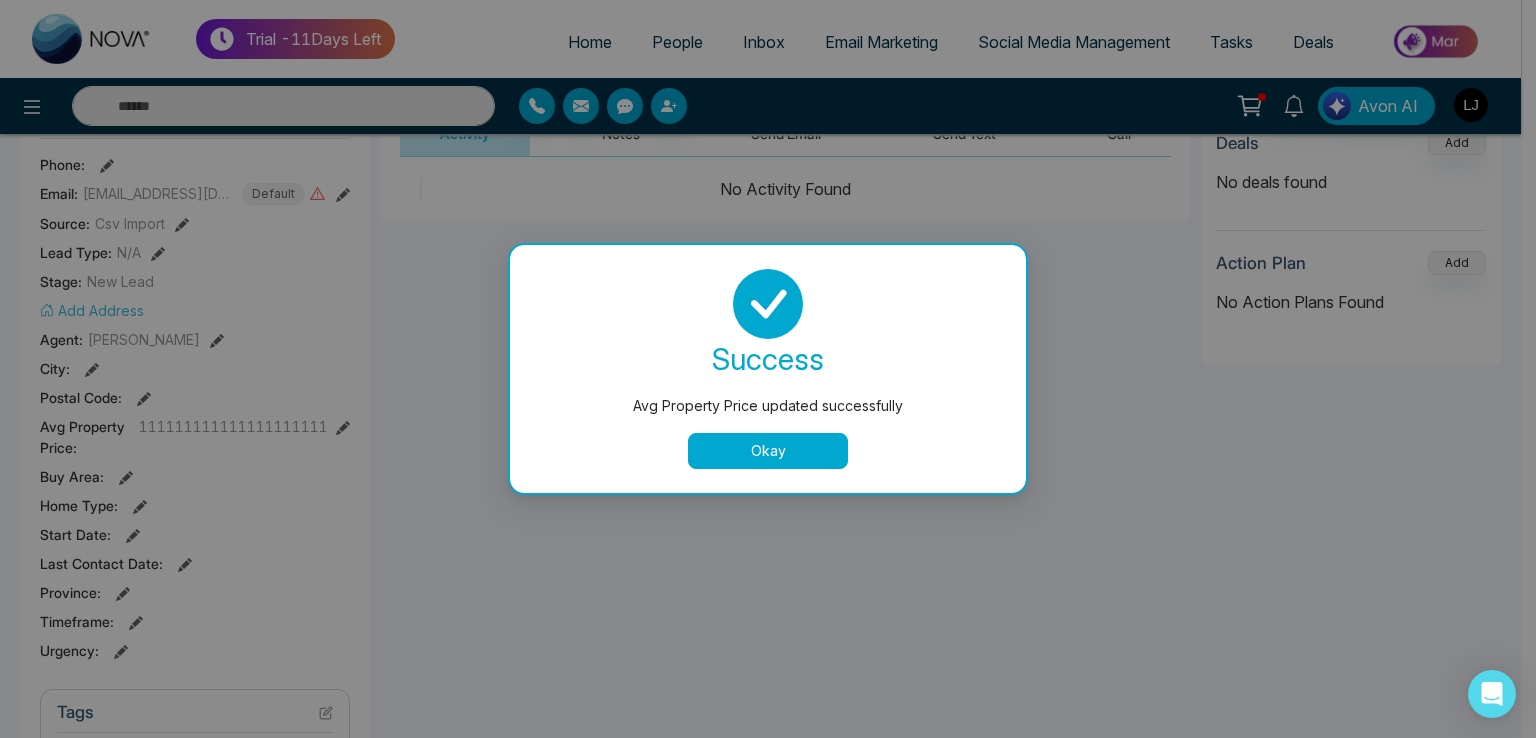 click on "success Avg Property Price updated successfully   Okay" at bounding box center [768, 369] 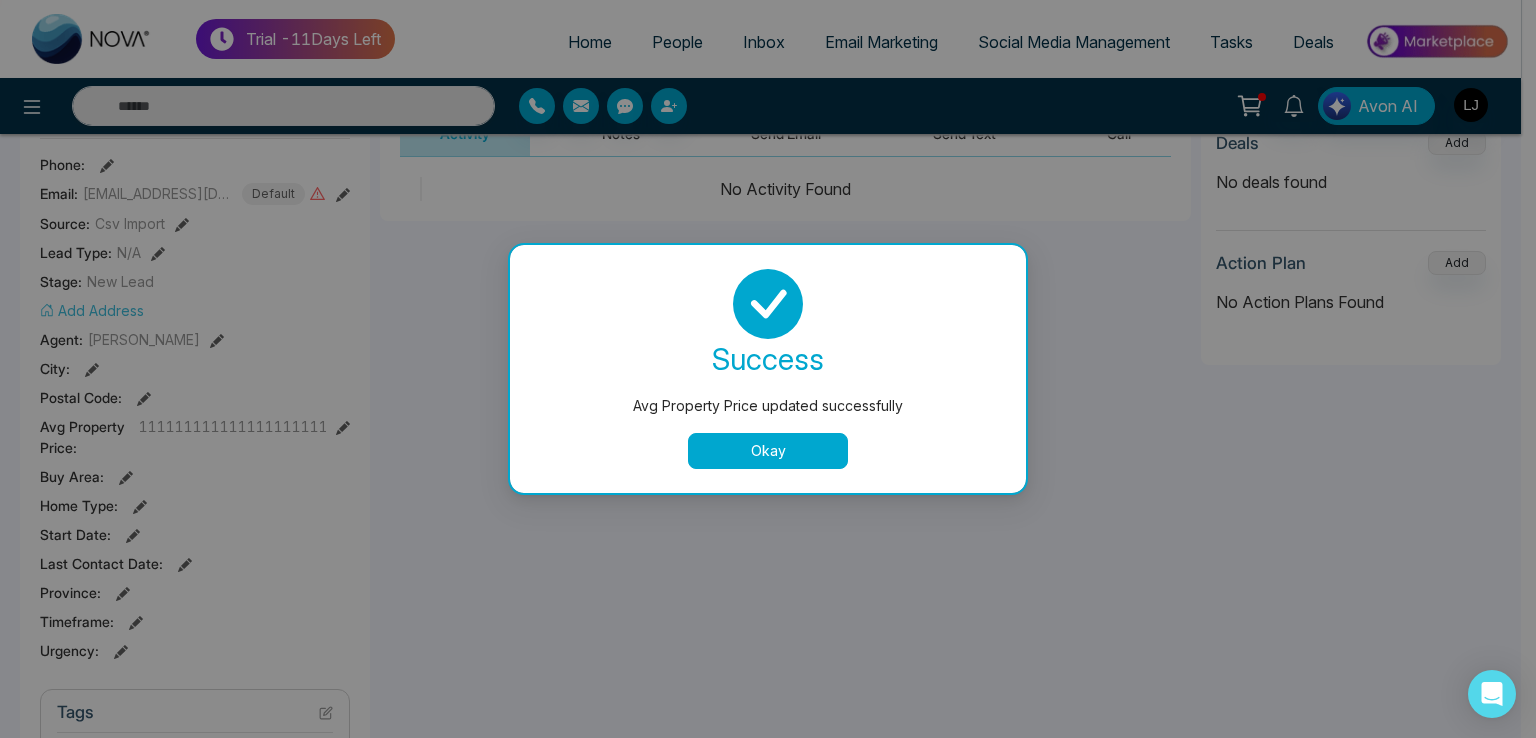 click on "Okay" at bounding box center [768, 451] 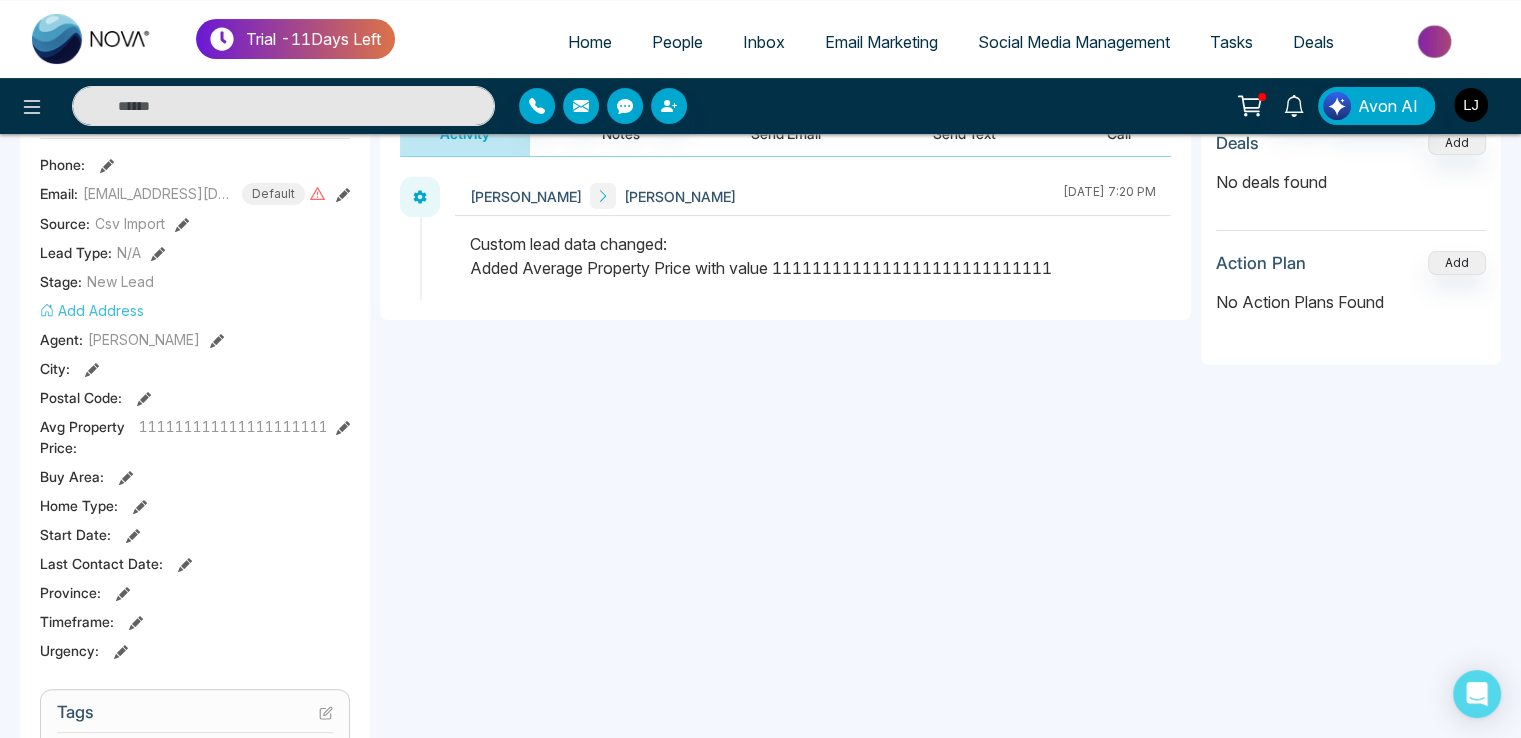 click at bounding box center (1471, 105) 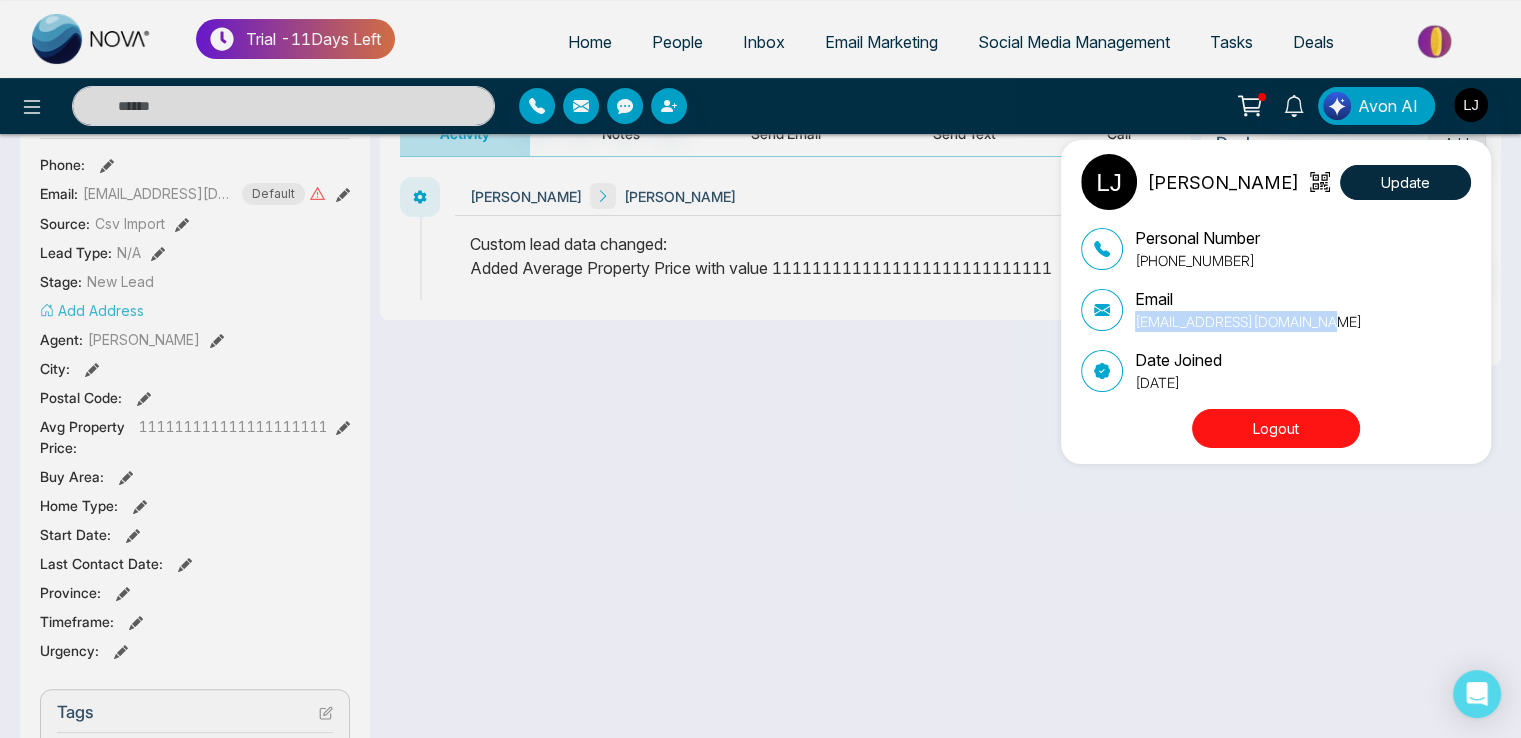 drag, startPoint x: 1328, startPoint y: 326, endPoint x: 1130, endPoint y: 323, distance: 198.02272 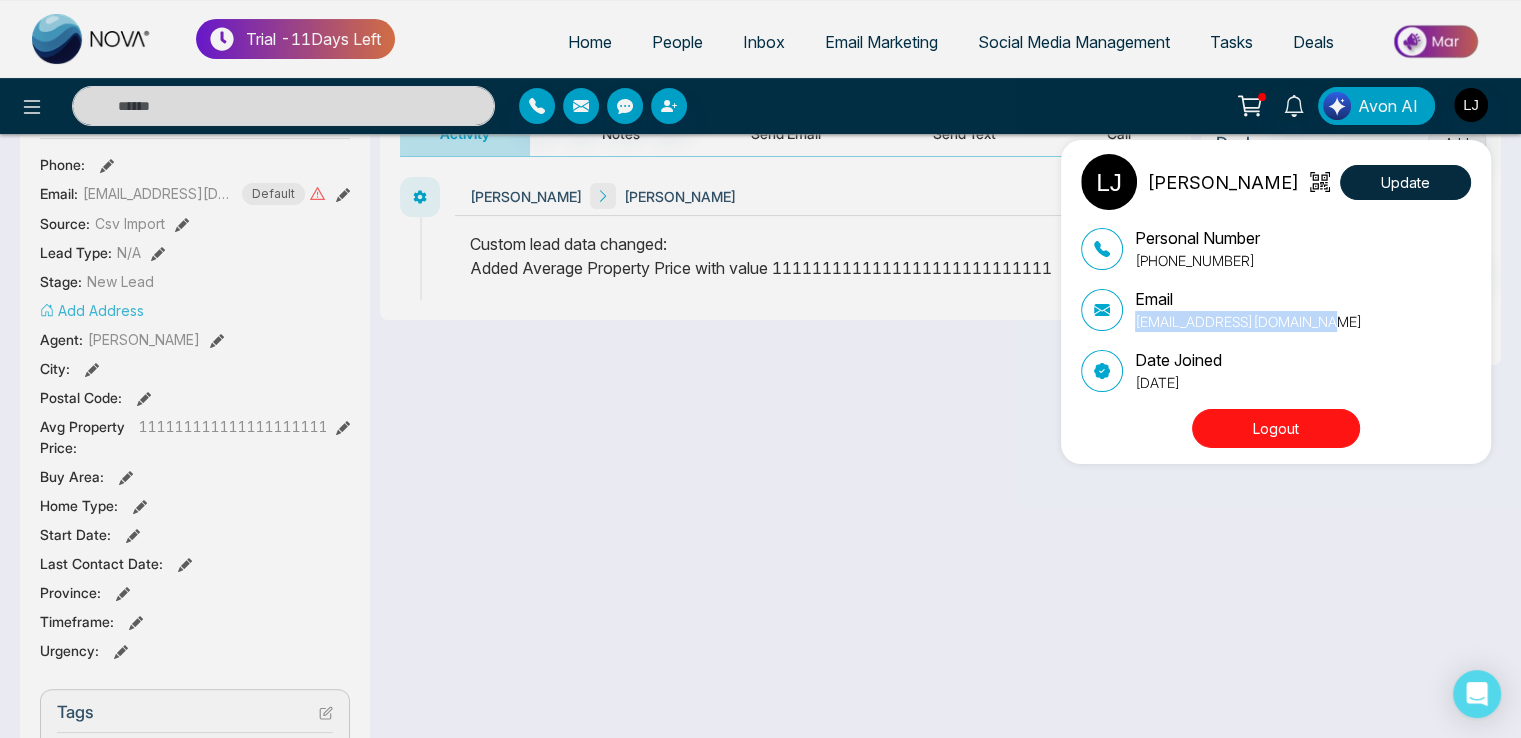 click on "Email lokeshjoshi6454@gmail.com" at bounding box center [1276, 309] 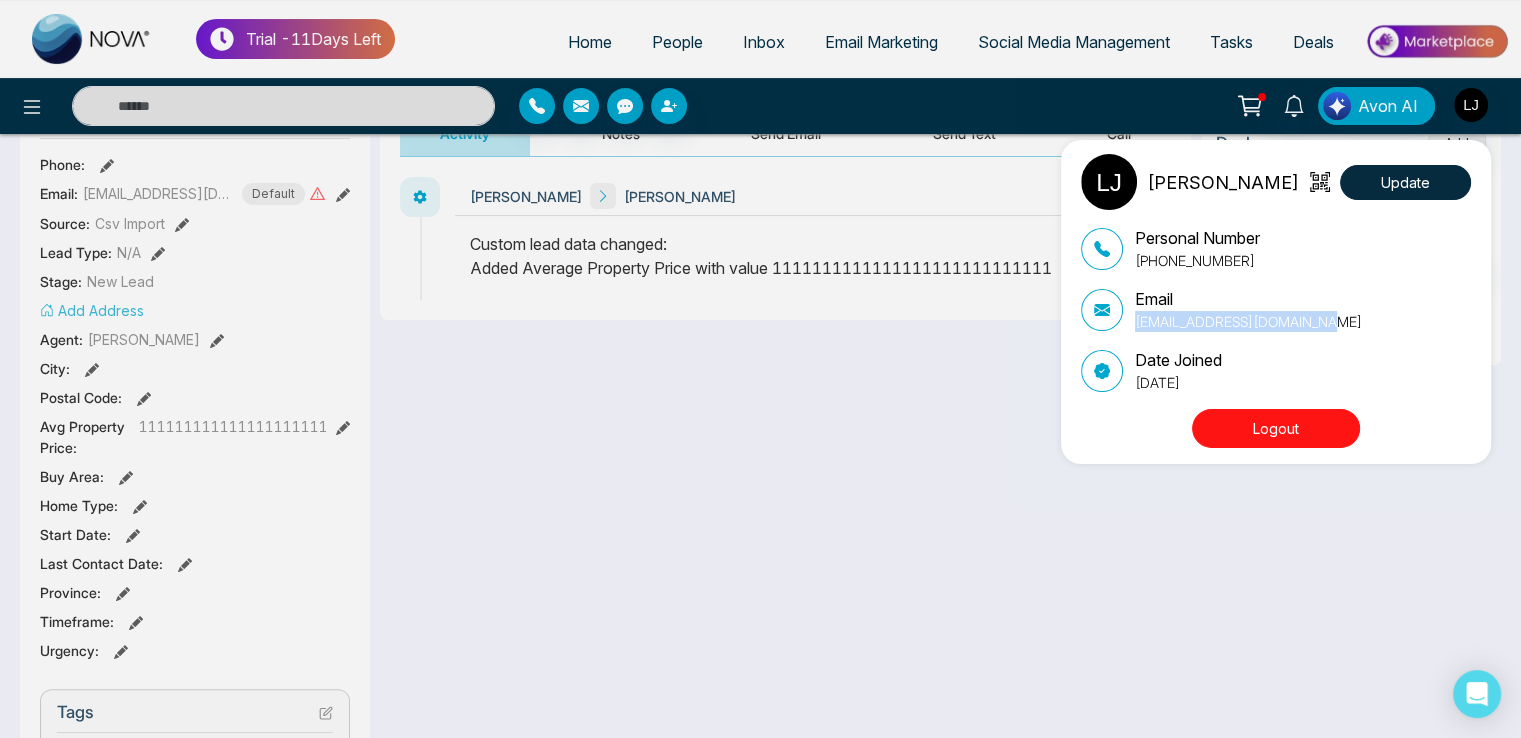 copy on "lokeshjoshi6454@gmail.com" 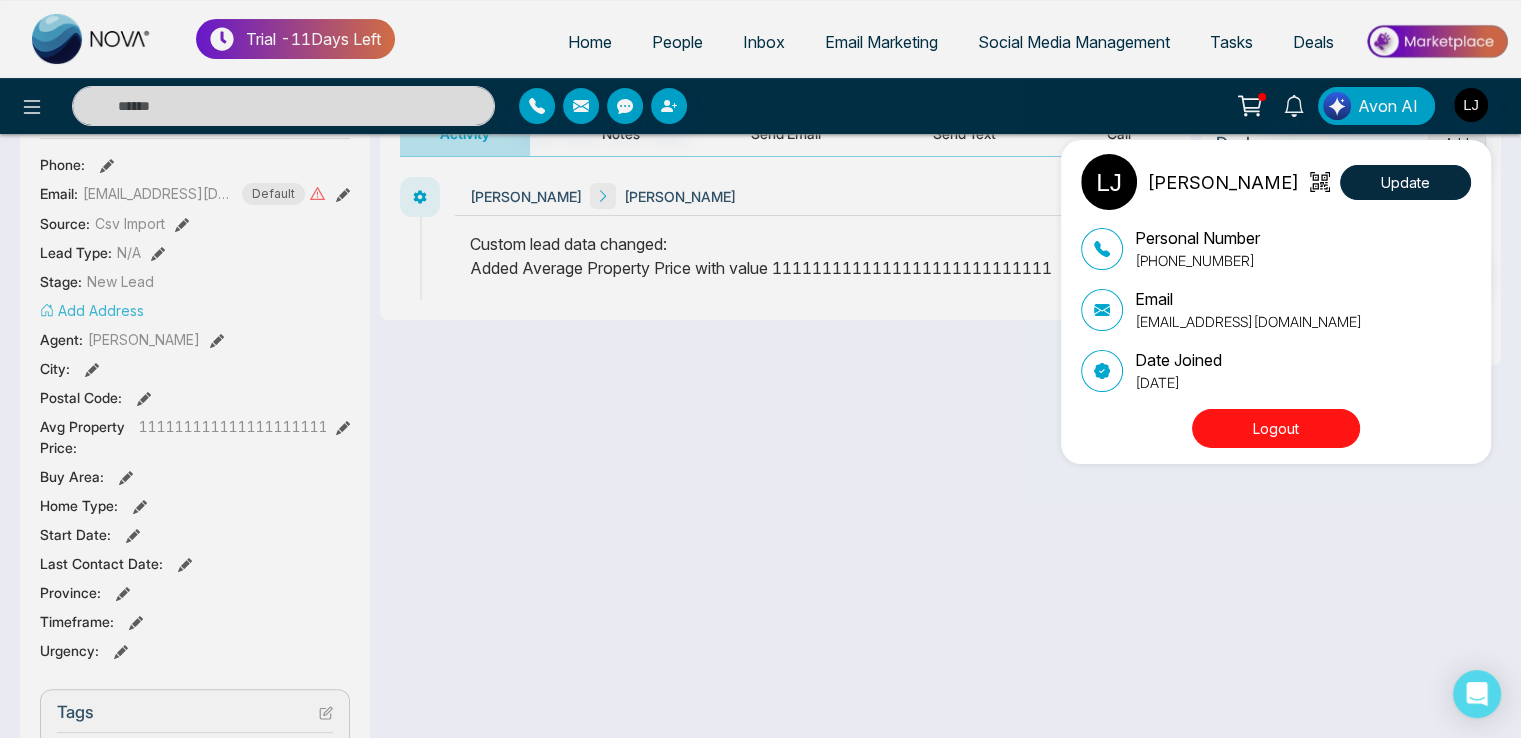 click on "Lokesh Joshi Update Personal Number +918421020309 Email lokeshjoshi6454@gmail.com Date Joined July 4, 2025 Logout" at bounding box center (760, 369) 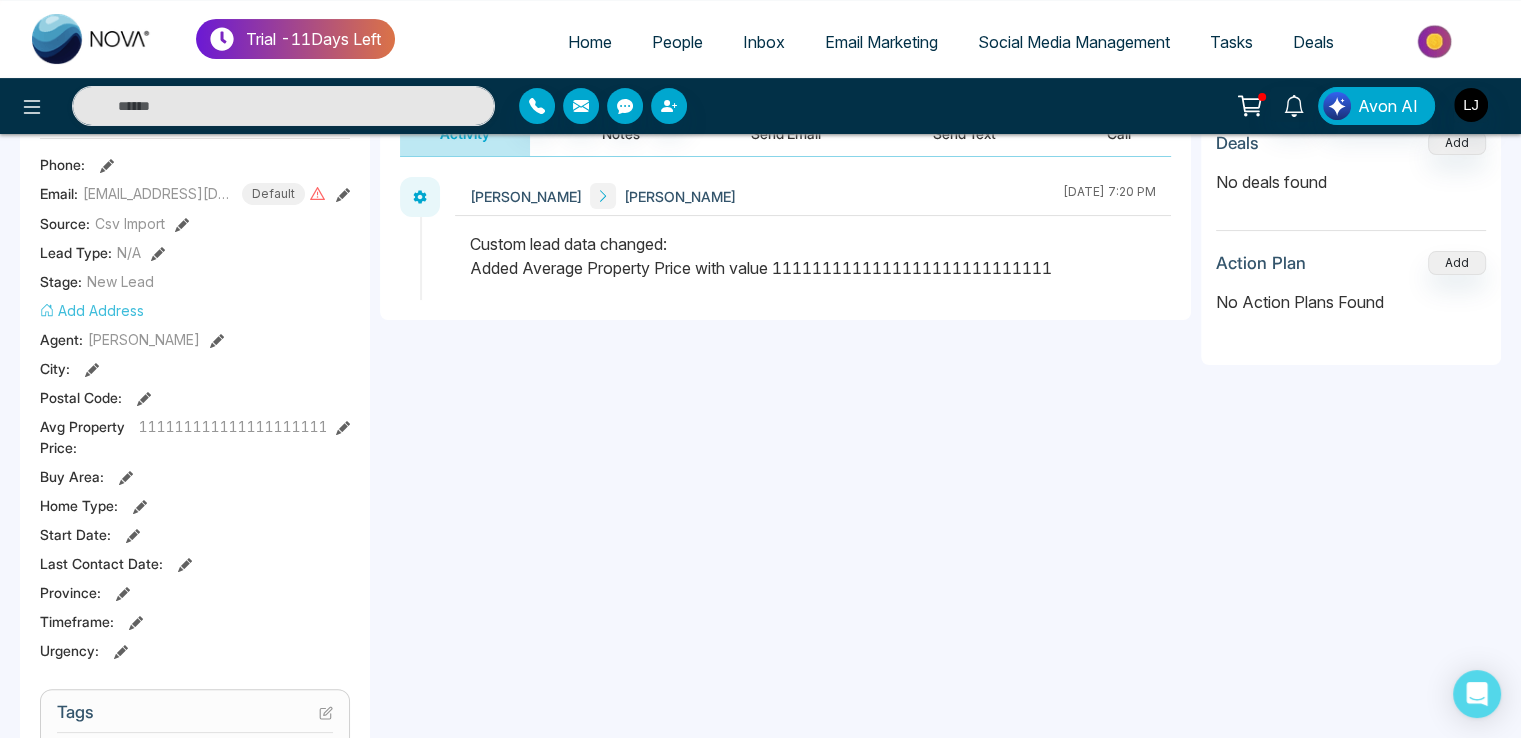 click on "People" at bounding box center (677, 42) 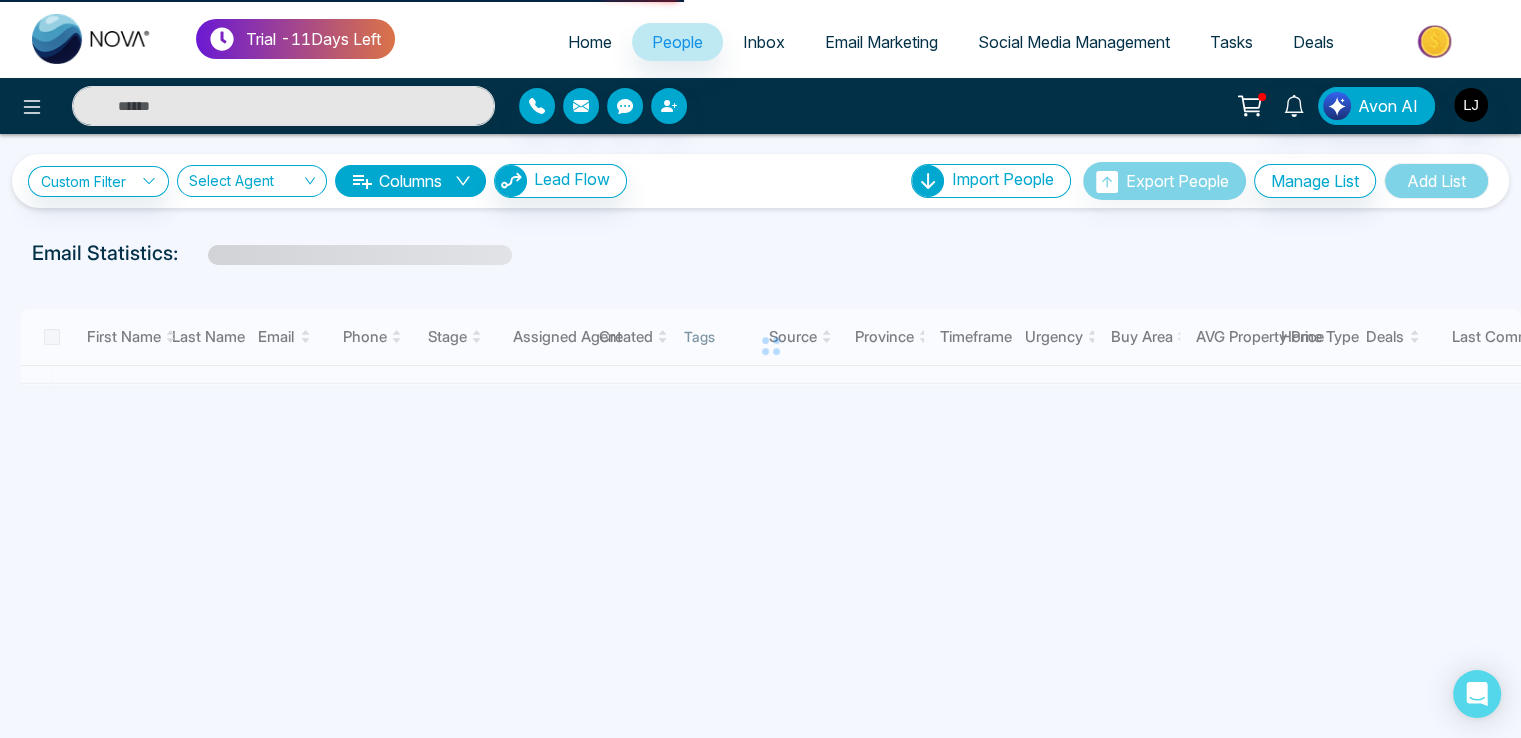 scroll, scrollTop: 0, scrollLeft: 0, axis: both 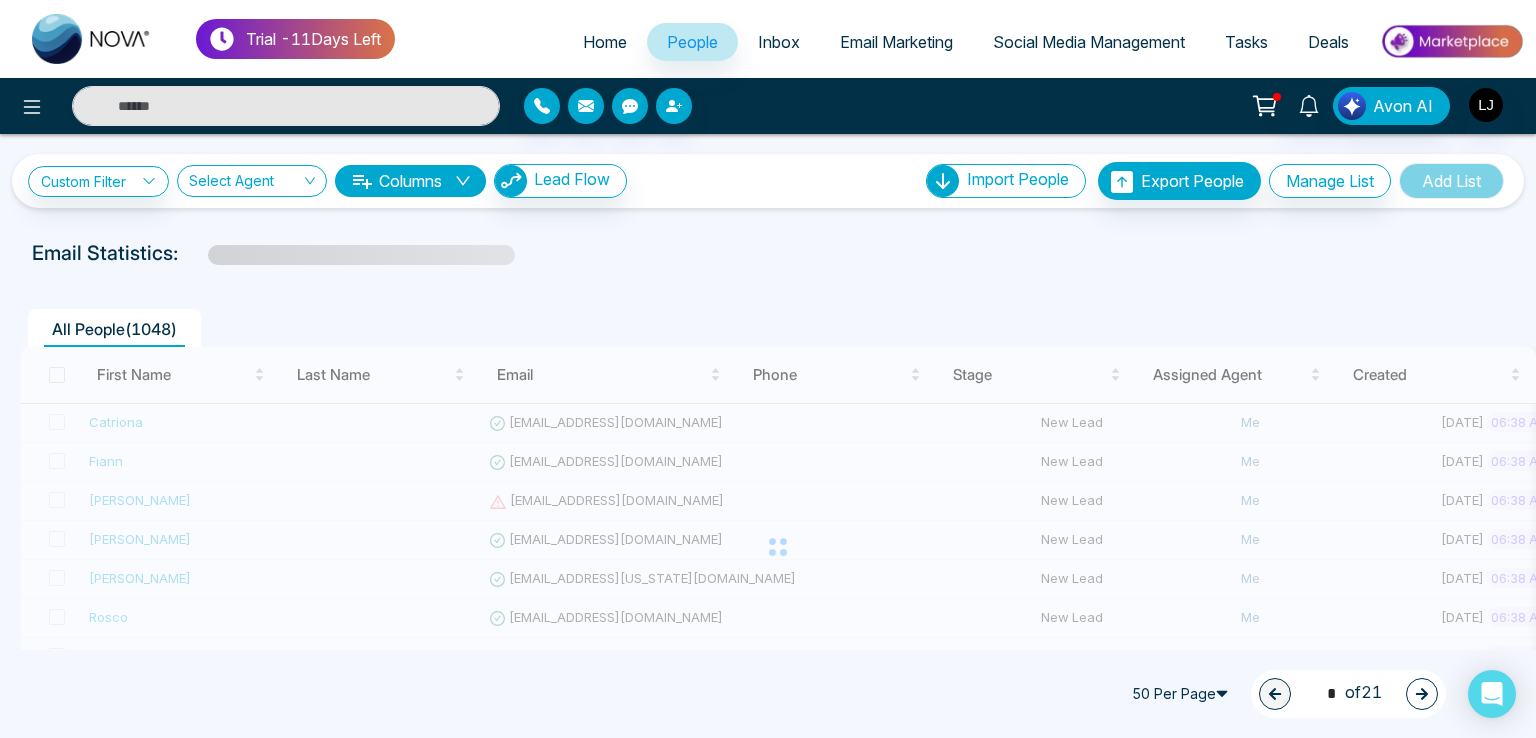 click at bounding box center (778, 547) 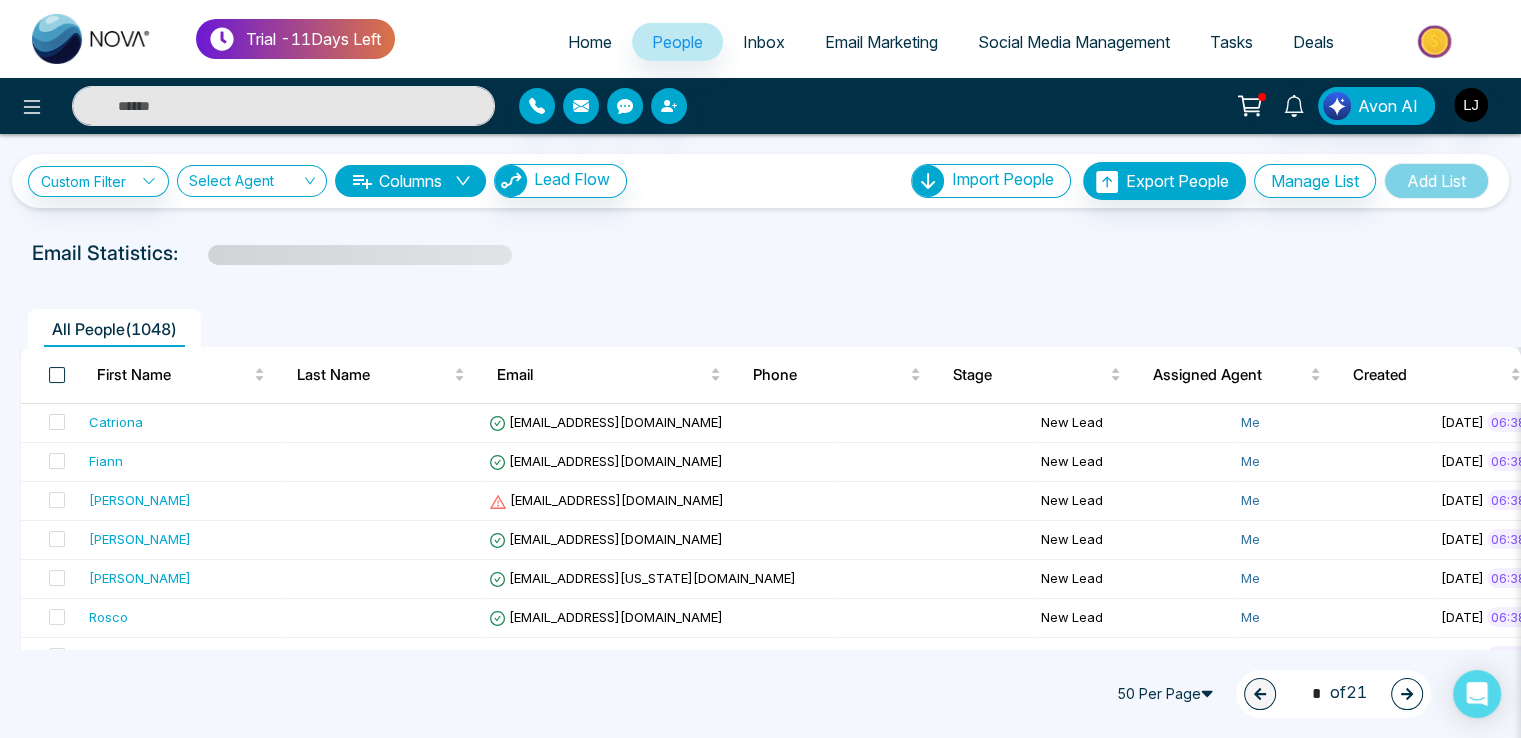 click at bounding box center (57, 375) 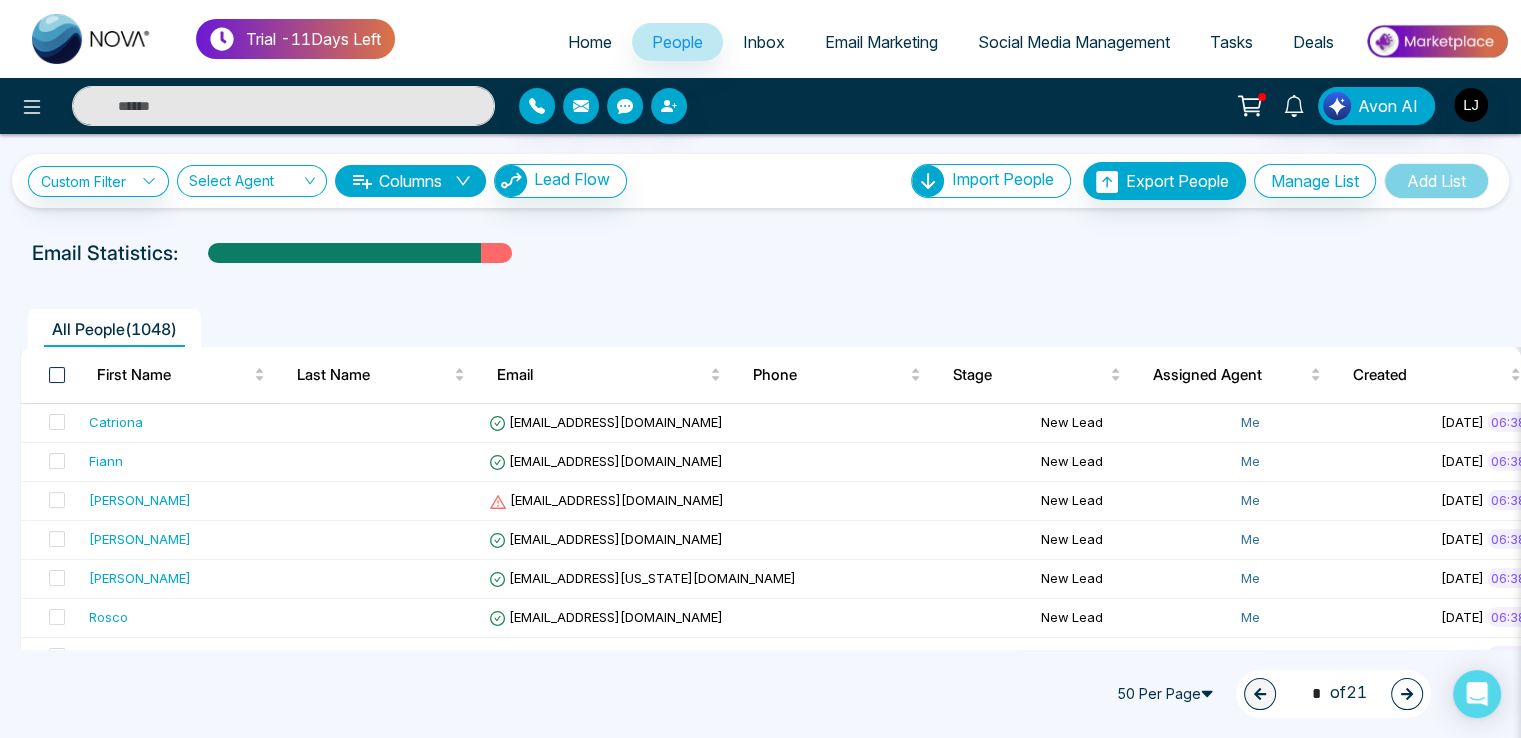 click at bounding box center (57, 375) 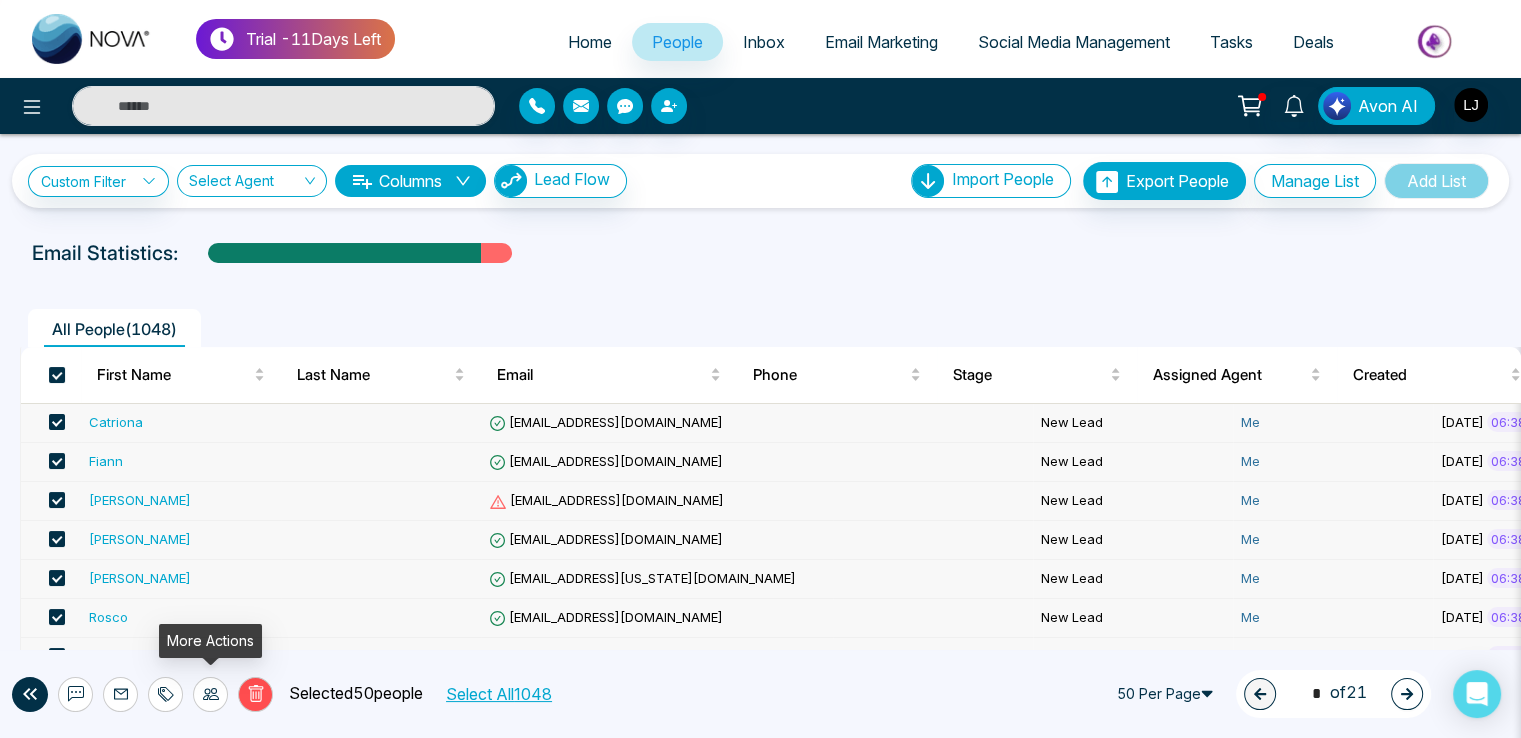 click 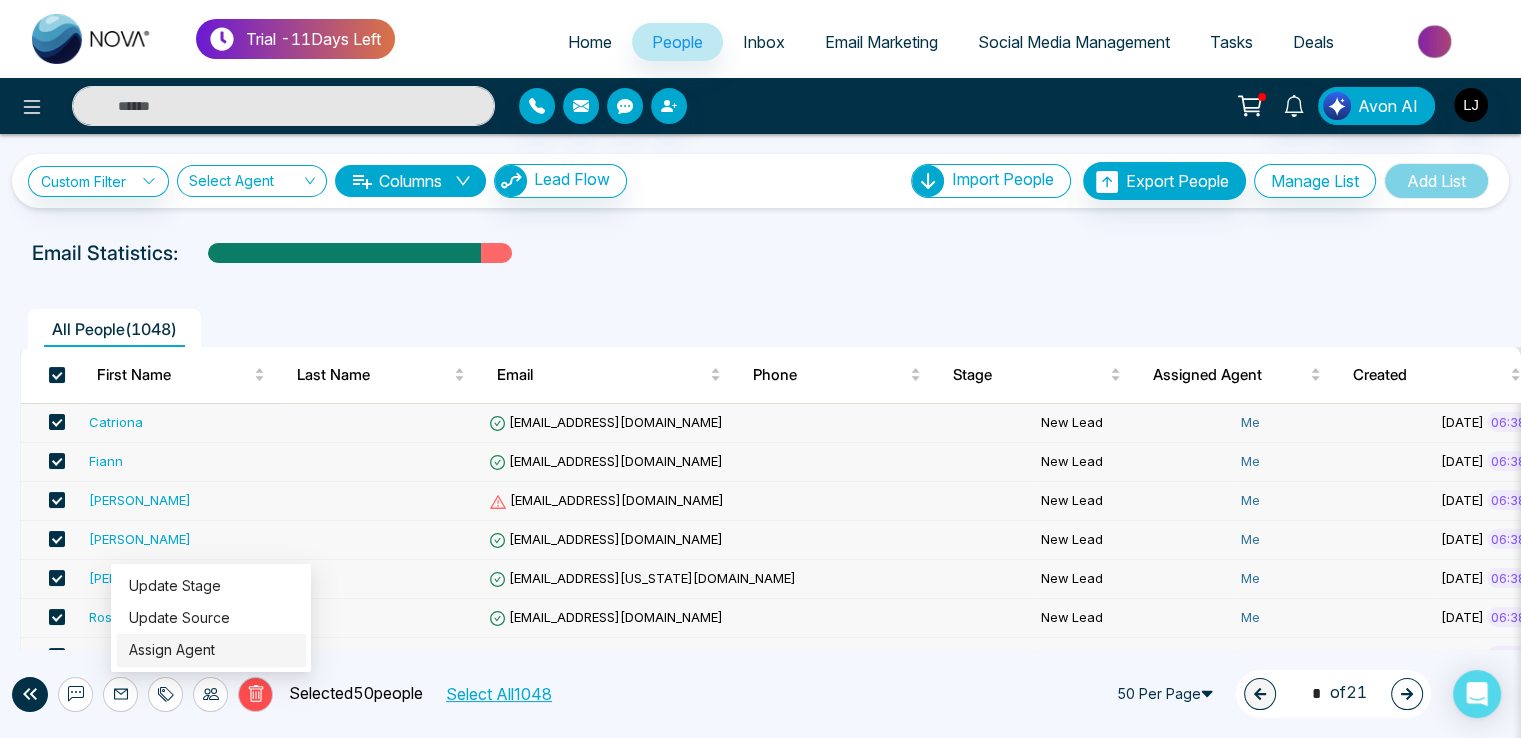 click on "Assign Agent" at bounding box center [172, 649] 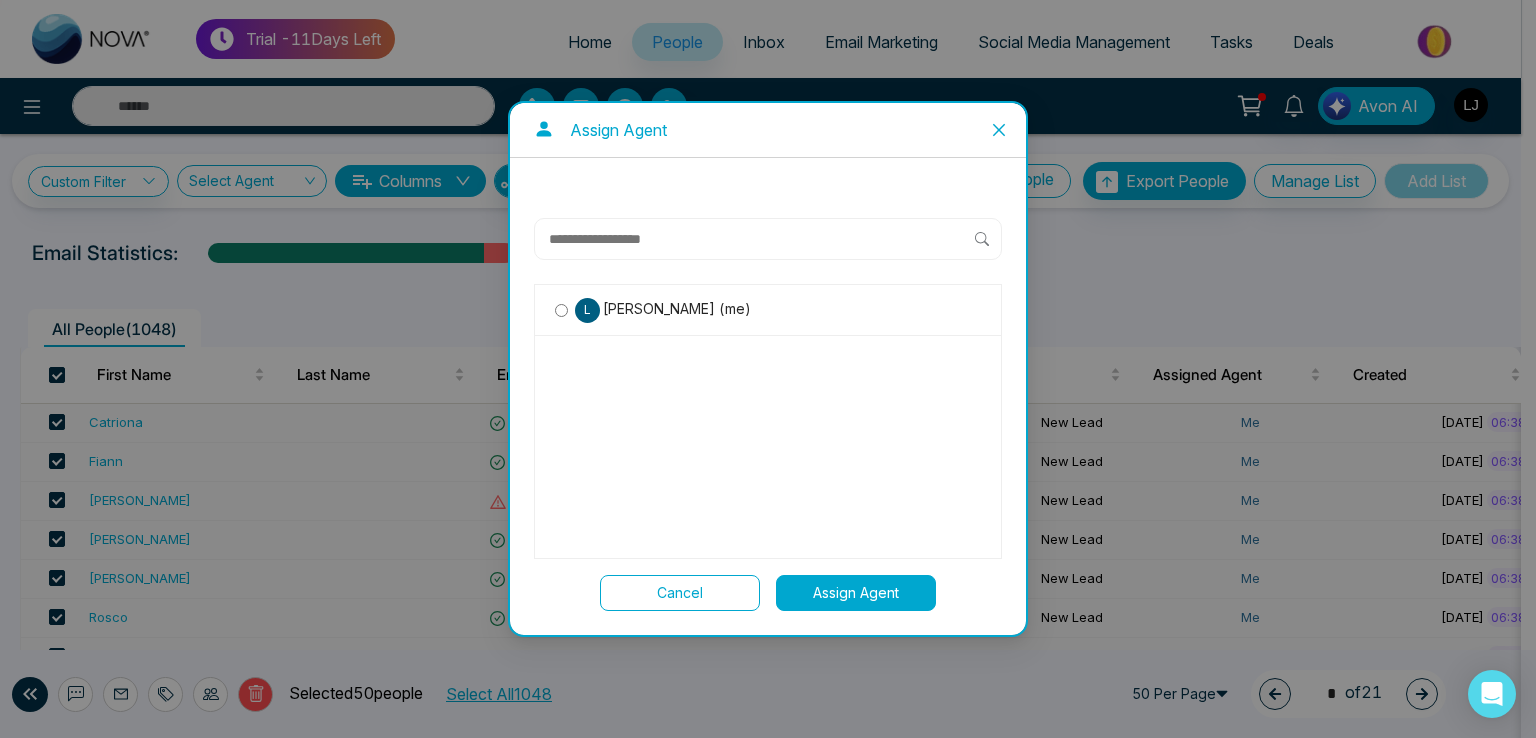 click 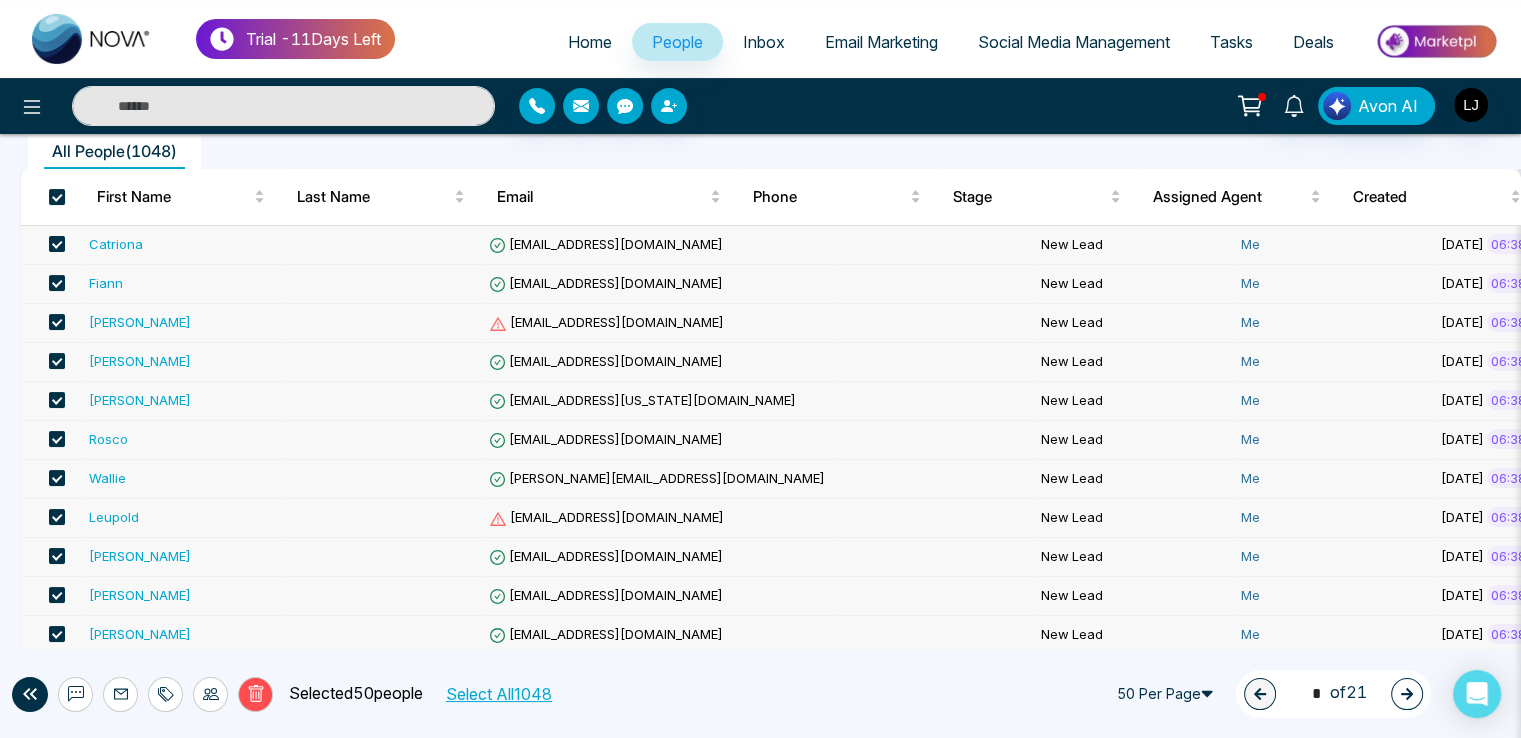 scroll, scrollTop: 200, scrollLeft: 0, axis: vertical 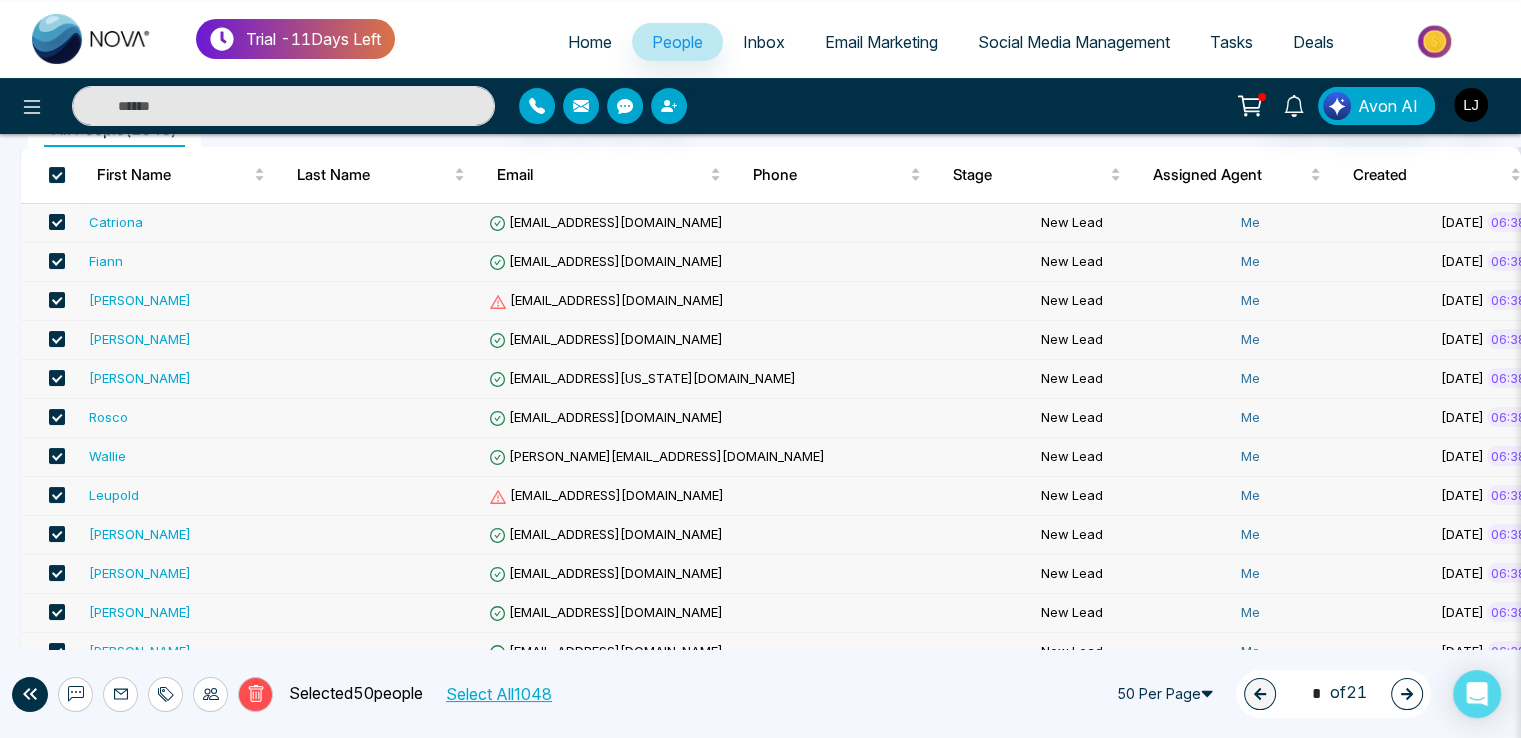 click on "[PERSON_NAME]" at bounding box center (181, 535) 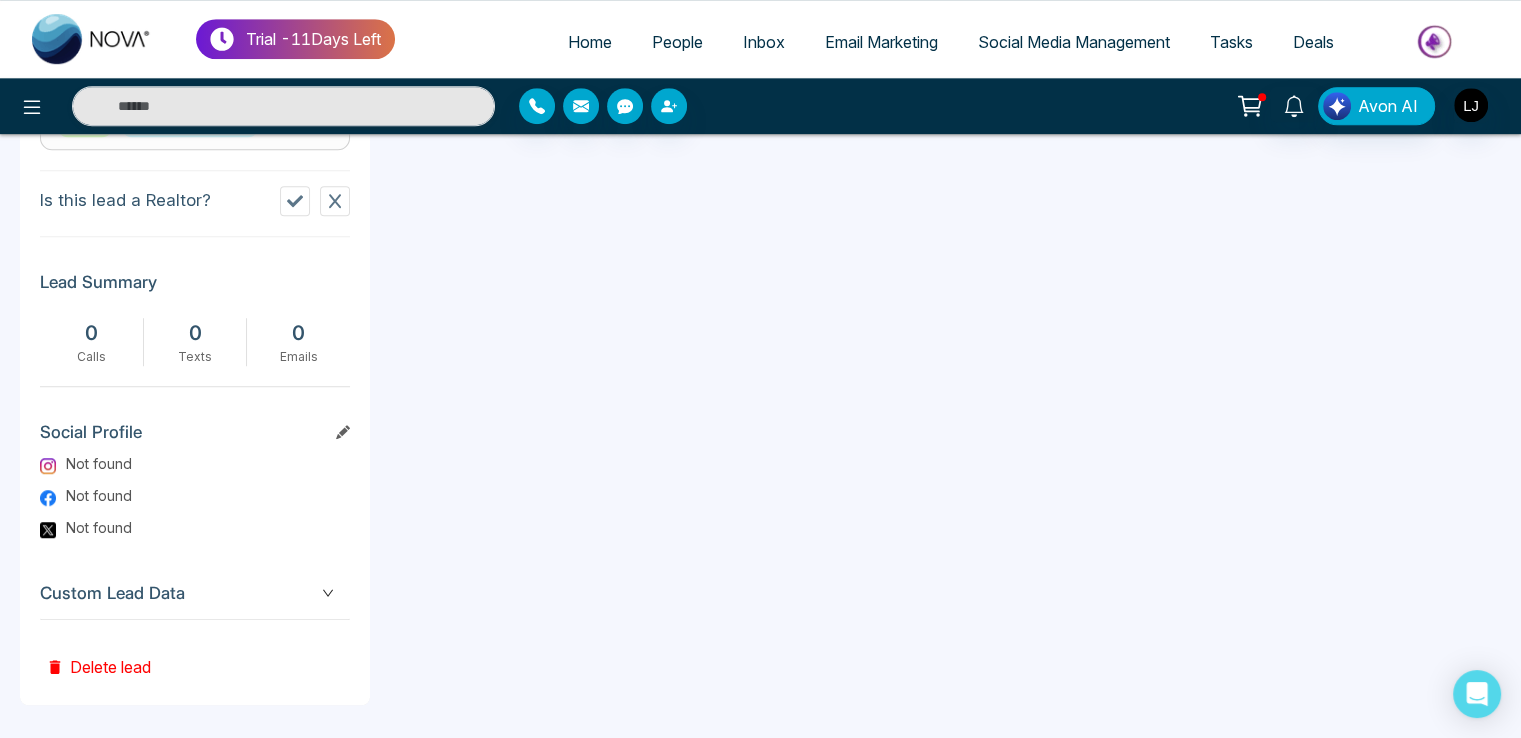 scroll, scrollTop: 1372, scrollLeft: 0, axis: vertical 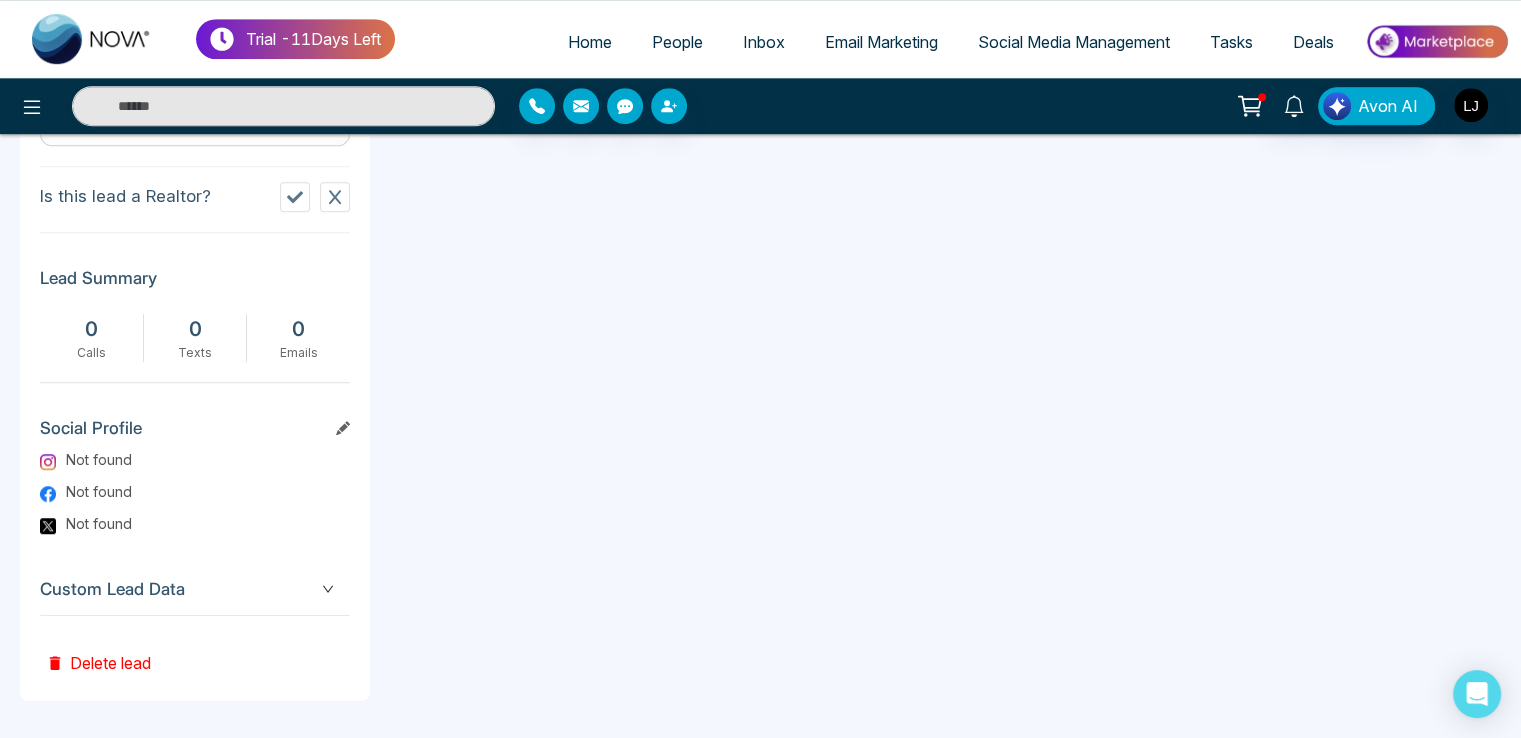 click on "Custom Lead Data" at bounding box center [195, 589] 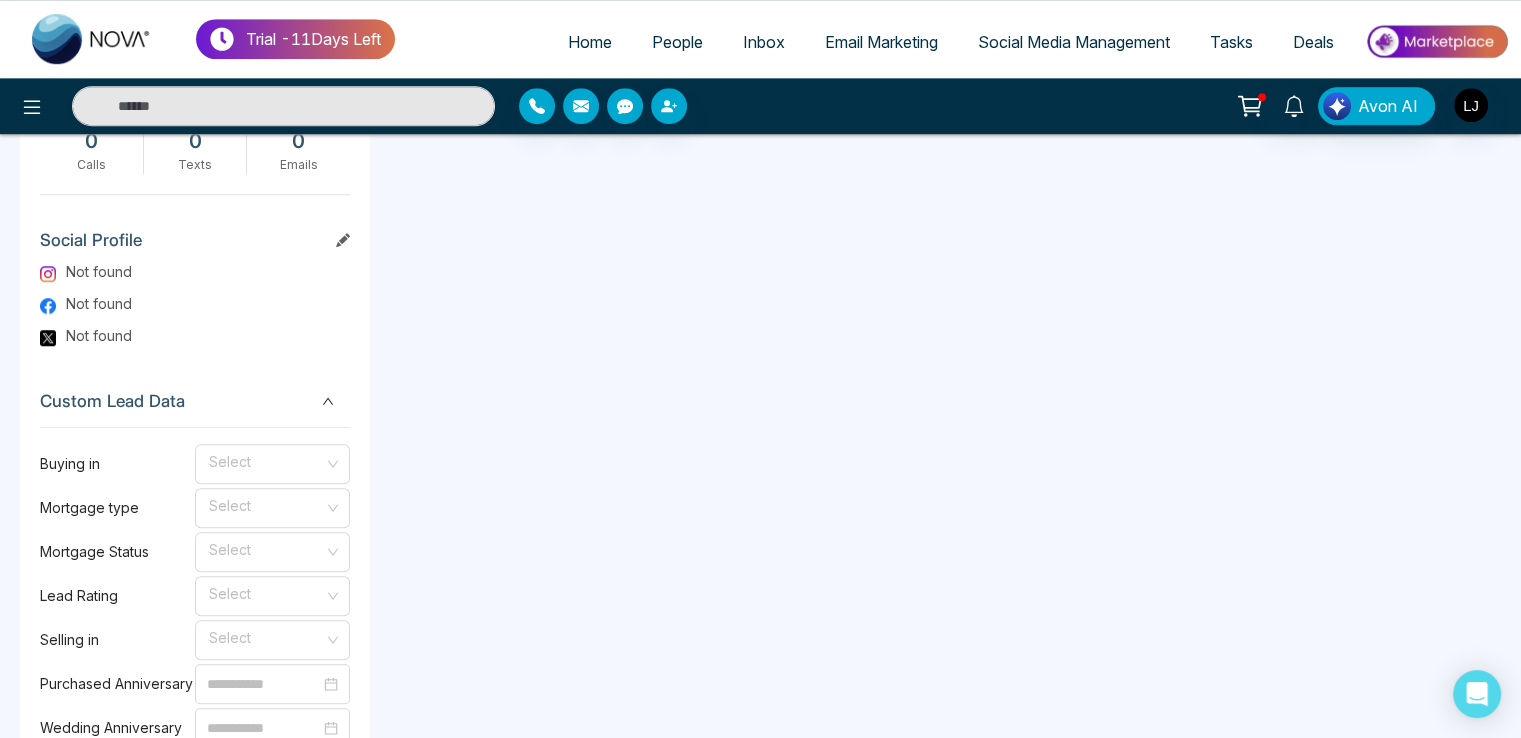 scroll, scrollTop: 1772, scrollLeft: 0, axis: vertical 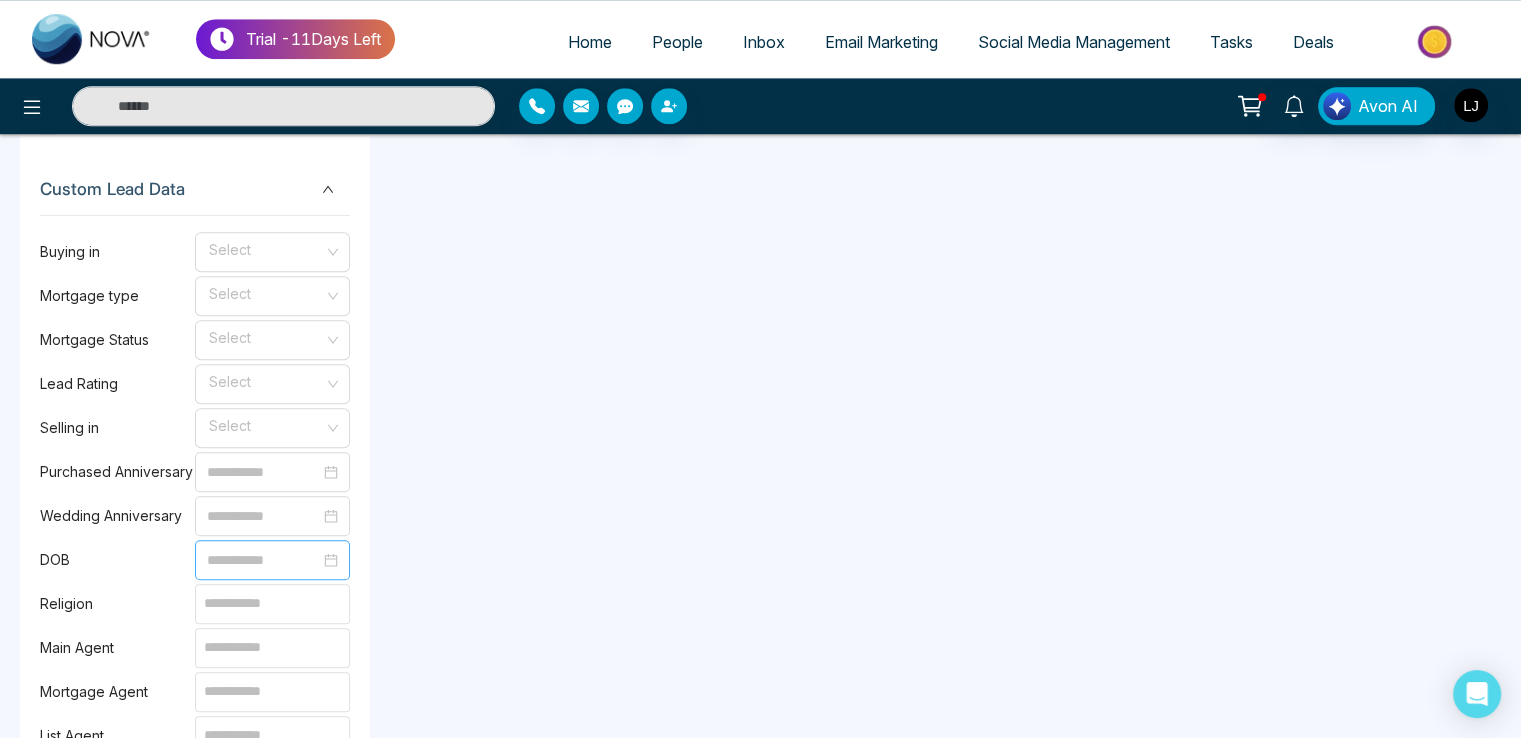 click at bounding box center [263, 560] 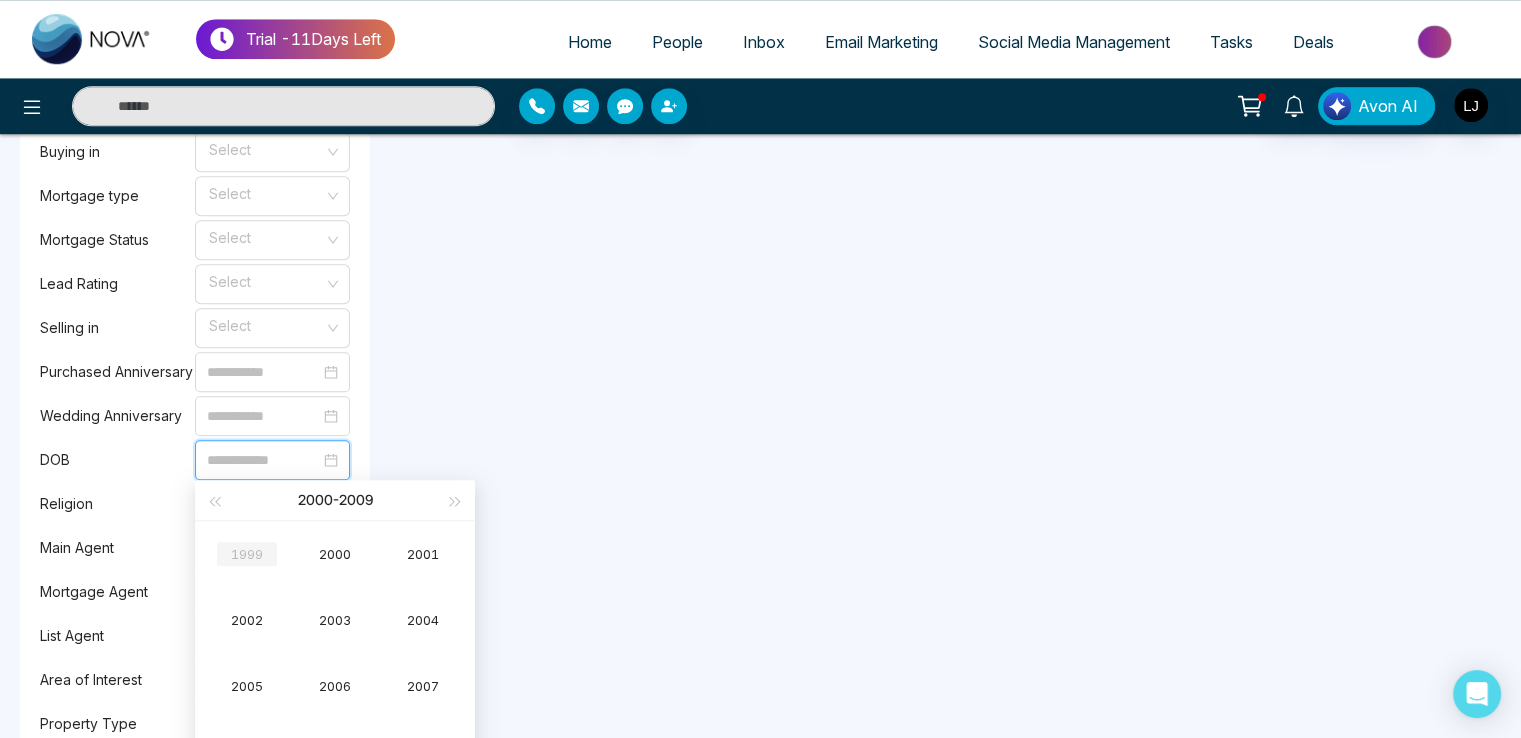 scroll, scrollTop: 1972, scrollLeft: 0, axis: vertical 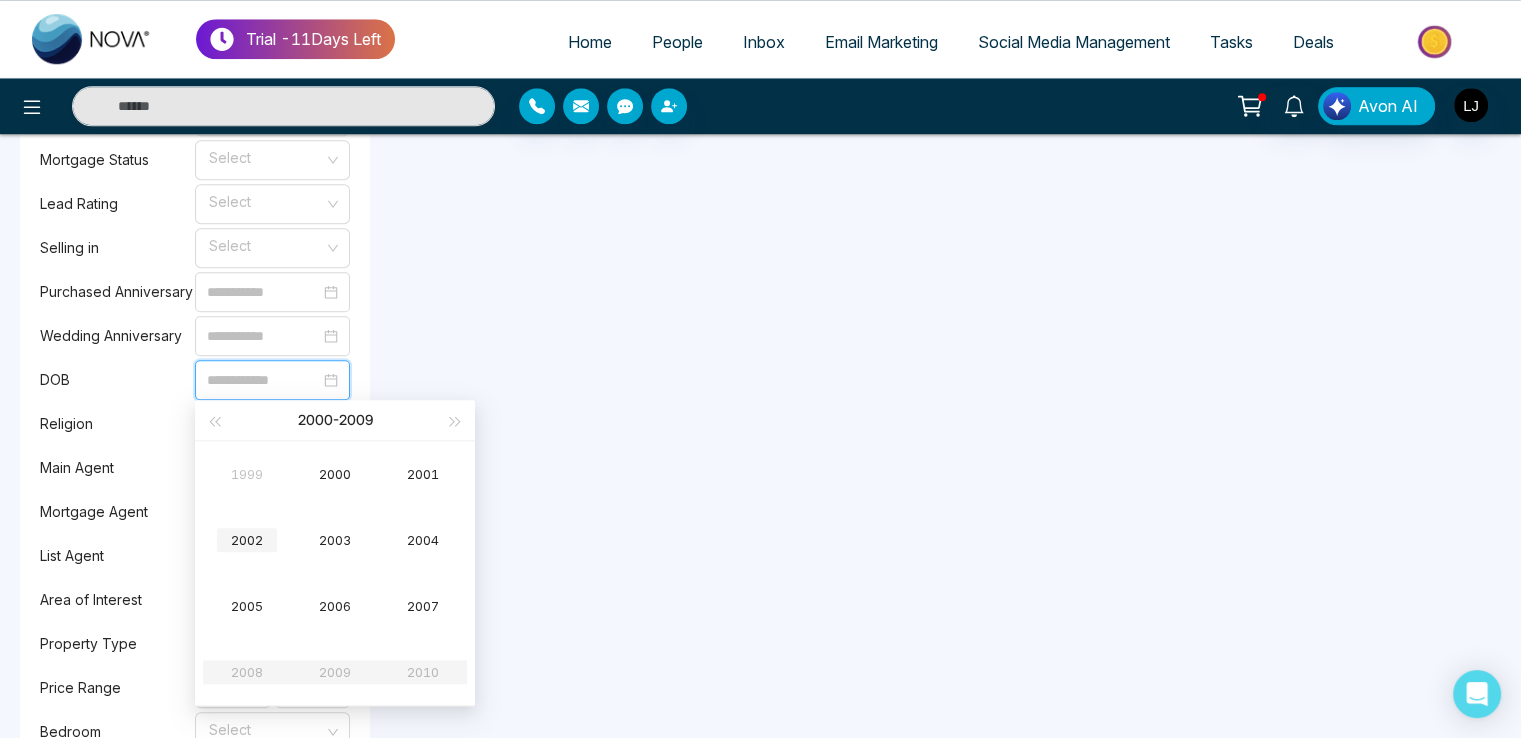 type on "**********" 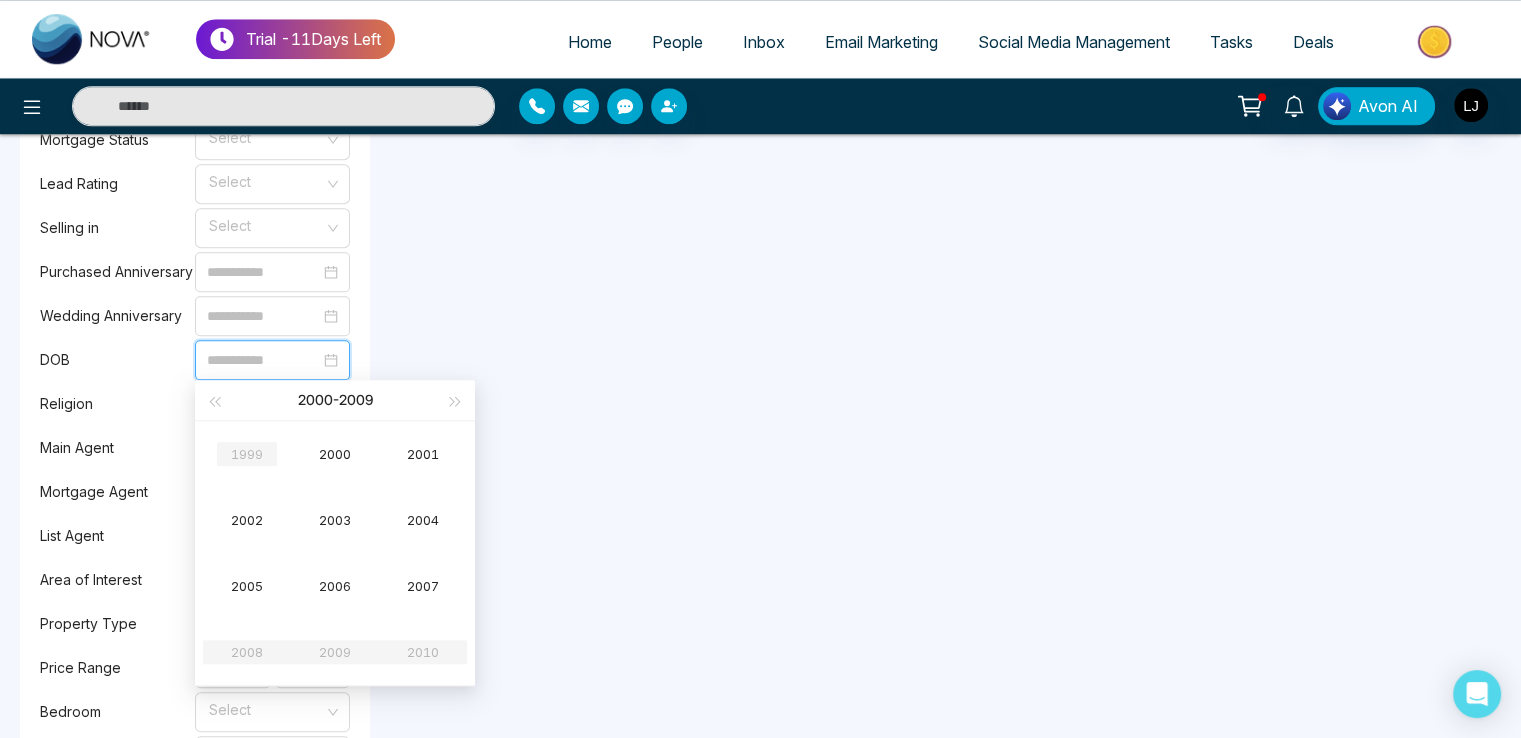 type on "**********" 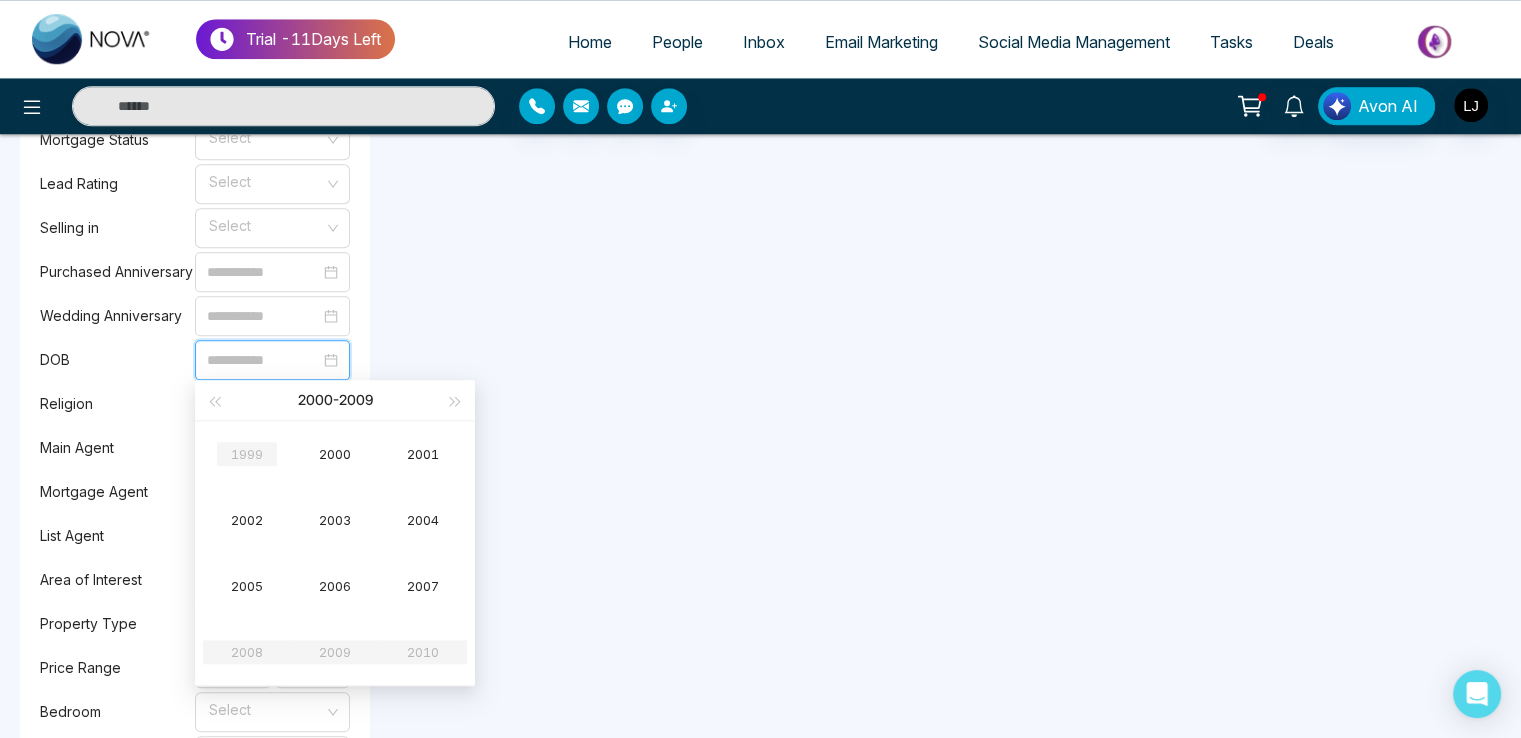 type on "**********" 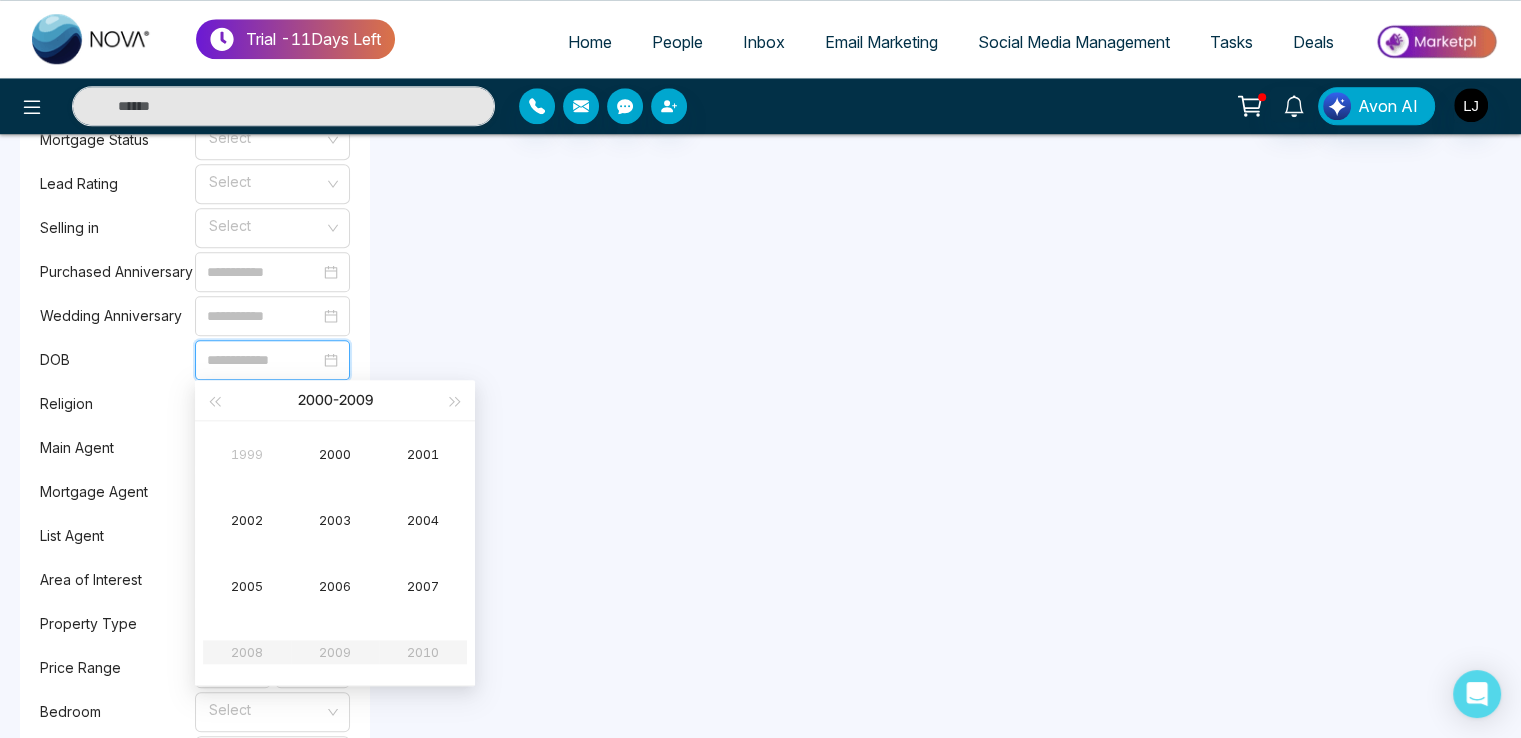 type on "**********" 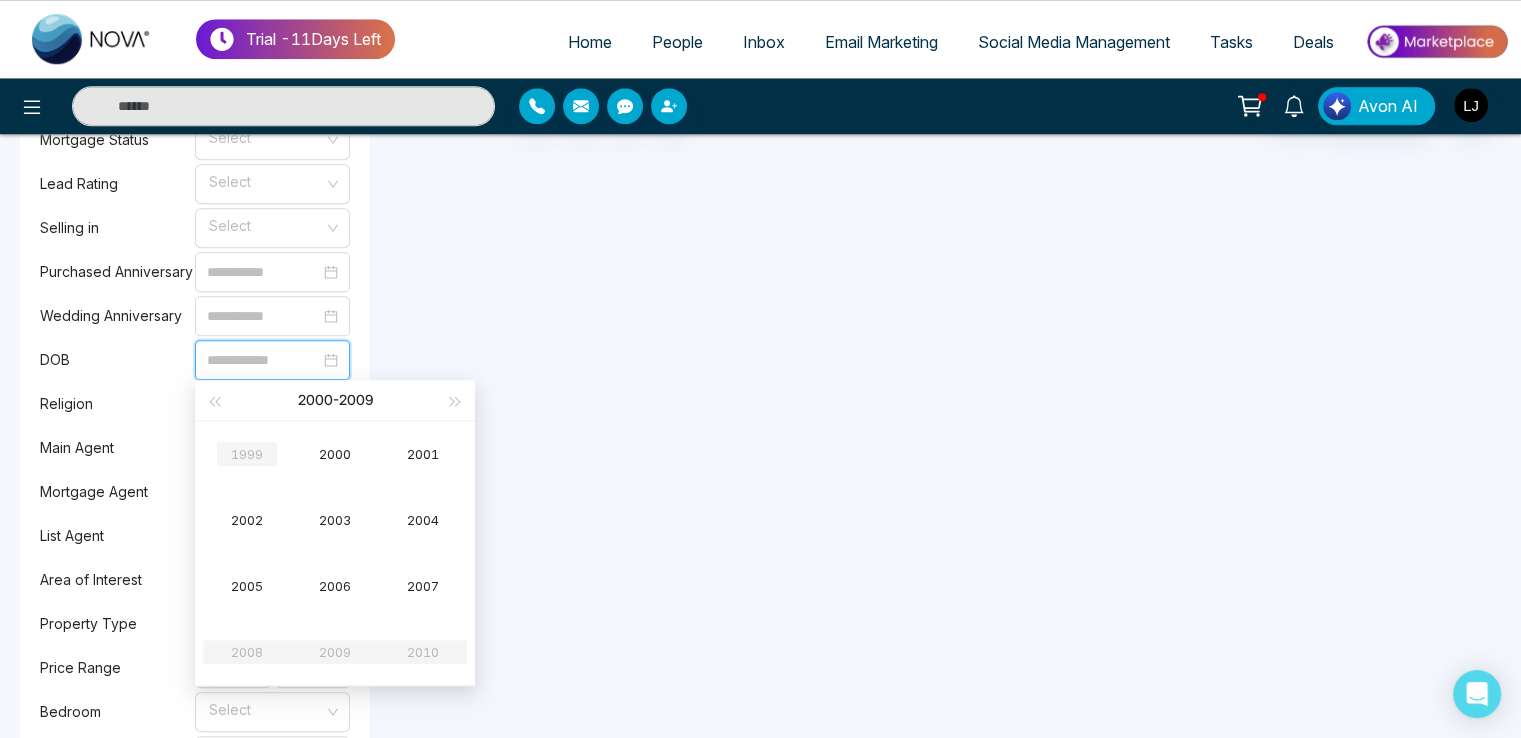 click on "1999" at bounding box center (247, 454) 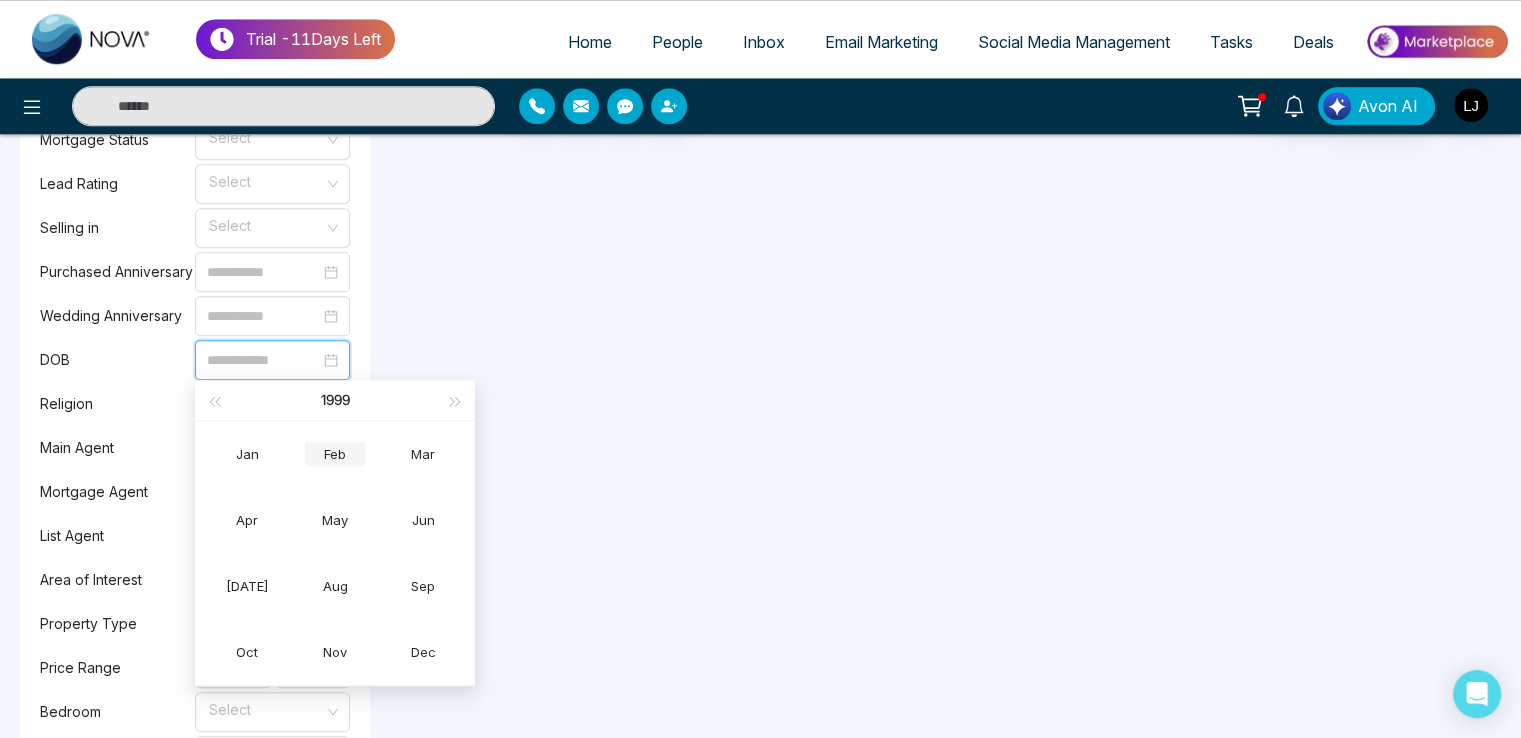 type on "**********" 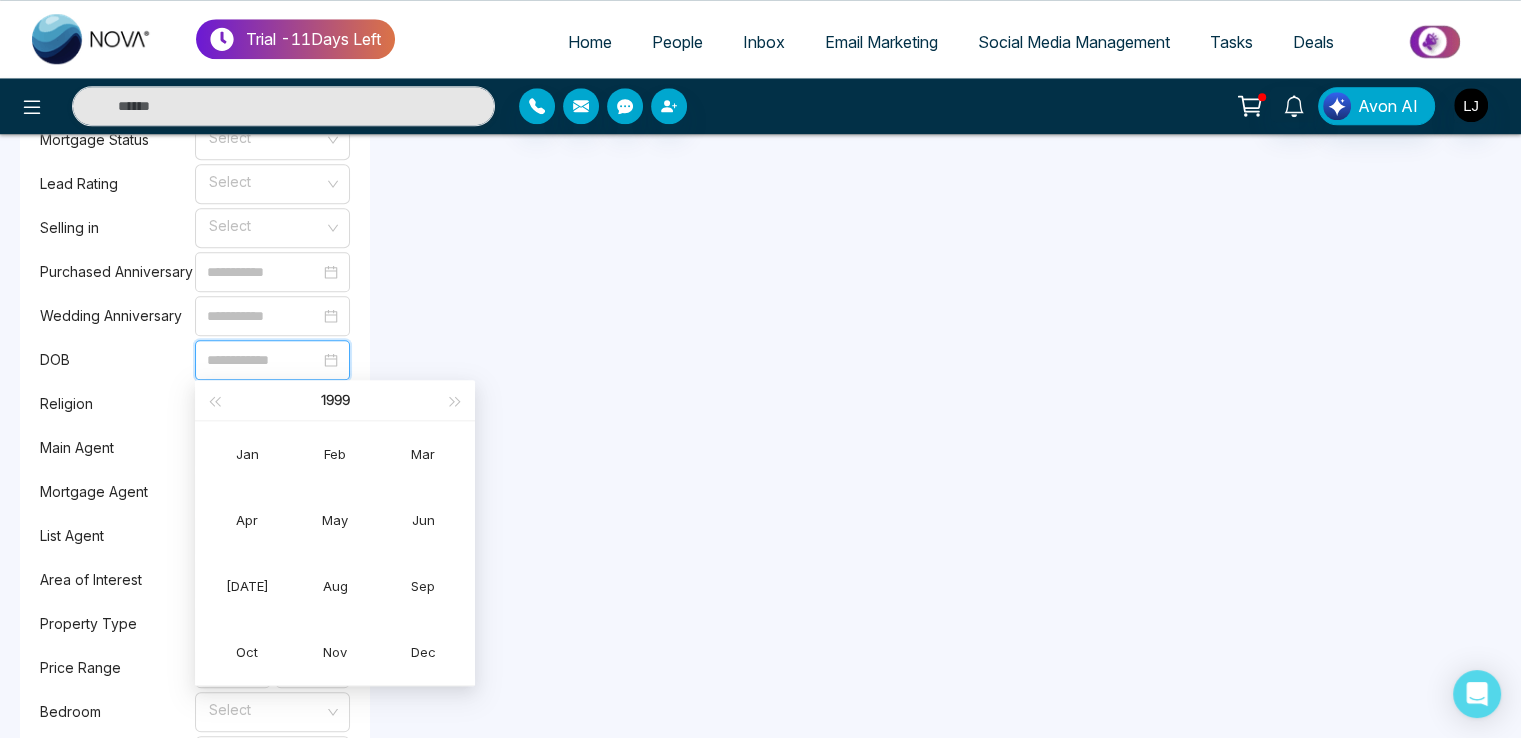 type 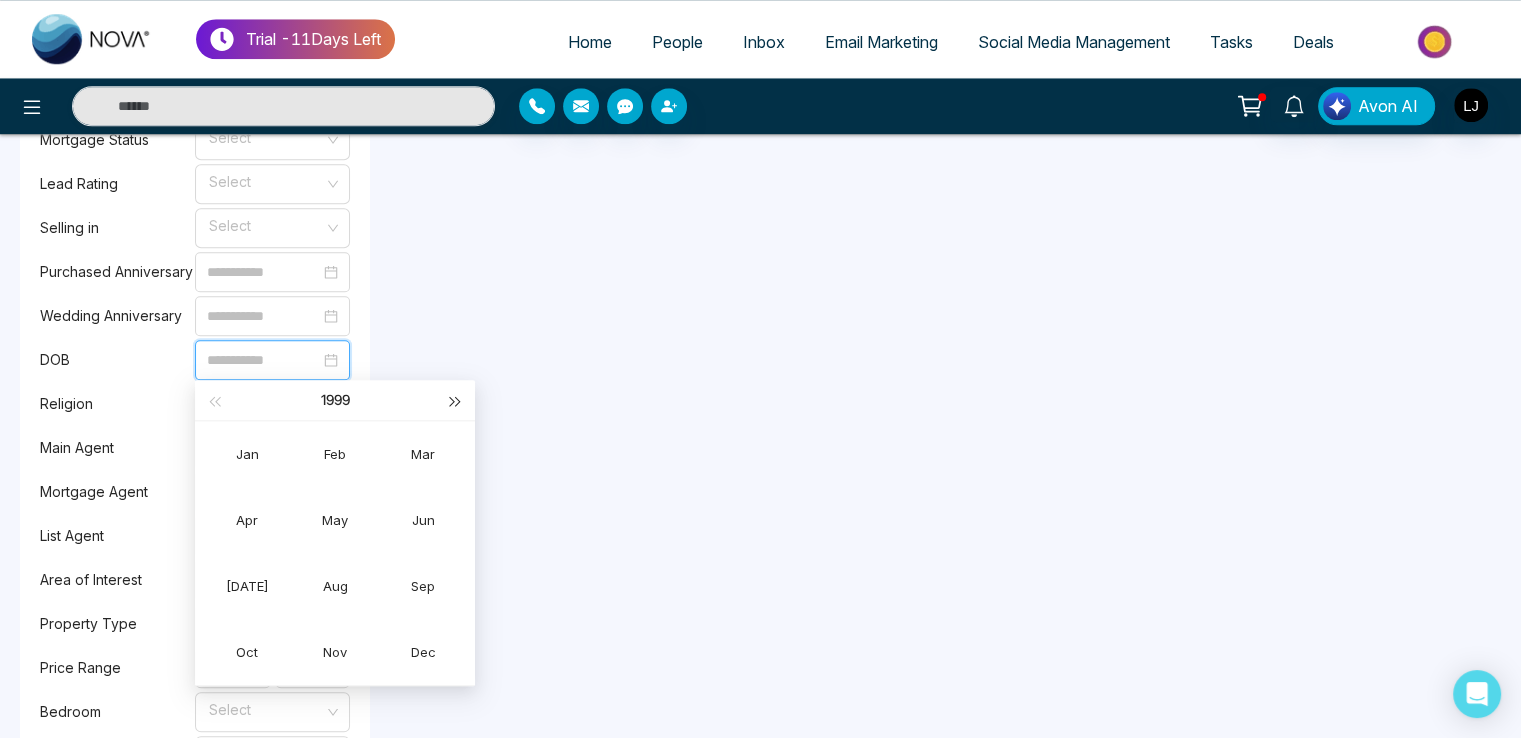 click at bounding box center (456, 402) 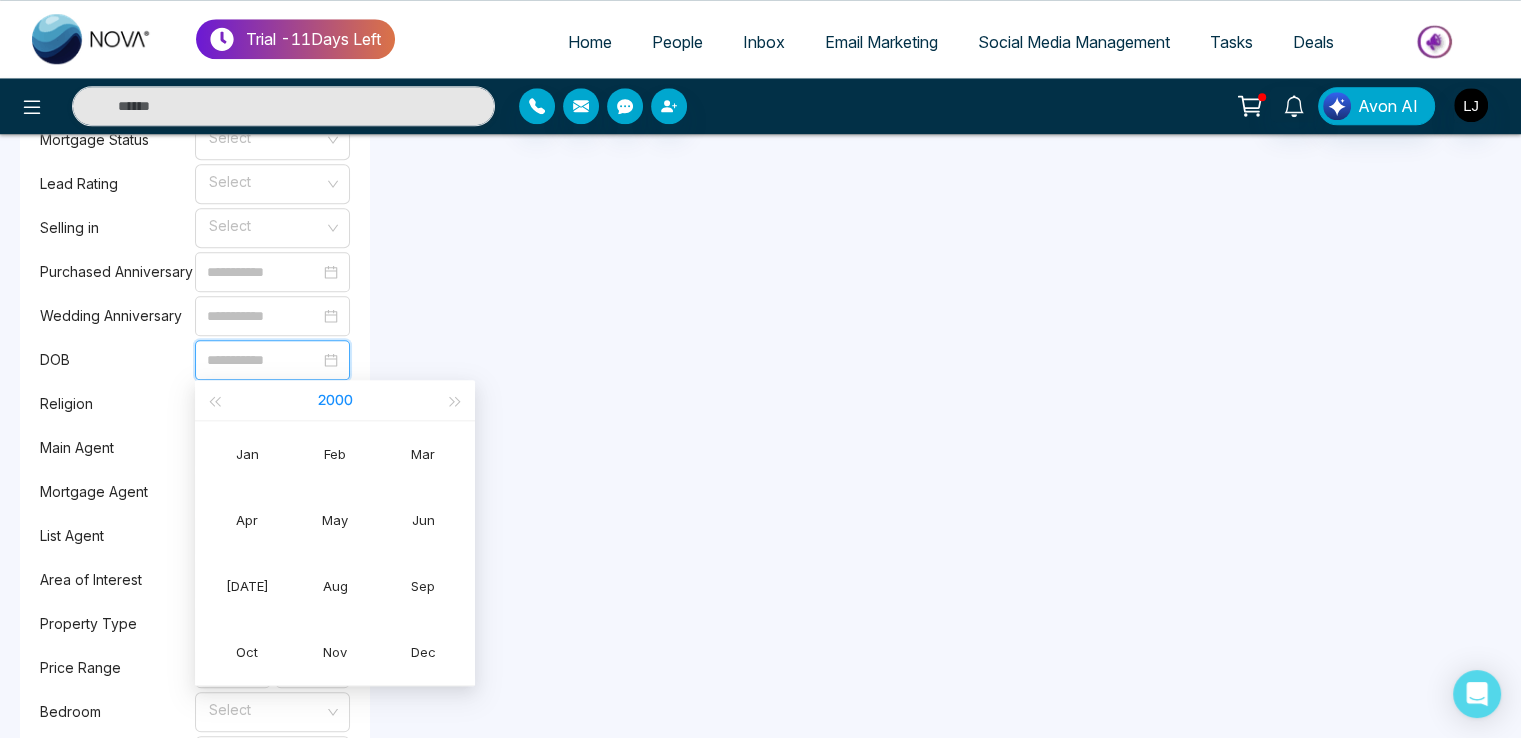 click on "2000" at bounding box center [335, 400] 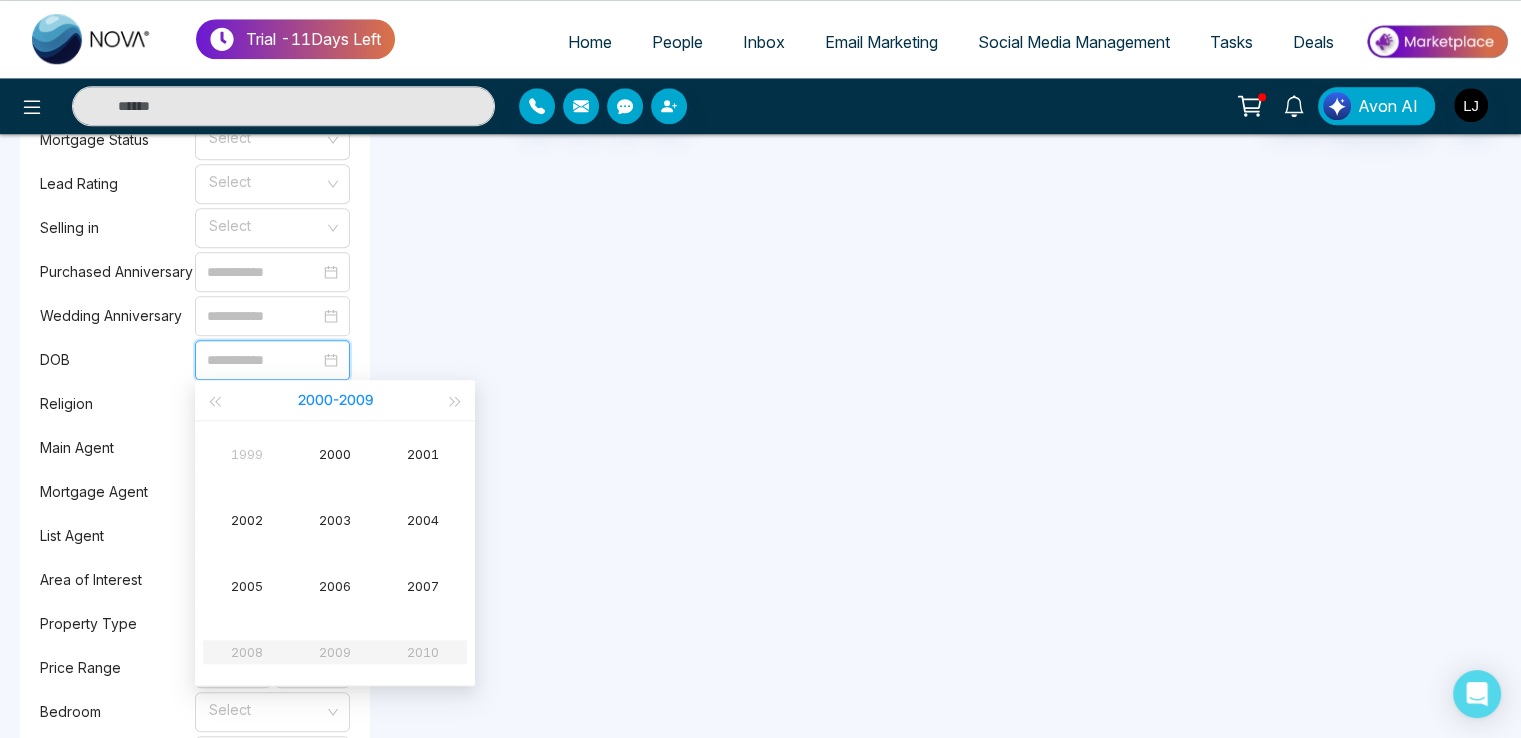 click on "2000 - 2009" at bounding box center [335, 400] 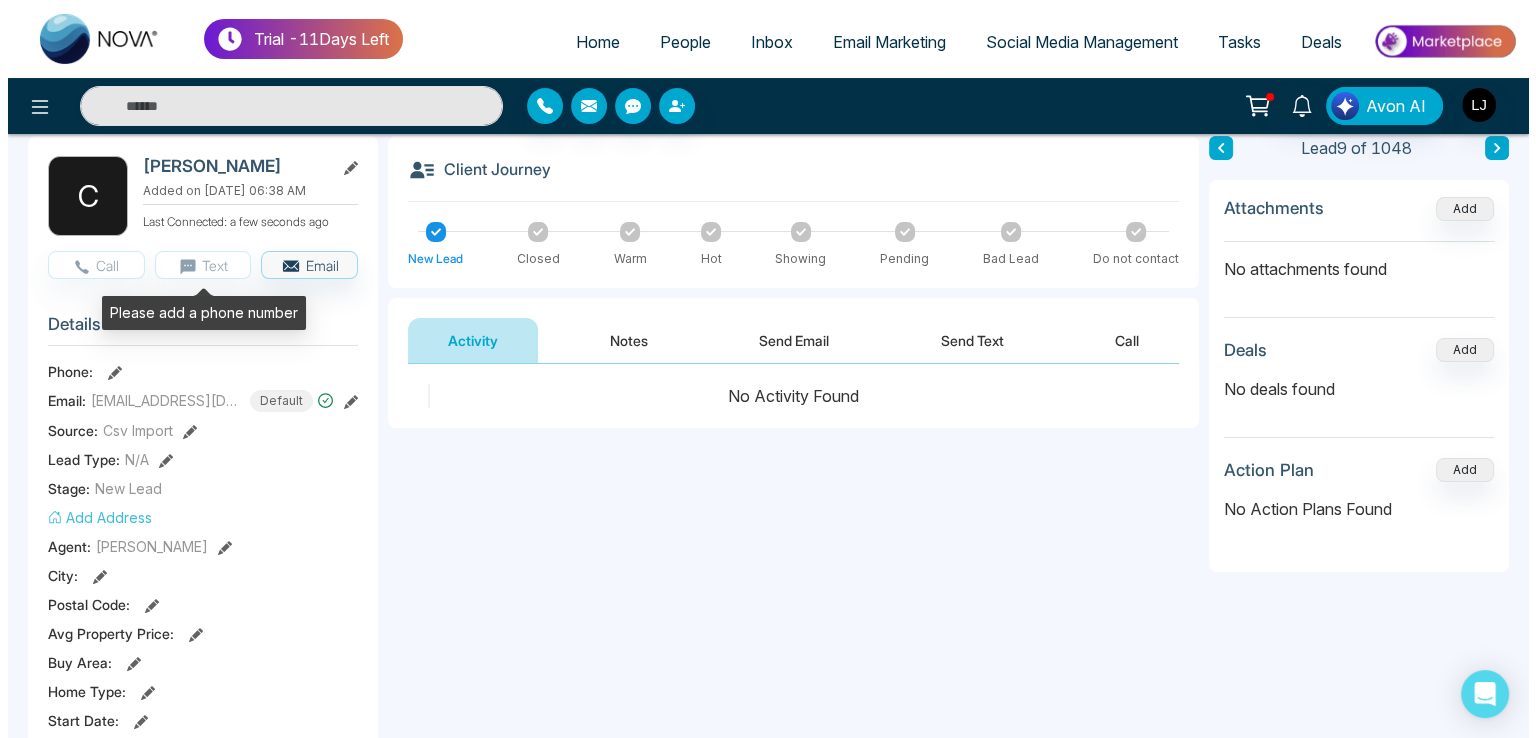 scroll, scrollTop: 0, scrollLeft: 0, axis: both 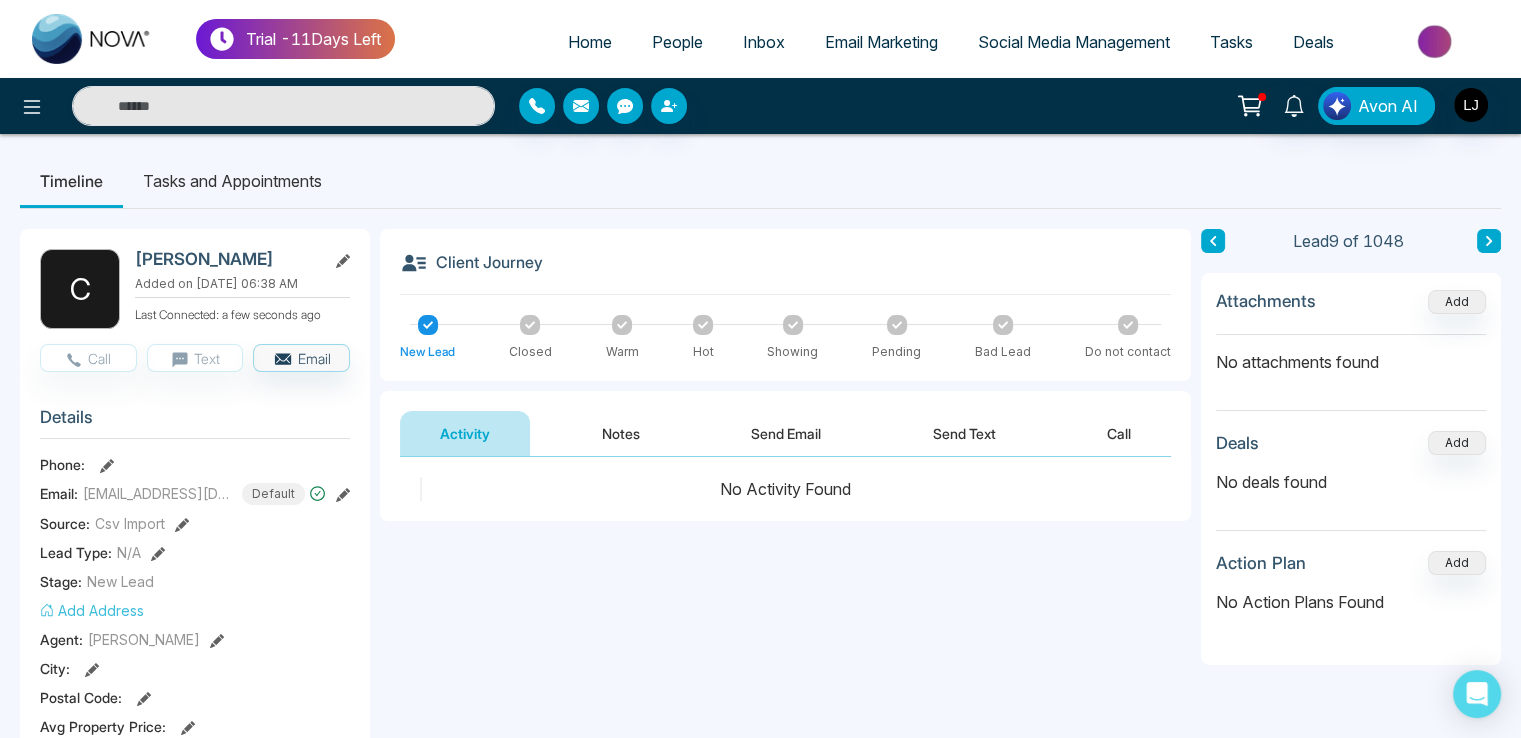 click on "Tasks and Appointments" at bounding box center [232, 181] 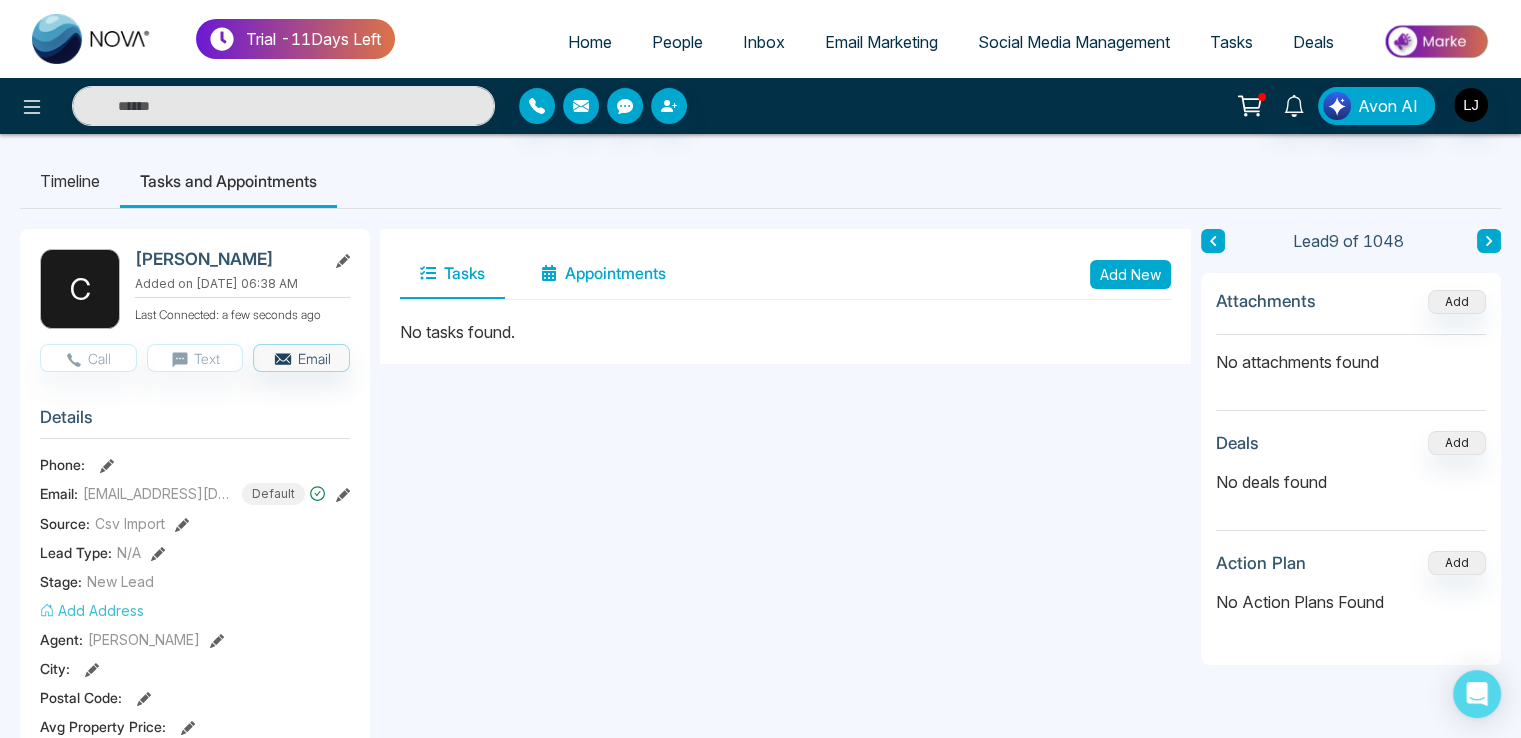 click on "Appointments" at bounding box center (603, 274) 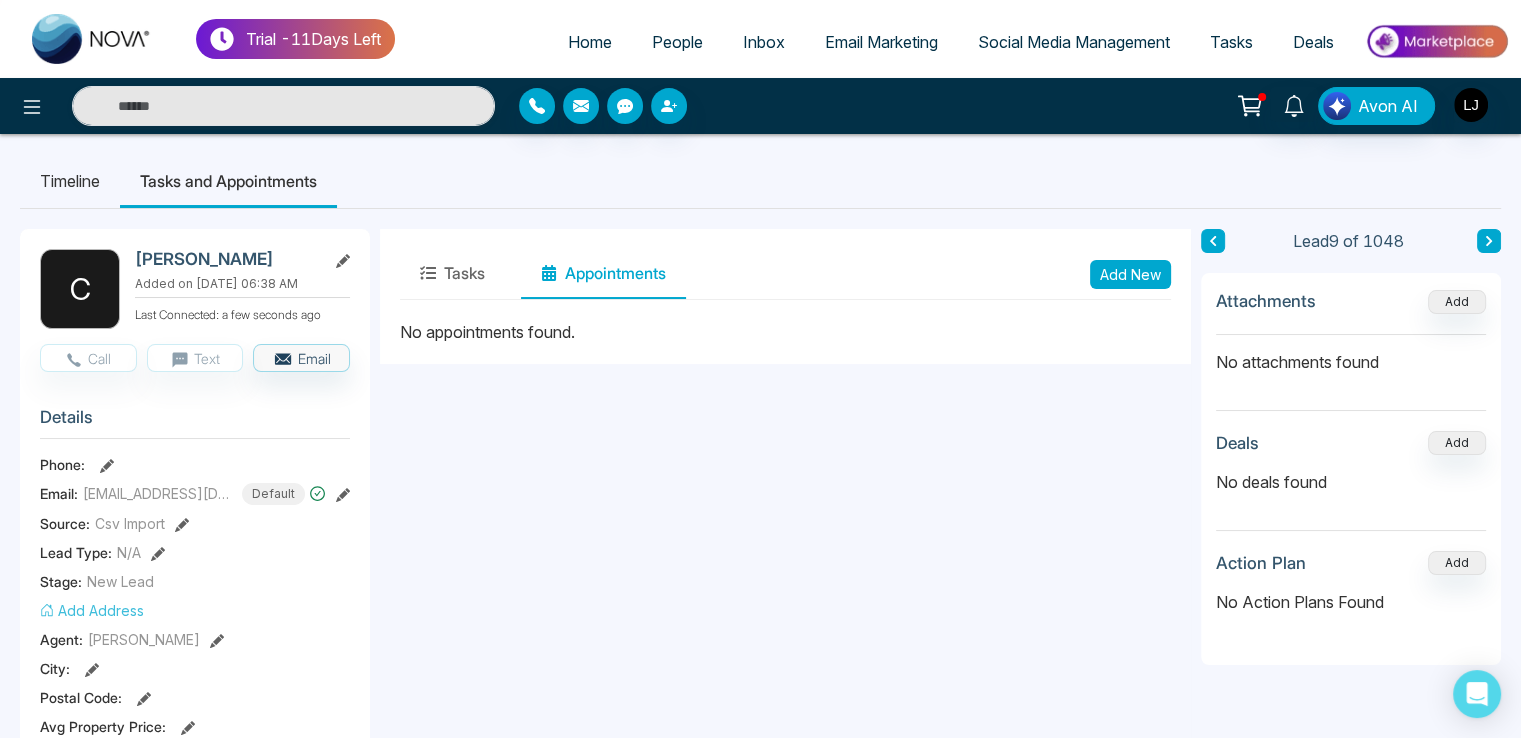 click on "Add New" at bounding box center [1130, 274] 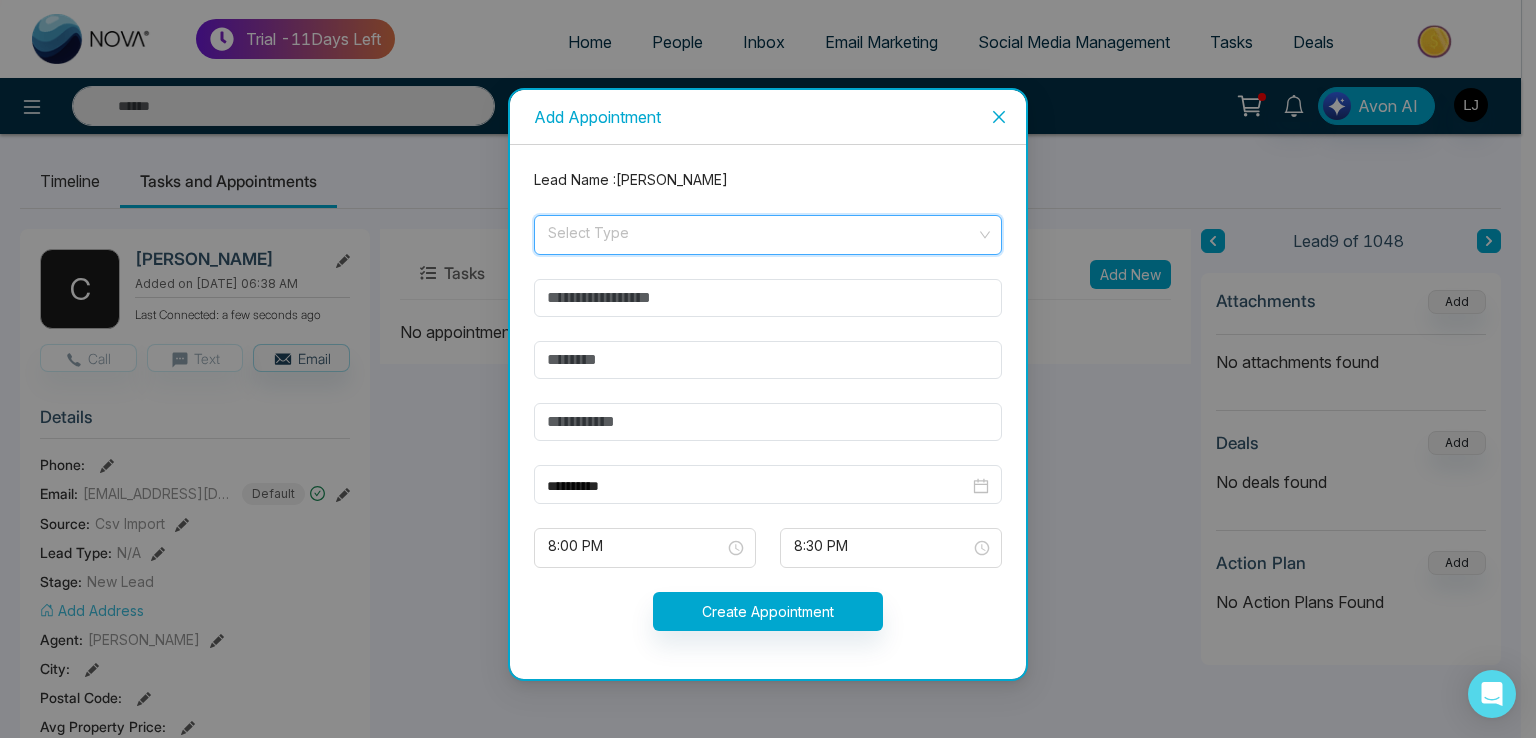 click at bounding box center (761, 231) 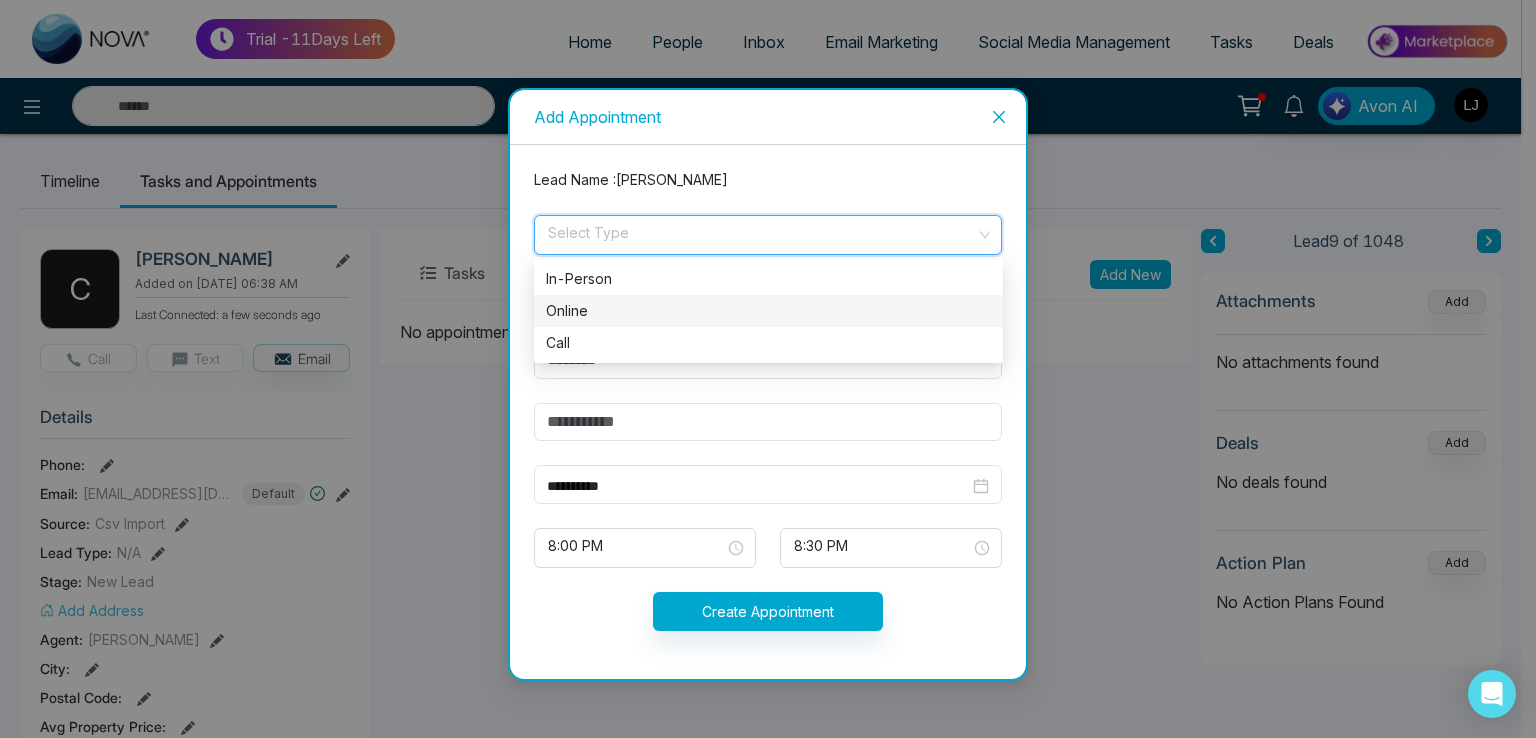 click on "Online" at bounding box center (768, 311) 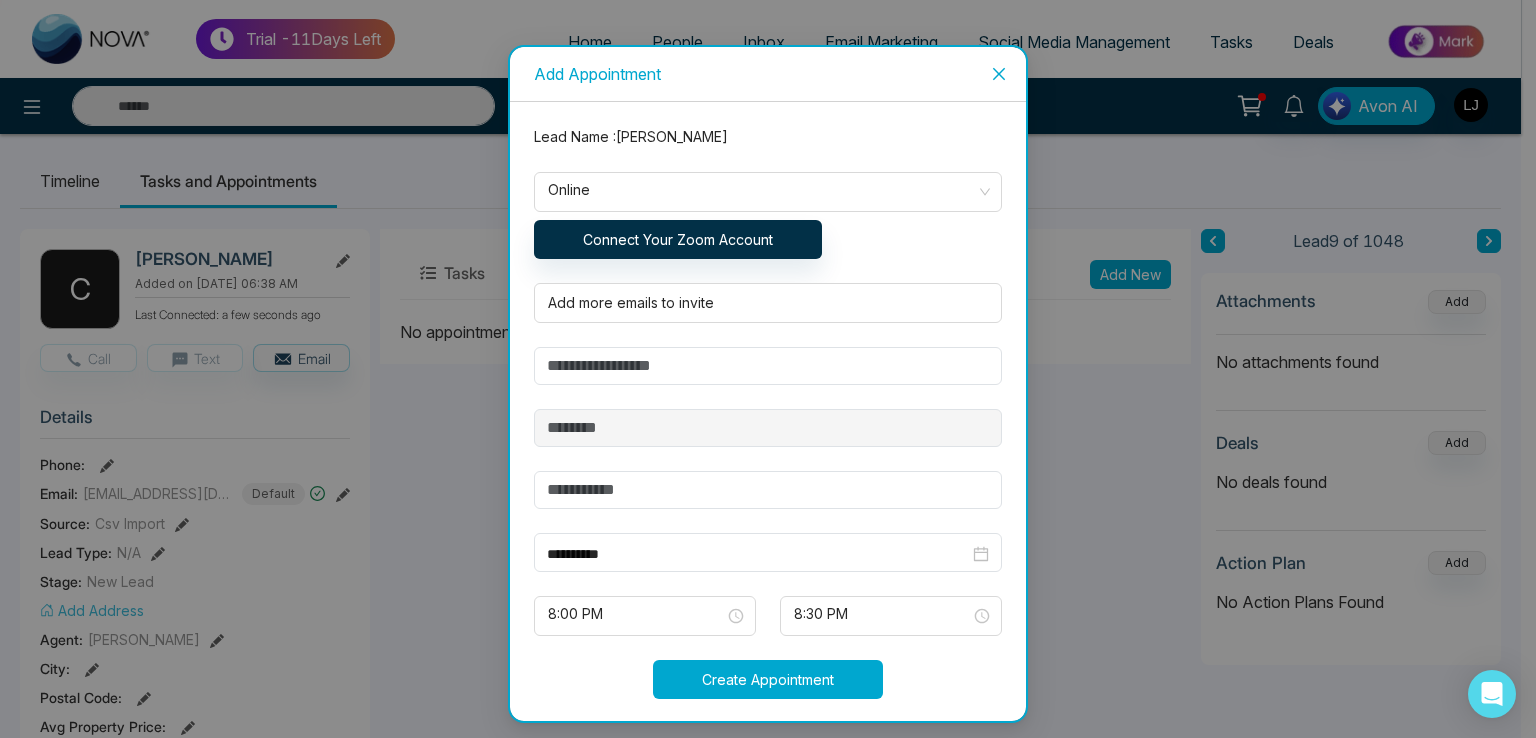 click on "Create Appointment" at bounding box center (768, 679) 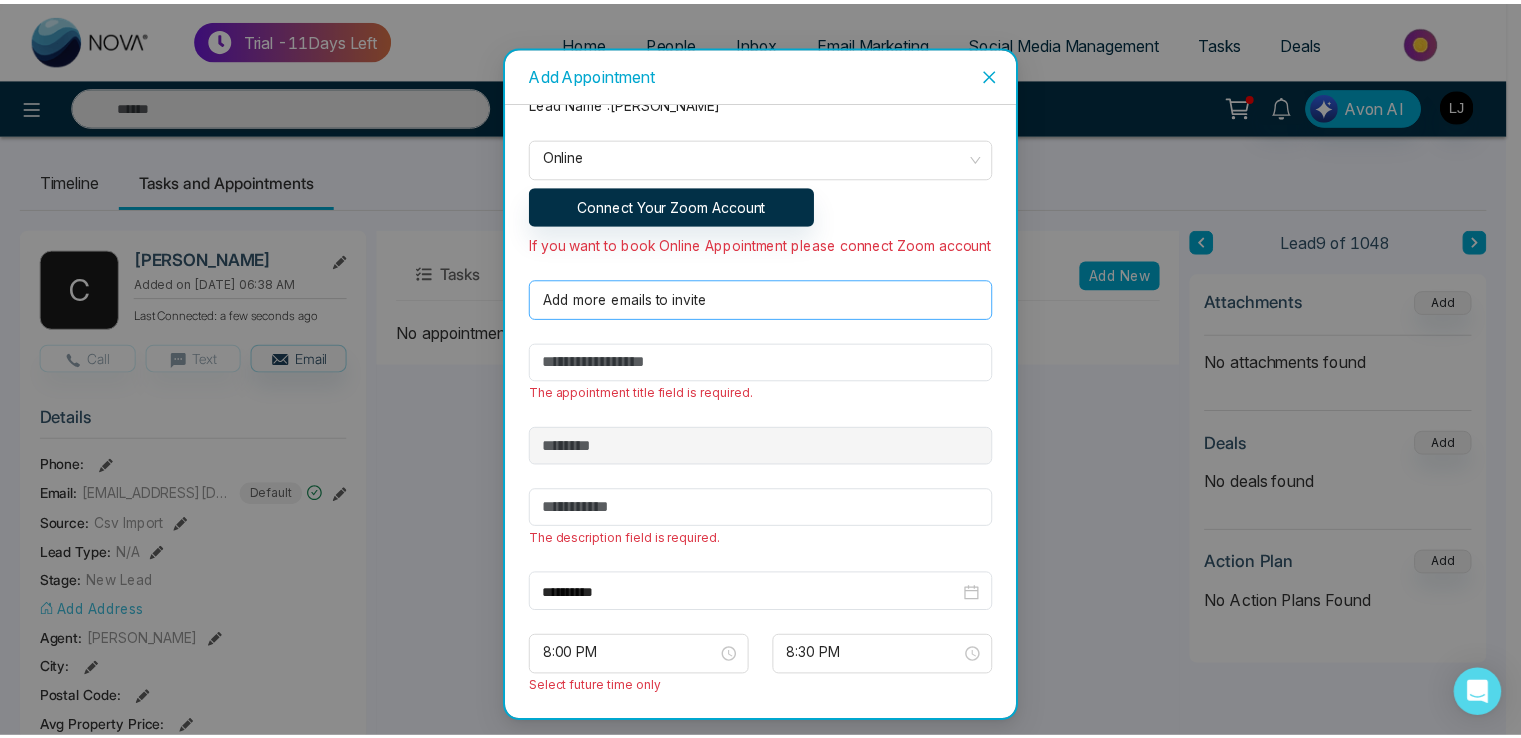 scroll, scrollTop: 0, scrollLeft: 0, axis: both 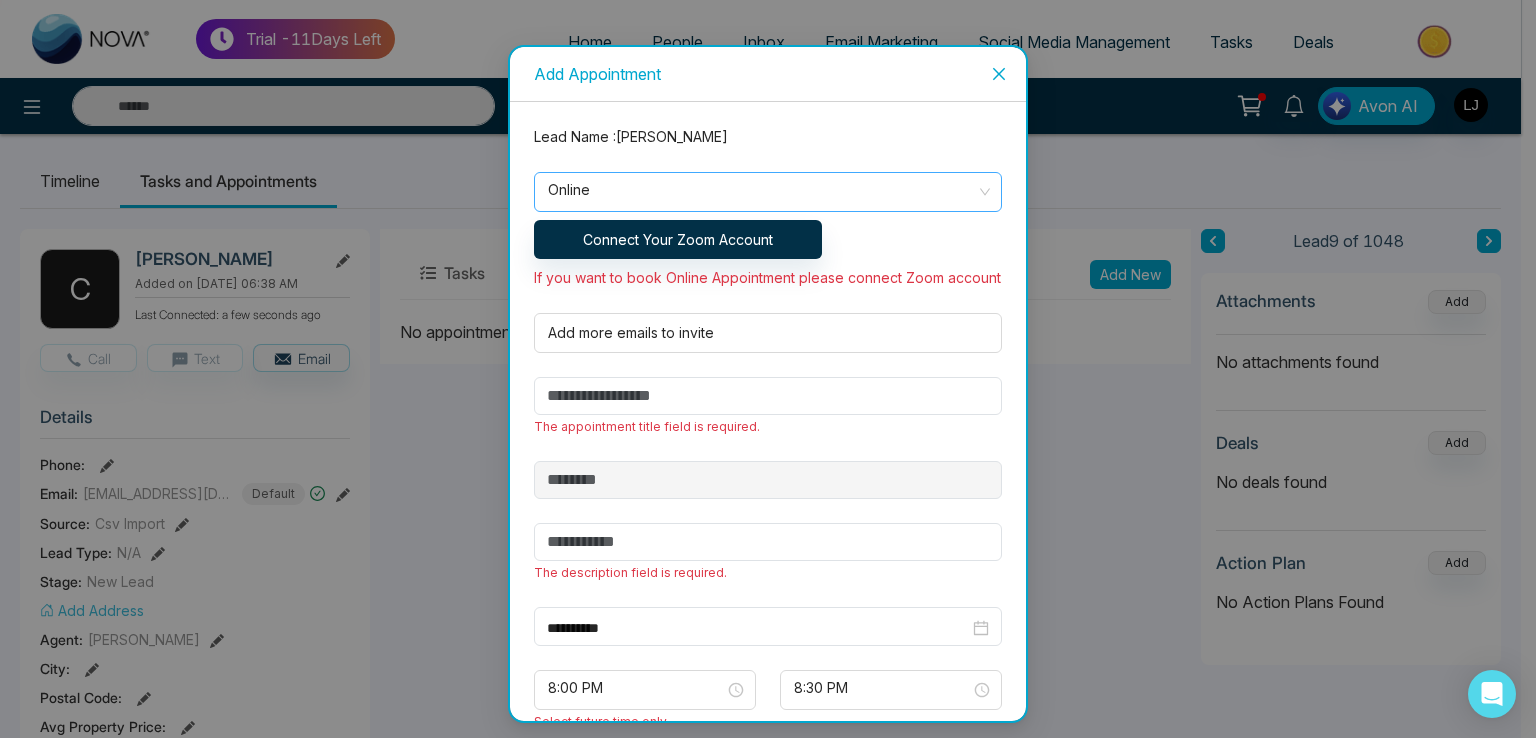 click on "Online" at bounding box center [768, 192] 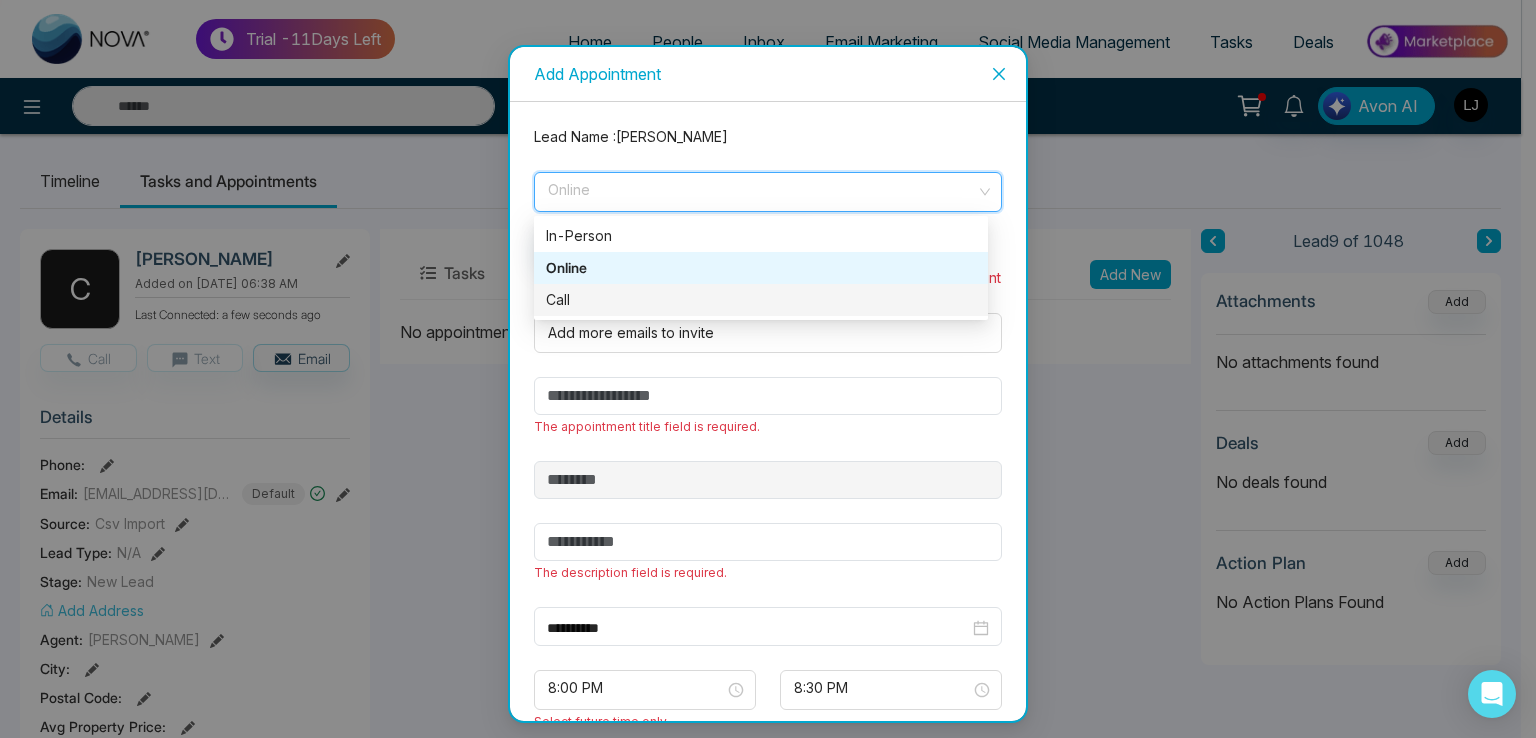 click on "Call" at bounding box center (761, 300) 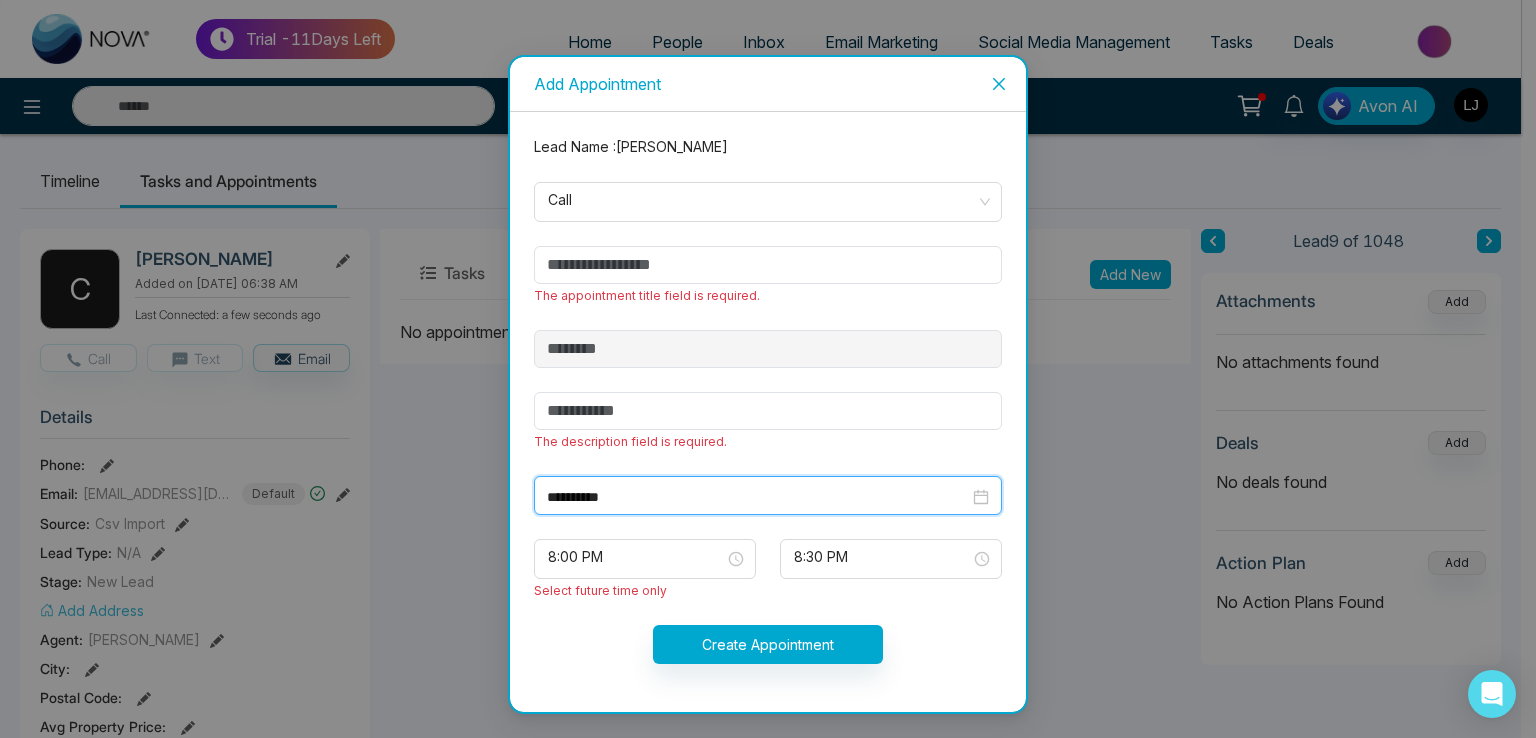click on "**********" at bounding box center [758, 497] 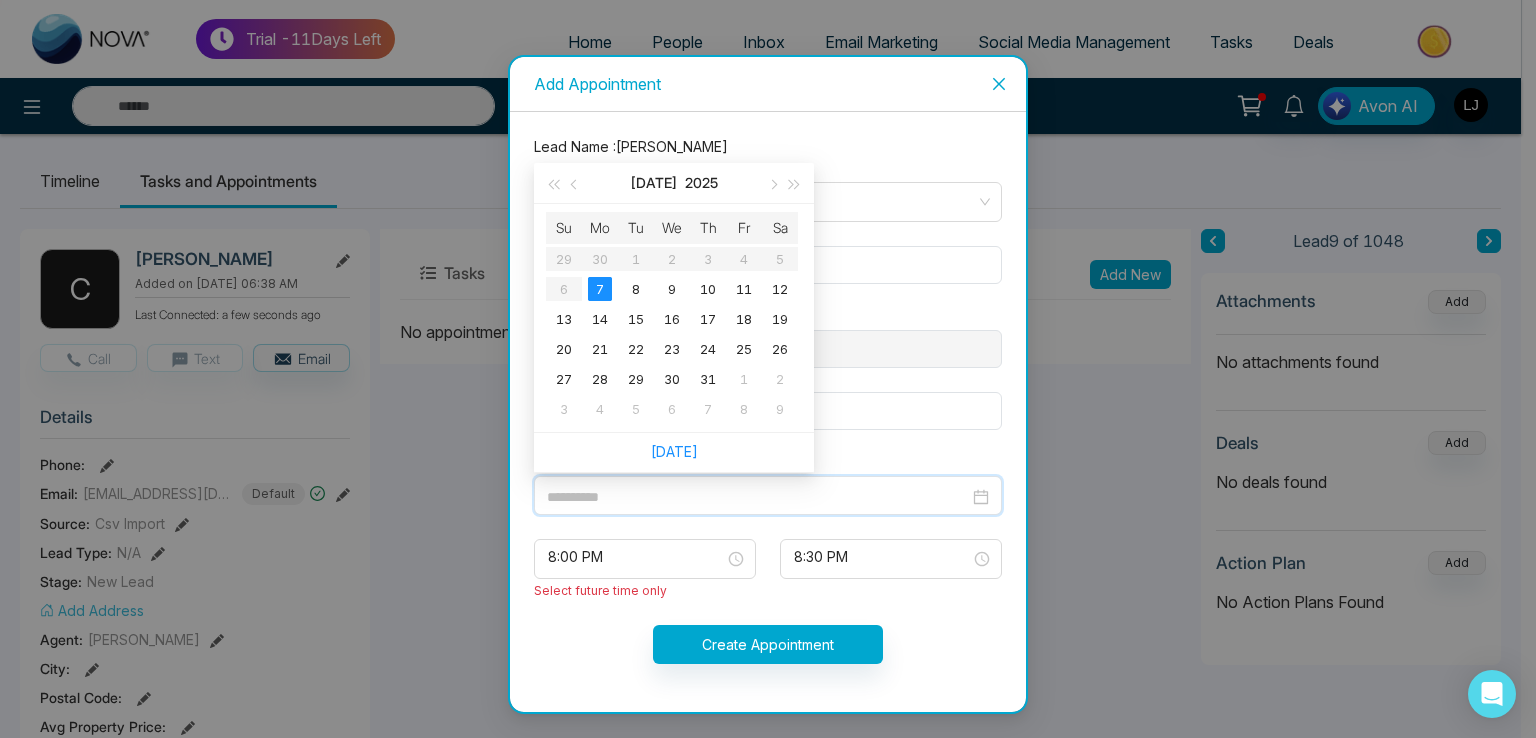 type on "**********" 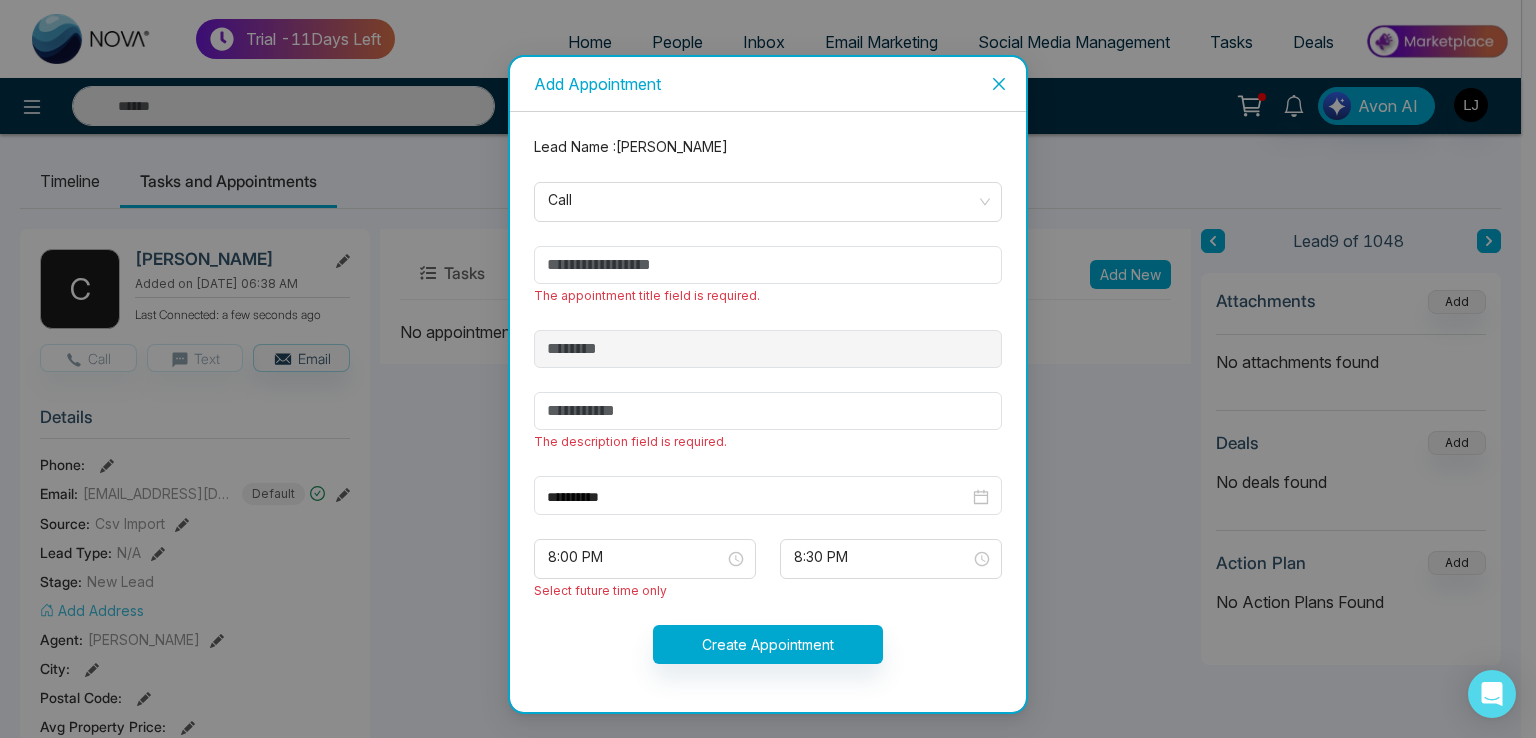 click on "Select future time only" at bounding box center [600, 590] 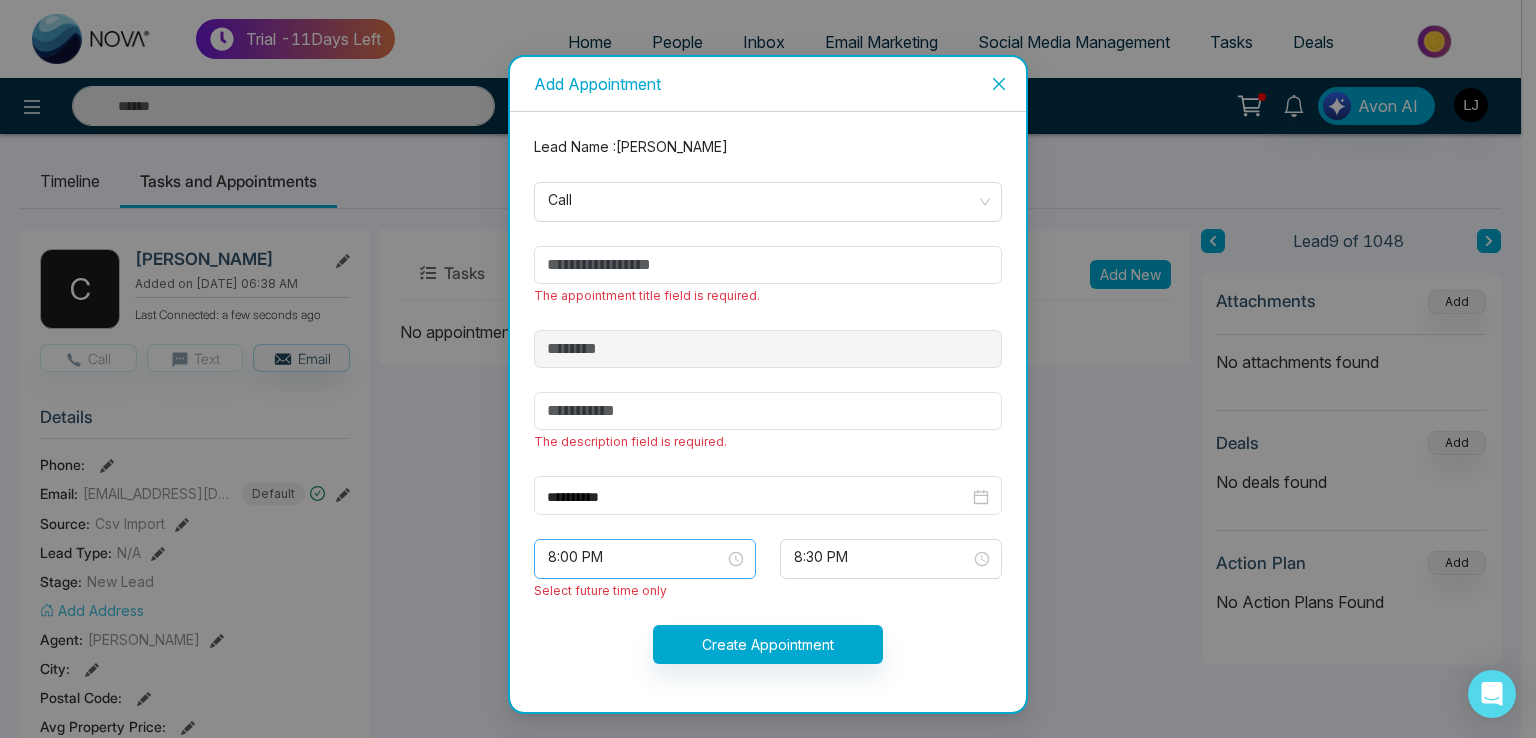 click on "8:00 PM" at bounding box center [645, 559] 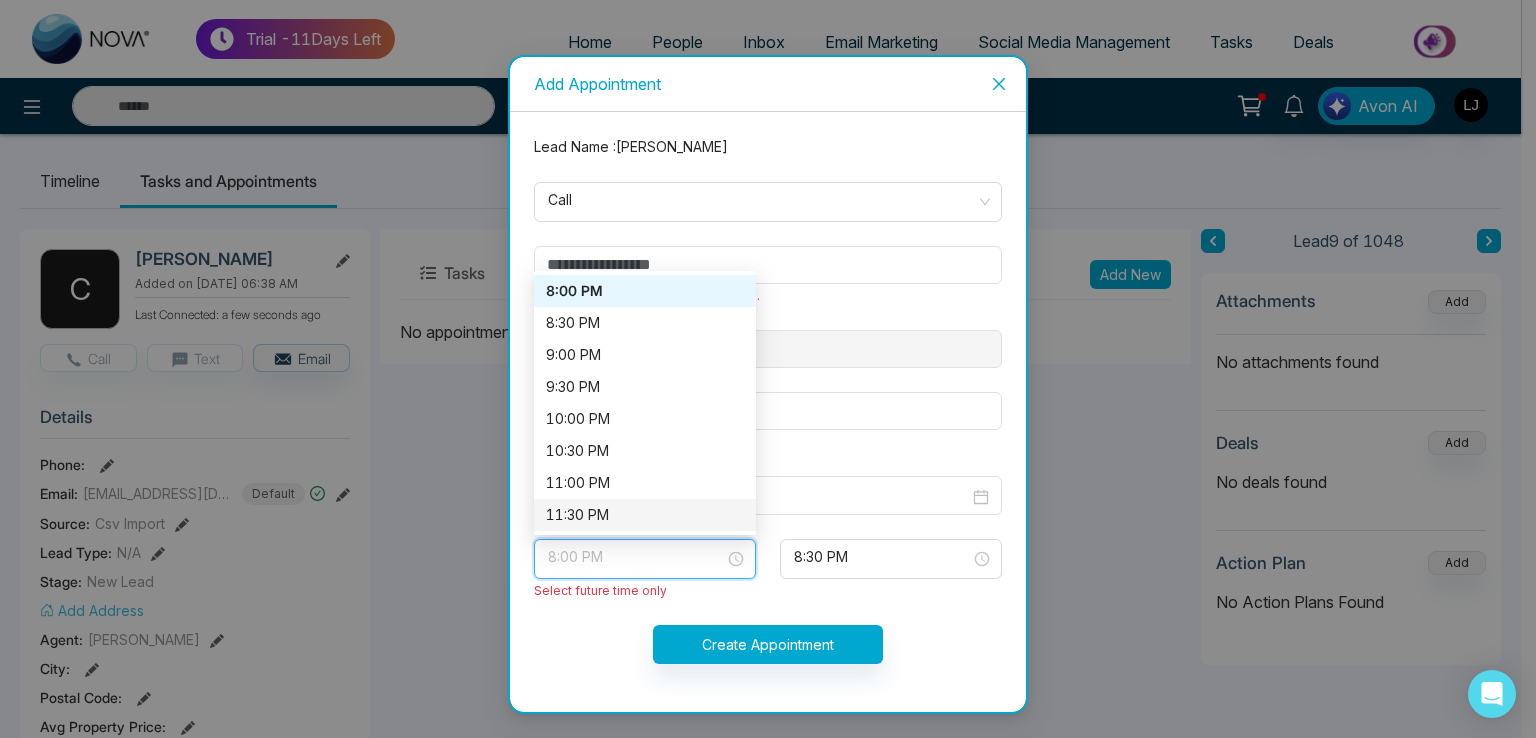 click on "11:30 PM" at bounding box center [645, 515] 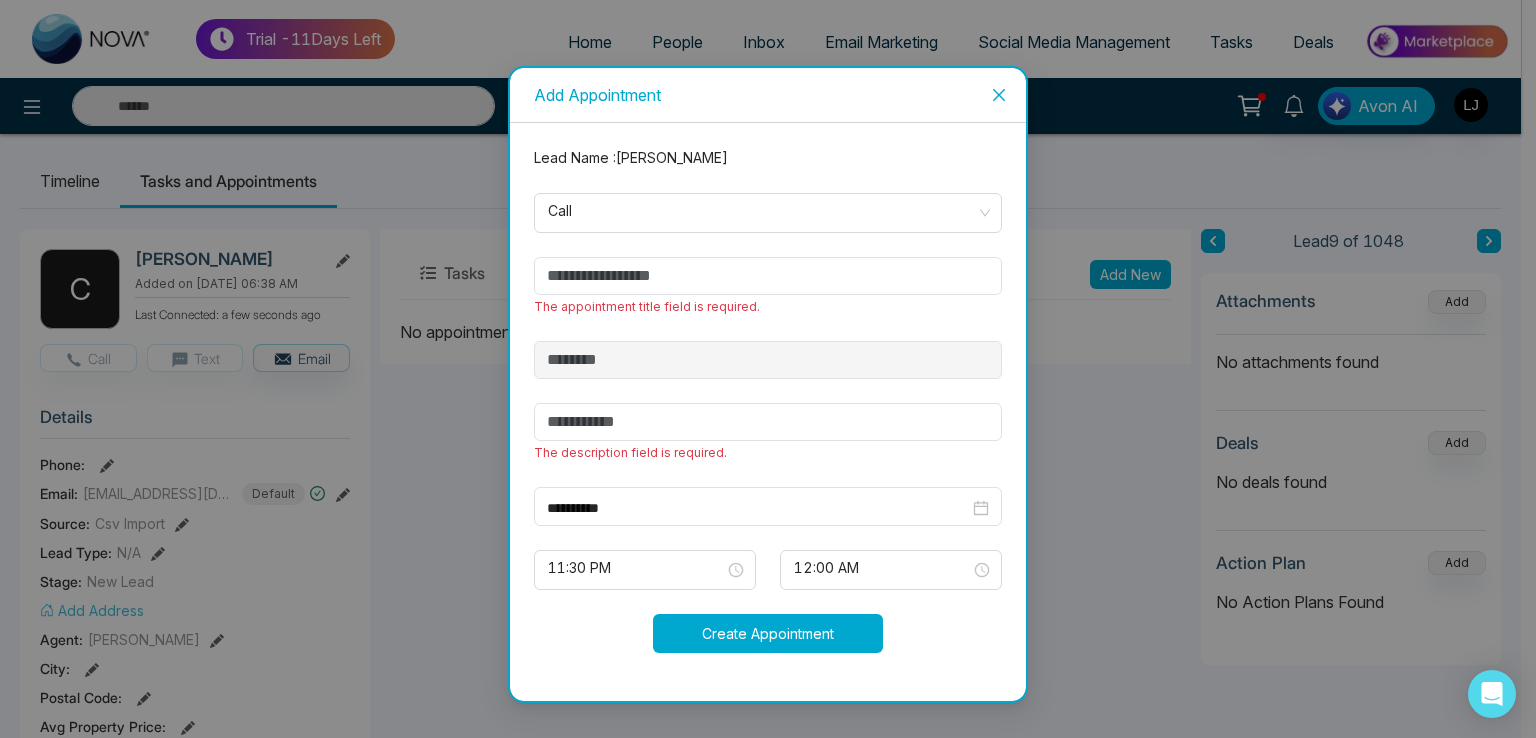 click on "Create Appointment" at bounding box center [768, 633] 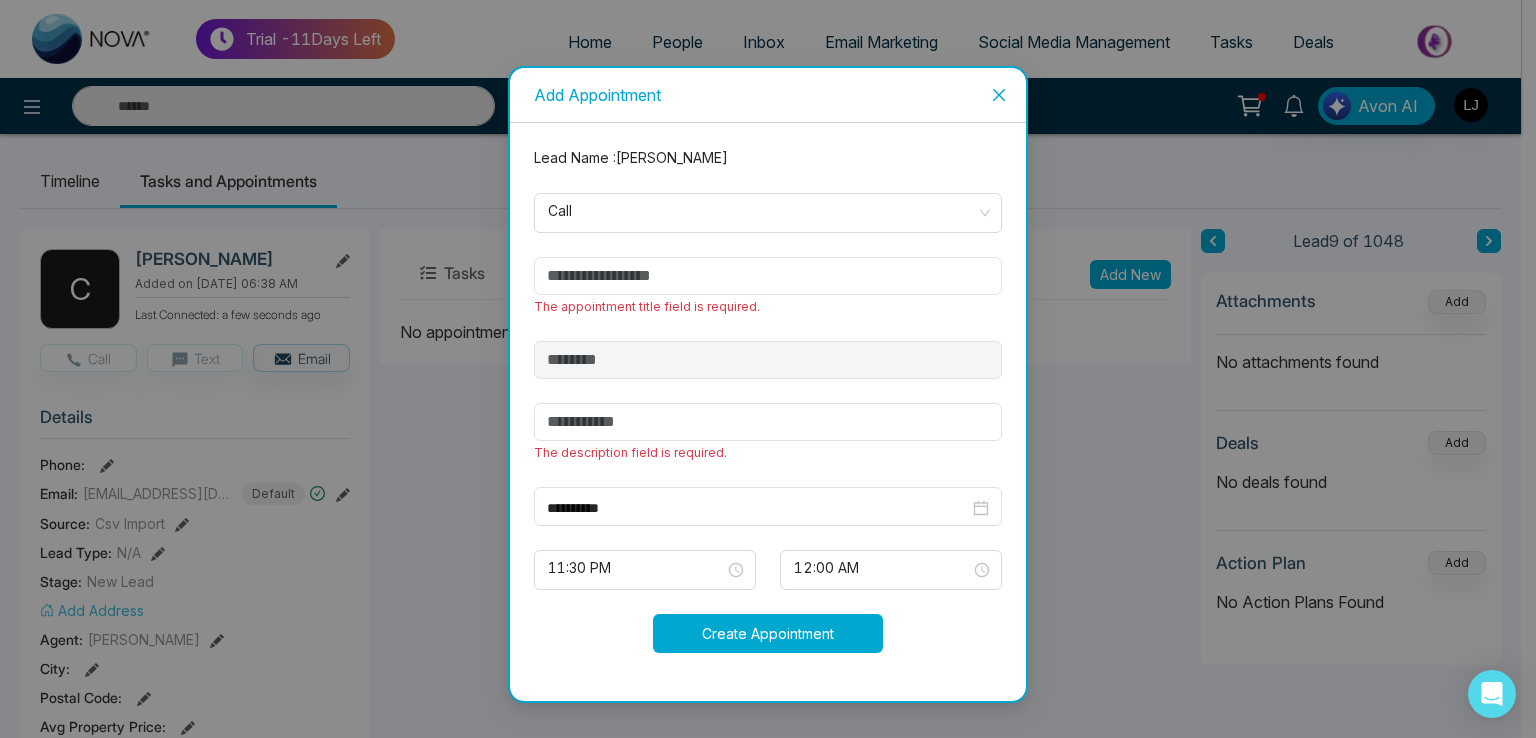 type 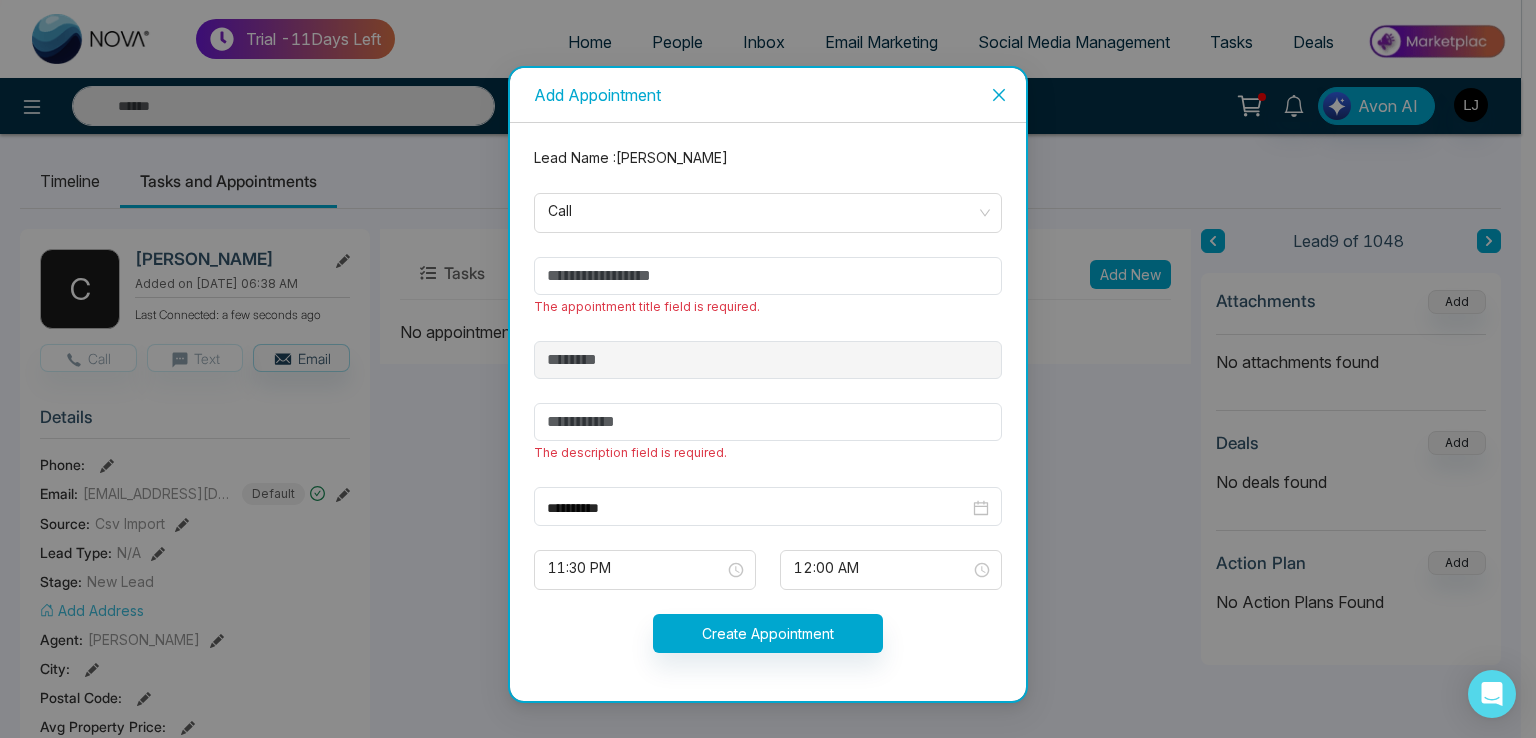 click 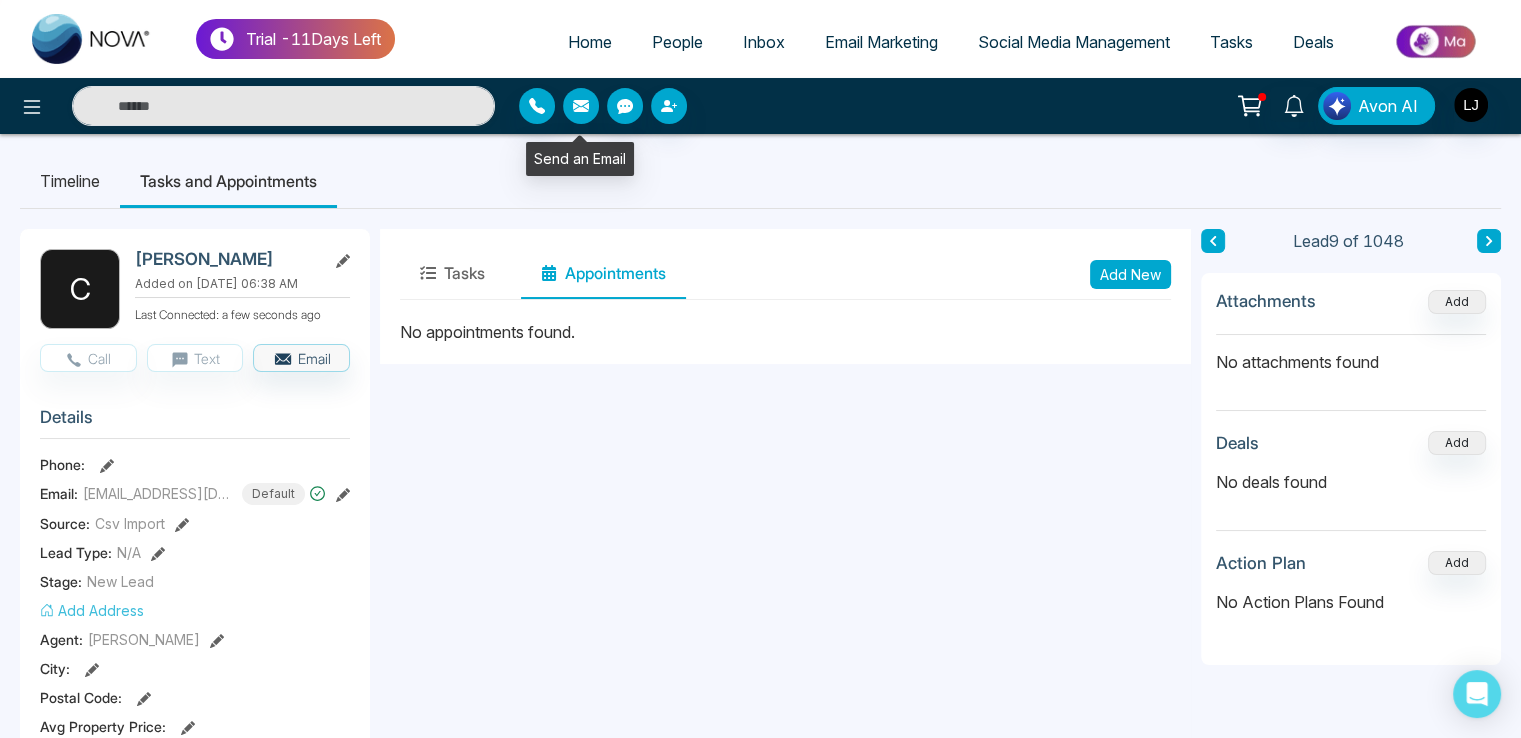 click 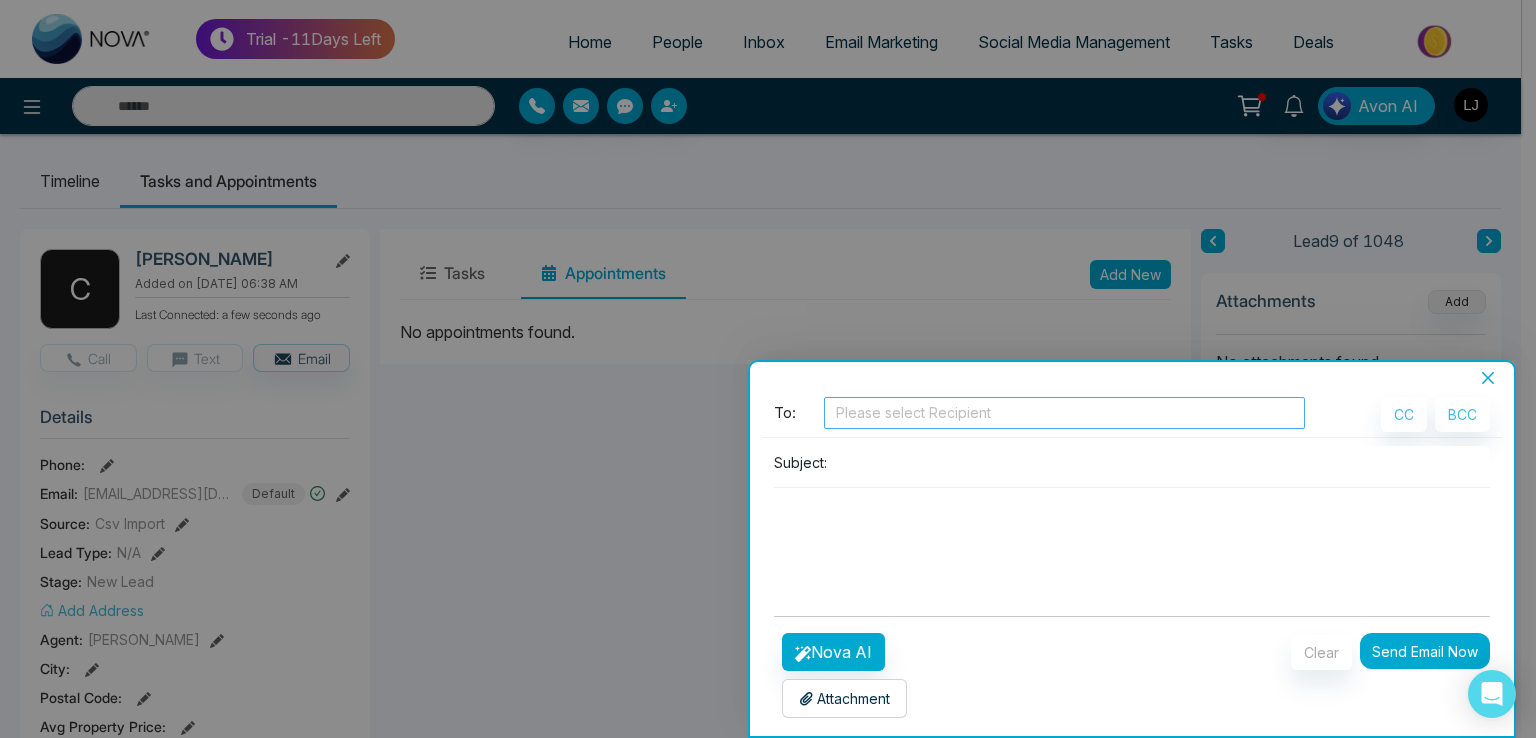 click at bounding box center [1064, 413] 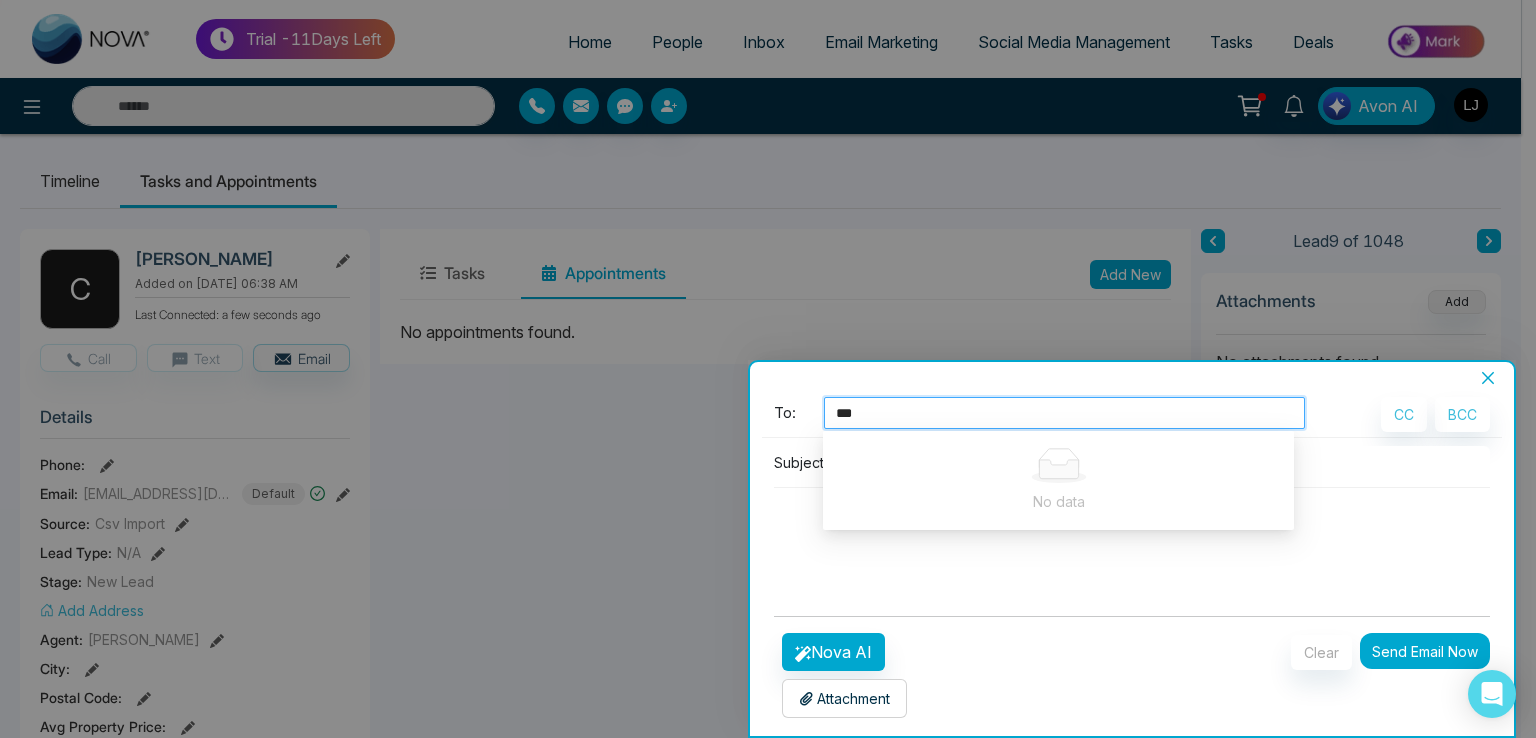 type on "**" 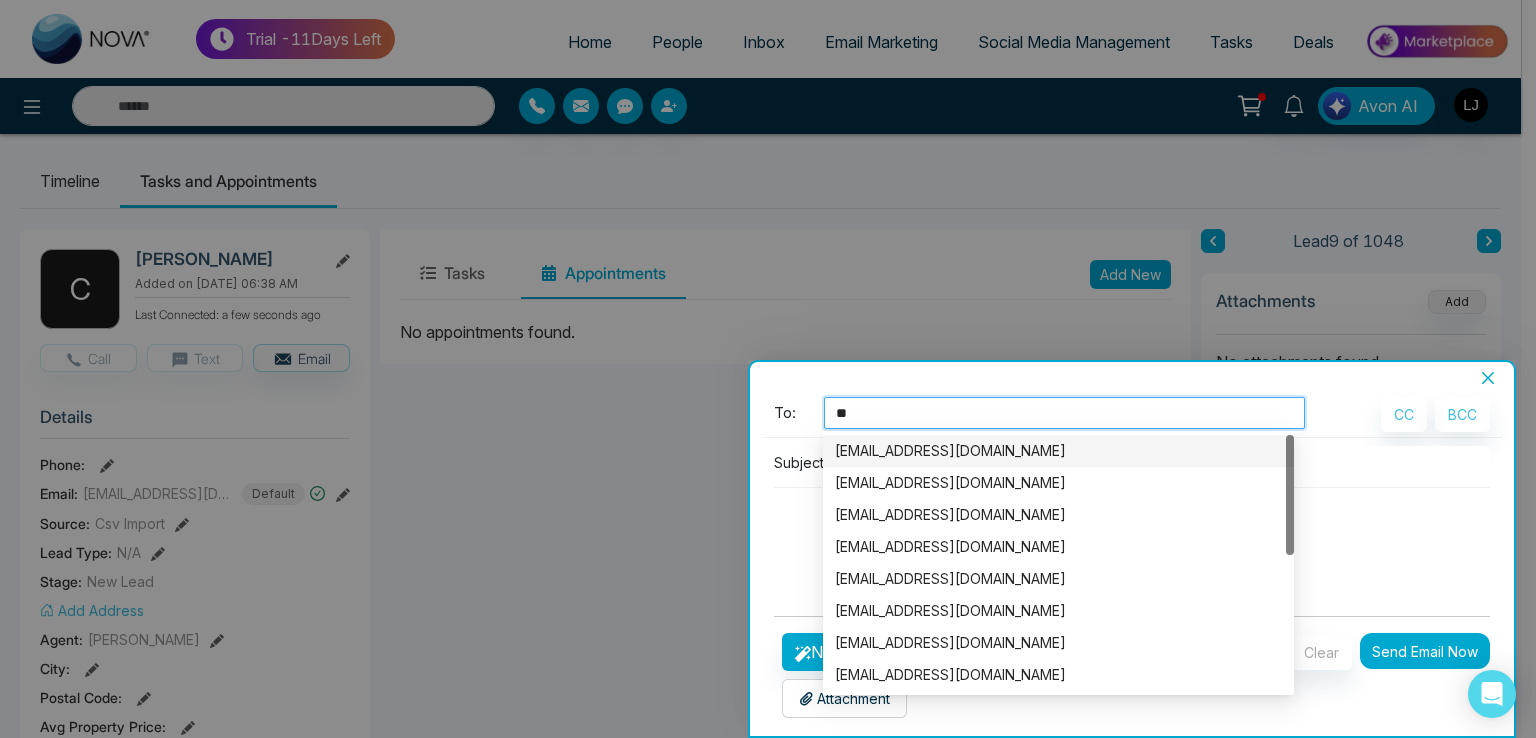type 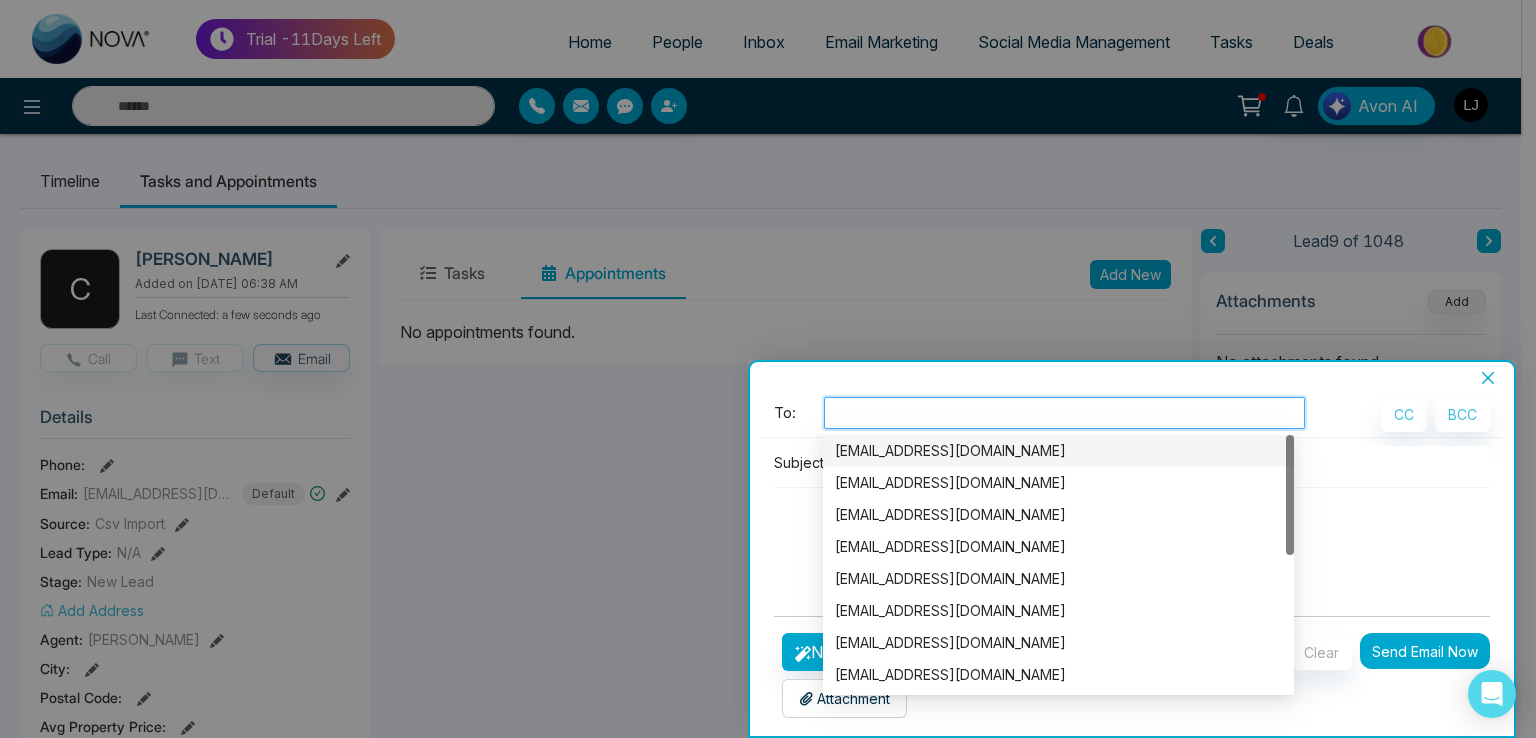 click 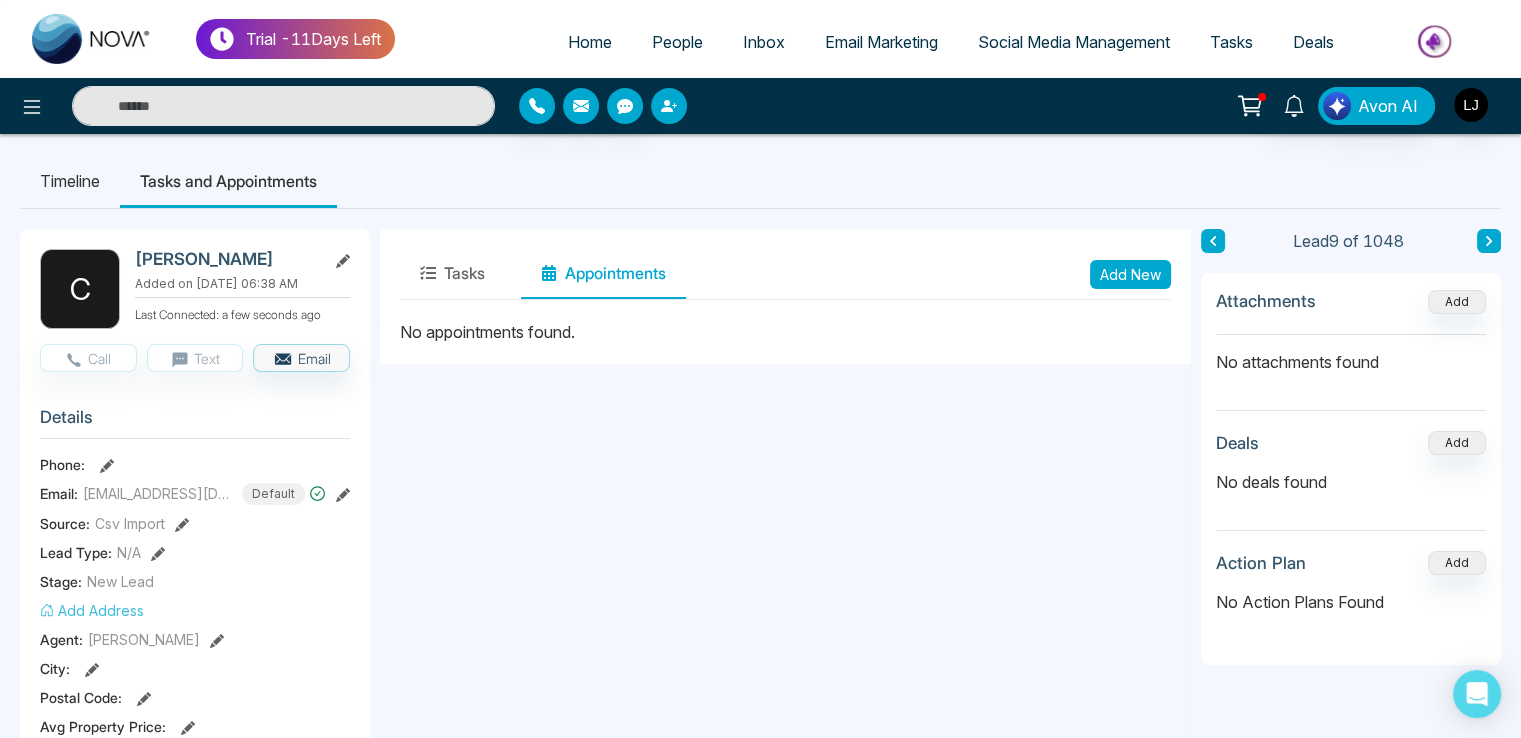 click 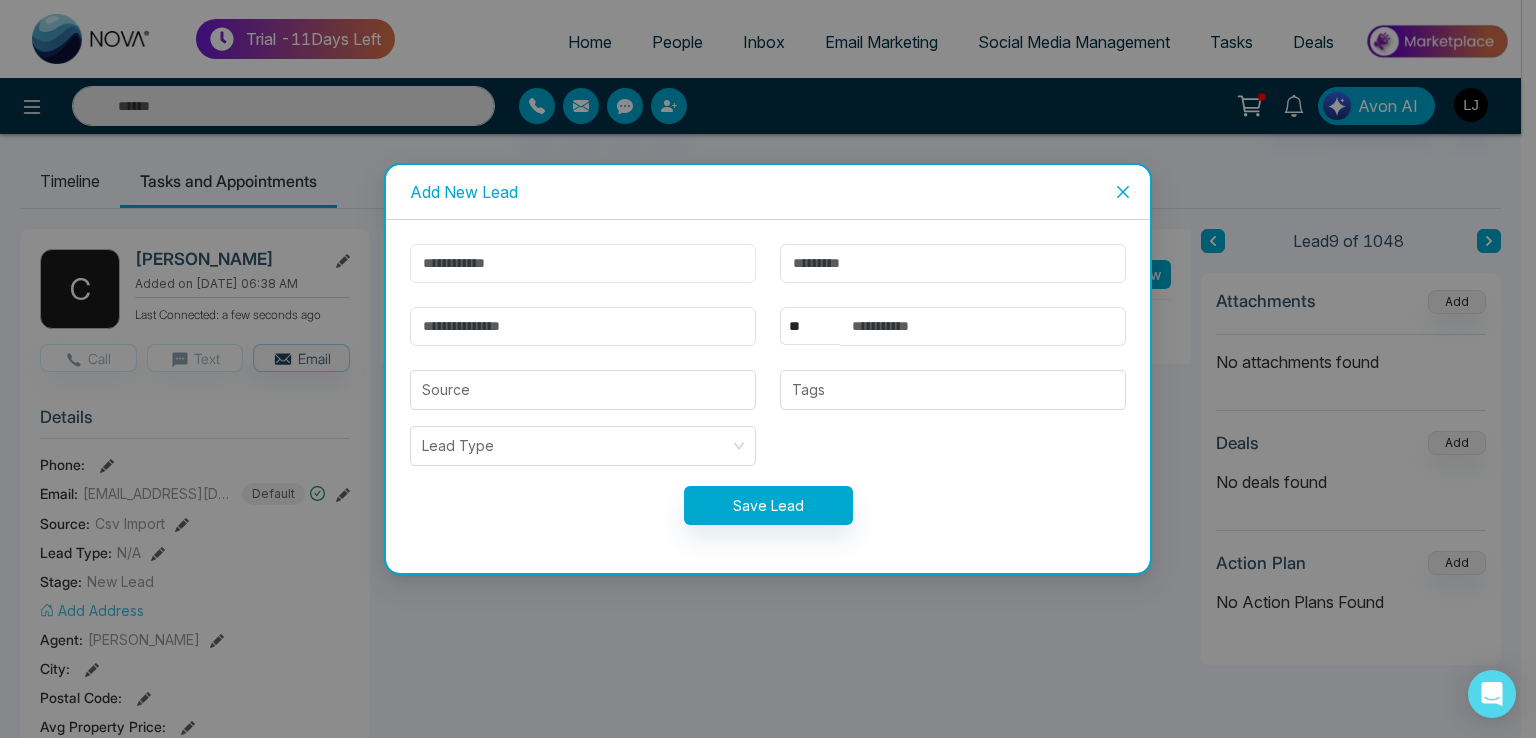click at bounding box center (583, 263) 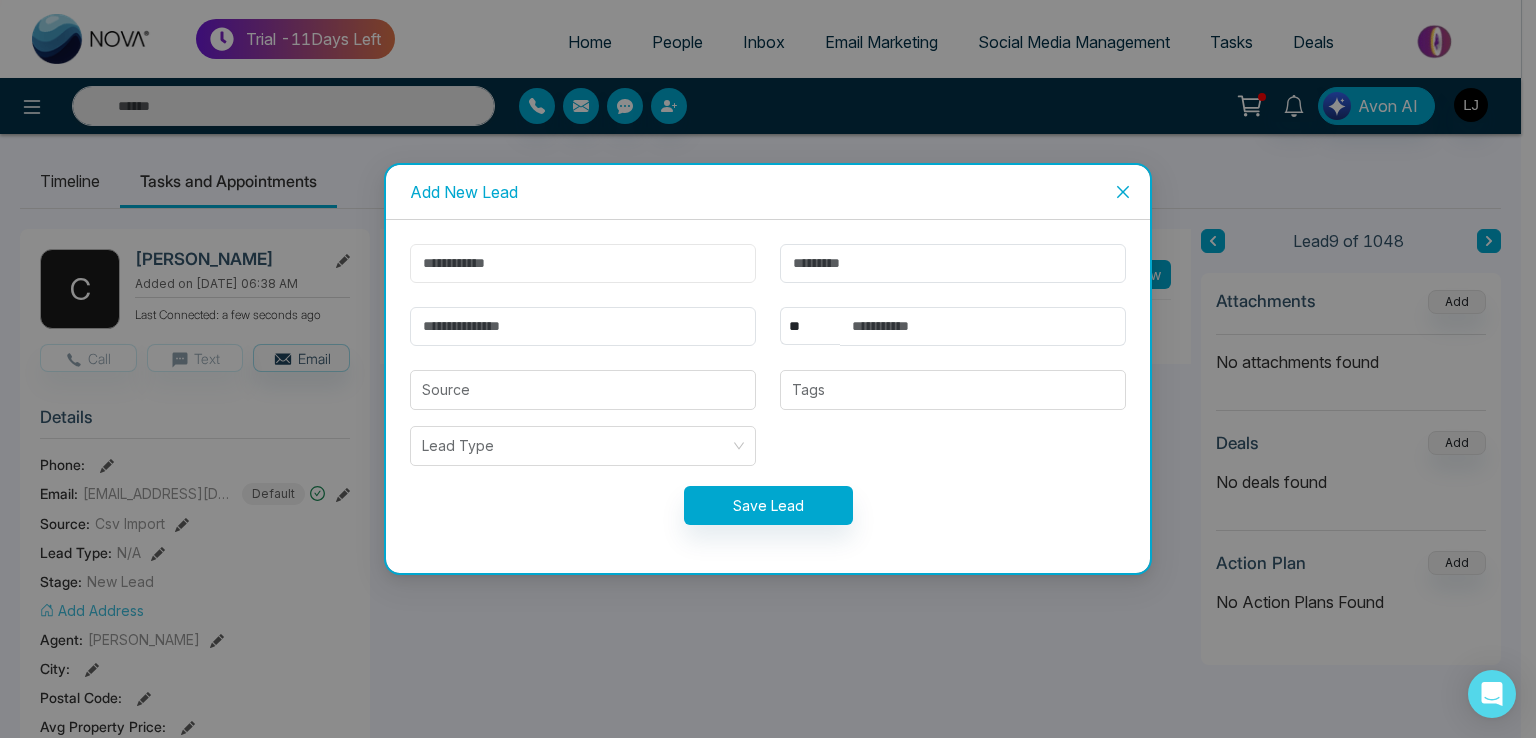 type on "******" 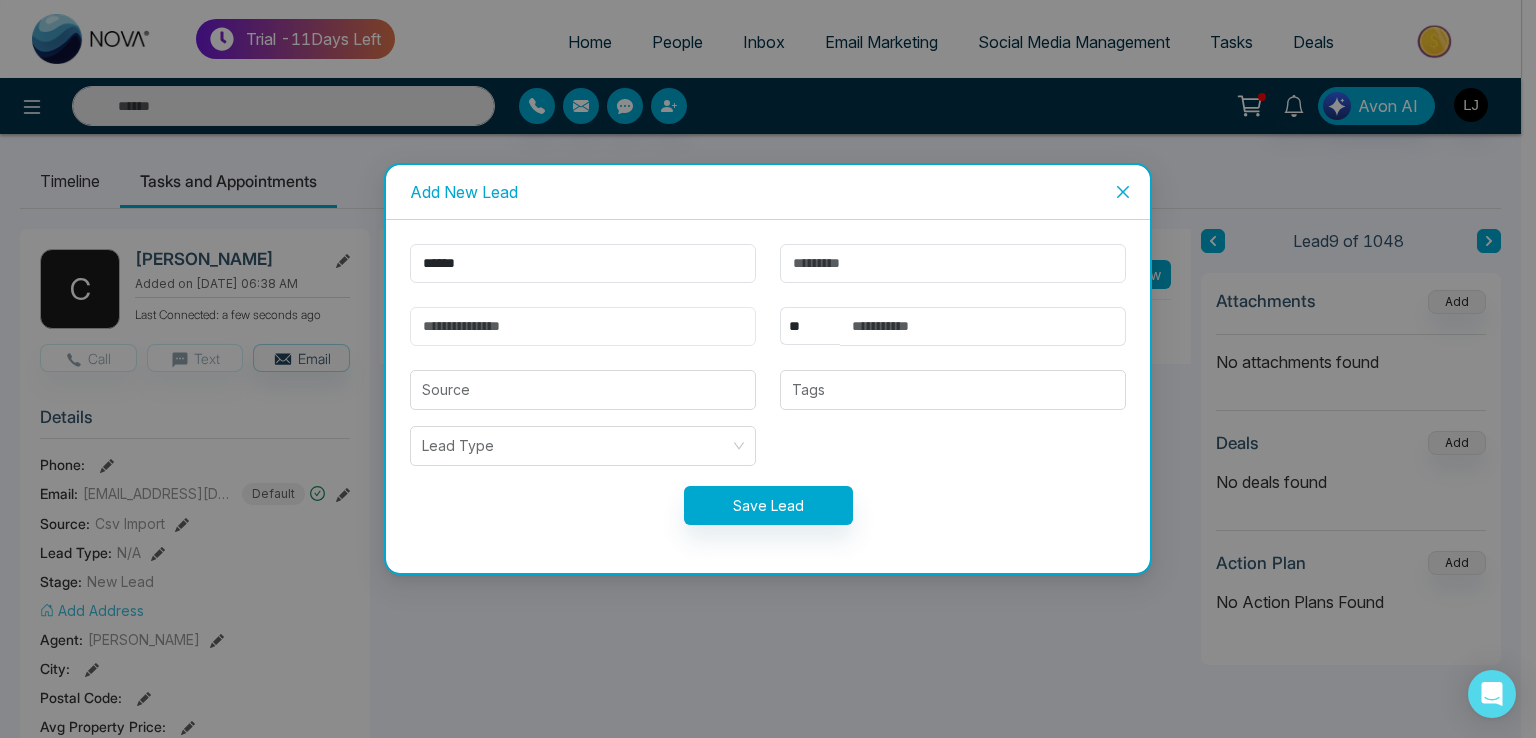 drag, startPoint x: 497, startPoint y: 327, endPoint x: 504, endPoint y: 345, distance: 19.313208 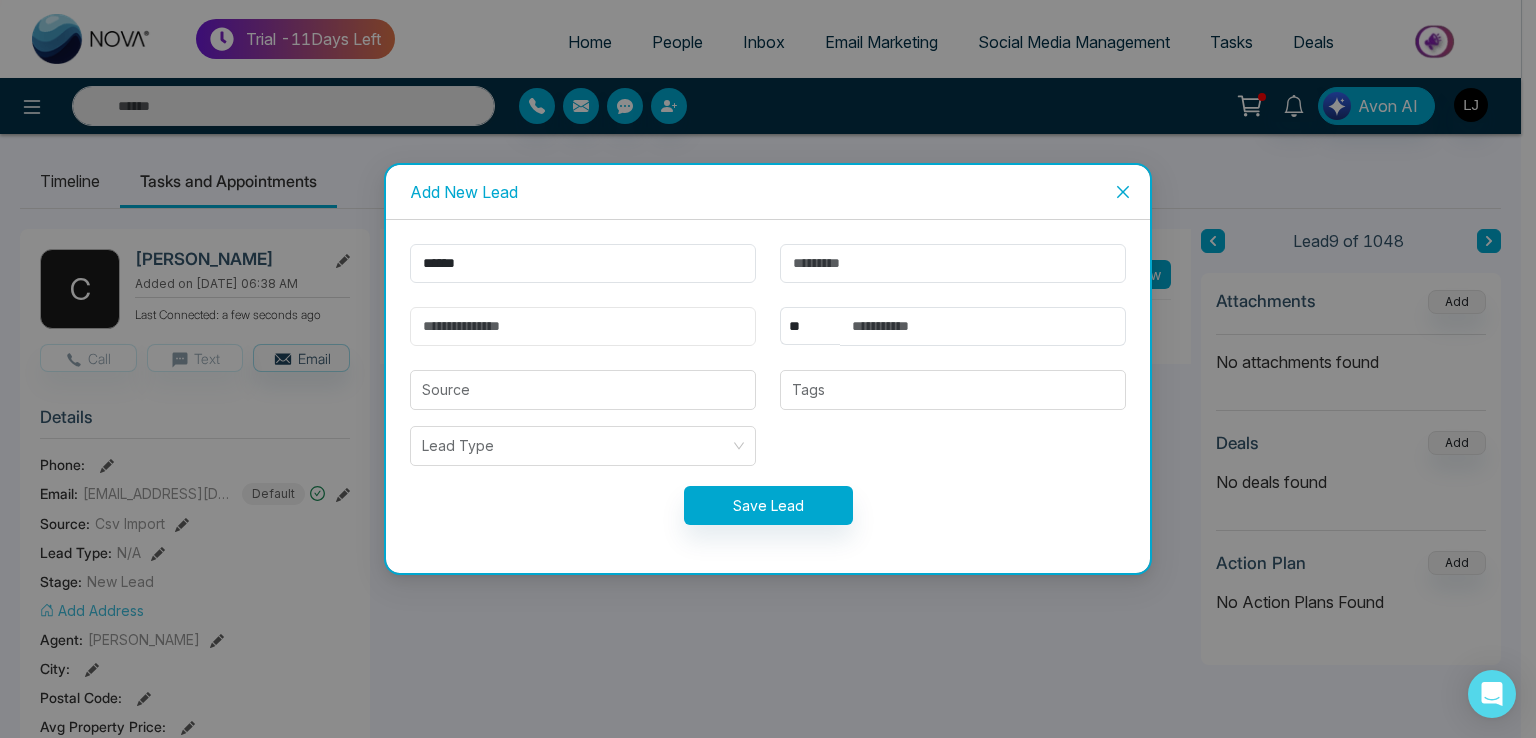 click at bounding box center [583, 326] 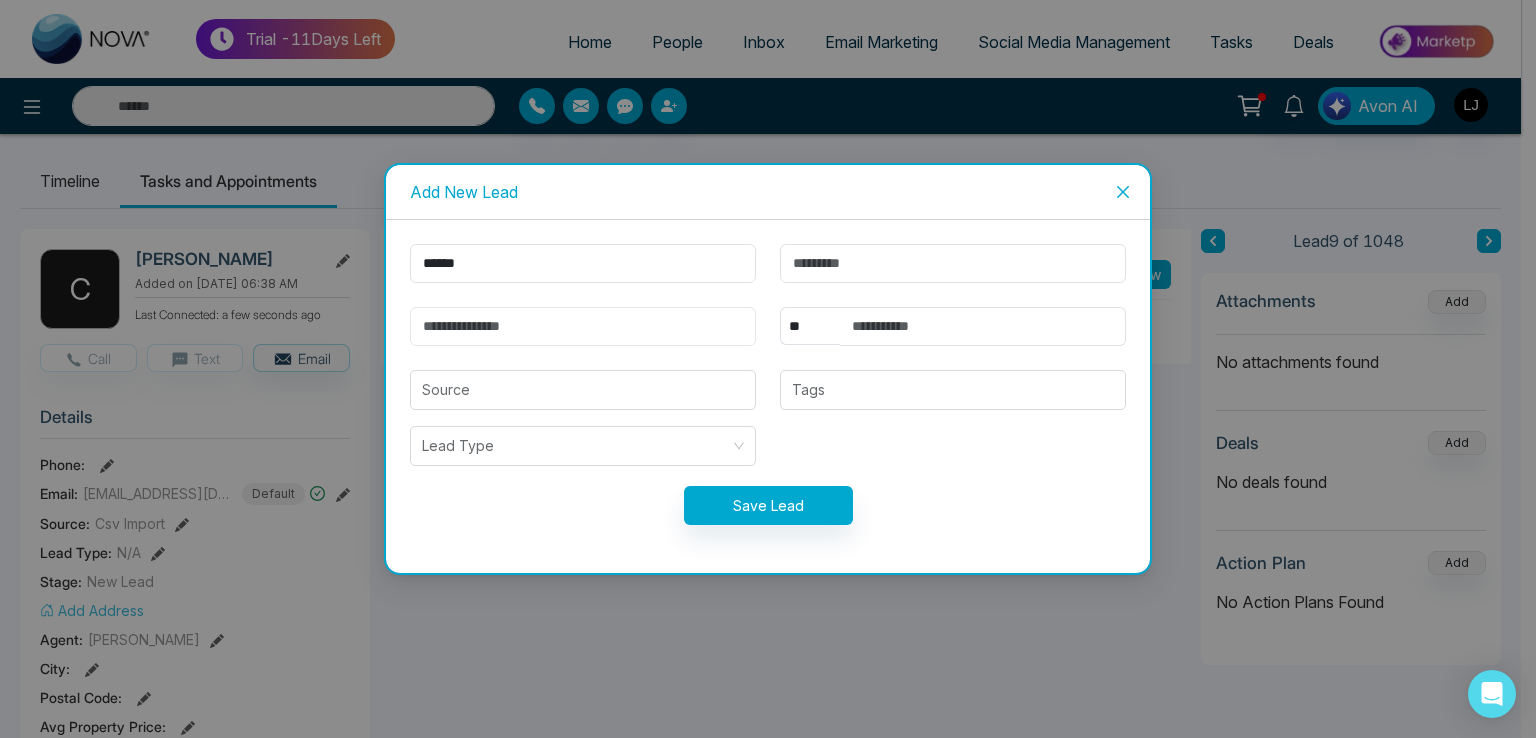 type on "**********" 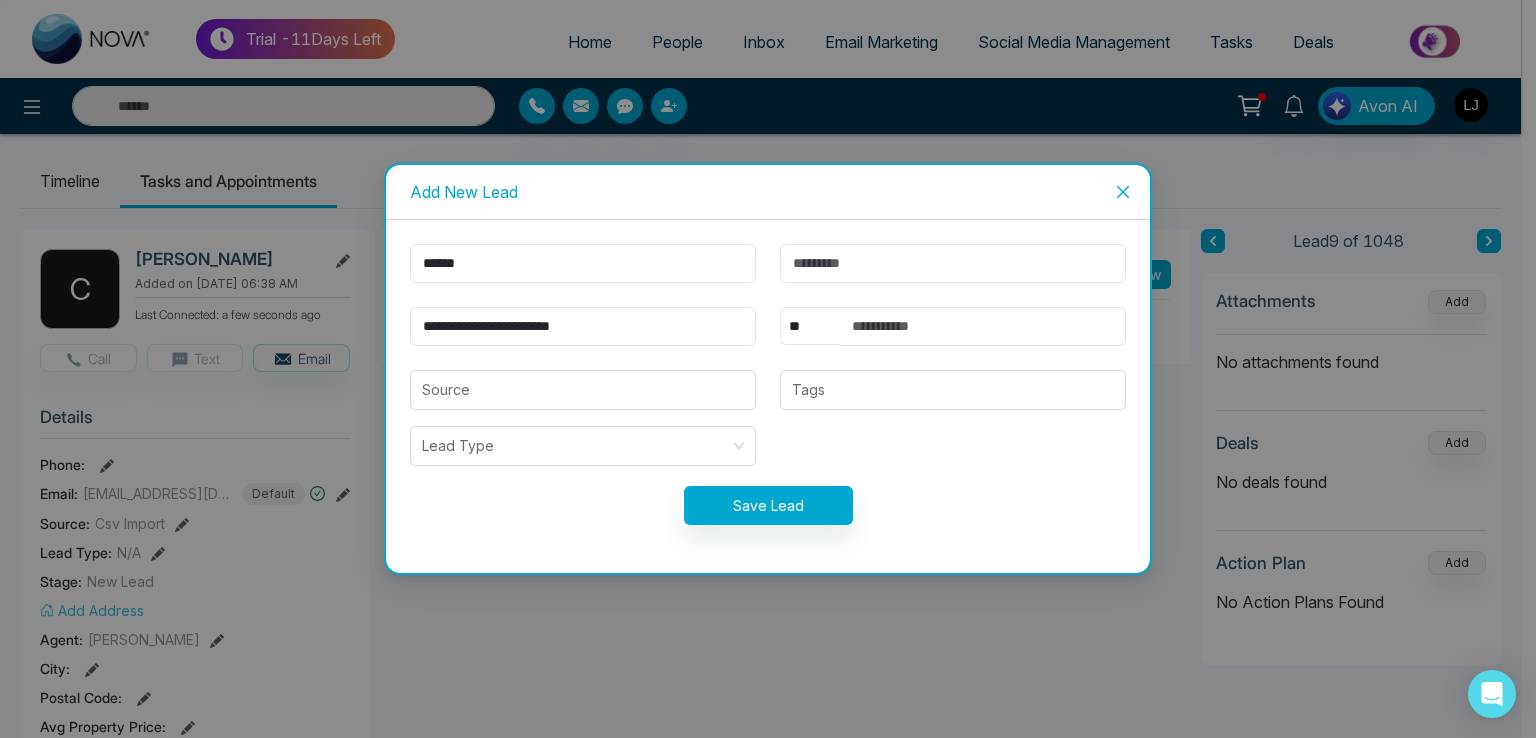 click on "** **** *** *** *** **** ***" at bounding box center (810, 326) 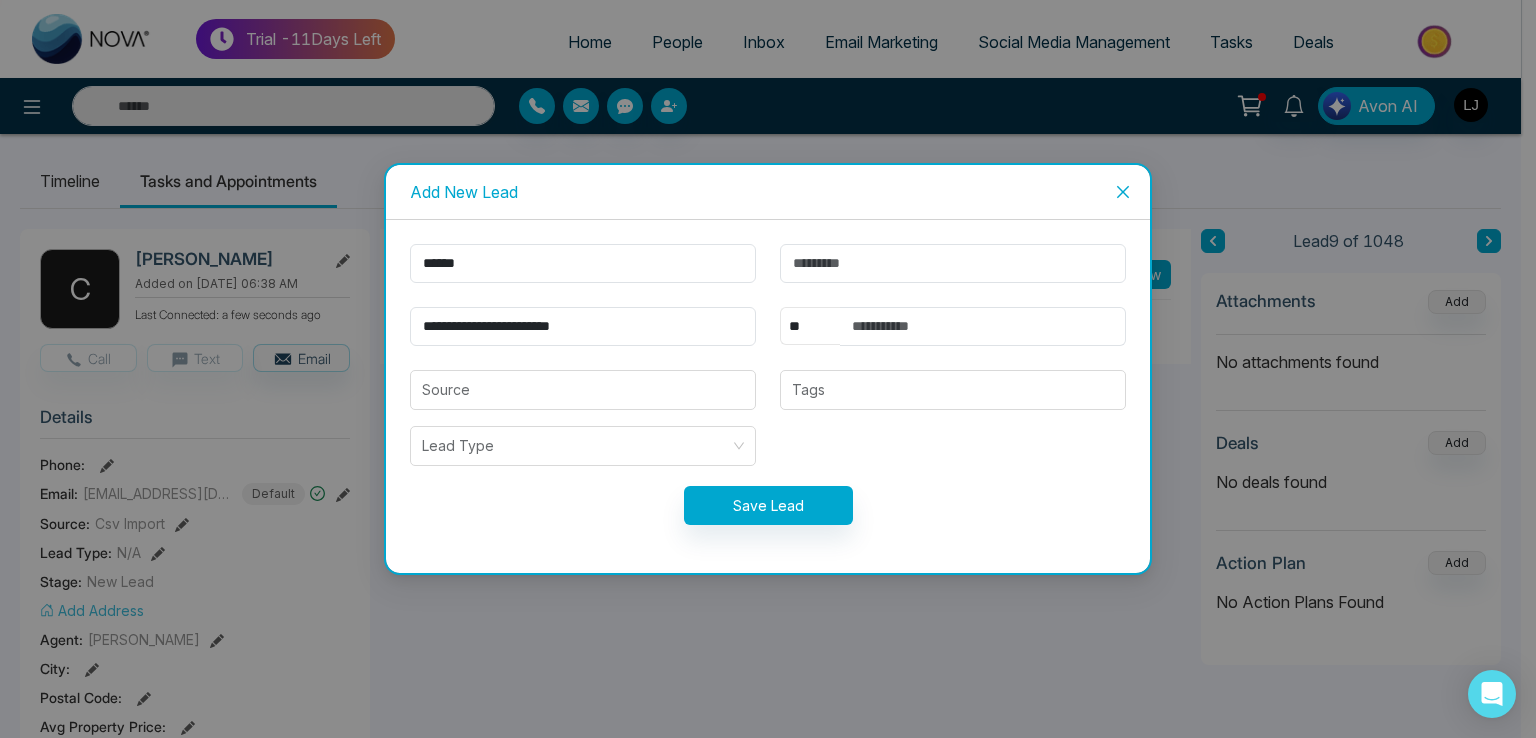 select on "***" 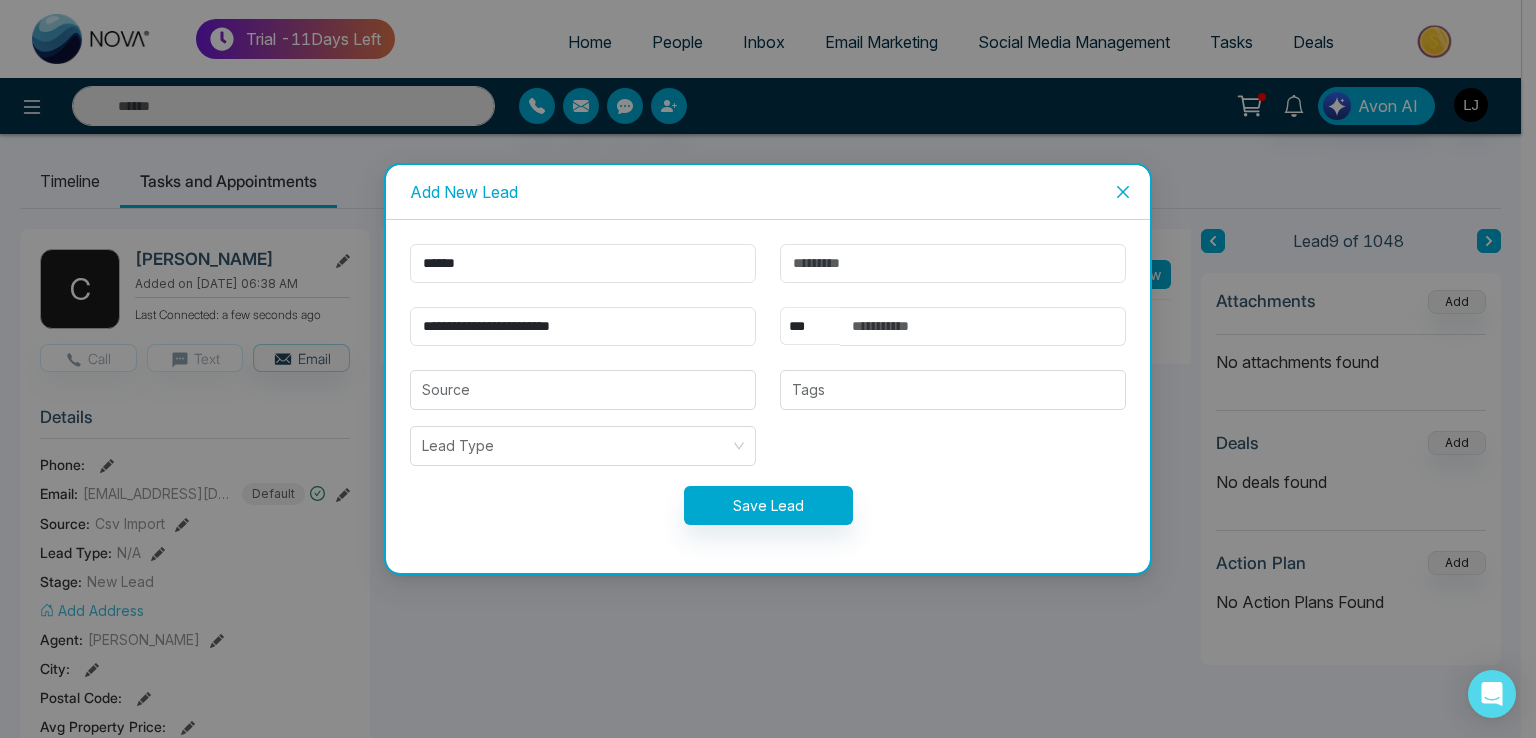 click on "** **** *** *** *** **** ***" at bounding box center (810, 326) 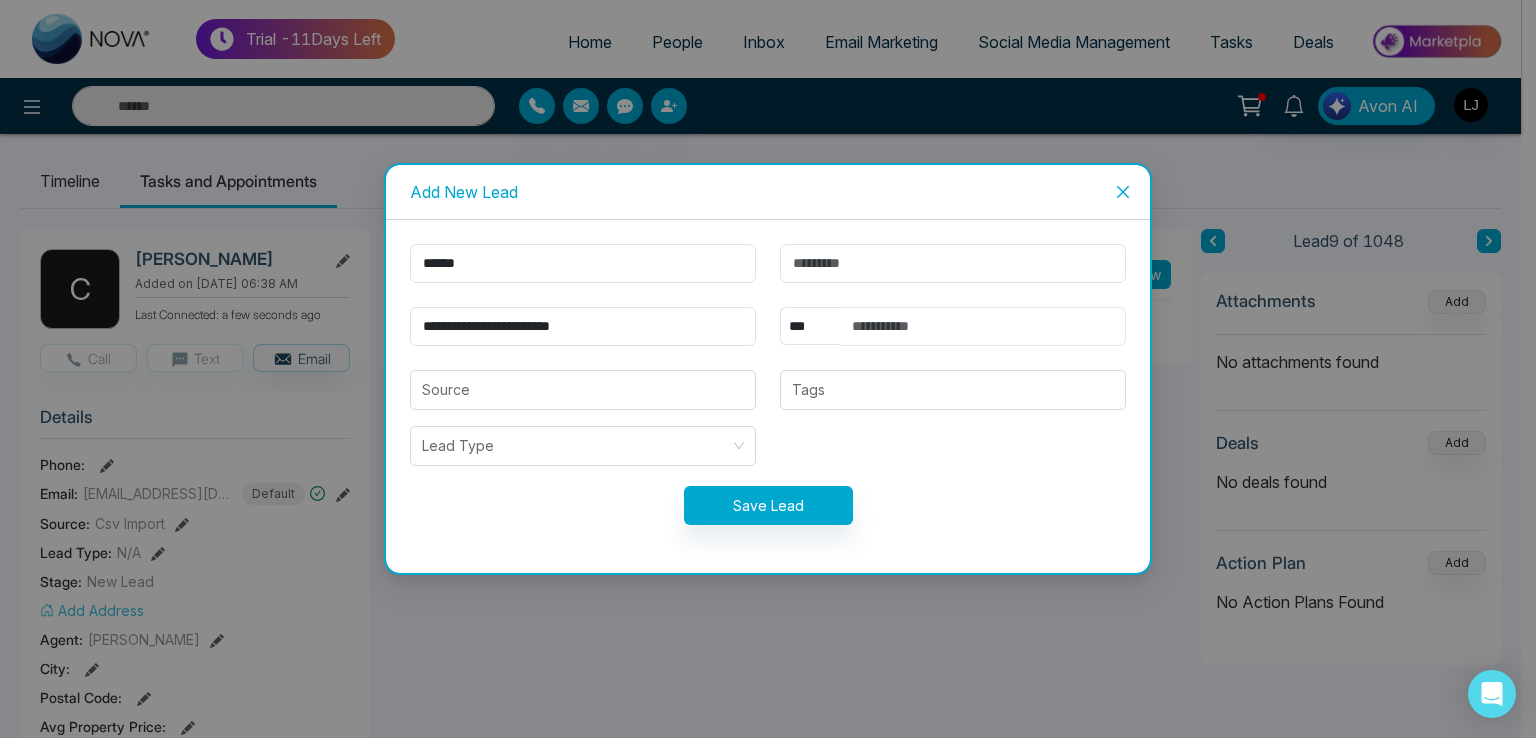 drag, startPoint x: 888, startPoint y: 324, endPoint x: 904, endPoint y: 337, distance: 20.615528 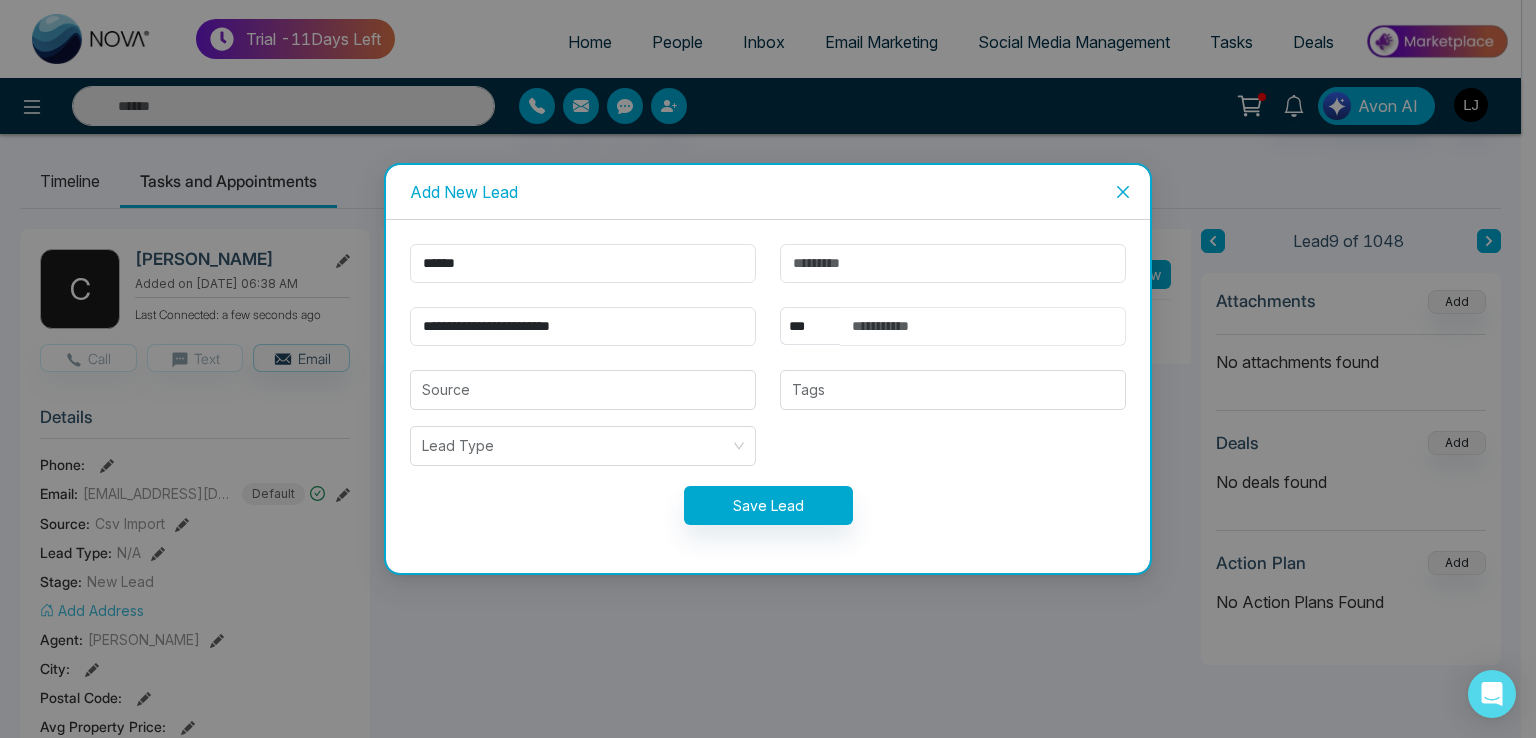 click at bounding box center [983, 326] 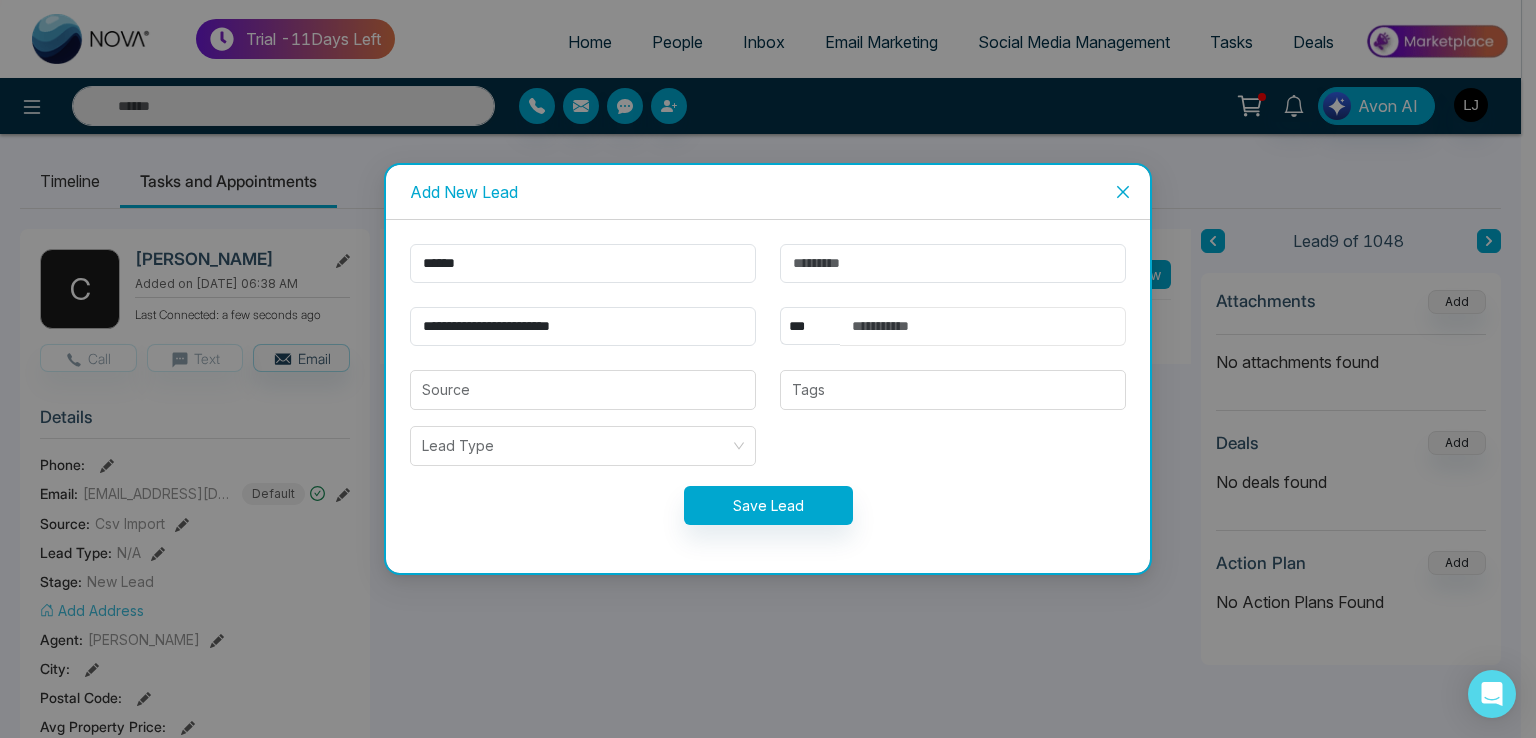 type on "**********" 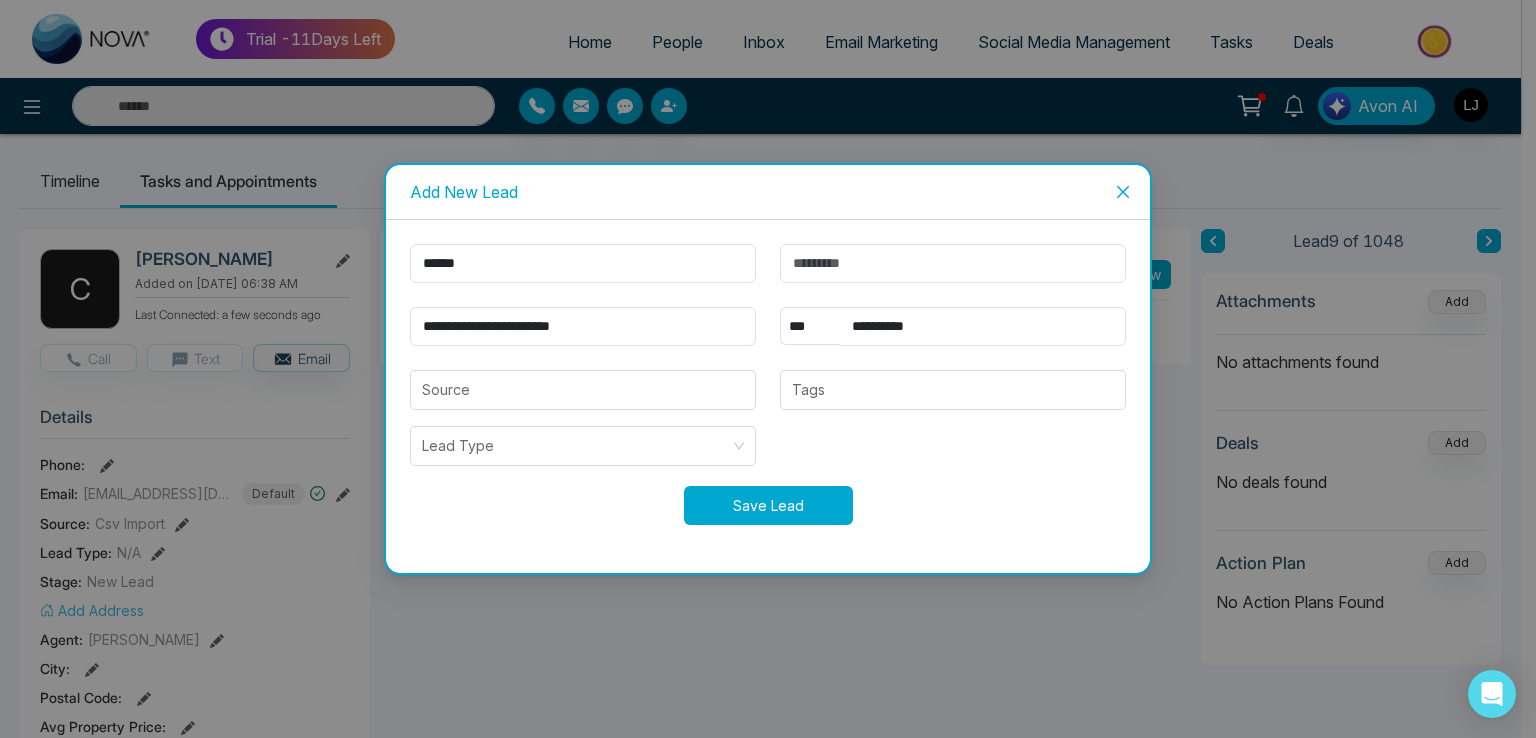 click on "Save Lead" at bounding box center [768, 505] 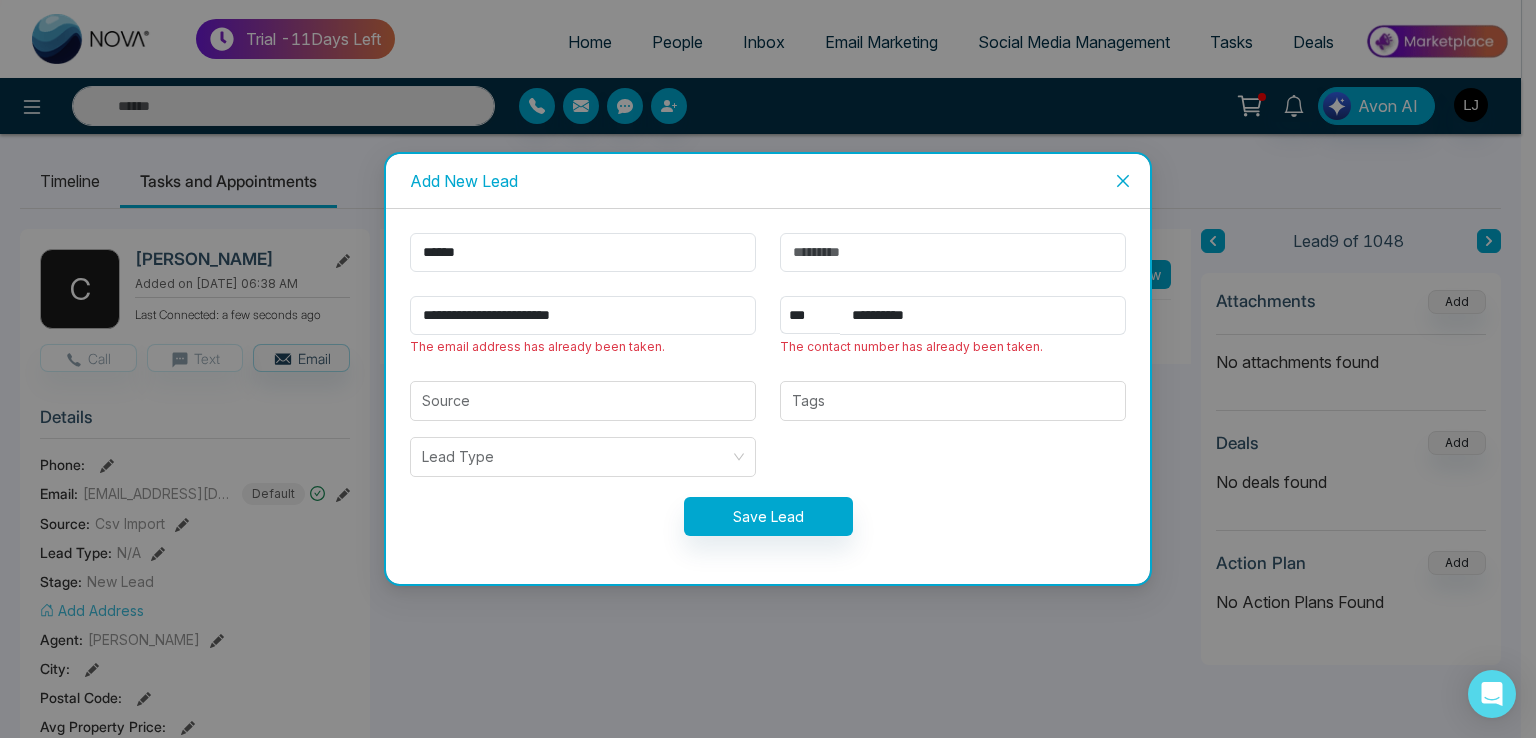 click 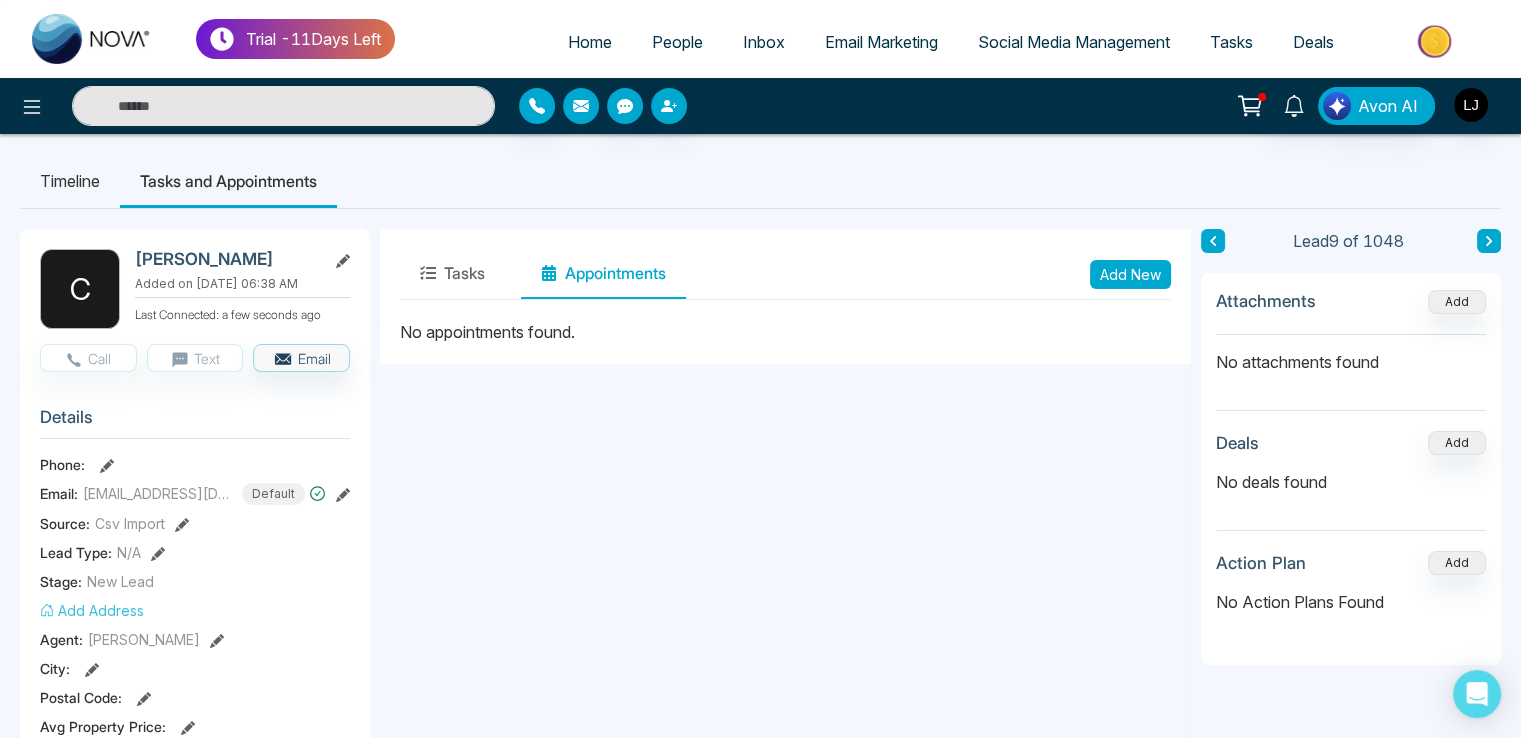 click at bounding box center [581, 106] 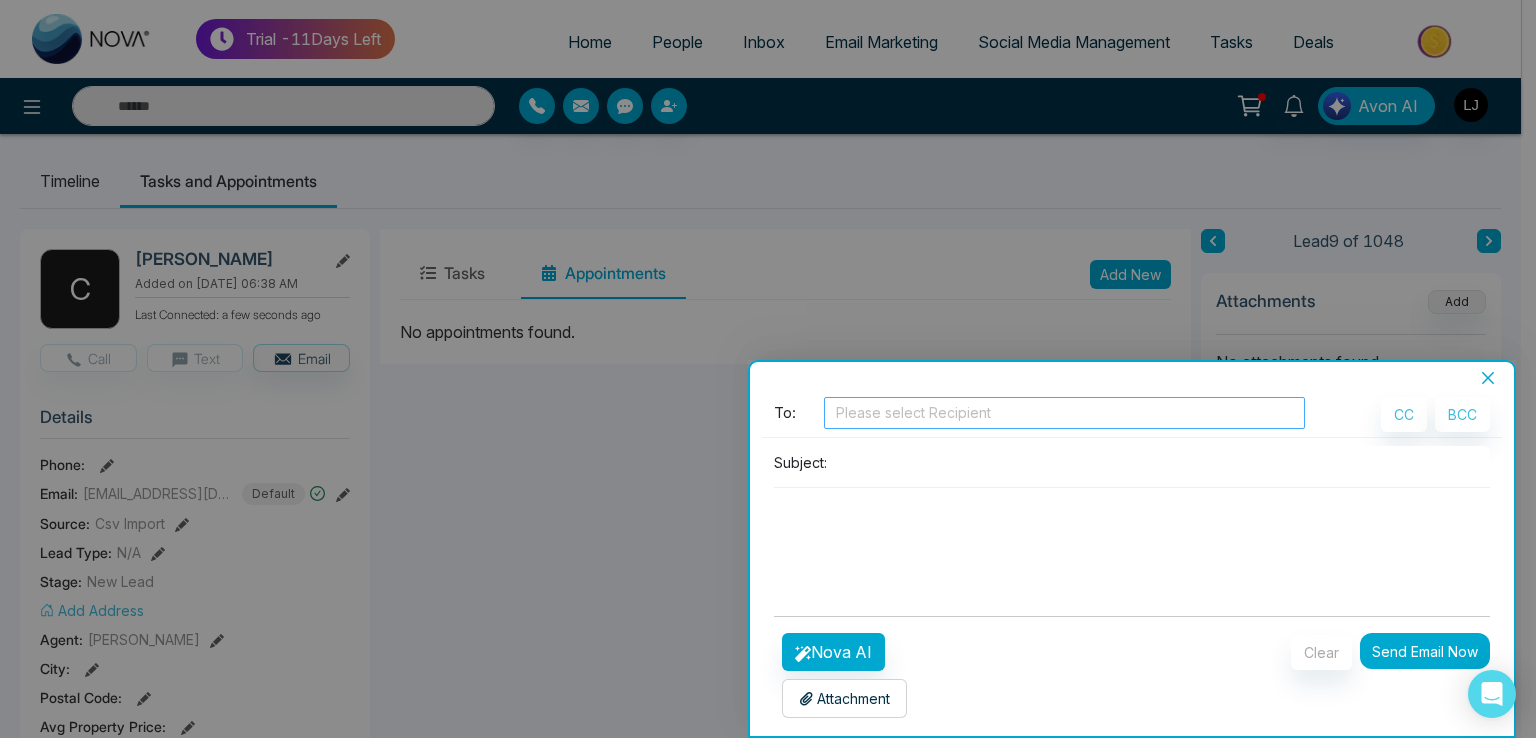 click at bounding box center (1064, 413) 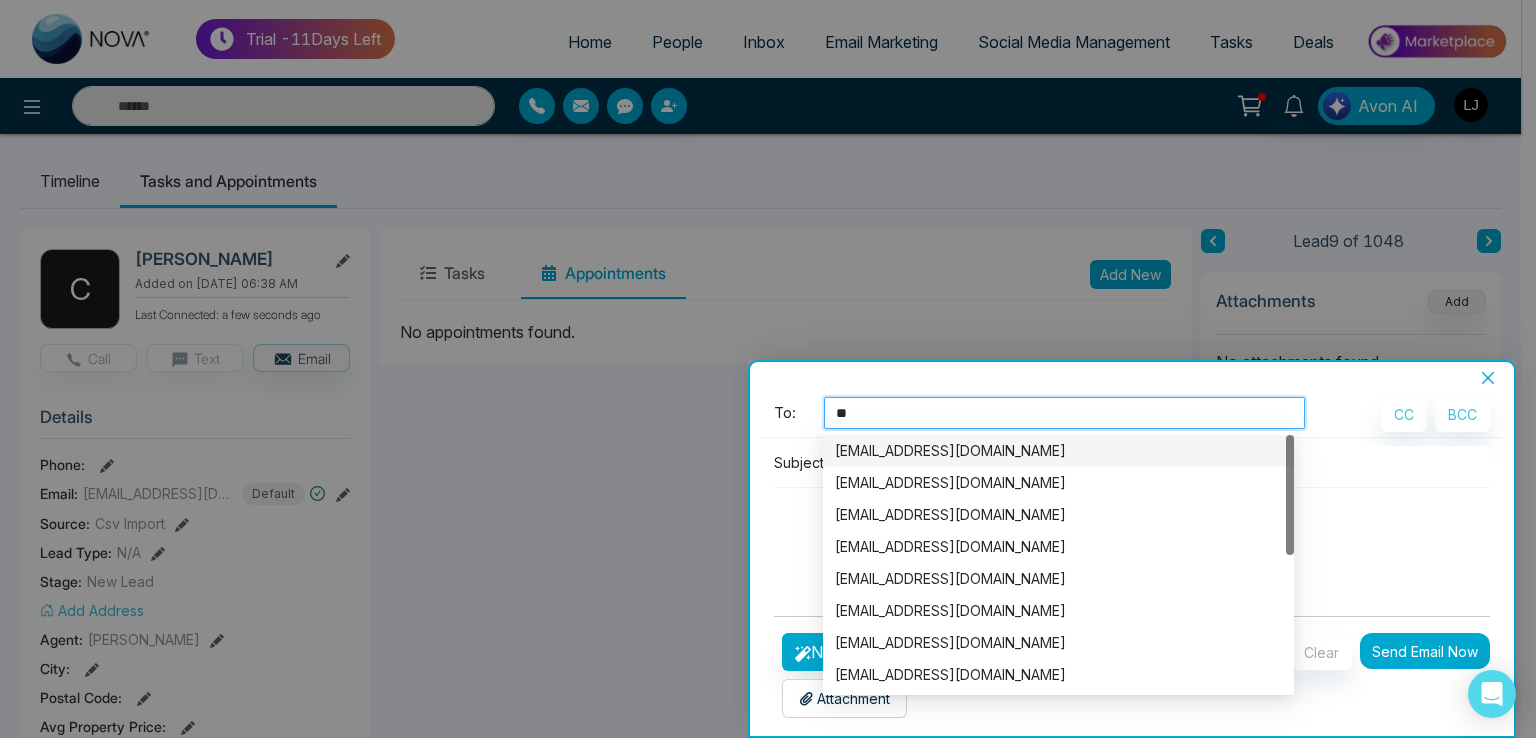 type on "***" 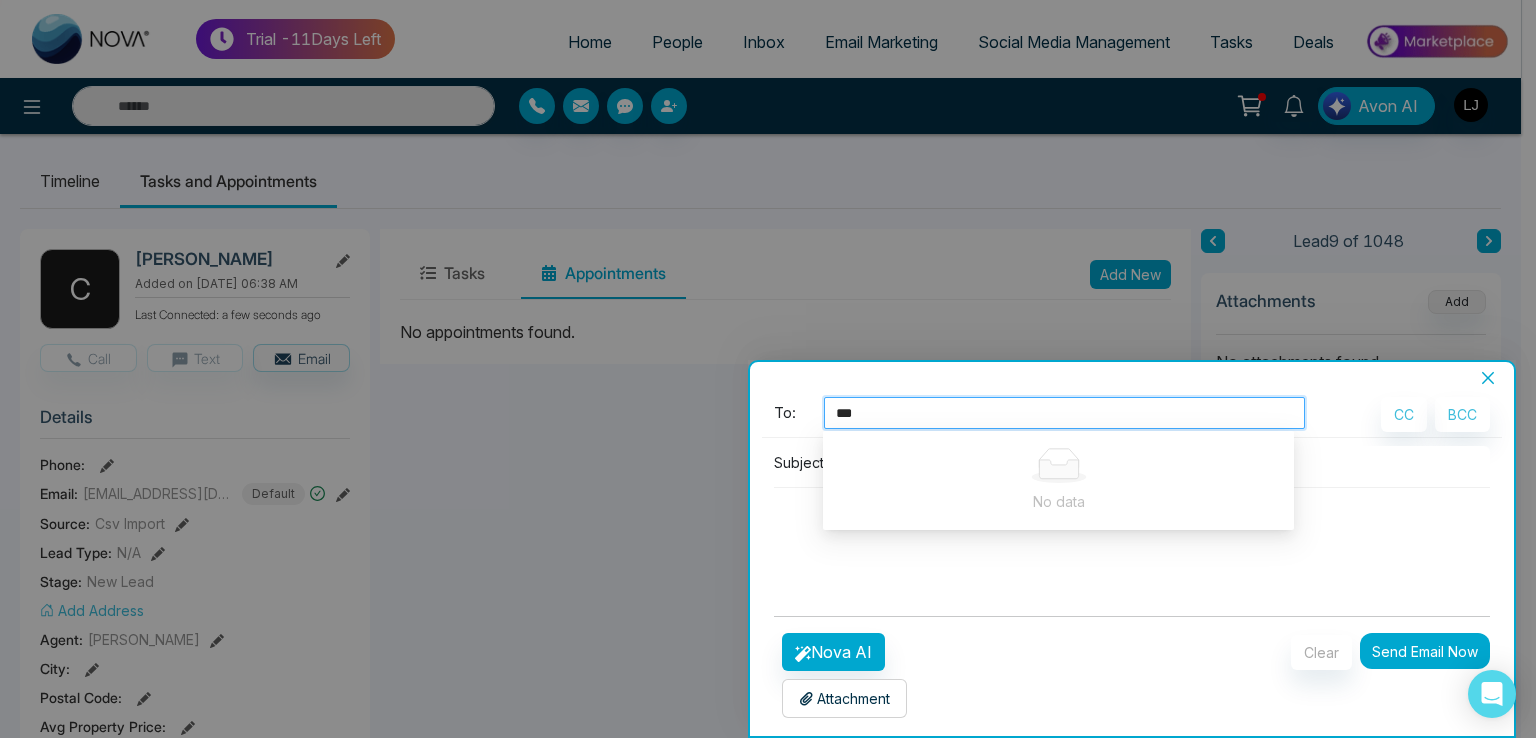 type 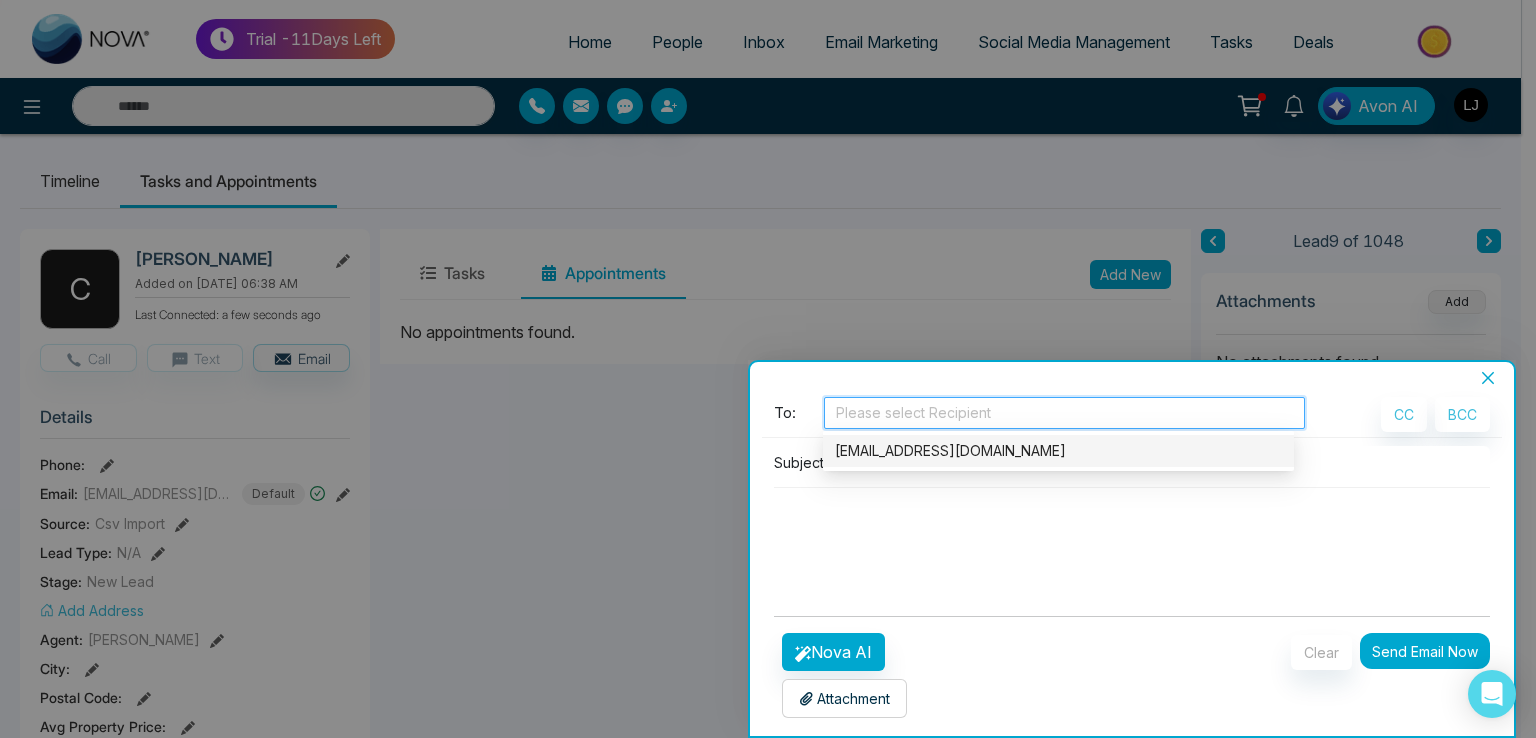 click 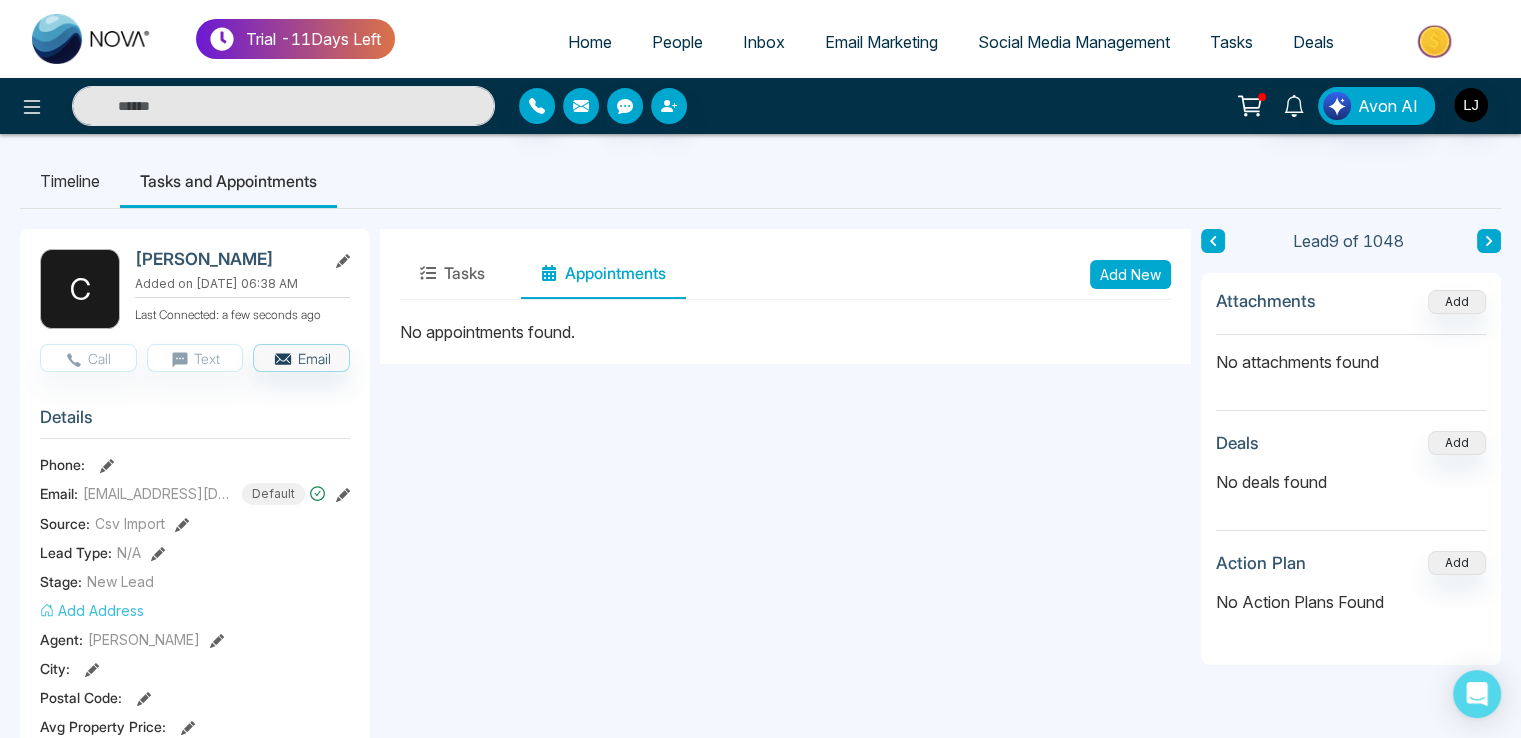 click 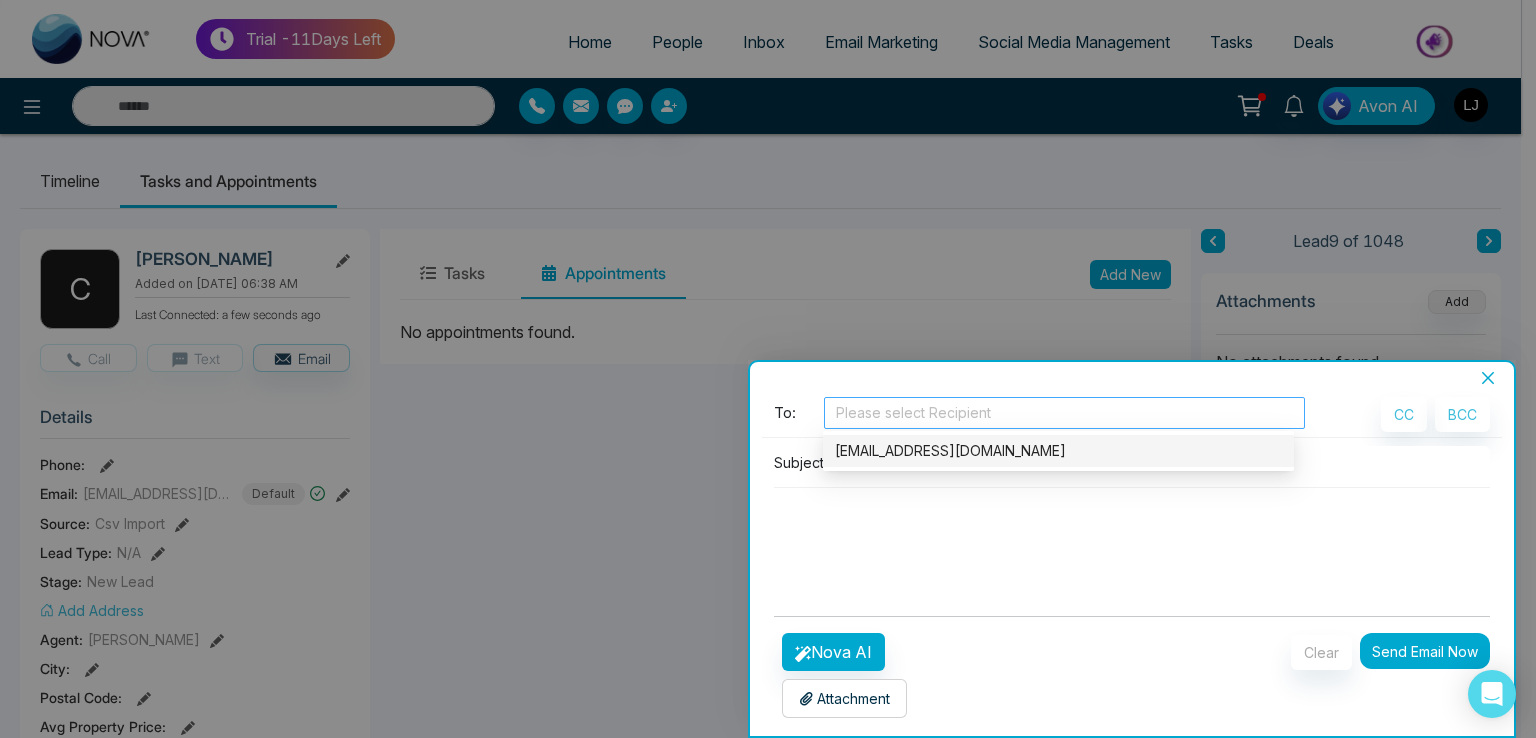 click at bounding box center (1064, 413) 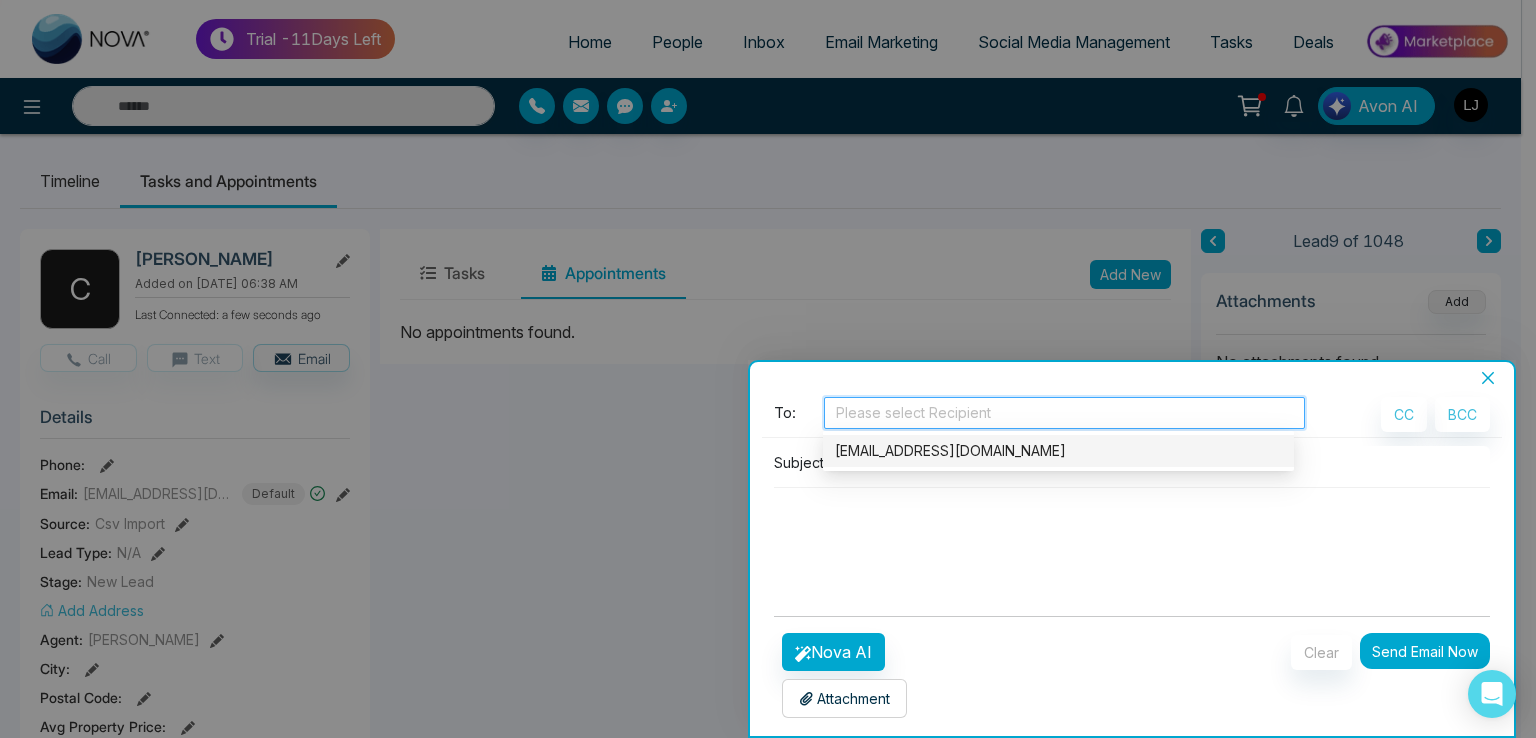 click on "[EMAIL_ADDRESS][DOMAIN_NAME]" at bounding box center [1058, 451] 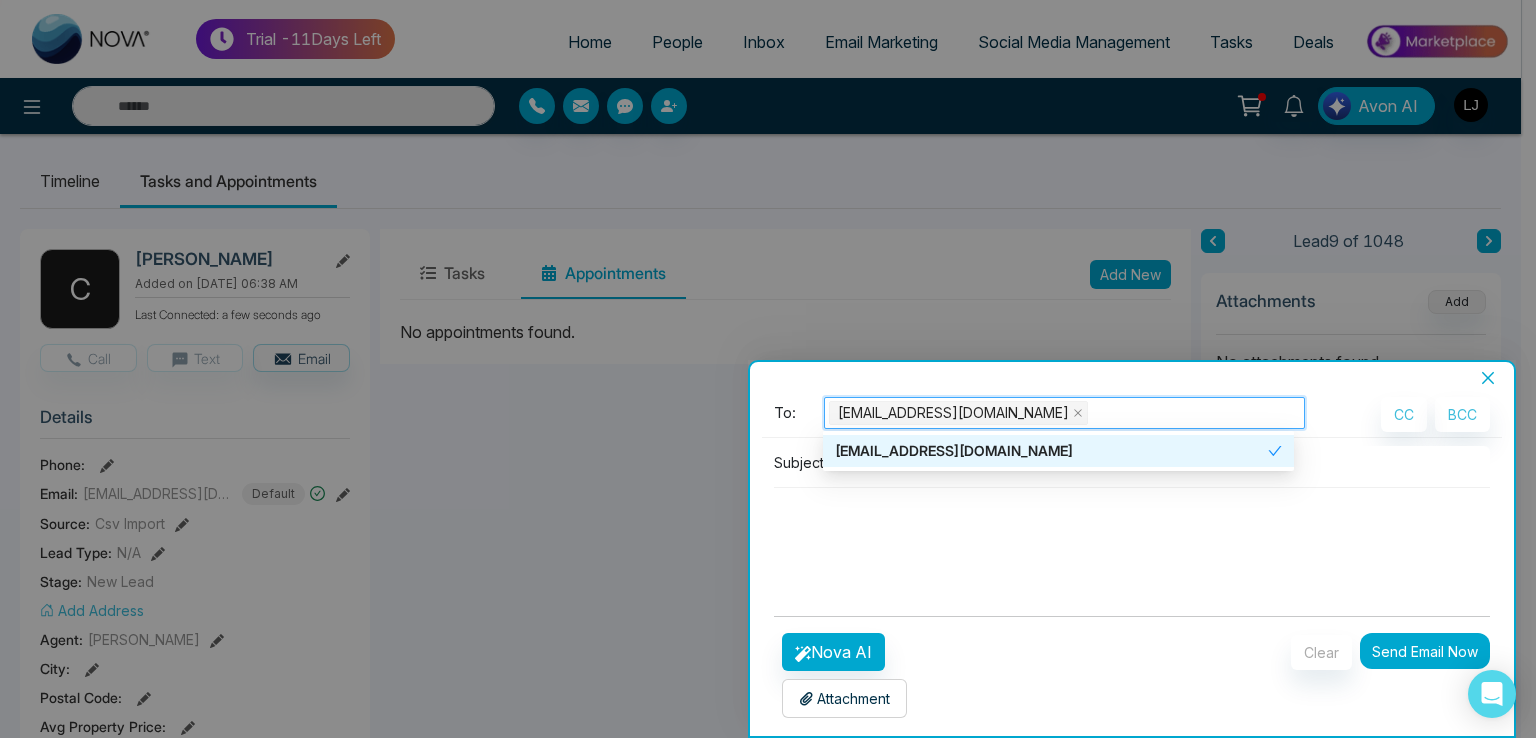 drag, startPoint x: 1078, startPoint y: 541, endPoint x: 1035, endPoint y: 538, distance: 43.104523 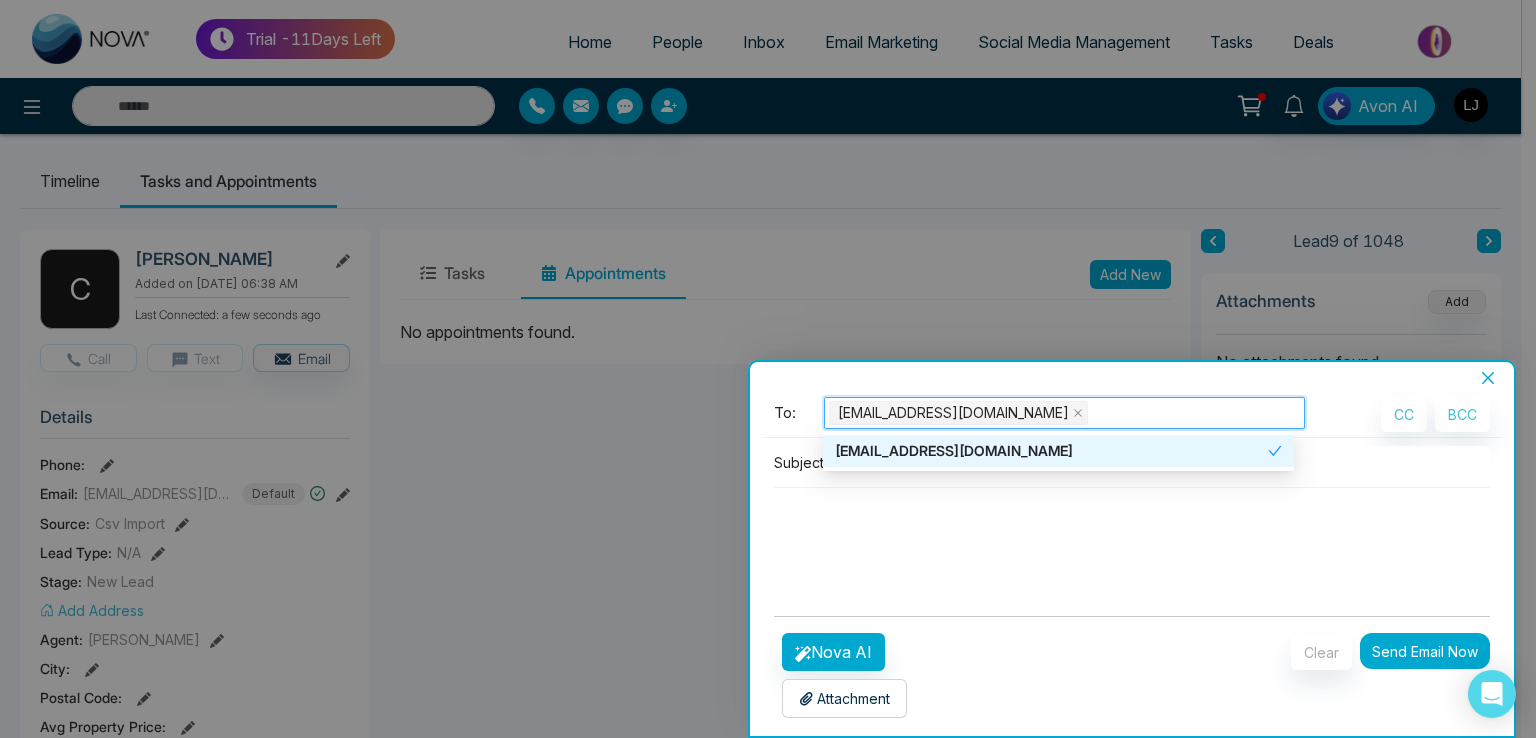click at bounding box center [1132, 536] 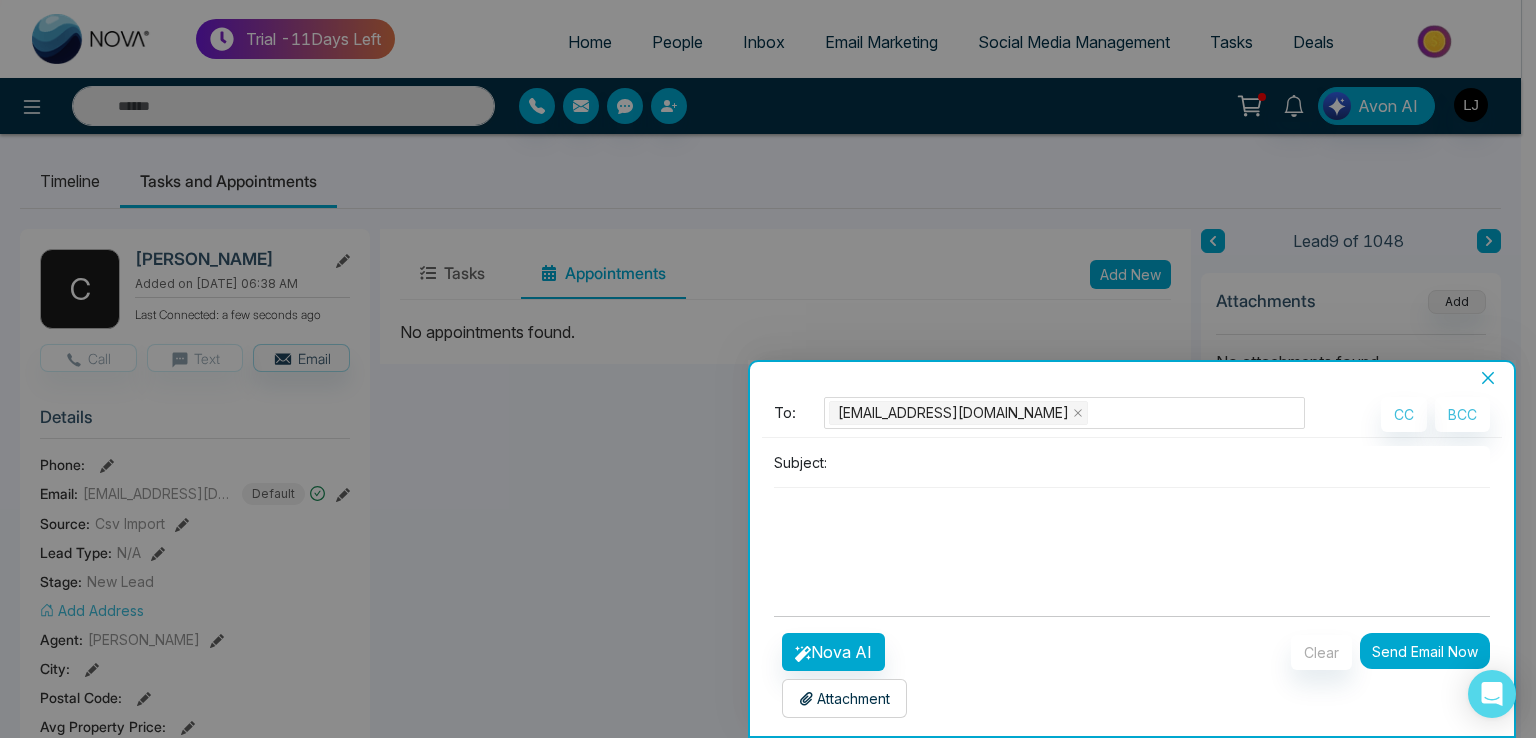 click at bounding box center [1162, 462] 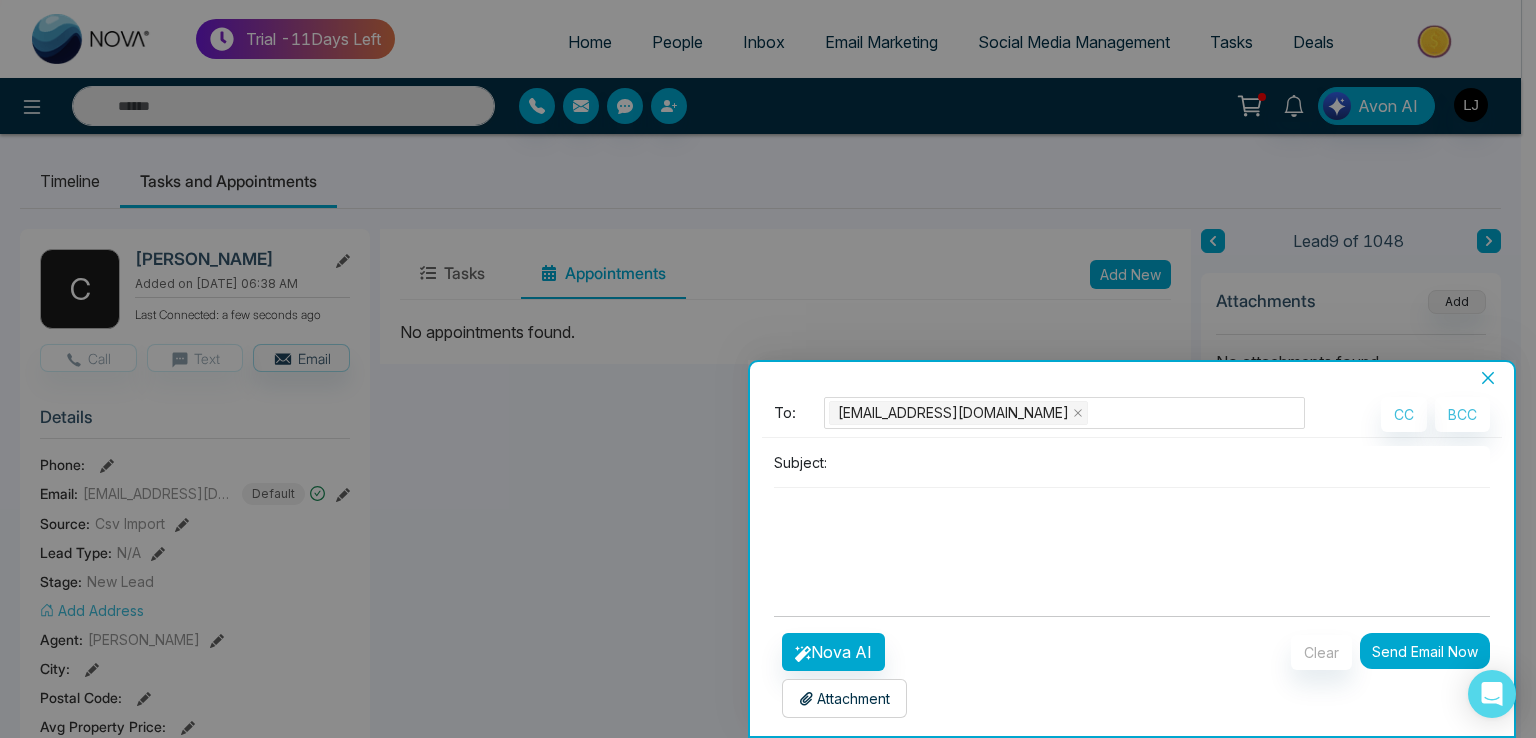 click at bounding box center (1162, 462) 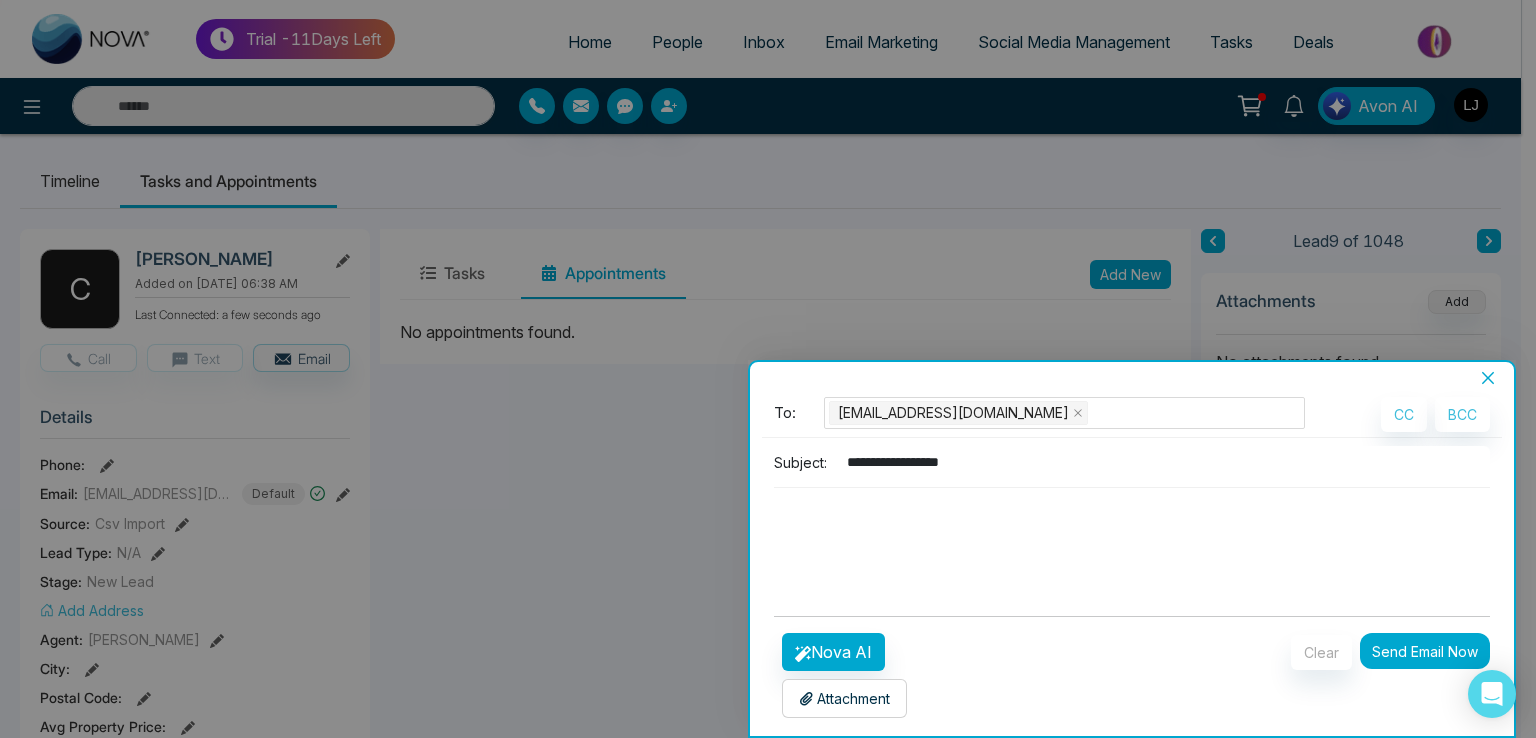 type on "**********" 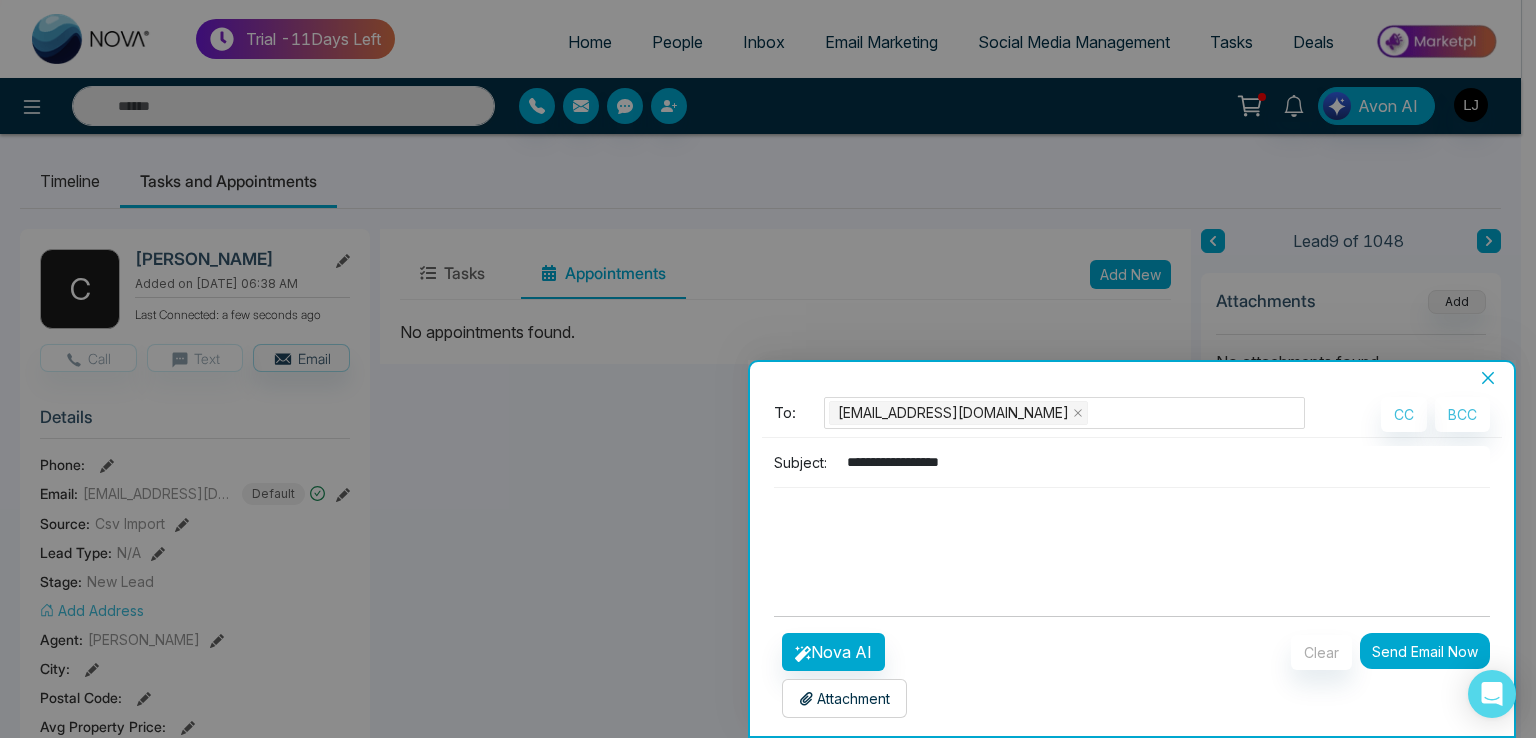 click at bounding box center (1132, 536) 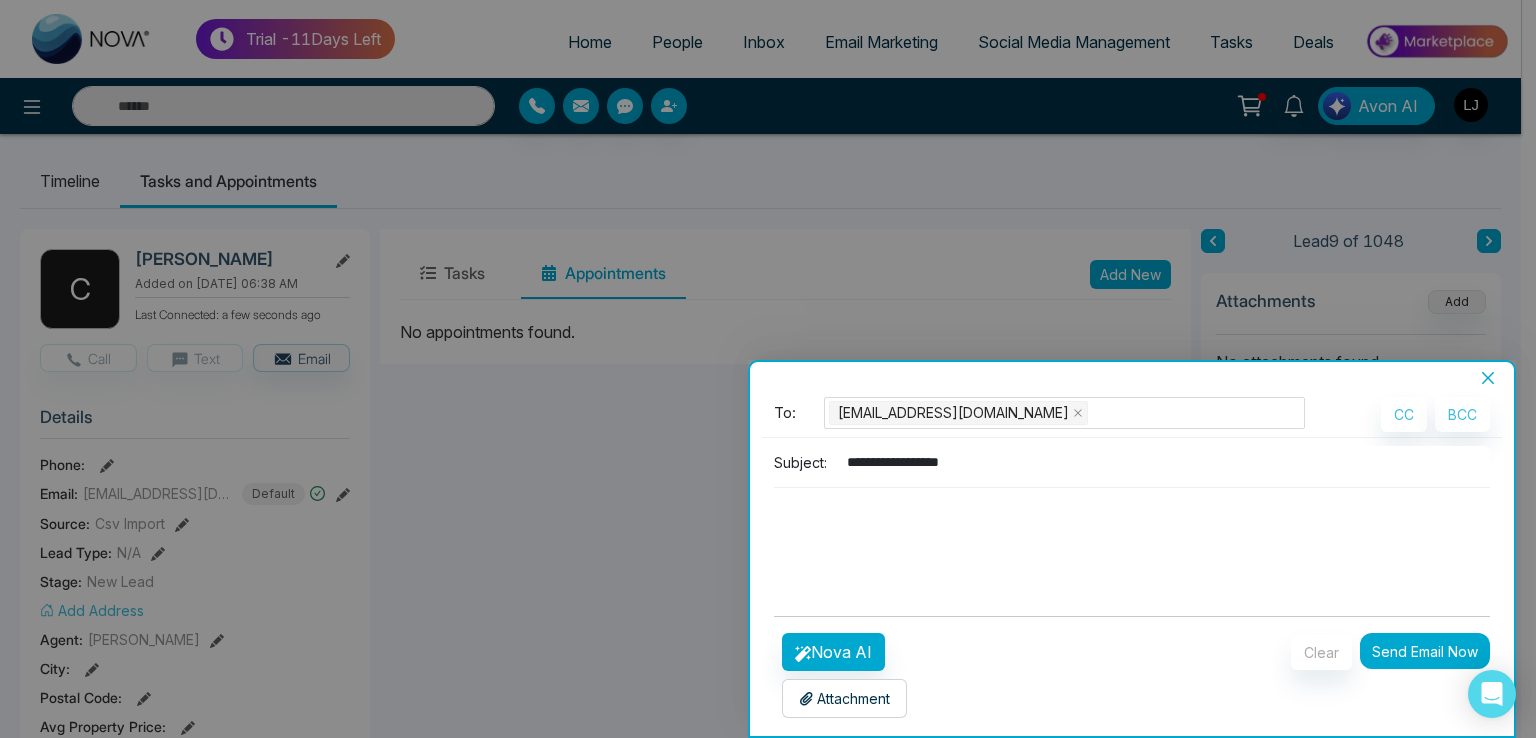 paste on "**********" 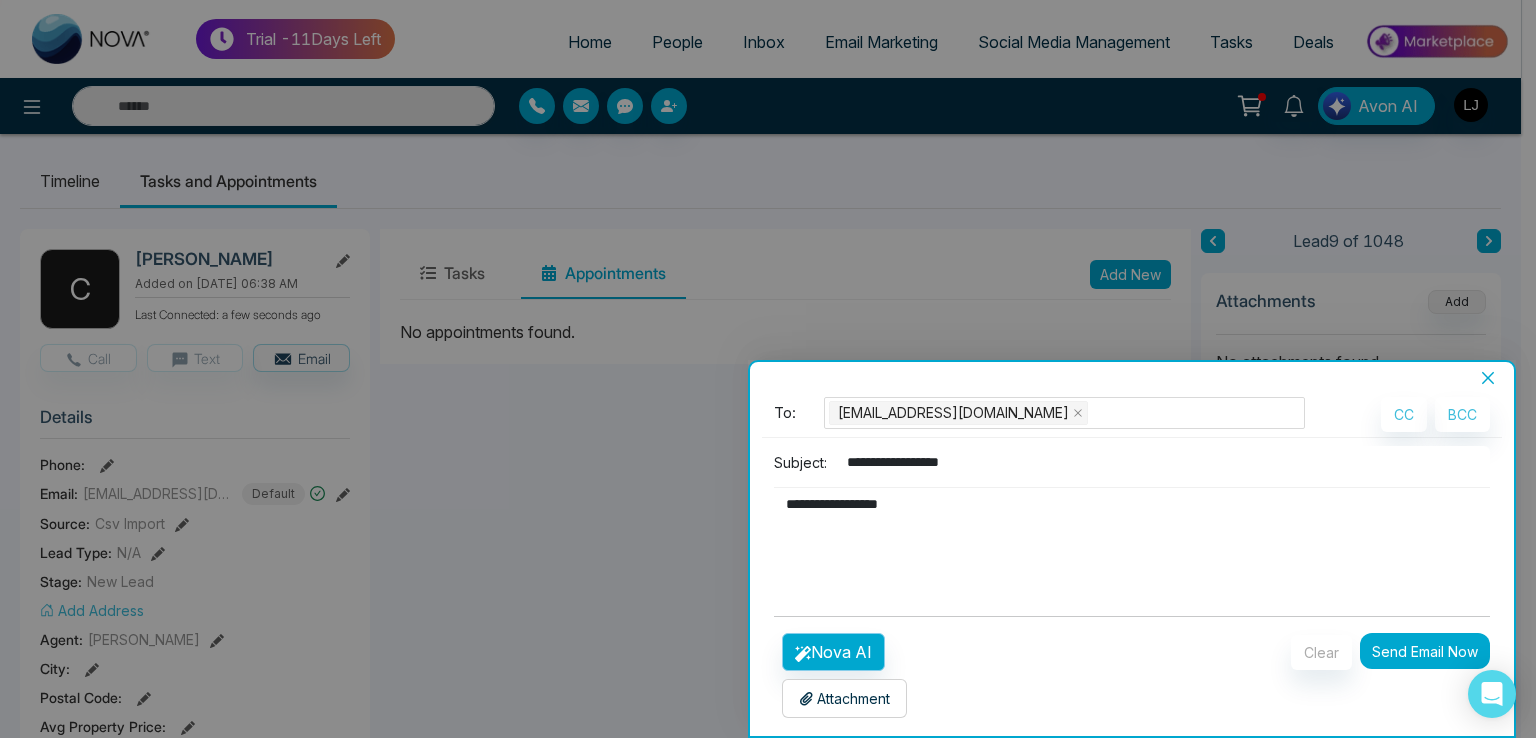 type on "**********" 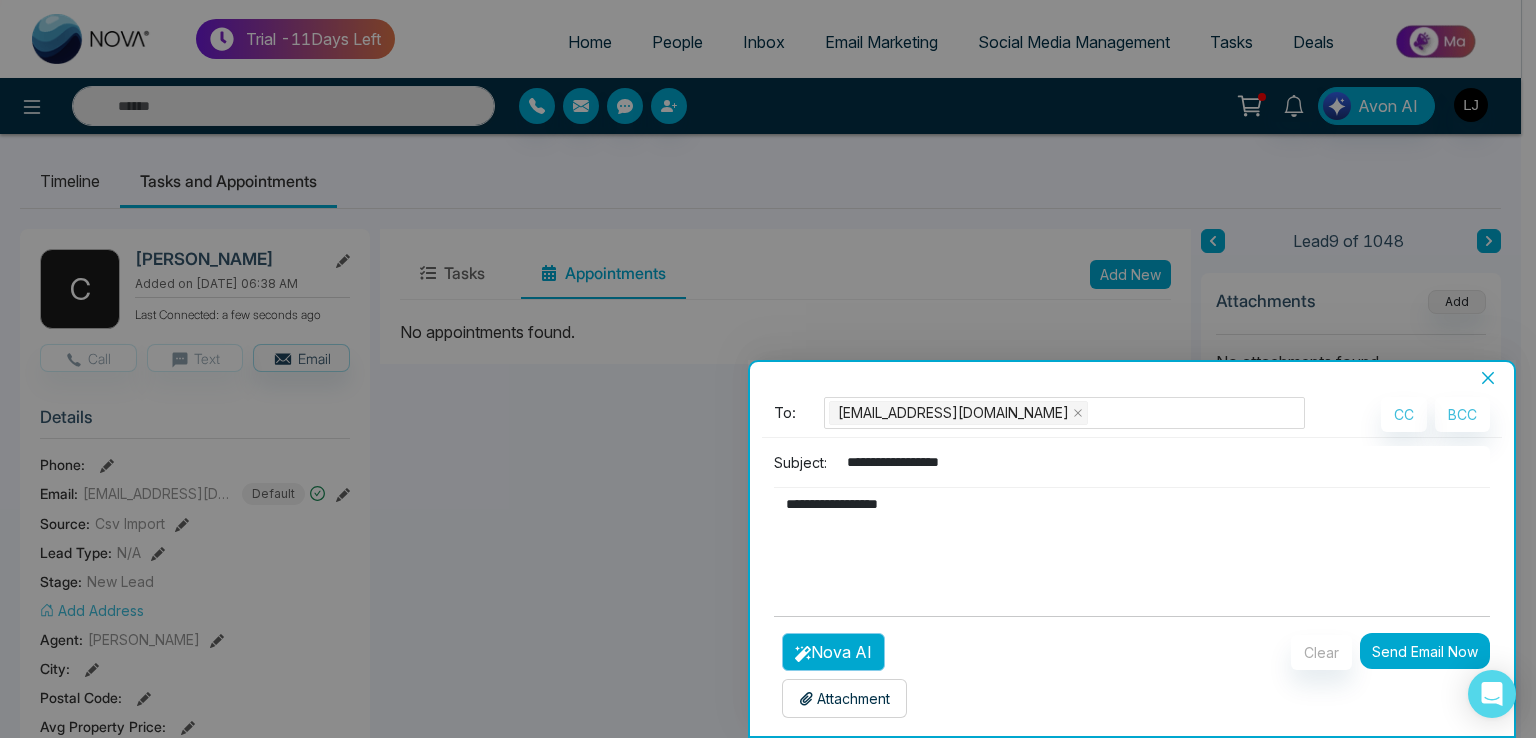 click on "Nova AI" at bounding box center [833, 652] 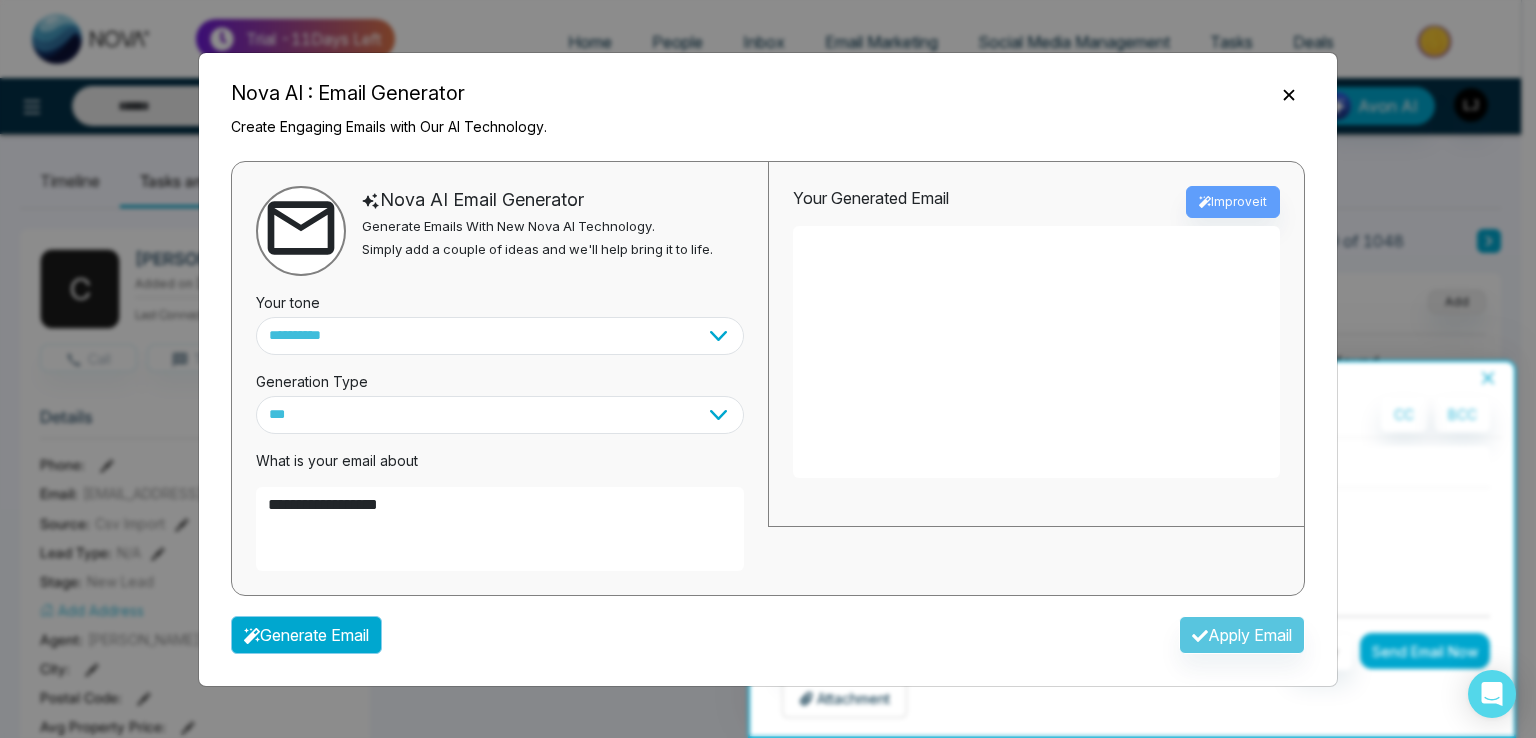 click on "Generate Email" at bounding box center (306, 635) 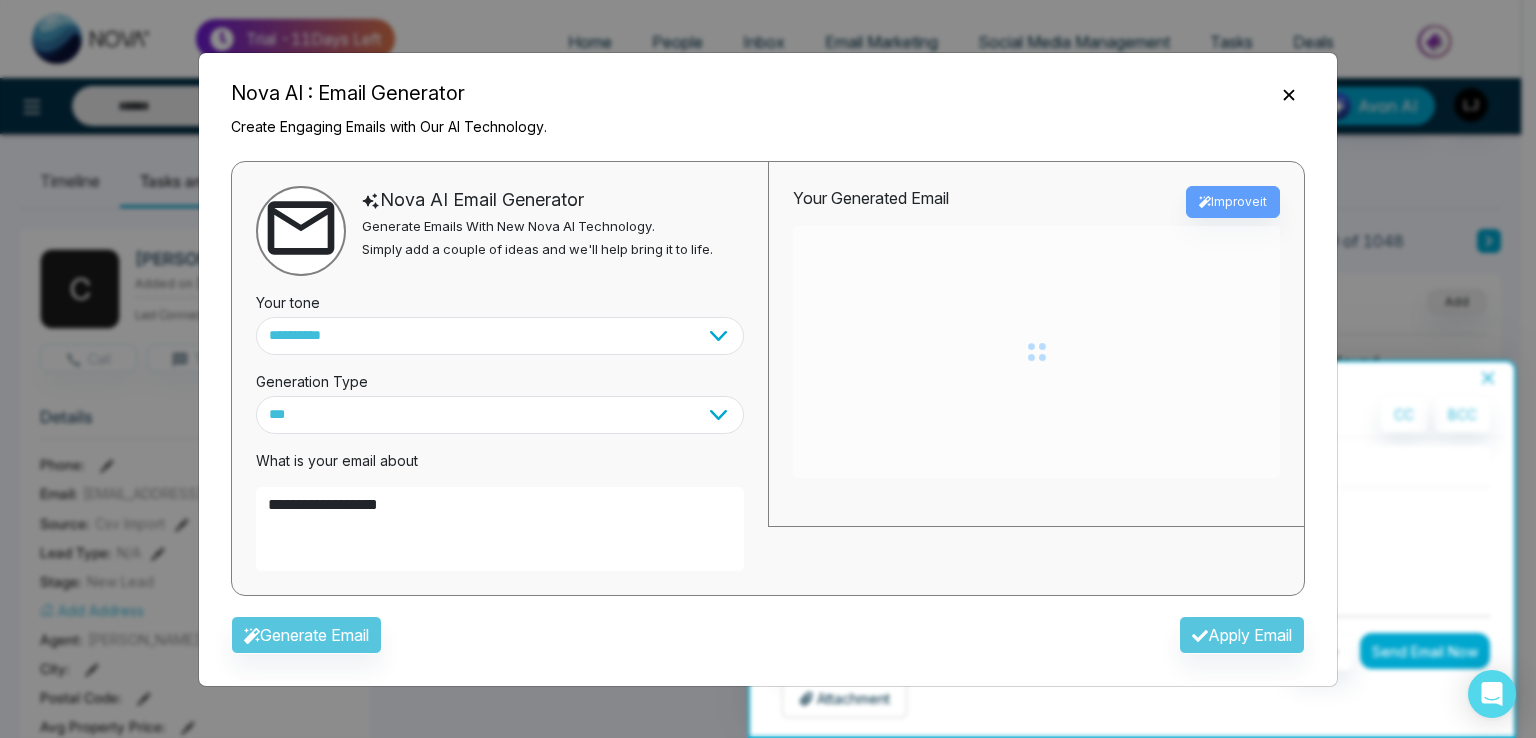 type on "**********" 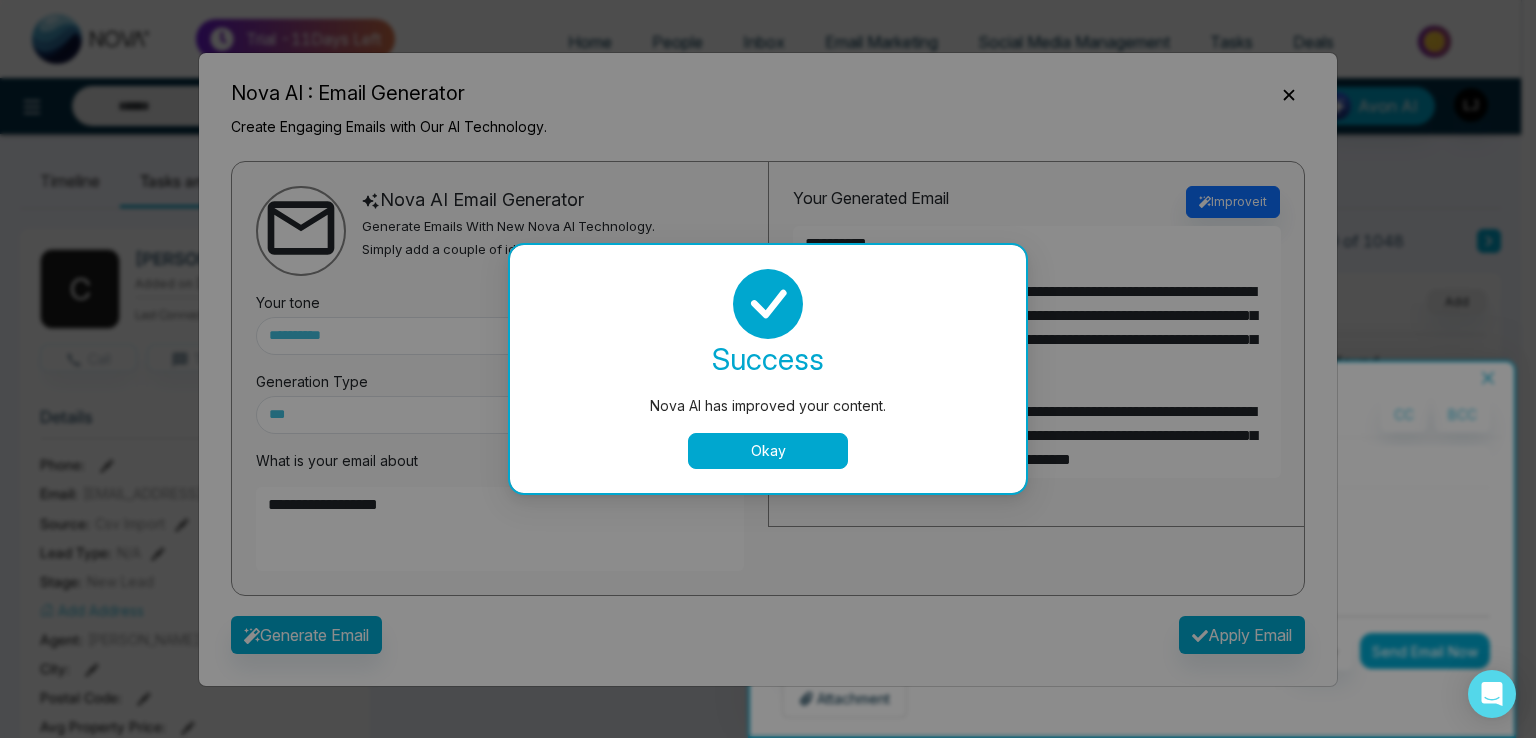 click on "Okay" at bounding box center [768, 451] 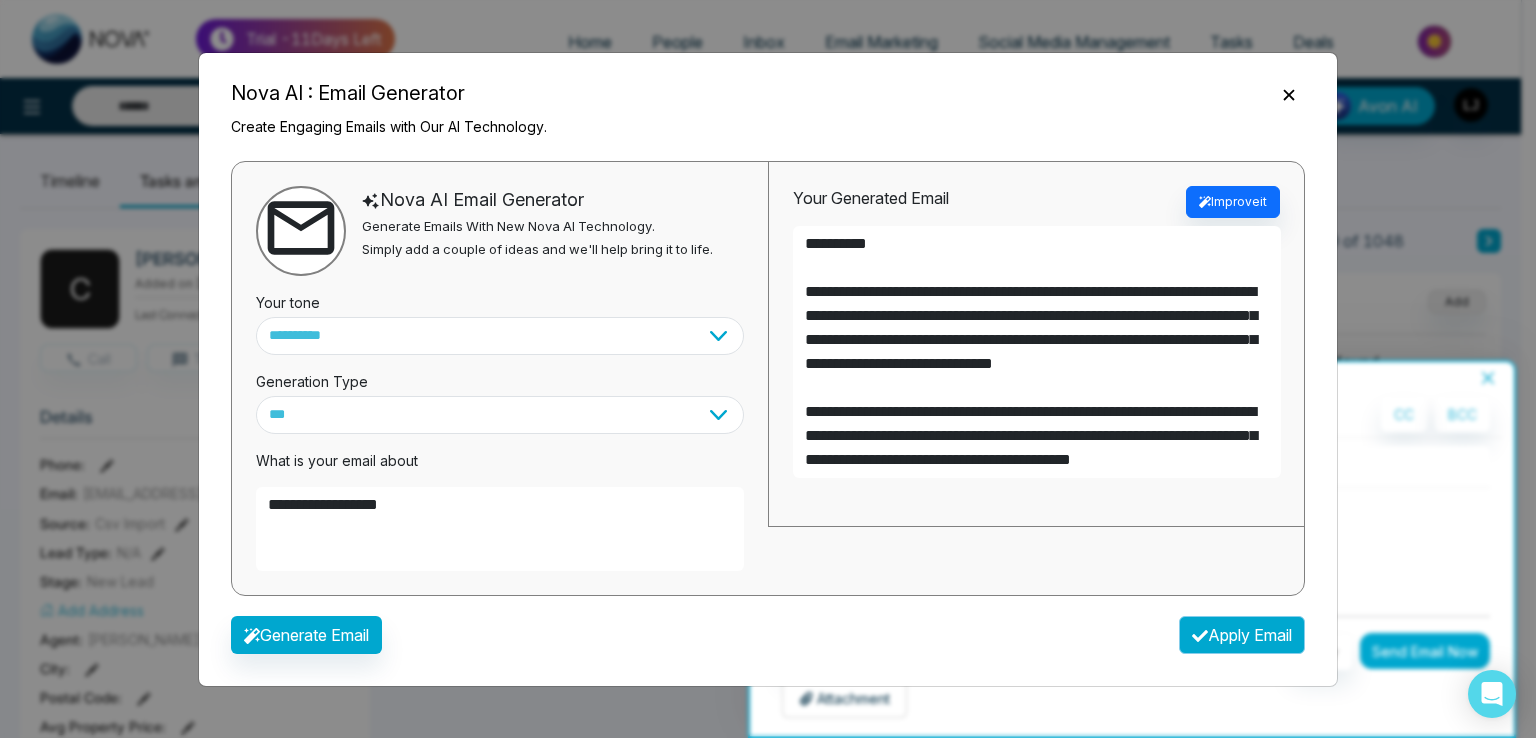 click on "Apply Email" at bounding box center [1242, 635] 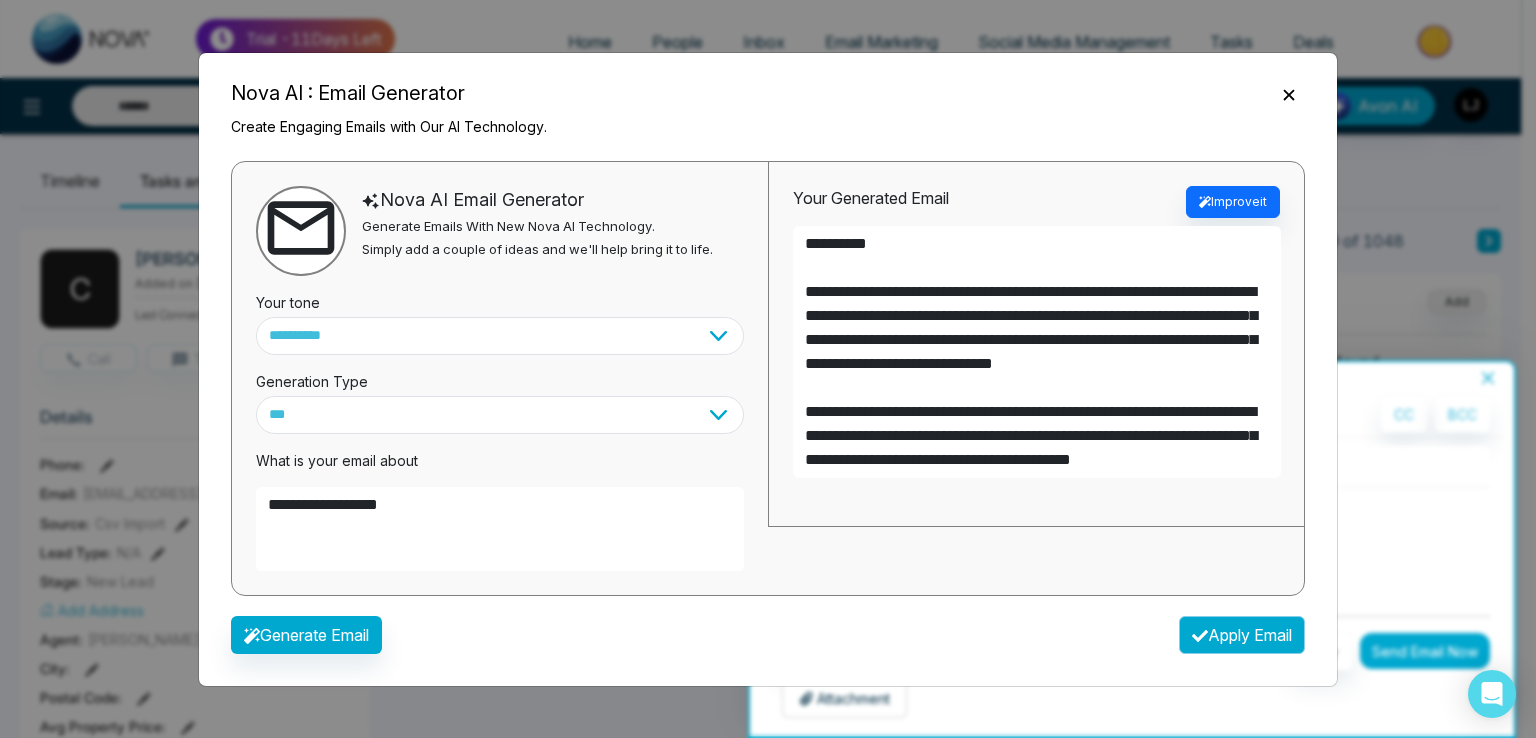 type on "**********" 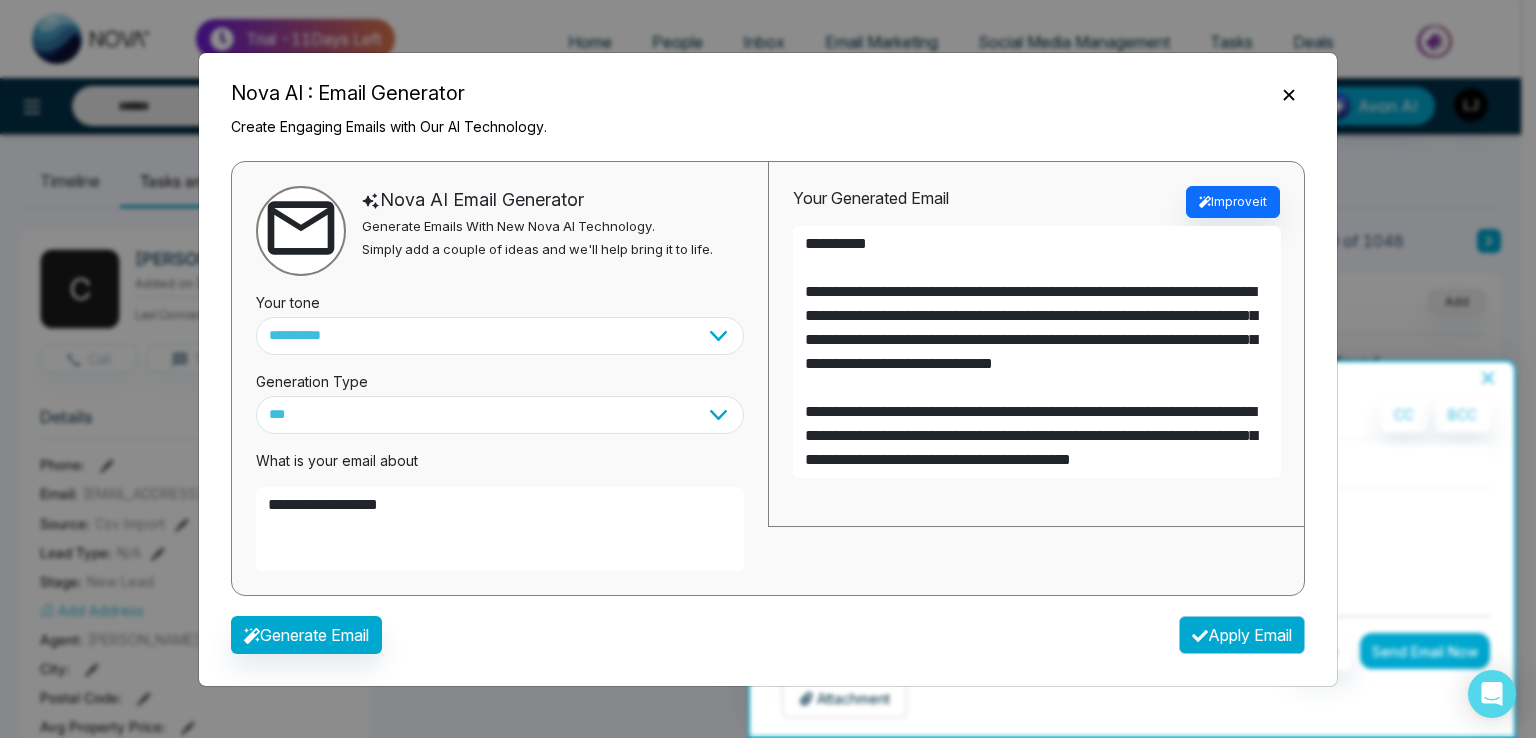 type on "**********" 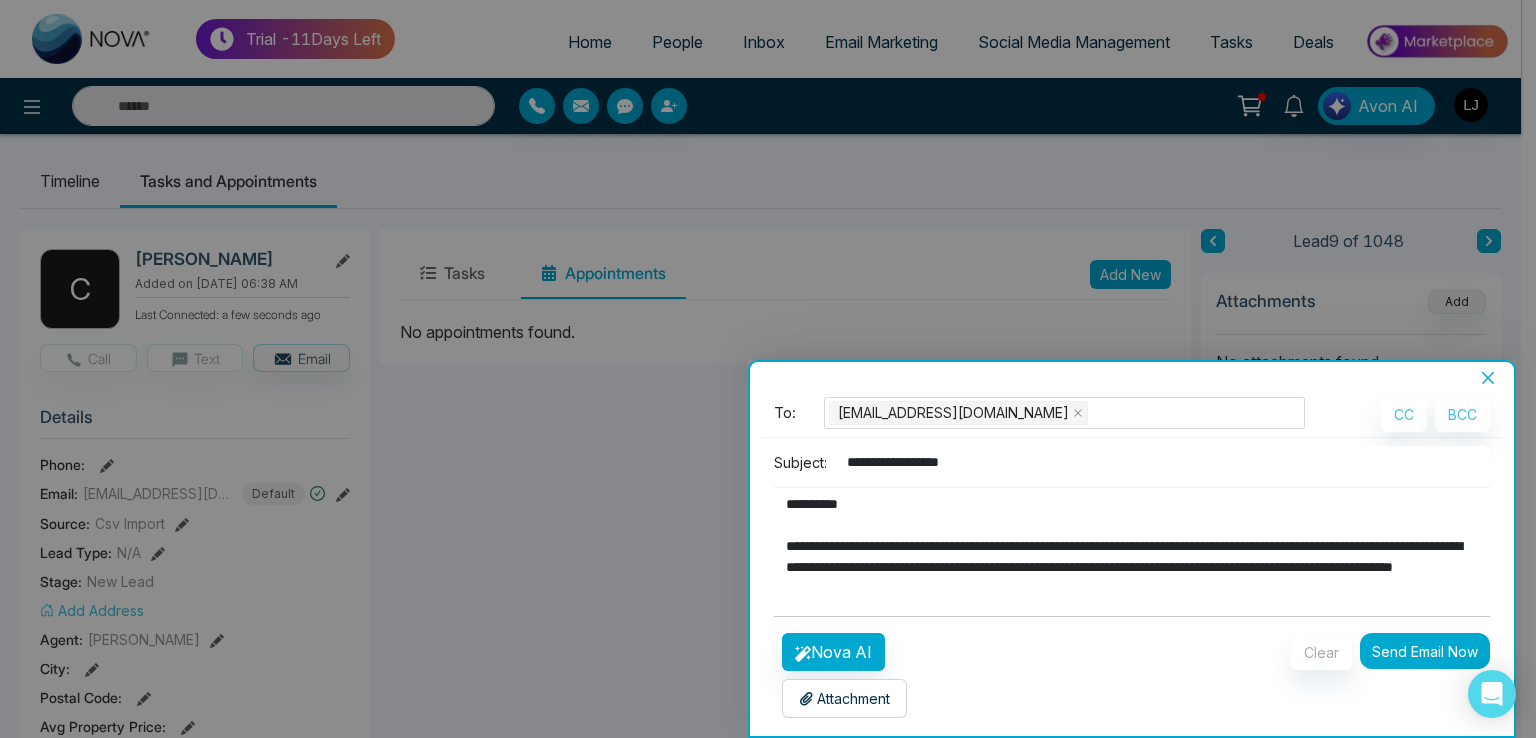 click on "Send Email Now" at bounding box center [1425, 651] 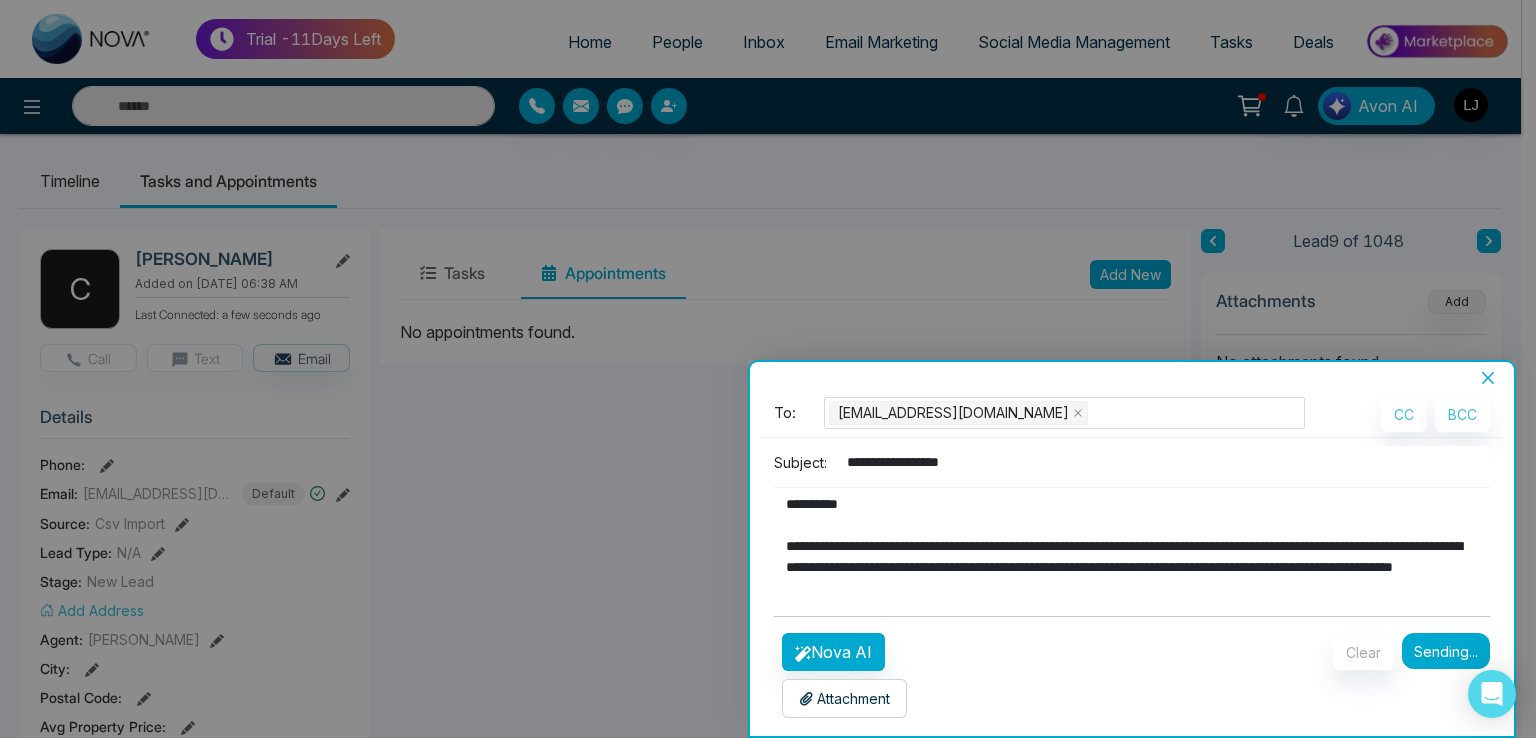 click on "Trial -  11  Days Left Home People Inbox Email Marketing Social Media Management Tasks Deals Avon AI Timeline Tasks and Appointments C Colver  Added on   Jul 06, 2025 at 06:38 AM Last Connected:   a few seconds ago   Call   Text   Email Details Phone: Email: cpetelqn@opensource.org Default Source: Csv Import Lead Type: N/A Stage: New Lead Add Address Agent: Lokesh Joshi City : Postal Code : Avg Property Price : Buy Area : Home Type : Start Date : Last Contact Date : Province : Timeframe : Urgency : Tags aaaaaaaaaaaaaaaaaaaaaaaaaaaaaaaaaaaaaaaaaaaaaaaaaaaaaaaaaaaaaaaaaaaaaaaaaaaaaaaaaaaaaaaaaaaaaaaaaaaaaaaaaaaaaaaaaaaaaaaaaaaaaaaaaaaaaaaaaaaaaaaaaaaaaaaaaaaaaaaaaaaaaaaaaaaaaaaaaaaaaaaaaaaaaaaaaaaaaaaaaaaaaaaaaaaaaaaaaaaaaaaaaaaaaaaaaaaaaaaaaaaaaaaaaaaaaaa   × dfg   × s   × gfh   × hg   × hjk   × lk   × k.   × .   × m   ×   × nbm   × m   × n   × b   × vc   × xv   × c   × cx   × szcxc   × we   × ew   × r   × re   × t   × y   × u   × k   × kjh   × jj   × j   × jh   × gh   × h   ×" at bounding box center [760, 369] 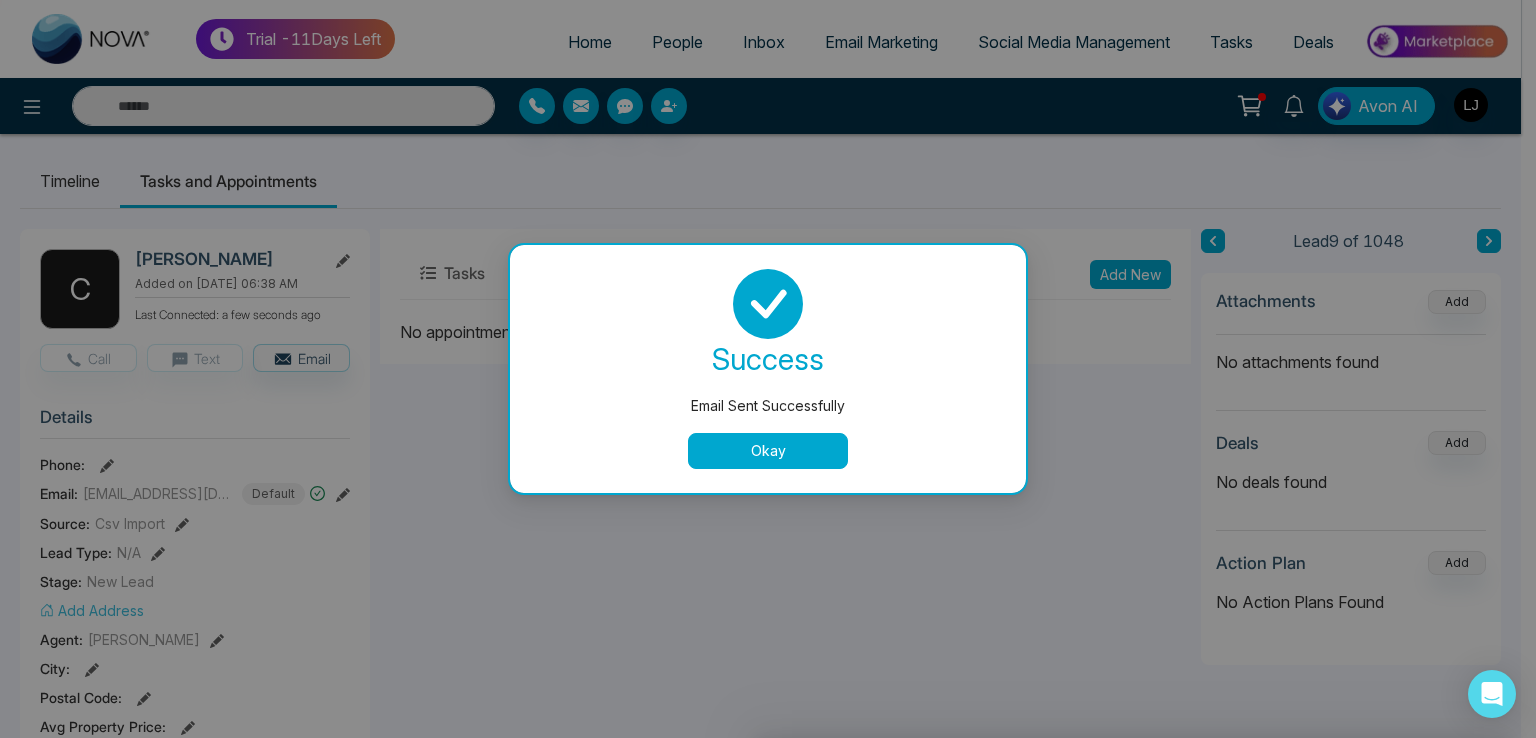 click on "Email Sent Successfully success Email Sent Successfully   Okay" at bounding box center (768, 369) 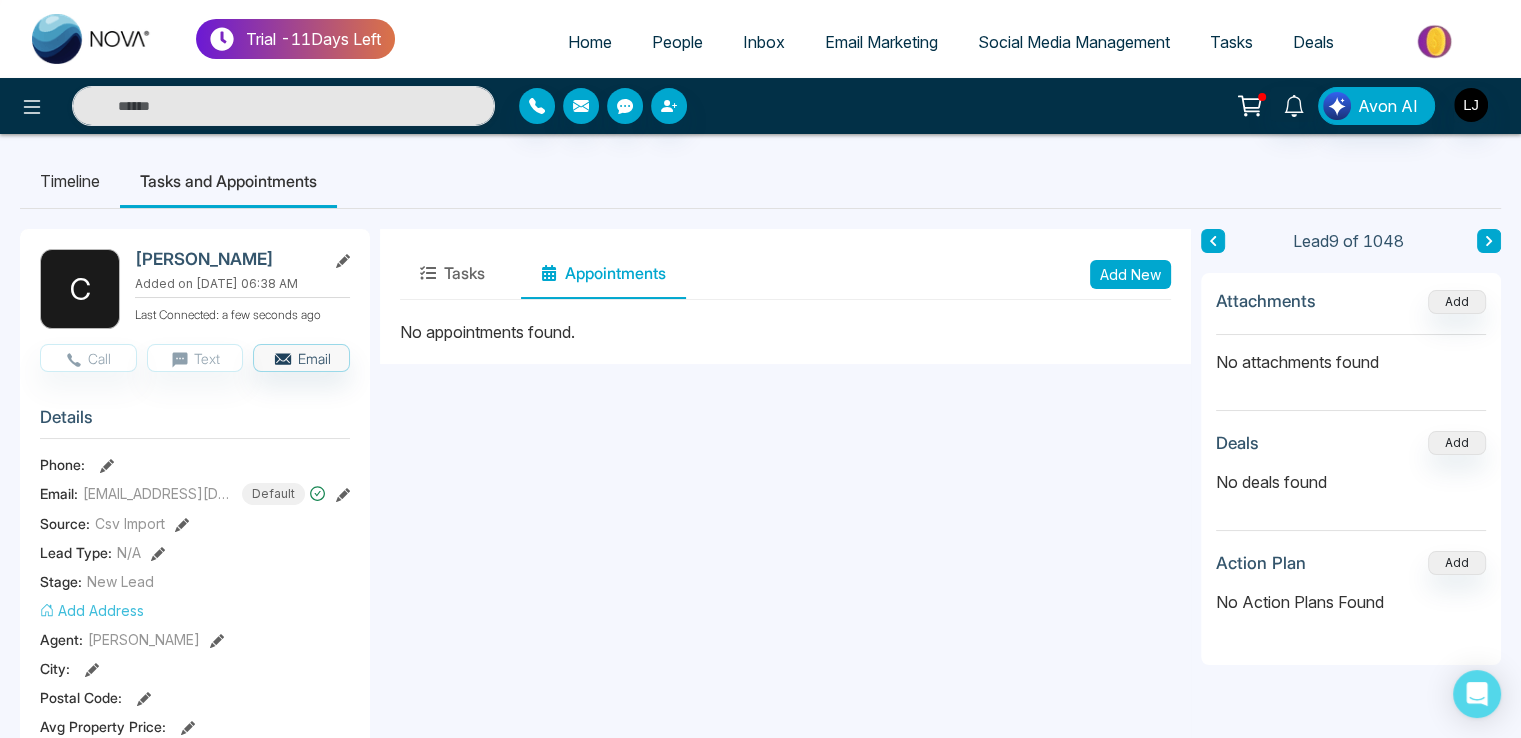 click on "Avon AI" at bounding box center [760, 106] 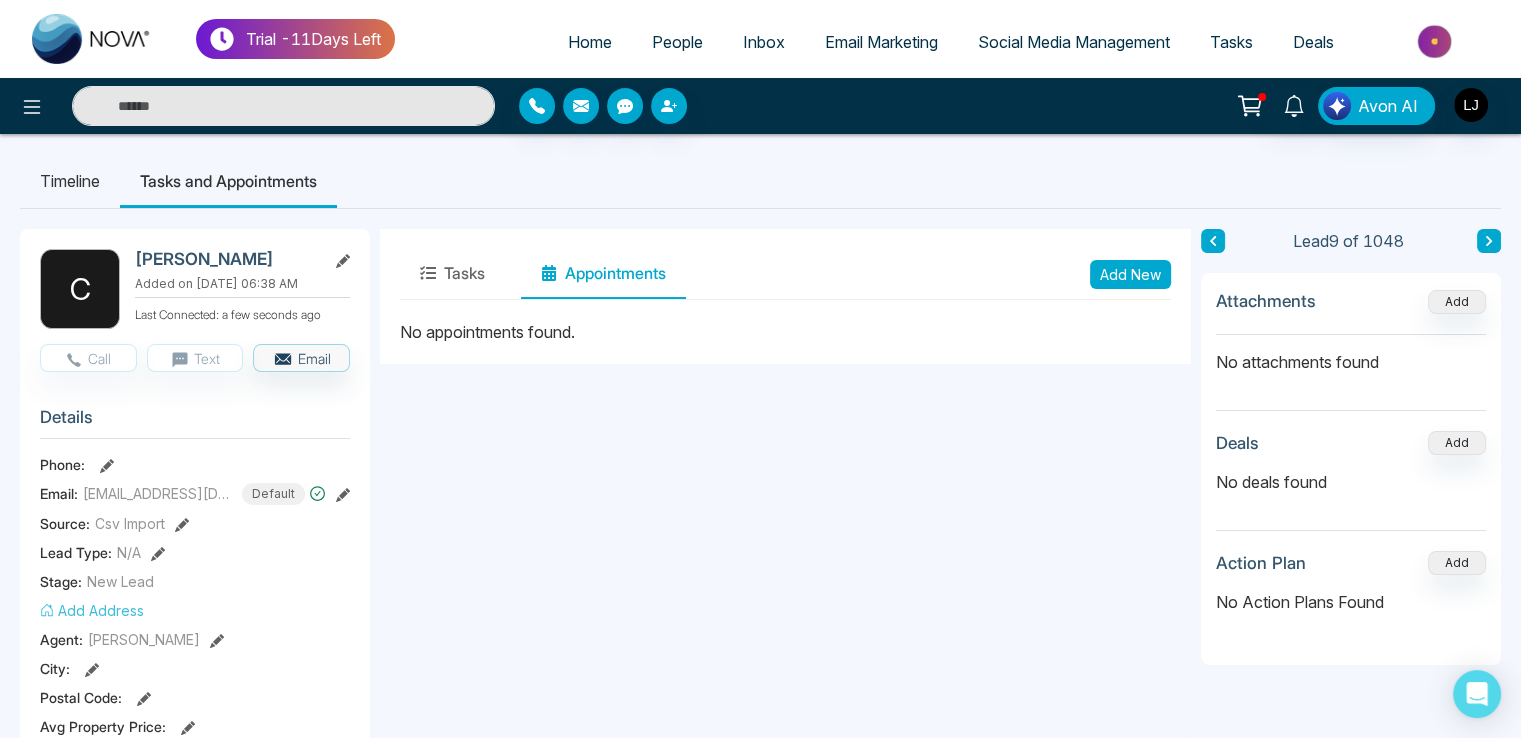 click at bounding box center (283, 106) 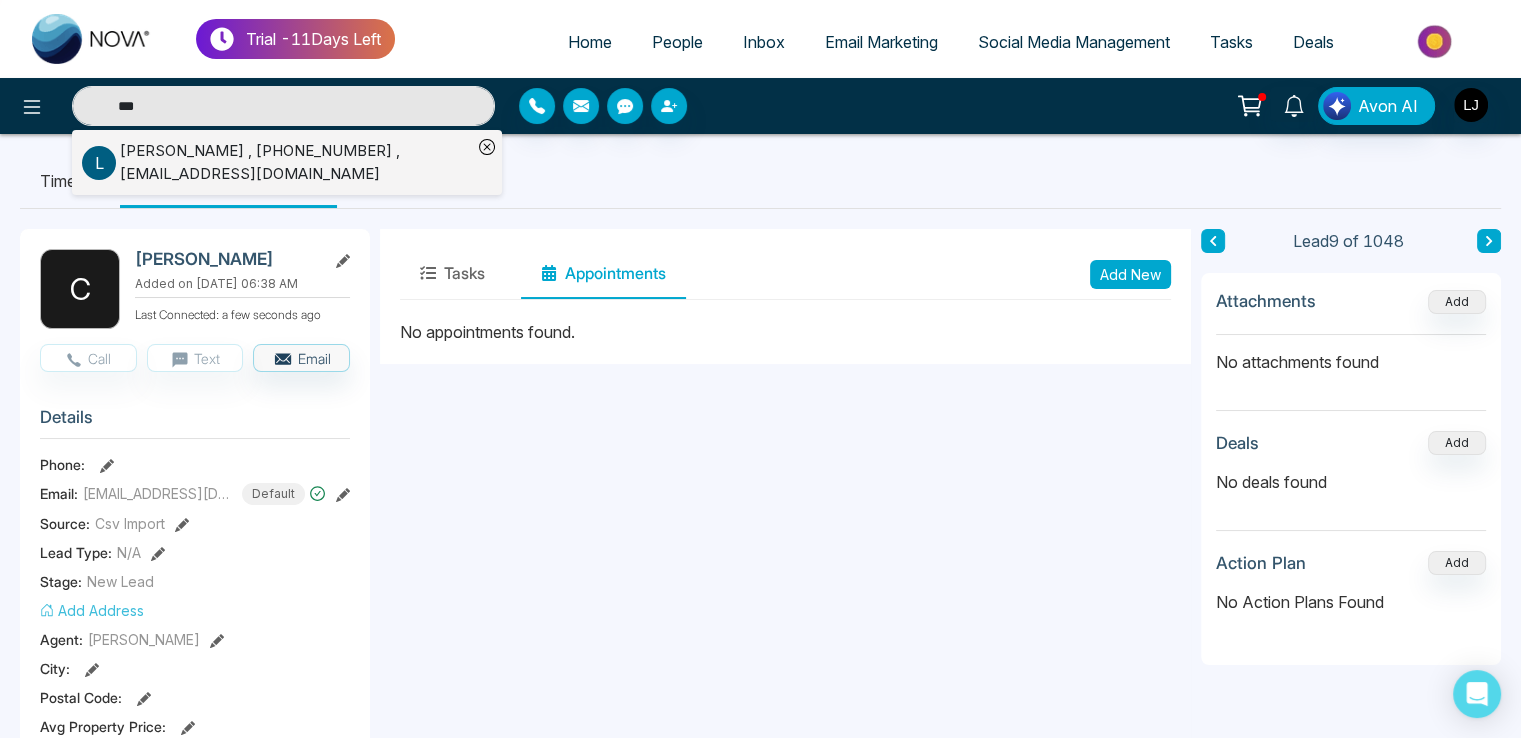 type on "***" 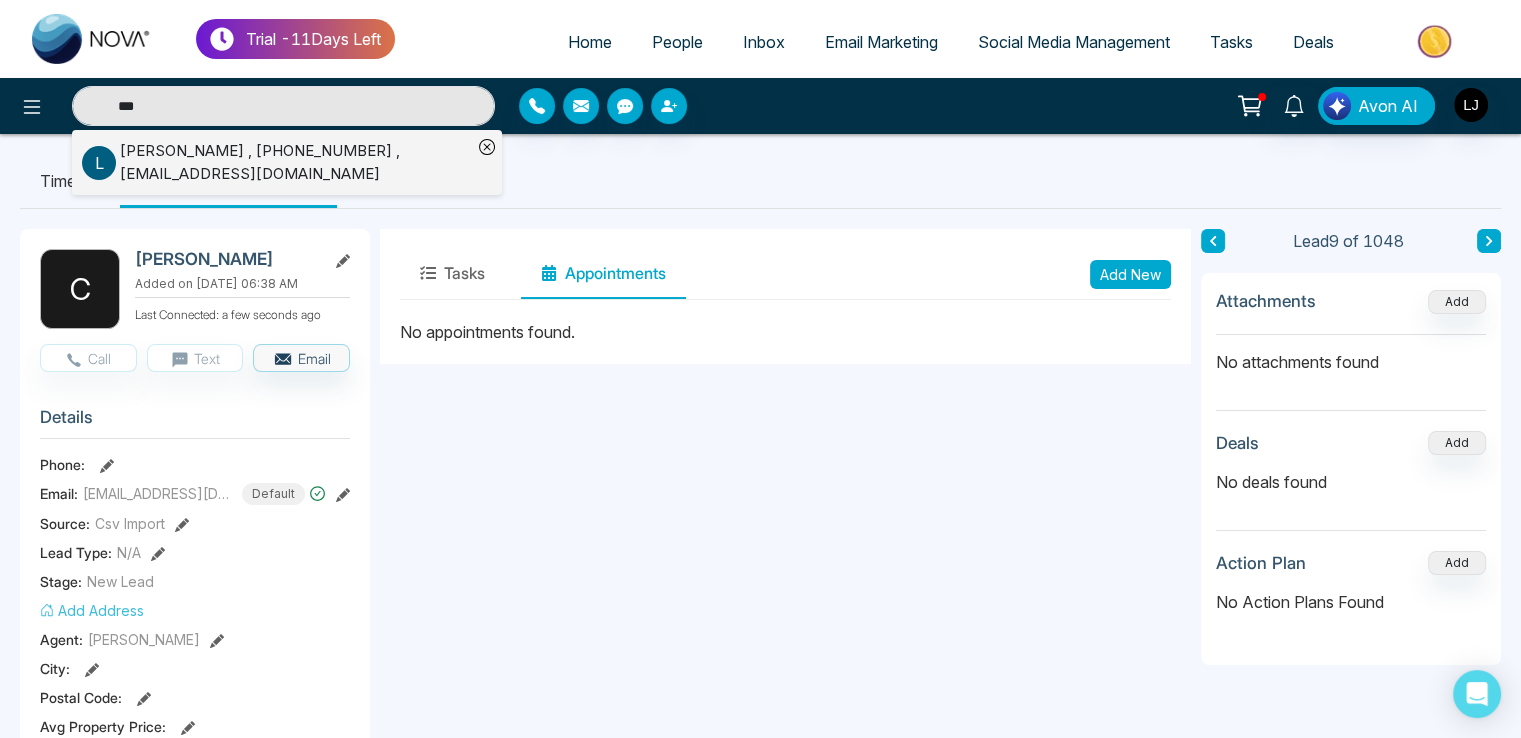 click on "Lokesh     , +918421020309   , lokeshjoshi6454@gmail.com" at bounding box center (296, 162) 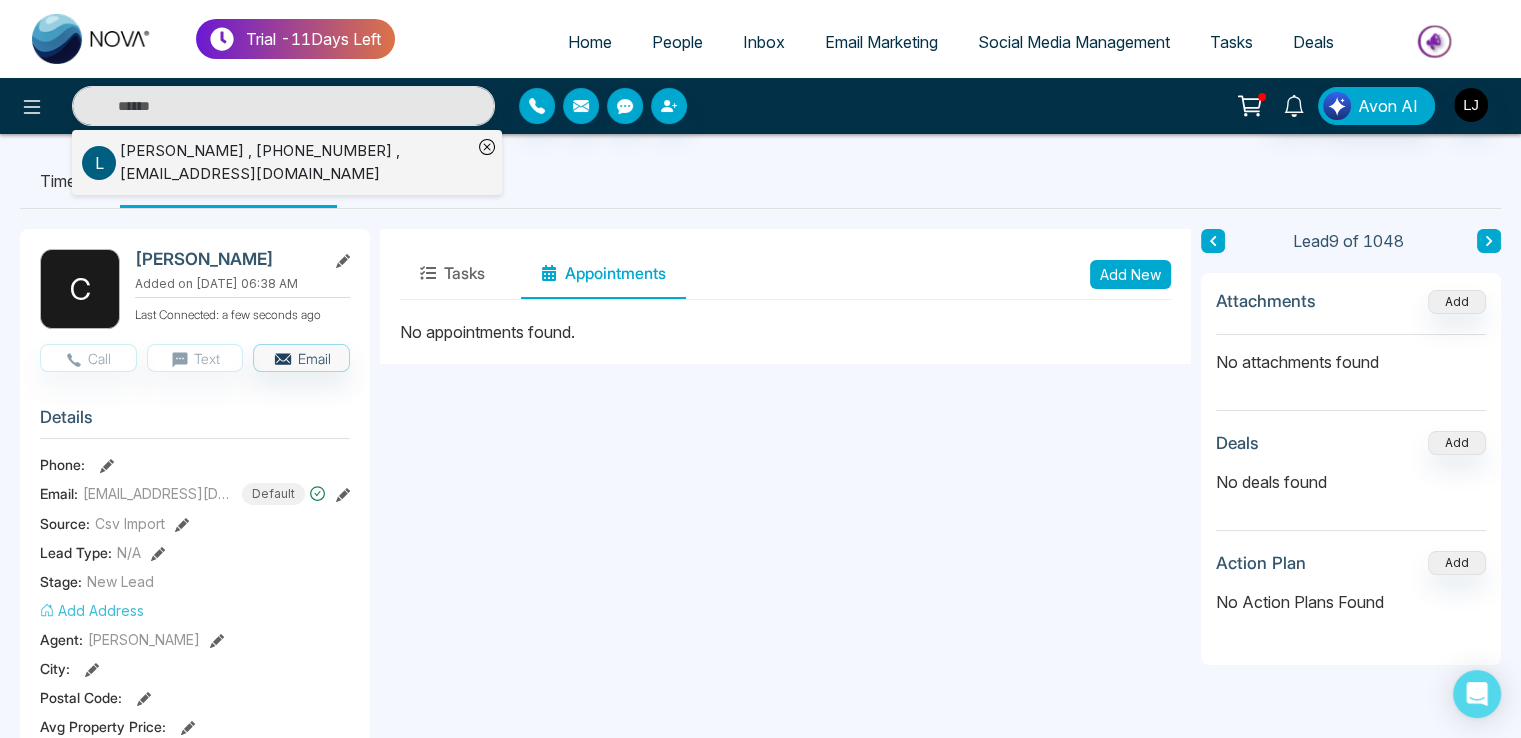 type on "***" 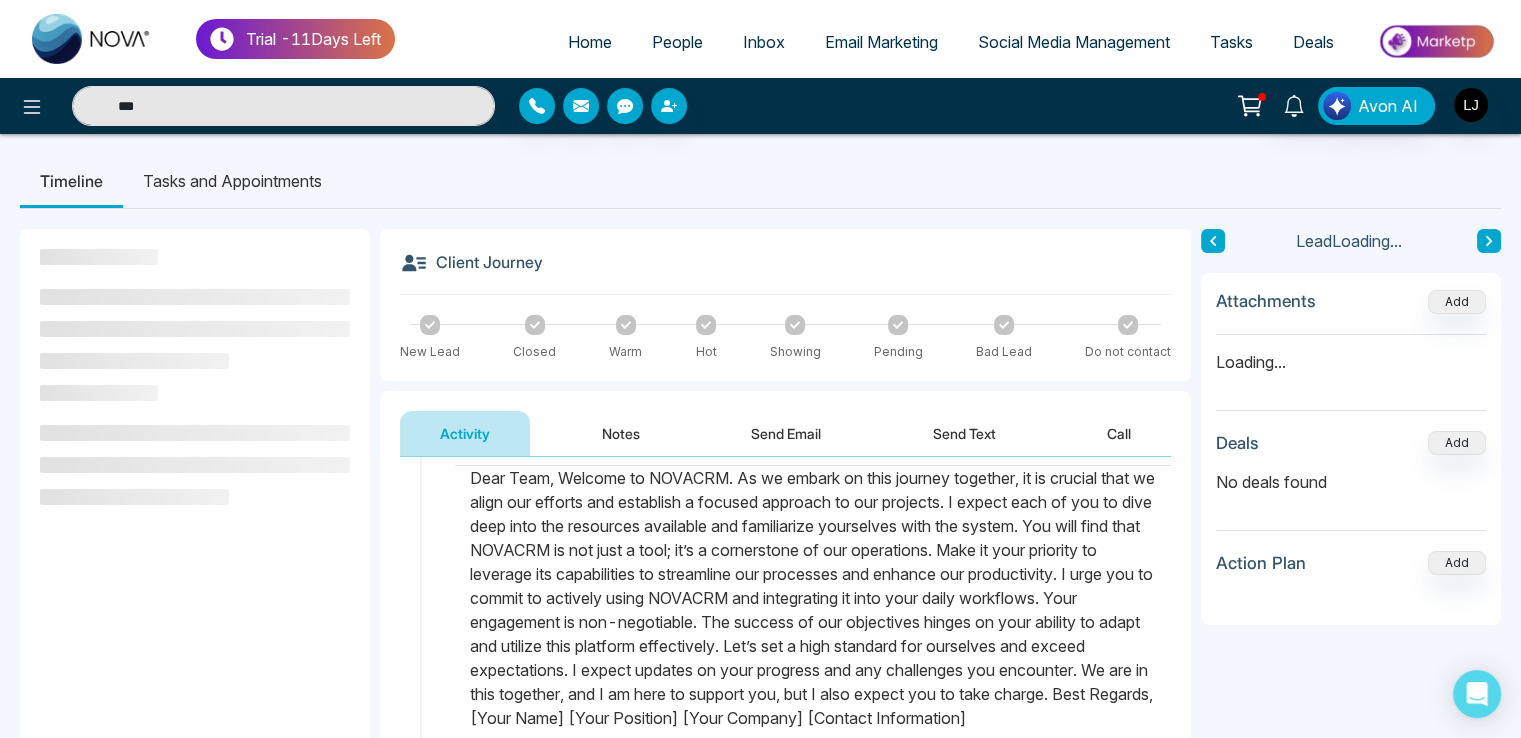 scroll, scrollTop: 185, scrollLeft: 0, axis: vertical 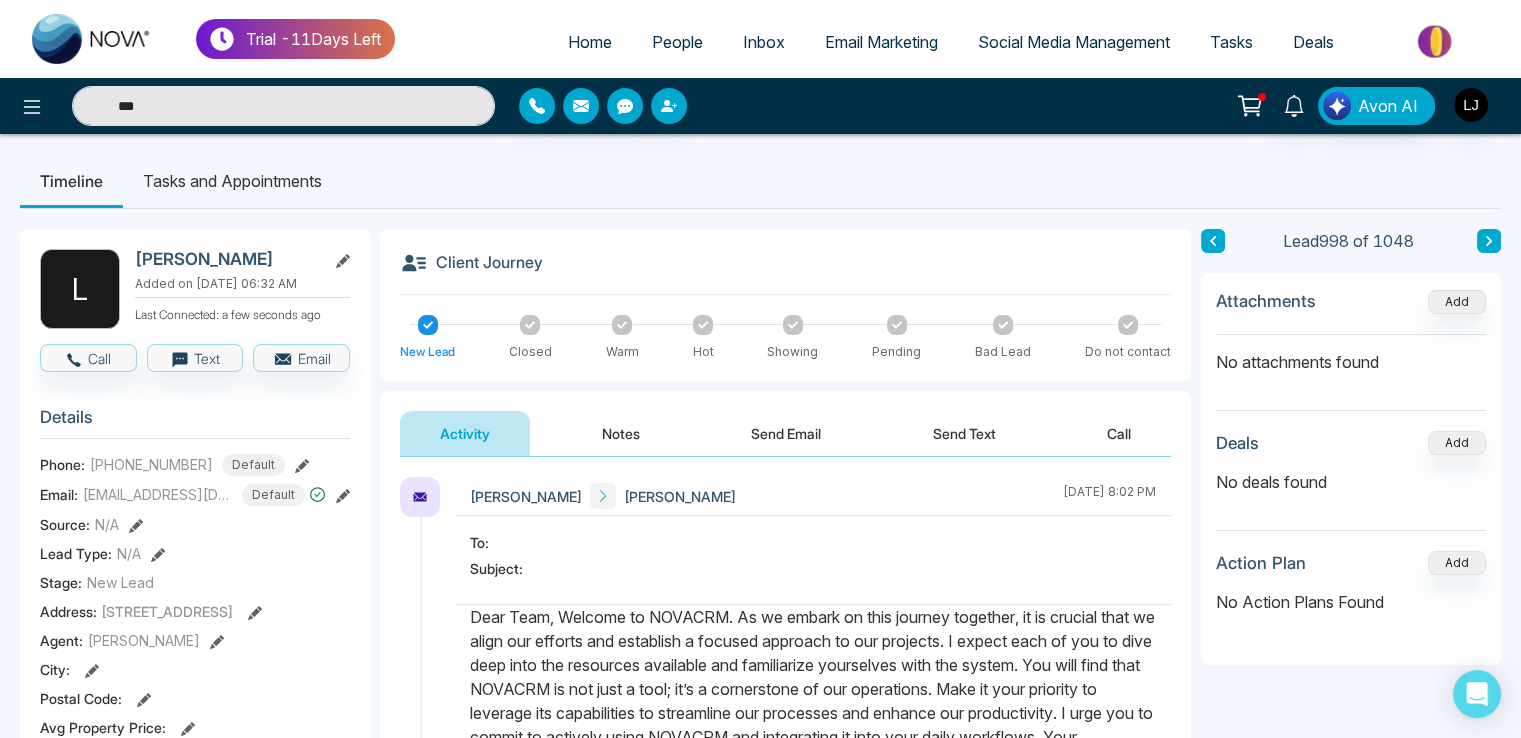 click on "Send Email" at bounding box center (786, 433) 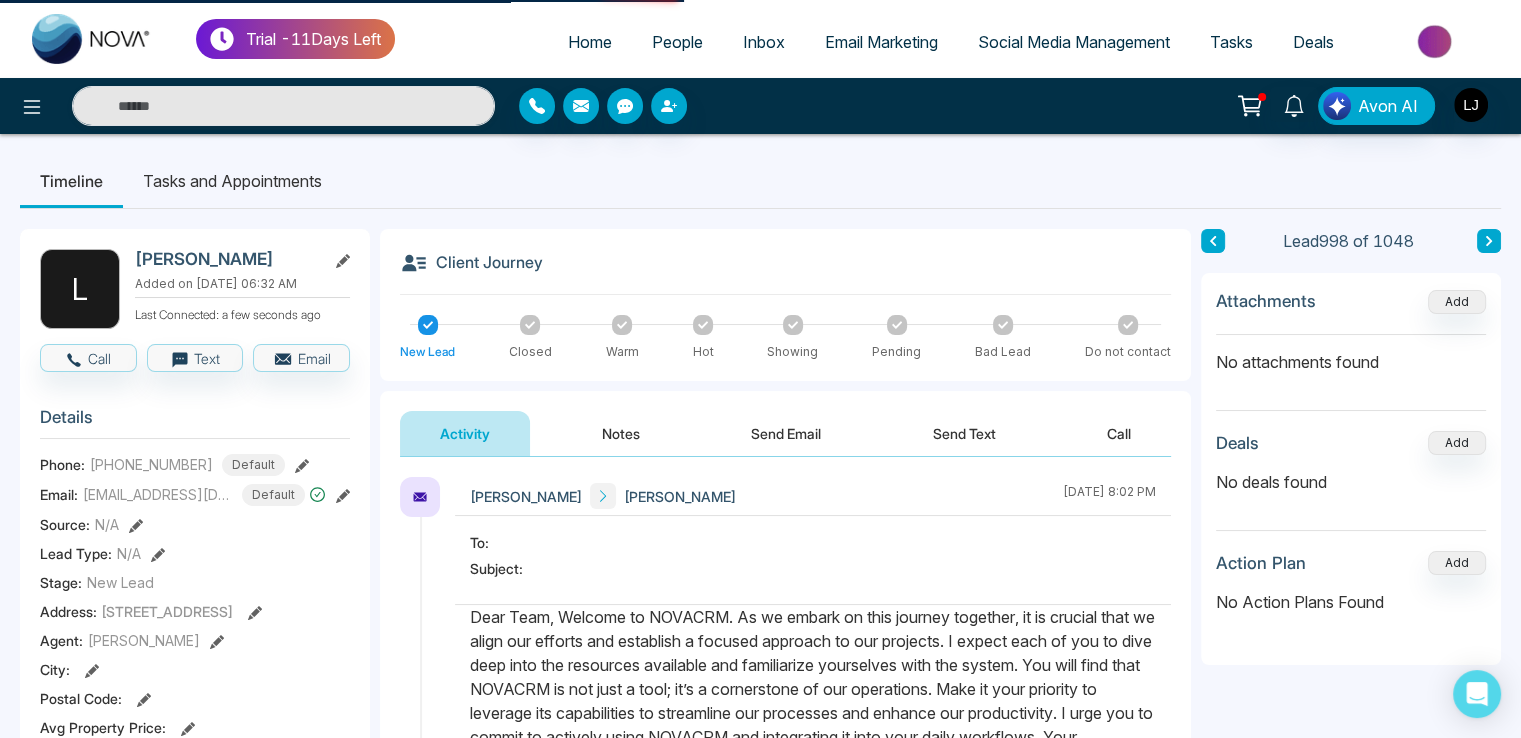 type on "***" 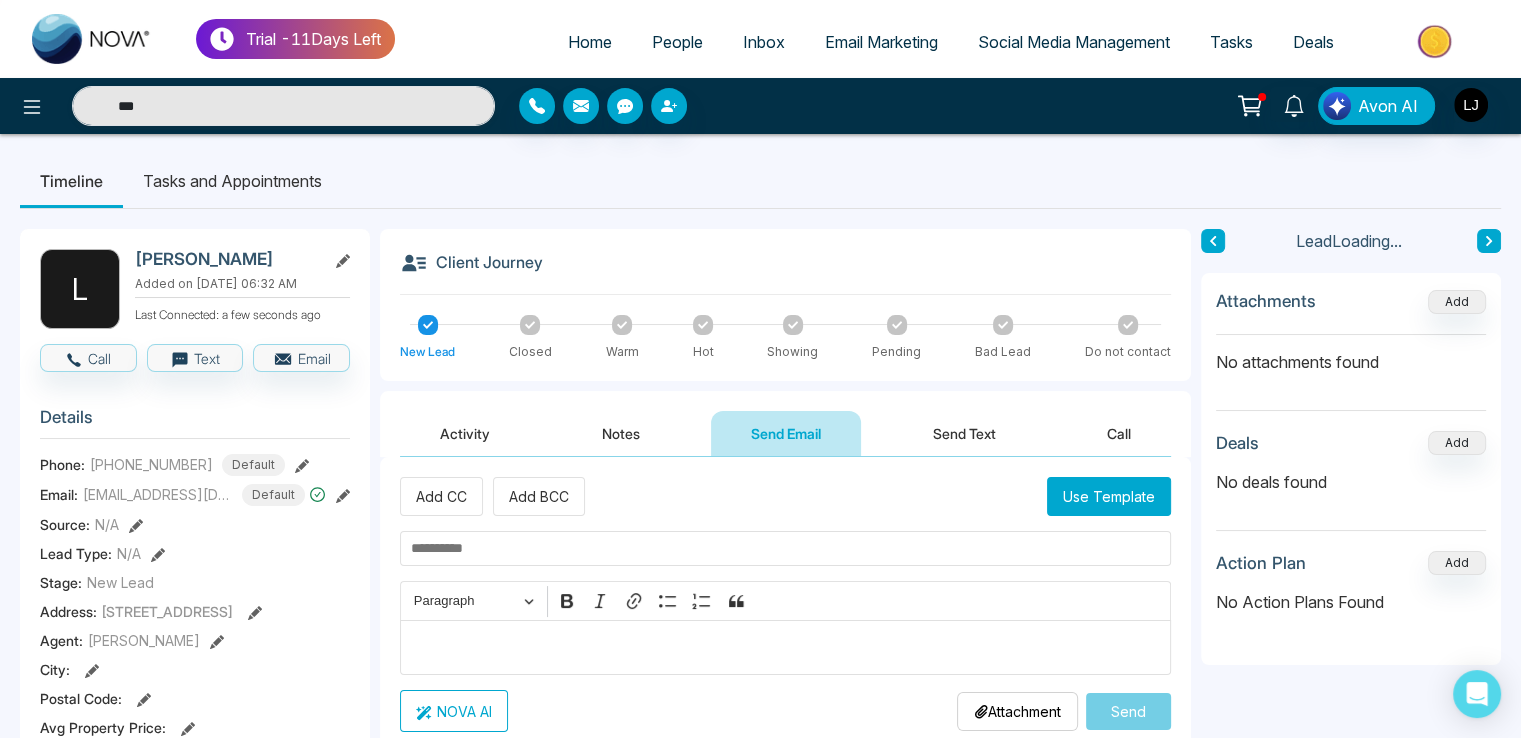click on "Activity" at bounding box center [465, 433] 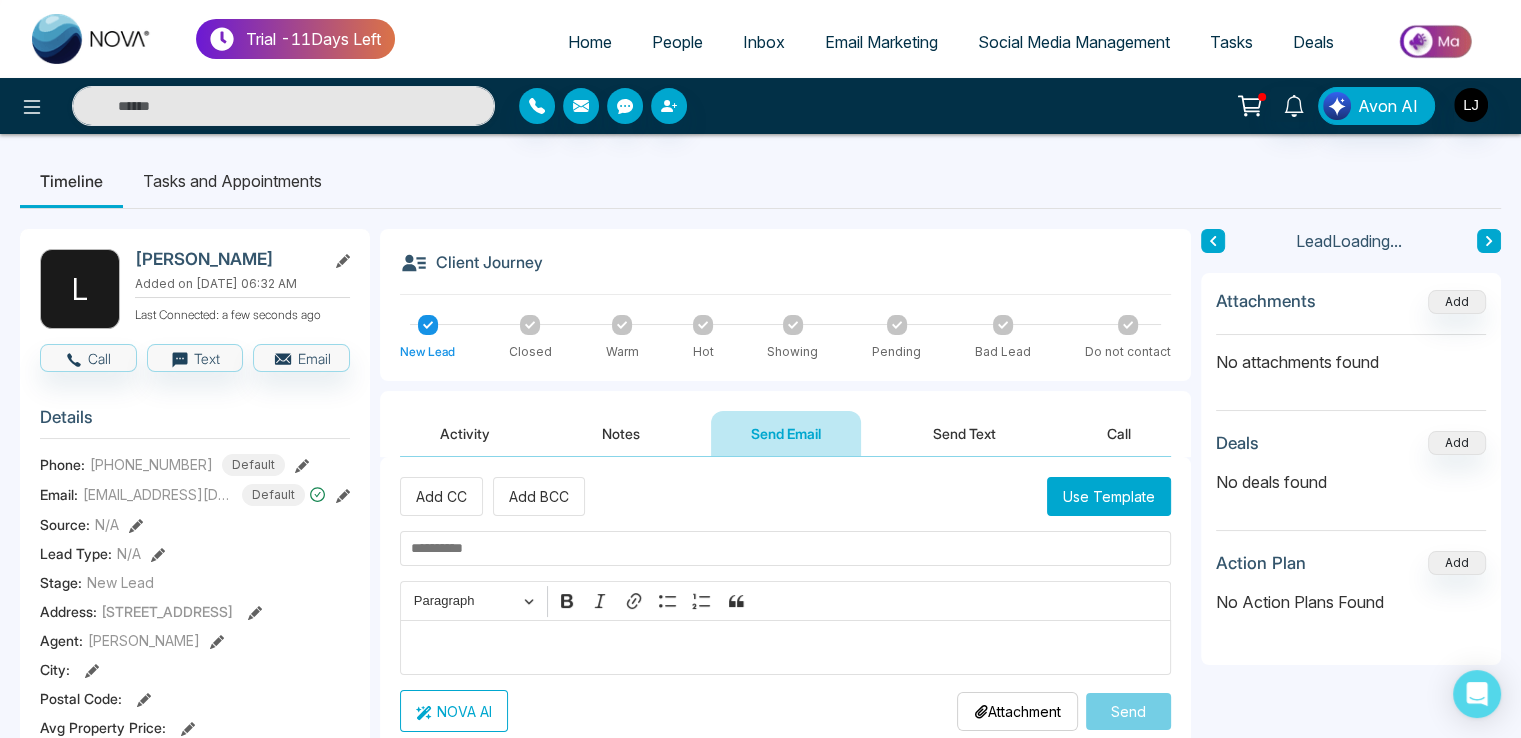 type on "***" 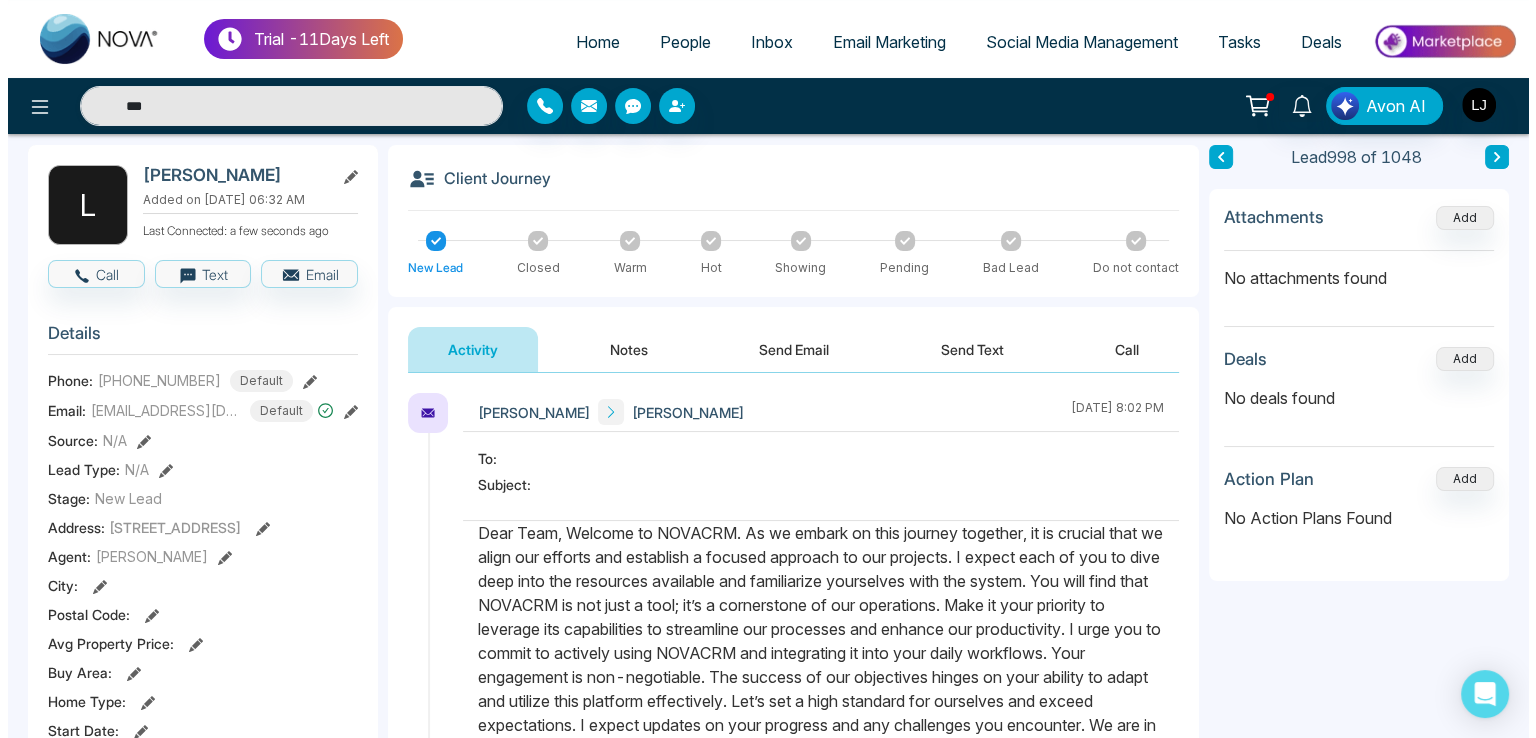 scroll, scrollTop: 0, scrollLeft: 0, axis: both 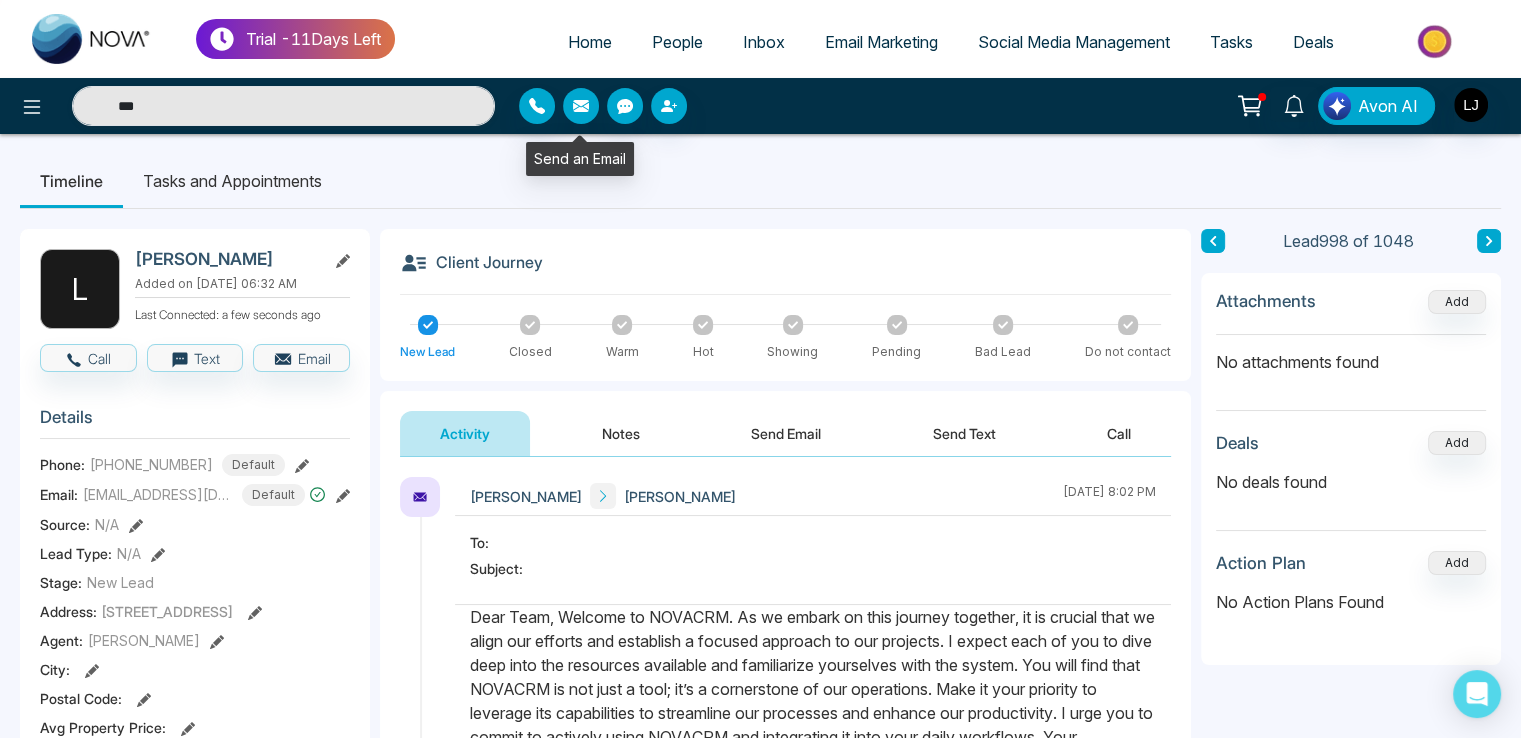 click 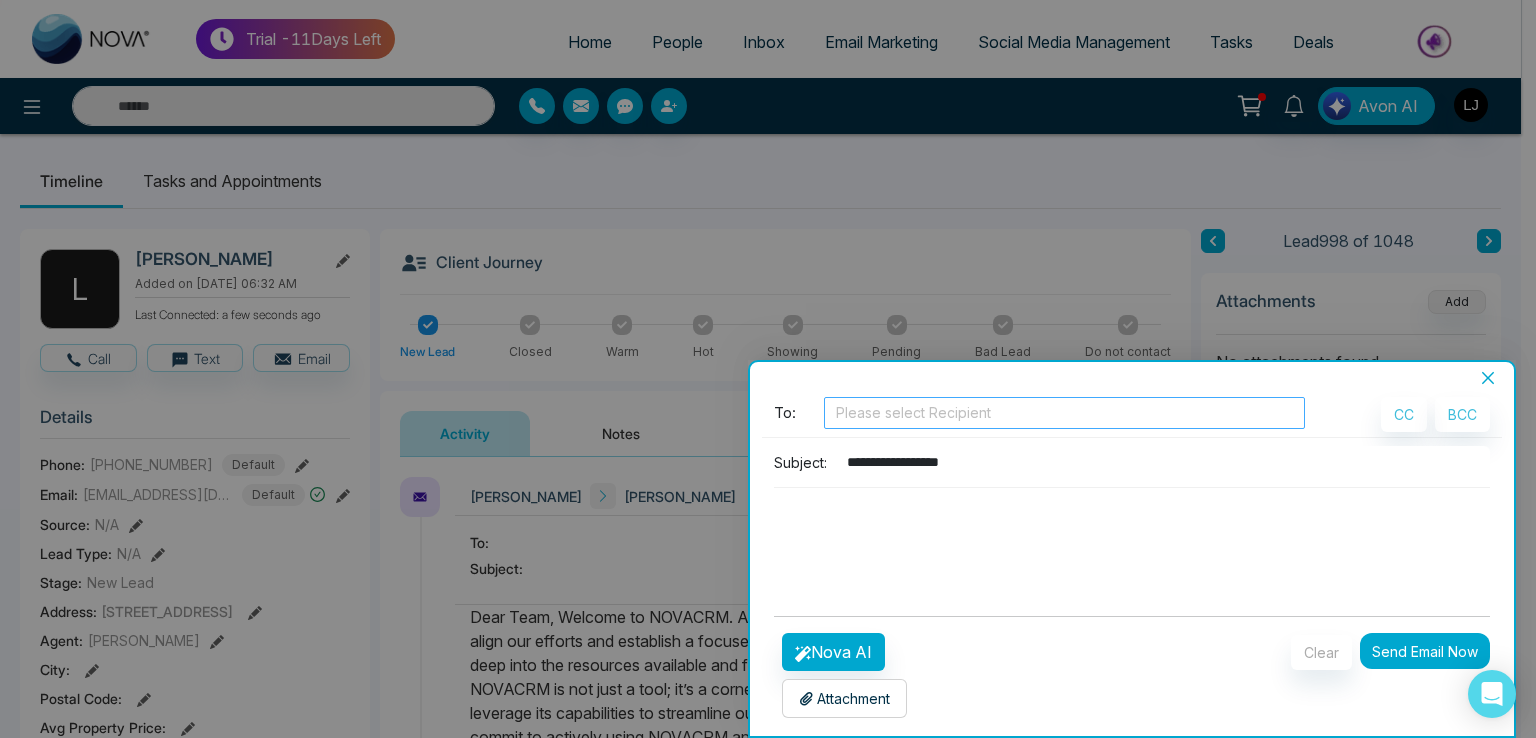 click at bounding box center (1064, 413) 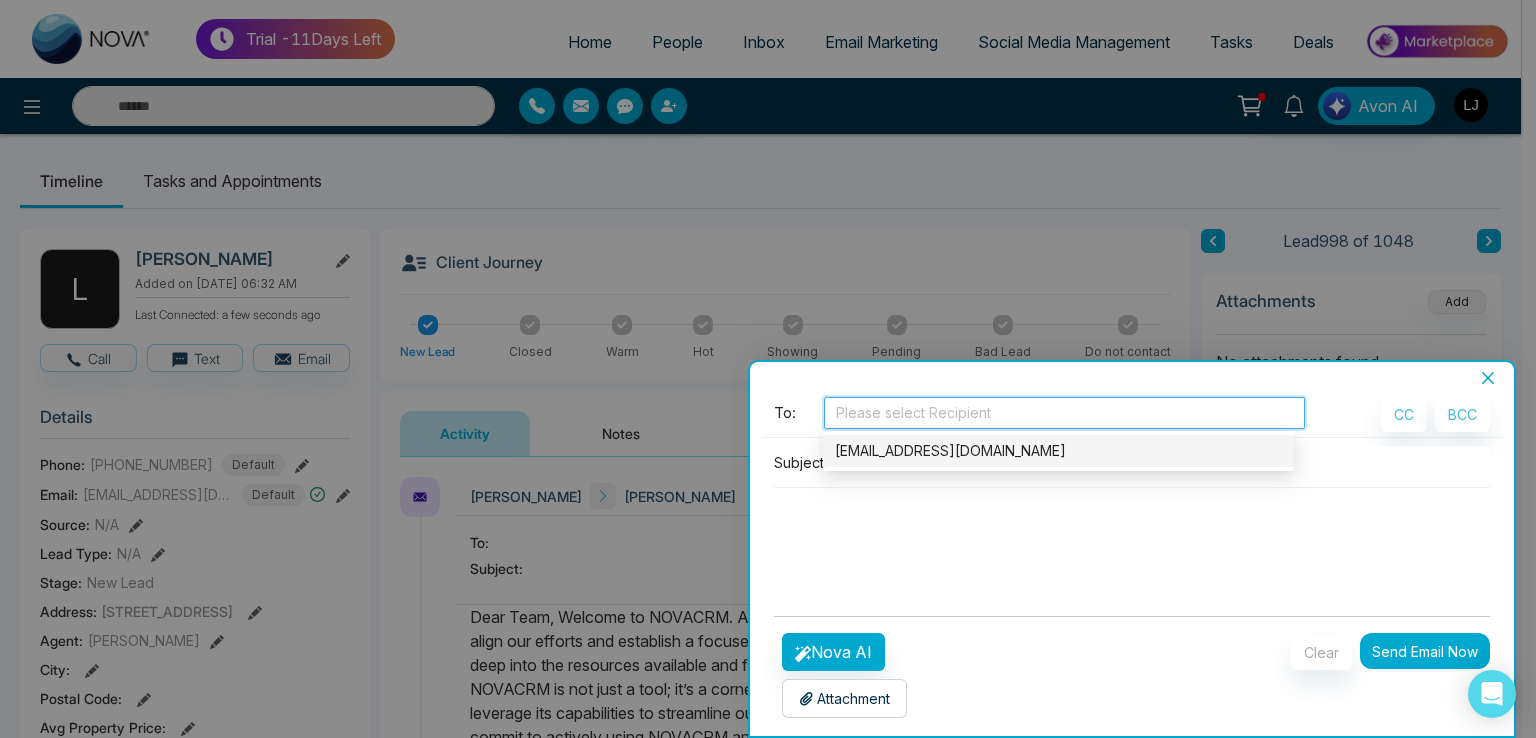 click on "[EMAIL_ADDRESS][DOMAIN_NAME]" at bounding box center [1058, 451] 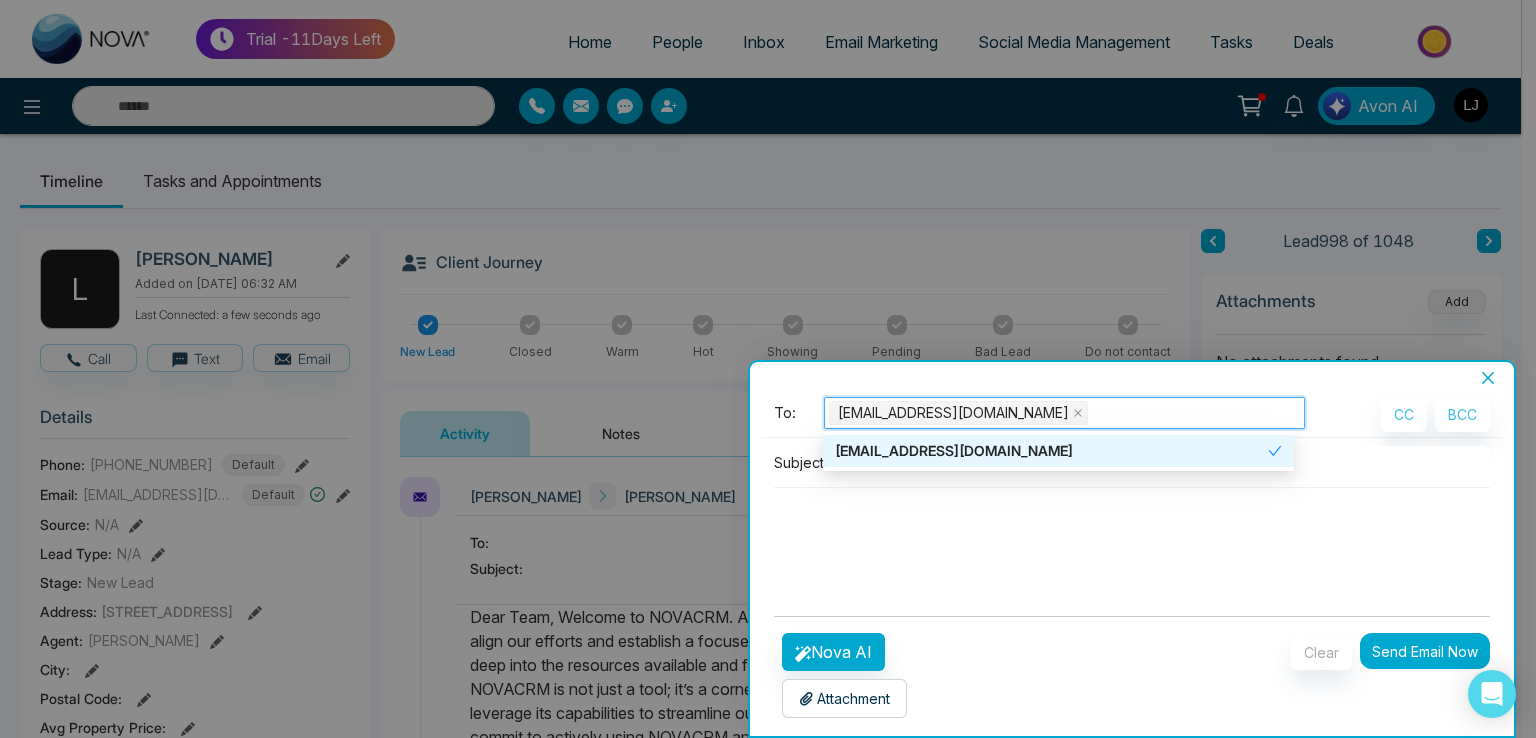 click at bounding box center (1125, 536) 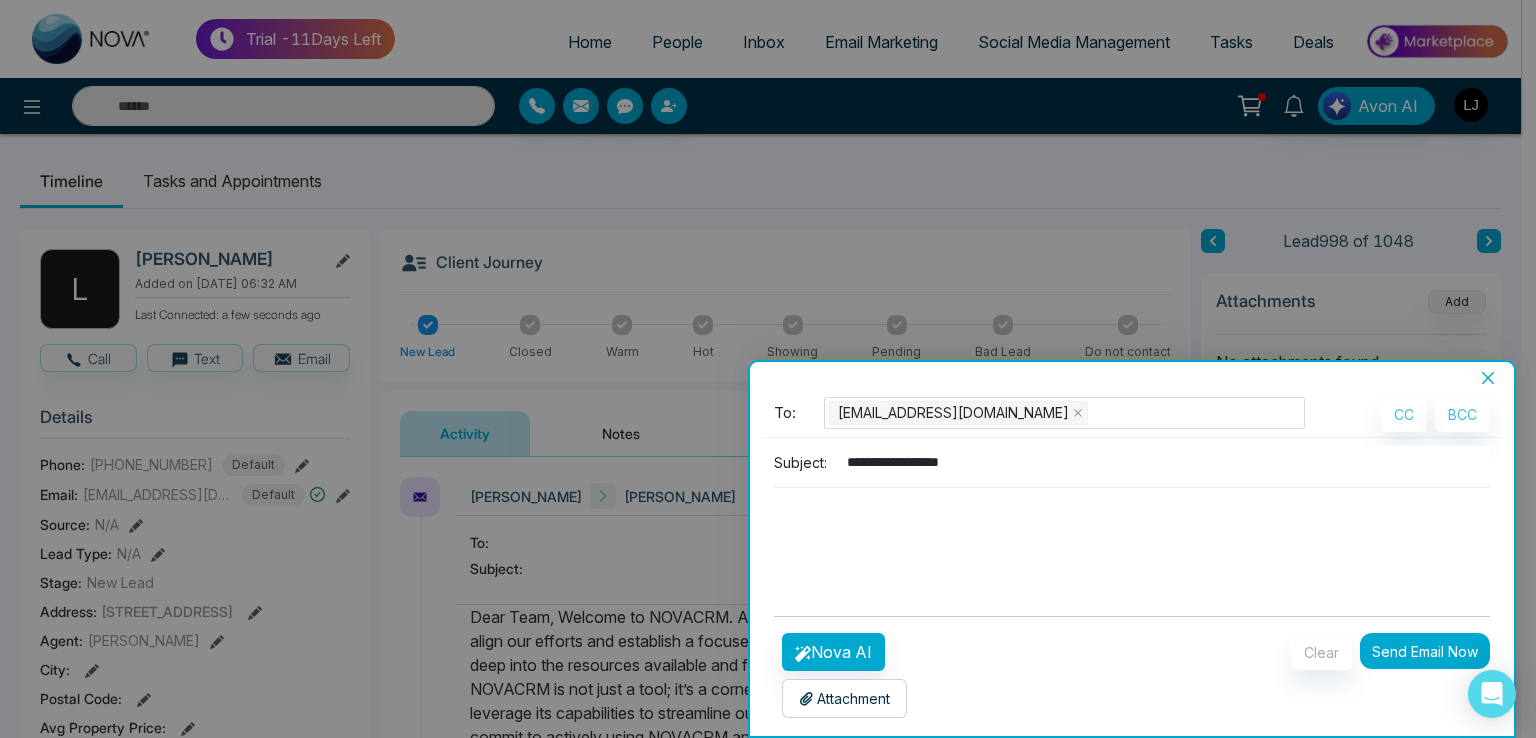 click on "**********" at bounding box center (1132, 498) 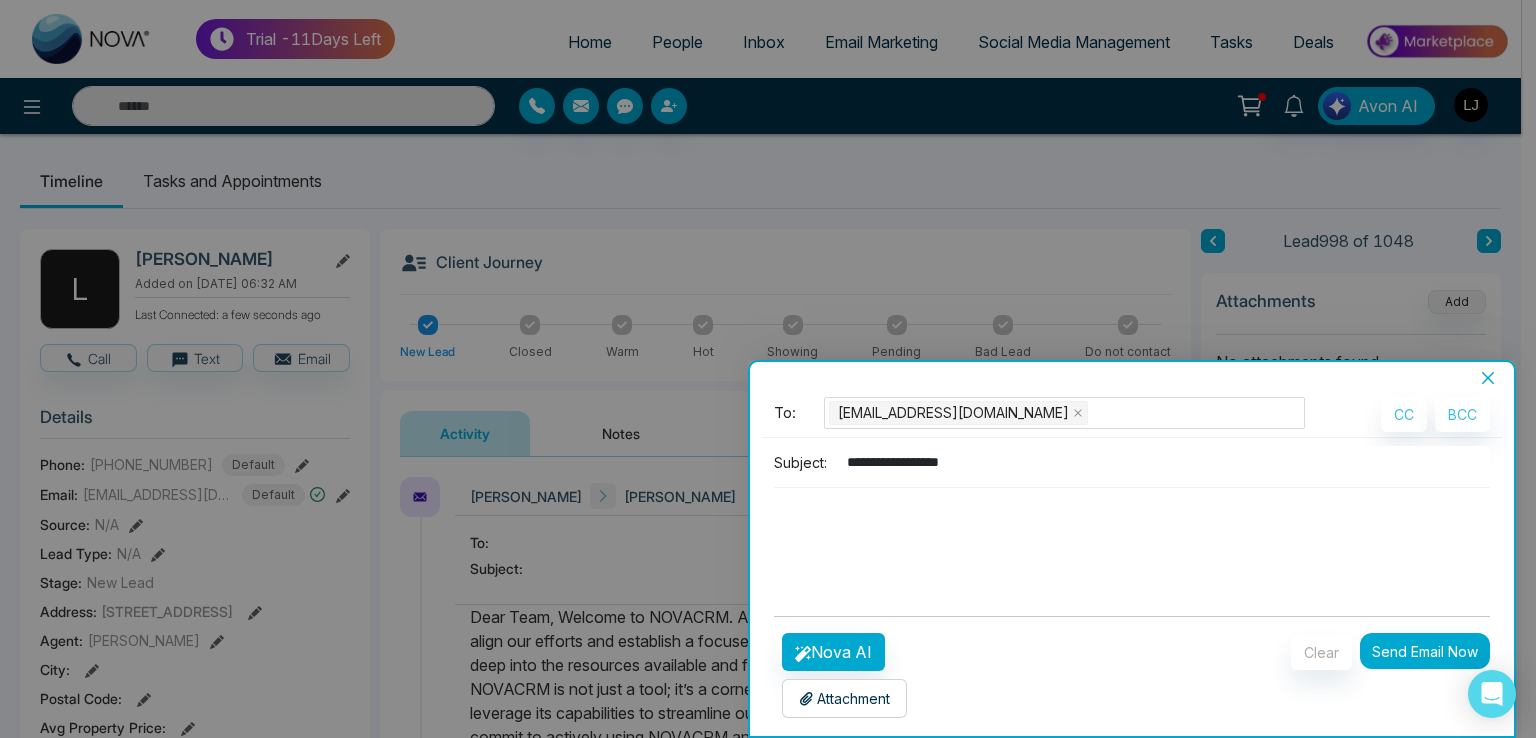click on "**********" at bounding box center [1162, 462] 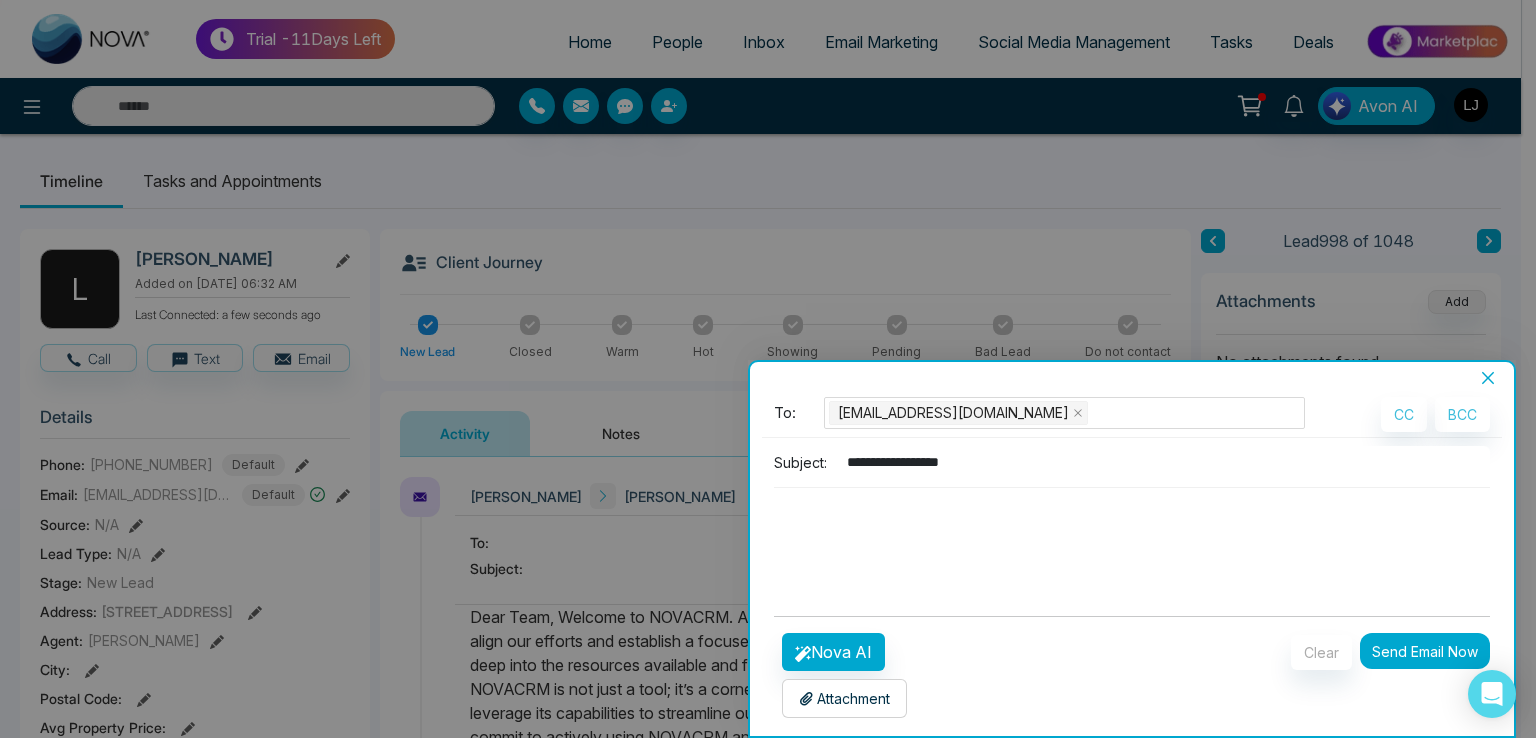 type on "***" 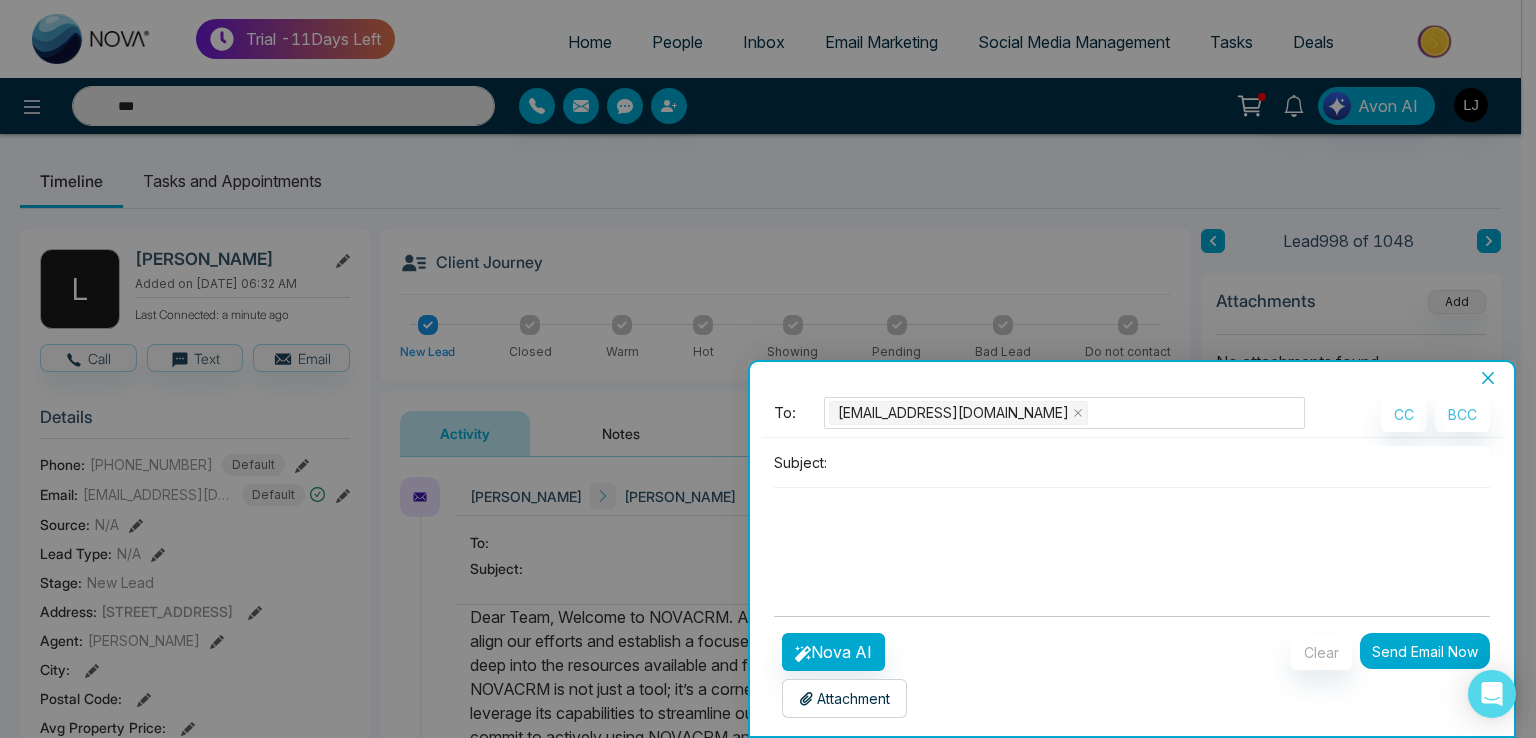 paste on "**********" 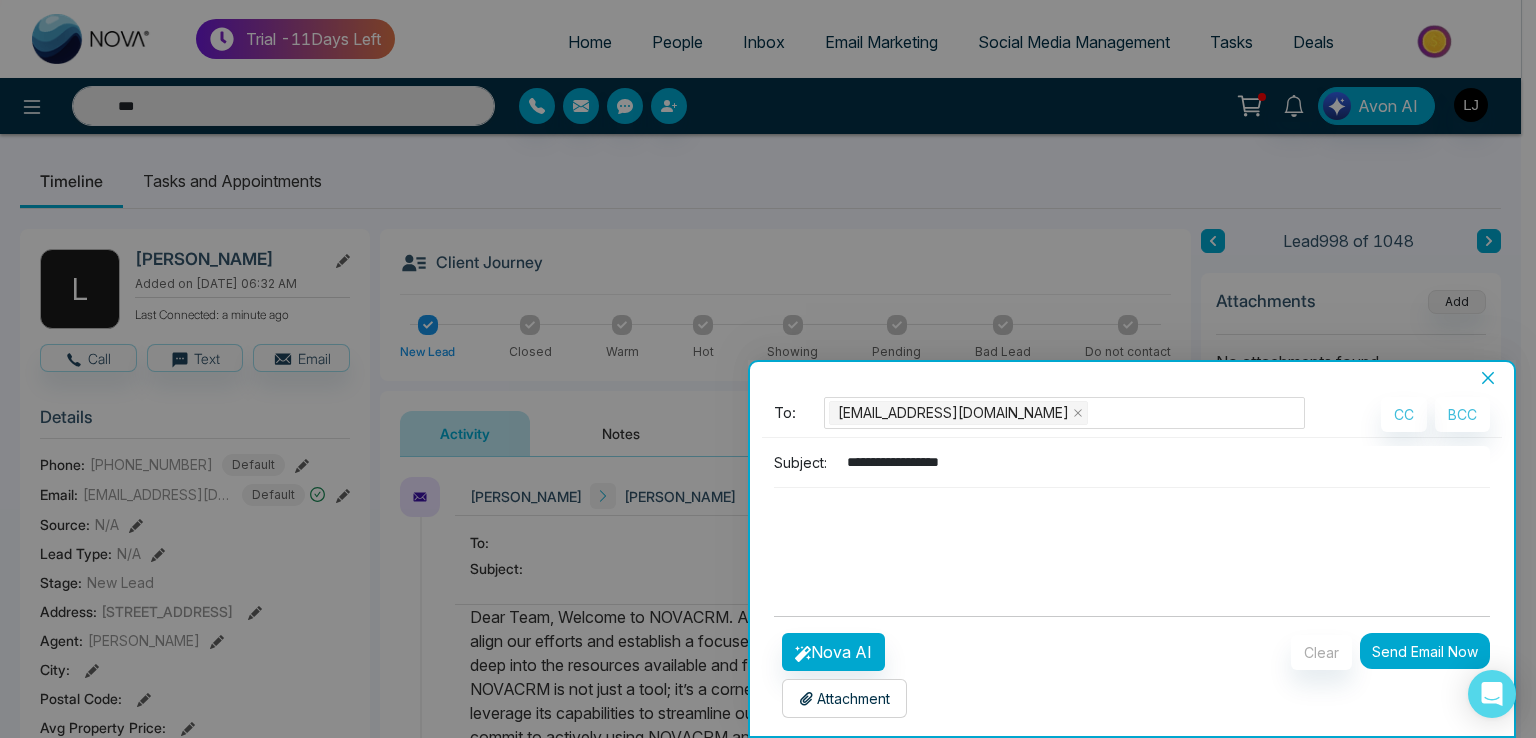 type on "**********" 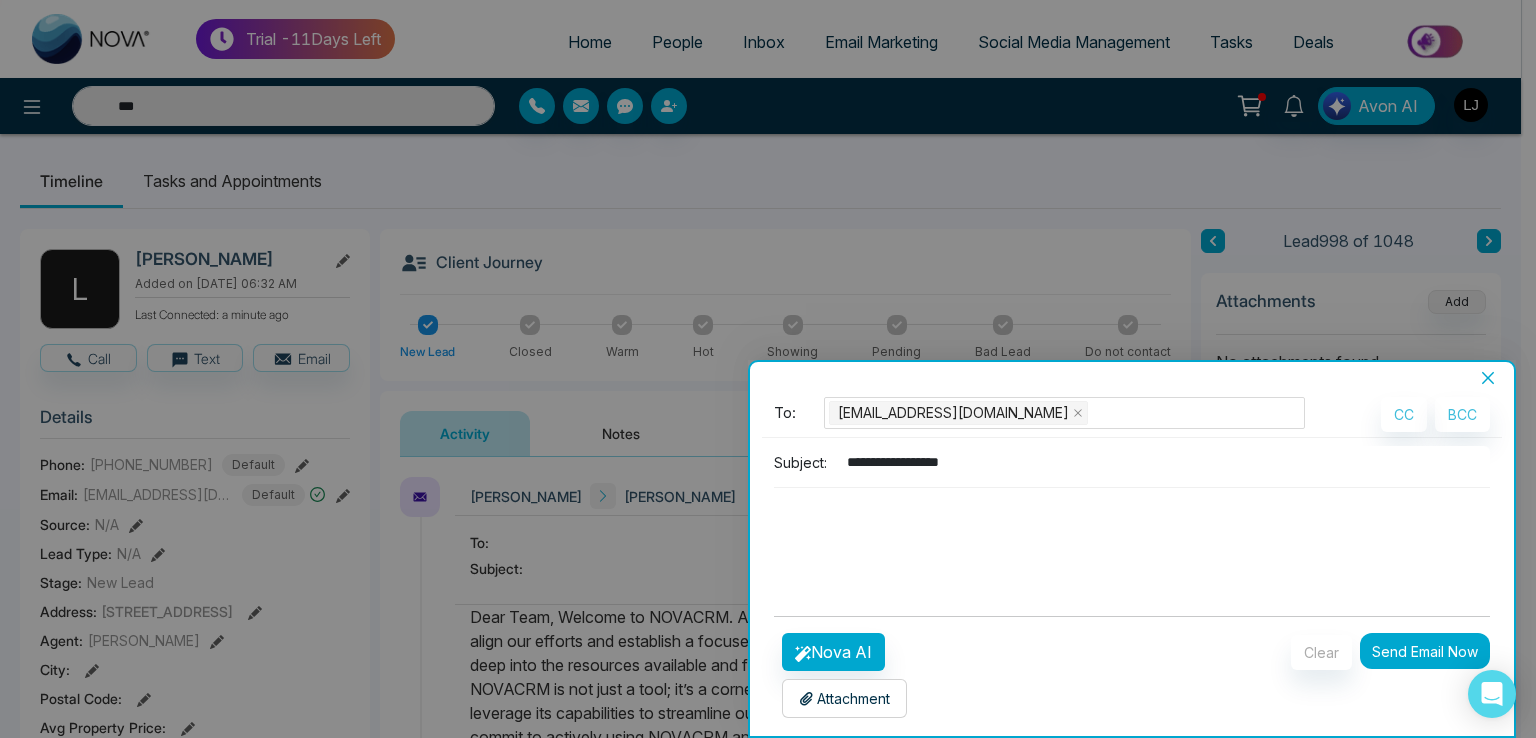 click at bounding box center (1125, 536) 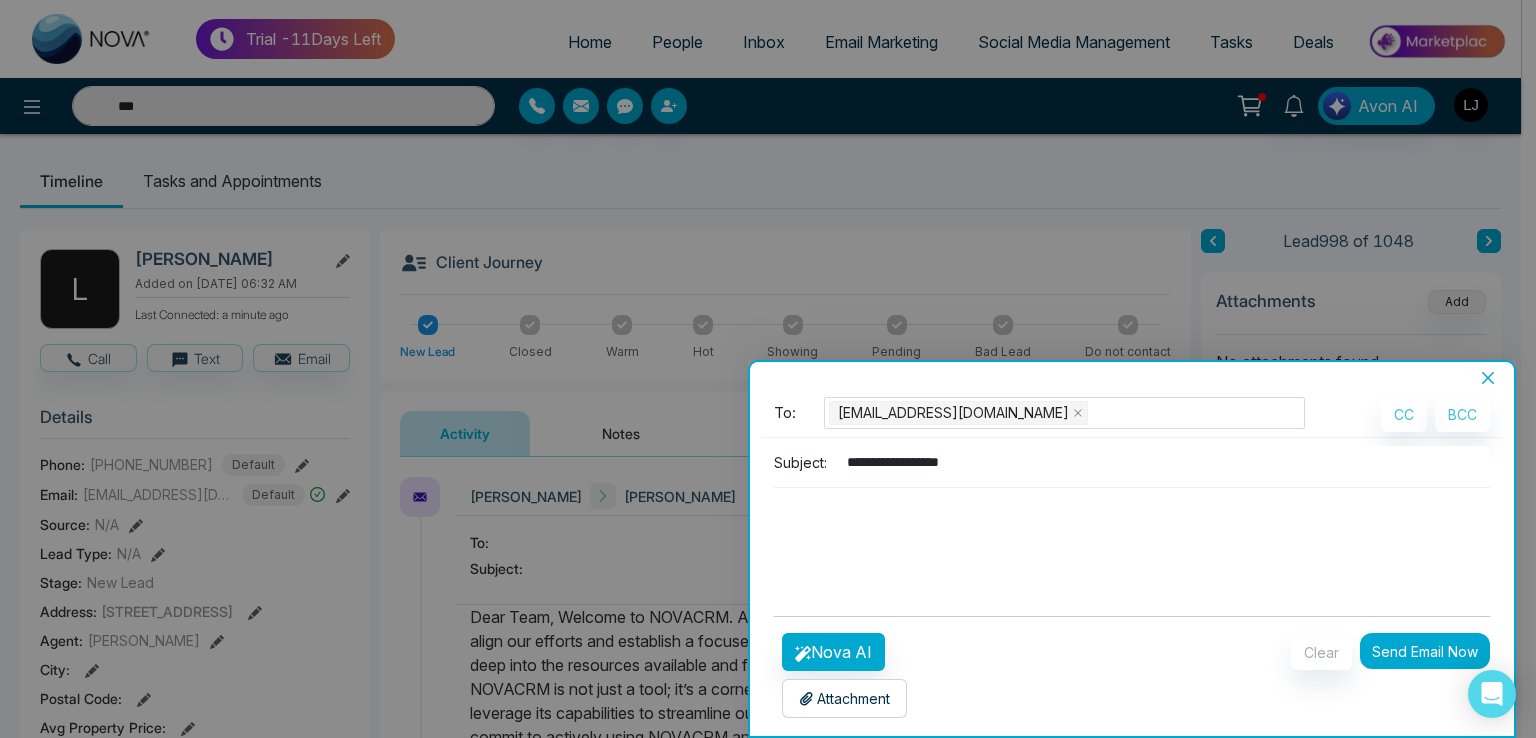 type 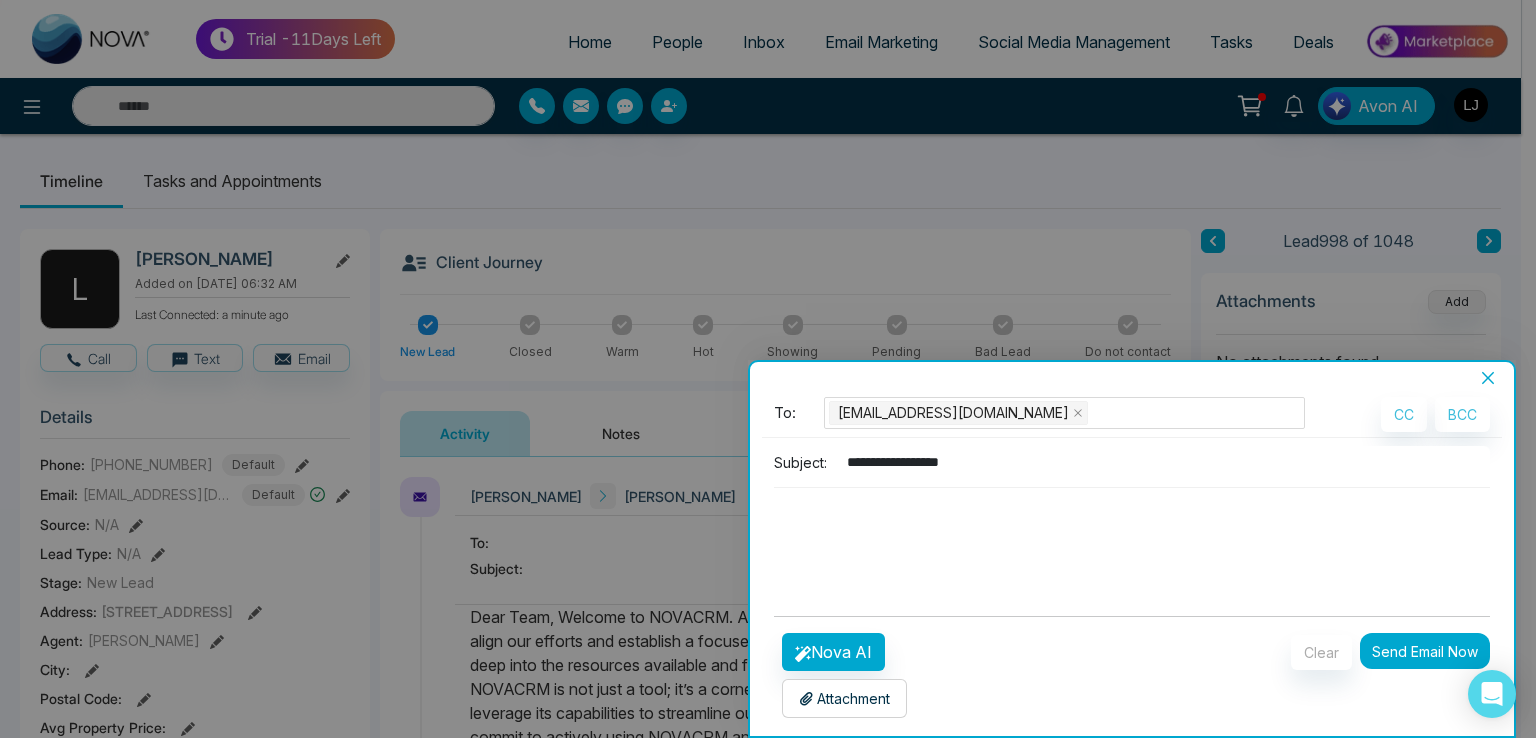 paste on "**********" 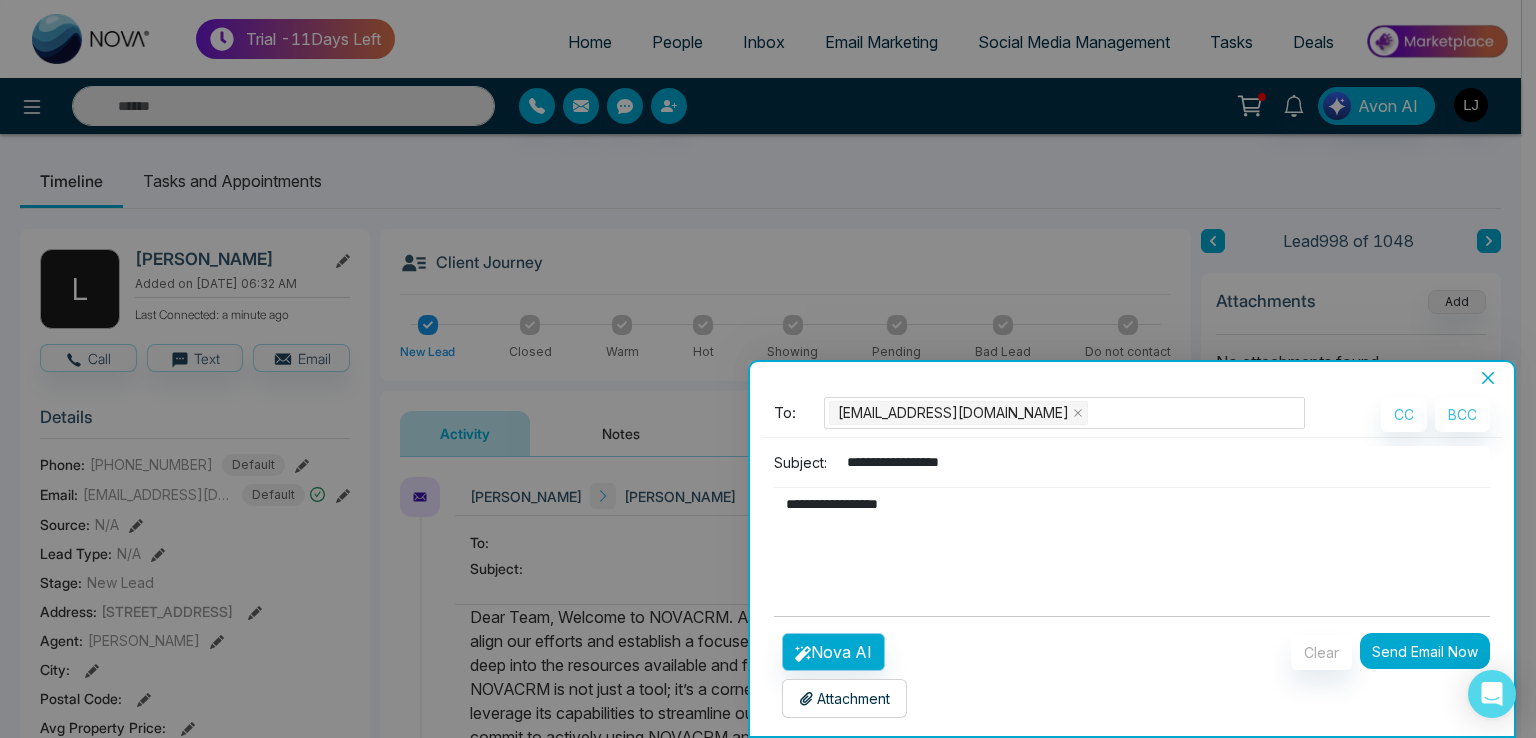 type on "**********" 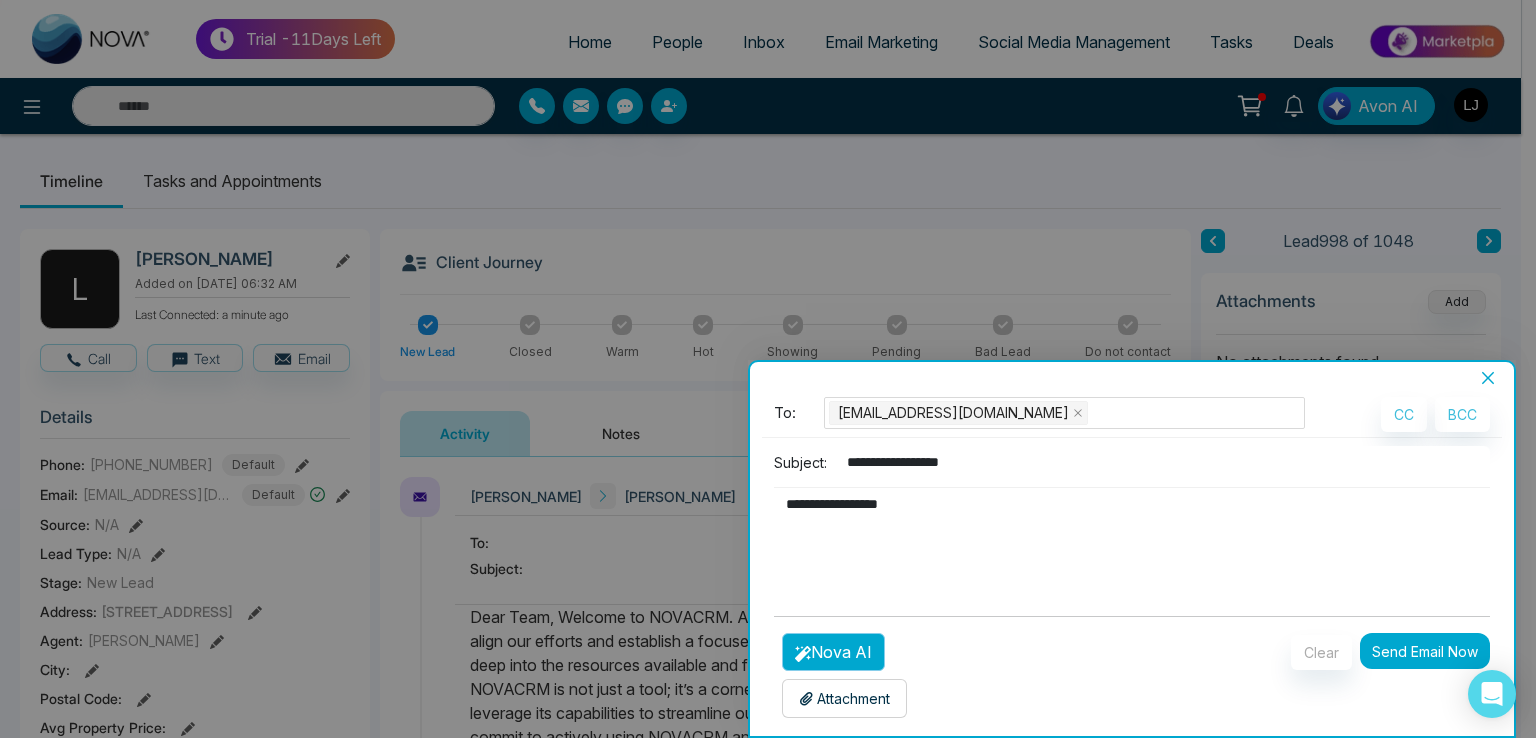click on "Nova AI" at bounding box center (833, 652) 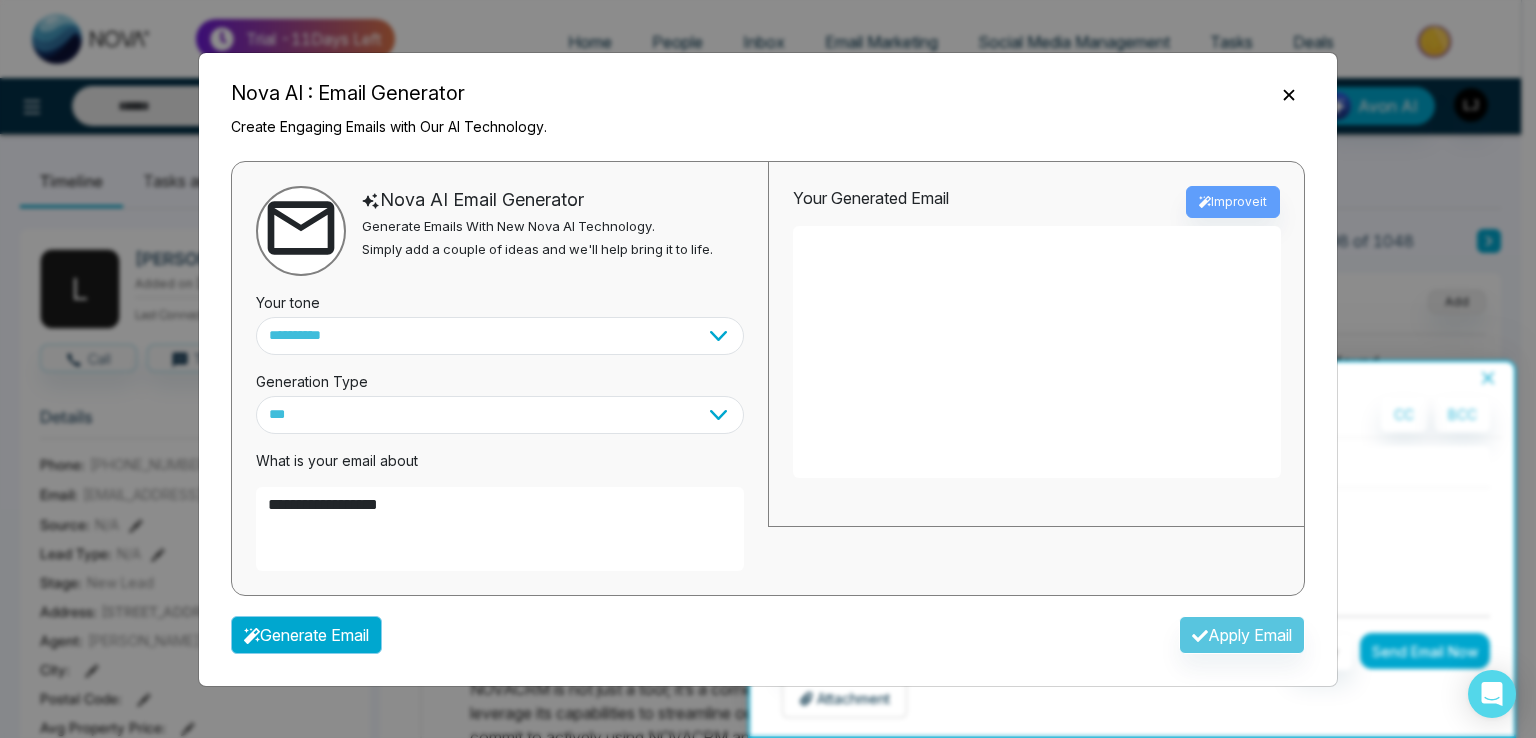 click on "Generate Email" at bounding box center [306, 635] 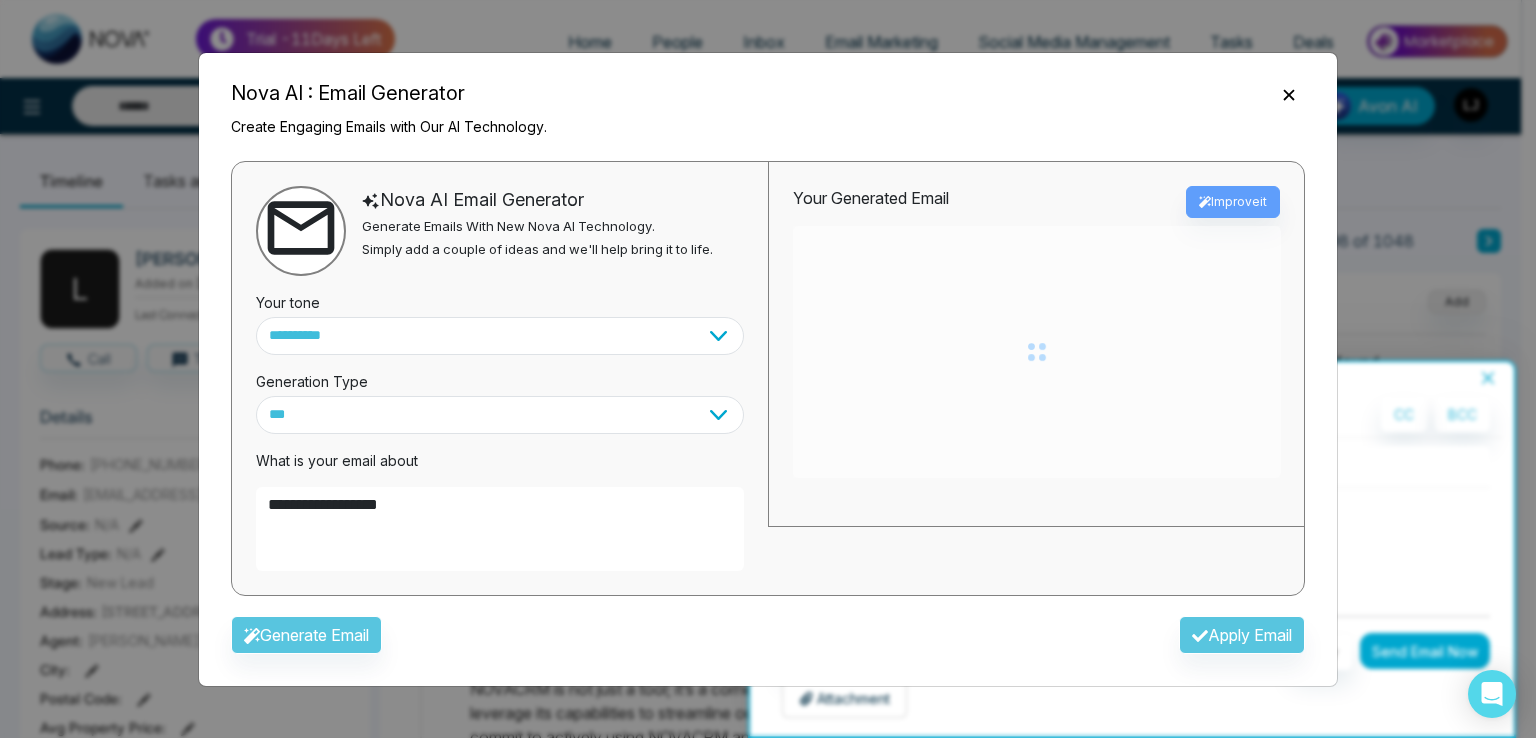 click on "Generate Email  Apply Email" at bounding box center (768, 641) 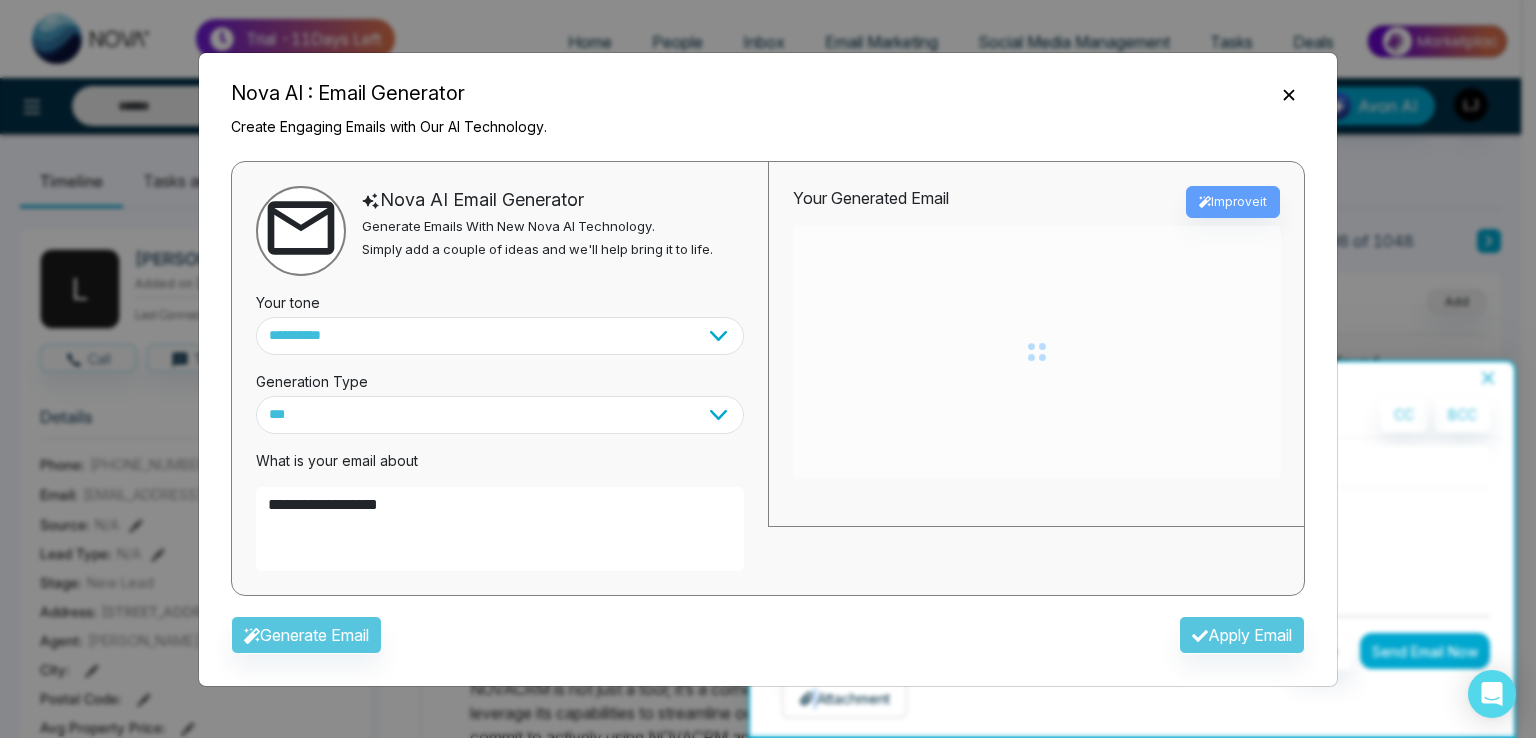 click on "Generate Email  Apply Email" at bounding box center (768, 641) 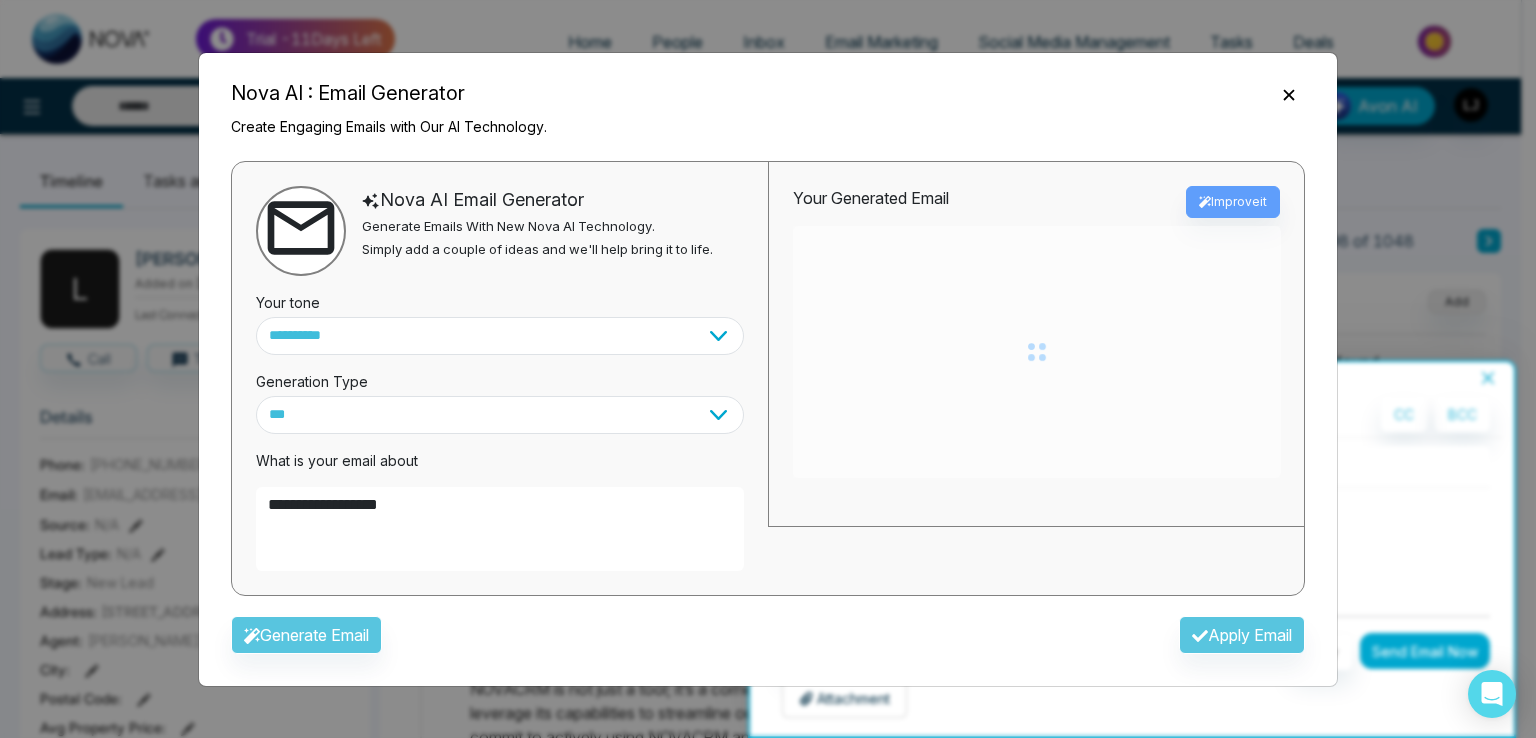 click on "Trial -  11  Days Left Home People Inbox Email Marketing Social Media Management Tasks Deals Avon AI Timeline Tasks and Appointments L Lokesh  Added on   Jul 06, 2025 at 06:32 AM Last Connected:   a minute ago   Call   Text   Email Details Phone: +918421020309 Default Email: lokeshjoshi6454@gmail.com Default Source: N/A Lead Type: N/A Stage: New Lead Address:   Nehru Outer Ring Road, Sagar Hills, Manasa Hills, Rajendranagar mandal, Hyderabad, Telangana, India   Agent: Lokesh Joshi City : Postal Code : Avg Property Price : Buy Area : Home Type : Start Date : Last Contact Date : Province : Timeframe : Urgency : Tags No Tag Found Is this lead a Realtor? Lead Summary 0 Calls 0 Texts 1 Emails Social Profile   Not found Not found Not found Custom Lead Data Delete lead   Client Journey New Lead Closed Warm Hot Showing Pending Bad Lead Do not contact Activity Notes Send Email Send Text Call Lokesh Joshi Lokesh July 7 2025 | 8:02 PM To: Subject: Lokesh Joshi Lokesh July 6 2025 | 6:33 AM Nova AI : Email Generator   ***" at bounding box center (760, 369) 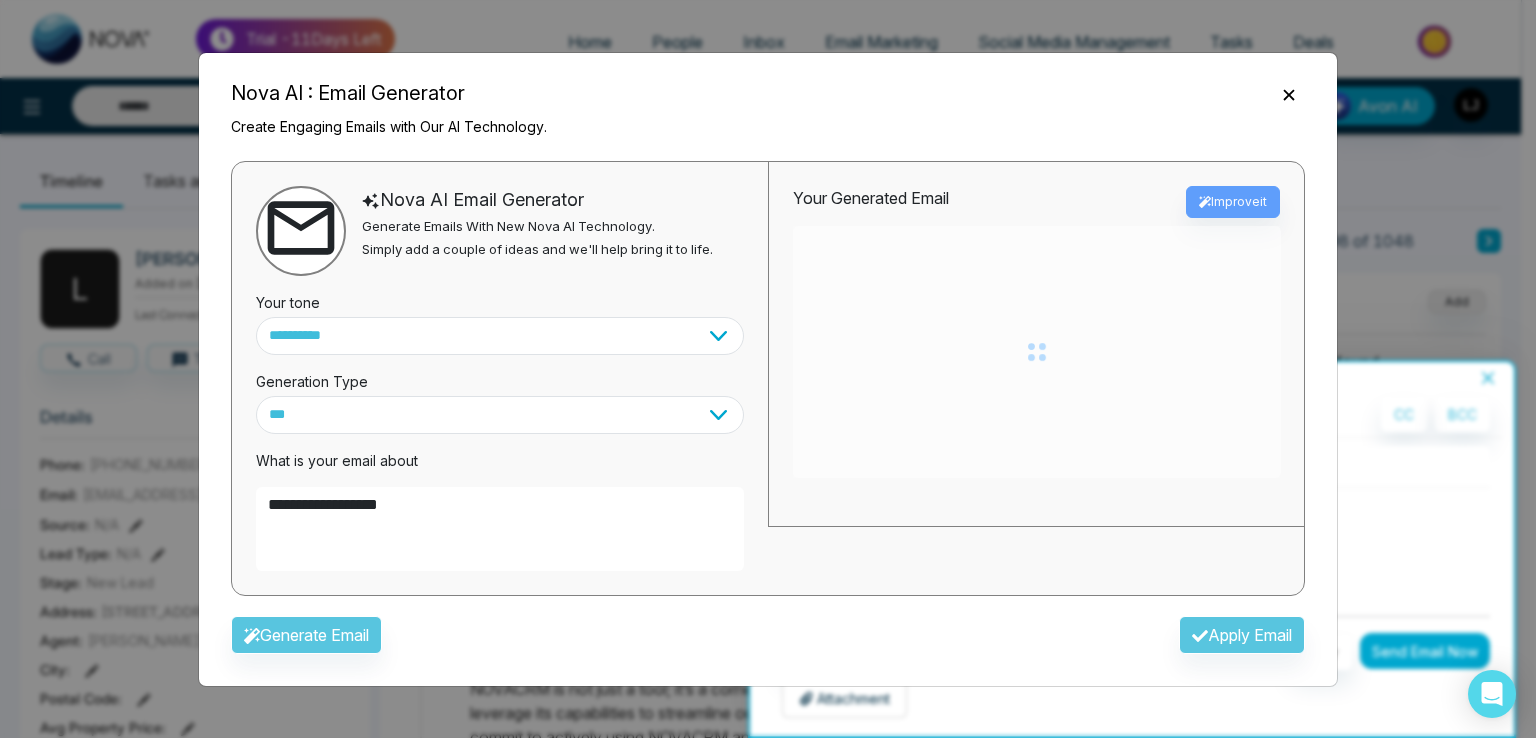 type 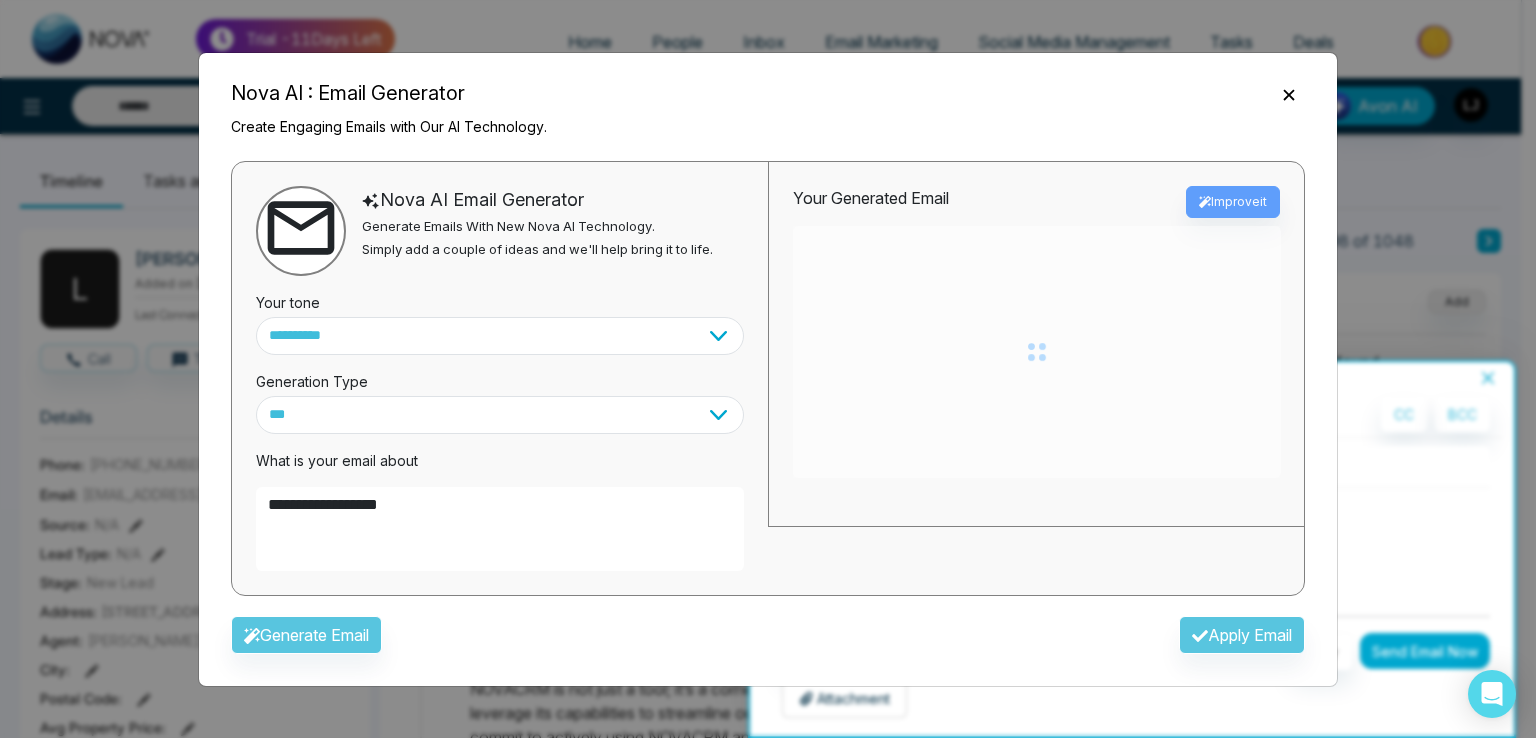 type on "**********" 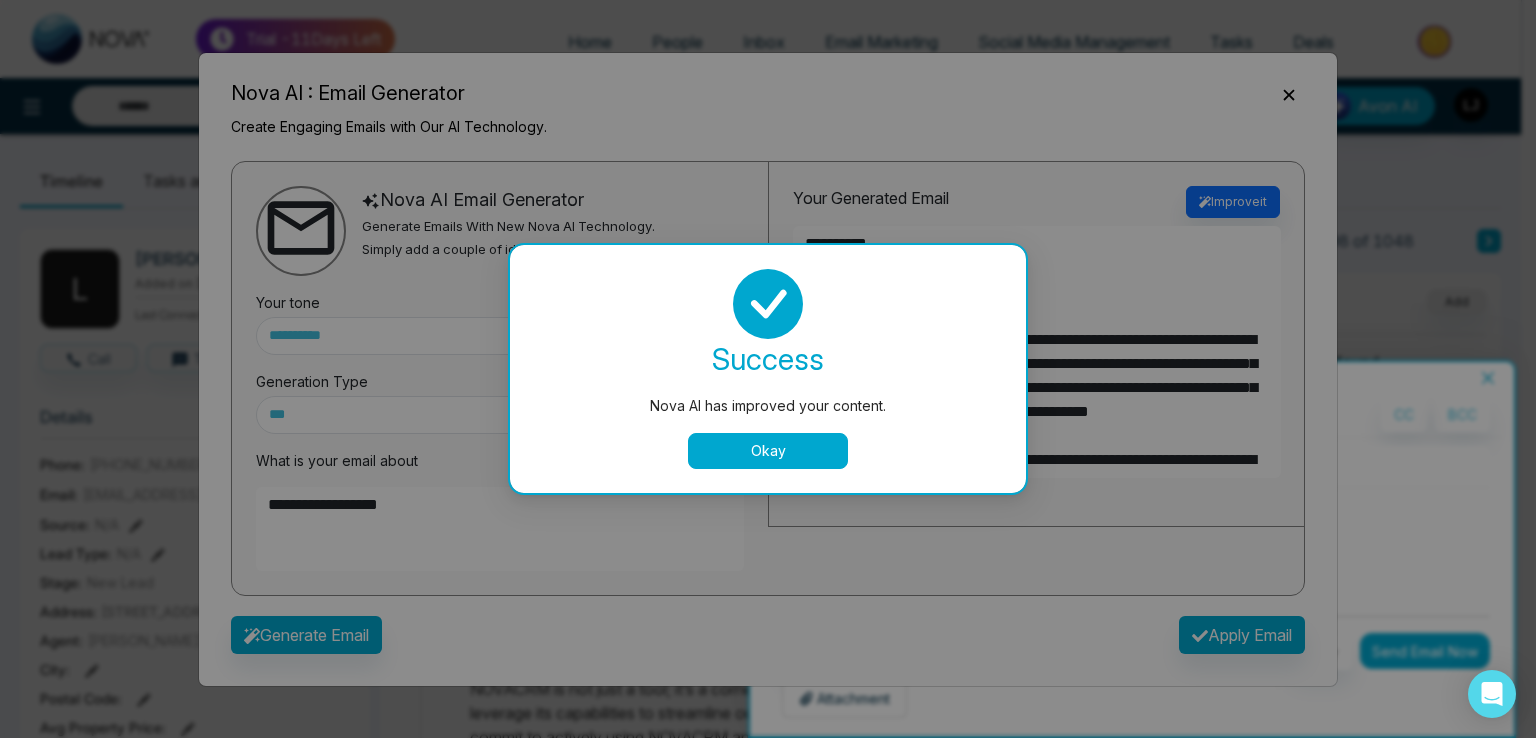click on "Nova AI has improved your content. success Nova AI has improved your content.   Okay" at bounding box center (768, 369) 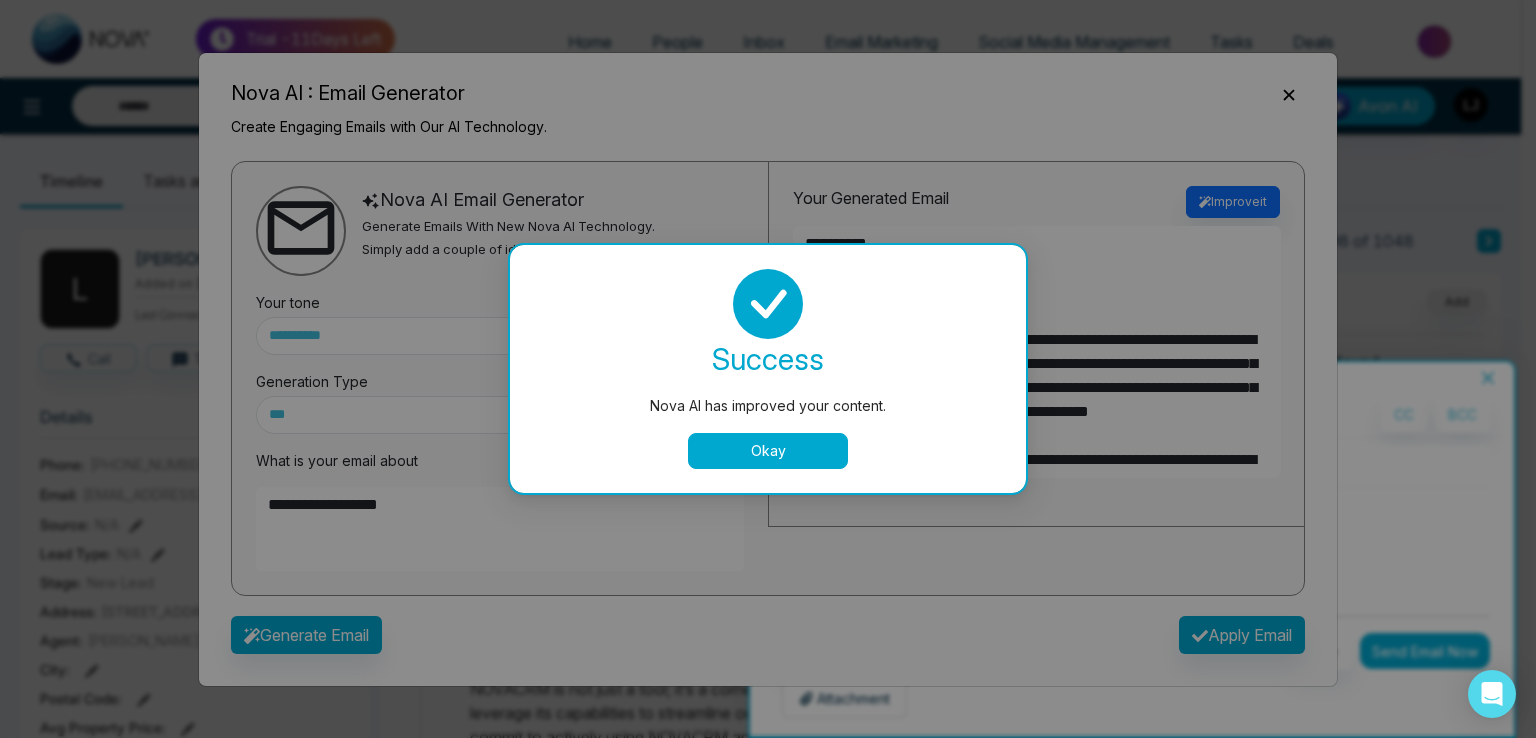 type 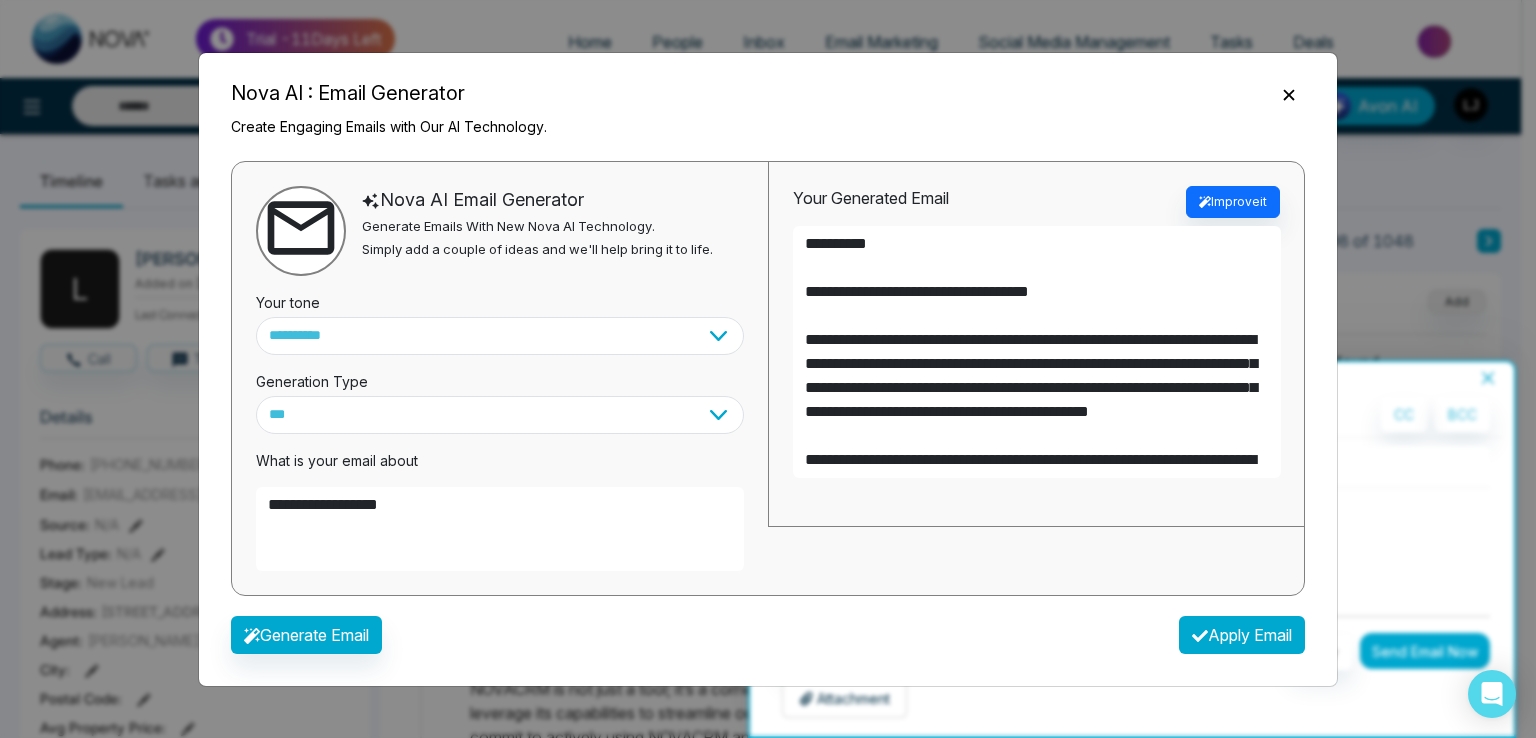 click on "Apply Email" at bounding box center [1242, 635] 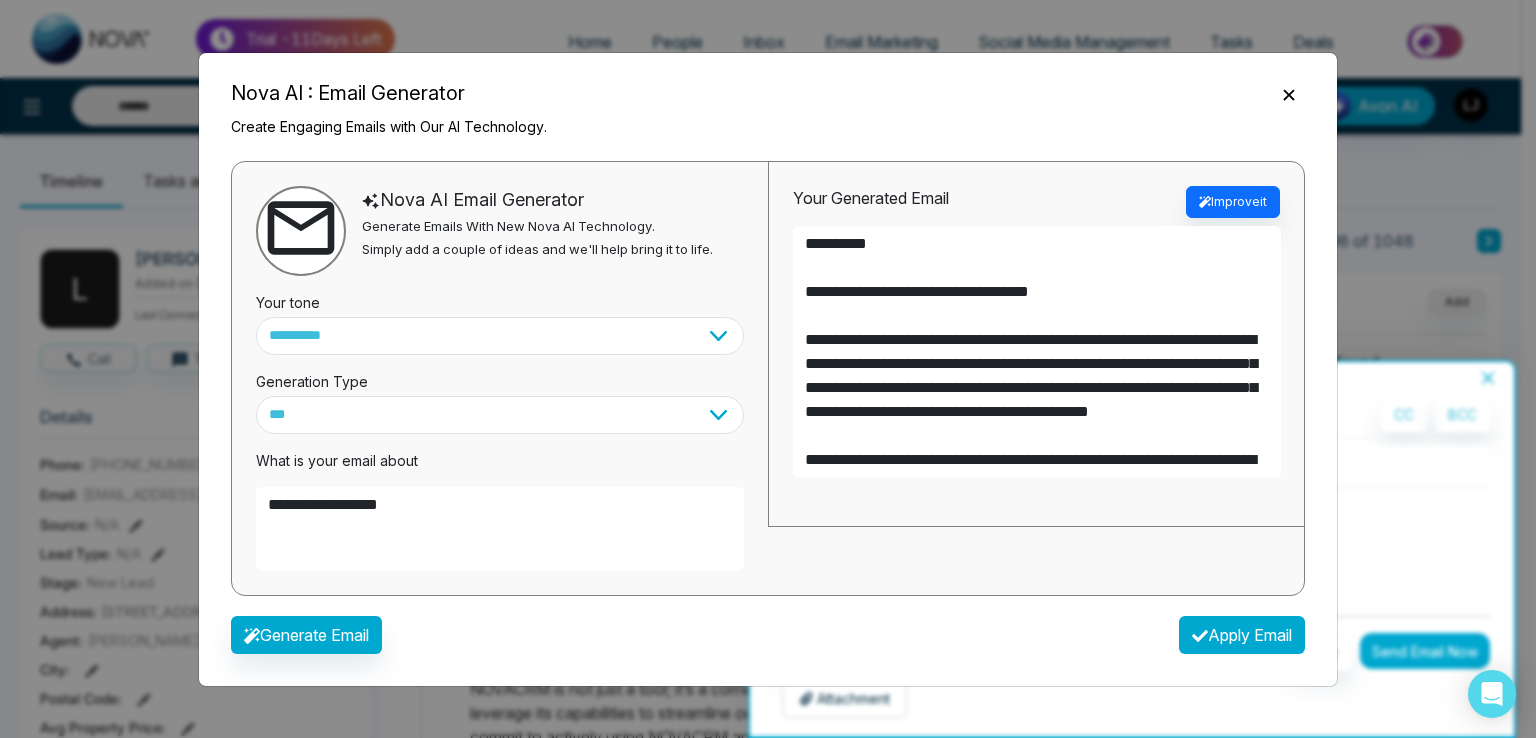 type on "**********" 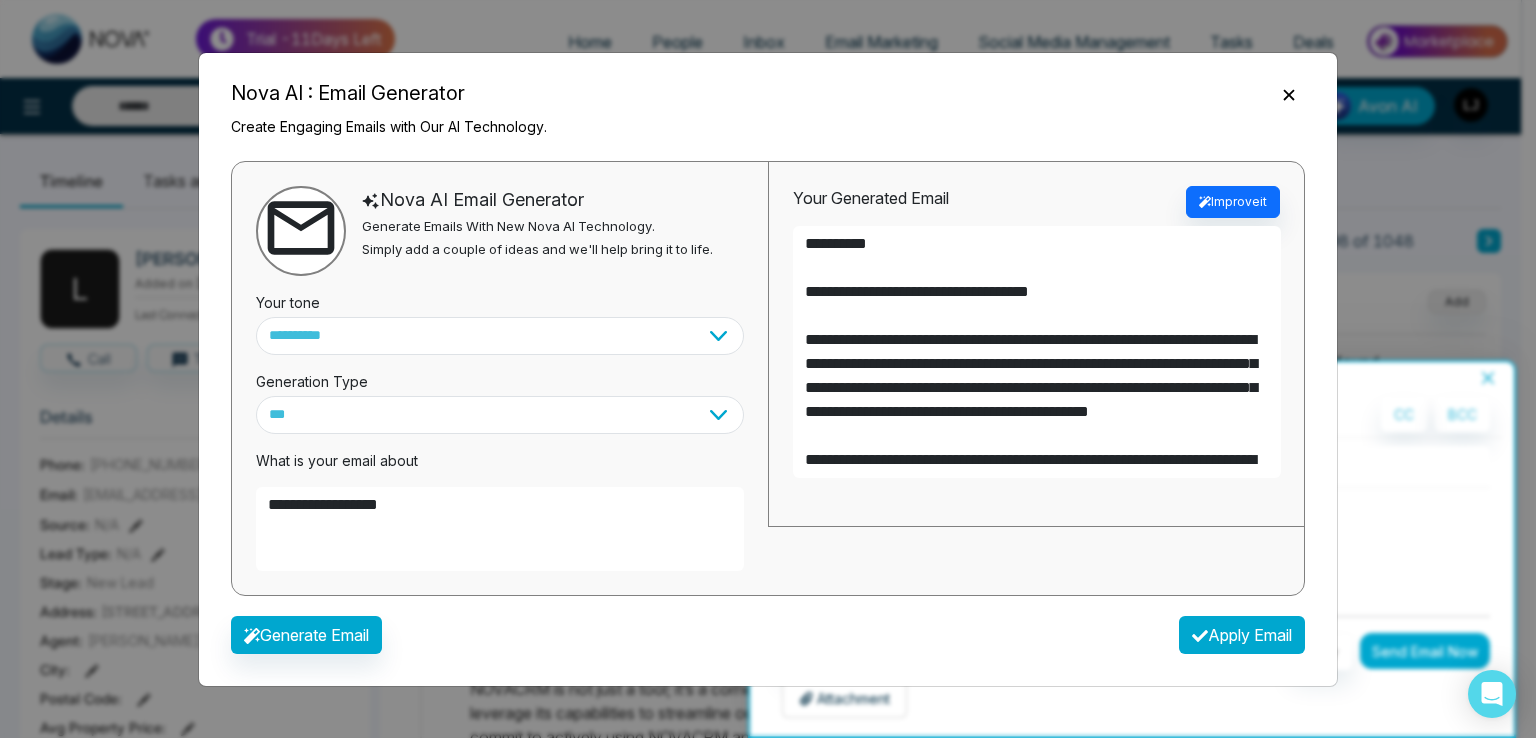type on "**********" 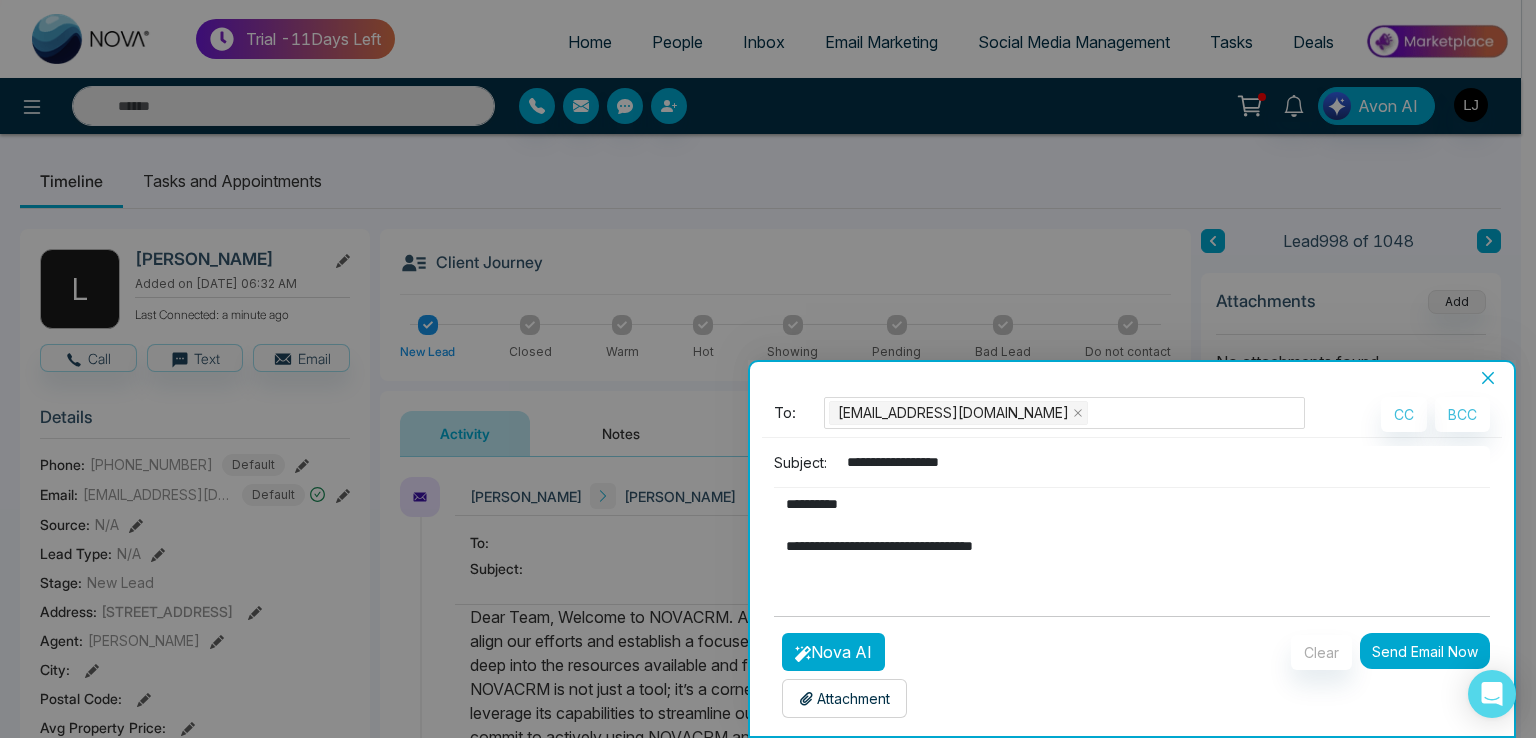 type on "***" 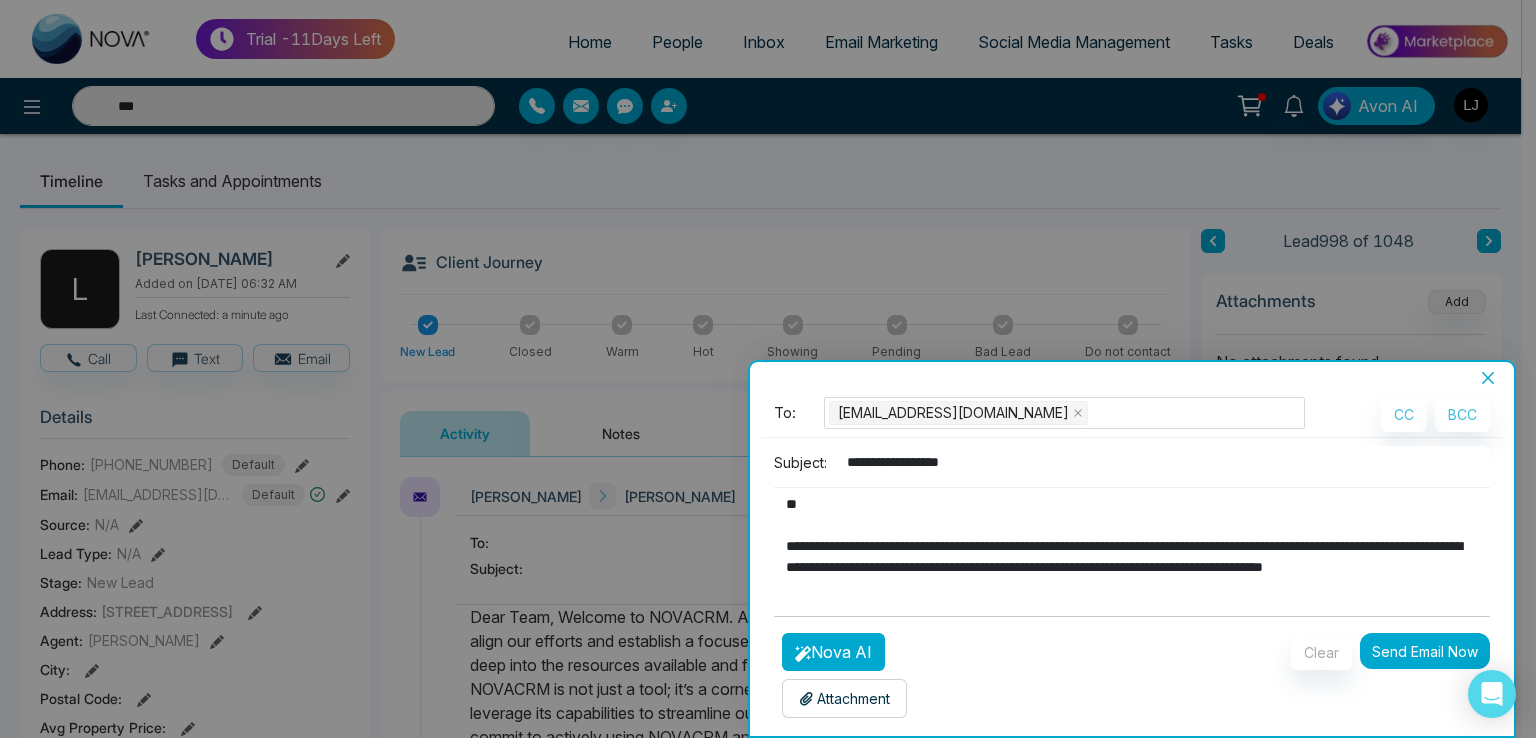 scroll, scrollTop: 0, scrollLeft: 0, axis: both 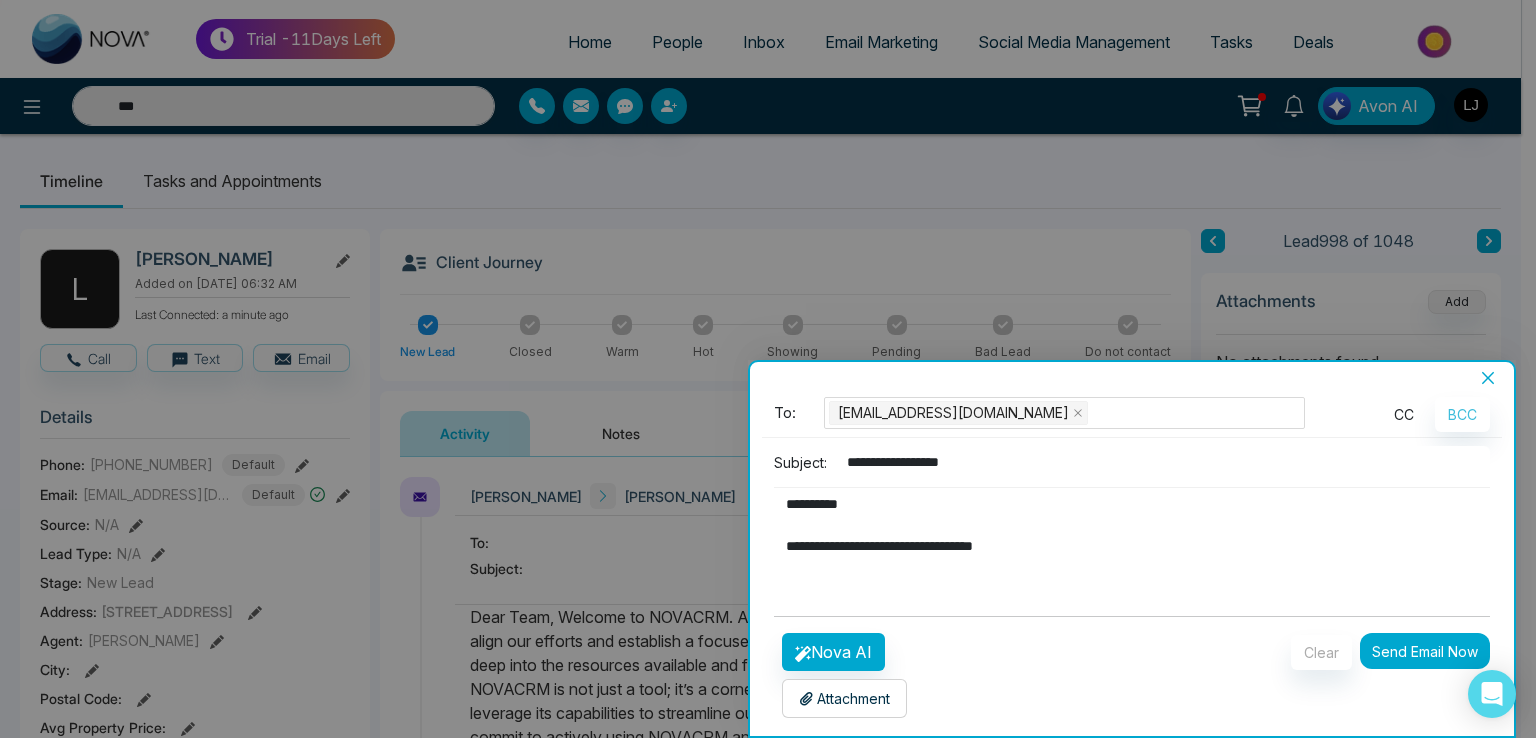 click on "CC" at bounding box center (1404, 414) 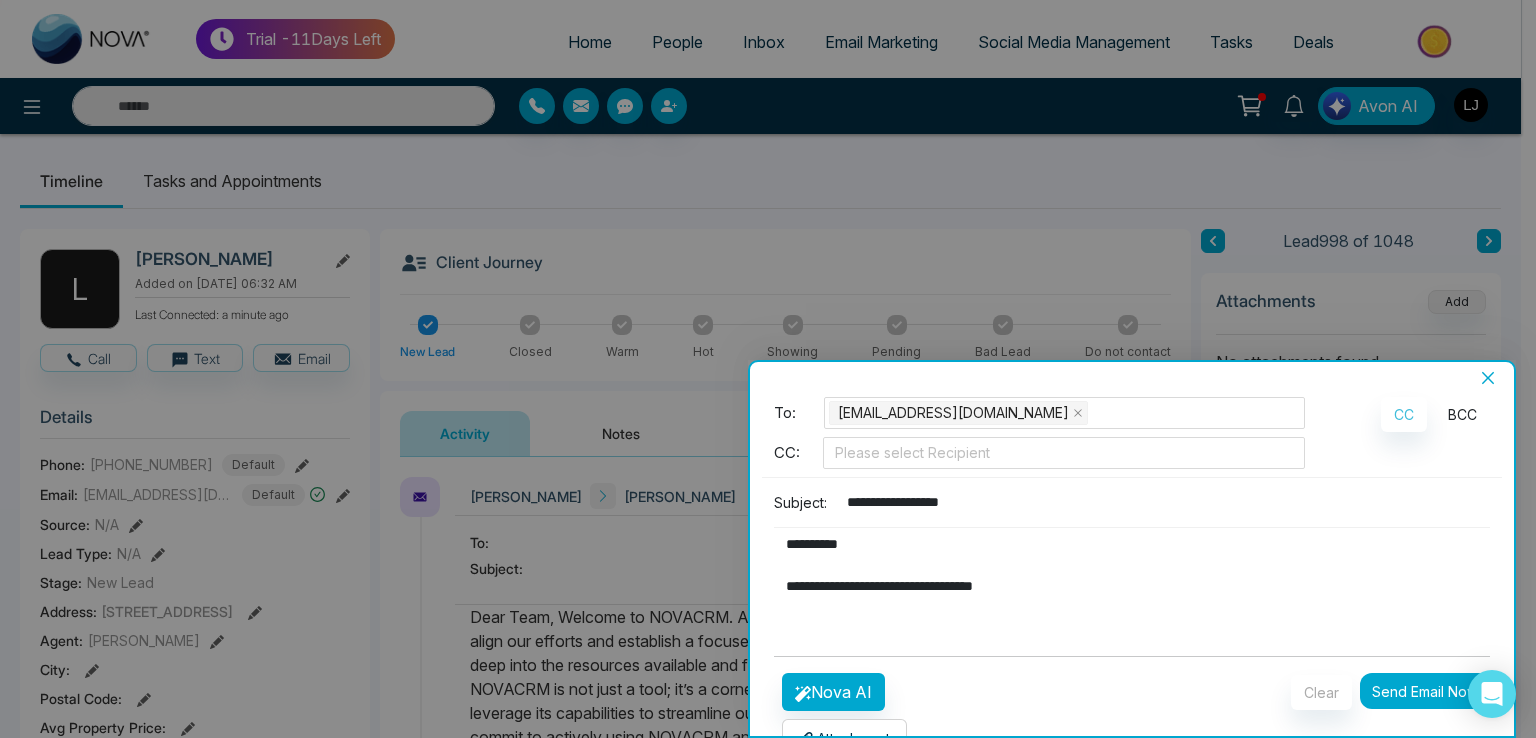 drag, startPoint x: 1452, startPoint y: 417, endPoint x: 1436, endPoint y: 417, distance: 16 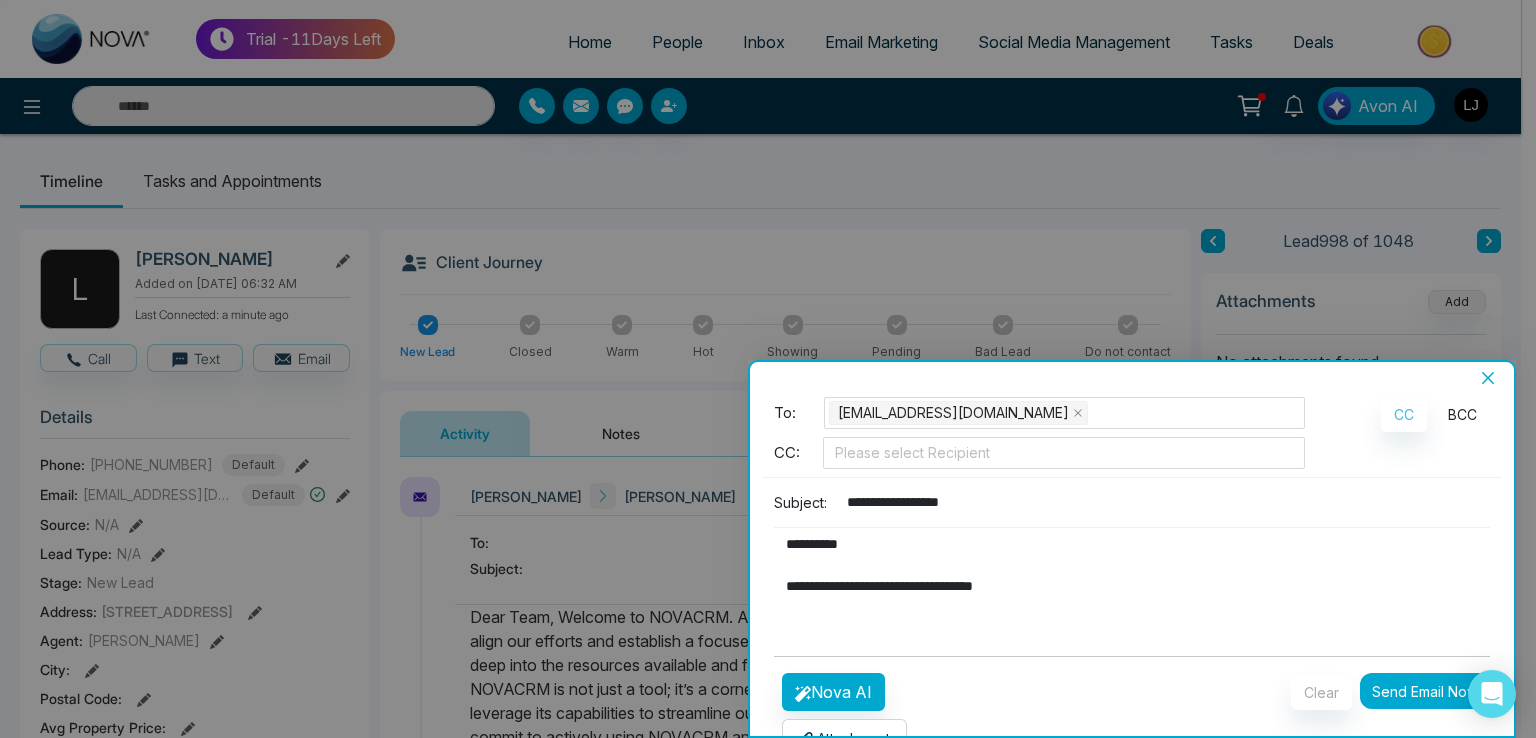 click on "BCC" at bounding box center [1462, 414] 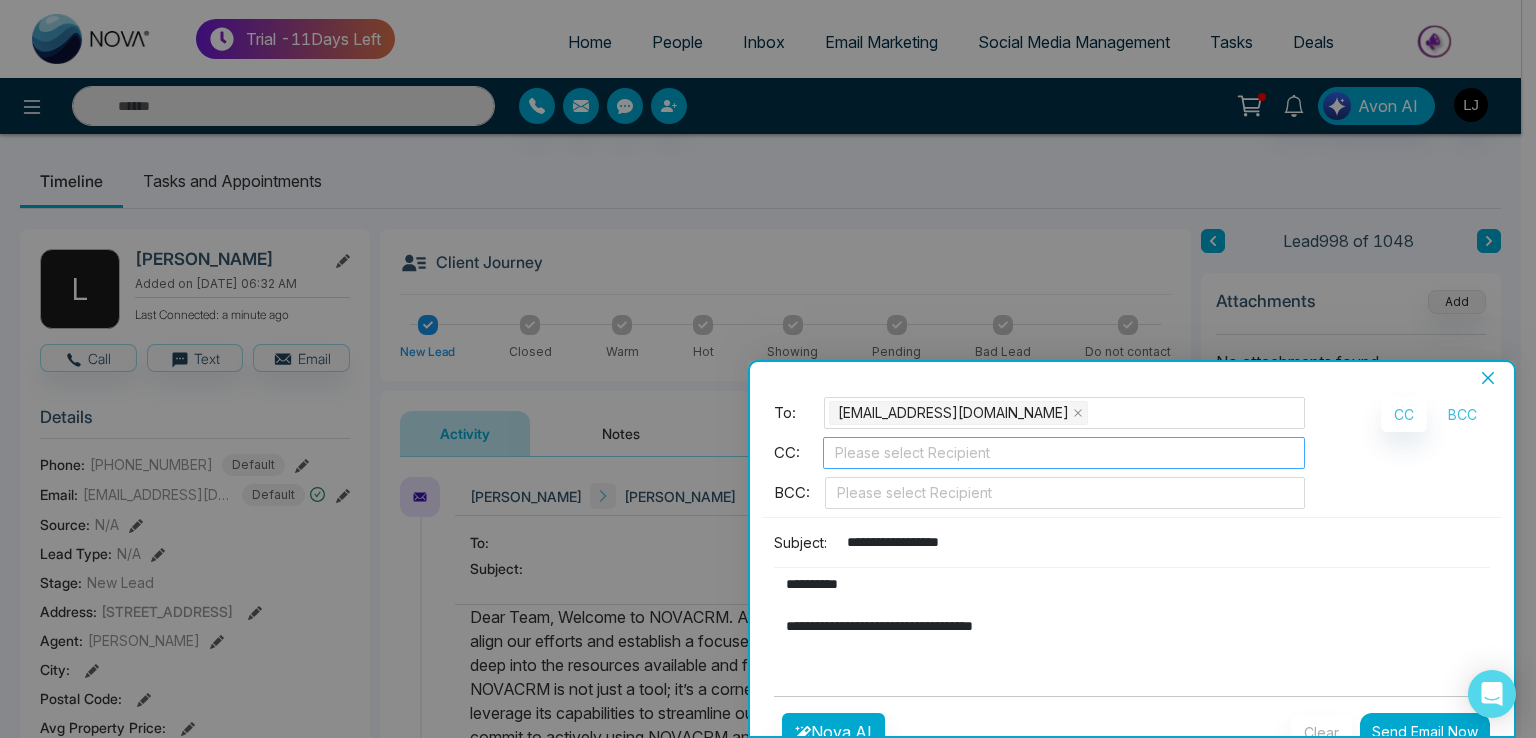 click at bounding box center (1064, 453) 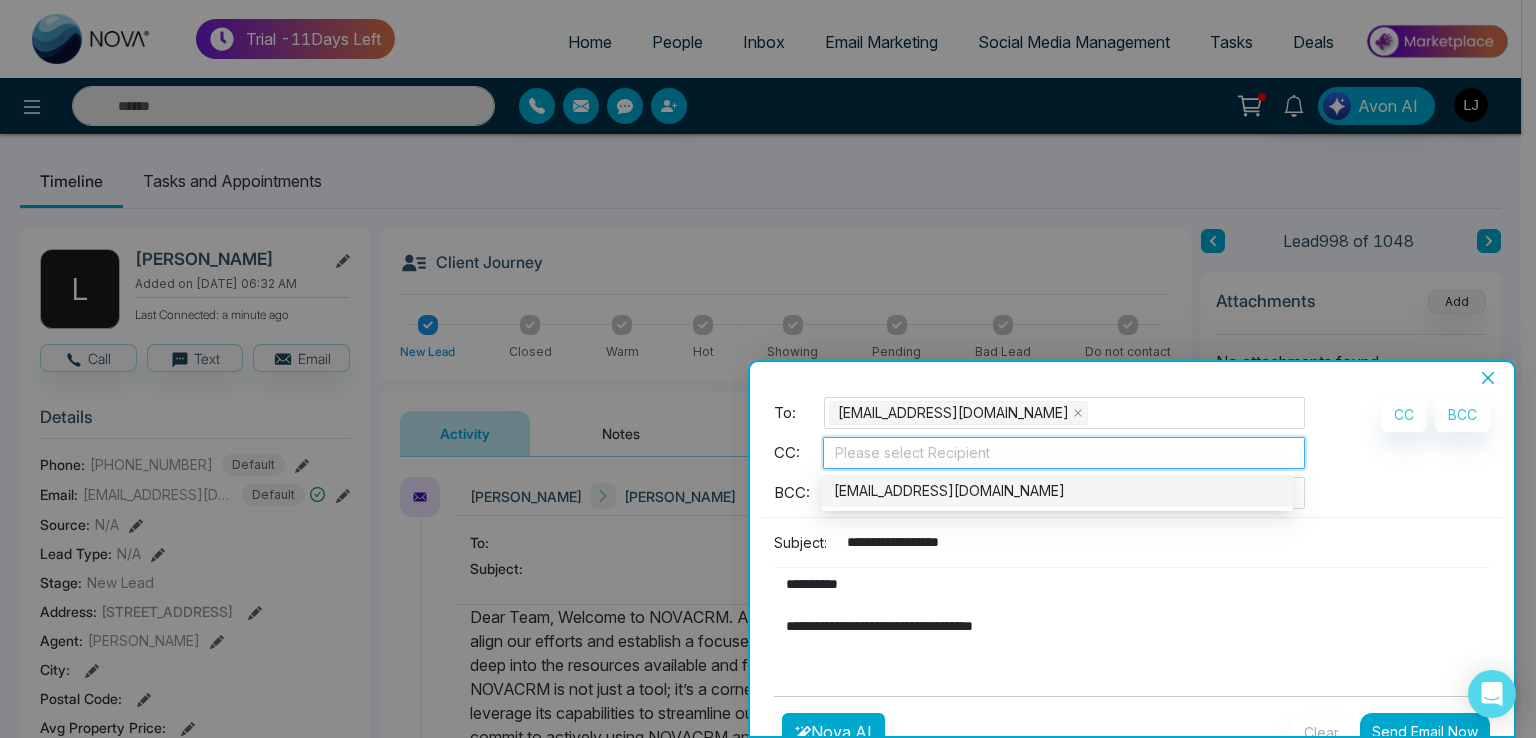 click on "lokeshjoshi6454@gmail.com" at bounding box center (1057, 491) 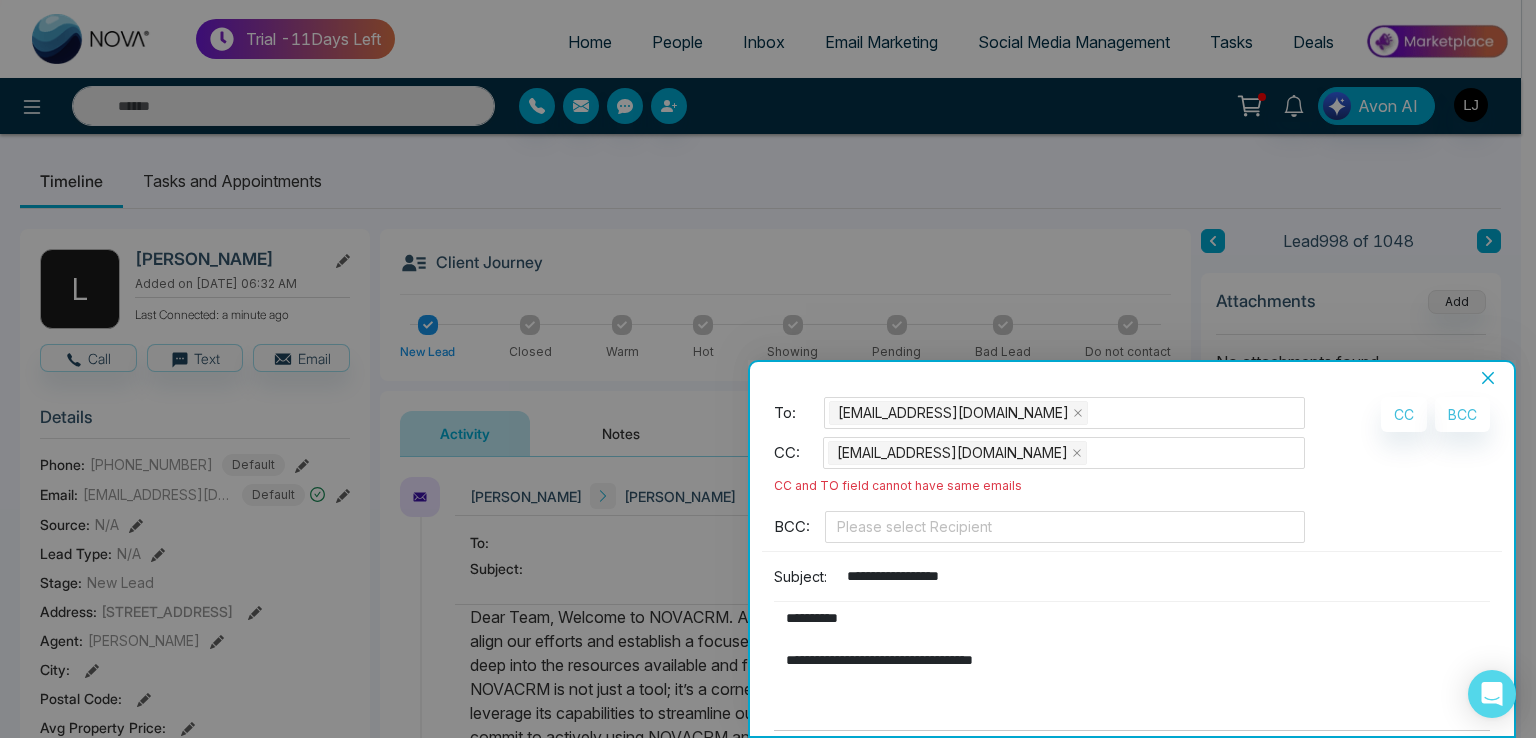 click on "BCC:   Please select Recipient" at bounding box center [1039, 531] 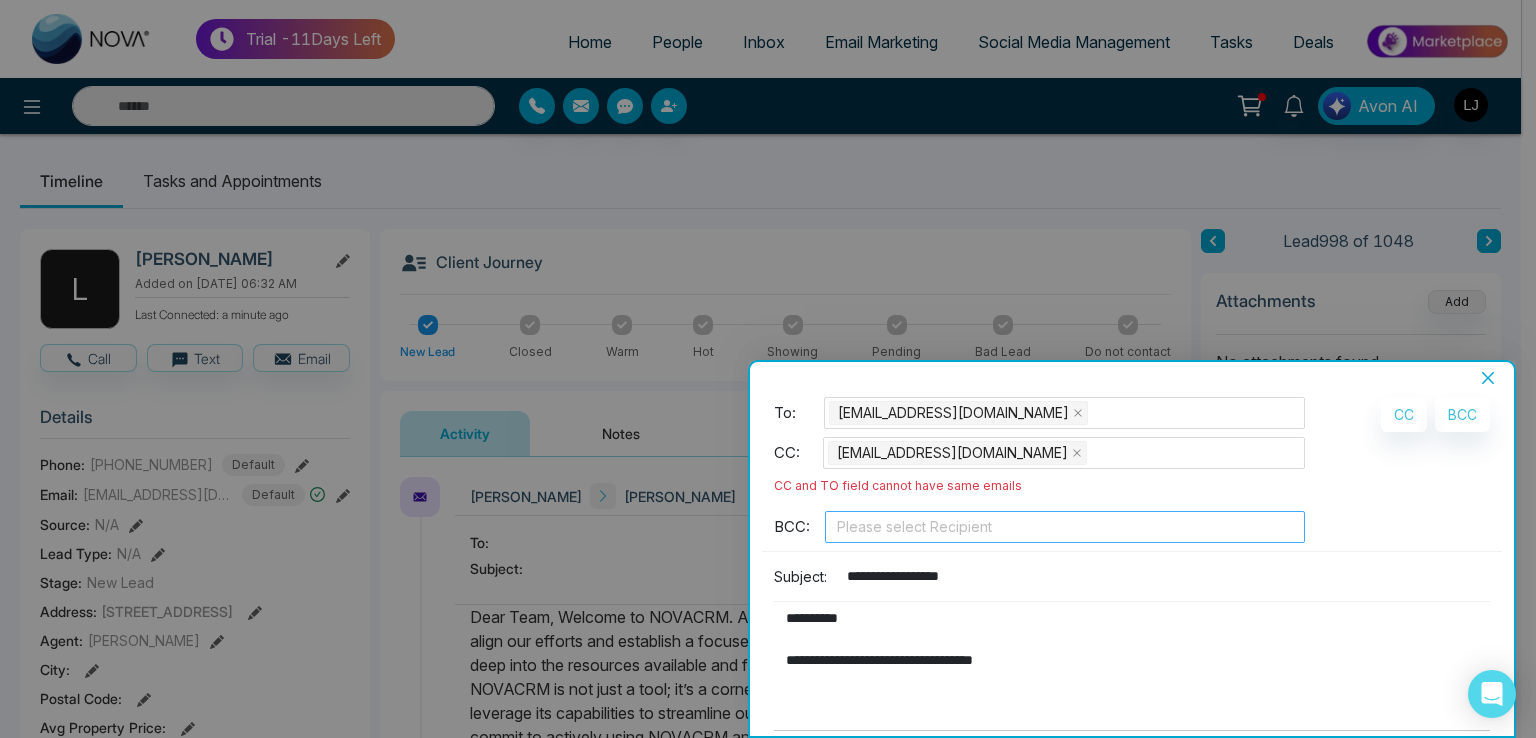 type on "***" 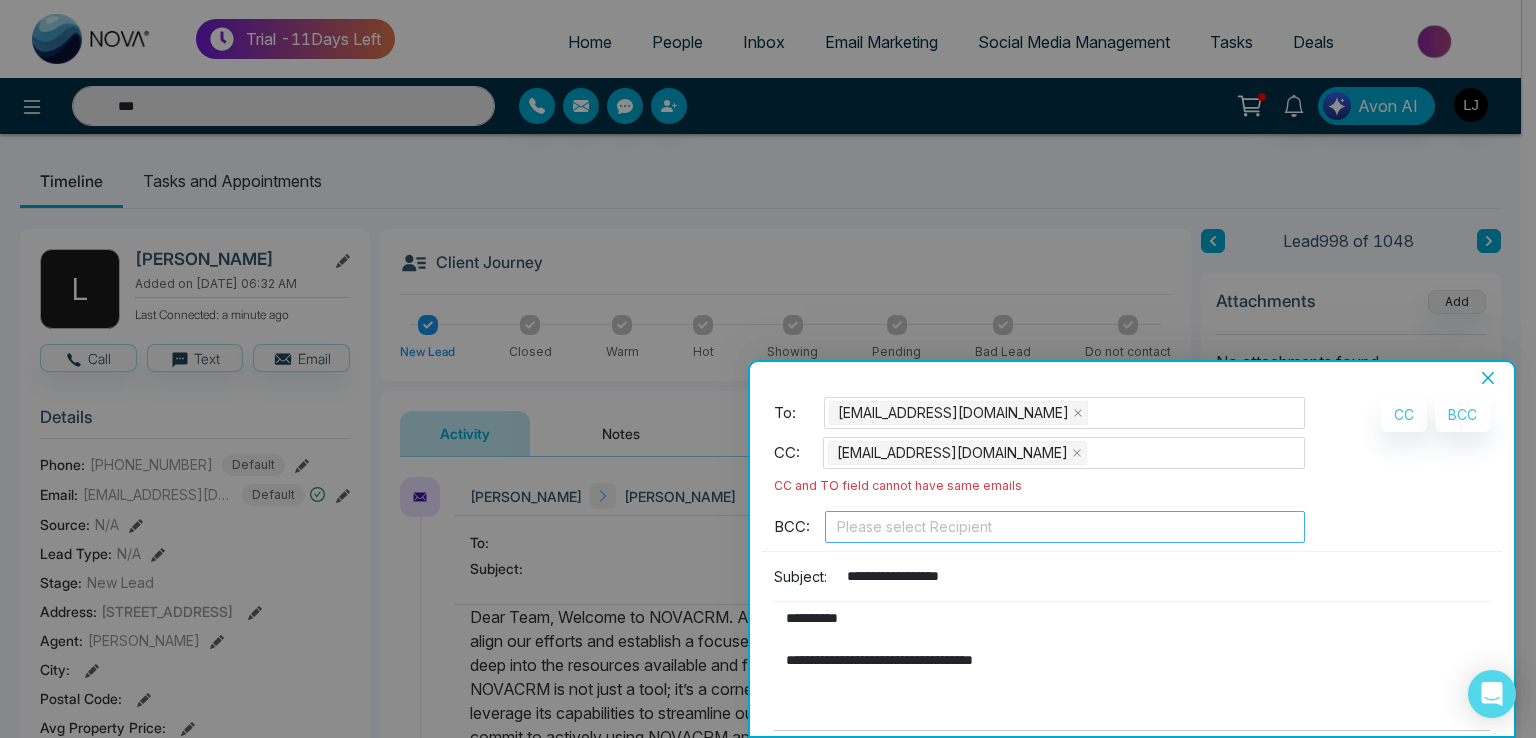 click at bounding box center (1065, 527) 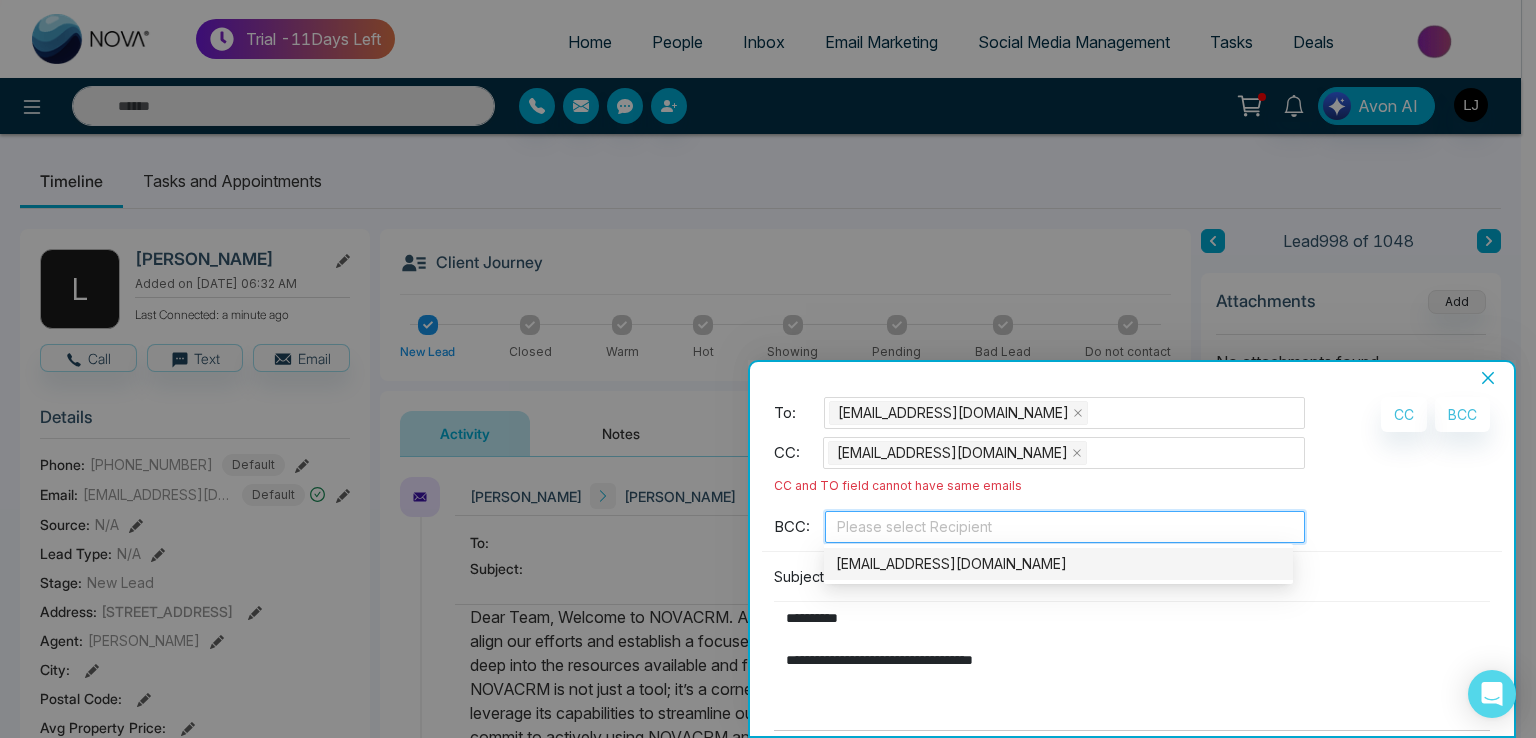 click on "lokeshjoshi6454@gmail.com" at bounding box center (1058, 564) 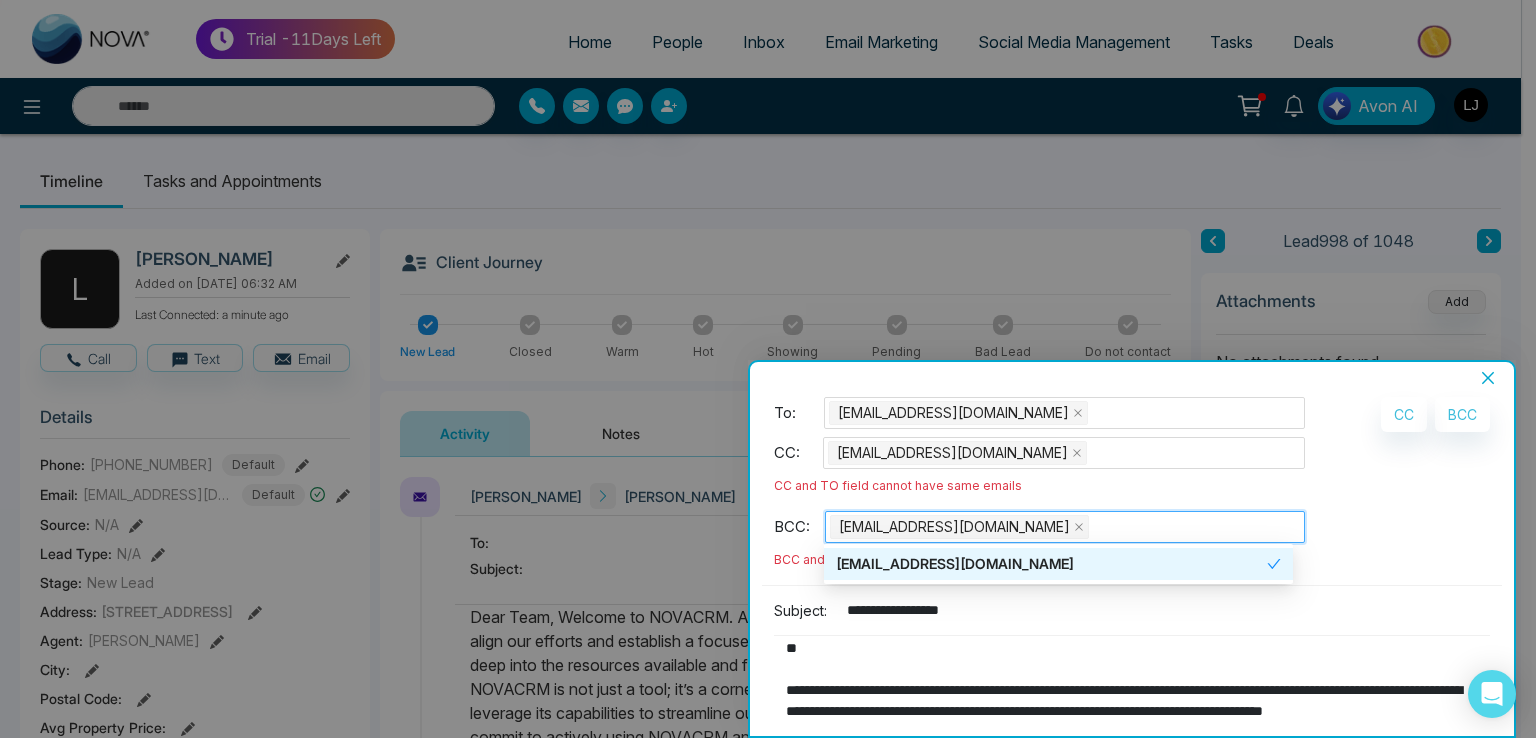 scroll, scrollTop: 440, scrollLeft: 0, axis: vertical 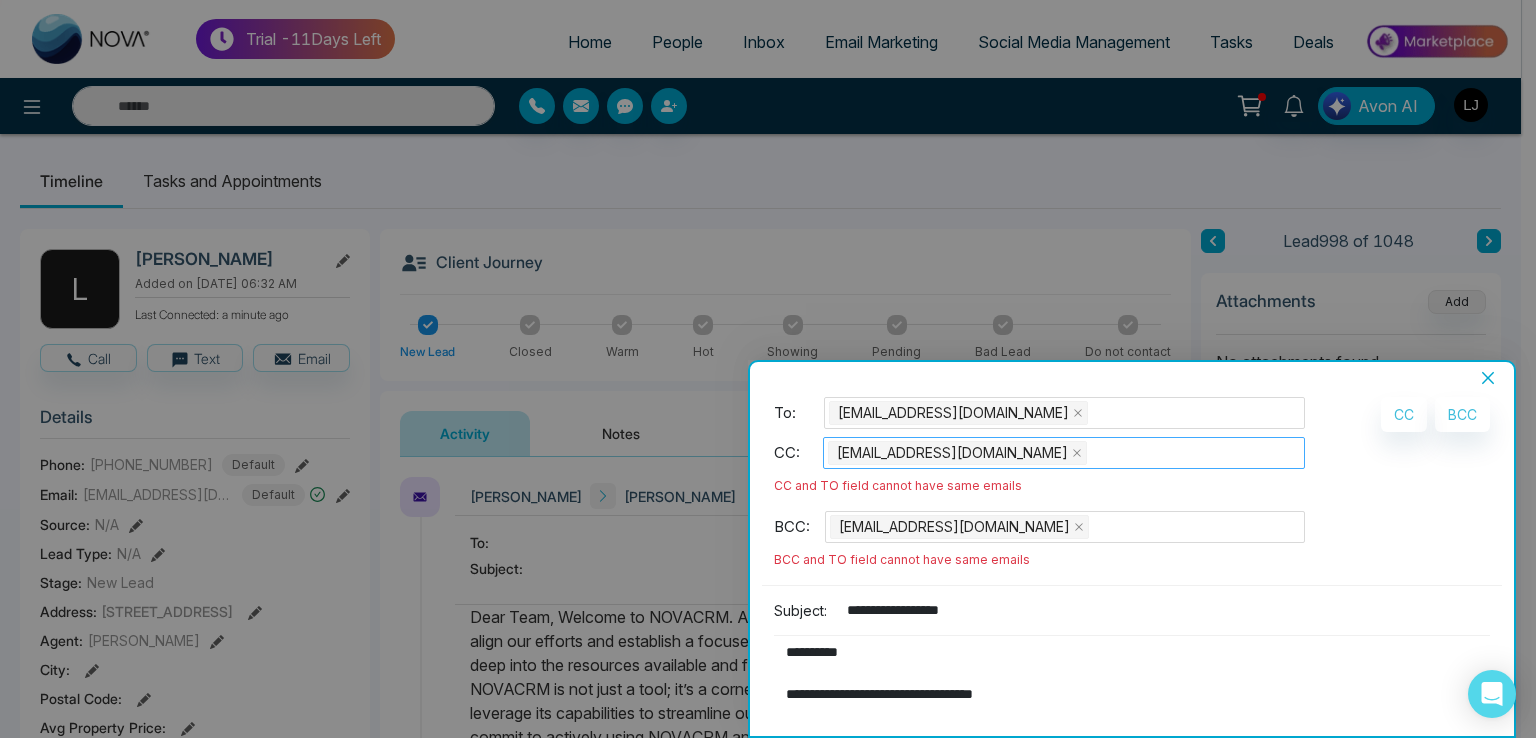 type on "***" 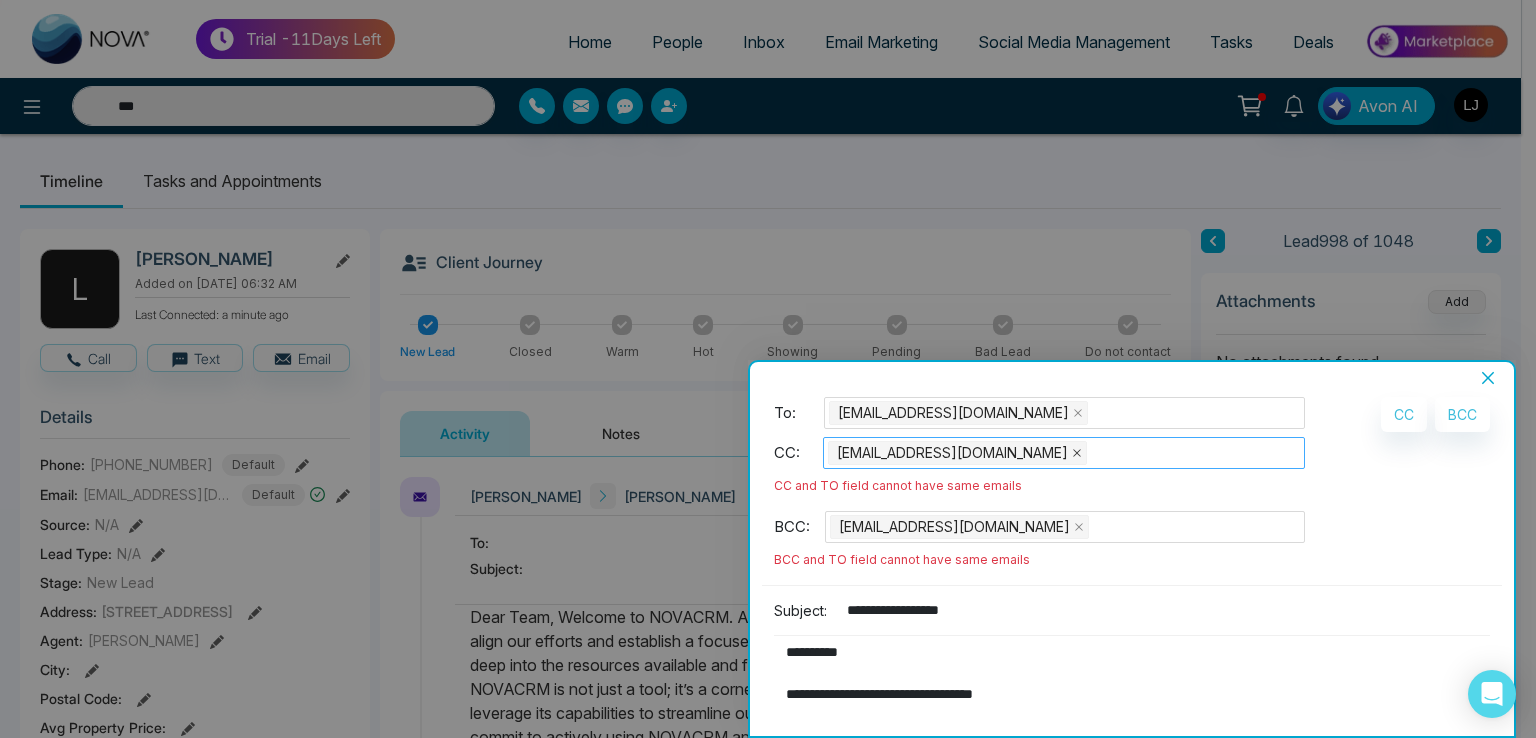 click 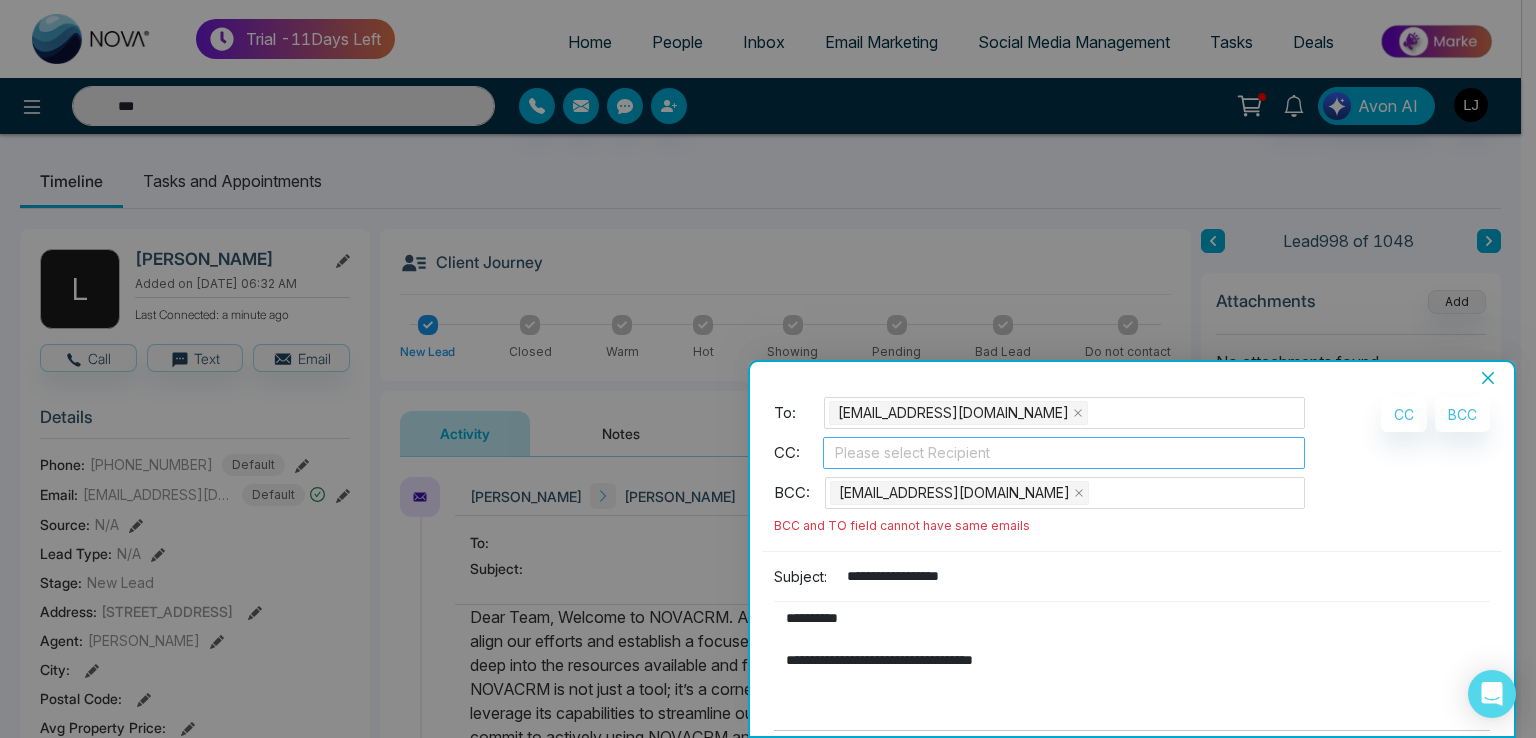 click at bounding box center [1064, 453] 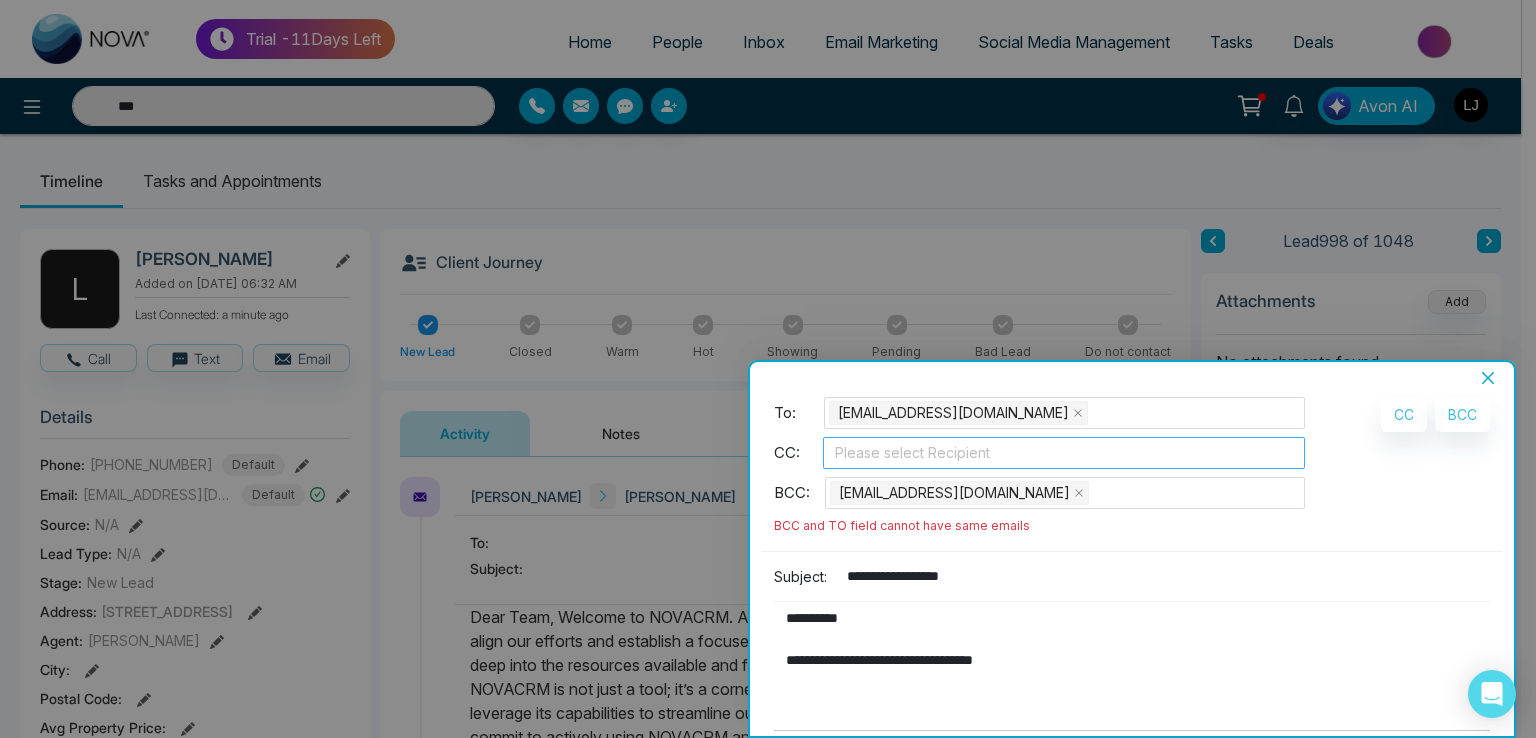type 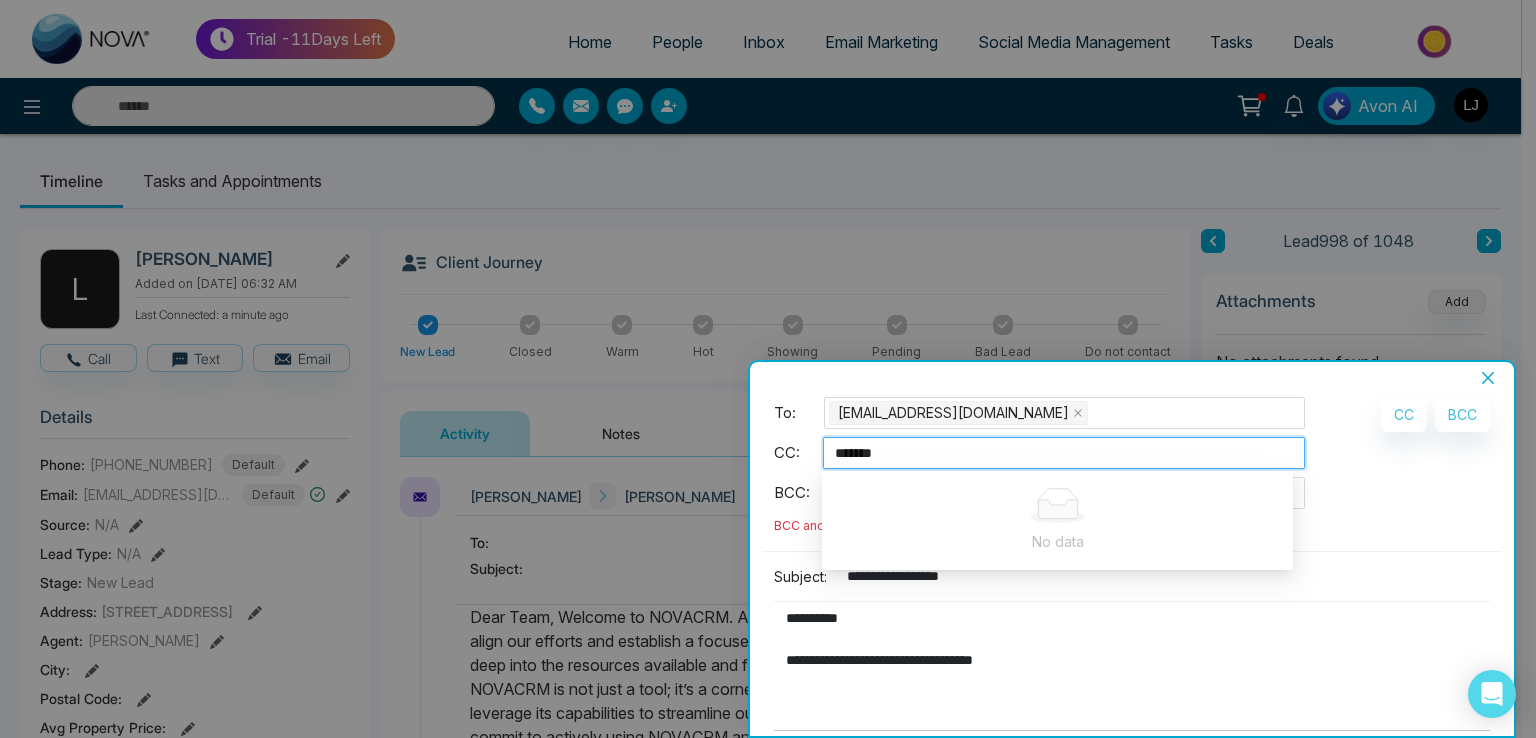 type on "********" 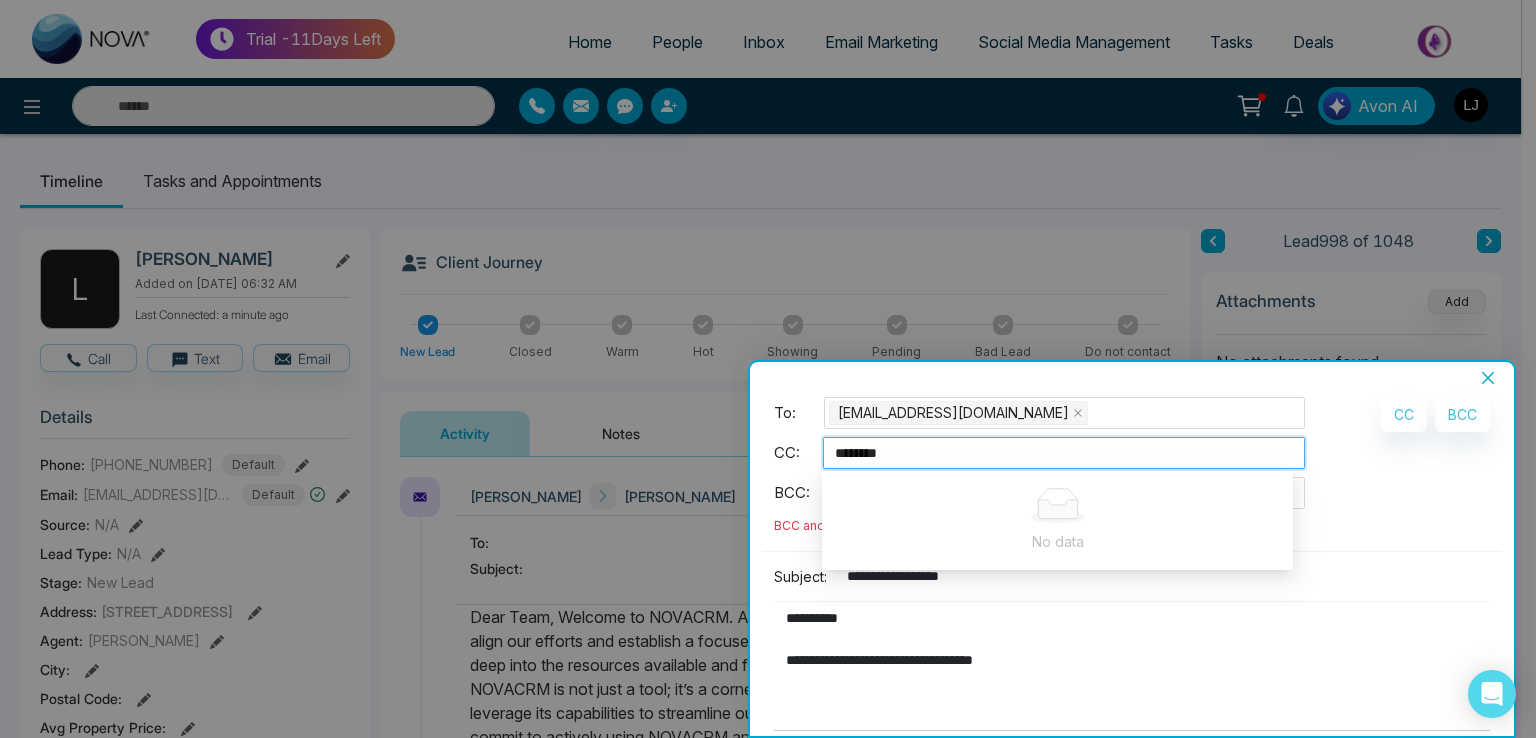 type 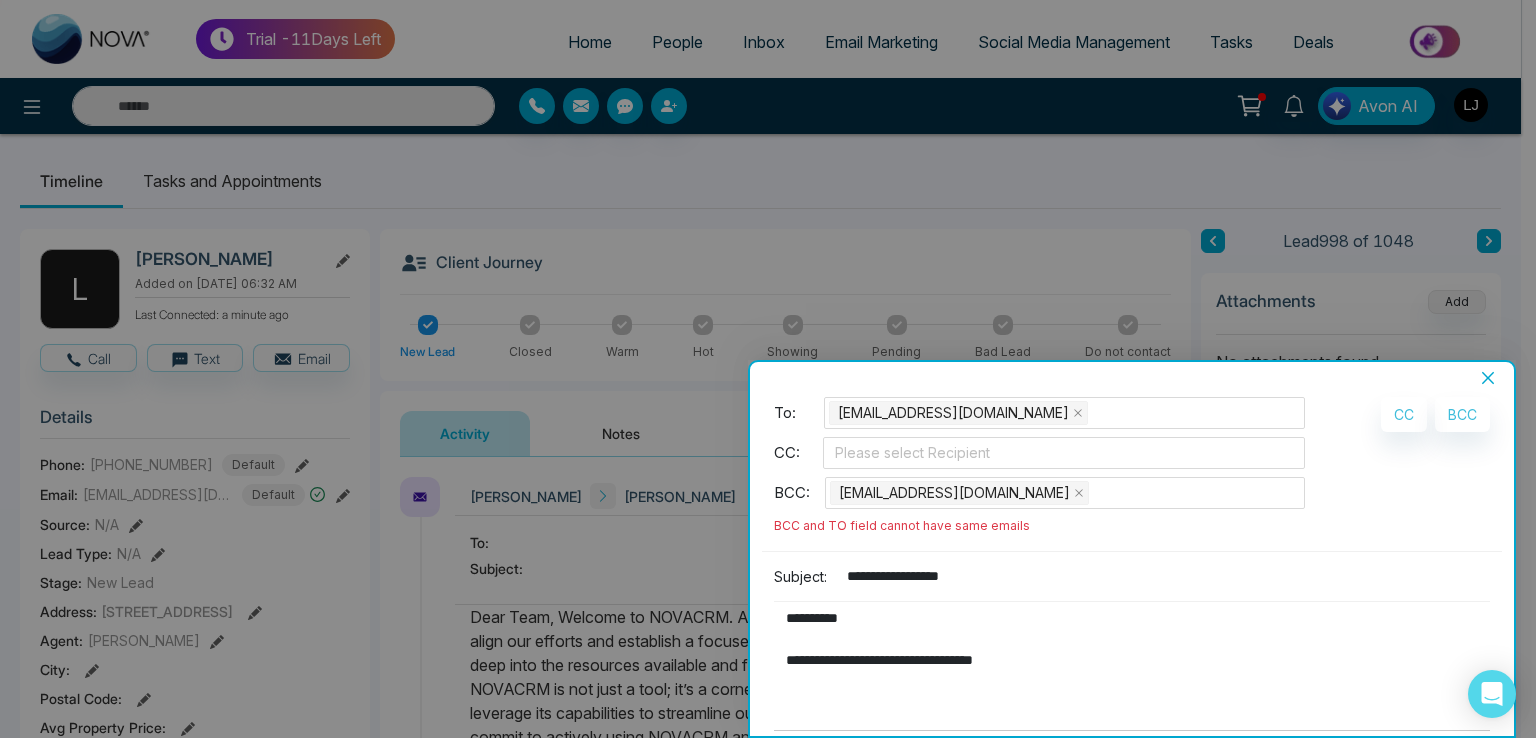 click on "CC BCC" at bounding box center [1409, 474] 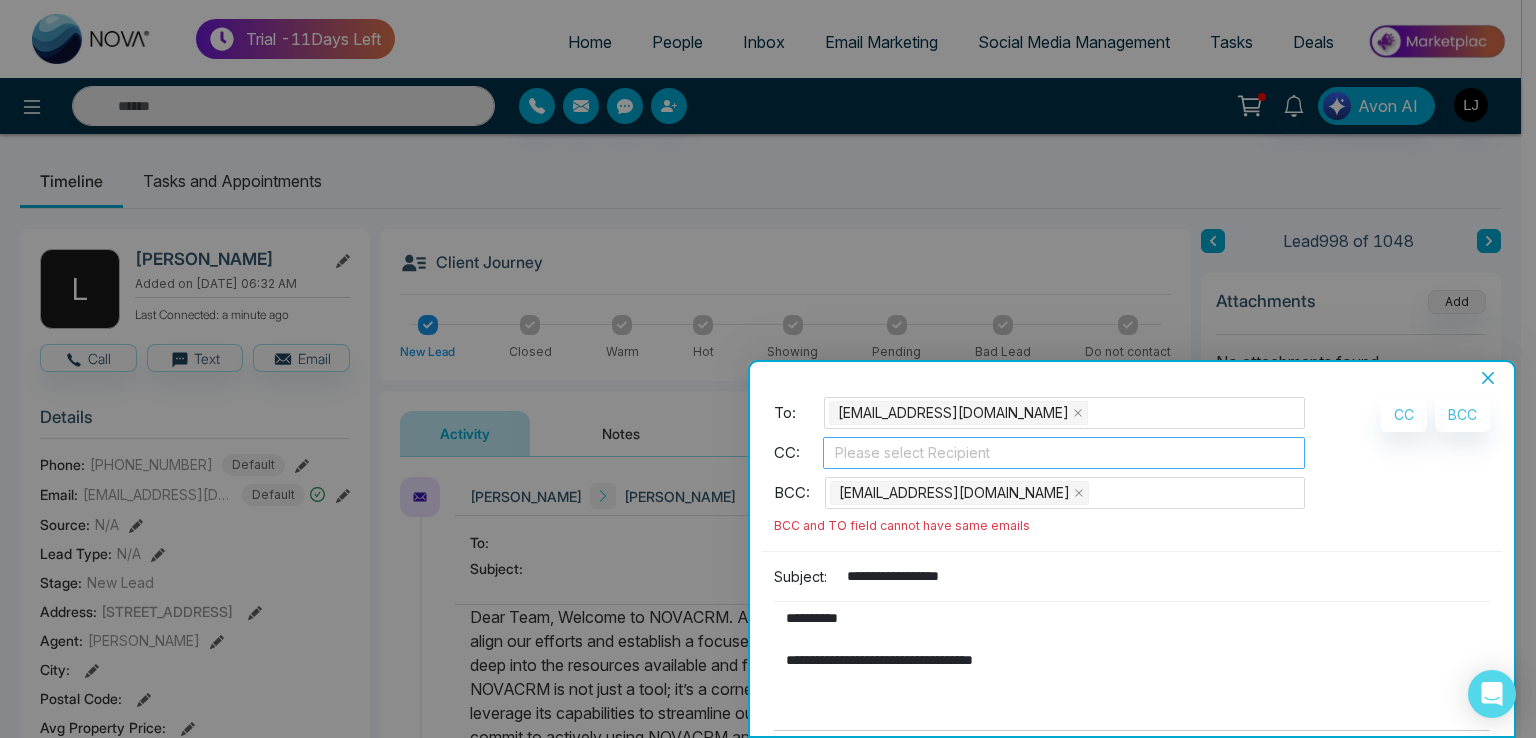 type on "***" 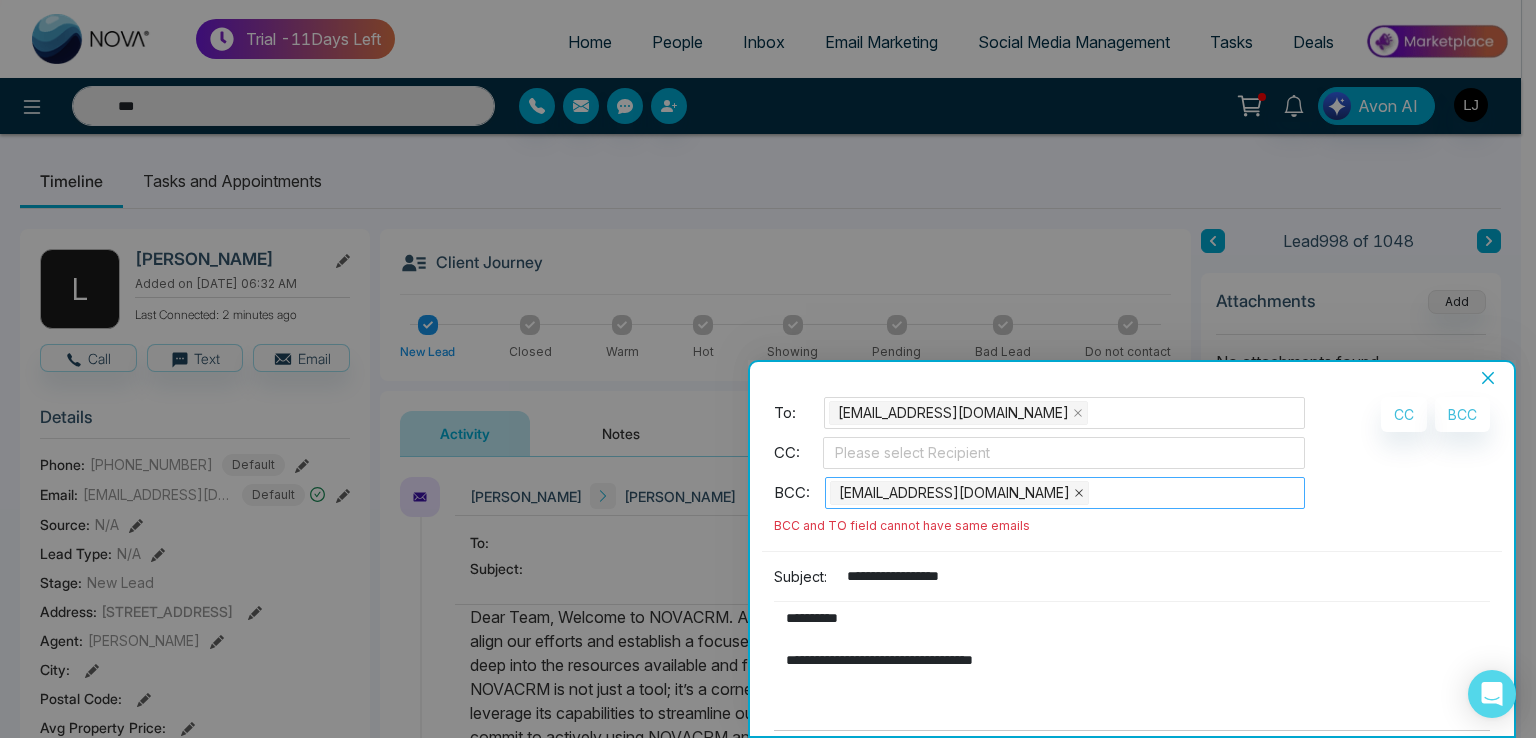 click 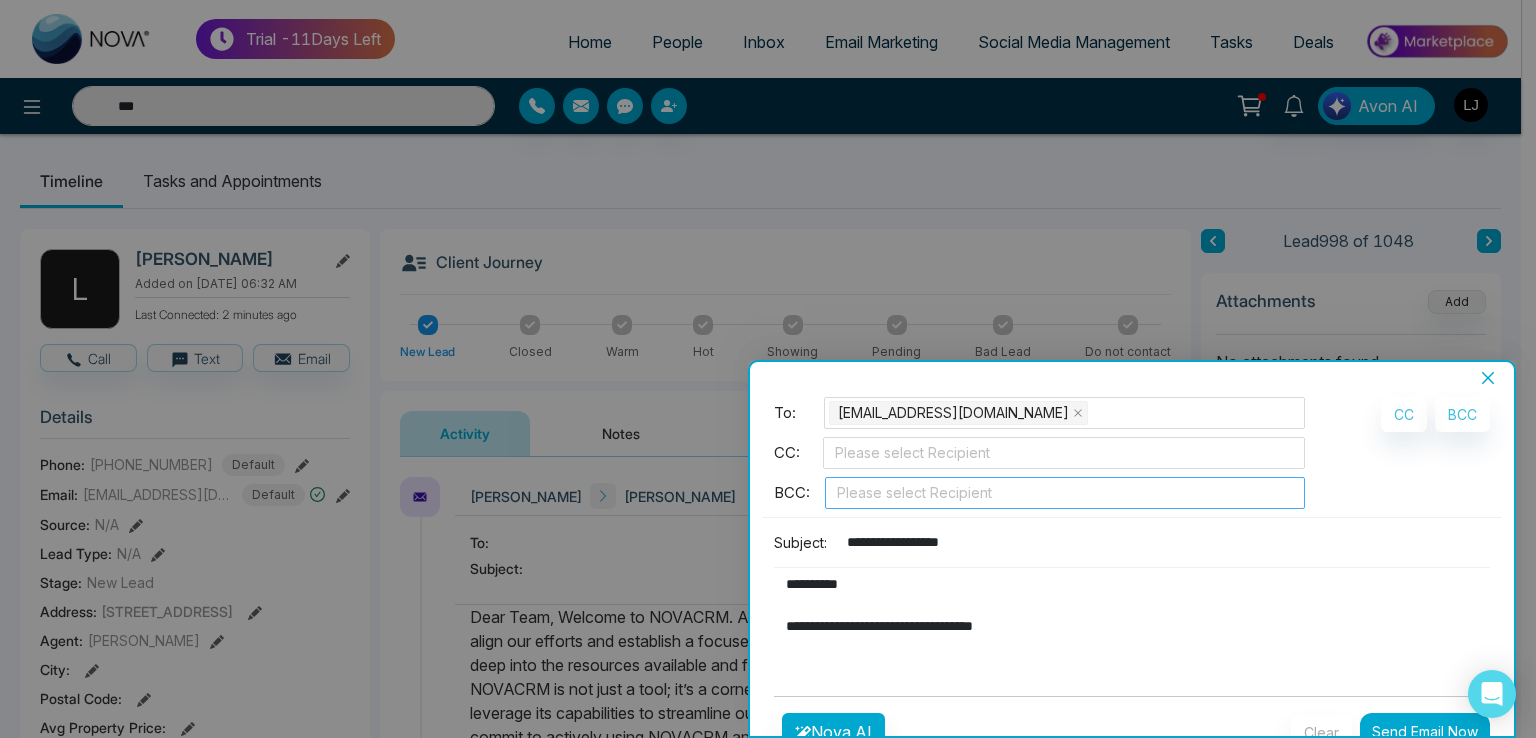 click on "Send Email Now" at bounding box center [1425, 731] 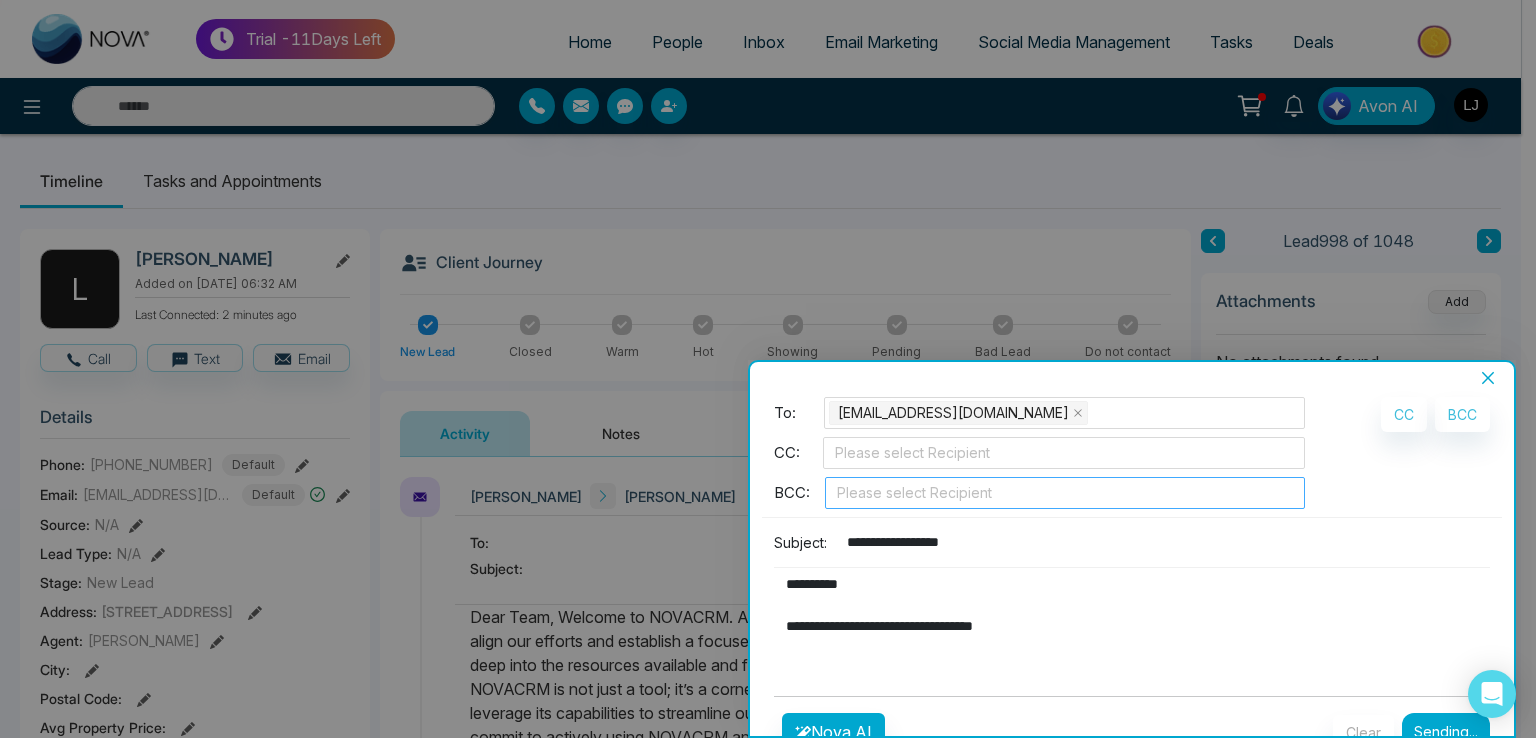 type on "***" 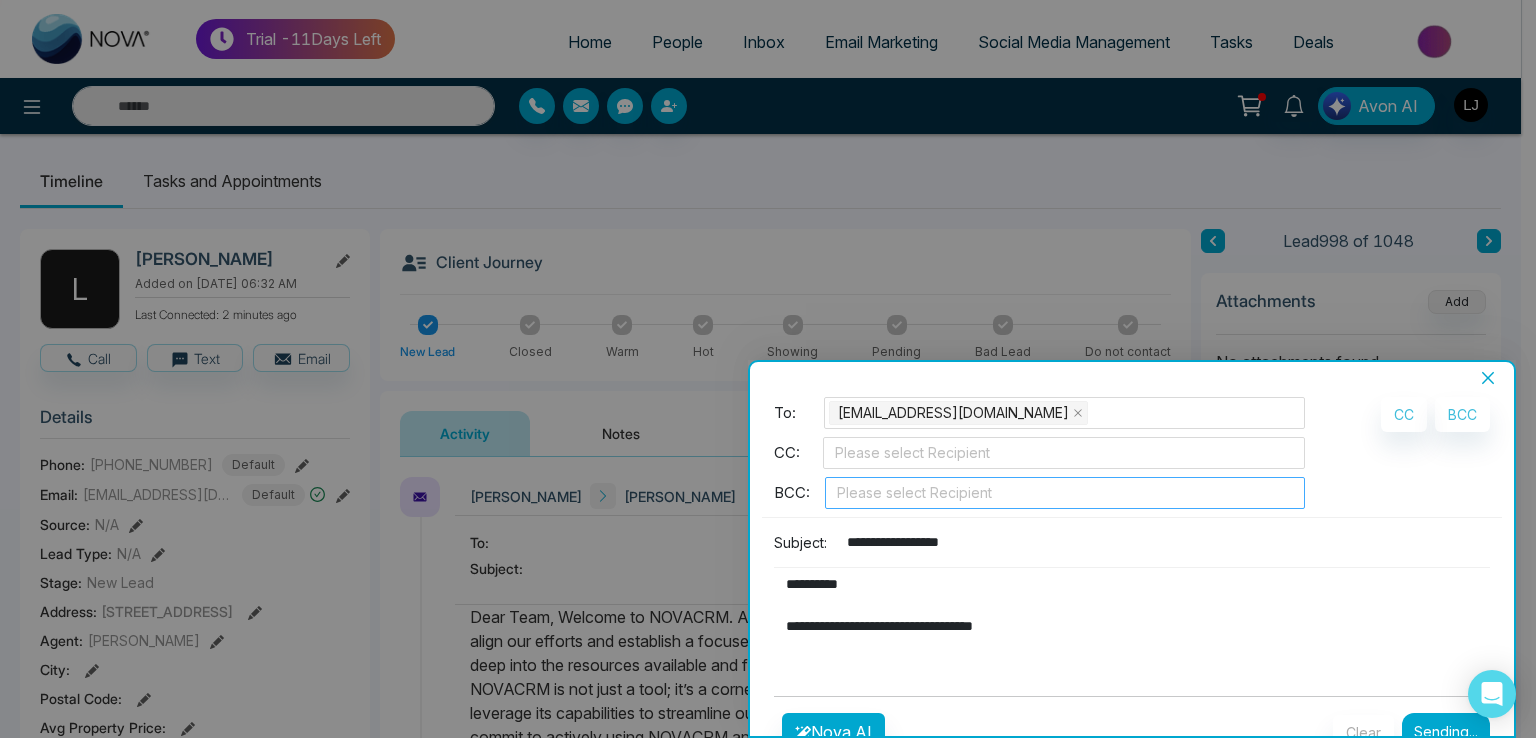 type 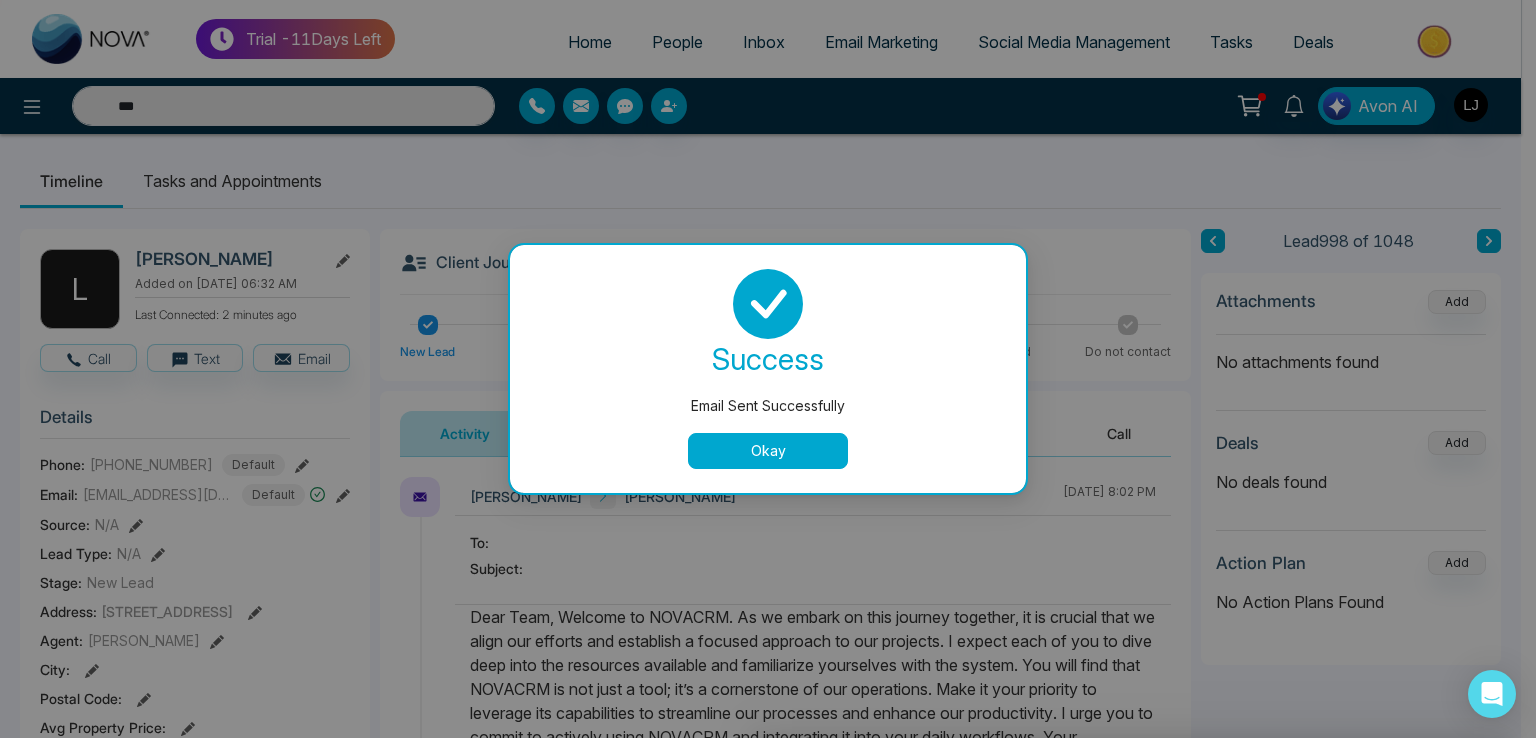click on "Email Sent Successfully success Email Sent Successfully   Okay" at bounding box center (768, 369) 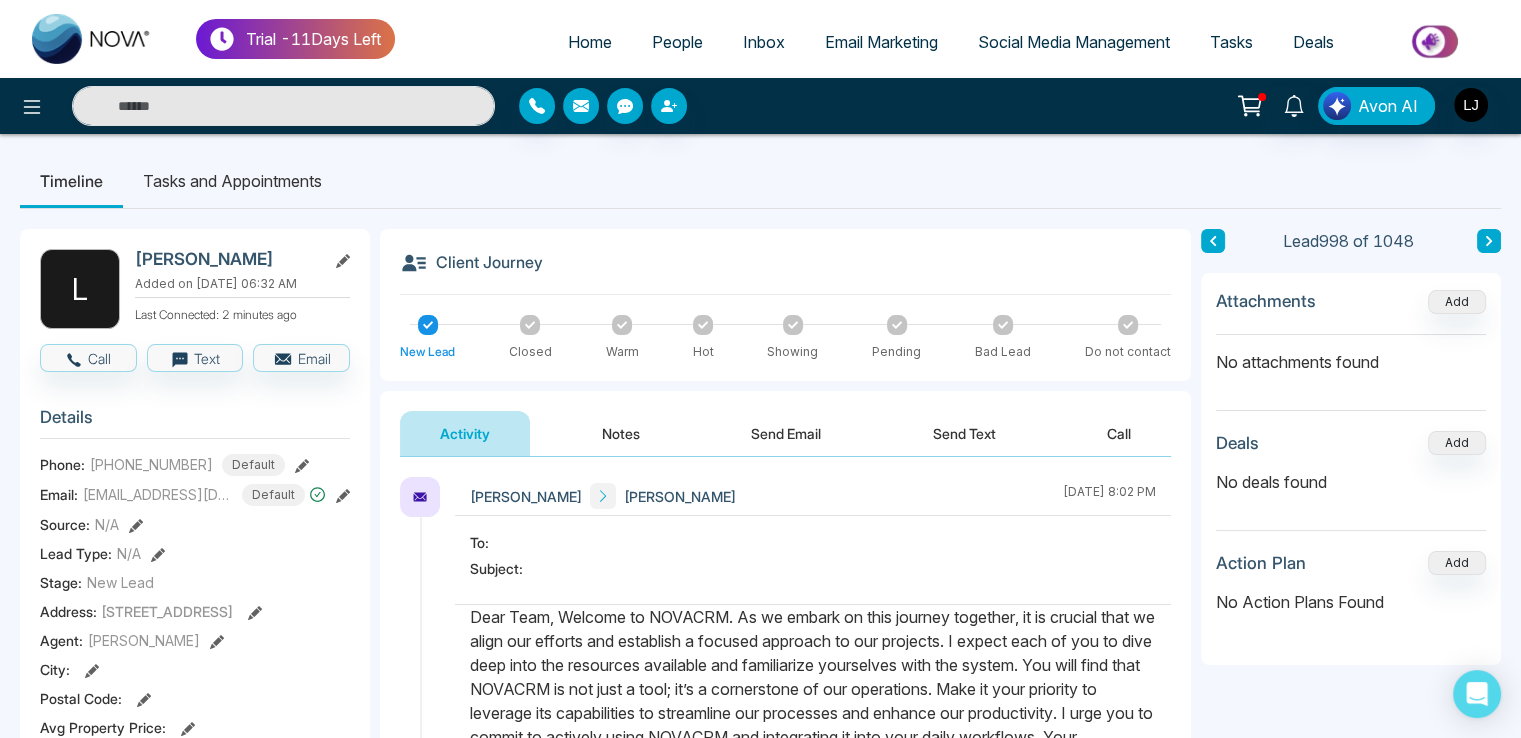 type on "***" 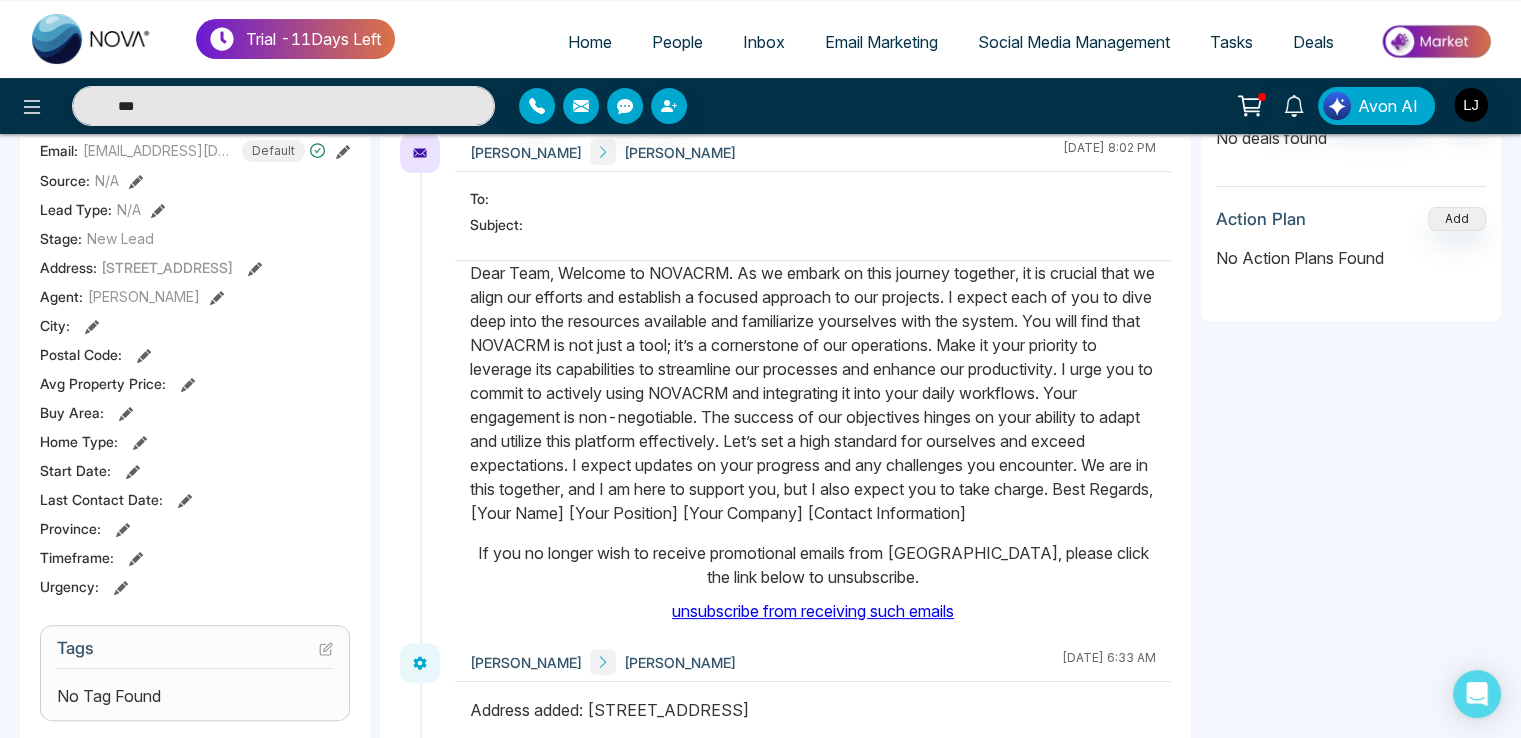 scroll, scrollTop: 300, scrollLeft: 0, axis: vertical 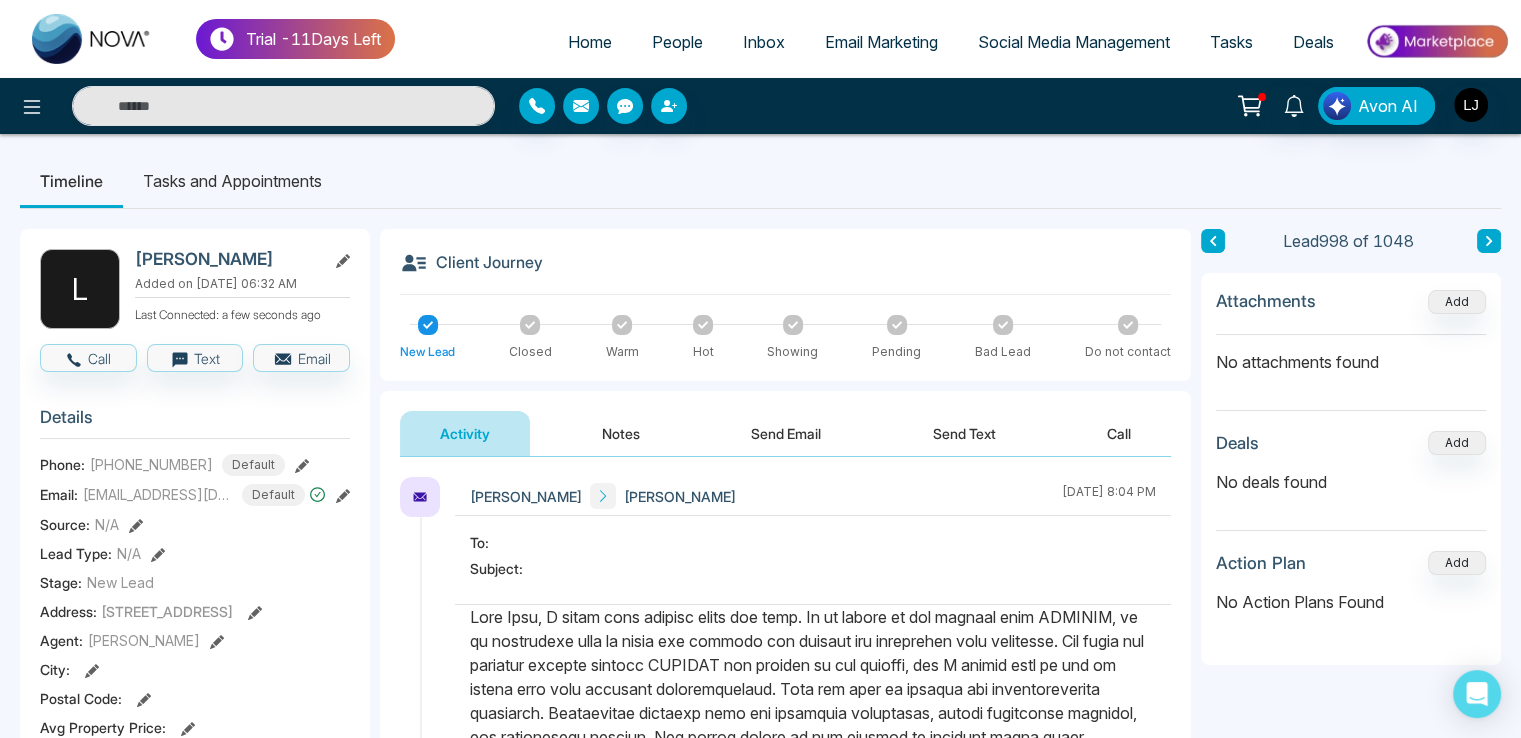 click 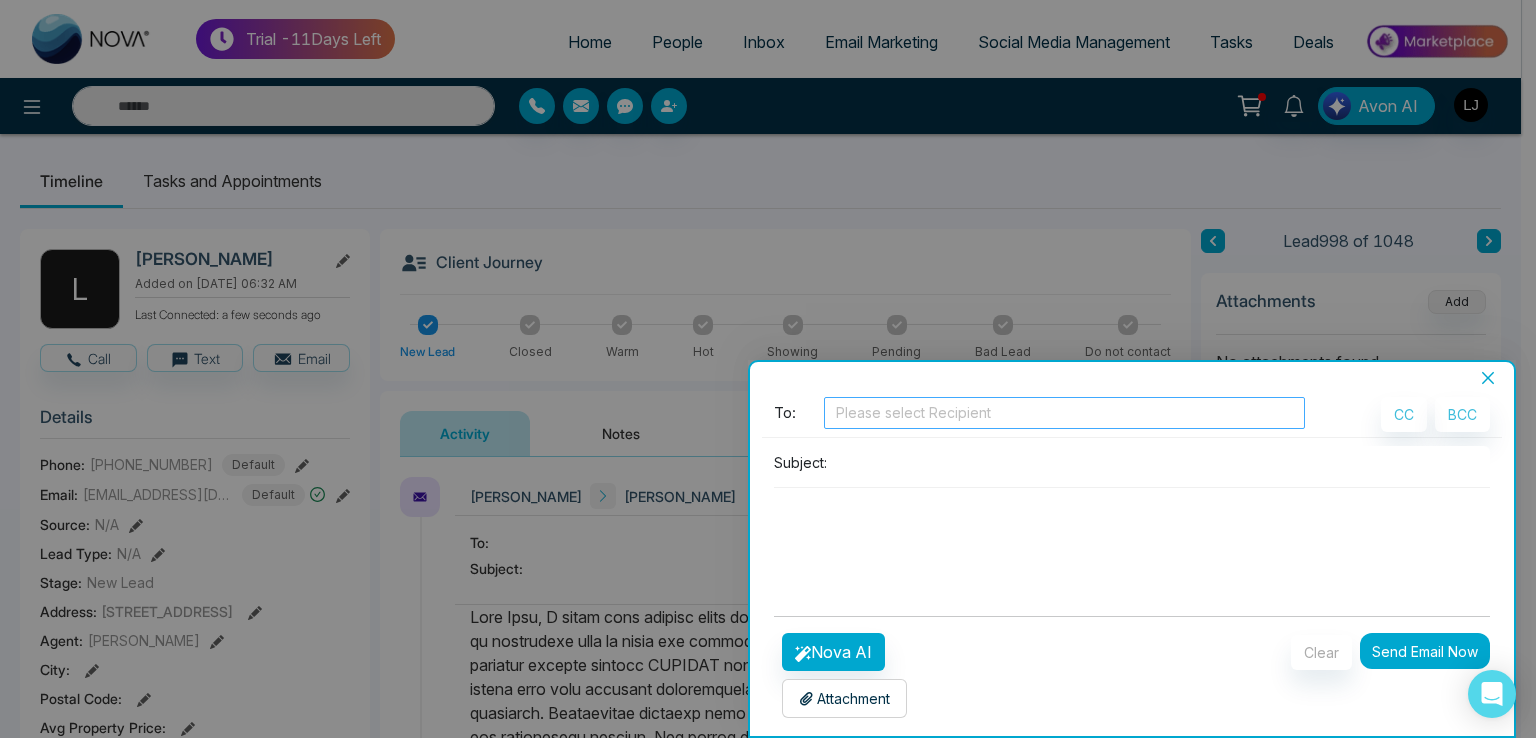 click at bounding box center (1064, 413) 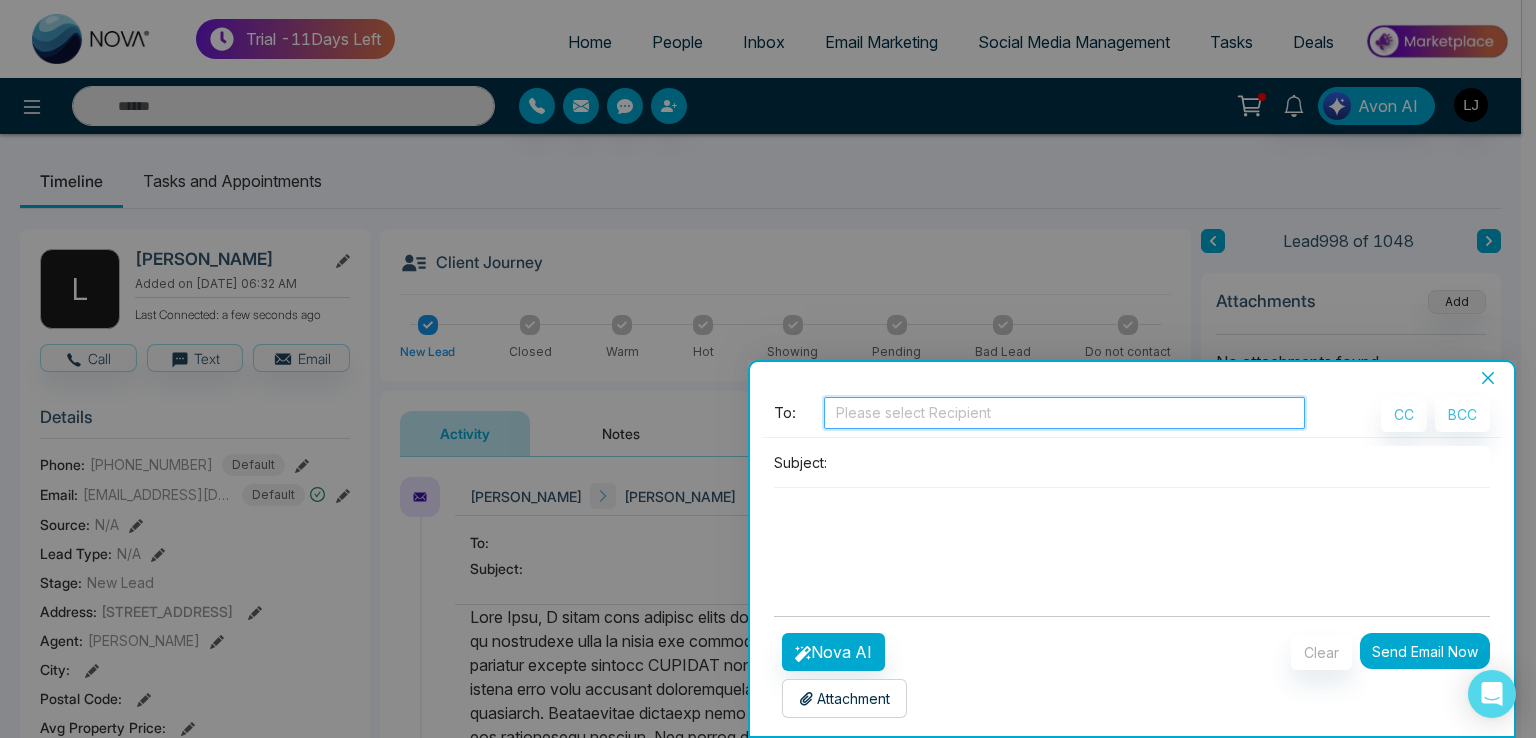 click at bounding box center (1064, 413) 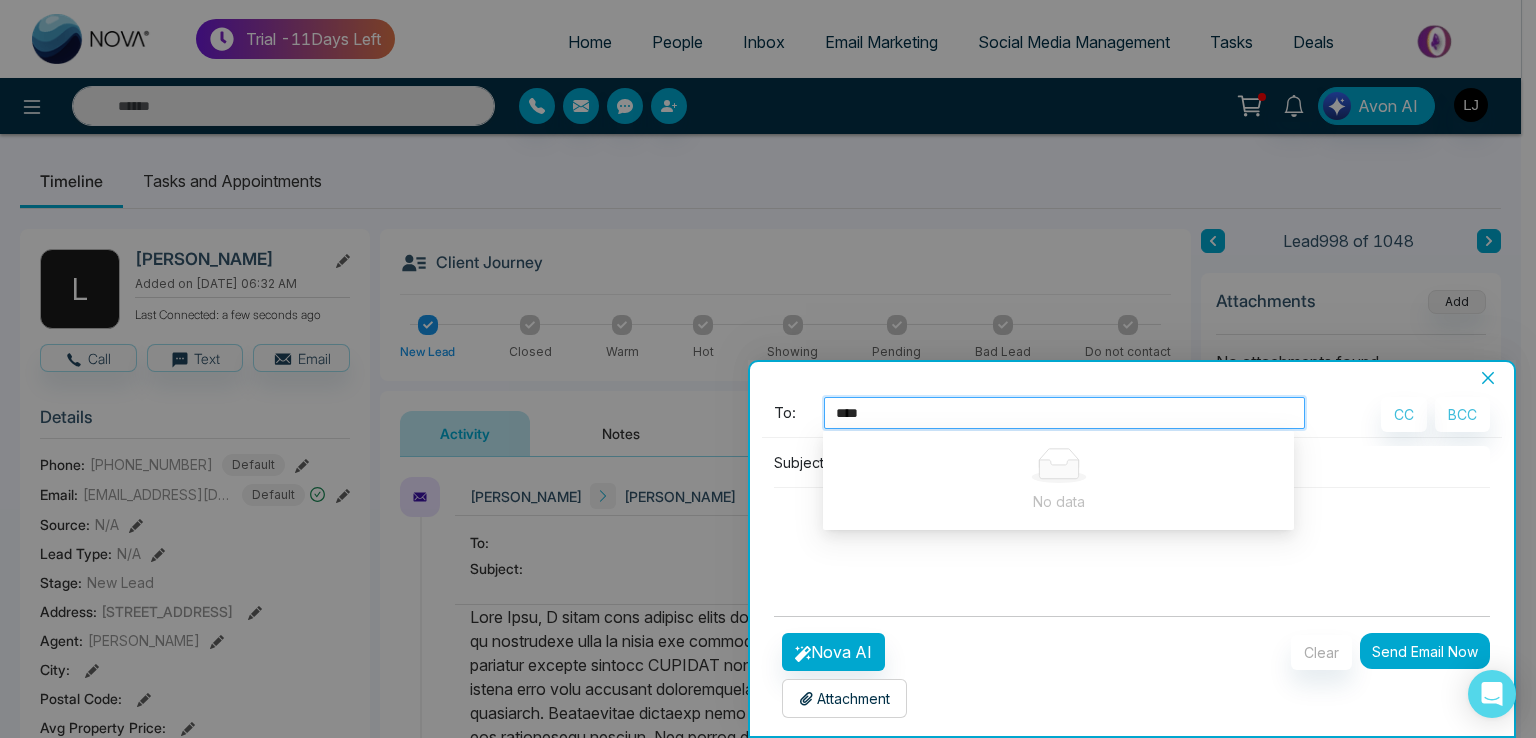 type on "*****" 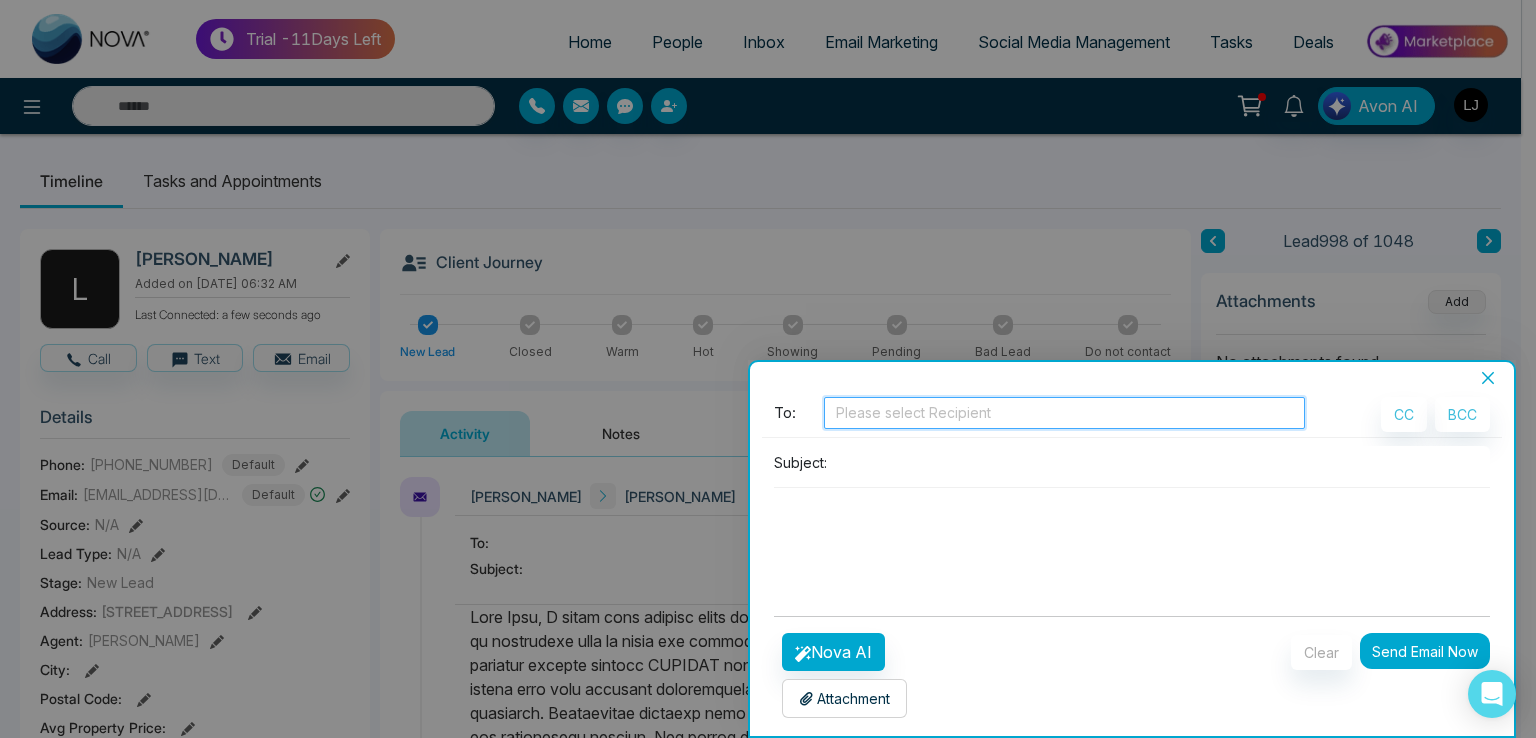 click at bounding box center (1064, 413) 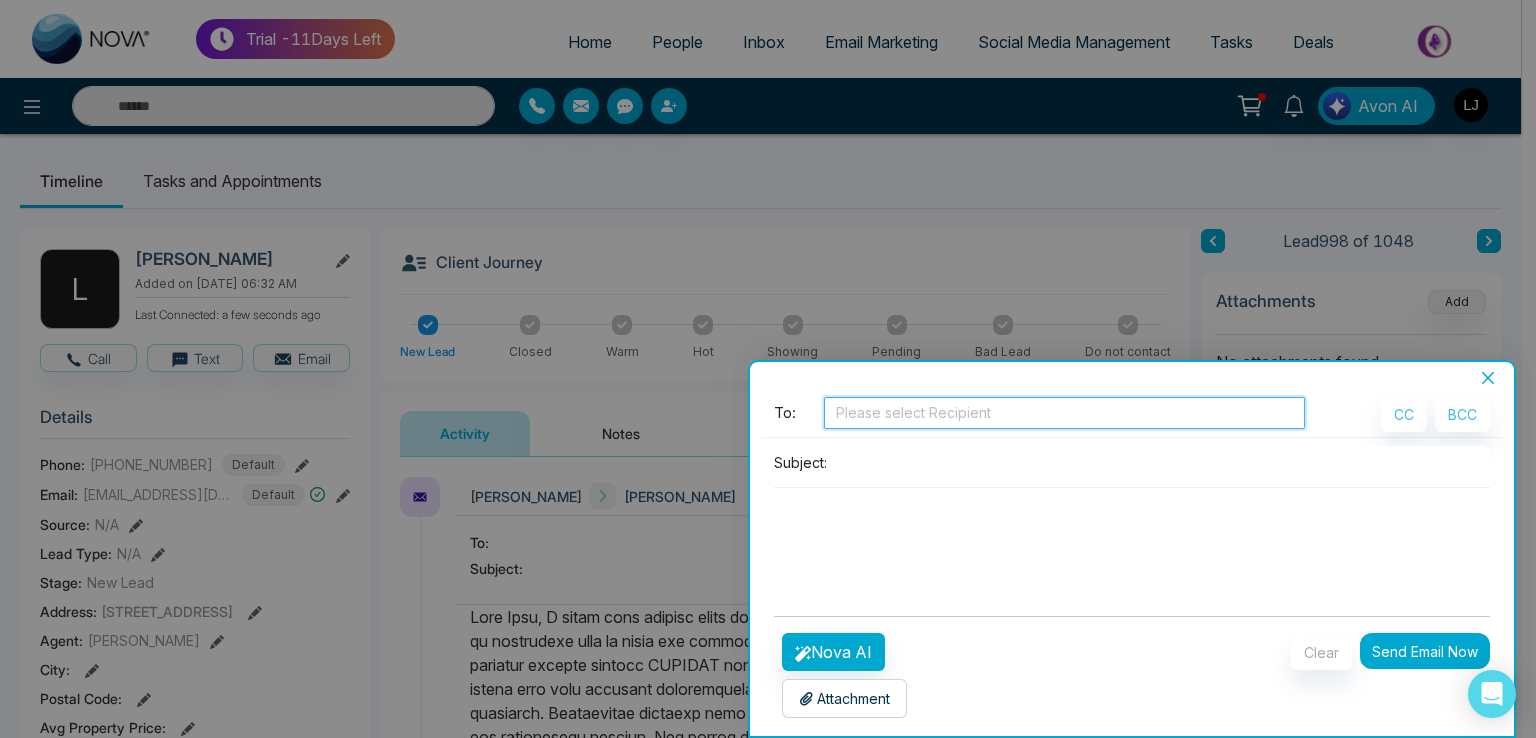 click at bounding box center [1064, 413] 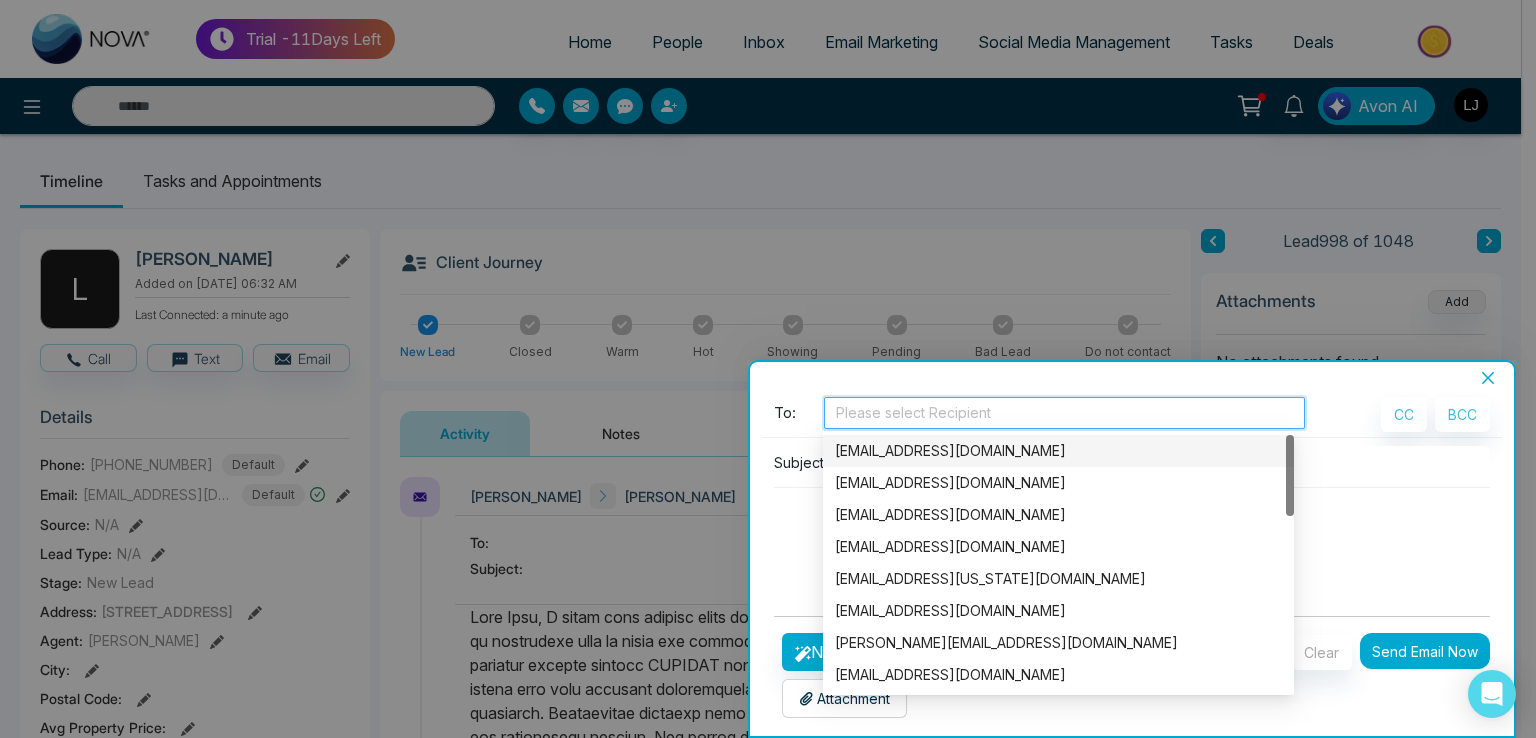 click on "rodriguezryan@hotmail.com" at bounding box center (1058, 451) 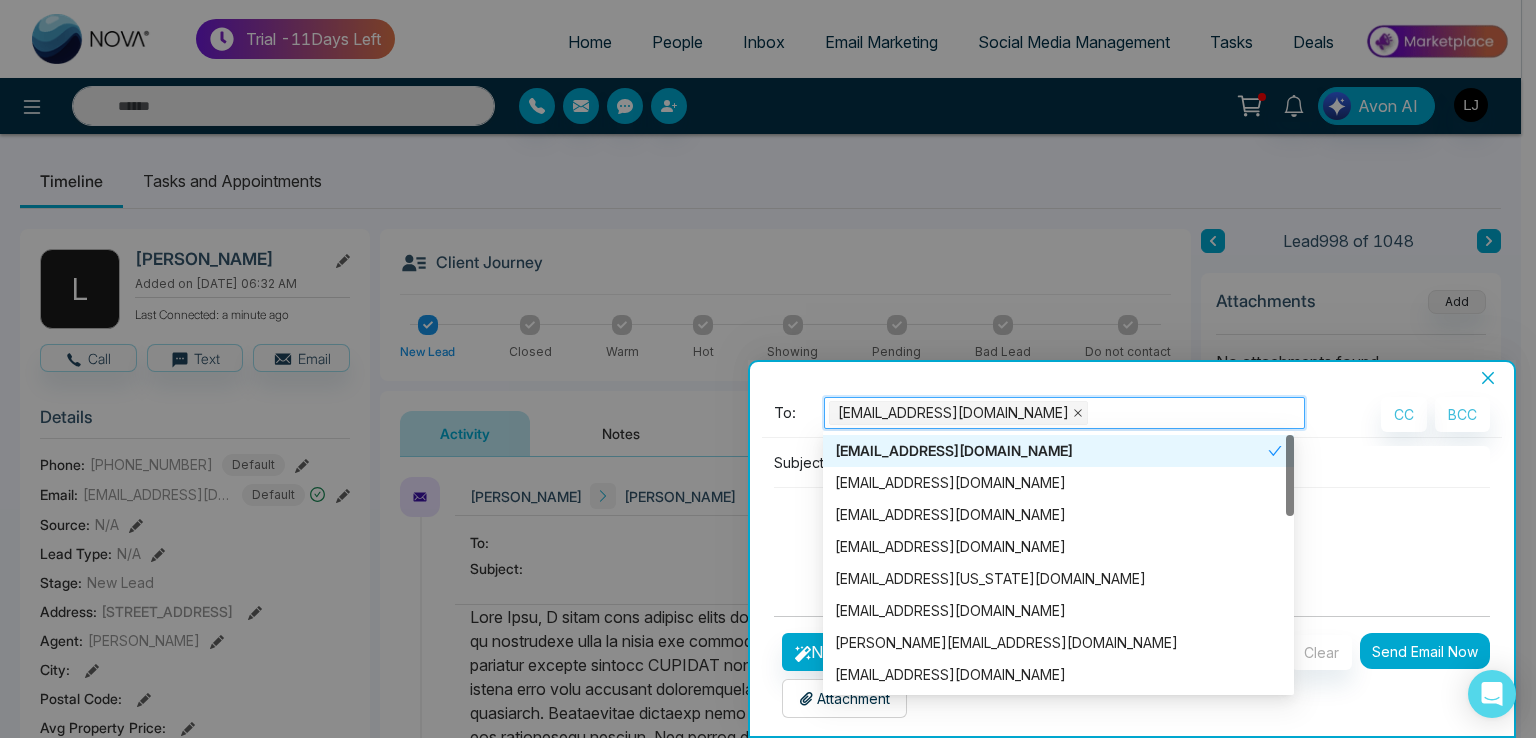 click 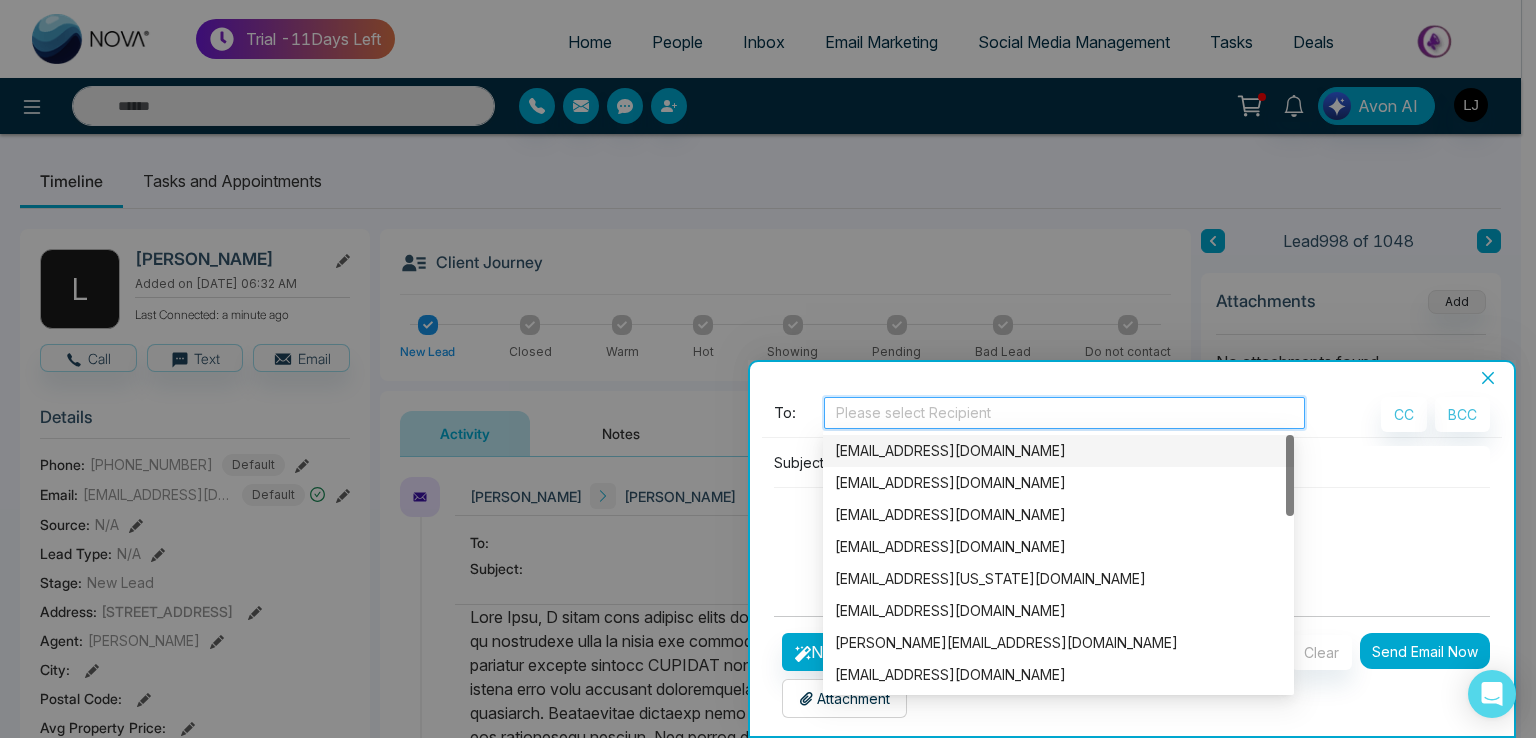 click at bounding box center (1064, 413) 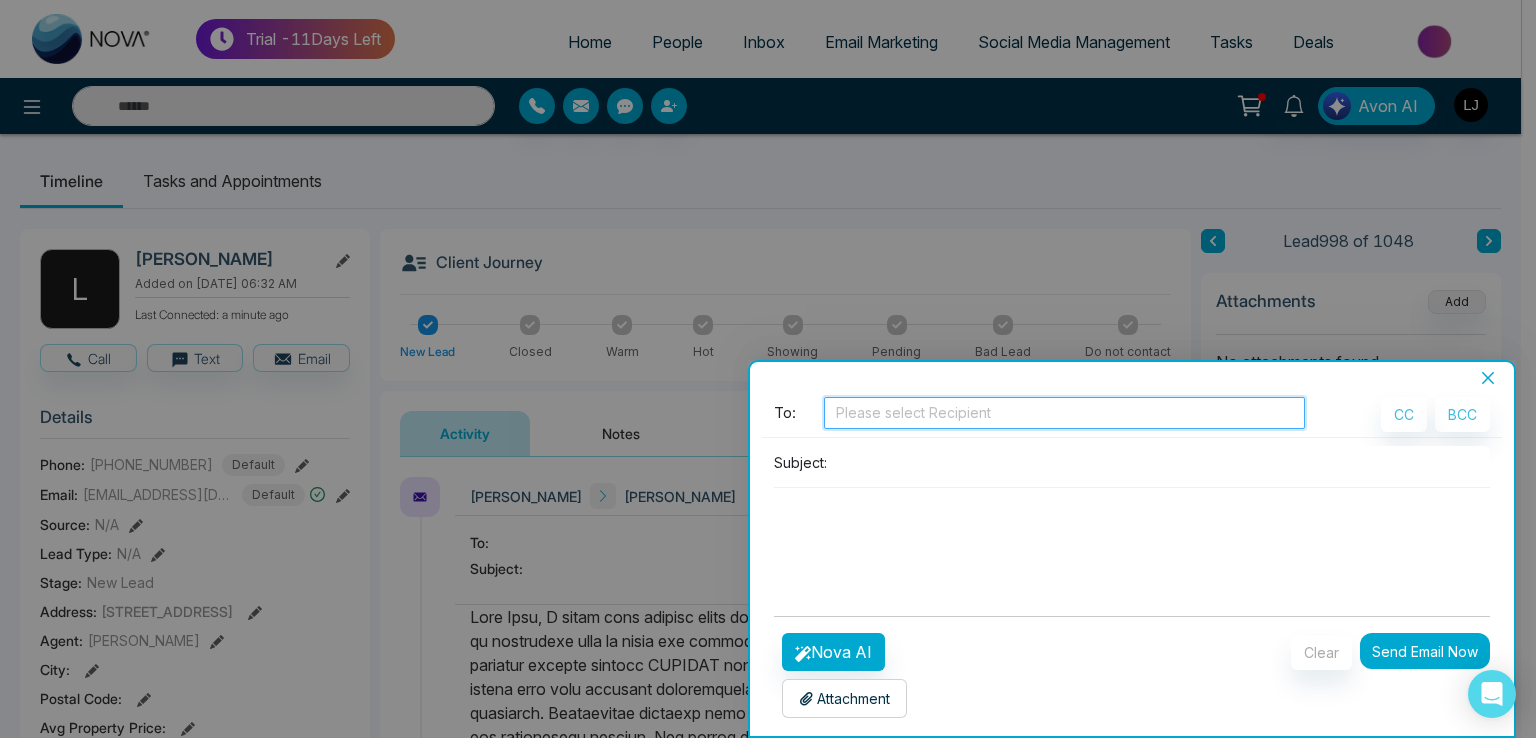 click at bounding box center (1064, 413) 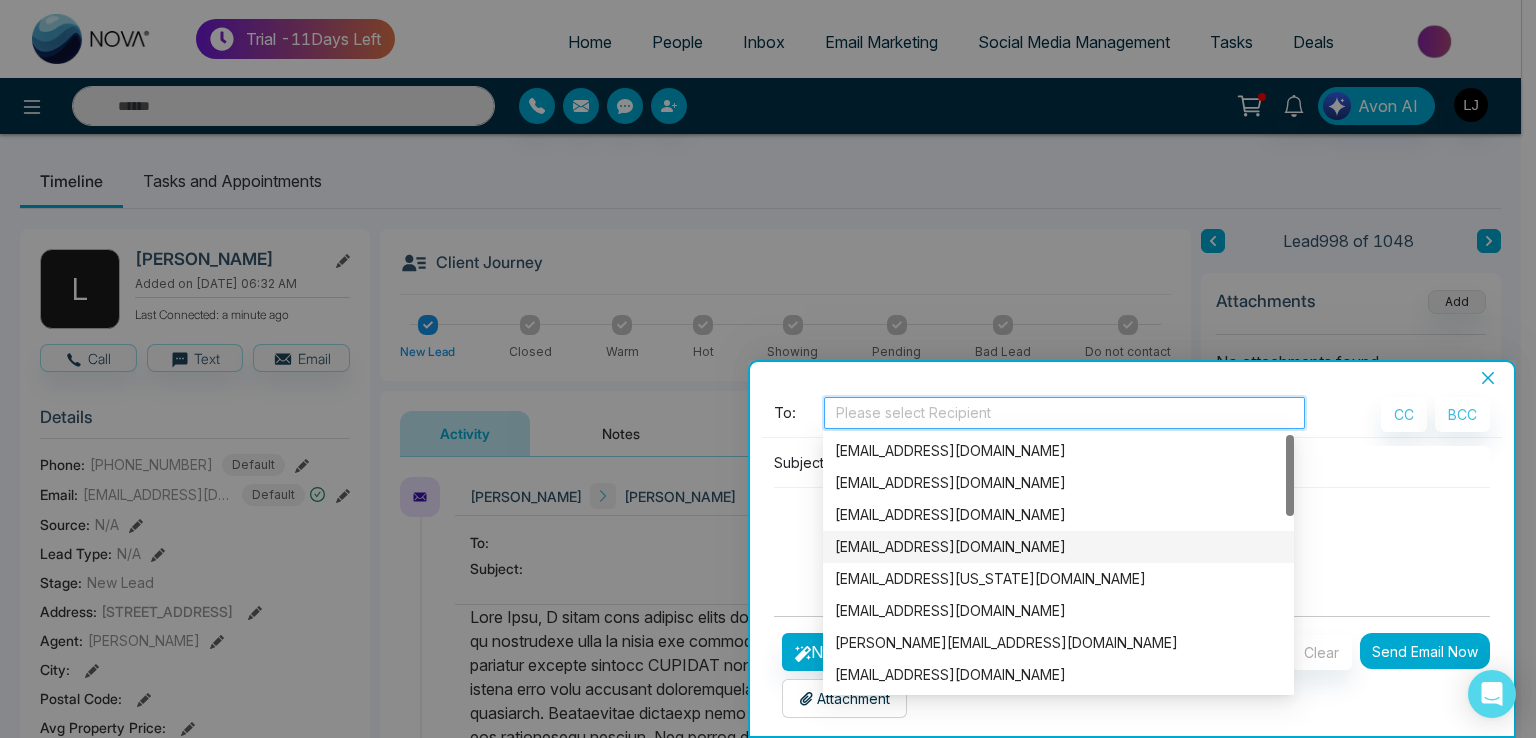 click at bounding box center (1132, 536) 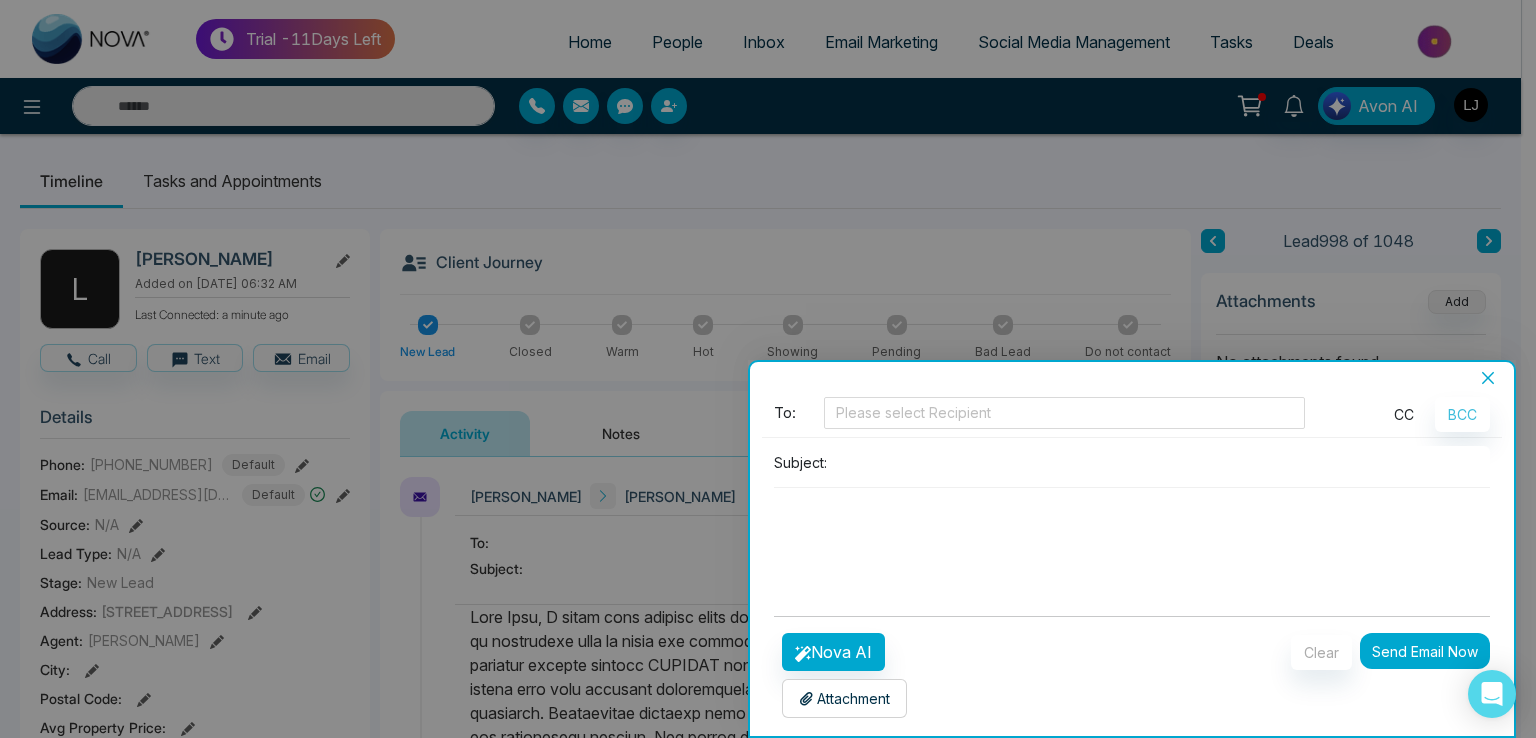 click on "CC" at bounding box center [1404, 414] 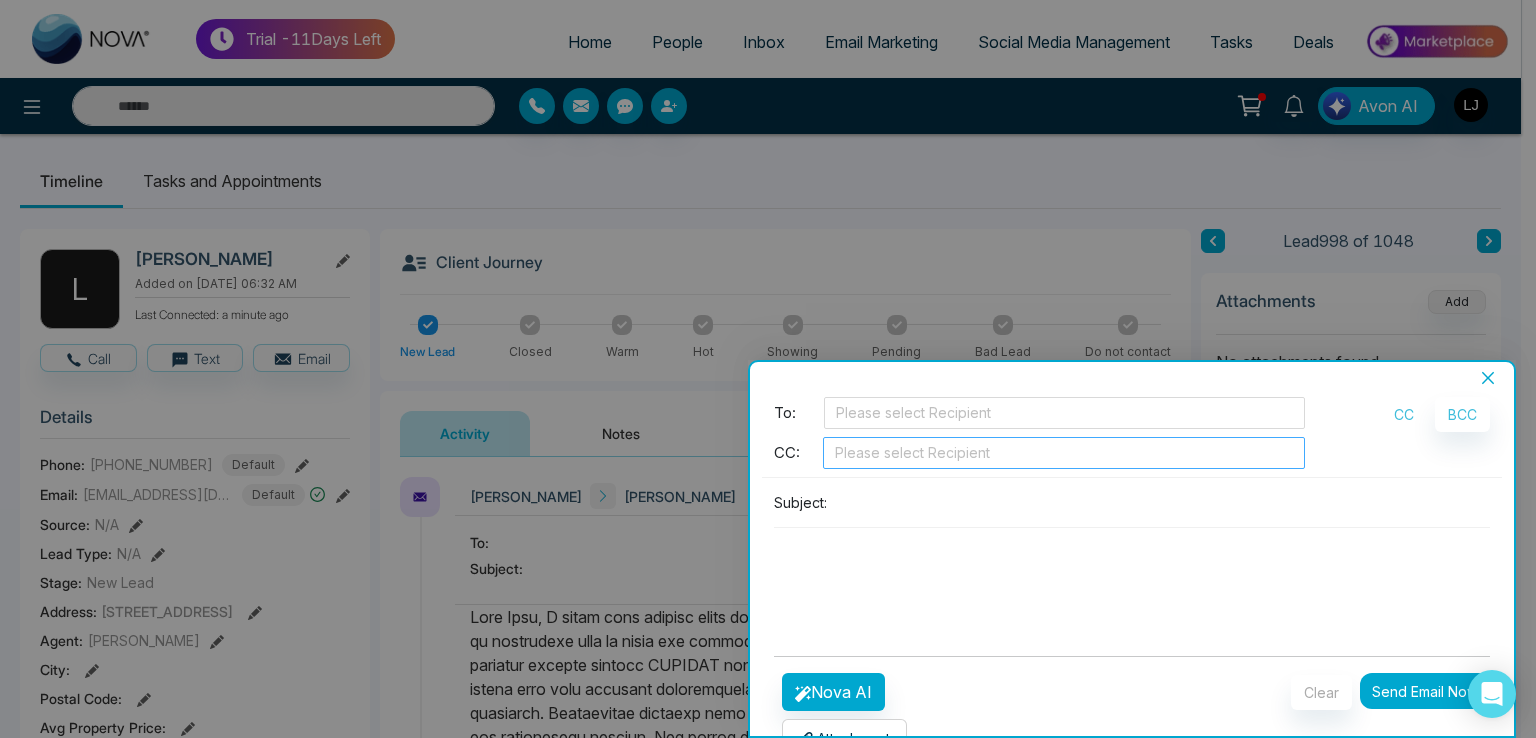 click at bounding box center [1064, 453] 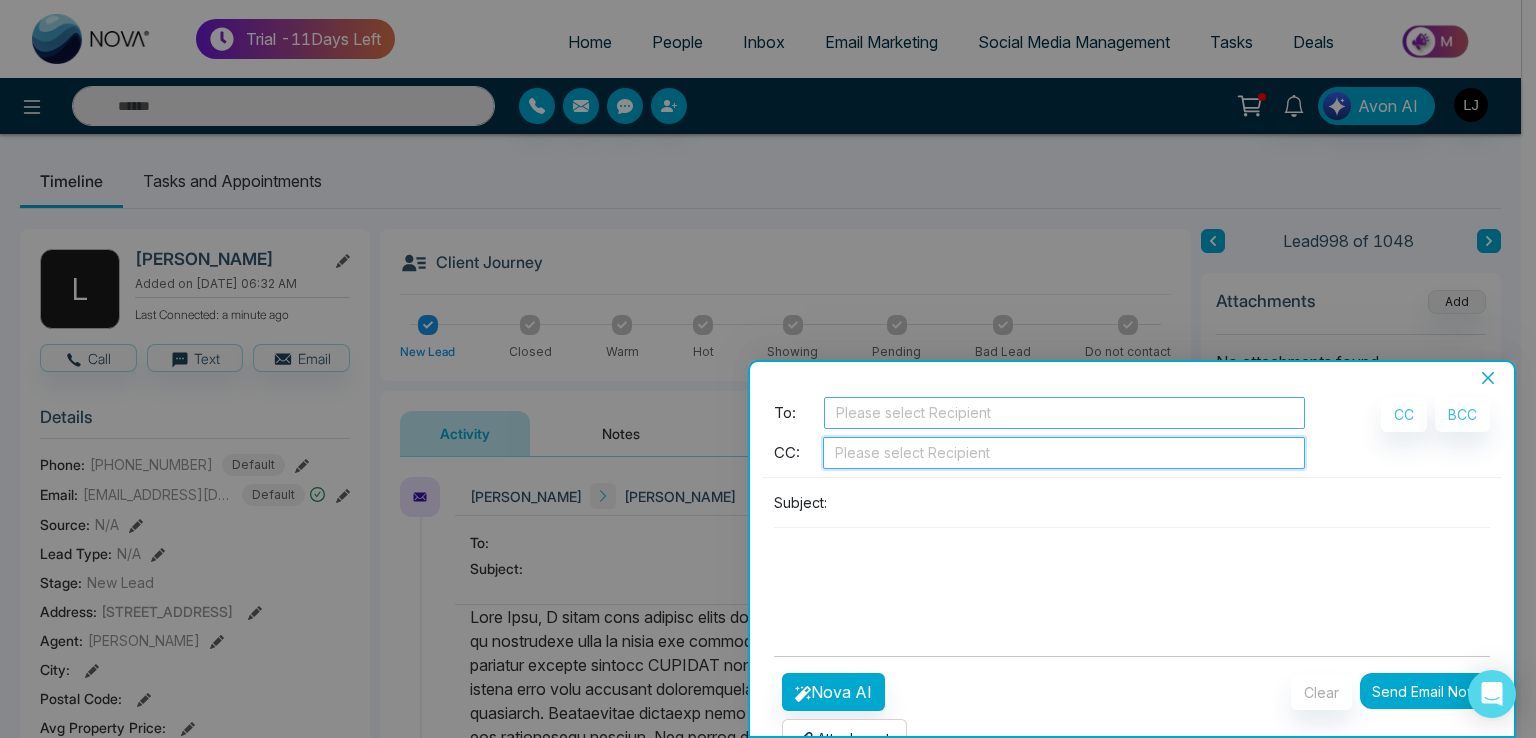 click at bounding box center [1064, 413] 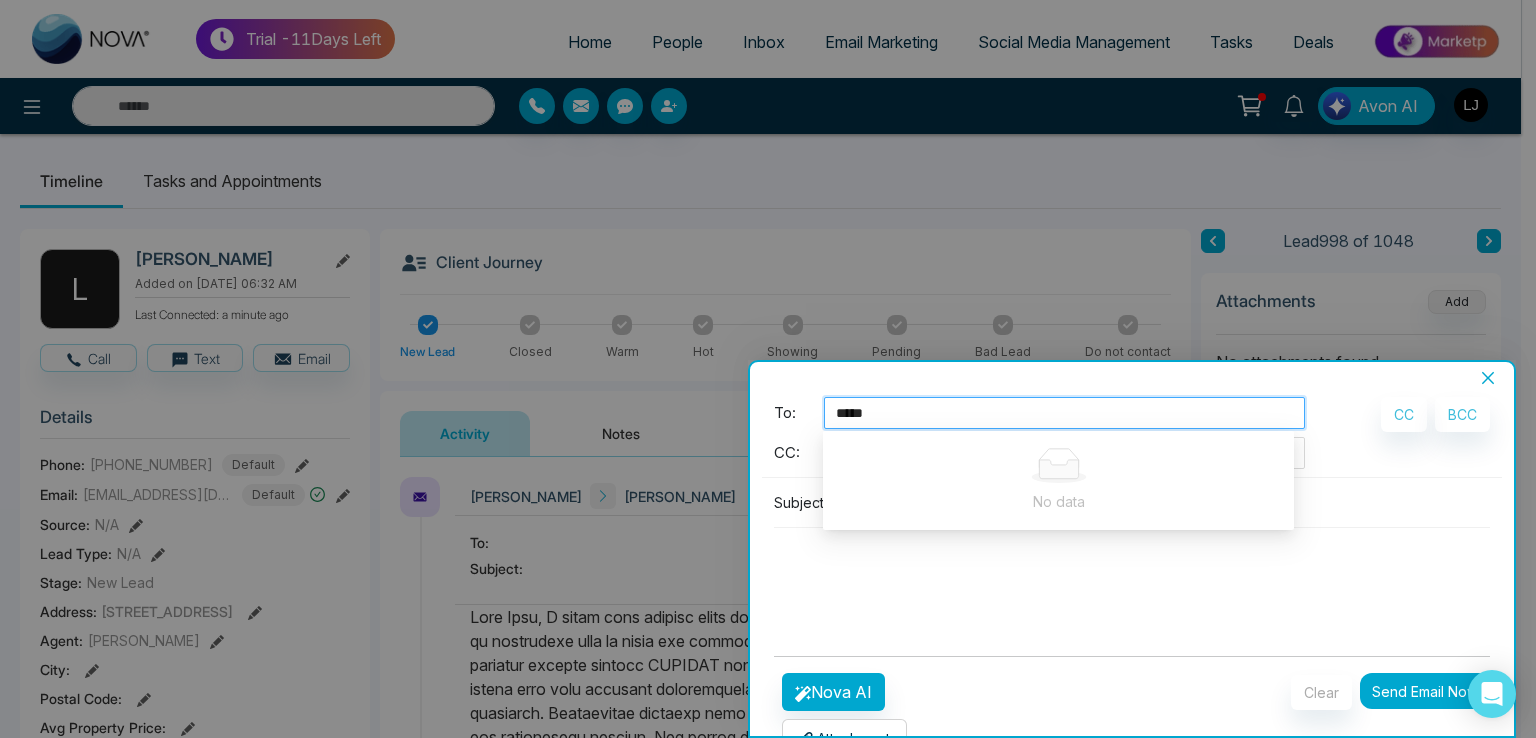 type on "******" 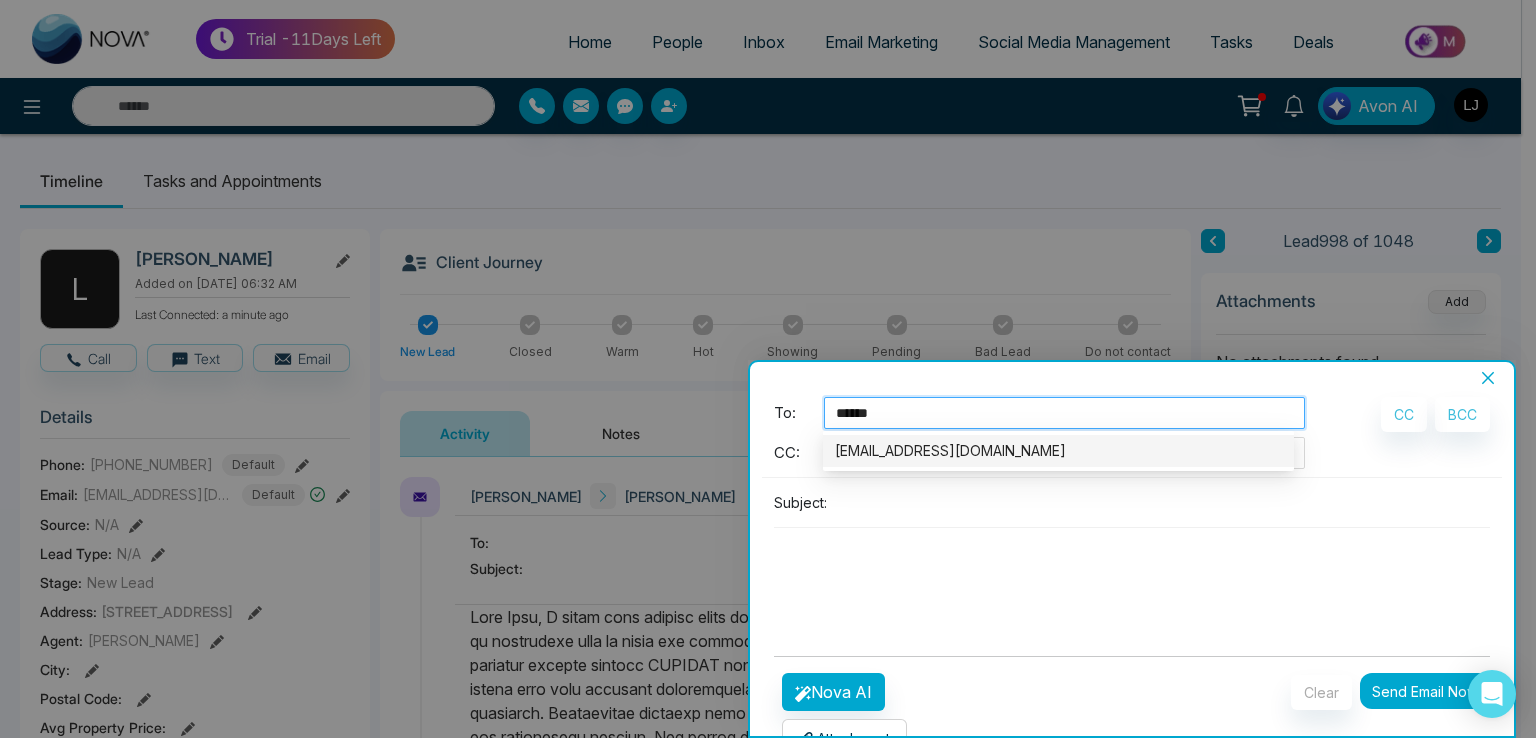 drag, startPoint x: 837, startPoint y: 416, endPoint x: 872, endPoint y: 416, distance: 35 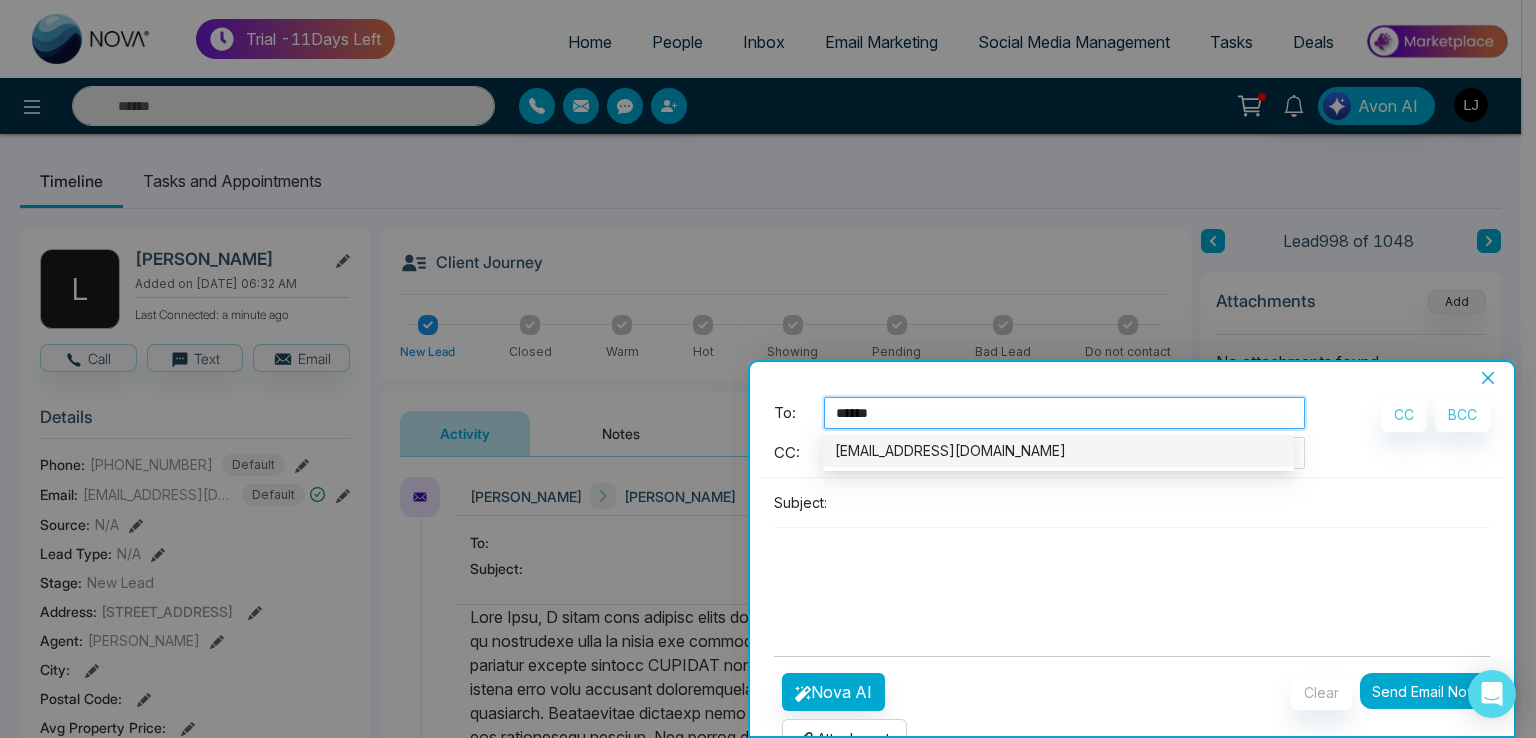 click on "******" at bounding box center (858, 413) 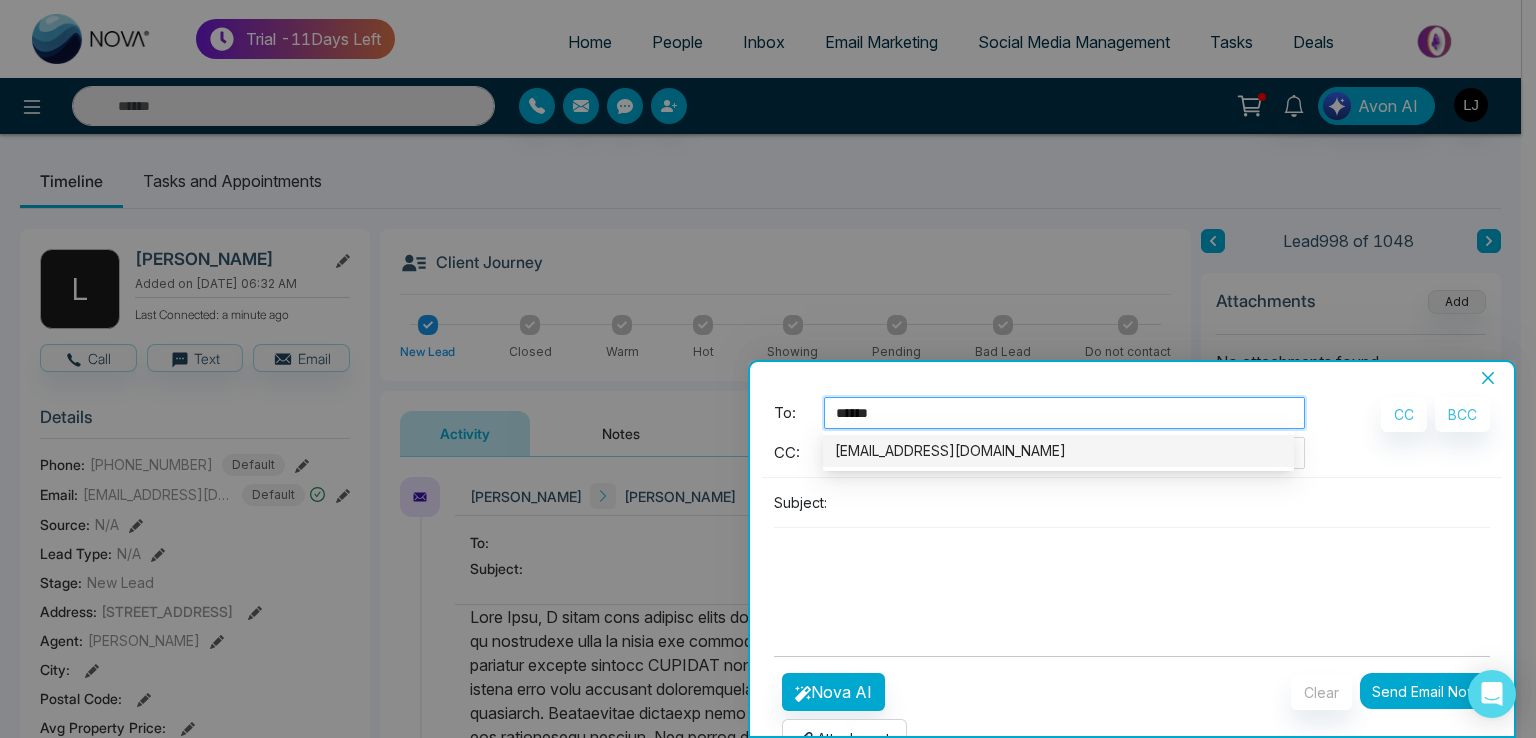 click on "[EMAIL_ADDRESS][DOMAIN_NAME]" at bounding box center [1058, 451] 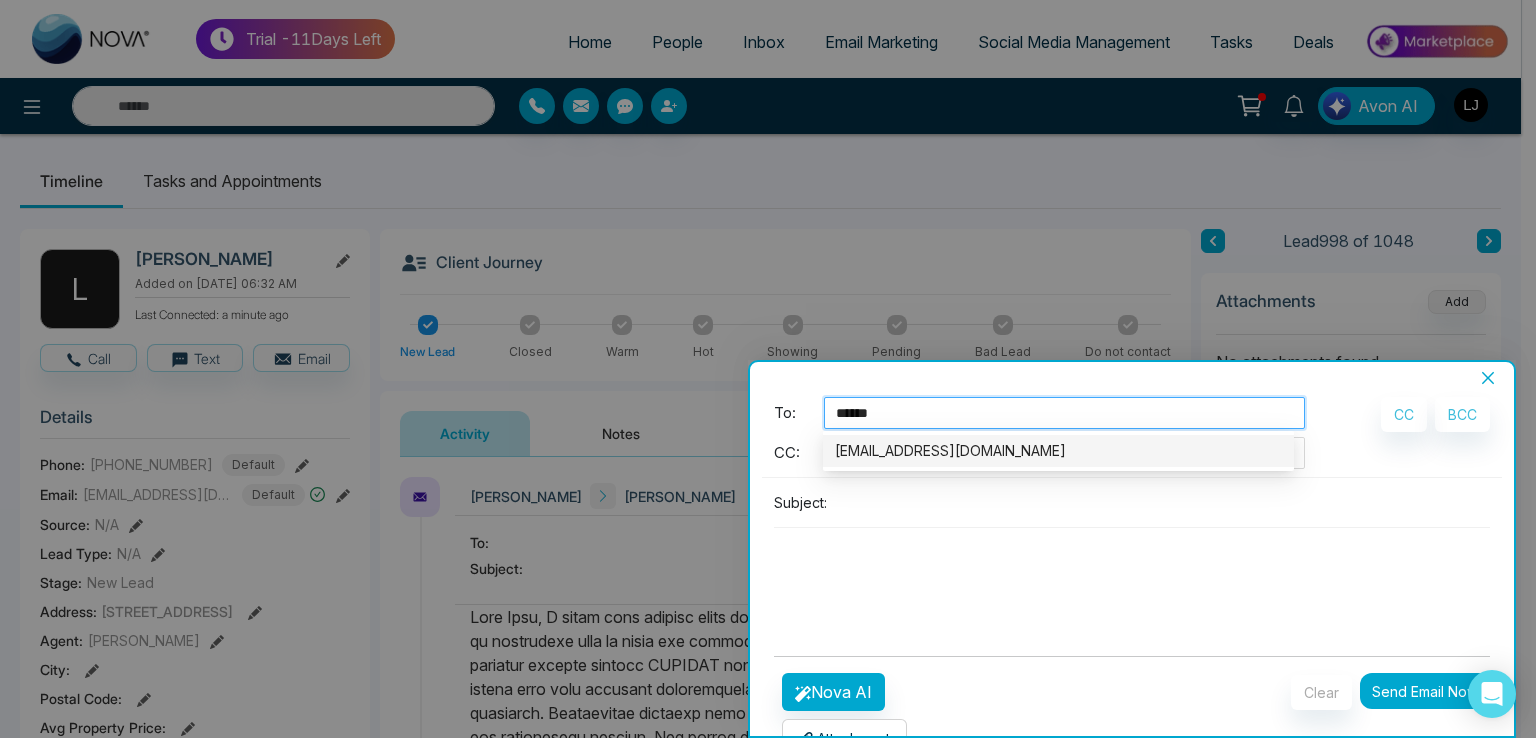 type 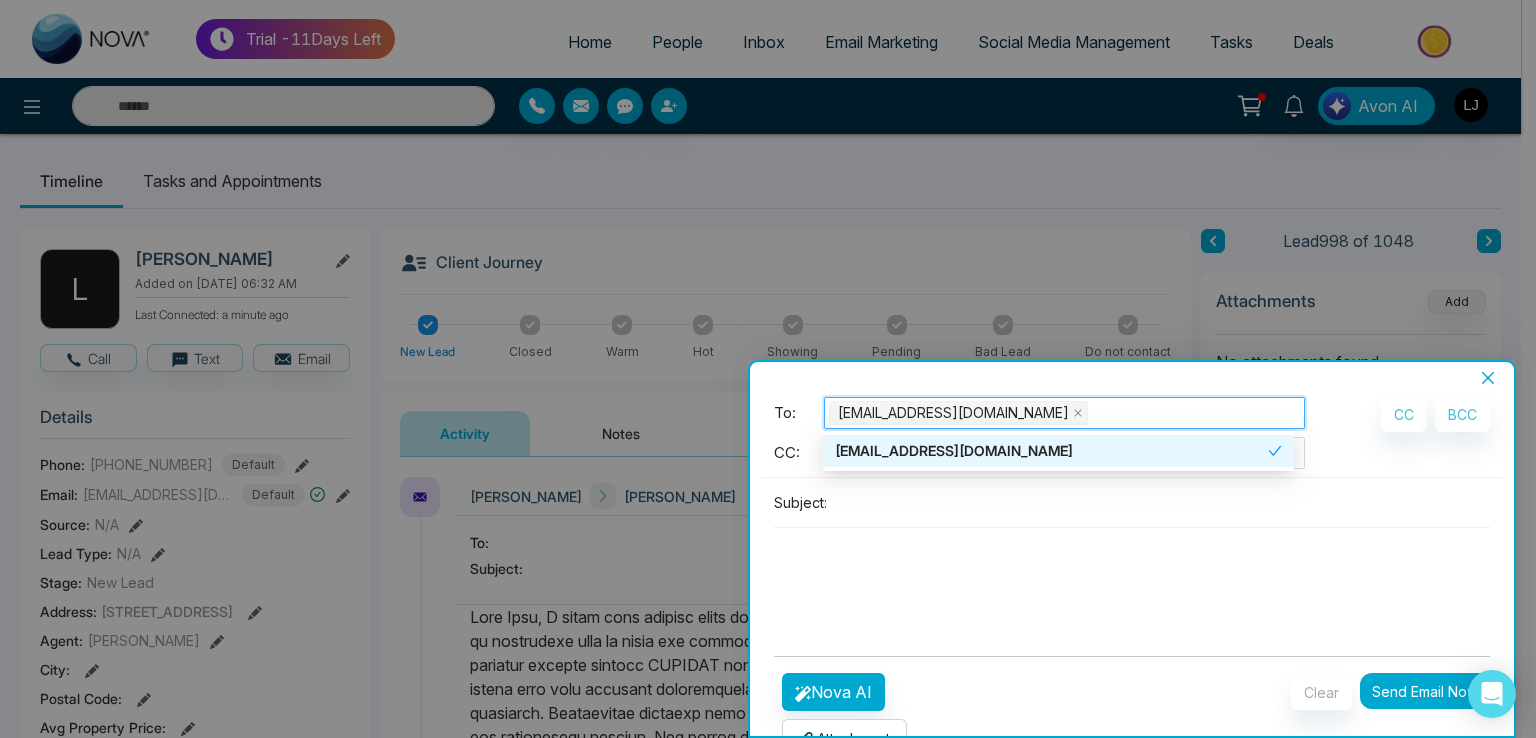 click on "Subject:" at bounding box center (1132, 563) 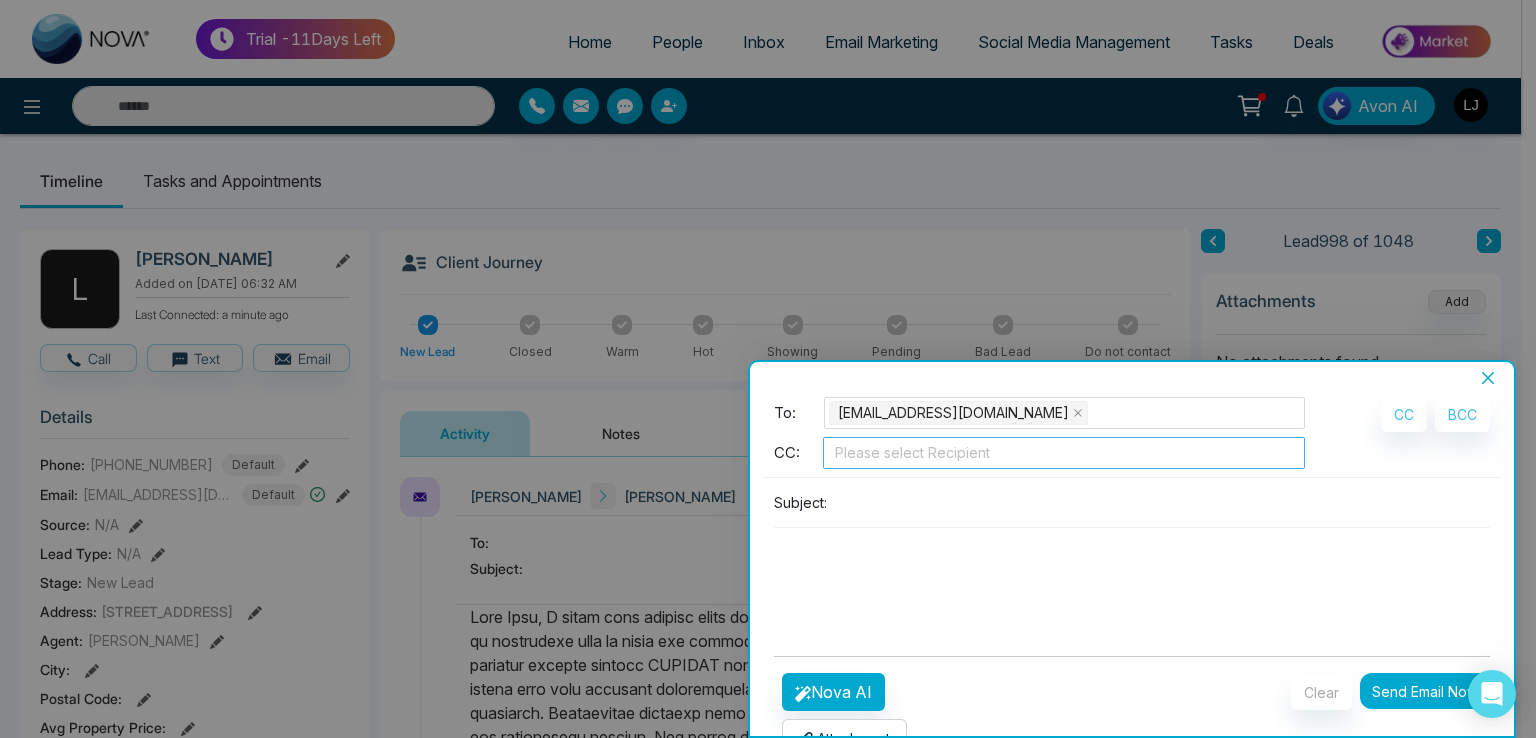 click at bounding box center [1064, 453] 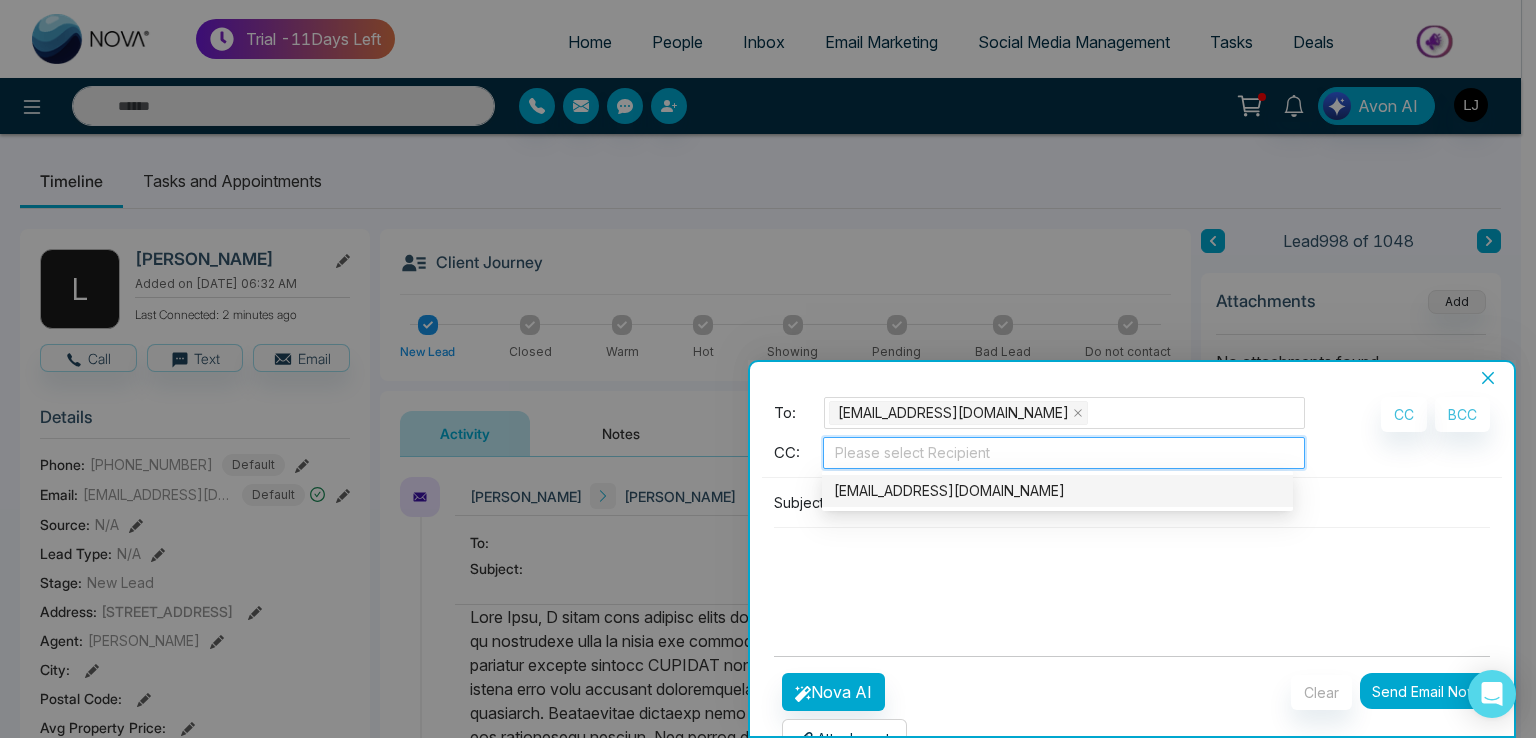 click on "Subject:" at bounding box center (1132, 563) 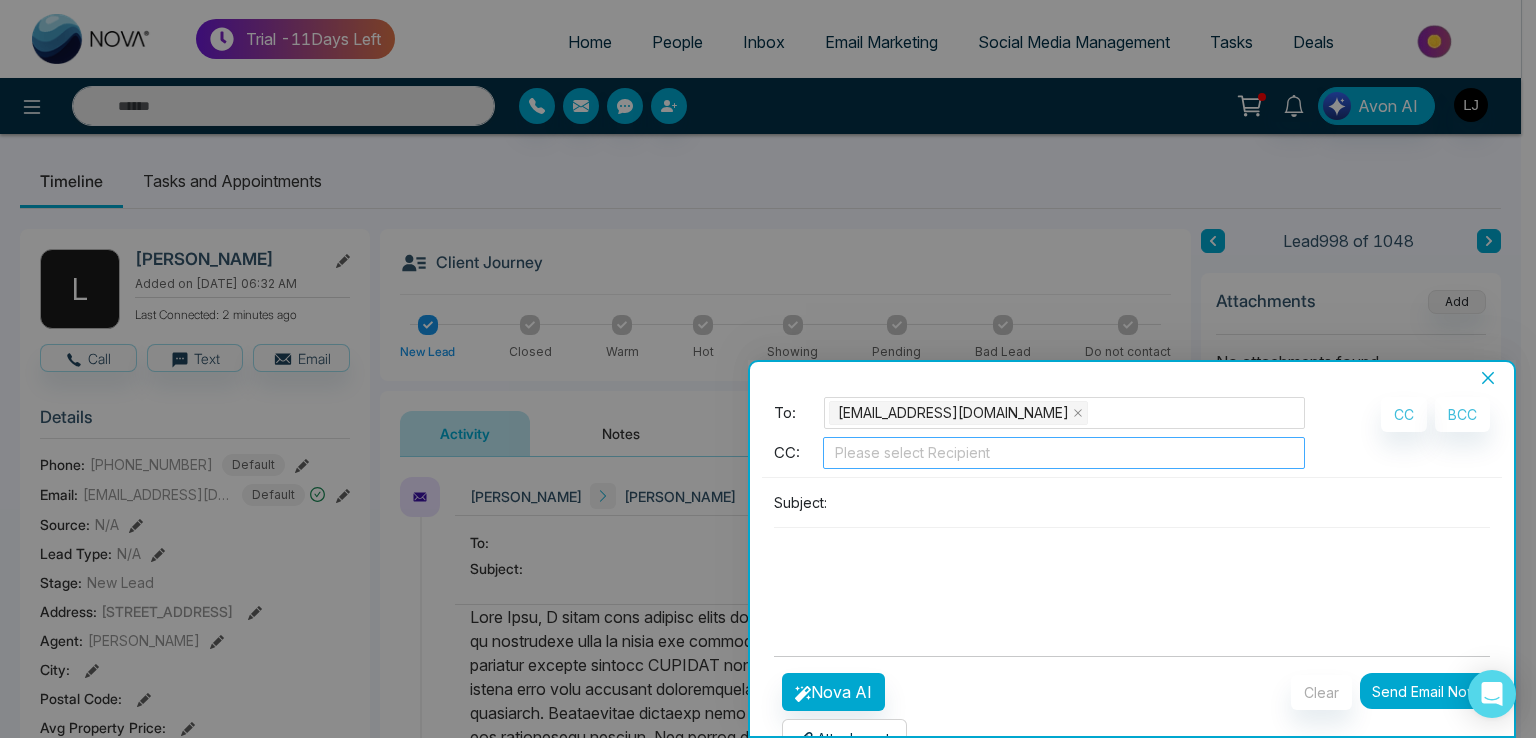 click at bounding box center [1064, 453] 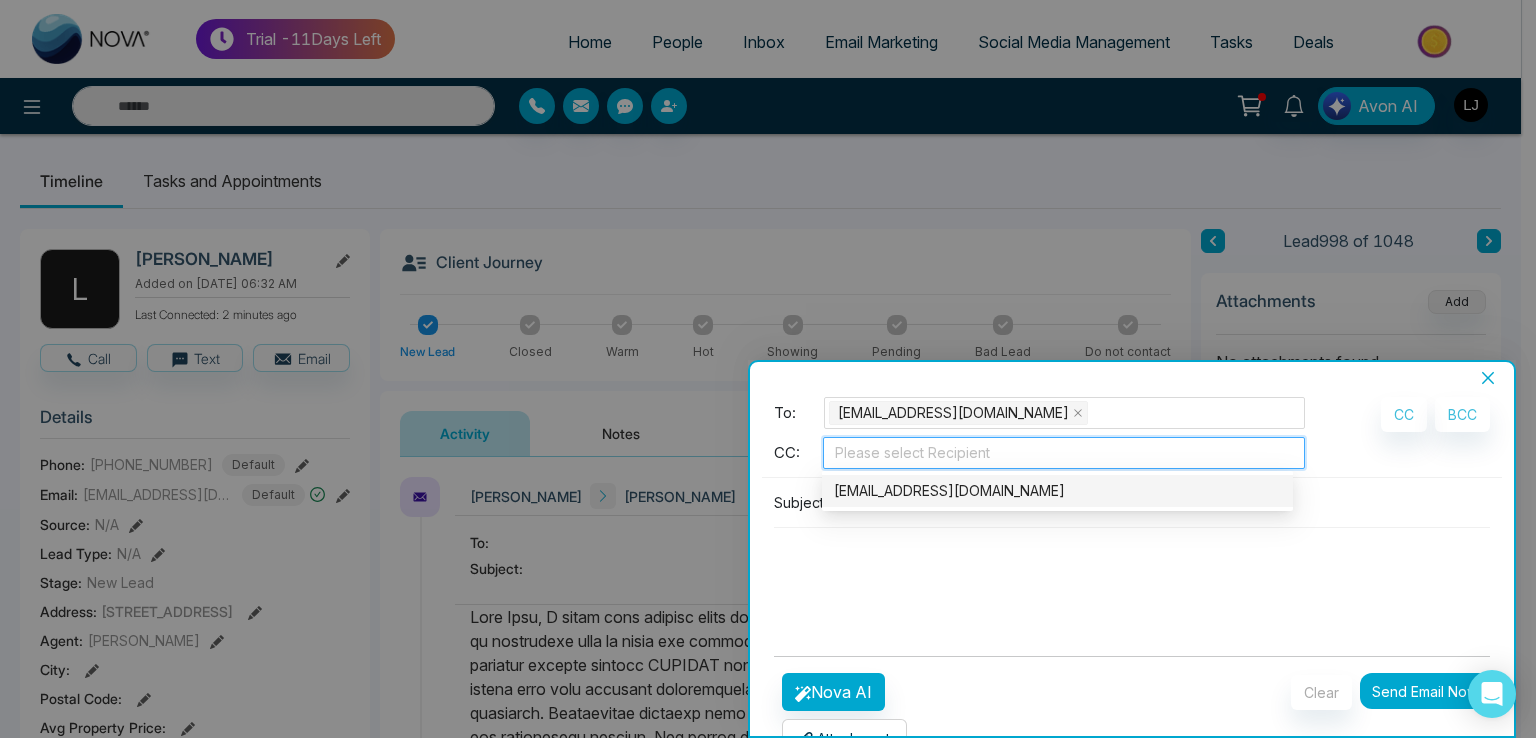 click at bounding box center (1064, 453) 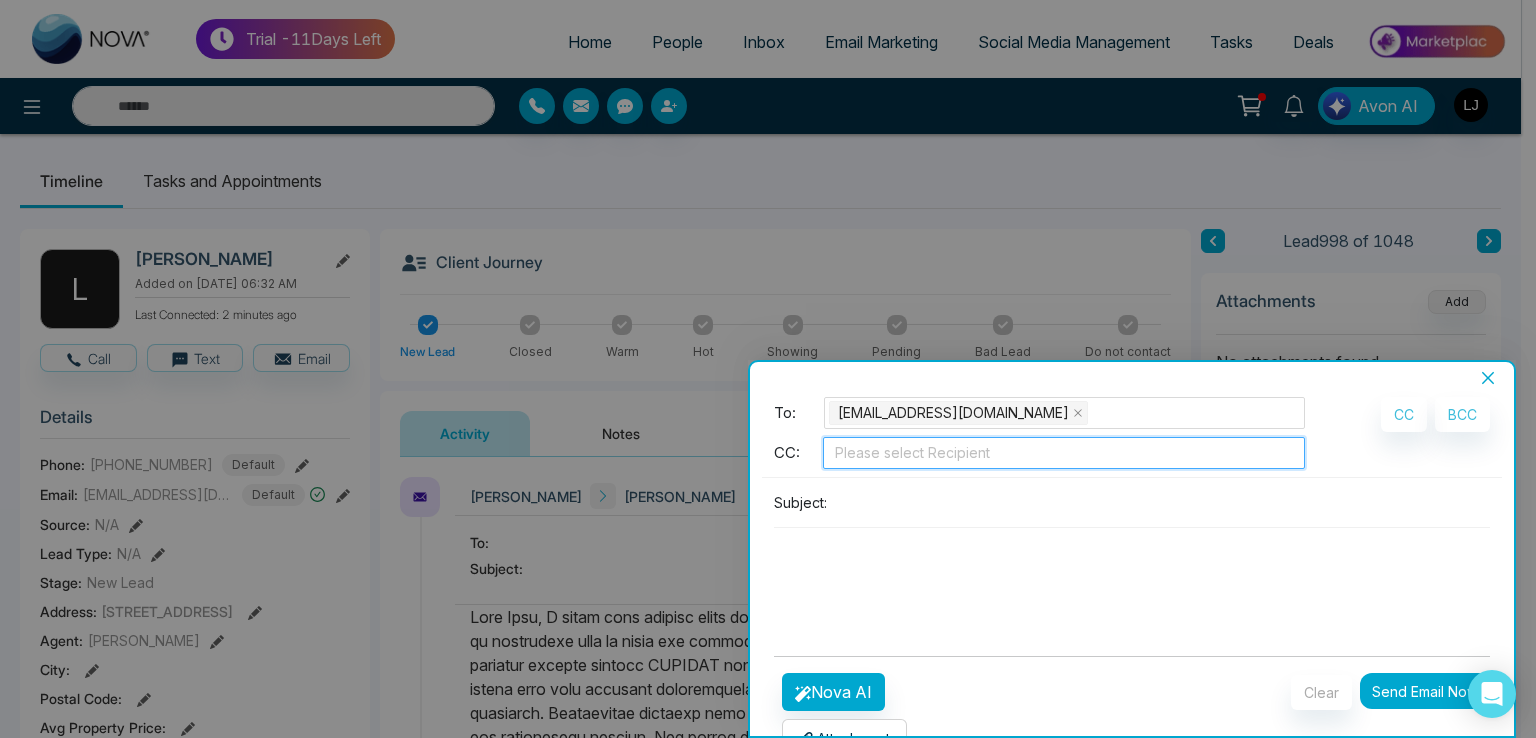 click at bounding box center (1064, 453) 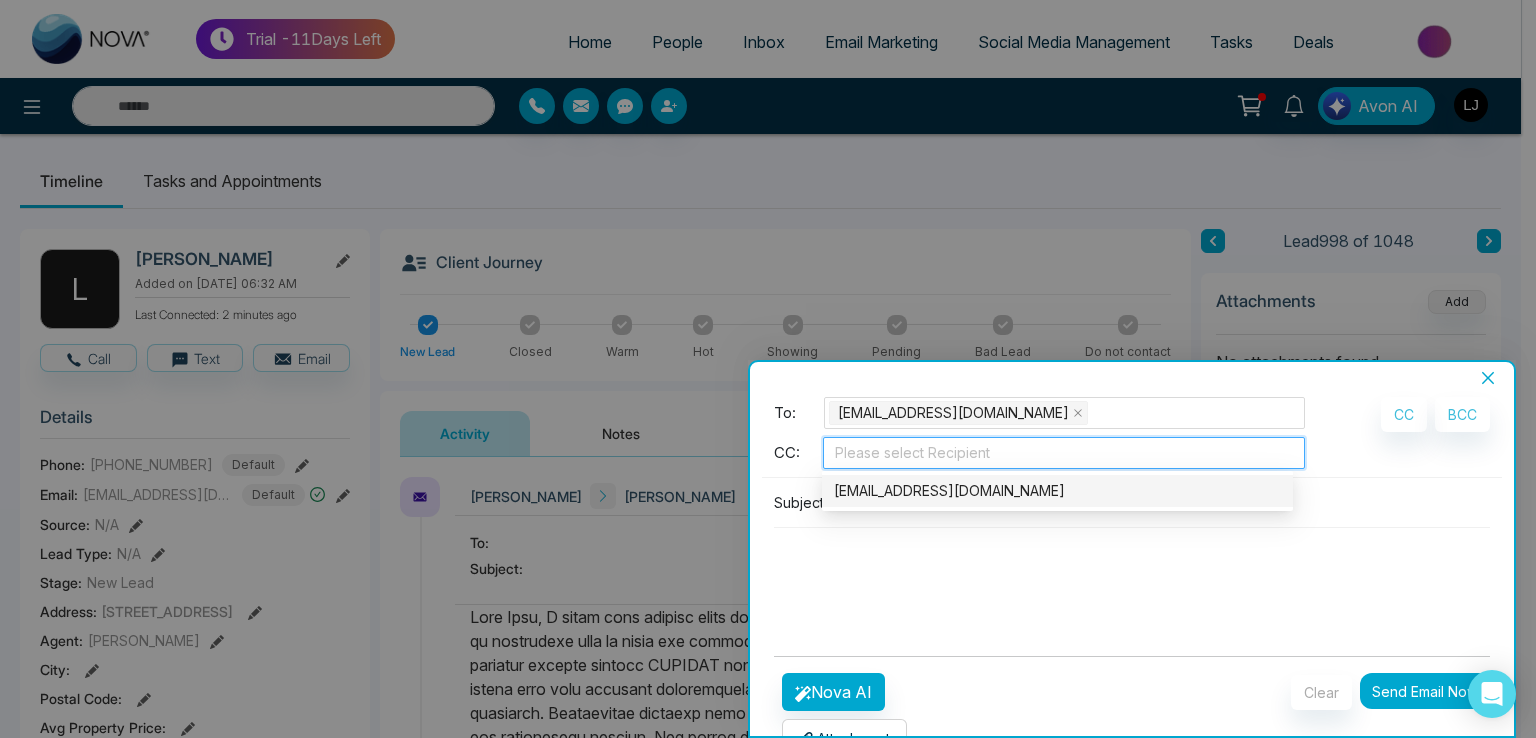 click at bounding box center (1064, 453) 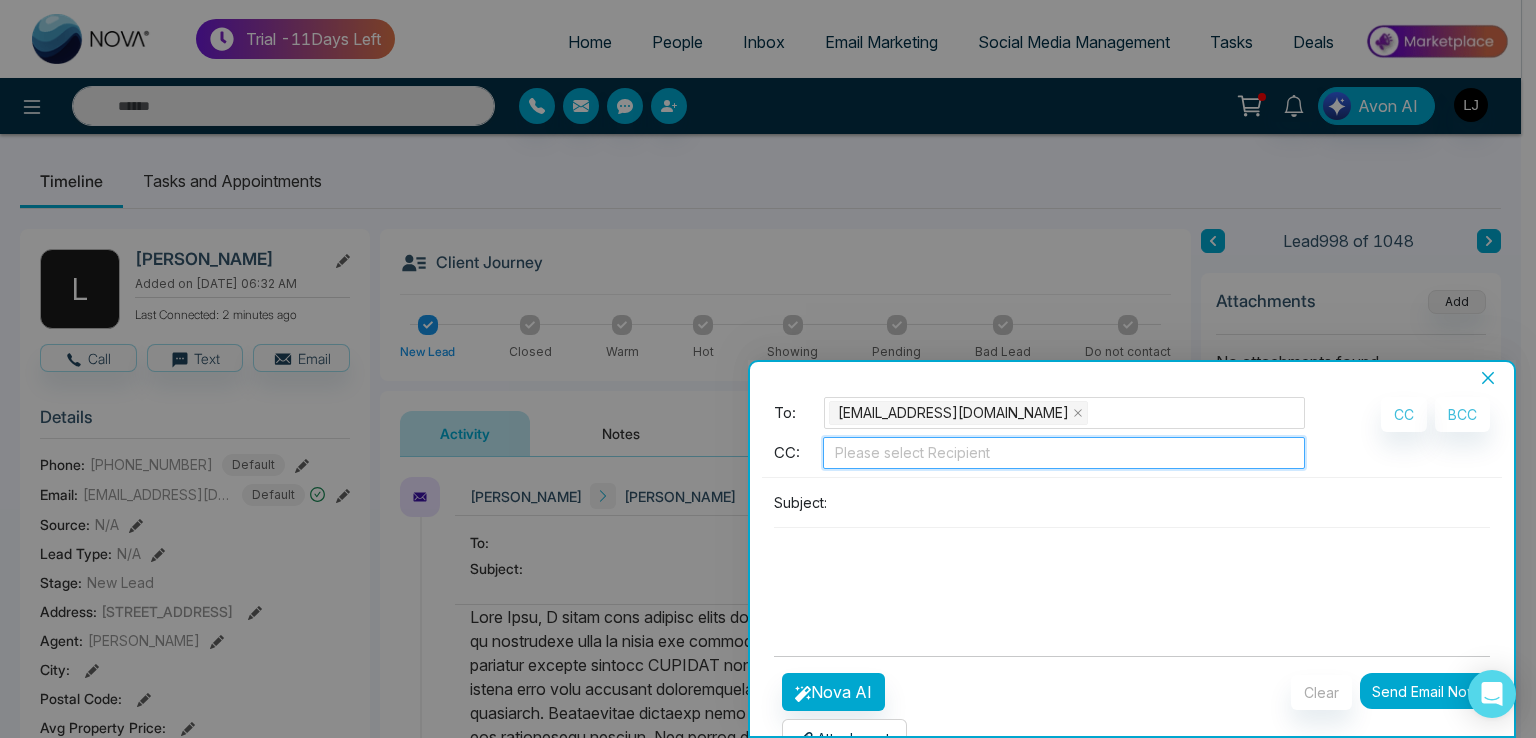 click at bounding box center [1064, 453] 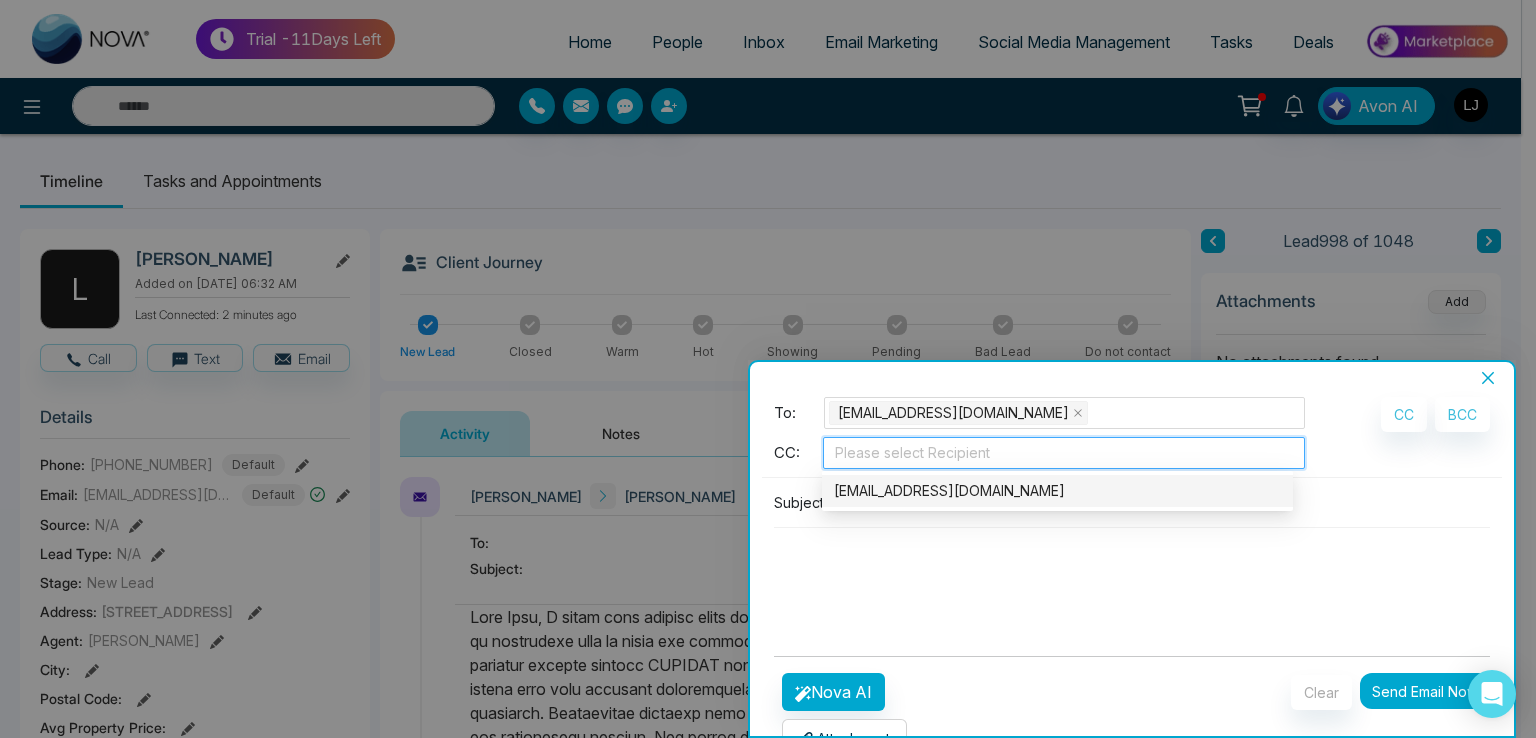 type on "*" 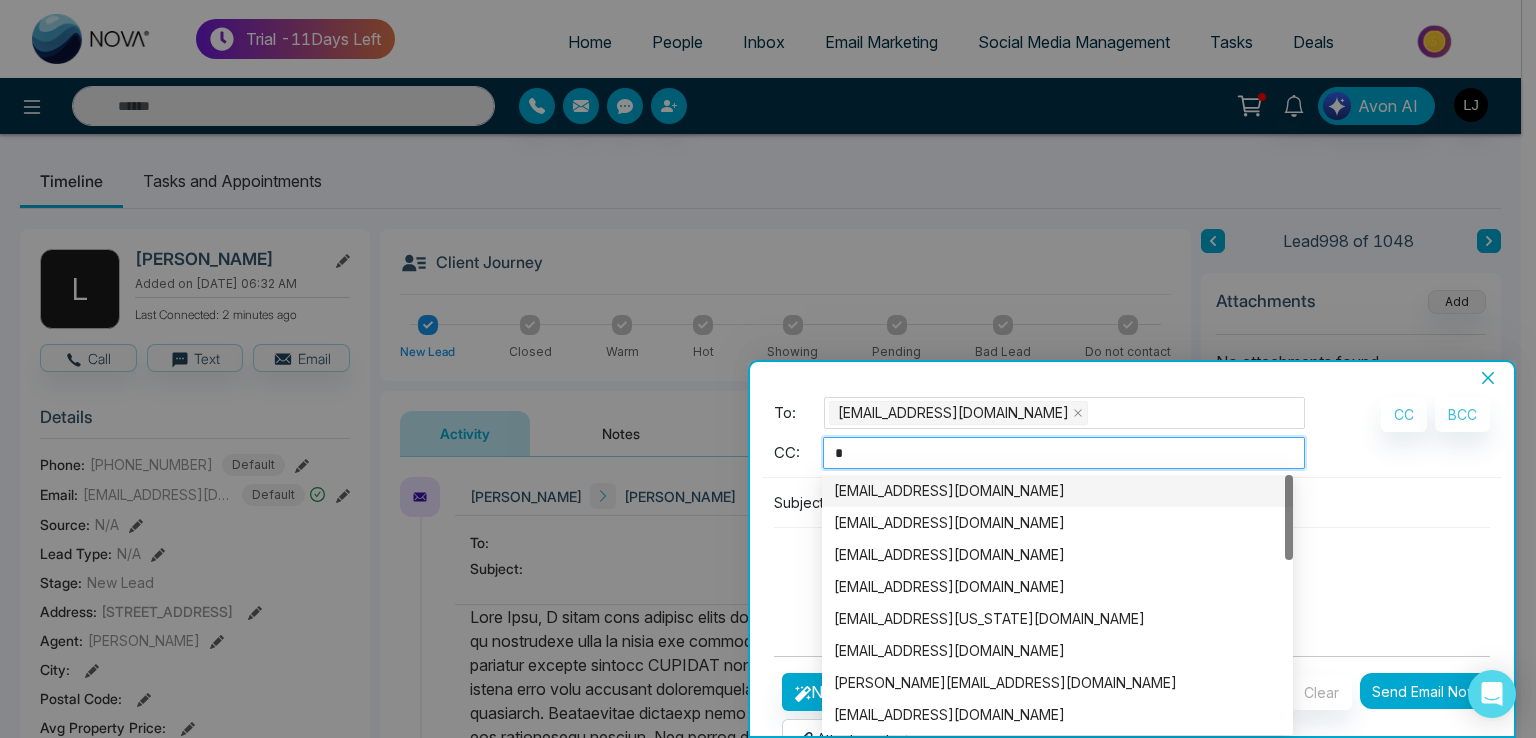 type 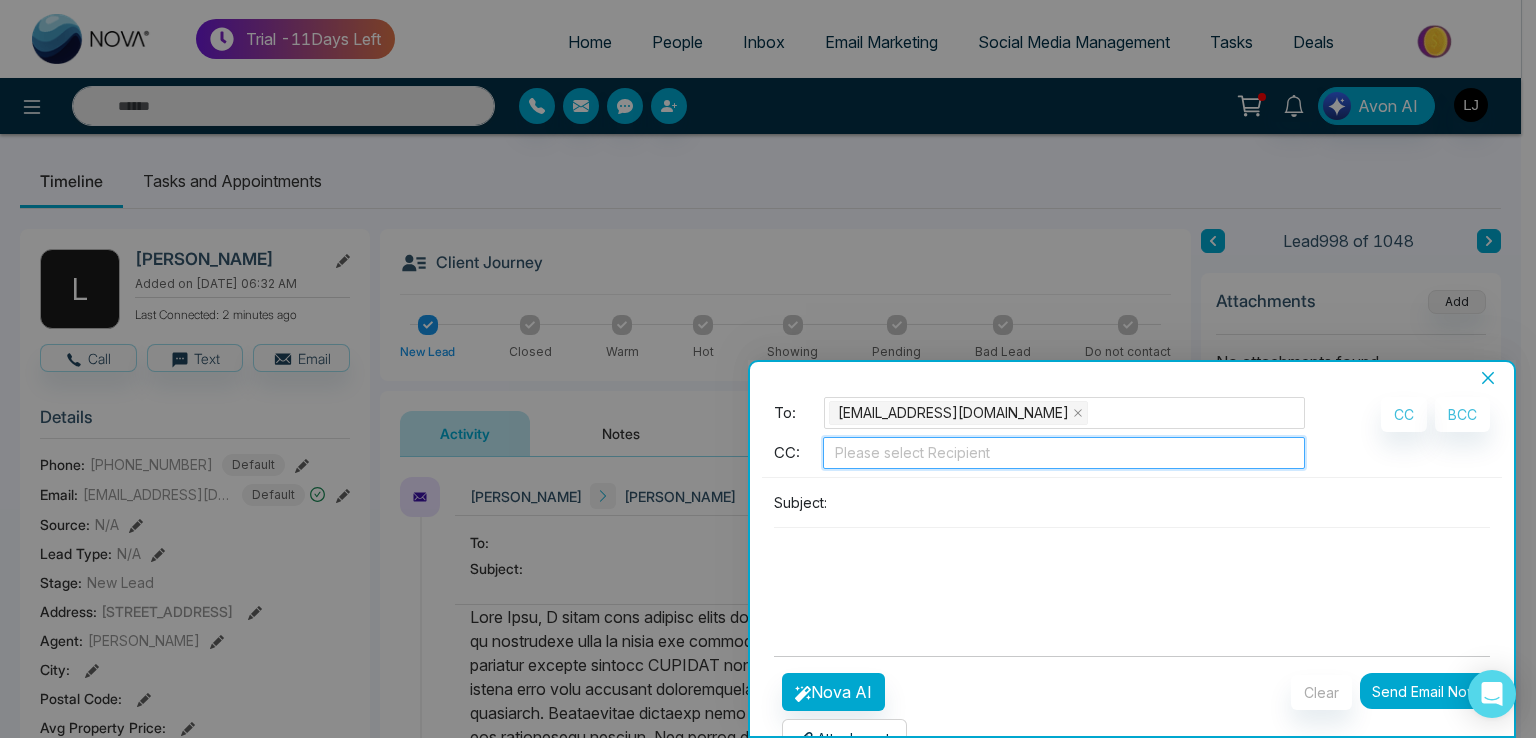 drag, startPoint x: 860, startPoint y: 450, endPoint x: 772, endPoint y: 456, distance: 88.20431 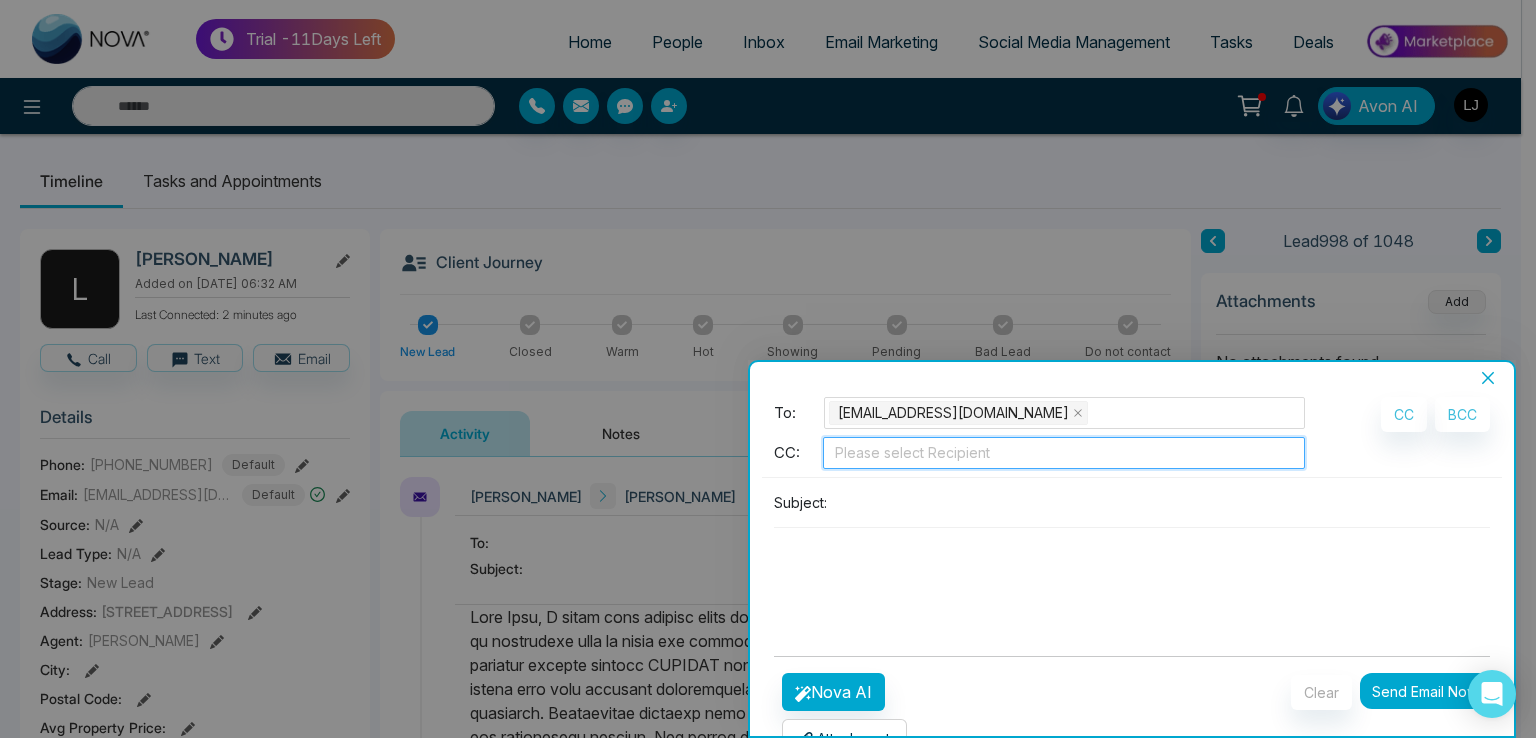 click on "To: lokeshjoshi6454@gmail.com   CC:   Please select Recipient" at bounding box center [1039, 437] 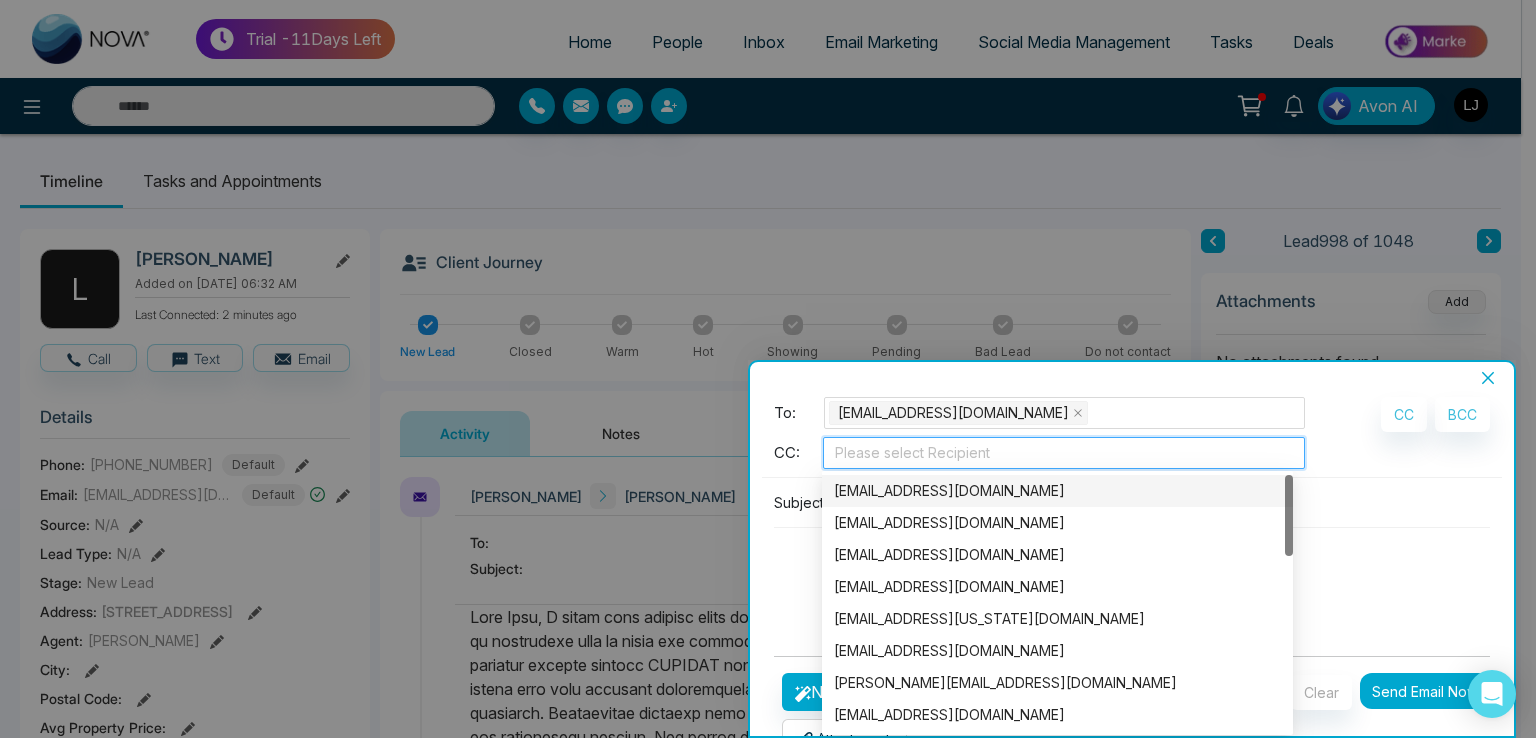 click at bounding box center [1064, 453] 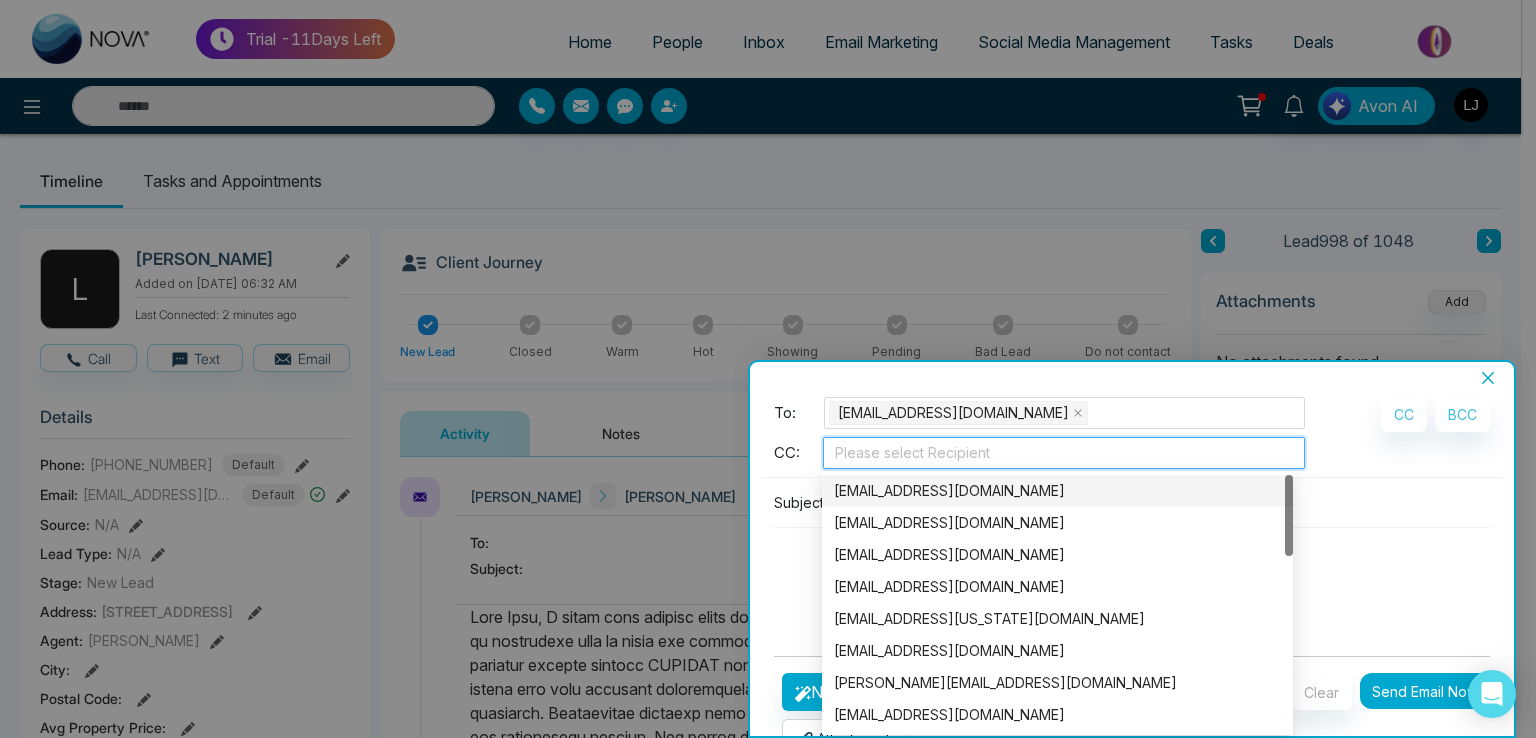 click at bounding box center (1132, 576) 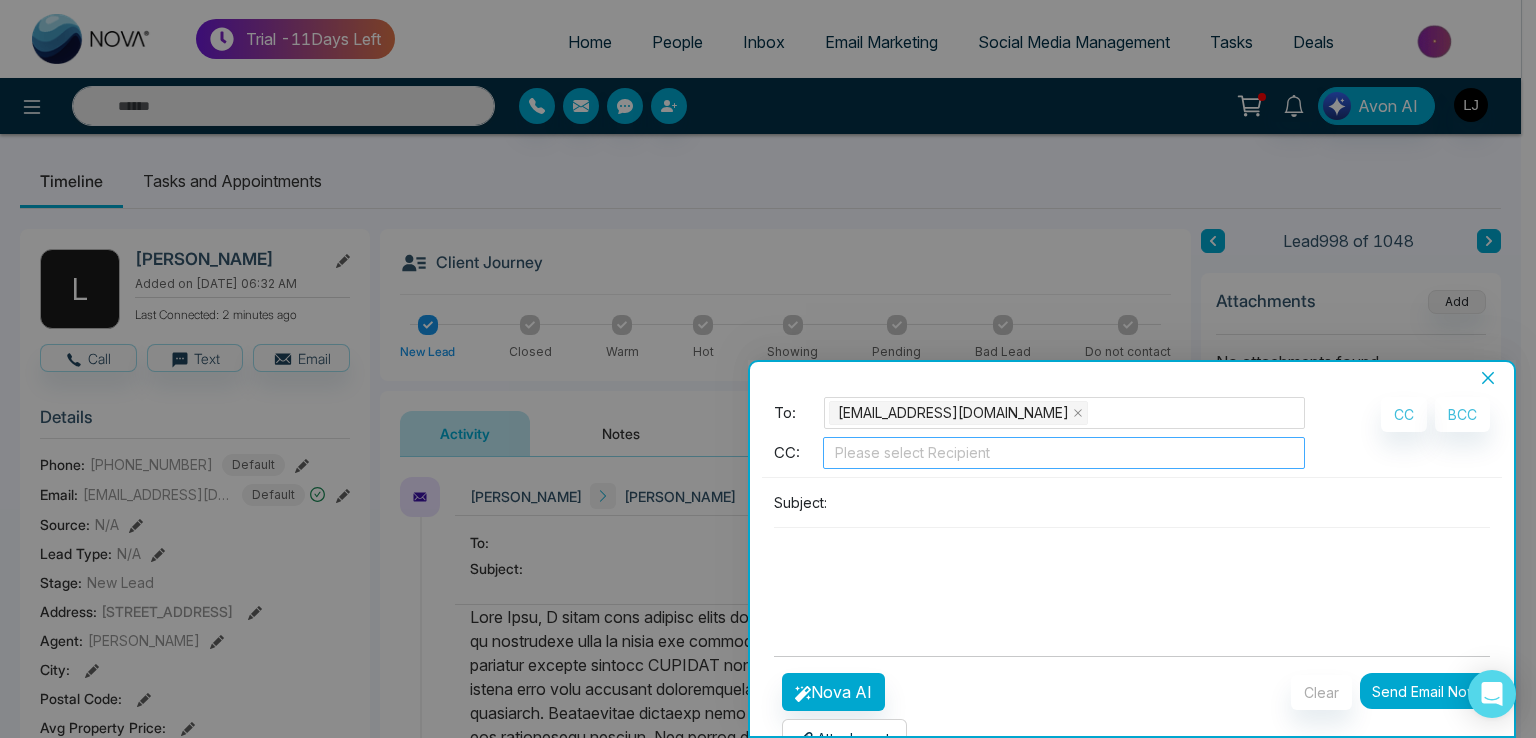 click at bounding box center [1064, 453] 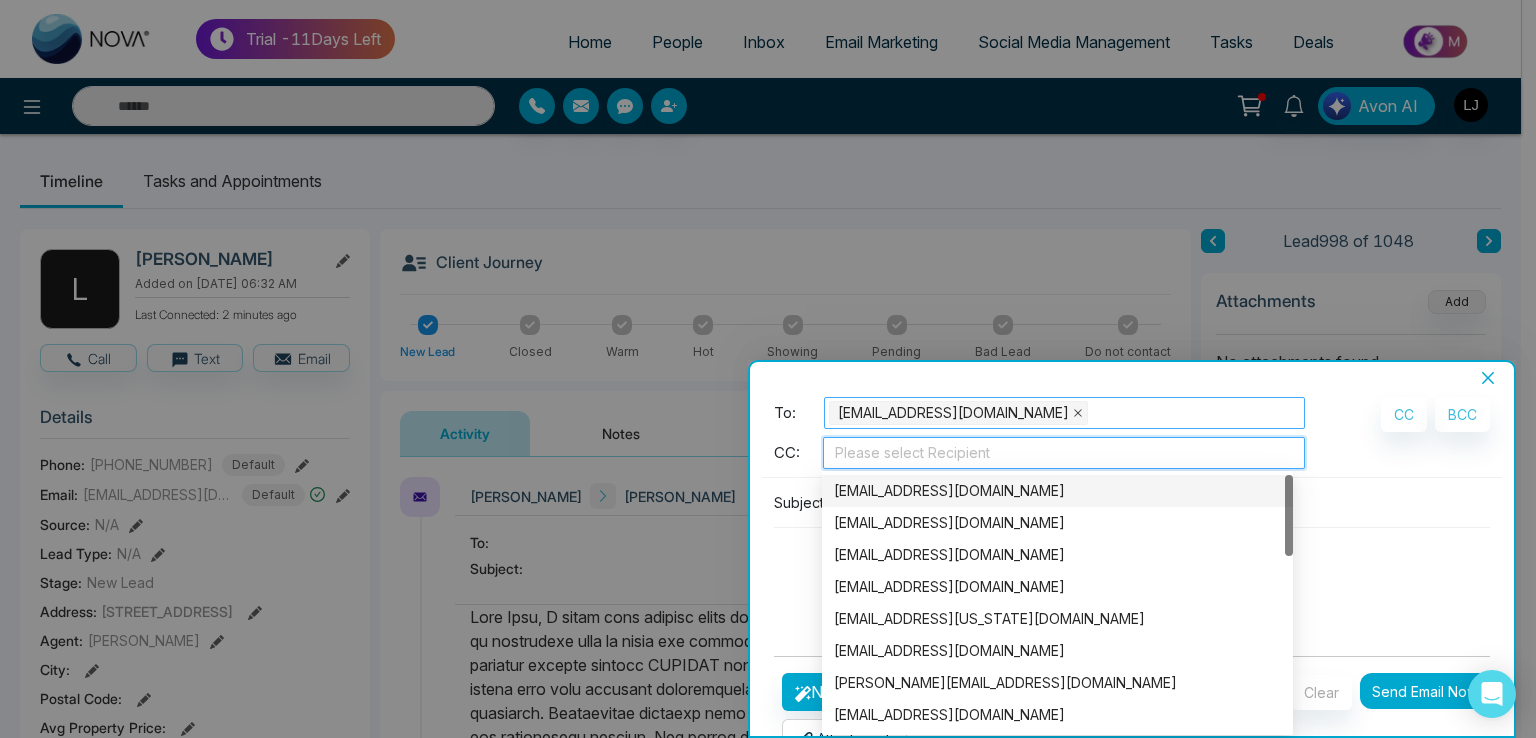 click 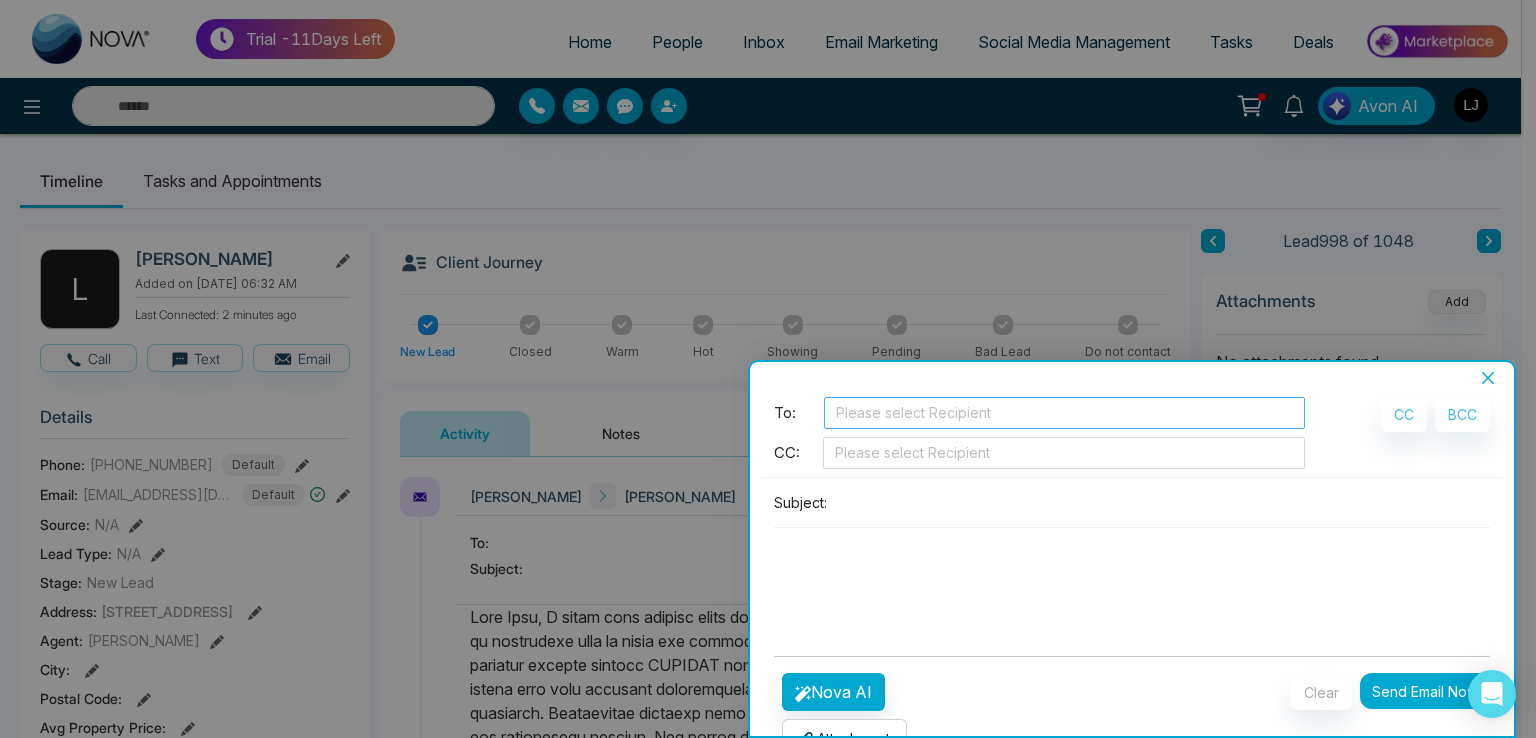 click on "**********" at bounding box center (1132, 561) 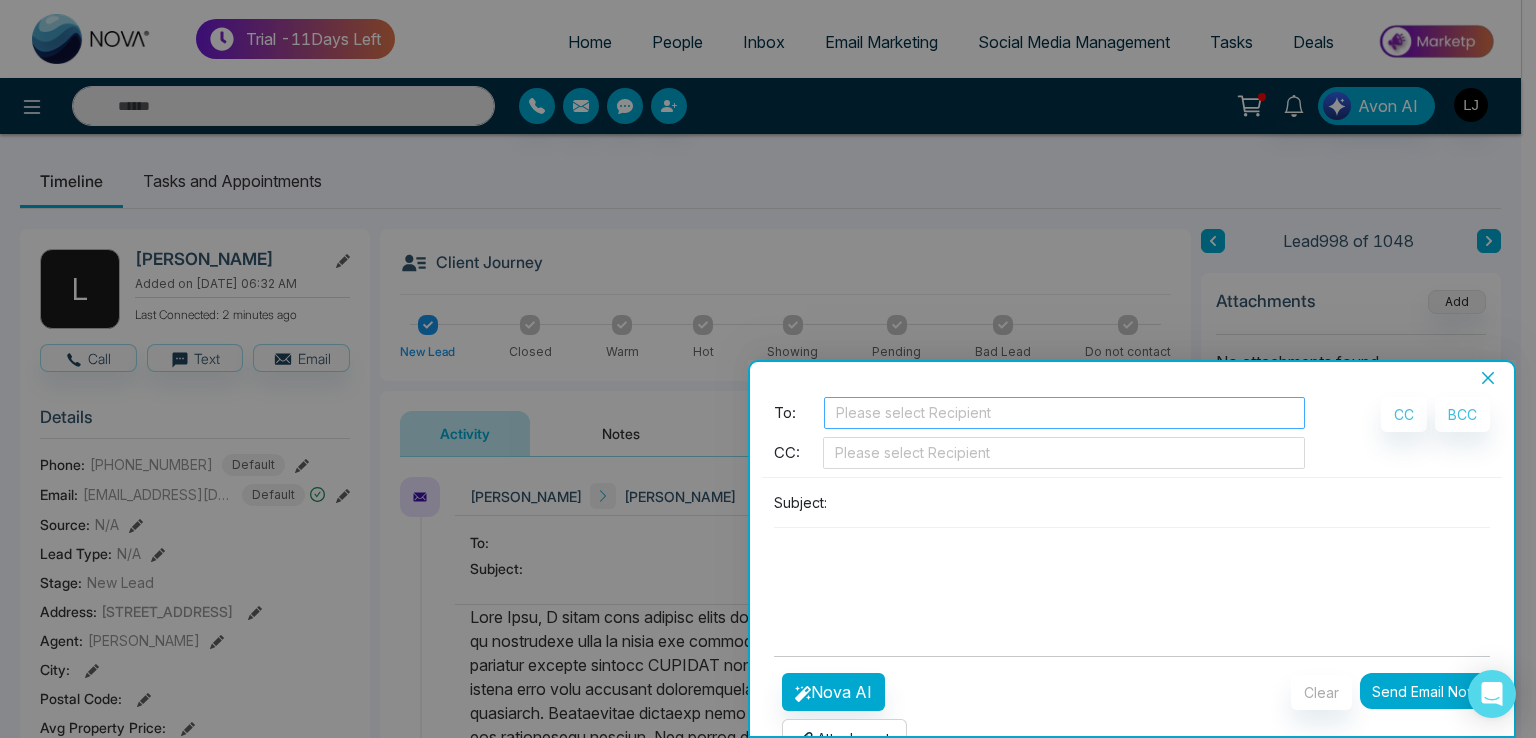 click at bounding box center [1064, 413] 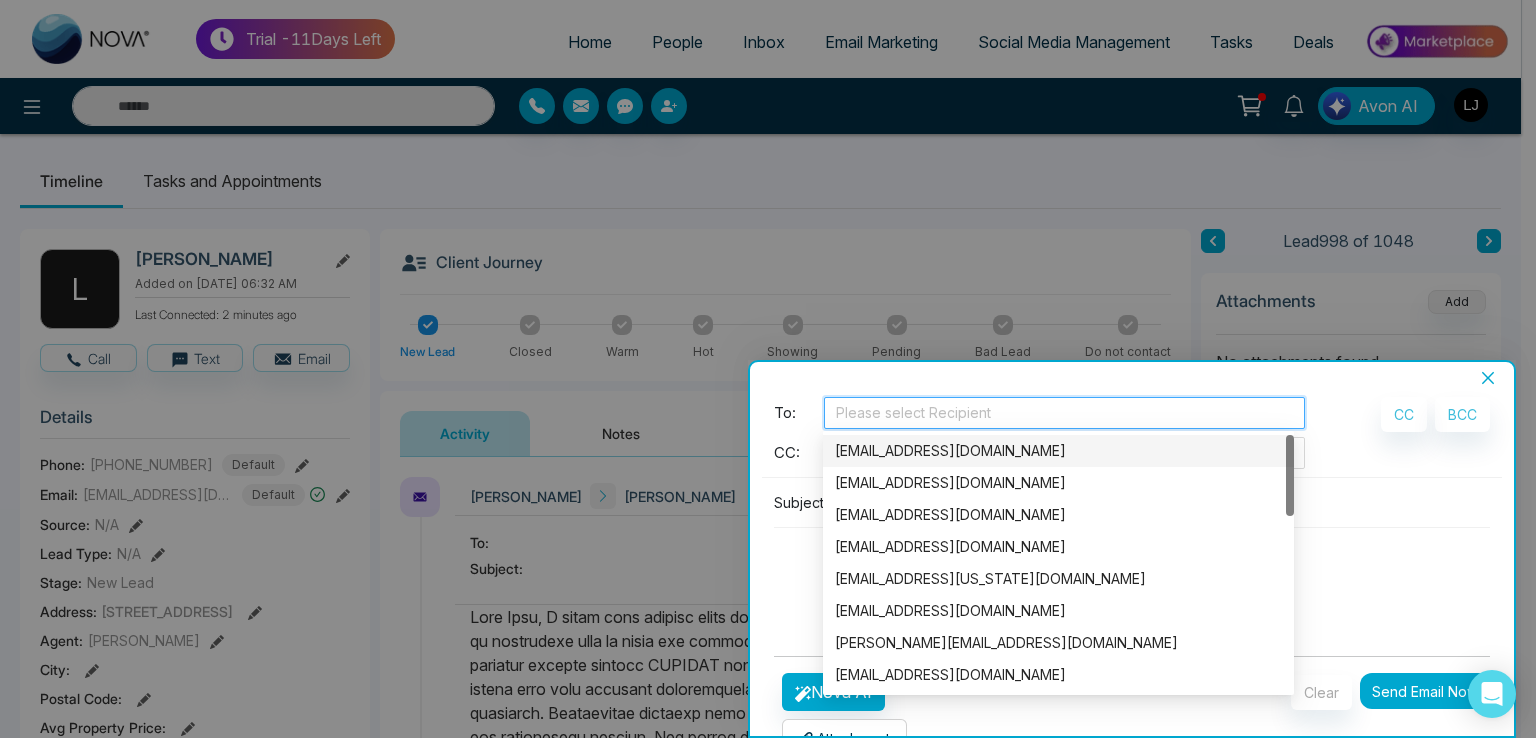 click at bounding box center [1064, 413] 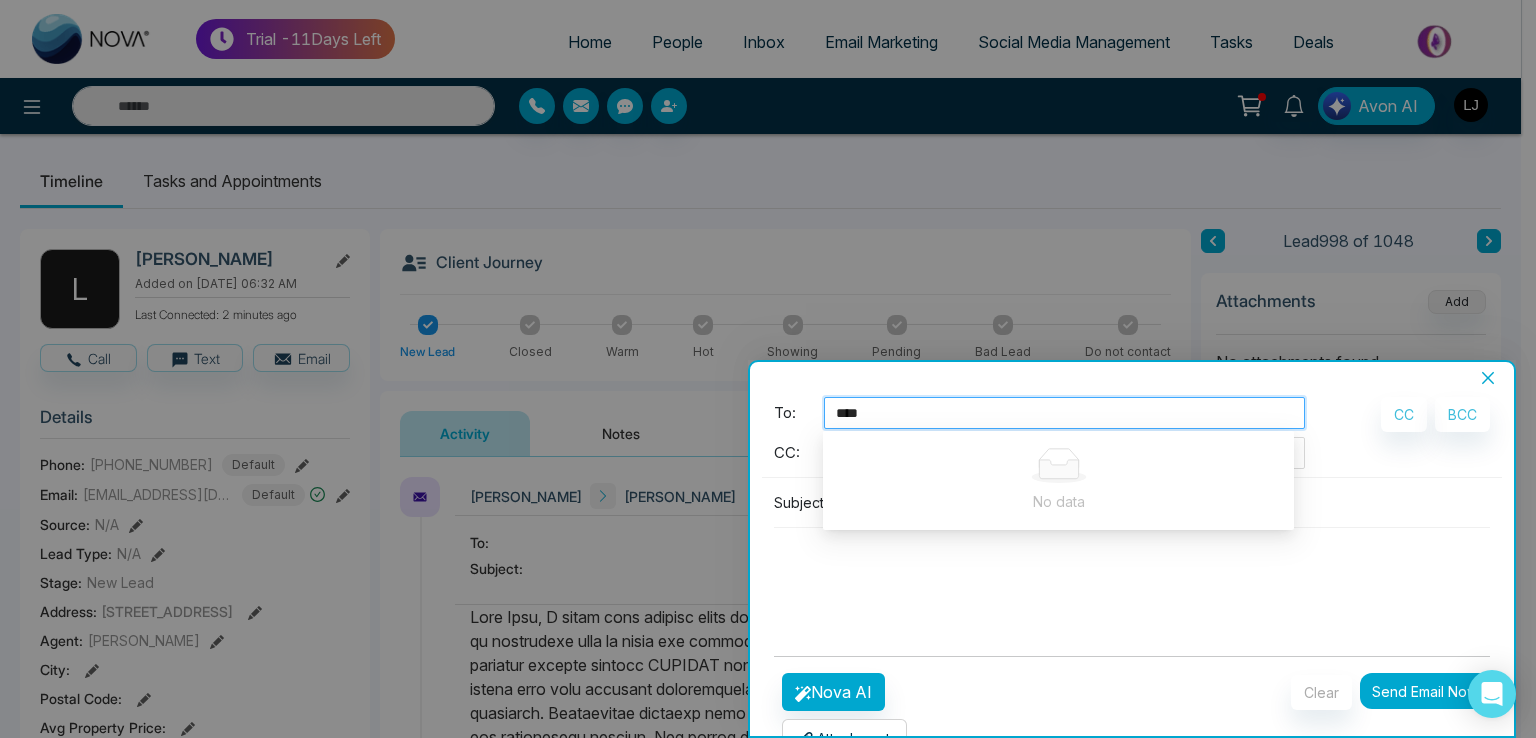 type on "*****" 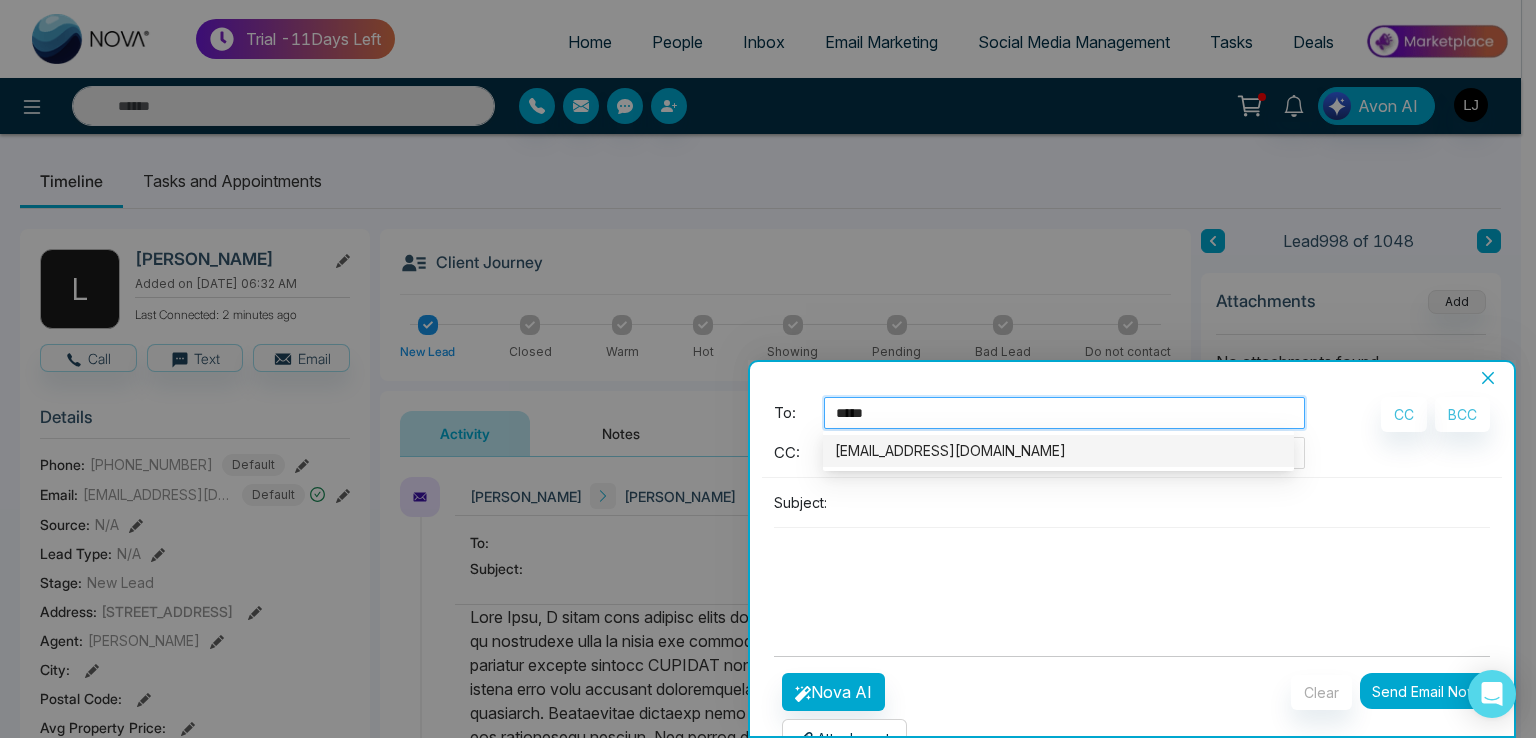 type 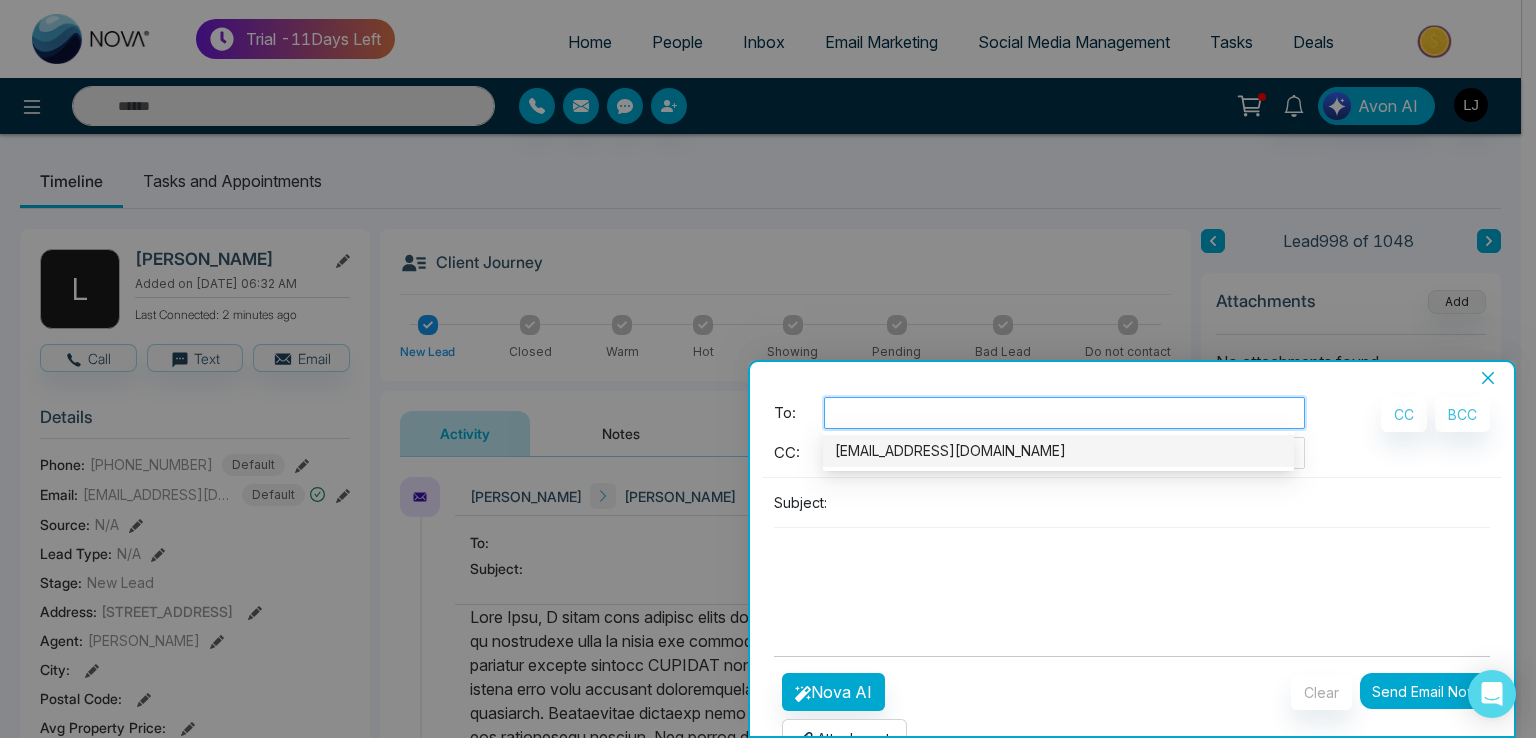 click at bounding box center [1132, 576] 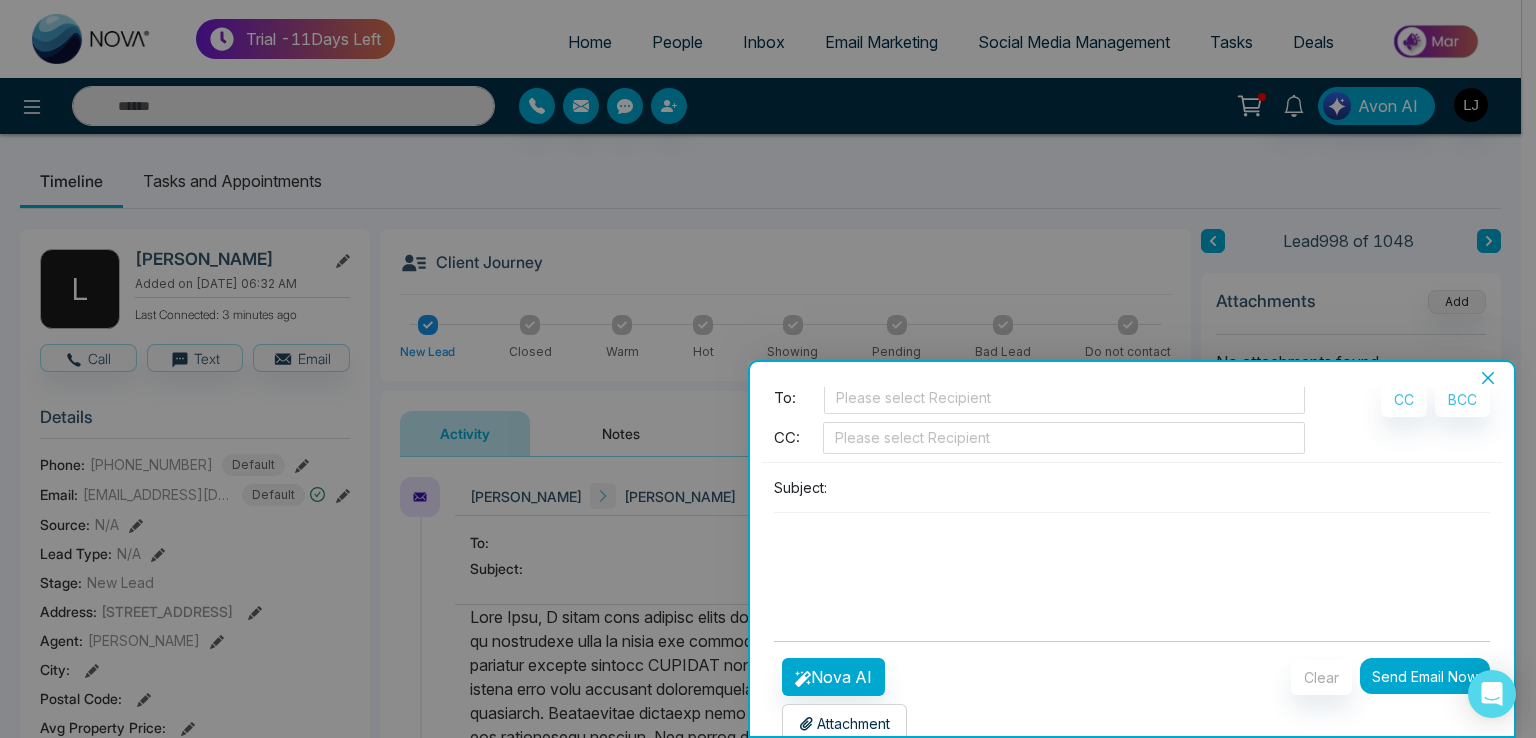 scroll, scrollTop: 0, scrollLeft: 0, axis: both 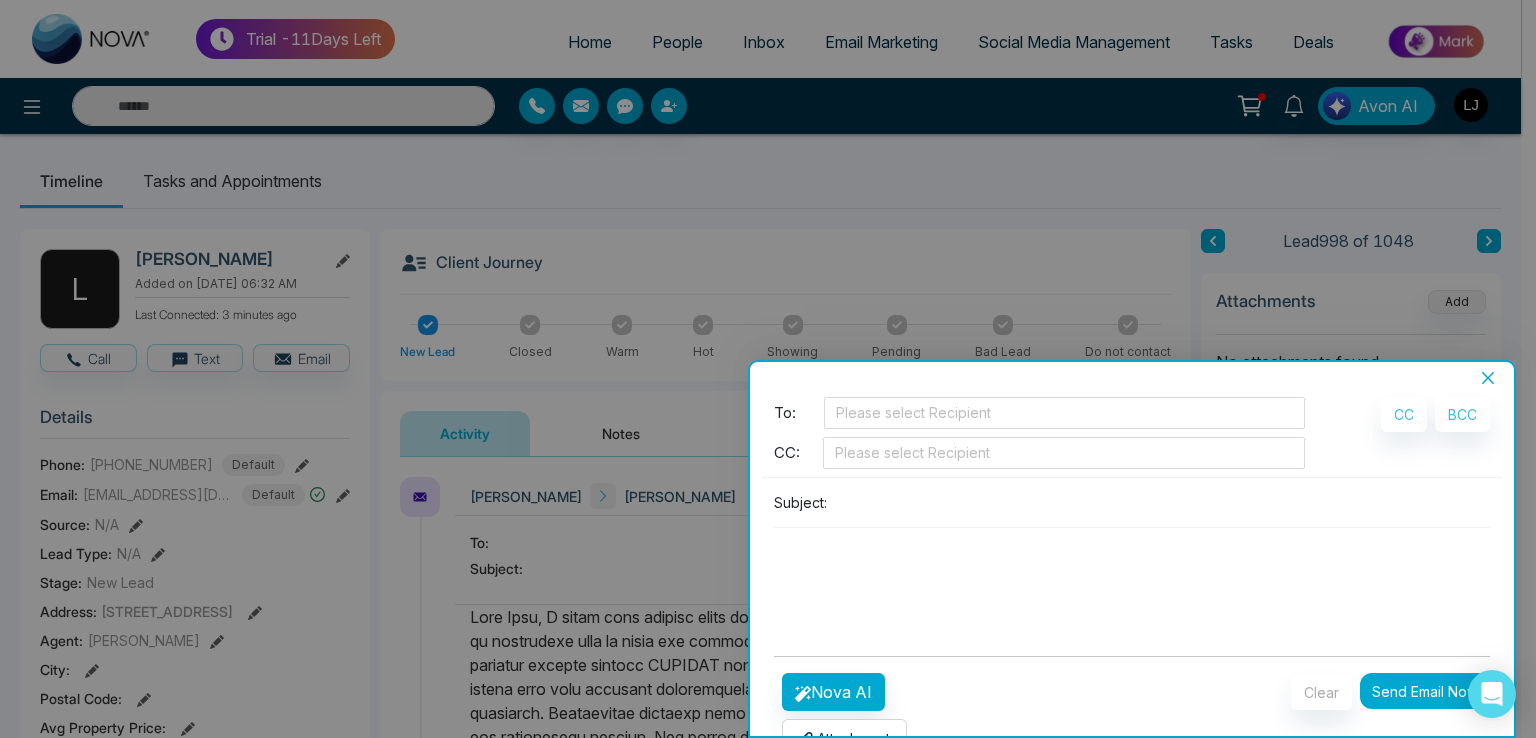 click at bounding box center (1162, 502) 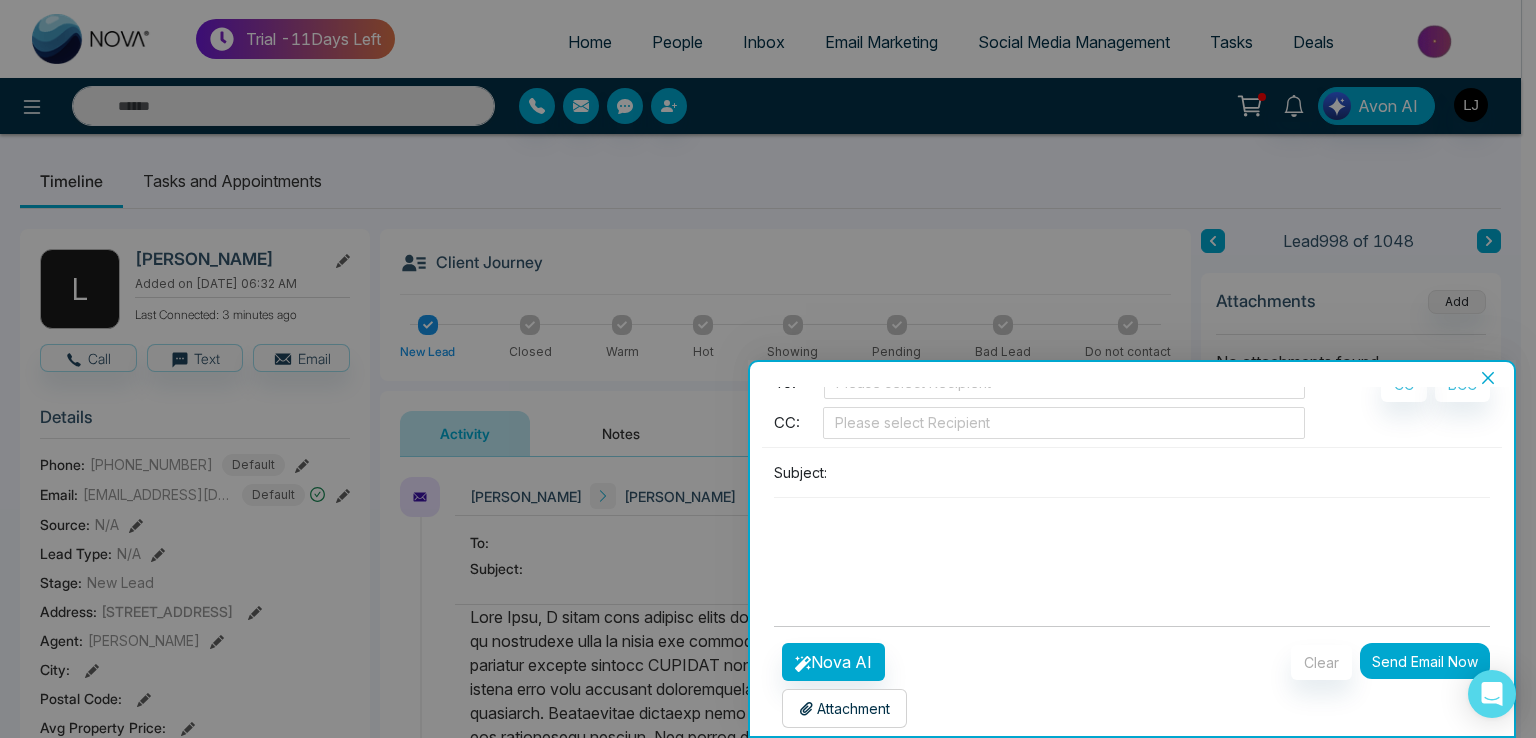 scroll, scrollTop: 43, scrollLeft: 0, axis: vertical 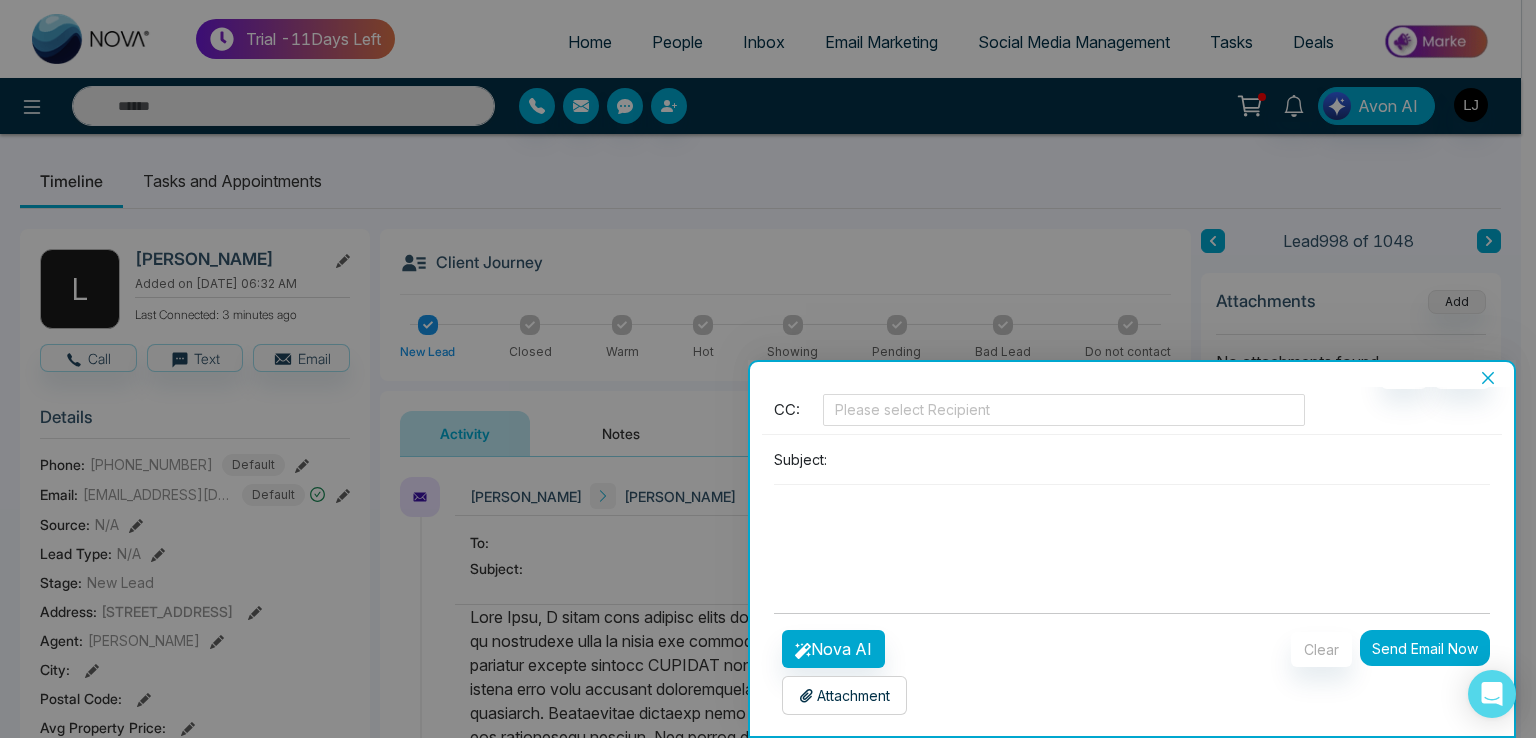 click at bounding box center [1132, 533] 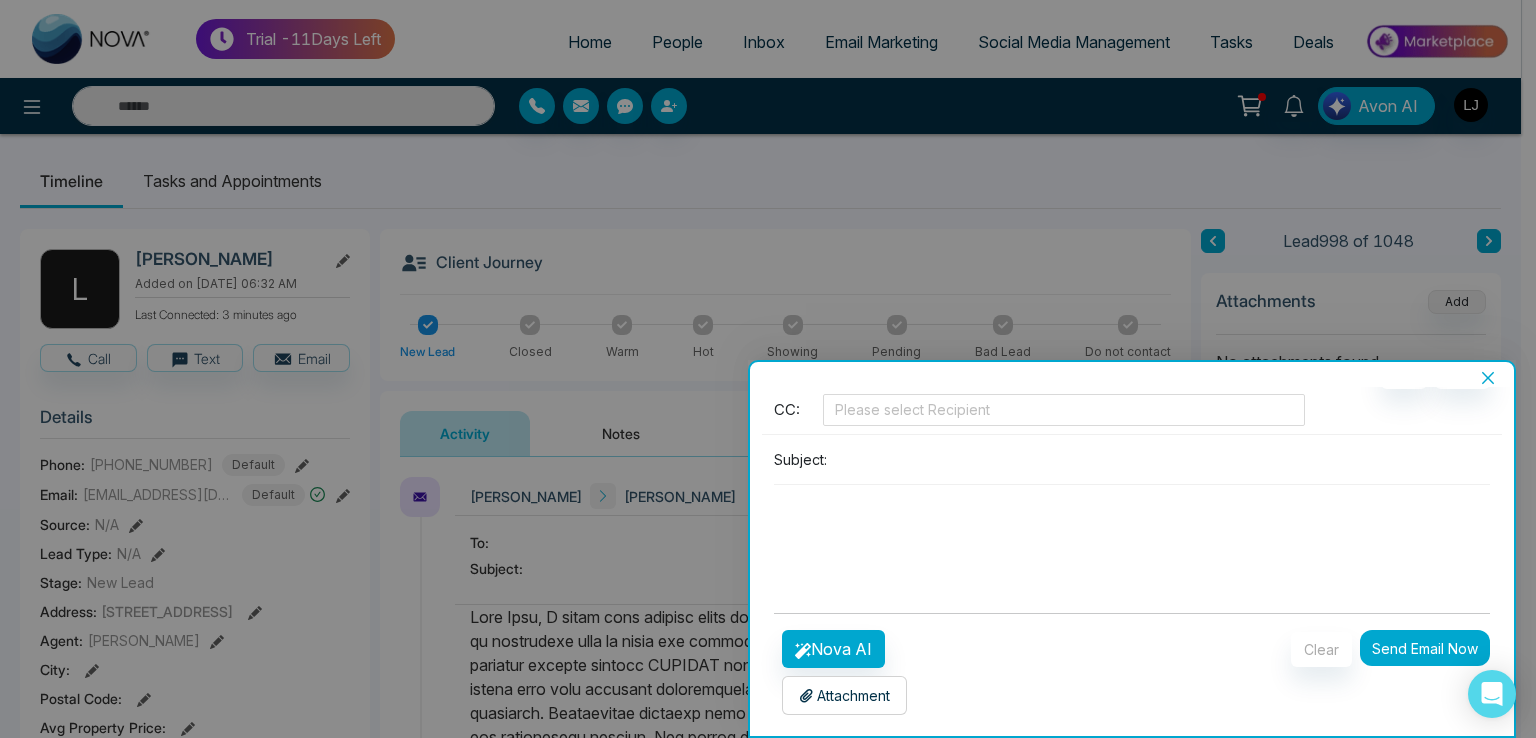 paste on "**********" 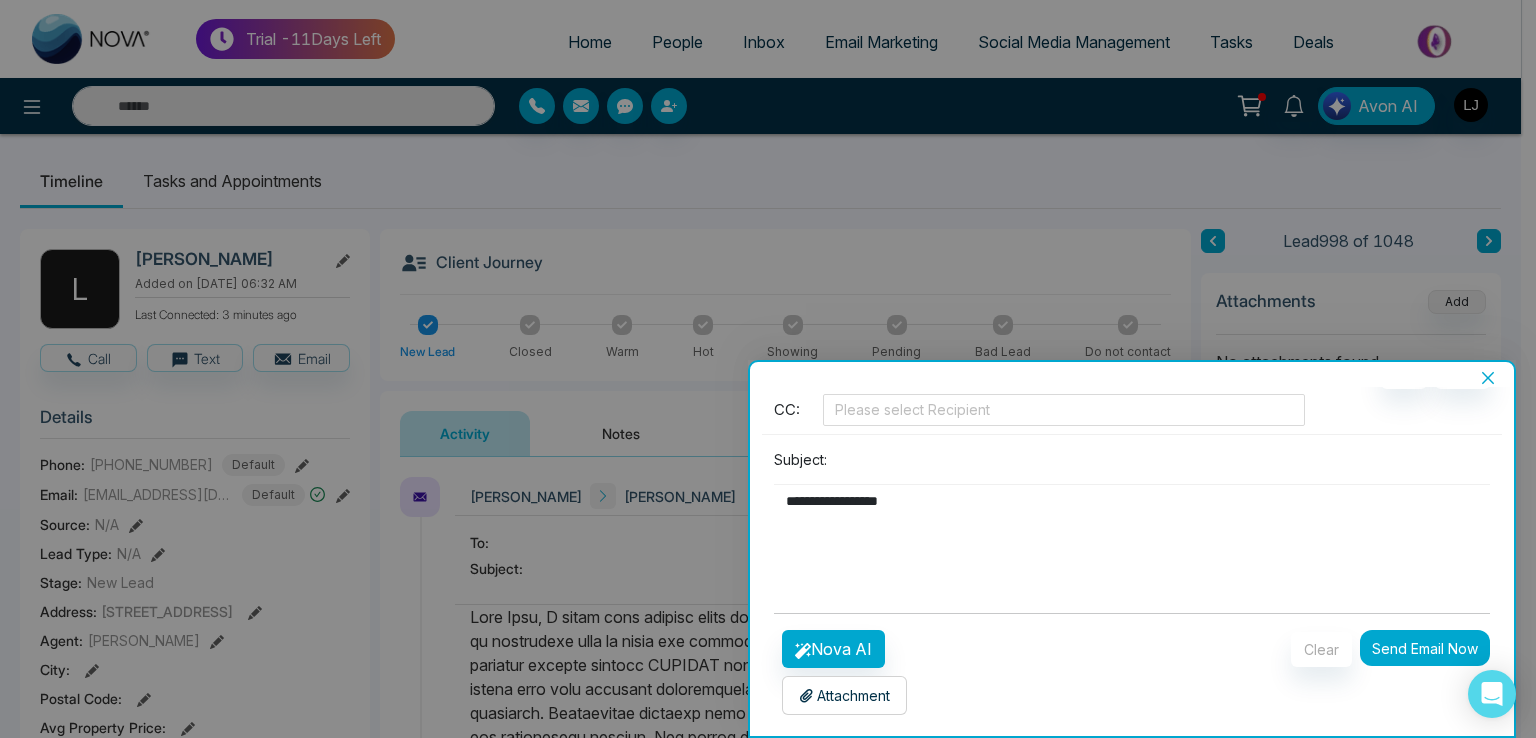 type on "**********" 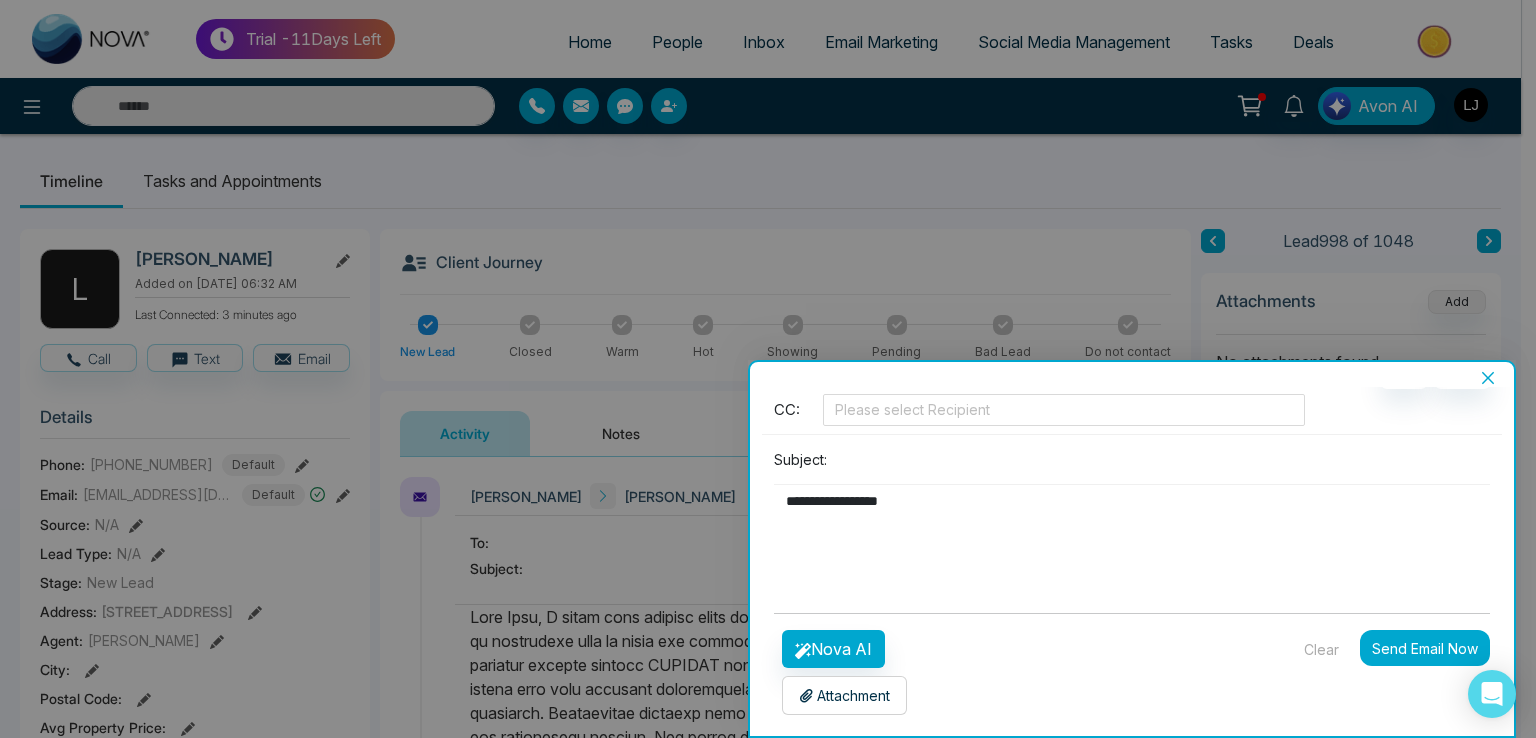 click on "Clear" at bounding box center [1321, 649] 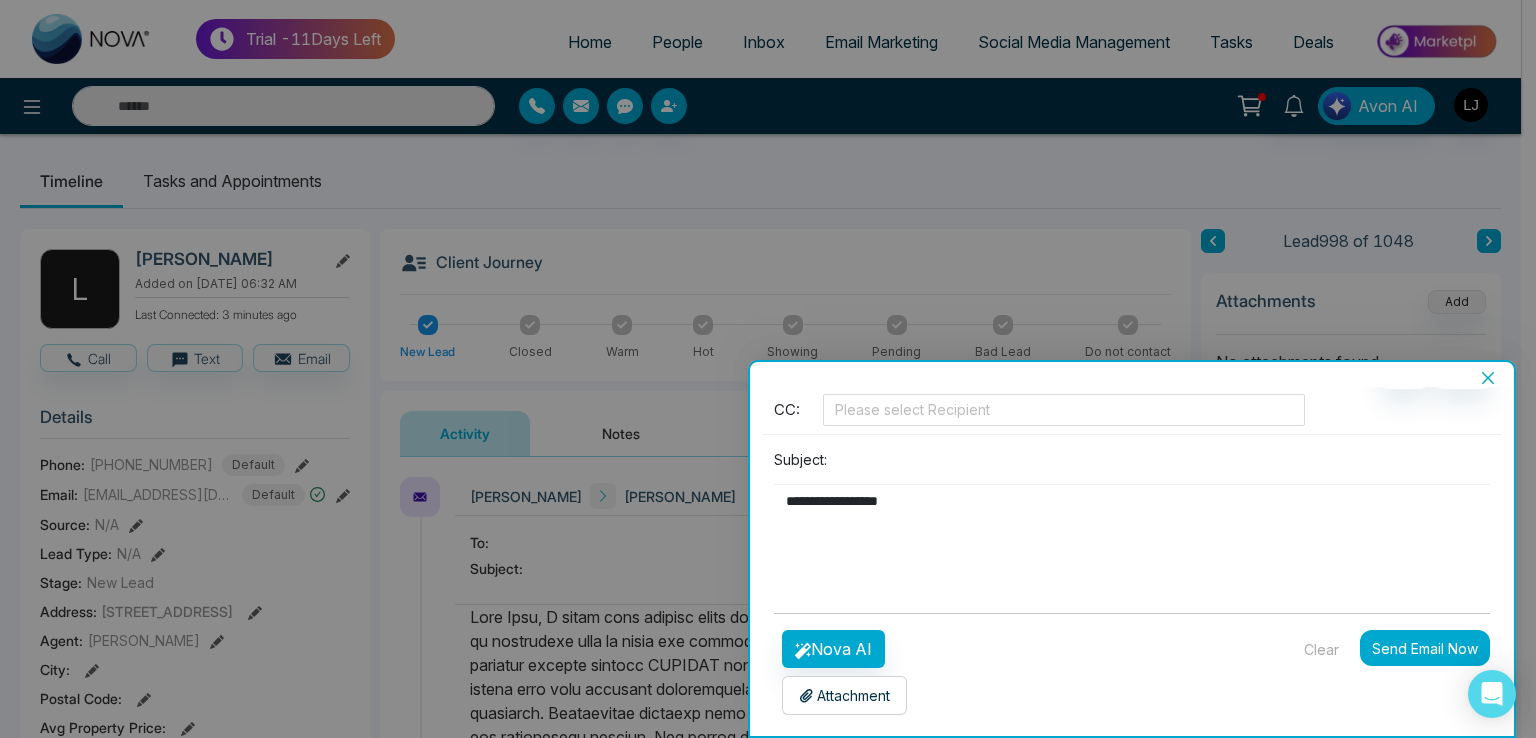 type 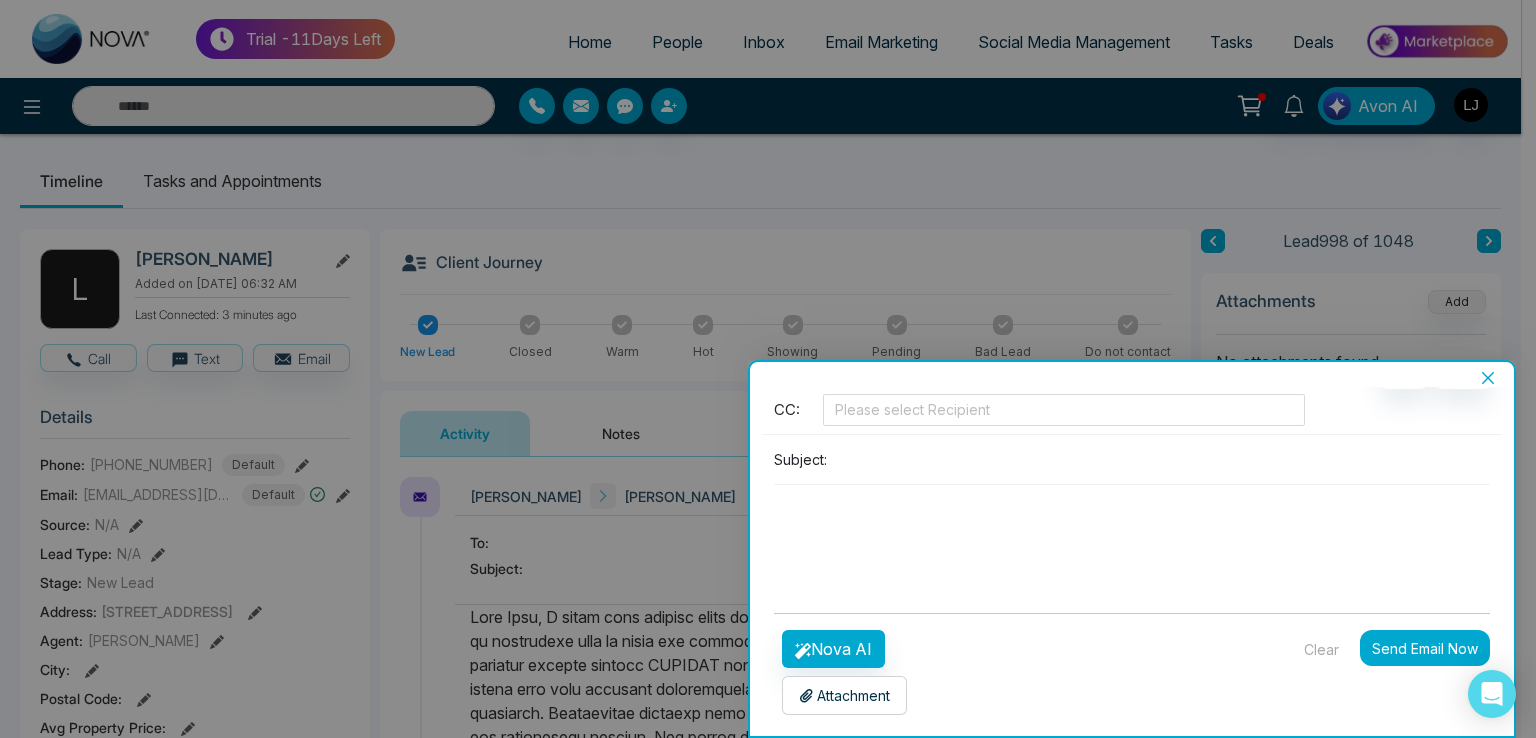 scroll, scrollTop: 4, scrollLeft: 0, axis: vertical 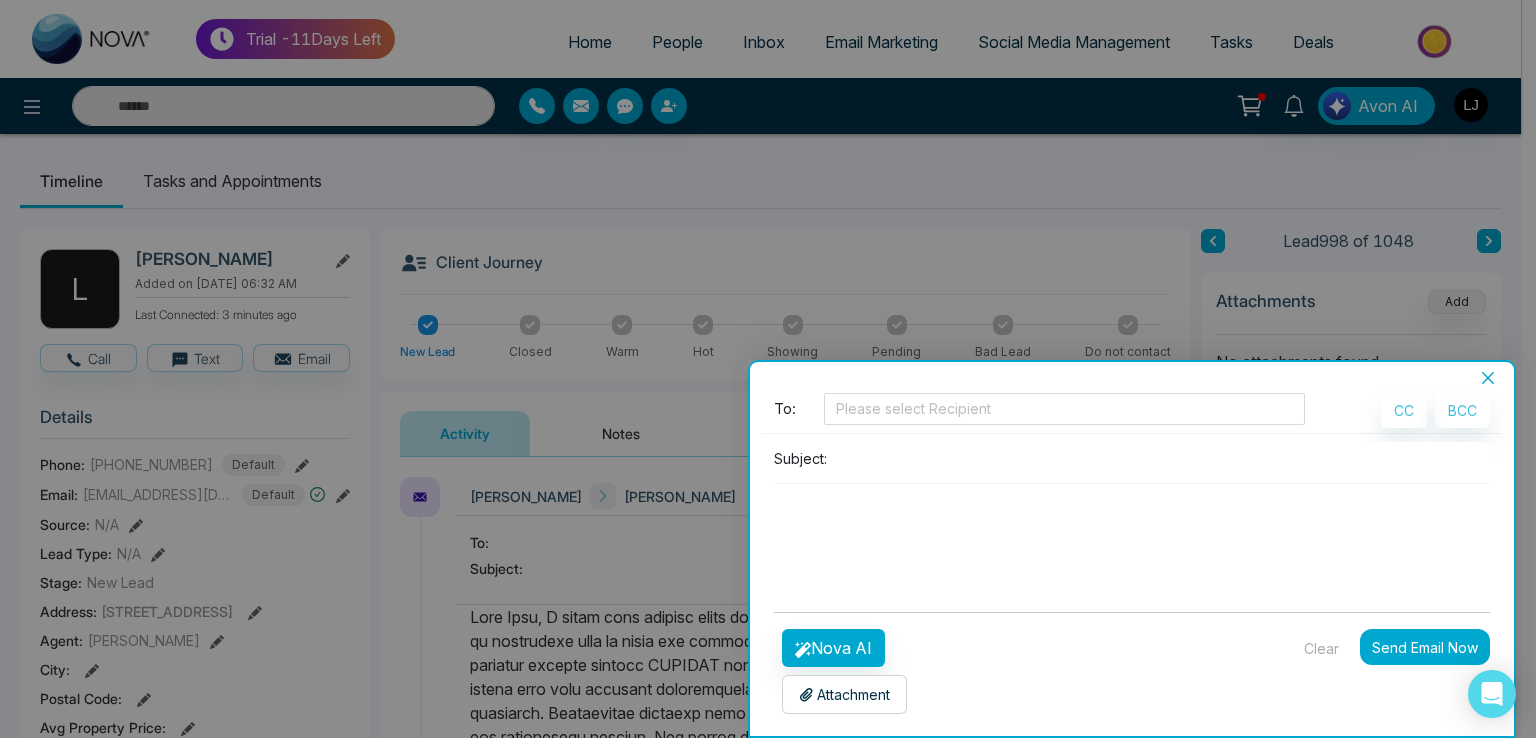 click on "Clear" at bounding box center [1321, 648] 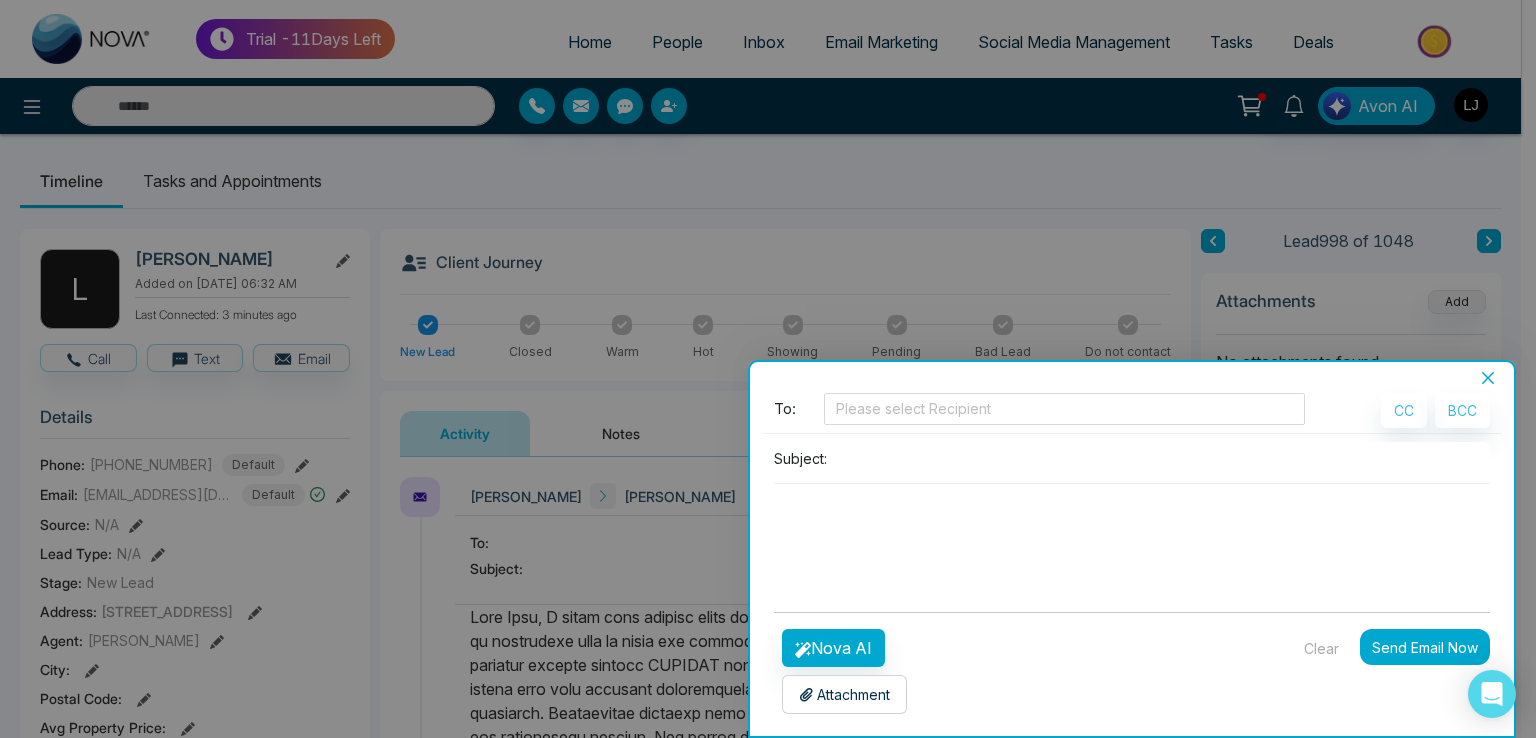 click on "Clear" at bounding box center [1321, 648] 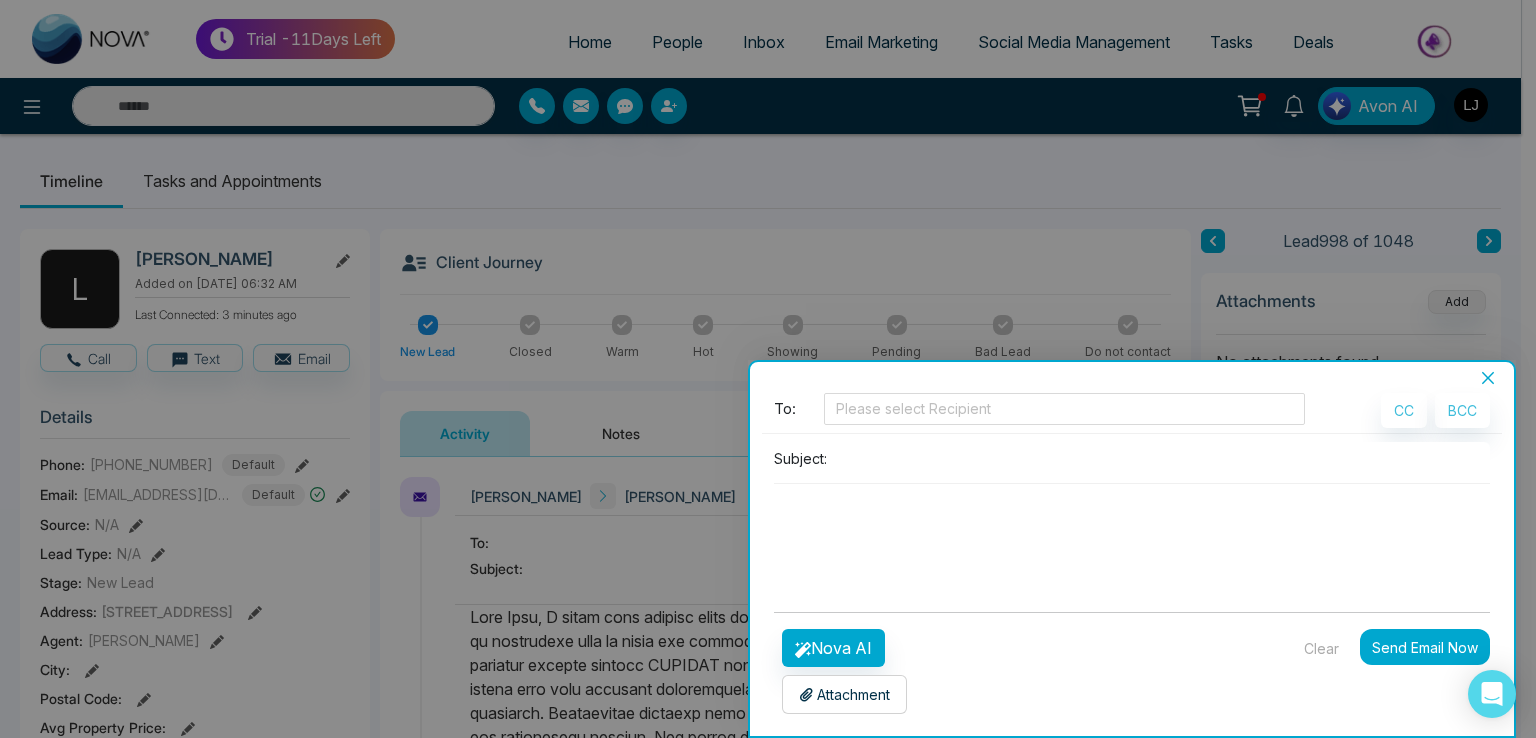 click on "Clear" at bounding box center [1321, 648] 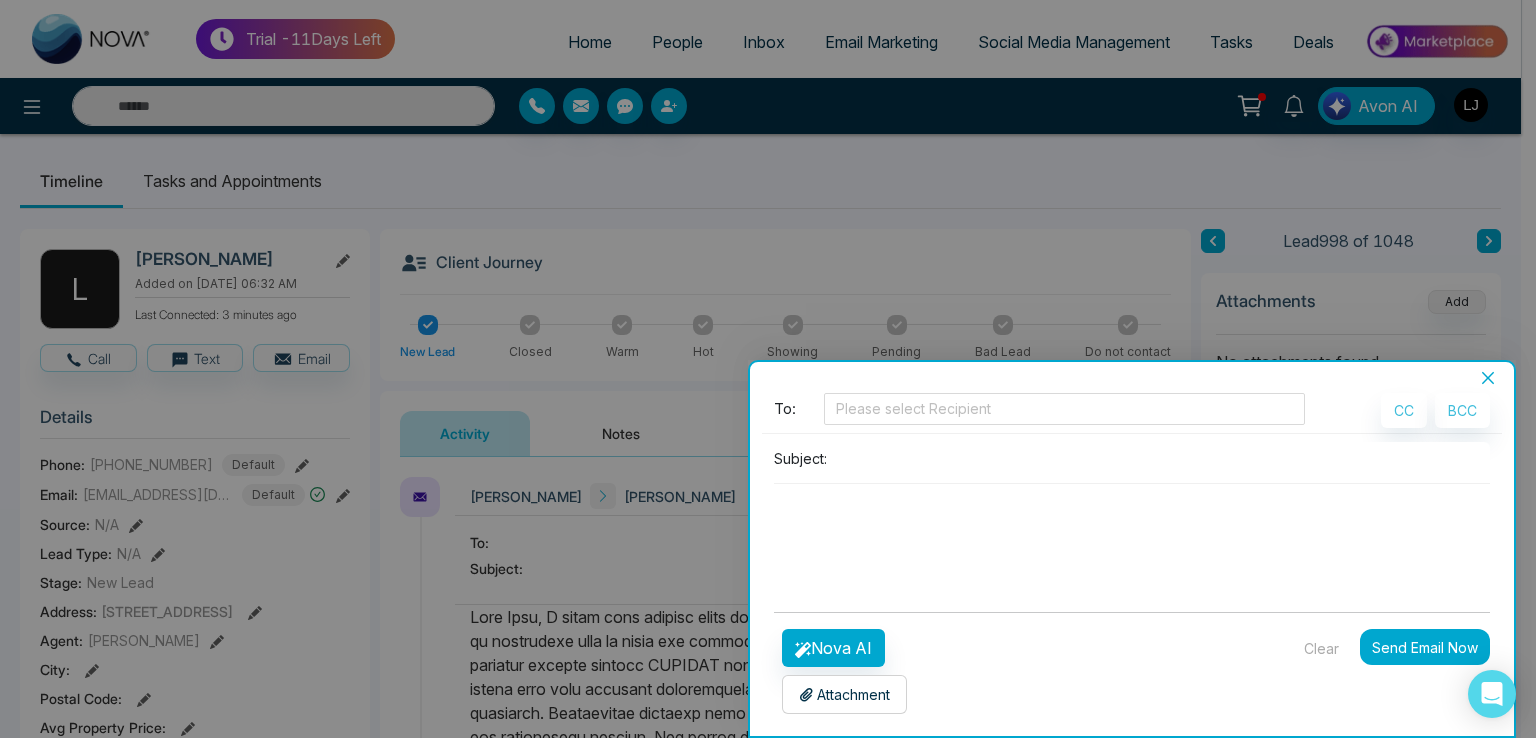 click on "Clear" at bounding box center [1321, 648] 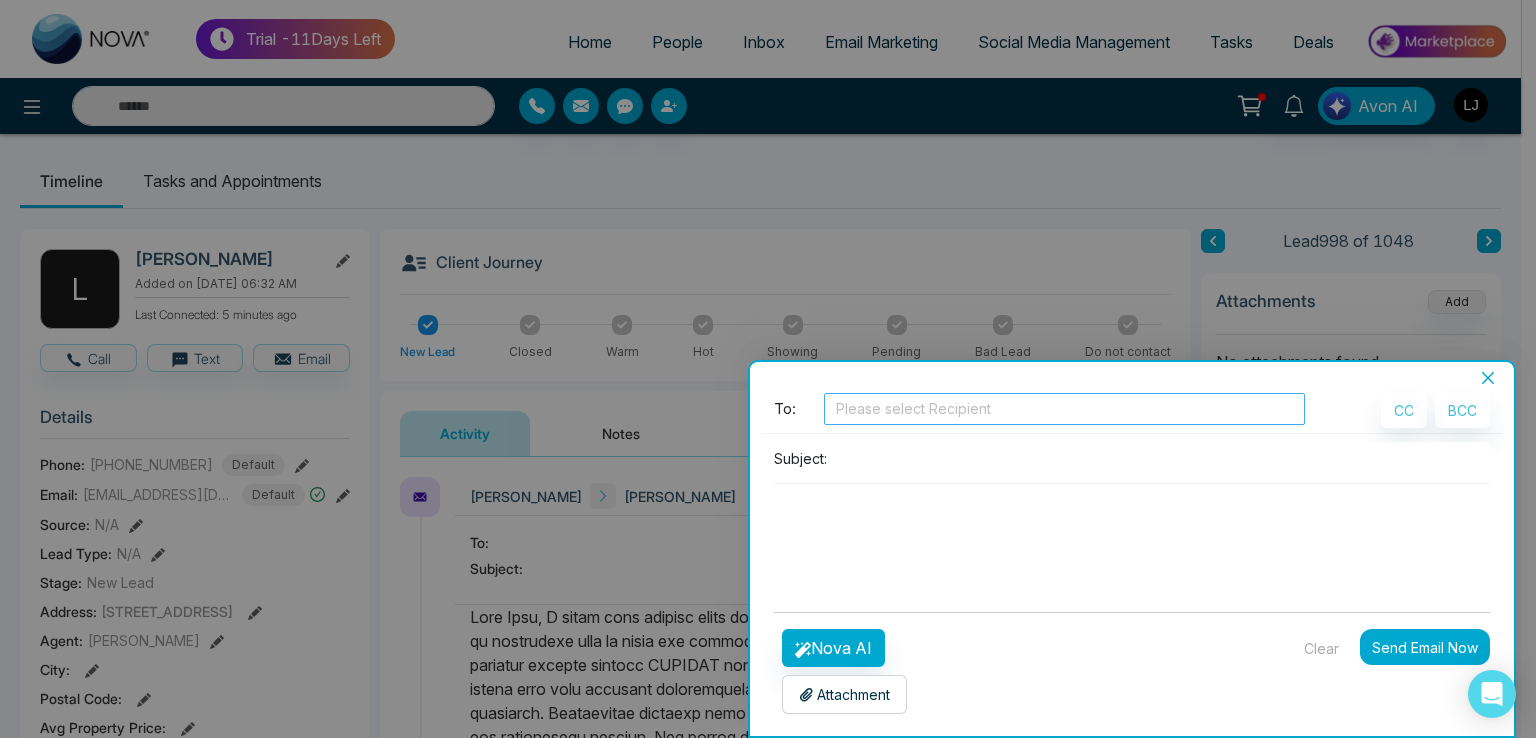 click at bounding box center (1064, 409) 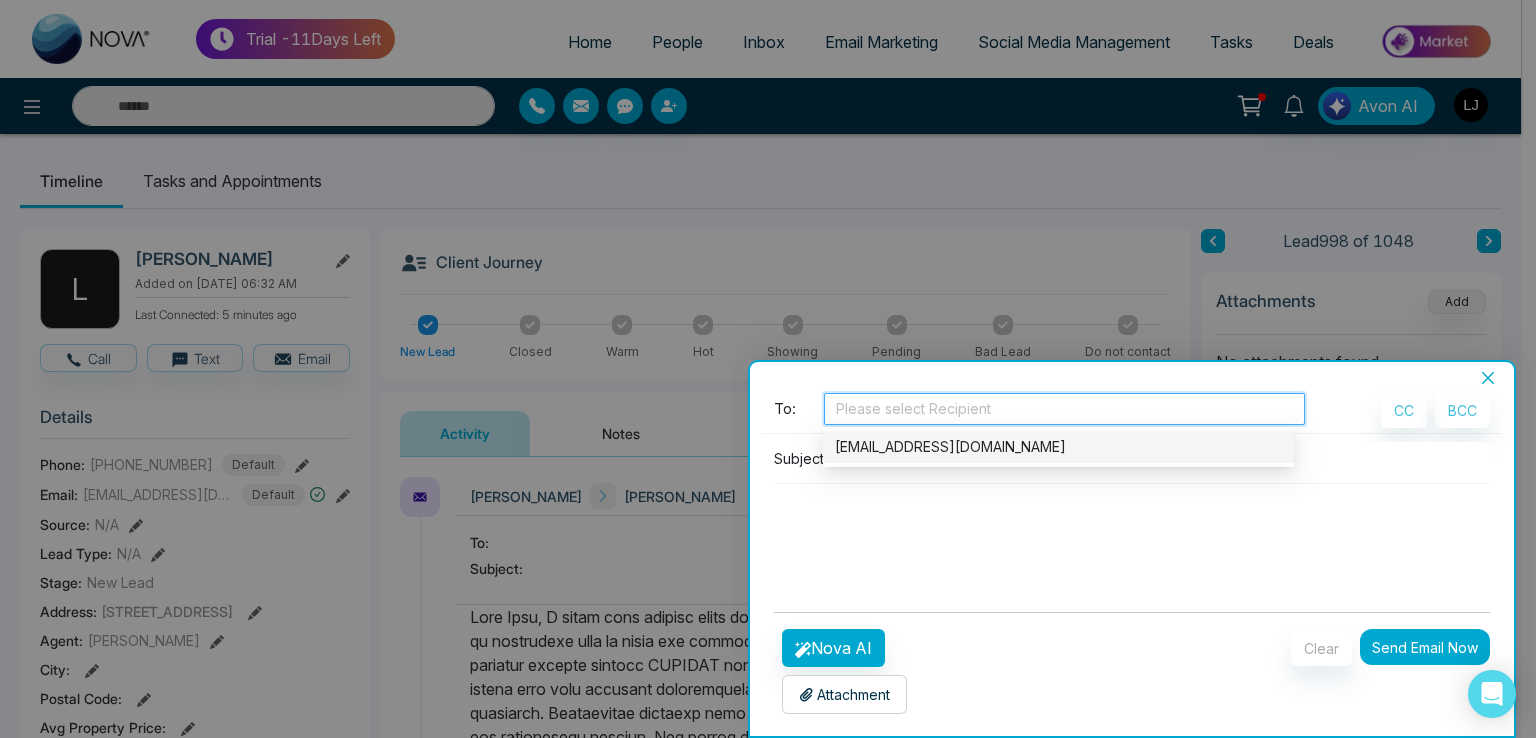 click at bounding box center [1064, 409] 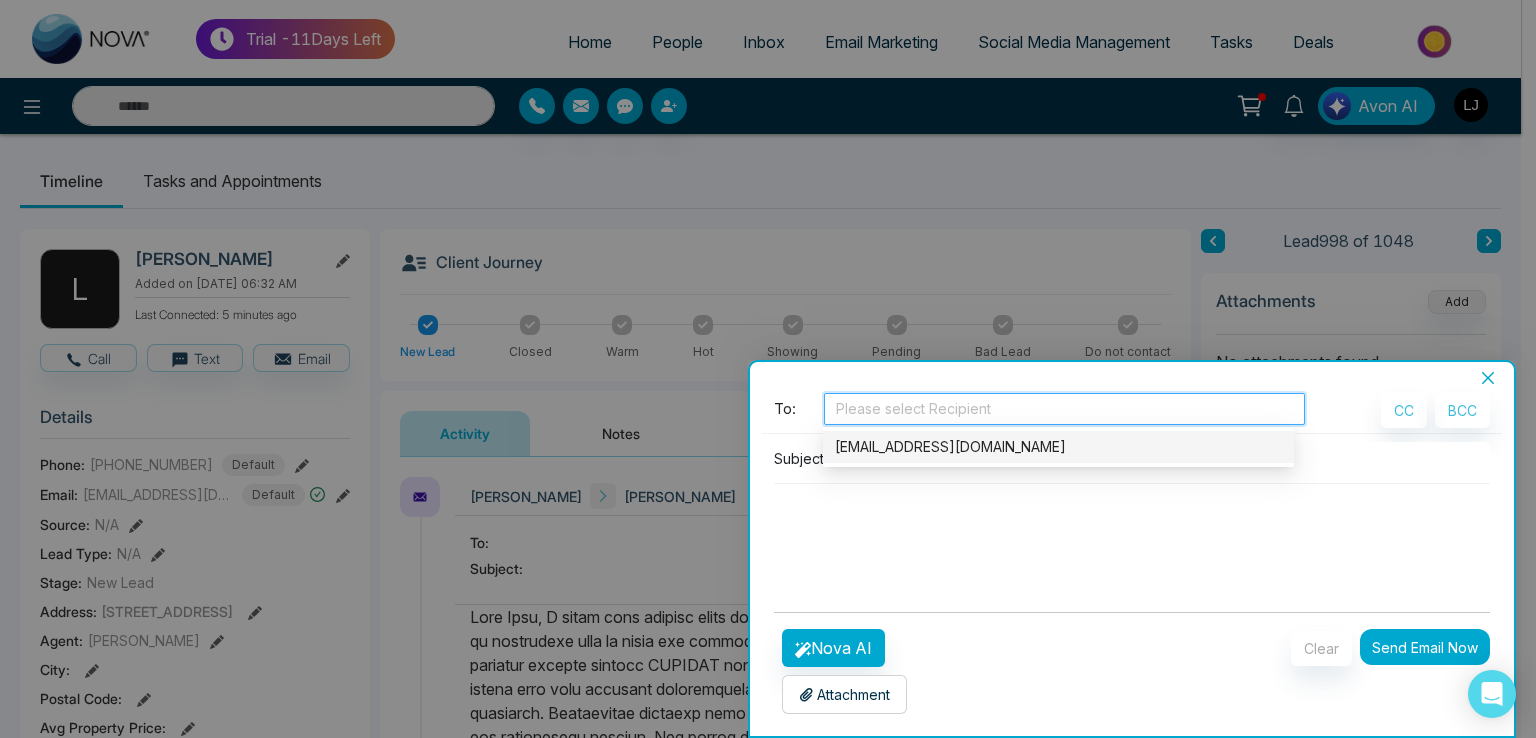 click at bounding box center (1064, 409) 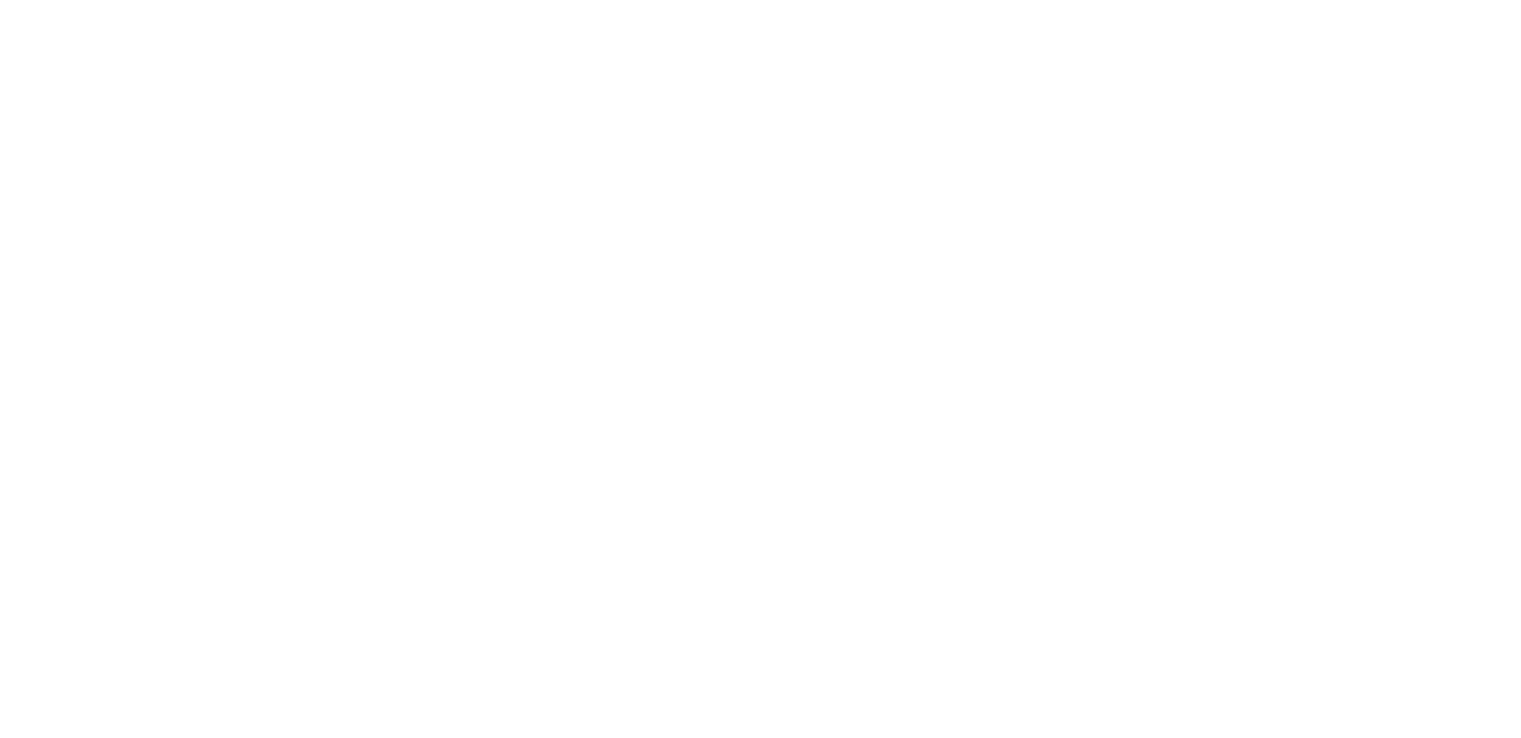 scroll, scrollTop: 0, scrollLeft: 0, axis: both 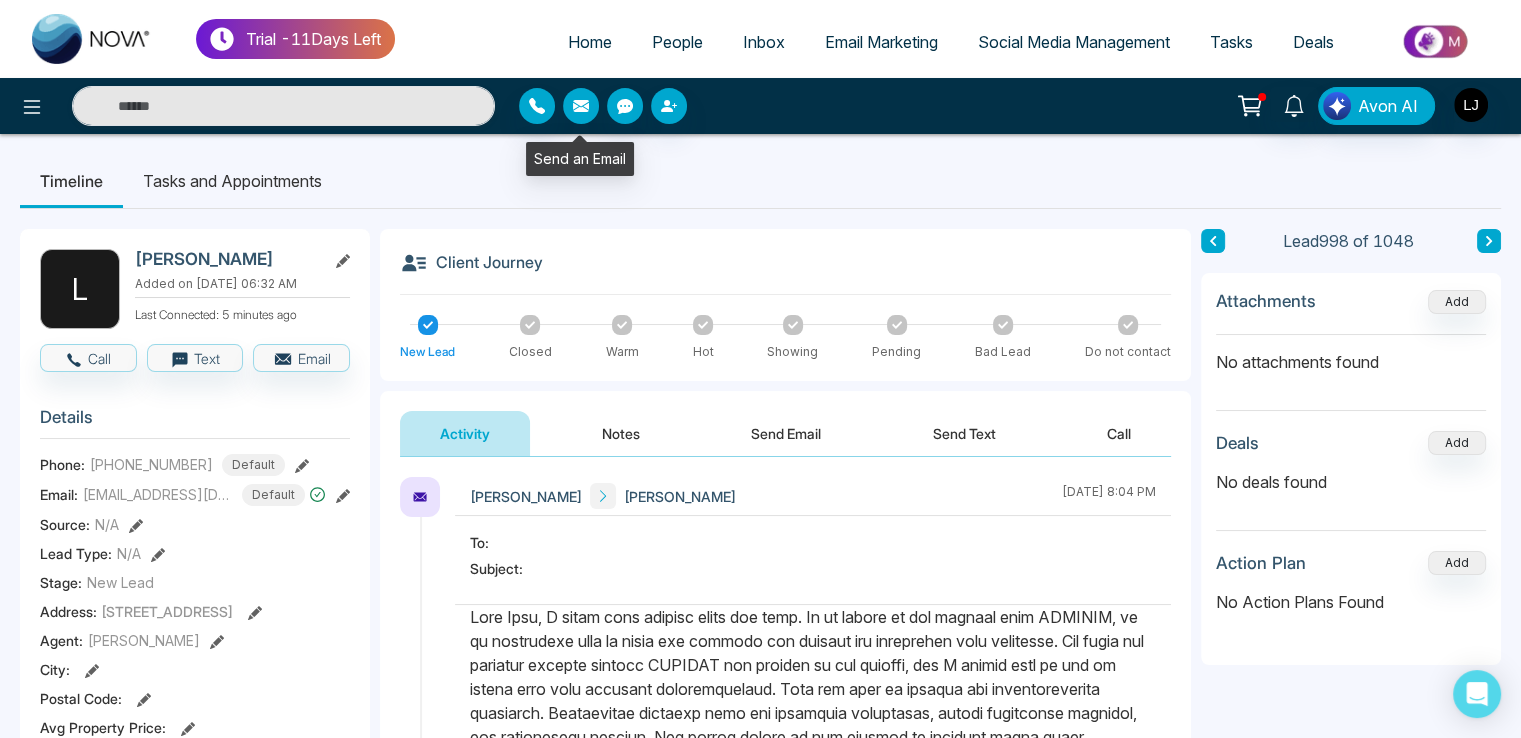 click at bounding box center (581, 106) 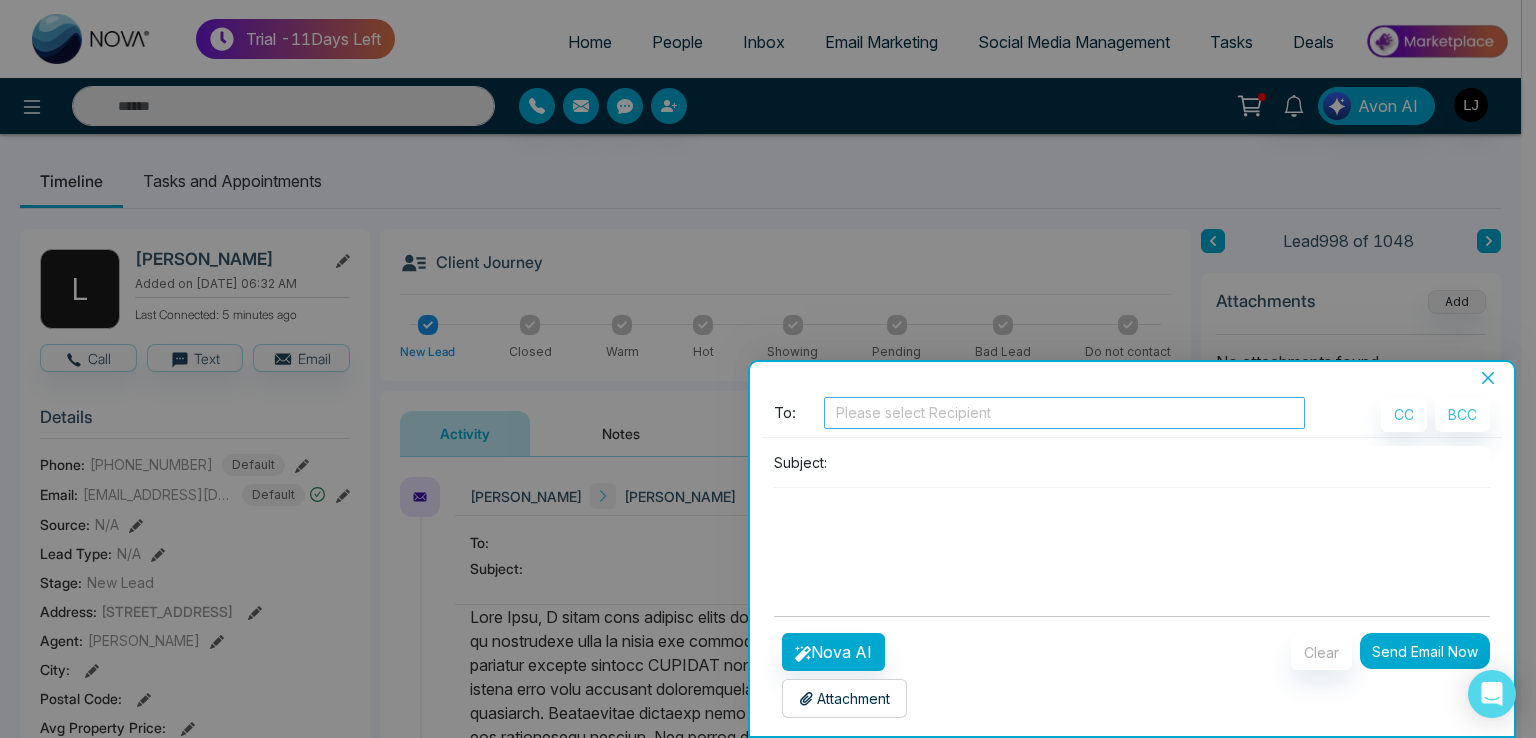 click at bounding box center (1064, 413) 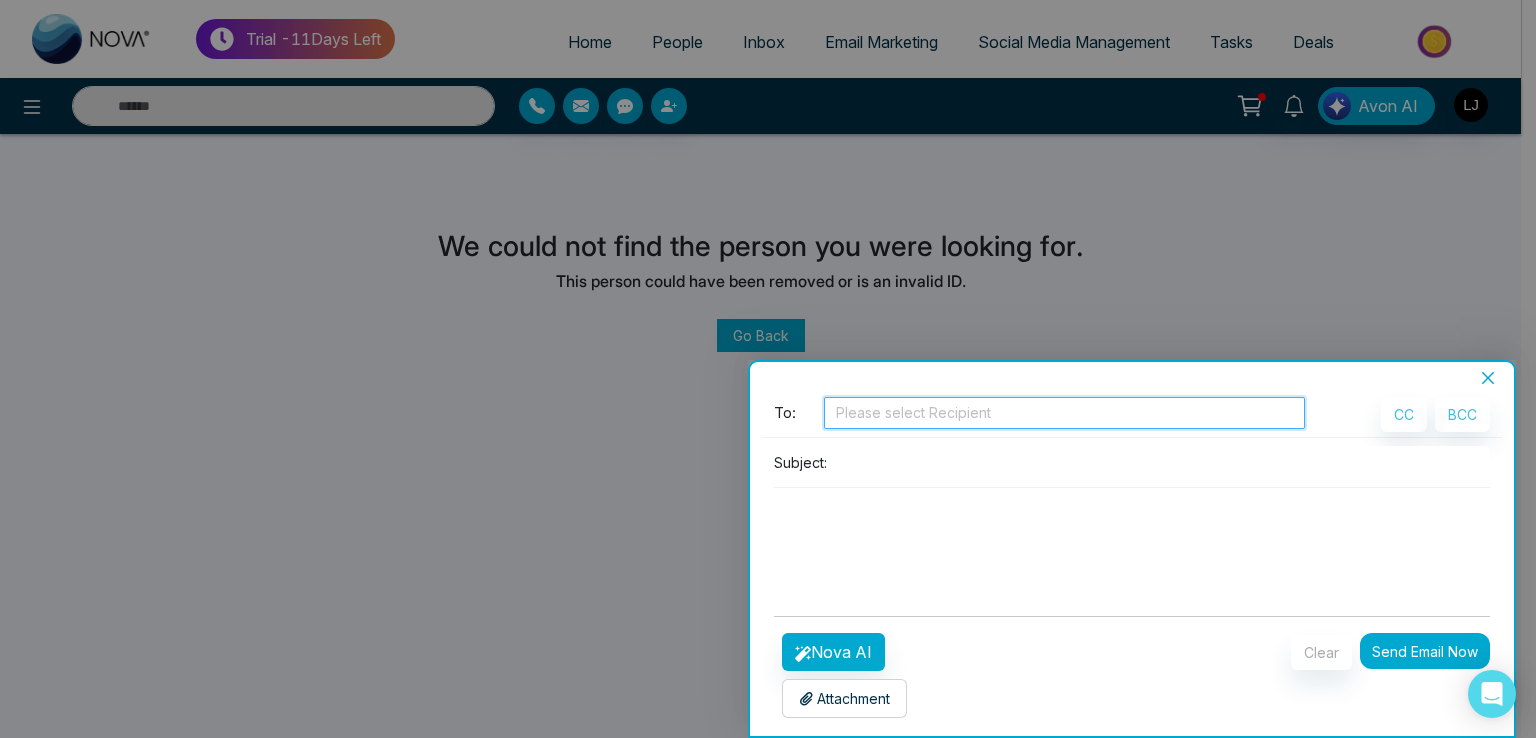 click 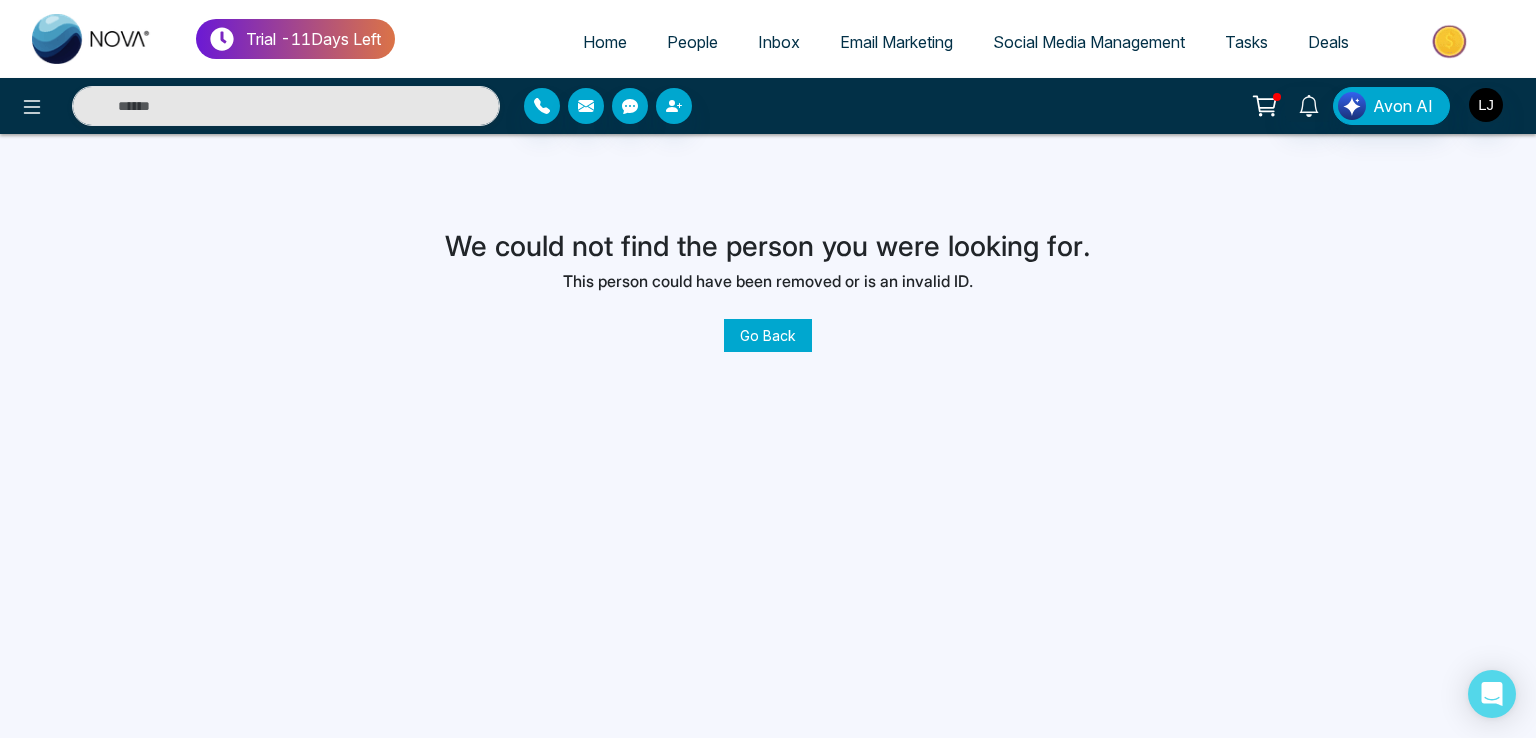click on "People" at bounding box center [692, 42] 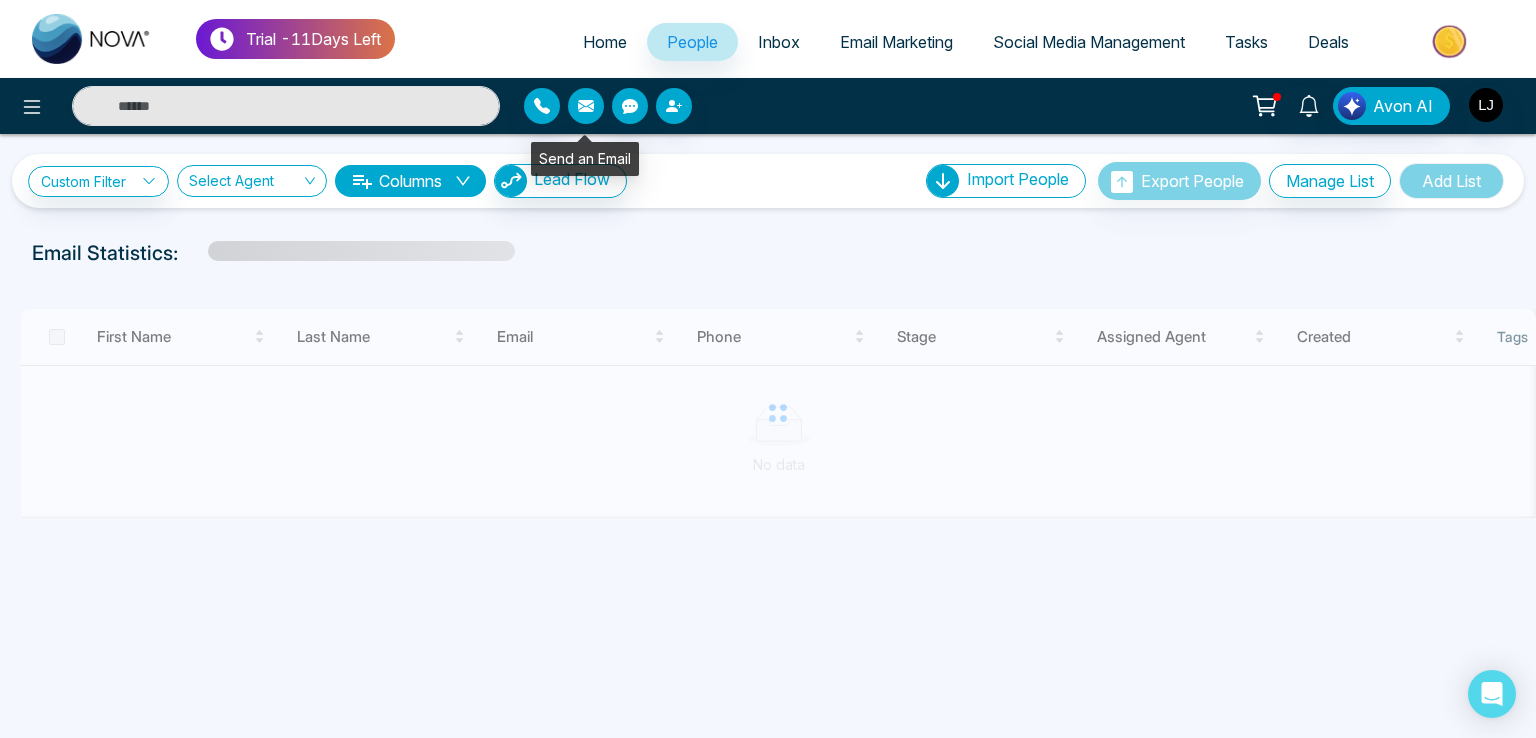 click 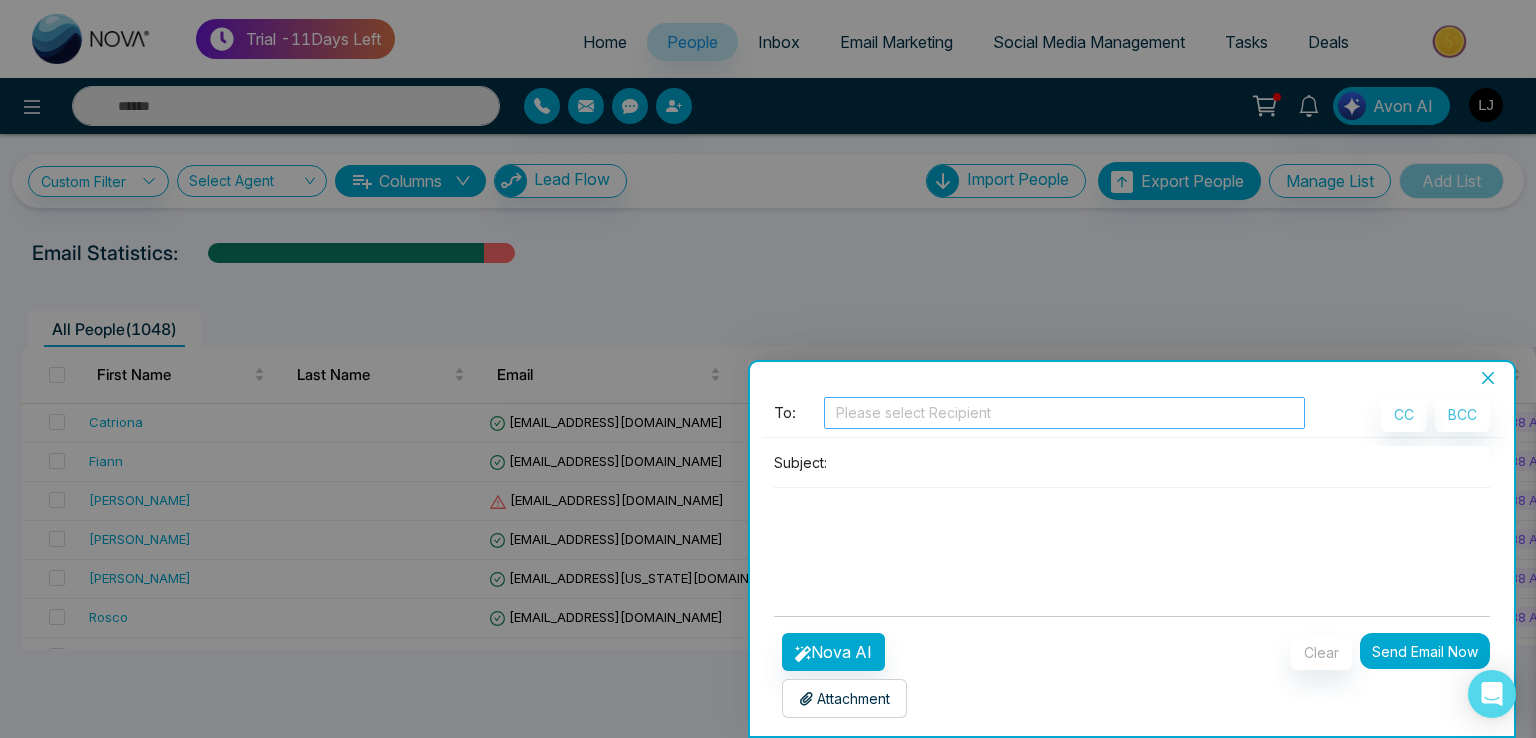 click at bounding box center (1064, 413) 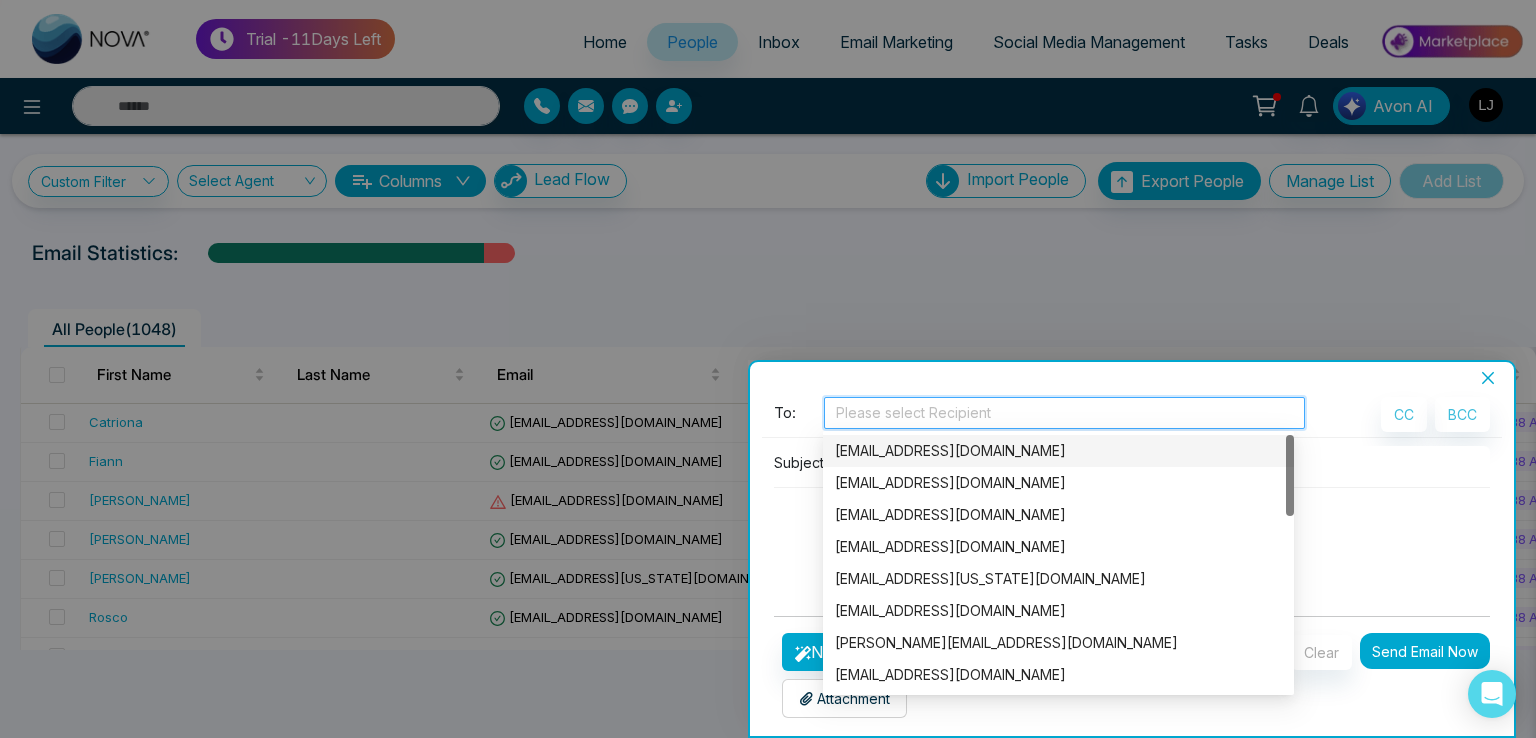 click at bounding box center (1064, 413) 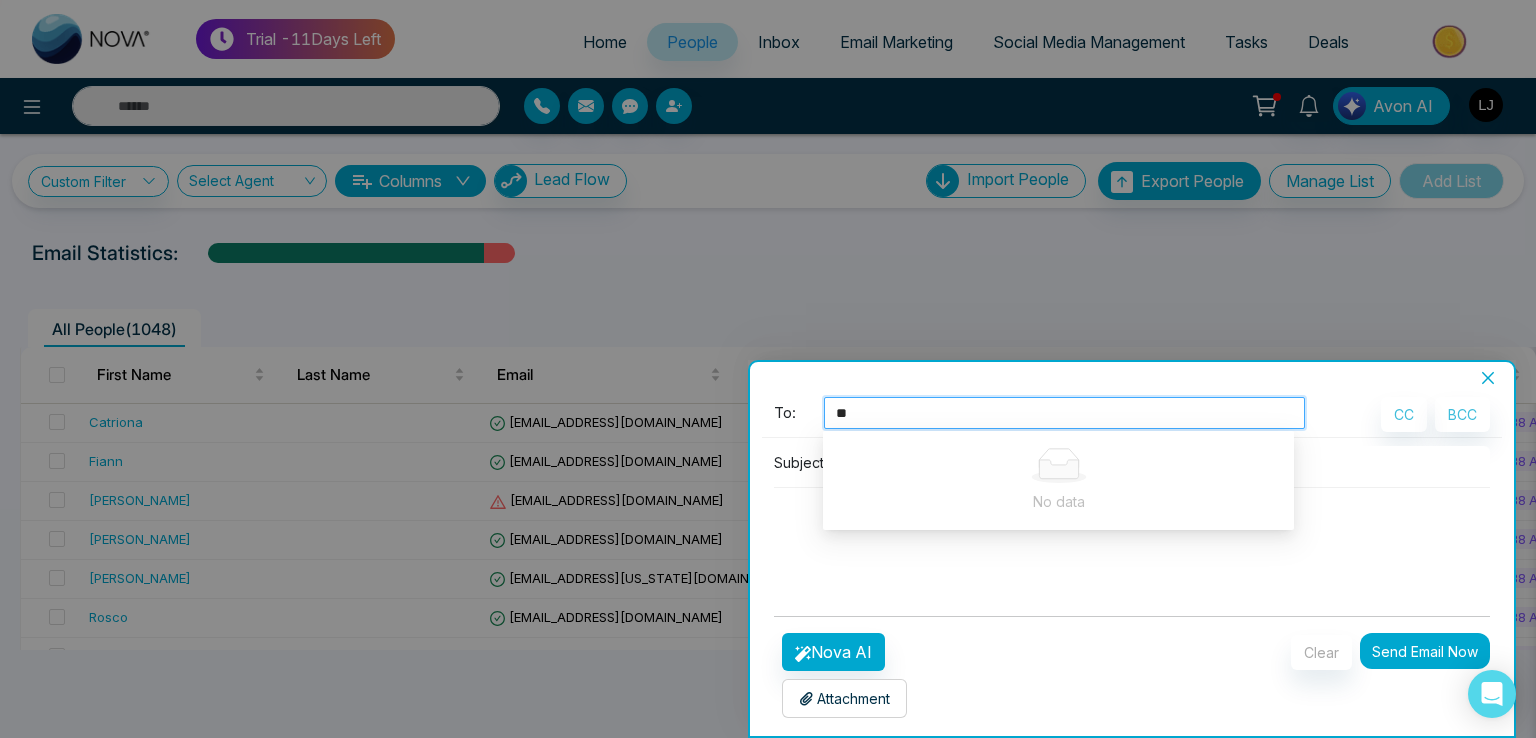 type on "*" 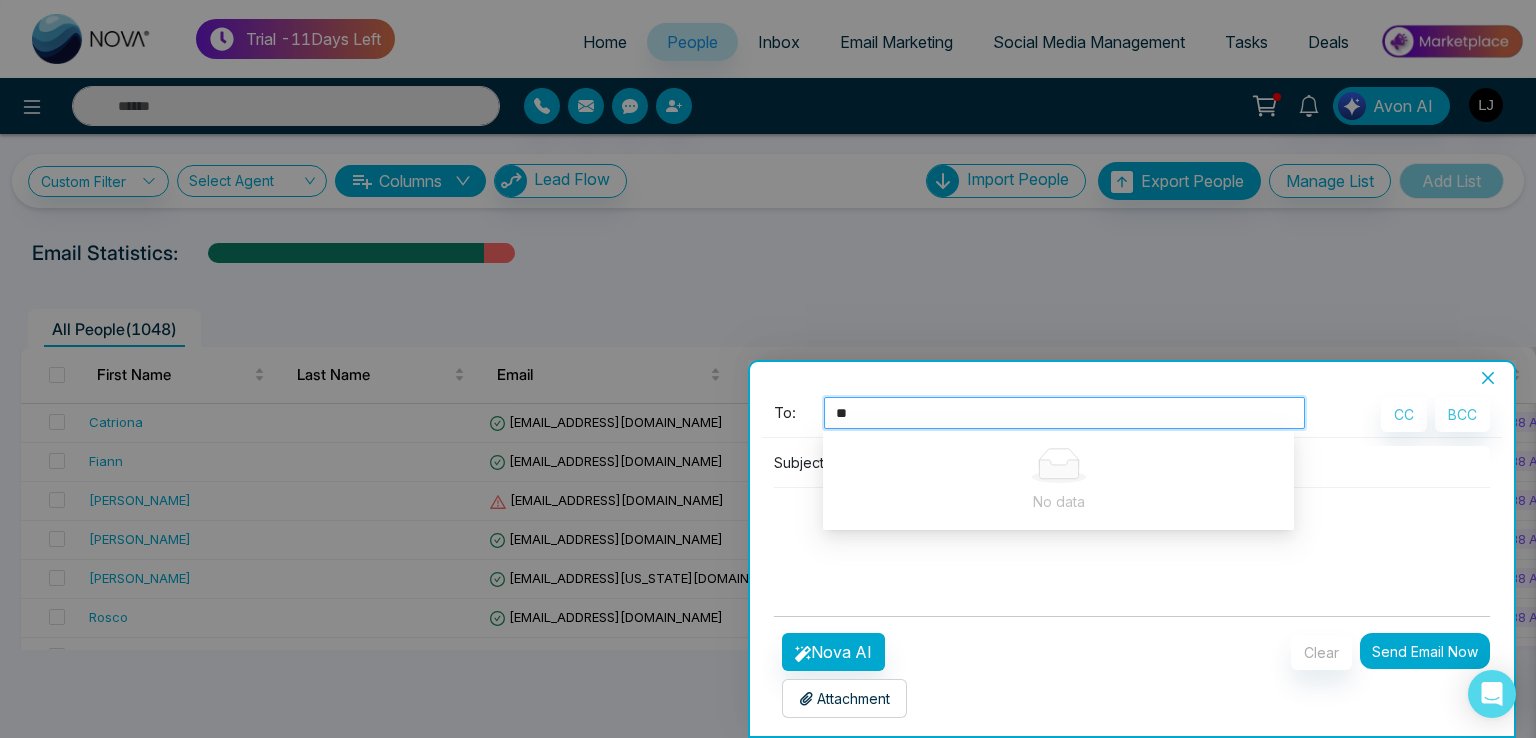 type on "*" 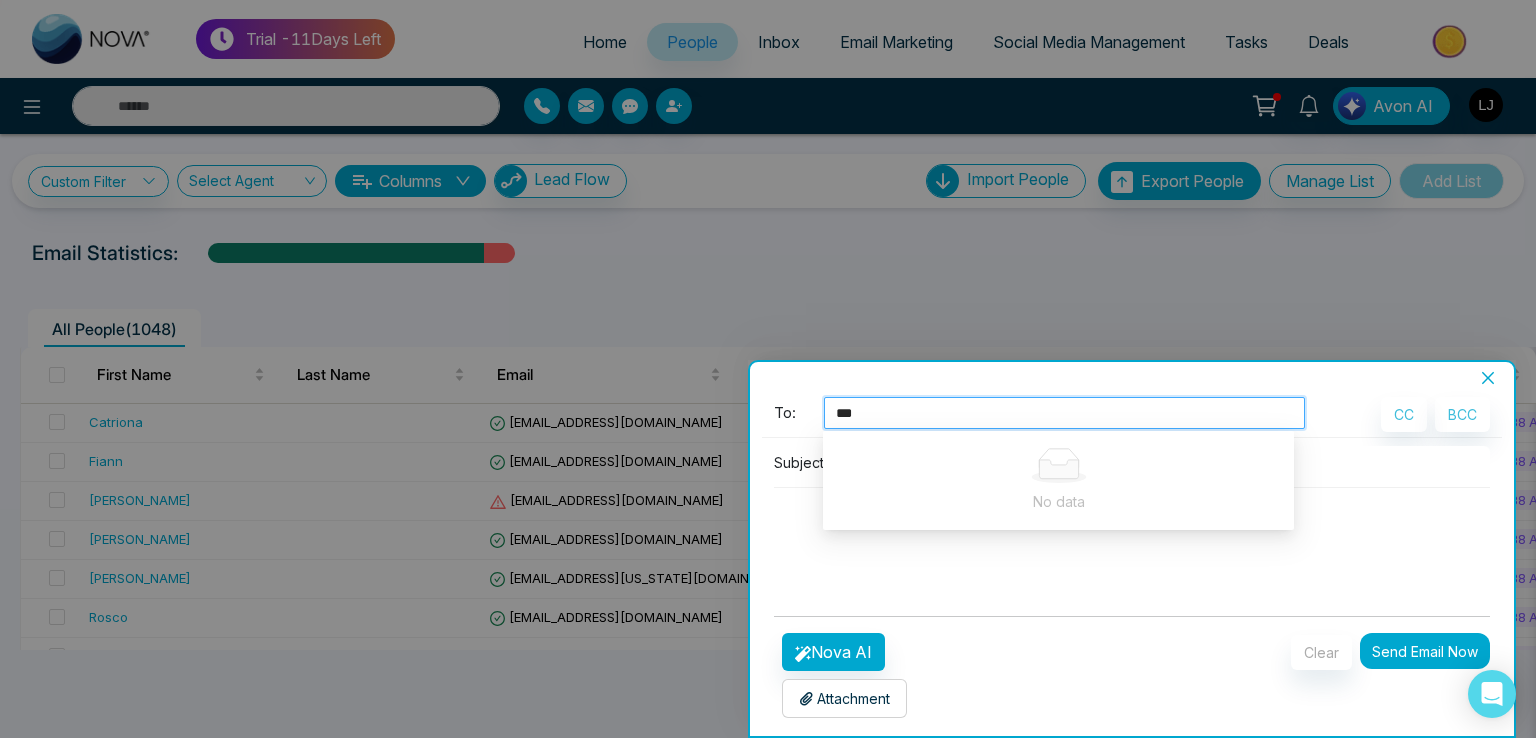 type on "****" 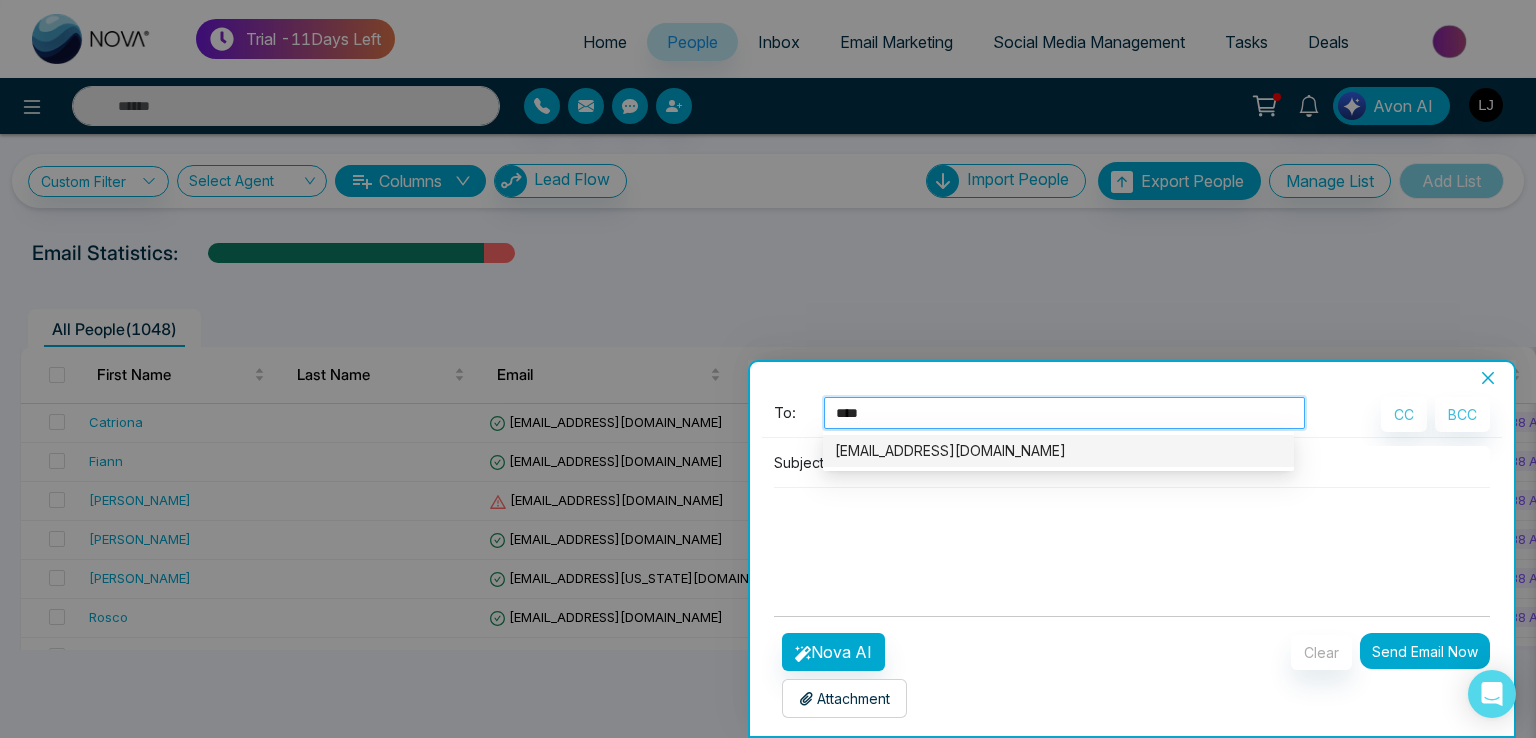 click on "[EMAIL_ADDRESS][DOMAIN_NAME]" at bounding box center [1058, 451] 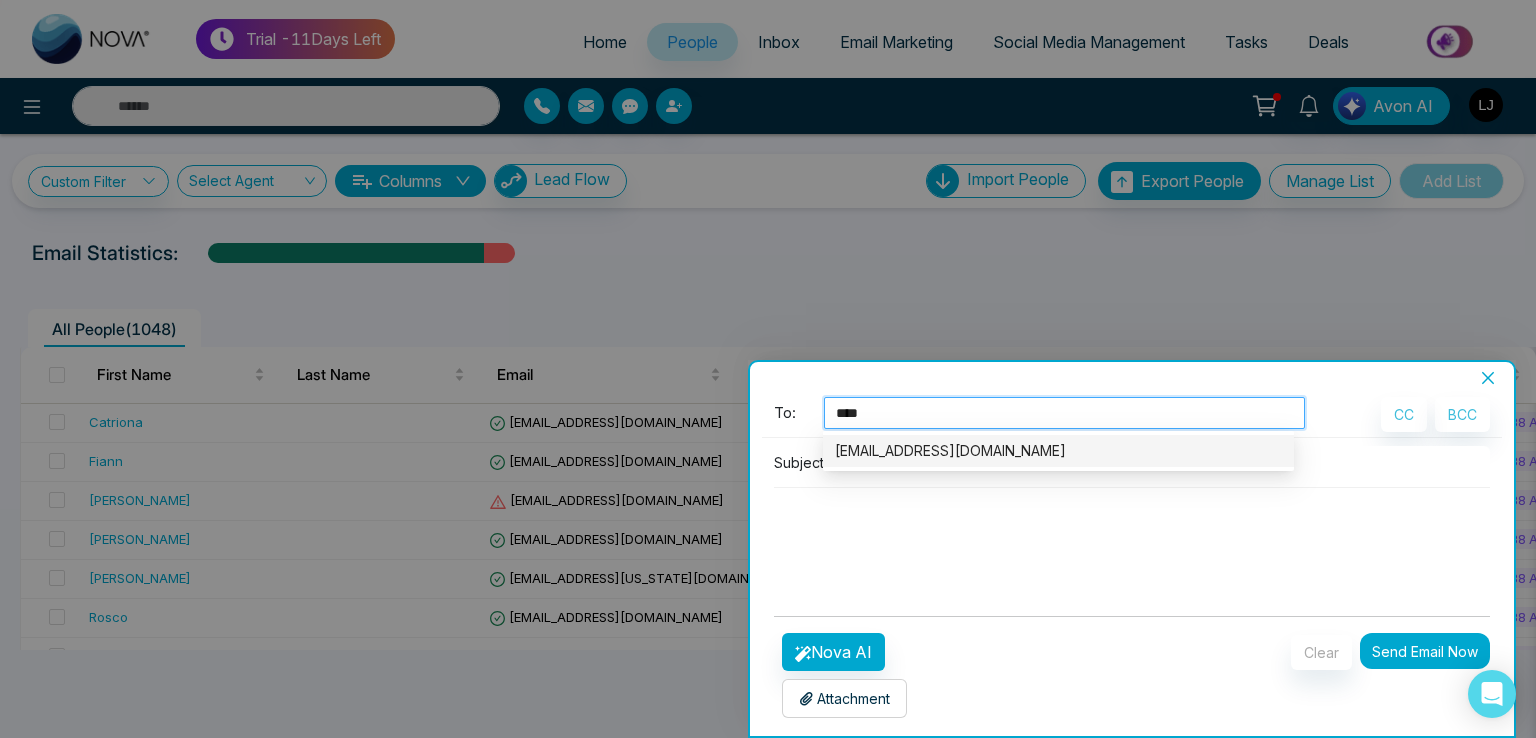 type 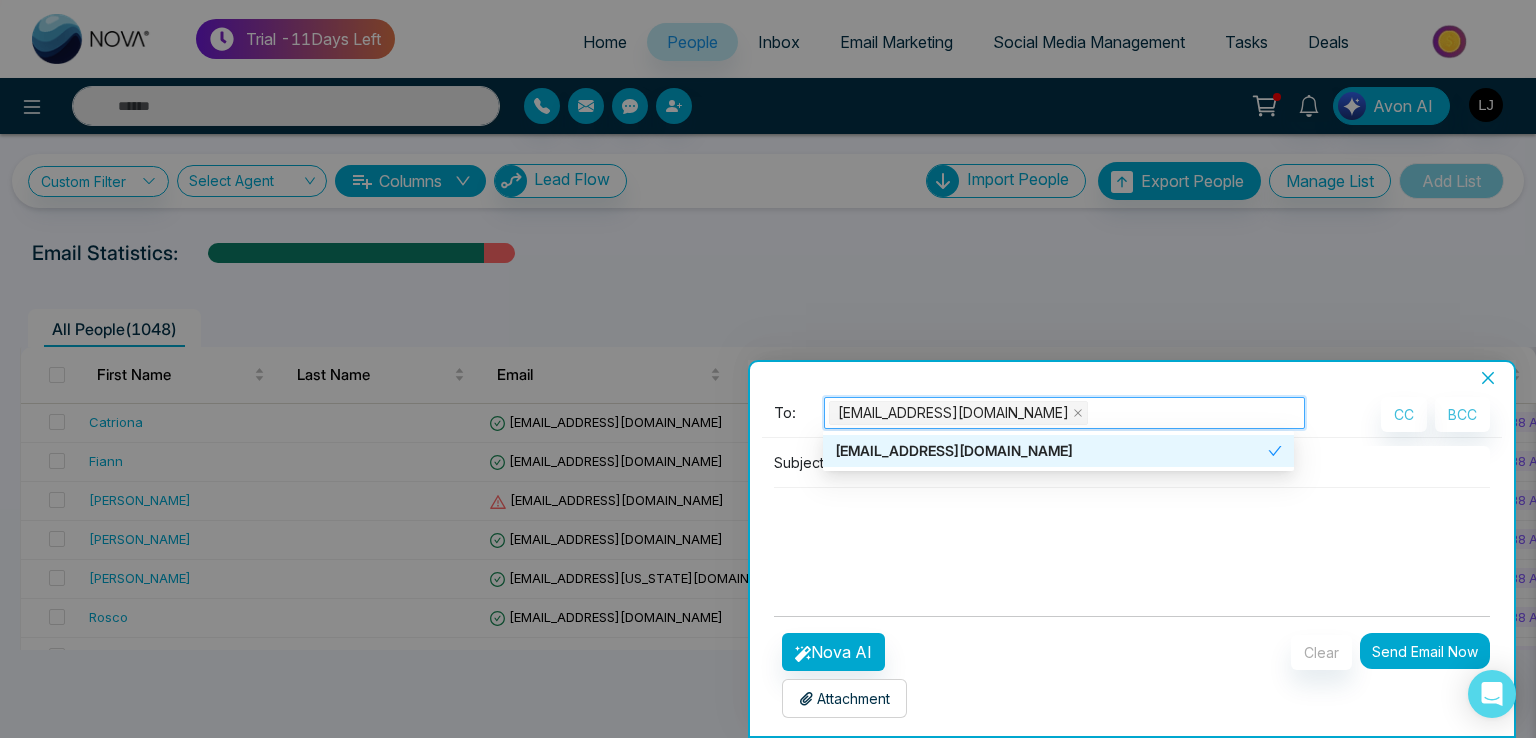 click at bounding box center (1132, 536) 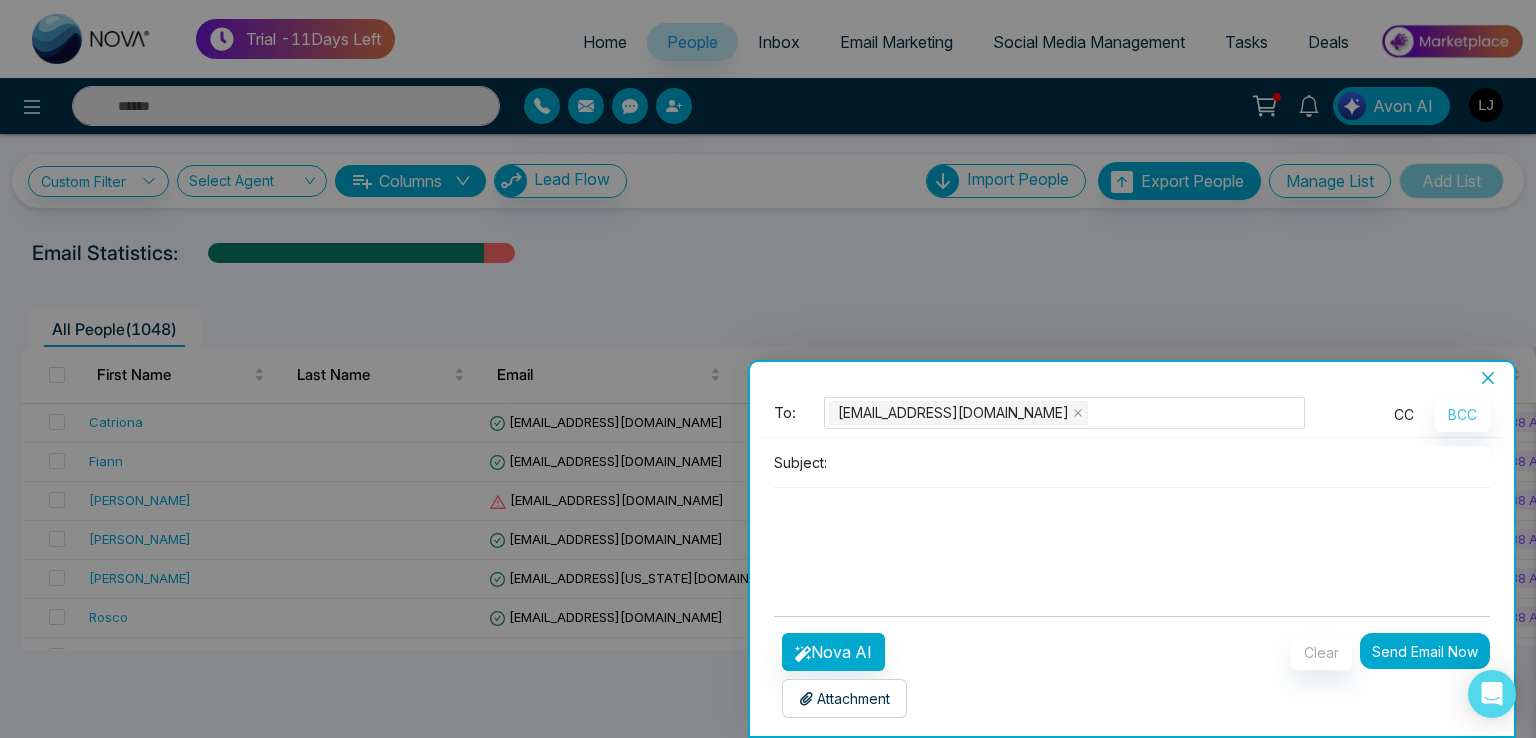 click on "CC" at bounding box center (1404, 414) 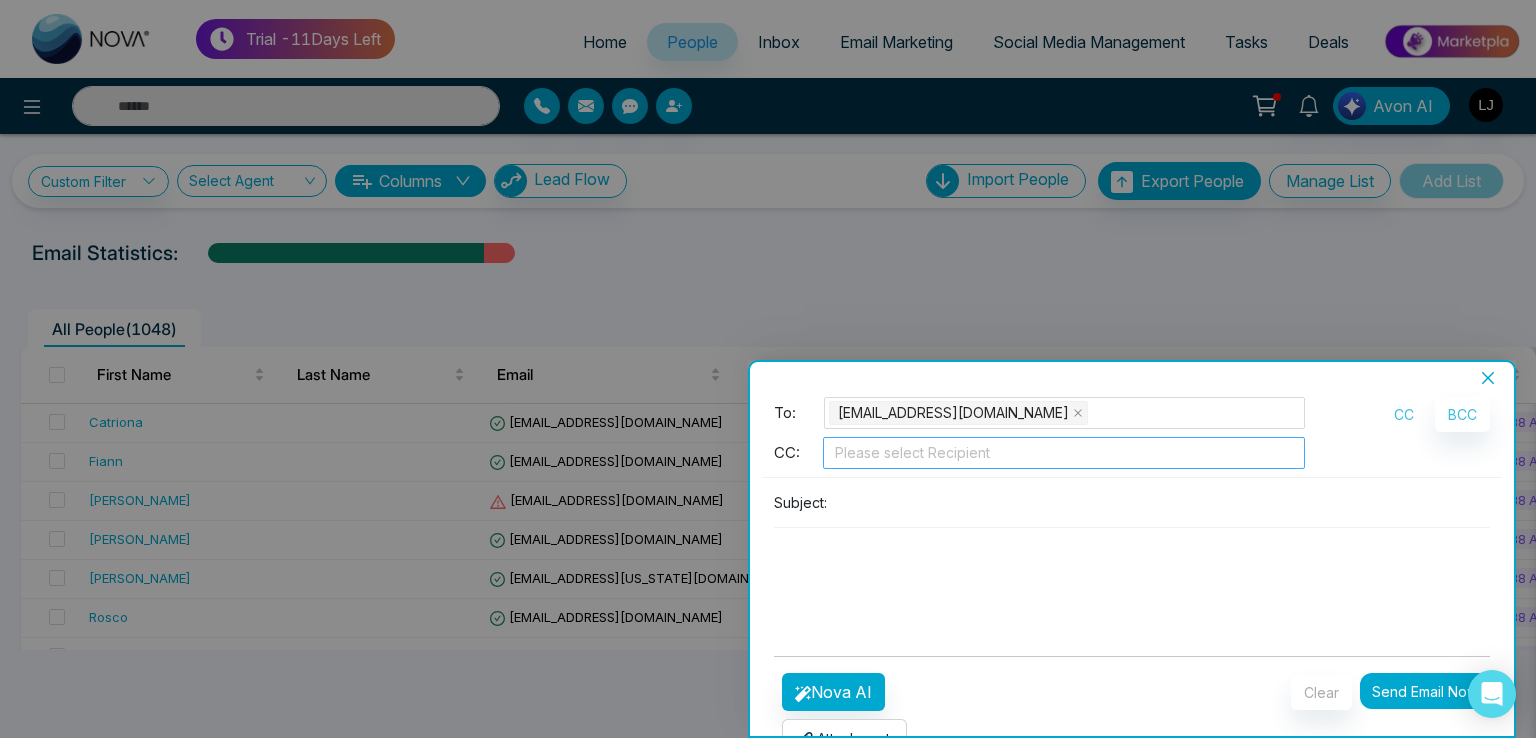 click at bounding box center [1064, 453] 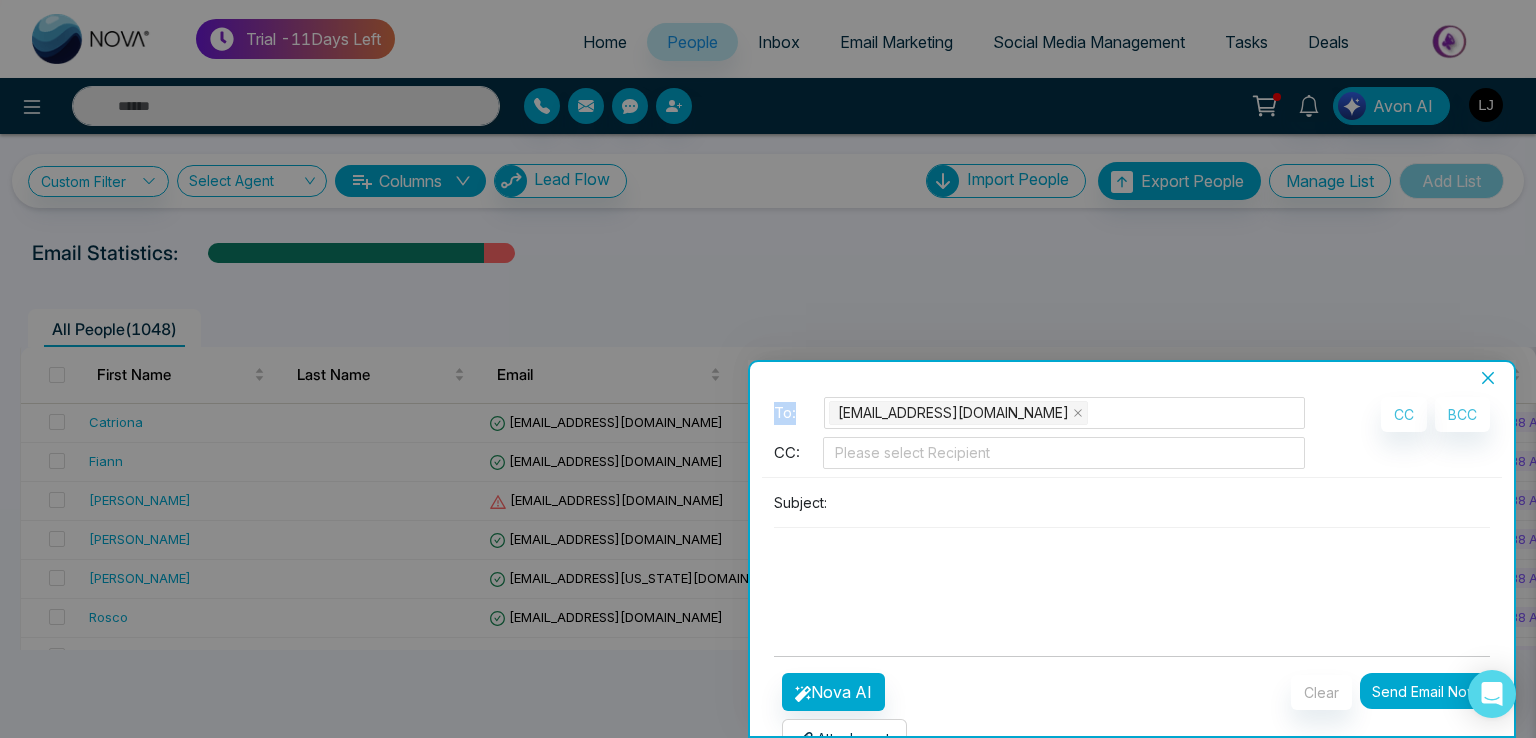 drag, startPoint x: 770, startPoint y: 410, endPoint x: 801, endPoint y: 413, distance: 31.144823 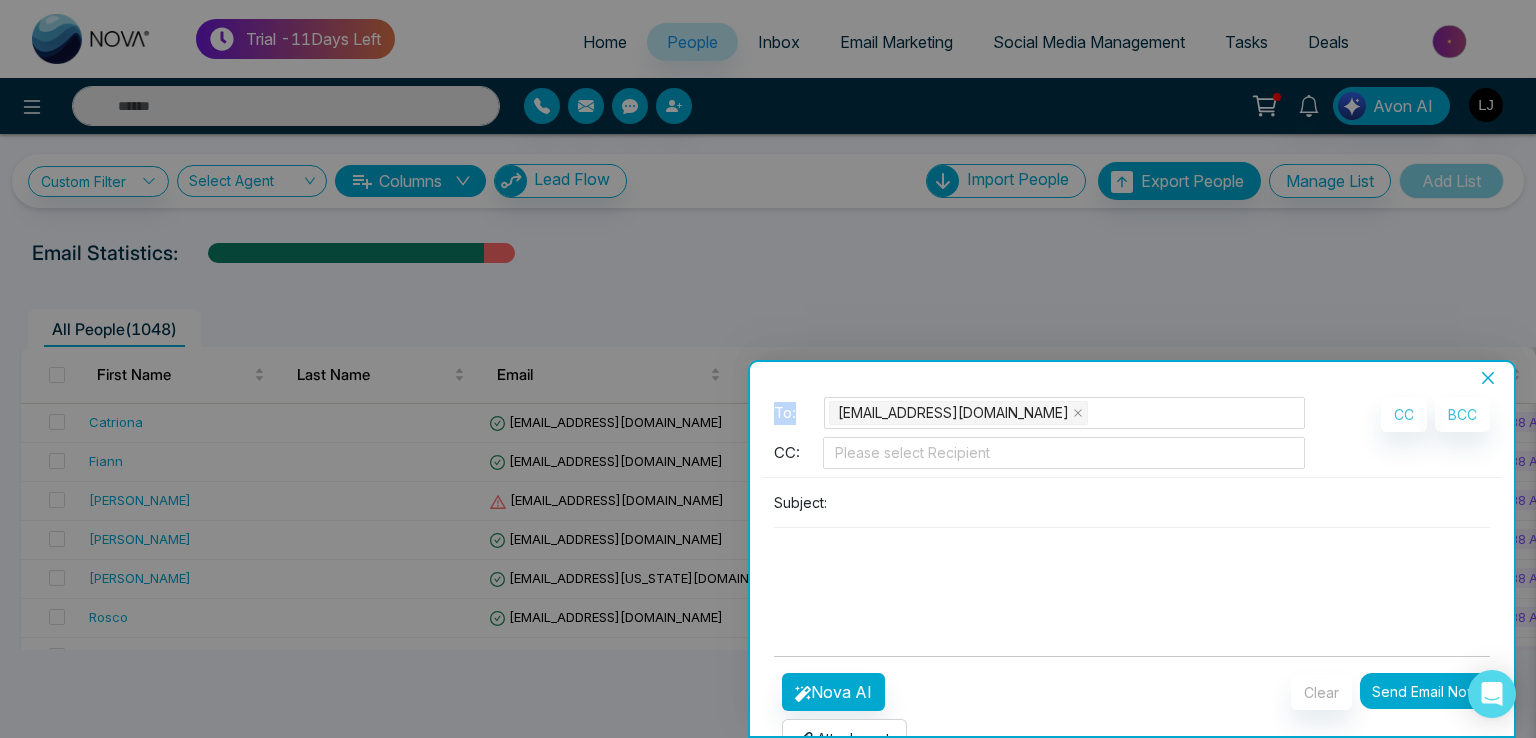 click on "To: lokeshjoshi6454@gmail.com   CC:   Please select Recipient" at bounding box center (1039, 437) 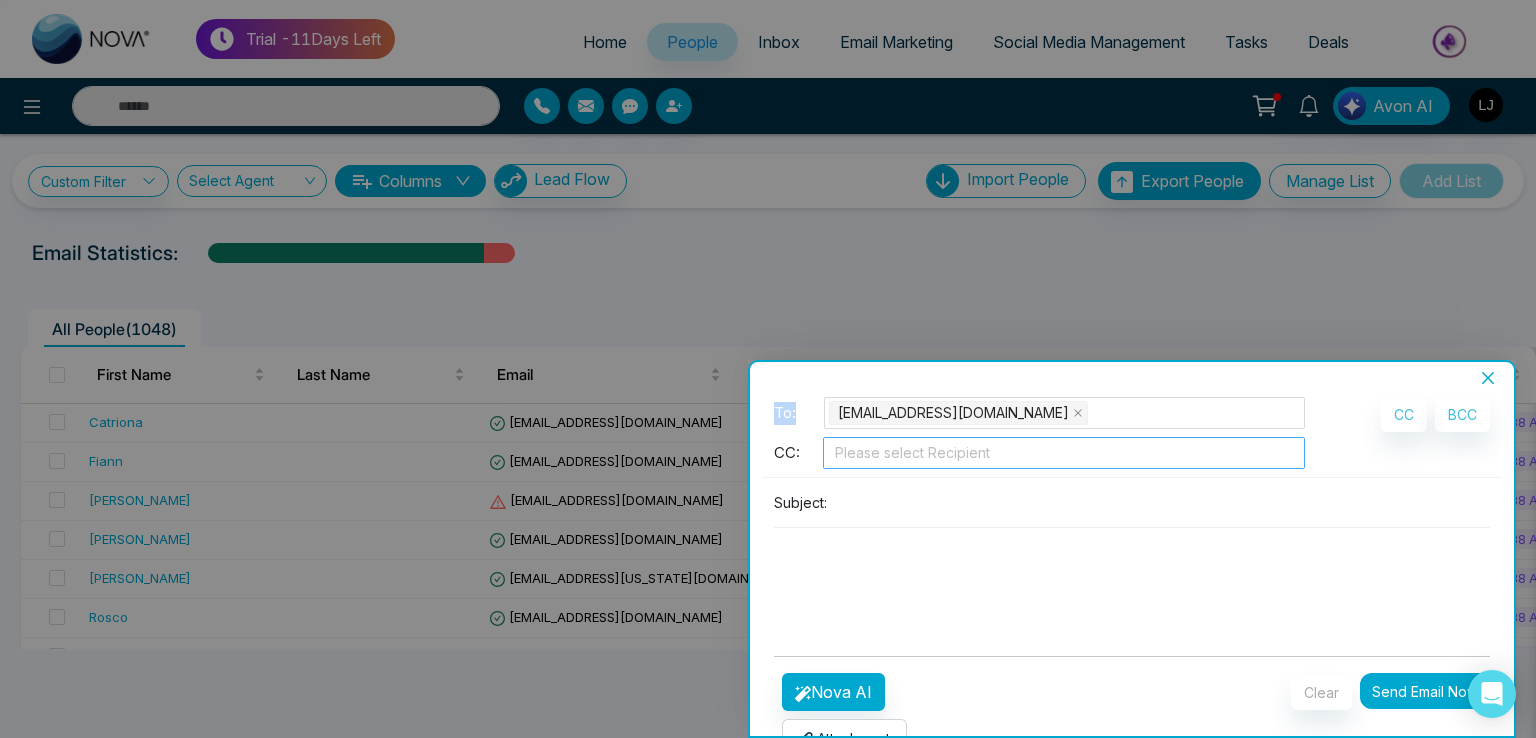 click at bounding box center (1064, 453) 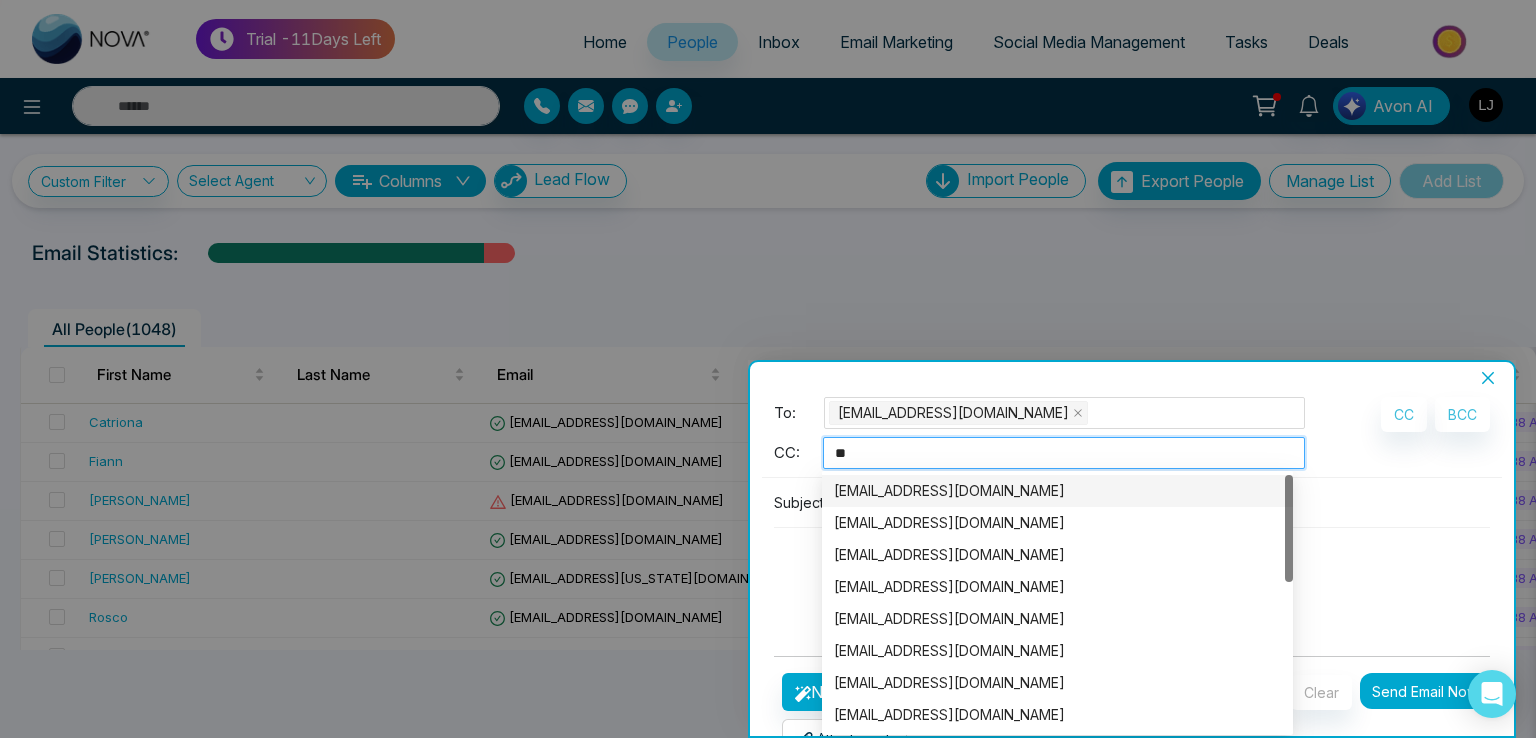 type on "**" 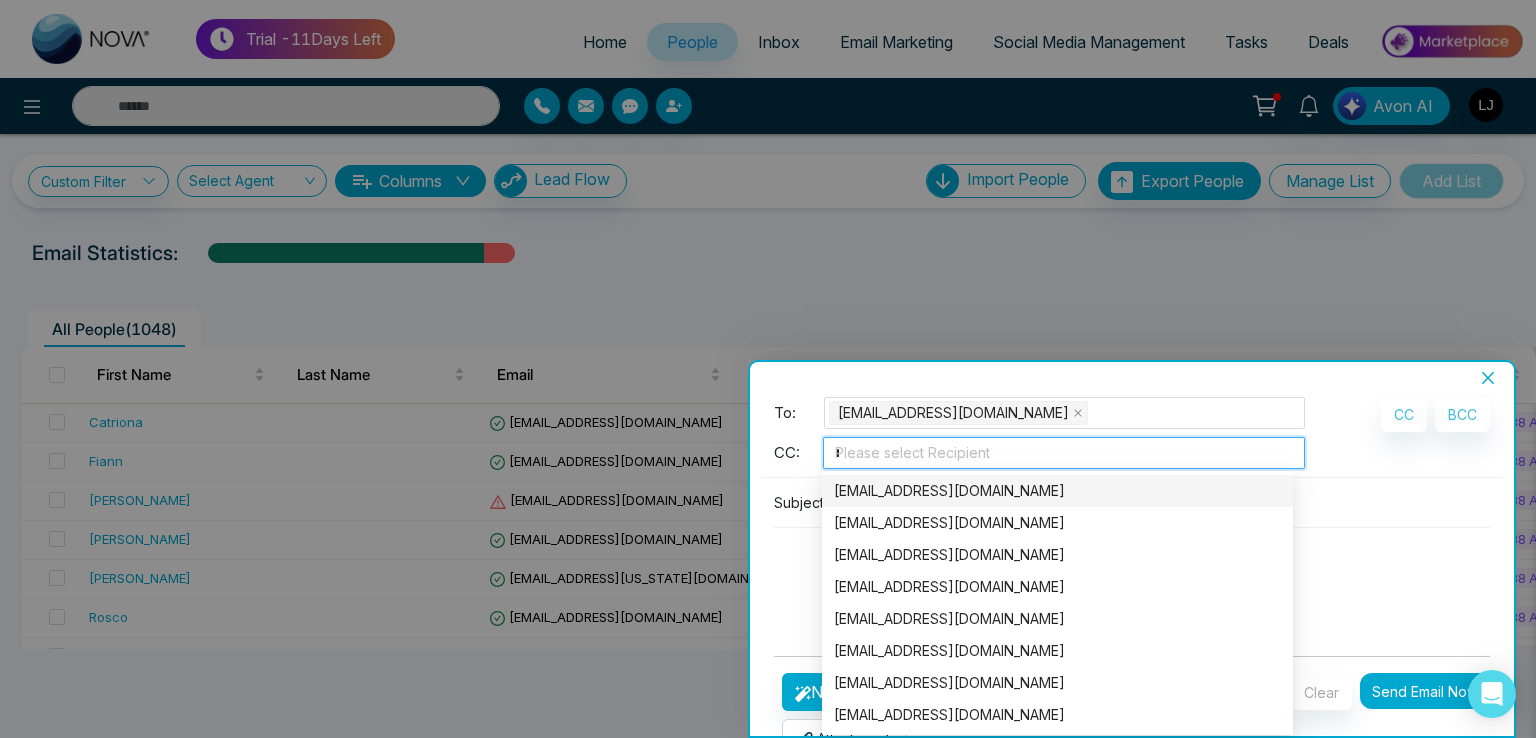 type 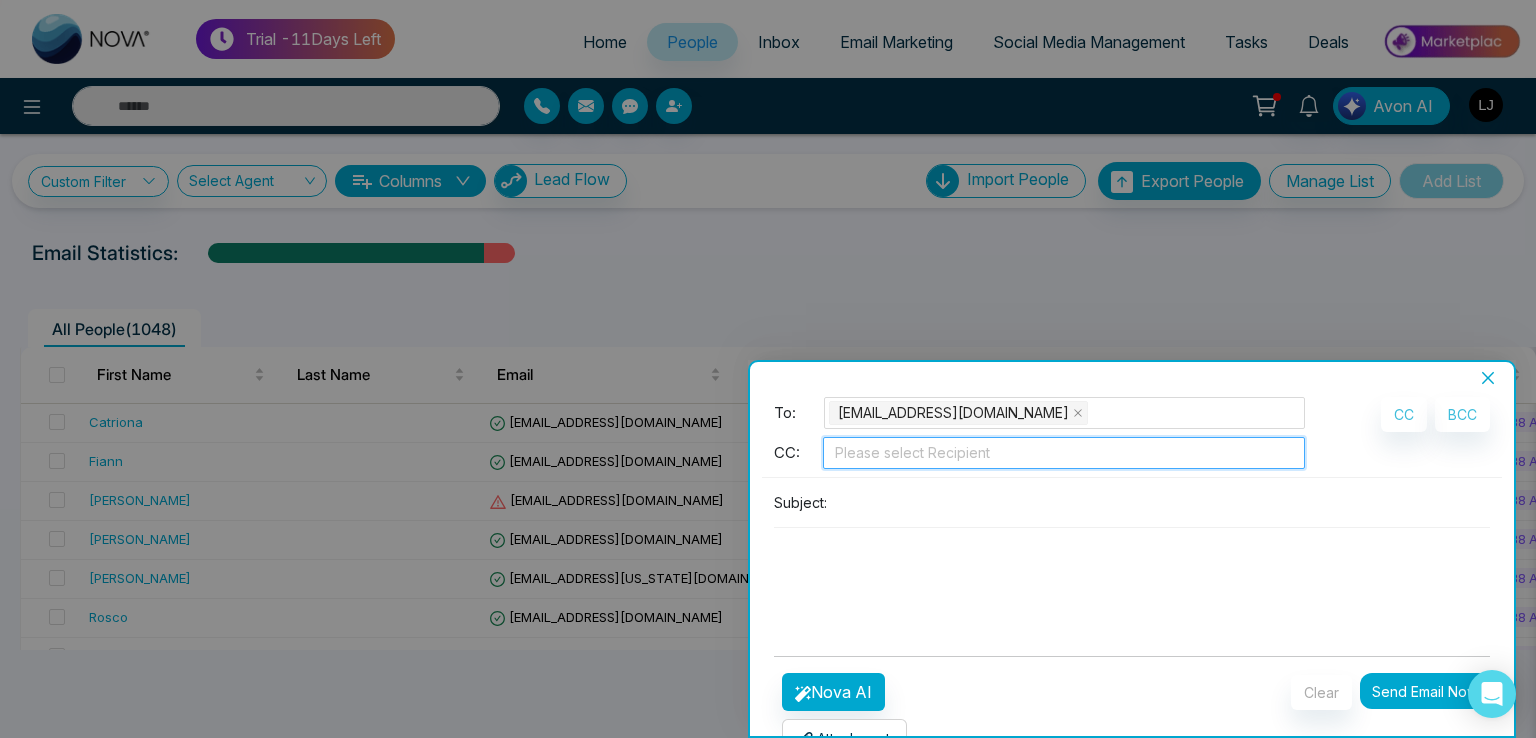 click at bounding box center [1488, 378] 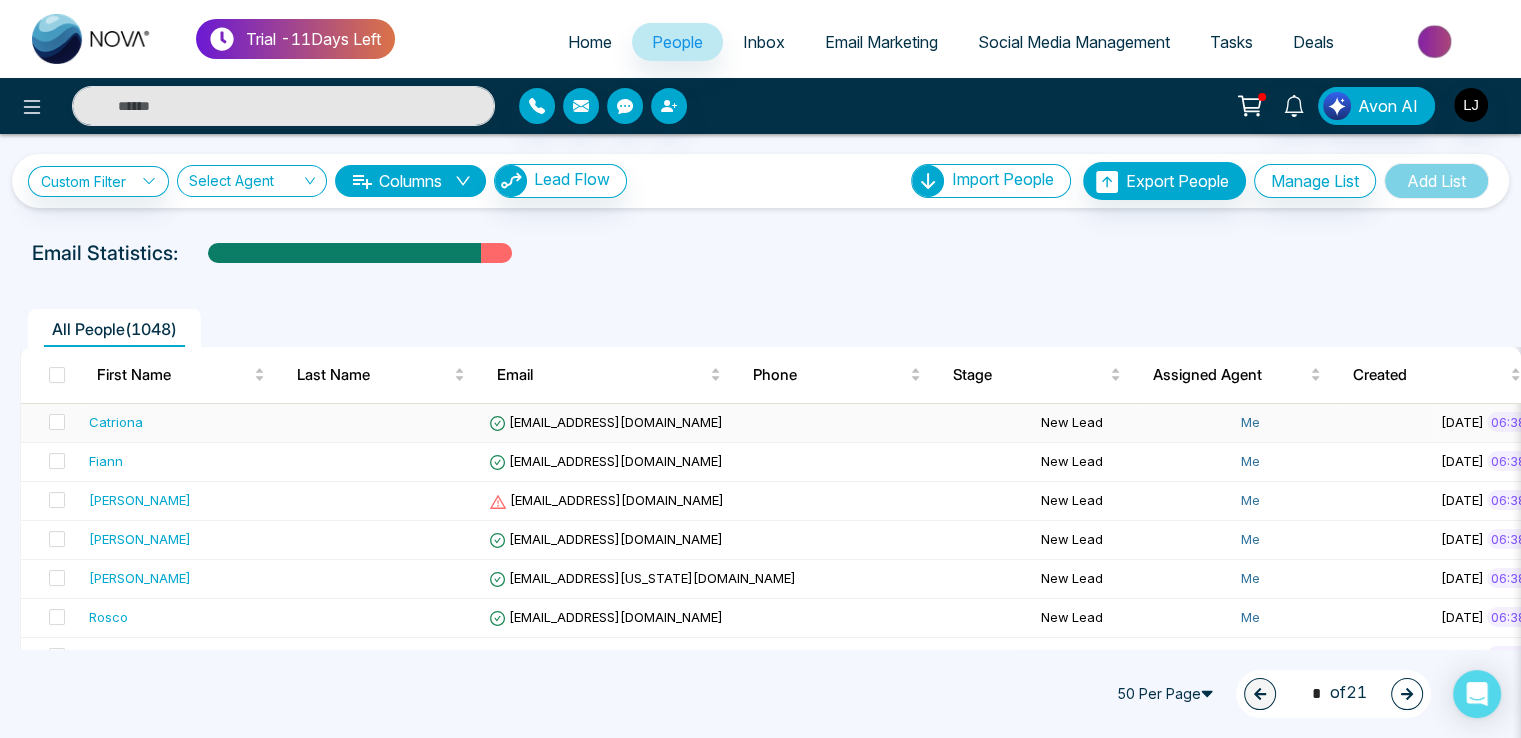 click on "[EMAIL_ADDRESS][DOMAIN_NAME]" at bounding box center (606, 422) 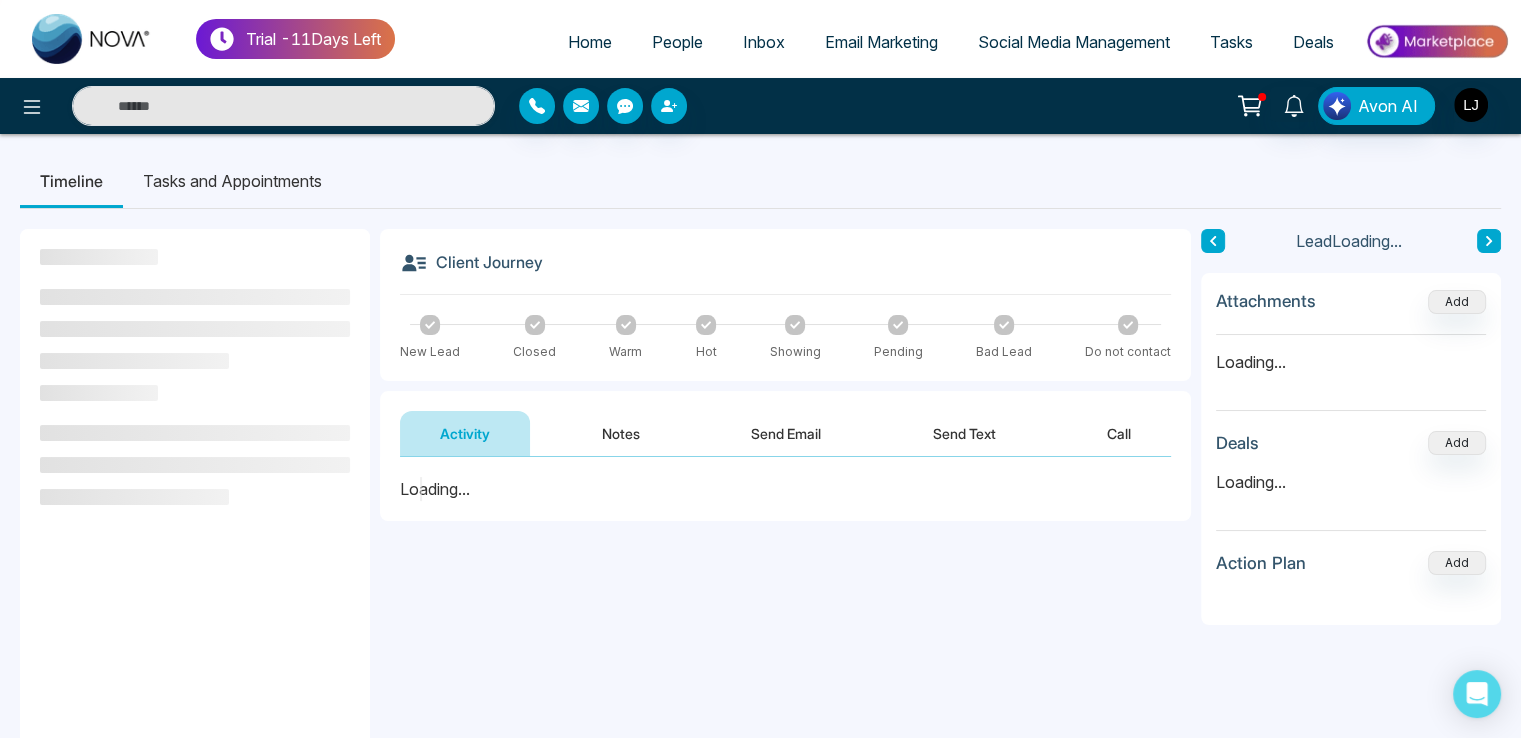 click on "Send Email" at bounding box center (786, 433) 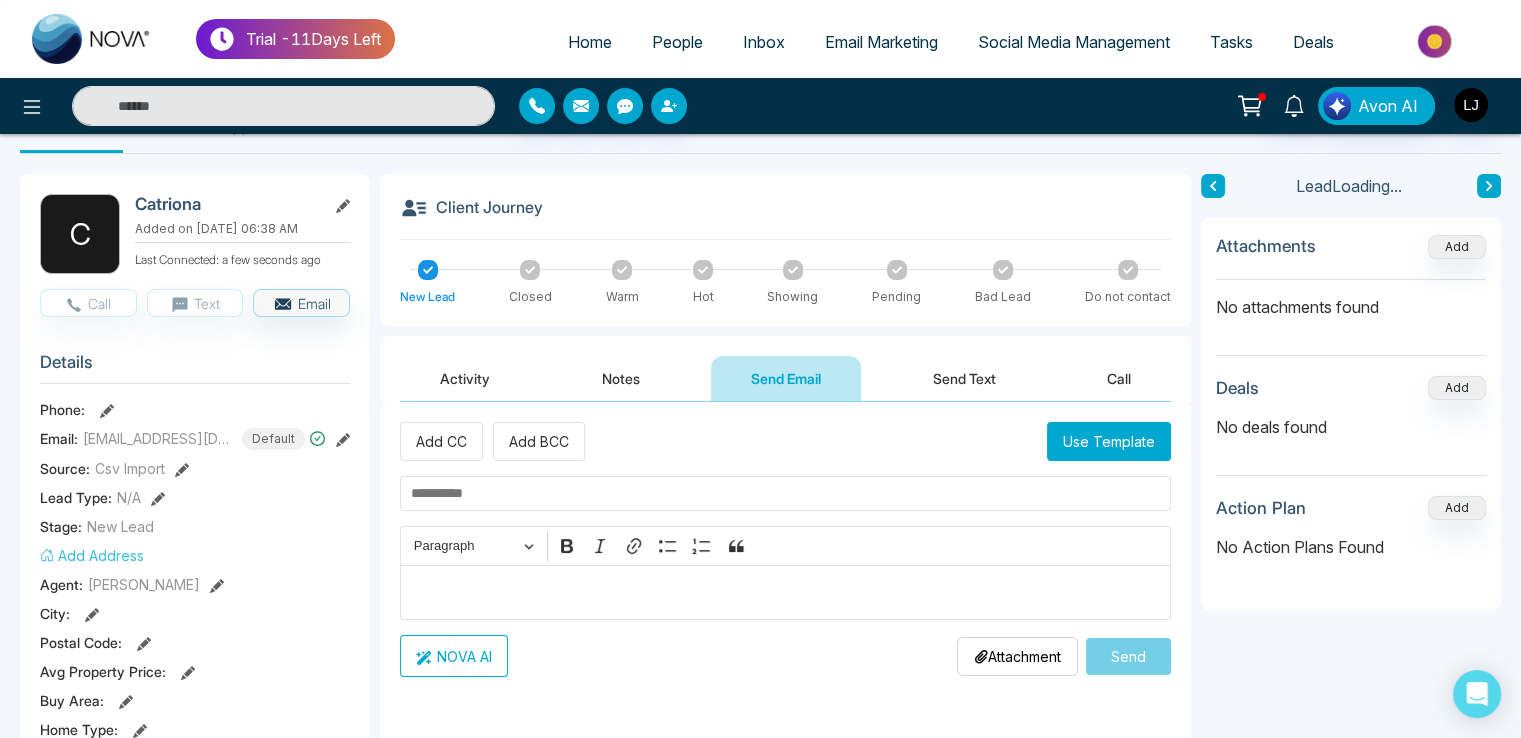 scroll, scrollTop: 100, scrollLeft: 0, axis: vertical 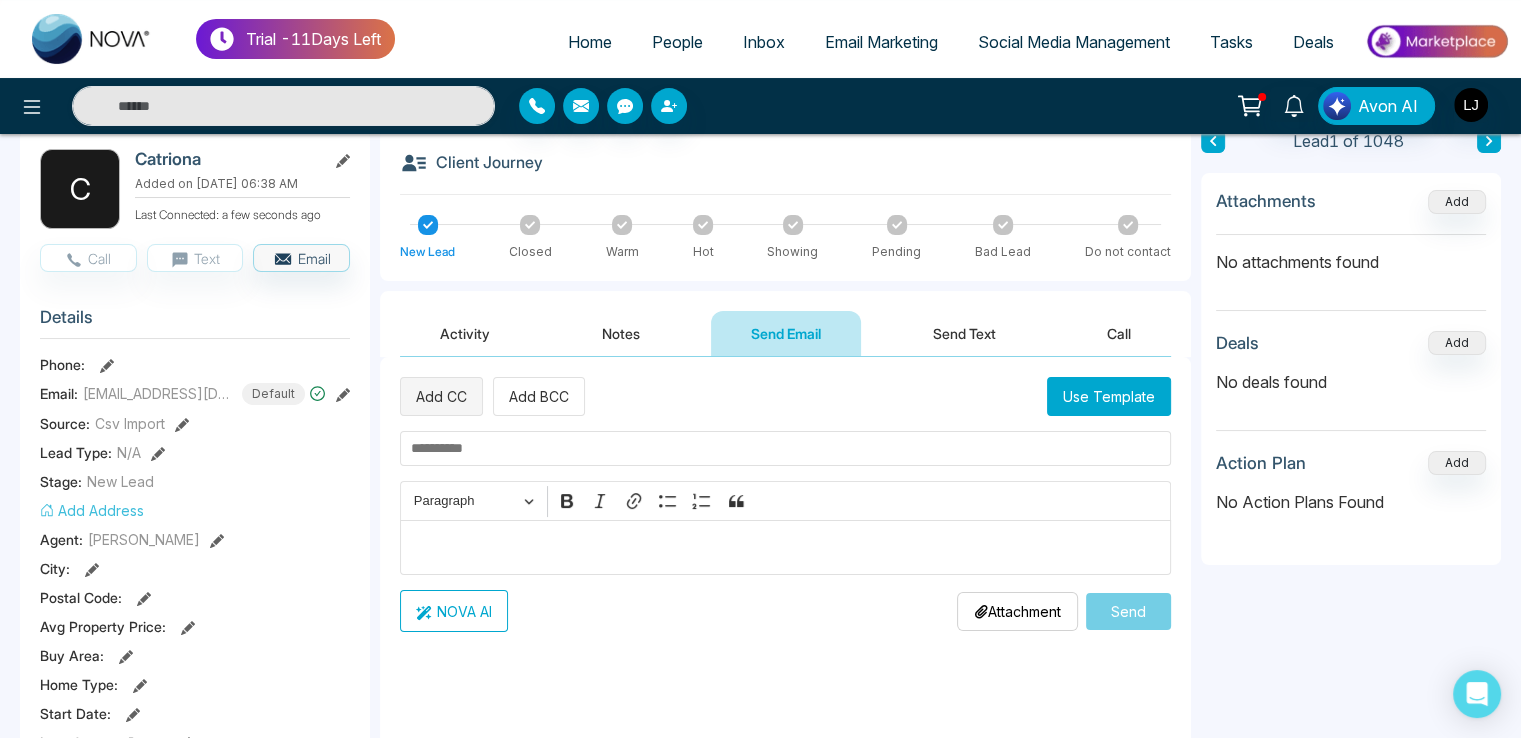 click on "Add CC" at bounding box center [441, 396] 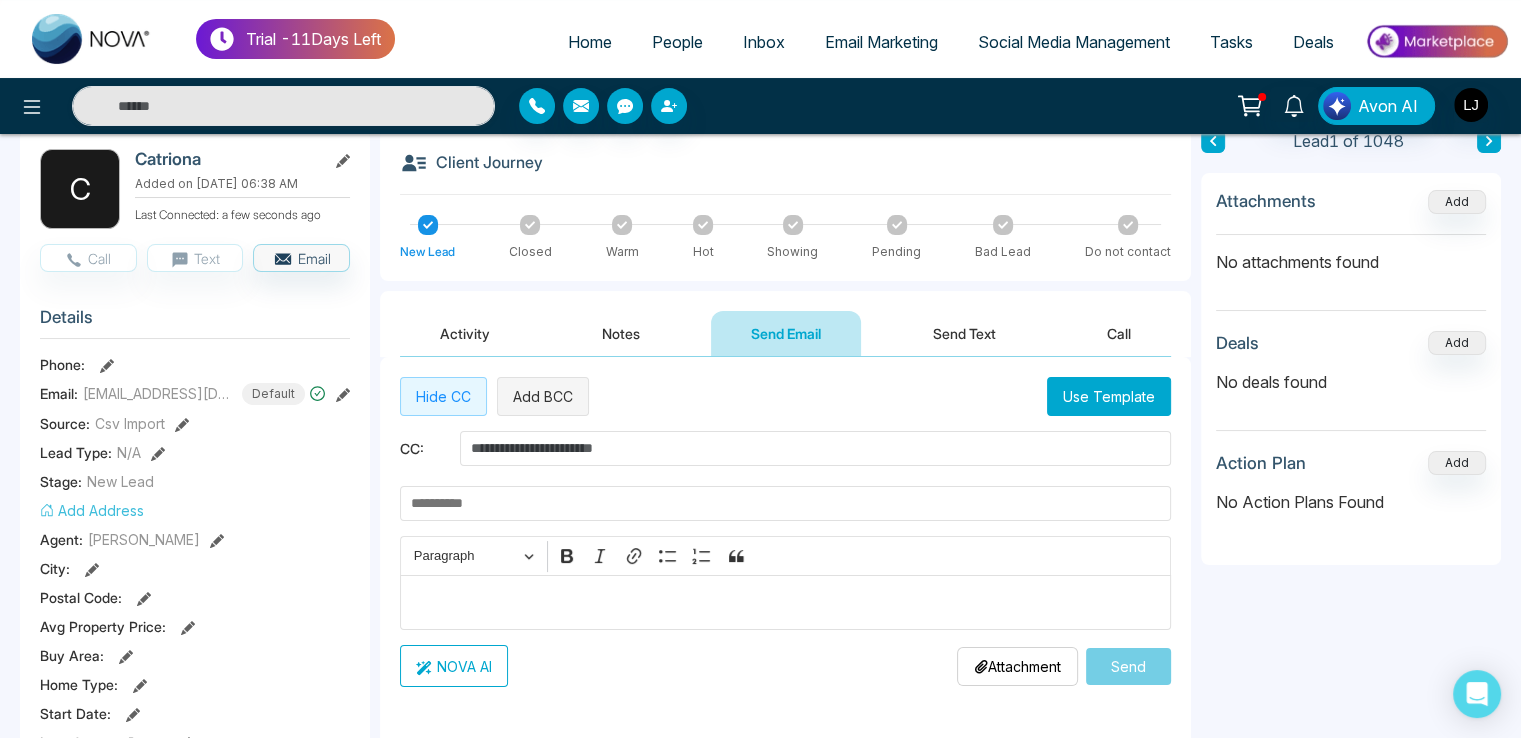 click on "Add BCC" at bounding box center [543, 396] 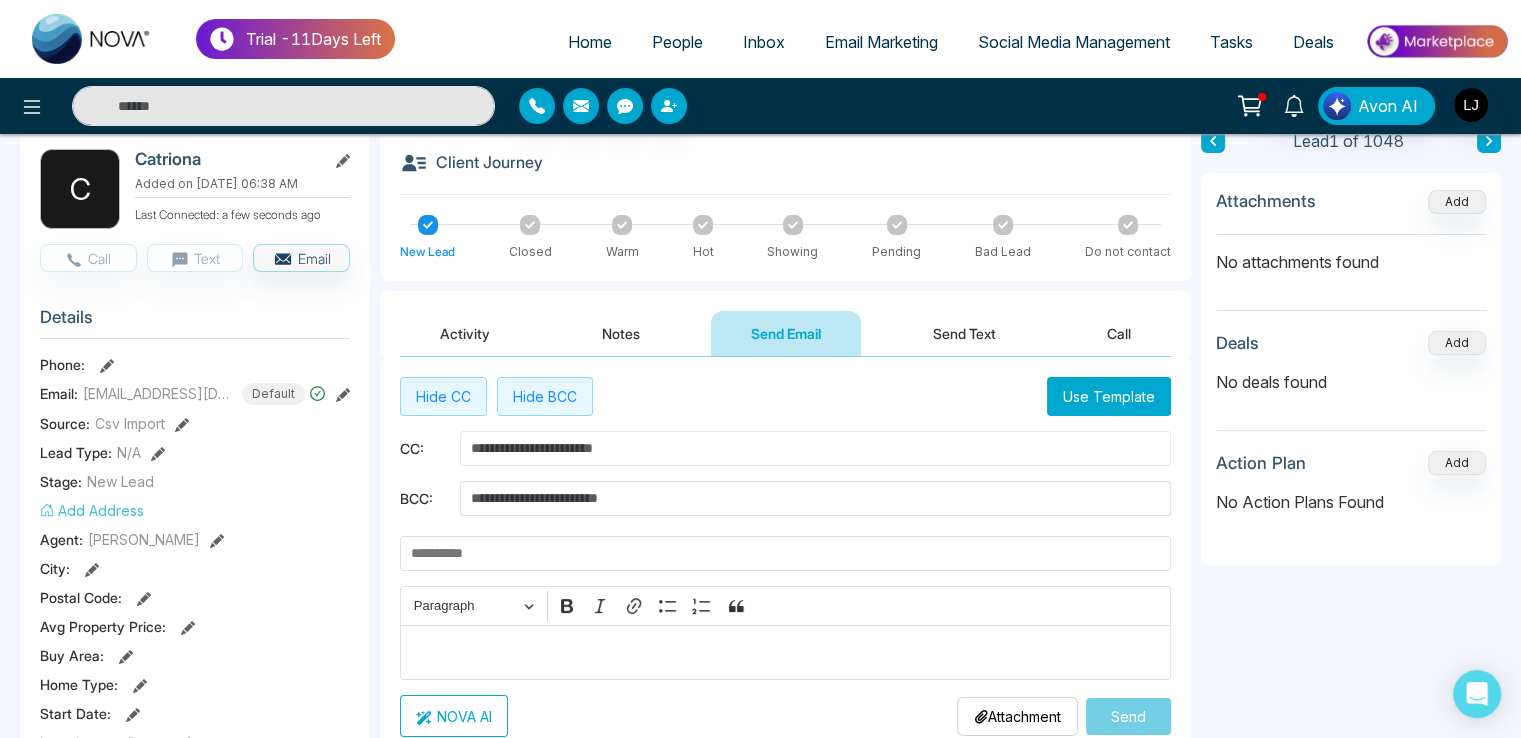 click at bounding box center [815, 448] 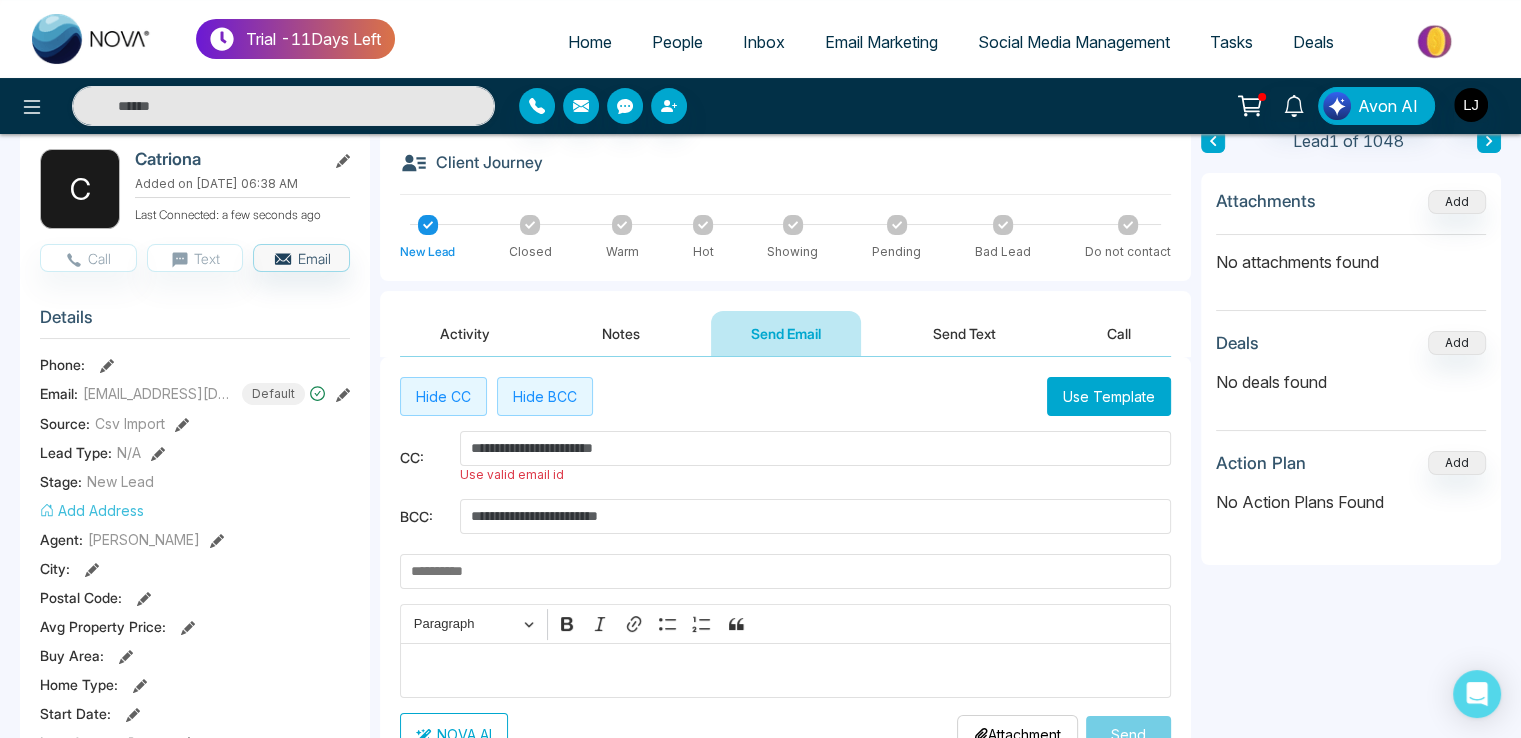 click on "CC: Use valid email id" at bounding box center (785, 457) 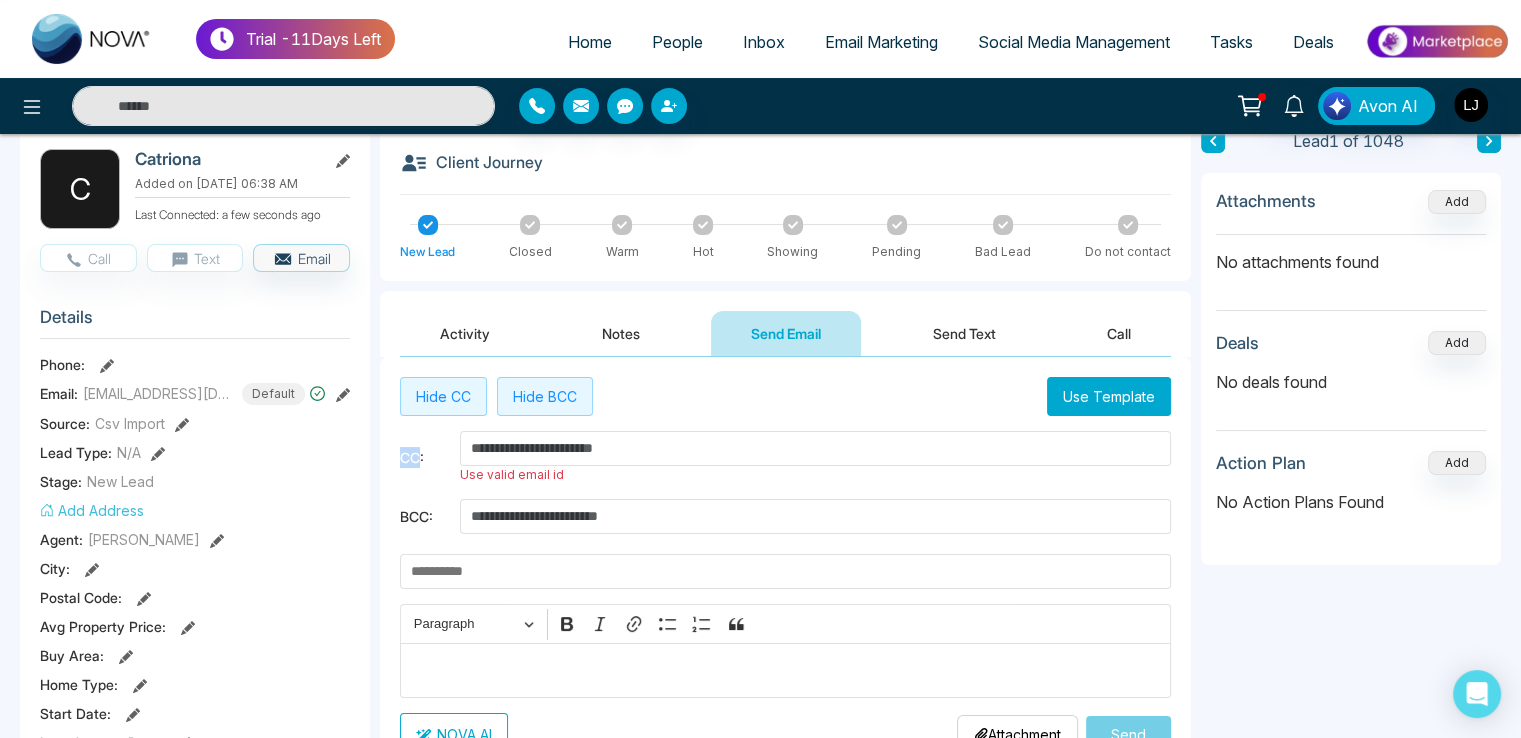 drag, startPoint x: 397, startPoint y: 459, endPoint x: 416, endPoint y: 461, distance: 19.104973 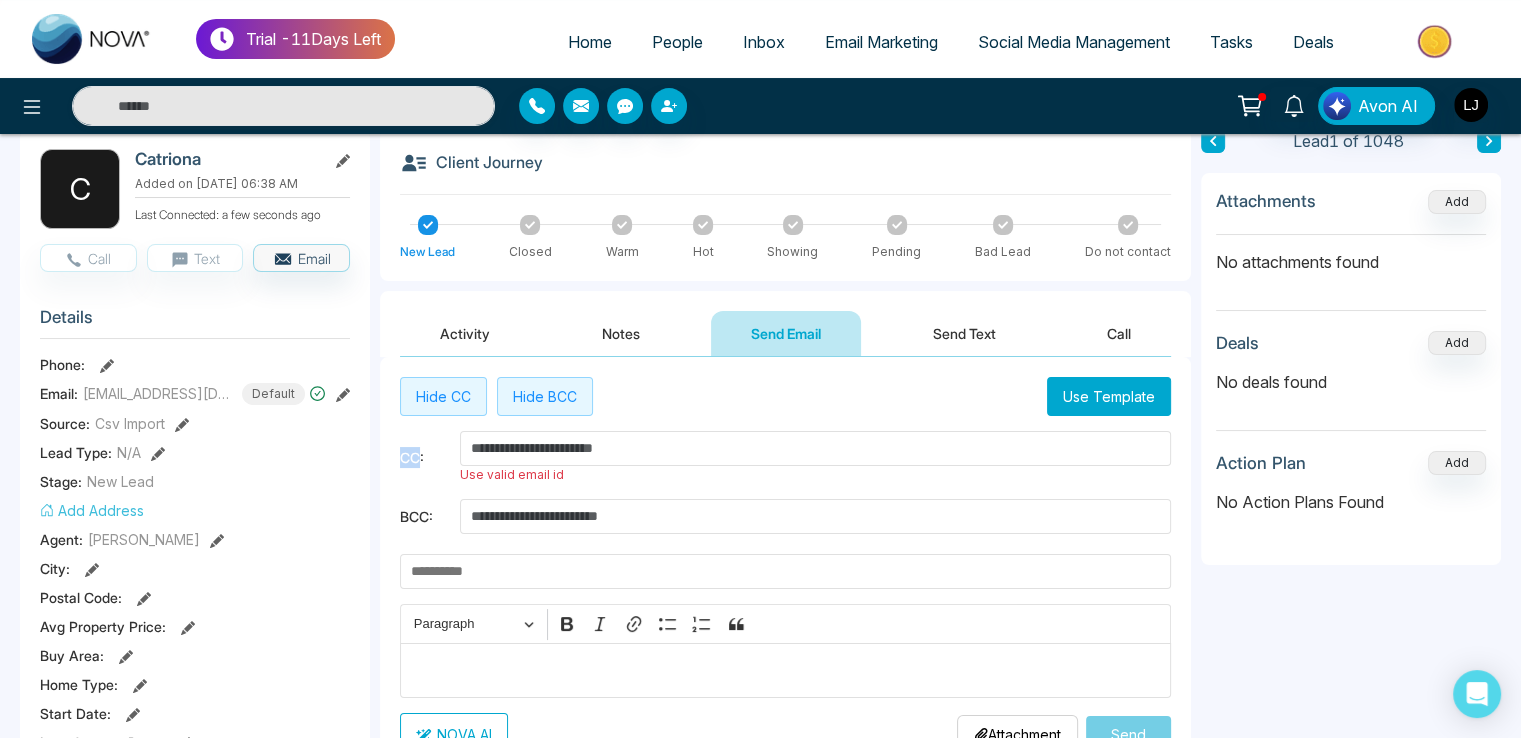 click on "**********" at bounding box center (785, 566) 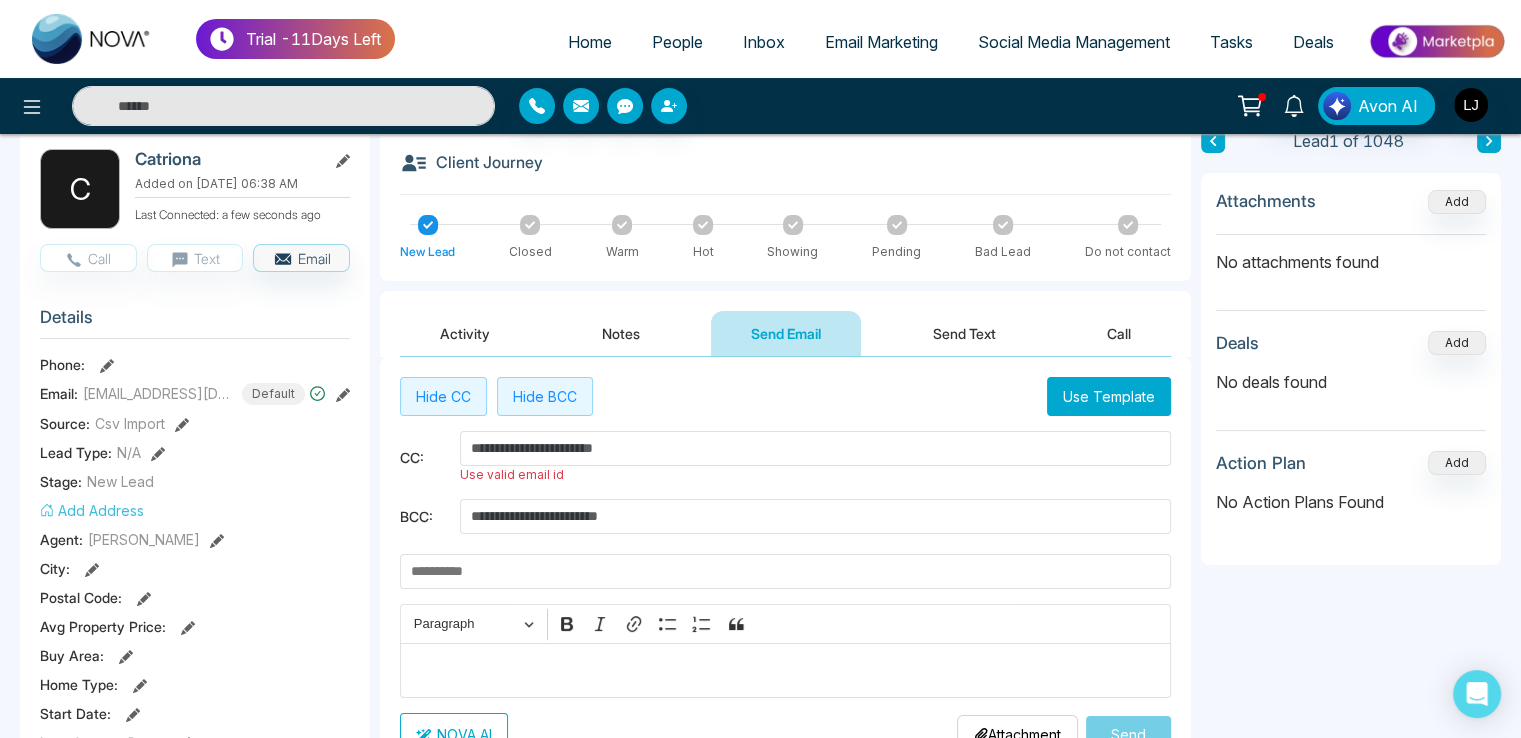 click on "BCC:" at bounding box center (430, 516) 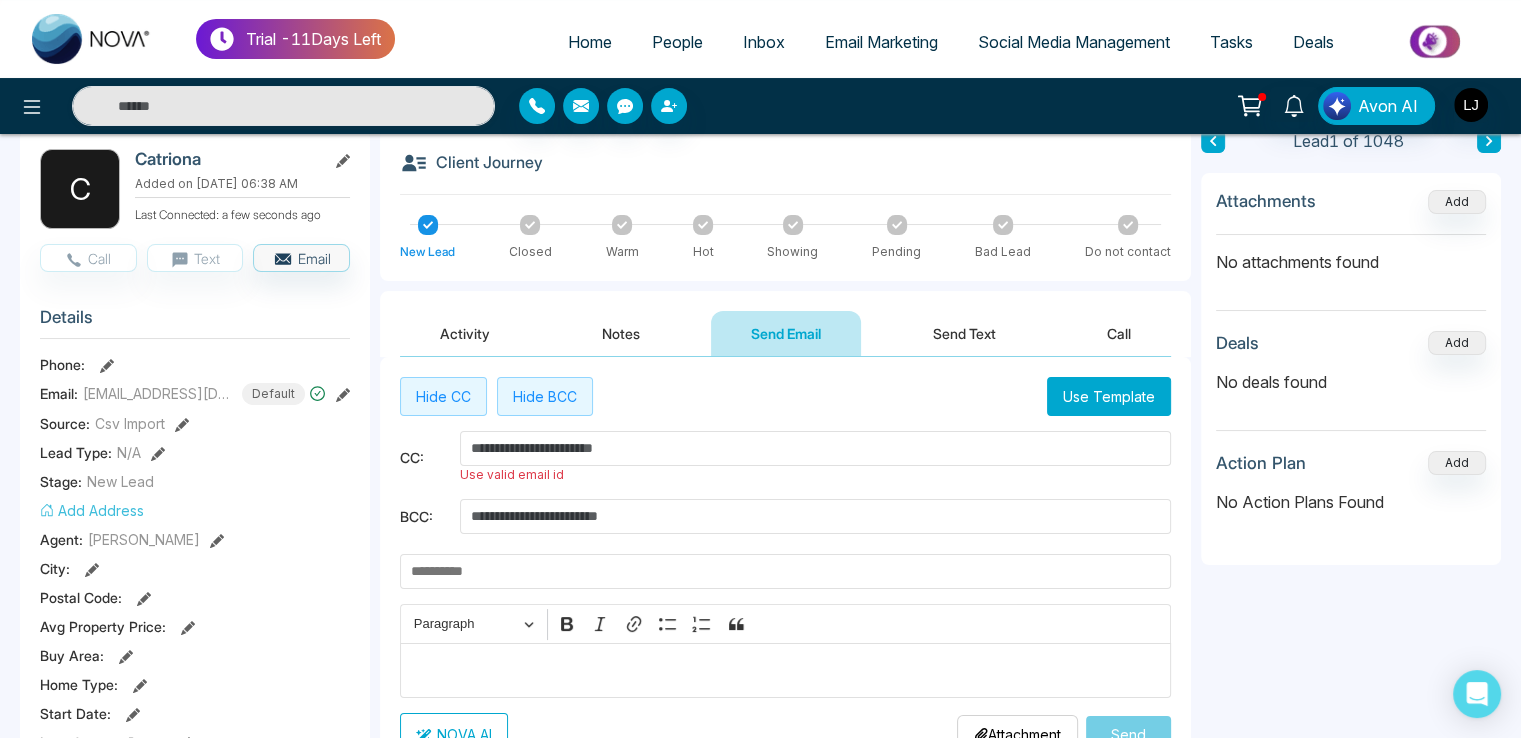 click on "Inbox" at bounding box center (764, 42) 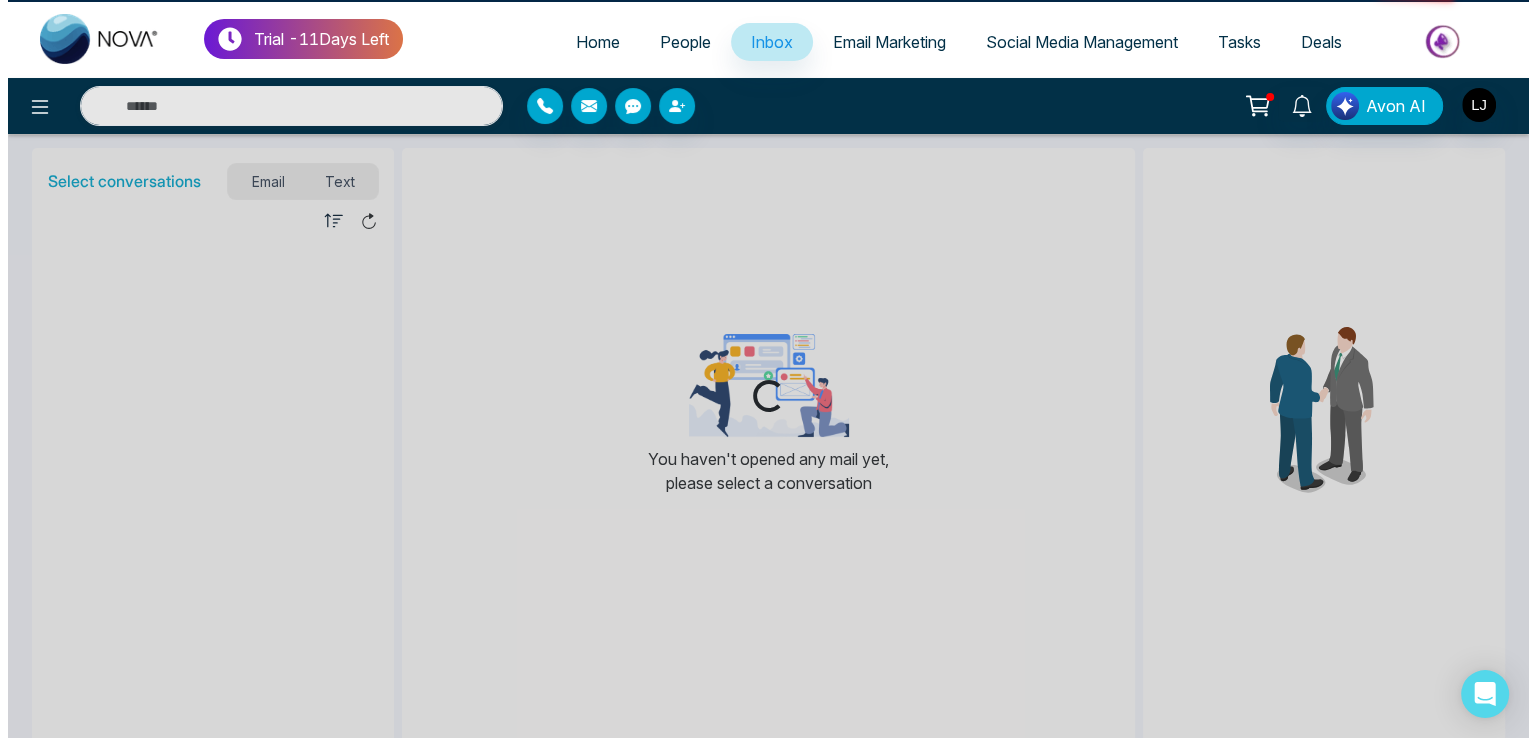 scroll, scrollTop: 0, scrollLeft: 0, axis: both 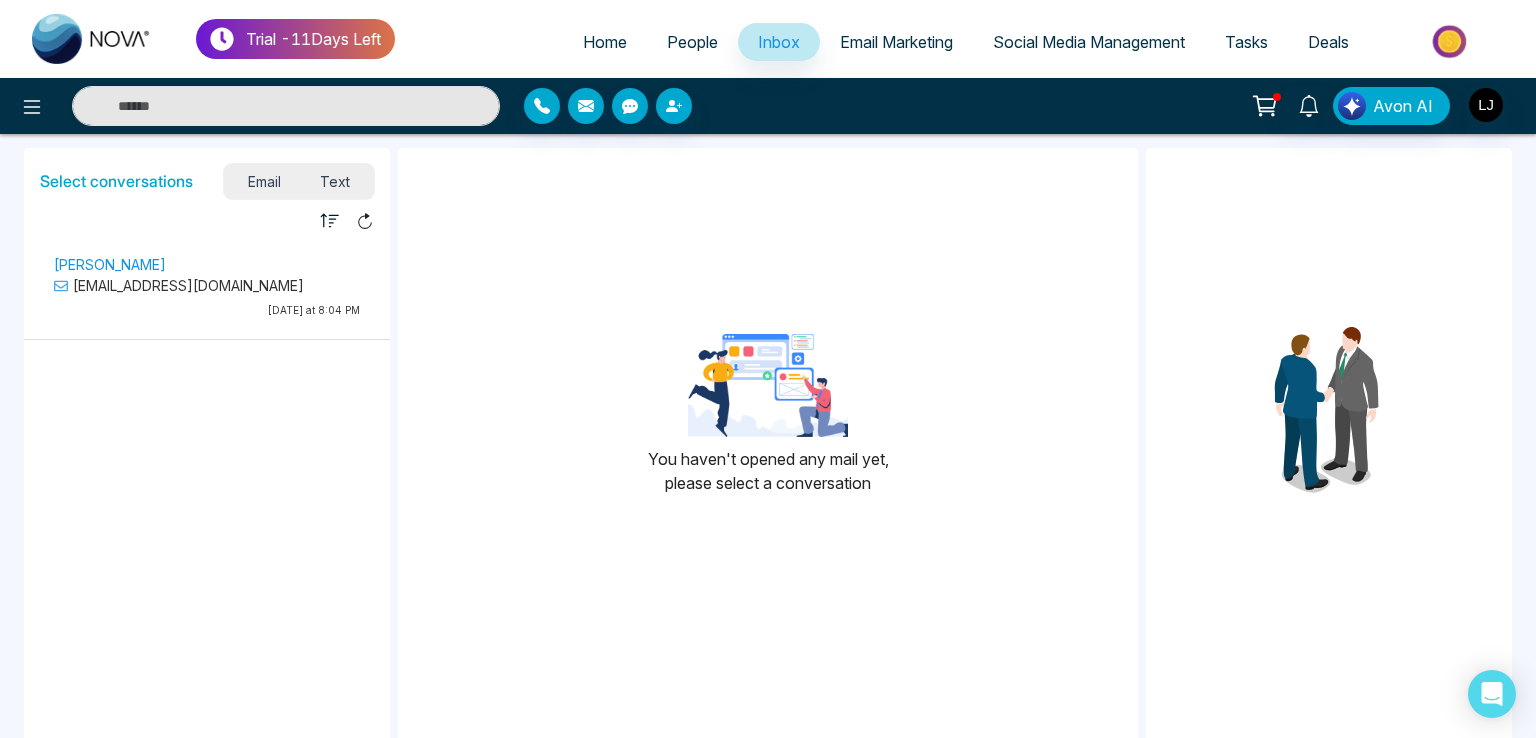 click on "Lokesh    lokeshjoshi6454@gmail.com Today at 8:04 PM" at bounding box center [207, 289] 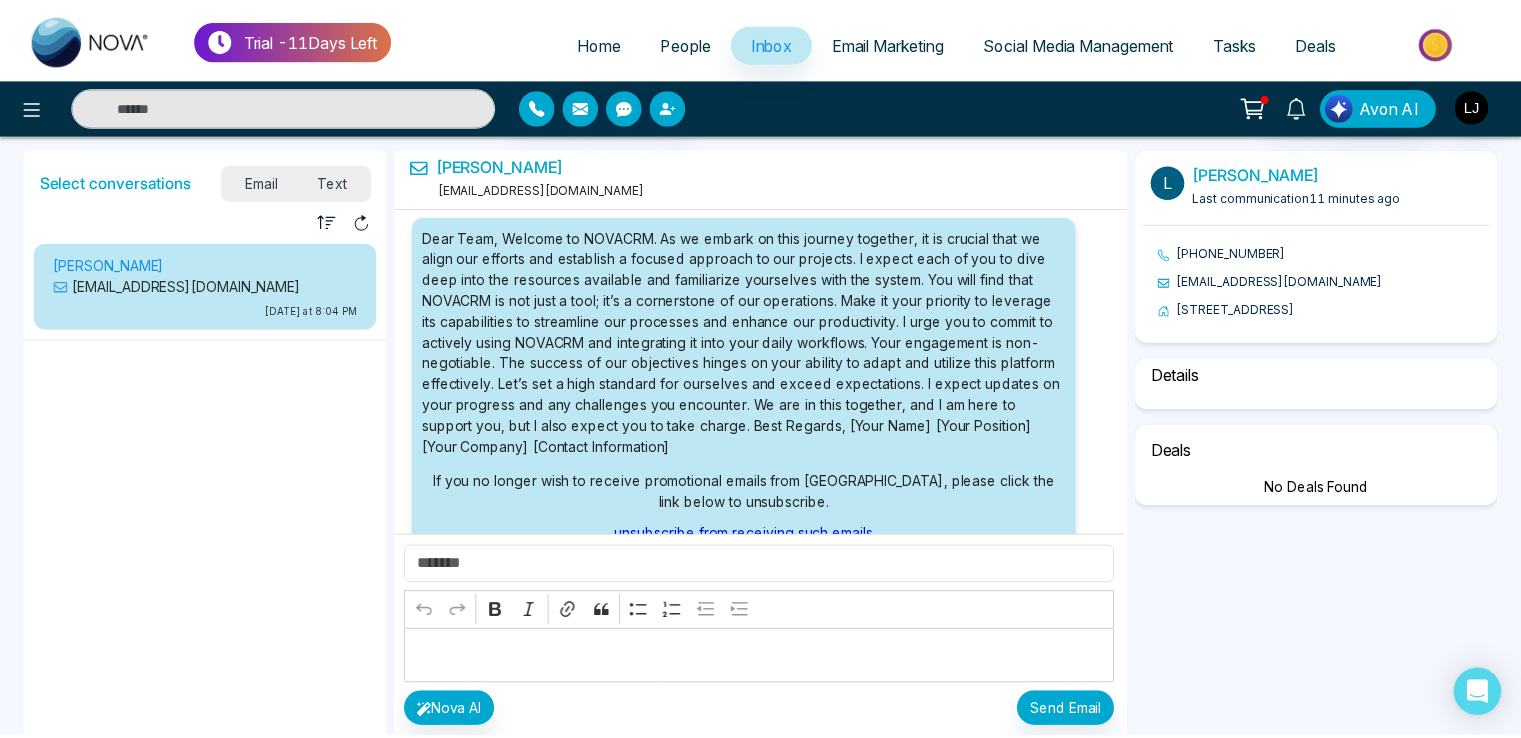 scroll, scrollTop: 503, scrollLeft: 0, axis: vertical 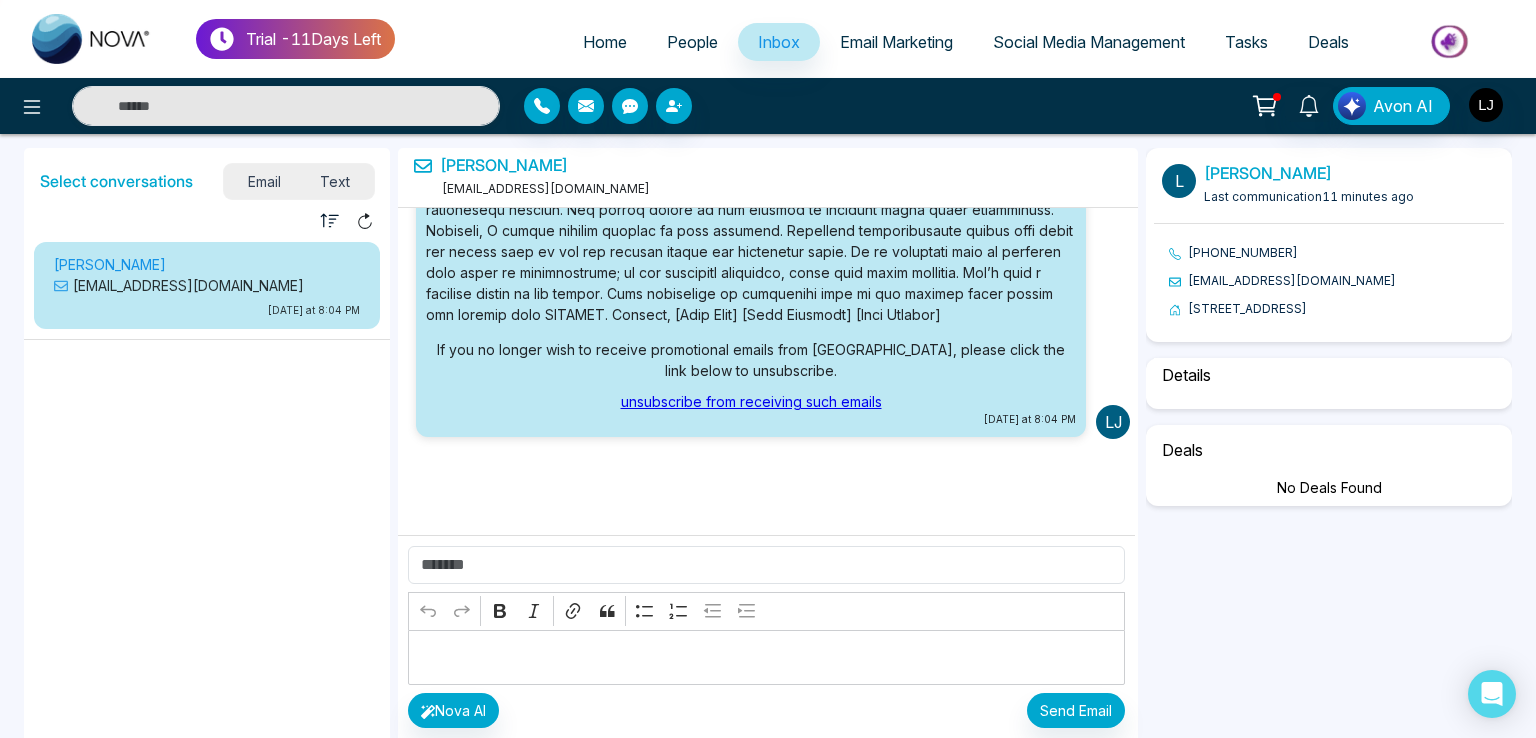 select on "*" 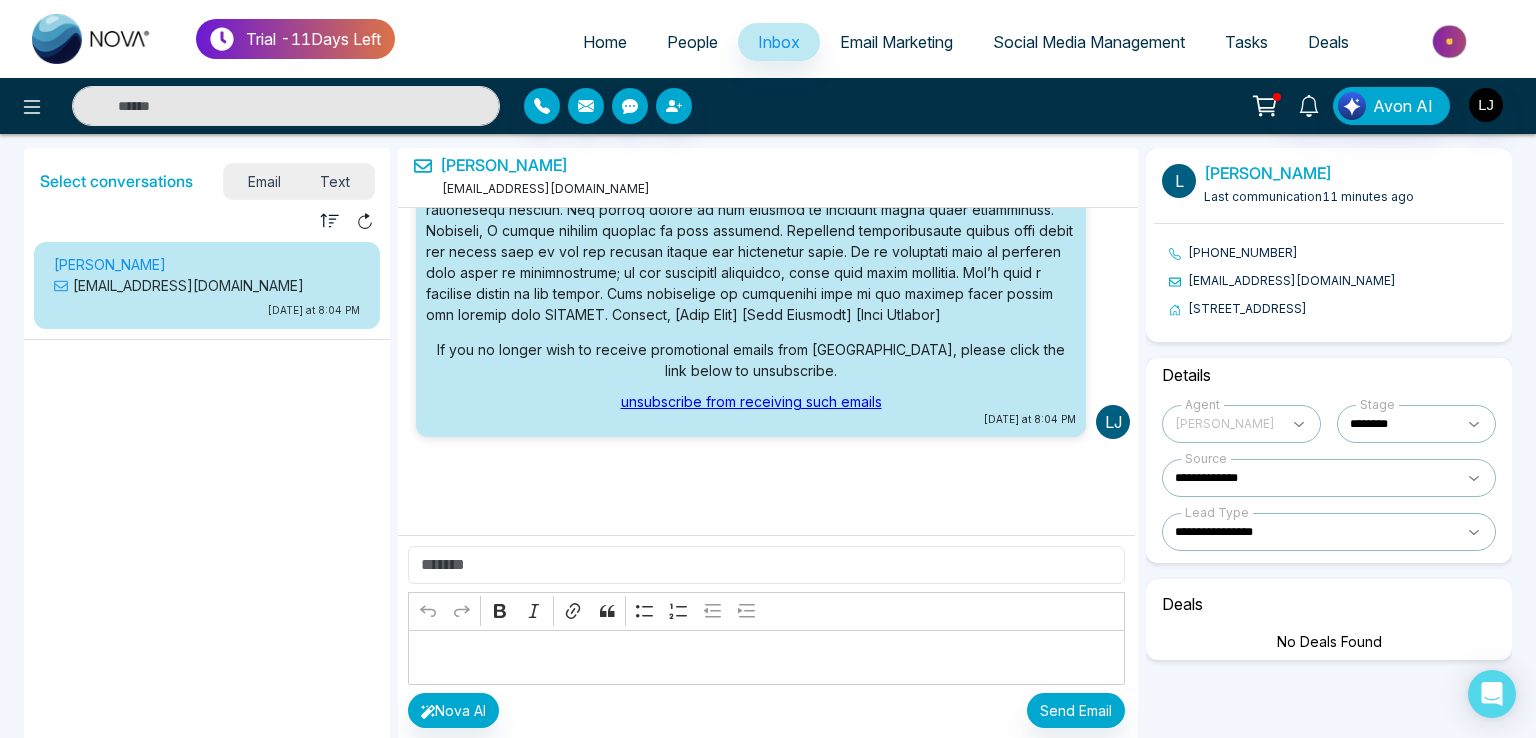 click at bounding box center (766, 565) 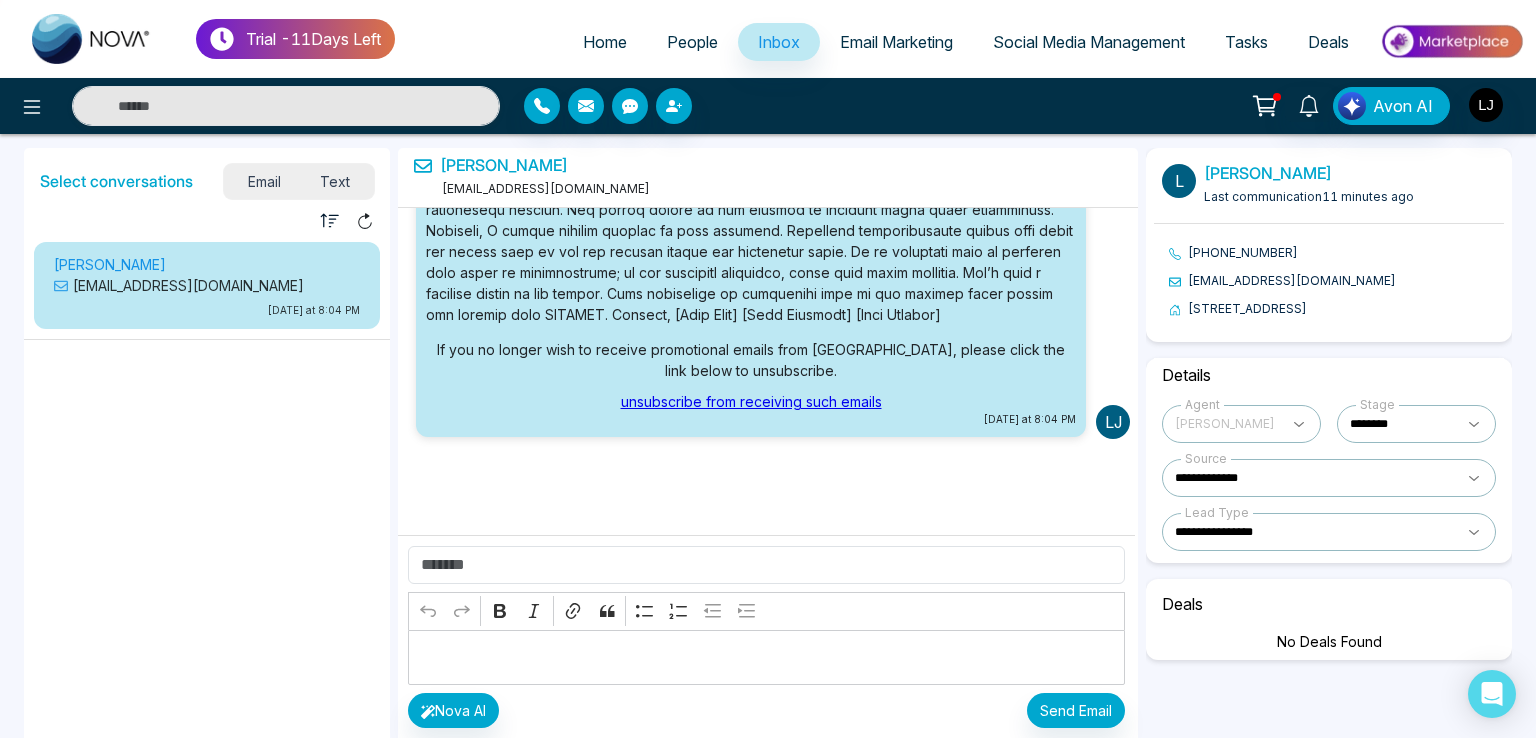 click on "People" at bounding box center (692, 42) 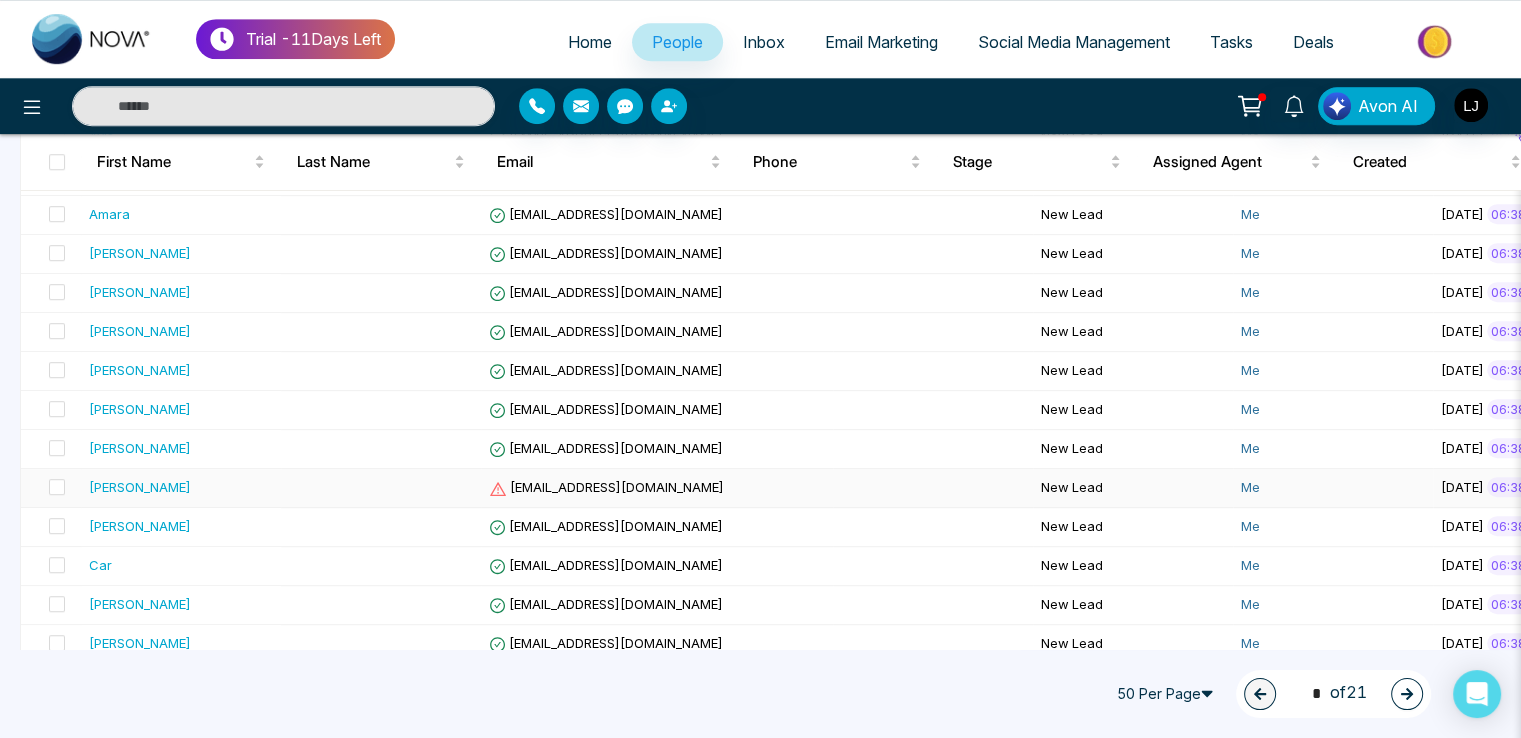 scroll, scrollTop: 1710, scrollLeft: 0, axis: vertical 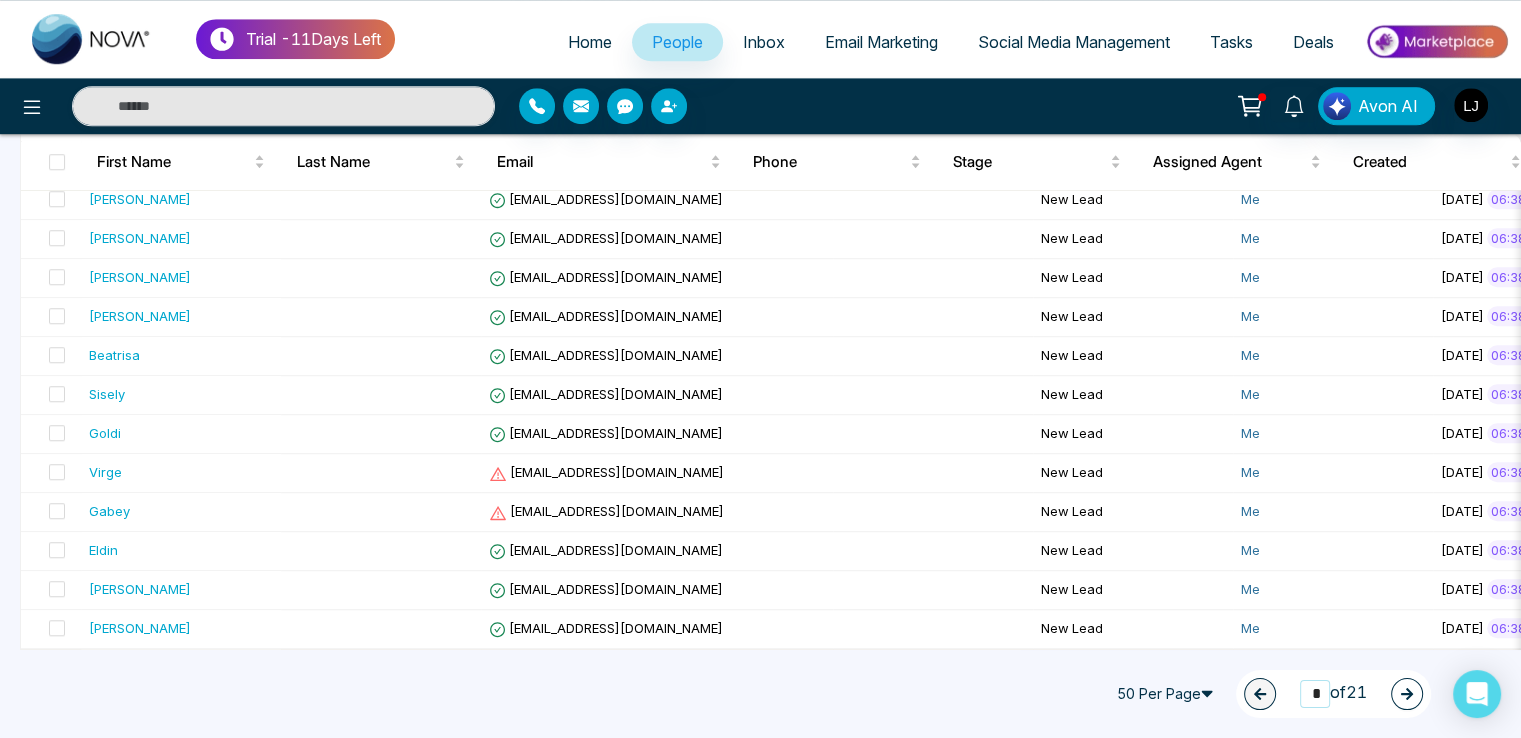 click on "*" at bounding box center (1315, 693) 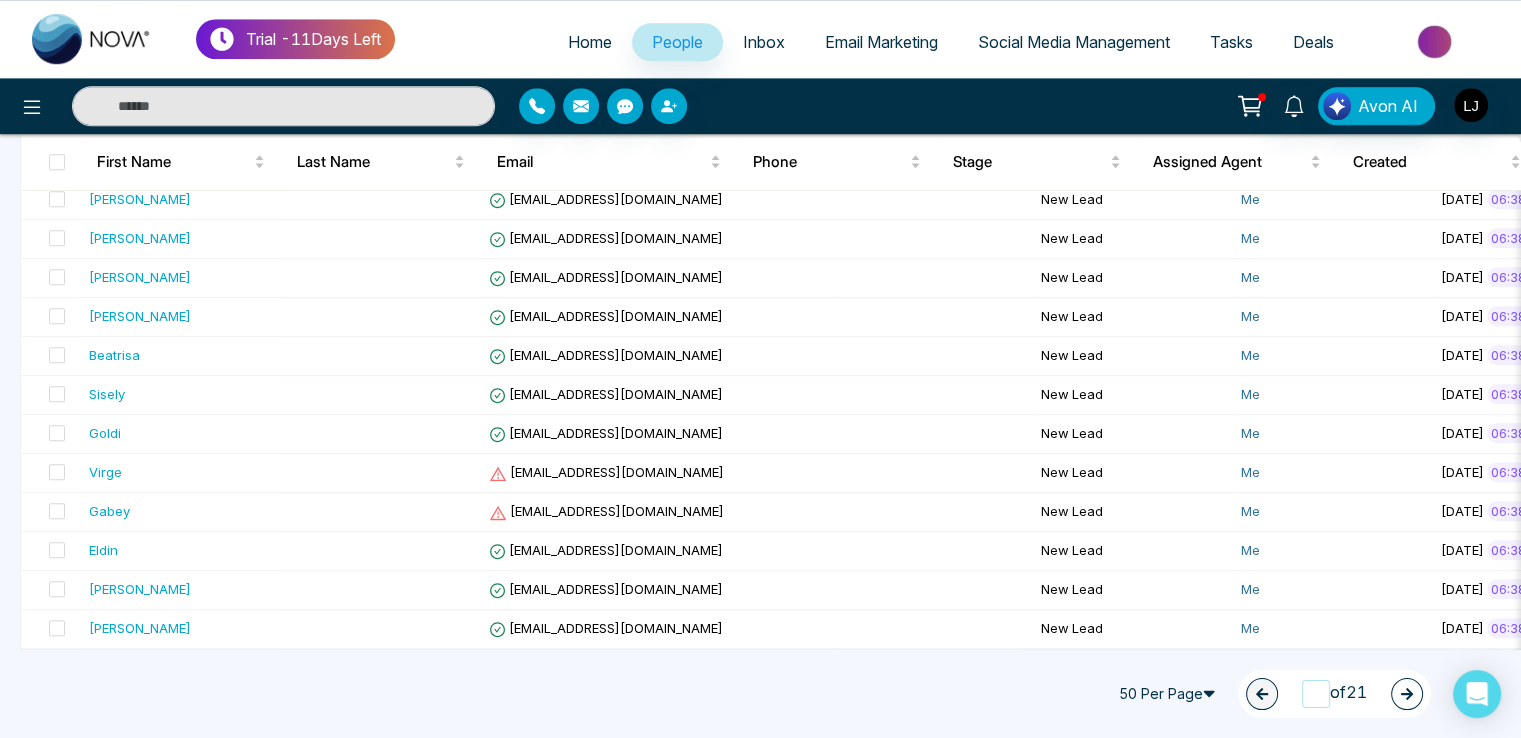 type on "*" 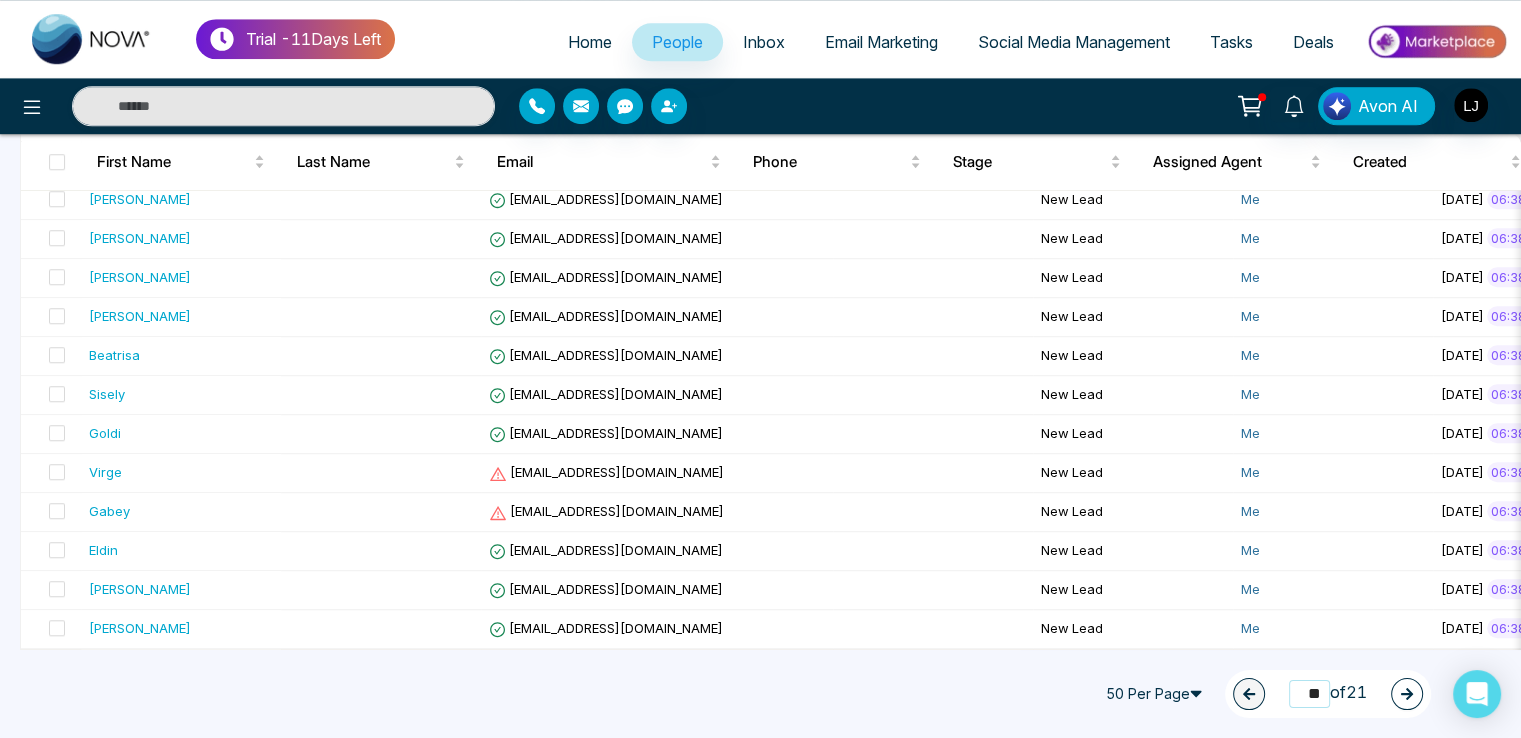 scroll, scrollTop: 0, scrollLeft: 0, axis: both 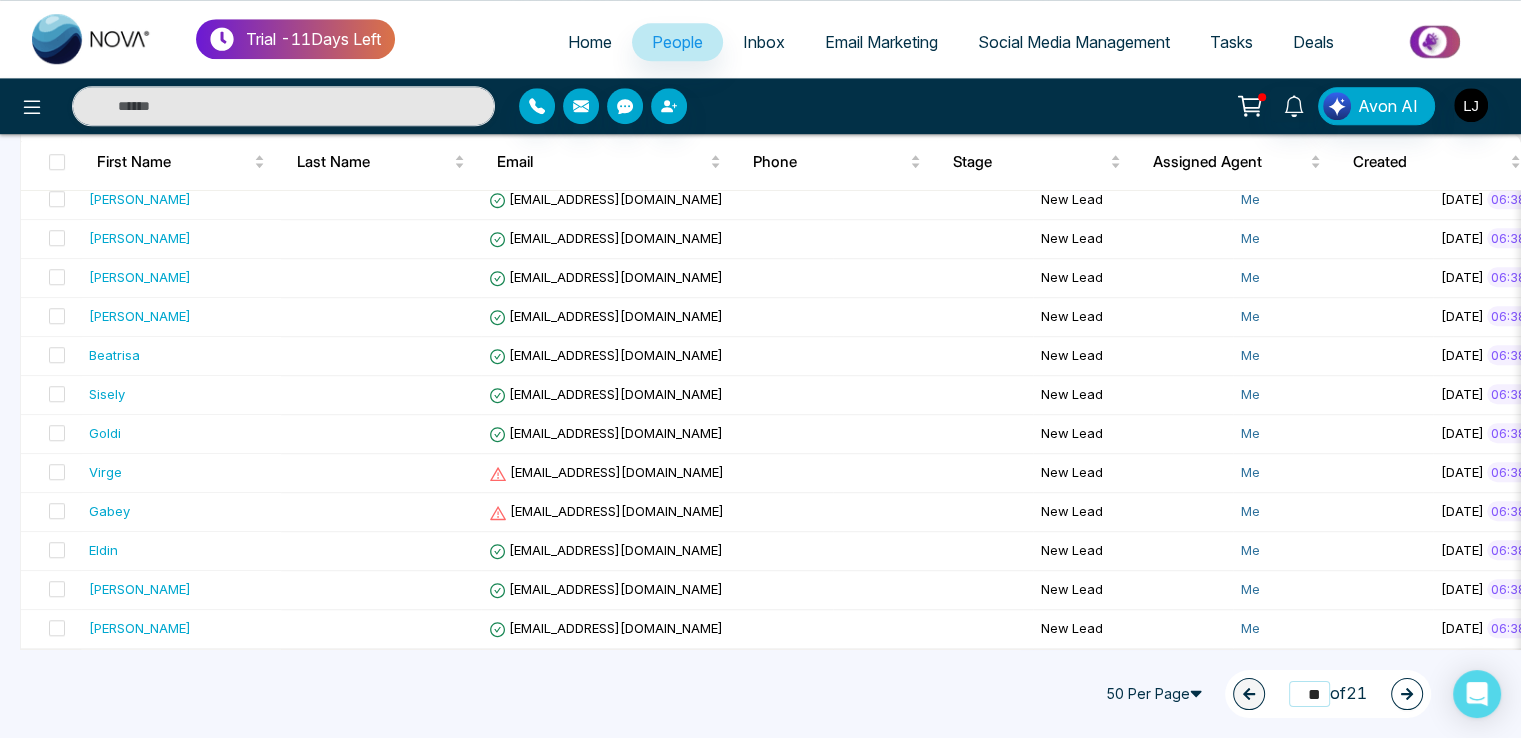 type on "**" 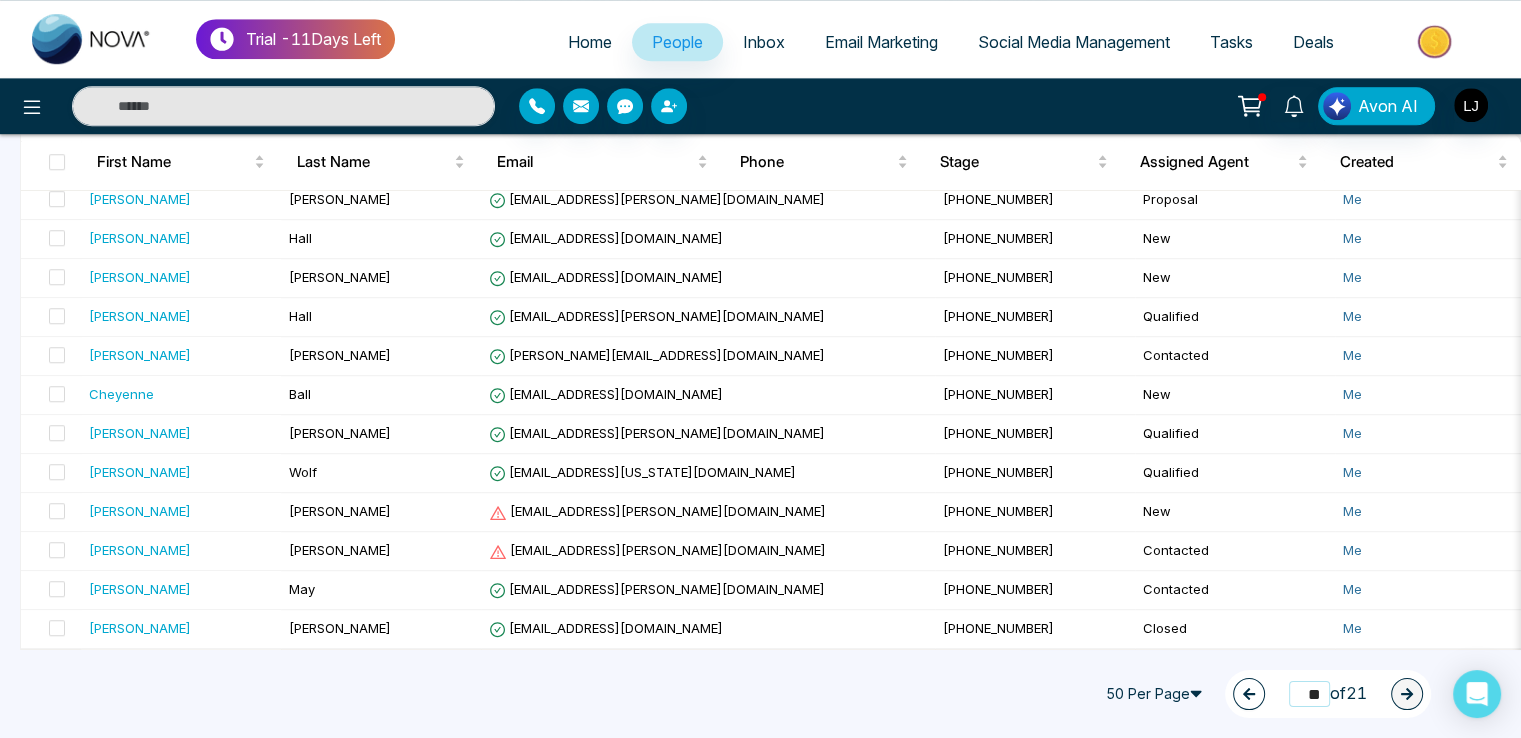 scroll, scrollTop: 1632, scrollLeft: 0, axis: vertical 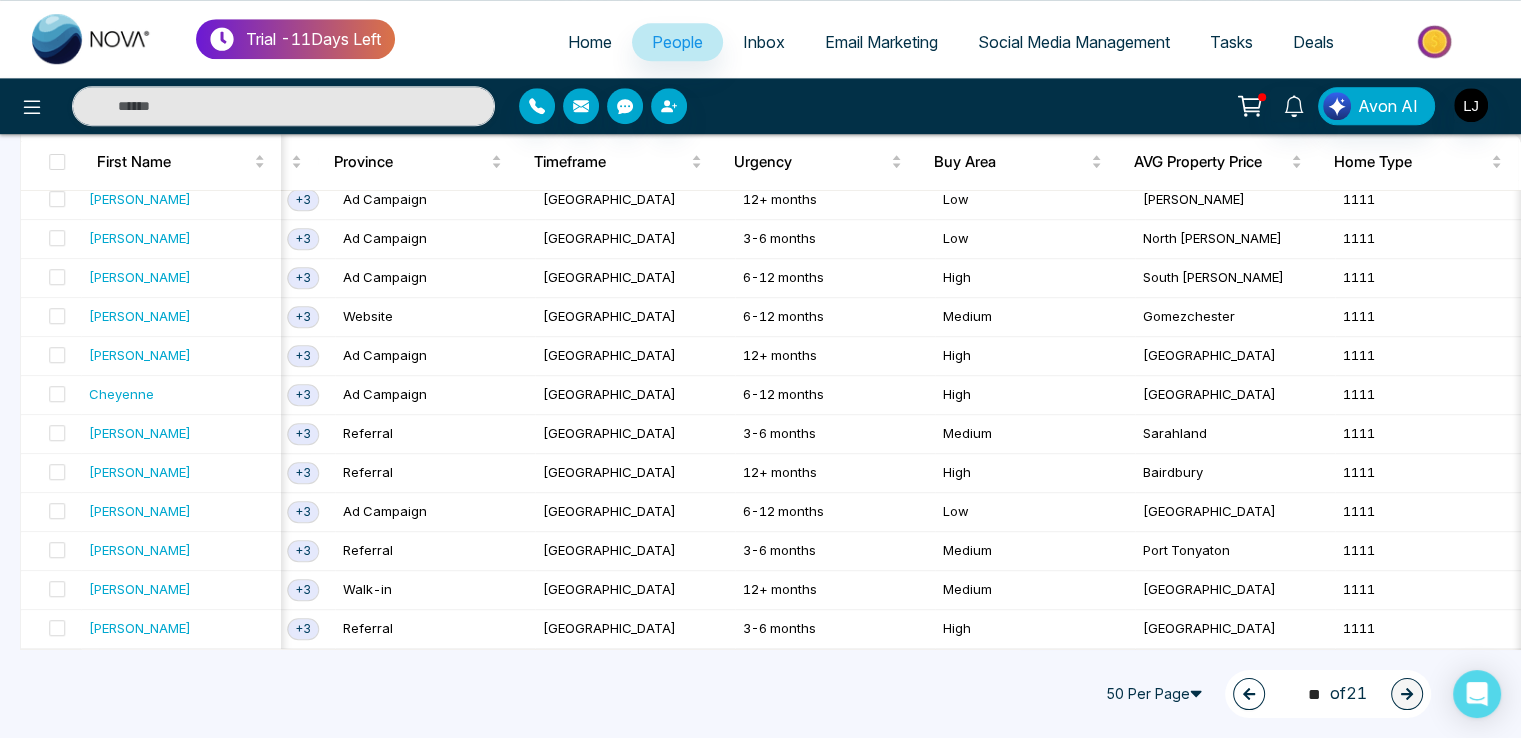 click on "Tasks" at bounding box center [1231, 42] 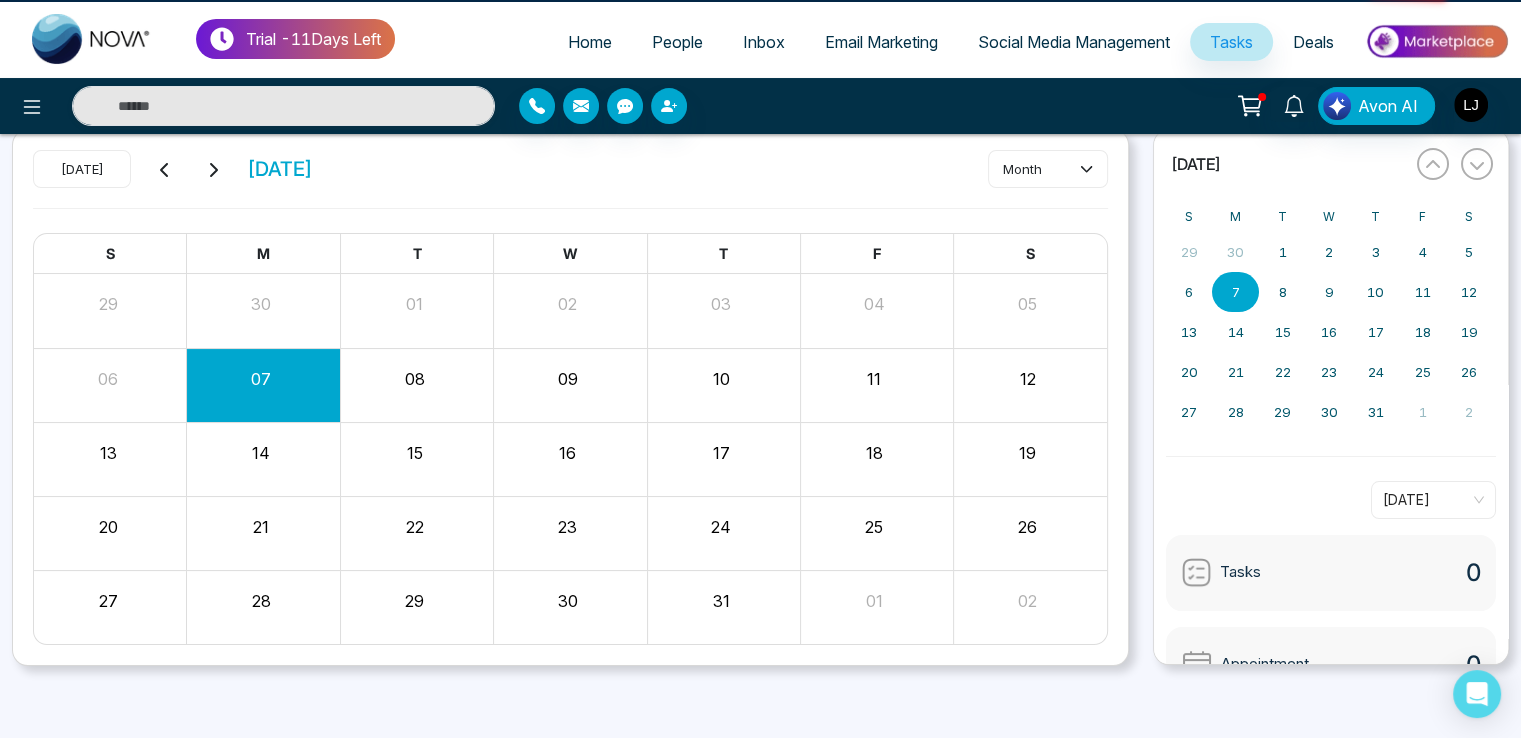 scroll, scrollTop: 0, scrollLeft: 0, axis: both 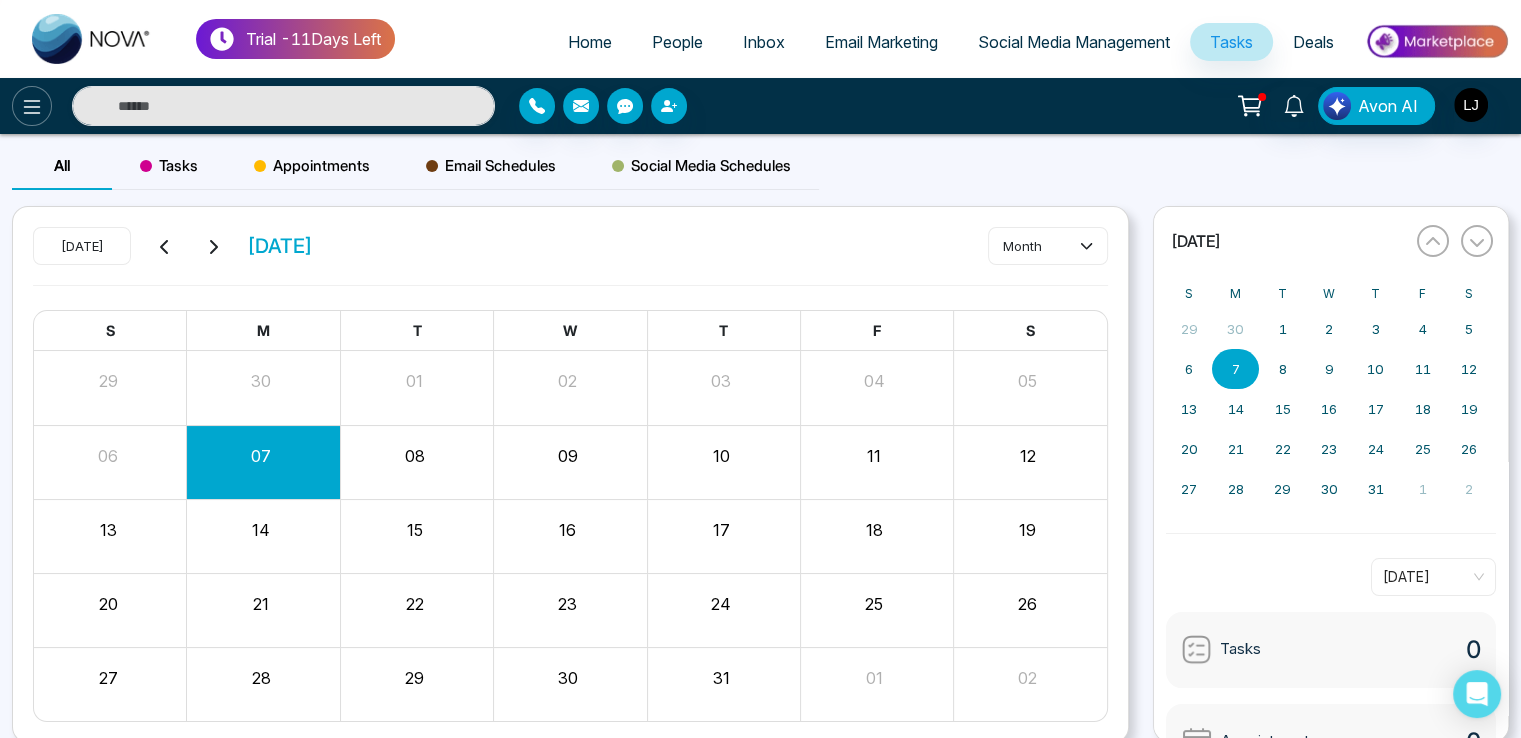 click at bounding box center (32, 106) 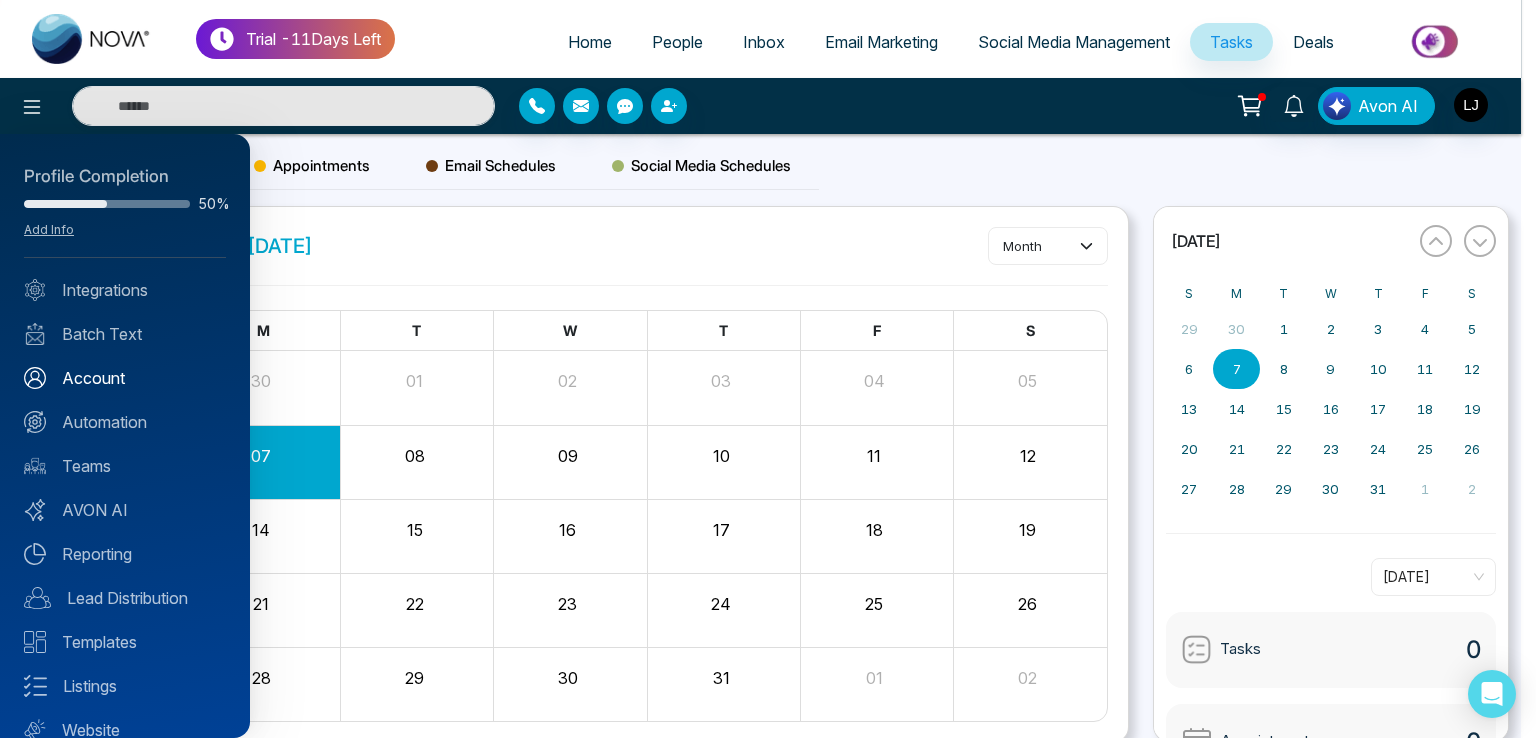 click on "Account" at bounding box center [125, 378] 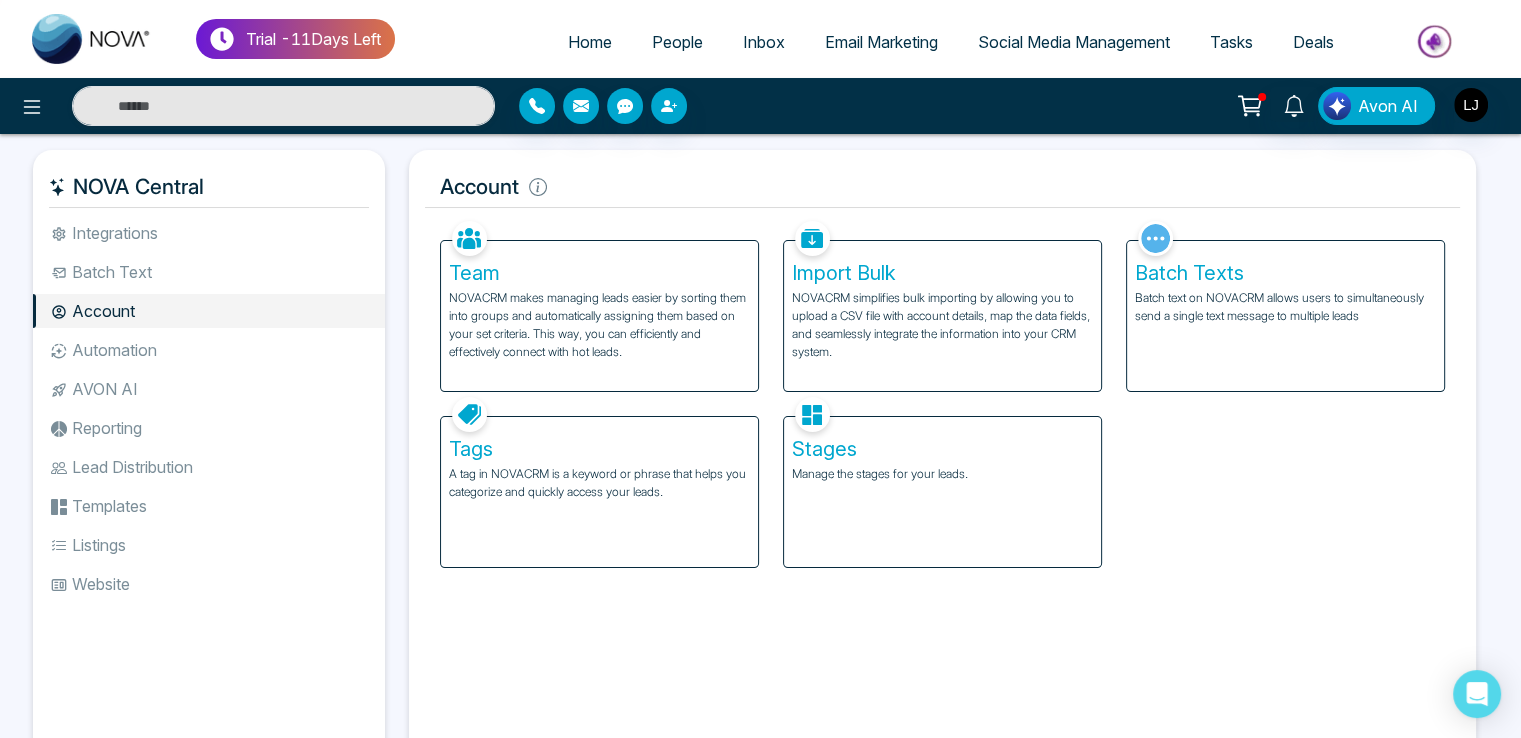 click on "Integrations" at bounding box center [209, 233] 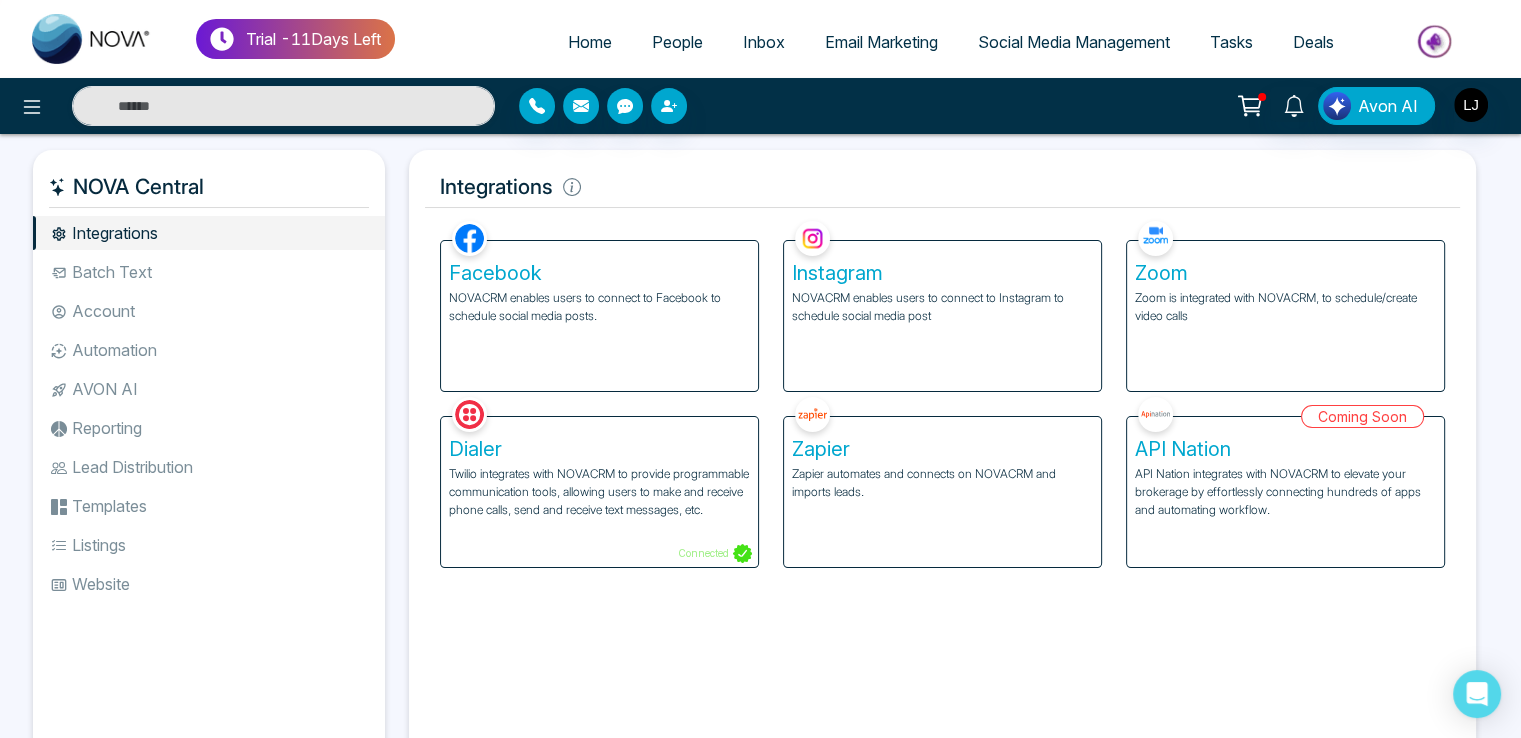 click on "Zoom is integrated with NOVACRM, to schedule/create video calls" at bounding box center (1285, 307) 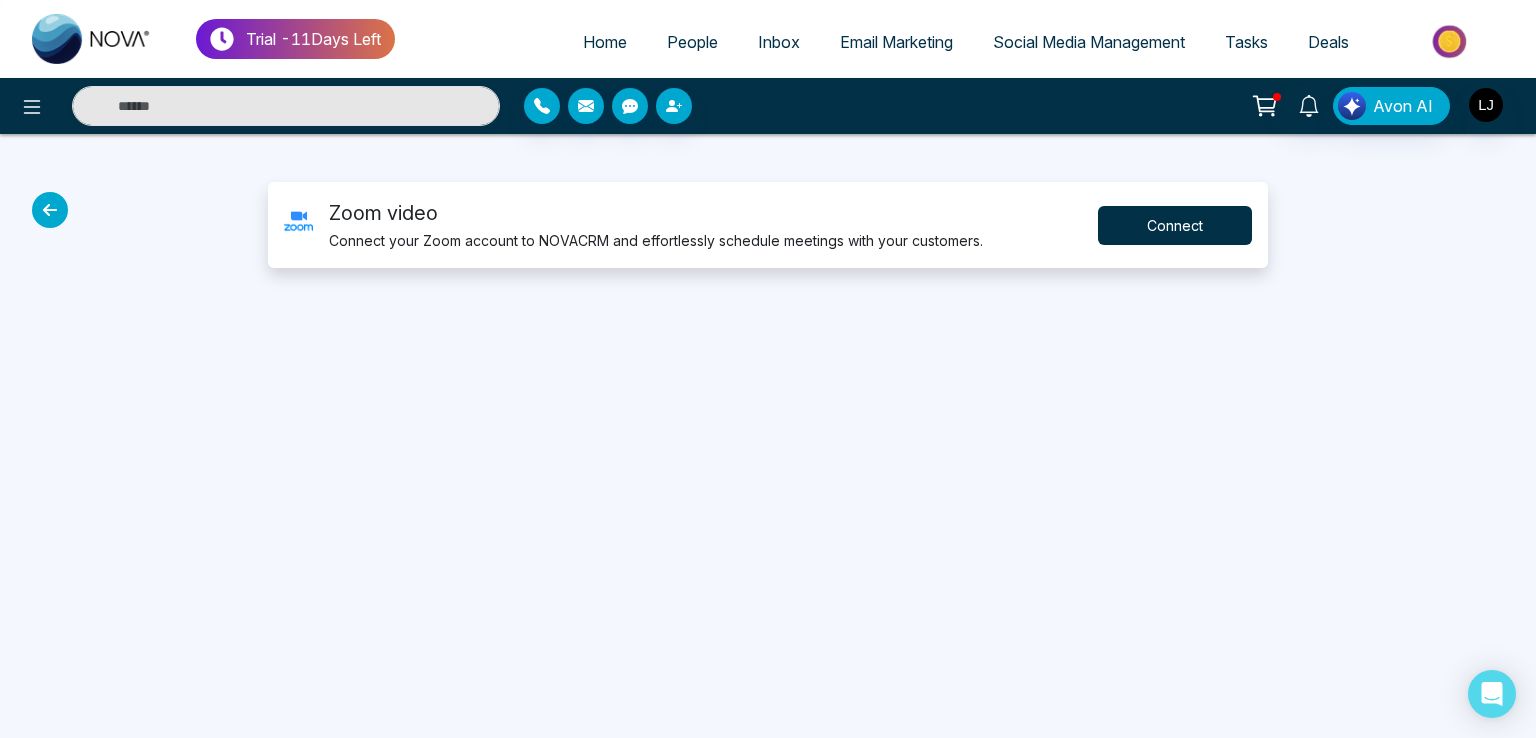 click on "Connect" at bounding box center (1175, 225) 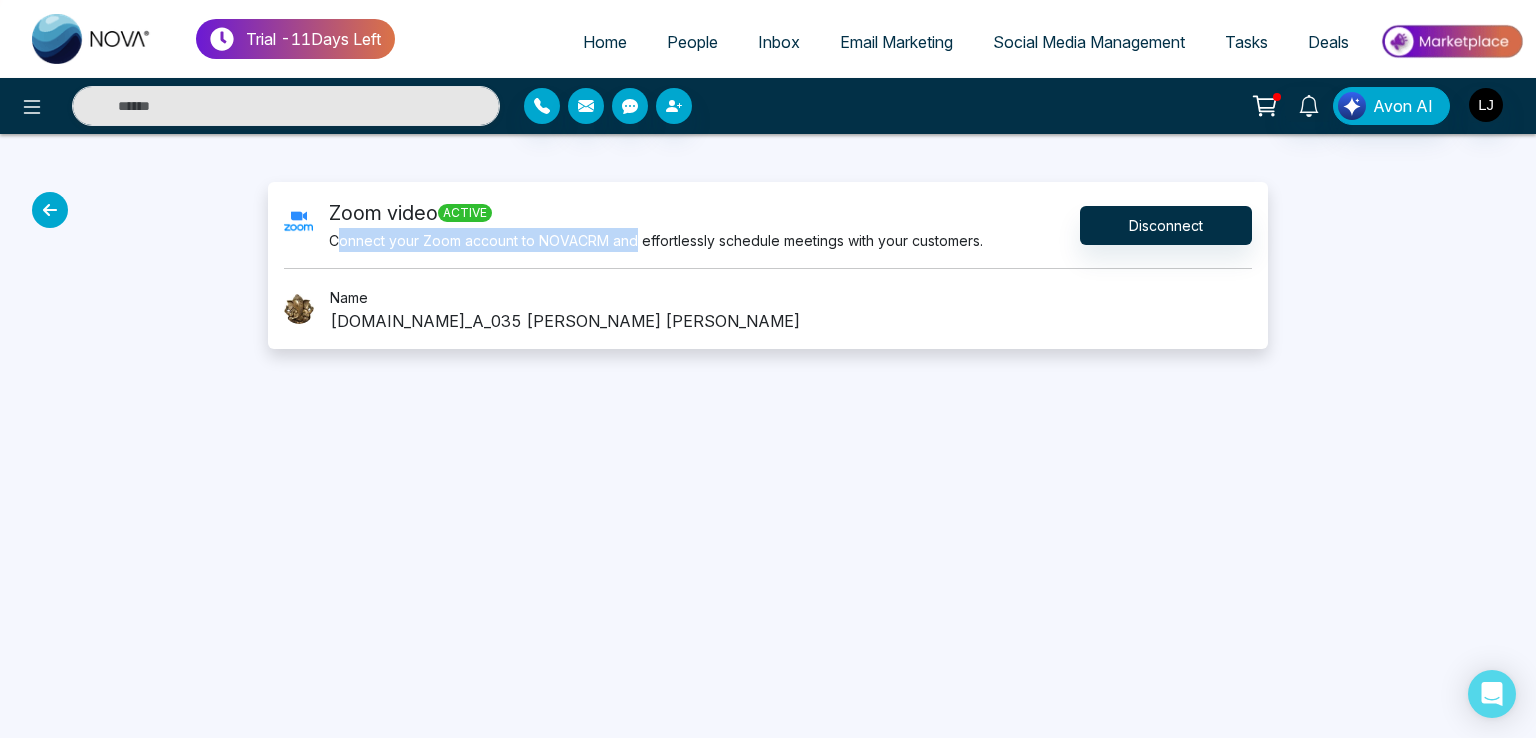 drag, startPoint x: 342, startPoint y: 247, endPoint x: 637, endPoint y: 245, distance: 295.00677 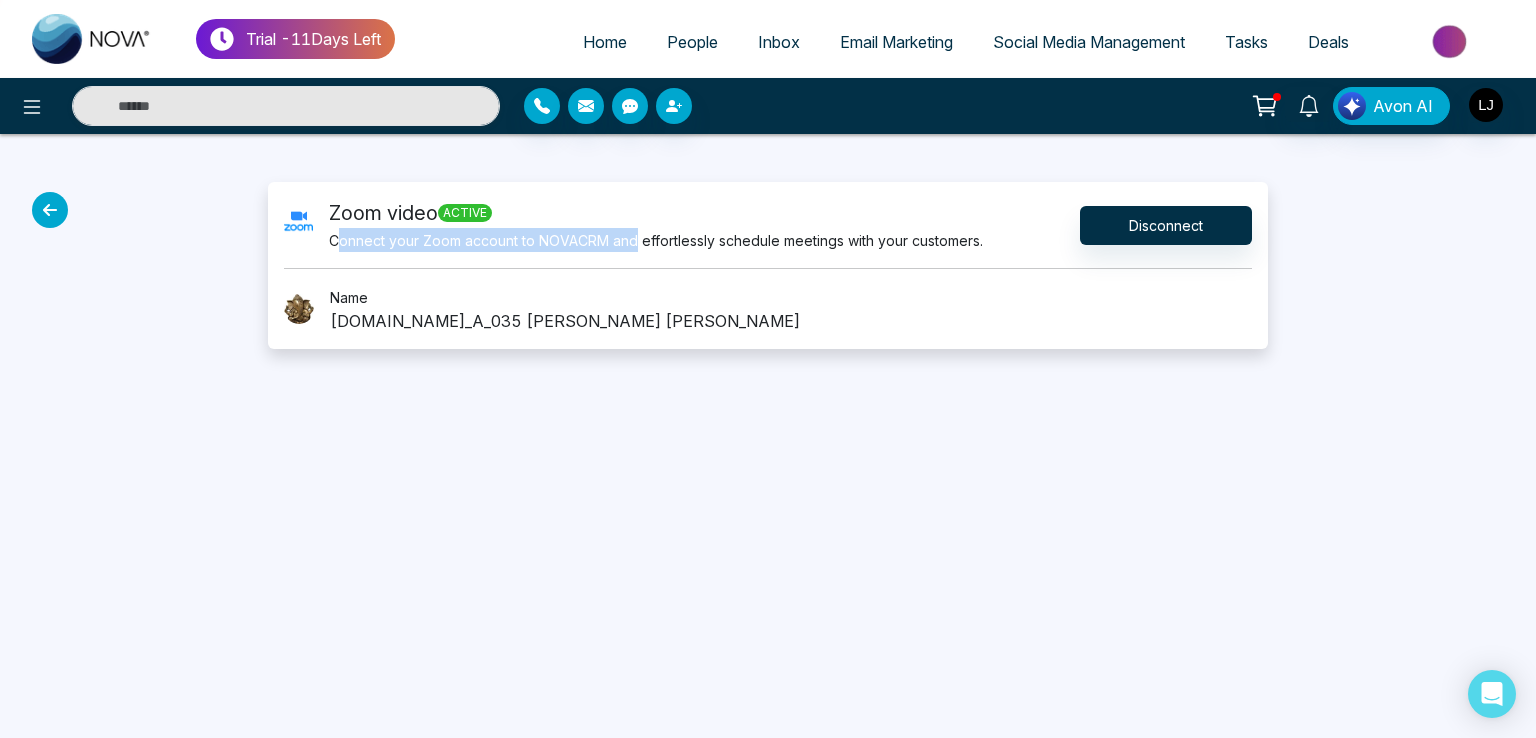 click on "Connect your Zoom account to NOVACRM and effortlessly schedule meetings with your customers." at bounding box center (656, 240) 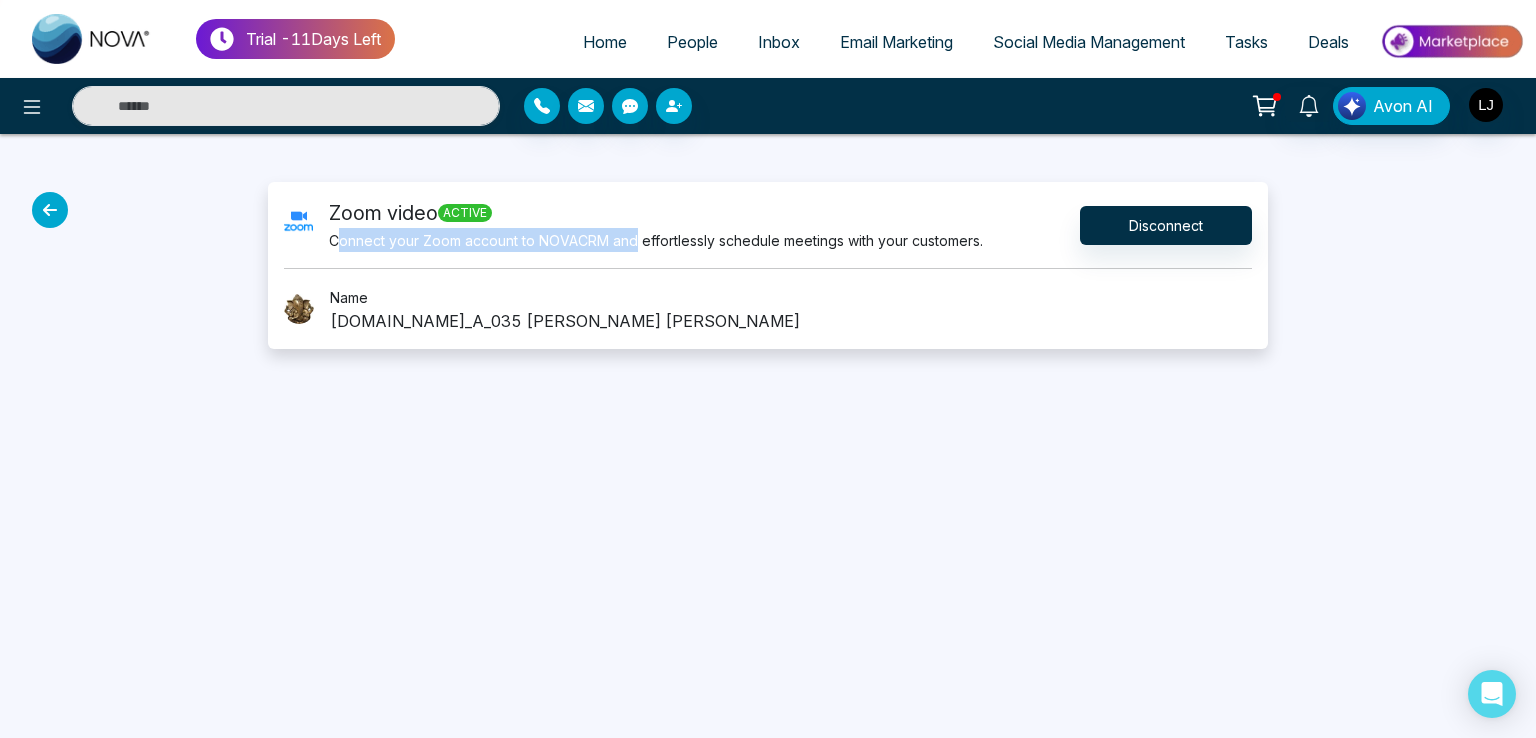 click on "Connect your Zoom account to NOVACRM and effortlessly schedule meetings with your customers." at bounding box center [656, 240] 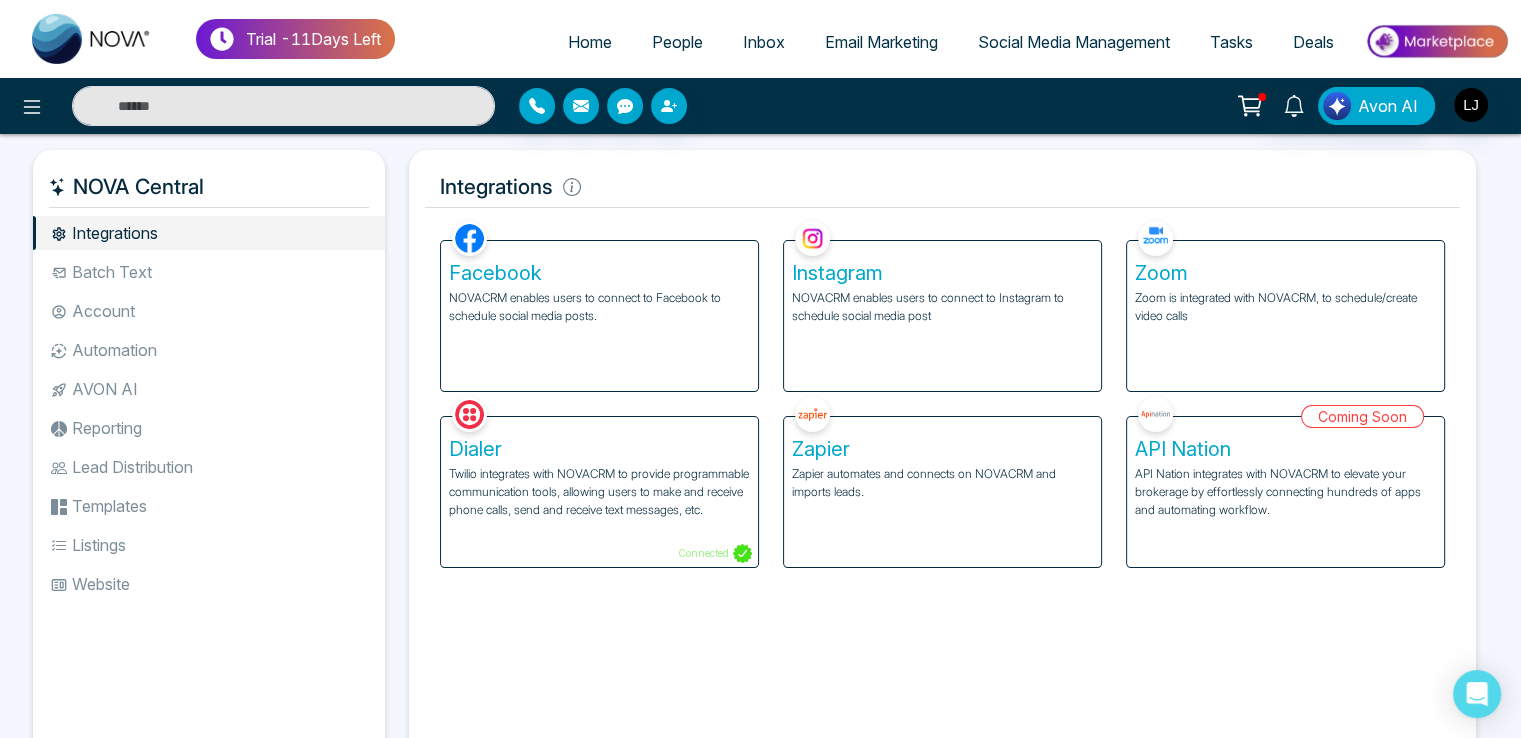 click on "Zoom Zoom is integrated with NOVACRM, to schedule/create video calls" at bounding box center [1285, 316] 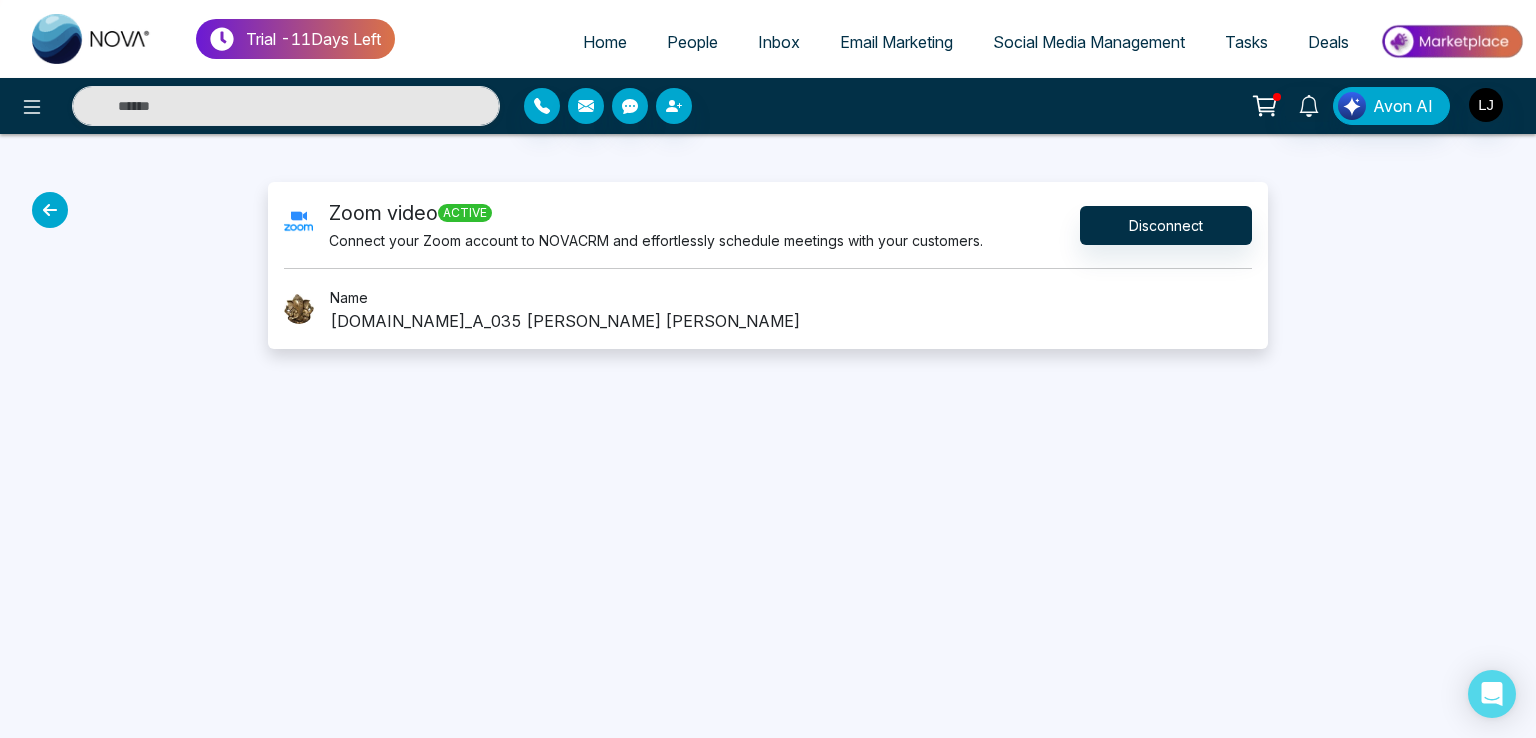 click at bounding box center (50, 210) 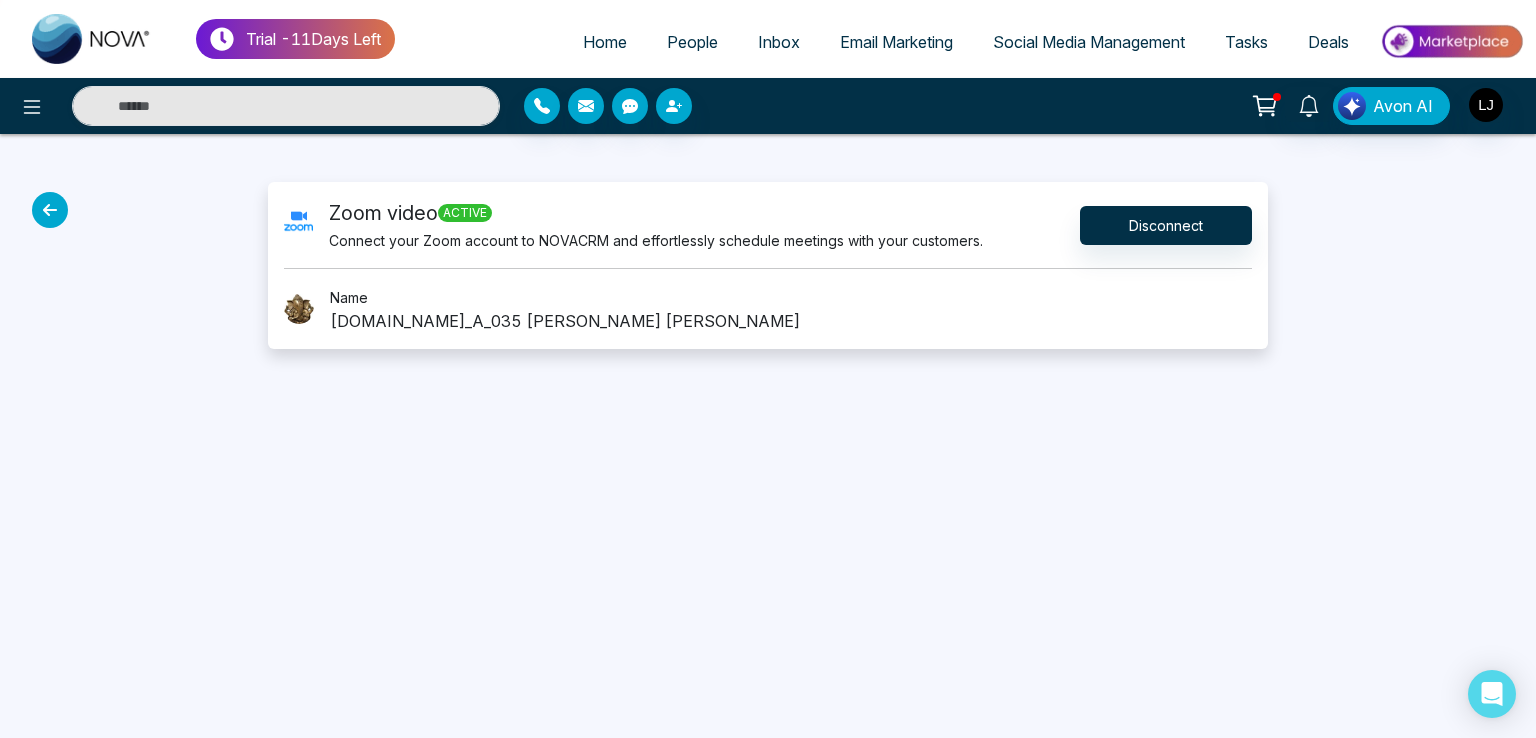 click at bounding box center [50, 210] 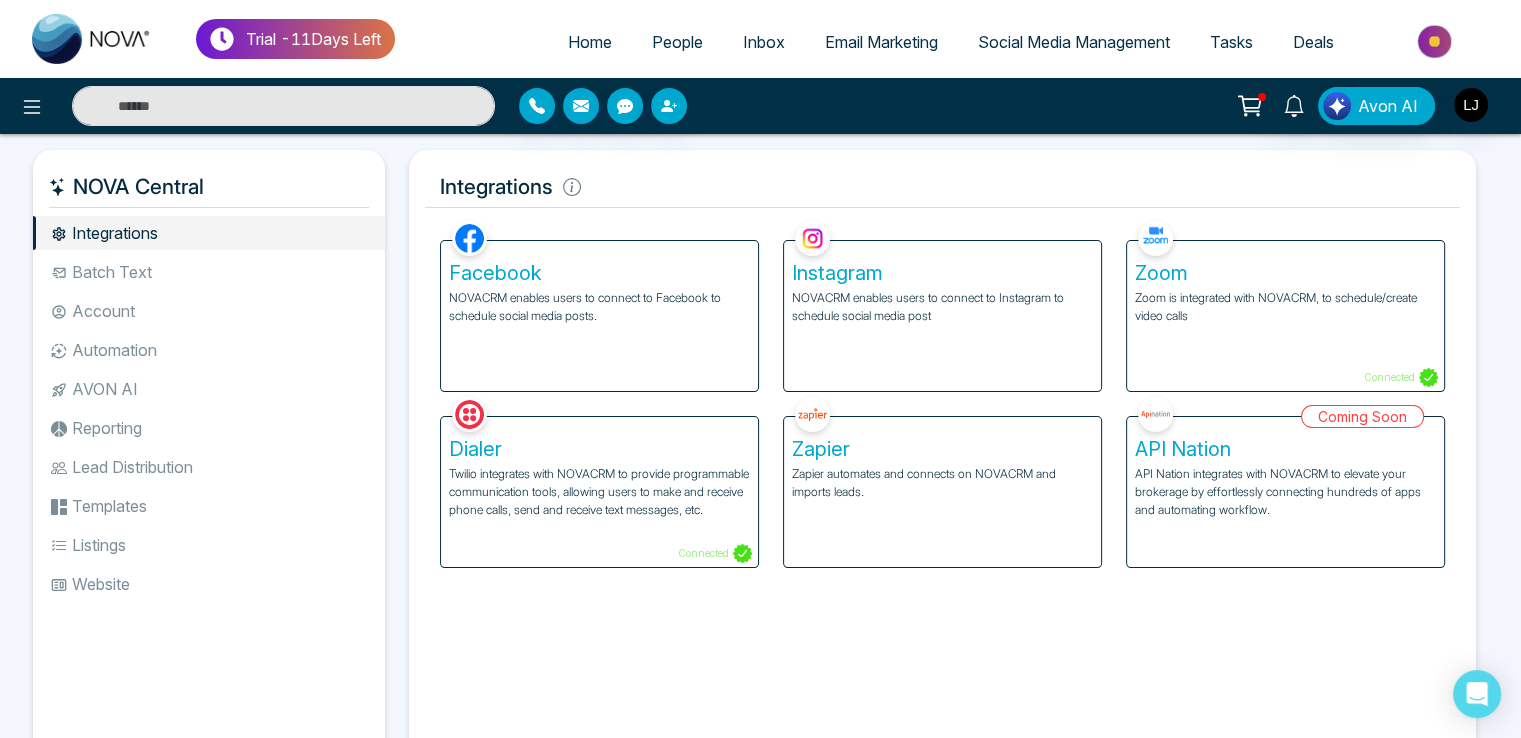 click on "Tasks" at bounding box center (1231, 42) 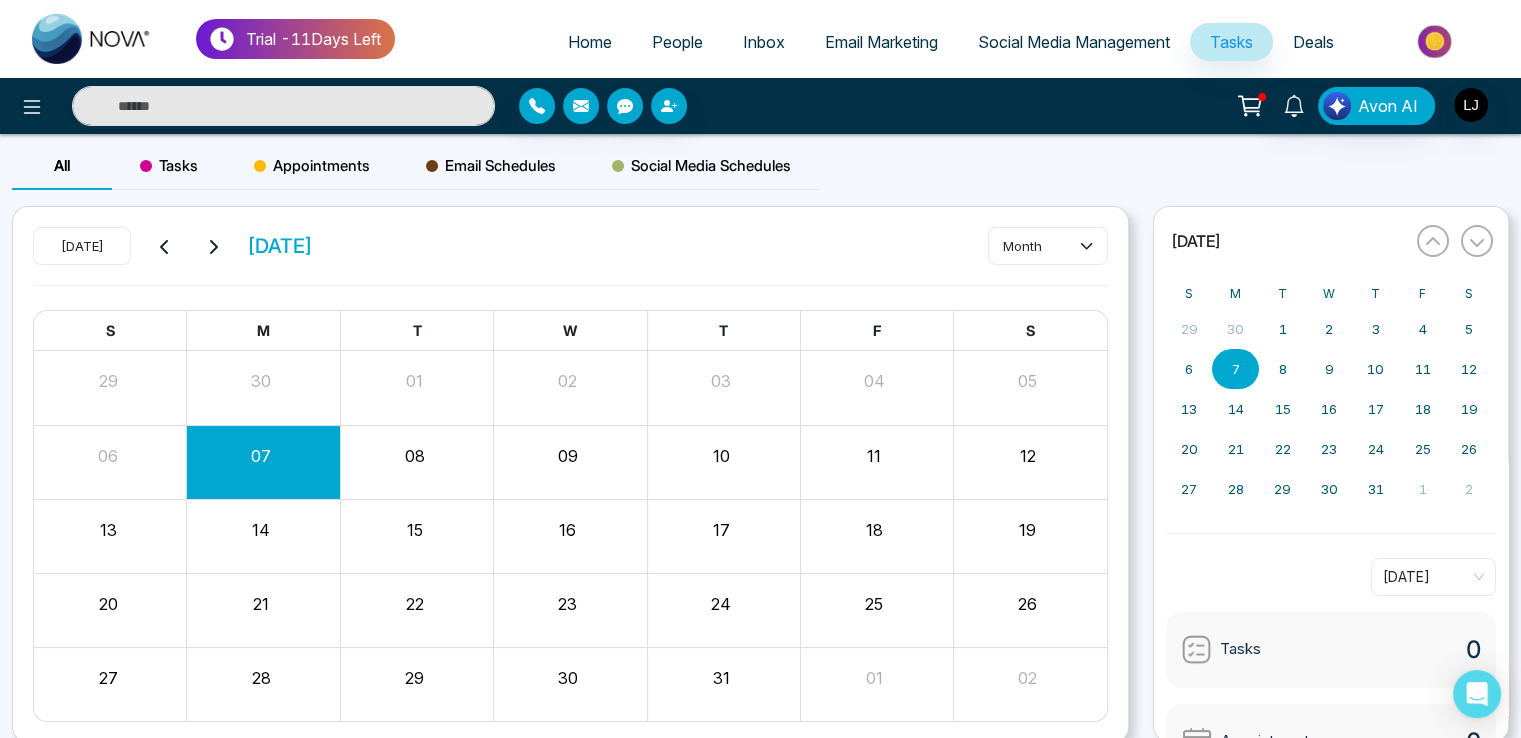 click on "Appointments" at bounding box center (312, 166) 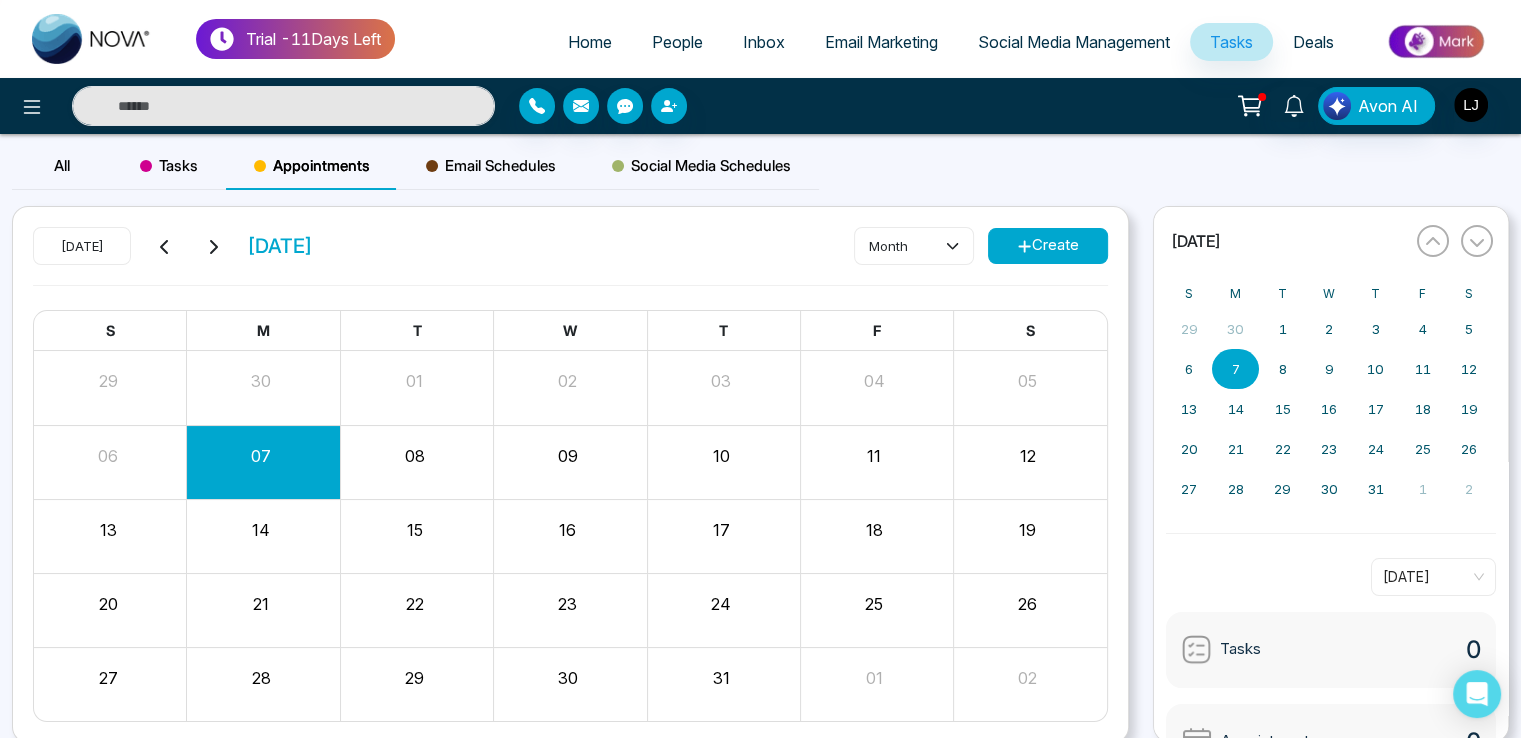 click on "Create" at bounding box center (1048, 246) 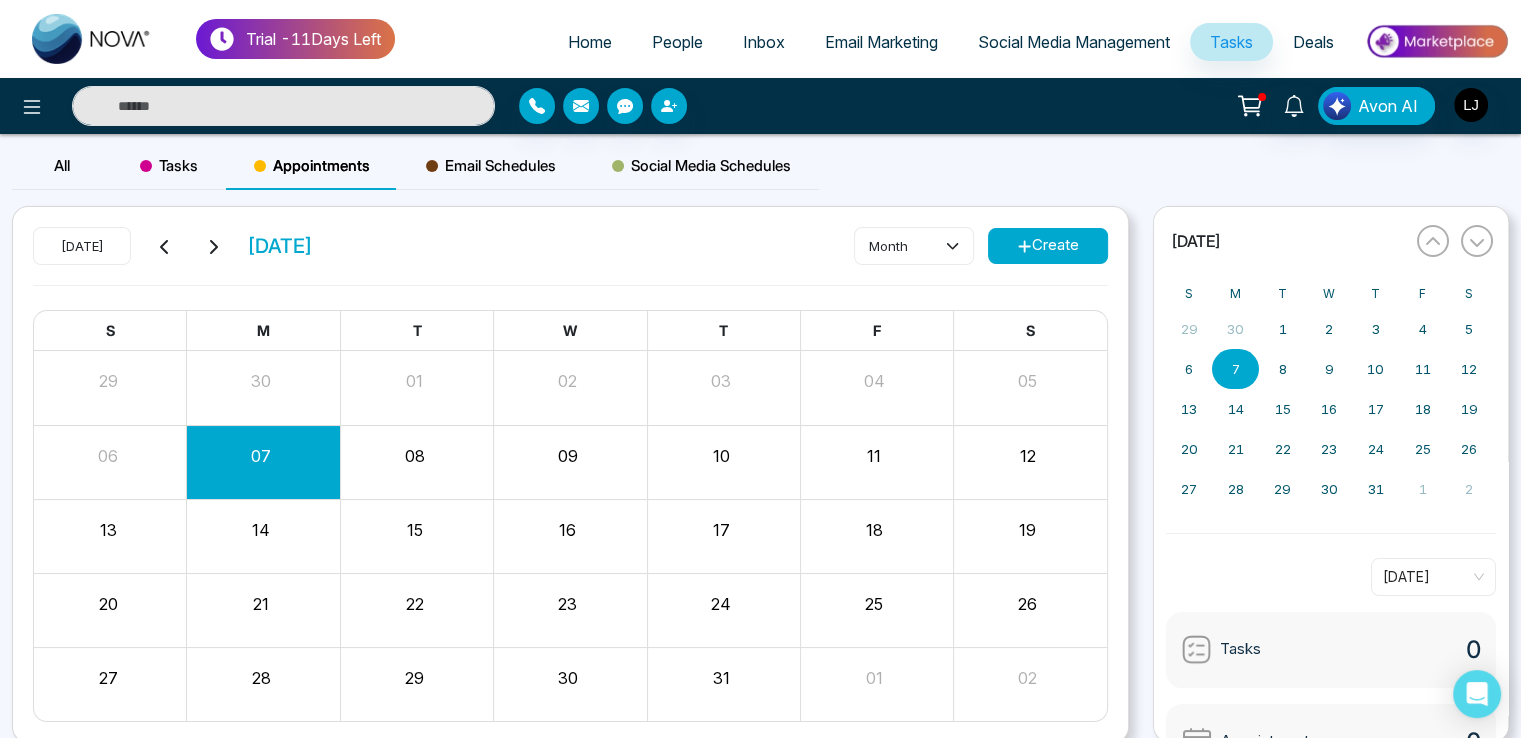 click on "Create" at bounding box center (1048, 246) 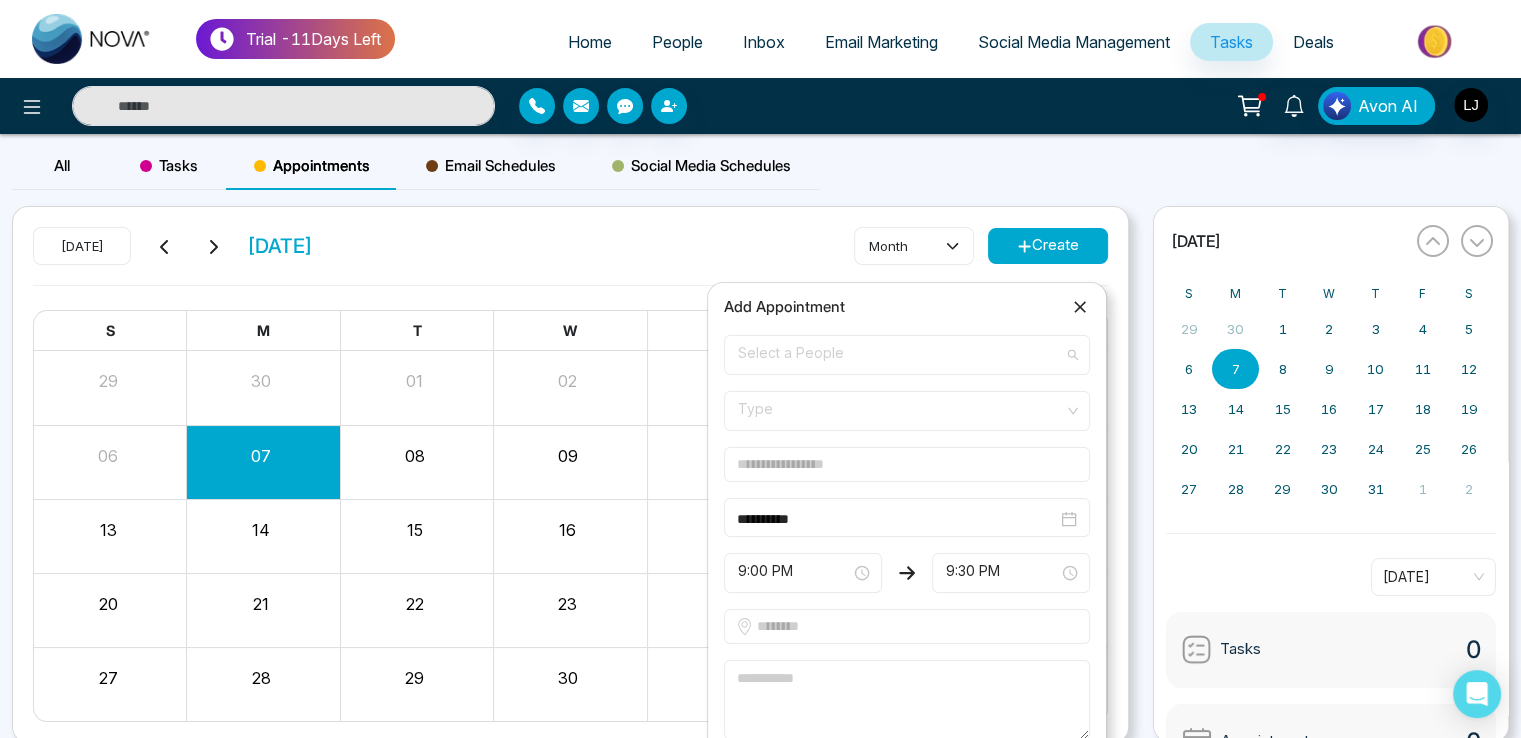 click on "Select a People" at bounding box center (907, 355) 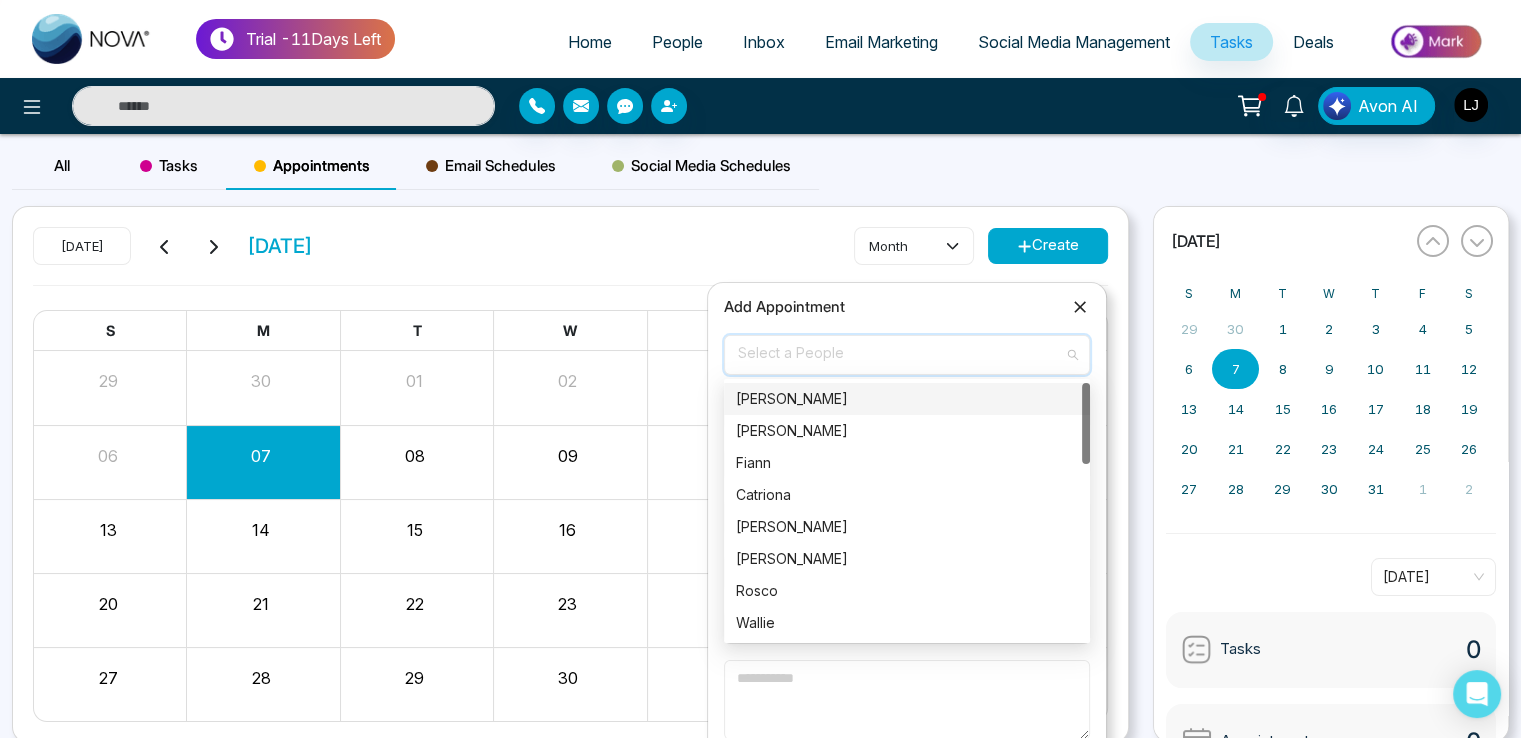 click on "Helaine" at bounding box center [907, 399] 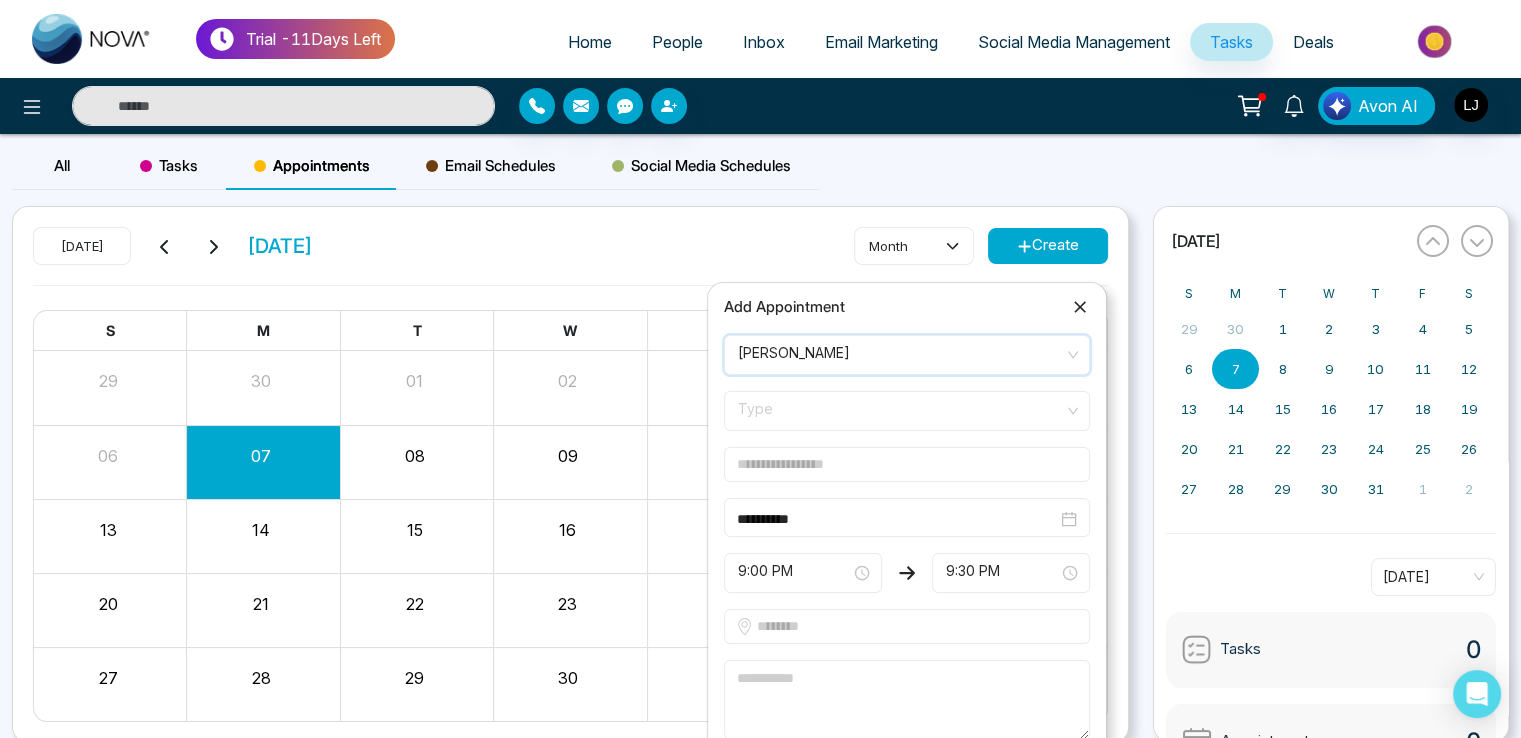 click on "Type" at bounding box center [907, 411] 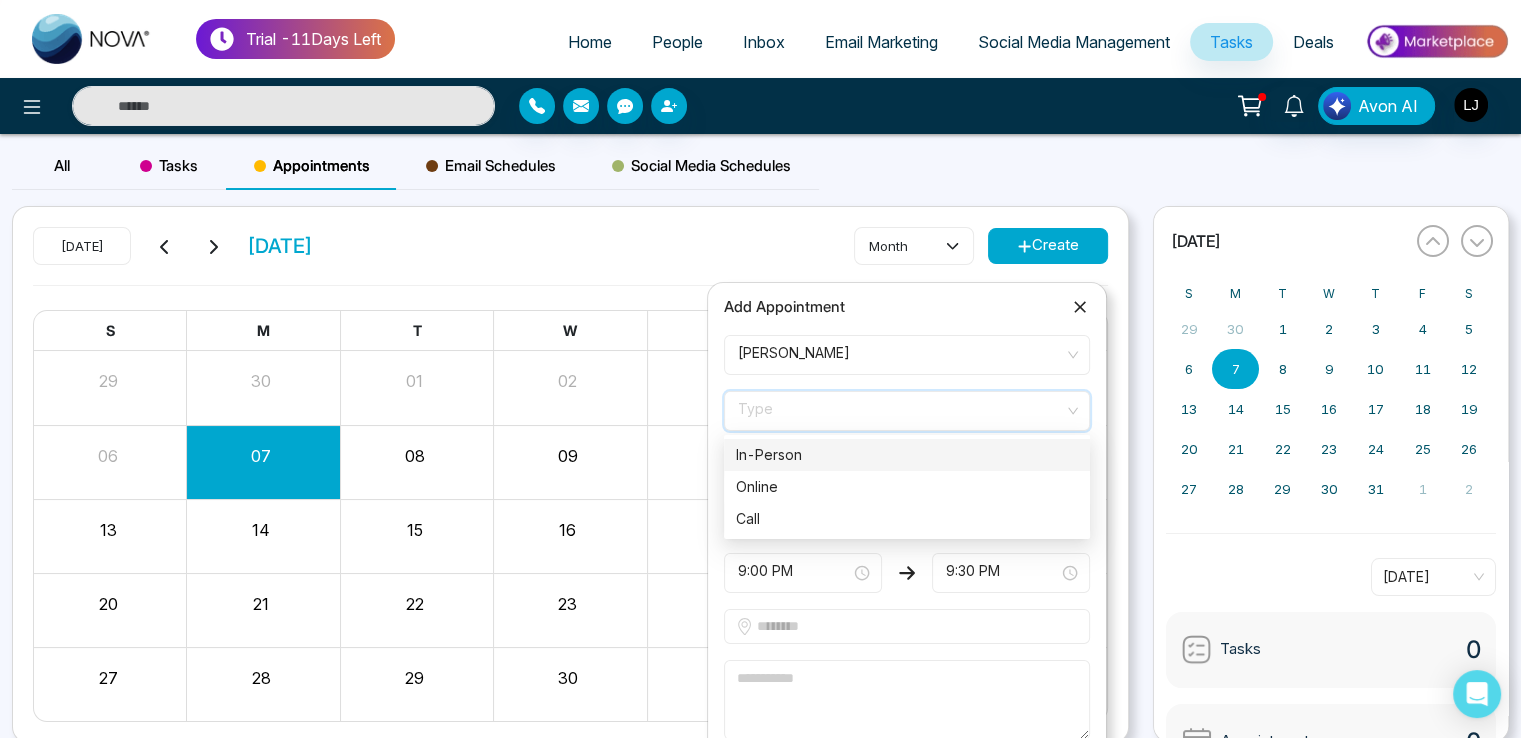 click on "In-Person" at bounding box center [907, 455] 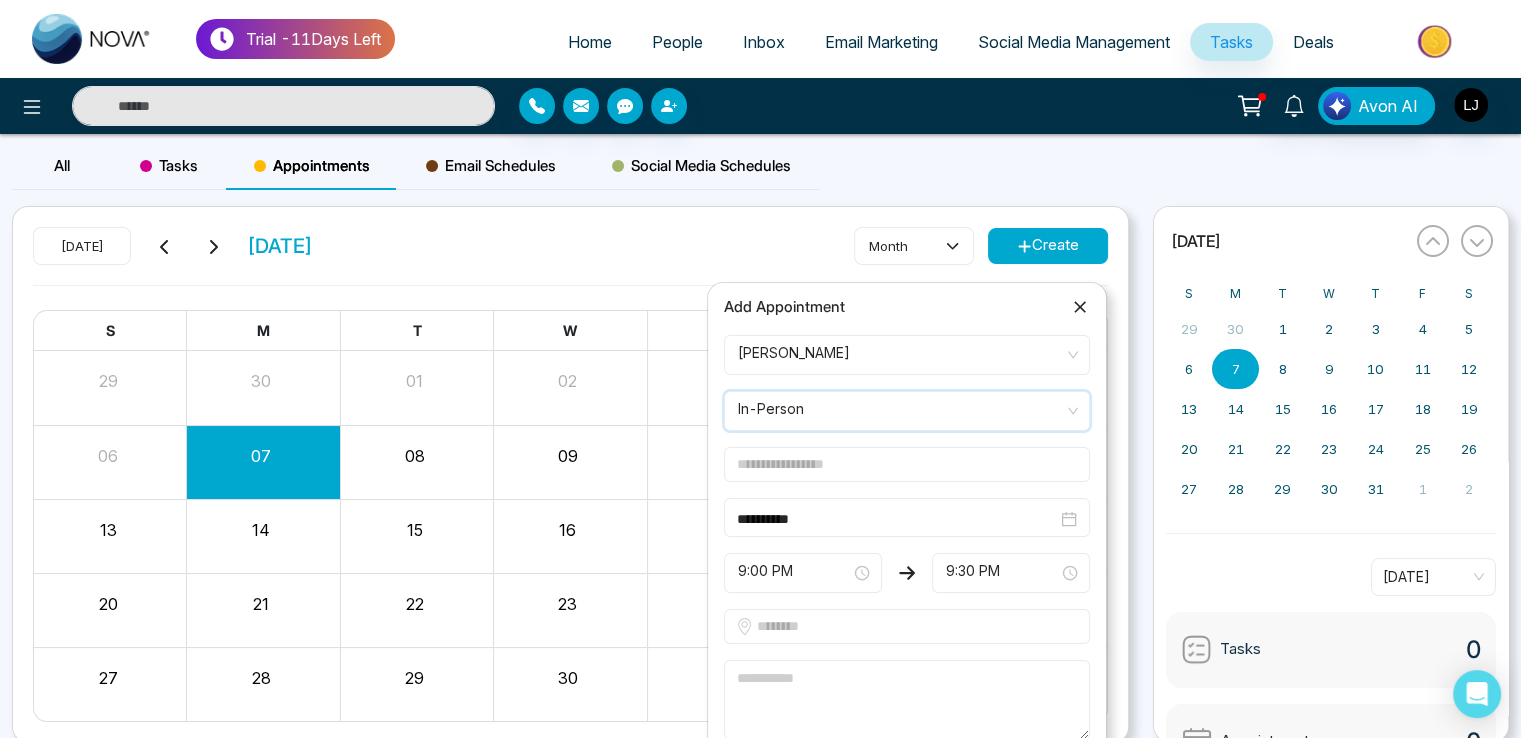 click on "In-Person" at bounding box center (907, 411) 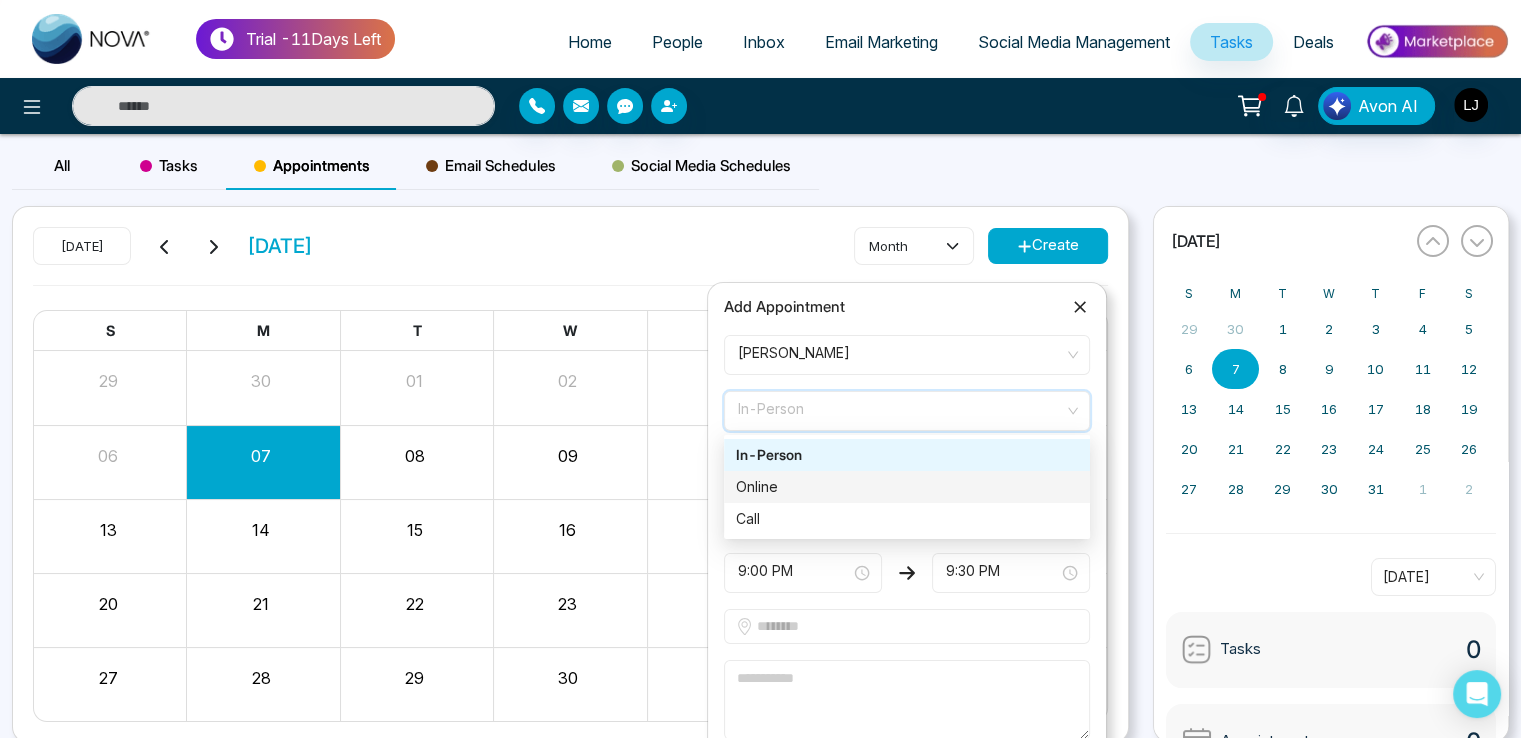 click on "Online" at bounding box center (907, 487) 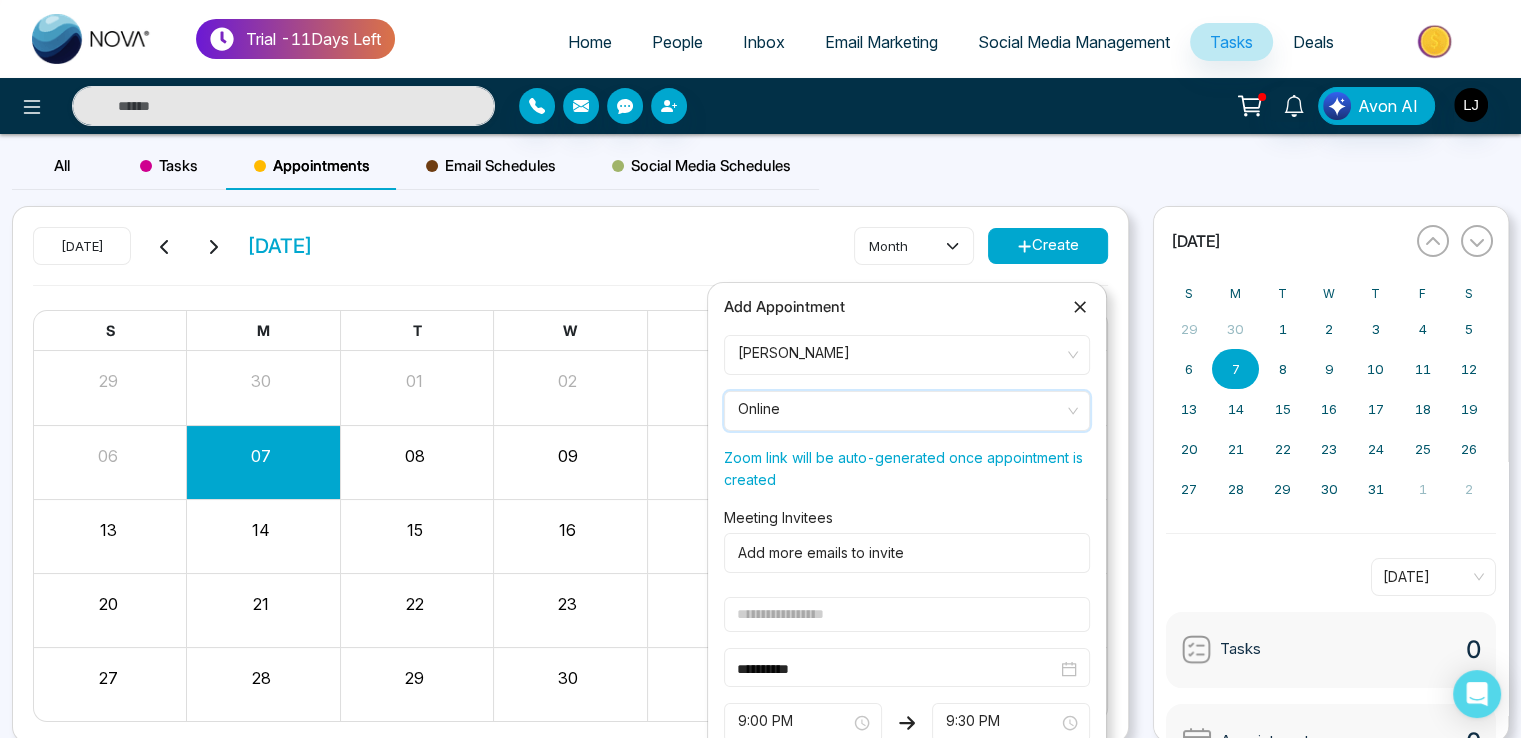 click at bounding box center [903, 553] 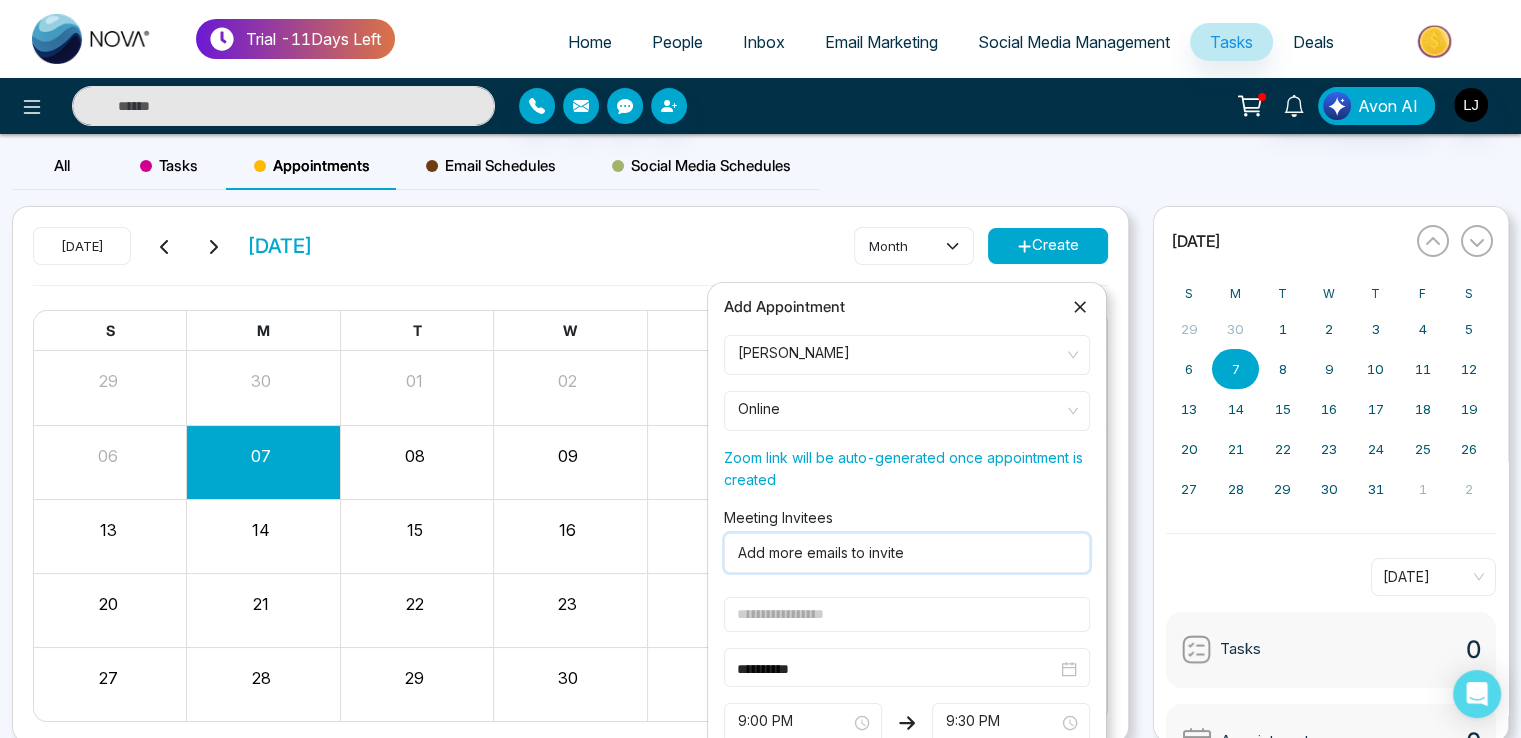 click at bounding box center (903, 553) 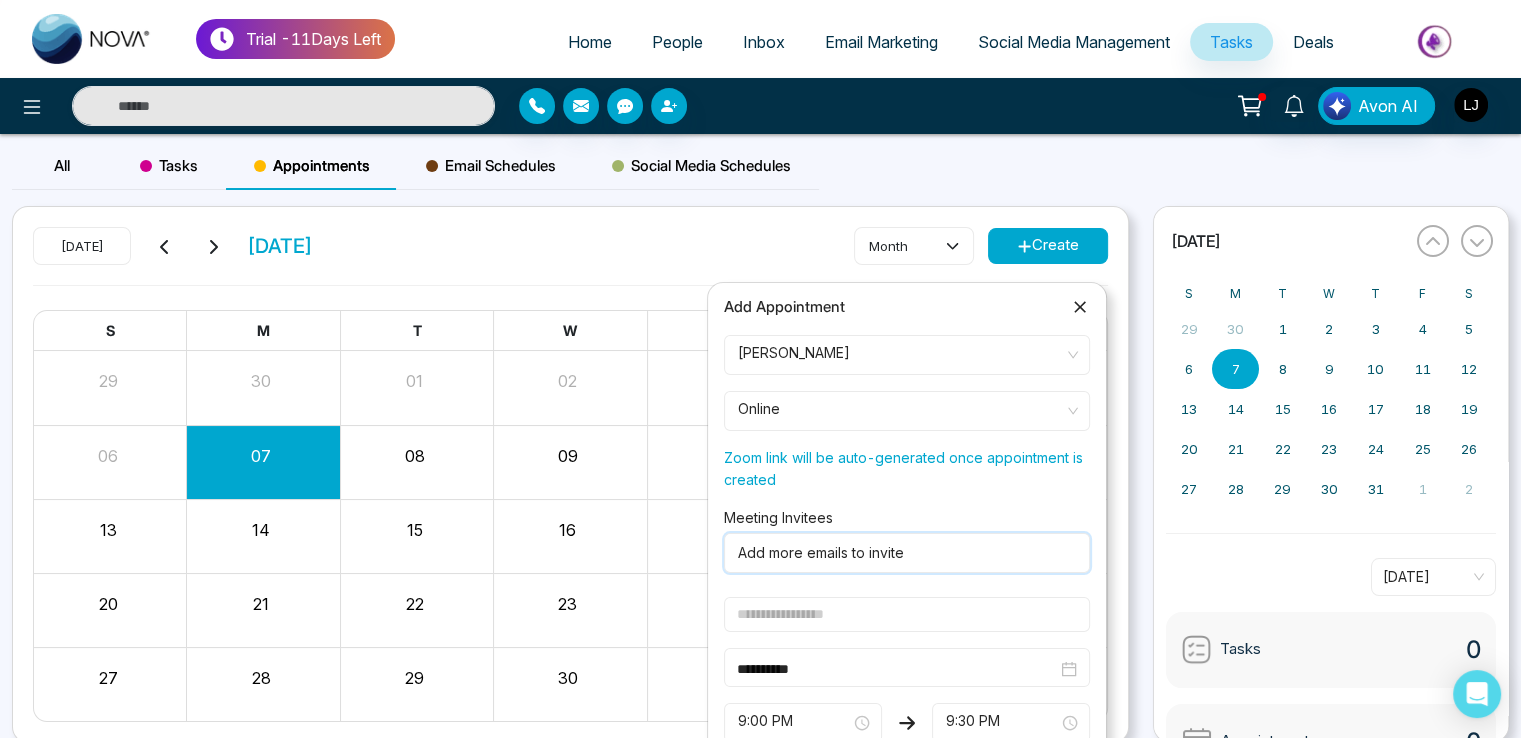 click at bounding box center (903, 553) 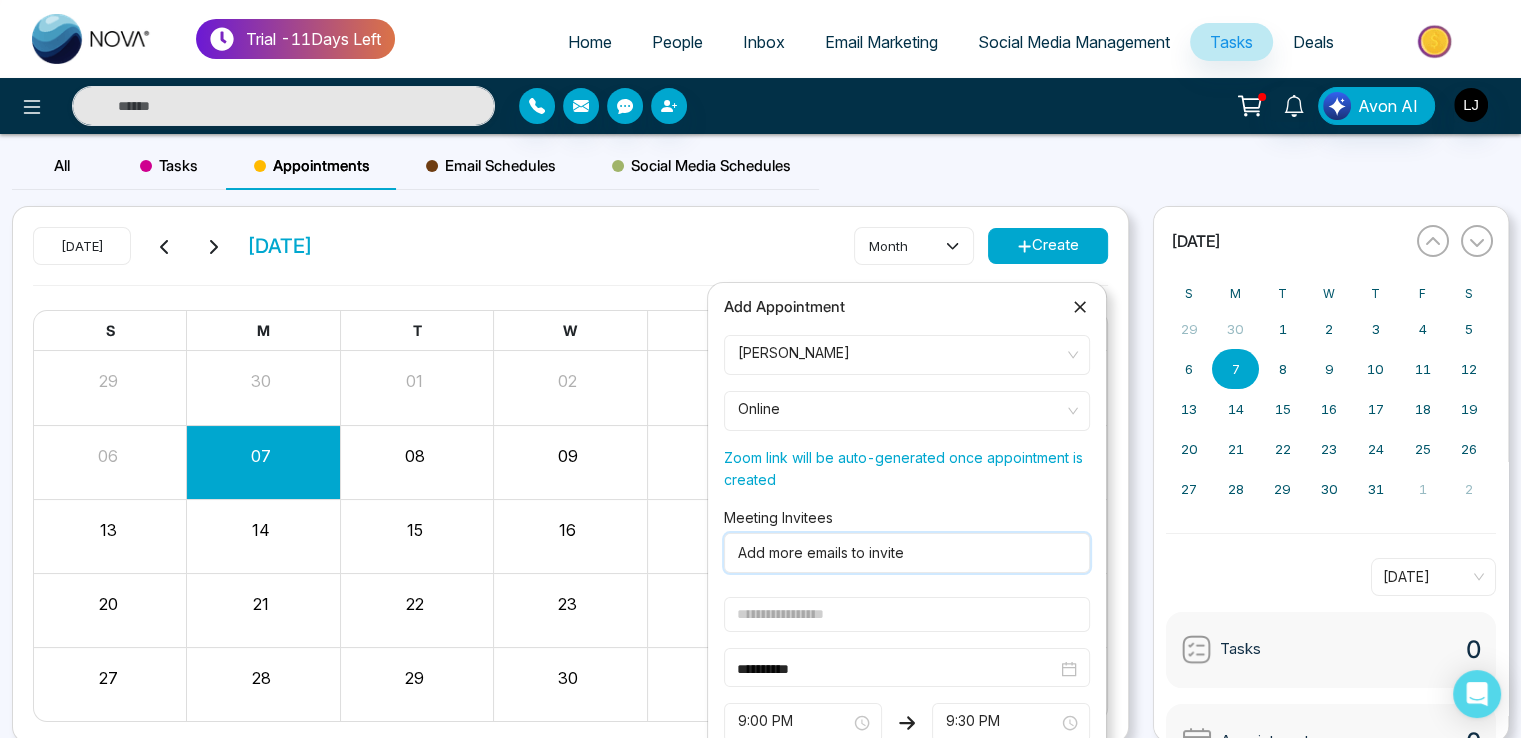 click at bounding box center [903, 553] 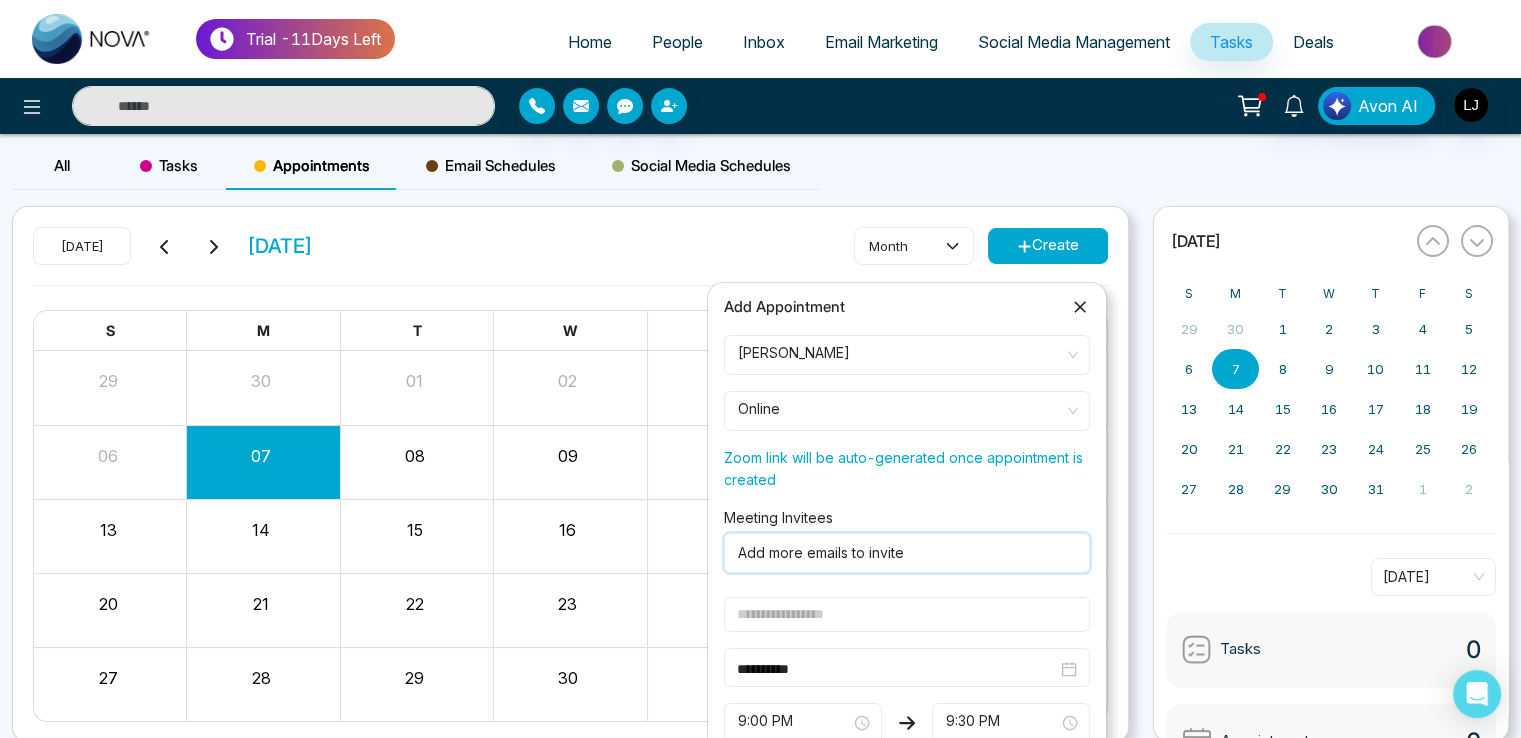 click at bounding box center [903, 553] 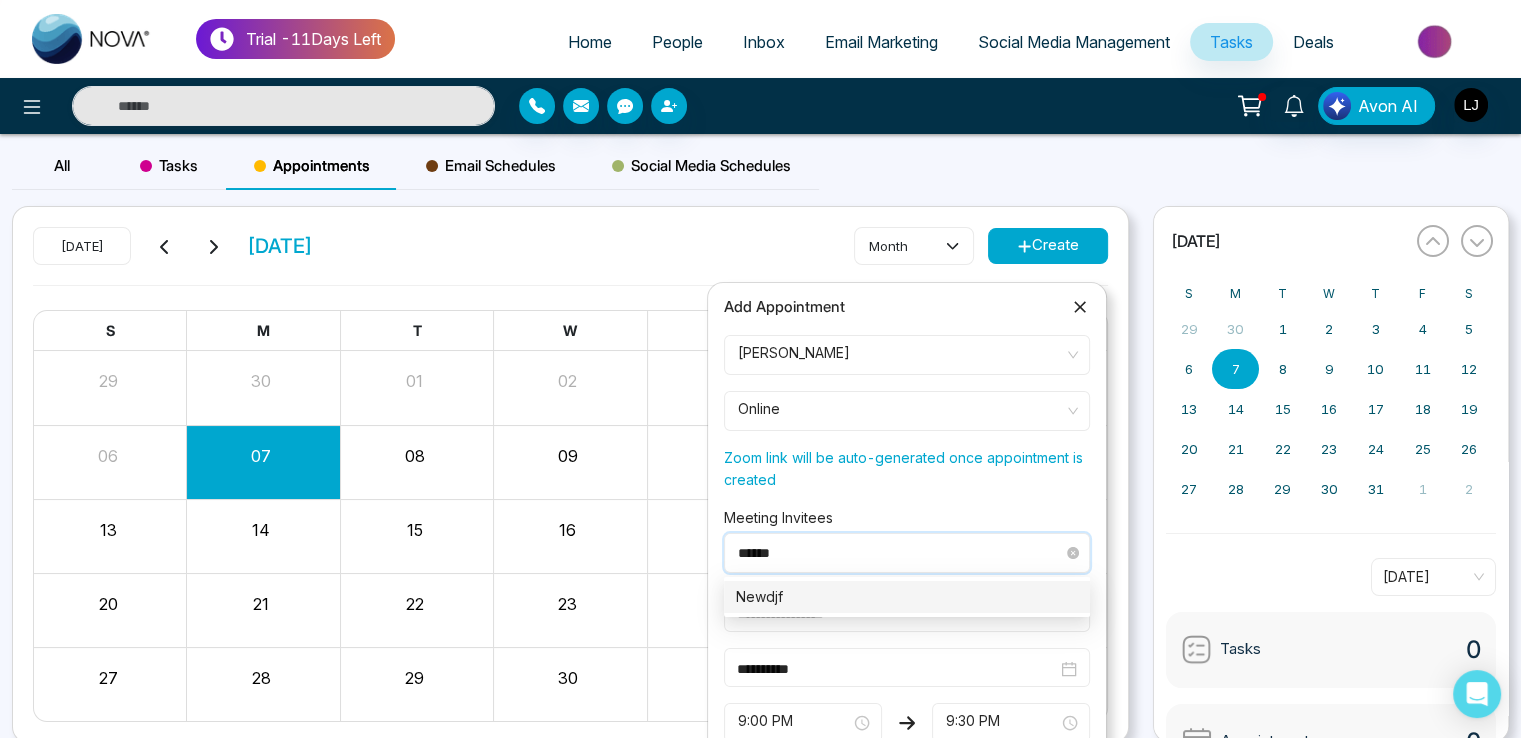 type on "*******" 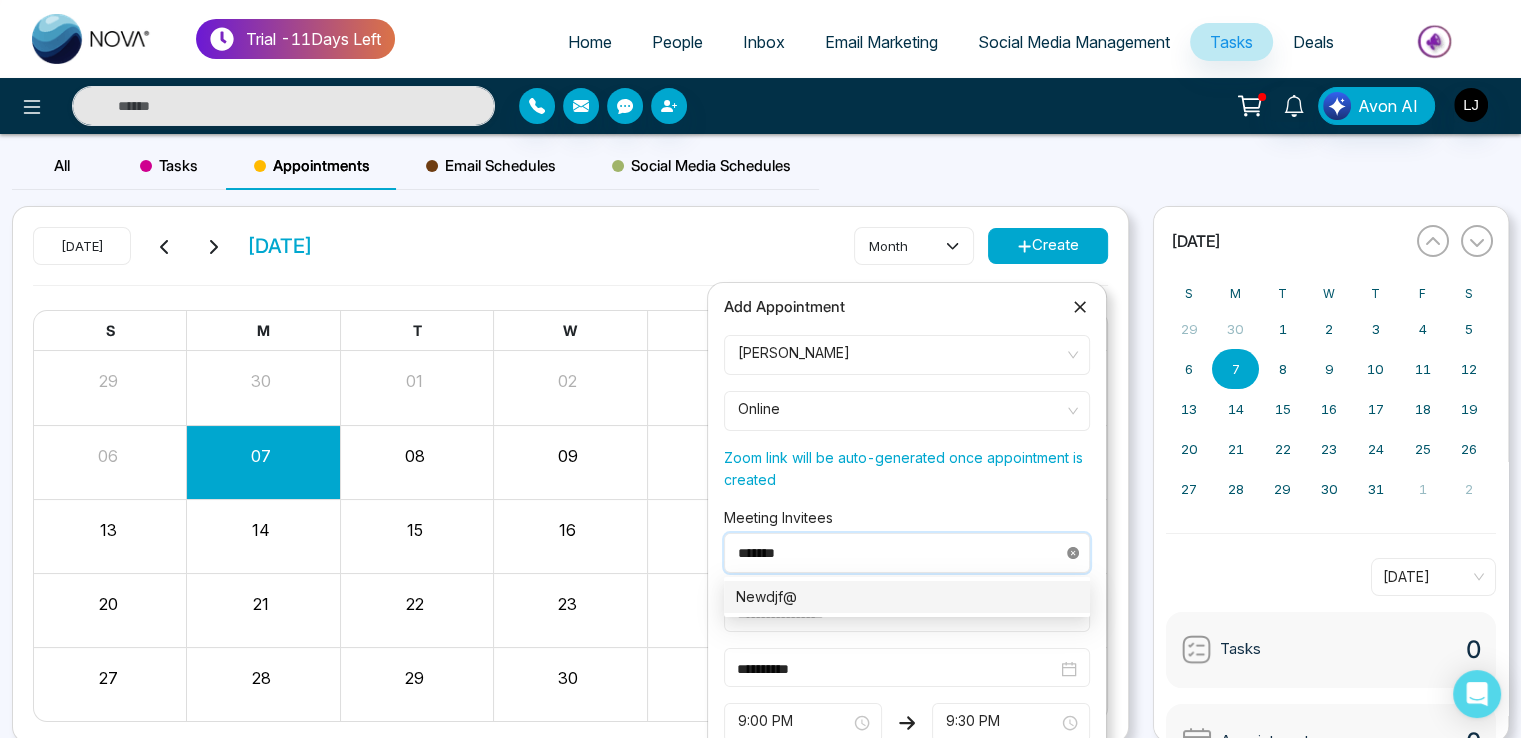 type 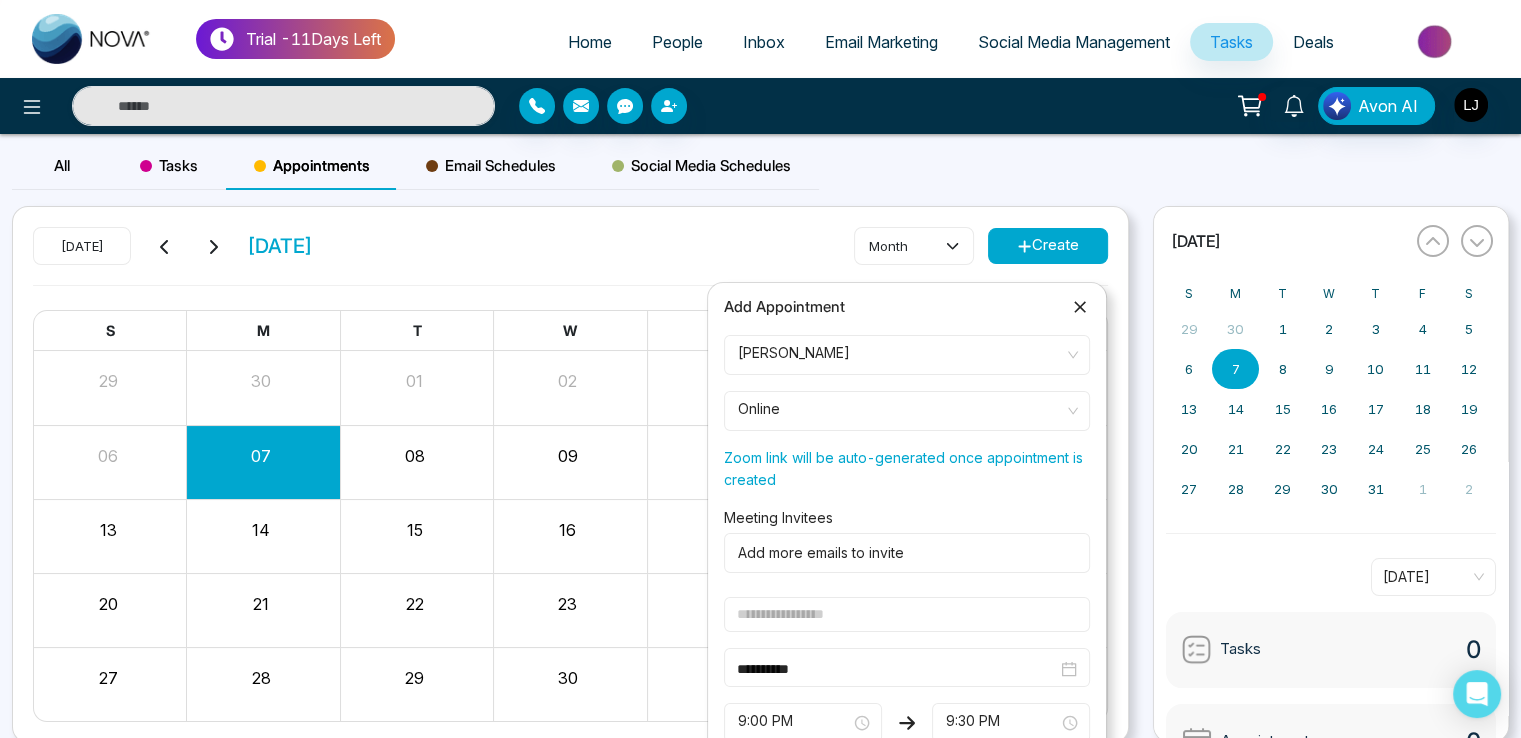 click 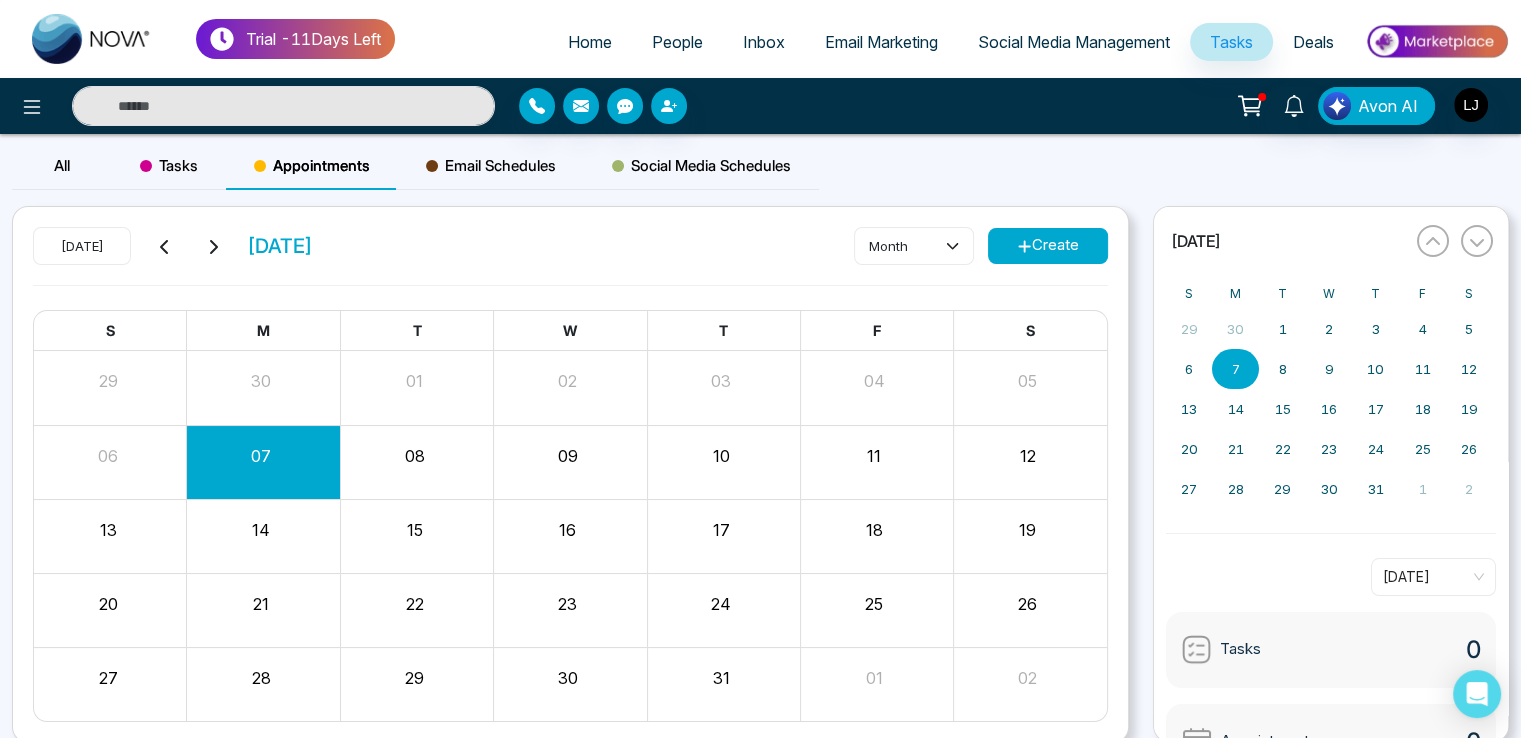 click on "Create" at bounding box center (1048, 246) 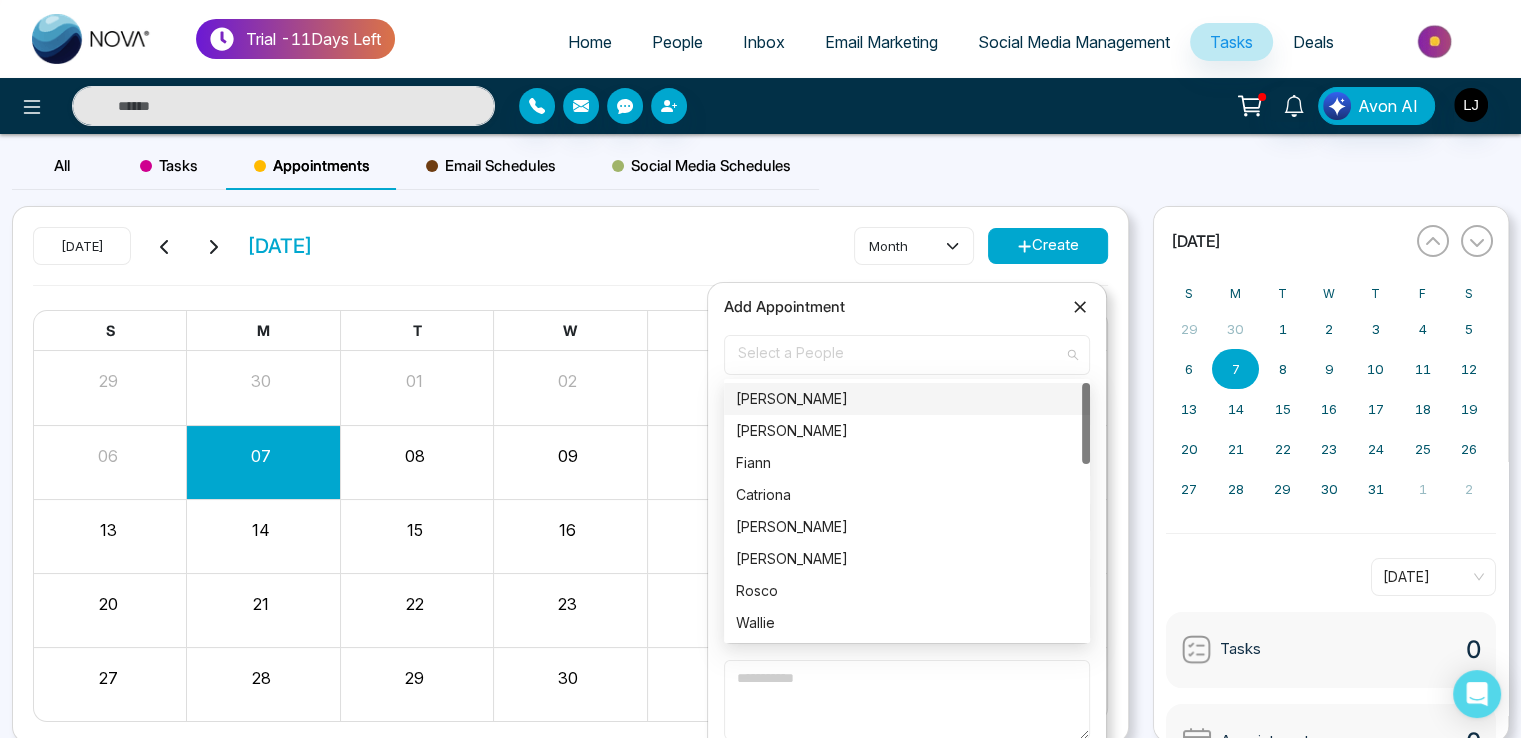 click on "Select a People" at bounding box center (907, 355) 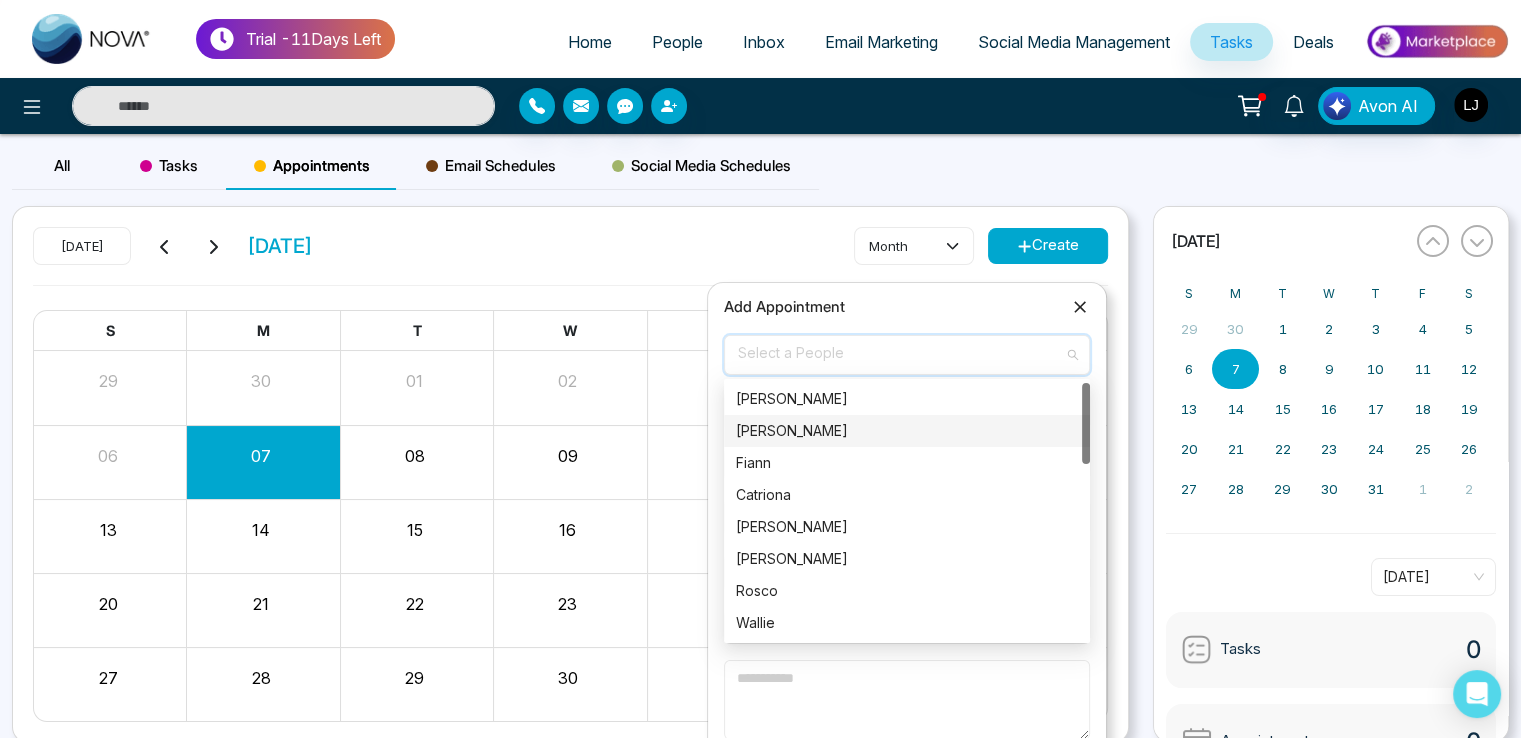 click on "Natalie Green" at bounding box center [907, 431] 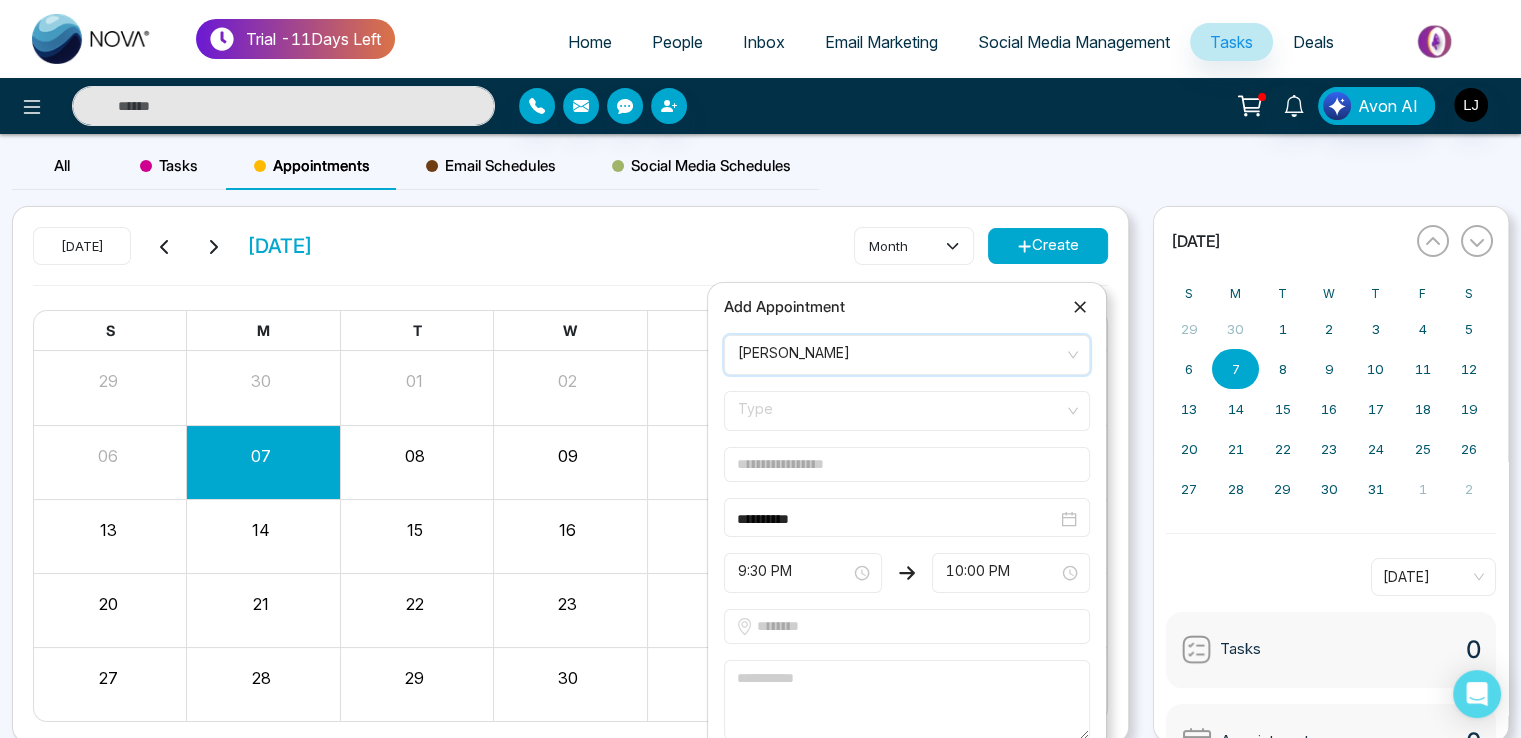 click at bounding box center [900, 411] 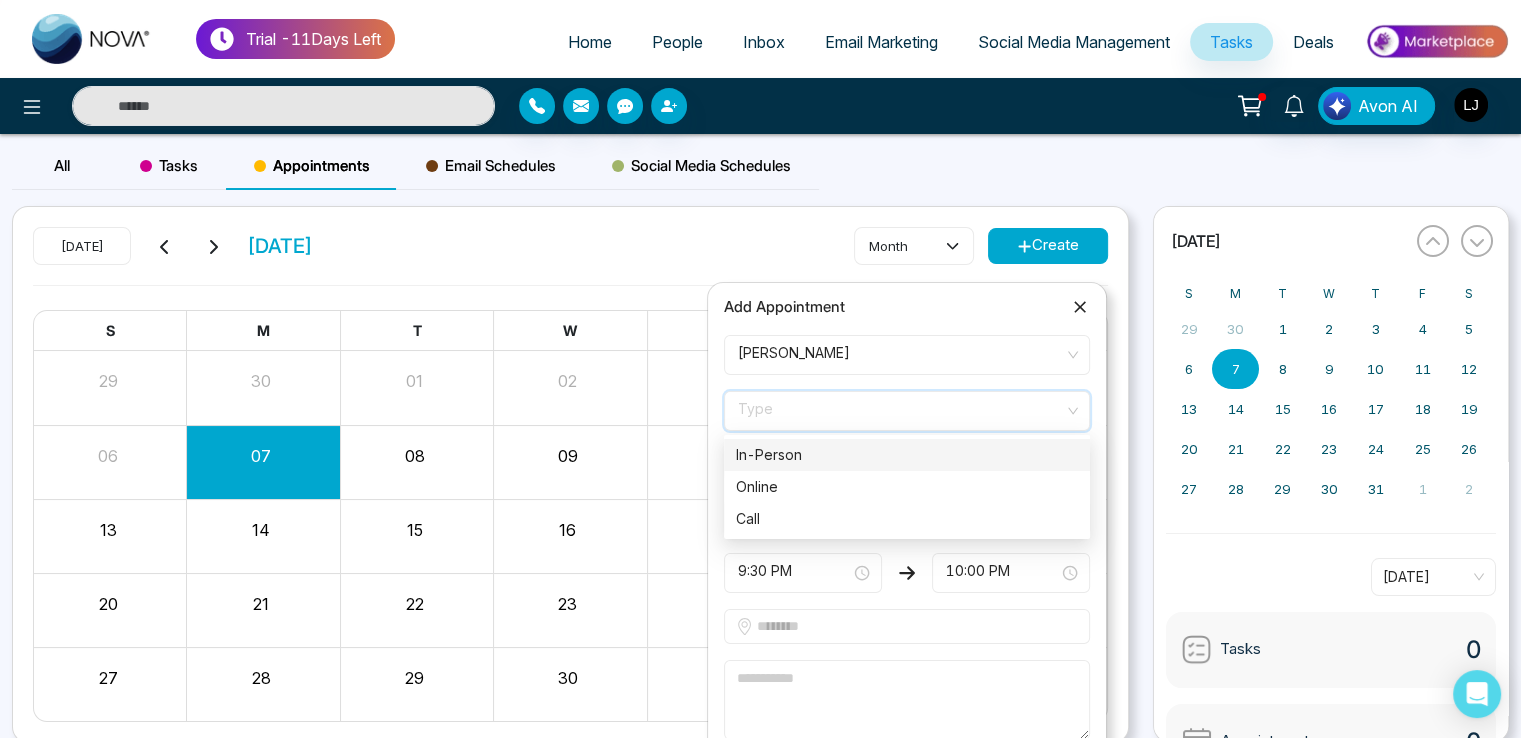 click on "In-Person" at bounding box center (907, 455) 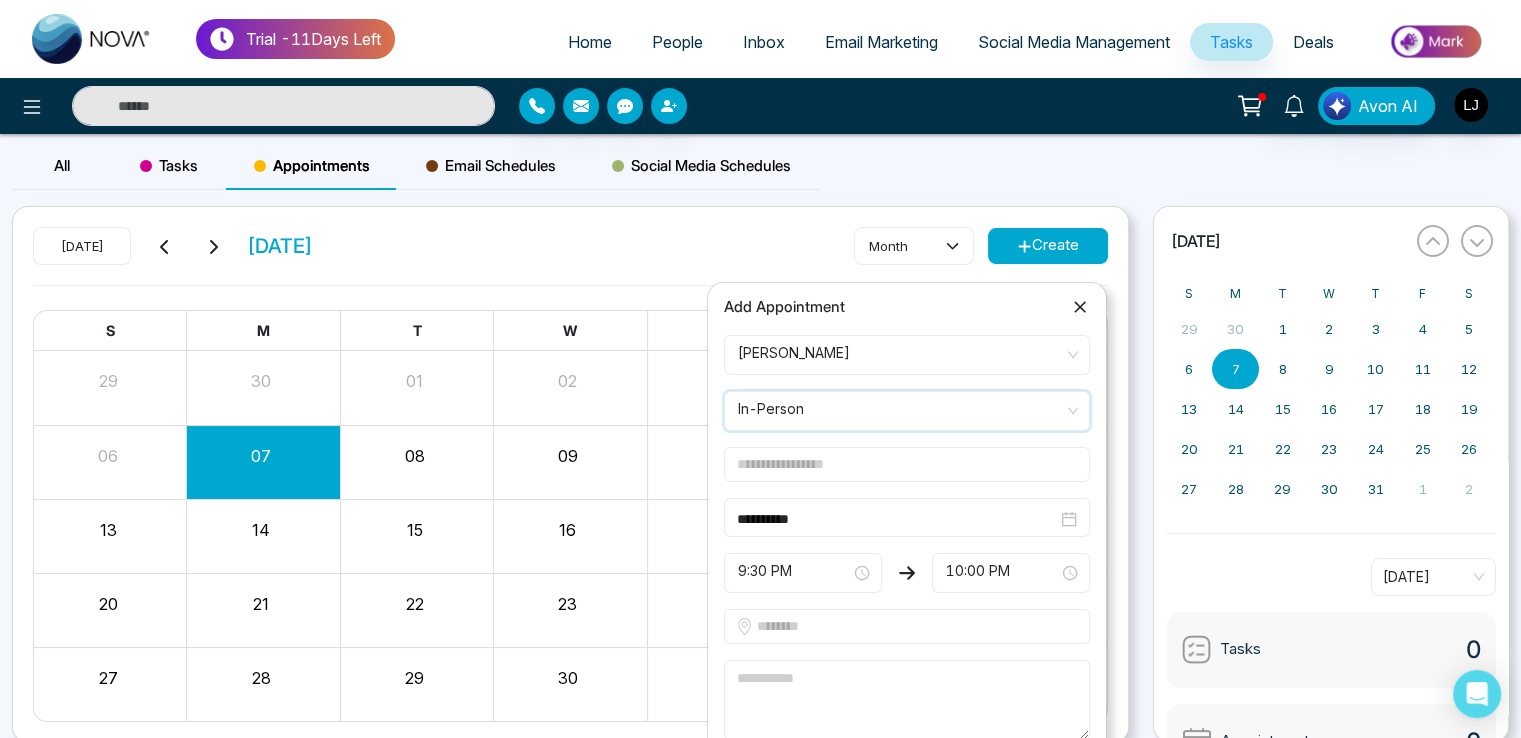 click at bounding box center (907, 464) 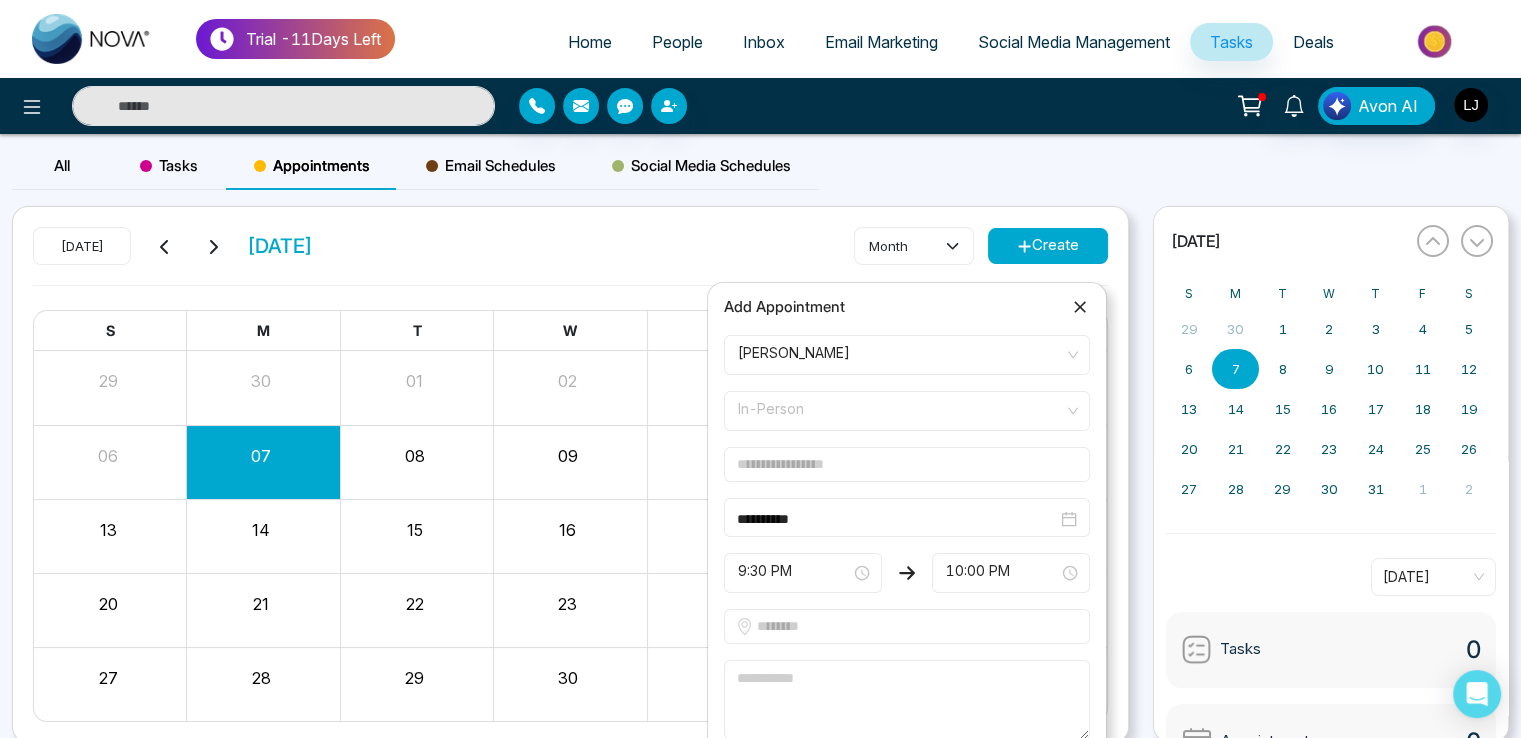 click on "In-Person" at bounding box center (907, 411) 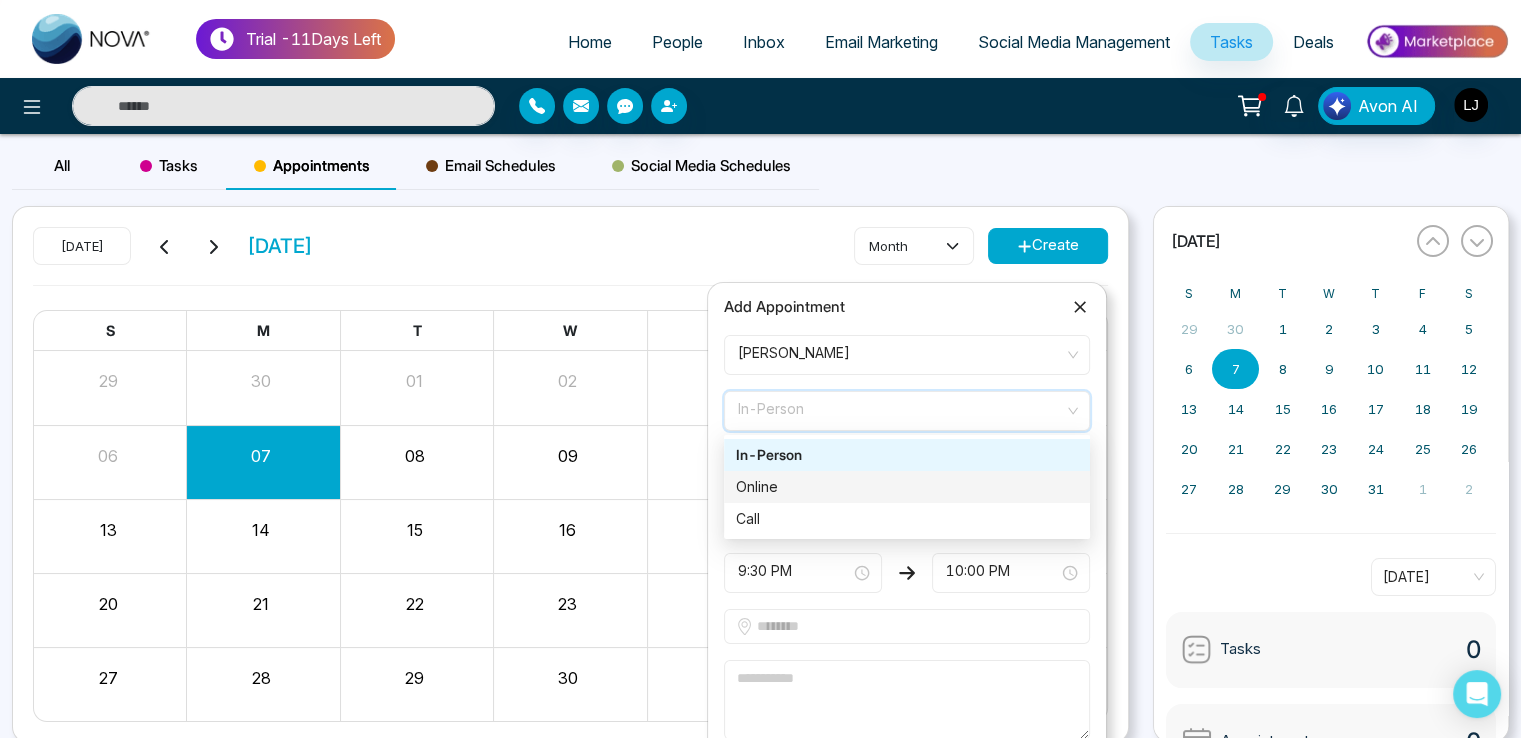 click on "Online" at bounding box center [907, 487] 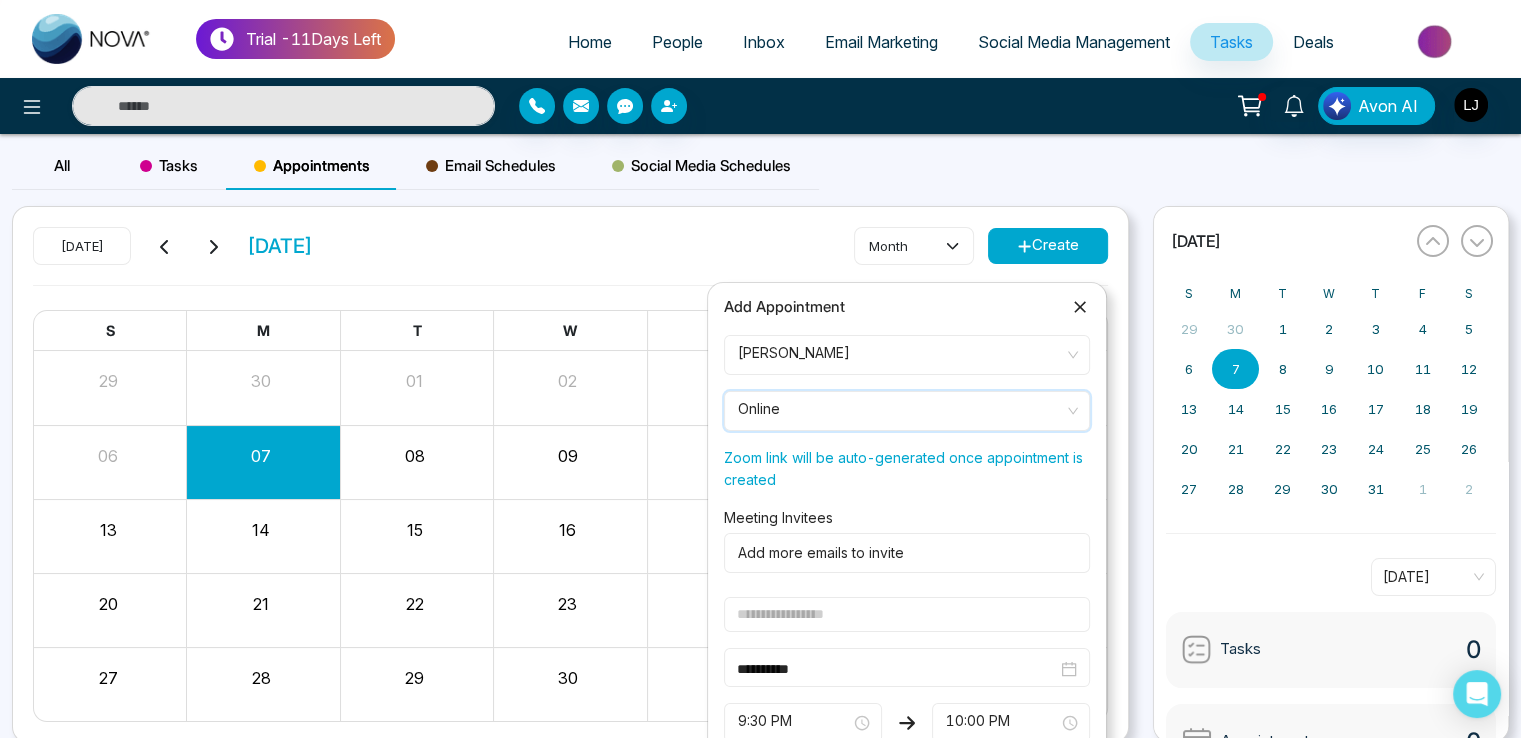 click at bounding box center [903, 553] 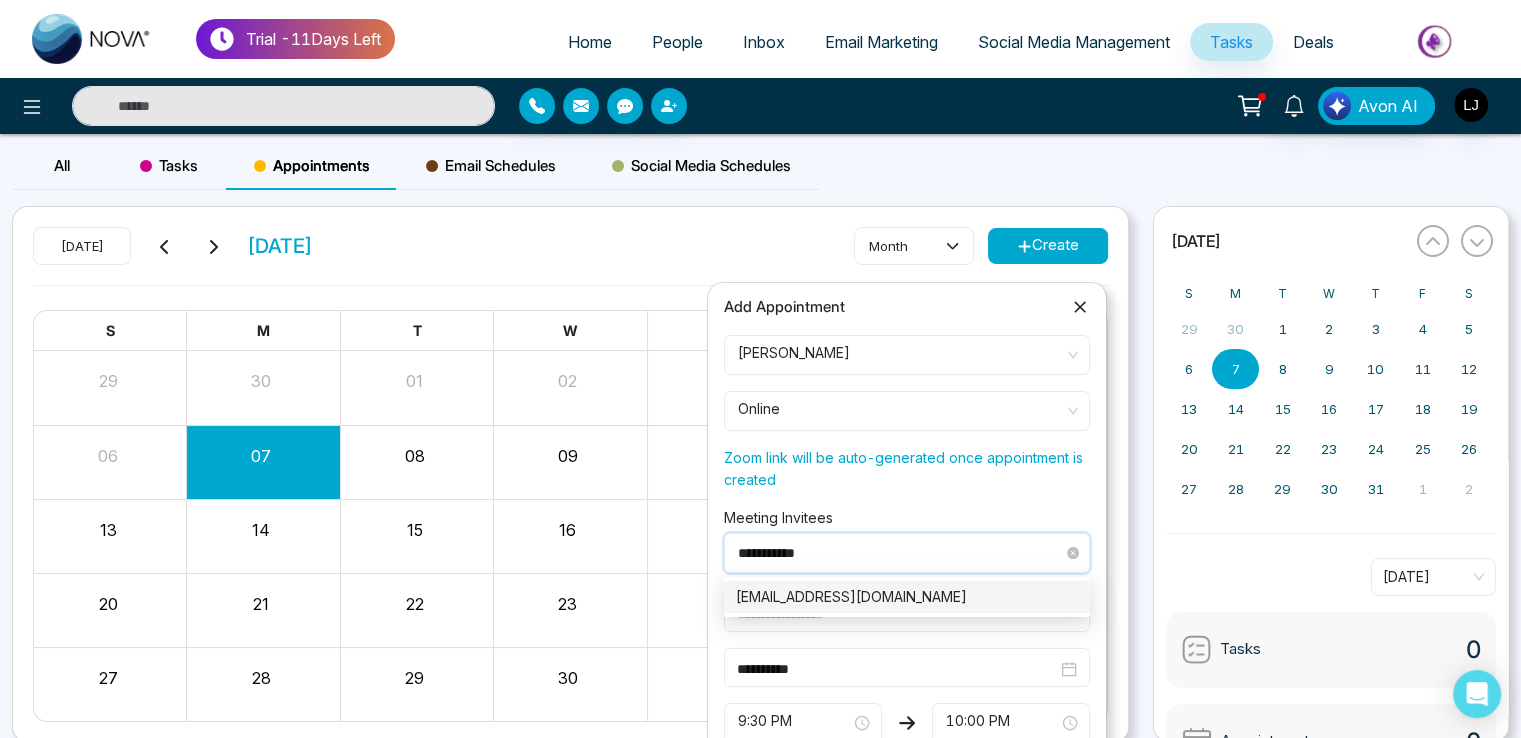 type on "**********" 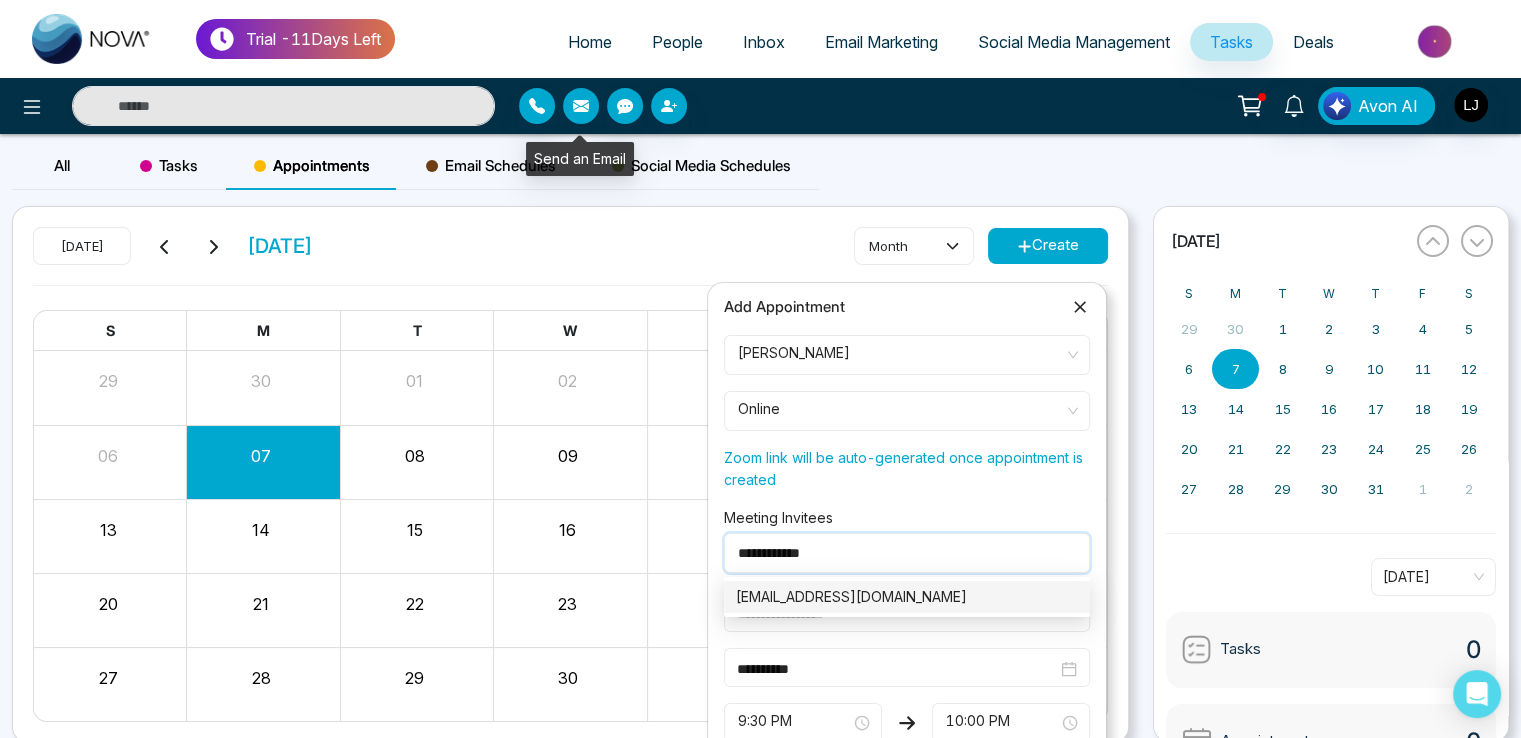 click 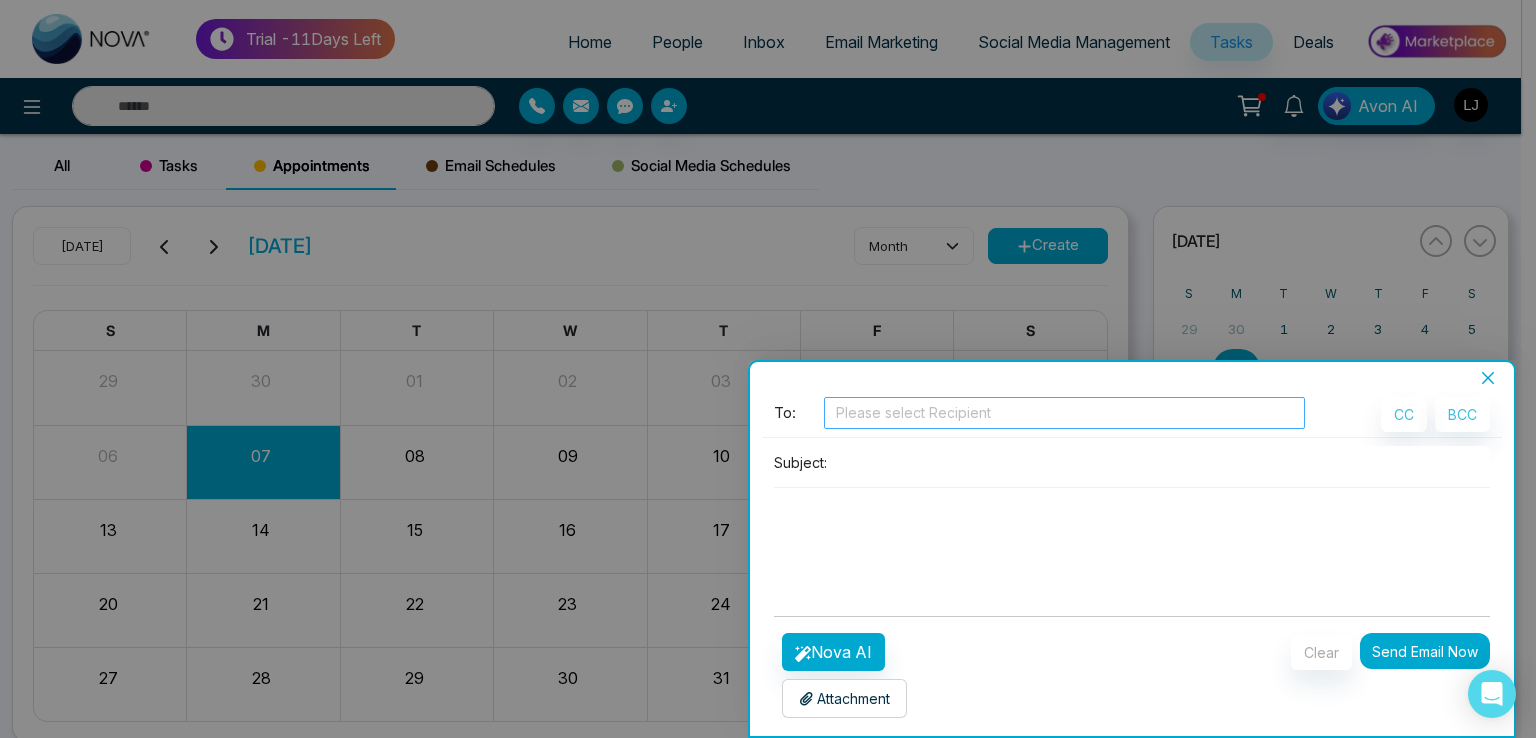 click at bounding box center [1064, 413] 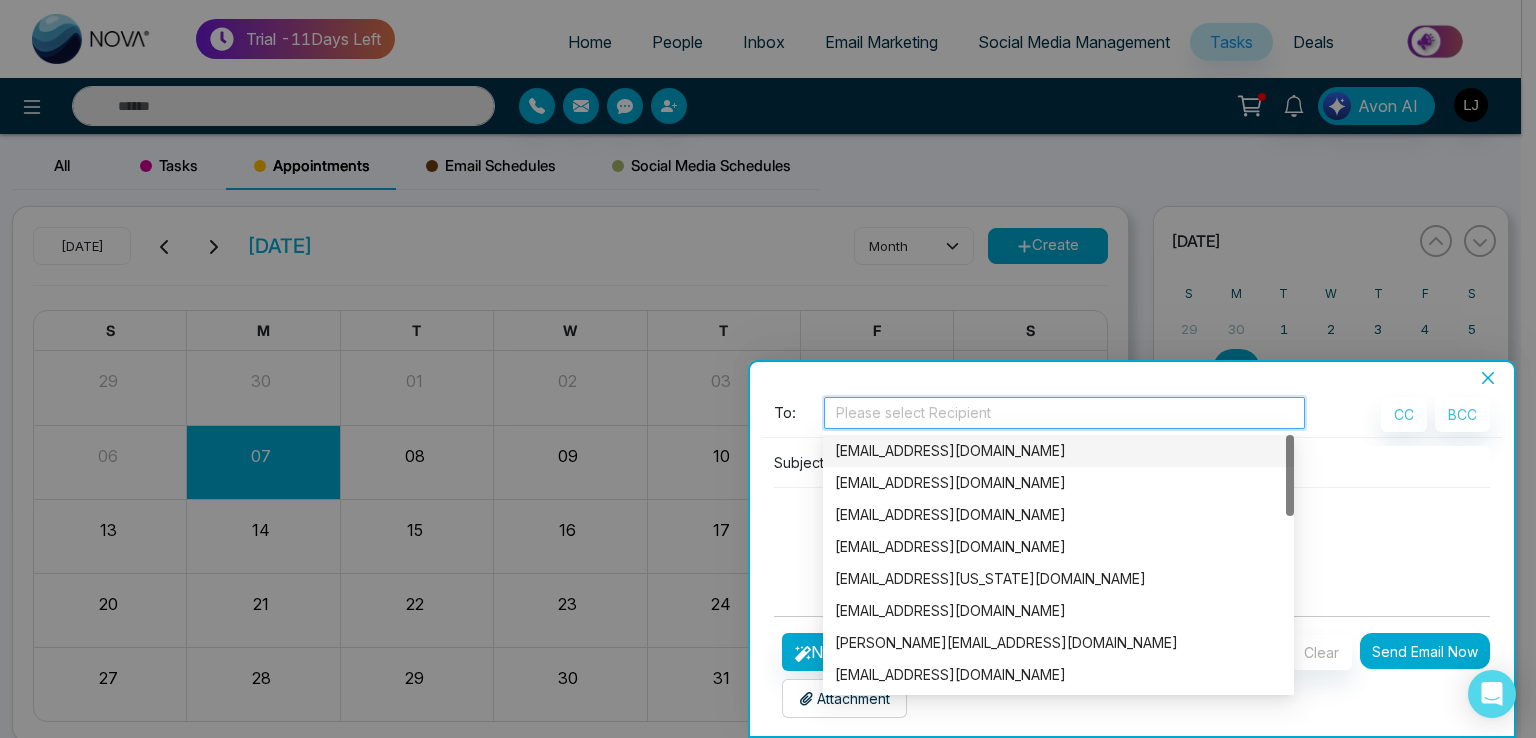 click on "rodriguezryan@hotmail.com" at bounding box center (1058, 451) 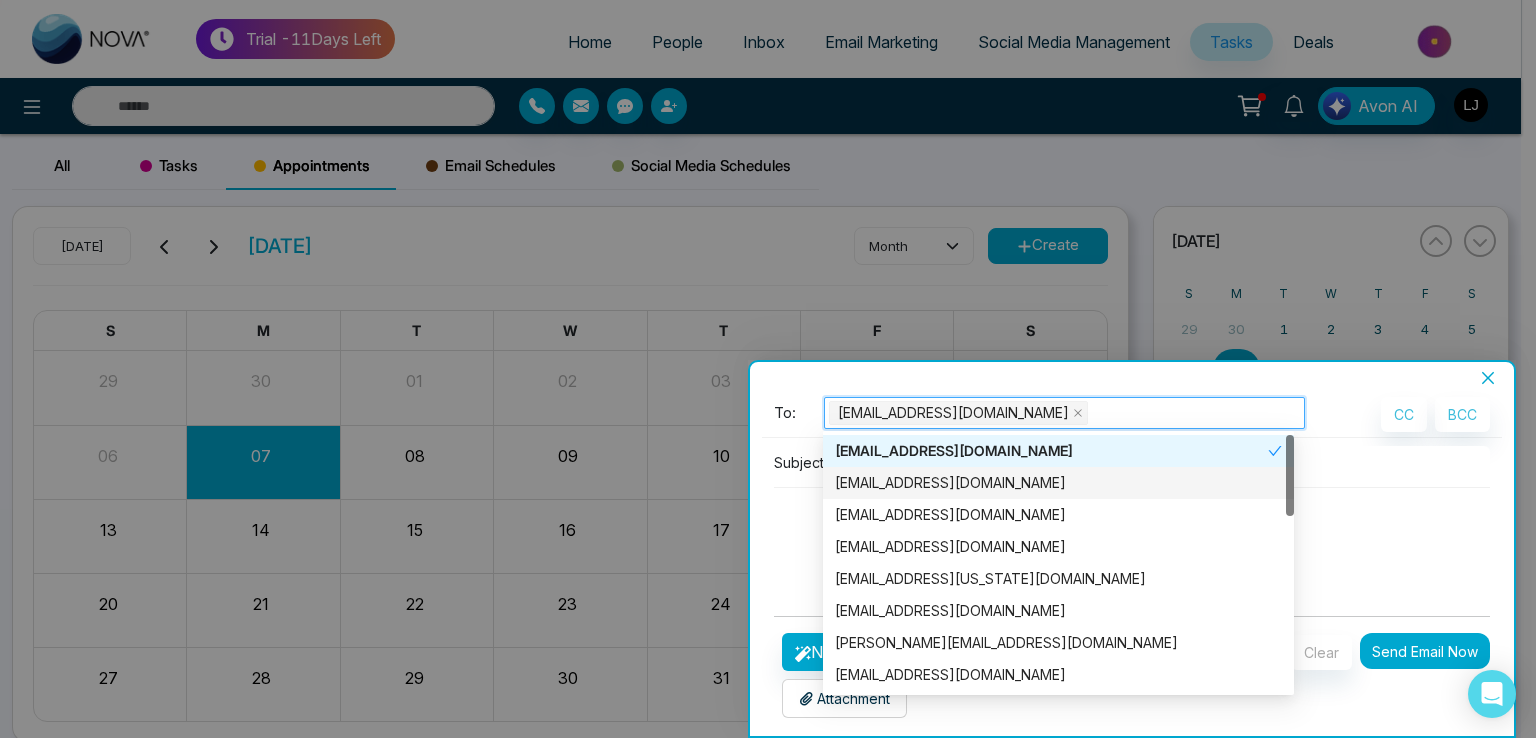 click on "fottiwillr7@histats.com" at bounding box center [1058, 483] 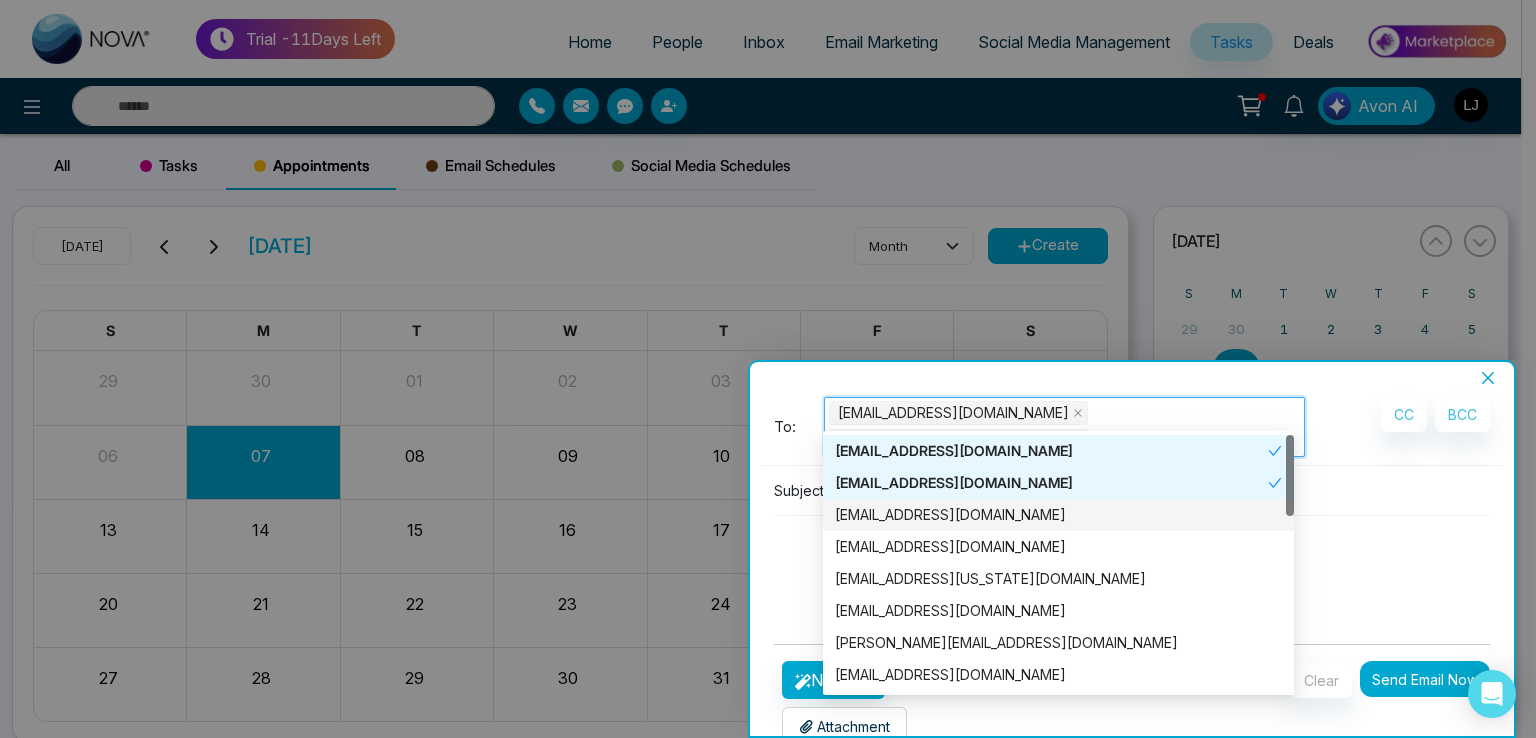 click on "ccrudgerp@apple.com" at bounding box center [1058, 515] 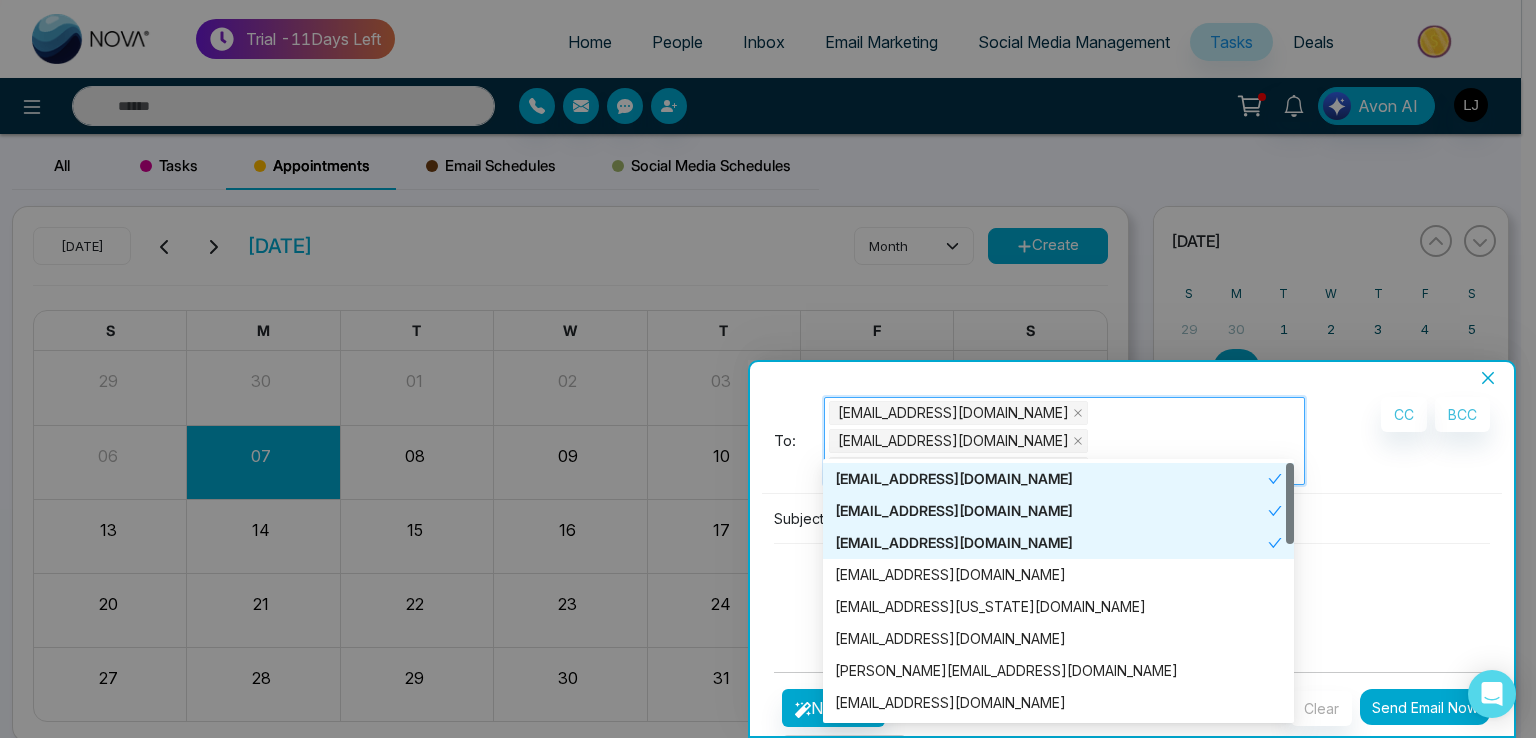 click at bounding box center [1162, 518] 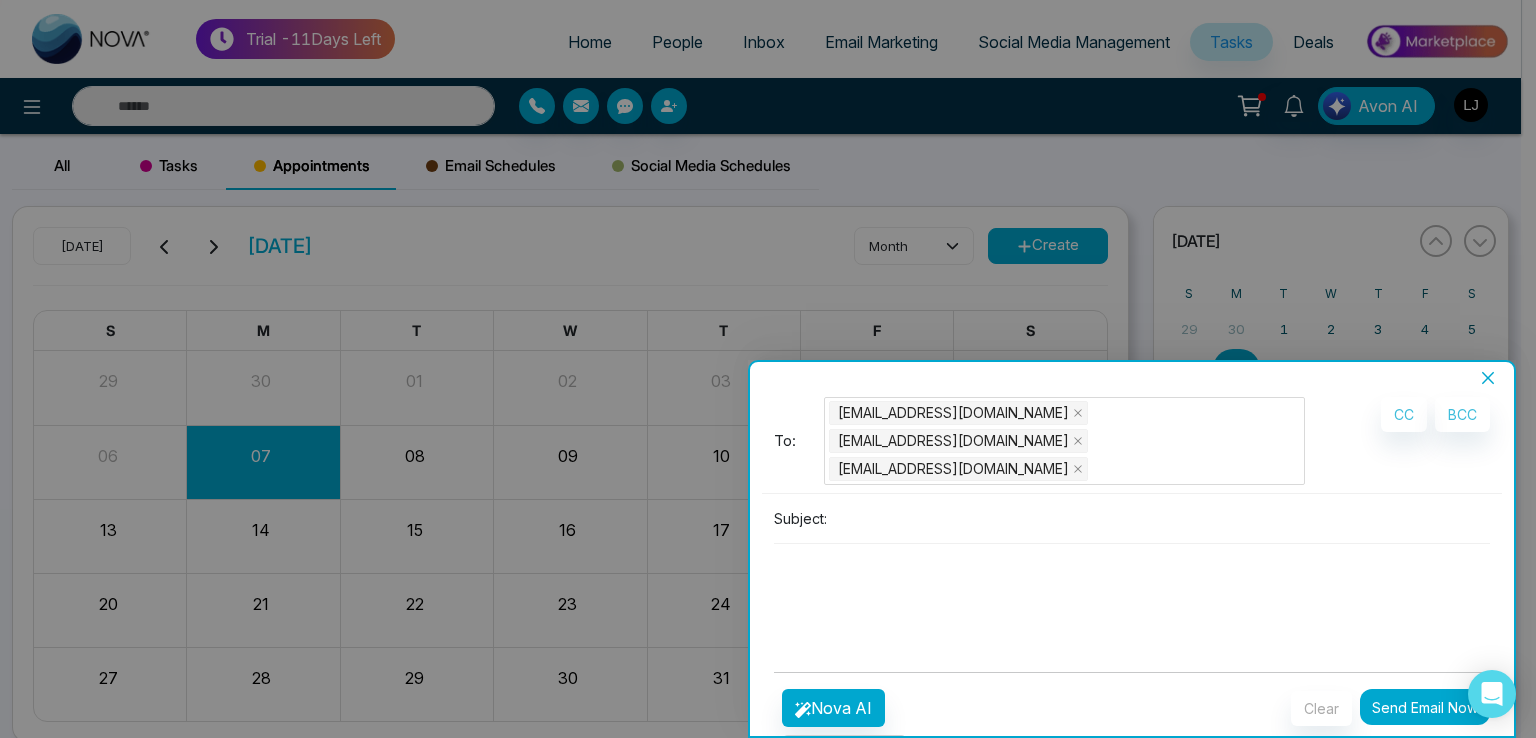 click 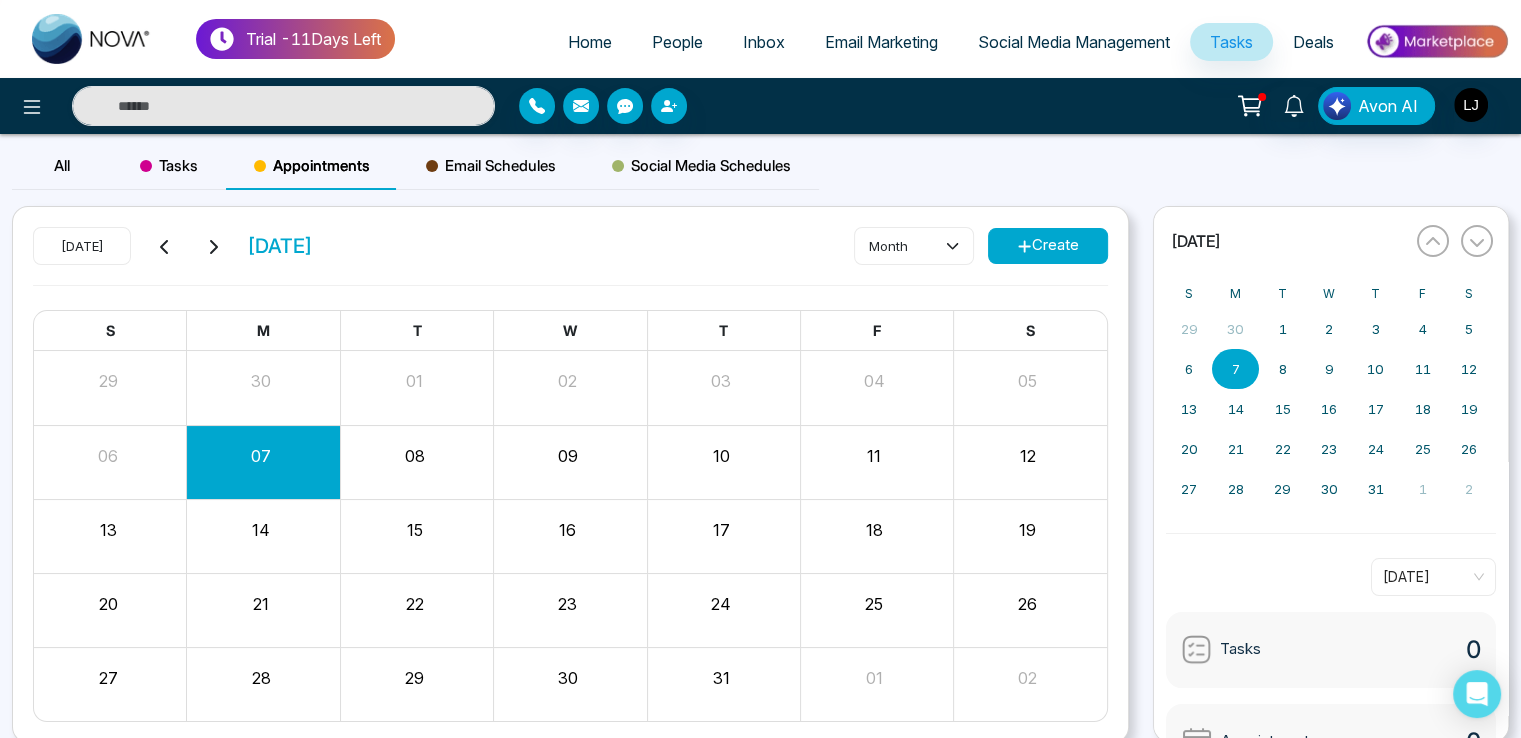 click on "Create" at bounding box center [1048, 246] 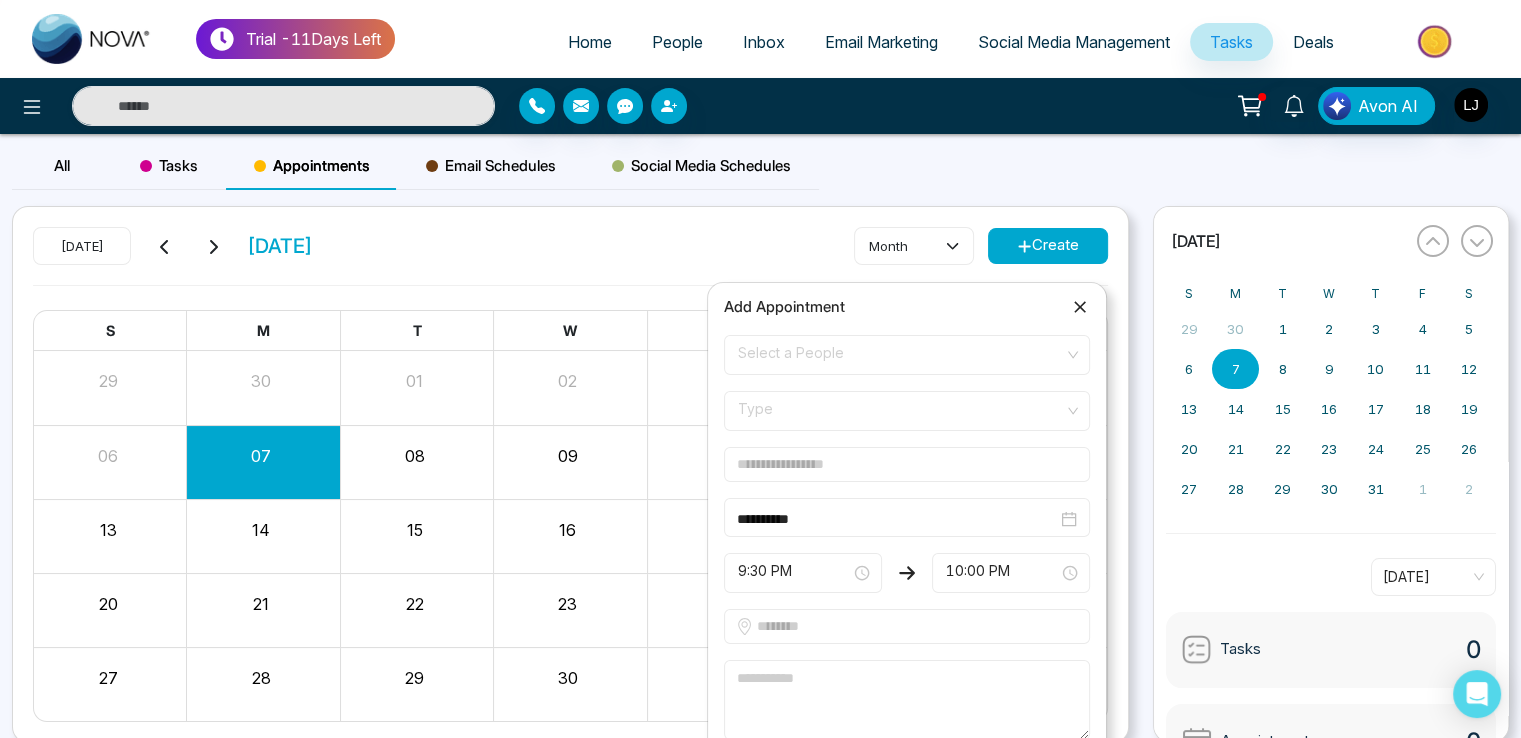 click on "Select a People" at bounding box center (907, 355) 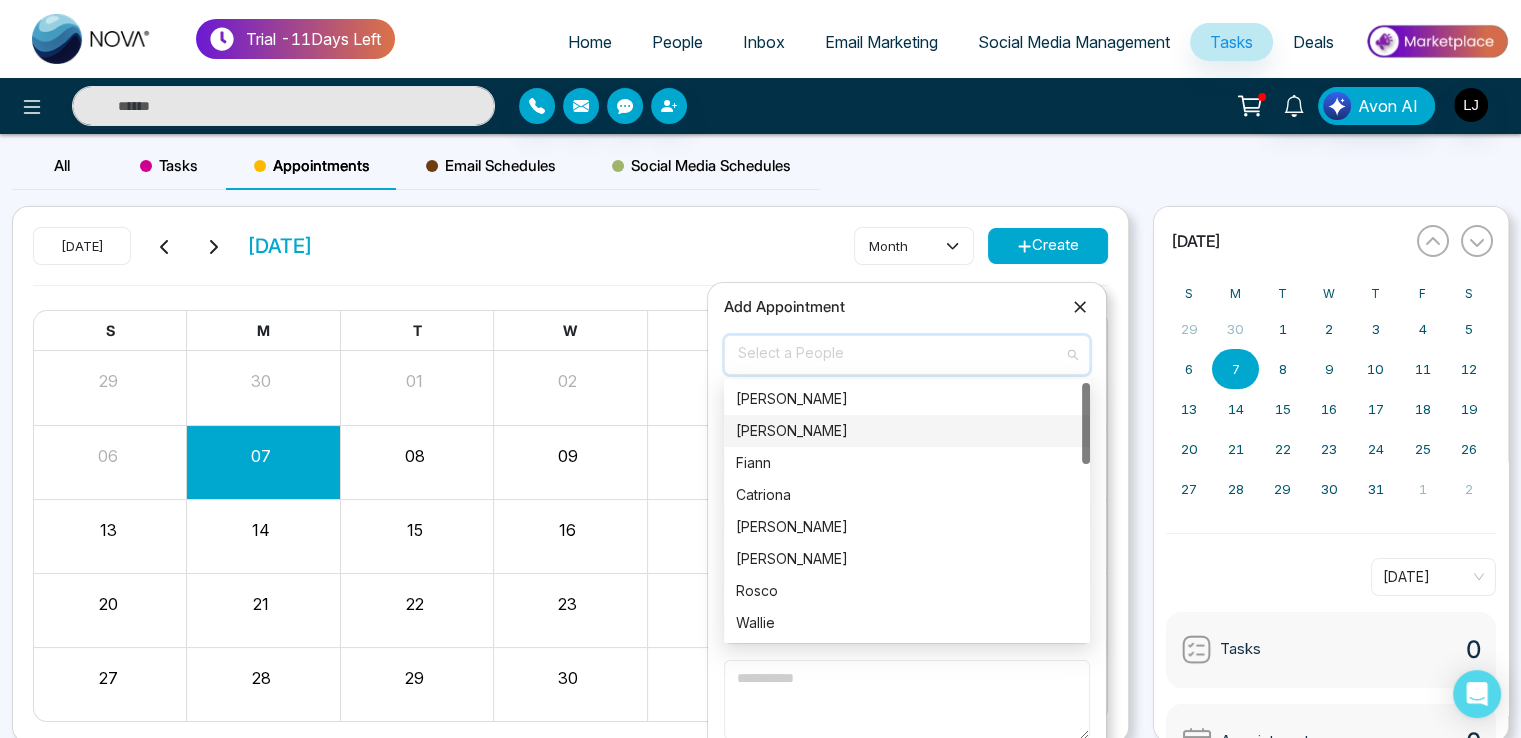 click on "Natalie Green" at bounding box center [907, 431] 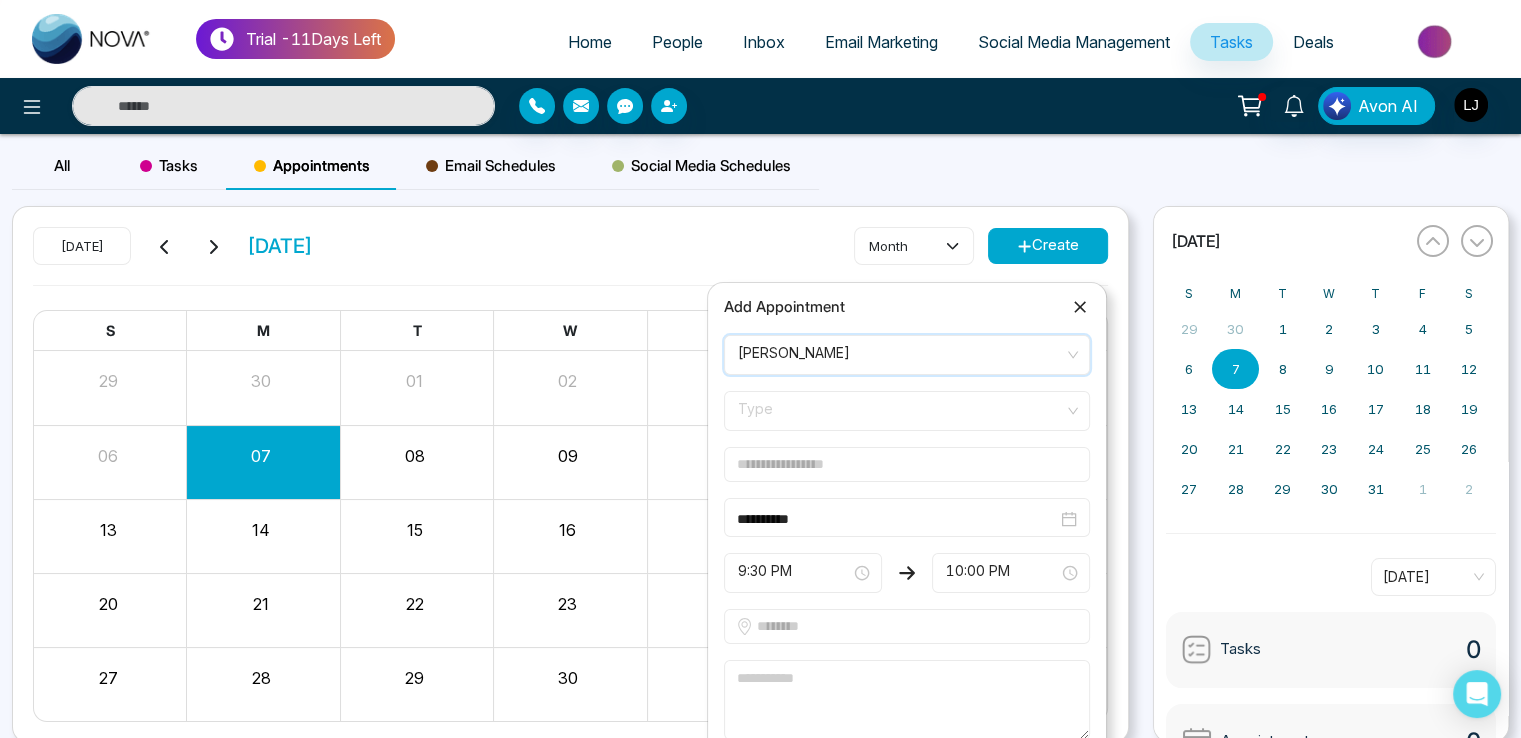 click on "Type" at bounding box center (907, 411) 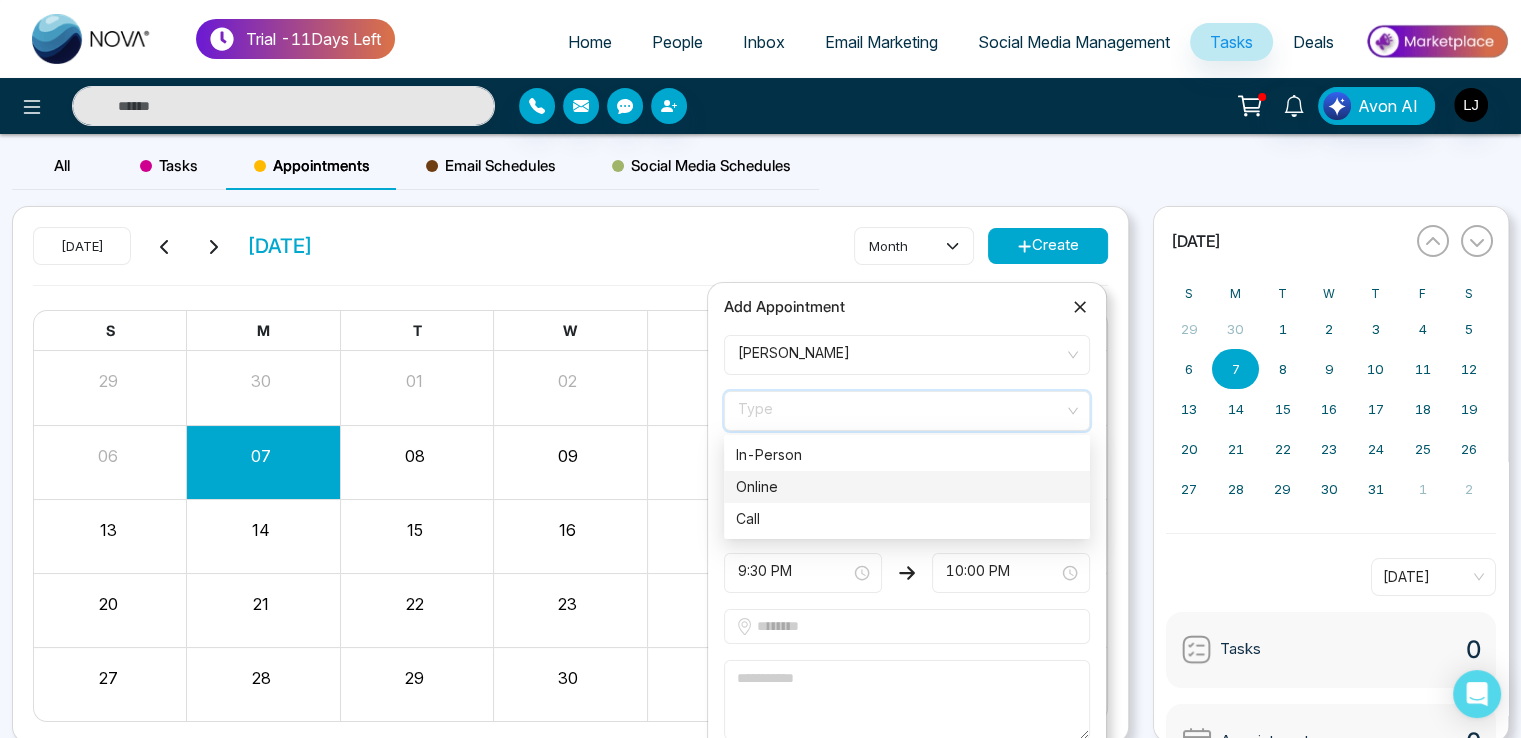 click on "Online" at bounding box center (907, 487) 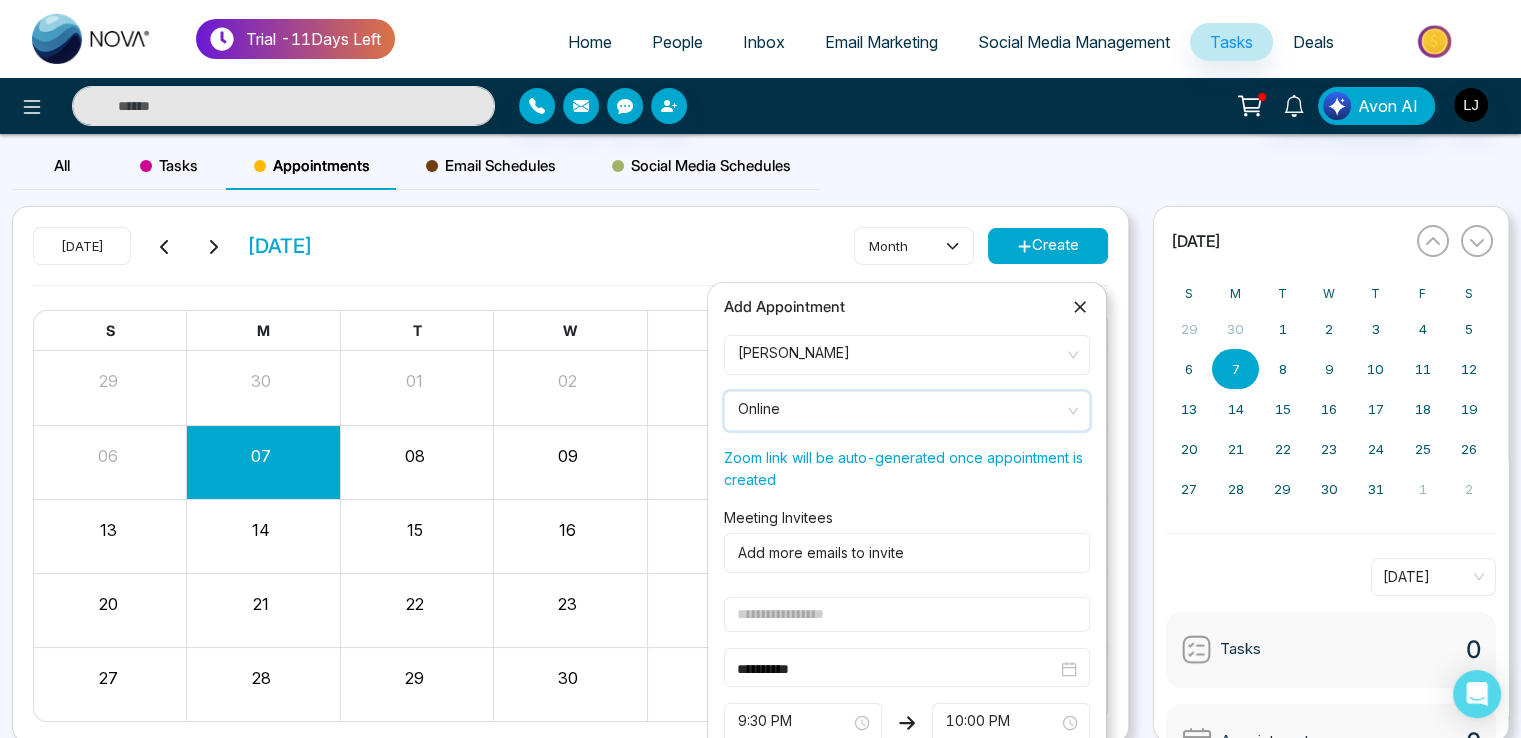 click at bounding box center (903, 553) 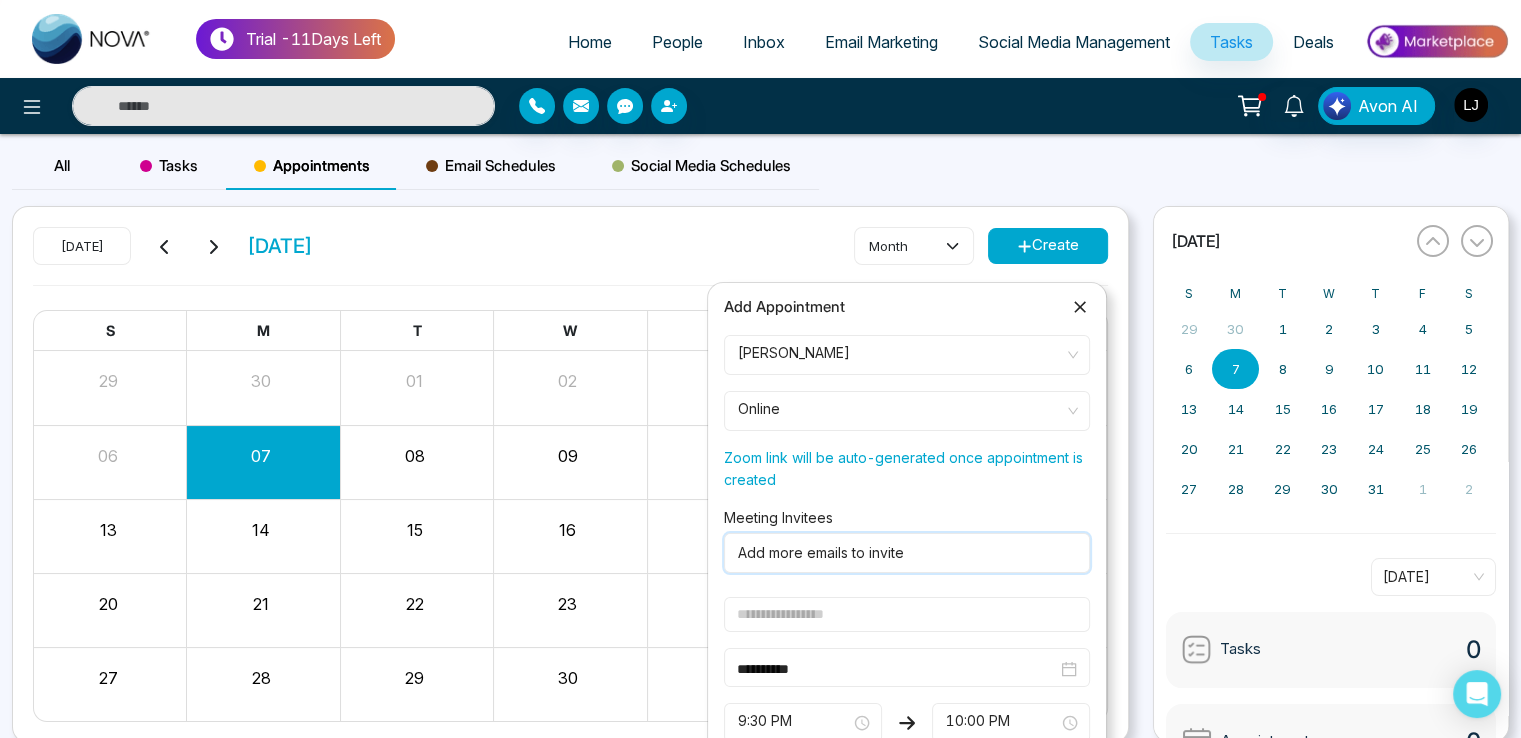 click on "Add more emails to invite" at bounding box center [907, 553] 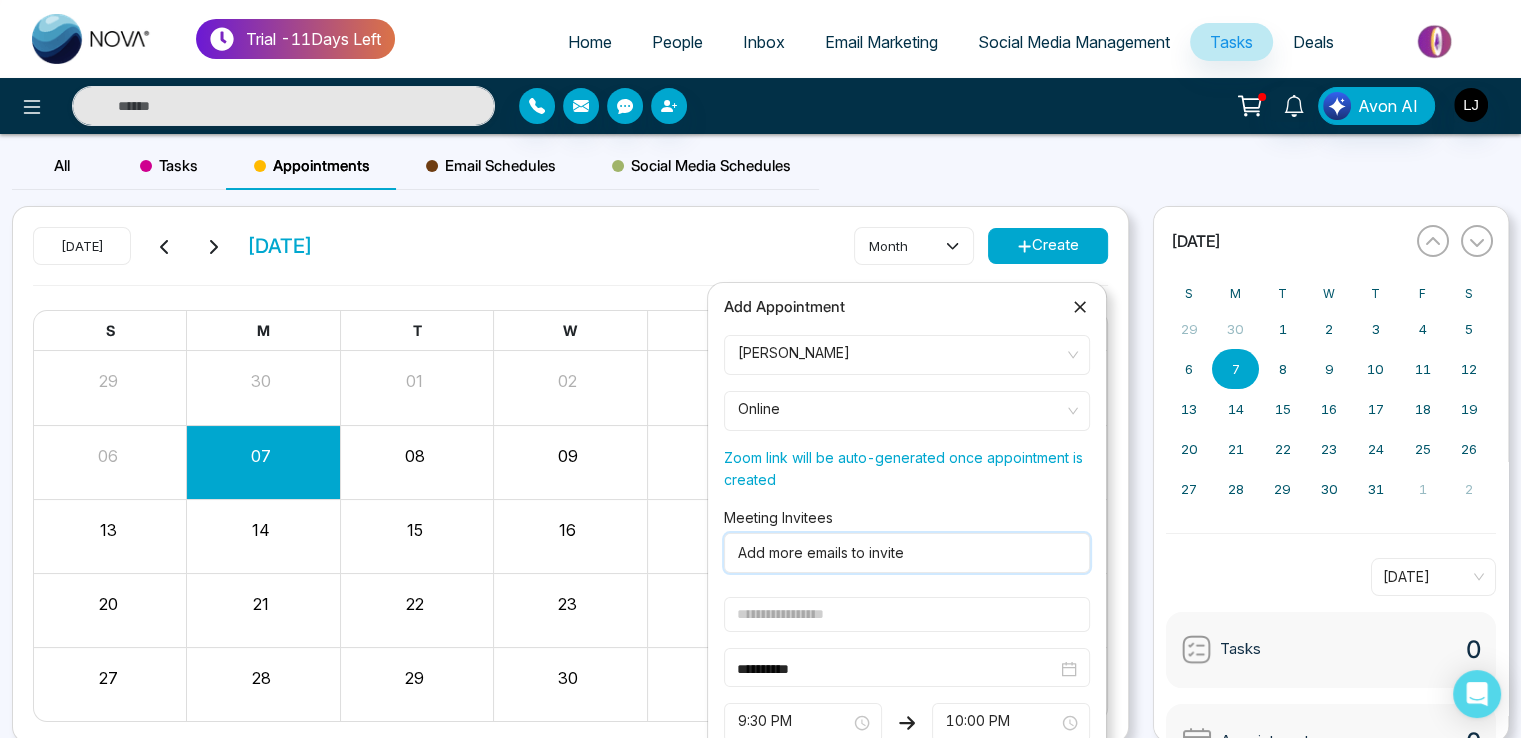 click at bounding box center (903, 553) 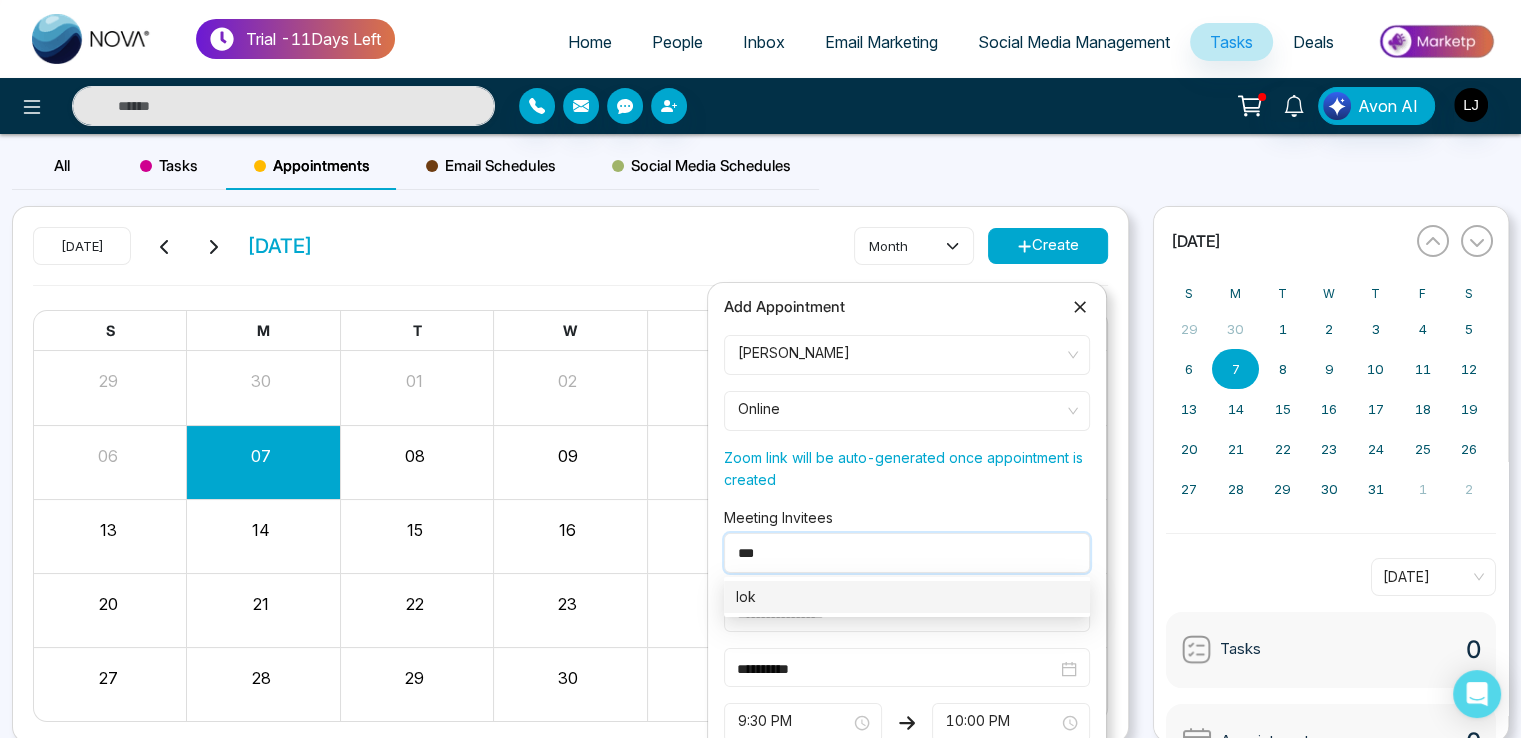 type on "***" 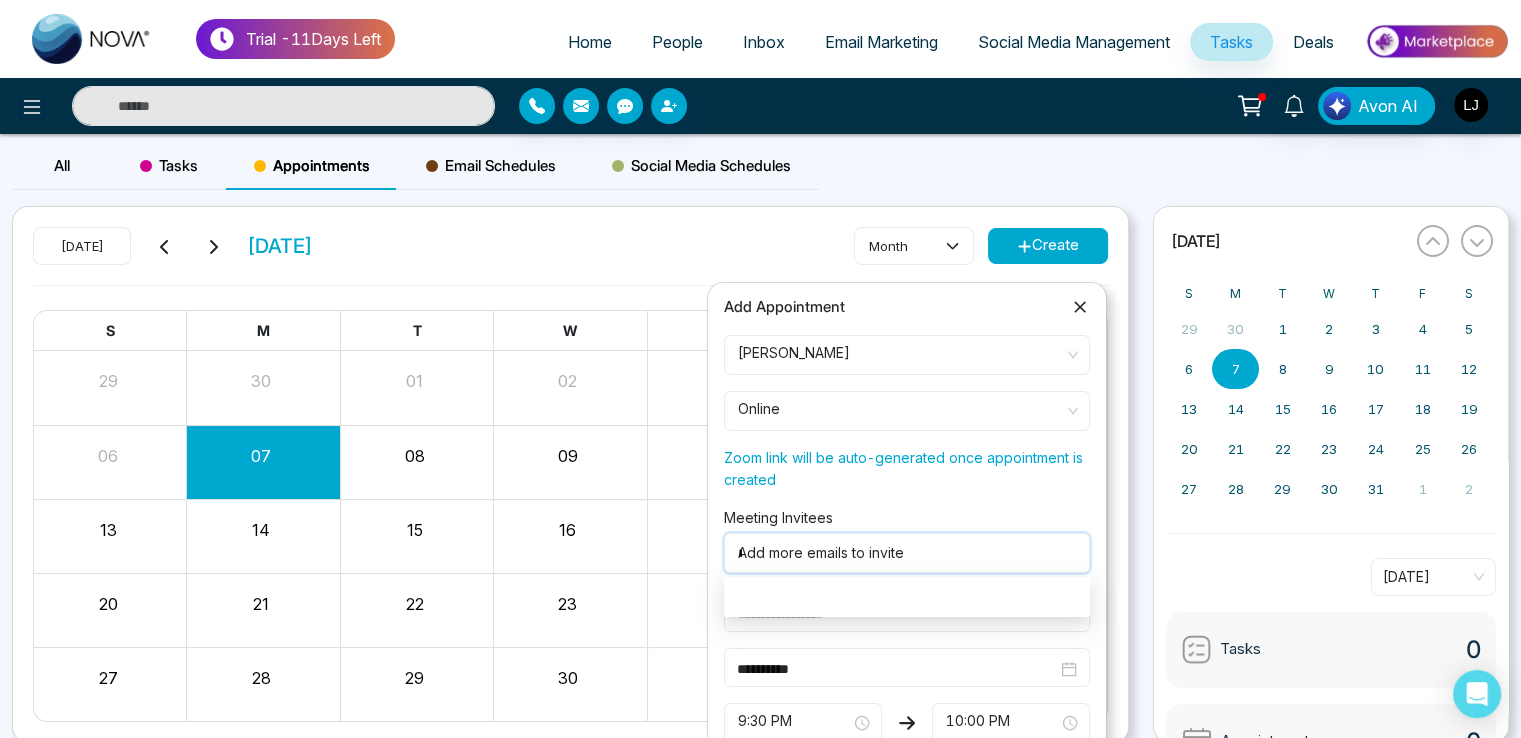 type 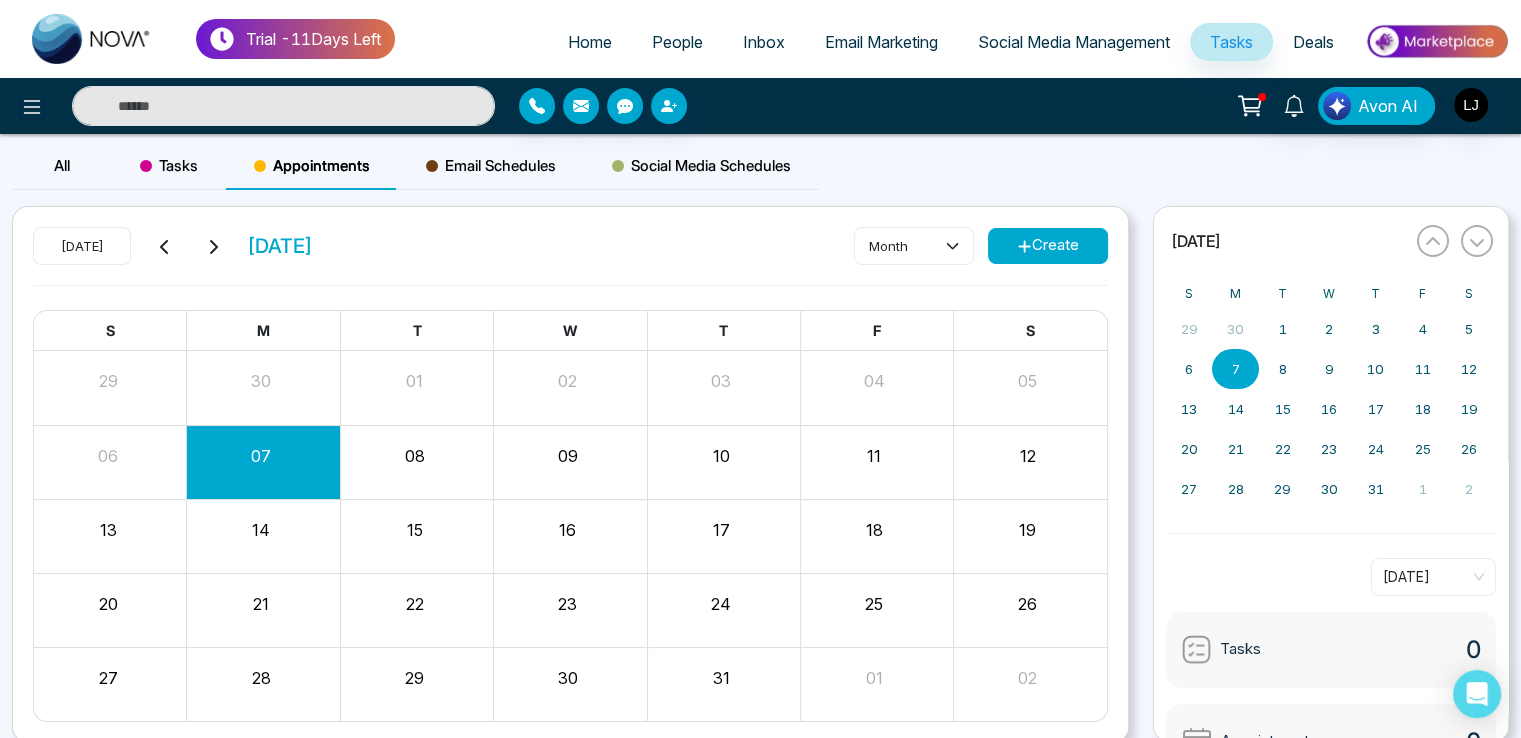 click on "People" at bounding box center (677, 42) 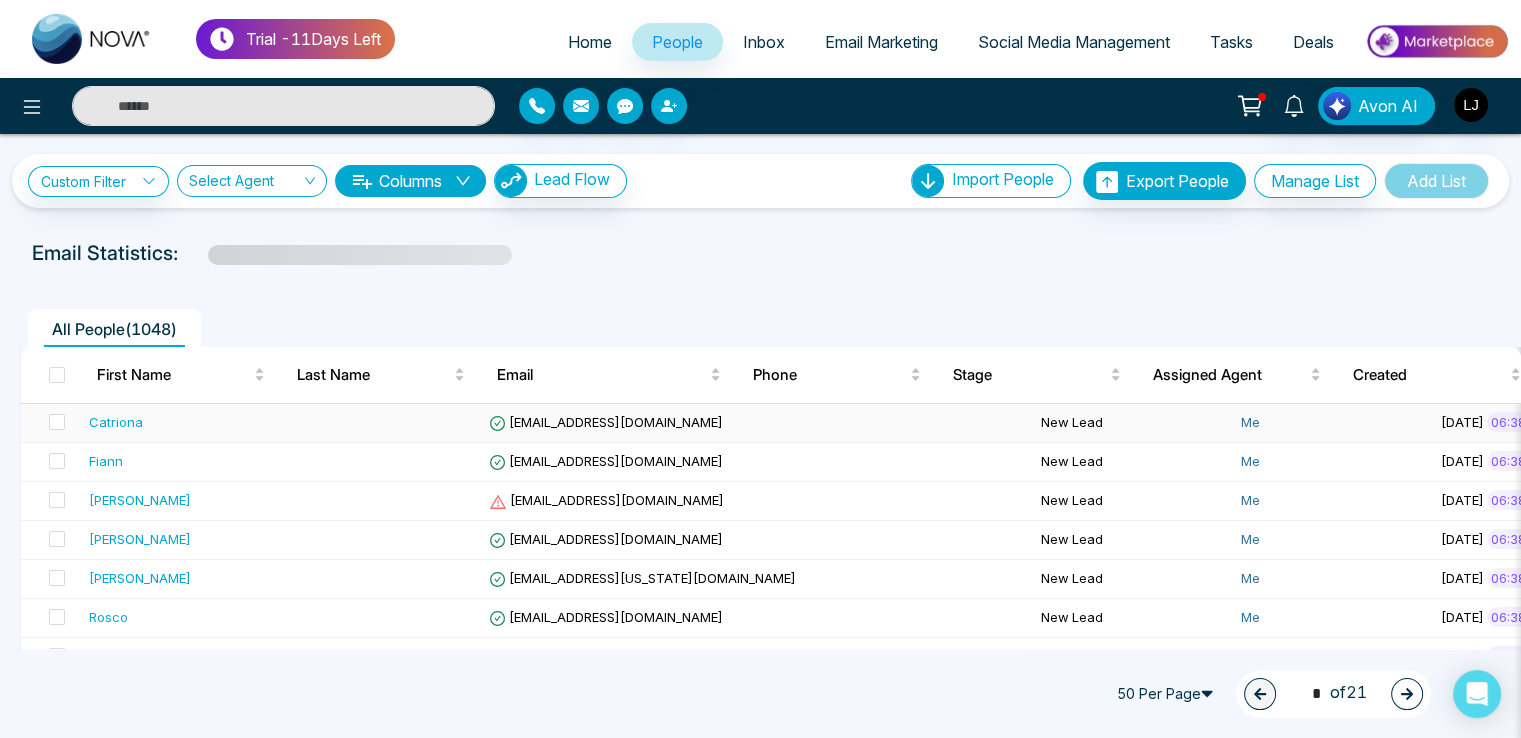 click on "ccrudgerp@apple.com" at bounding box center [606, 422] 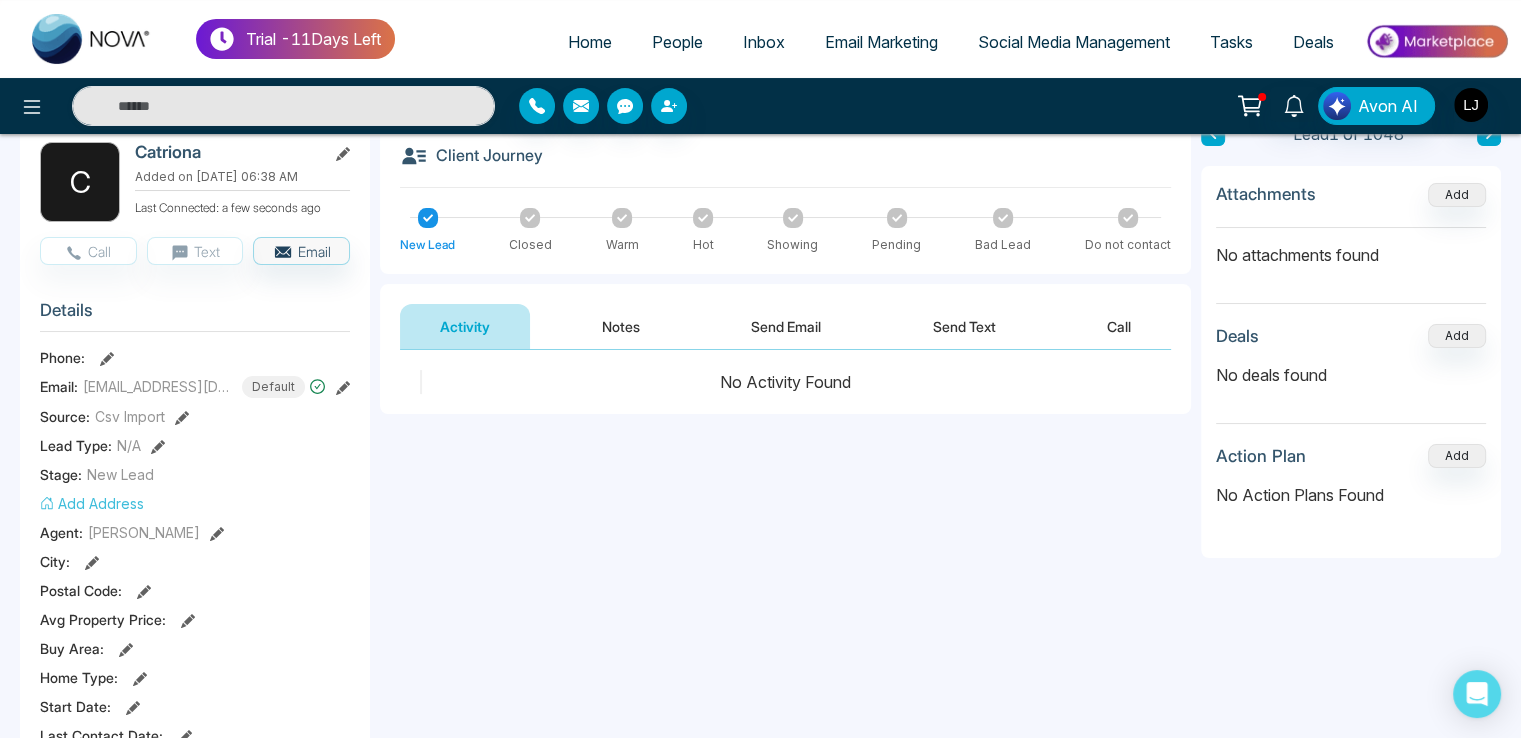 scroll, scrollTop: 72, scrollLeft: 0, axis: vertical 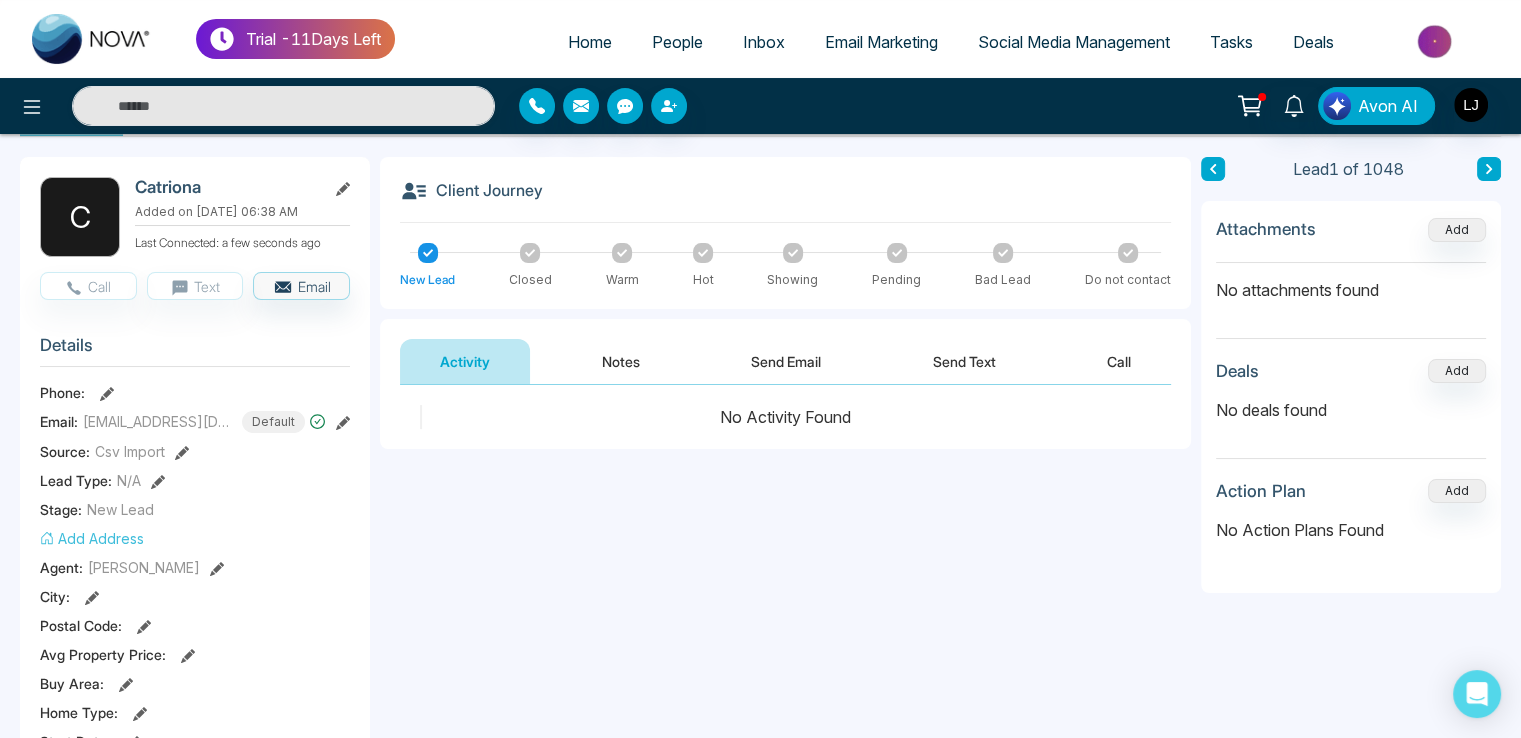 click 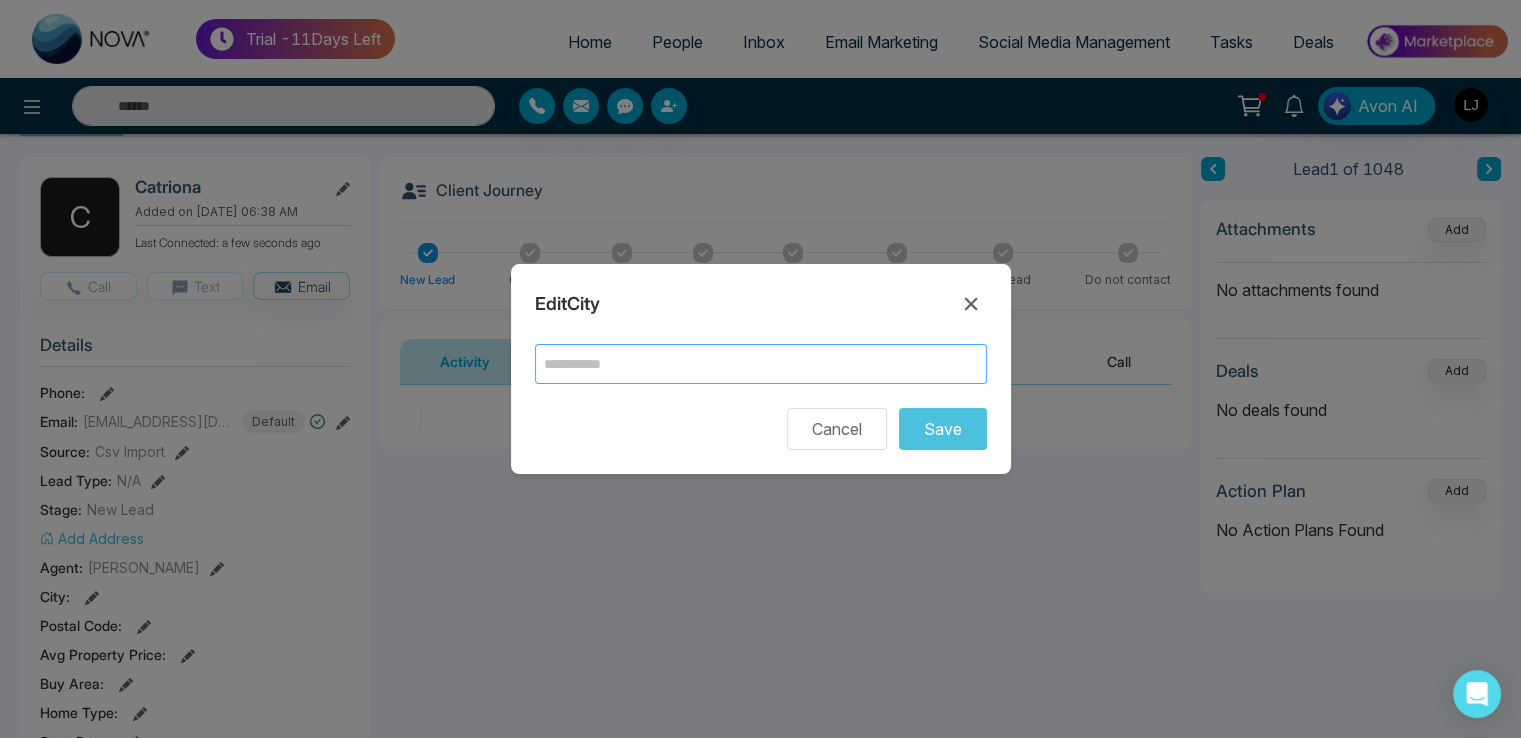 click at bounding box center (761, 364) 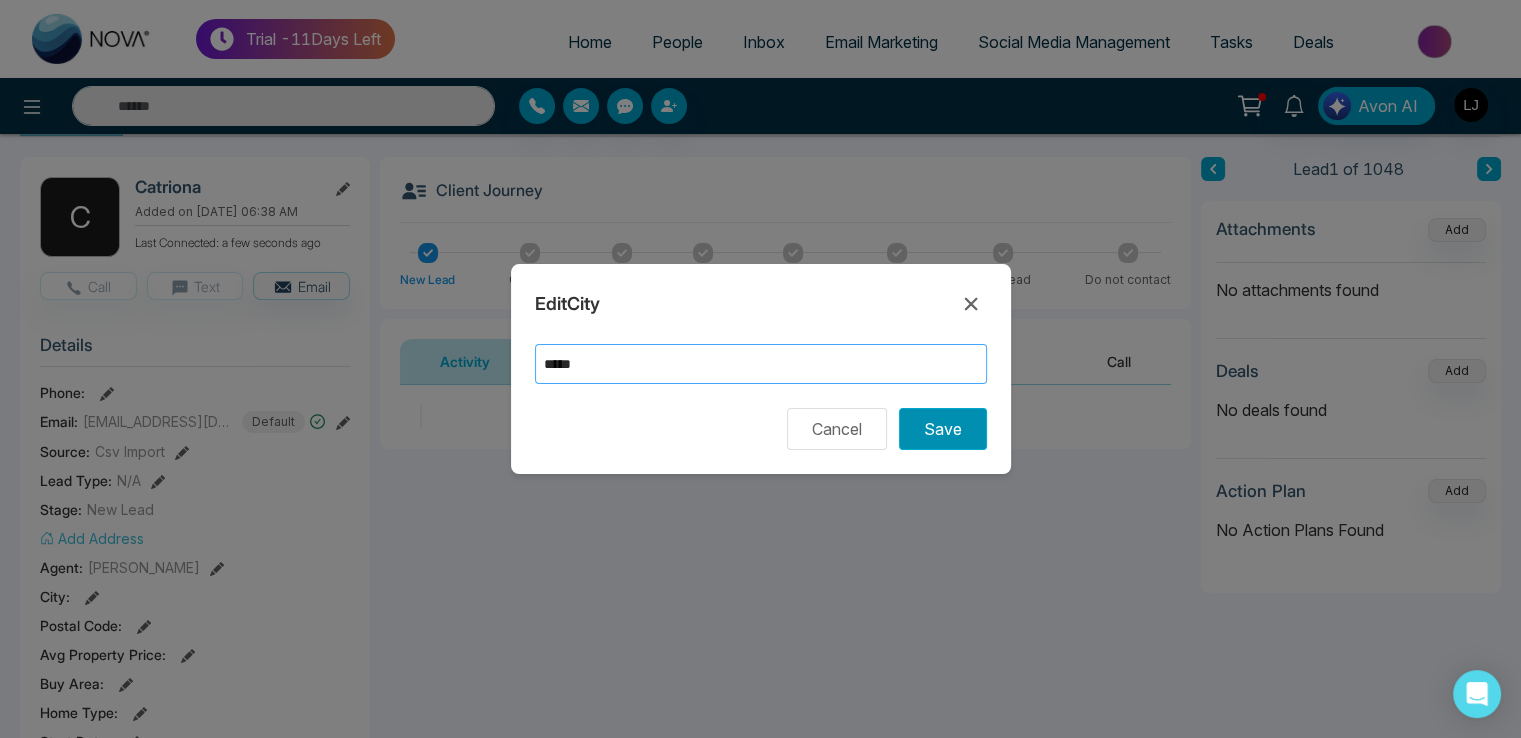 type on "*****" 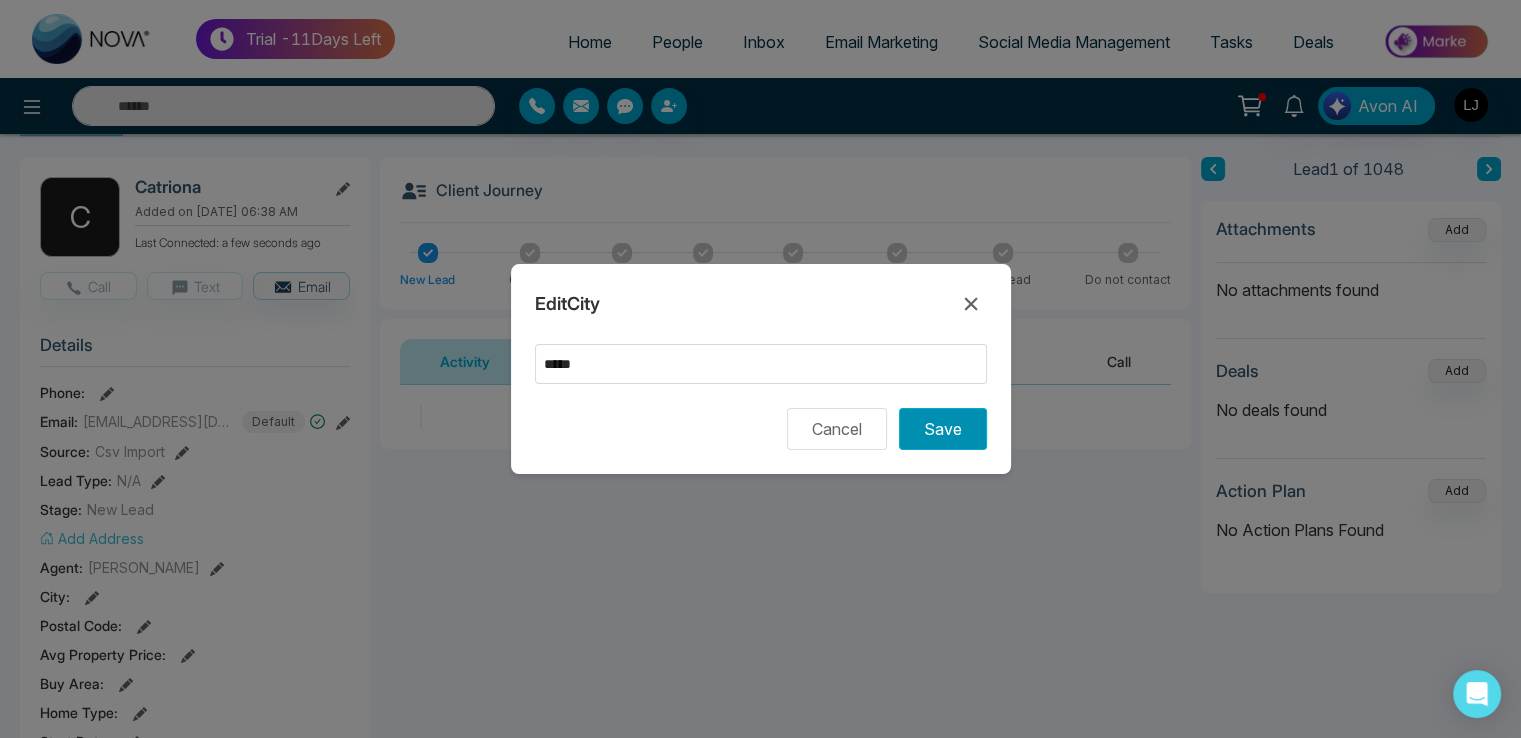 click on "Save" at bounding box center [943, 429] 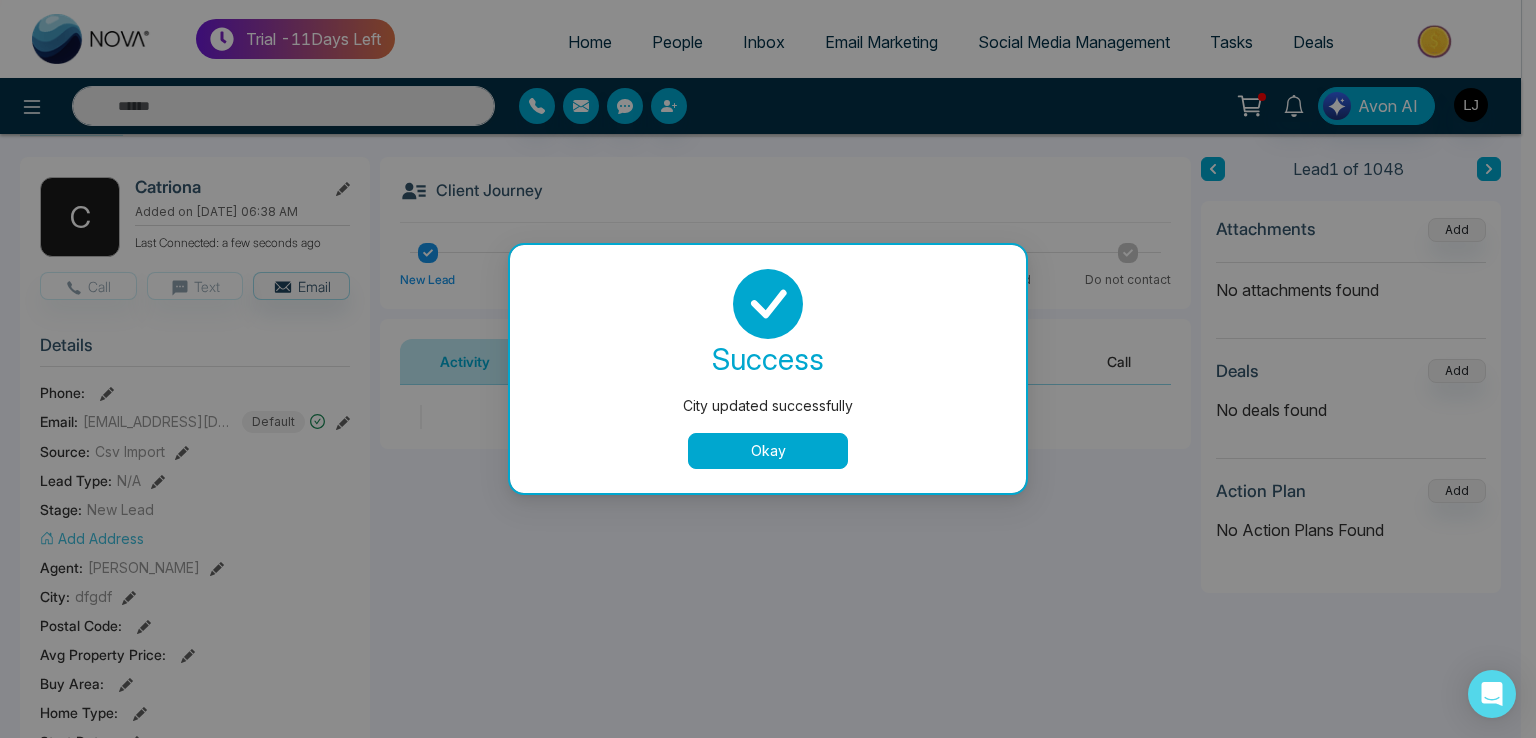 click on "Okay" at bounding box center [768, 451] 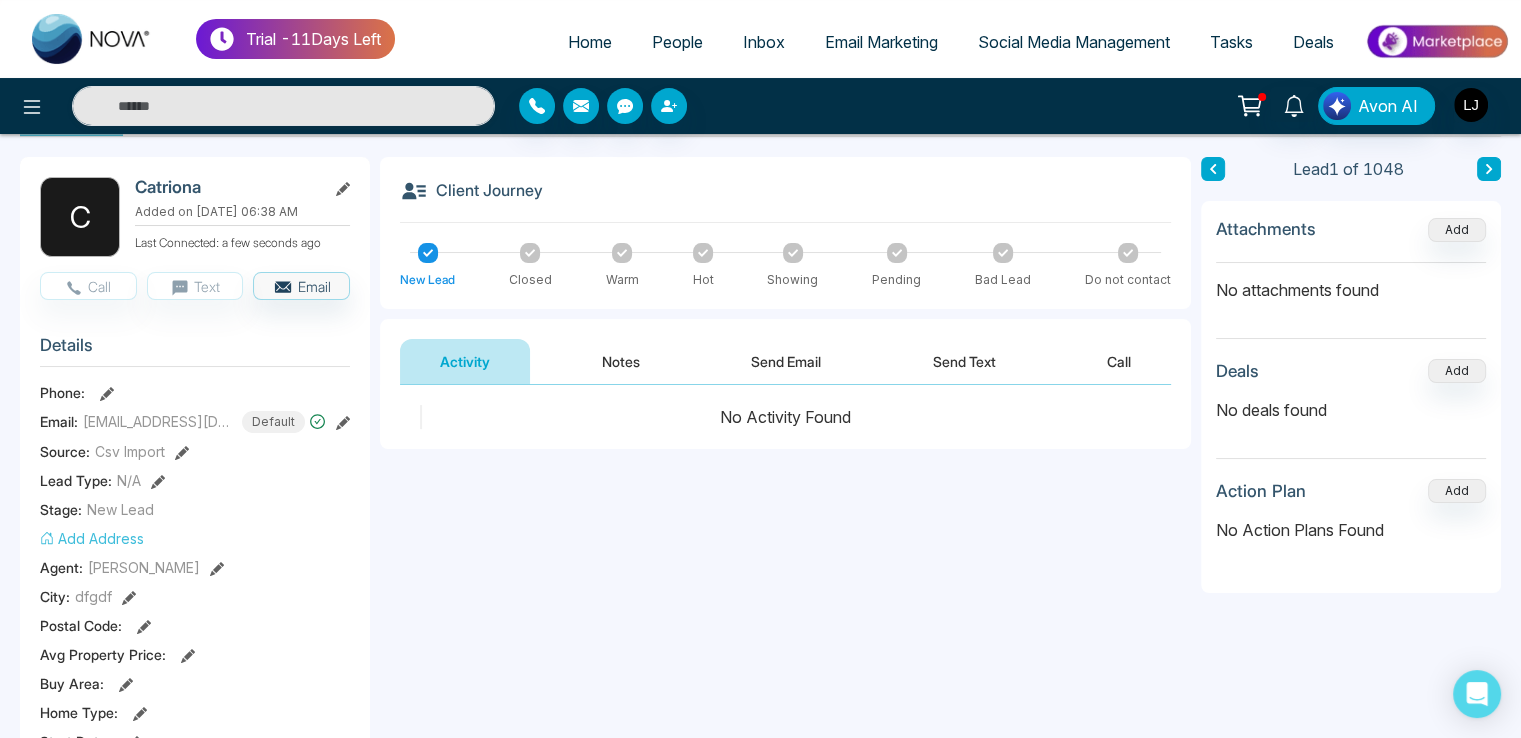 click 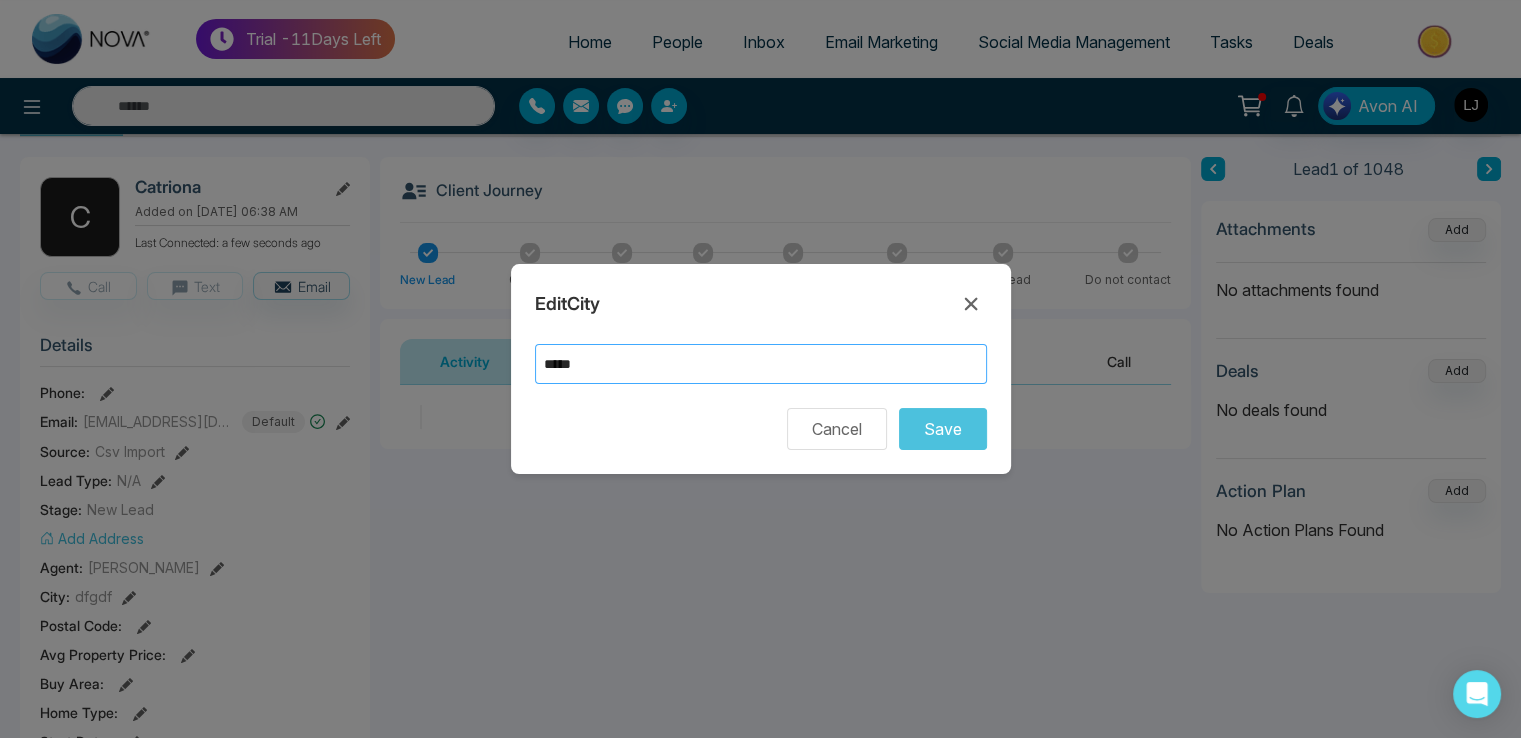 drag, startPoint x: 609, startPoint y: 363, endPoint x: 521, endPoint y: 369, distance: 88.20431 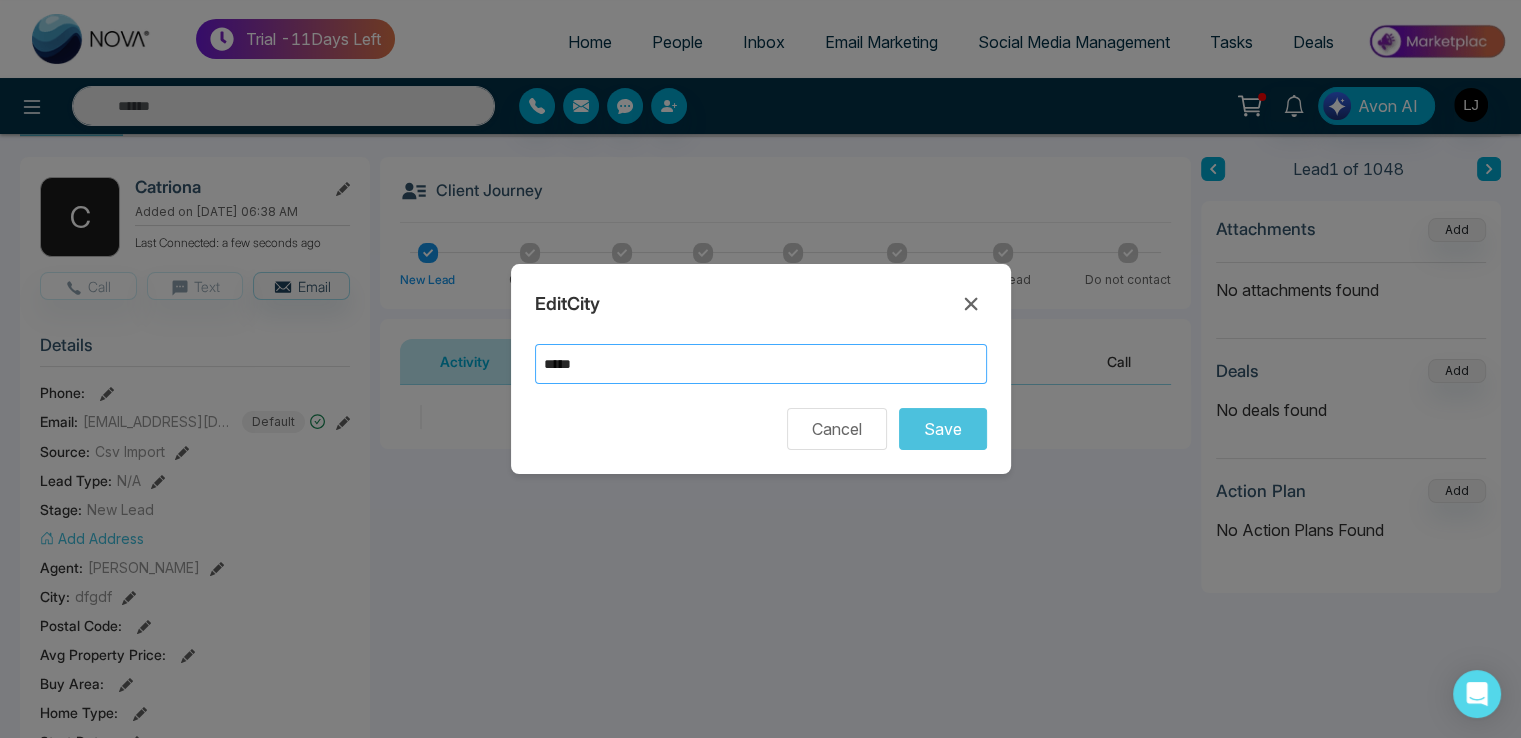 click on "Edit  City ***** Cancel Save" at bounding box center [761, 369] 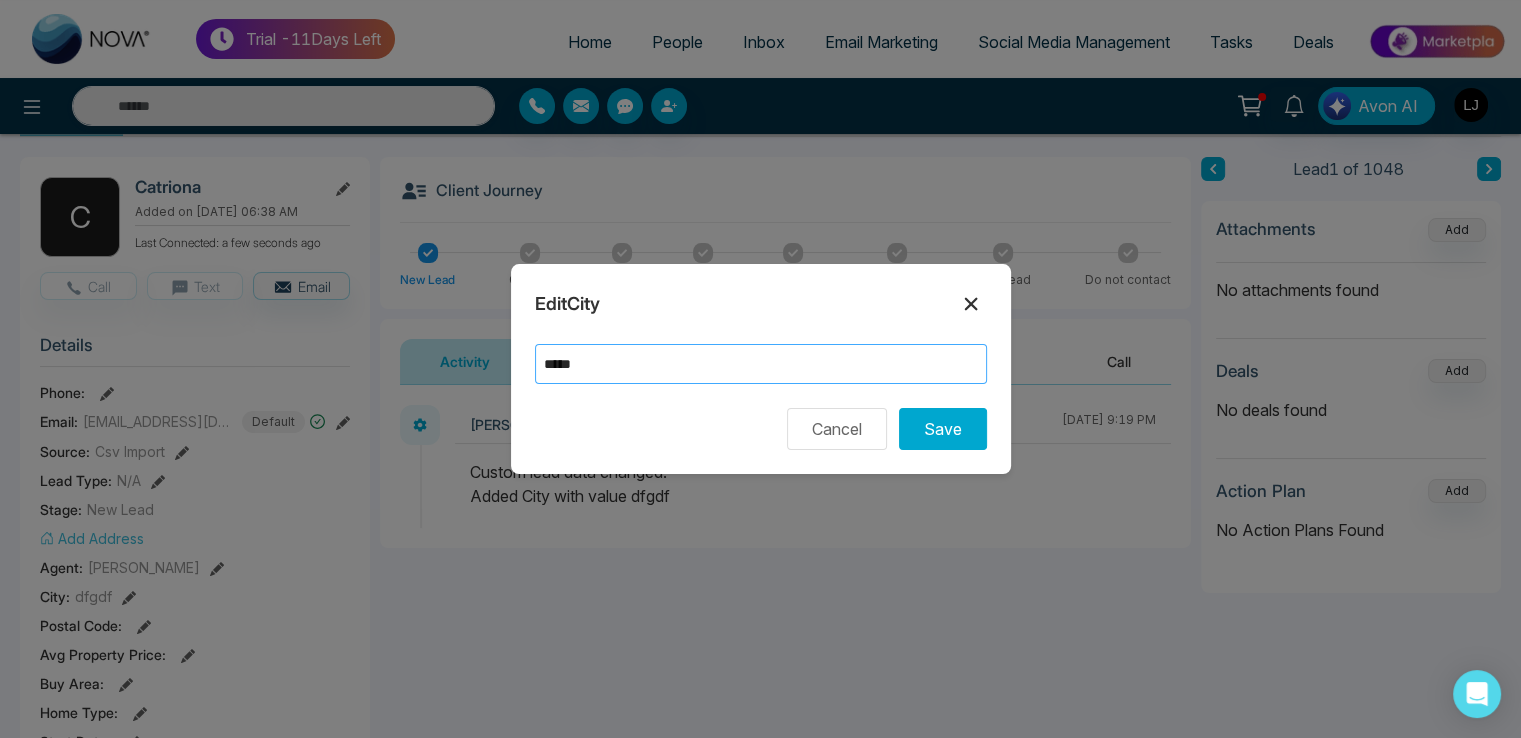 type on "*****" 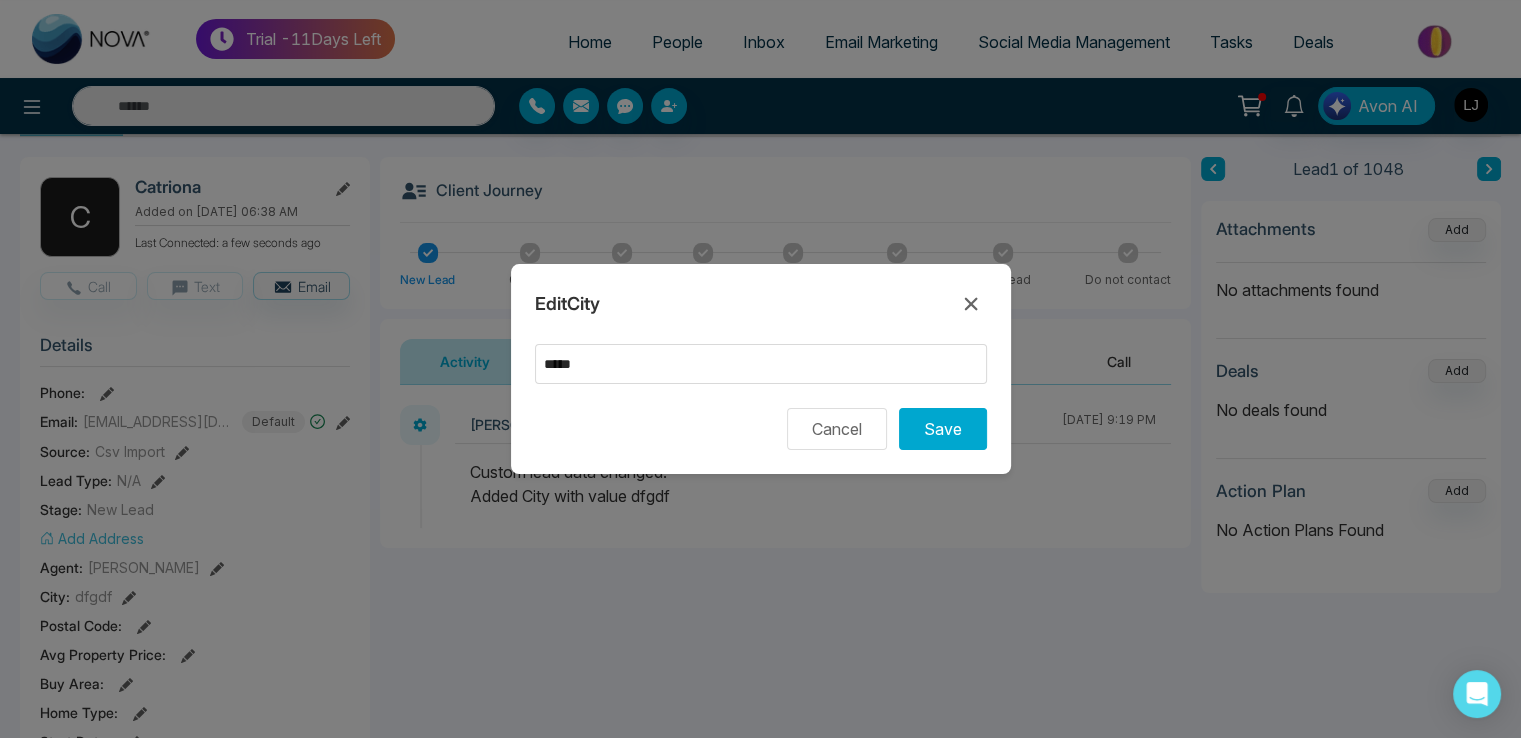 click 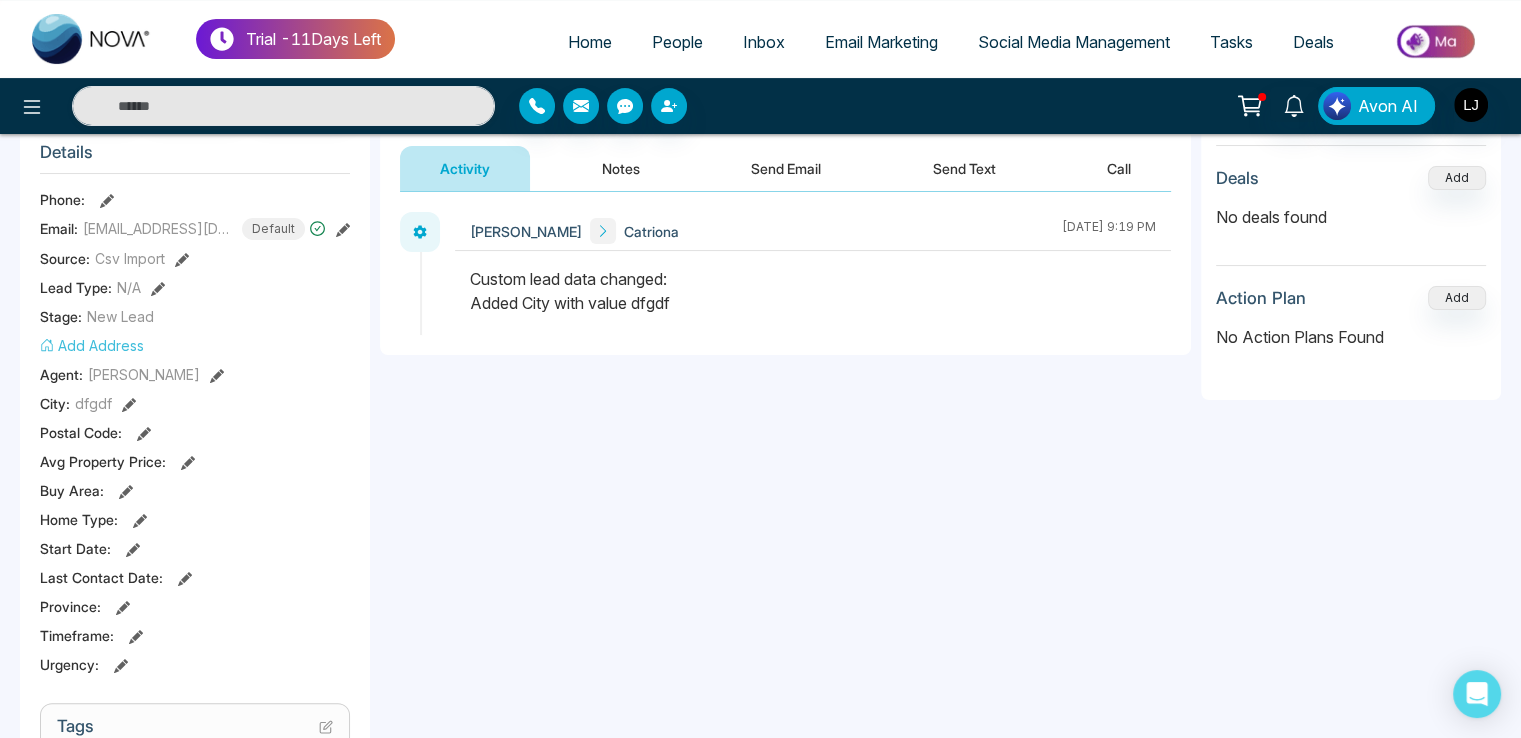 scroll, scrollTop: 472, scrollLeft: 0, axis: vertical 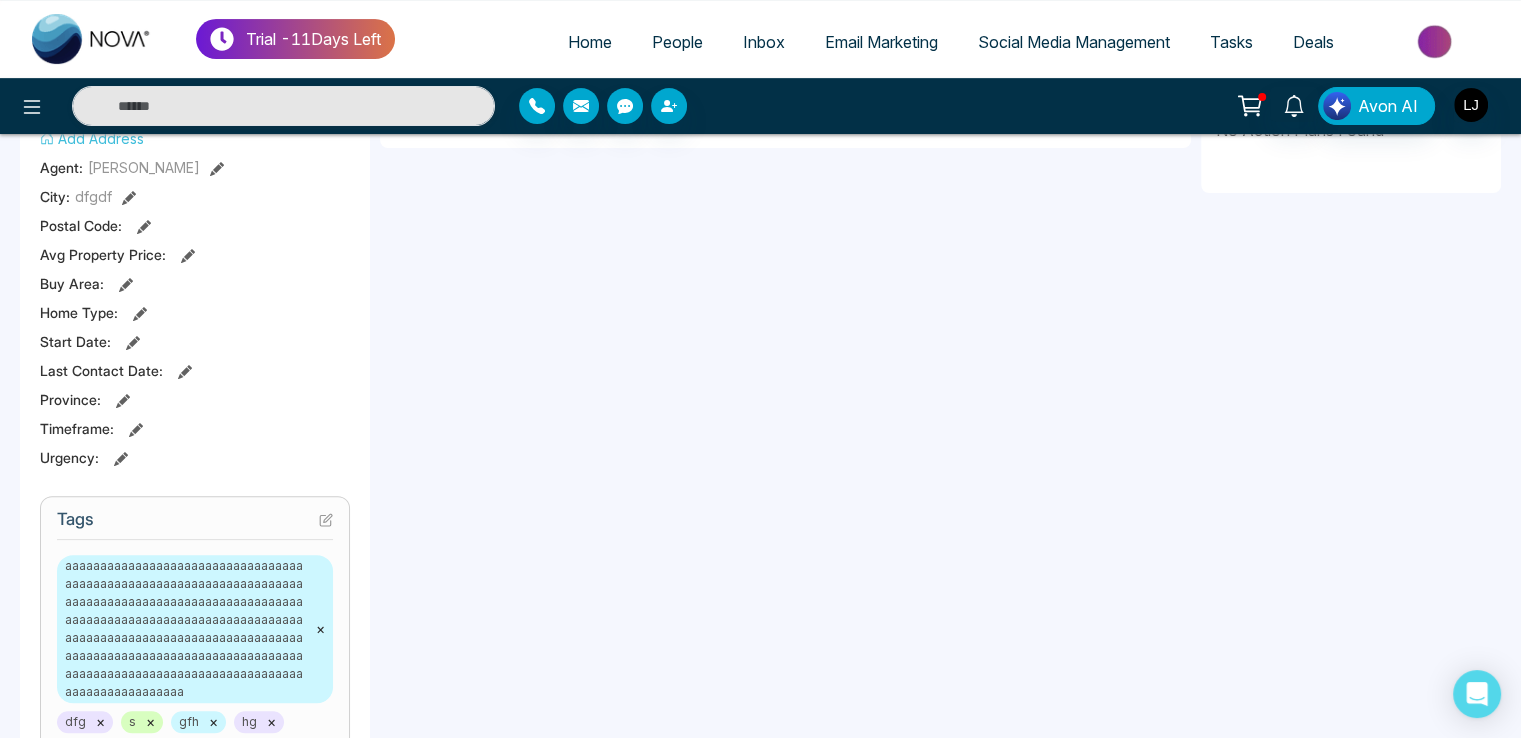 click 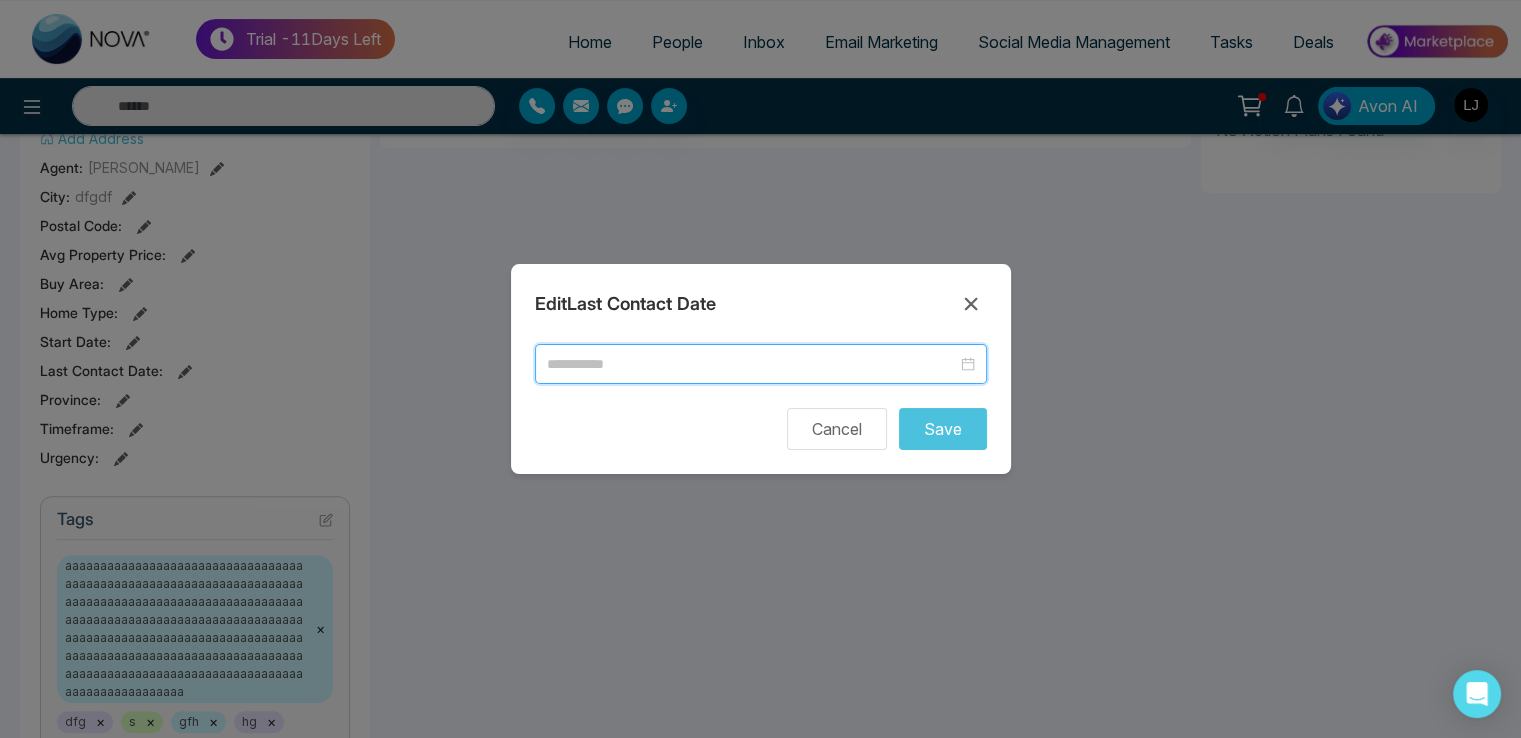 click at bounding box center (752, 364) 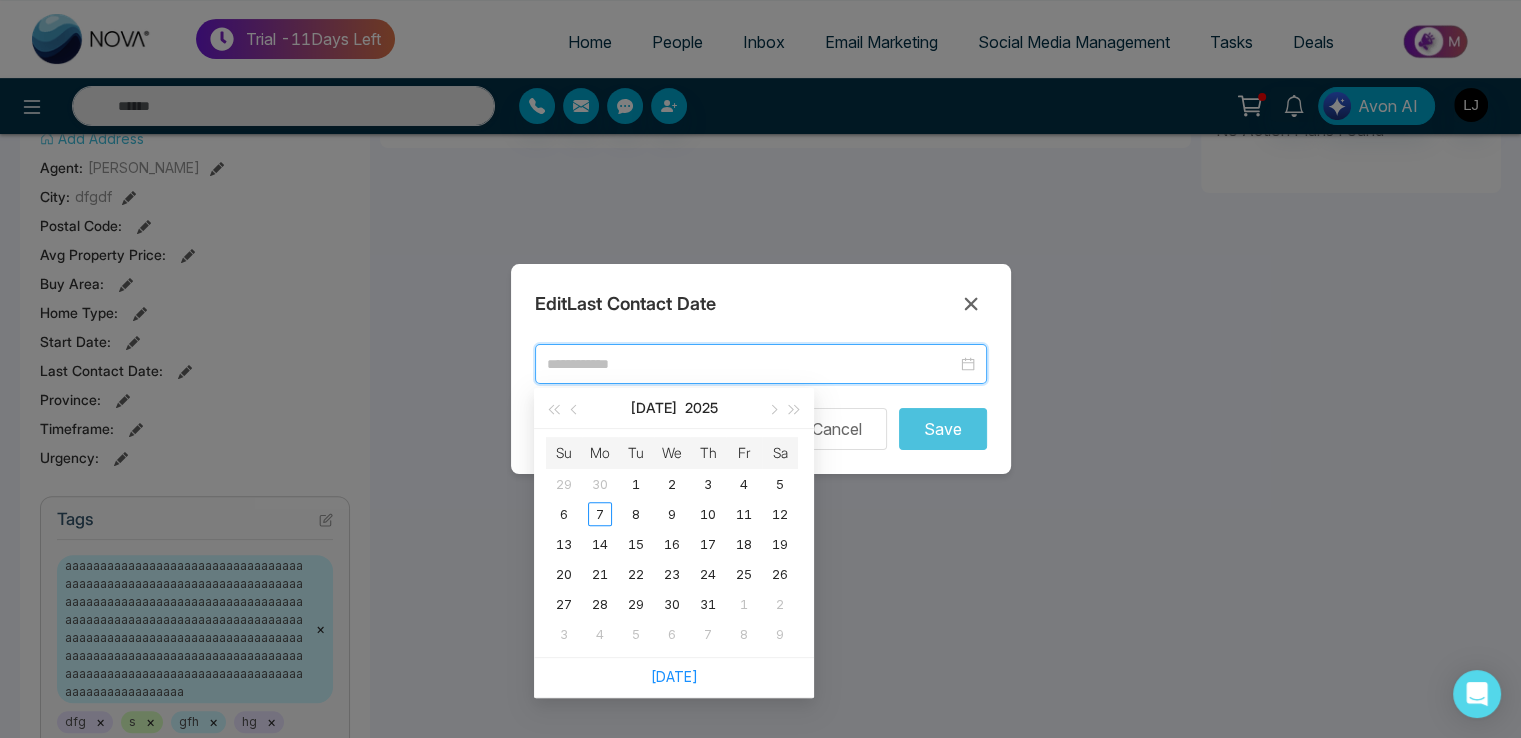 type on "**********" 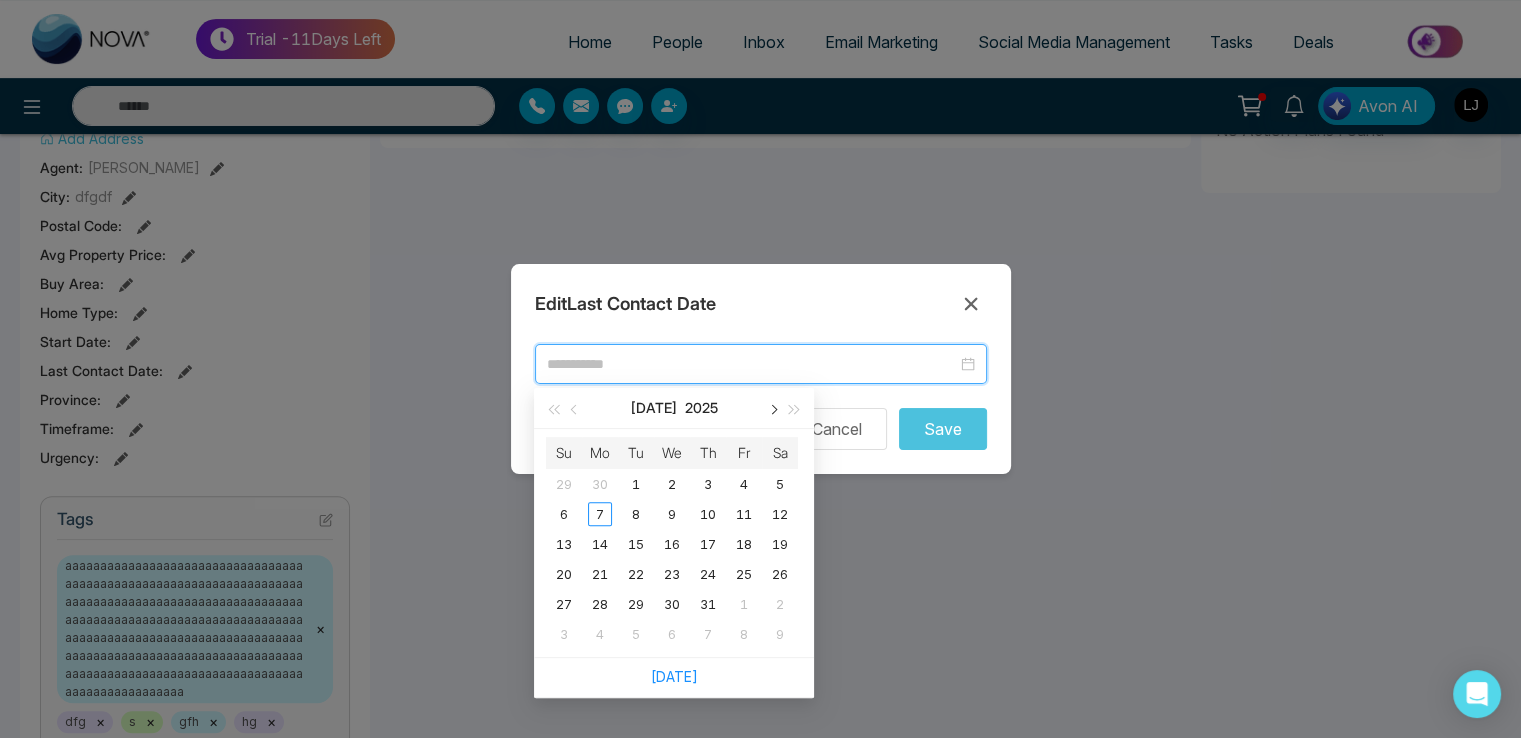 click at bounding box center [772, 408] 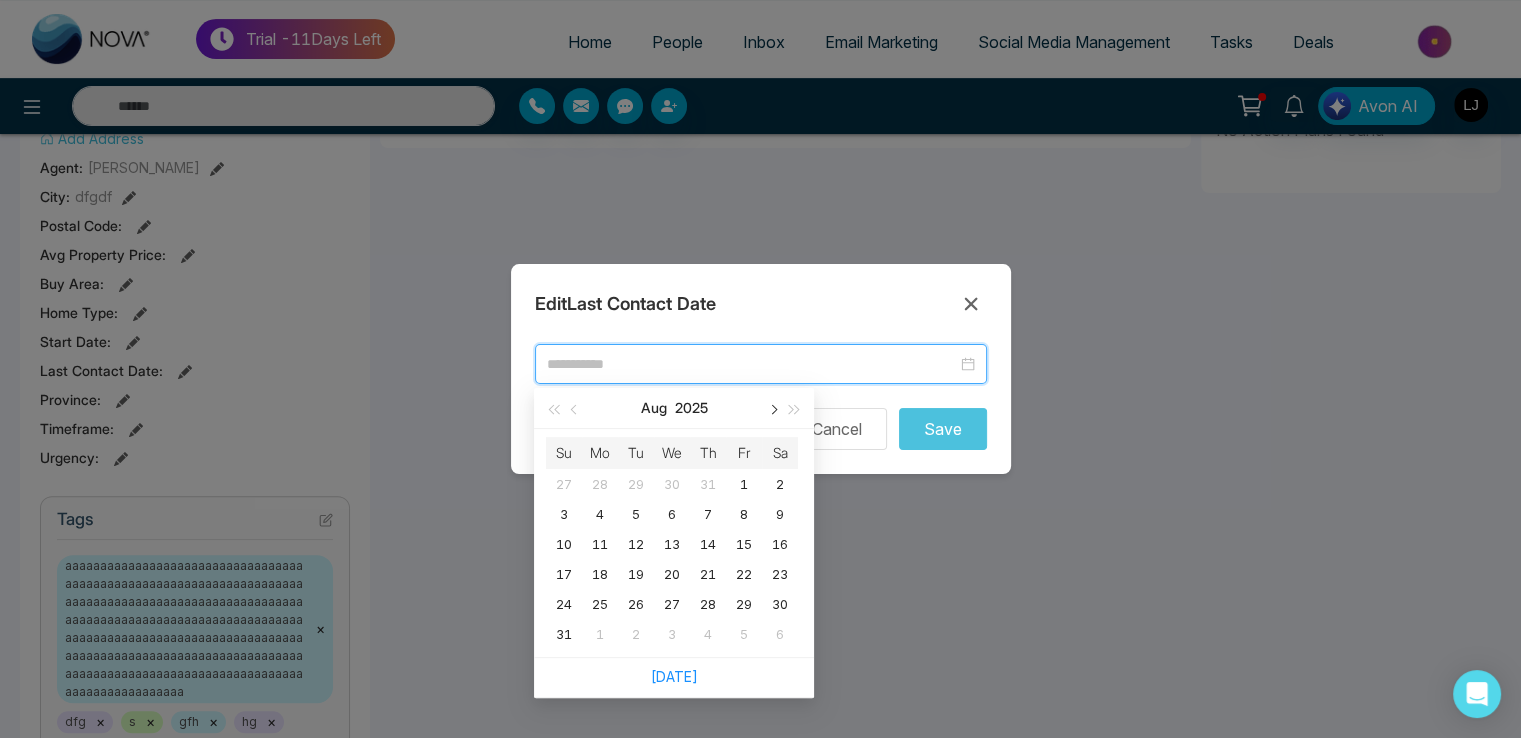 click at bounding box center [772, 408] 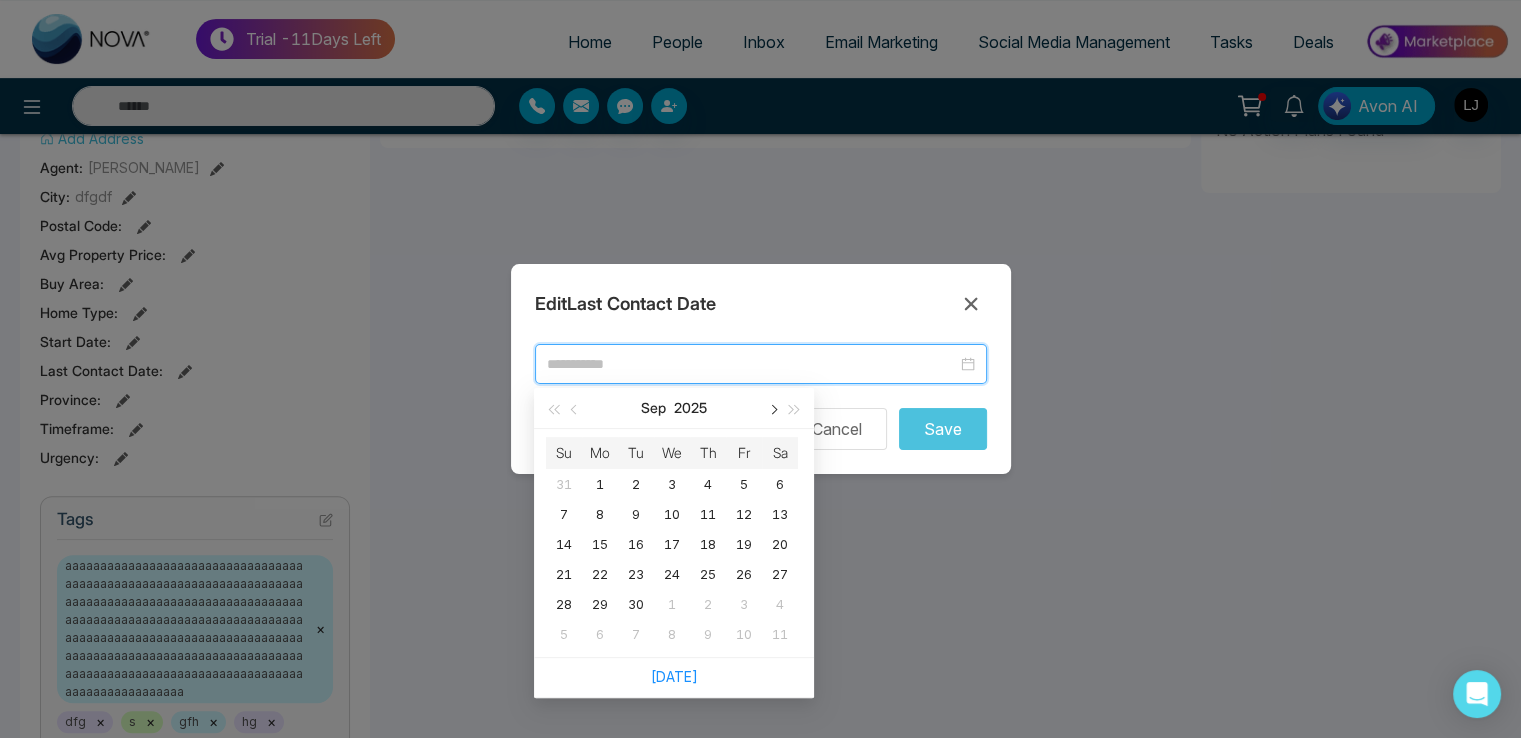 click at bounding box center (772, 408) 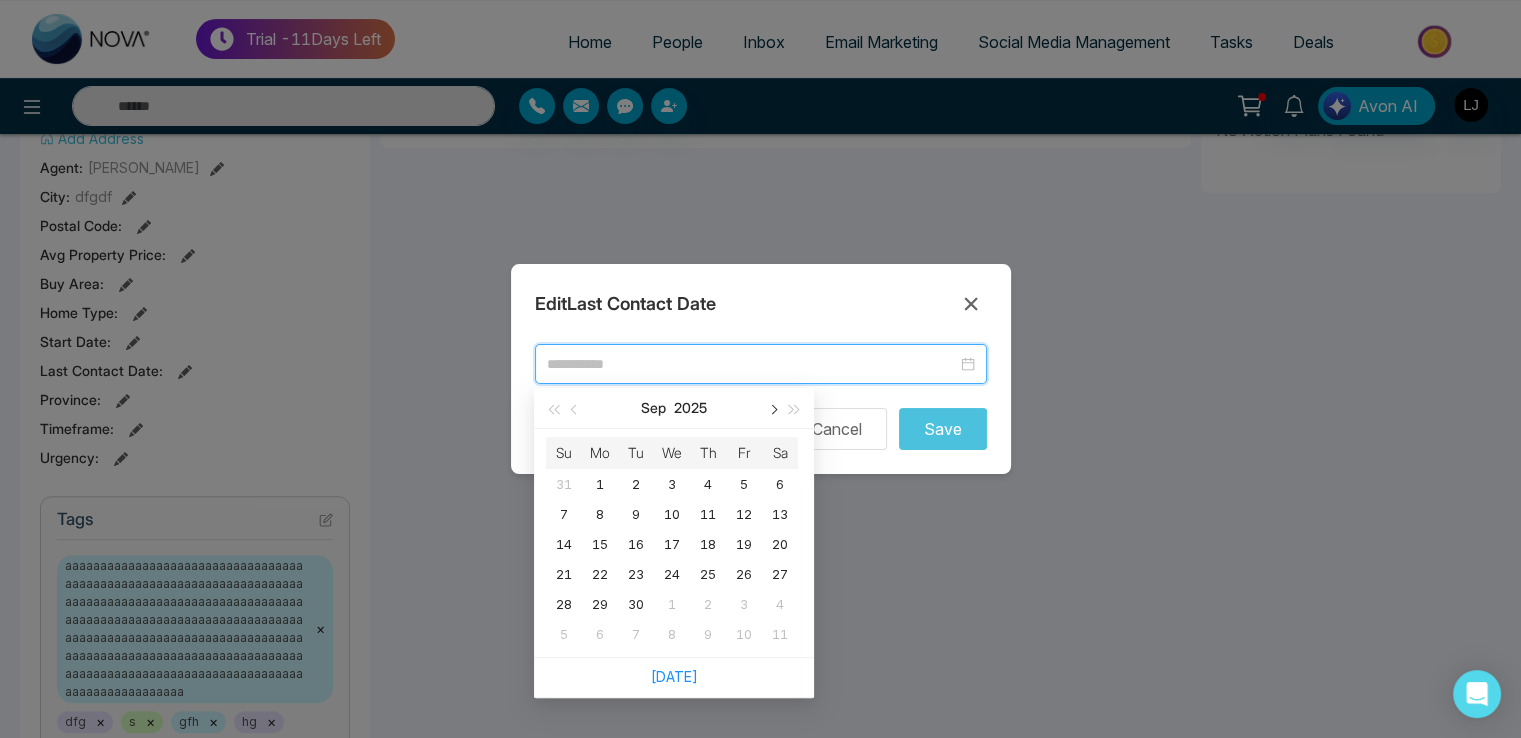 click at bounding box center [772, 408] 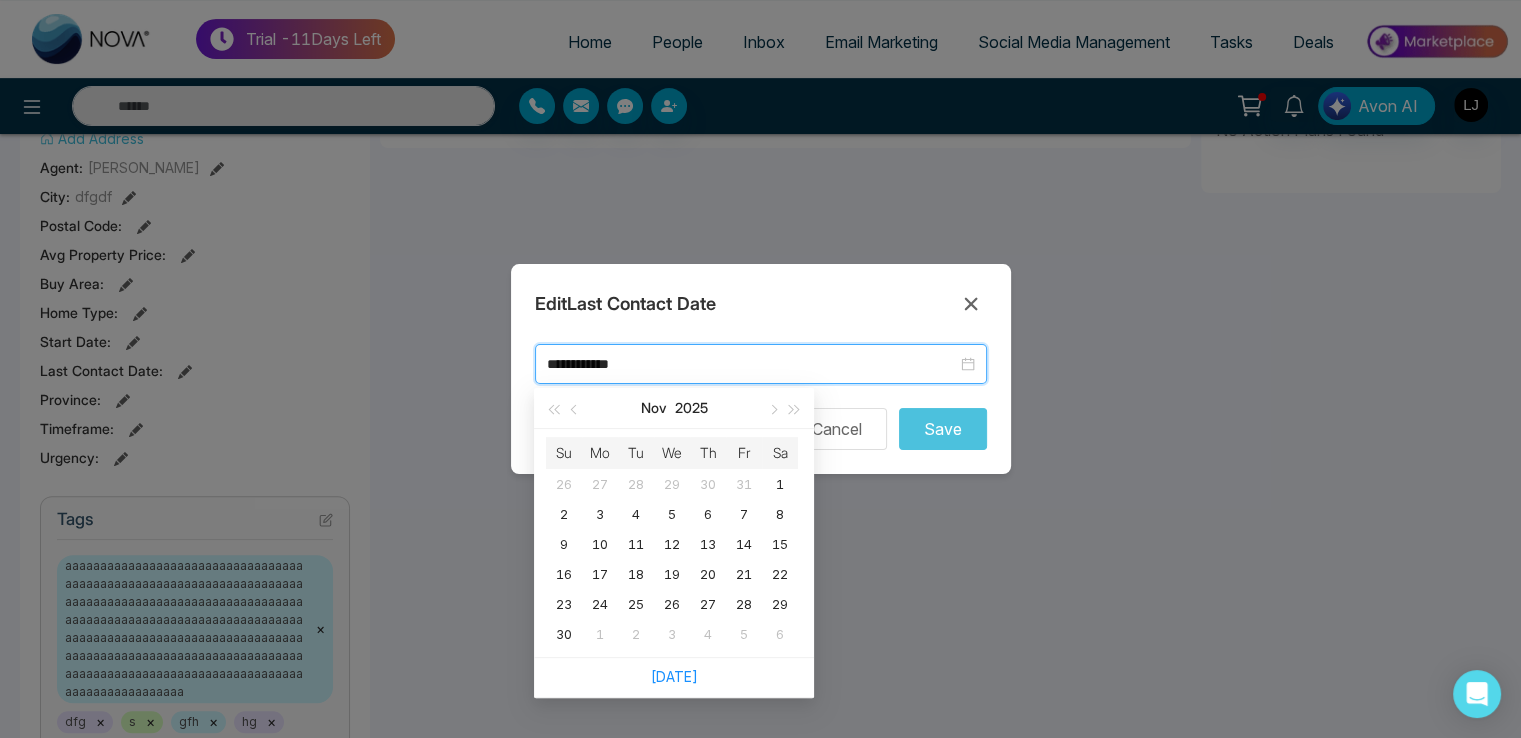 type on "**********" 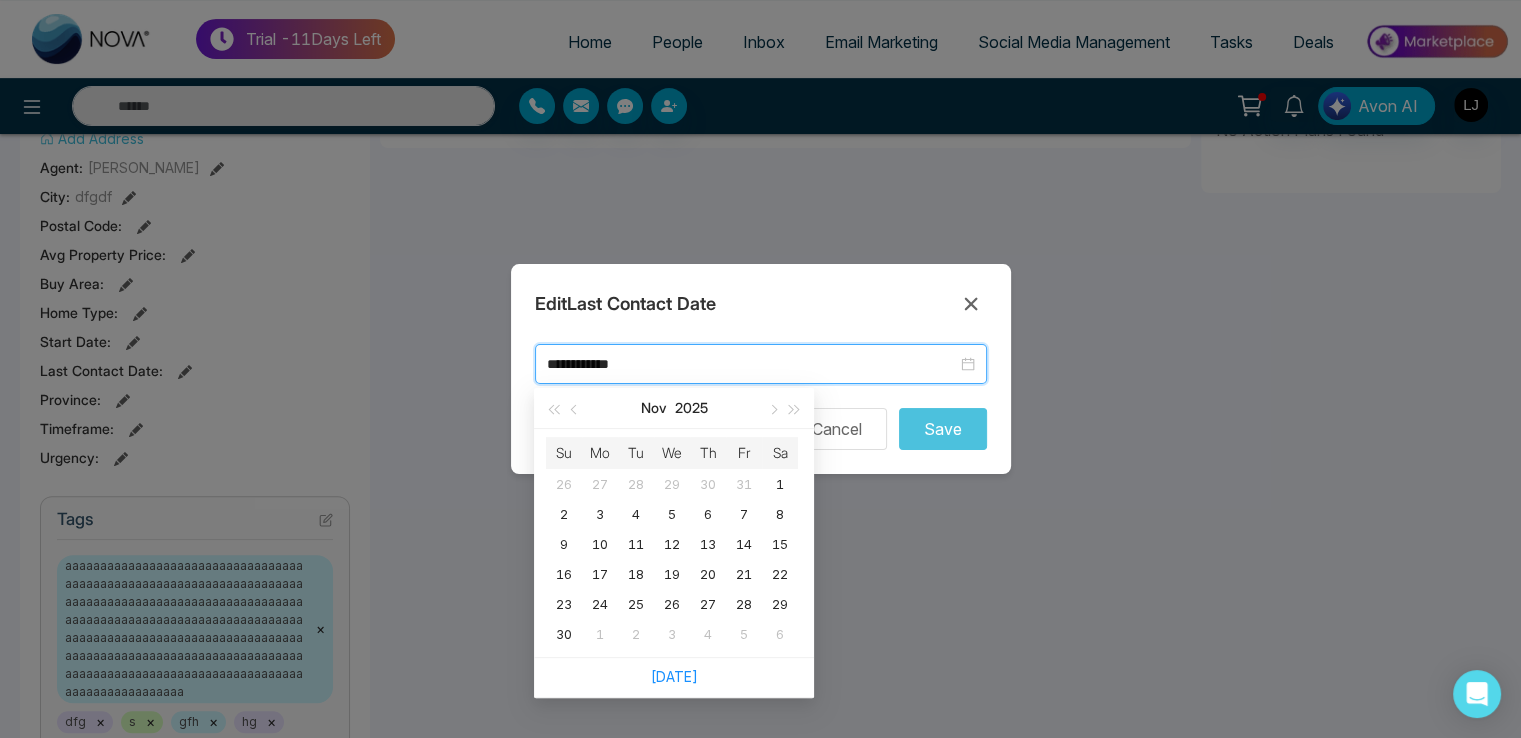 type 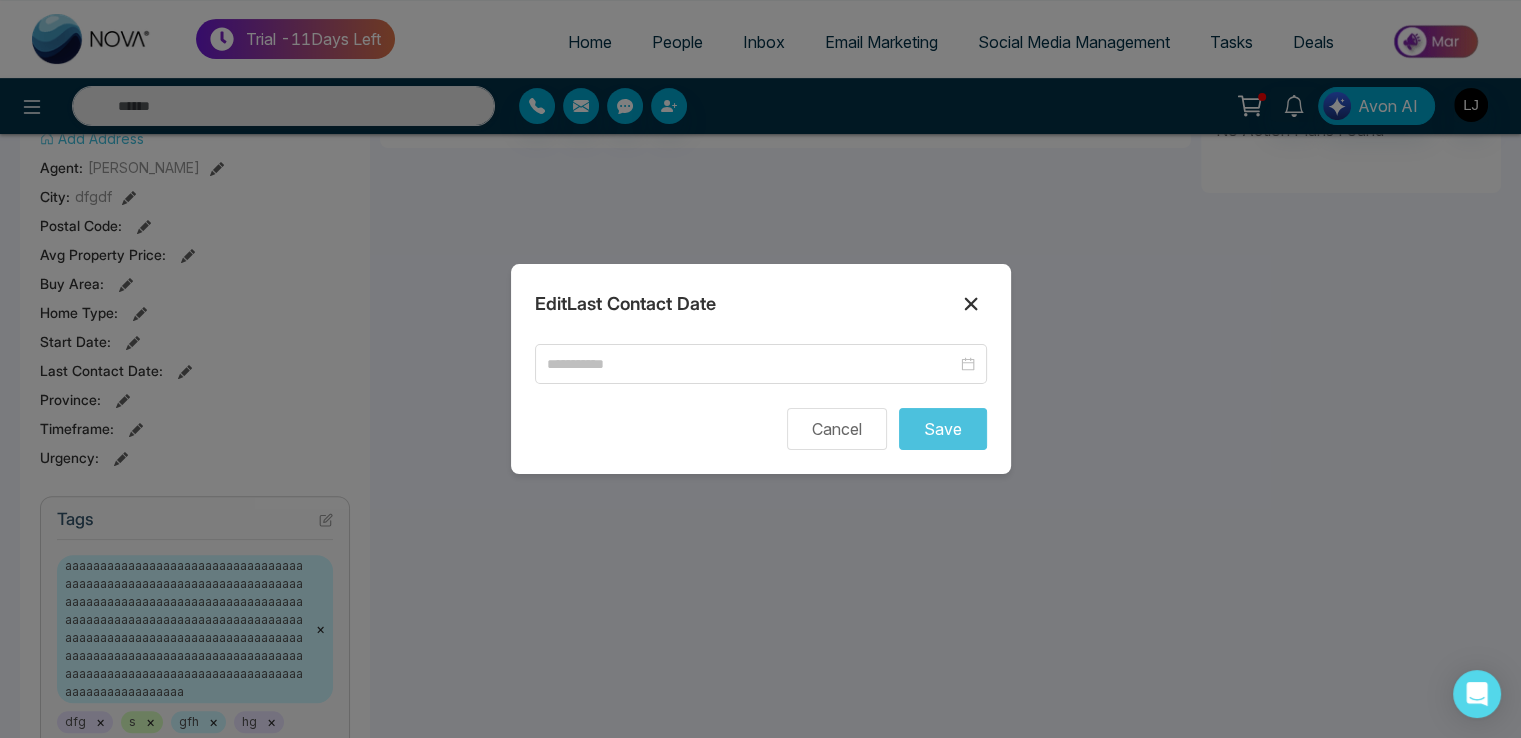 click 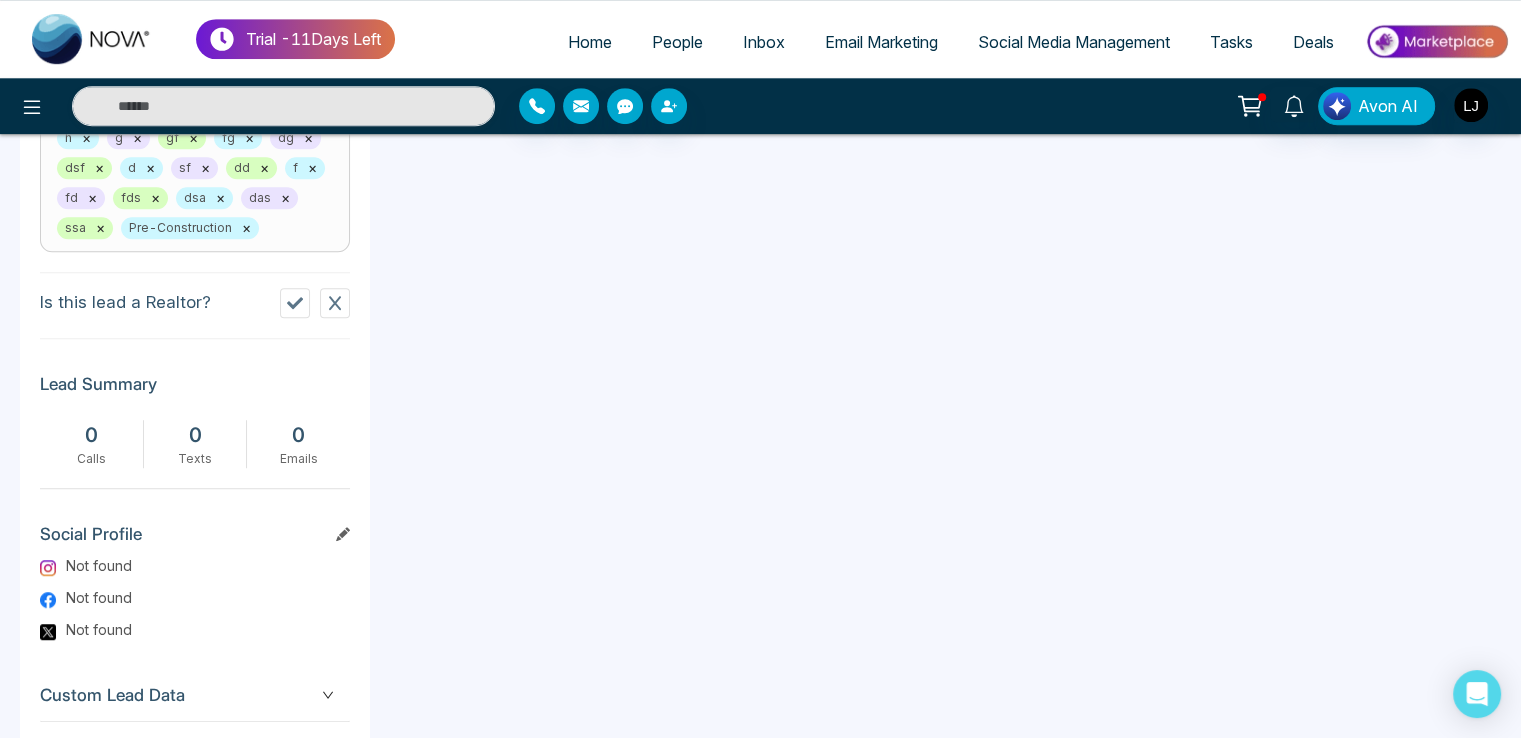 scroll, scrollTop: 1372, scrollLeft: 0, axis: vertical 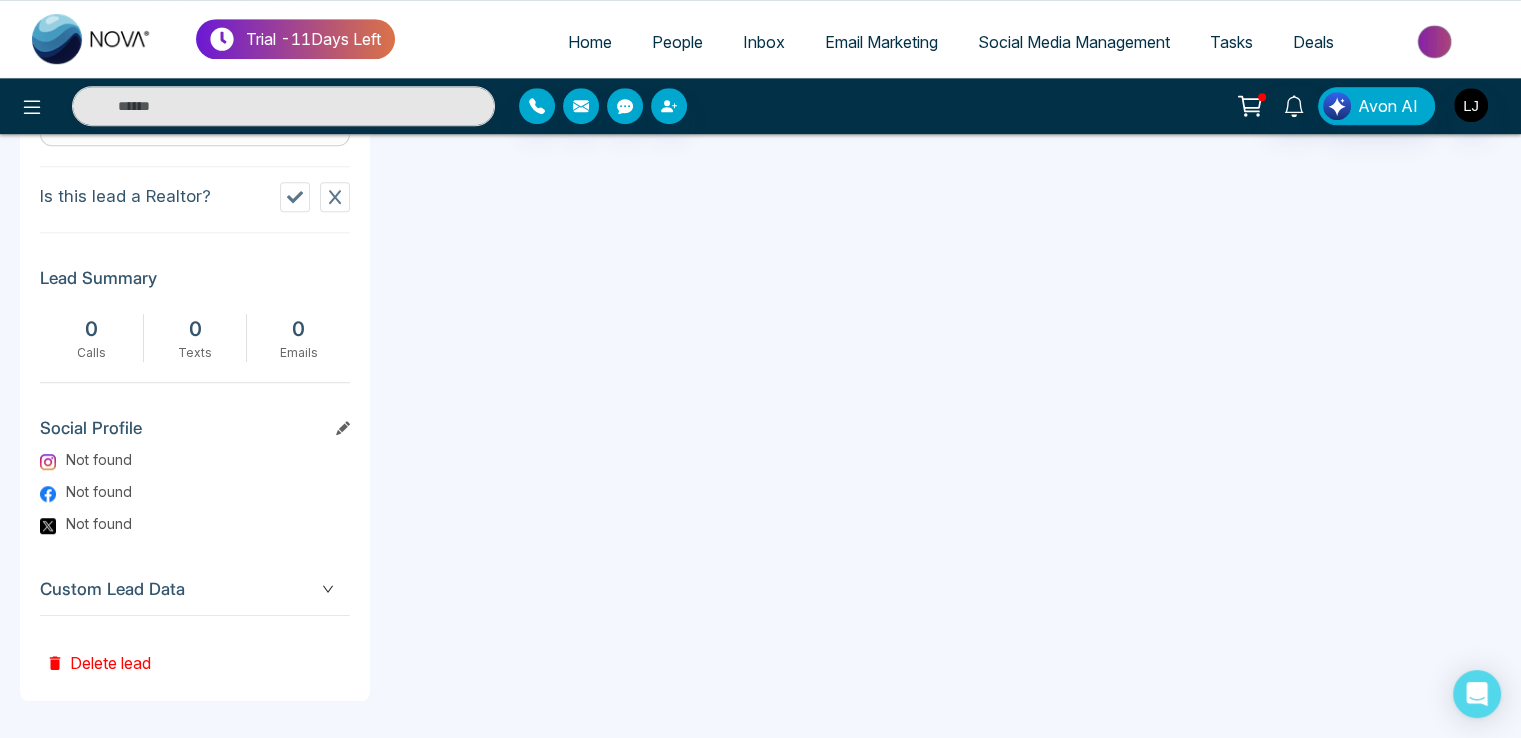 click on "Custom Lead Data" at bounding box center [195, 589] 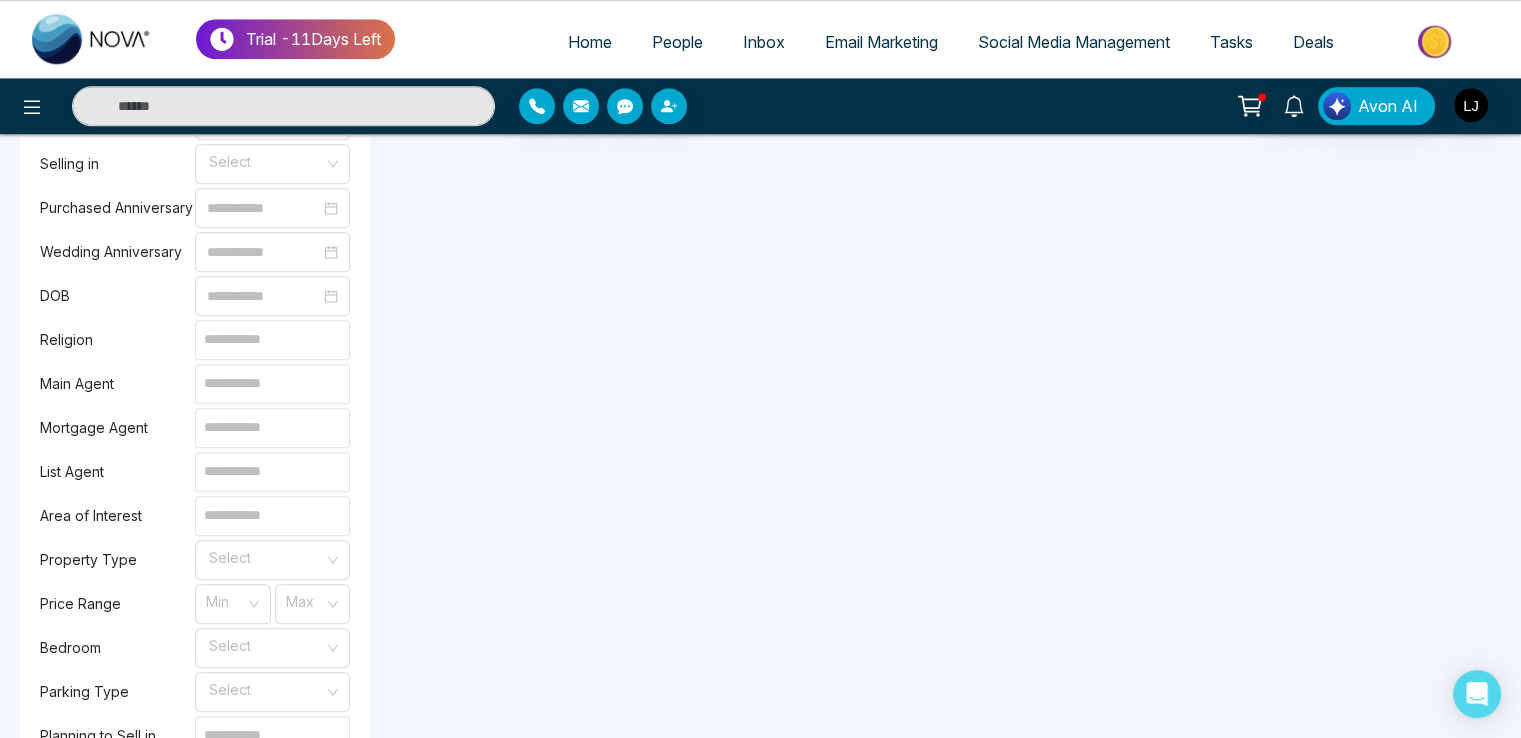 scroll, scrollTop: 1772, scrollLeft: 0, axis: vertical 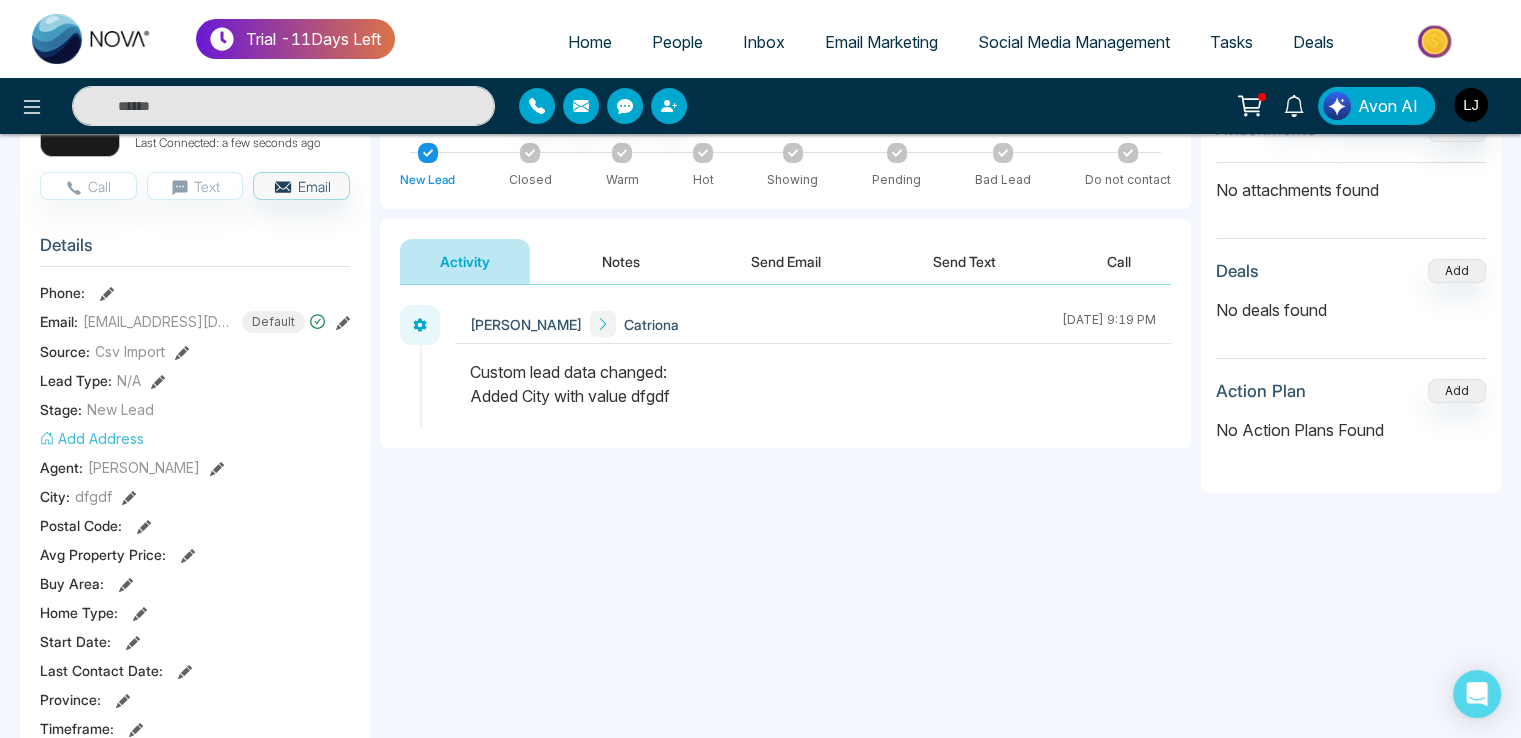 click on "Stage: New Lead" at bounding box center [195, 409] 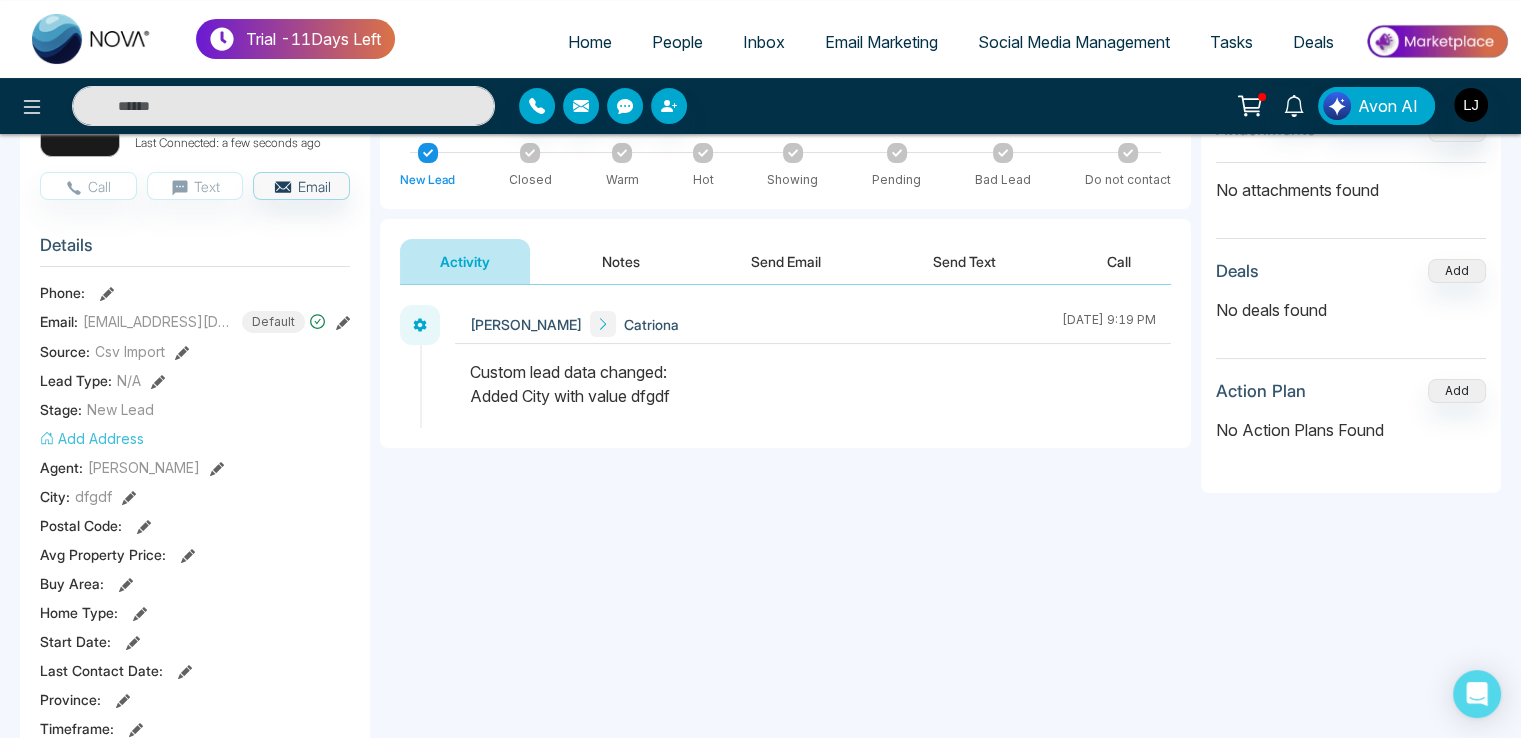 click on "Stage: New Lead" at bounding box center [195, 409] 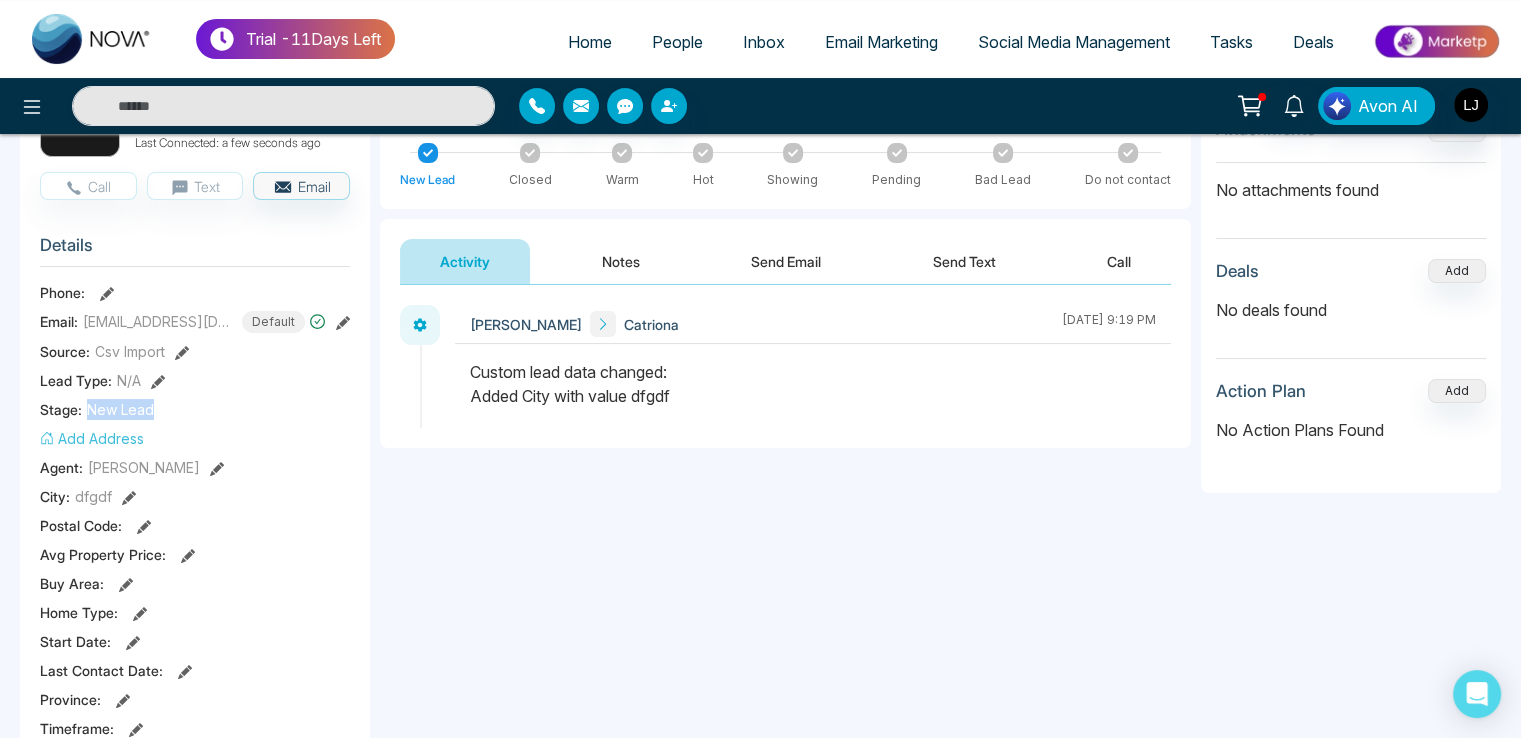 drag, startPoint x: 85, startPoint y: 408, endPoint x: 184, endPoint y: 401, distance: 99.24717 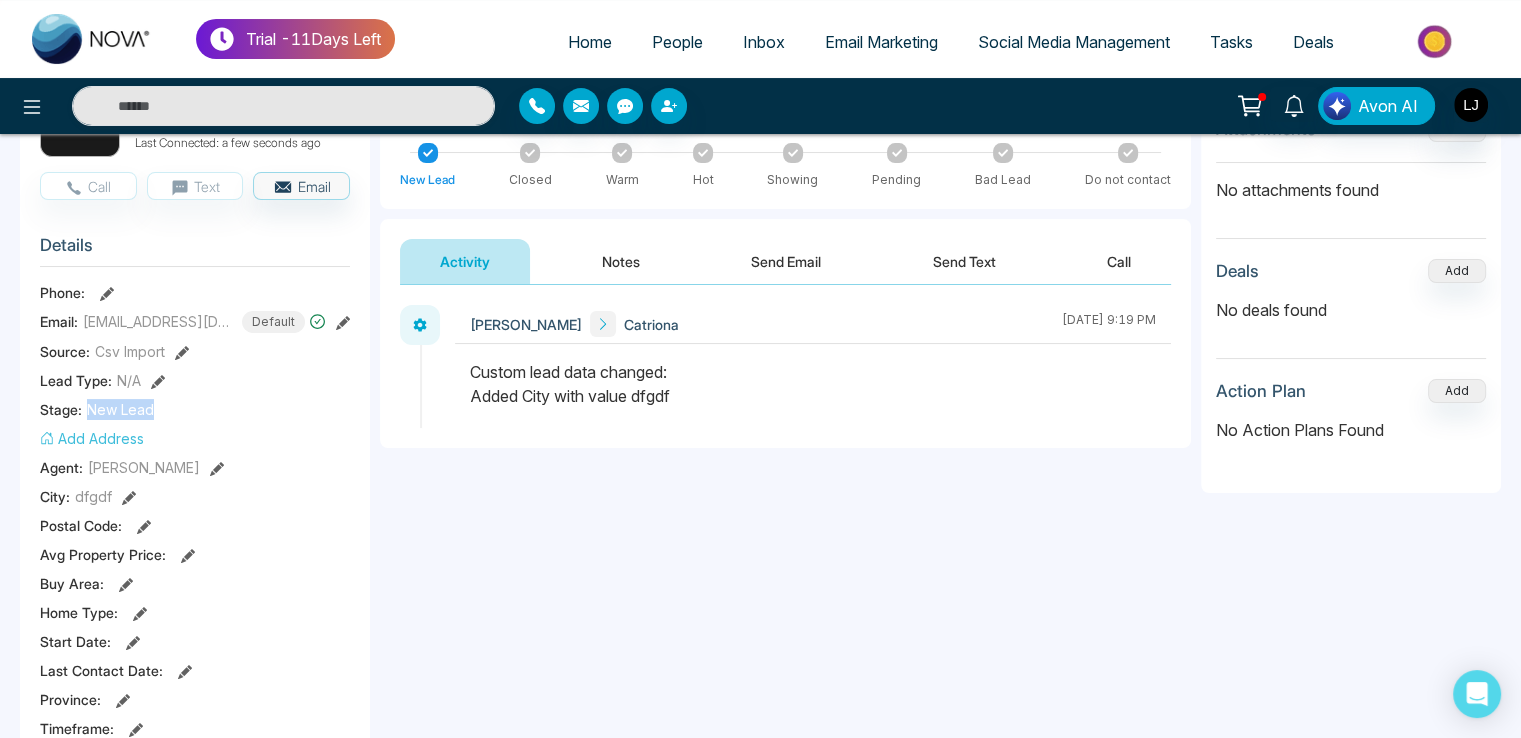 click on "Stage: New Lead" at bounding box center (195, 409) 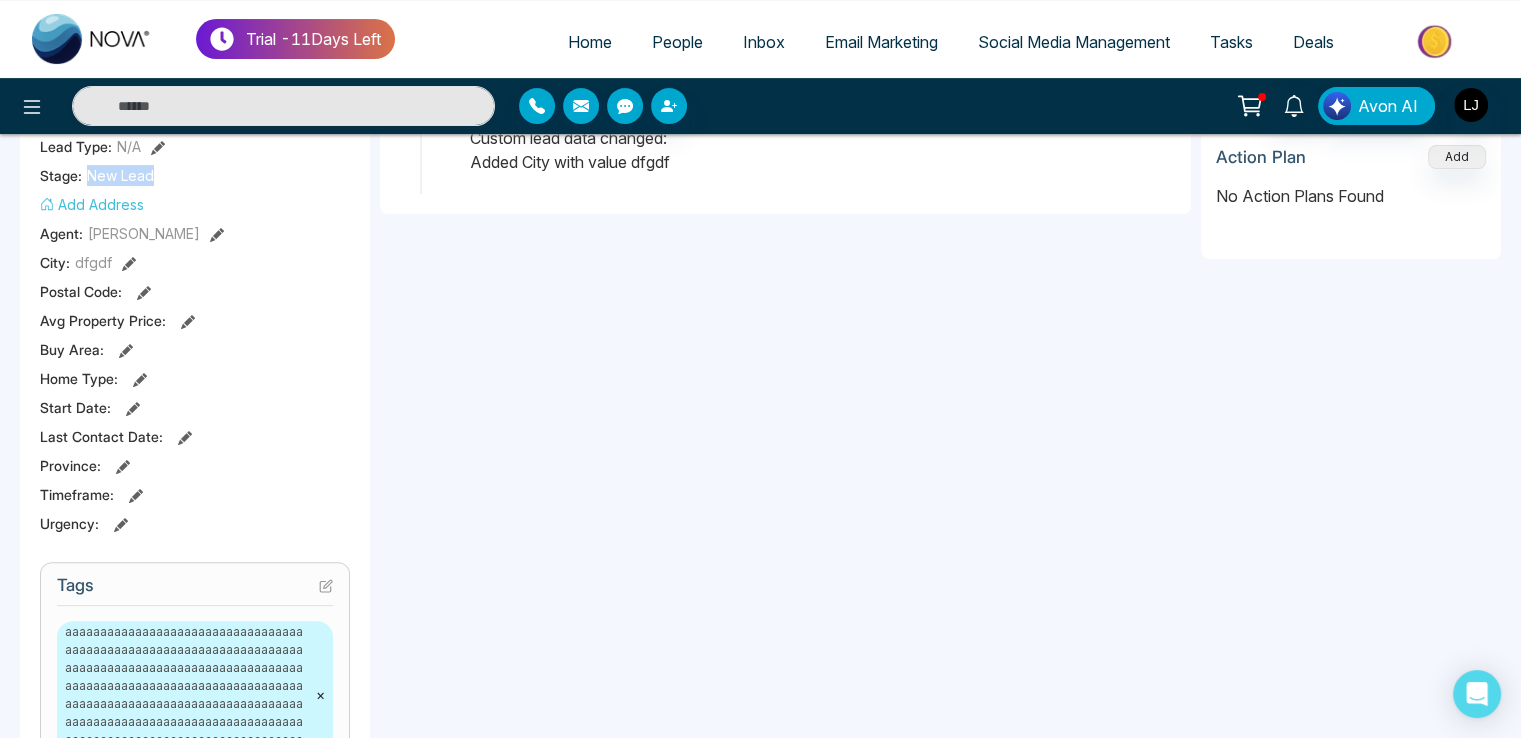 scroll, scrollTop: 372, scrollLeft: 0, axis: vertical 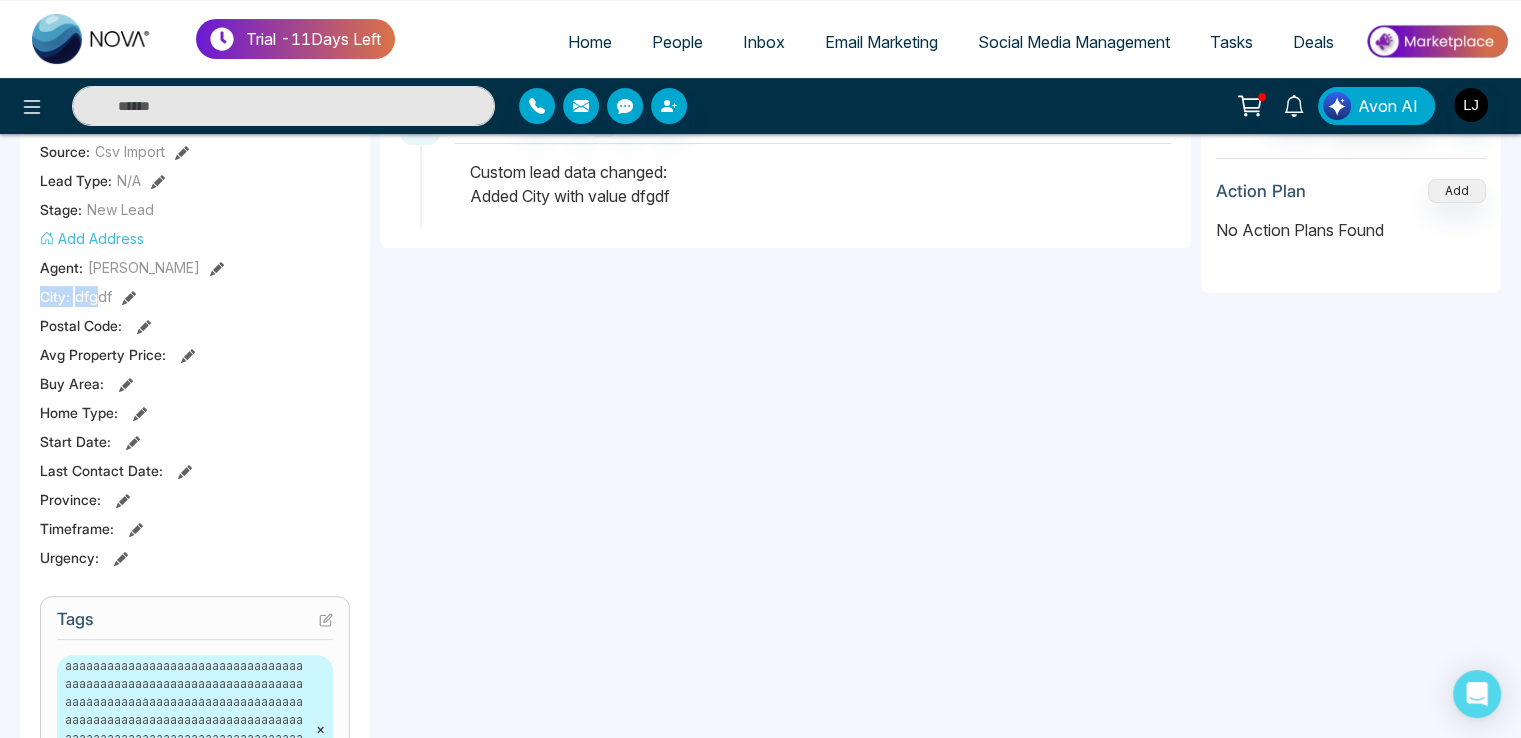 drag, startPoint x: 35, startPoint y: 296, endPoint x: 94, endPoint y: 296, distance: 59 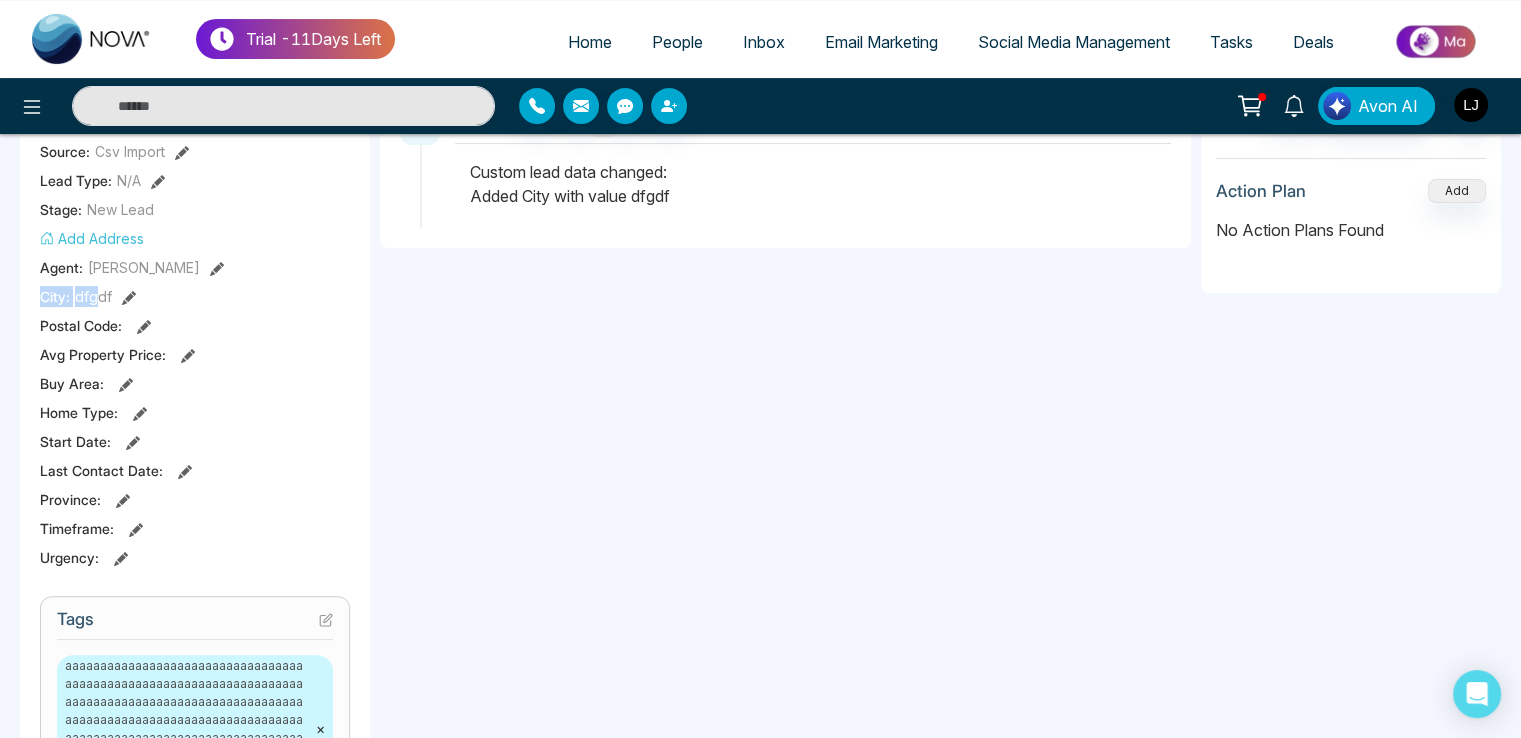 click on "C Catriona  Added on   Jul 06, 2025 at 06:38 AM Last Connected:   a few seconds ago   Call   Text   Email Details Phone: Email: ccrudgerp@apple.com Default Source: Csv Import Lead Type: N/A Stage: New Lead Add Address Agent: Lokesh Joshi City : dfgdf Postal Code : Avg Property Price : Buy Area : Home Type : Start Date : Last Contact Date : Province : Timeframe : Urgency : Tags aaaaaaaaaaaaaaaaaaaaaaaaaaaaaaaaaaaaaaaaaaaaaaaaaaaaaaaaaaaaaaaaaaaaaaaaaaaaaaaaaaaaaaaaaaaaaaaaaaaaaaaaaaaaaaaaaaaaaaaaaaaaaaaaaaaaaaaaaaaaaaaaaaaaaaaaaaaaaaaaaaaaaaaaaaaaaaaaaaaaaaaaaaaaaaaaaaaaaaaaaaaaaaaaaaaaaaaaaaaaaaaaaaaaaaaaaaaaaaaaaaaaaaaaaaaaaaa   × dfg   × s   × gfh   × hg   × hjk   × lk   × k.   × .   × m   ×   × nbm   × m   × n   × b   × vc   × xv   × c   × cx   × szcxc   × we   × ew   × r   × re   × t   × y   × u   × k   × kjh   × jj   × j   × jh   × gh   × h   × g   × gf   × fg   × dg   × dsf   × d   × sf   × dd   × f   × fd   × fds   × dsa   × das   × ssa   ×   × 0 Calls 0" at bounding box center [195, 1345] 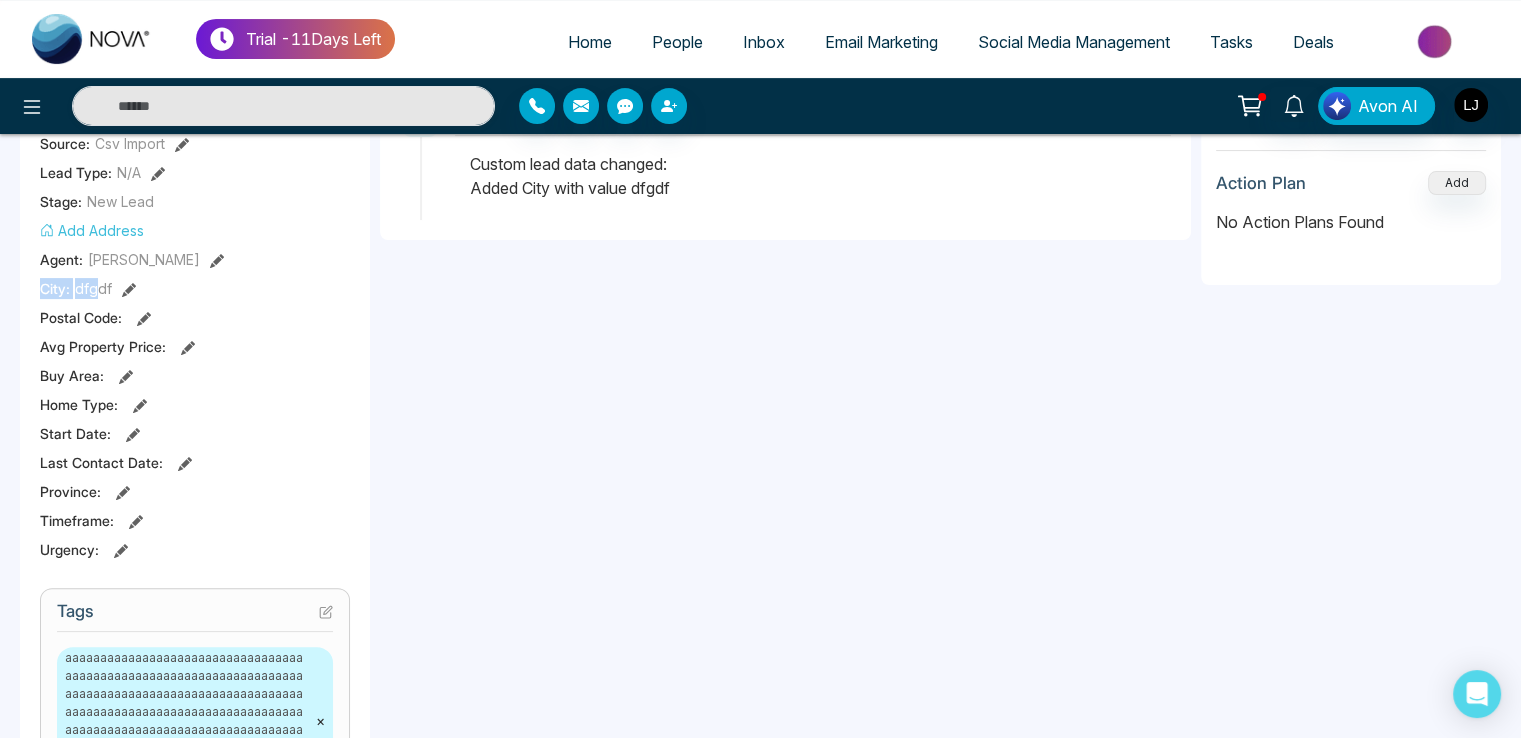 scroll, scrollTop: 372, scrollLeft: 0, axis: vertical 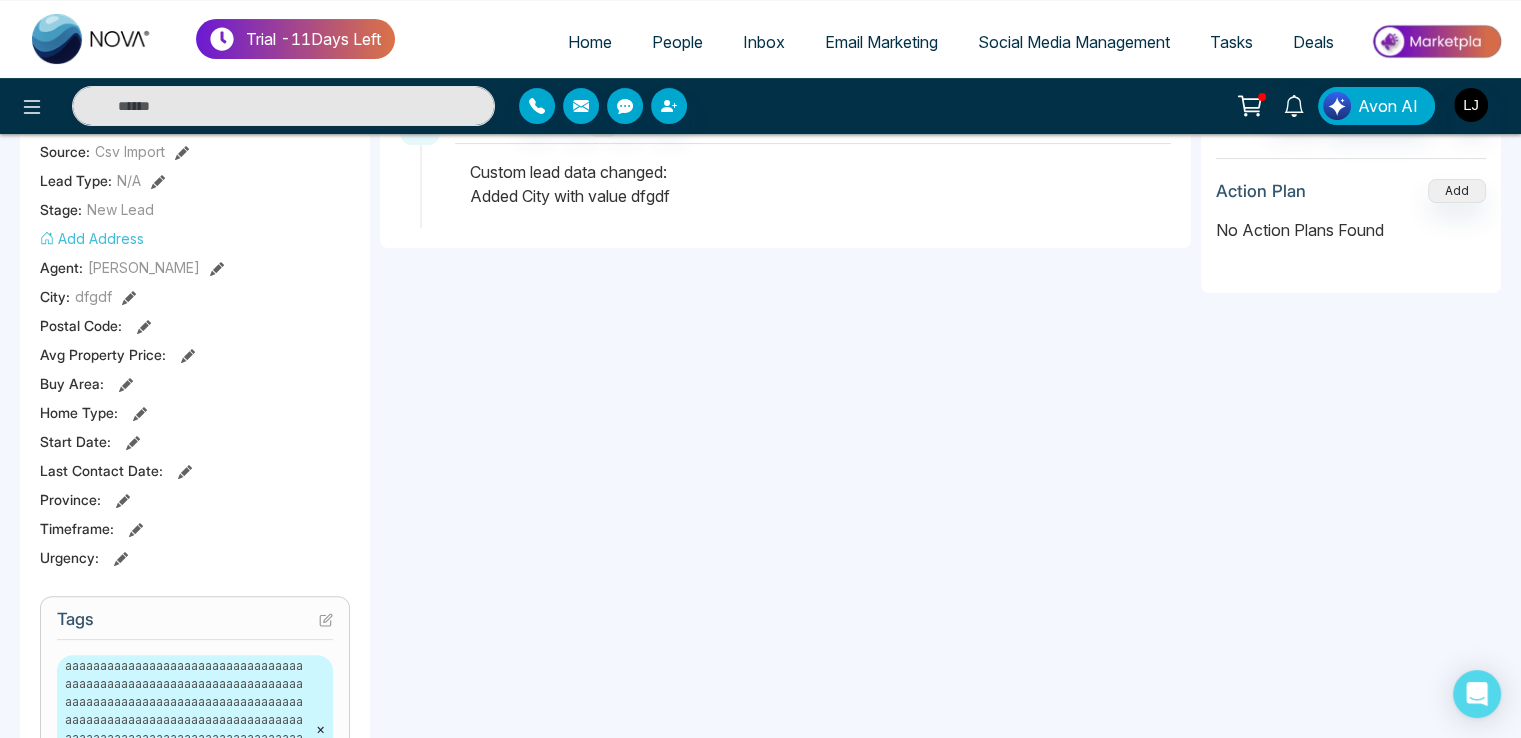 click on "Start Date :" at bounding box center [195, 441] 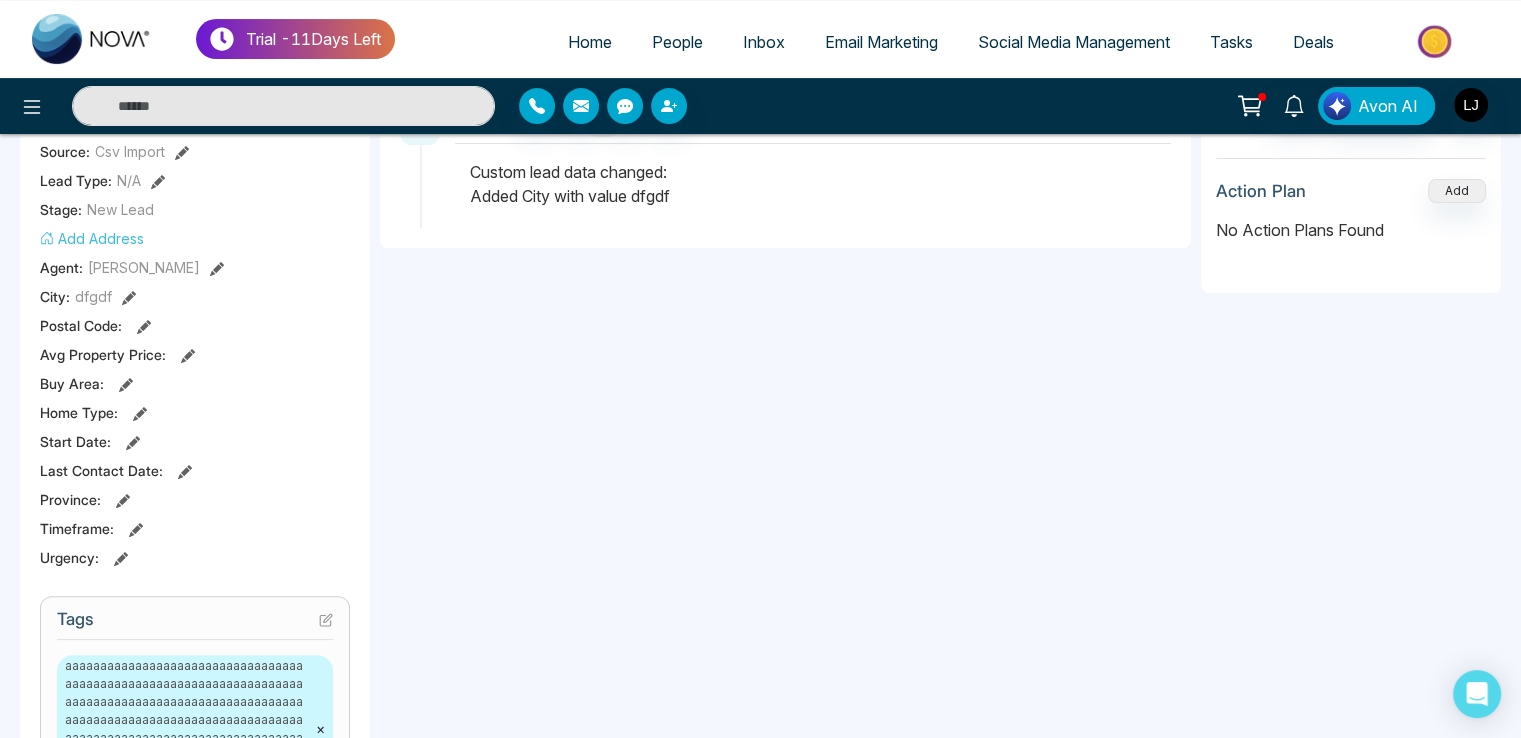 click 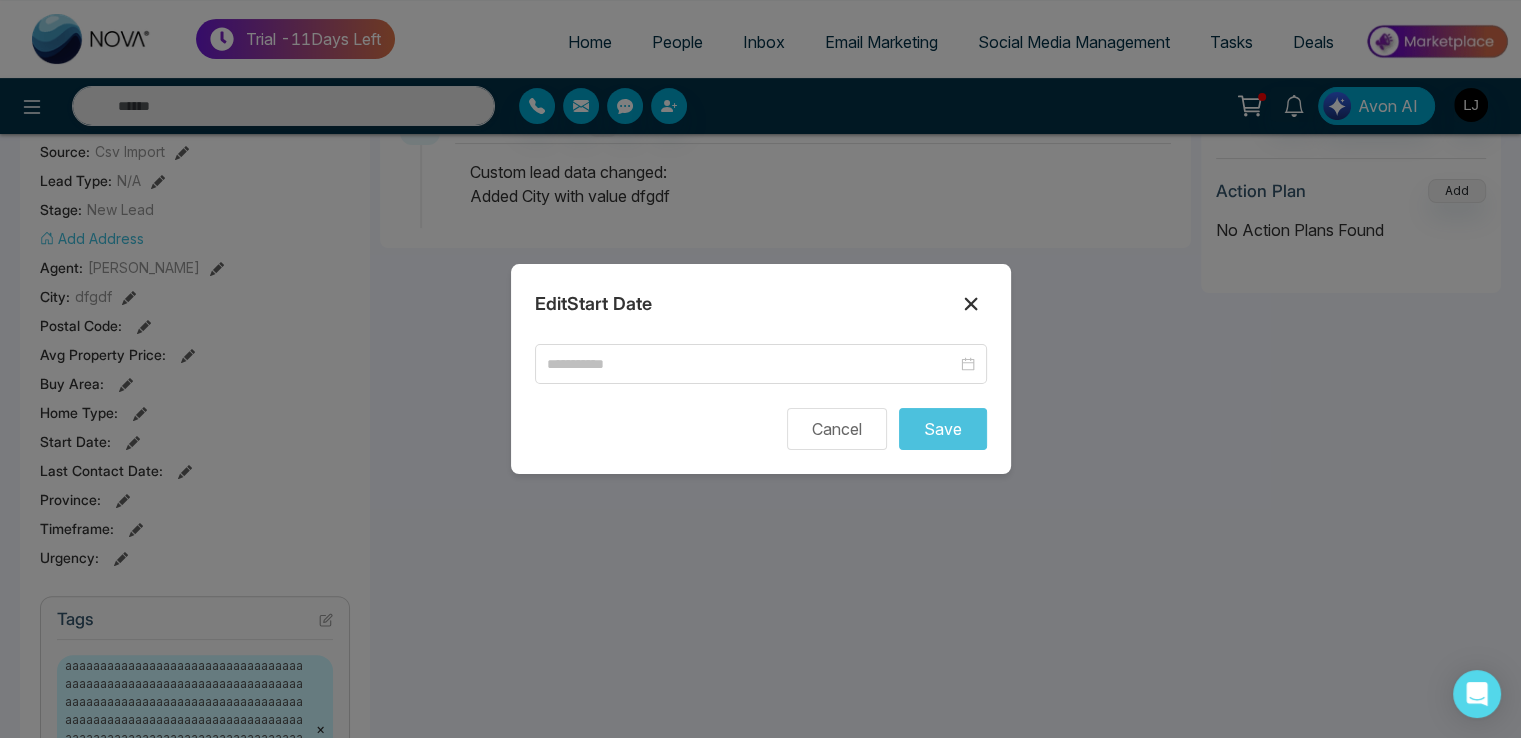 click 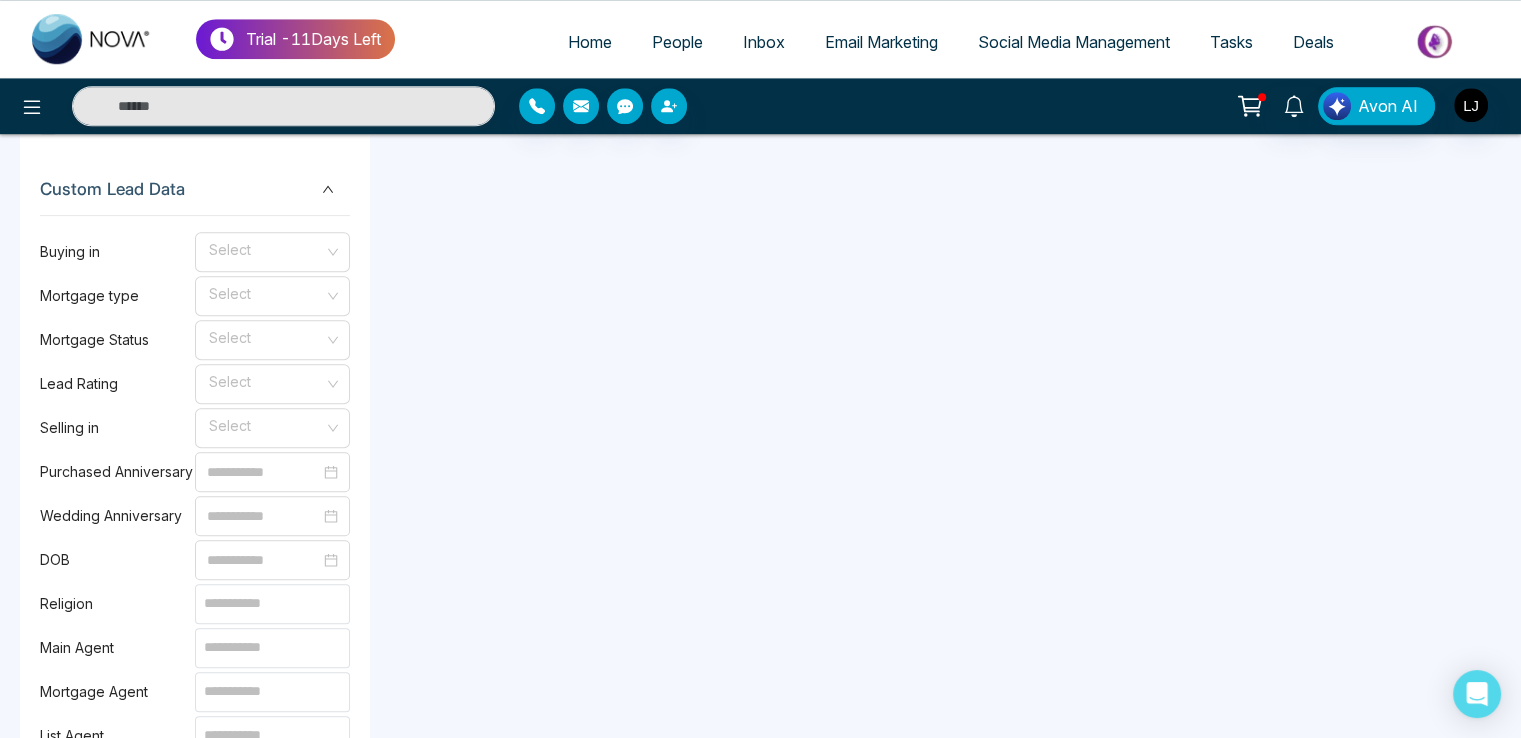 scroll, scrollTop: 1772, scrollLeft: 0, axis: vertical 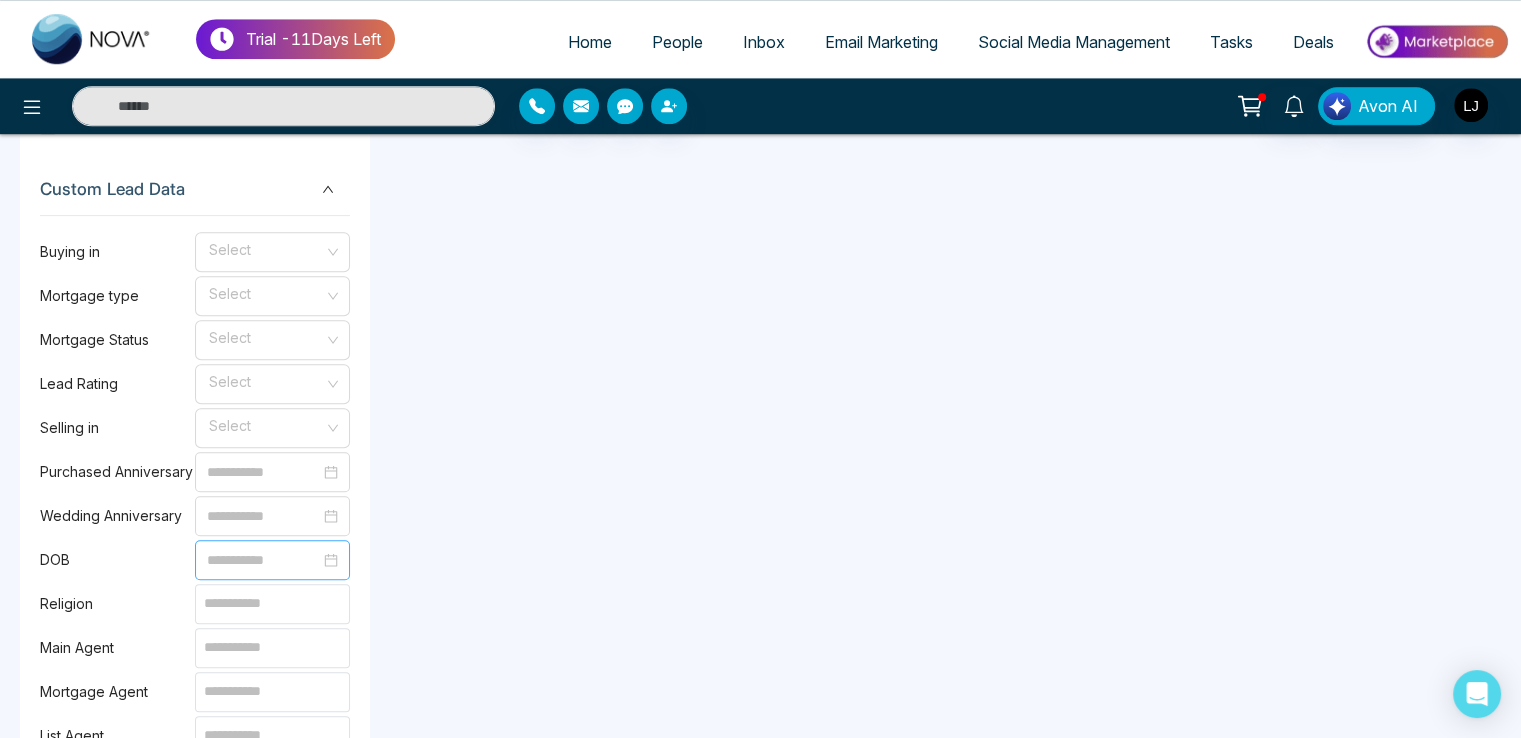 click at bounding box center [263, 560] 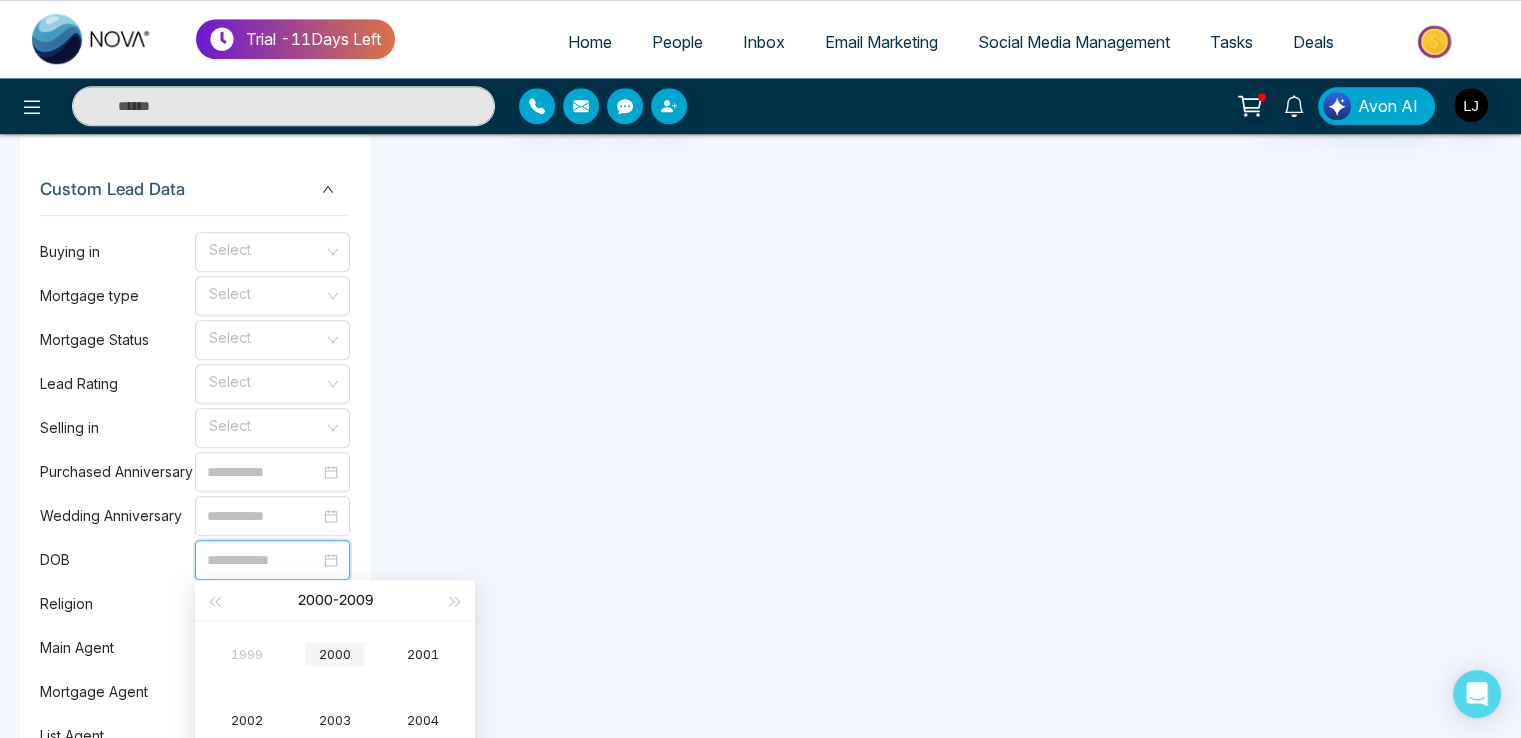 click on "2000" at bounding box center [335, 654] 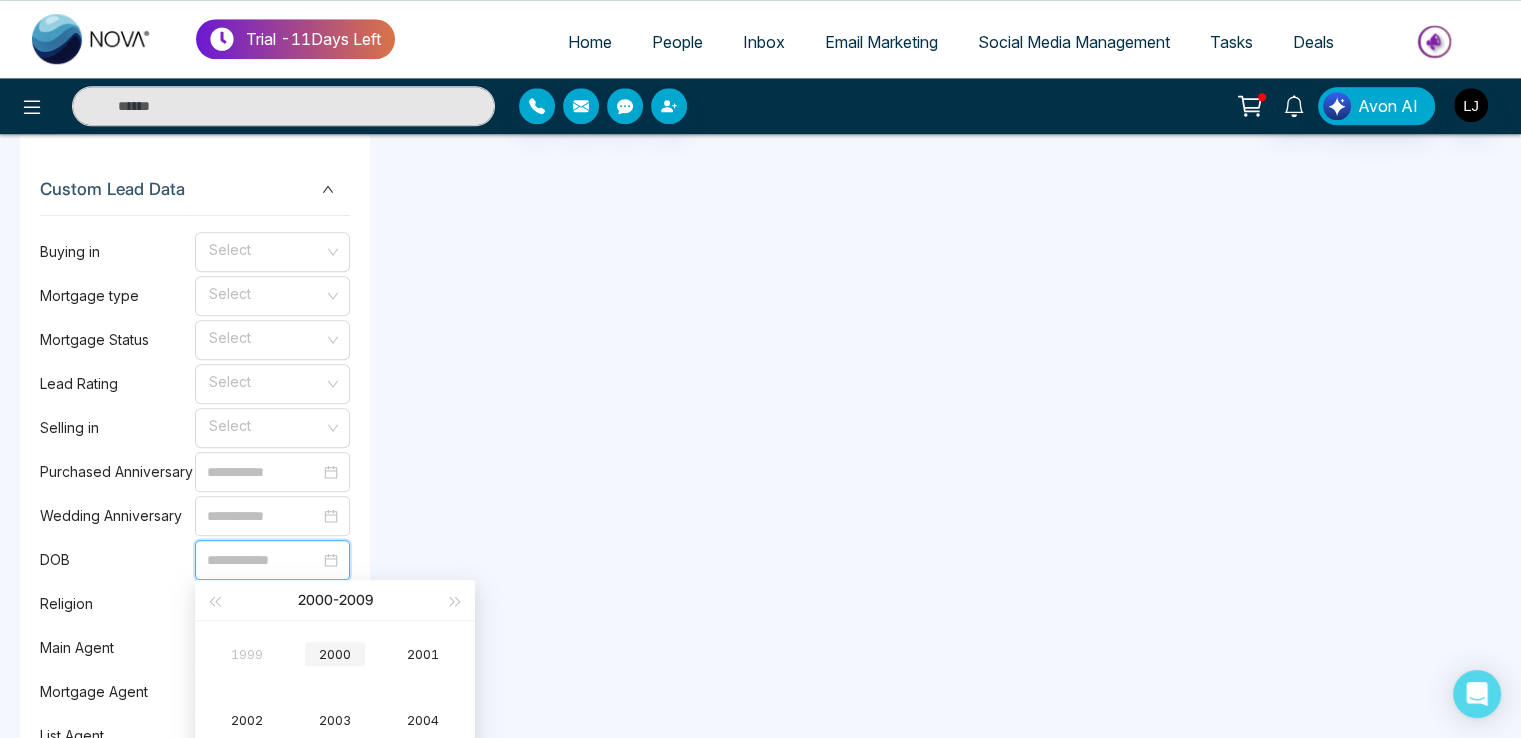 type on "**********" 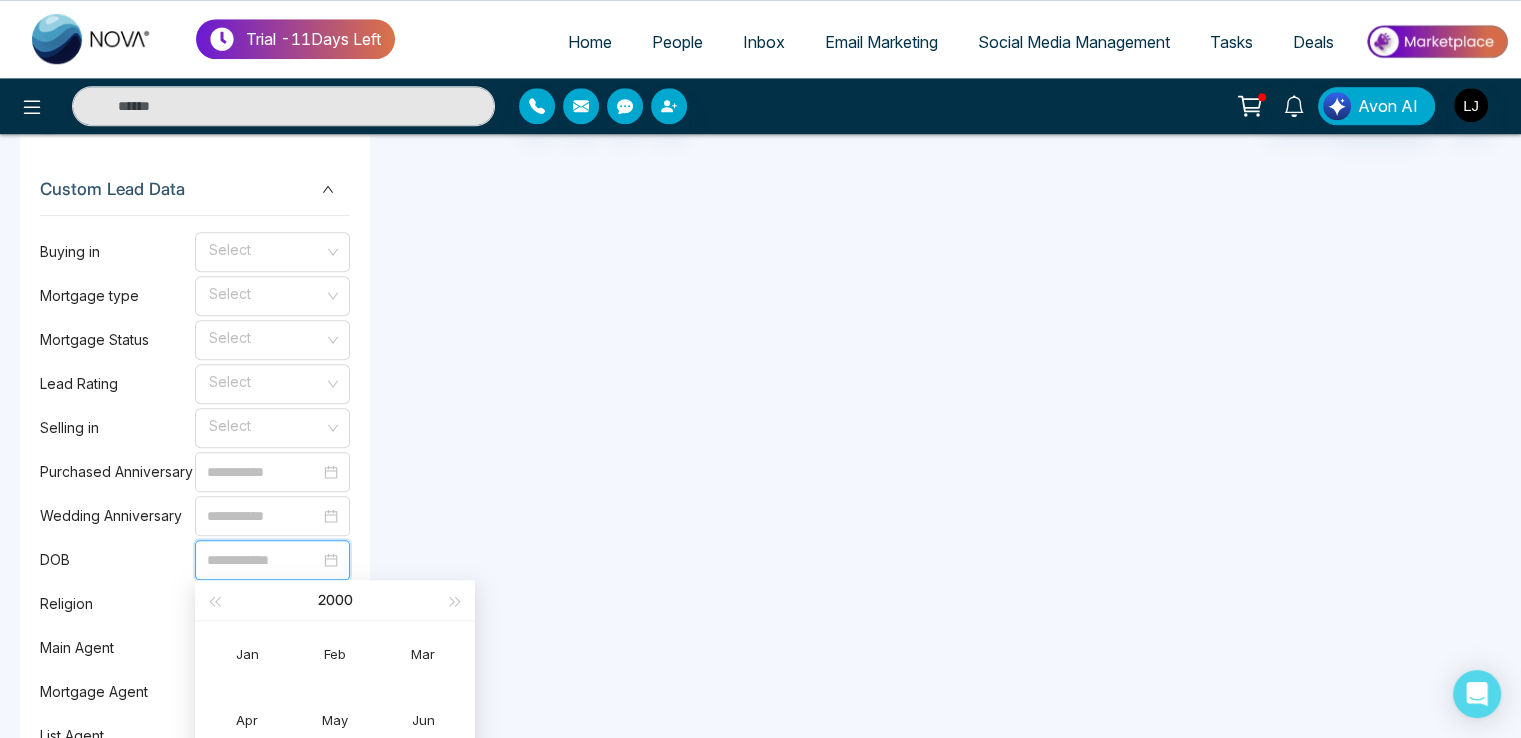click on "Feb" at bounding box center [335, 654] 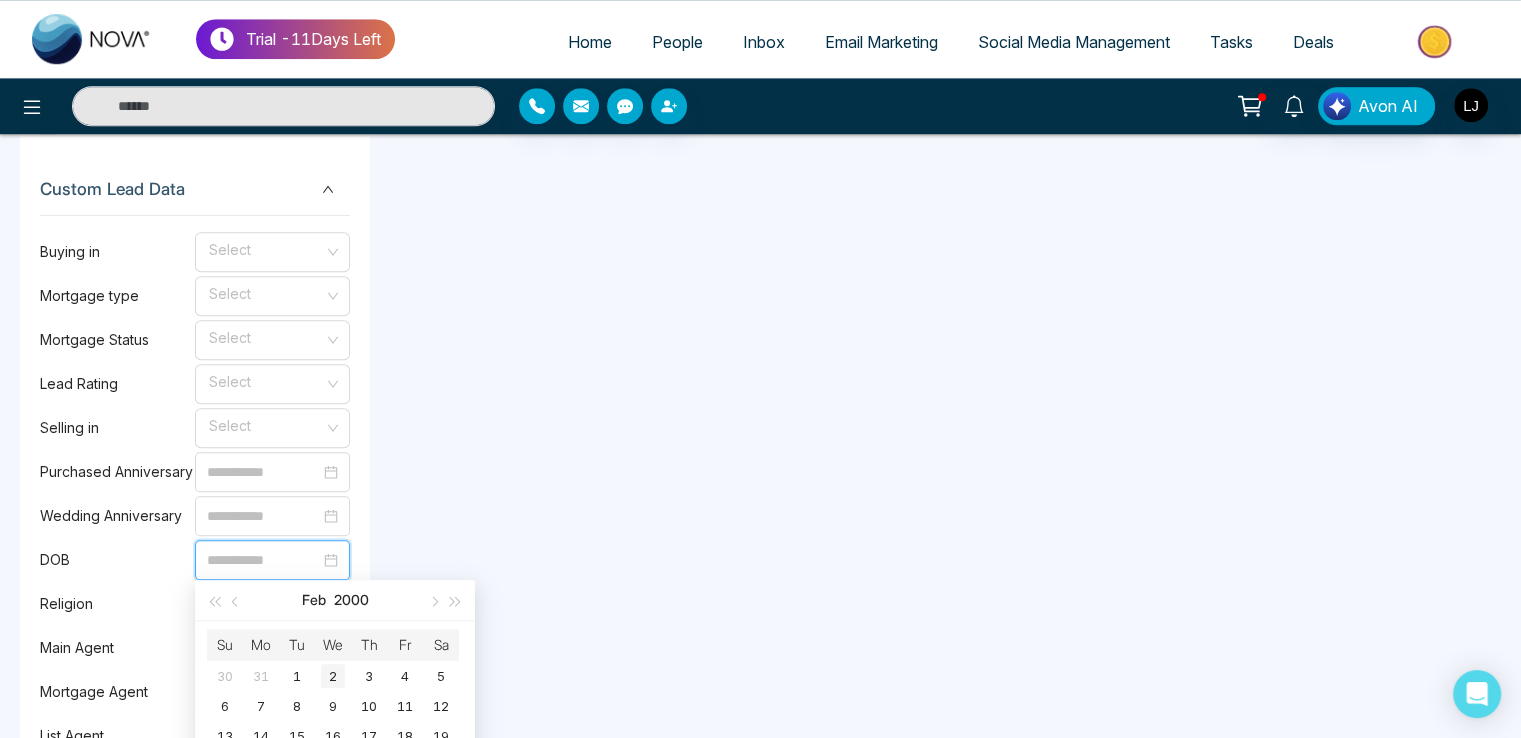 type on "**********" 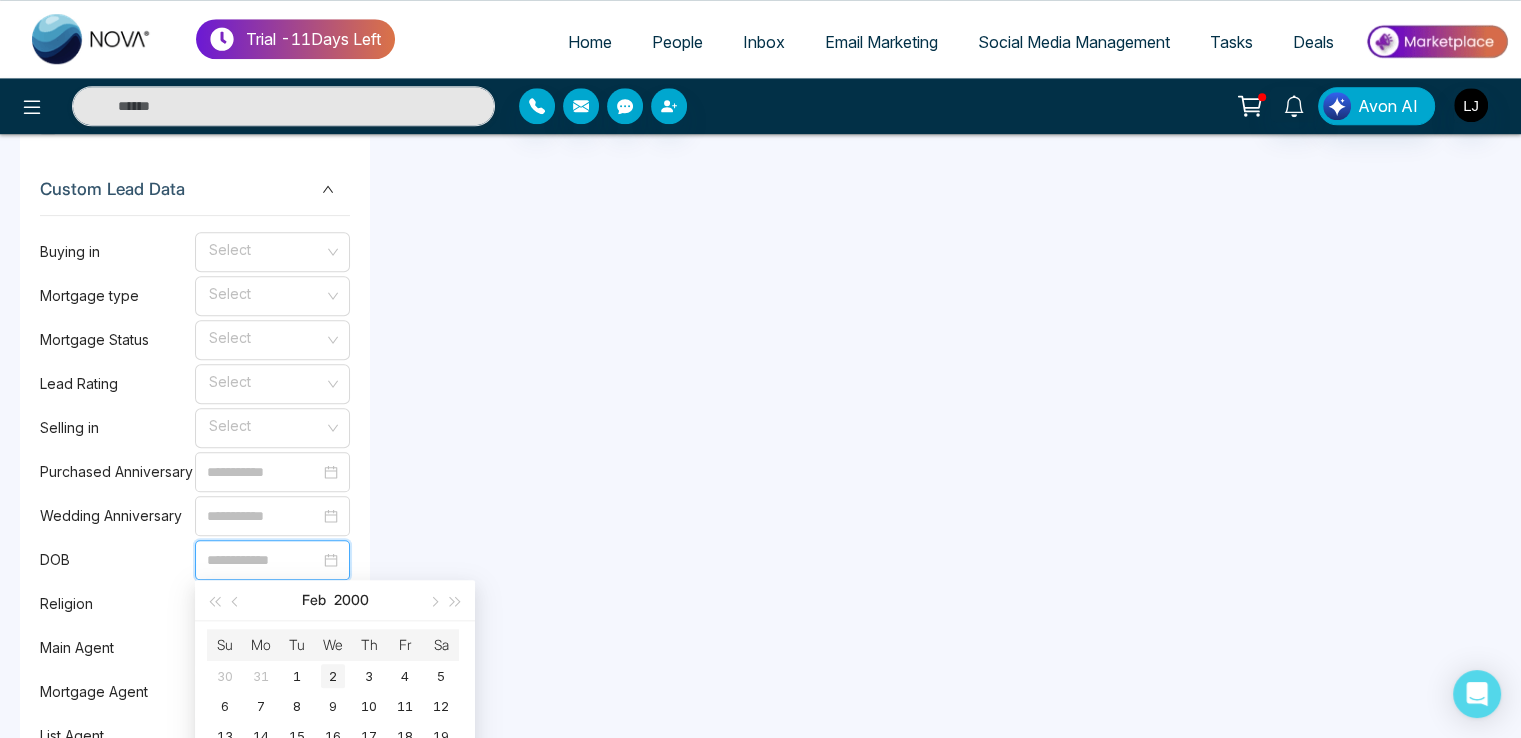 click on "2" at bounding box center [333, 676] 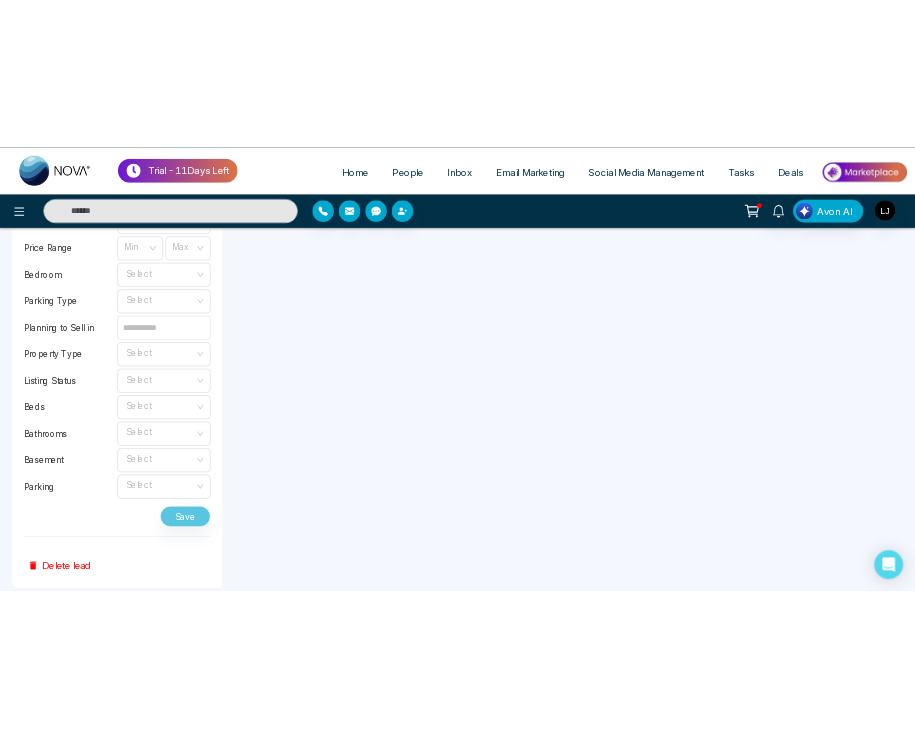 scroll, scrollTop: 2503, scrollLeft: 0, axis: vertical 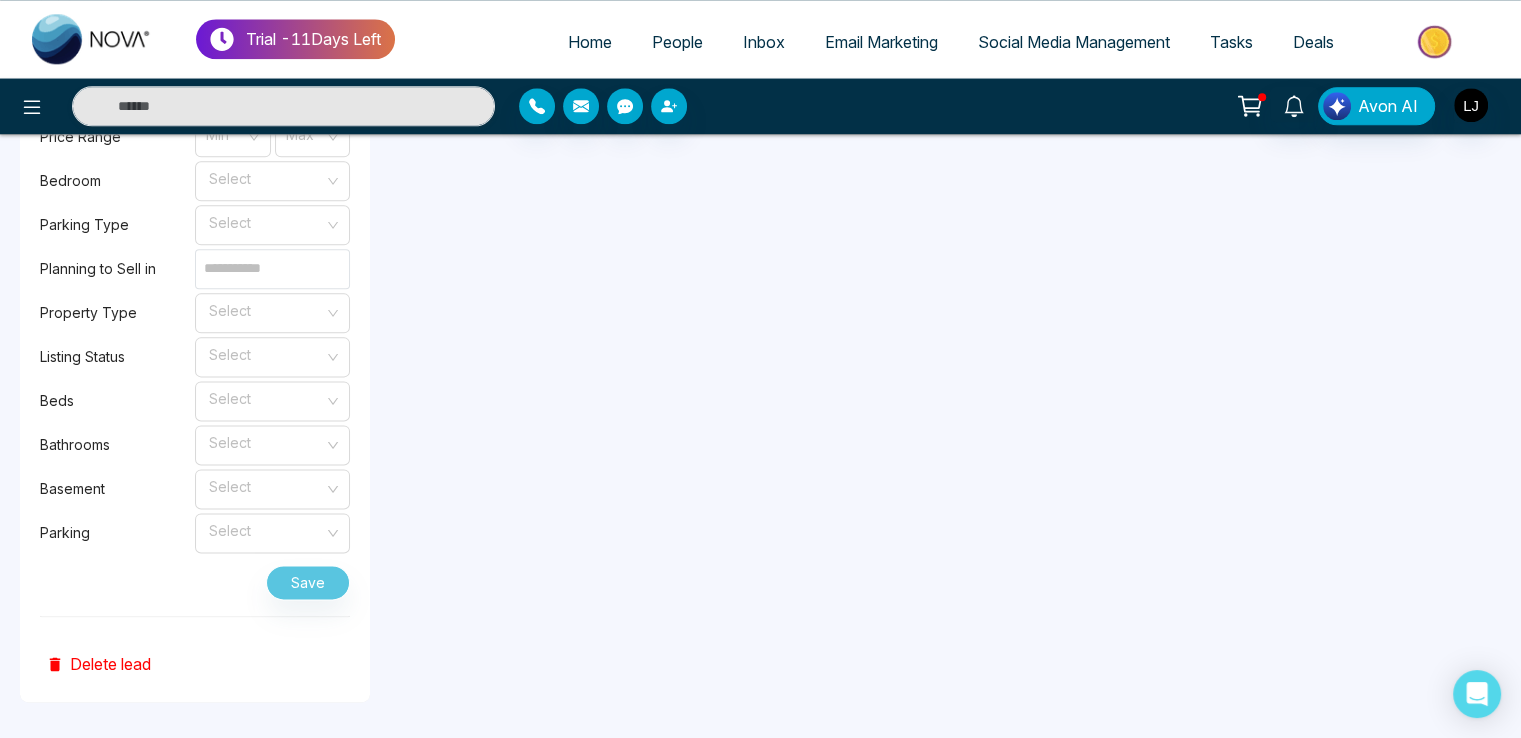click on "Save" at bounding box center (195, 578) 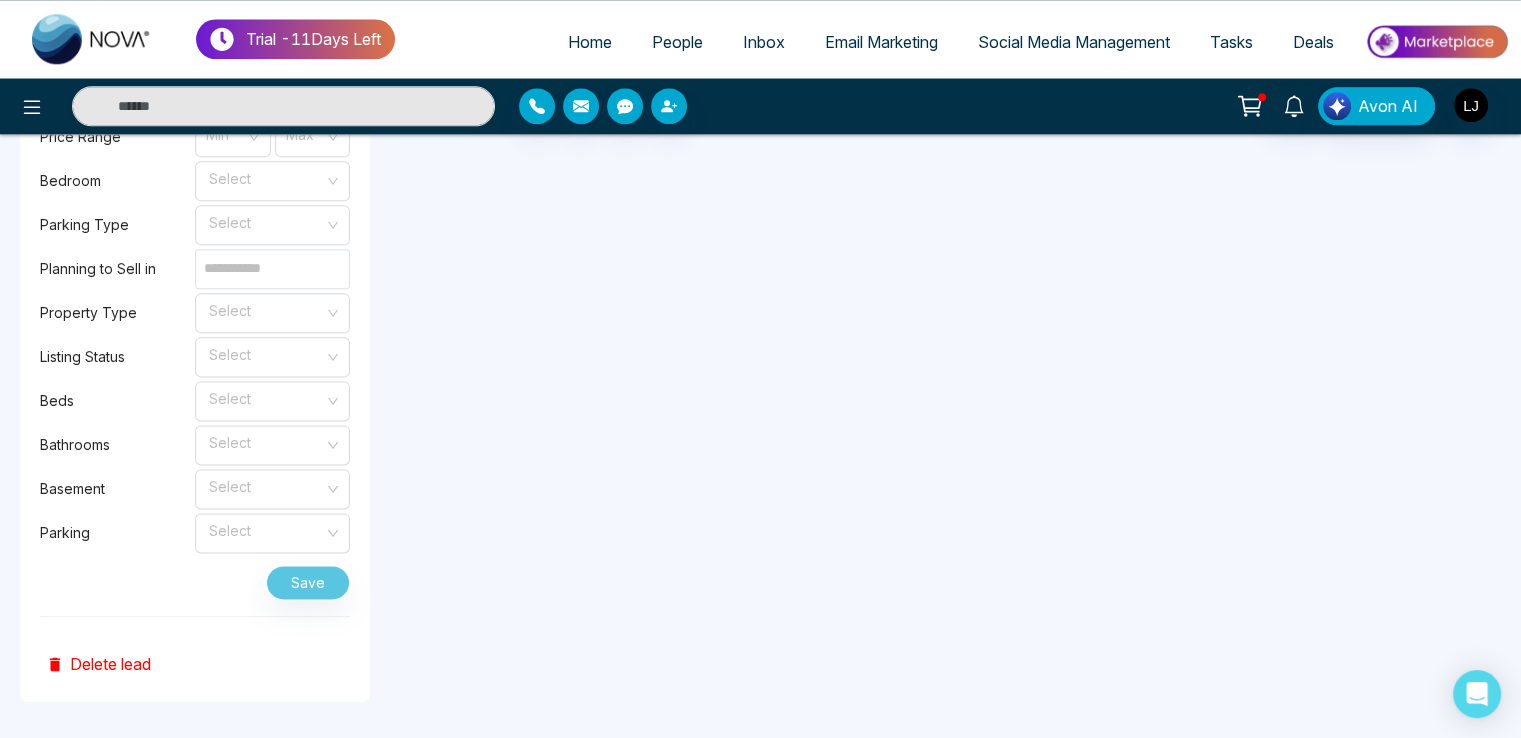 click on "Save" at bounding box center (195, 578) 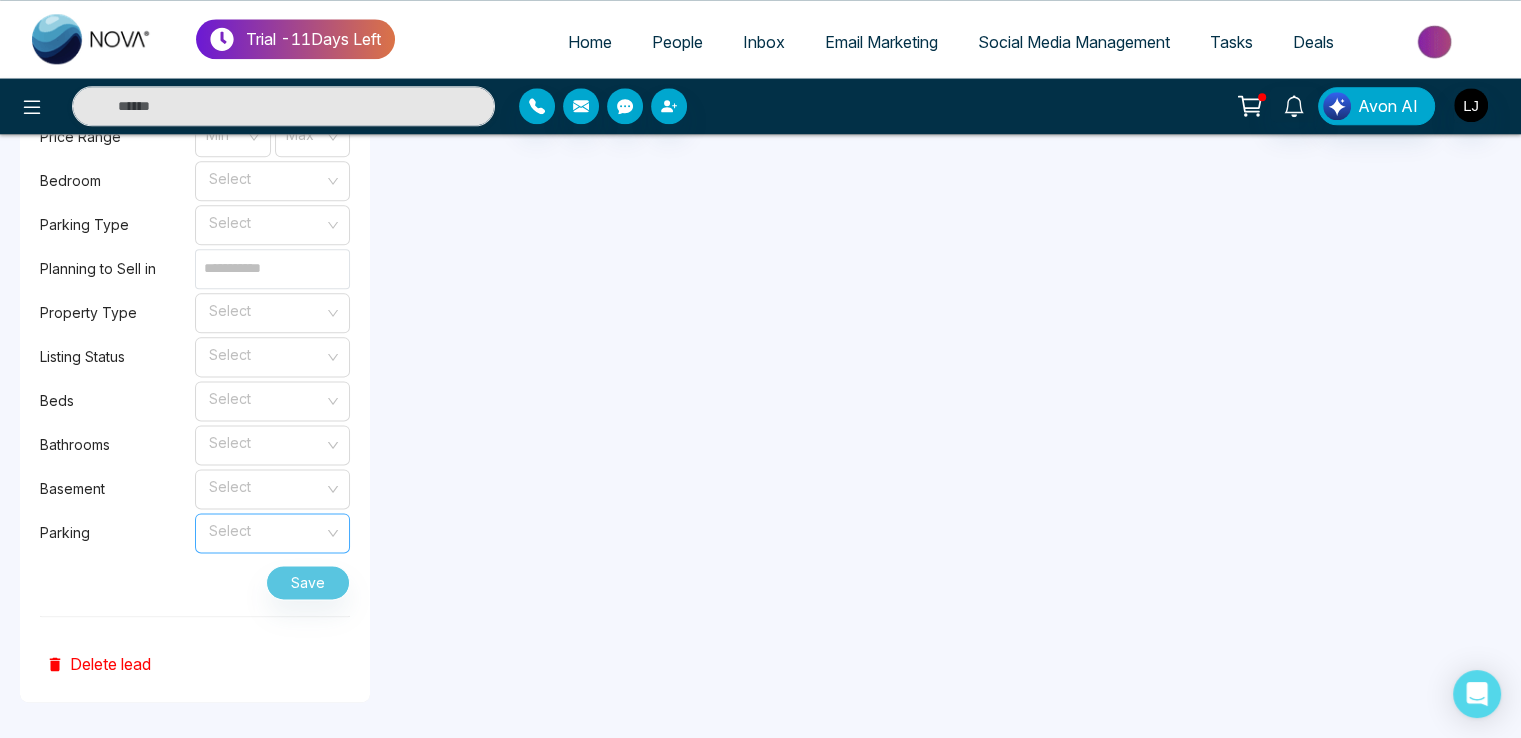 click at bounding box center [265, 529] 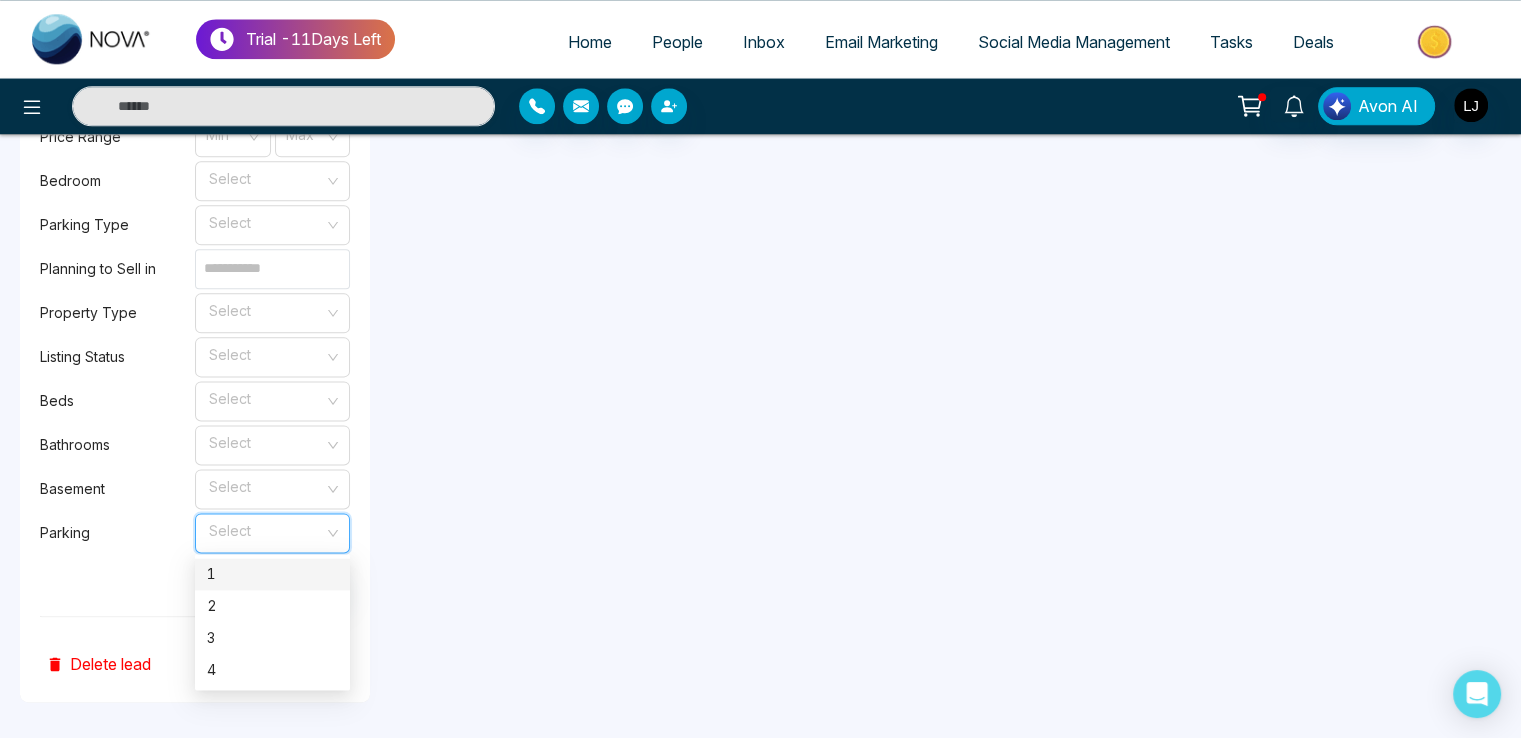 click on "1" at bounding box center [272, 574] 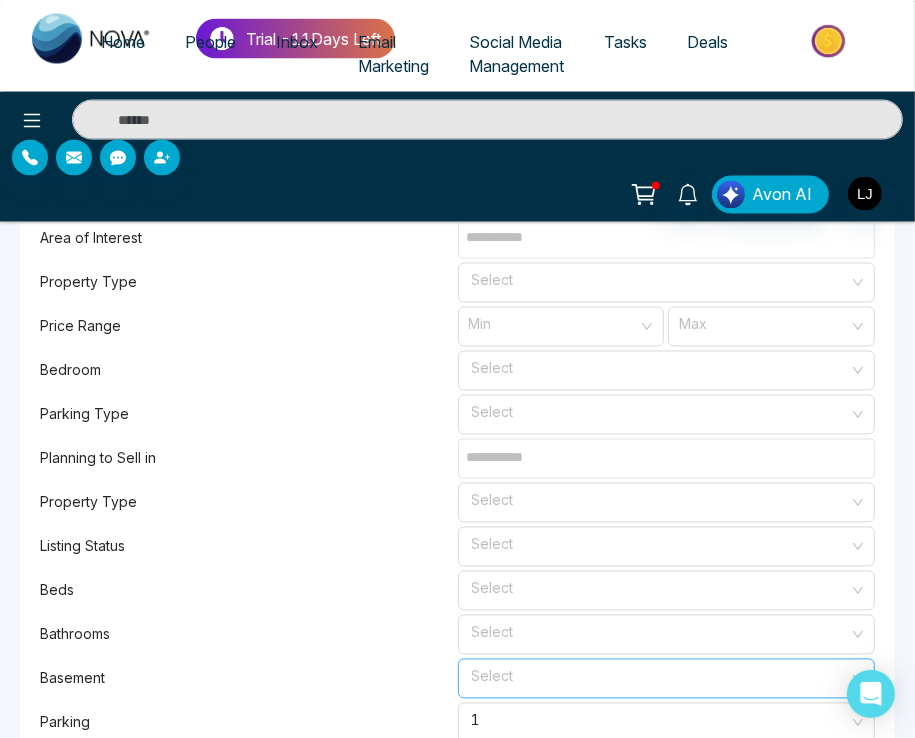 scroll, scrollTop: 2283, scrollLeft: 0, axis: vertical 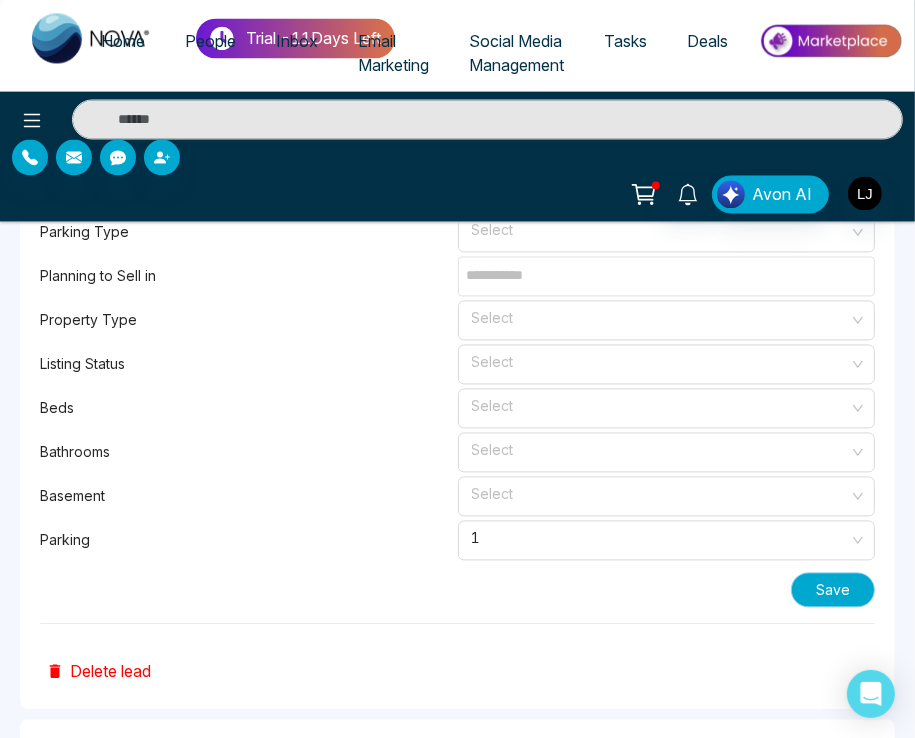 click on "Save" at bounding box center [833, 590] 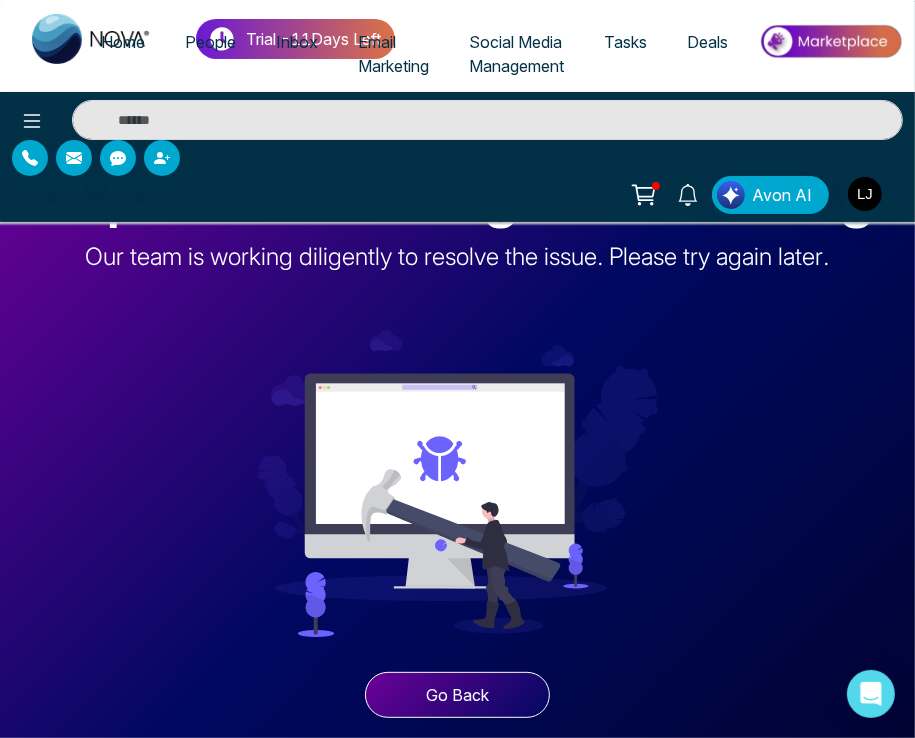 scroll, scrollTop: 0, scrollLeft: 0, axis: both 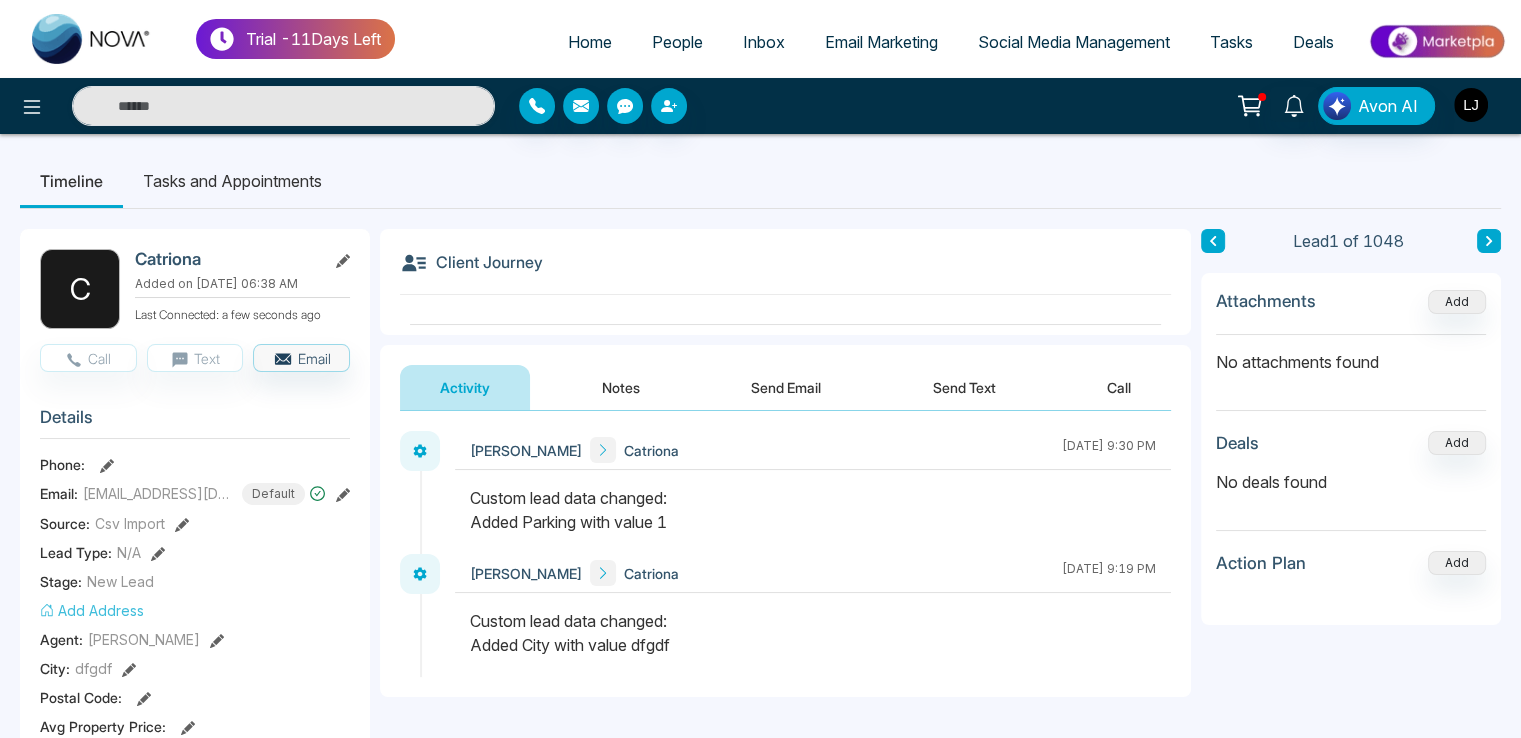 click at bounding box center (1471, 105) 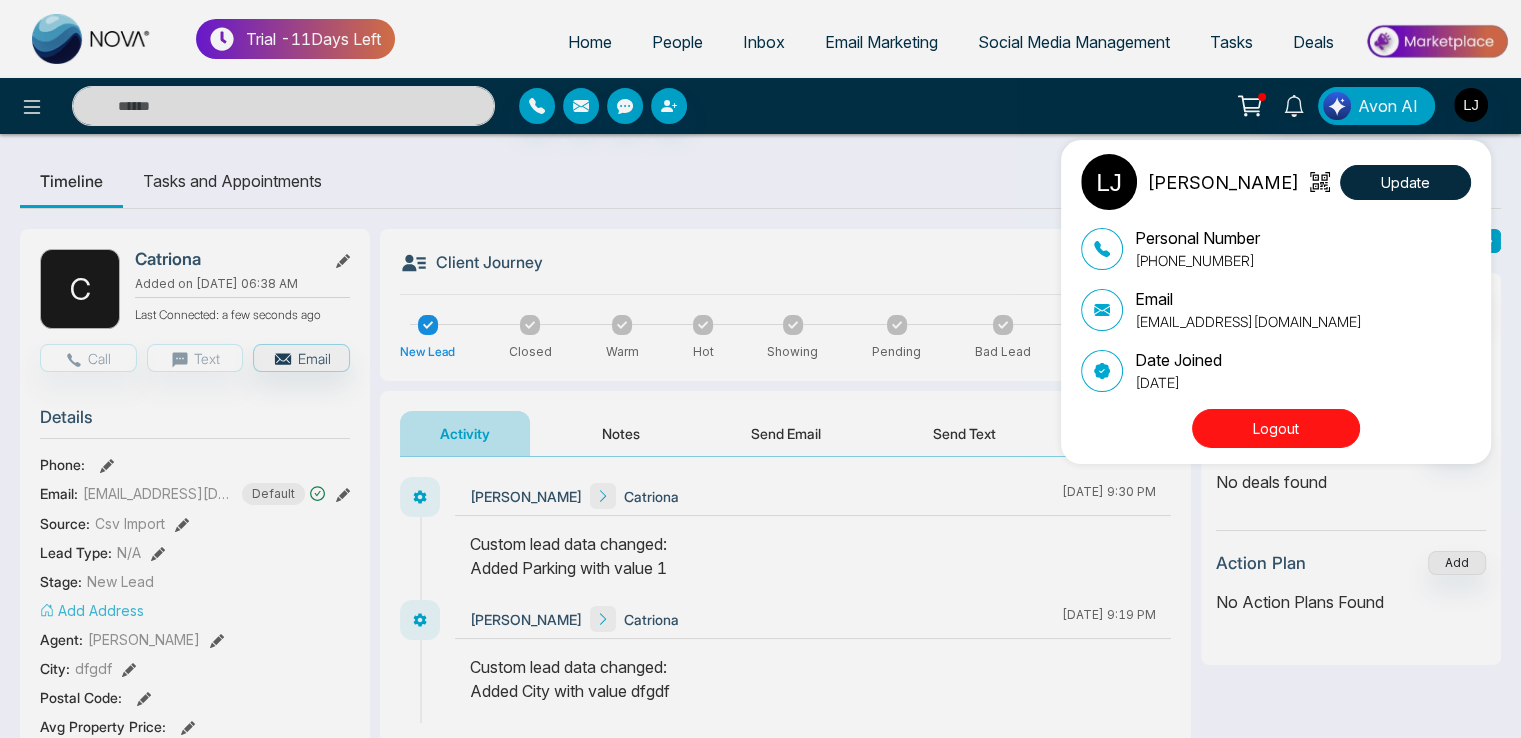 click on "[PERSON_NAME] Update Personal Number [PHONE_NUMBER] Email [EMAIL_ADDRESS][DOMAIN_NAME] Date Joined [DATE] Logout" at bounding box center (760, 369) 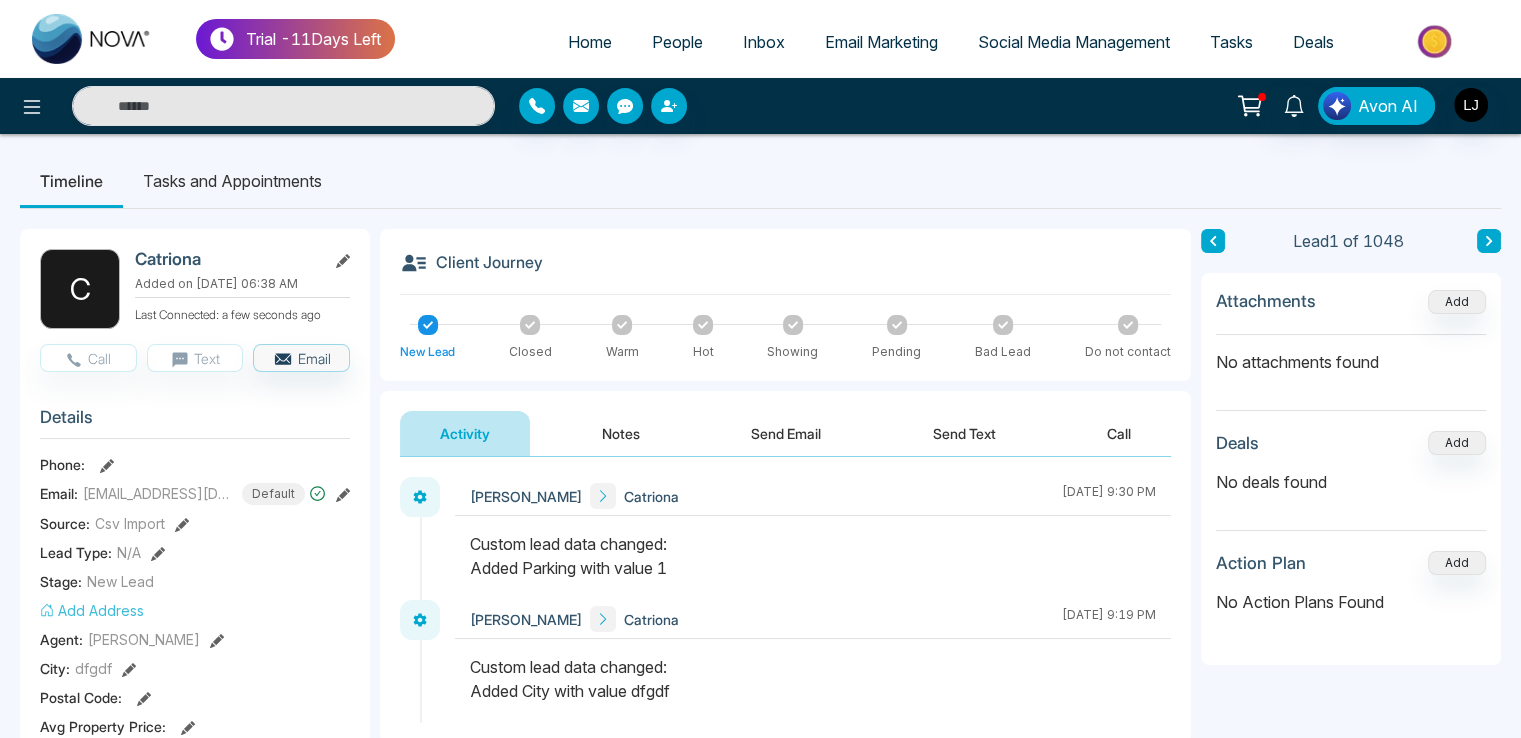 click 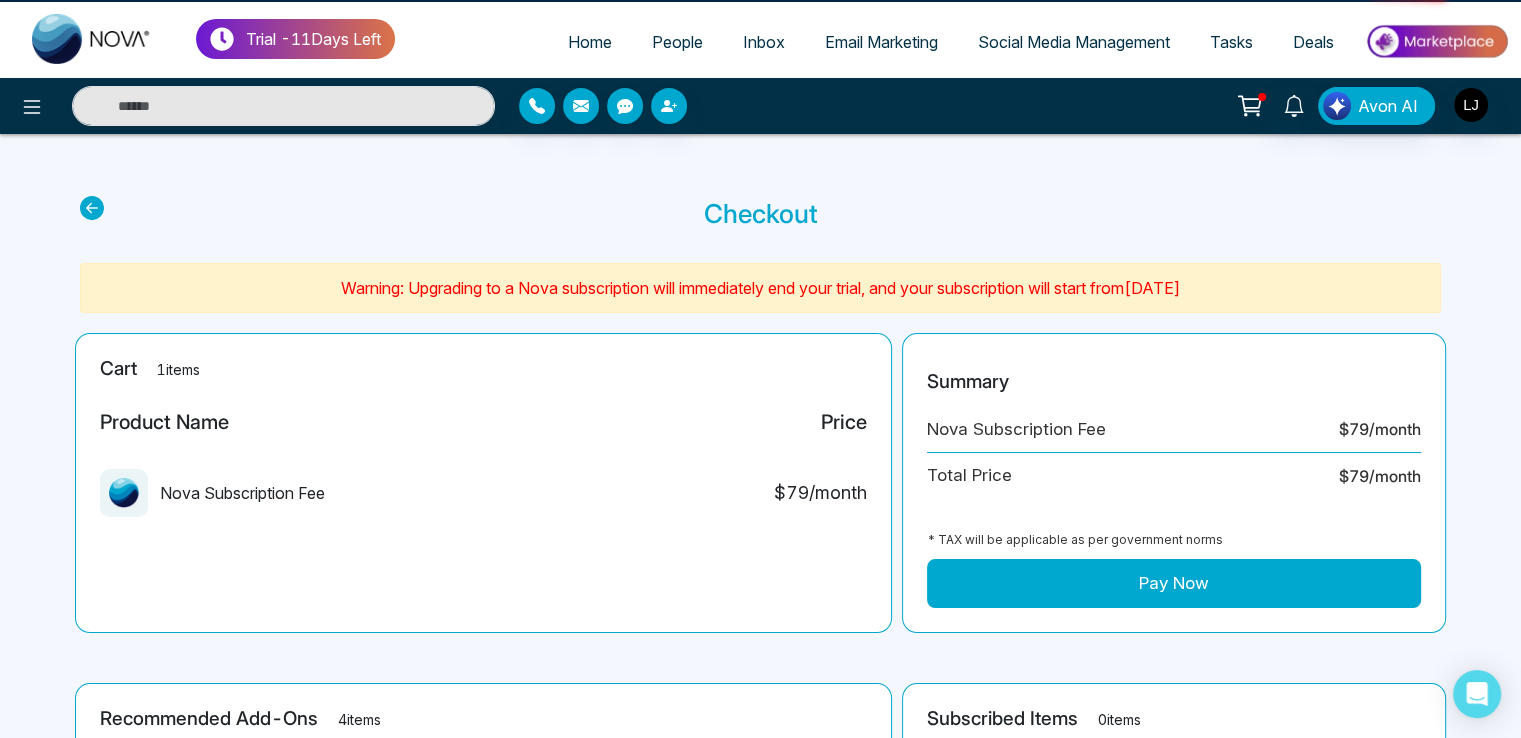 click 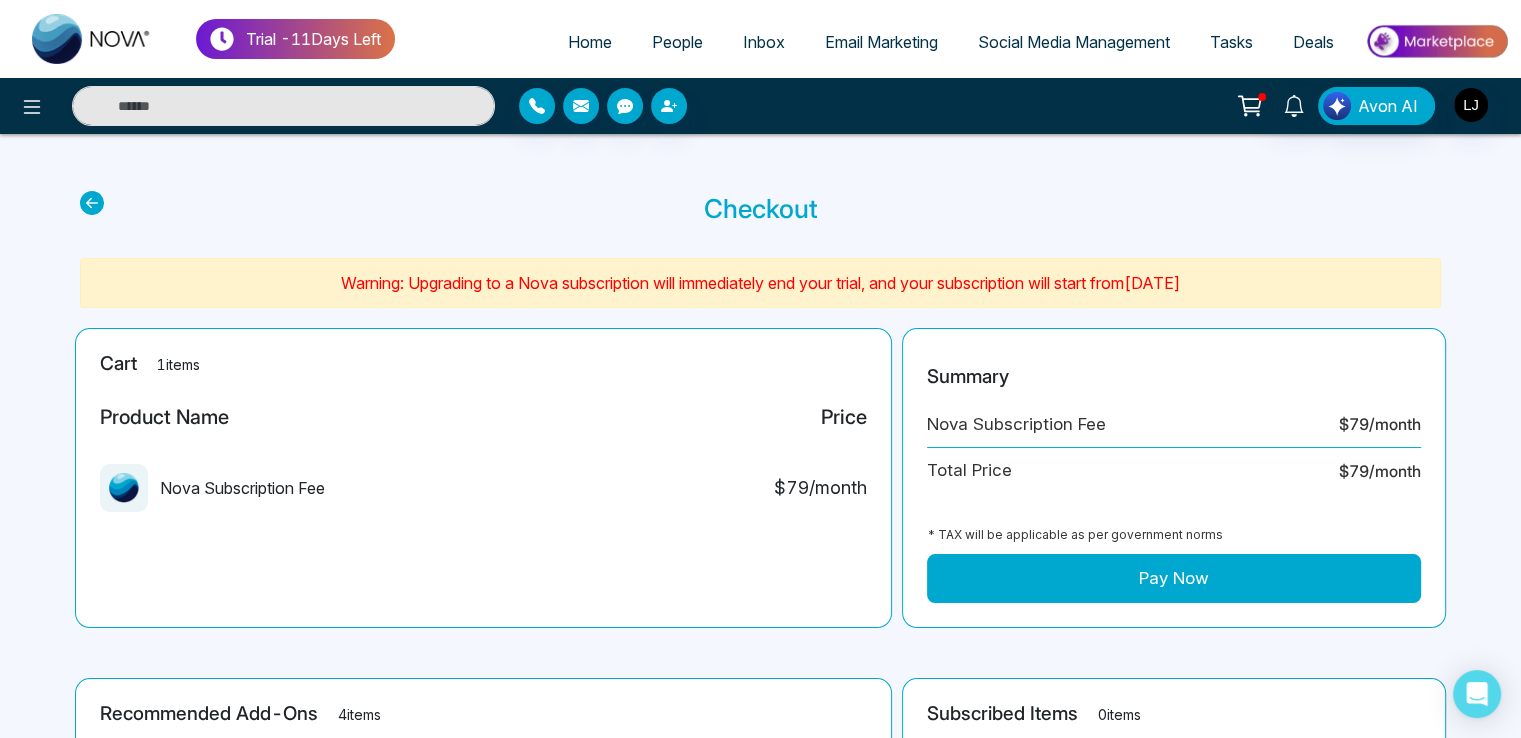 scroll, scrollTop: 0, scrollLeft: 0, axis: both 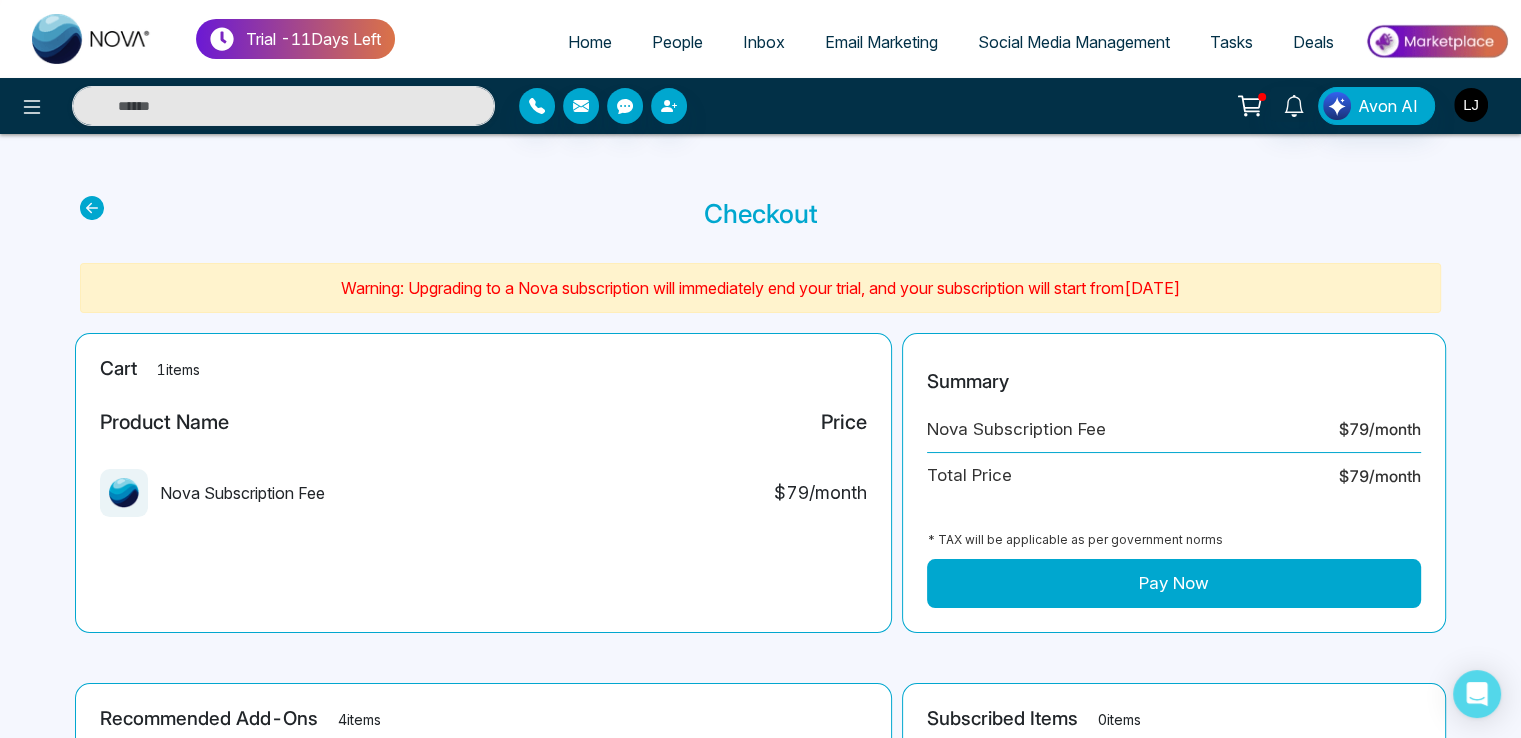click at bounding box center [1471, 105] 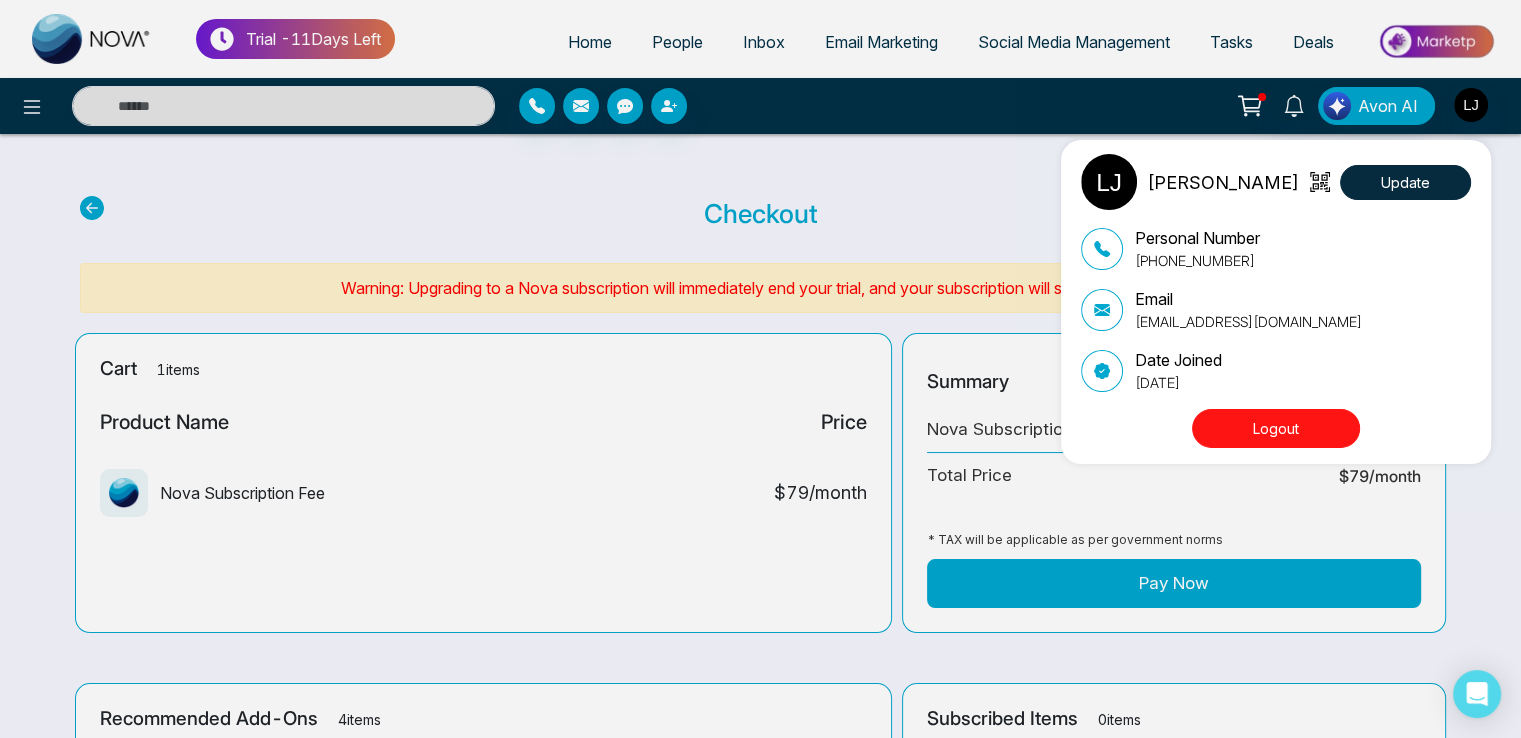 click on "[PERSON_NAME] Update Personal Number [PHONE_NUMBER] Email [EMAIL_ADDRESS][DOMAIN_NAME] Date Joined [DATE] Logout" at bounding box center [760, 369] 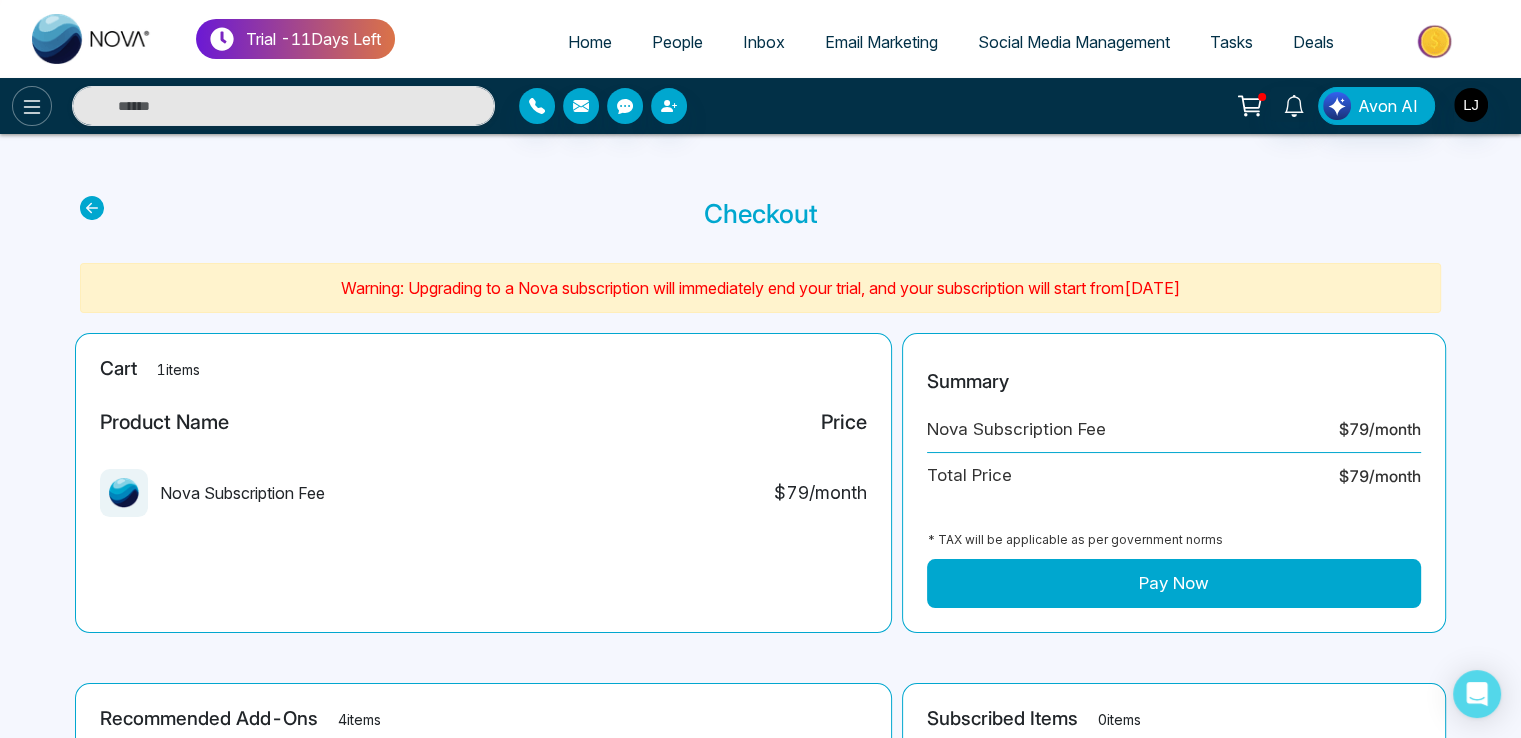 click at bounding box center (32, 106) 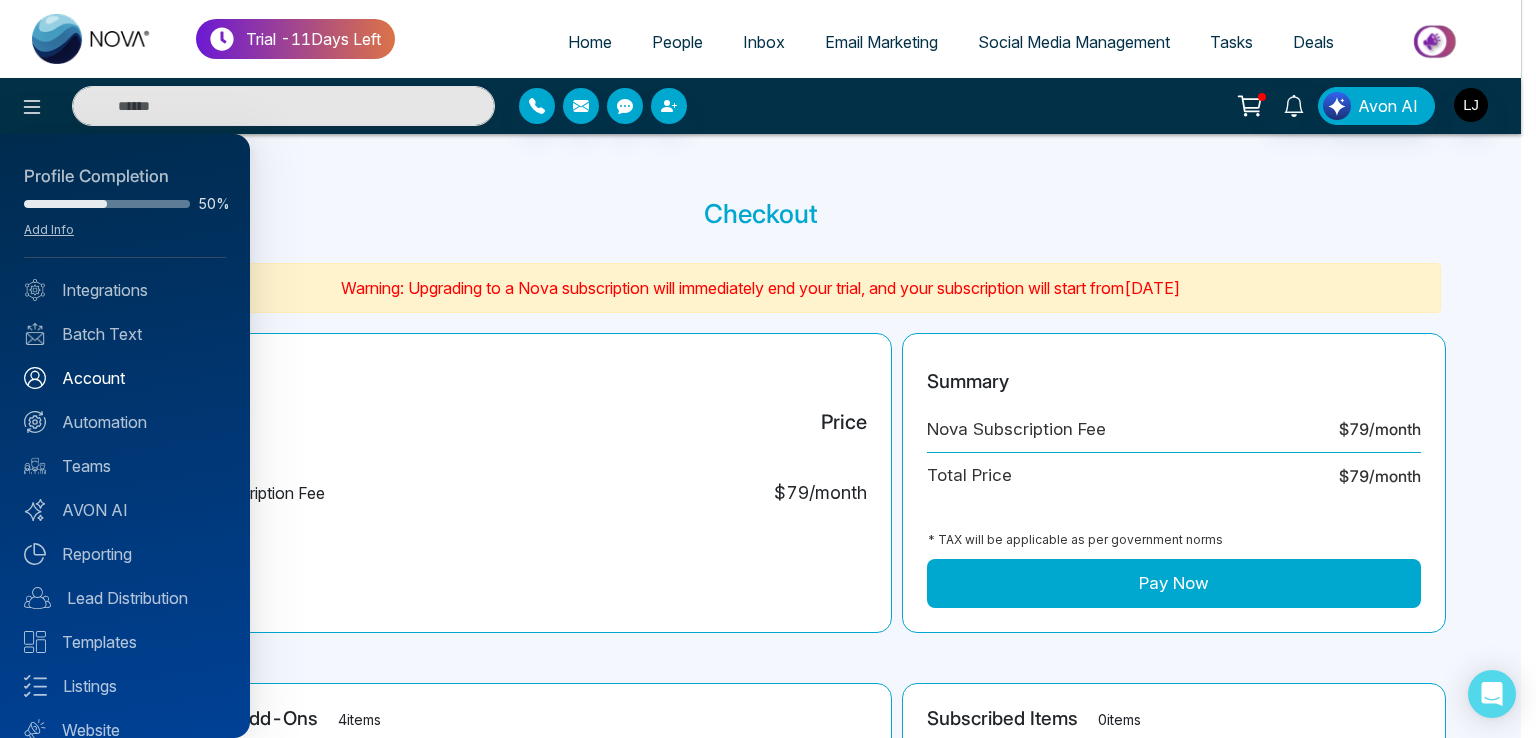 click on "Account" at bounding box center [125, 378] 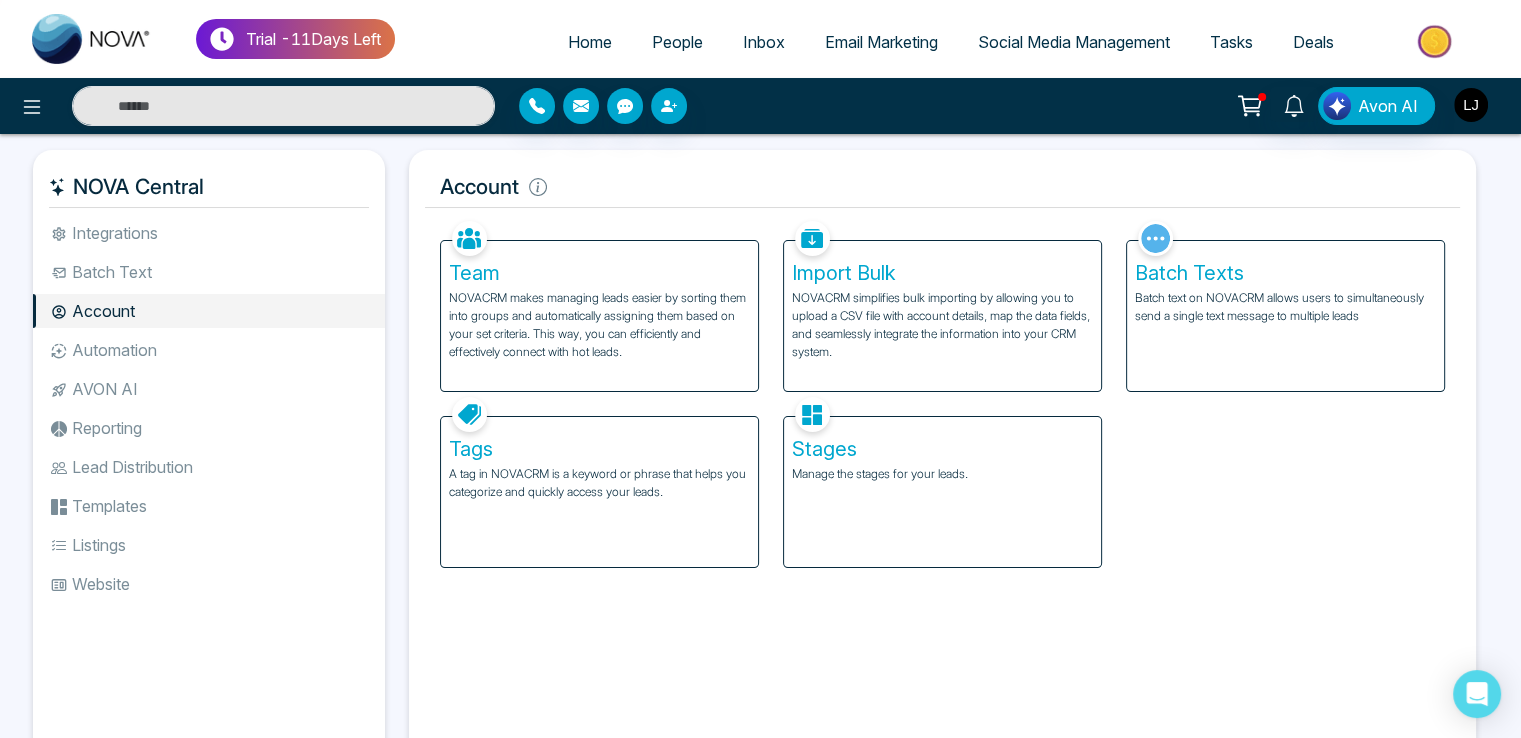 click at bounding box center [1471, 105] 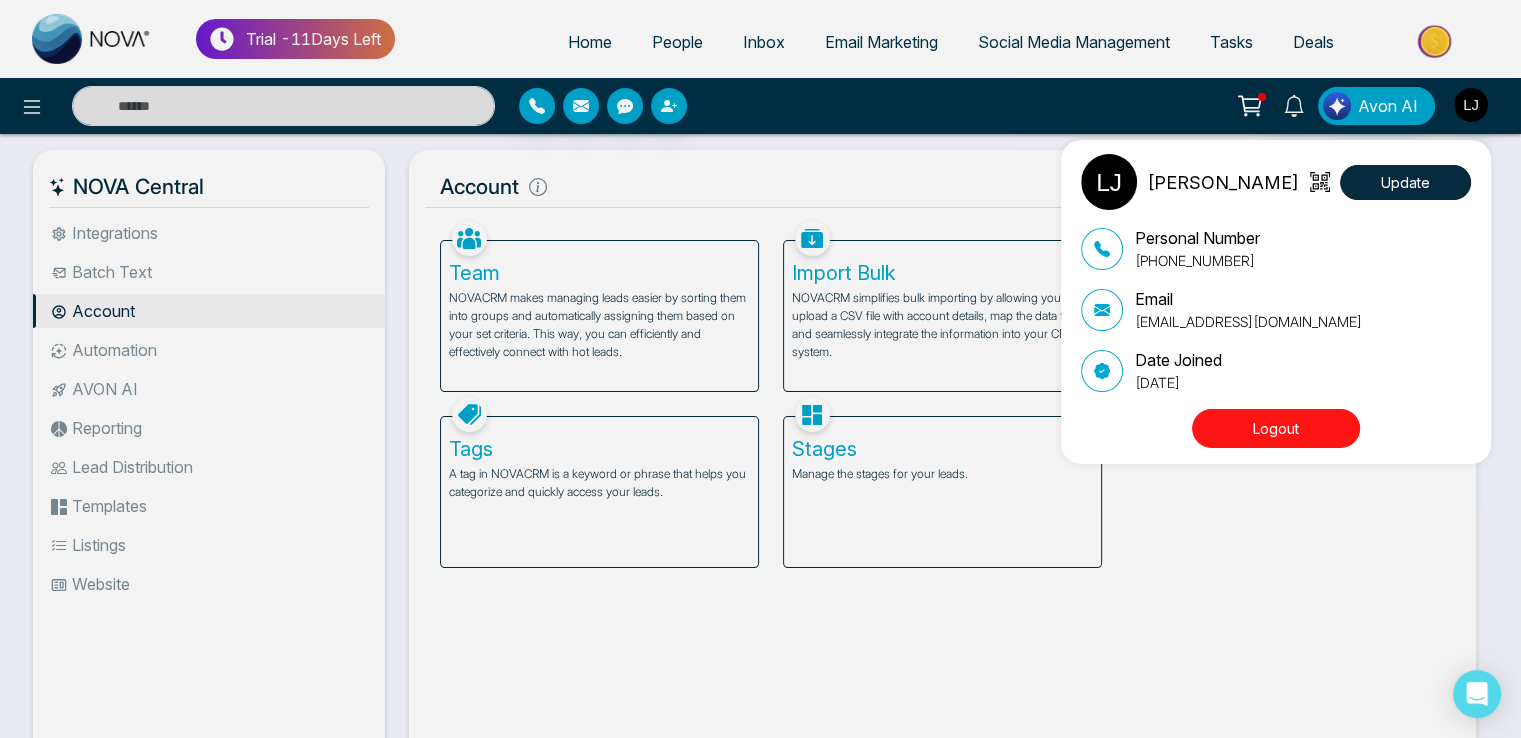 click on "[PERSON_NAME] Update Personal Number [PHONE_NUMBER] Email [EMAIL_ADDRESS][DOMAIN_NAME] Date Joined [DATE] Logout" at bounding box center [760, 369] 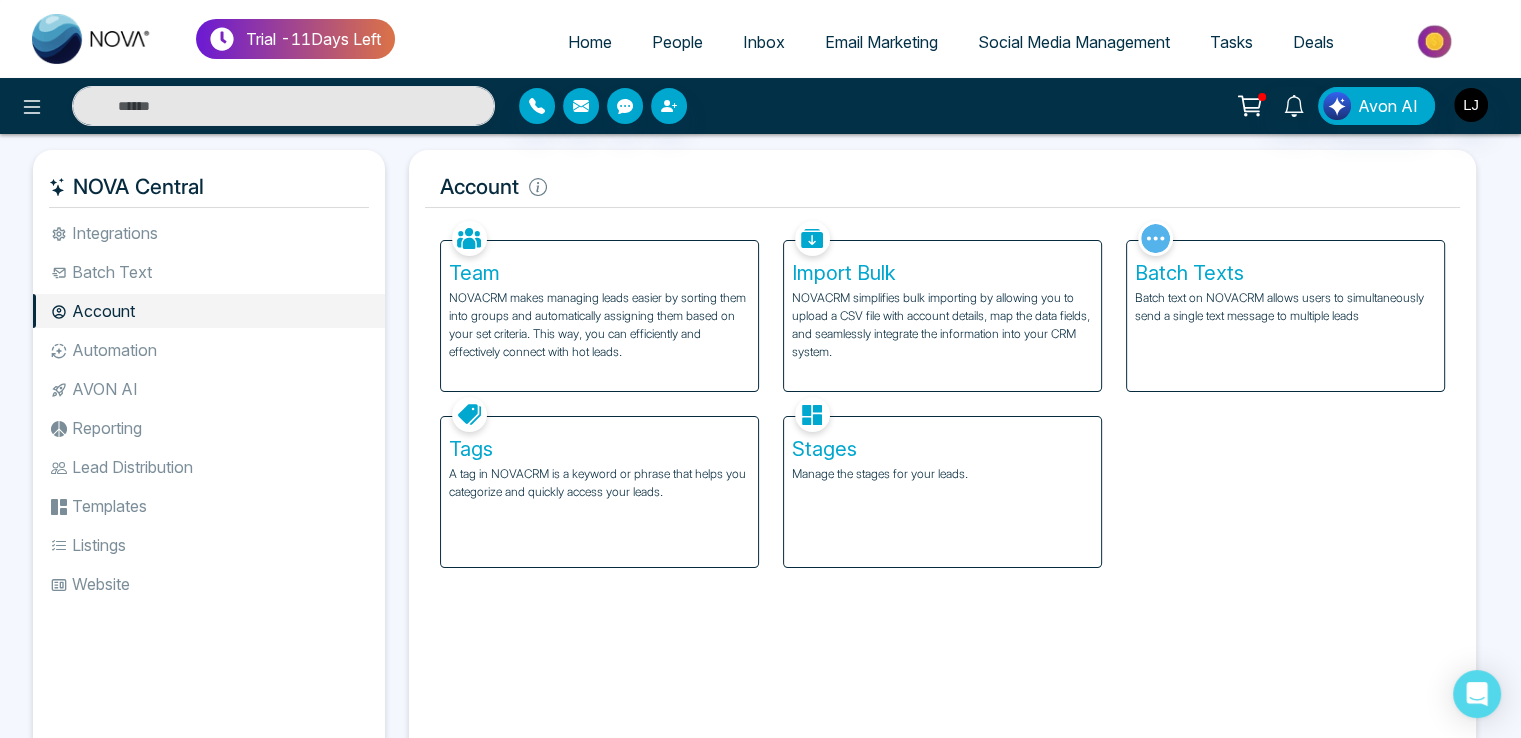 click on "People" at bounding box center (677, 42) 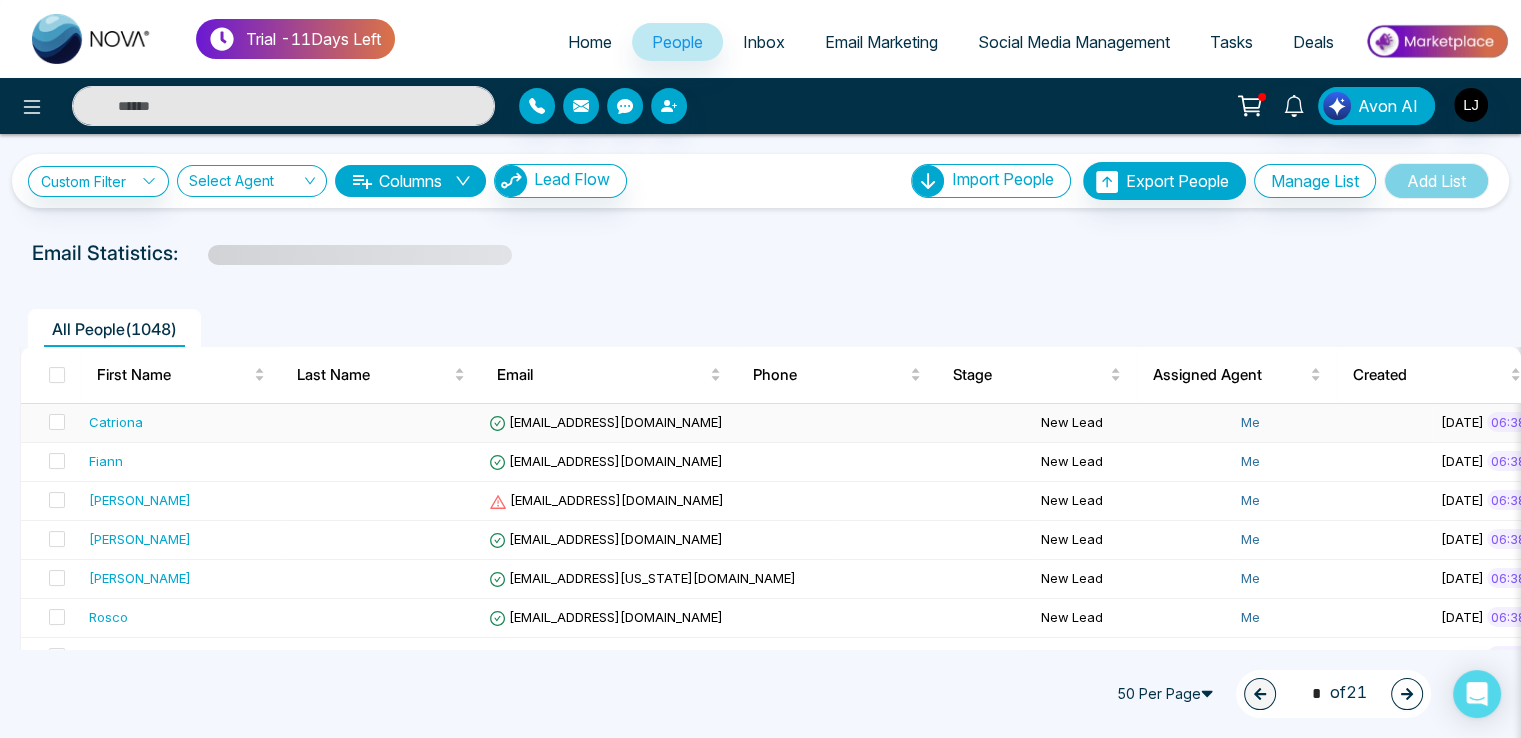 click on "[EMAIL_ADDRESS][DOMAIN_NAME]" at bounding box center [606, 422] 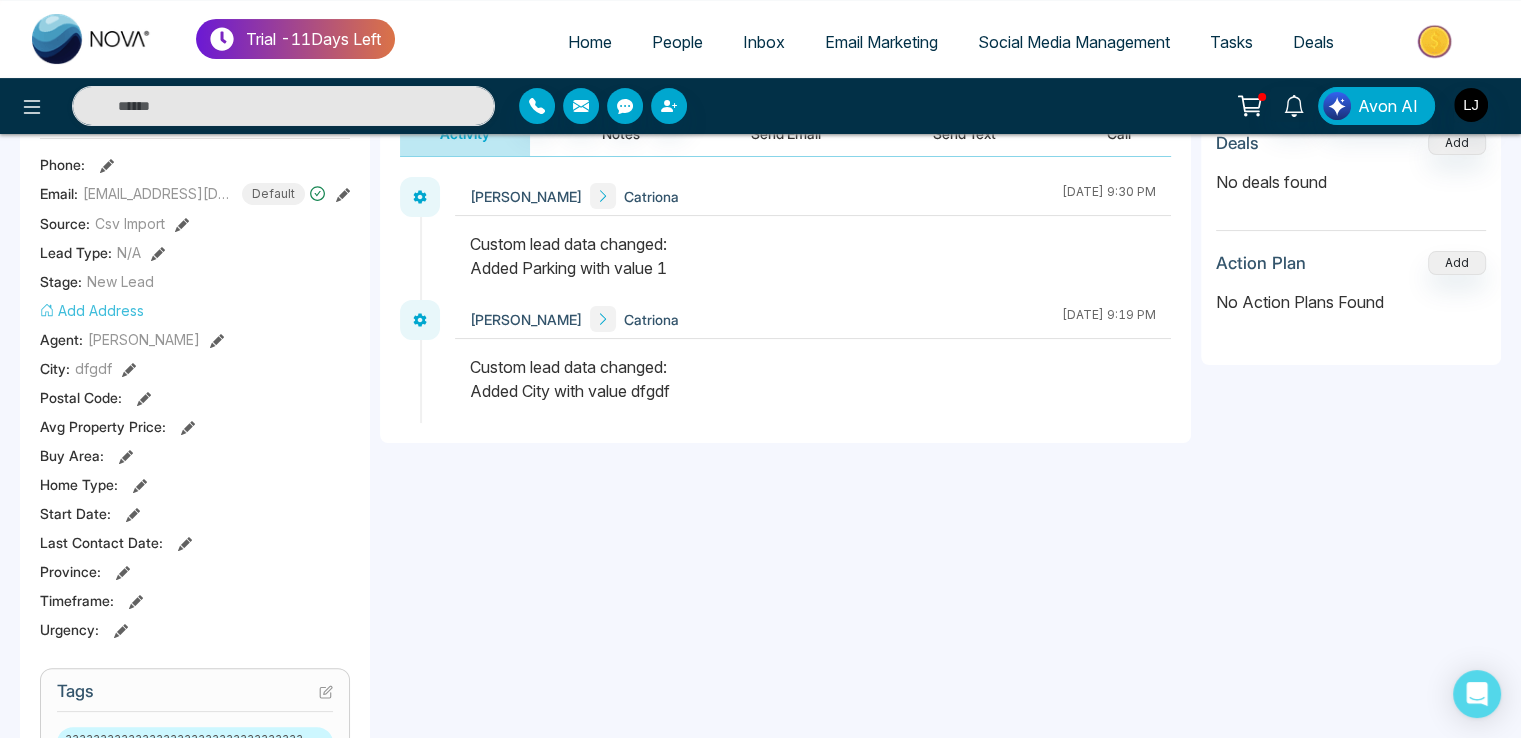 scroll, scrollTop: 400, scrollLeft: 0, axis: vertical 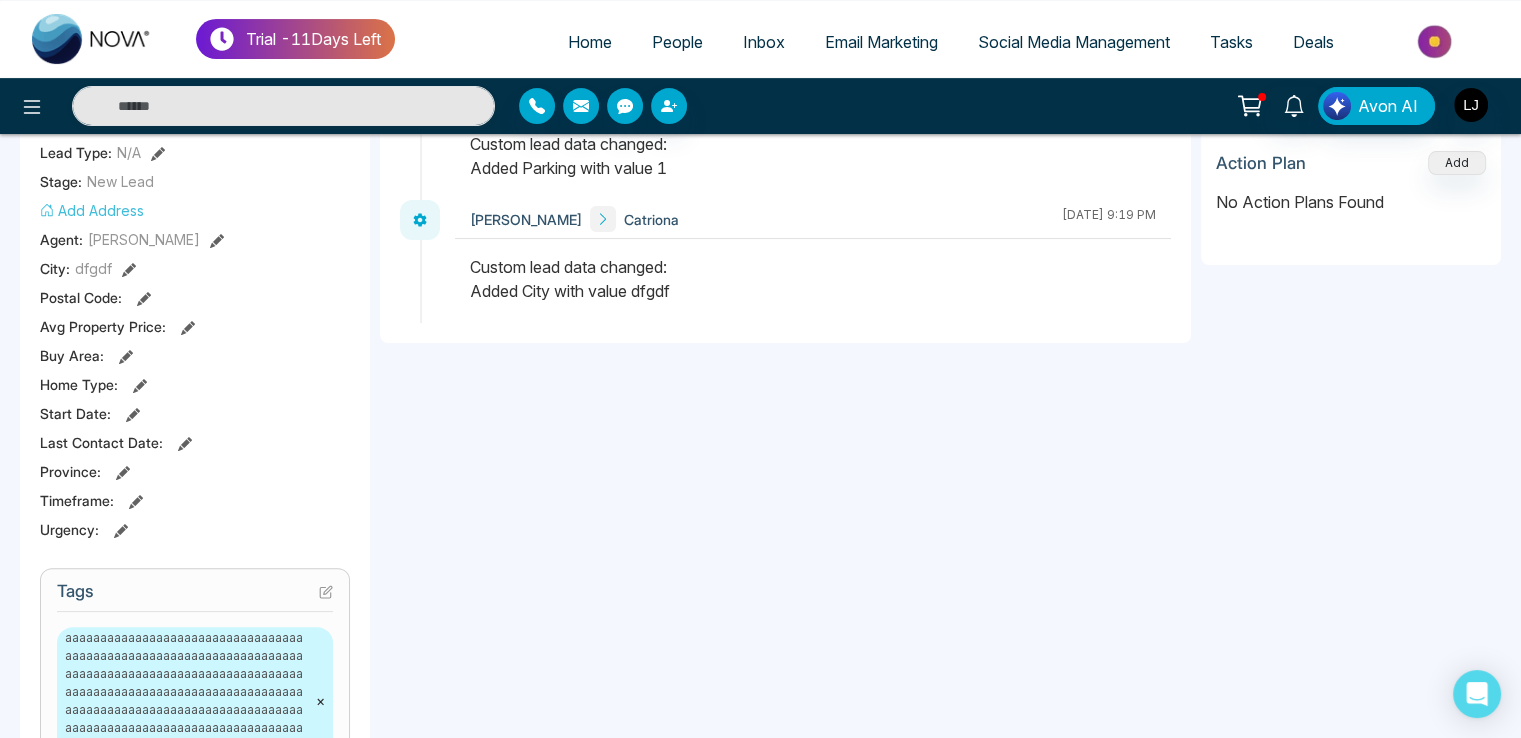 click 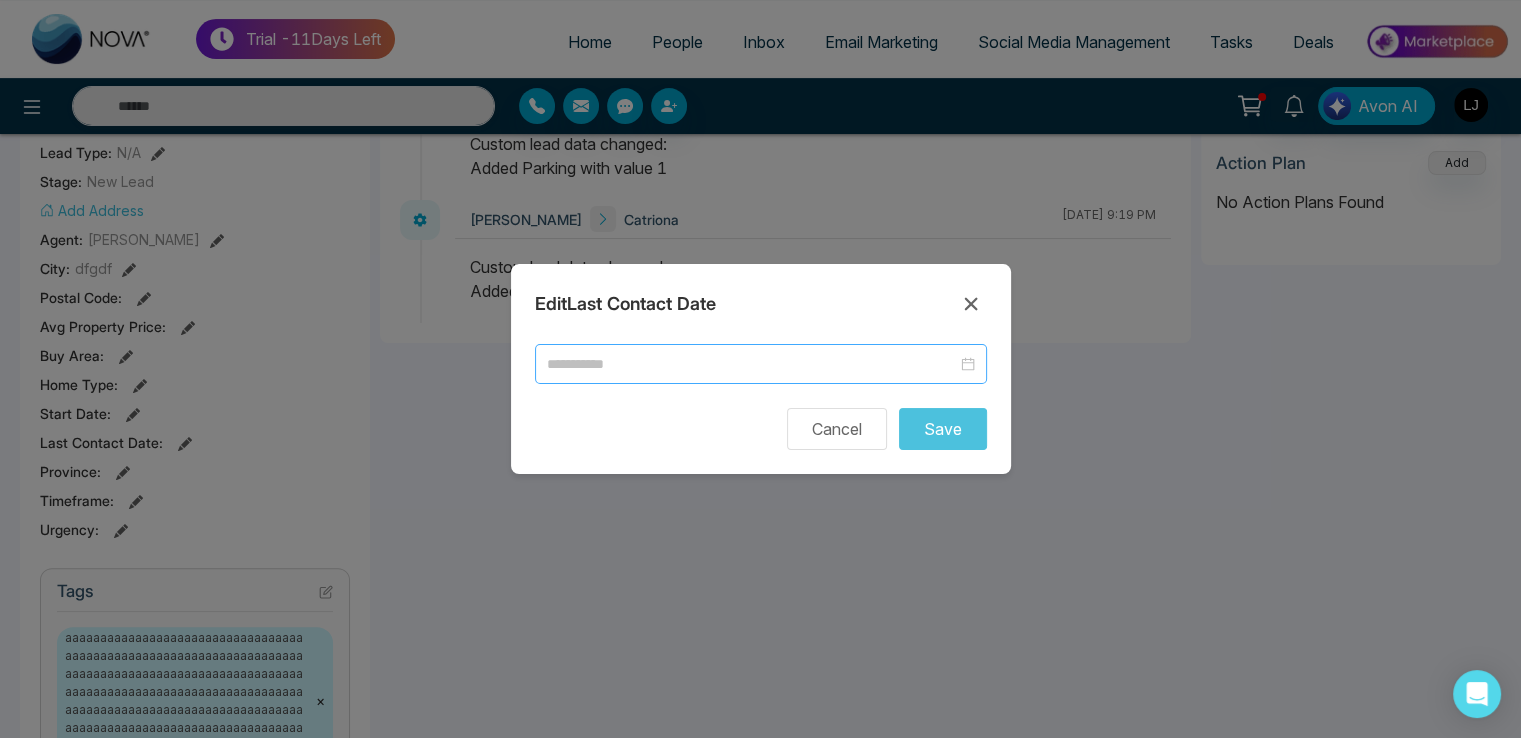 click at bounding box center [761, 364] 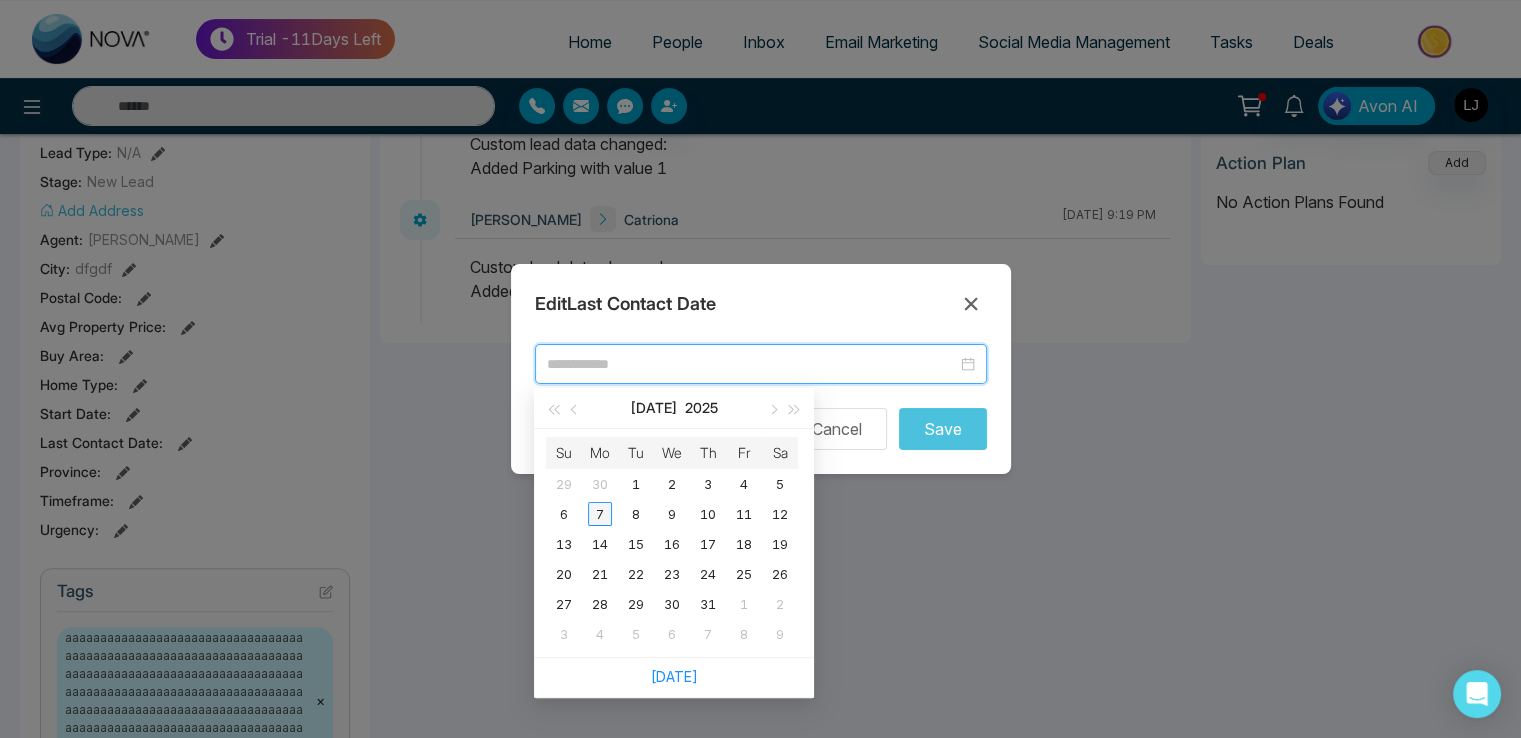 type on "**********" 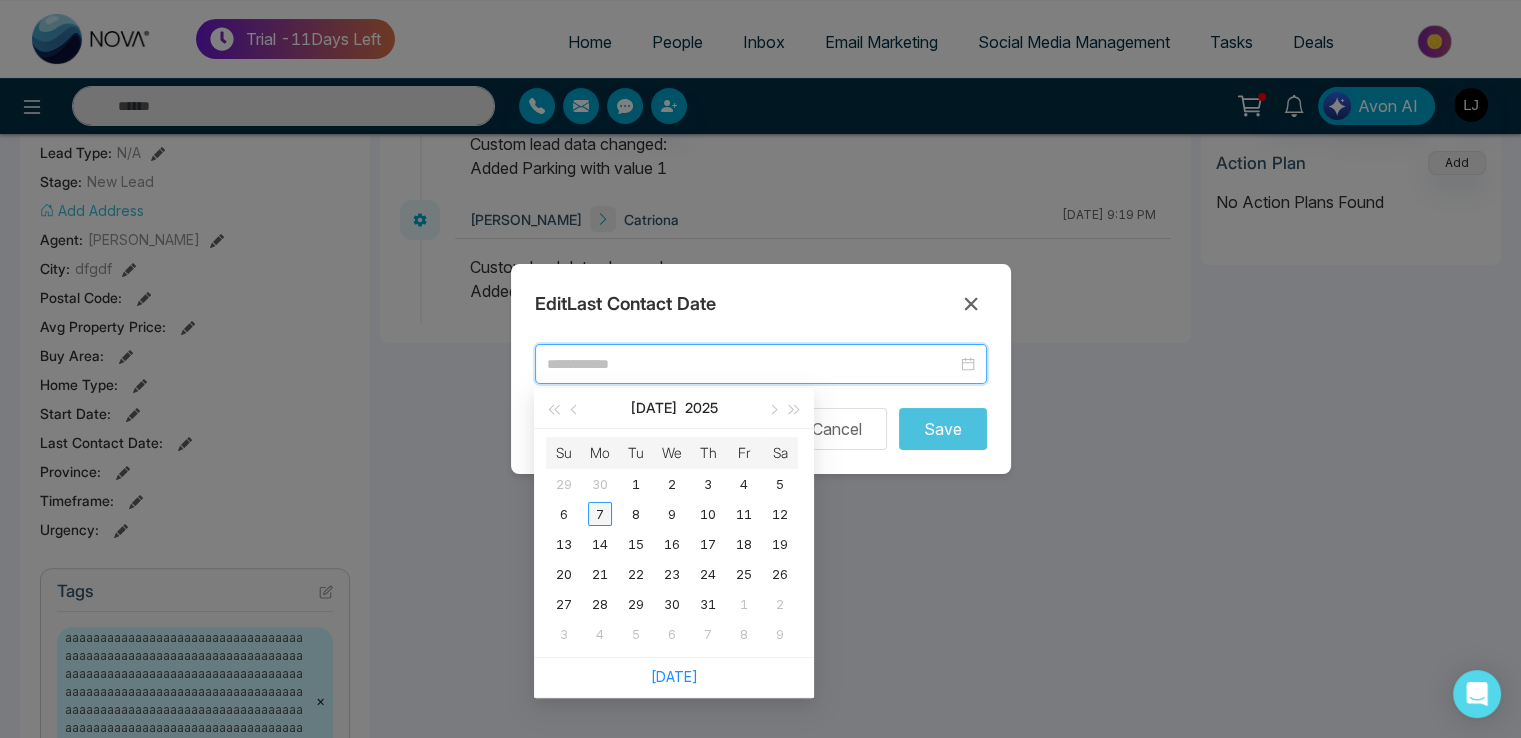 click on "7" at bounding box center (600, 514) 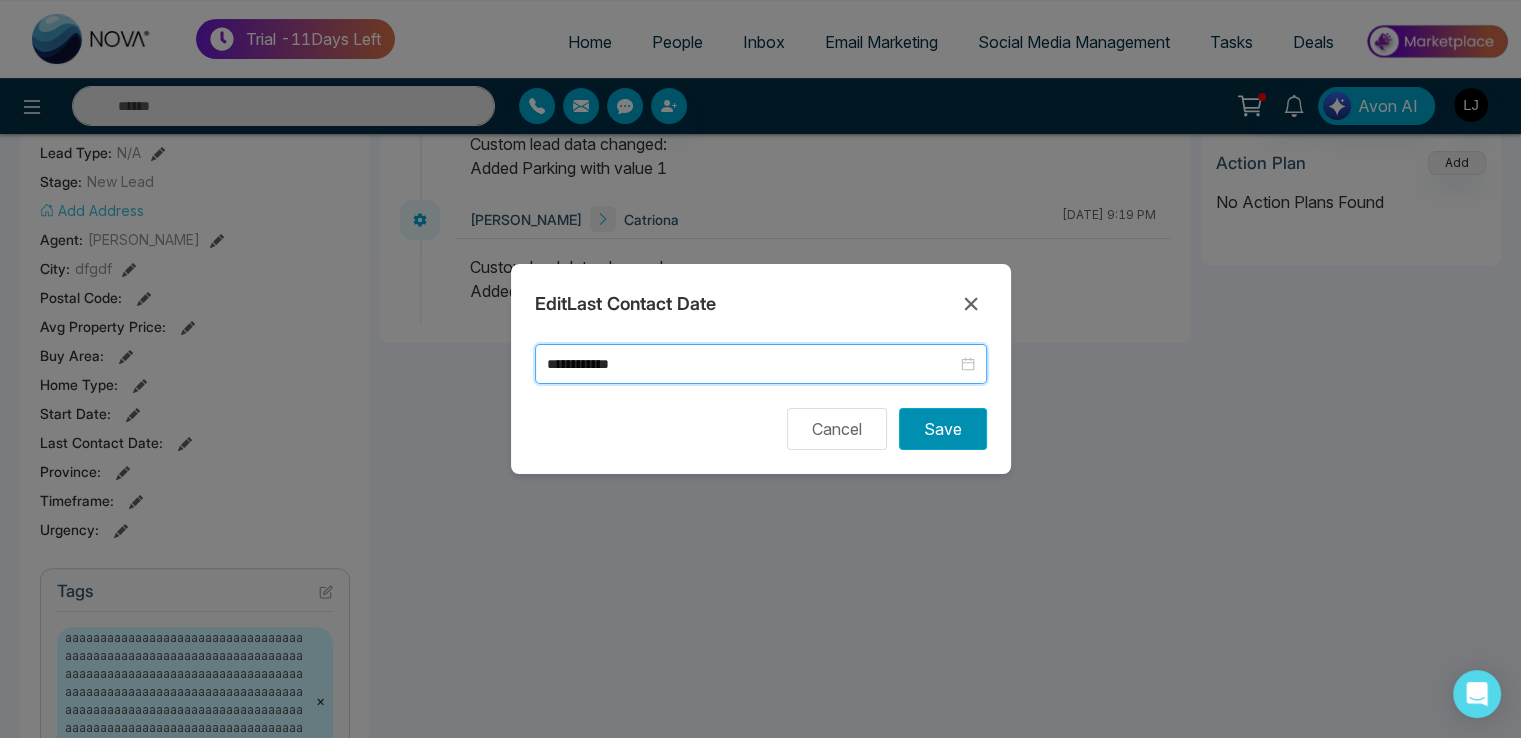click on "Save" at bounding box center (943, 429) 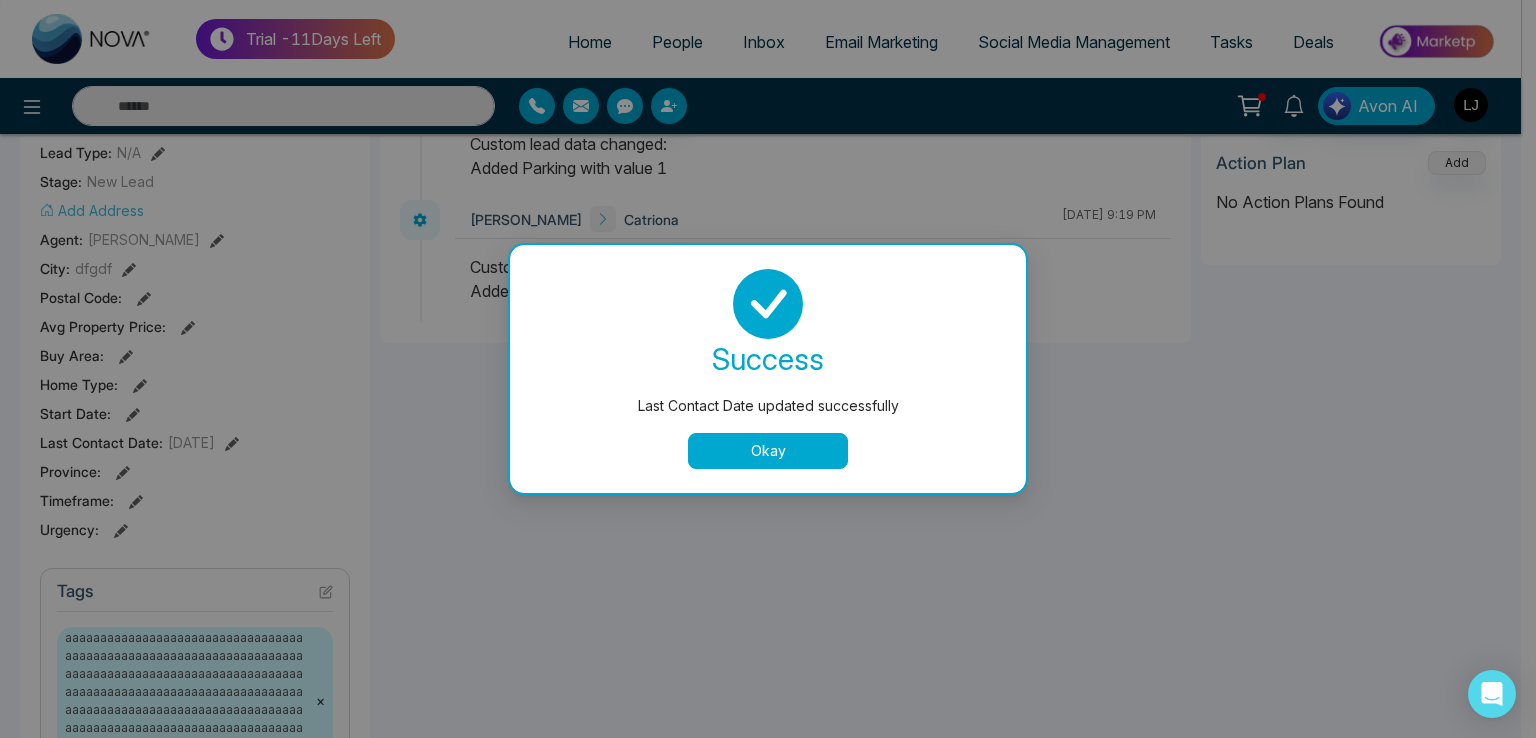 click on "Okay" at bounding box center (768, 451) 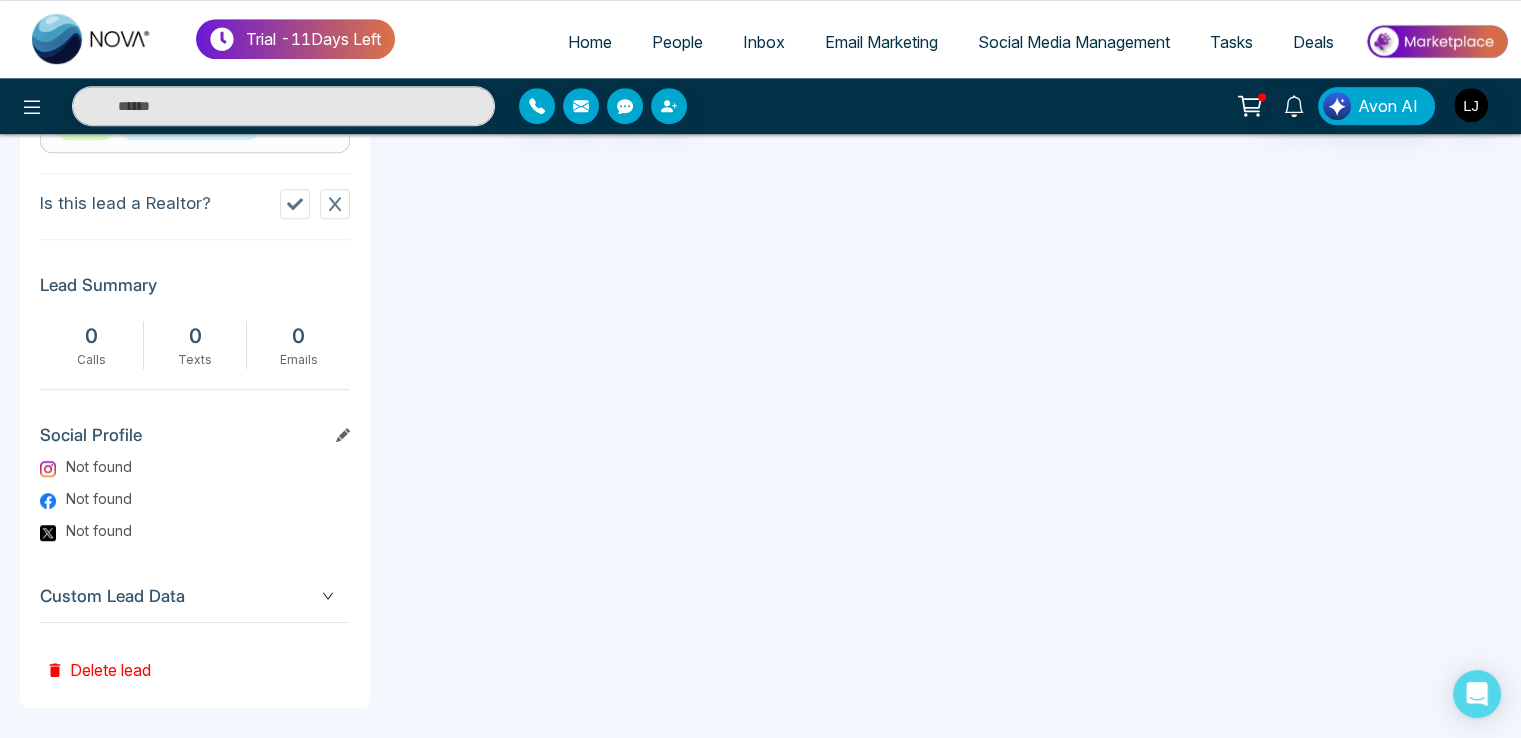 scroll, scrollTop: 1372, scrollLeft: 0, axis: vertical 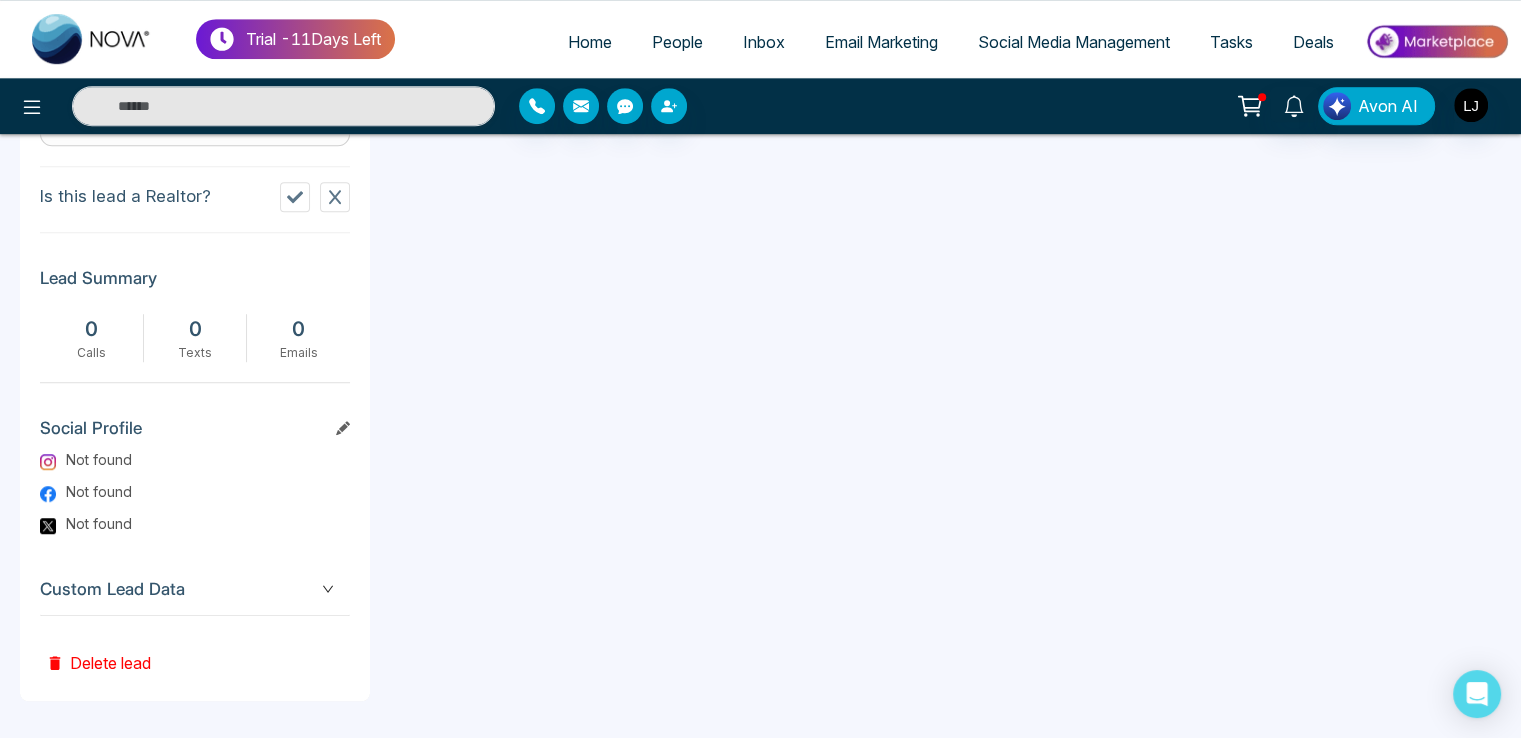 click on "Custom Lead Data" at bounding box center (195, 589) 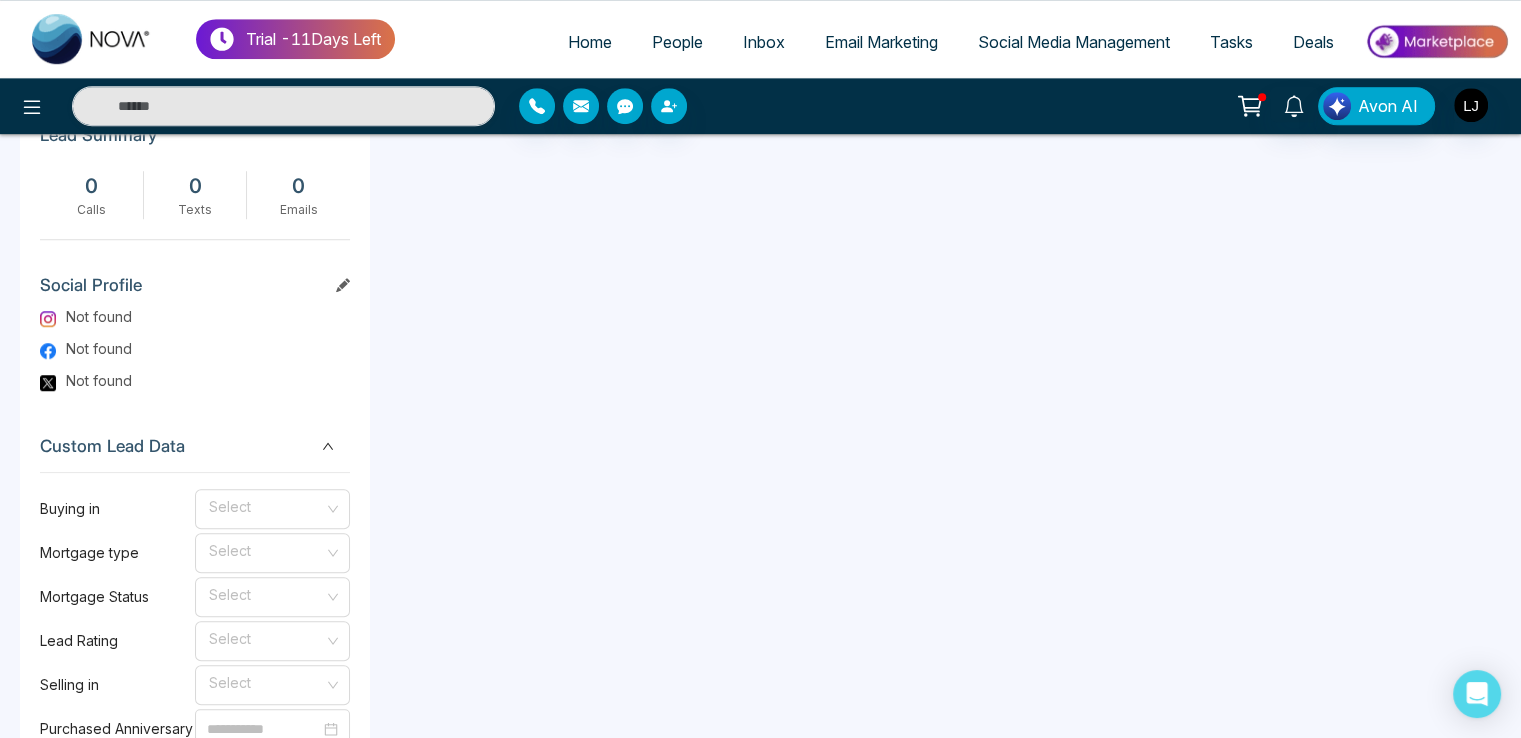 scroll, scrollTop: 1872, scrollLeft: 0, axis: vertical 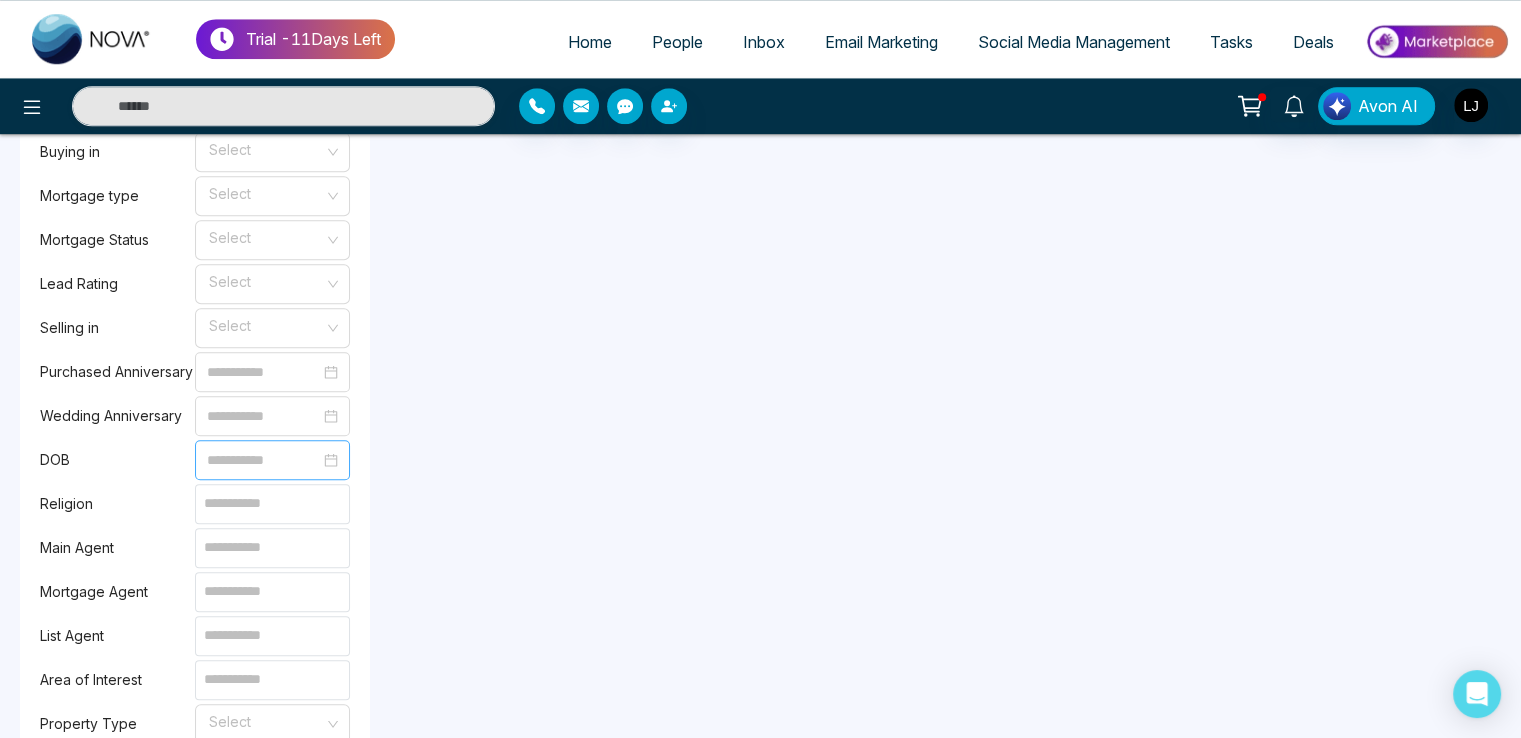 click at bounding box center (263, 460) 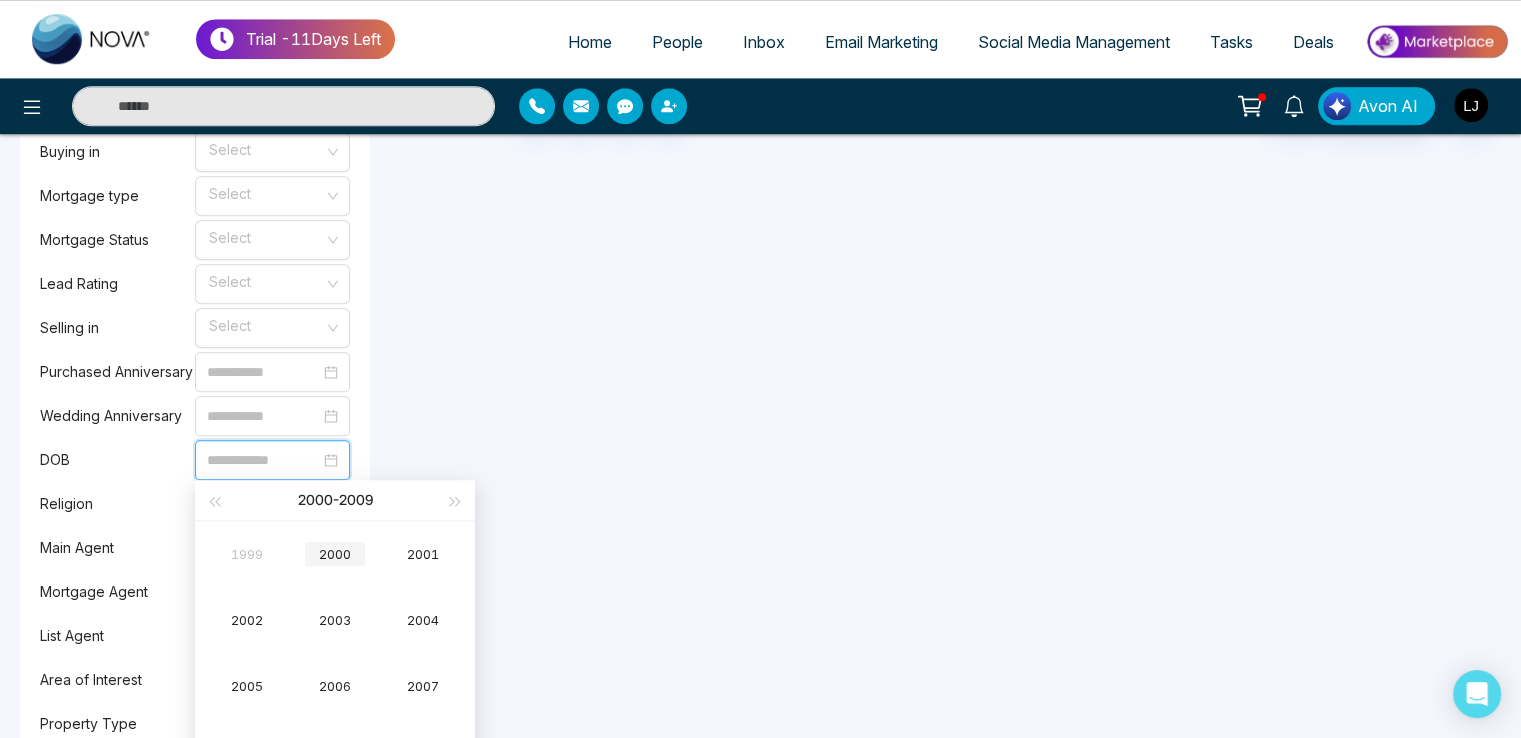 click on "2000" at bounding box center [335, 554] 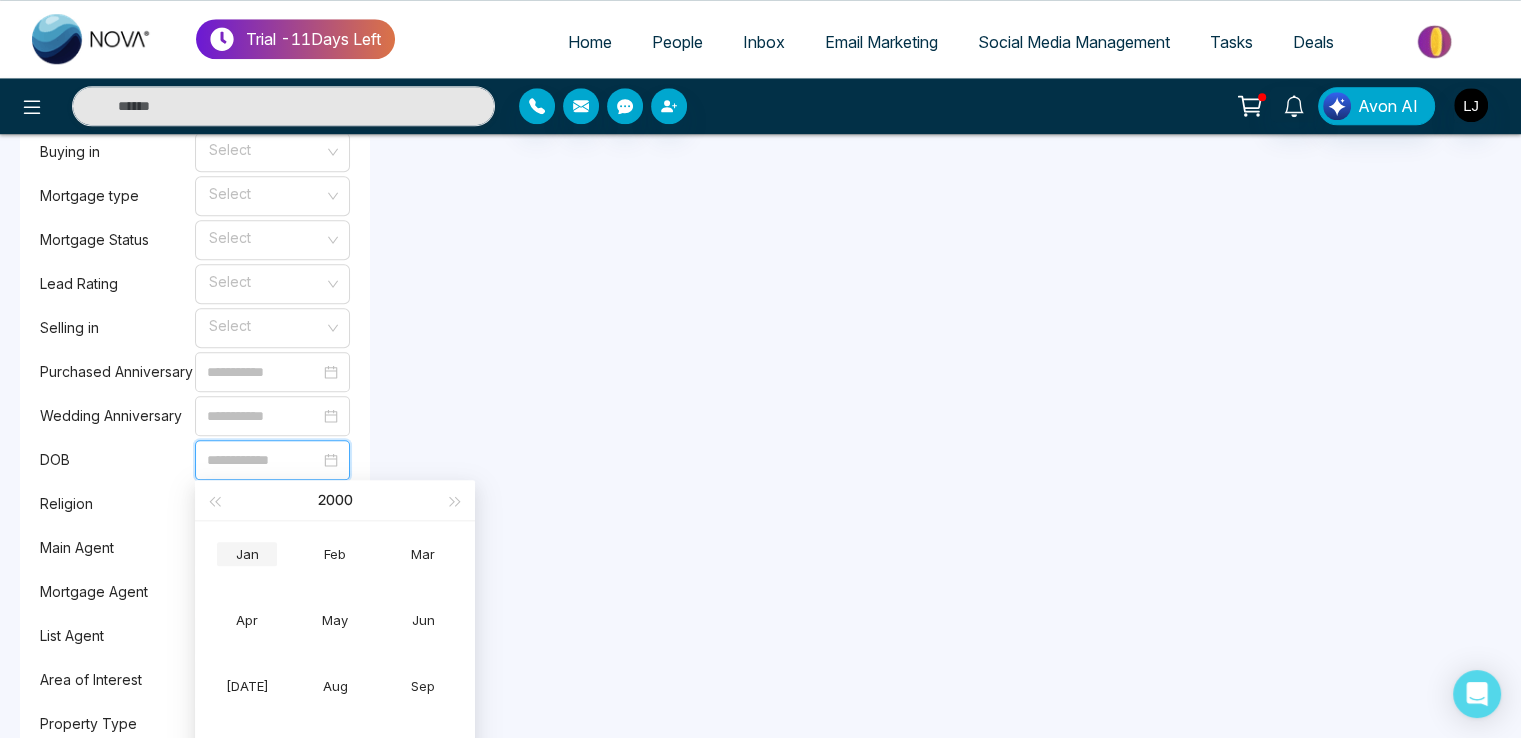 type on "**********" 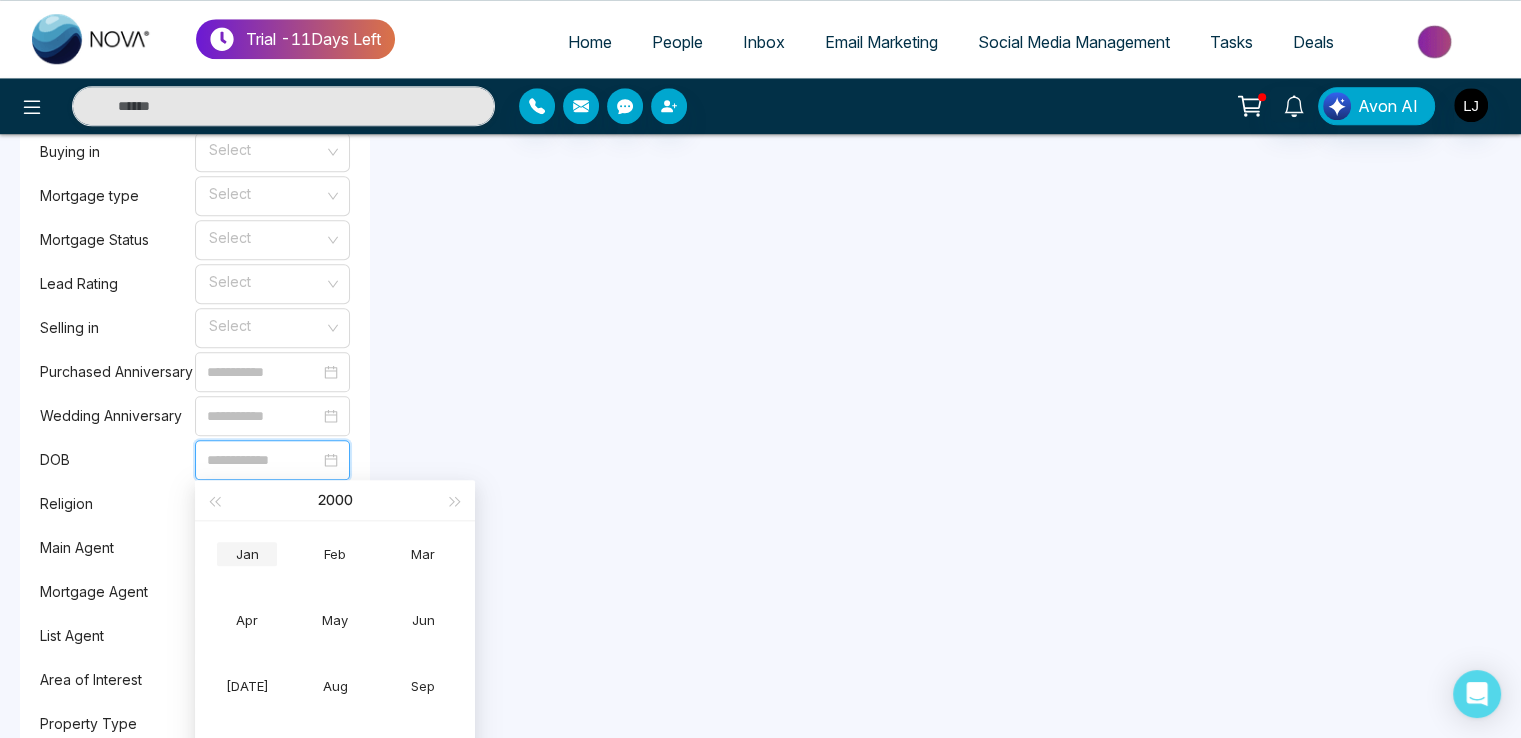 click on "Jan" at bounding box center (247, 554) 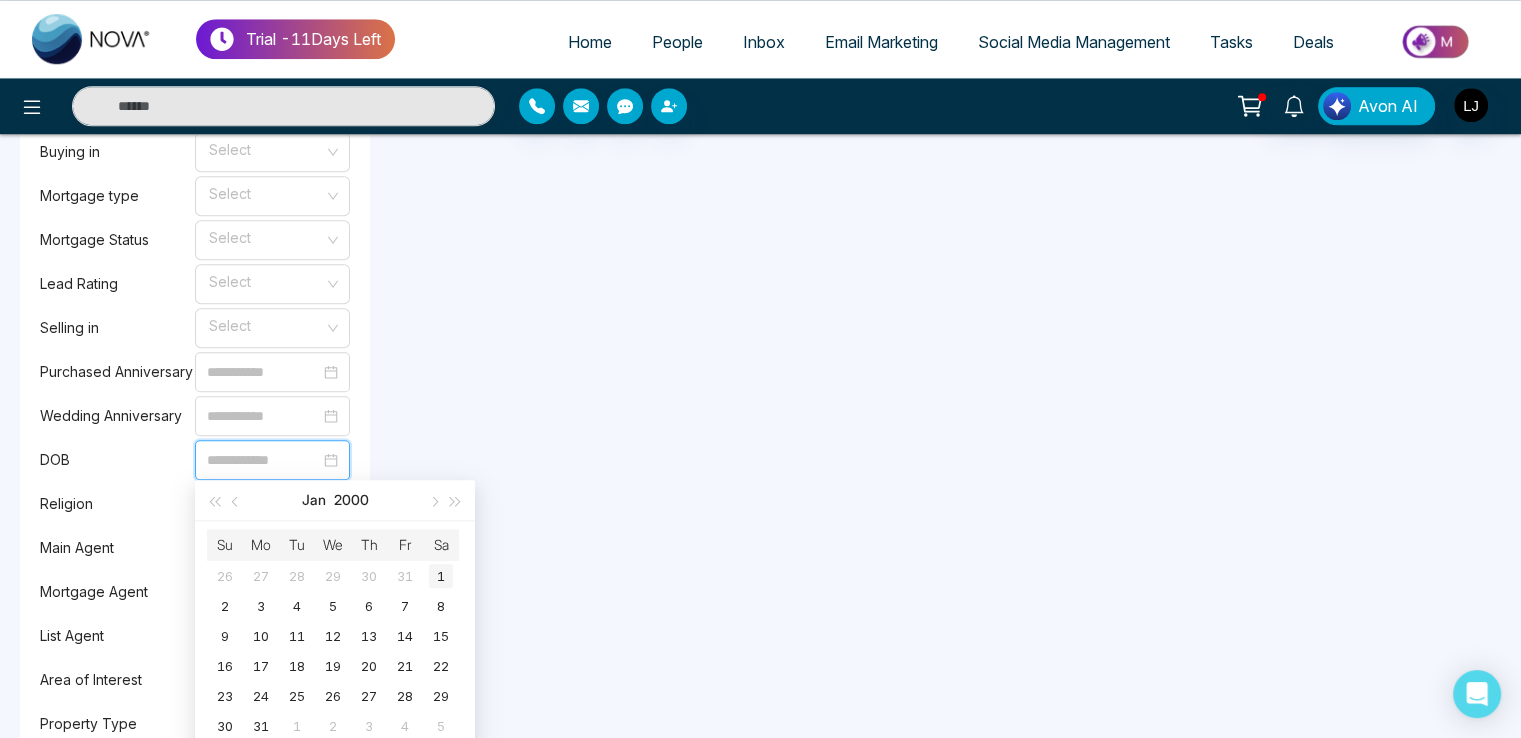 type on "**********" 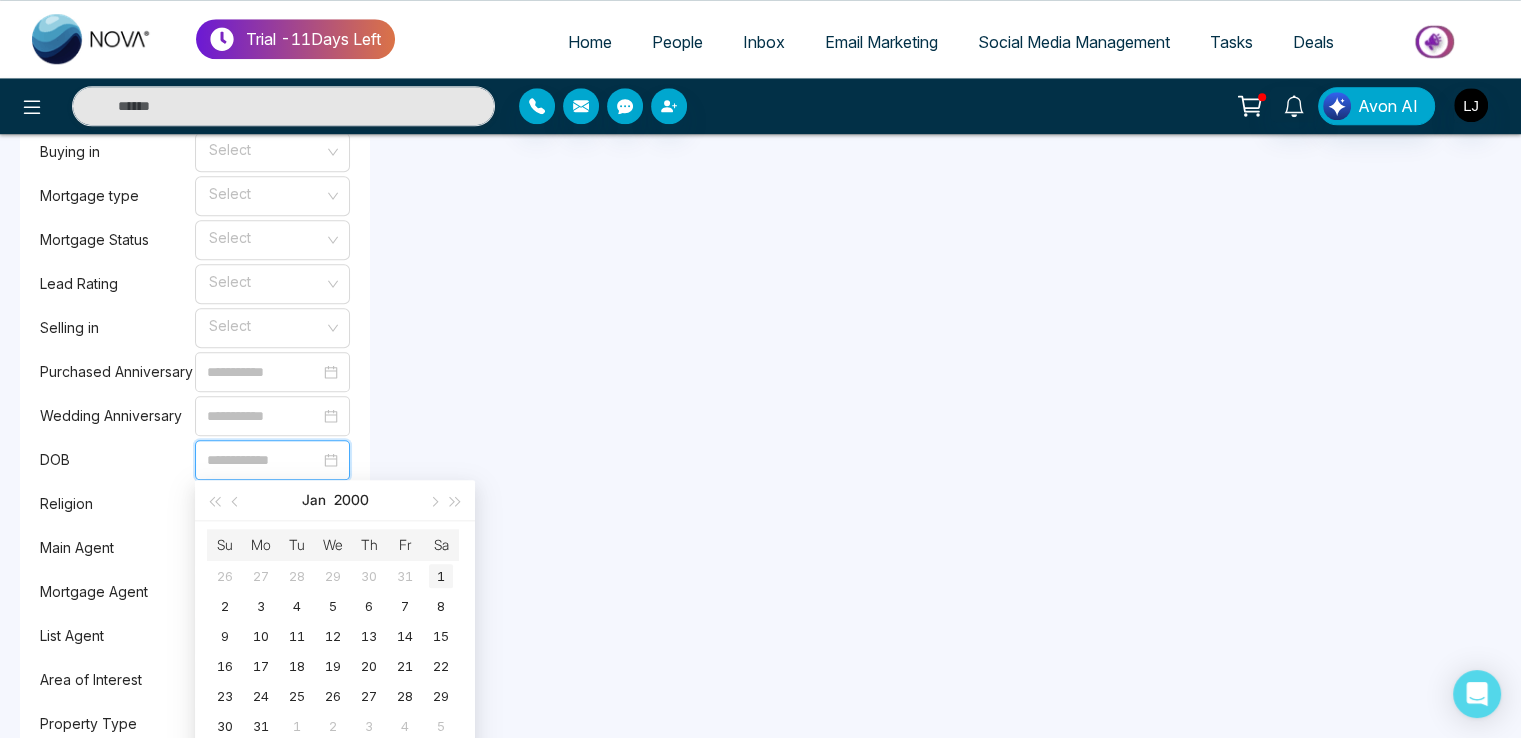 click on "1" at bounding box center [441, 576] 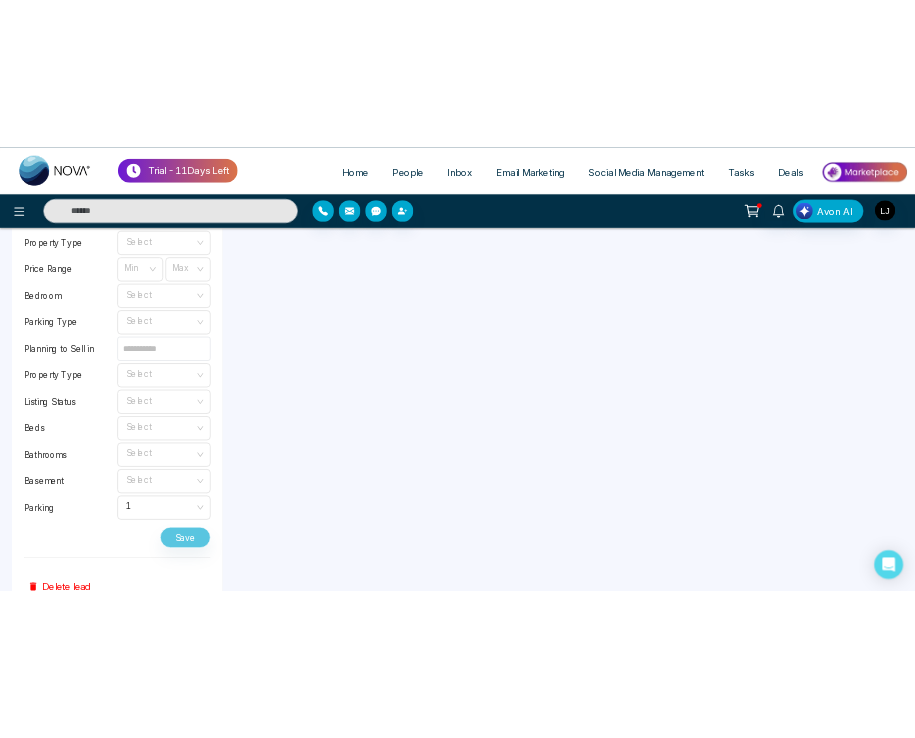scroll, scrollTop: 2503, scrollLeft: 0, axis: vertical 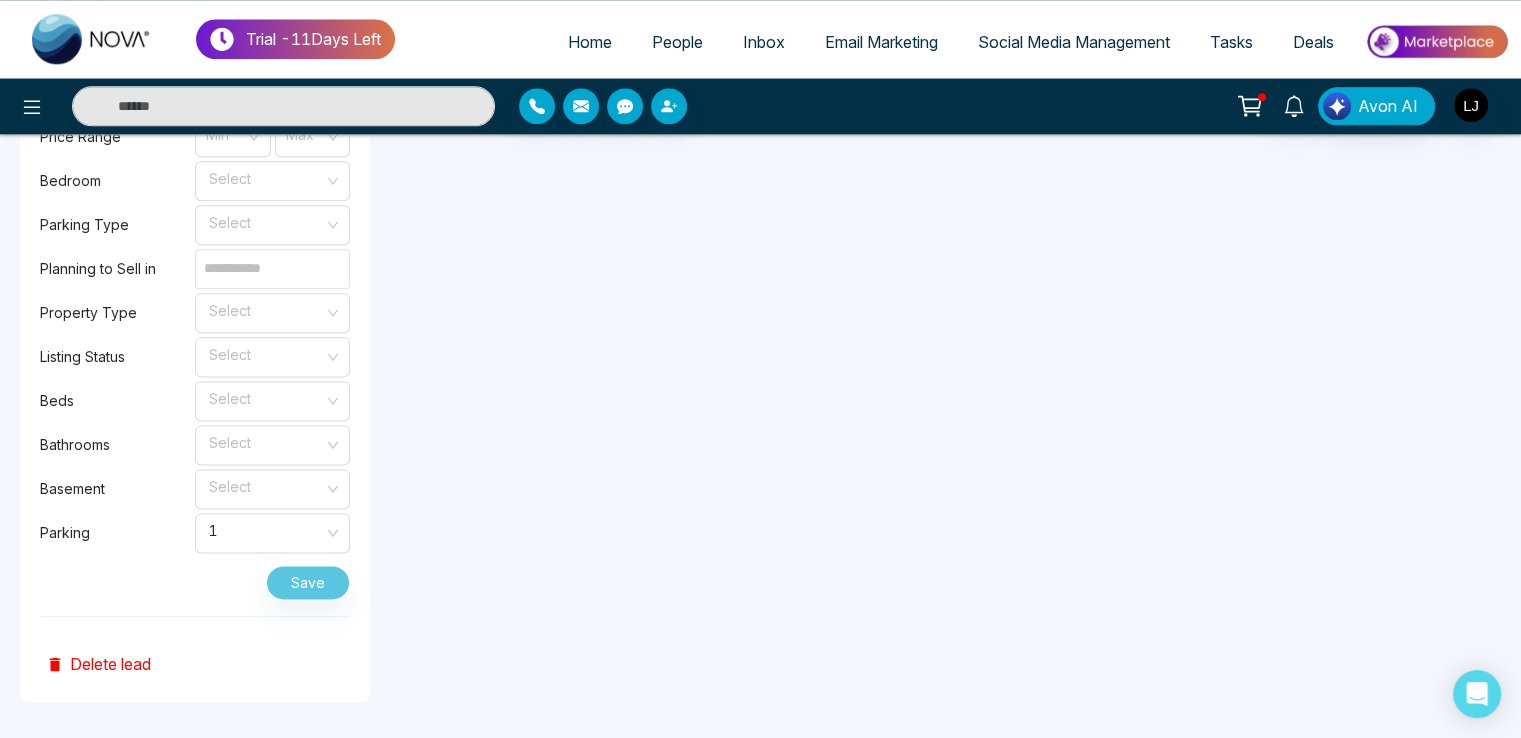 click on "Save" at bounding box center [195, 578] 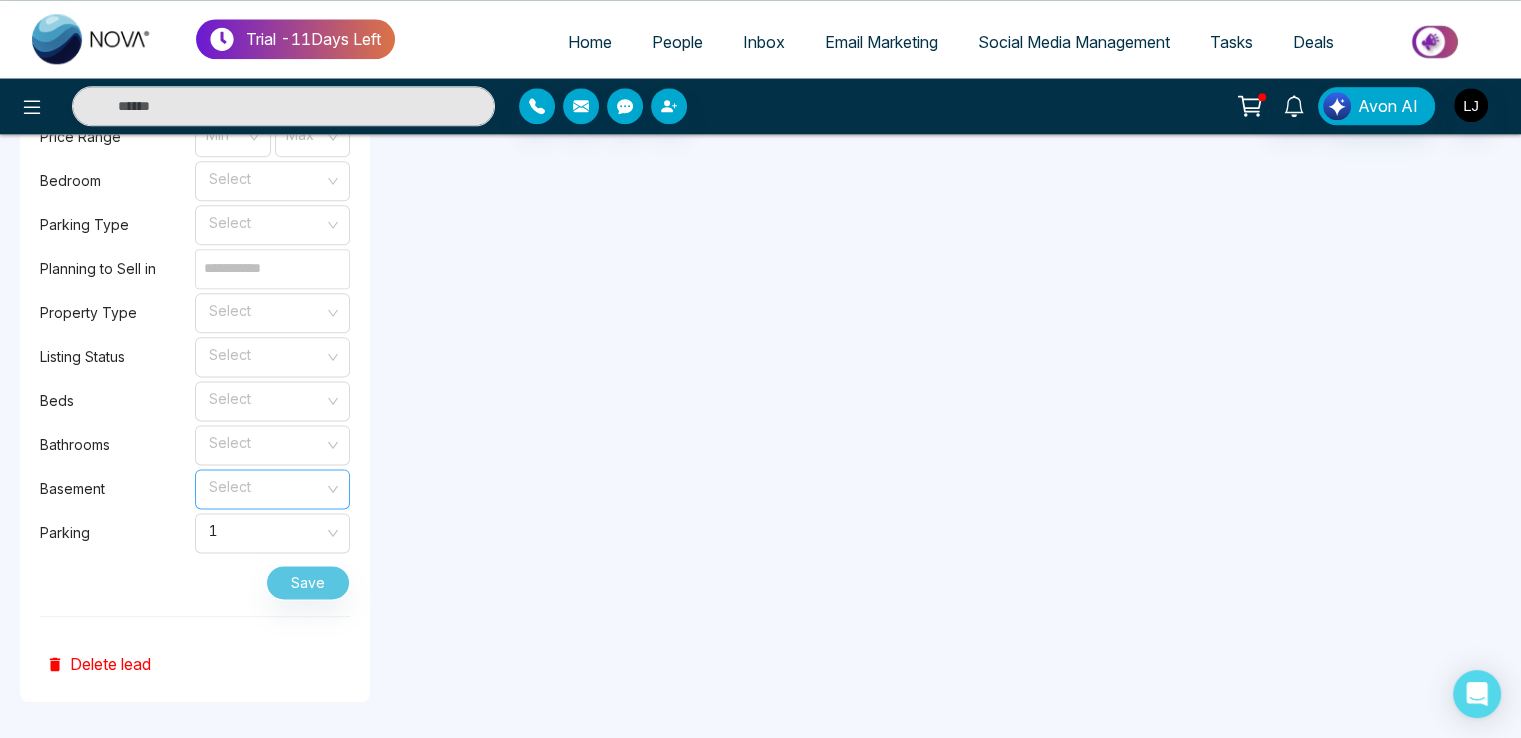 click at bounding box center [265, 485] 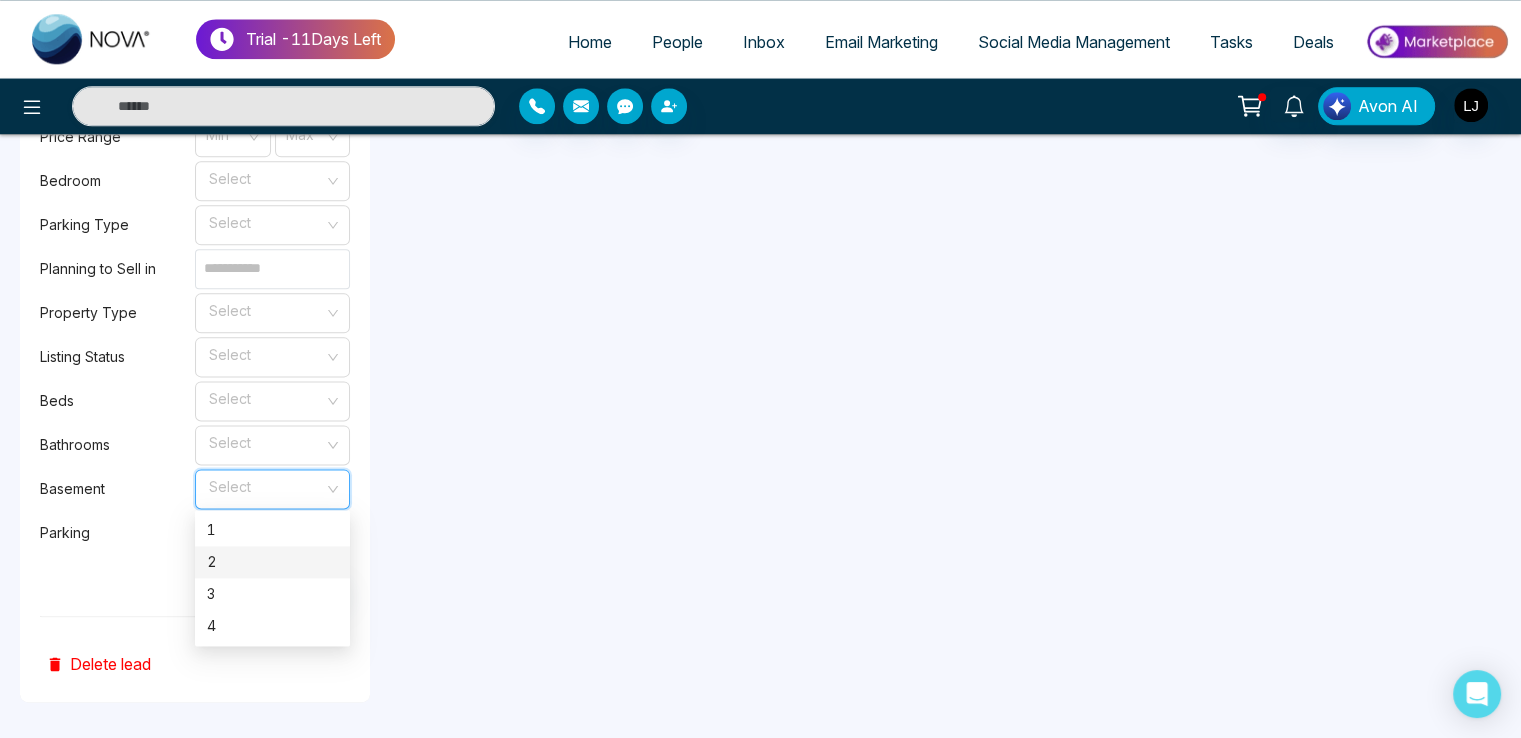 click on "2" at bounding box center (272, 562) 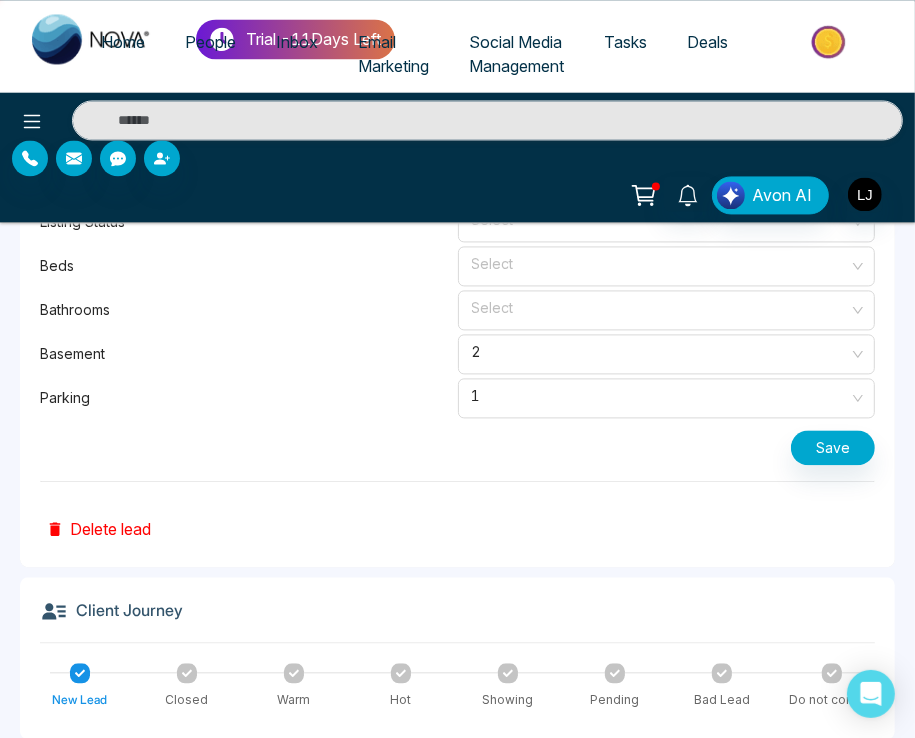 scroll, scrollTop: 2391, scrollLeft: 0, axis: vertical 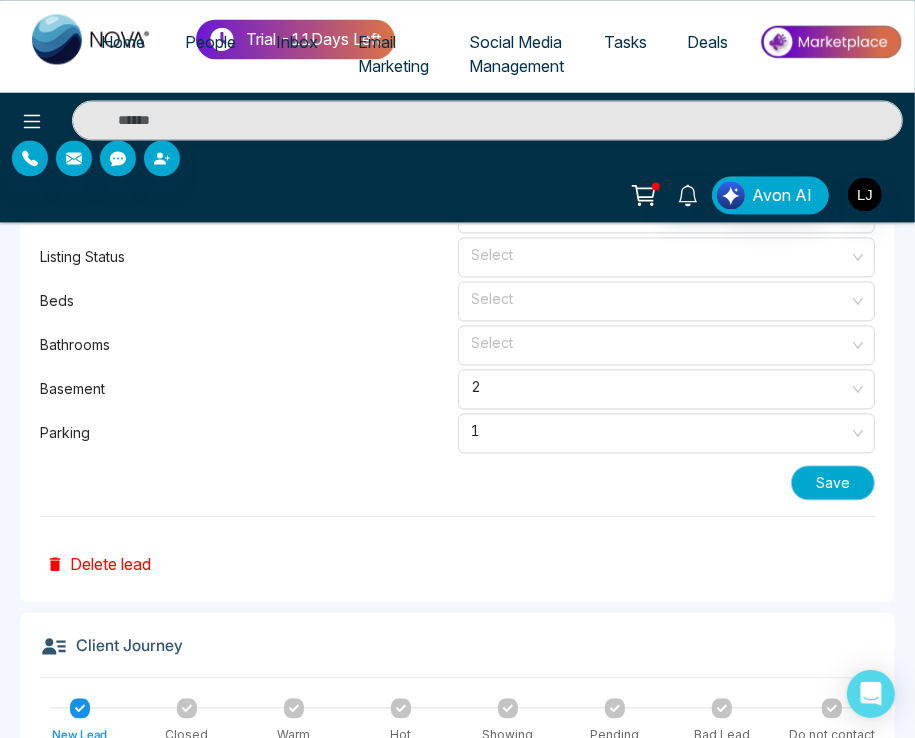 click on "Save" at bounding box center [833, 482] 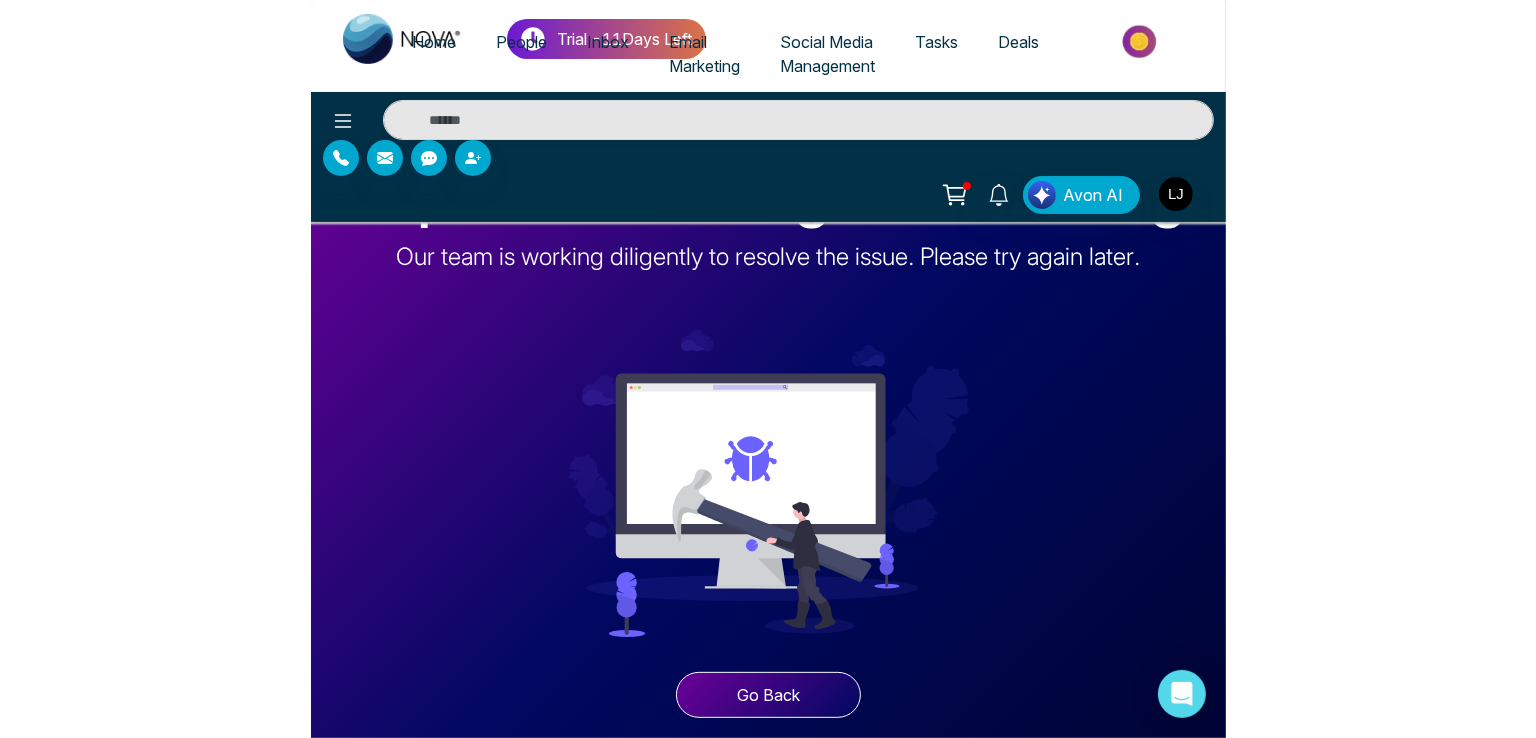 scroll, scrollTop: 0, scrollLeft: 0, axis: both 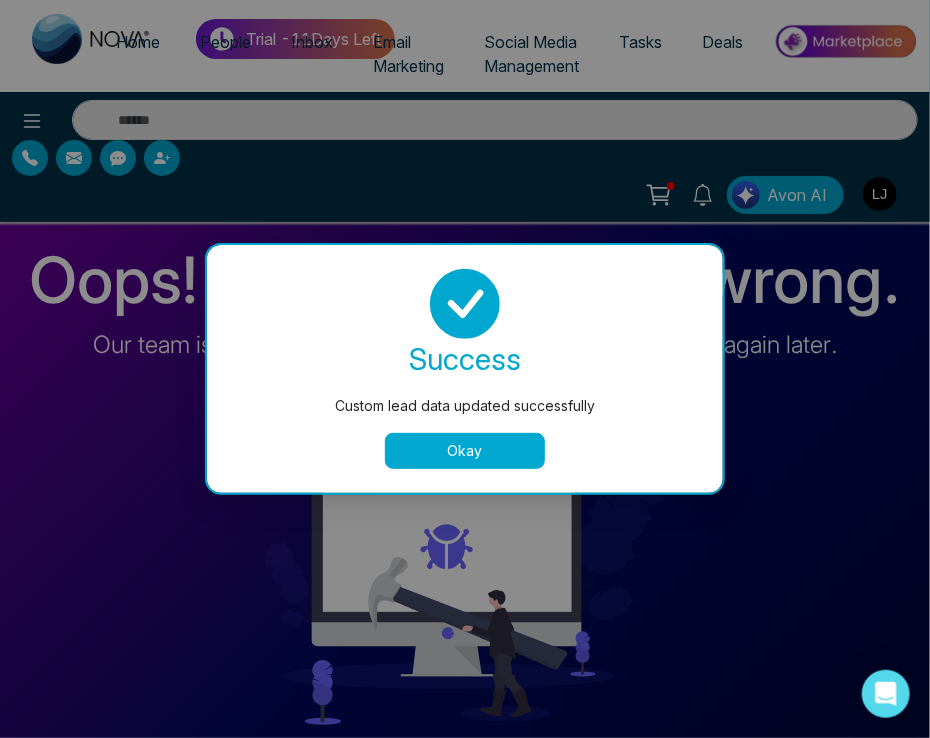 click on "Okay" at bounding box center [465, 451] 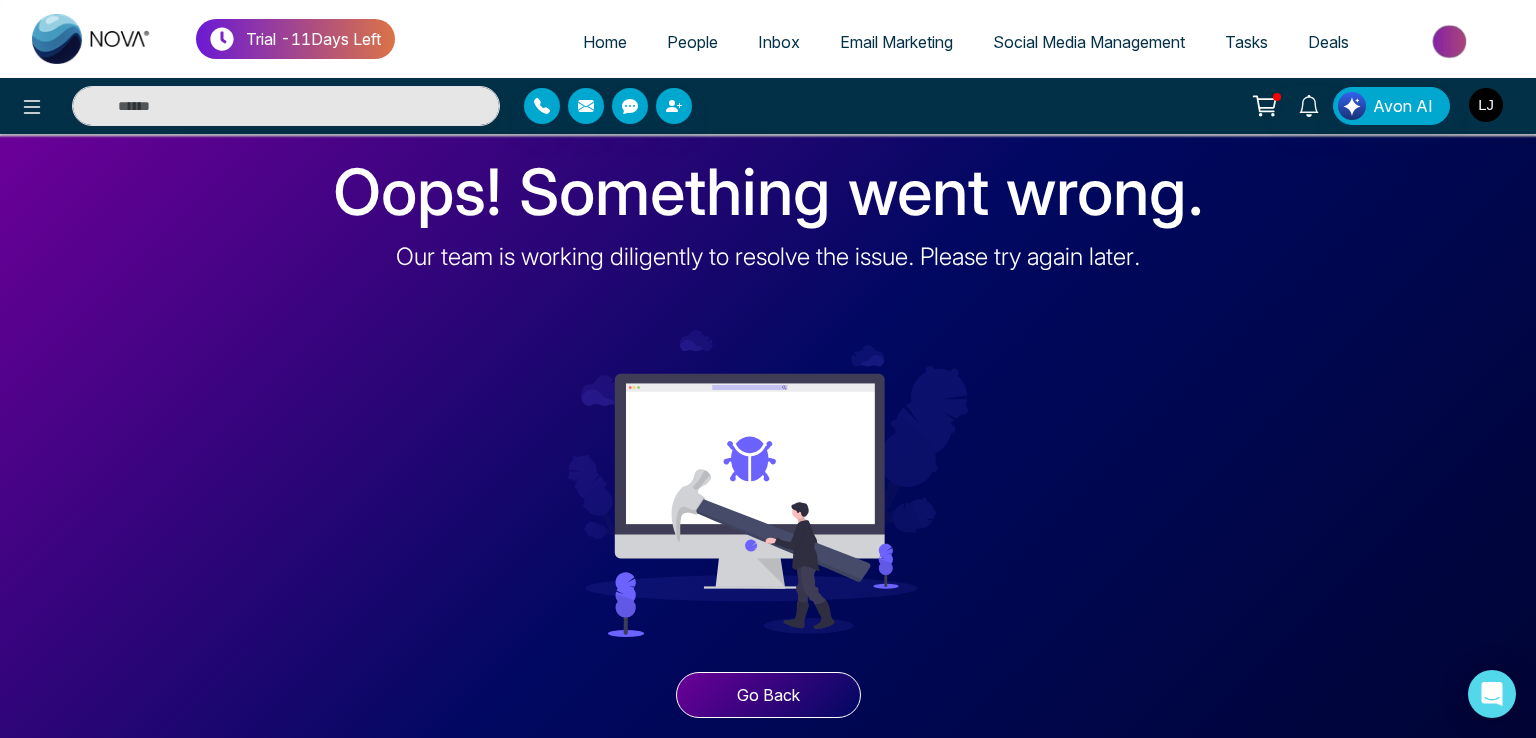 click at bounding box center [1486, 105] 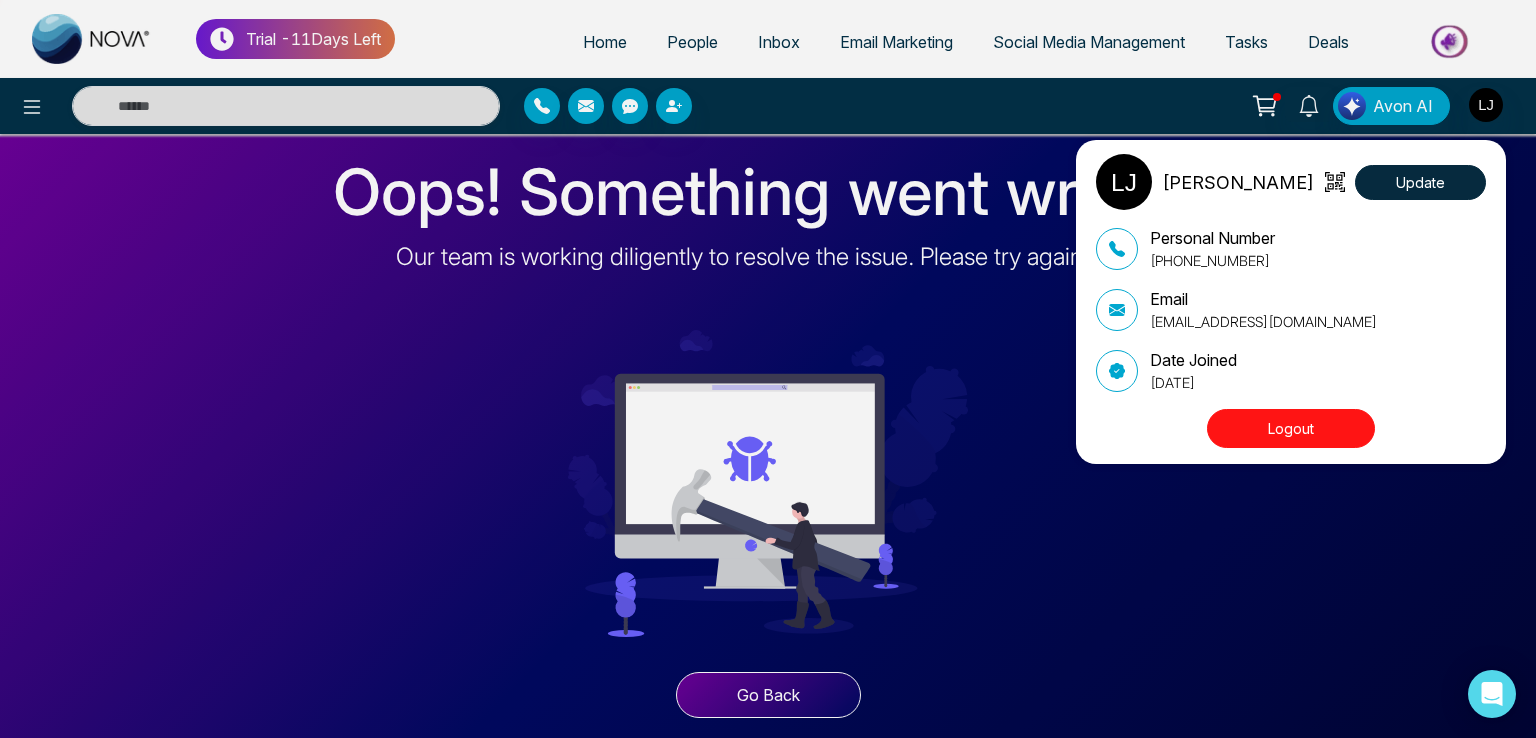 click on "Logout" at bounding box center [1291, 428] 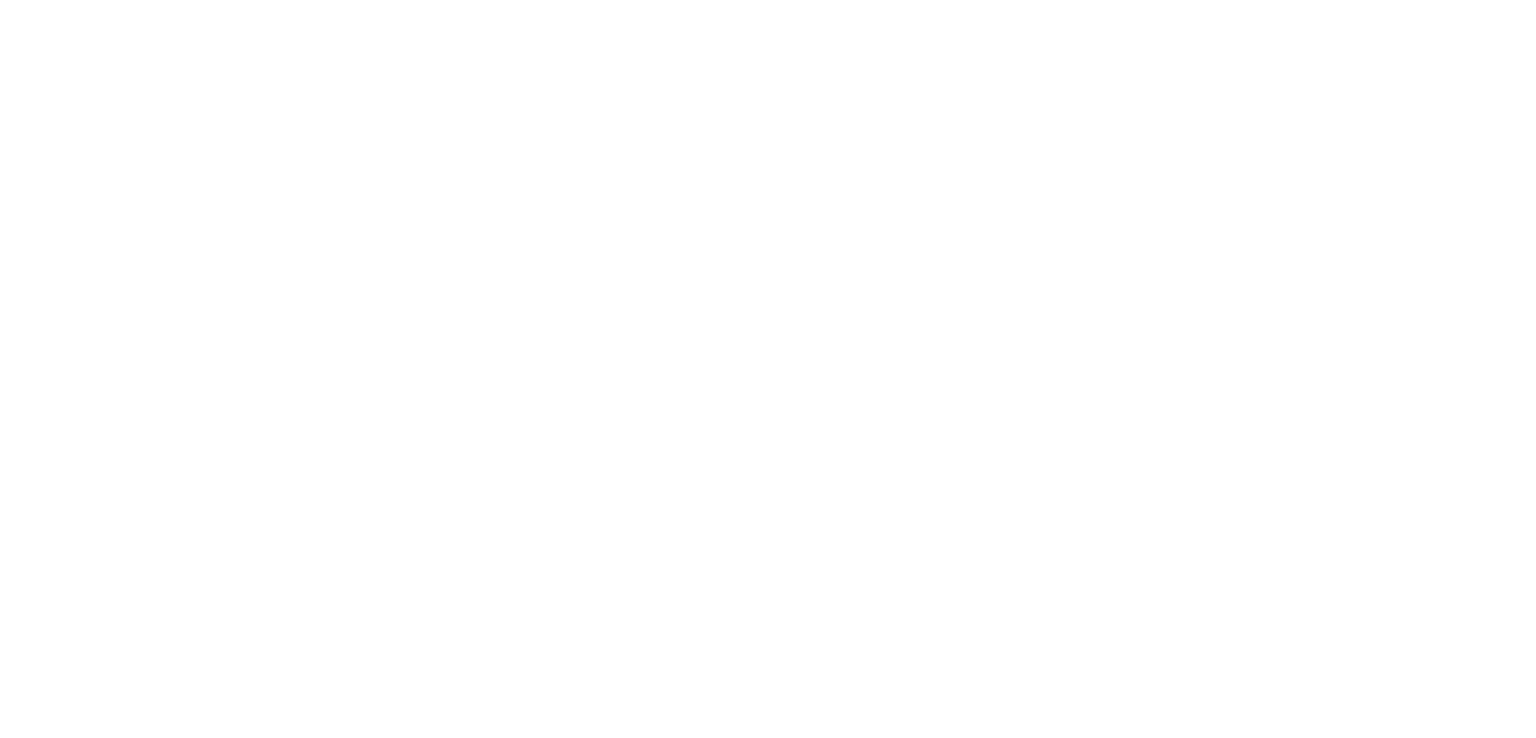 scroll, scrollTop: 0, scrollLeft: 0, axis: both 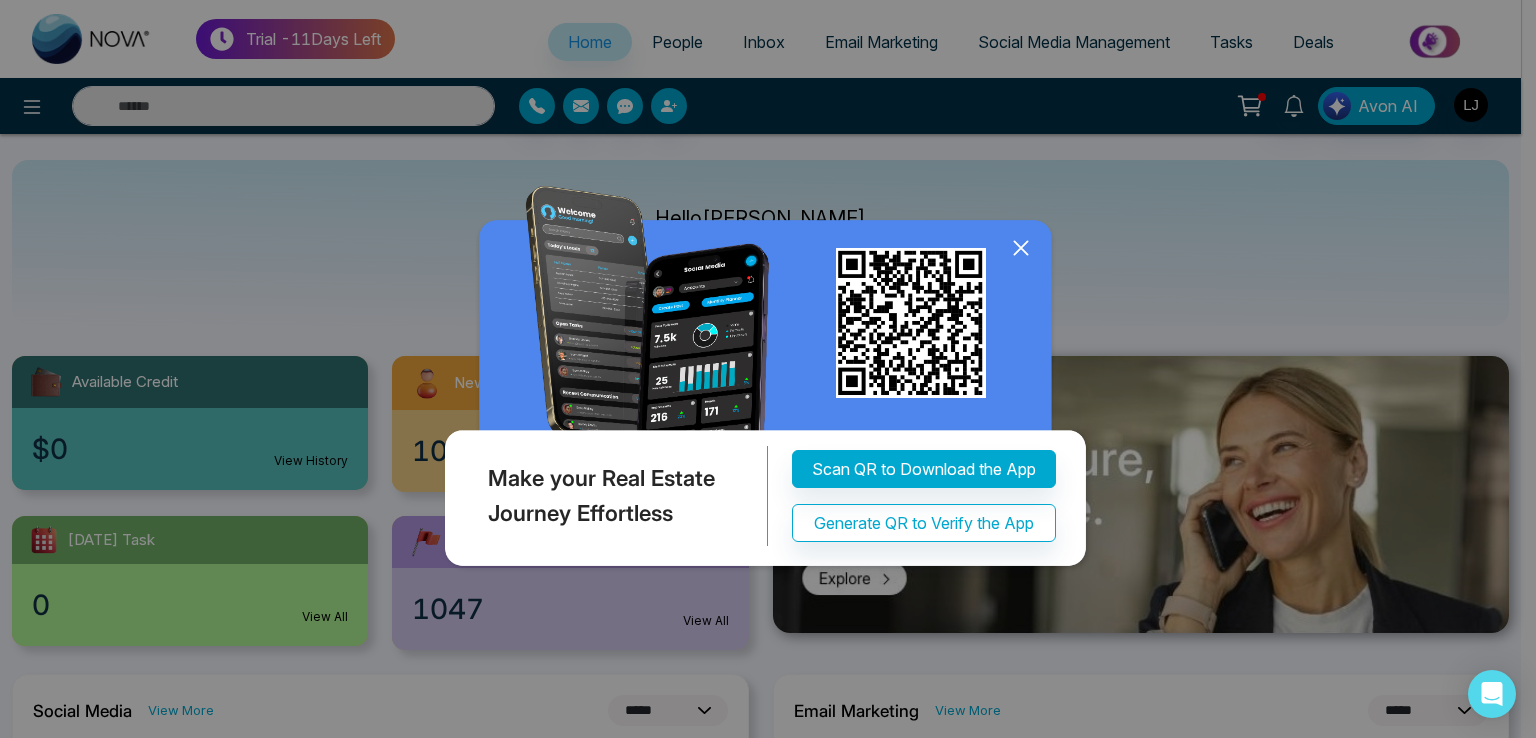 click 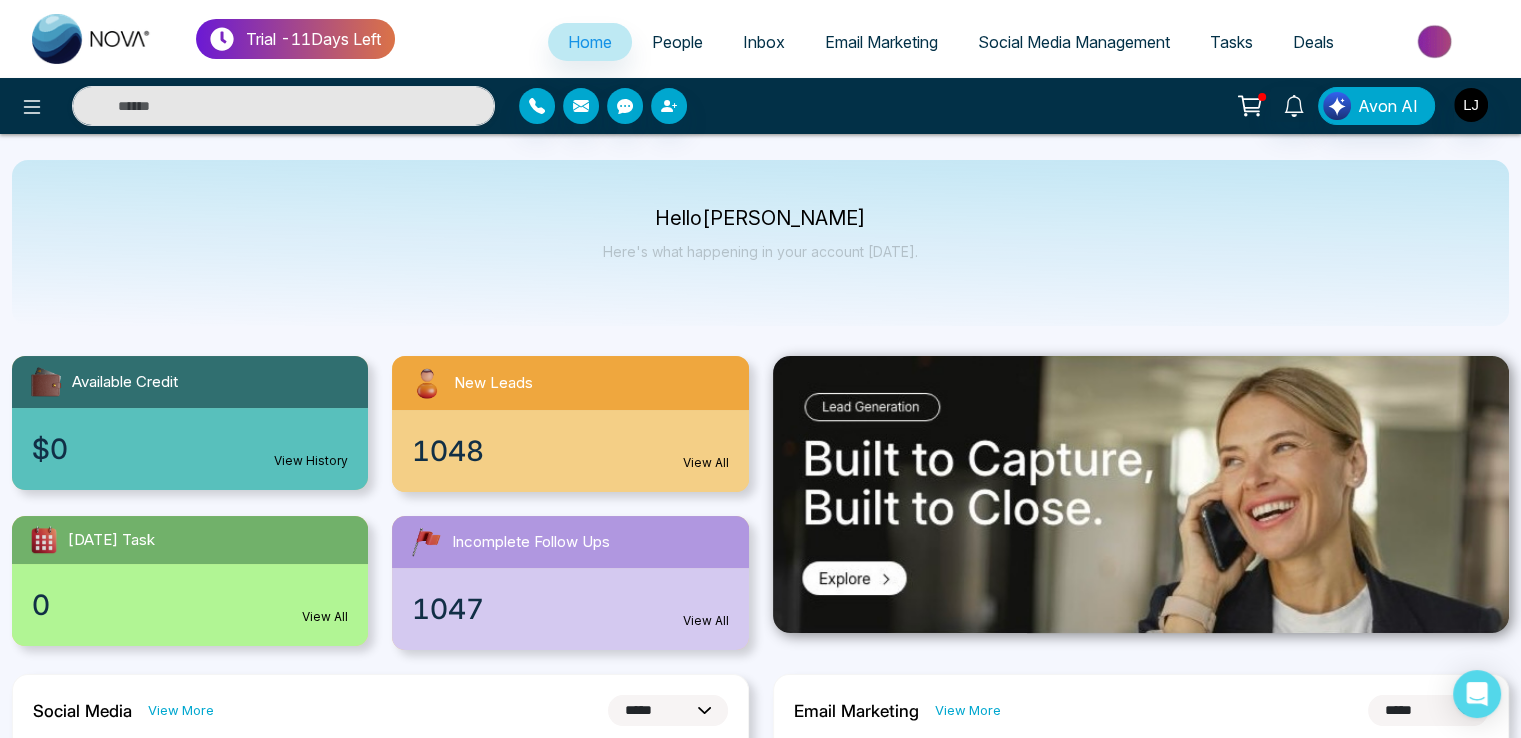 click at bounding box center [1250, 106] 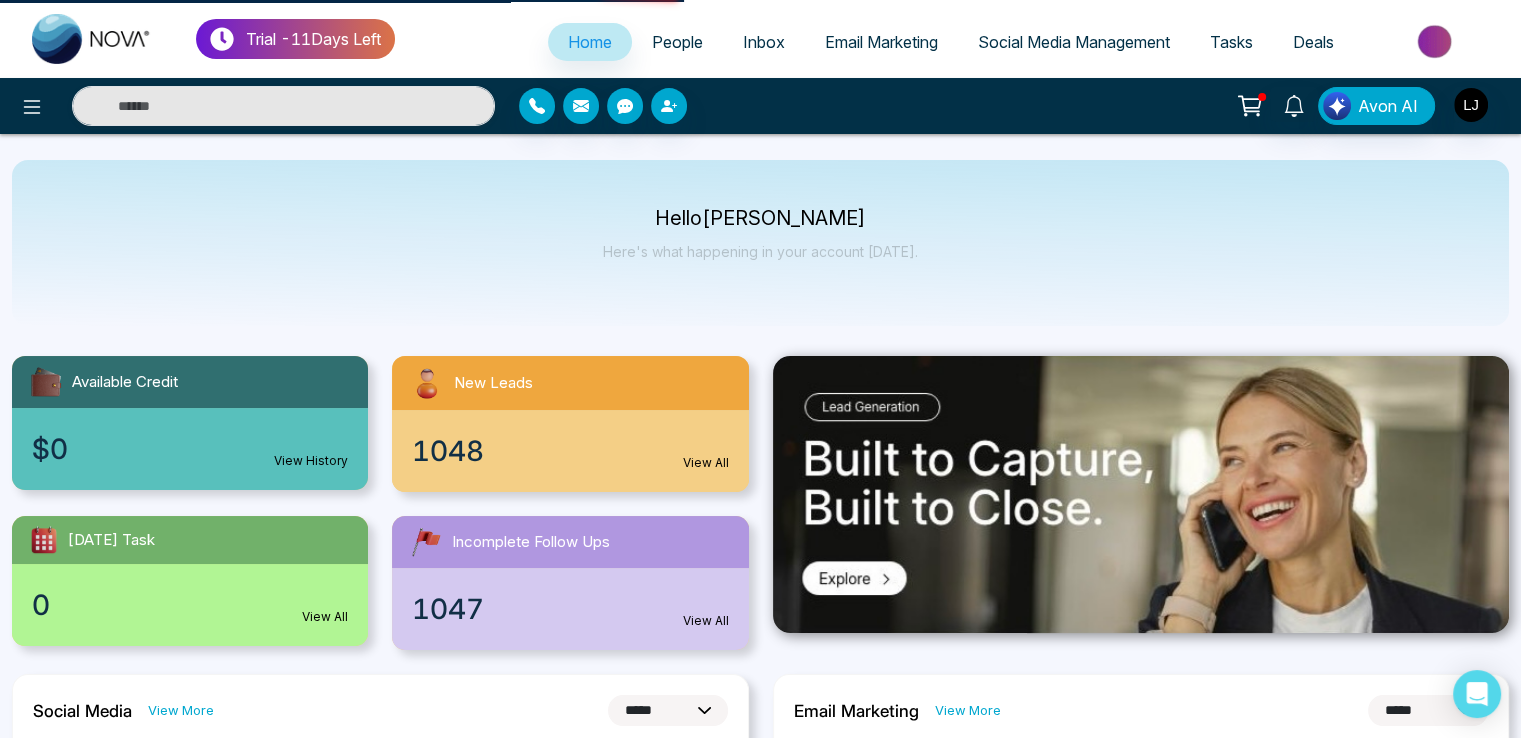 click 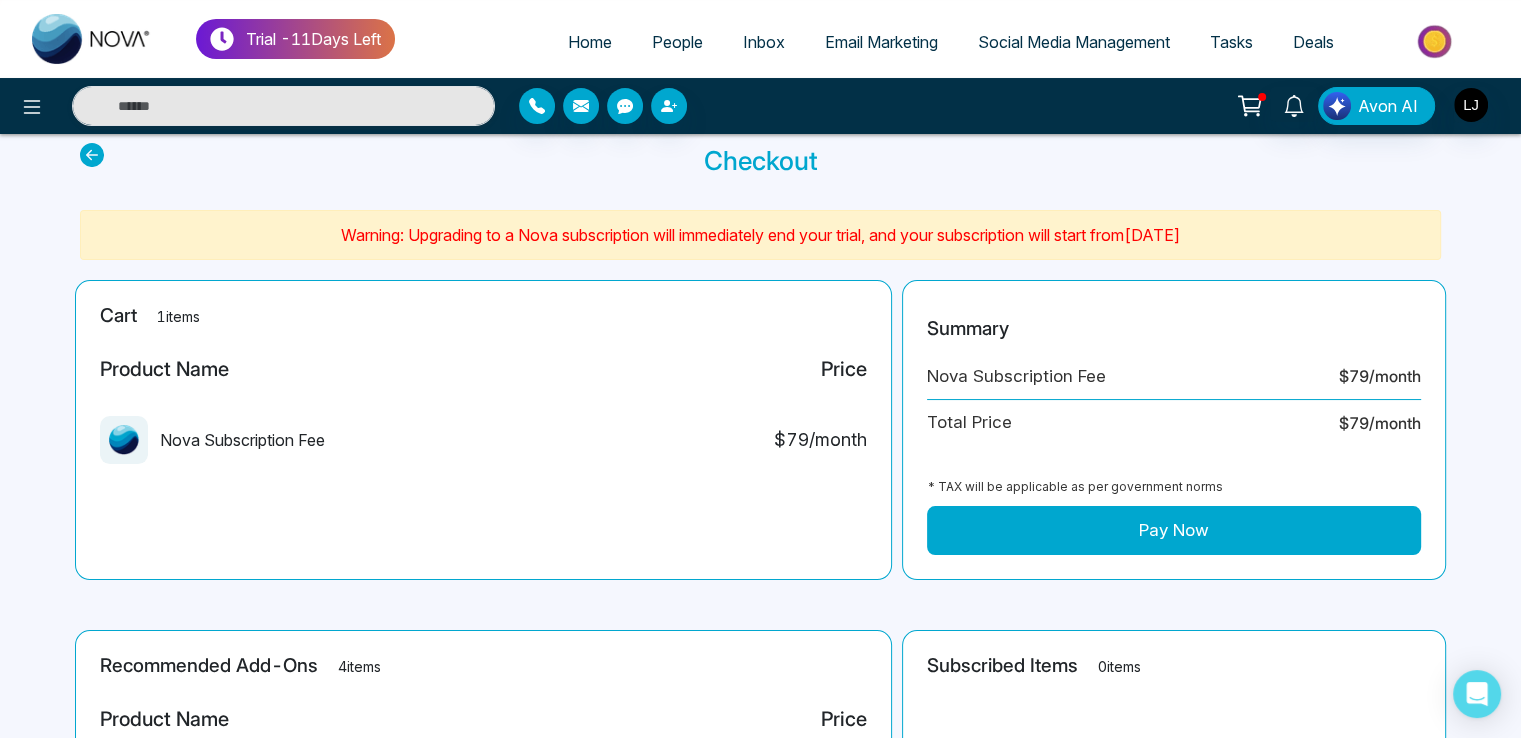scroll, scrollTop: 100, scrollLeft: 0, axis: vertical 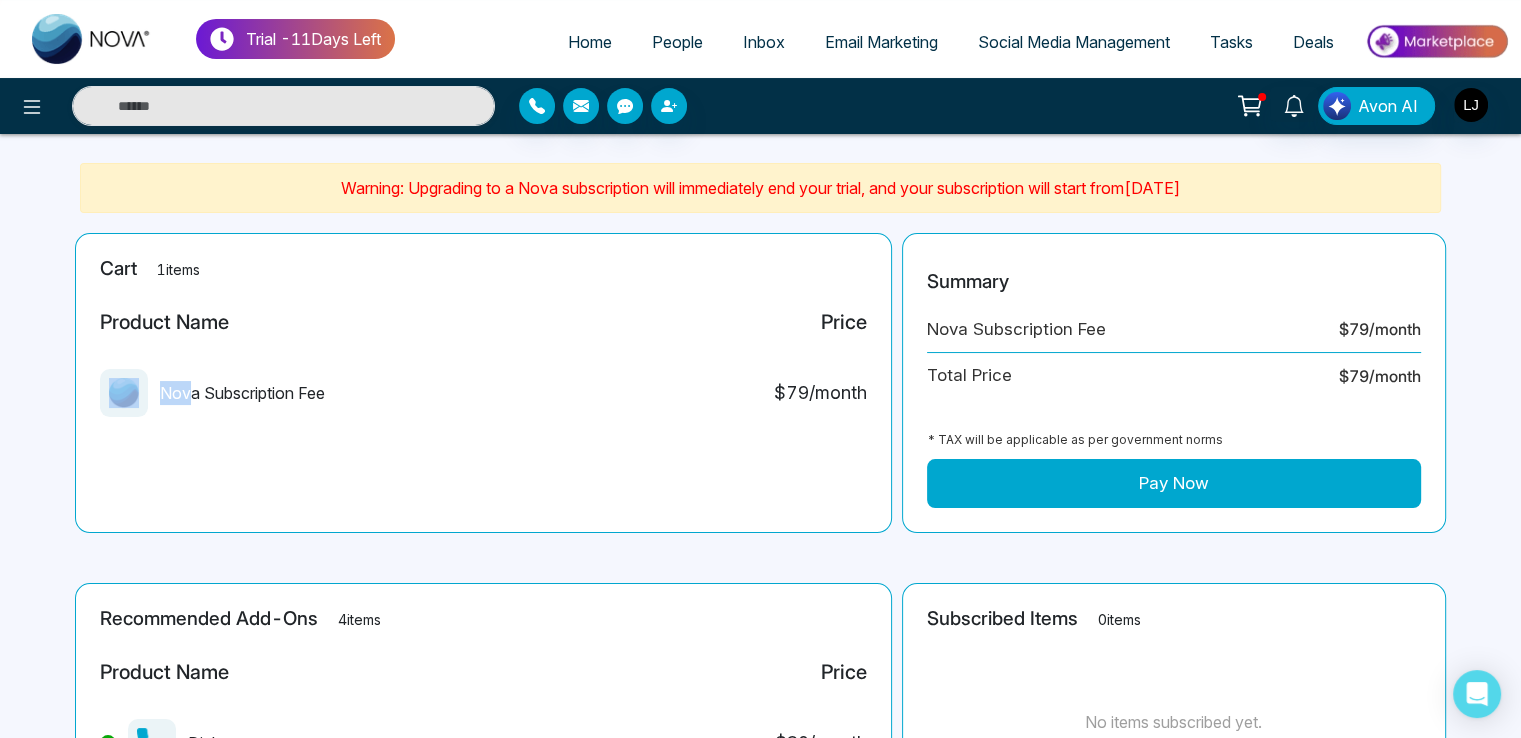 drag, startPoint x: 191, startPoint y: 386, endPoint x: 345, endPoint y: 386, distance: 154 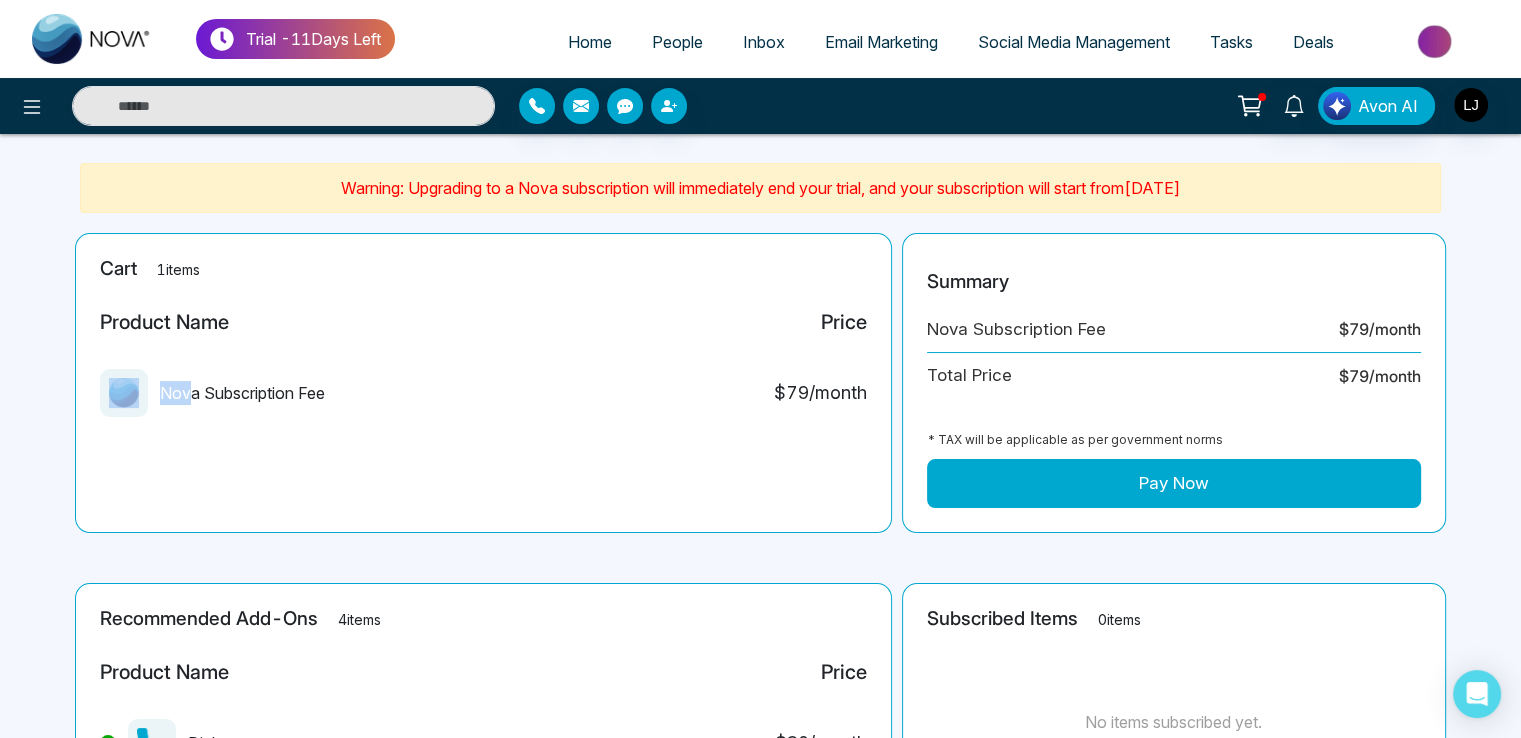 click on "Nova Subscription Fee $ 79 /month" at bounding box center [483, 401] 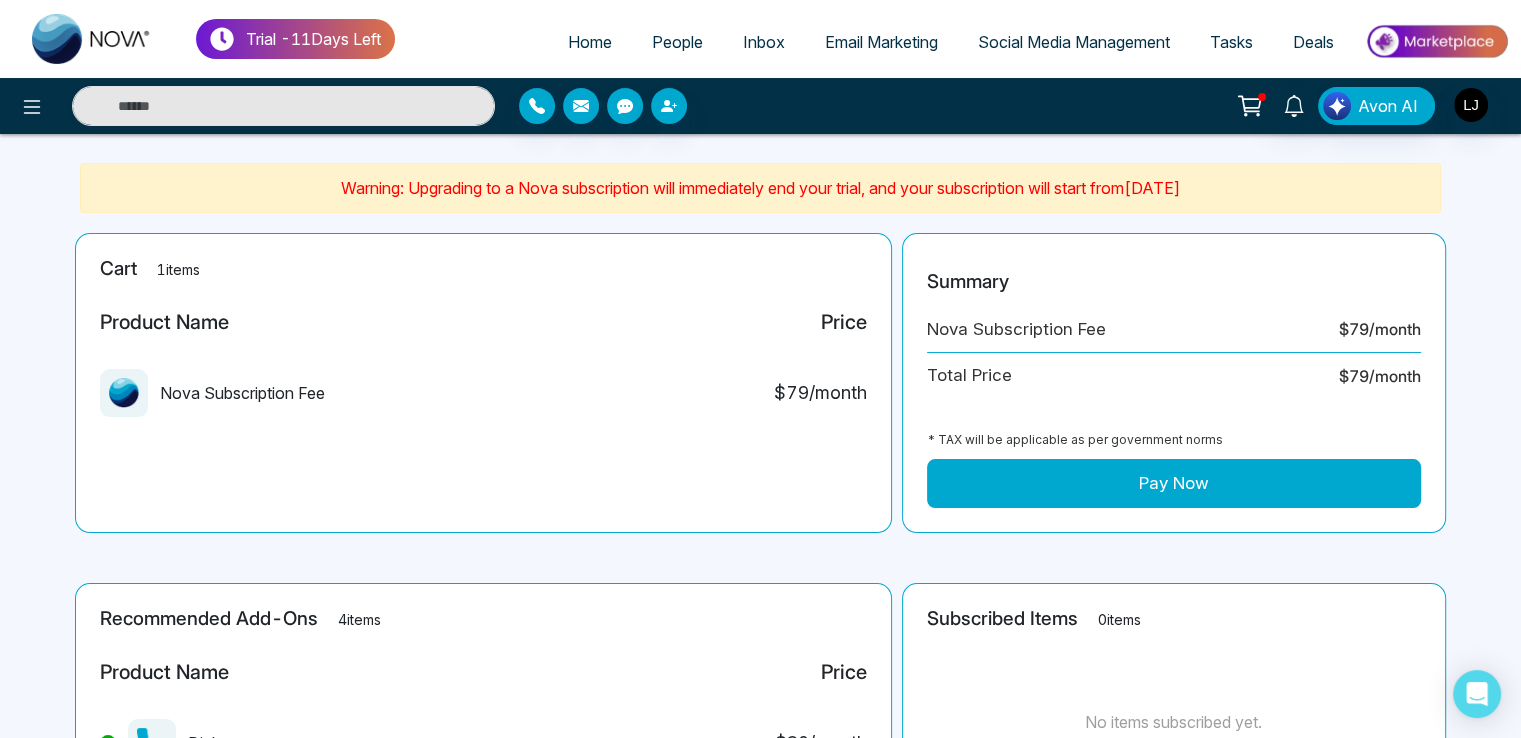 click on "Nova Subscription Fee" at bounding box center [212, 393] 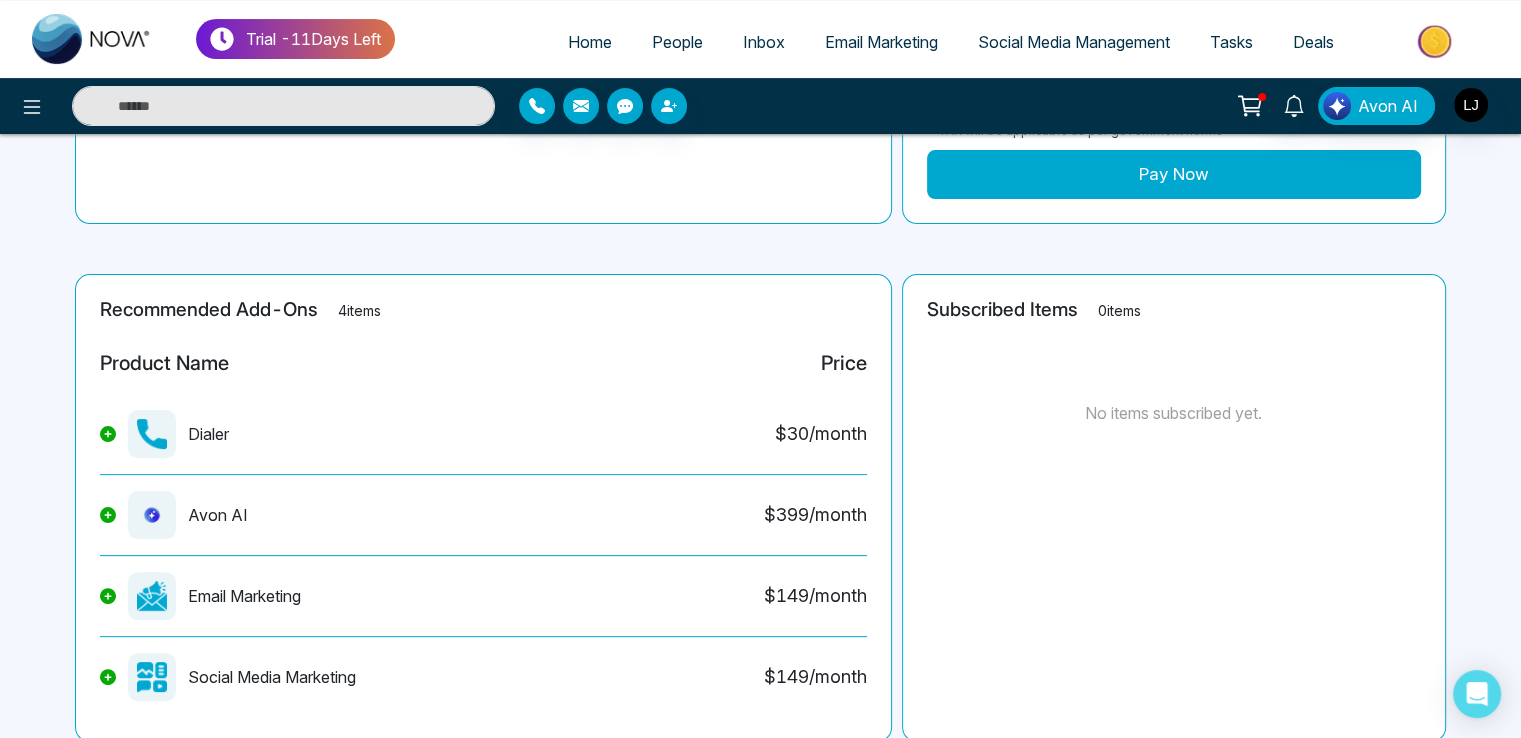 scroll, scrollTop: 472, scrollLeft: 0, axis: vertical 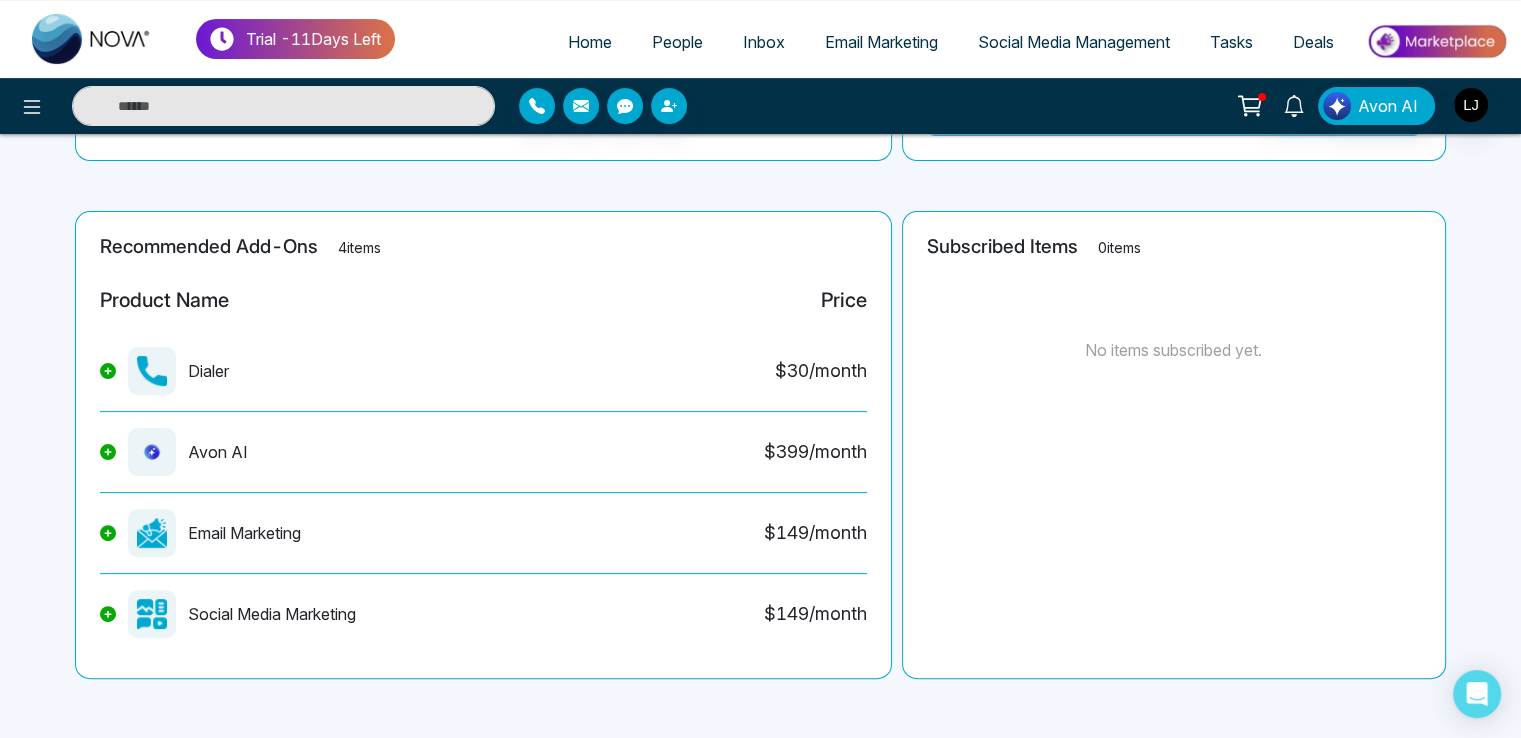click 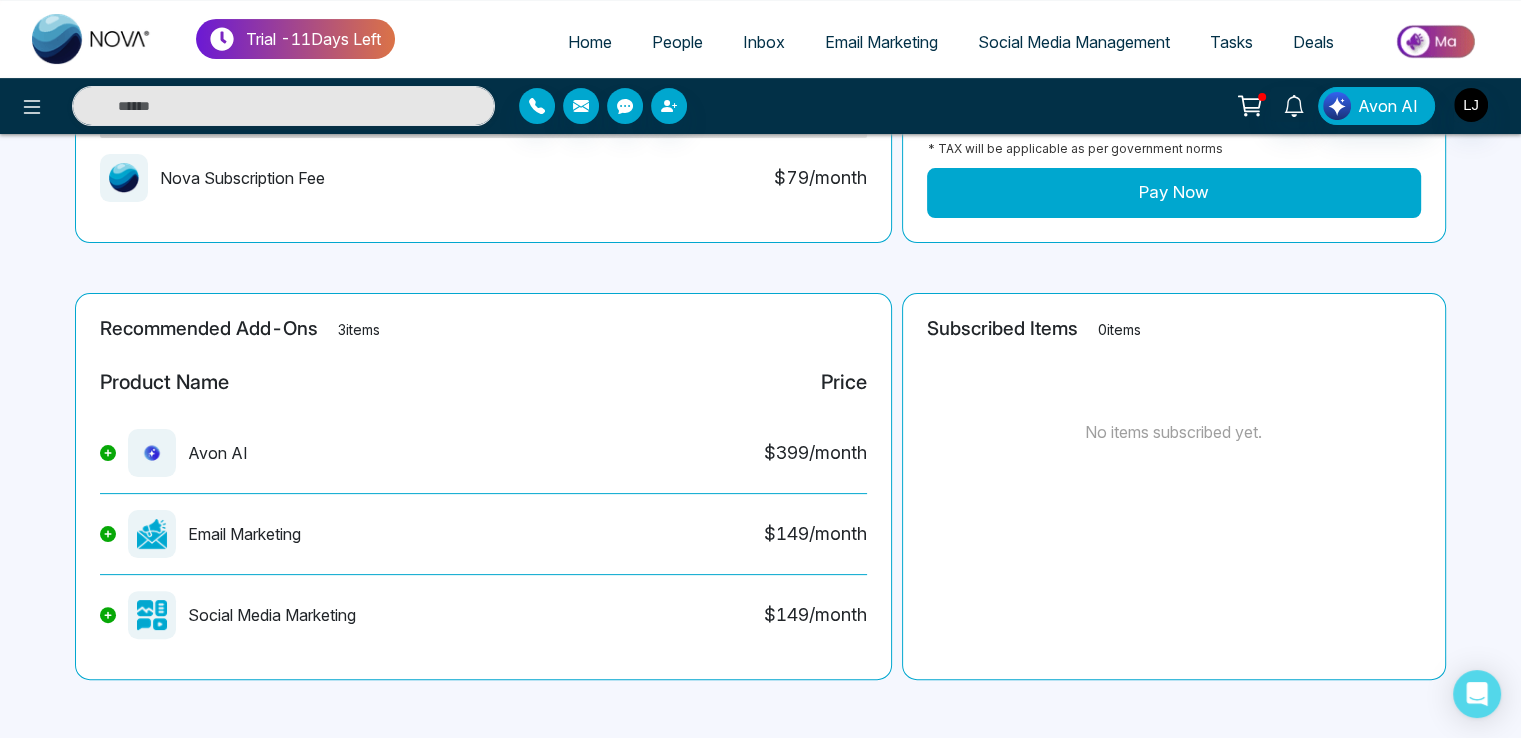 click 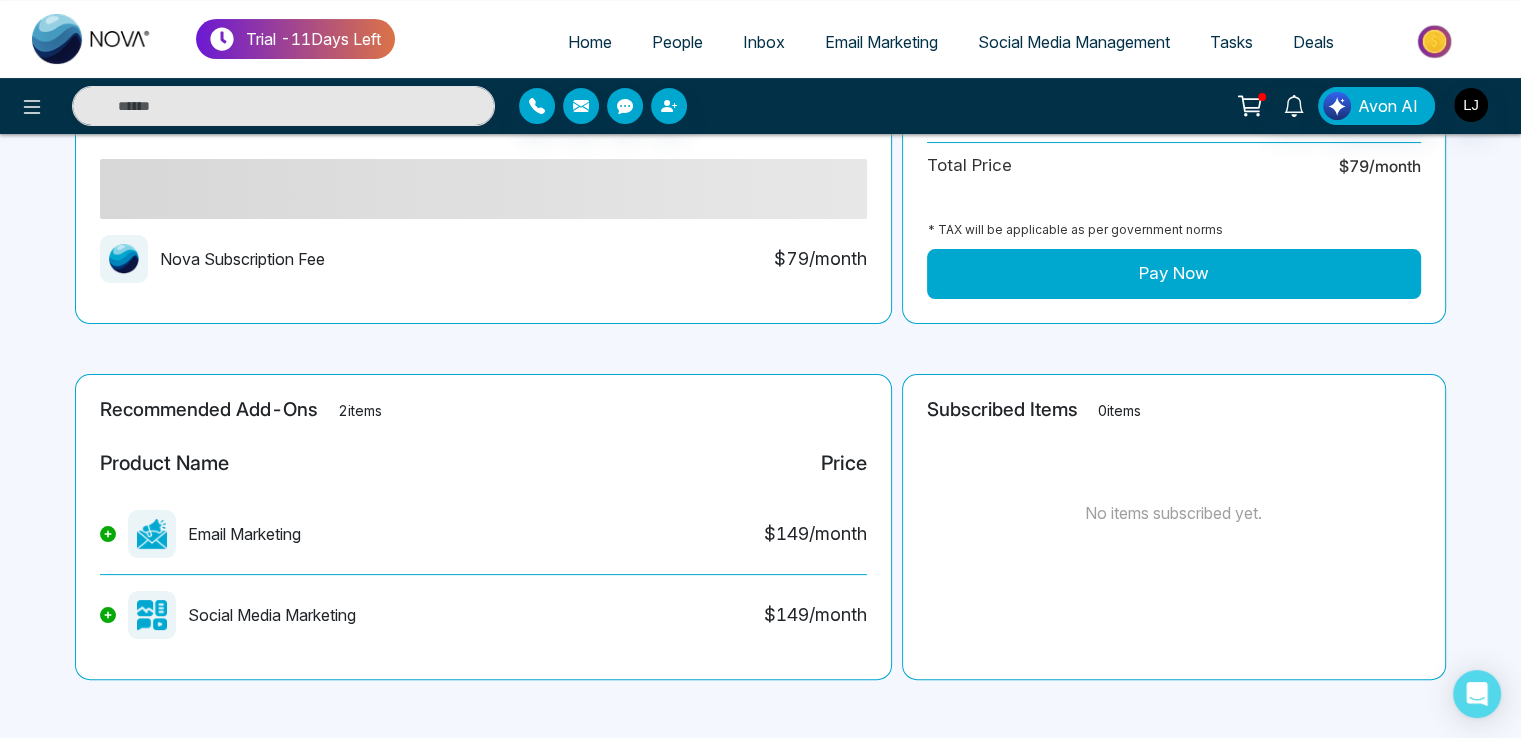click at bounding box center [108, 534] 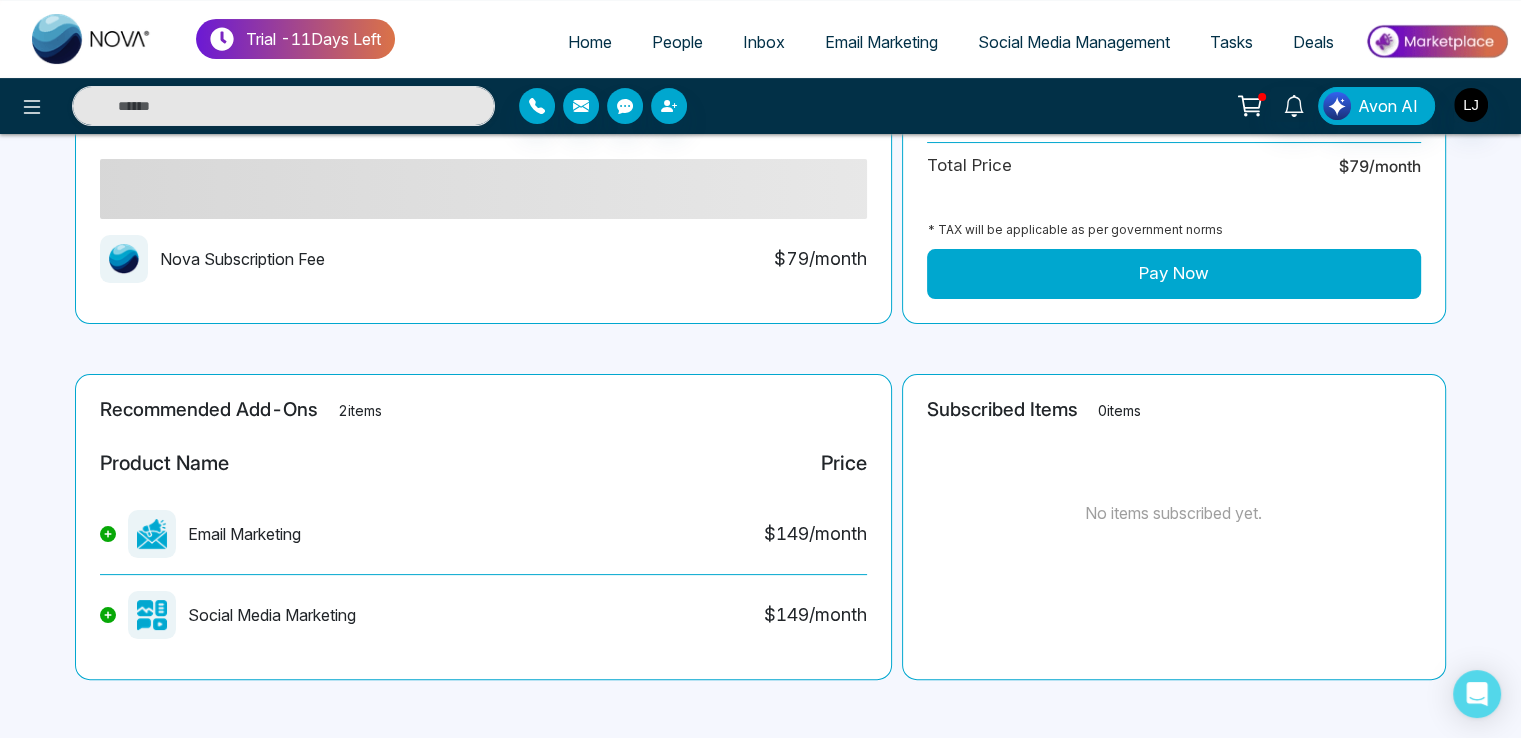 scroll, scrollTop: 244, scrollLeft: 0, axis: vertical 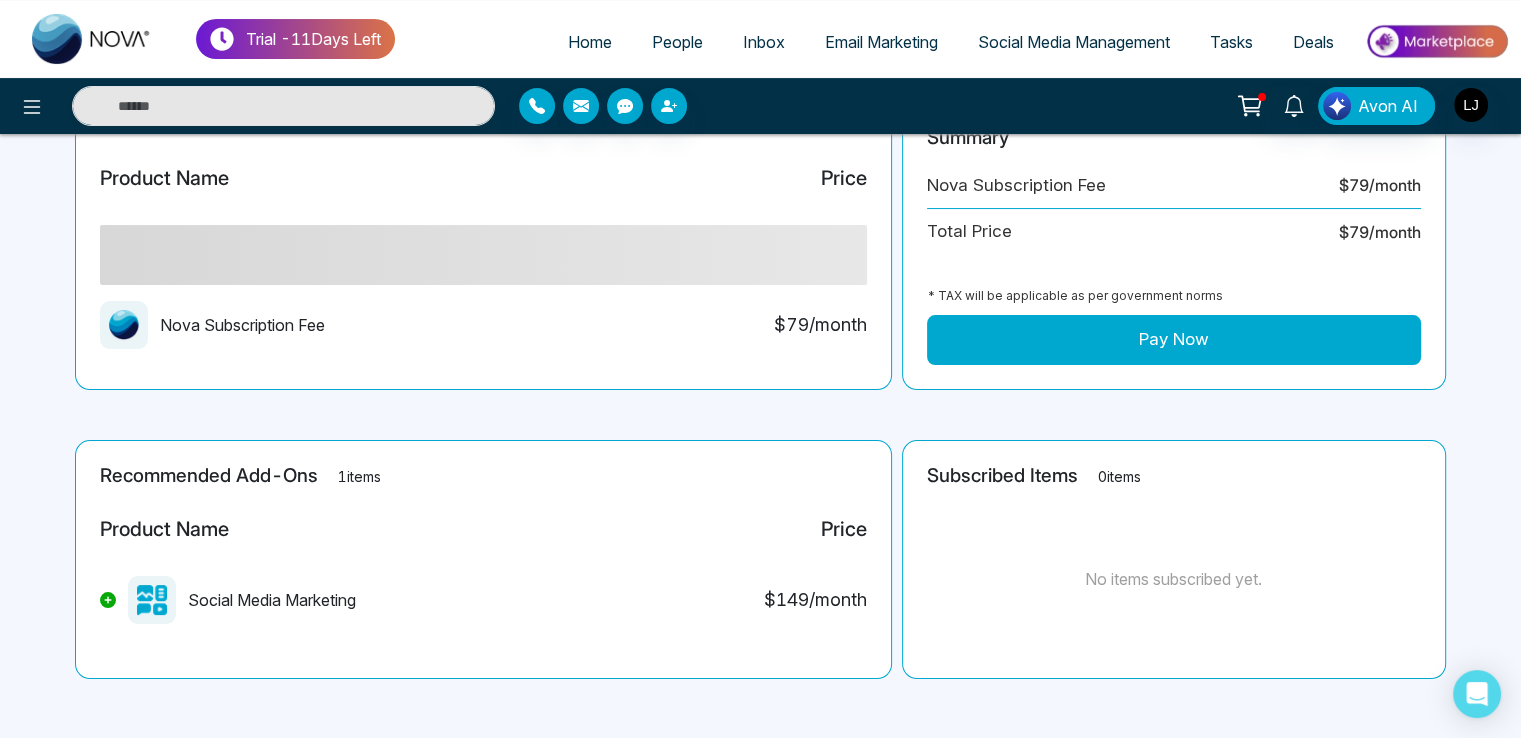 click 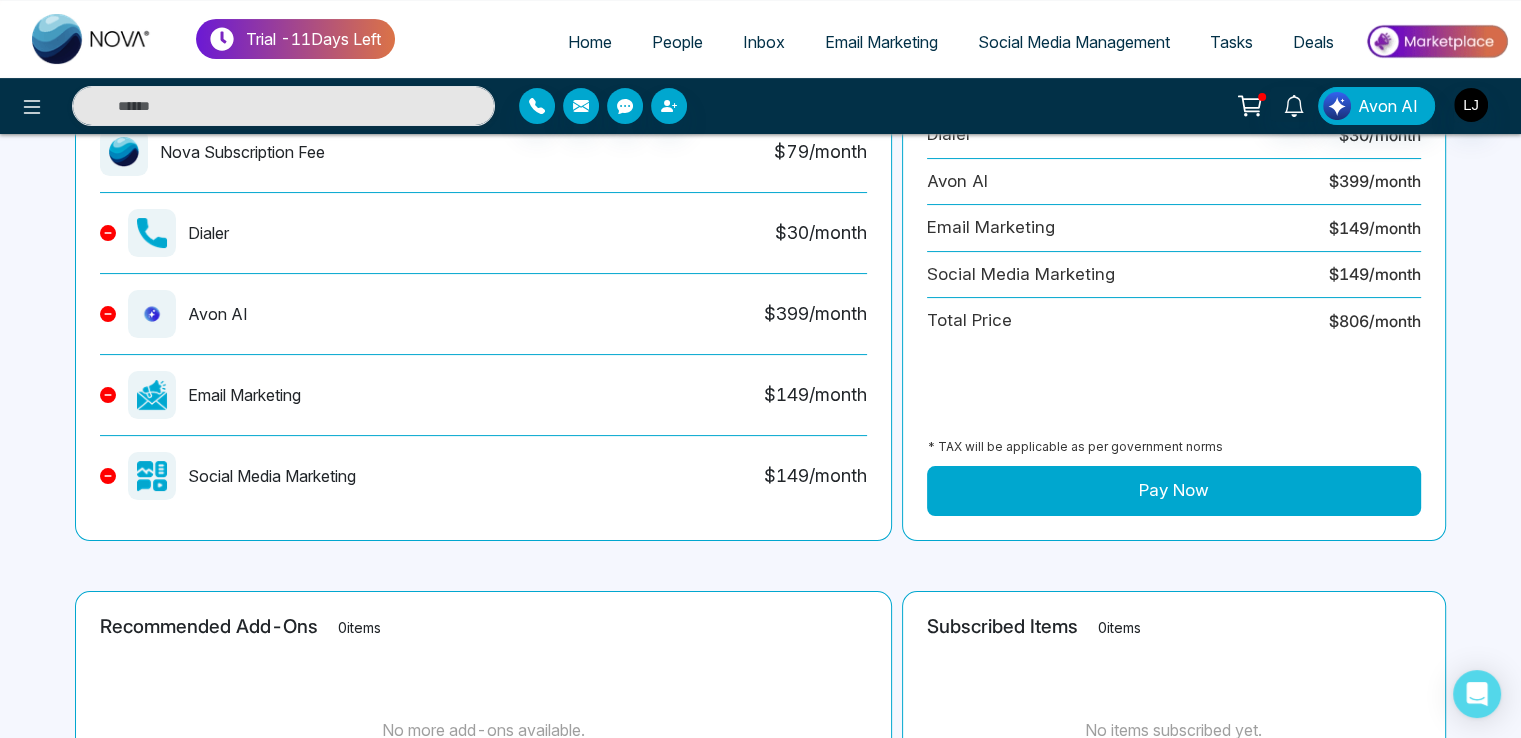 scroll, scrollTop: 444, scrollLeft: 0, axis: vertical 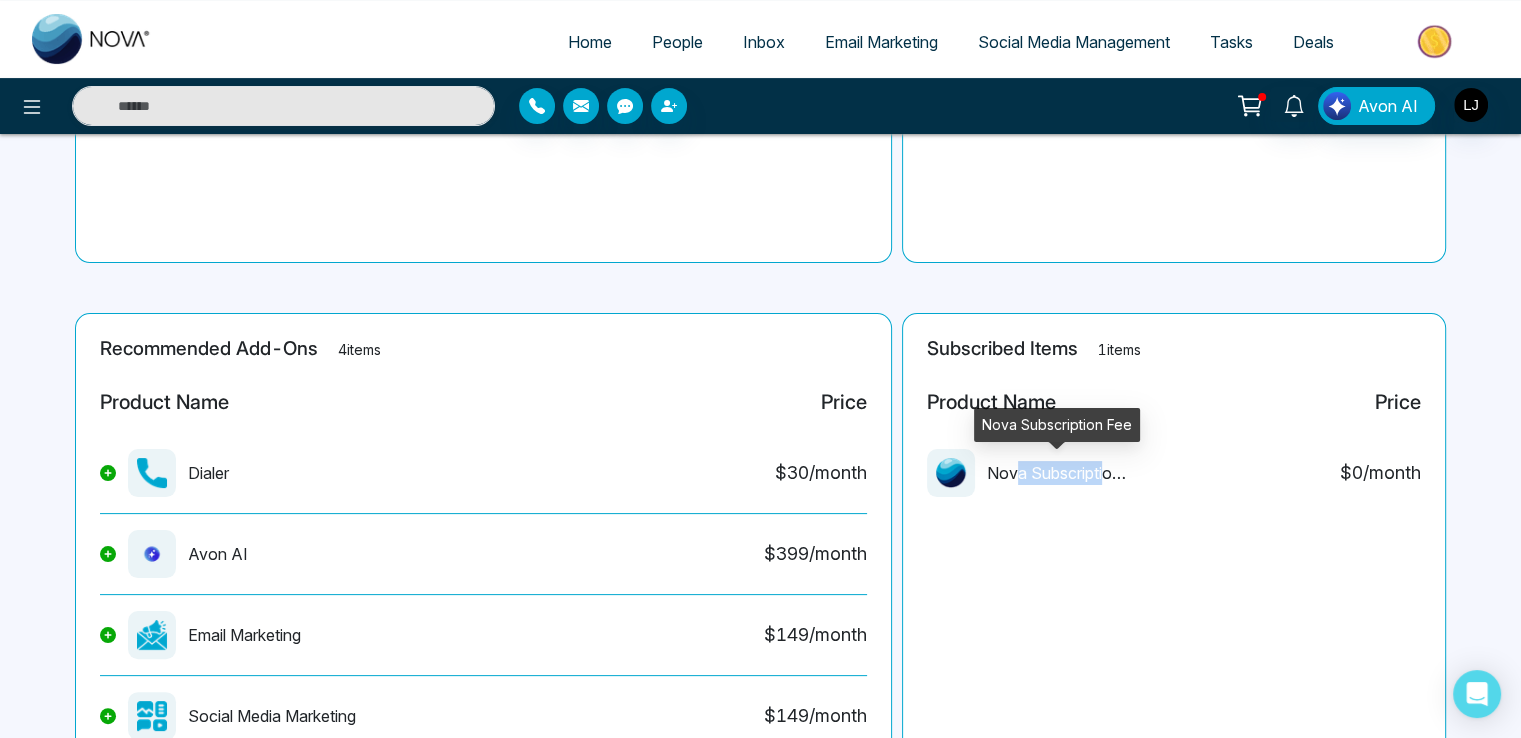 drag, startPoint x: 1020, startPoint y: 477, endPoint x: 1107, endPoint y: 478, distance: 87.005745 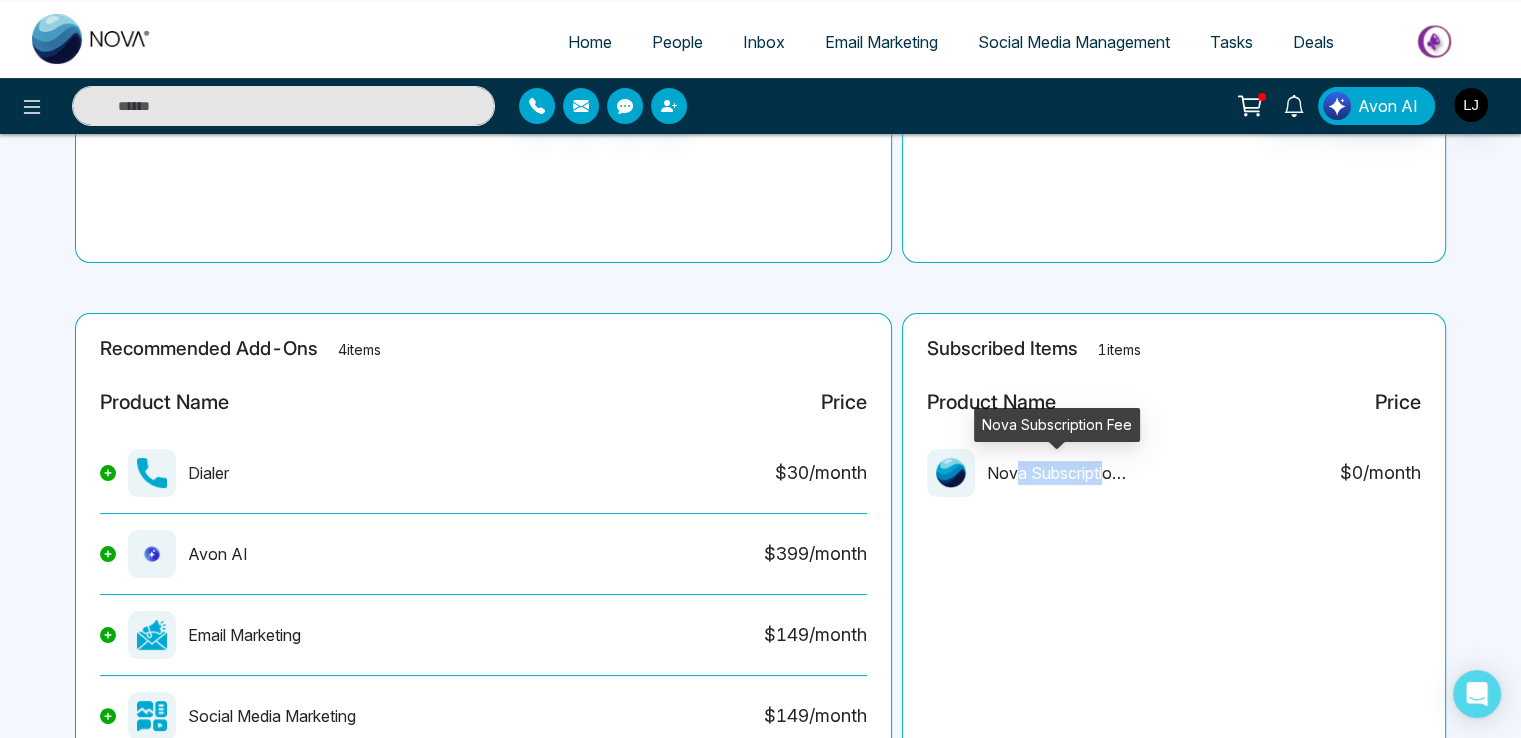 click on "Nova Subscription Fee" at bounding box center (1057, 473) 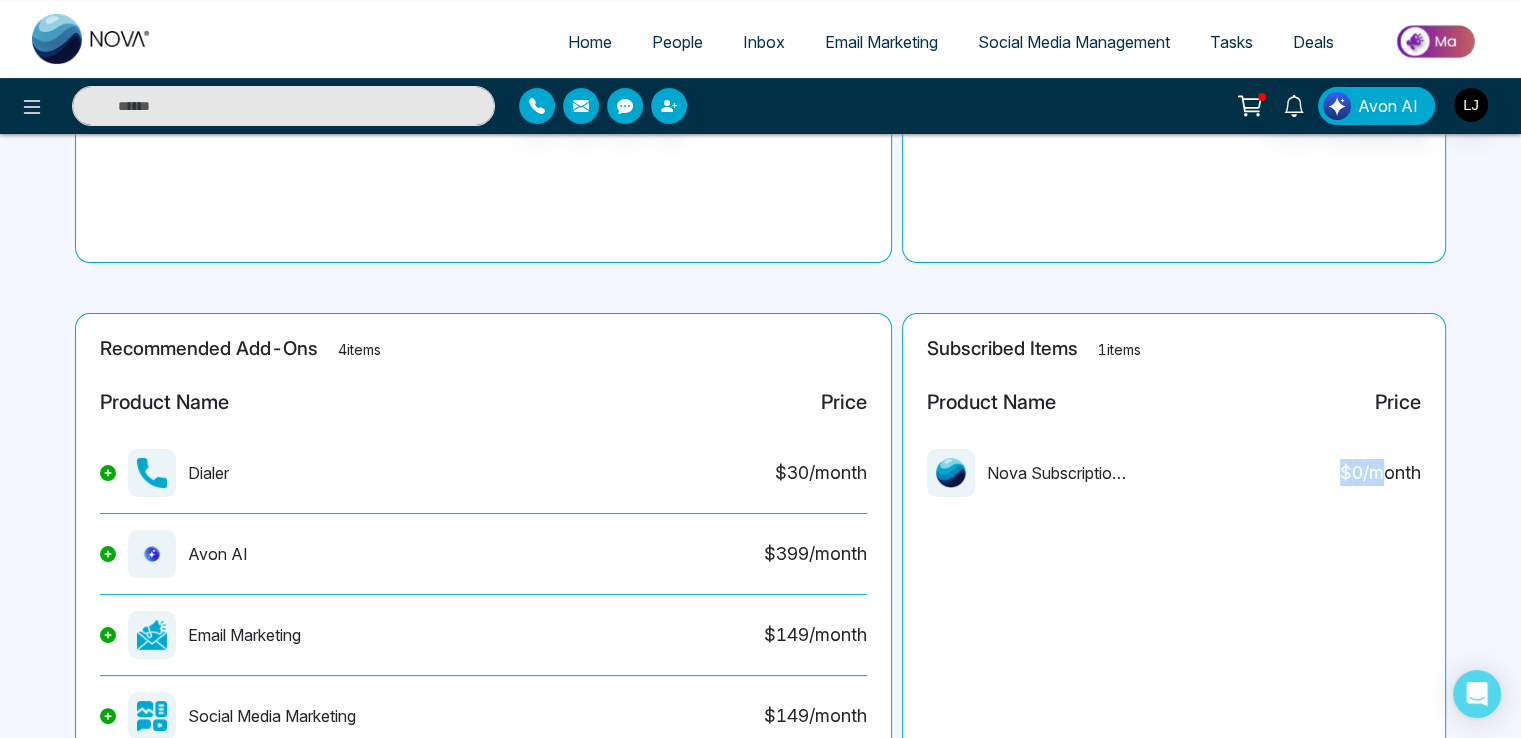 drag, startPoint x: 1344, startPoint y: 480, endPoint x: 1376, endPoint y: 478, distance: 32.06244 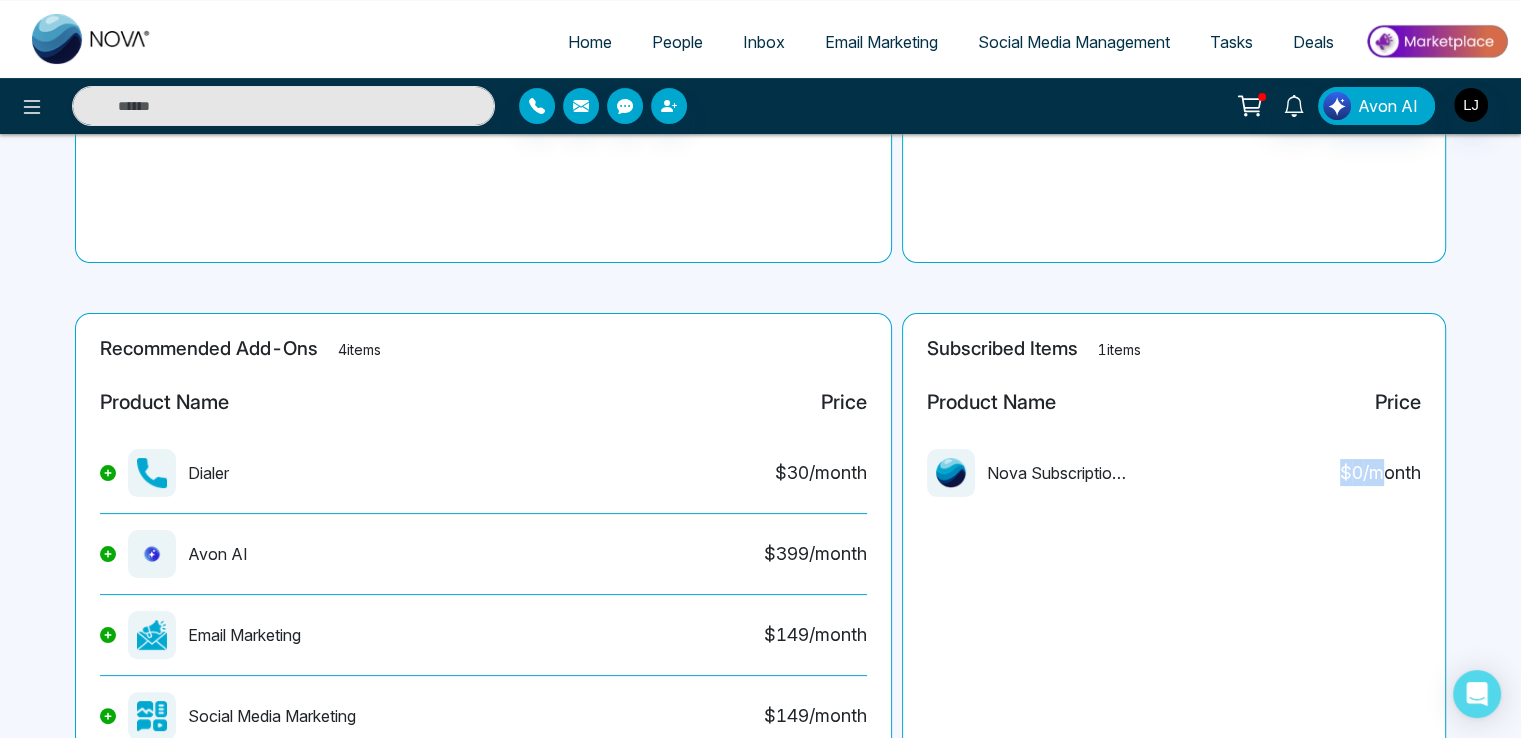 click on "$ 0 /month" at bounding box center [1380, 472] 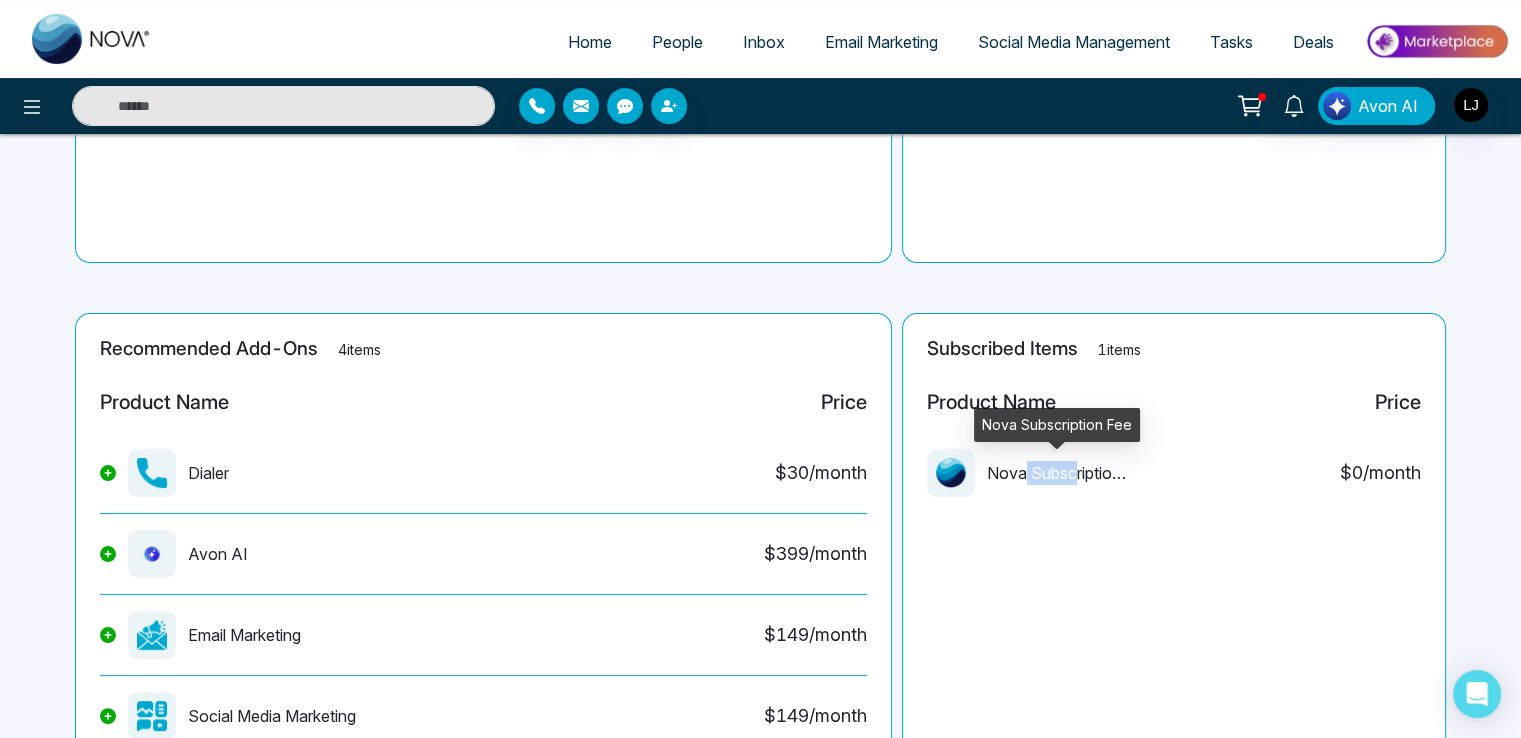 drag, startPoint x: 1022, startPoint y: 470, endPoint x: 1076, endPoint y: 477, distance: 54.451813 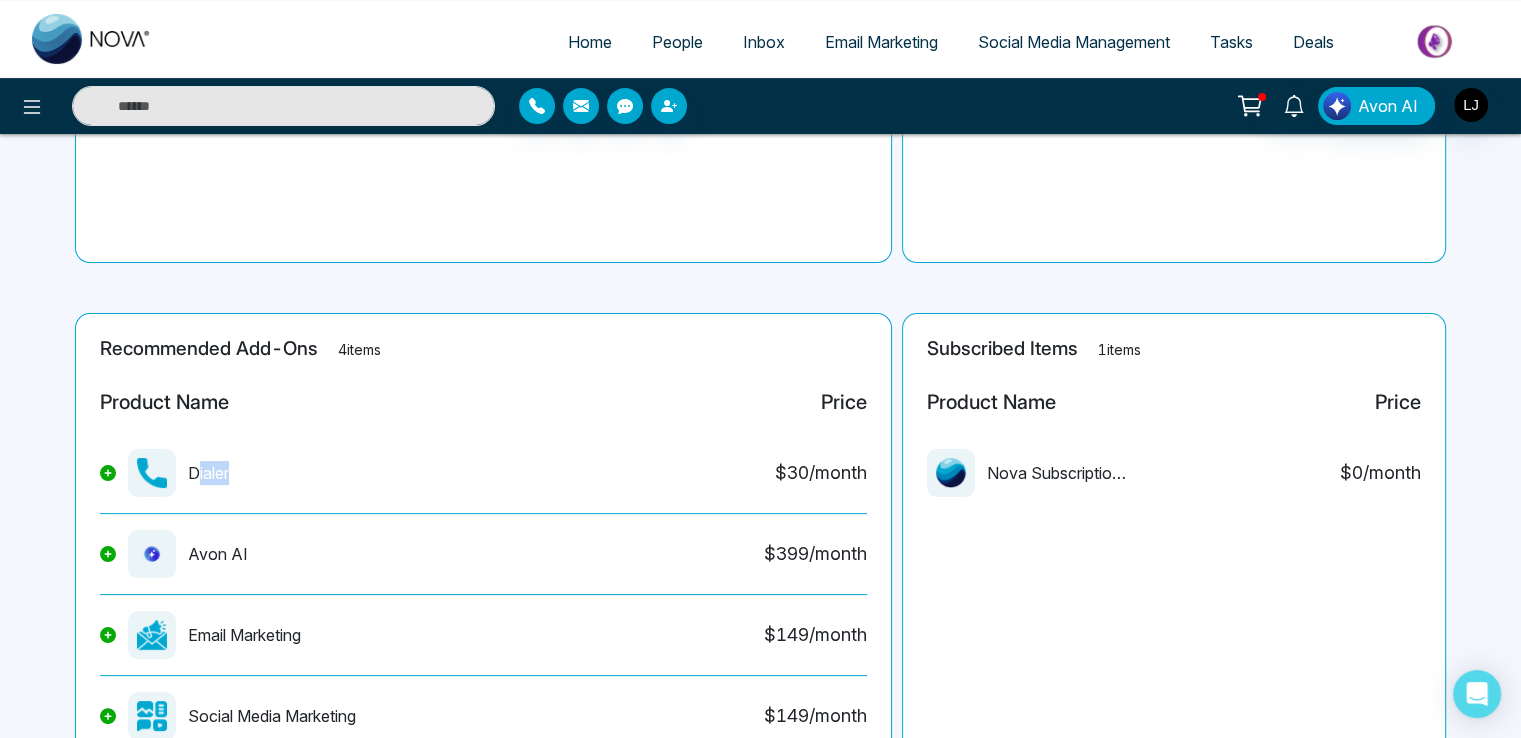 drag, startPoint x: 193, startPoint y: 474, endPoint x: 247, endPoint y: 483, distance: 54.74486 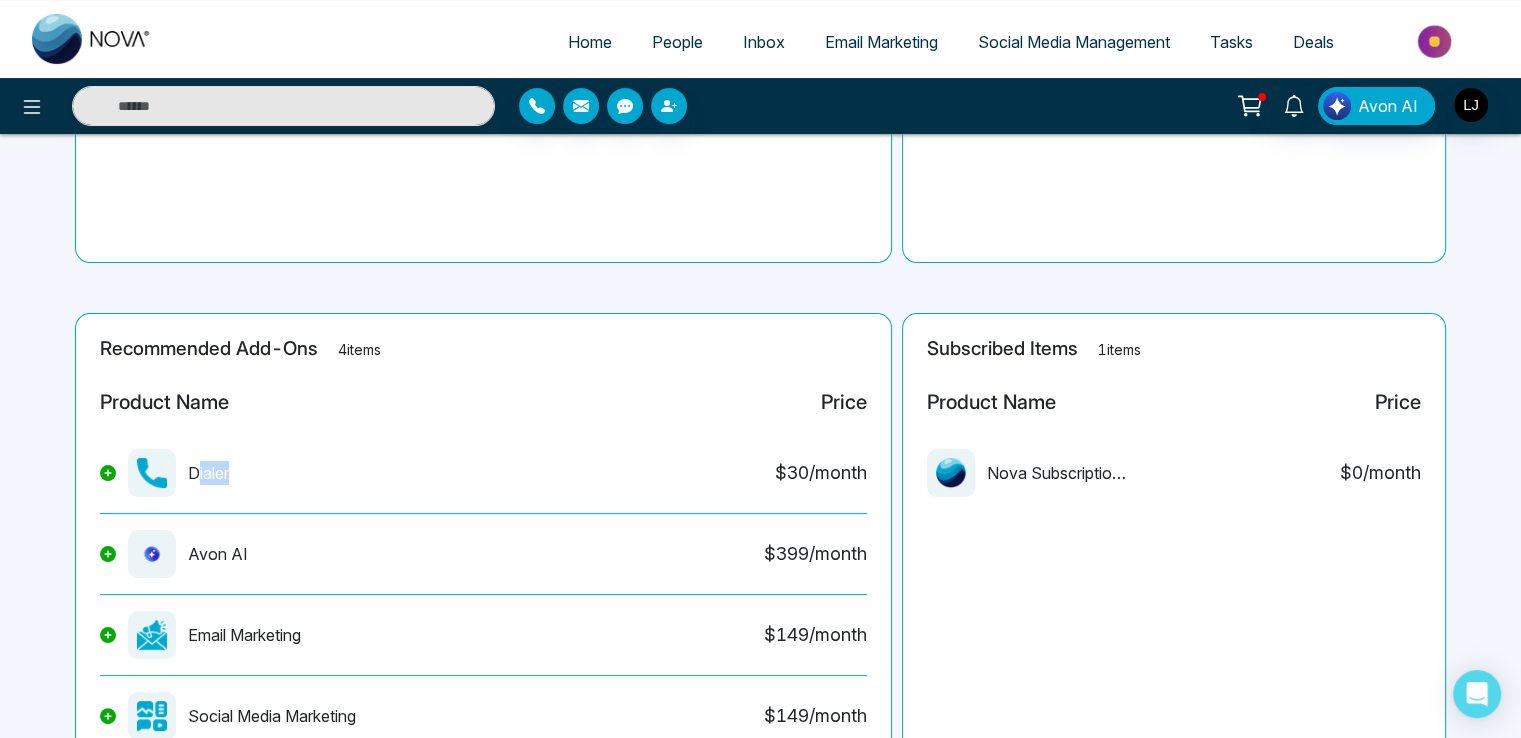 click on "Dialer $ 30 /month" at bounding box center (483, 481) 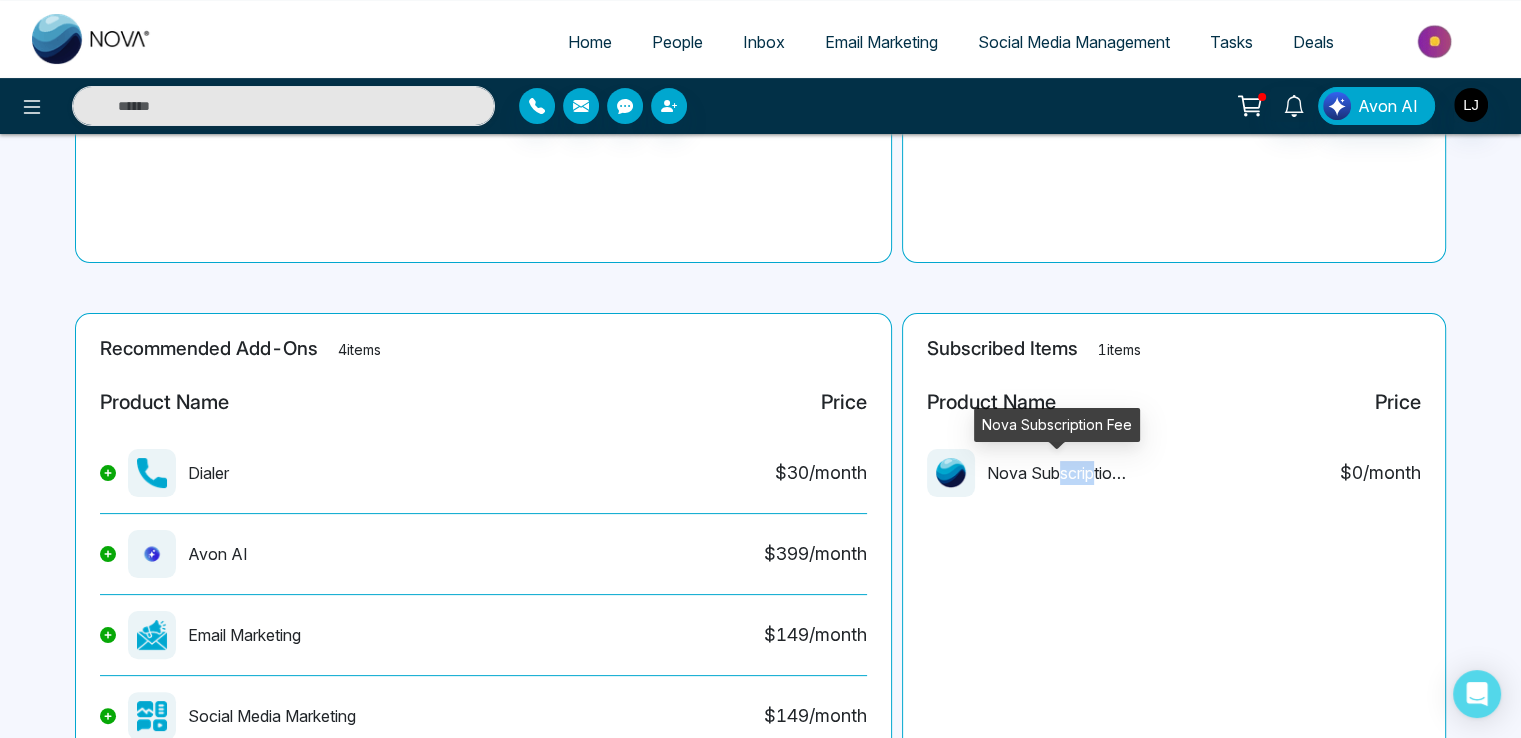 drag, startPoint x: 1061, startPoint y: 481, endPoint x: 1084, endPoint y: 484, distance: 23.194826 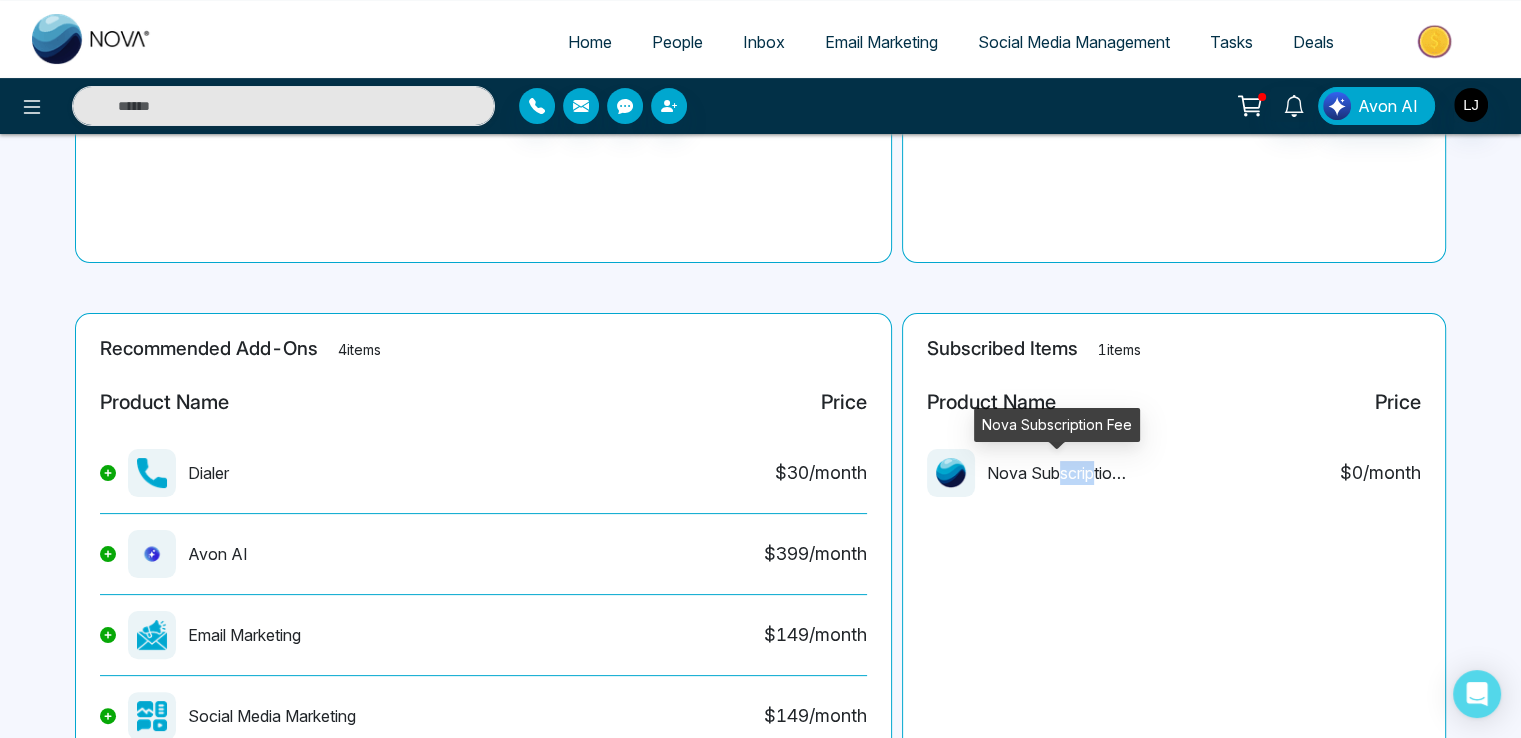 click on "Nova Subscription Fee" at bounding box center [1057, 473] 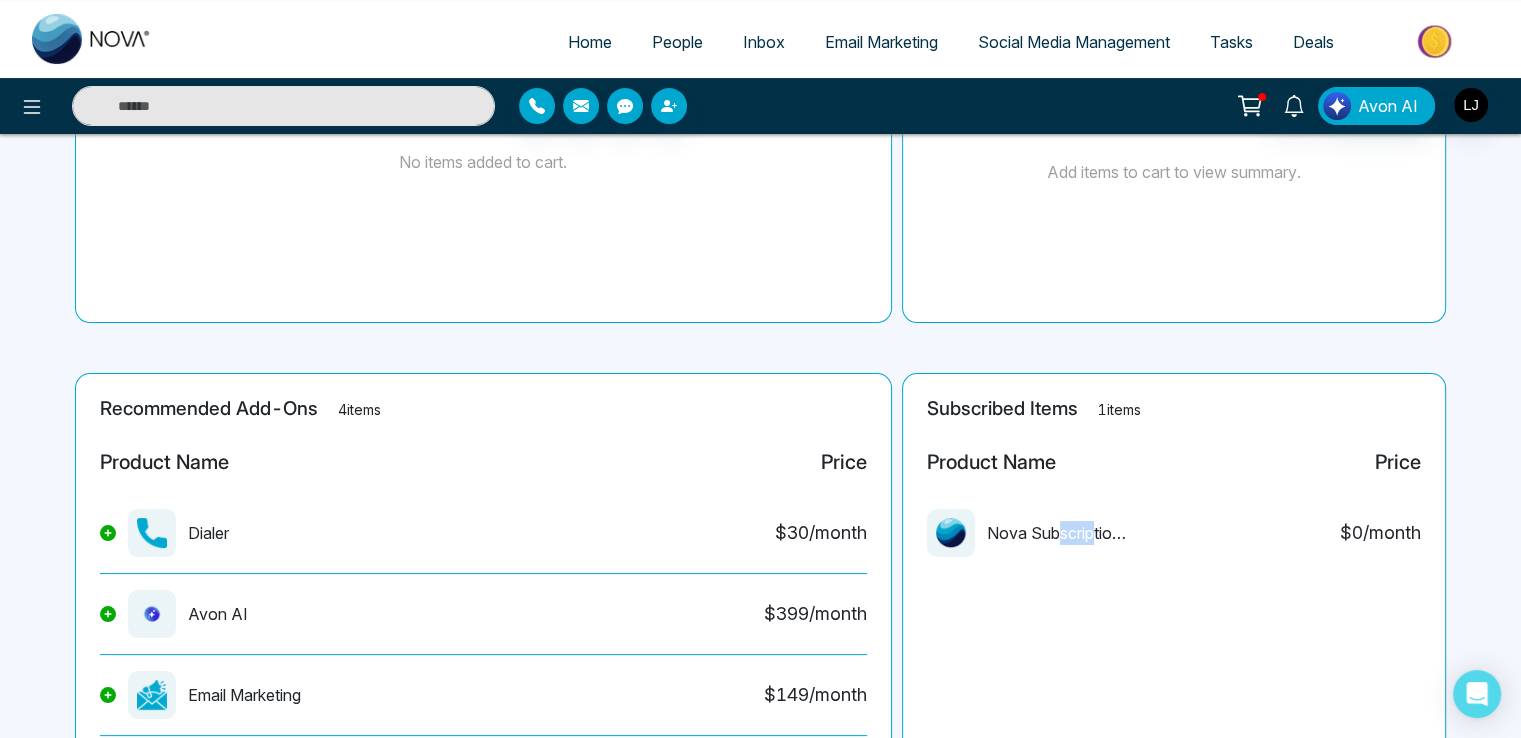 scroll, scrollTop: 402, scrollLeft: 0, axis: vertical 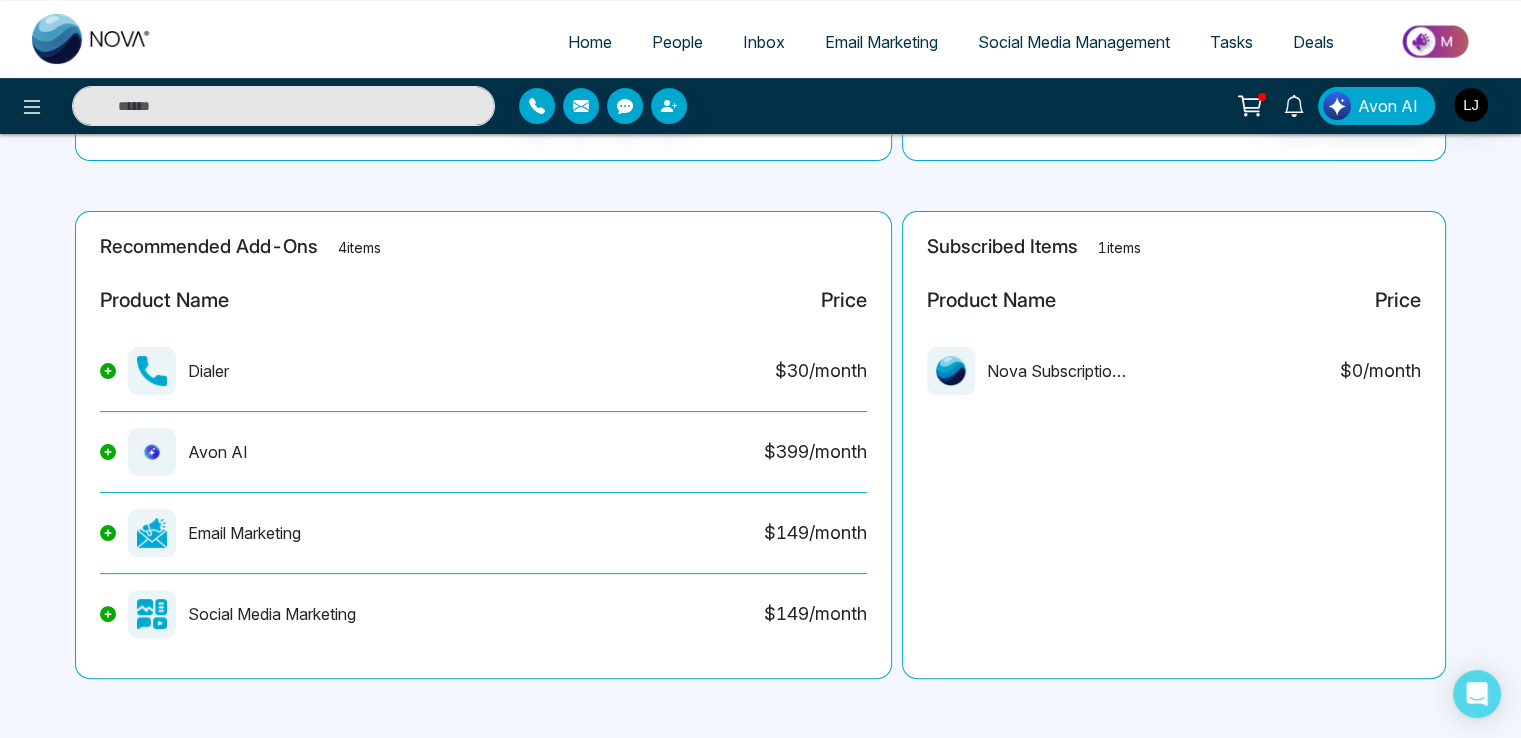 click on "Nova Subscription Fee" at bounding box center (1057, 371) 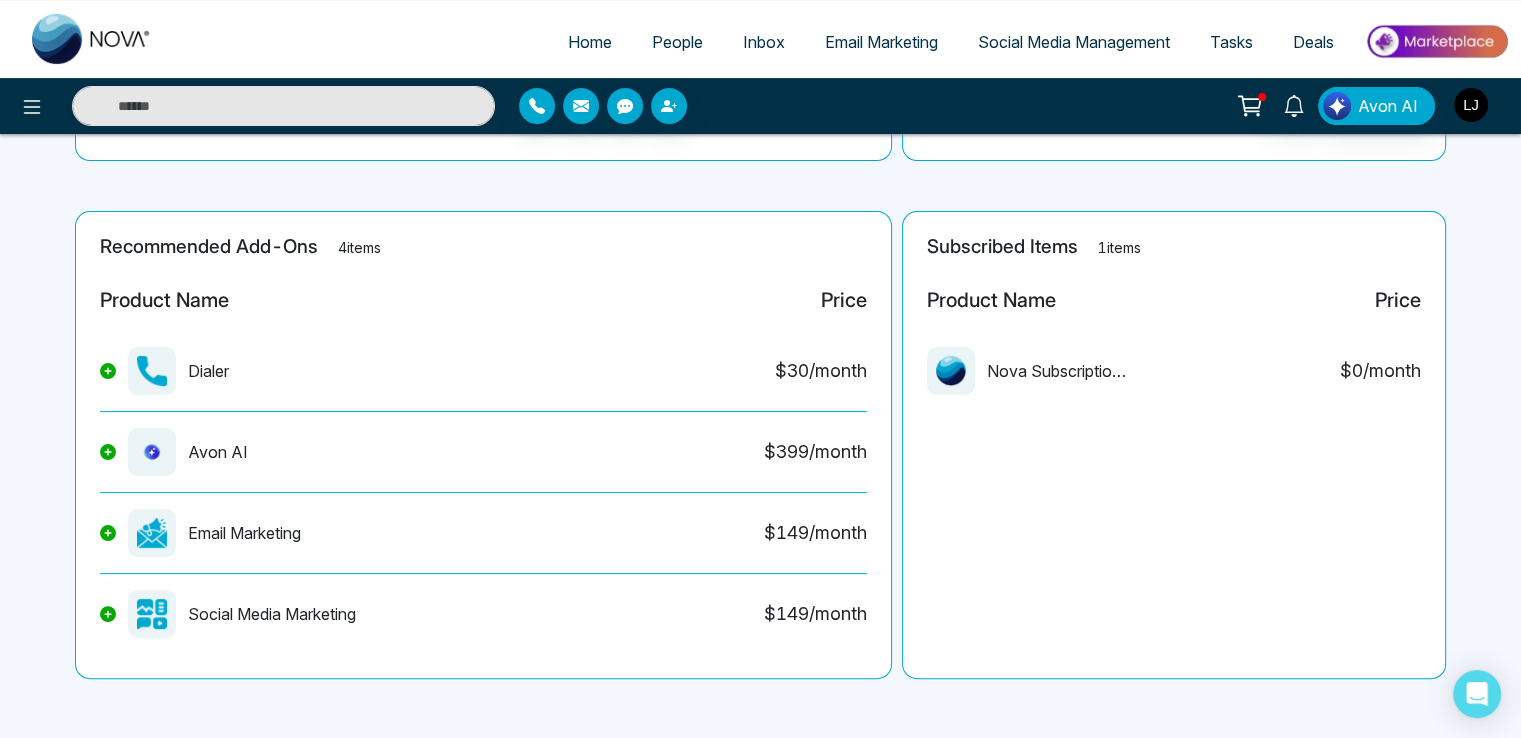 click at bounding box center [1471, 105] 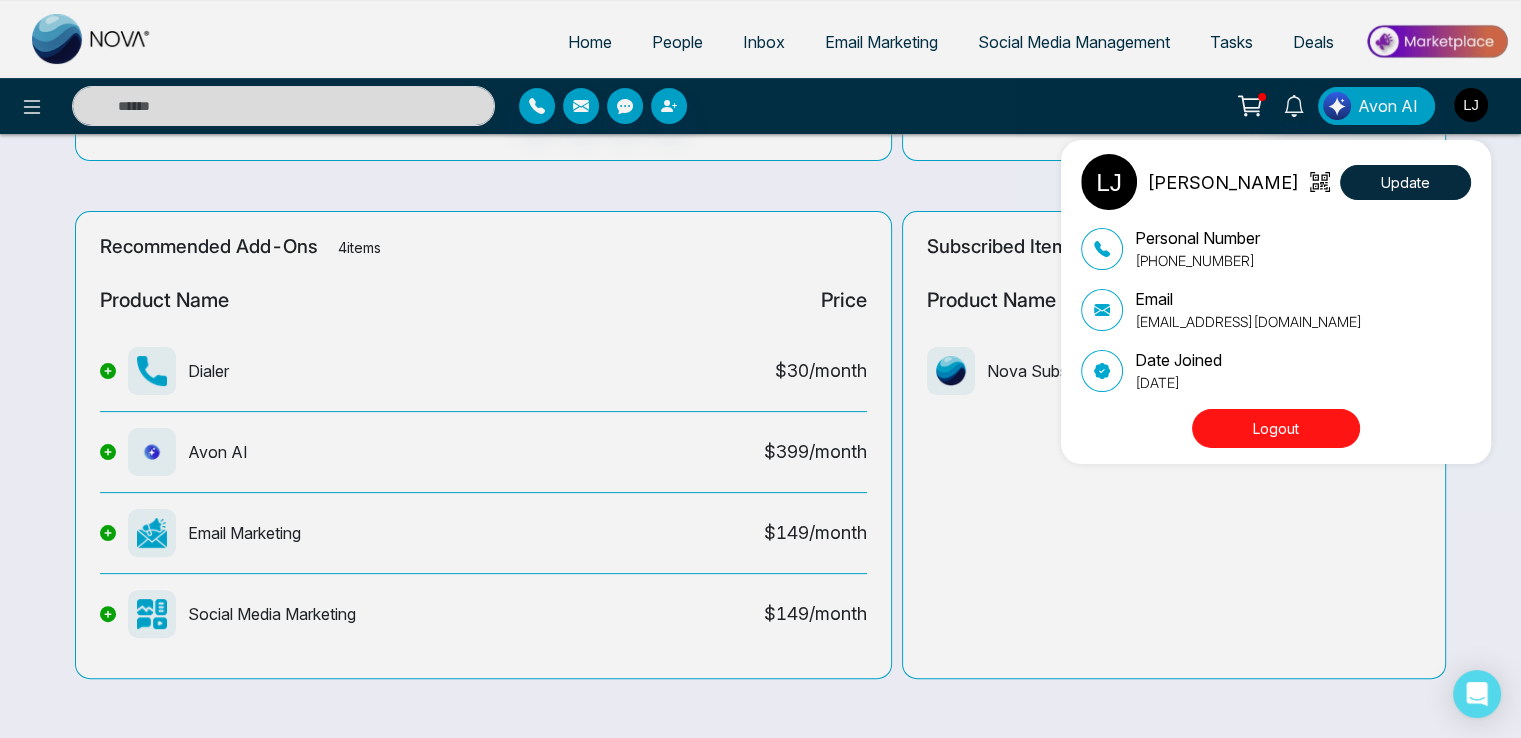scroll, scrollTop: 2, scrollLeft: 0, axis: vertical 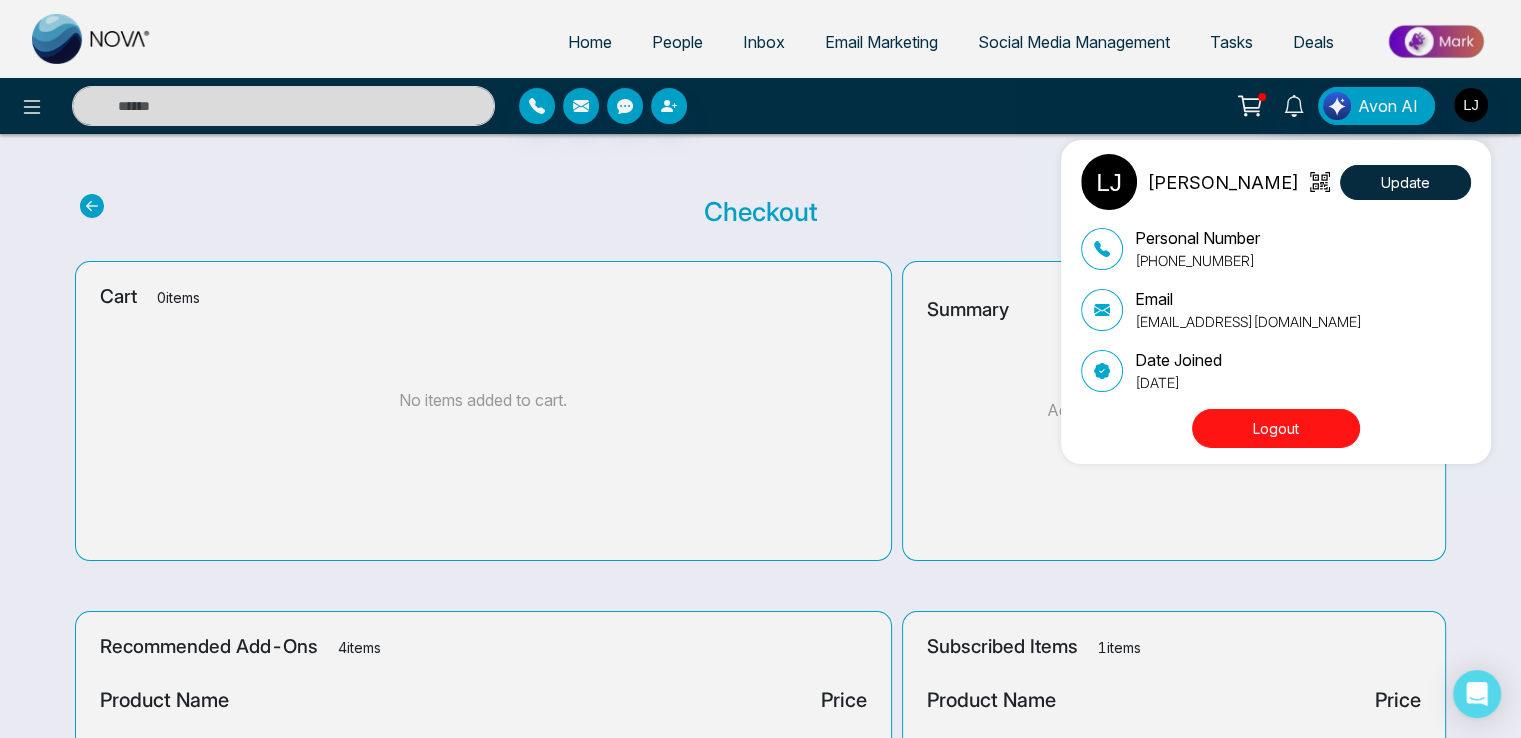 click on "Lokesh Joshi Update Personal Number +918421020309 Email lokeshjoshi6454@gmail.com Date Joined July 4, 2025 Logout" at bounding box center (760, 369) 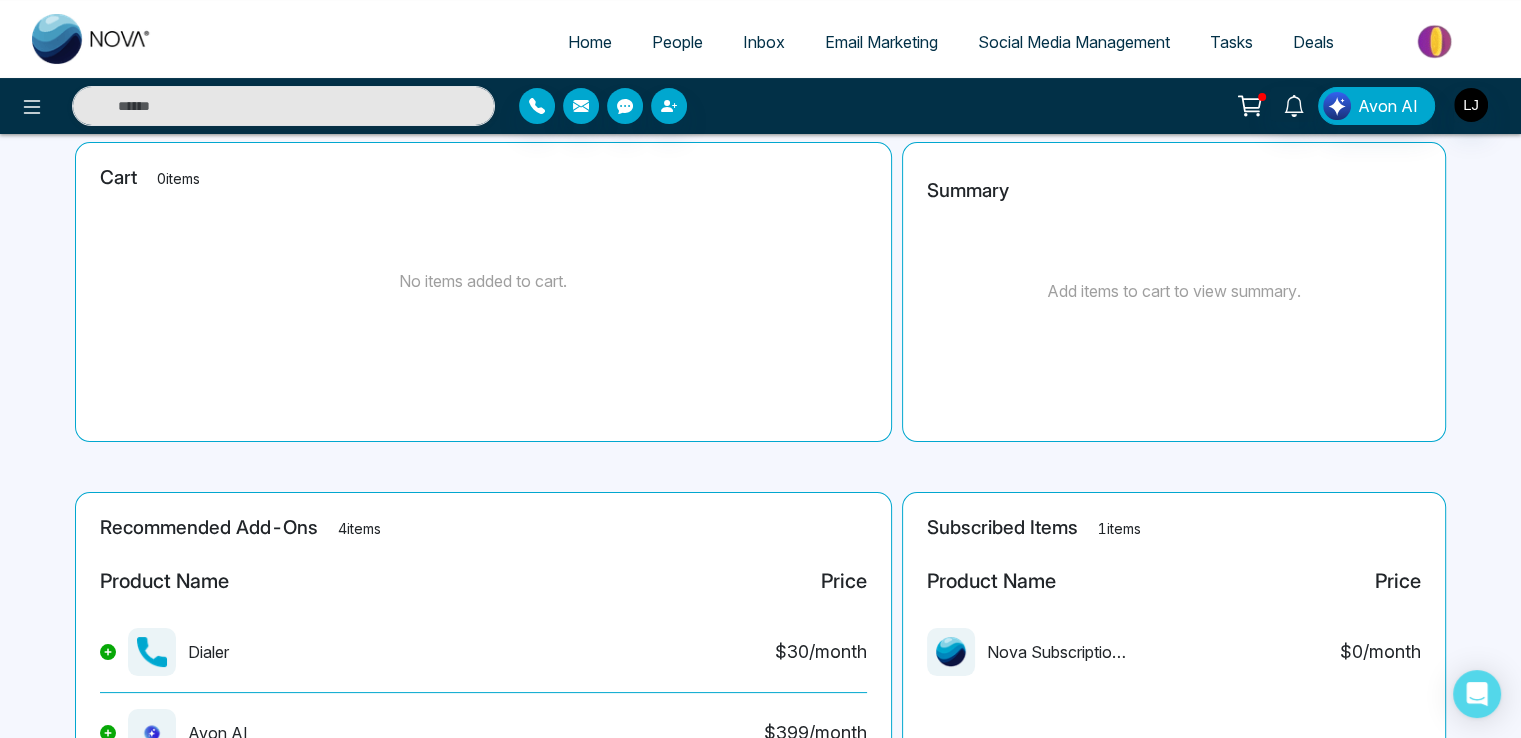 scroll, scrollTop: 300, scrollLeft: 0, axis: vertical 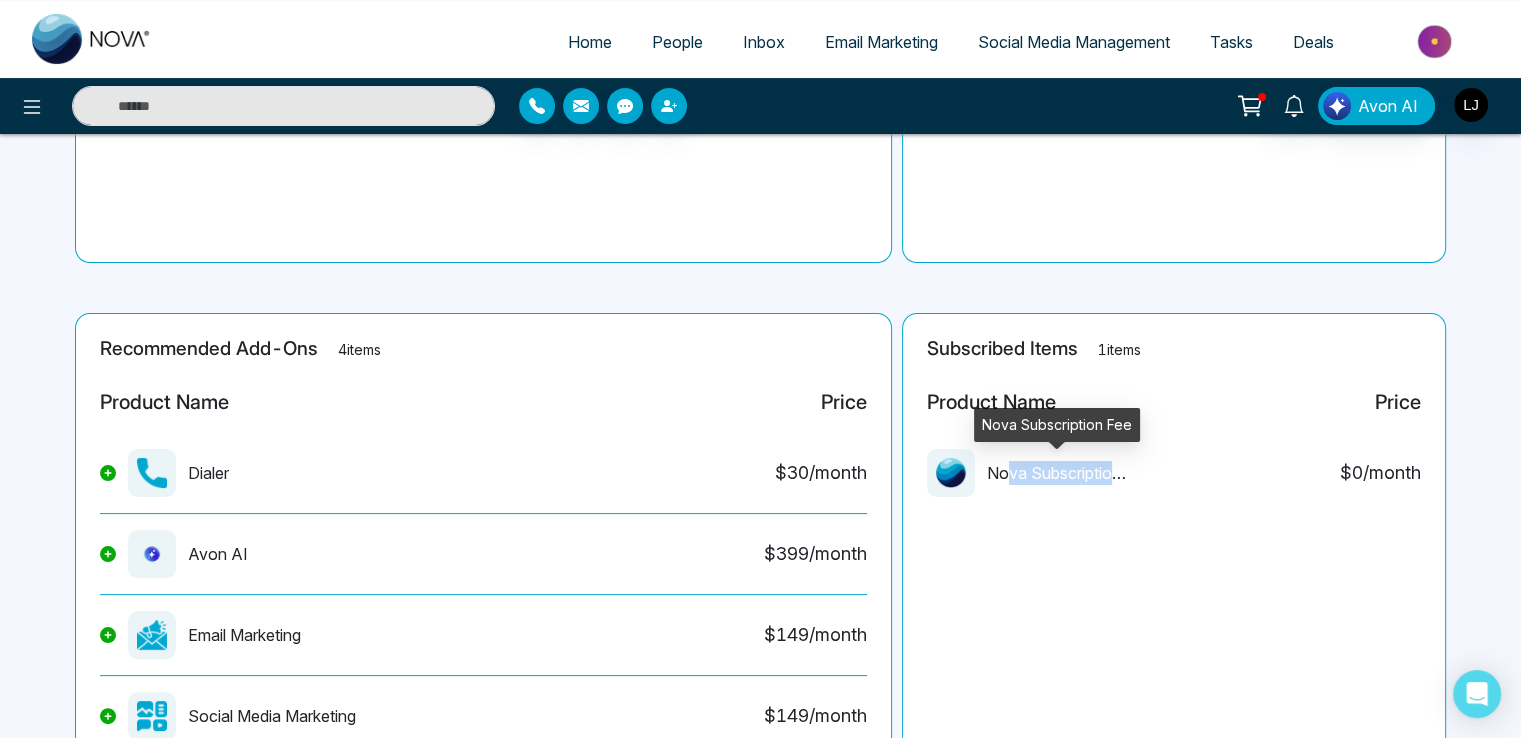 drag, startPoint x: 1007, startPoint y: 473, endPoint x: 1111, endPoint y: 473, distance: 104 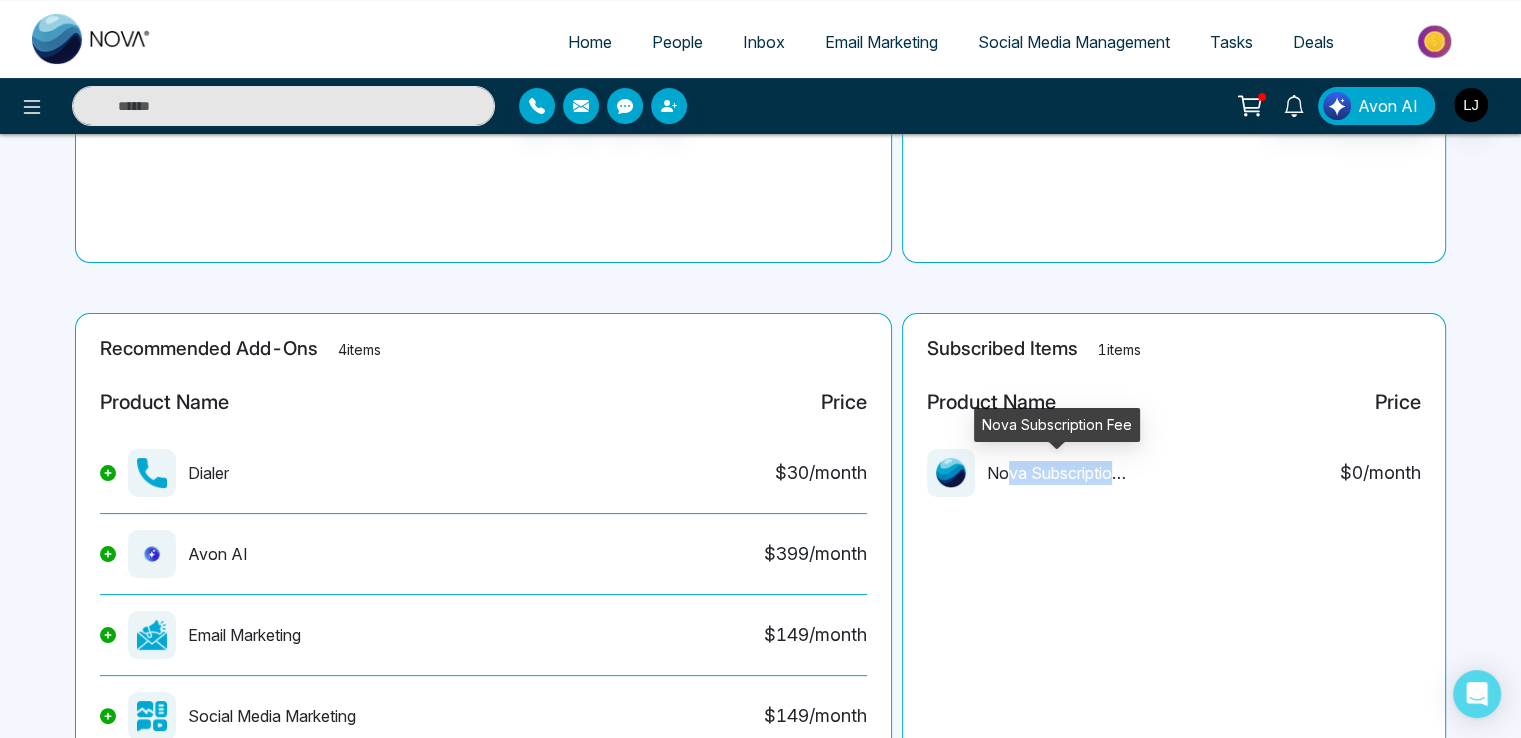 click on "Nova Subscription Fee" at bounding box center [1057, 473] 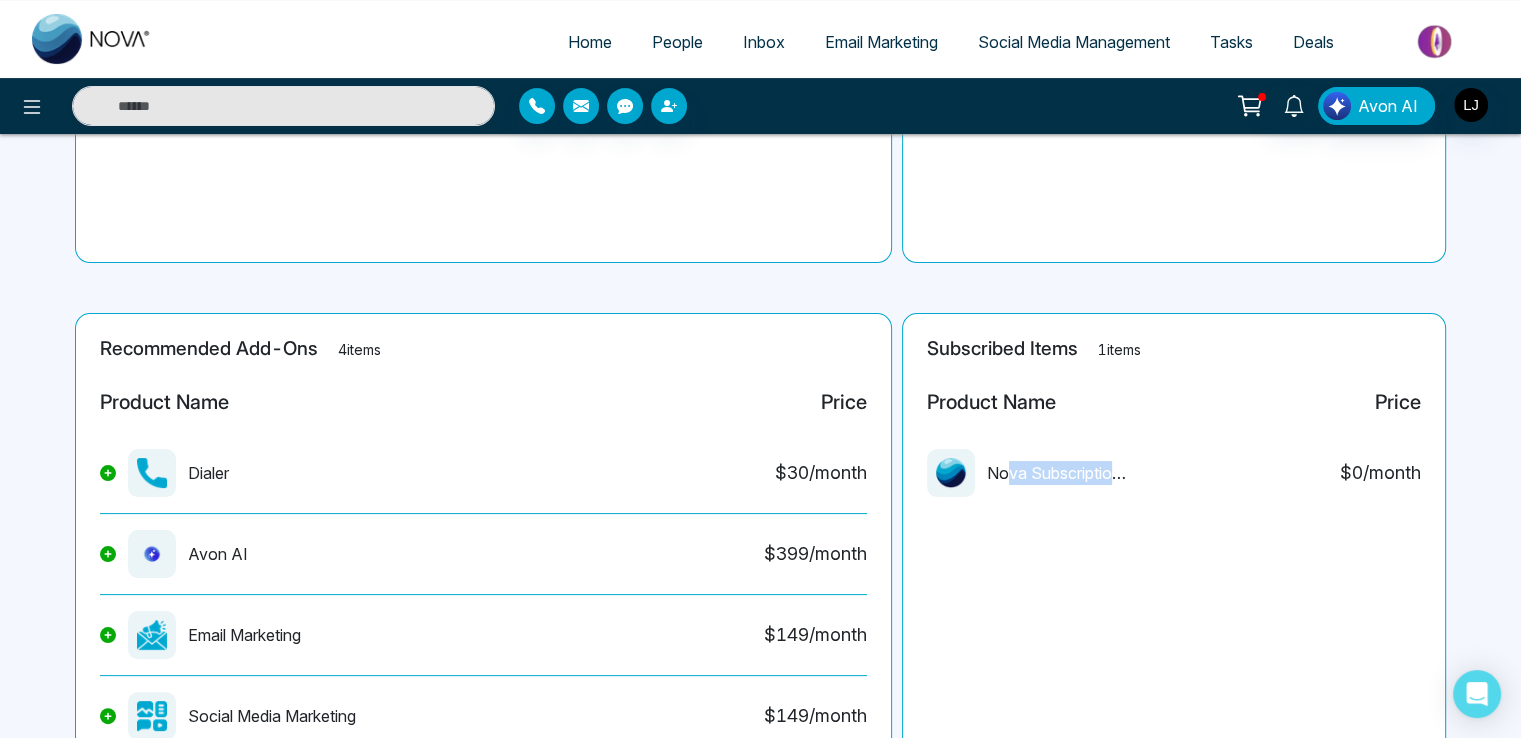 click on "Nova Subscription Fee" at bounding box center (1057, 473) 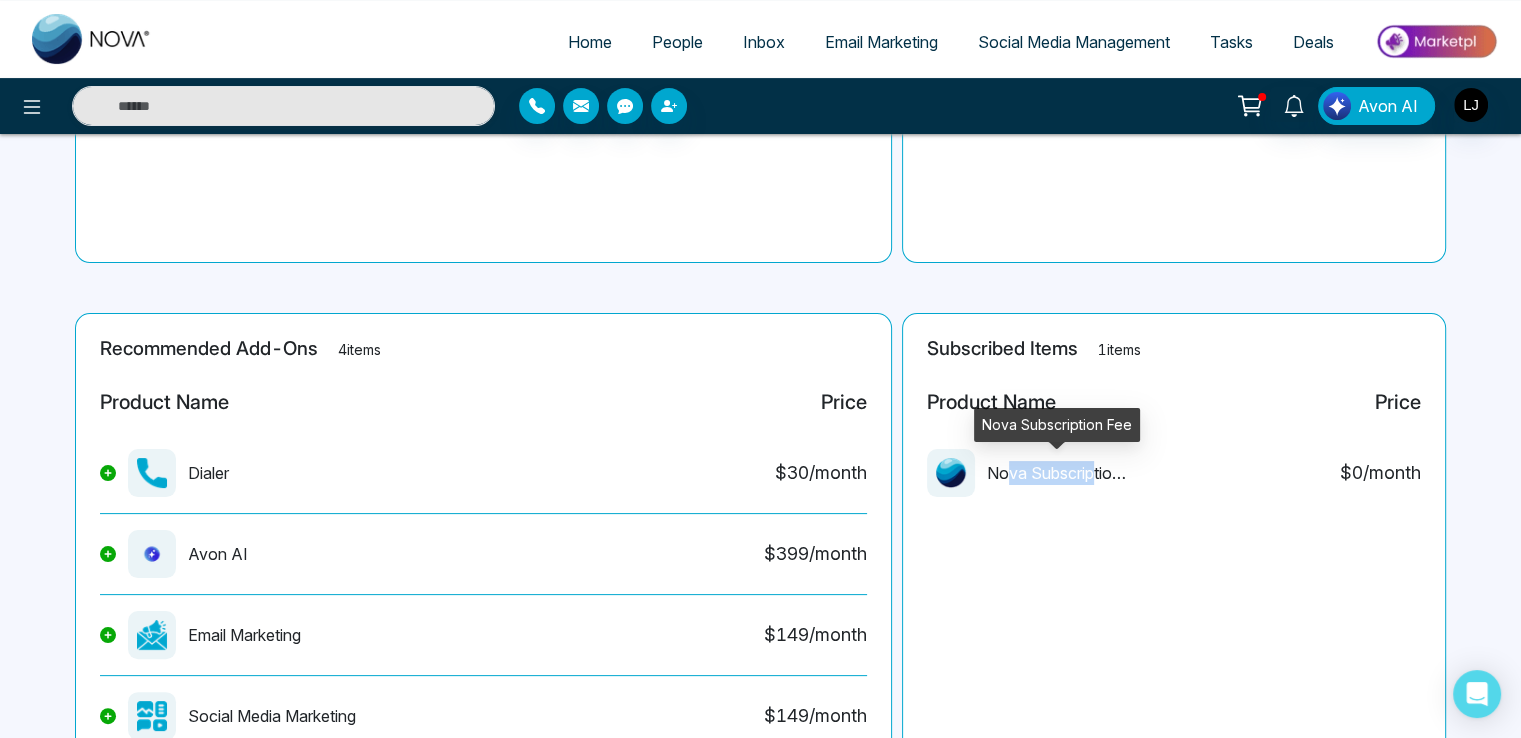 drag, startPoint x: 1011, startPoint y: 476, endPoint x: 1092, endPoint y: 476, distance: 81 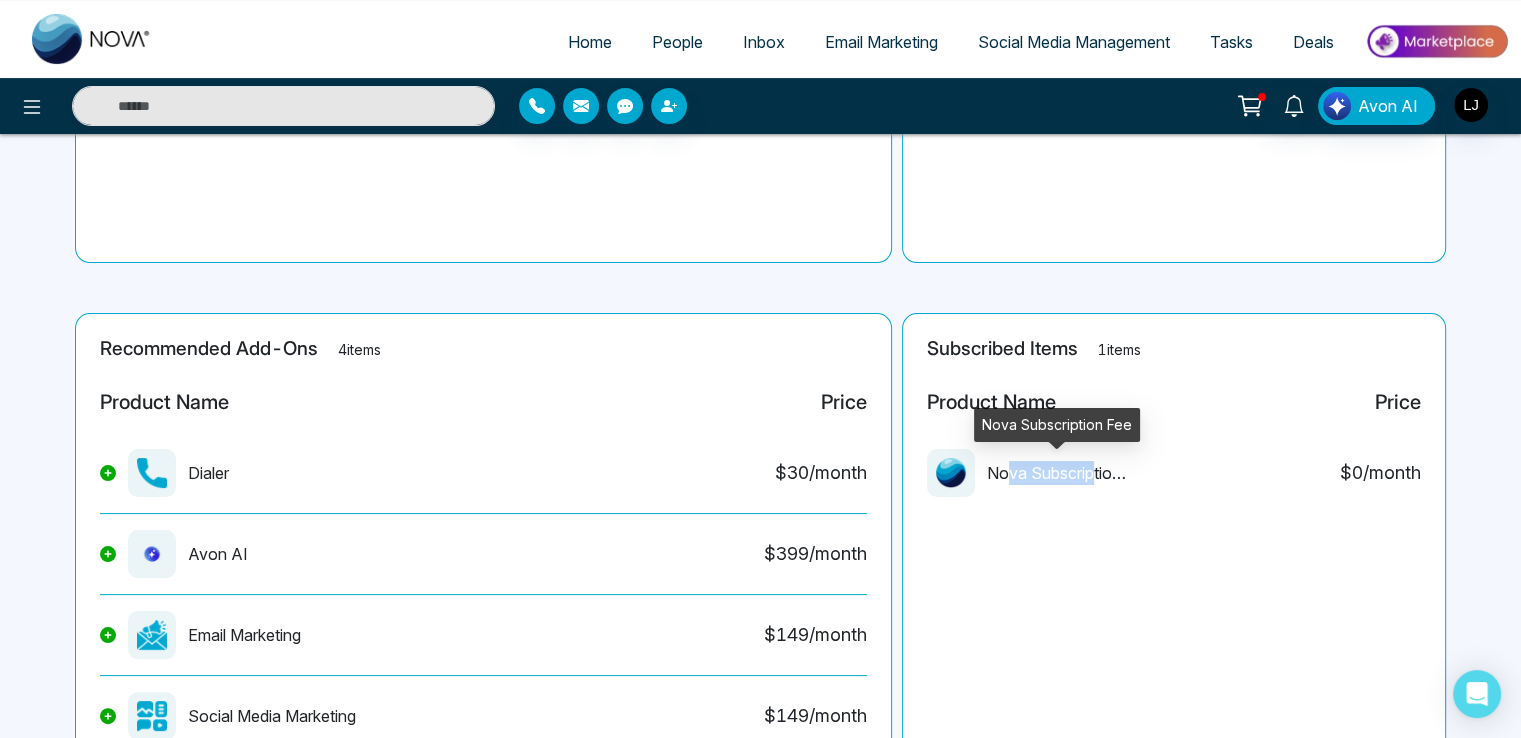 click on "Nova Subscription Fee" at bounding box center (1057, 473) 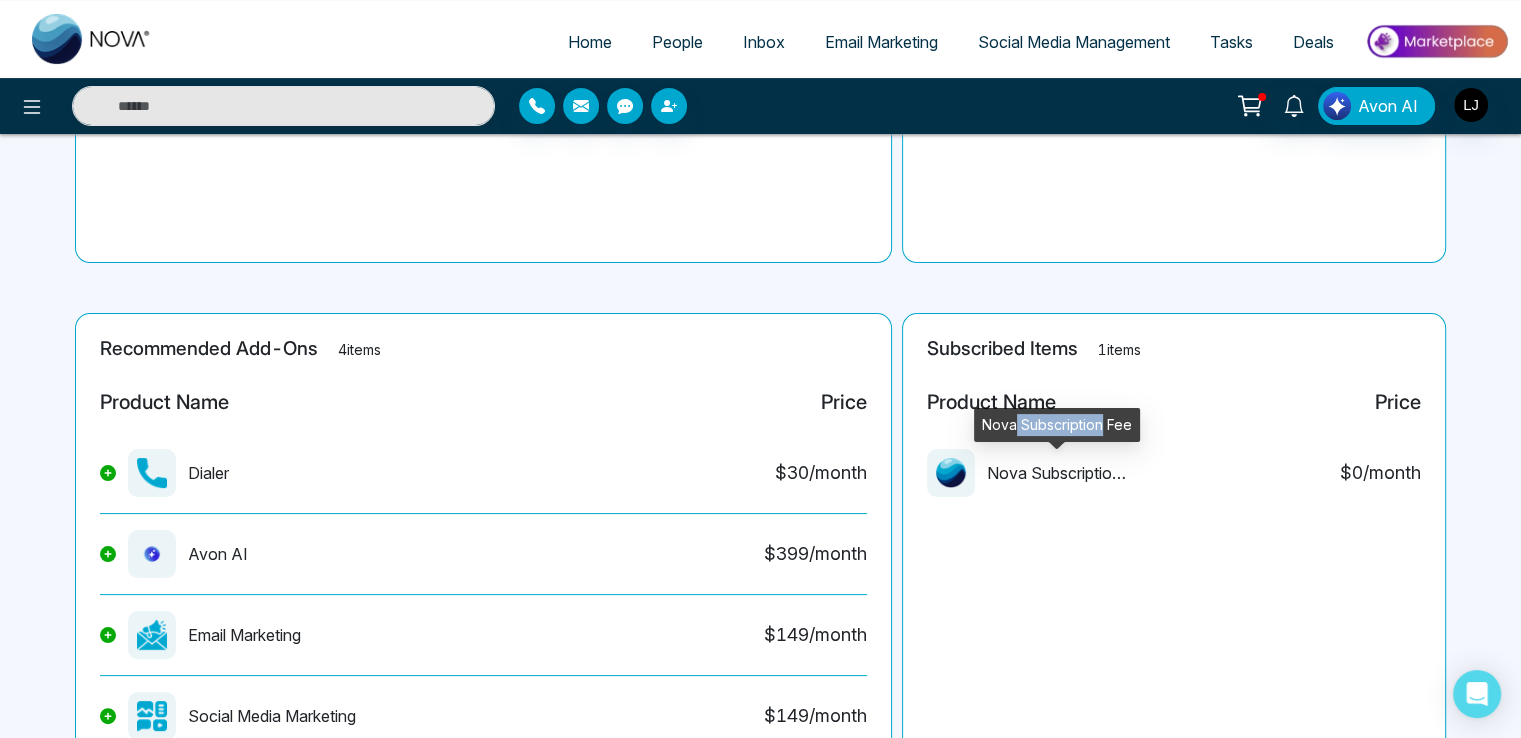 drag, startPoint x: 1015, startPoint y: 429, endPoint x: 1108, endPoint y: 424, distance: 93.13431 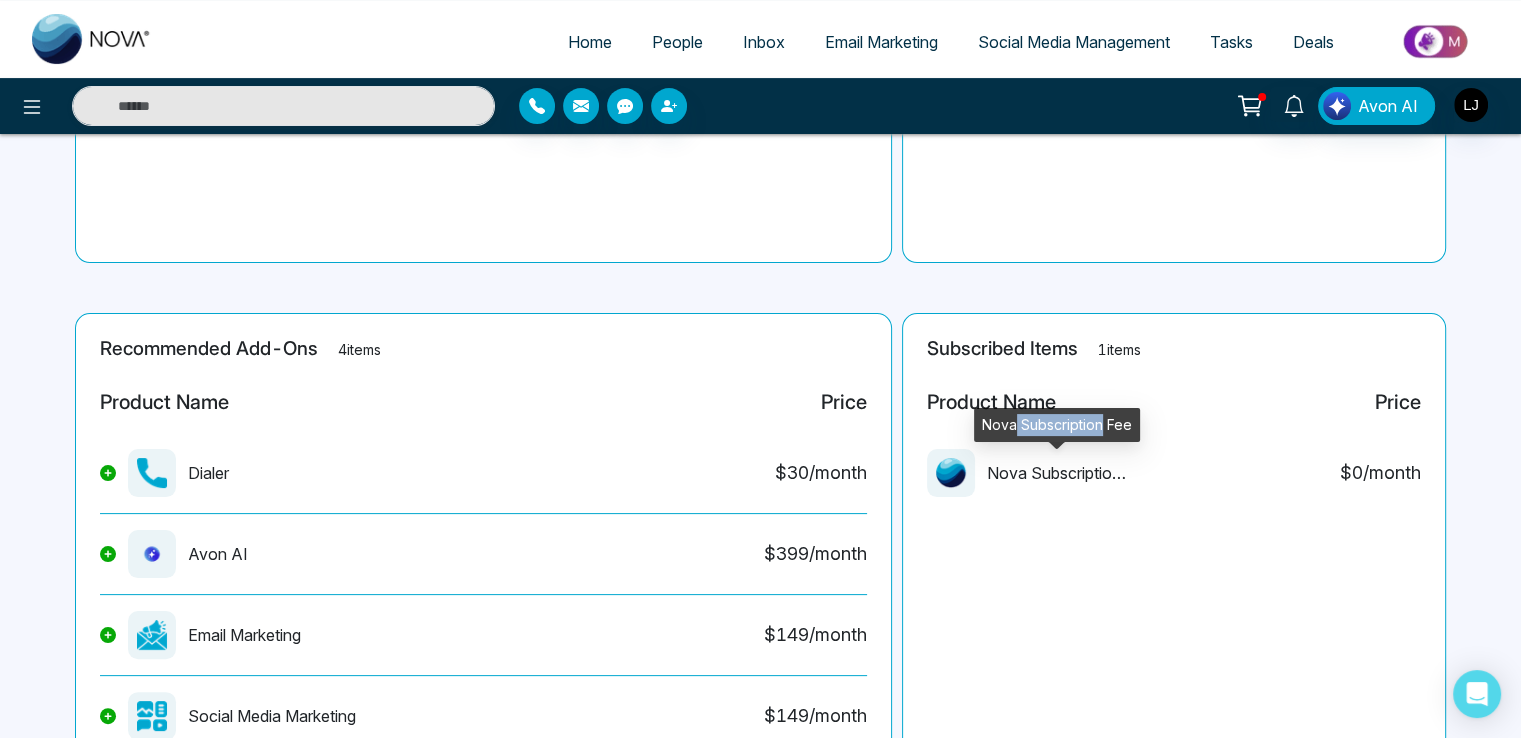 click on "Nova Subscription Fee" at bounding box center (1057, 425) 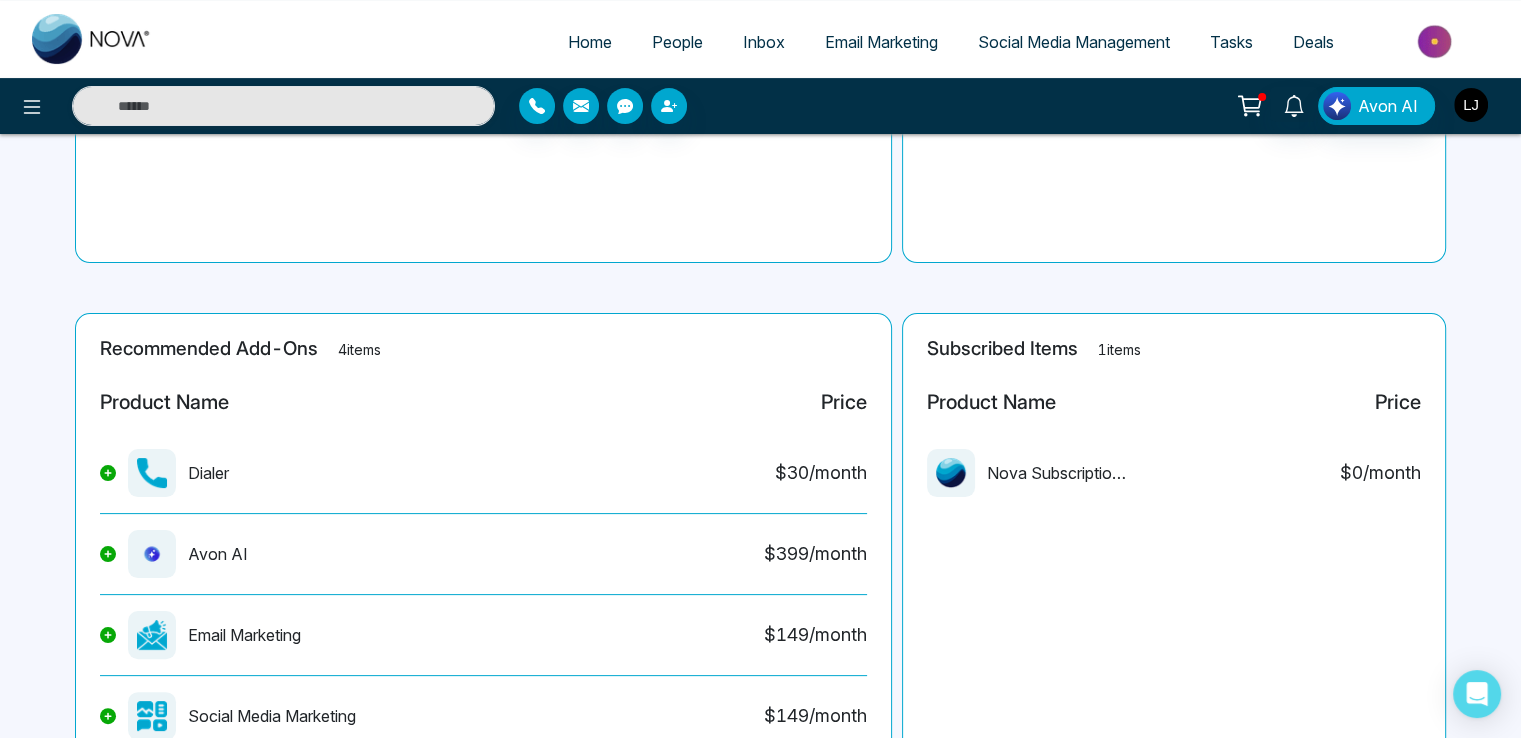 click at bounding box center (1471, 105) 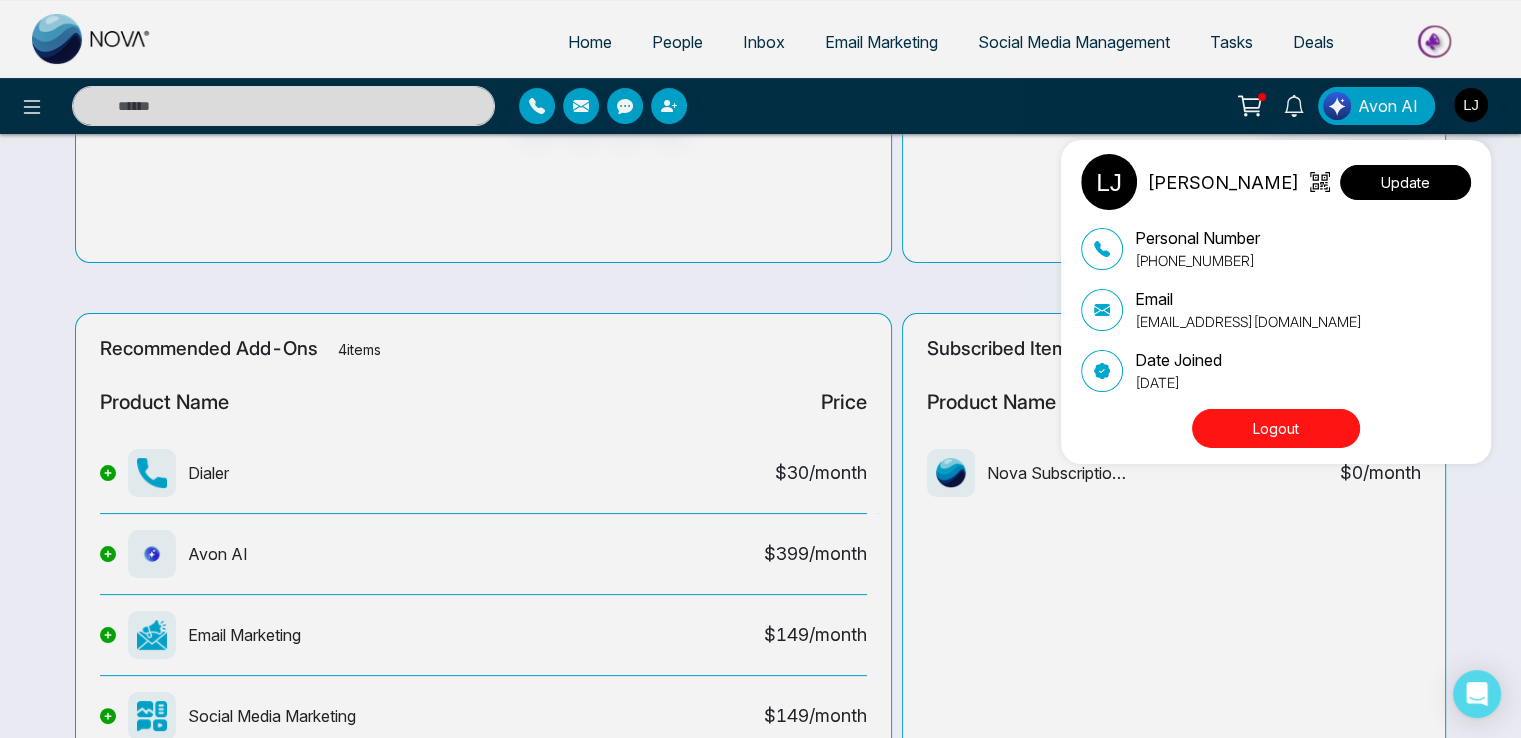 click on "Update" at bounding box center [1405, 182] 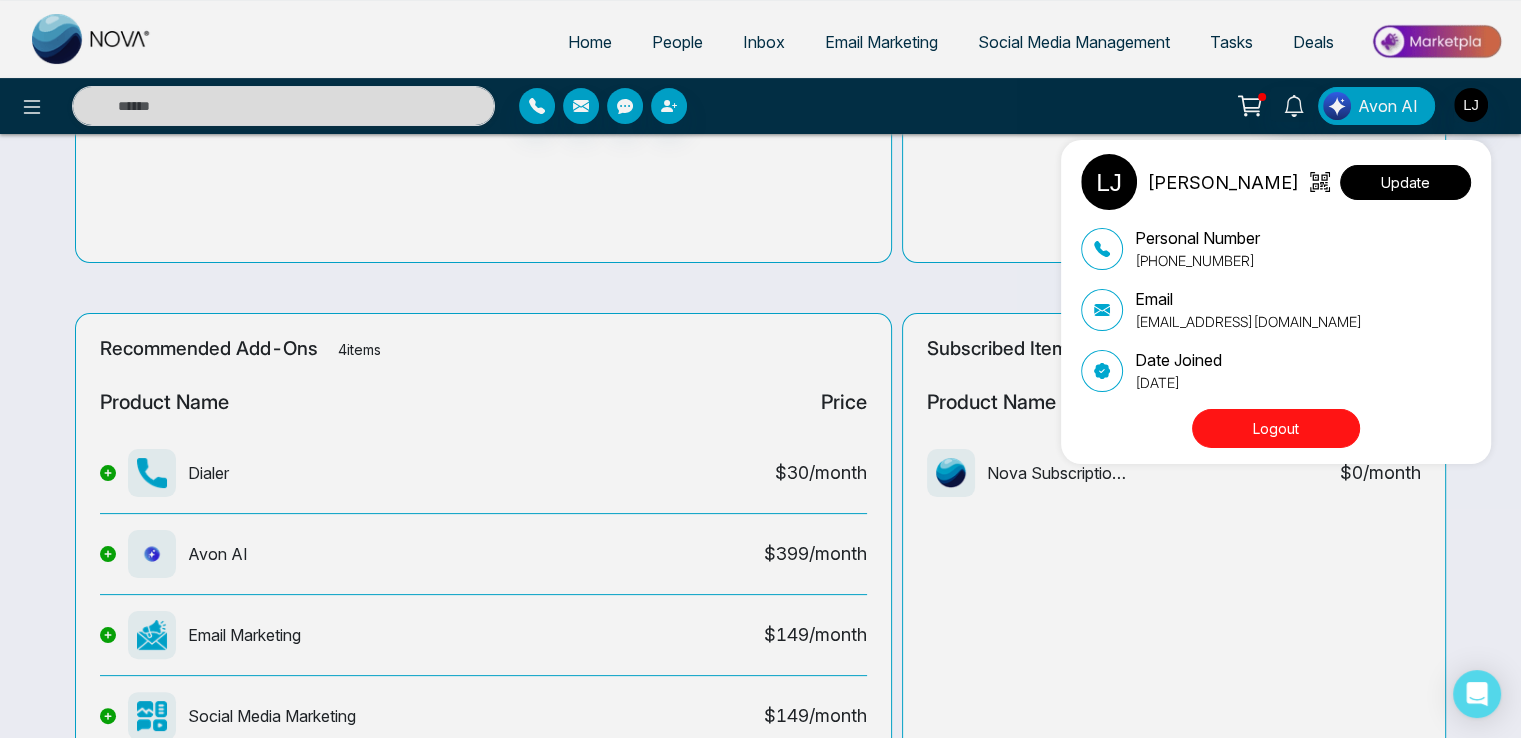 select 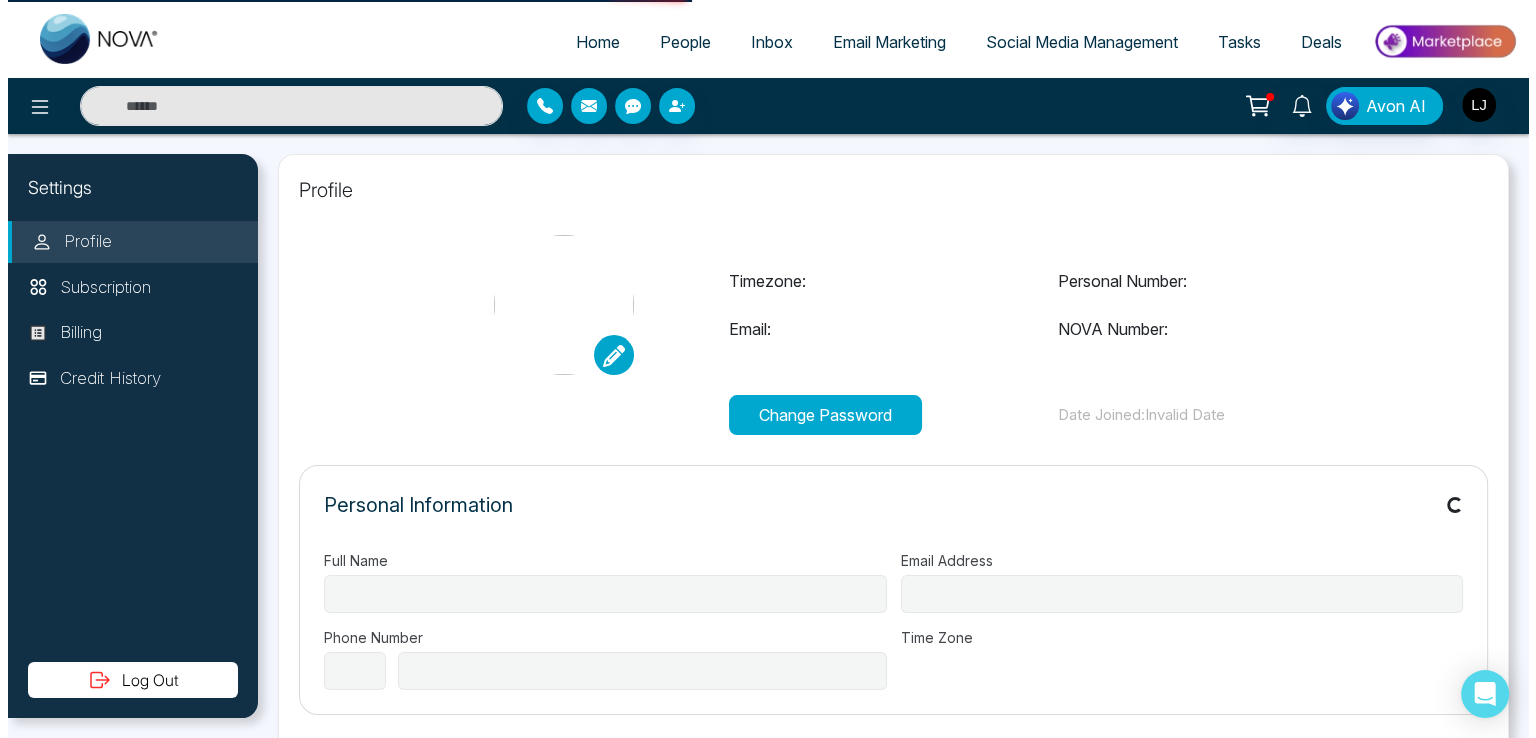 scroll, scrollTop: 0, scrollLeft: 0, axis: both 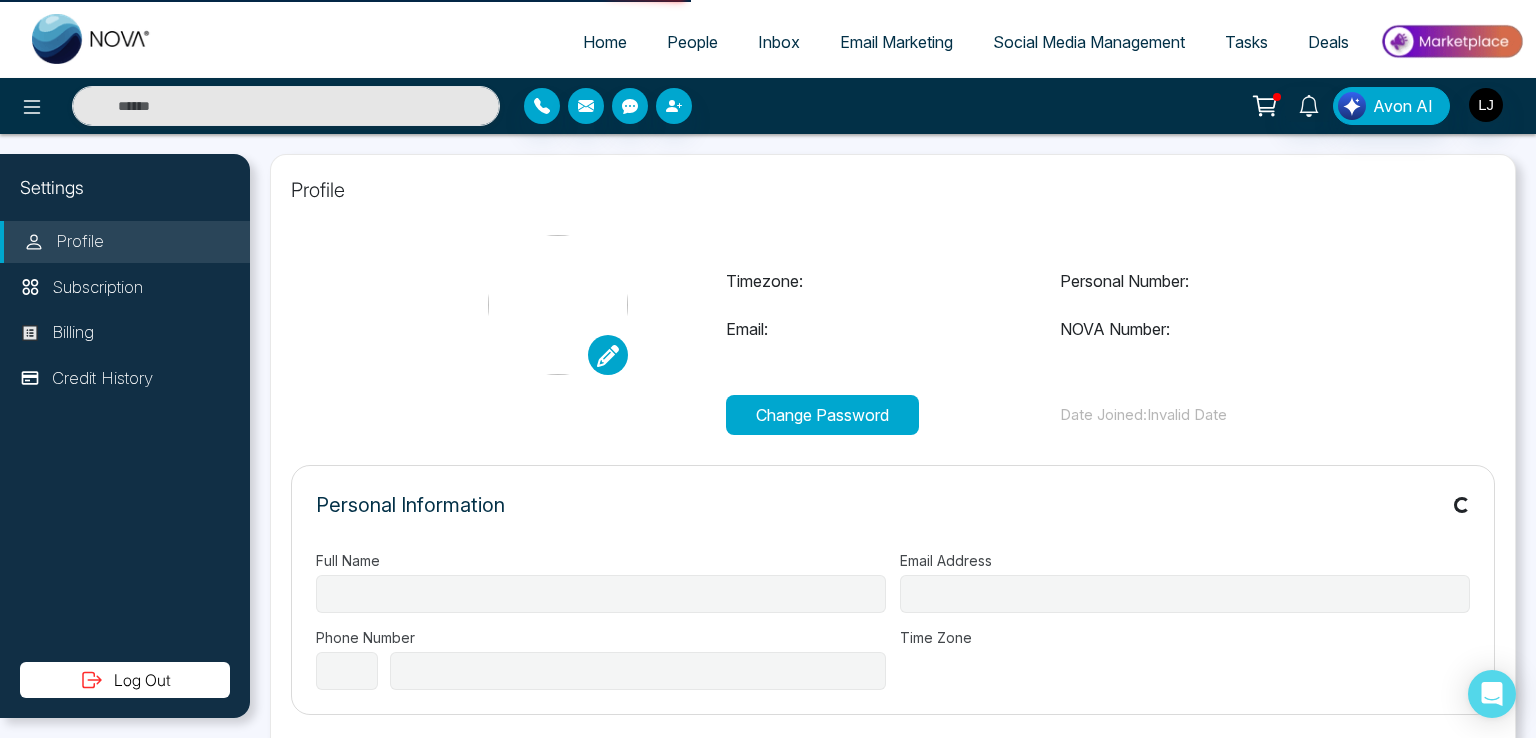 type on "**********" 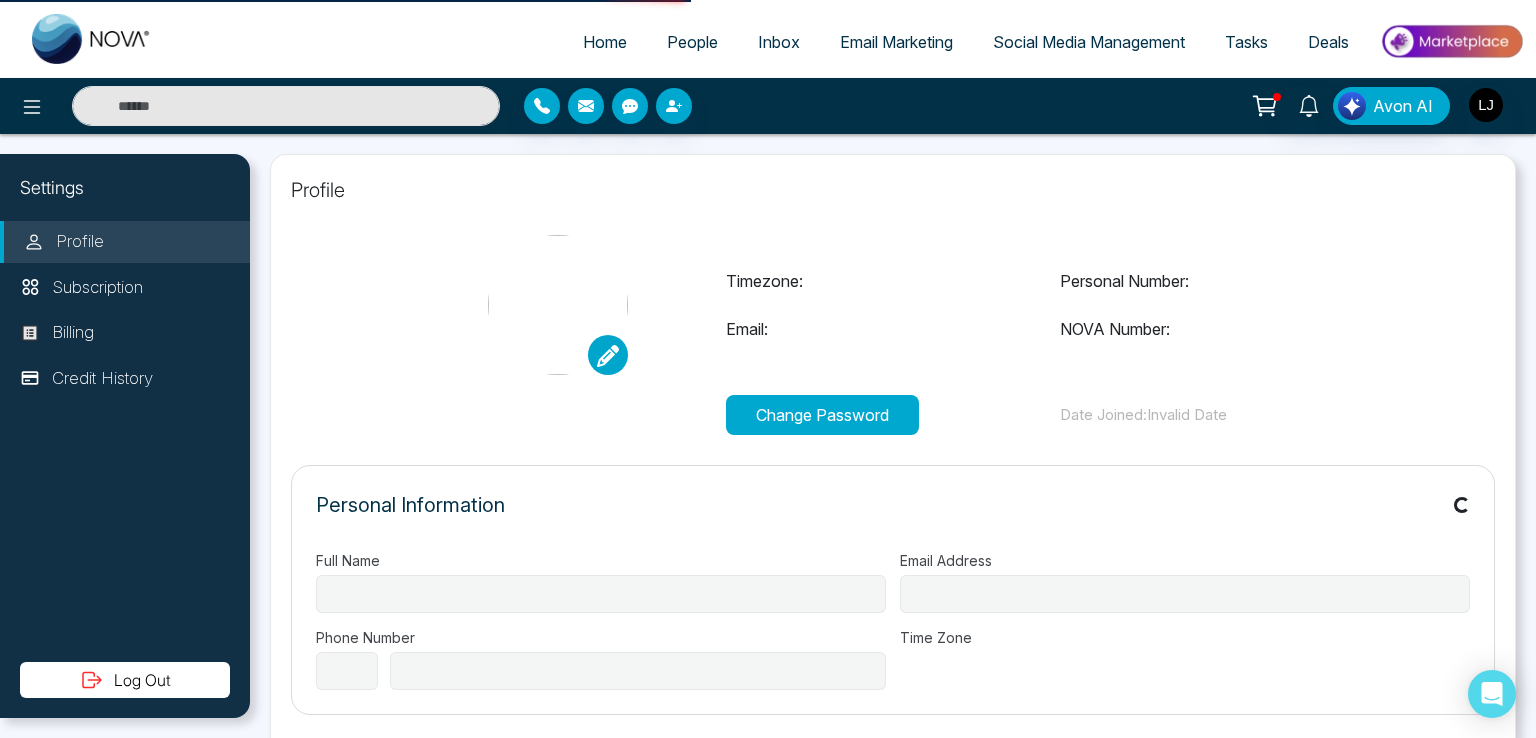 type on "**********" 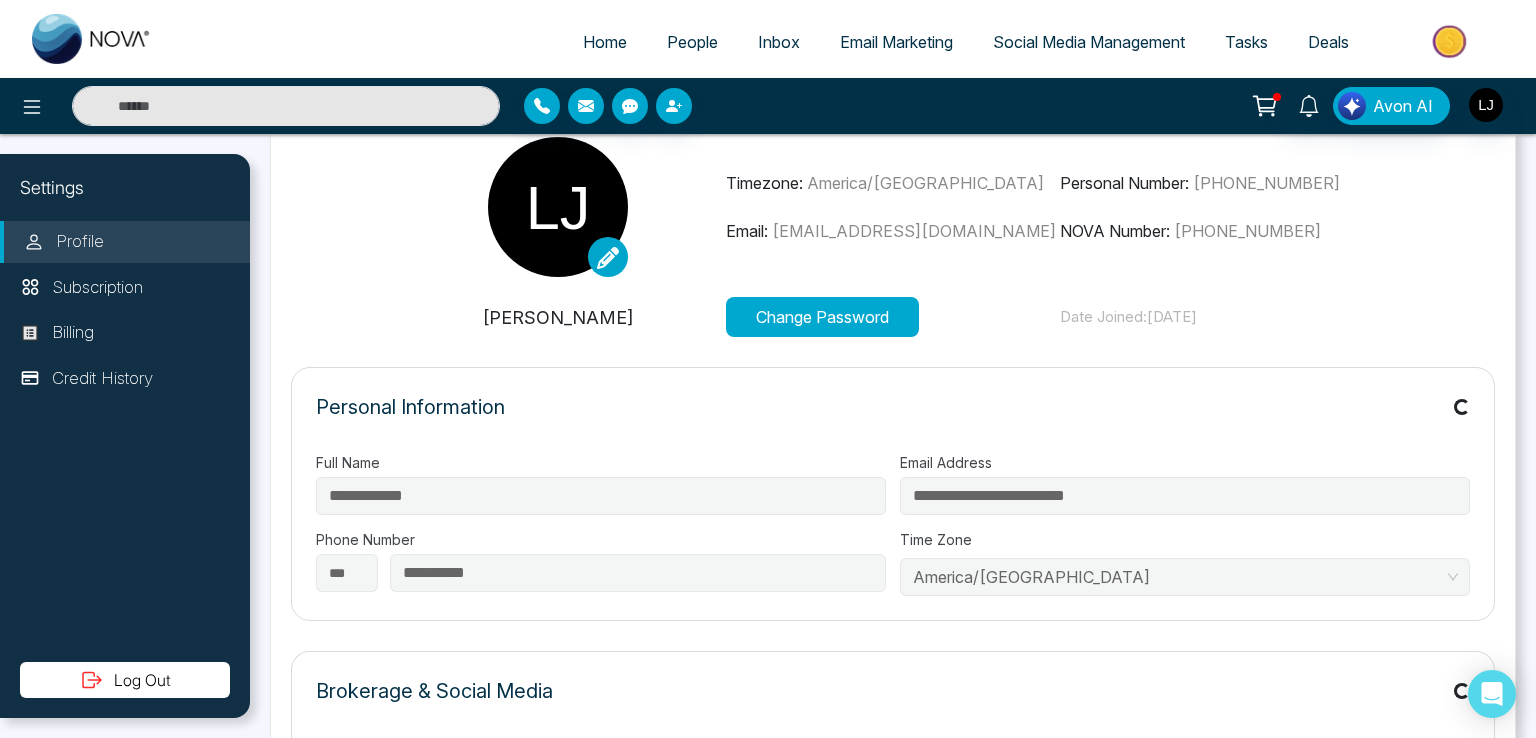 scroll, scrollTop: 100, scrollLeft: 0, axis: vertical 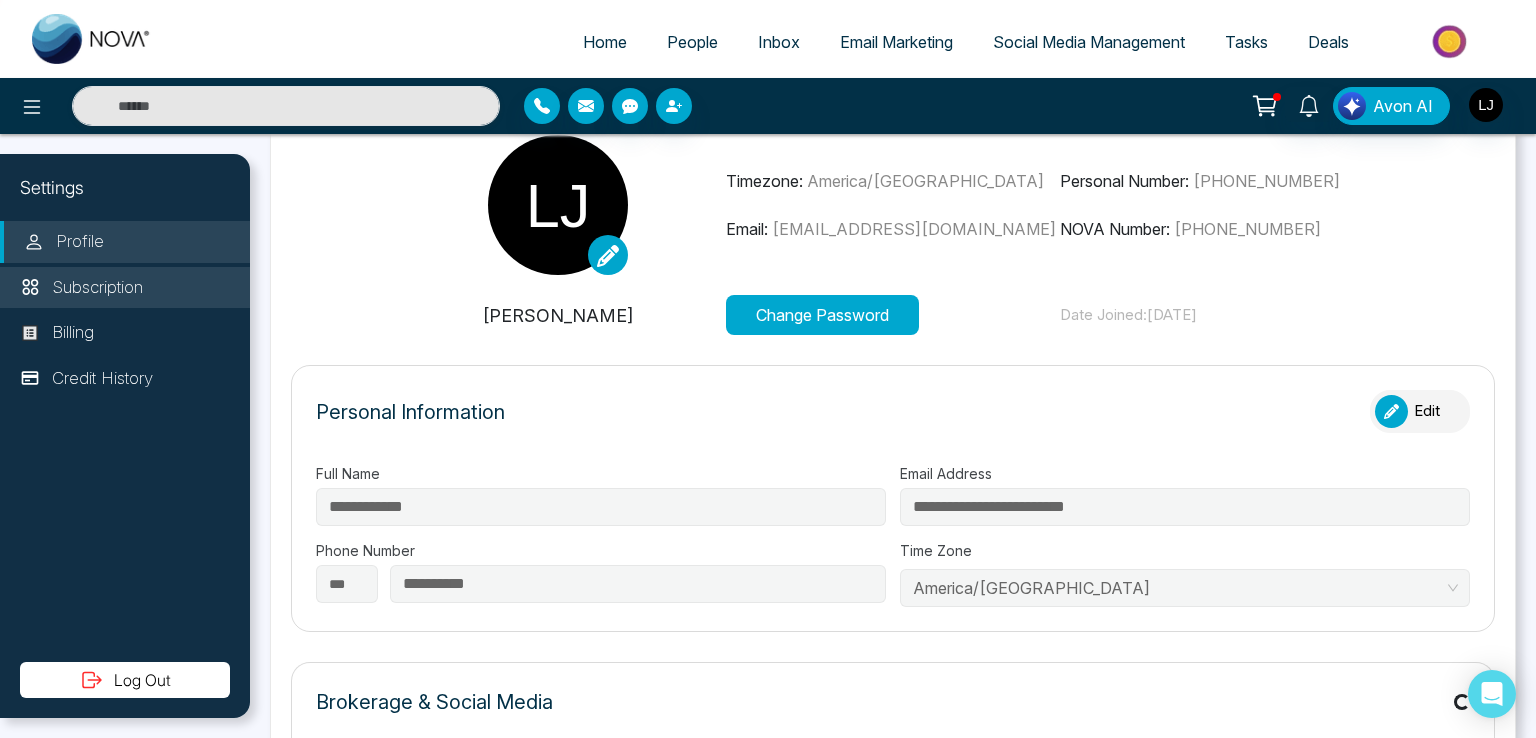 click on "Subscription" at bounding box center [97, 288] 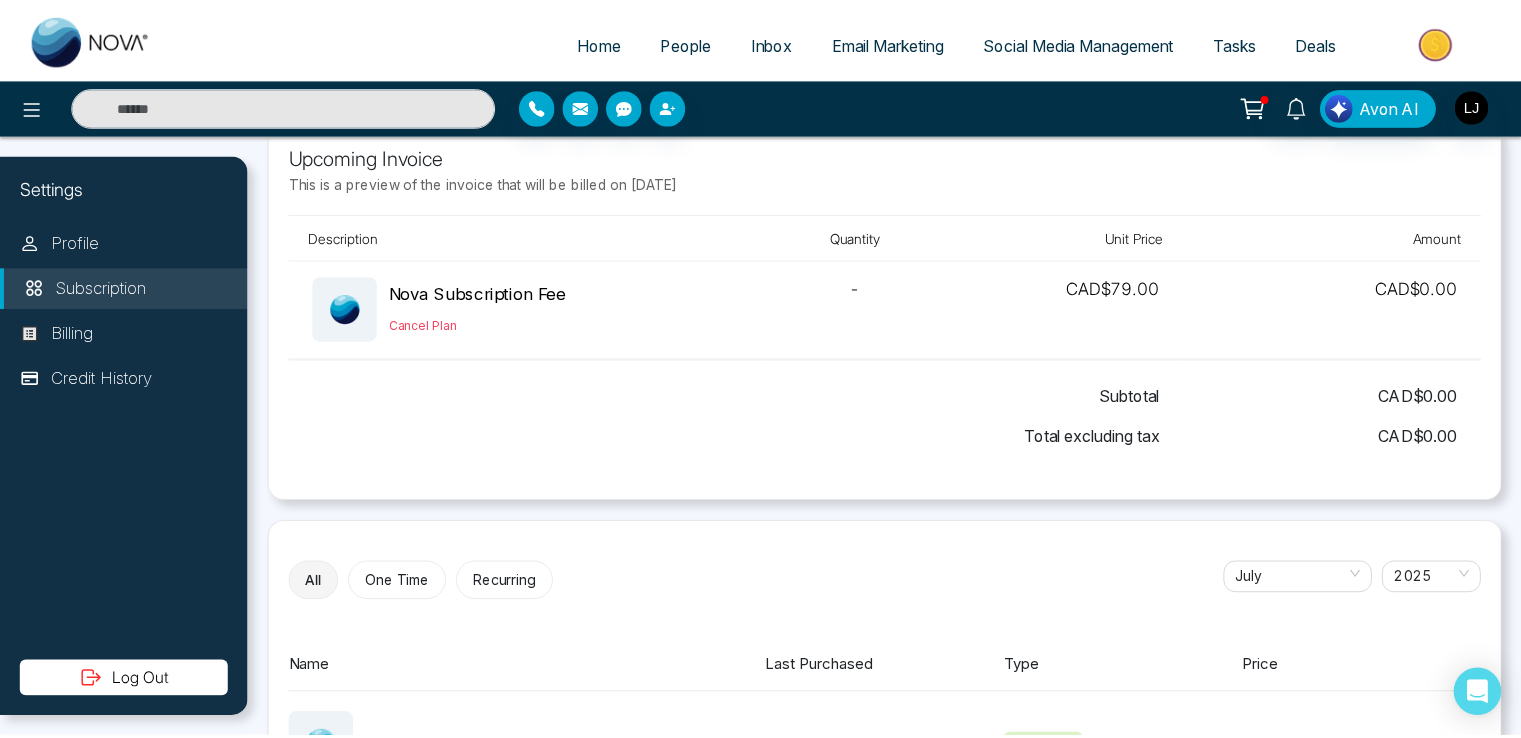scroll, scrollTop: 0, scrollLeft: 0, axis: both 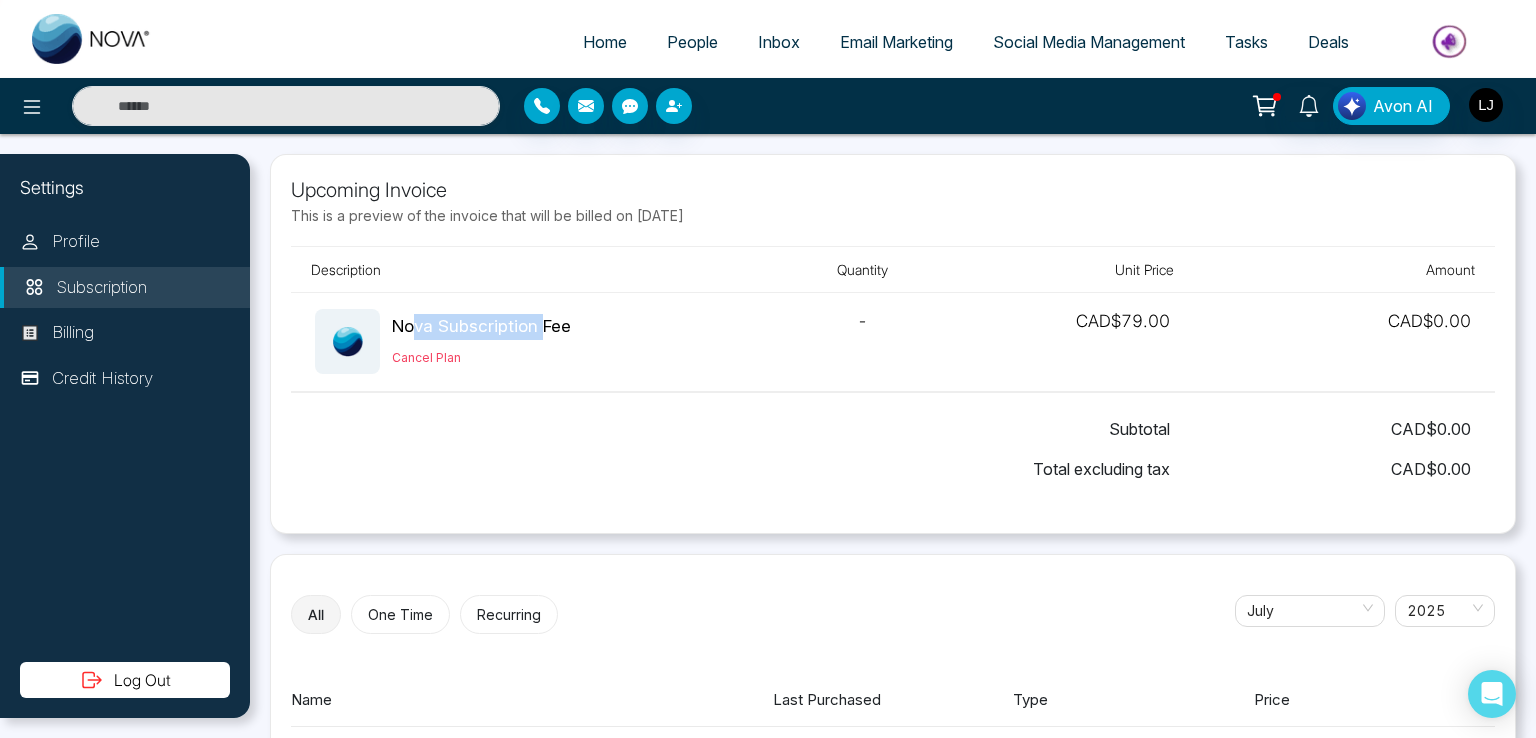 drag, startPoint x: 410, startPoint y: 326, endPoint x: 544, endPoint y: 327, distance: 134.00374 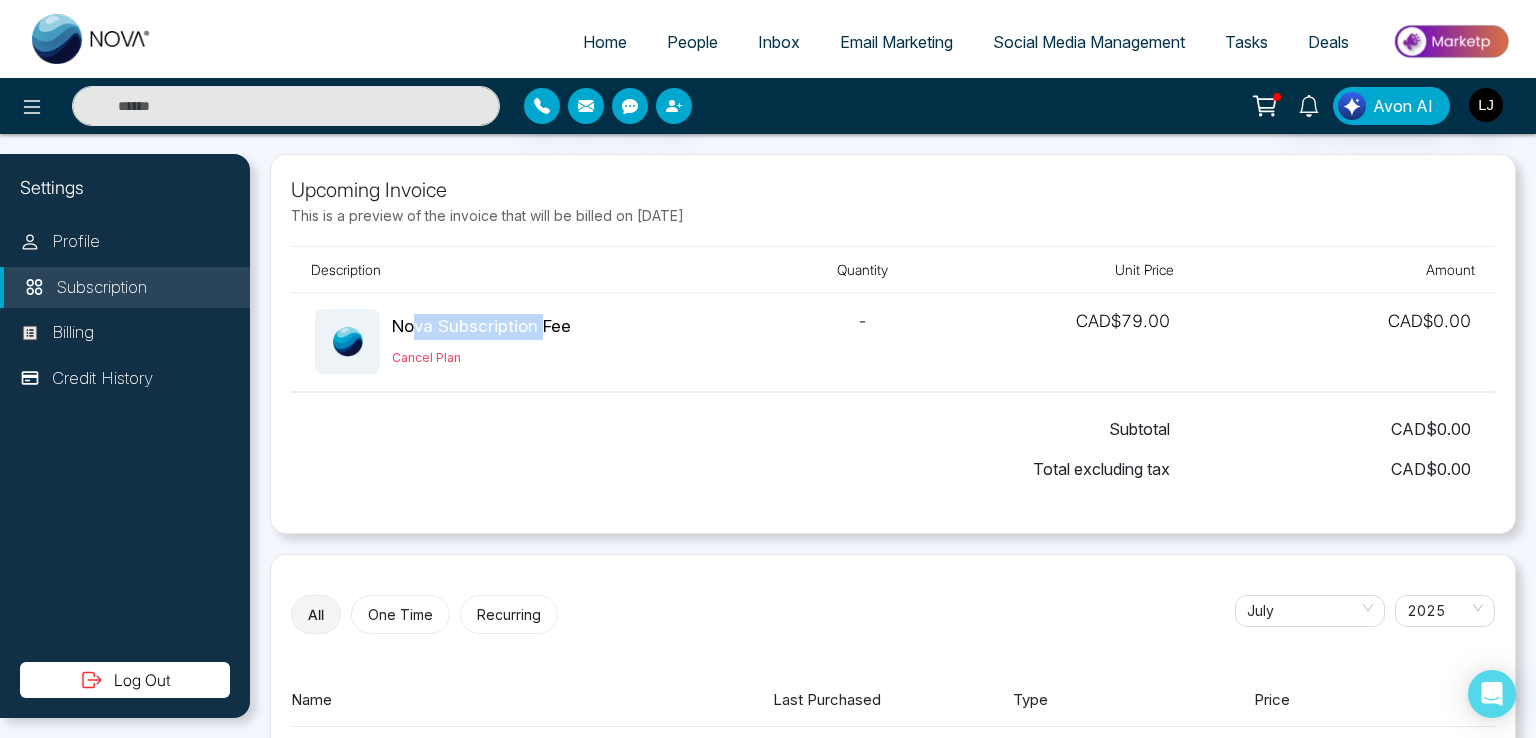 click on "Nova Subscription Fee" at bounding box center [481, 327] 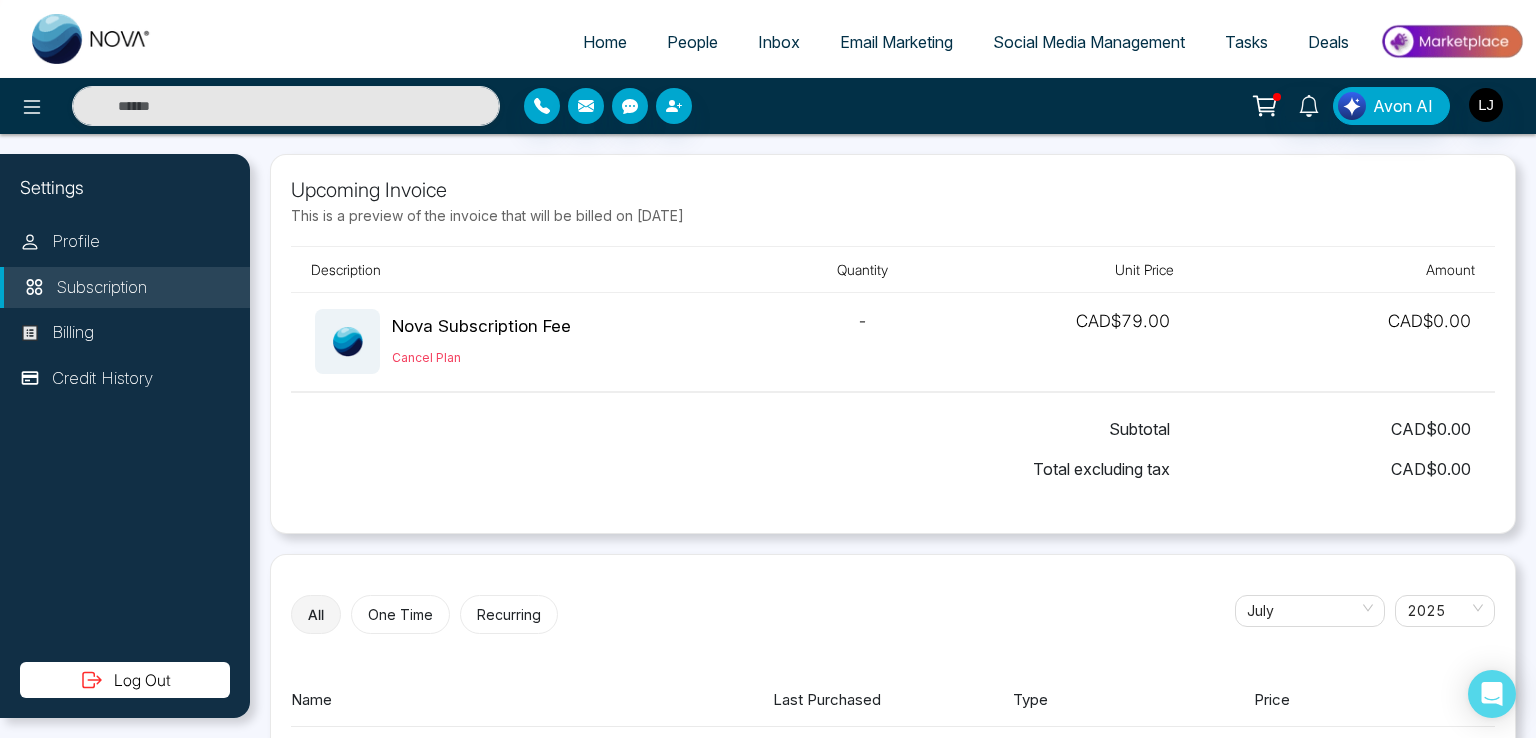 click on "Total excluding tax CAD  $0.00" at bounding box center [893, 469] 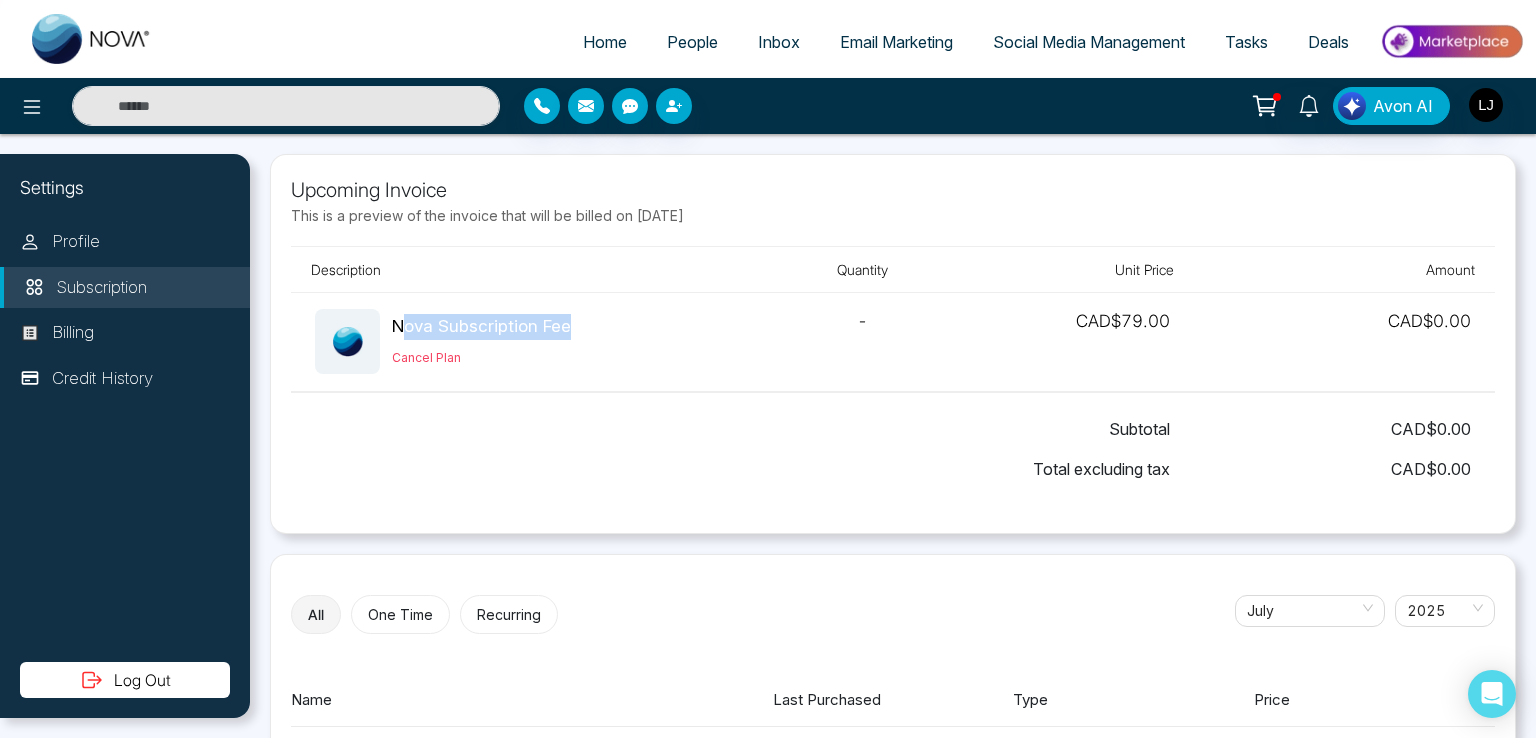 drag, startPoint x: 408, startPoint y: 315, endPoint x: 572, endPoint y: 322, distance: 164.14932 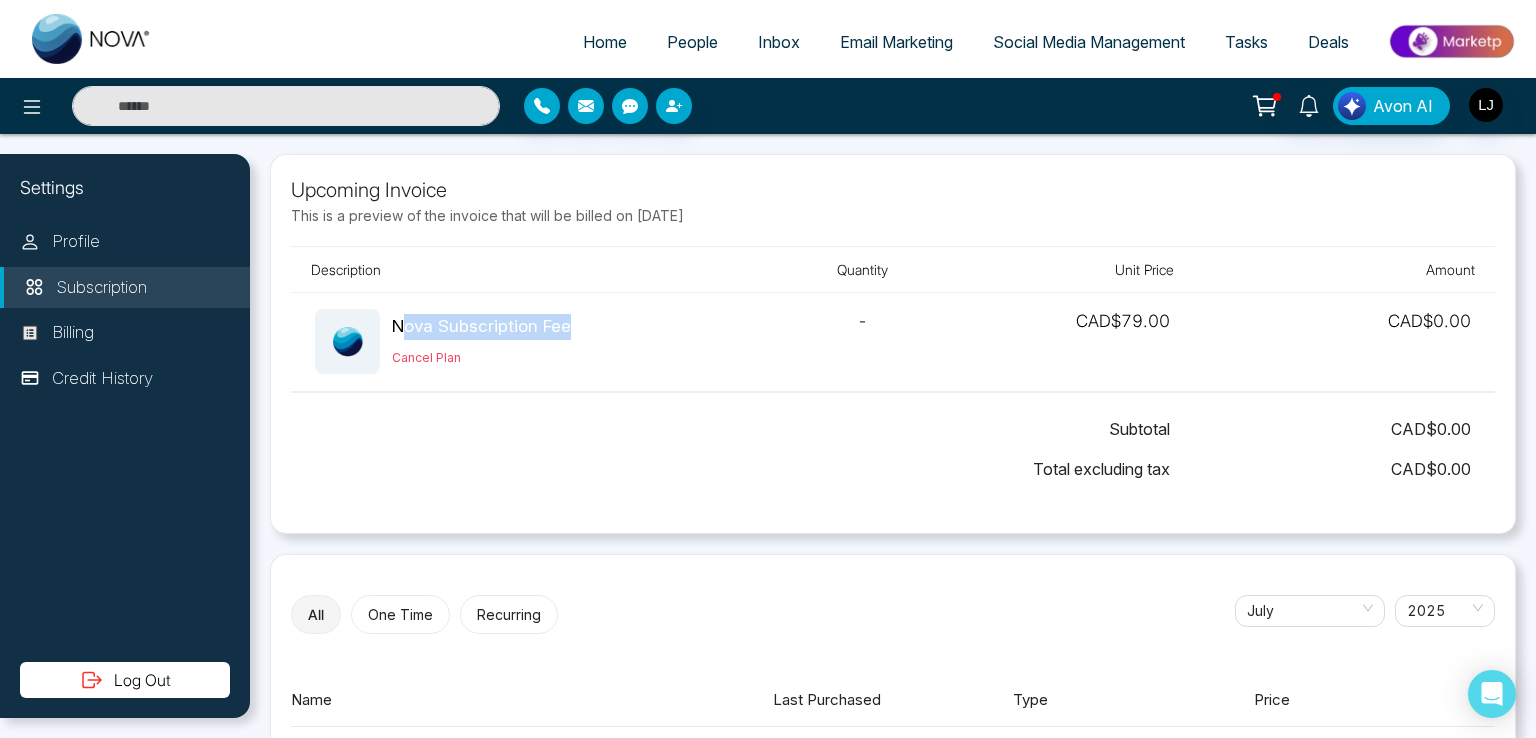 click on "Nova Subscription Fee Cancel Plan" at bounding box center [532, 341] 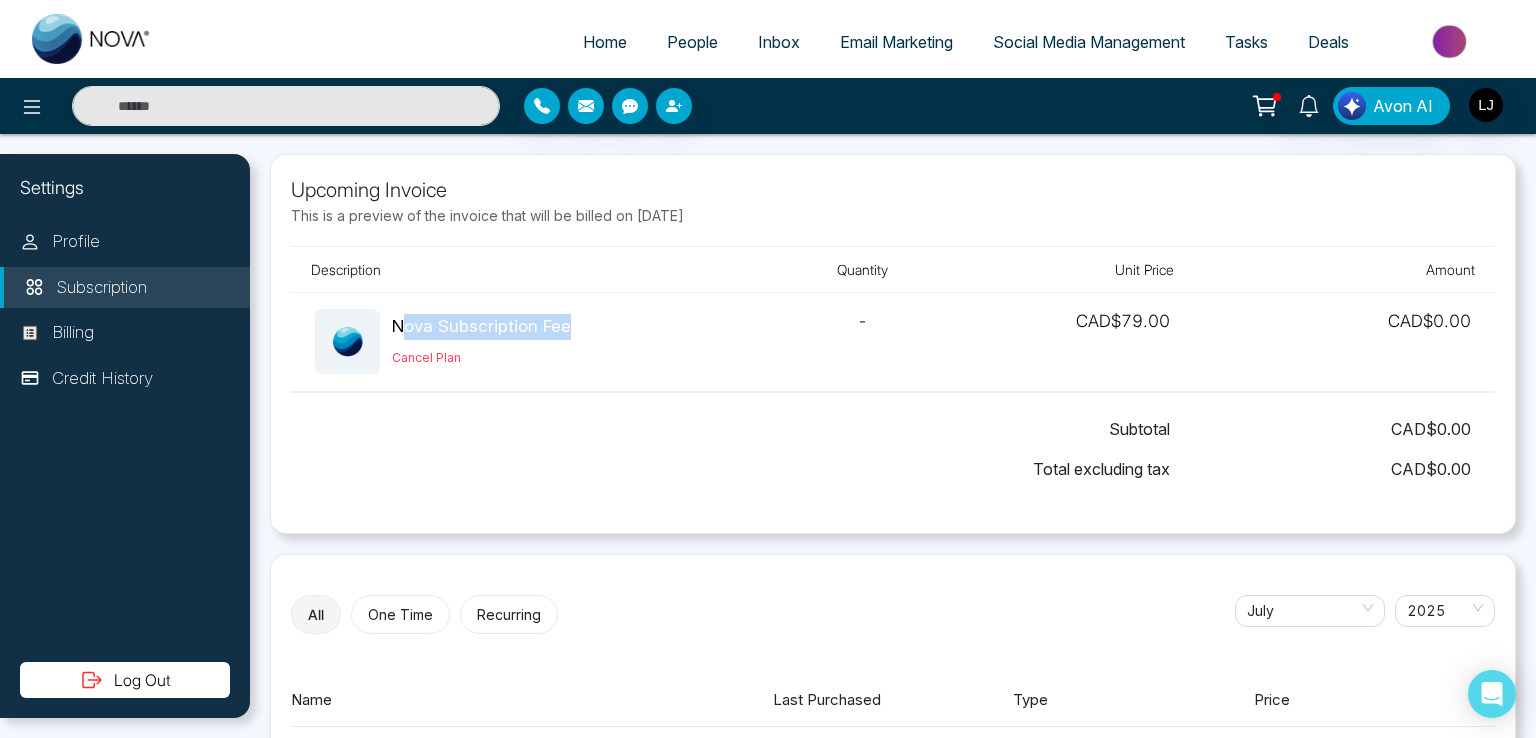 click on "Nova Subscription Fee" at bounding box center [481, 327] 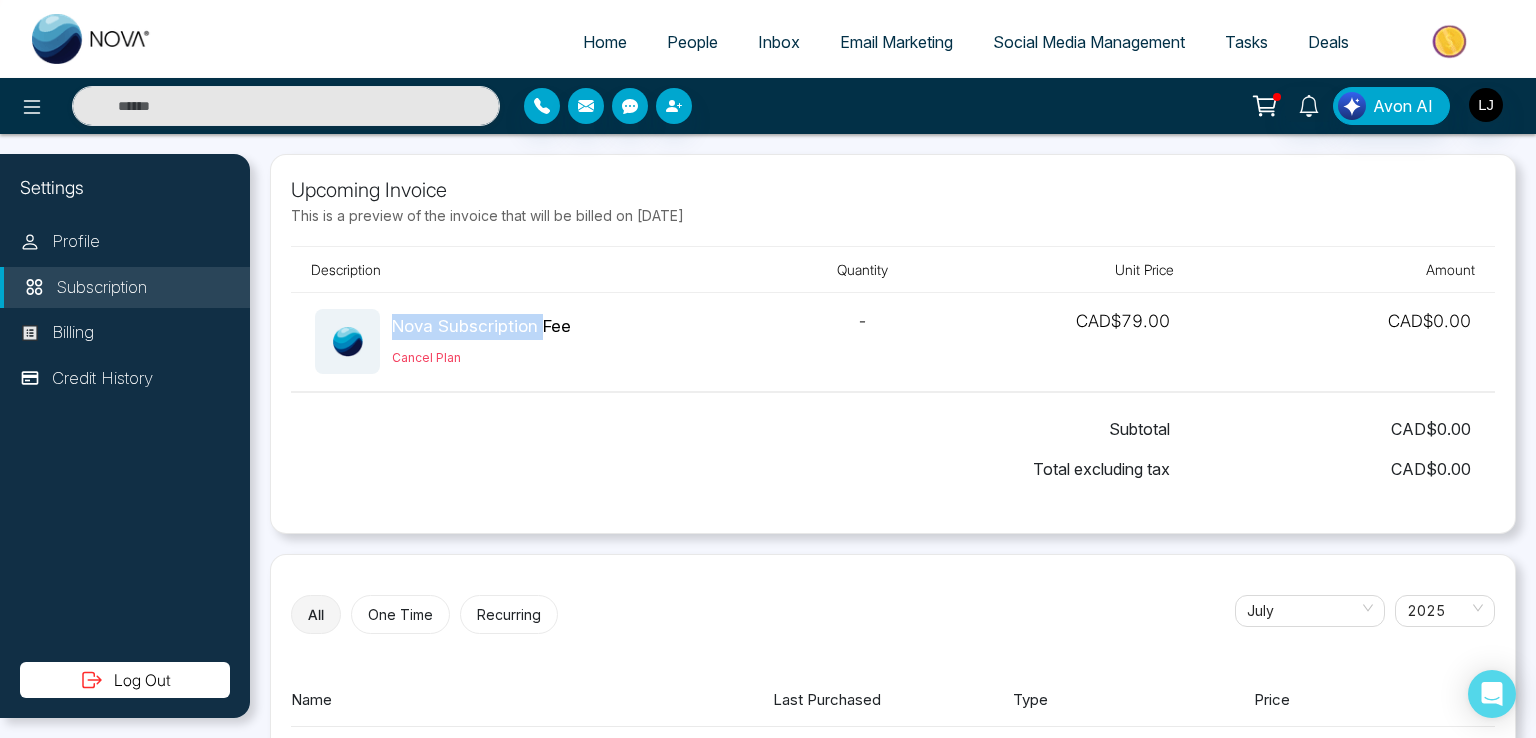 drag, startPoint x: 400, startPoint y: 325, endPoint x: 544, endPoint y: 319, distance: 144.12494 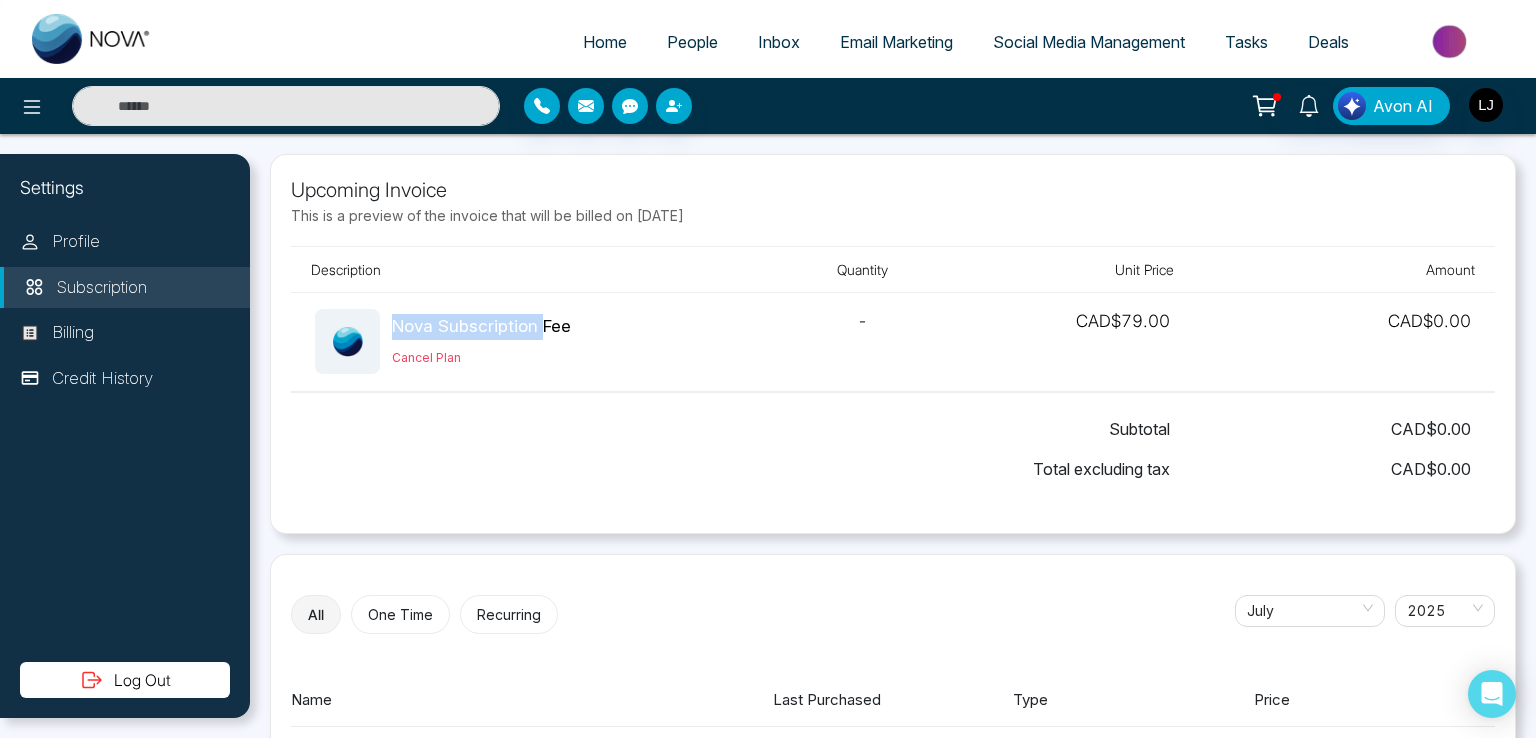 click on "Nova Subscription Fee" at bounding box center [481, 327] 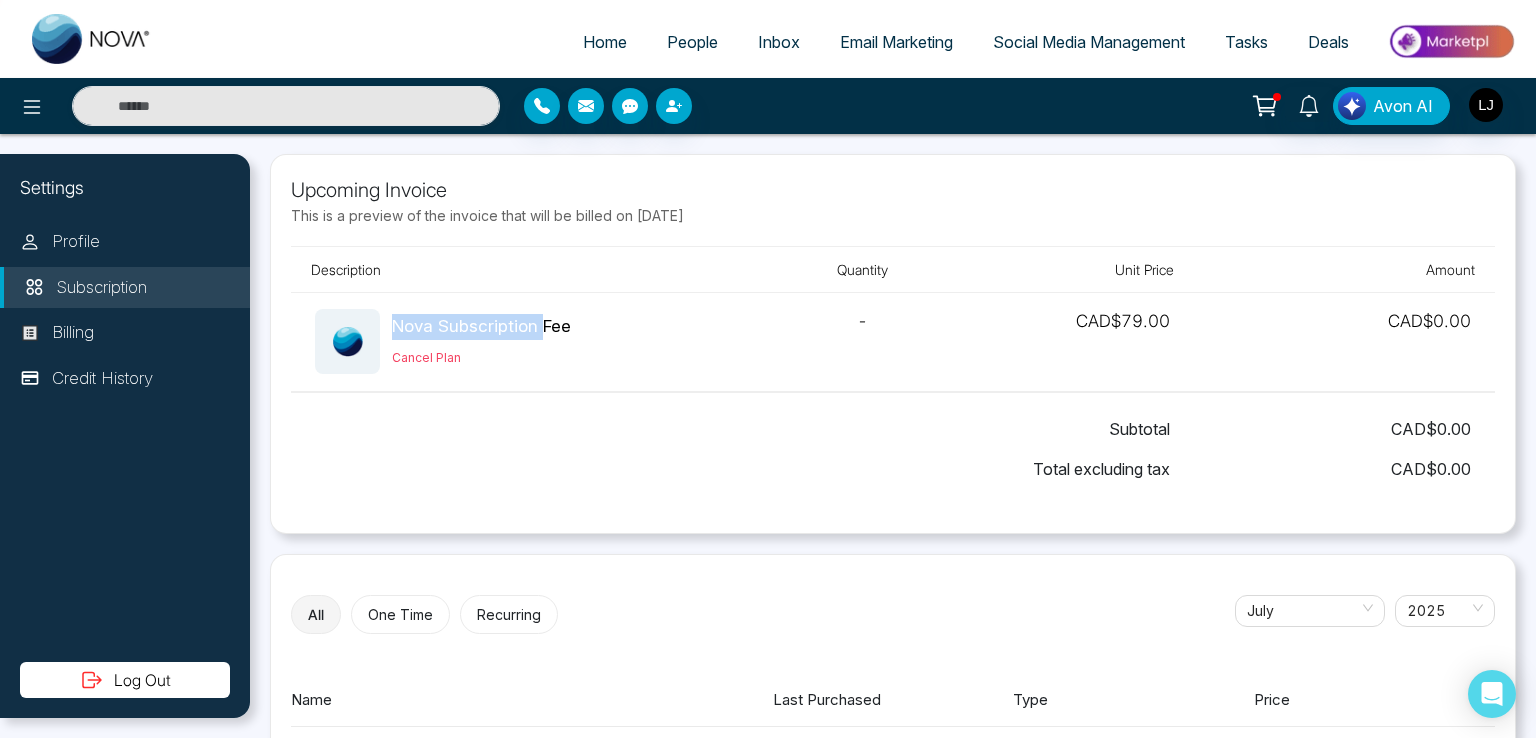 click on "Nova Subscription Fee" at bounding box center (481, 327) 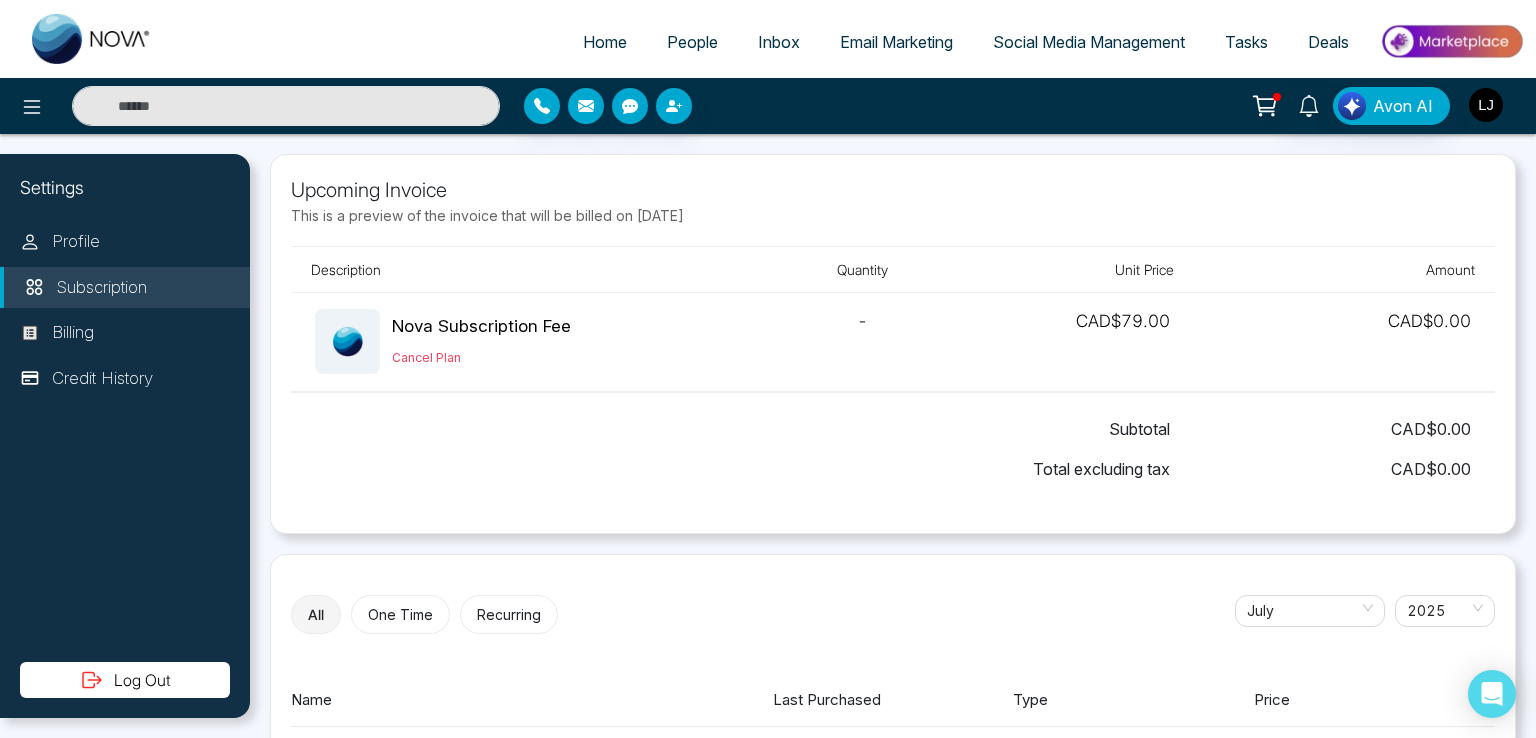 click at bounding box center (1486, 105) 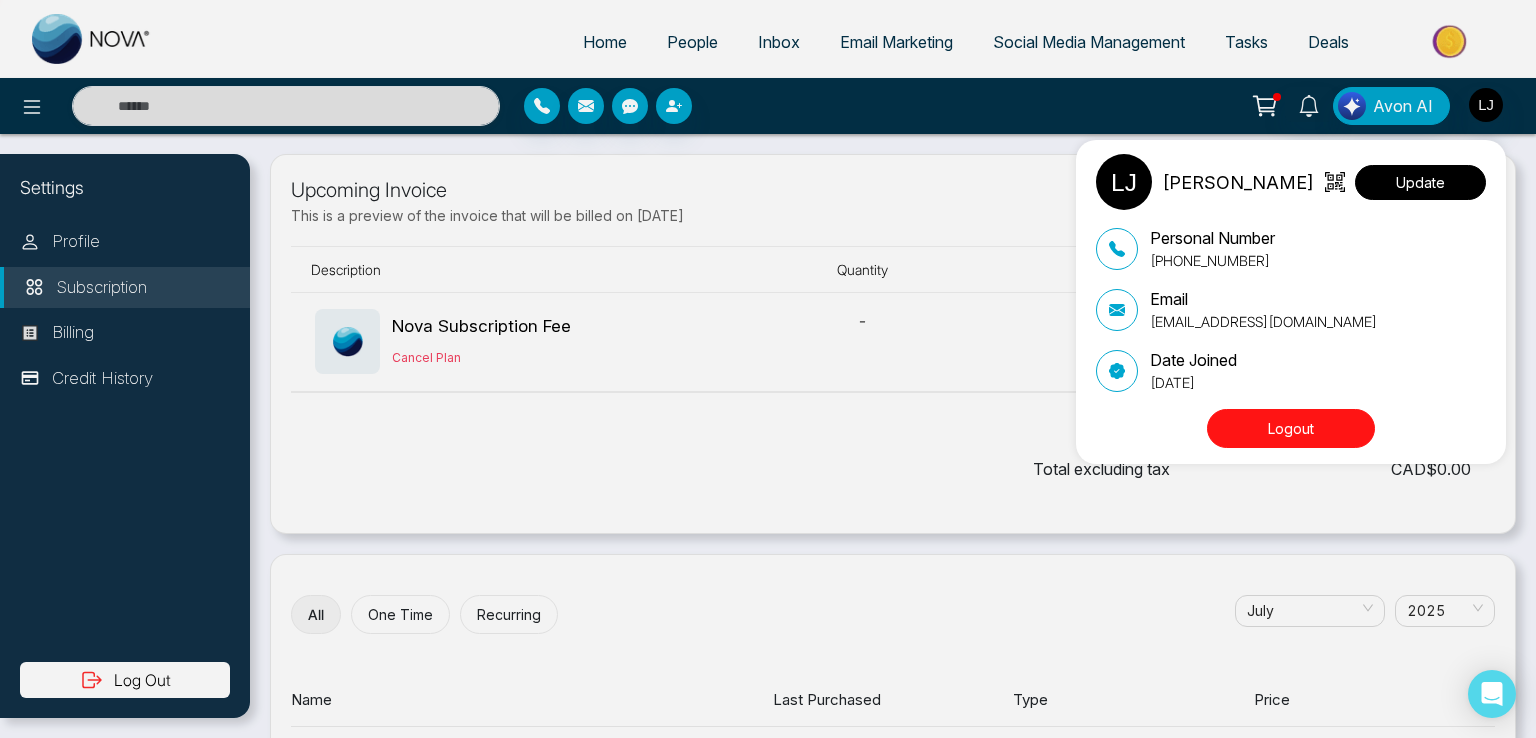 click on "Update" at bounding box center [1420, 182] 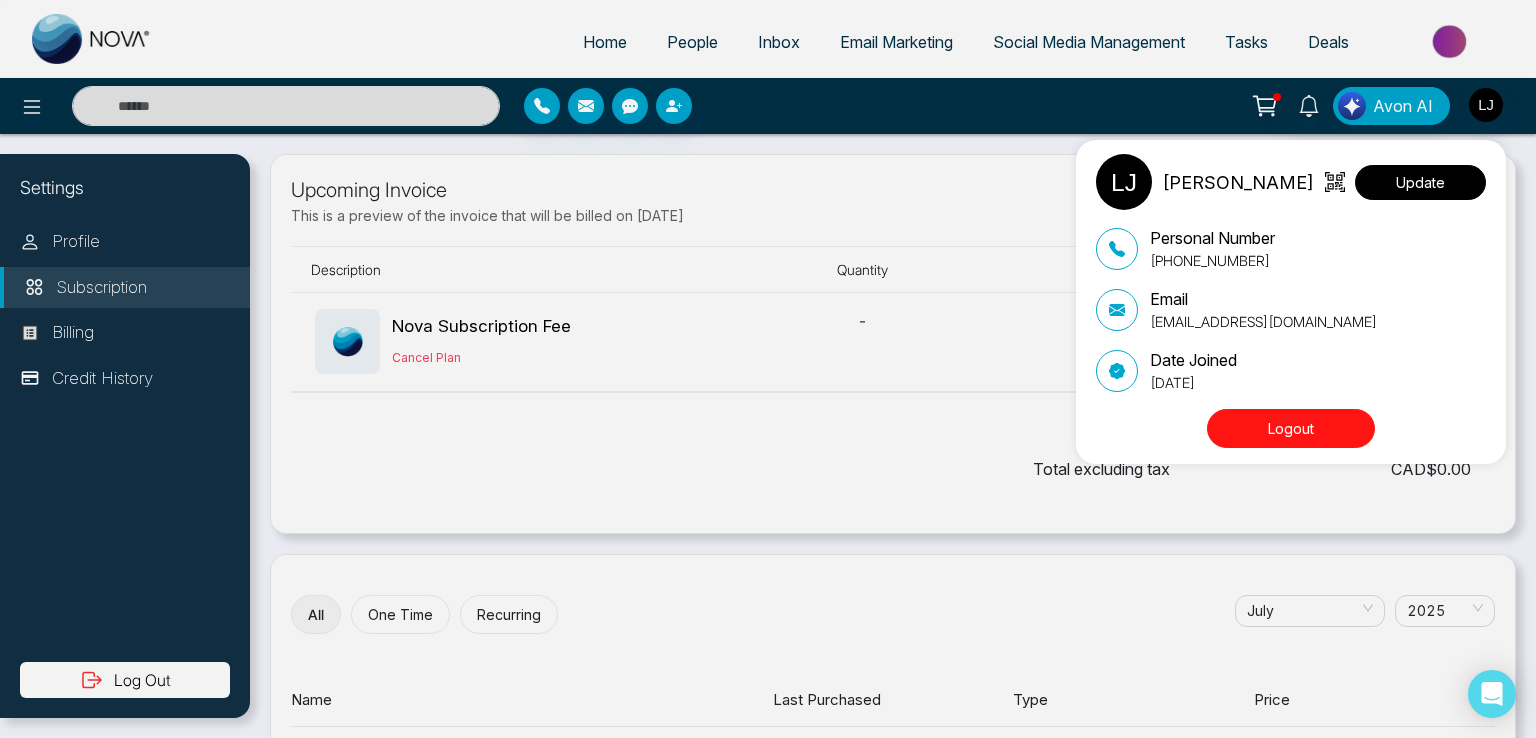 select 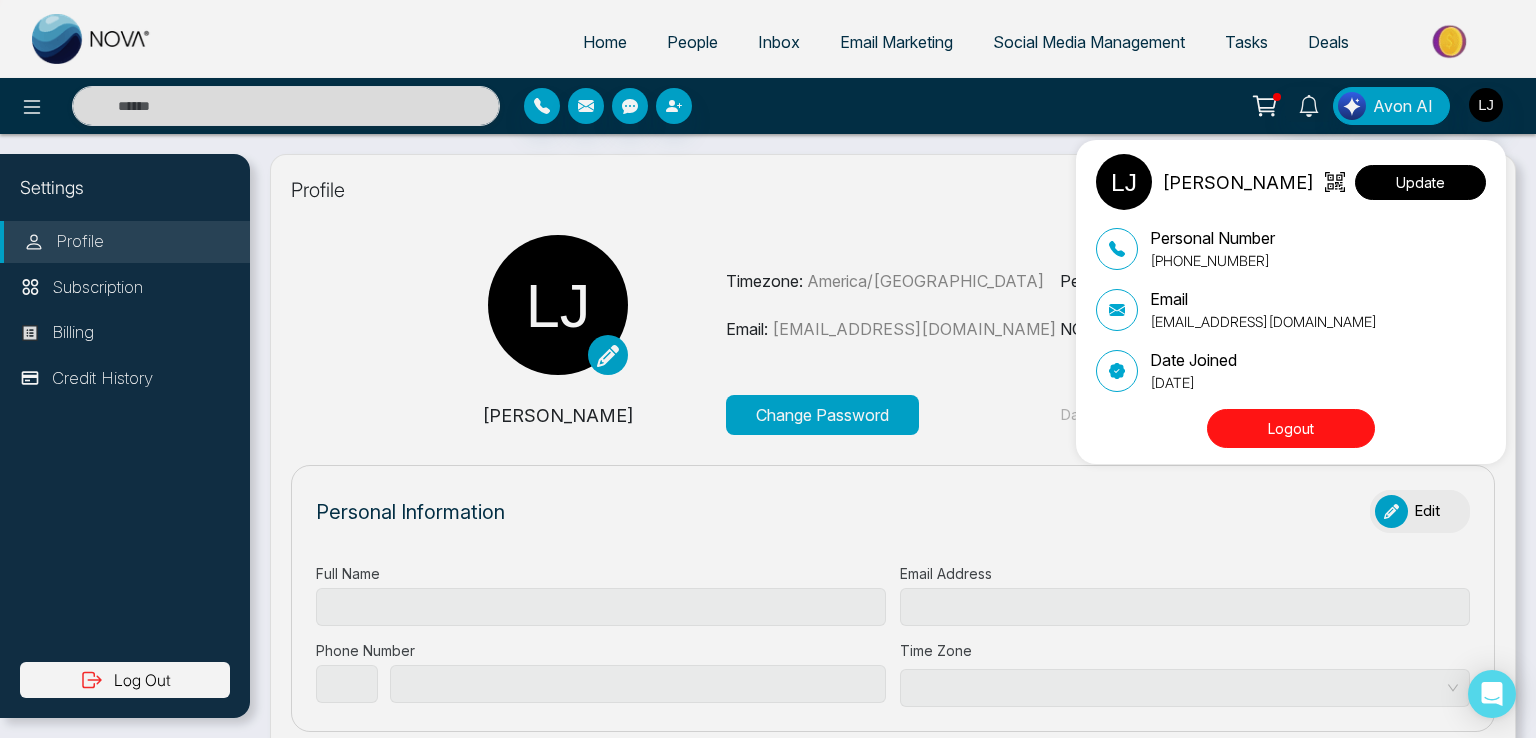 type on "**********" 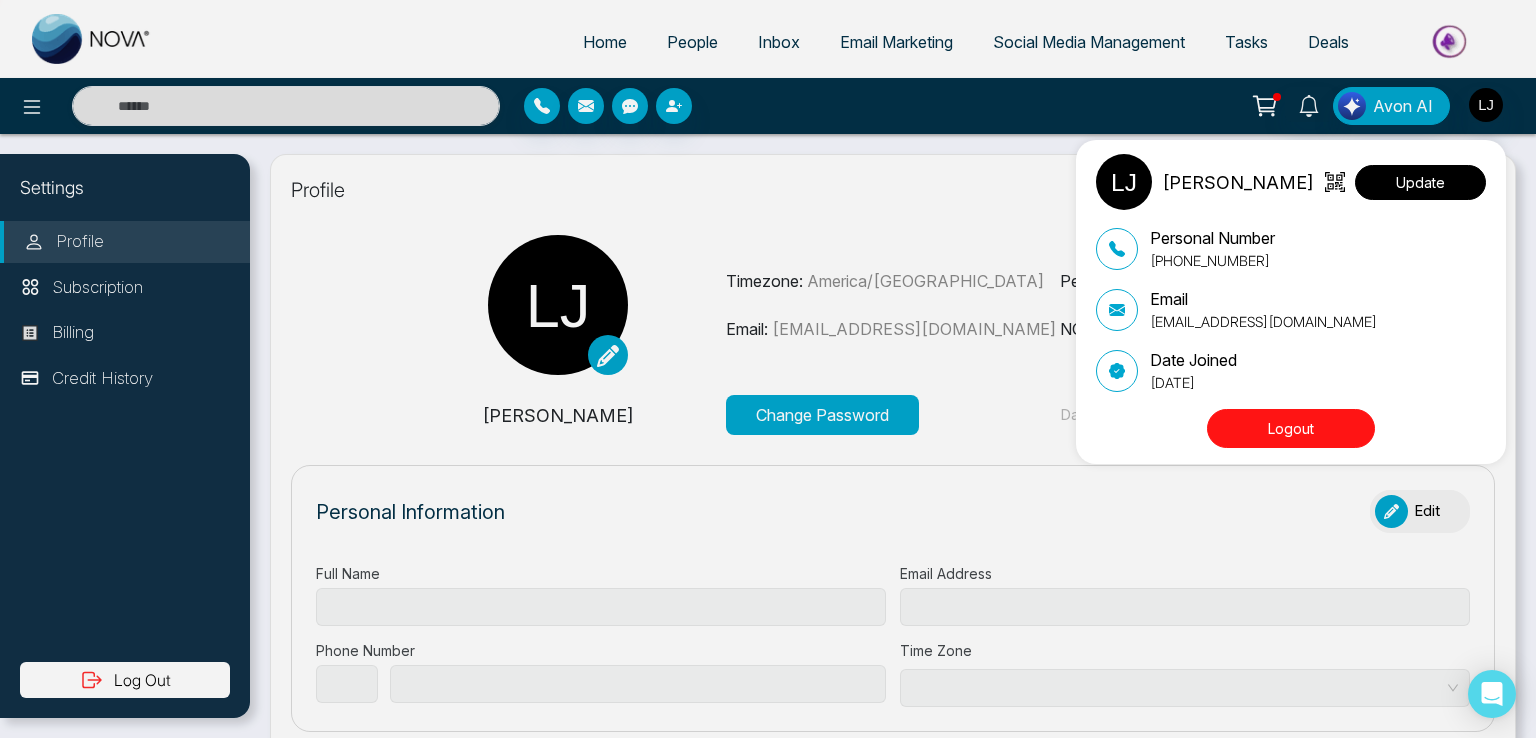 type on "**********" 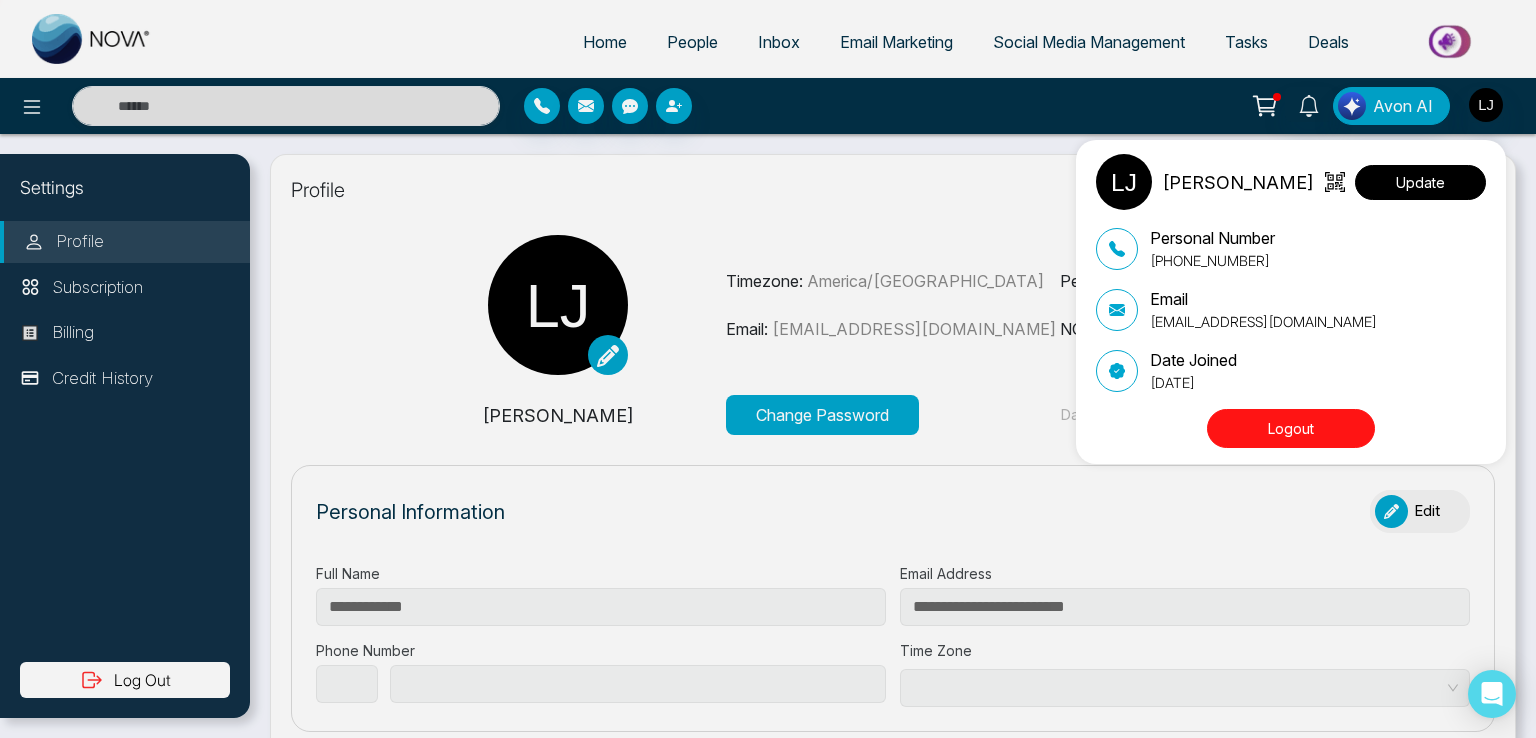select on "***" 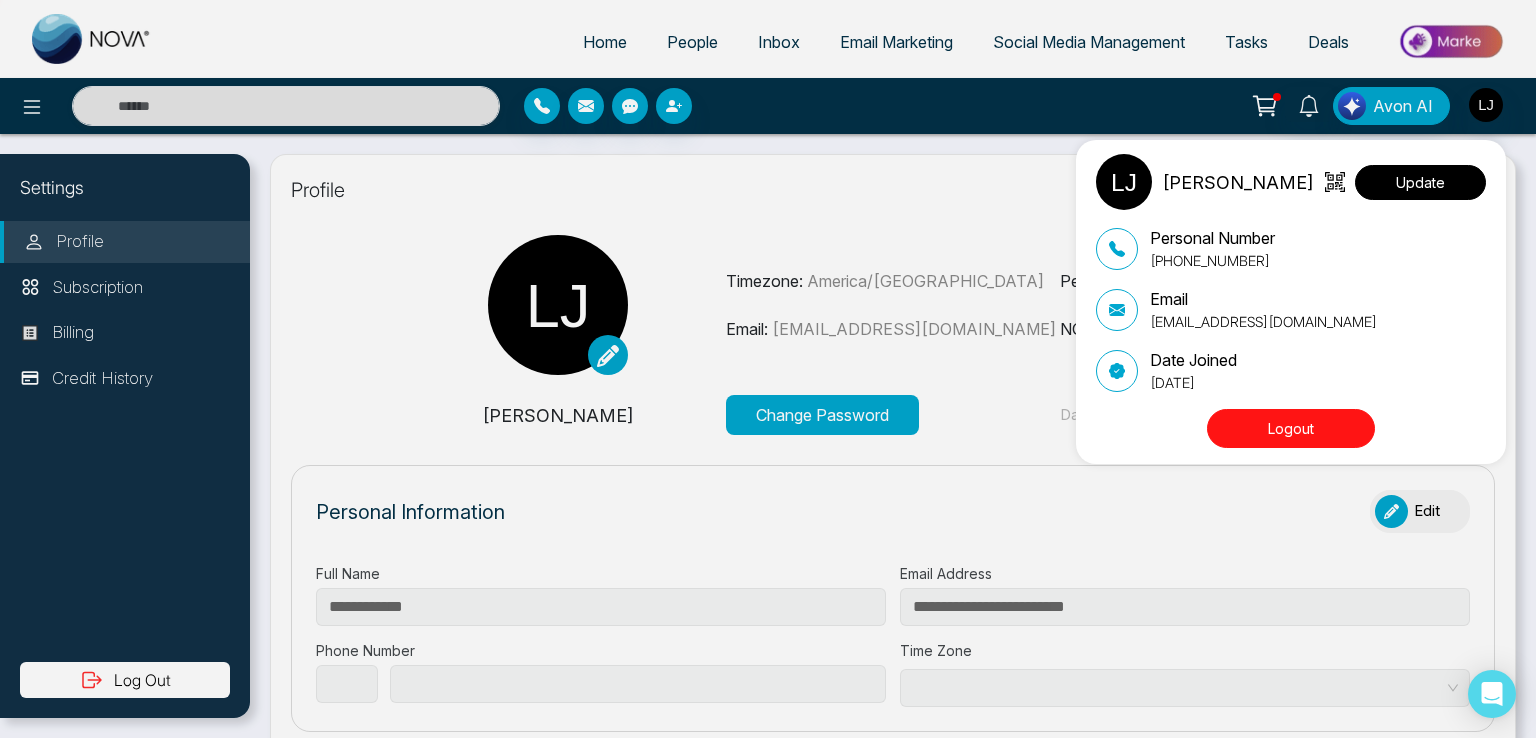 type on "**********" 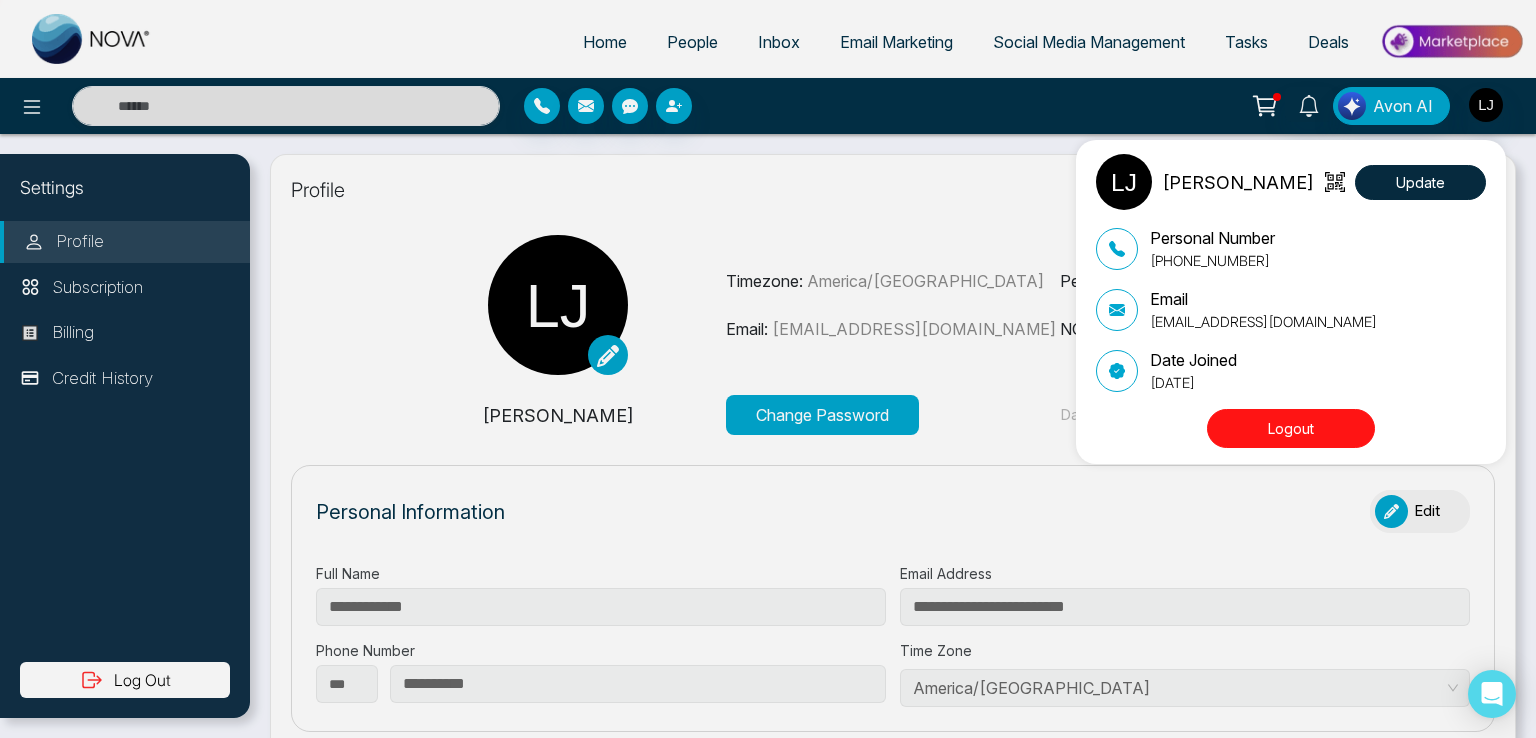 type on "**********" 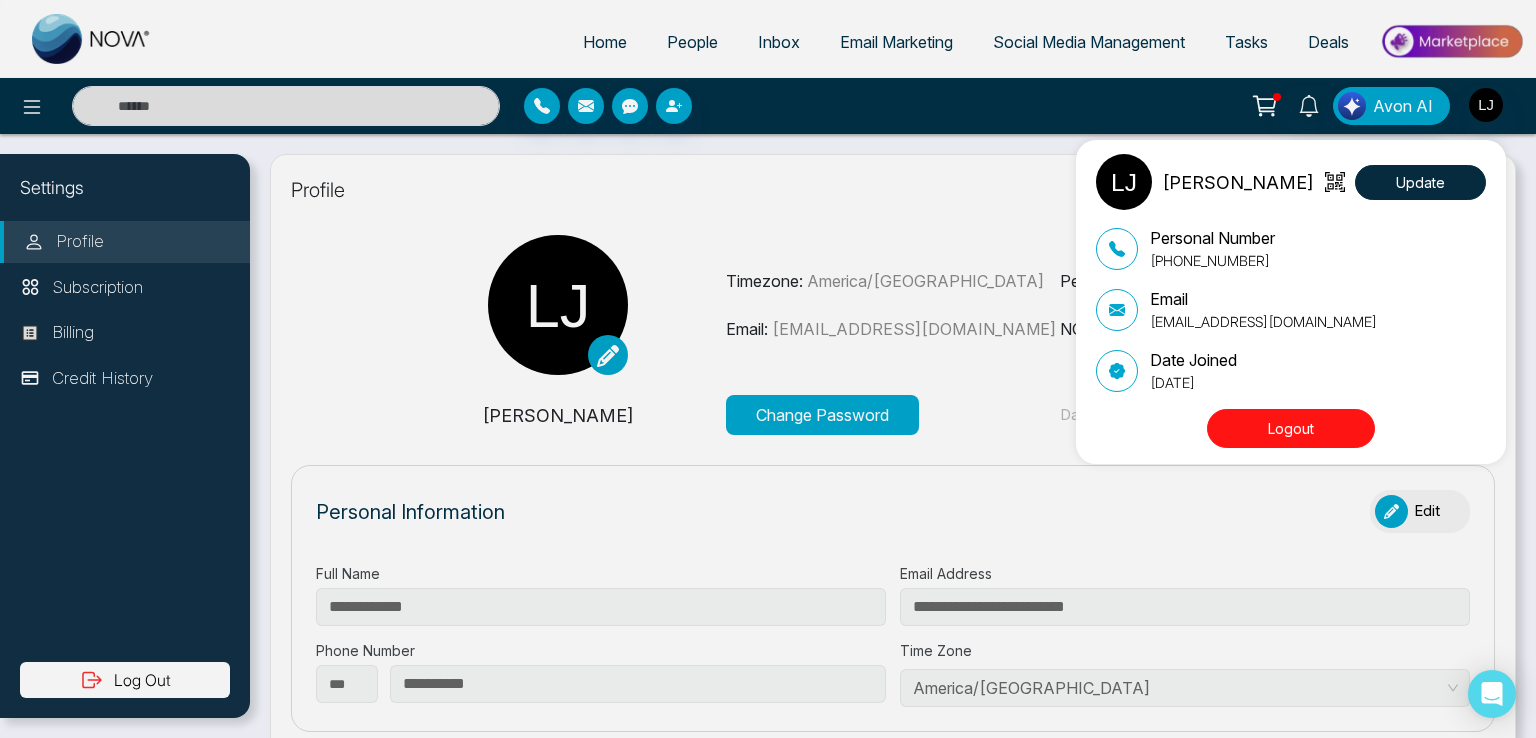 click on "Lokesh Joshi Update Personal Number +918421020309 Email lokeshjoshi6454@gmail.com Date Joined July 4, 2025 Logout" at bounding box center (768, 369) 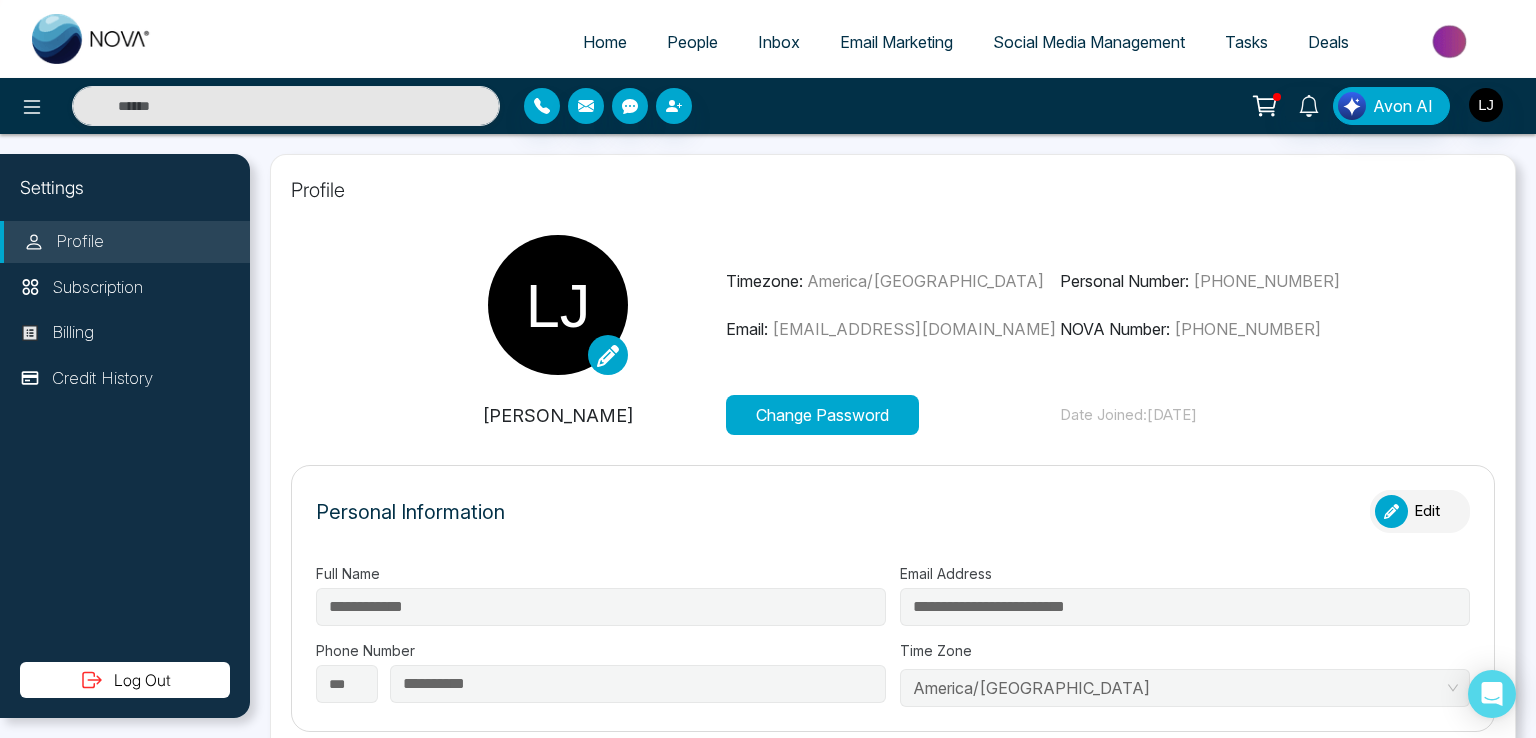 click 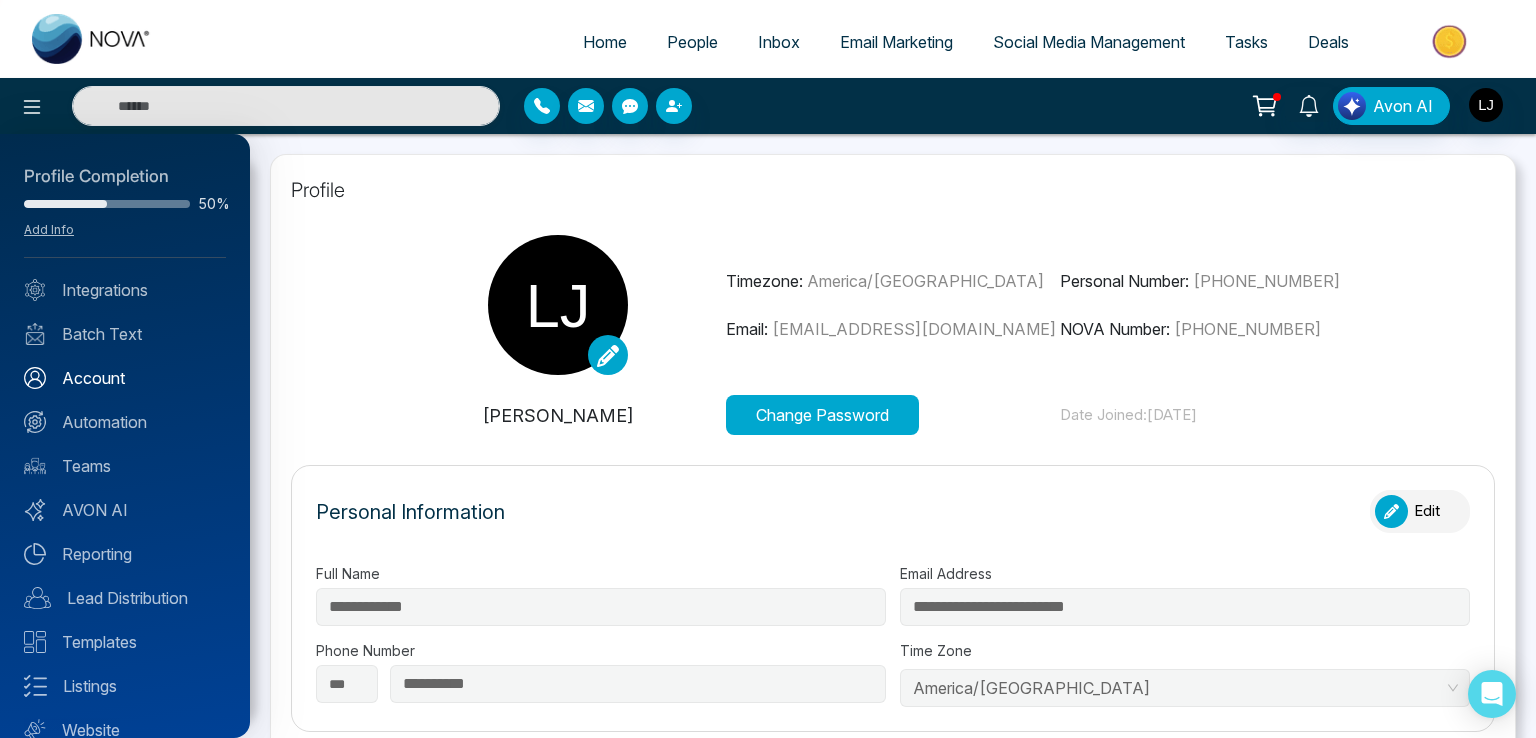 click on "Account" at bounding box center (125, 378) 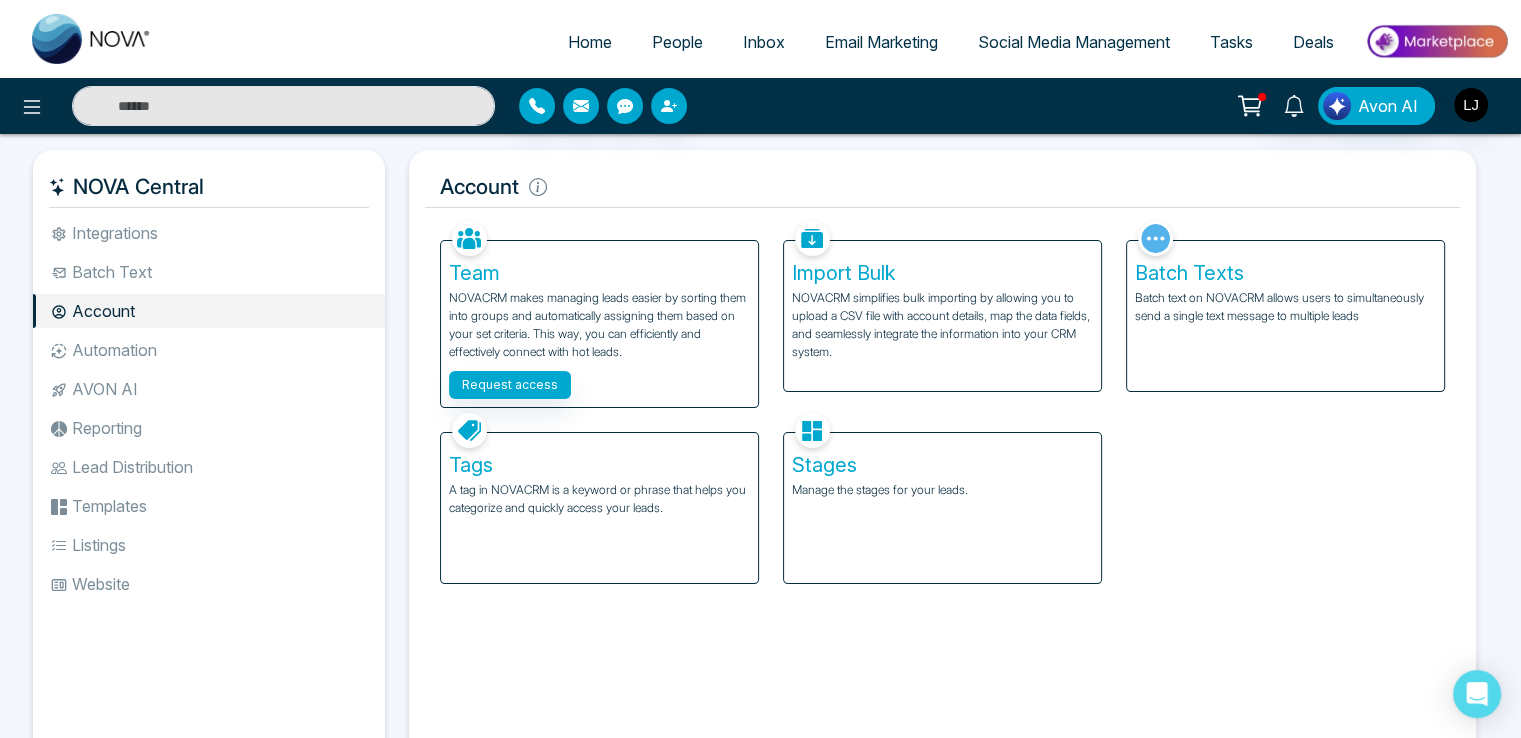 click on "Account" at bounding box center [942, 187] 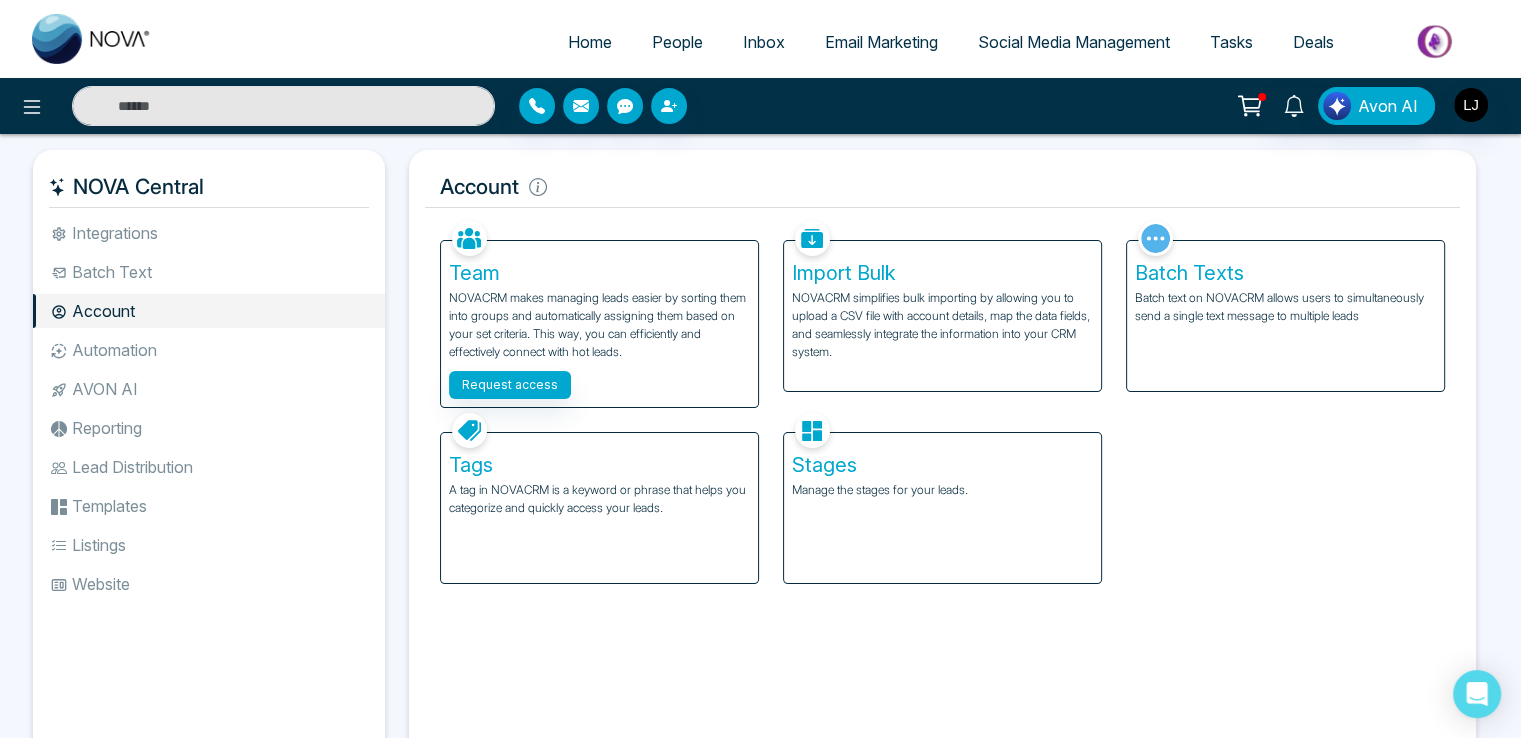 click on "Social Media Management" at bounding box center (1074, 42) 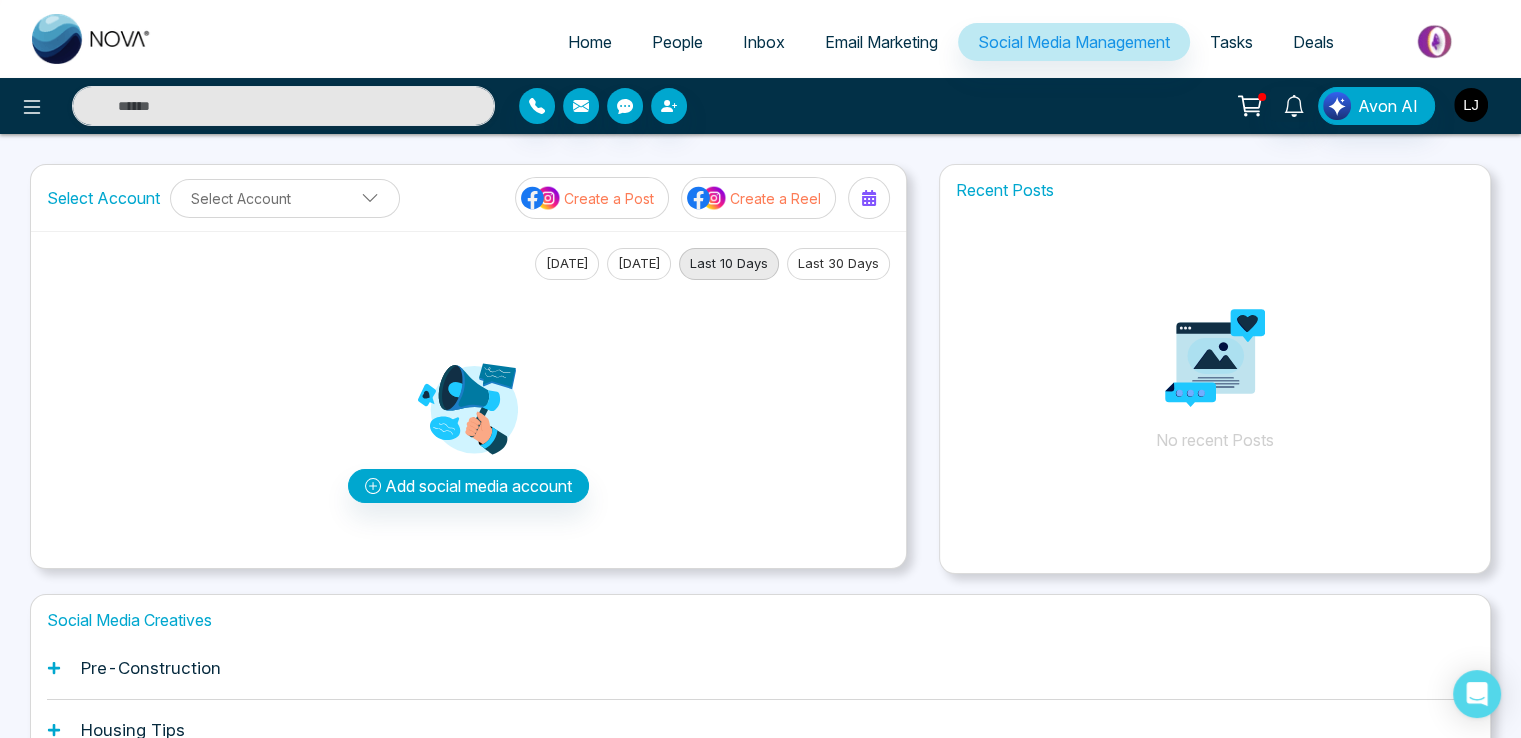 click at bounding box center [1471, 105] 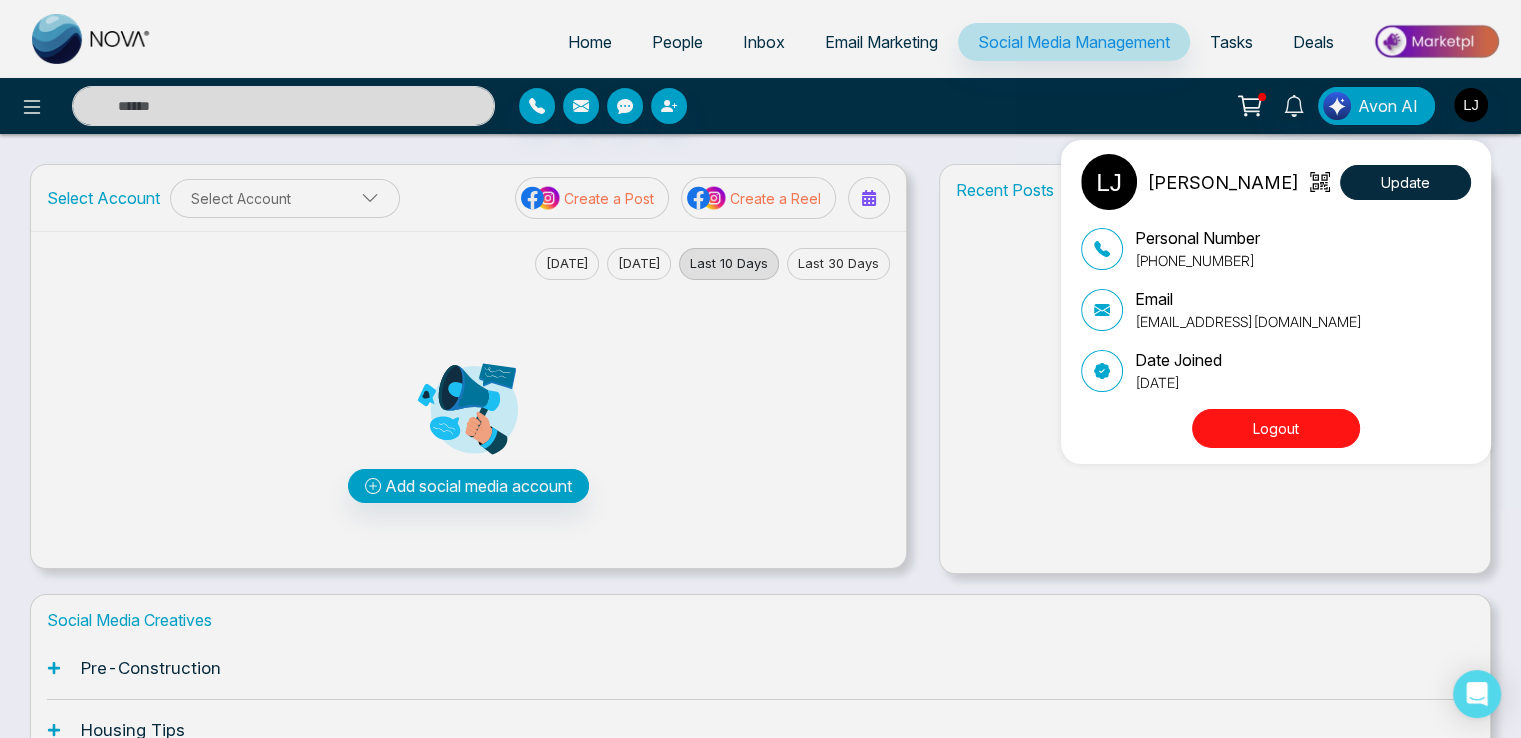 click on "Lokesh Joshi Update Personal Number +918421020309 Email lokeshjoshi6454@gmail.com Date Joined July 4, 2025 Logout" at bounding box center [760, 369] 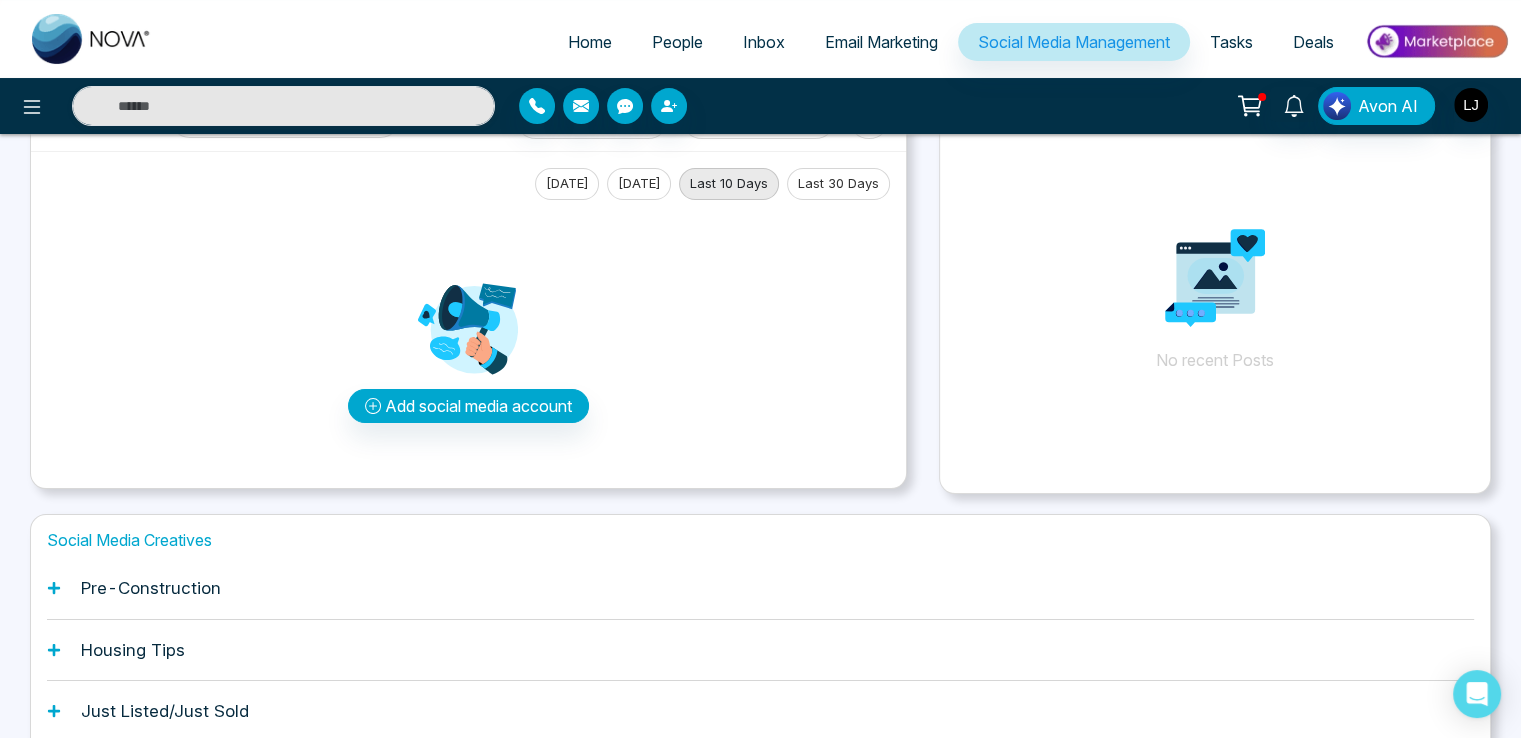 scroll, scrollTop: 0, scrollLeft: 0, axis: both 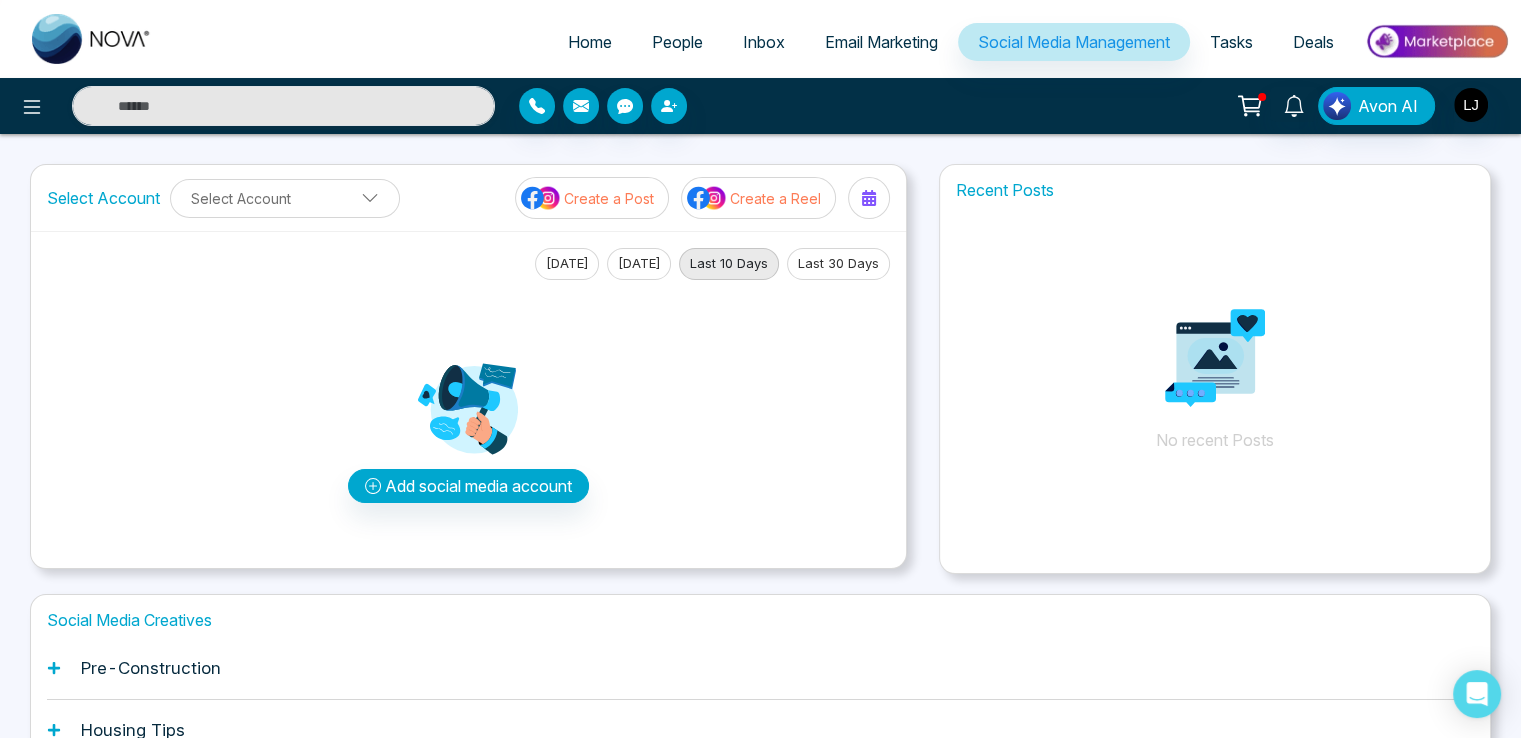 click on "Add social media account" at bounding box center (468, 431) 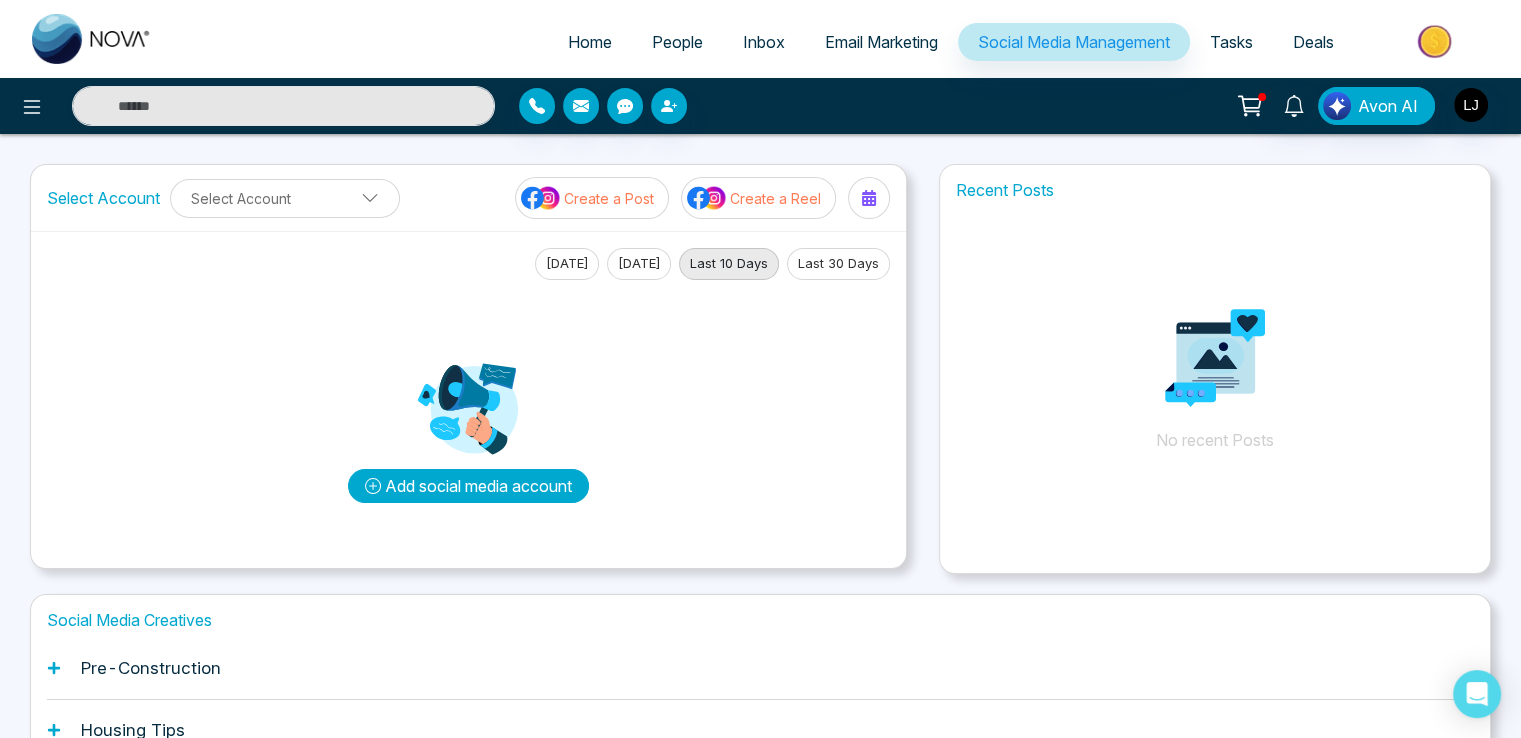click on "Add social media account" at bounding box center (468, 486) 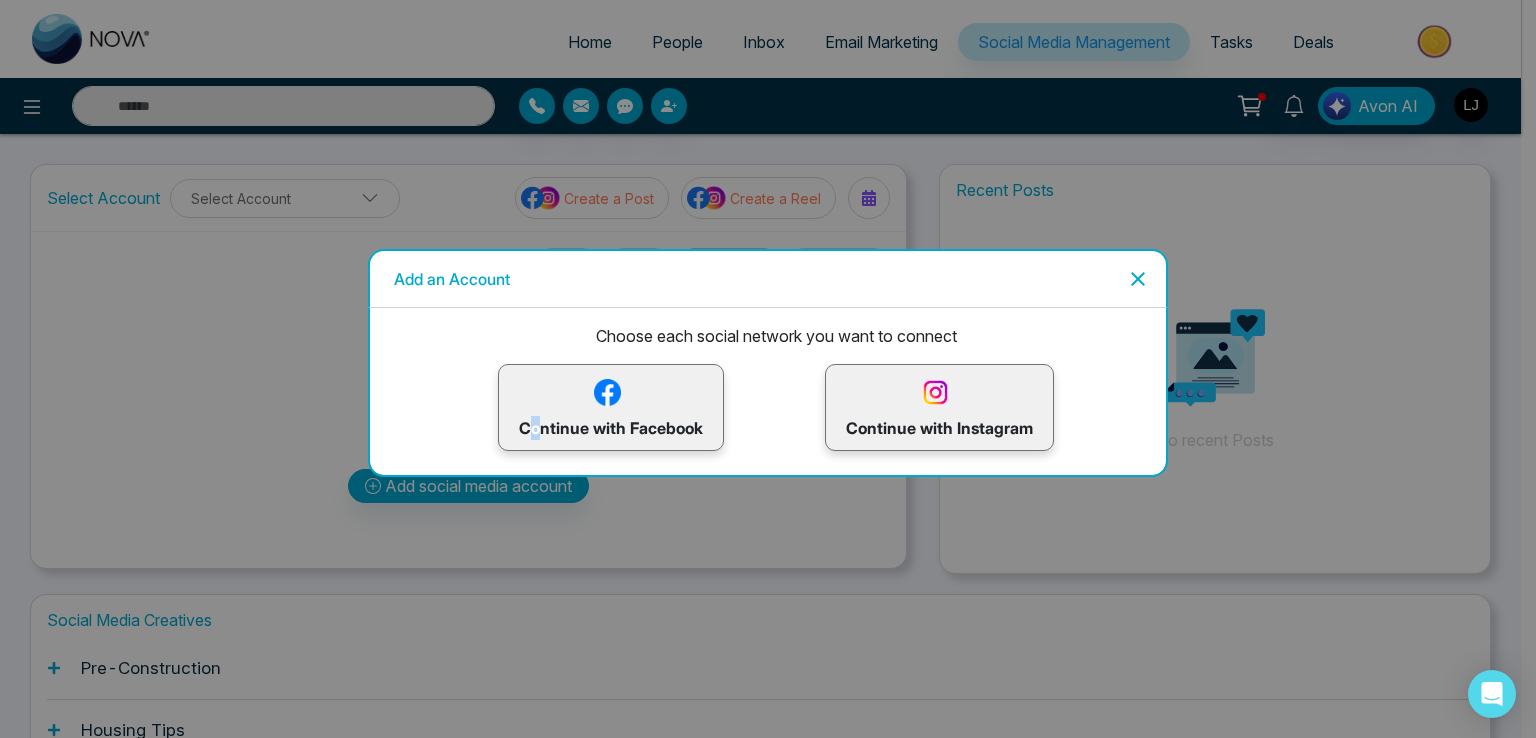 click on "Continue with Facebook" at bounding box center (611, 407) 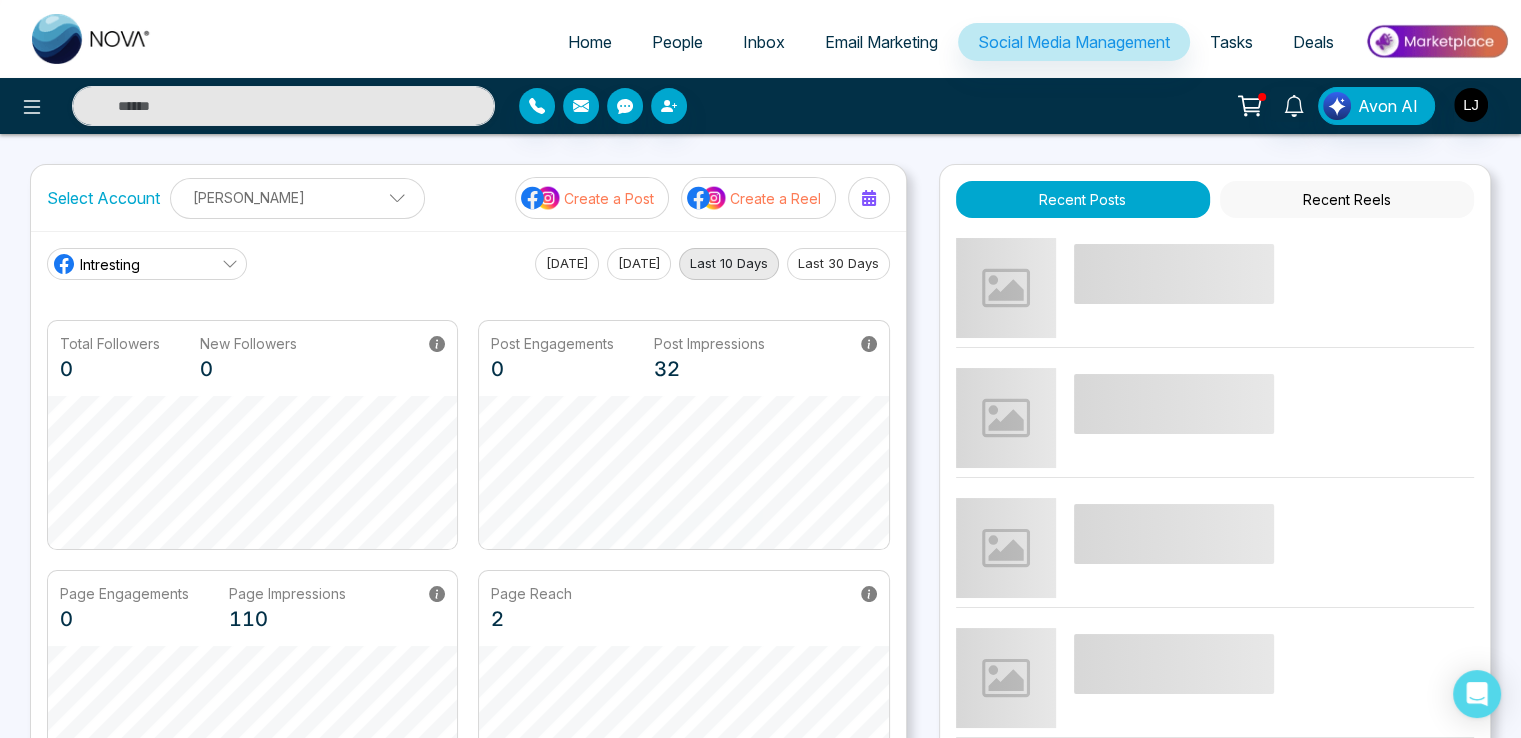 click on "Intresting" at bounding box center [147, 264] 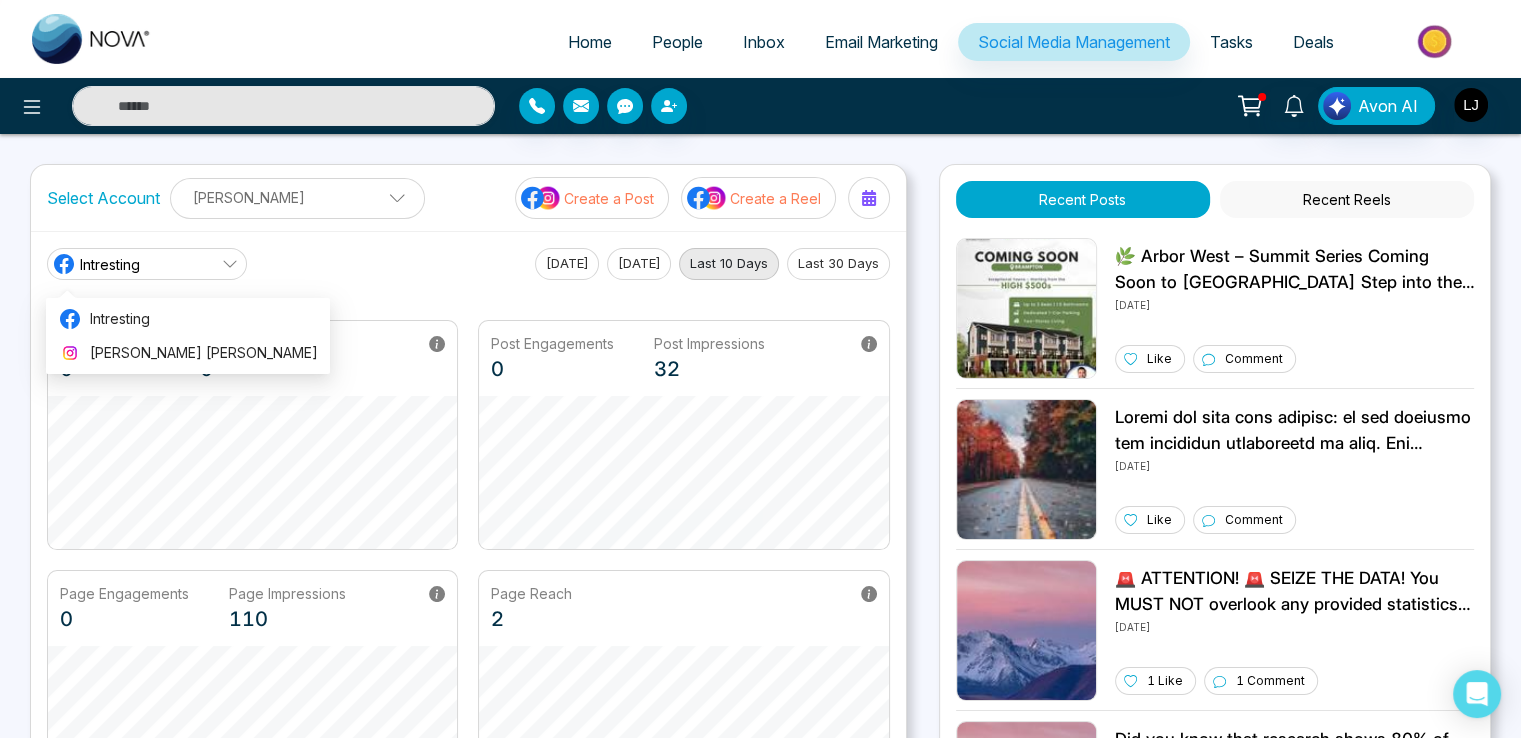 click on "Intresting Today Yesterday Last 10 Days Last 30 Days" at bounding box center [468, 264] 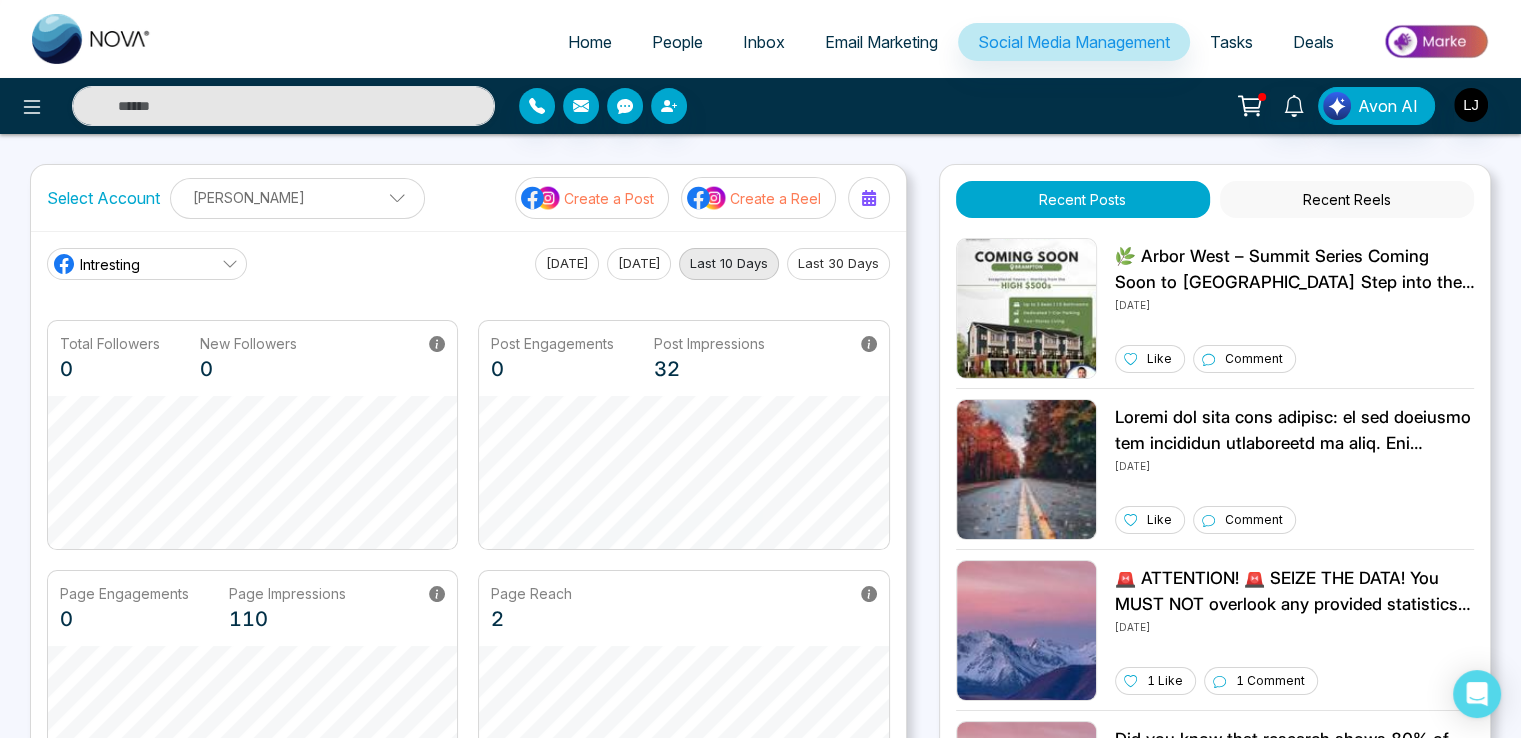 click on "Create a Post" at bounding box center (609, 198) 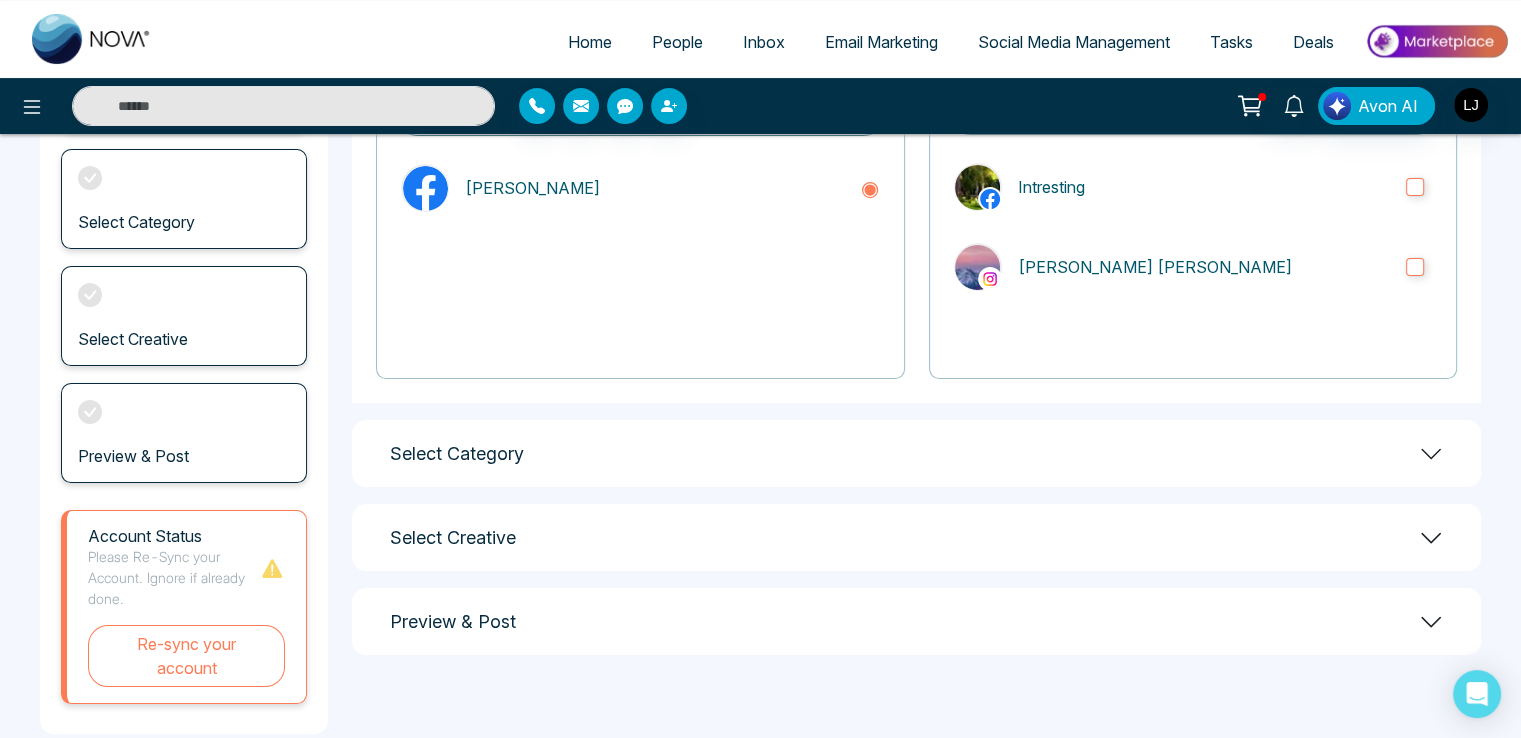 scroll, scrollTop: 272, scrollLeft: 0, axis: vertical 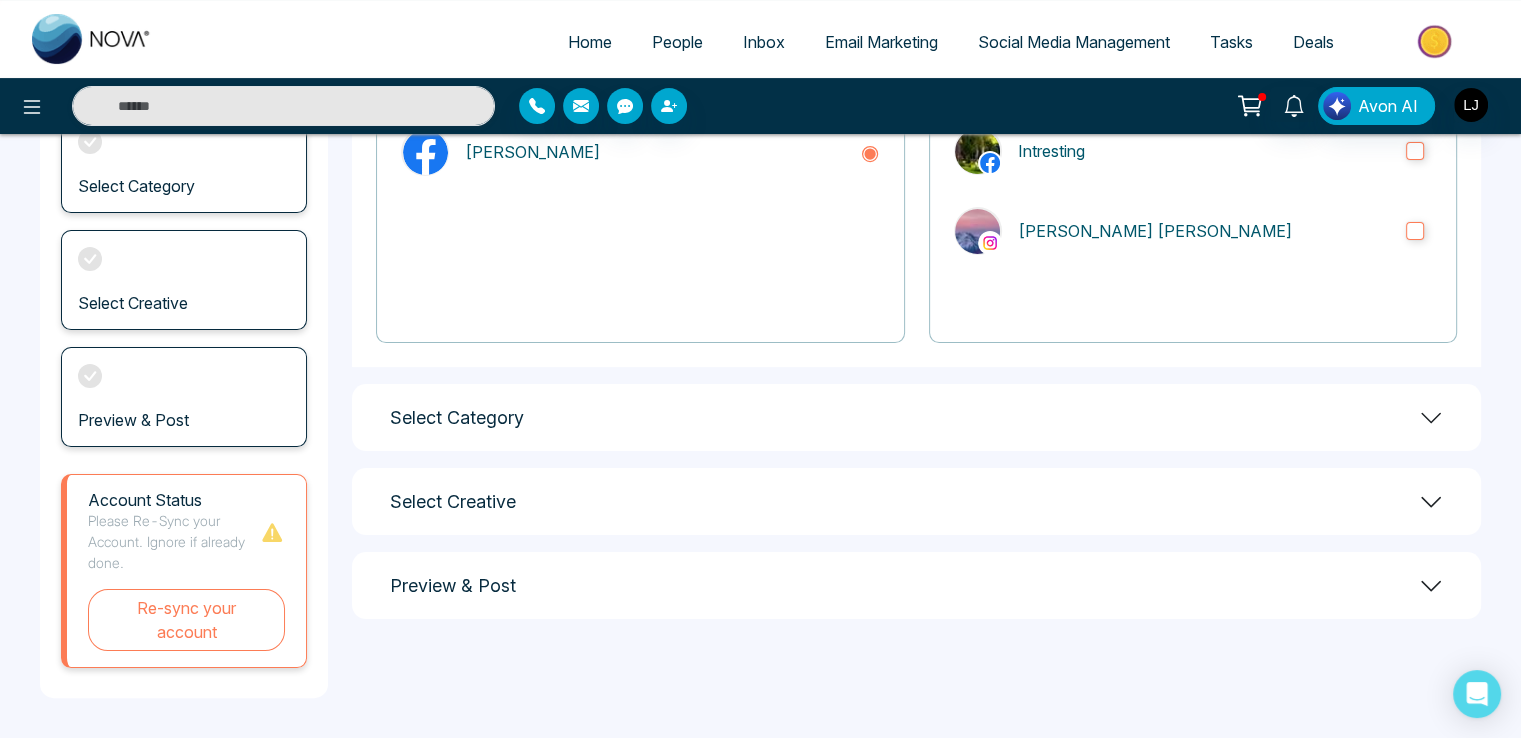 click on "Select Category" at bounding box center (916, 417) 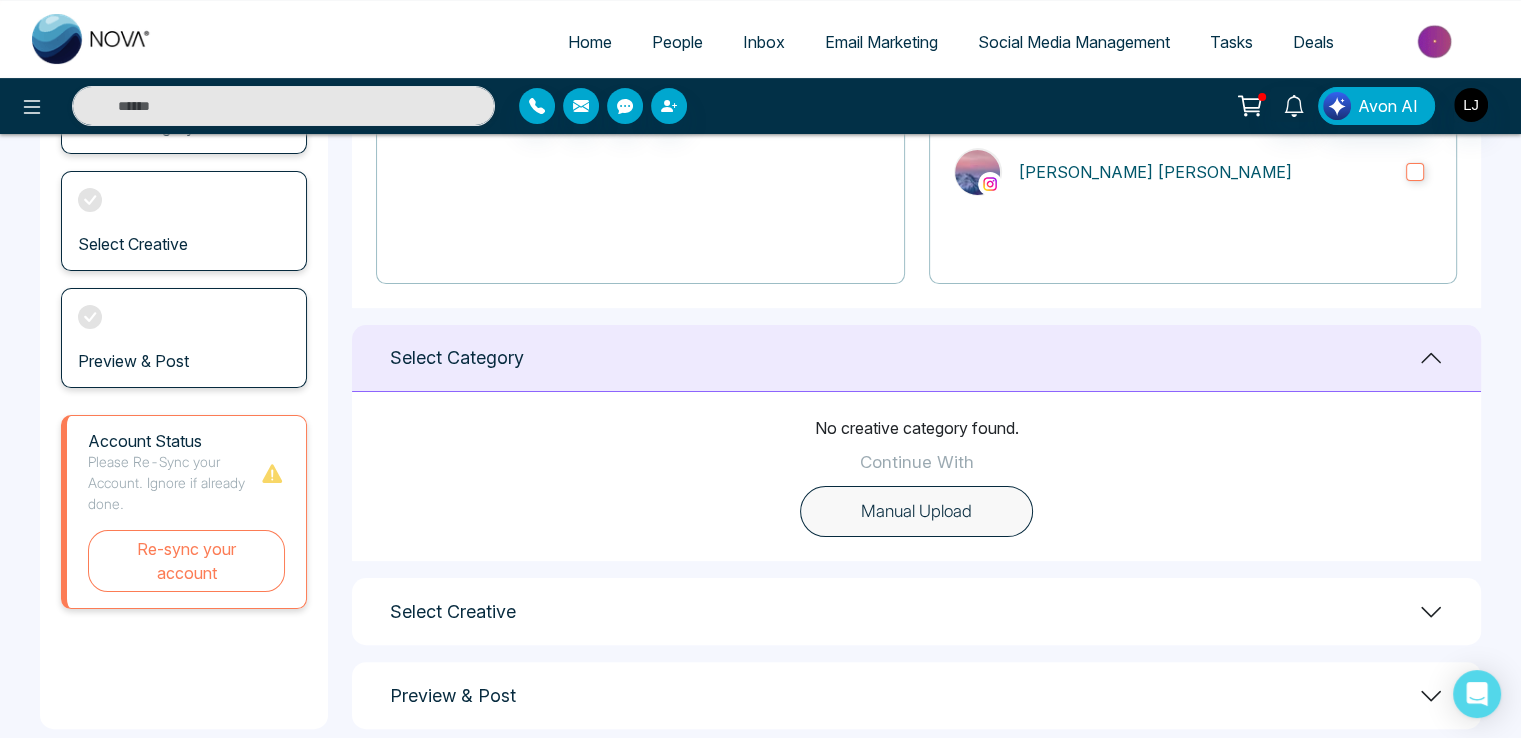 scroll, scrollTop: 362, scrollLeft: 0, axis: vertical 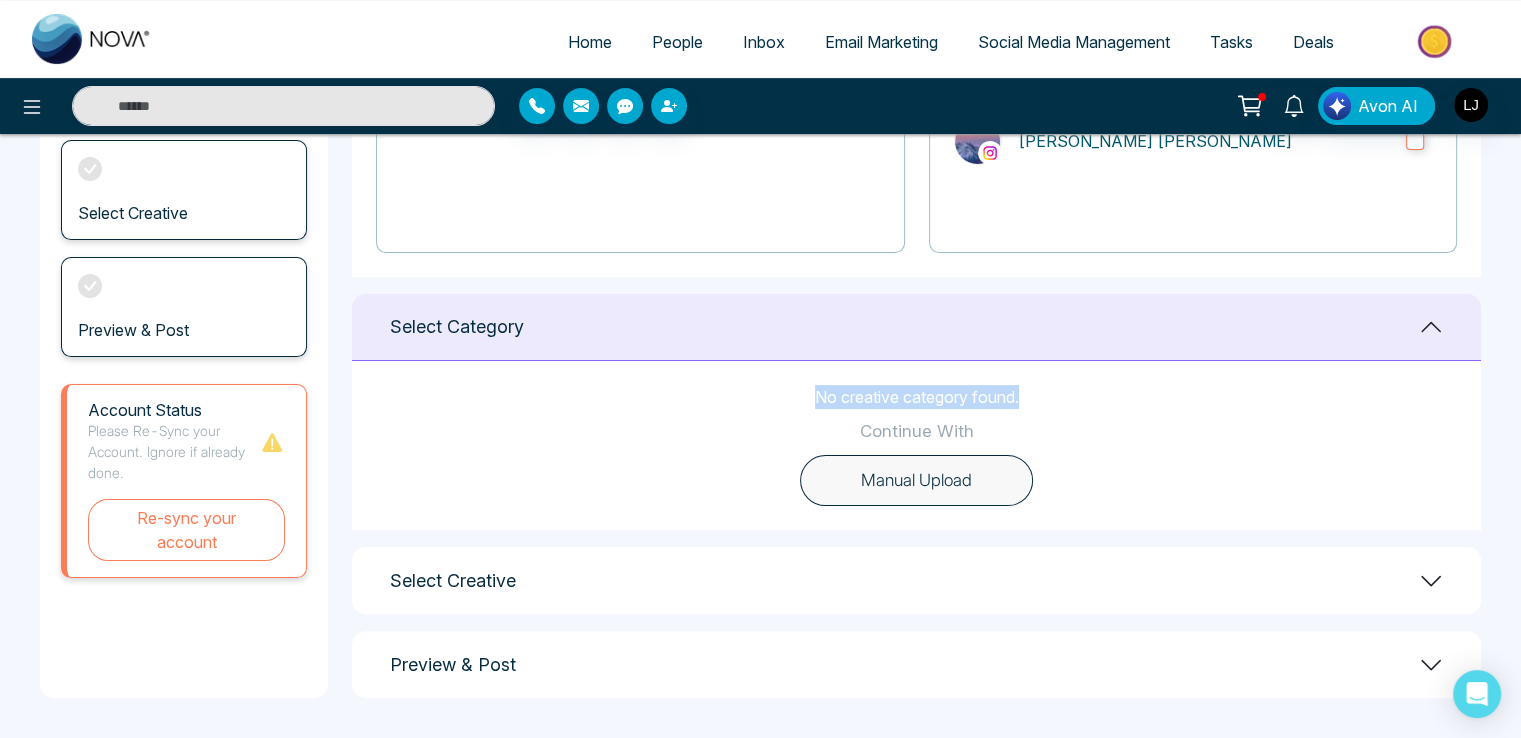 drag, startPoint x: 800, startPoint y: 403, endPoint x: 1028, endPoint y: 408, distance: 228.05482 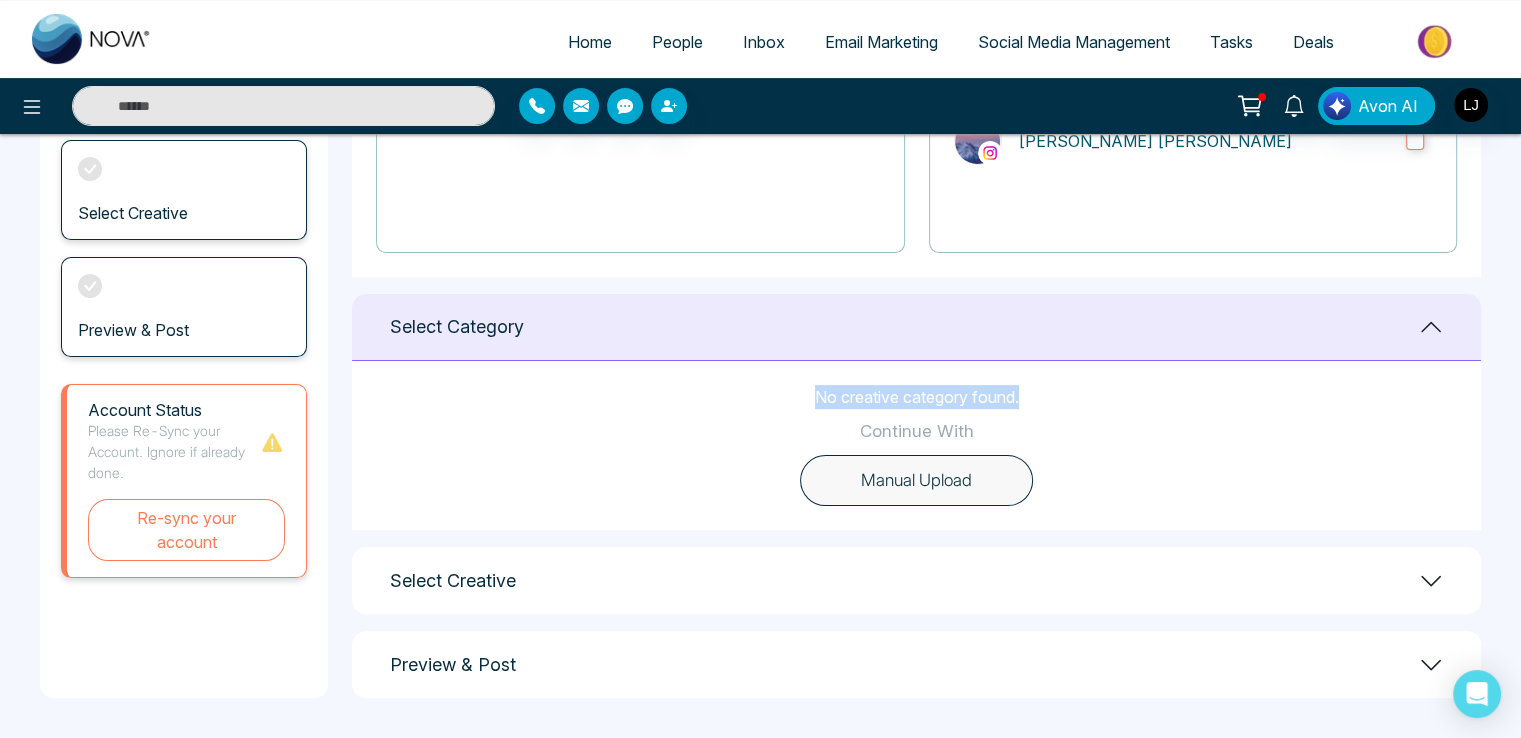 click on "No creative category found." at bounding box center [916, 397] 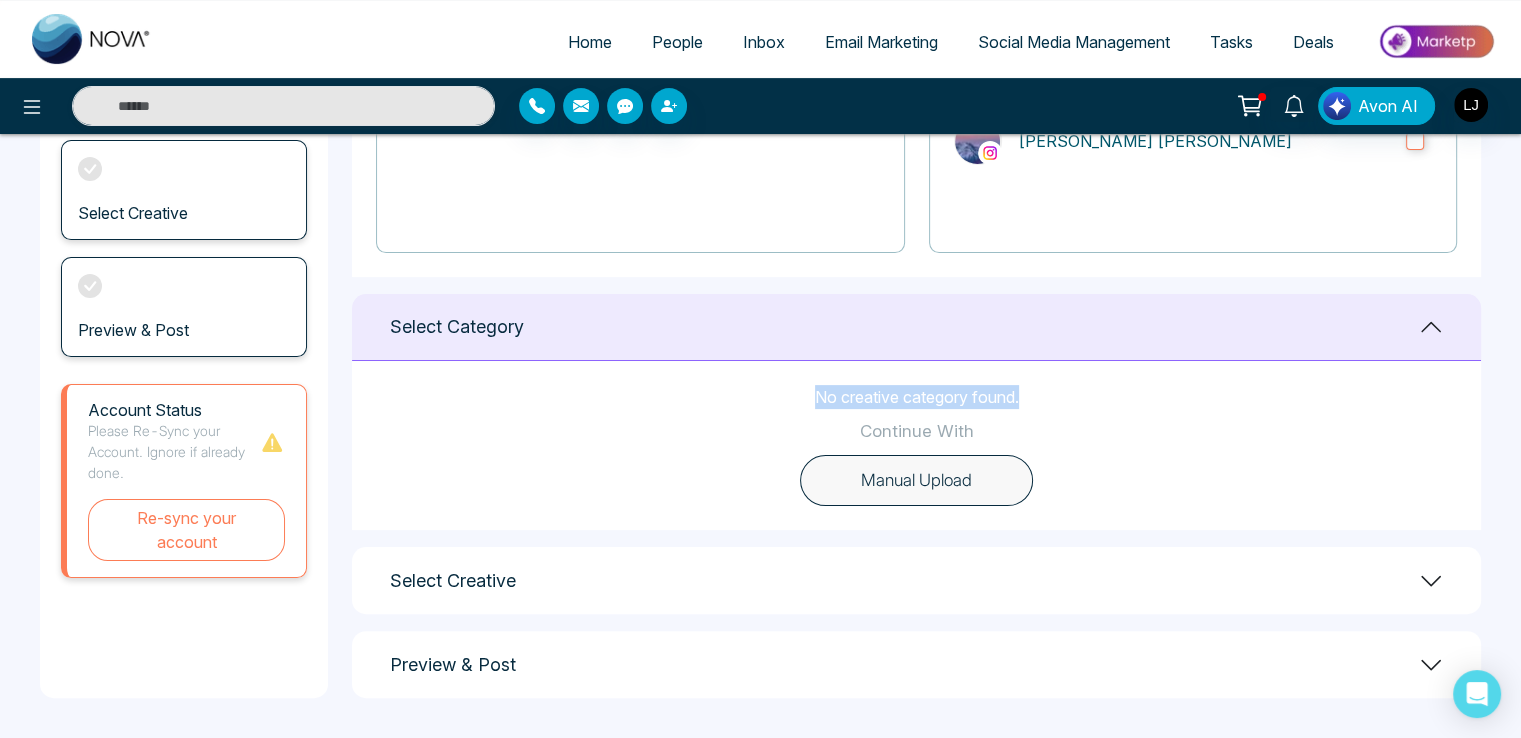 click on "No creative category found." at bounding box center (917, 397) 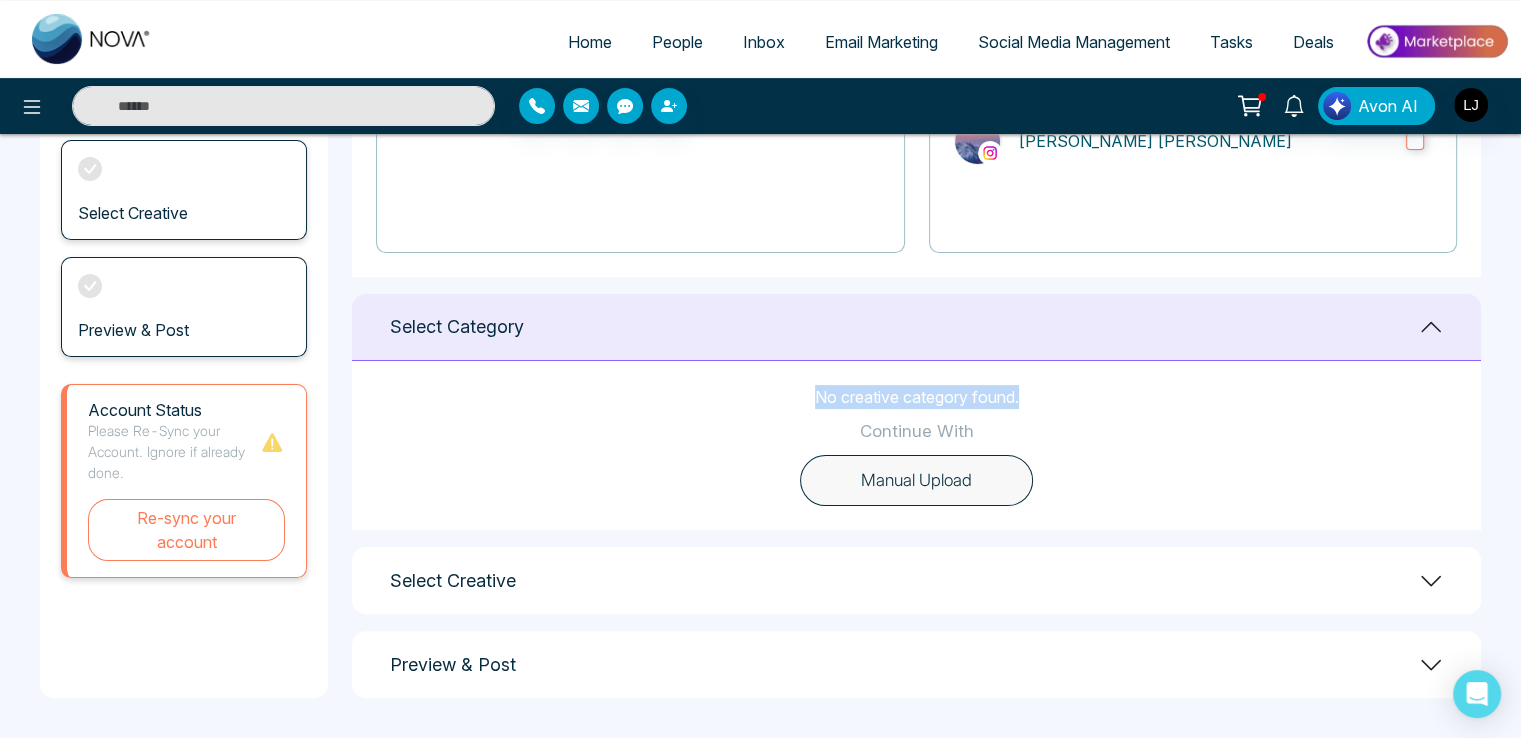 click on "No creative category found." at bounding box center (917, 397) 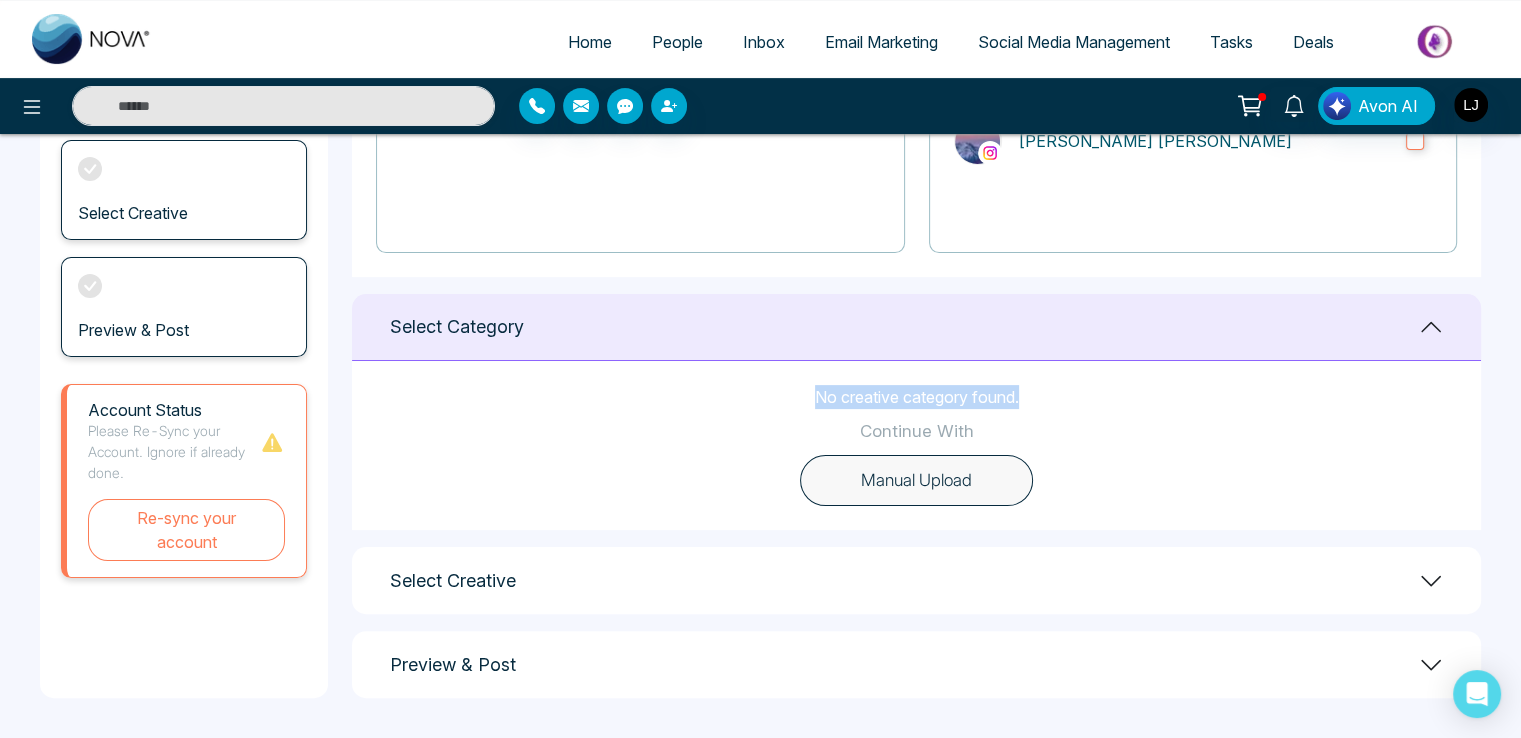 click on "No creative category found. Continue With Manual Upload" at bounding box center [916, 445] 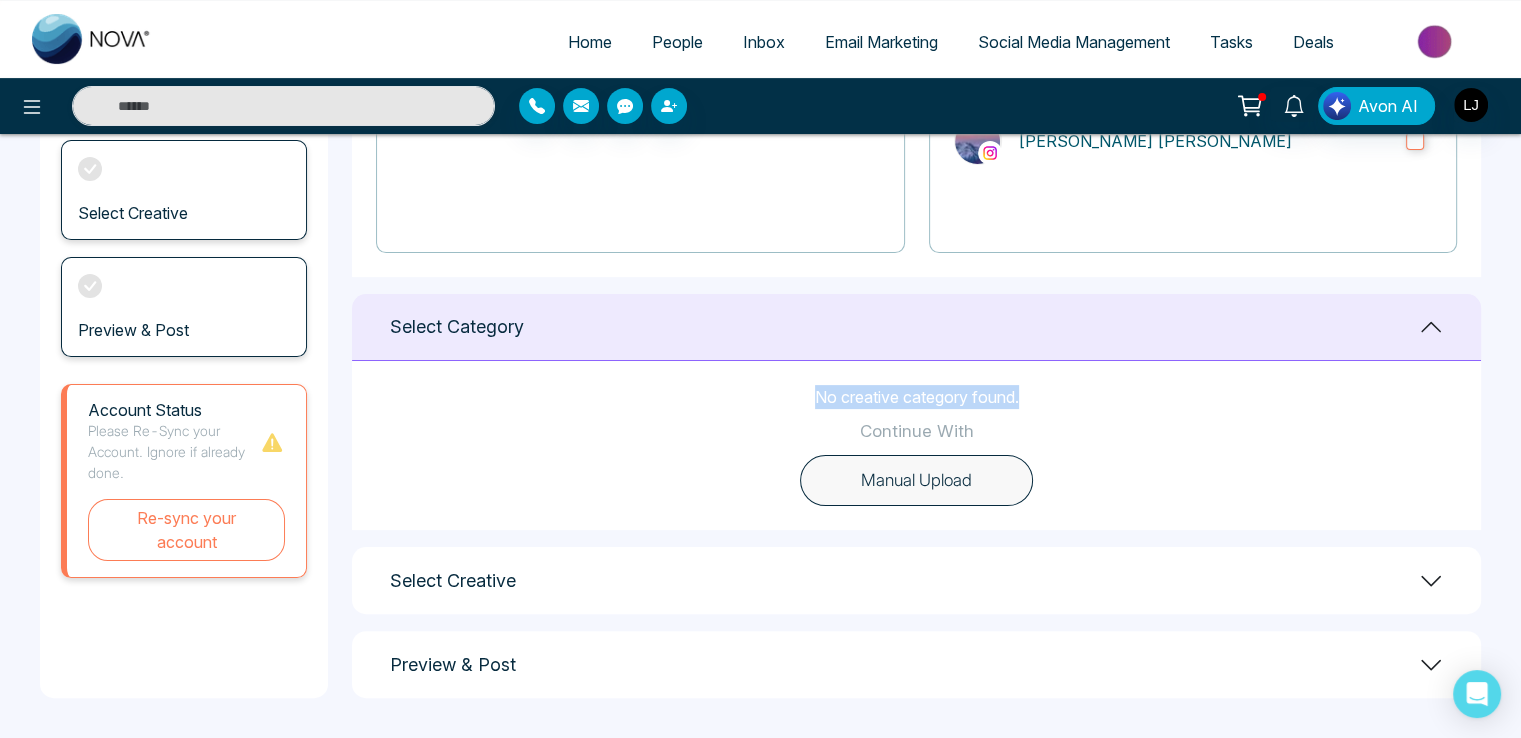 click on "No creative category found." at bounding box center (917, 397) 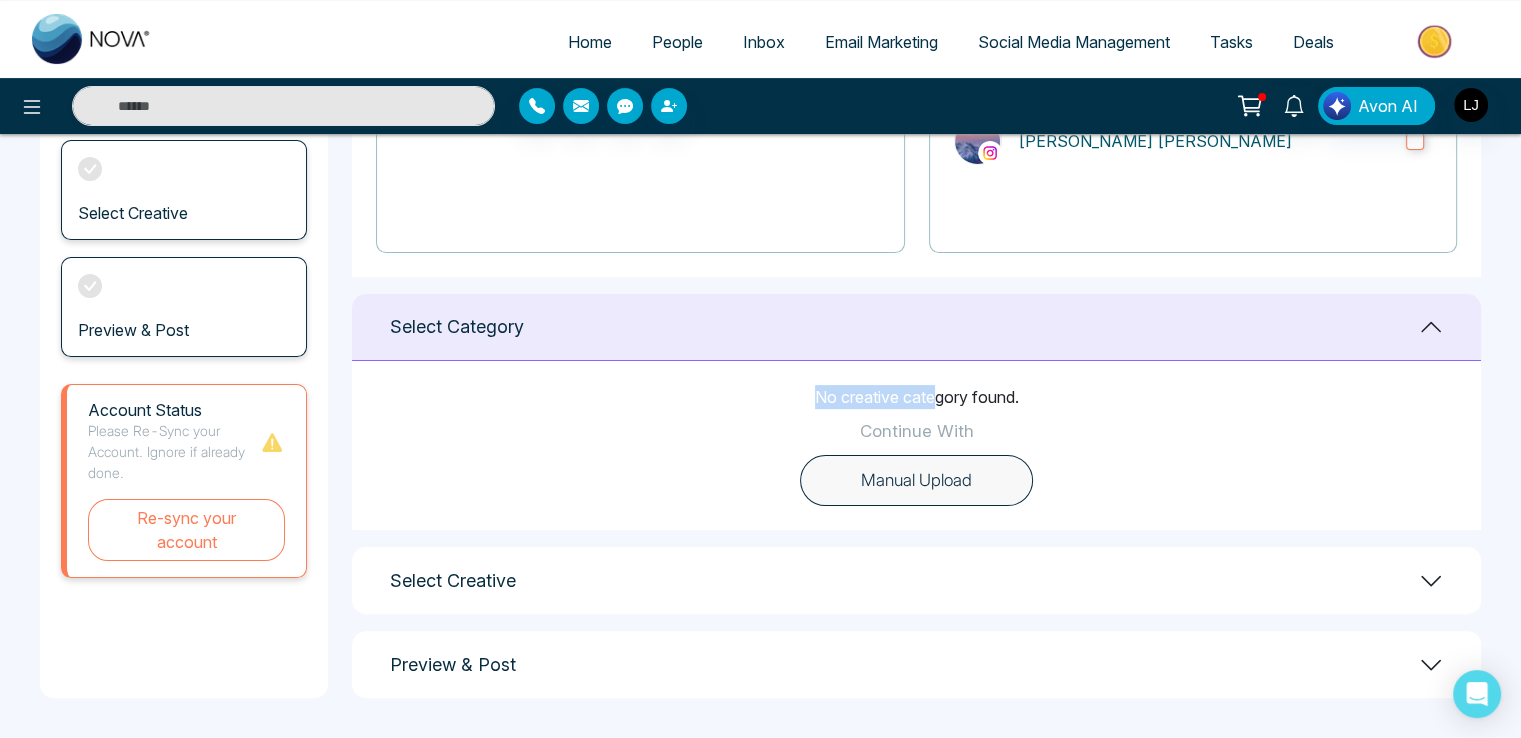 drag, startPoint x: 815, startPoint y: 395, endPoint x: 933, endPoint y: 377, distance: 119.36499 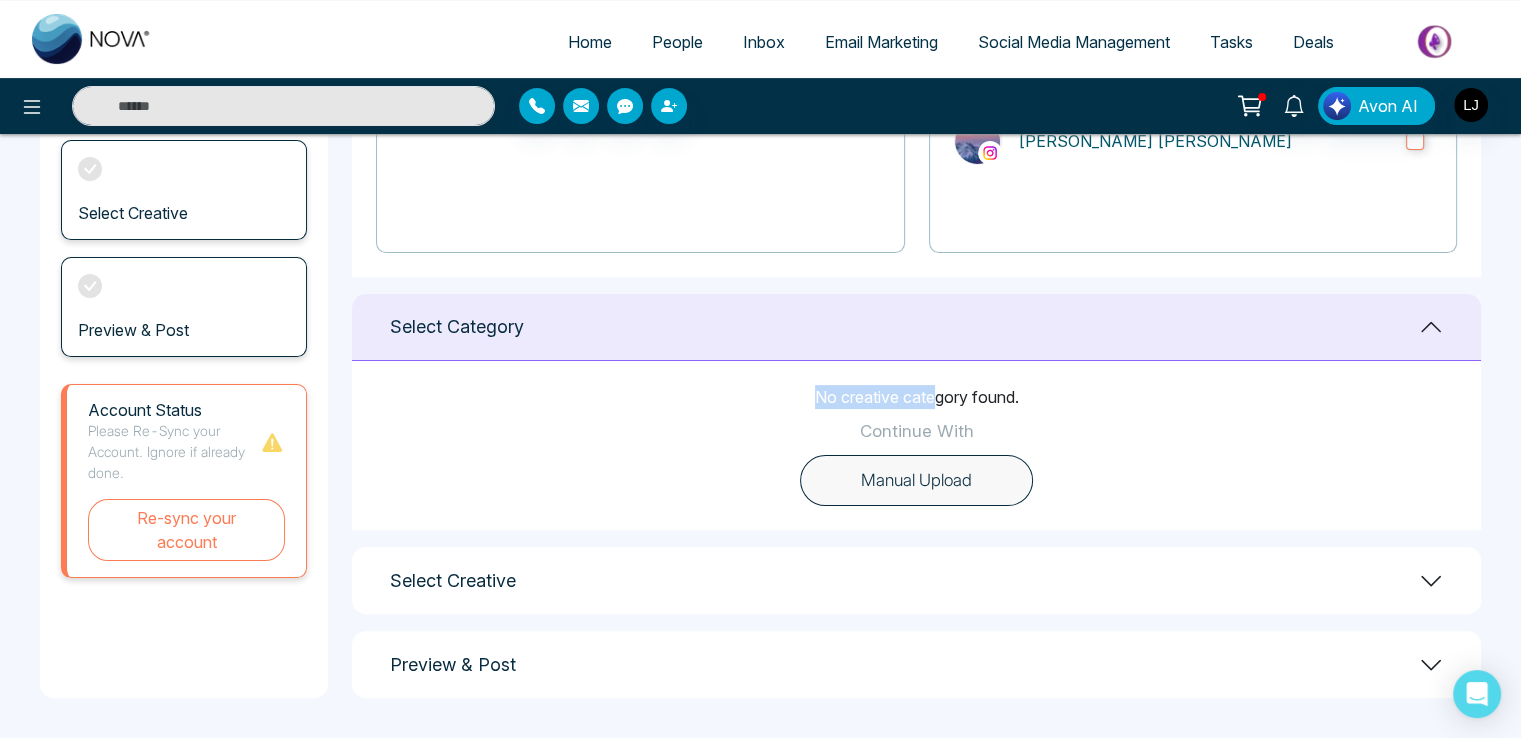 click on "No creative category found. Continue With Manual Upload" at bounding box center [916, 445] 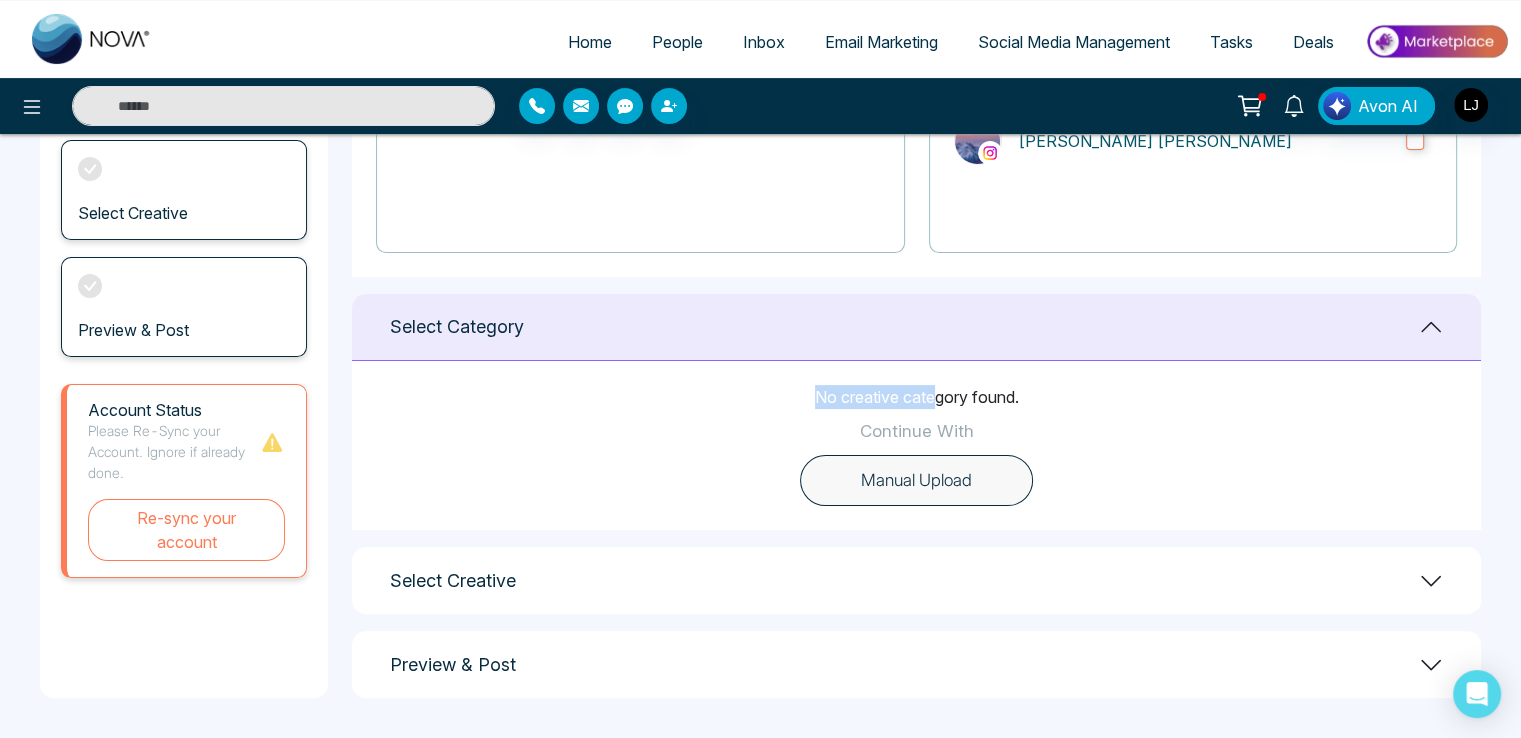 click on "No creative category found." at bounding box center [917, 397] 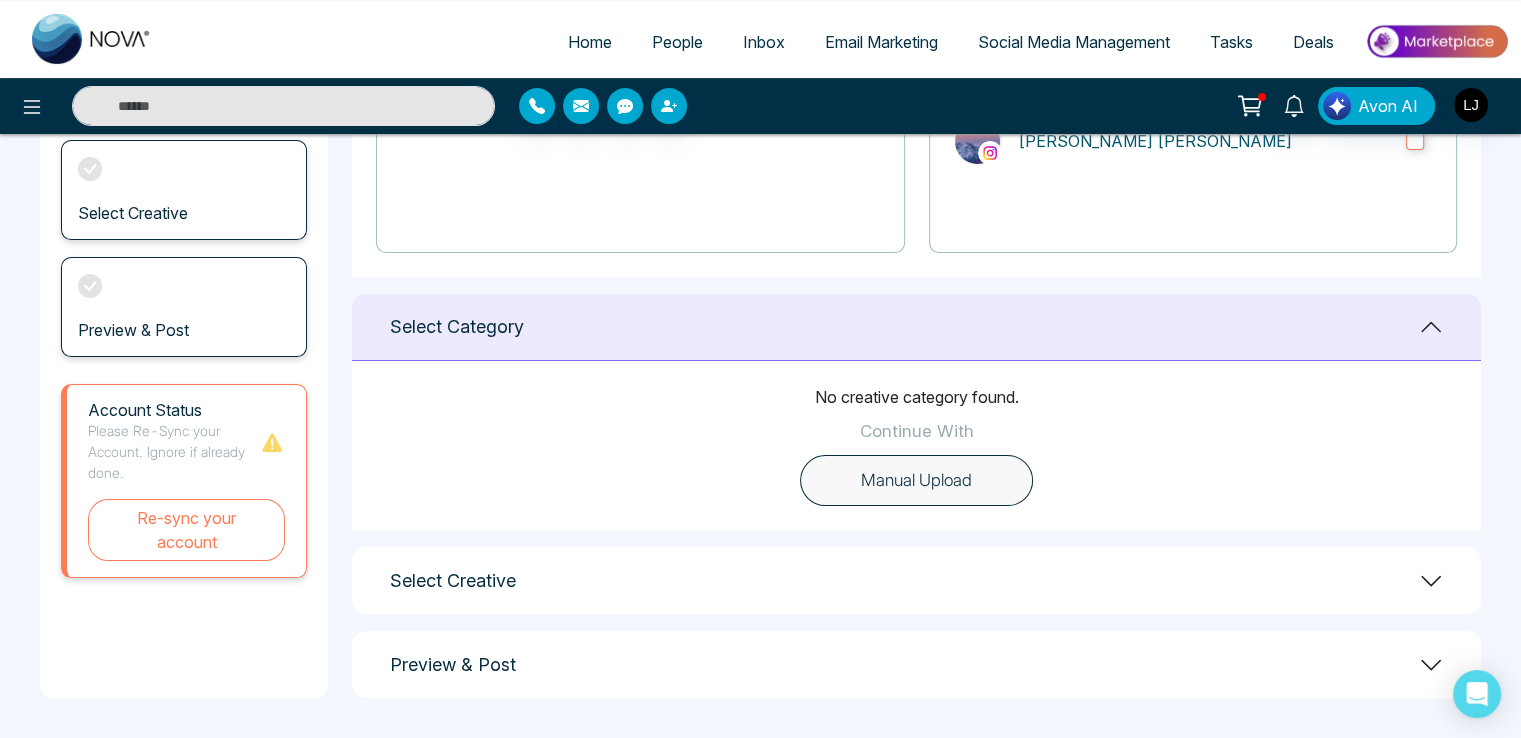 click on "People" at bounding box center (677, 42) 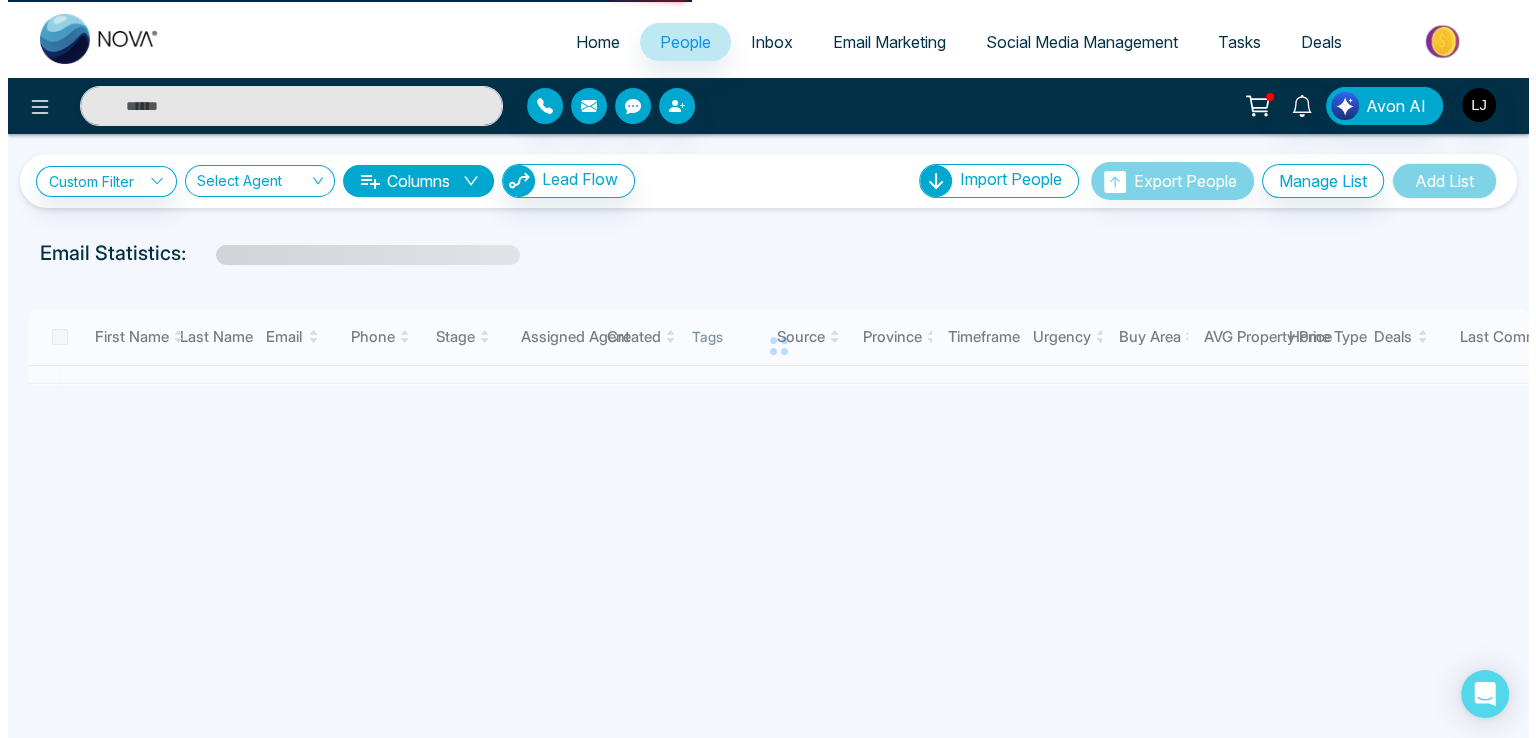 scroll, scrollTop: 0, scrollLeft: 0, axis: both 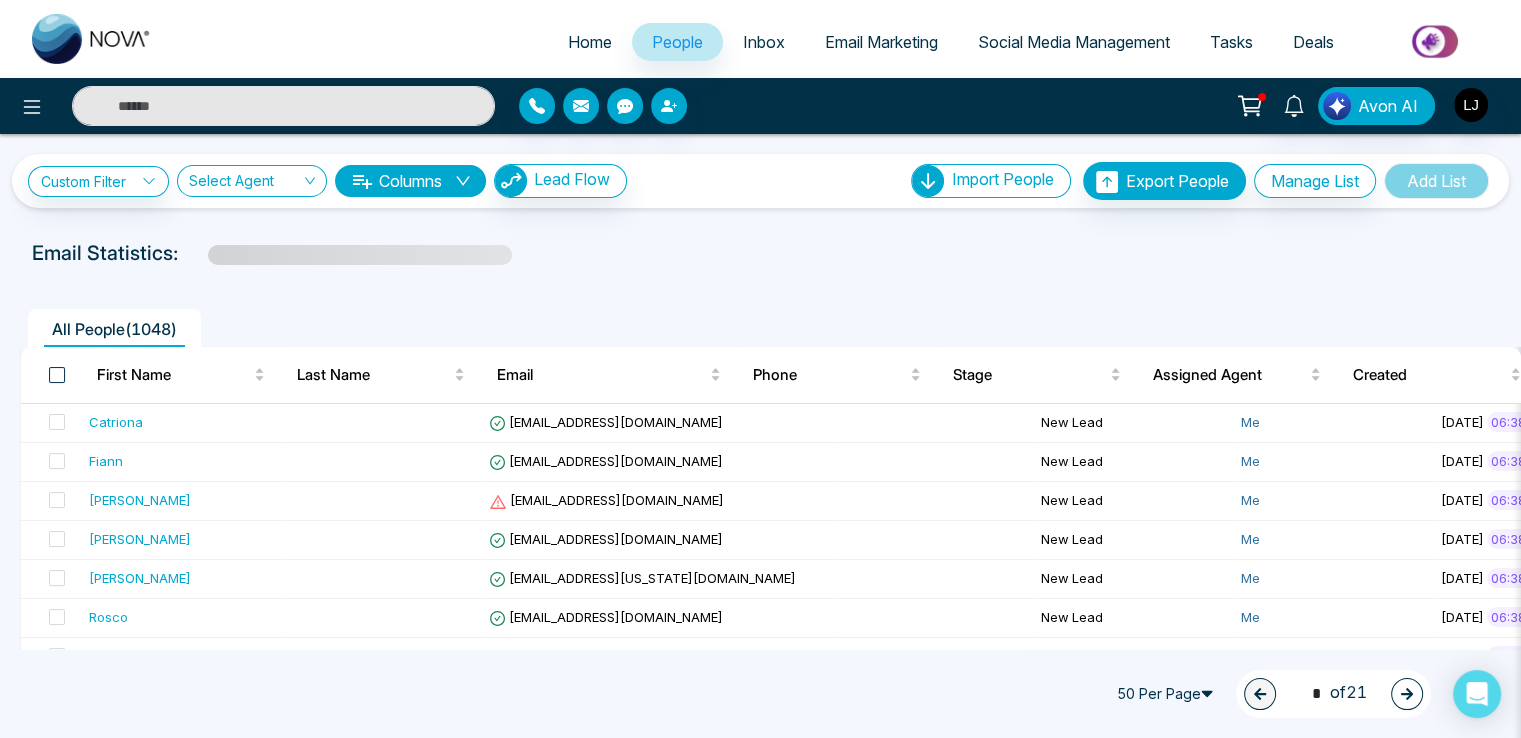 click at bounding box center (57, 375) 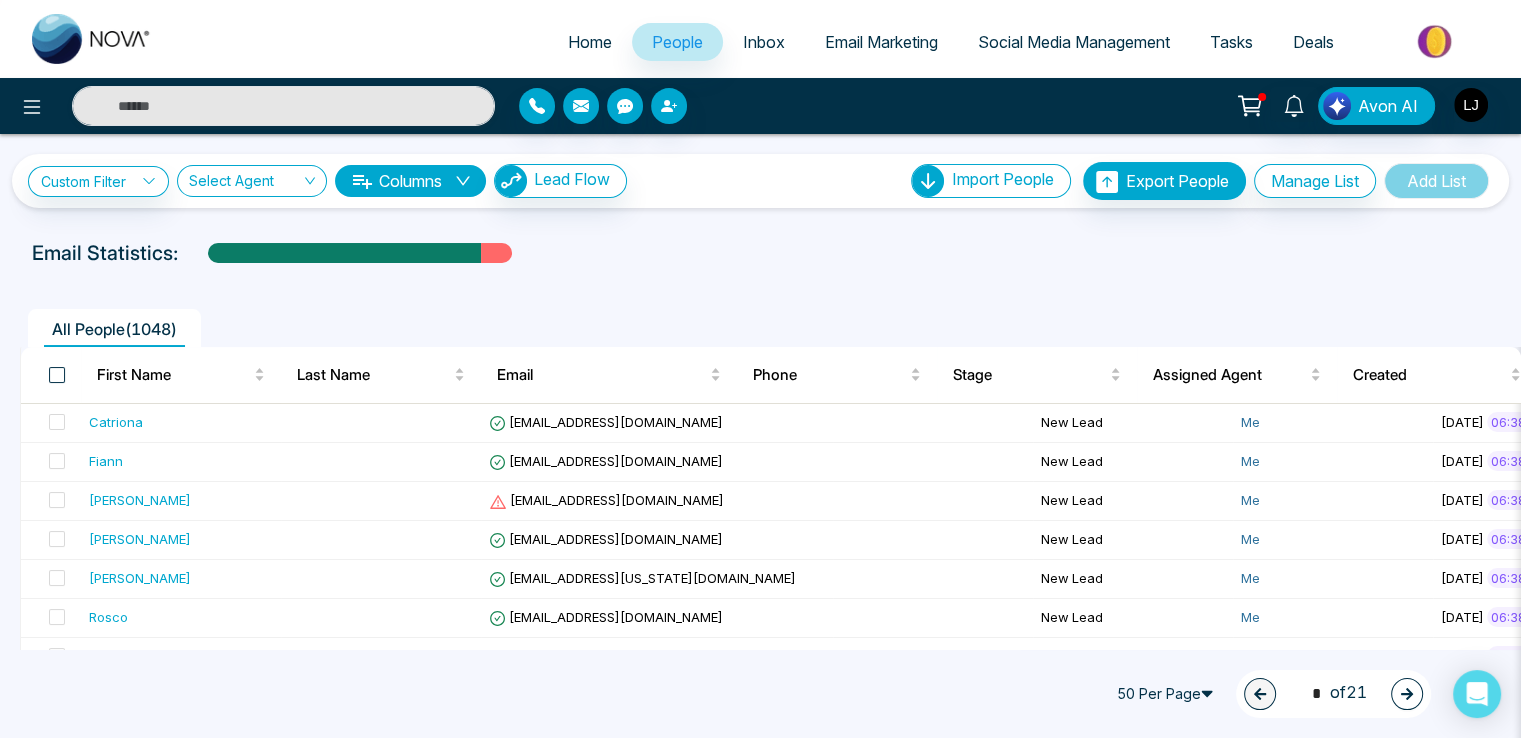 click at bounding box center (57, 375) 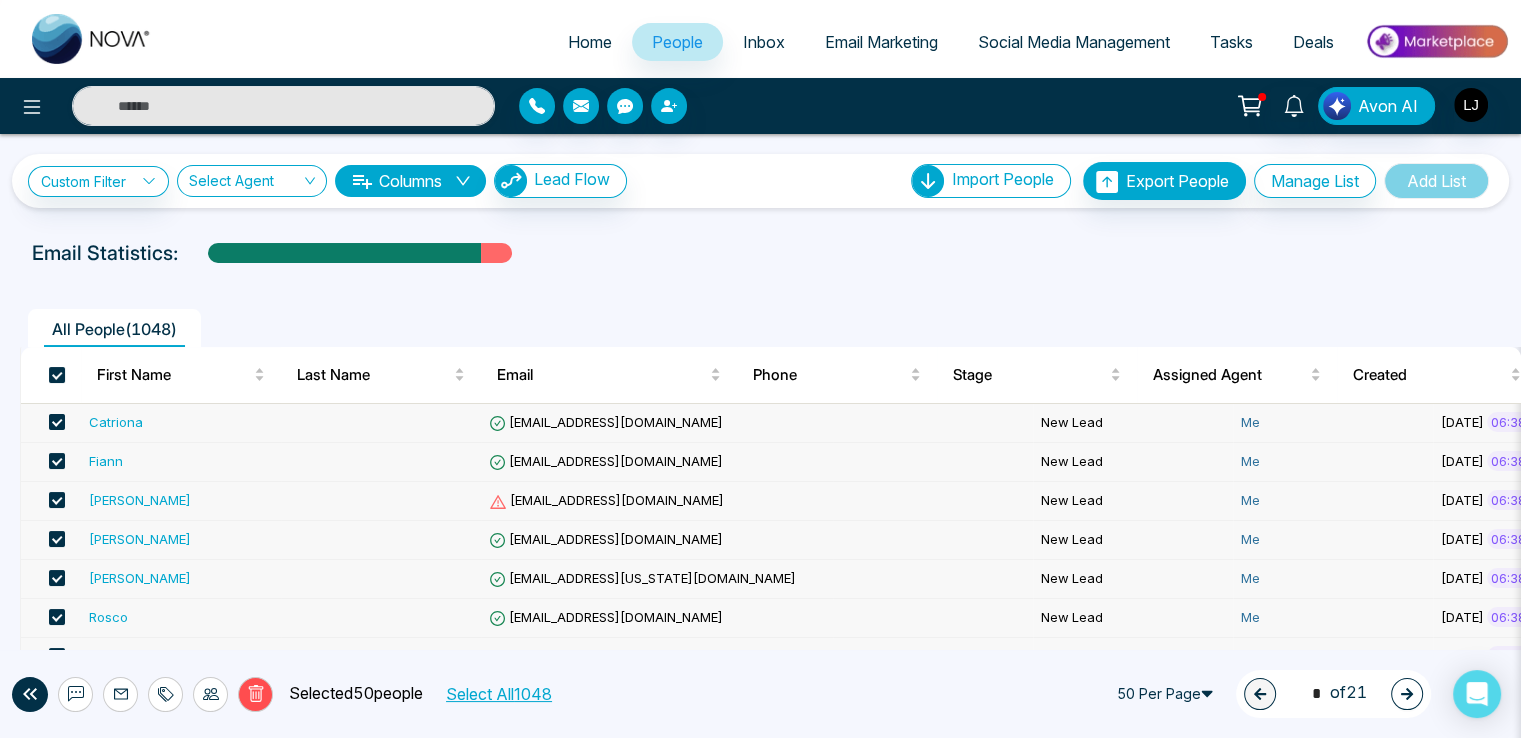click on "Select All  1048" at bounding box center (498, 694) 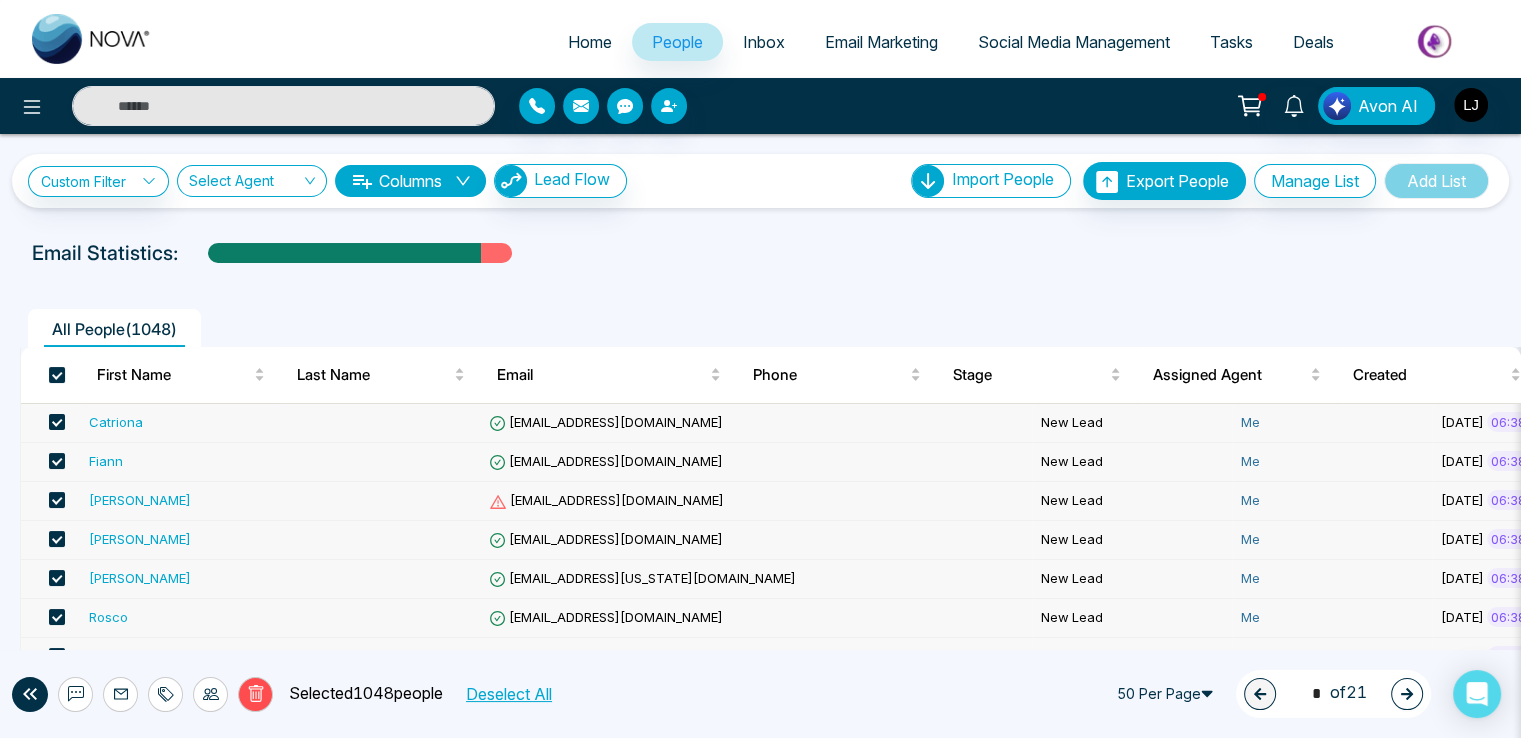 click 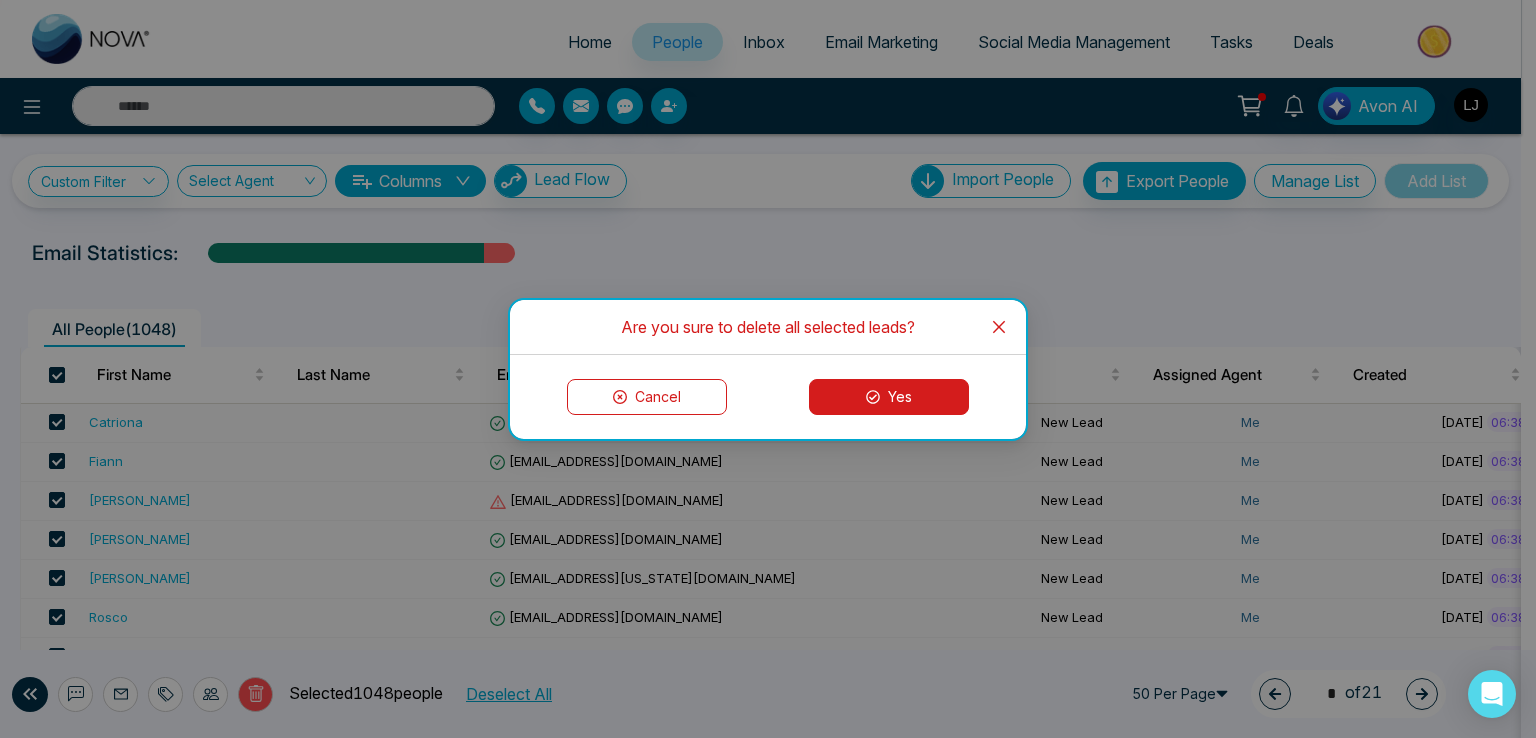 click on "Yes" at bounding box center (889, 397) 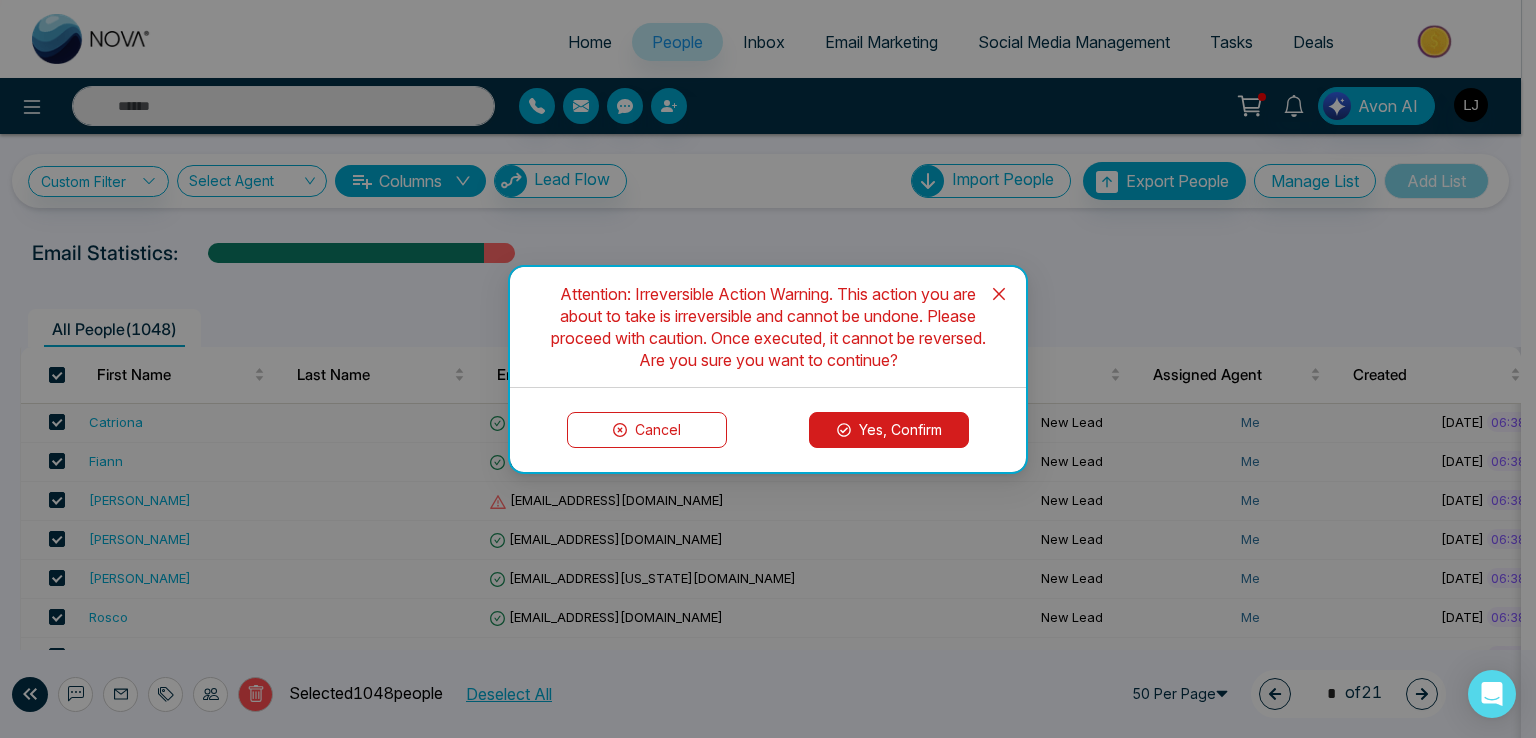 click on "Yes, Confirm" at bounding box center (889, 430) 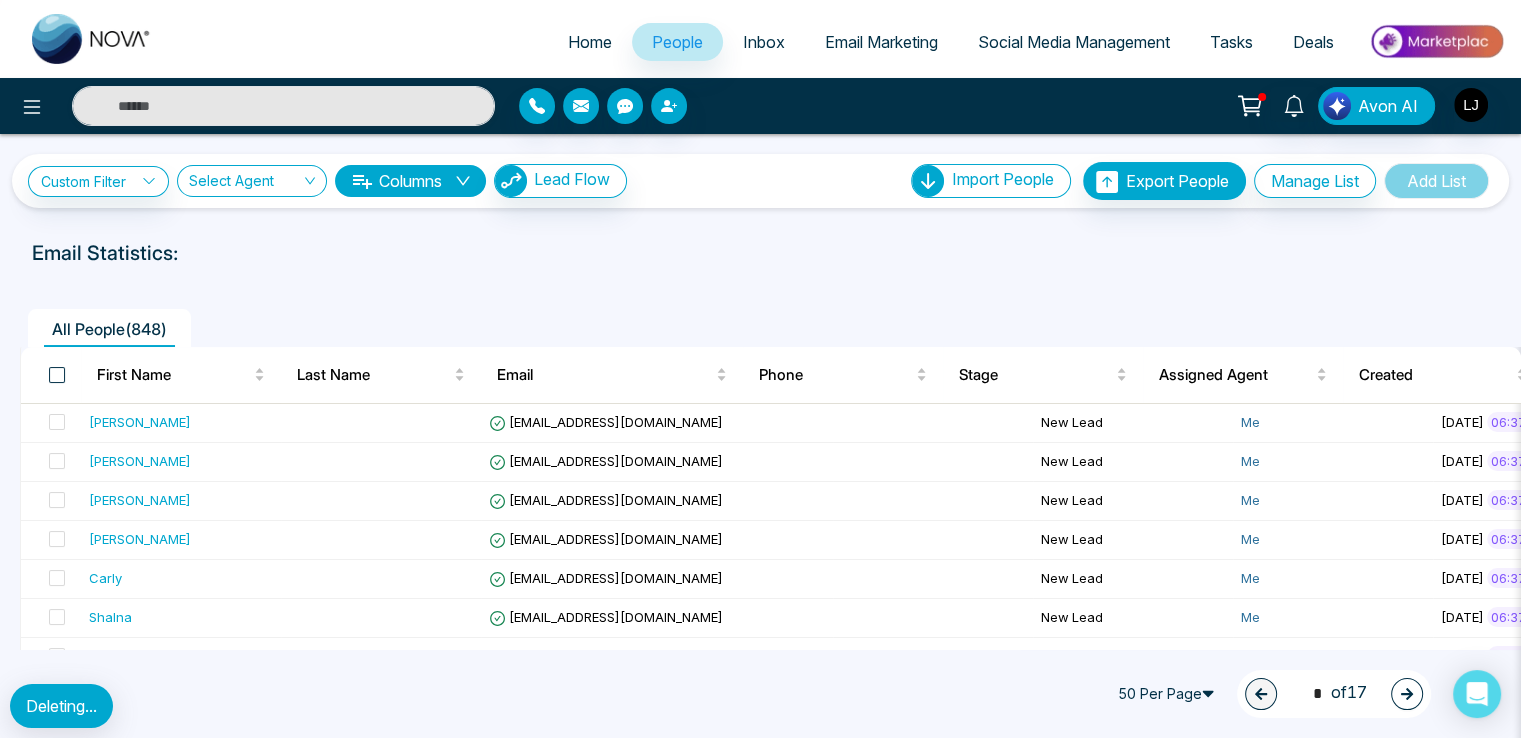 click at bounding box center (57, 375) 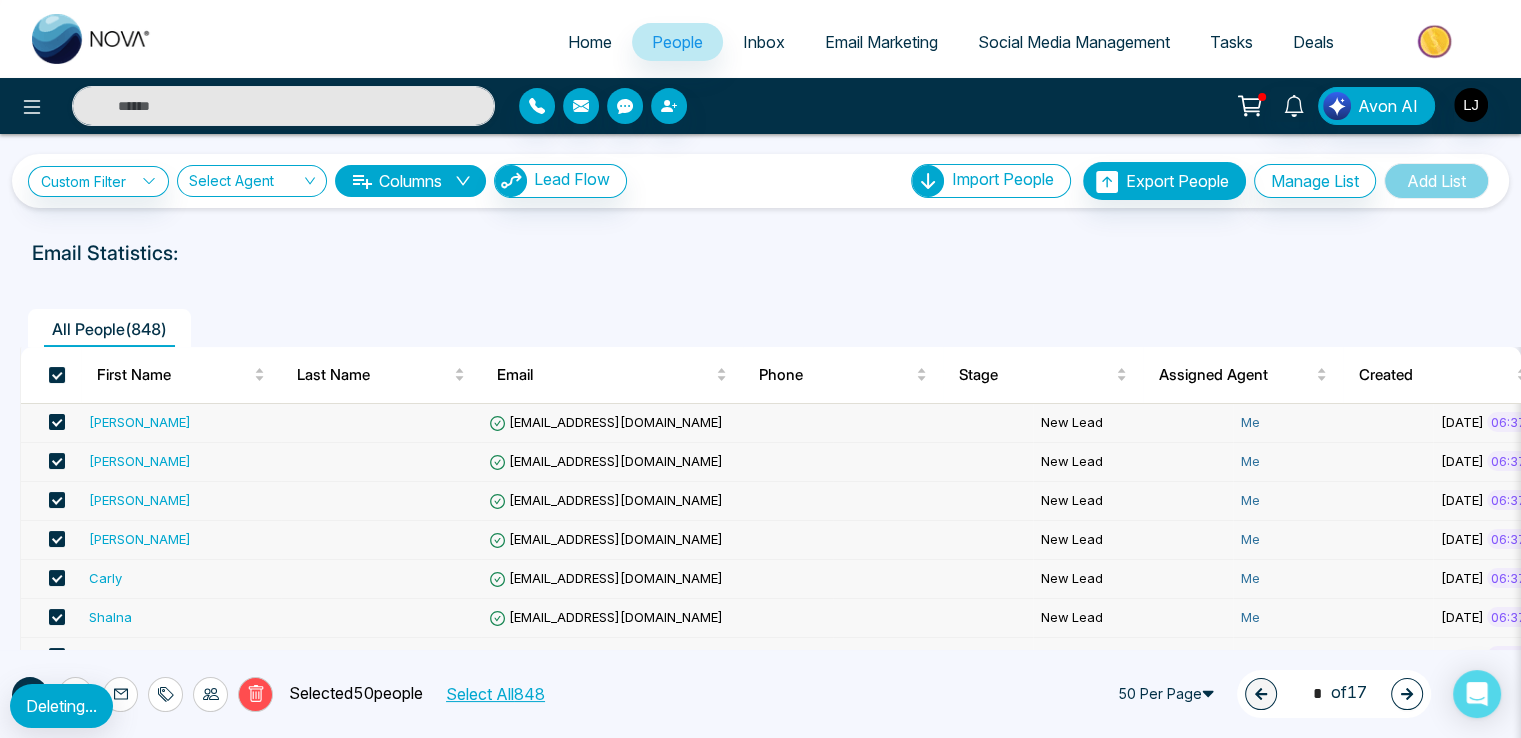 click on "Select All  848" at bounding box center [494, 694] 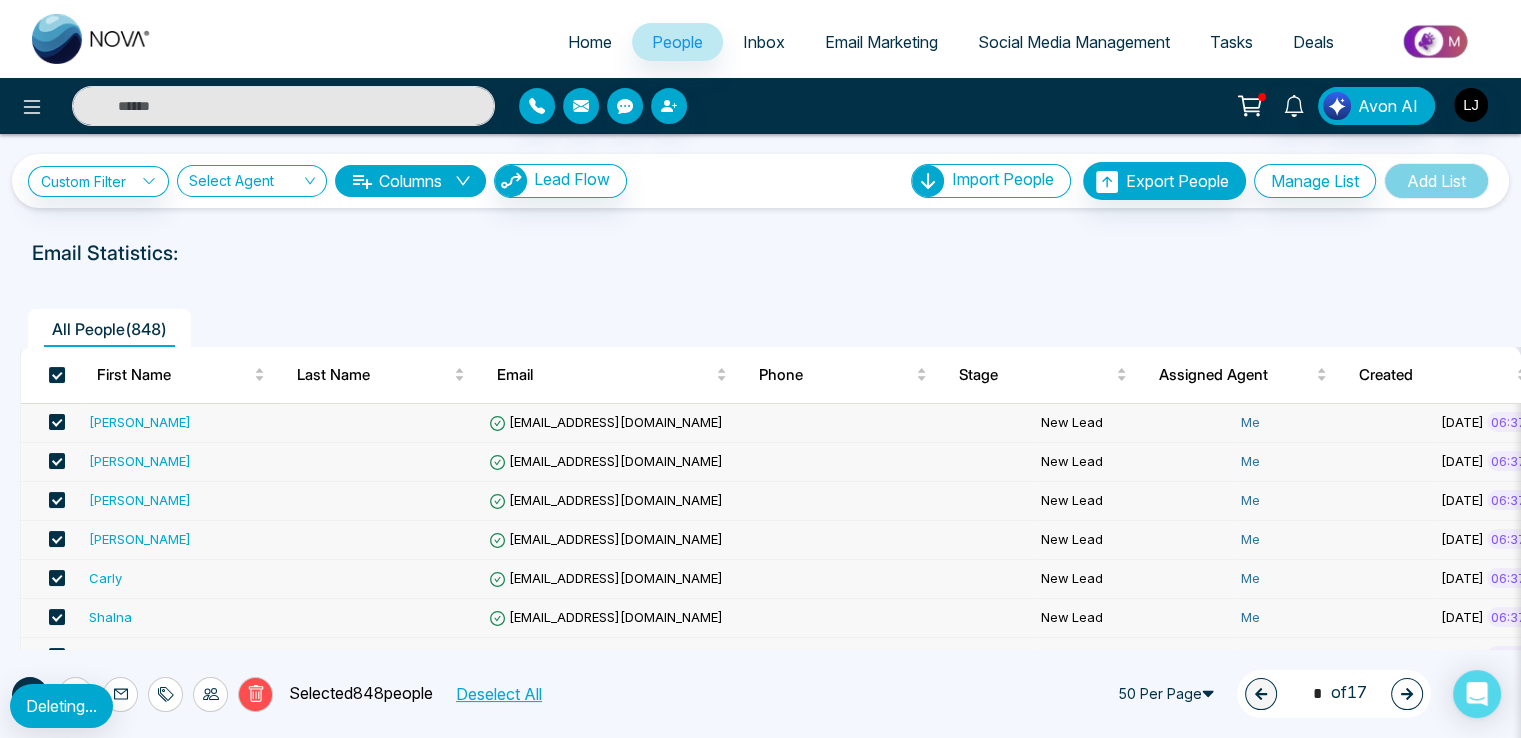 click 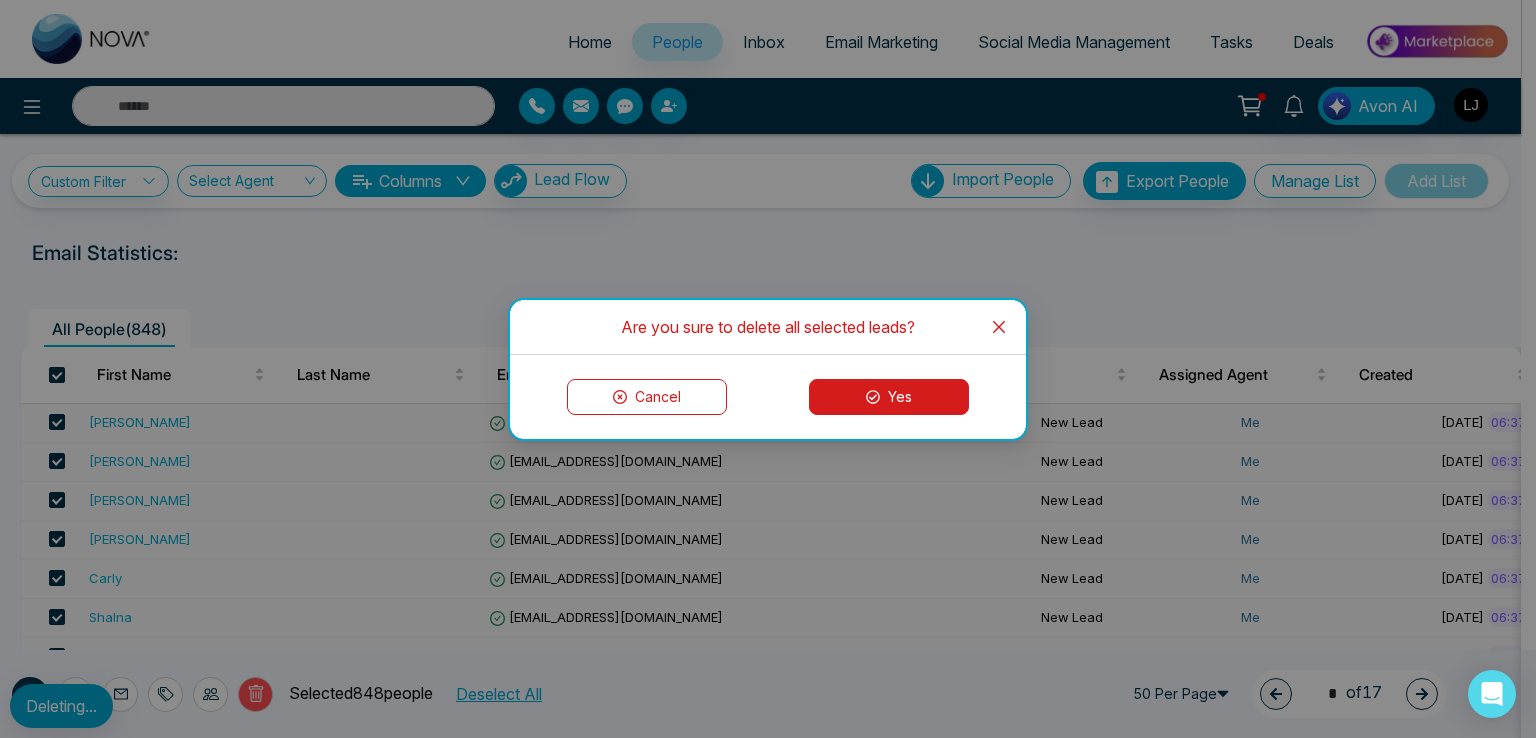 click on "Yes" at bounding box center (889, 397) 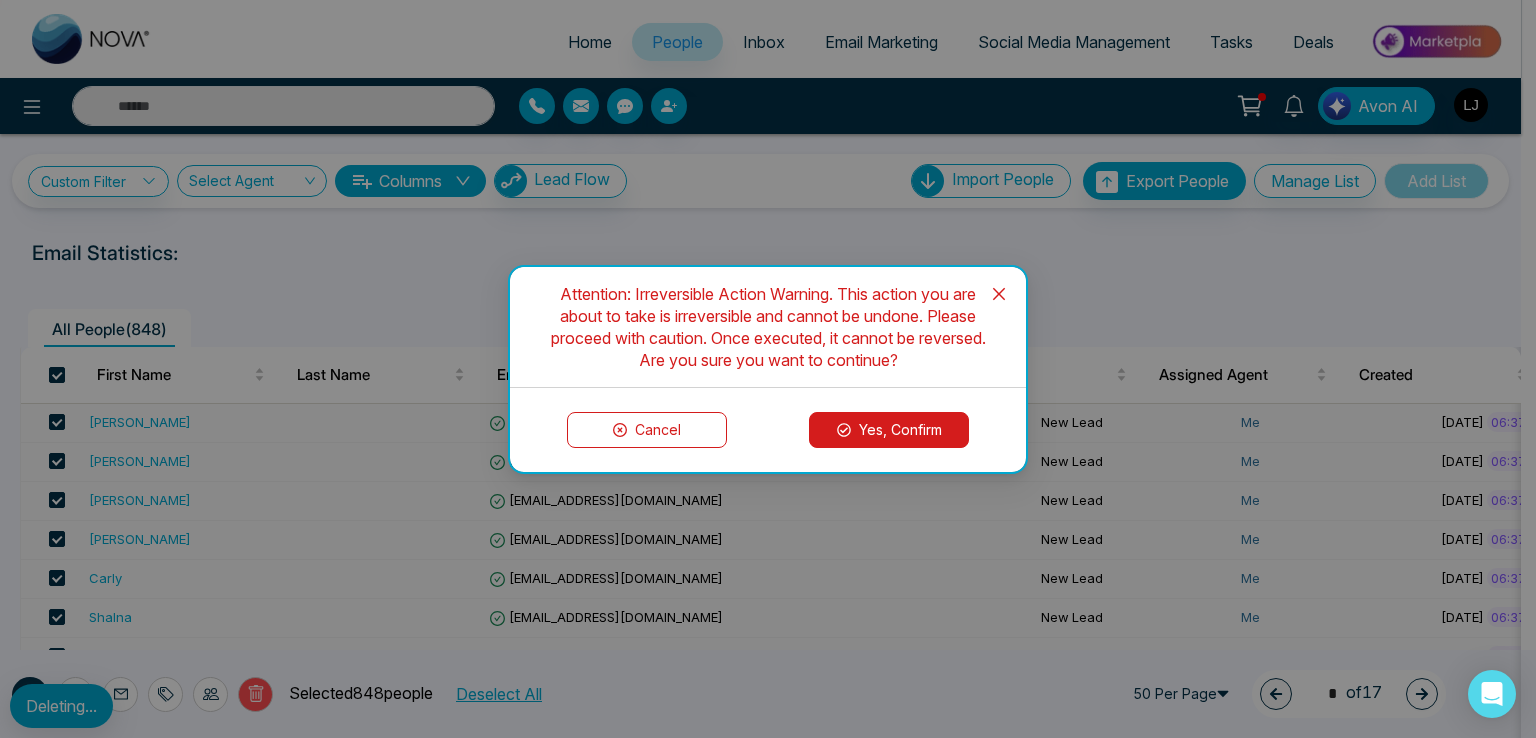 click on "Yes, Confirm" at bounding box center (889, 430) 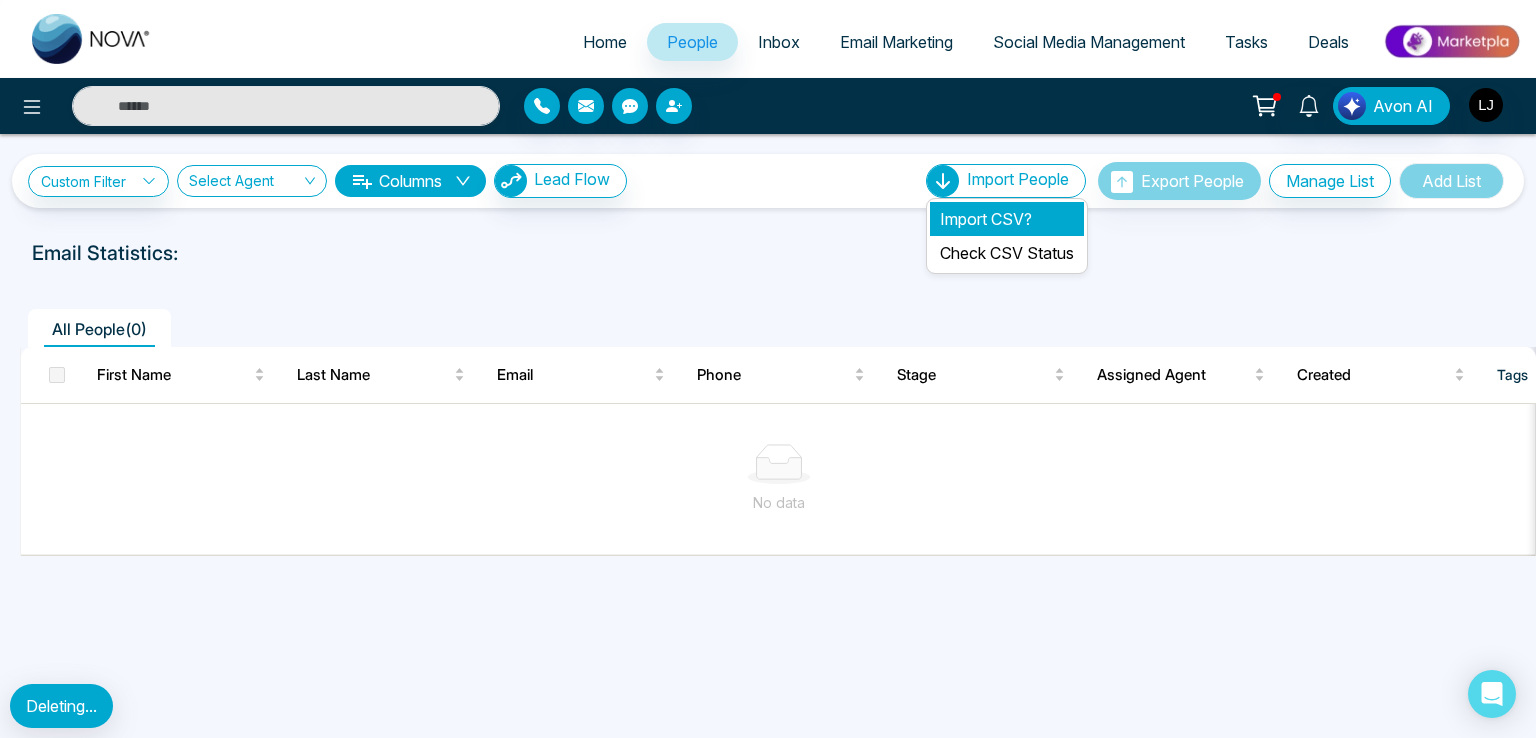 click on "Import CSV?" at bounding box center [1007, 219] 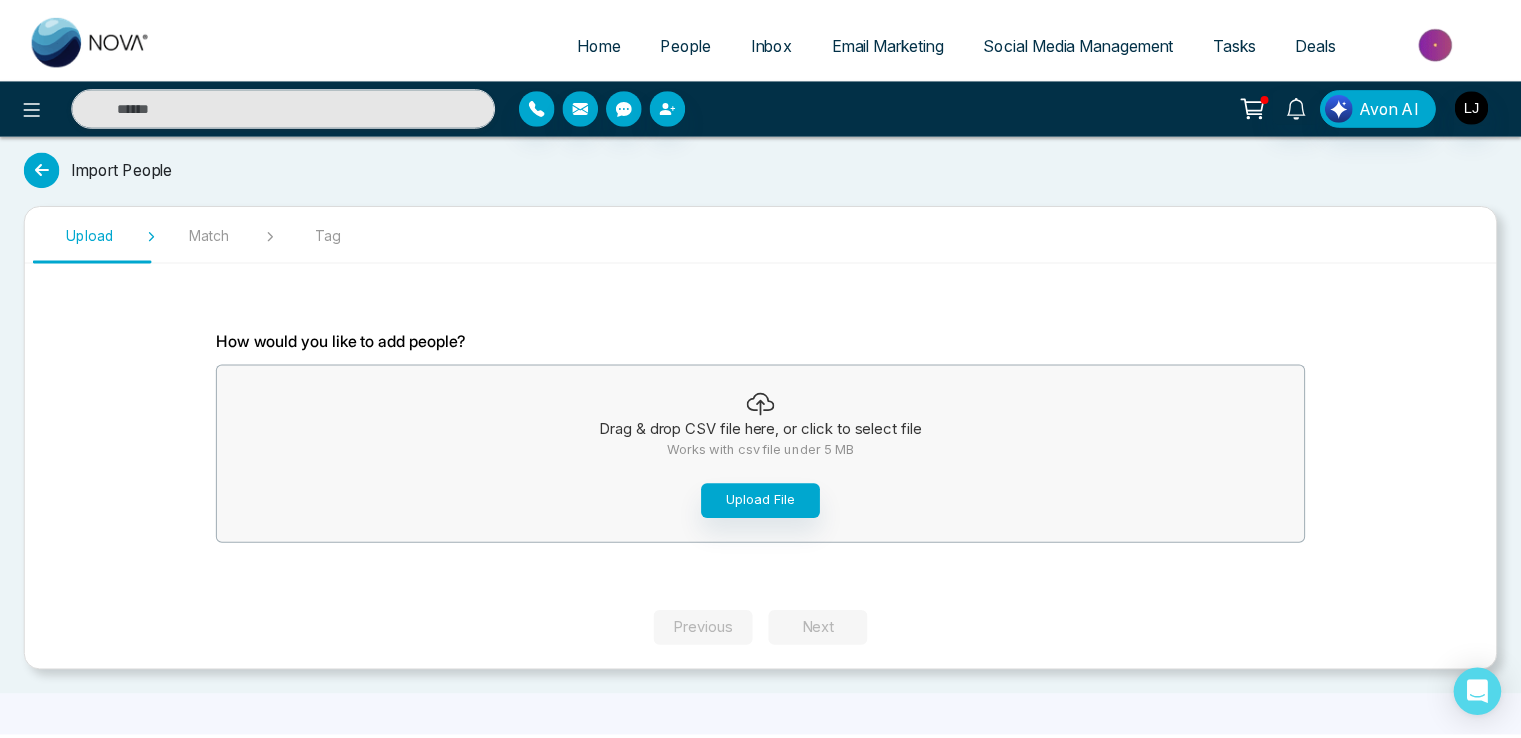 scroll, scrollTop: 0, scrollLeft: 0, axis: both 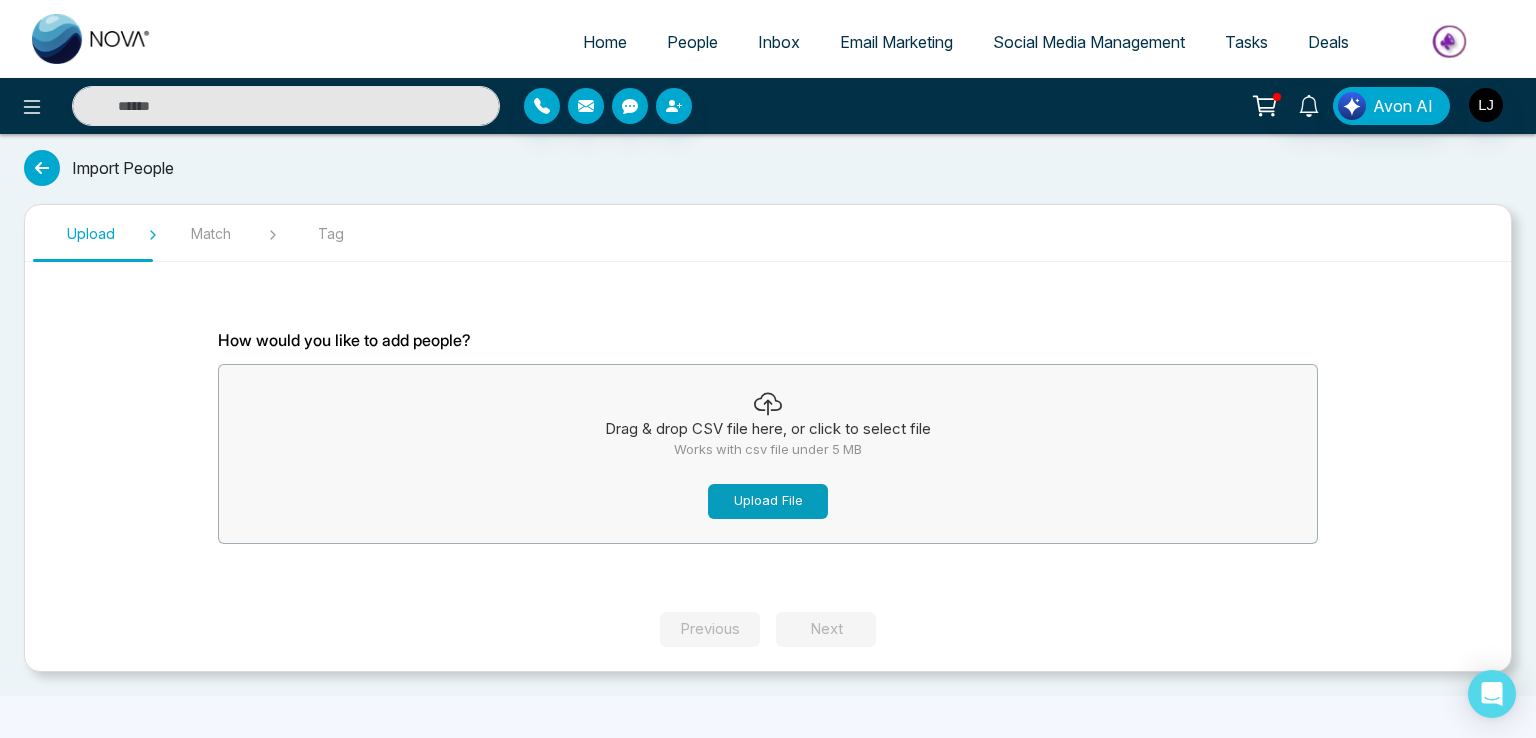 click on "Upload File" at bounding box center (768, 501) 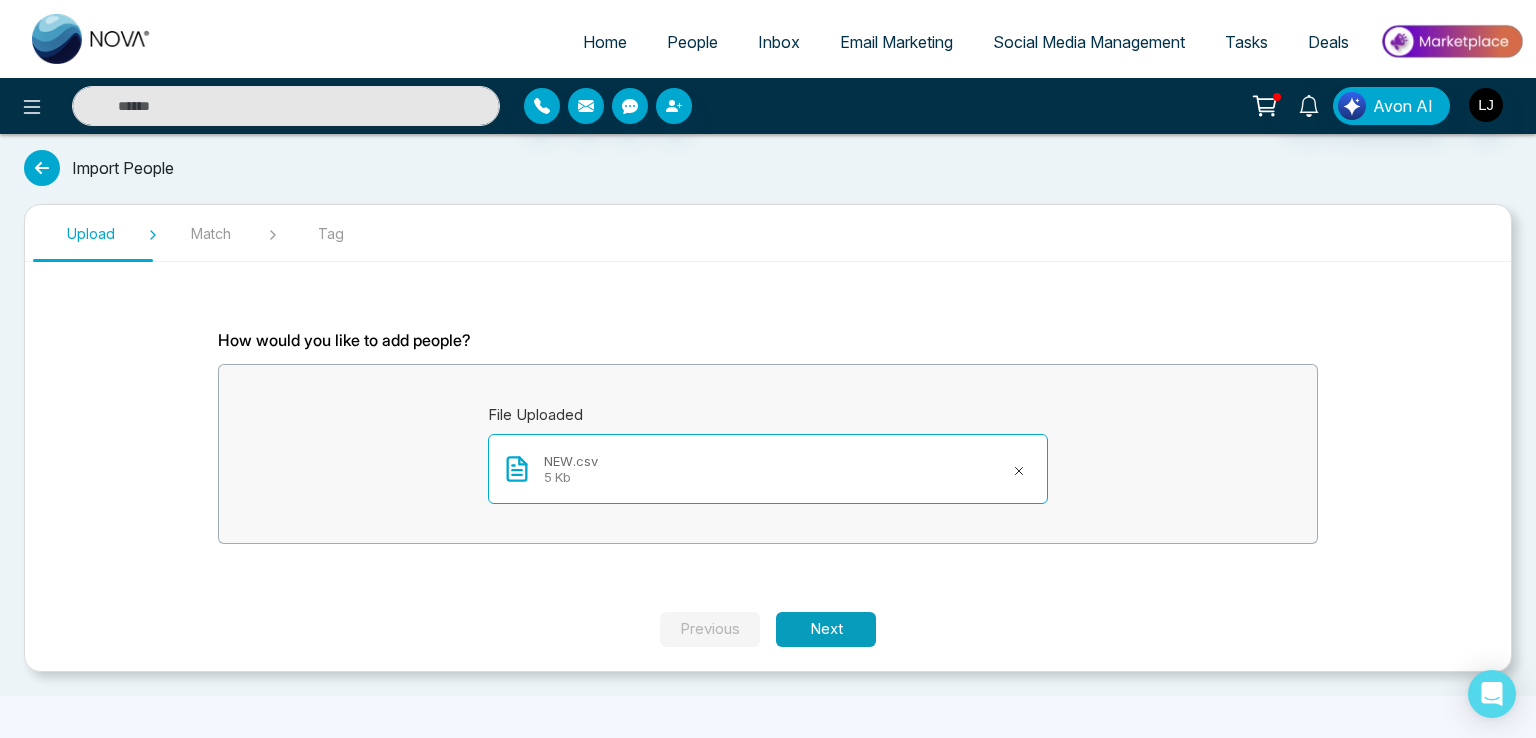 click on "Next" at bounding box center [826, 629] 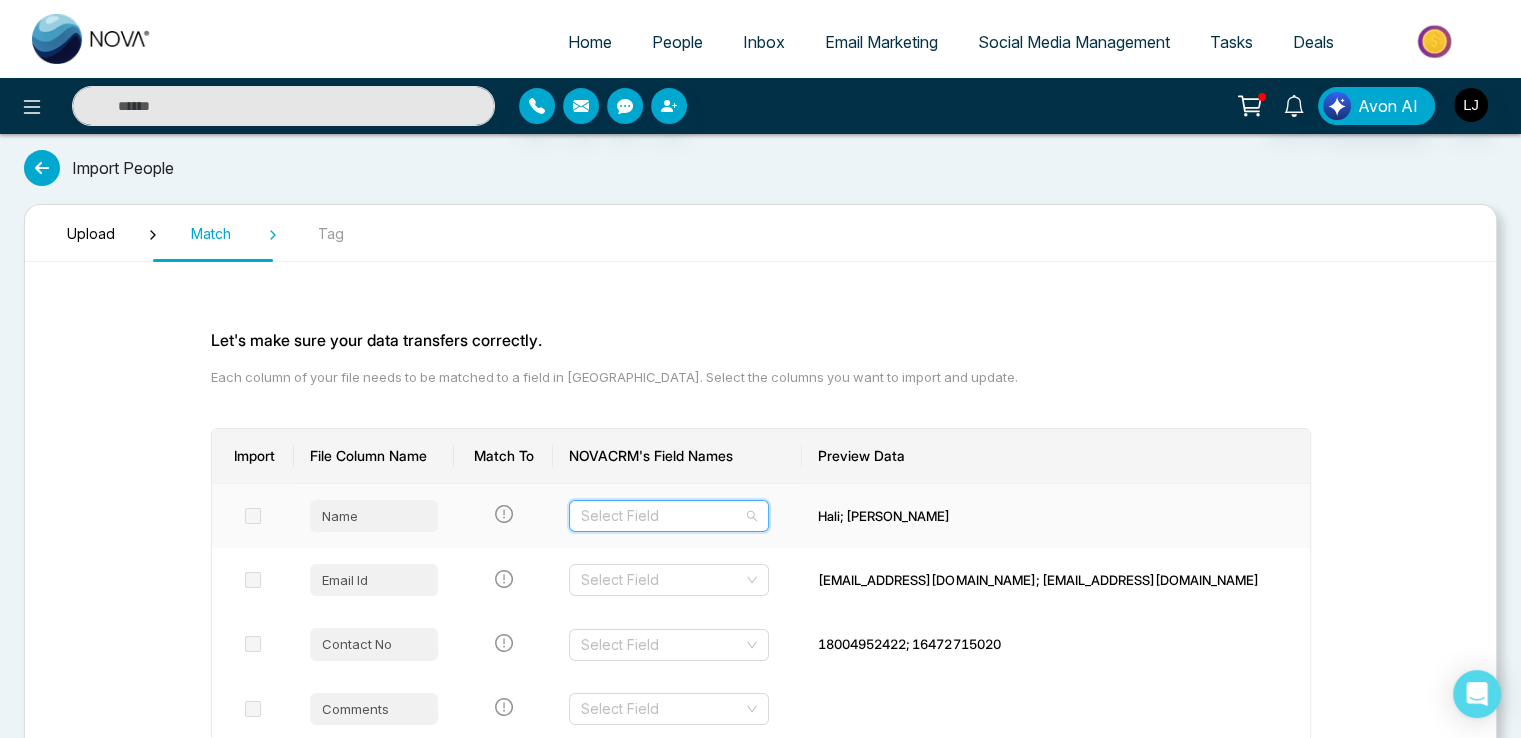 click at bounding box center (662, 516) 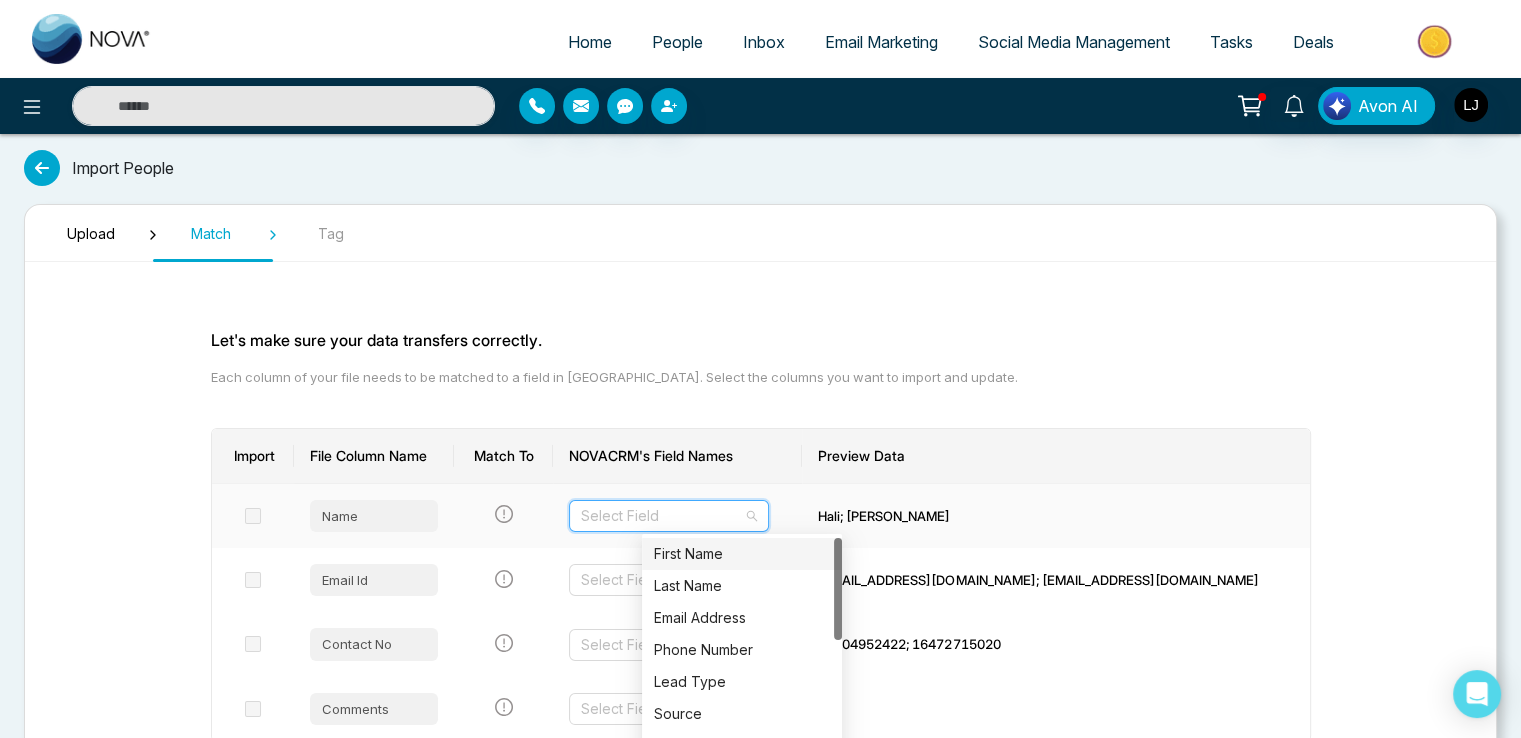 click on "First Name" at bounding box center [742, 554] 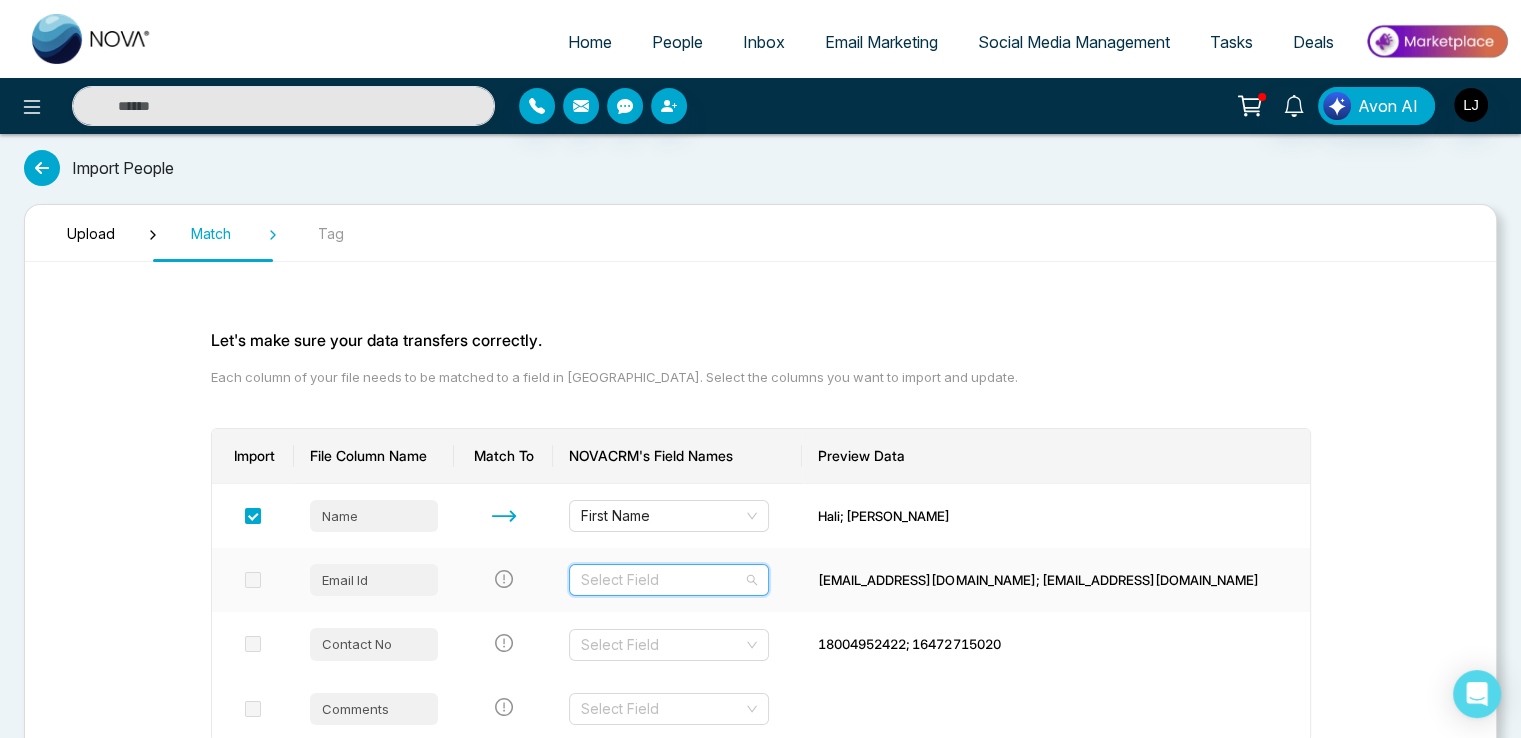 click at bounding box center (662, 580) 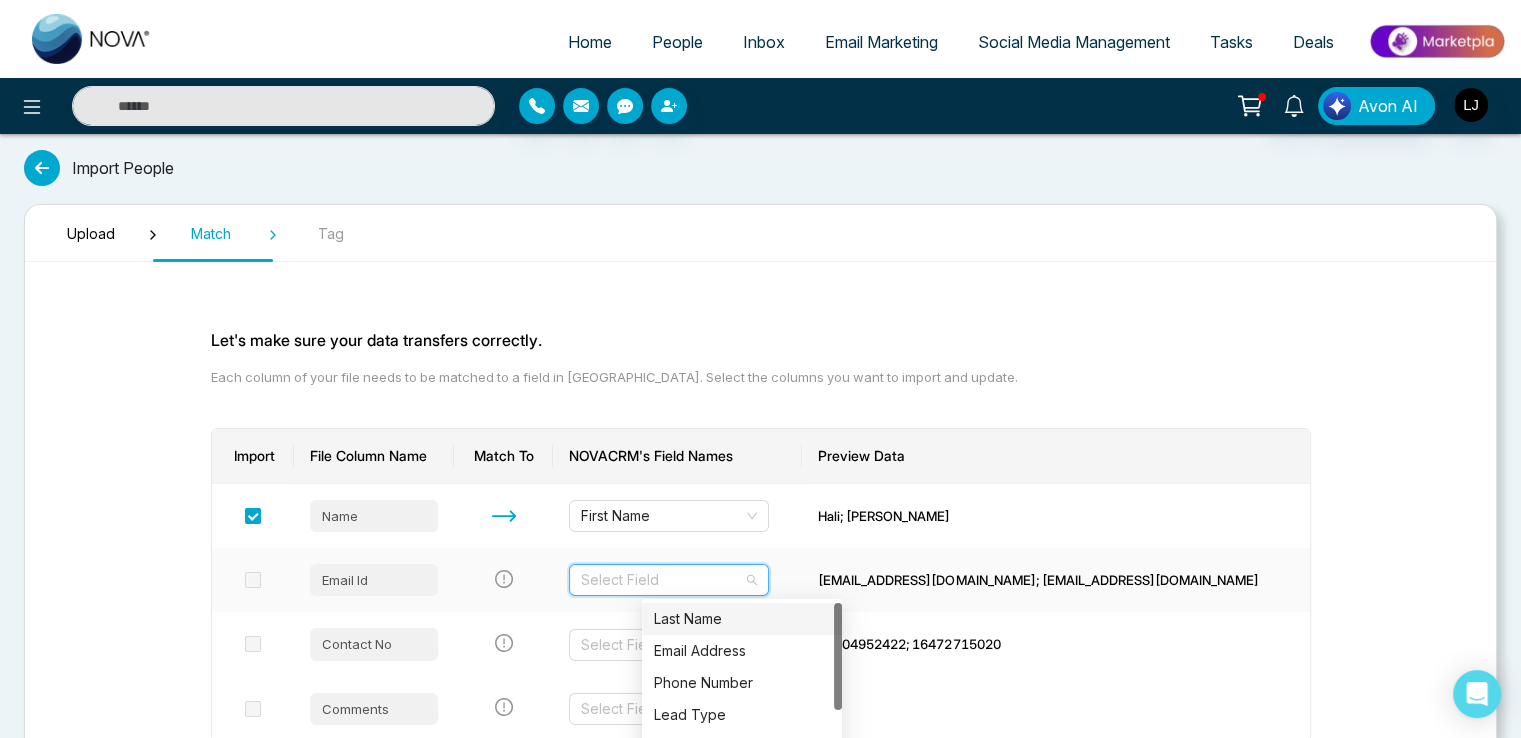 click on "Last Name" at bounding box center (742, 619) 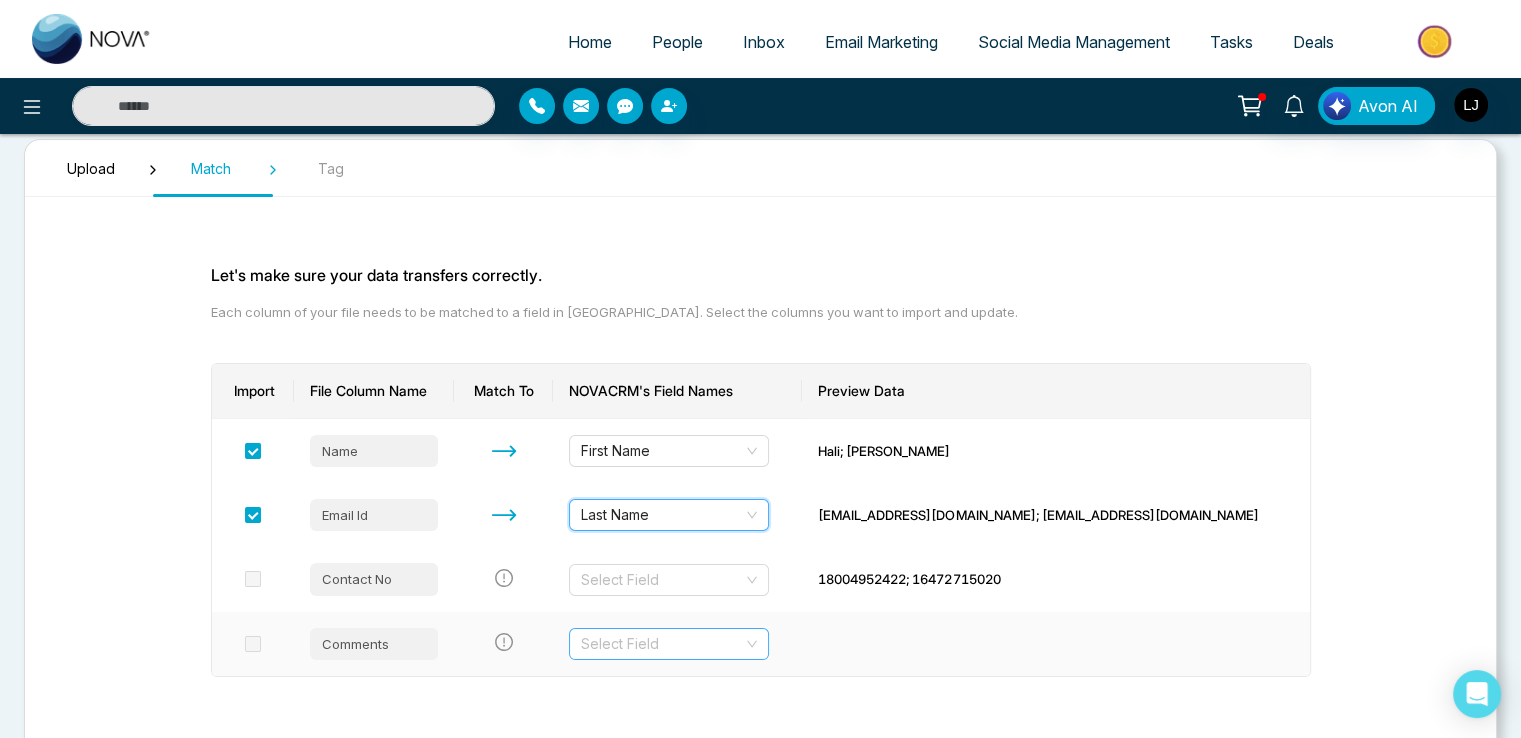 scroll, scrollTop: 100, scrollLeft: 0, axis: vertical 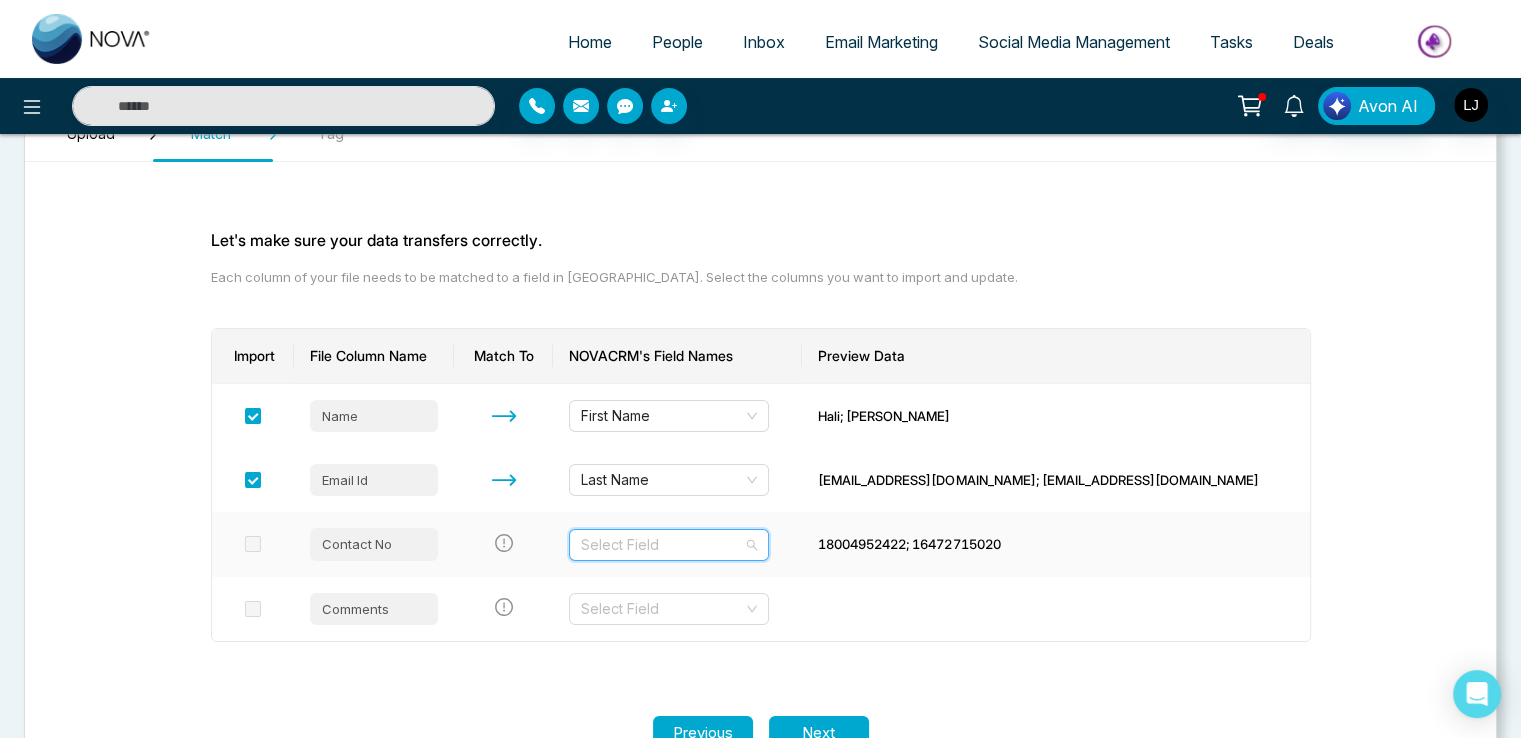 click at bounding box center [662, 545] 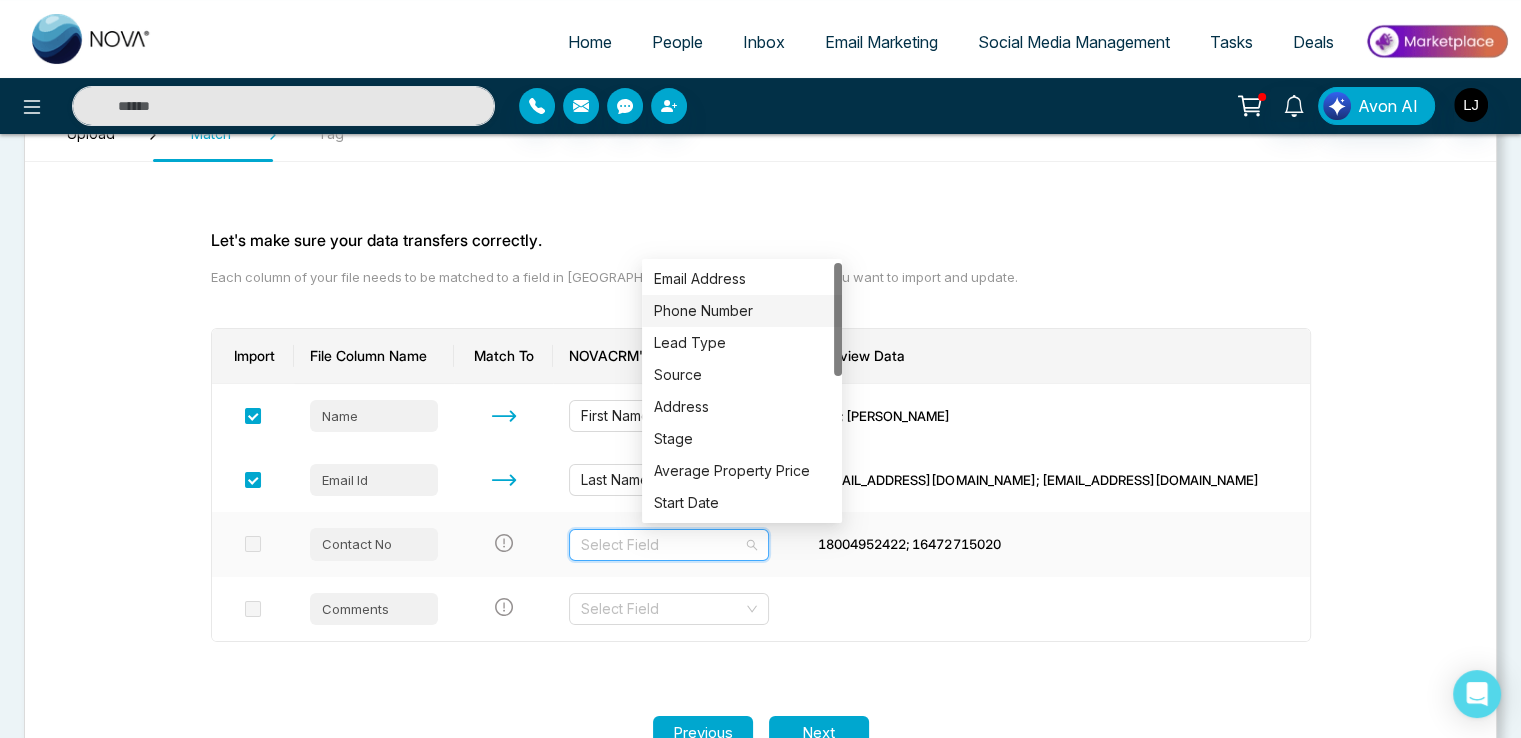 click on "Phone Number" at bounding box center (742, 311) 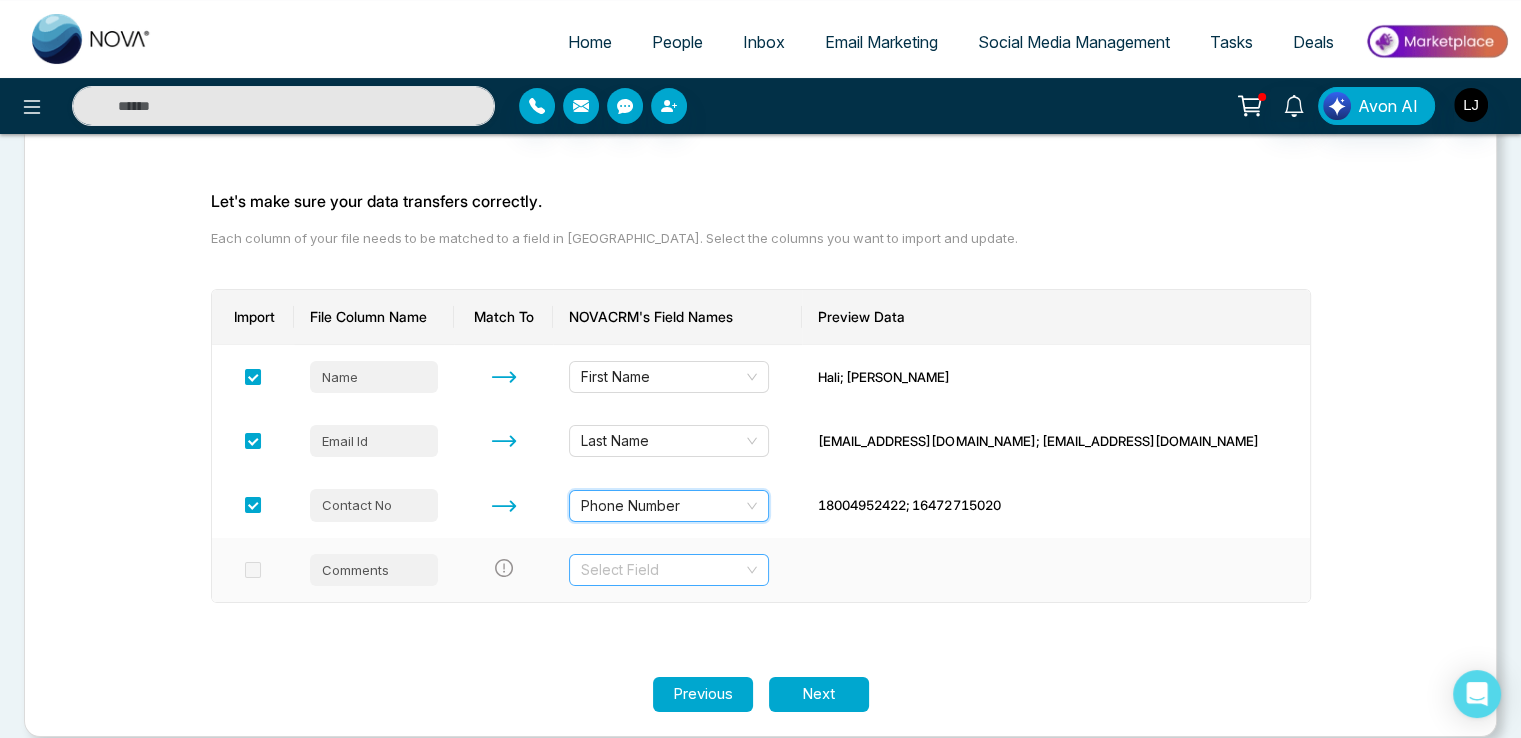 scroll, scrollTop: 160, scrollLeft: 0, axis: vertical 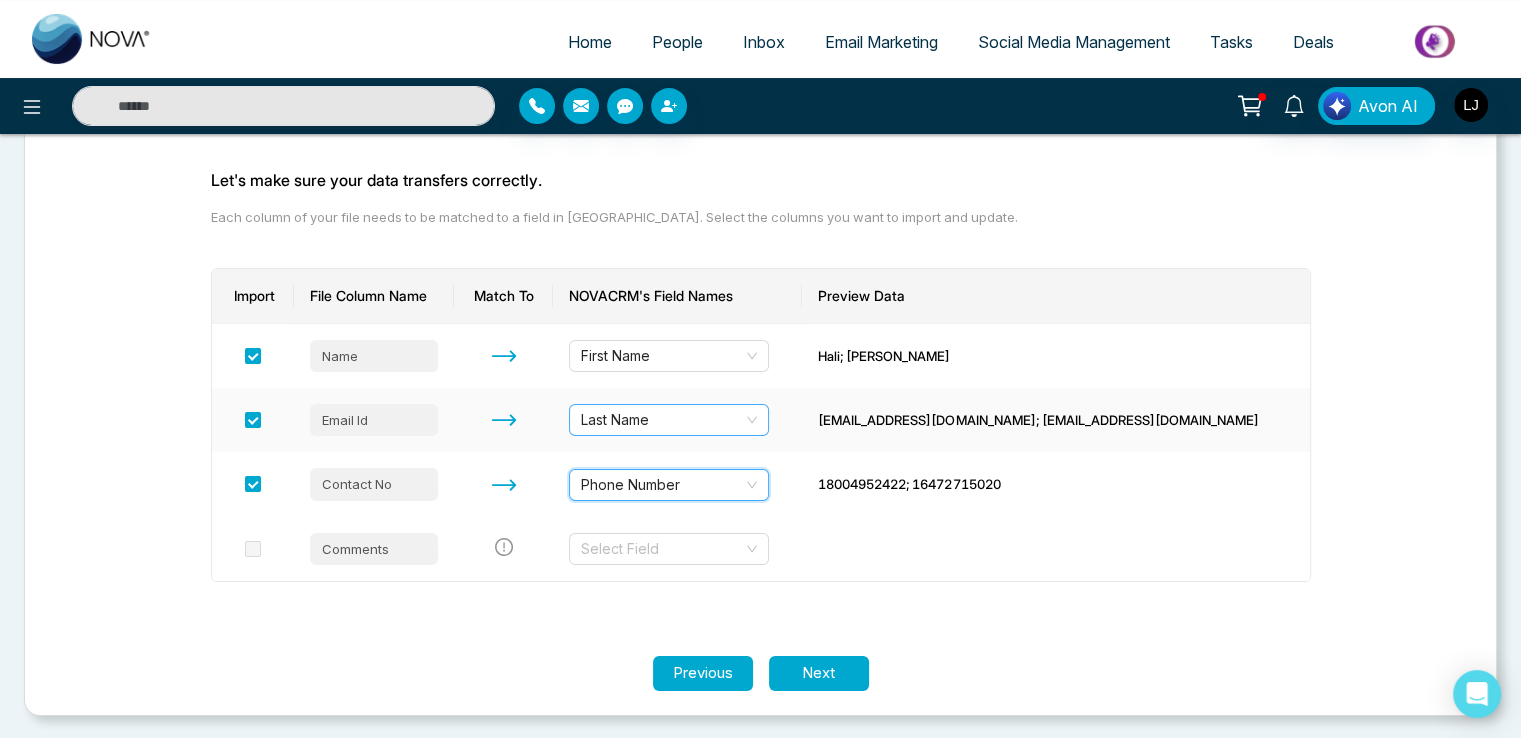 click on "Last Name" at bounding box center [669, 420] 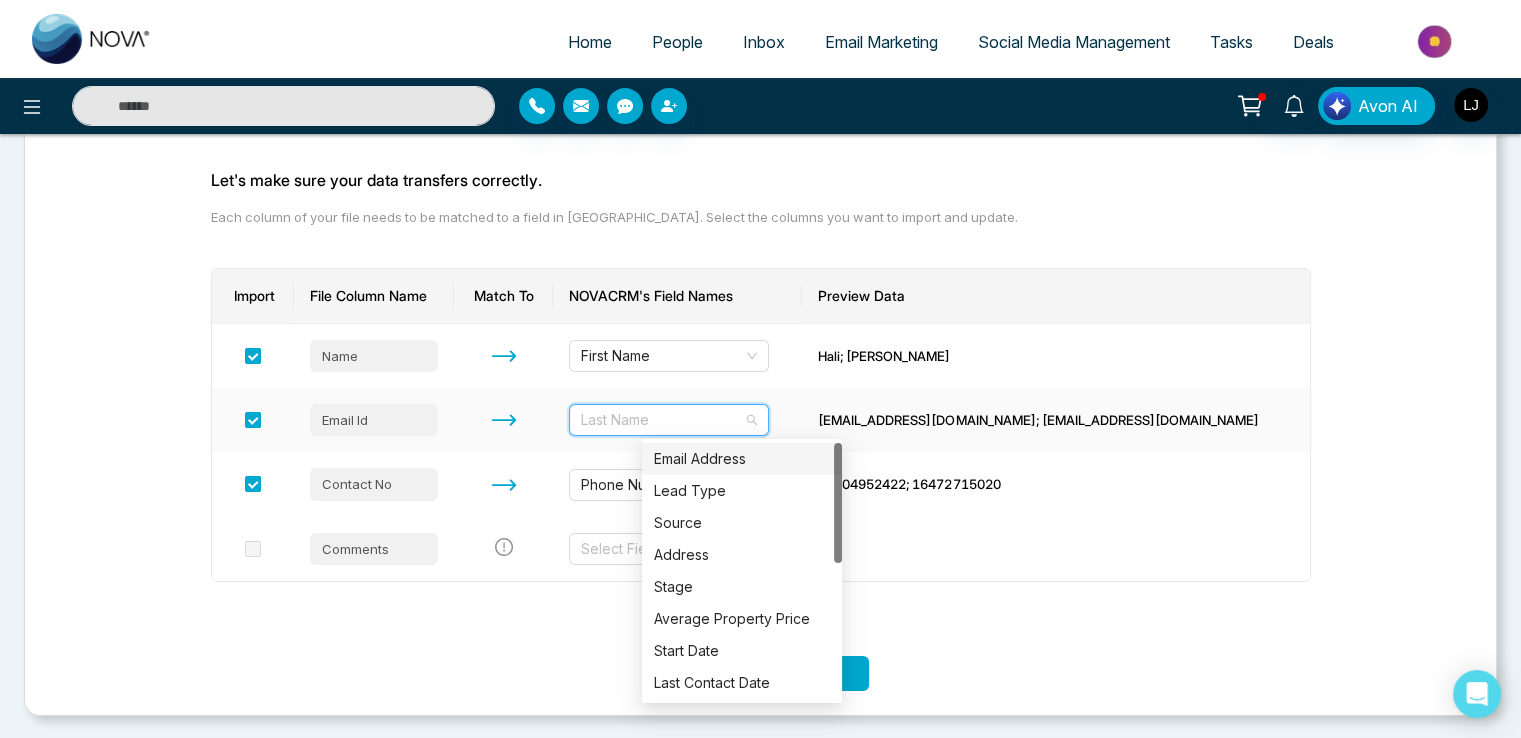 drag, startPoint x: 691, startPoint y: 497, endPoint x: 725, endPoint y: 463, distance: 48.08326 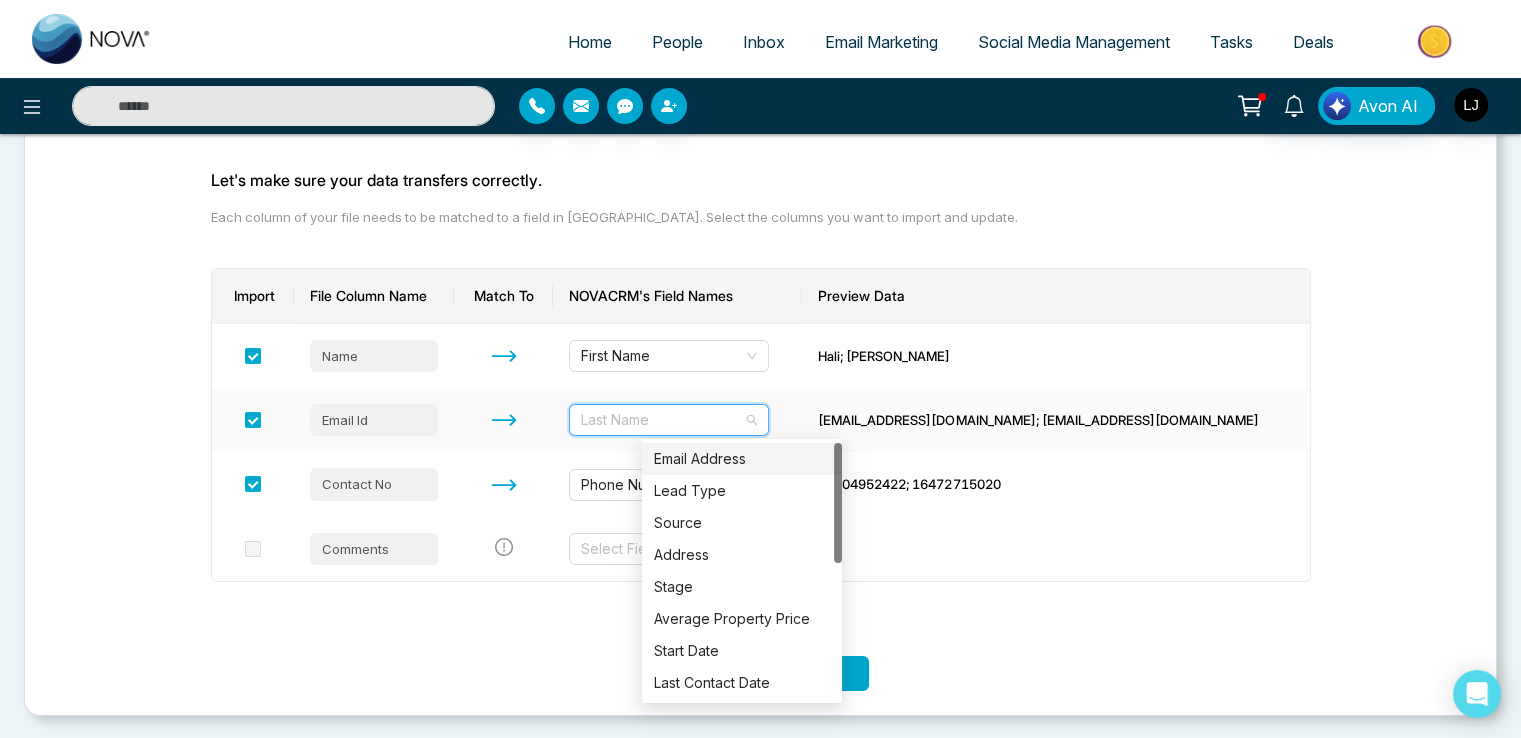 click on "Email Address Lead Type Source Address Stage Average Property Price Start Date Last Contact Date City Province" at bounding box center [742, 603] 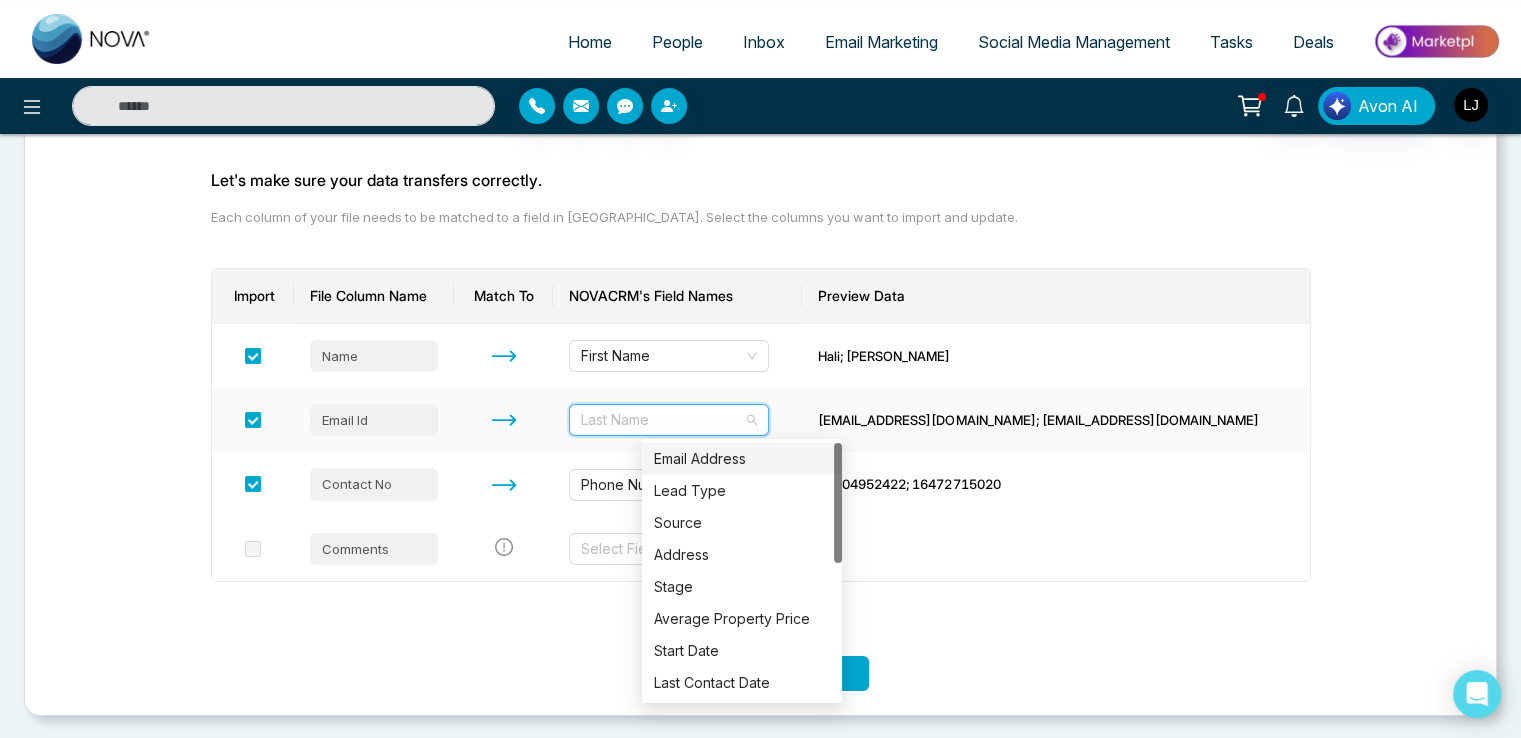 click on "Email Address" at bounding box center [742, 459] 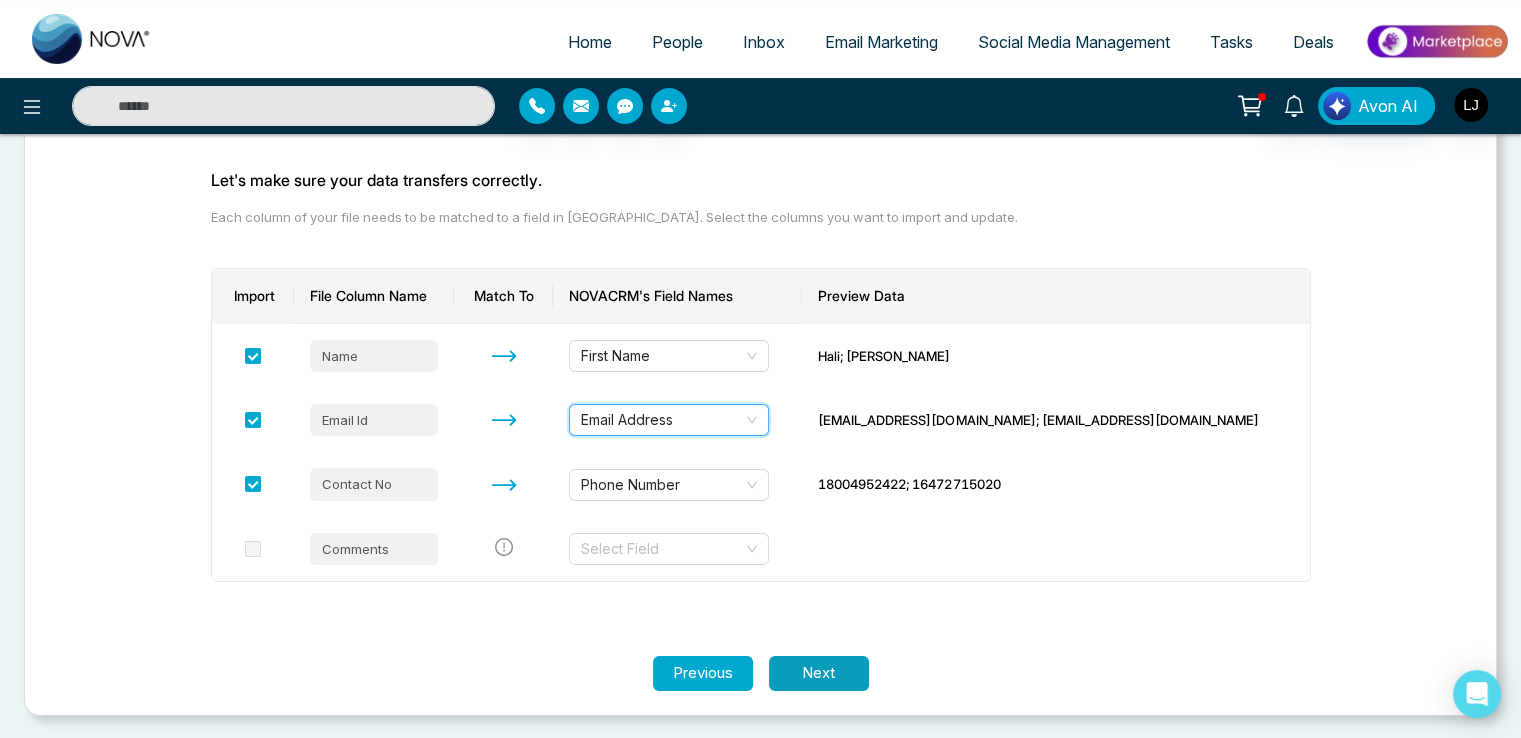 click on "Next" at bounding box center [819, 673] 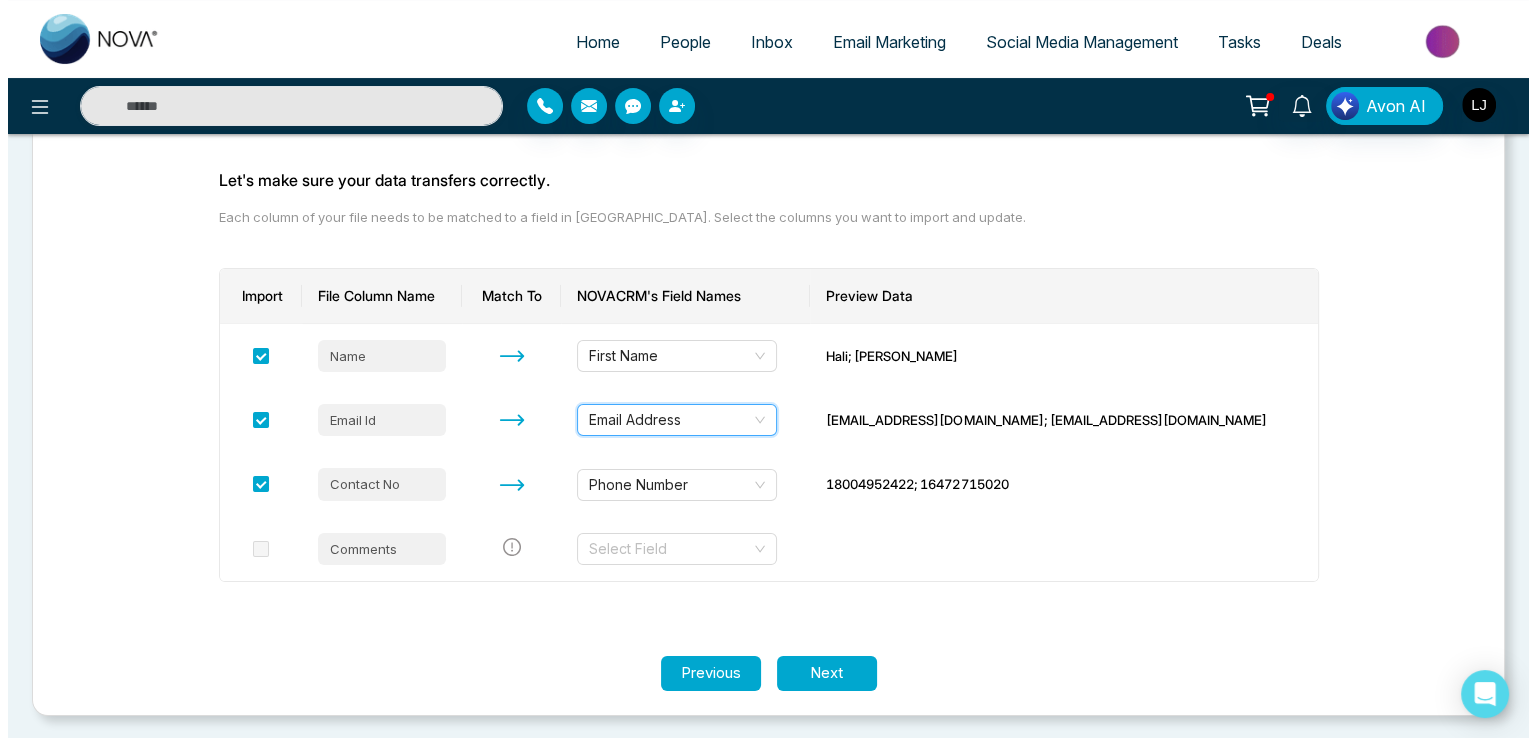 scroll, scrollTop: 0, scrollLeft: 0, axis: both 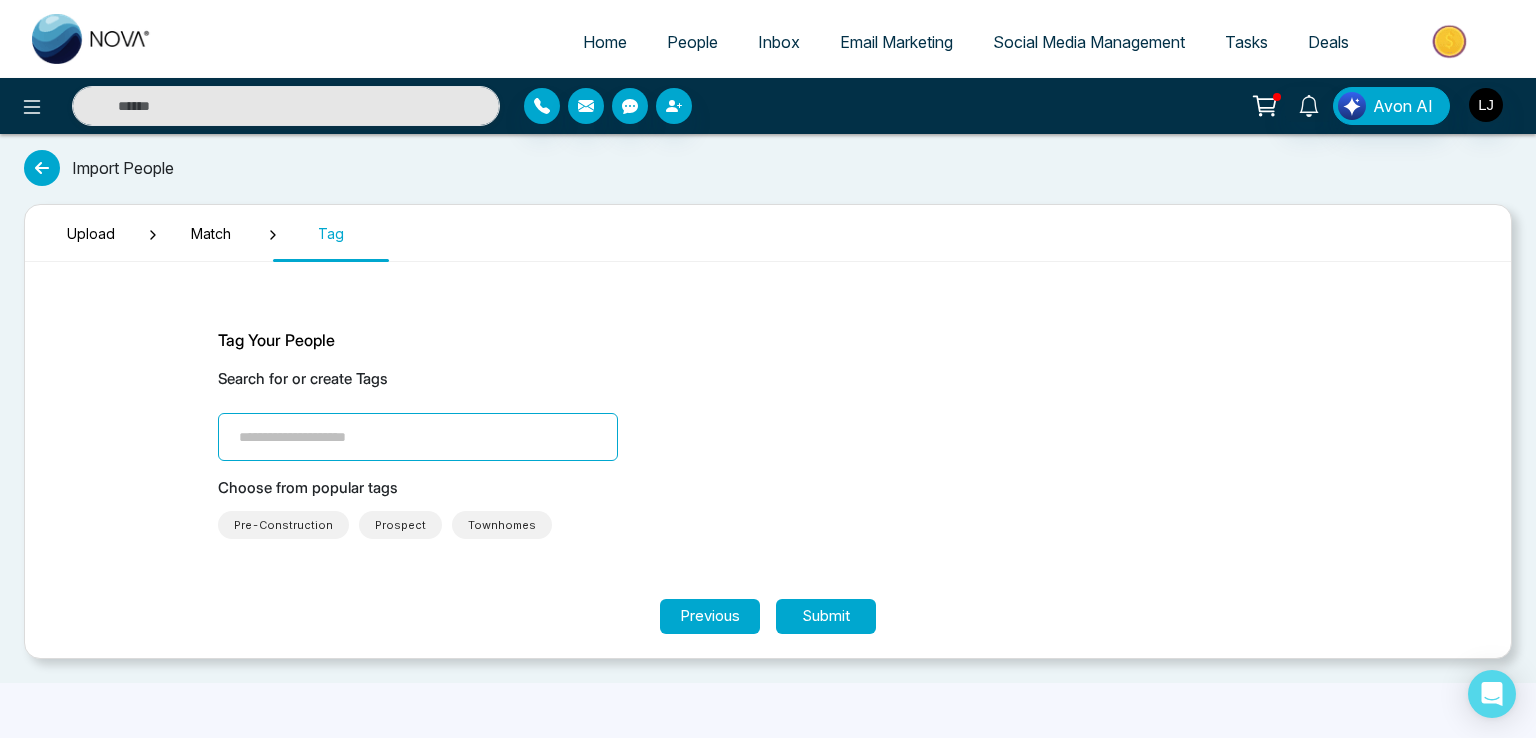 click at bounding box center [418, 437] 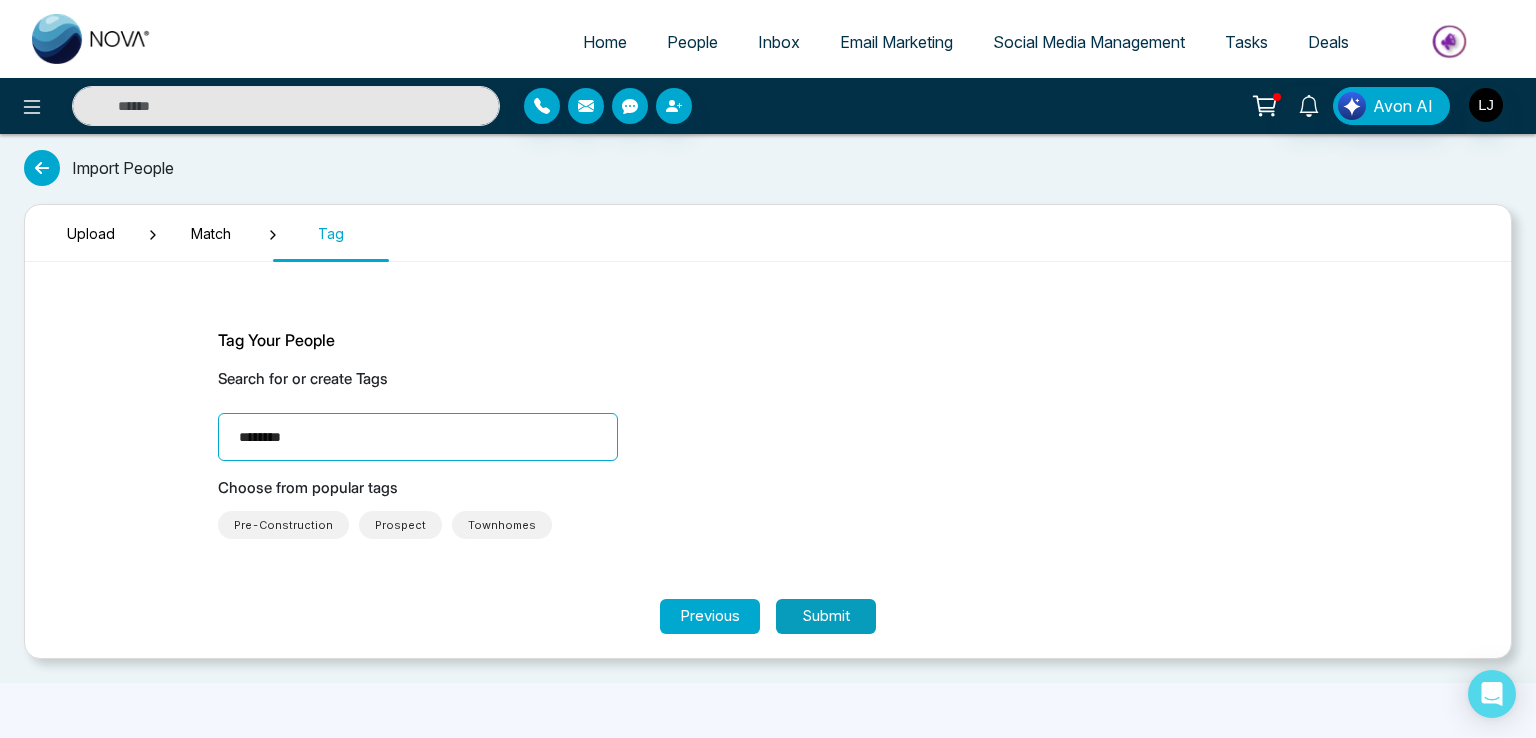 type on "********" 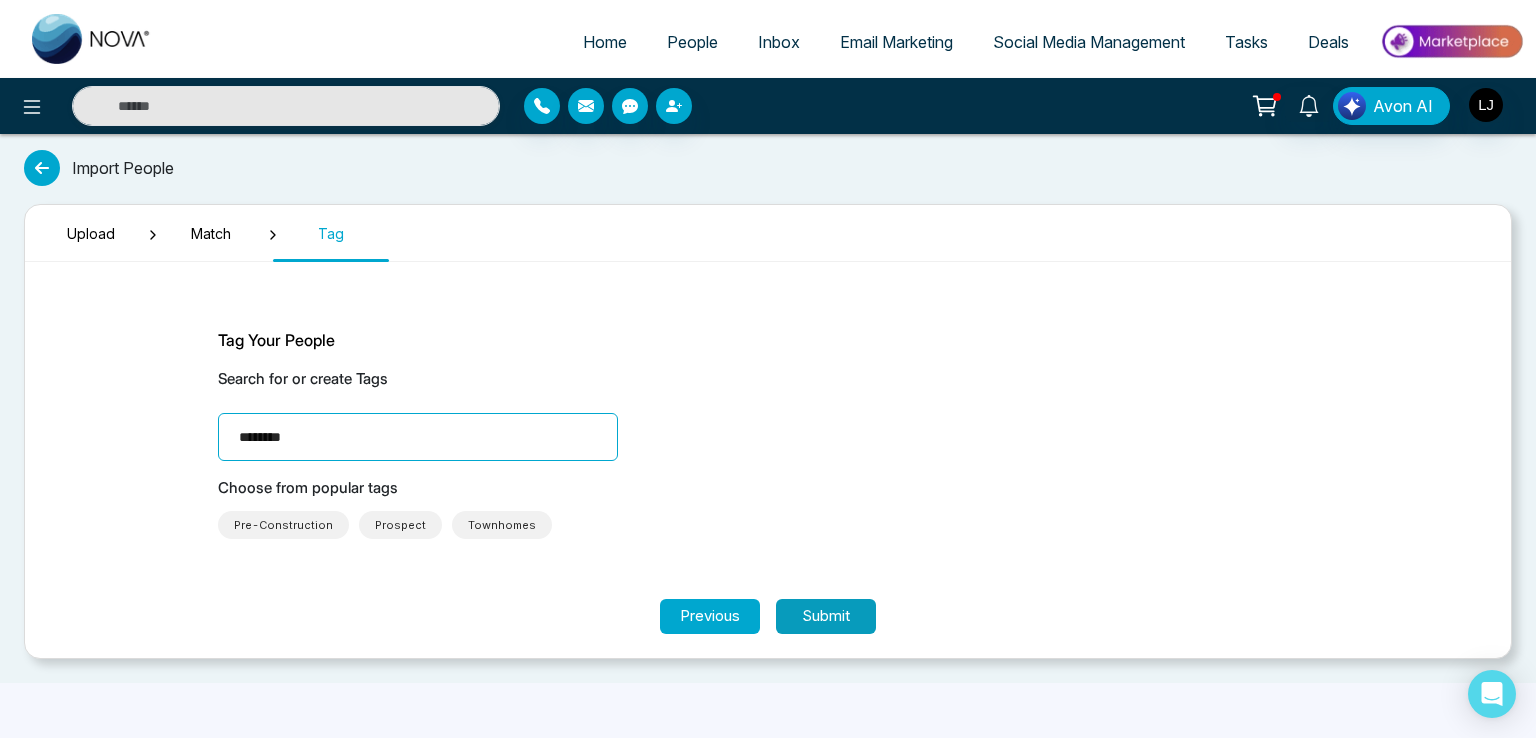 click on "Submit" at bounding box center [826, 616] 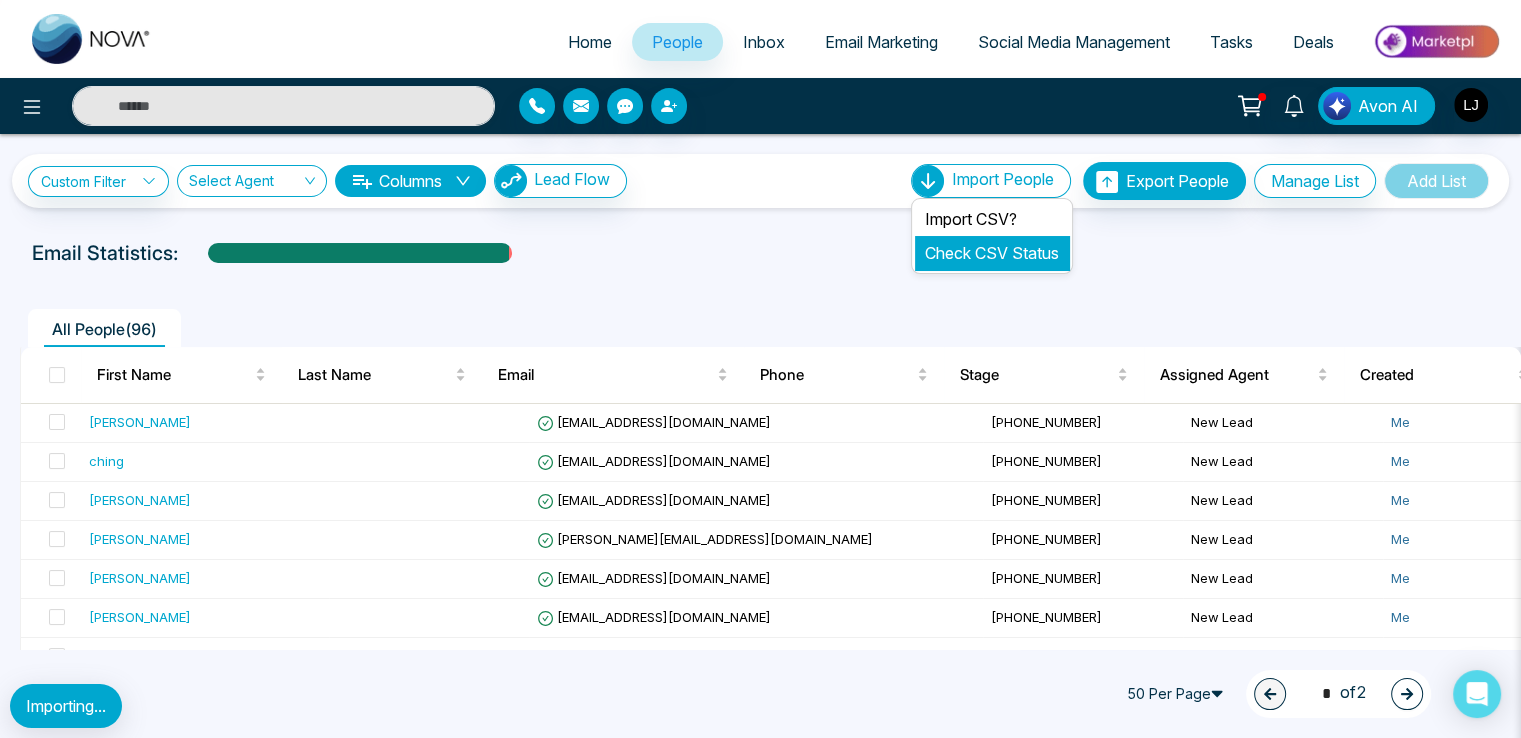 click on "Check CSV Status" at bounding box center (992, 253) 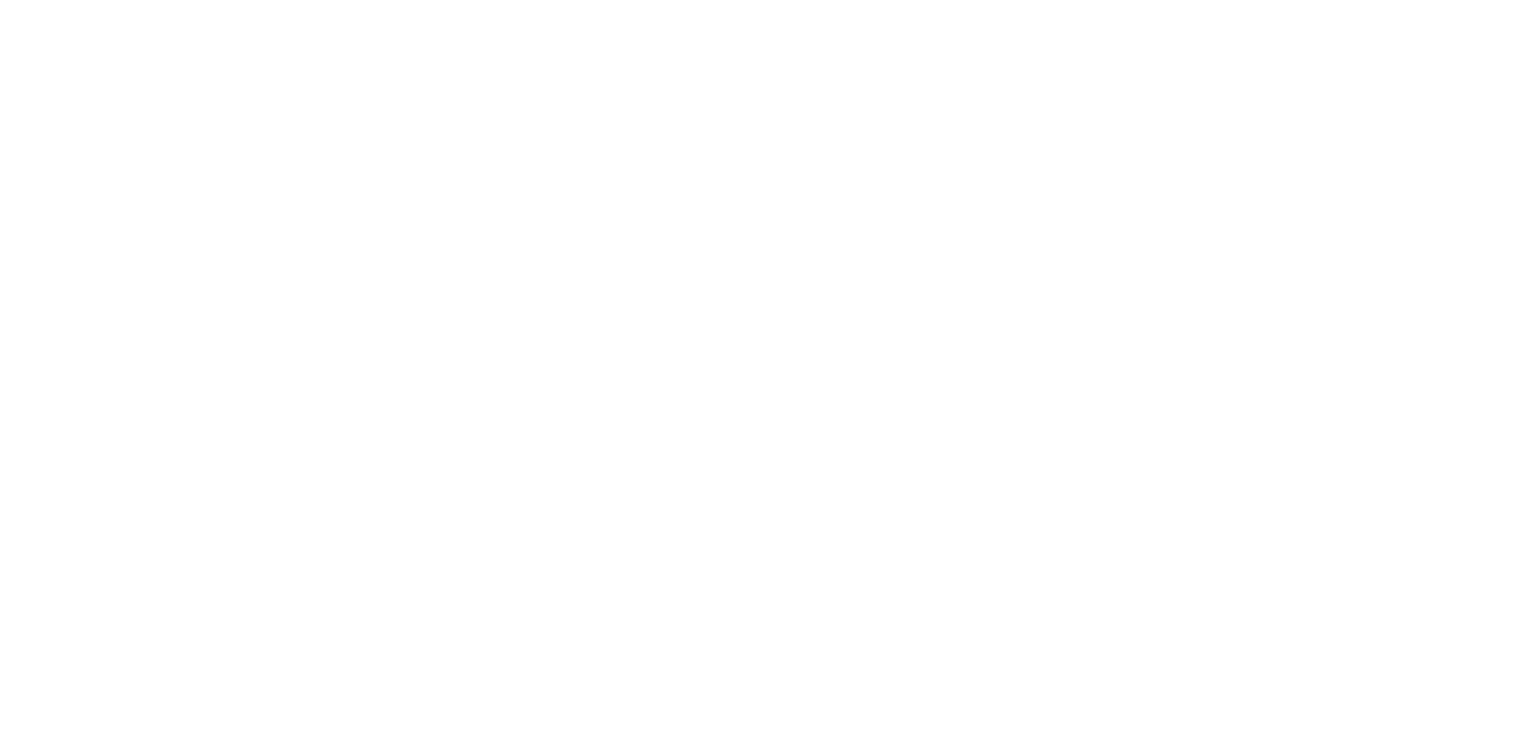 scroll, scrollTop: 0, scrollLeft: 0, axis: both 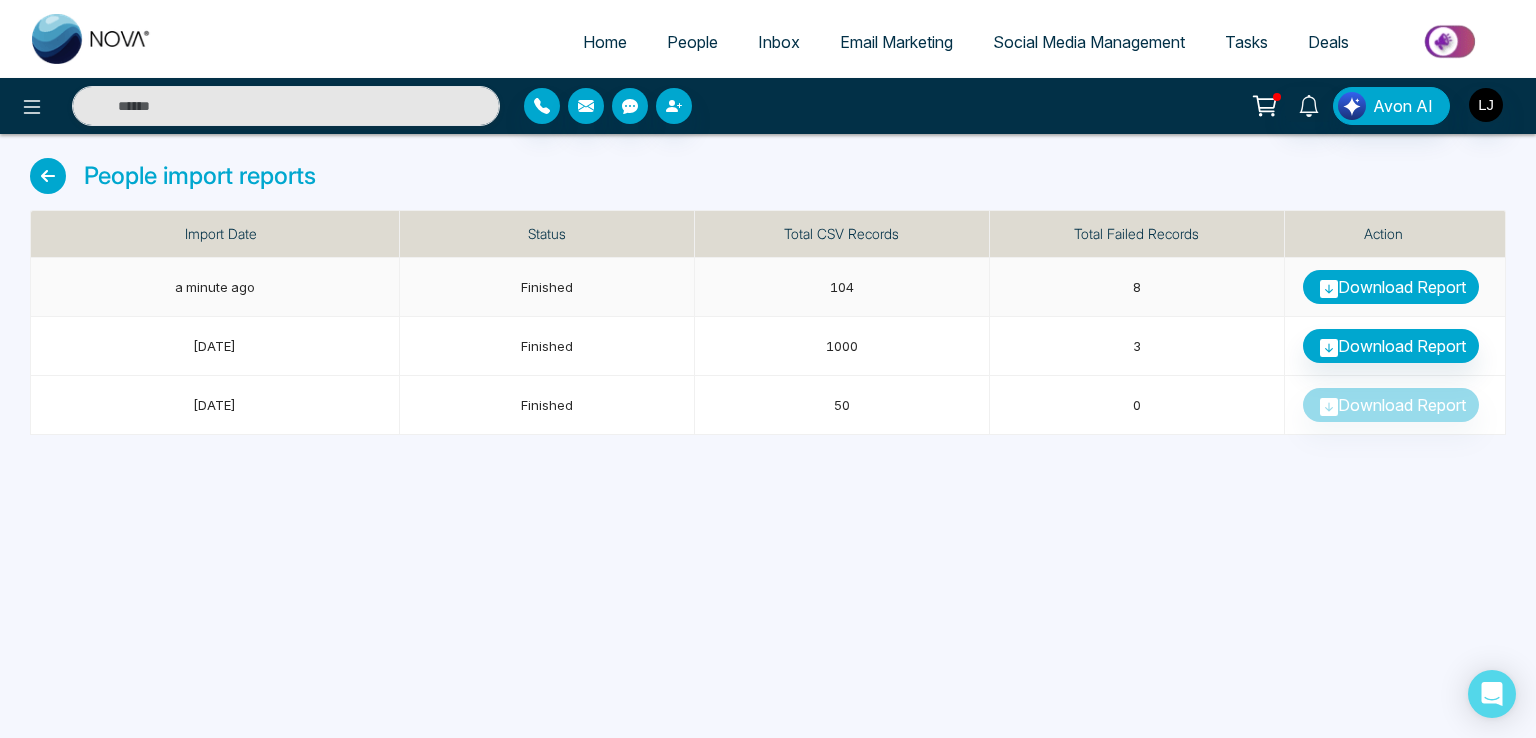 click on "Download Report" at bounding box center [1391, 287] 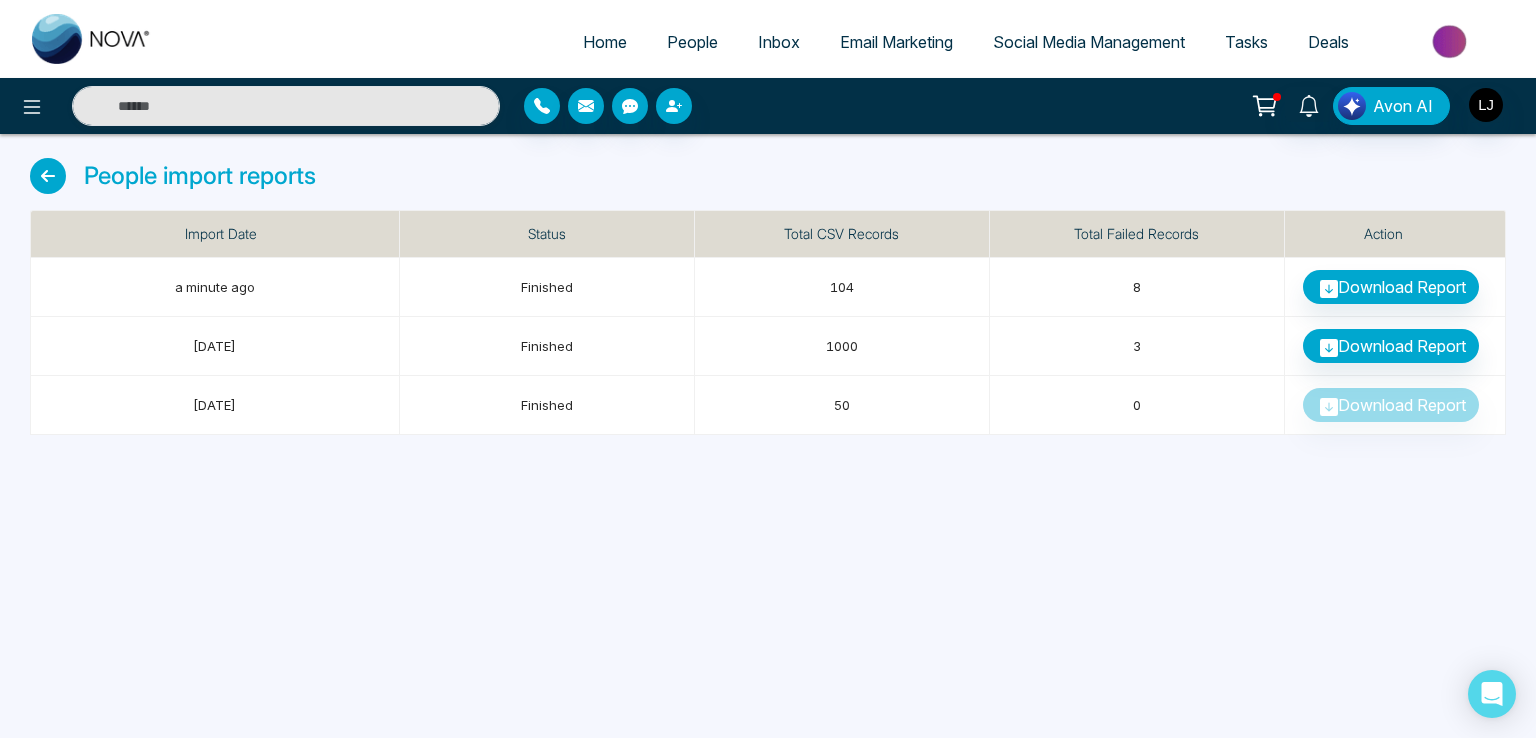click on "People" at bounding box center (692, 42) 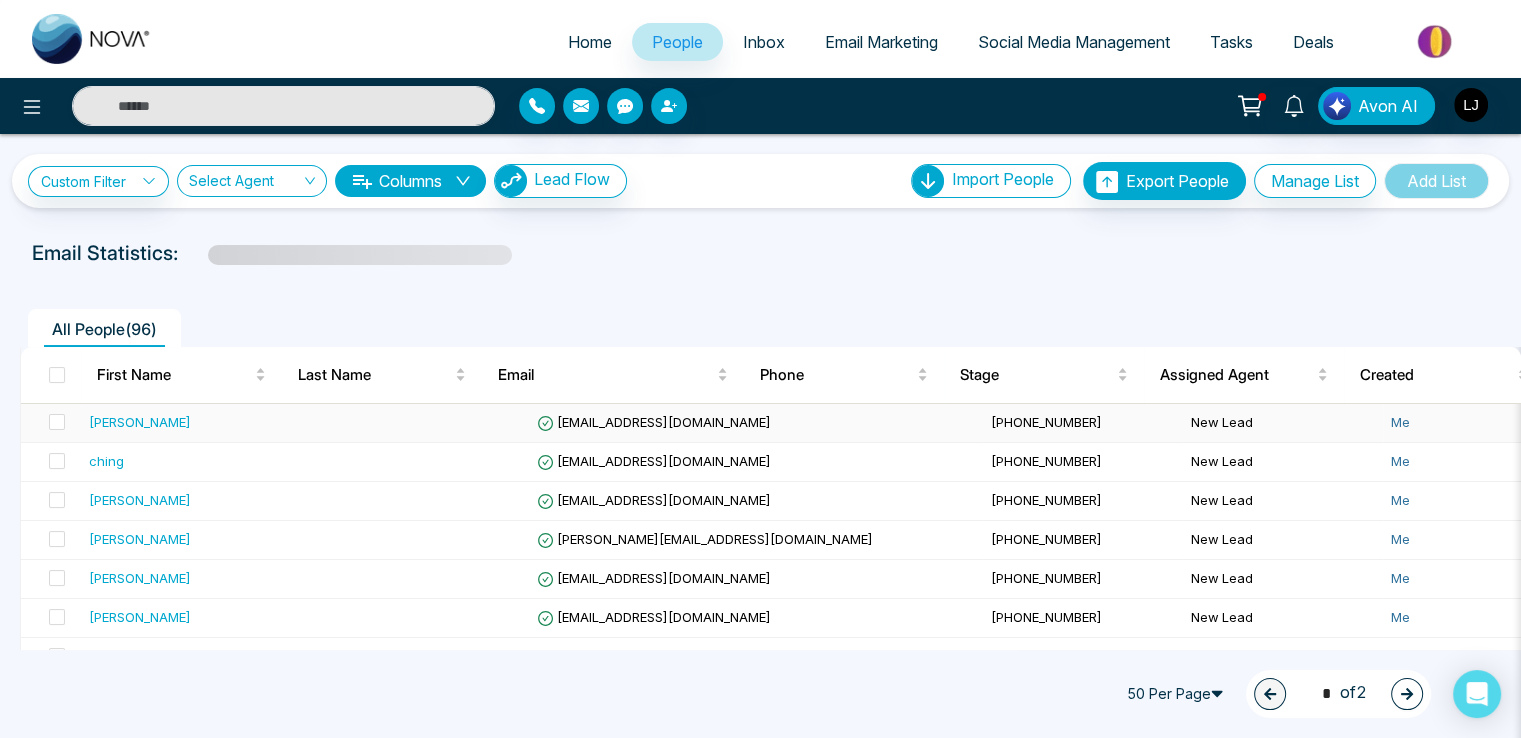 click on "Nickpersaud4900@gmail.com" at bounding box center [654, 422] 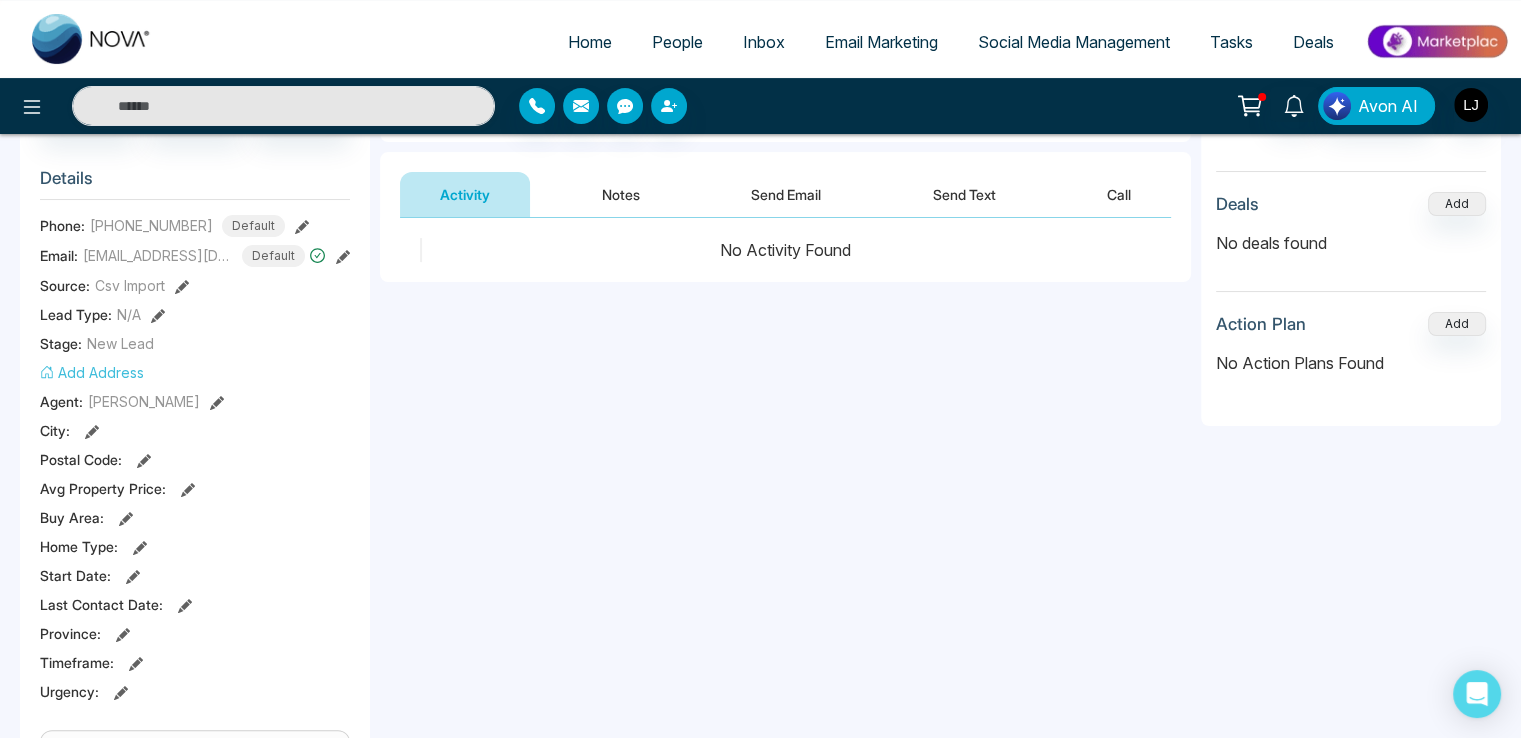 scroll, scrollTop: 619, scrollLeft: 0, axis: vertical 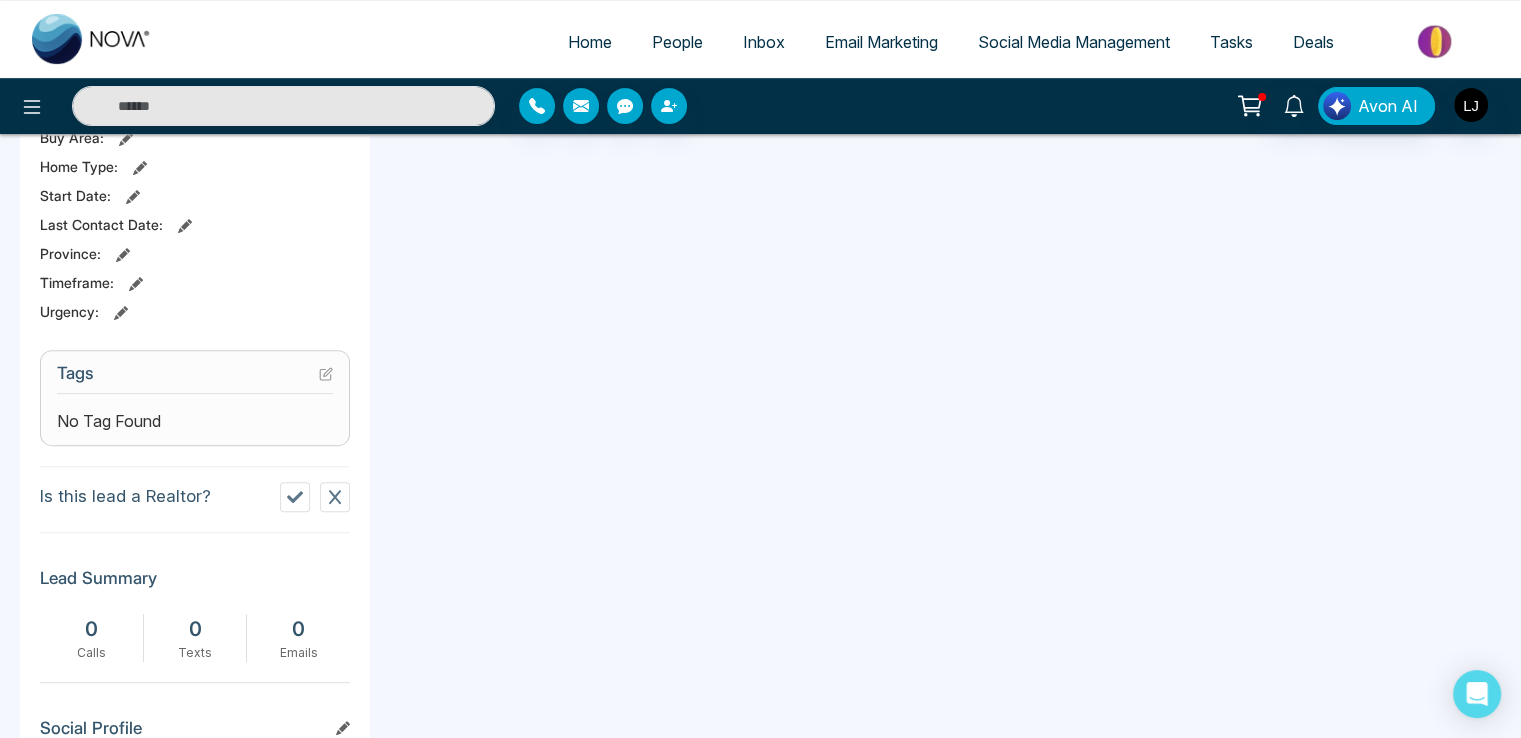 click 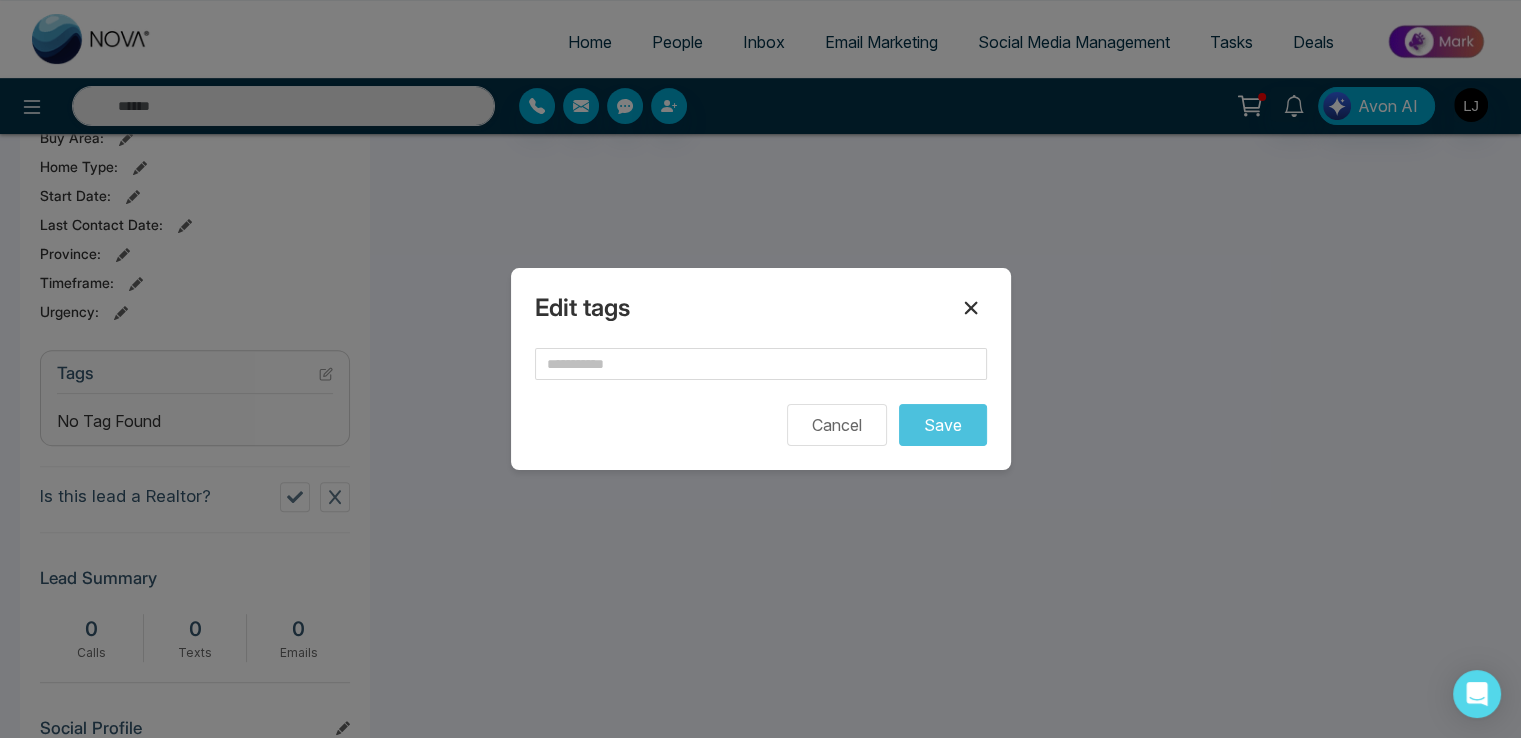 click 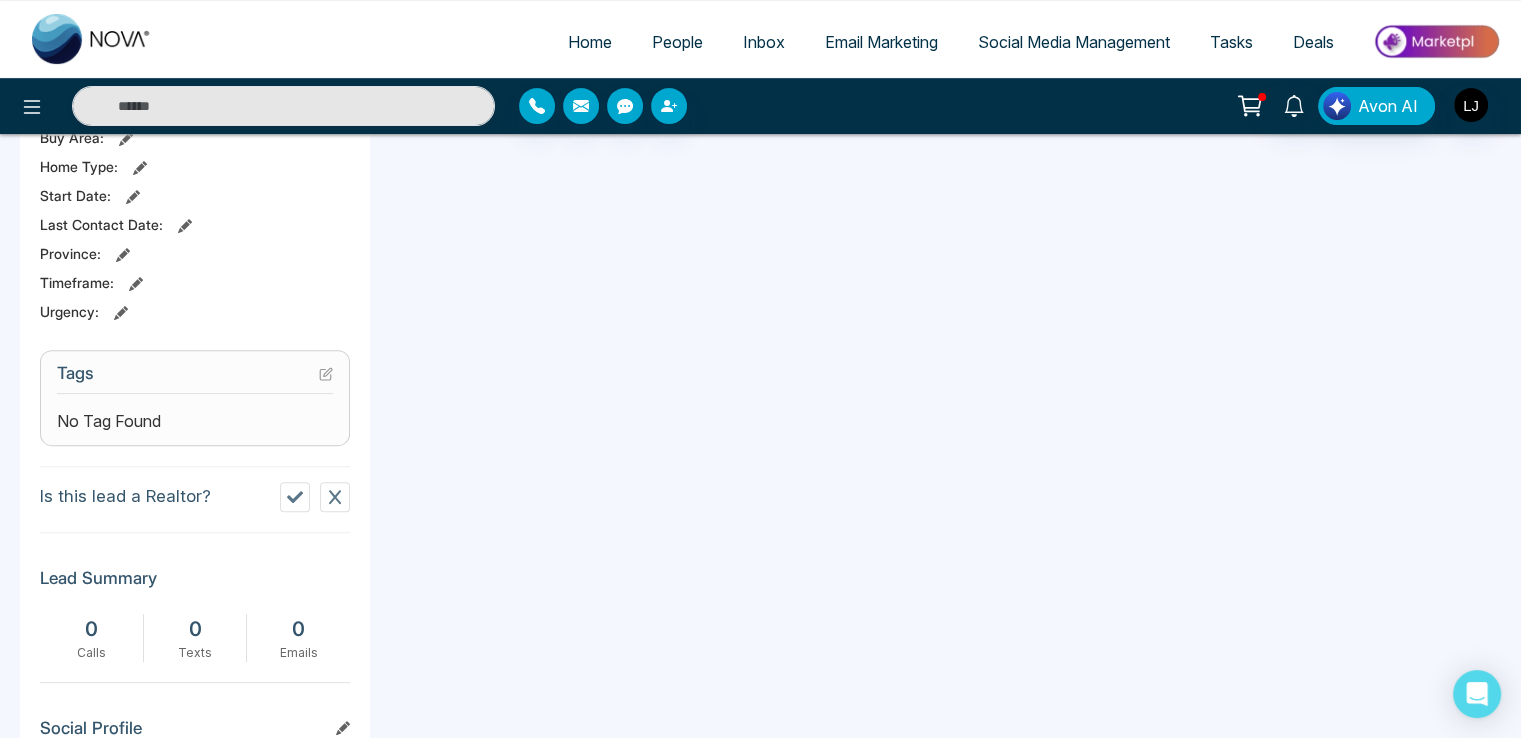 click on "People" at bounding box center (677, 42) 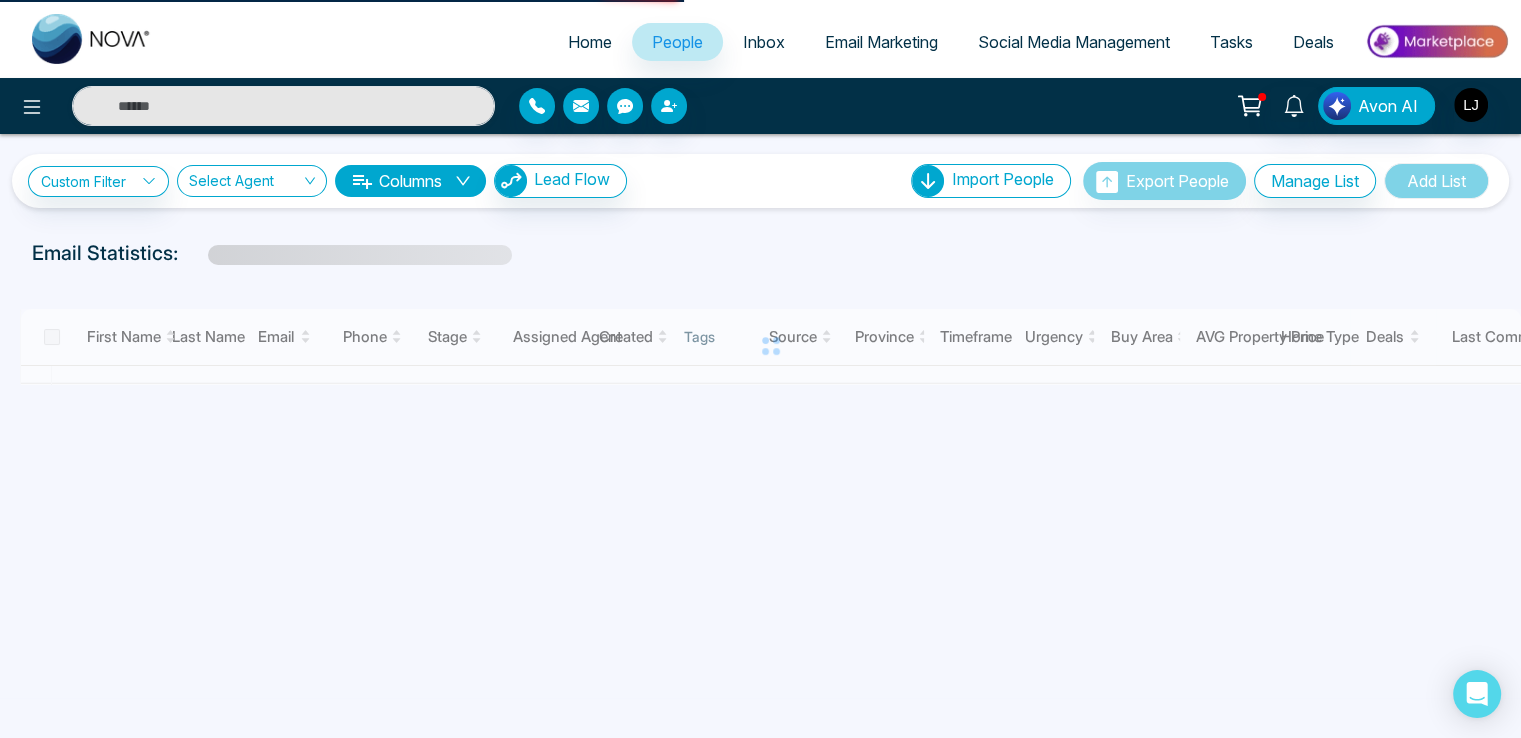 scroll, scrollTop: 0, scrollLeft: 0, axis: both 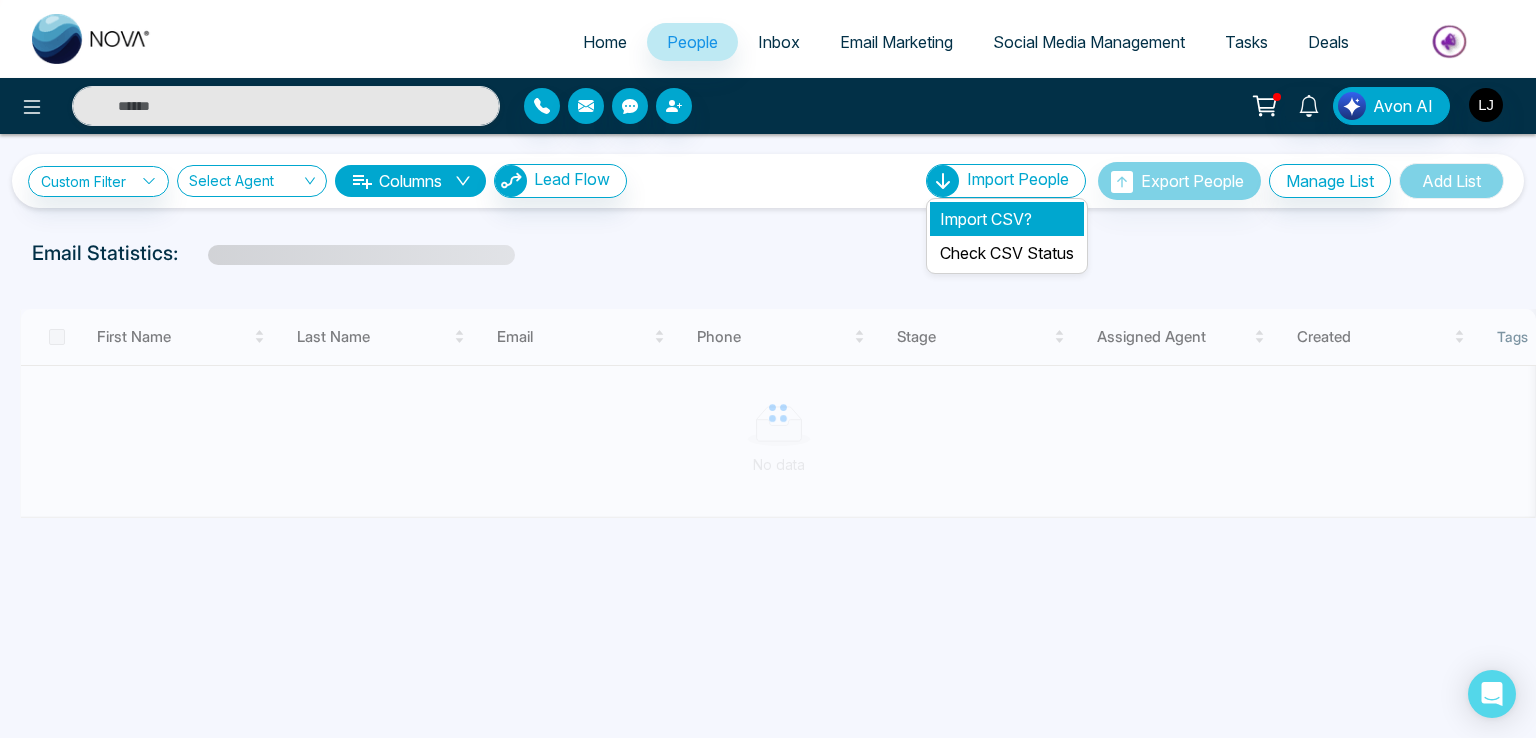 click on "Import CSV?" at bounding box center [1007, 219] 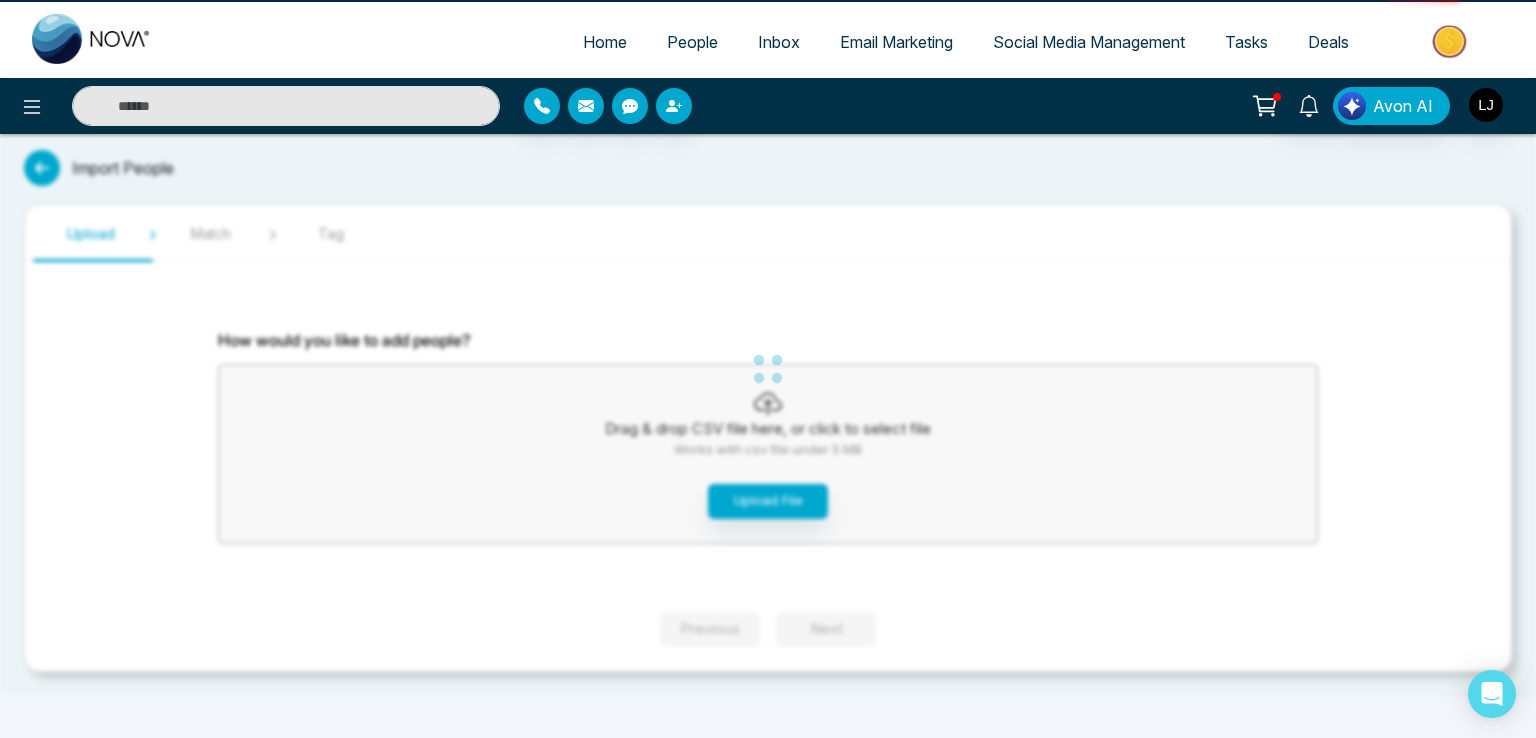 click on "Home People Inbox Email Marketing Social Media Management Tasks Deals Avon AI Import People Upload   Match   Tag   How would you like to add people? Drag & drop CSV file here, or click to select file Works with csv file under 5 MB Upload File Previous Next" at bounding box center [768, 369] 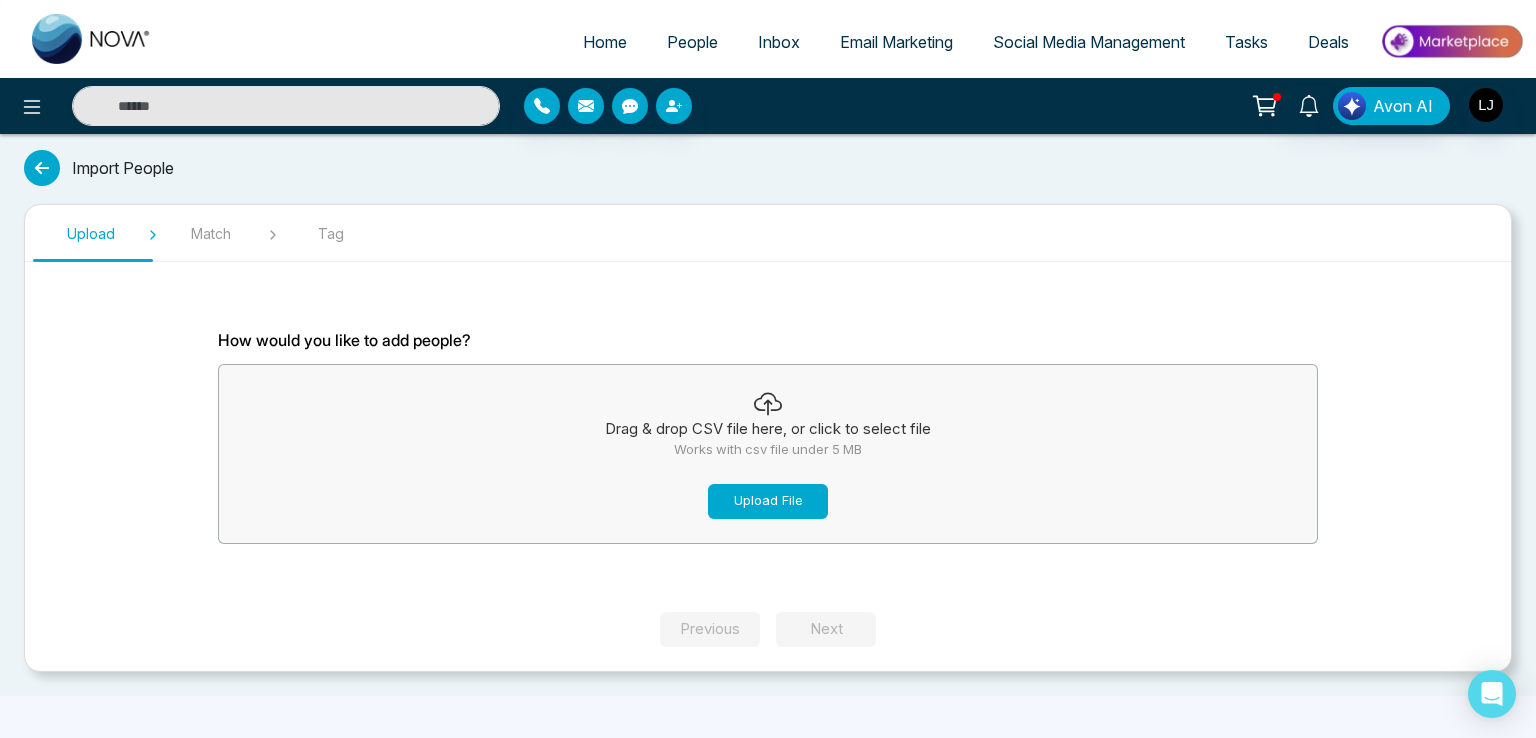 click on "Upload File" at bounding box center [768, 501] 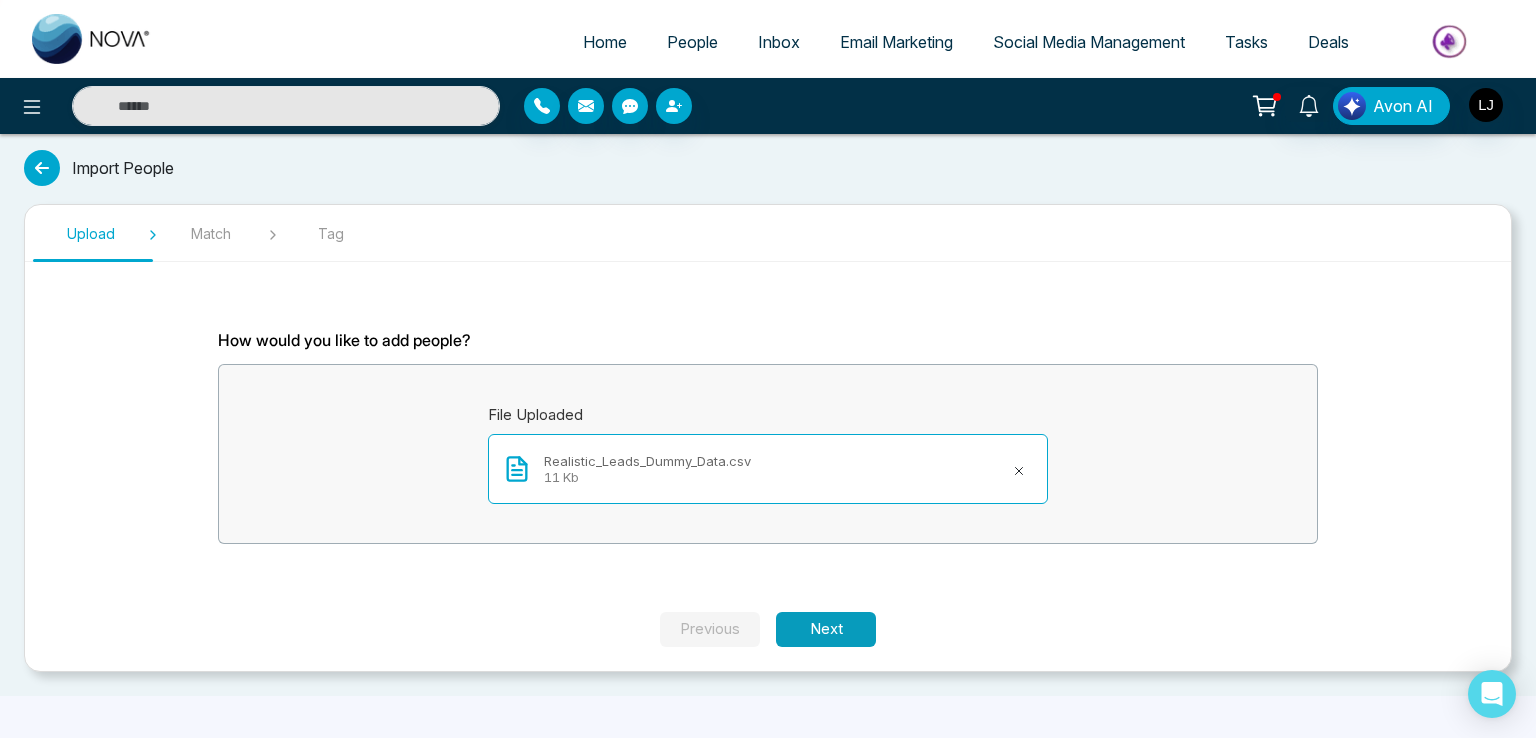 click on "Next" at bounding box center [826, 629] 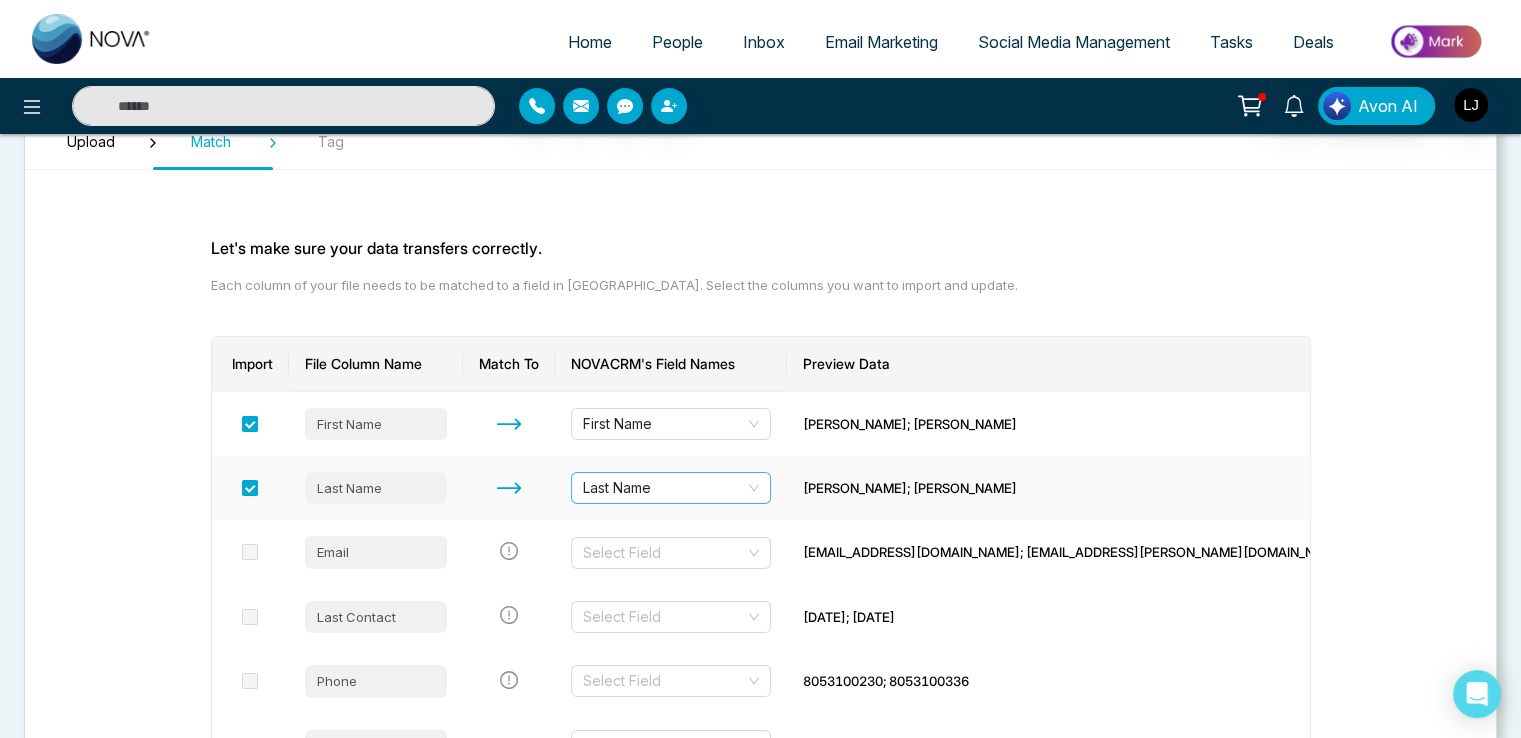scroll, scrollTop: 200, scrollLeft: 0, axis: vertical 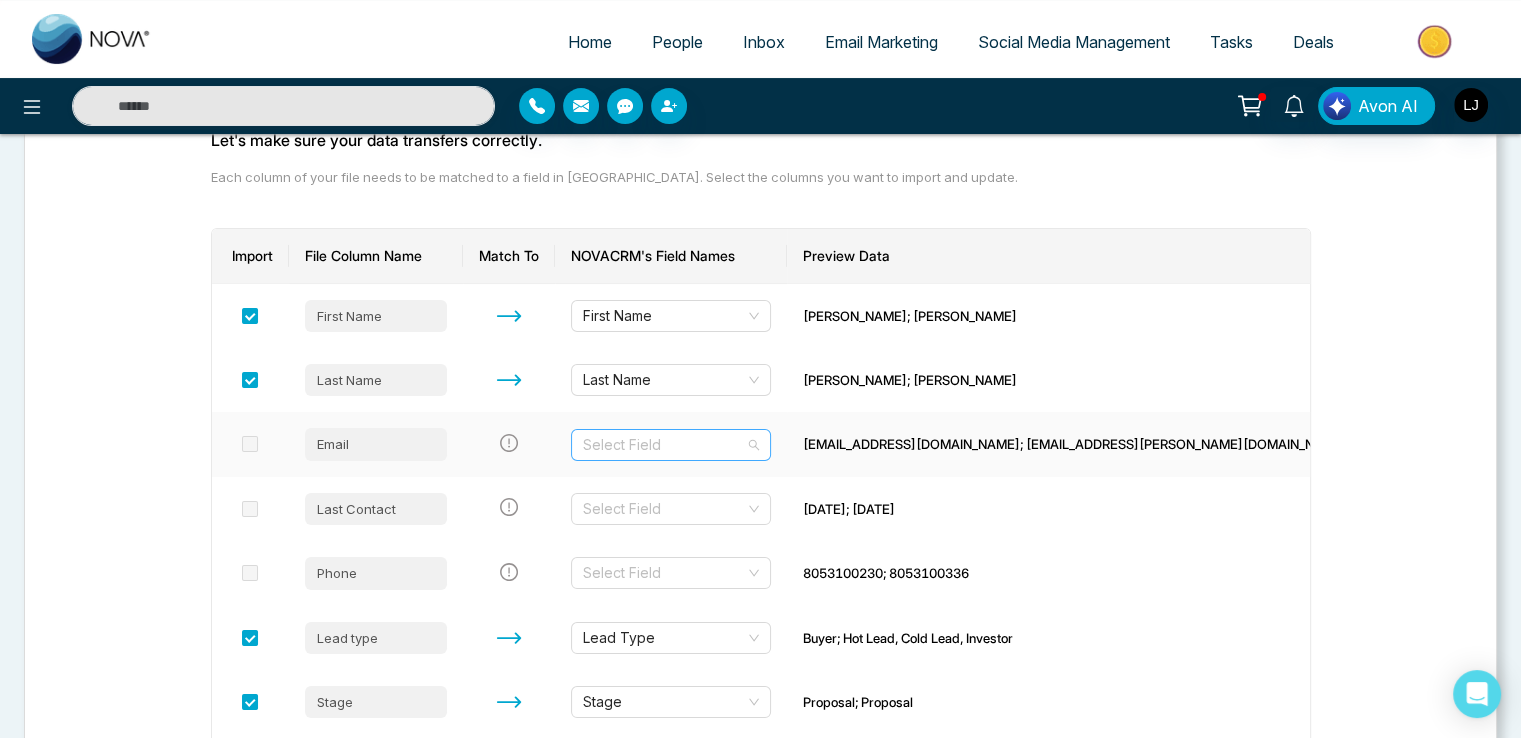 click at bounding box center (664, 445) 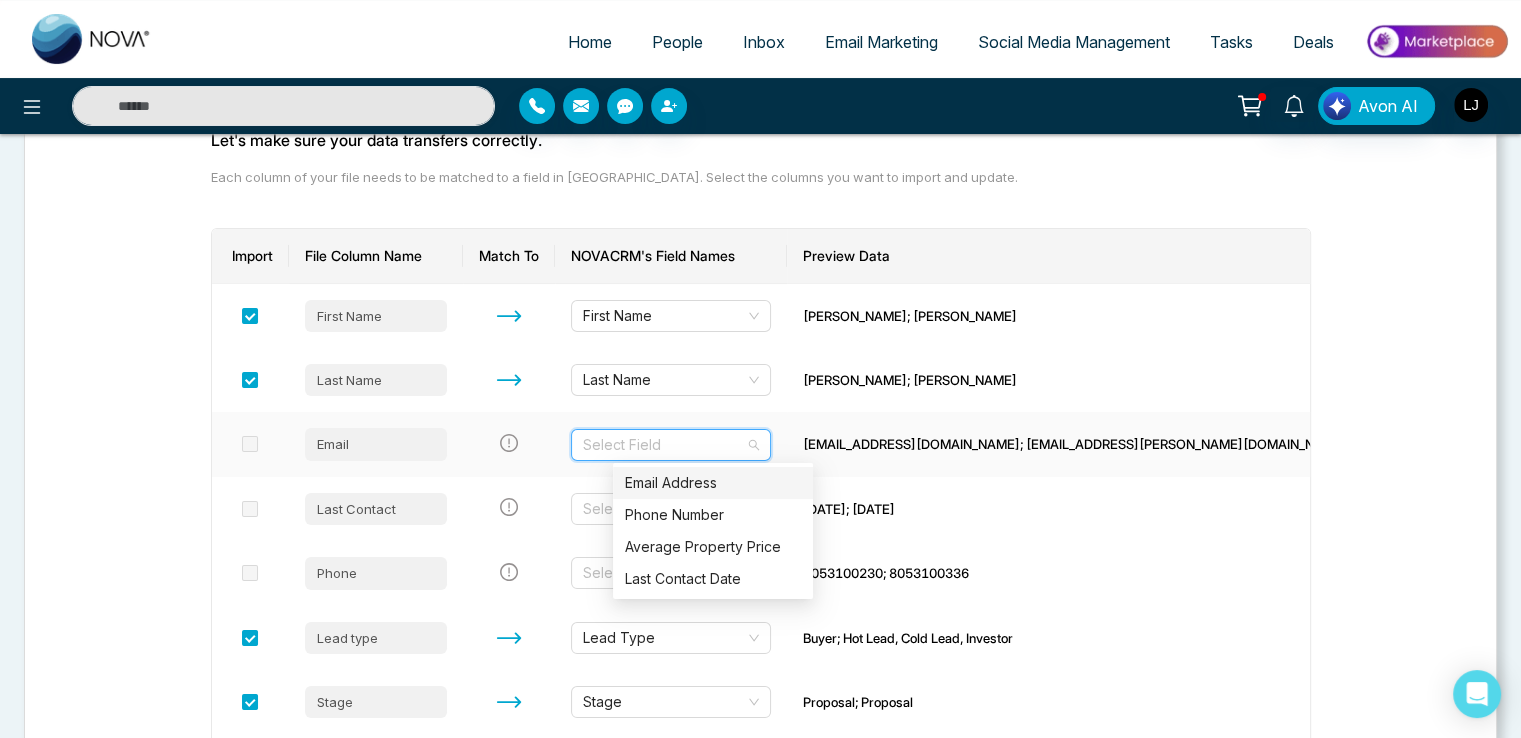 click on "Email Address" at bounding box center (713, 483) 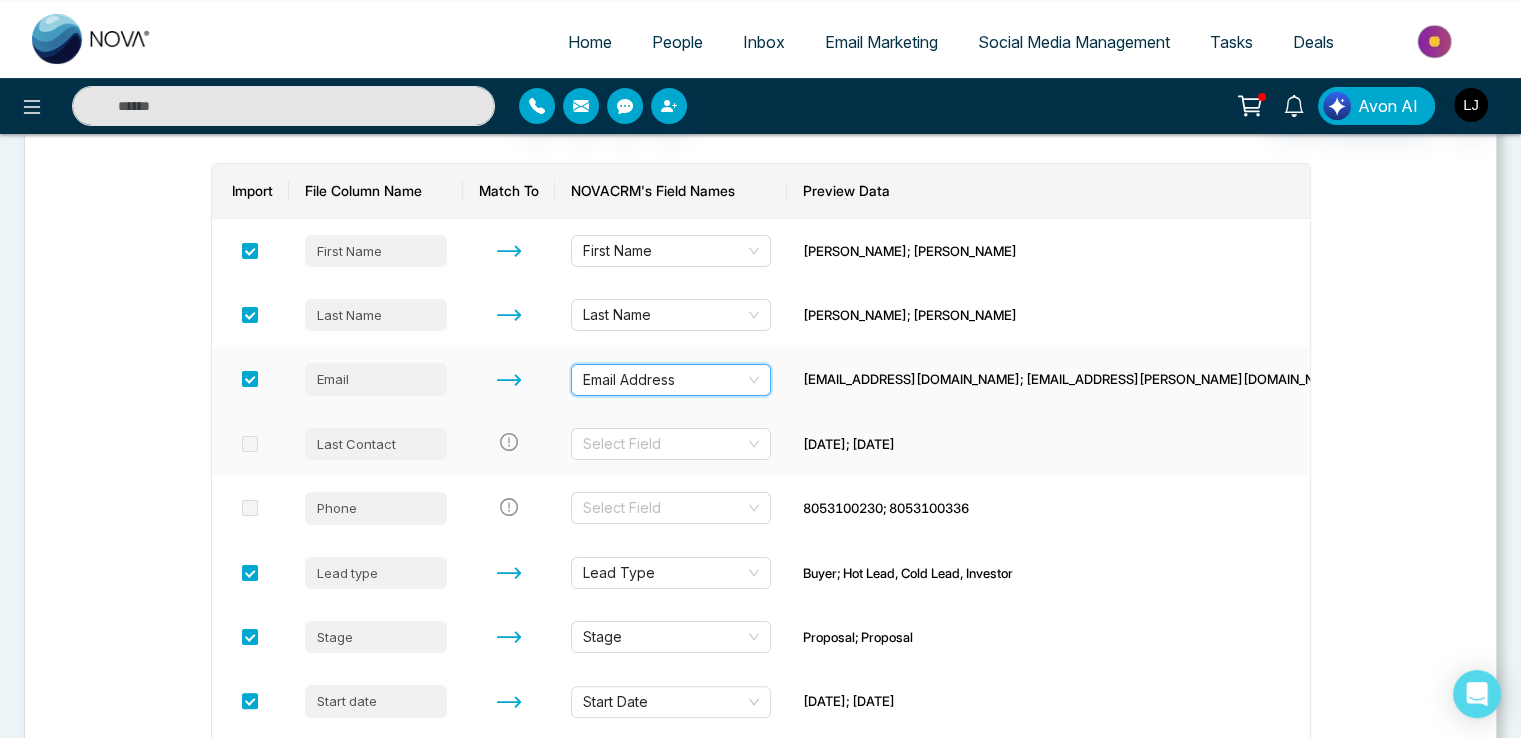 scroll, scrollTop: 300, scrollLeft: 0, axis: vertical 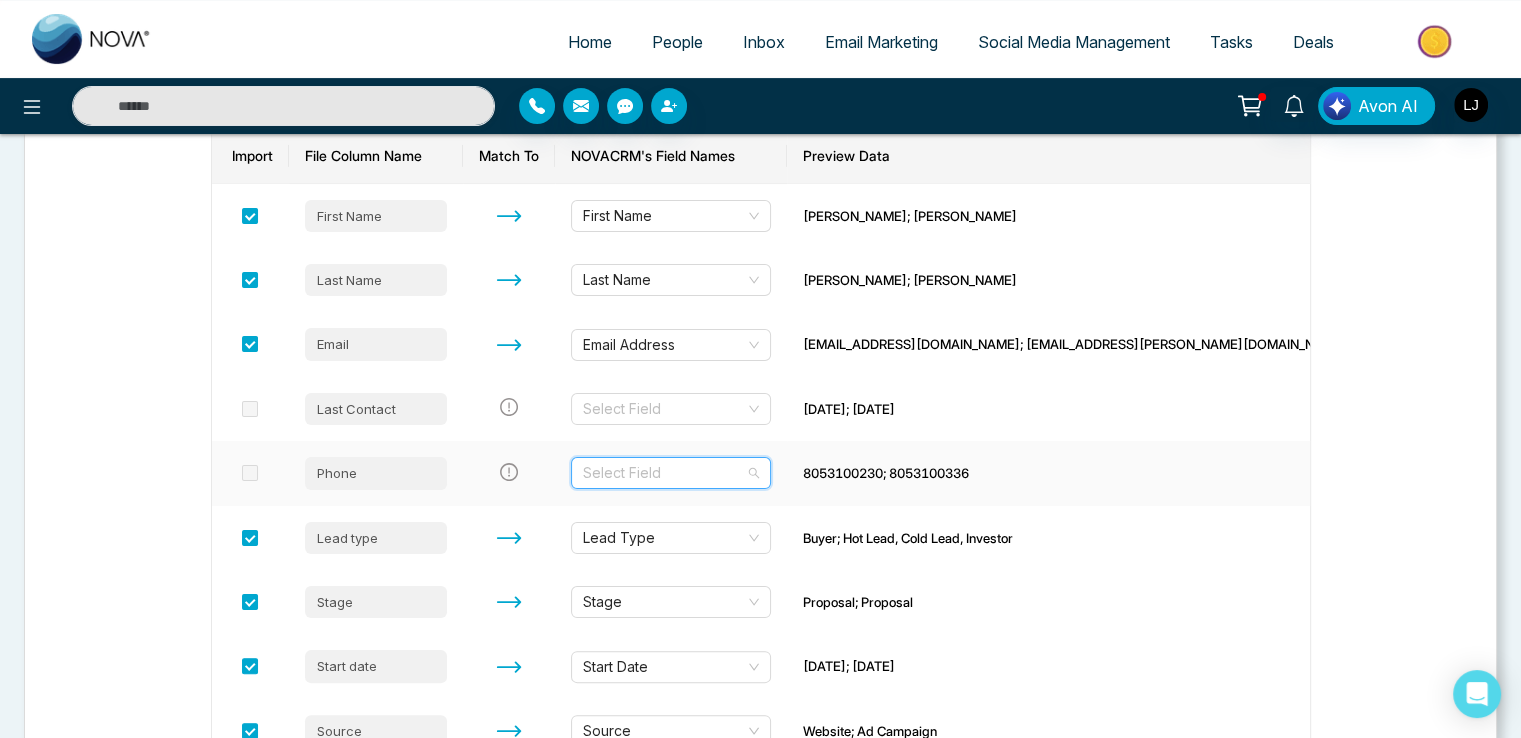 click at bounding box center (664, 473) 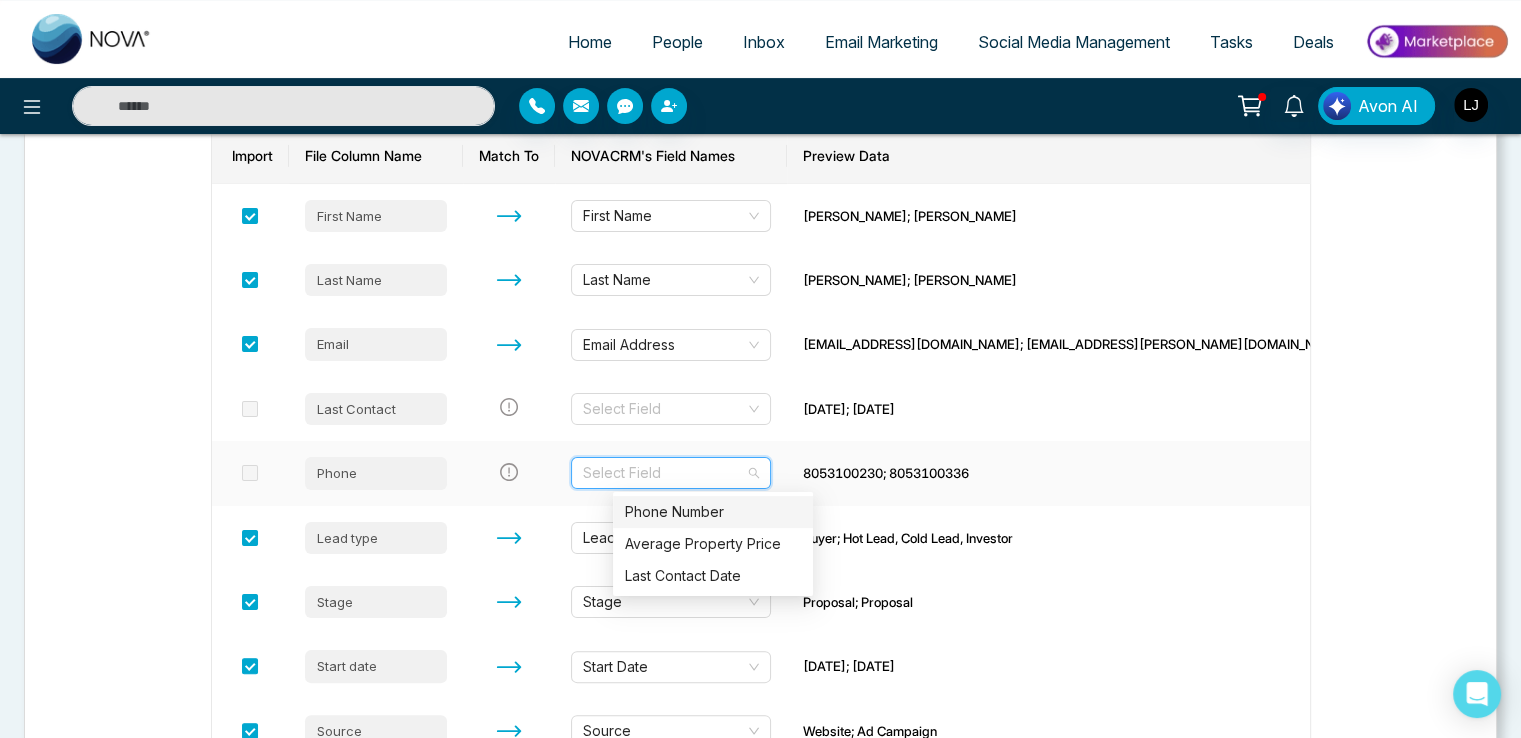 click on "Phone Number" at bounding box center (713, 512) 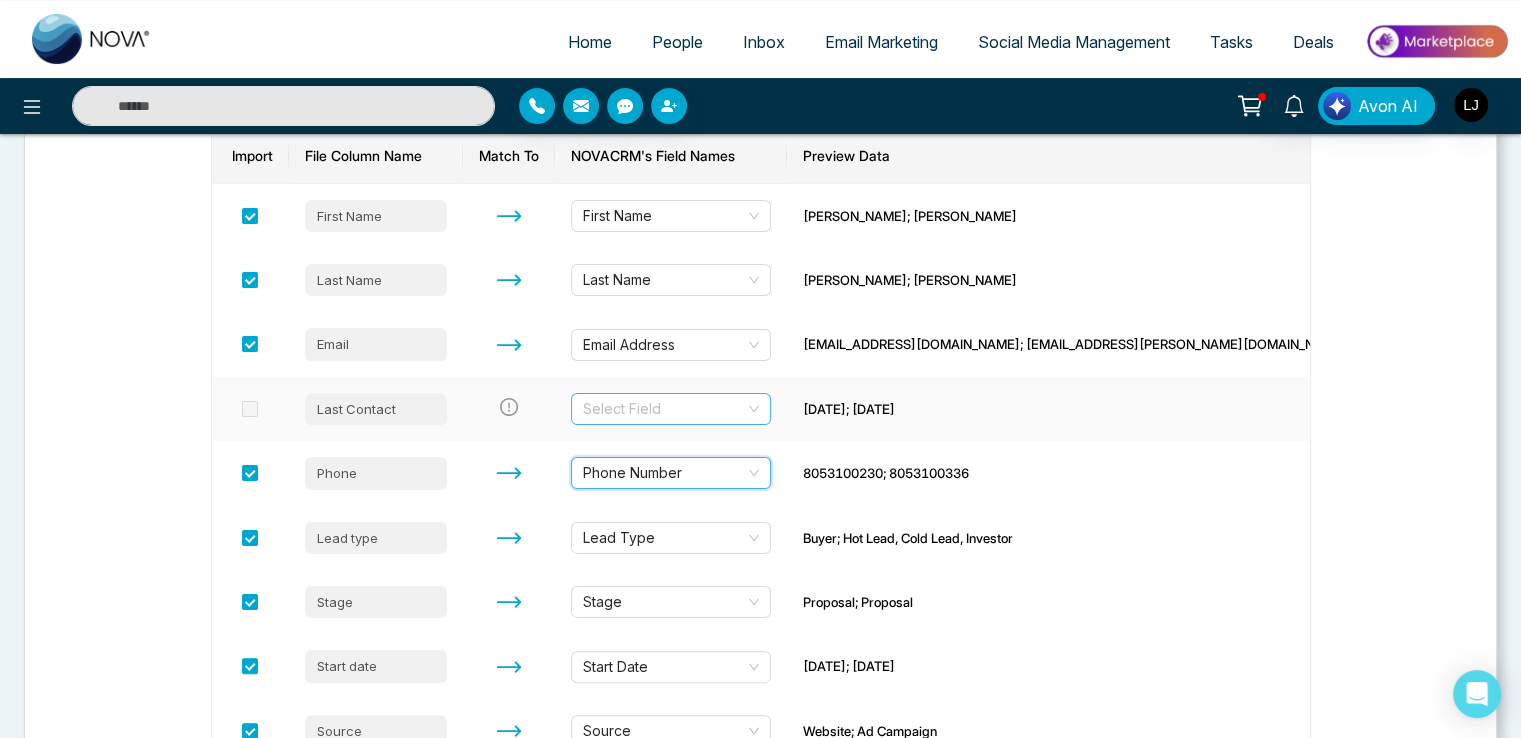 click at bounding box center (664, 409) 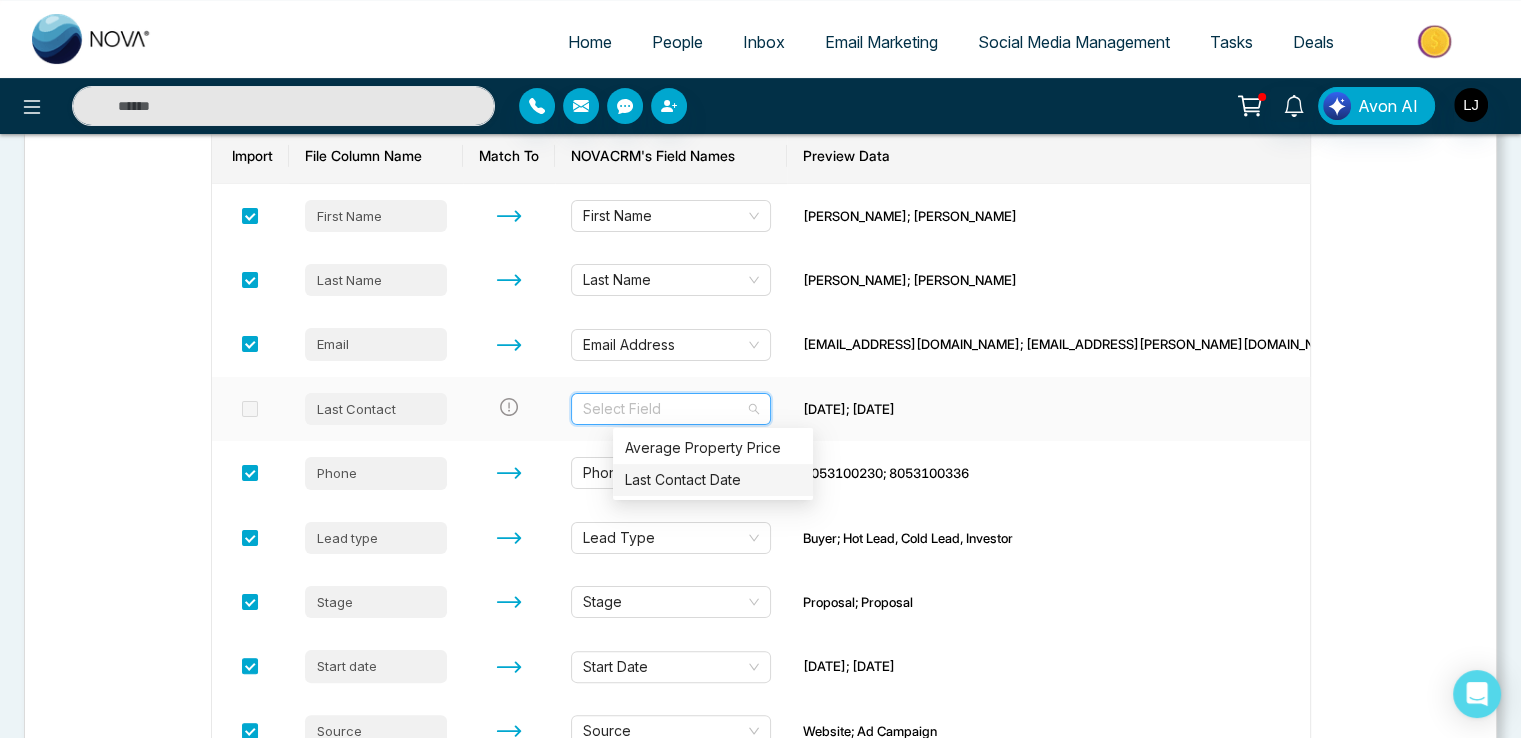 drag, startPoint x: 680, startPoint y: 453, endPoint x: 681, endPoint y: 479, distance: 26.019224 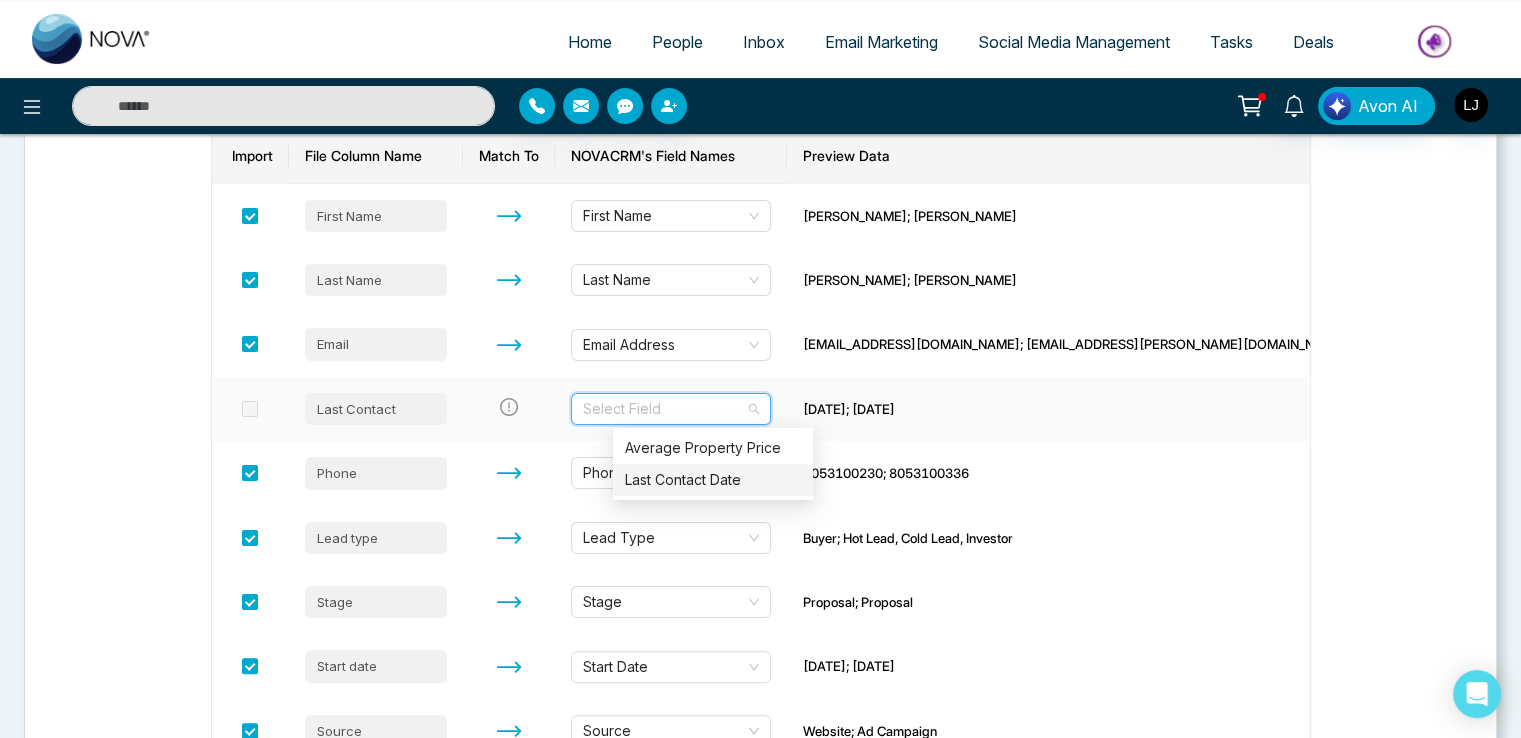 click on "Average Property Price Last Contact Date" at bounding box center (713, 464) 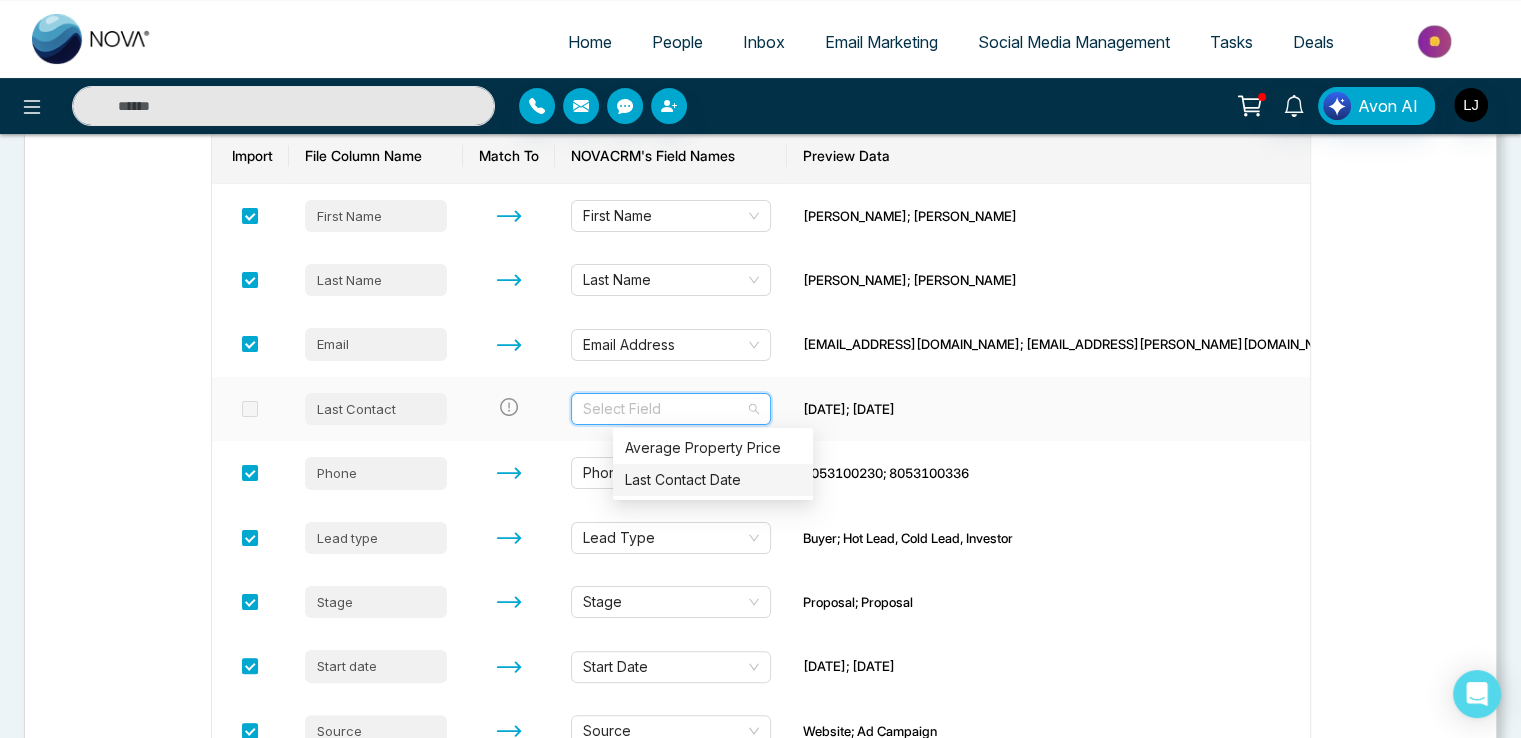 click on "Last Contact Date" at bounding box center (713, 480) 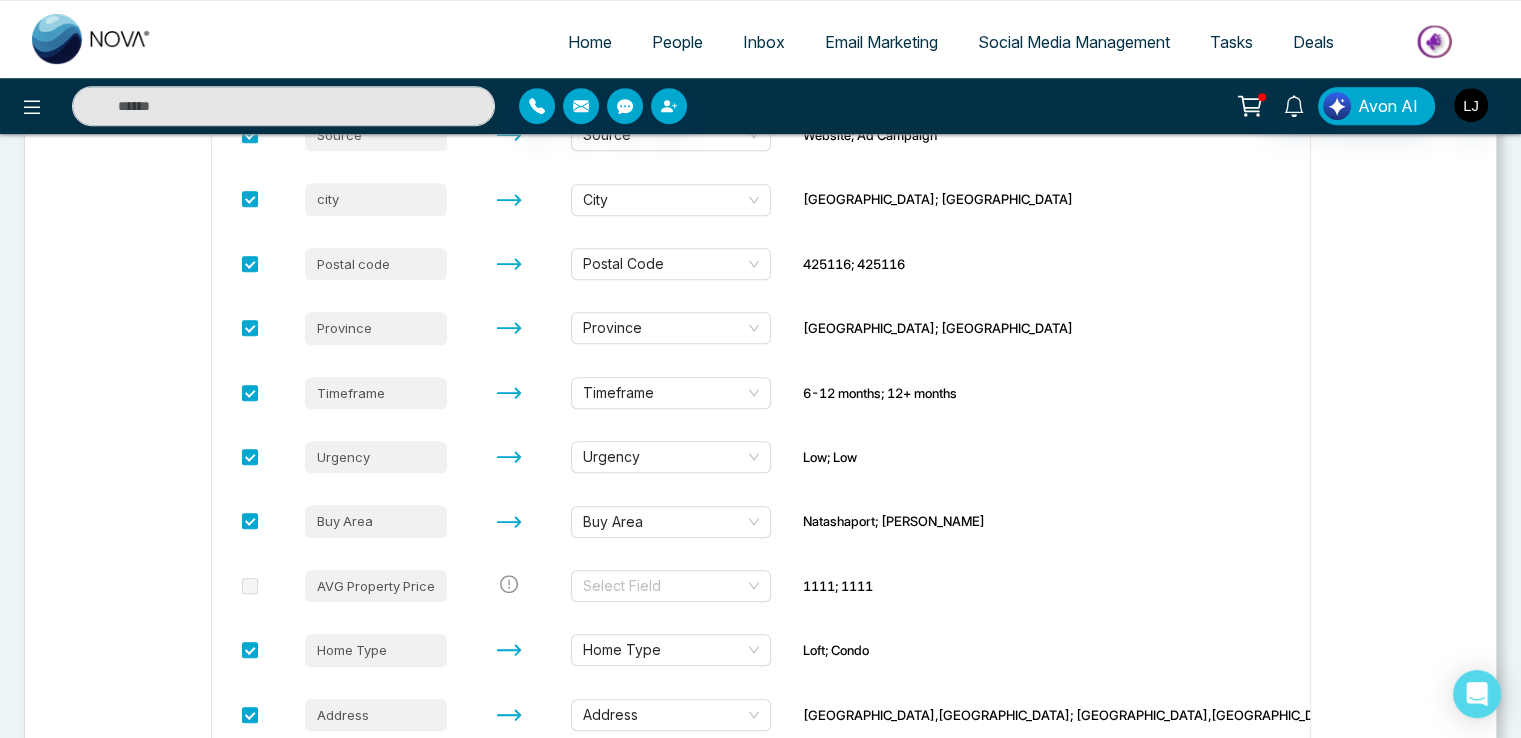 scroll, scrollTop: 900, scrollLeft: 0, axis: vertical 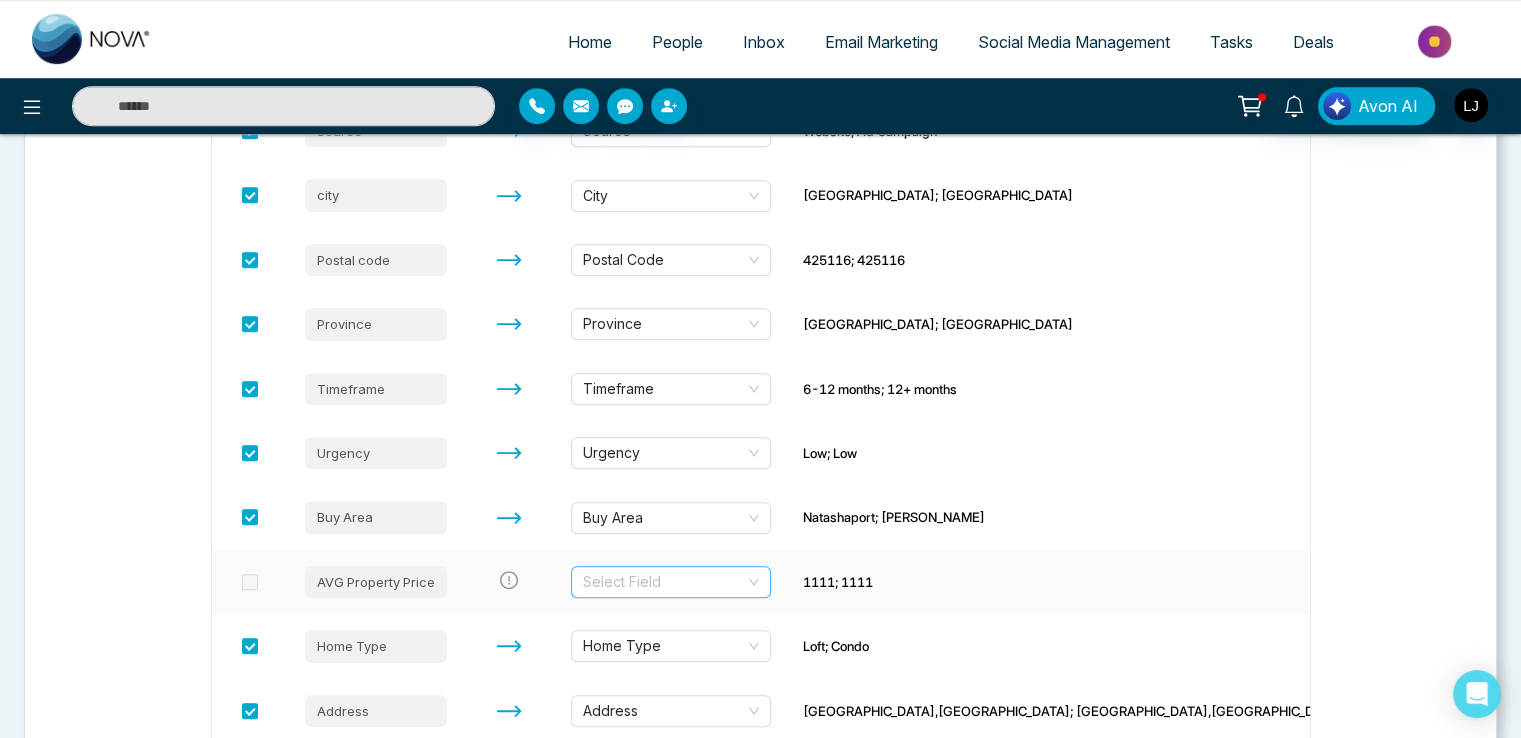 click on "Select Field" at bounding box center [671, 582] 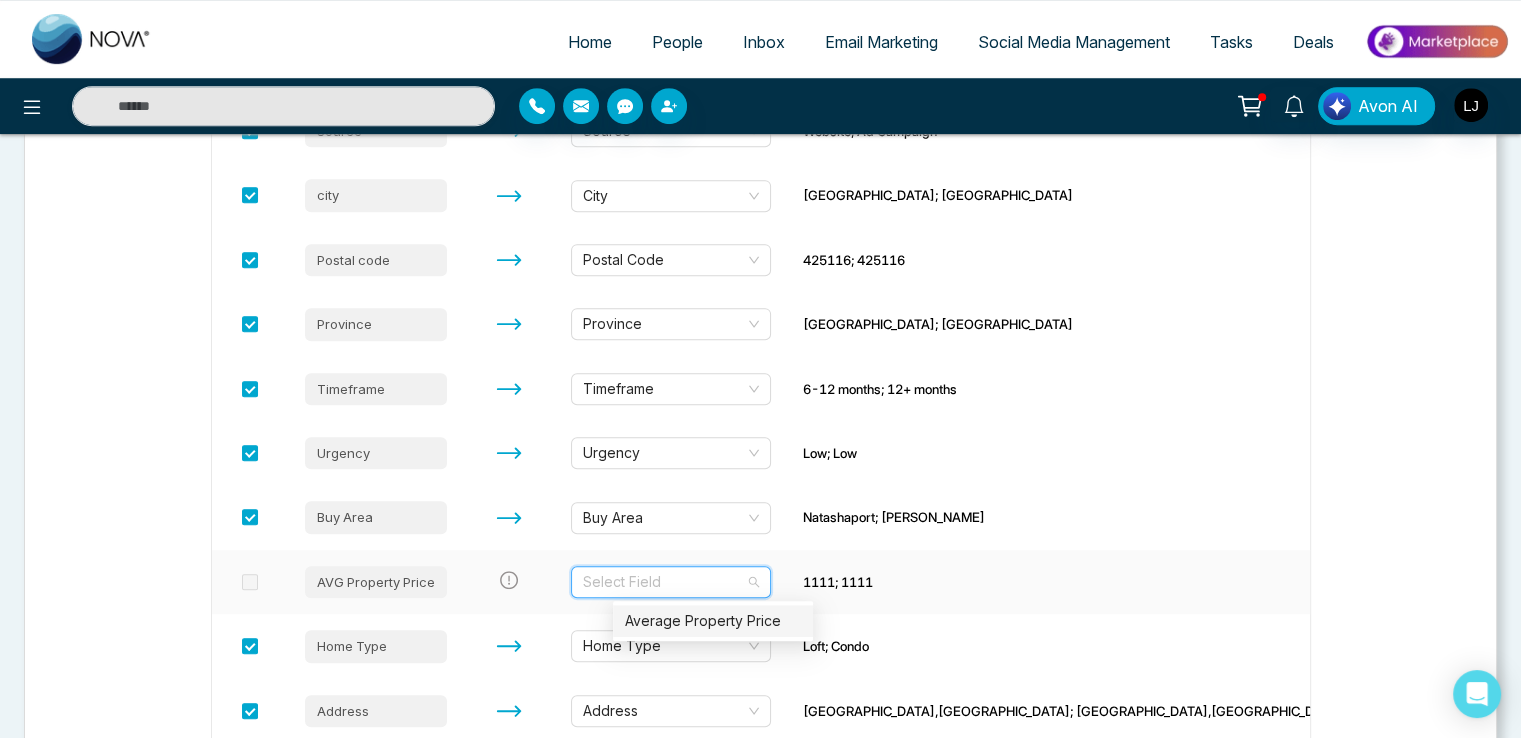 click on "Average Property Price" at bounding box center [713, 621] 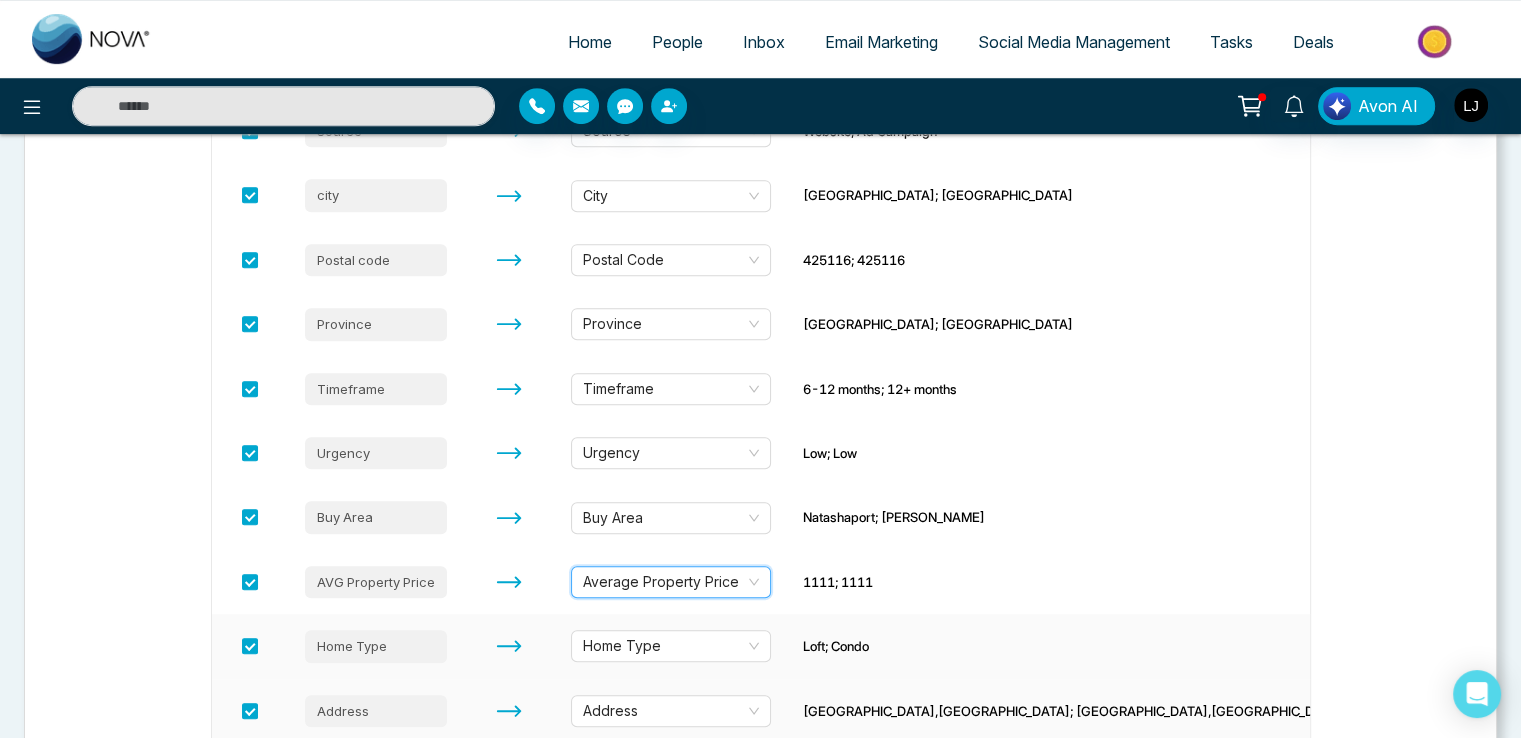 scroll, scrollTop: 1192, scrollLeft: 0, axis: vertical 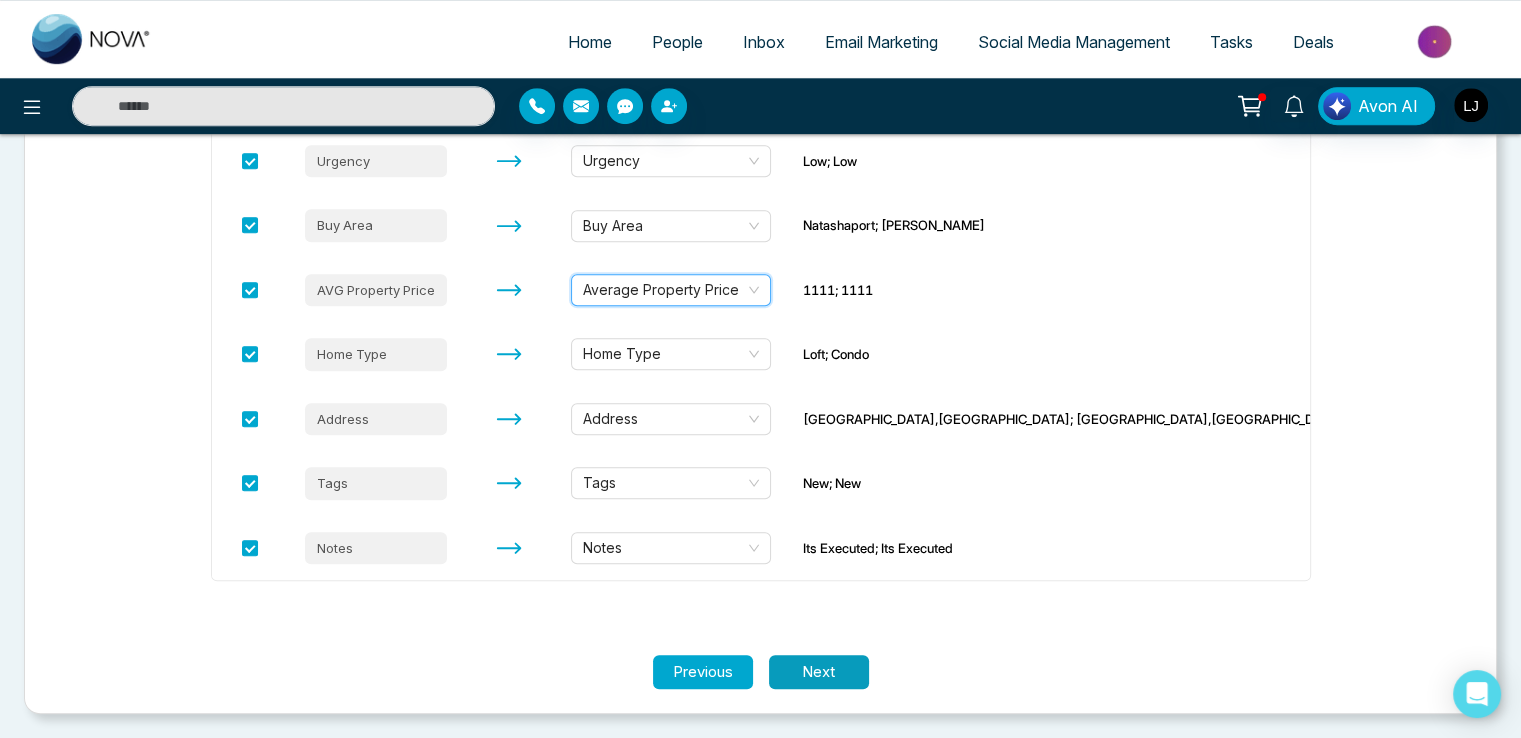 click on "Next" at bounding box center (819, 672) 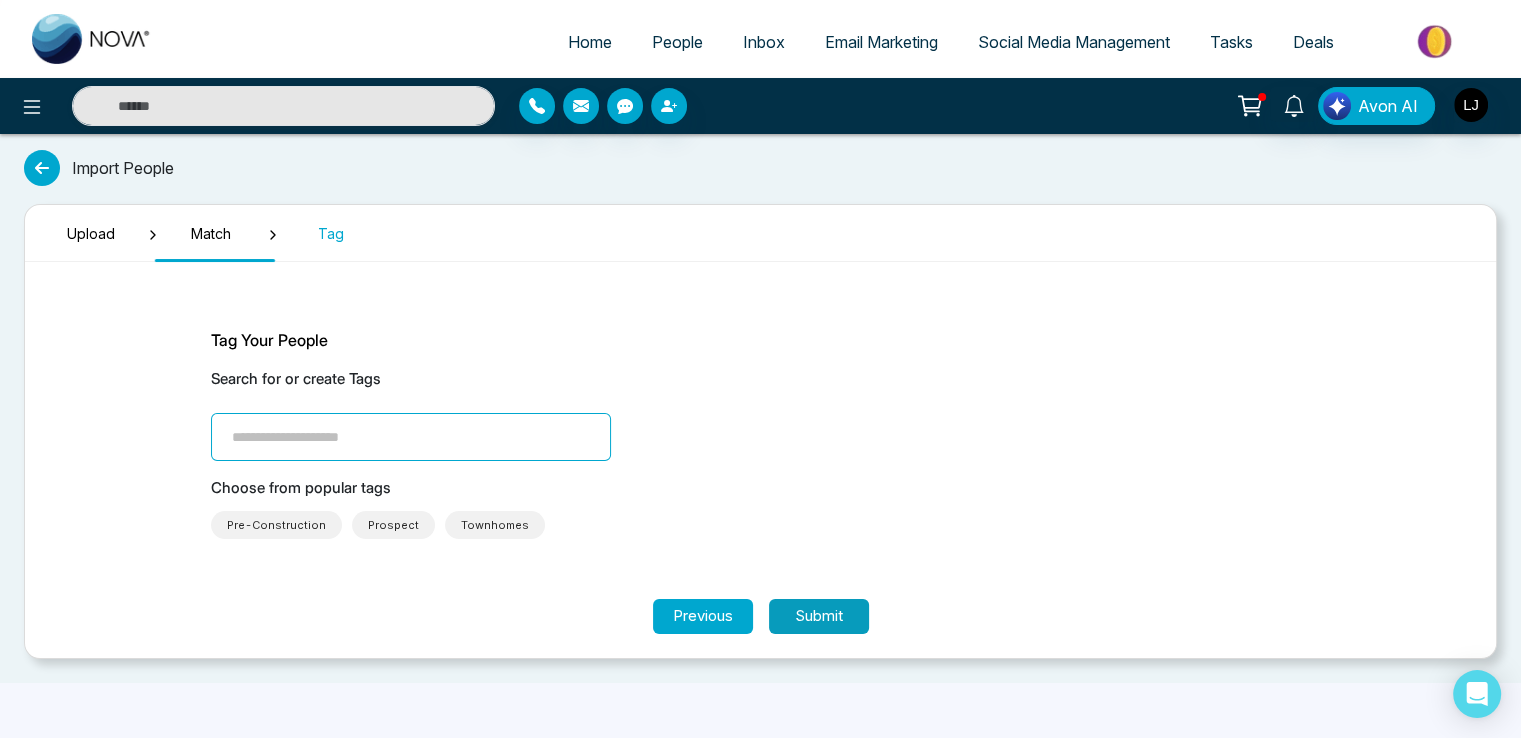 scroll, scrollTop: 0, scrollLeft: 0, axis: both 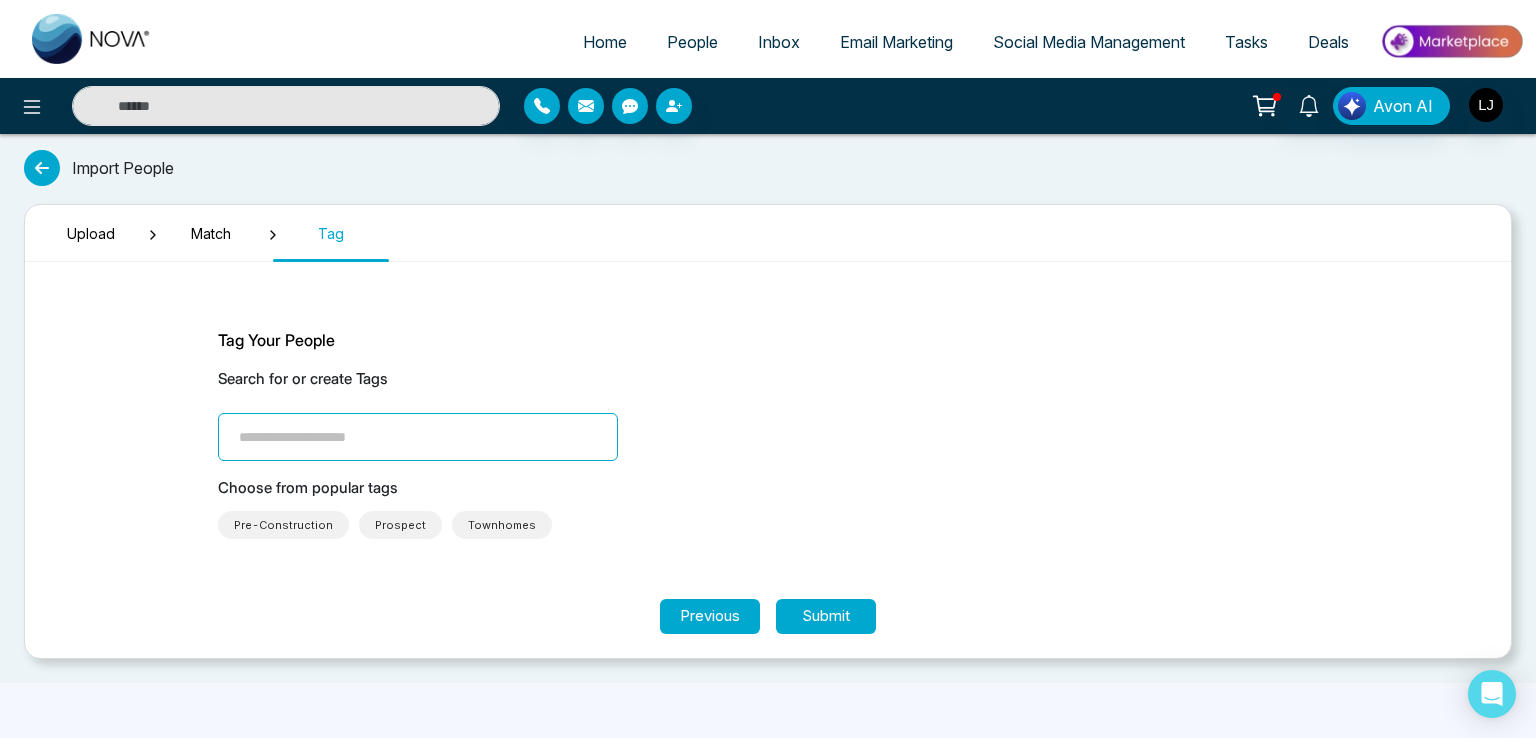 click at bounding box center [418, 437] 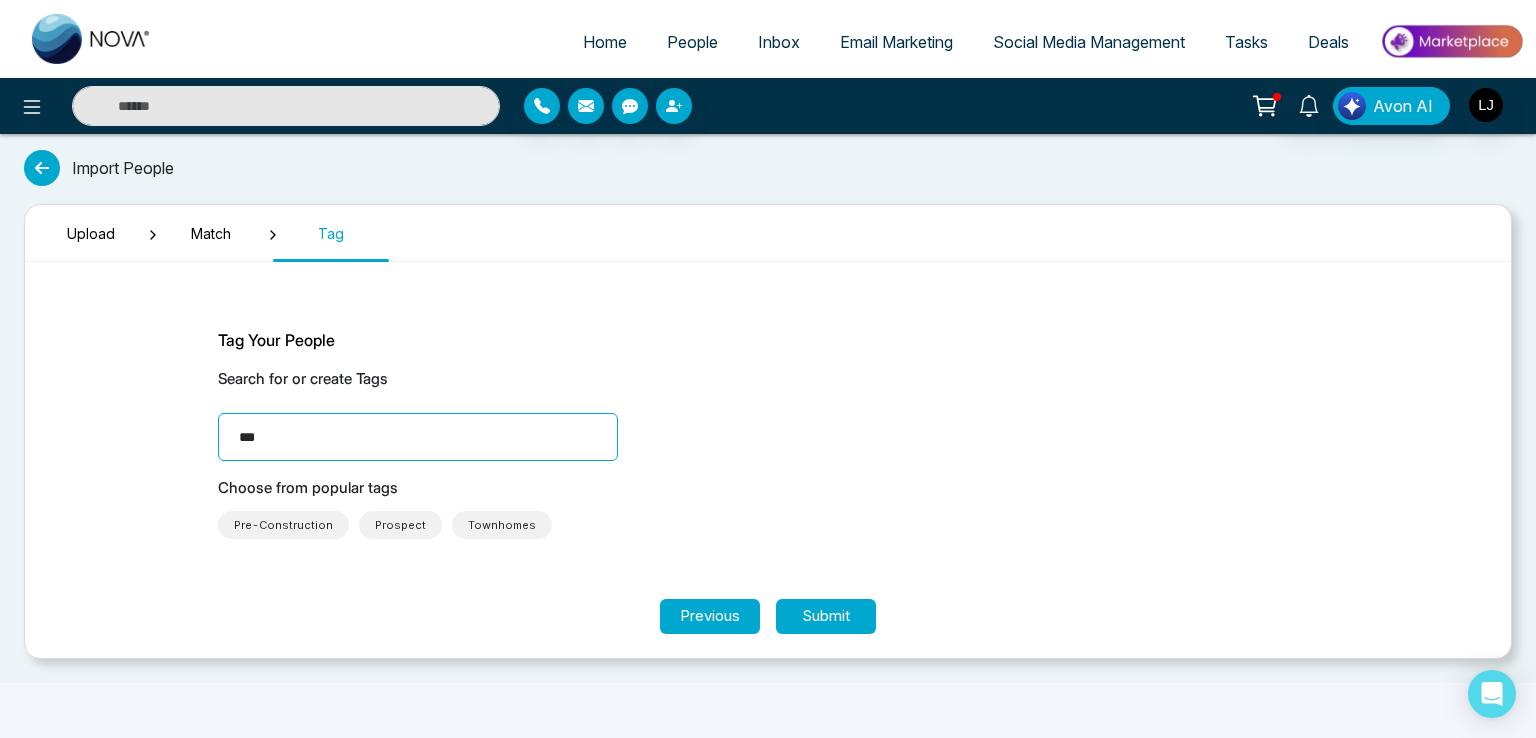 type on "****" 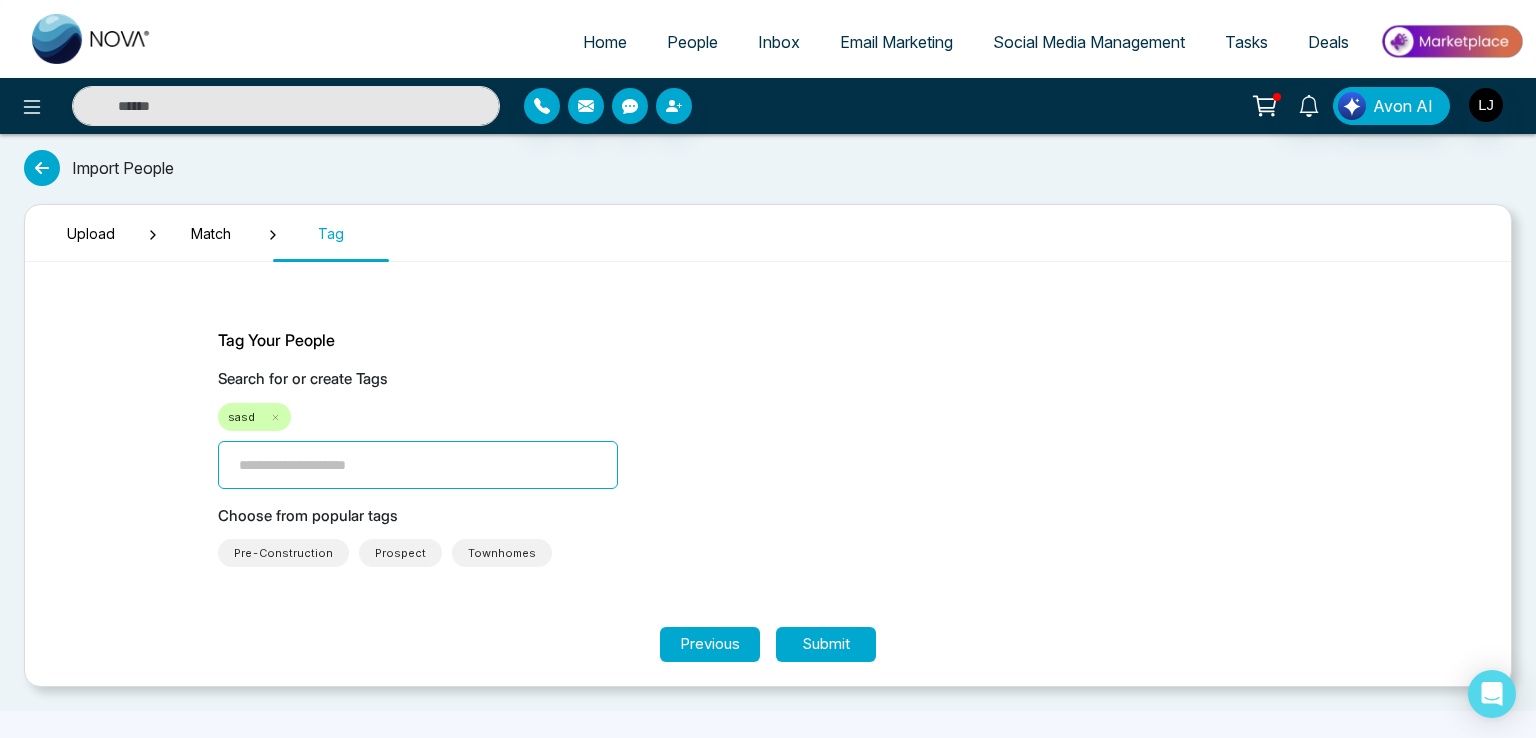type on "*" 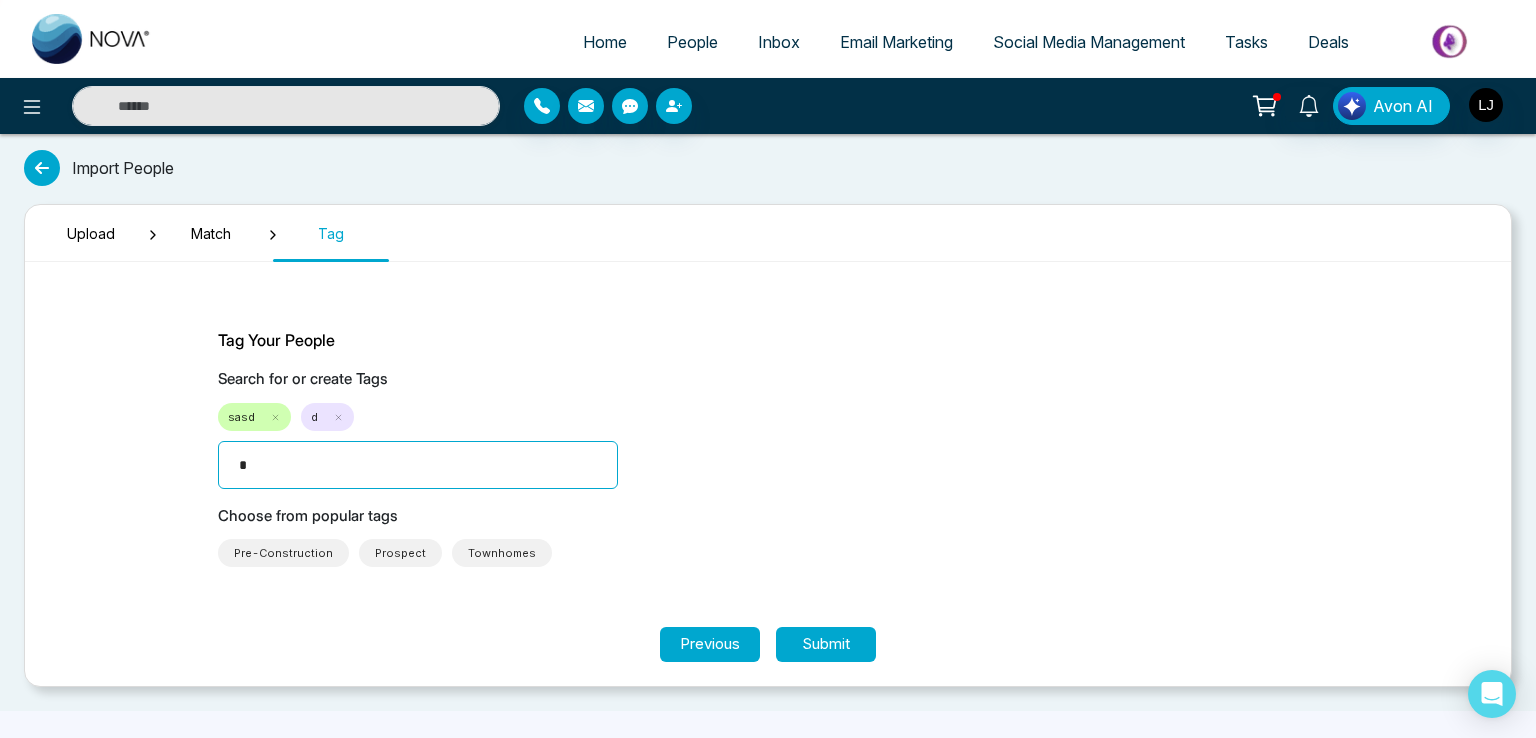 type on "**" 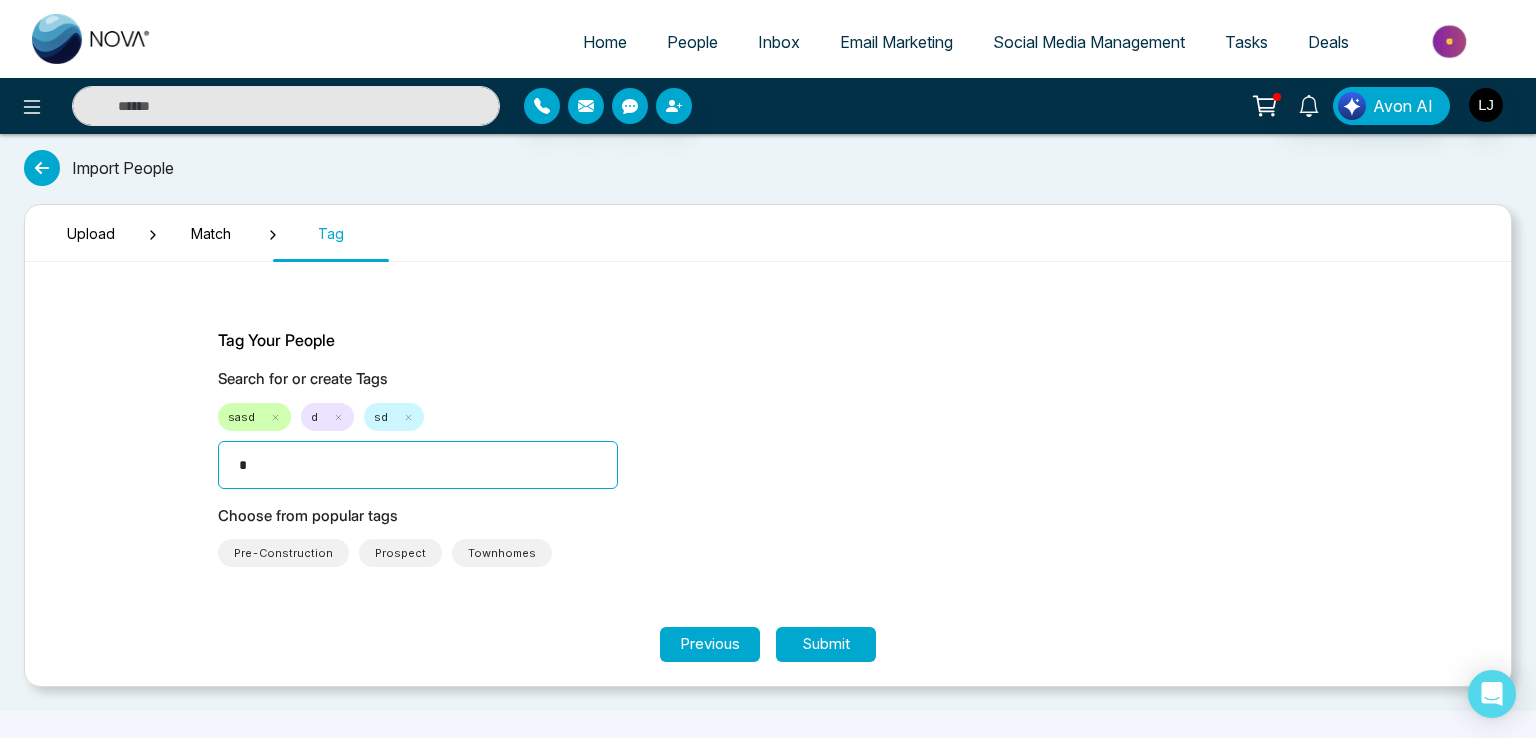 type on "**" 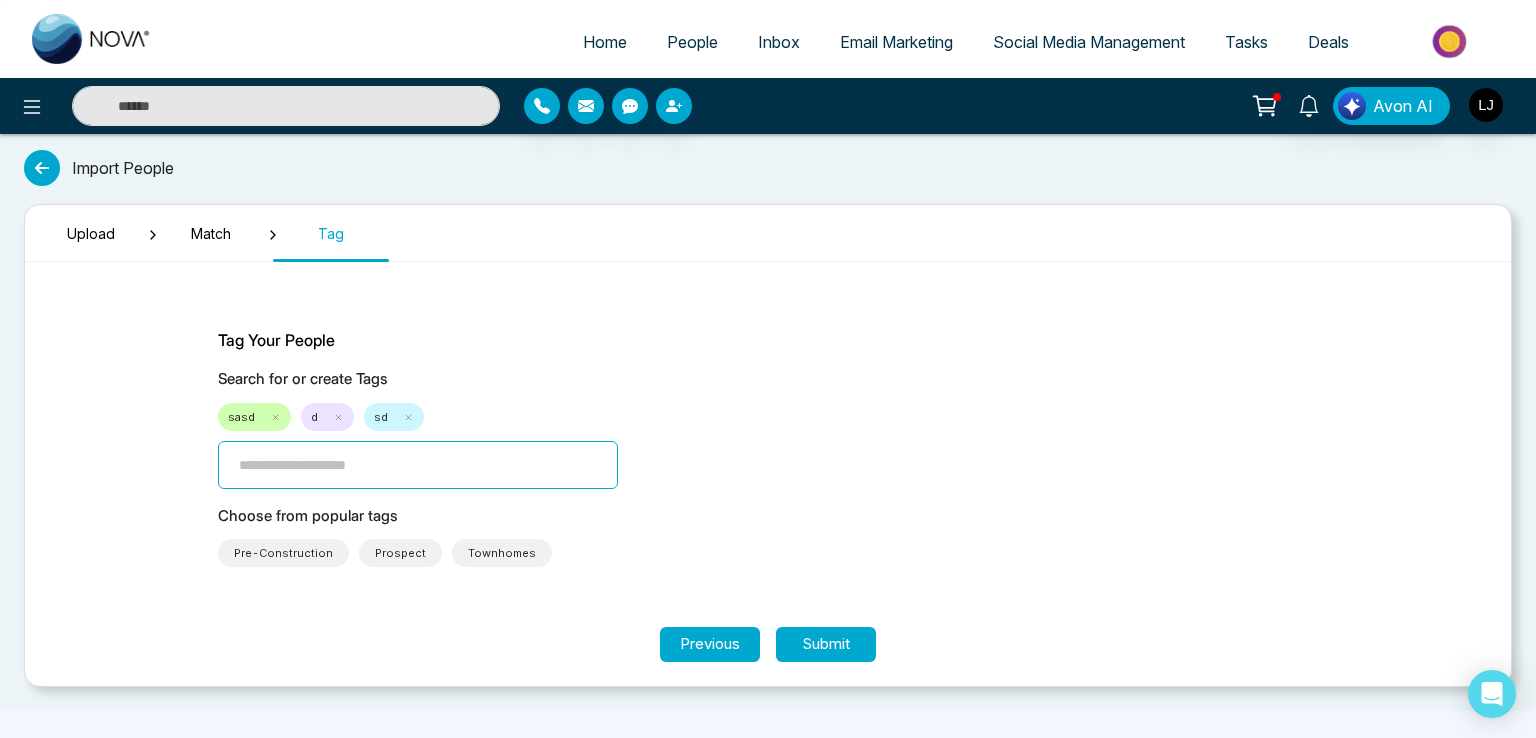 type on "*" 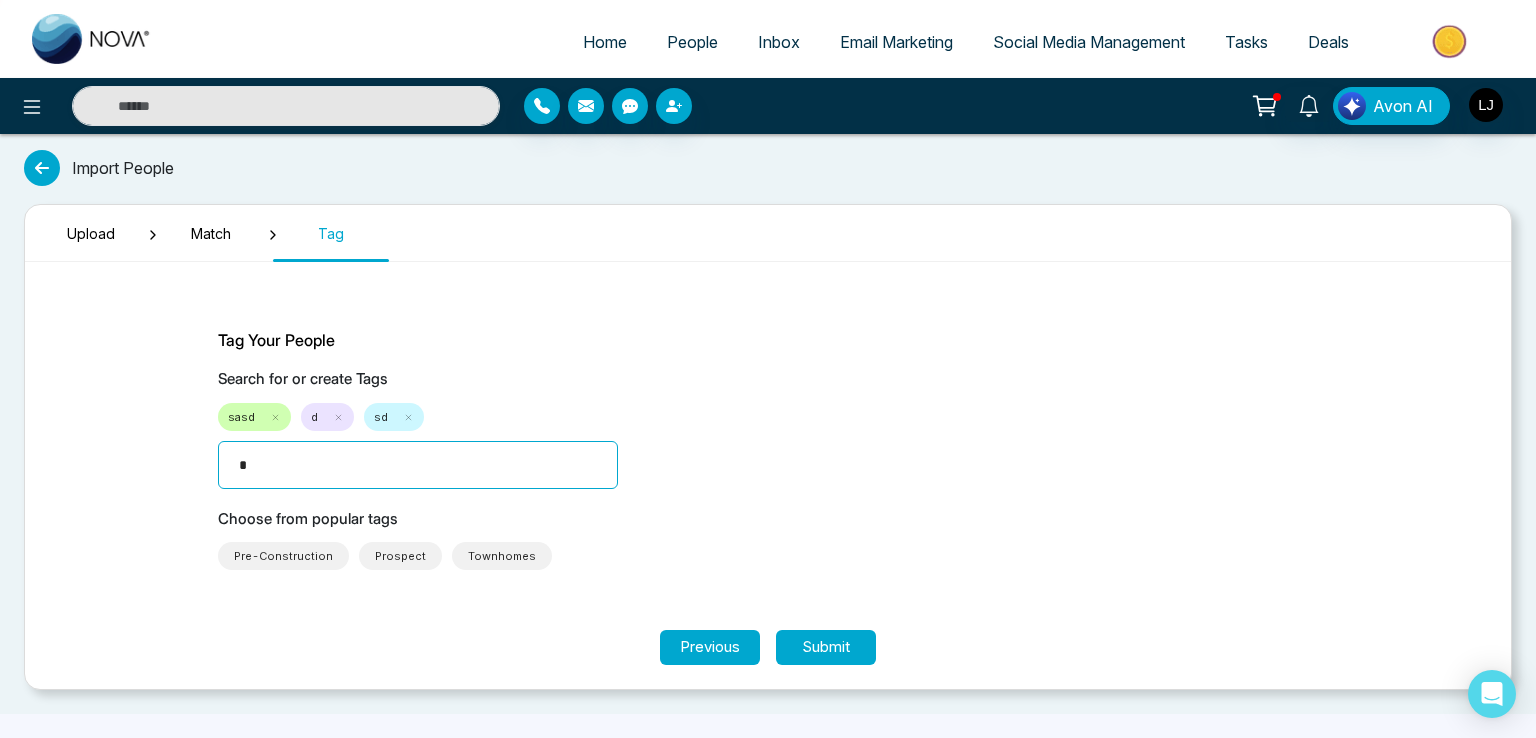 type on "**" 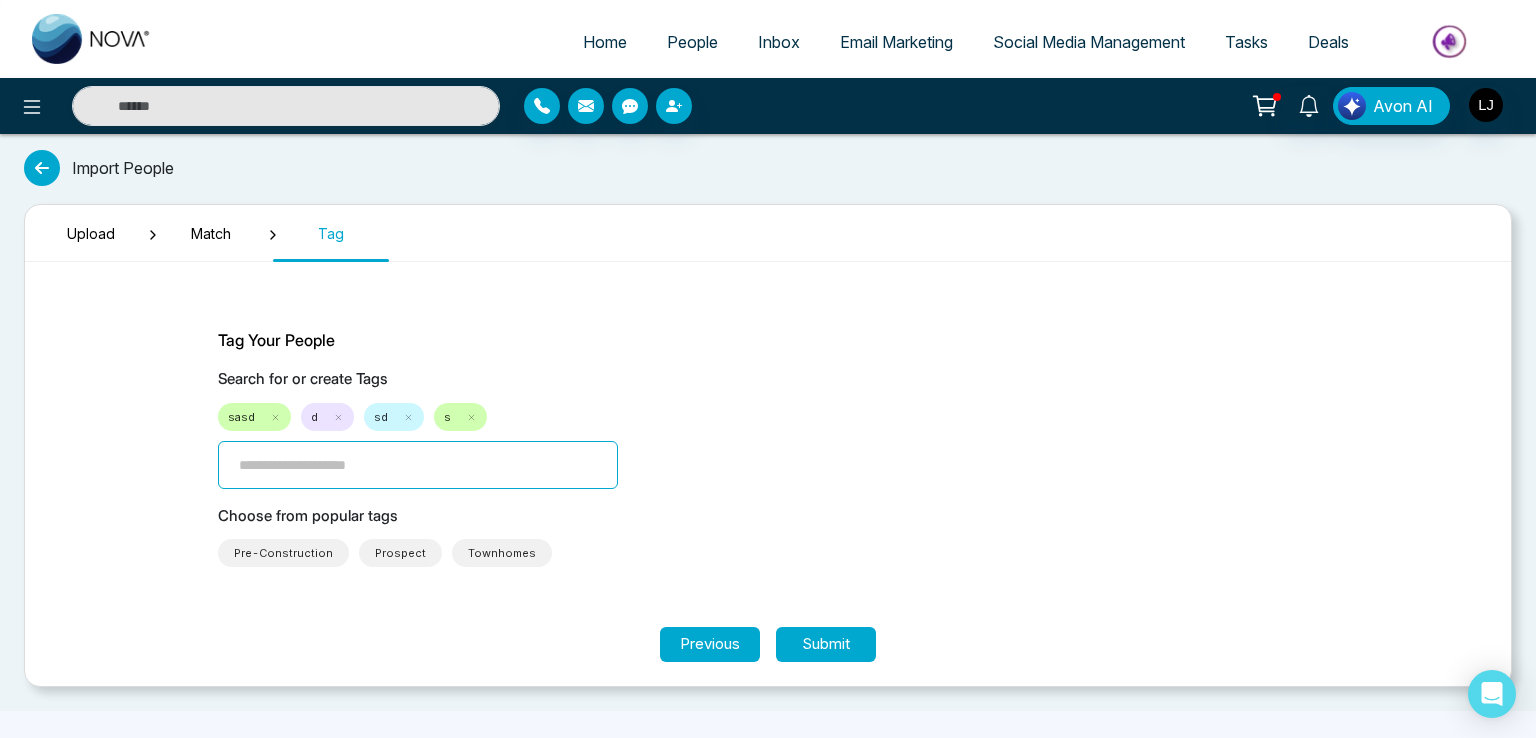 type on "*" 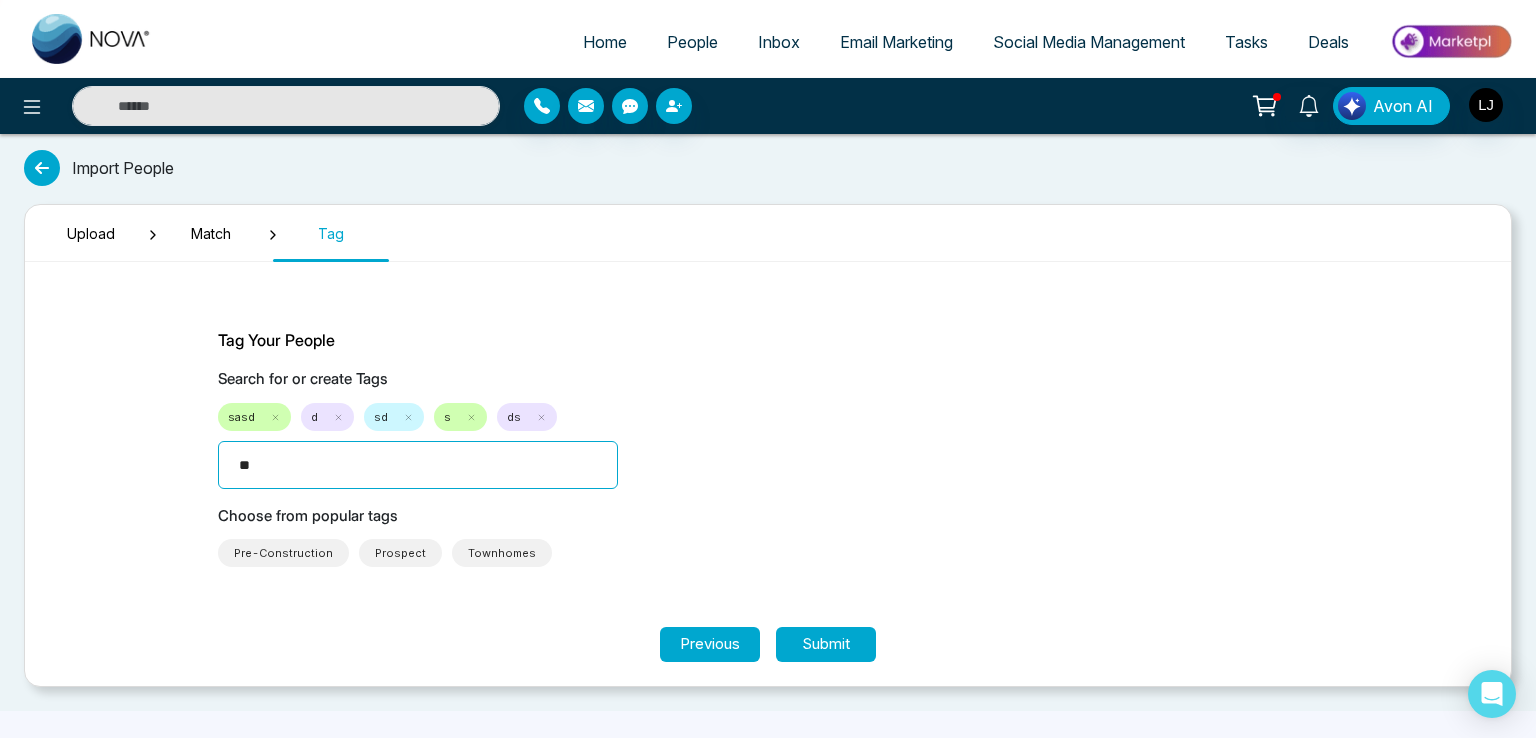 type on "***" 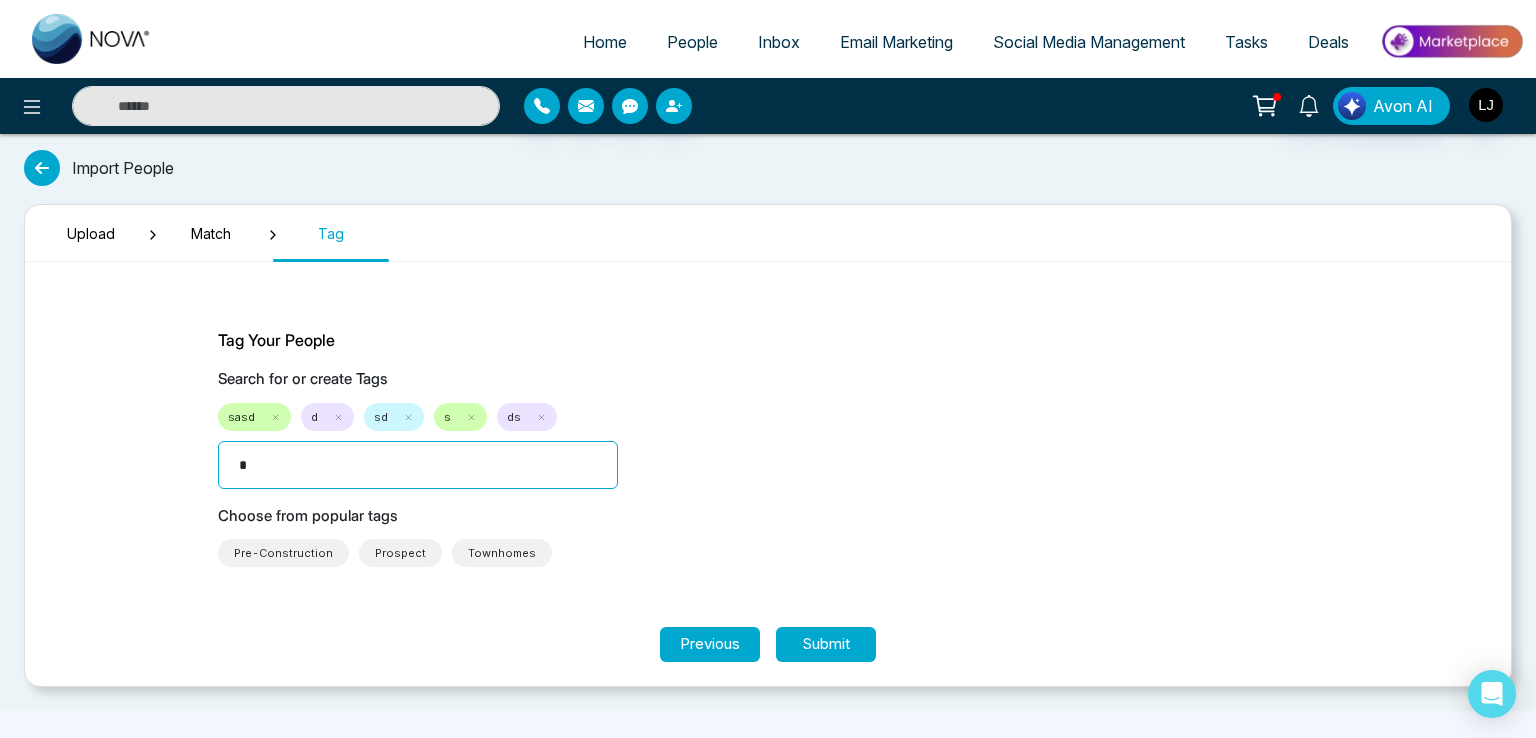 type on "**" 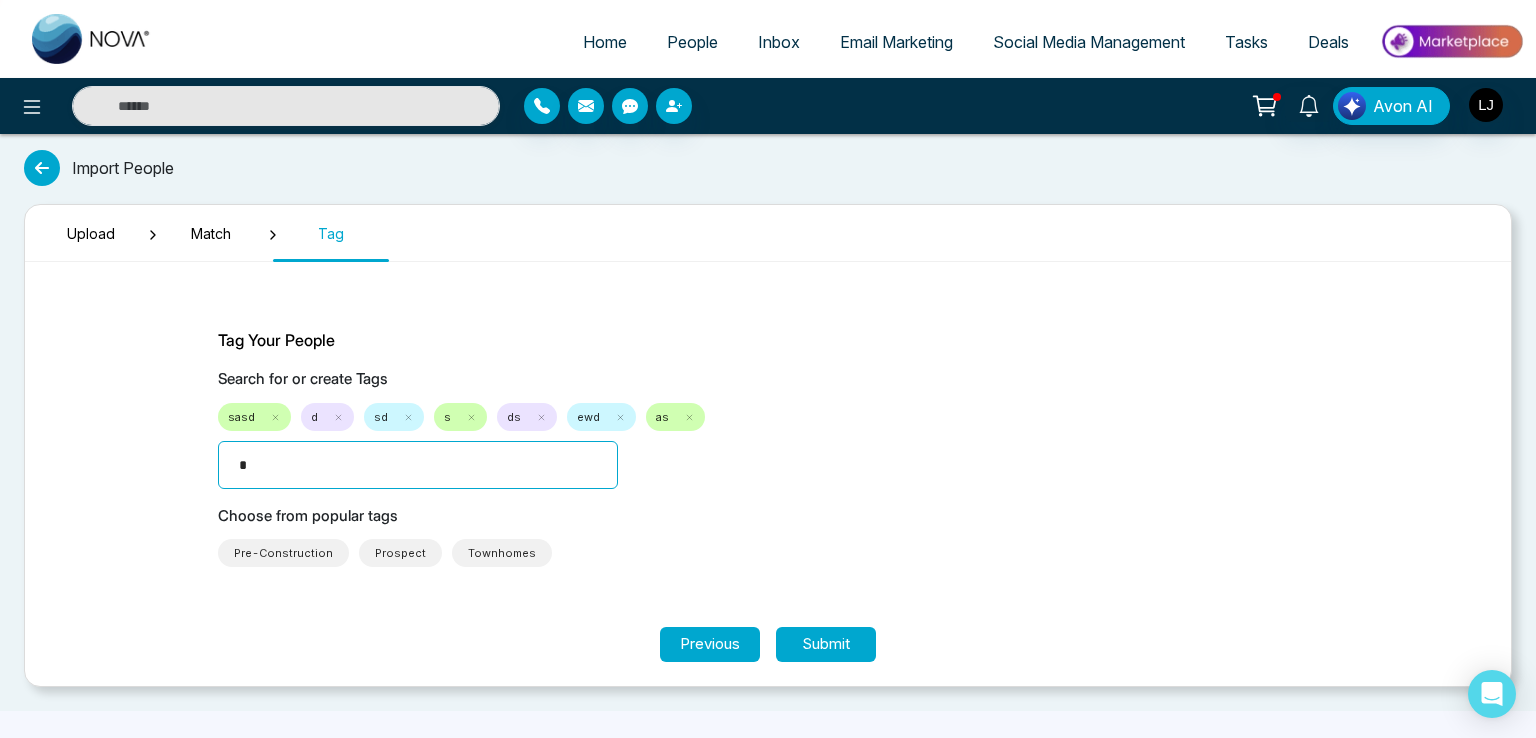 type on "**" 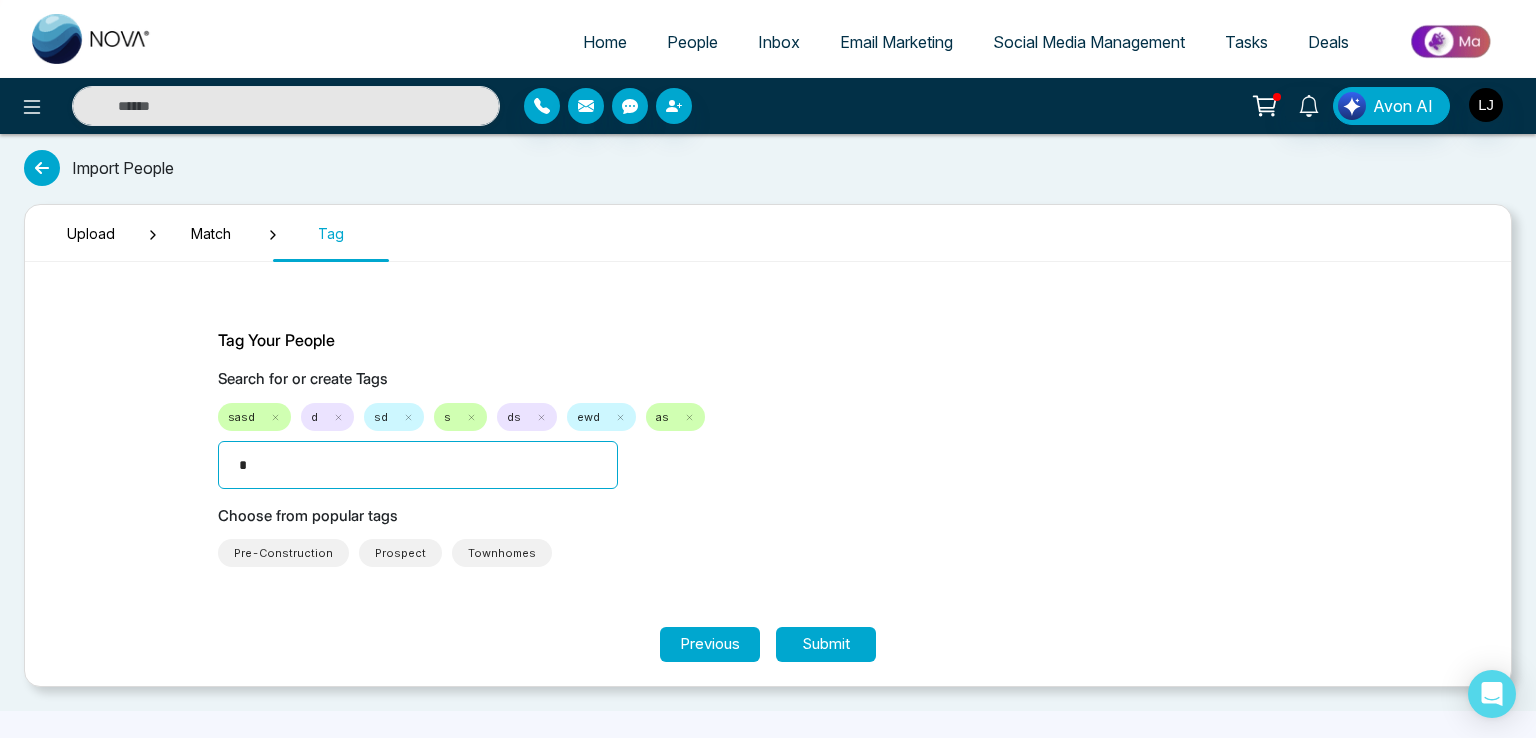 type on "**" 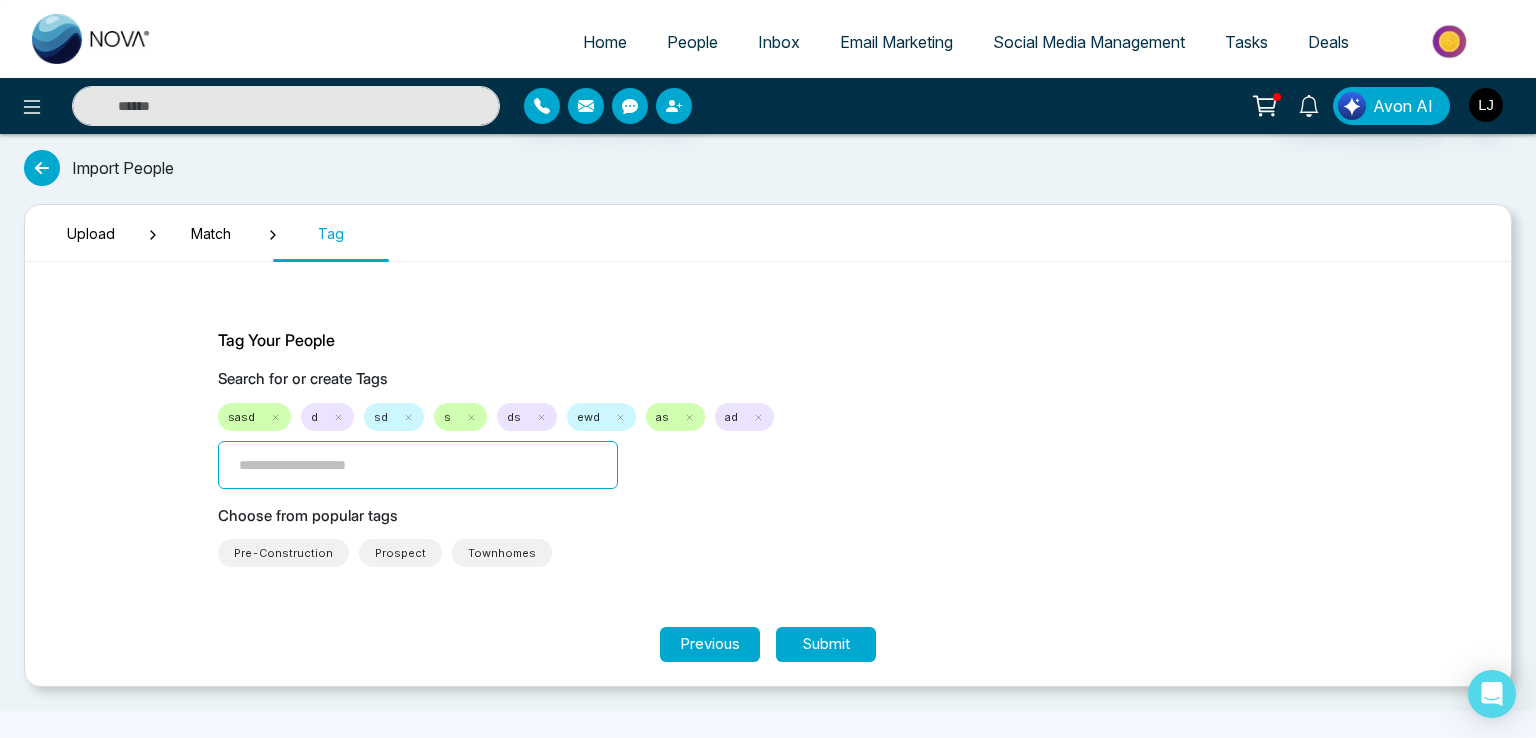 type on "*" 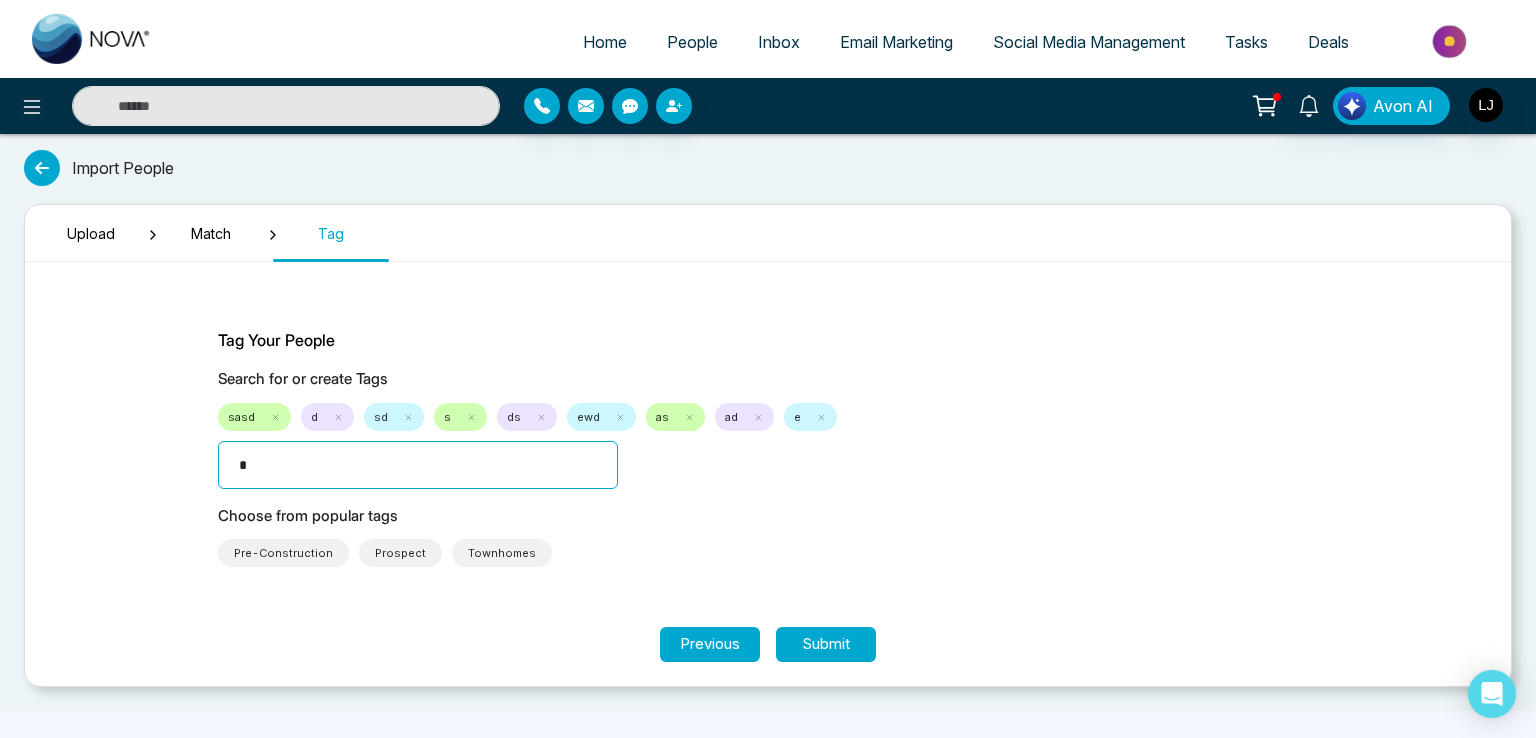type on "**" 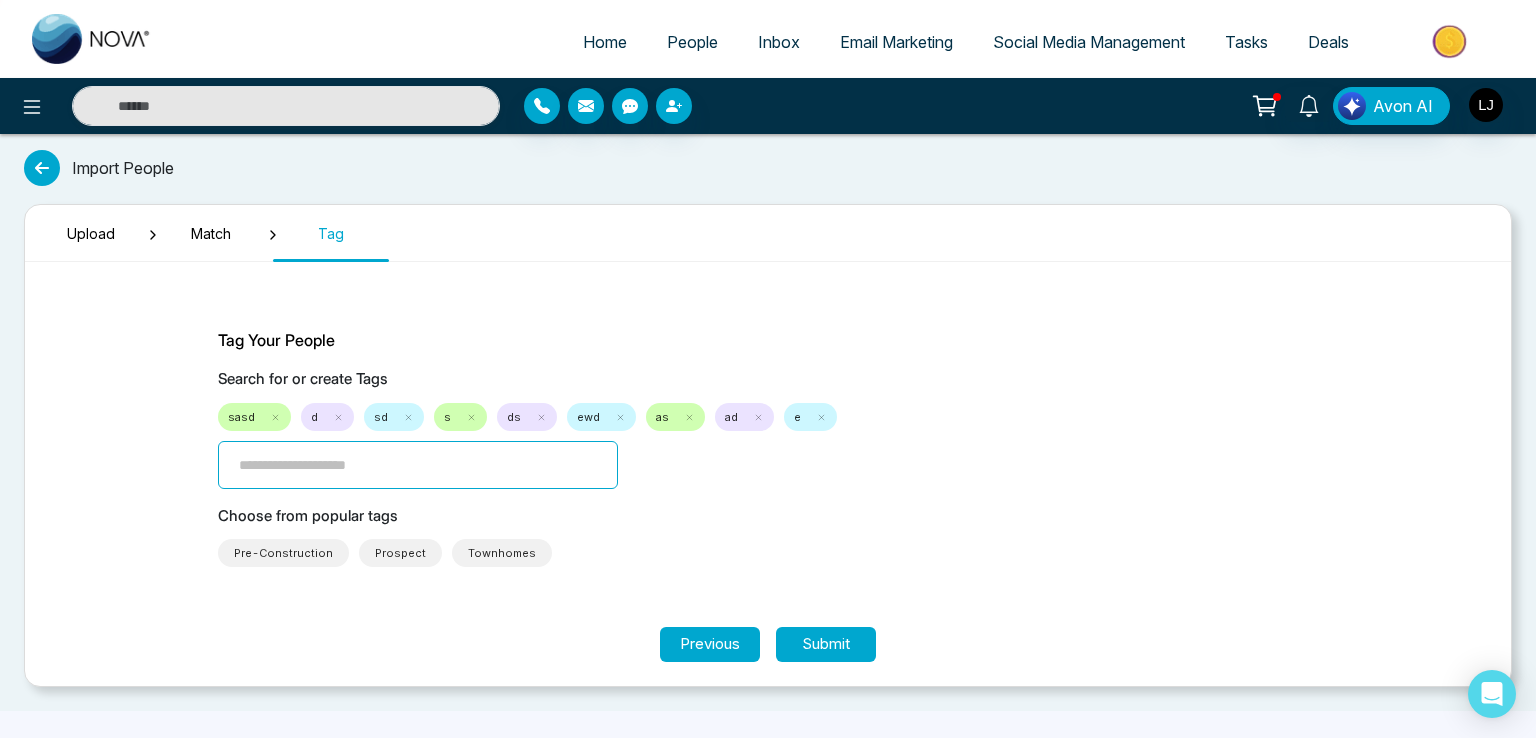 type on "*" 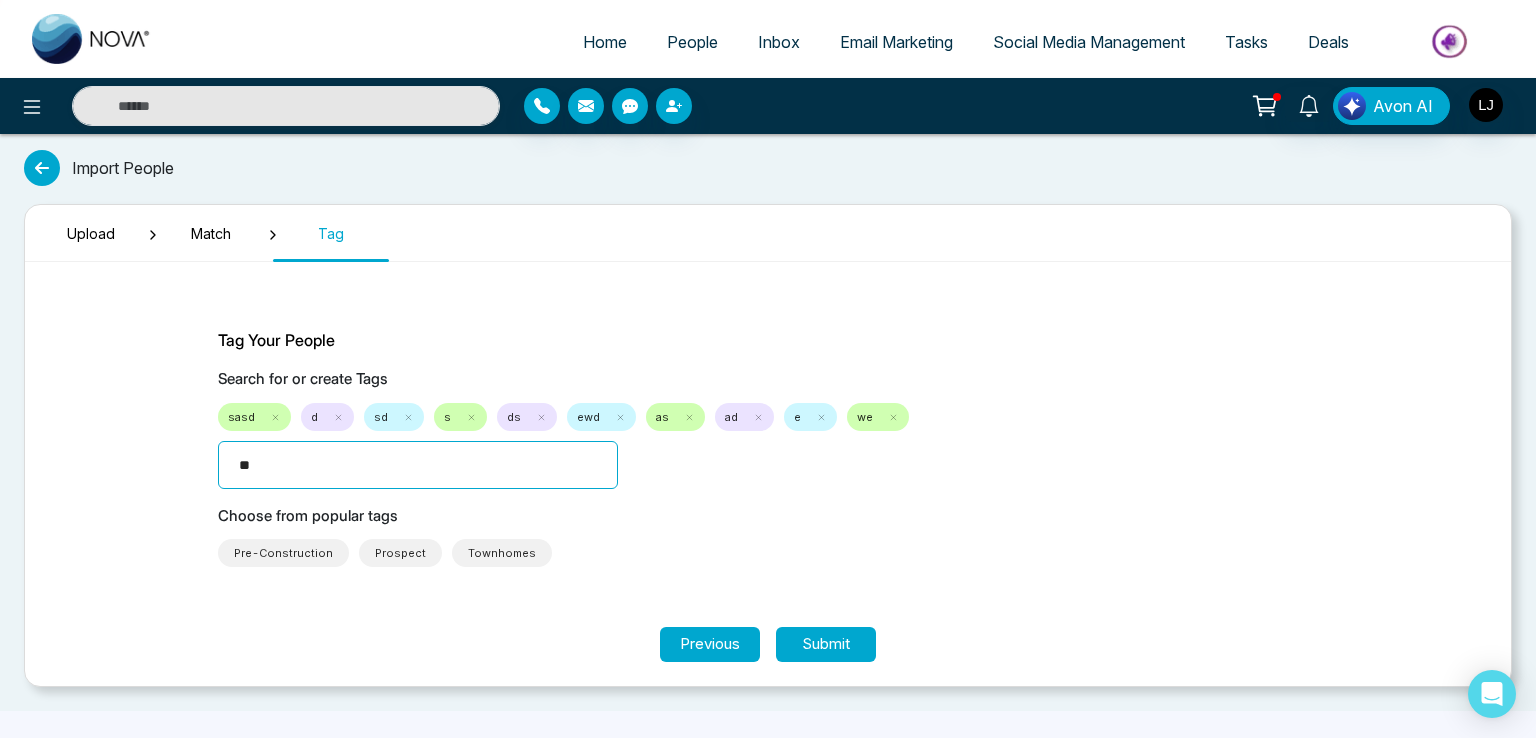type on "***" 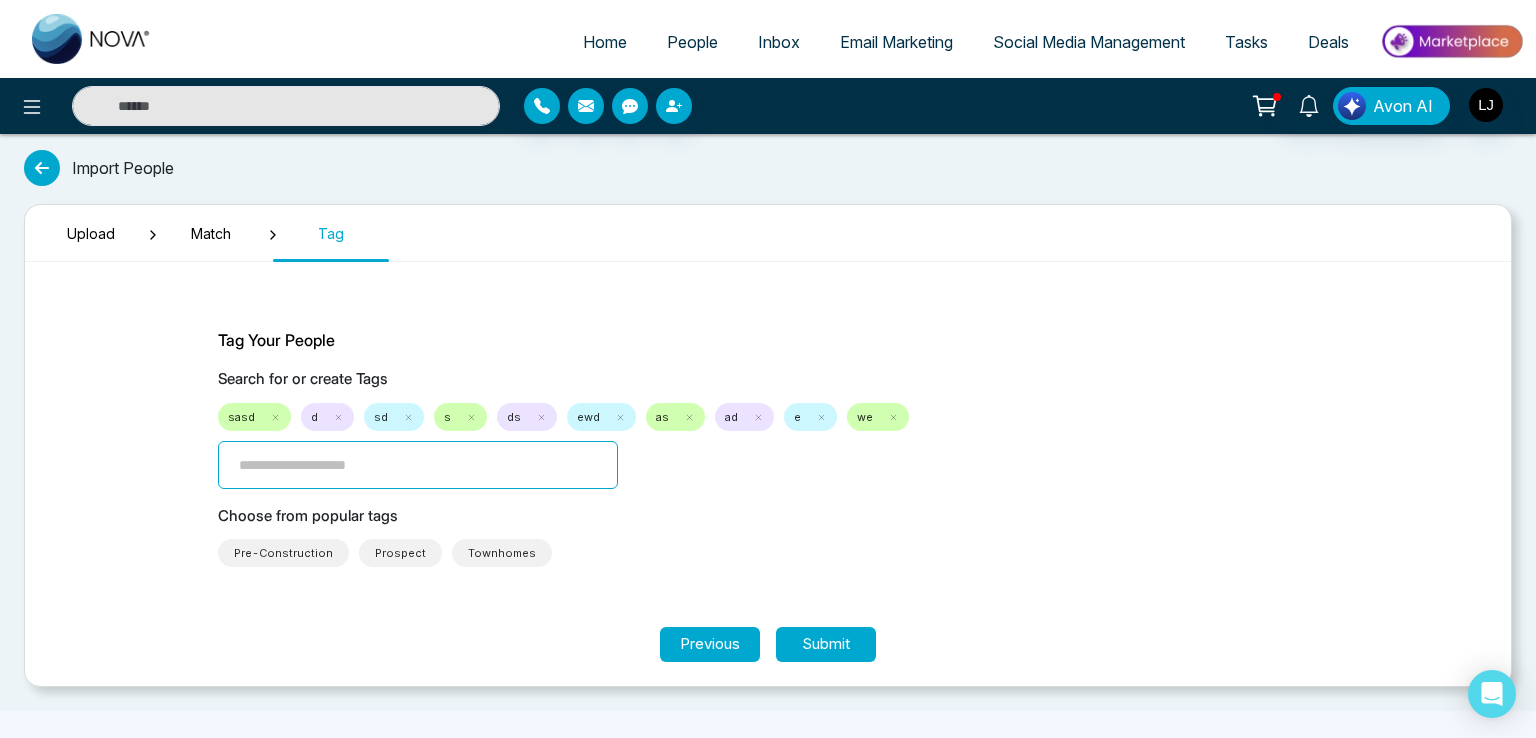 type on "*" 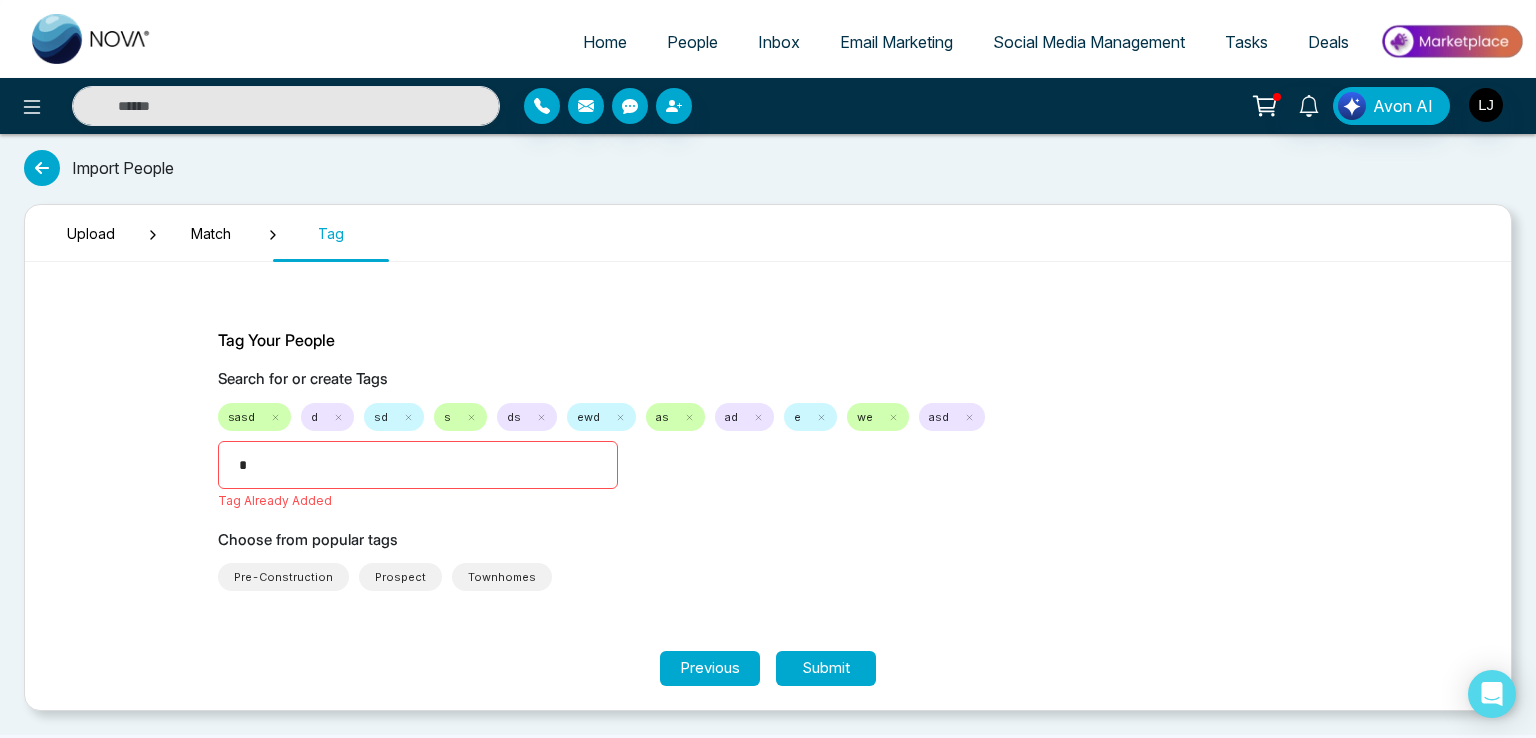 type on "**" 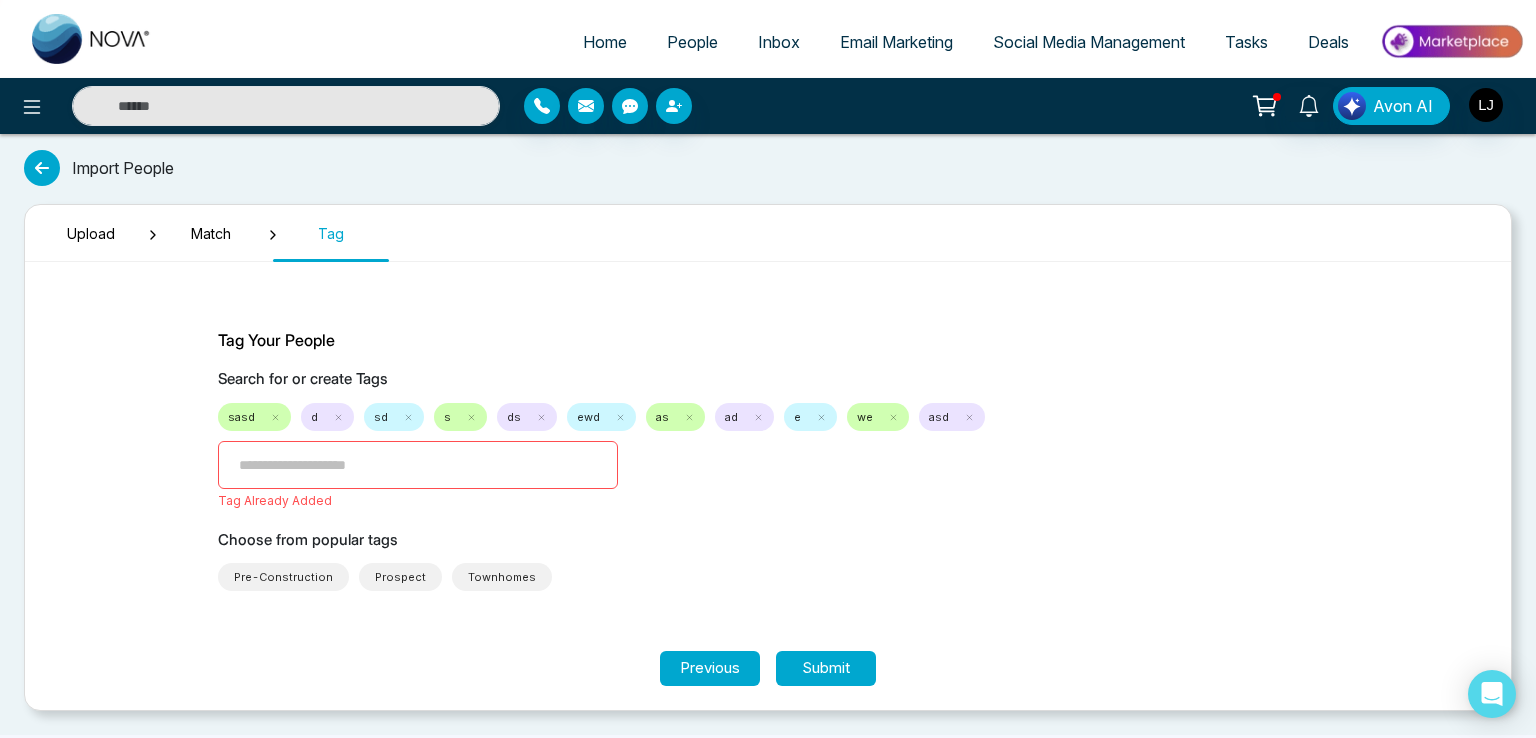 type on "*" 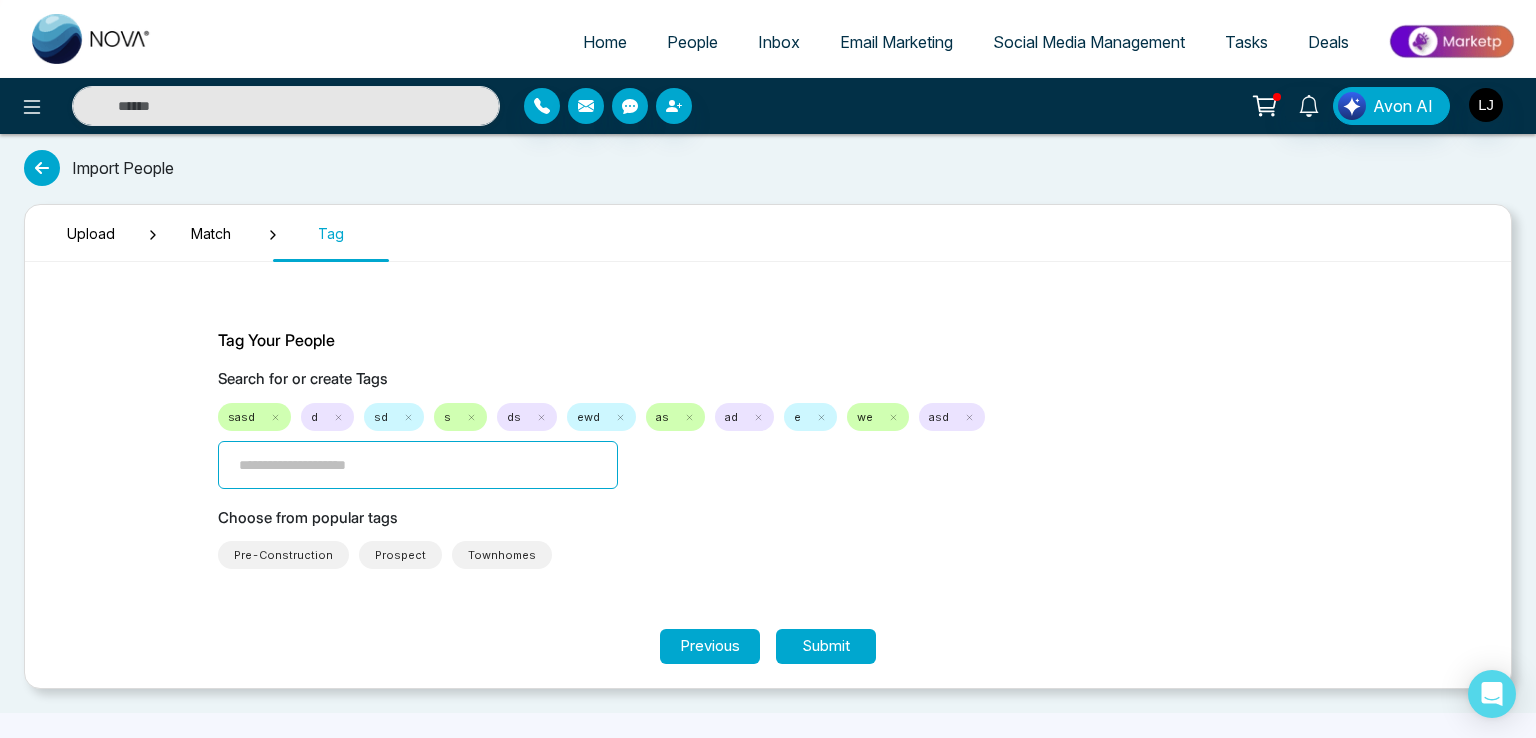 type on "*" 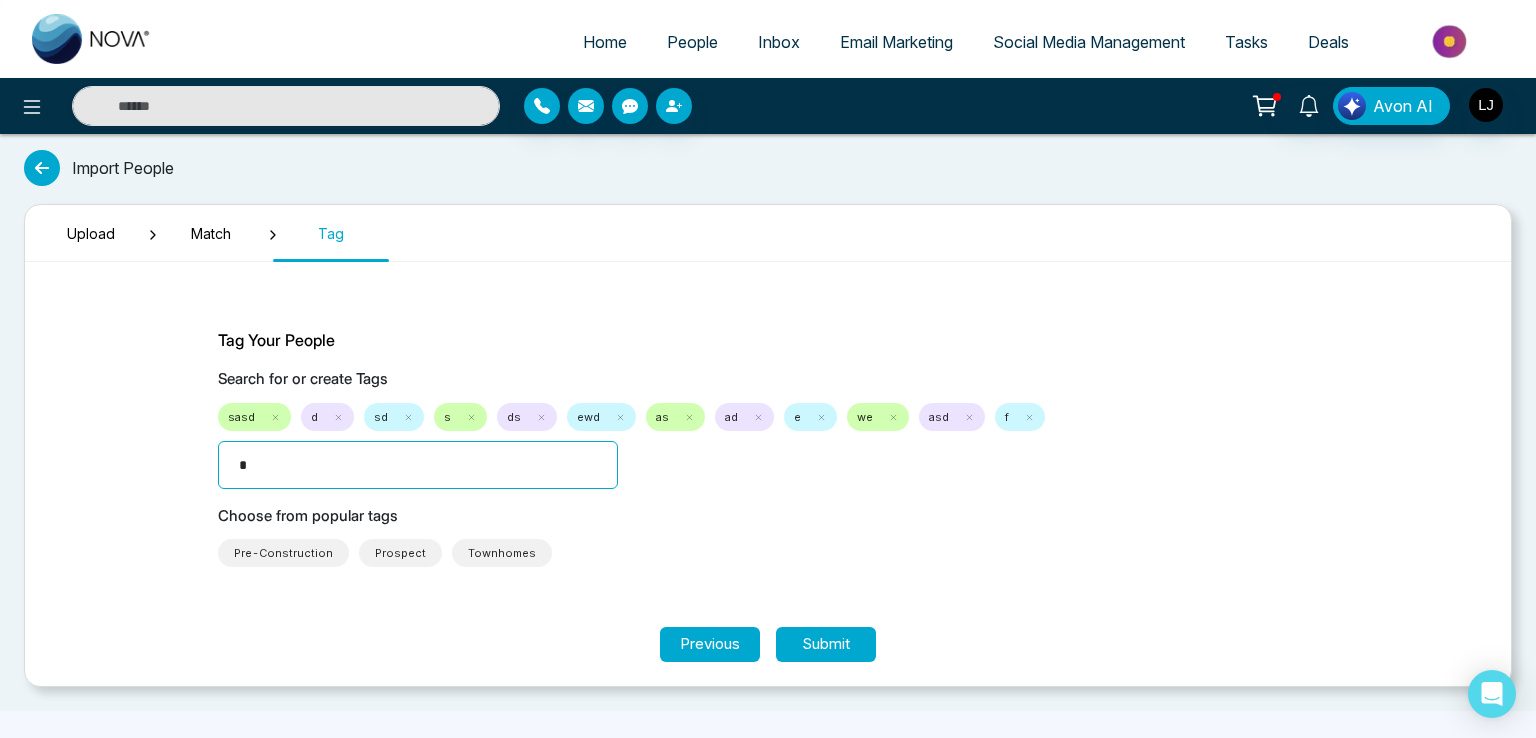 type on "**" 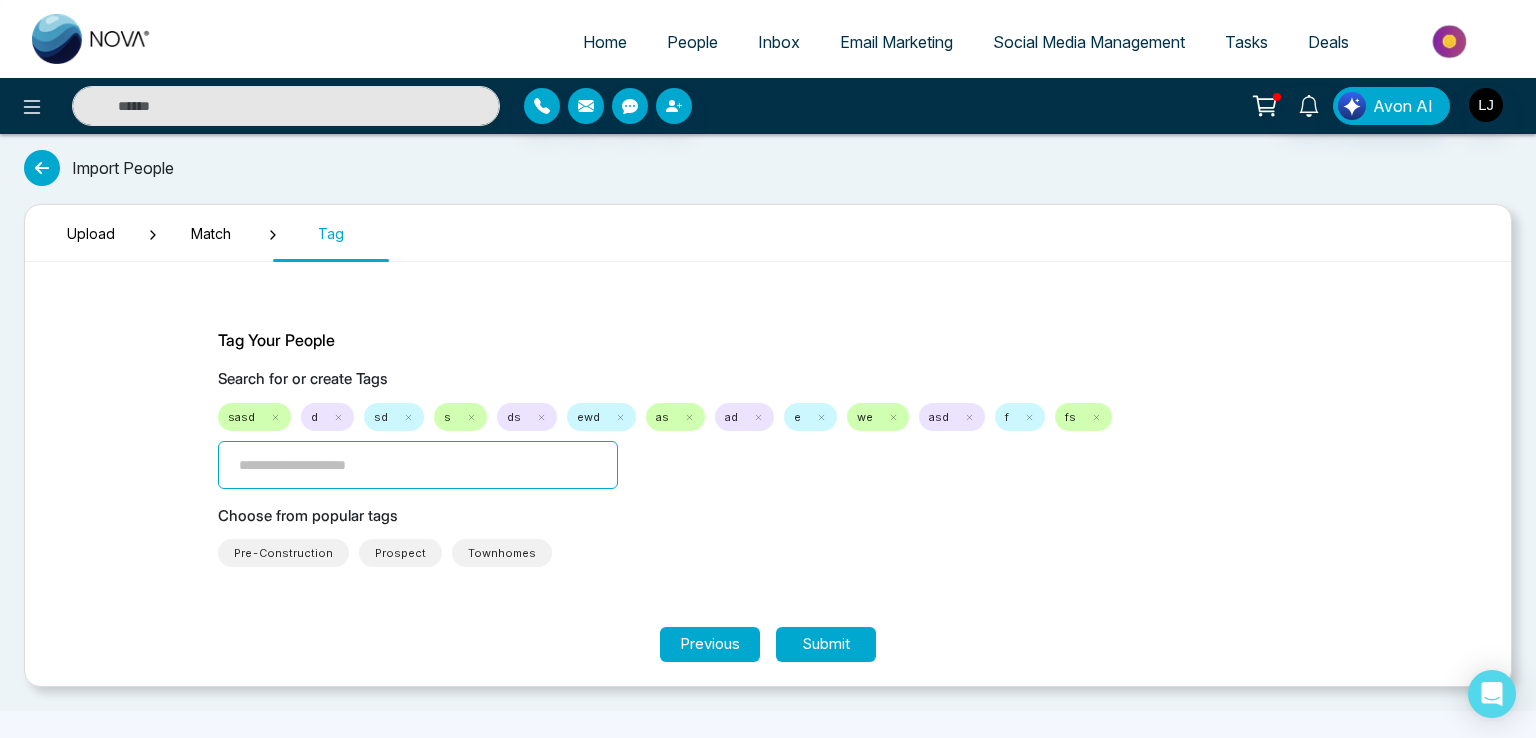 type on "*" 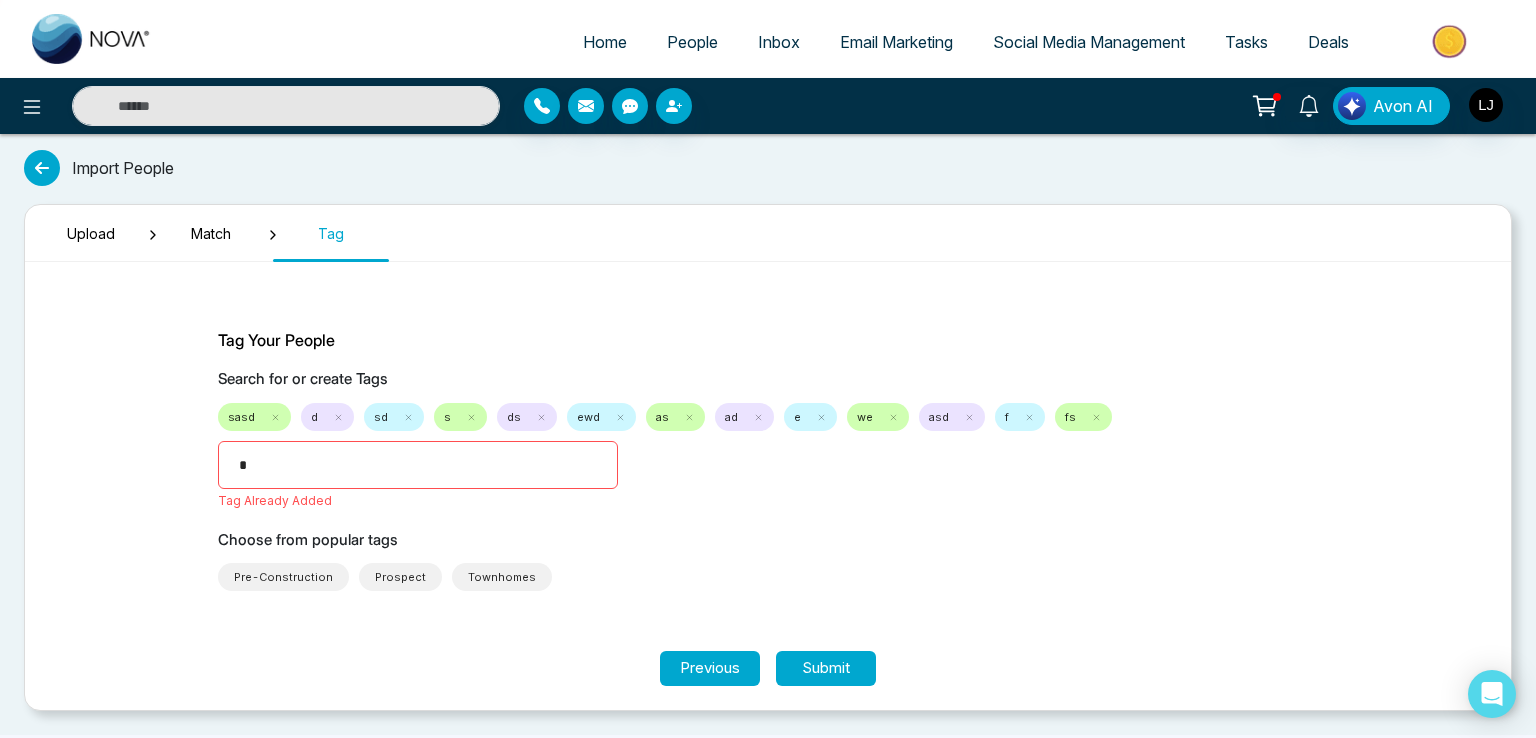 type on "**" 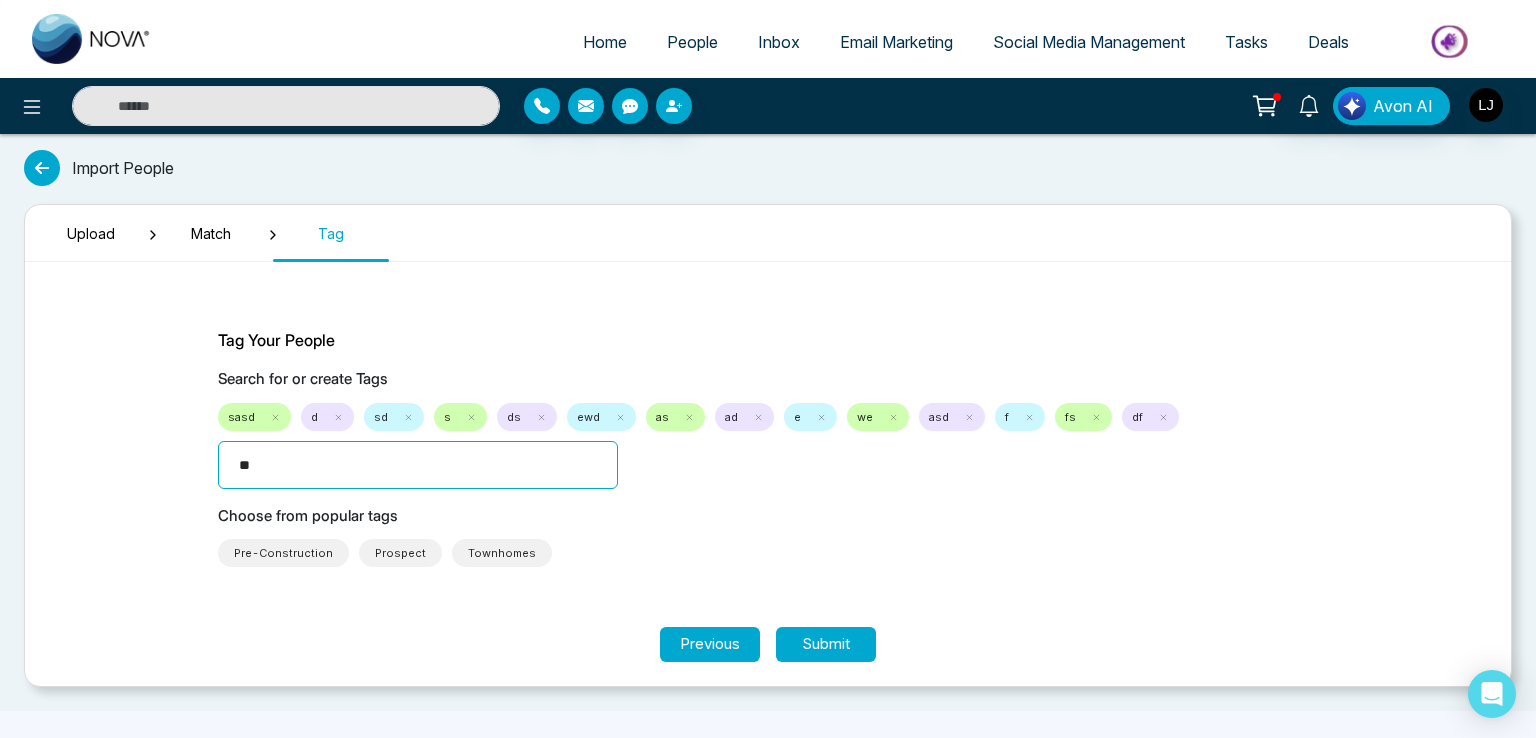 type on "***" 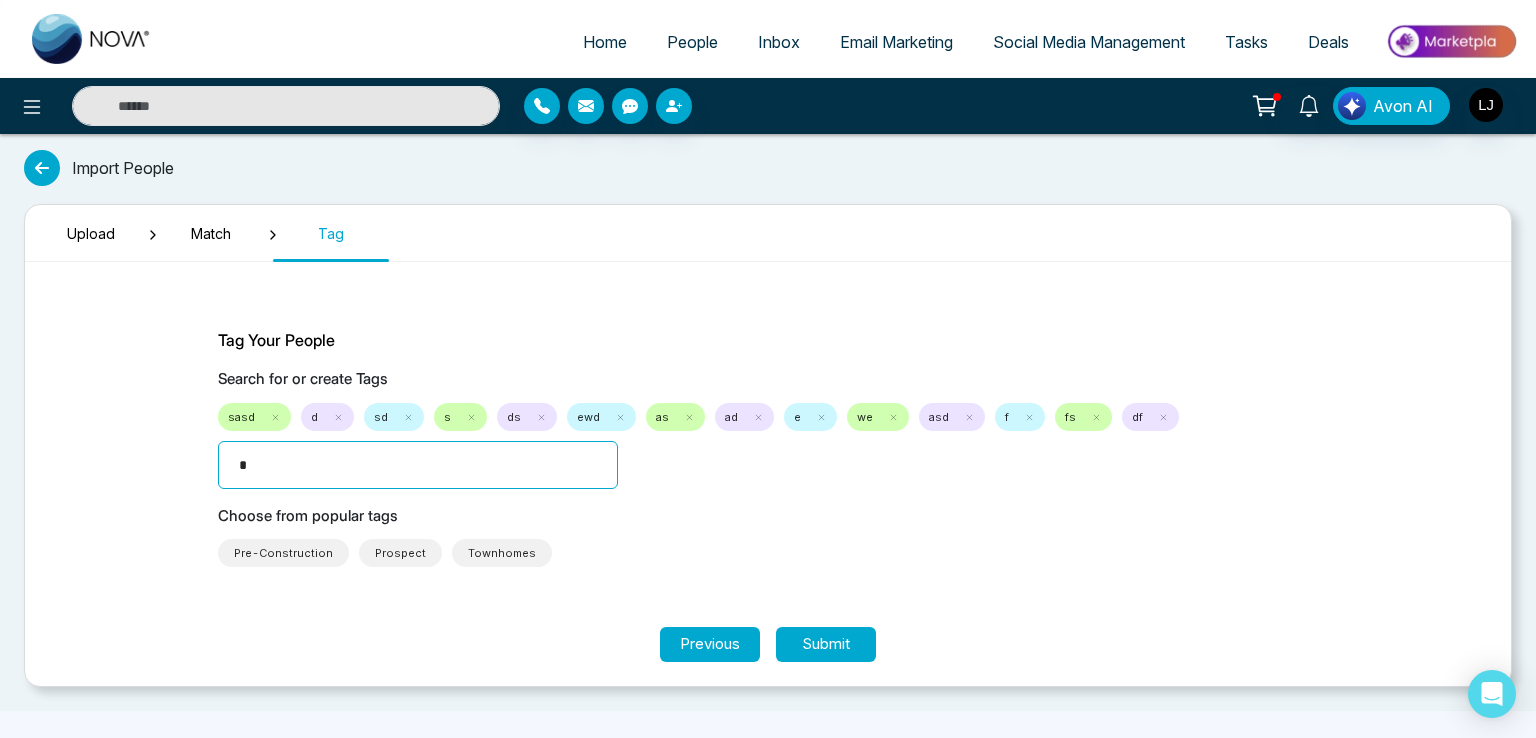 type on "**" 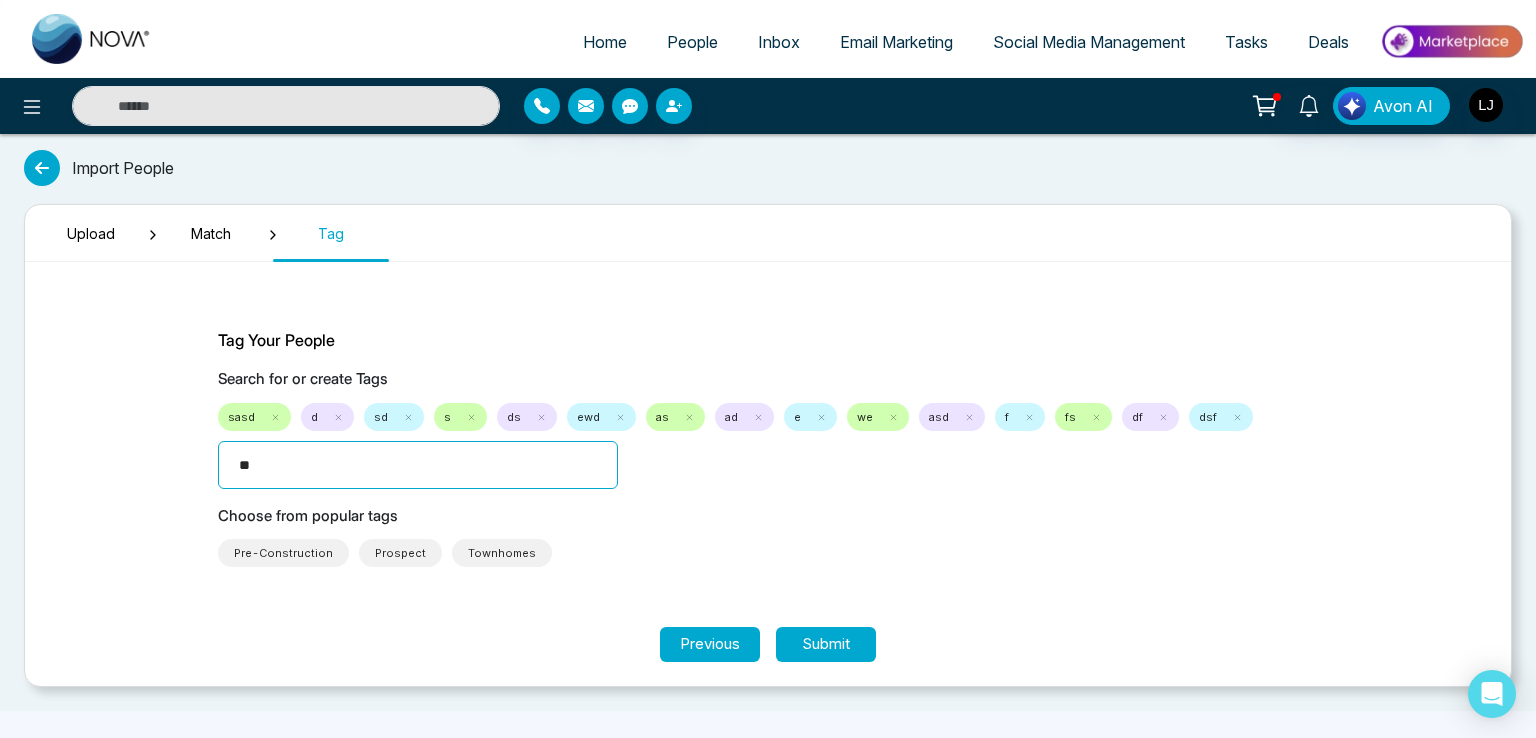 type on "***" 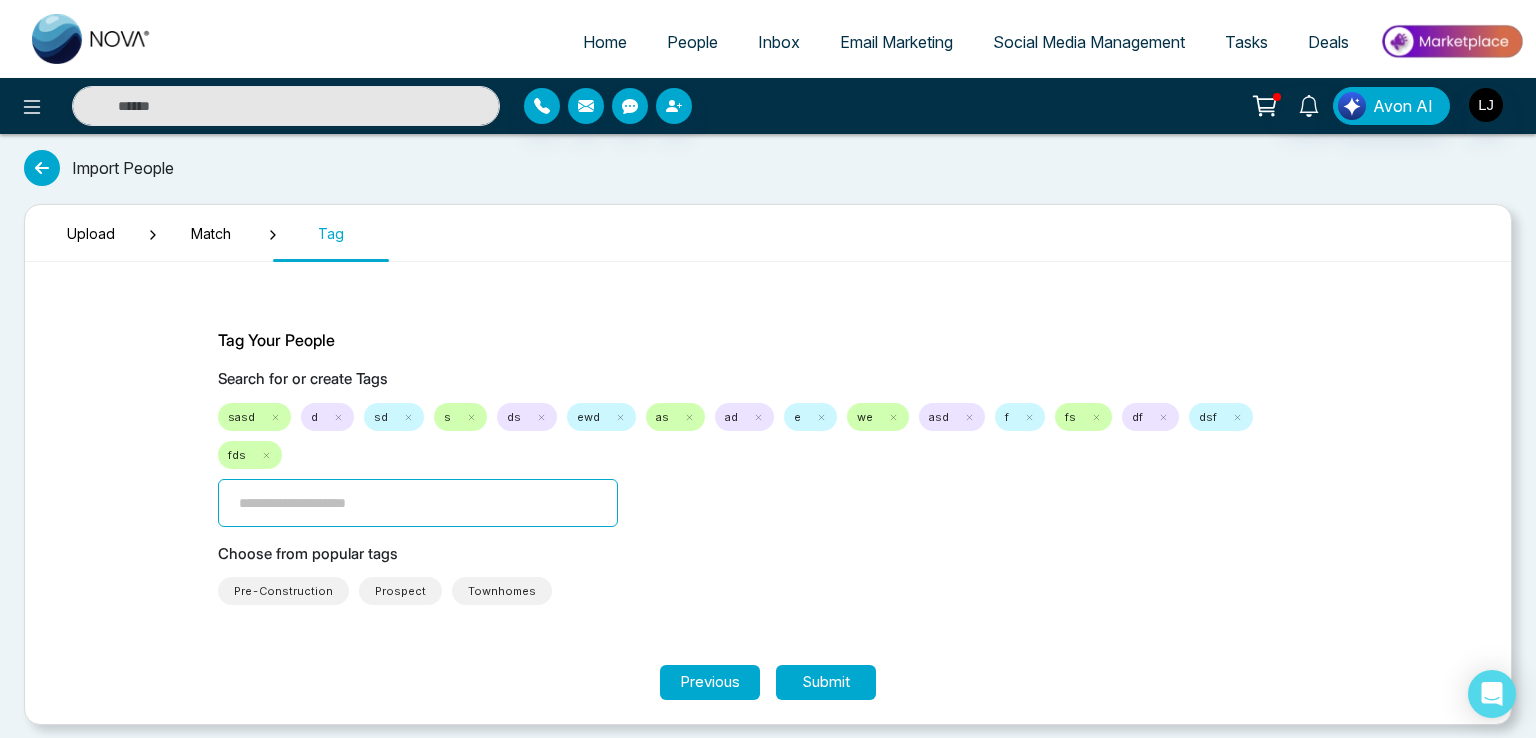 type on "*" 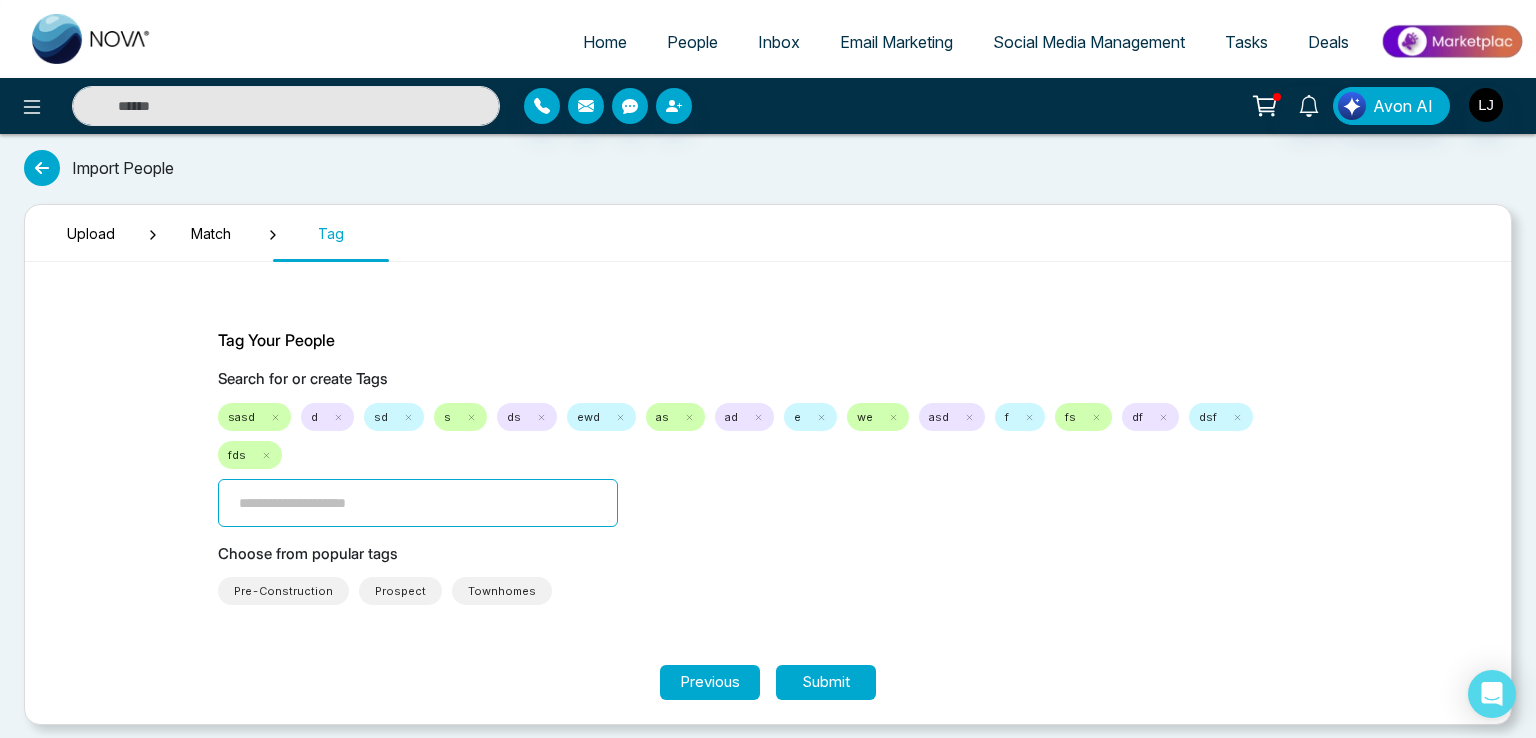 type on "*" 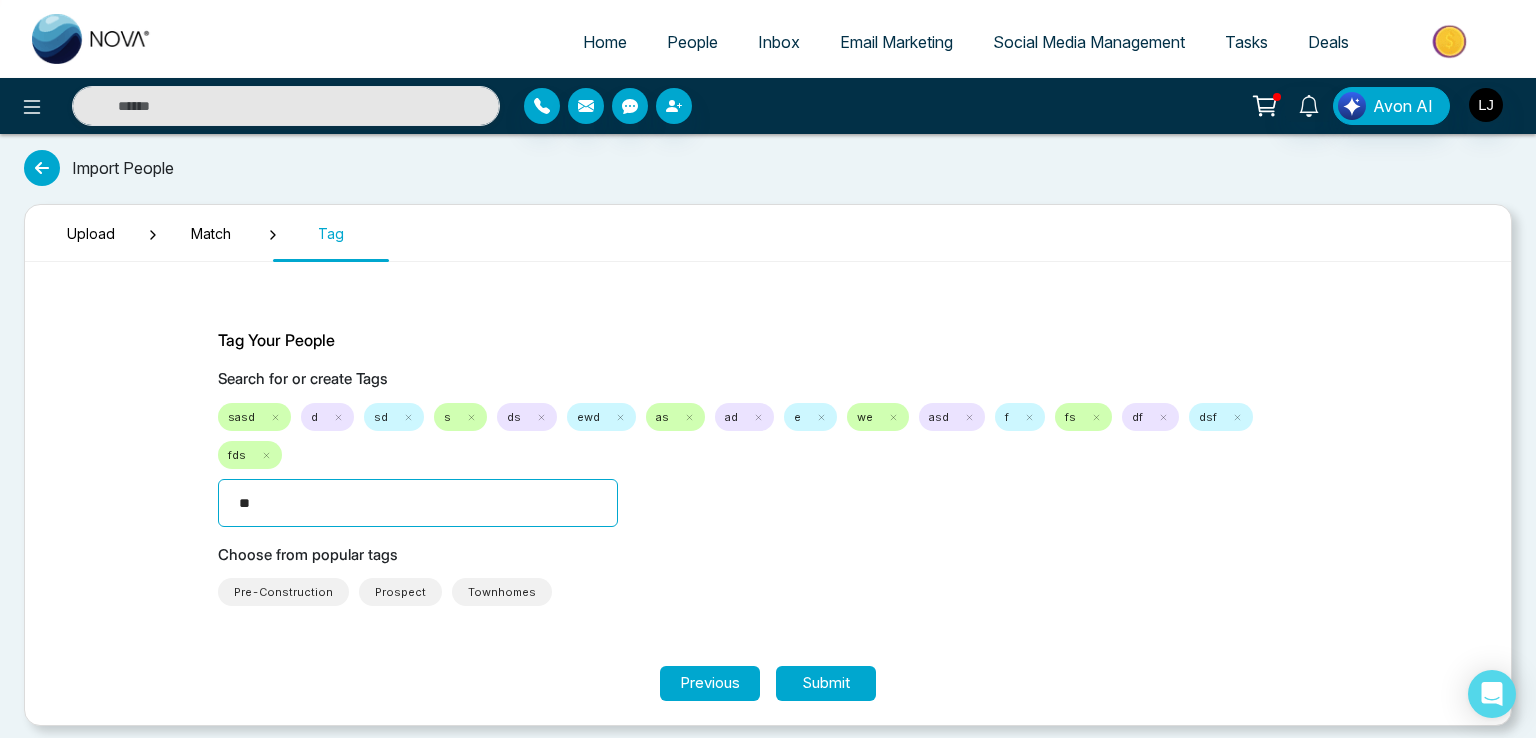 type on "***" 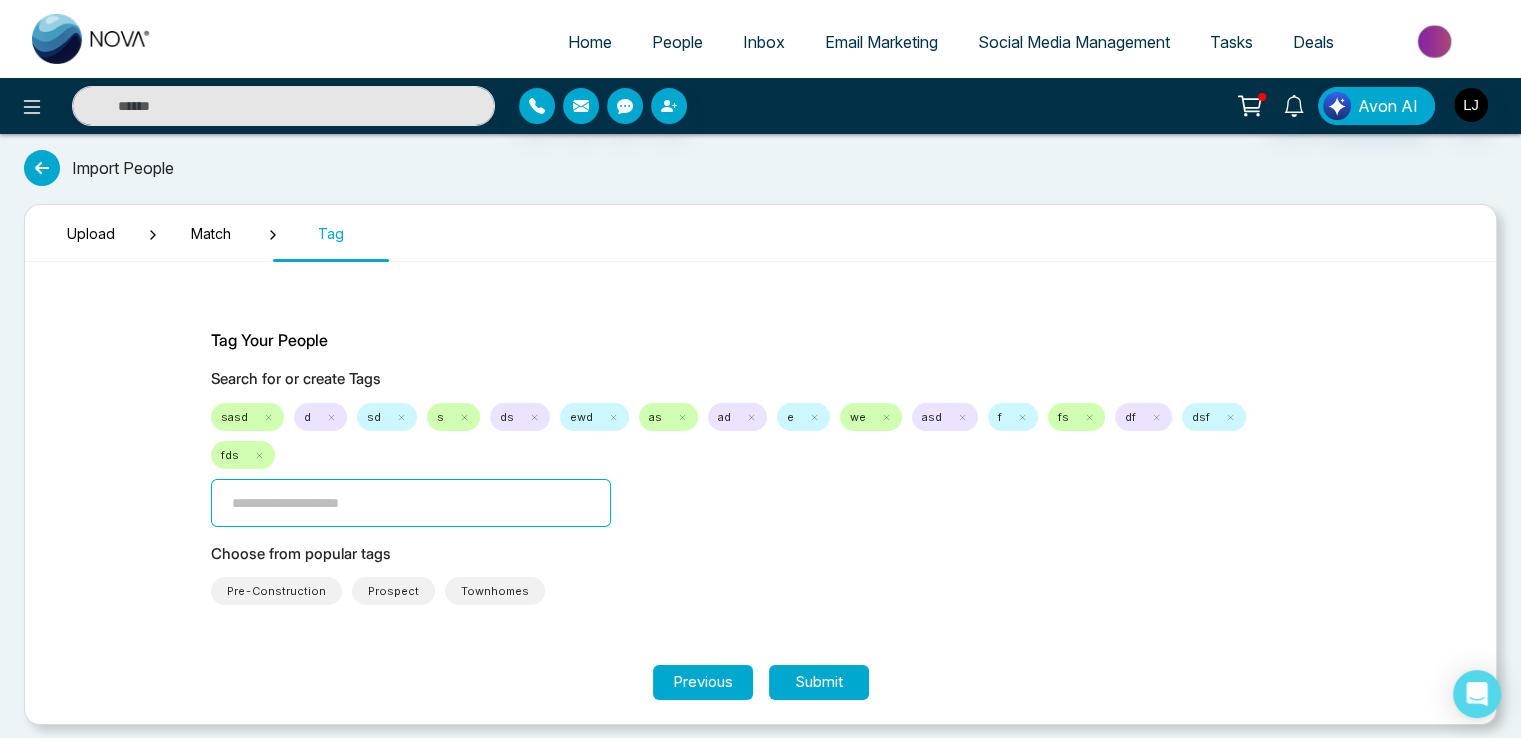 type on "*" 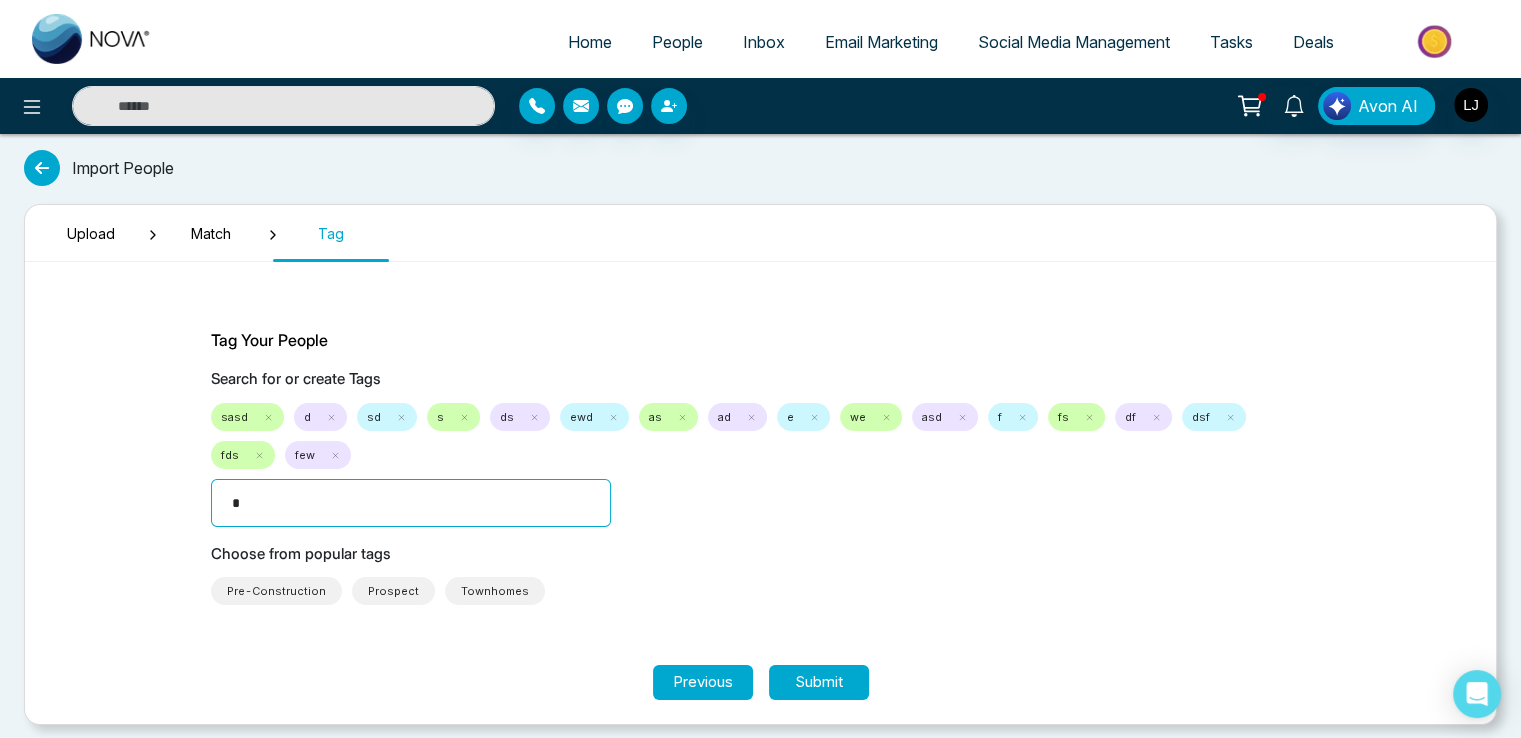 type on "**" 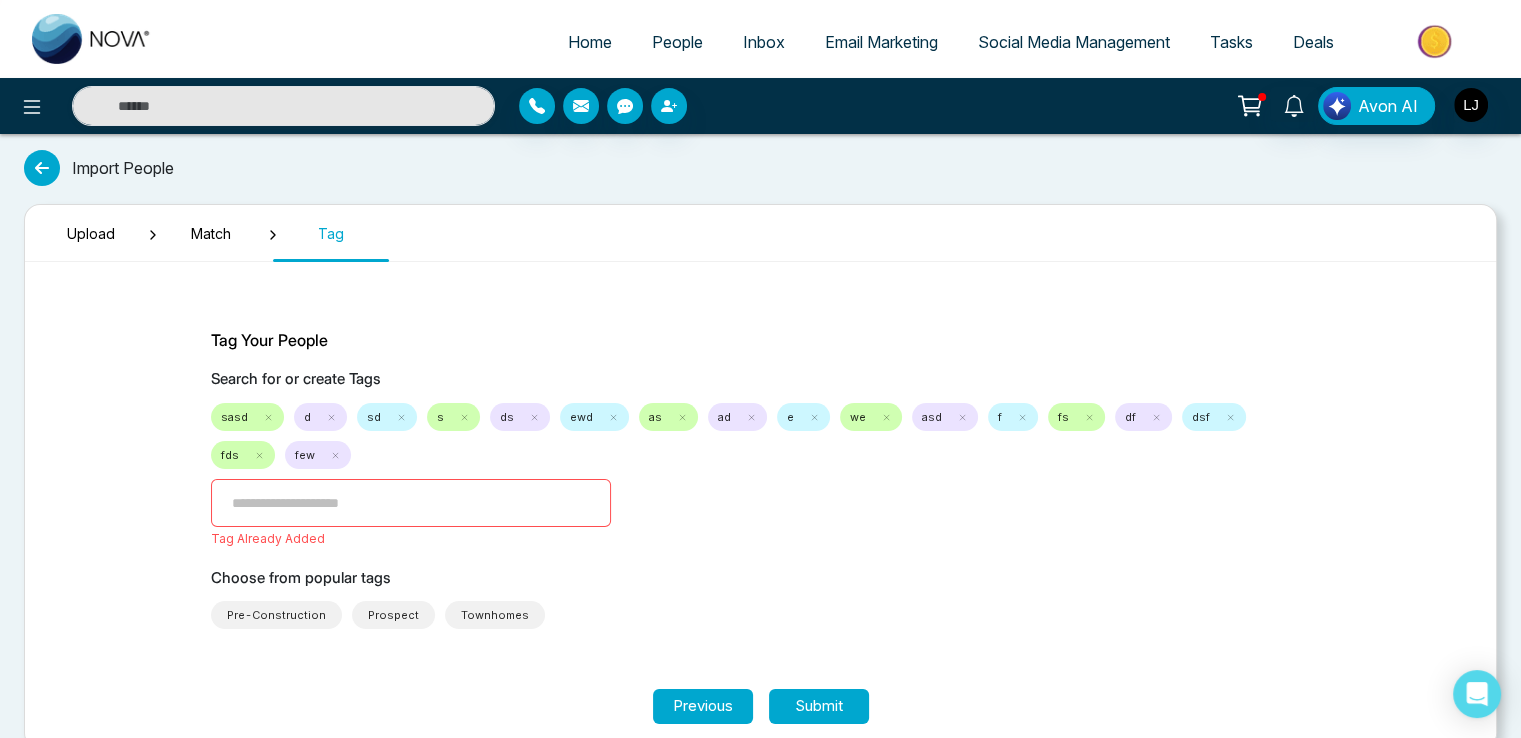 type on "*" 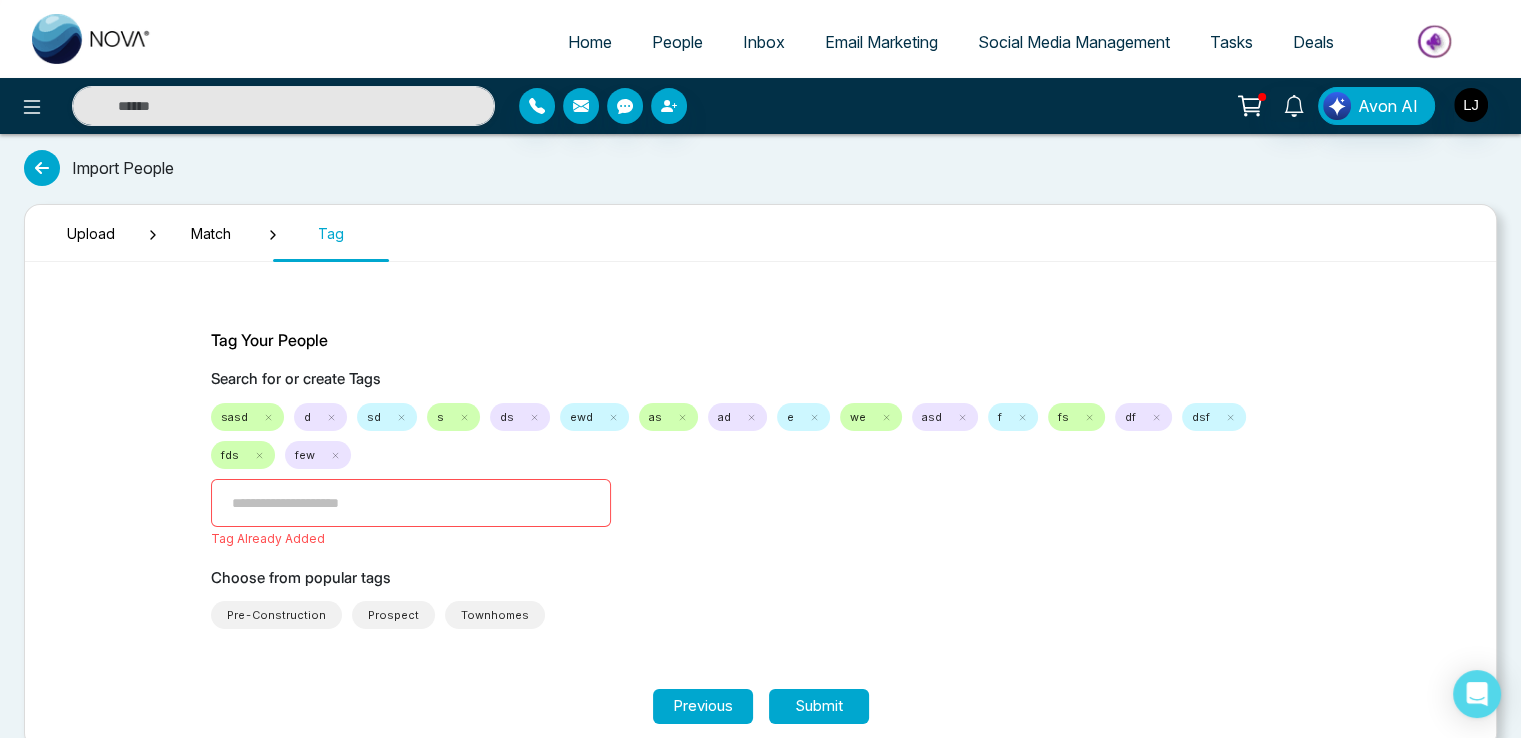 type on "*" 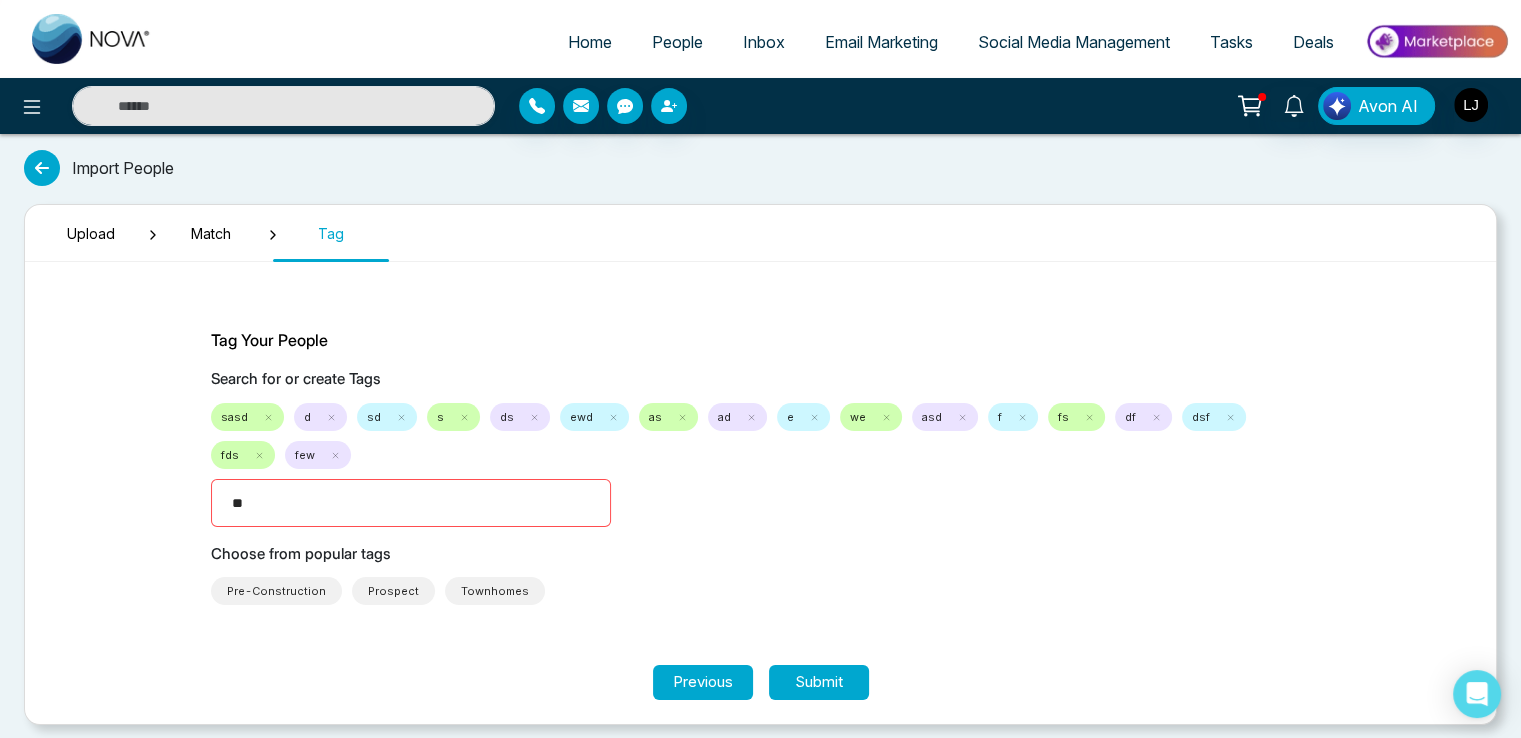 type on "***" 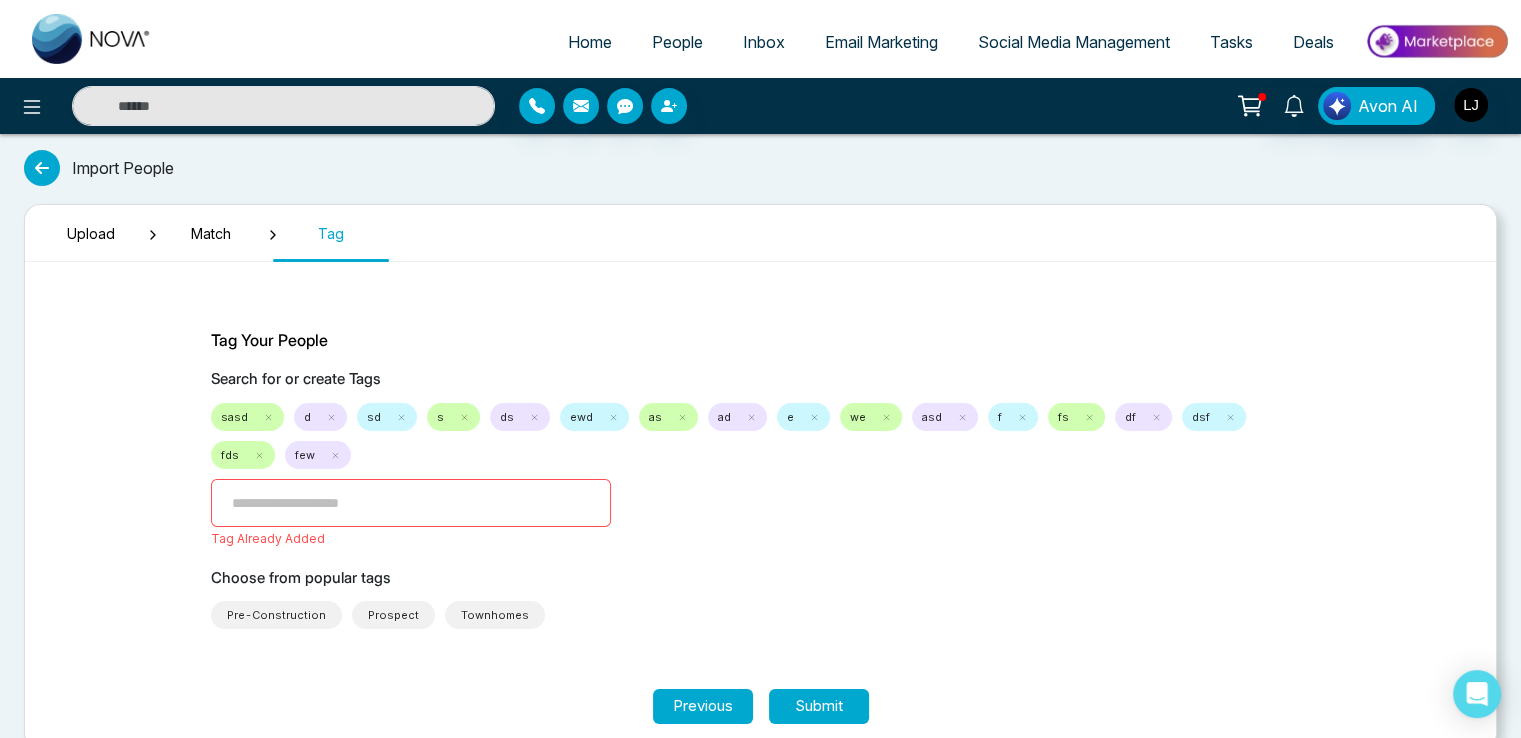 type on "*" 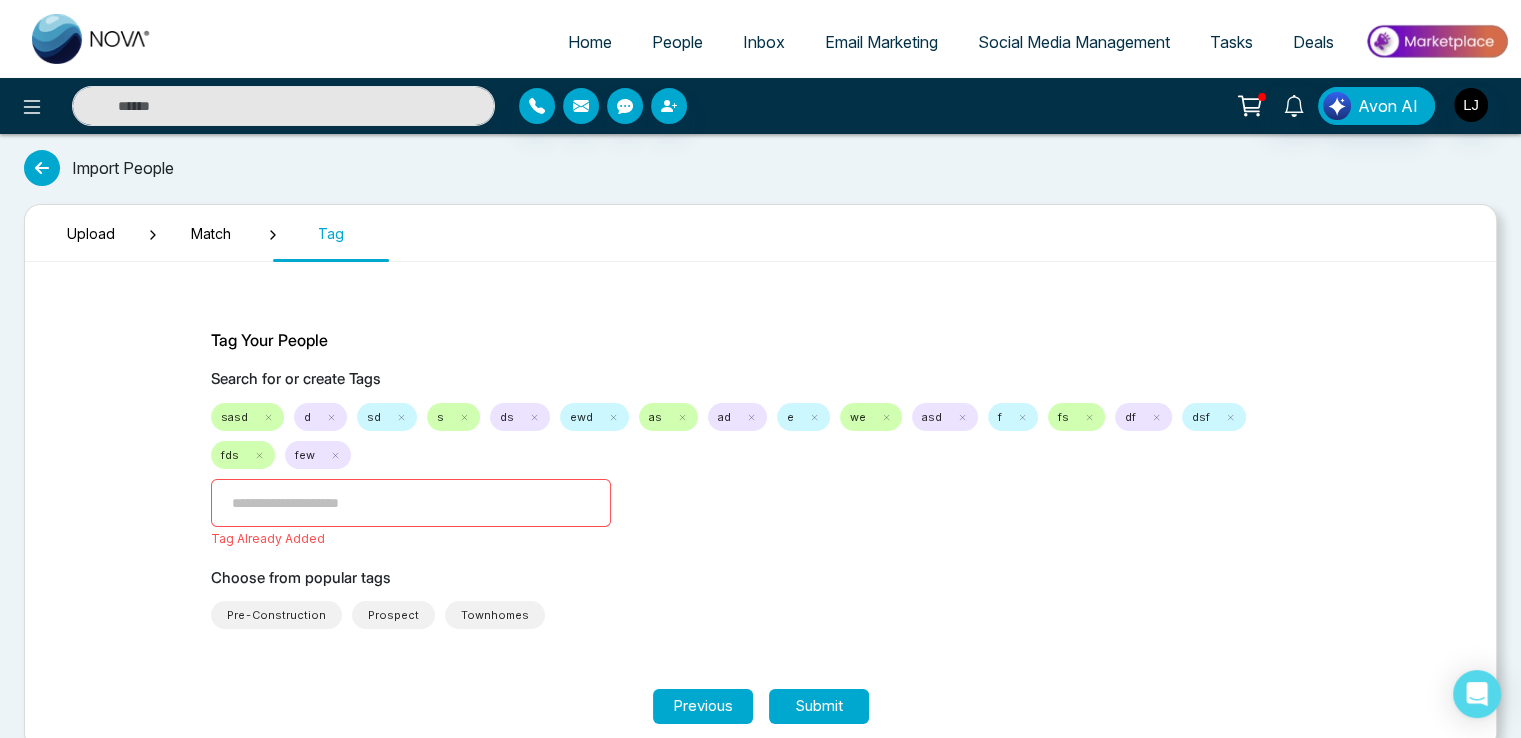 type on "*" 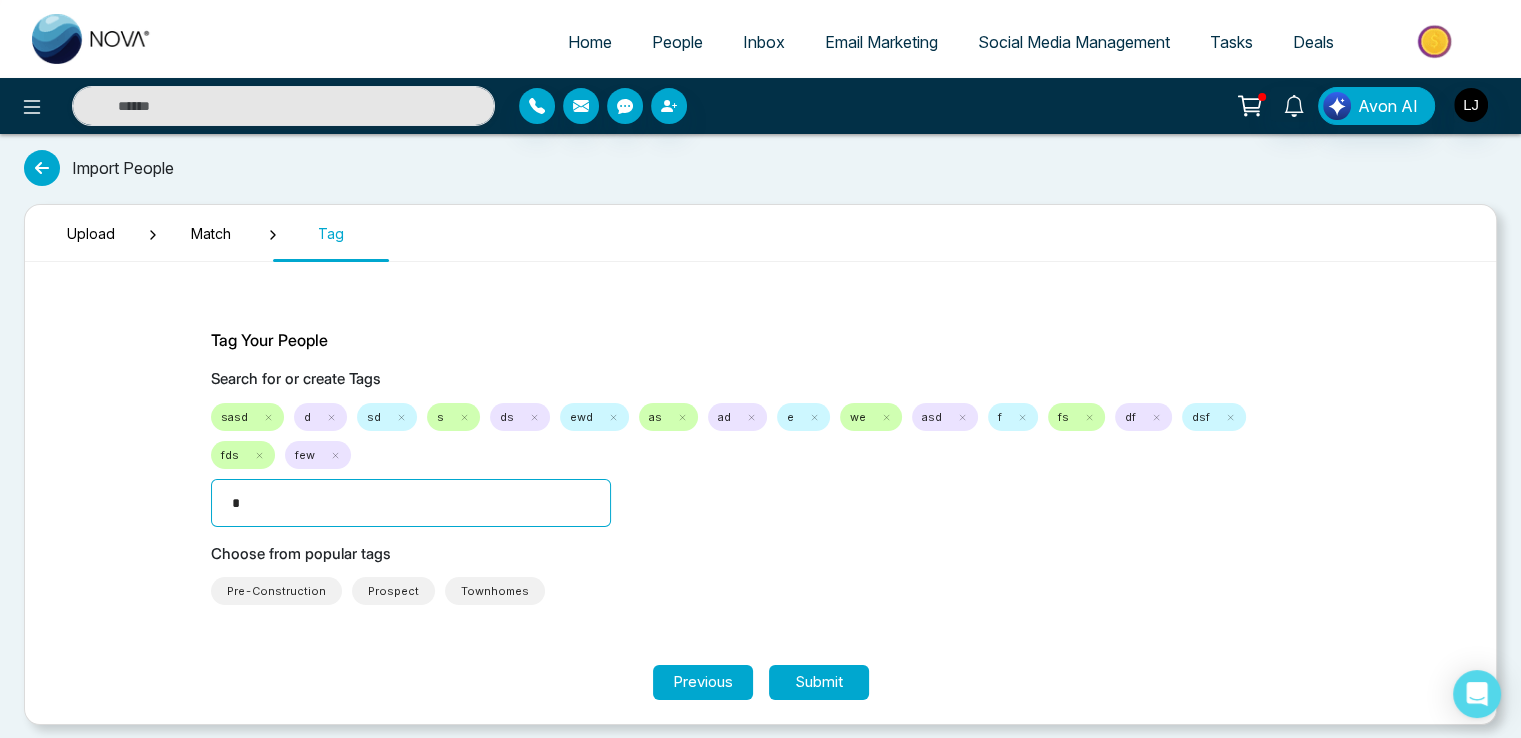 type on "**" 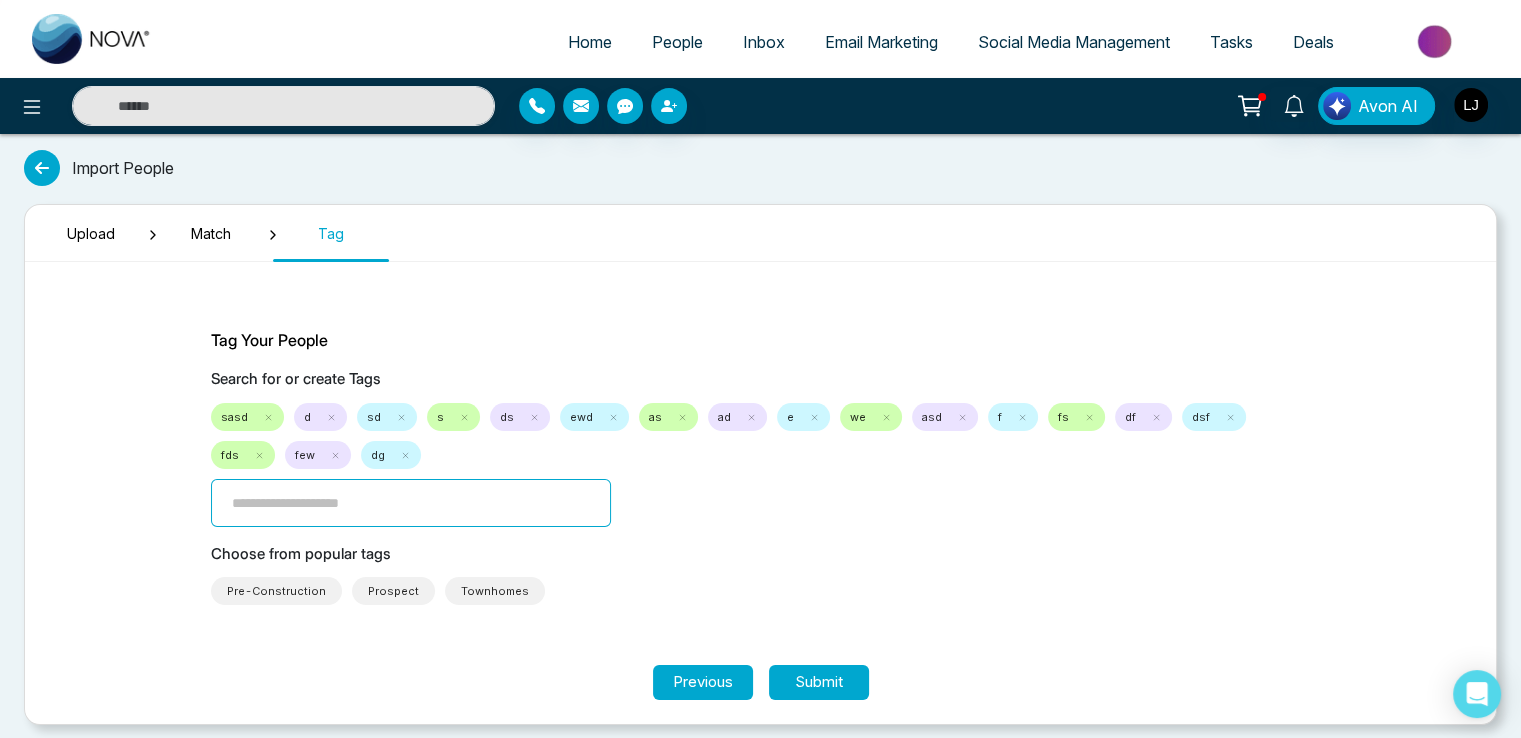 type on "*" 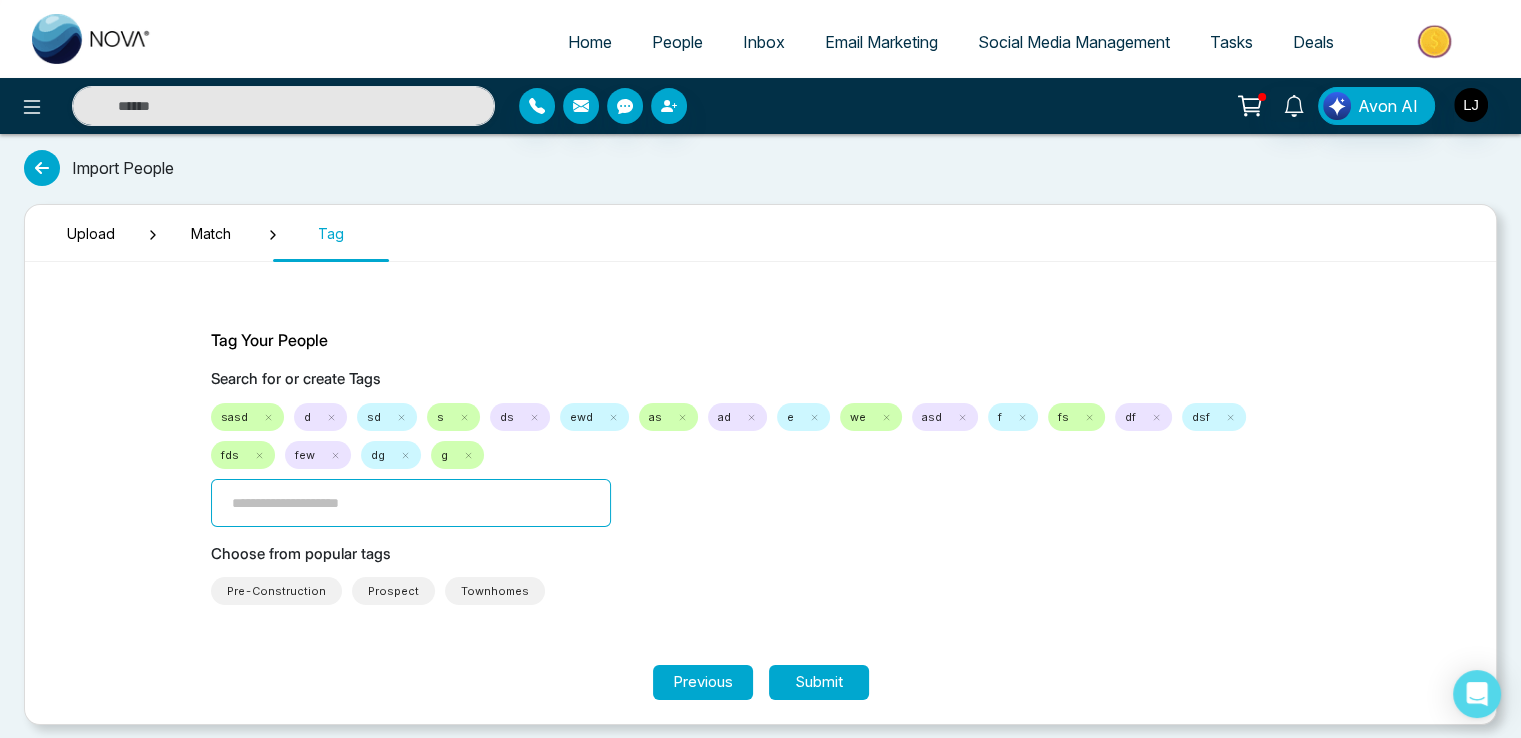type on "*" 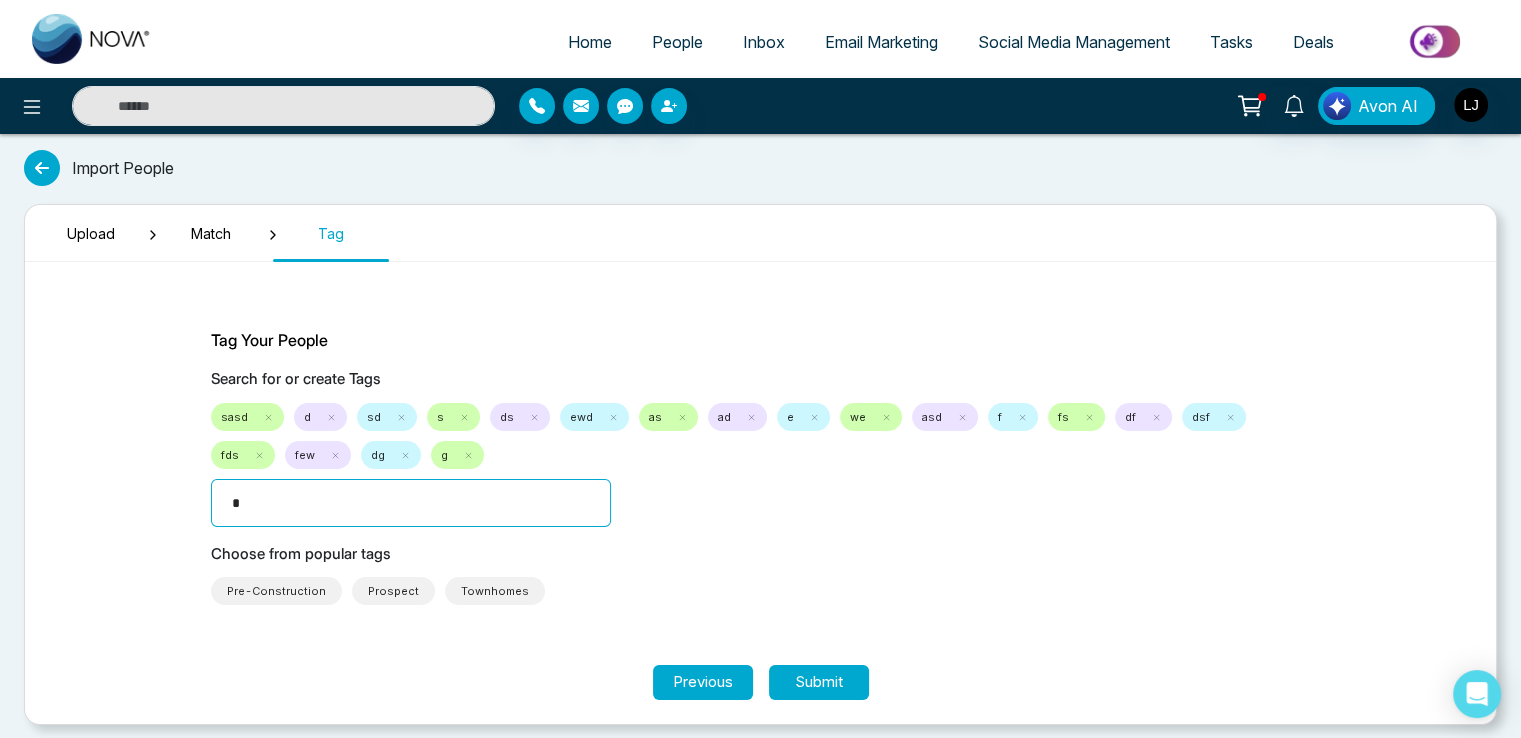 type on "**" 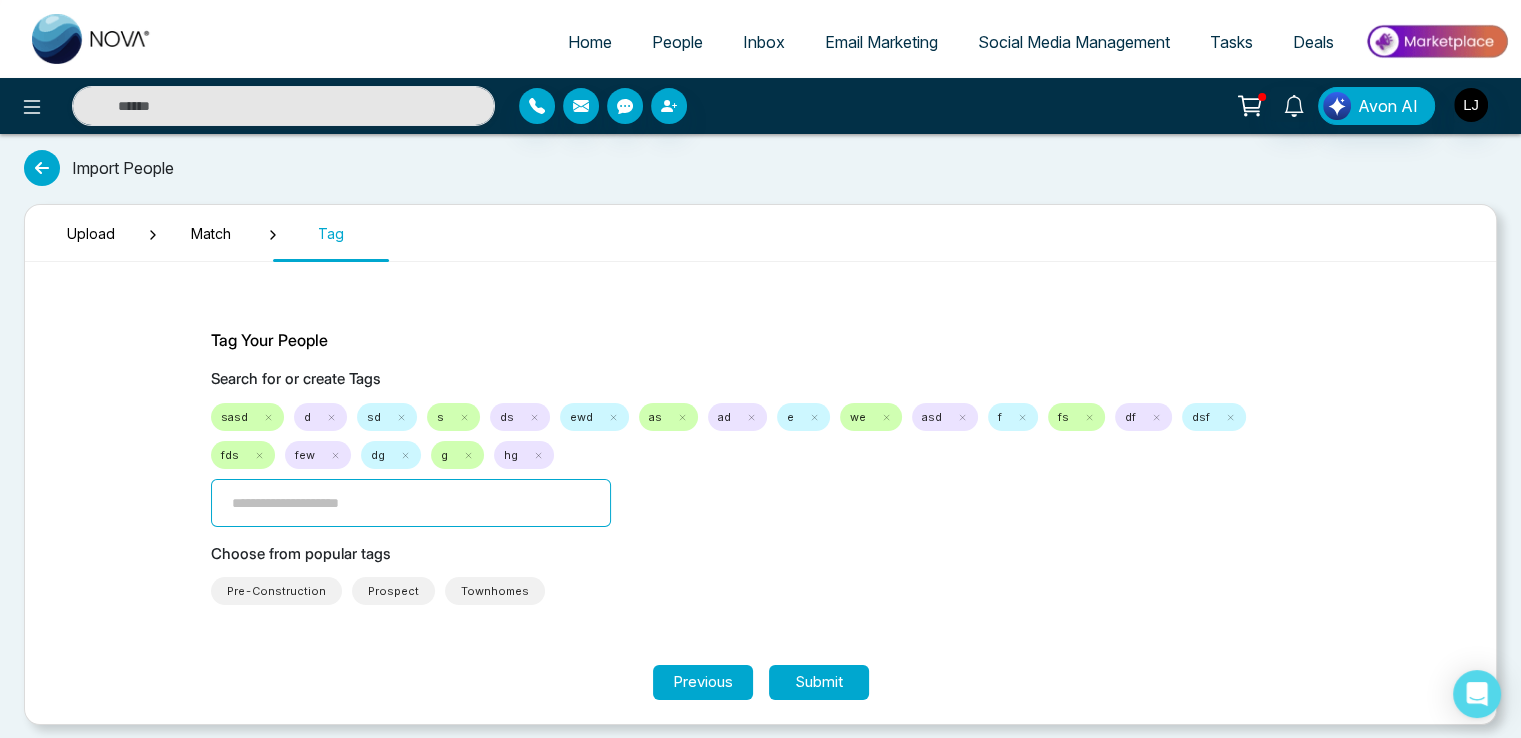 type on "*" 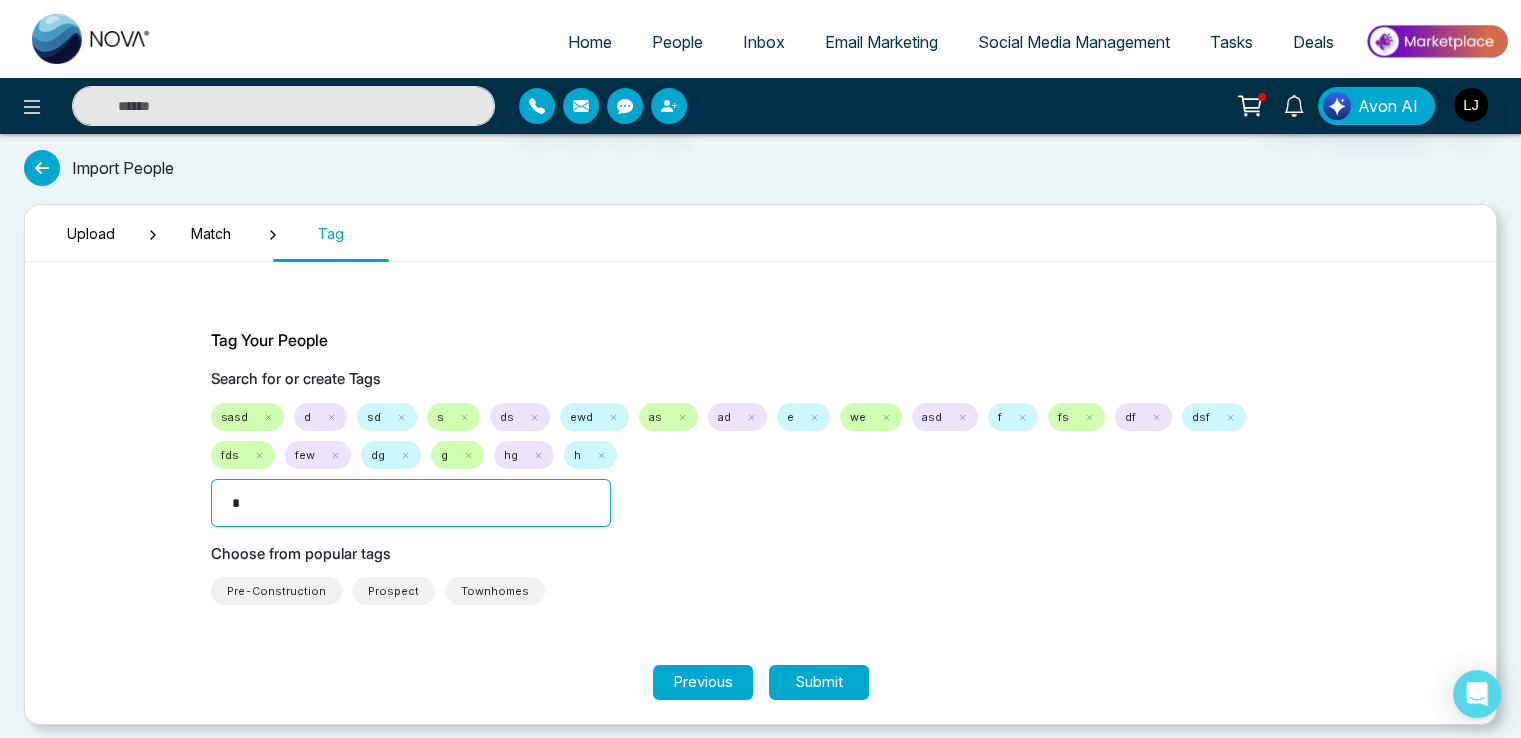 type on "**" 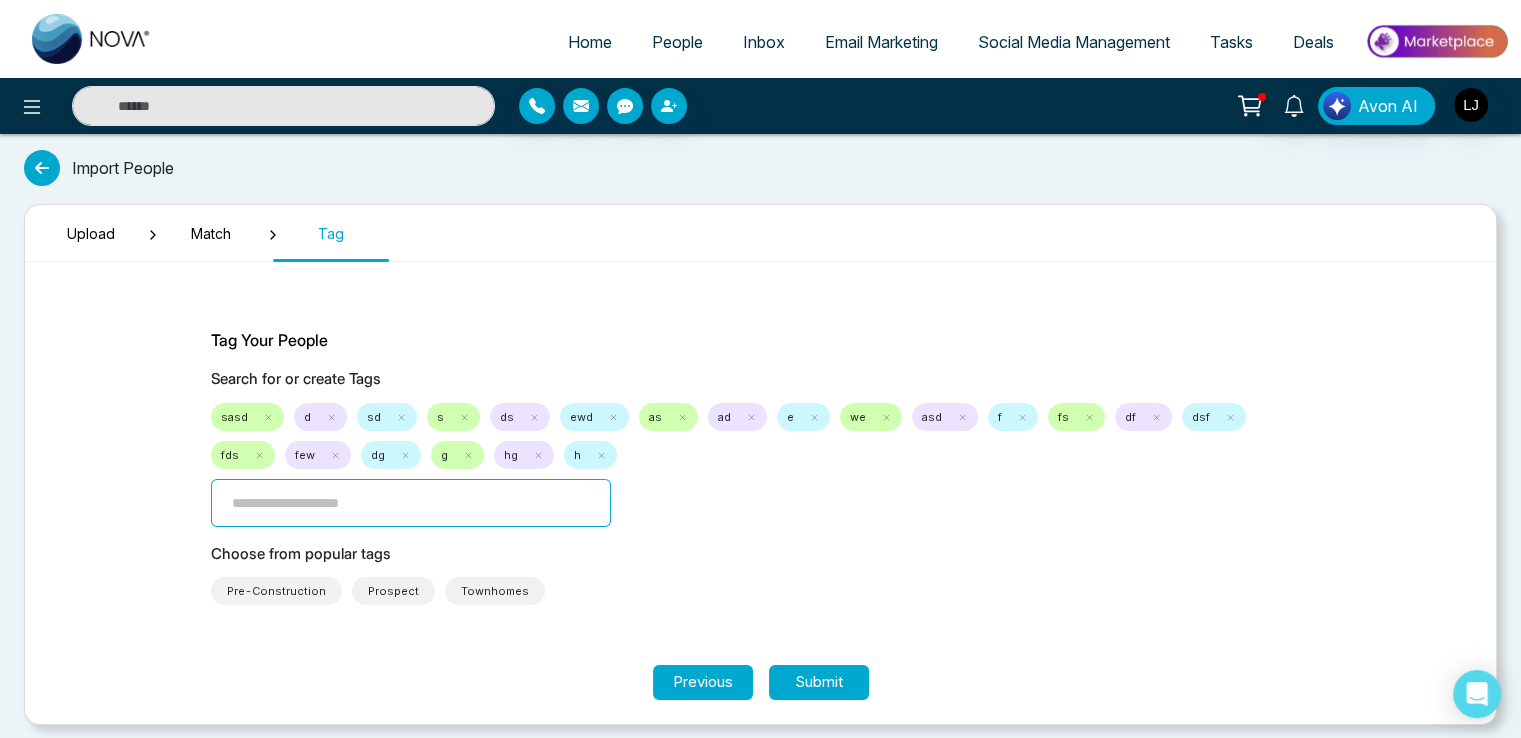 type on "*" 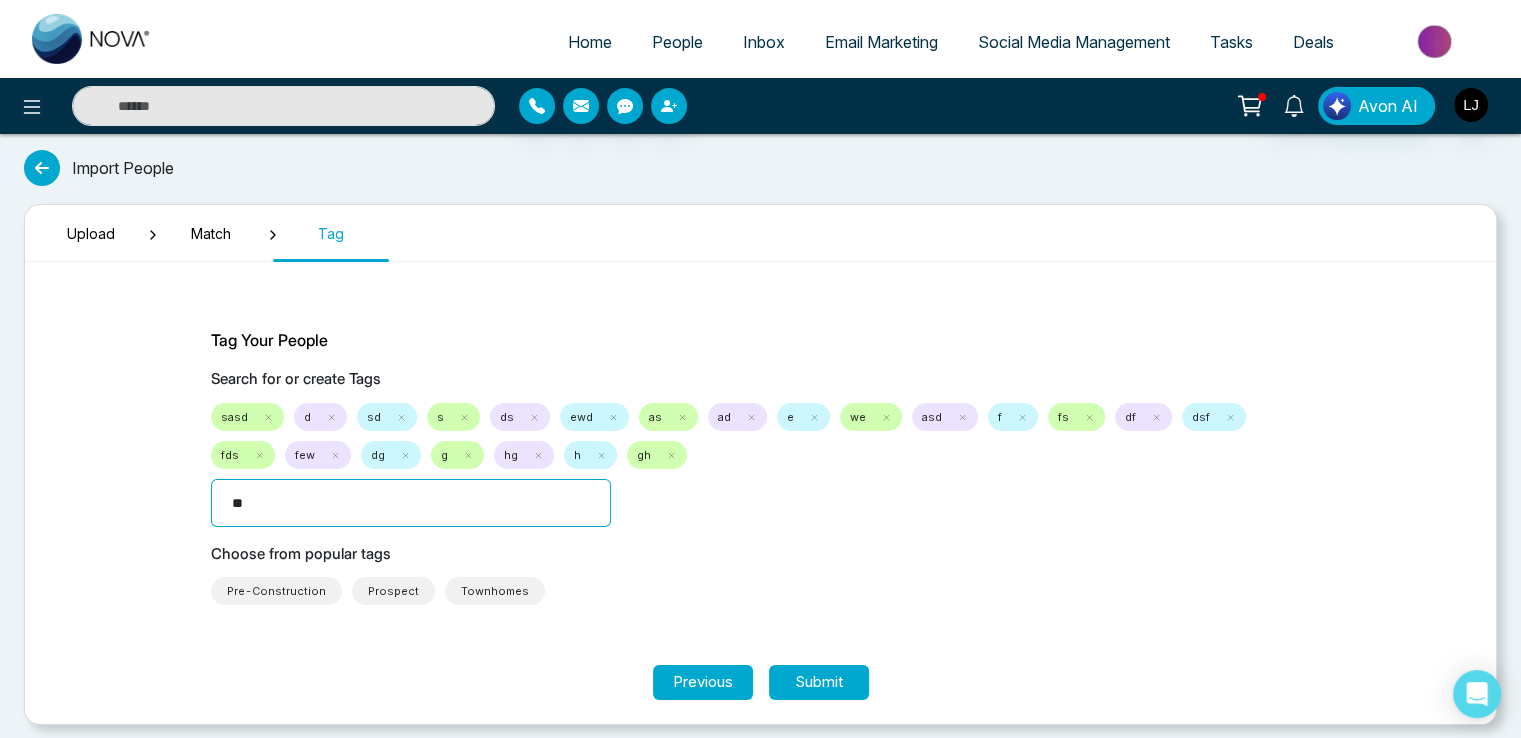type on "***" 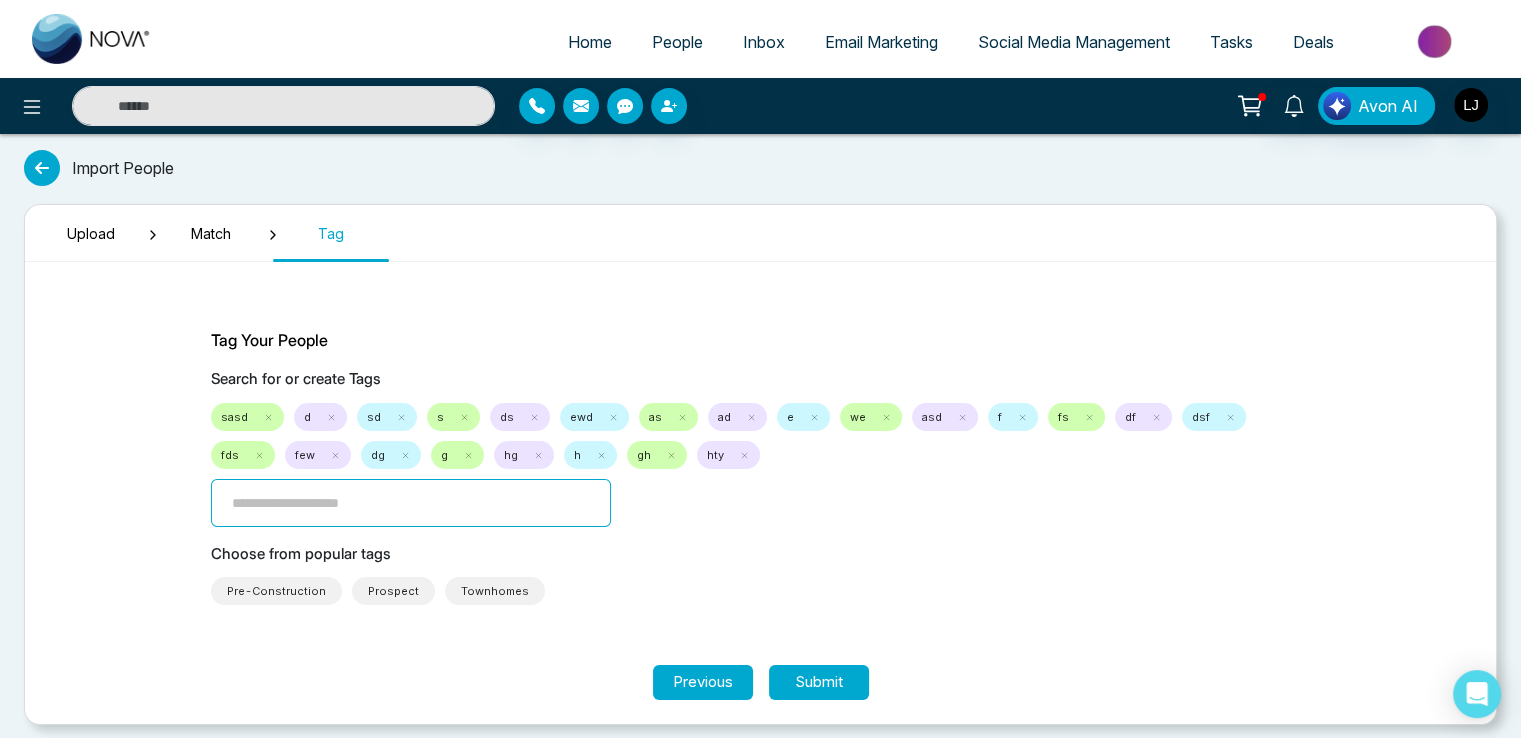 type on "*" 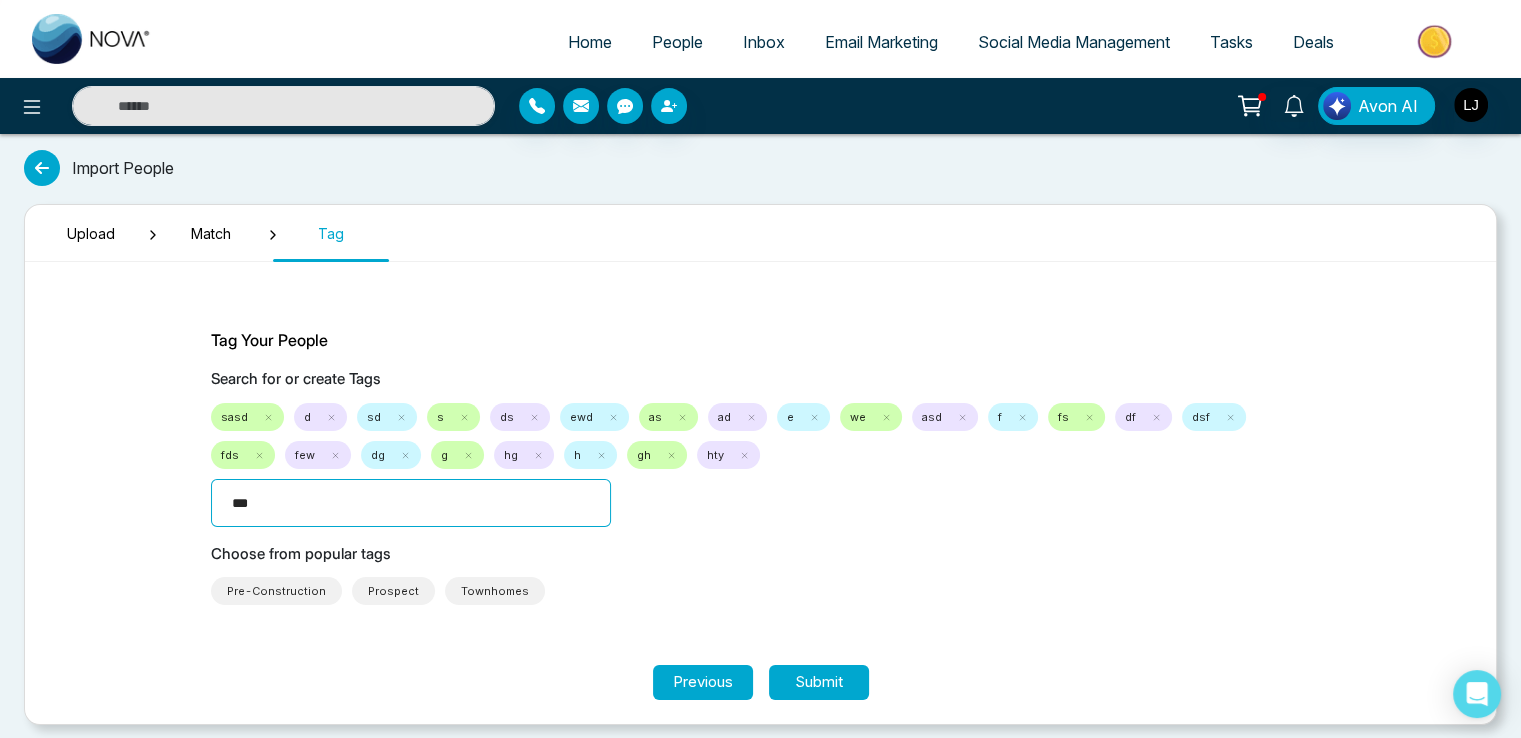 type on "****" 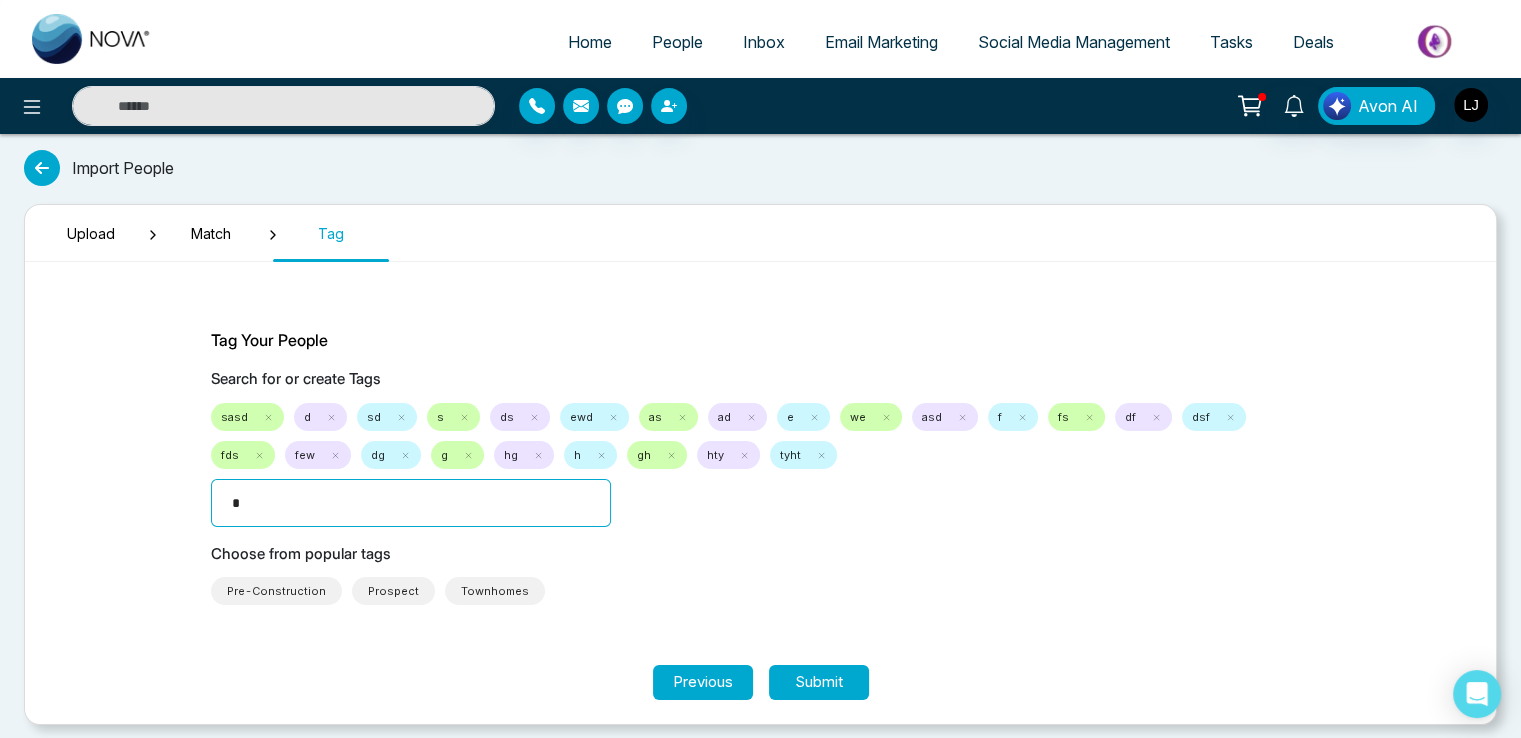 type on "**" 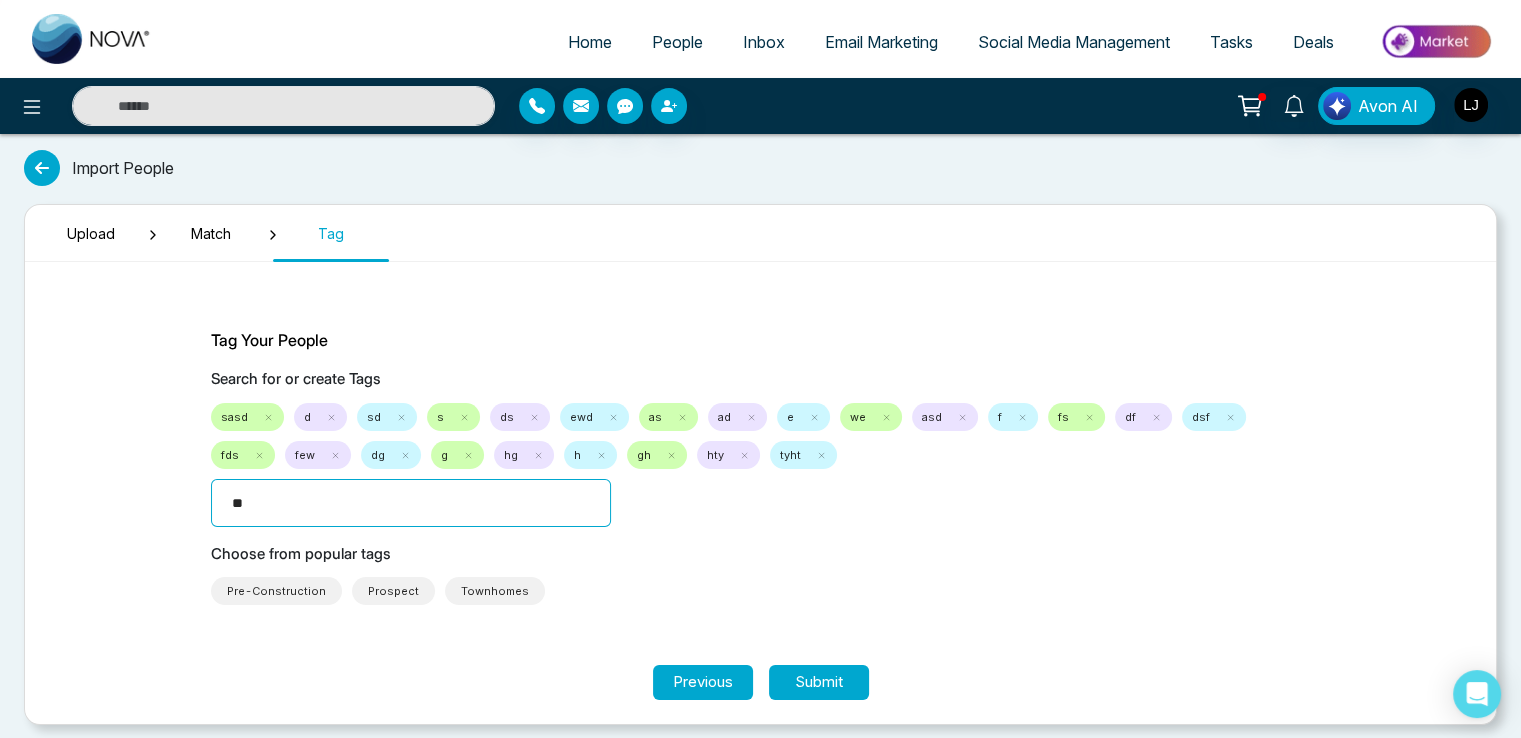 type 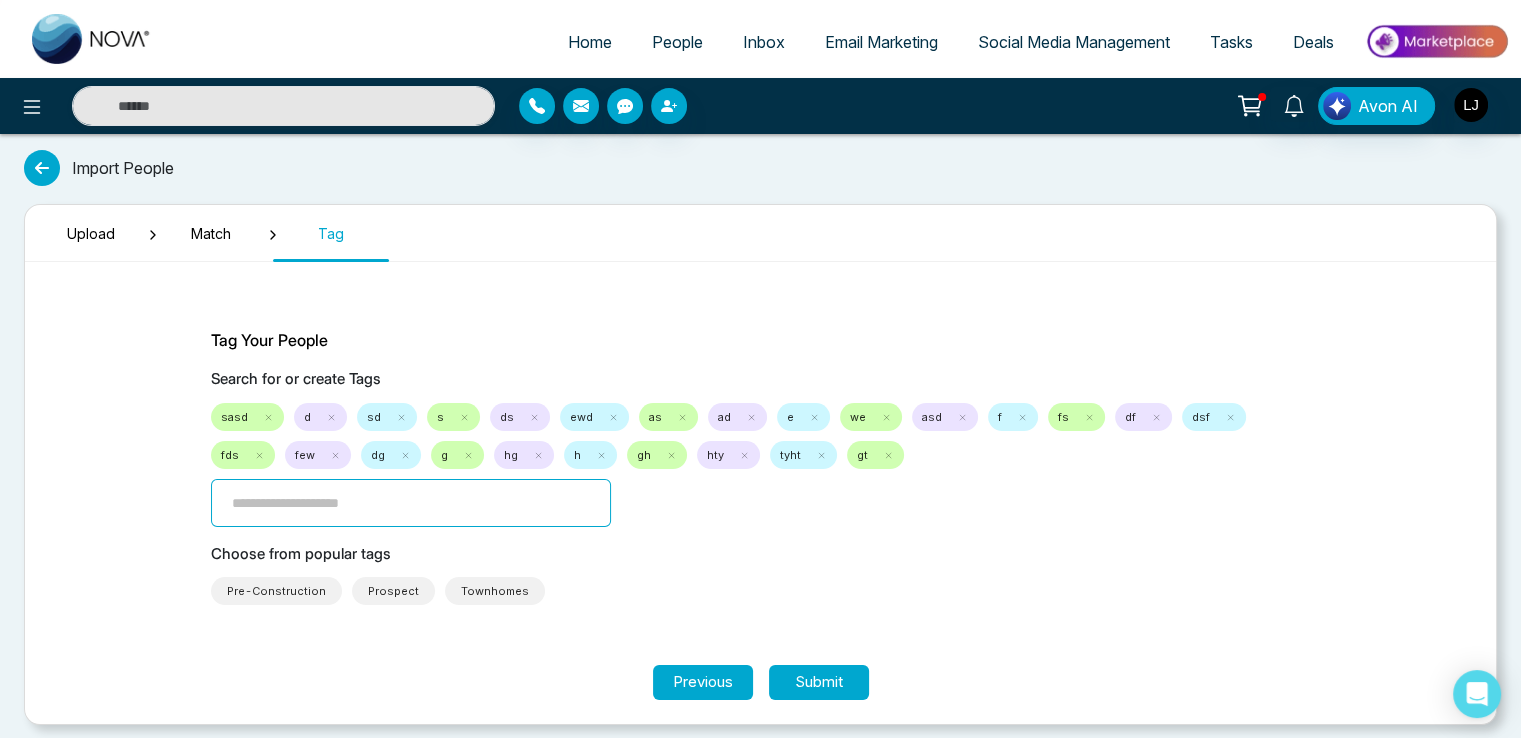 click on "Upload   Match   Tag   Tag Your People Search for or create Tags sasd d sd s ds ewd as ad e we asd f fs df dsf fds few dg g hg h gh hty tyht gt Choose from popular tags Pre-Construction Prospect Townhomes Previous Submit" at bounding box center [760, 464] 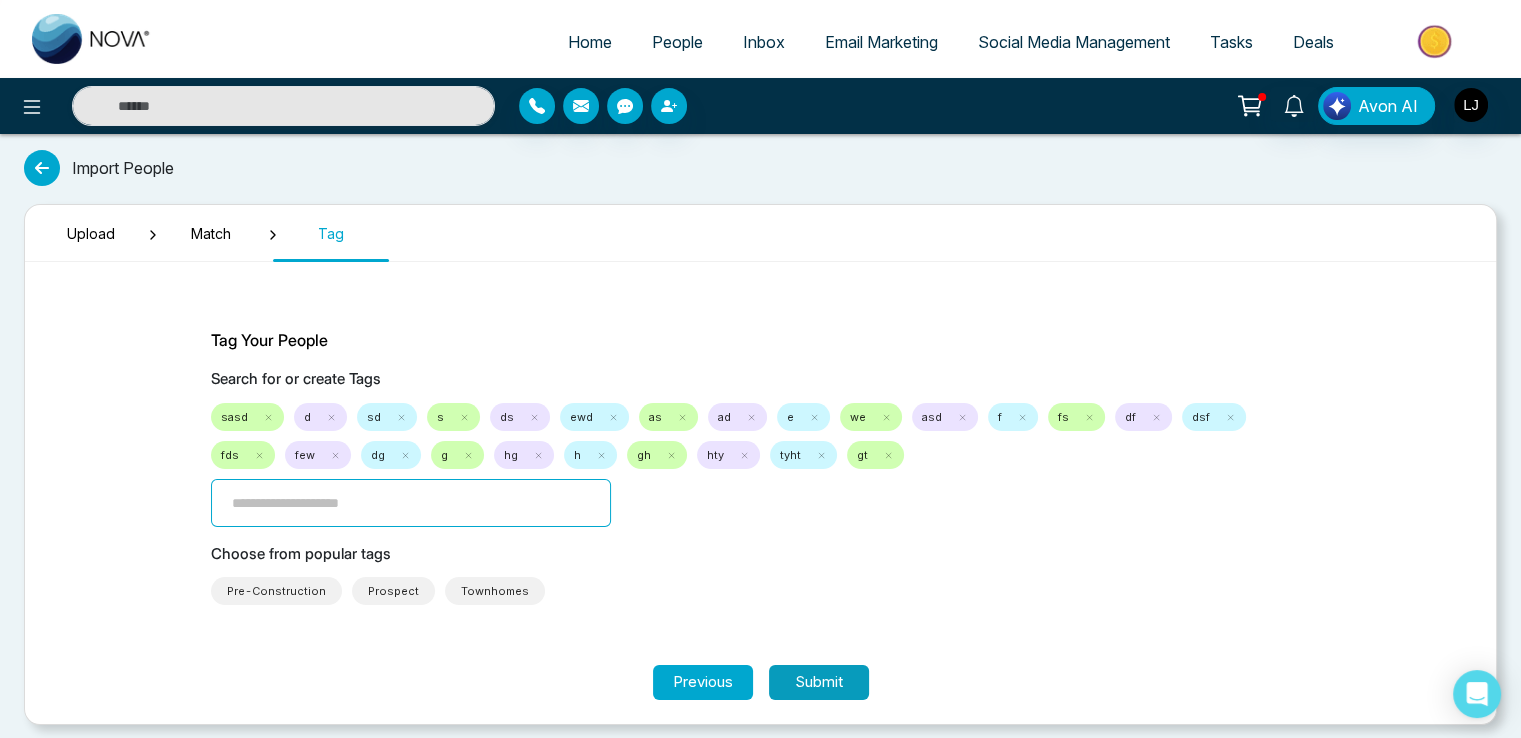 click on "Submit" at bounding box center [819, 682] 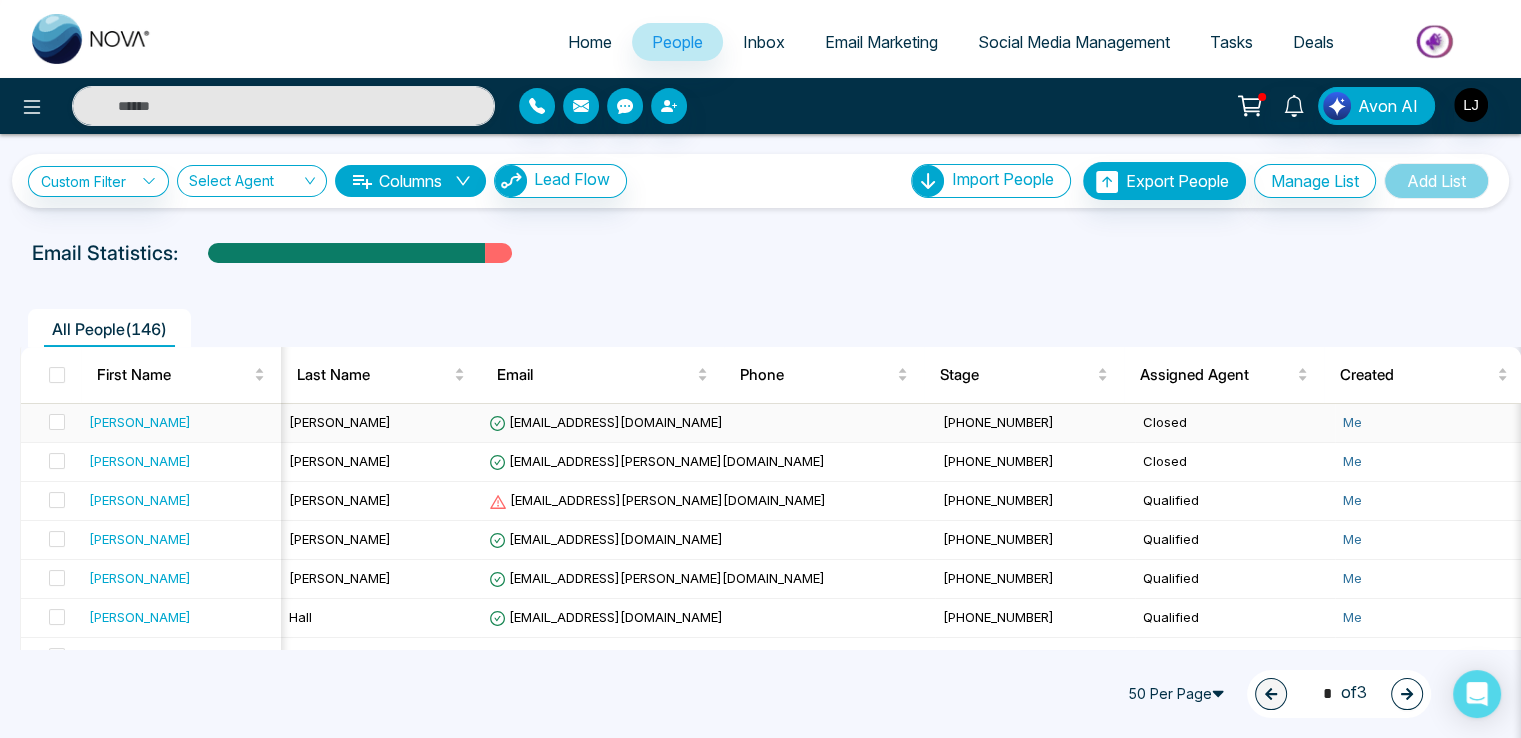 scroll, scrollTop: 0, scrollLeft: 544, axis: horizontal 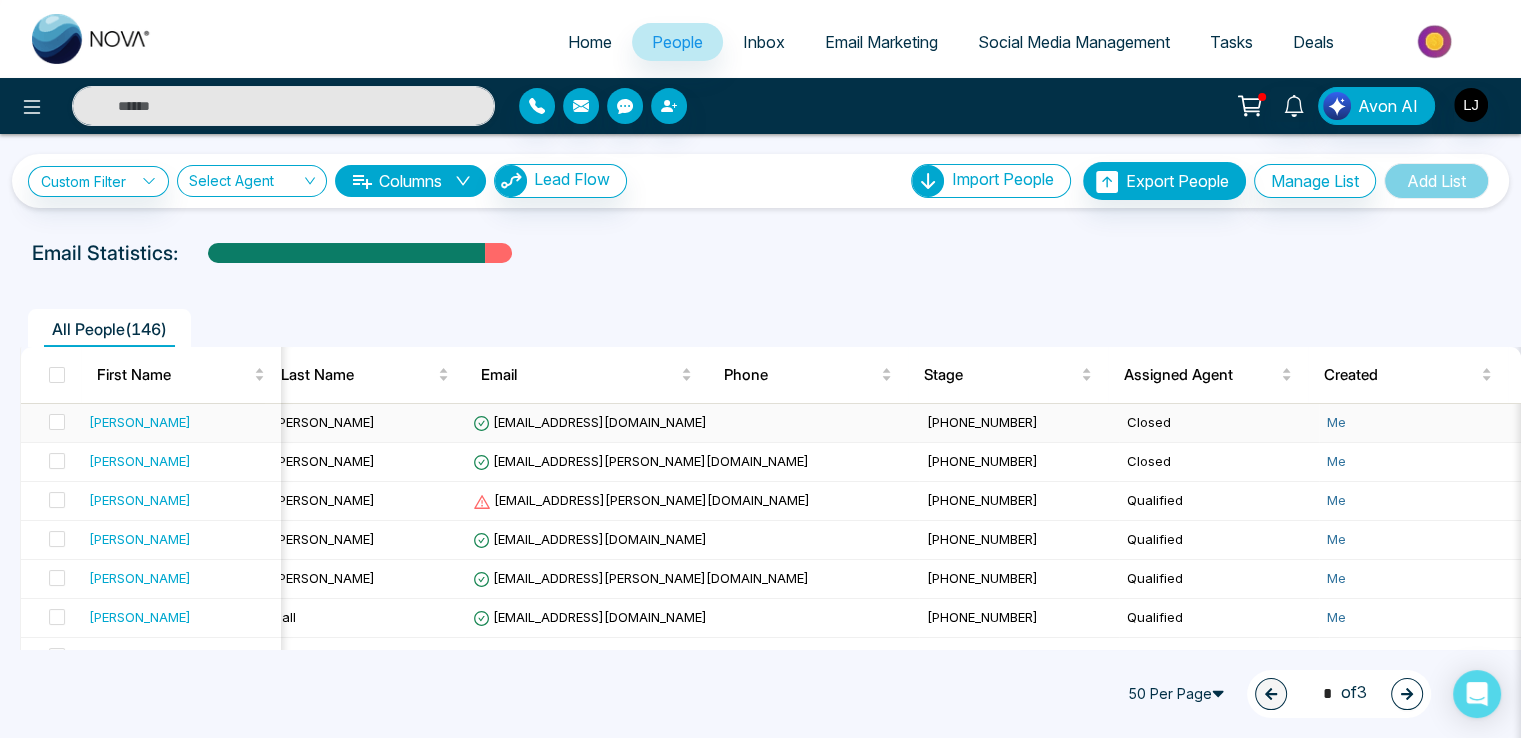 click on "ashley09@hotmail.com" at bounding box center [590, 422] 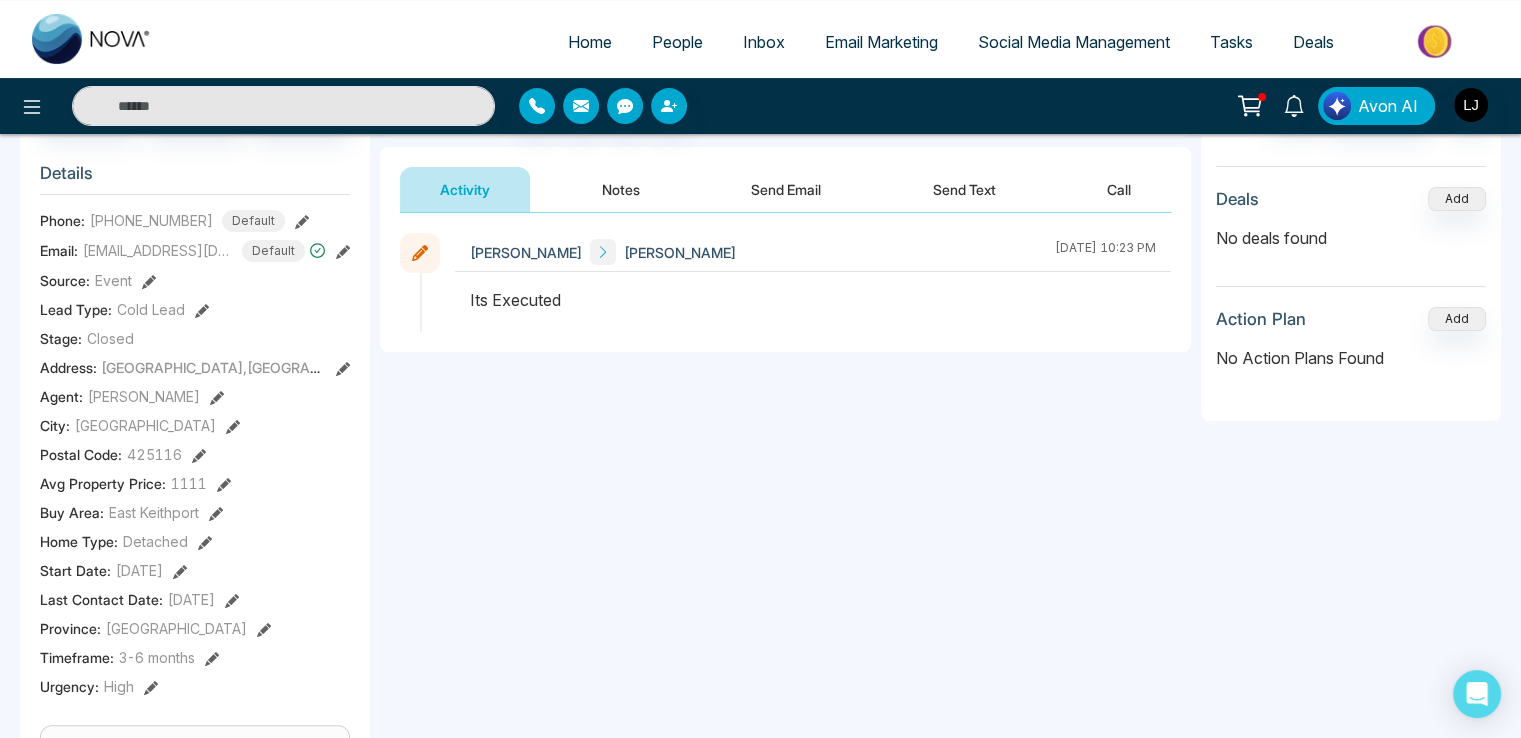 scroll, scrollTop: 0, scrollLeft: 0, axis: both 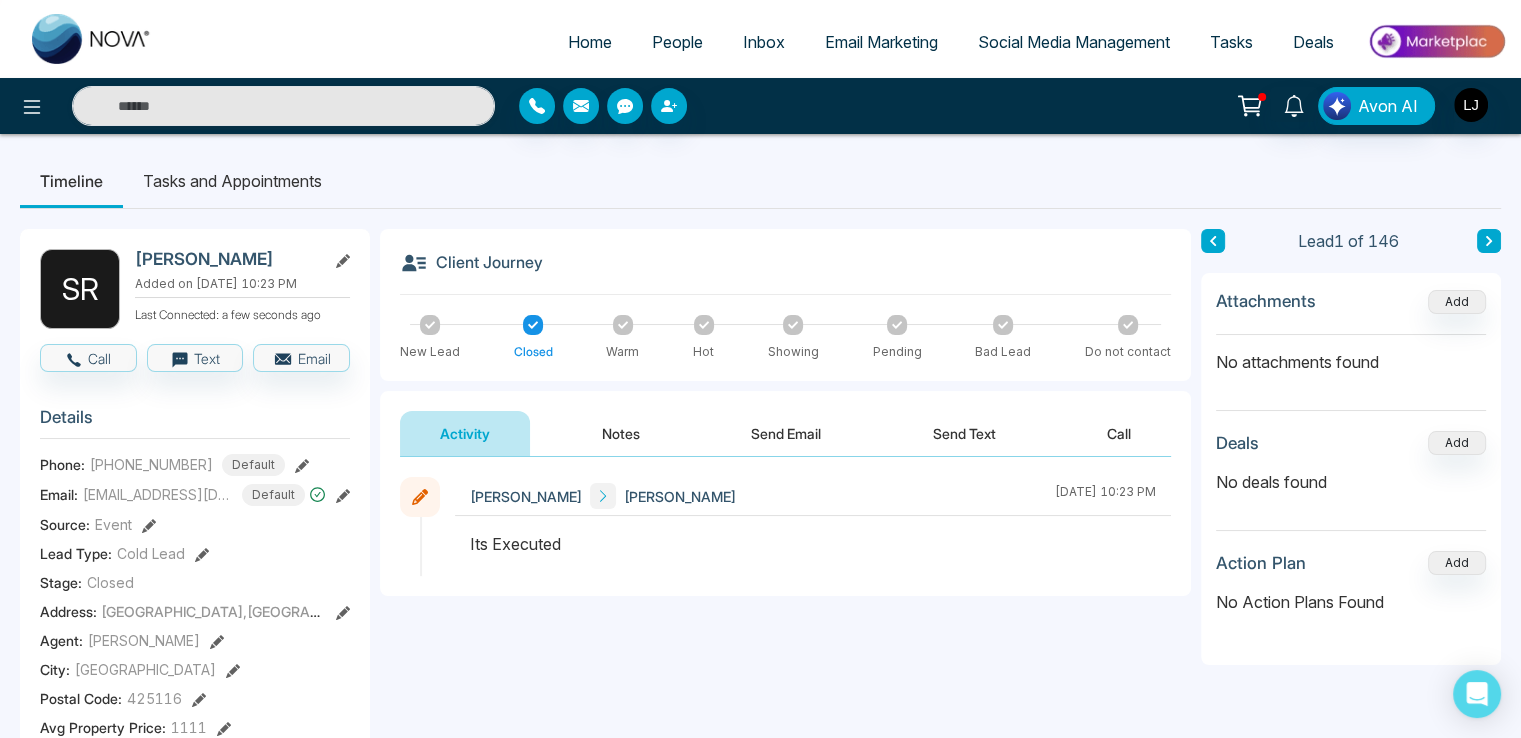 click on "People" at bounding box center [677, 42] 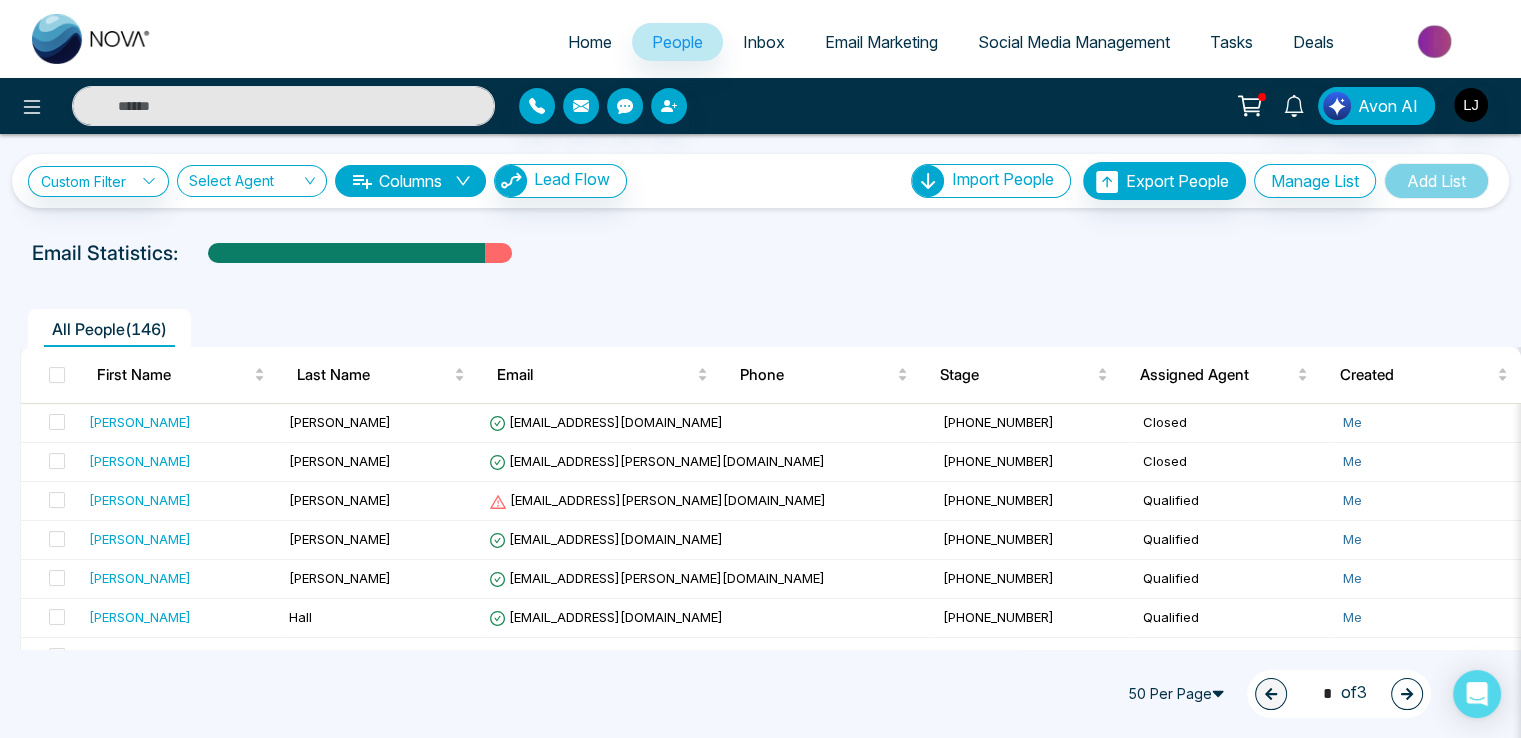 click 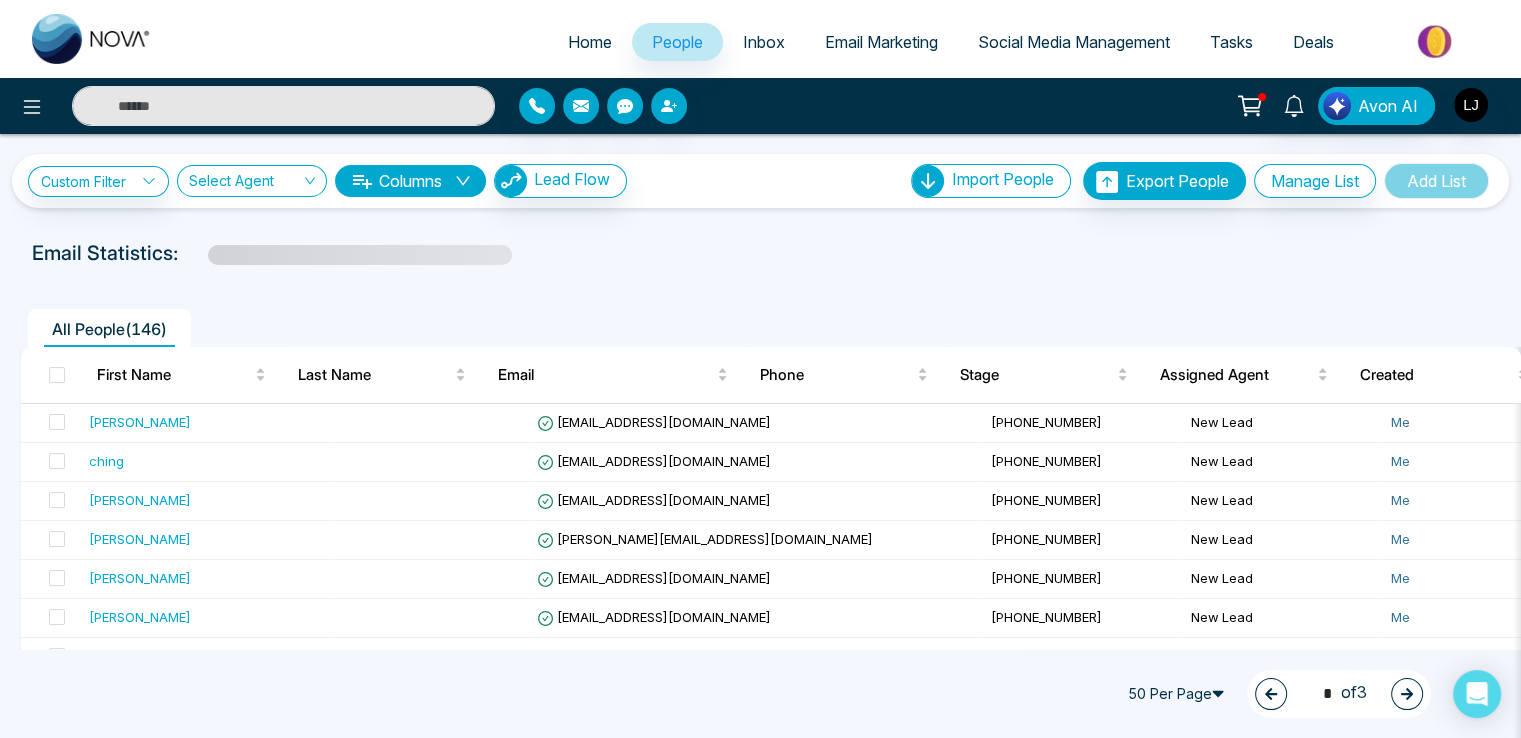 click 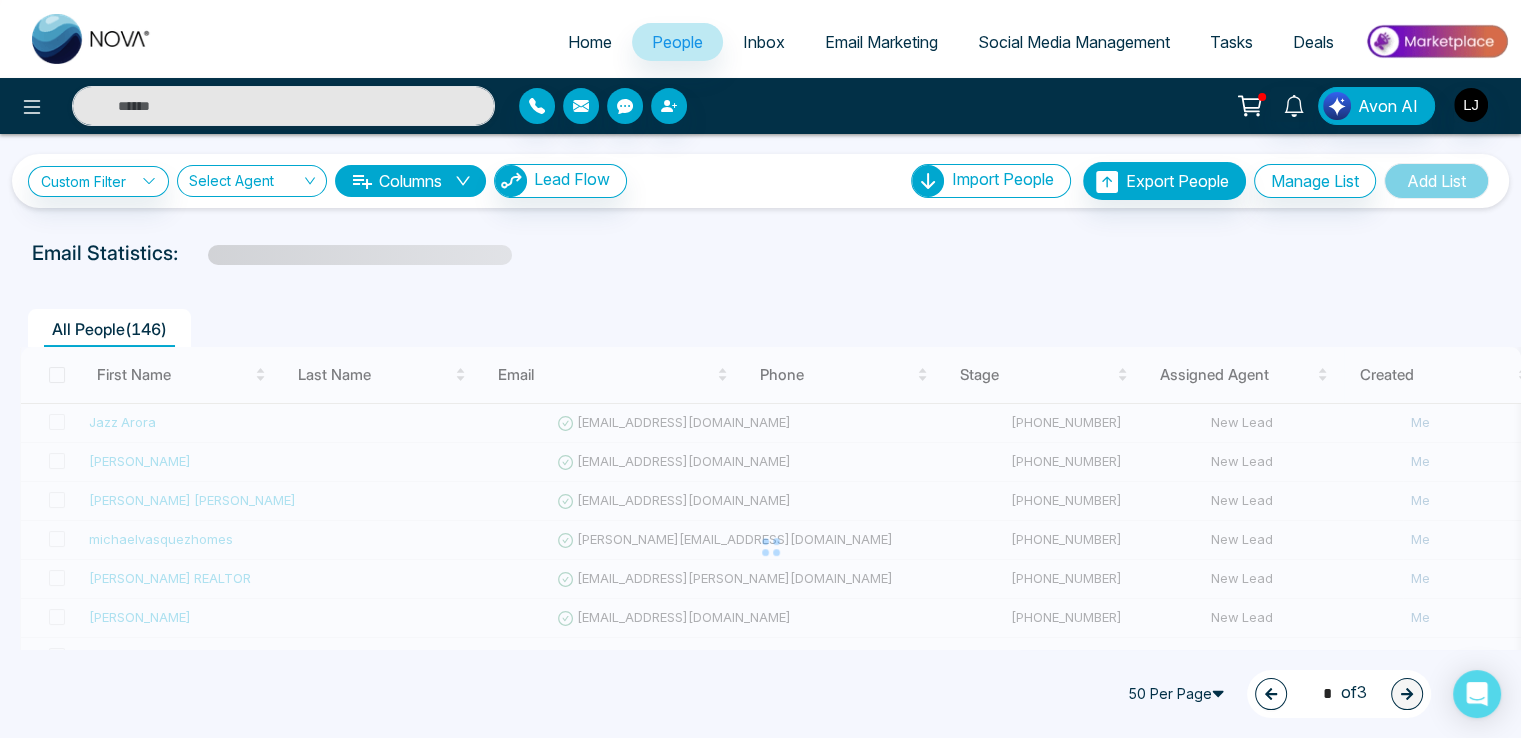 type on "*" 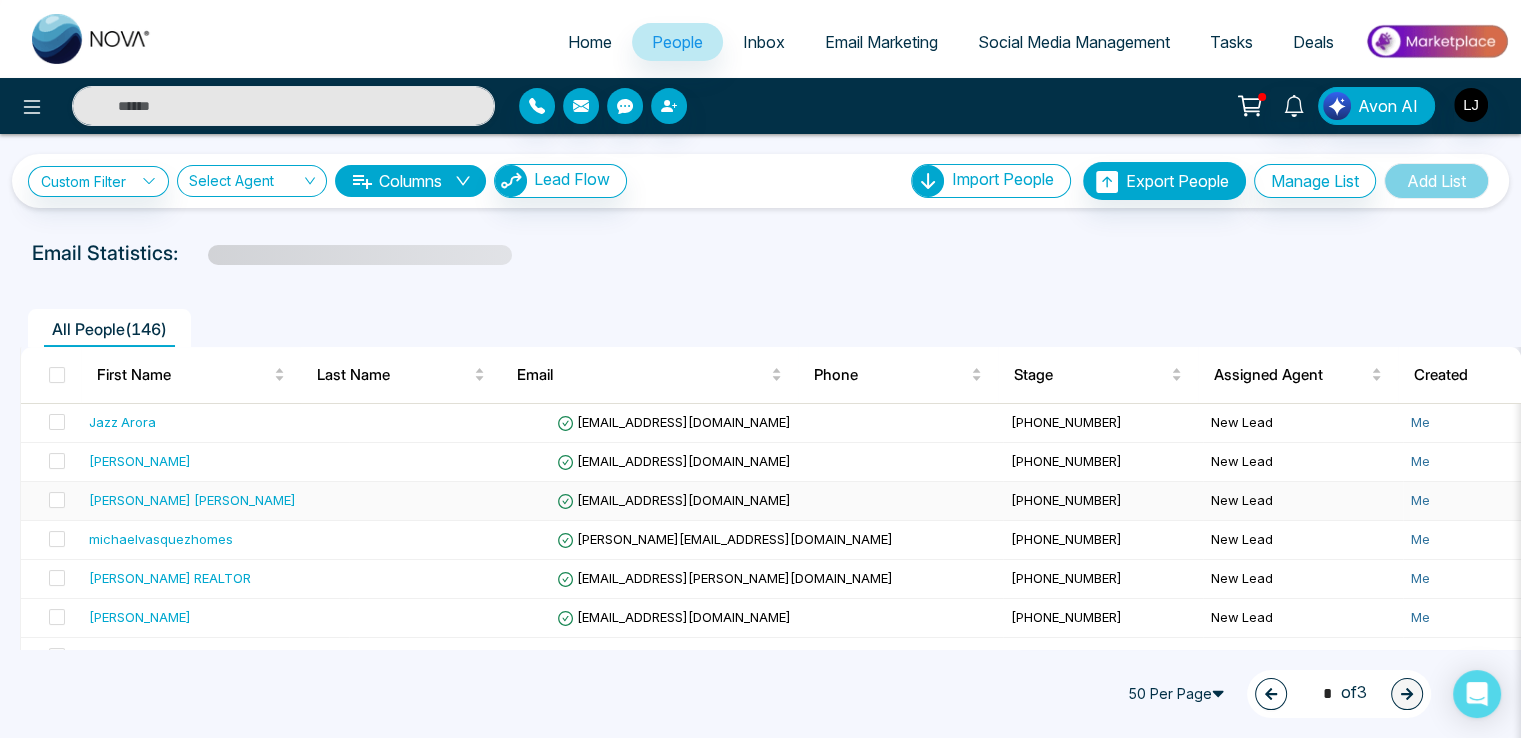 click on "[EMAIL_ADDRESS][DOMAIN_NAME]" at bounding box center [674, 500] 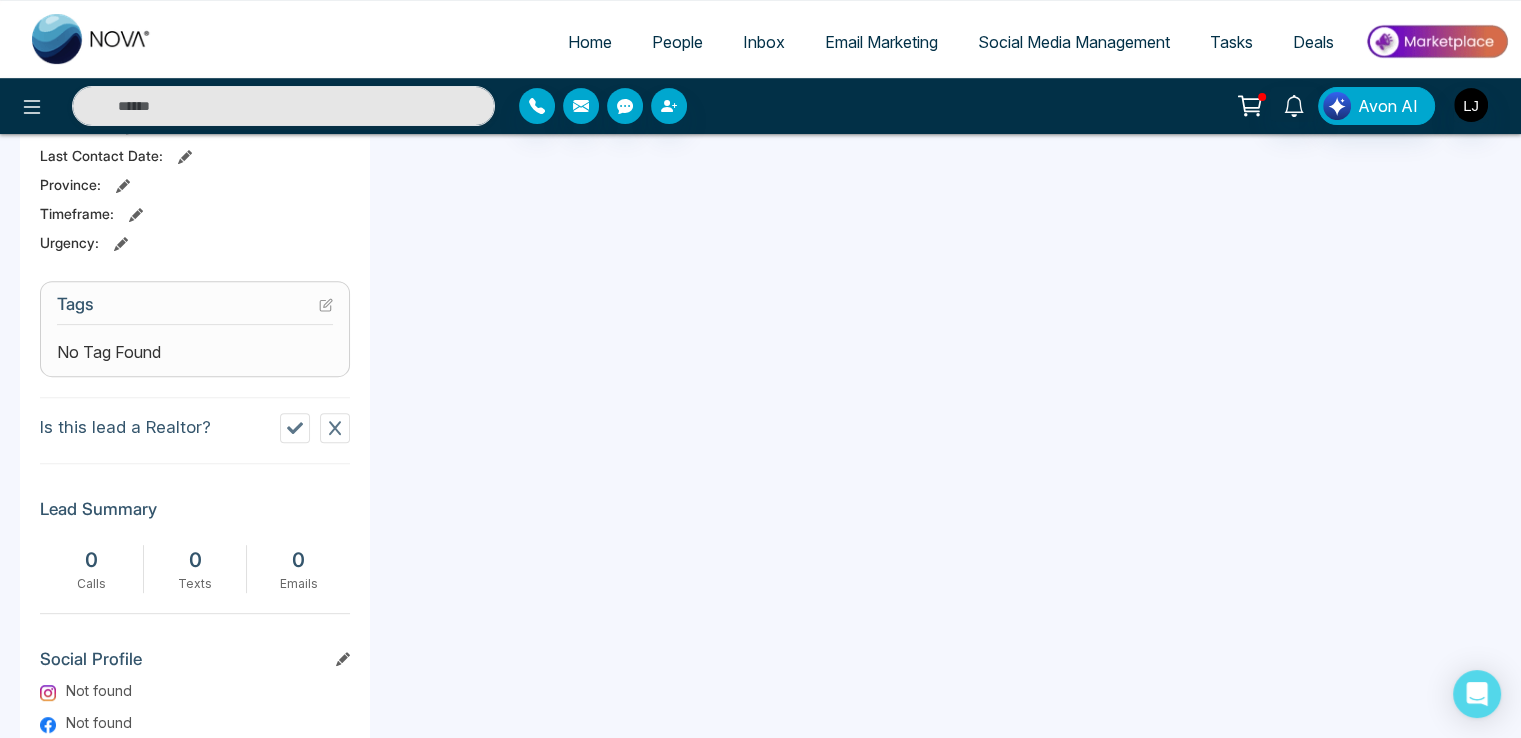 scroll, scrollTop: 768, scrollLeft: 0, axis: vertical 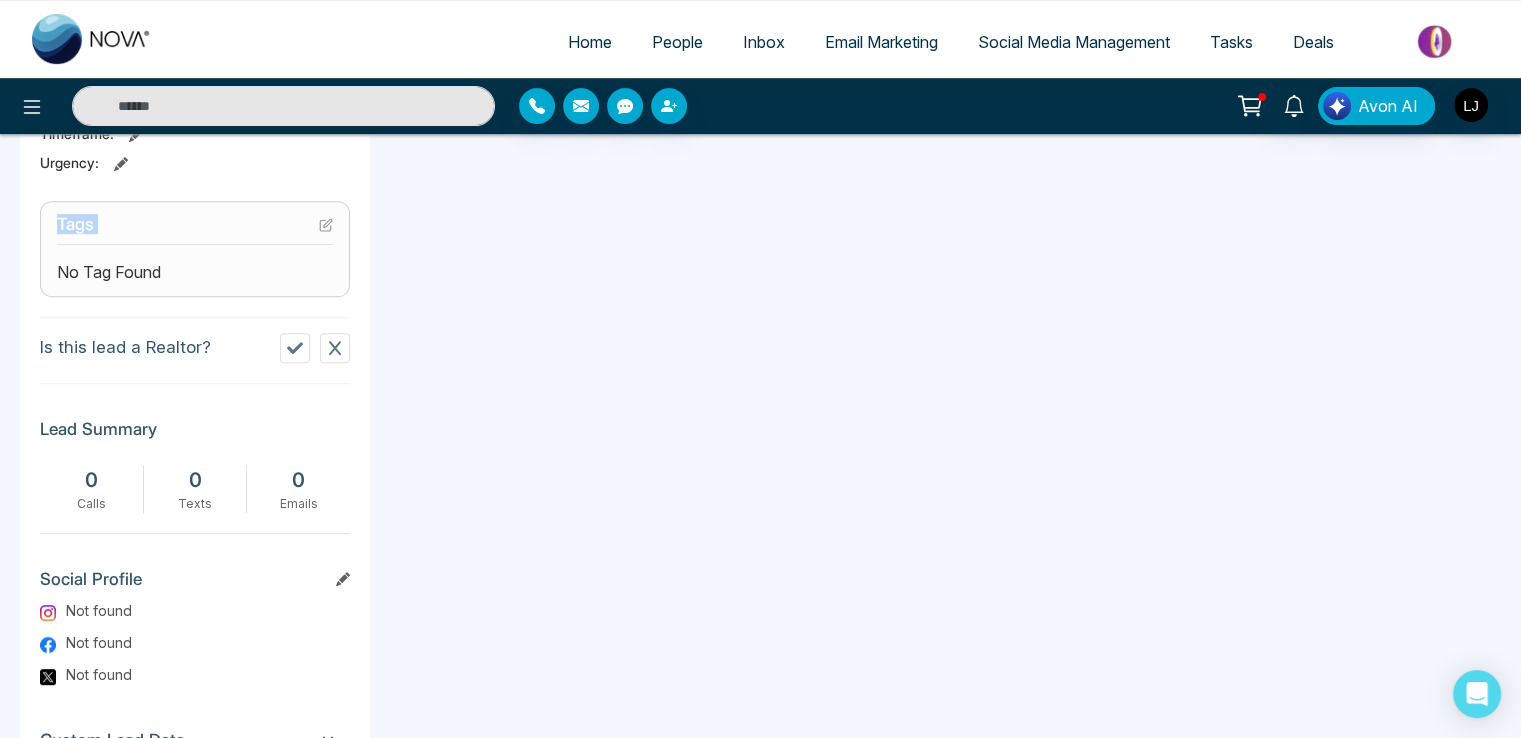 drag, startPoint x: 53, startPoint y: 221, endPoint x: 155, endPoint y: 240, distance: 103.75452 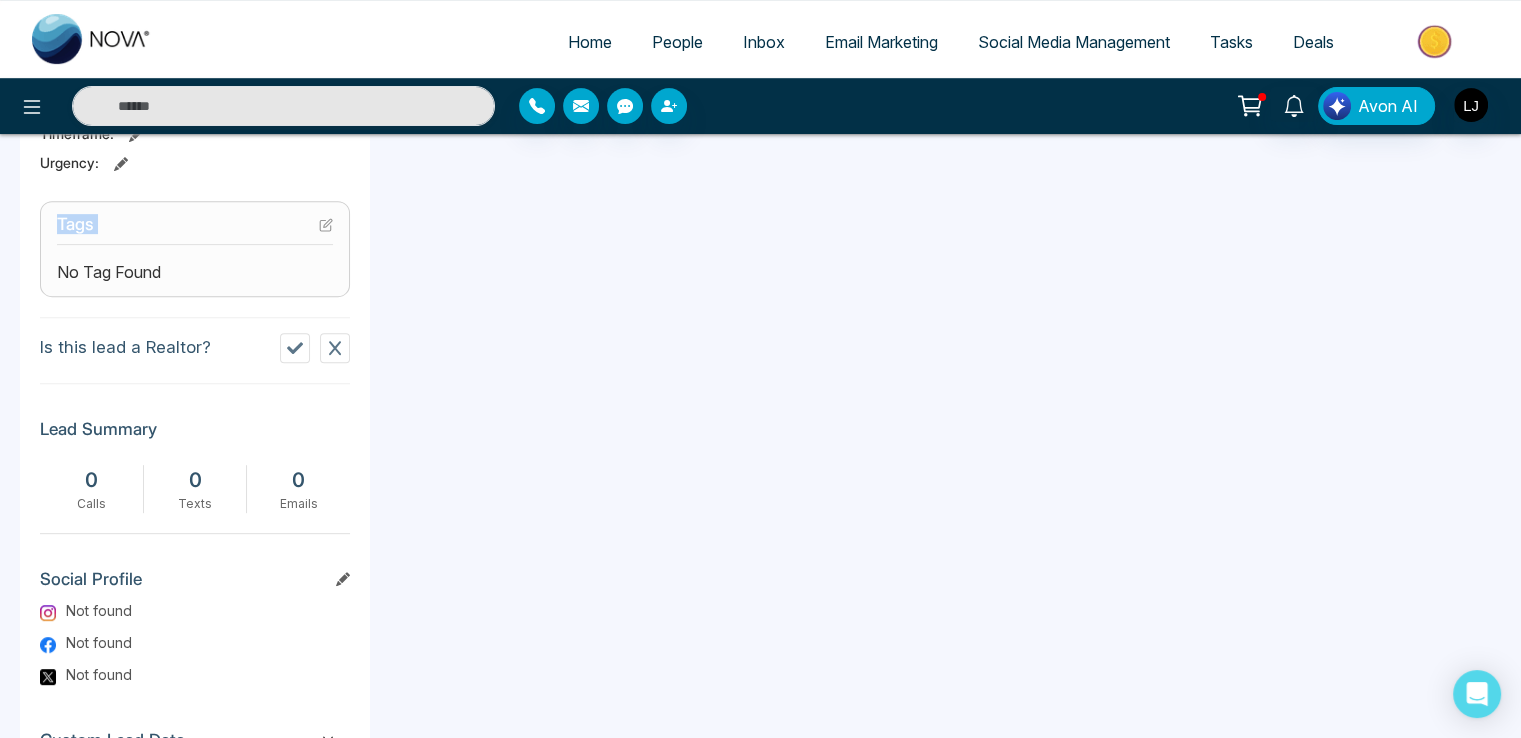 click on "Tags No Tag Found" at bounding box center [195, 249] 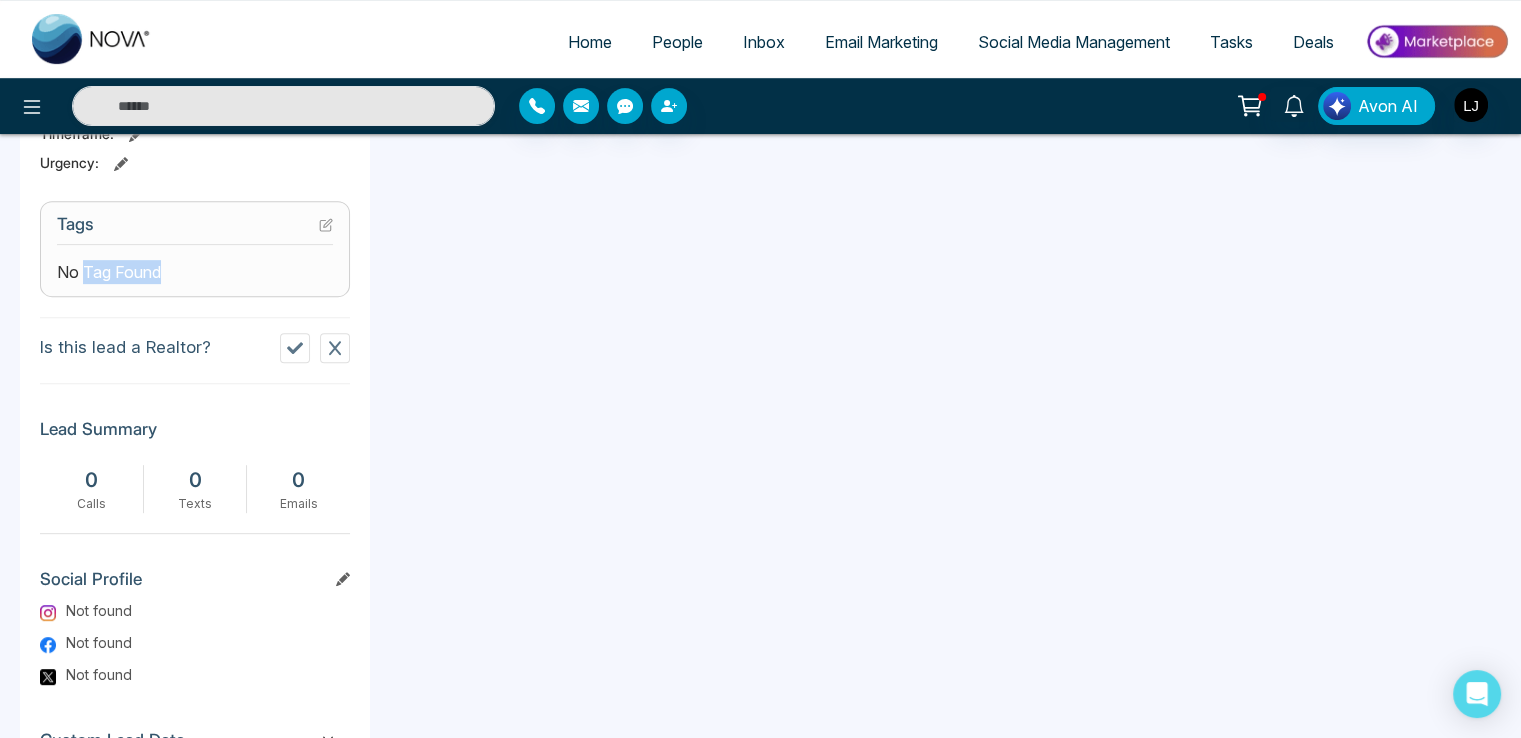 drag, startPoint x: 96, startPoint y: 277, endPoint x: 178, endPoint y: 265, distance: 82.8734 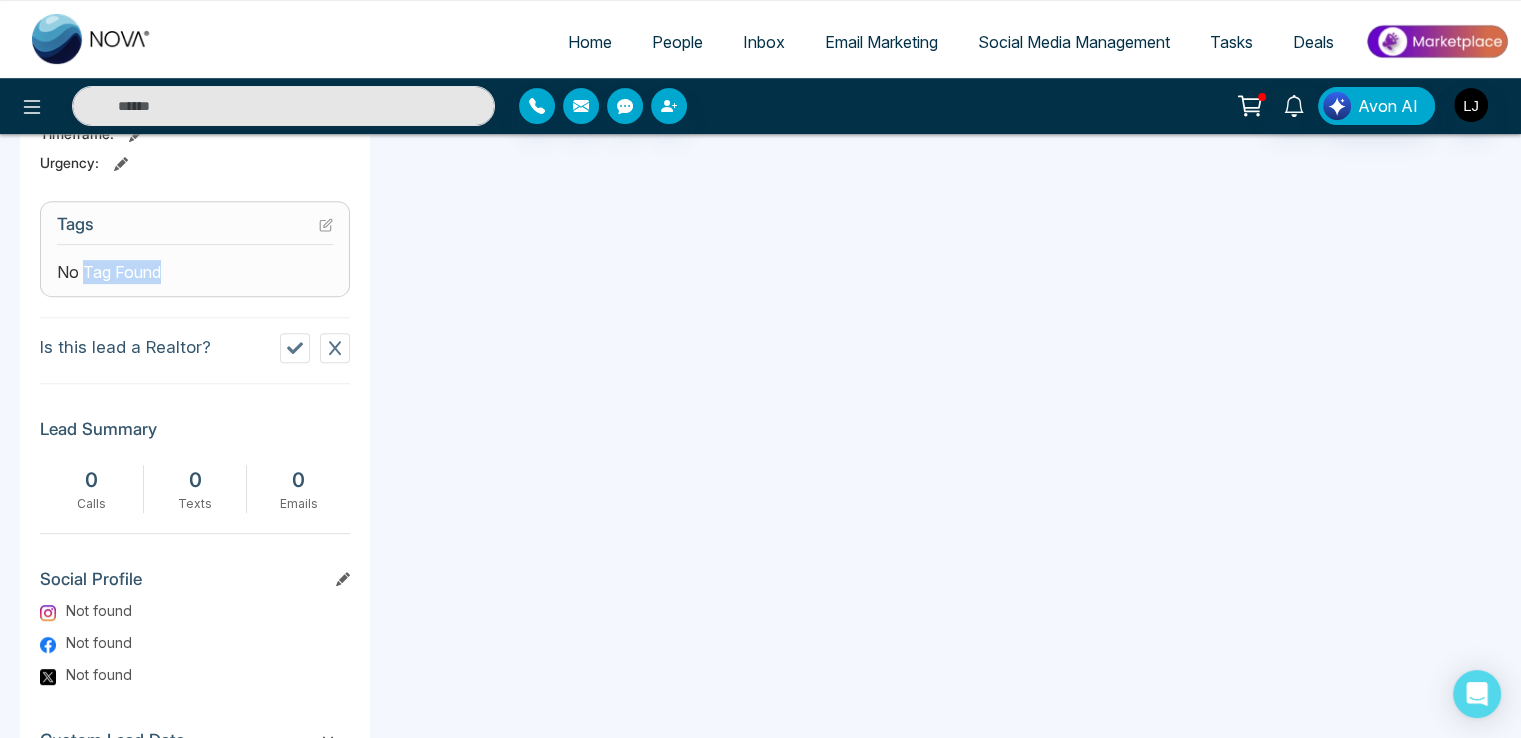click on "No Tag Found" at bounding box center [195, 272] 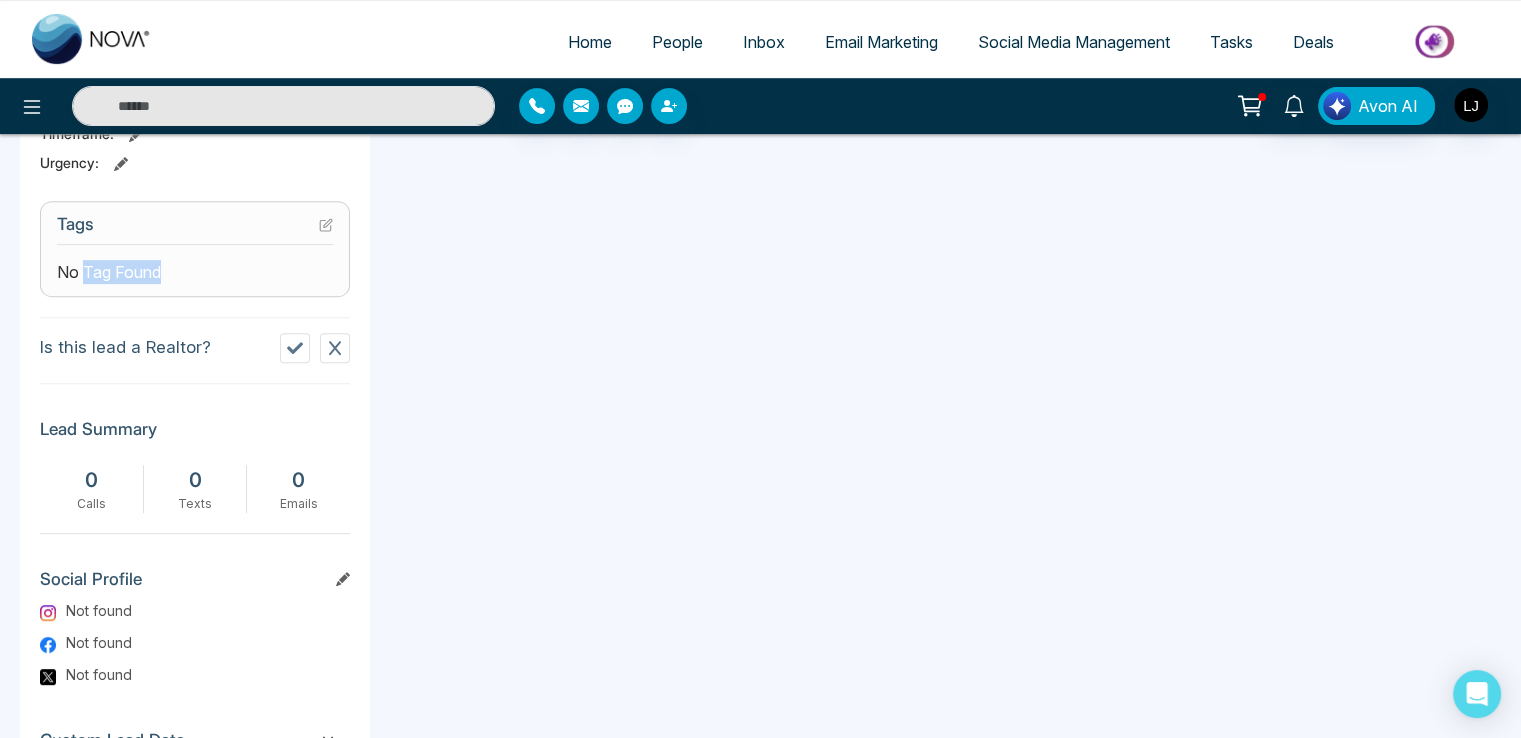 click on "No Tag Found" at bounding box center (109, 272) 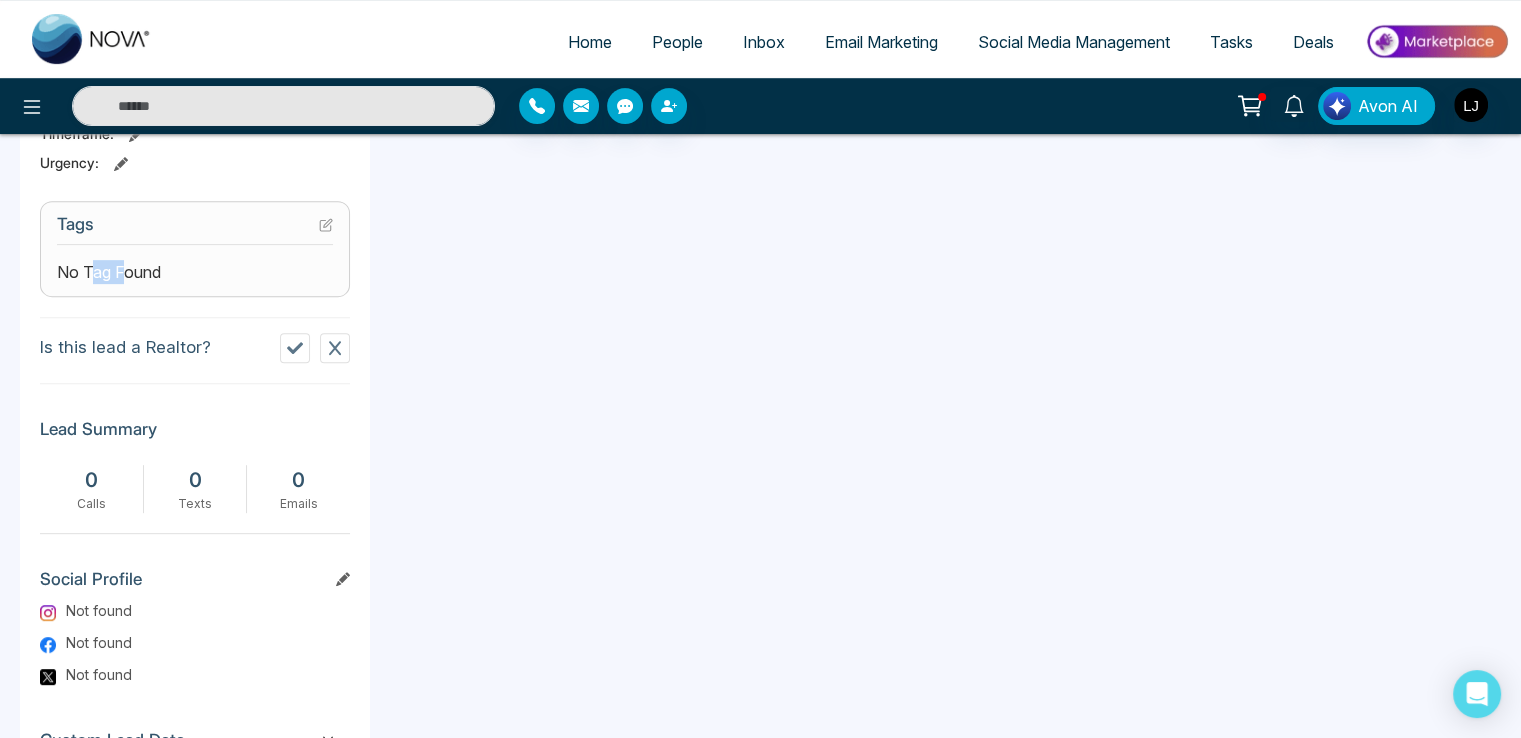 drag, startPoint x: 90, startPoint y: 272, endPoint x: 133, endPoint y: 272, distance: 43 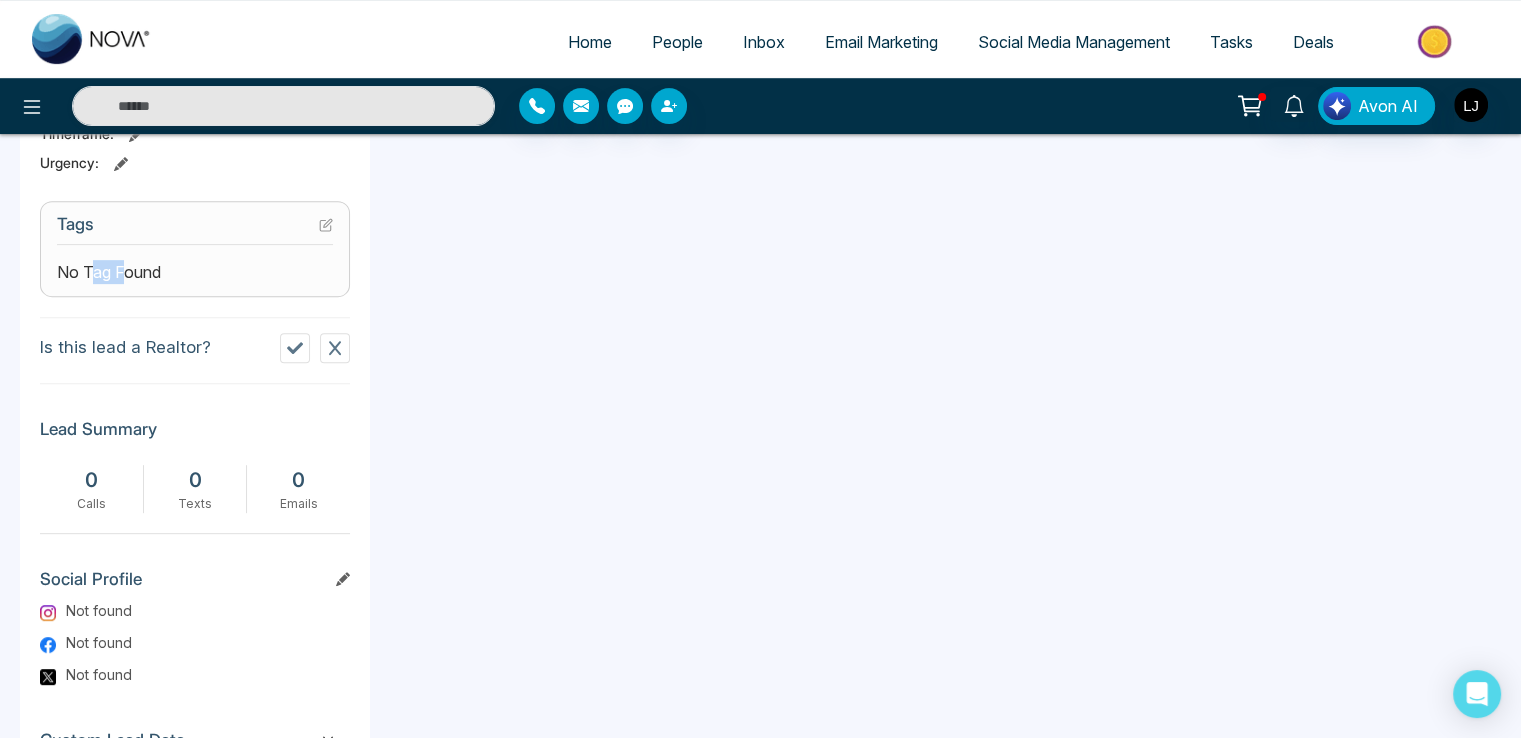 click on "No Tag Found" at bounding box center [109, 272] 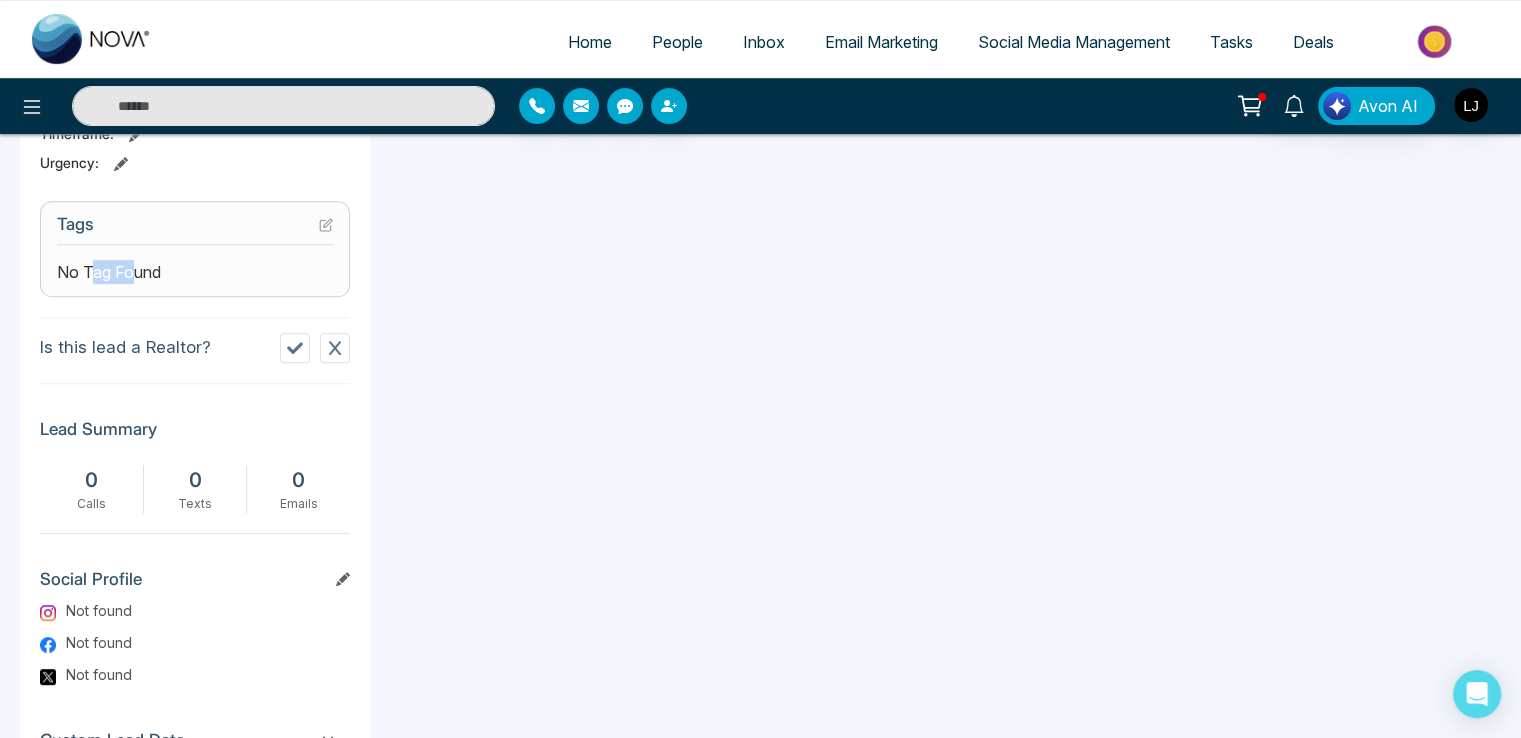 click on "People" at bounding box center [677, 42] 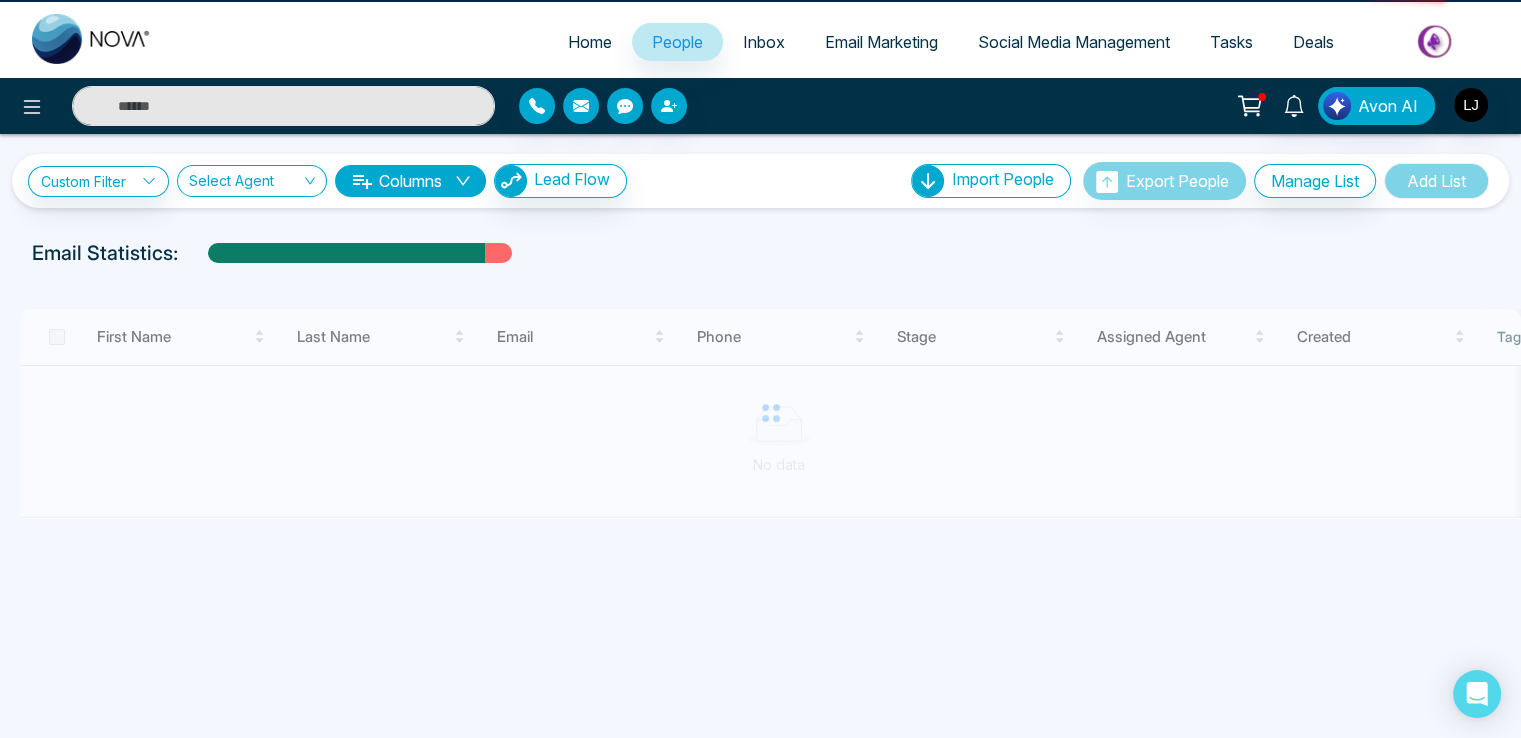 scroll, scrollTop: 0, scrollLeft: 0, axis: both 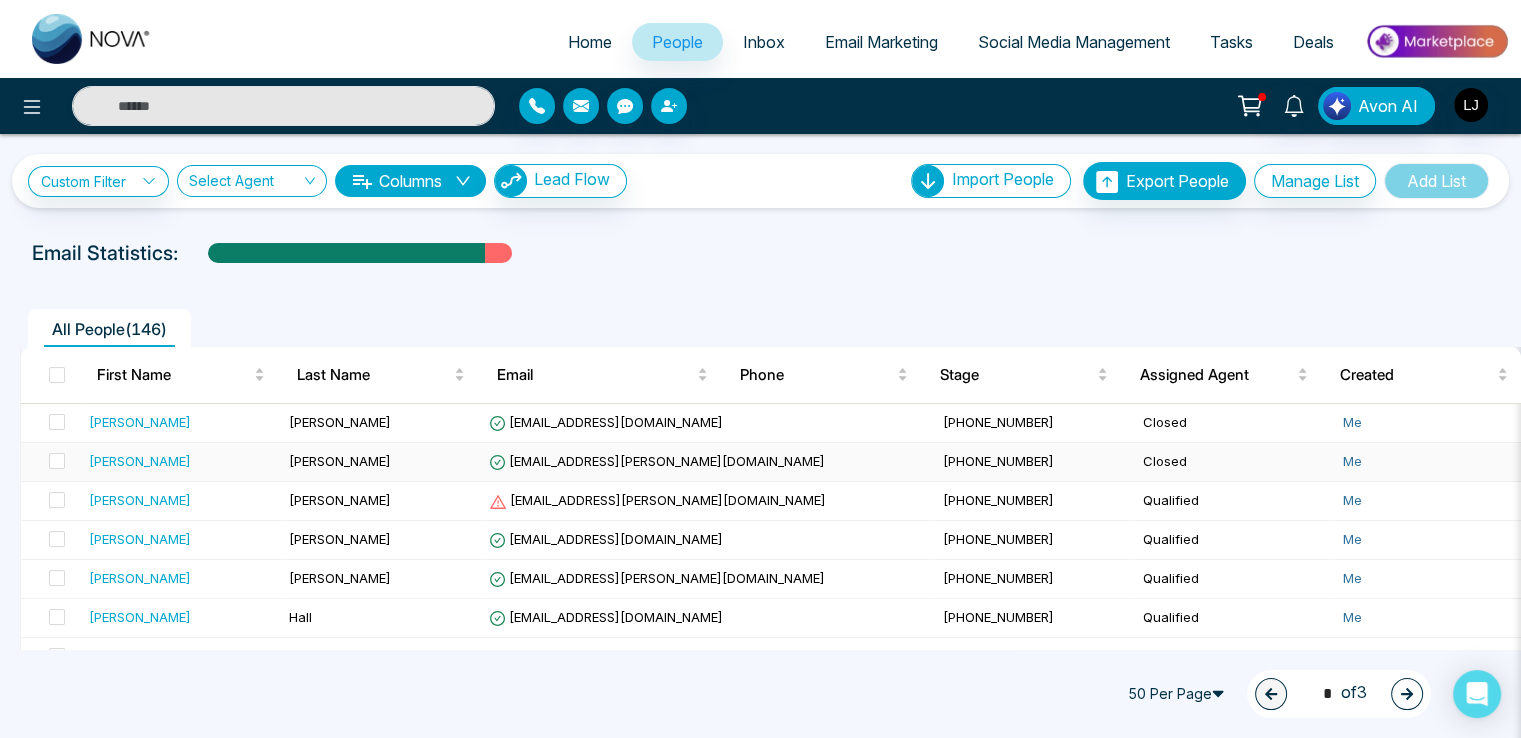 click on "michellehill@morgan-french.com" at bounding box center (657, 461) 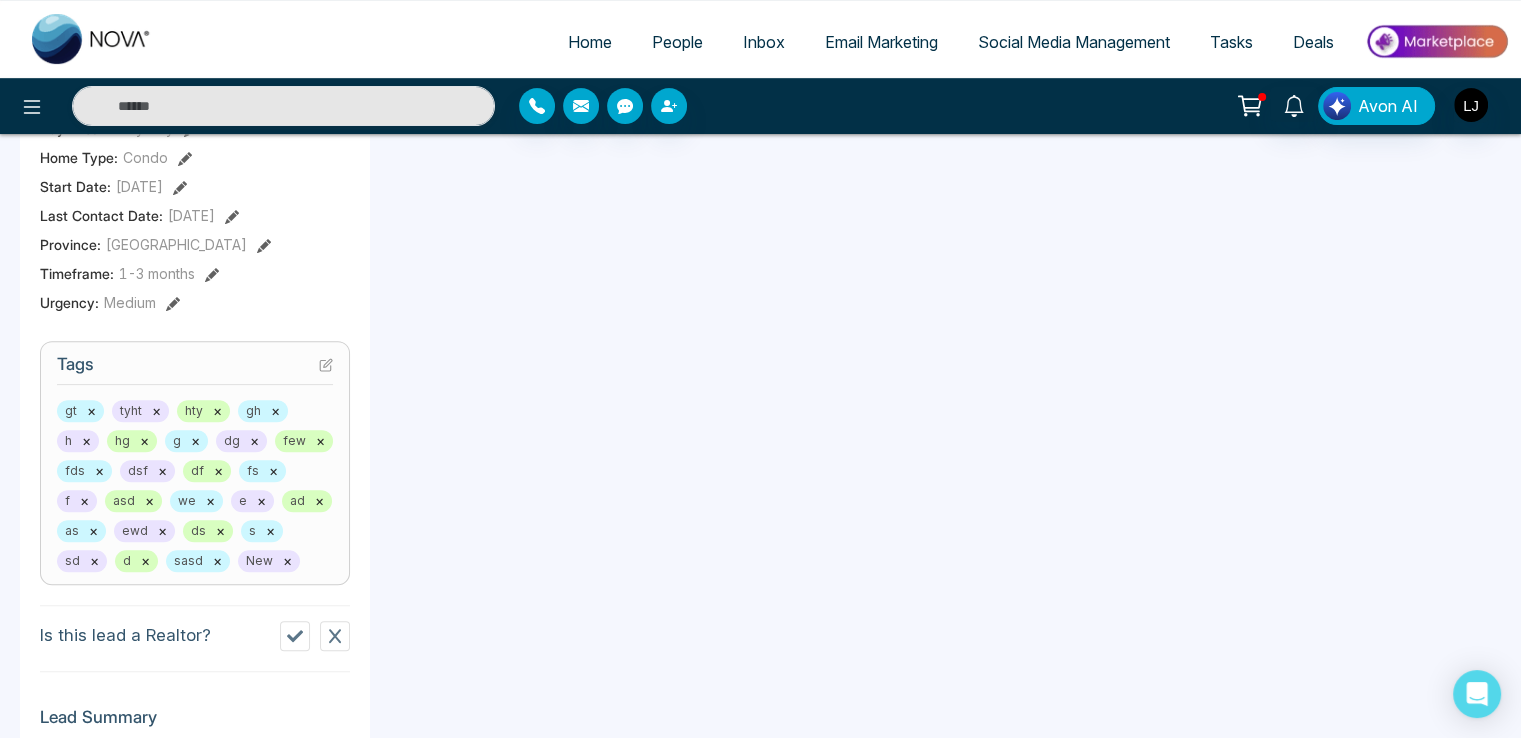 scroll, scrollTop: 700, scrollLeft: 0, axis: vertical 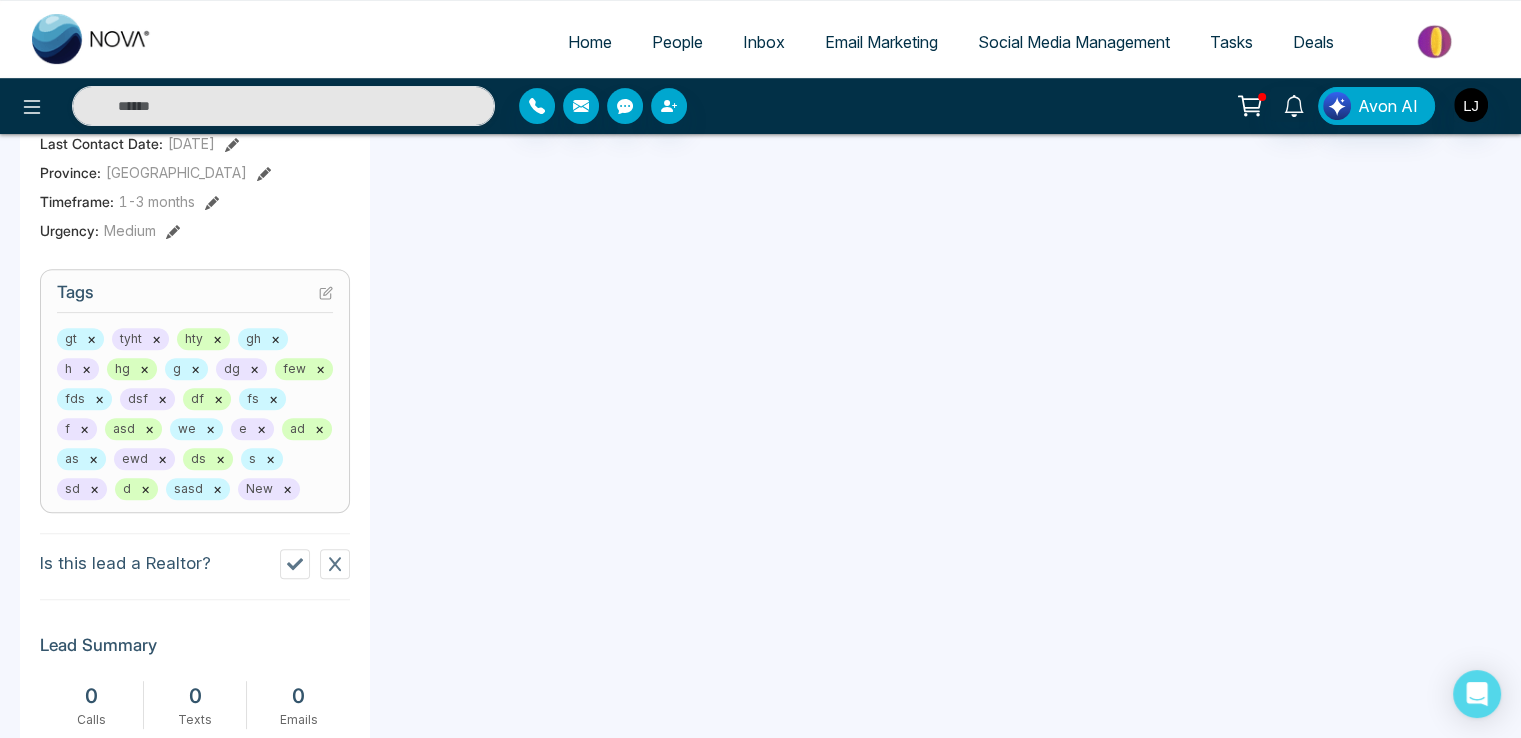 click on "People" at bounding box center (677, 42) 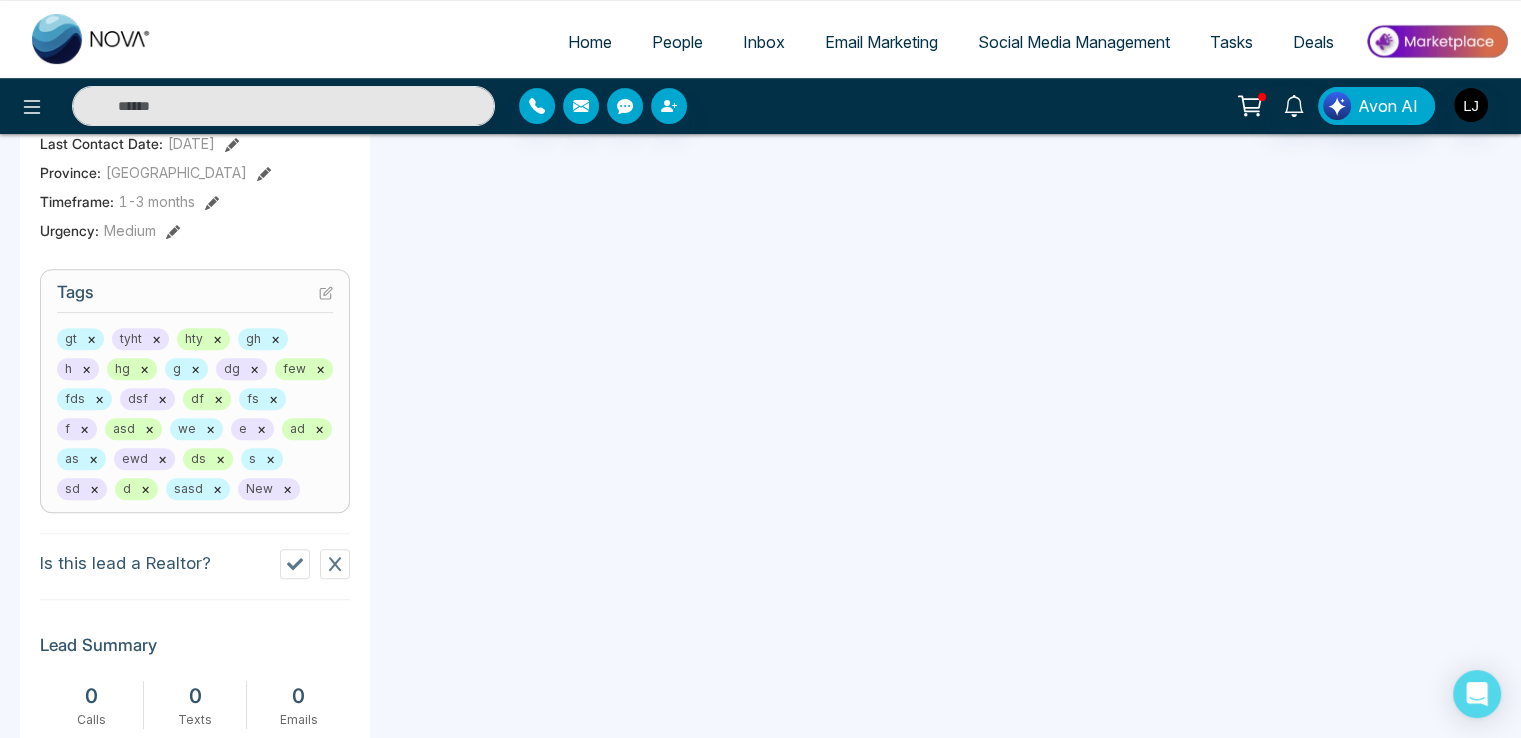 scroll, scrollTop: 0, scrollLeft: 0, axis: both 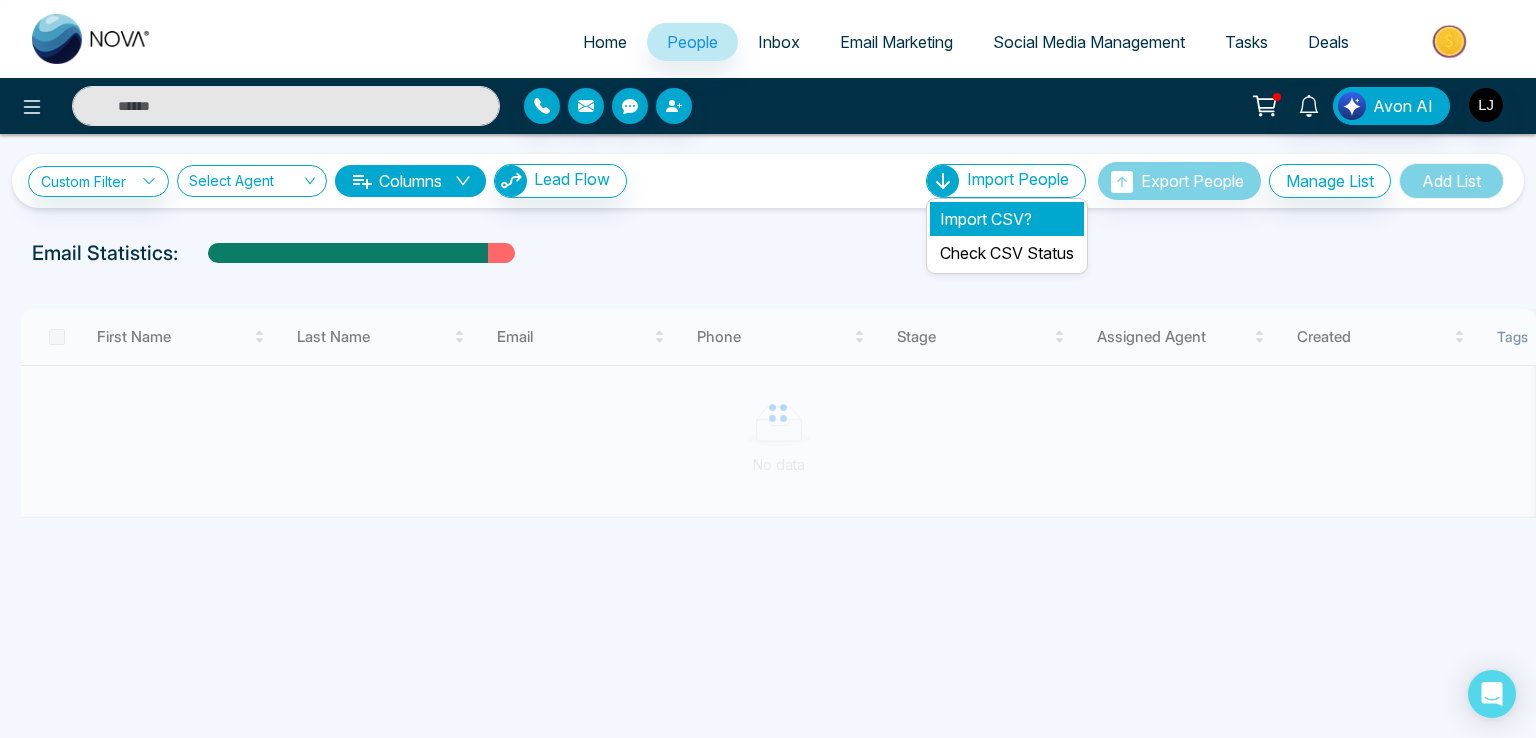 click on "Import CSV?" at bounding box center [1007, 219] 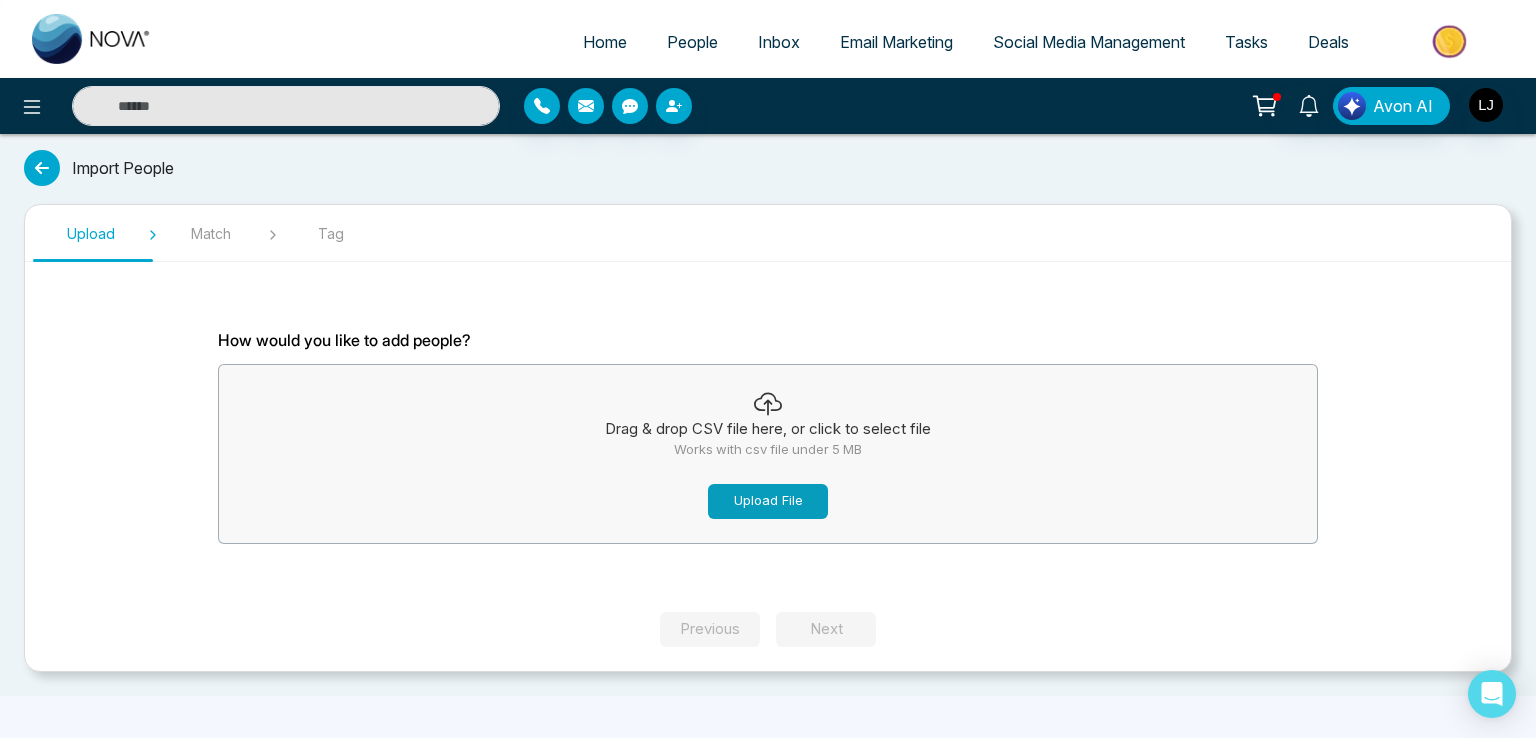 click on "Upload File" at bounding box center (768, 501) 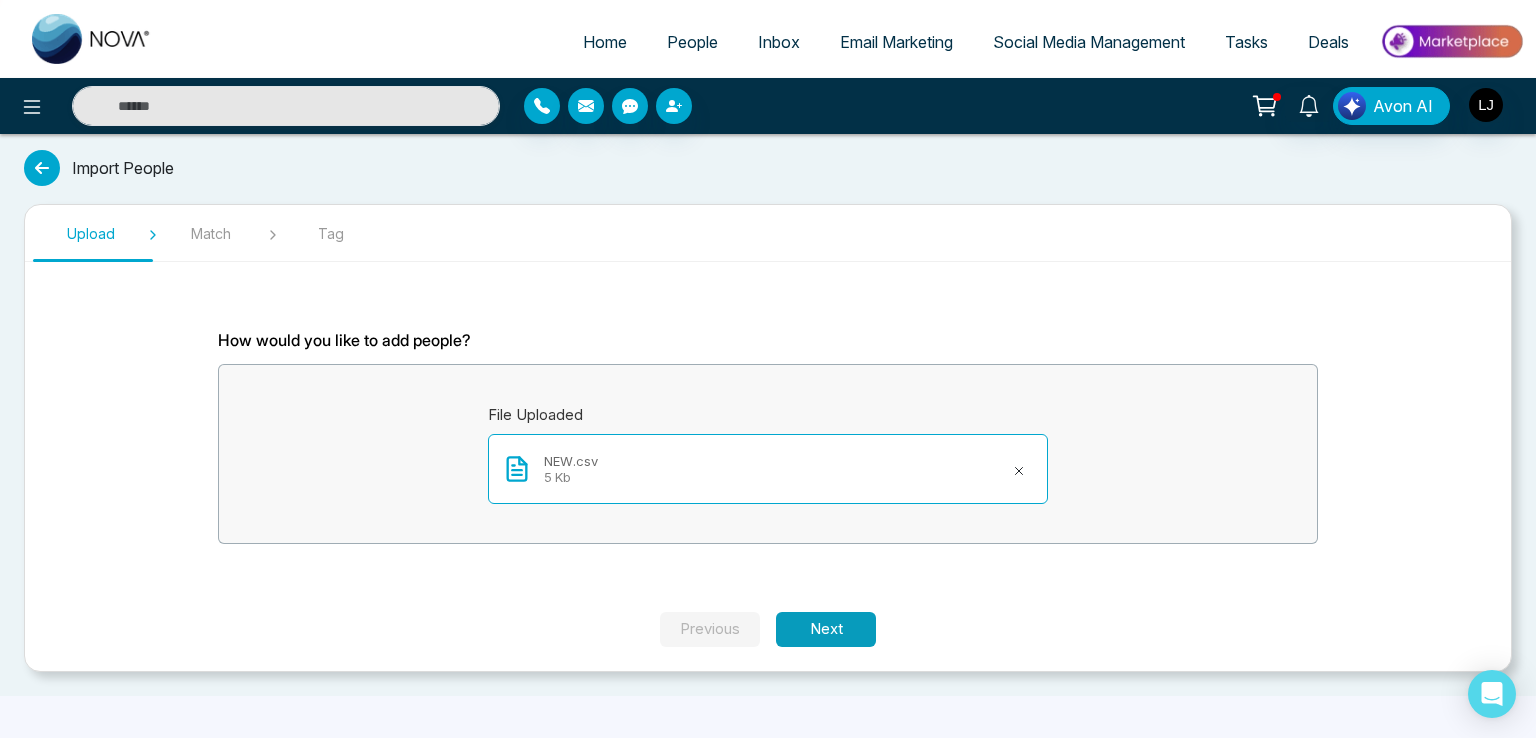 click on "Next" at bounding box center (826, 629) 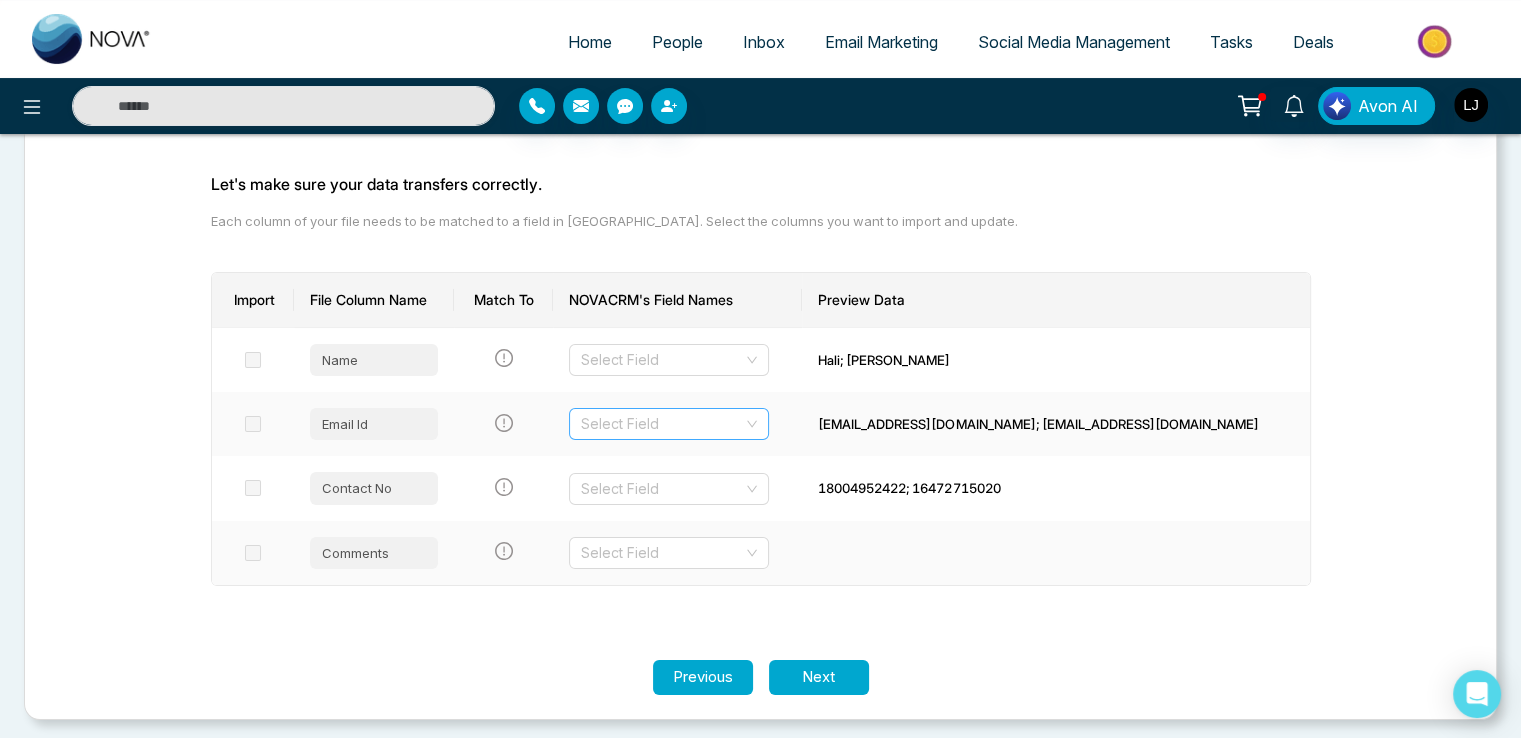 scroll, scrollTop: 160, scrollLeft: 0, axis: vertical 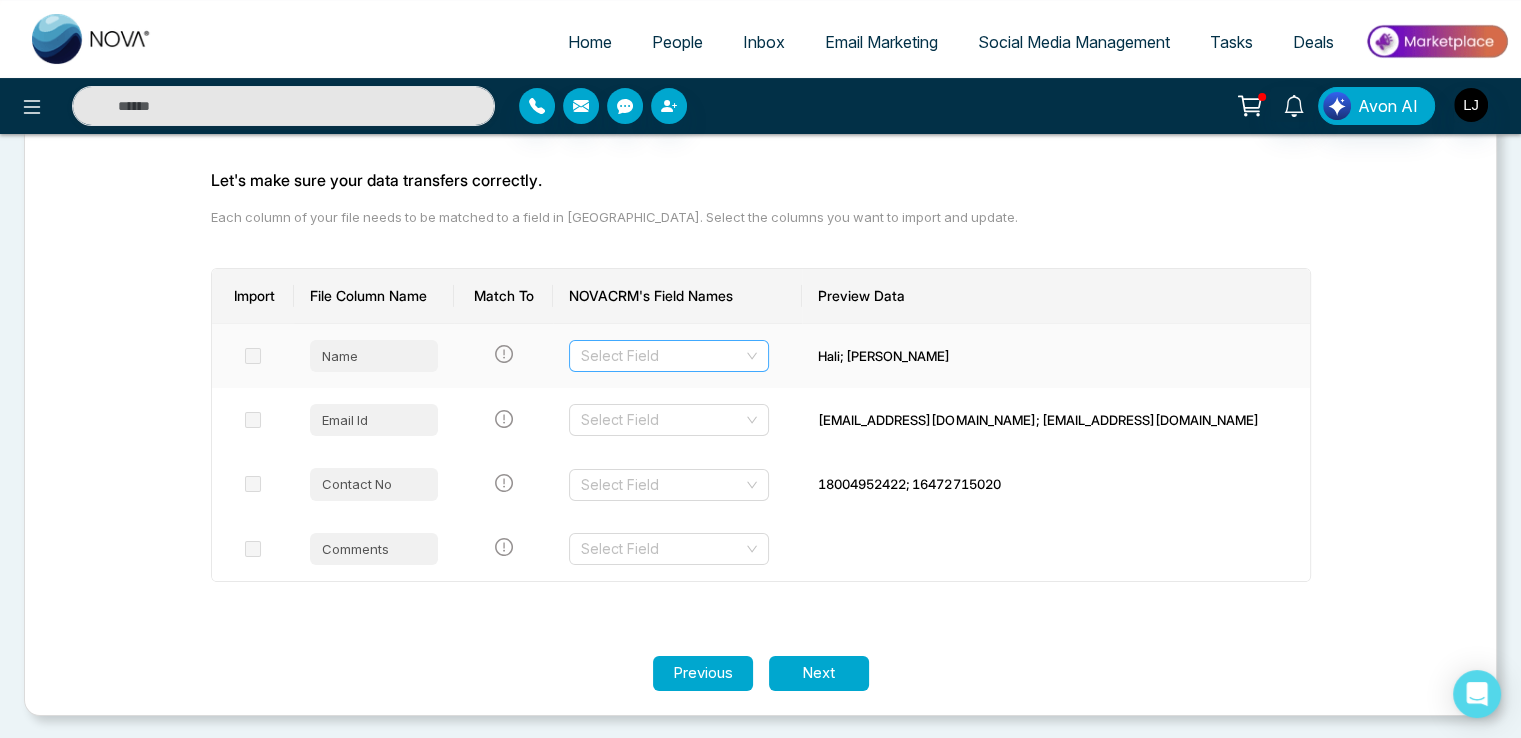 click at bounding box center [662, 356] 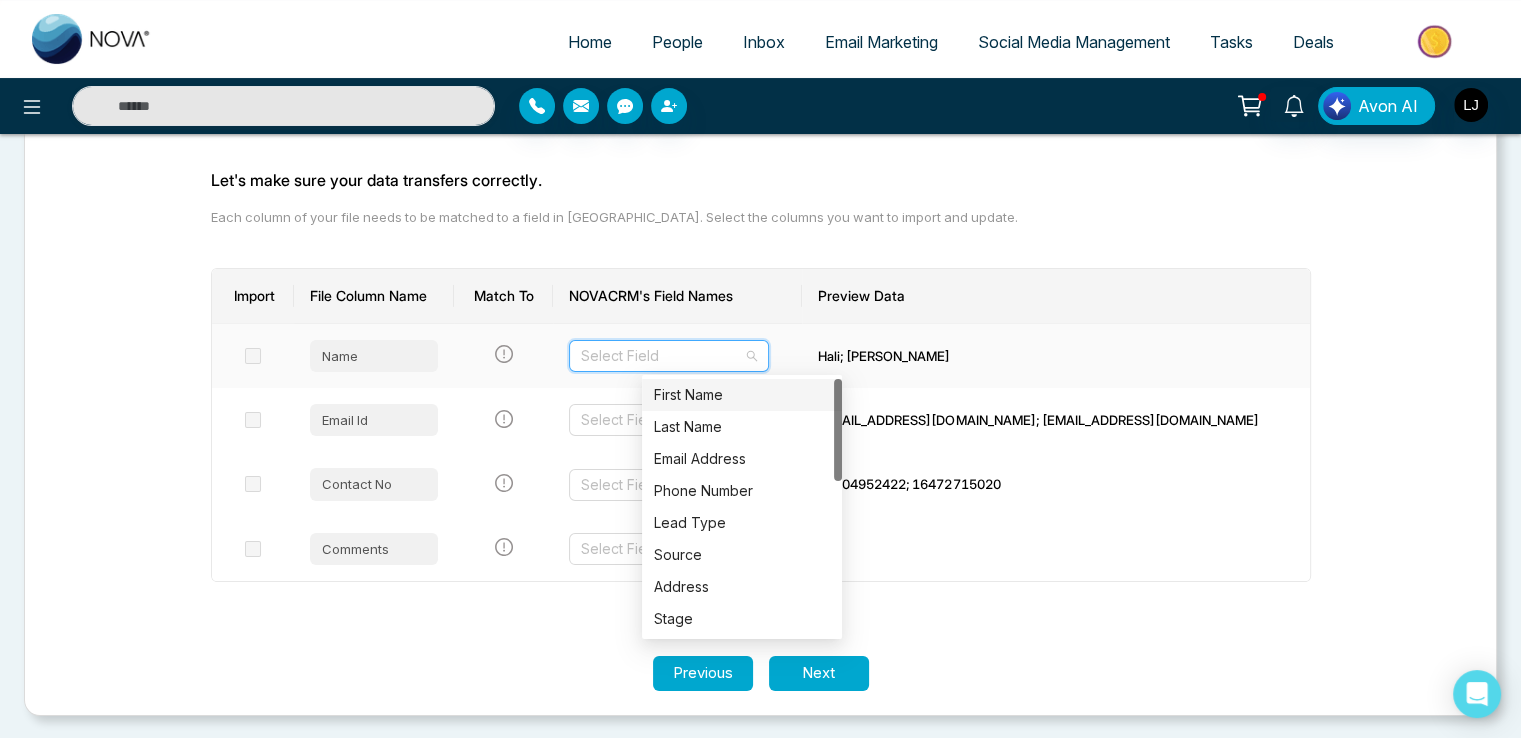 click on "First Name" at bounding box center (742, 395) 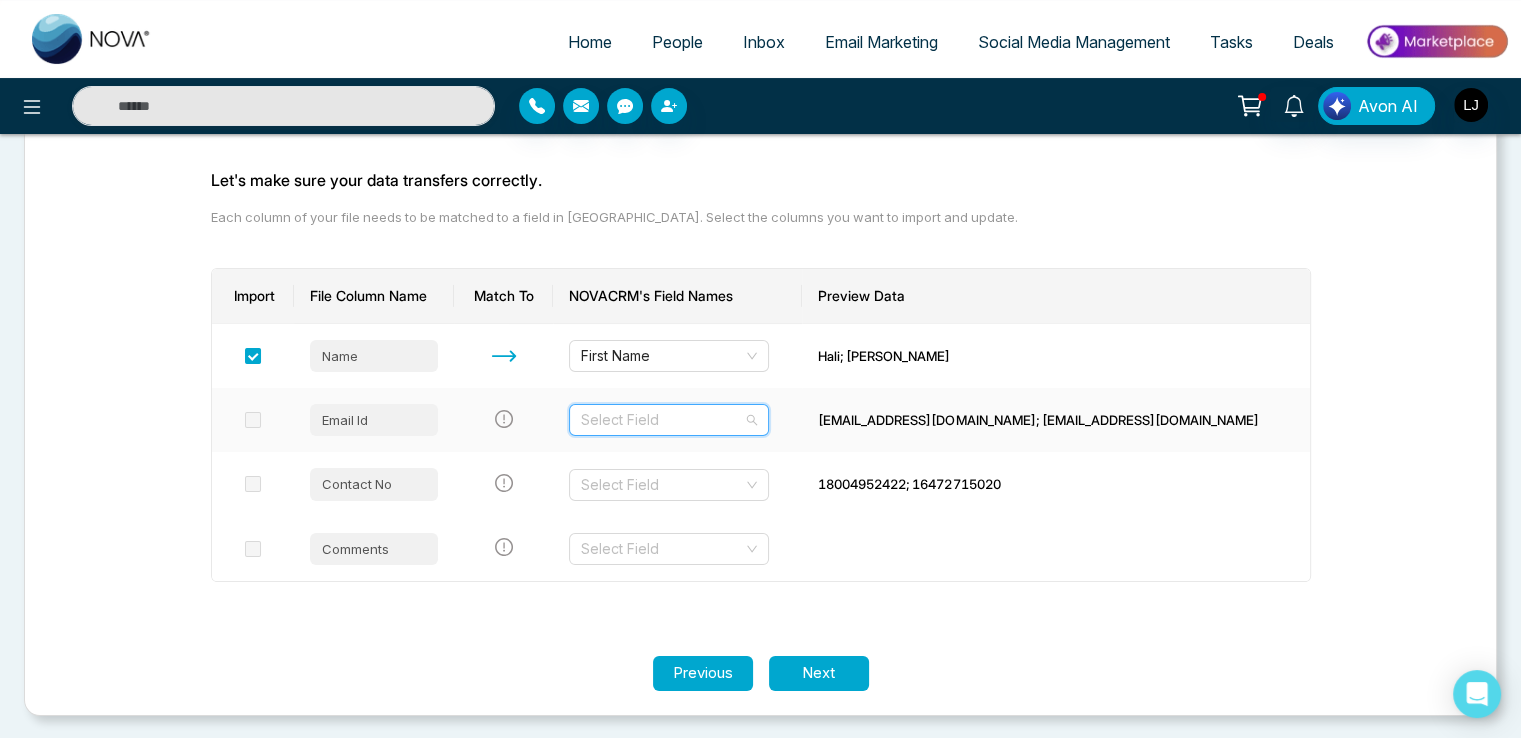 click at bounding box center [662, 420] 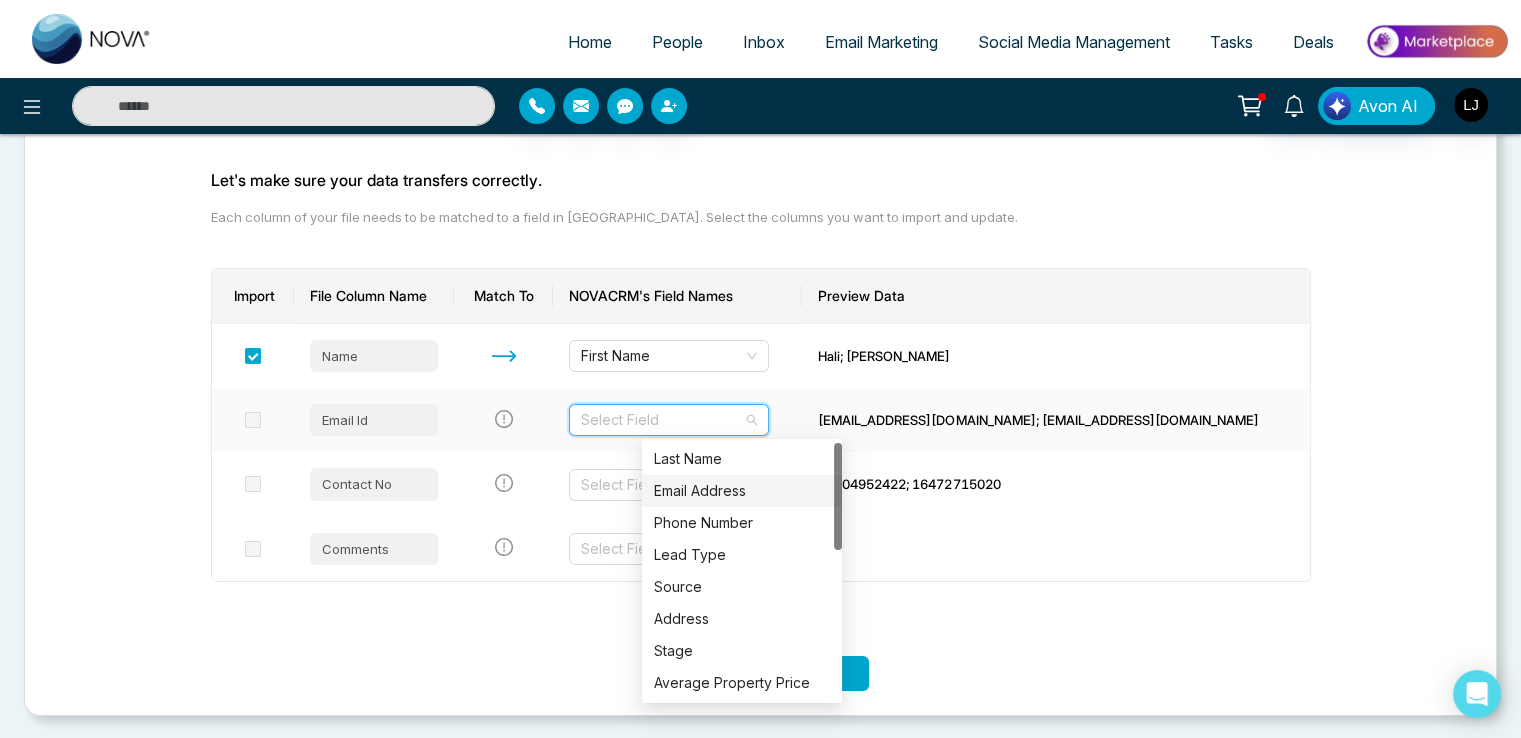 click on "Email Address" at bounding box center (742, 491) 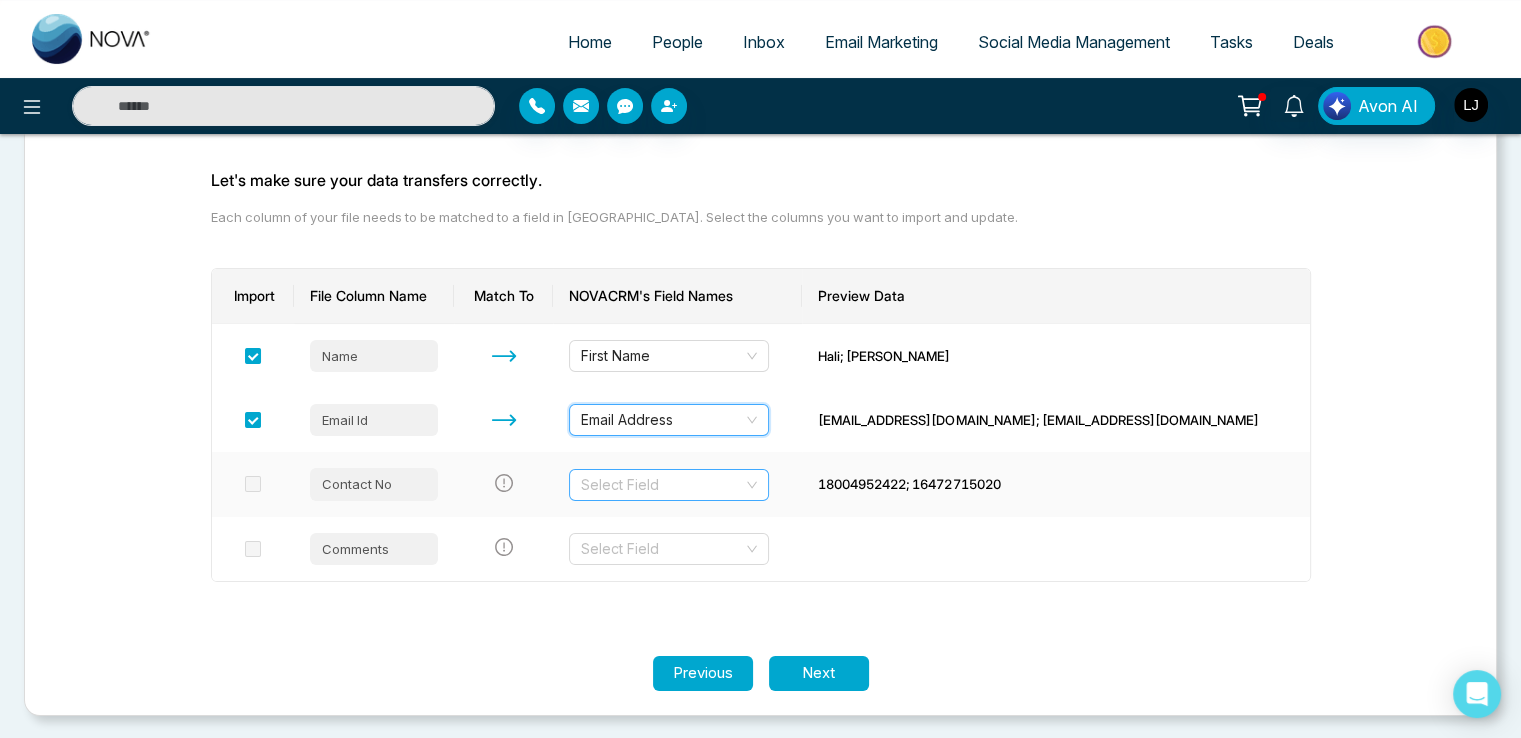 click at bounding box center (662, 485) 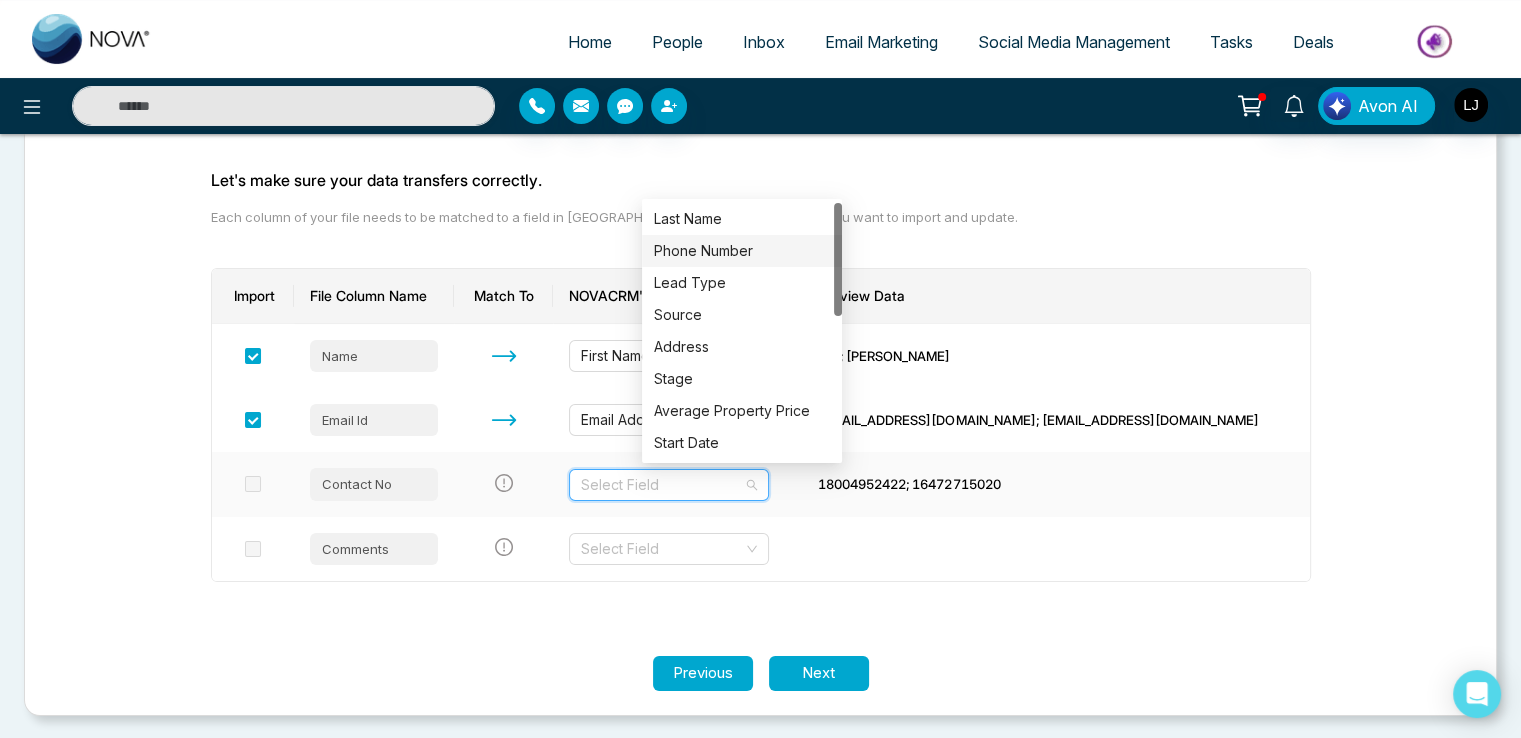 click on "Phone Number" at bounding box center (742, 251) 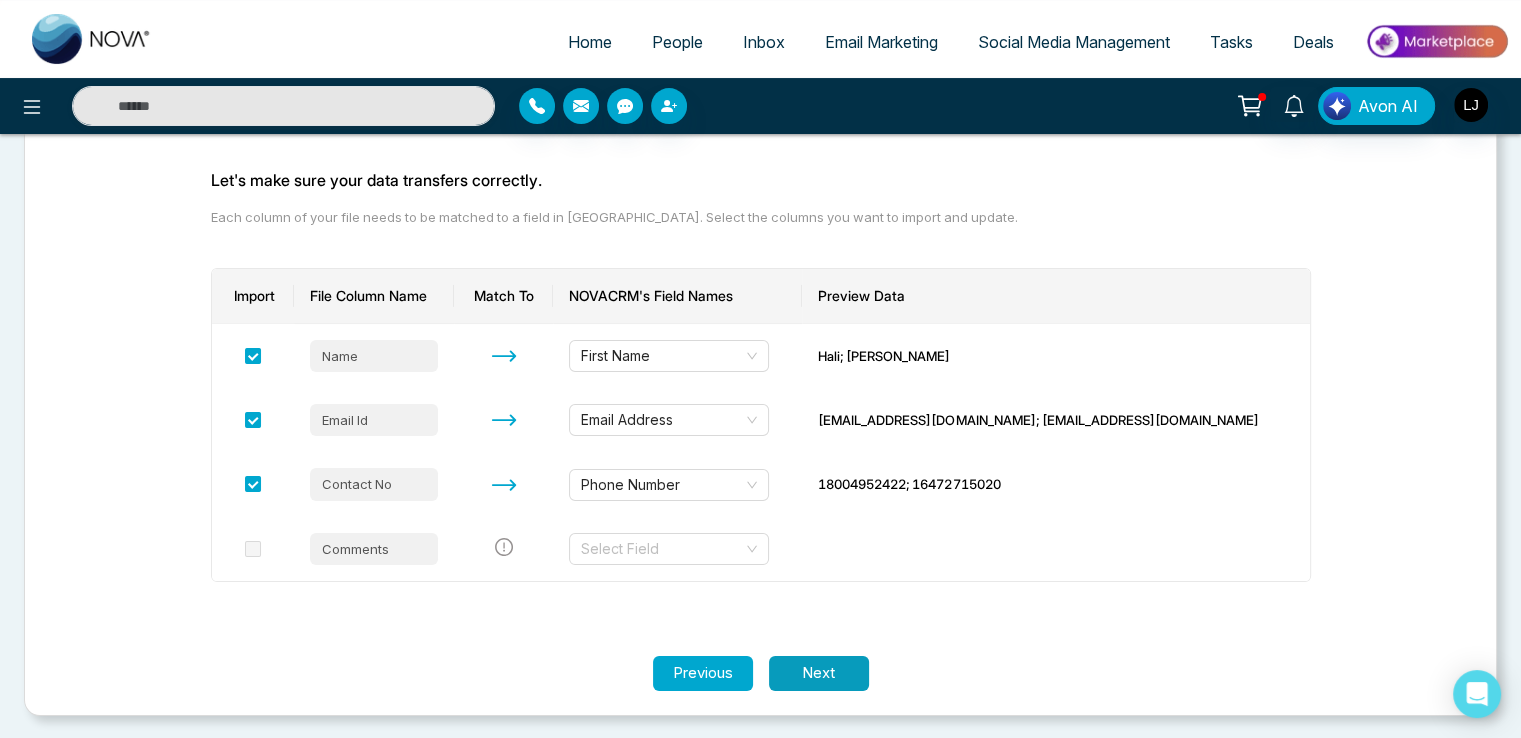 click on "Next" at bounding box center (819, 673) 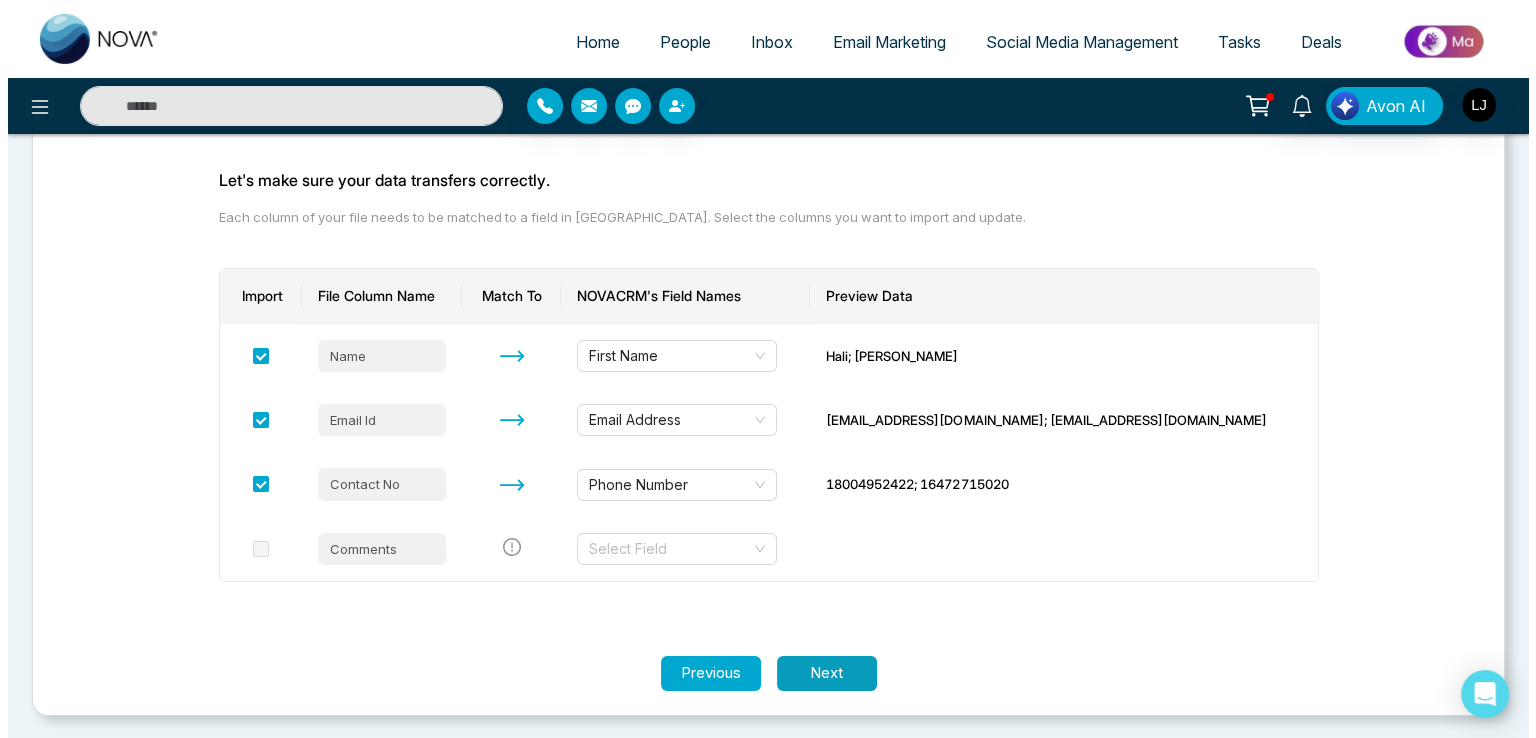 scroll, scrollTop: 0, scrollLeft: 0, axis: both 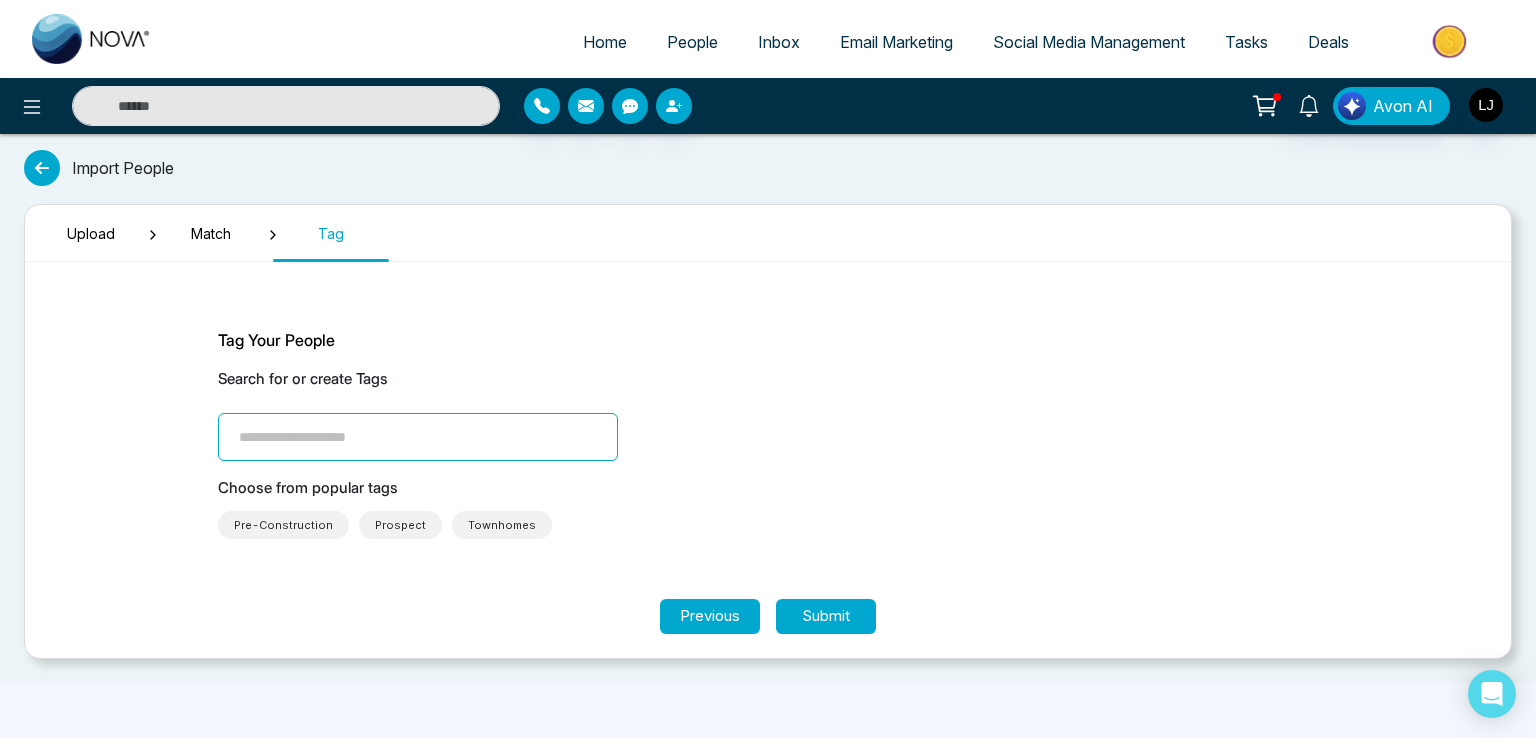 click at bounding box center [418, 437] 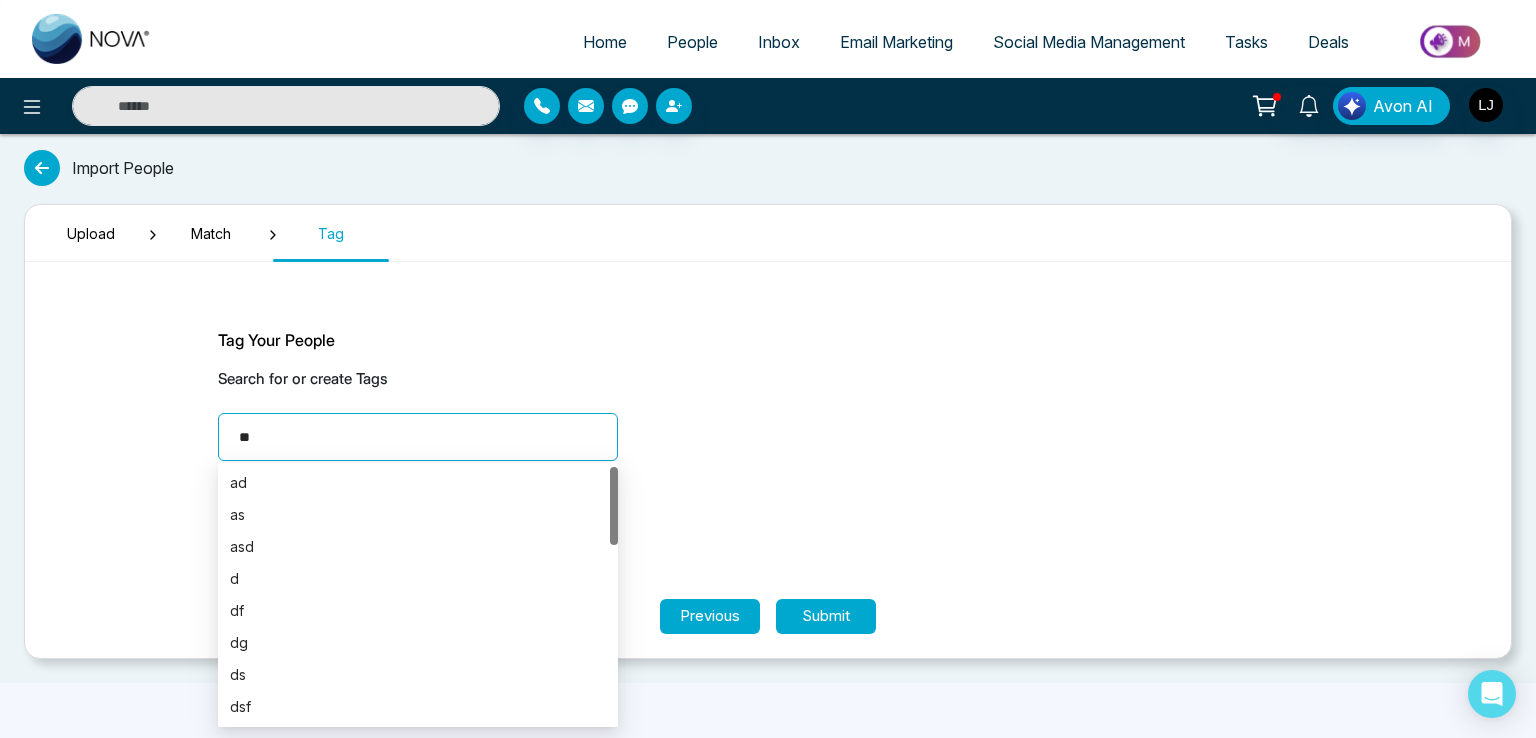 type on "***" 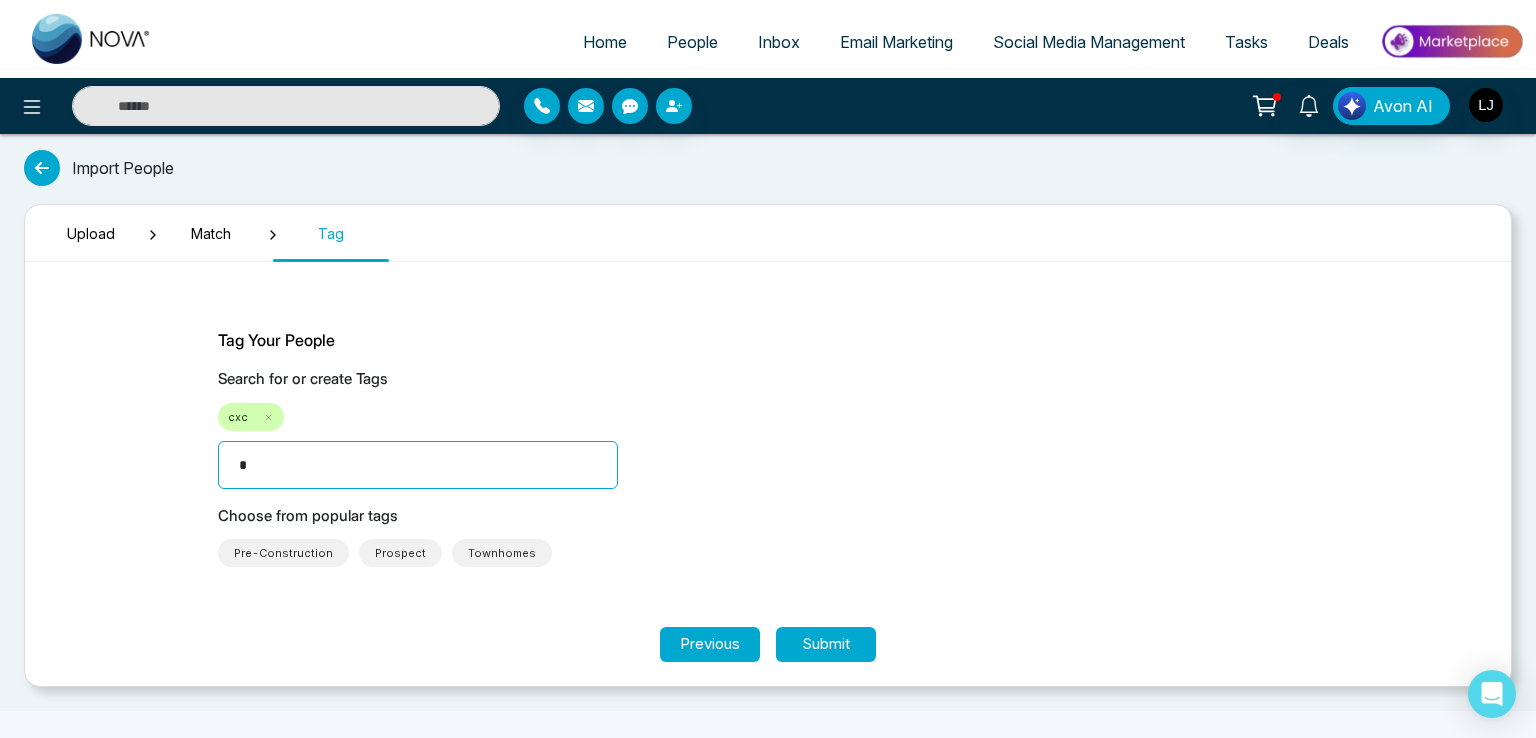 type on "**" 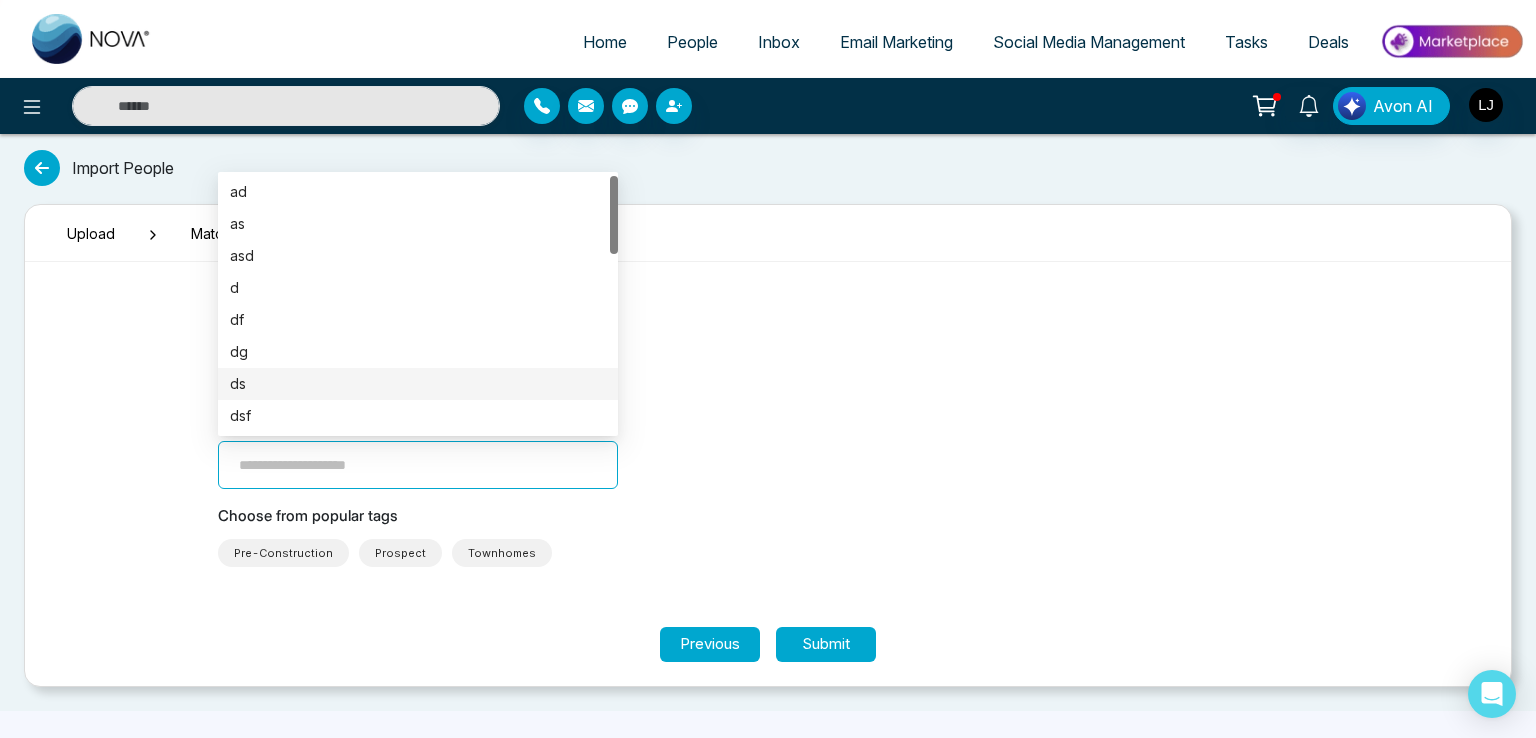 type on "*" 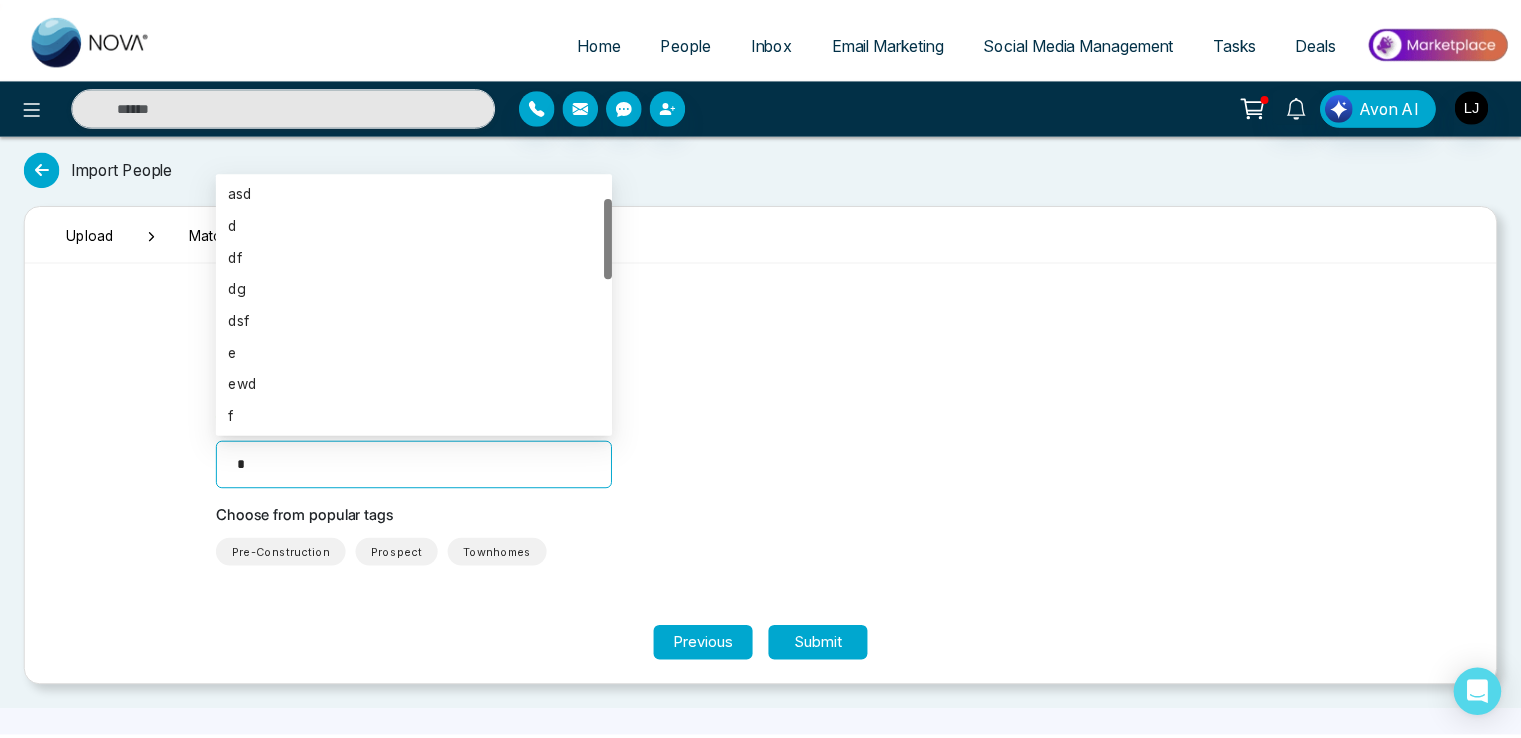 scroll, scrollTop: 160, scrollLeft: 0, axis: vertical 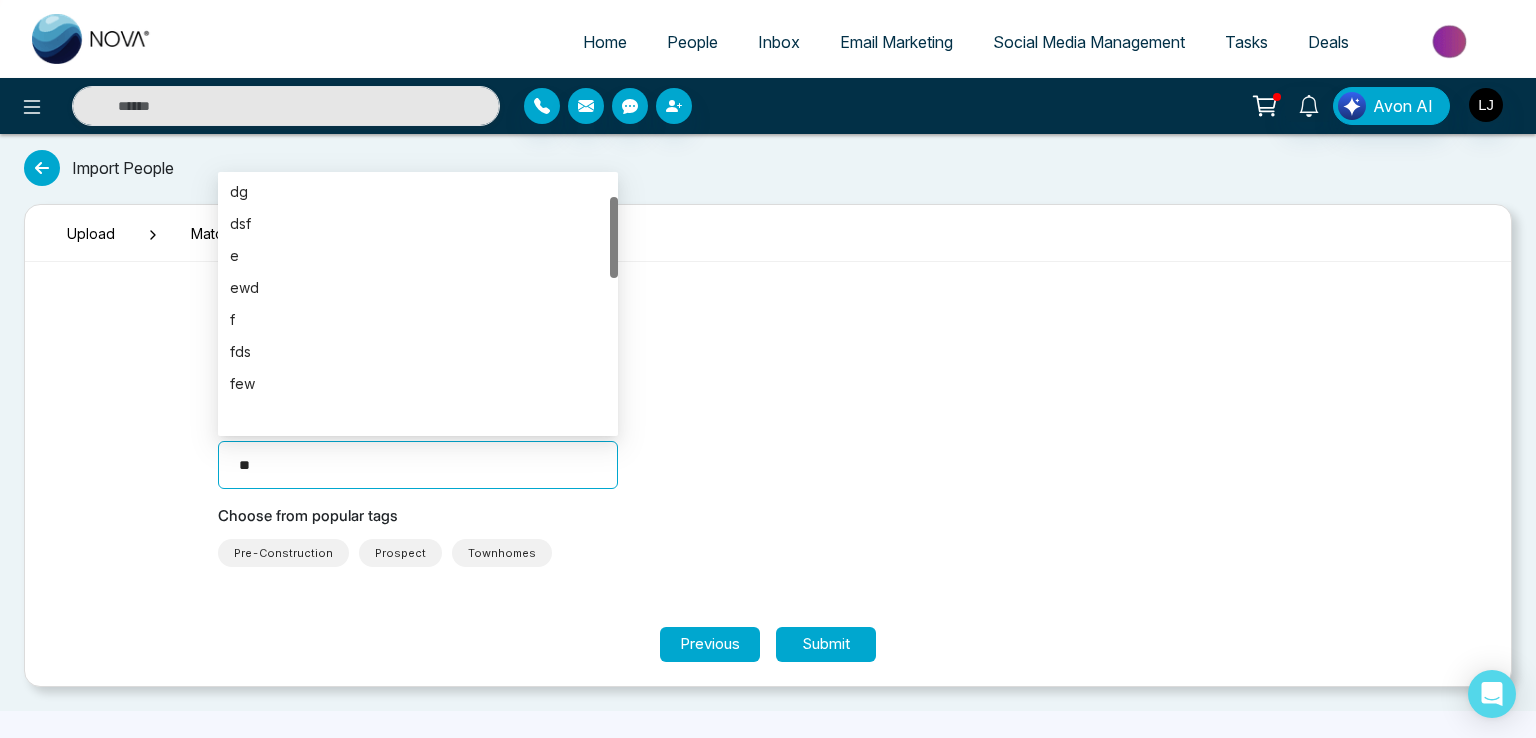 type on "***" 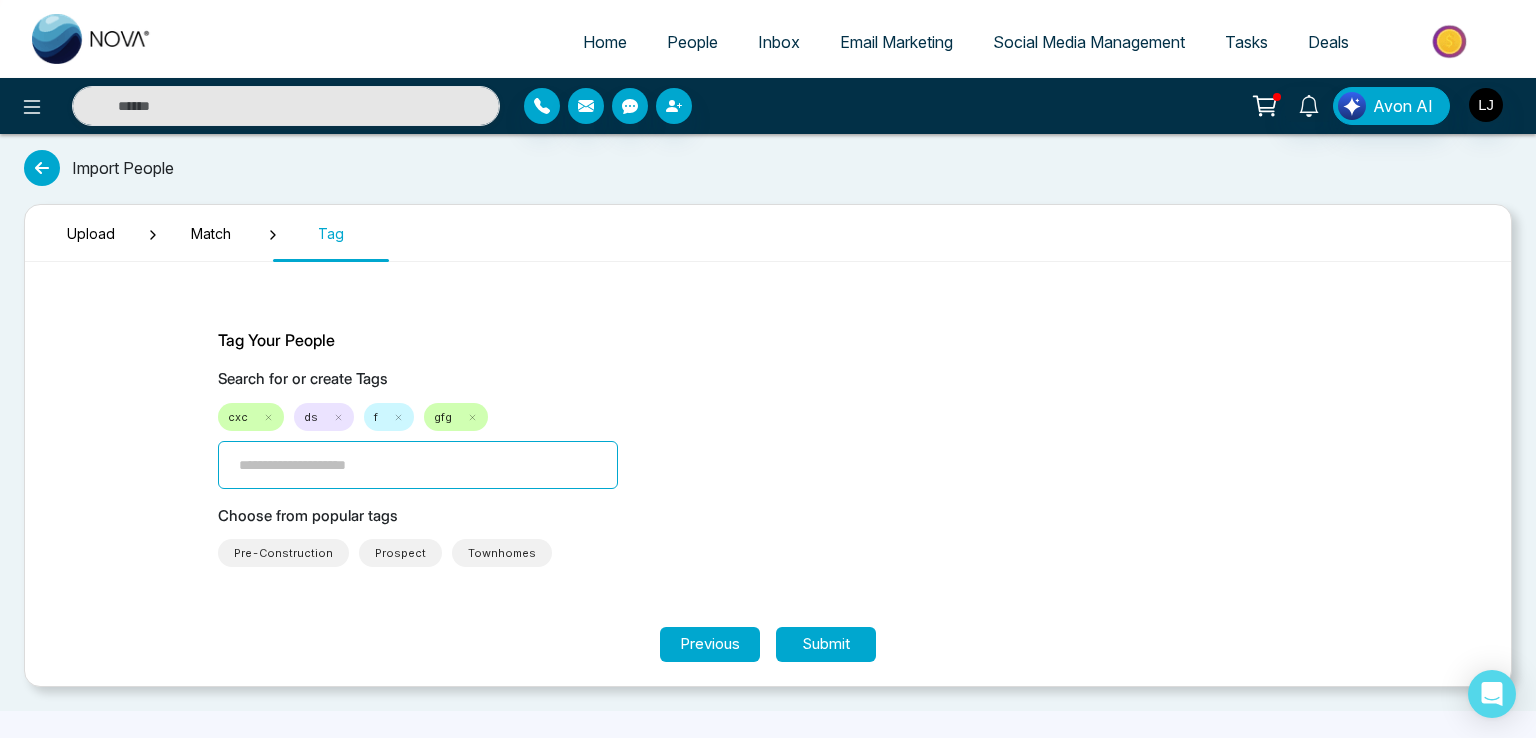 type on "*" 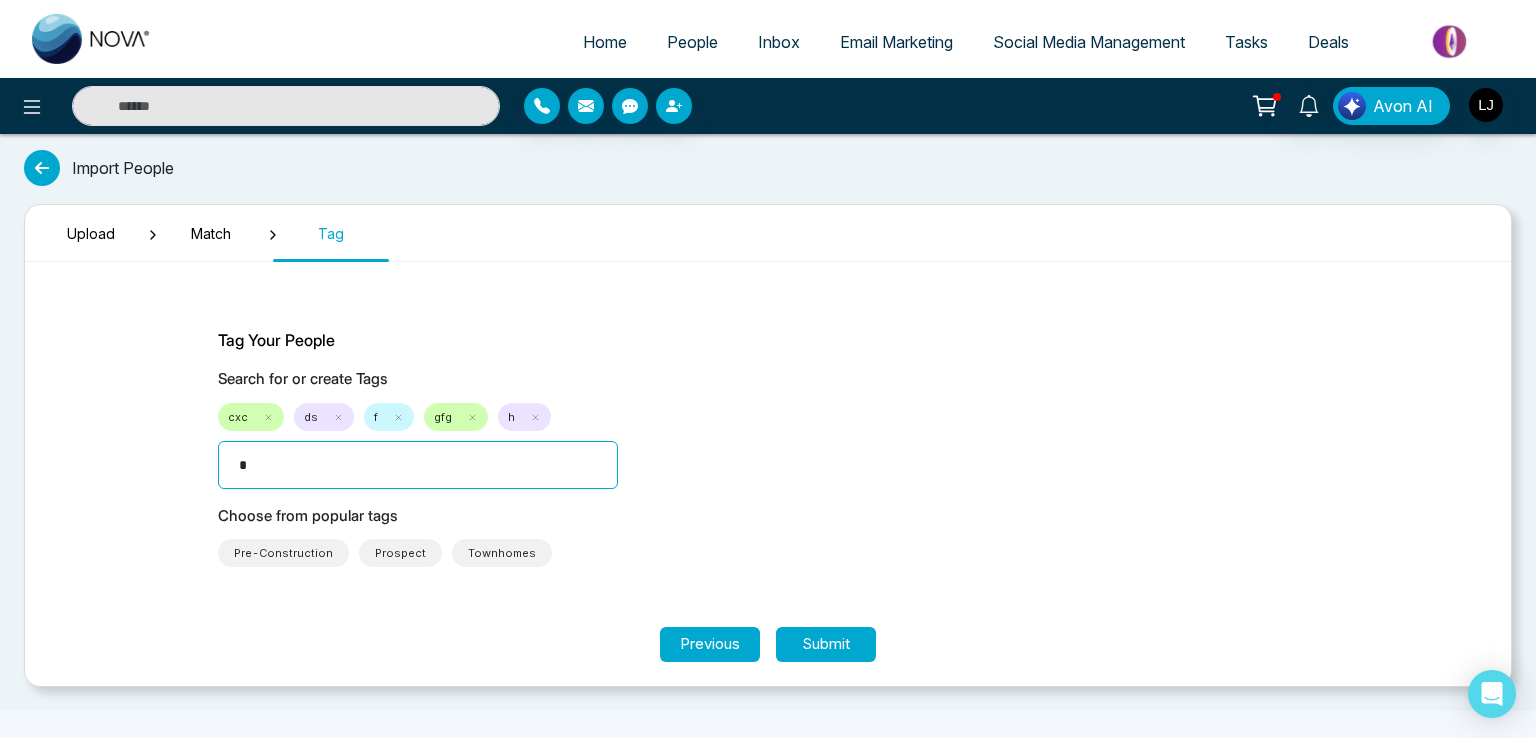 type on "**" 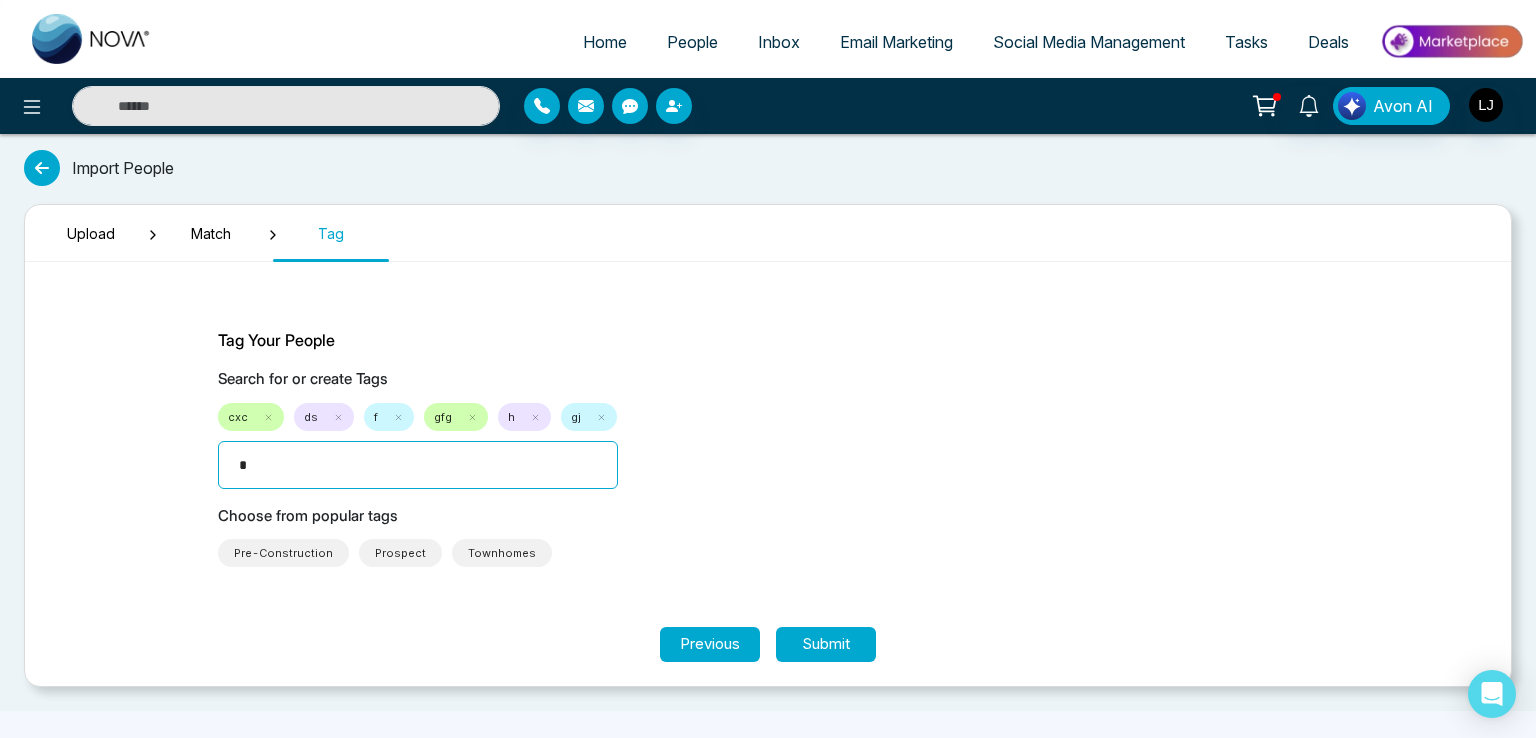 type on "**" 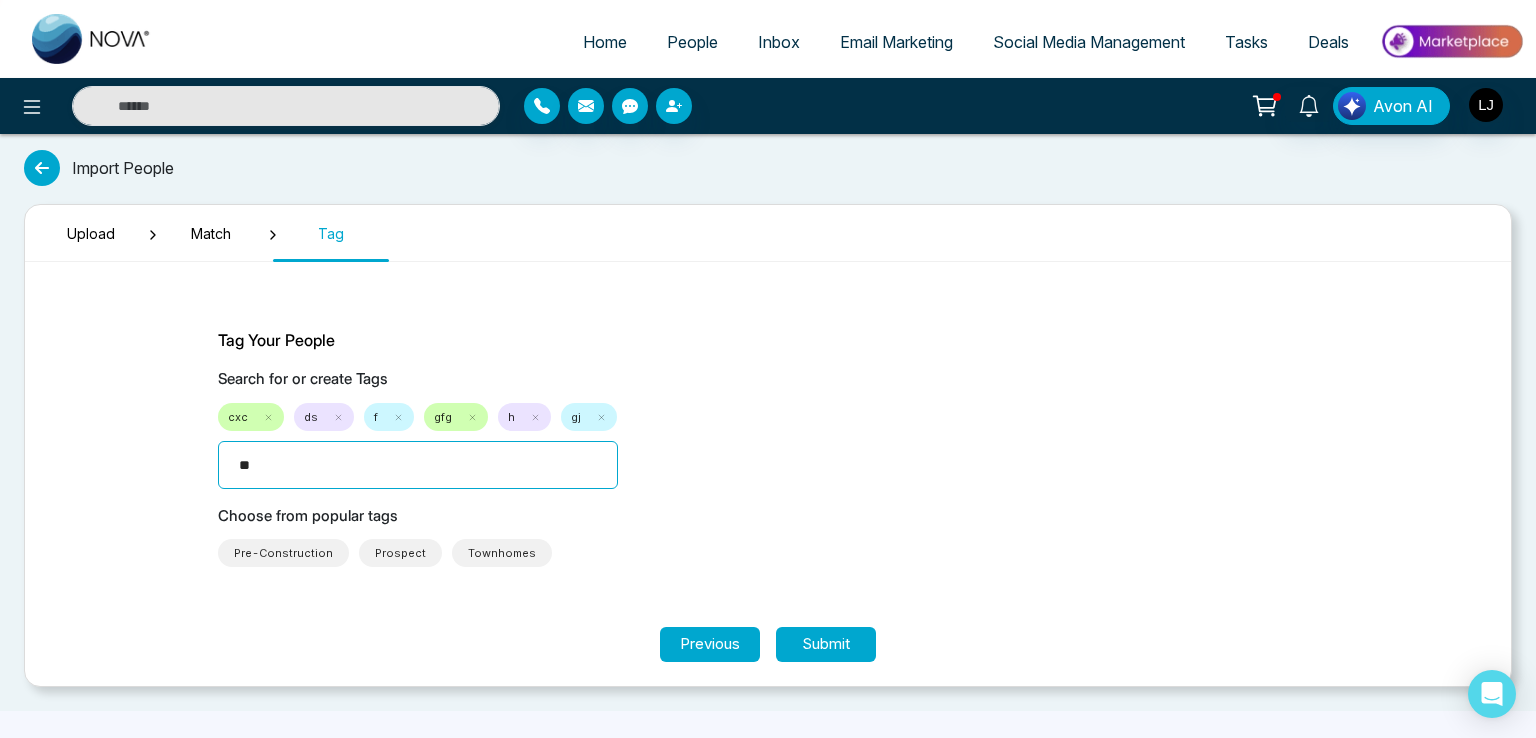 type 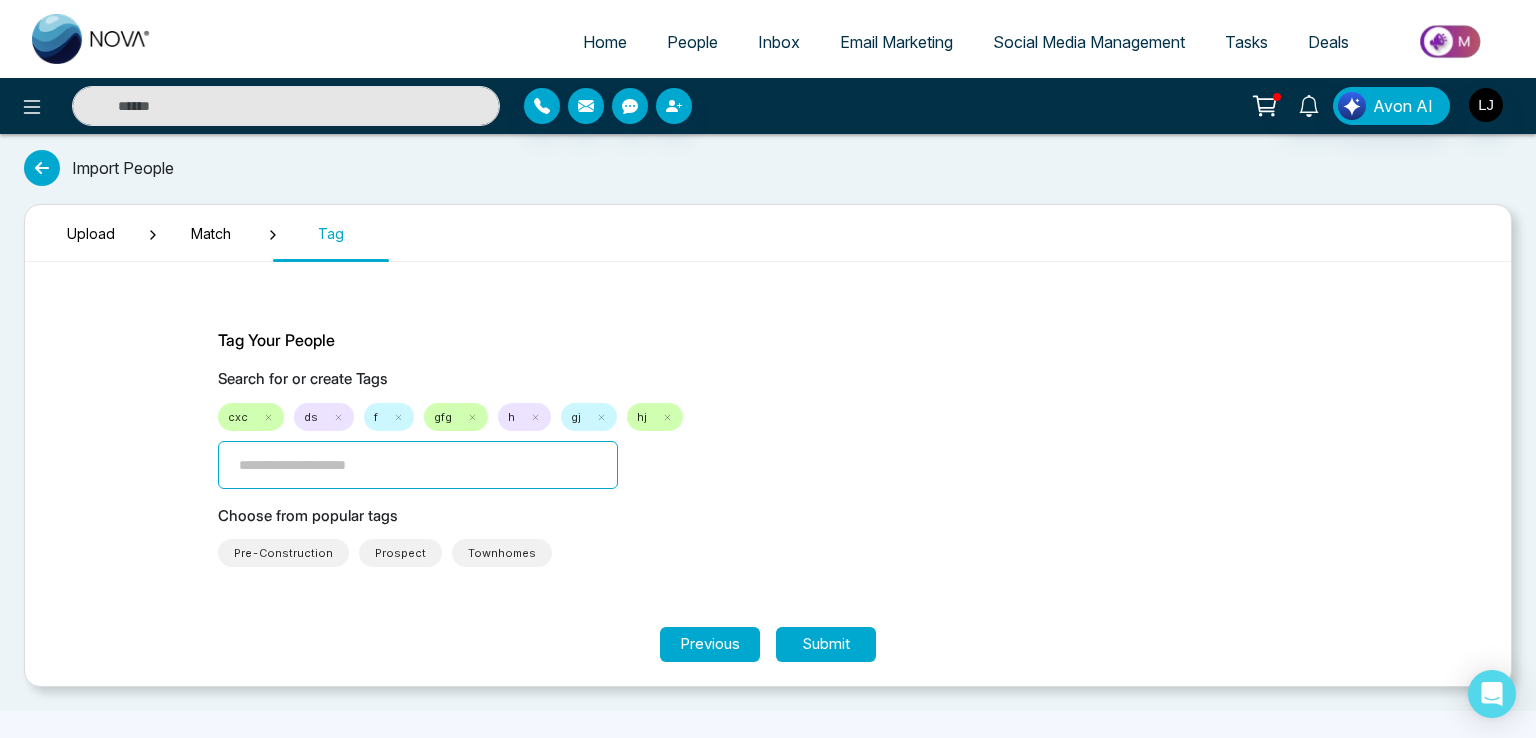 click on "Home People Inbox Email Marketing Social Media Management Tasks Deals" at bounding box center [848, 43] 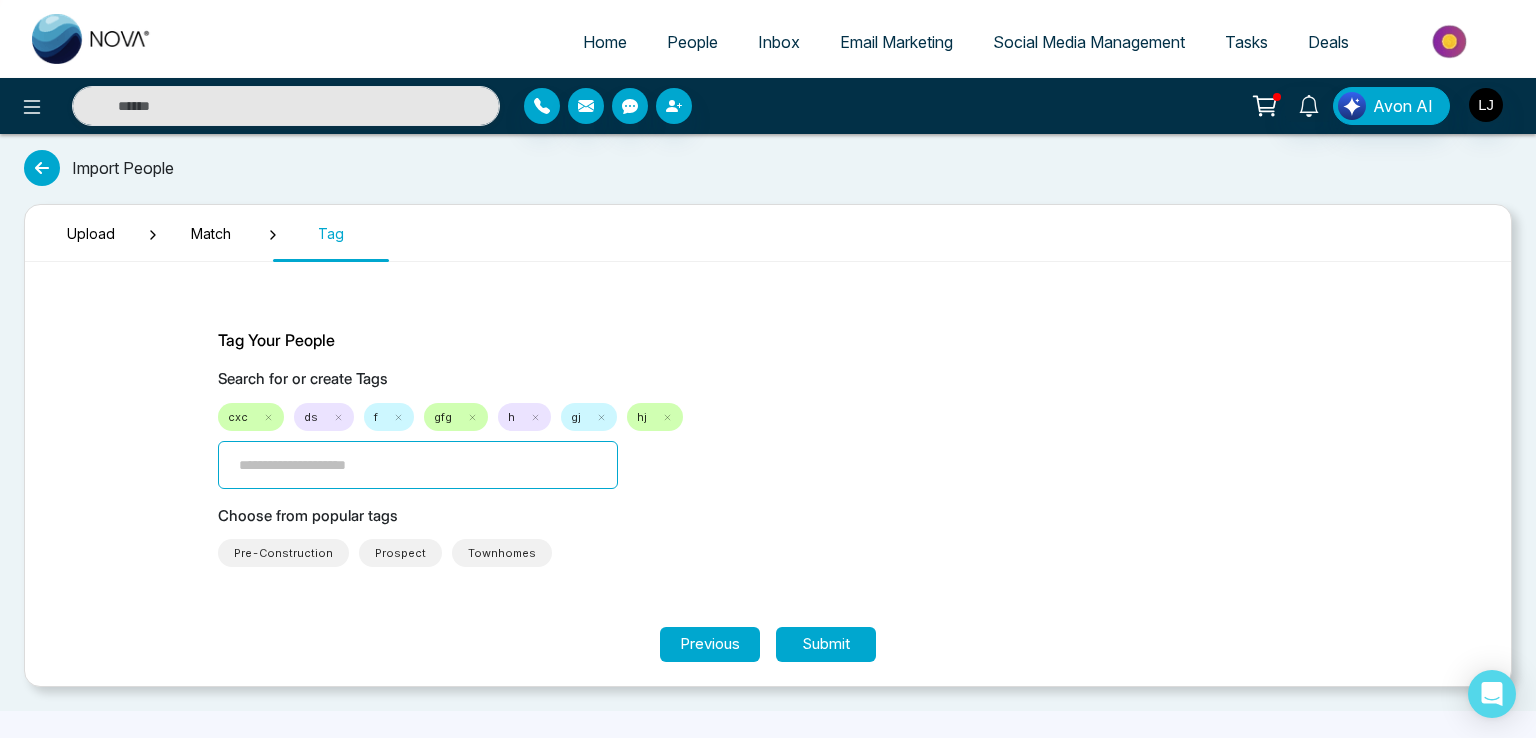 click on "People" at bounding box center (692, 42) 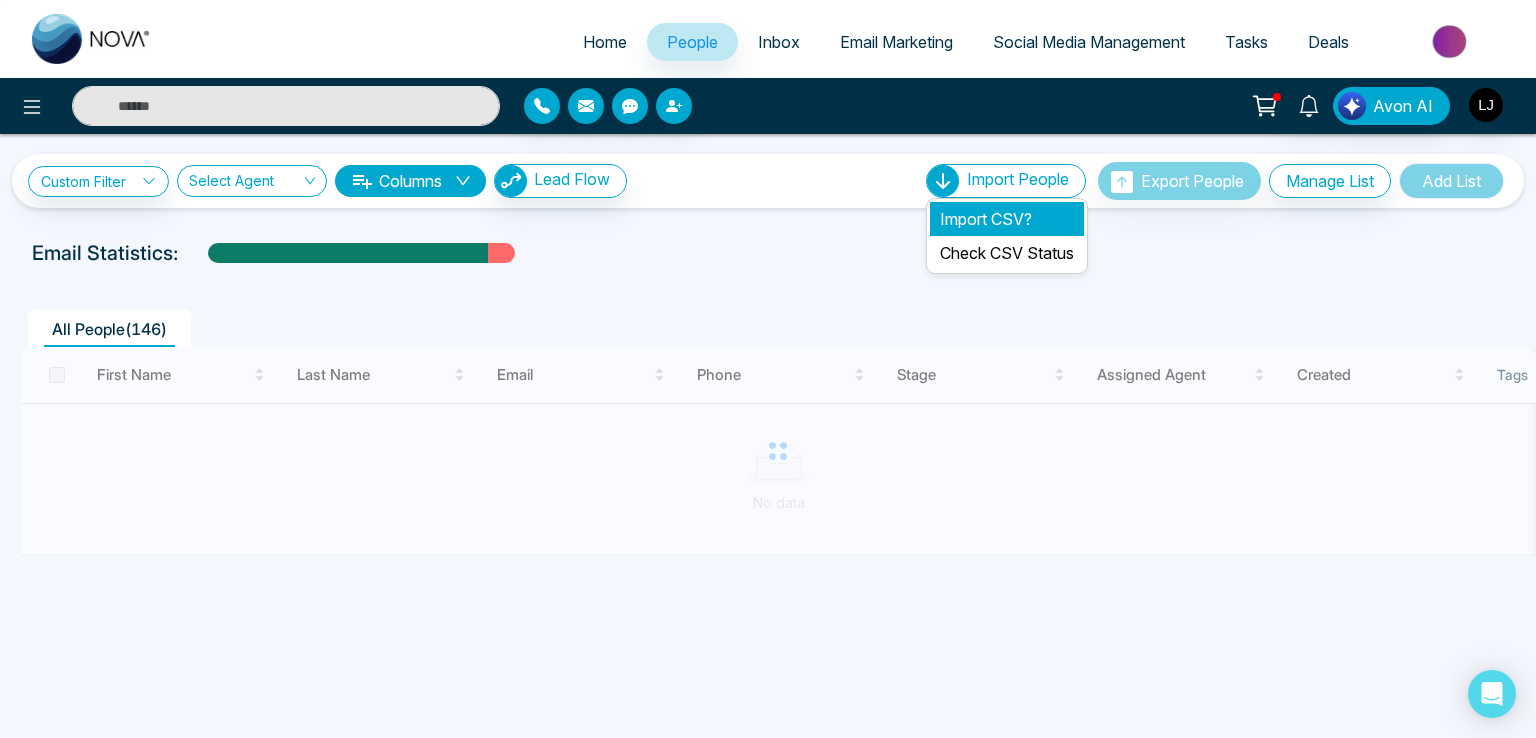 click on "Import CSV?" at bounding box center (1007, 219) 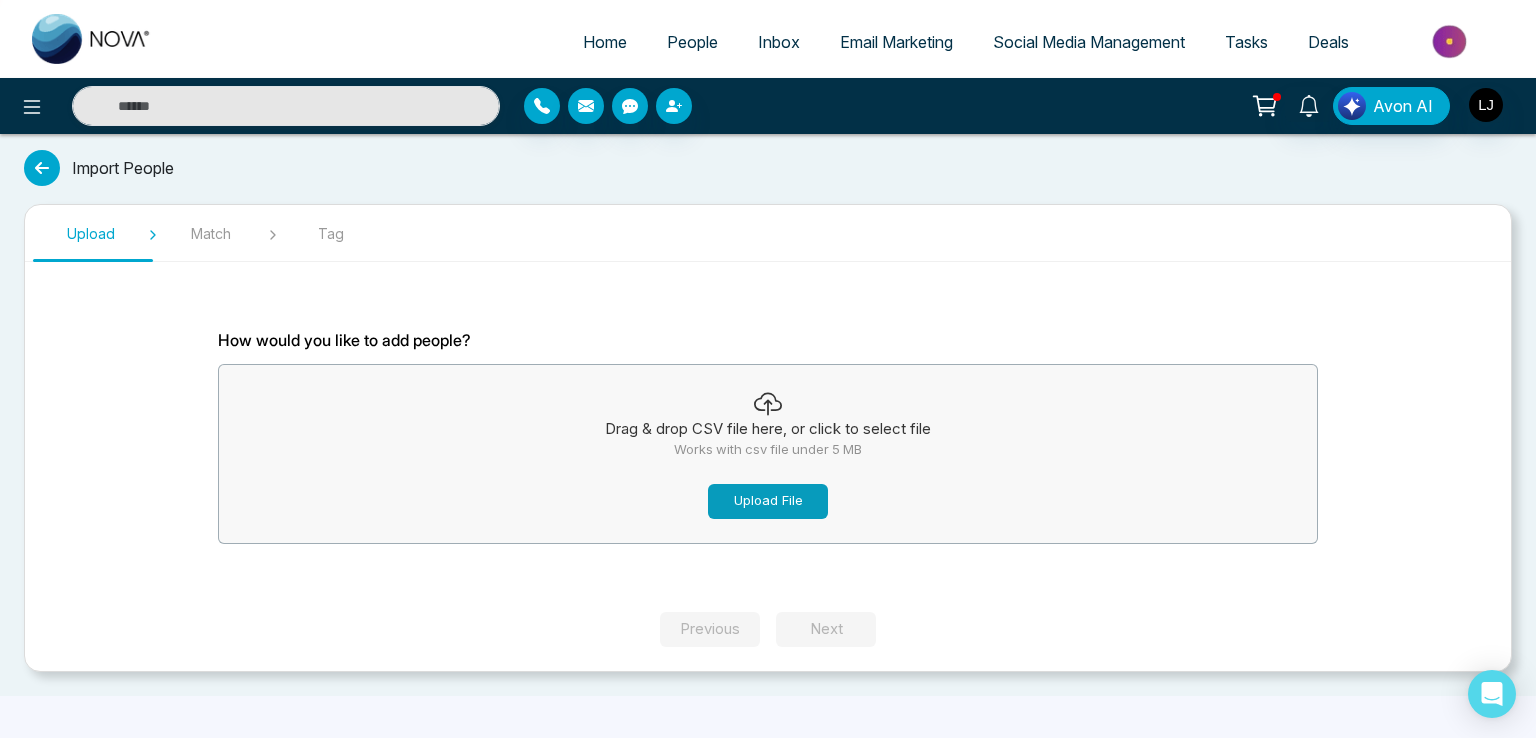 click on "Upload File" at bounding box center [768, 501] 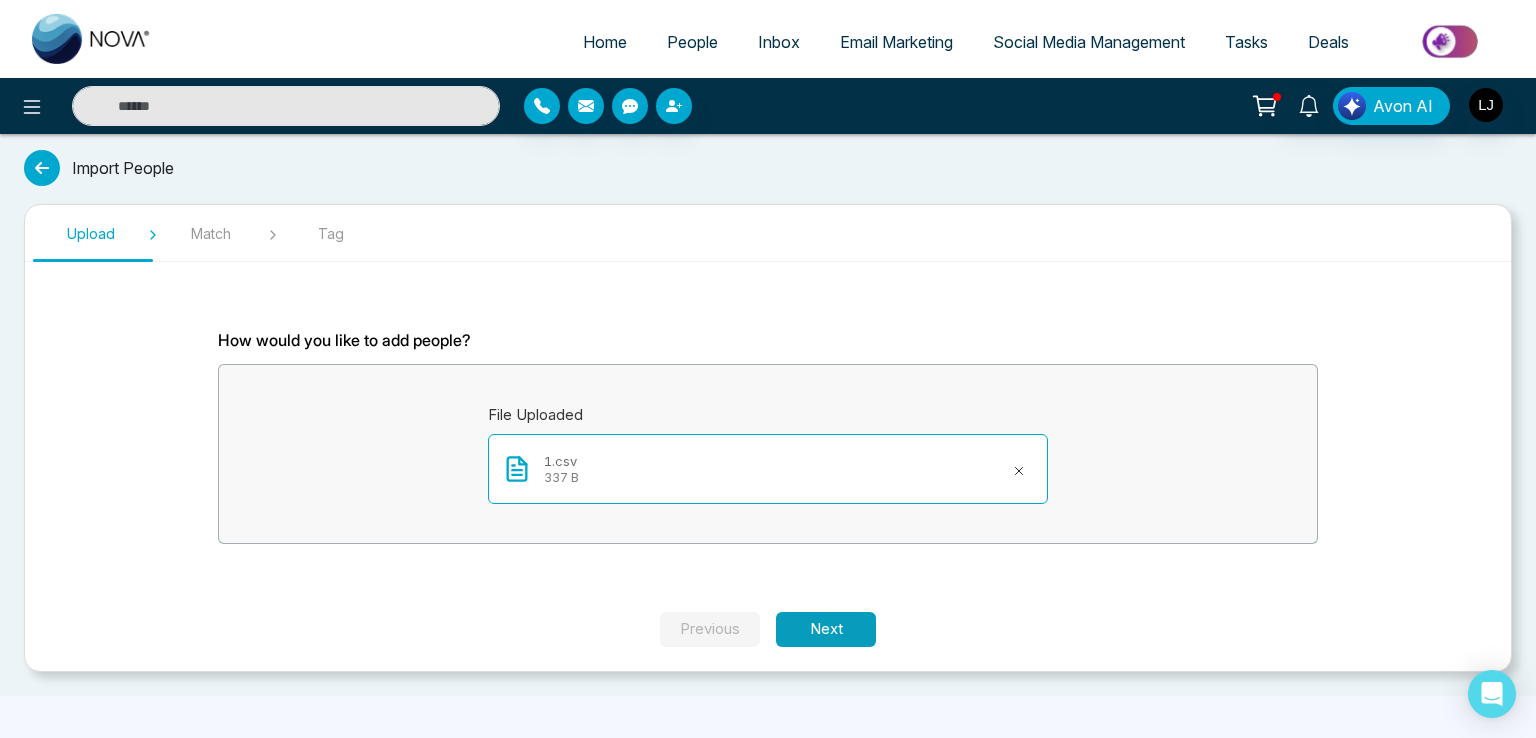 click on "Next" at bounding box center (826, 629) 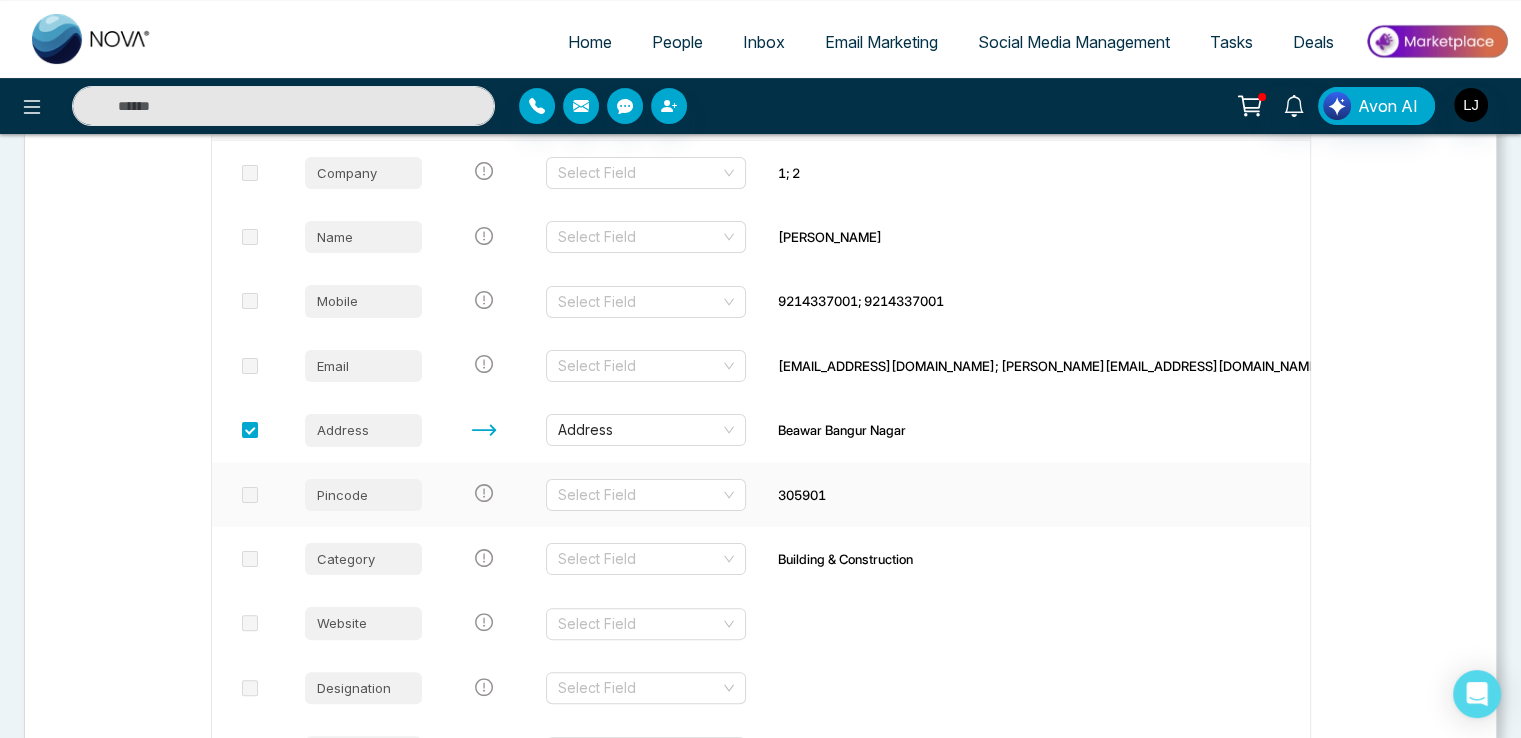 scroll, scrollTop: 300, scrollLeft: 0, axis: vertical 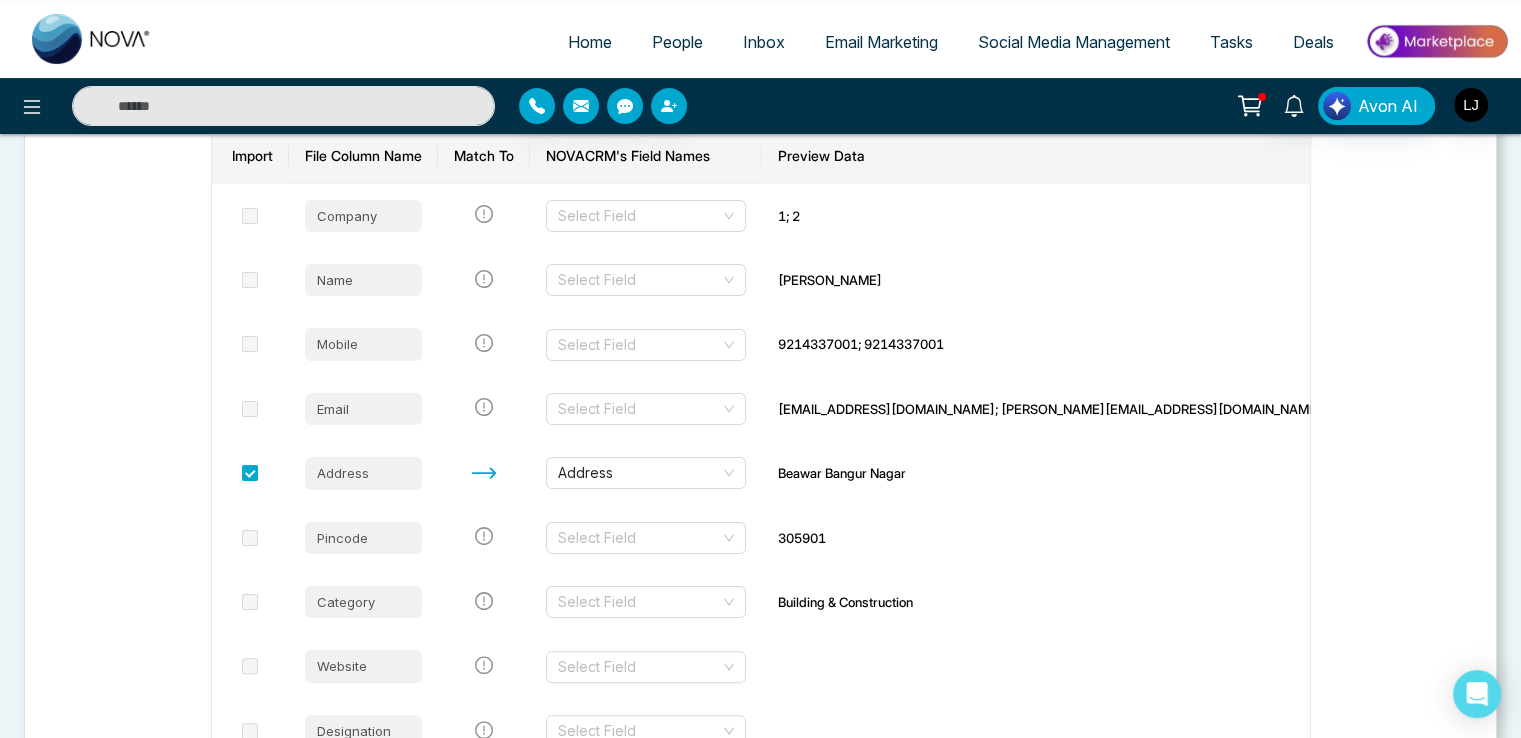 click on "People" at bounding box center (677, 42) 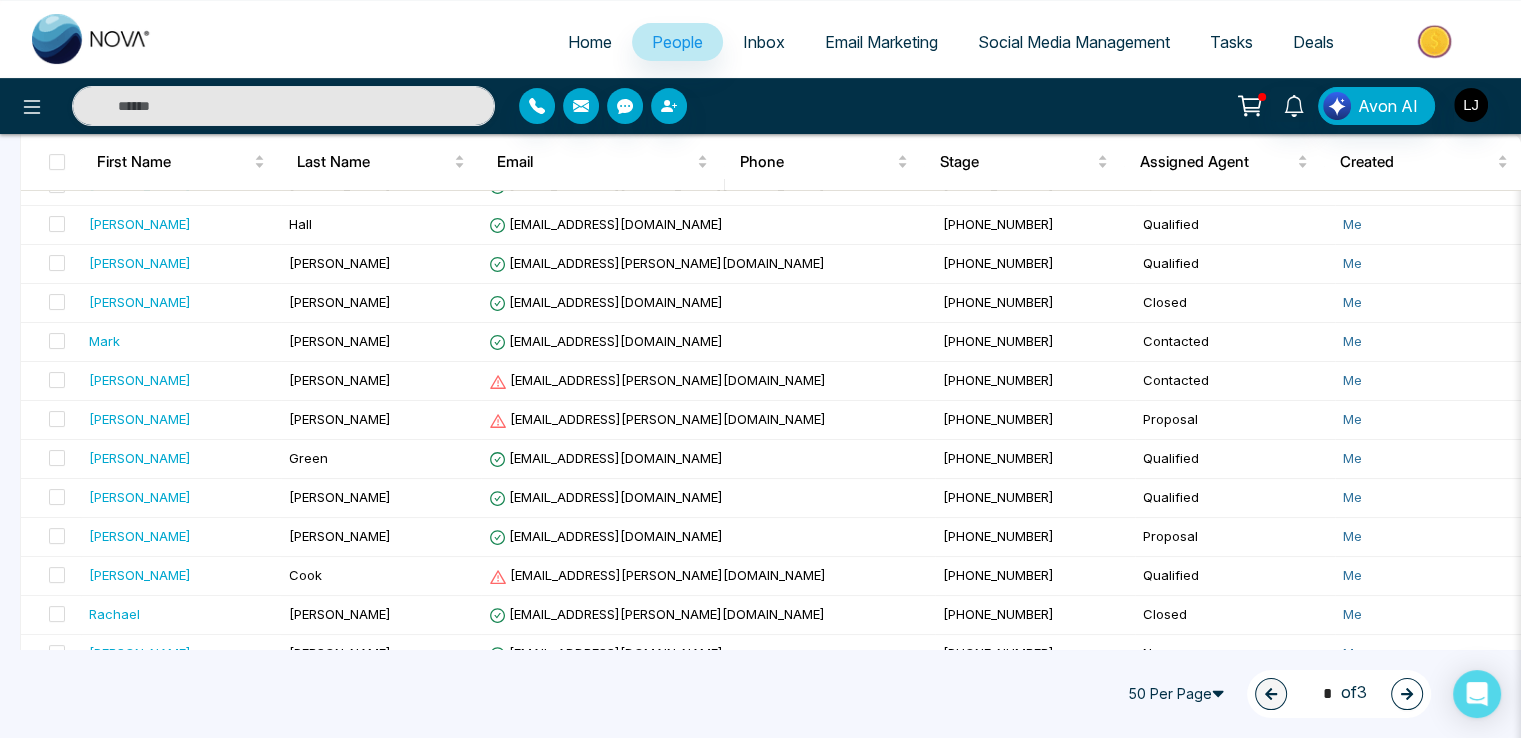 scroll, scrollTop: 0, scrollLeft: 0, axis: both 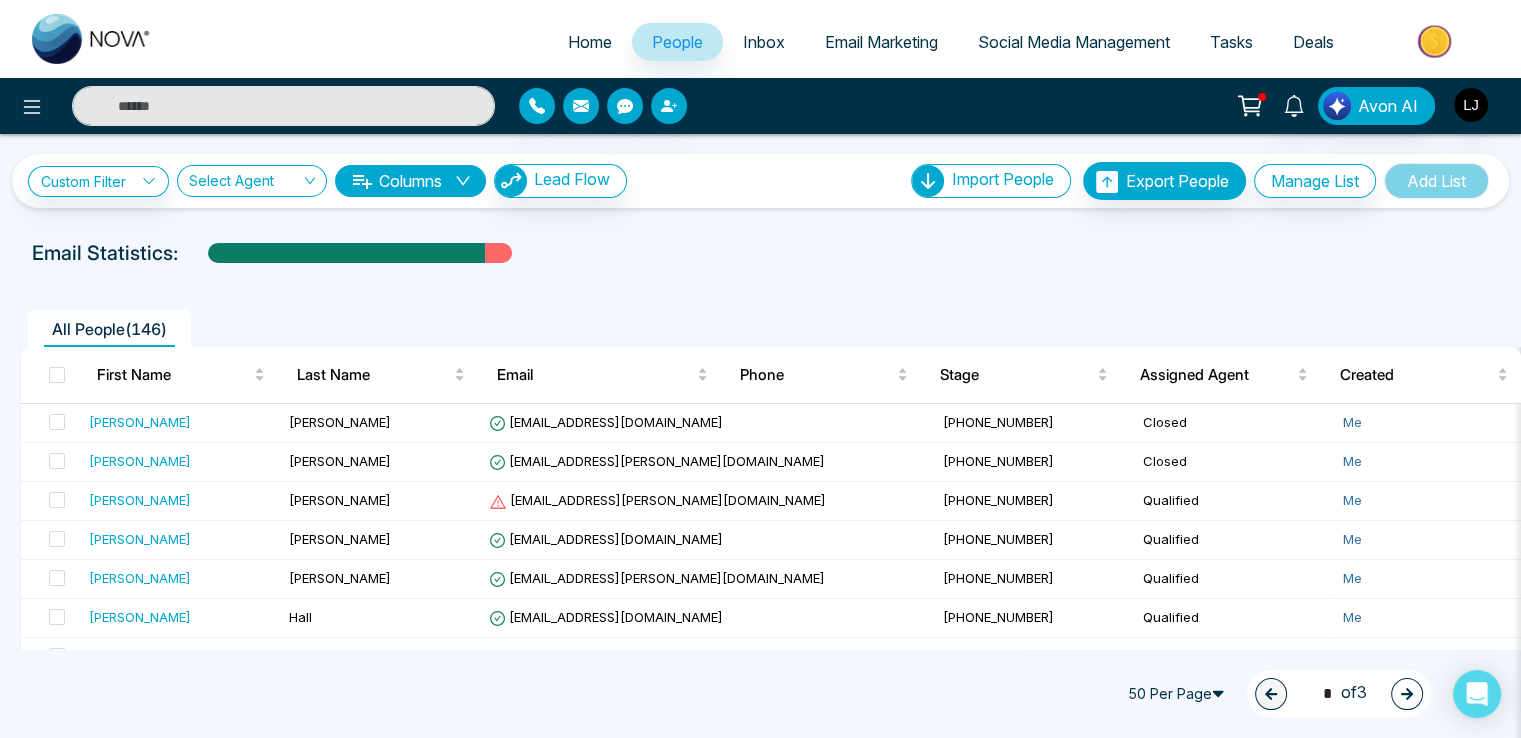 click on "Avon AI" at bounding box center (760, 106) 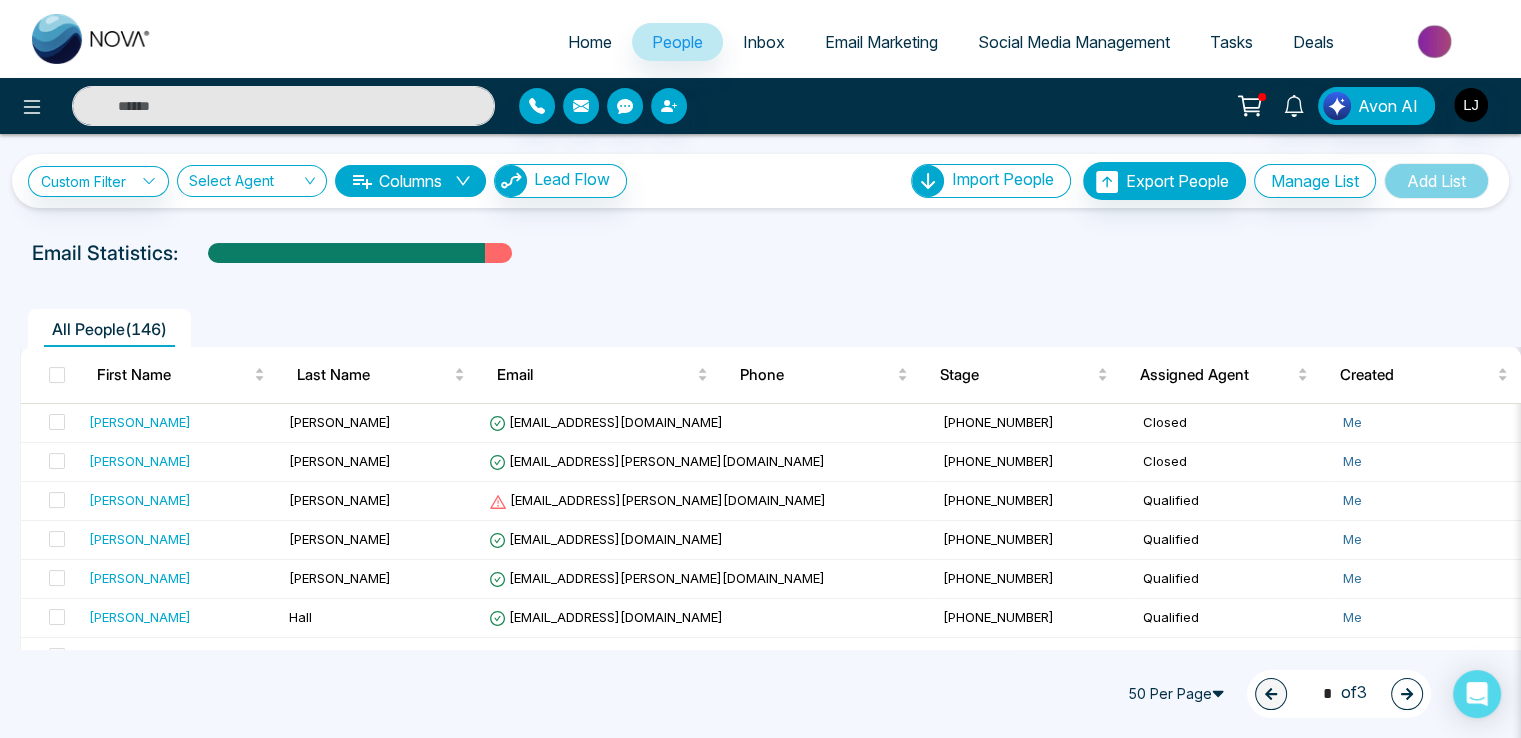click at bounding box center (283, 106) 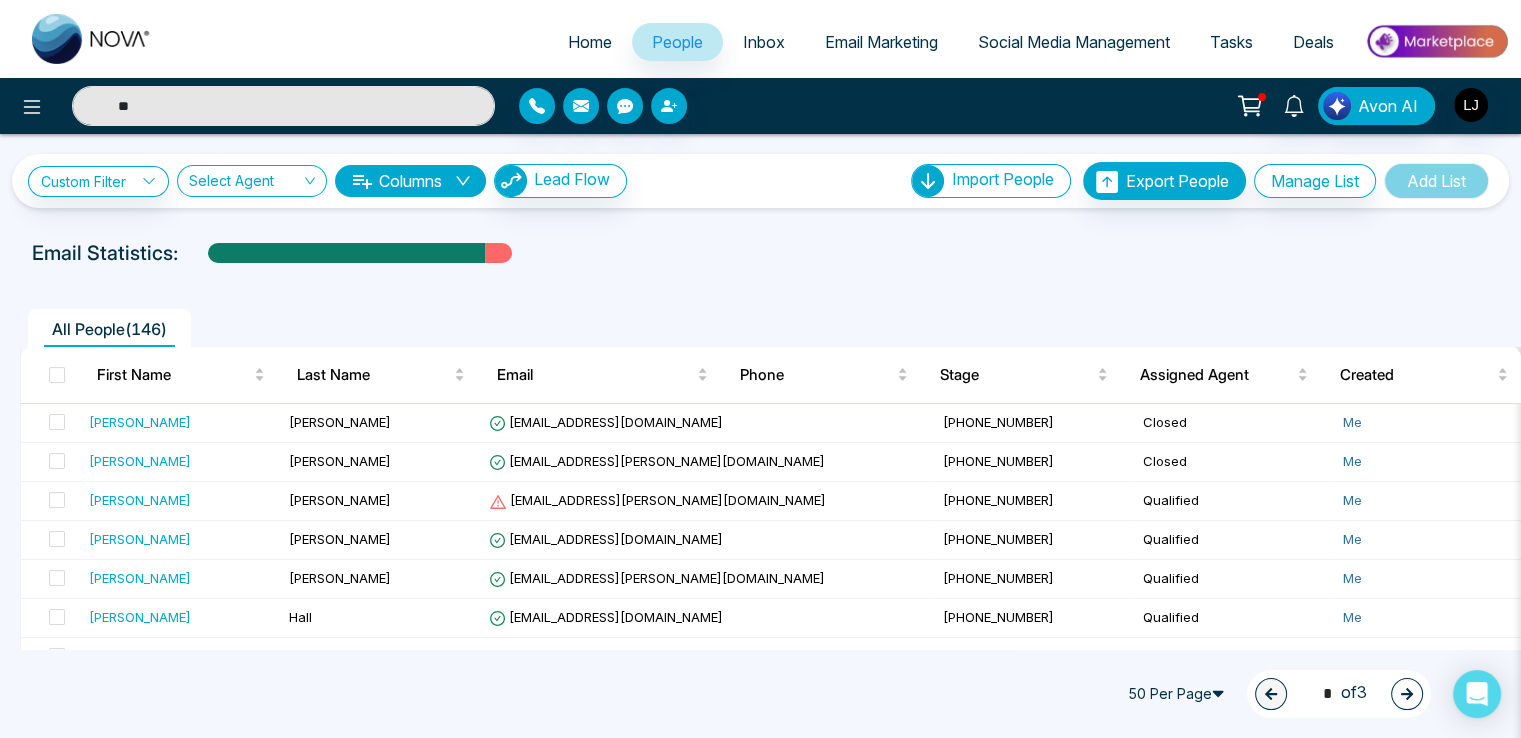 type on "***" 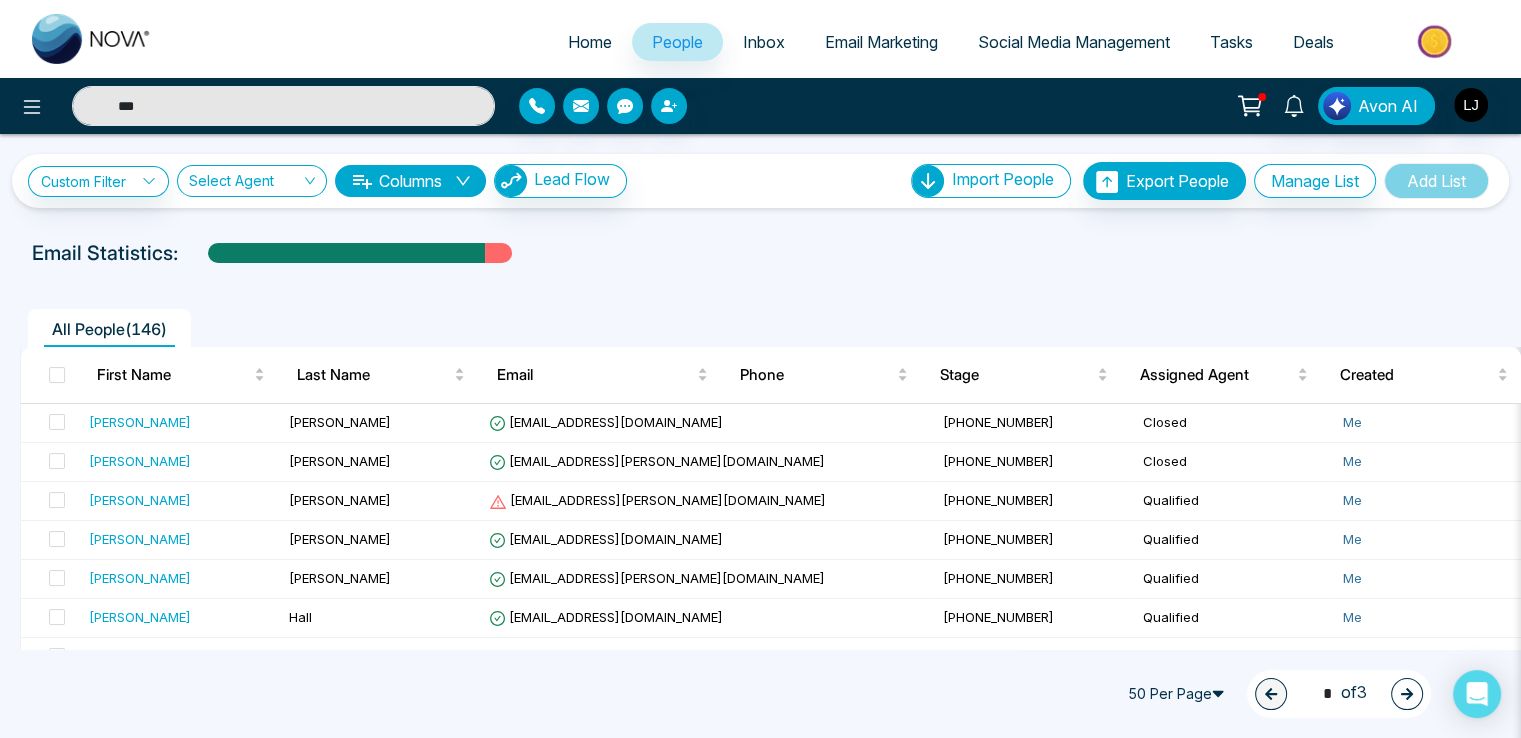 click on "***" at bounding box center (283, 106) 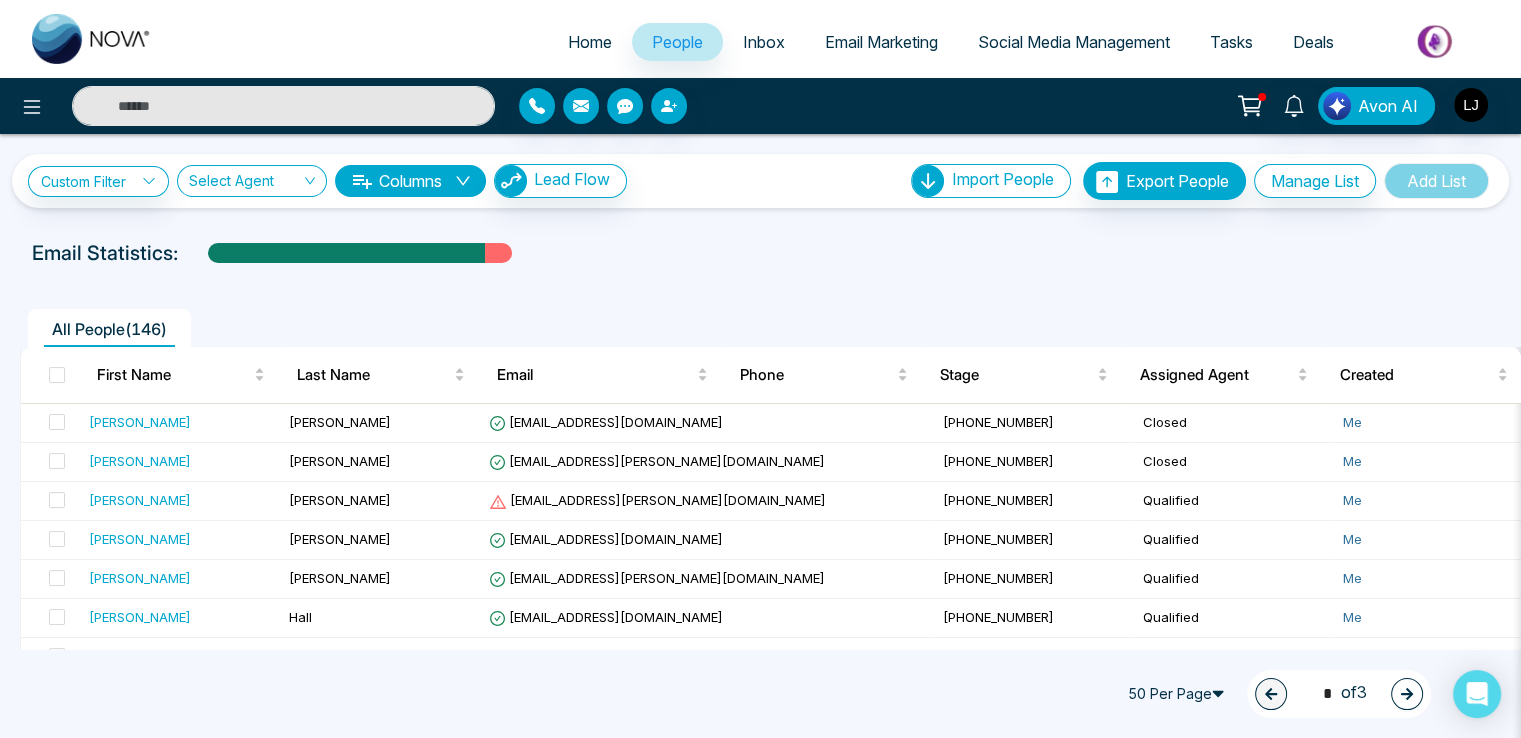 type on "***" 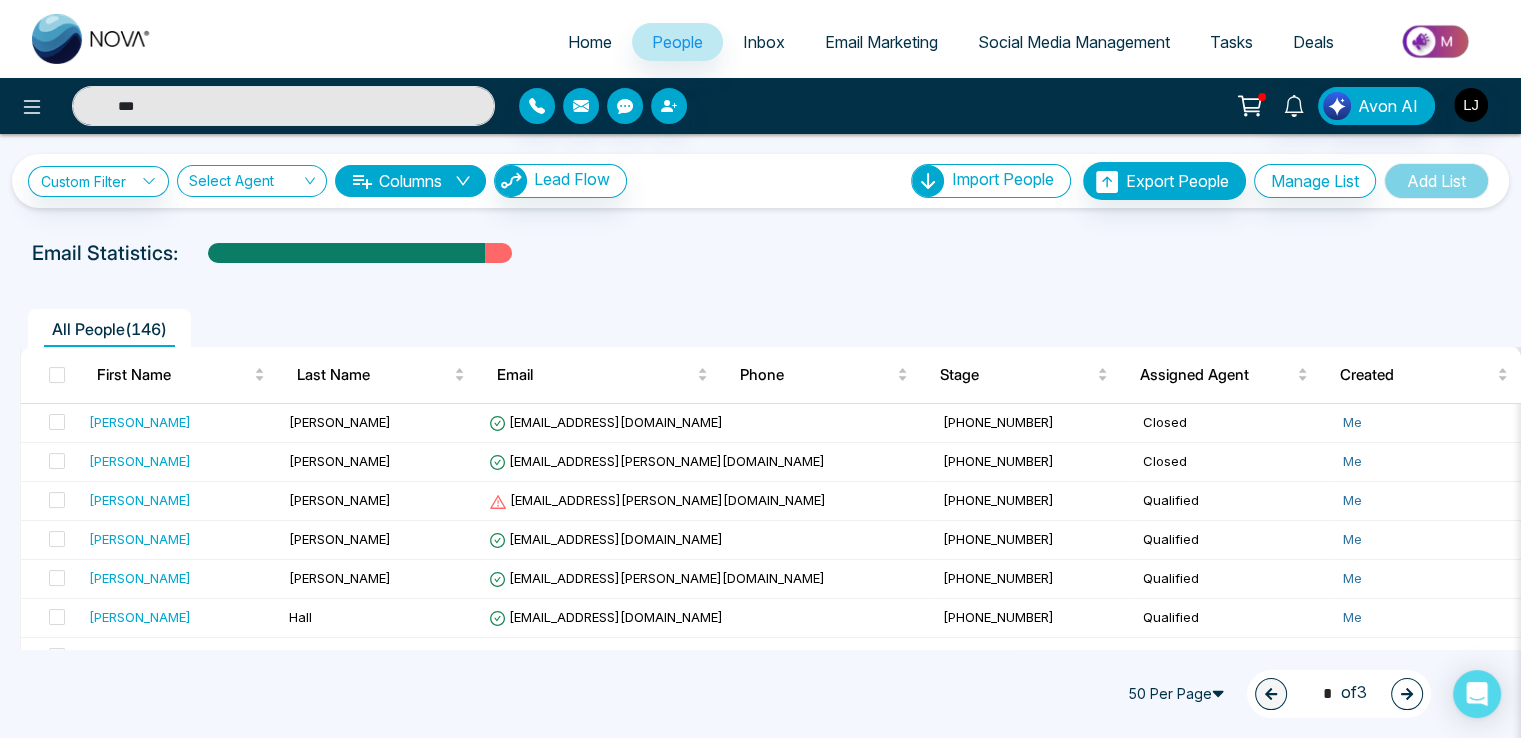 click at bounding box center [697, 106] 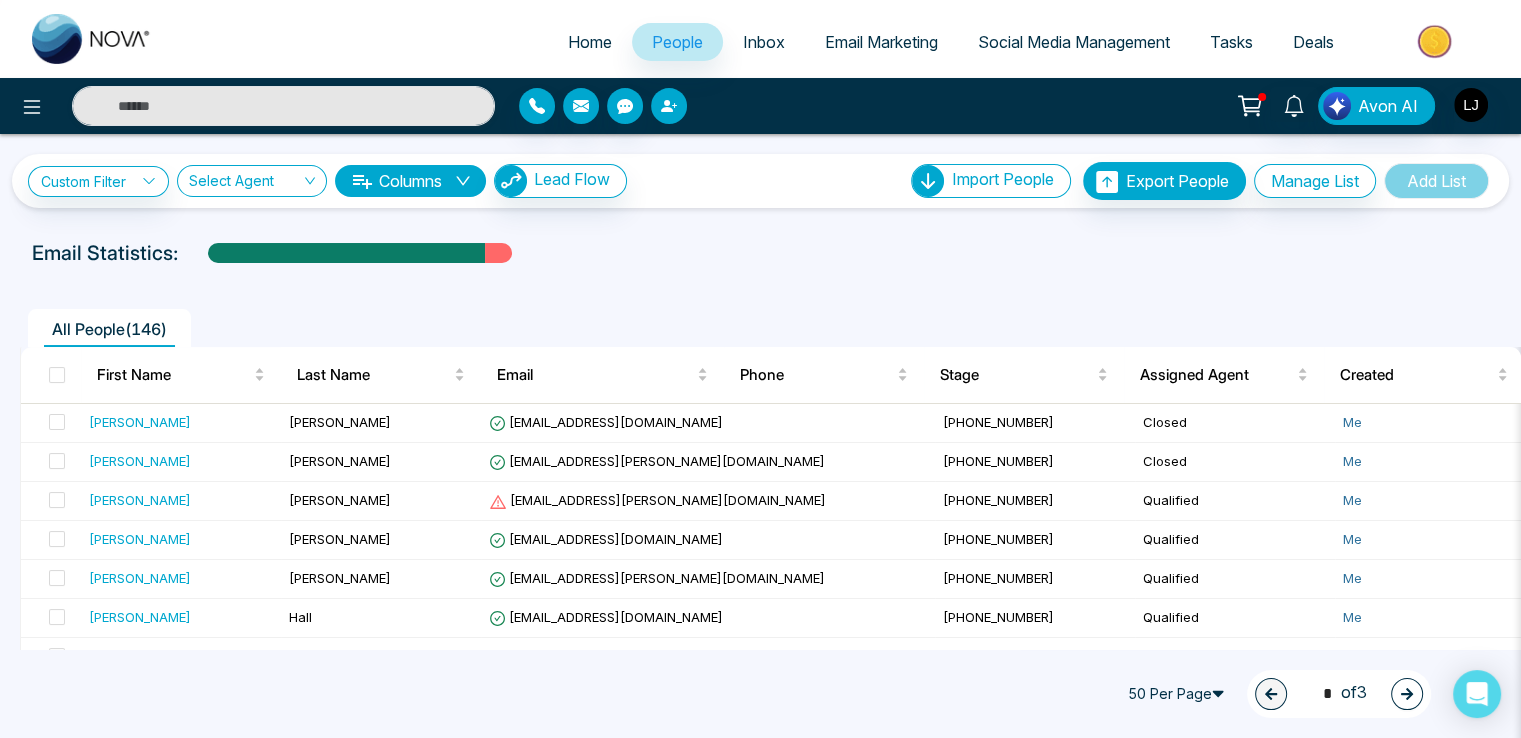 click 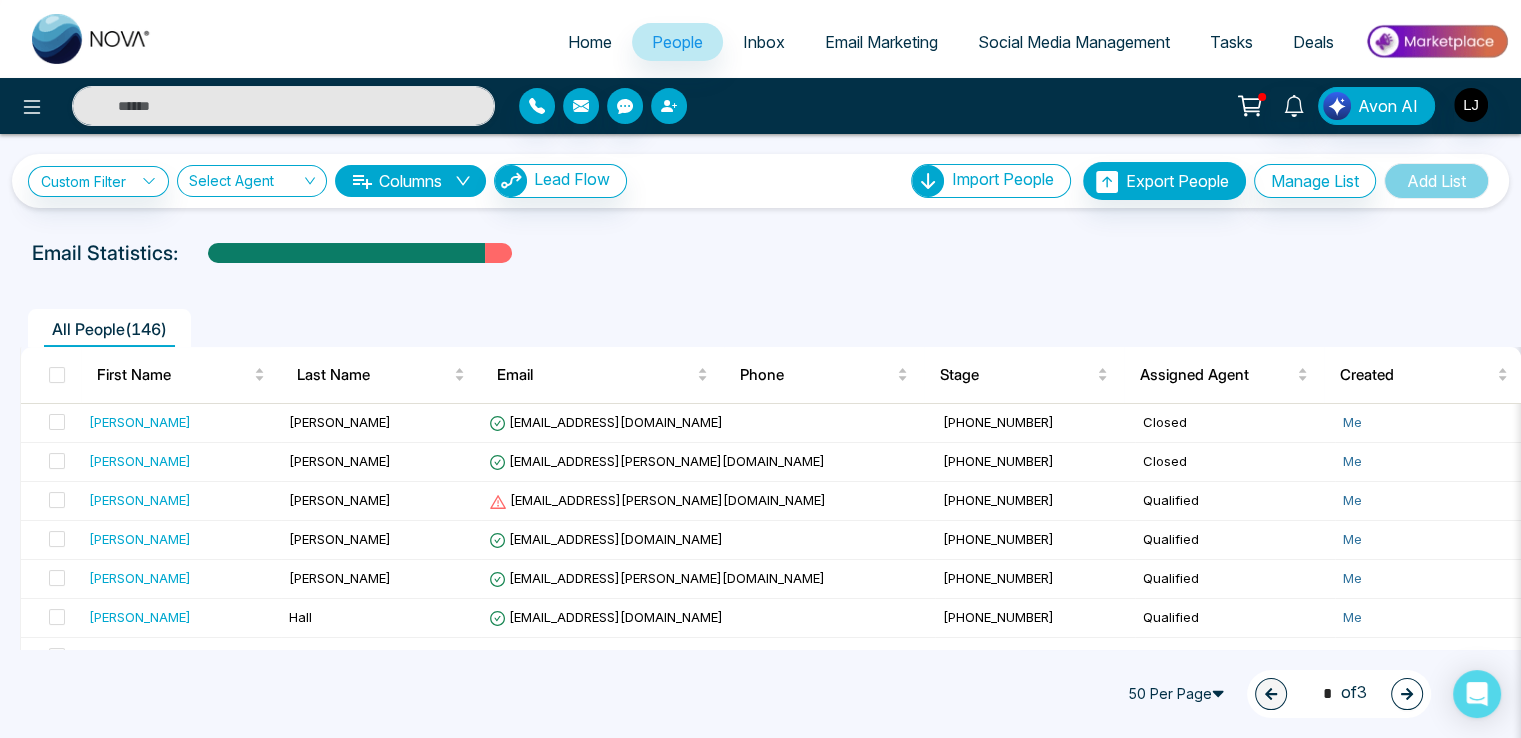 type 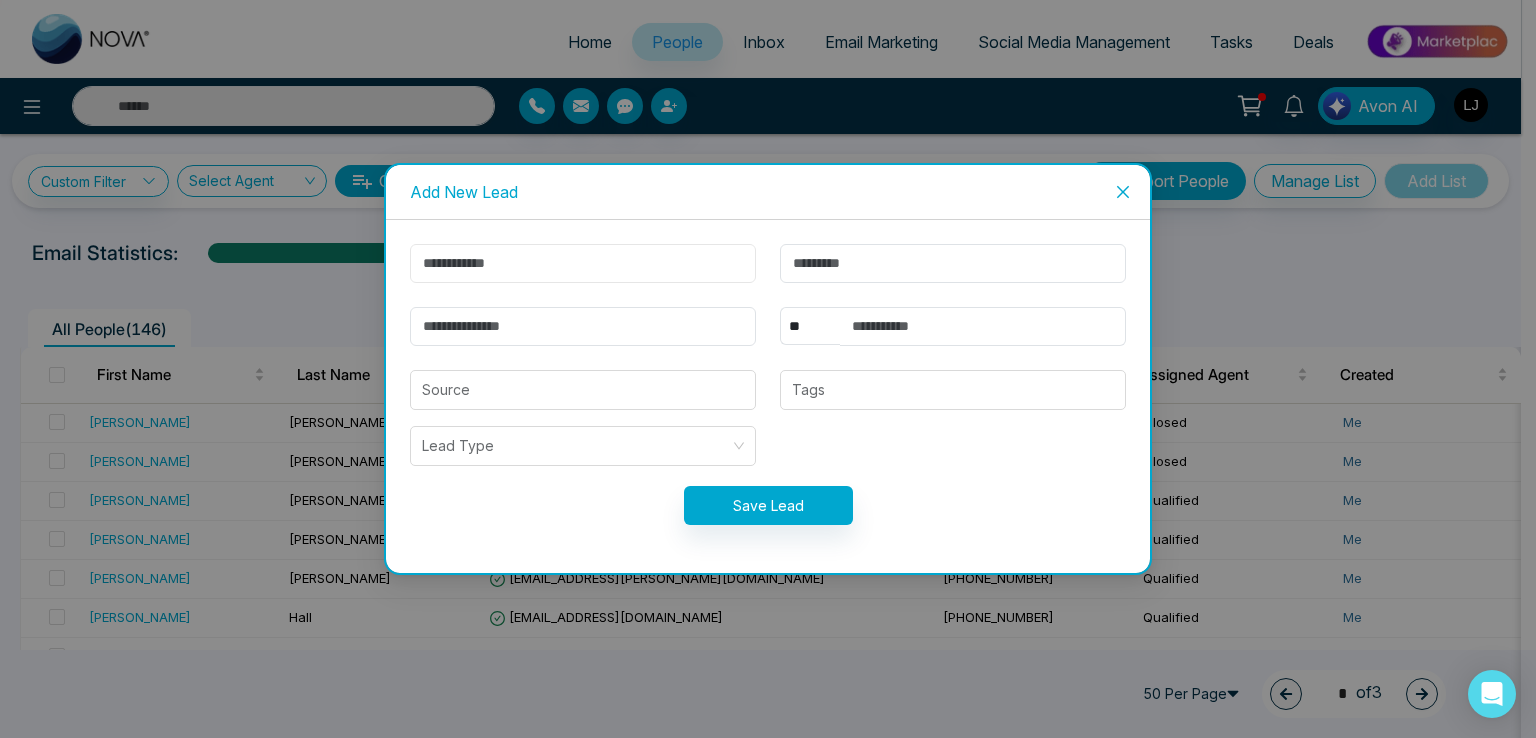 click at bounding box center (583, 263) 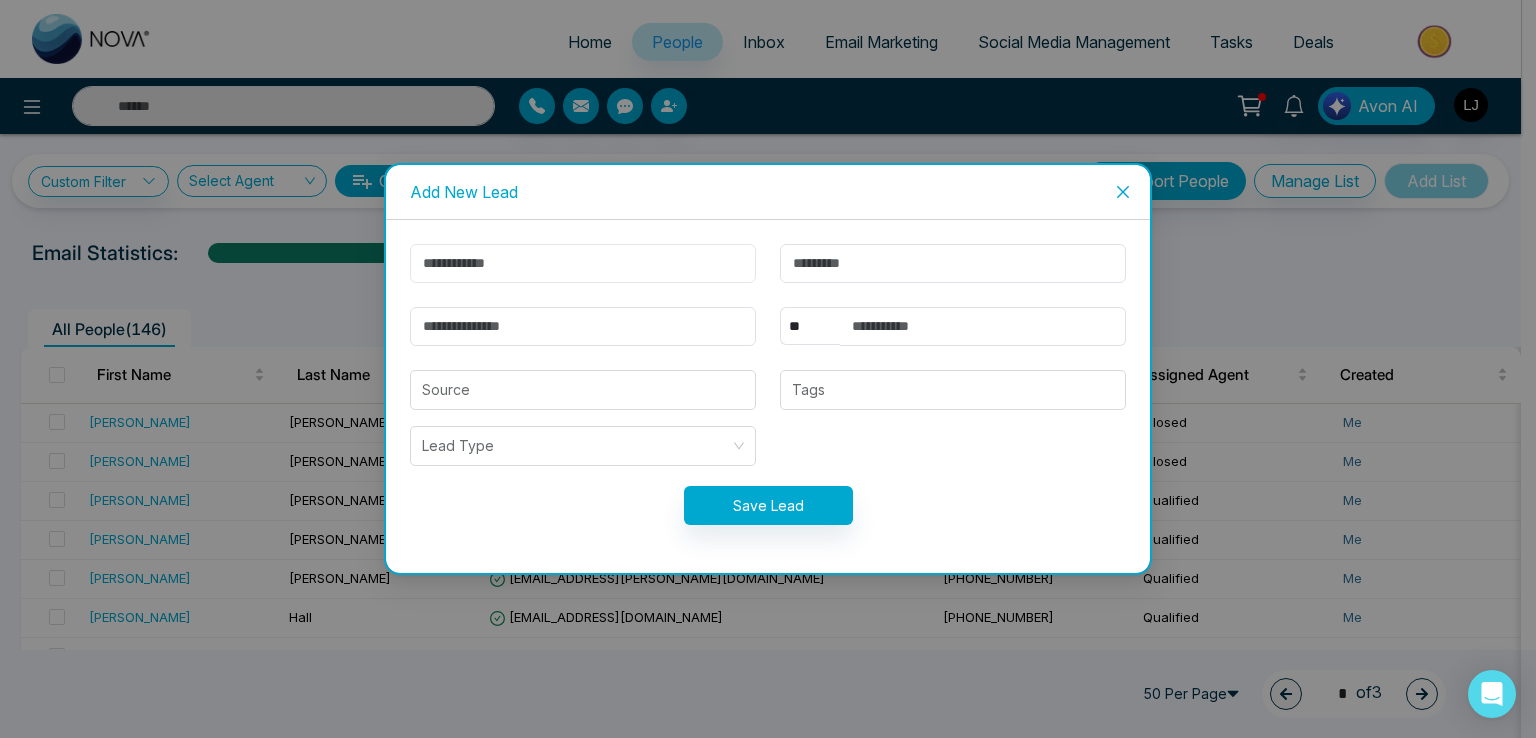 type on "******" 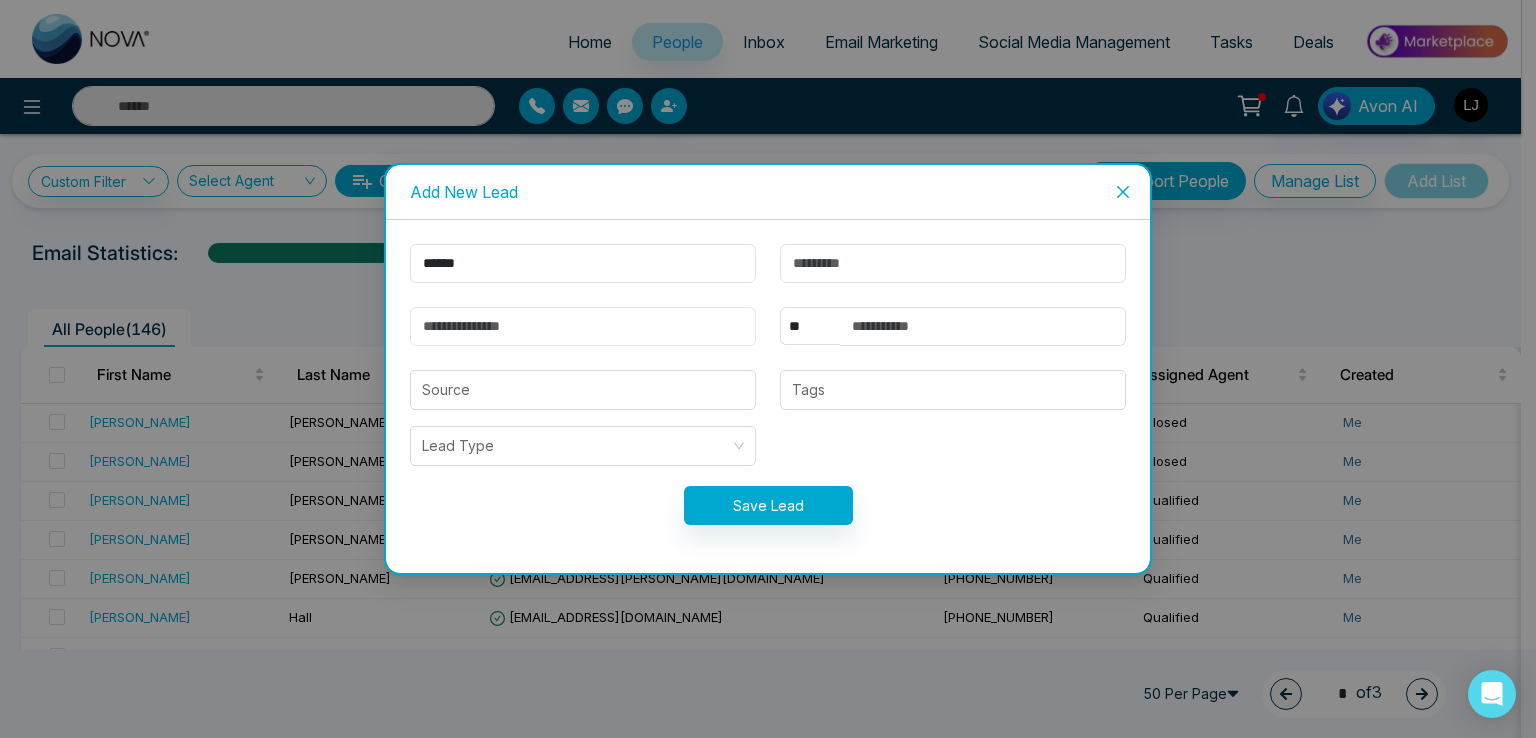 click at bounding box center (583, 326) 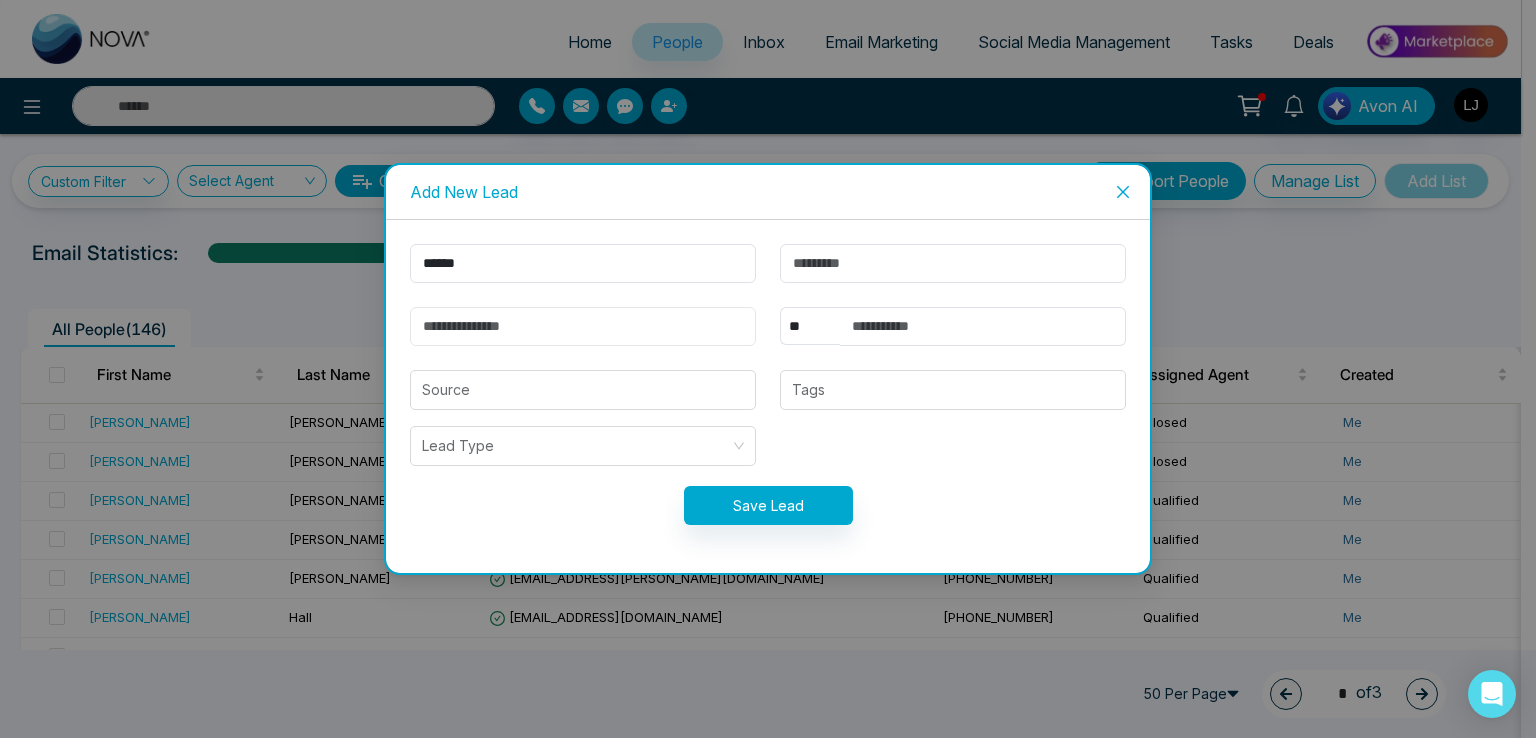 type on "***" 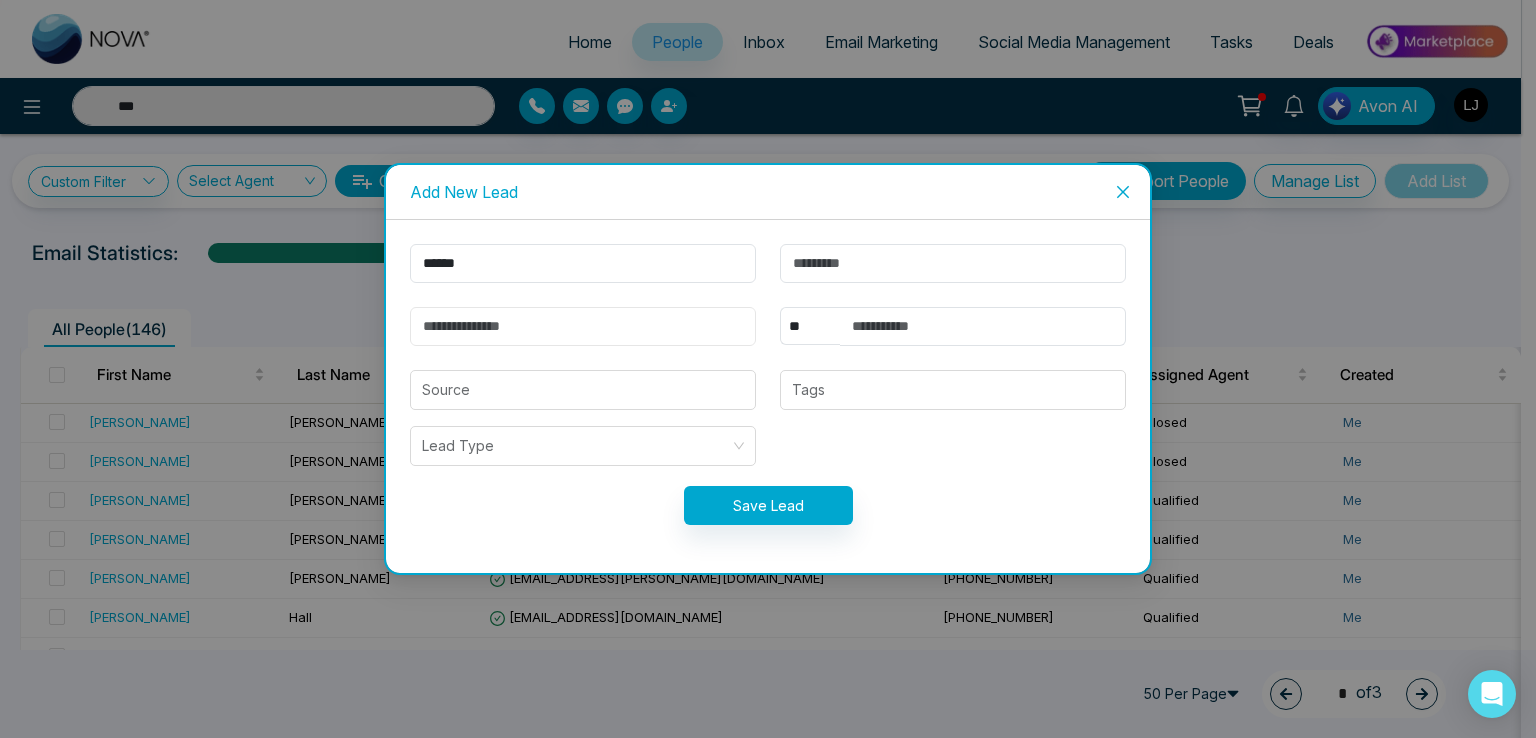 click at bounding box center (583, 326) 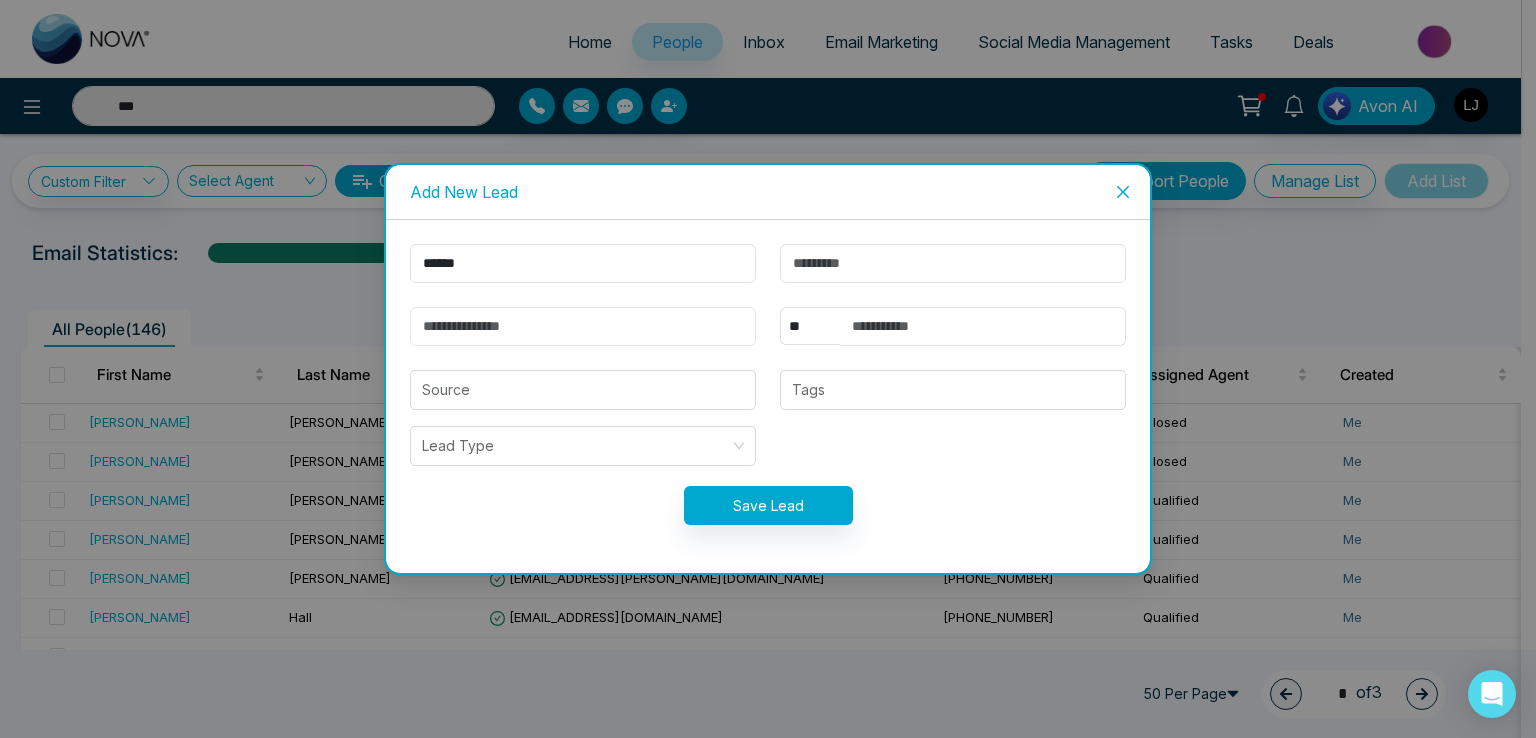type 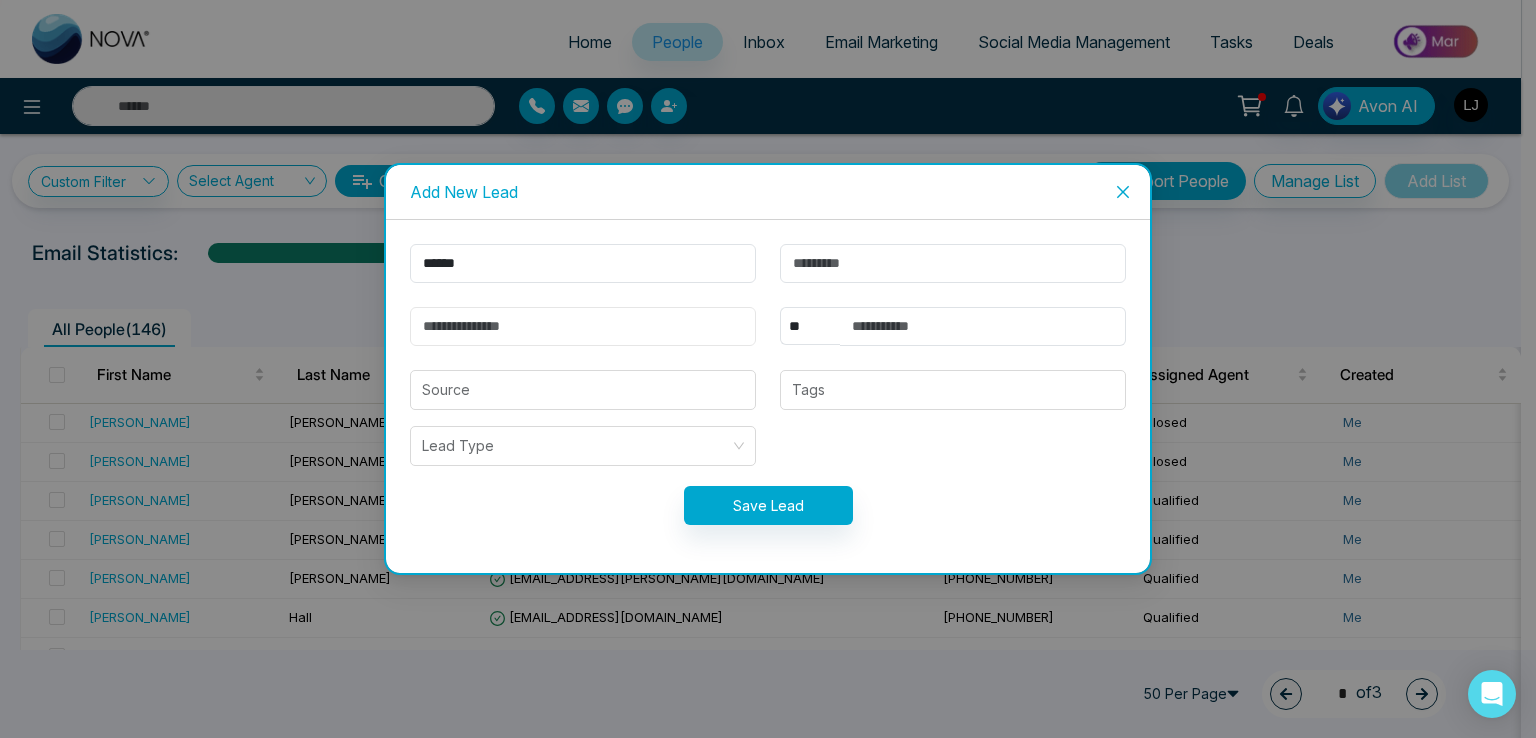 type on "**********" 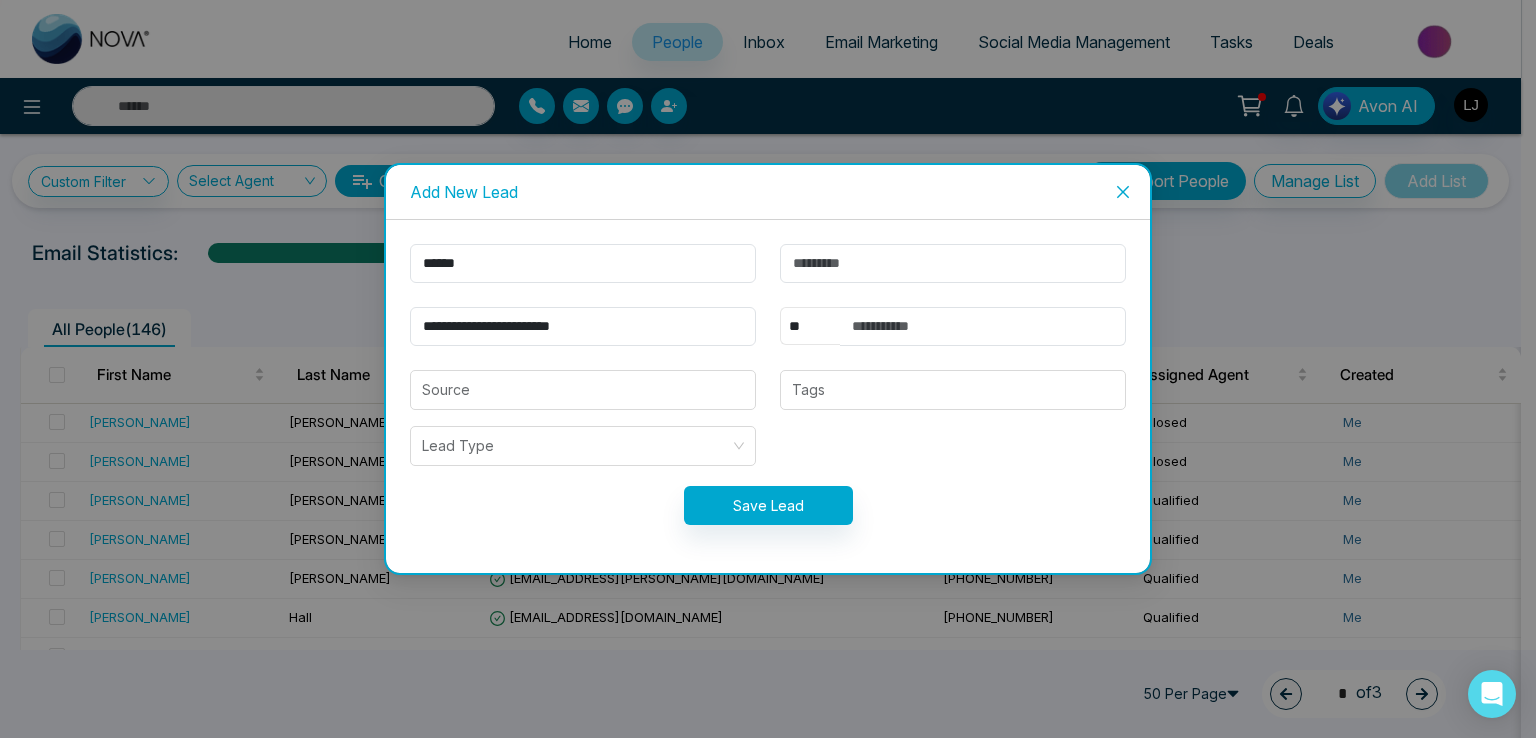 click on "** **** *** *** *** **** ***" at bounding box center (810, 326) 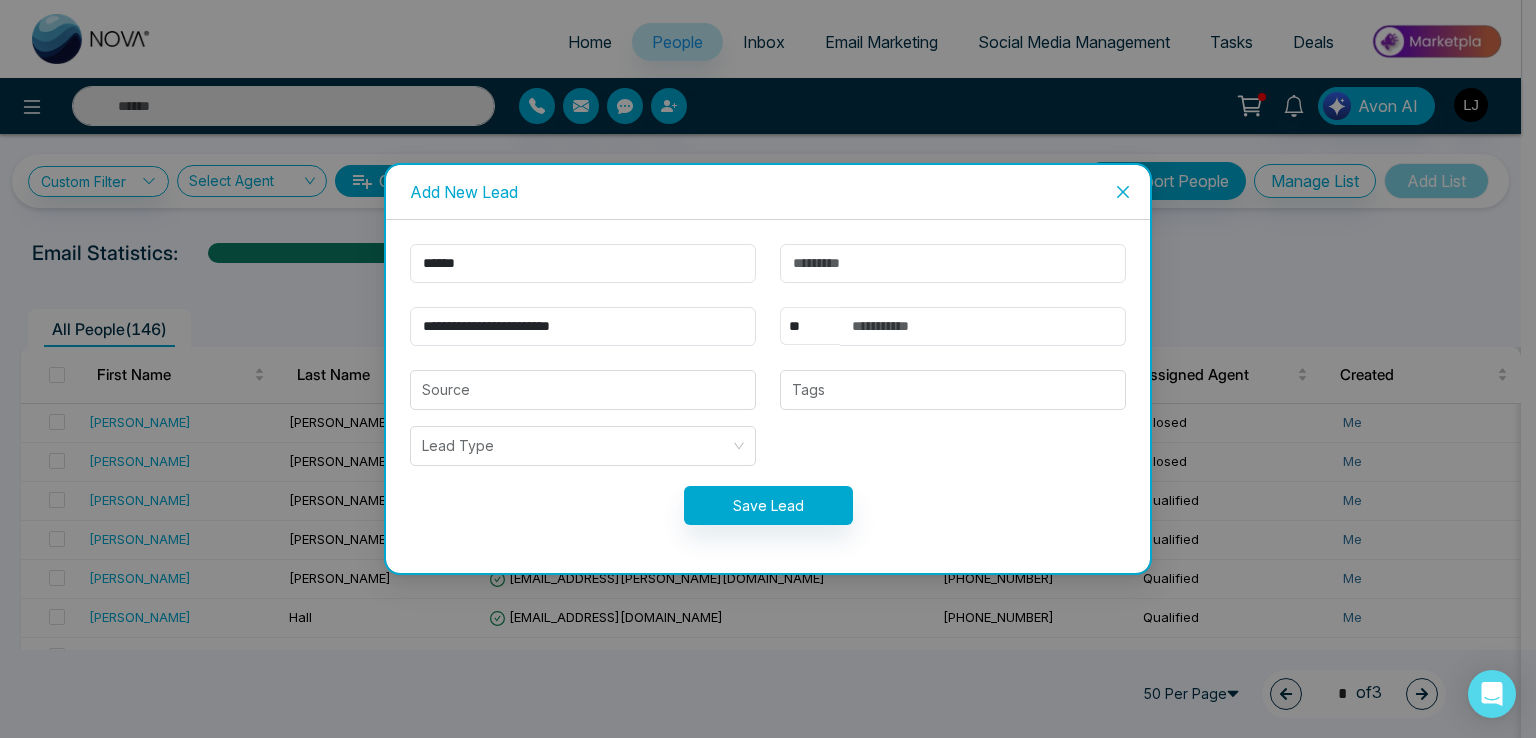 select on "***" 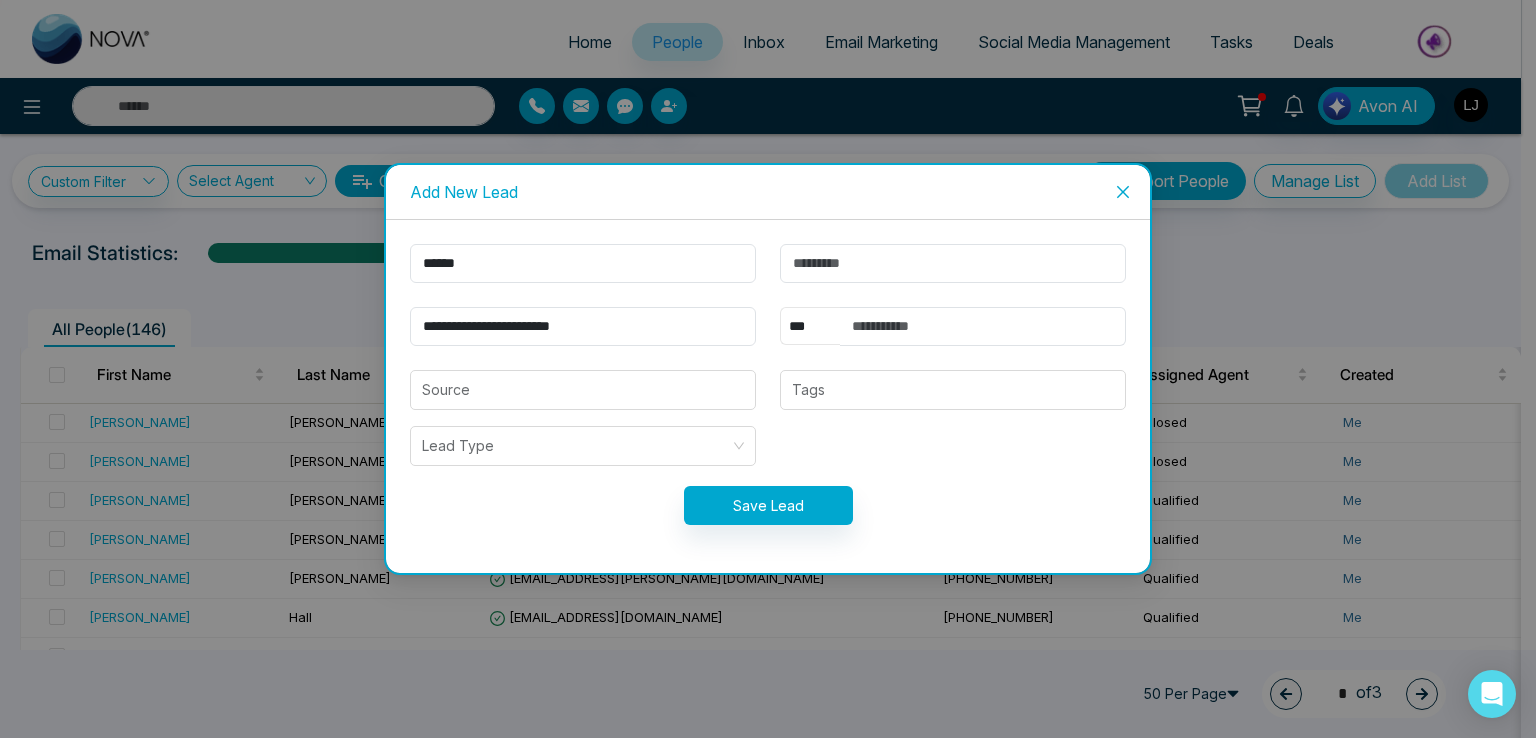 click on "** **** *** *** *** **** ***" at bounding box center [810, 326] 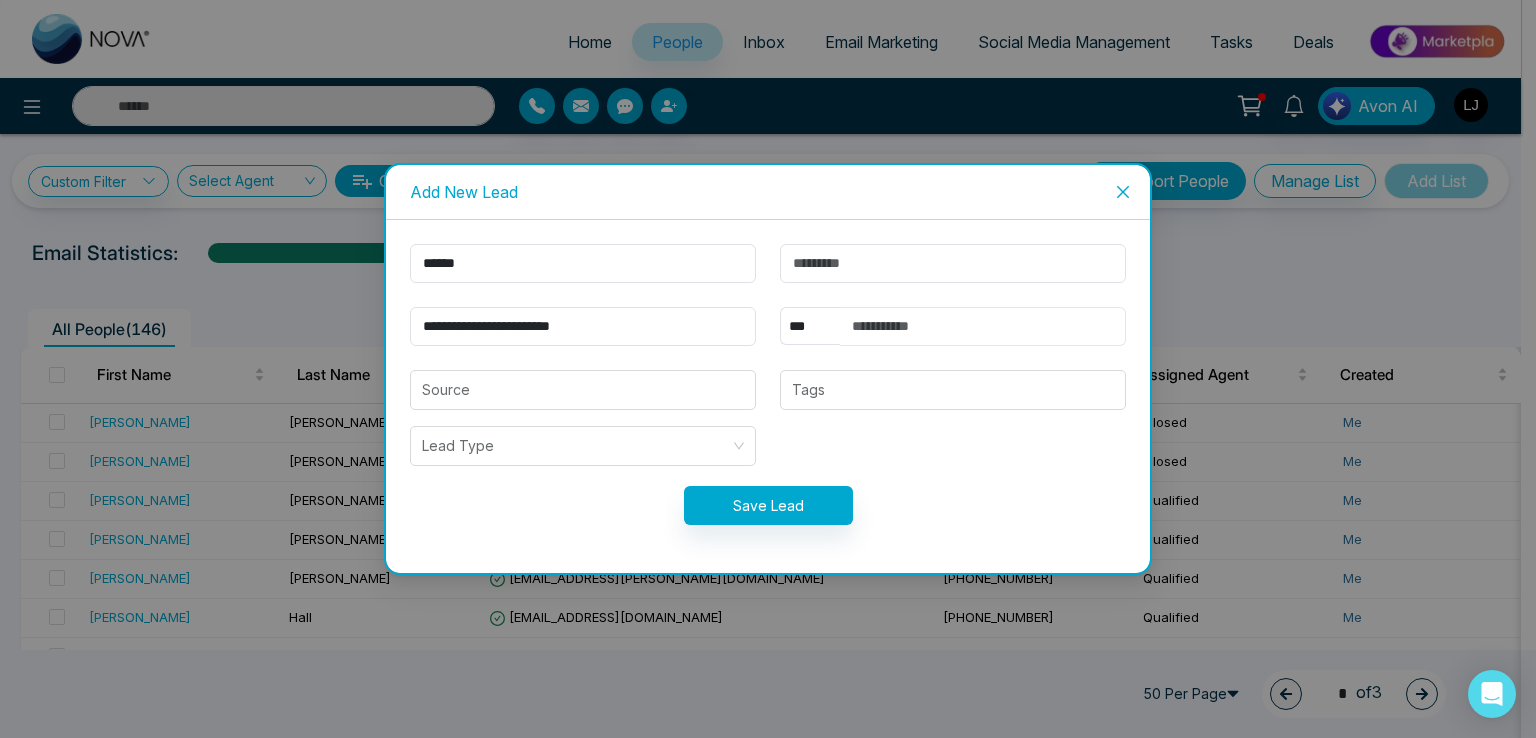 click at bounding box center [983, 326] 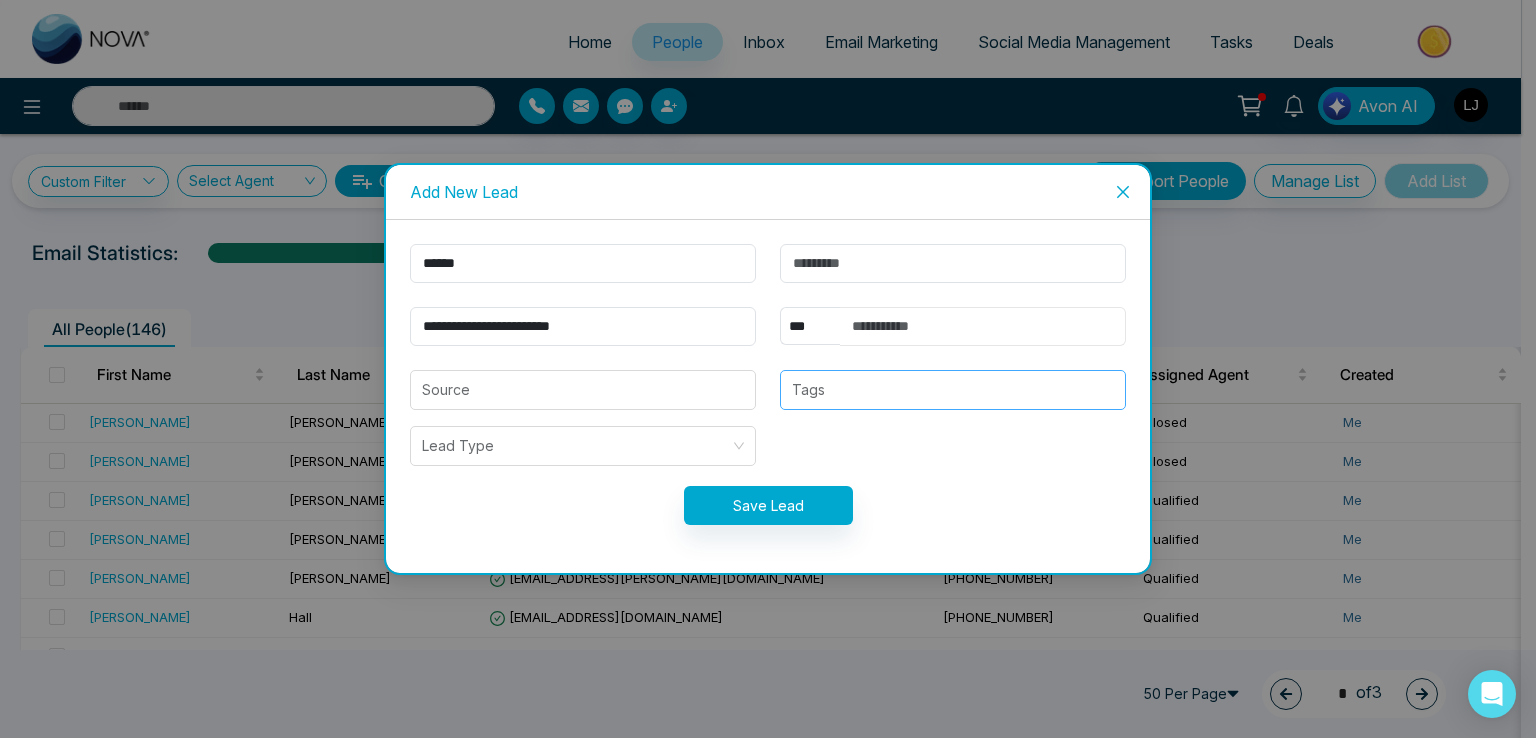 type on "**********" 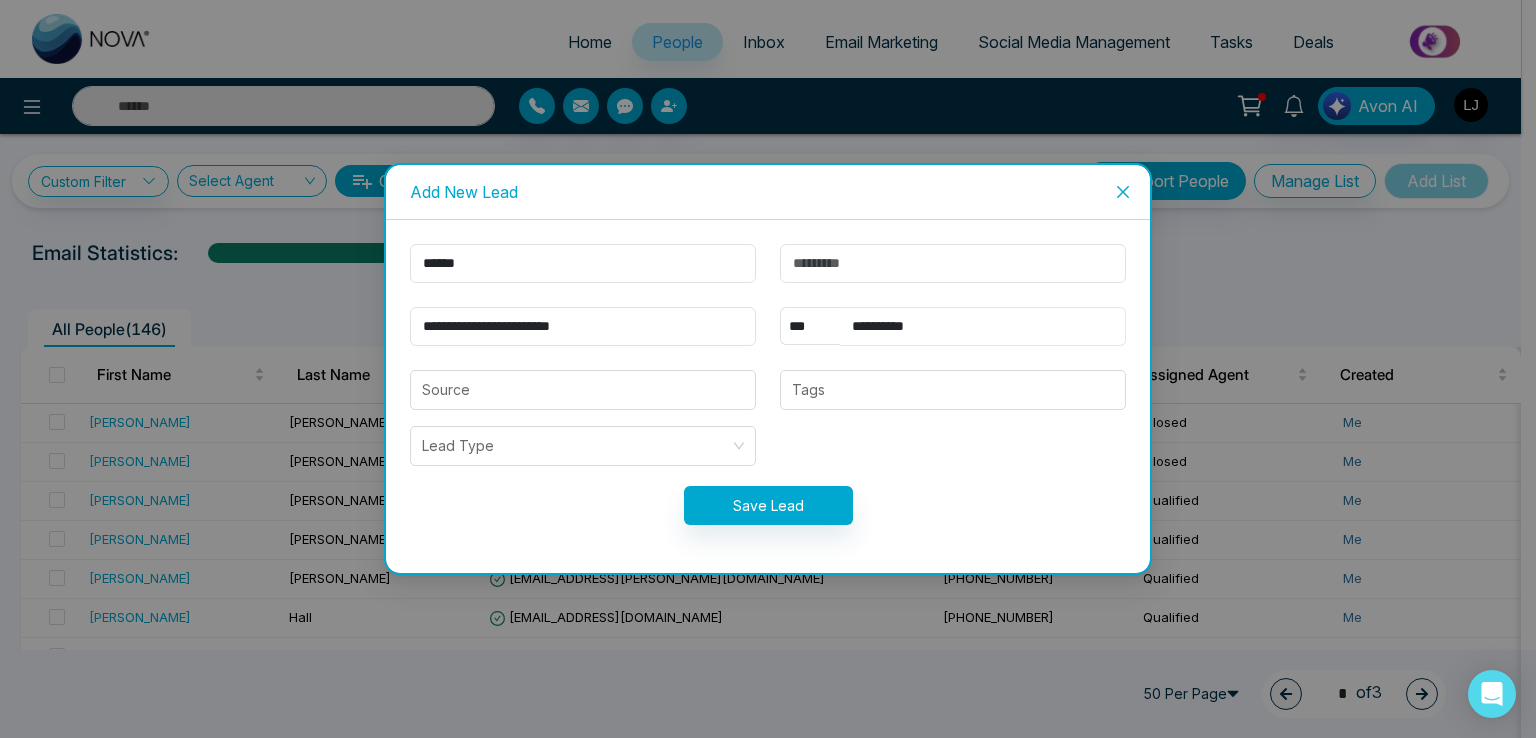 drag, startPoint x: 940, startPoint y: 326, endPoint x: 657, endPoint y: 331, distance: 283.04416 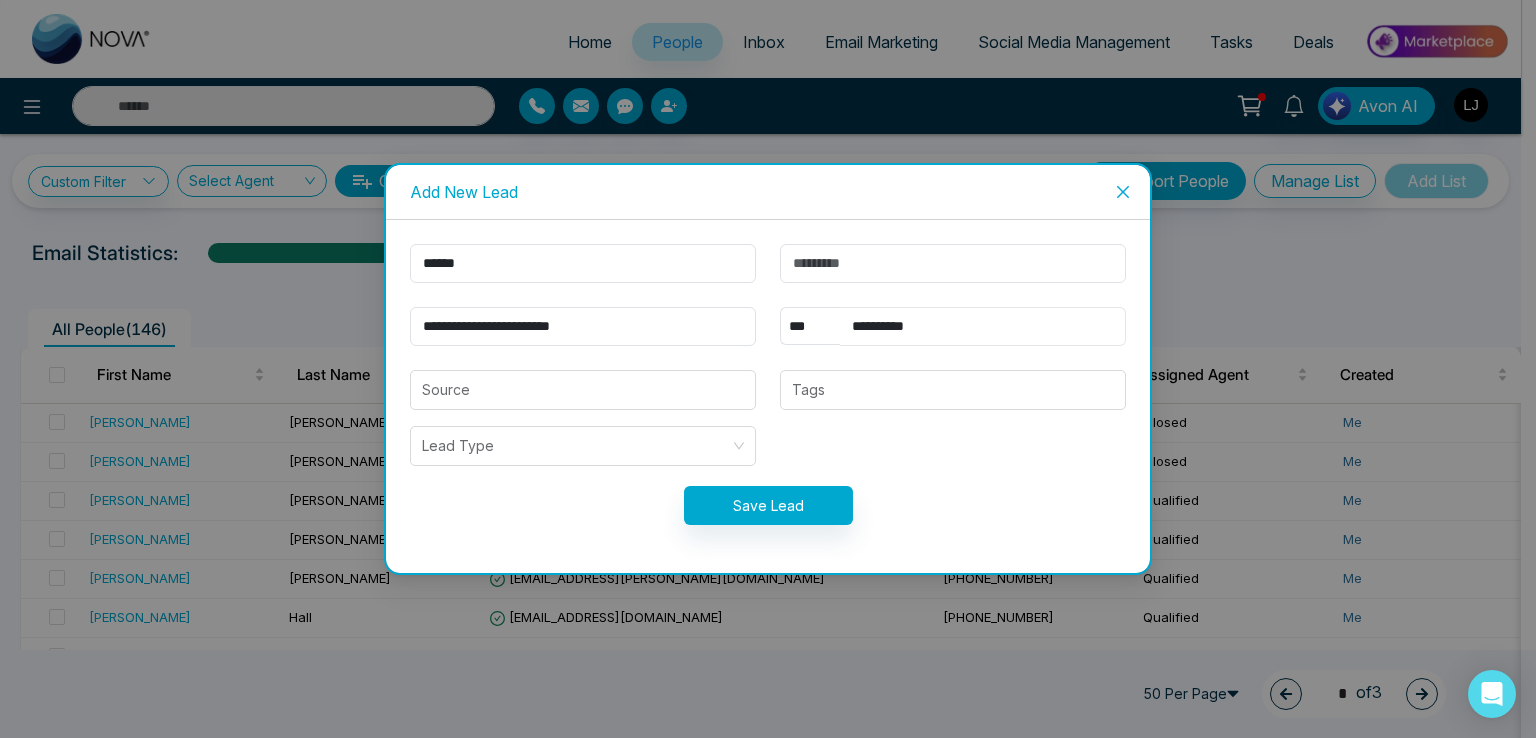 click on "**********" at bounding box center [768, 396] 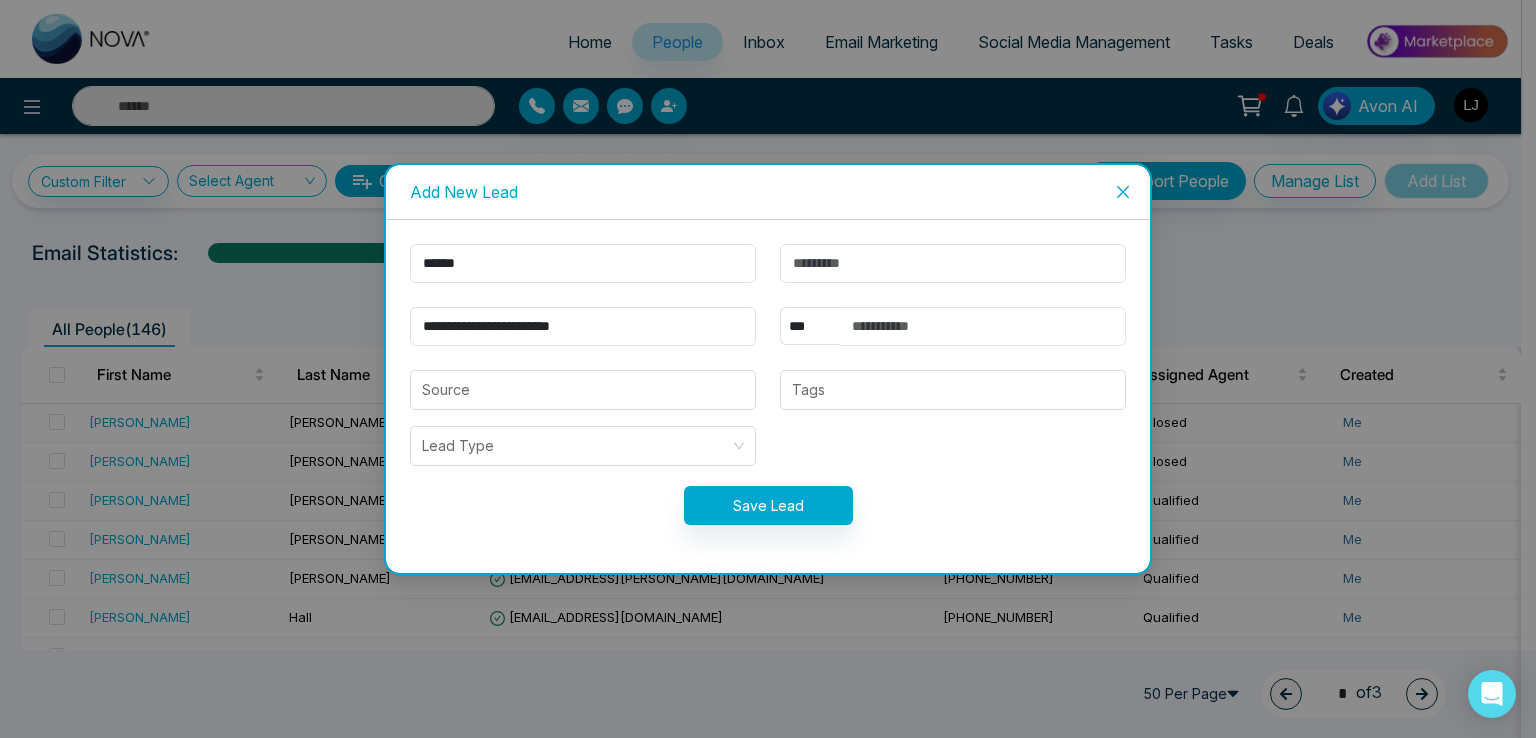 click at bounding box center (983, 326) 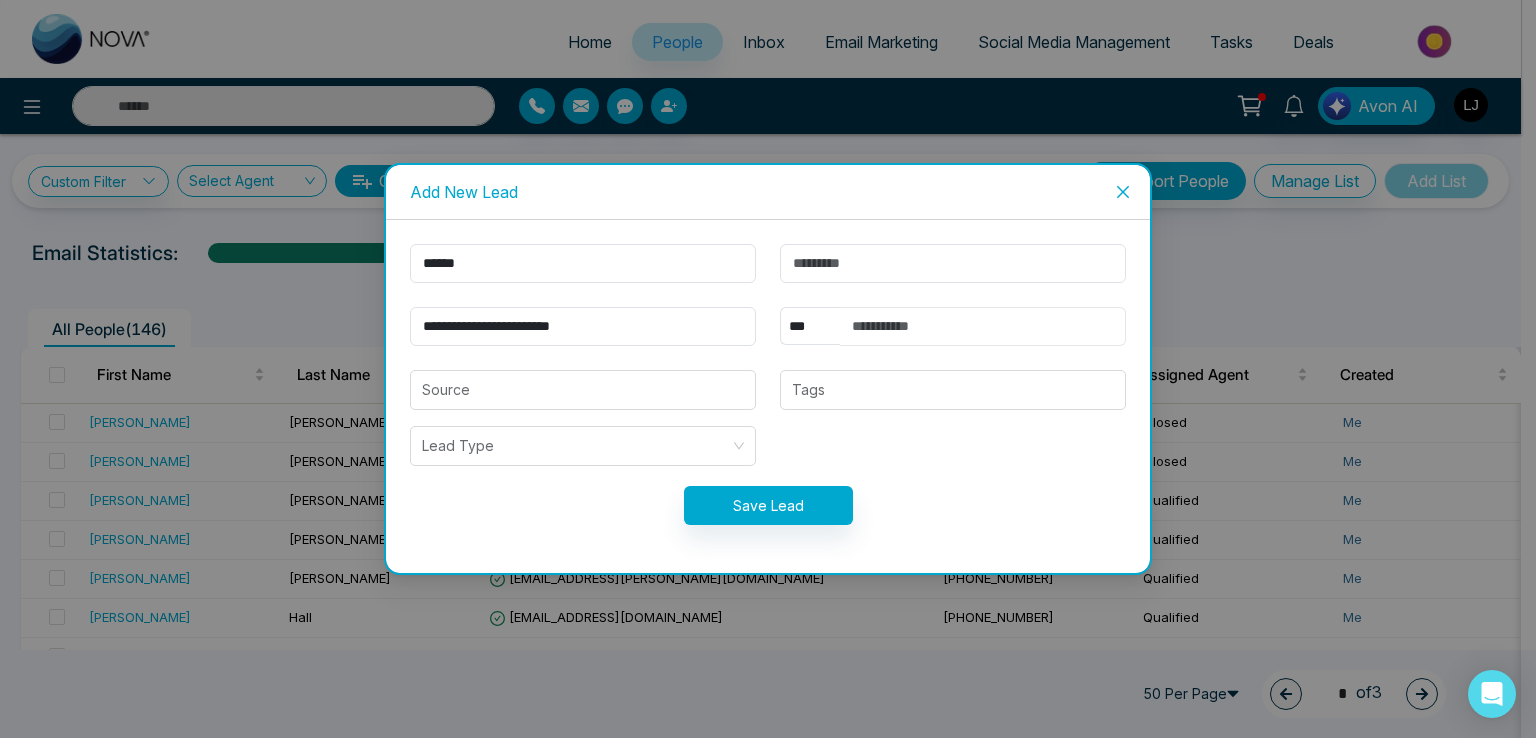 type on "**********" 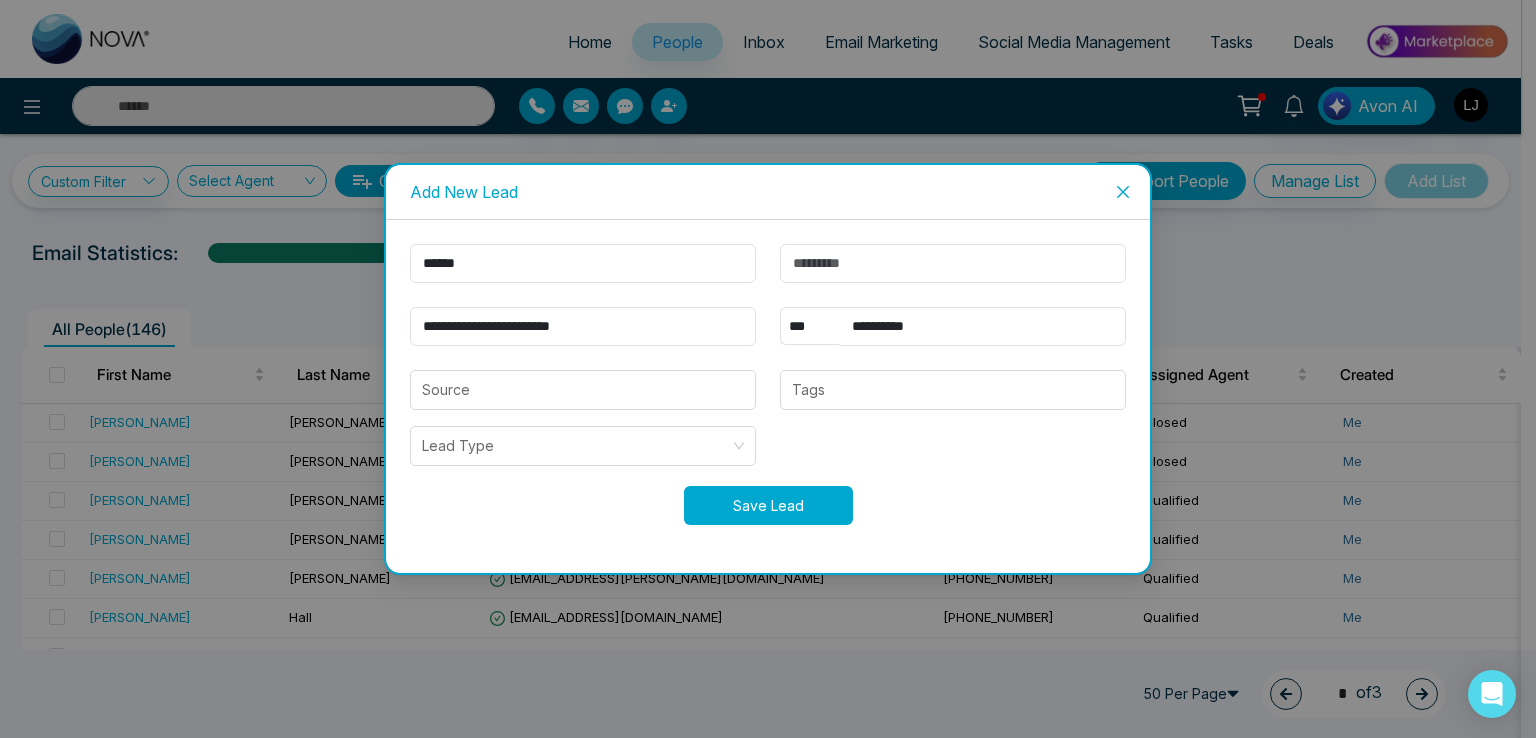 click on "Save Lead" at bounding box center [768, 505] 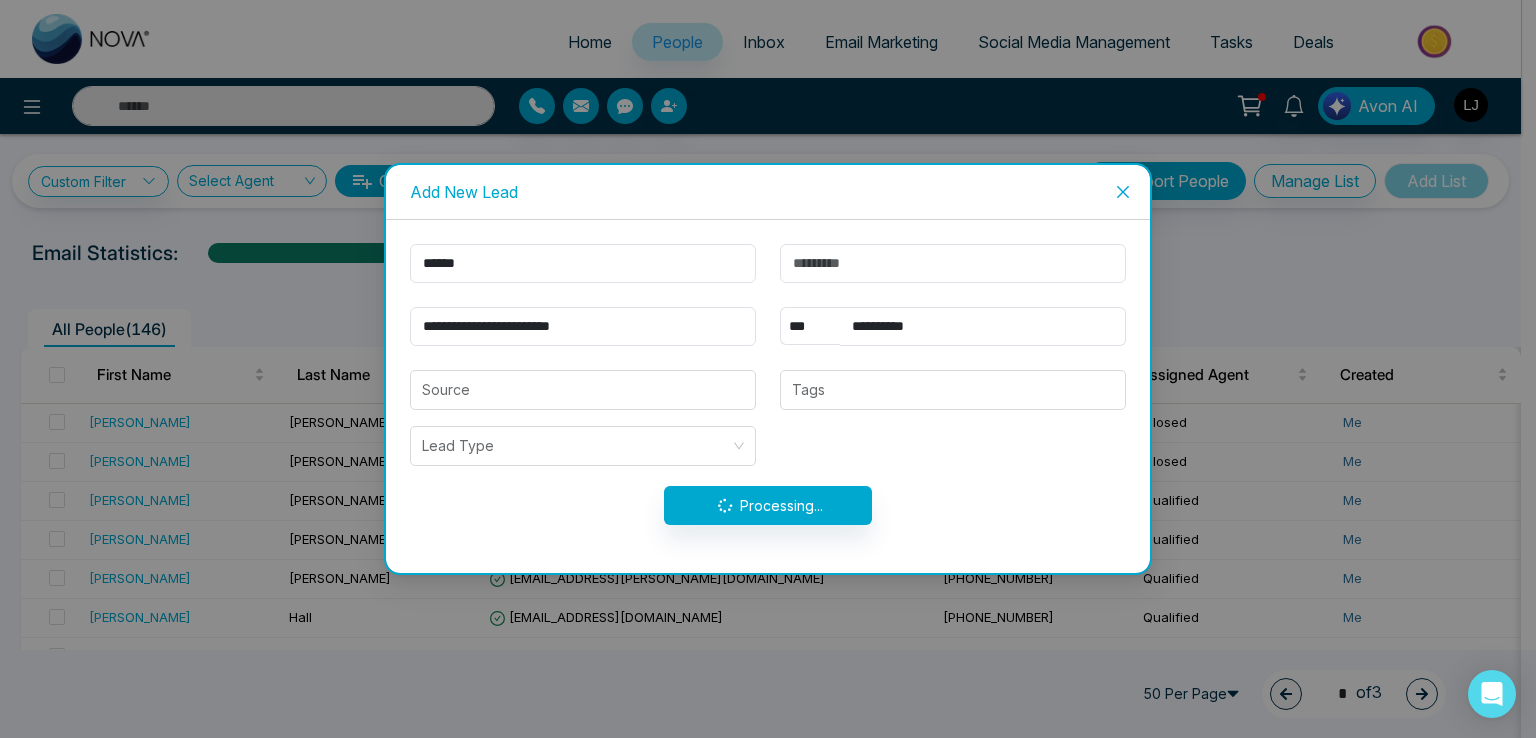 type on "***" 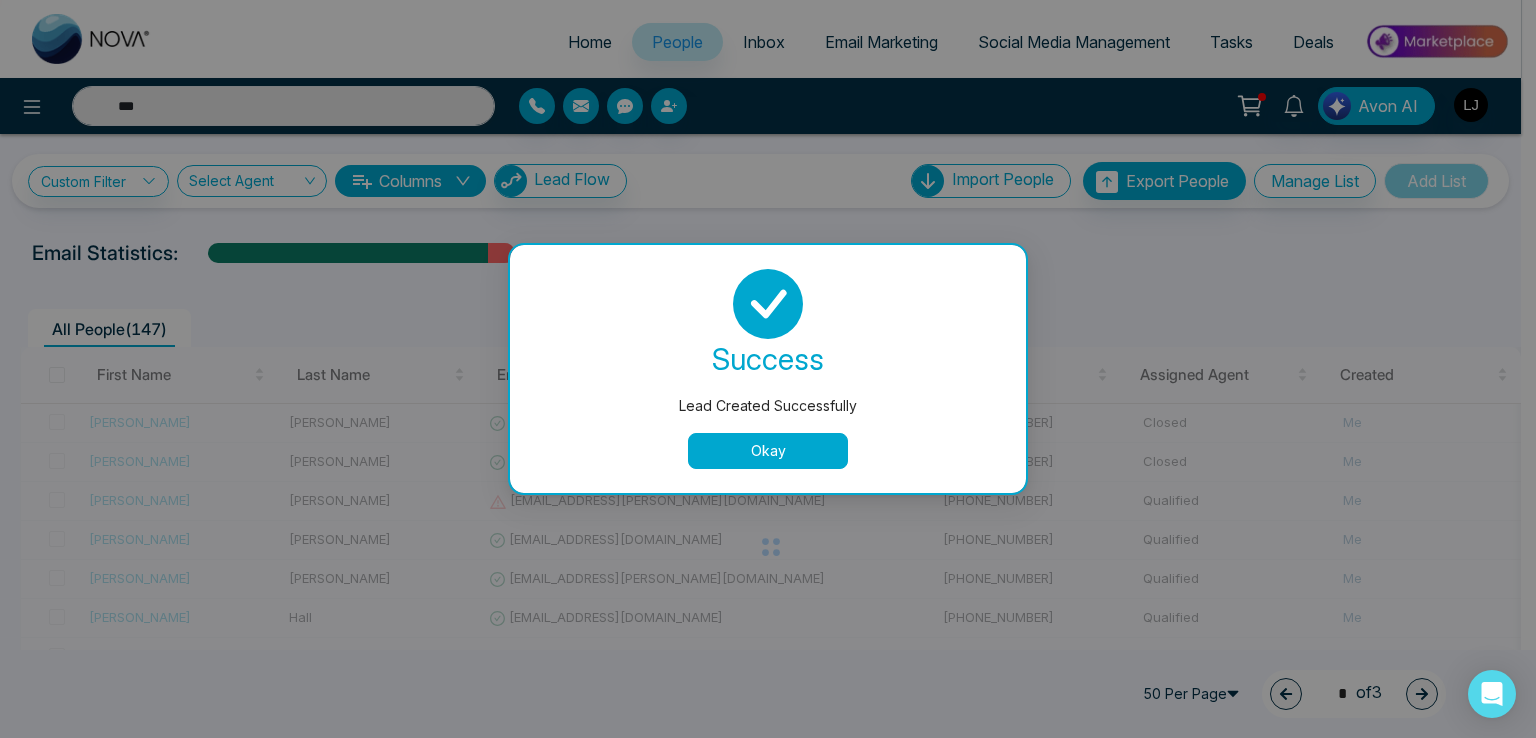 click on "Lead Created Successfully success Lead Created Successfully   Okay" at bounding box center (768, 369) 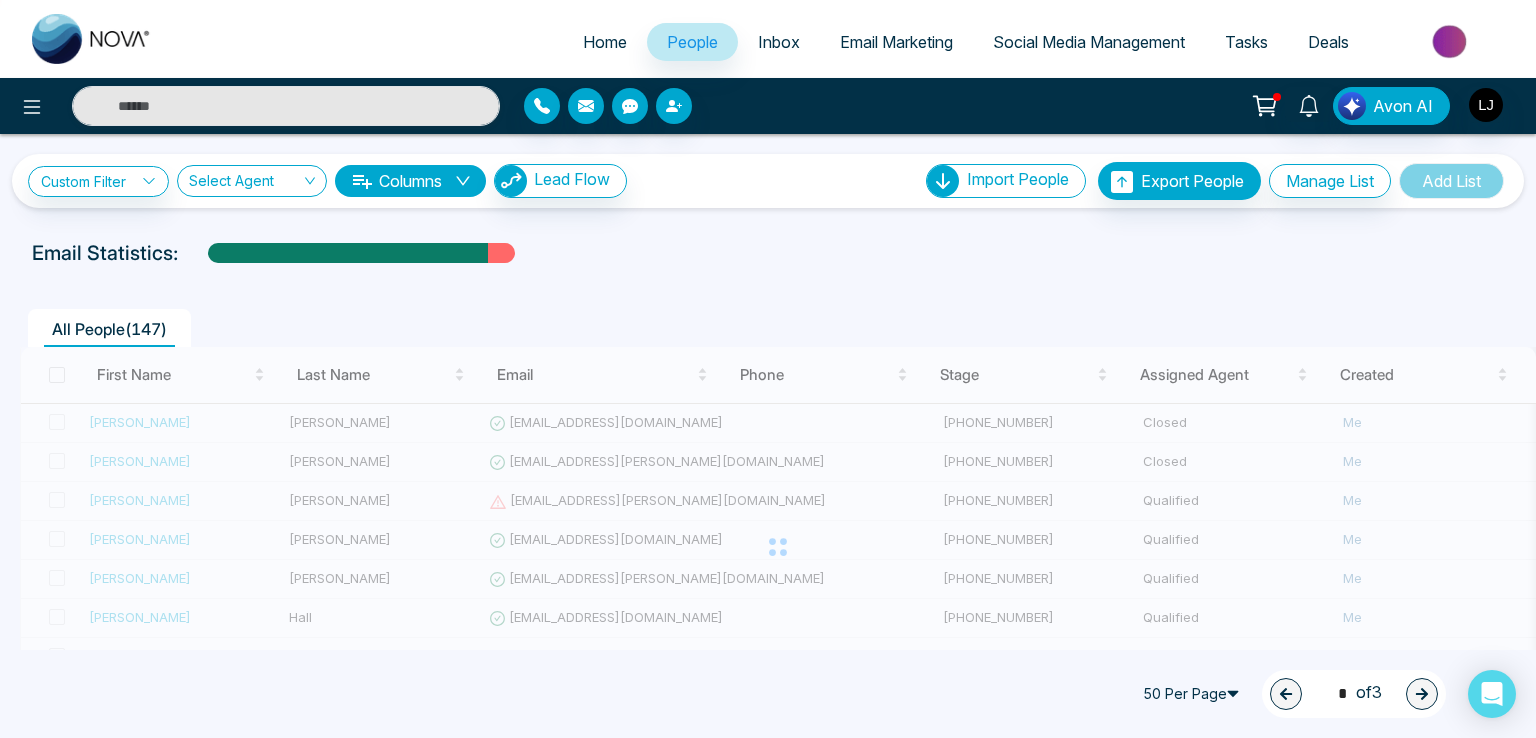 type on "***" 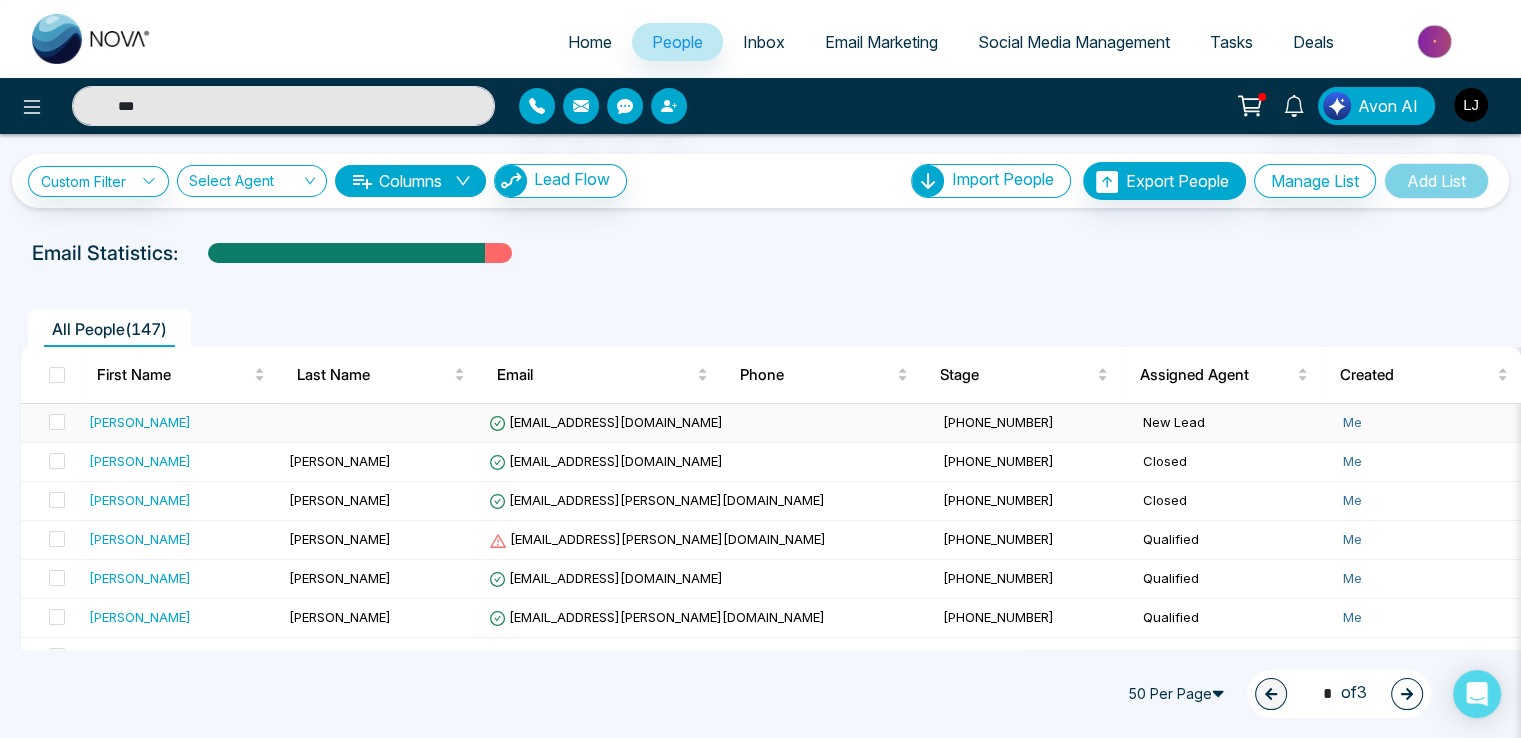 click on "lokeshjoshi6454@gmail.com" at bounding box center (606, 422) 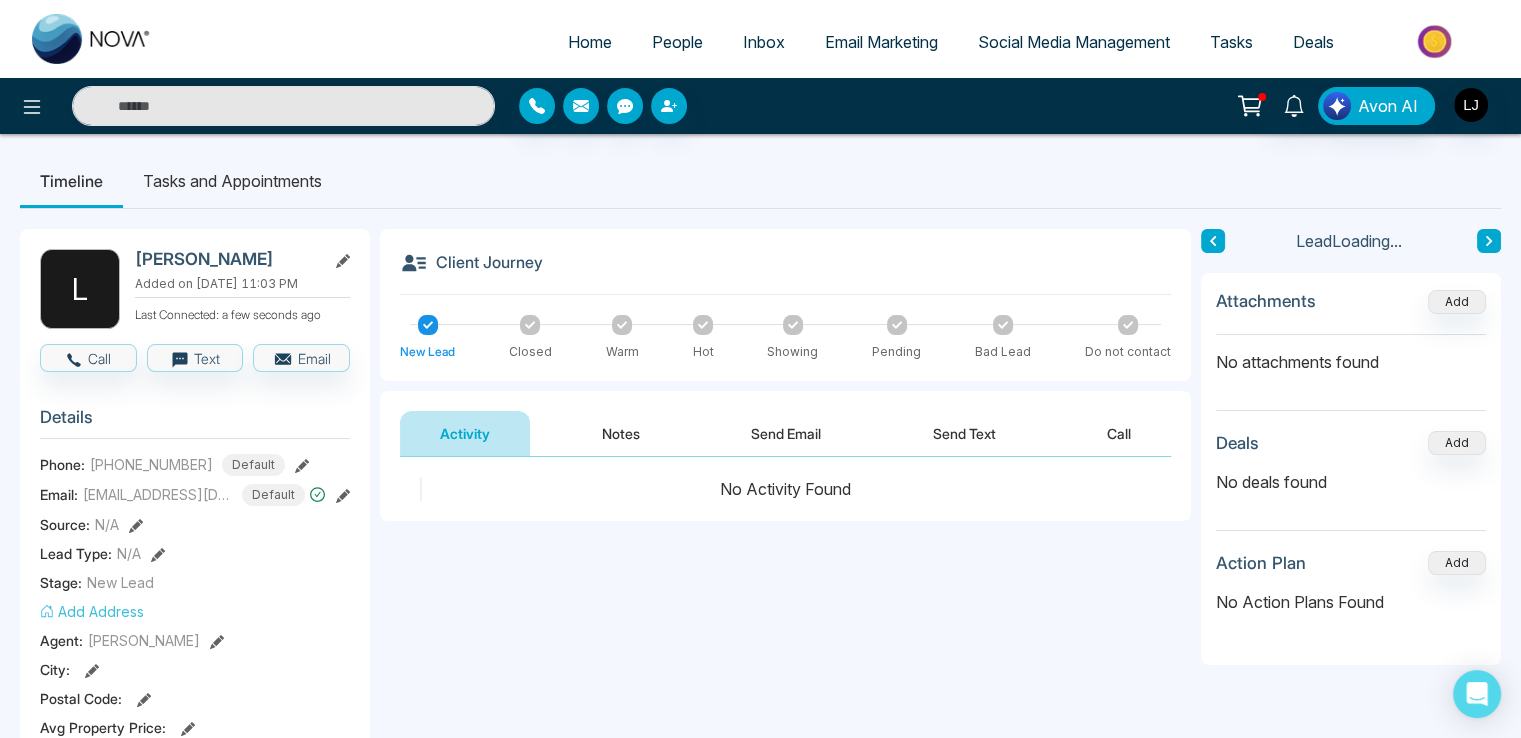 click on "Call" at bounding box center (1119, 433) 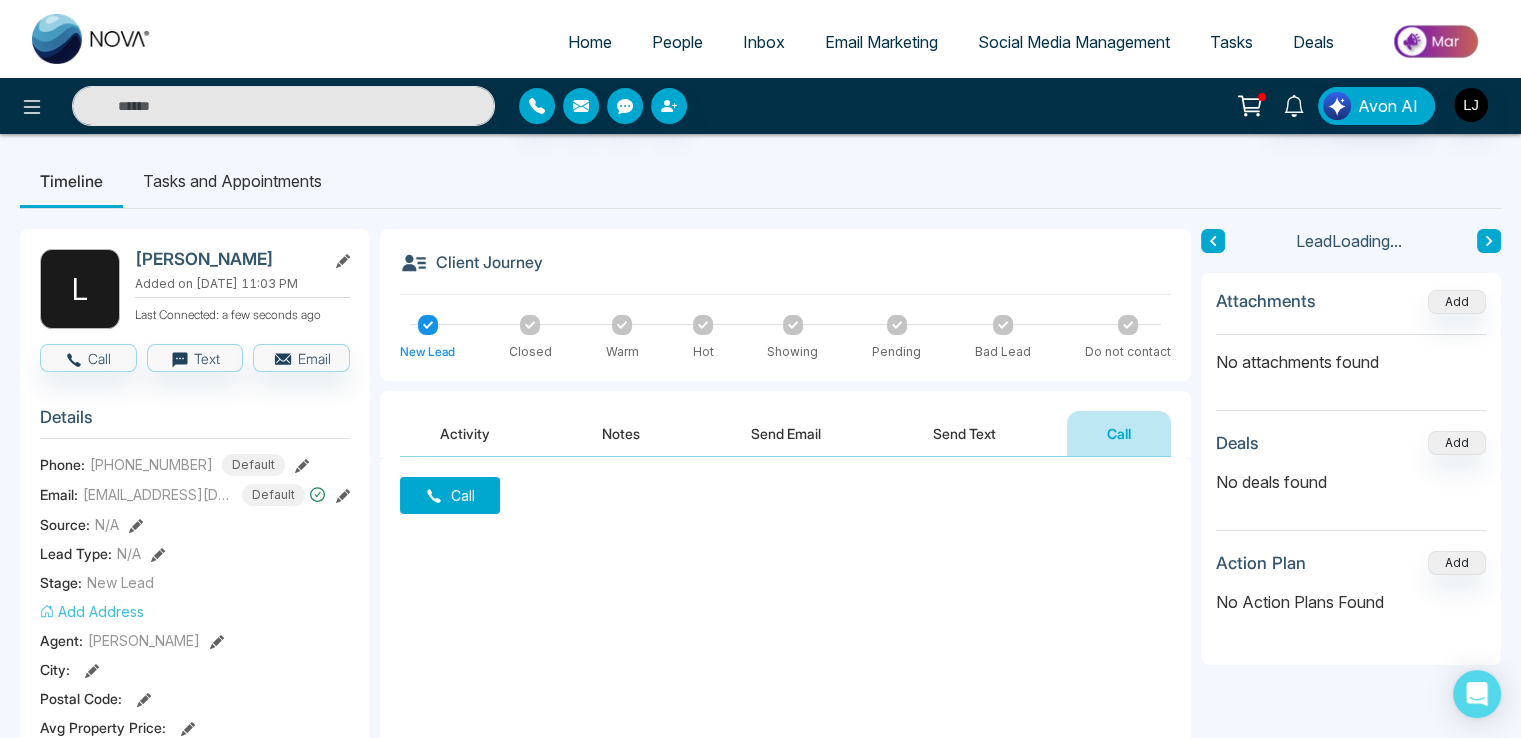 click on "Call" at bounding box center (450, 495) 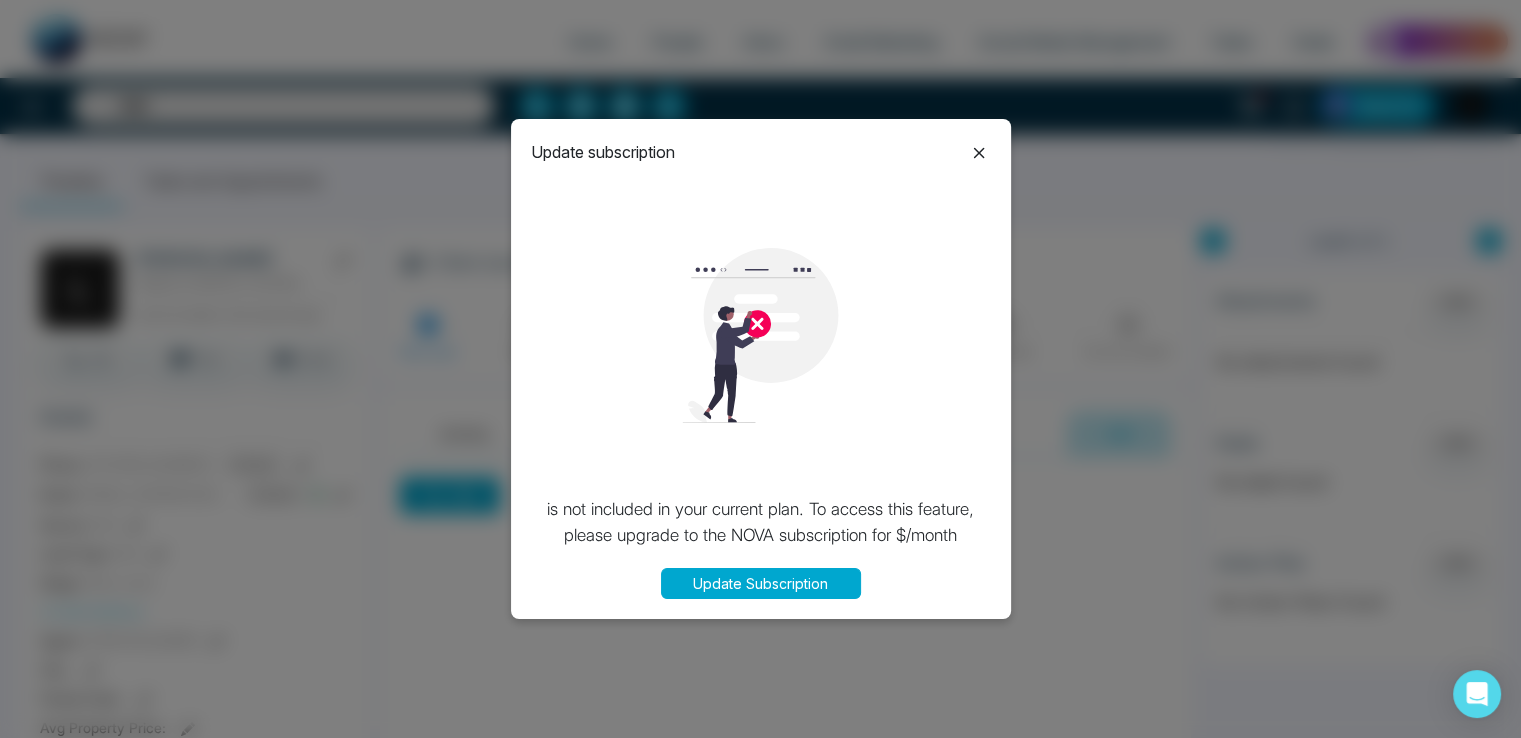 click on "Update Subscription" at bounding box center (761, 583) 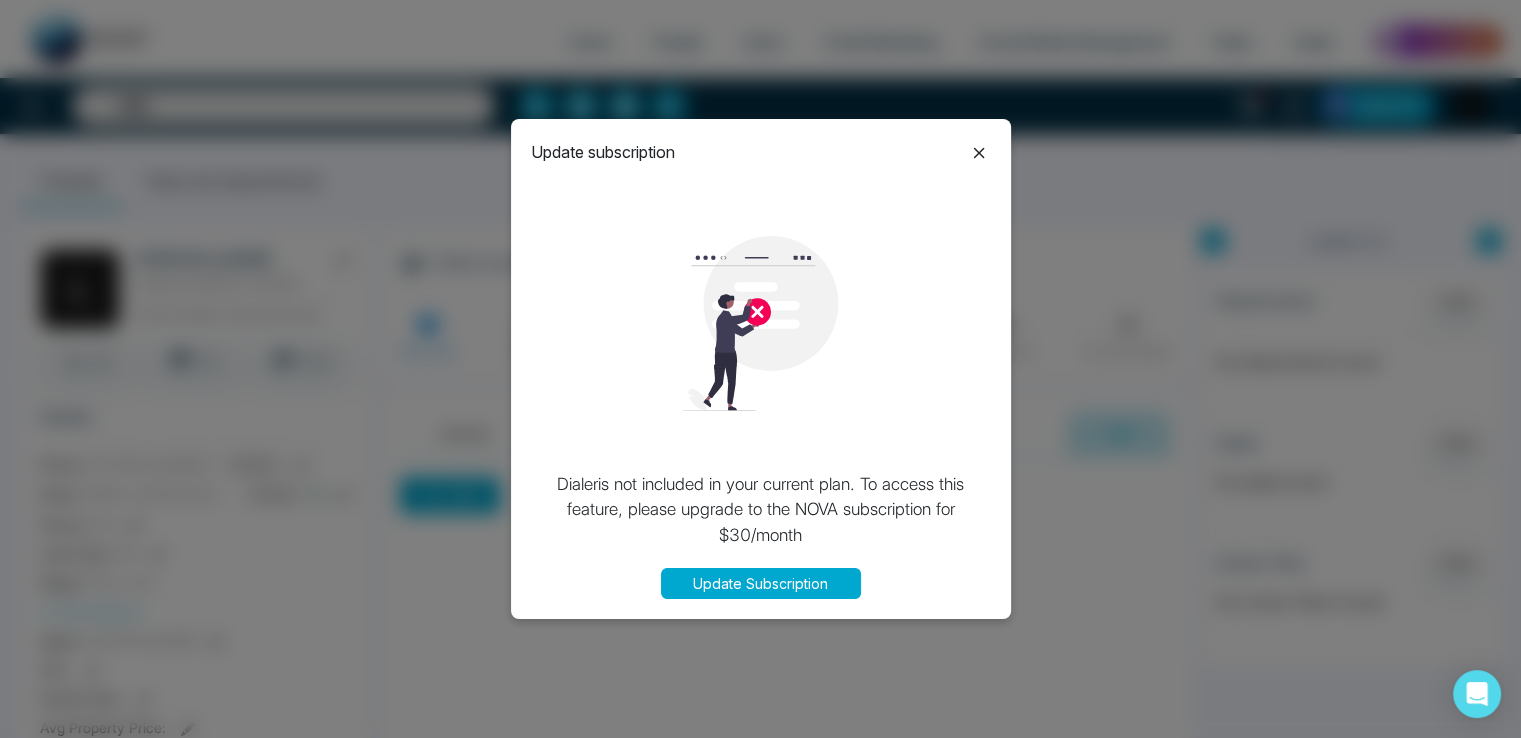 click on "Update Subscription" at bounding box center [761, 583] 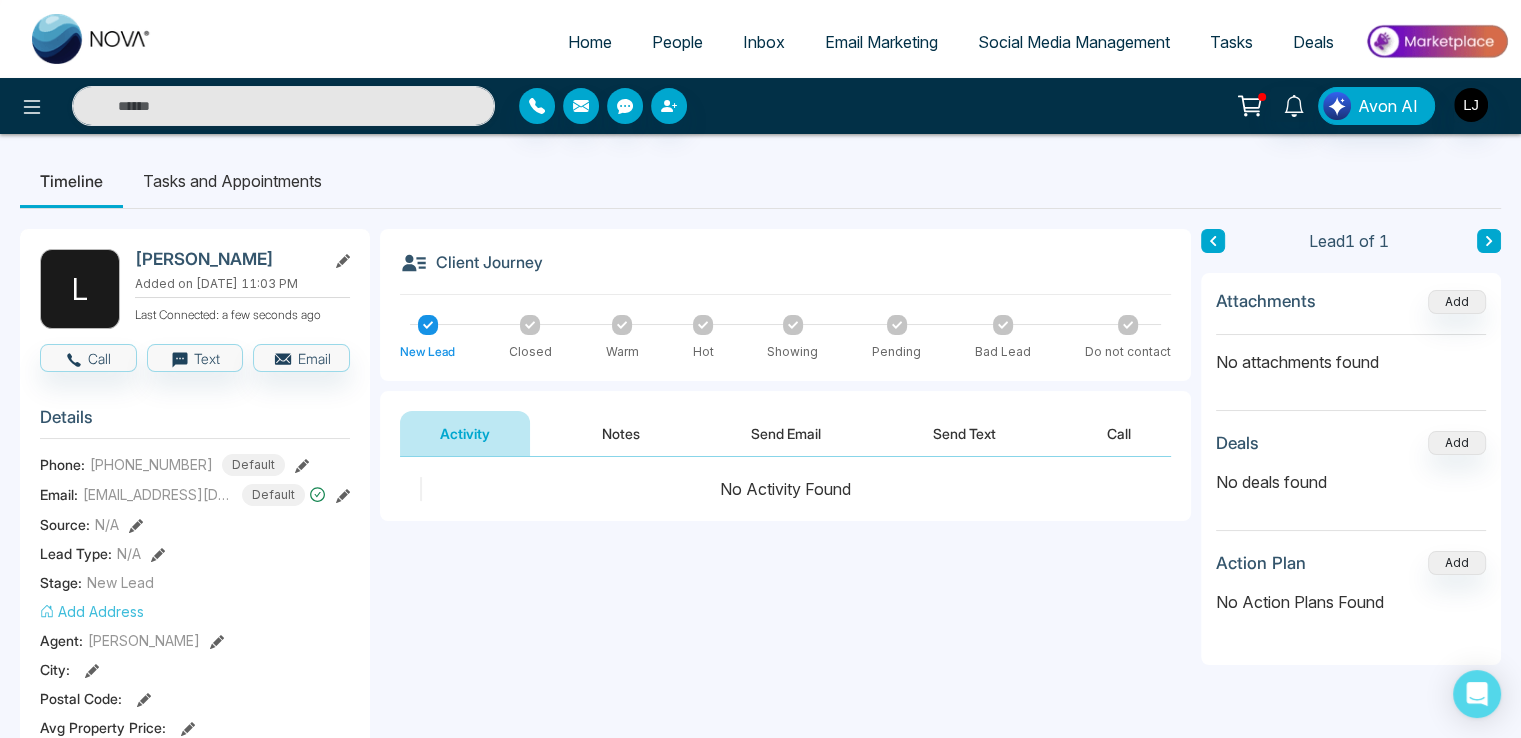 click on "Call" at bounding box center (1119, 433) 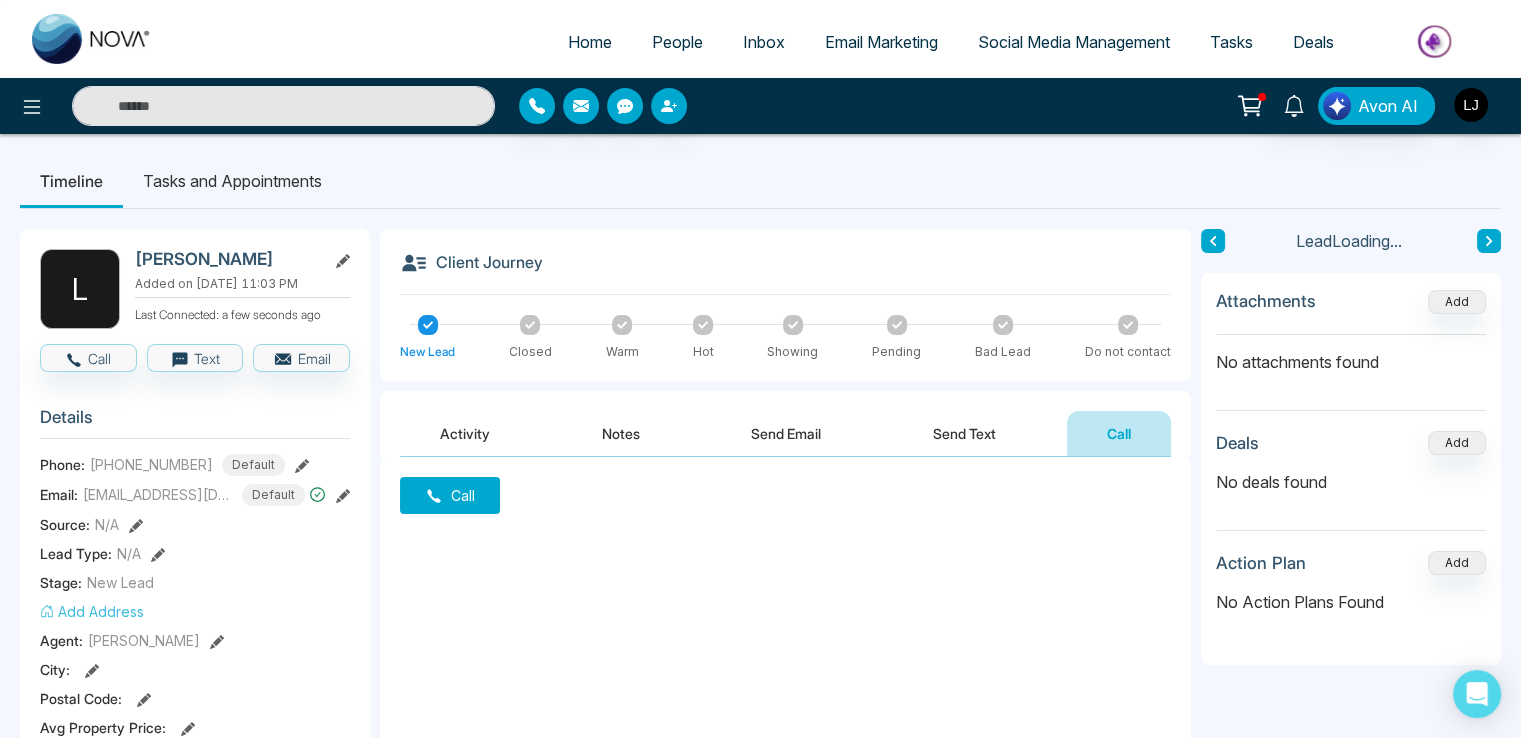 click on "Call" at bounding box center (450, 495) 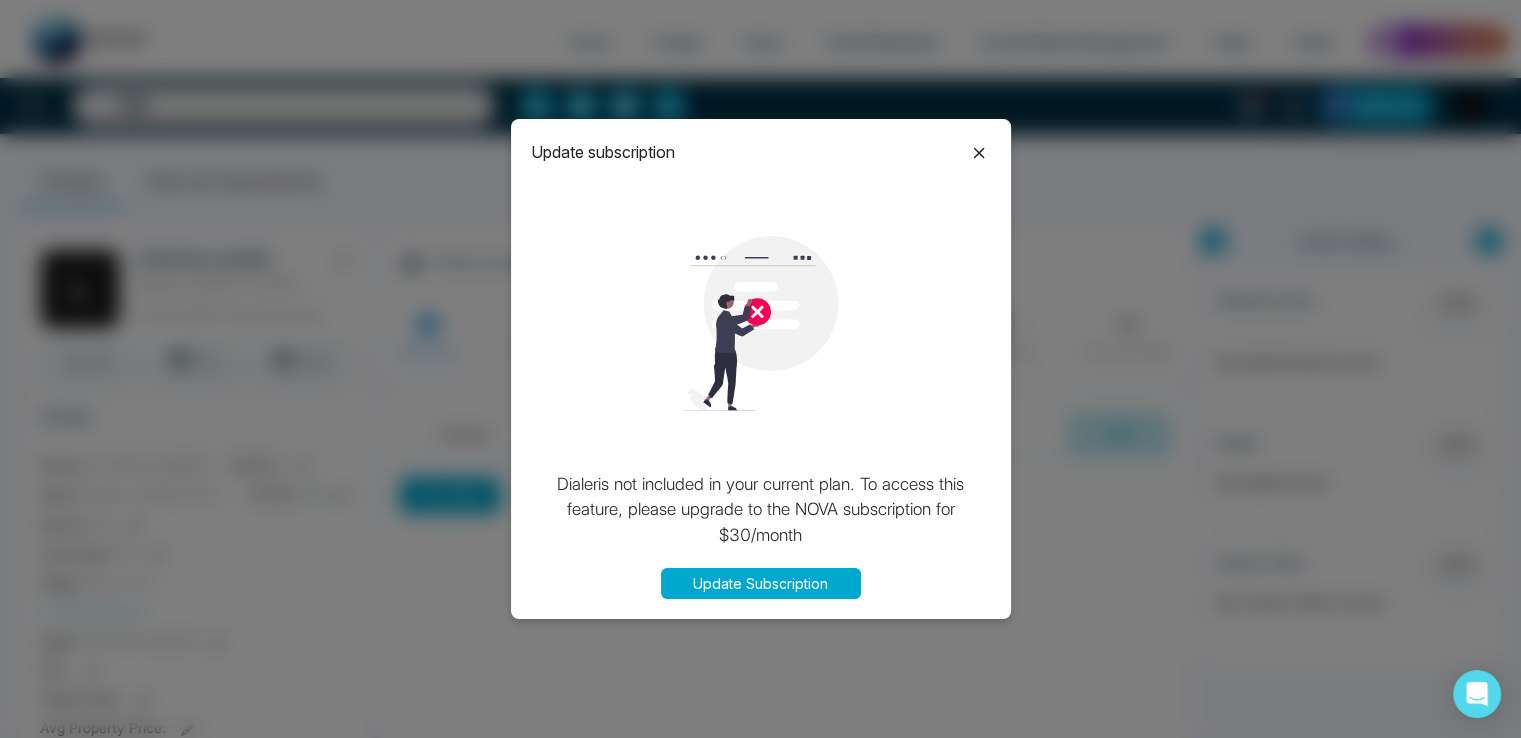 click on "Update Subscription" at bounding box center [761, 583] 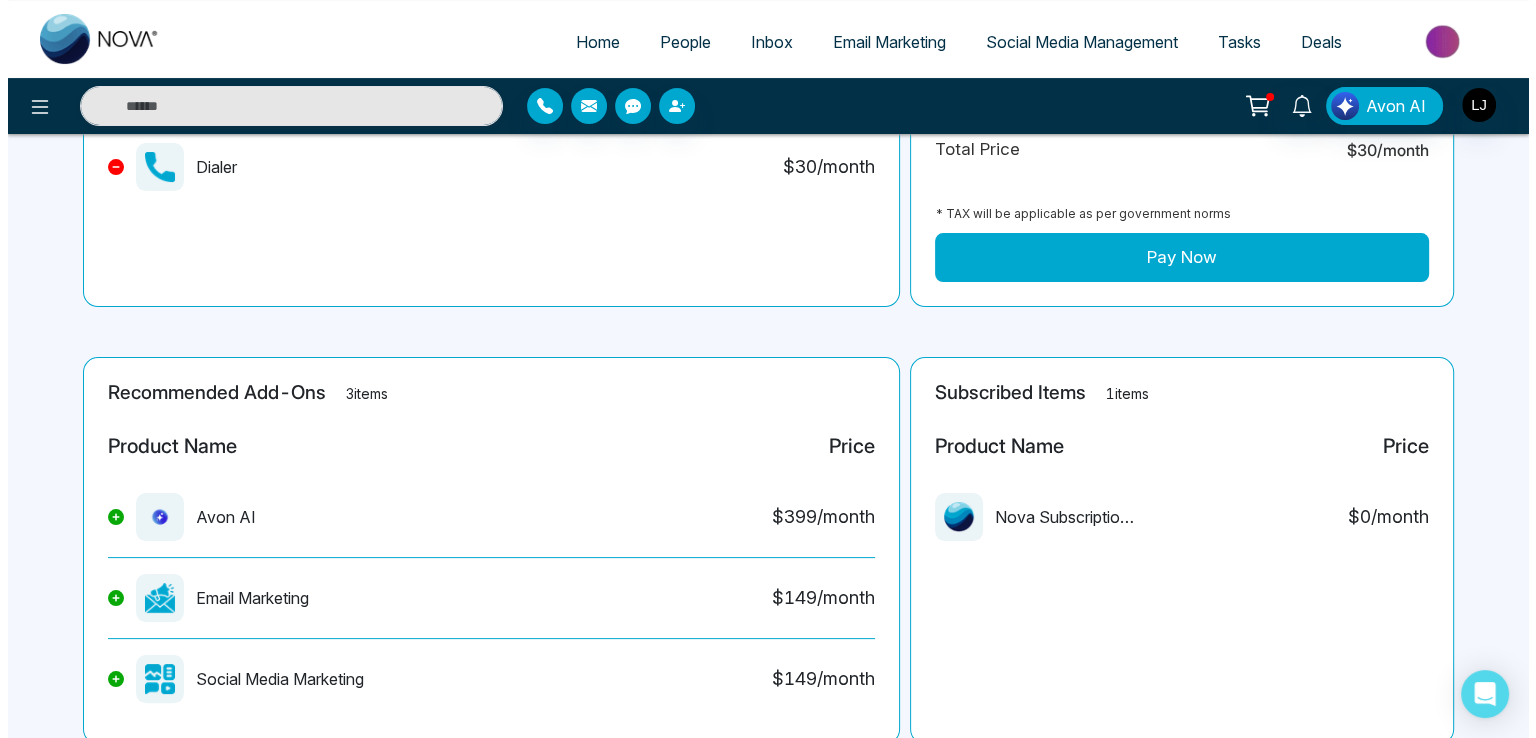 scroll, scrollTop: 221, scrollLeft: 0, axis: vertical 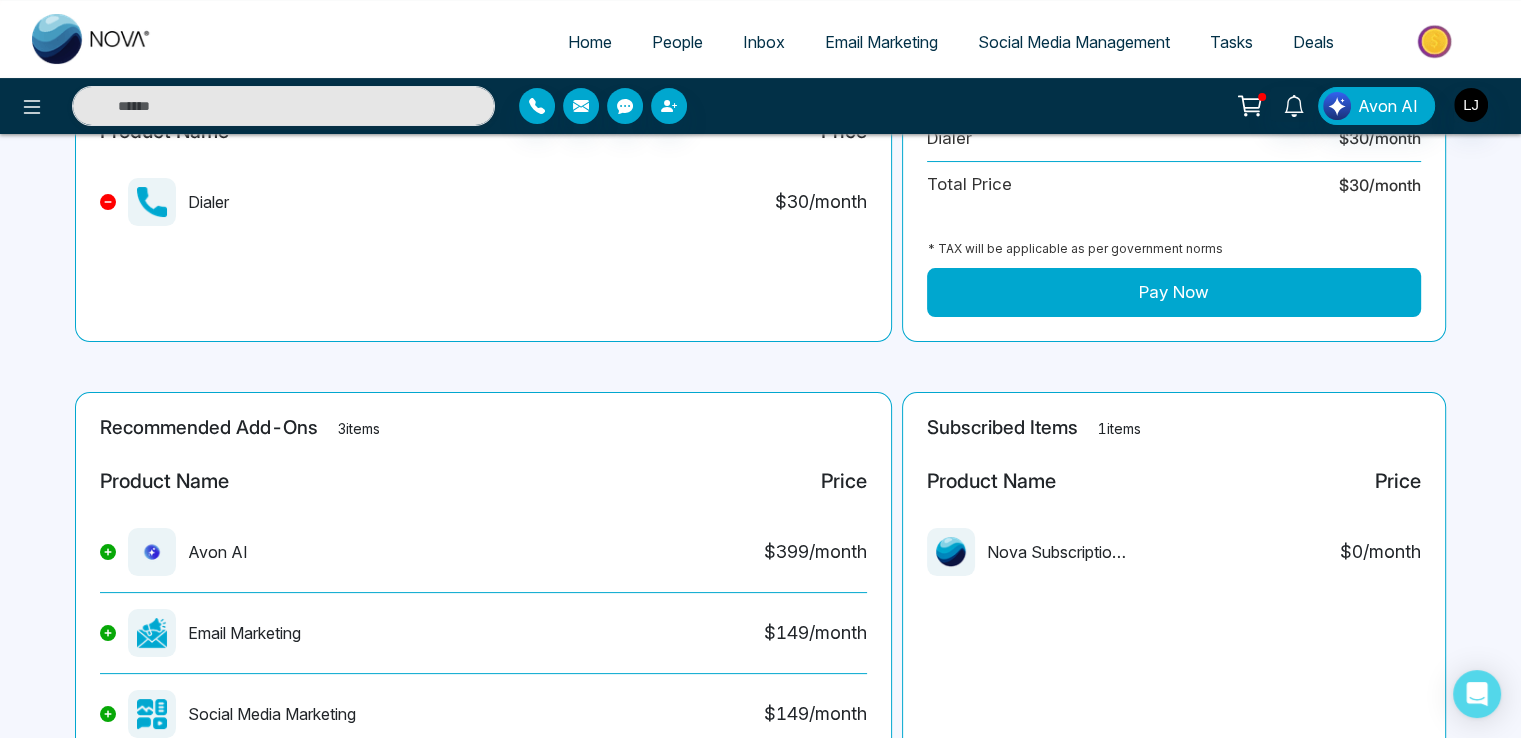 click on "Pay Now" at bounding box center (1174, 293) 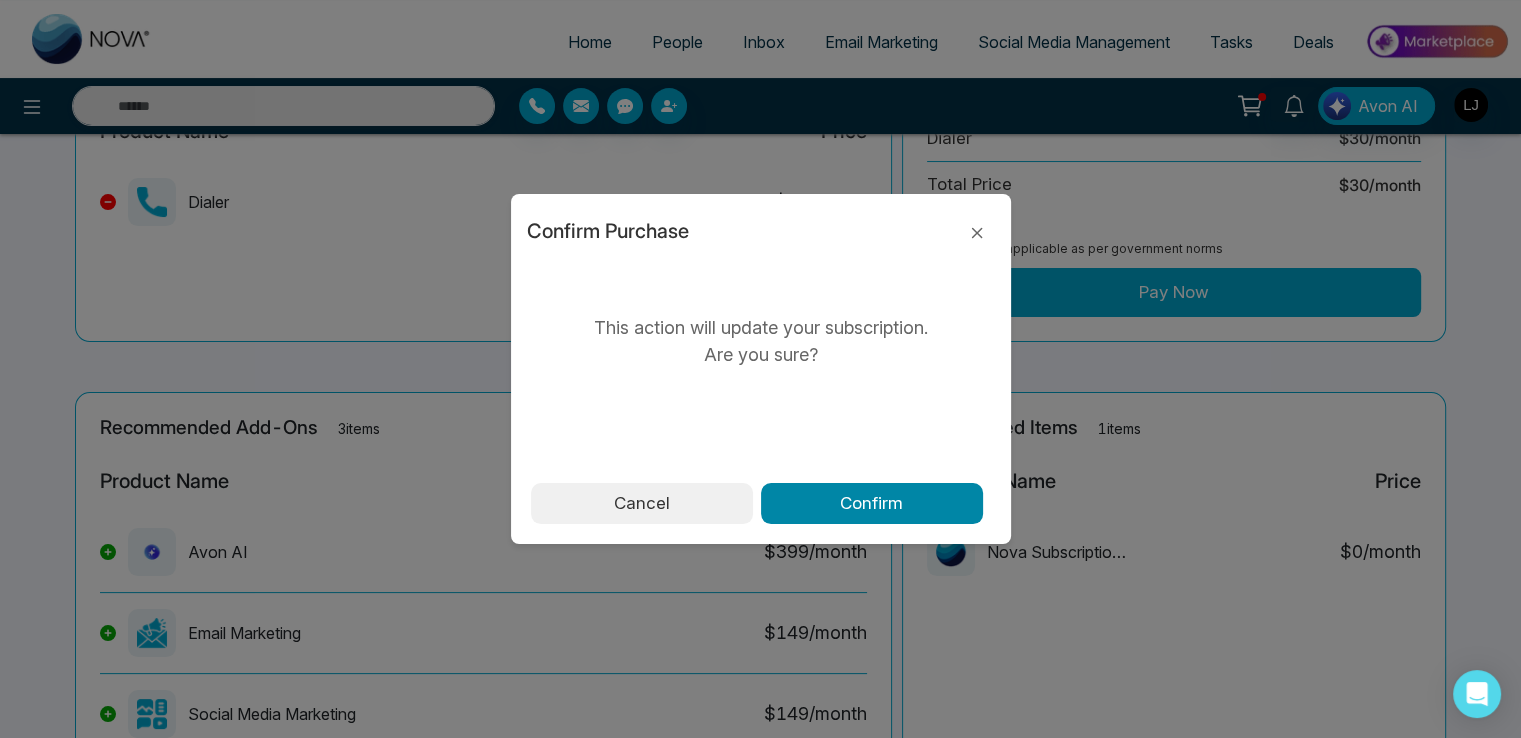 click on "Confirm" at bounding box center [872, 504] 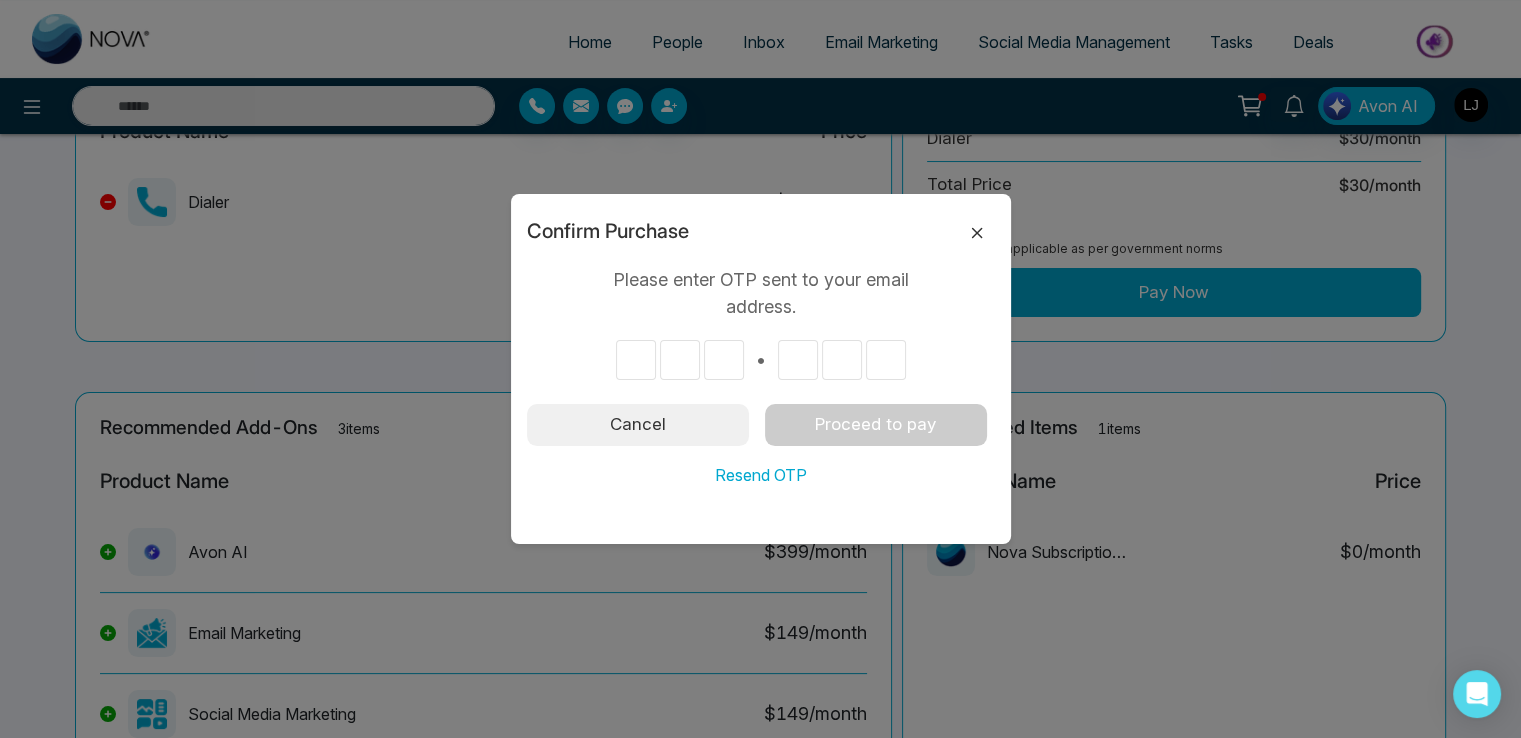 click 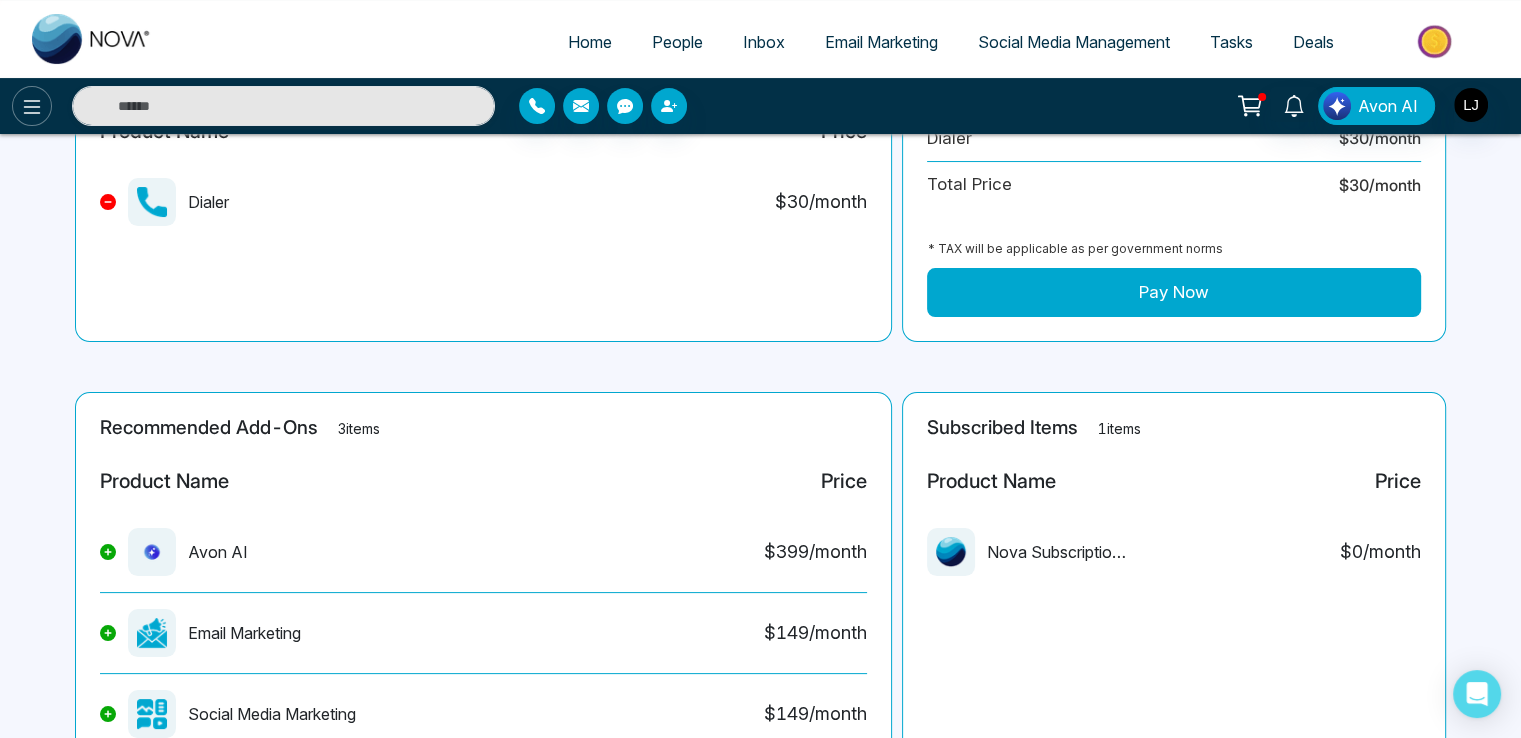 click at bounding box center (32, 106) 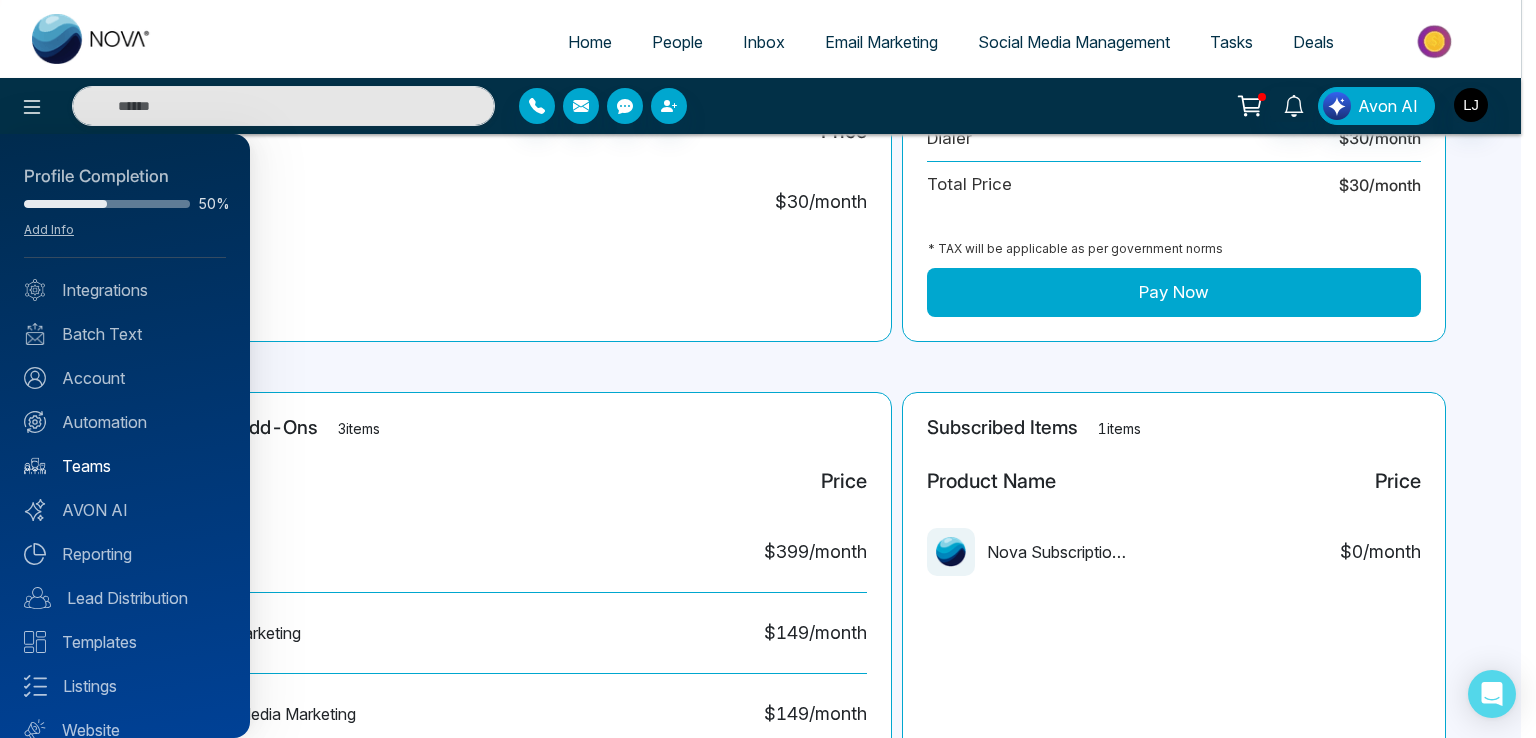 click on "Teams" at bounding box center [125, 466] 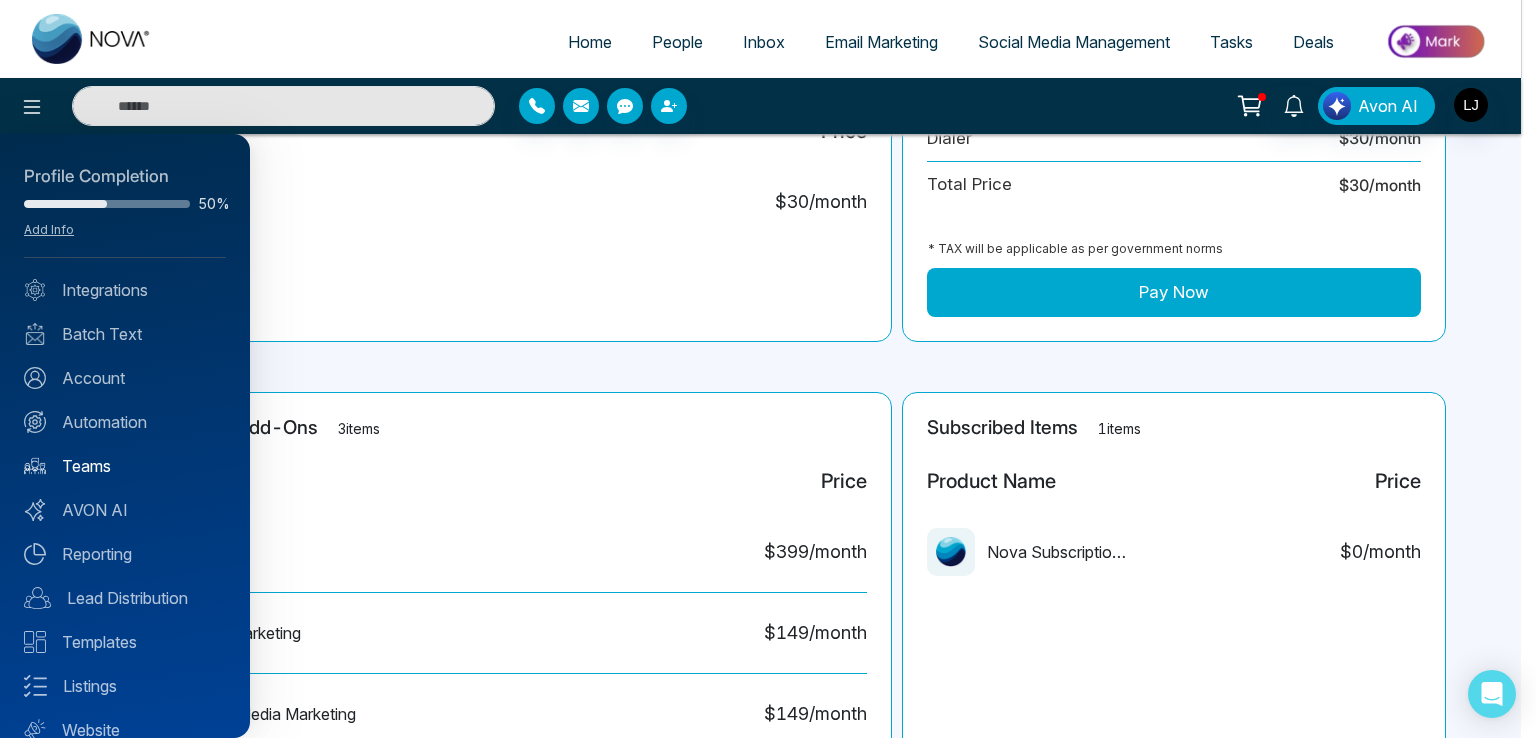 scroll, scrollTop: 0, scrollLeft: 0, axis: both 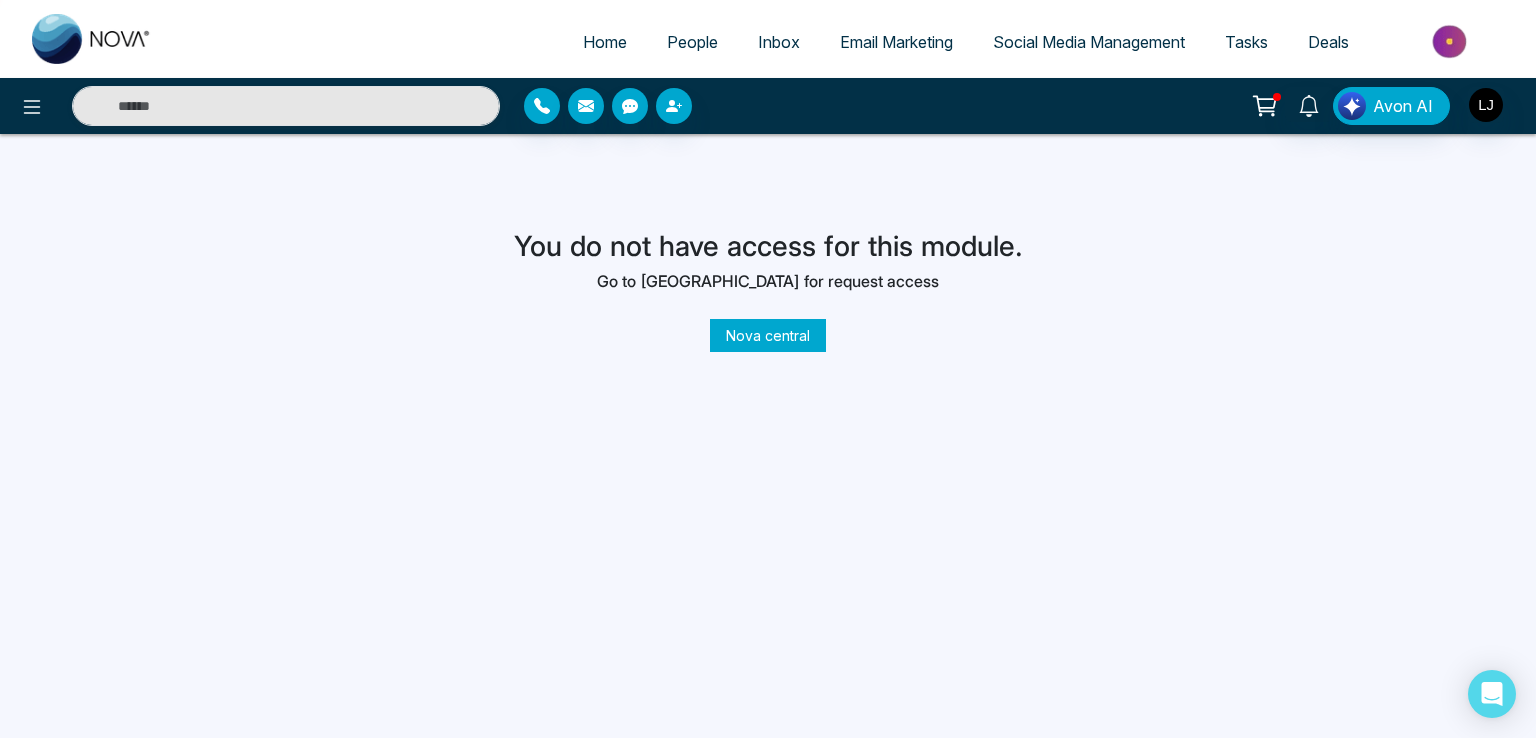 click on "Nova central" at bounding box center [768, 335] 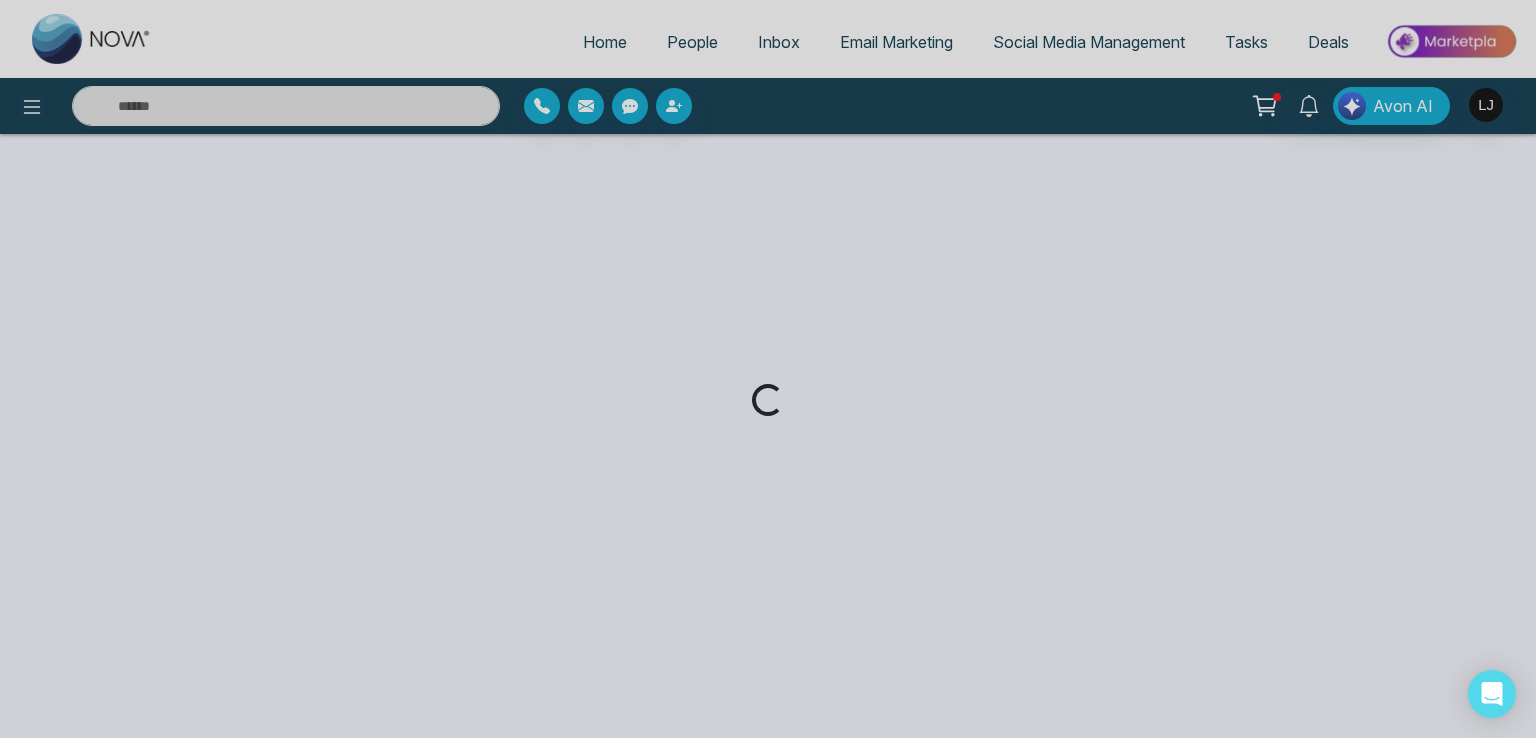 click on "Loading..." at bounding box center (768, 369) 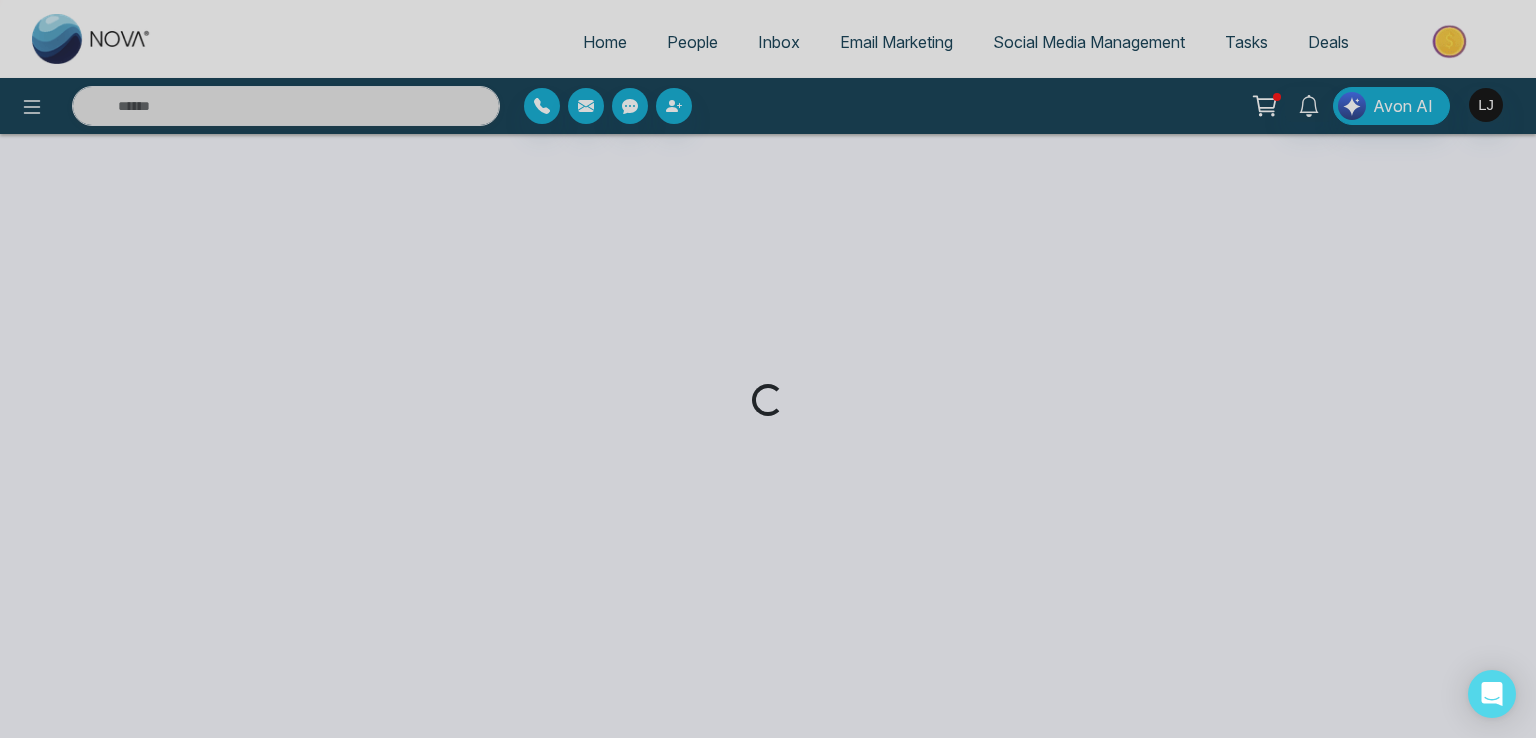 click on "Loading..." at bounding box center (768, 369) 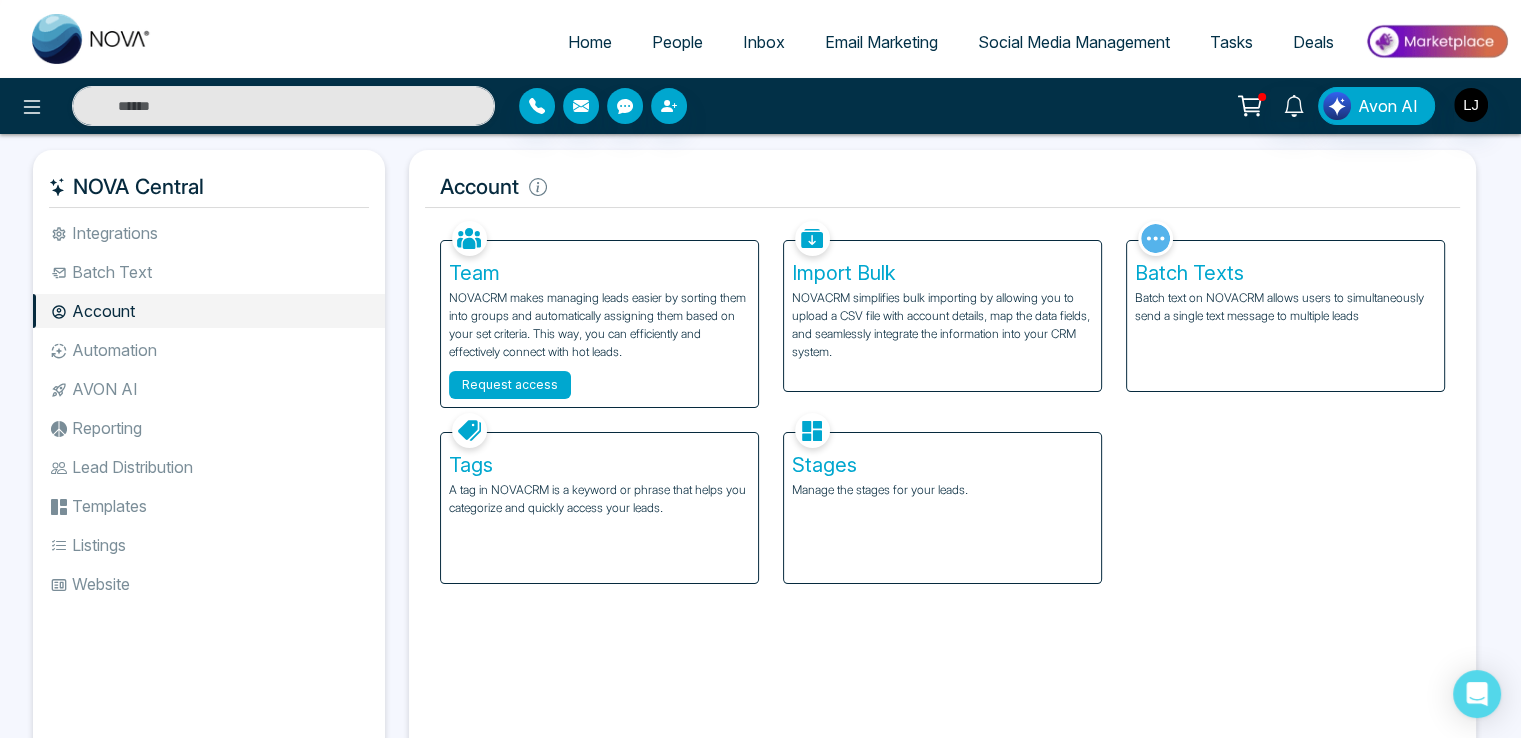 click on "Request access" at bounding box center (510, 385) 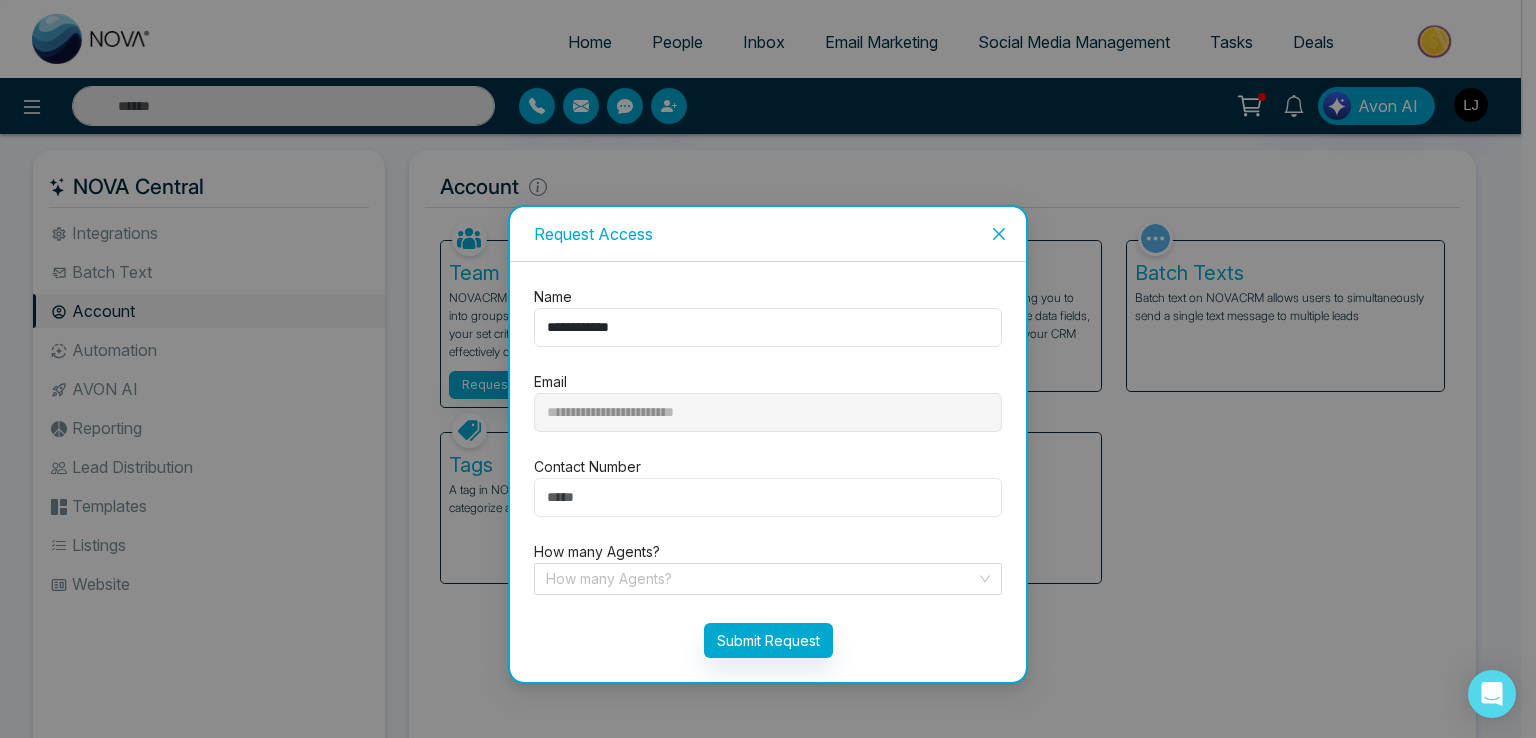 click at bounding box center (768, 497) 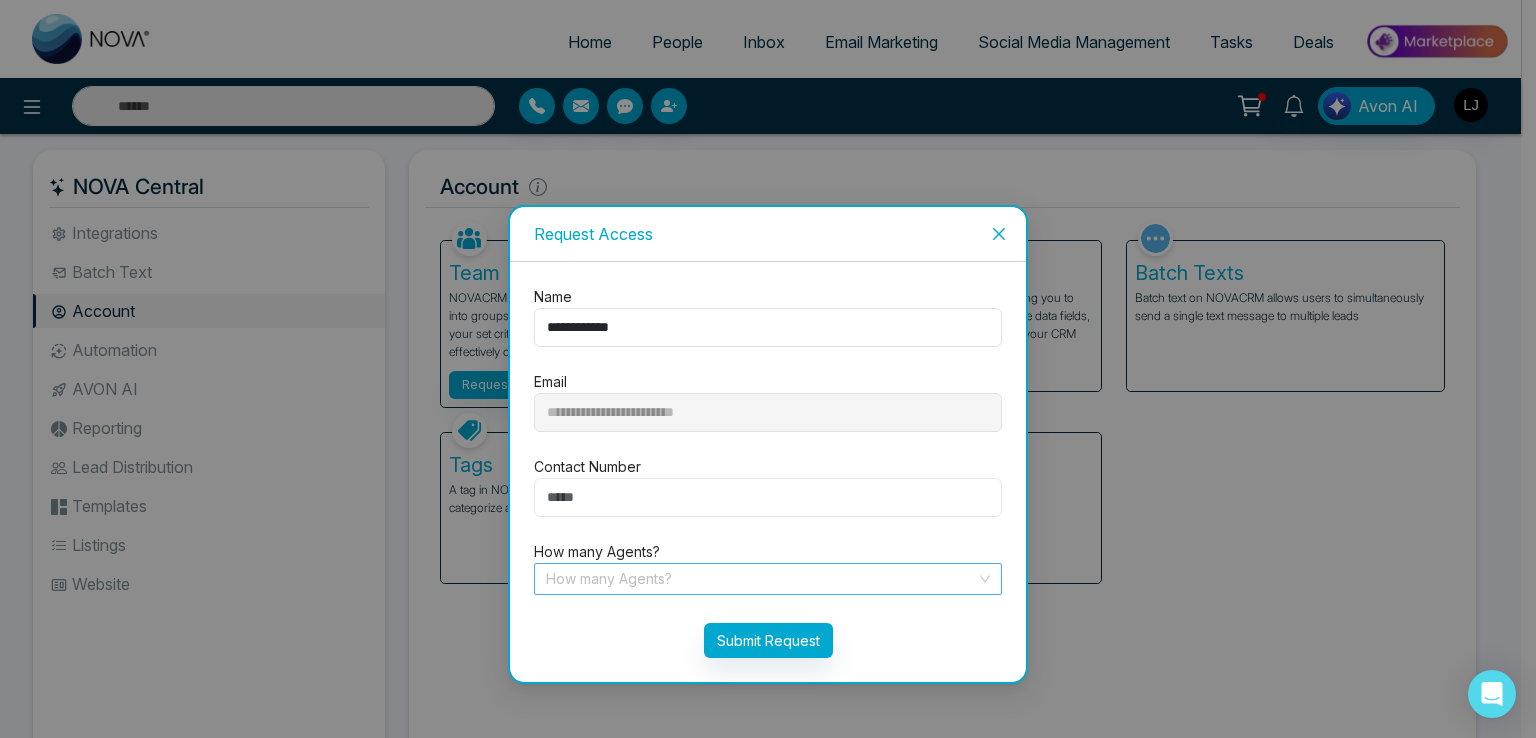 type on "**********" 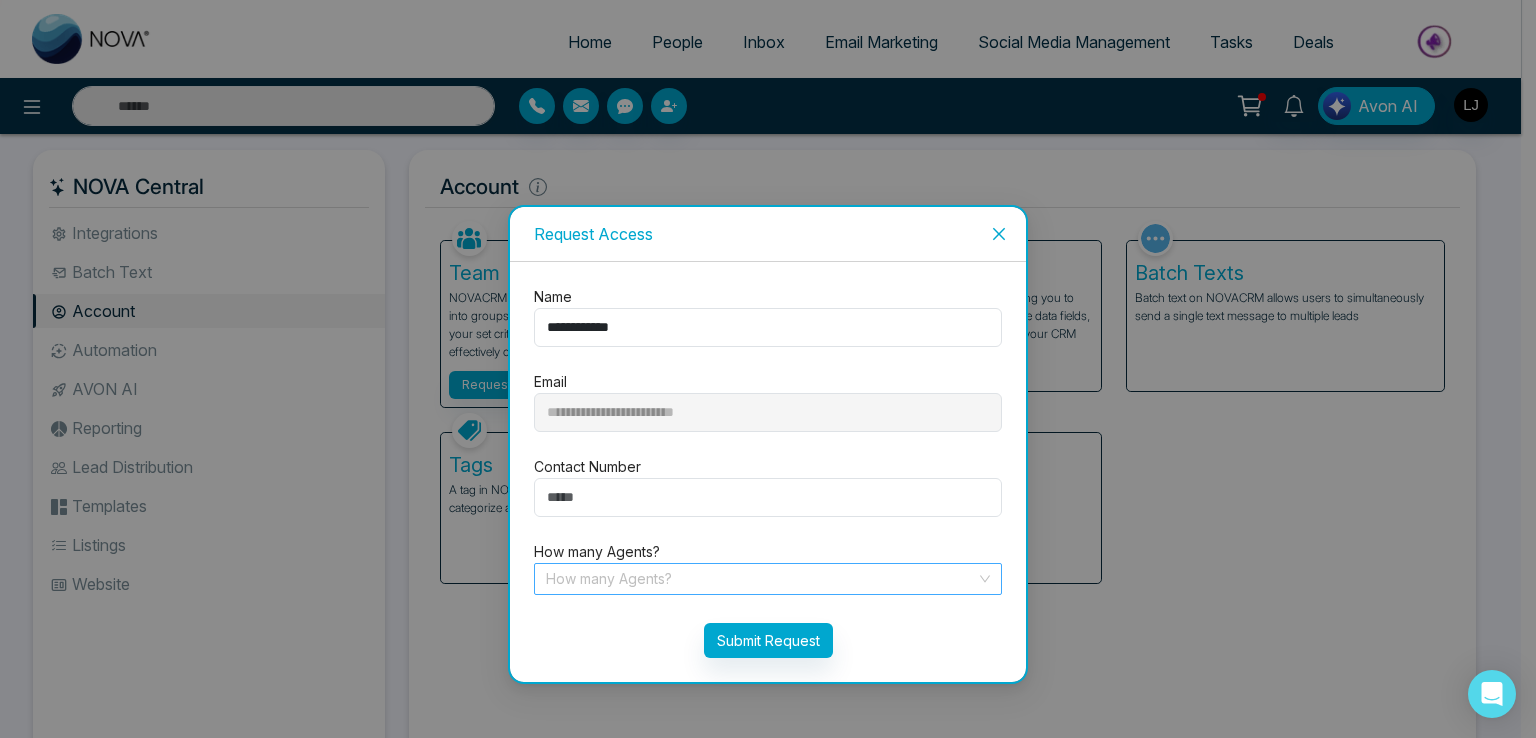 click at bounding box center [761, 579] 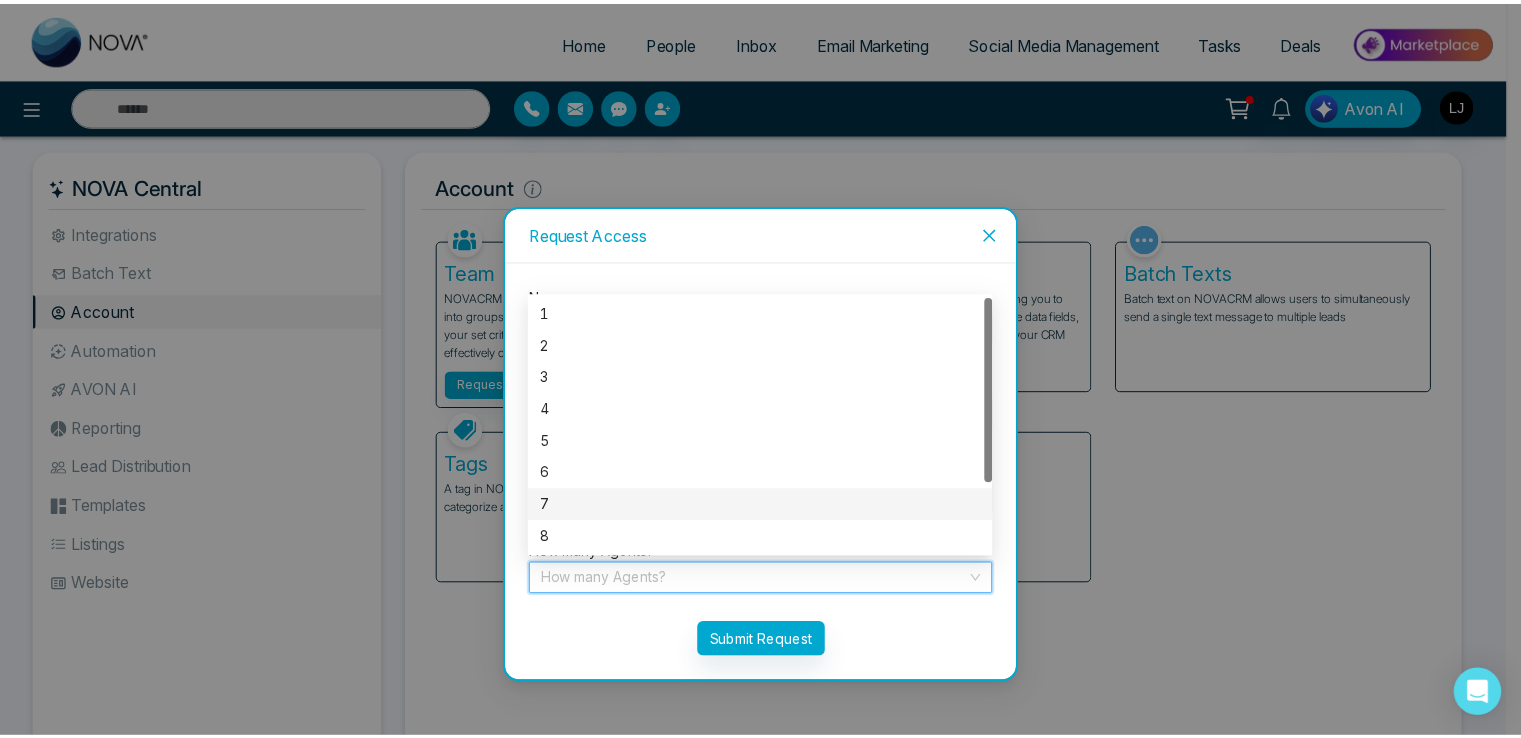 scroll, scrollTop: 96, scrollLeft: 0, axis: vertical 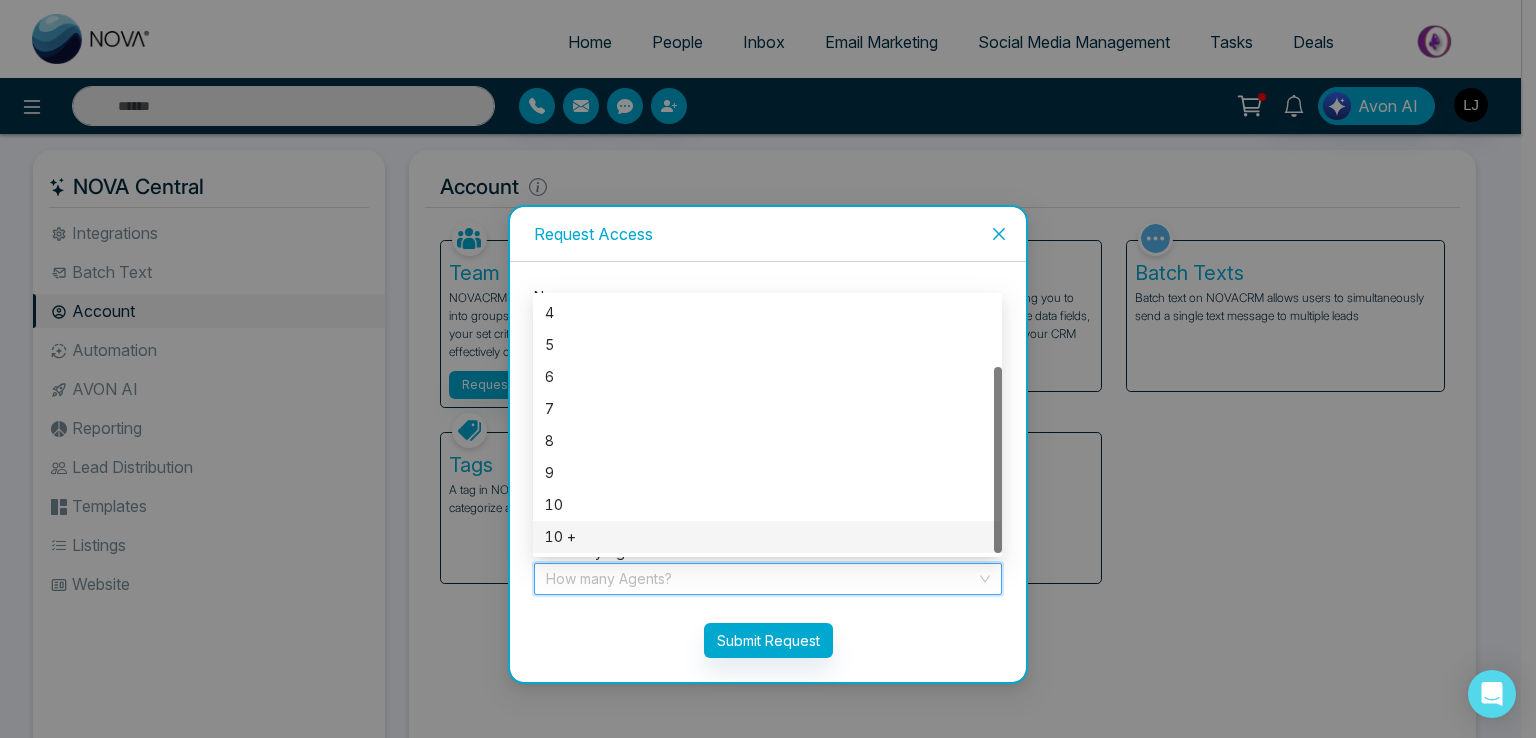 click on "10 +" at bounding box center (767, 537) 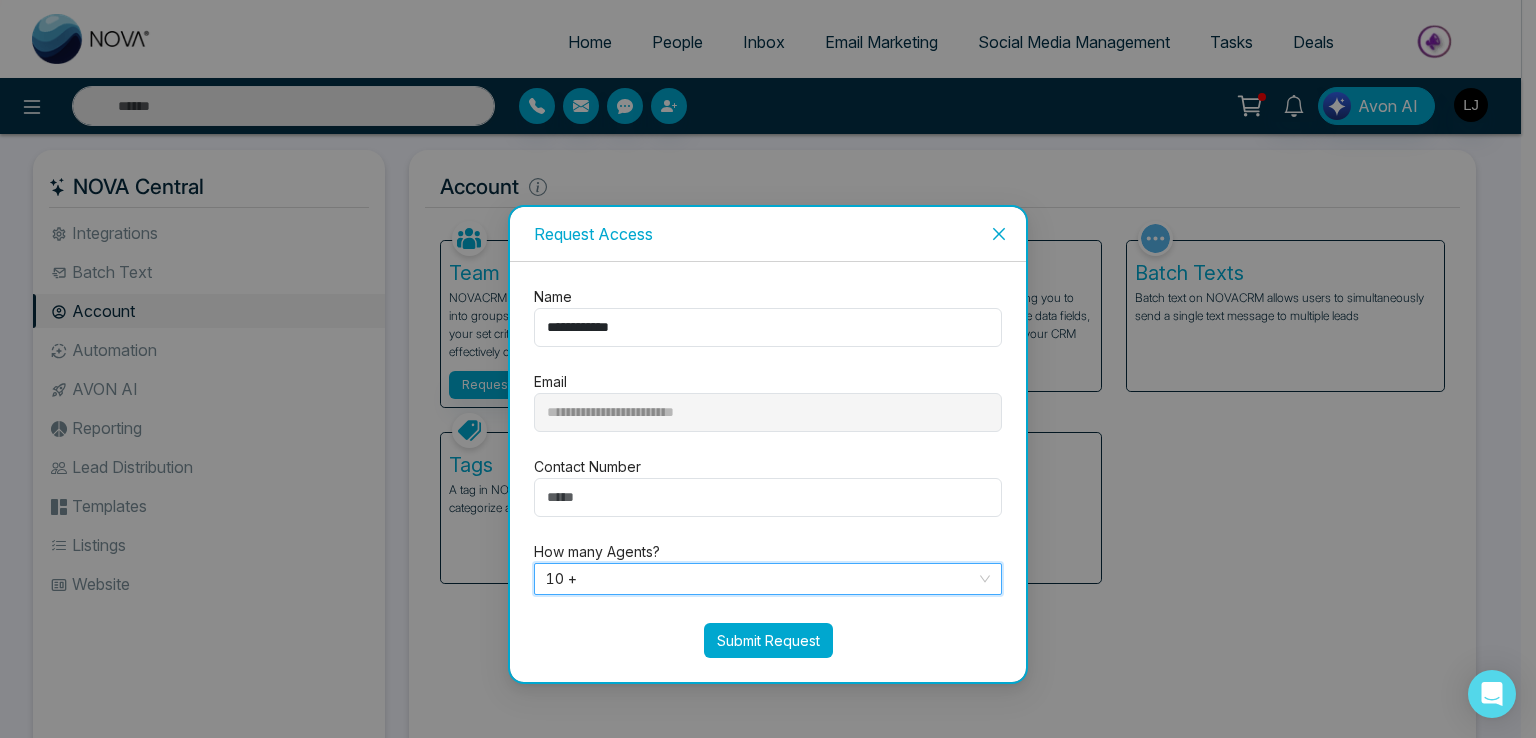 click on "Submit Request" at bounding box center [768, 640] 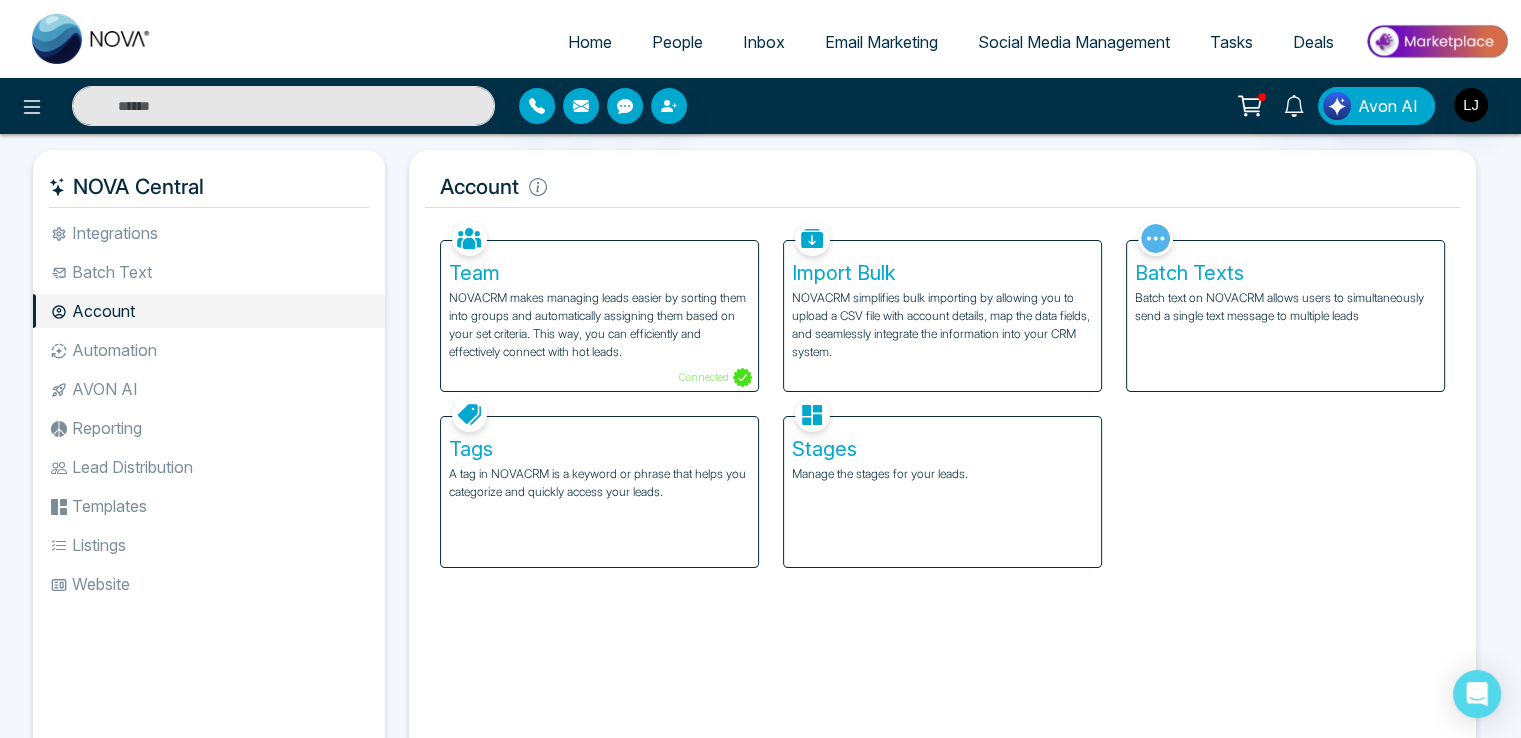 click on "Tasks" at bounding box center (1231, 42) 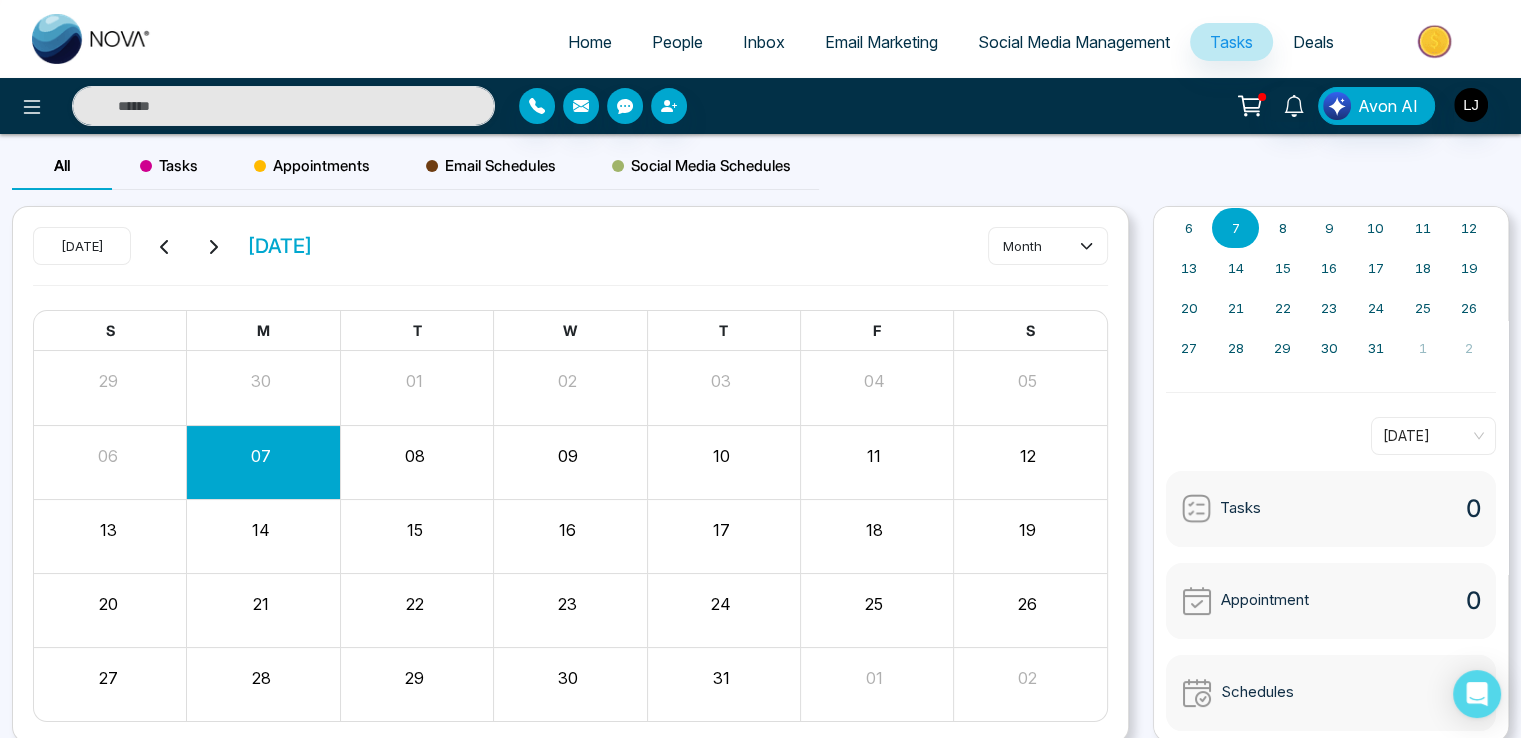 scroll, scrollTop: 142, scrollLeft: 0, axis: vertical 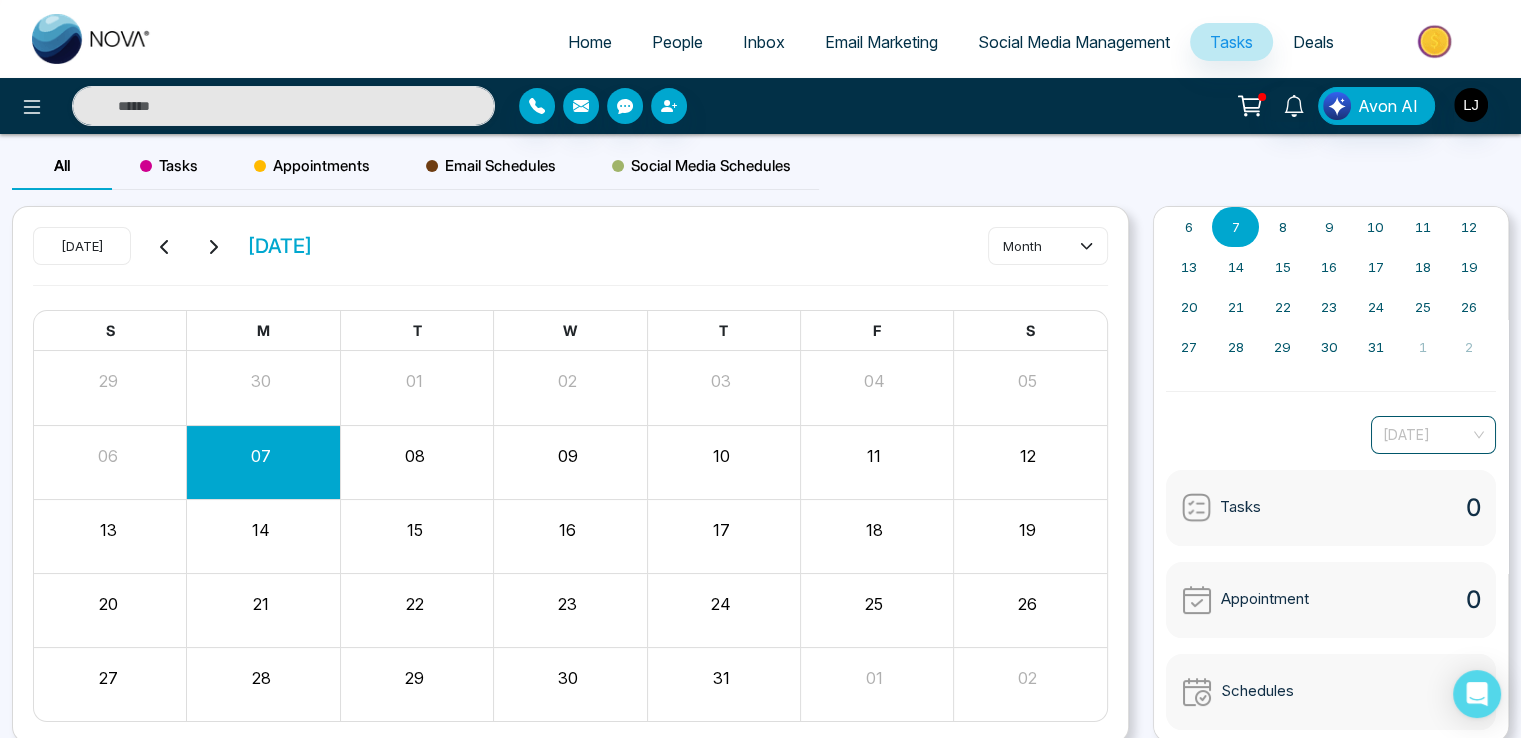 click on "[DATE]" at bounding box center [1433, 435] 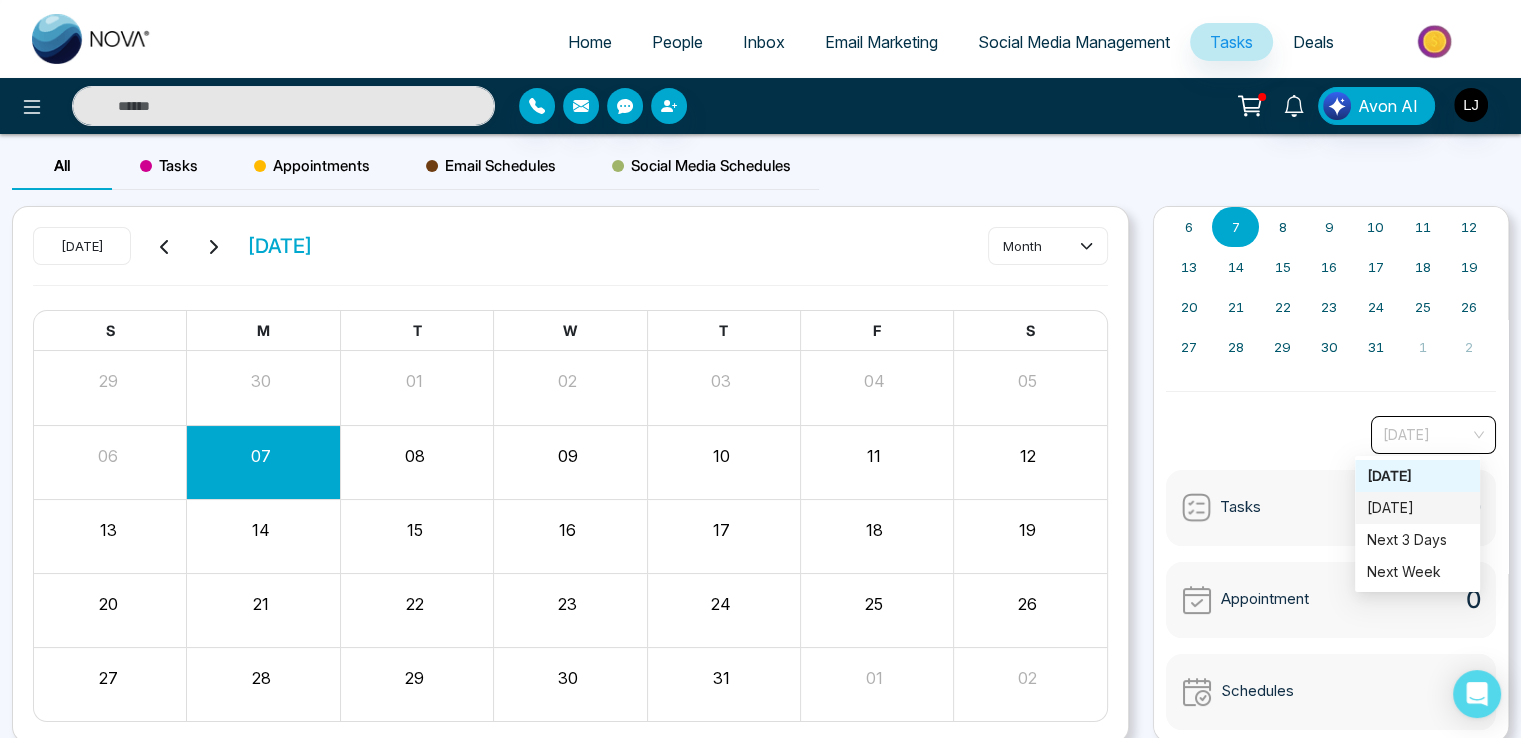 click on "Tomorrow" at bounding box center [1417, 508] 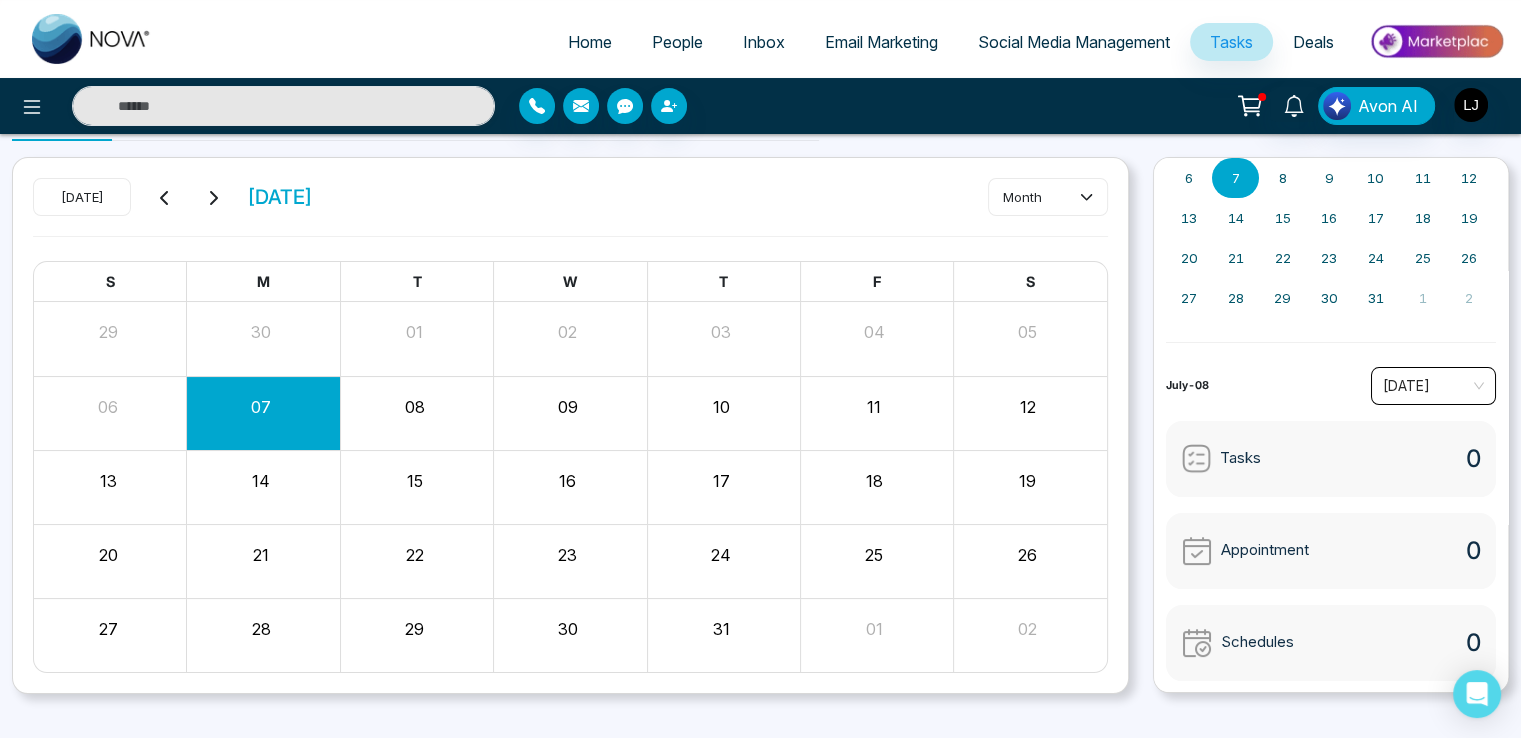 scroll, scrollTop: 76, scrollLeft: 0, axis: vertical 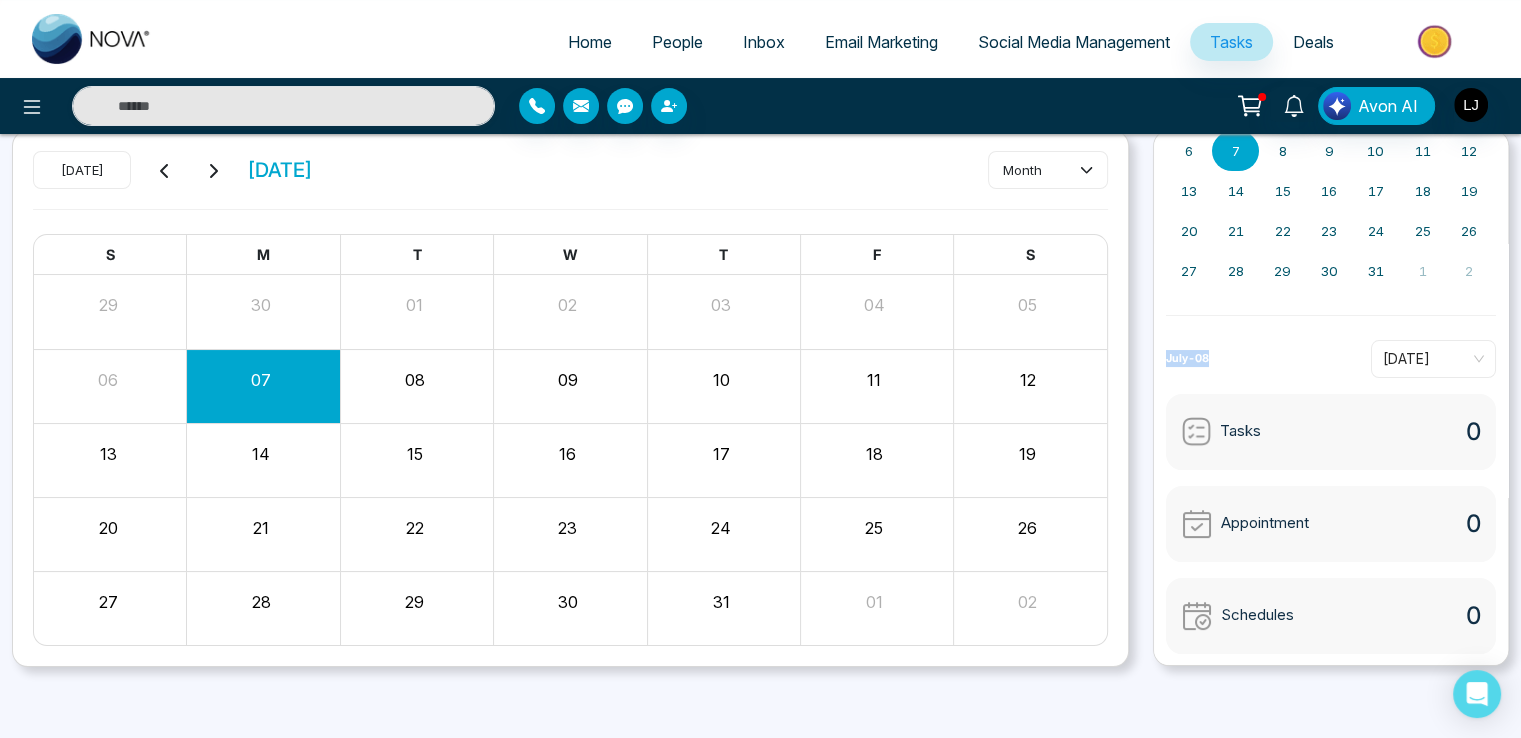 drag, startPoint x: 1162, startPoint y: 360, endPoint x: 1256, endPoint y: 344, distance: 95.35198 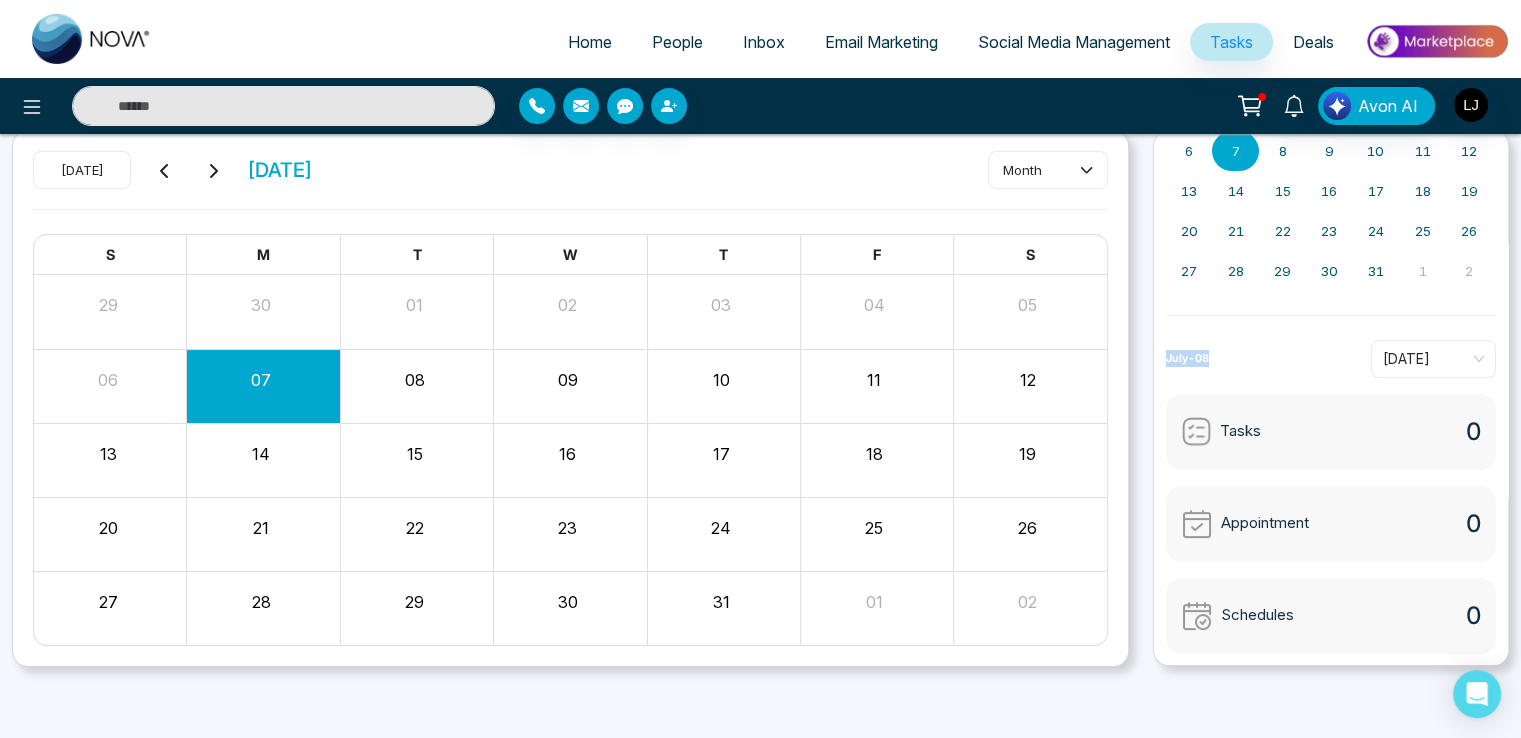 click on "« July 2025 » S M T W T F S 29 30 1 2 3 4 5 6 7 8 9 10 11 12 13 14 15 16 17 18 19 20 21 22 23 24 25 26 27 28 29 30 31 1 2 July-08 Tomorrow Tasks 0 Appointment 0 Schedules 0" at bounding box center [1331, 398] 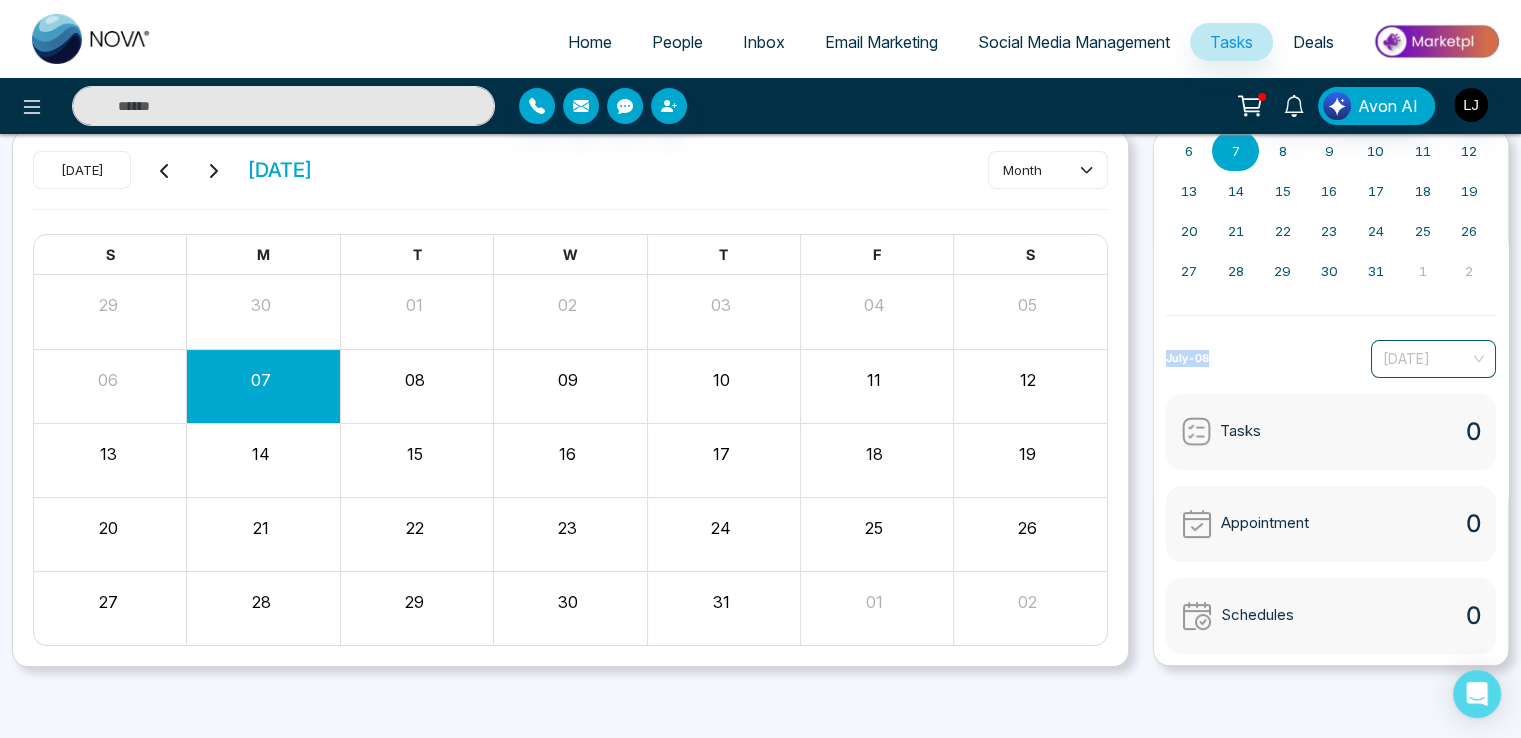 click on "Tomorrow" at bounding box center (1433, 359) 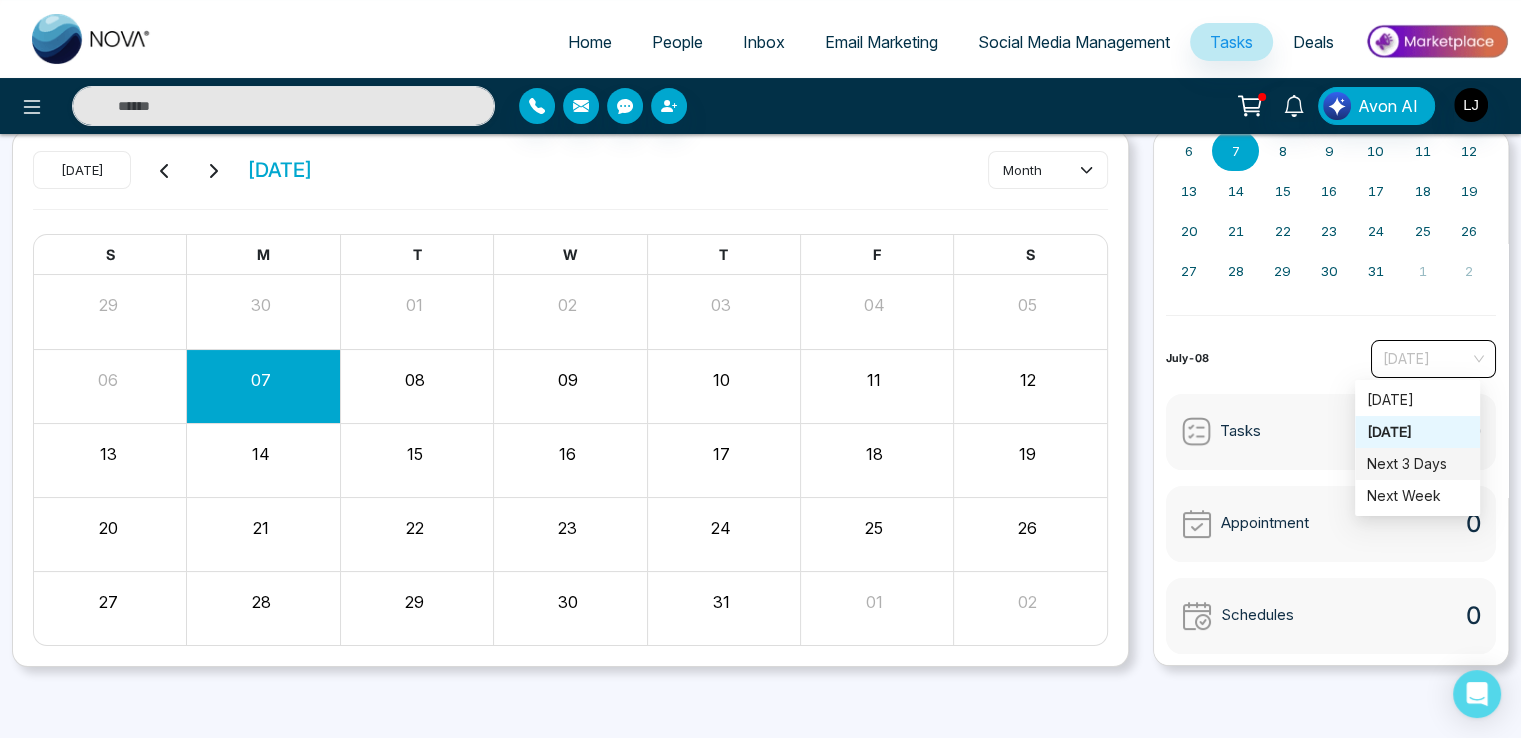 click on "Next 3 Days" at bounding box center (1417, 464) 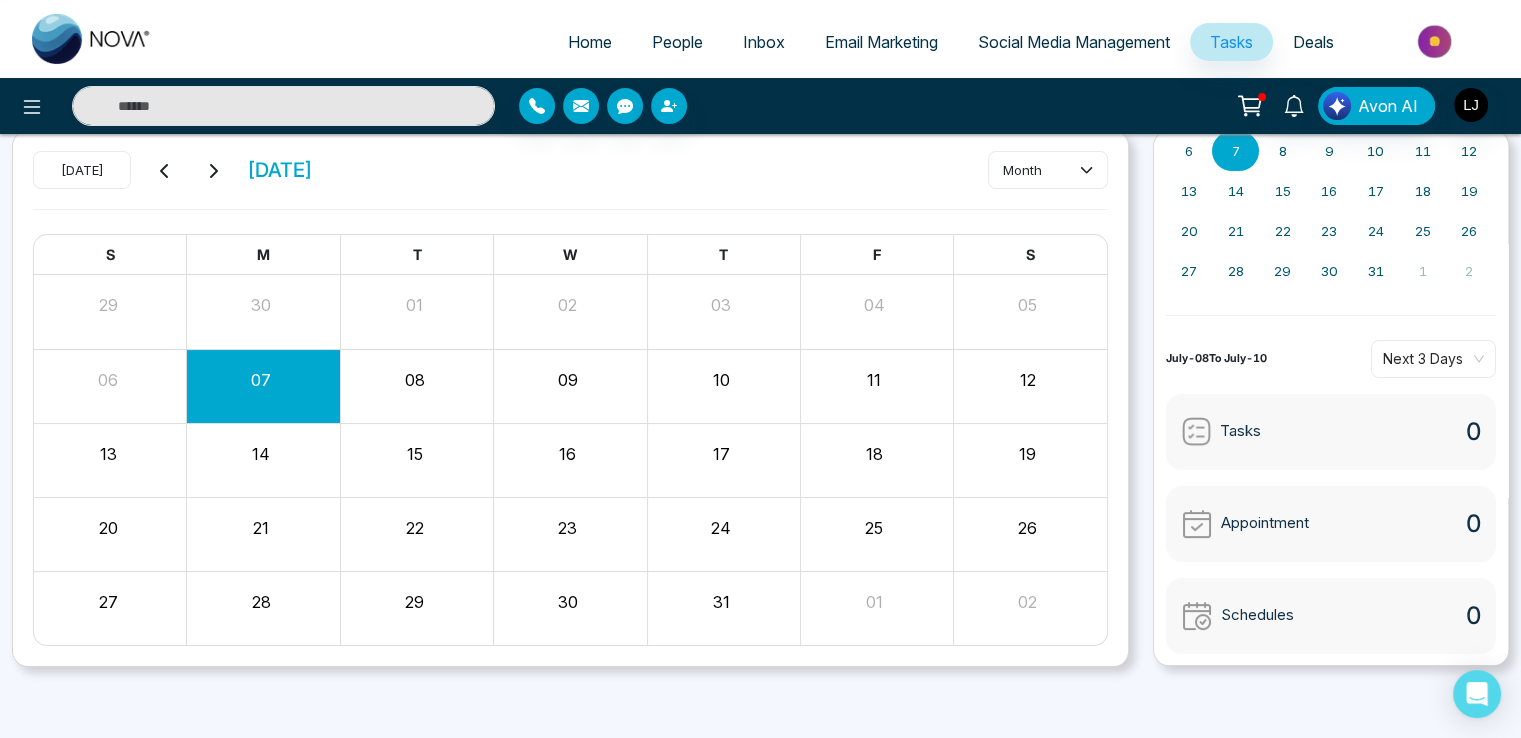 click on "People" at bounding box center (677, 42) 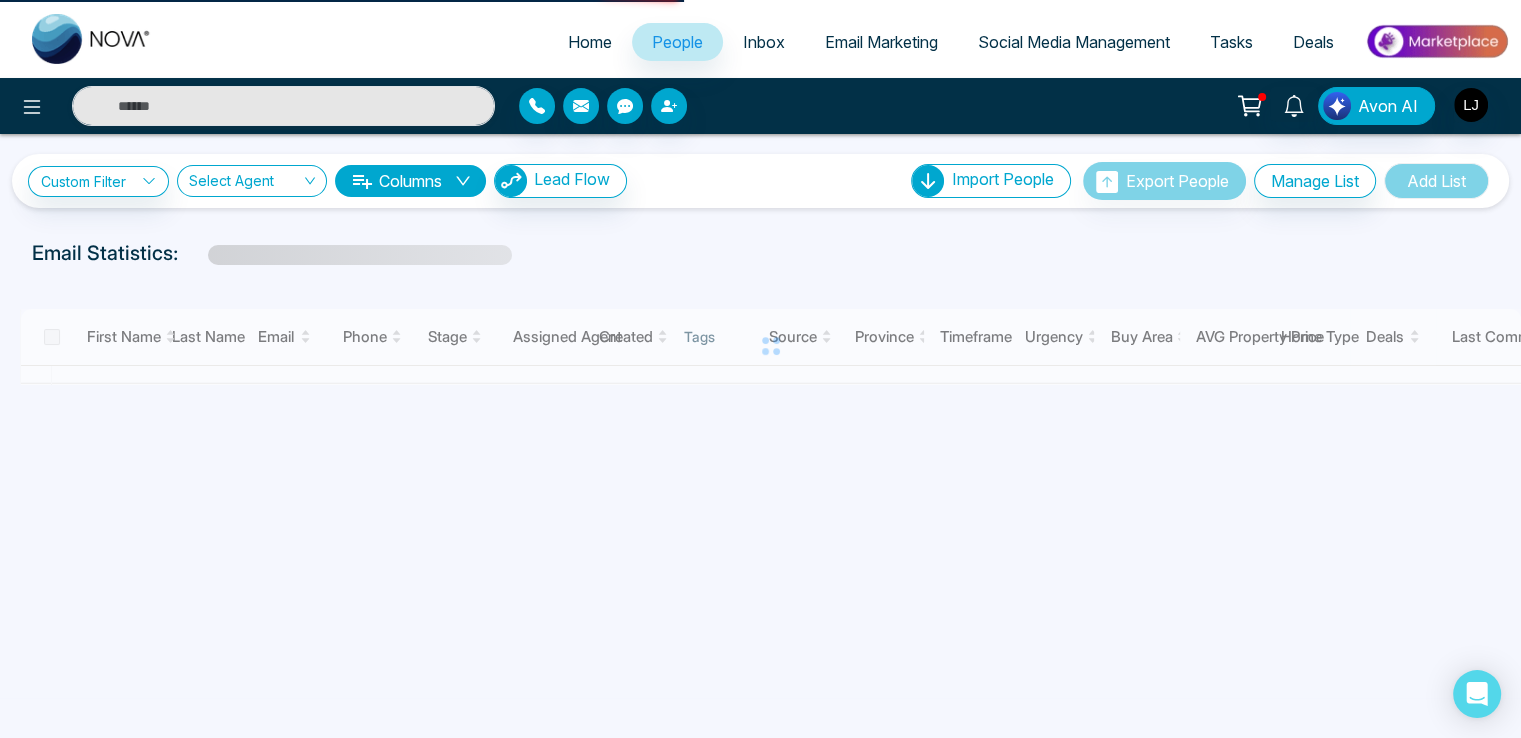 scroll, scrollTop: 0, scrollLeft: 0, axis: both 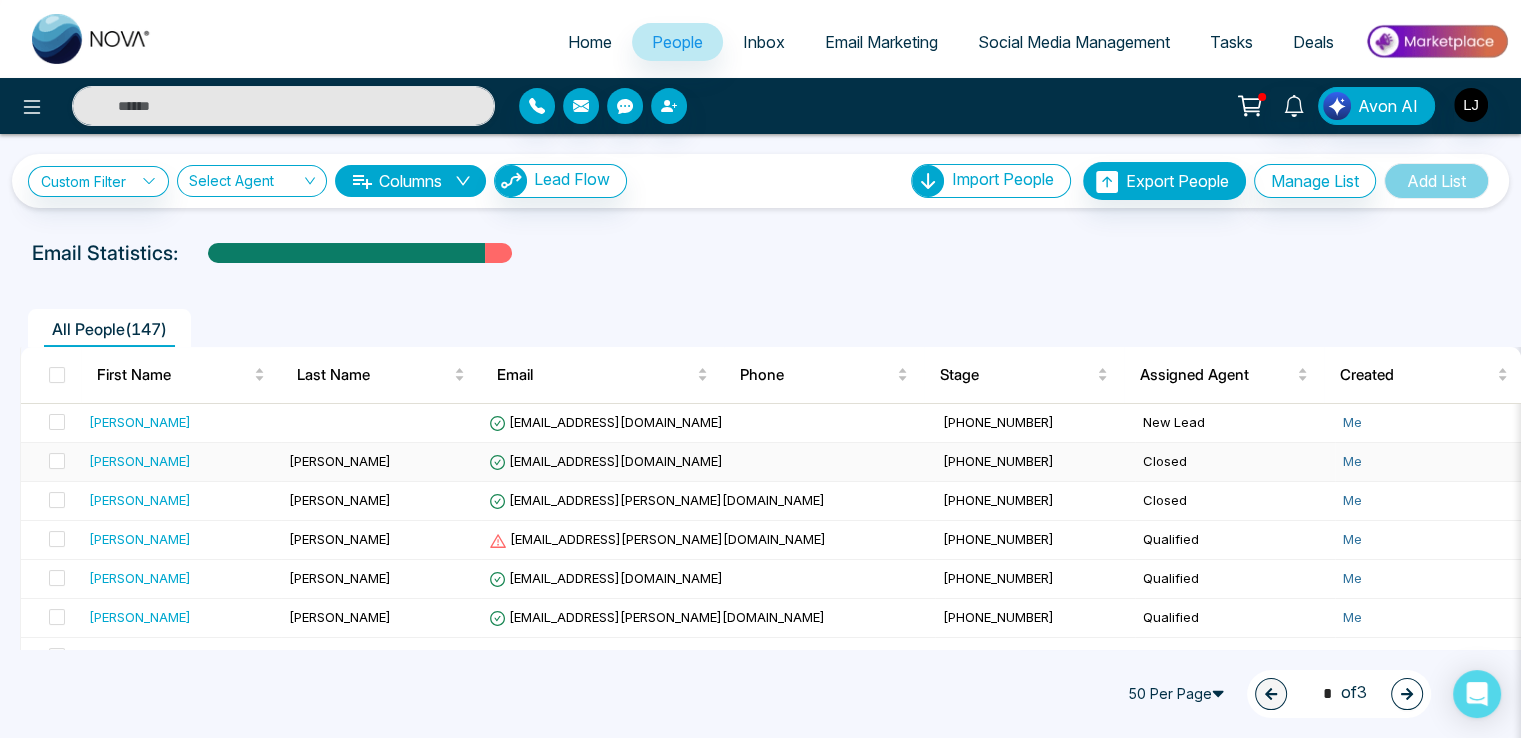 click on "ashley09@hotmail.com" at bounding box center [606, 461] 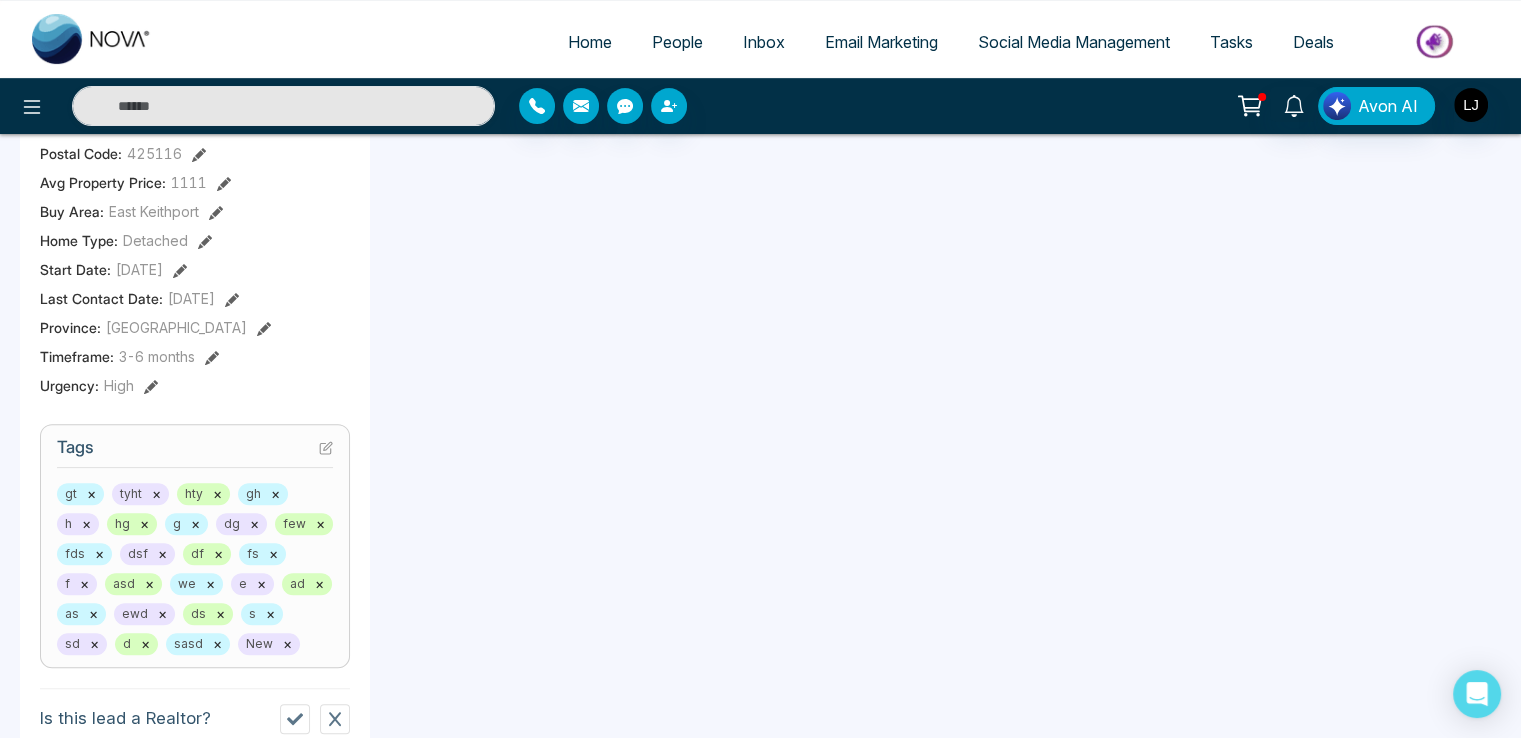 scroll, scrollTop: 600, scrollLeft: 0, axis: vertical 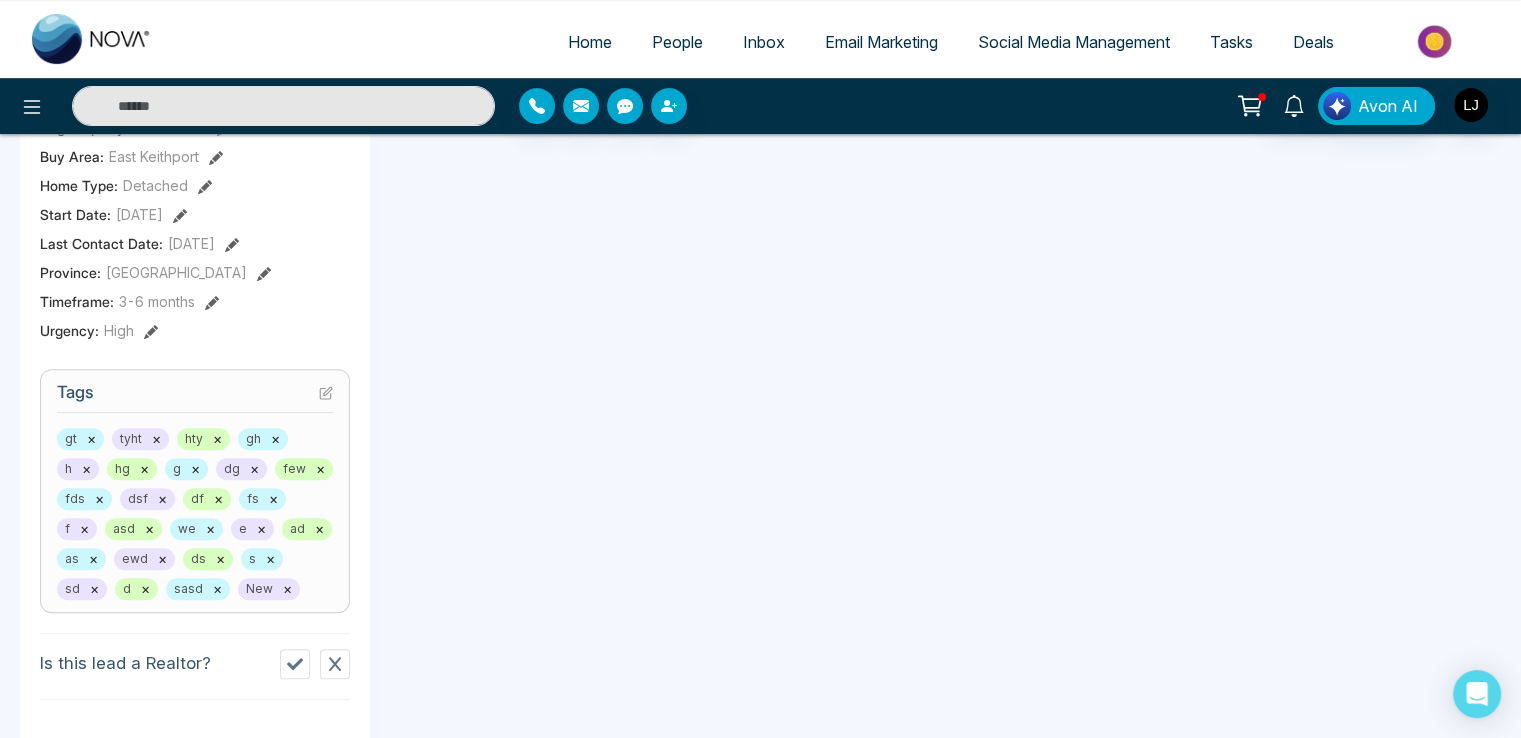 click on "People" at bounding box center [677, 42] 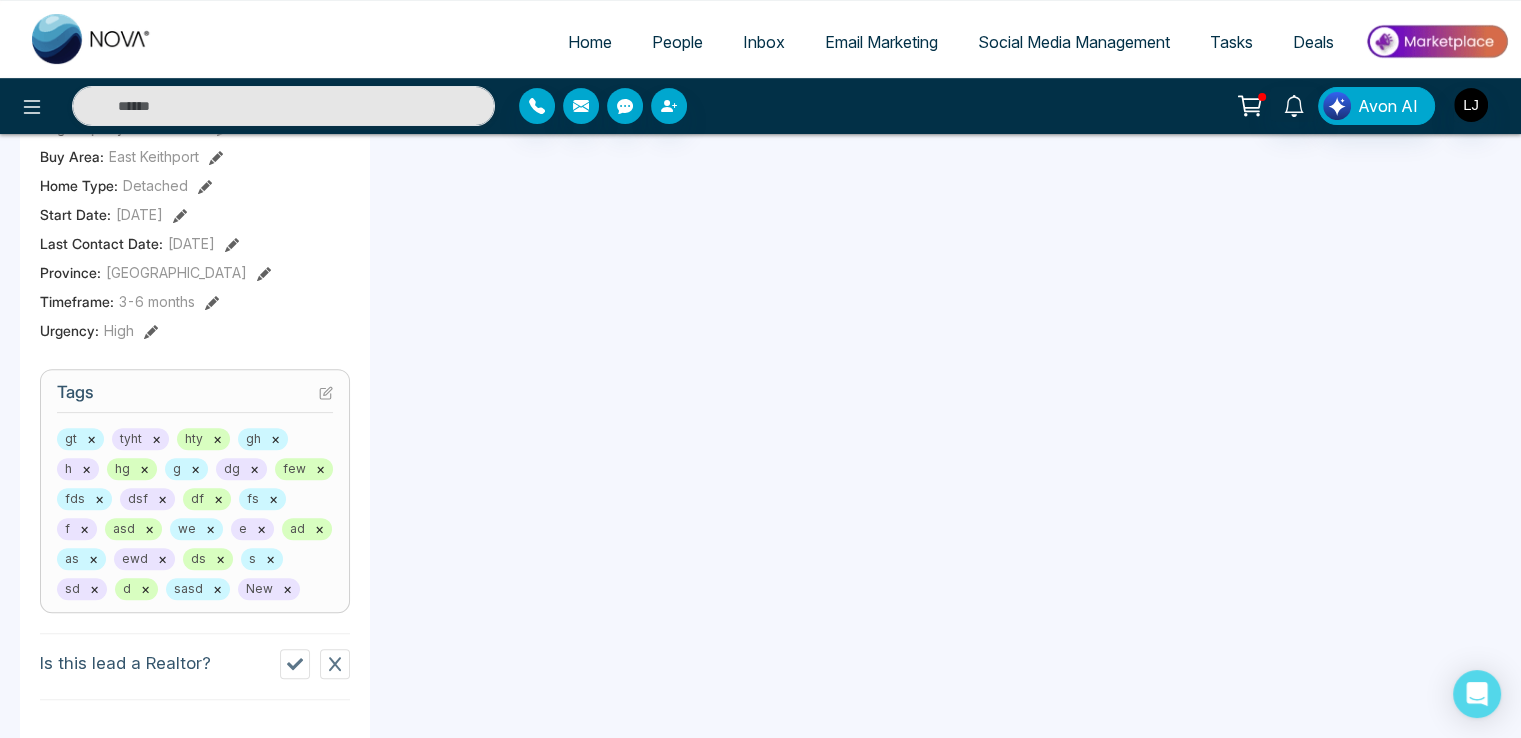 scroll, scrollTop: 0, scrollLeft: 0, axis: both 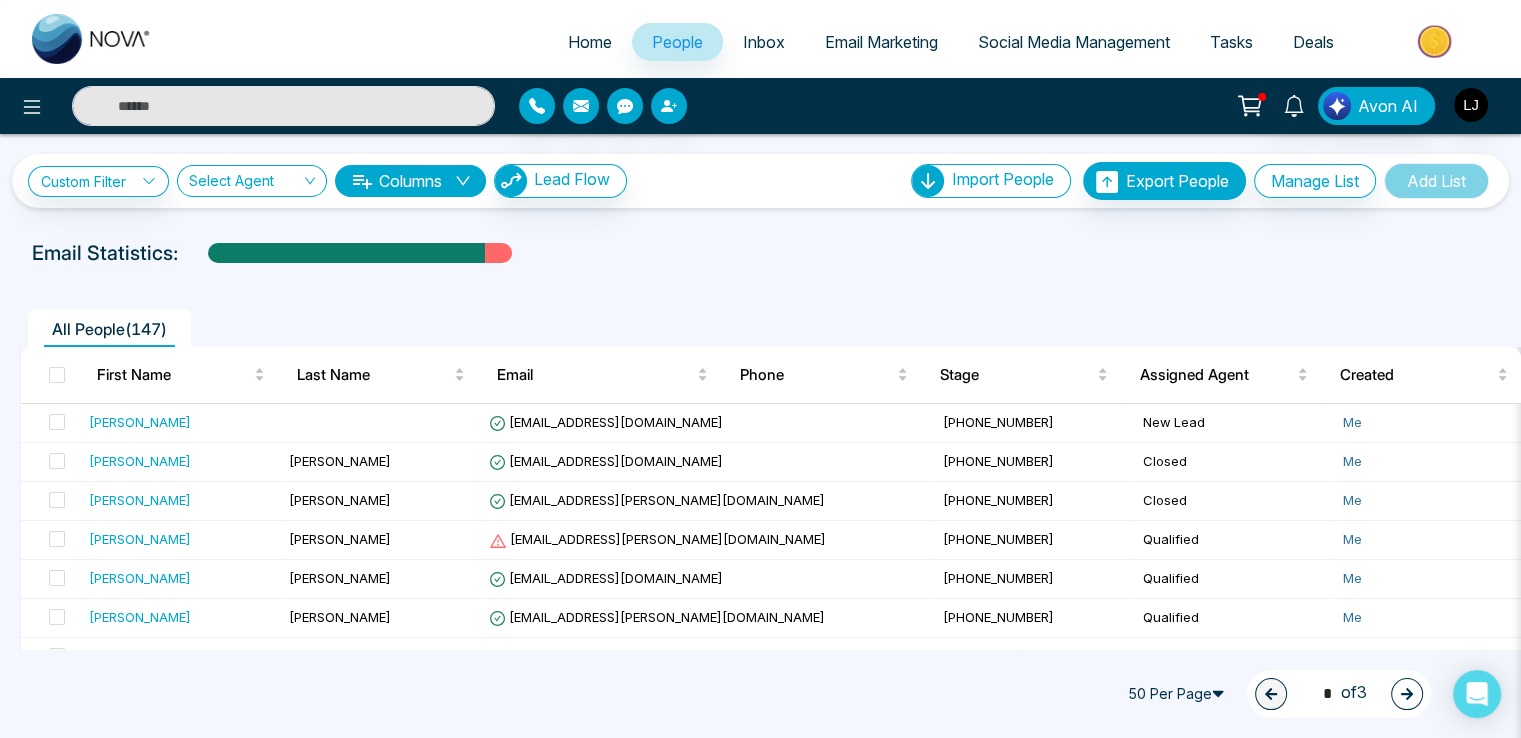 click at bounding box center (1407, 694) 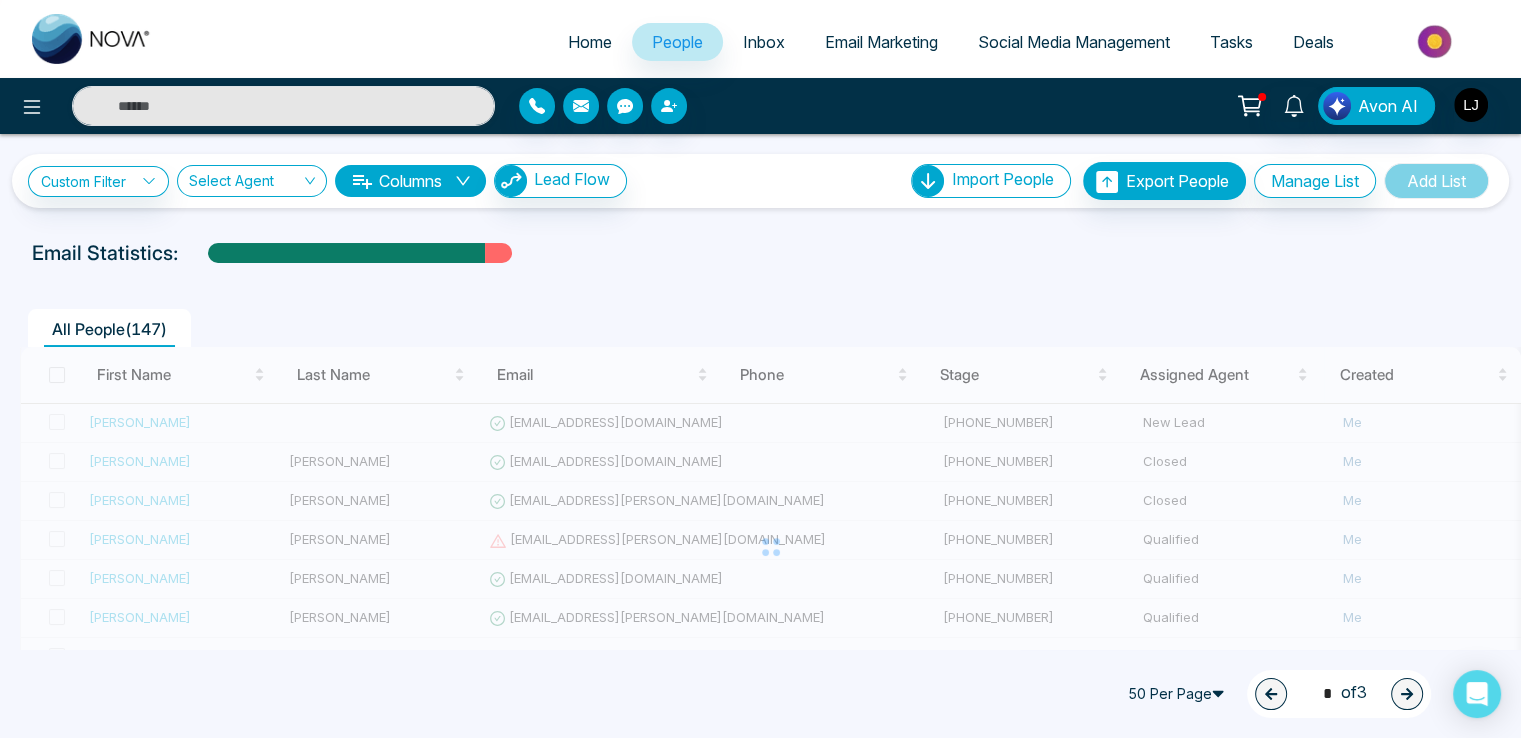 click at bounding box center [770, 547] 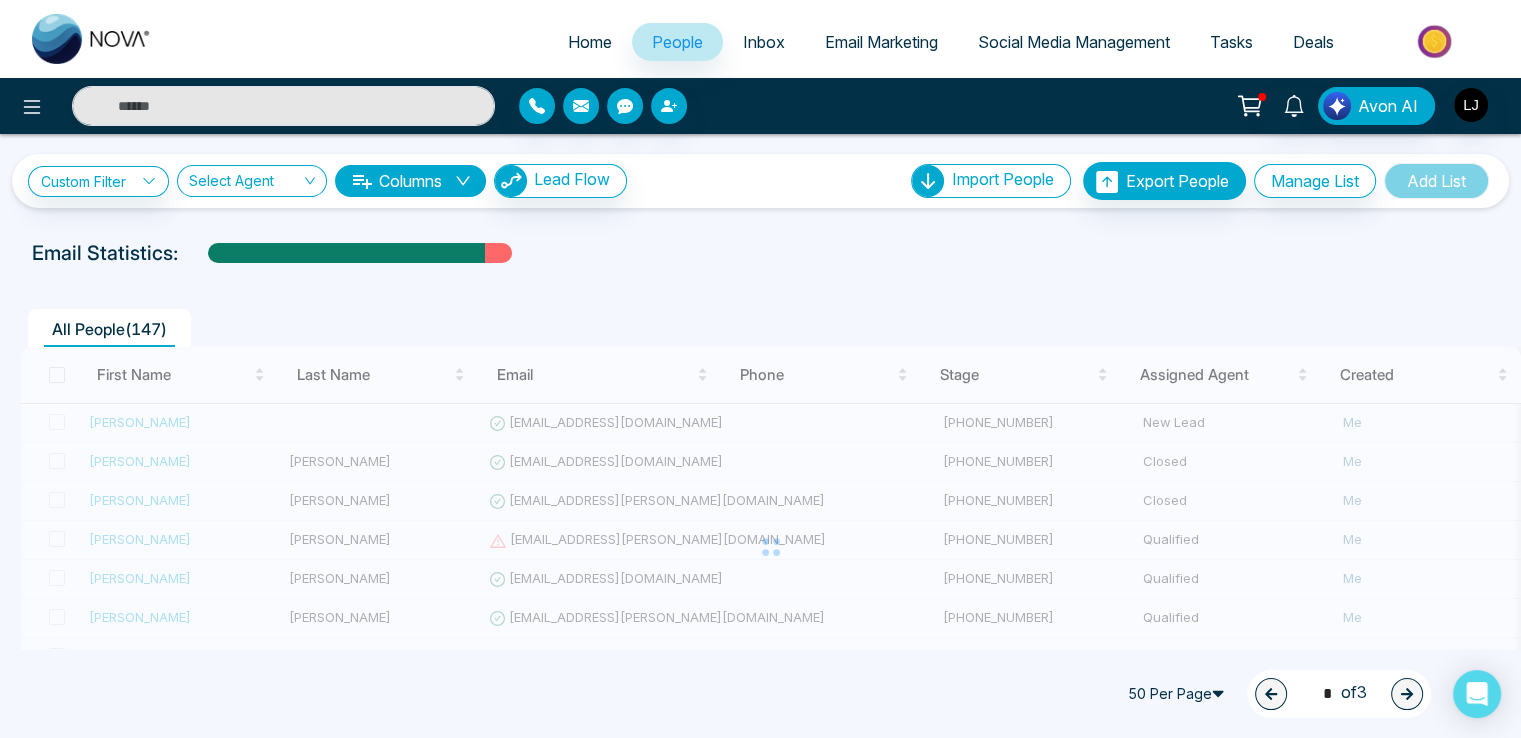 click at bounding box center [770, 547] 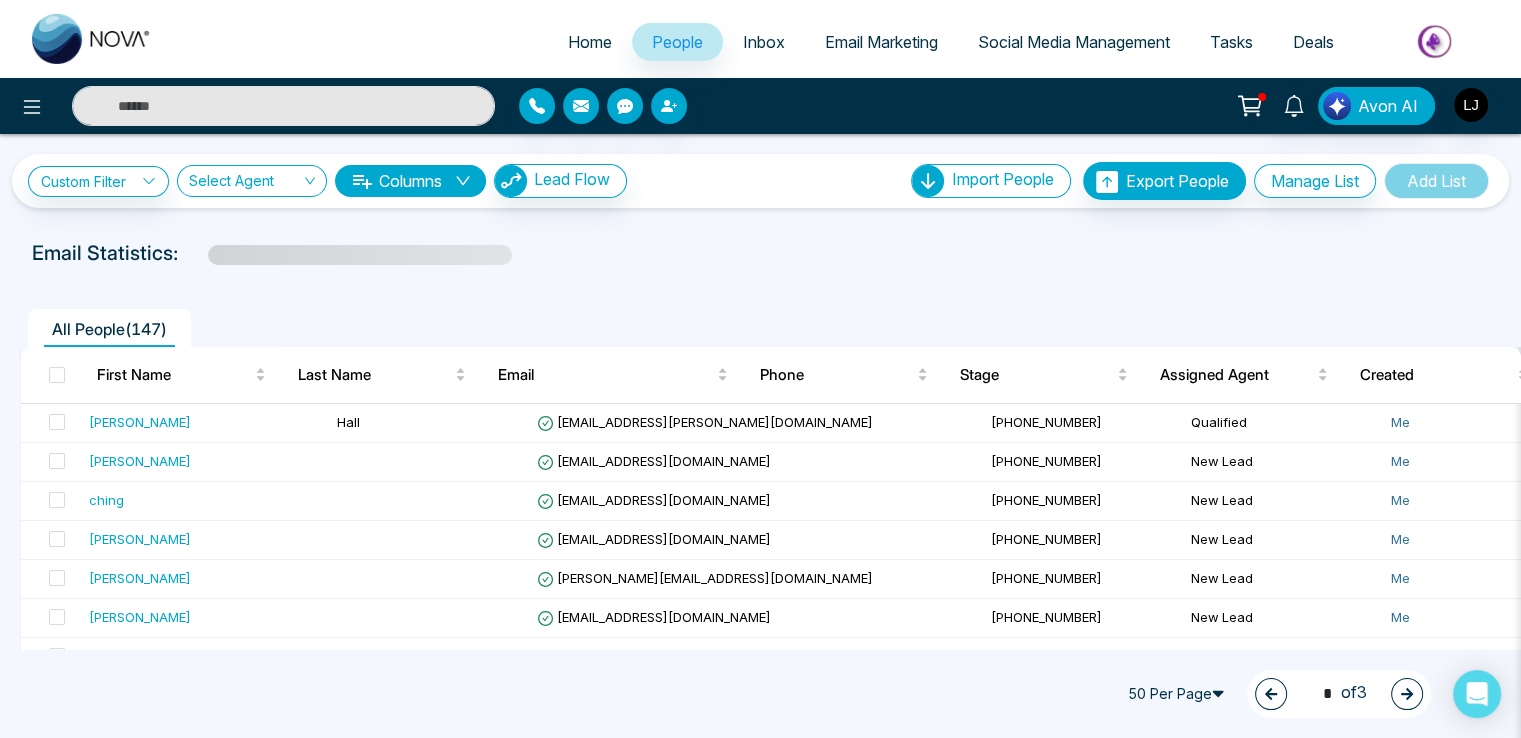 click at bounding box center (1407, 694) 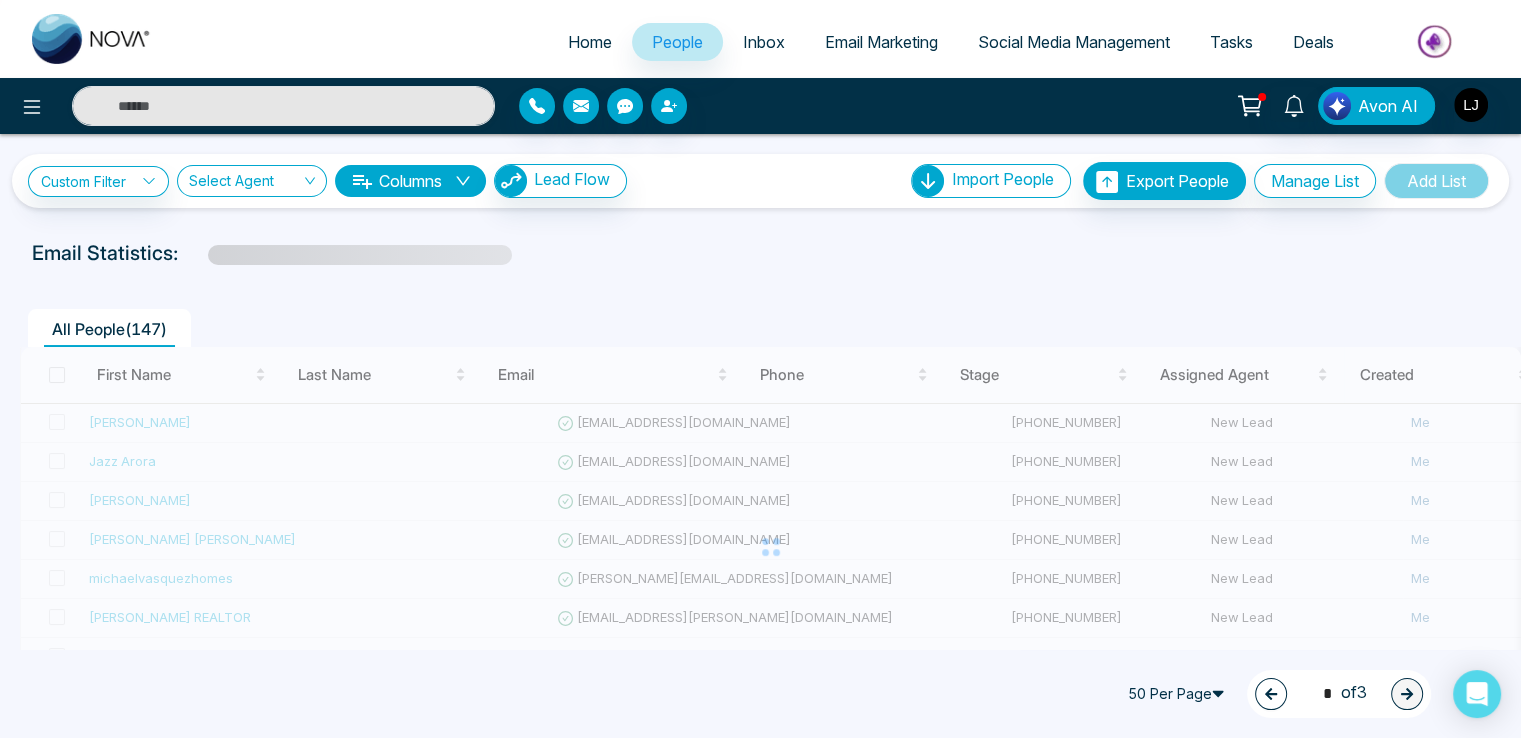 type on "*" 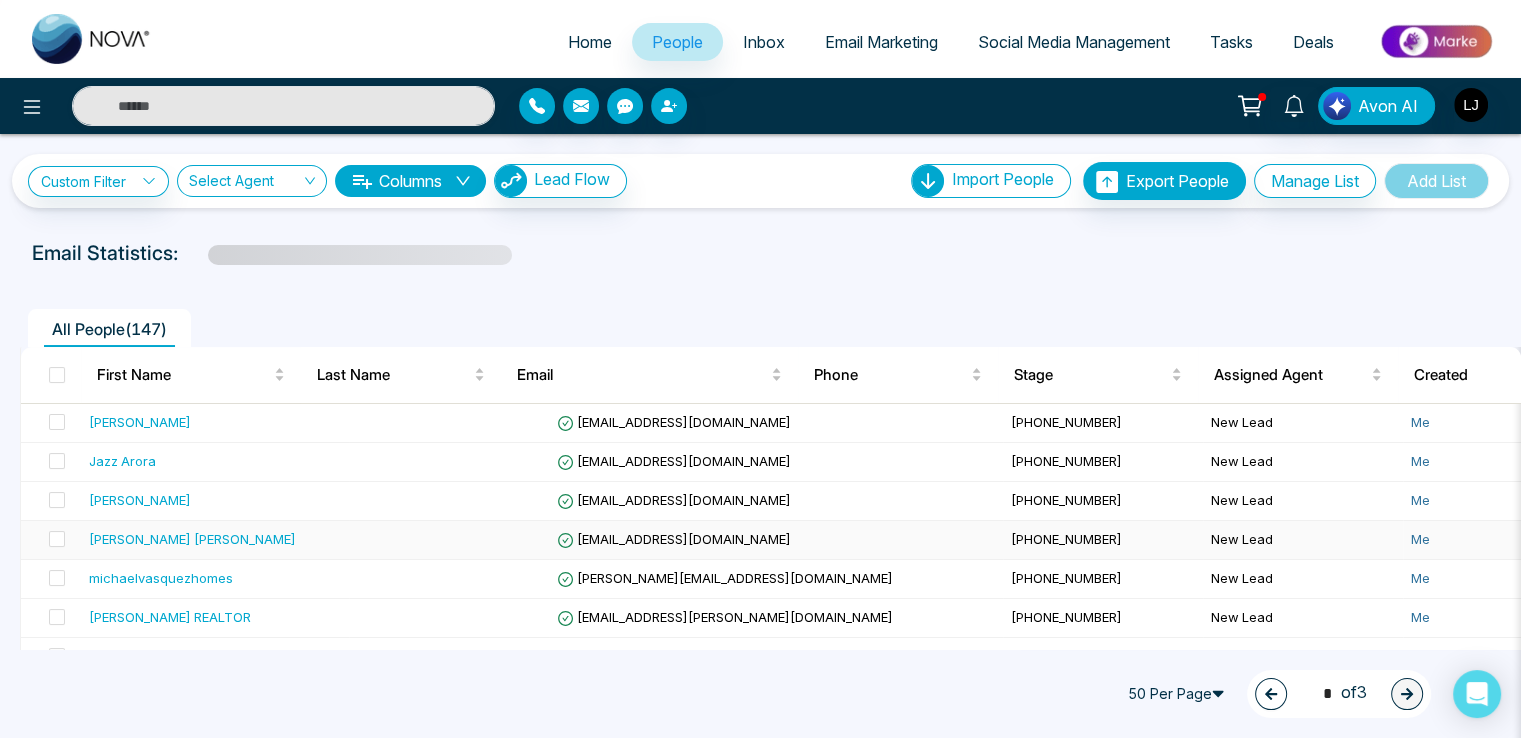click on "[EMAIL_ADDRESS][DOMAIN_NAME]" at bounding box center [674, 539] 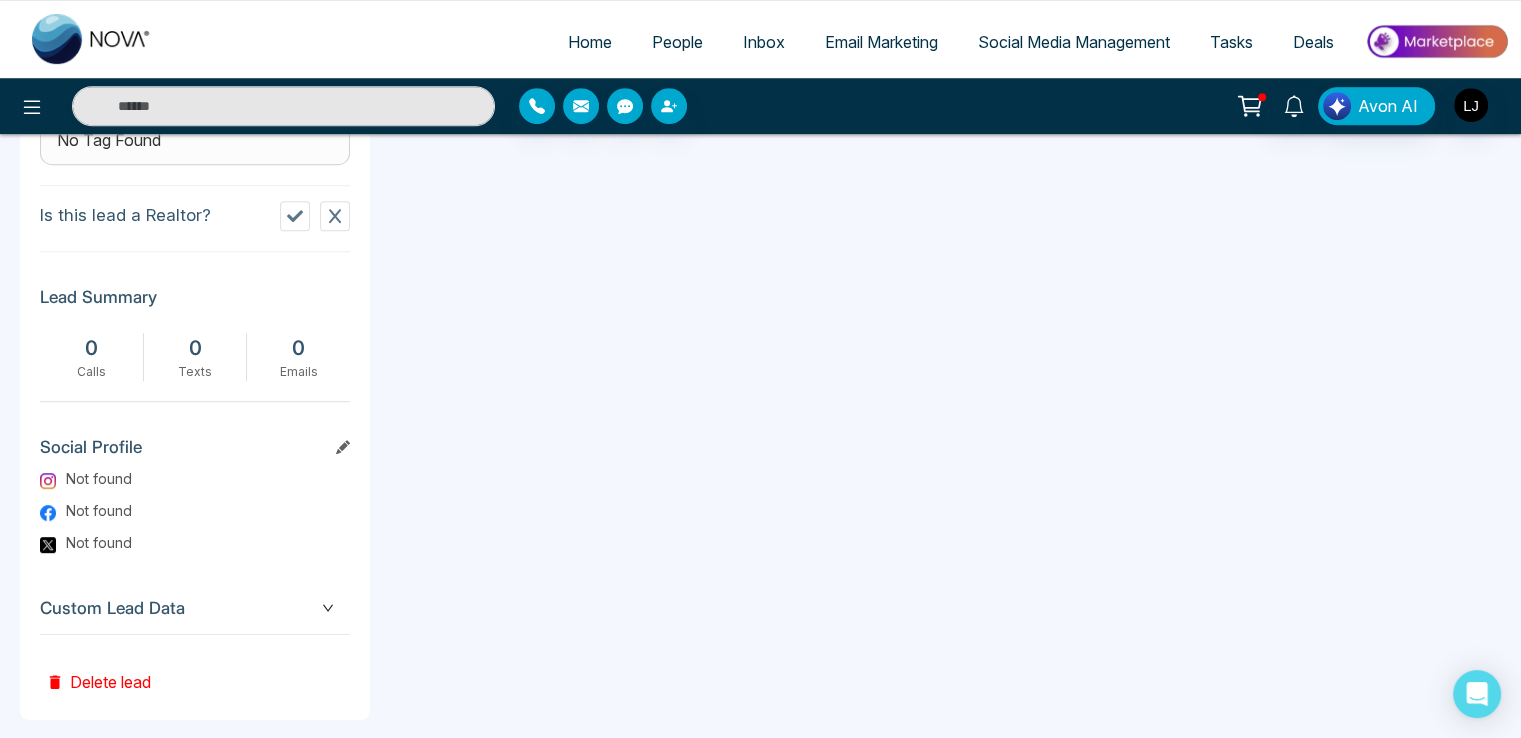 scroll, scrollTop: 800, scrollLeft: 0, axis: vertical 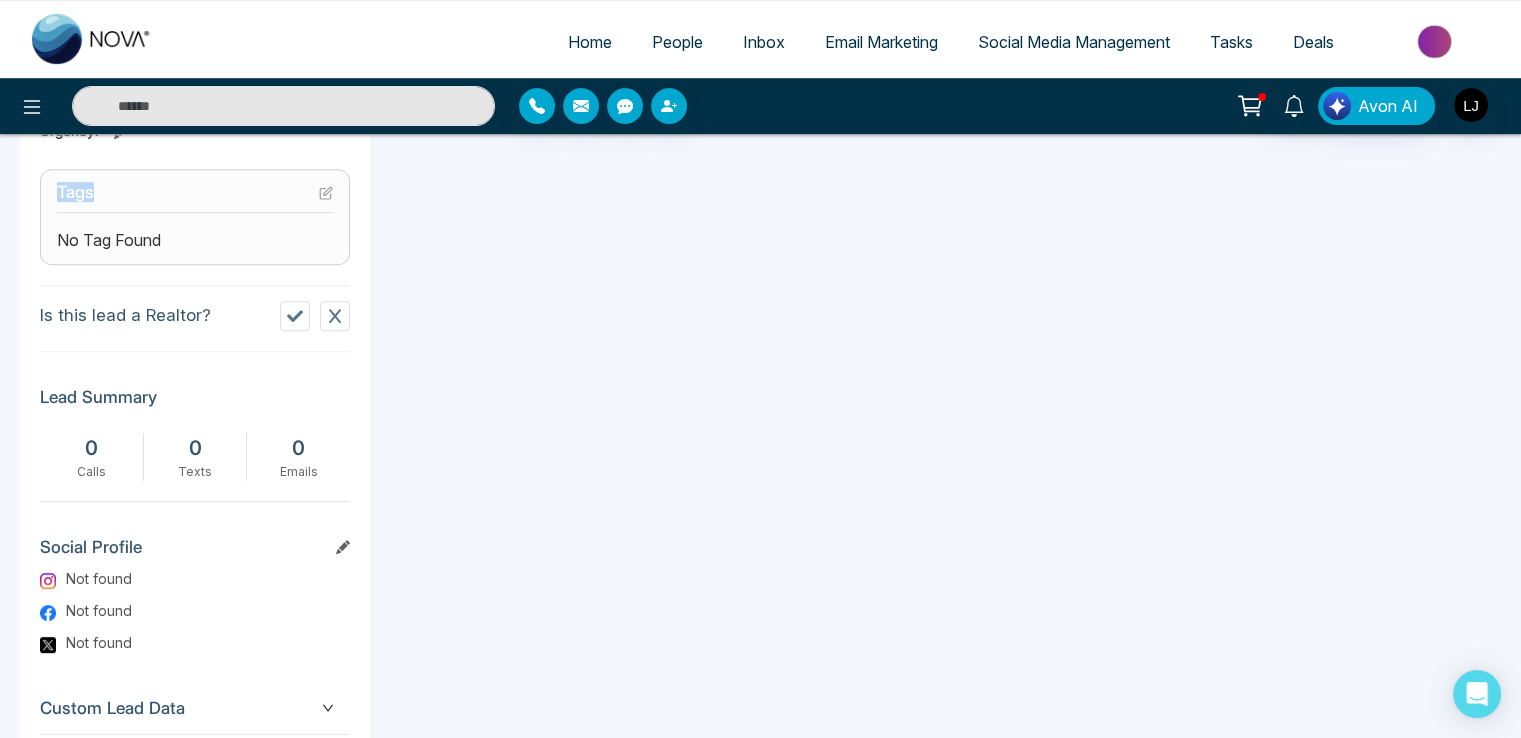 drag, startPoint x: 55, startPoint y: 196, endPoint x: 104, endPoint y: 192, distance: 49.162994 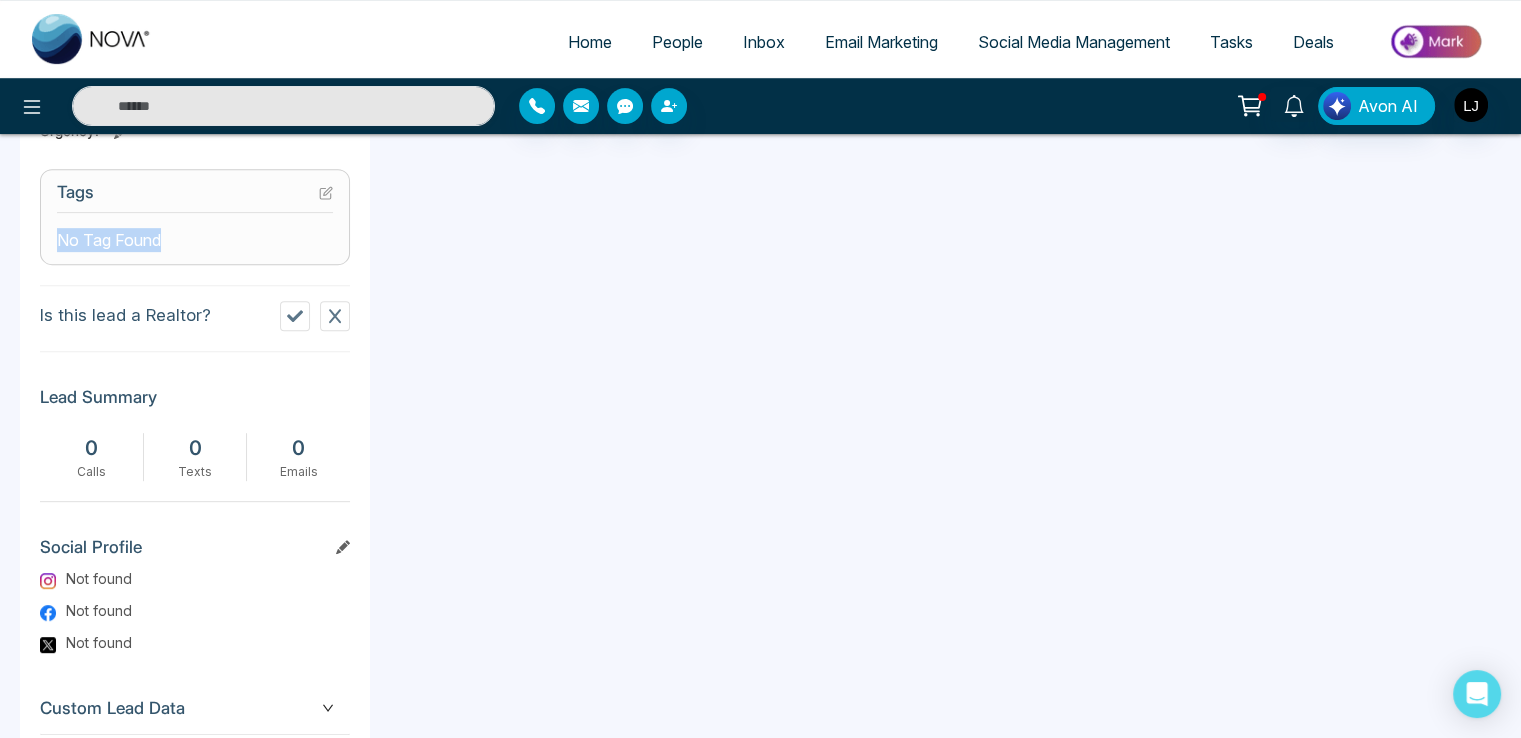 drag, startPoint x: 52, startPoint y: 247, endPoint x: 172, endPoint y: 233, distance: 120.8139 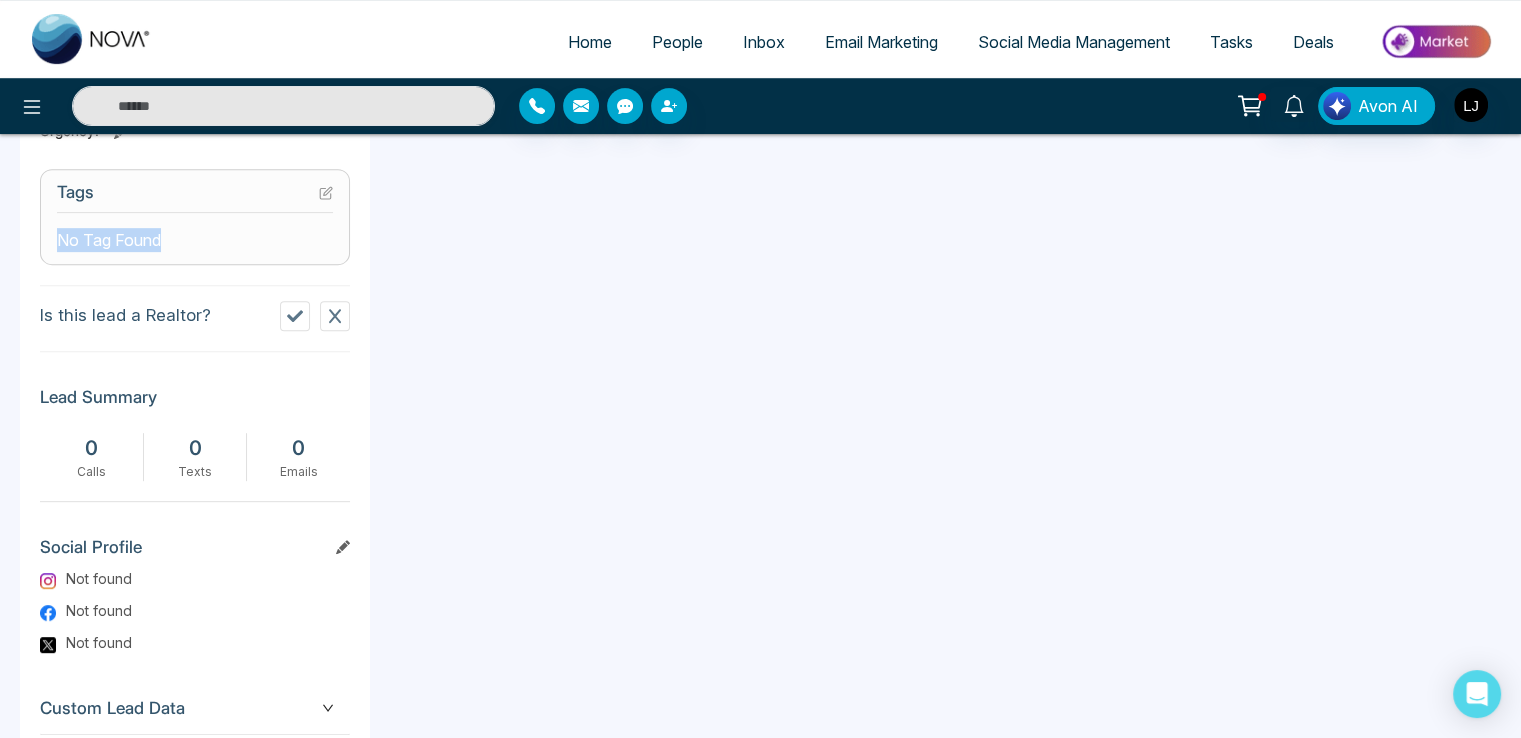 click on "Tags No Tag Found" at bounding box center [195, 217] 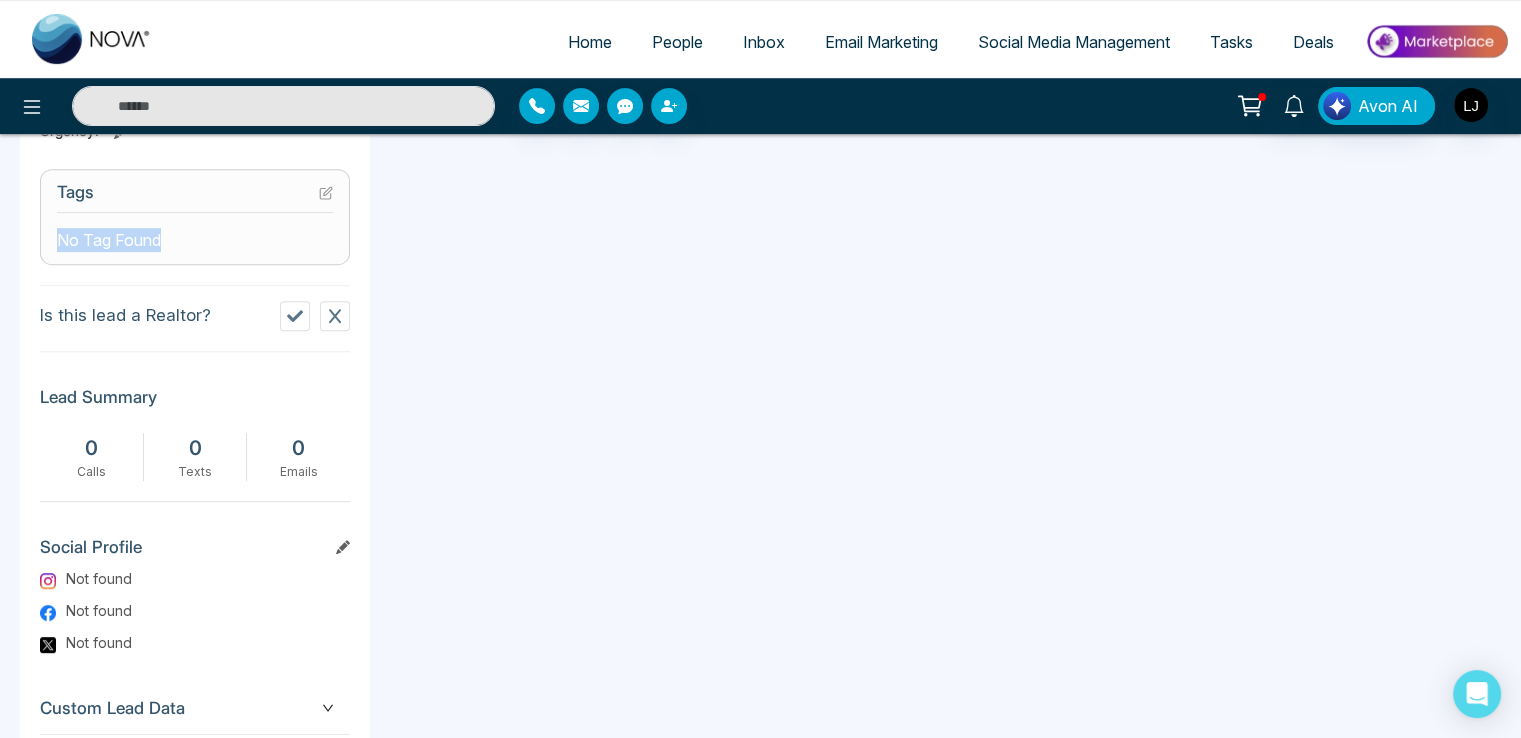 click on "People" at bounding box center (677, 42) 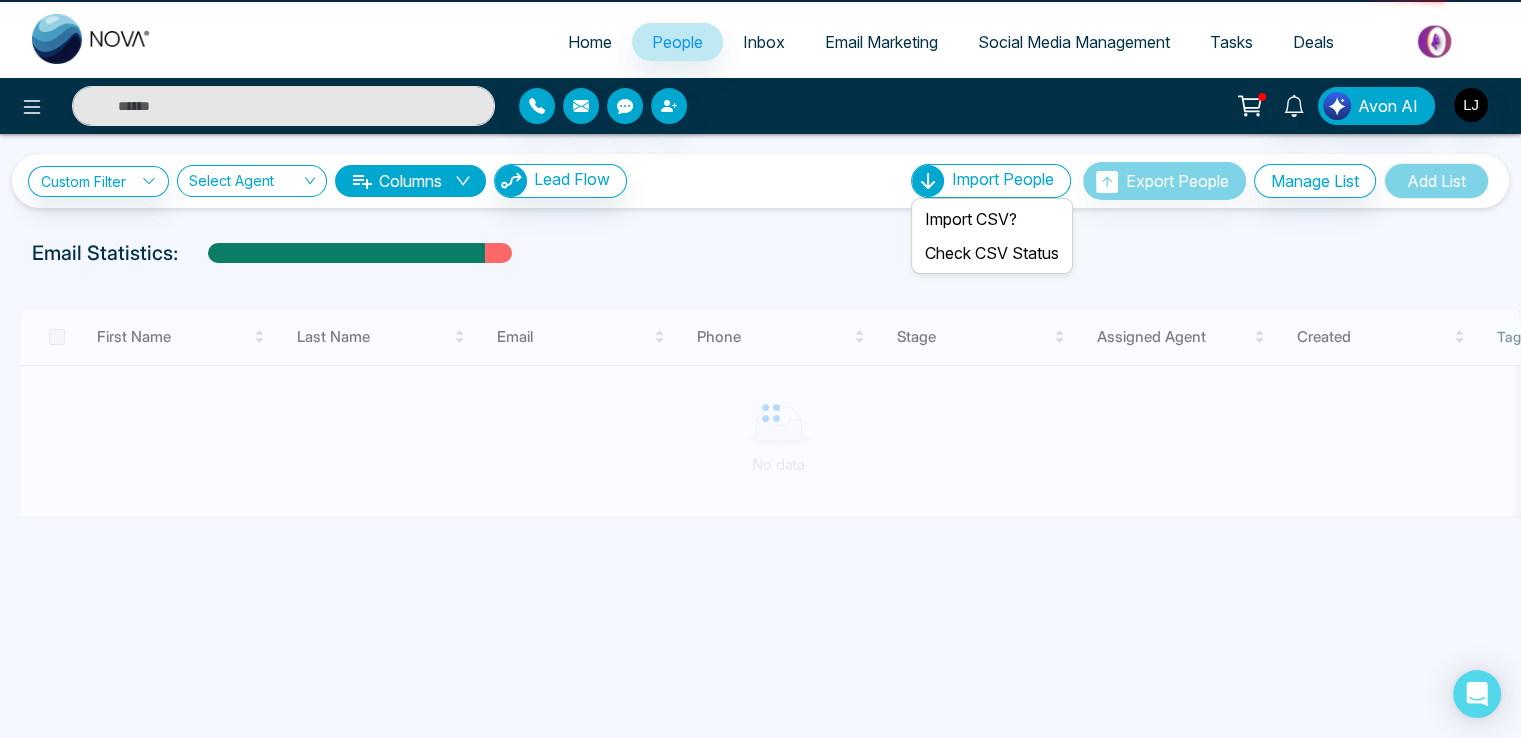 scroll, scrollTop: 0, scrollLeft: 0, axis: both 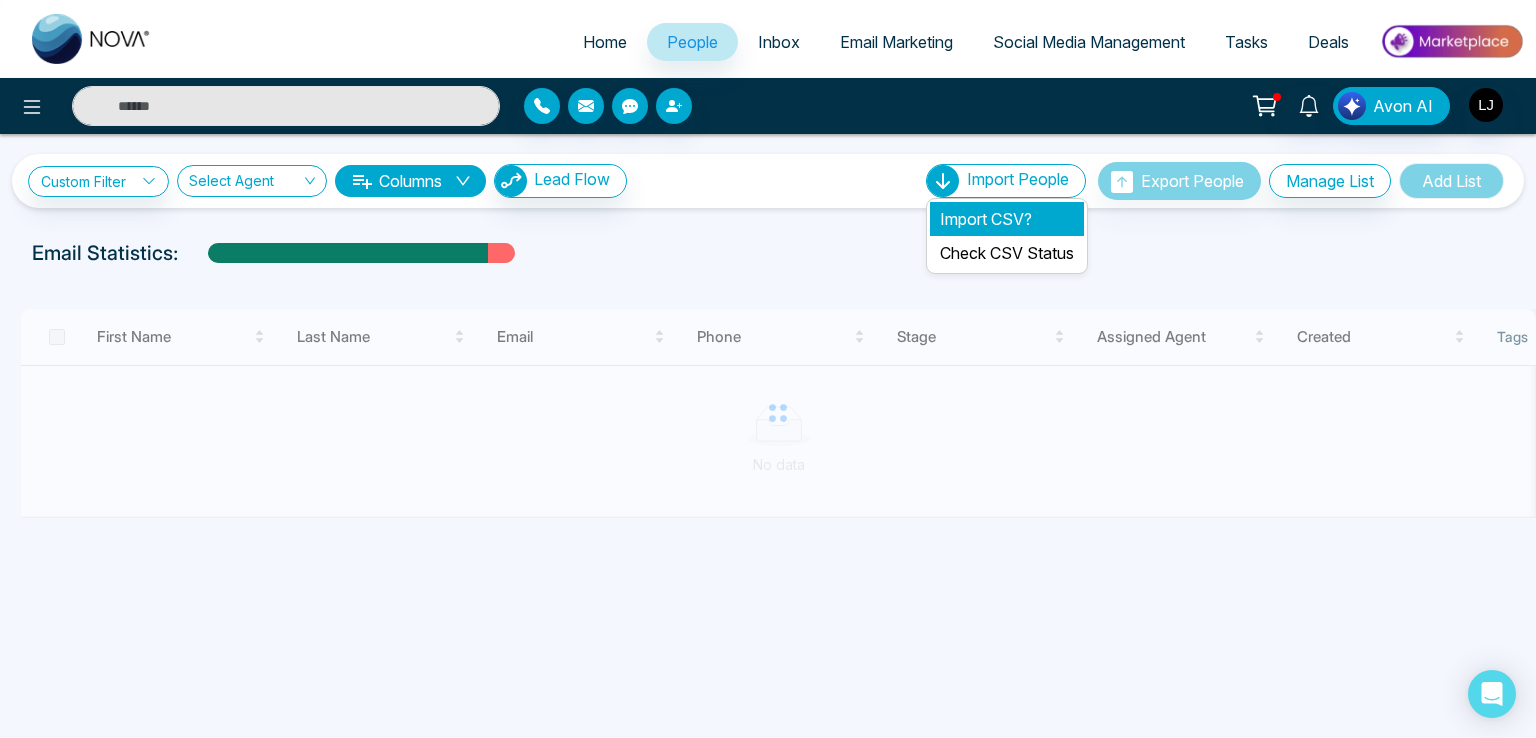 click on "Import CSV?" at bounding box center (1007, 219) 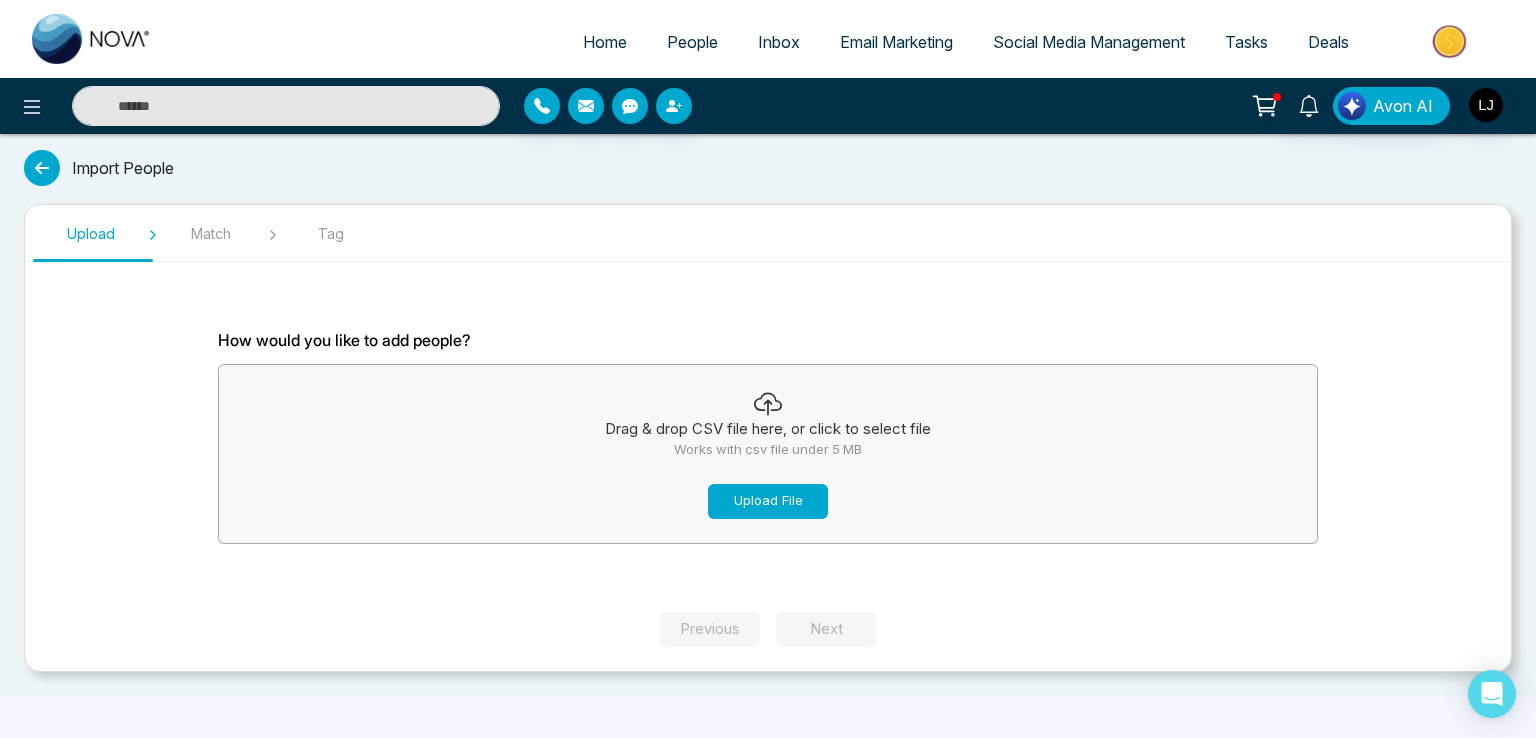 click on "Upload File" at bounding box center [768, 501] 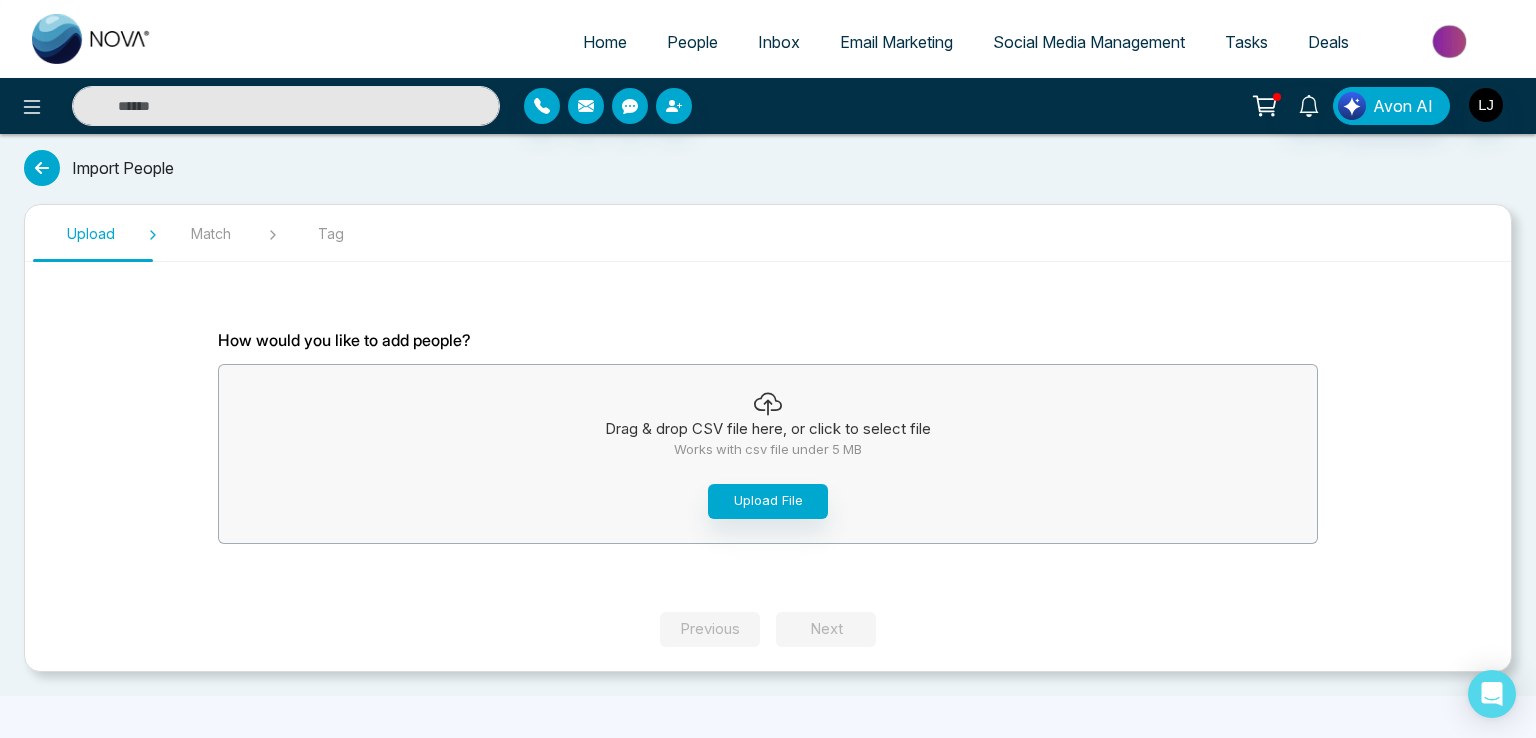 click on "People" at bounding box center [692, 42] 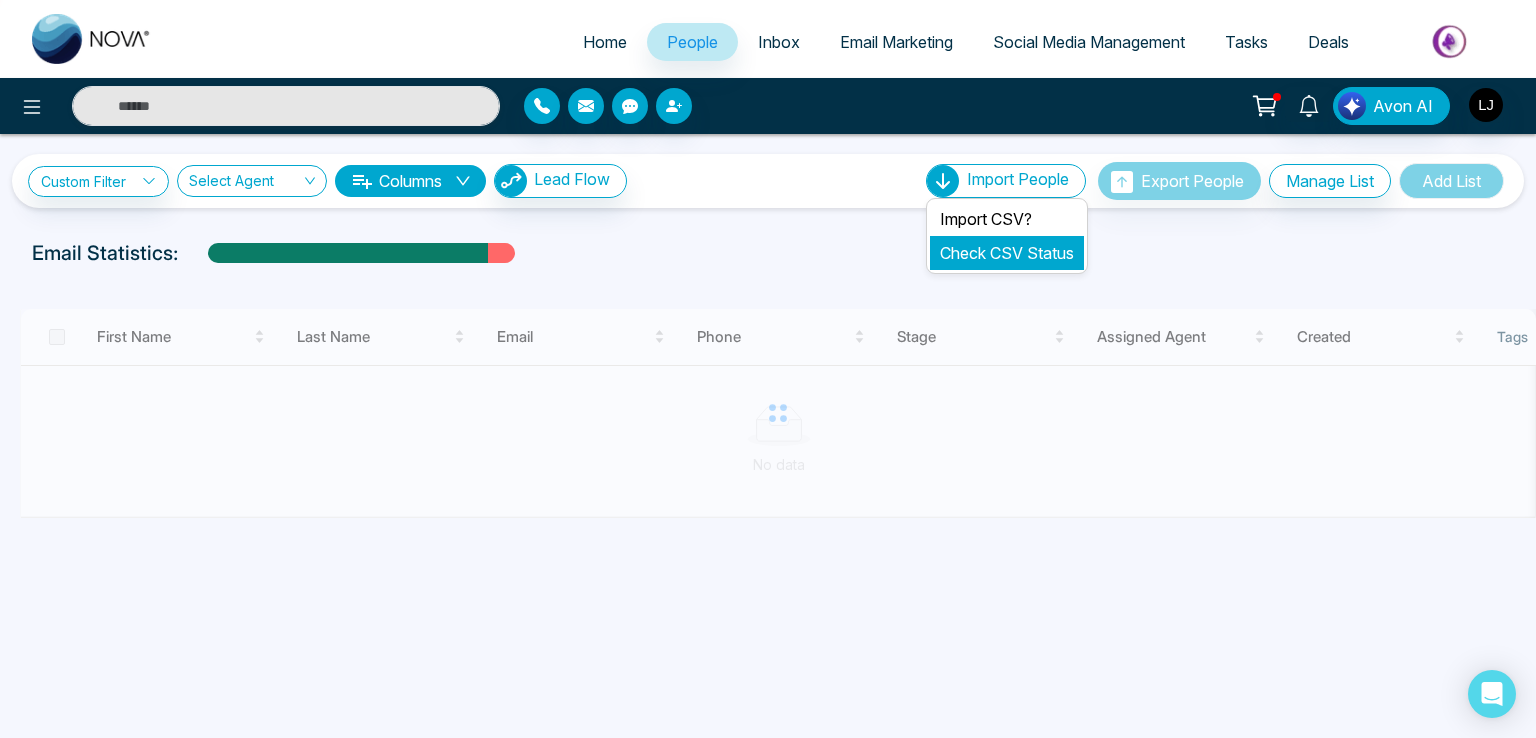 click on "Check CSV Status" at bounding box center (1007, 253) 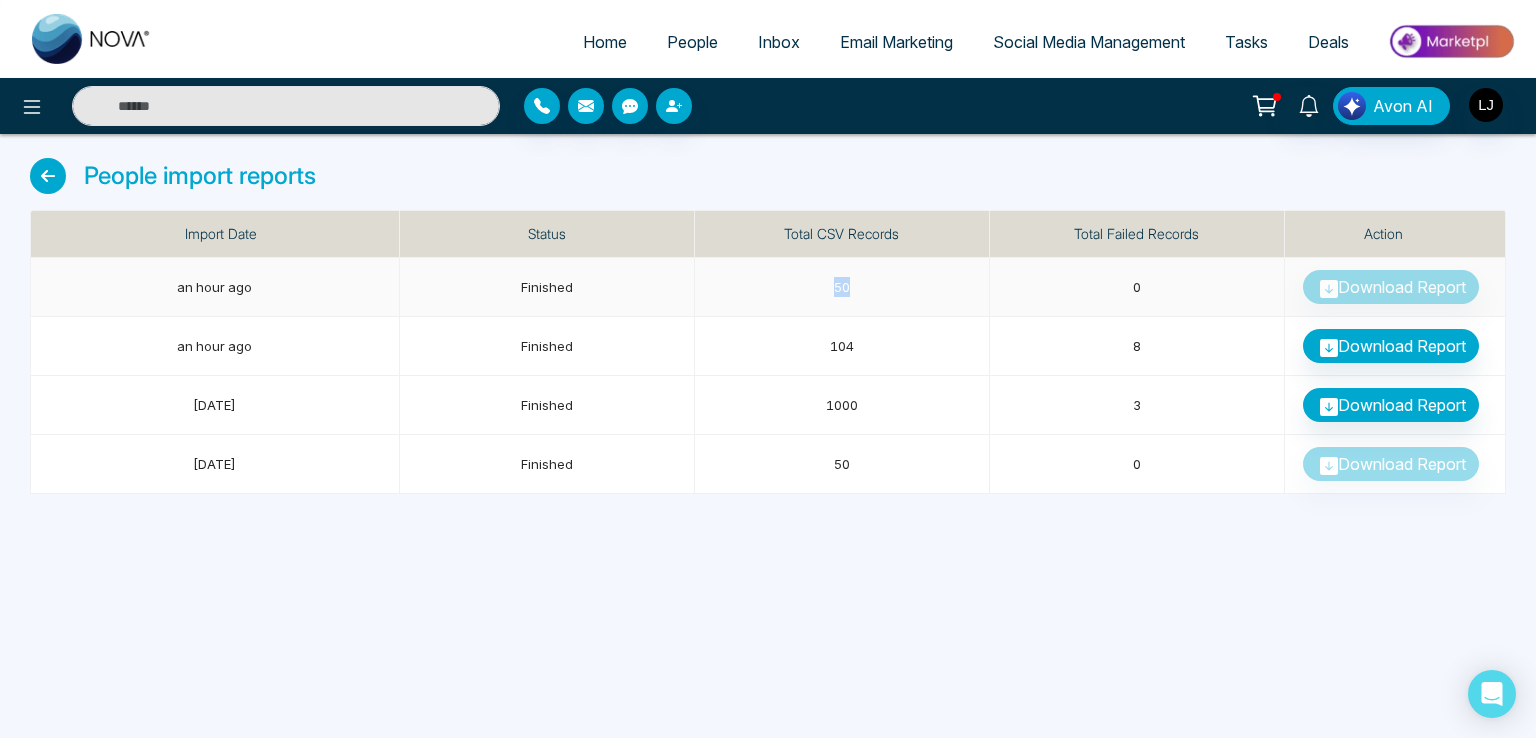 drag, startPoint x: 820, startPoint y: 285, endPoint x: 876, endPoint y: 285, distance: 56 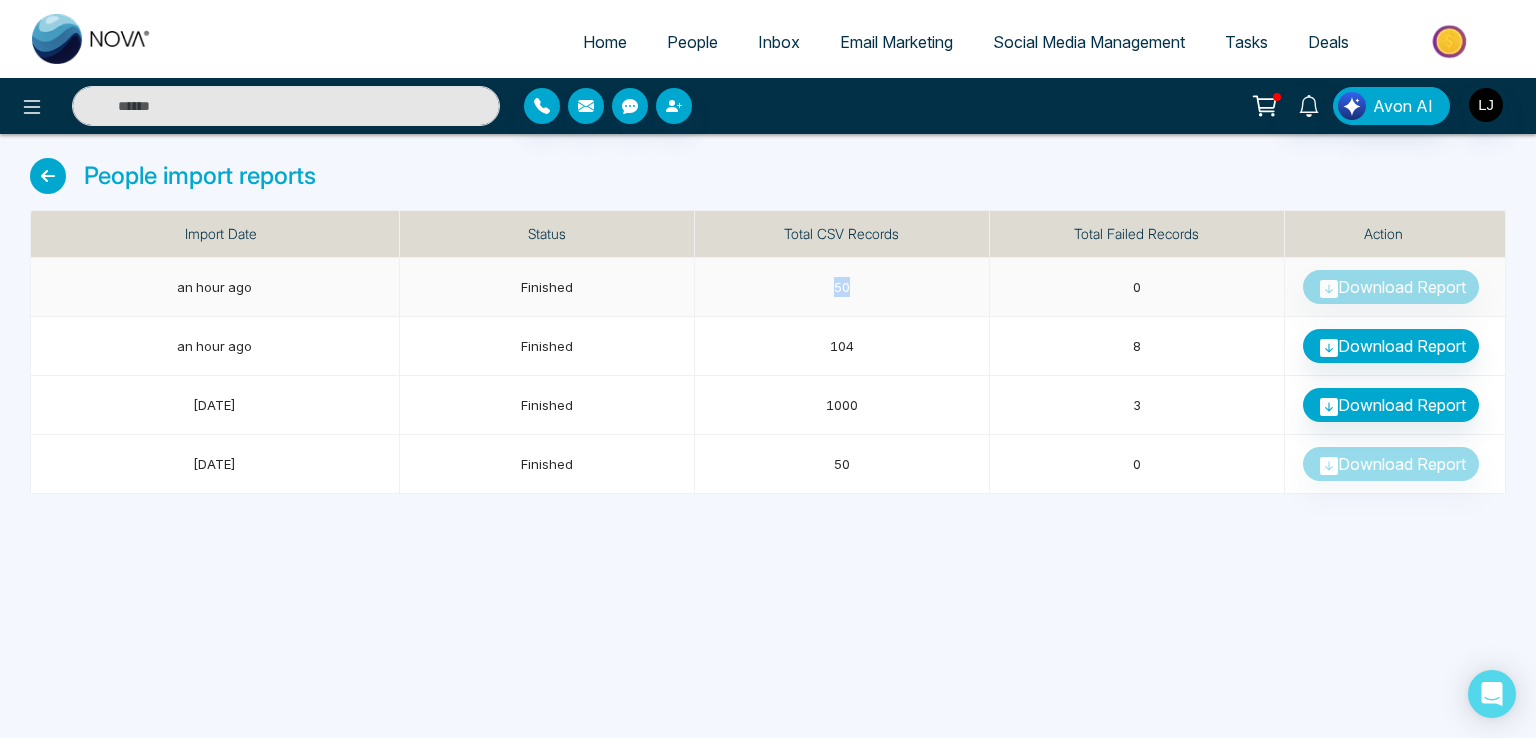 click on "50" at bounding box center (842, 287) 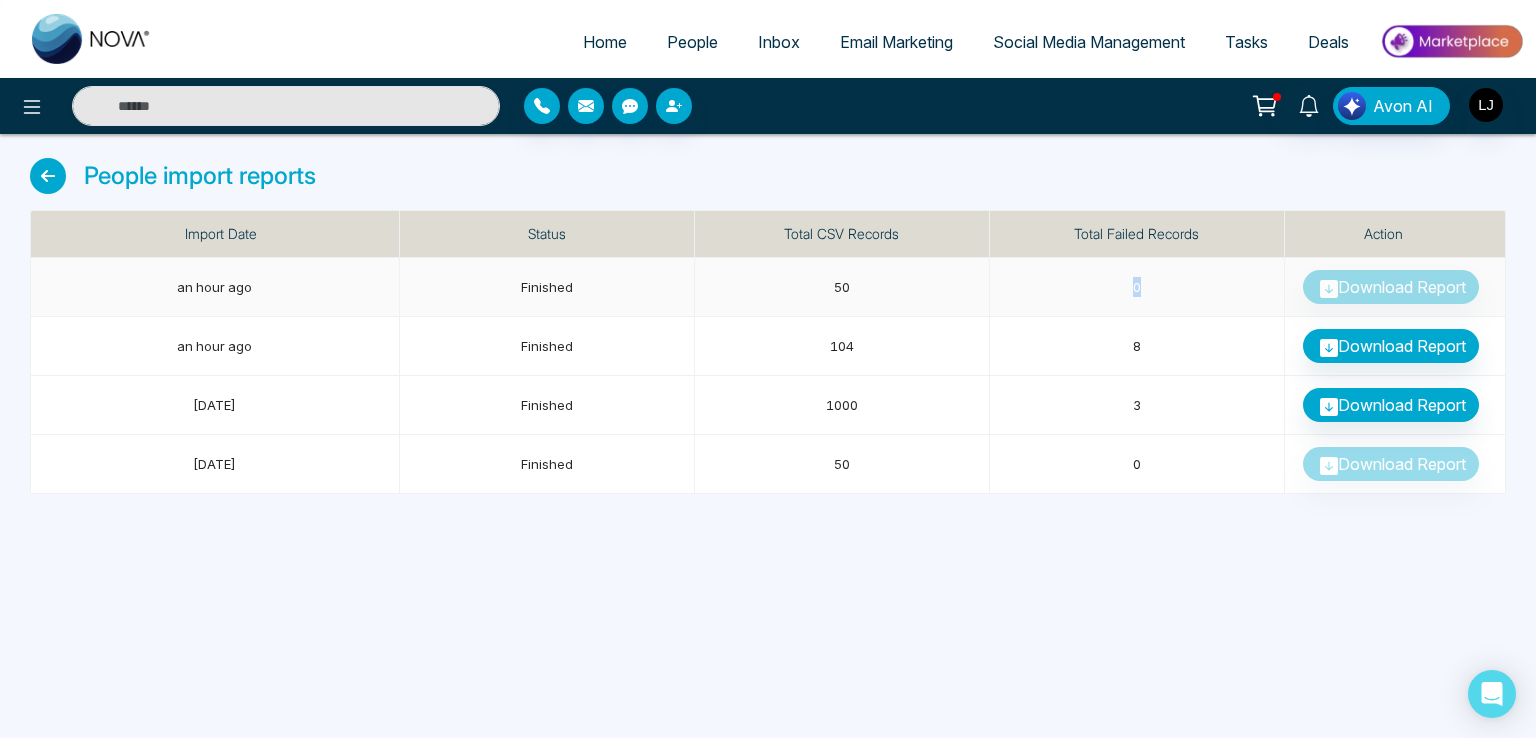 drag, startPoint x: 1134, startPoint y: 280, endPoint x: 1145, endPoint y: 279, distance: 11.045361 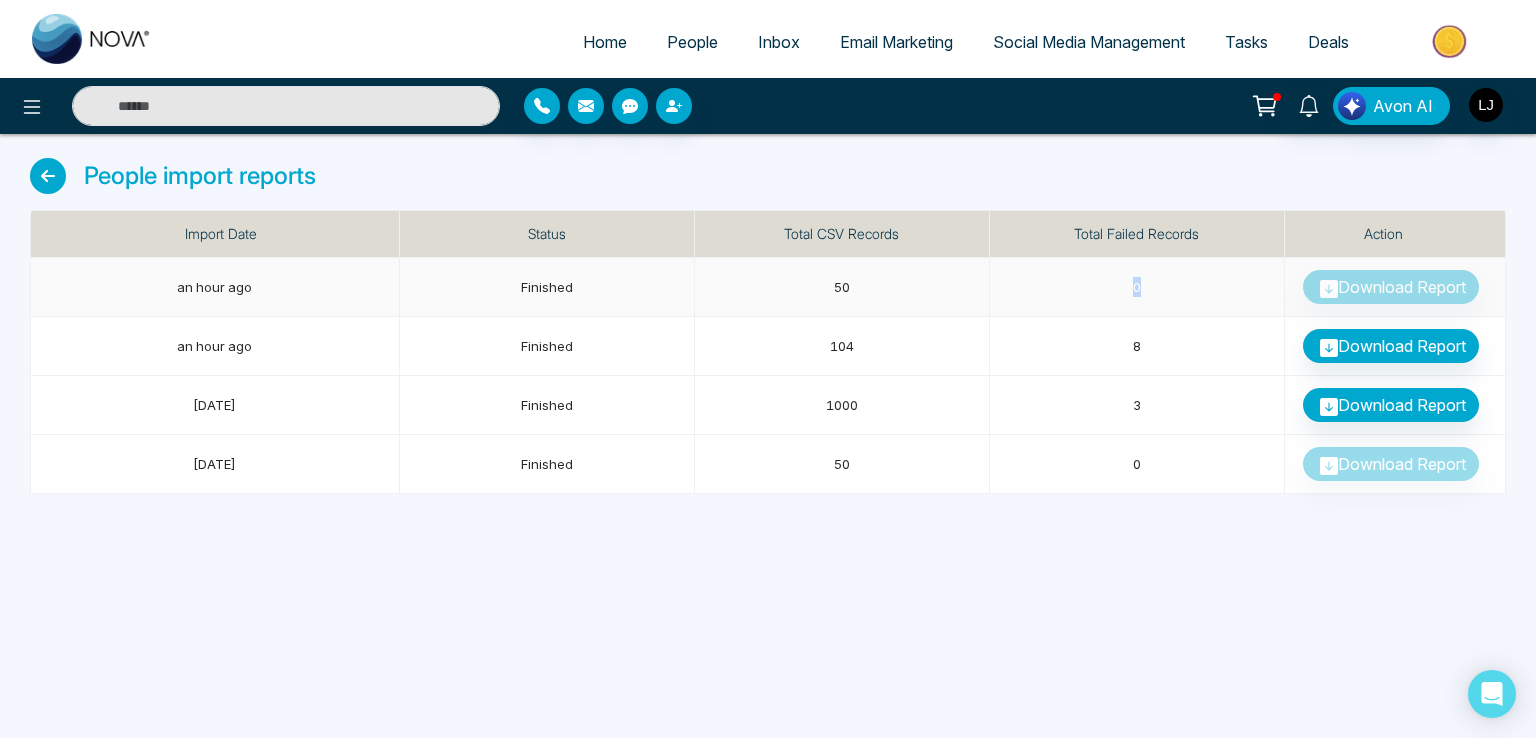 click on "0" at bounding box center [1137, 287] 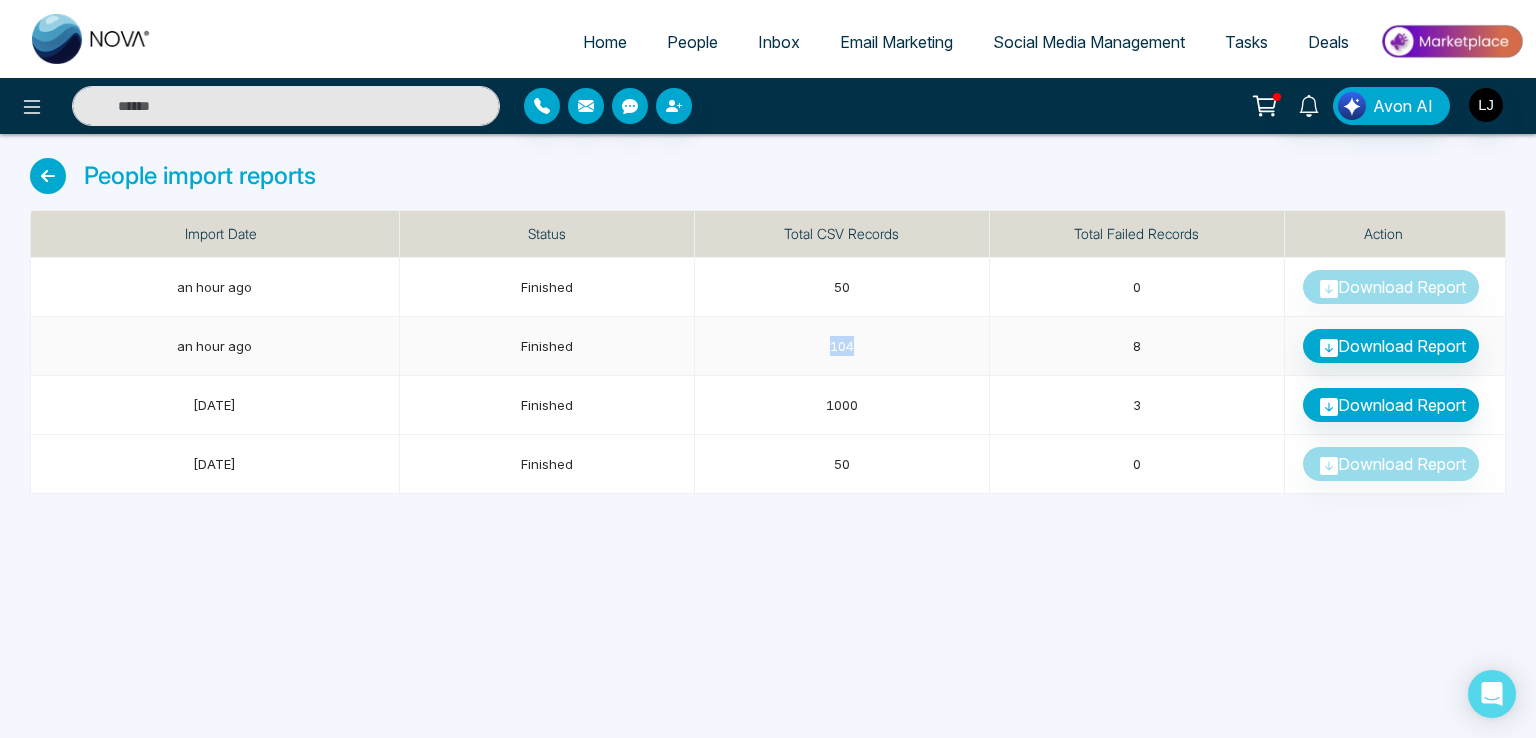 drag, startPoint x: 816, startPoint y: 344, endPoint x: 860, endPoint y: 348, distance: 44.181442 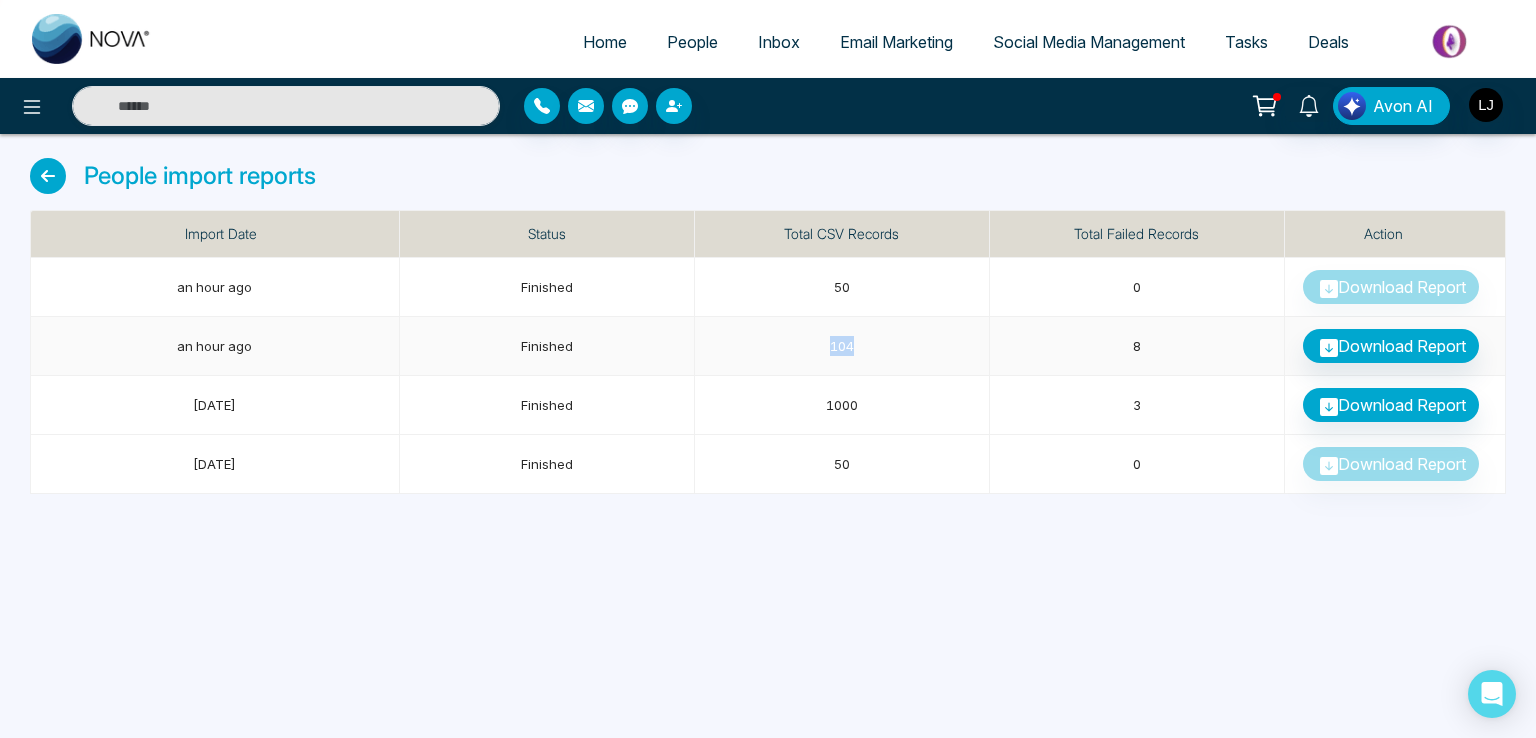 click on "104" at bounding box center [842, 346] 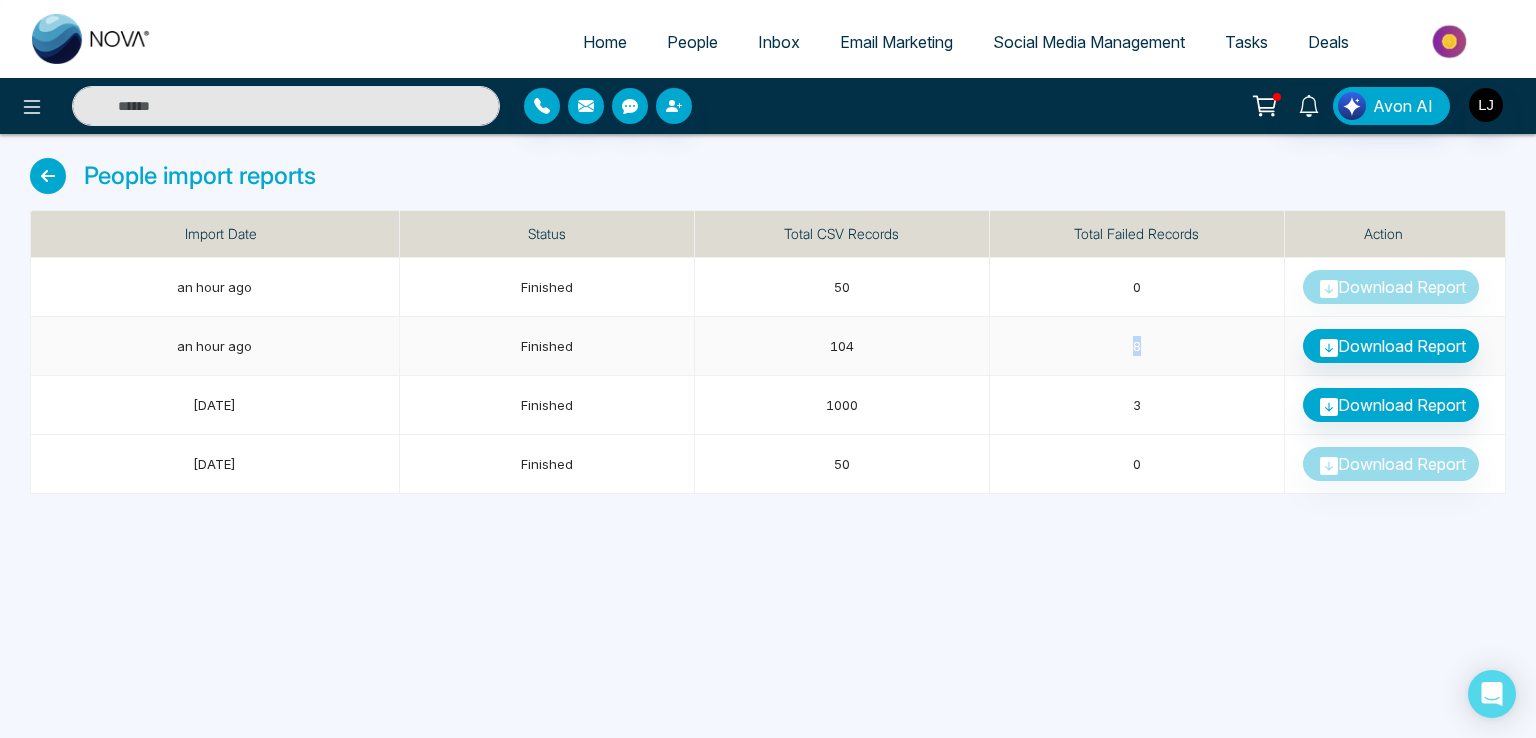 drag, startPoint x: 1108, startPoint y: 333, endPoint x: 1169, endPoint y: 344, distance: 61.983868 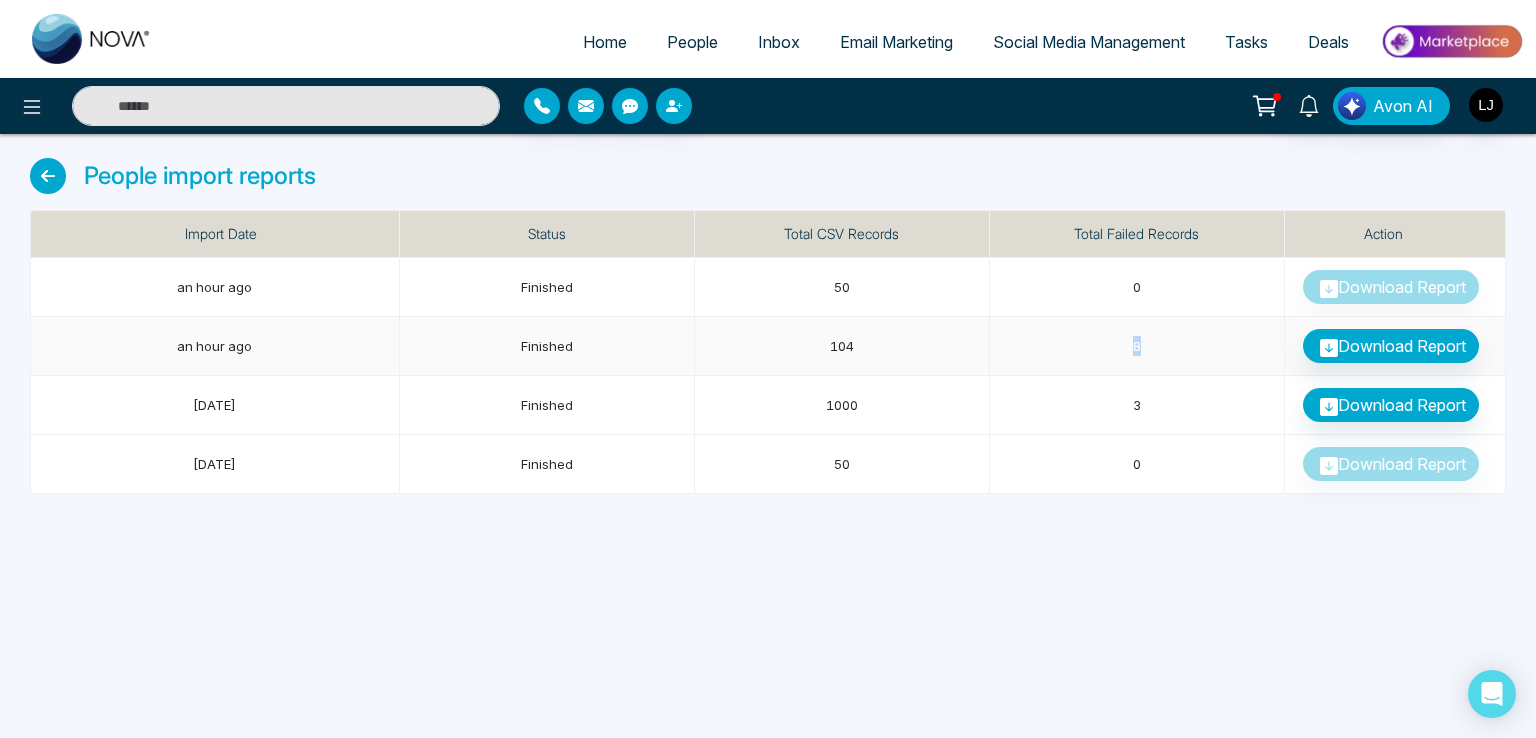 click on "8" at bounding box center (1137, 346) 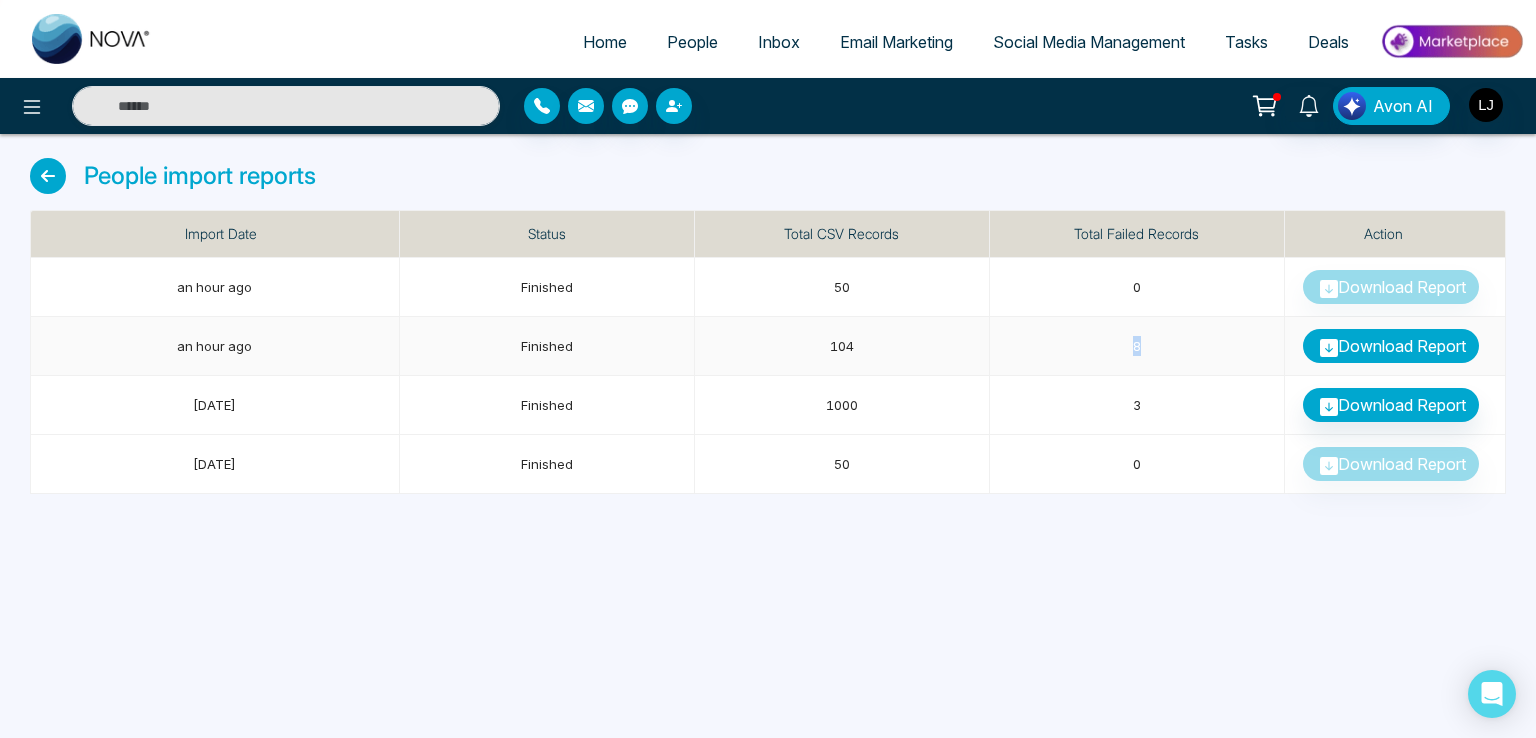 click on "Download Report" at bounding box center [1391, 346] 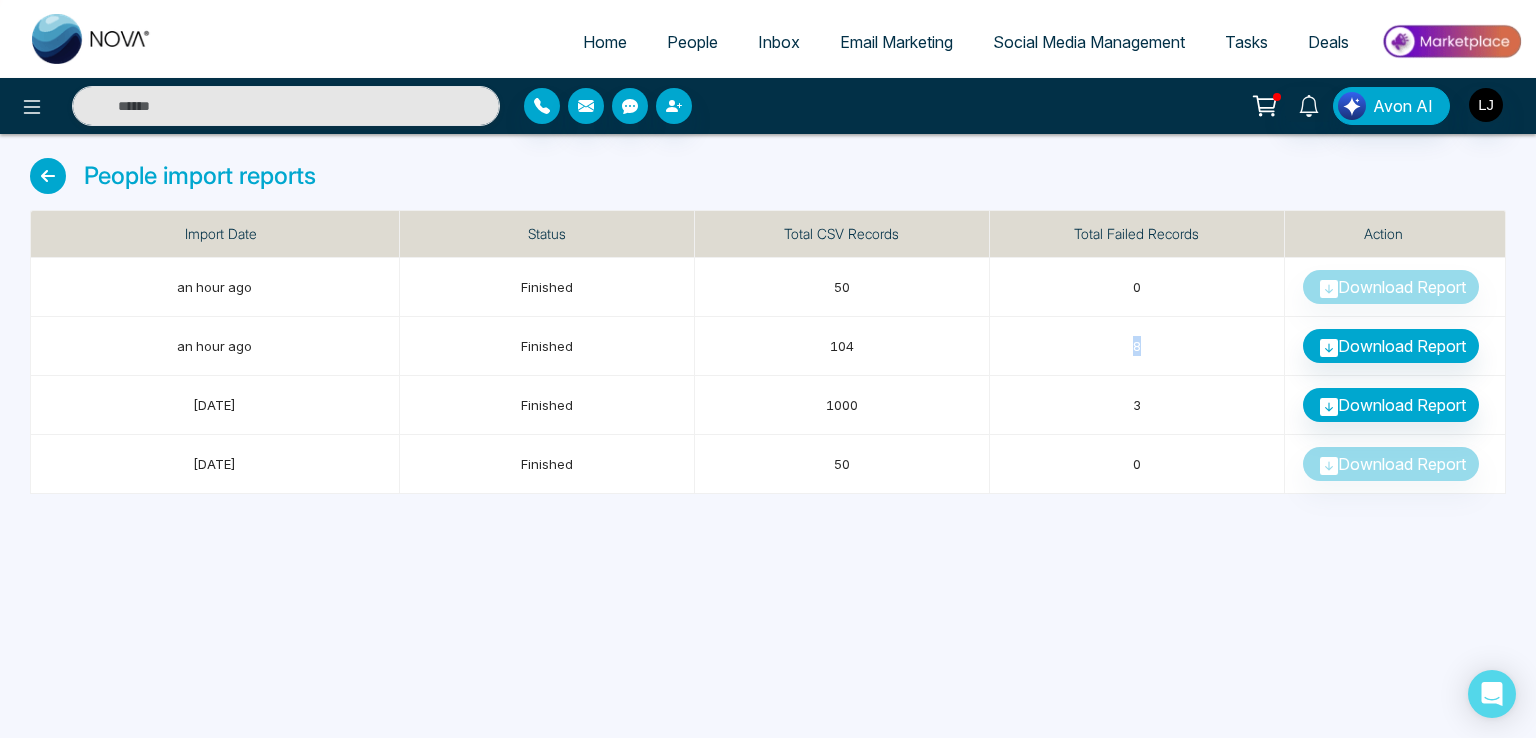 click on "People" at bounding box center (692, 42) 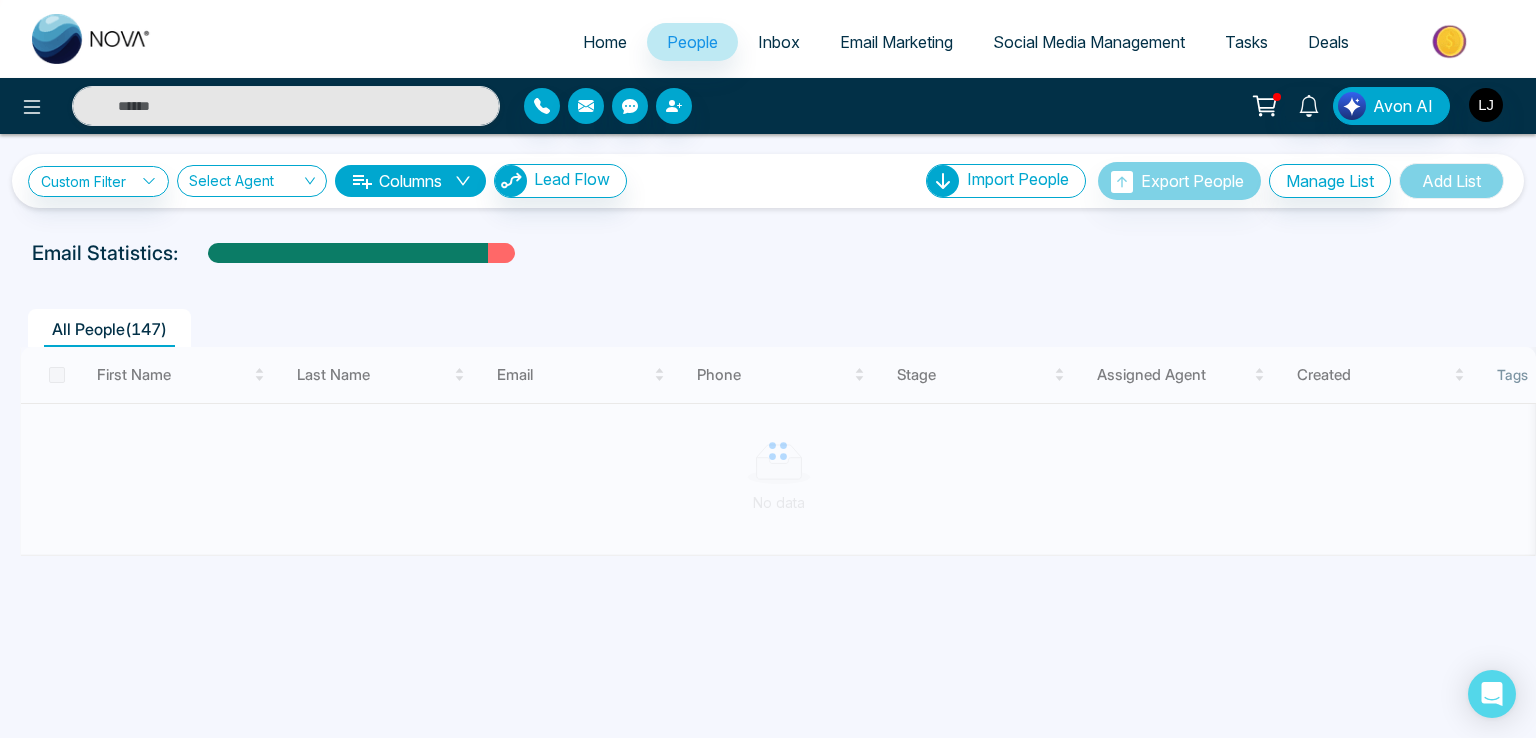 click on "Columns" at bounding box center [410, 181] 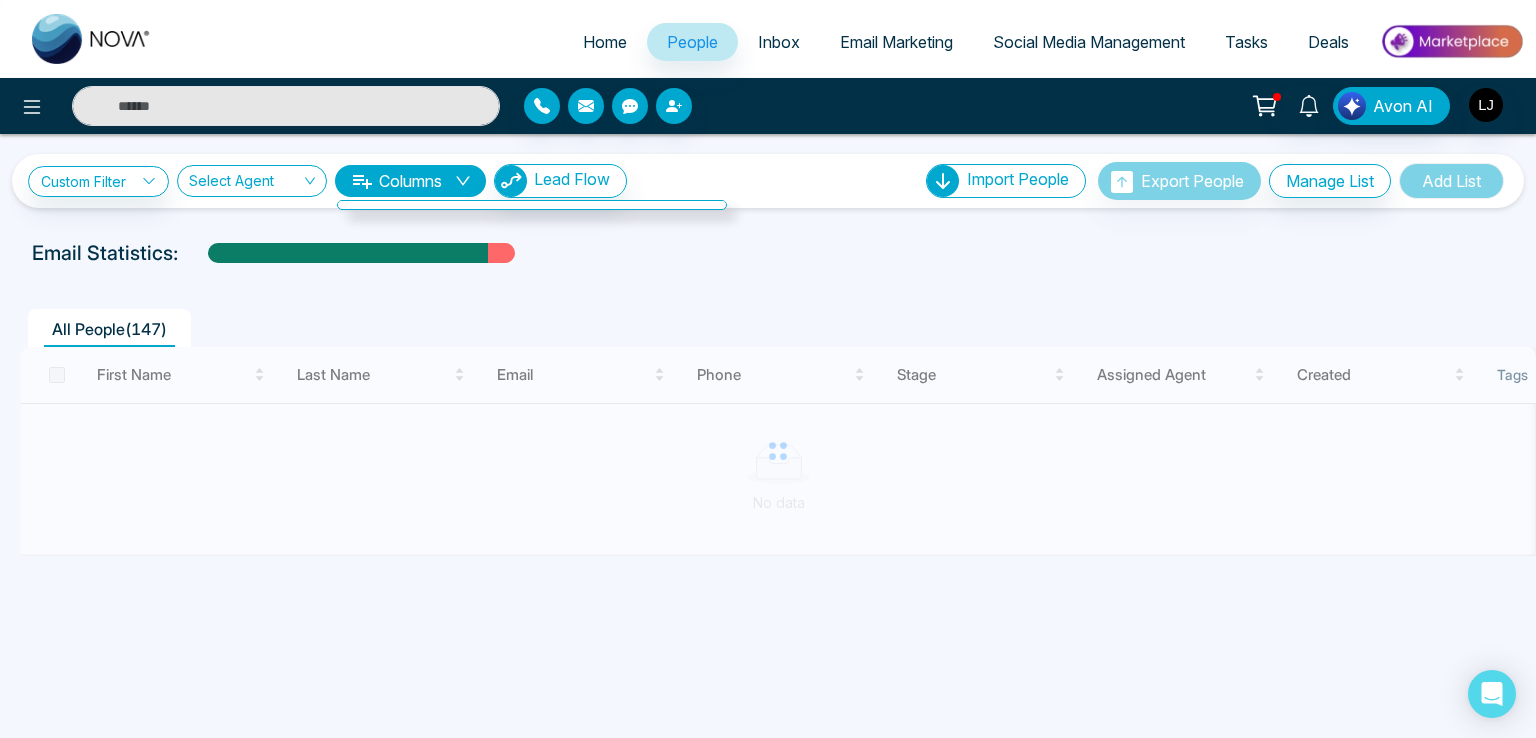 click on "Columns" at bounding box center [410, 181] 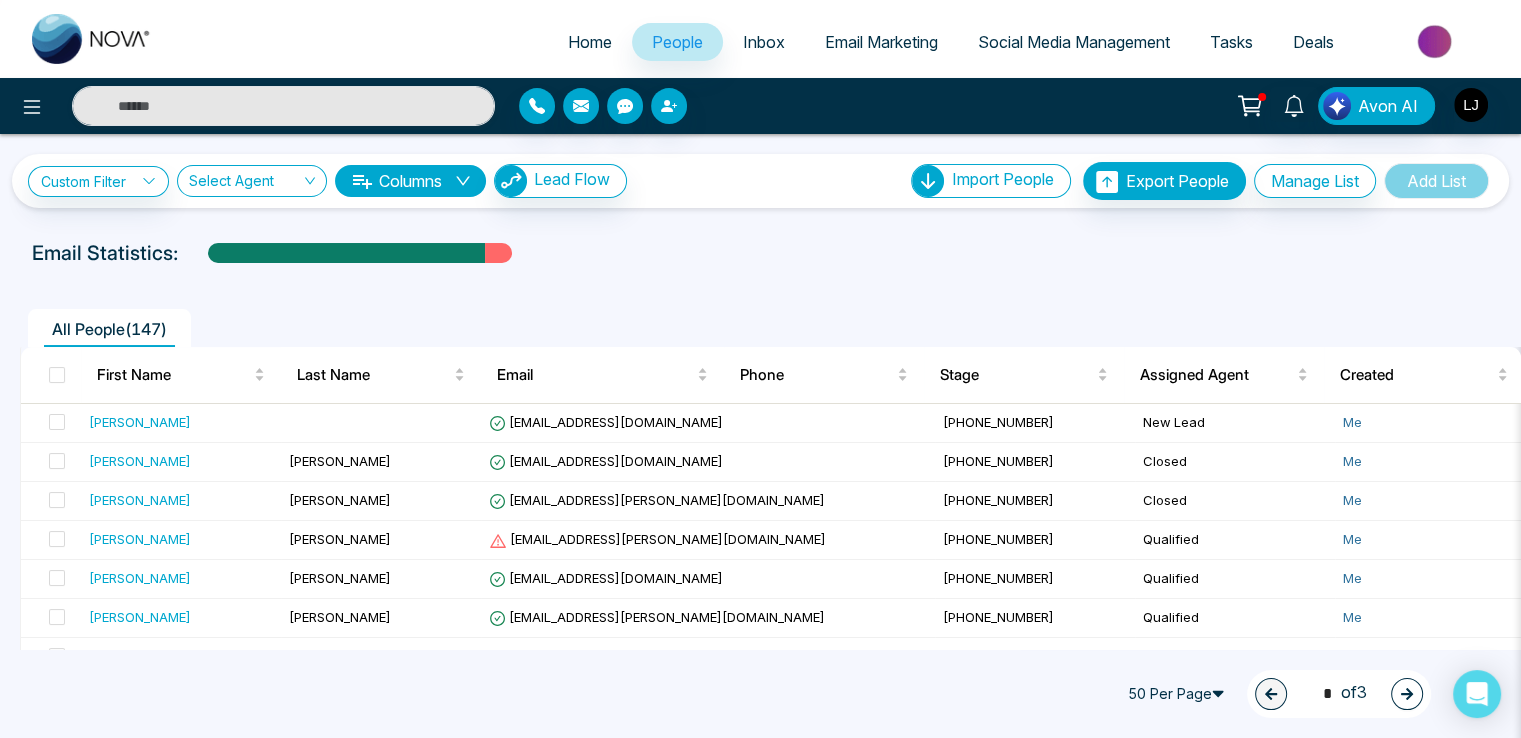 click on "Columns" at bounding box center (410, 181) 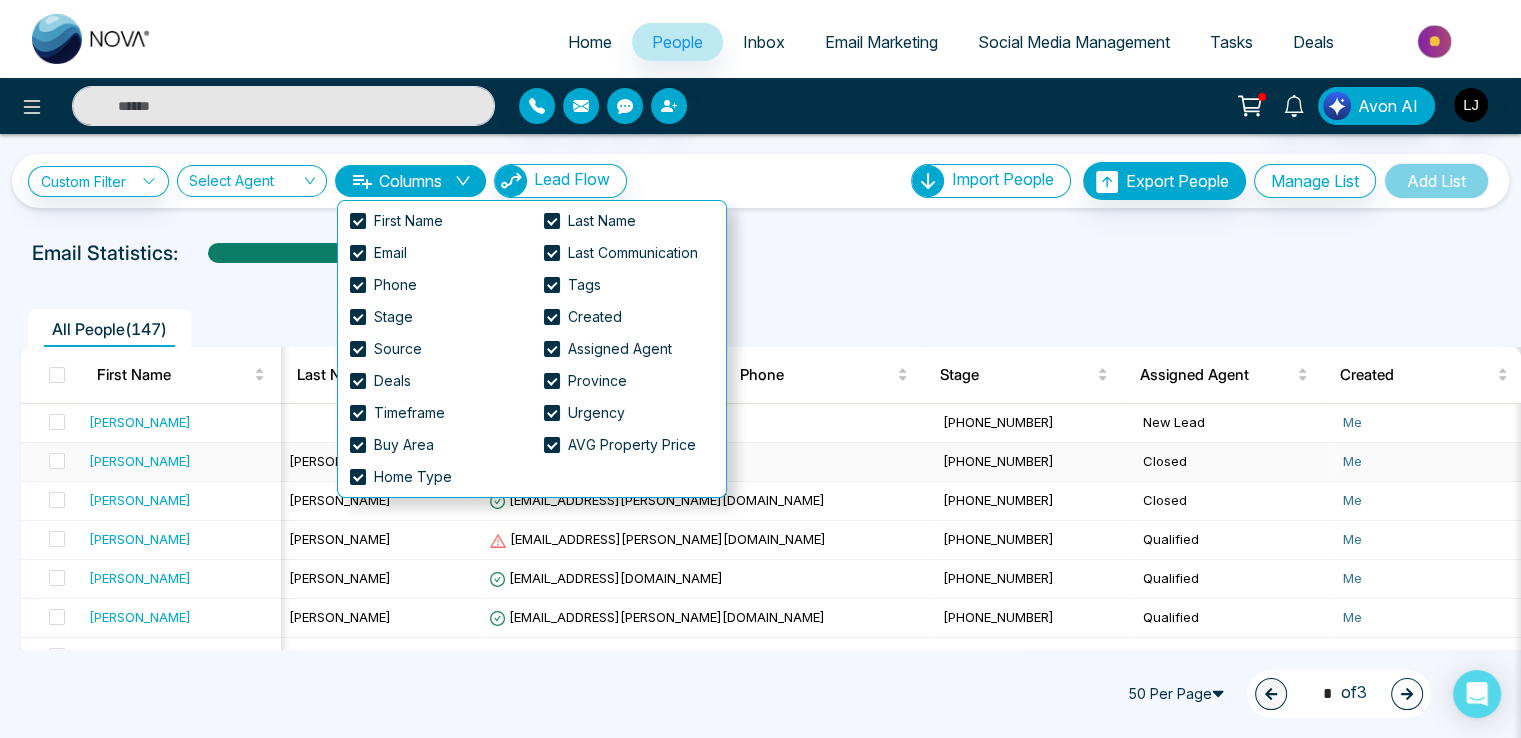 scroll, scrollTop: 0, scrollLeft: 774, axis: horizontal 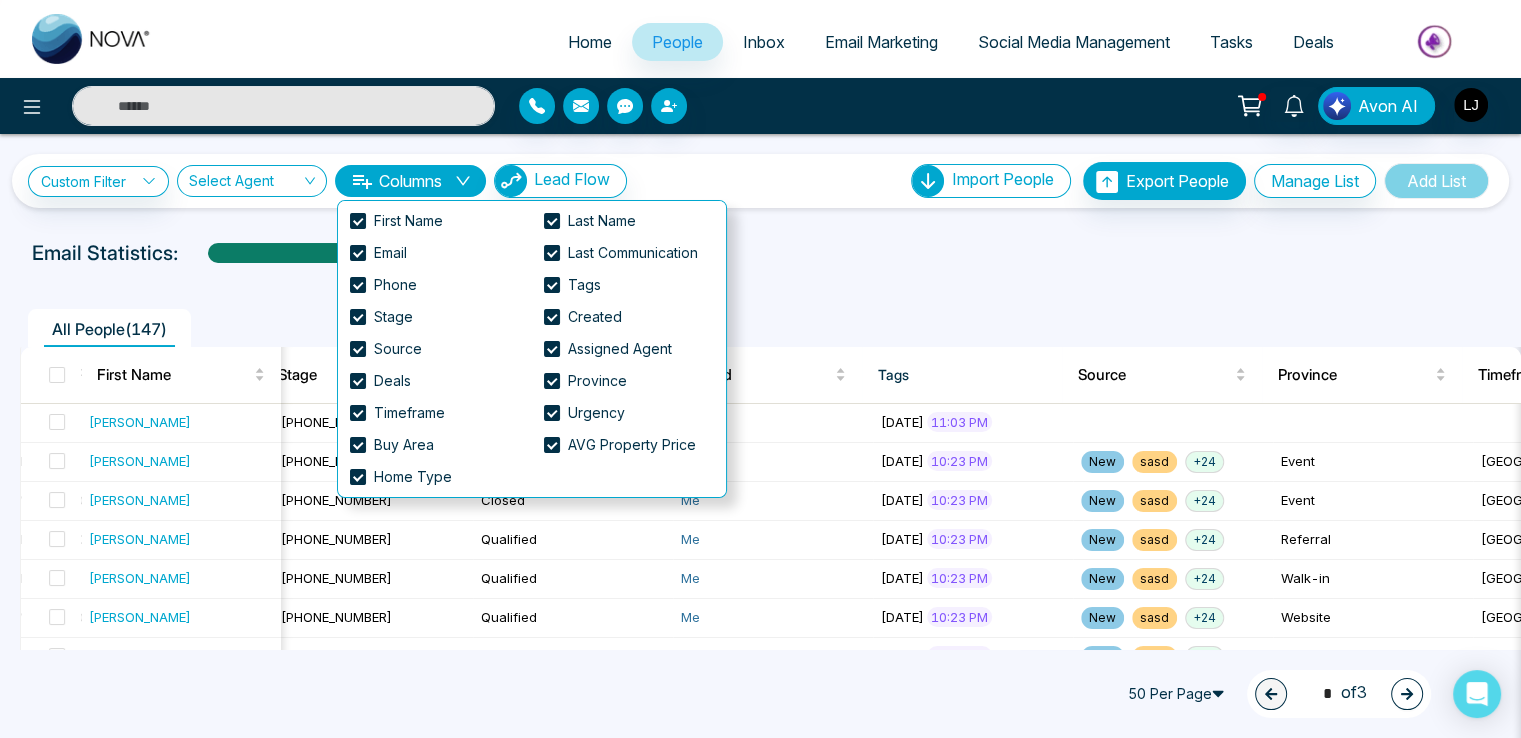 click on "Tags" at bounding box center [962, 375] 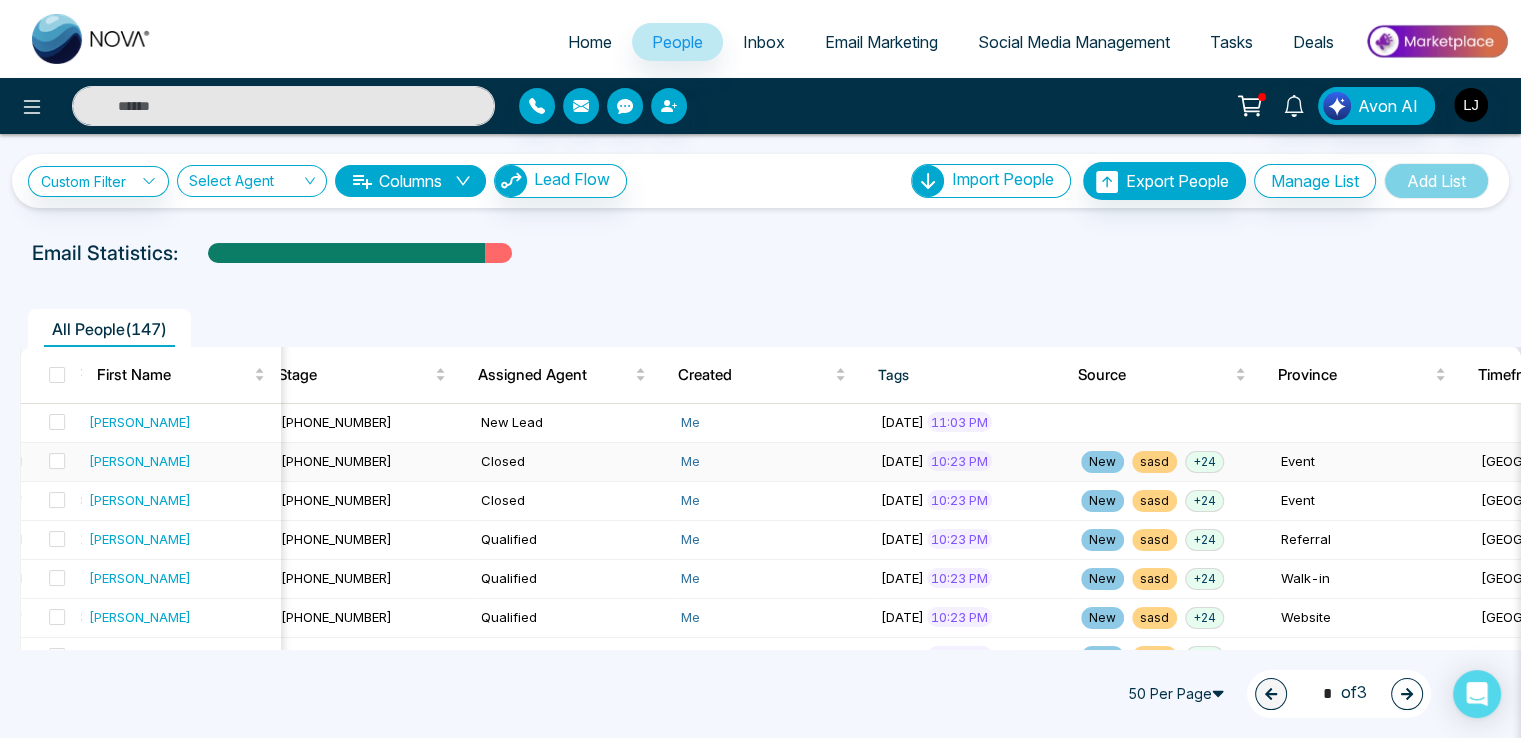 drag, startPoint x: 54, startPoint y: 379, endPoint x: 264, endPoint y: 462, distance: 225.80743 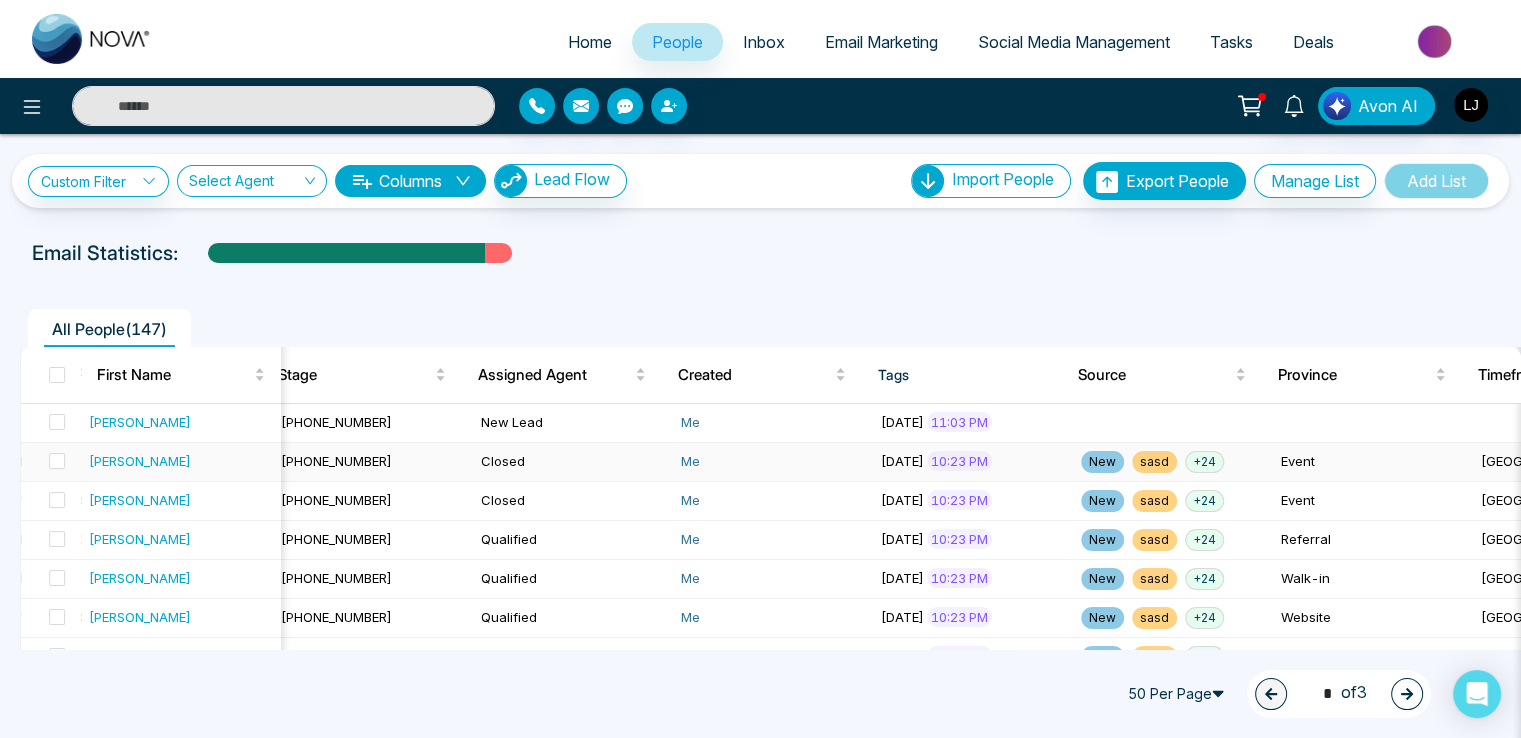 click at bounding box center [57, 375] 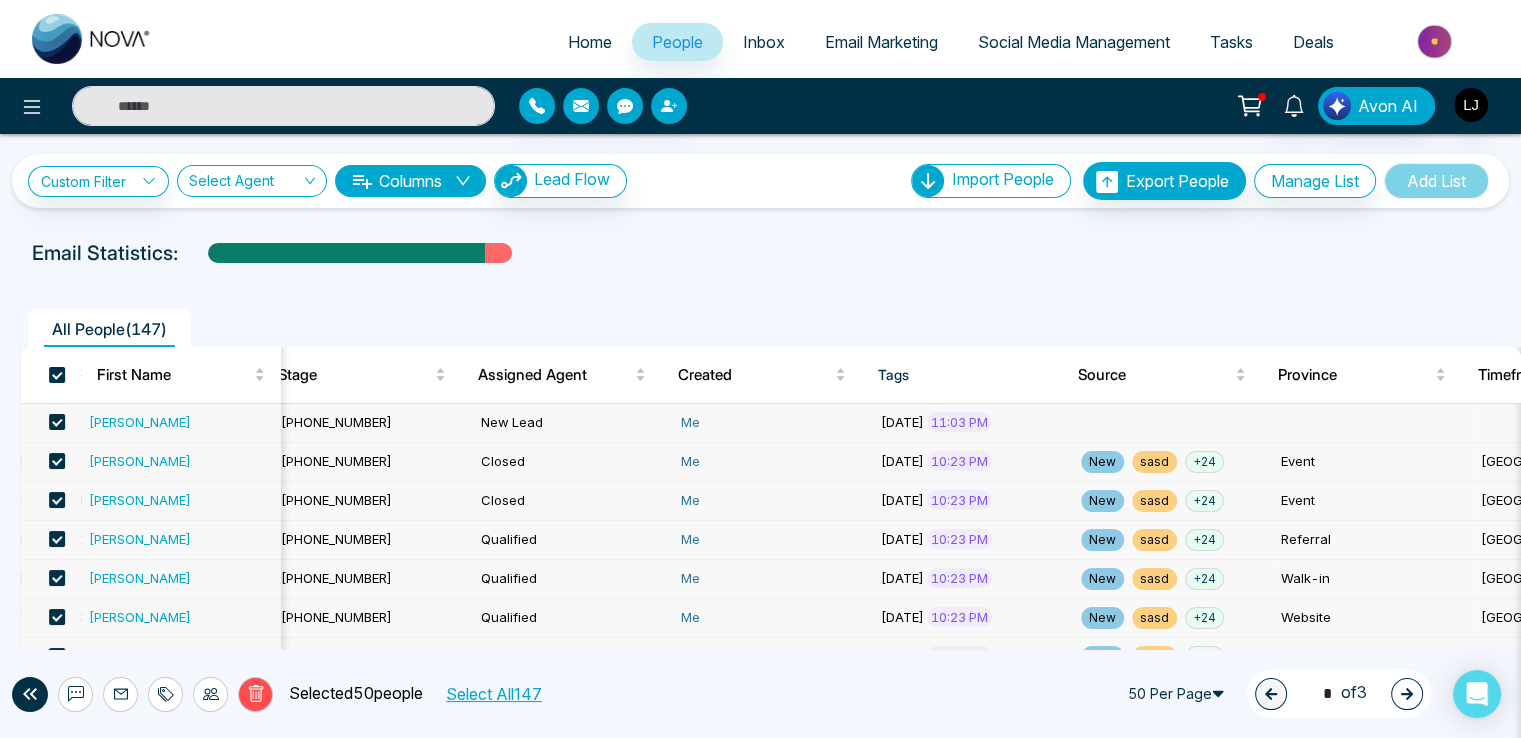 click on "Select All  147" at bounding box center (493, 694) 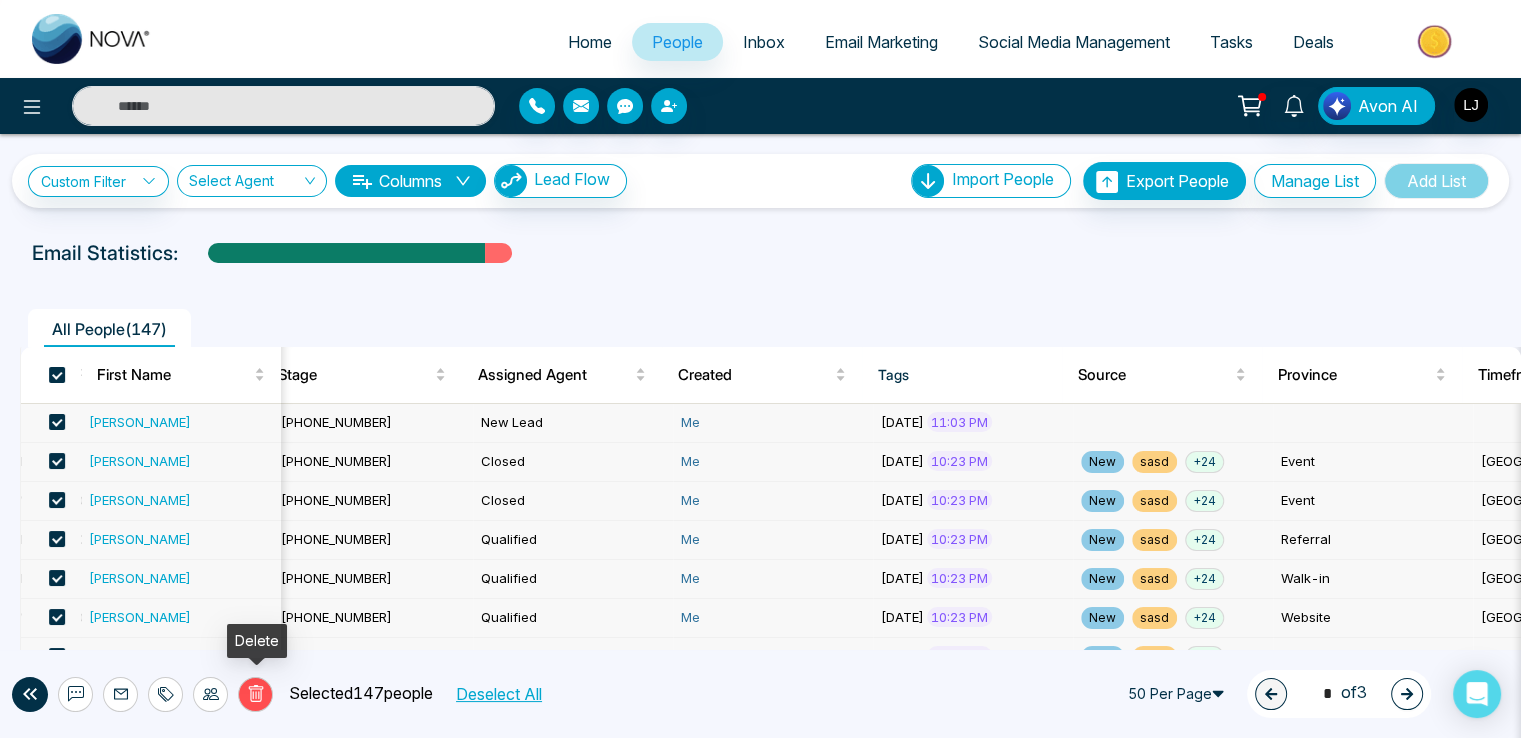 click 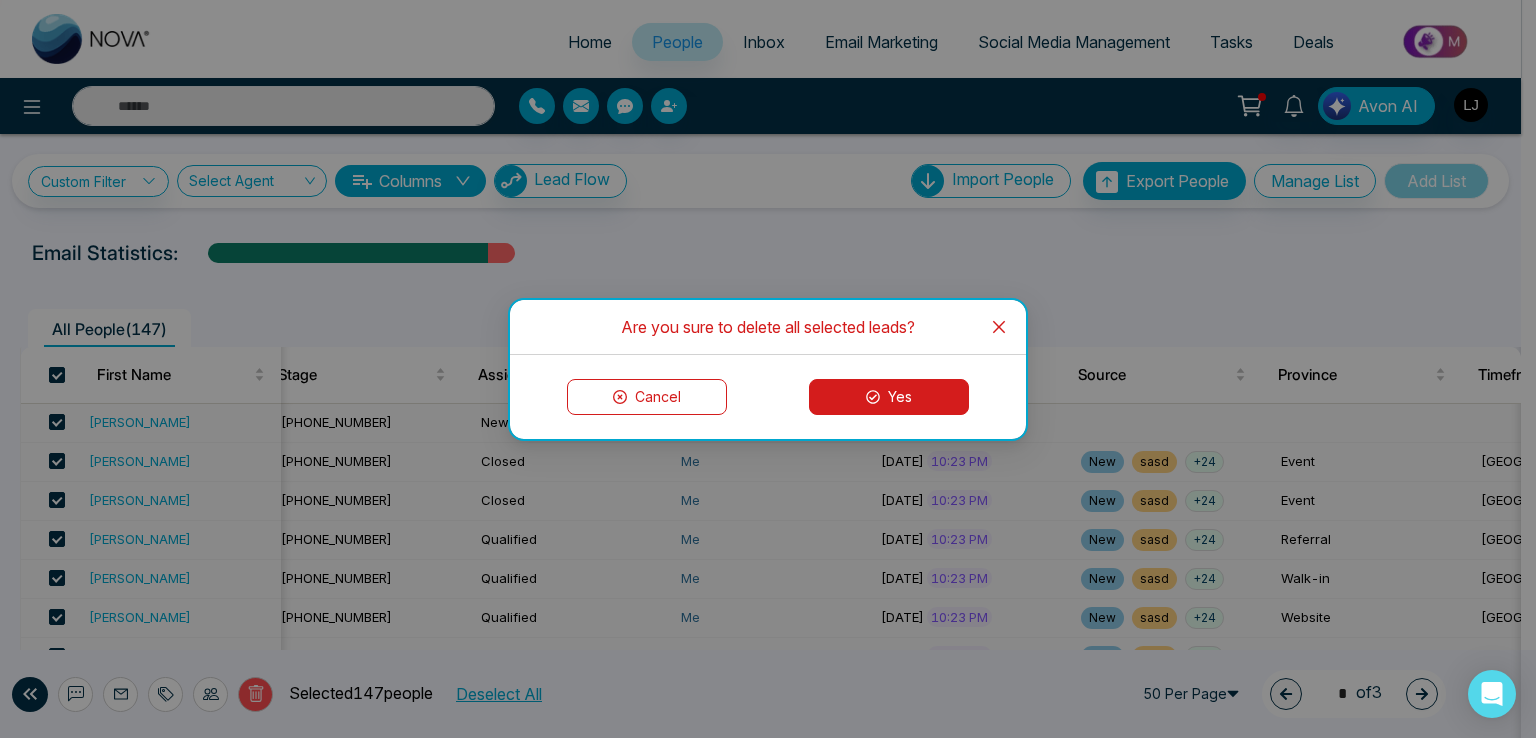 click on "Yes" at bounding box center (889, 397) 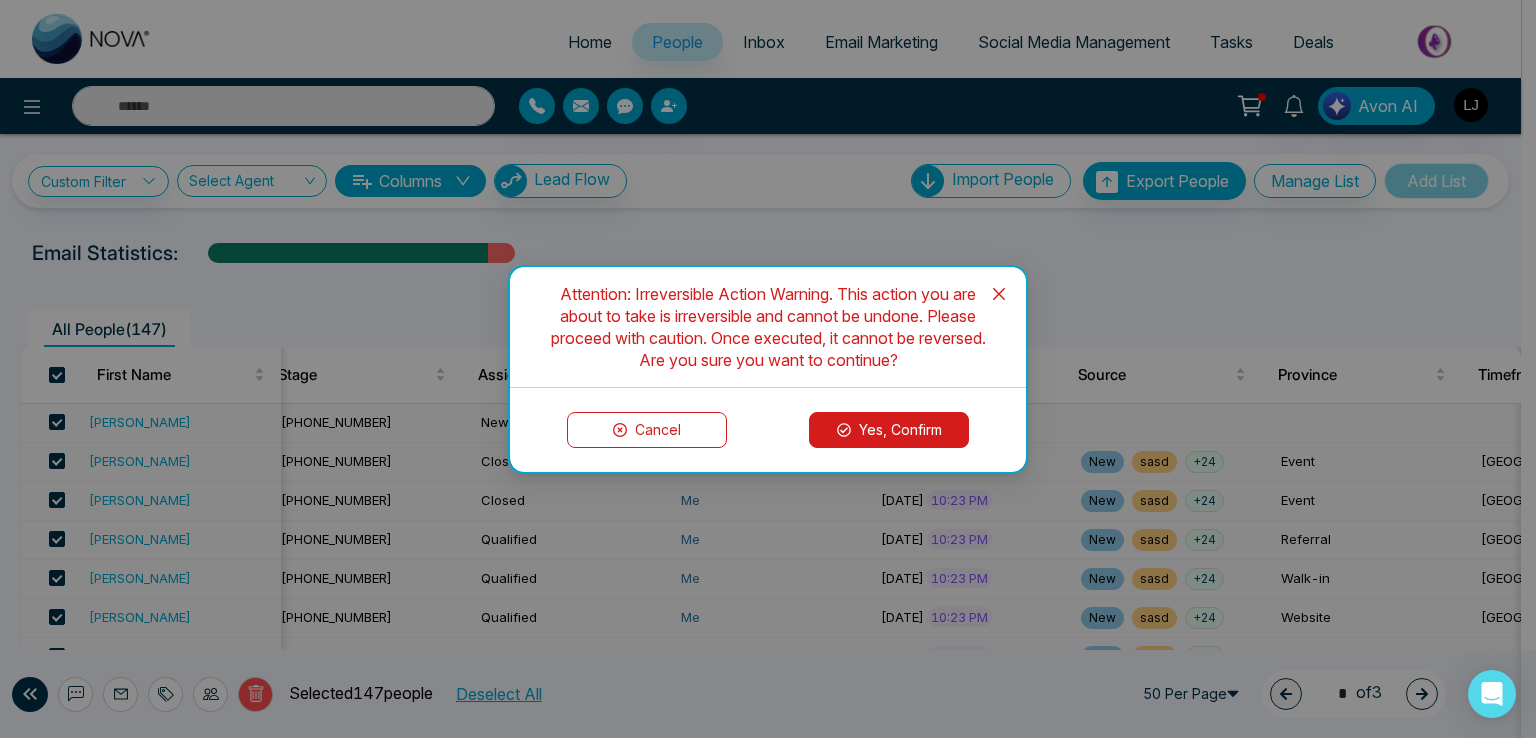 click on "Yes, Confirm" at bounding box center (889, 430) 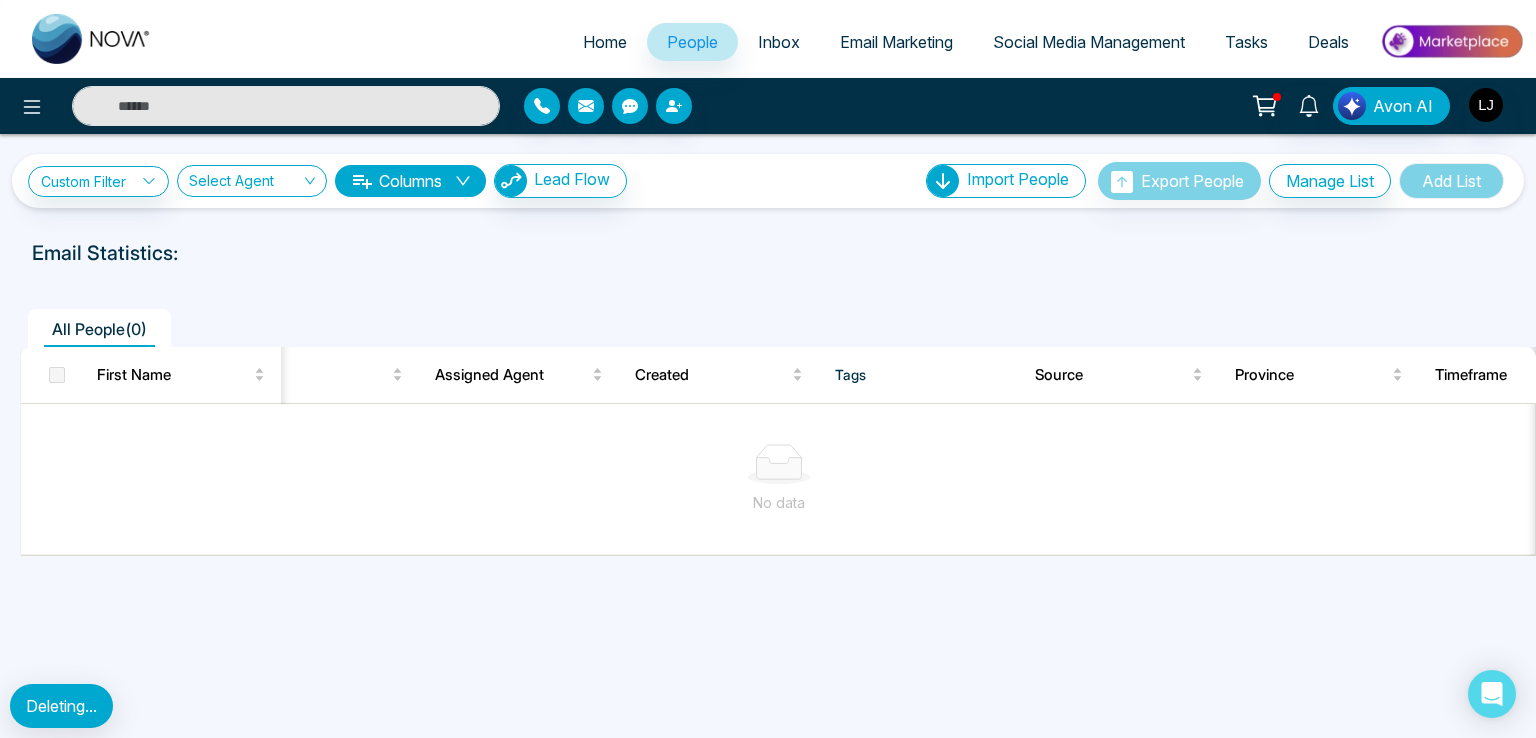 click on "Home People Inbox Email Marketing Social Media Management Tasks Deals" at bounding box center [768, 39] 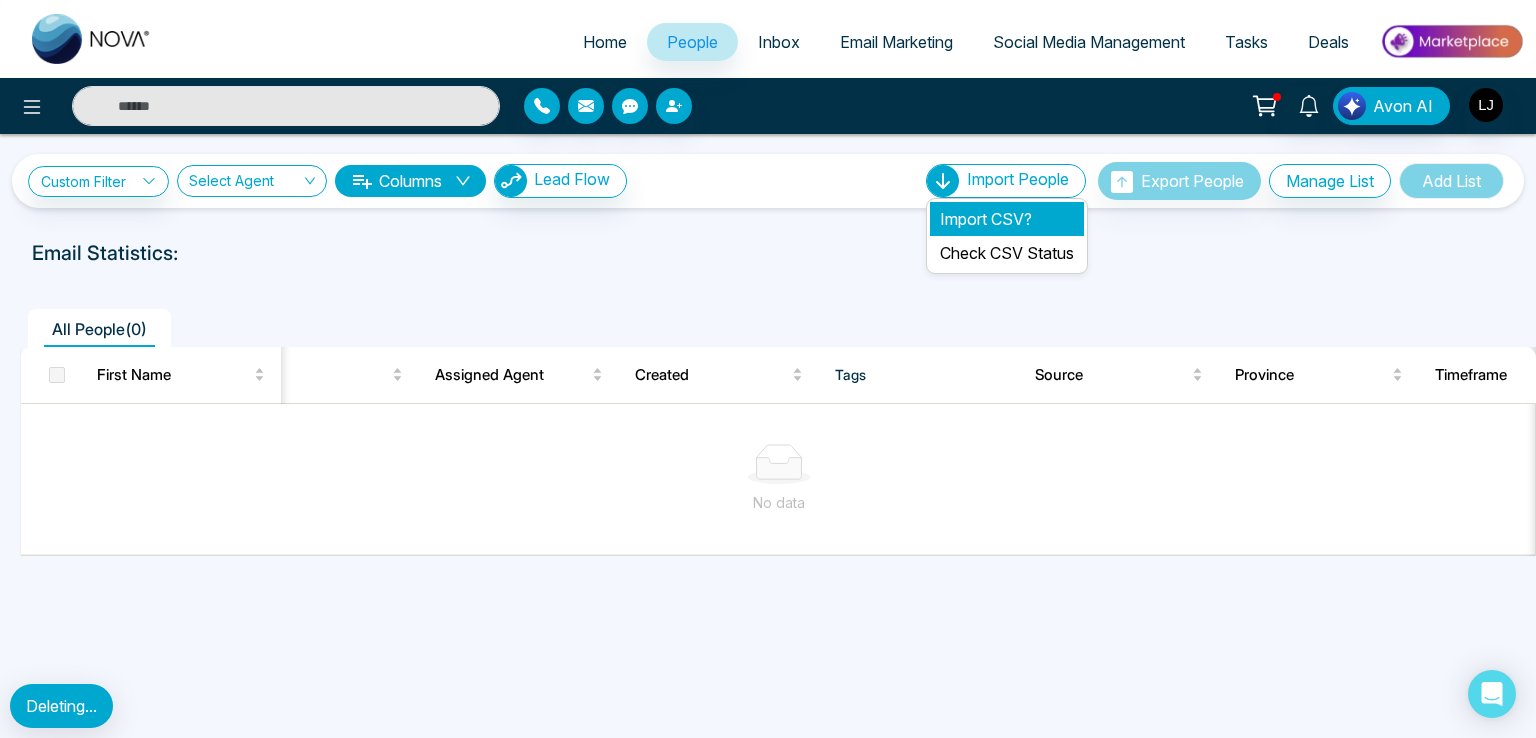 click on "Import CSV?" at bounding box center [1007, 219] 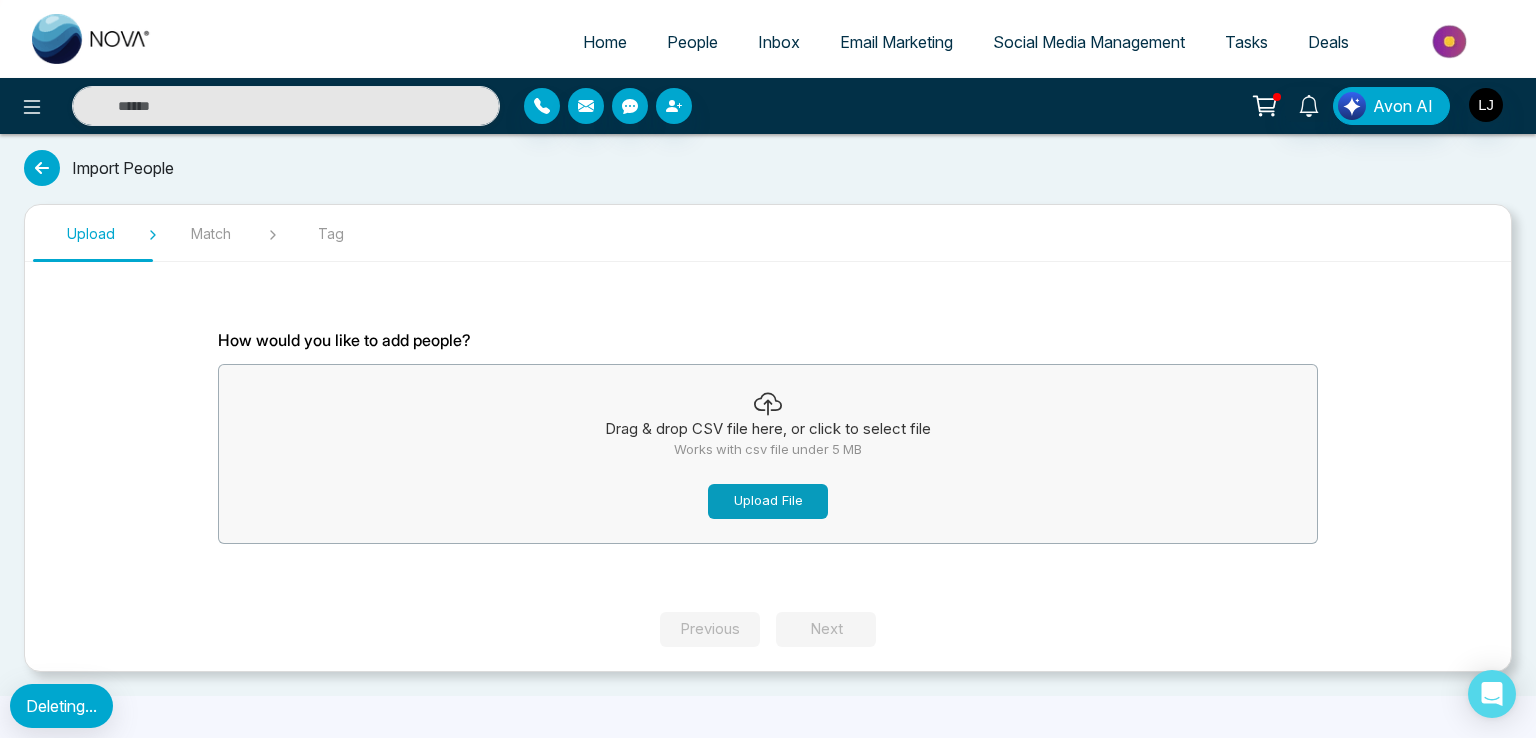 click on "Upload File" at bounding box center (768, 501) 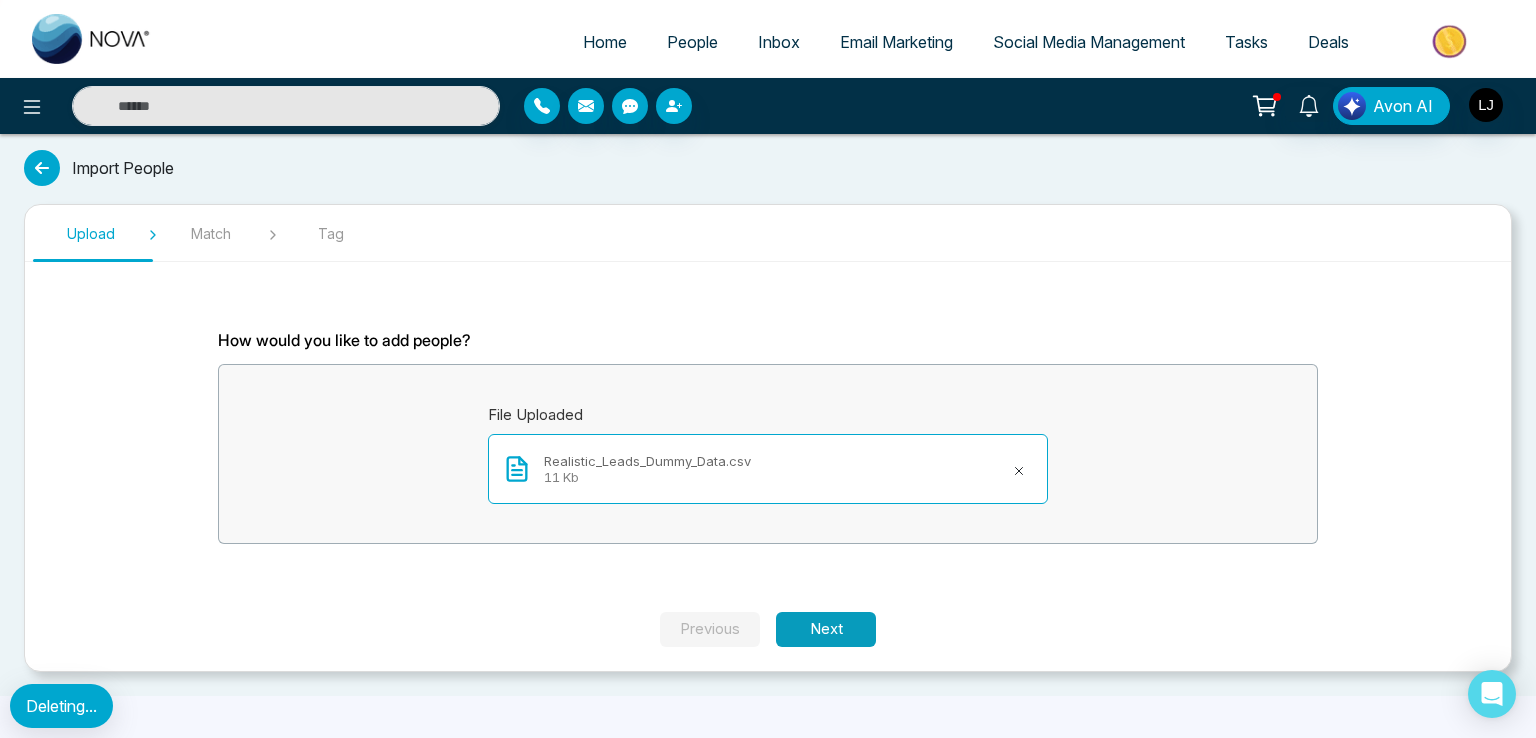 click on "Next" at bounding box center [826, 629] 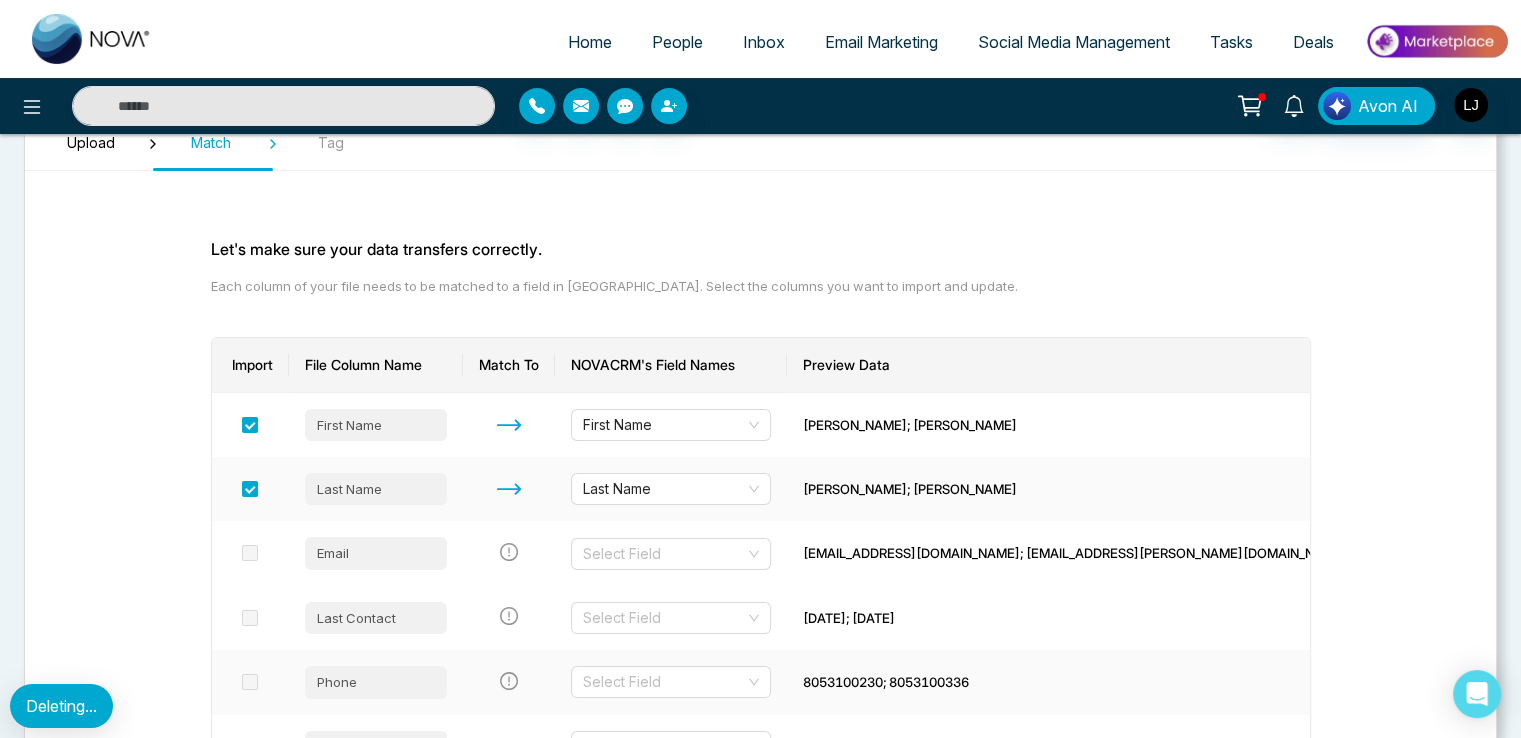 scroll, scrollTop: 200, scrollLeft: 0, axis: vertical 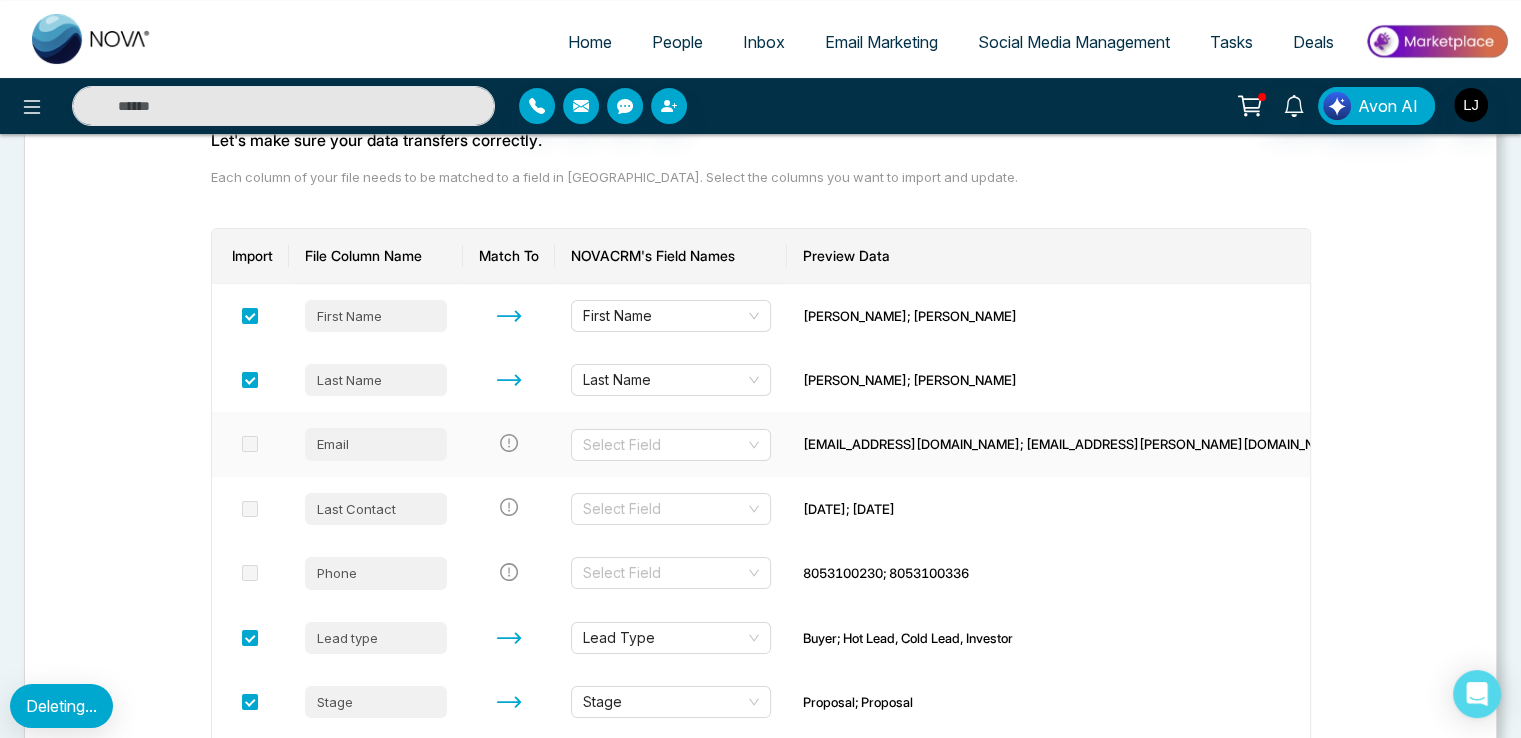 click on "Select Field" at bounding box center (671, 444) 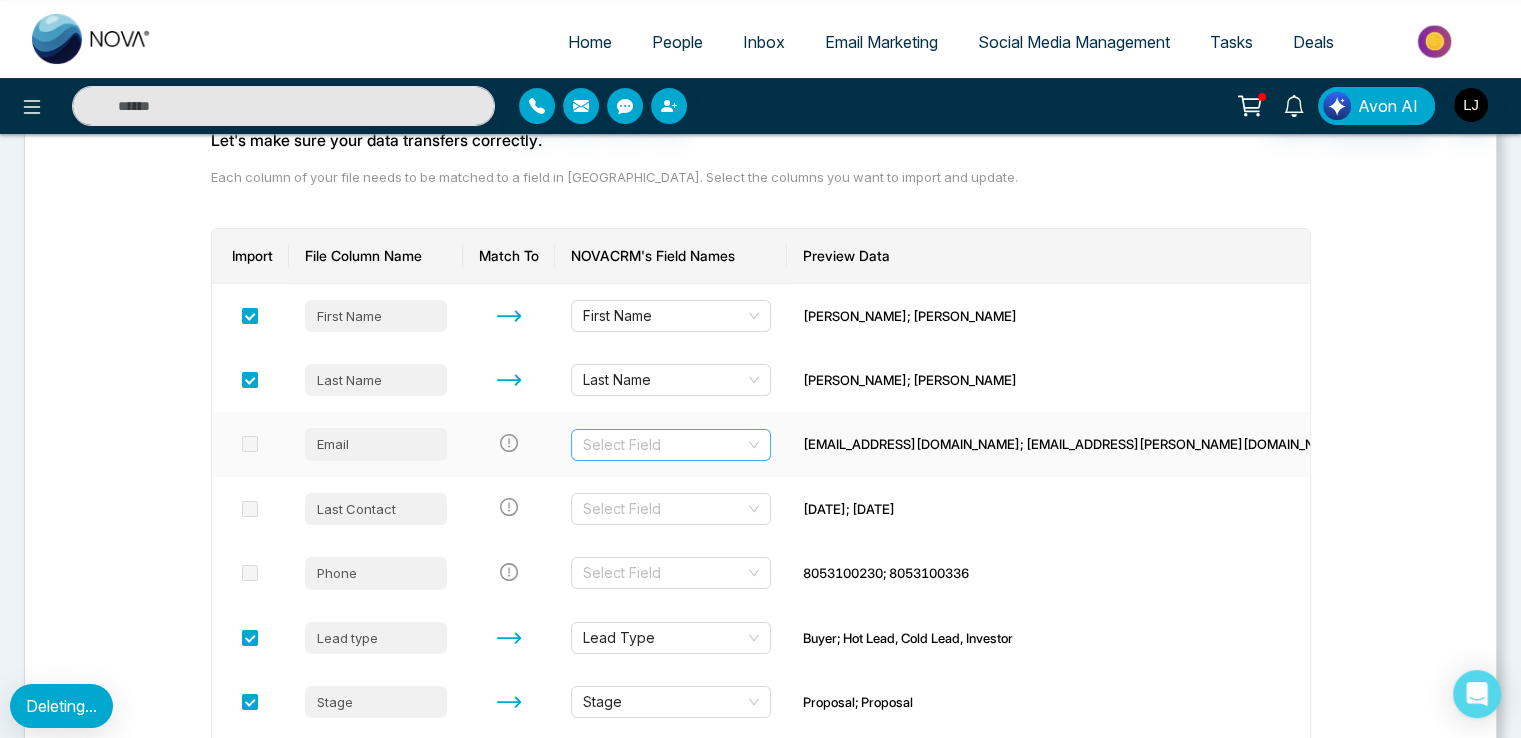 click at bounding box center [664, 445] 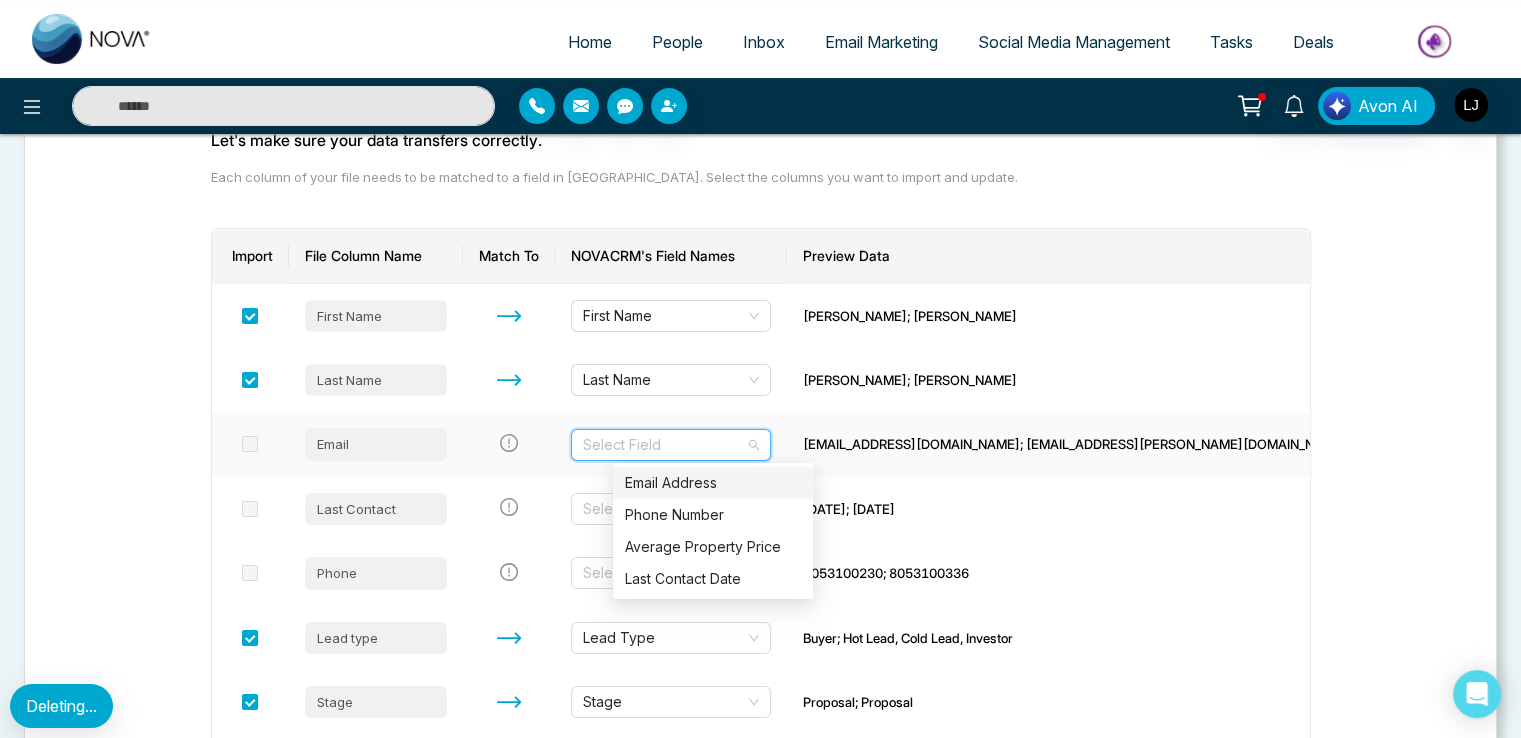 click on "Email Address" at bounding box center (713, 483) 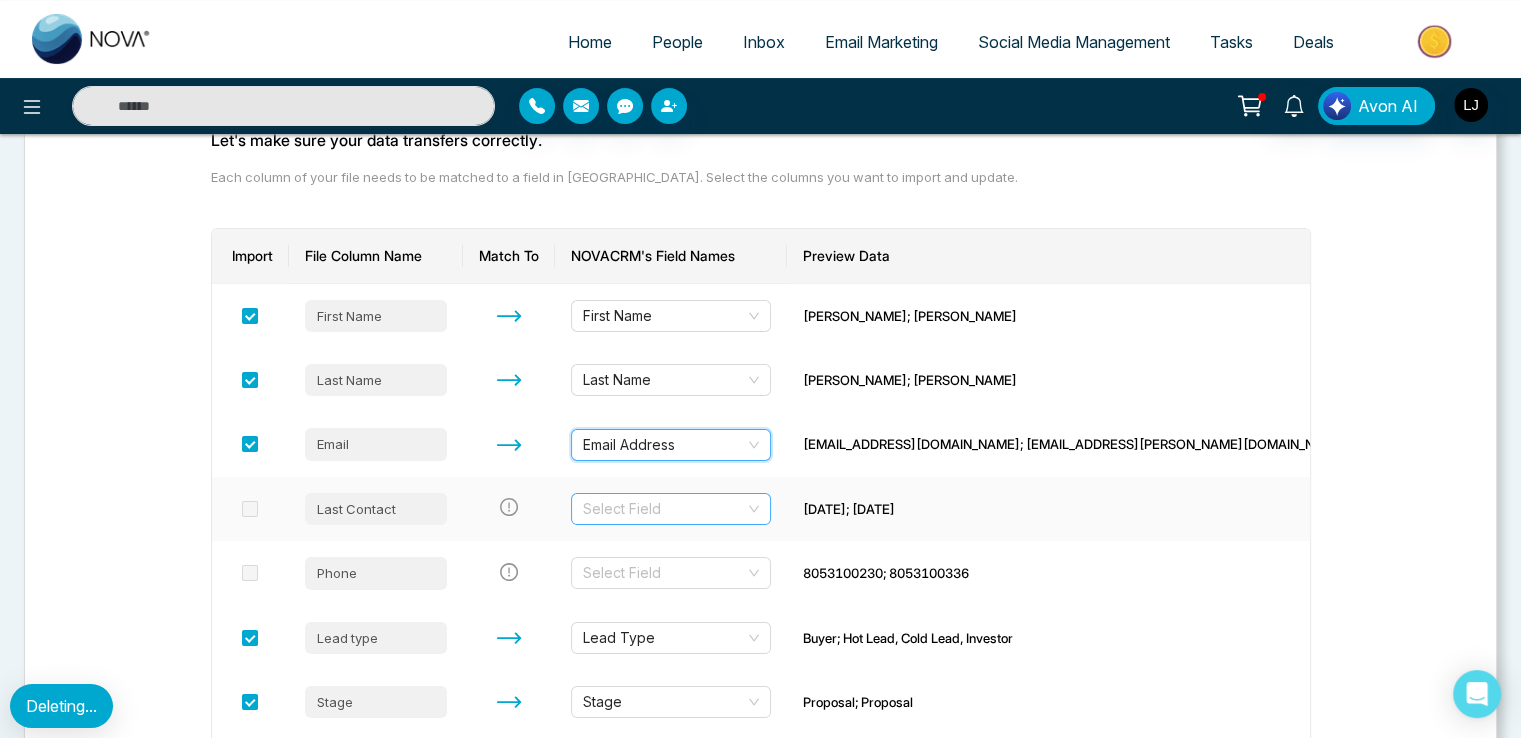 click at bounding box center [664, 509] 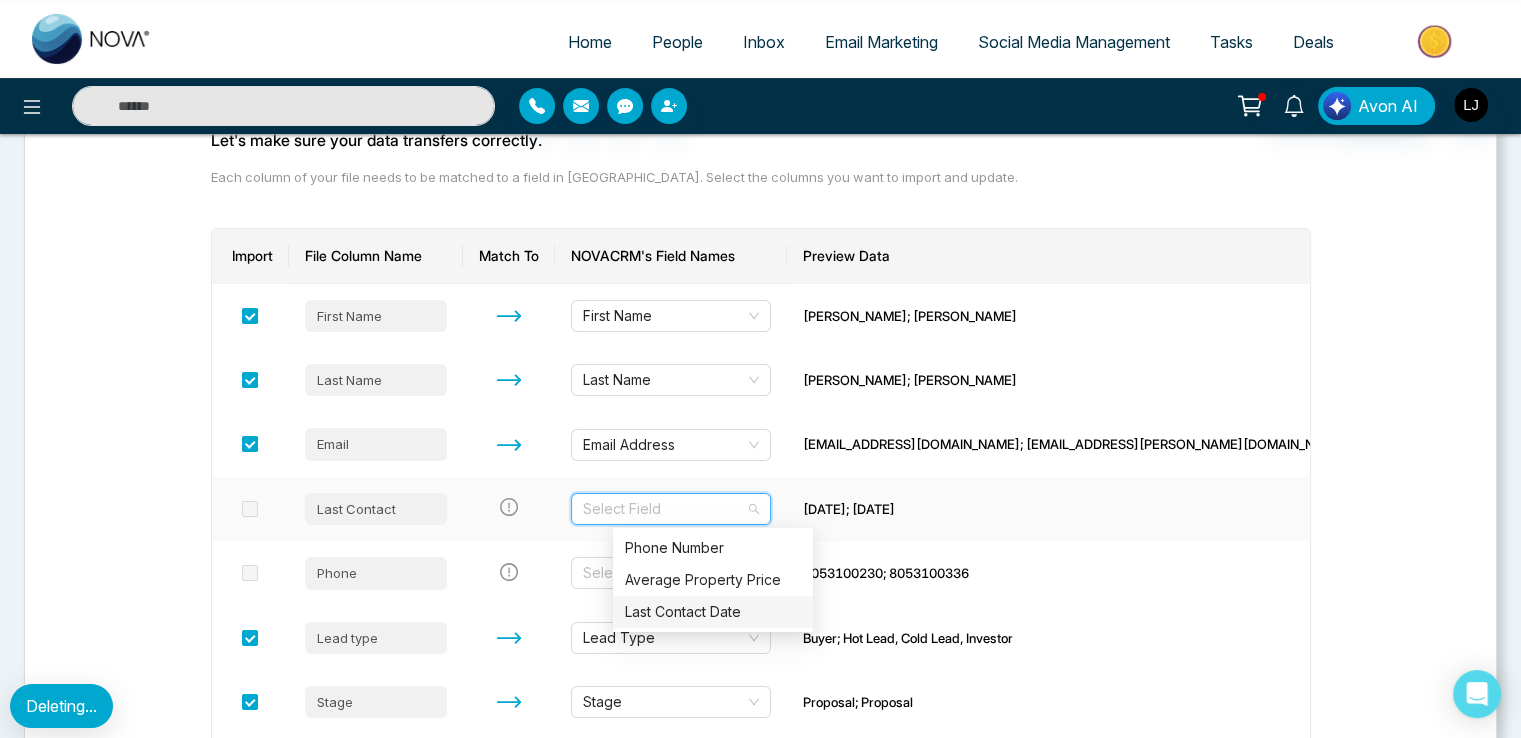 click on "Last Contact Date" at bounding box center (713, 612) 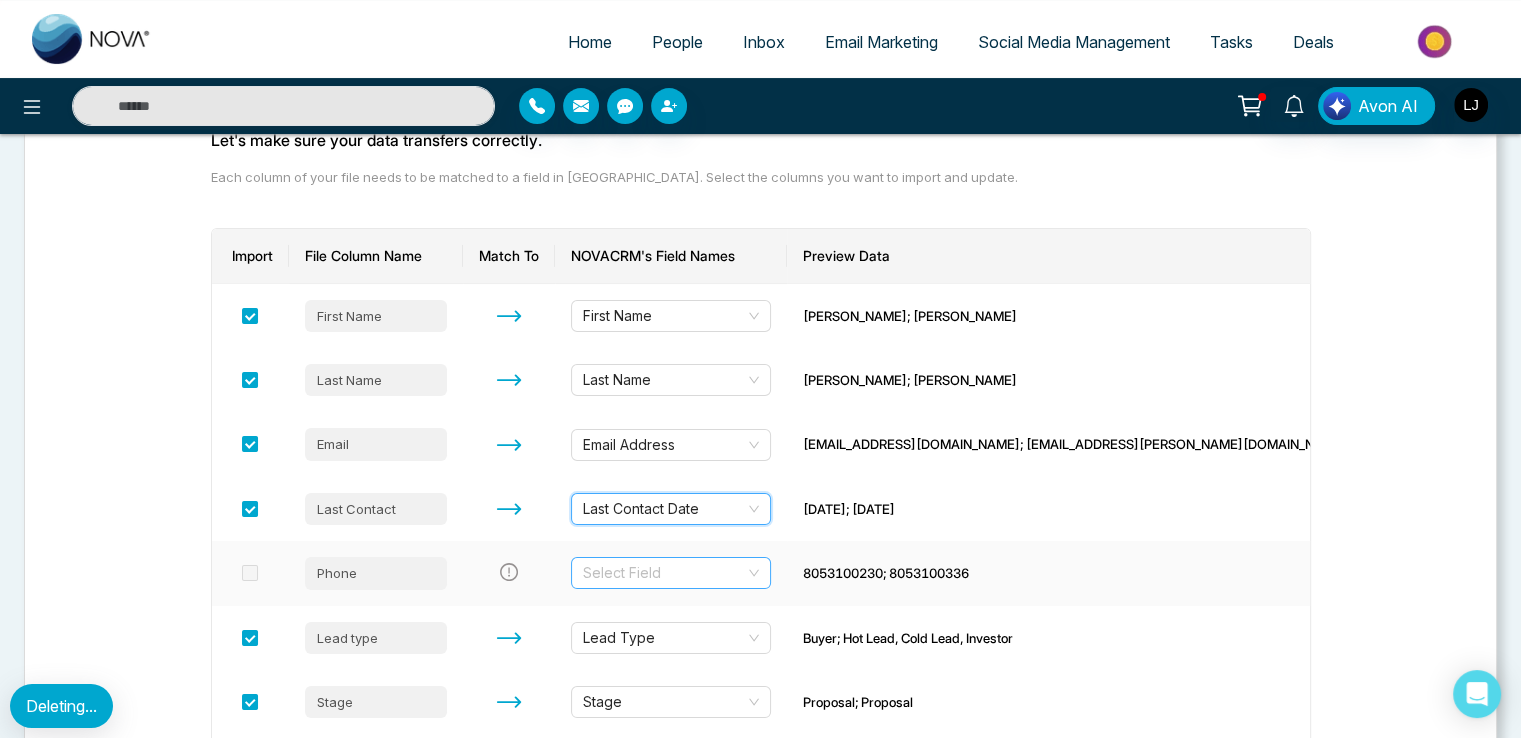 click at bounding box center [664, 573] 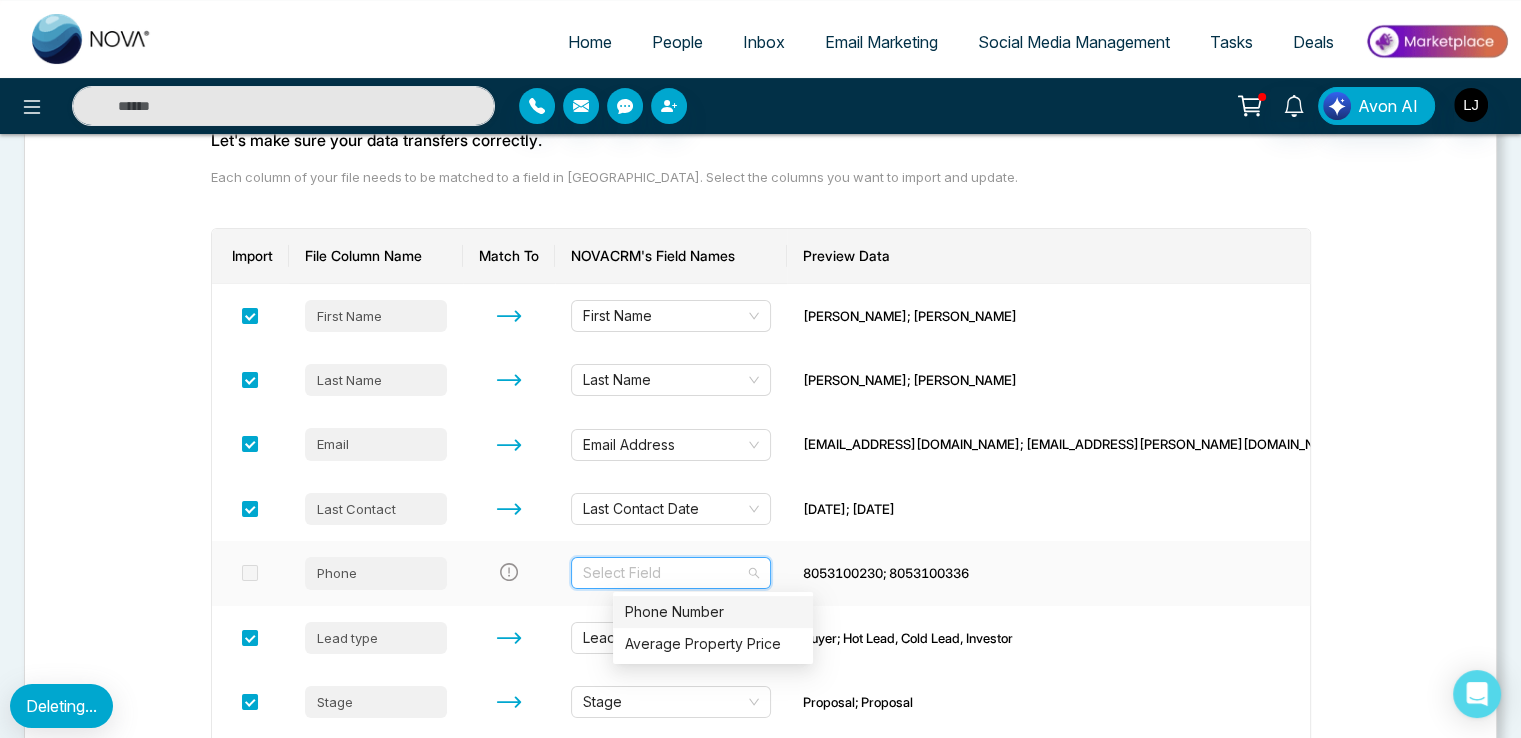 click on "Phone Number" at bounding box center [713, 612] 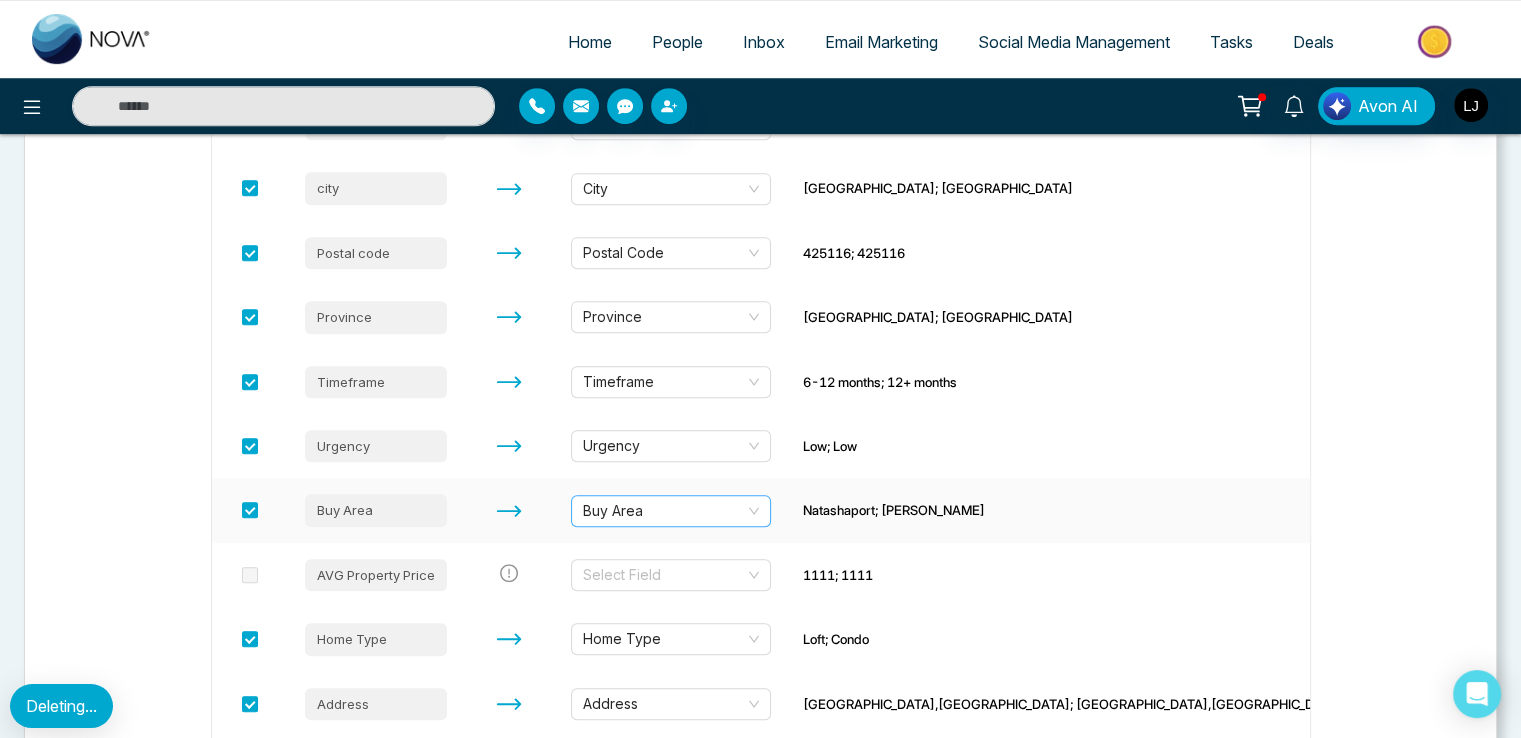 scroll, scrollTop: 1000, scrollLeft: 0, axis: vertical 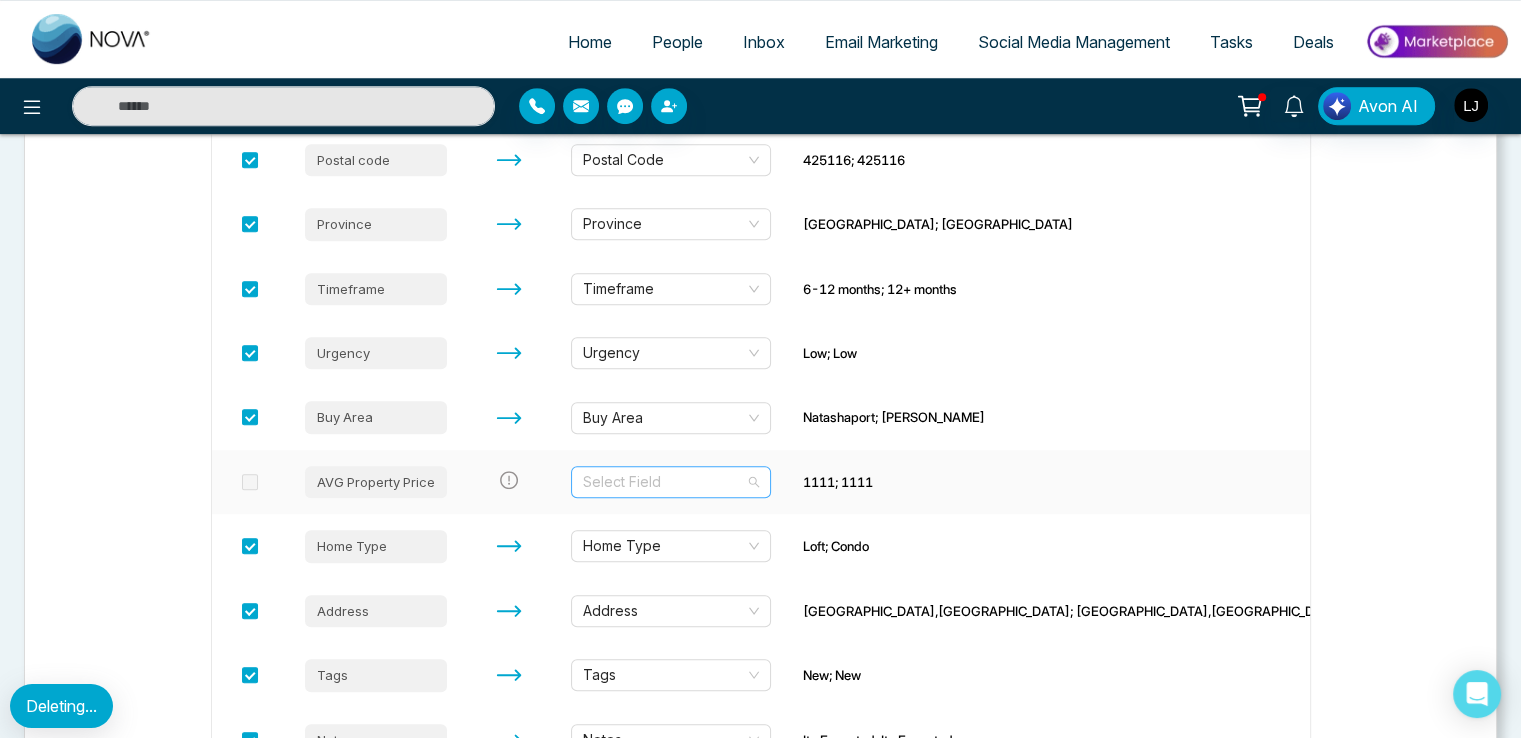 click at bounding box center (664, 482) 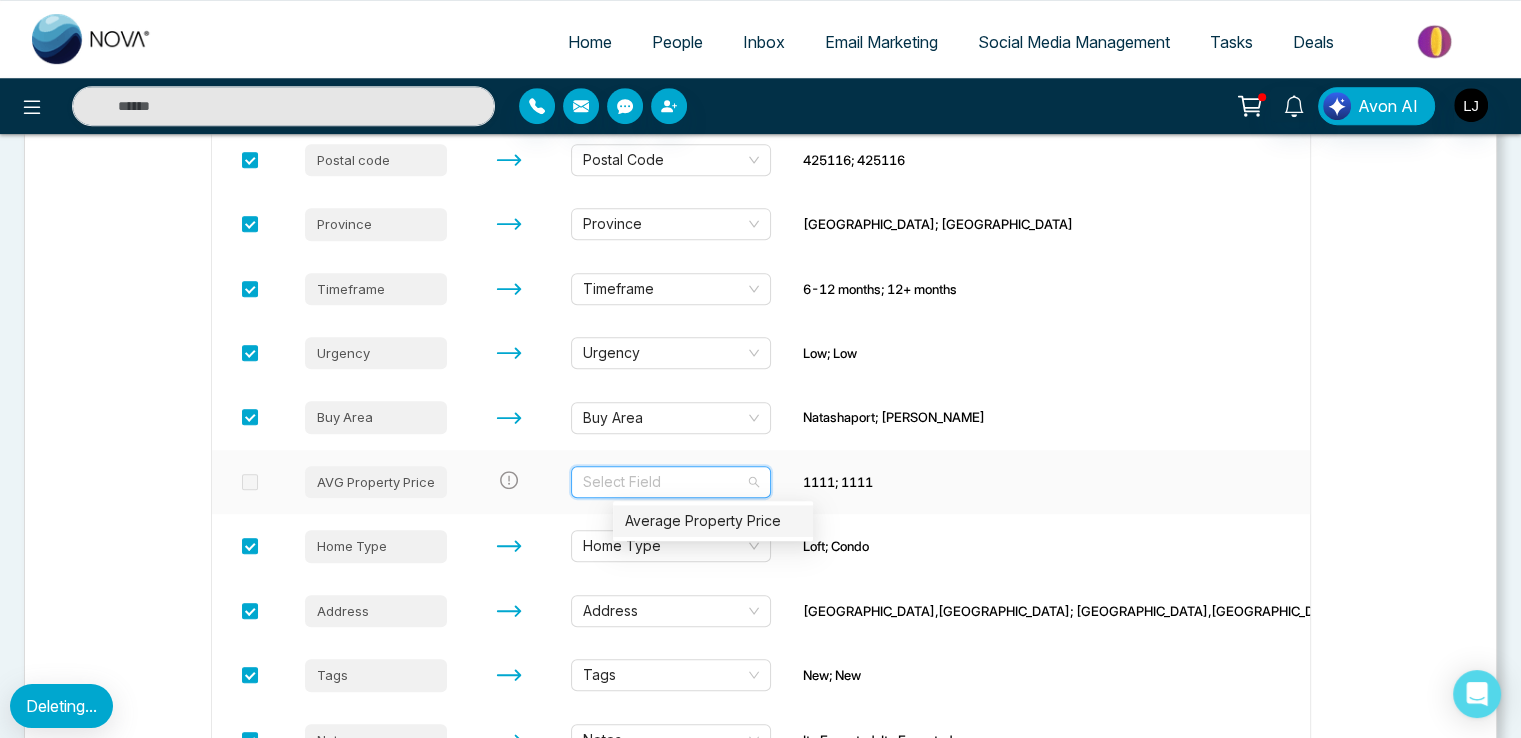 click on "Average Property Price" at bounding box center [713, 521] 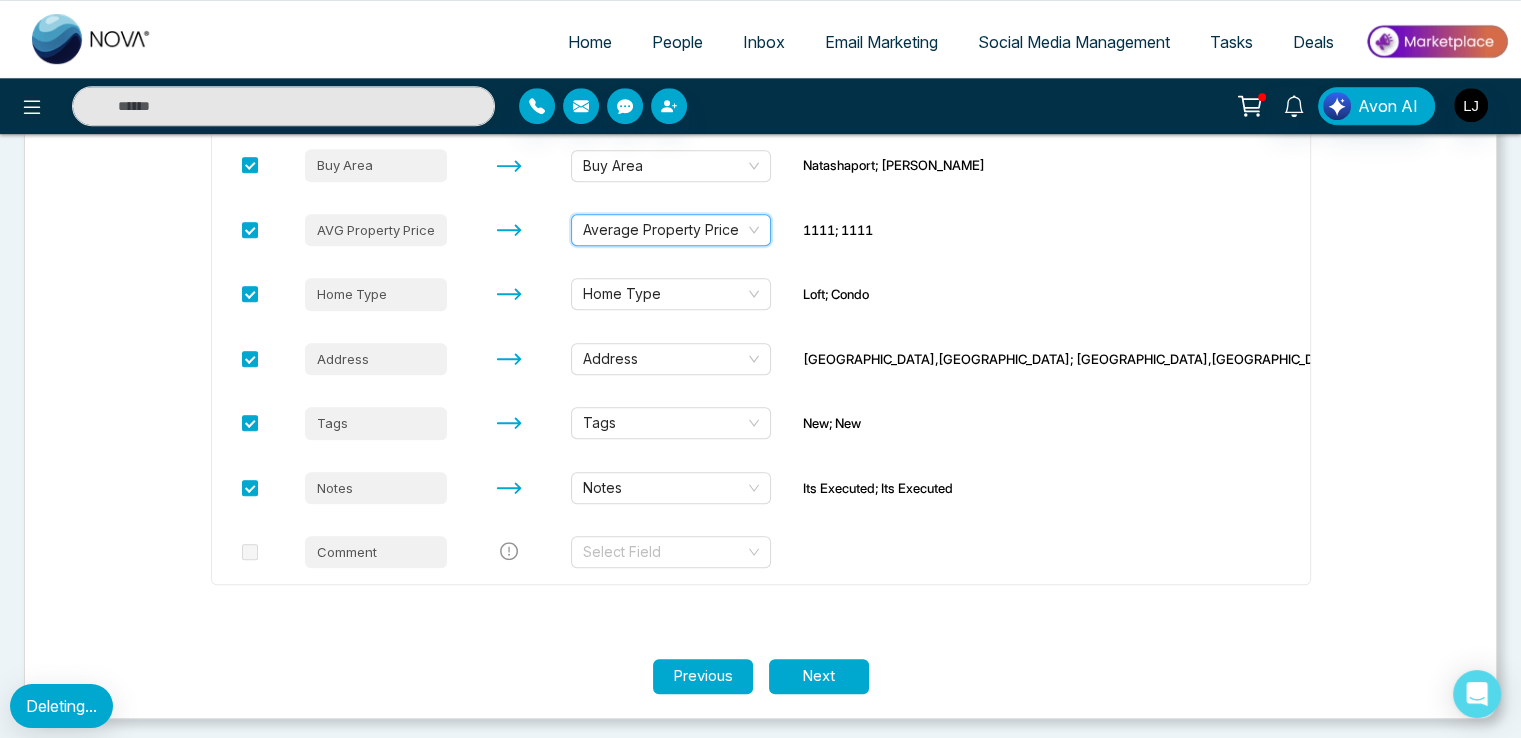 scroll, scrollTop: 1256, scrollLeft: 0, axis: vertical 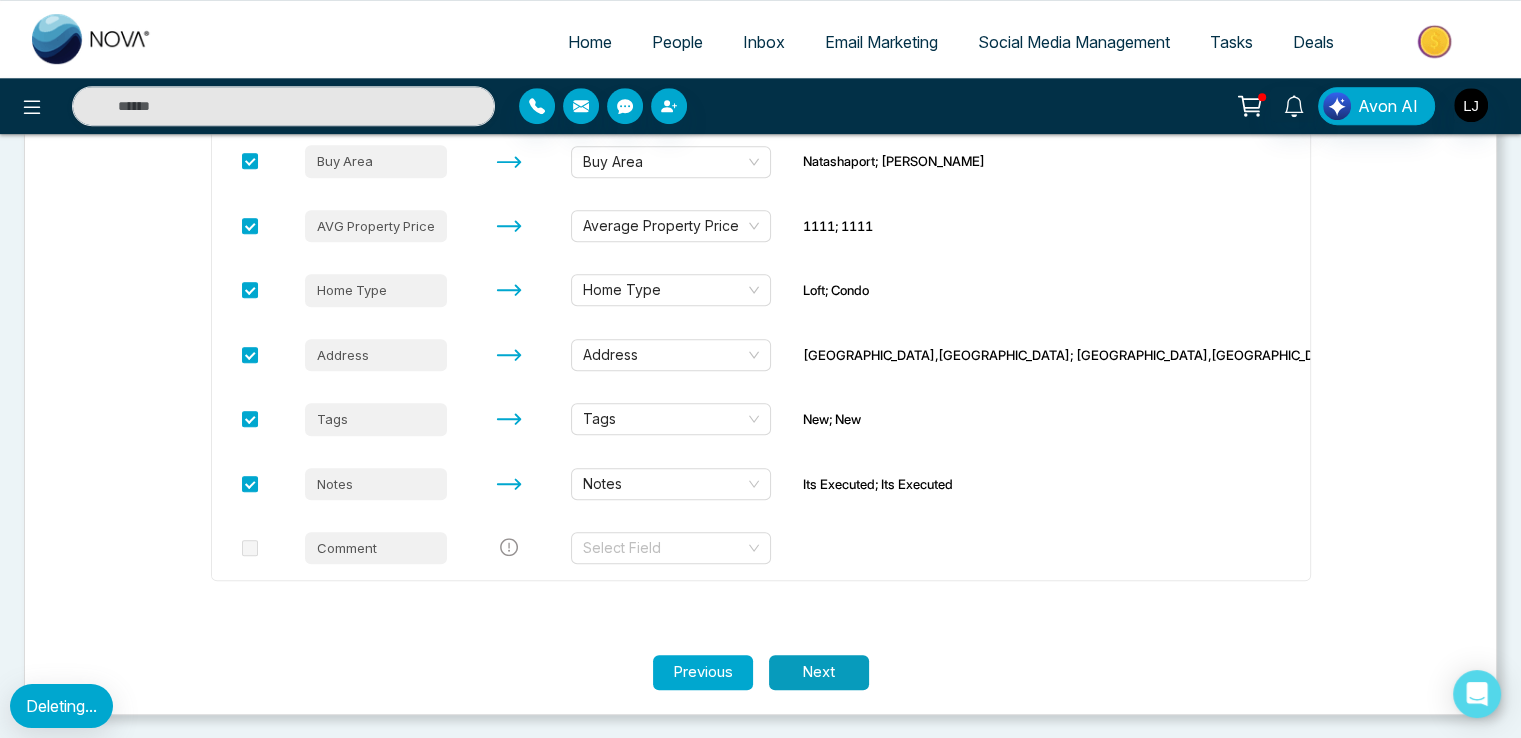 click on "Next" at bounding box center (819, 672) 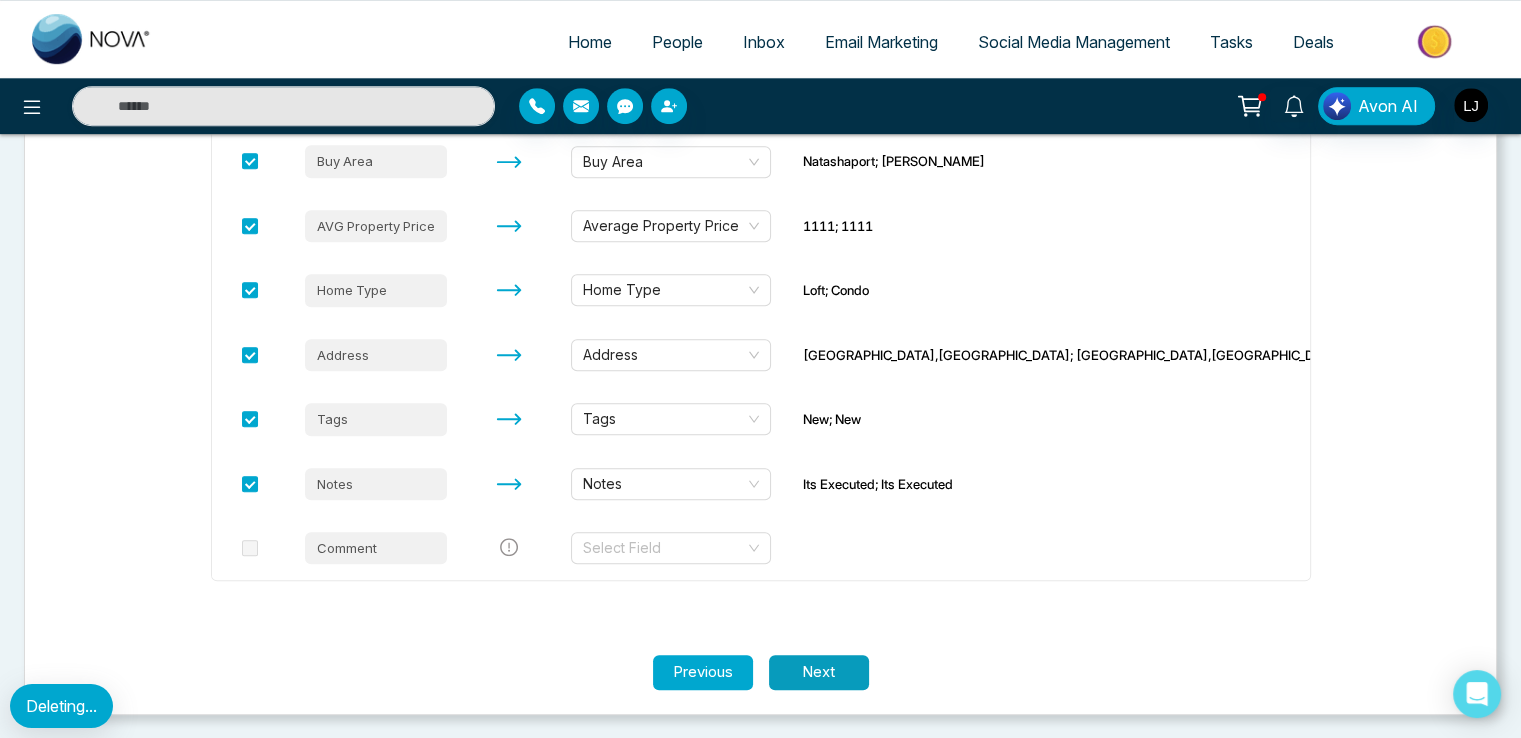 scroll, scrollTop: 0, scrollLeft: 0, axis: both 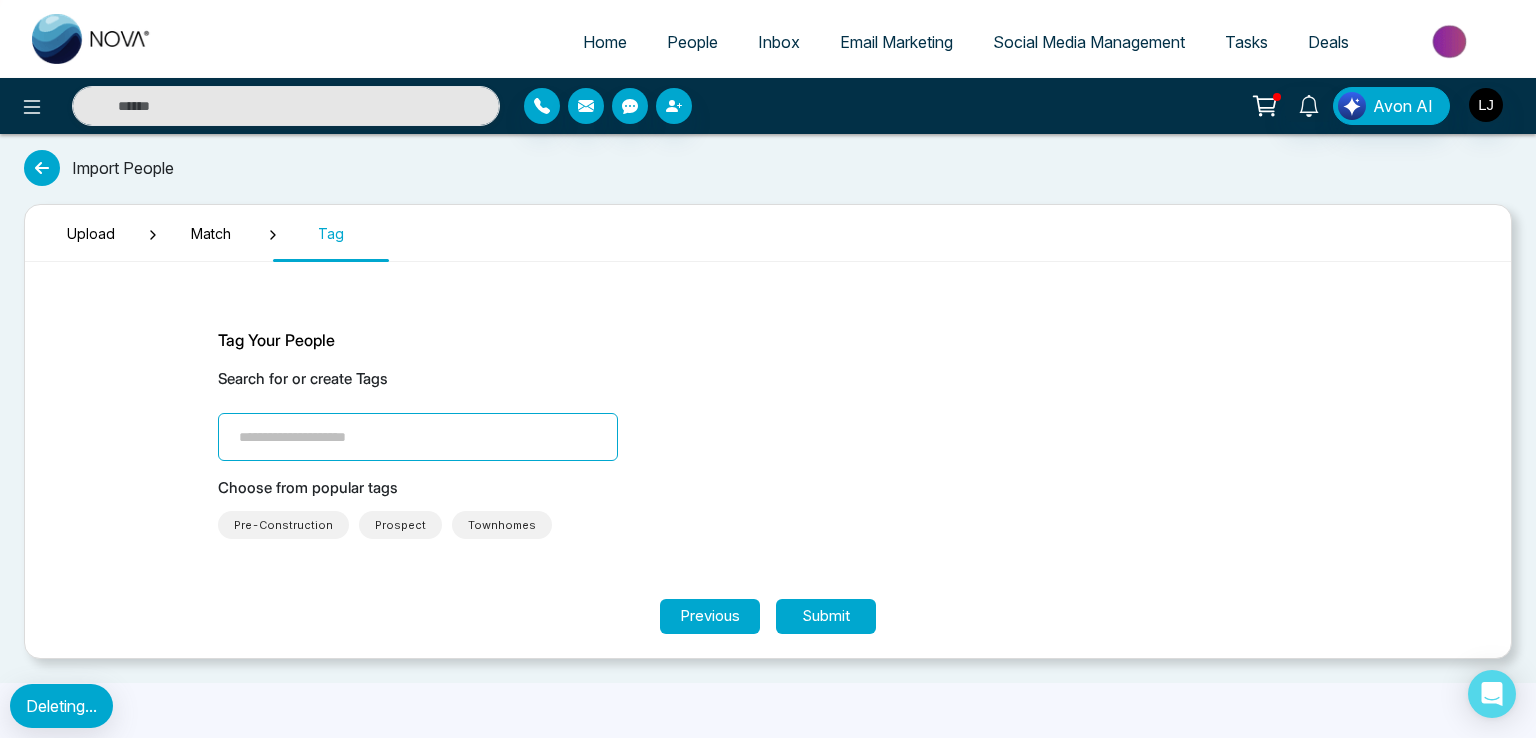 click at bounding box center (418, 437) 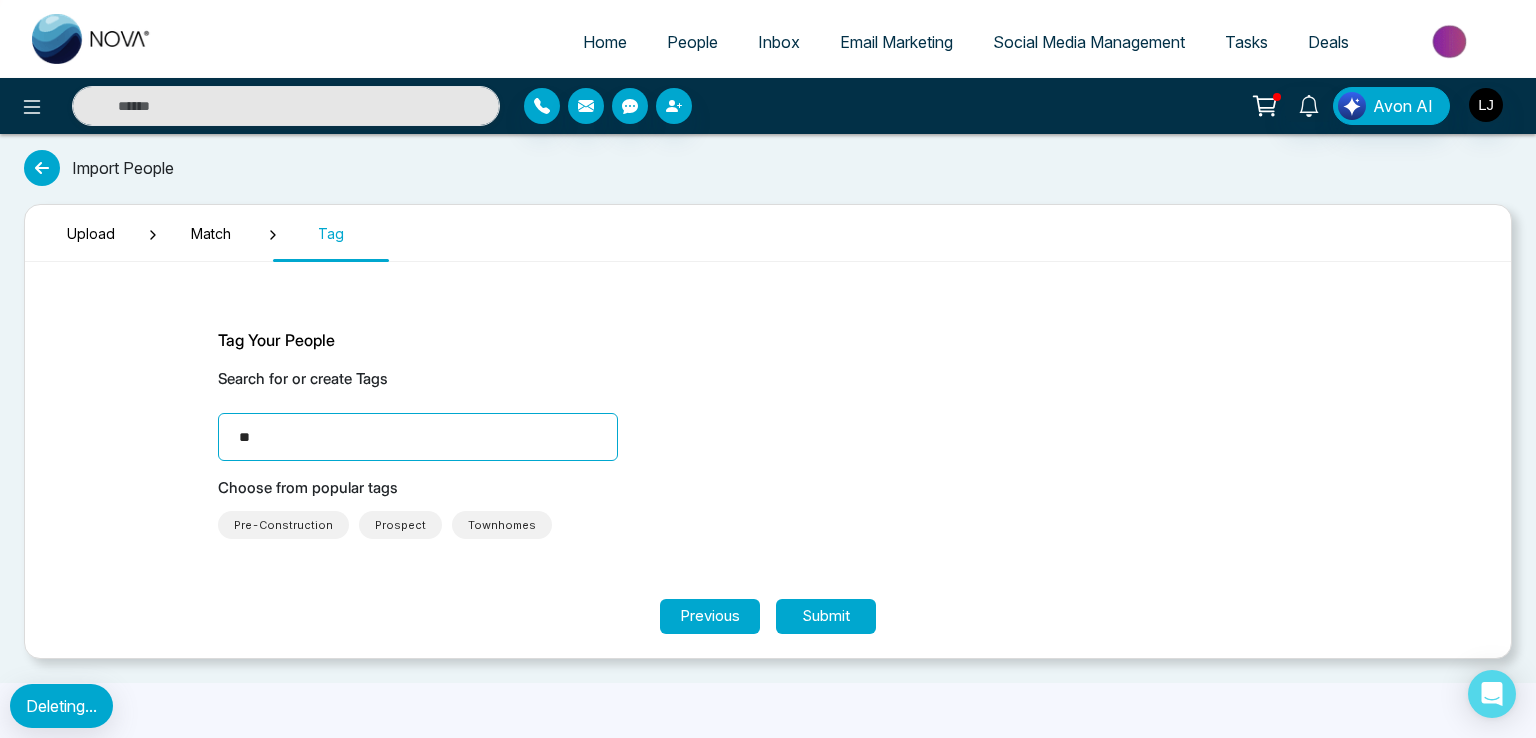 type on "***" 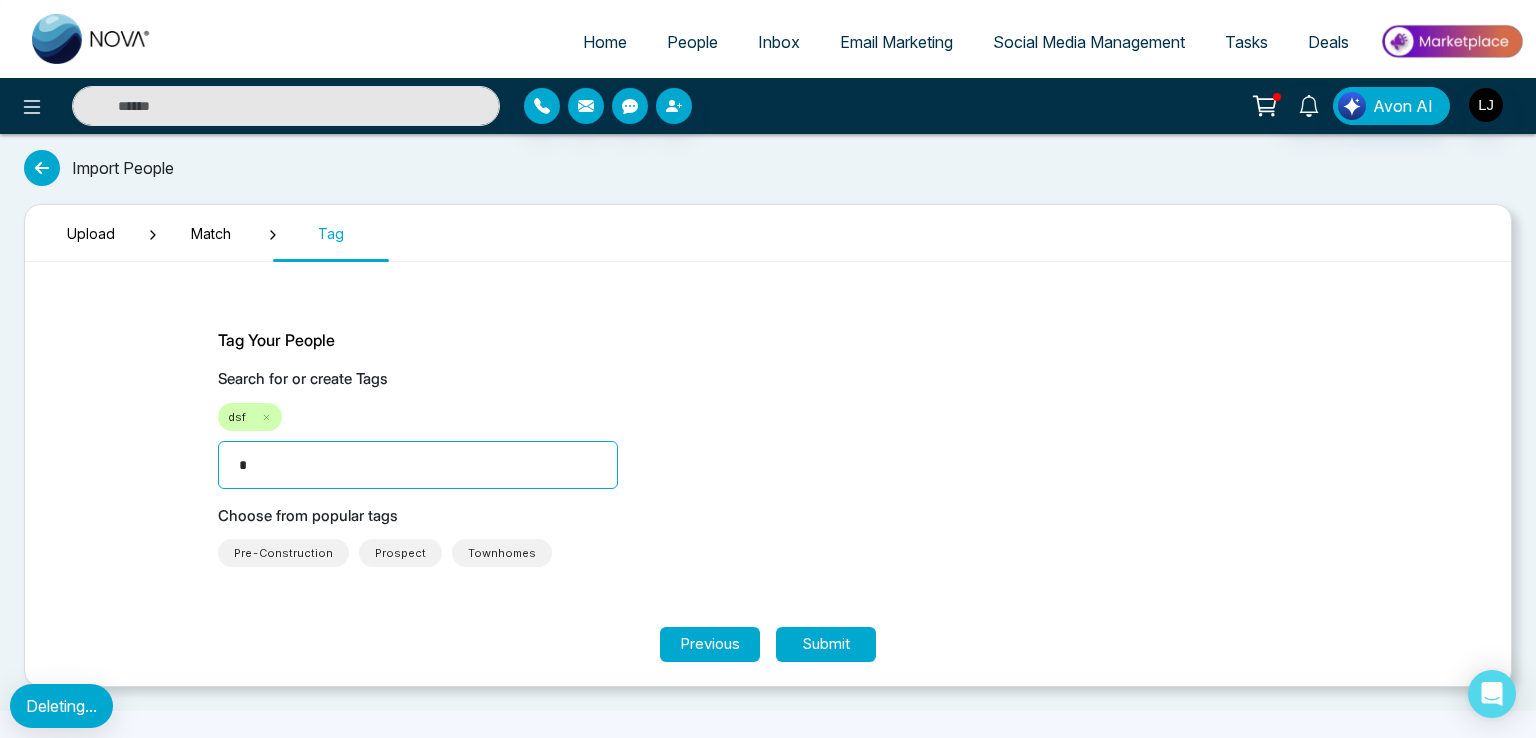 type on "**" 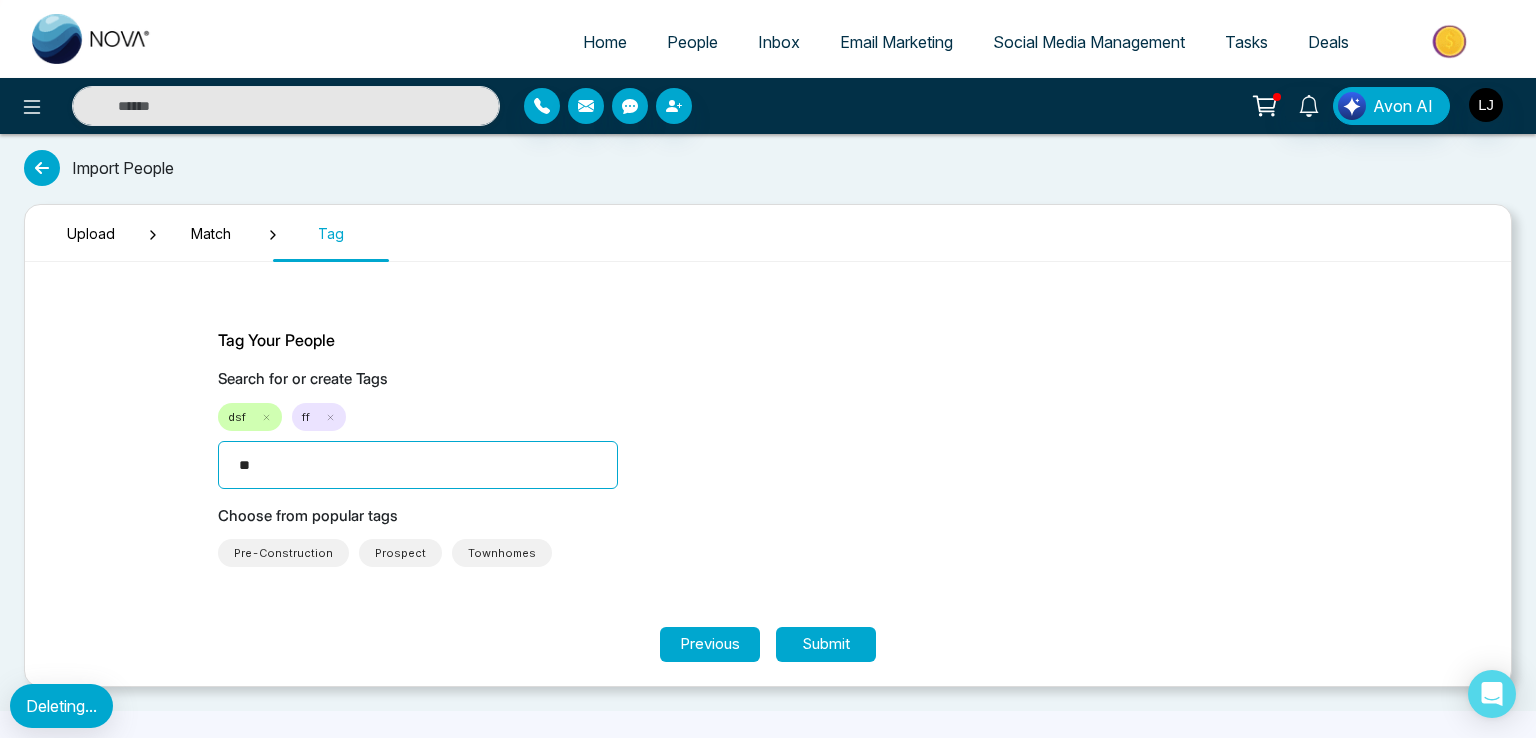 type on "***" 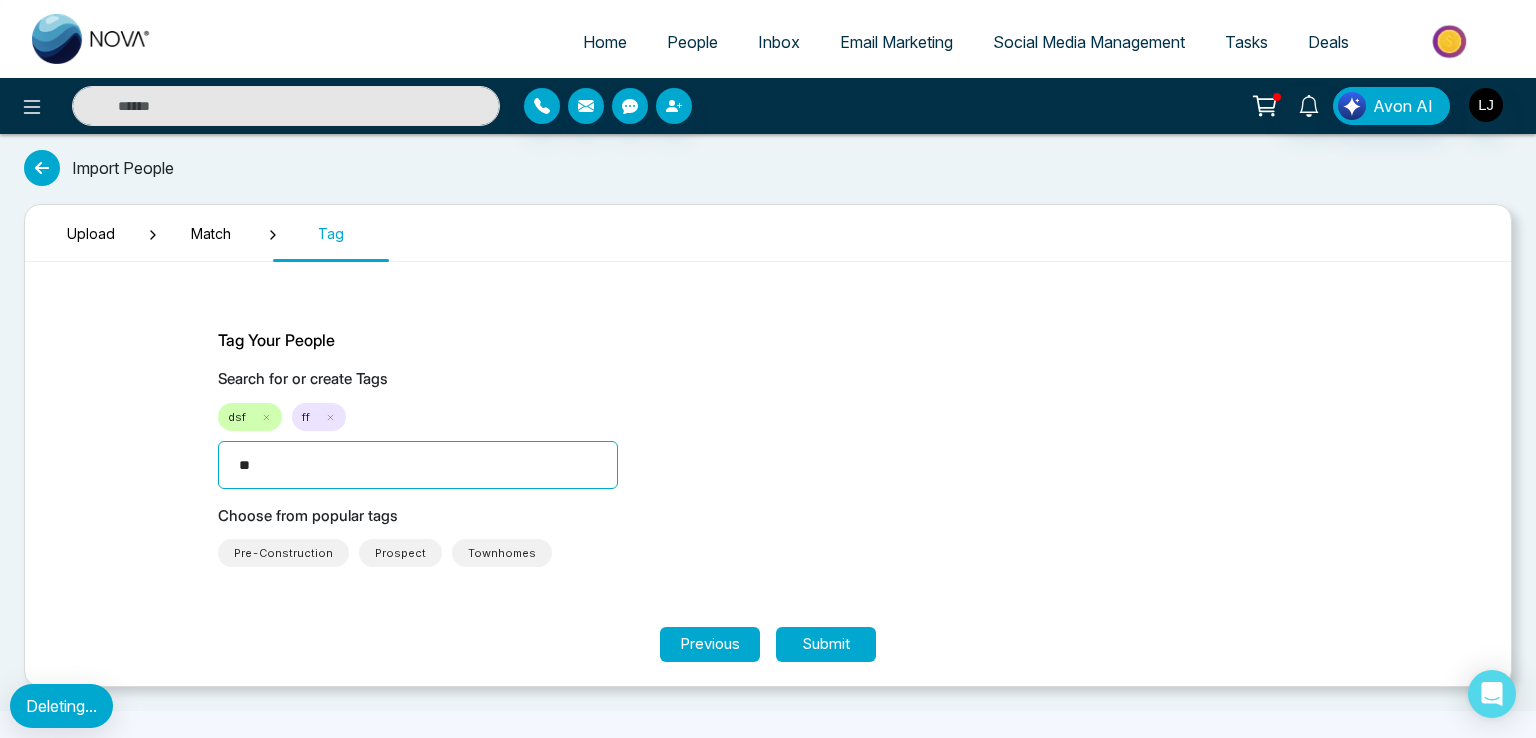 type on "***" 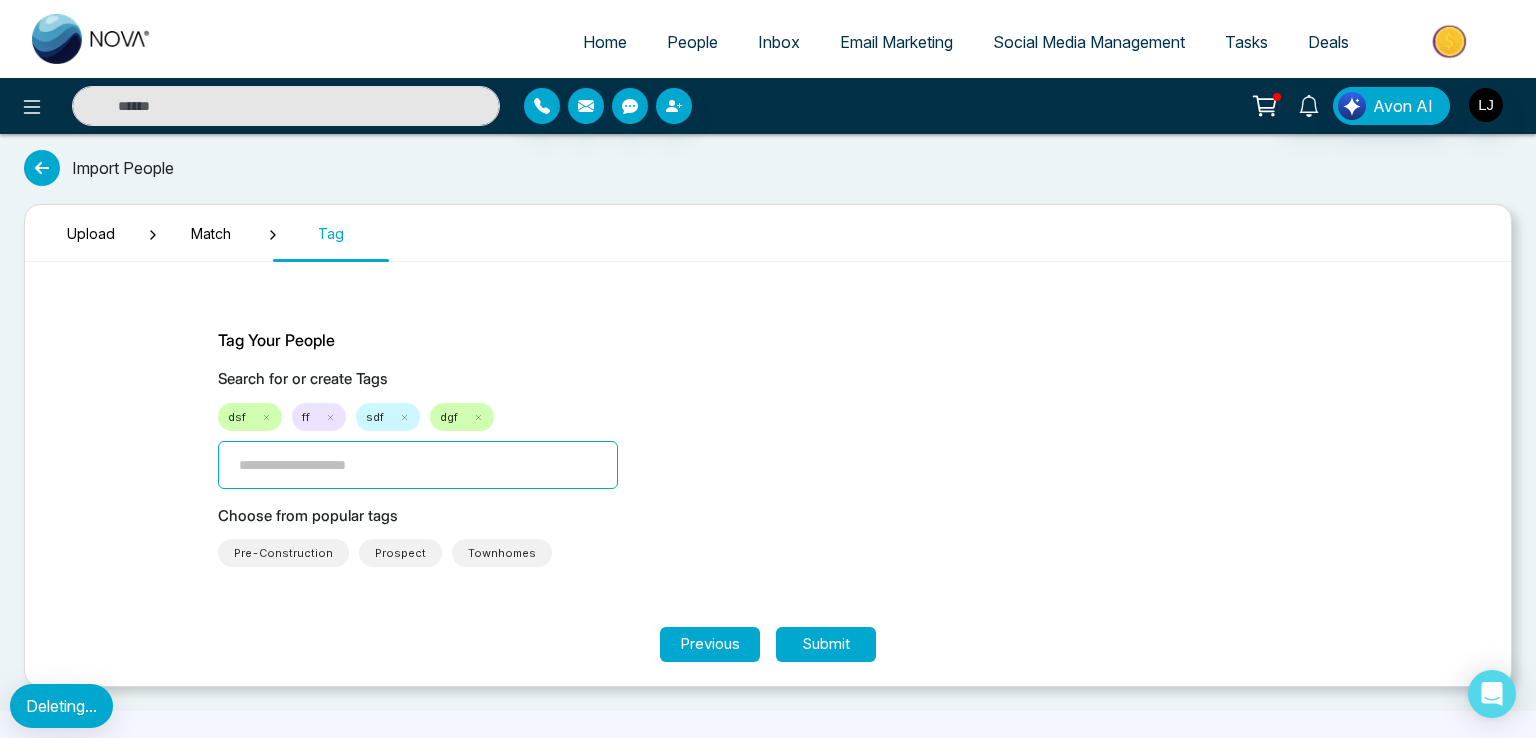 type on "*" 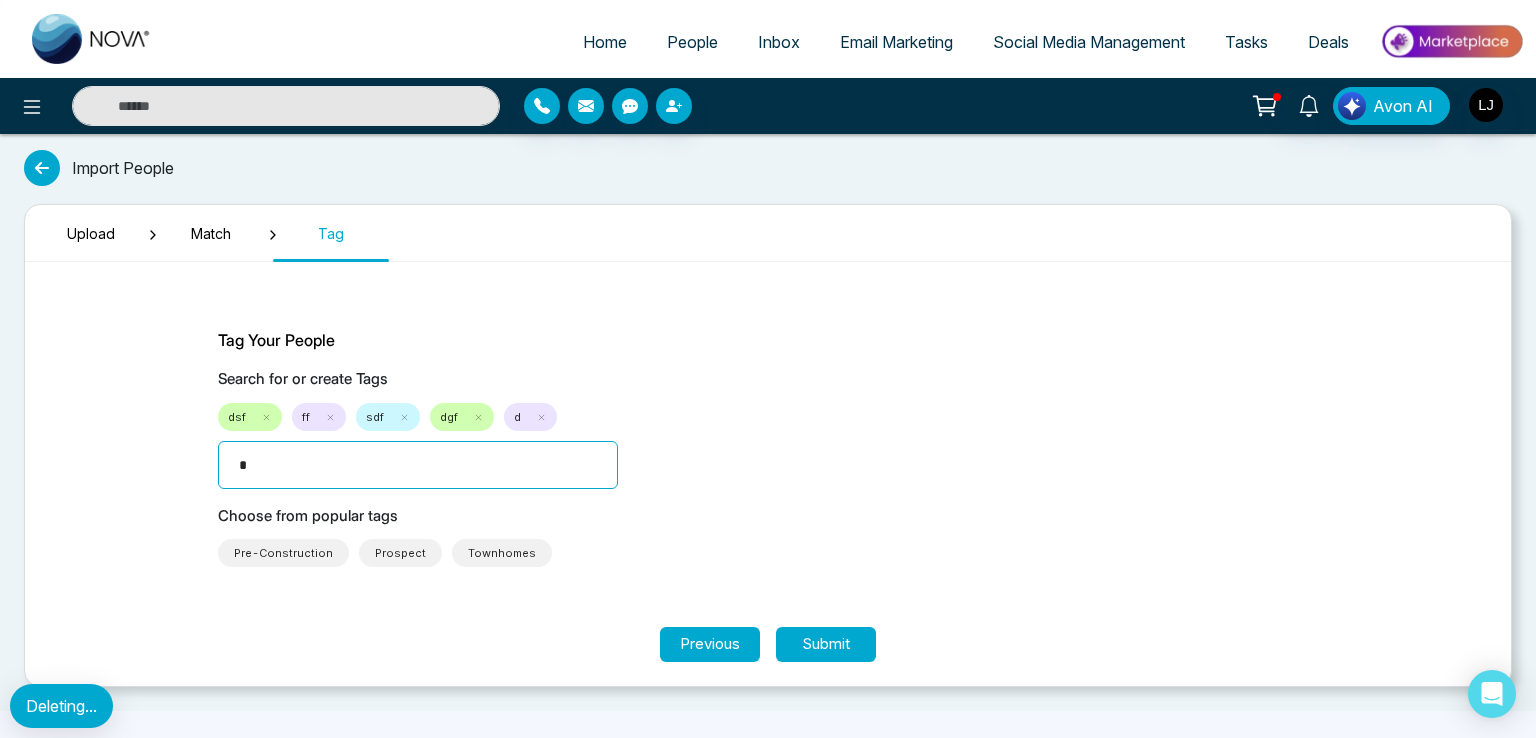type on "**" 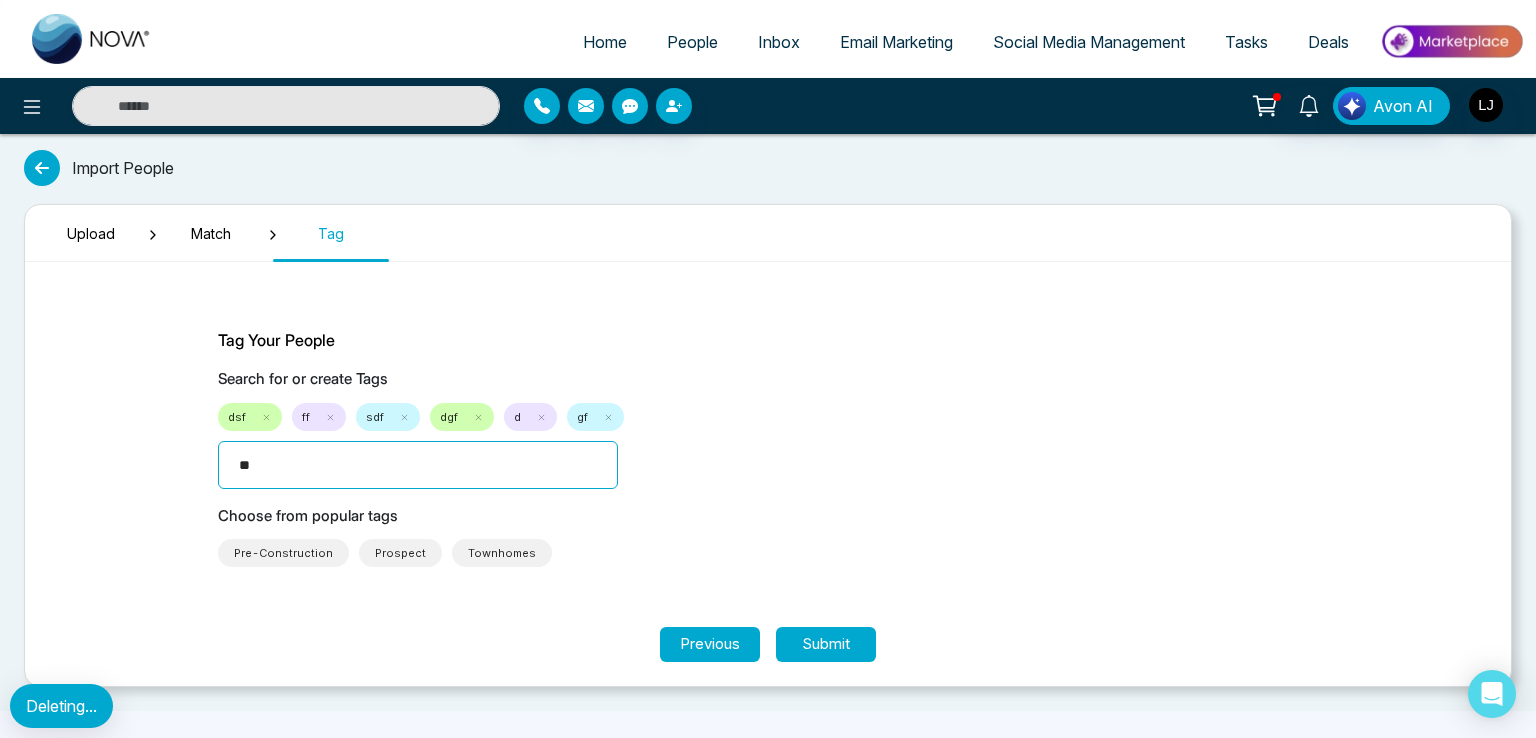 type on "***" 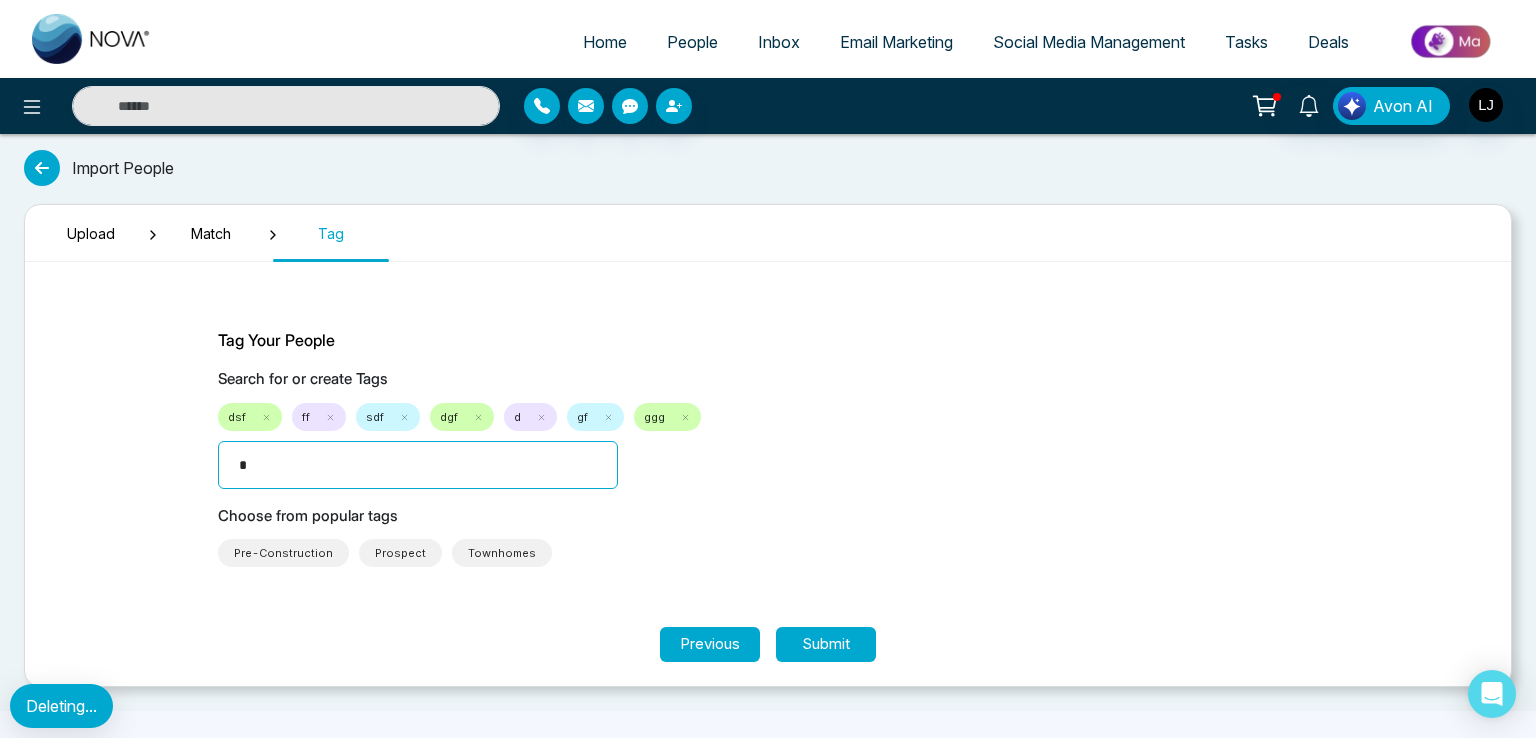 type on "**" 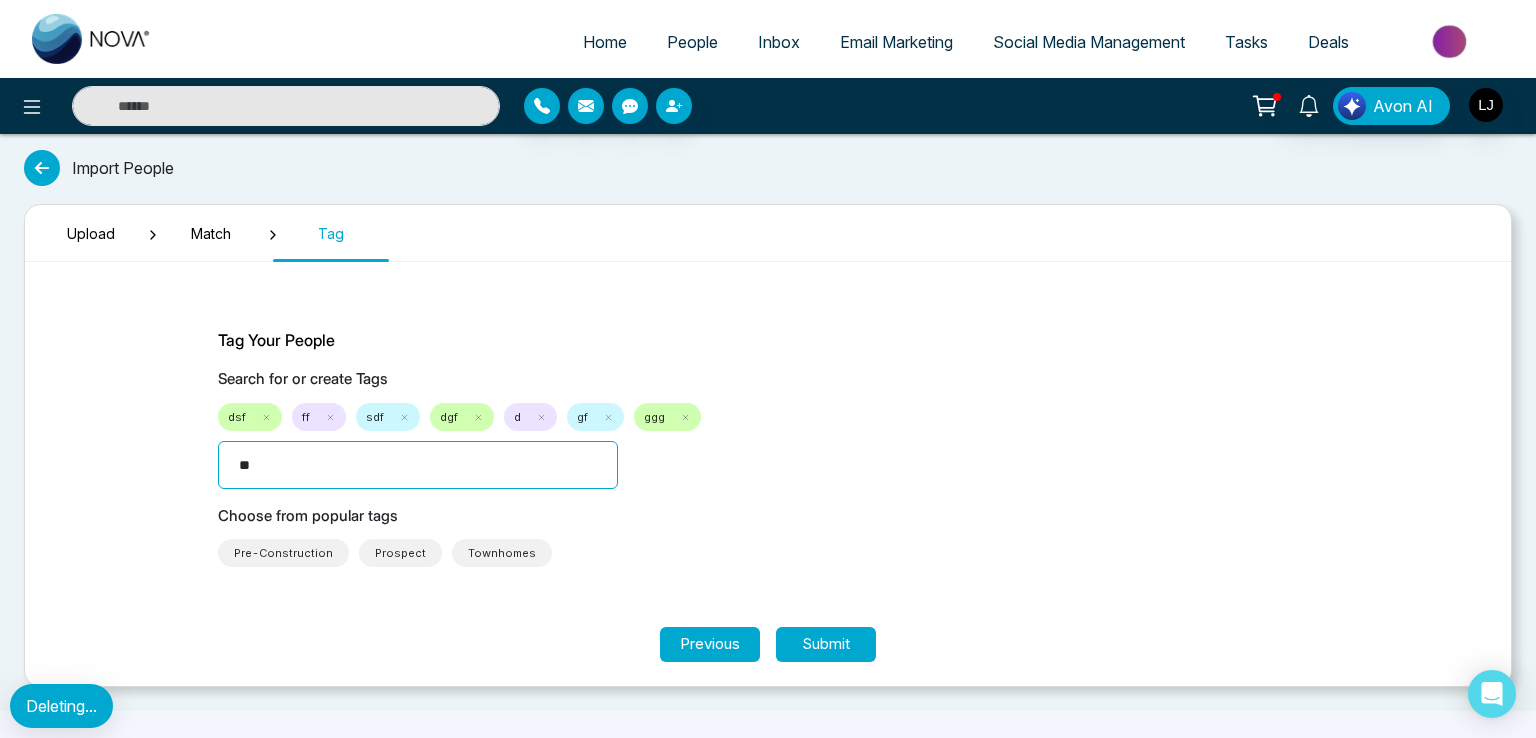type on "***" 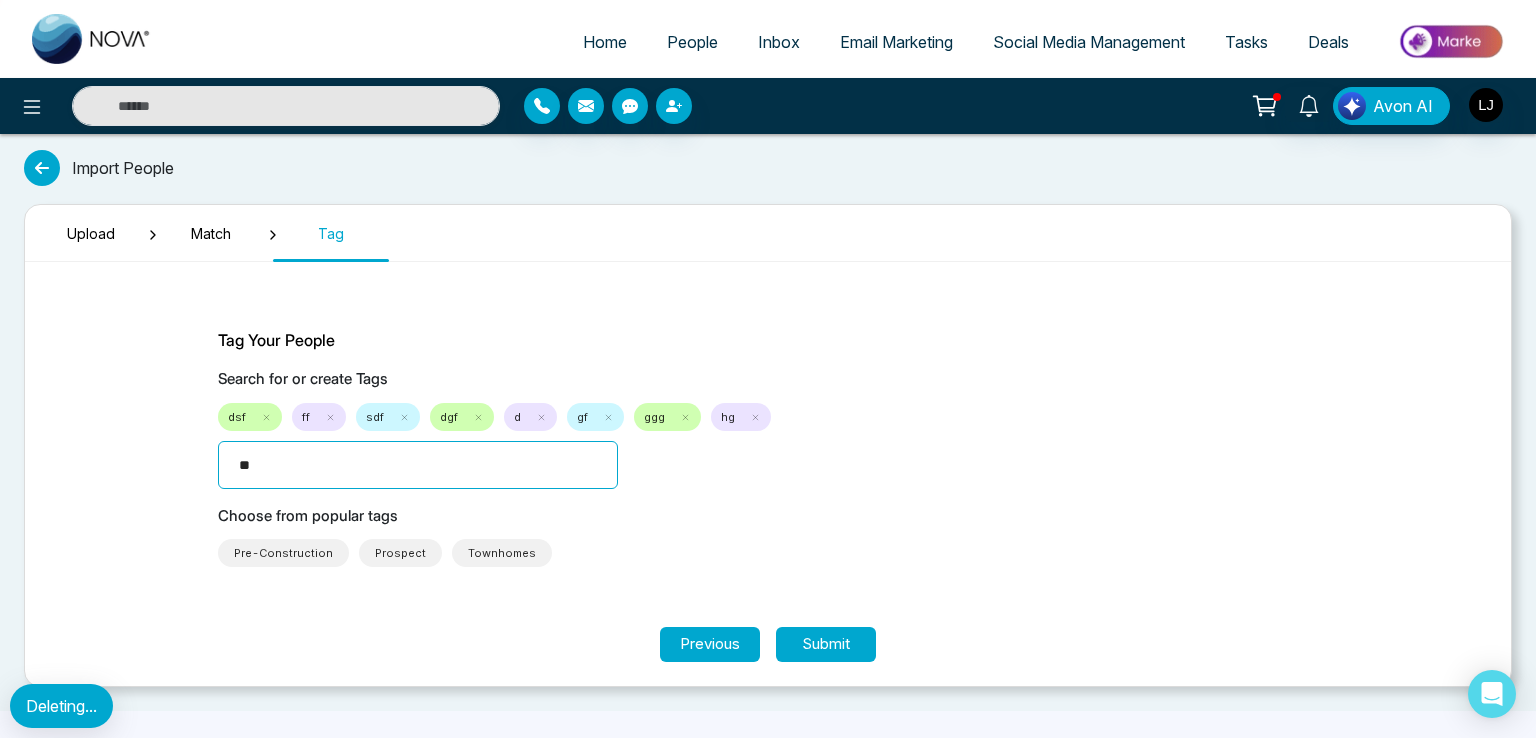 type on "***" 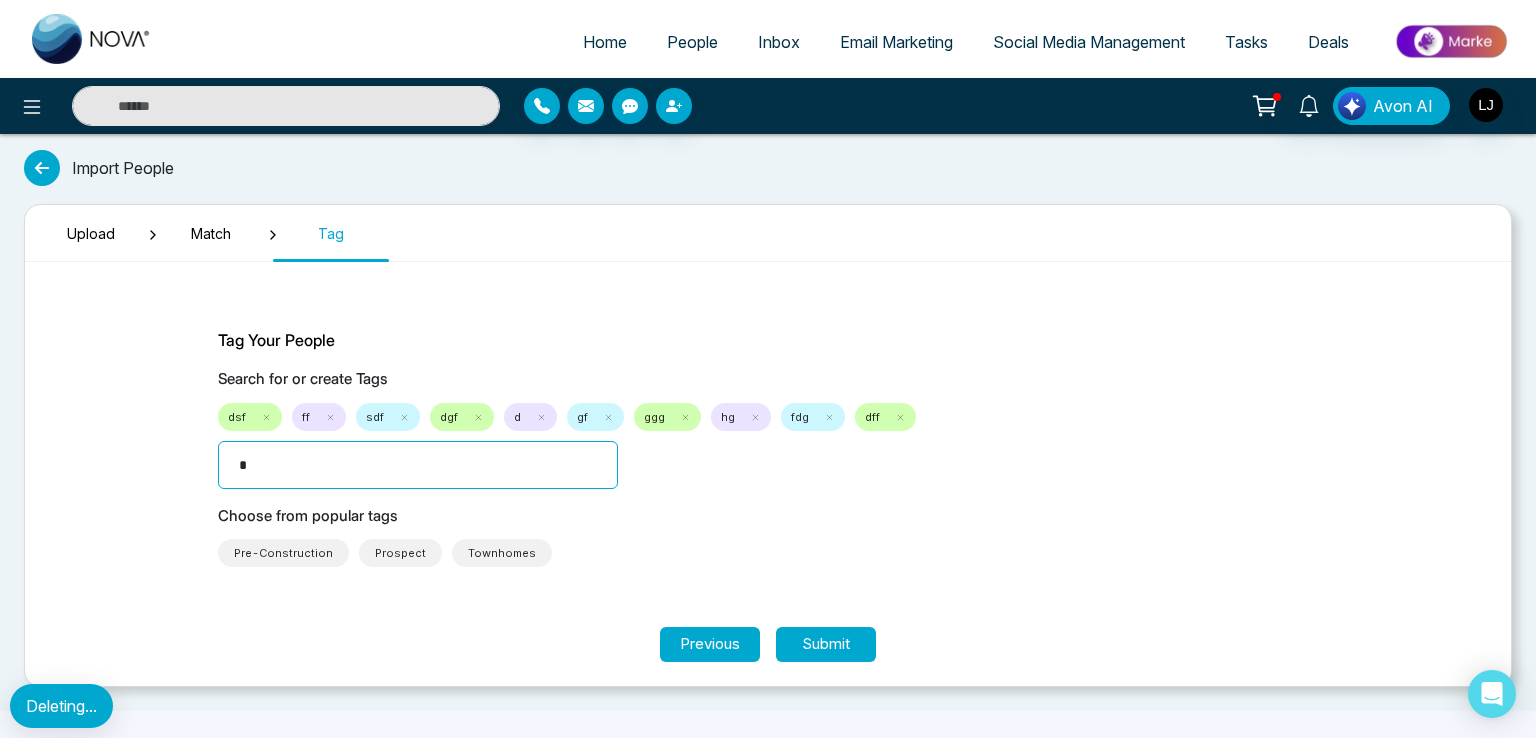 type on "**" 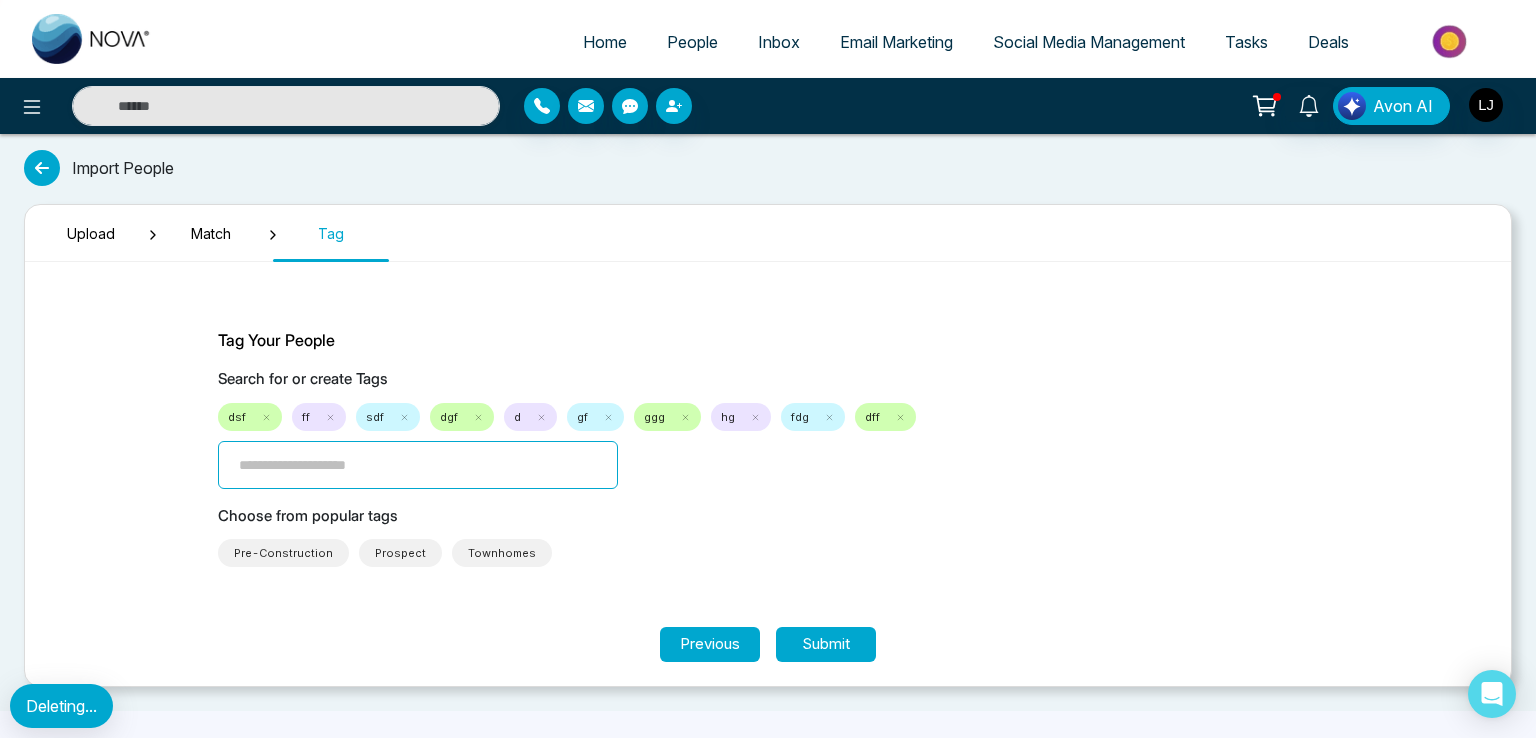 type on "*" 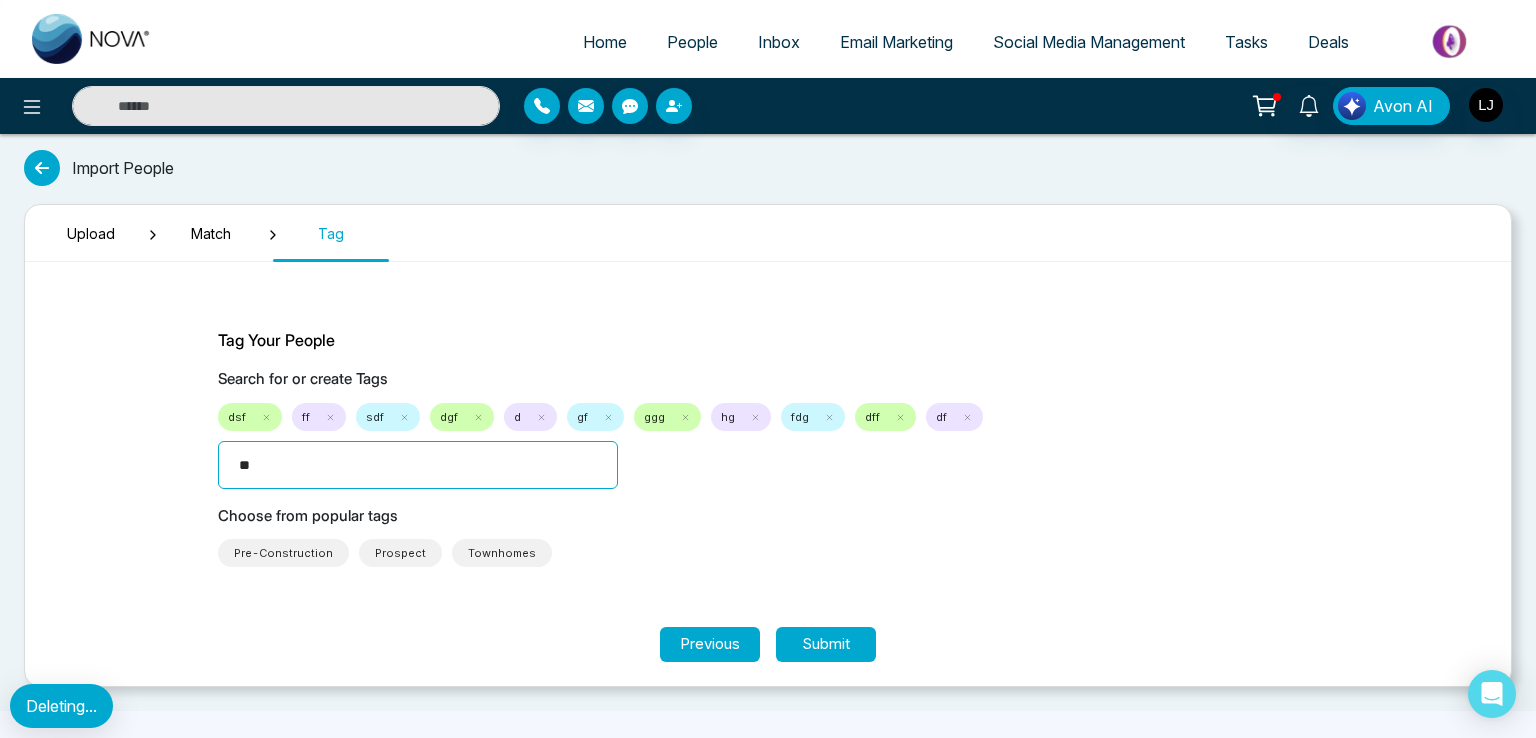 type on "***" 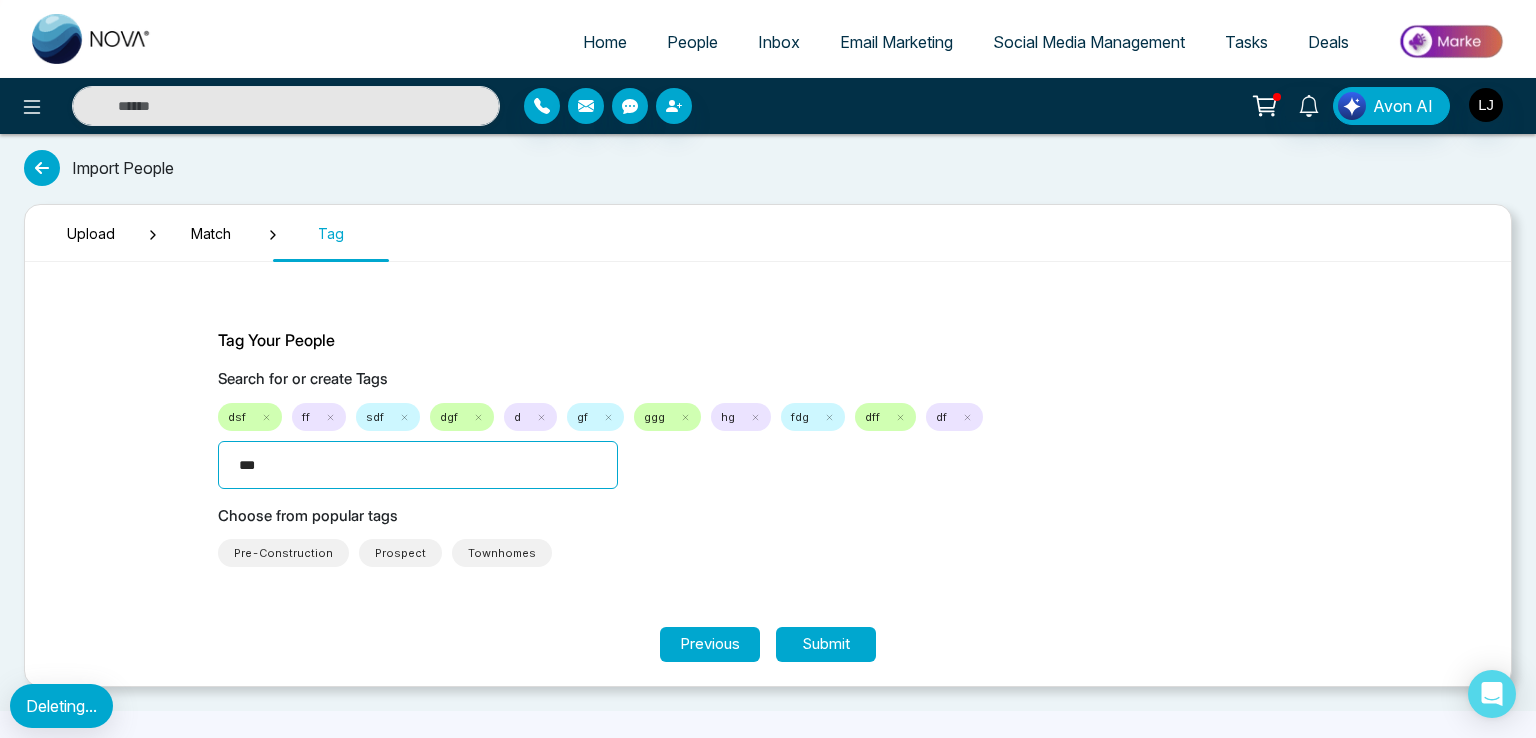 type 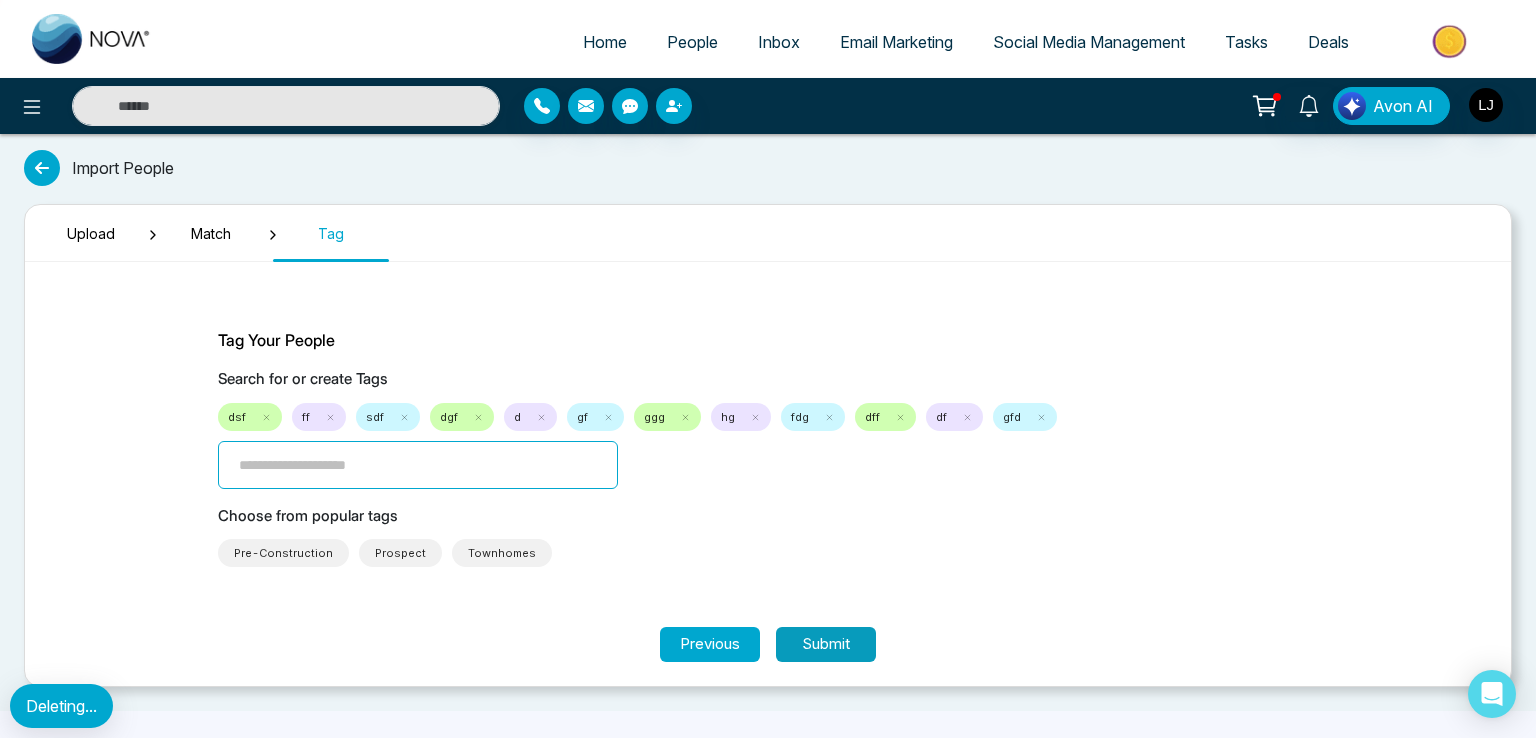 click on "Submit" at bounding box center (826, 644) 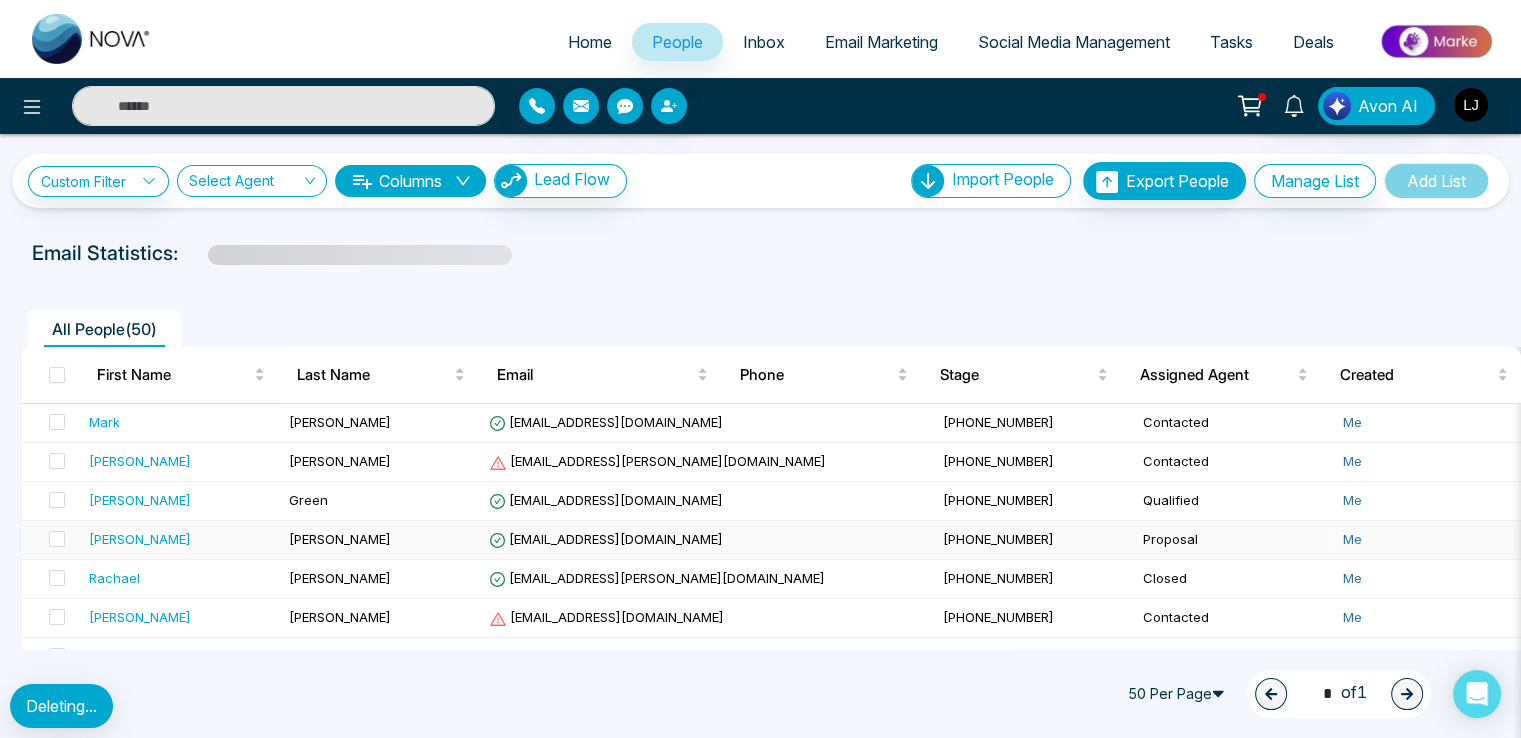 scroll, scrollTop: 0, scrollLeft: 182, axis: horizontal 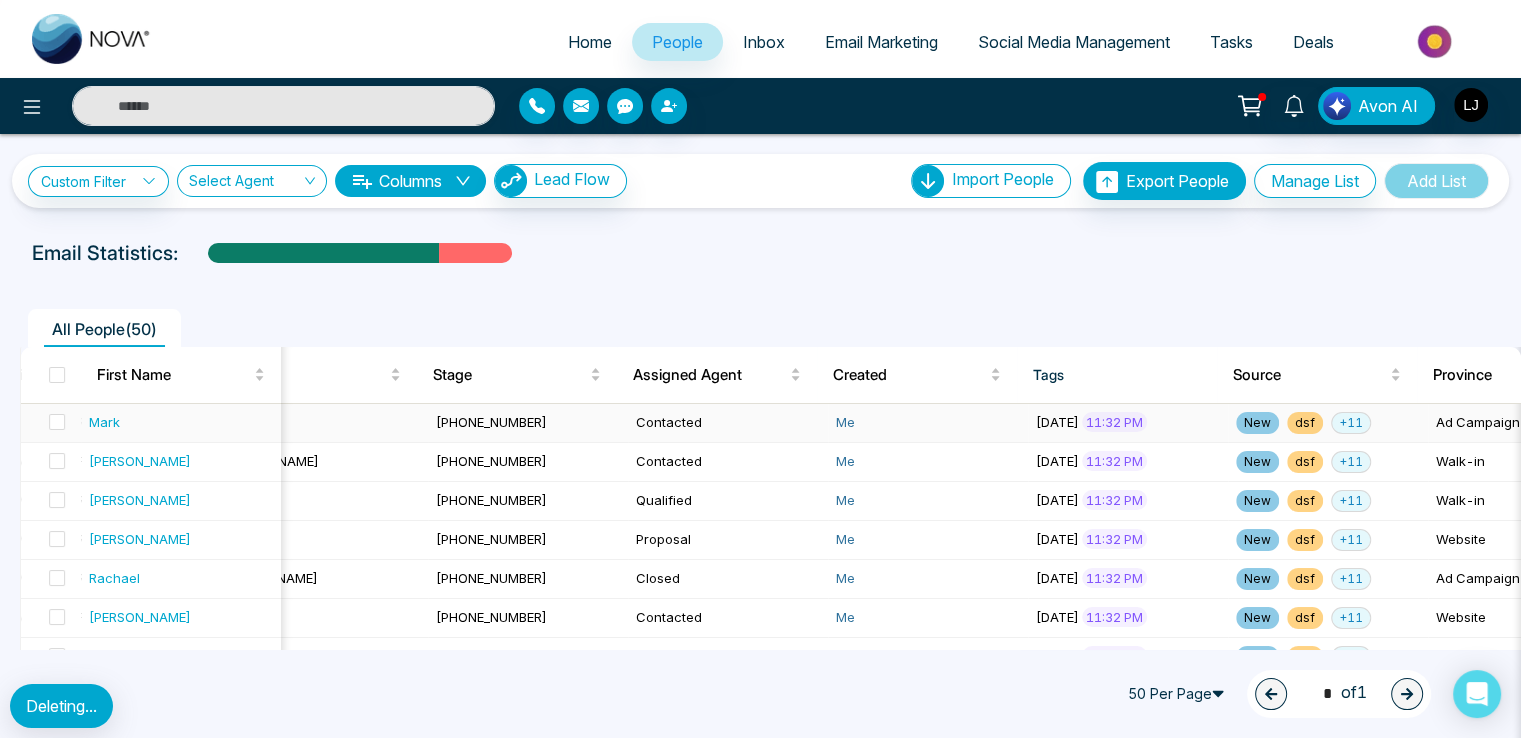 click on "+ 11" at bounding box center (1351, 423) 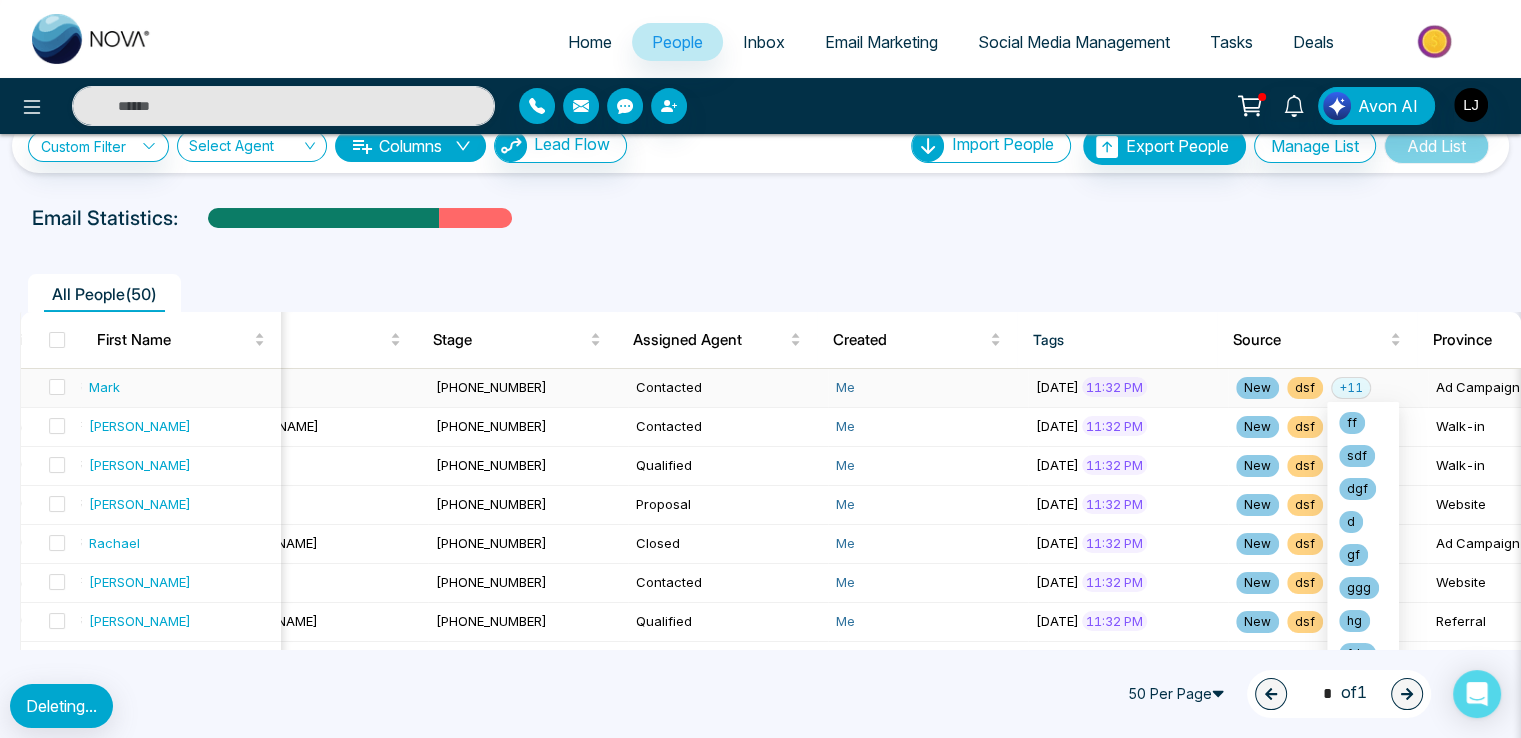 scroll, scrollTop: 0, scrollLeft: 0, axis: both 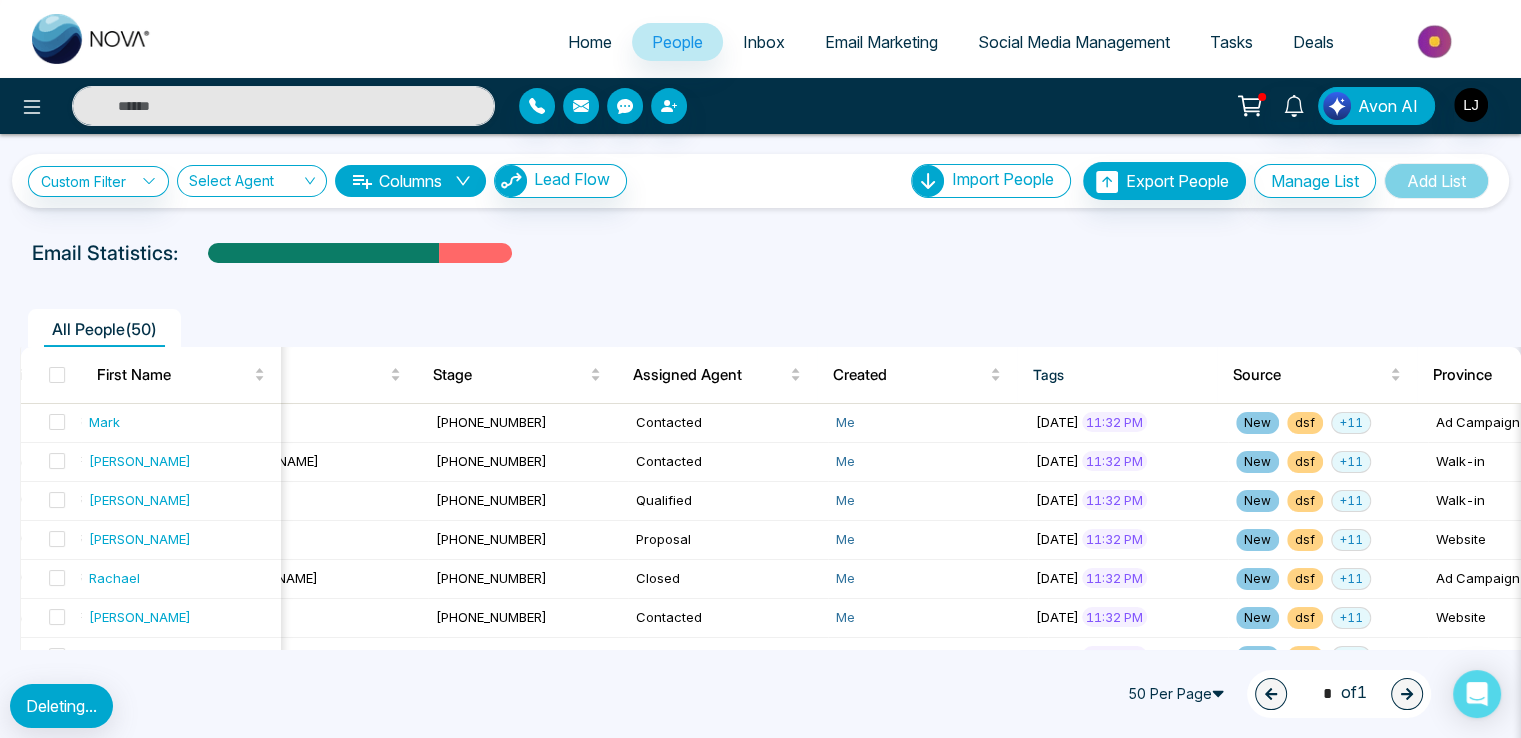 click on "Email Statistics:" at bounding box center [760, 253] 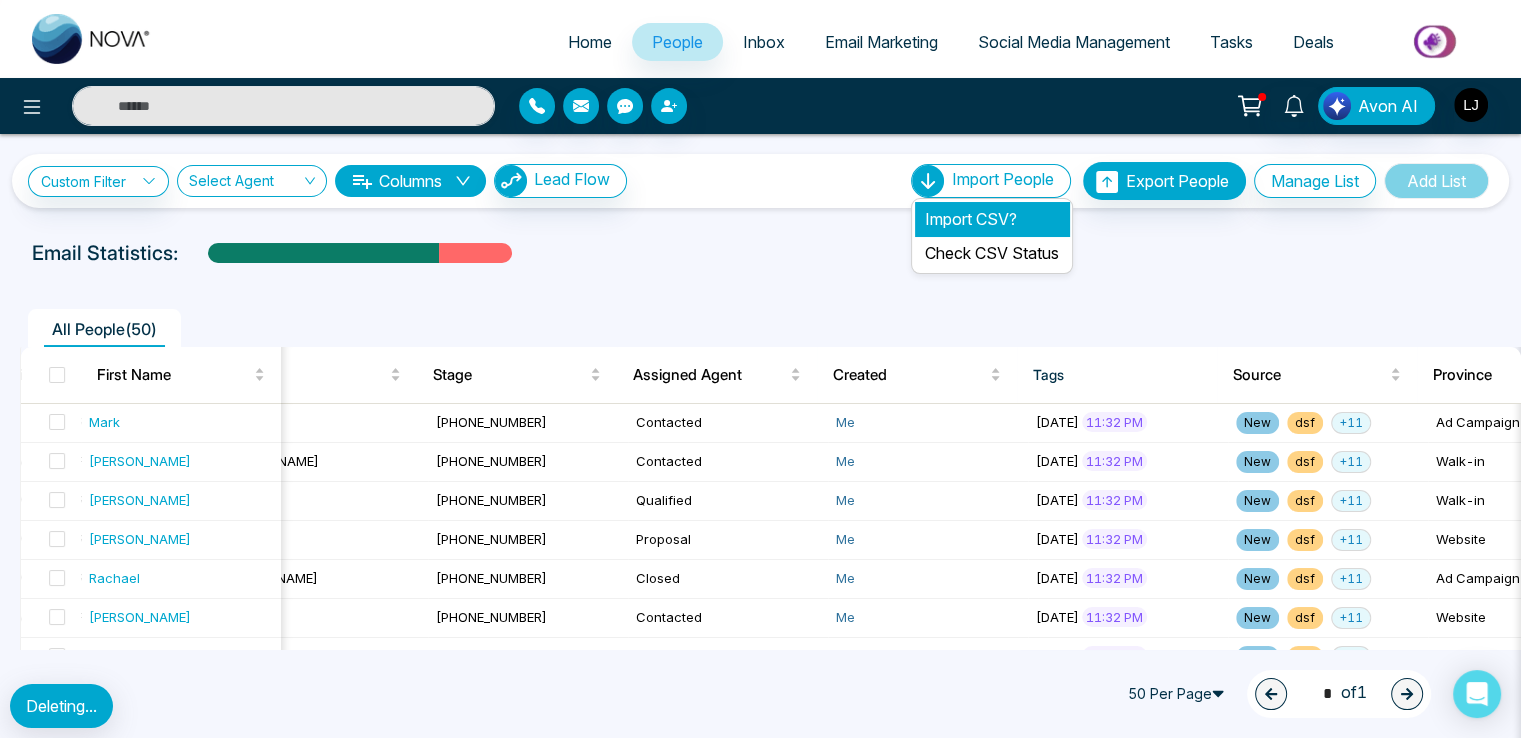 click on "Import CSV?" at bounding box center [992, 219] 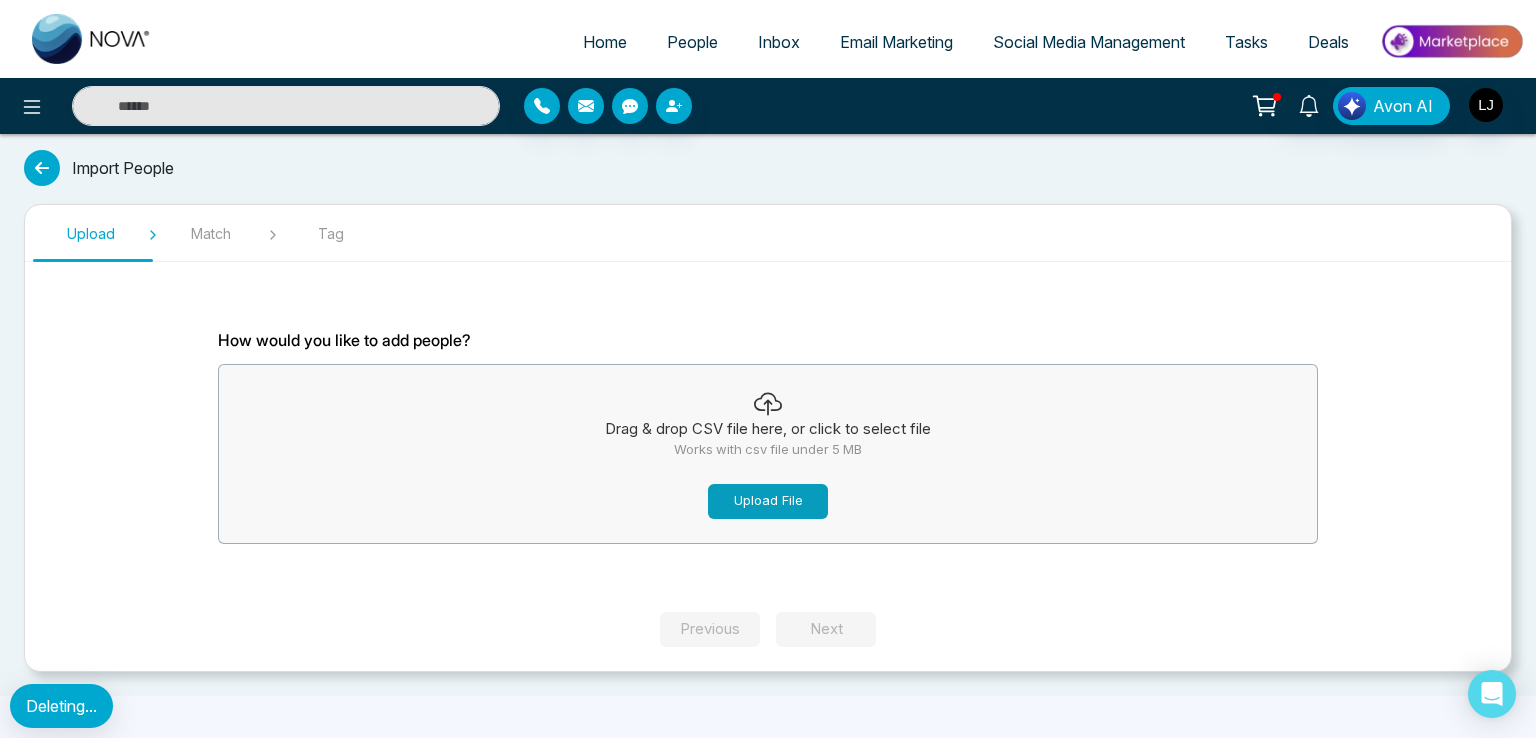 click on "Upload File" at bounding box center [768, 501] 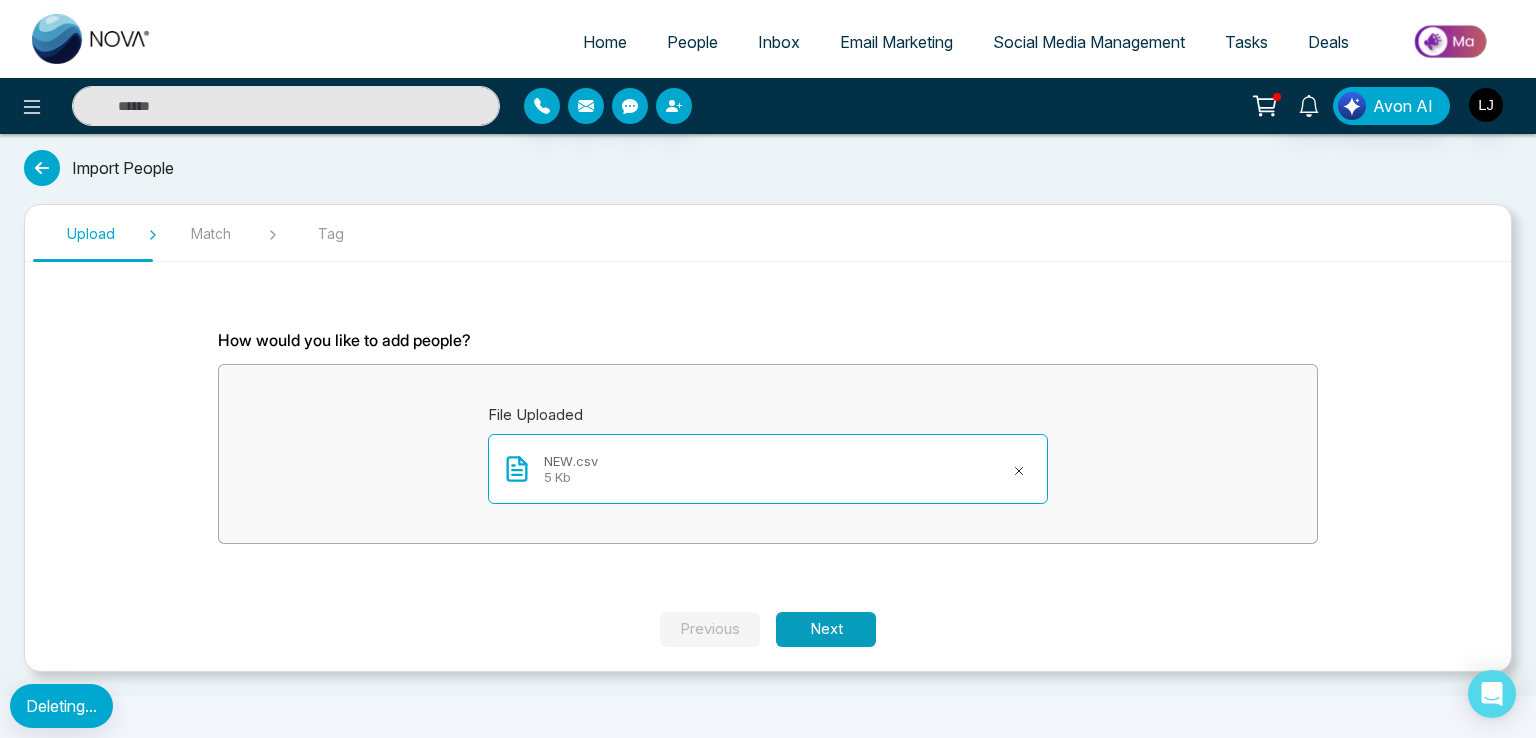 click on "Next" at bounding box center (826, 629) 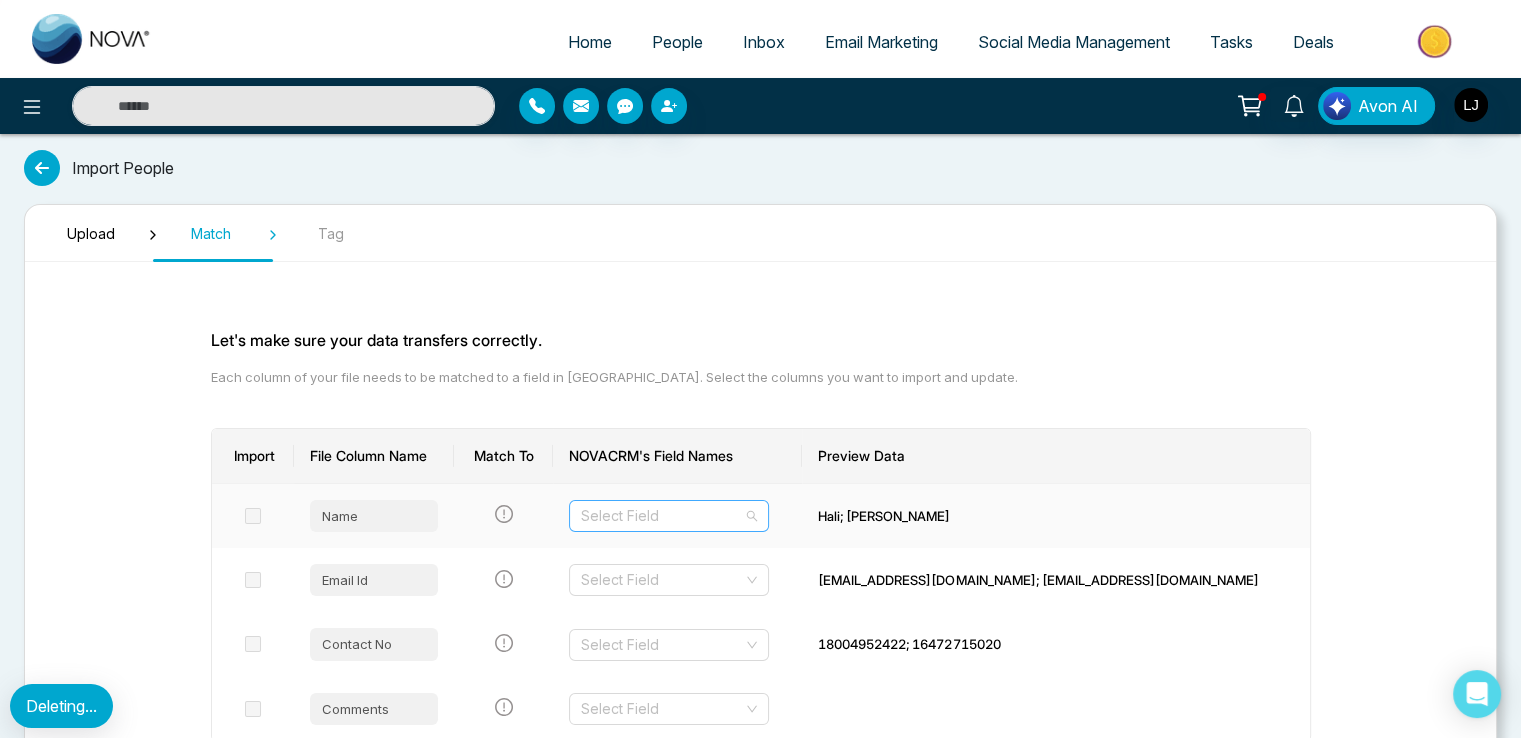 click at bounding box center (662, 516) 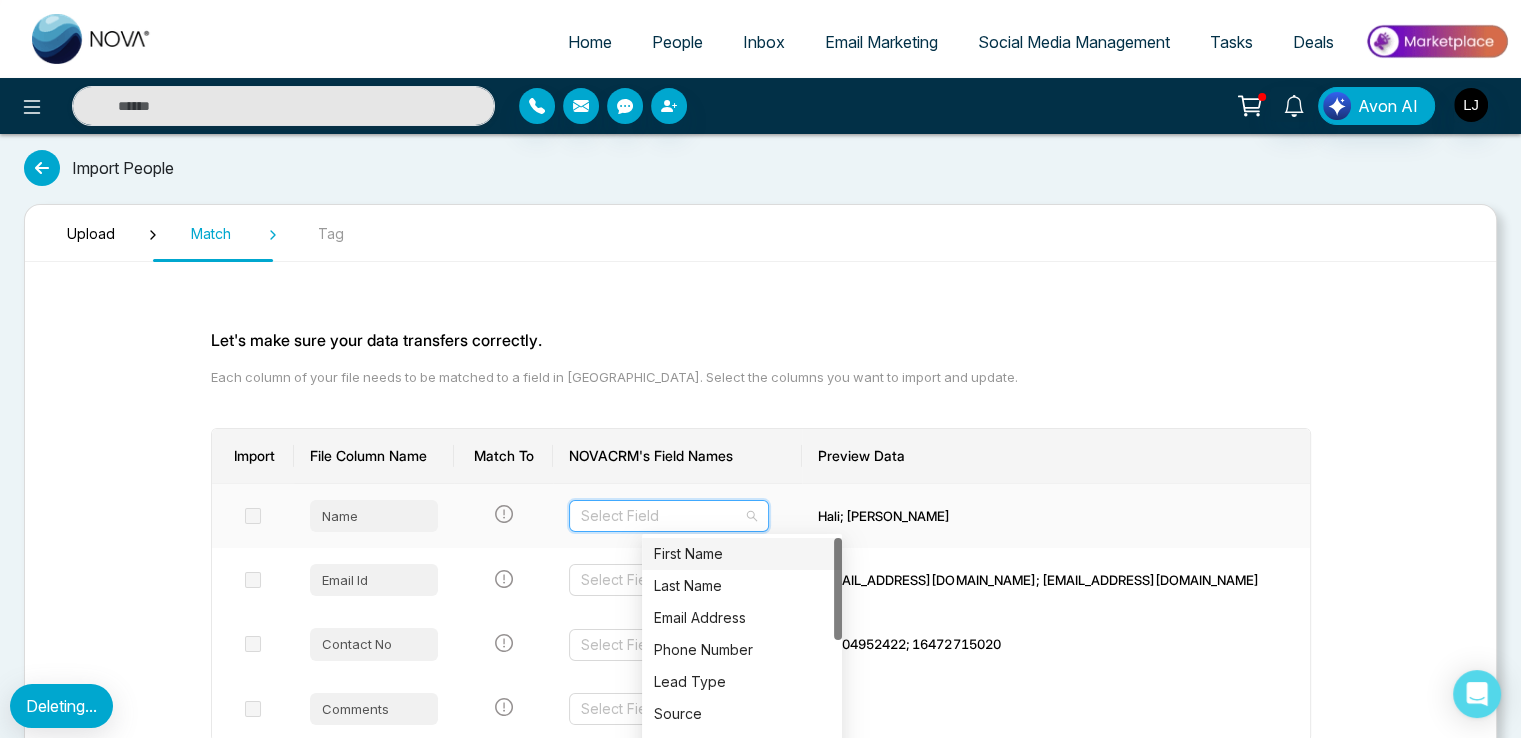 click on "First Name" at bounding box center [742, 554] 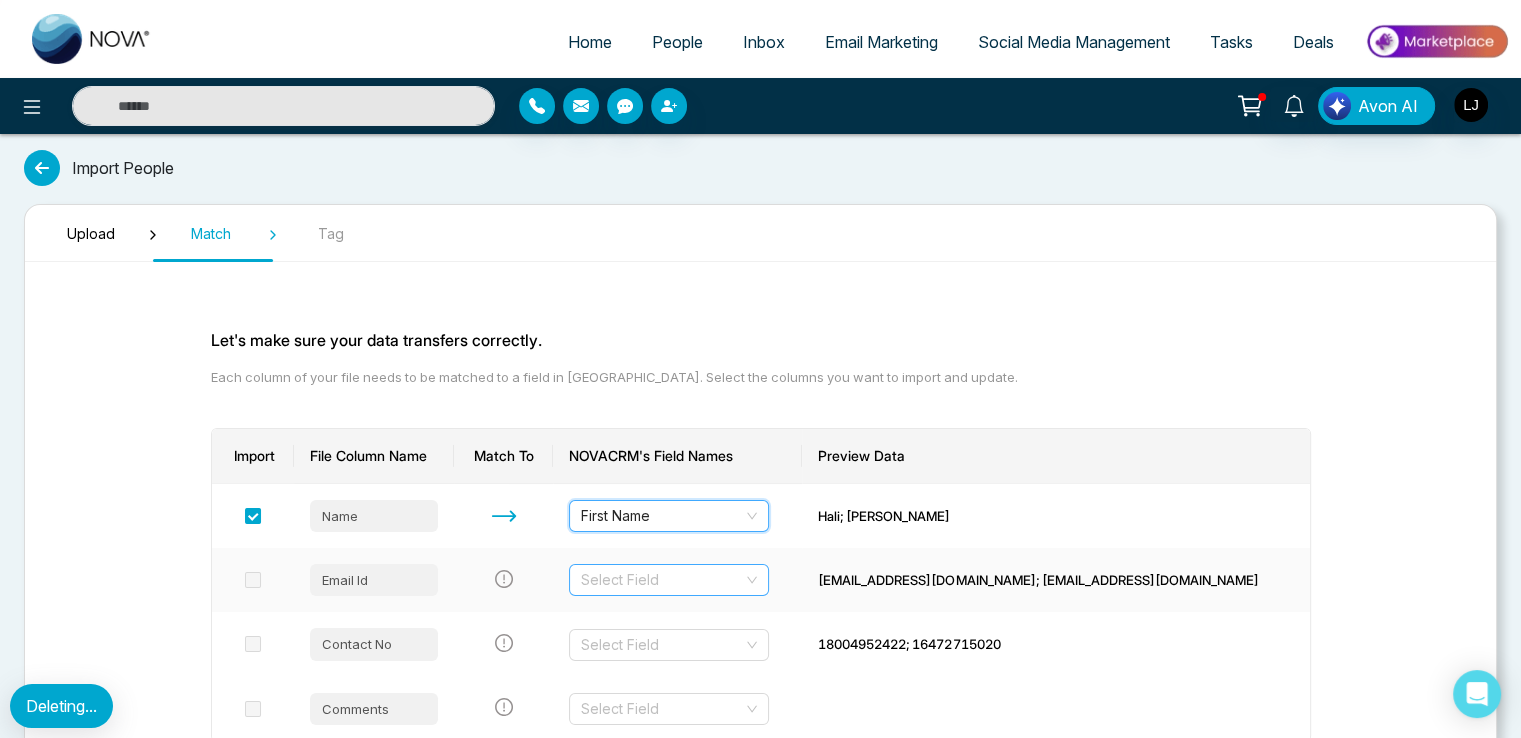 click at bounding box center (662, 580) 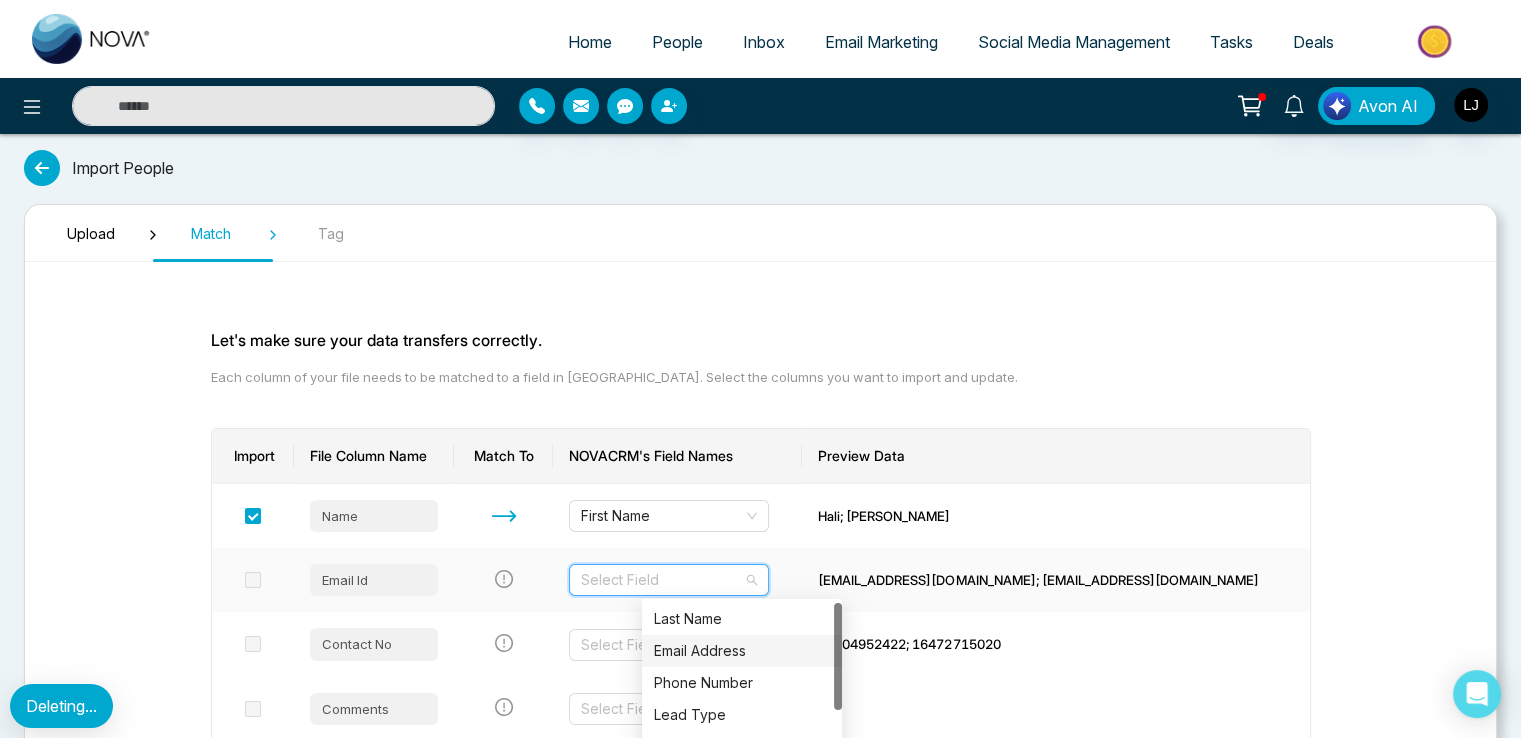 click on "Email Address" at bounding box center (742, 651) 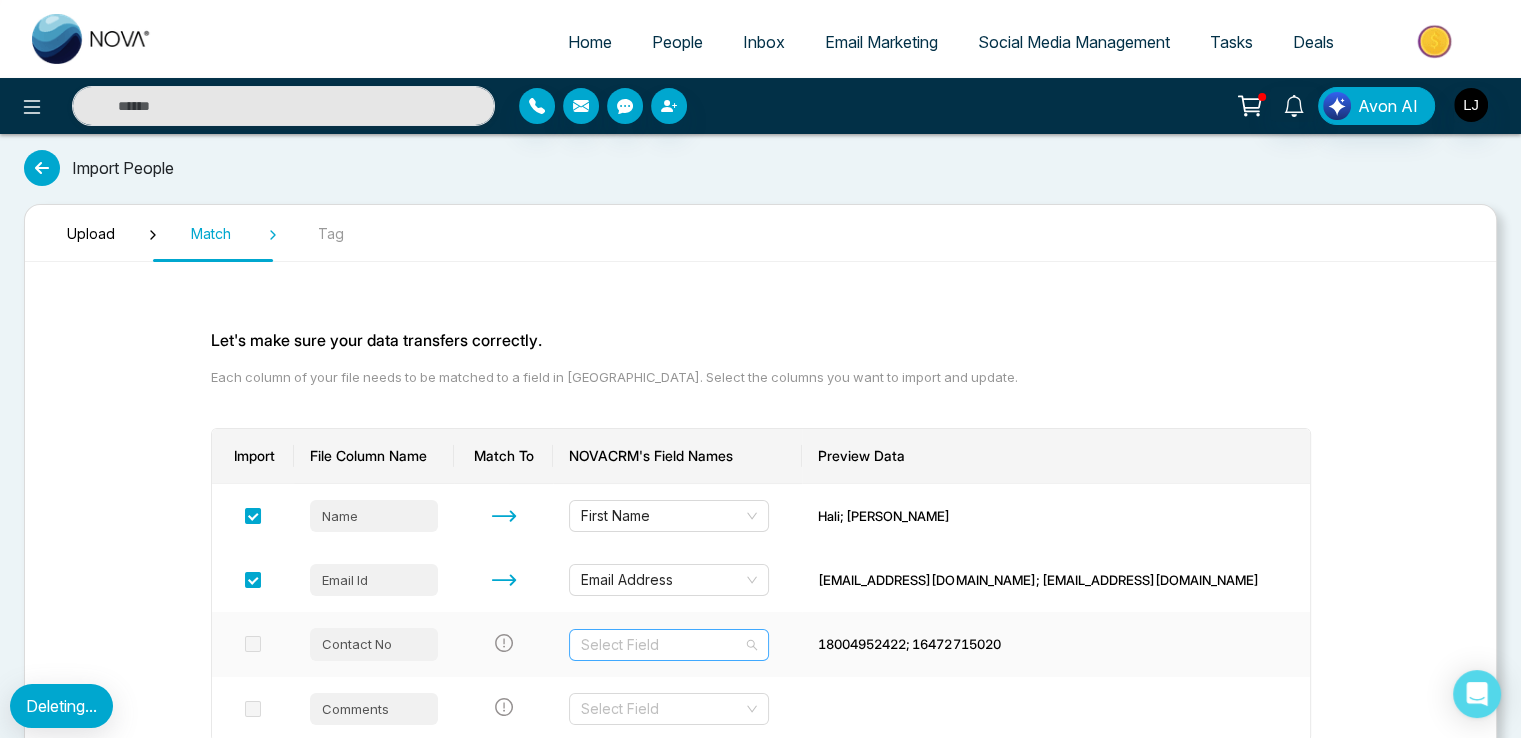 click at bounding box center (662, 645) 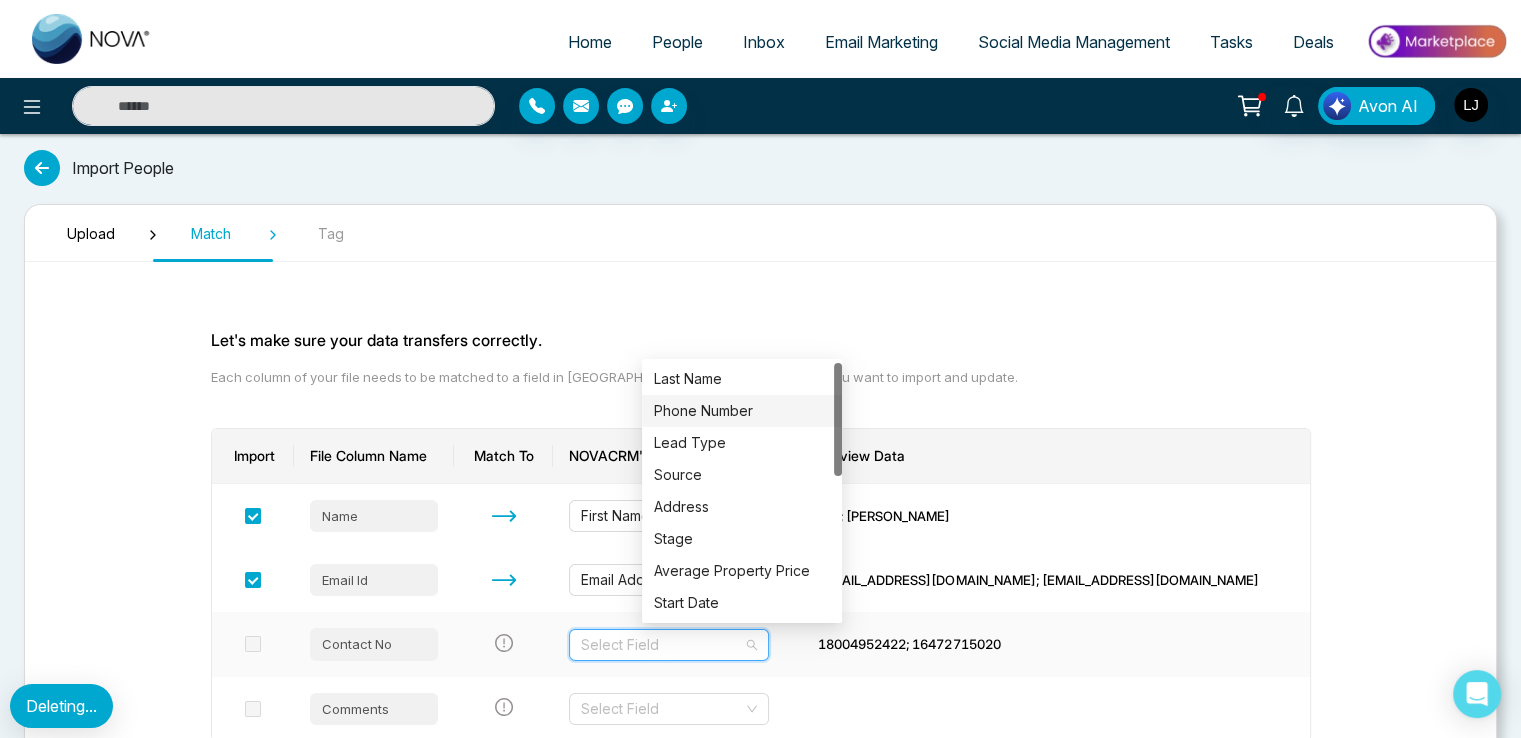 click on "Phone Number" at bounding box center [742, 411] 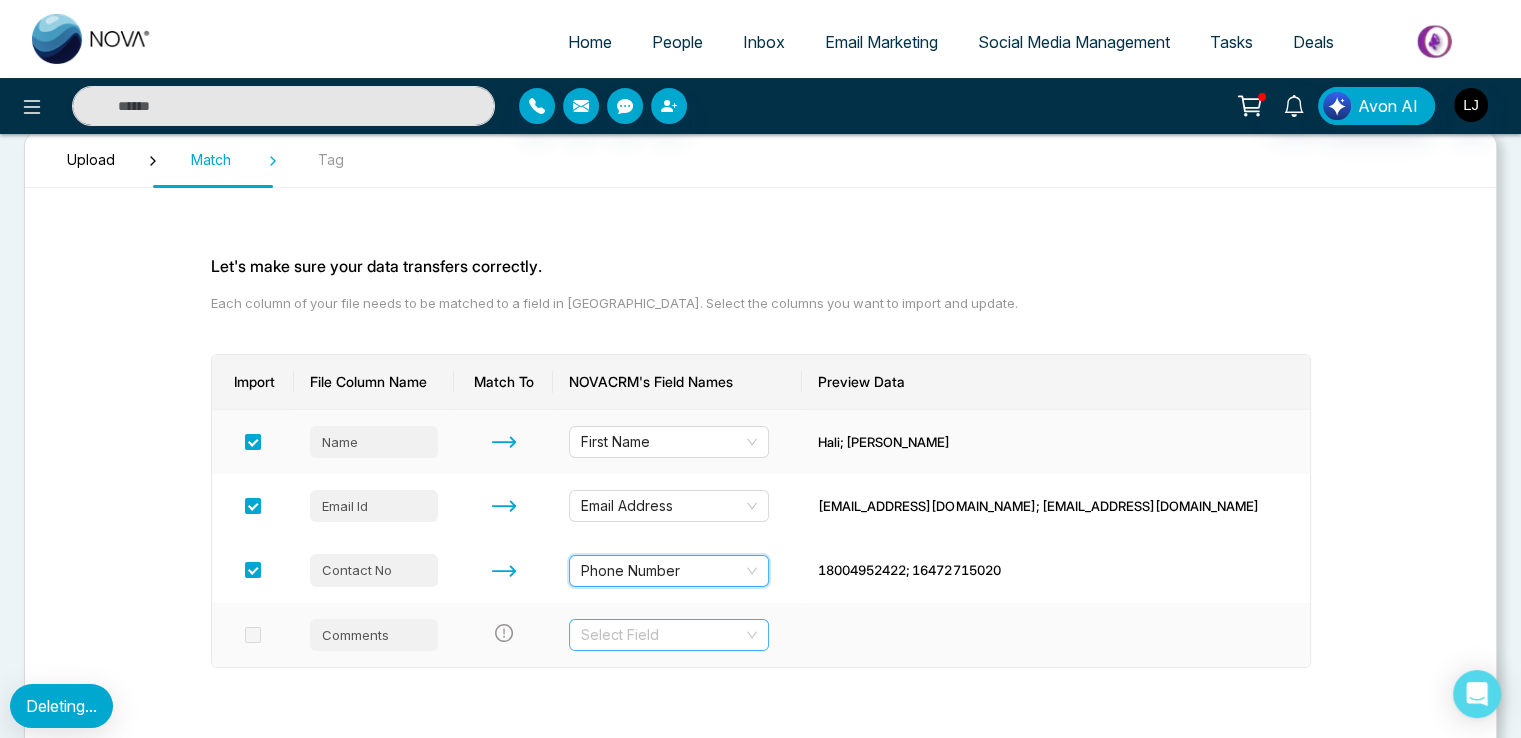 scroll, scrollTop: 160, scrollLeft: 0, axis: vertical 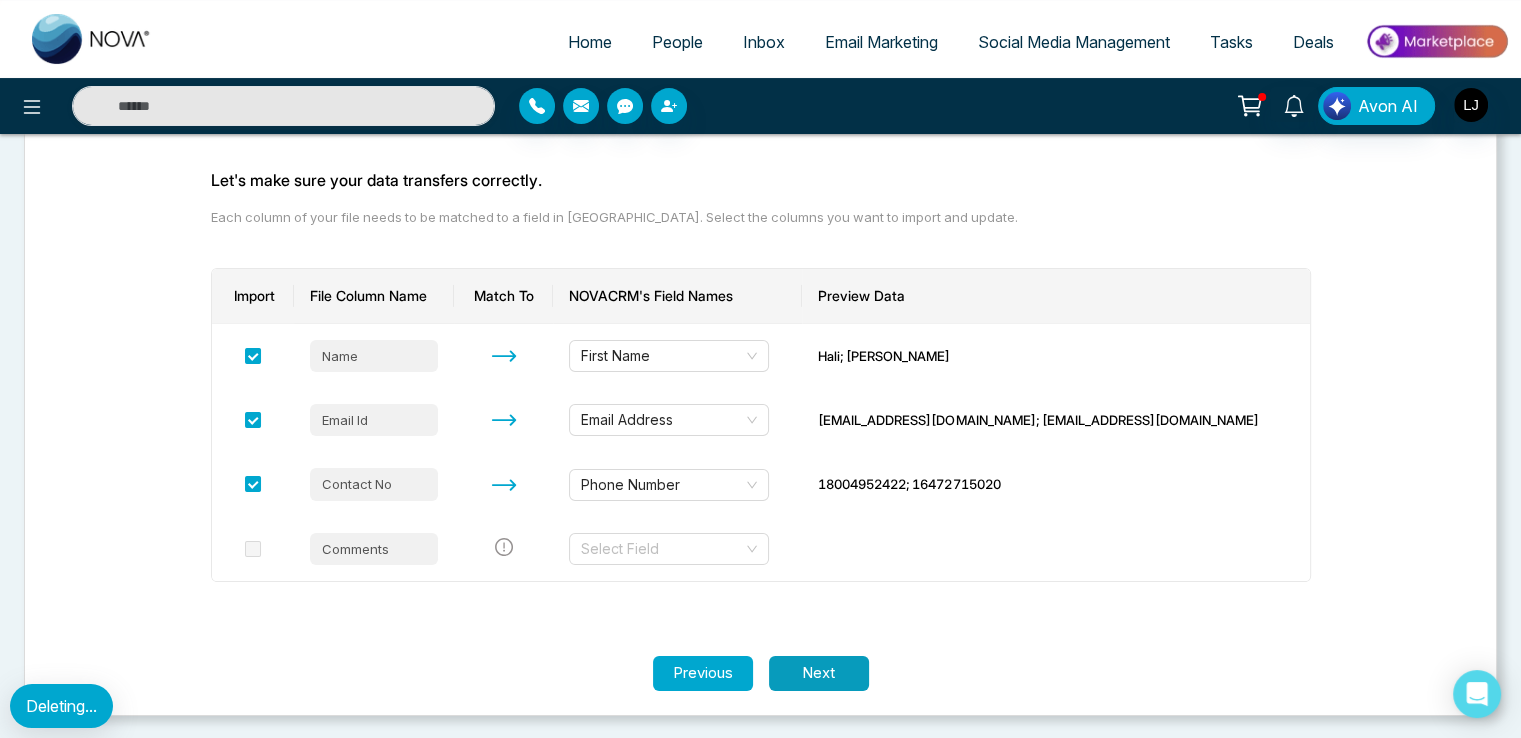 click on "Next" at bounding box center [819, 673] 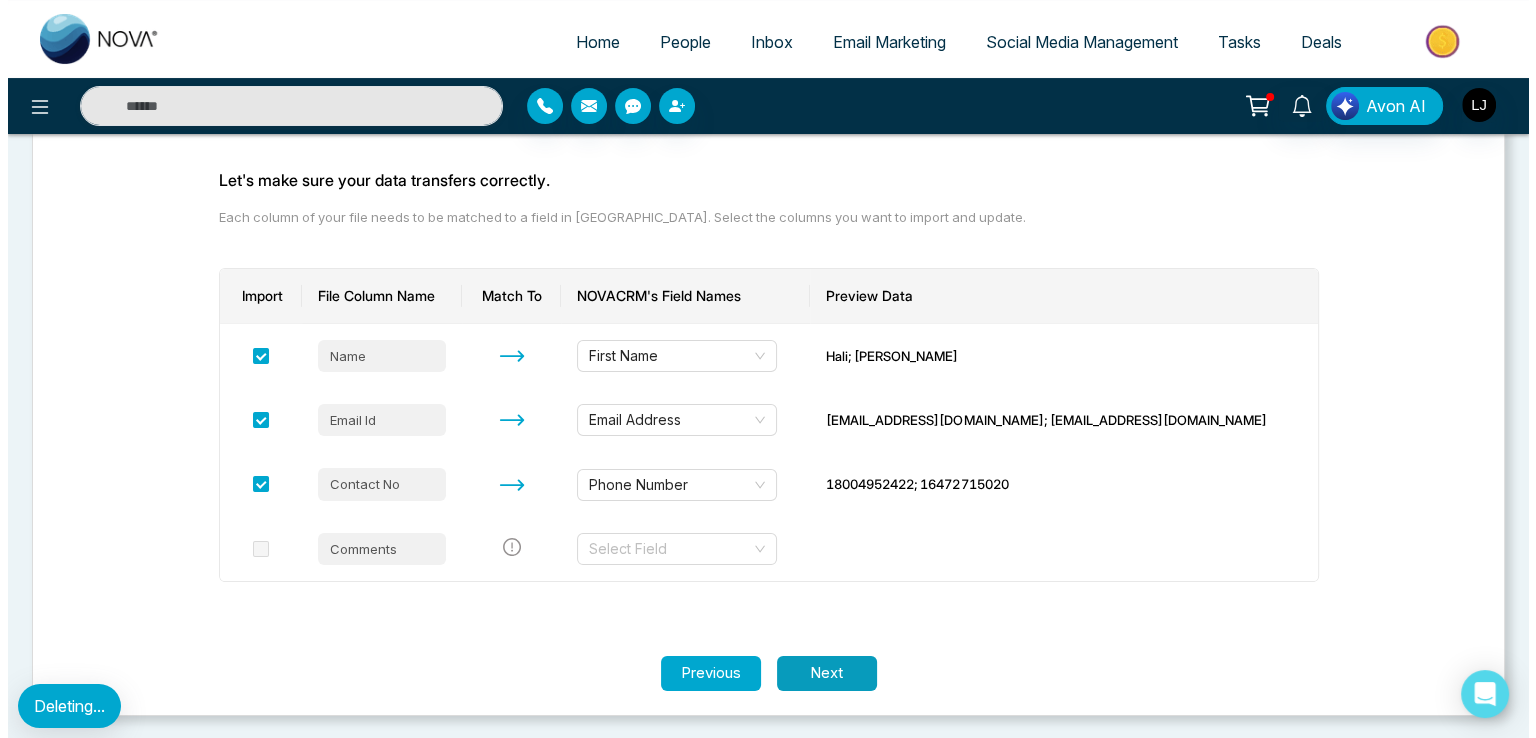 scroll, scrollTop: 0, scrollLeft: 0, axis: both 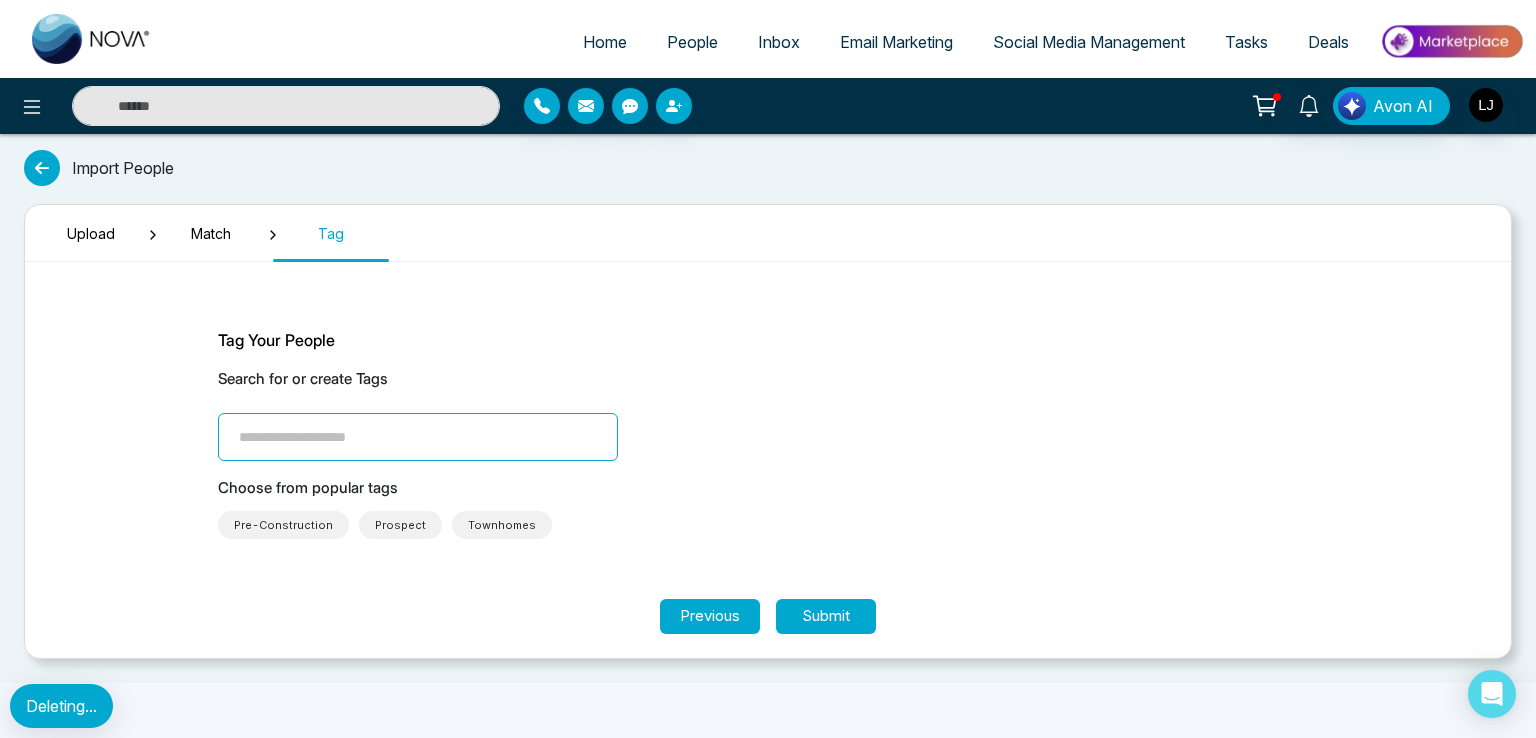 click at bounding box center (418, 437) 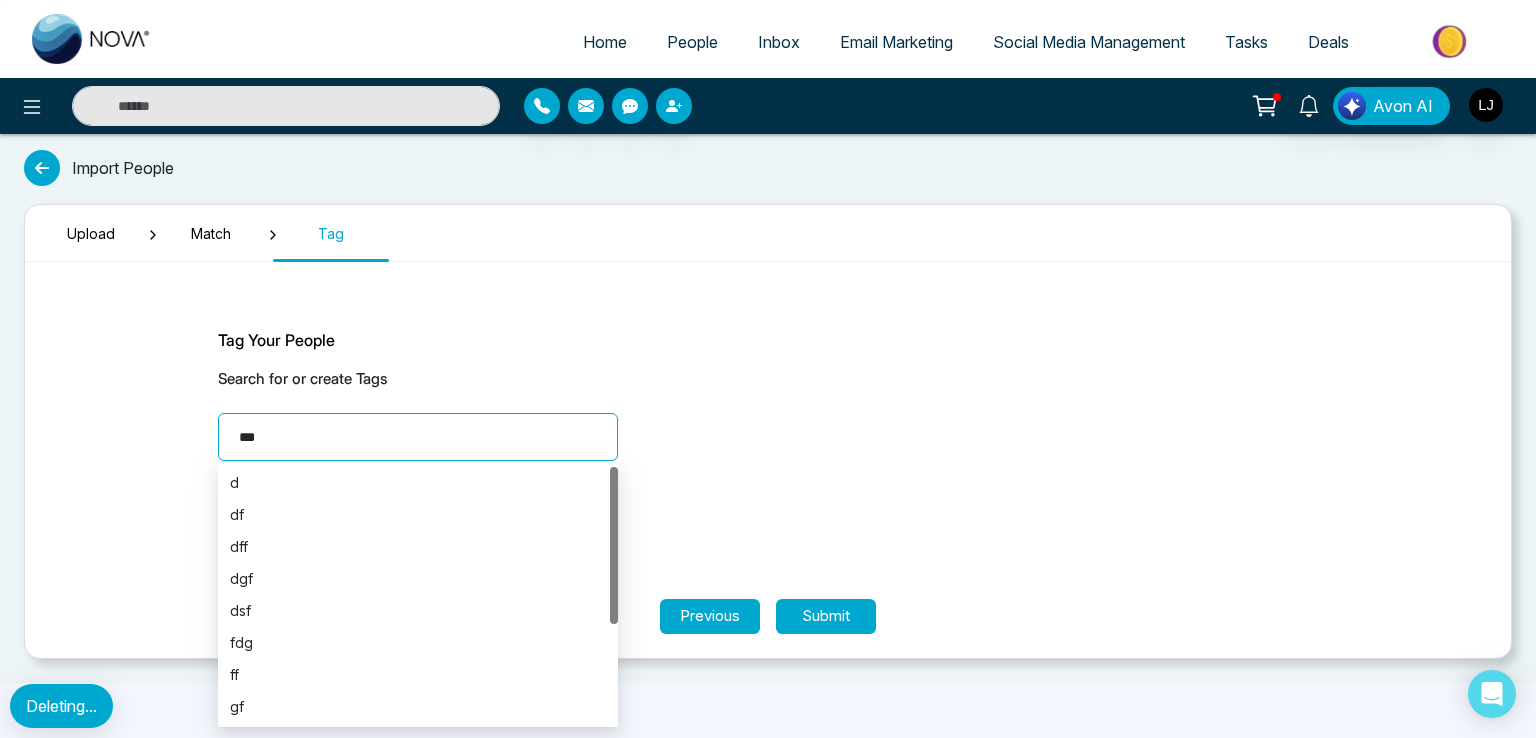 scroll, scrollTop: 128, scrollLeft: 0, axis: vertical 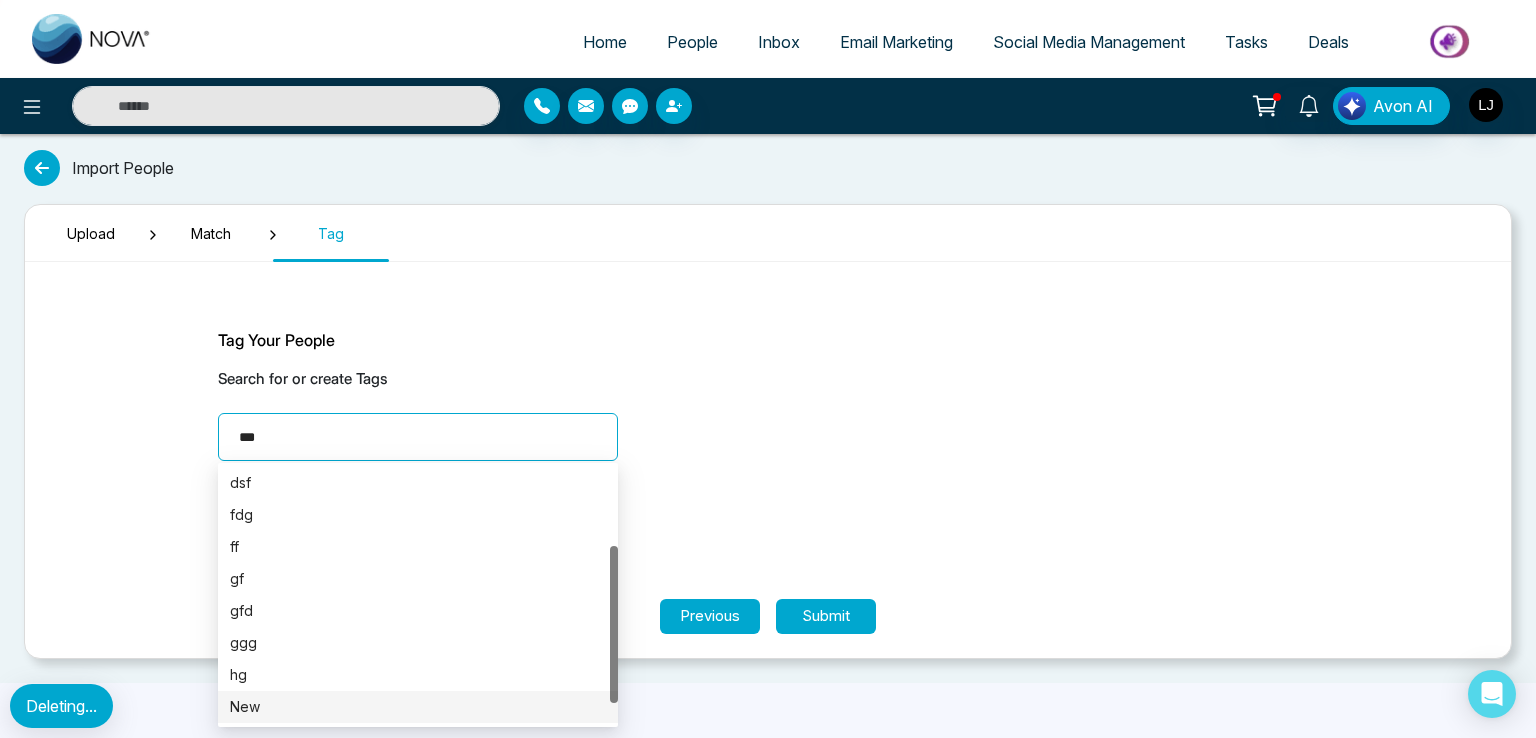 type on "***" 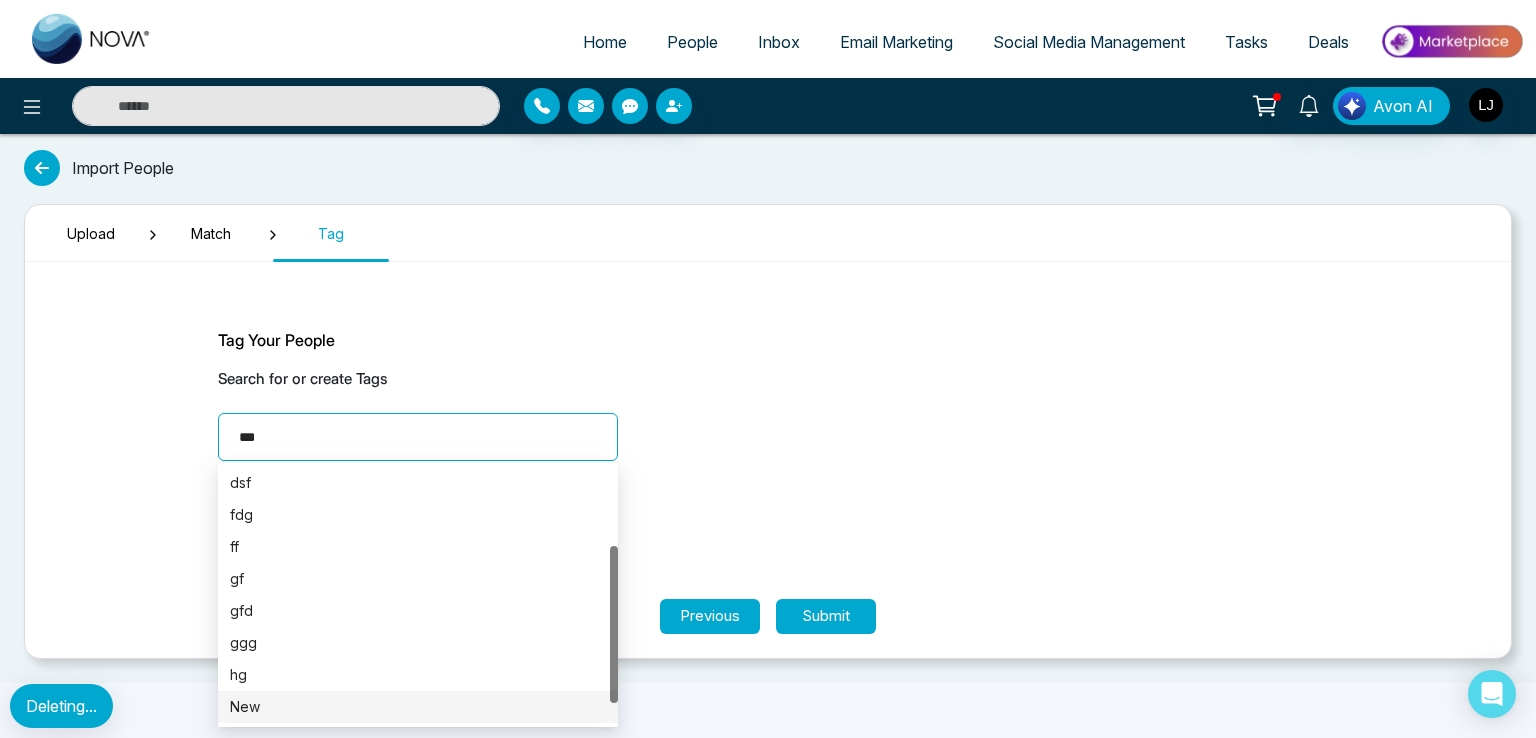 click on "Tag Your People" at bounding box center (768, 340) 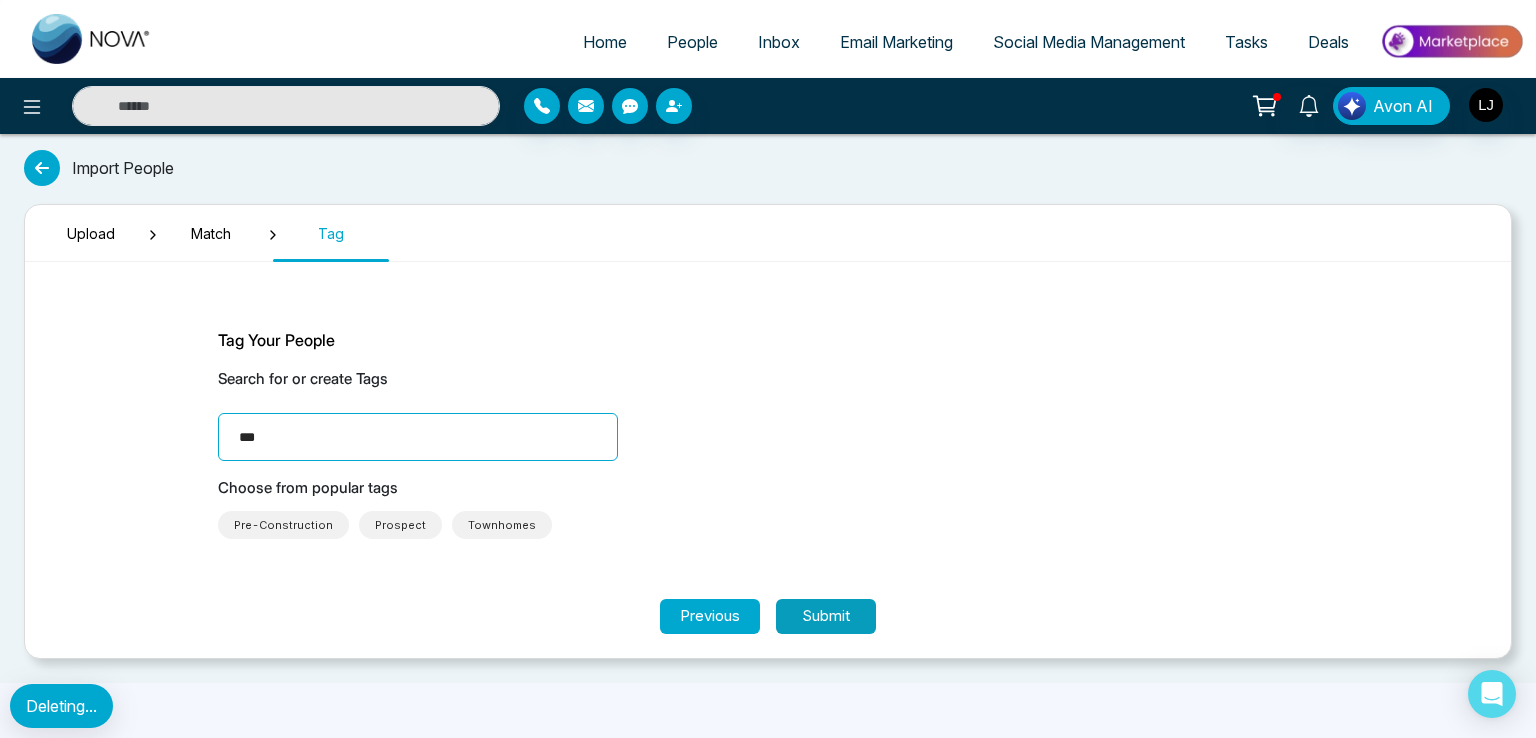 click on "Submit" at bounding box center [826, 616] 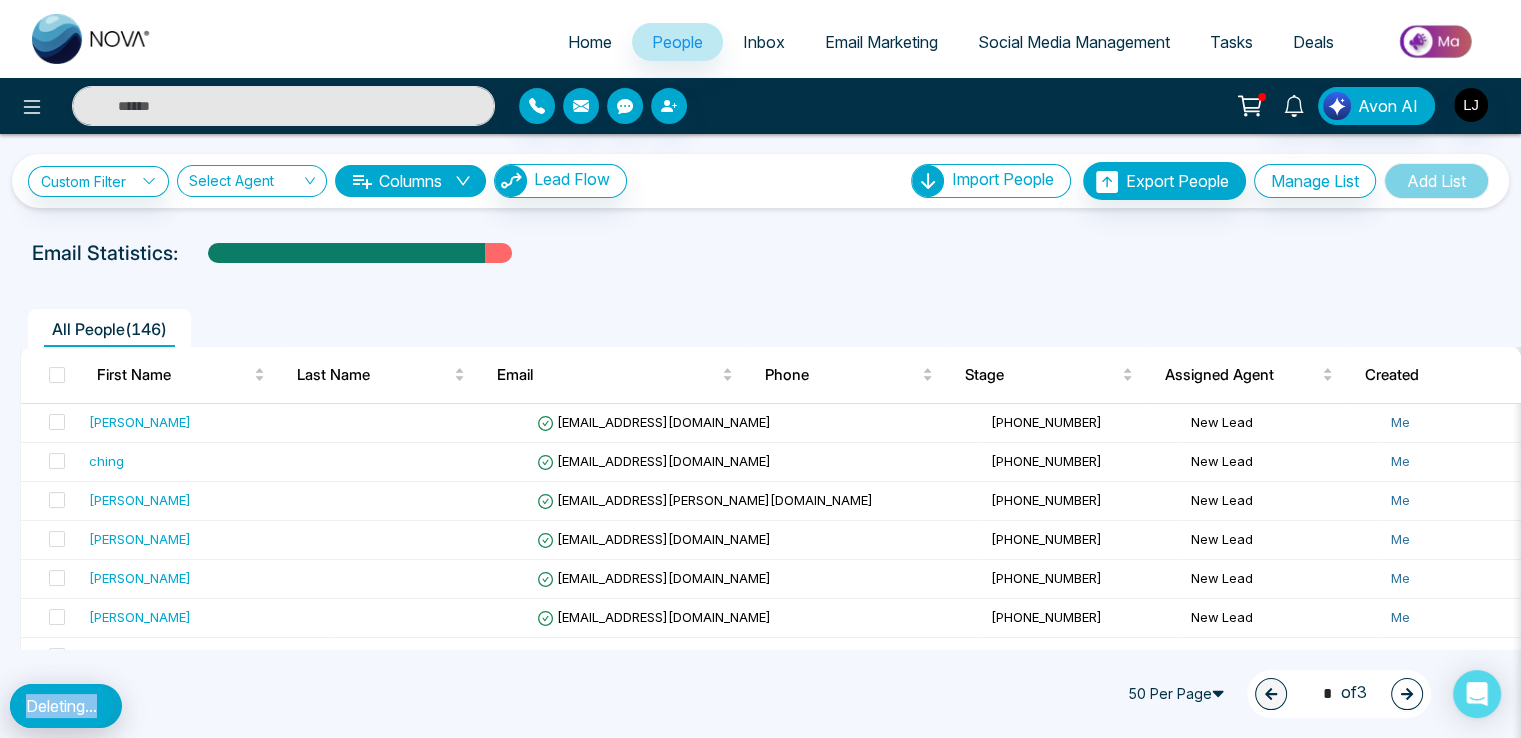 drag, startPoint x: 14, startPoint y: 705, endPoint x: 100, endPoint y: 704, distance: 86.00581 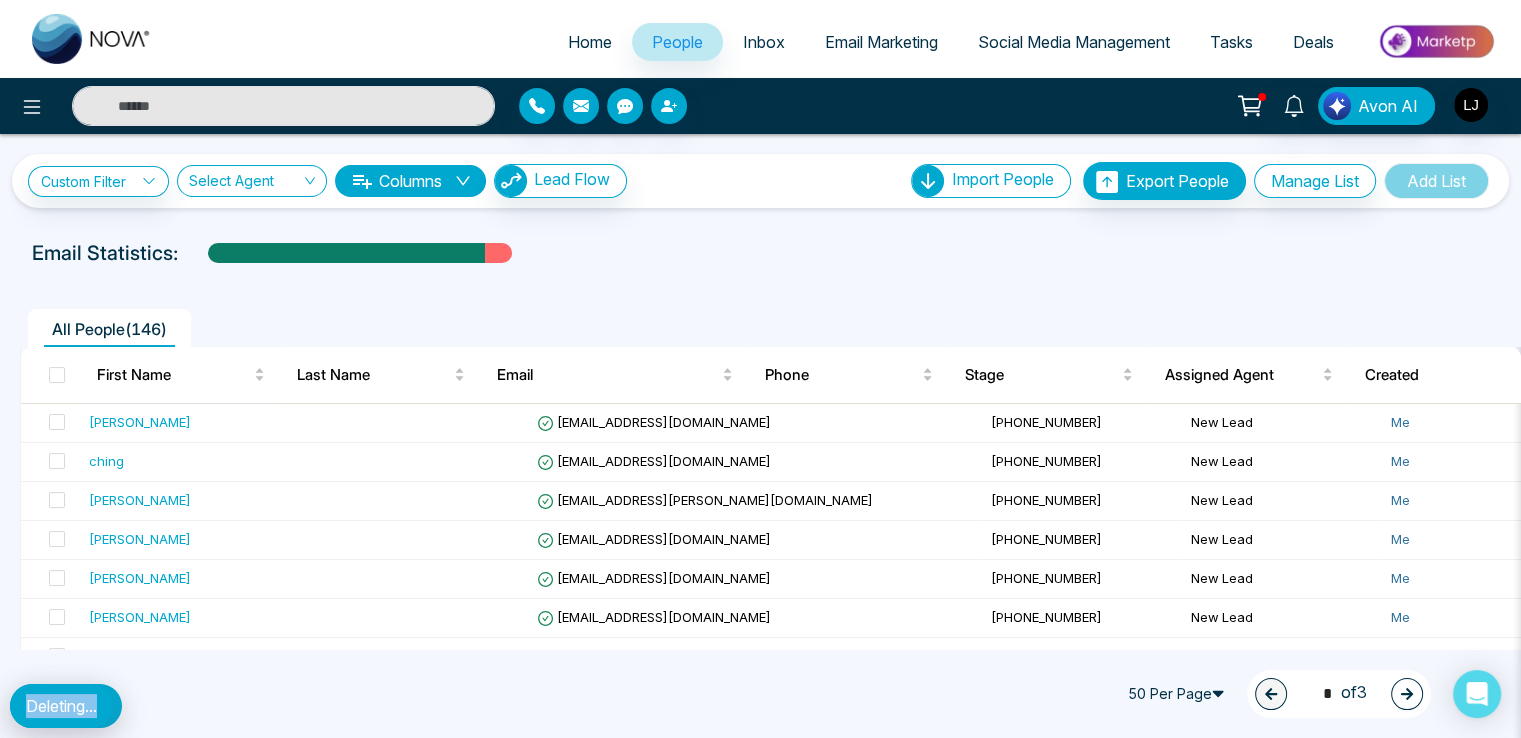 click on "Deleting..." at bounding box center (61, 706) 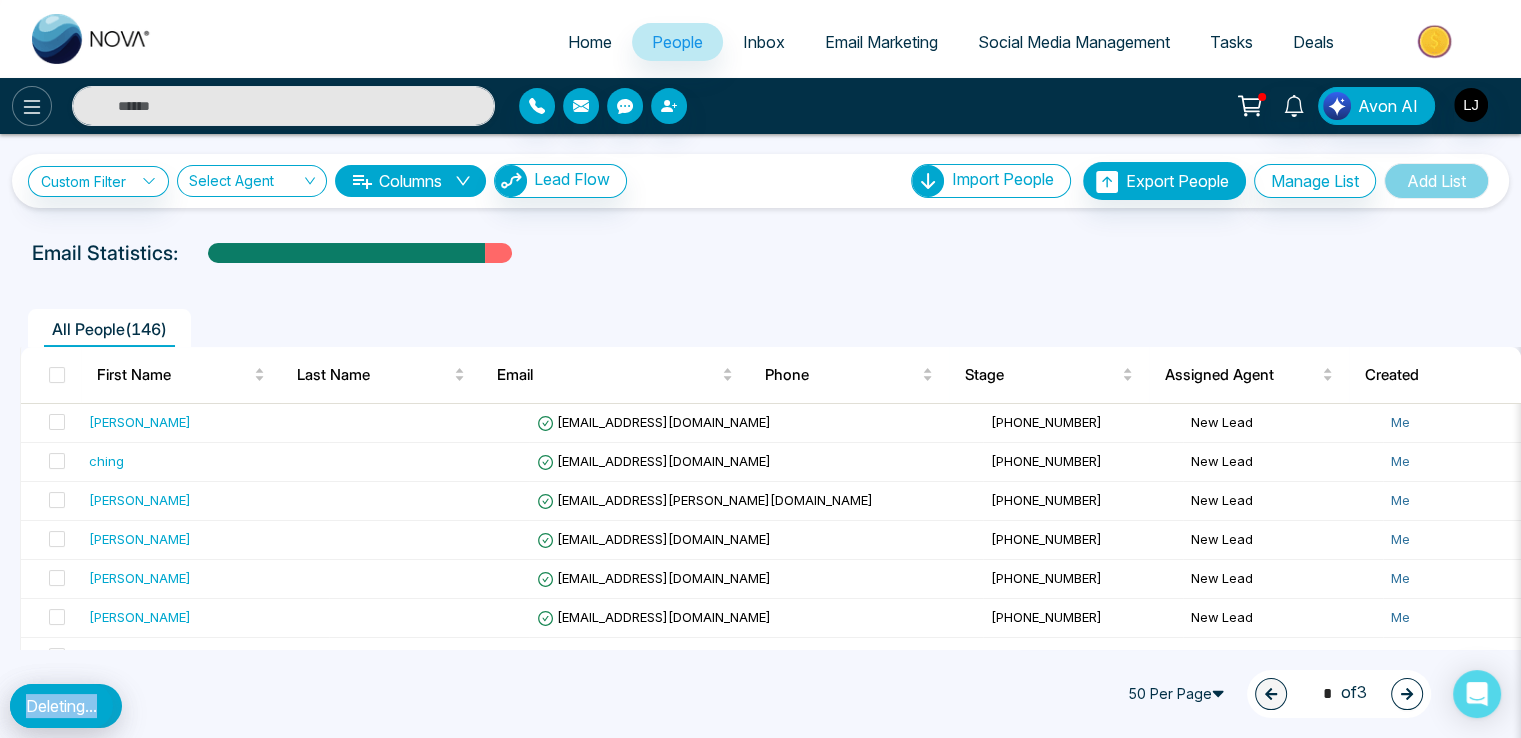 click 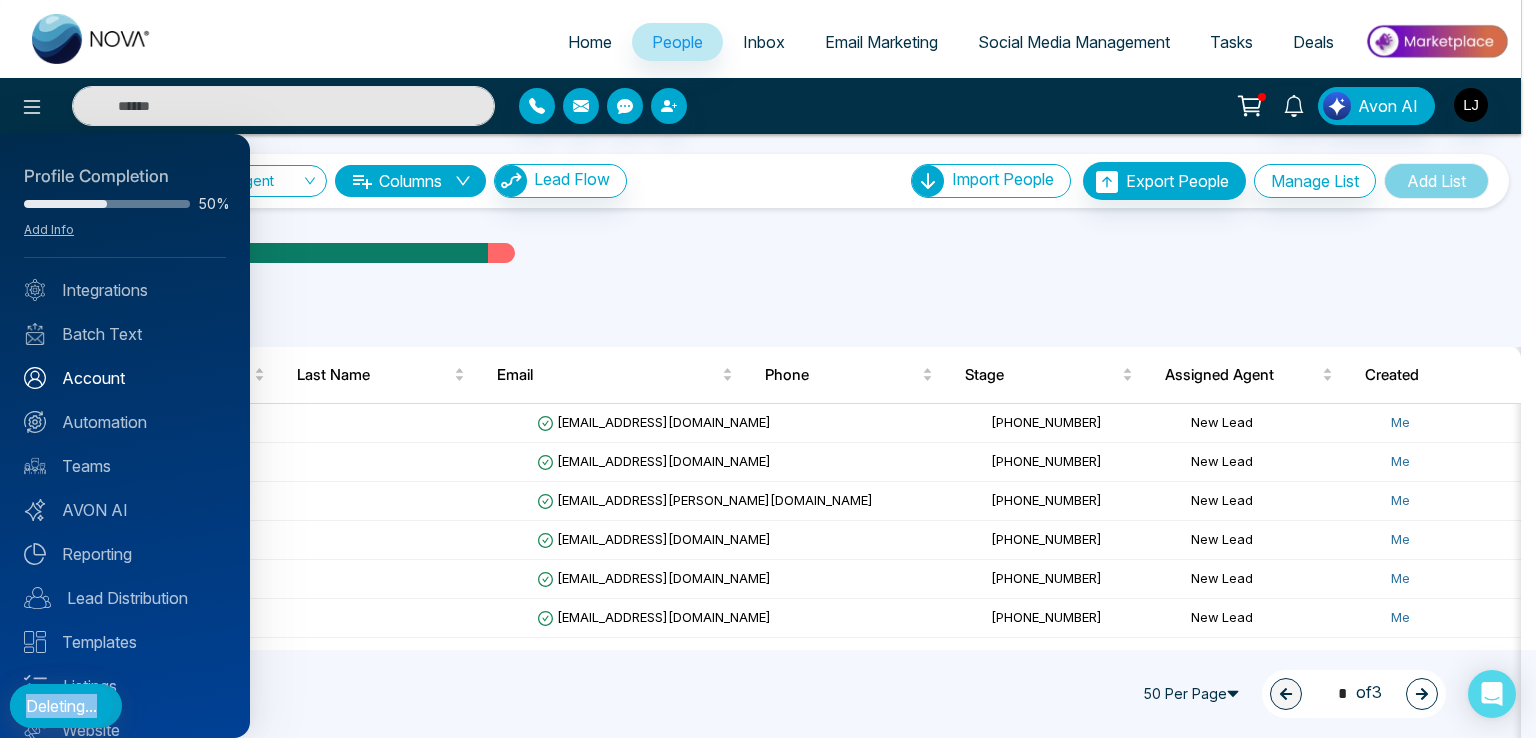 click on "Account" at bounding box center [125, 378] 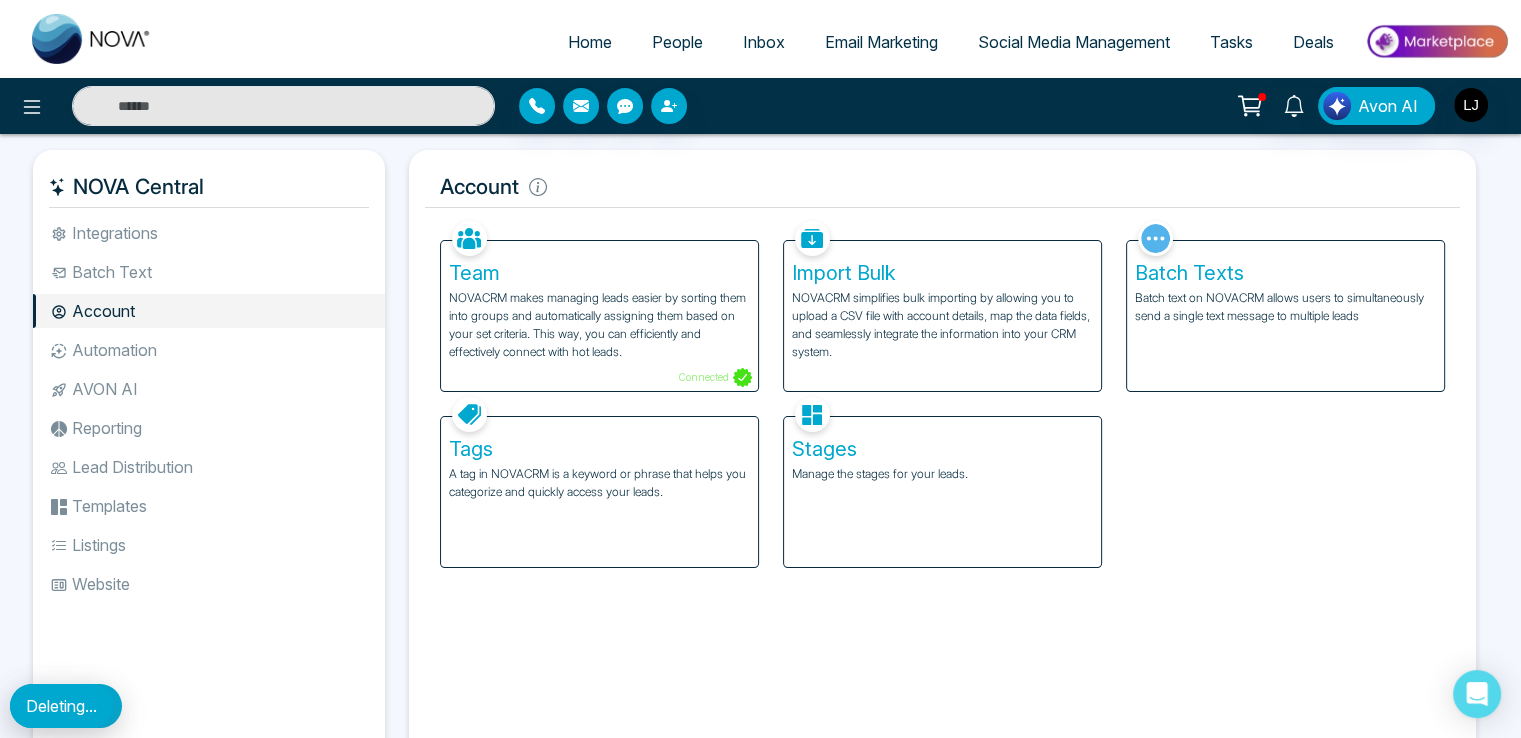 click on "Team" at bounding box center (599, 273) 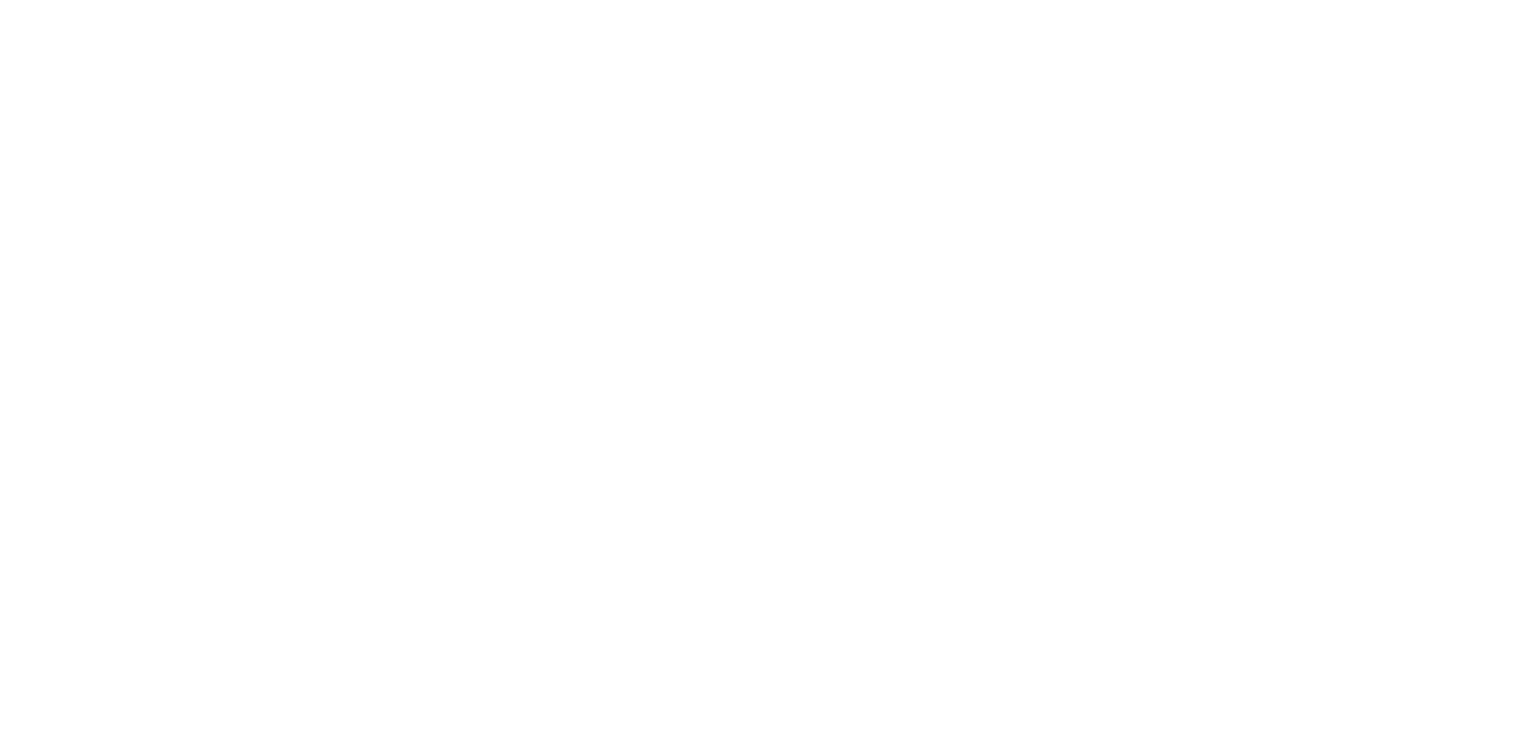scroll, scrollTop: 0, scrollLeft: 0, axis: both 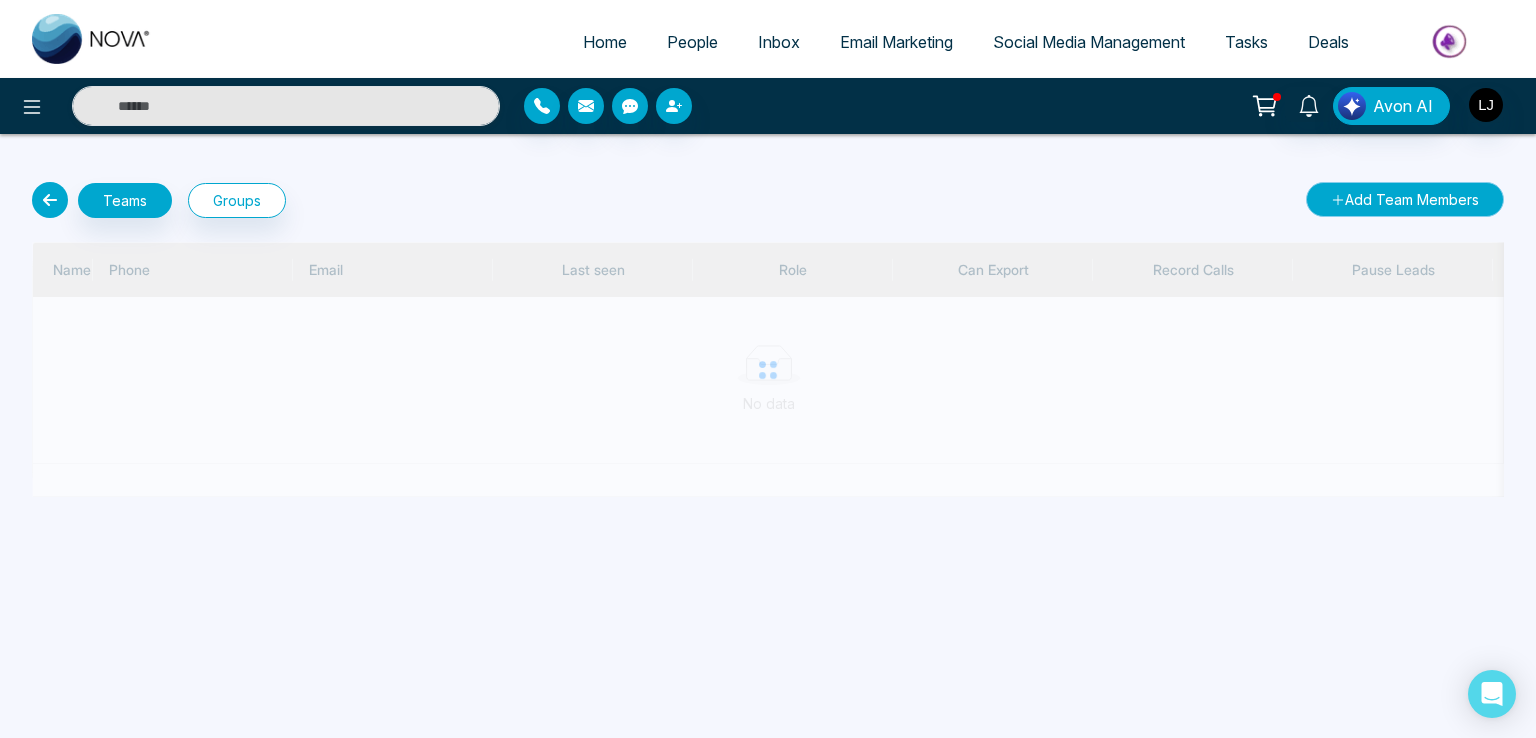 click on "Add Team Members" at bounding box center [1405, 199] 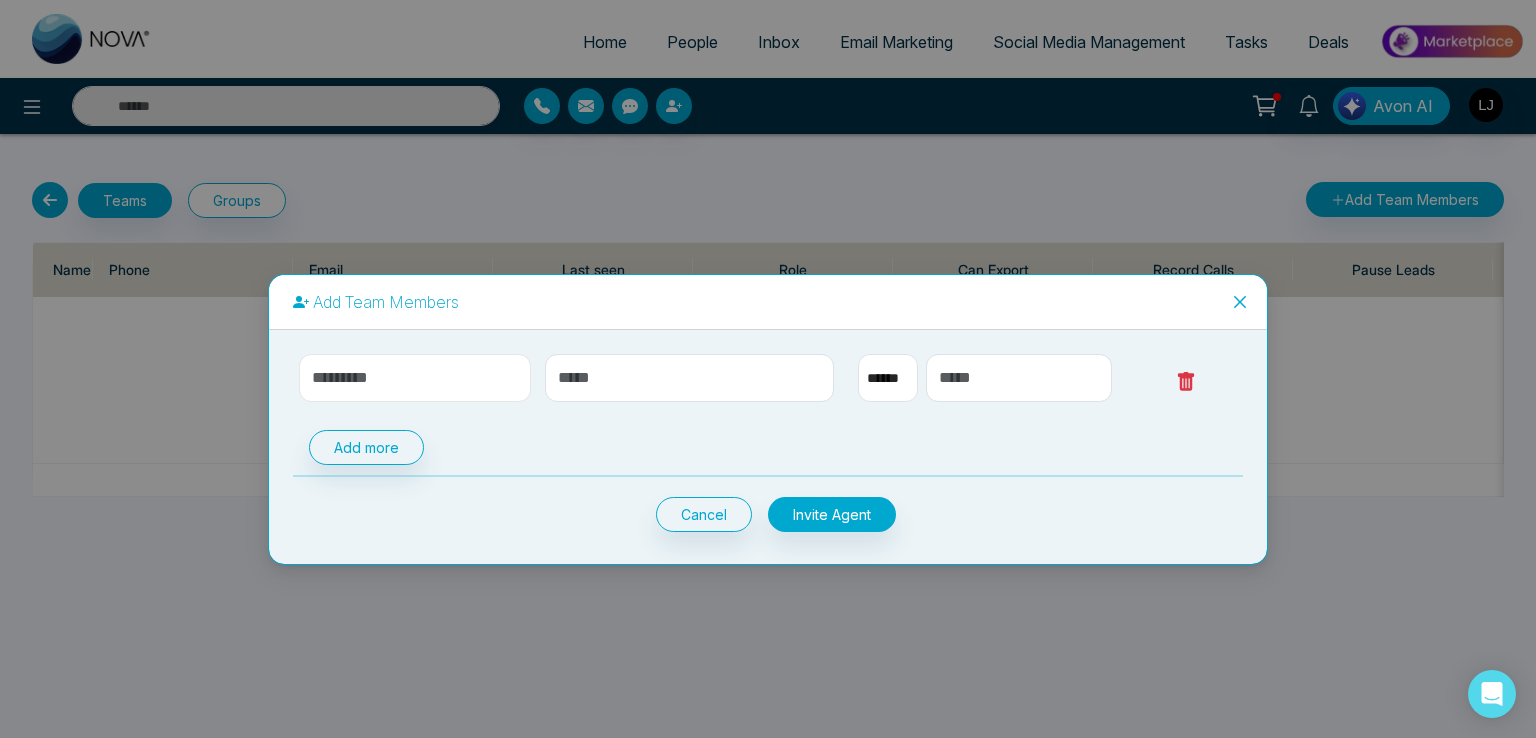 click at bounding box center (415, 378) 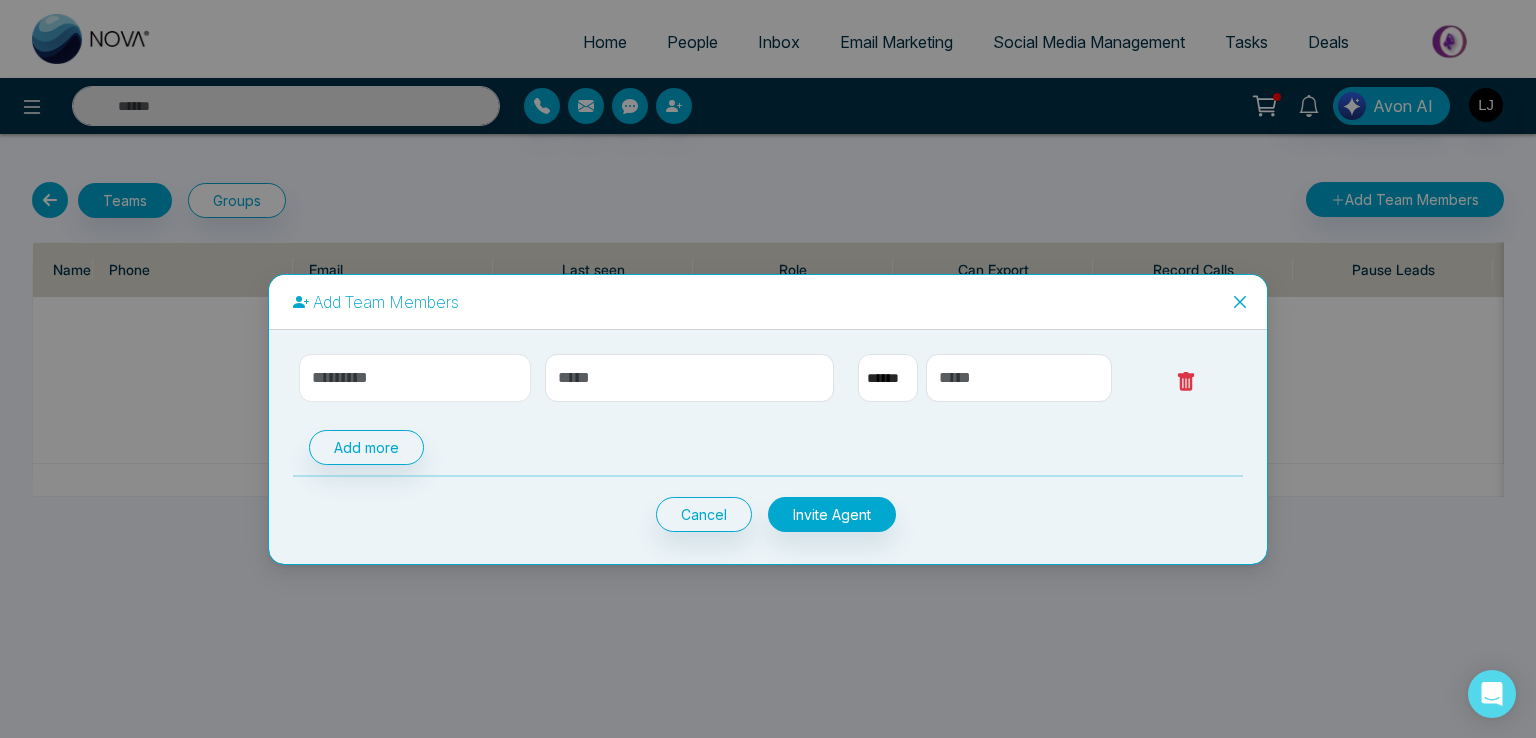 select on "**" 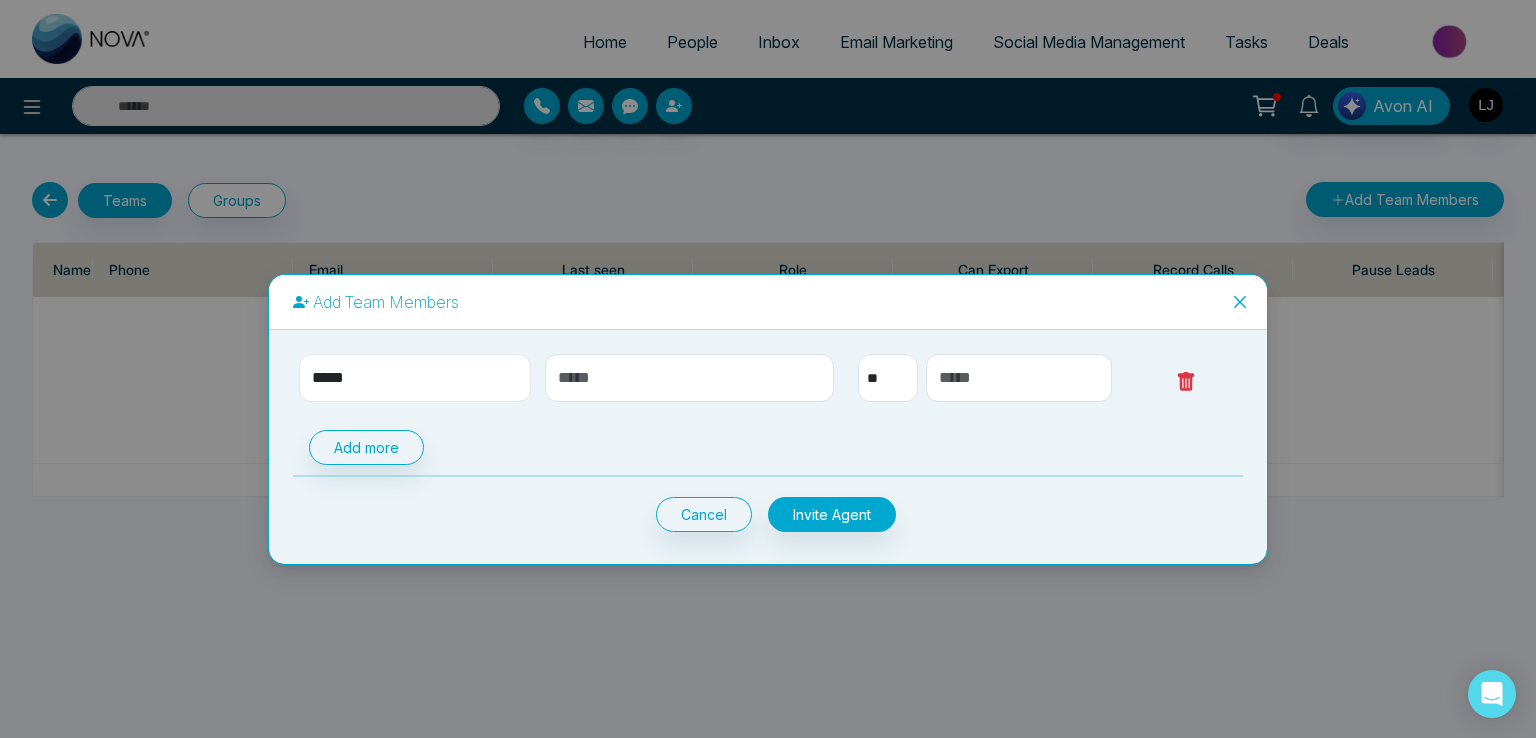 type on "*****" 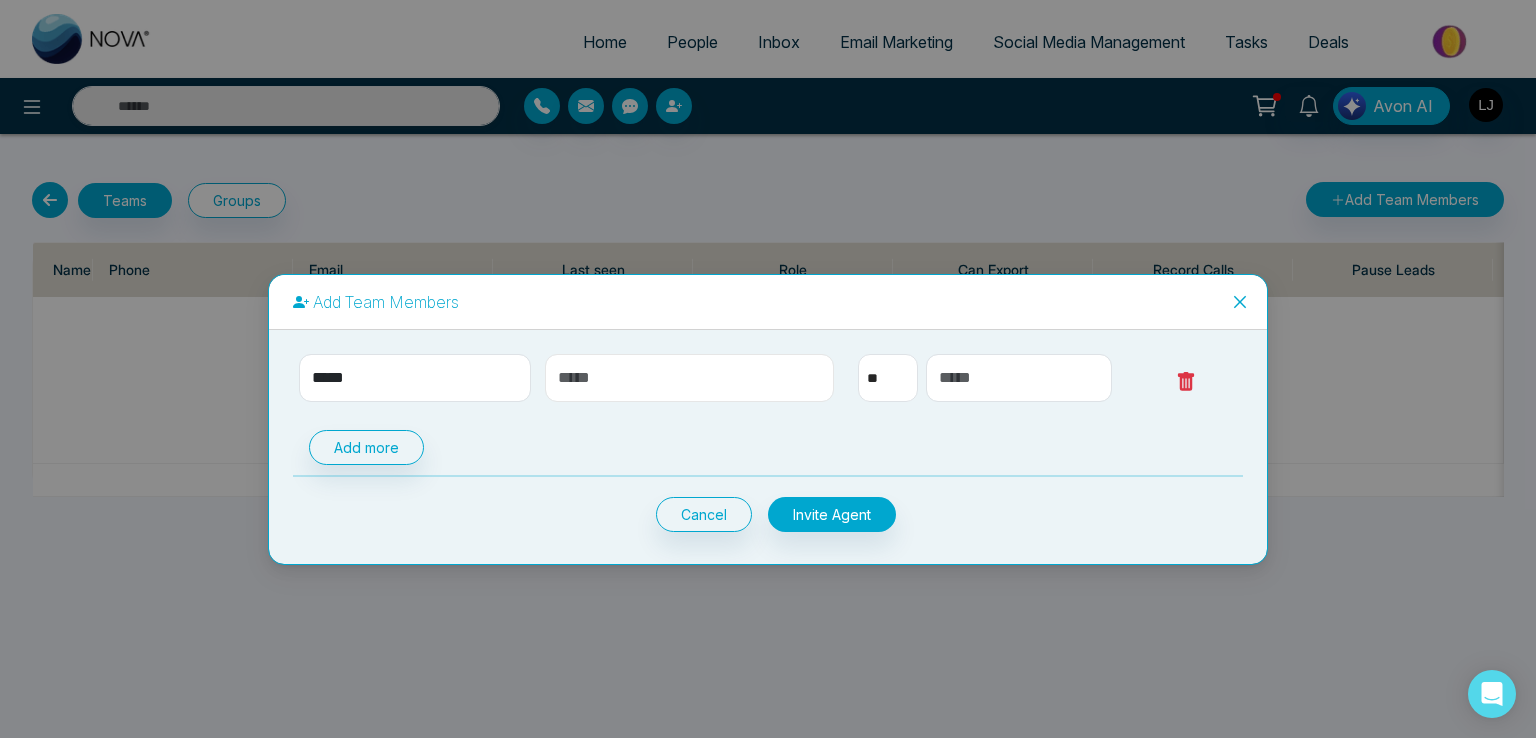 click at bounding box center [690, 378] 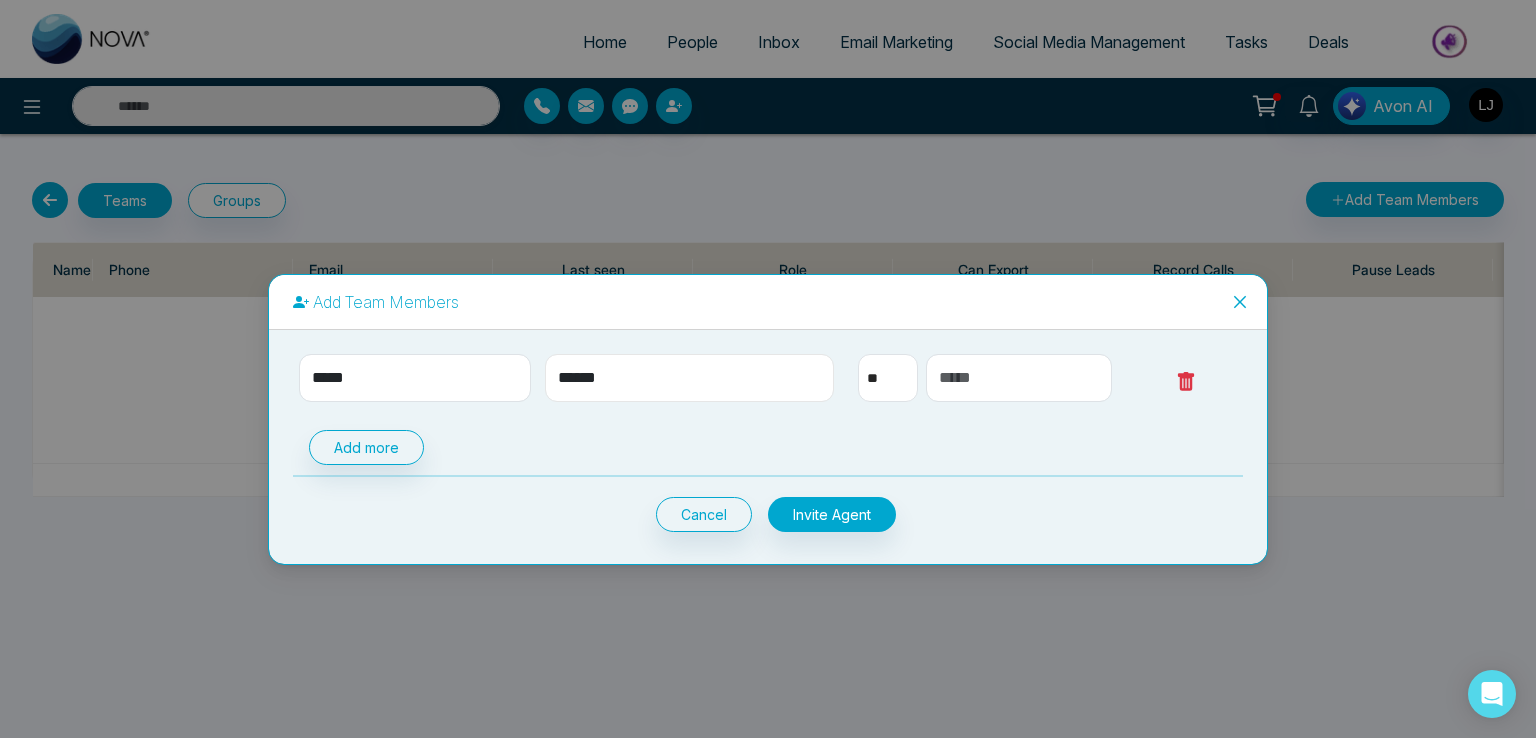 type on "**********" 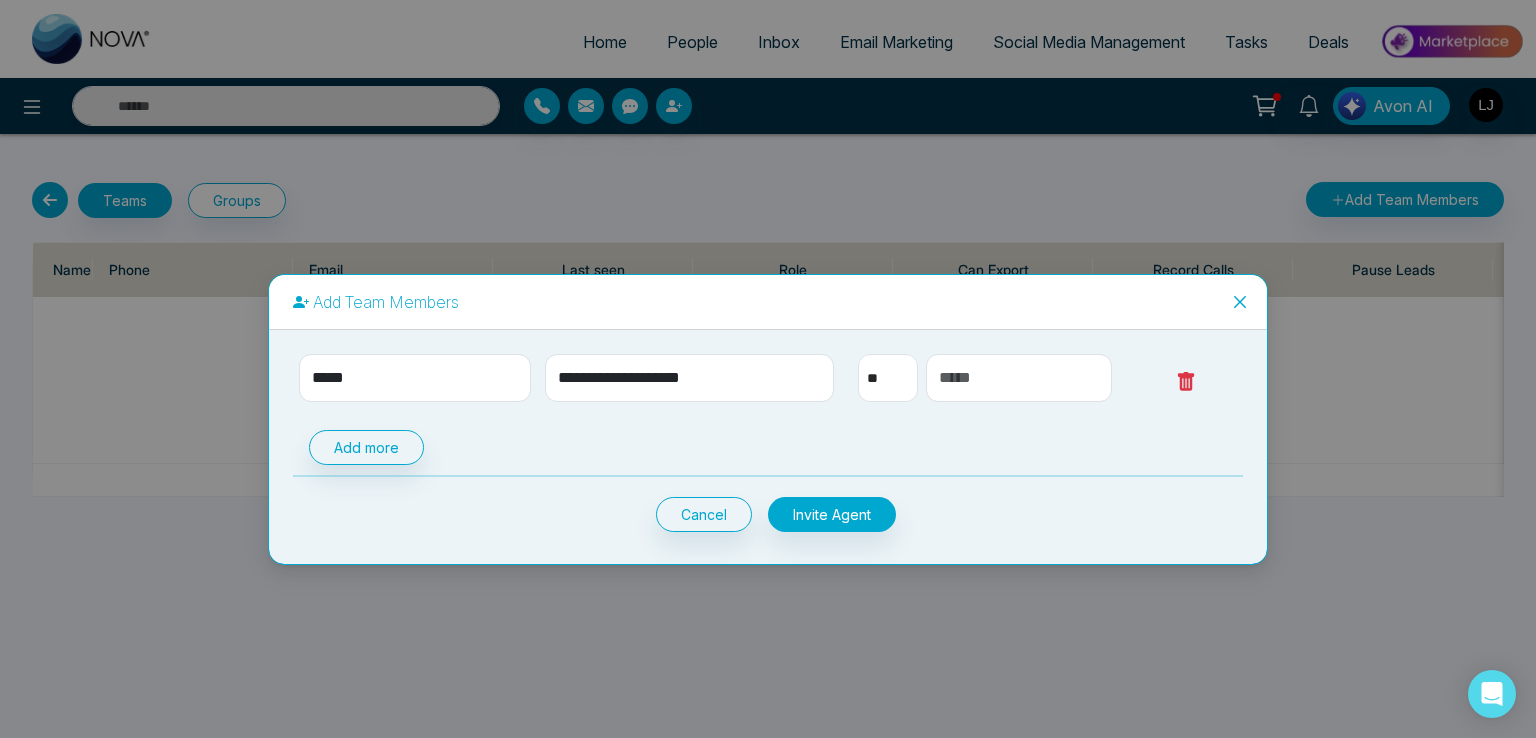 click on "** **** *** *** *** **** ***" at bounding box center [888, 378] 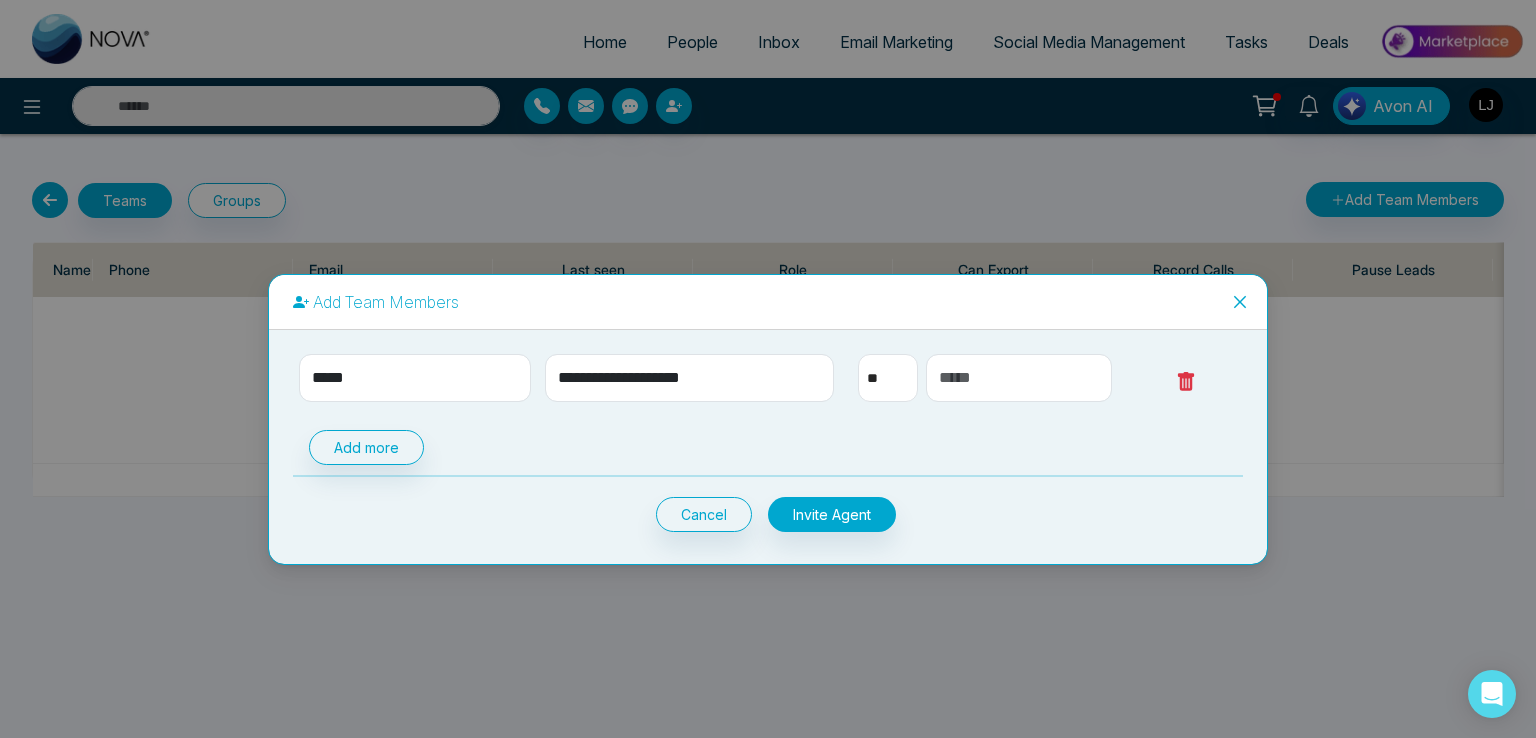 select on "***" 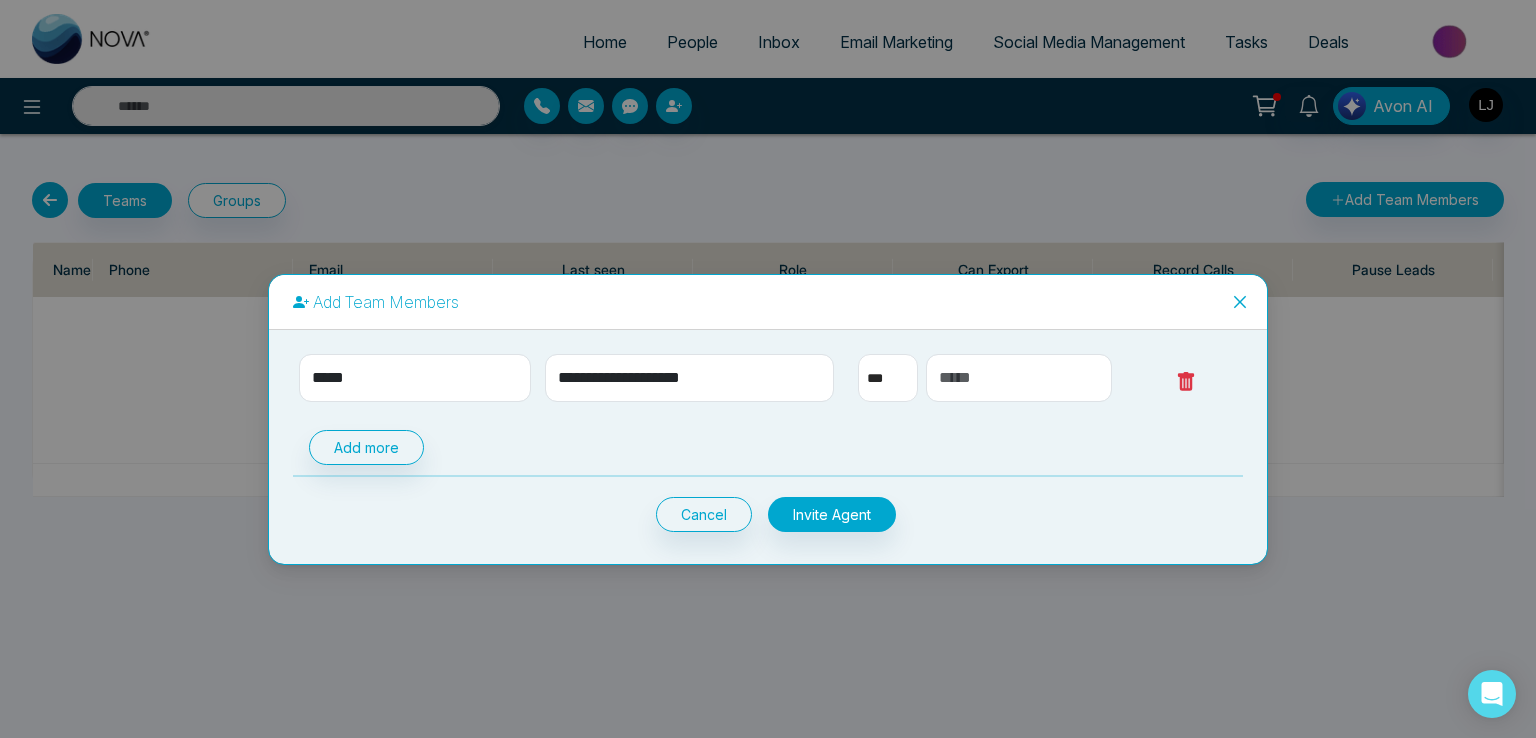 click on "** **** *** *** *** **** ***" at bounding box center (888, 378) 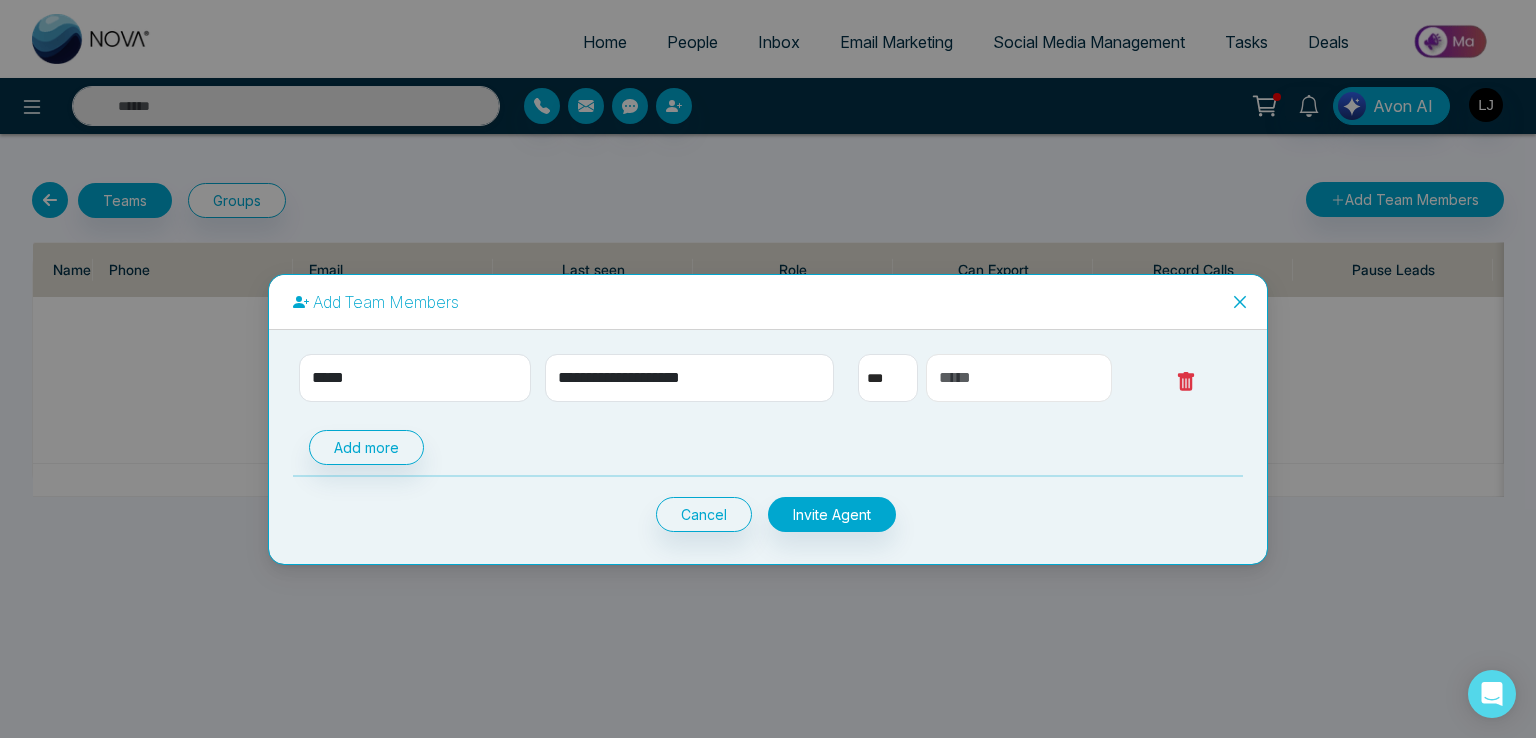 click at bounding box center [1019, 378] 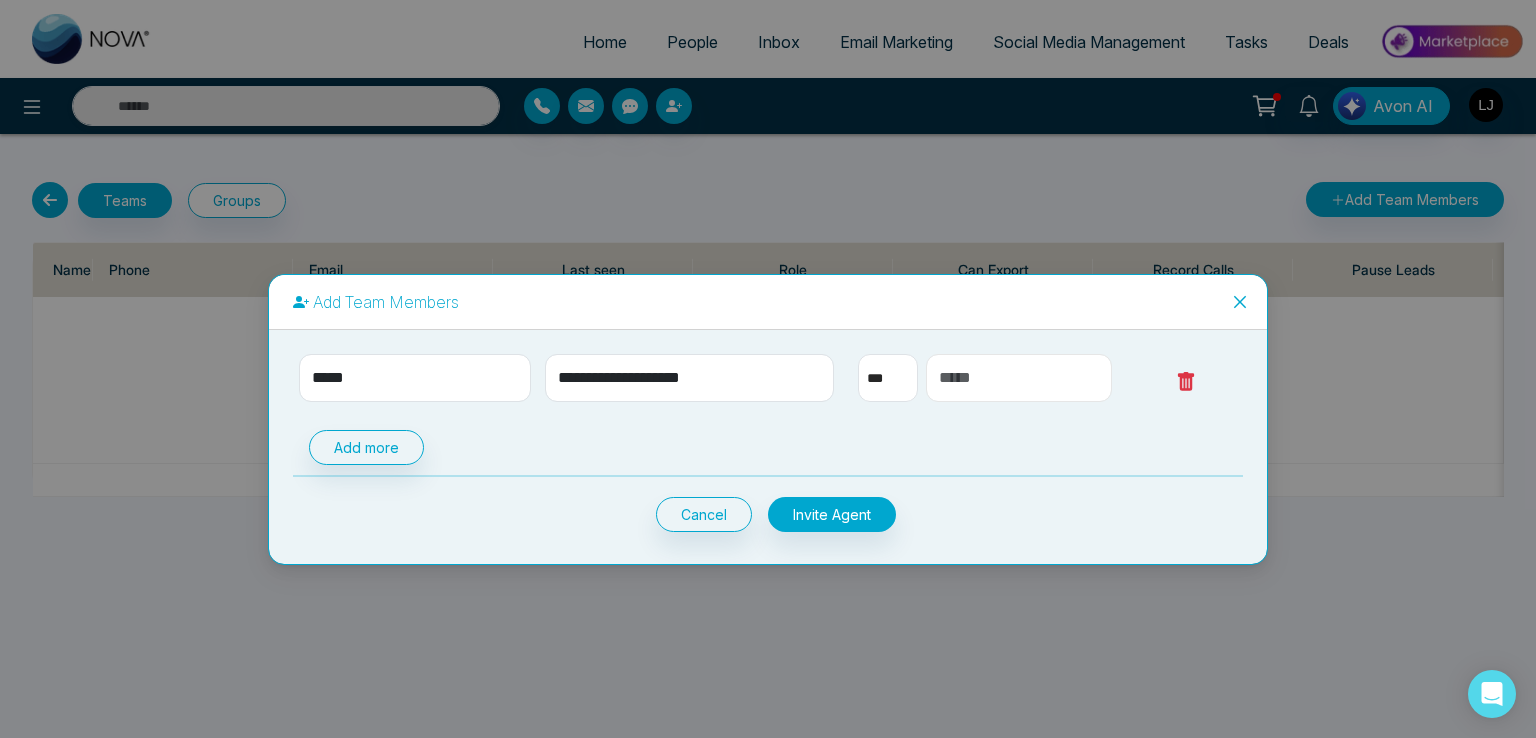 type on "**********" 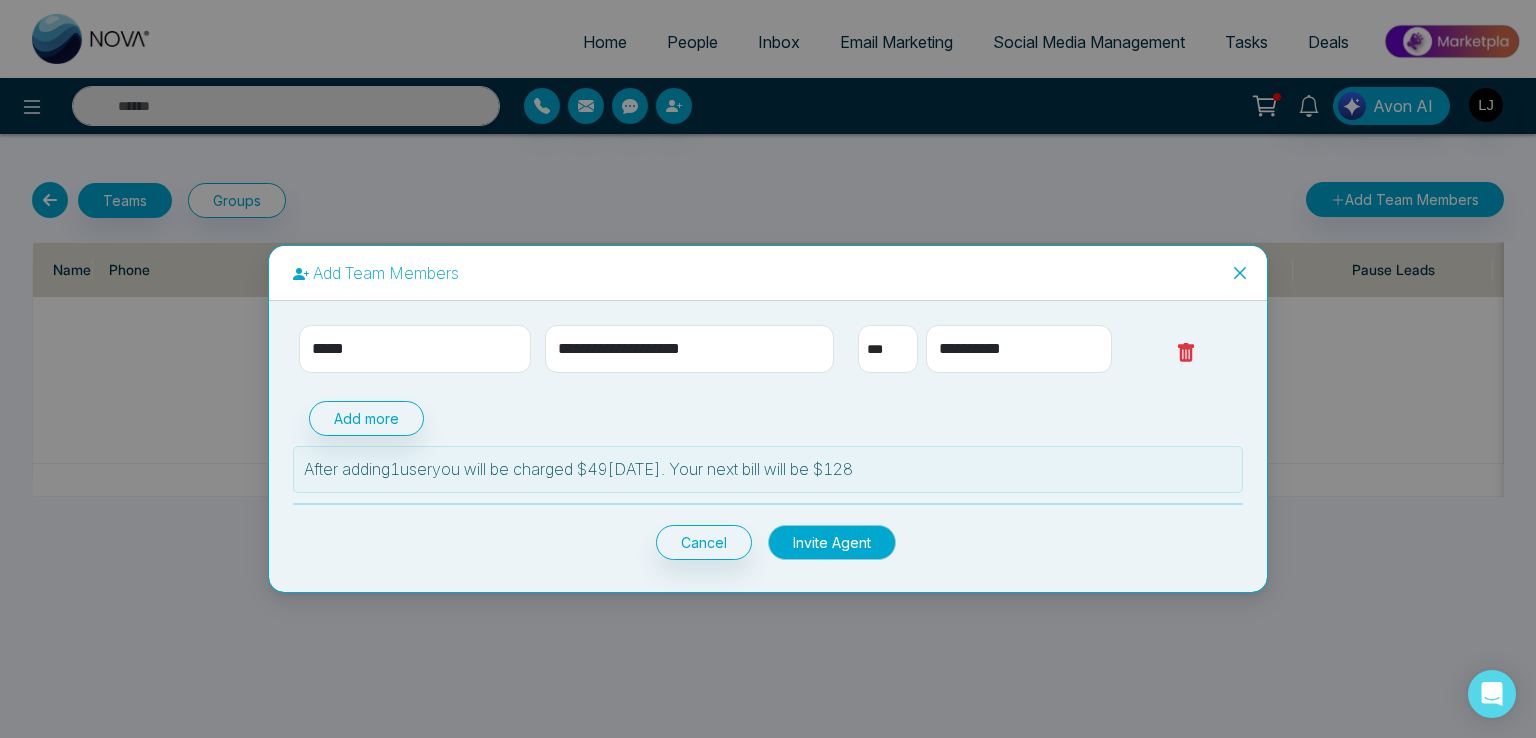 click on "Invite Agent" at bounding box center (832, 542) 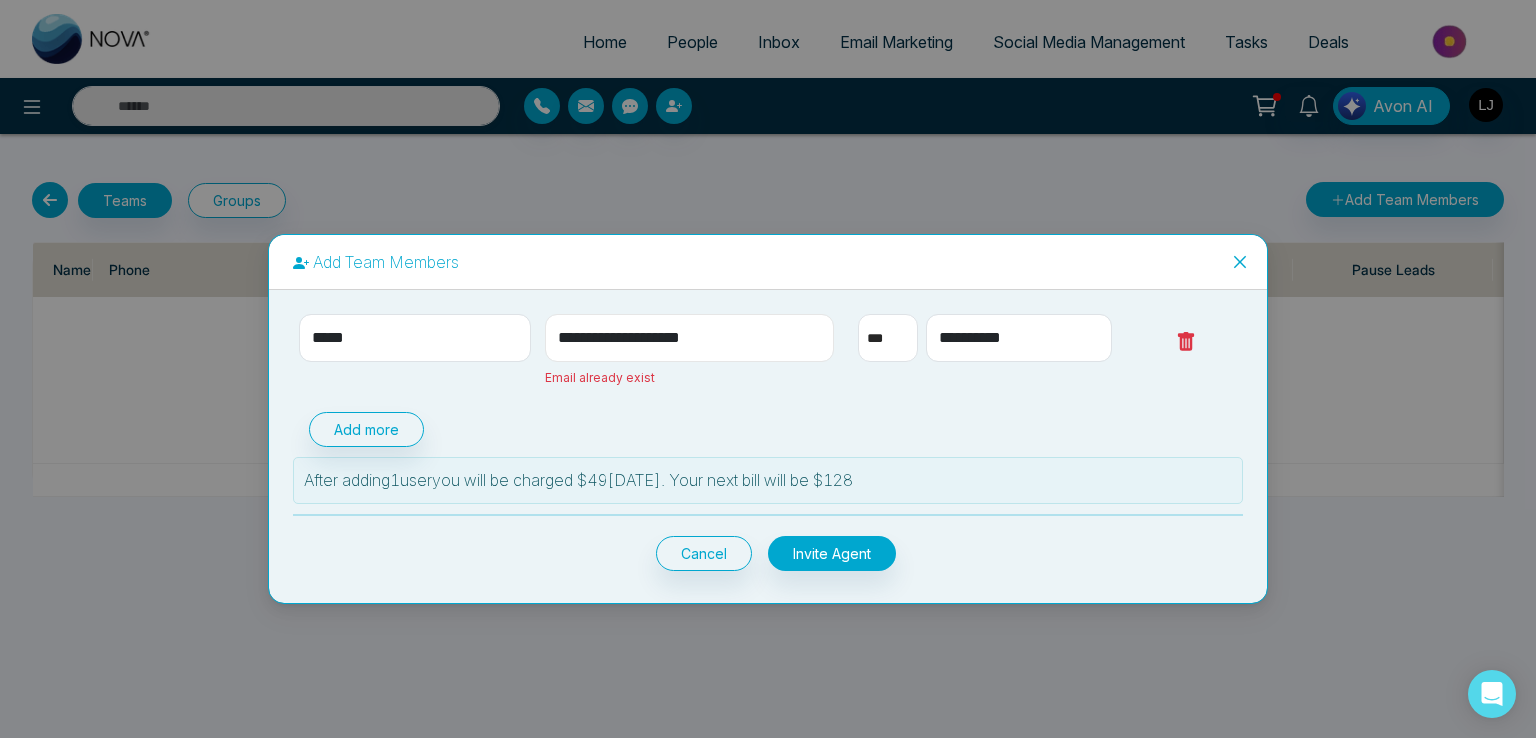drag, startPoint x: 744, startPoint y: 335, endPoint x: 538, endPoint y: 344, distance: 206.1965 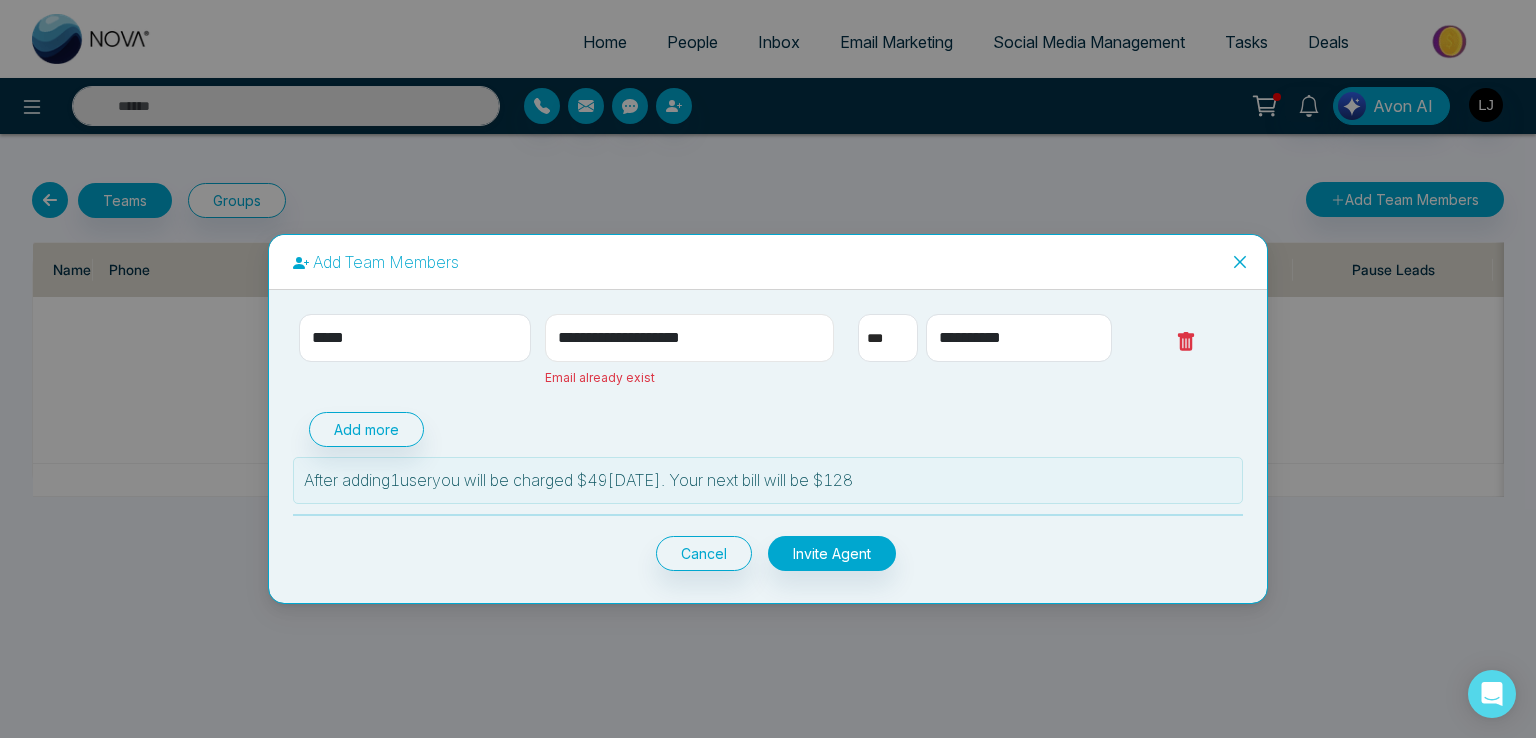 click on "**********" at bounding box center (690, 351) 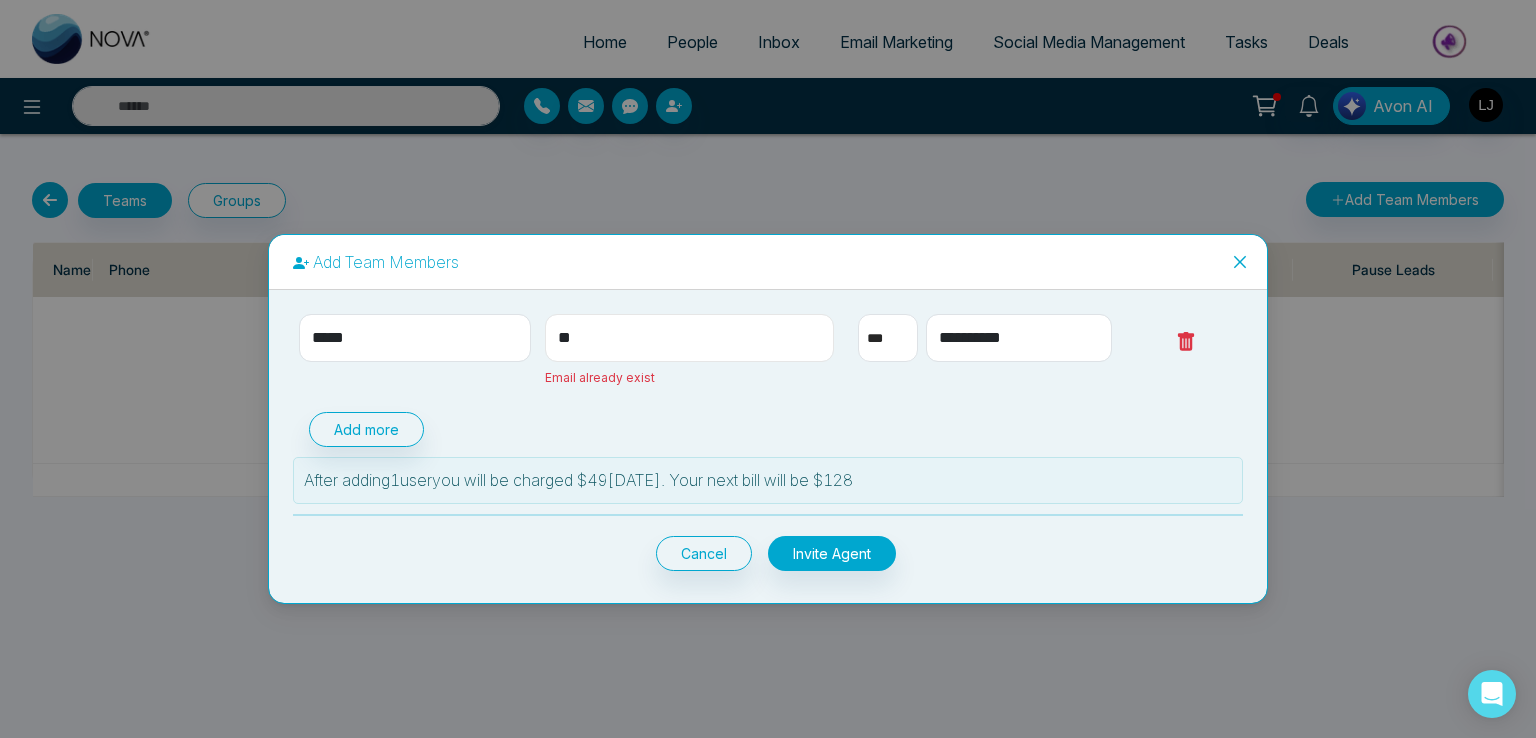 type on "*" 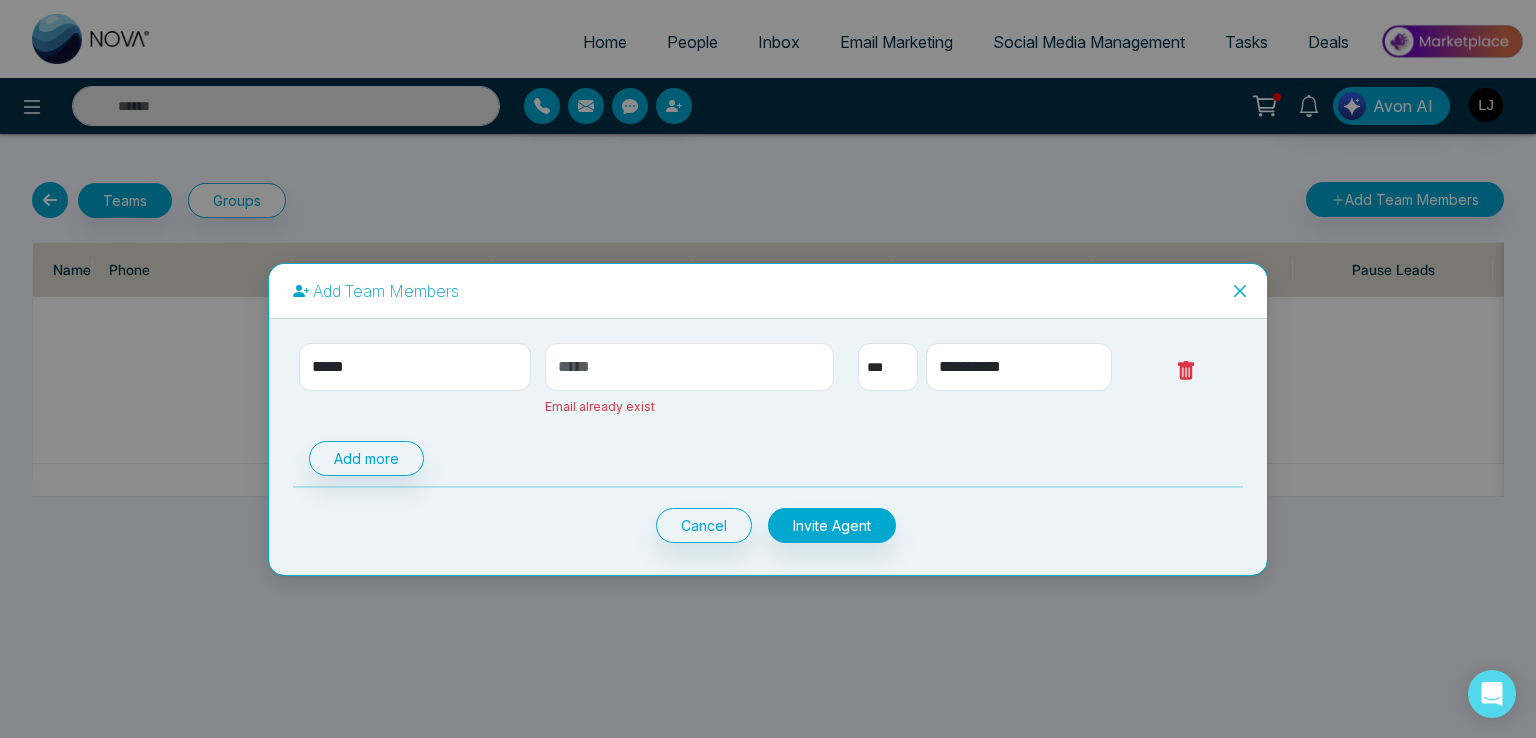 type 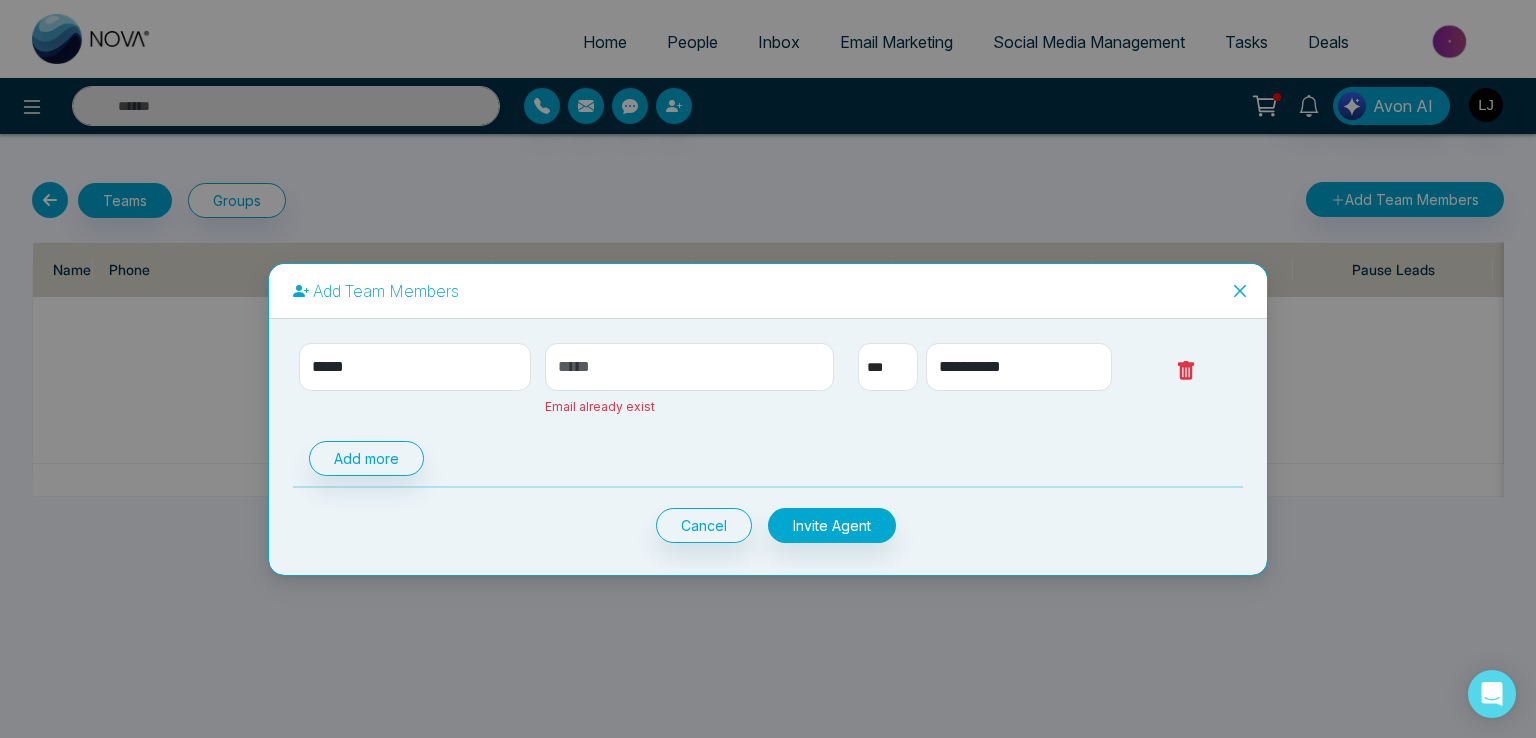 click 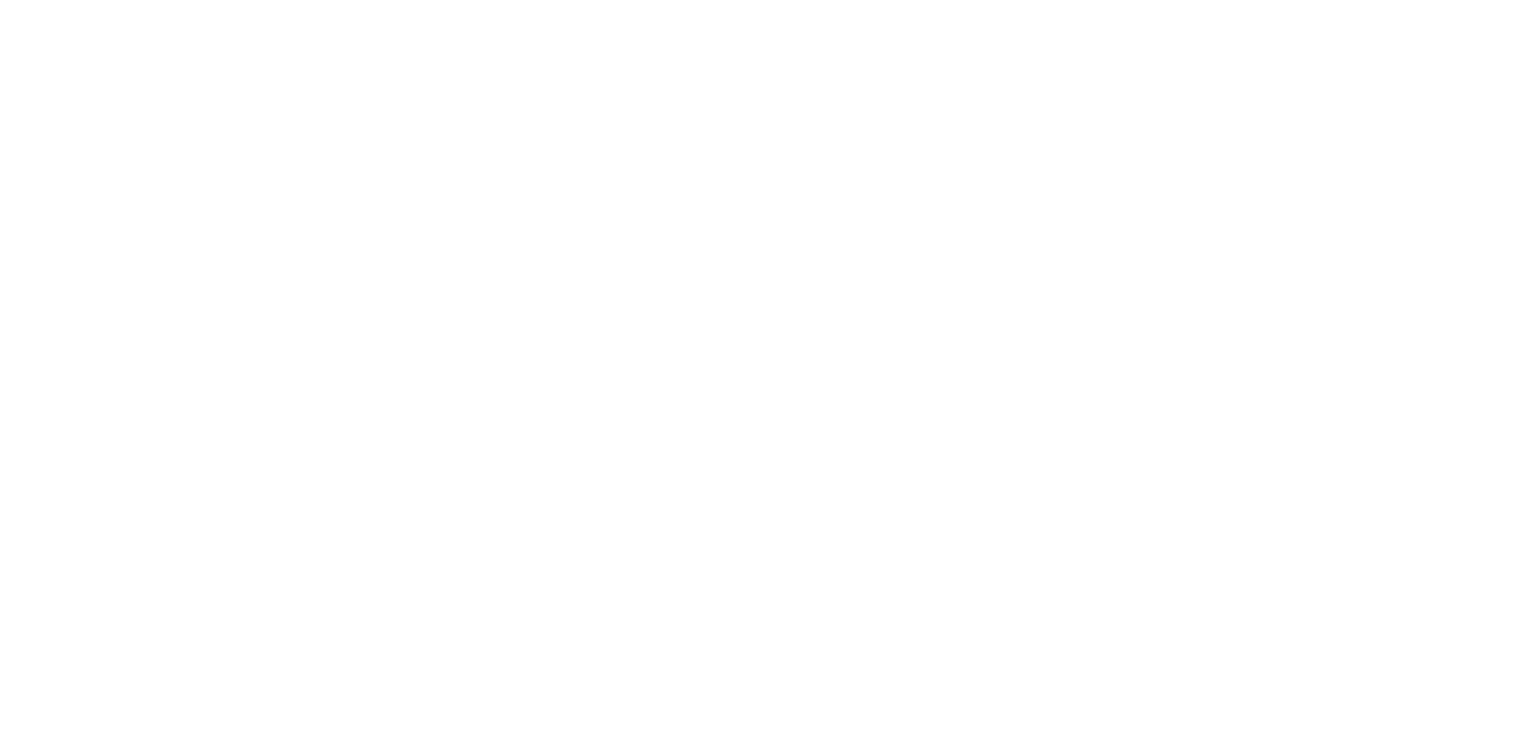 scroll, scrollTop: 0, scrollLeft: 0, axis: both 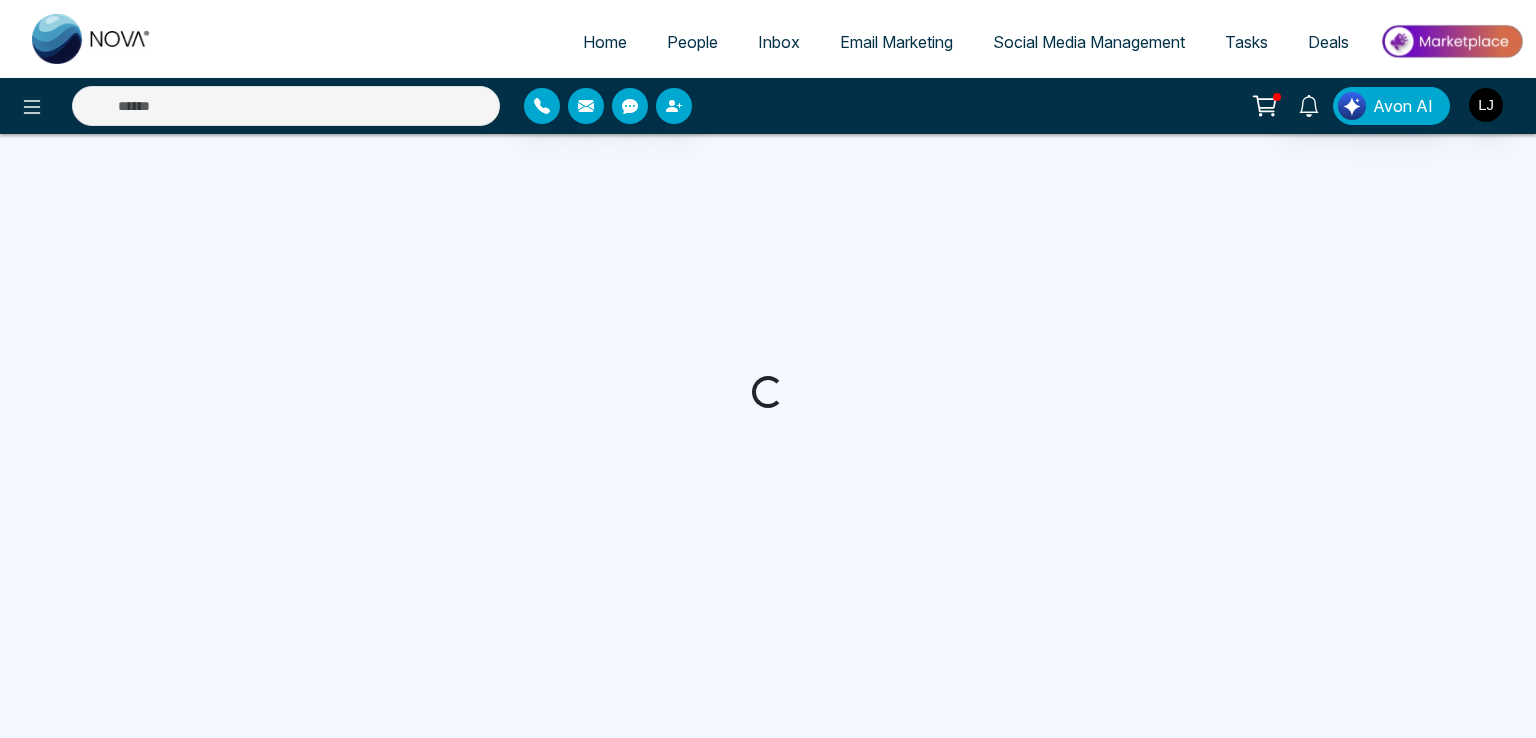 click on "People" at bounding box center [692, 42] 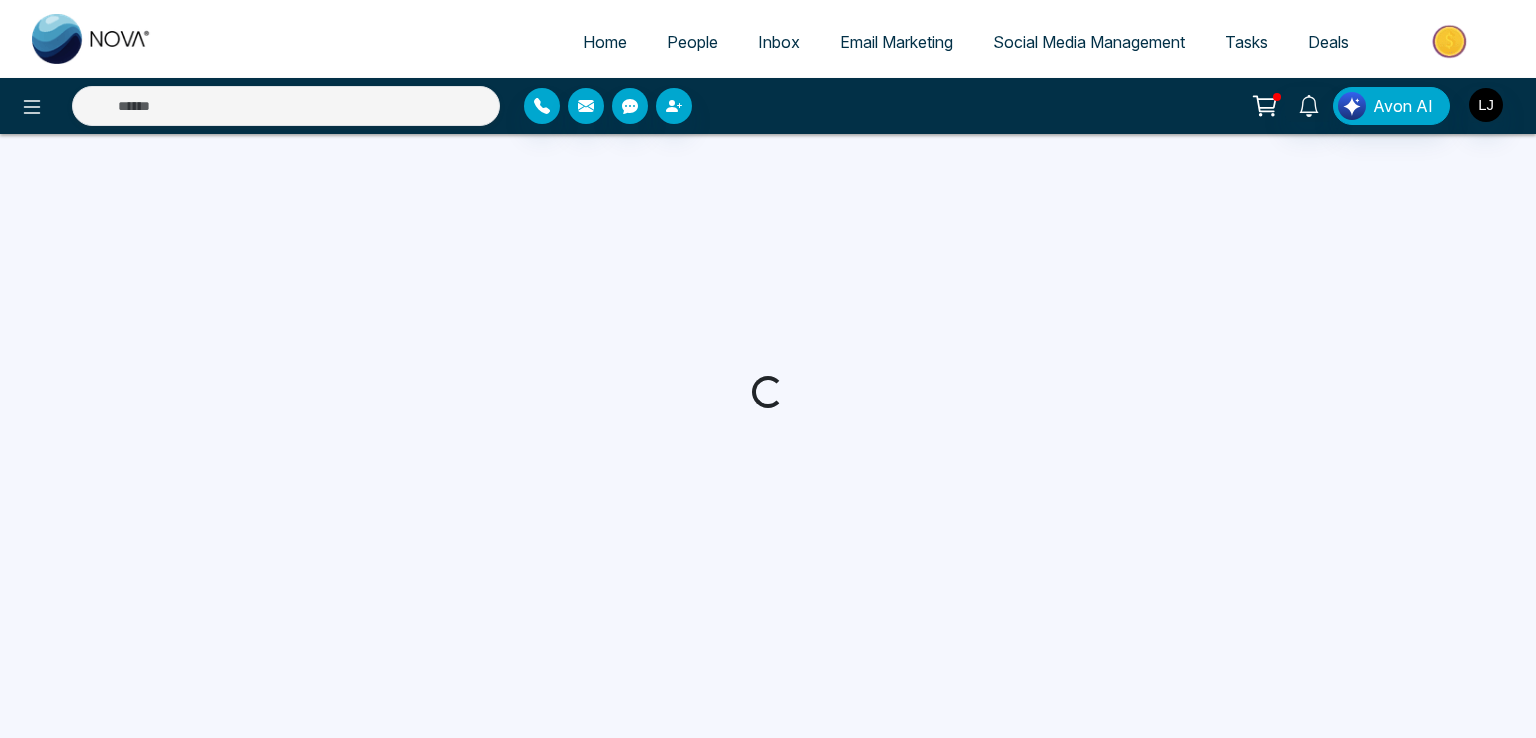 click on "People" at bounding box center (692, 42) 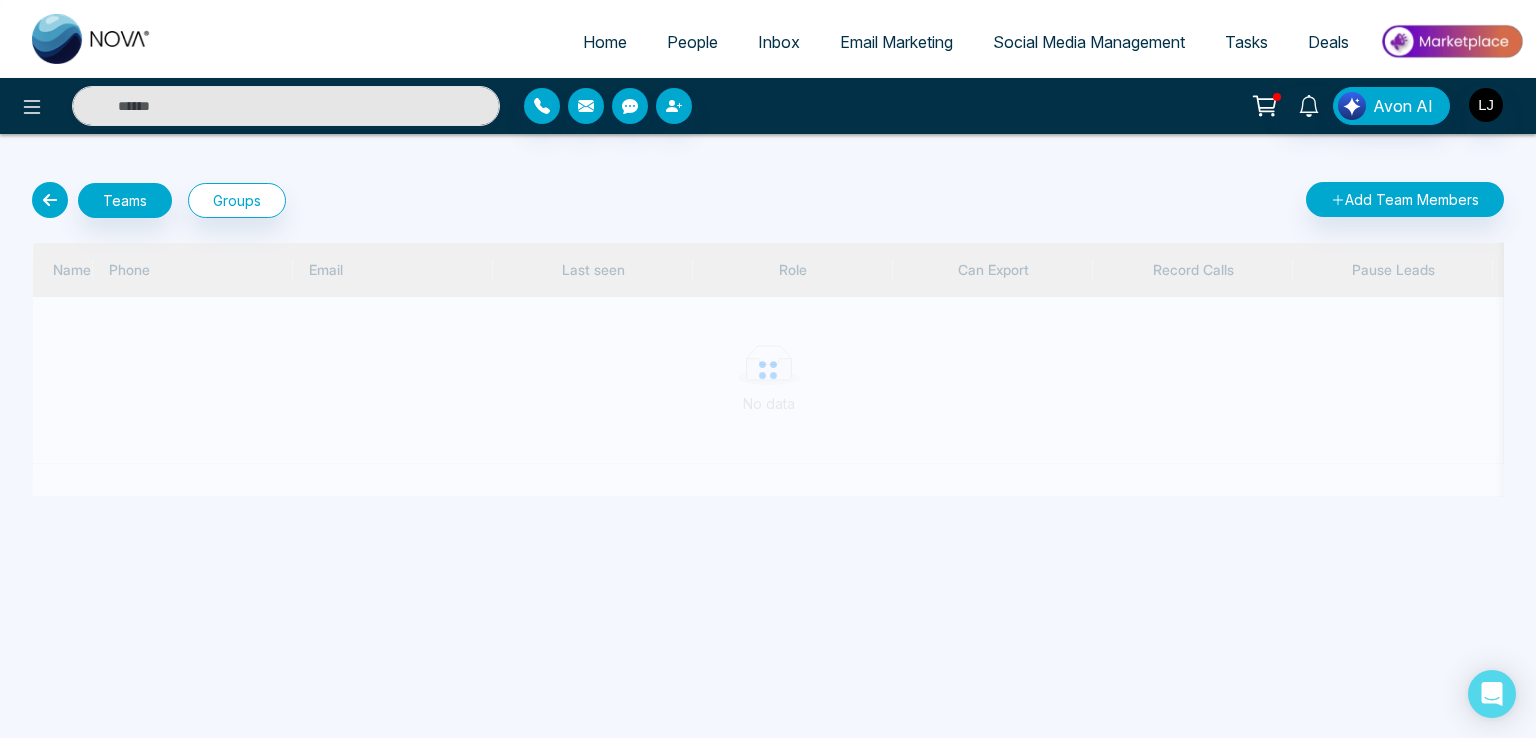 click on "People" at bounding box center [692, 42] 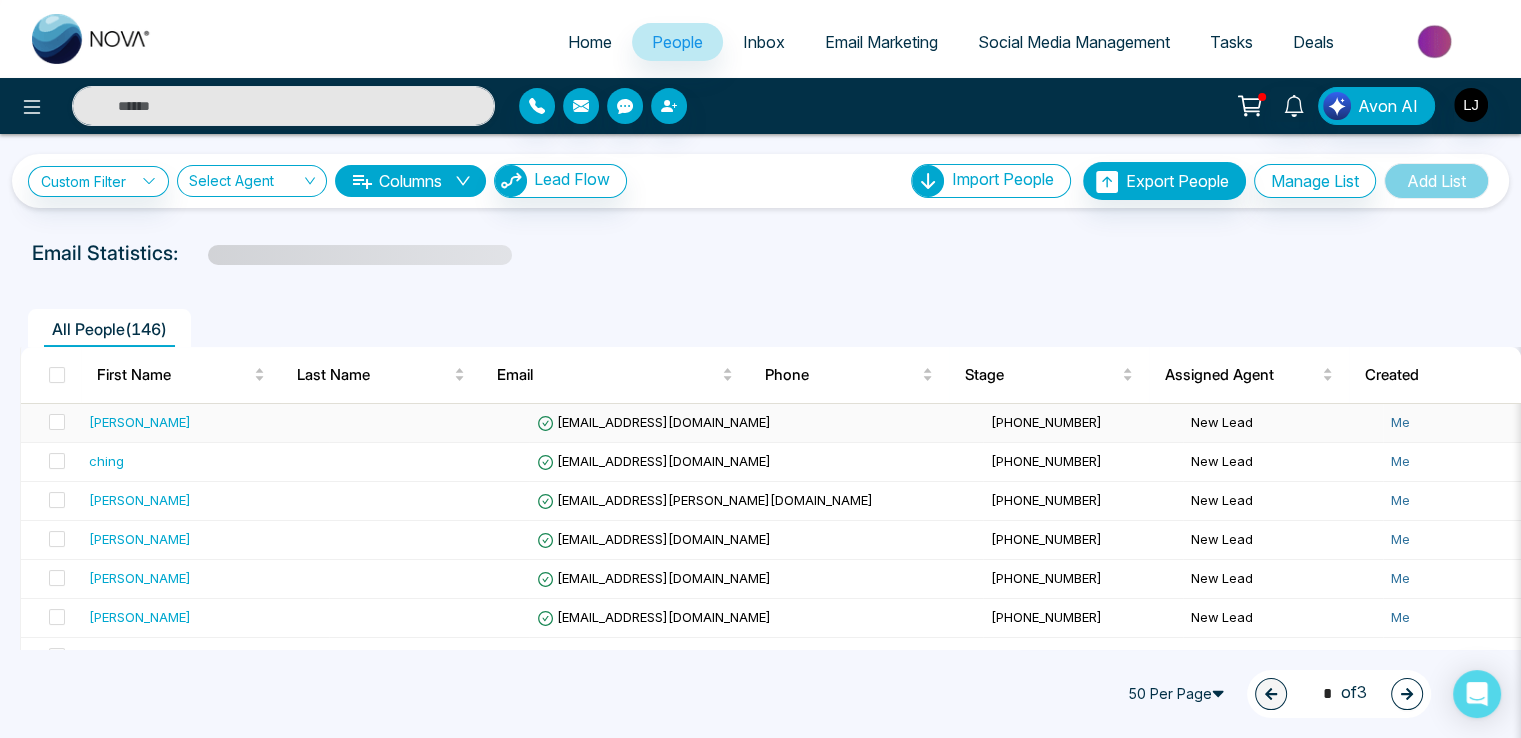 click on "[EMAIL_ADDRESS][DOMAIN_NAME]" at bounding box center [654, 422] 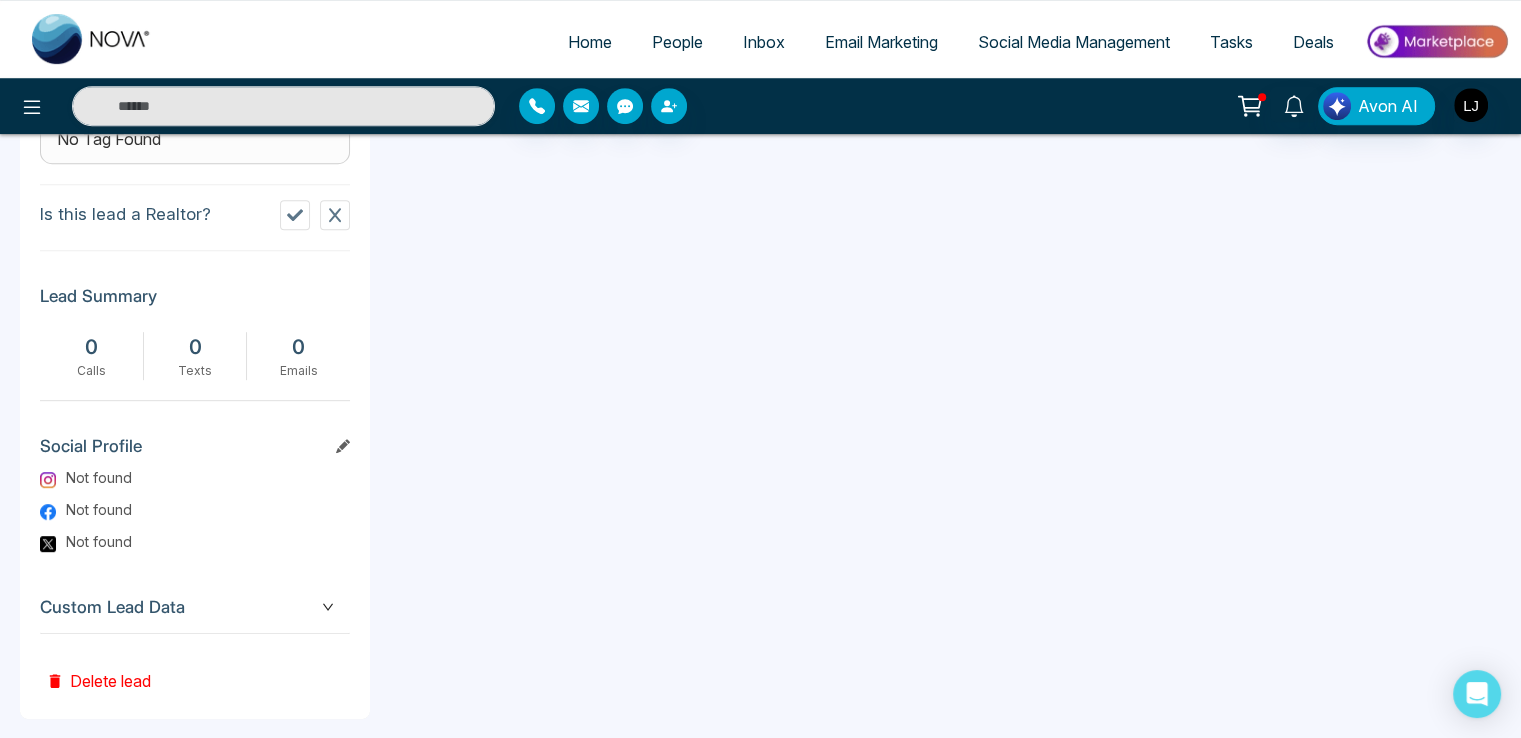 scroll, scrollTop: 919, scrollLeft: 0, axis: vertical 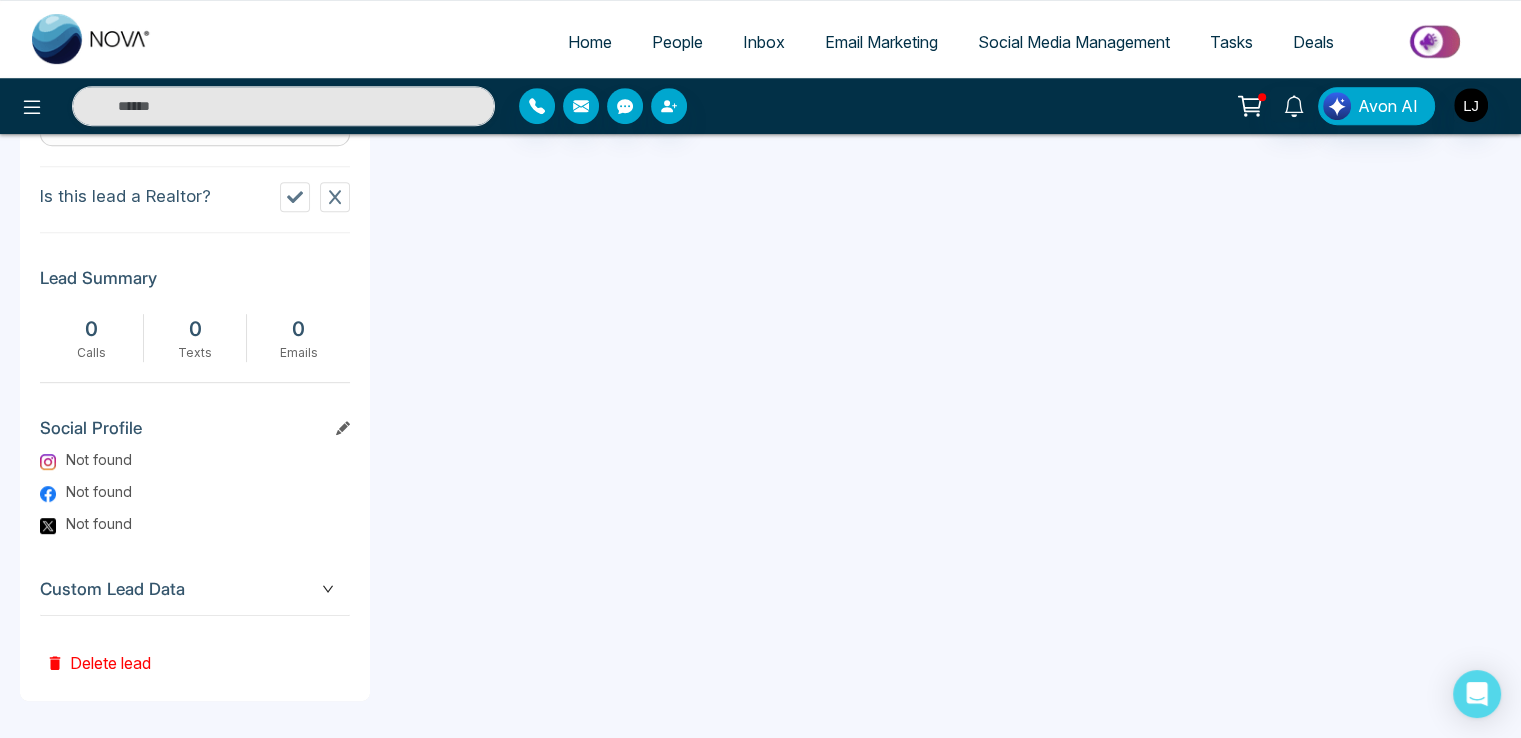 click on "Custom Lead Data" at bounding box center [195, 589] 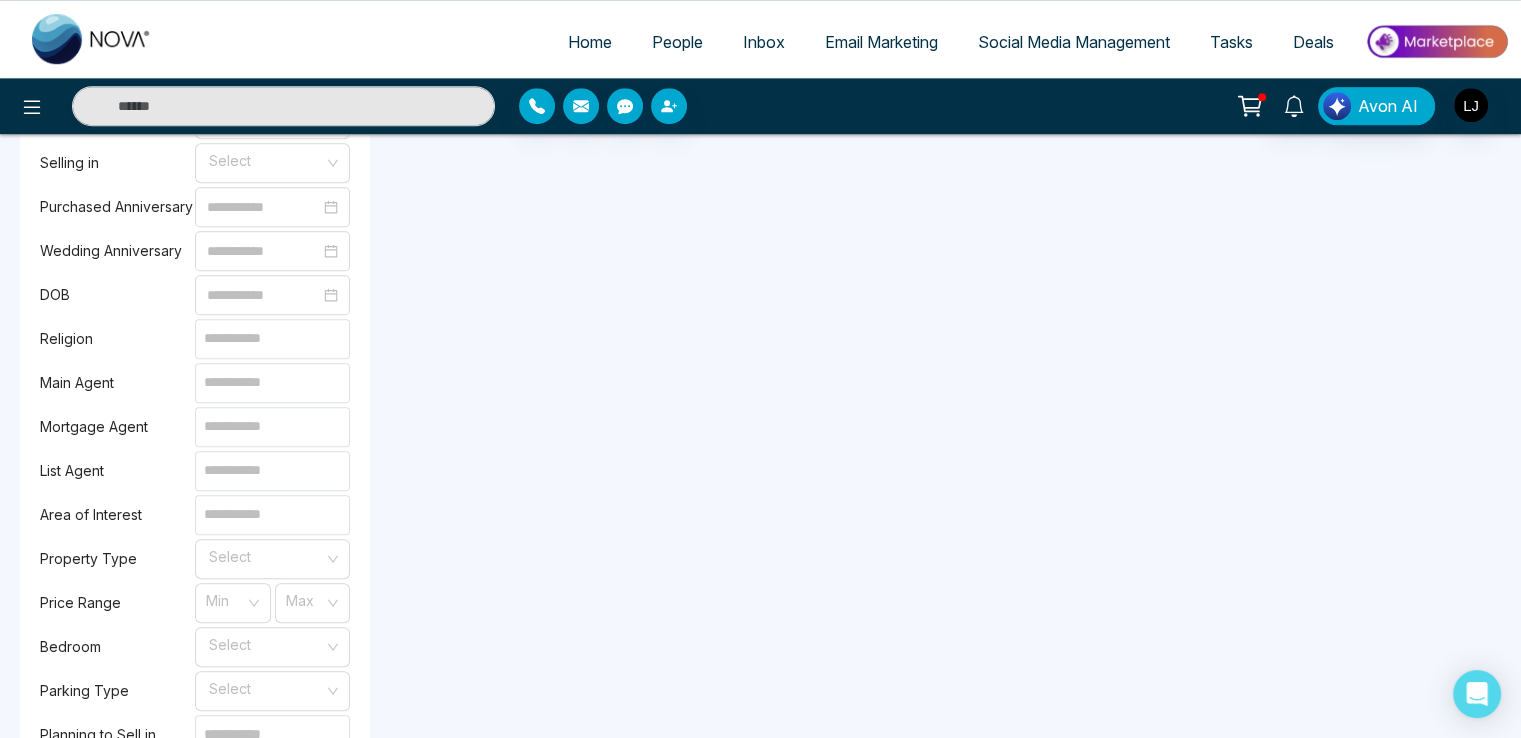 scroll, scrollTop: 1619, scrollLeft: 0, axis: vertical 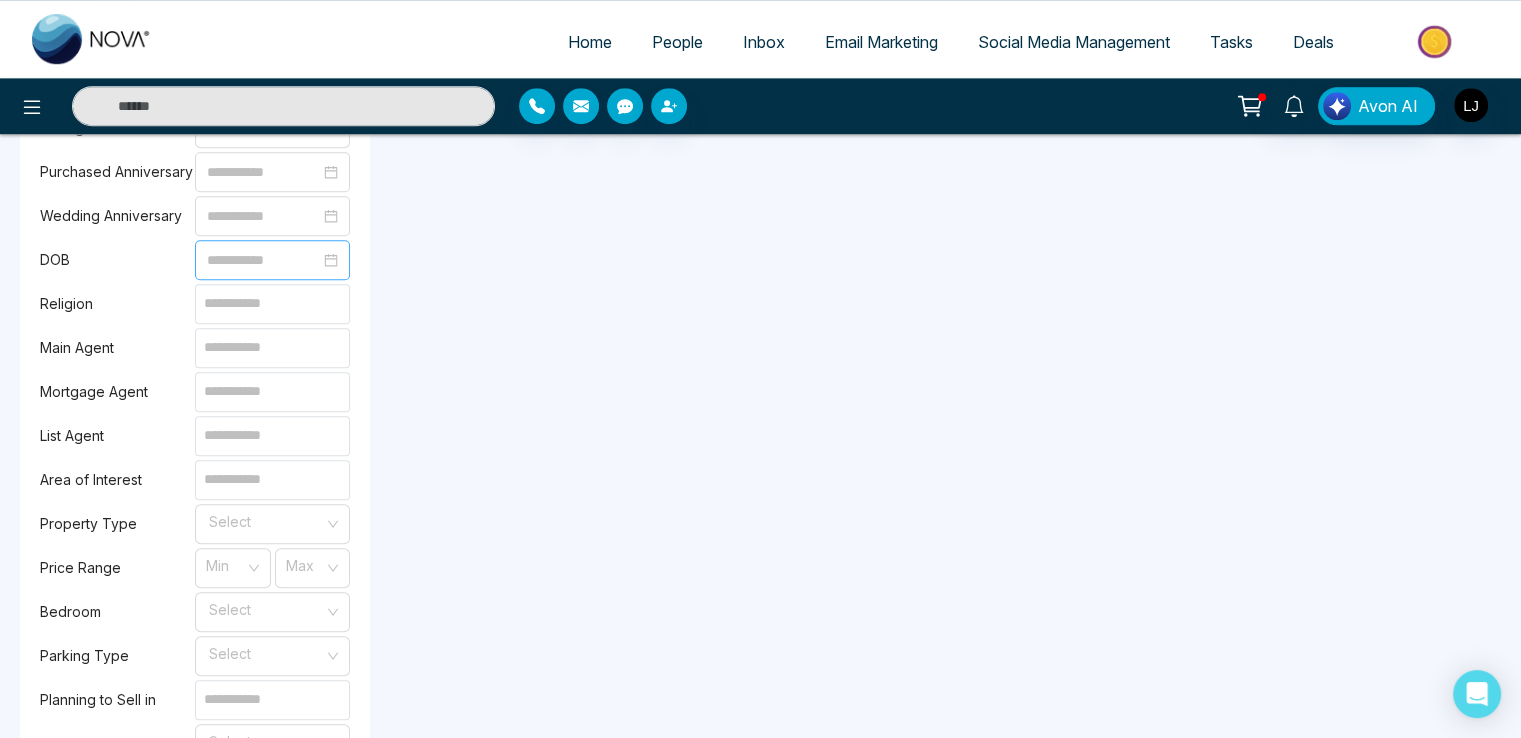 click at bounding box center (272, 260) 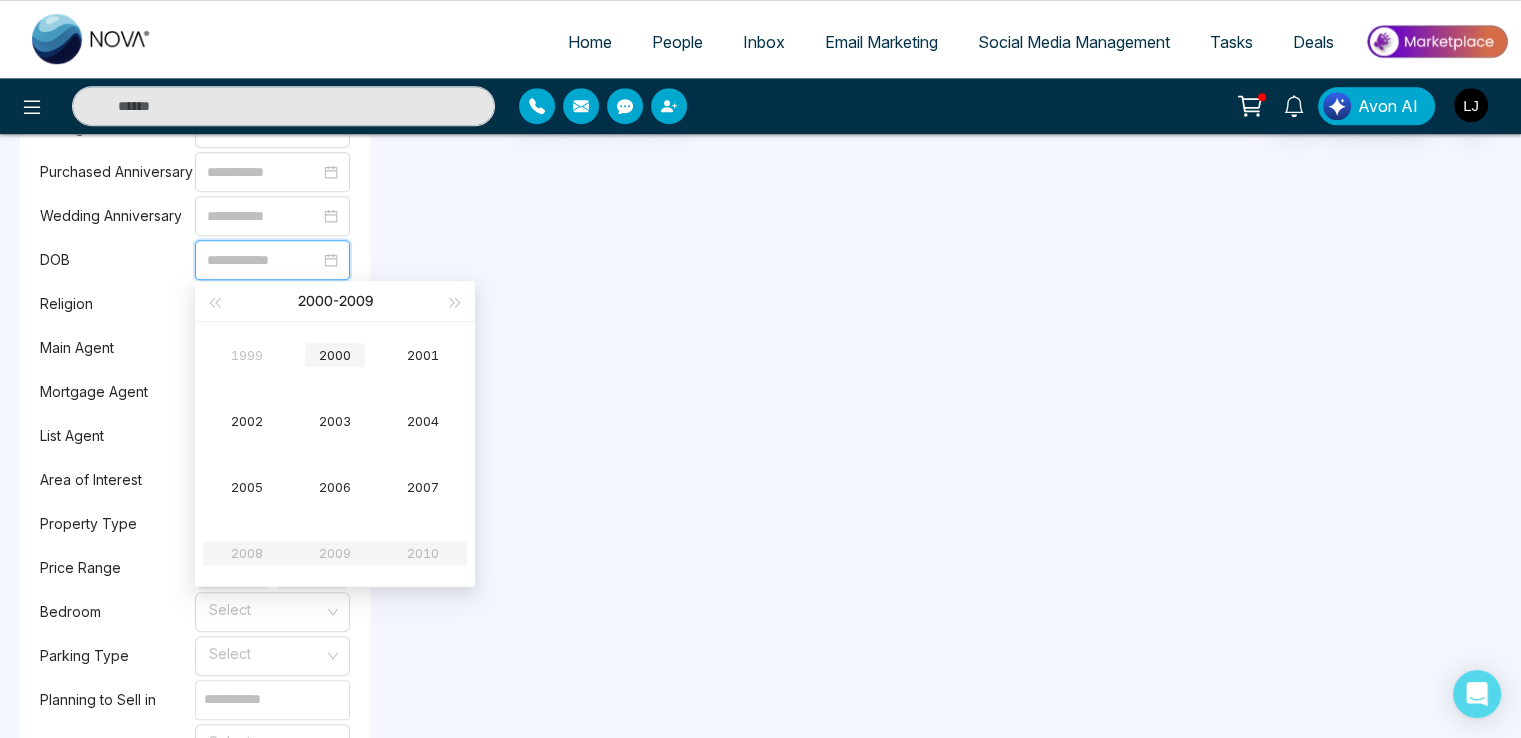 click on "2000" at bounding box center (335, 355) 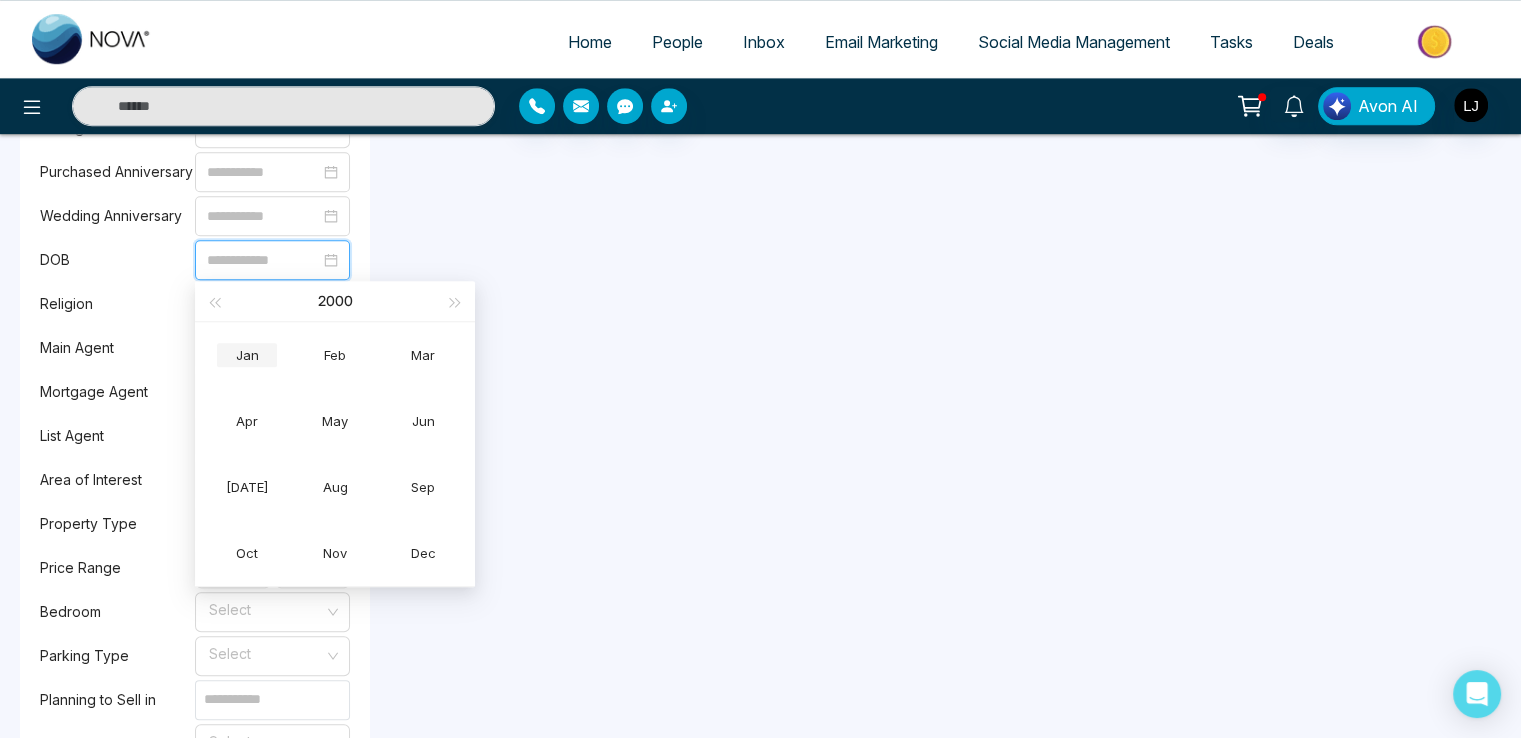 type on "**********" 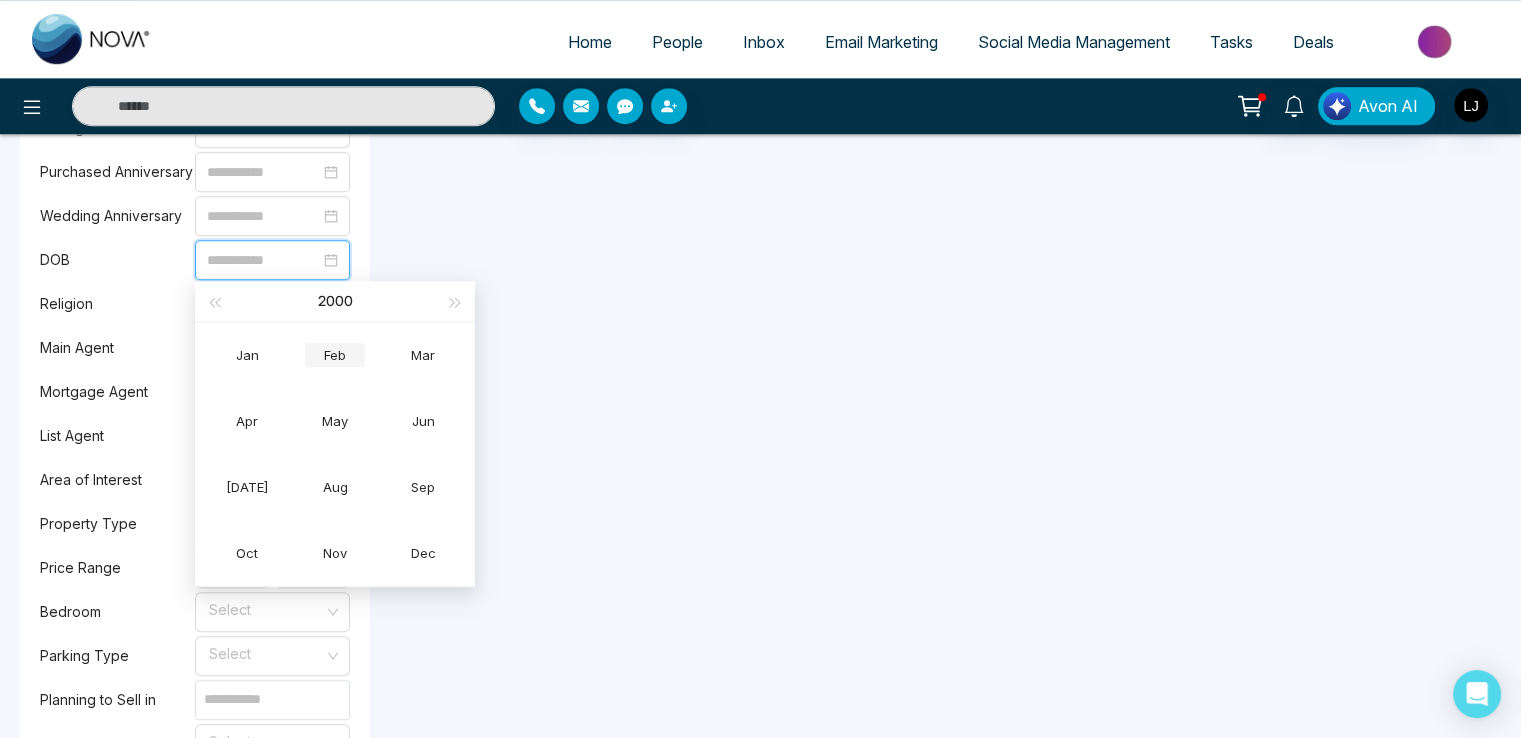 type on "**********" 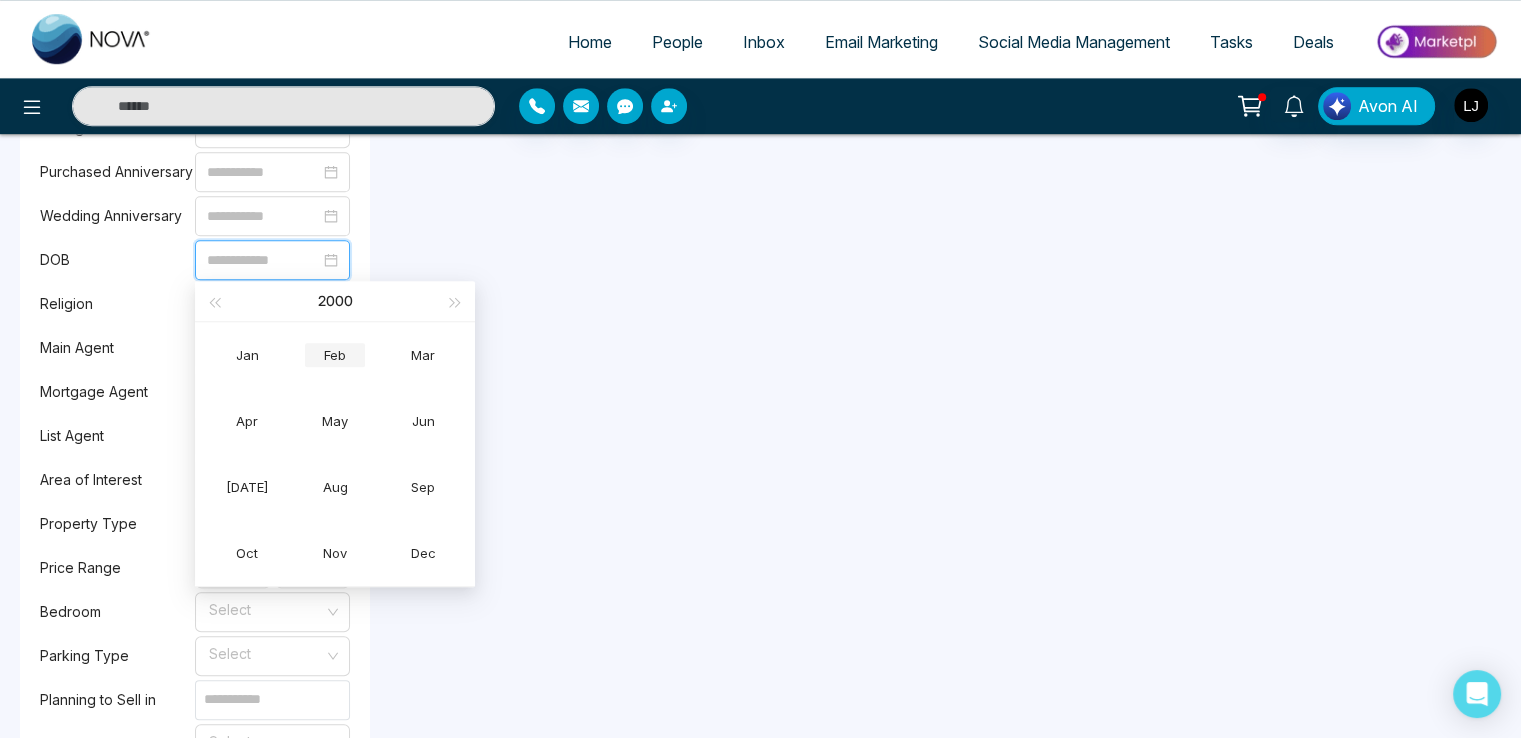click on "Feb" at bounding box center [335, 355] 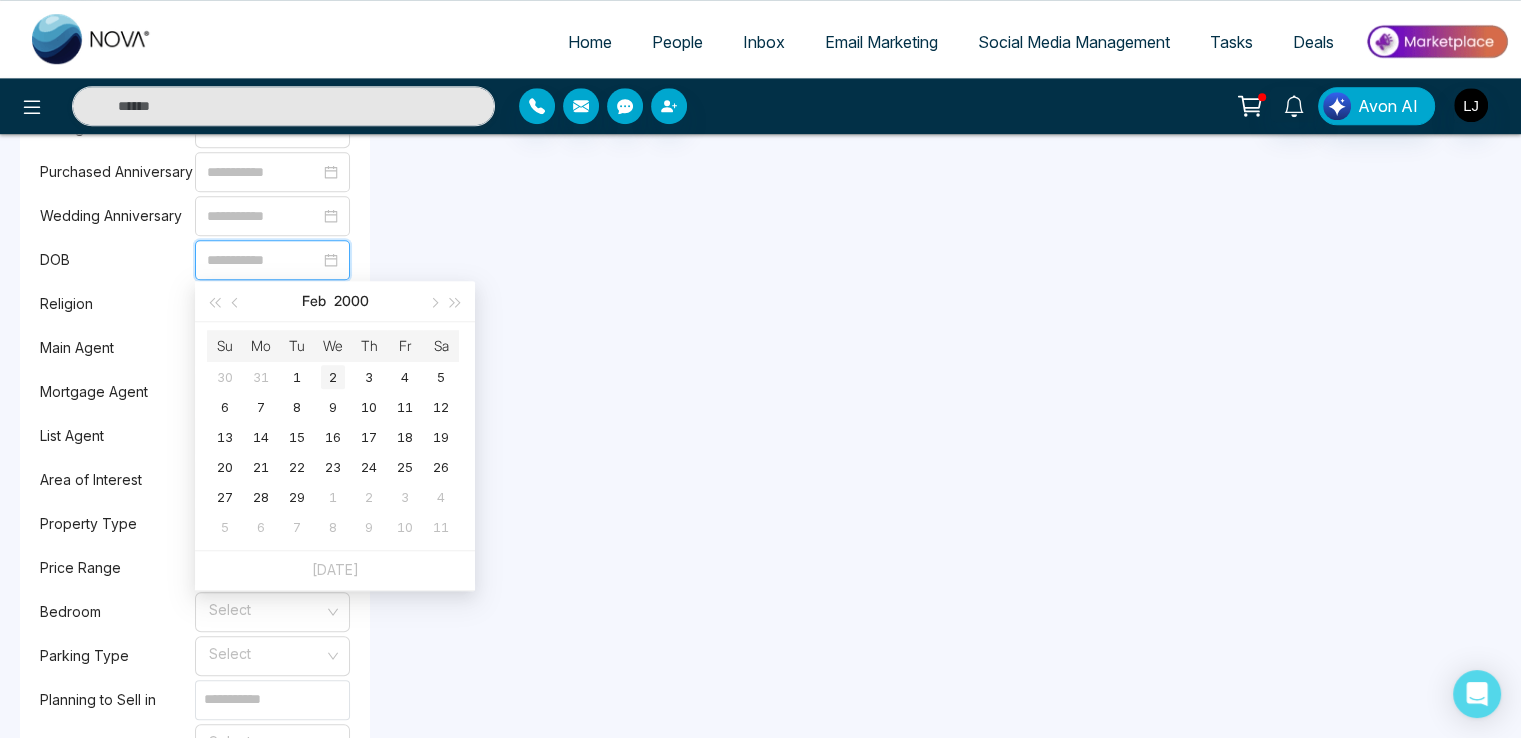 type on "**********" 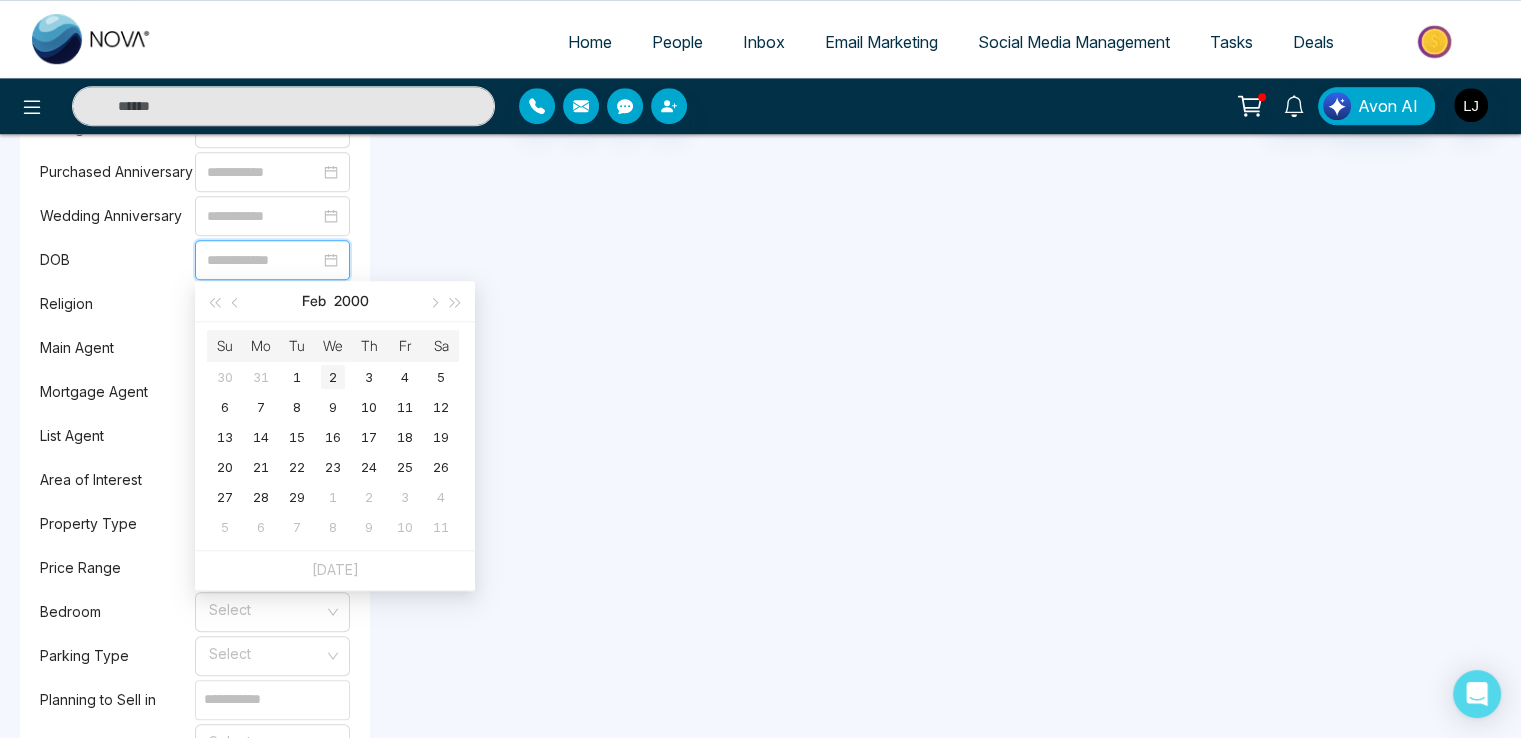 click on "2" at bounding box center [333, 377] 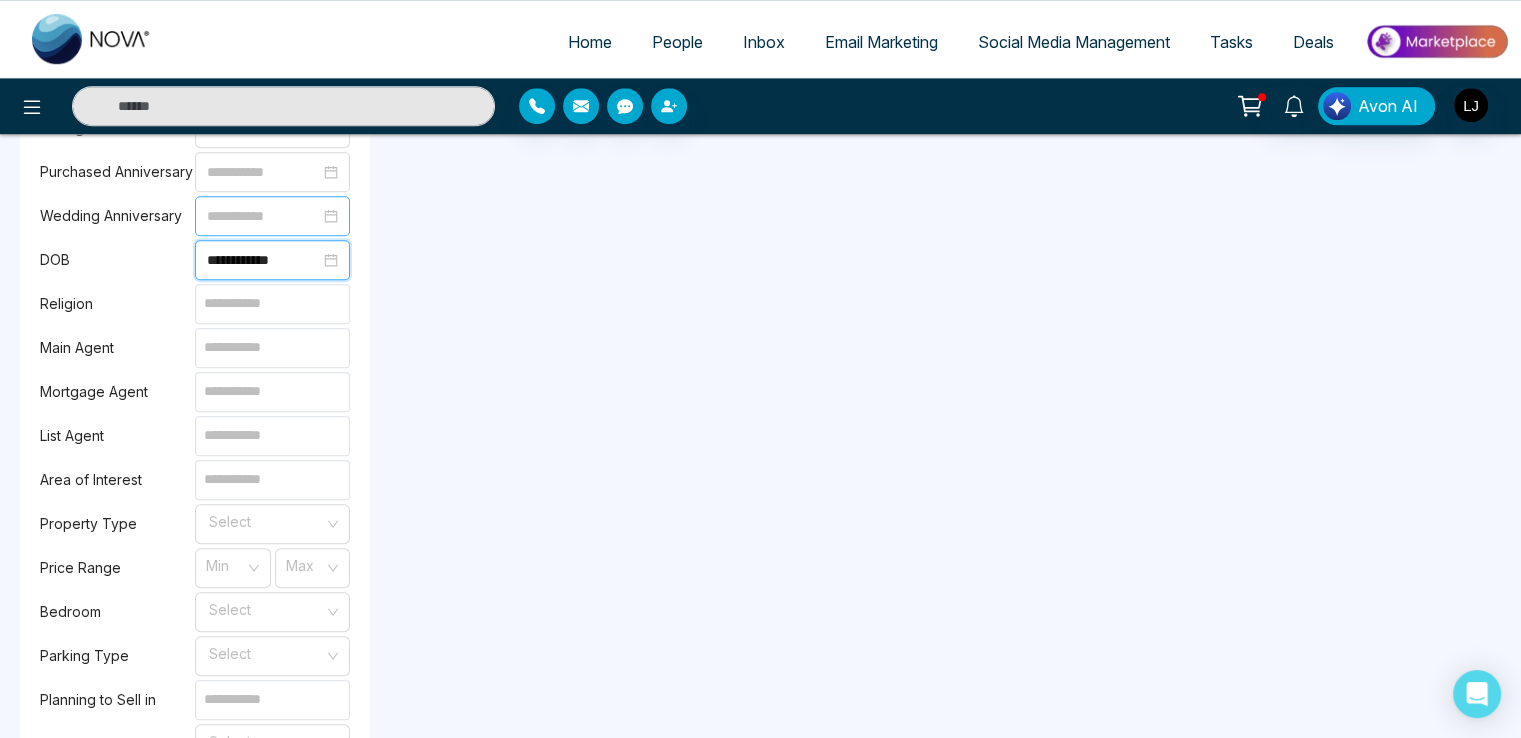 click at bounding box center [263, 216] 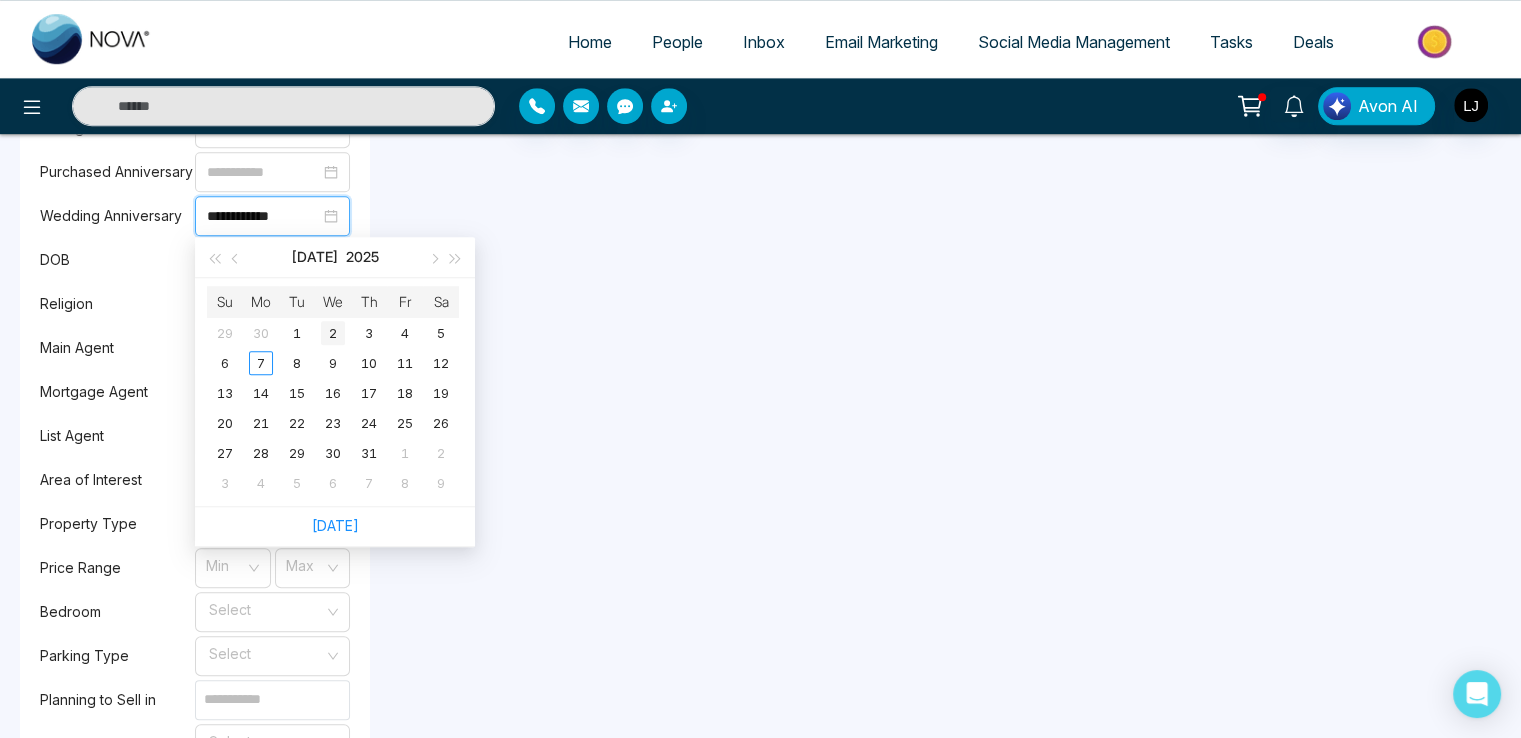 type on "**********" 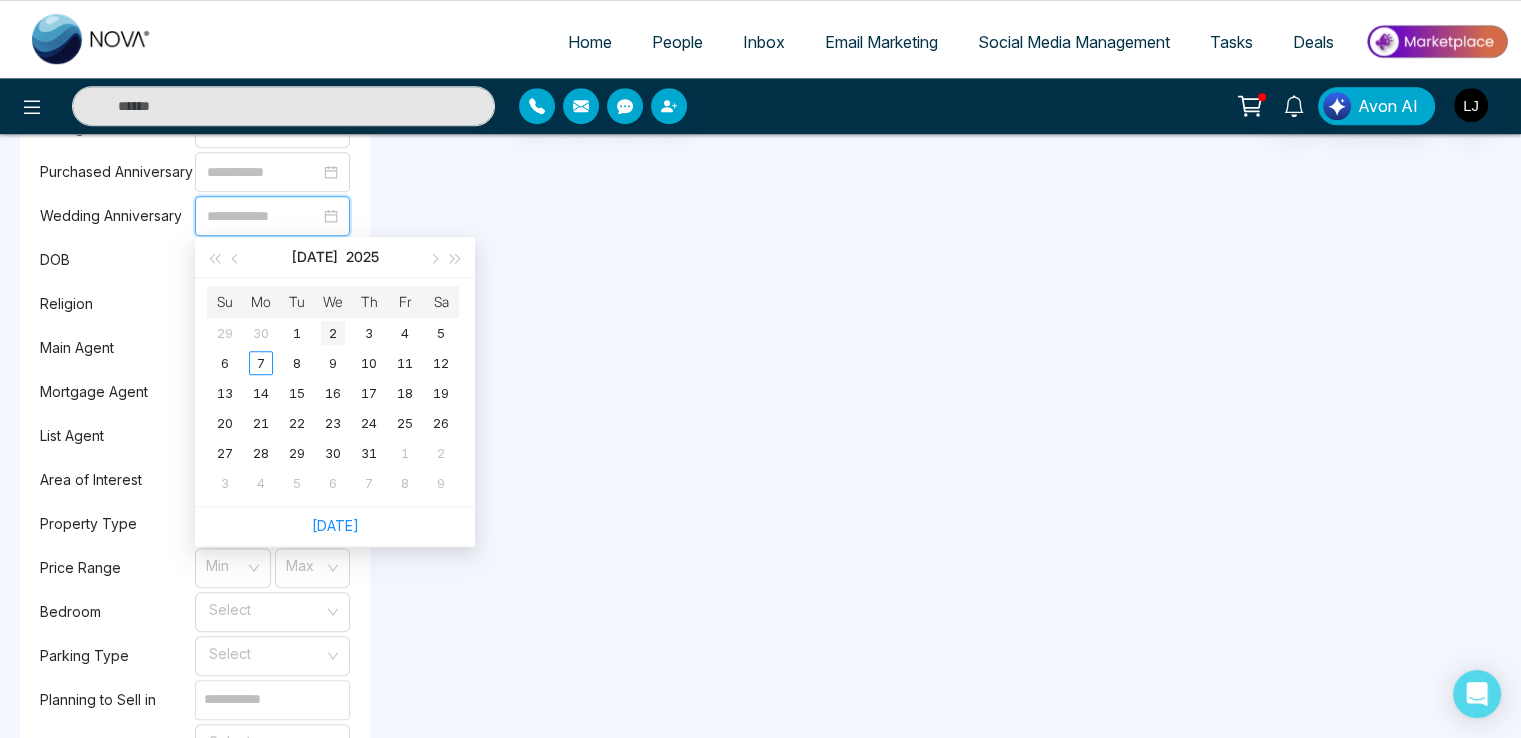 click on "2" at bounding box center (333, 333) 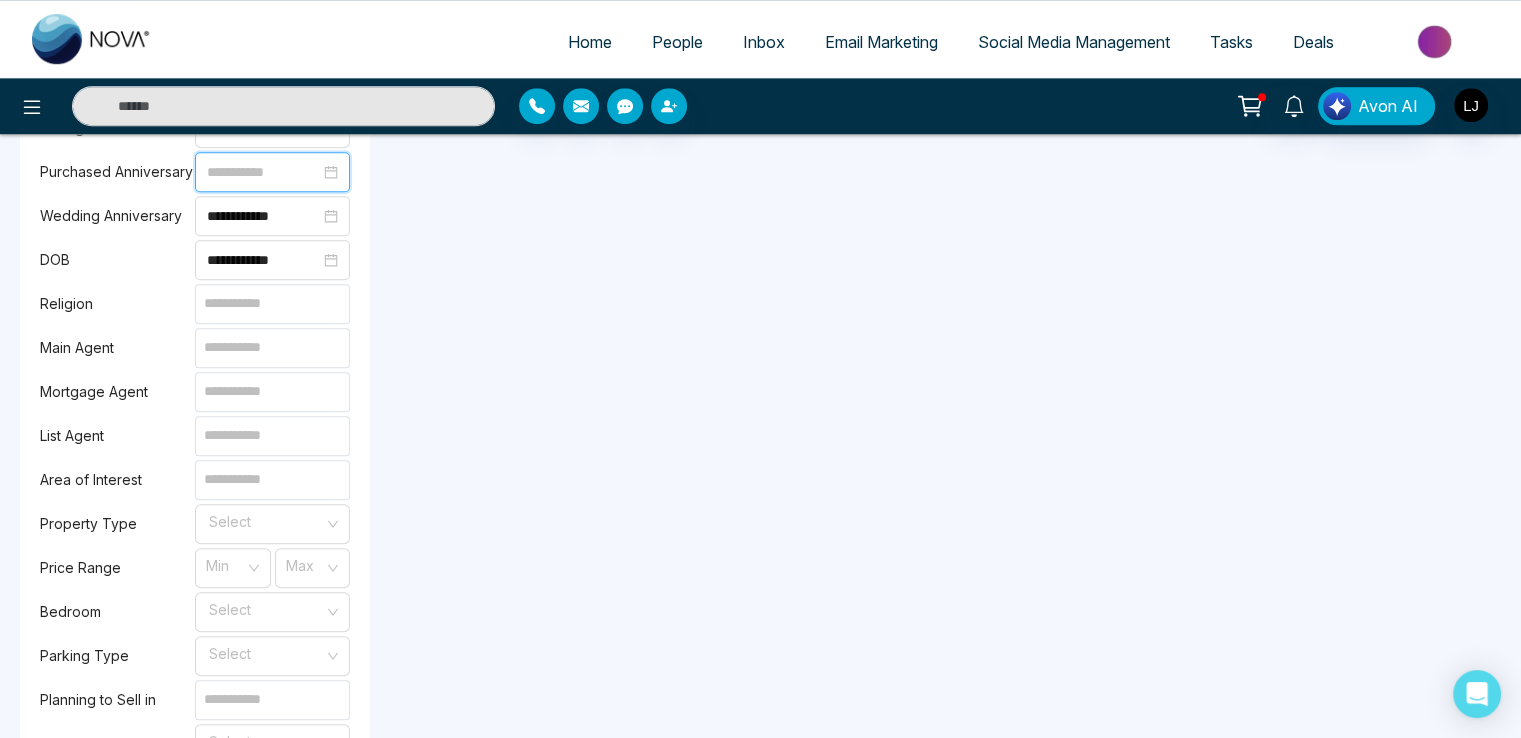 click at bounding box center (263, 172) 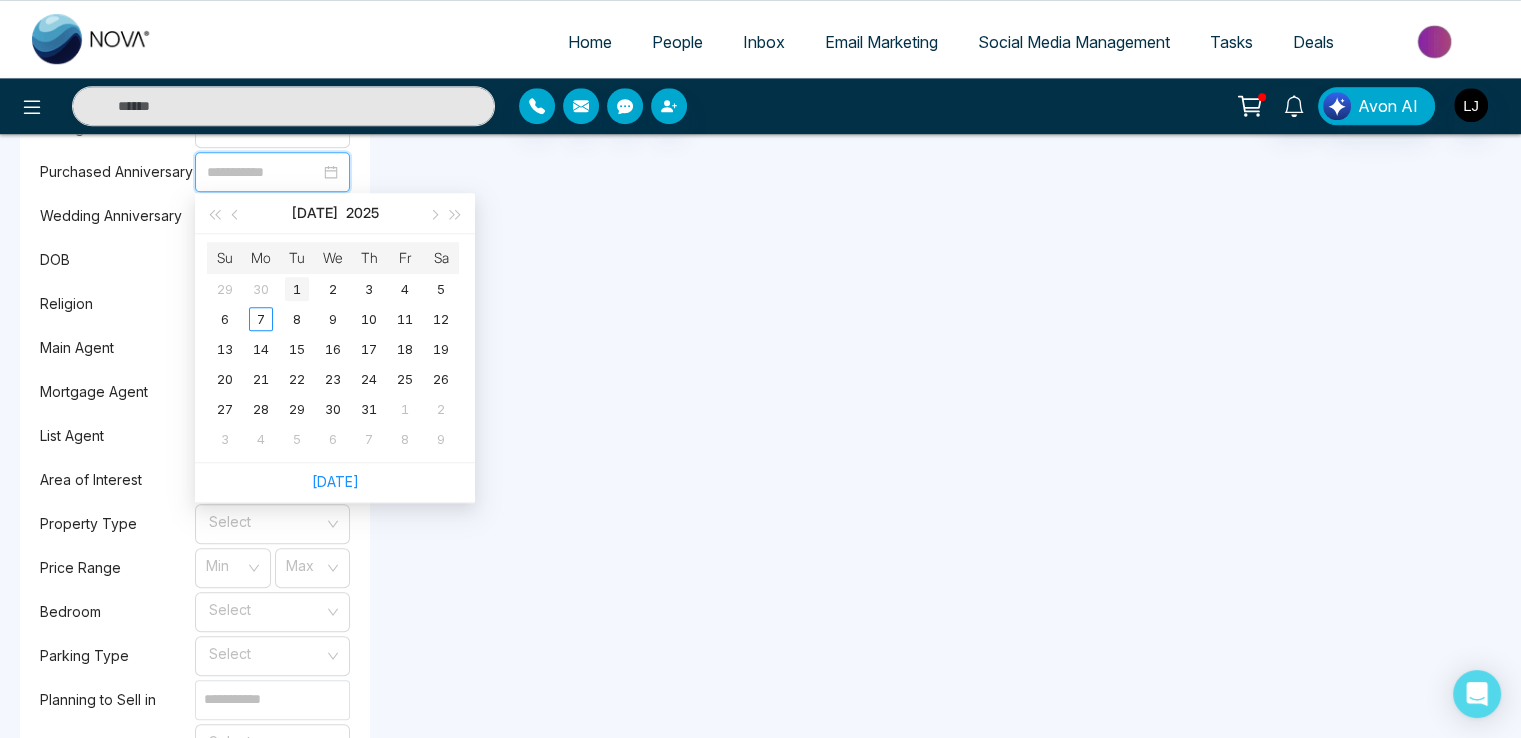 type on "**********" 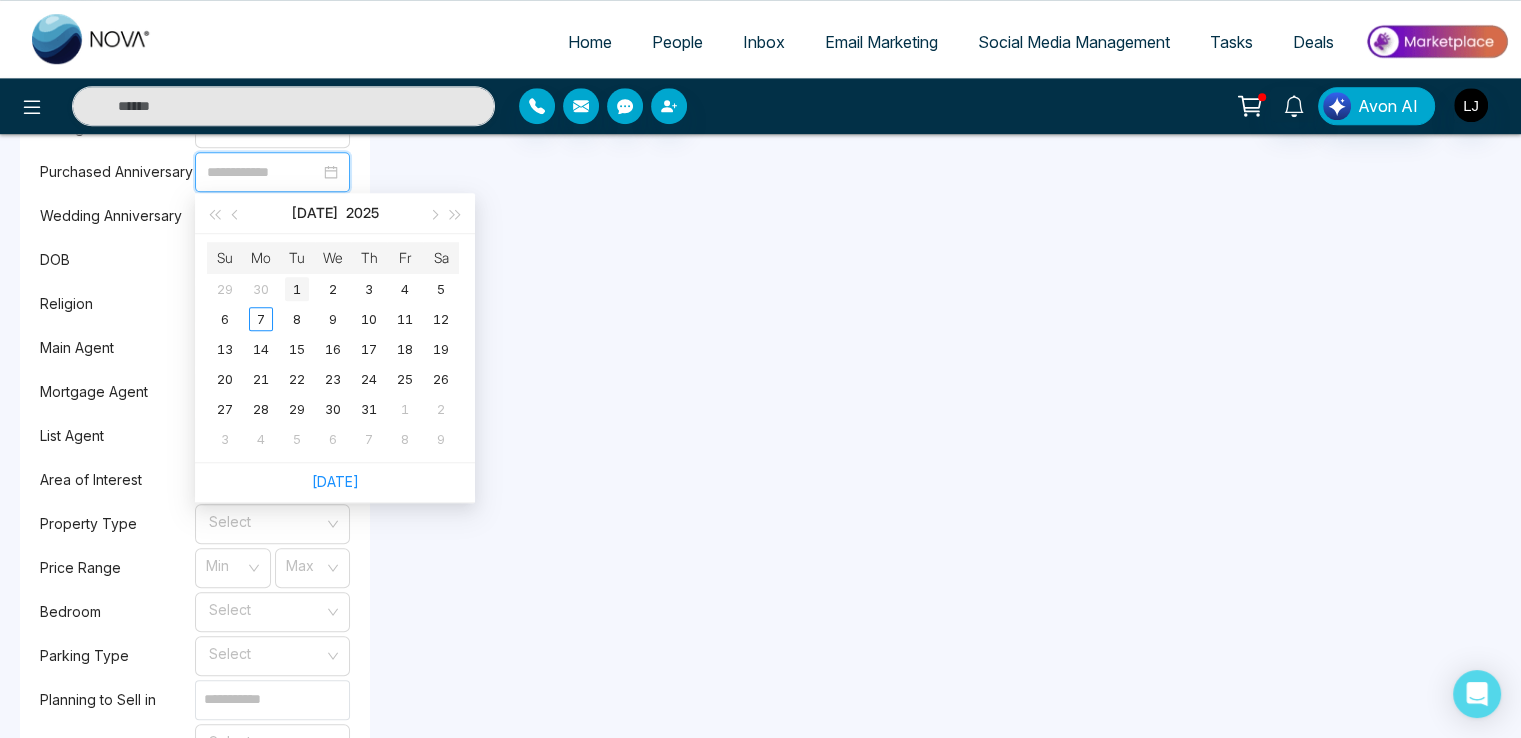 click on "1" at bounding box center [297, 289] 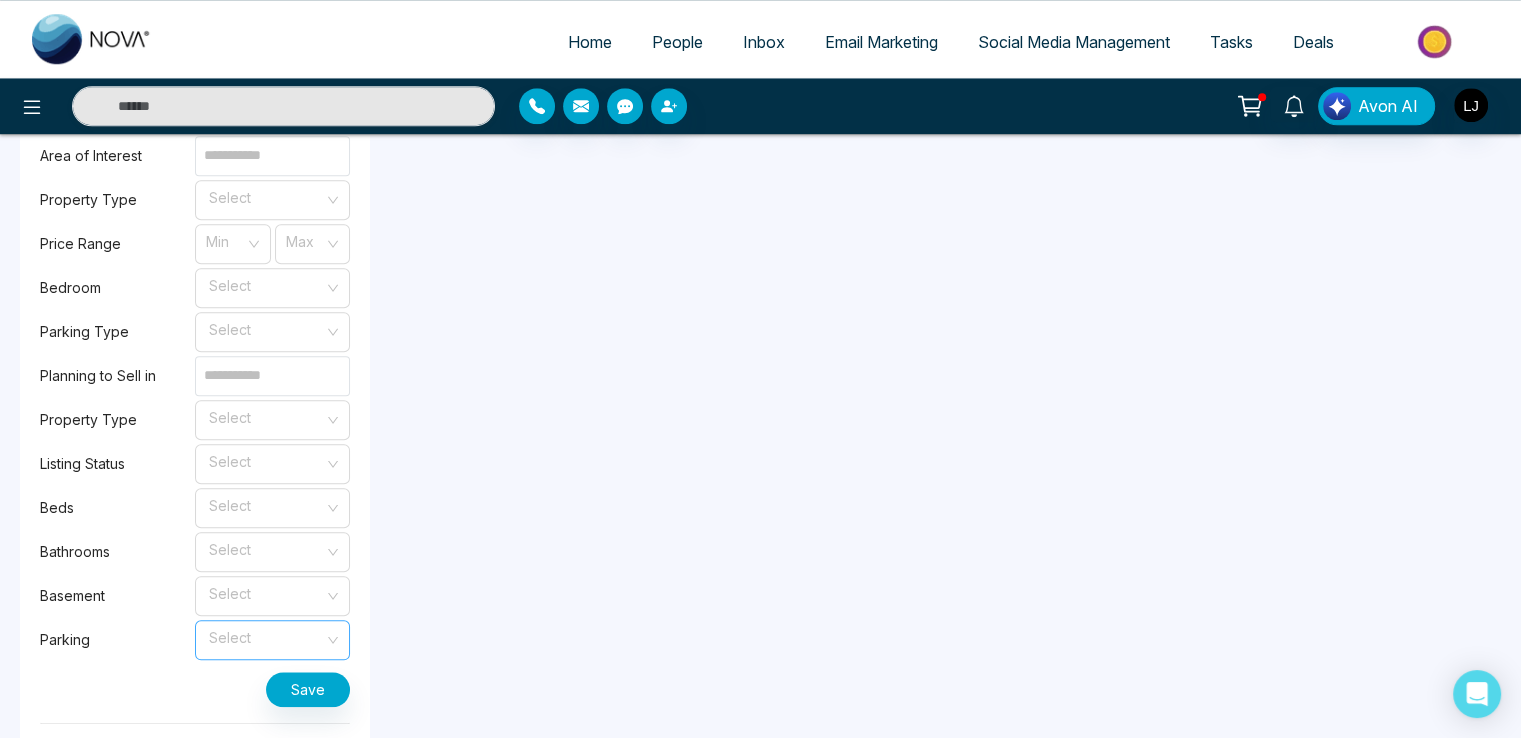 scroll, scrollTop: 2019, scrollLeft: 0, axis: vertical 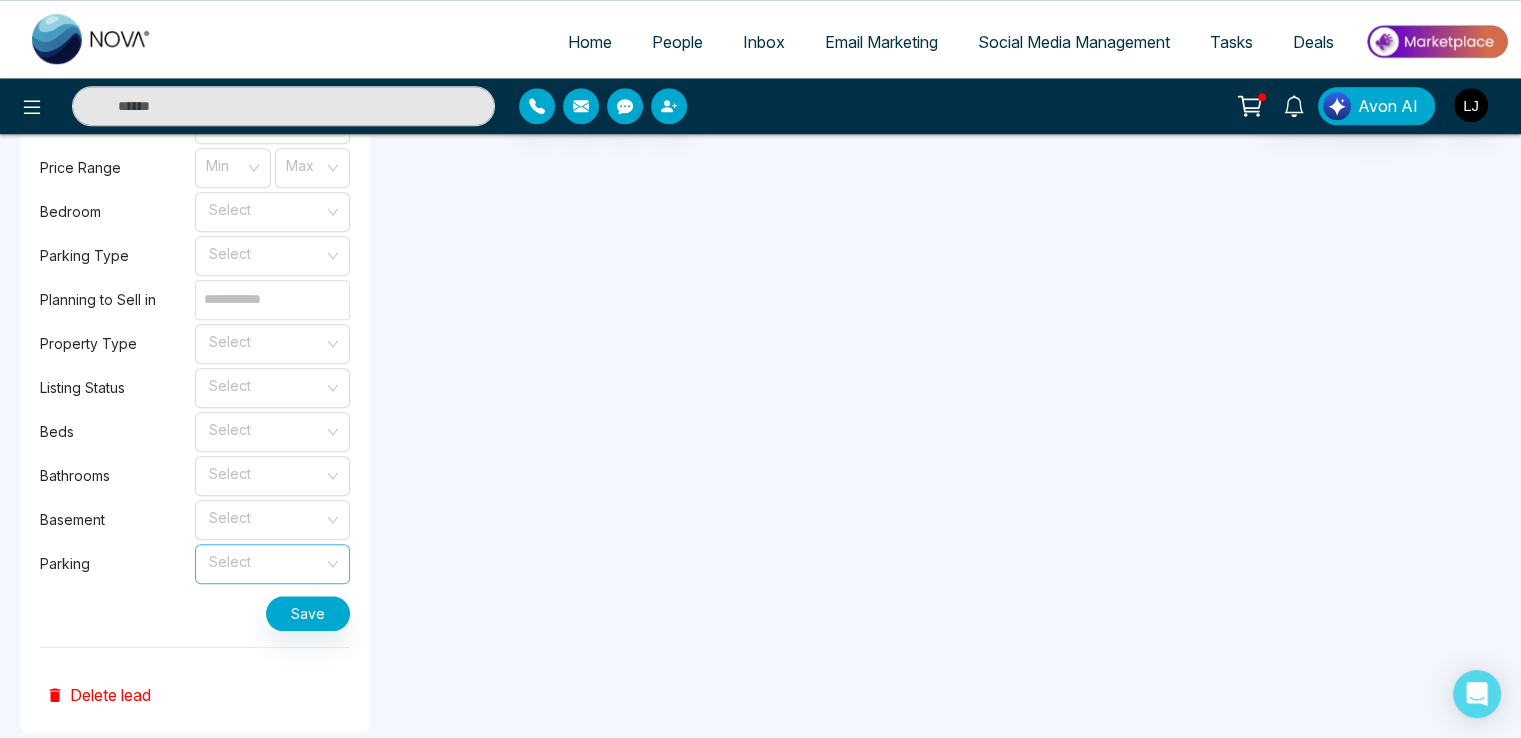 click at bounding box center [265, 560] 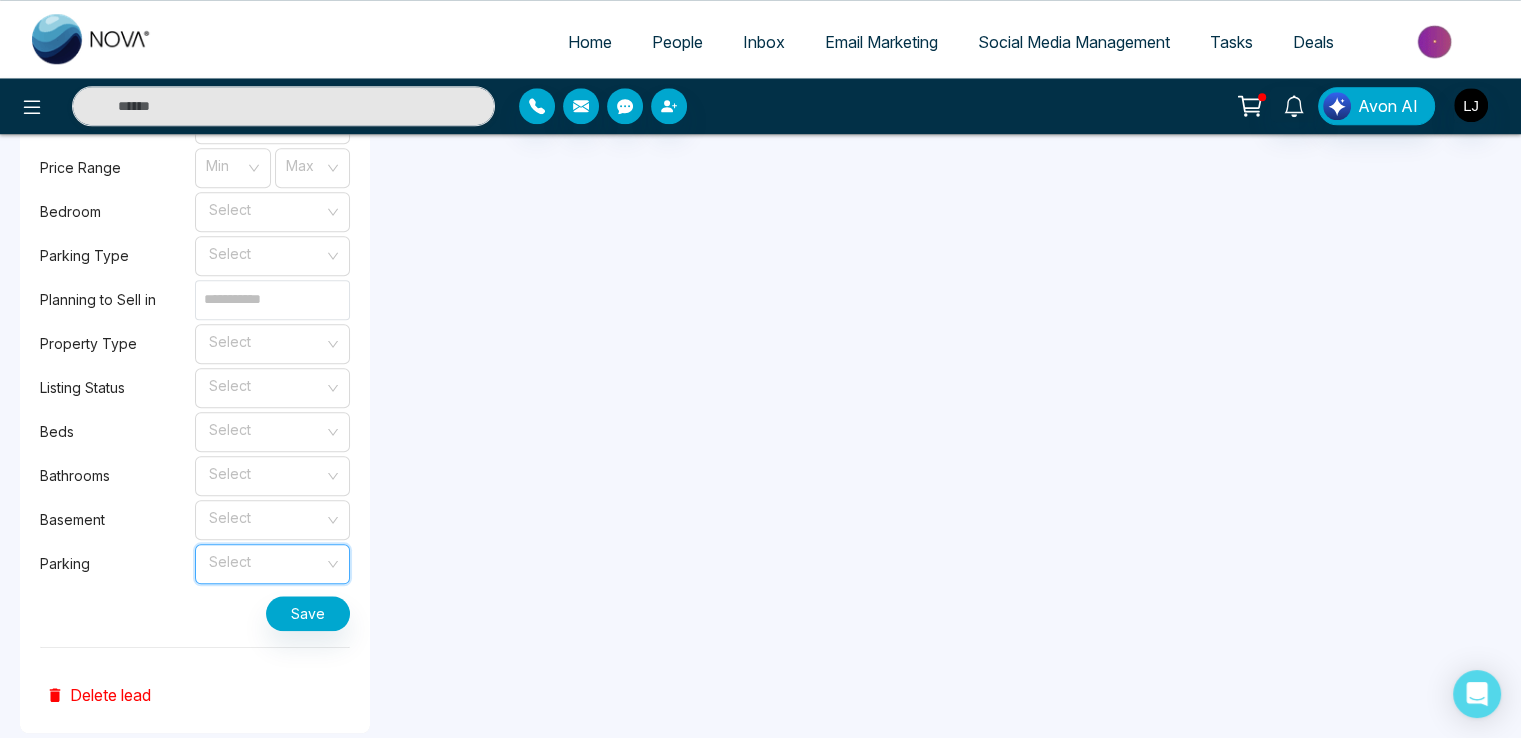 click at bounding box center [265, 560] 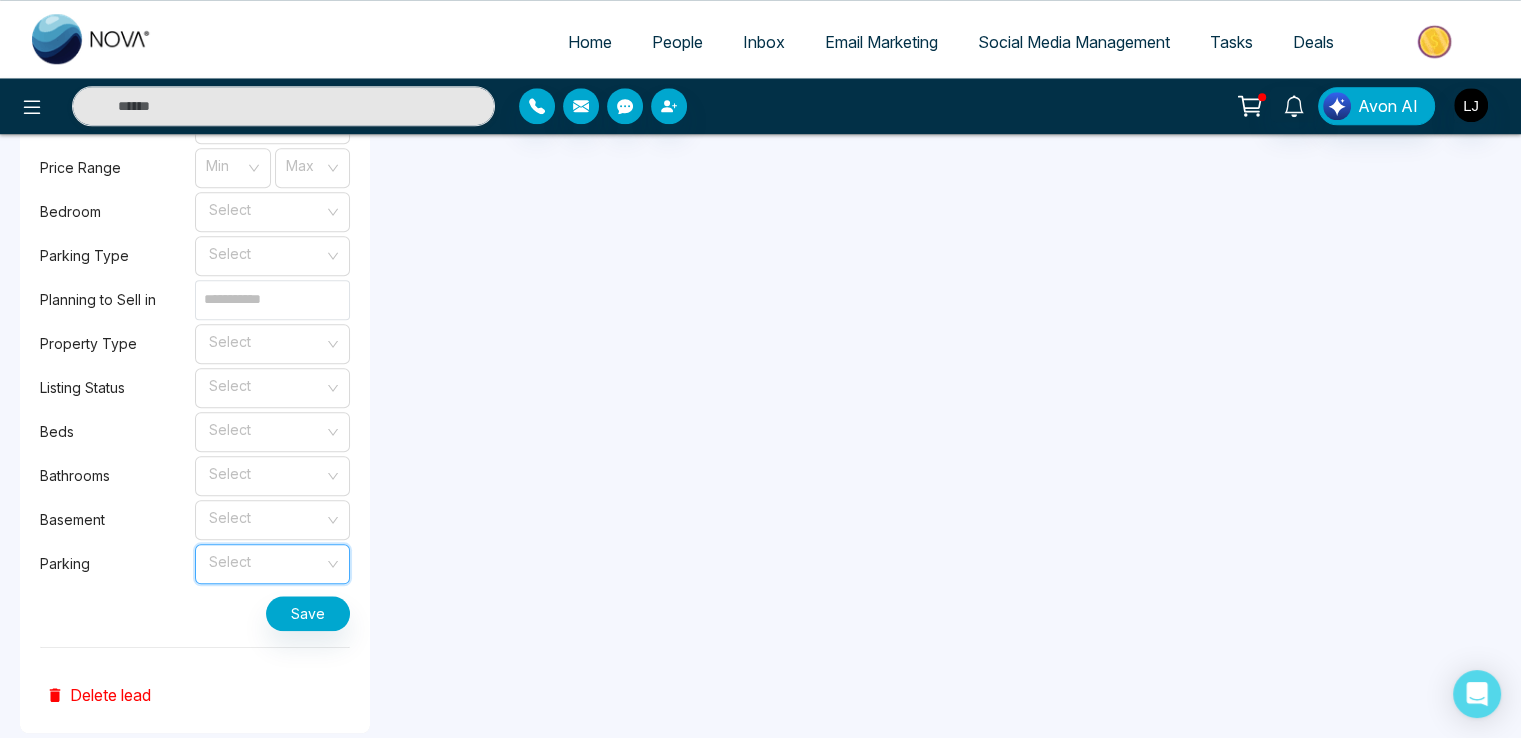 click at bounding box center [265, 560] 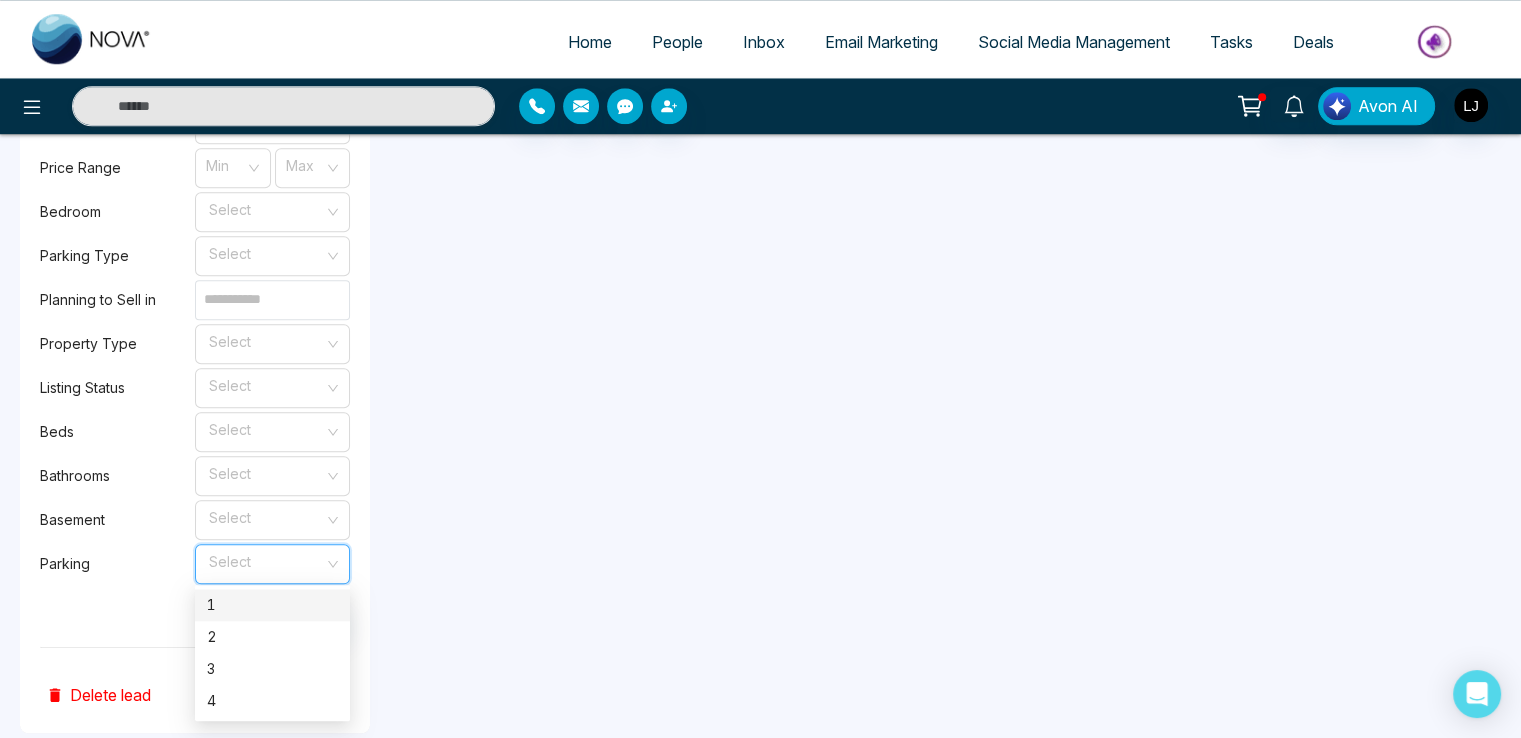 click on "1" at bounding box center (272, 605) 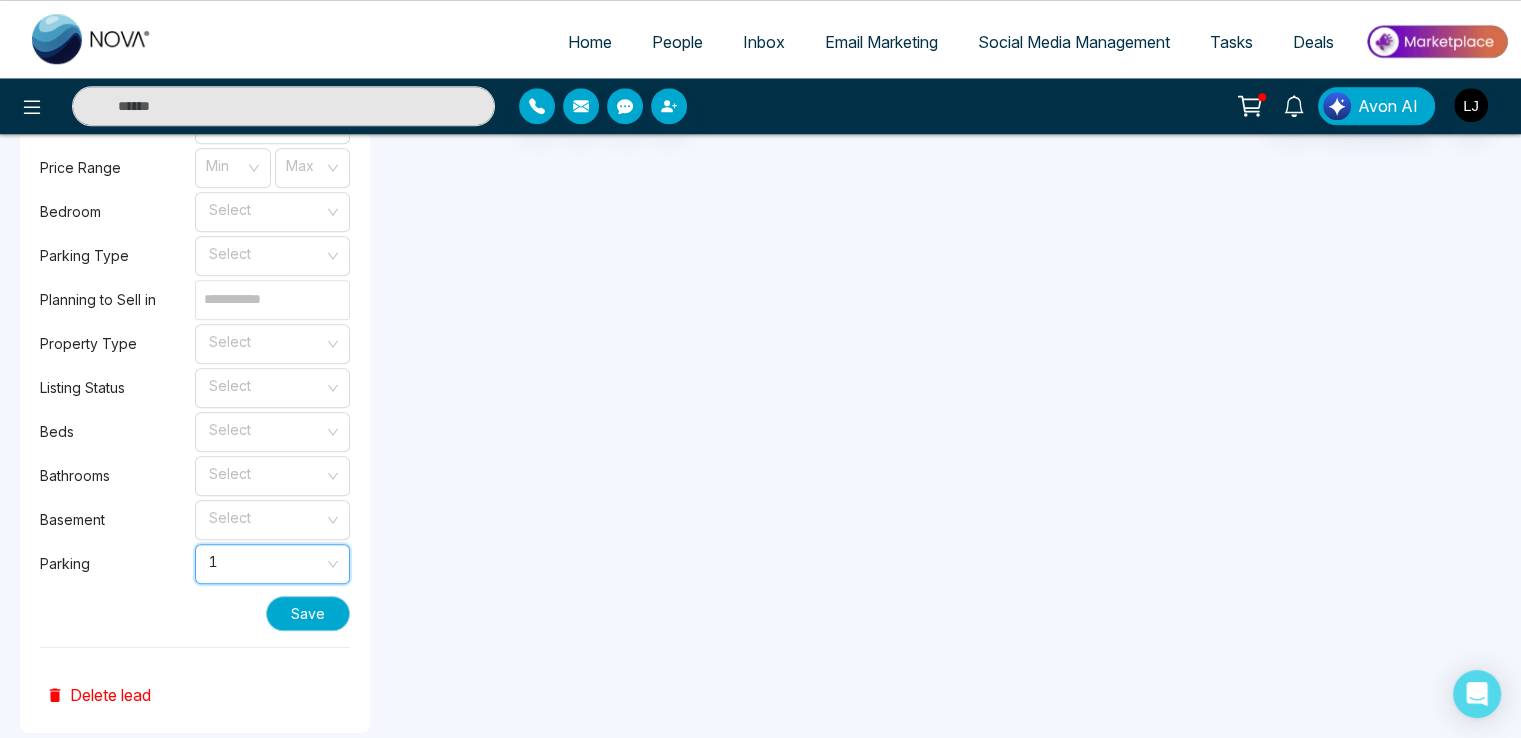 click on "Save" at bounding box center (308, 613) 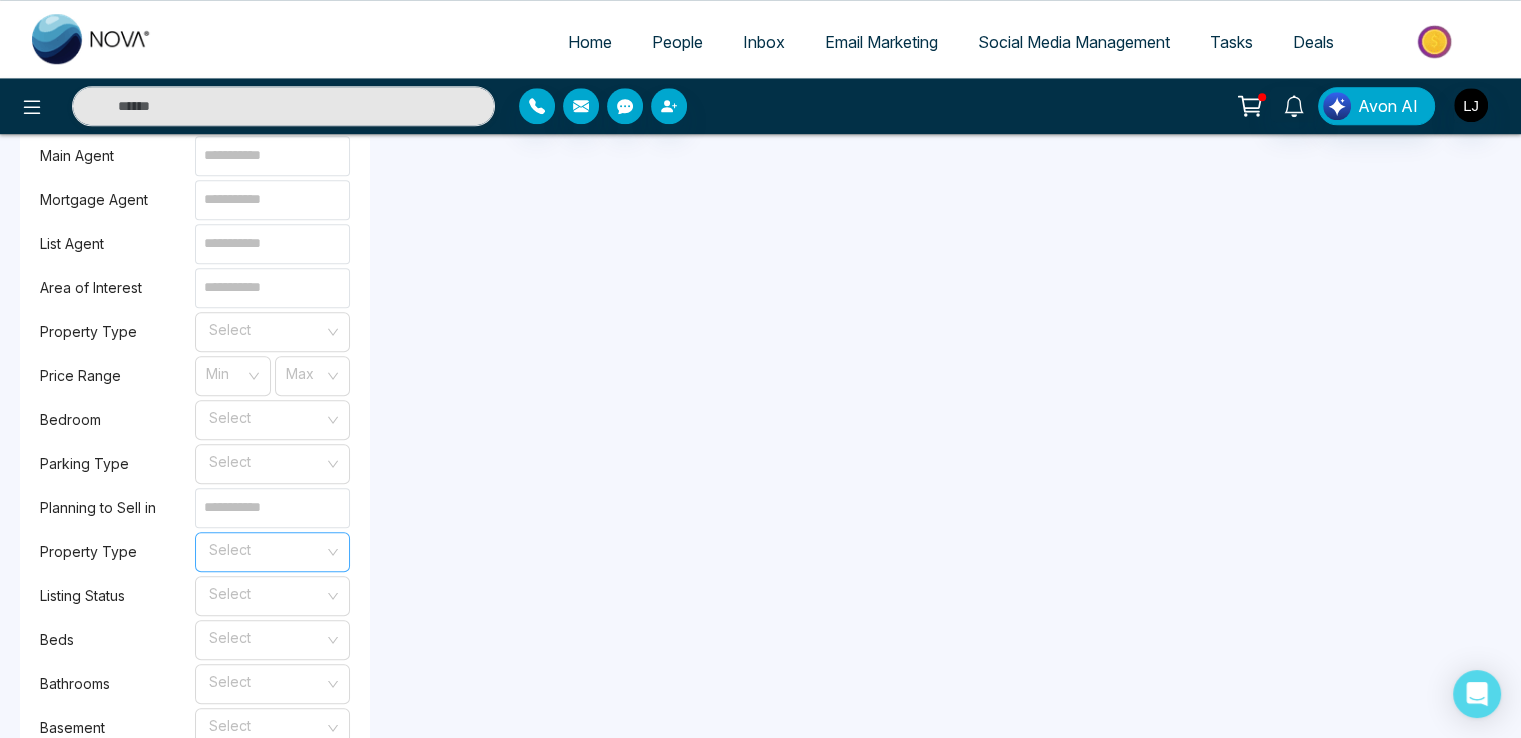 scroll, scrollTop: 1619, scrollLeft: 0, axis: vertical 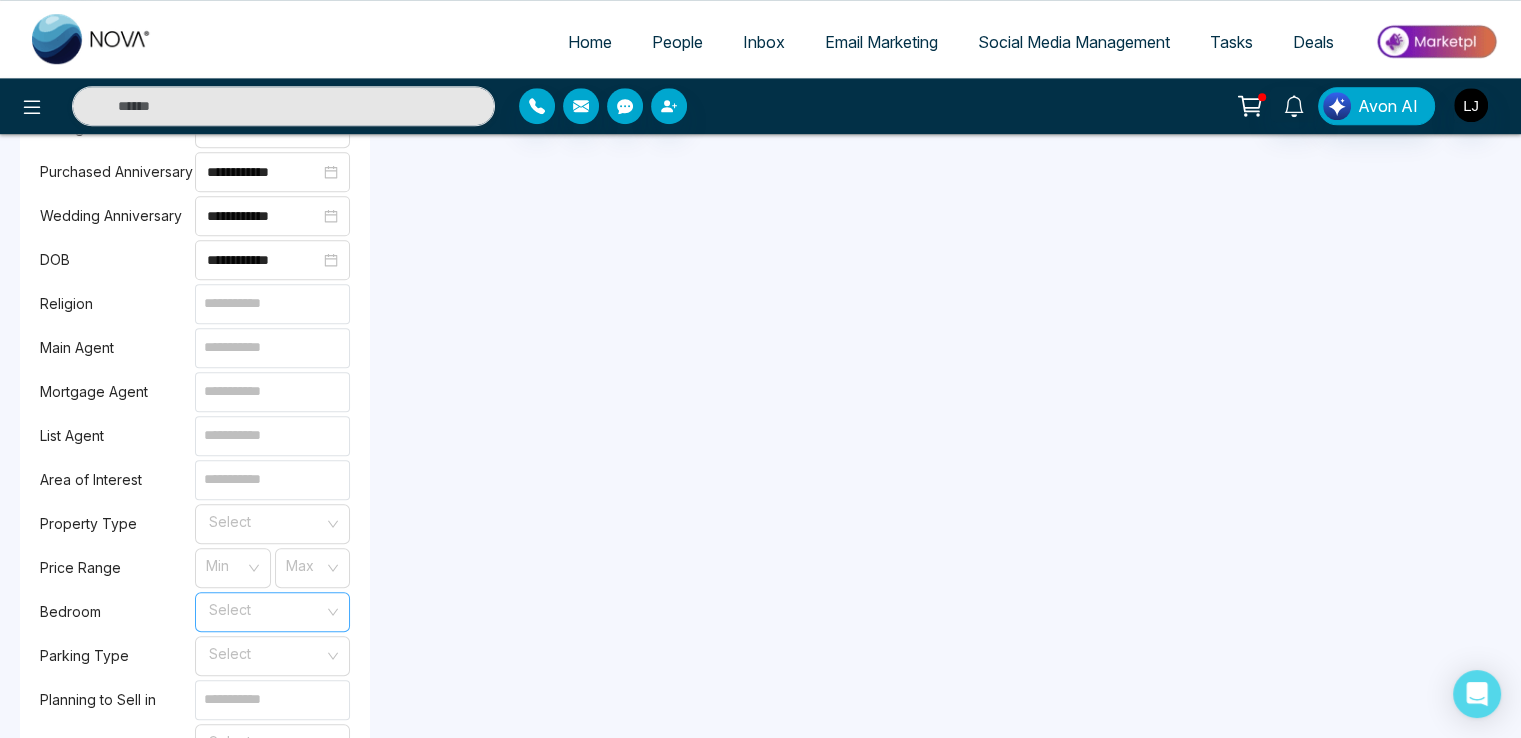 click at bounding box center [265, 608] 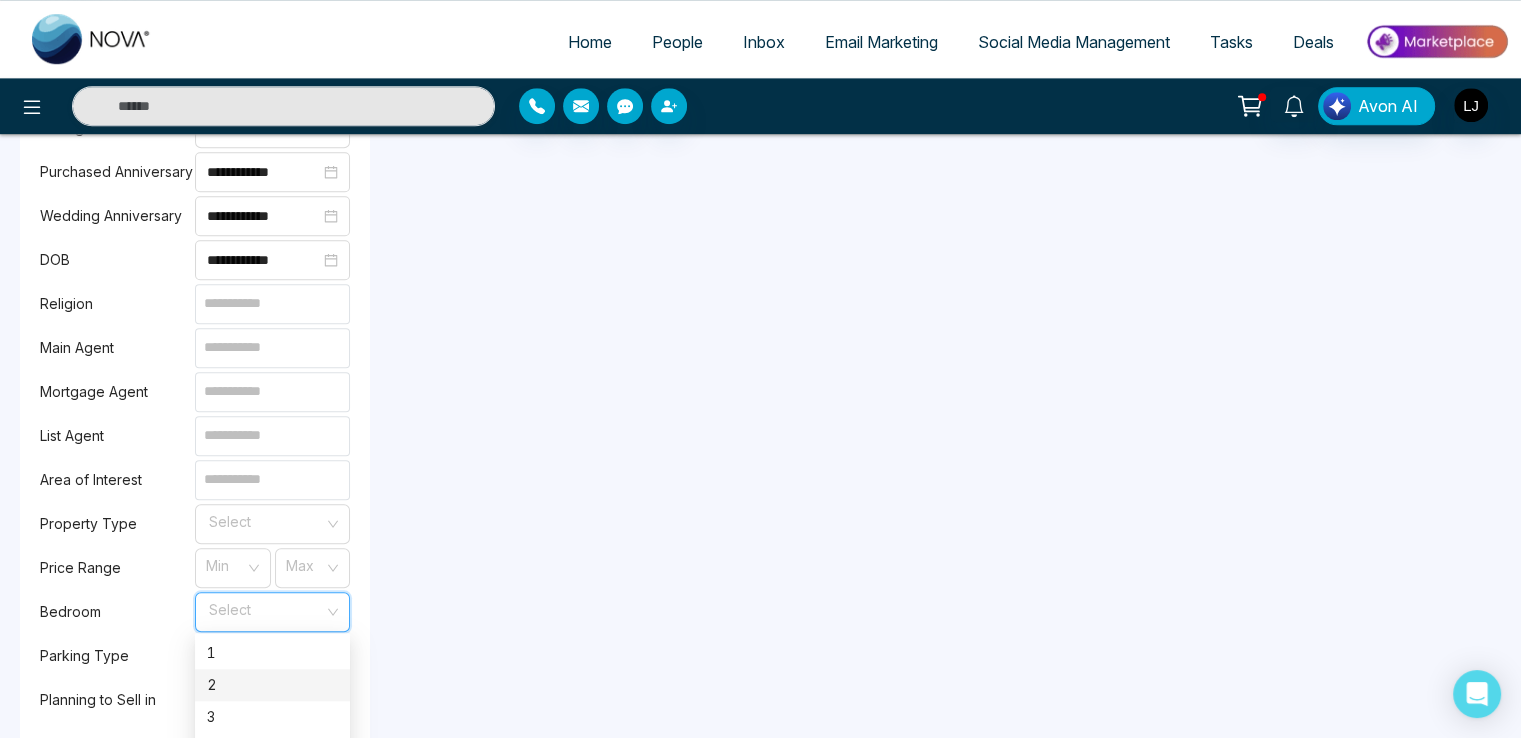click on "2" at bounding box center [272, 685] 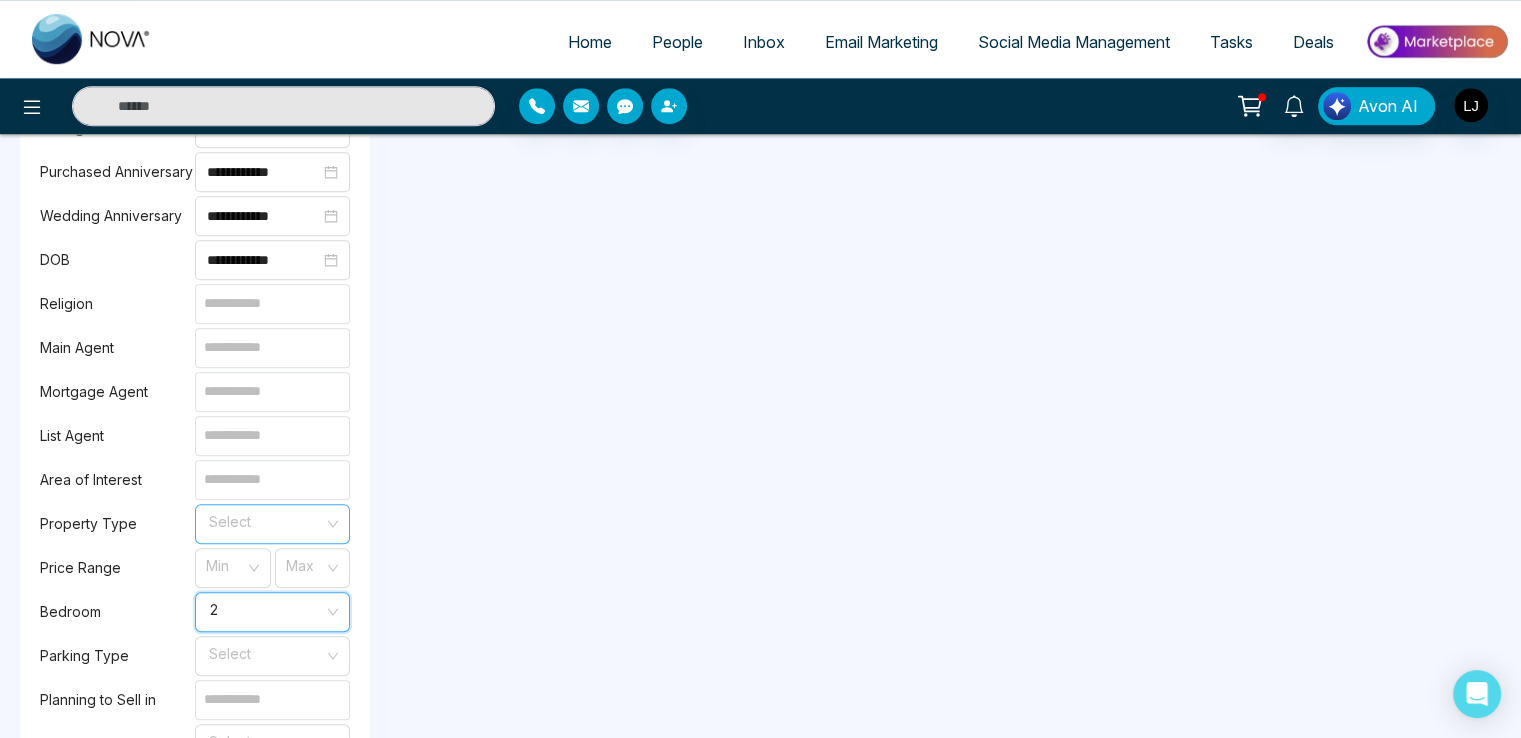 click at bounding box center (265, 524) 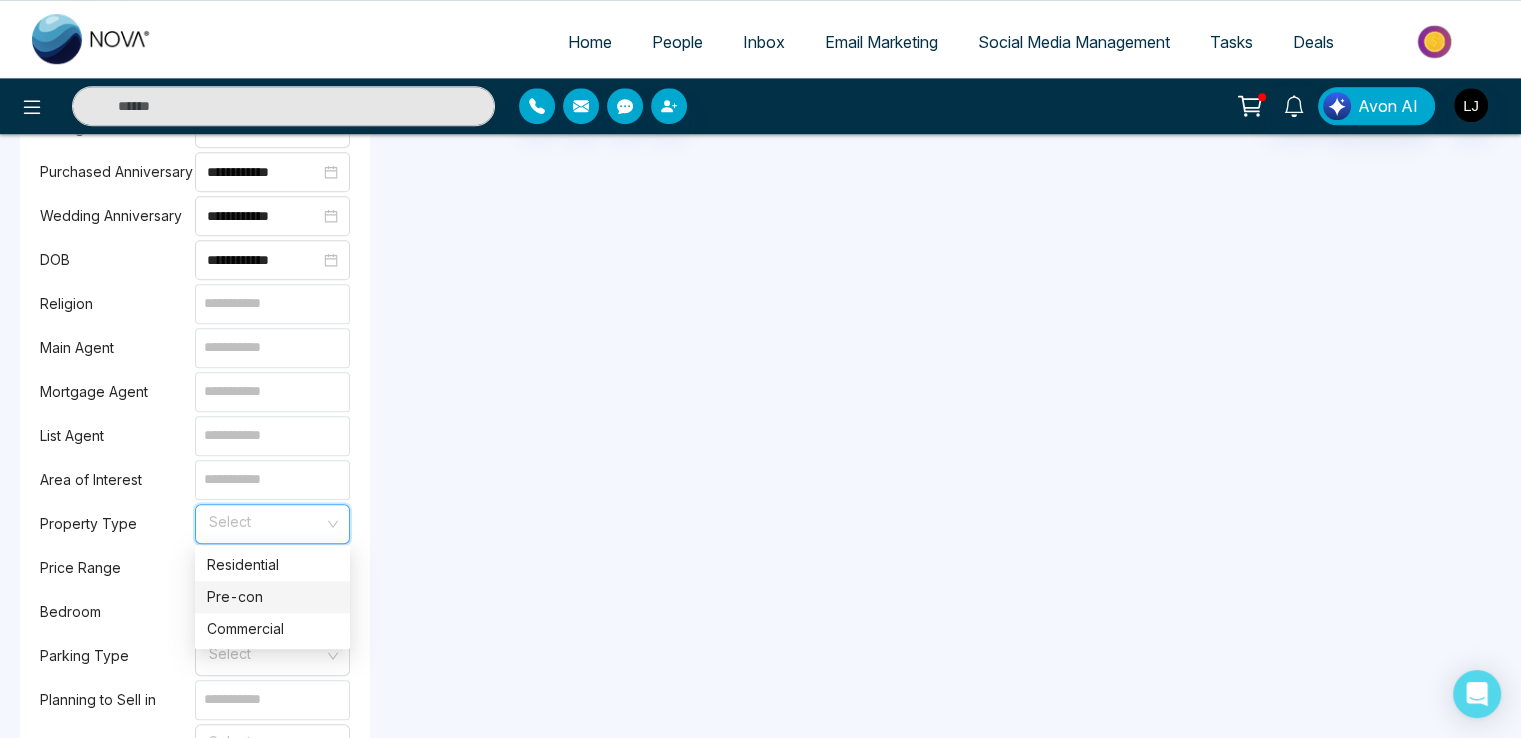 click on "Pre-con" at bounding box center [272, 597] 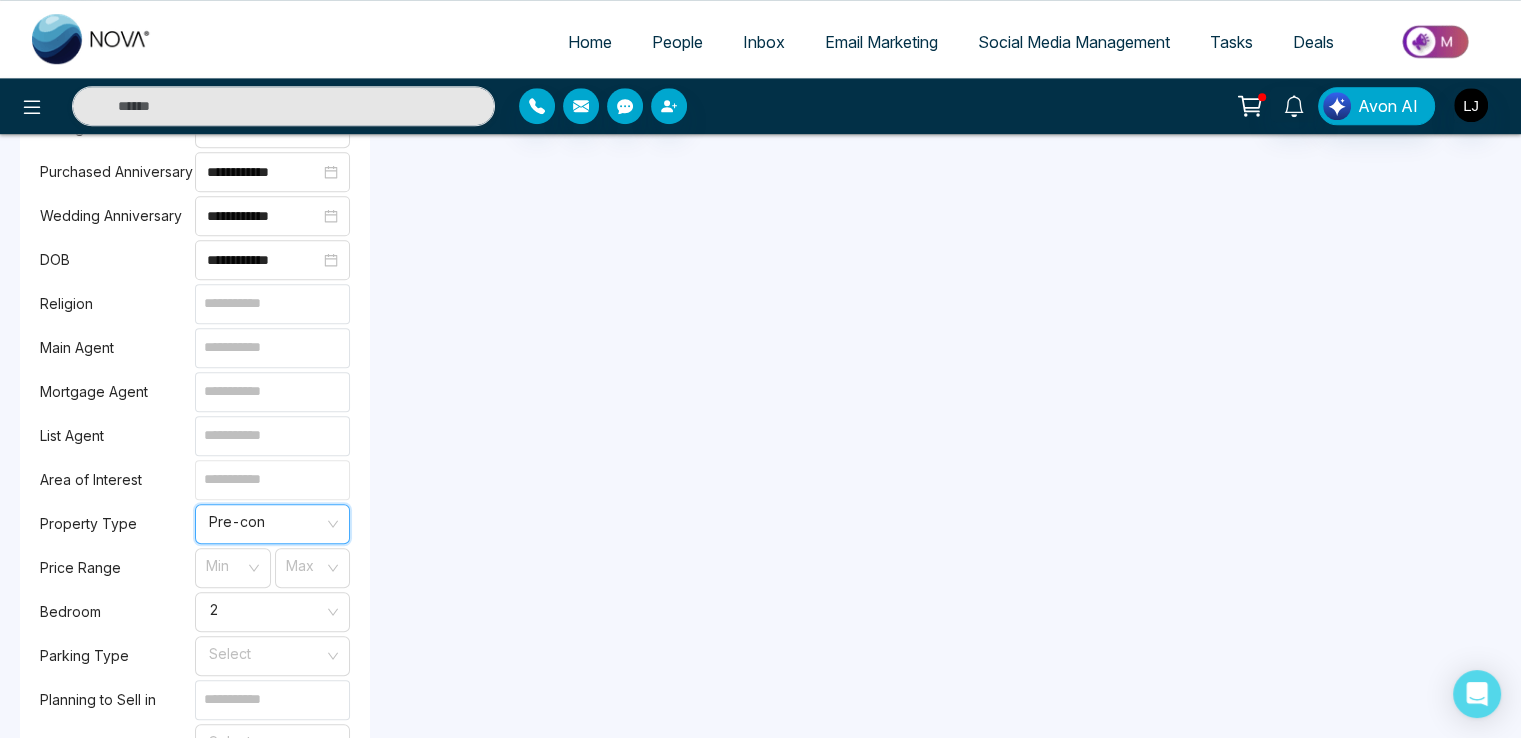 click at bounding box center (272, 480) 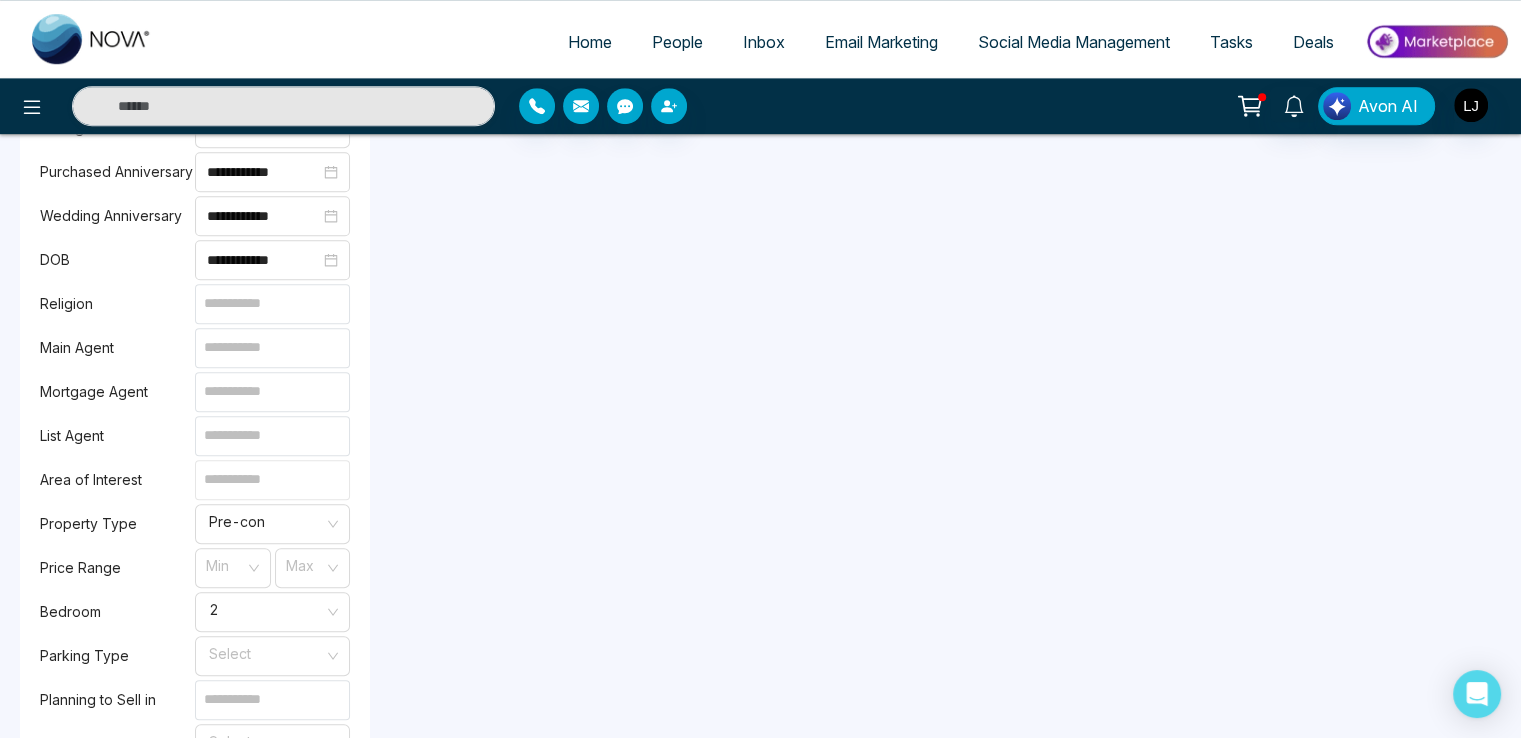 type on "**" 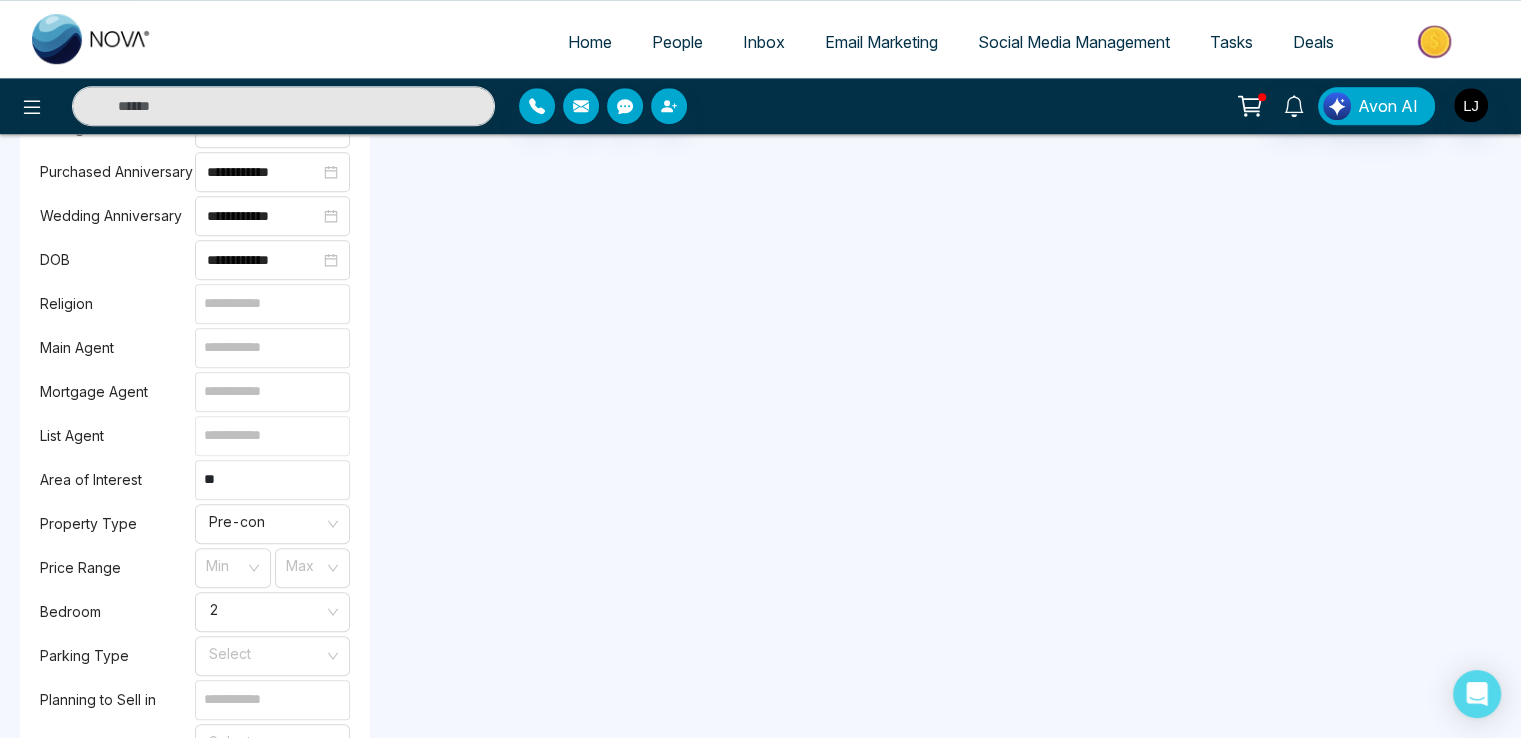click at bounding box center [272, 436] 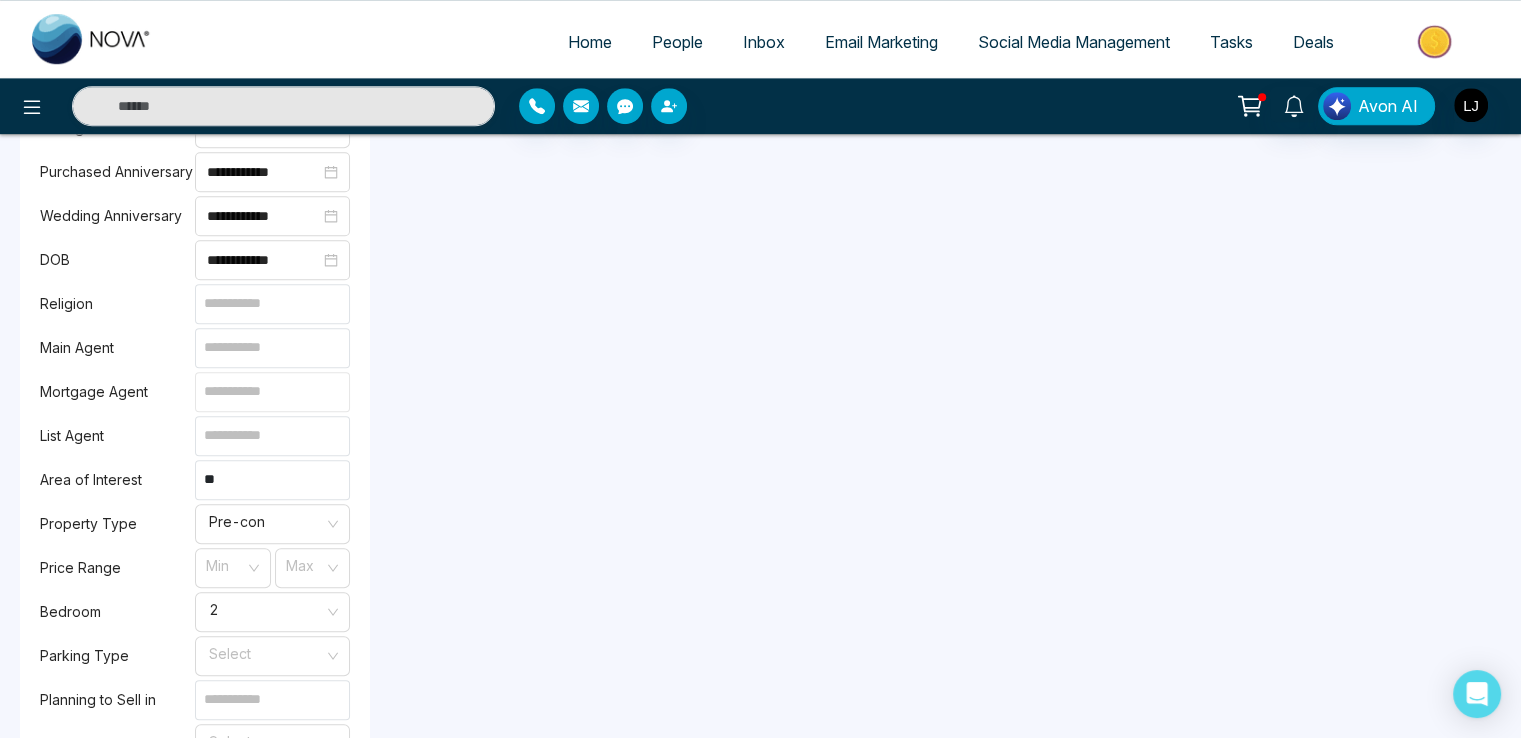 click at bounding box center (272, 392) 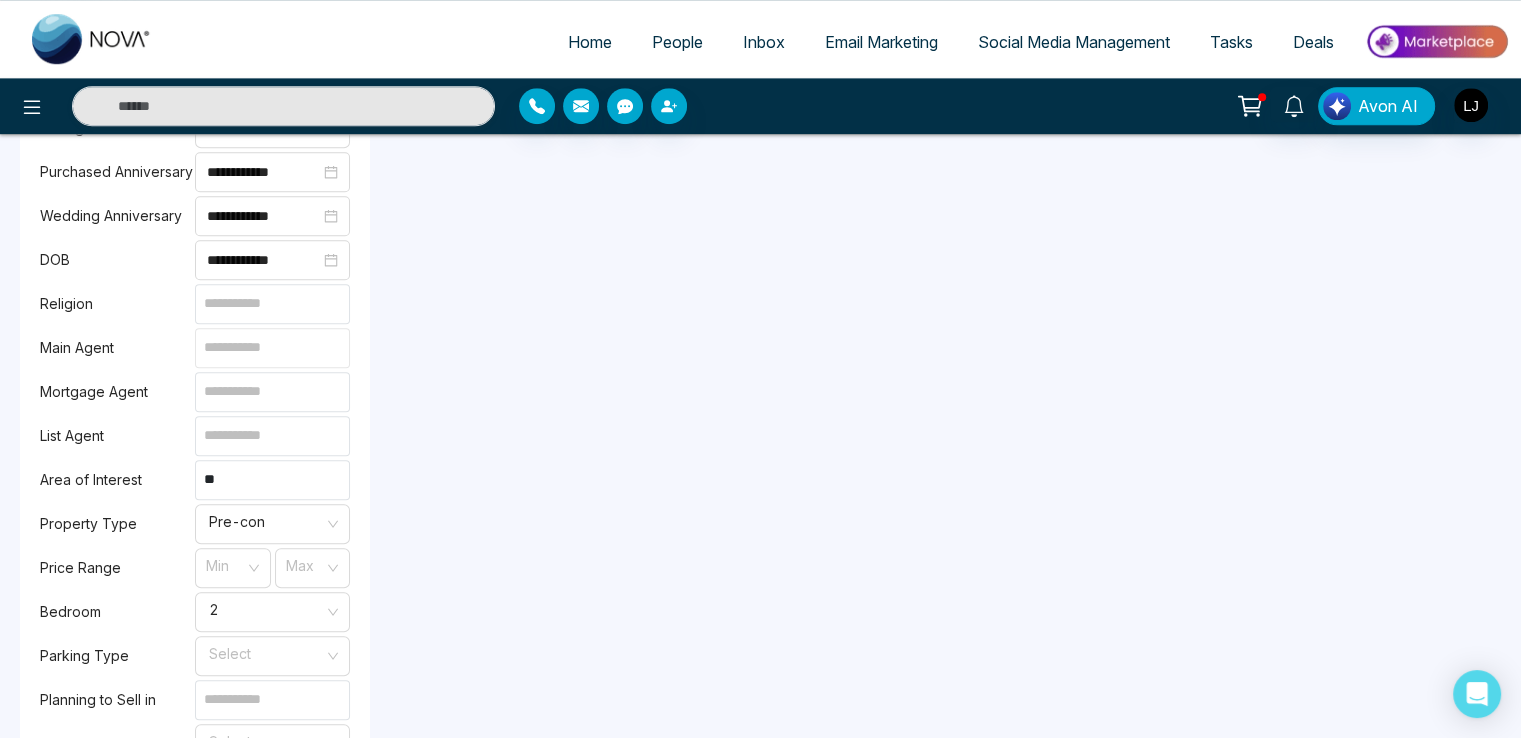click at bounding box center [272, 348] 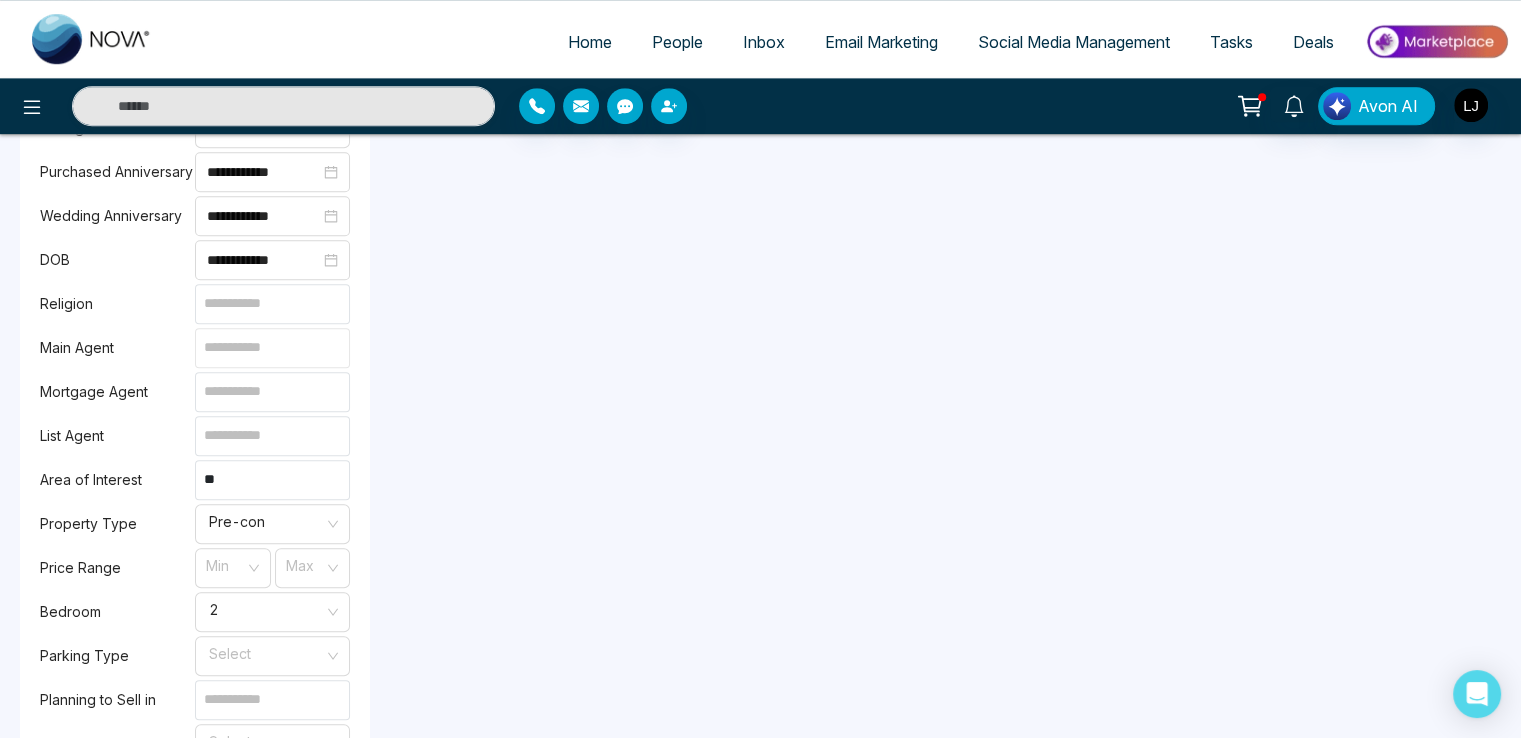 type 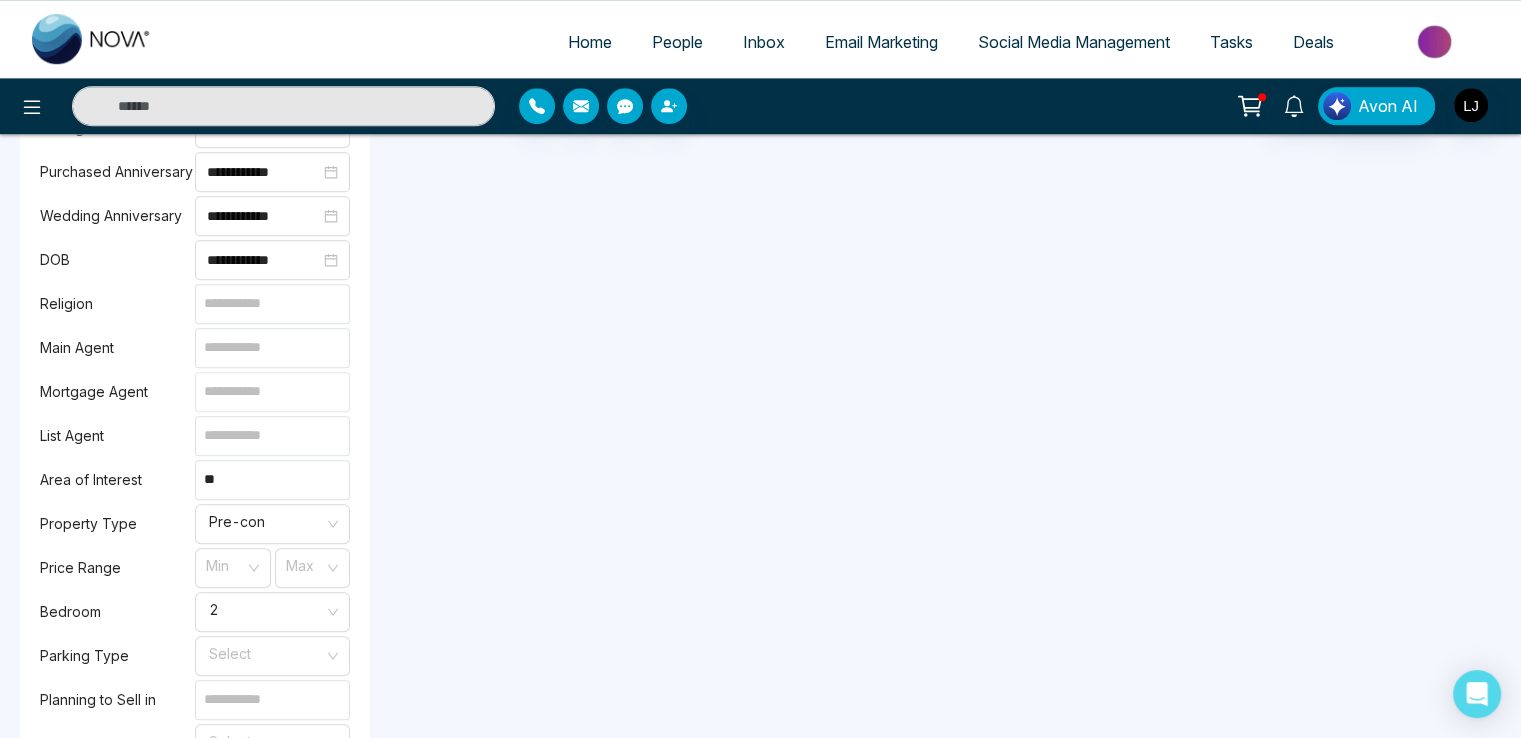 click at bounding box center [272, 392] 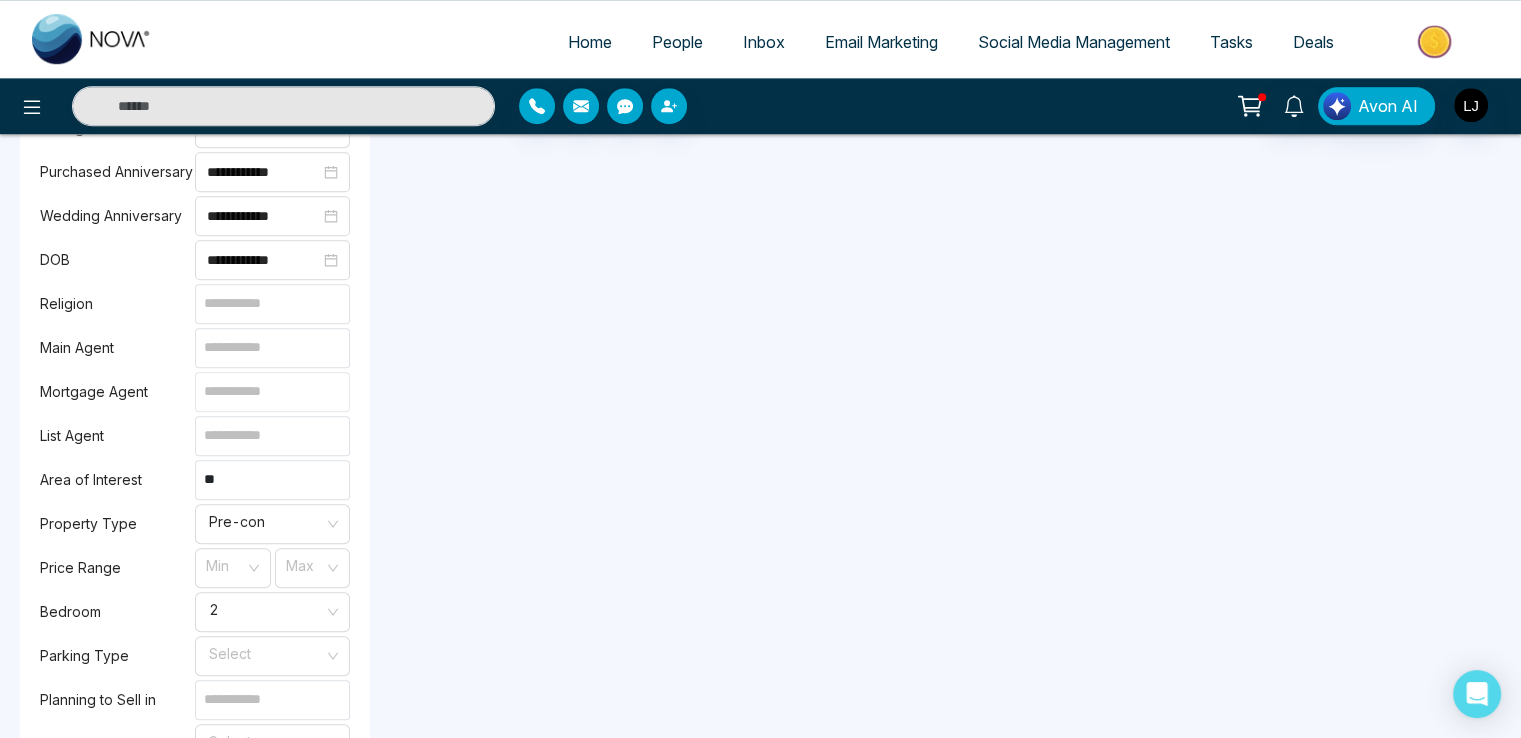 type on "****" 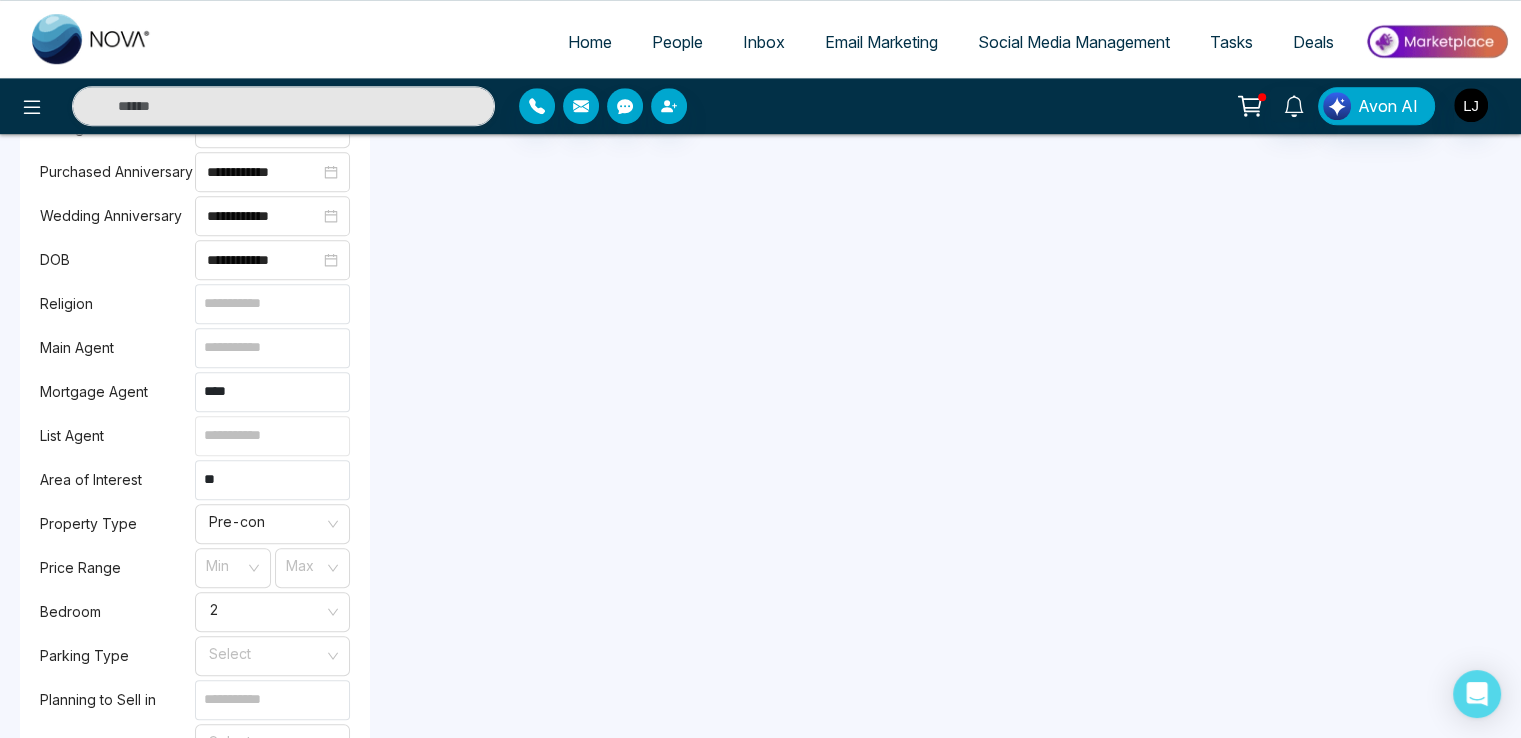 click at bounding box center (272, 436) 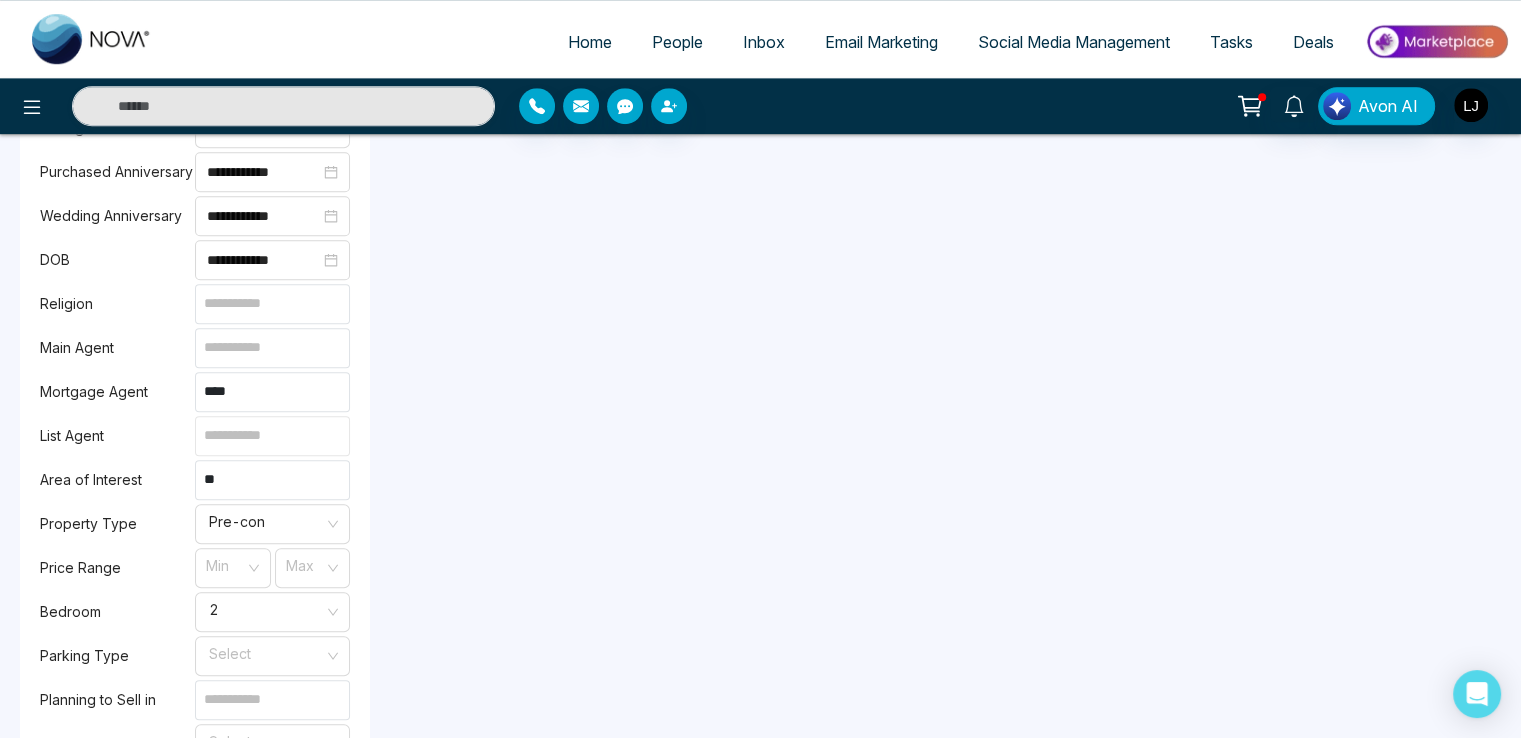 type on "****" 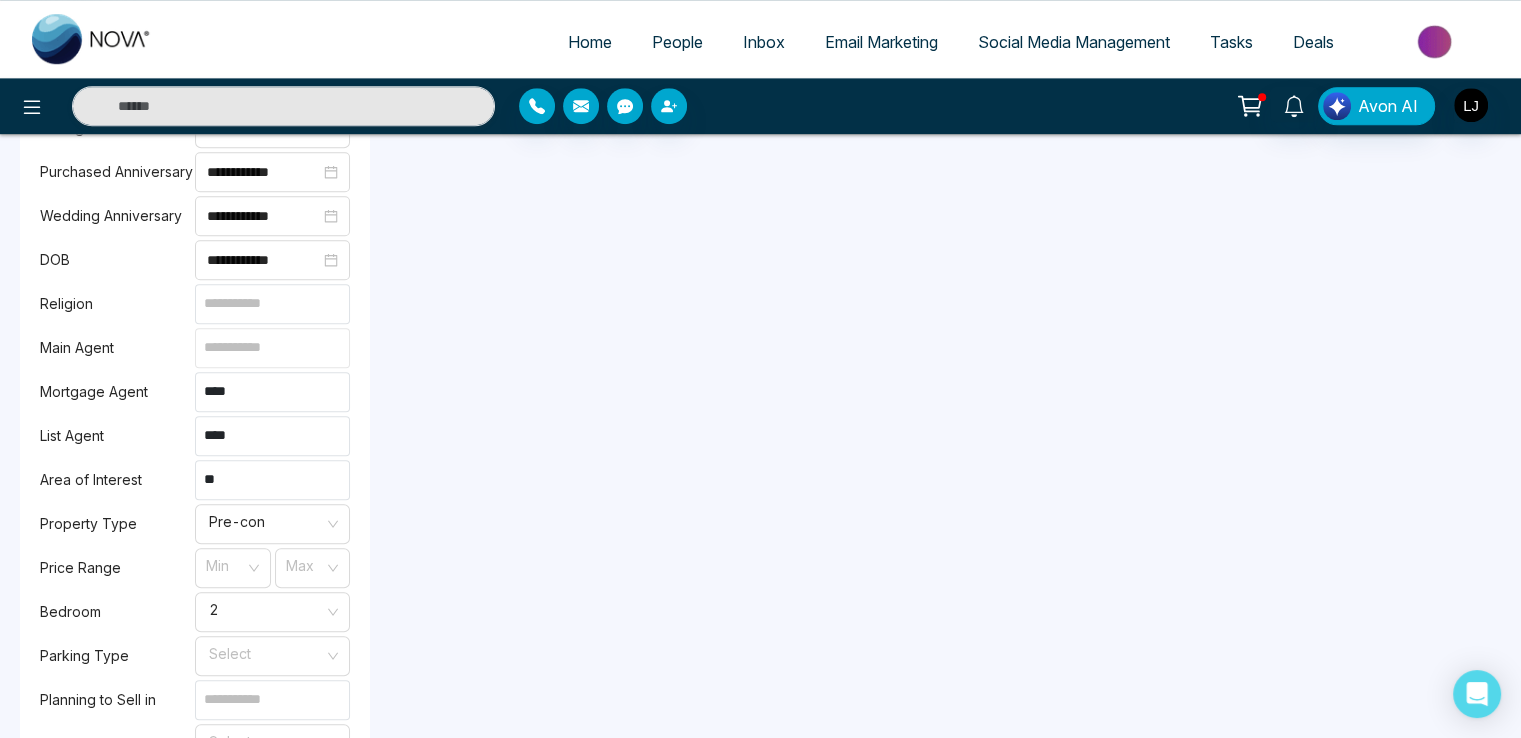 click at bounding box center (272, 348) 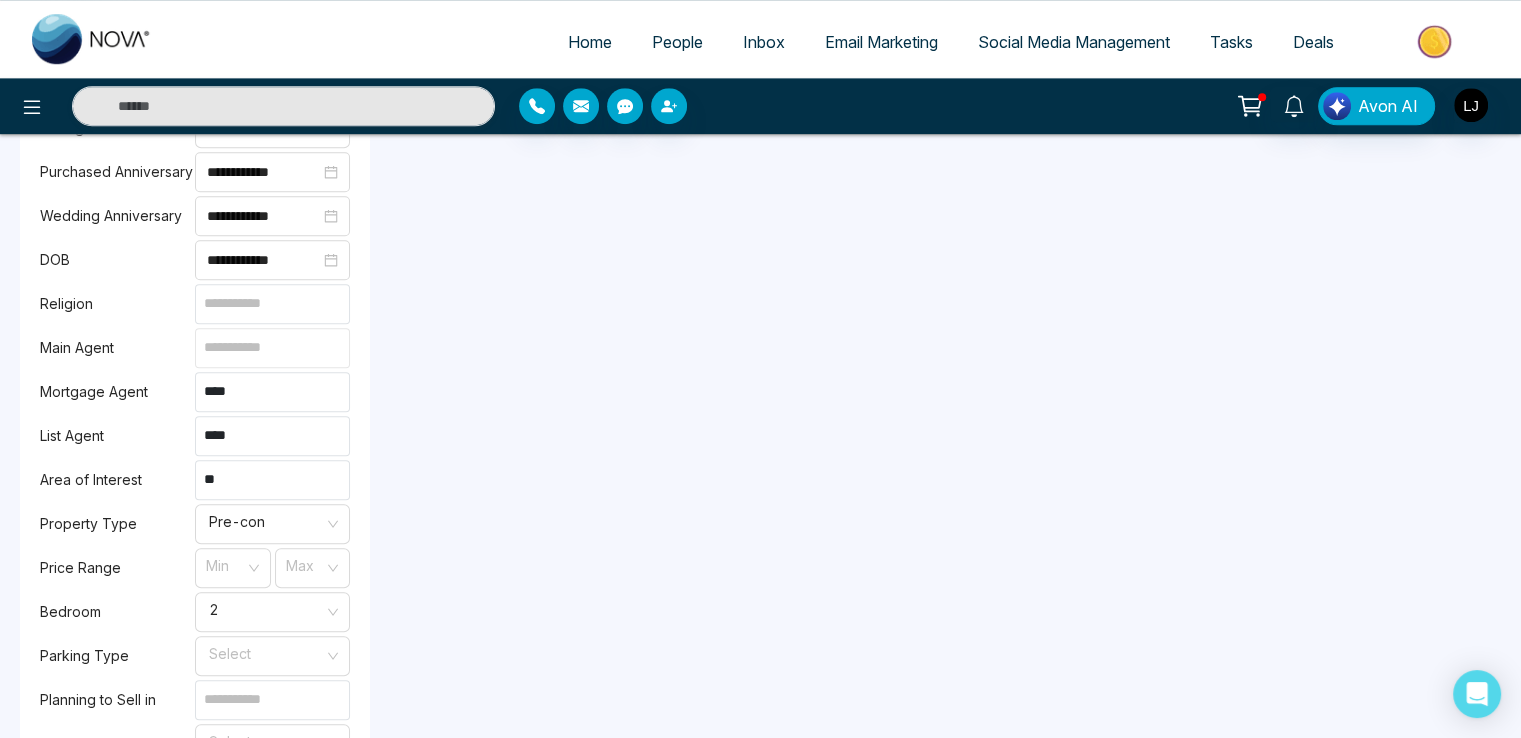 type on "****" 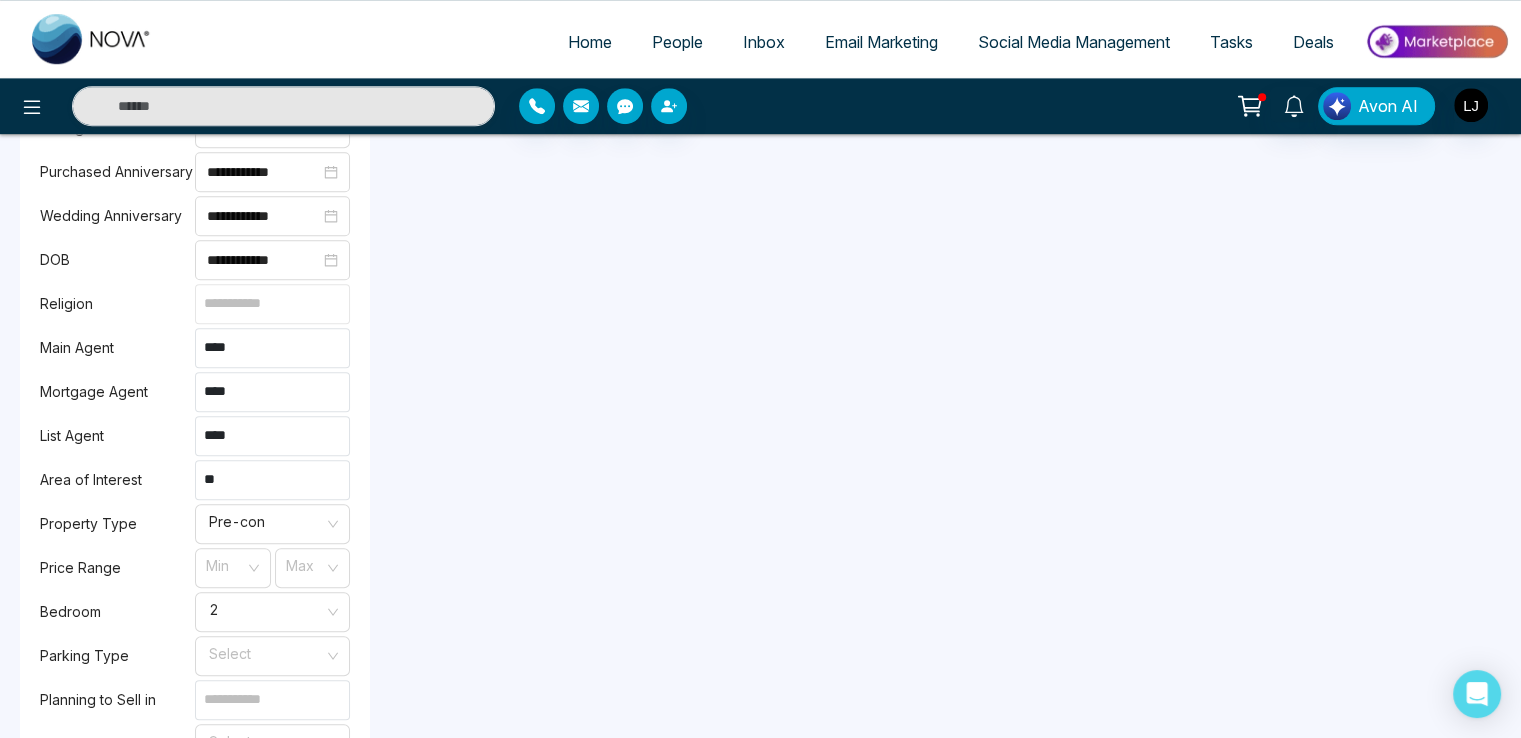 click at bounding box center (272, 304) 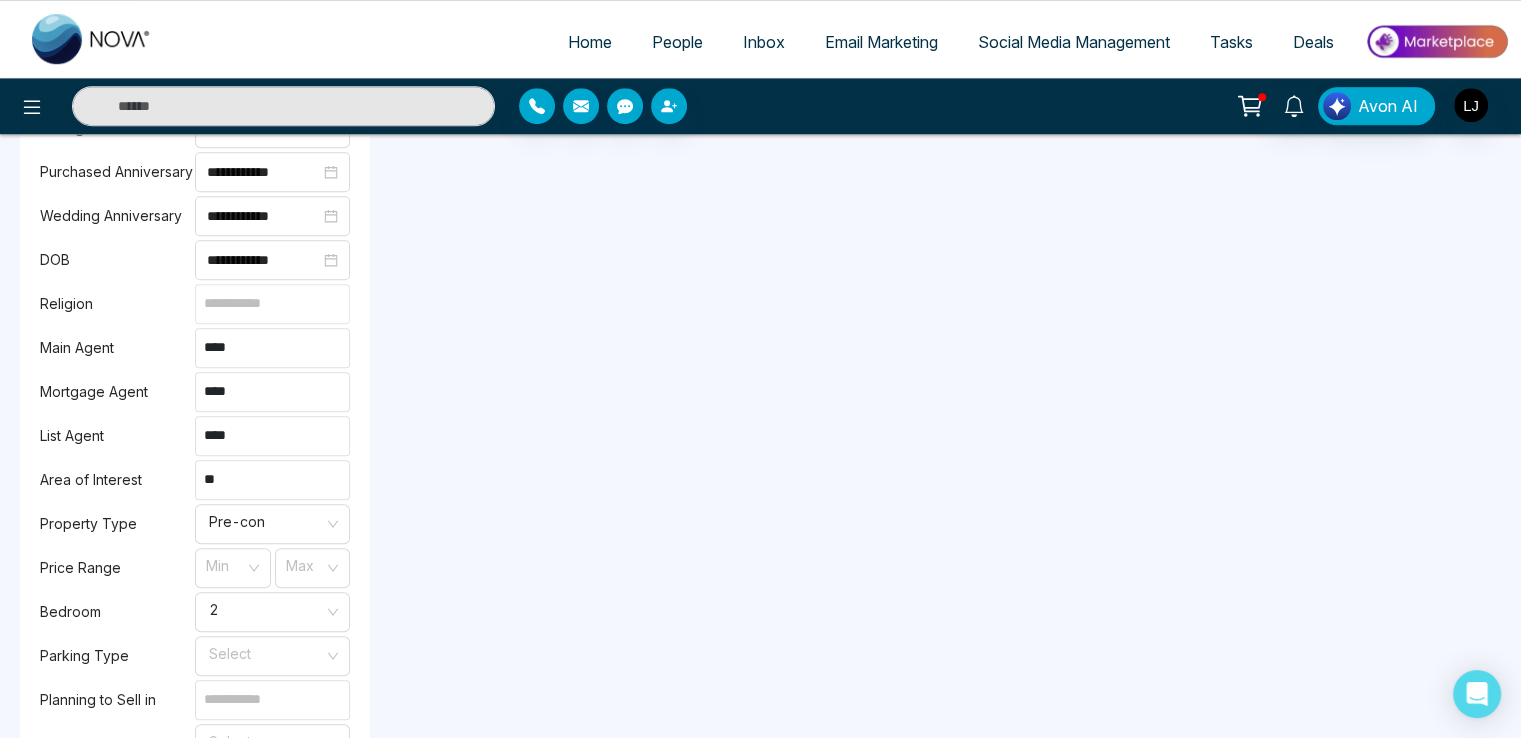 type on "****" 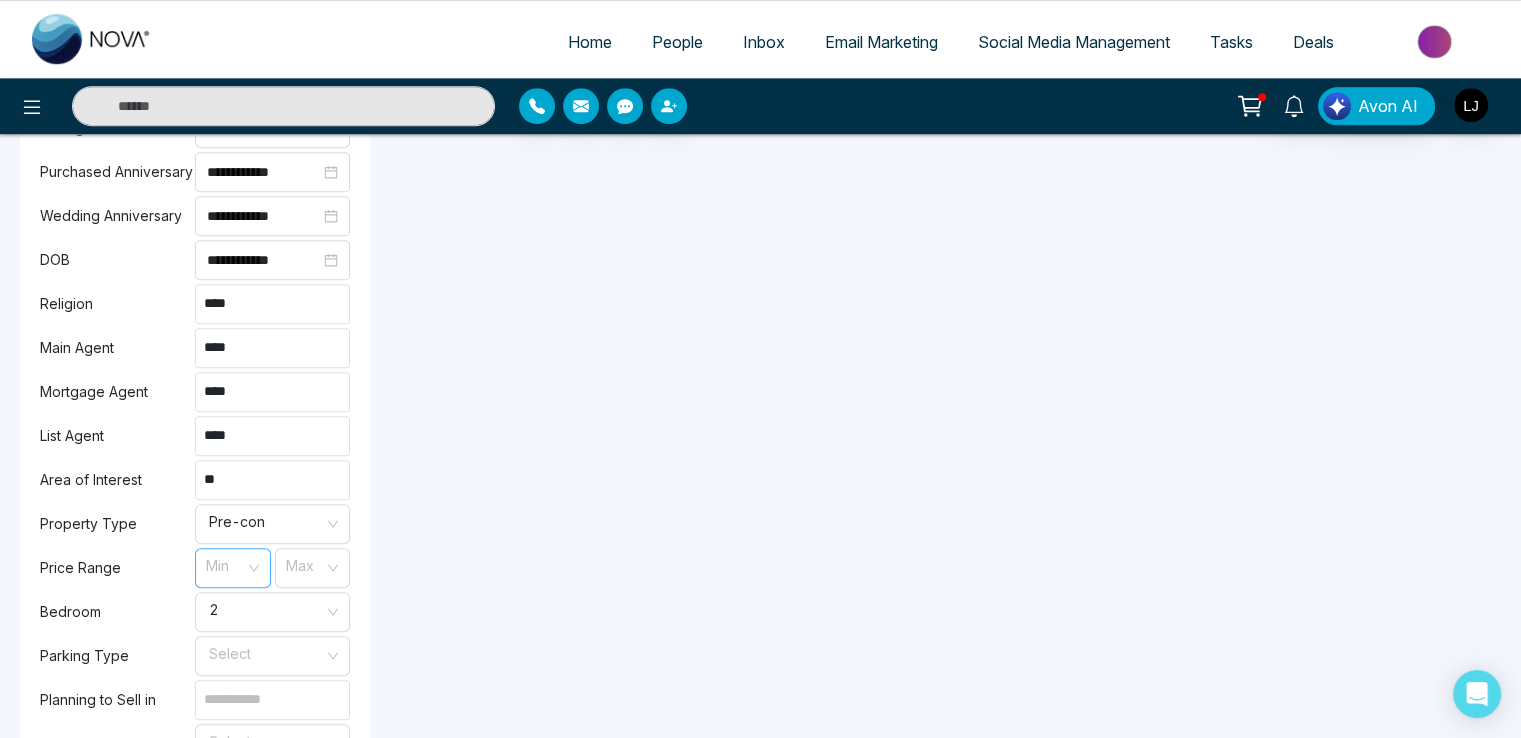 click at bounding box center (226, 564) 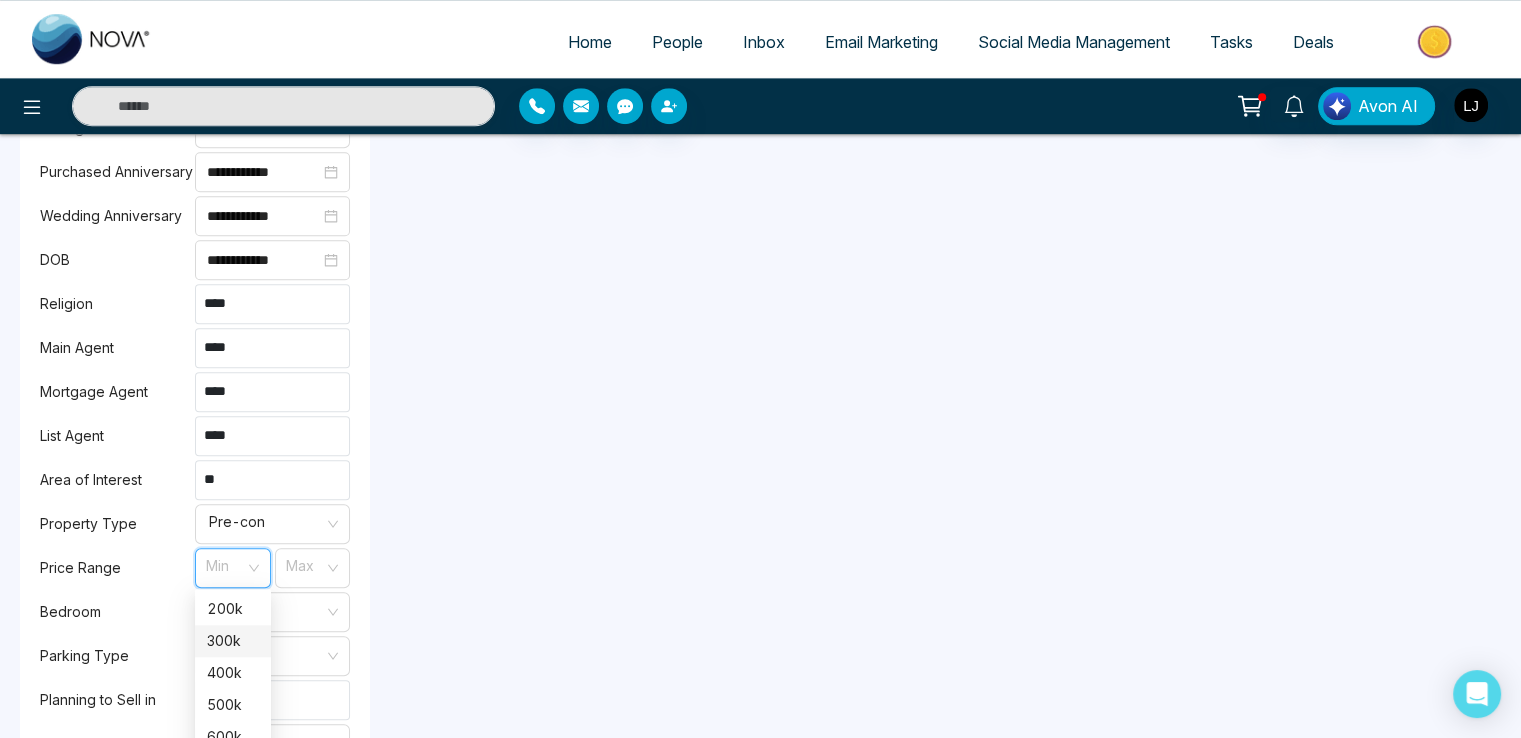 click on "300k" at bounding box center [233, 641] 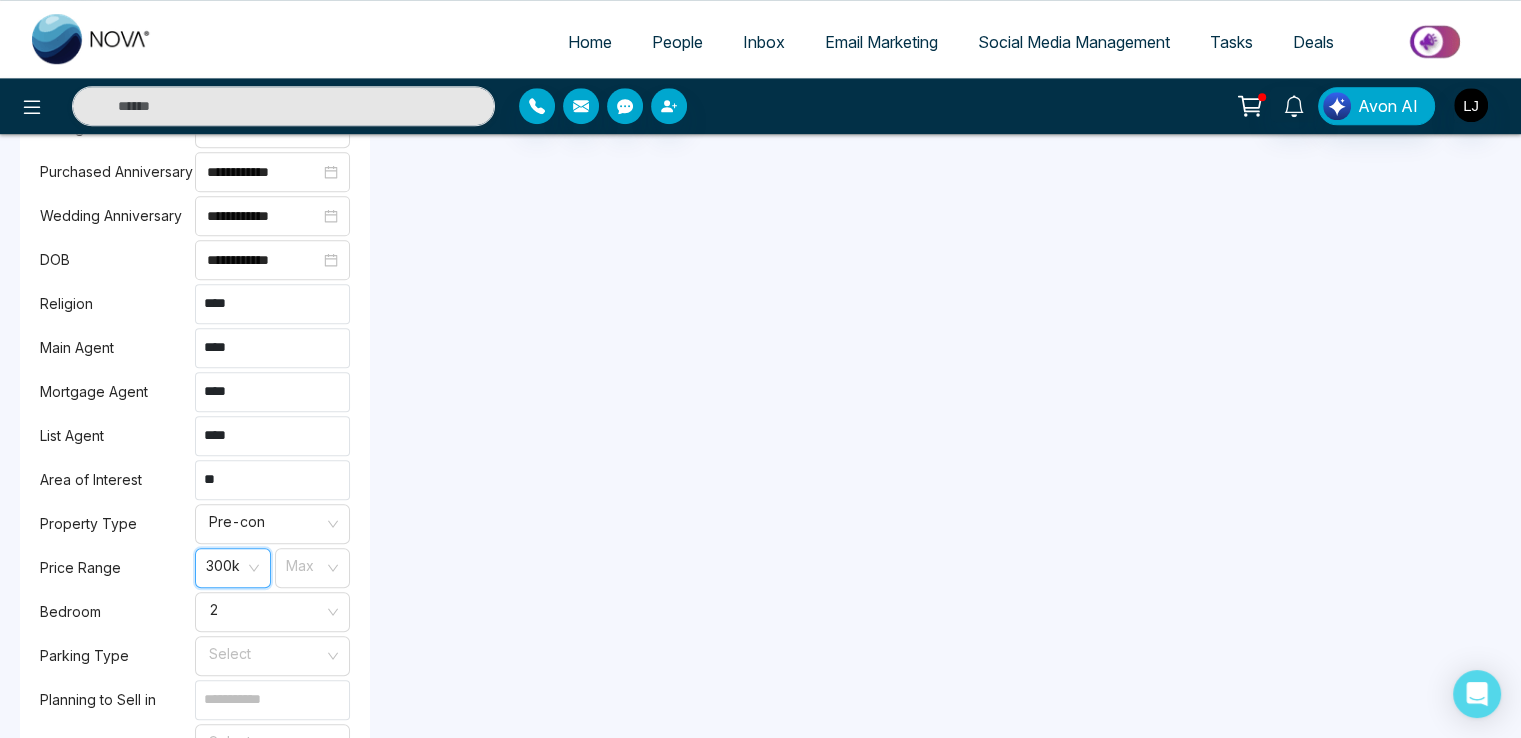 click on "300k 300k Max" at bounding box center [272, 568] 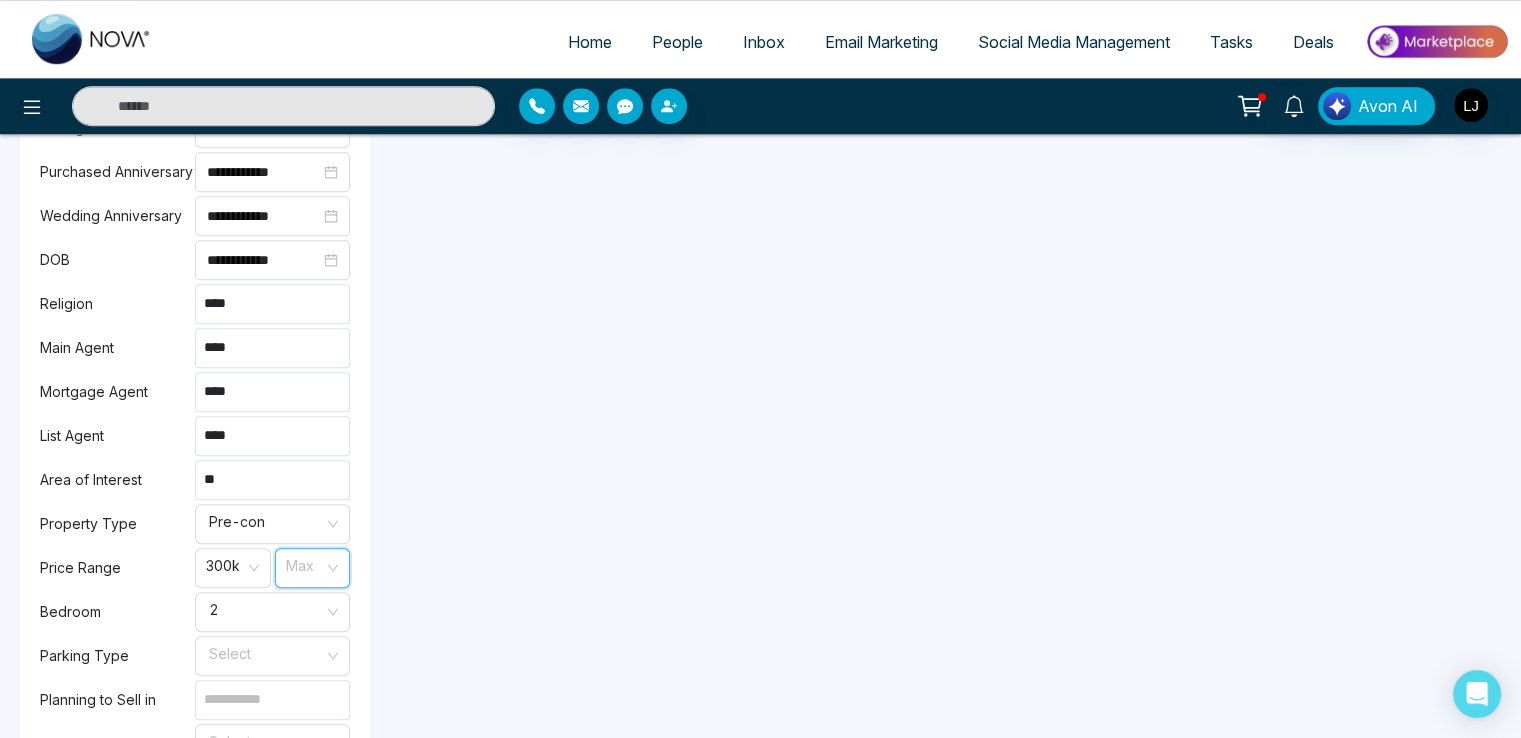 click at bounding box center [306, 564] 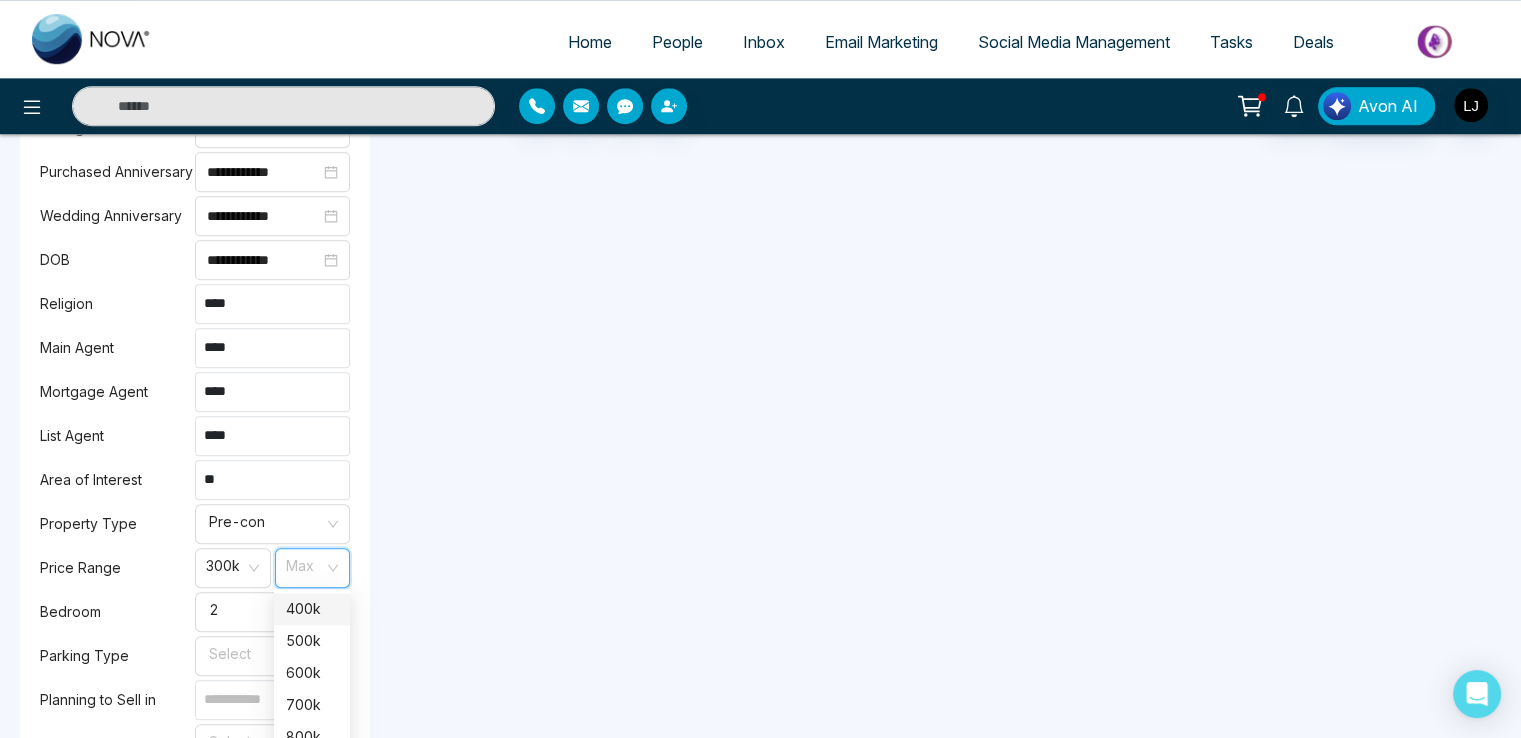 click on "400k" at bounding box center [312, 609] 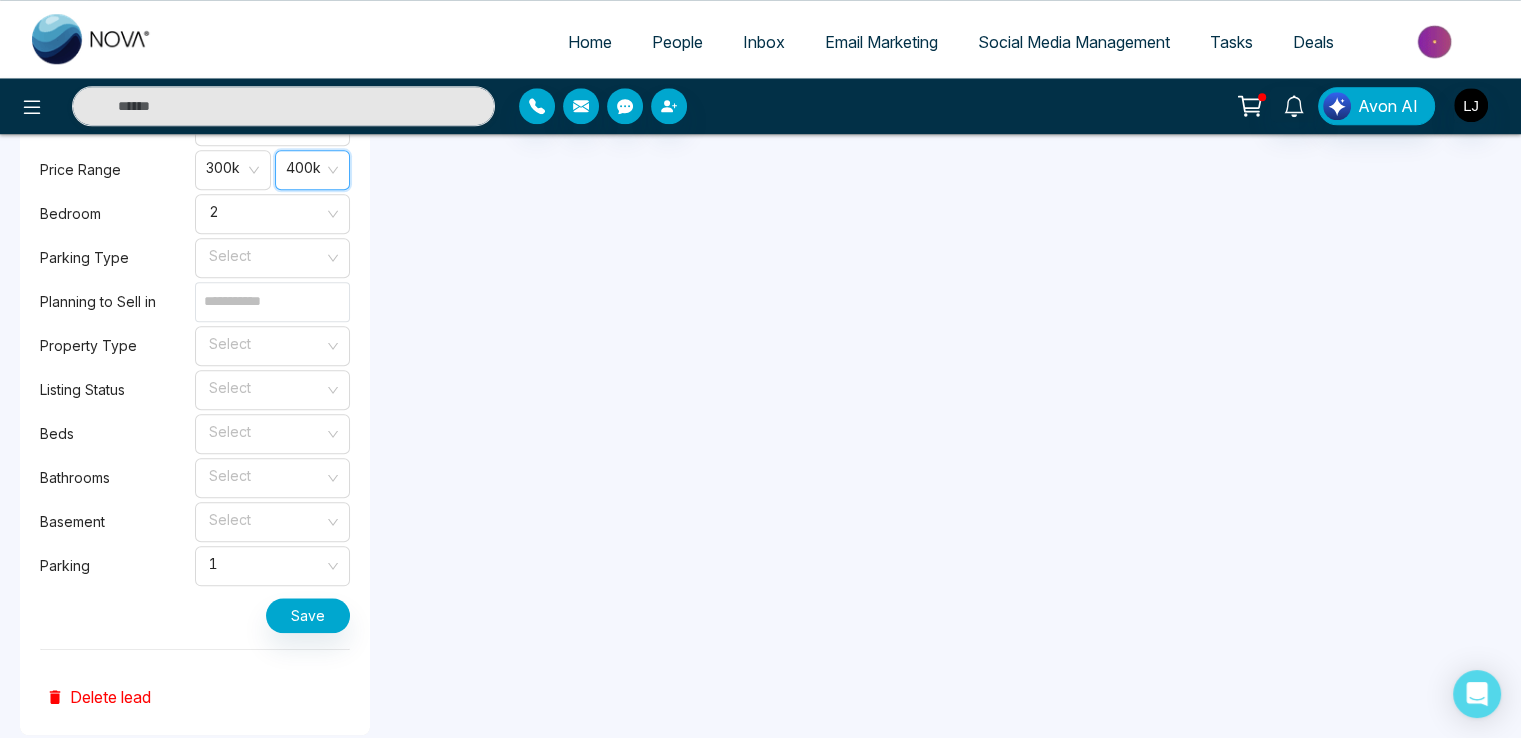 scroll, scrollTop: 2019, scrollLeft: 0, axis: vertical 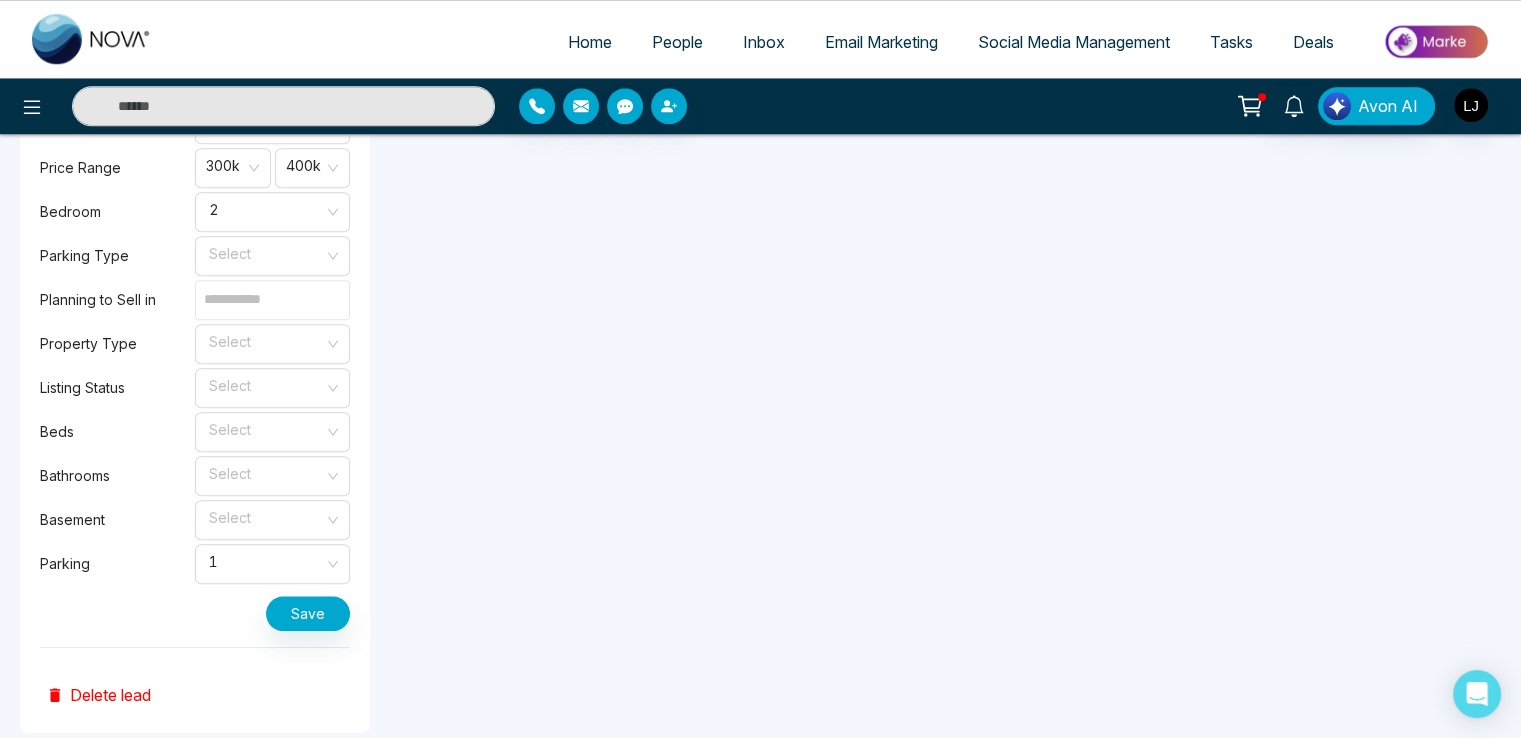 click at bounding box center (272, 300) 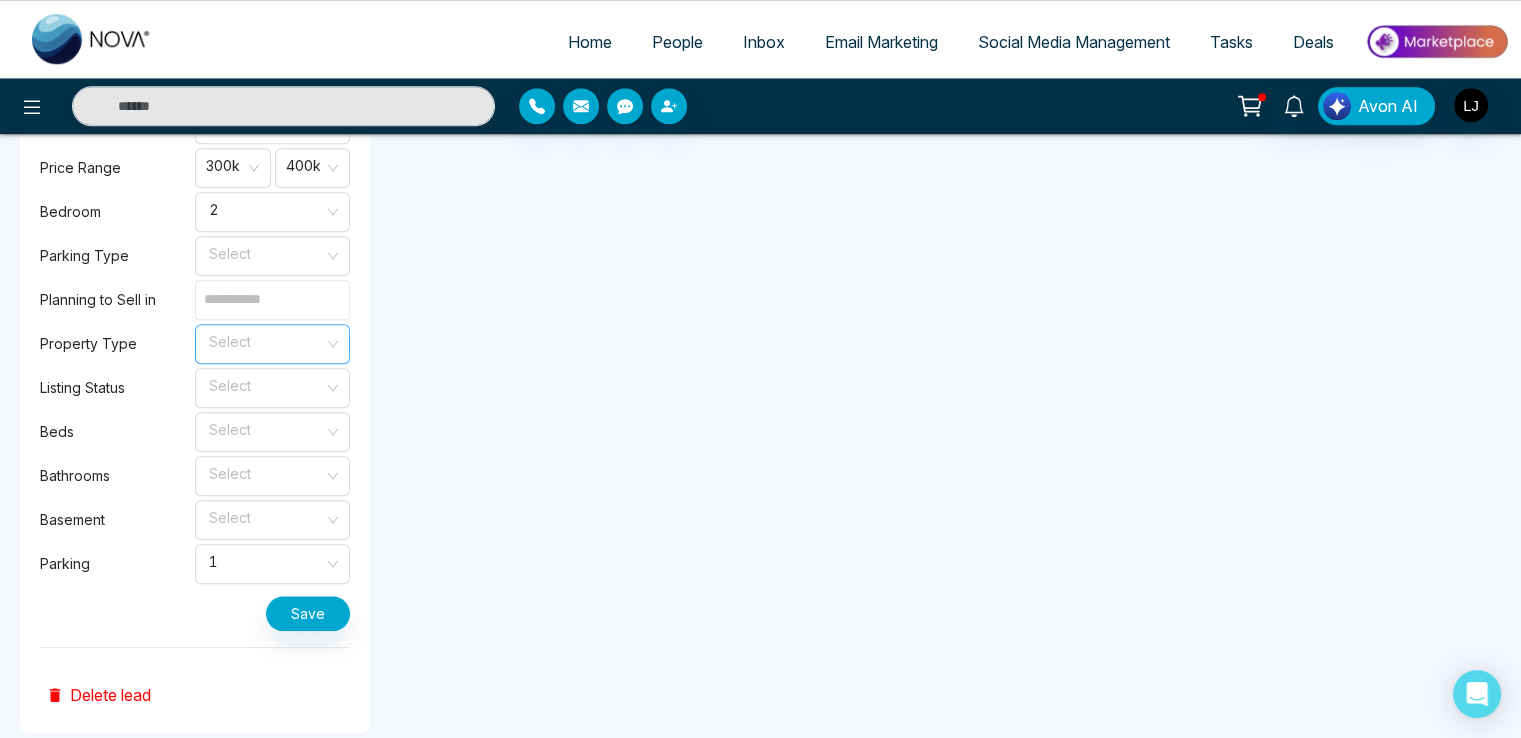 type on "***" 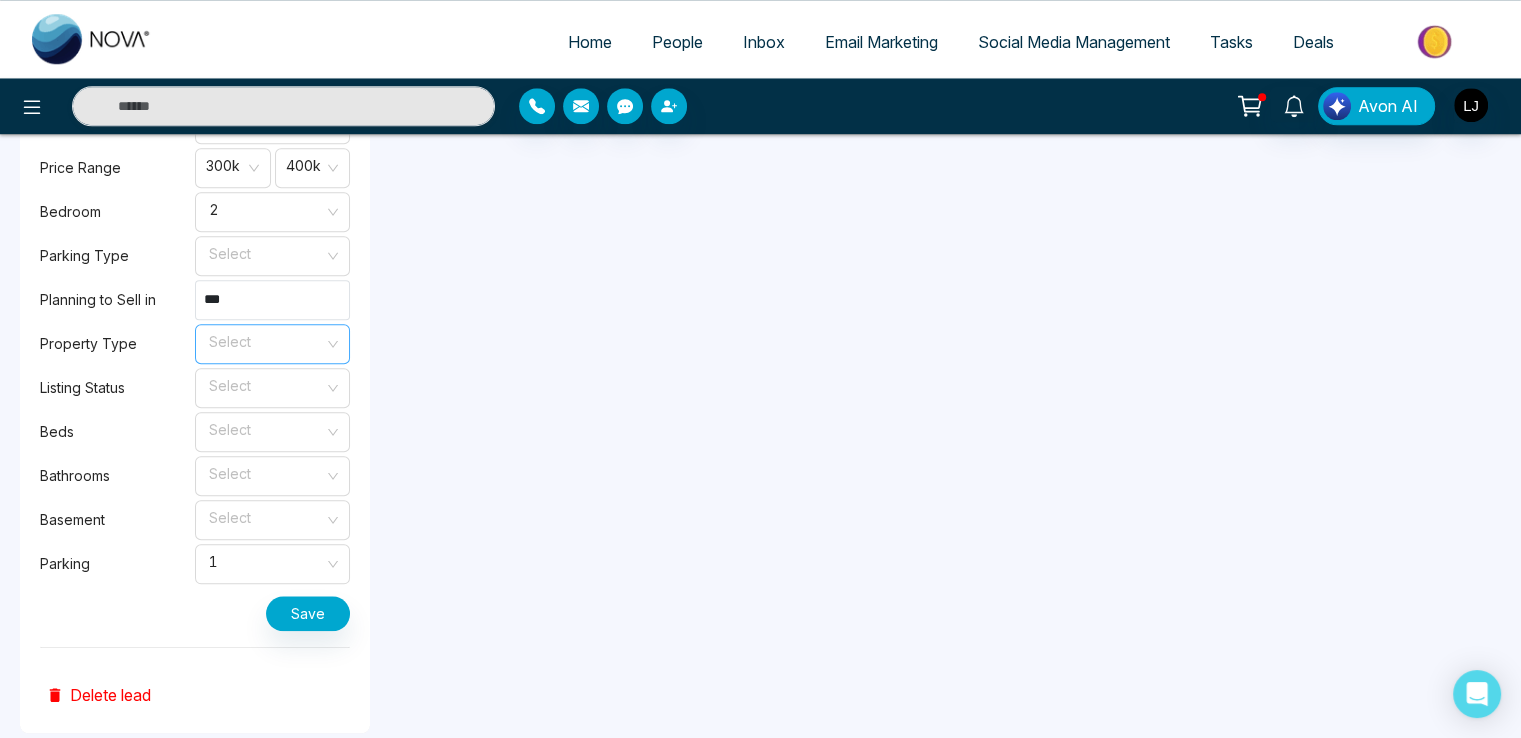 click at bounding box center [265, 340] 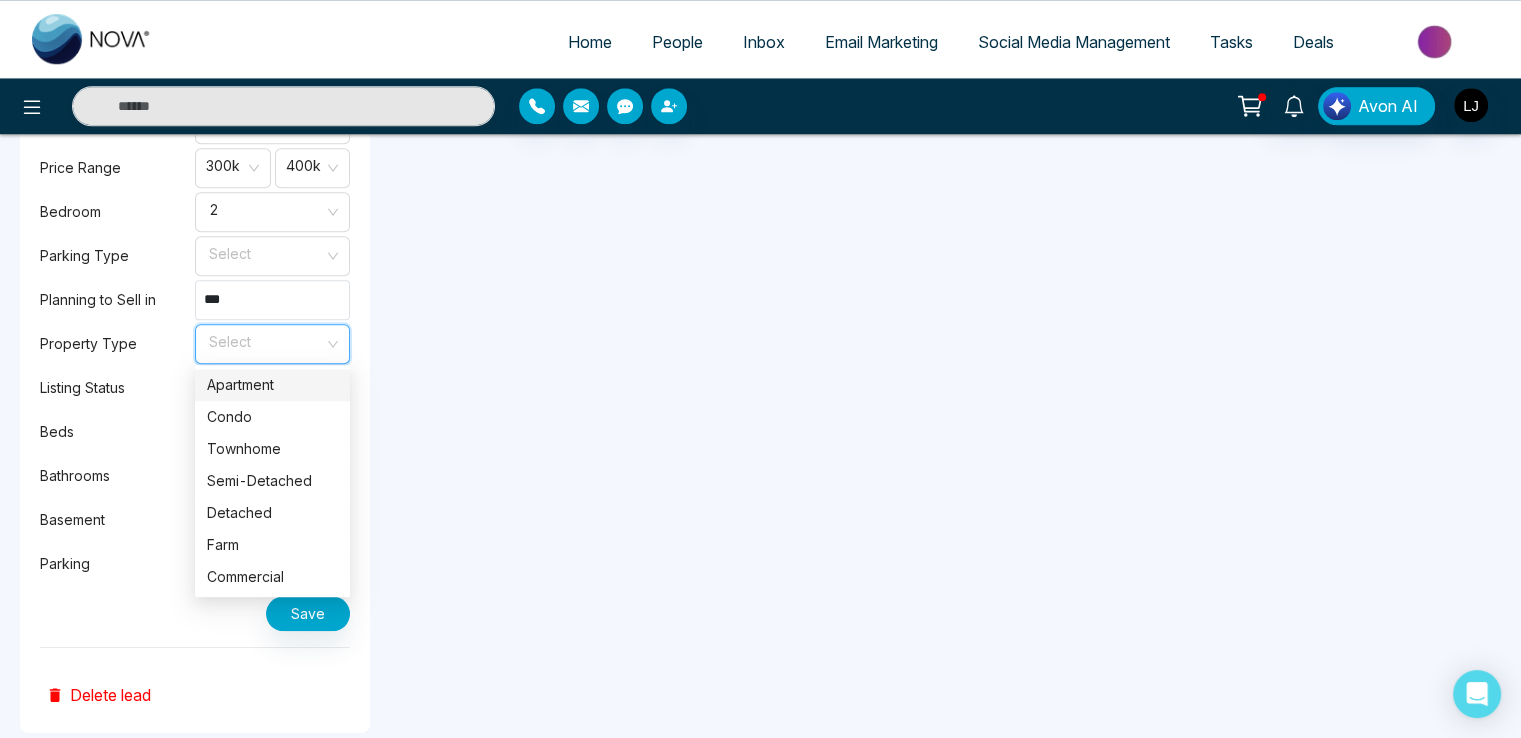 click on "Apartment" at bounding box center [272, 385] 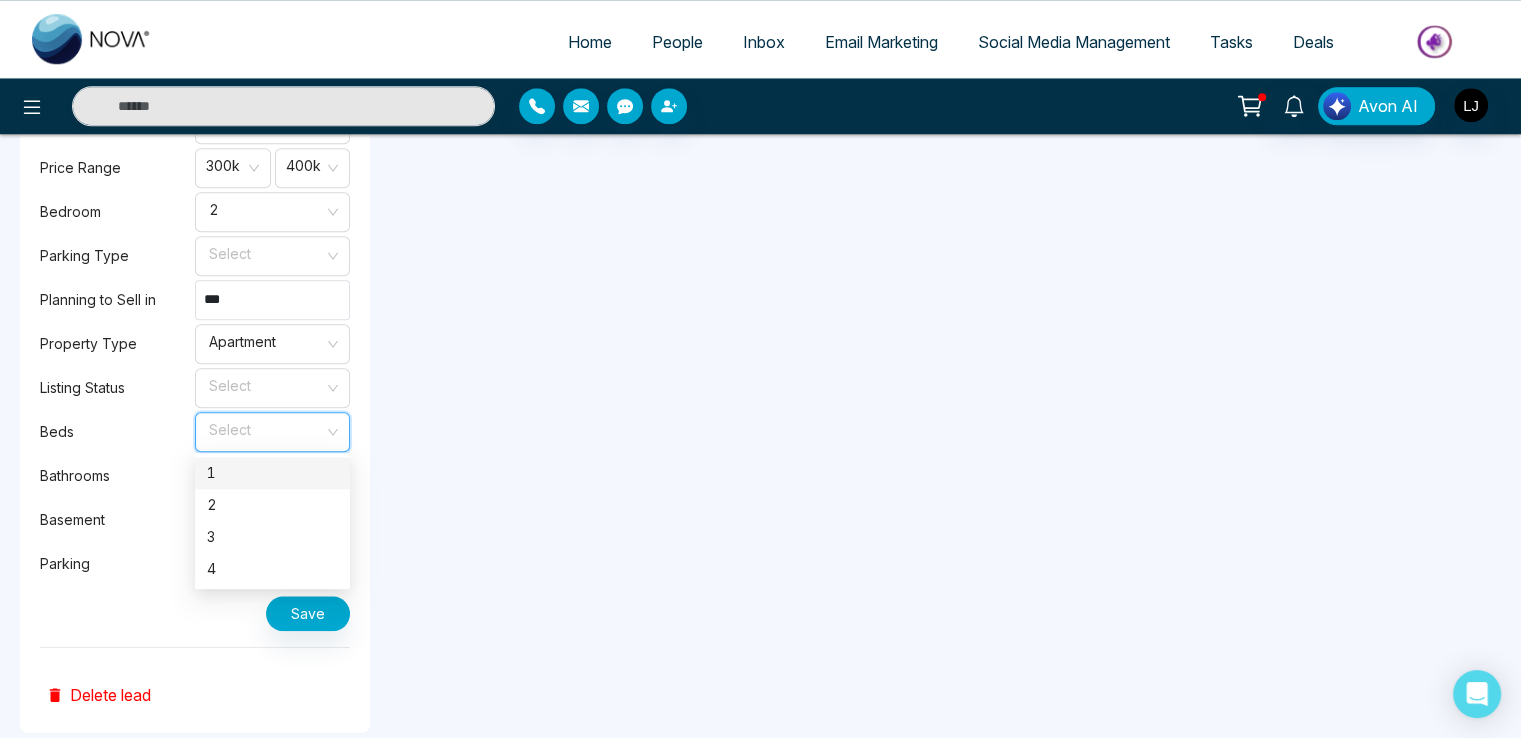 click at bounding box center [265, 428] 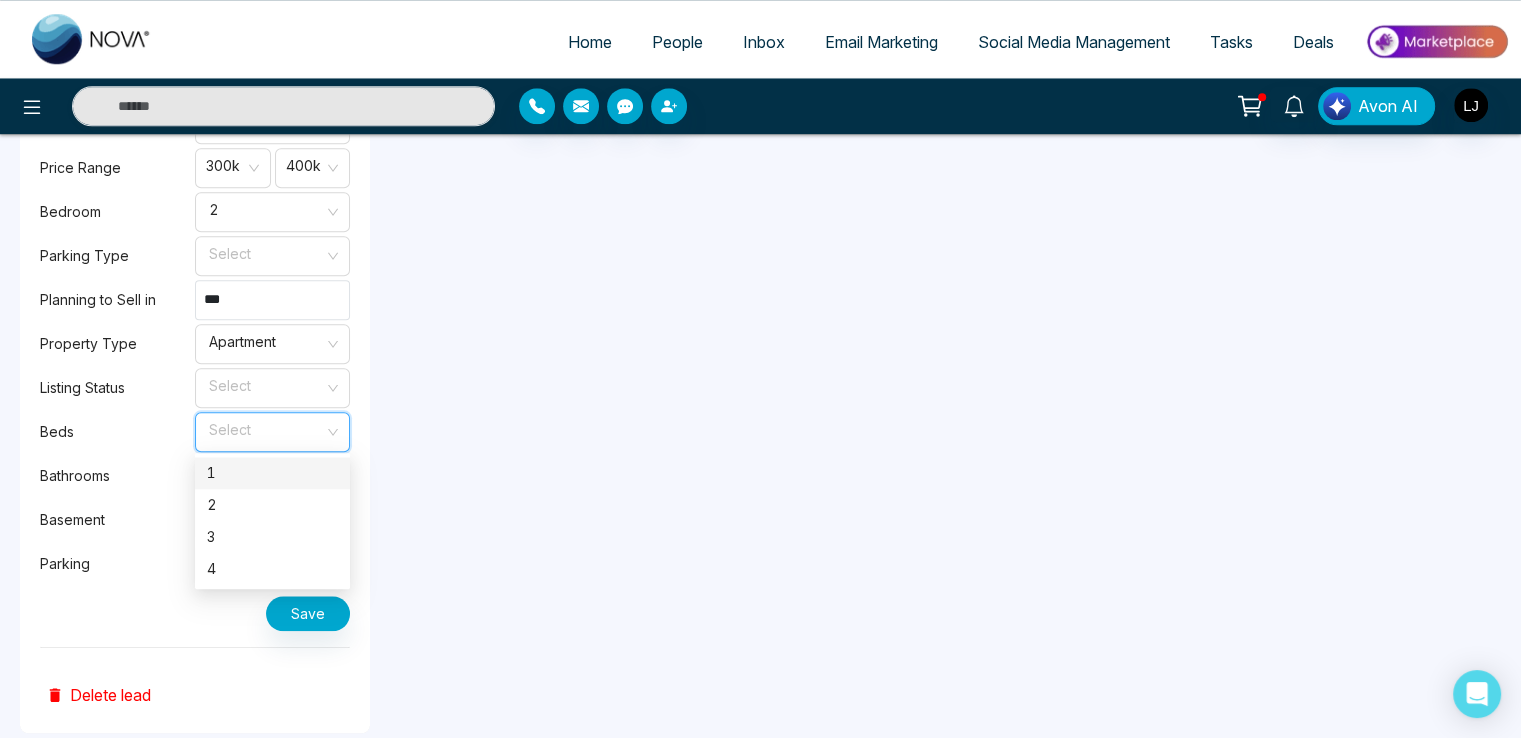 click on "1" at bounding box center [272, 473] 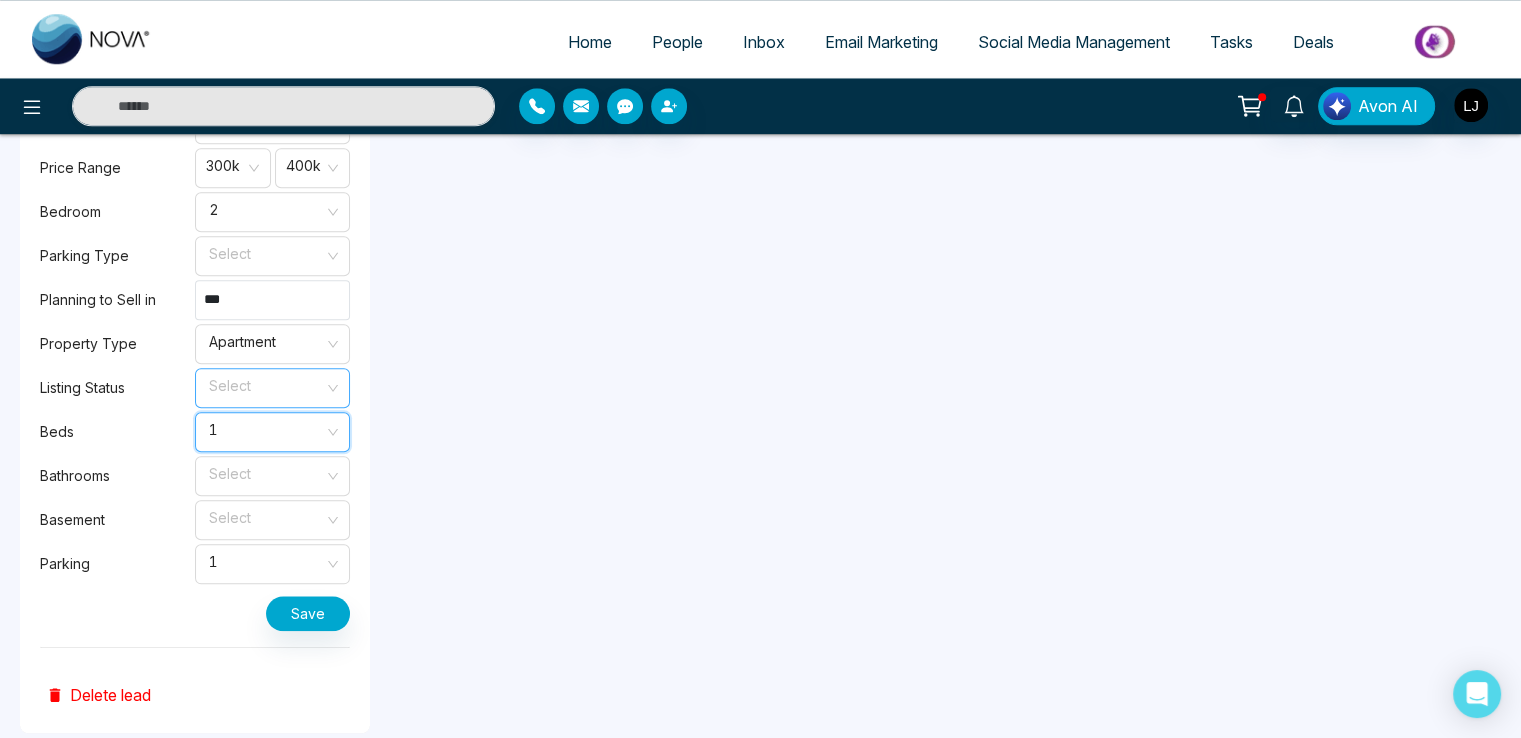 click at bounding box center (265, 384) 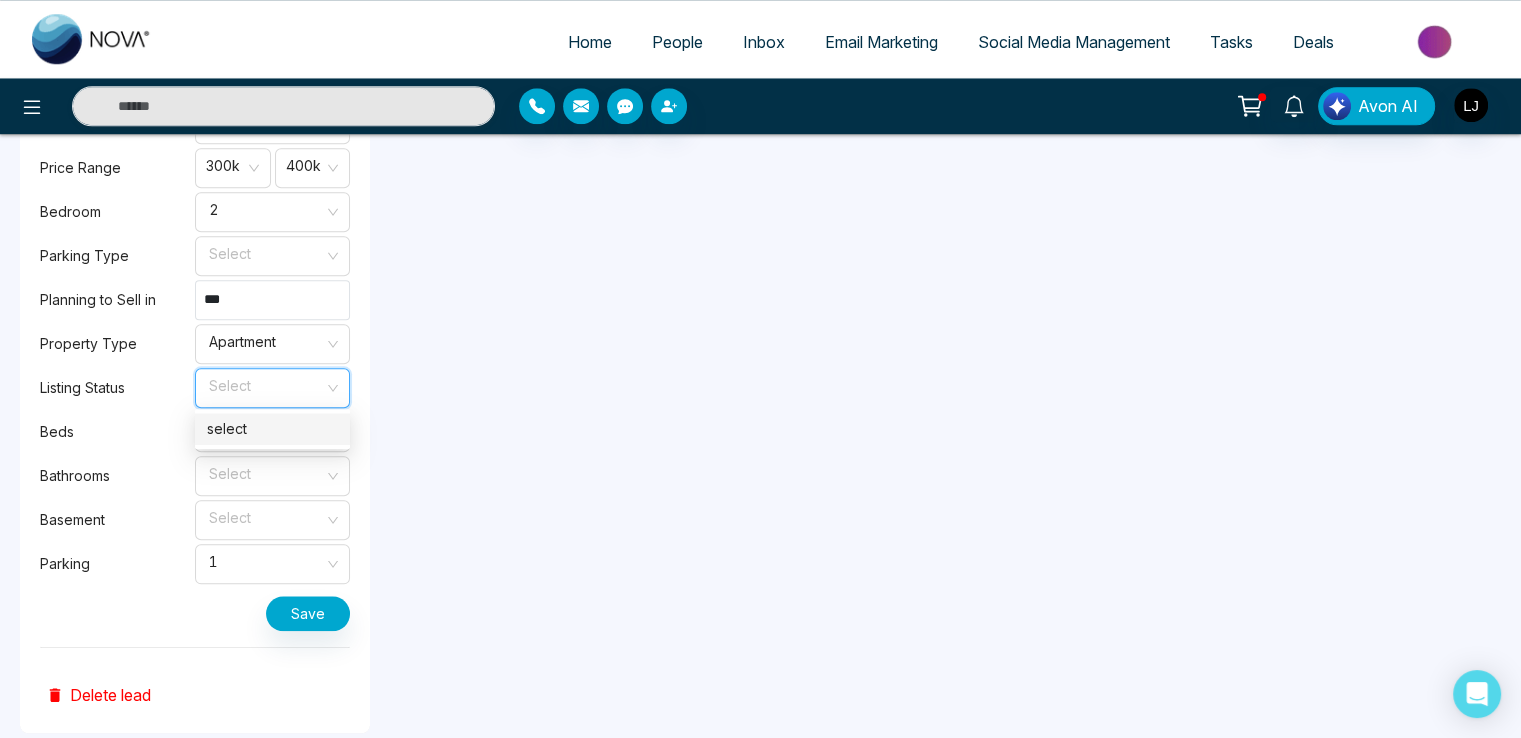 click on "select" at bounding box center (272, 429) 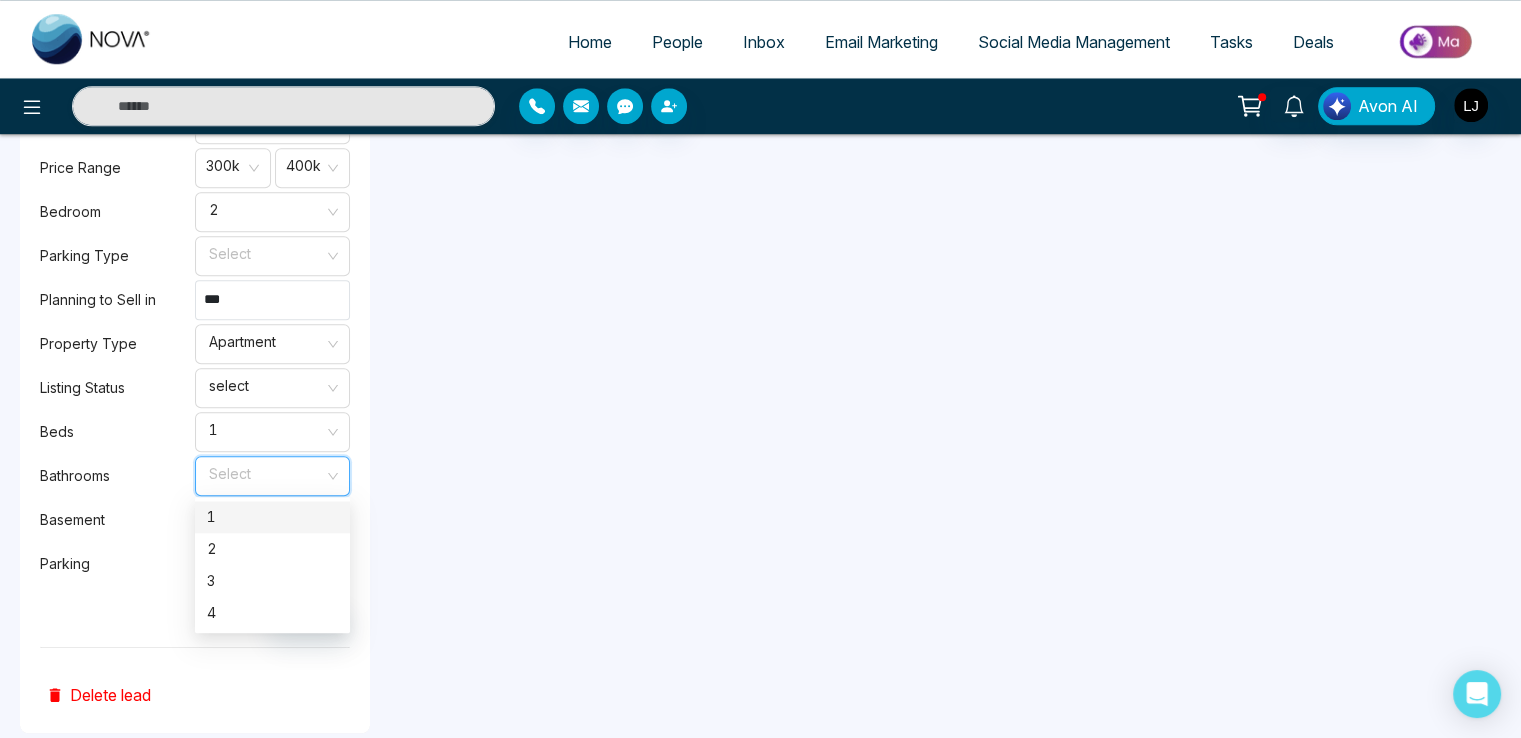 click at bounding box center (265, 472) 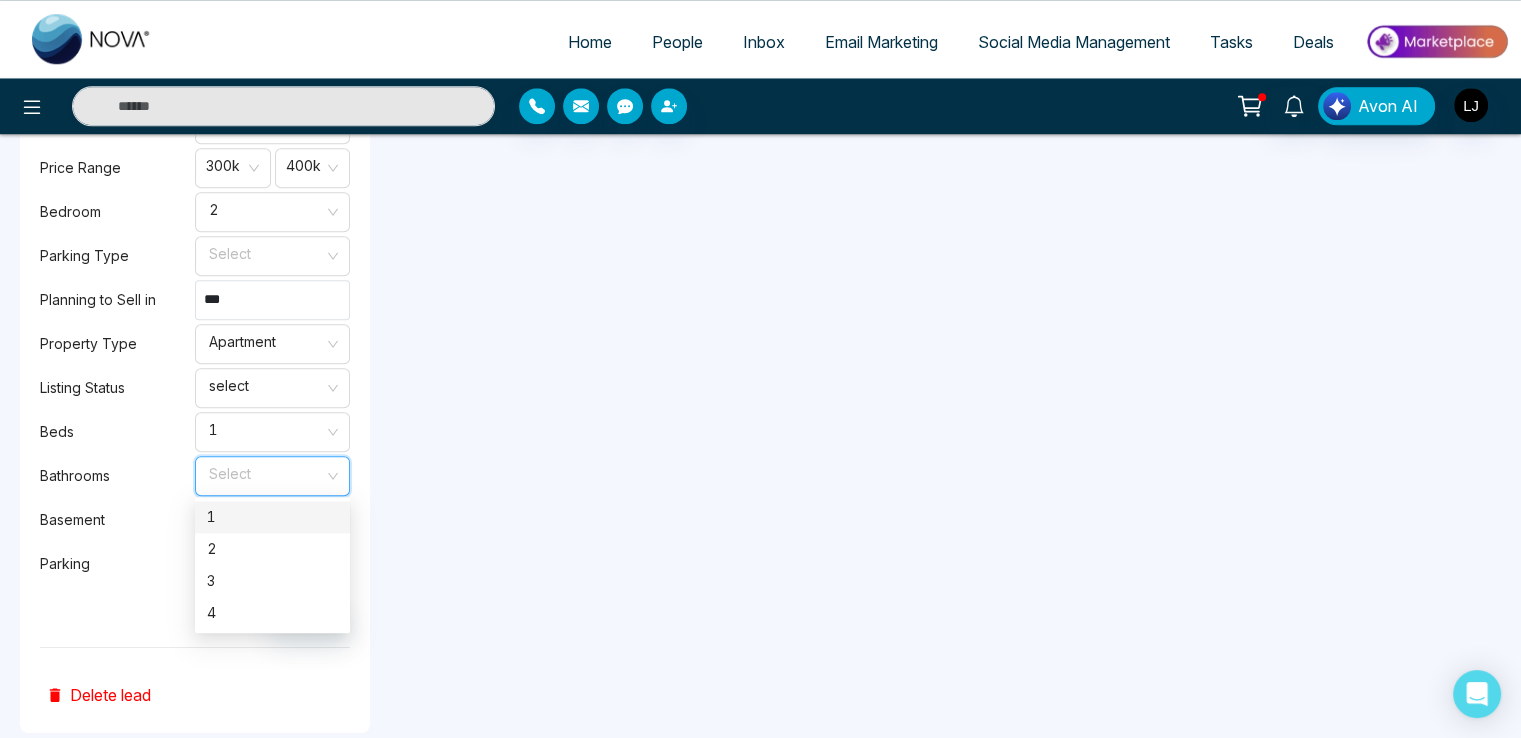 click on "1" at bounding box center (272, 517) 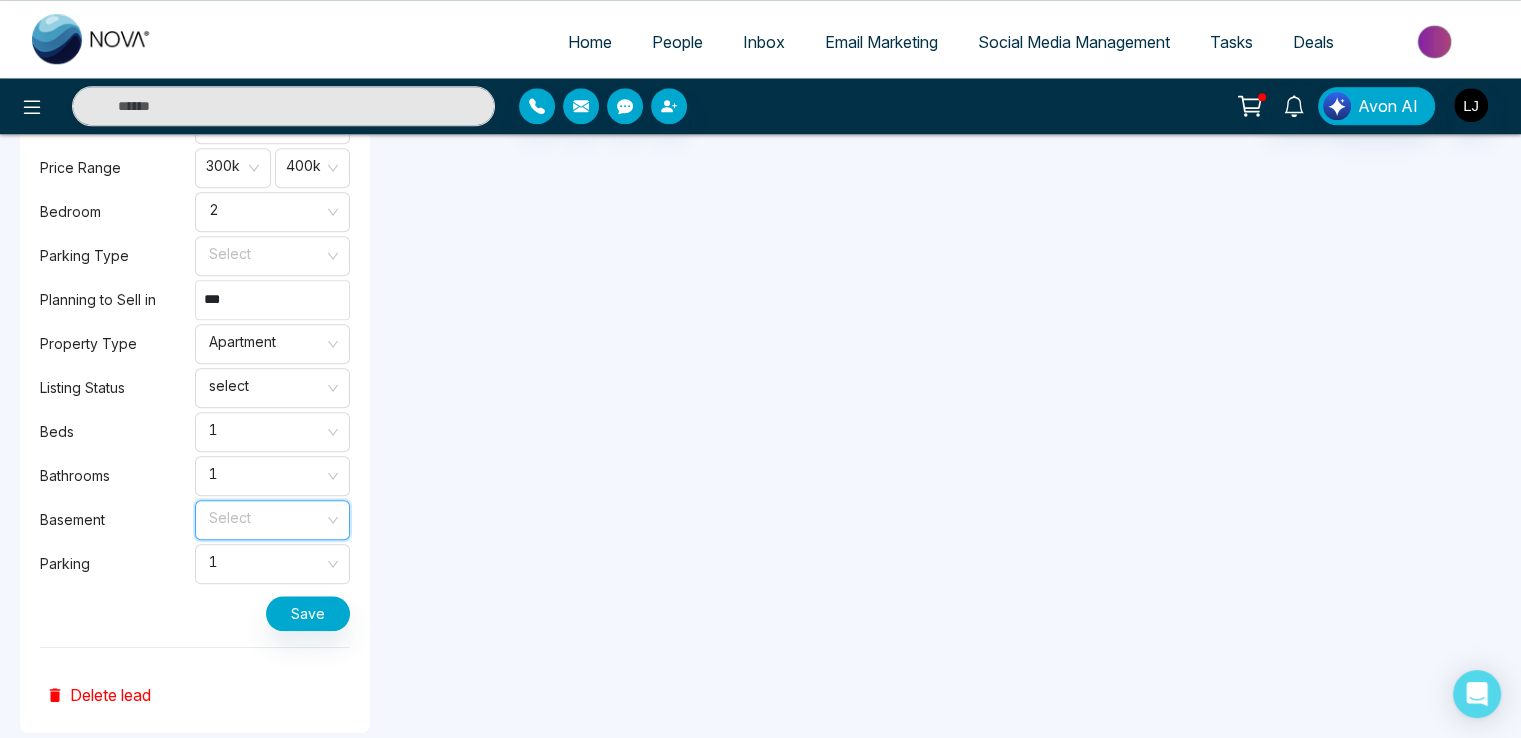 click at bounding box center [265, 516] 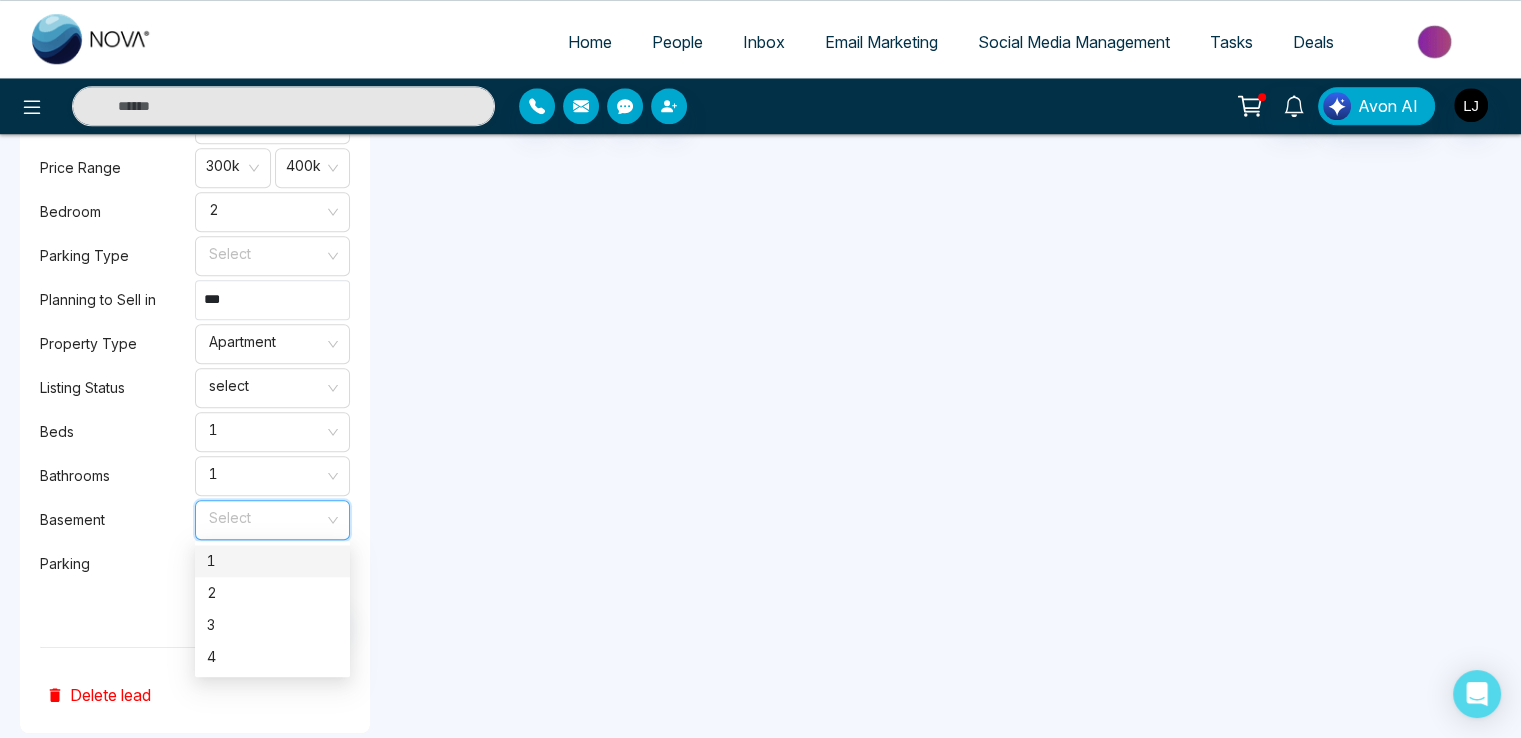 click on "1" at bounding box center (272, 561) 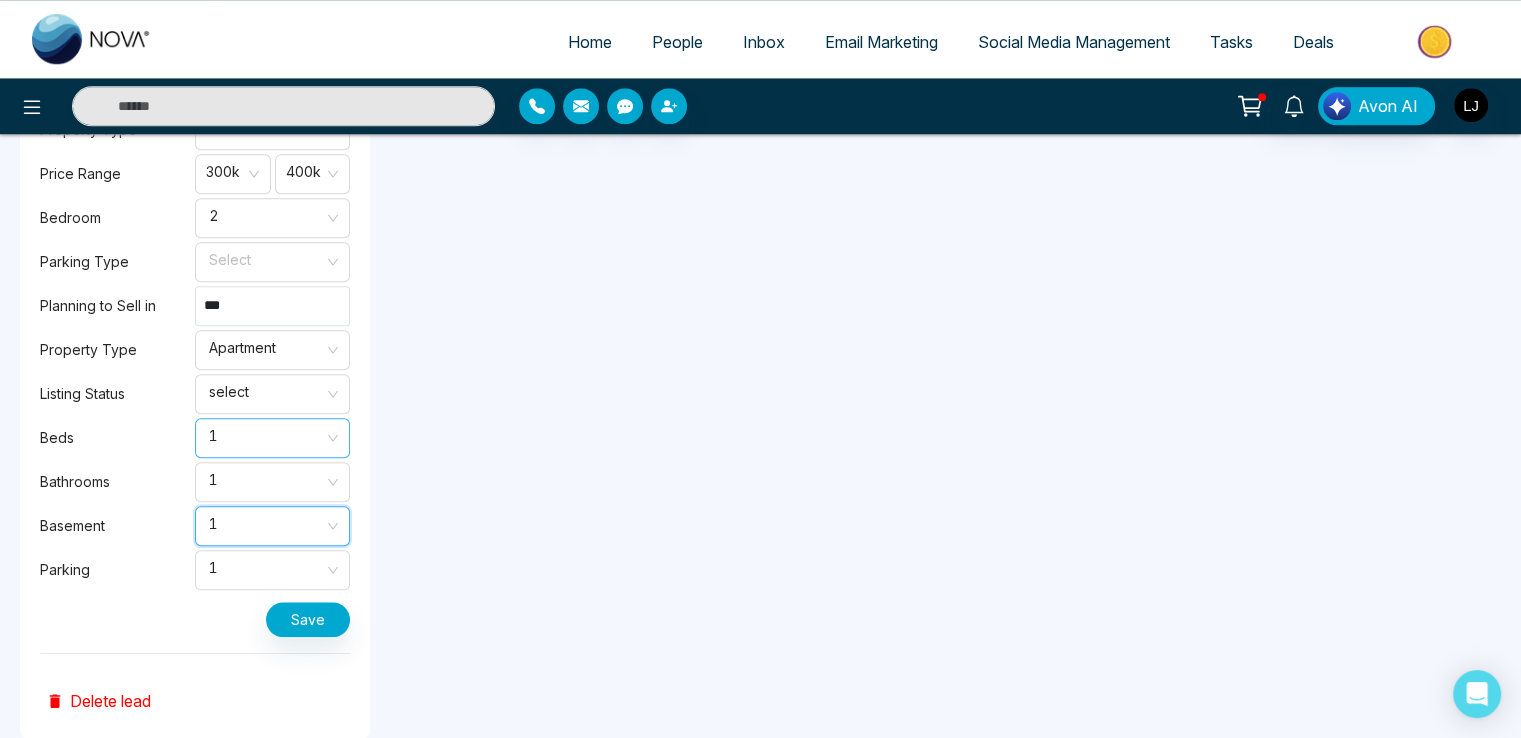 scroll, scrollTop: 1719, scrollLeft: 0, axis: vertical 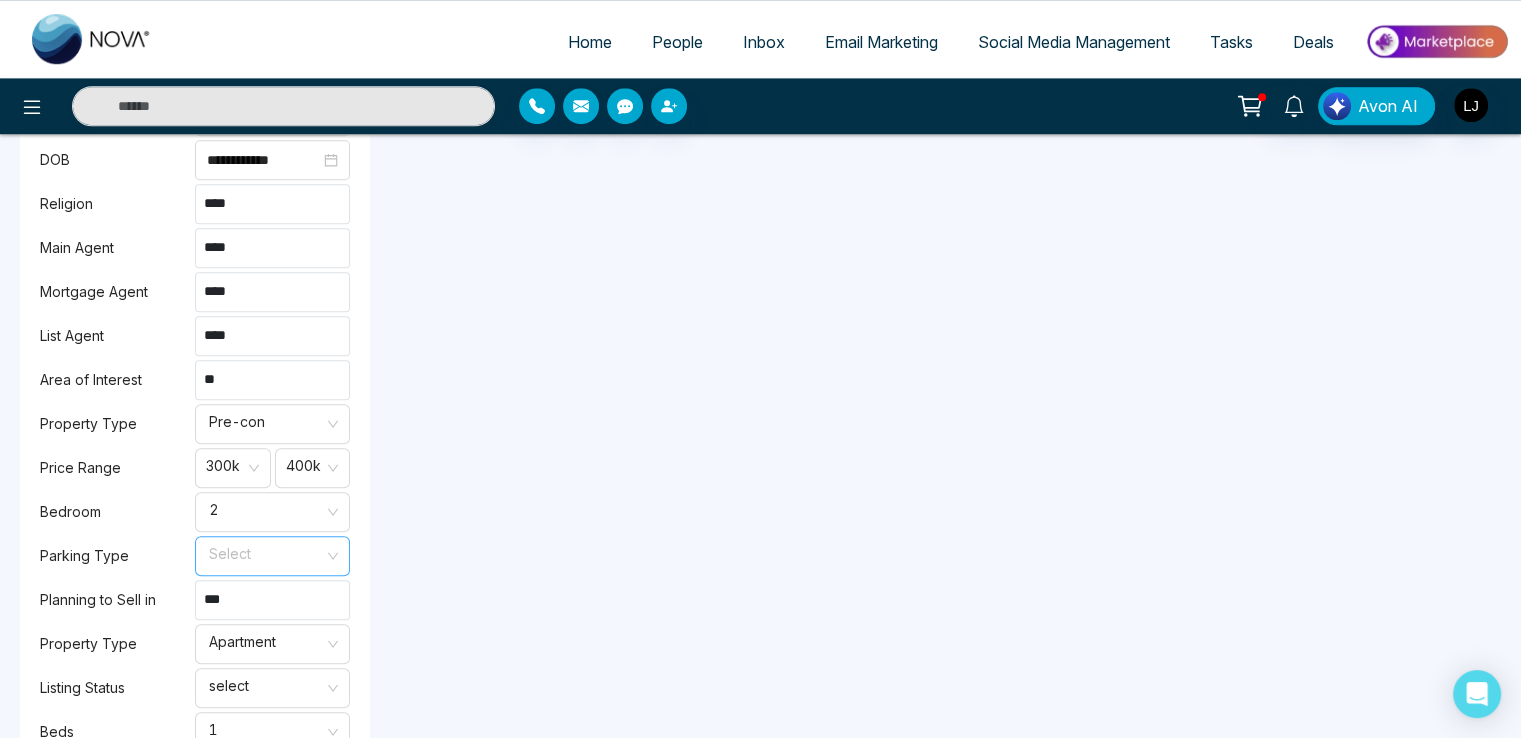 click at bounding box center [265, 552] 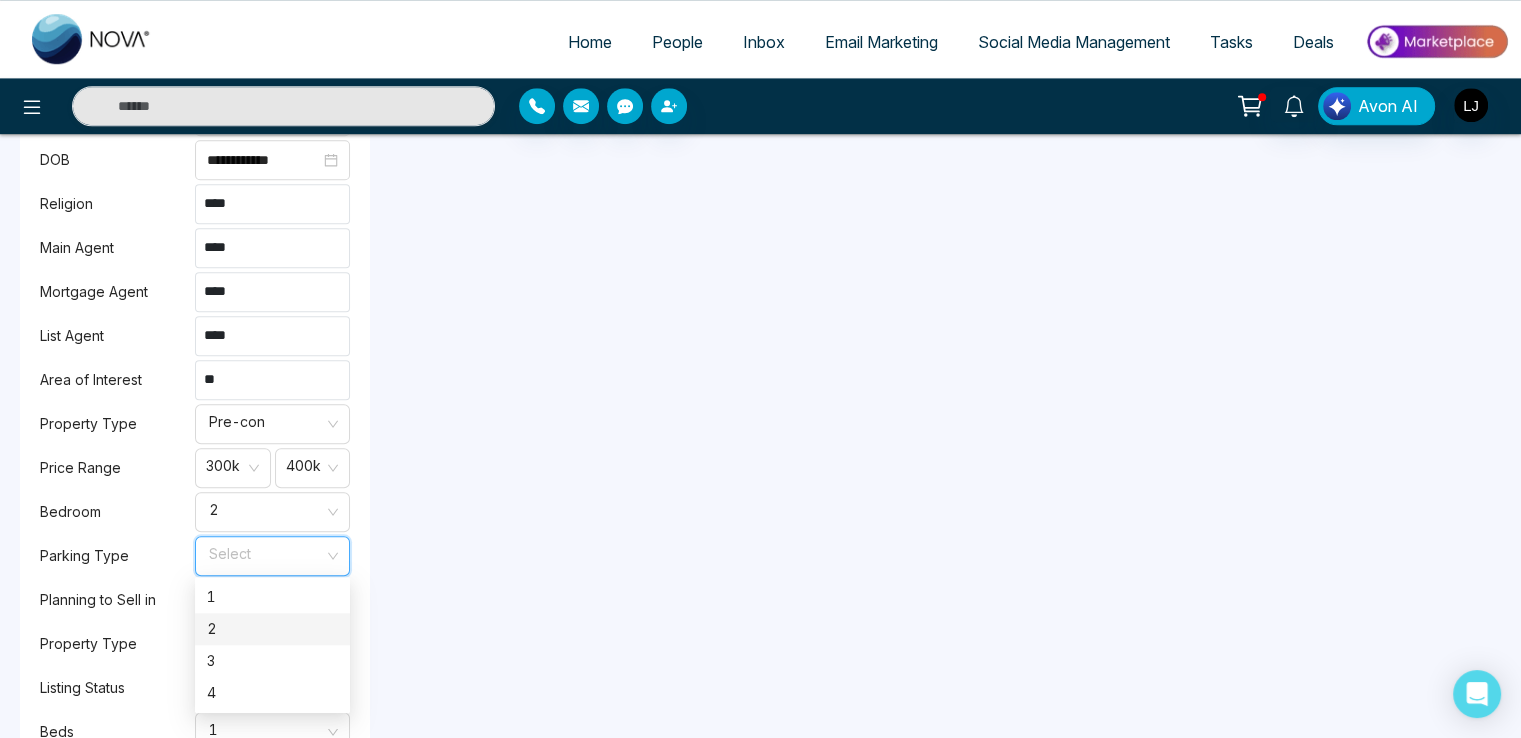 click on "2" at bounding box center [272, 629] 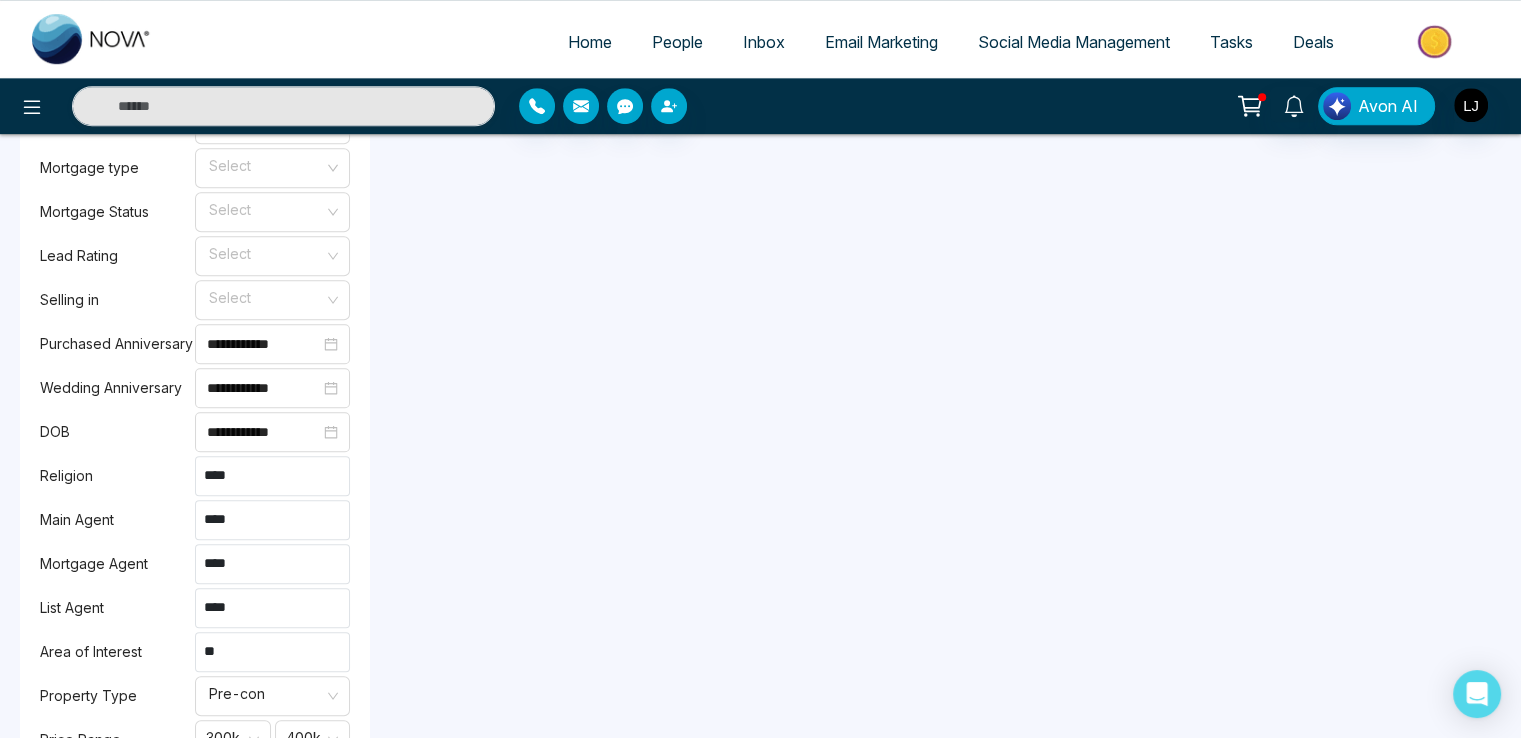 scroll, scrollTop: 1319, scrollLeft: 0, axis: vertical 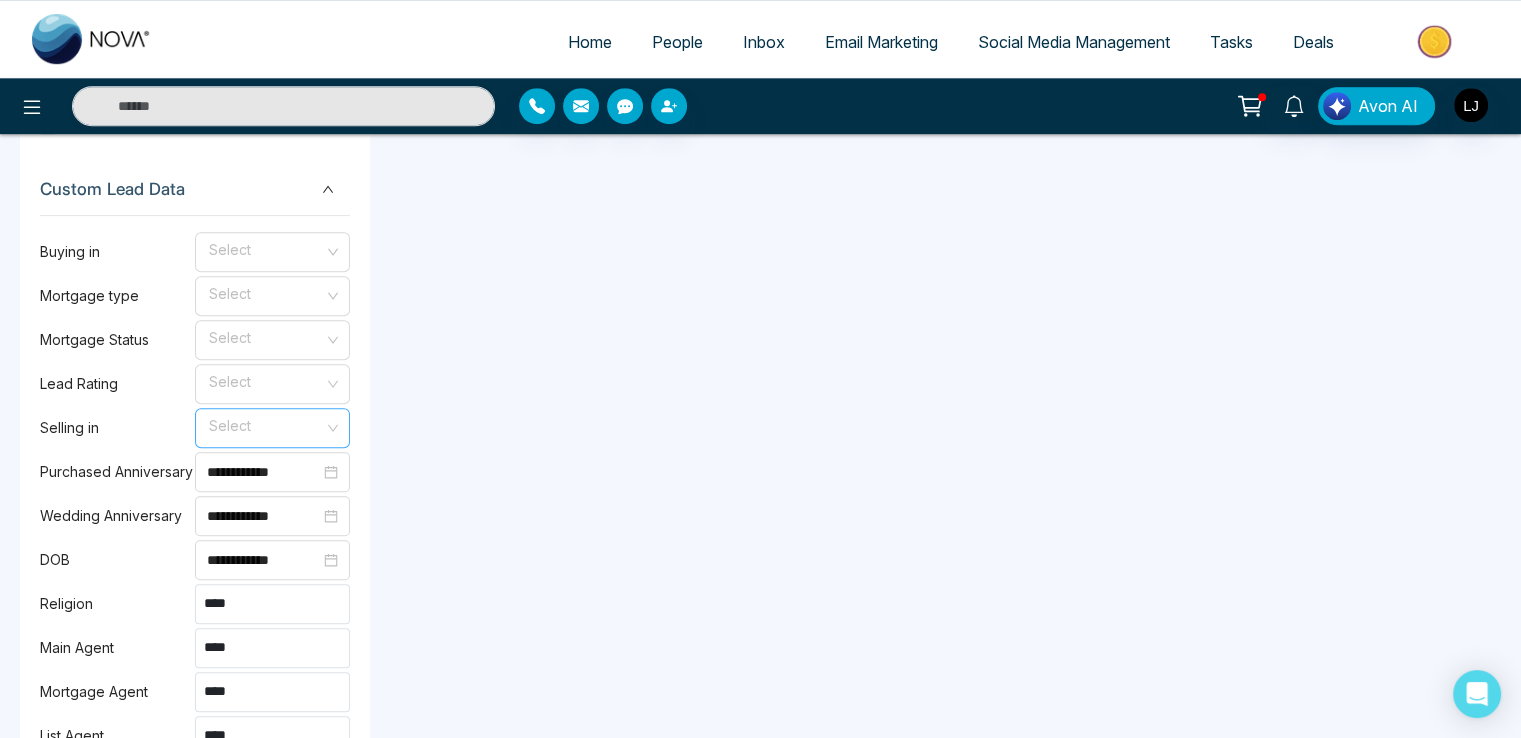 click at bounding box center (265, 424) 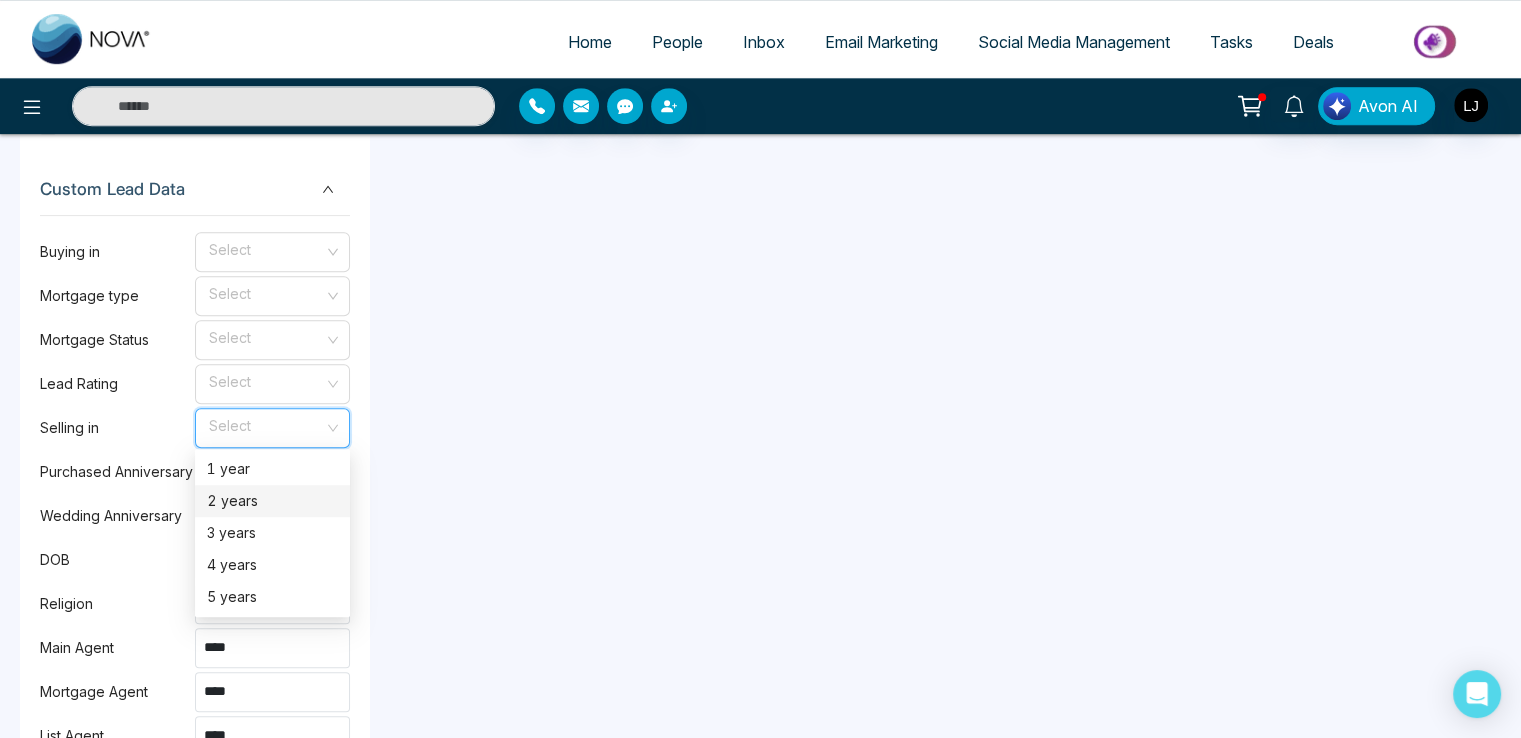 click on "2 years" at bounding box center (272, 501) 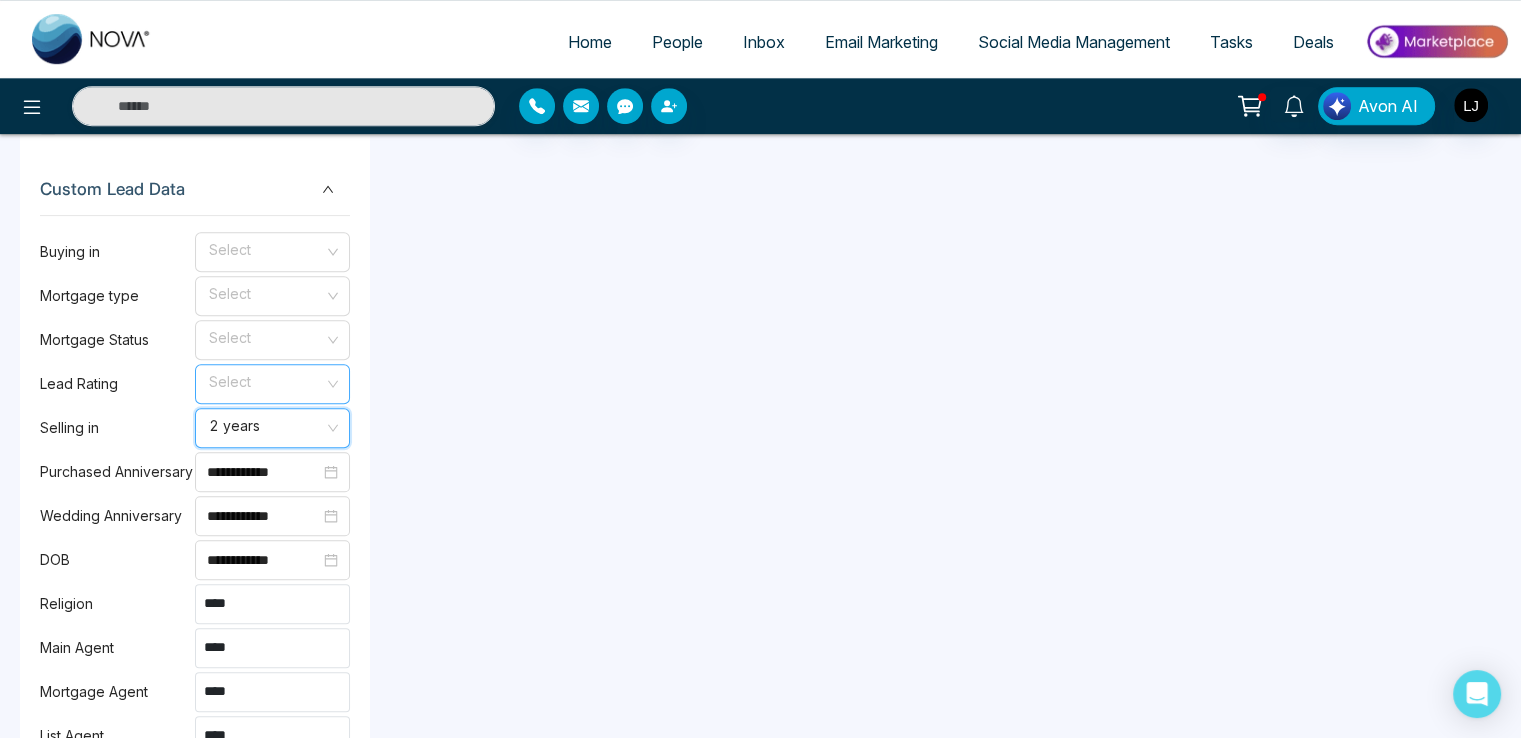 click at bounding box center (265, 380) 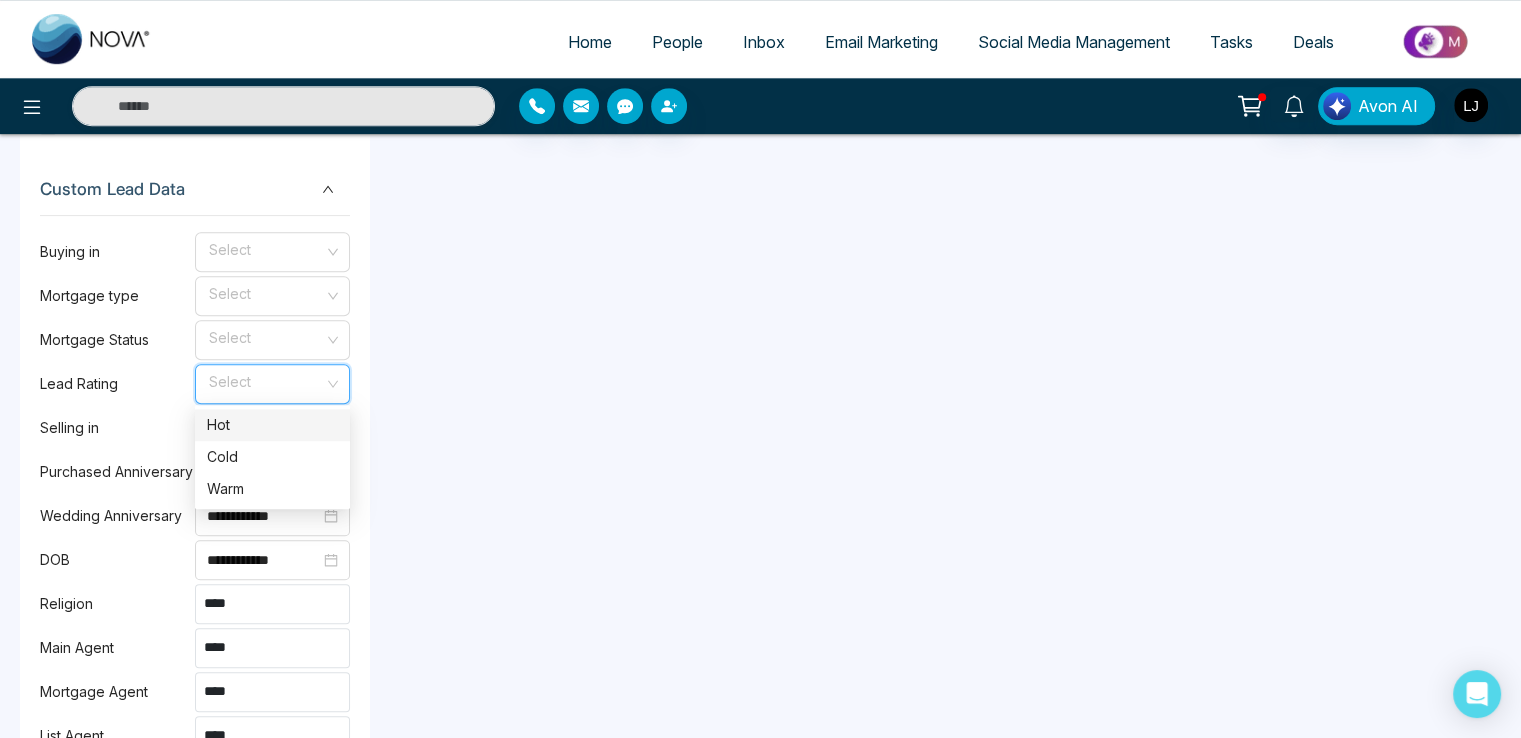 click on "Hot" at bounding box center (272, 425) 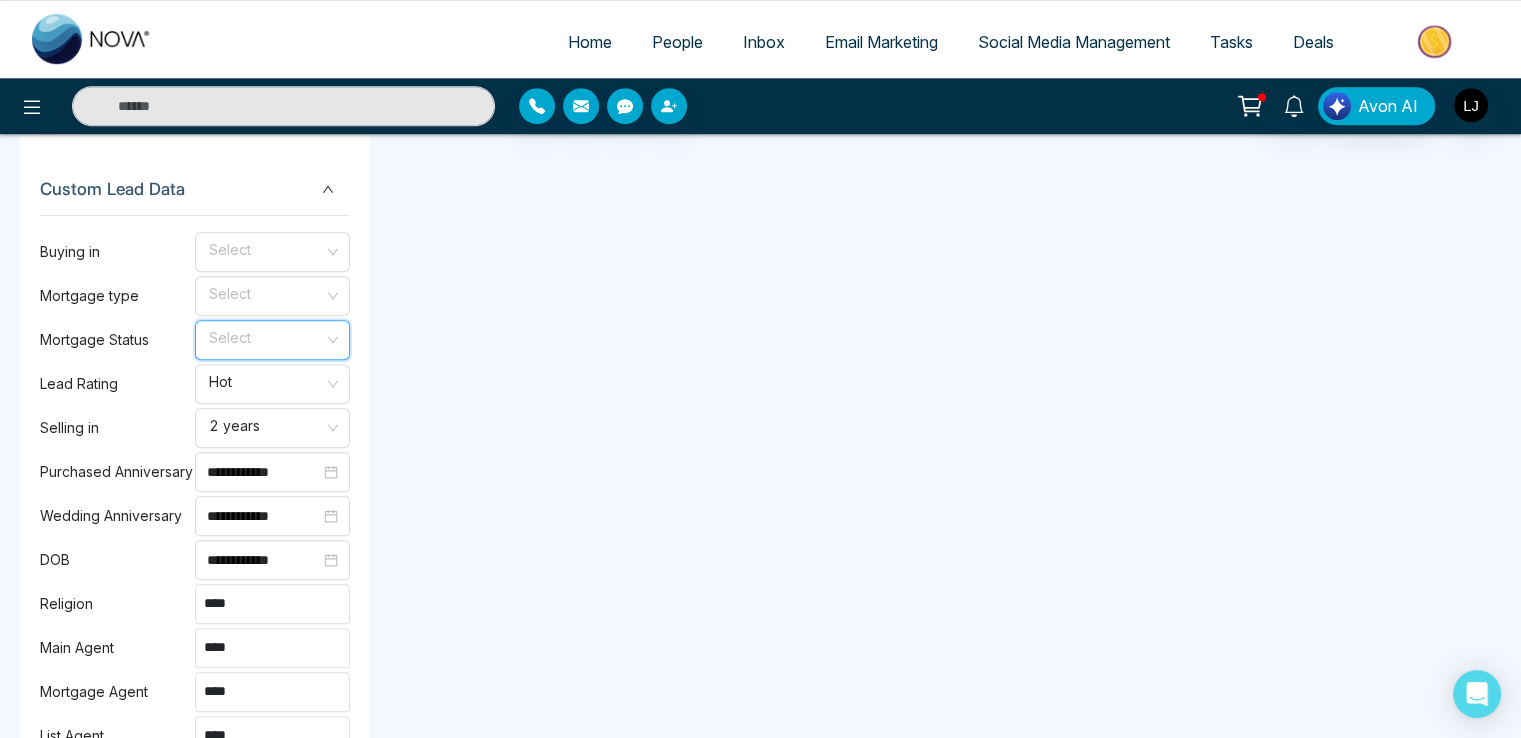 click at bounding box center (265, 336) 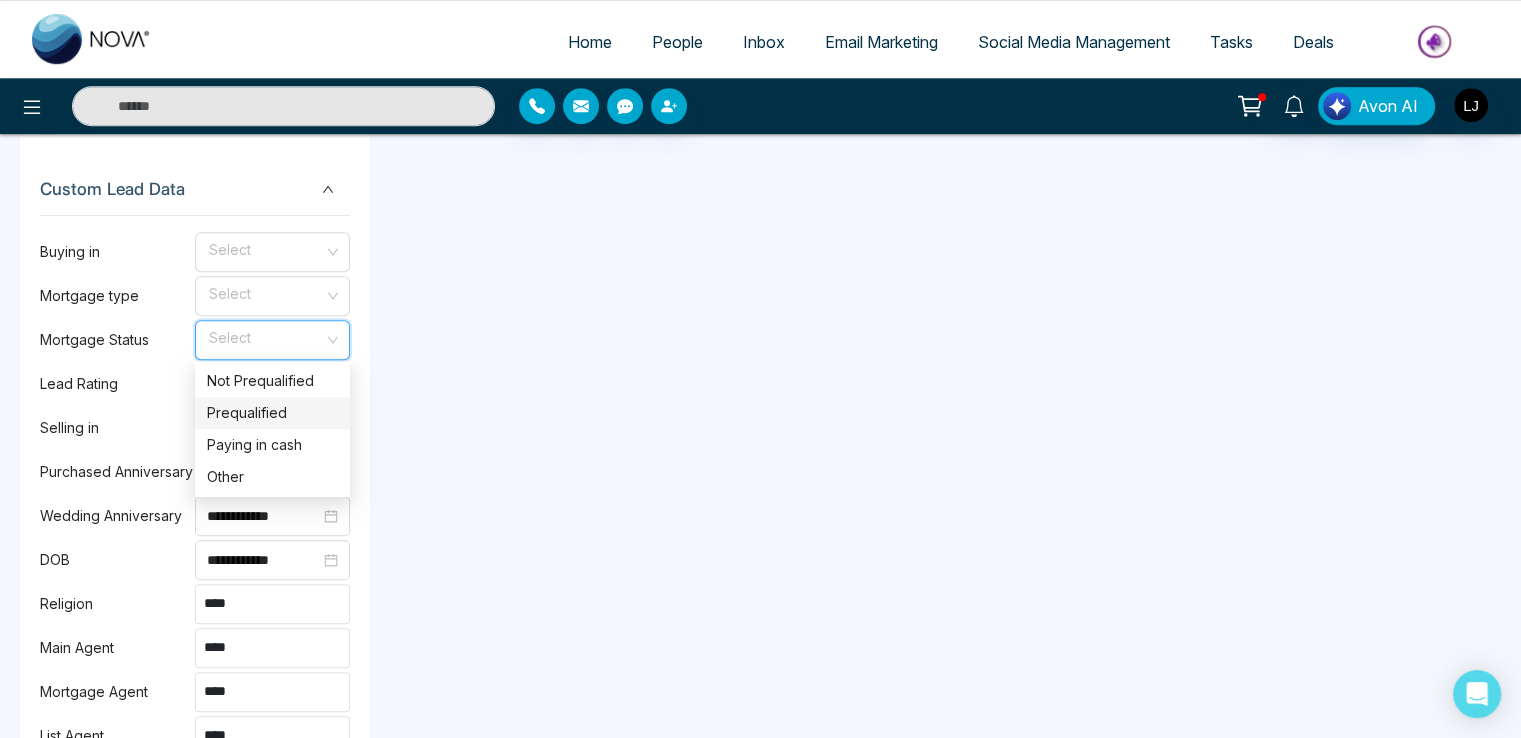 click on "Prequalified" at bounding box center [272, 413] 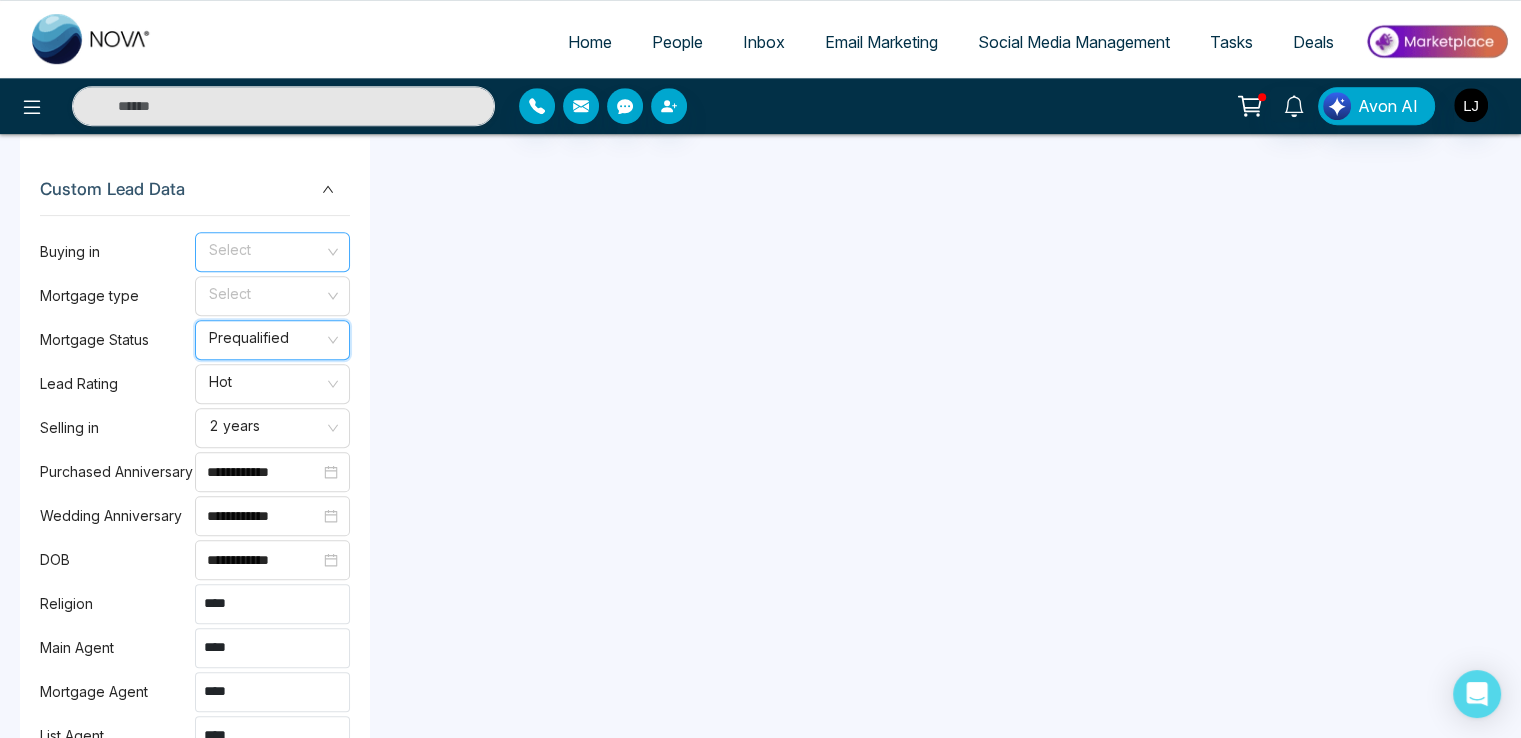 click on "Select" at bounding box center (272, 252) 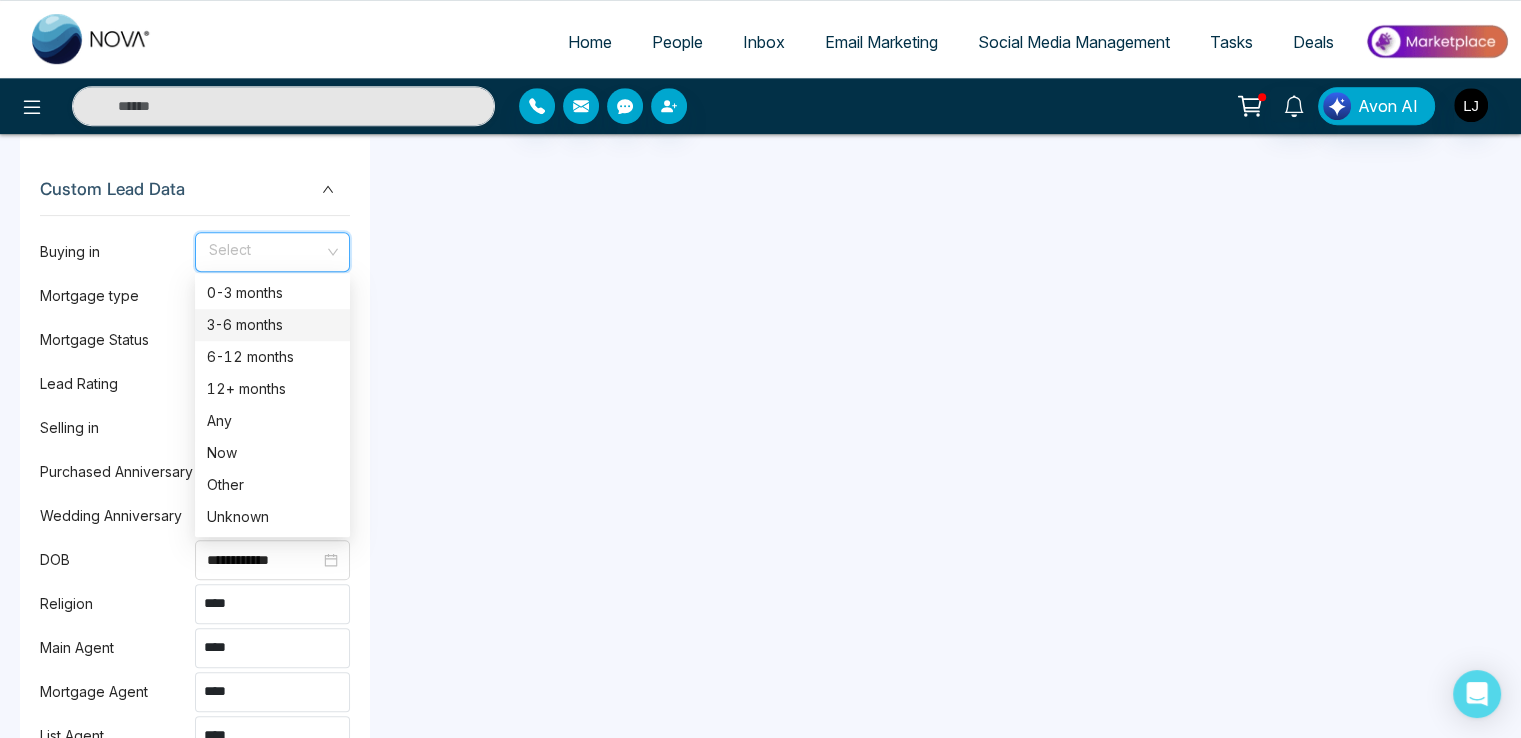click on "6-12 months" at bounding box center [272, 357] 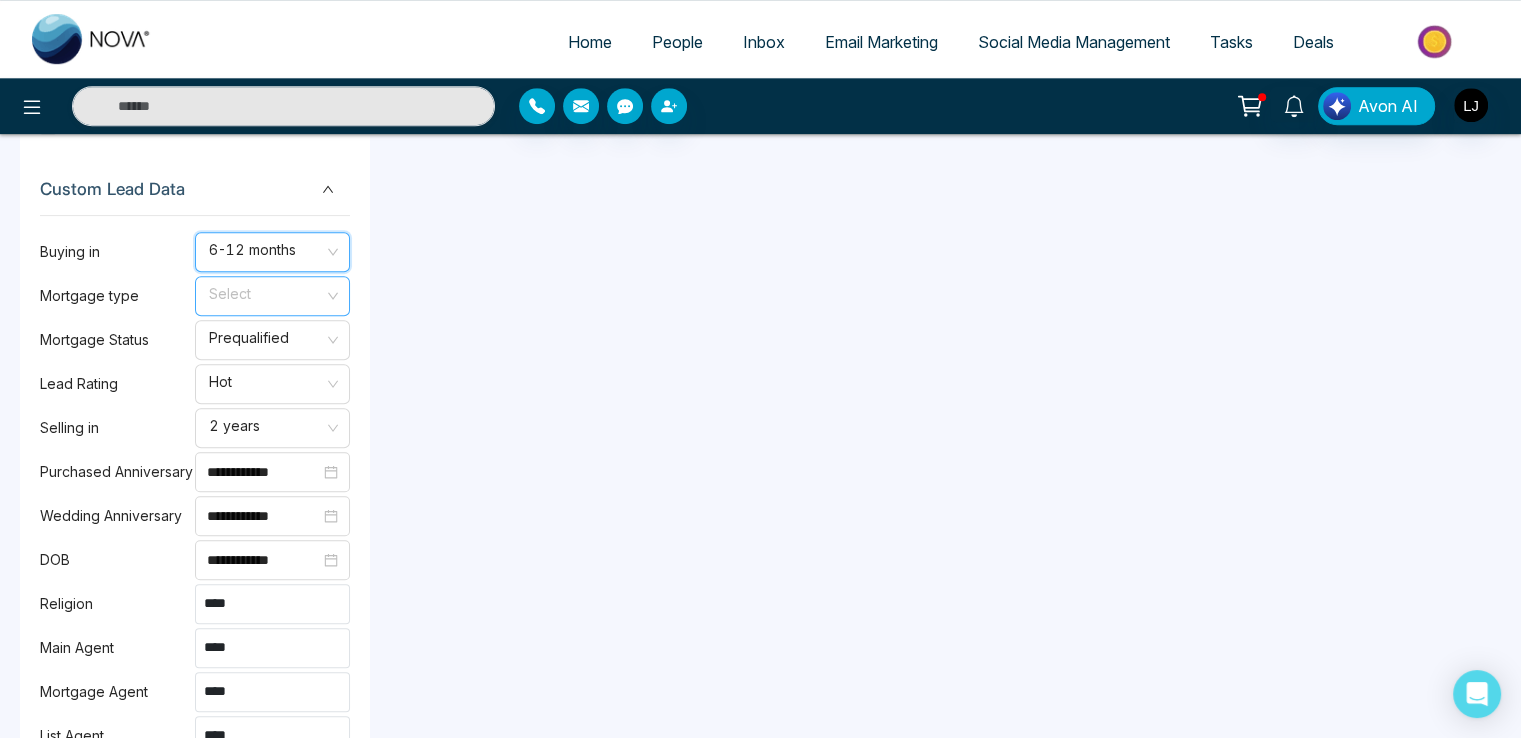 click at bounding box center [265, 292] 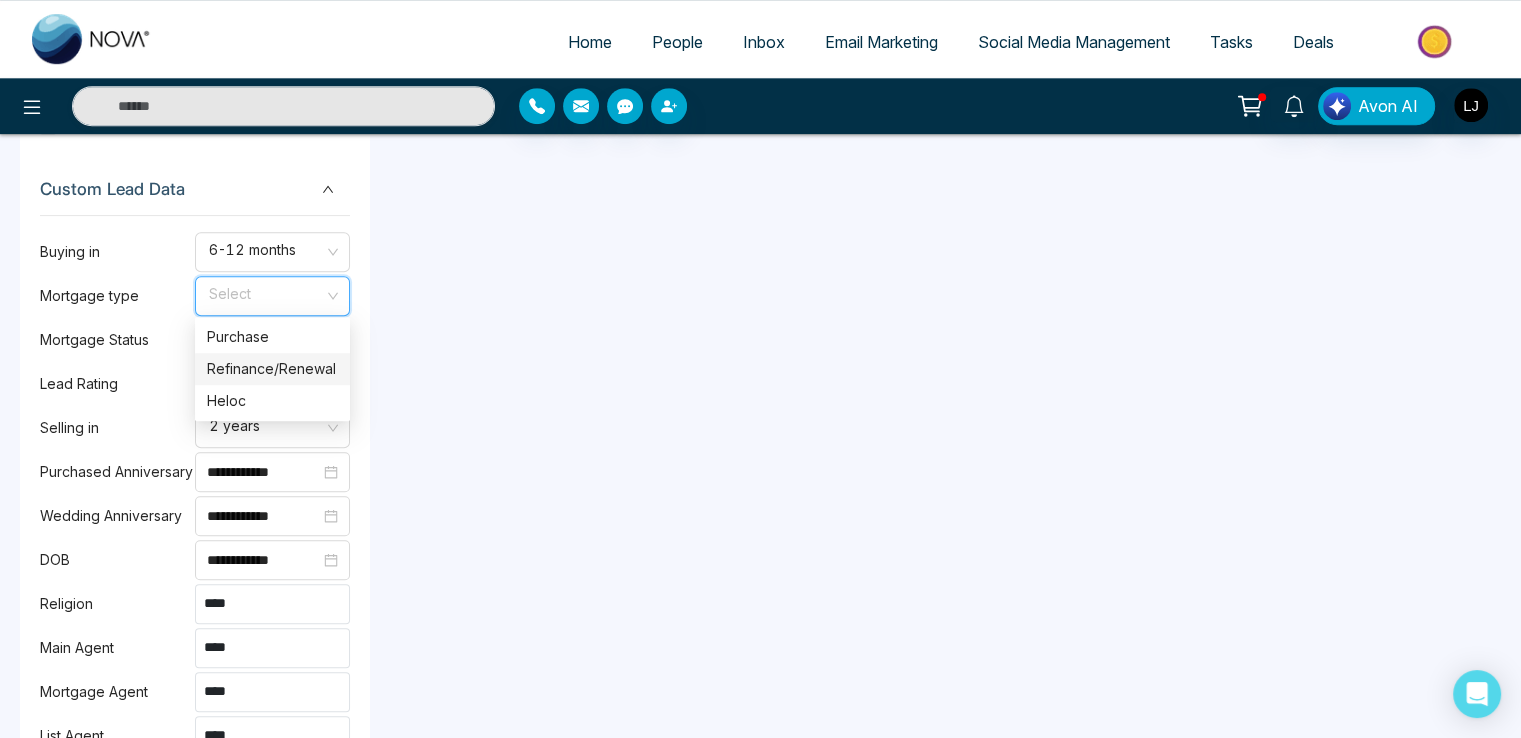 click on "Refinance/Renewal" at bounding box center (272, 369) 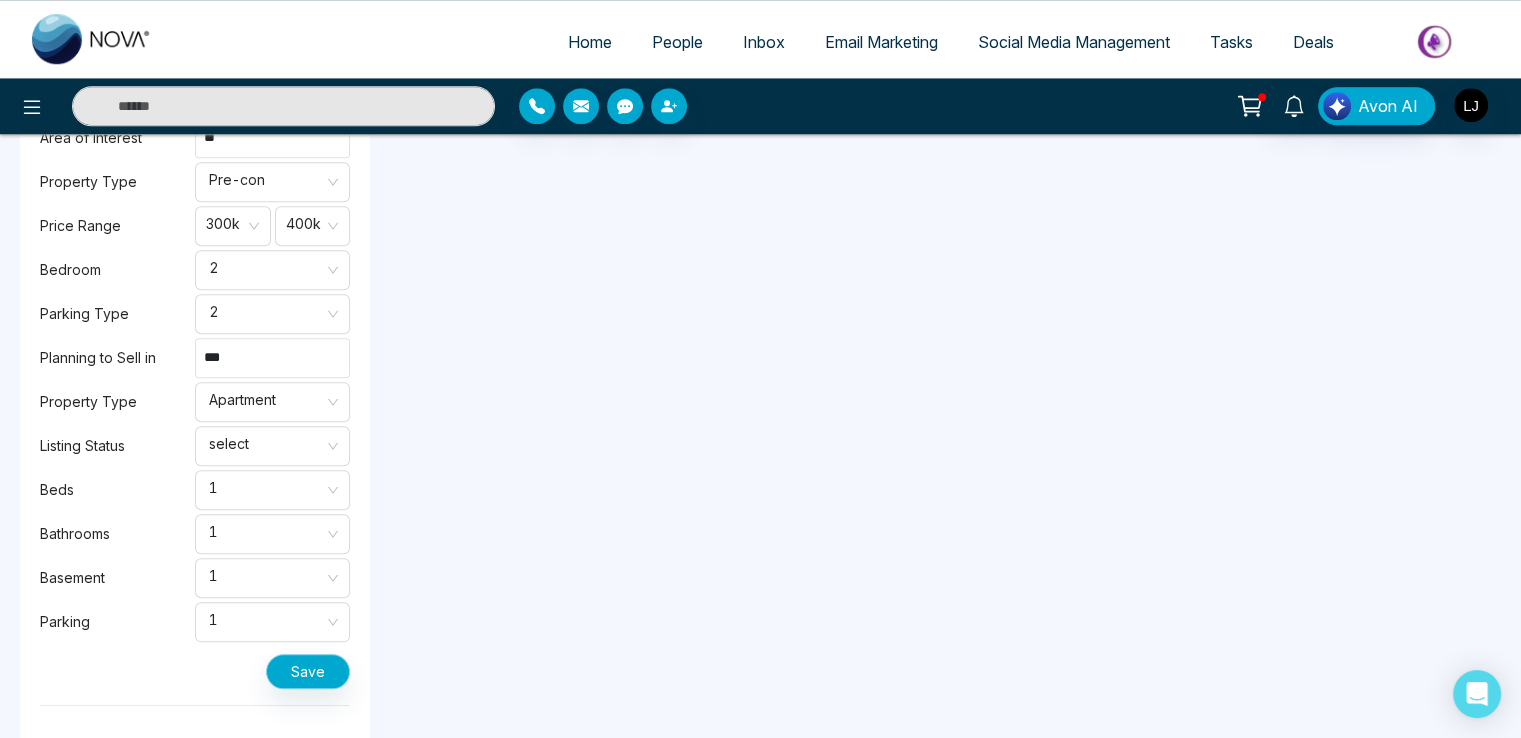 scroll, scrollTop: 2050, scrollLeft: 0, axis: vertical 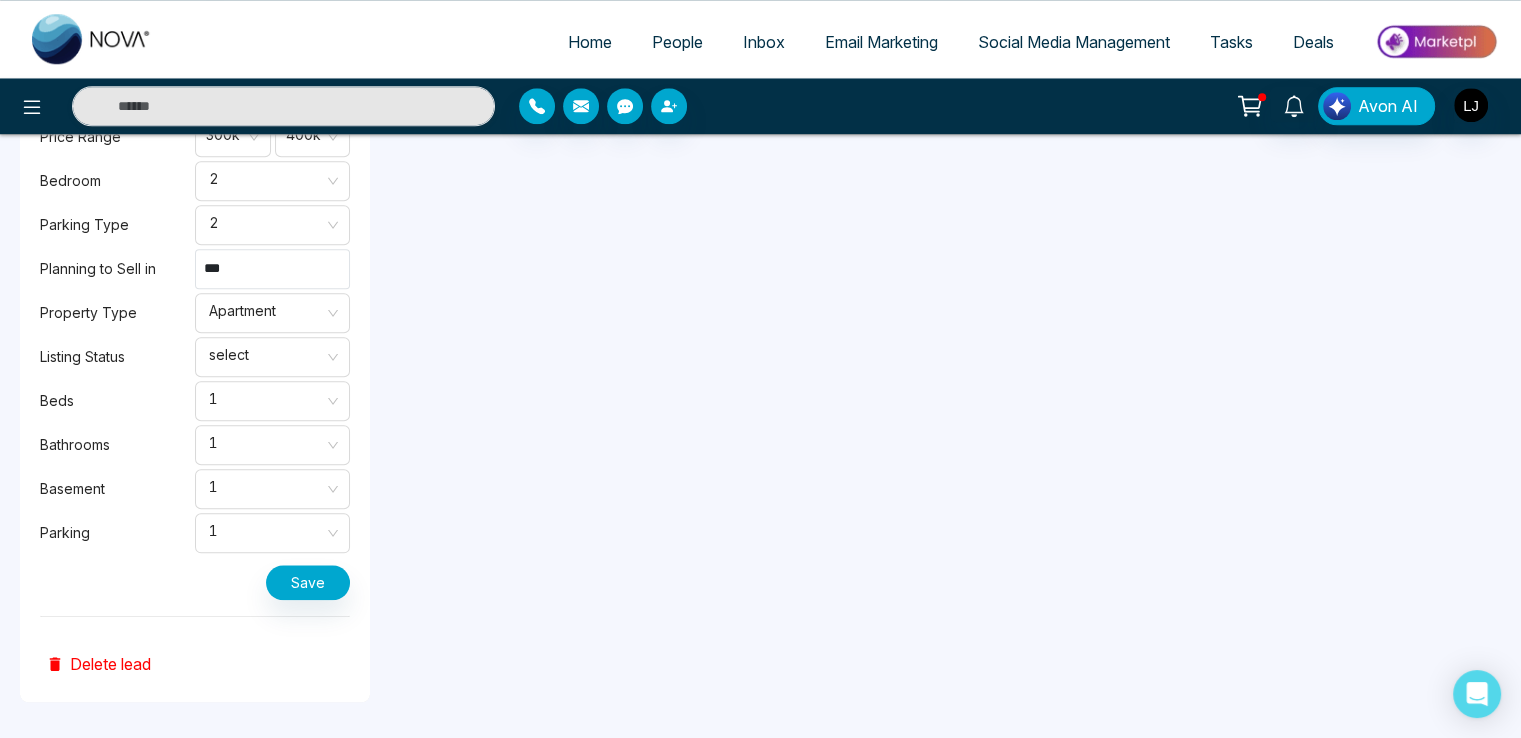 click on "**********" at bounding box center (195, 50) 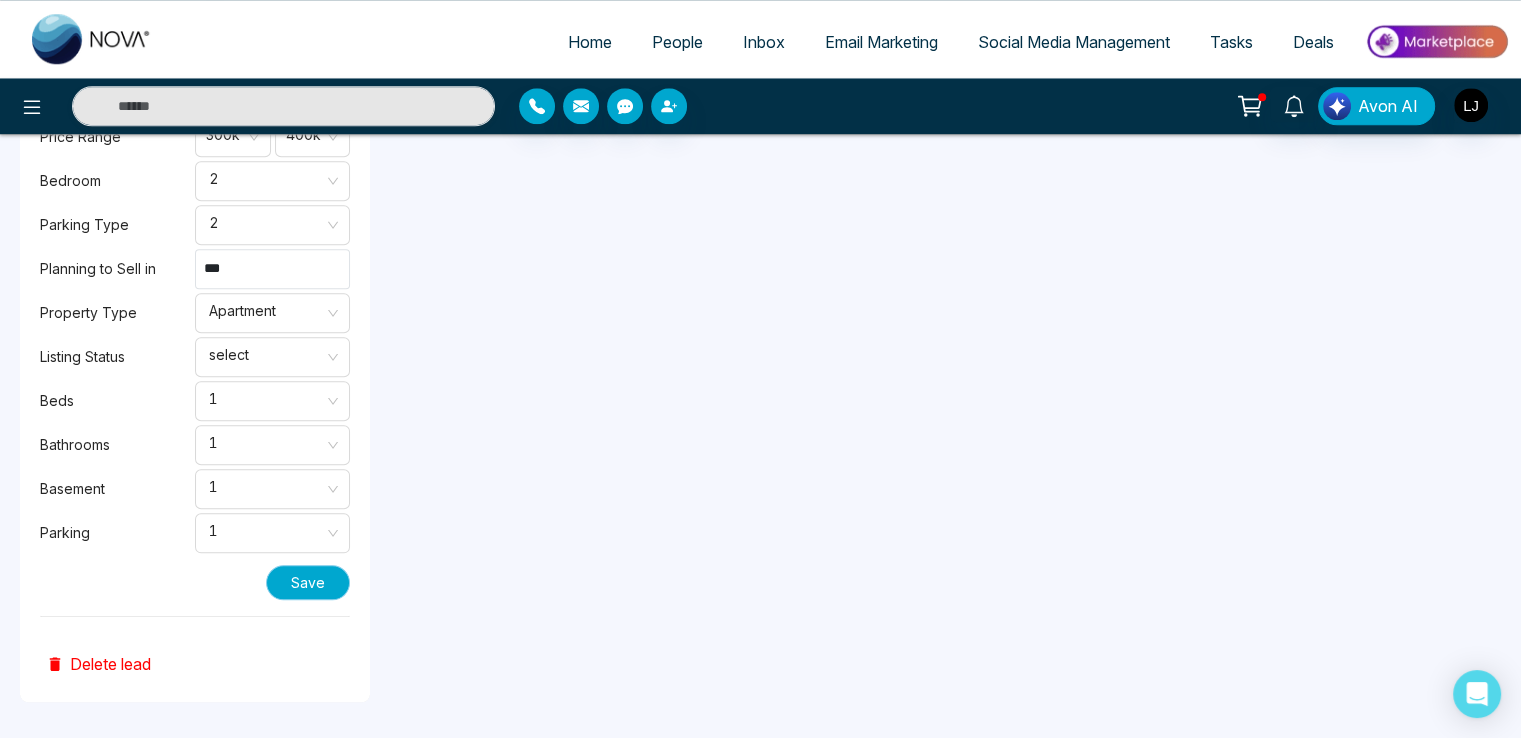 click on "Save" at bounding box center (308, 582) 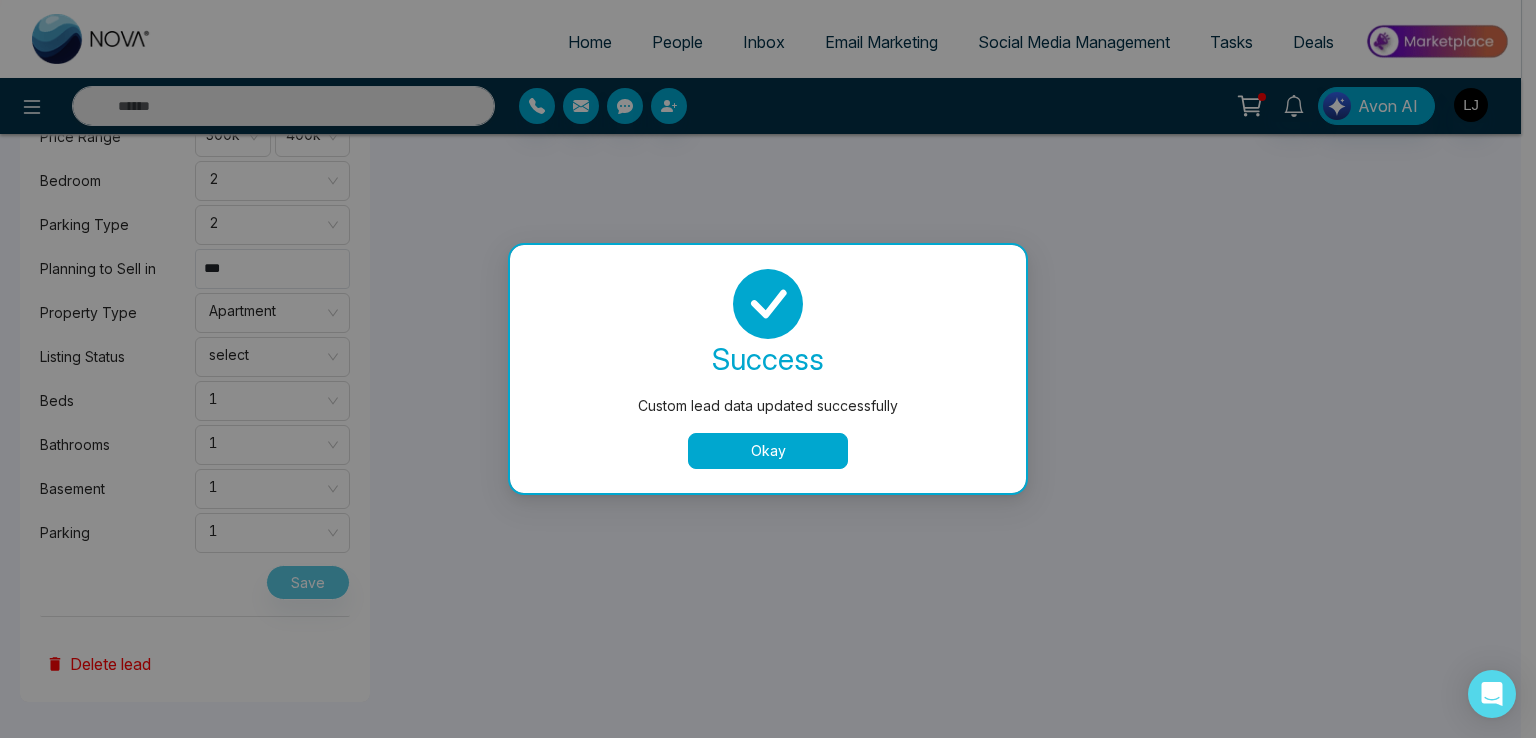 click on "Okay" at bounding box center (768, 451) 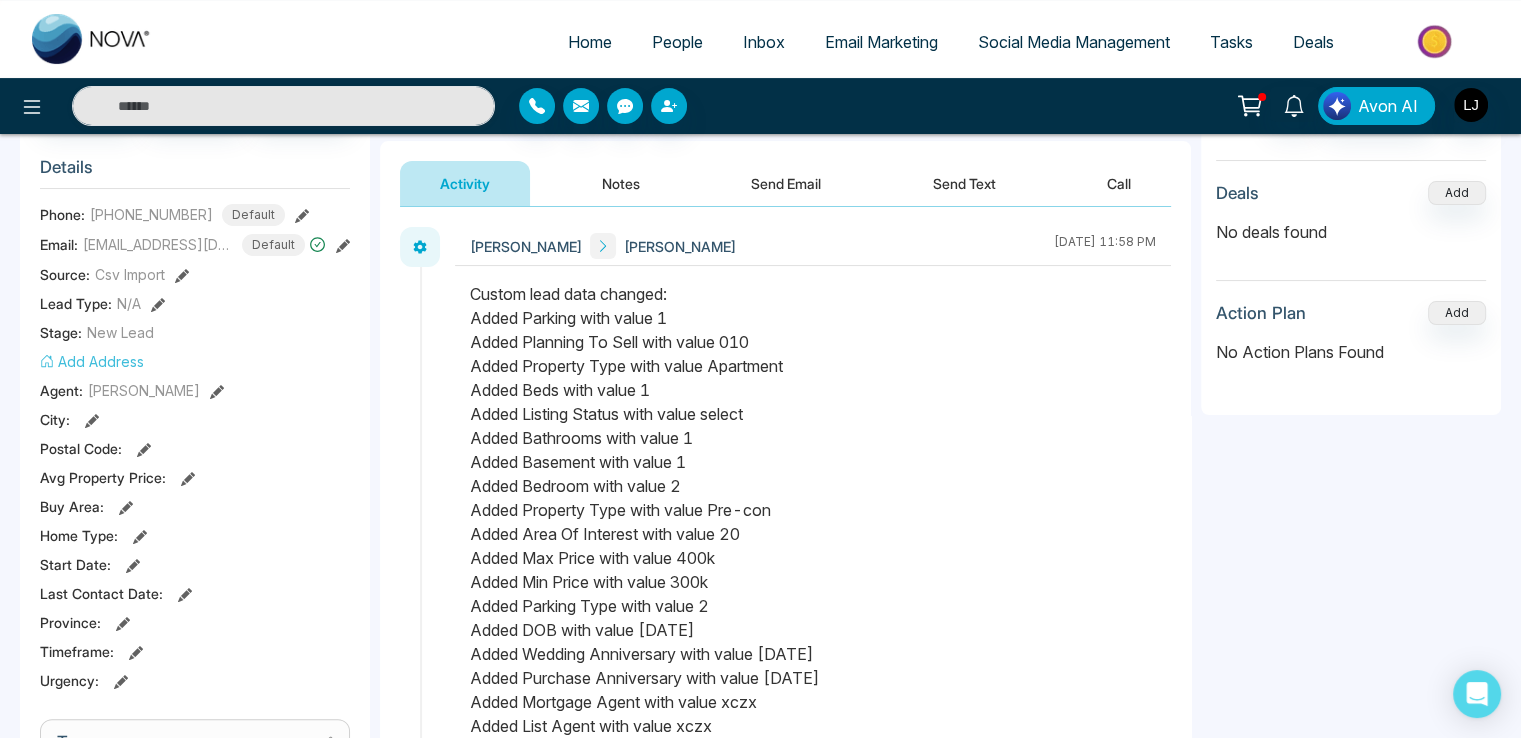 scroll, scrollTop: 150, scrollLeft: 0, axis: vertical 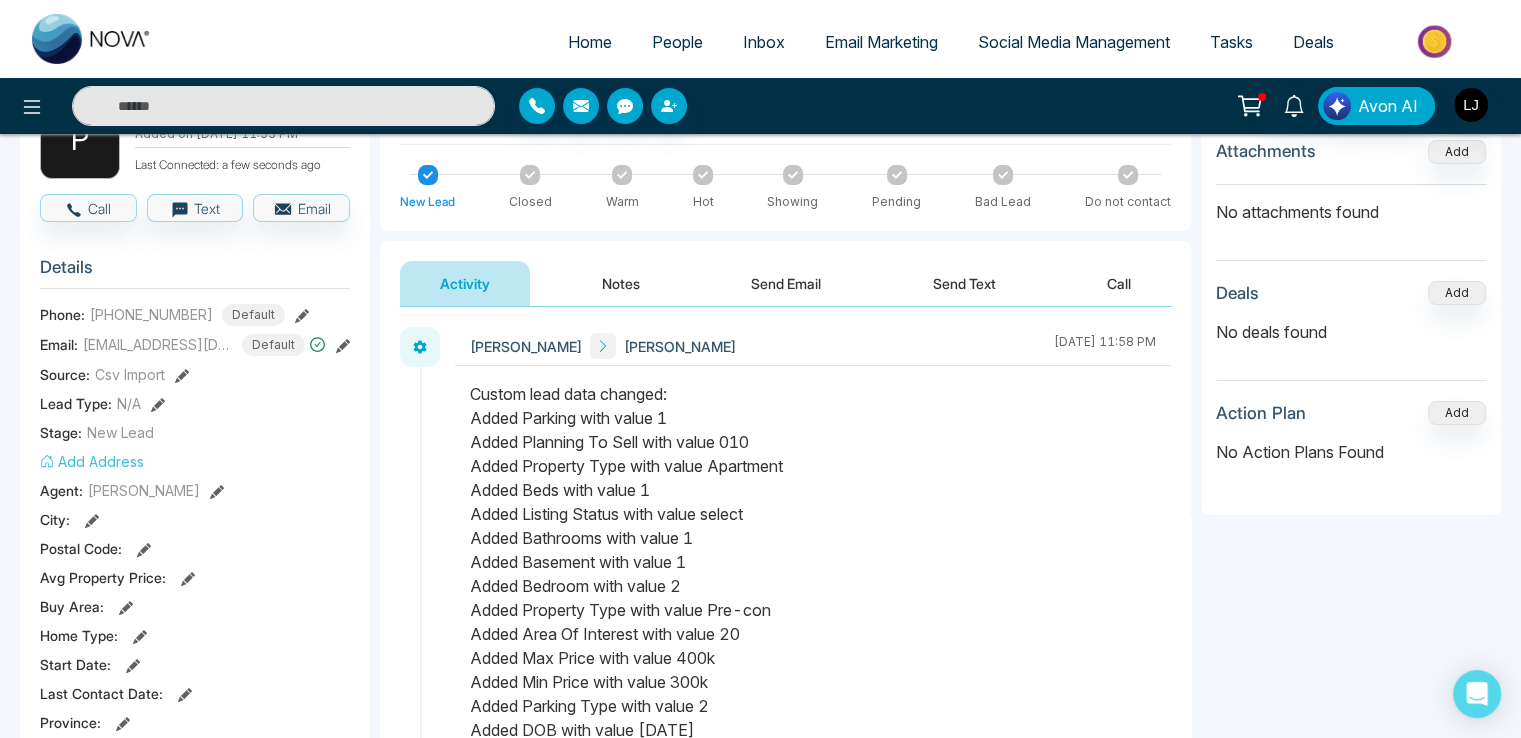 drag, startPoint x: 521, startPoint y: 385, endPoint x: 665, endPoint y: 385, distance: 144 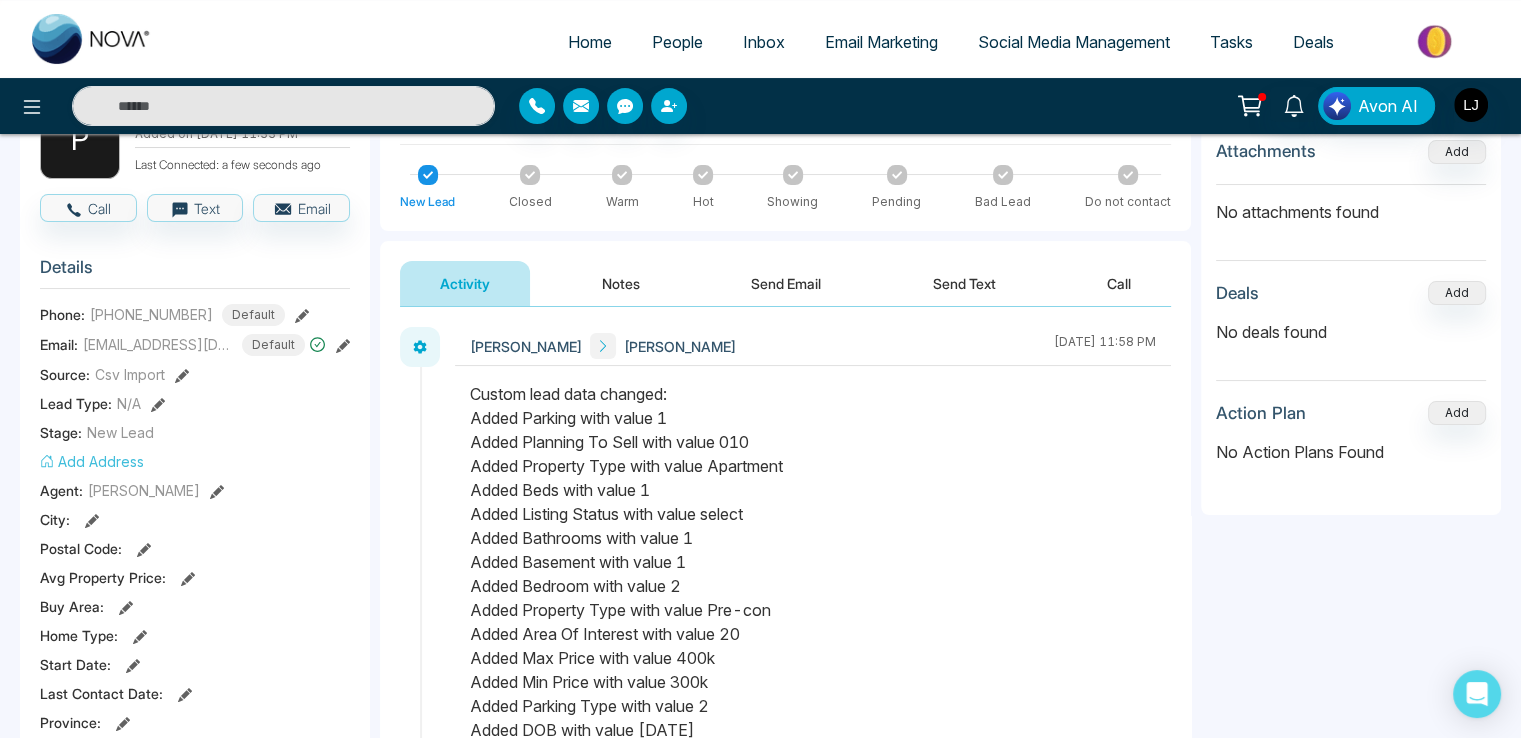 click on "Custom lead data changed:   Added Parking with value 1  Added Planning To Sell with value 010  Added Property Type with value Apartment  Added Beds with value 1  Added Listing Status with value select  Added Bathrooms with value 1  Added Basement with value 1  Added Bedroom with value 2  Added Property Type with value Pre-con  Added Area Of Interest with value 20  Added Max Price with value 400k  Added Min Price with value 300k  Added Parking Type with value 2  Added DOB with value [DATE]  Added Wedding Anniversary with value [DATE]  Added Purchase Anniversary with value [DATE]  Added Mortgage Agent with value xczx  Added List Agent with value xczx  Added Main Agent with value zxcx  Added Religion with value cxcx  Added Selling In with value 2 years  Added Lead Rating with value Hot  Added Mortgage Status with value Prequalified  Added Buying In with value 6-12 months  Added Mortgage Type with value Refinance/Renewal" at bounding box center (813, 694) 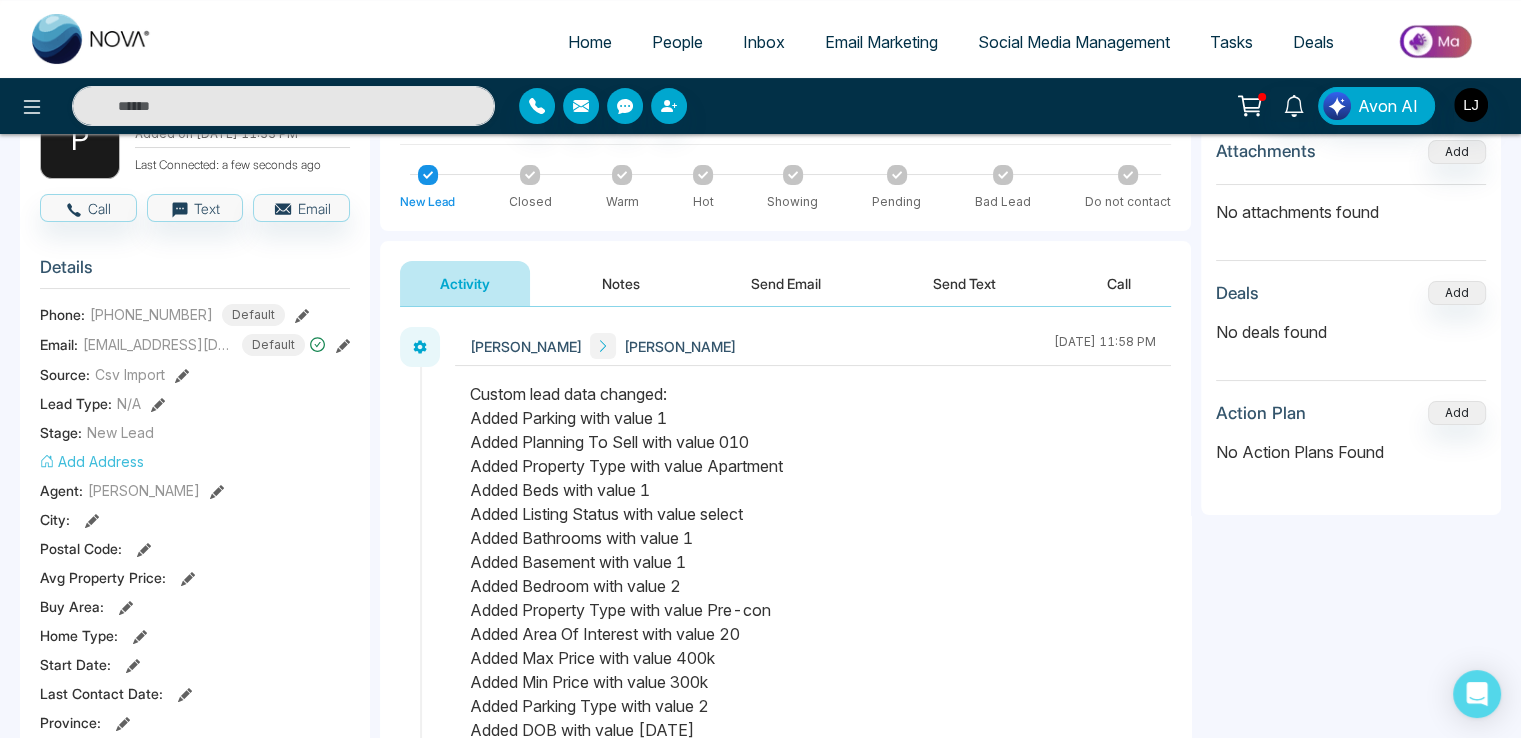 drag, startPoint x: 672, startPoint y: 386, endPoint x: 684, endPoint y: 388, distance: 12.165525 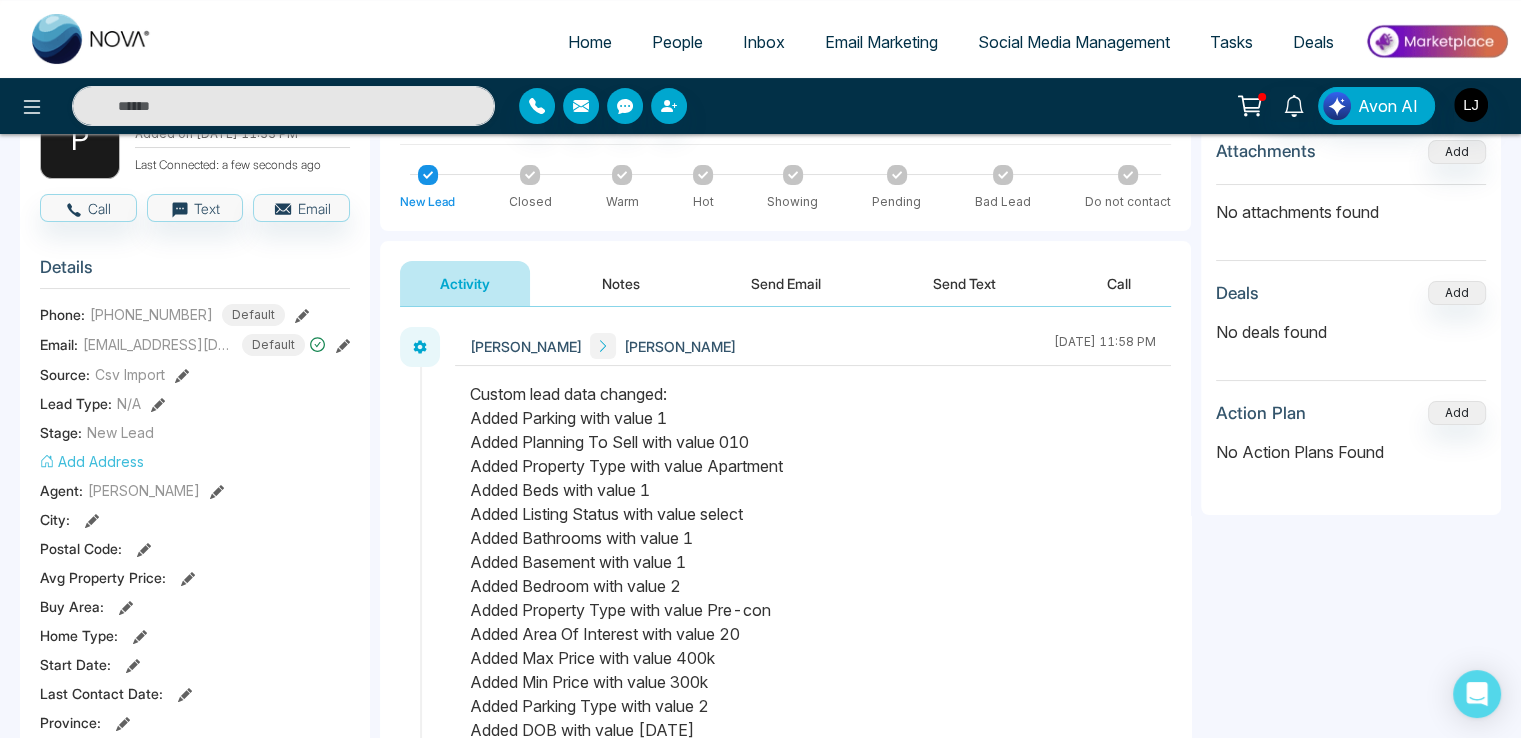 click on "Custom lead data changed:   Added Parking with value 1  Added Planning To Sell with value 010  Added Property Type with value Apartment  Added Beds with value 1  Added Listing Status with value select  Added Bathrooms with value 1  Added Basement with value 1  Added Bedroom with value 2  Added Property Type with value Pre-con  Added Area Of Interest with value 20  Added Max Price with value 400k  Added Min Price with value 300k  Added Parking Type with value 2  Added DOB with value [DATE]  Added Wedding Anniversary with value [DATE]  Added Purchase Anniversary with value [DATE]  Added Mortgage Agent with value xczx  Added List Agent with value xczx  Added Main Agent with value zxcx  Added Religion with value cxcx  Added Selling In with value 2 years  Added Lead Rating with value Hot  Added Mortgage Status with value Prequalified  Added Buying In with value 6-12 months  Added Mortgage Type with value Refinance/Renewal" at bounding box center [813, 694] 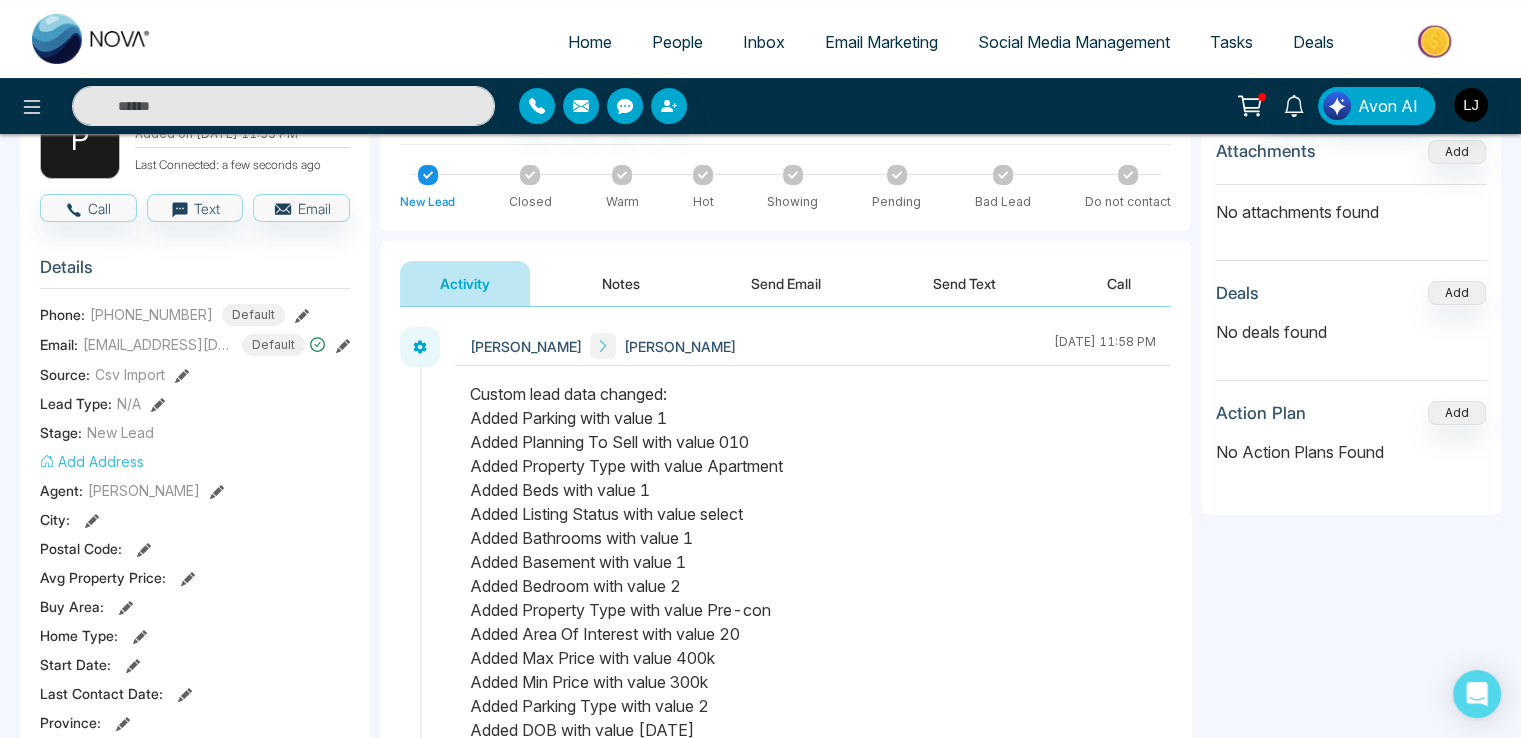click 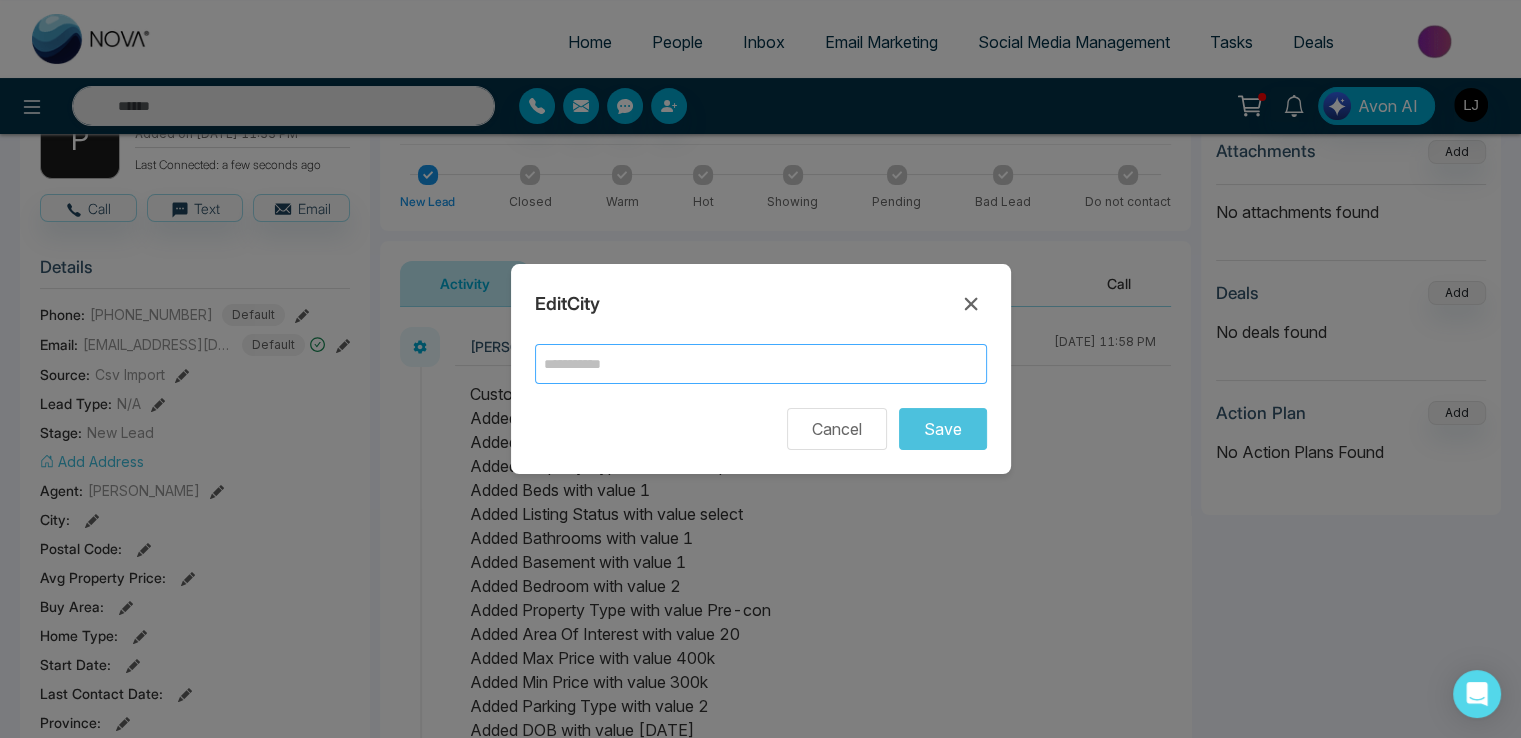 click at bounding box center [761, 364] 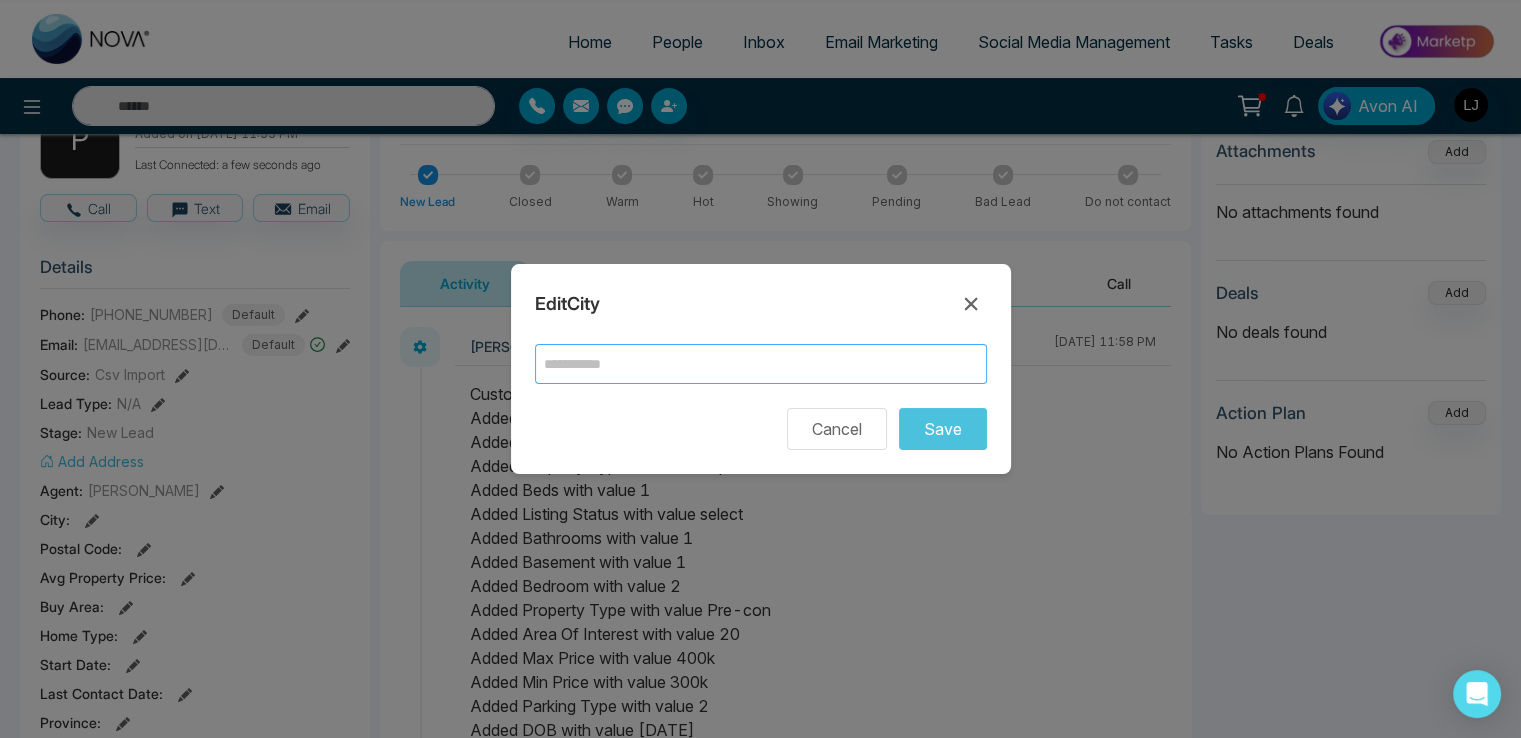 type on "*******" 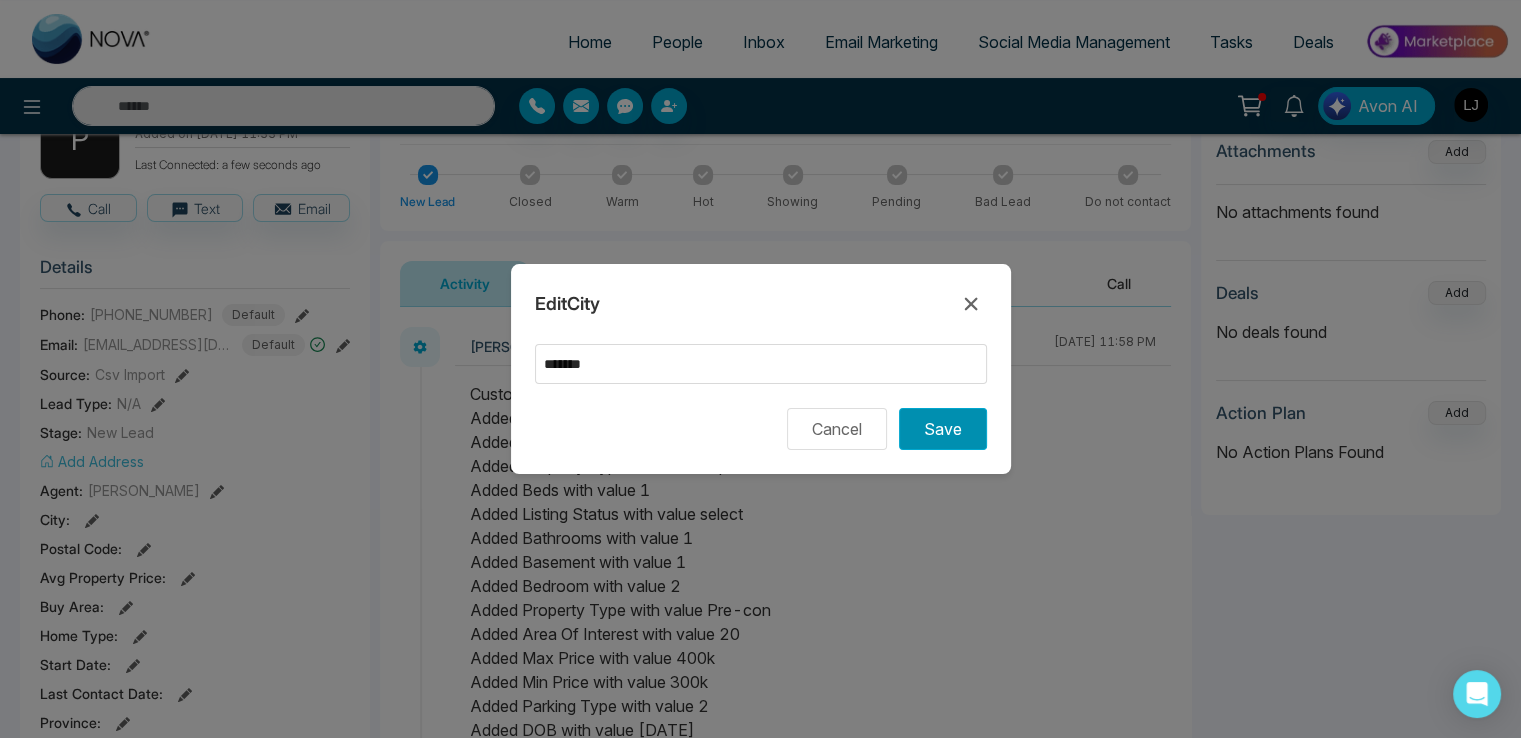 click on "Save" at bounding box center [943, 429] 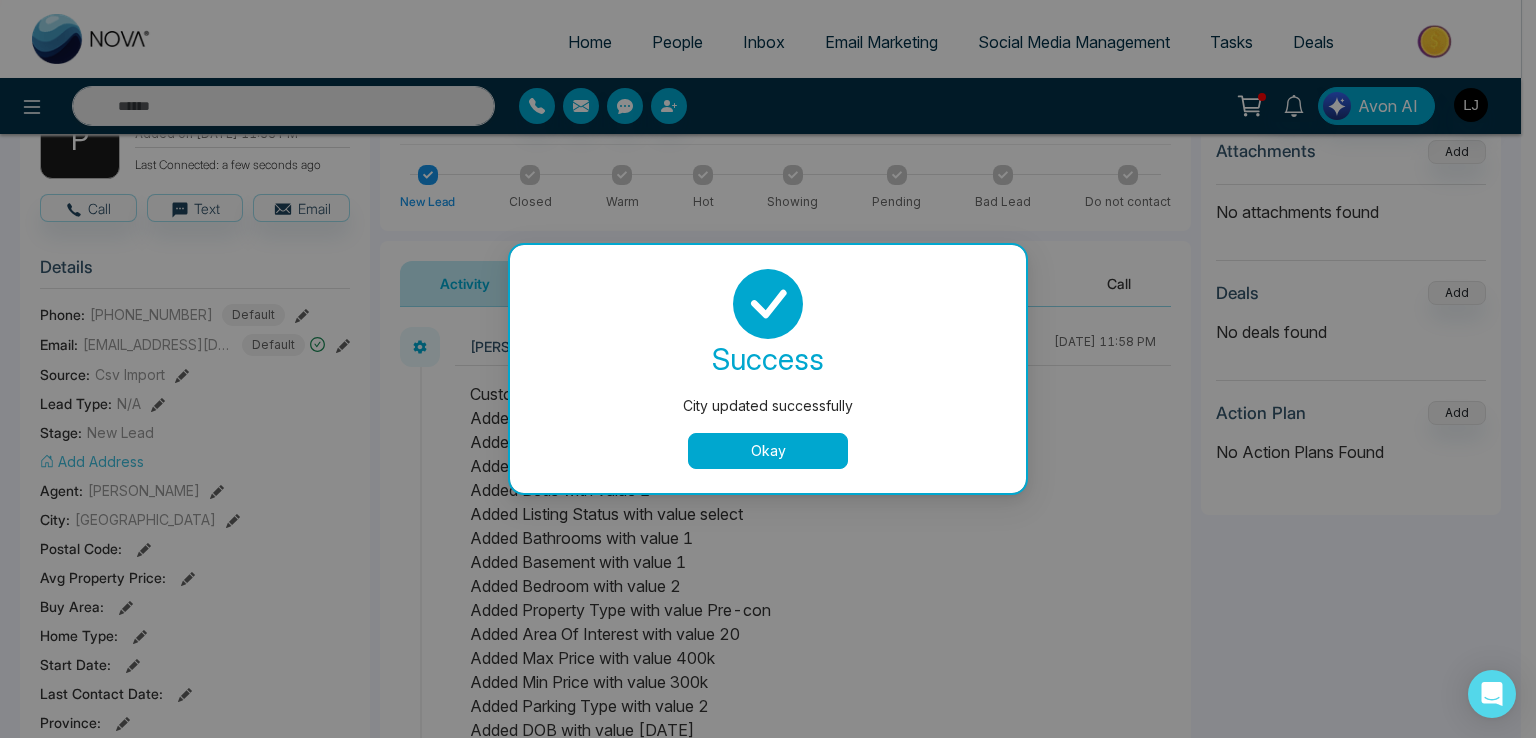 drag, startPoint x: 736, startPoint y: 422, endPoint x: 744, endPoint y: 439, distance: 18.788294 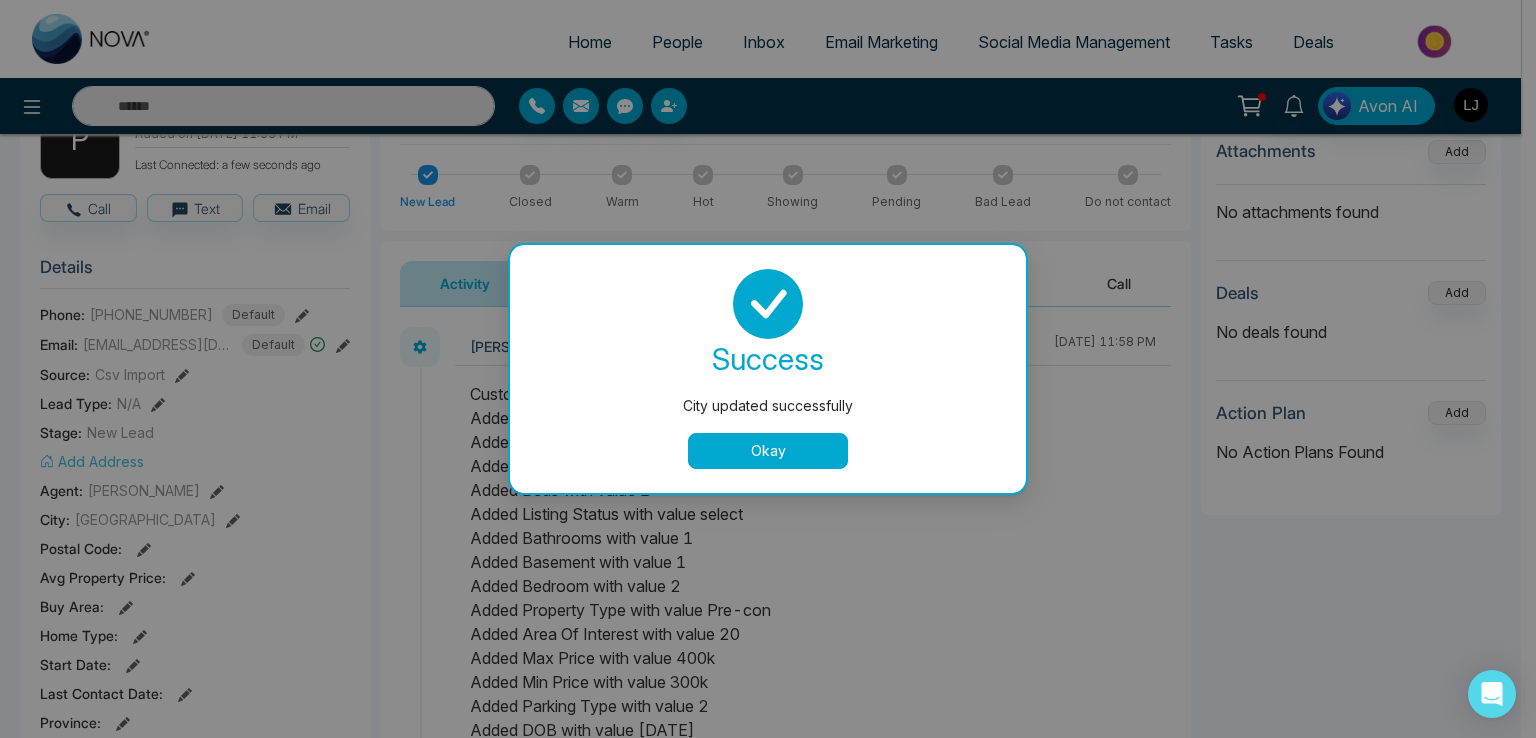 click on "success City updated successfully   Okay" at bounding box center (768, 369) 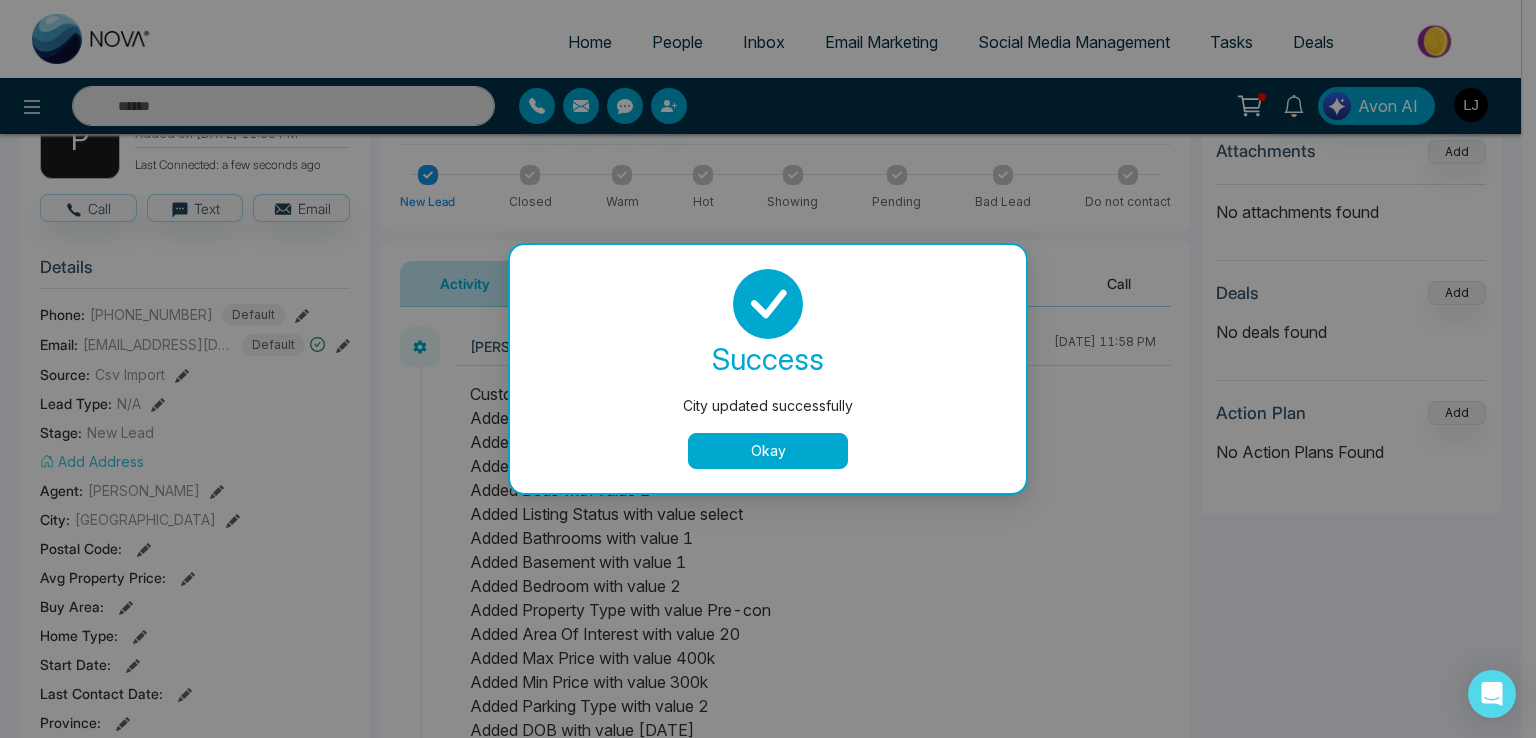 click on "Okay" at bounding box center (768, 451) 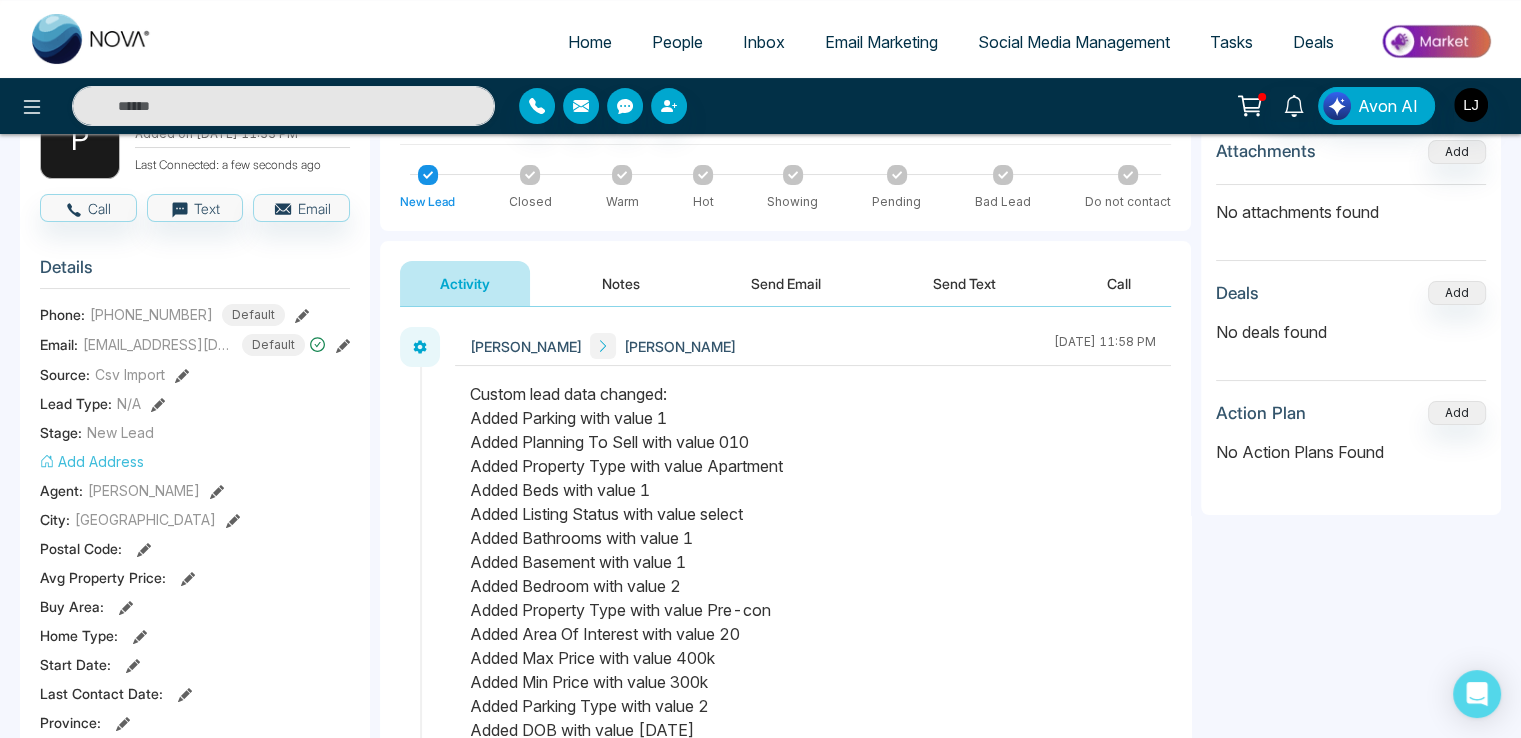 click on "Notes" at bounding box center [621, 283] 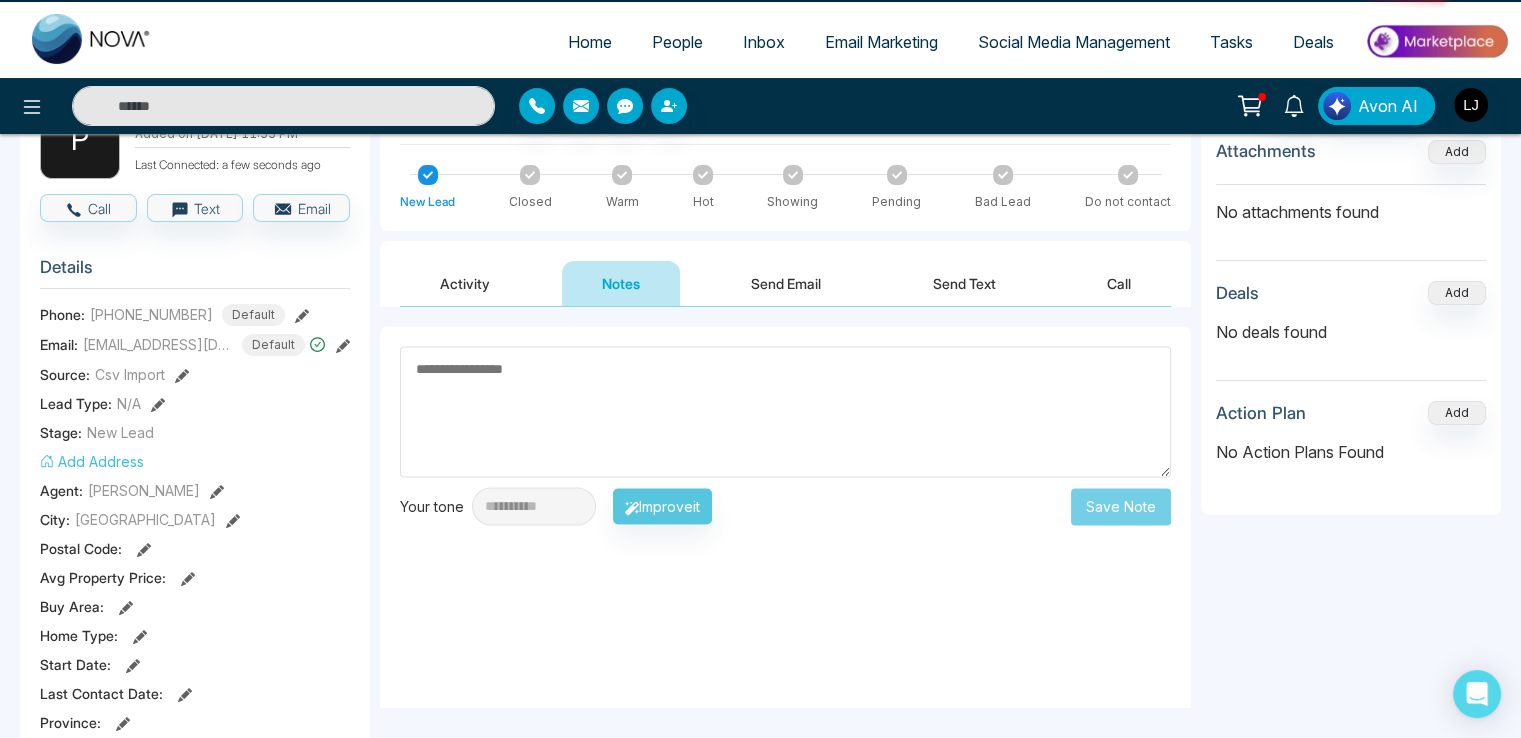 click on "Activity" at bounding box center [465, 283] 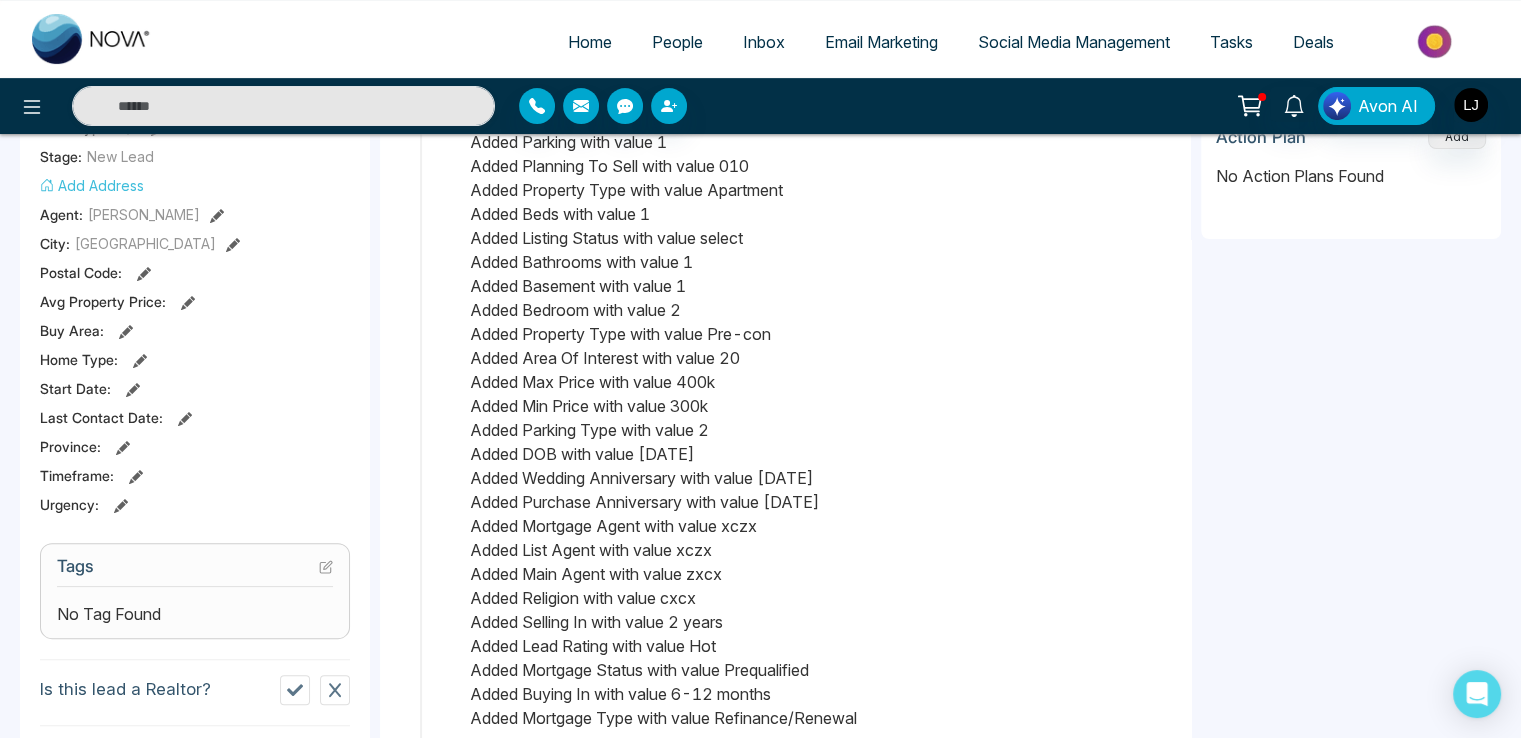 scroll, scrollTop: 0, scrollLeft: 0, axis: both 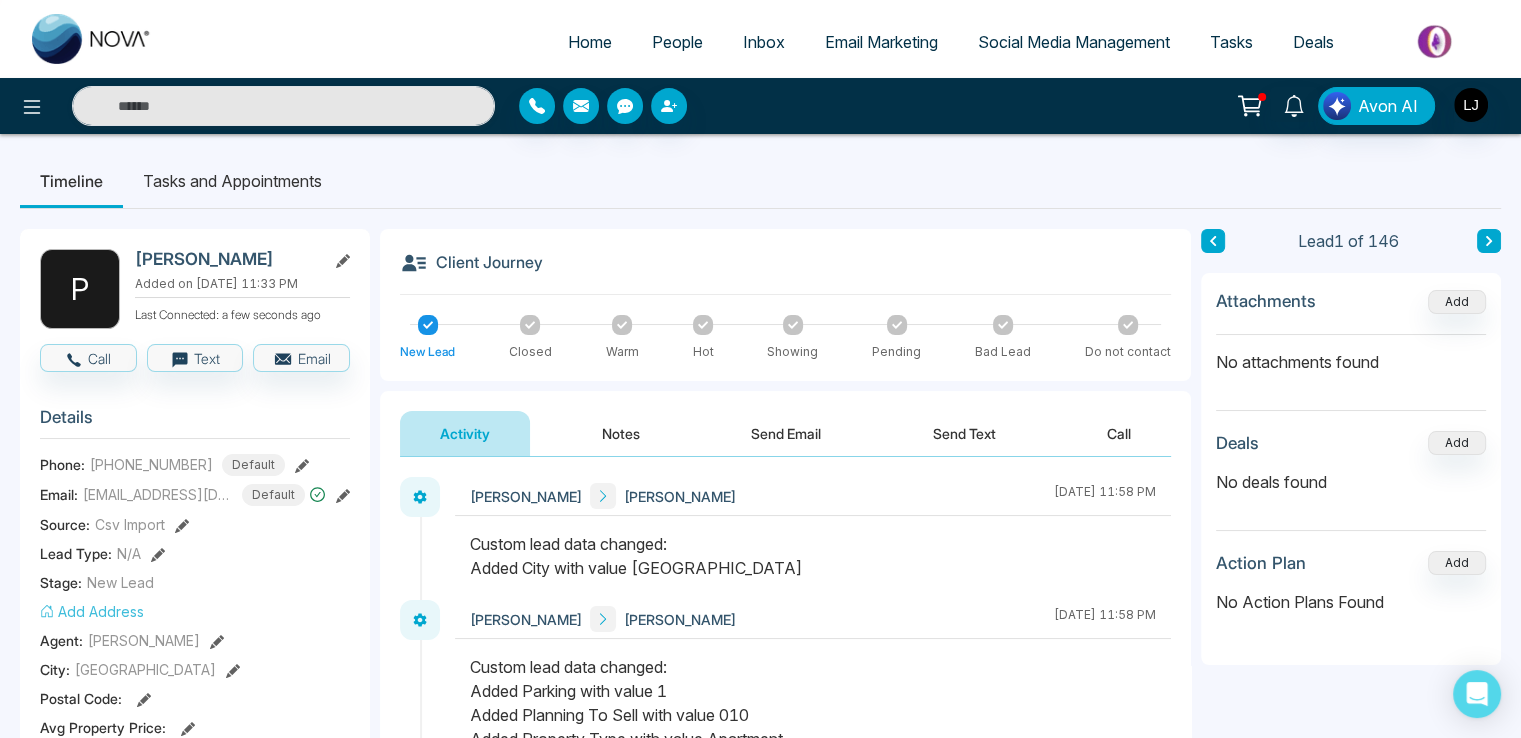 click on "Notes" at bounding box center (621, 433) 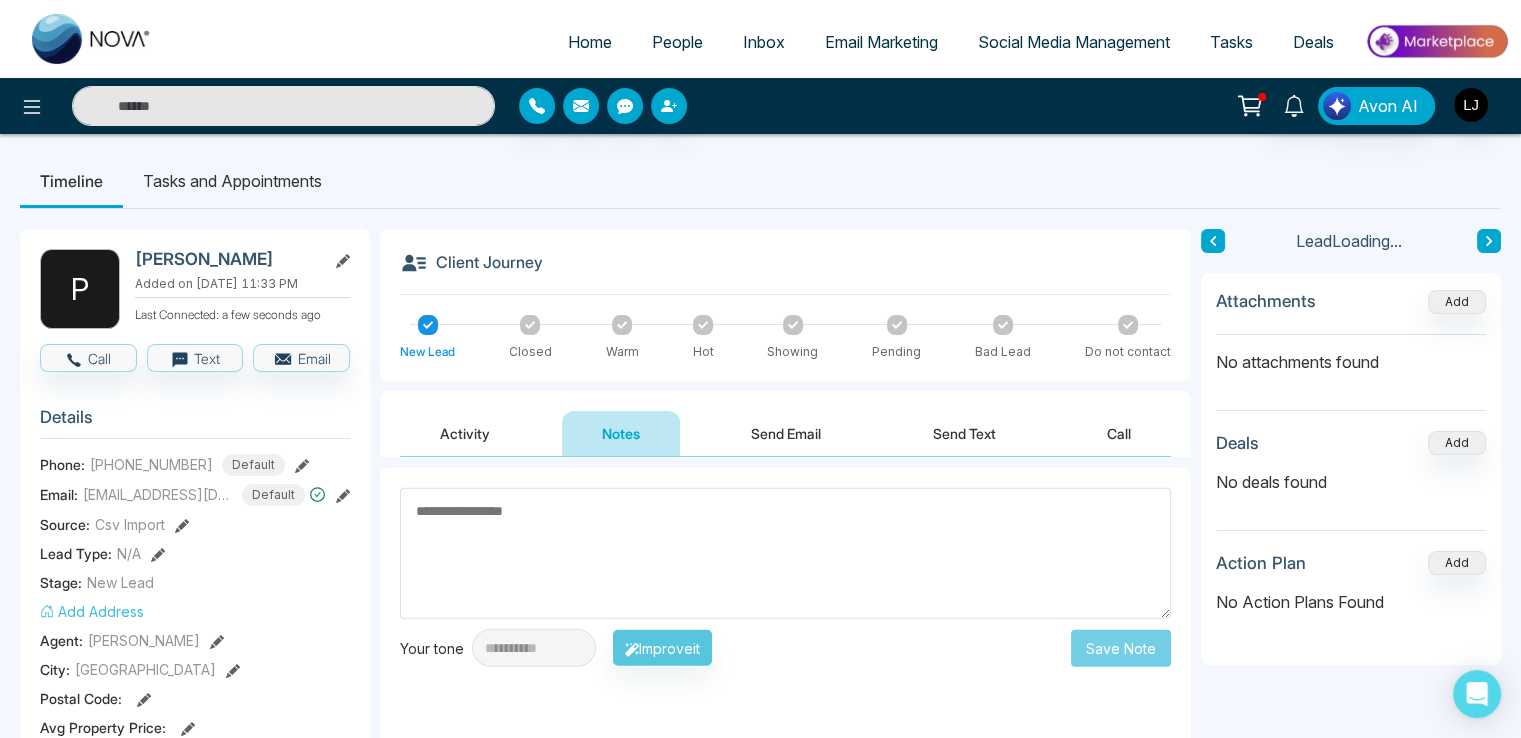 click on "Activity" at bounding box center [465, 433] 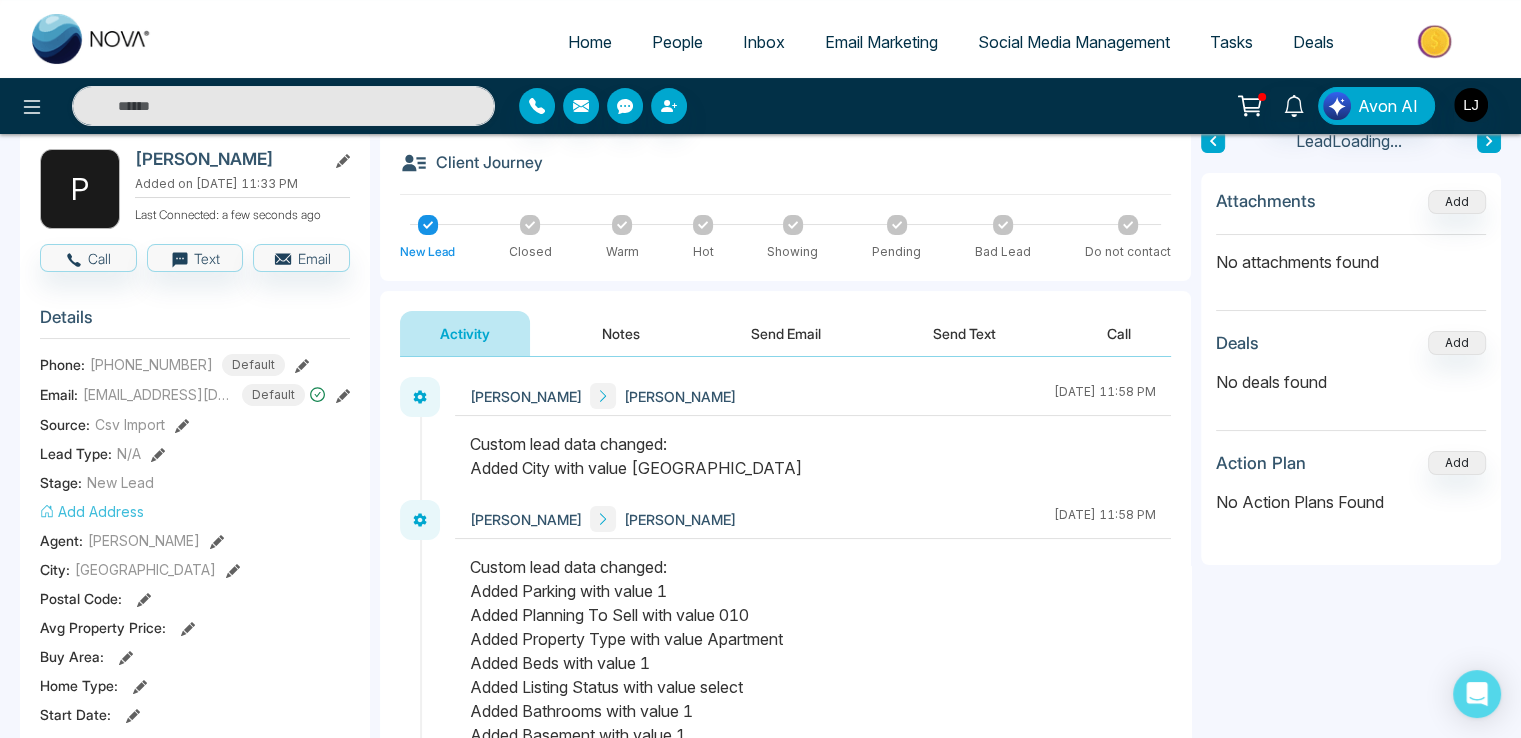 scroll, scrollTop: 200, scrollLeft: 0, axis: vertical 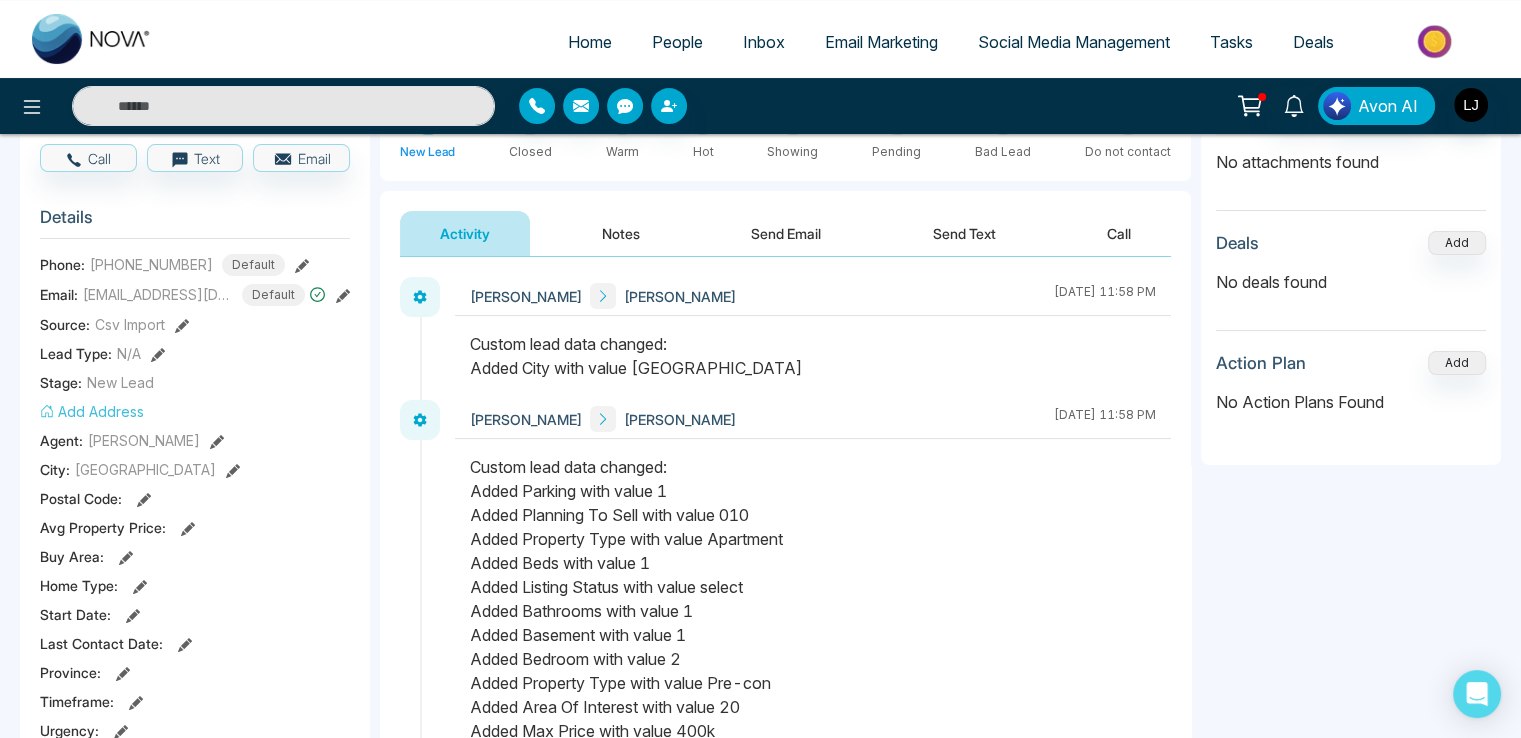 drag, startPoint x: 468, startPoint y: 343, endPoint x: 692, endPoint y: 353, distance: 224.2231 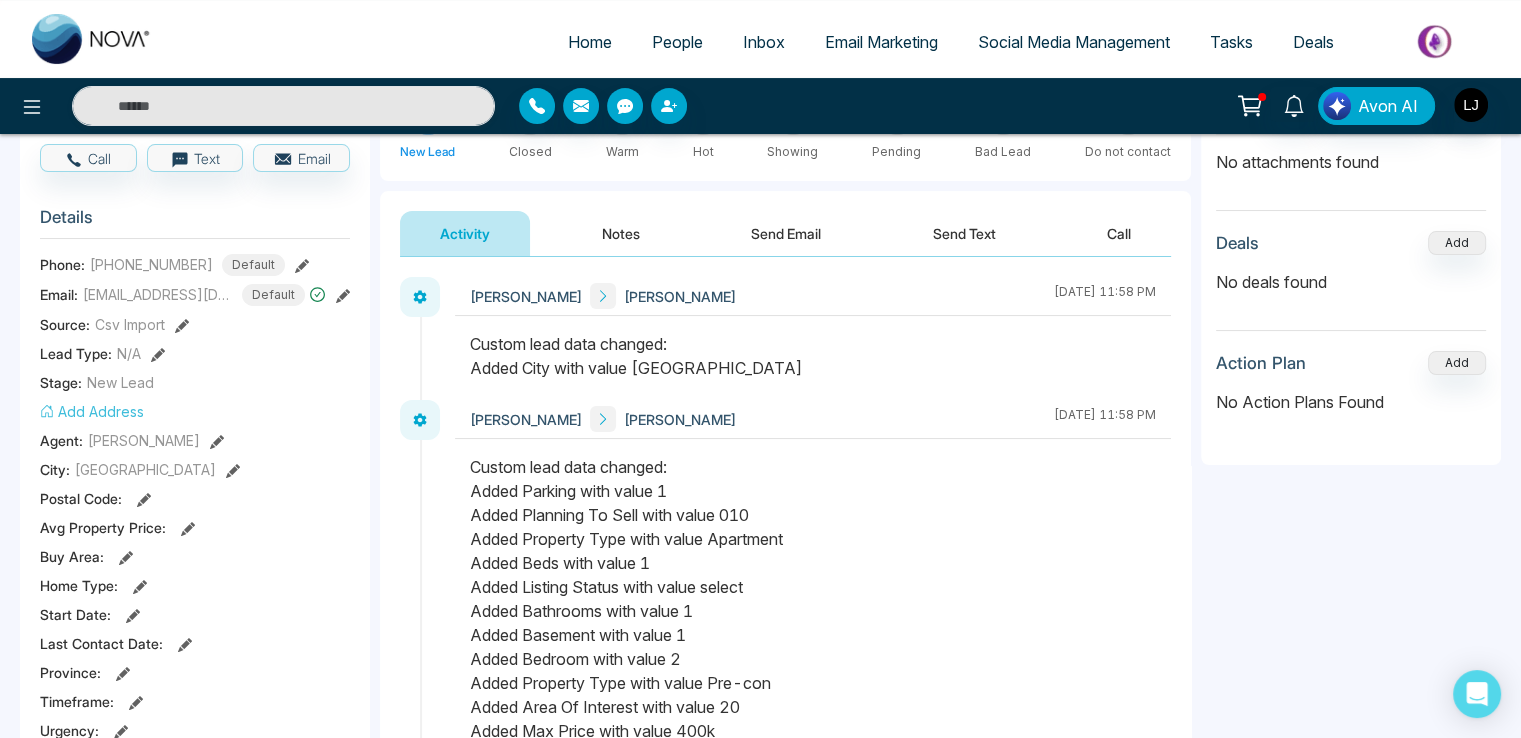 click at bounding box center (813, 366) 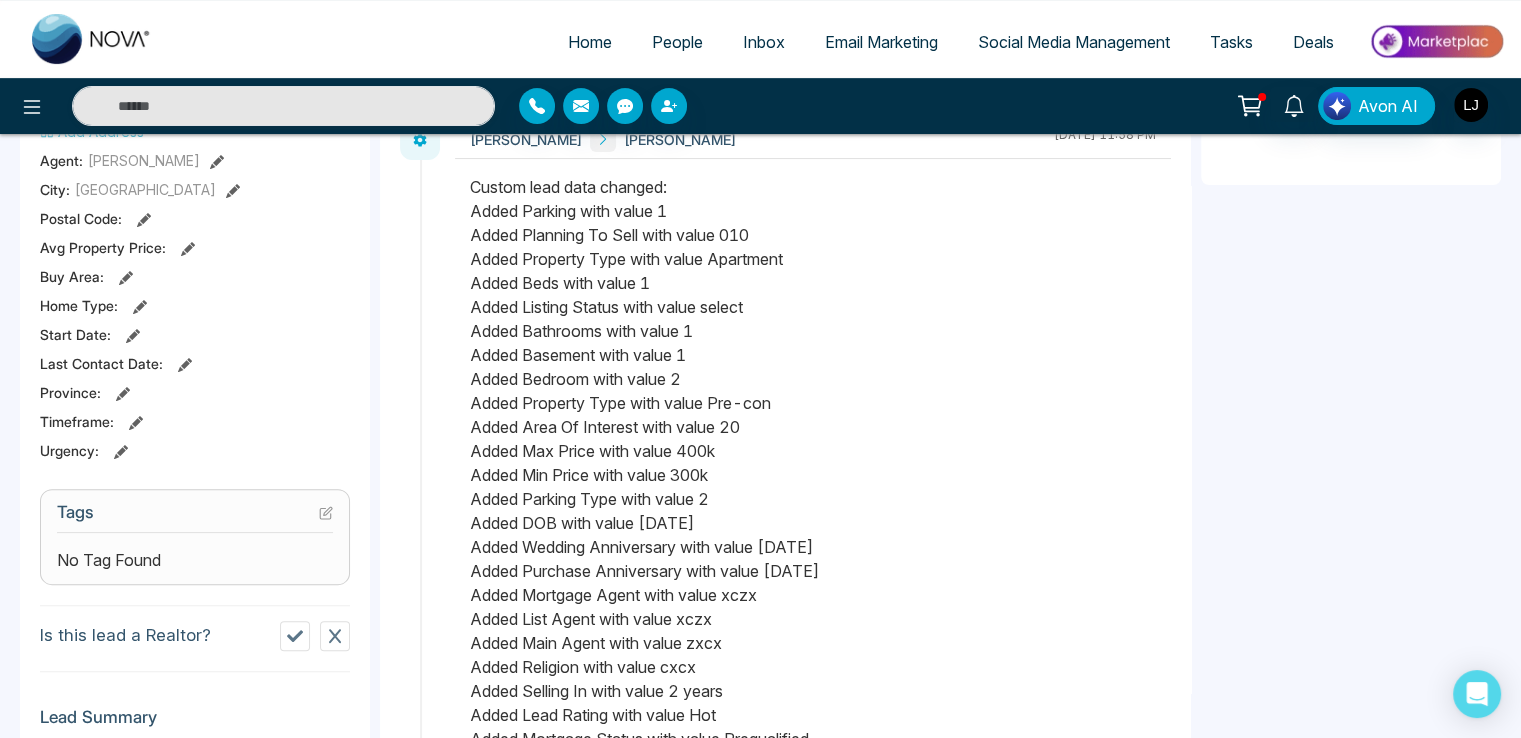 scroll, scrollTop: 600, scrollLeft: 0, axis: vertical 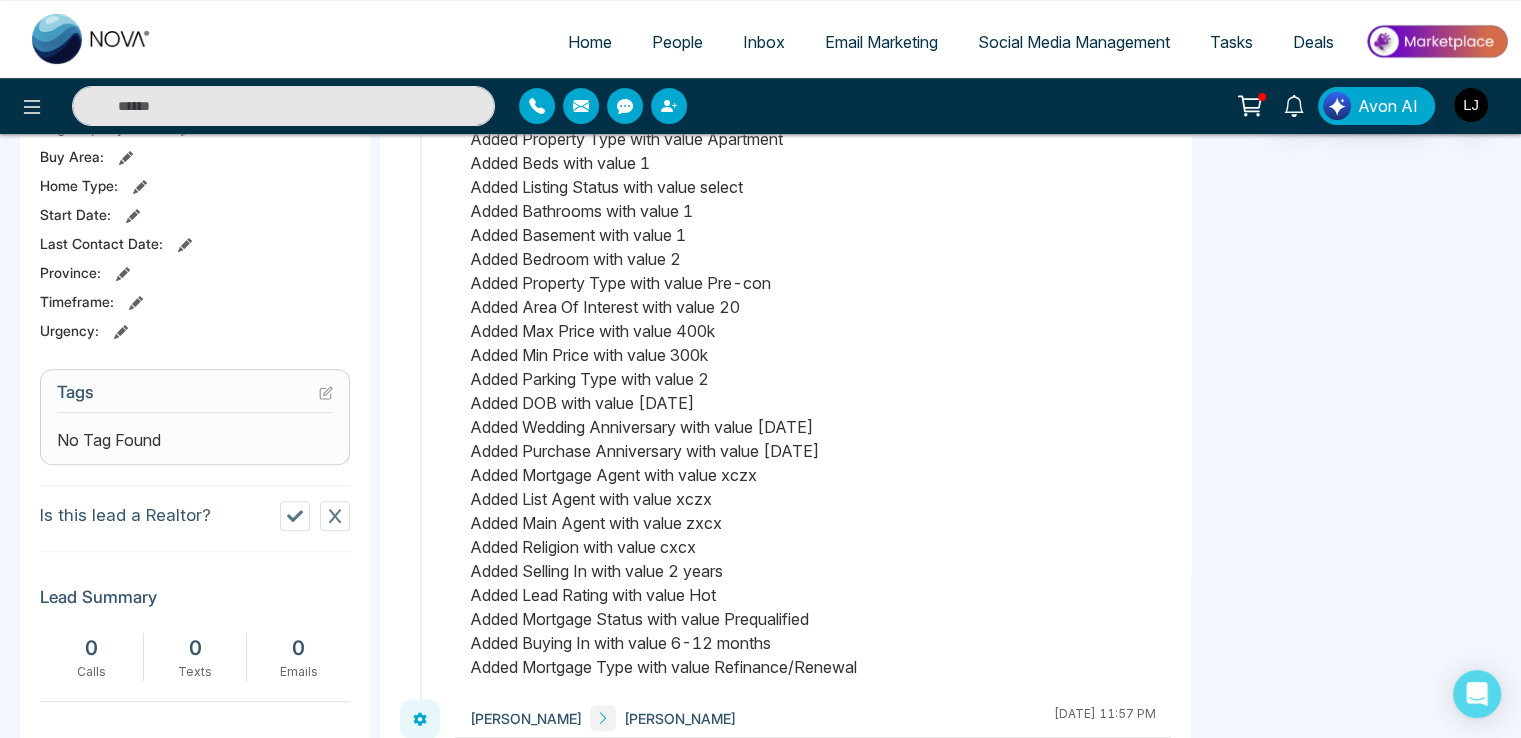 click 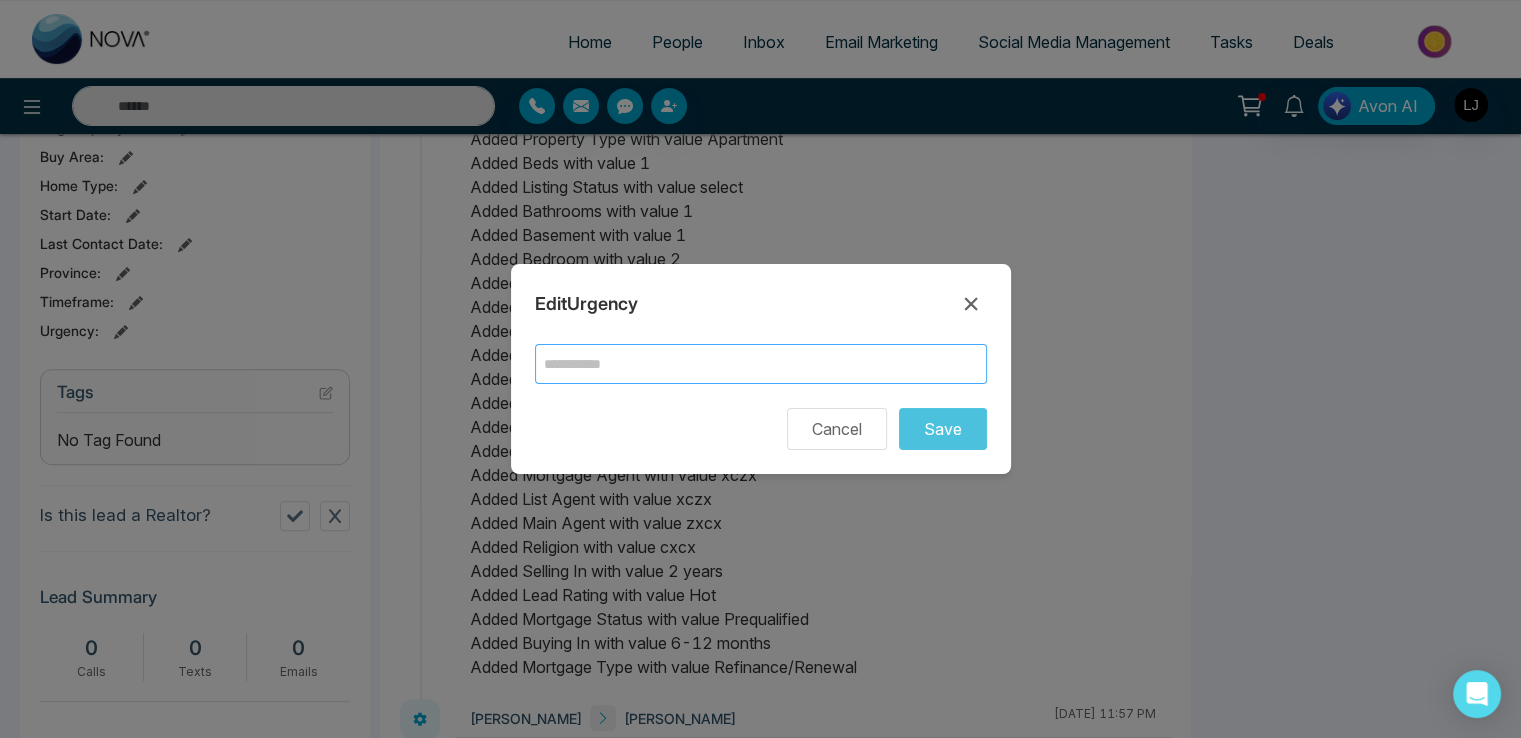 click at bounding box center [761, 364] 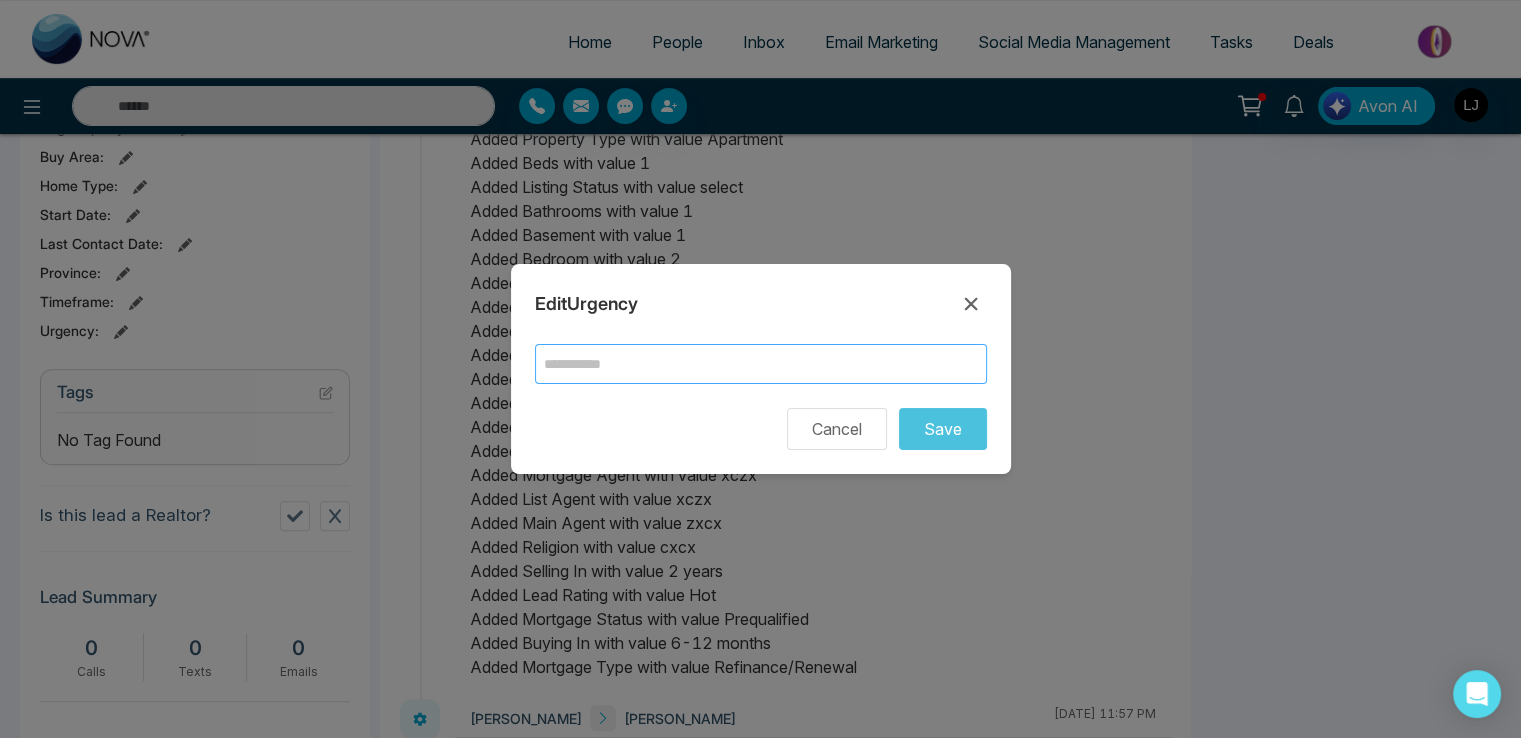 type on "**********" 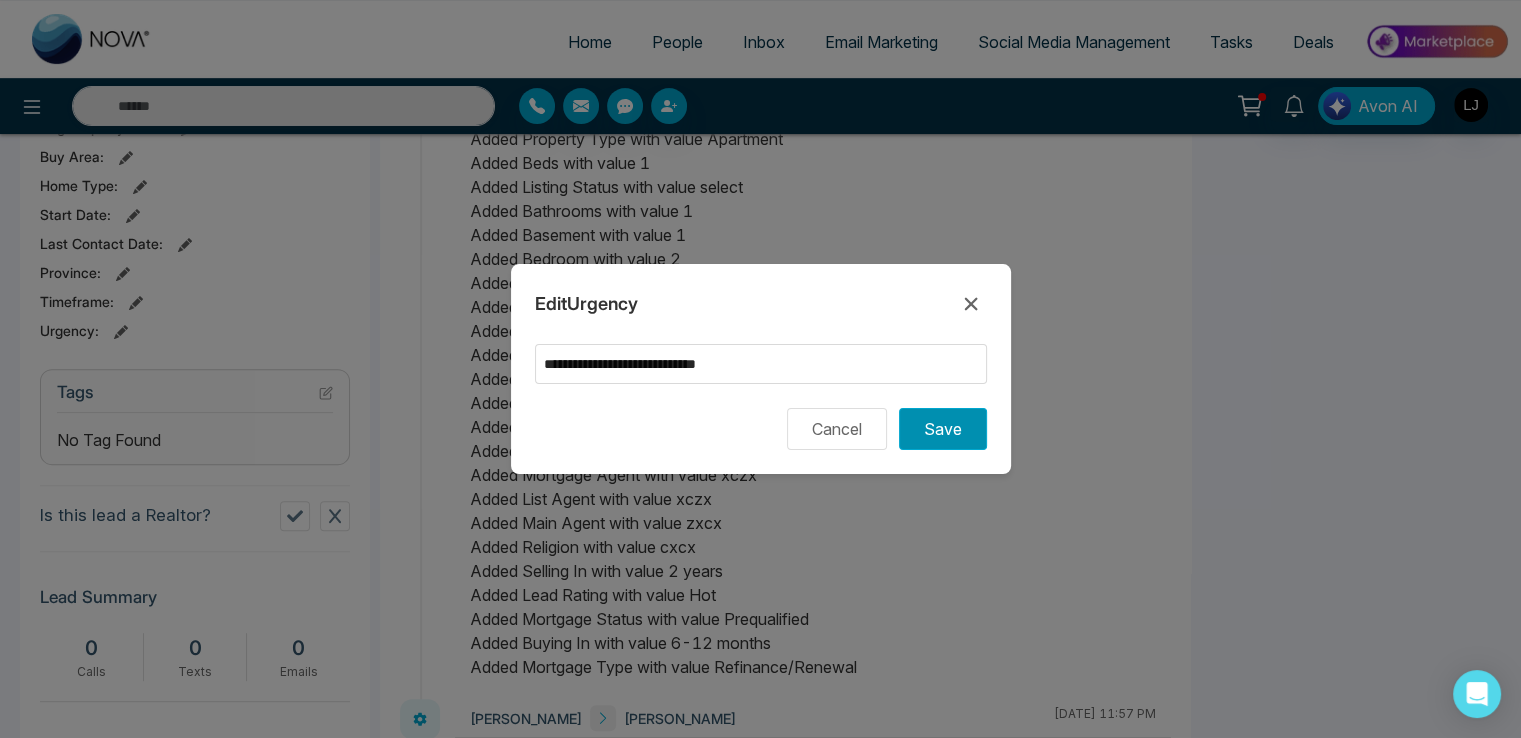 click on "Save" at bounding box center (943, 429) 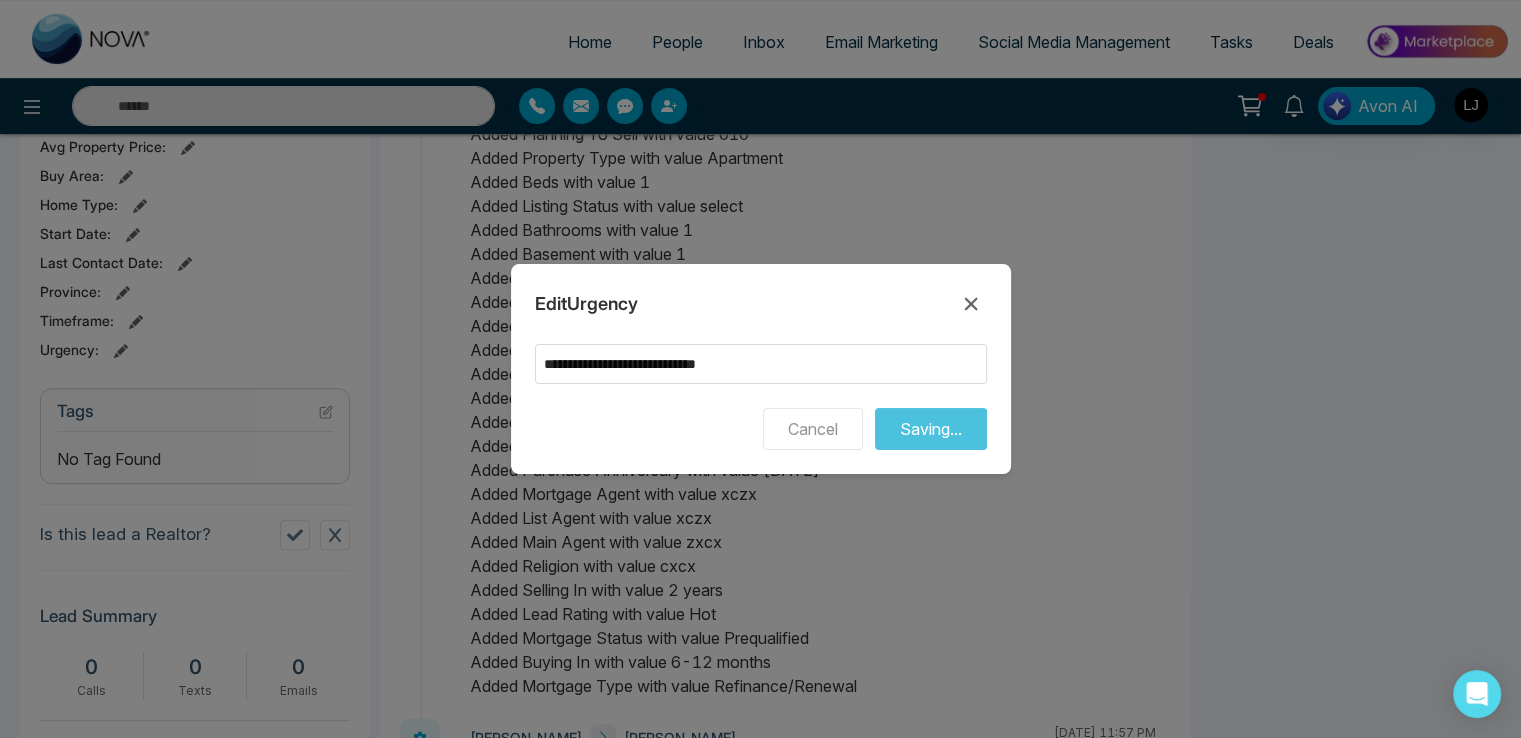 scroll, scrollTop: 0, scrollLeft: 0, axis: both 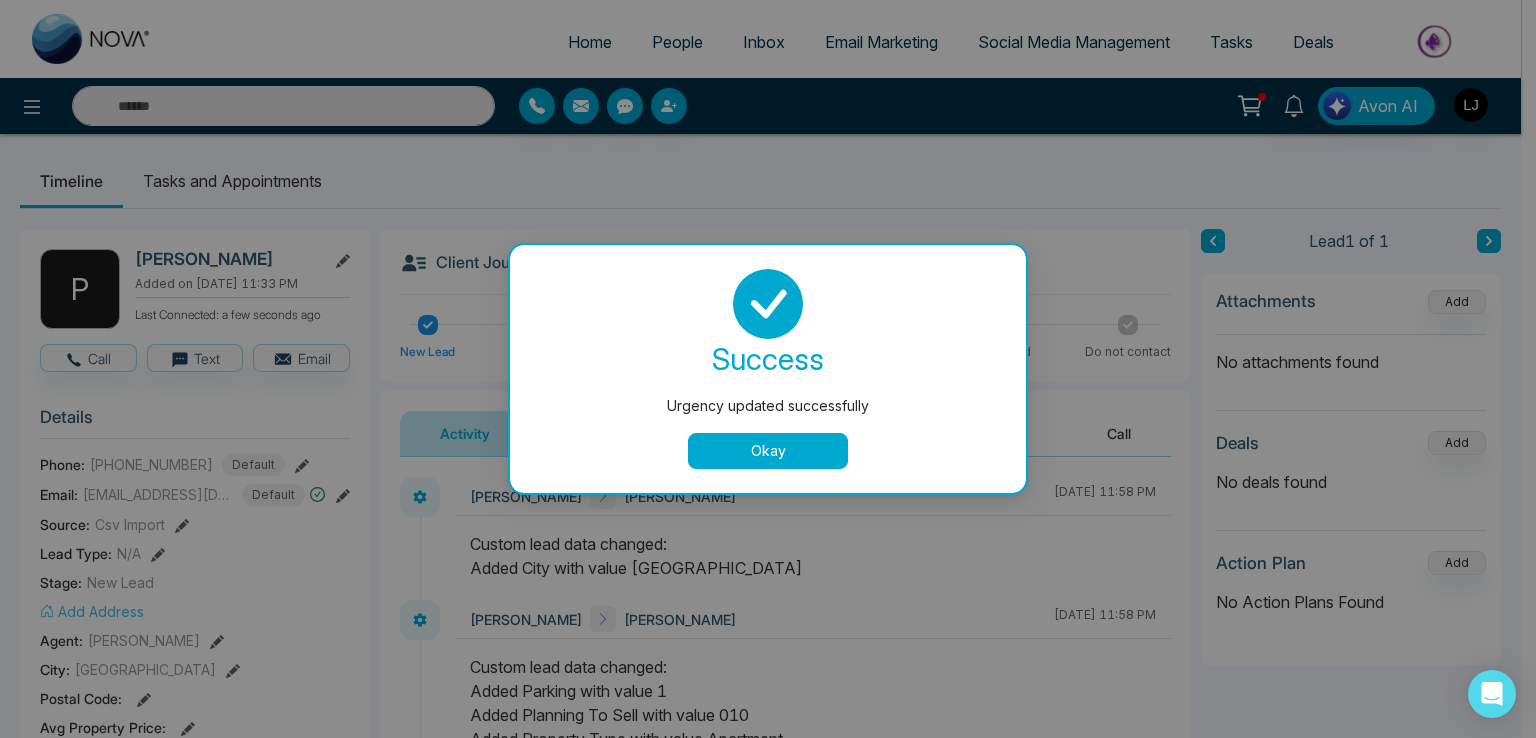 drag, startPoint x: 760, startPoint y: 428, endPoint x: 746, endPoint y: 440, distance: 18.439089 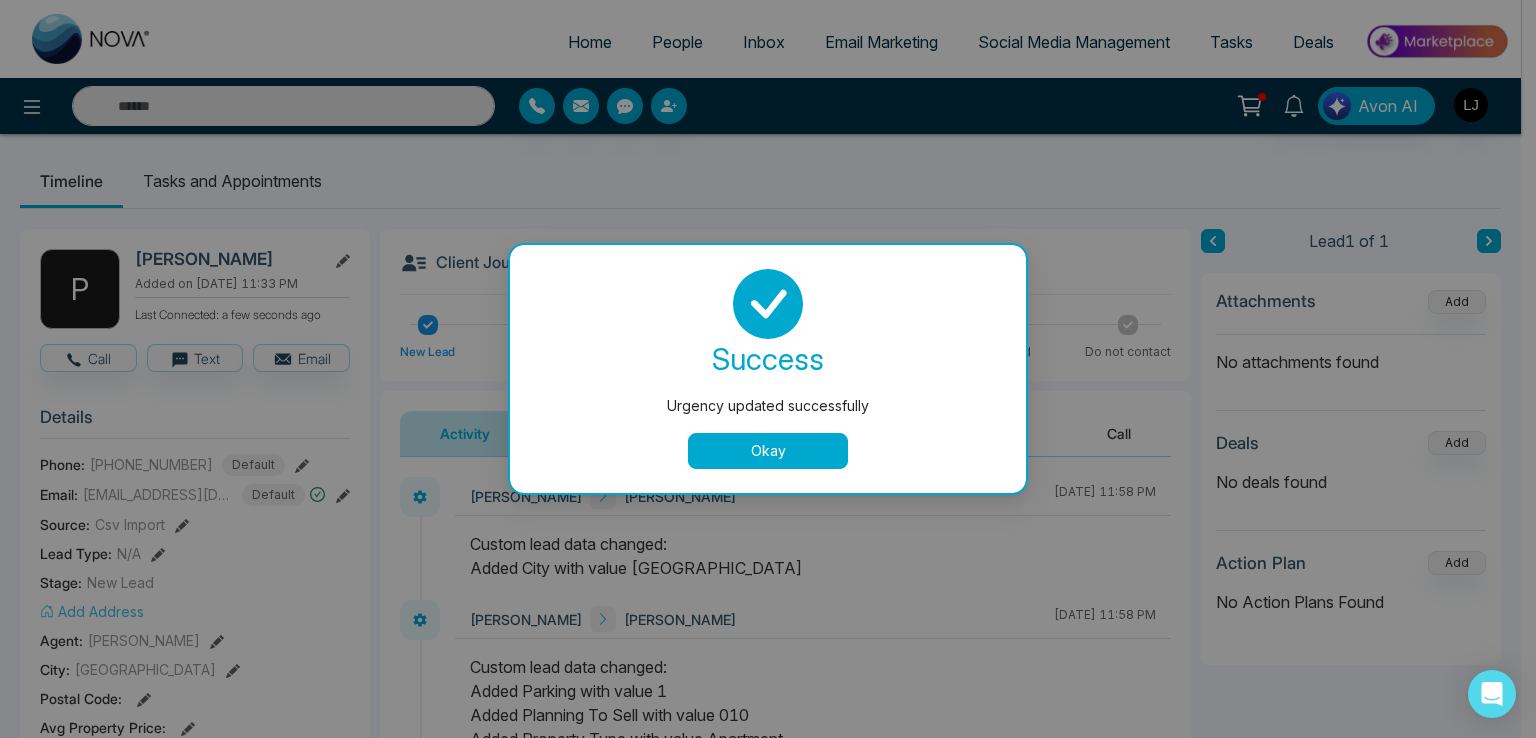 click on "success [PERSON_NAME] updated successfully   Okay" at bounding box center [768, 369] 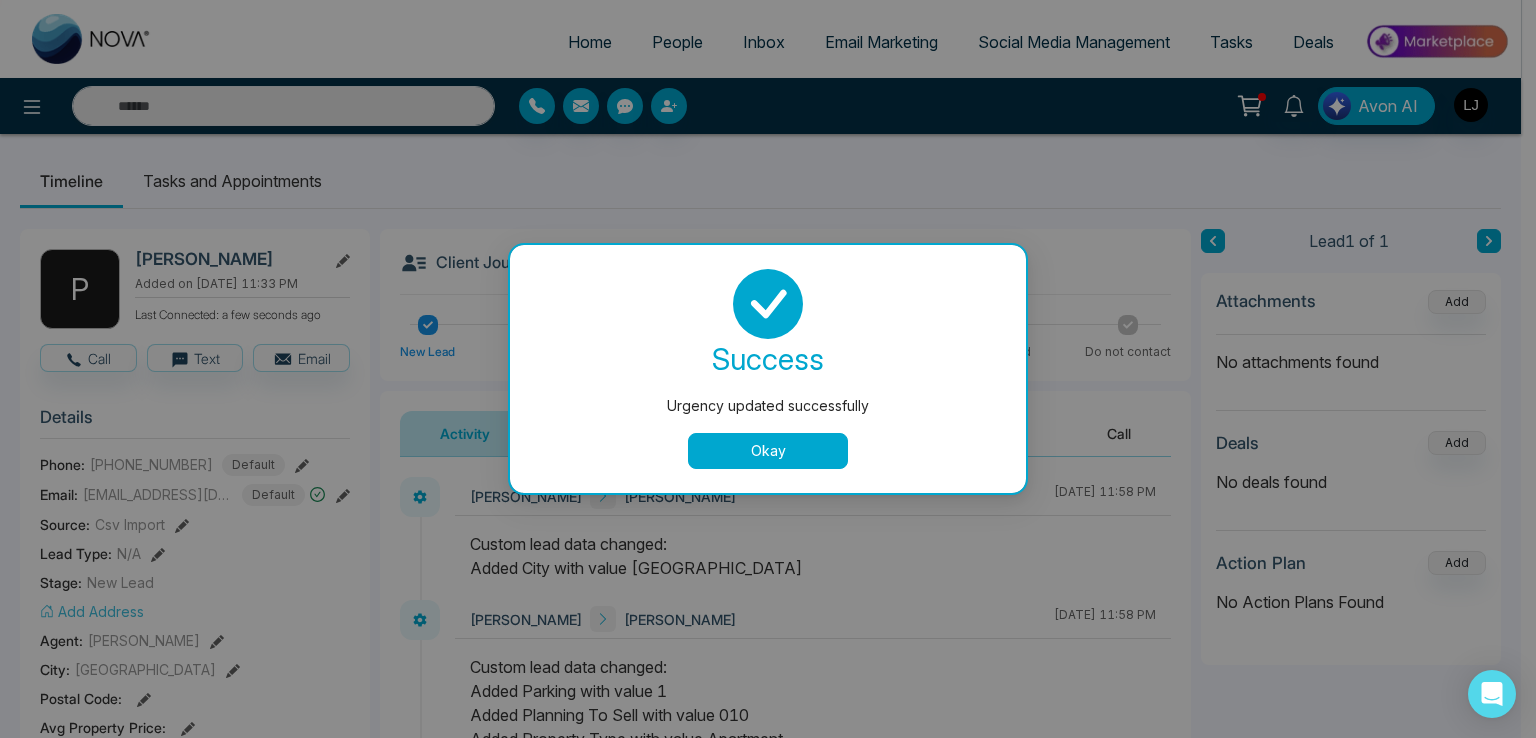click on "Okay" at bounding box center [768, 451] 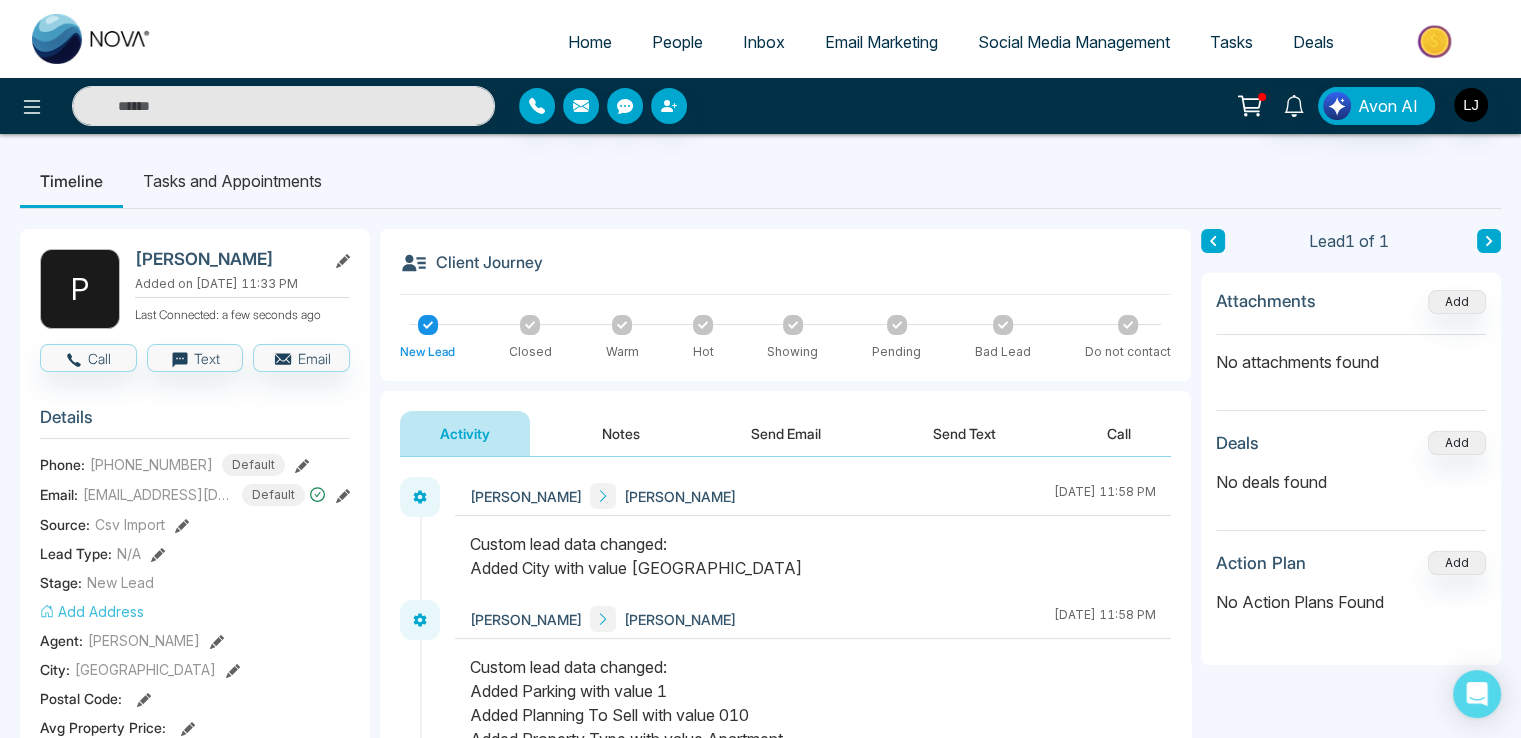 click on "Send Email" at bounding box center (786, 433) 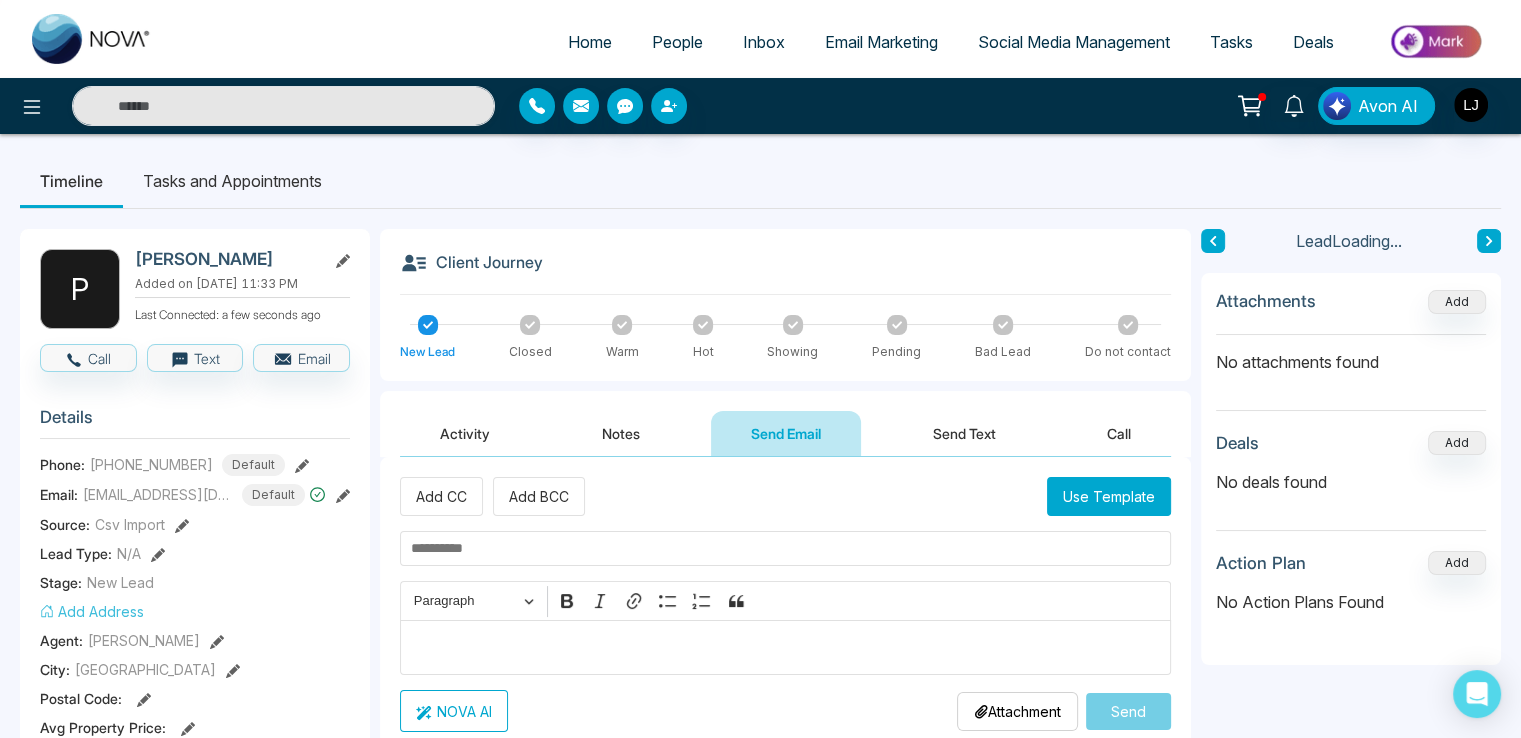 click on "Send Text" at bounding box center (964, 433) 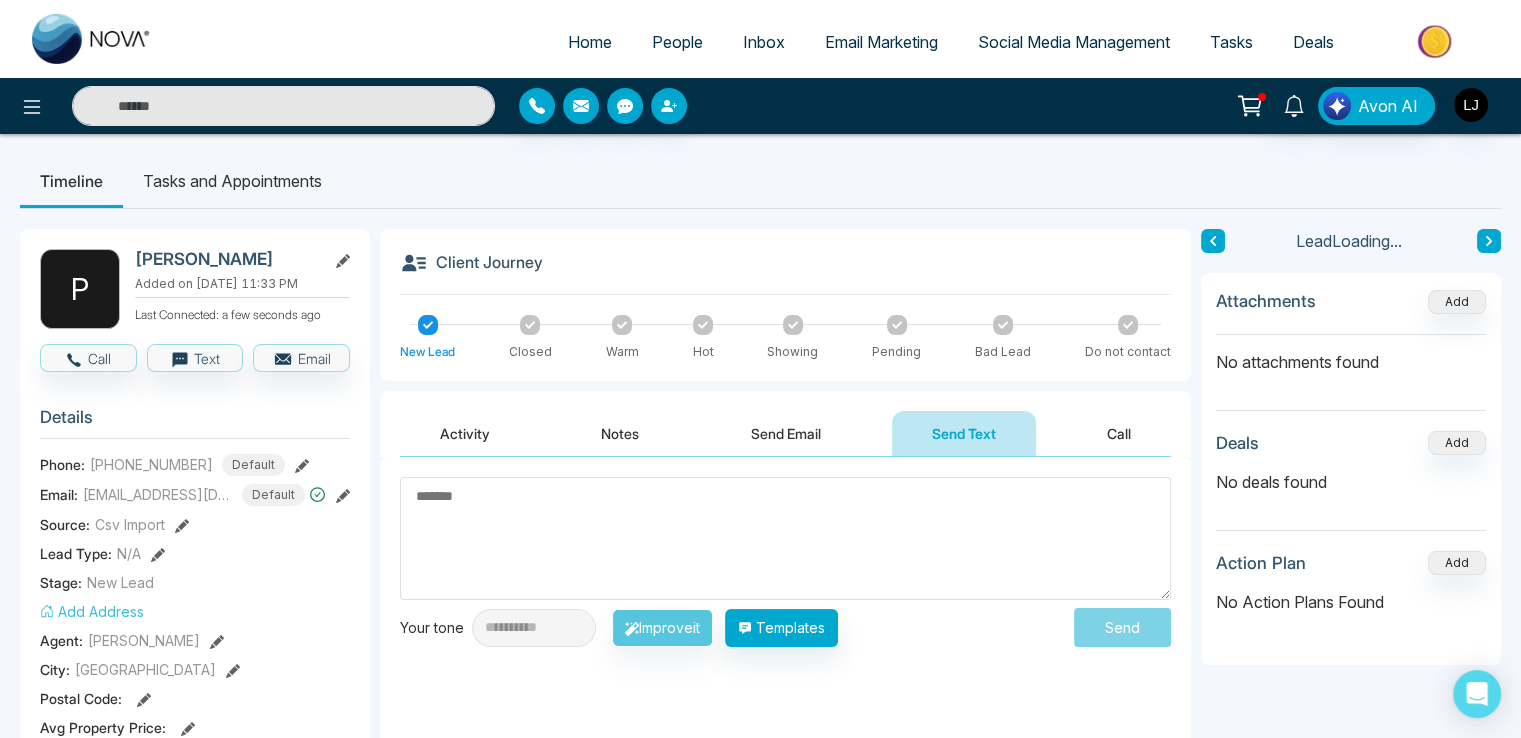click on "Notes" at bounding box center [620, 433] 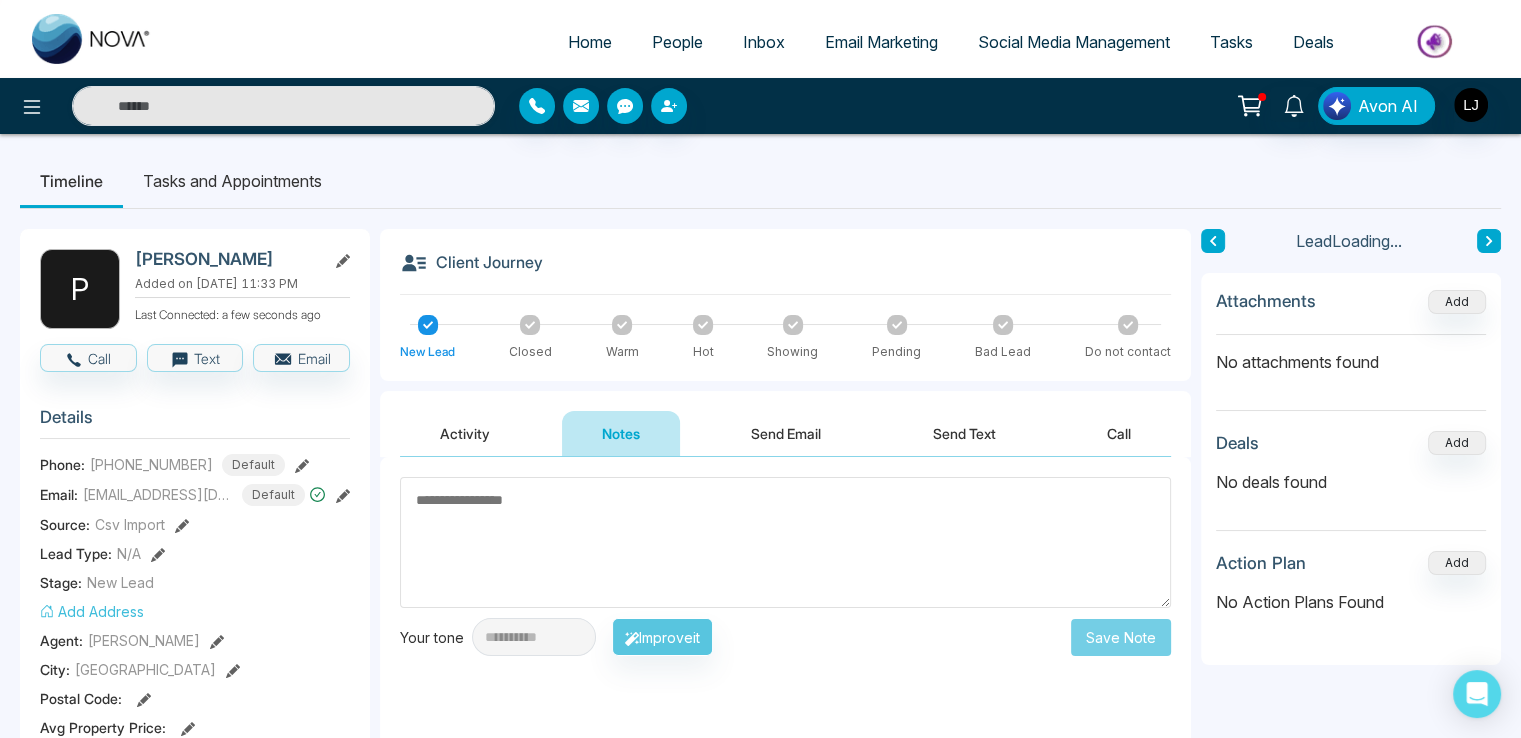 click on "Activity" at bounding box center [465, 433] 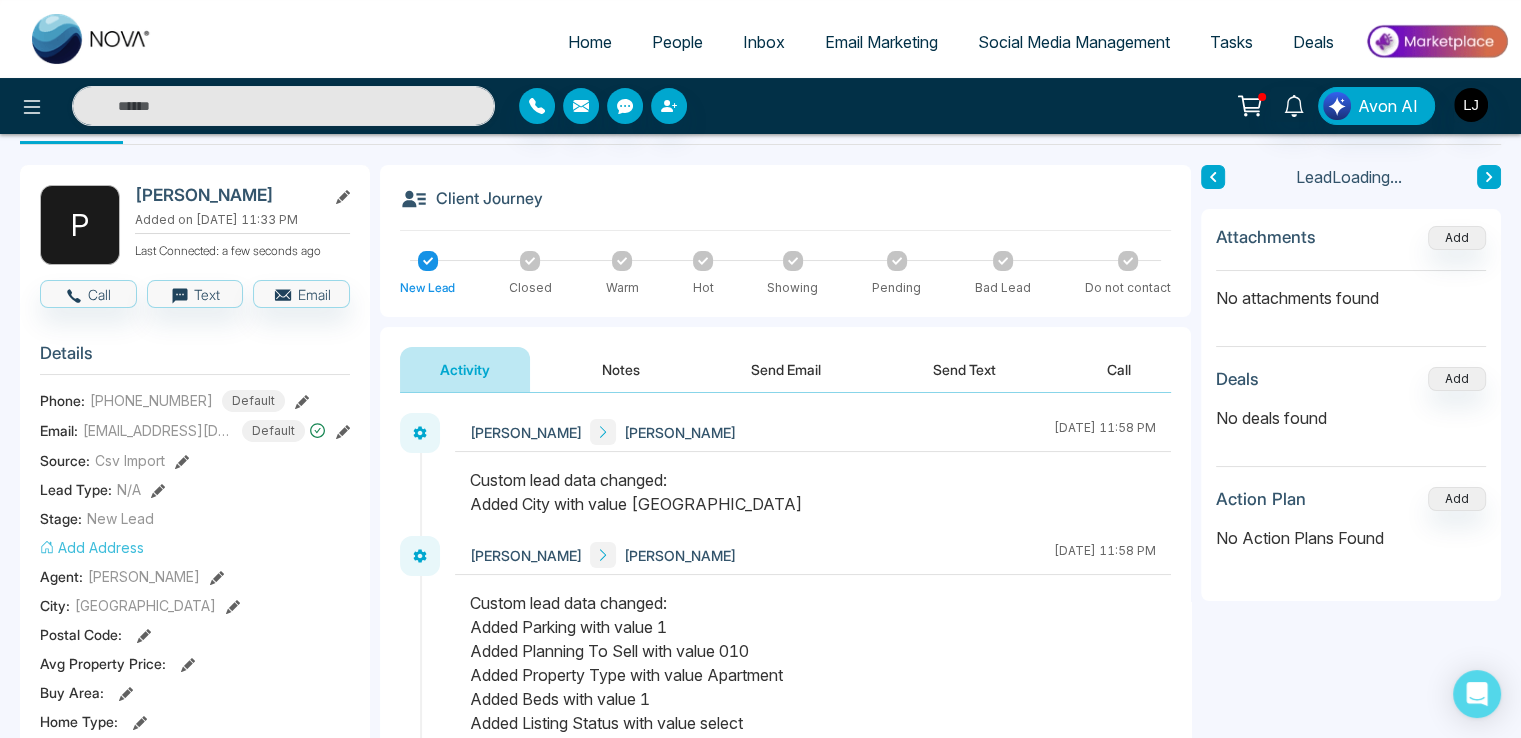 scroll, scrollTop: 100, scrollLeft: 0, axis: vertical 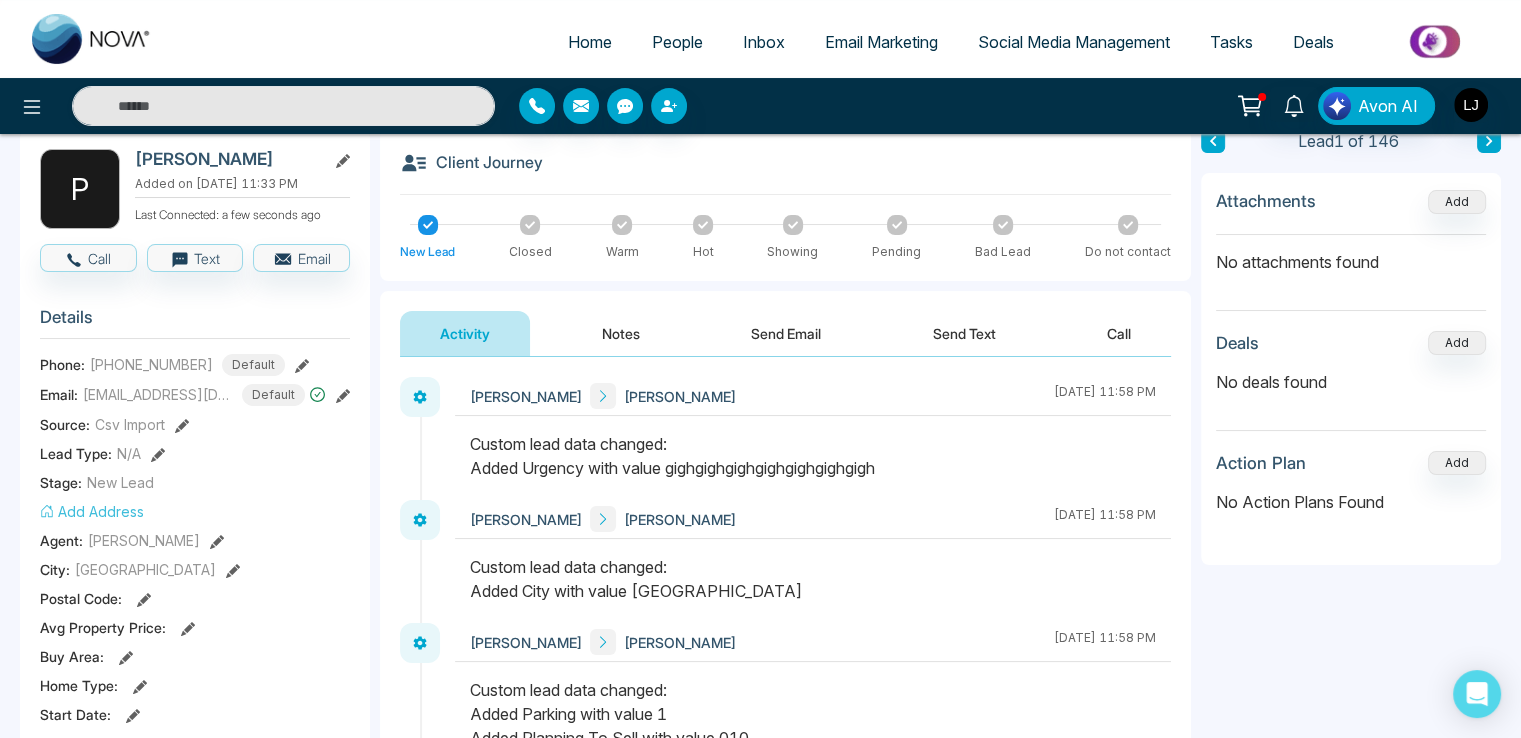 click on "Custom lead data changed:   Added Urgency with value gighgighgighgighgighgighgigh" at bounding box center (813, 456) 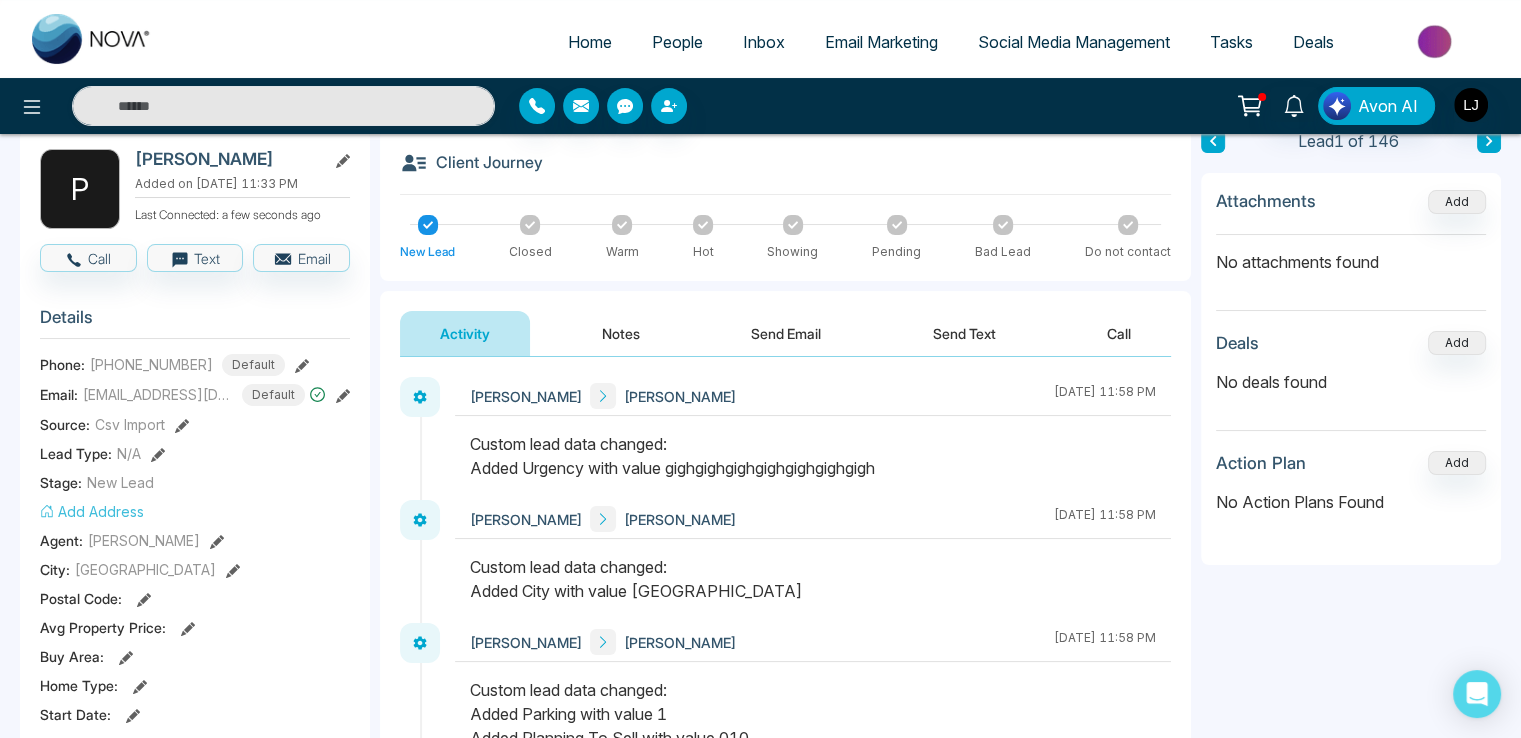click on "Custom lead data changed:   Added Urgency with value gighgighgighgighgighgighgigh" at bounding box center [813, 456] 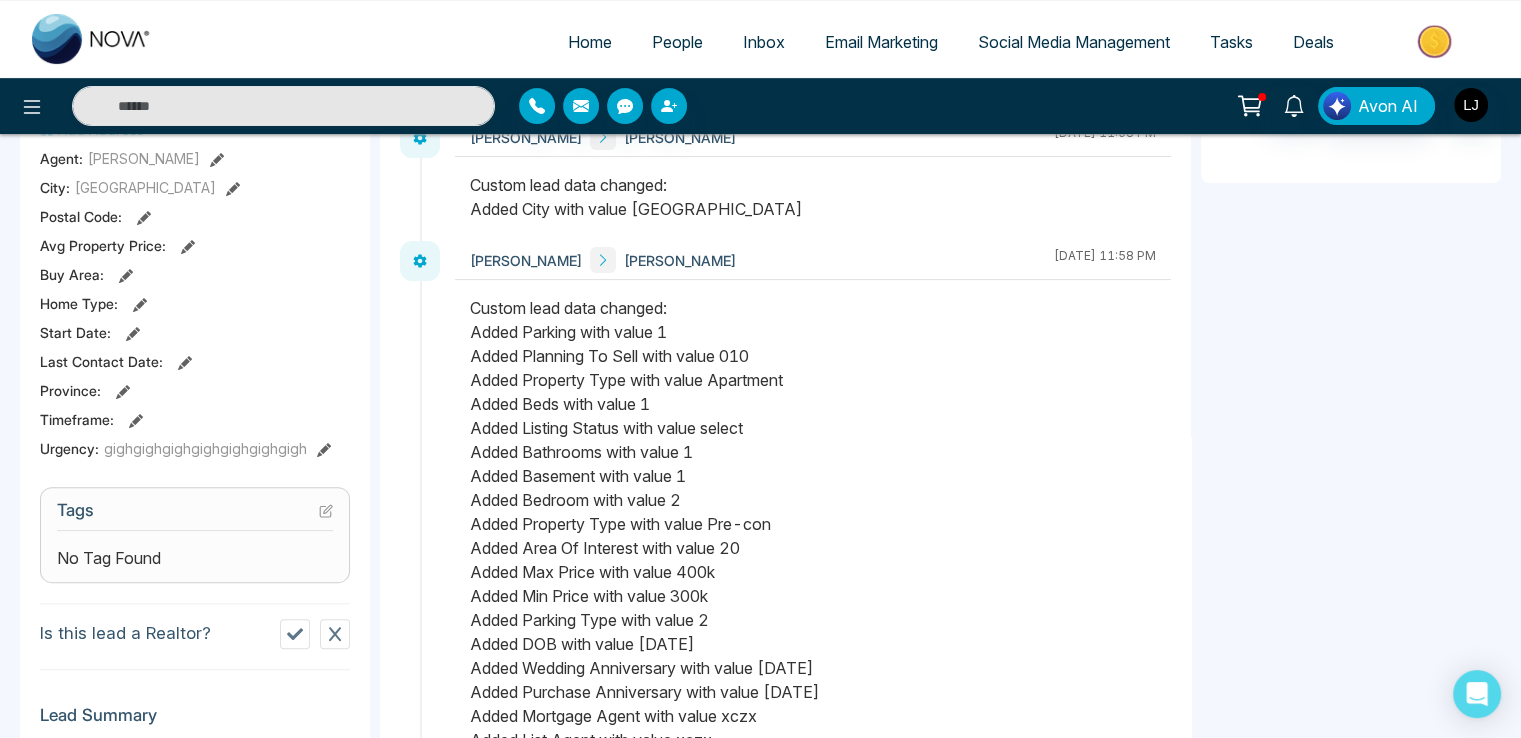 scroll, scrollTop: 300, scrollLeft: 0, axis: vertical 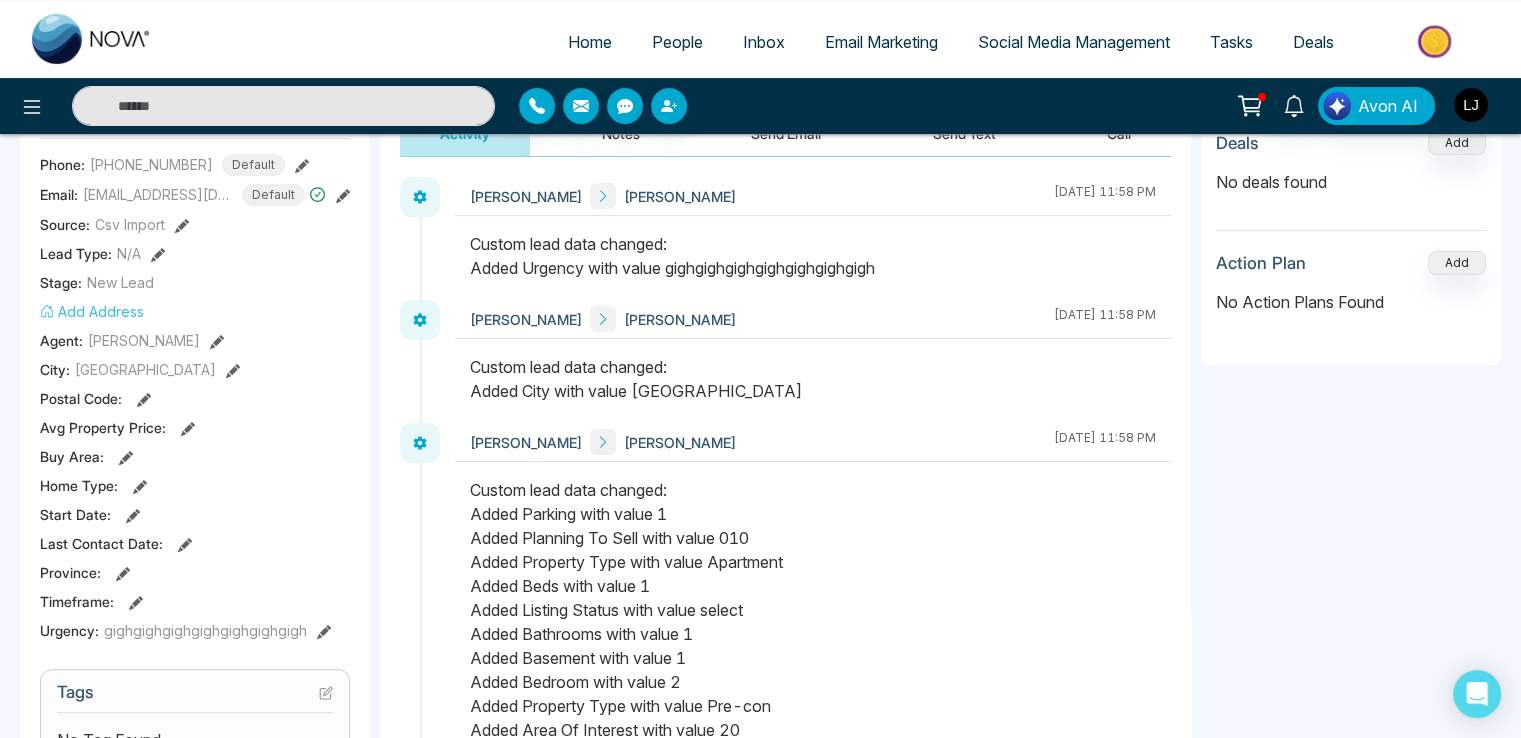 click 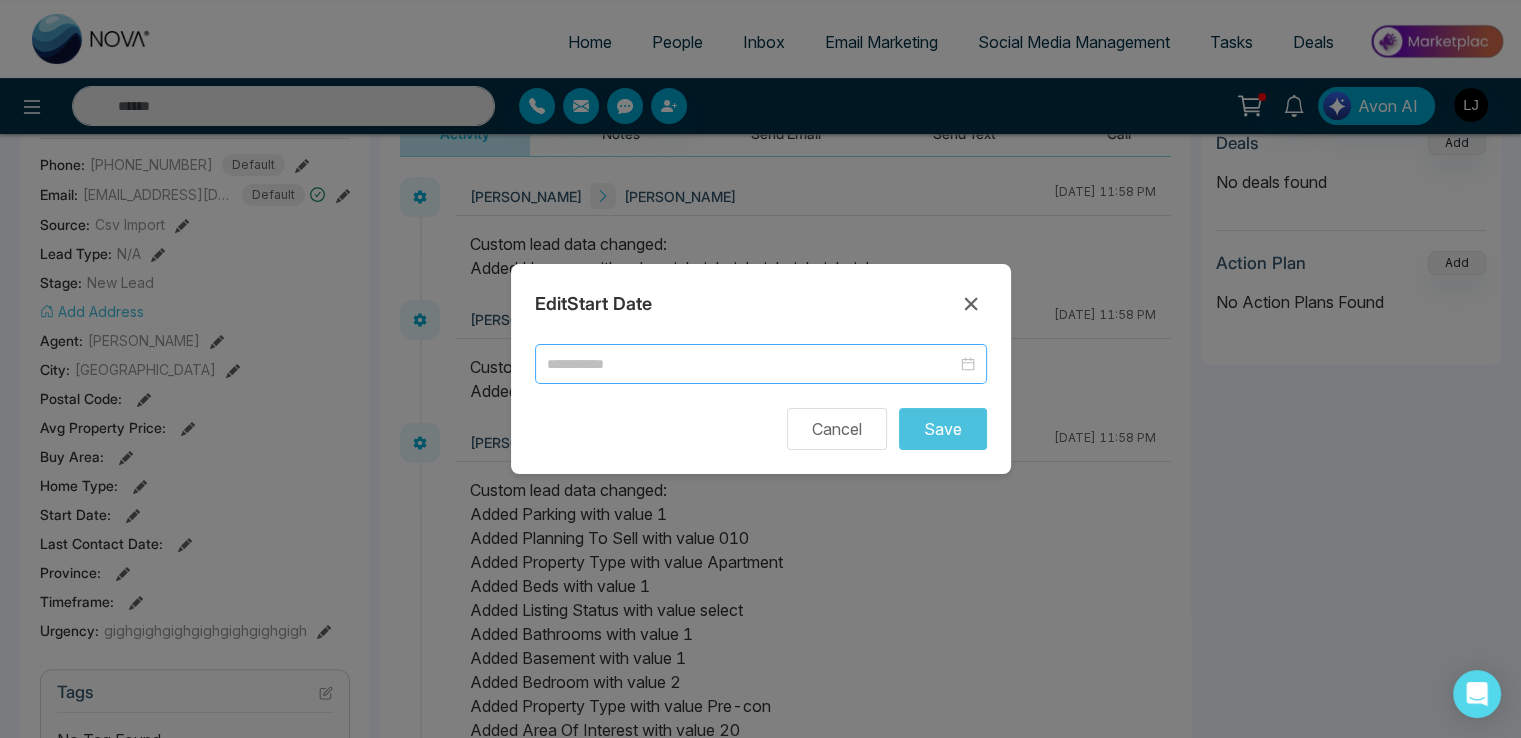 click at bounding box center [761, 364] 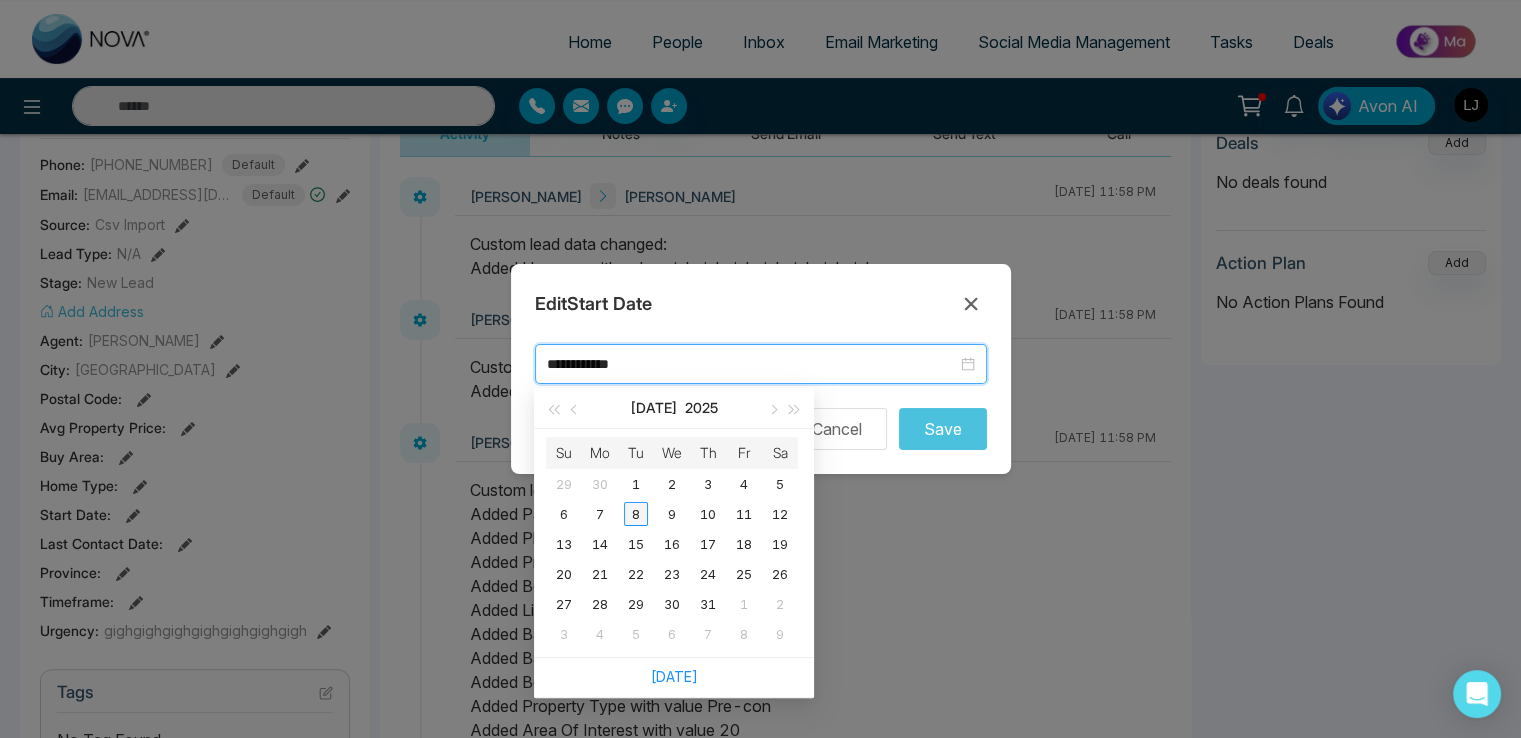 type on "**********" 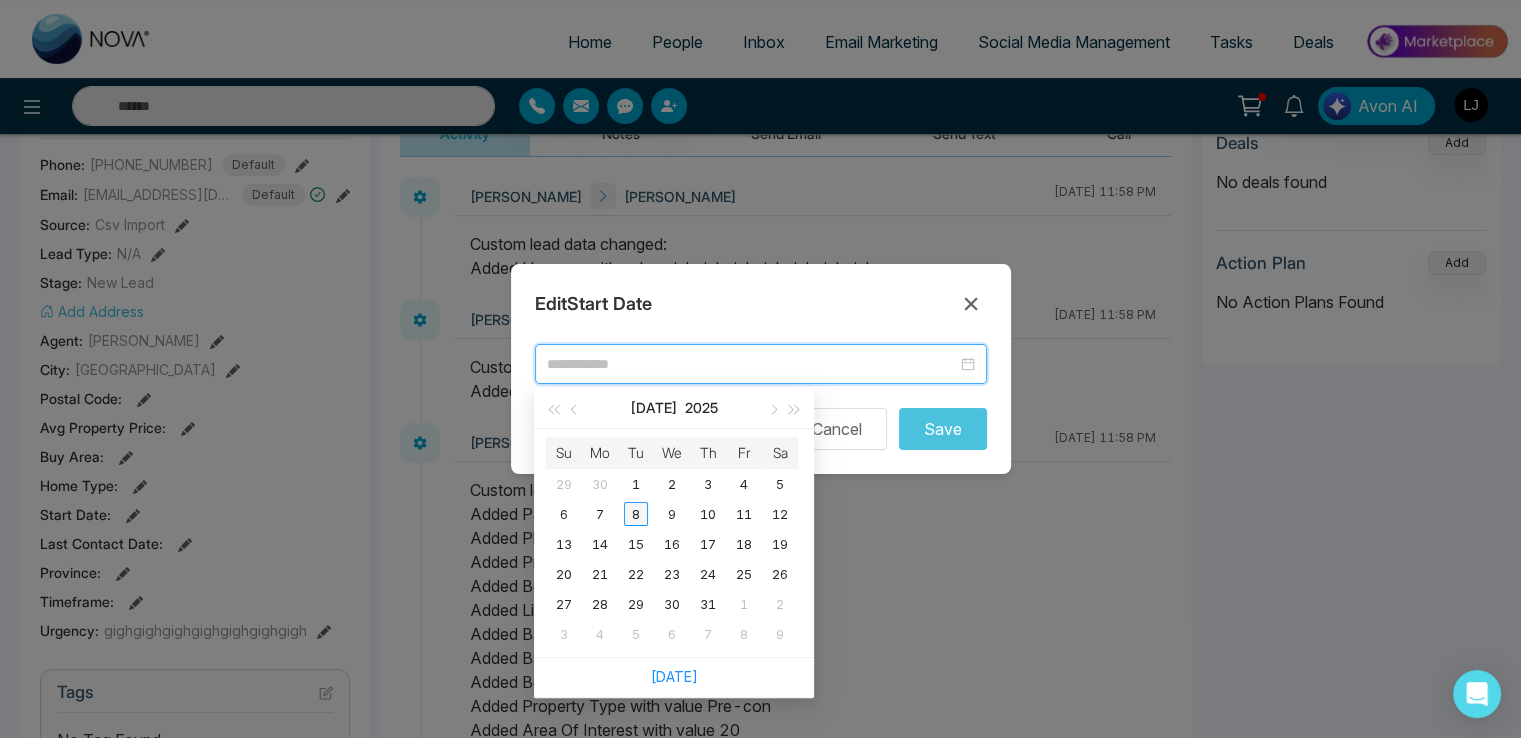 click on "8" at bounding box center [636, 514] 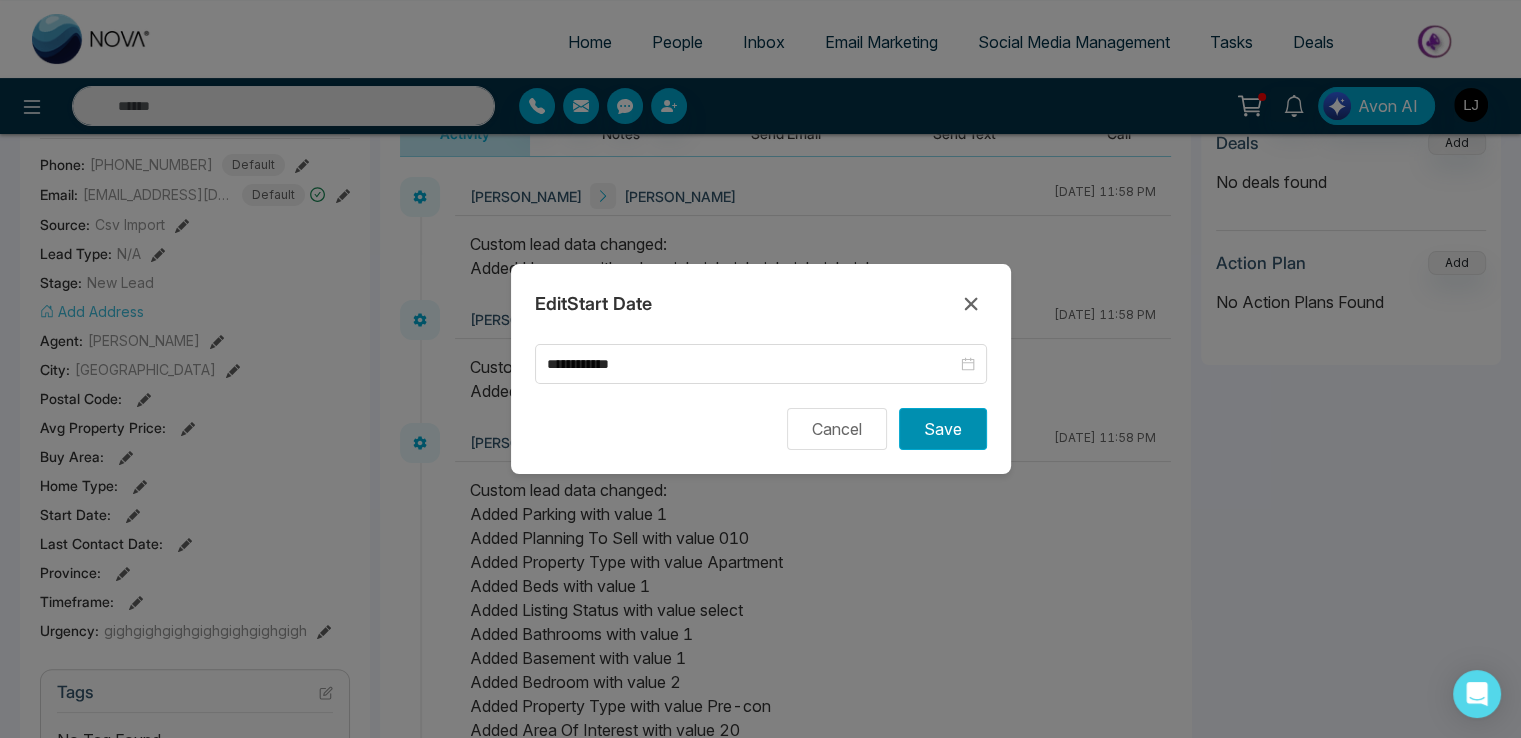 click on "Save" at bounding box center (943, 429) 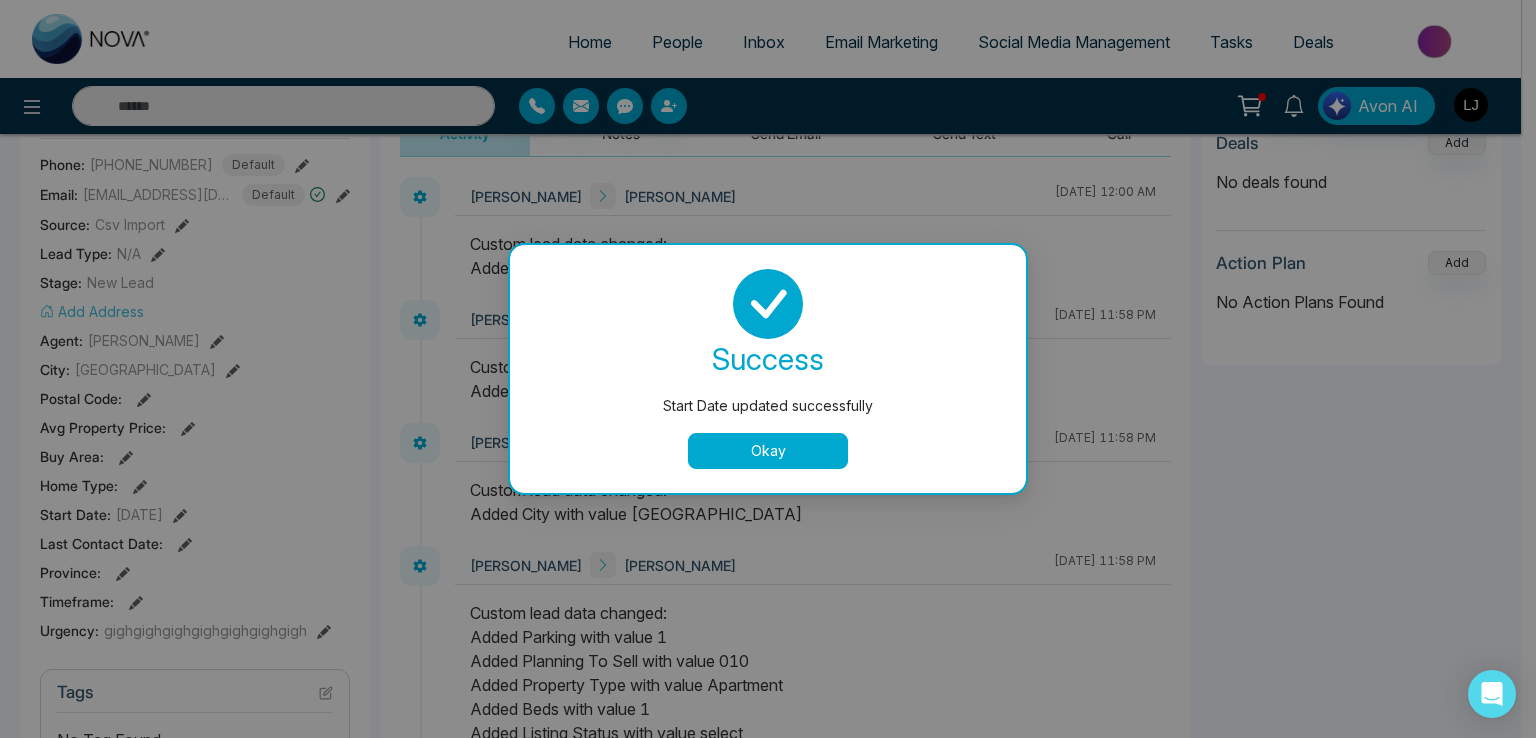 drag, startPoint x: 808, startPoint y: 445, endPoint x: 719, endPoint y: 446, distance: 89.005615 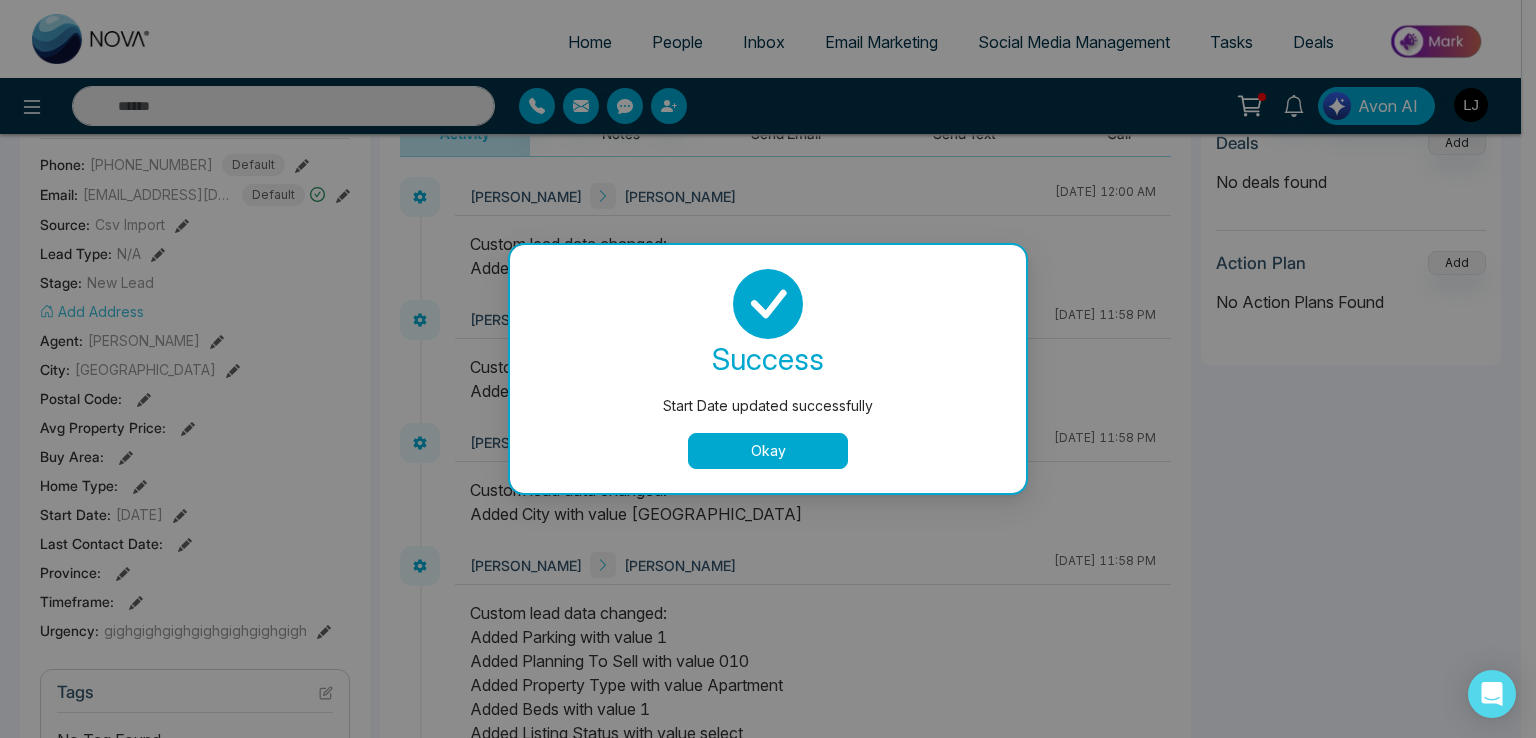 click on "Okay" at bounding box center (768, 451) 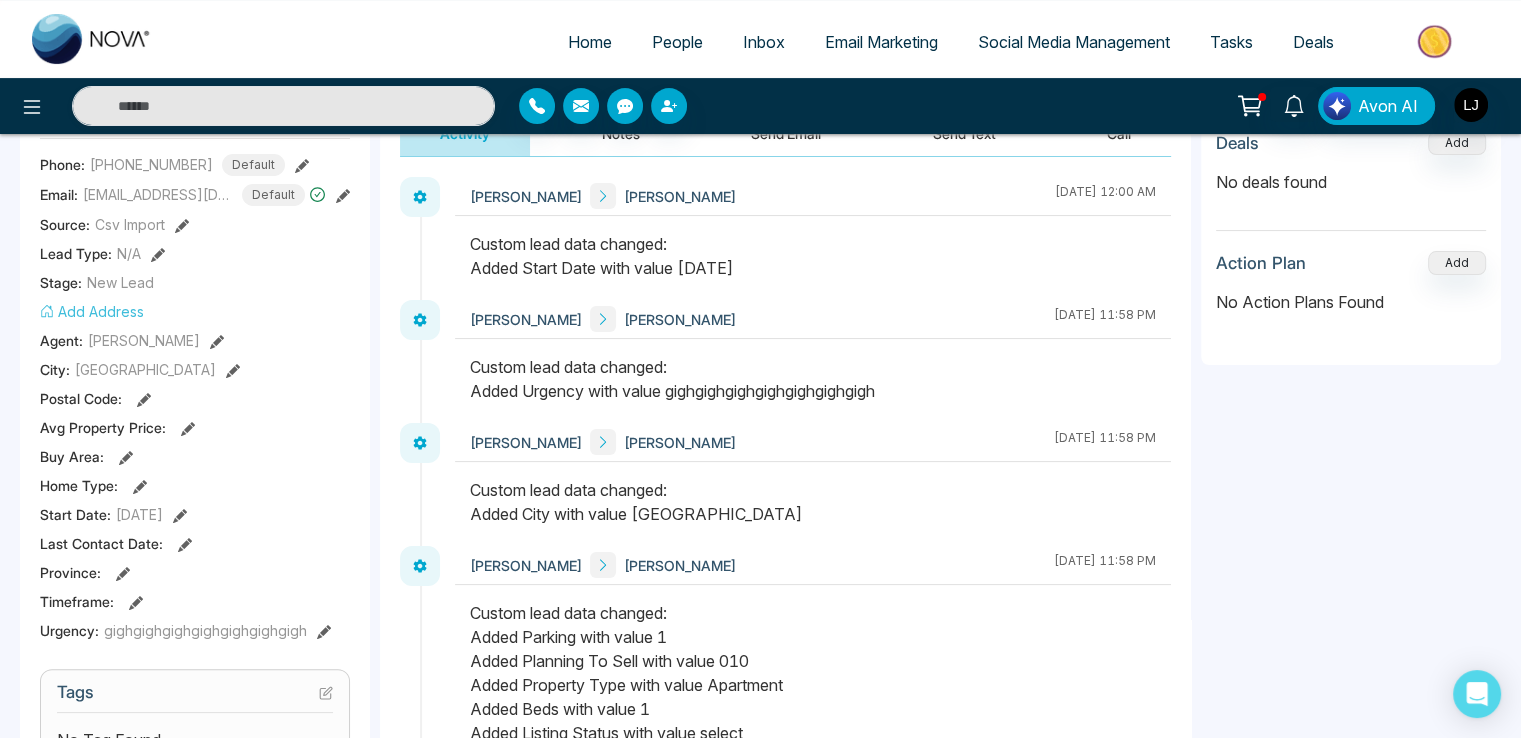 click 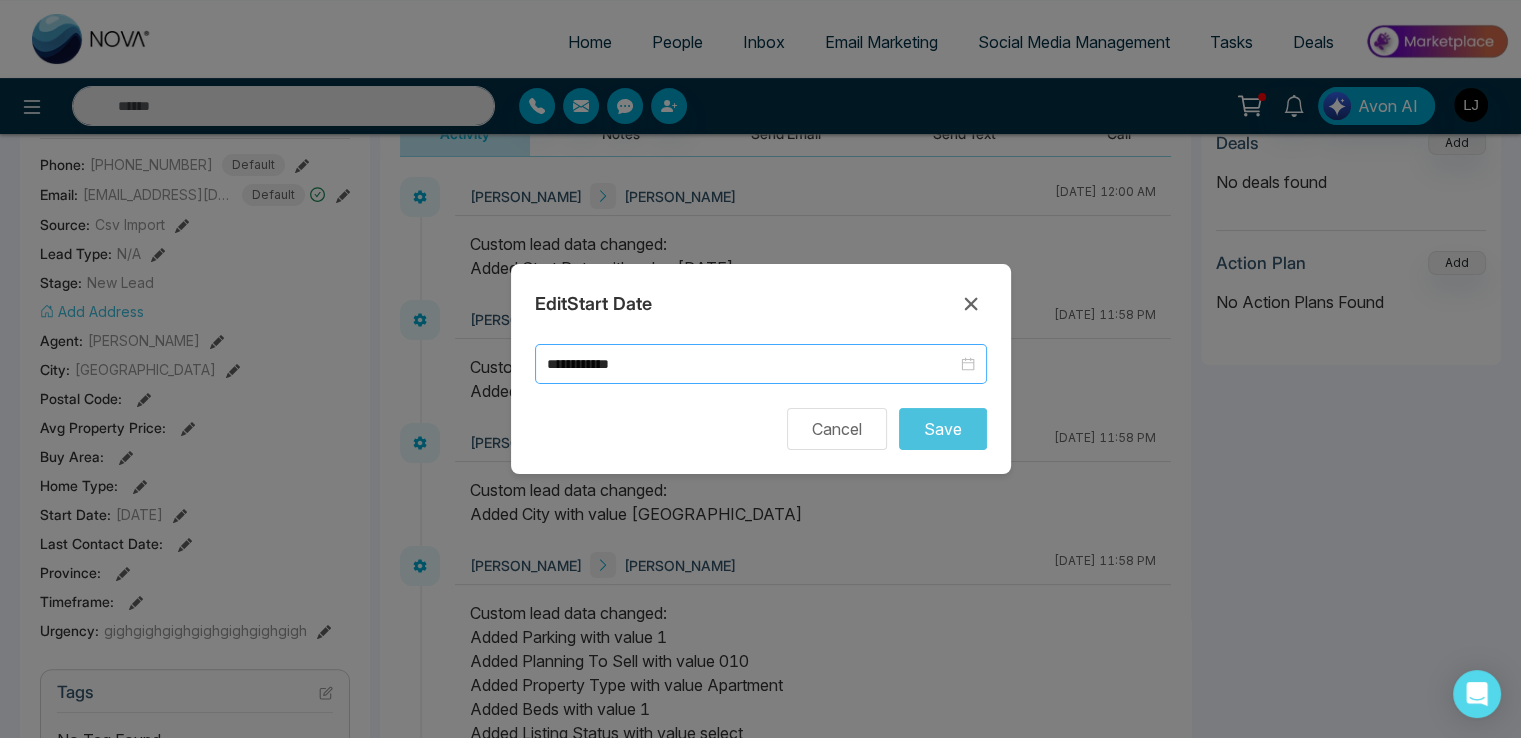 click on "**********" at bounding box center [761, 364] 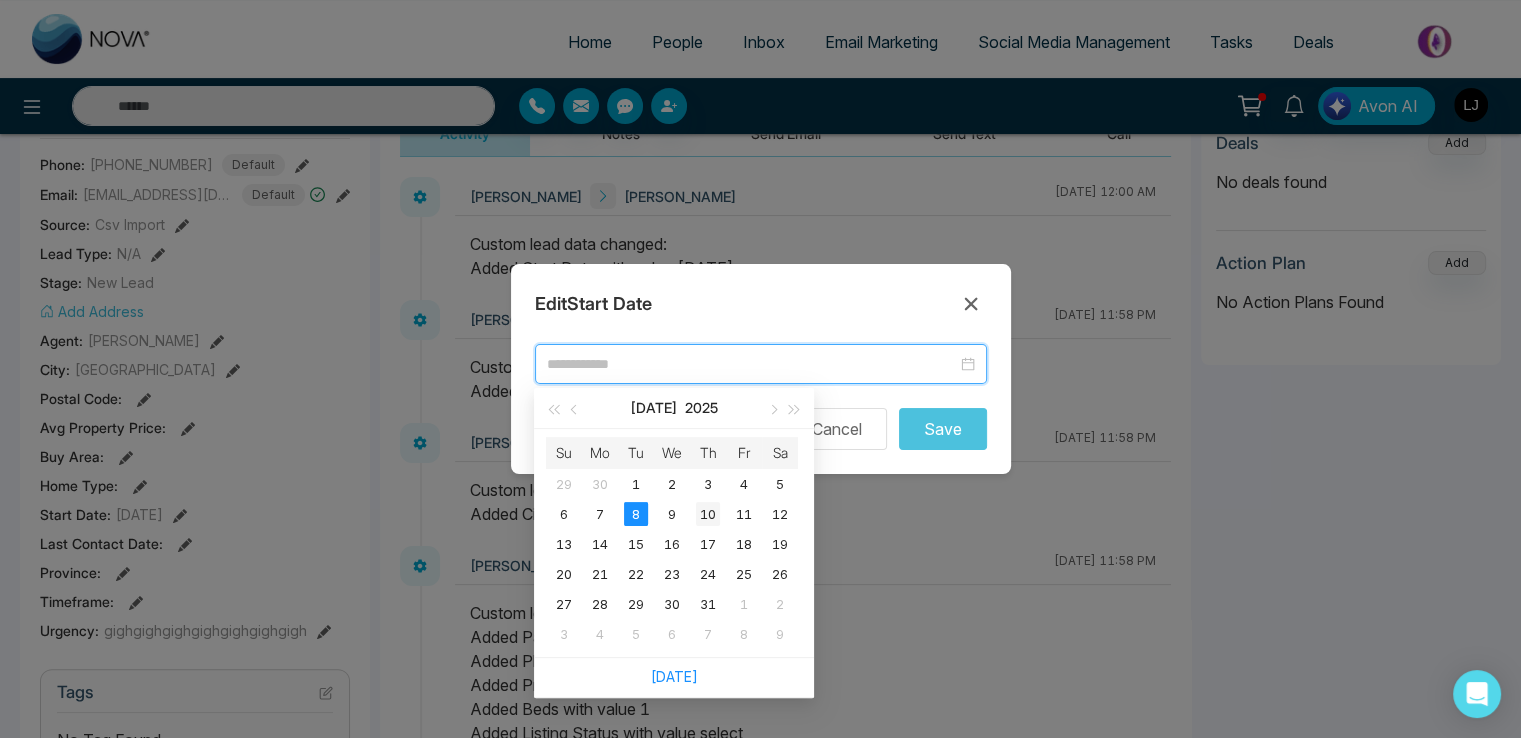 type on "**********" 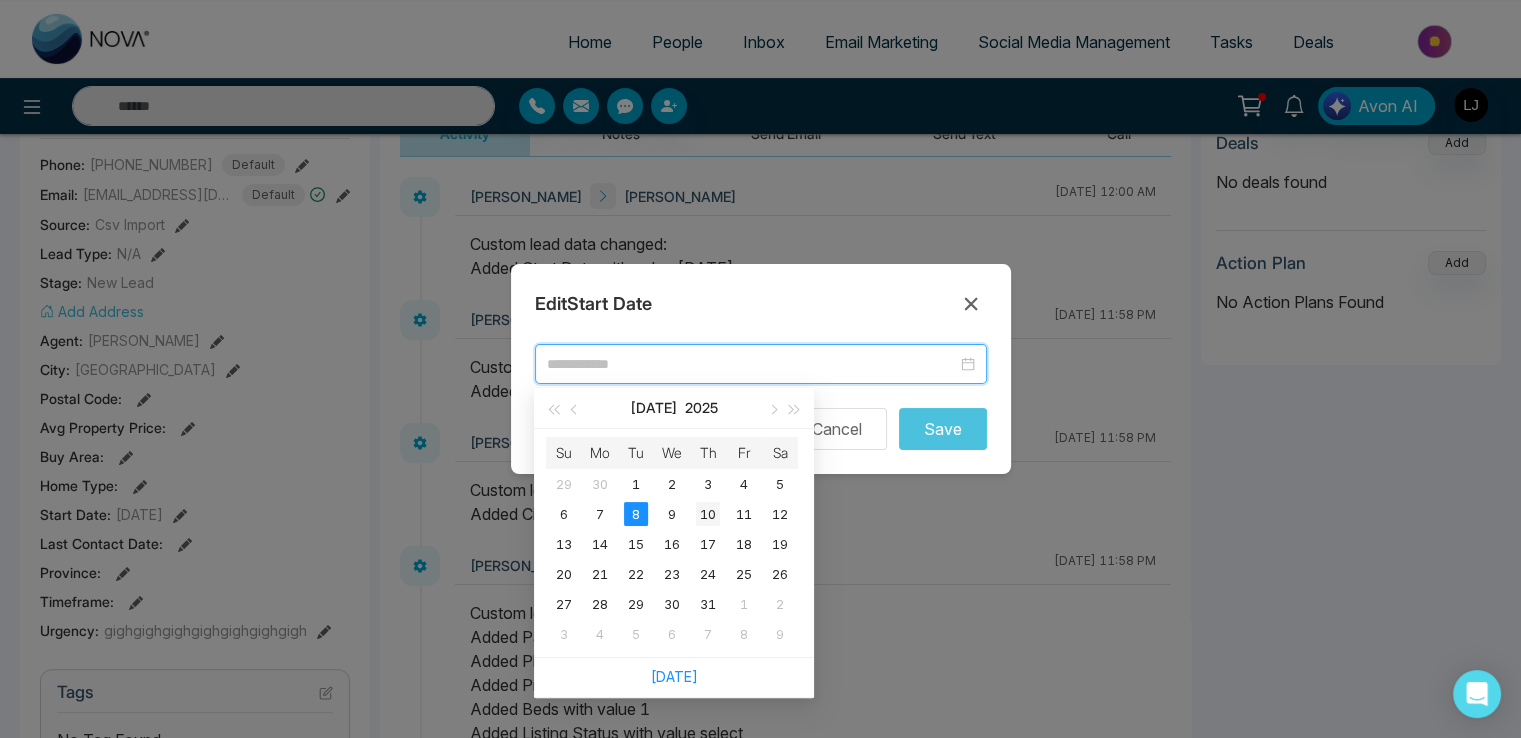 click on "10" at bounding box center [708, 514] 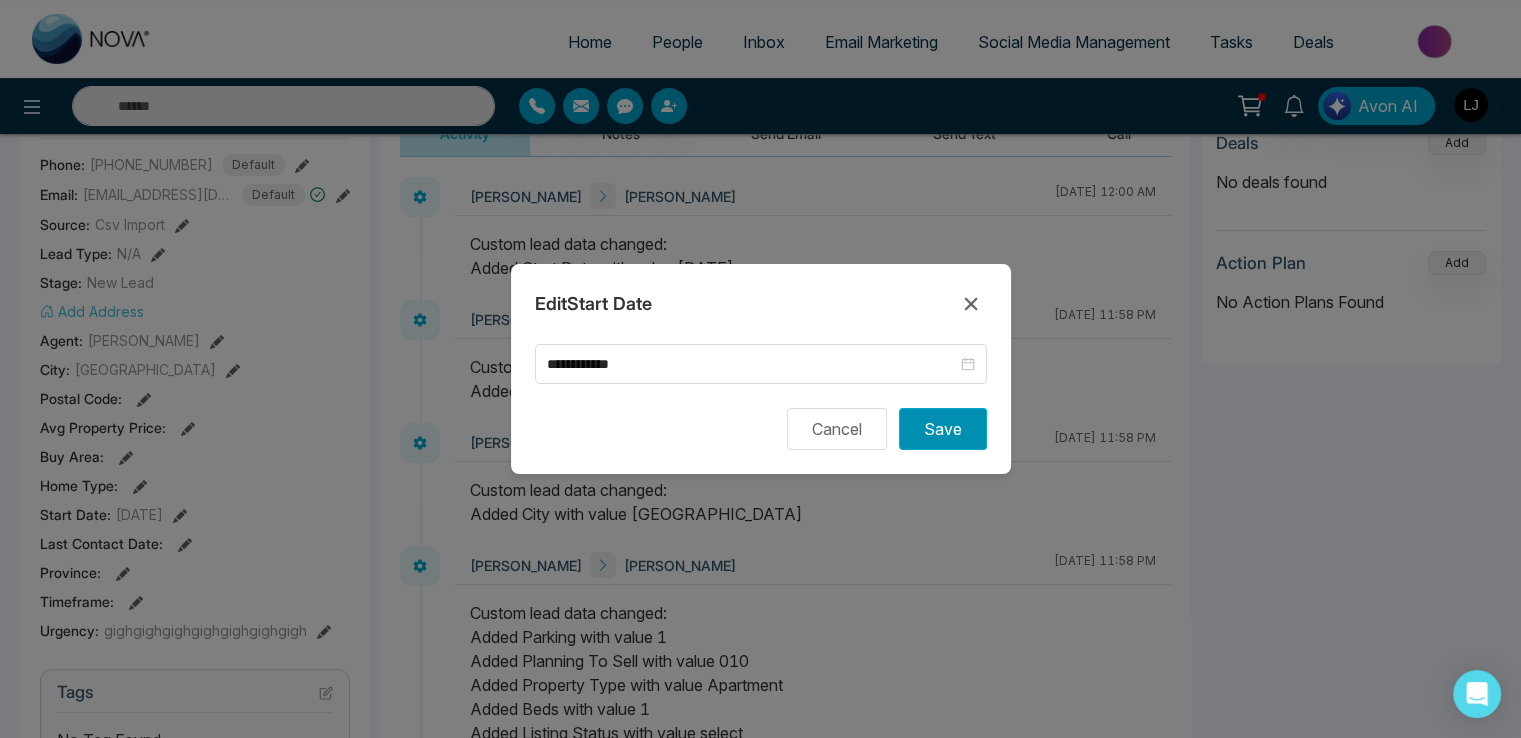 click on "Save" at bounding box center [943, 429] 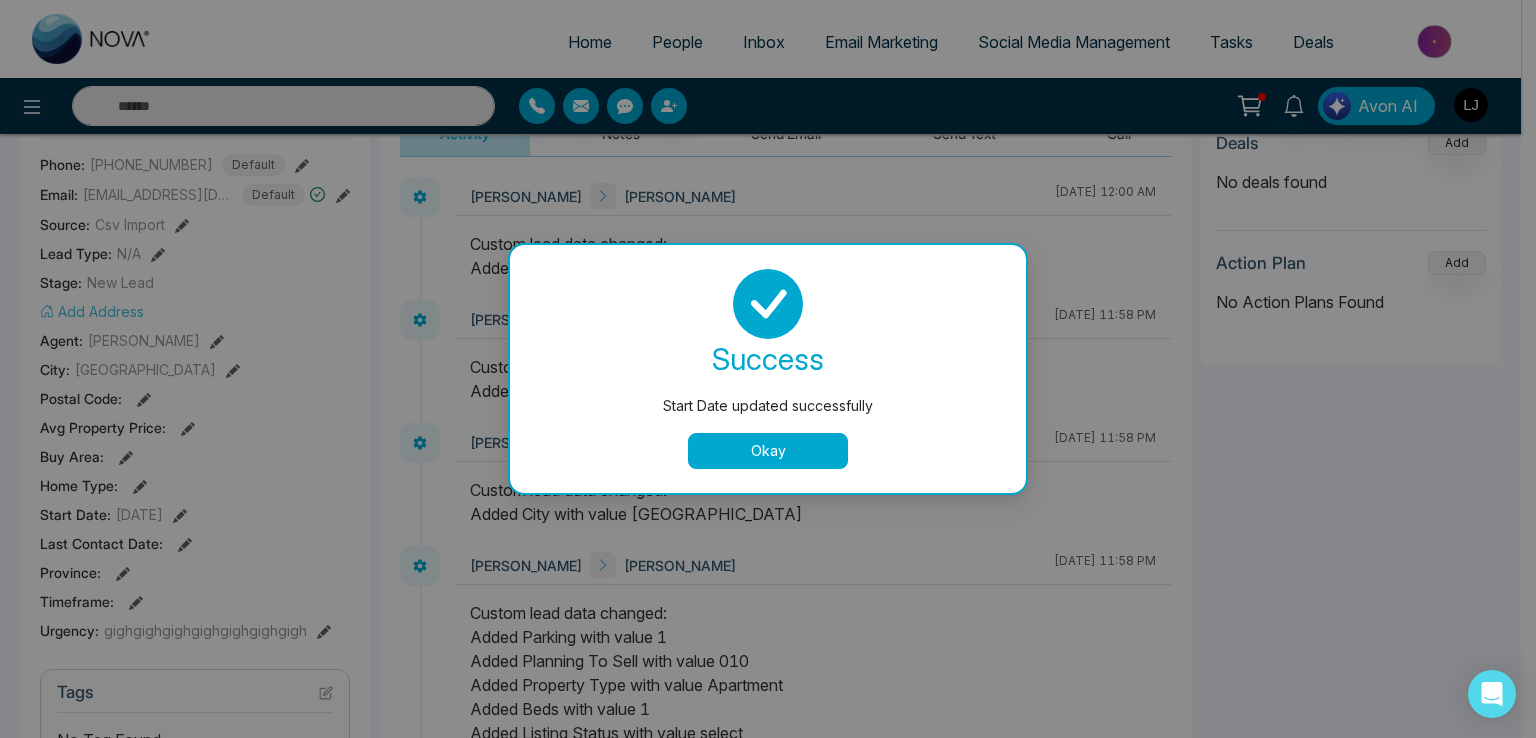 click on "Okay" at bounding box center [768, 451] 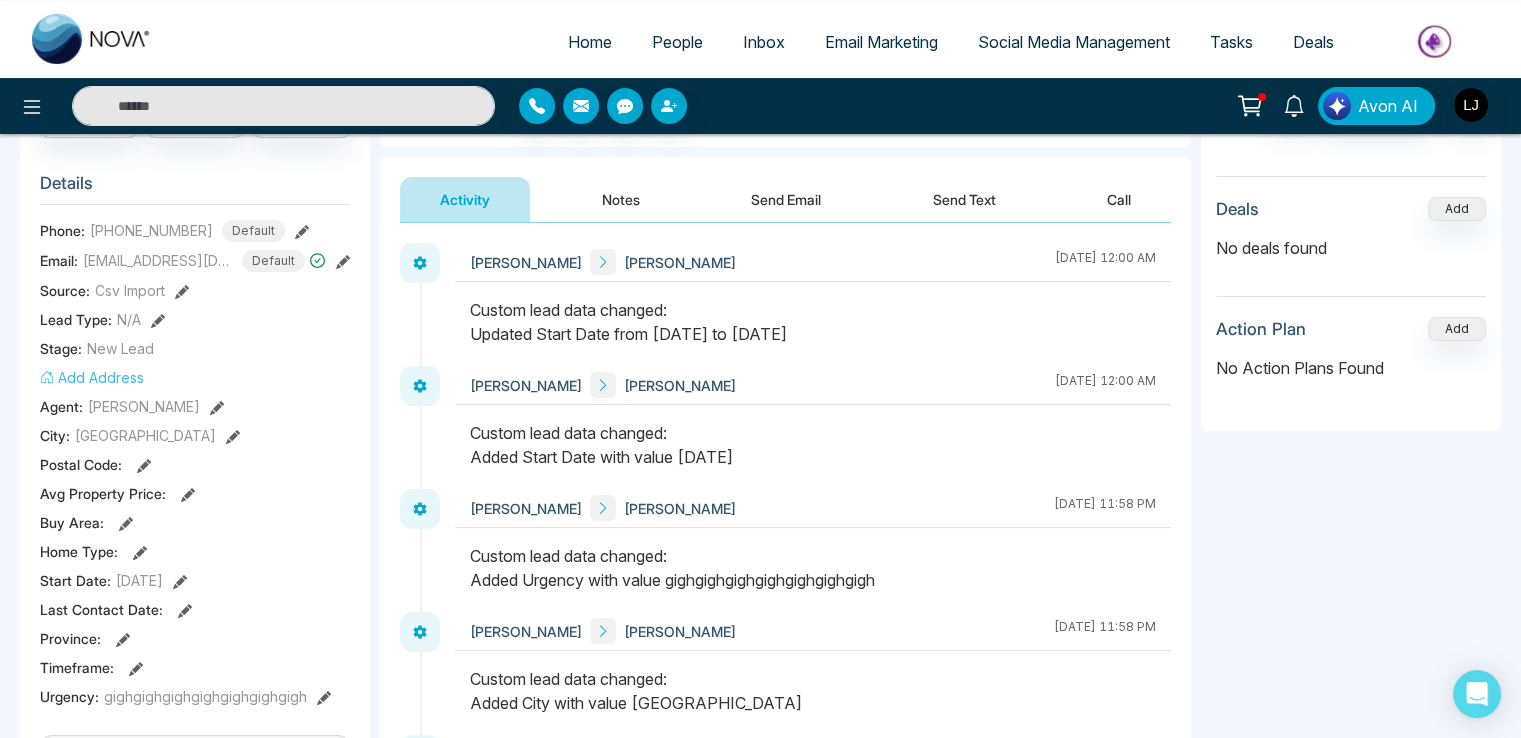 scroll, scrollTop: 200, scrollLeft: 0, axis: vertical 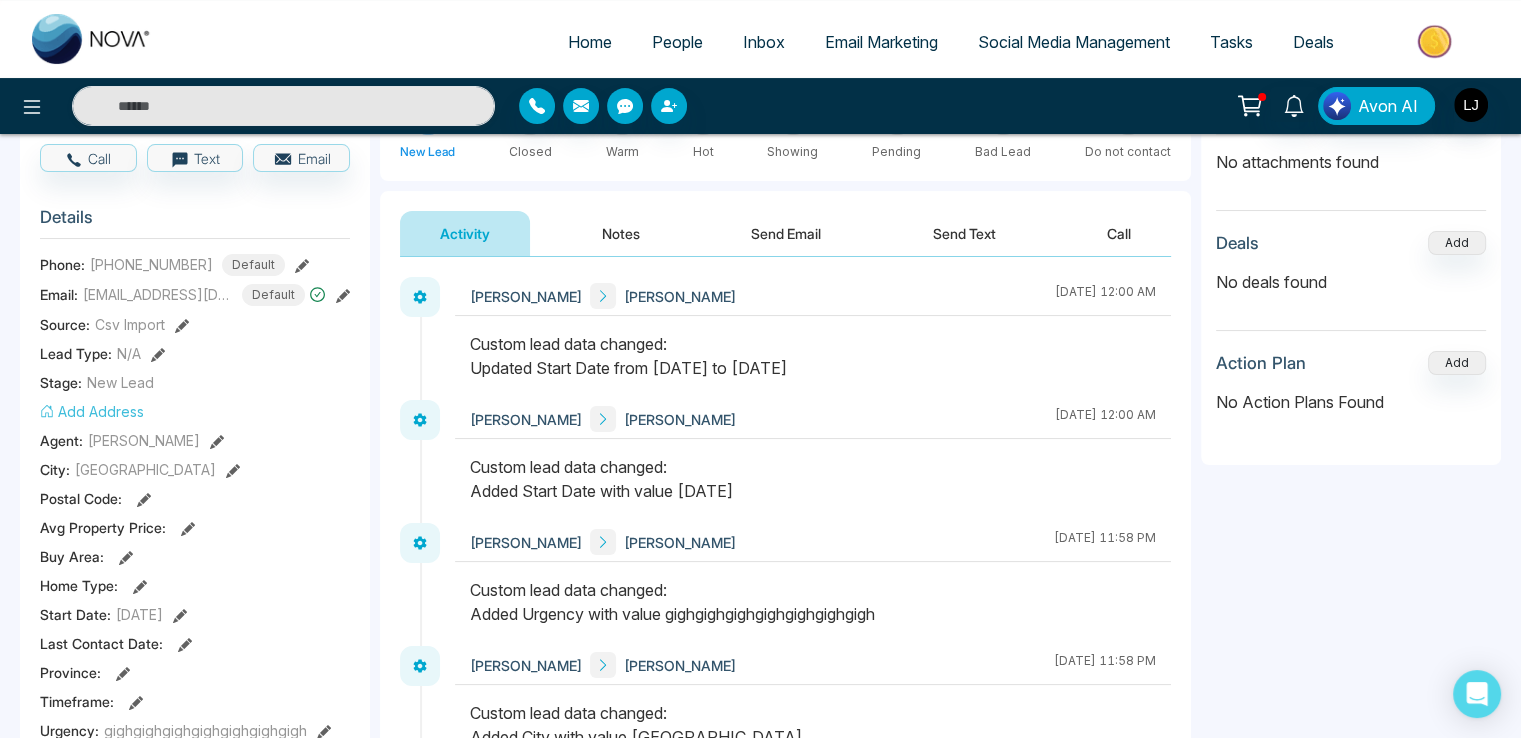 click on "Deals" at bounding box center (1313, 42) 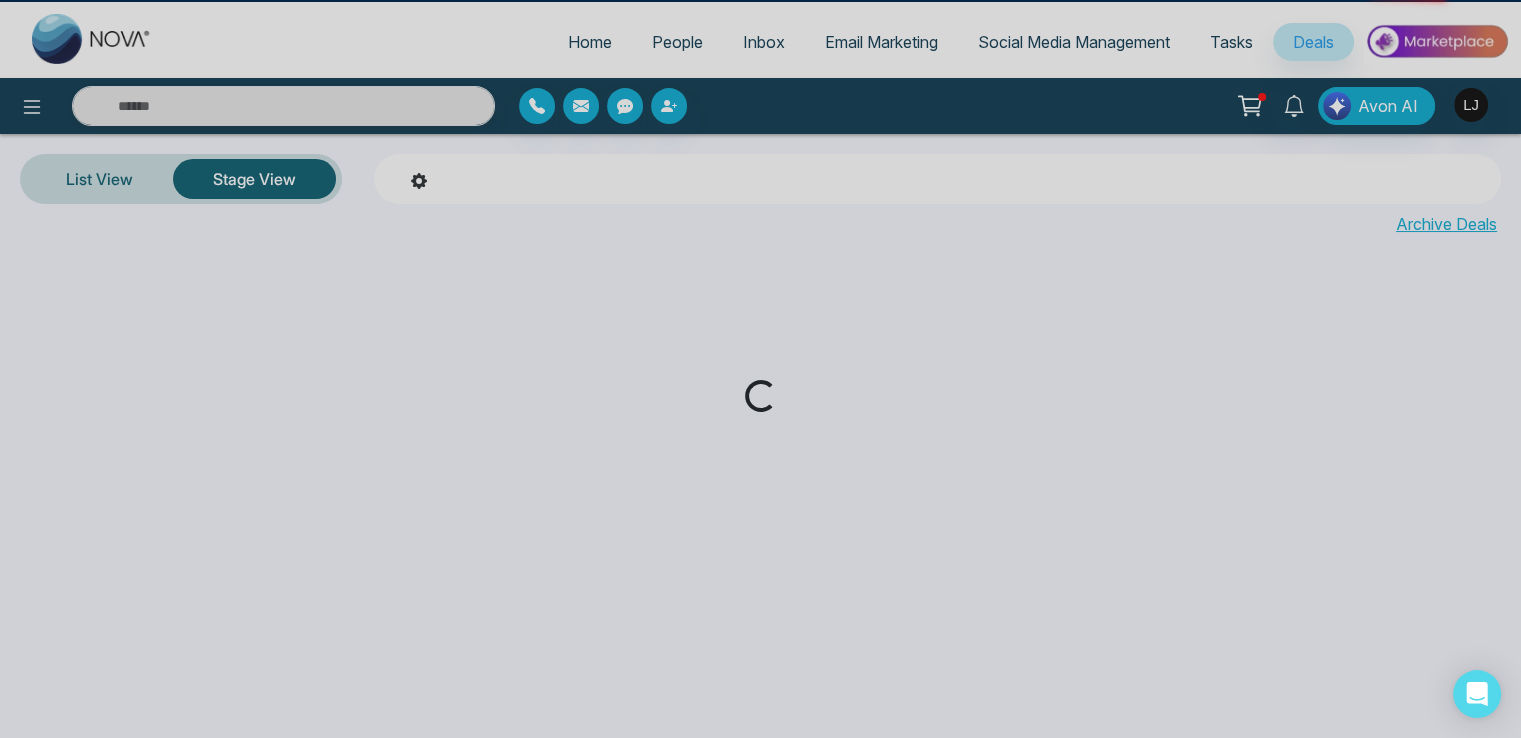 scroll, scrollTop: 0, scrollLeft: 0, axis: both 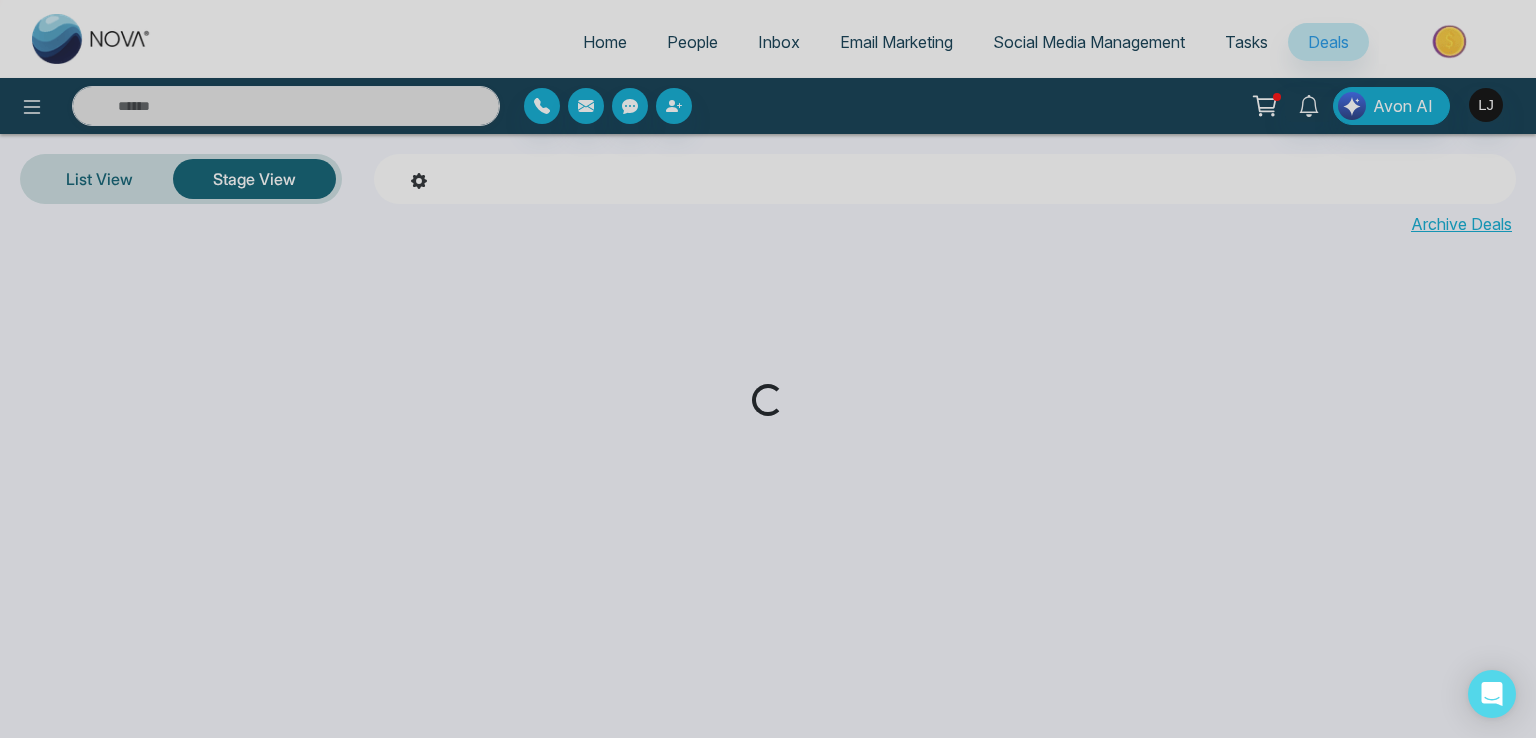 click on "Loading..." at bounding box center (768, 369) 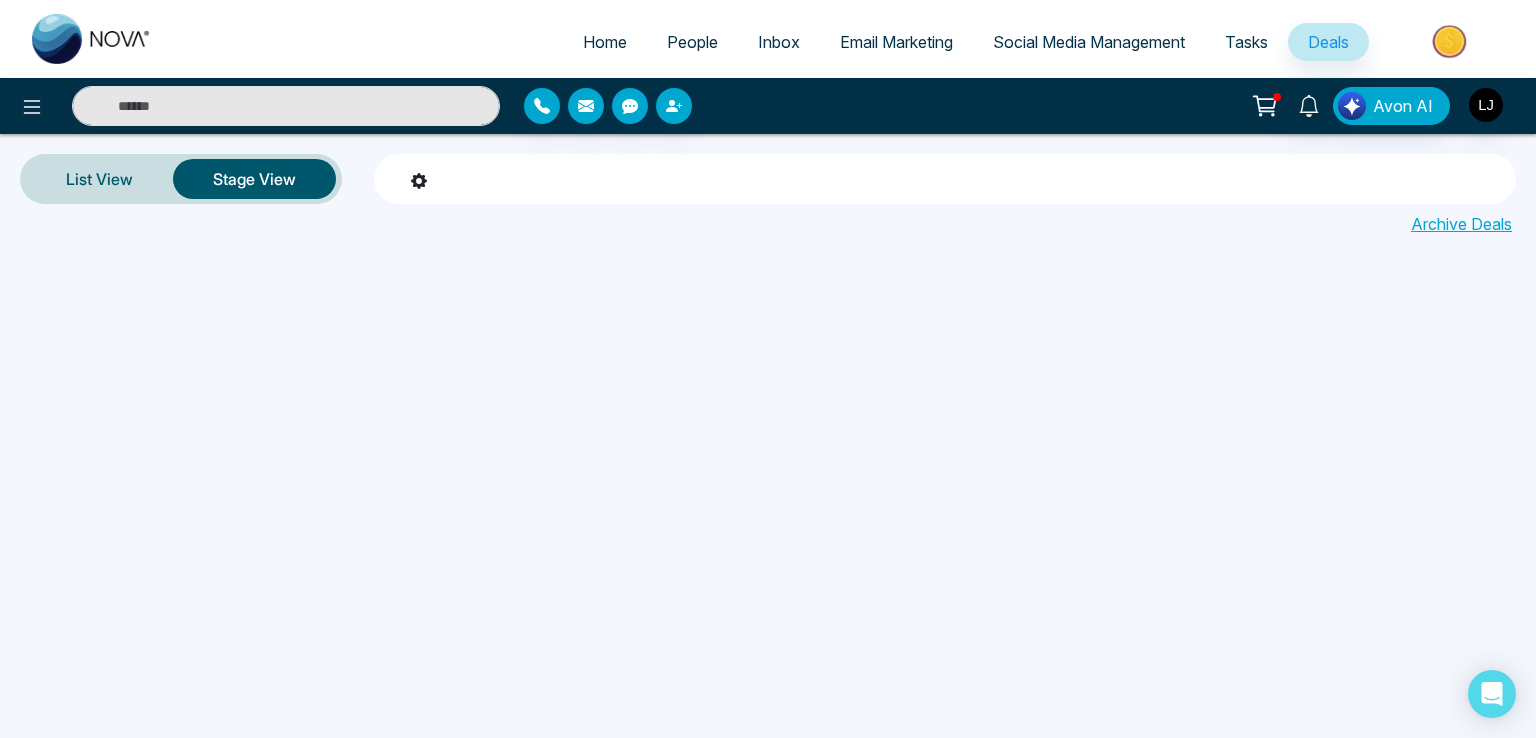 click on "Archive Deals" at bounding box center (1461, 224) 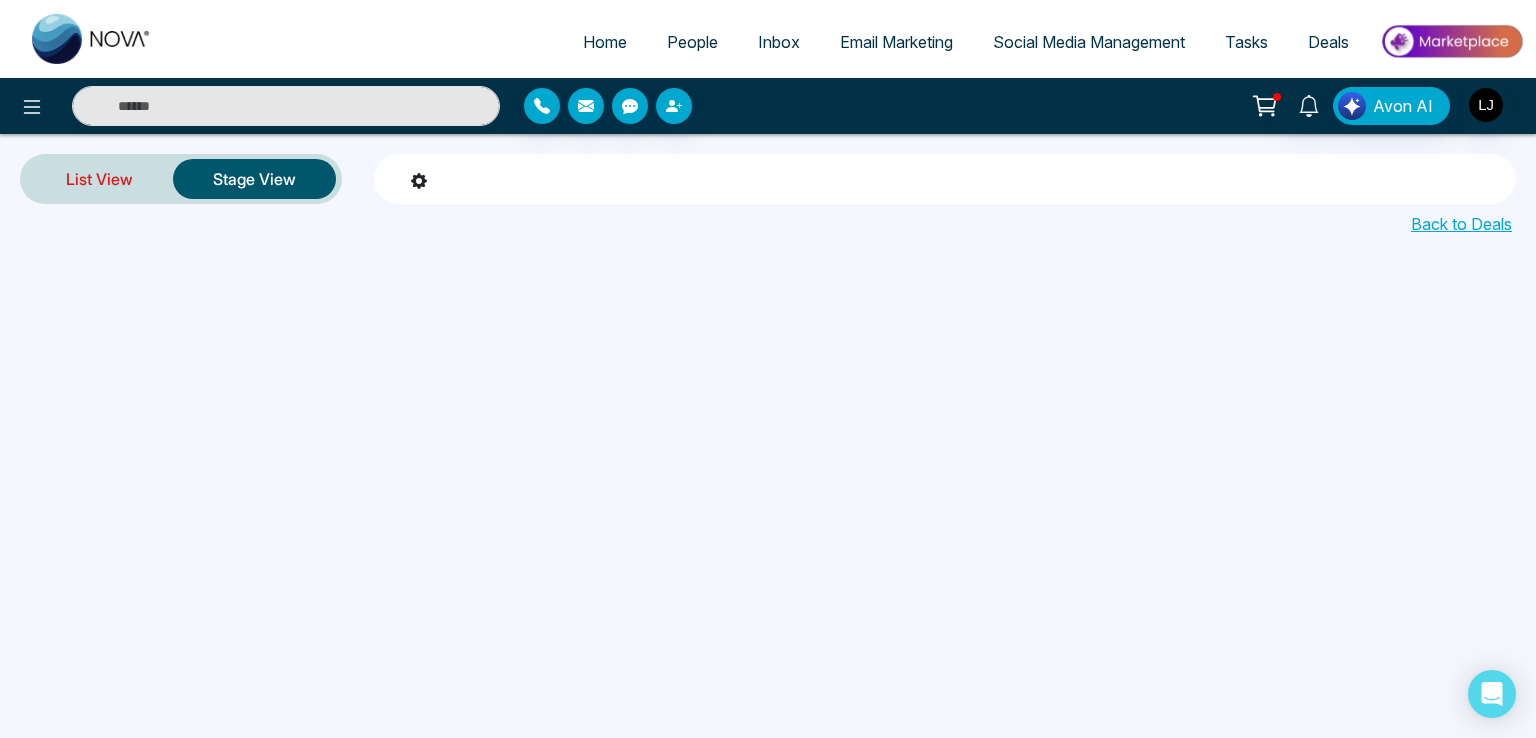 click on "List View" at bounding box center [99, 179] 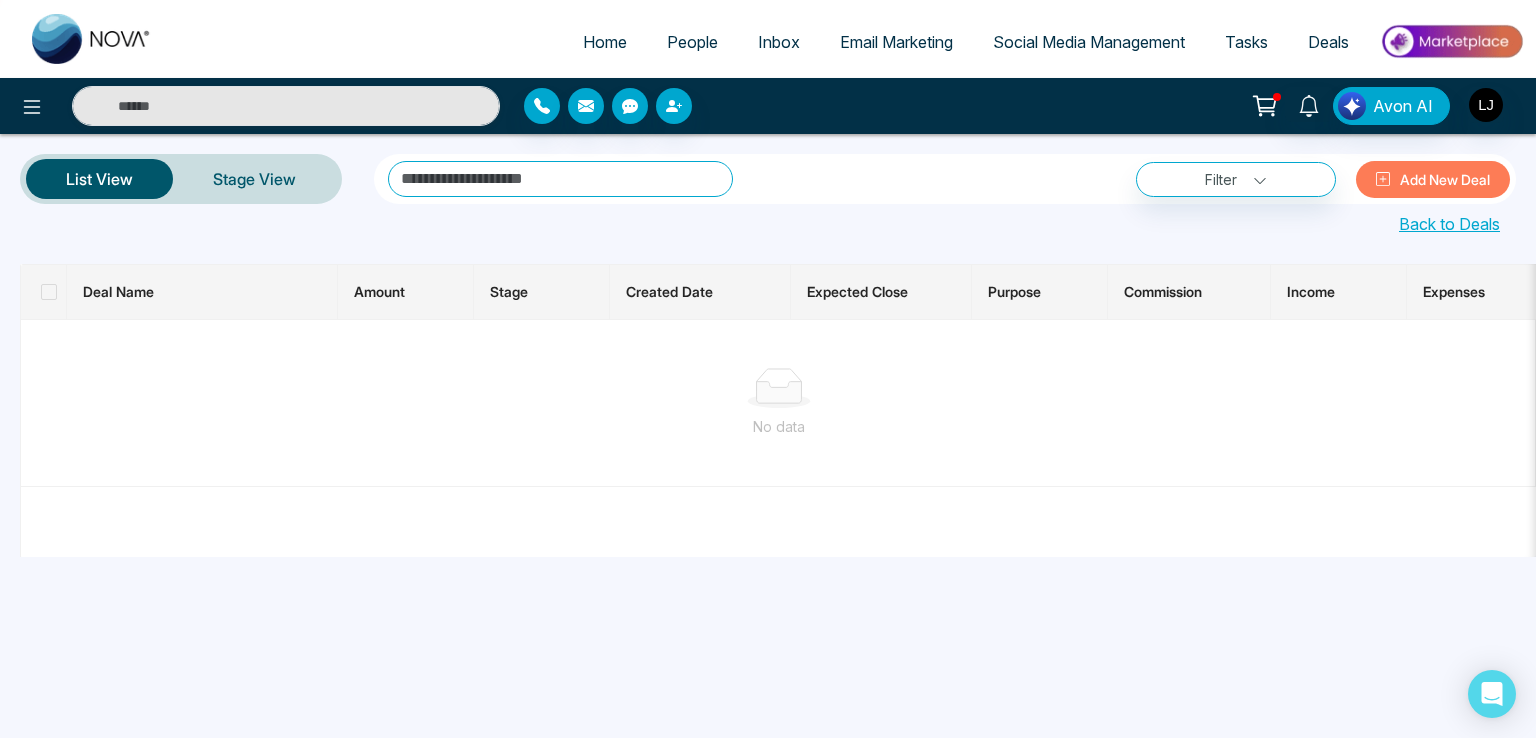 click on "Add New Deal" at bounding box center [1433, 179] 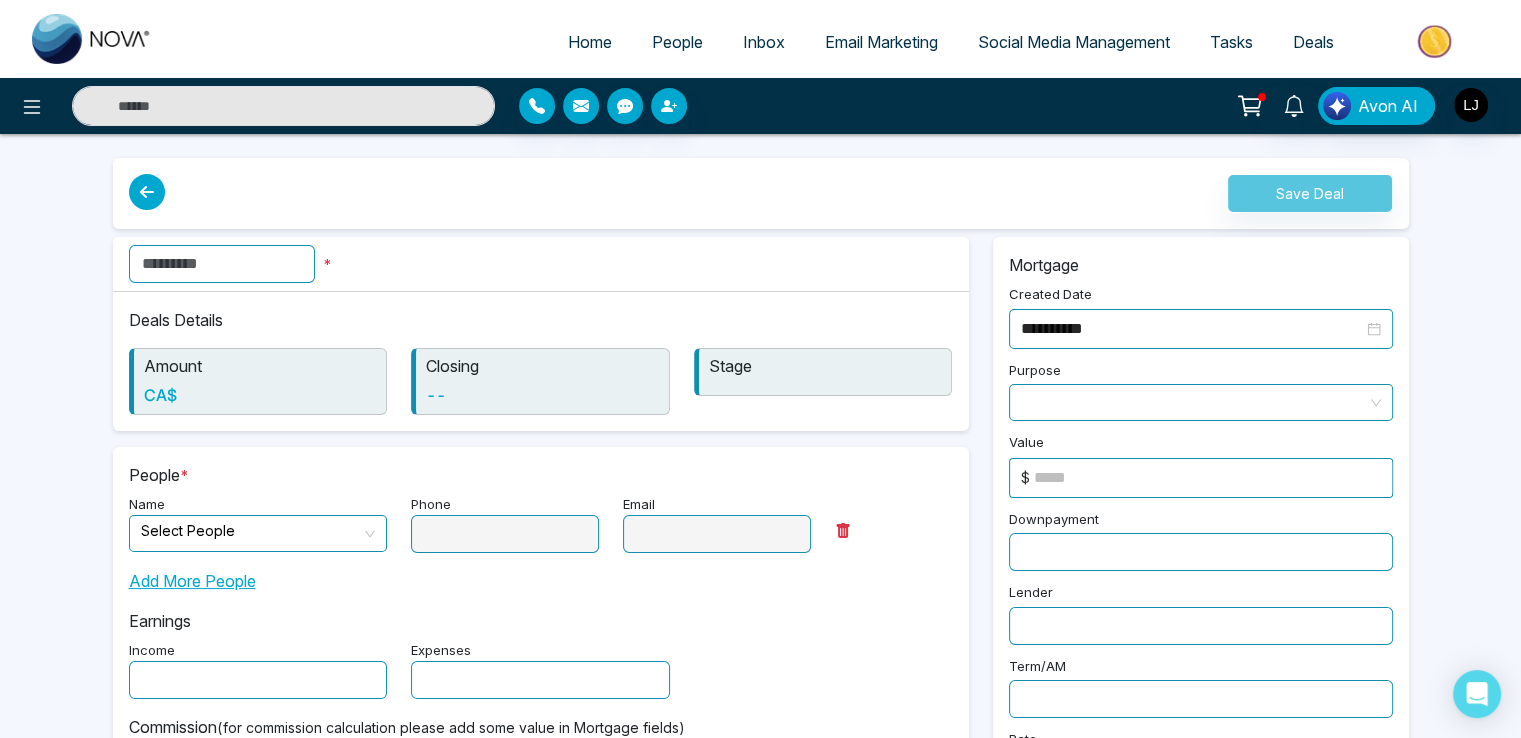 click at bounding box center [222, 264] 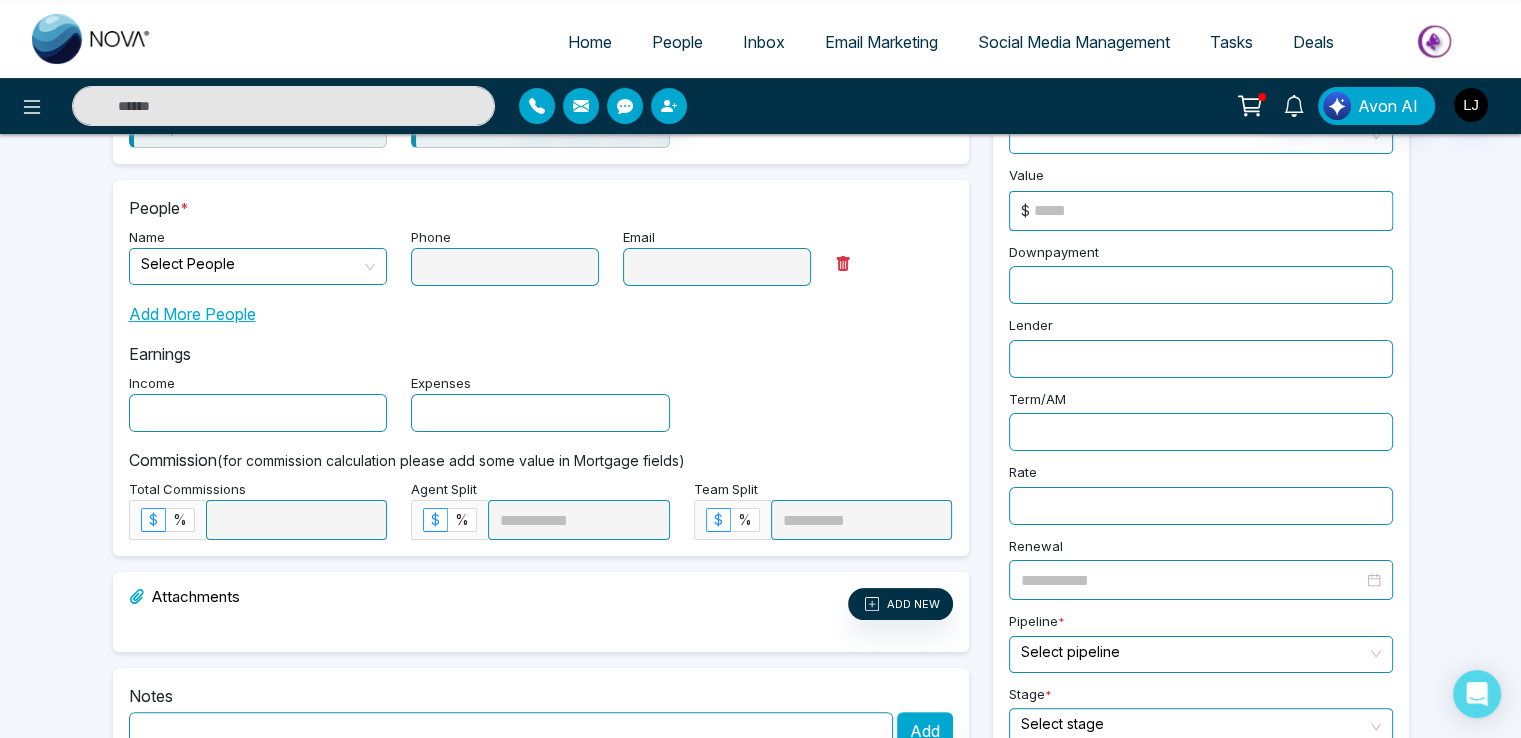 scroll, scrollTop: 300, scrollLeft: 0, axis: vertical 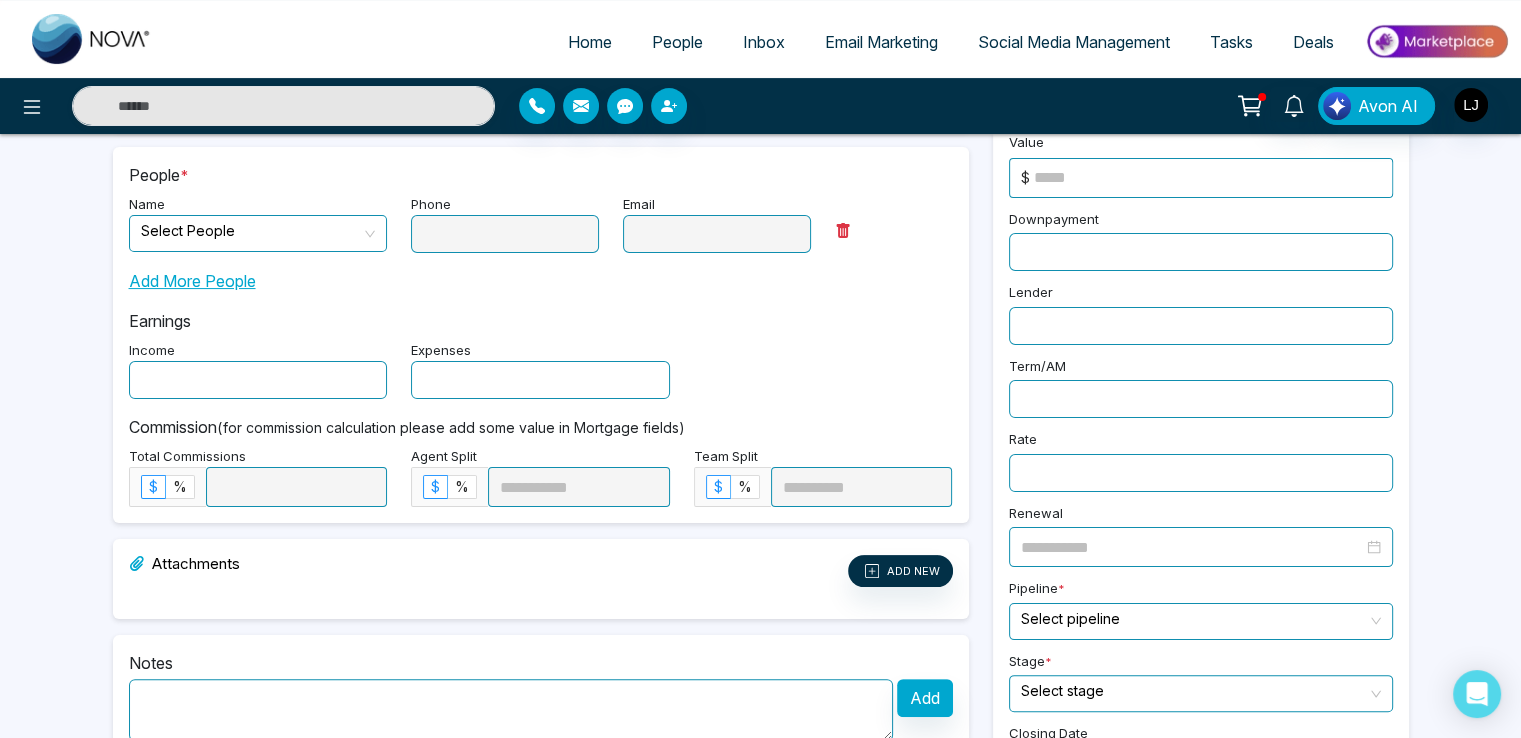type on "***" 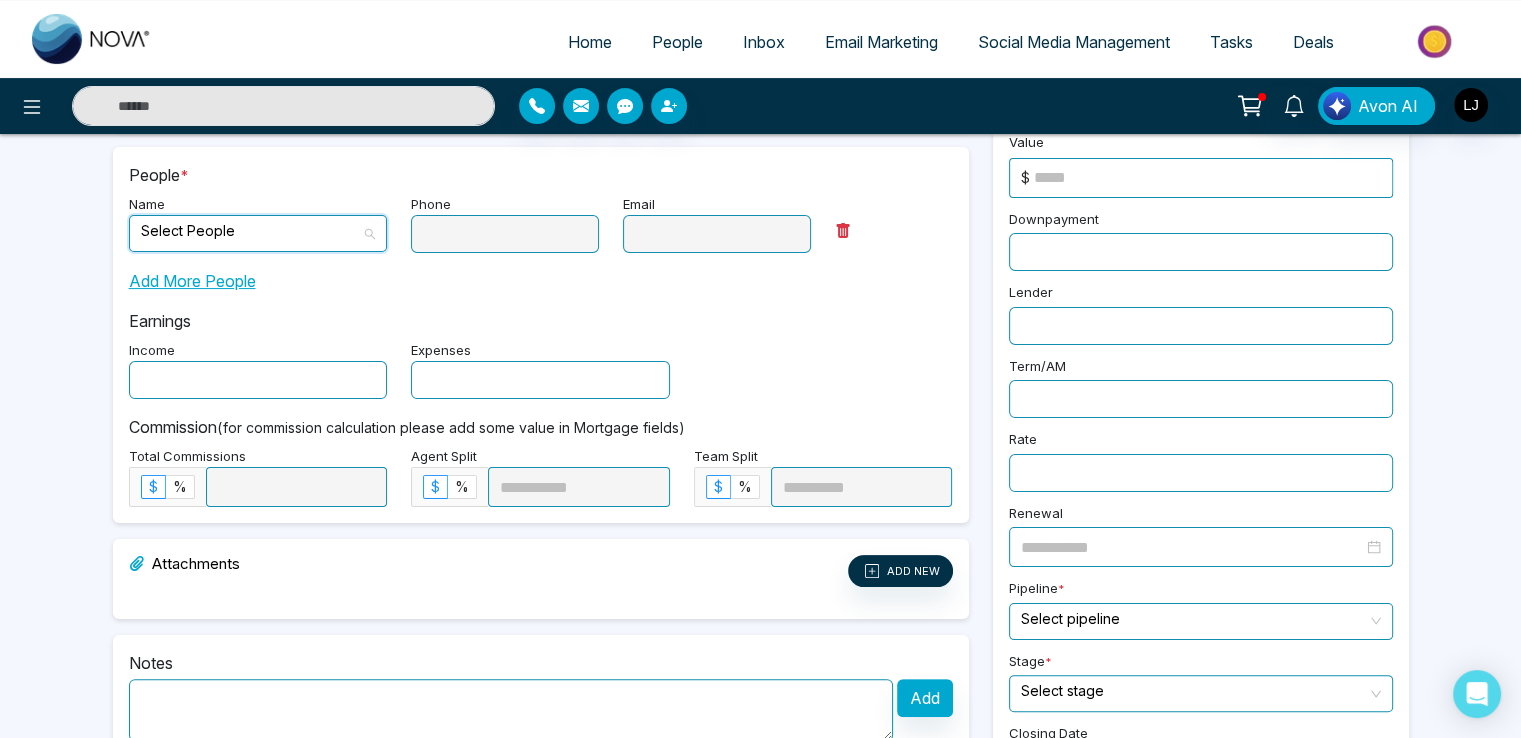 click at bounding box center [251, 231] 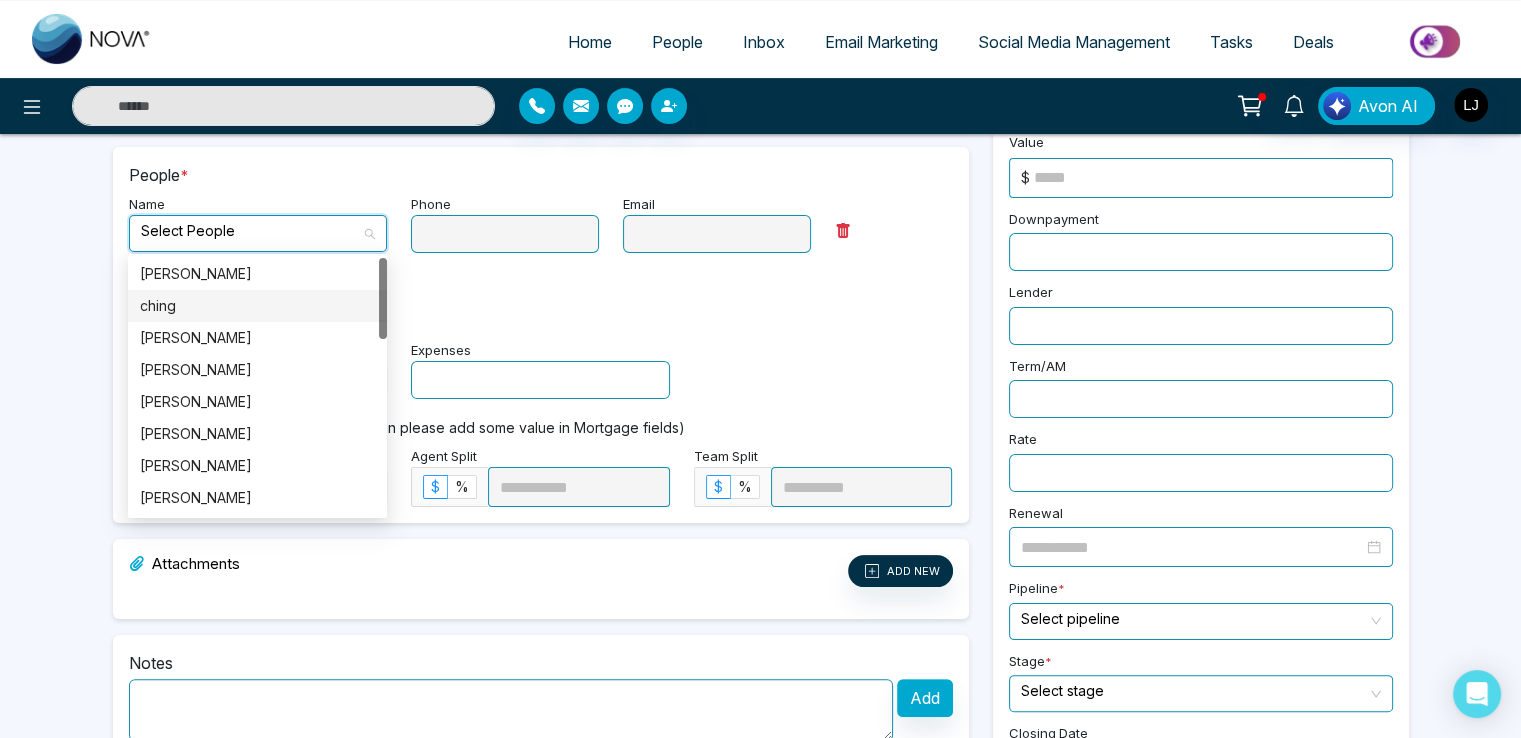 click on "ching" at bounding box center (257, 306) 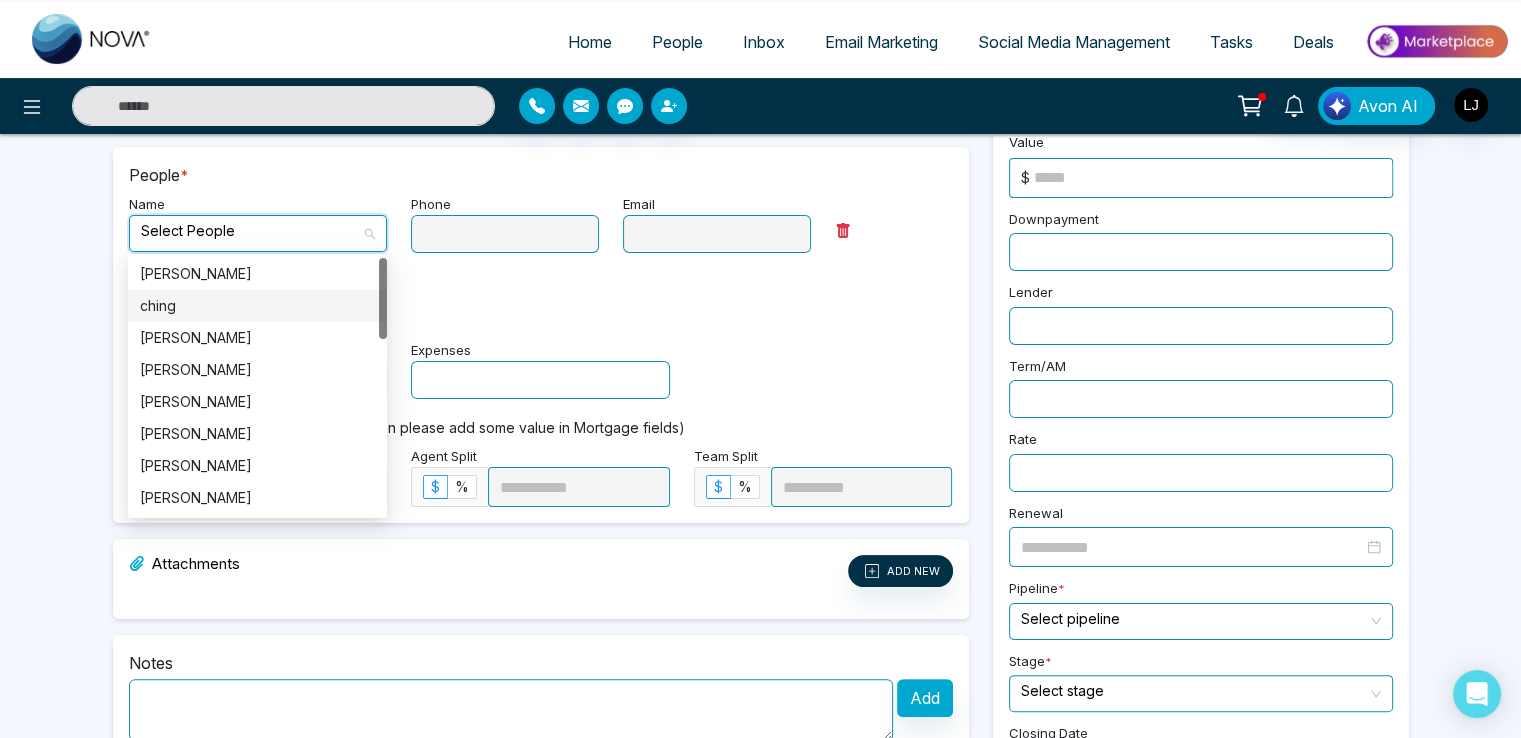 type on "**********" 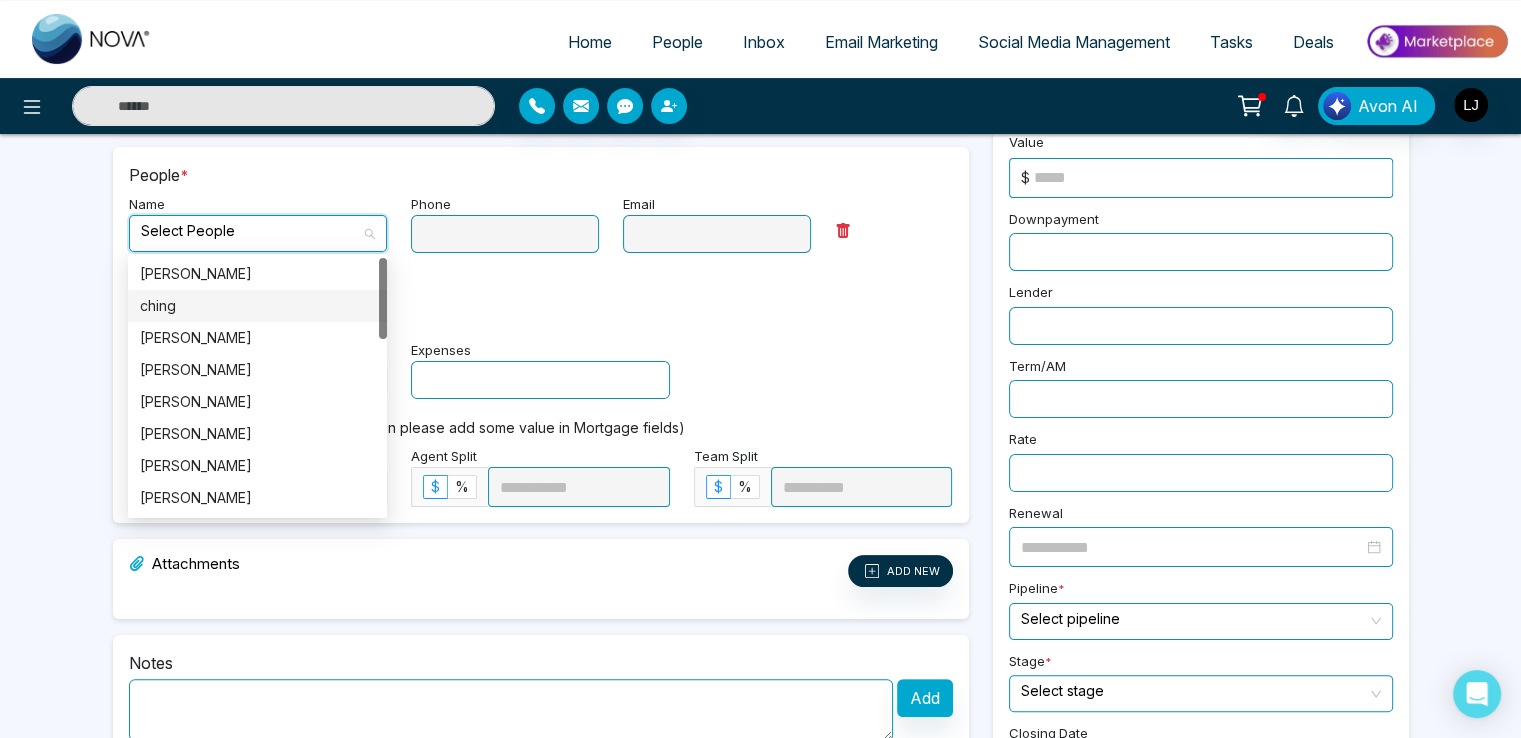 type on "**********" 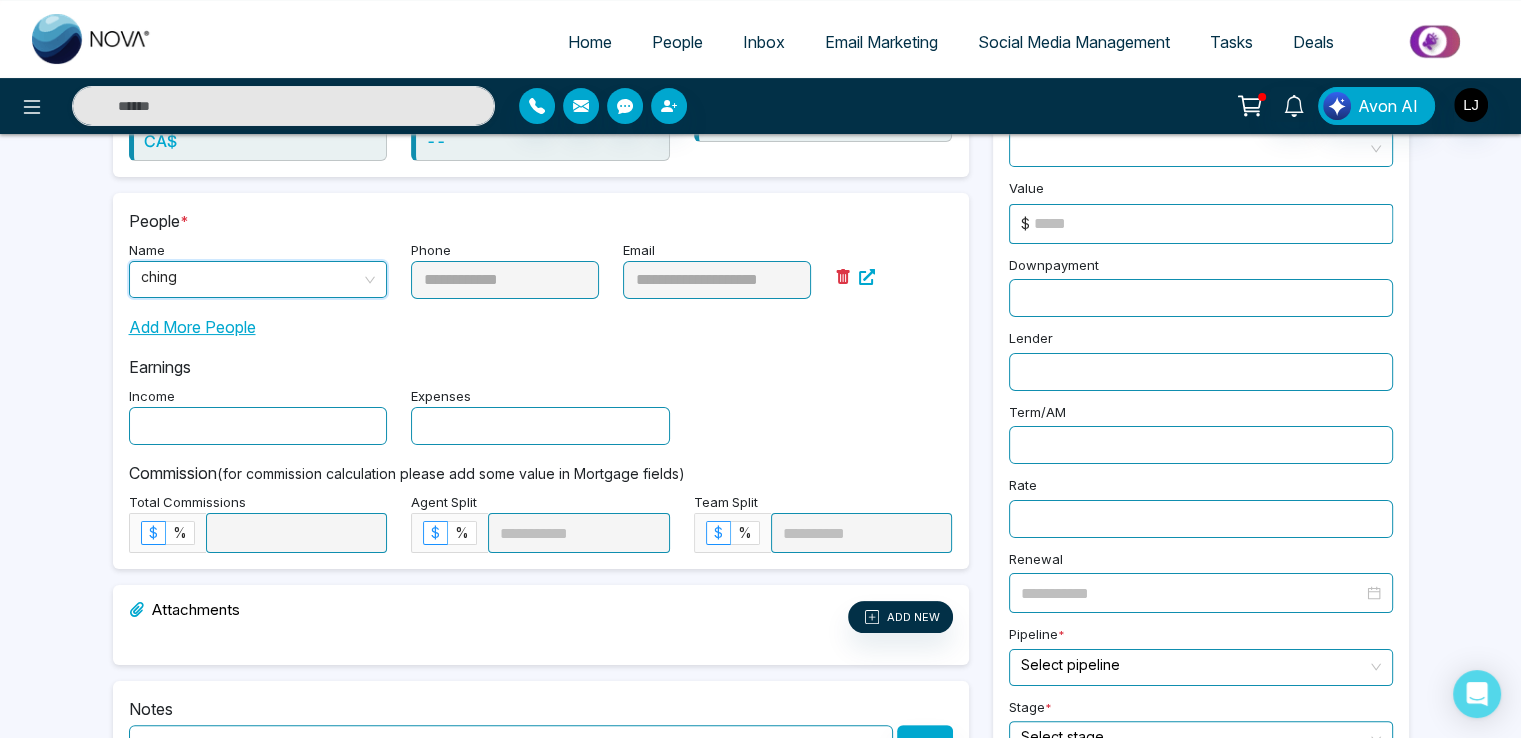 scroll, scrollTop: 0, scrollLeft: 0, axis: both 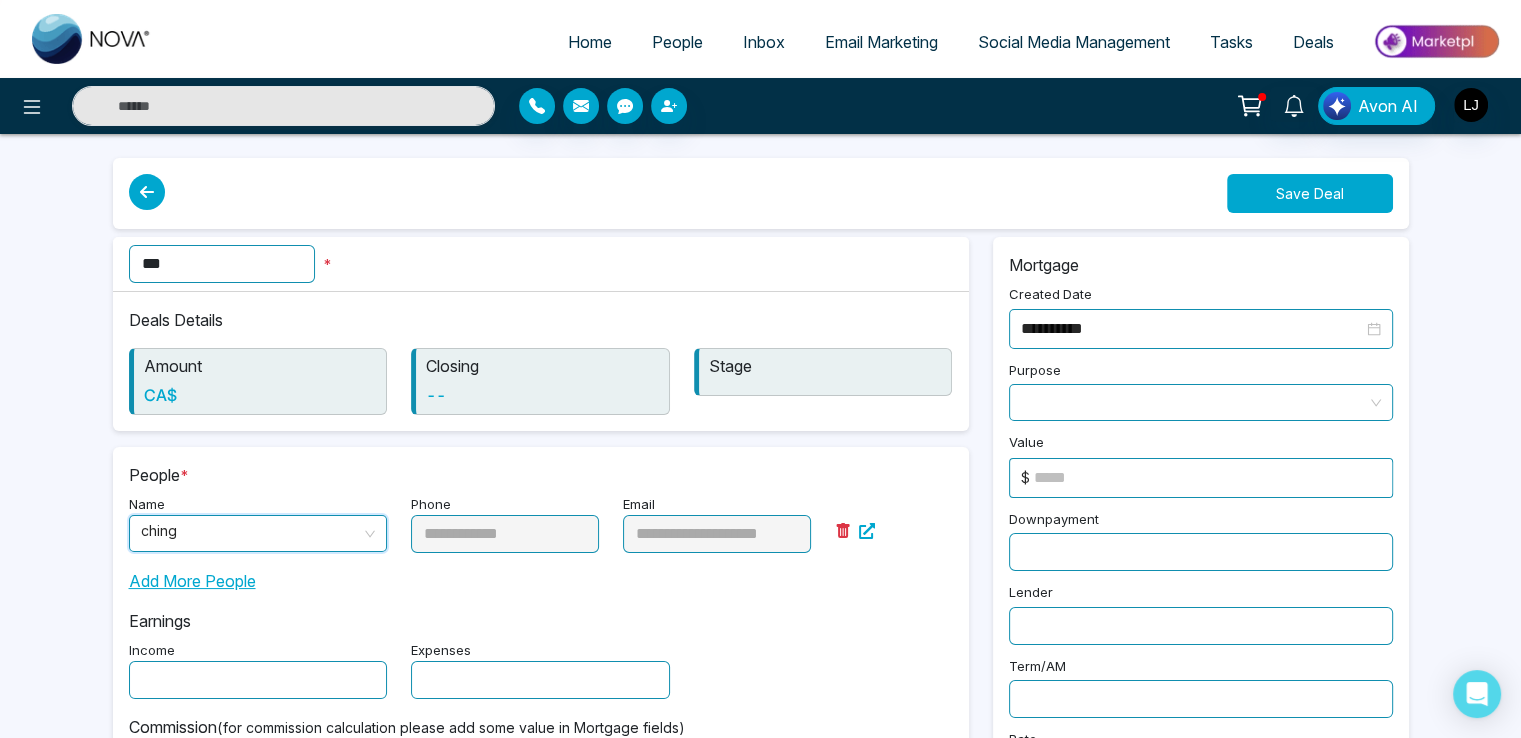 click on "Save Deal" at bounding box center [1310, 193] 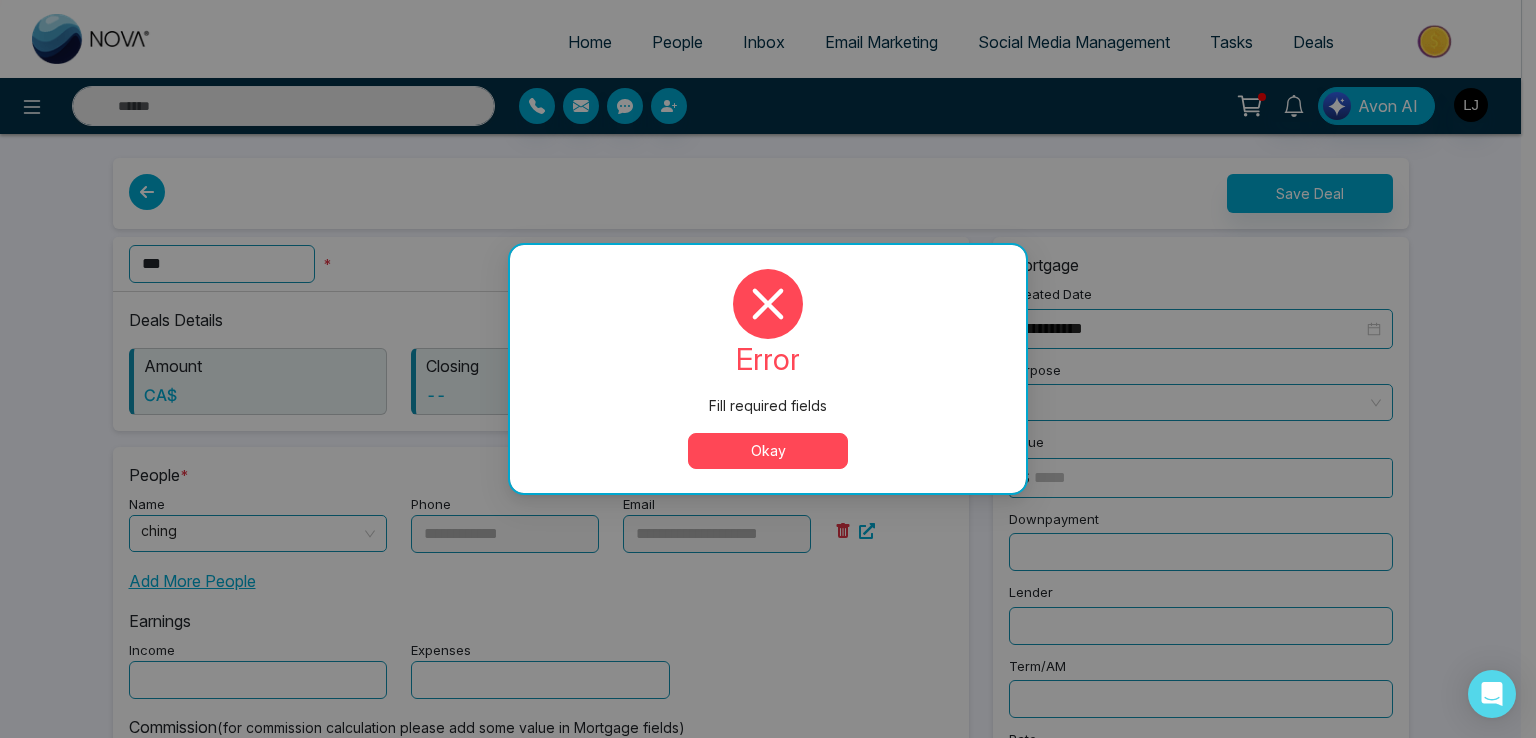 click on "Okay" at bounding box center [768, 451] 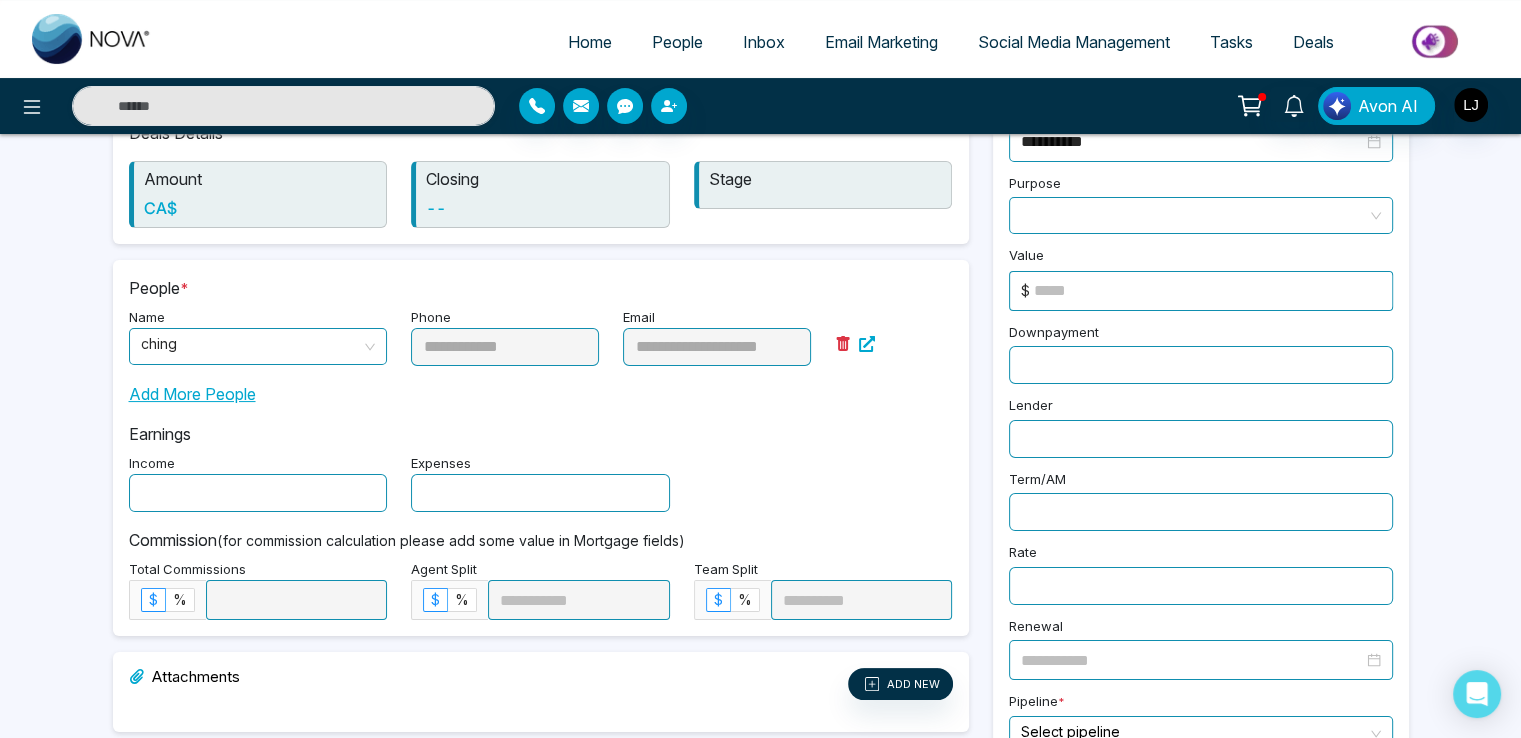 scroll, scrollTop: 300, scrollLeft: 0, axis: vertical 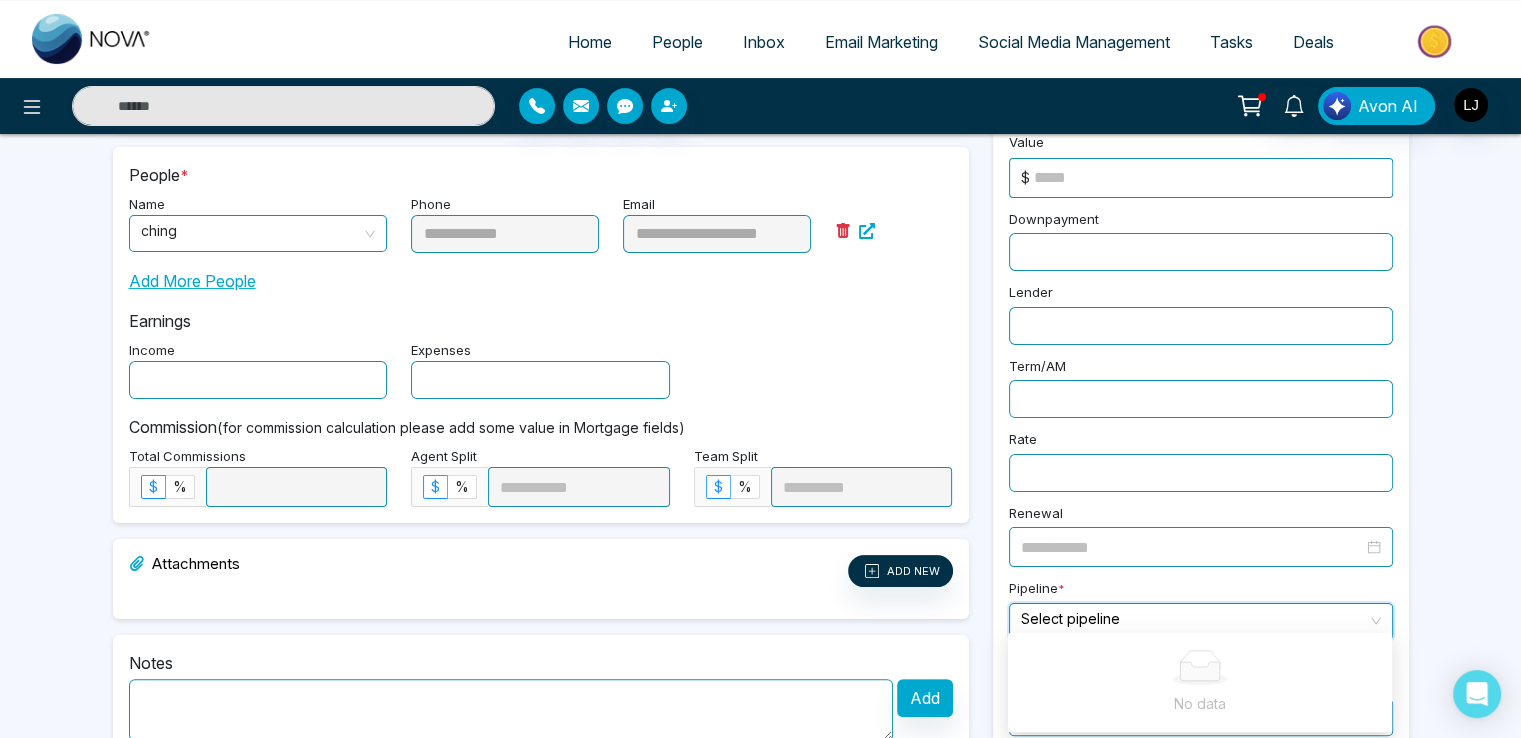 click at bounding box center [1194, 619] 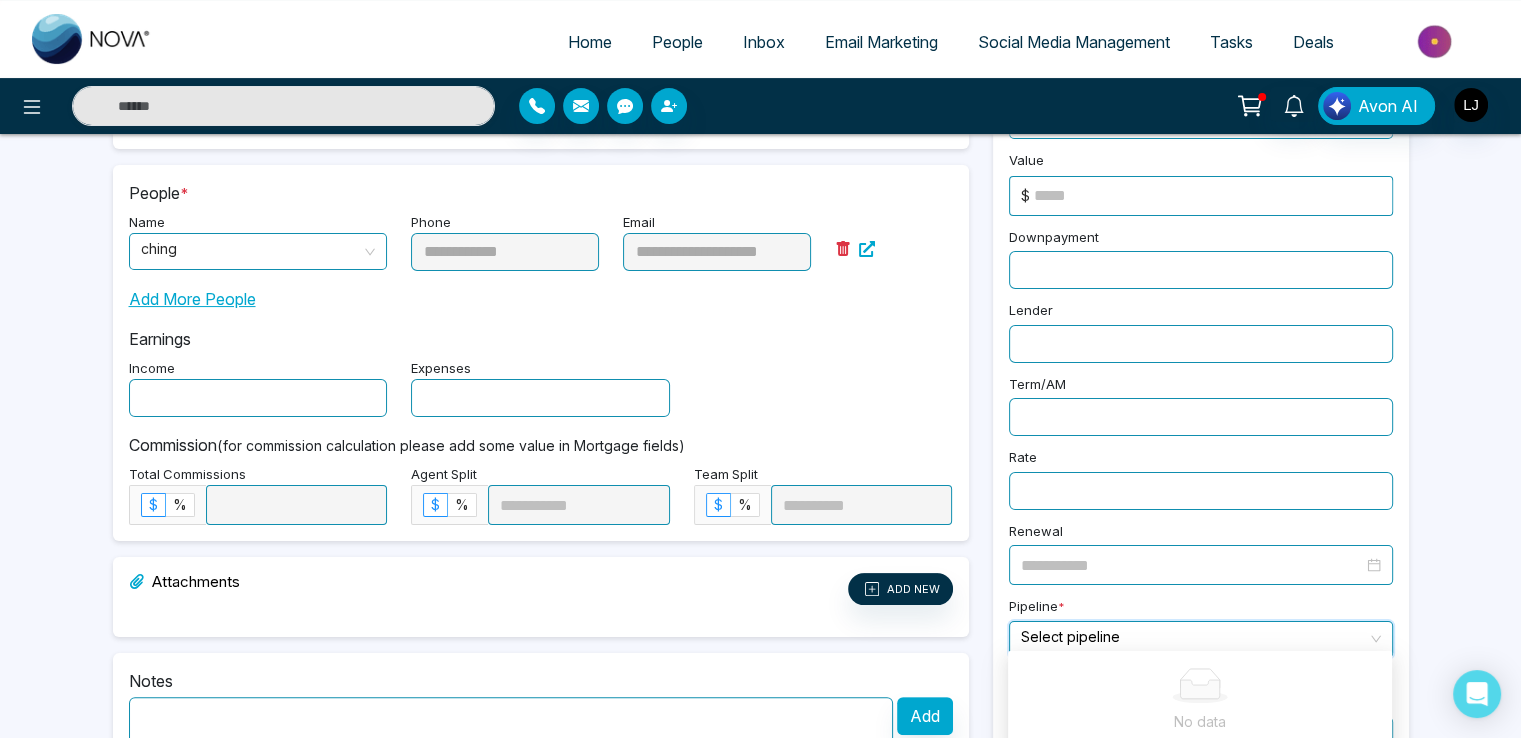 scroll, scrollTop: 0, scrollLeft: 0, axis: both 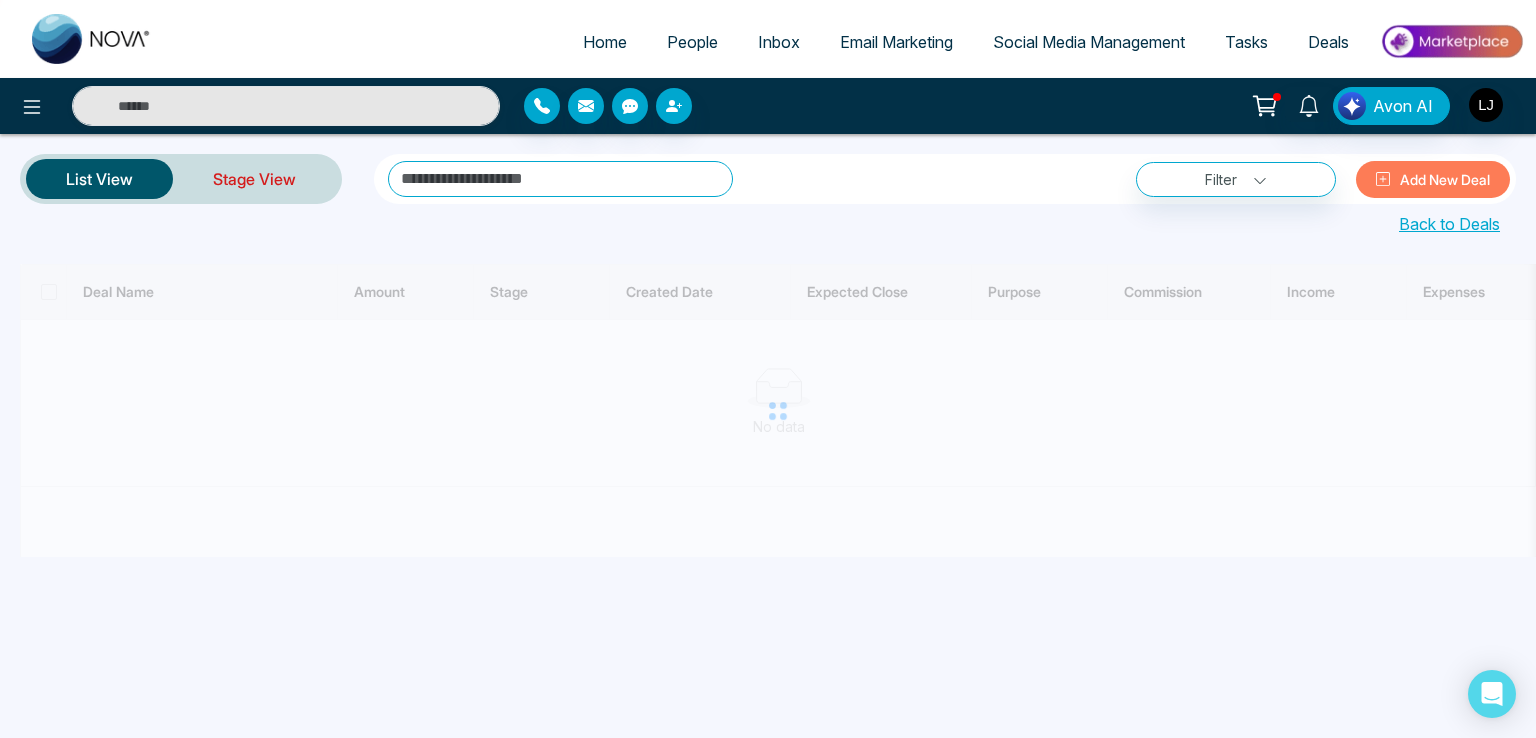 click on "Stage View" at bounding box center [254, 179] 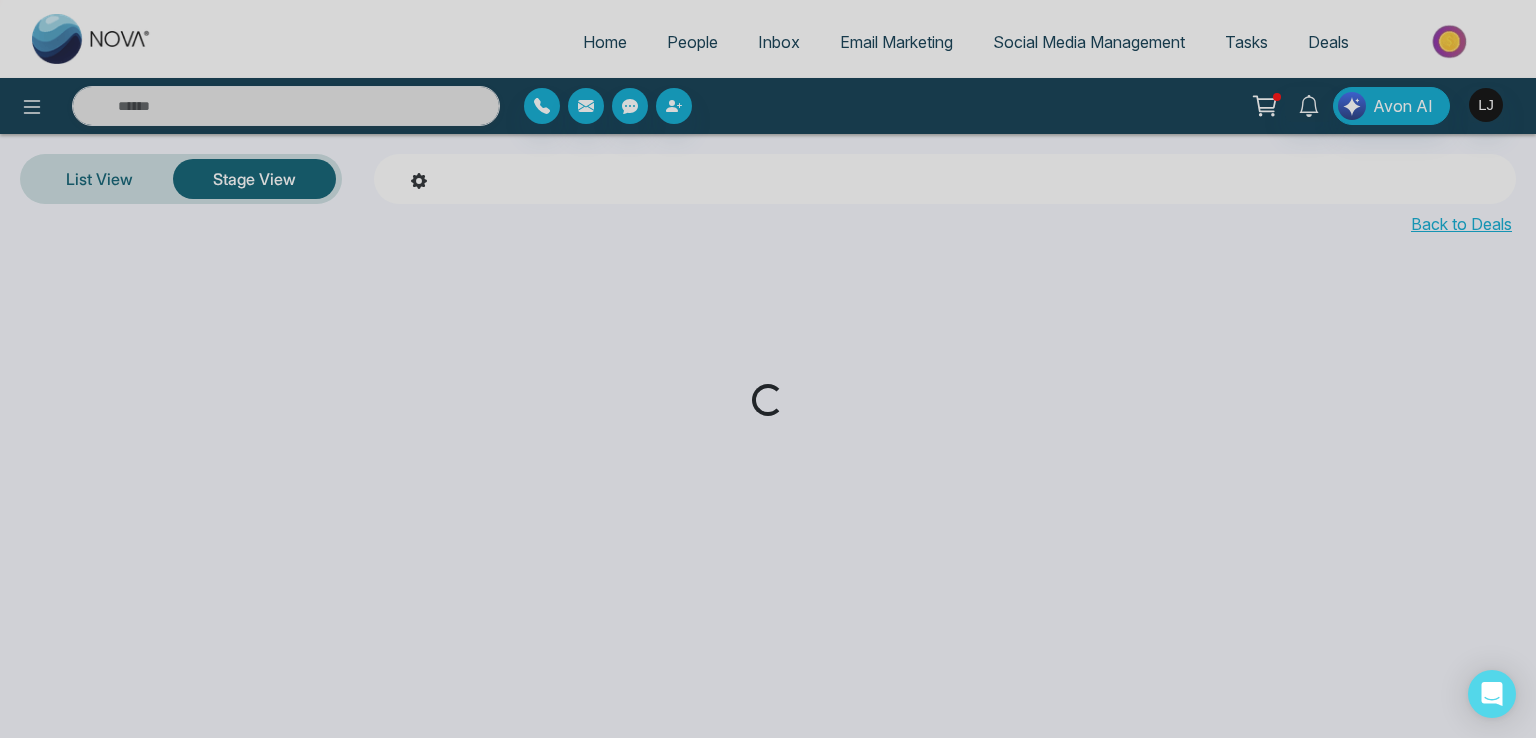 click on "Loading..." at bounding box center (768, 369) 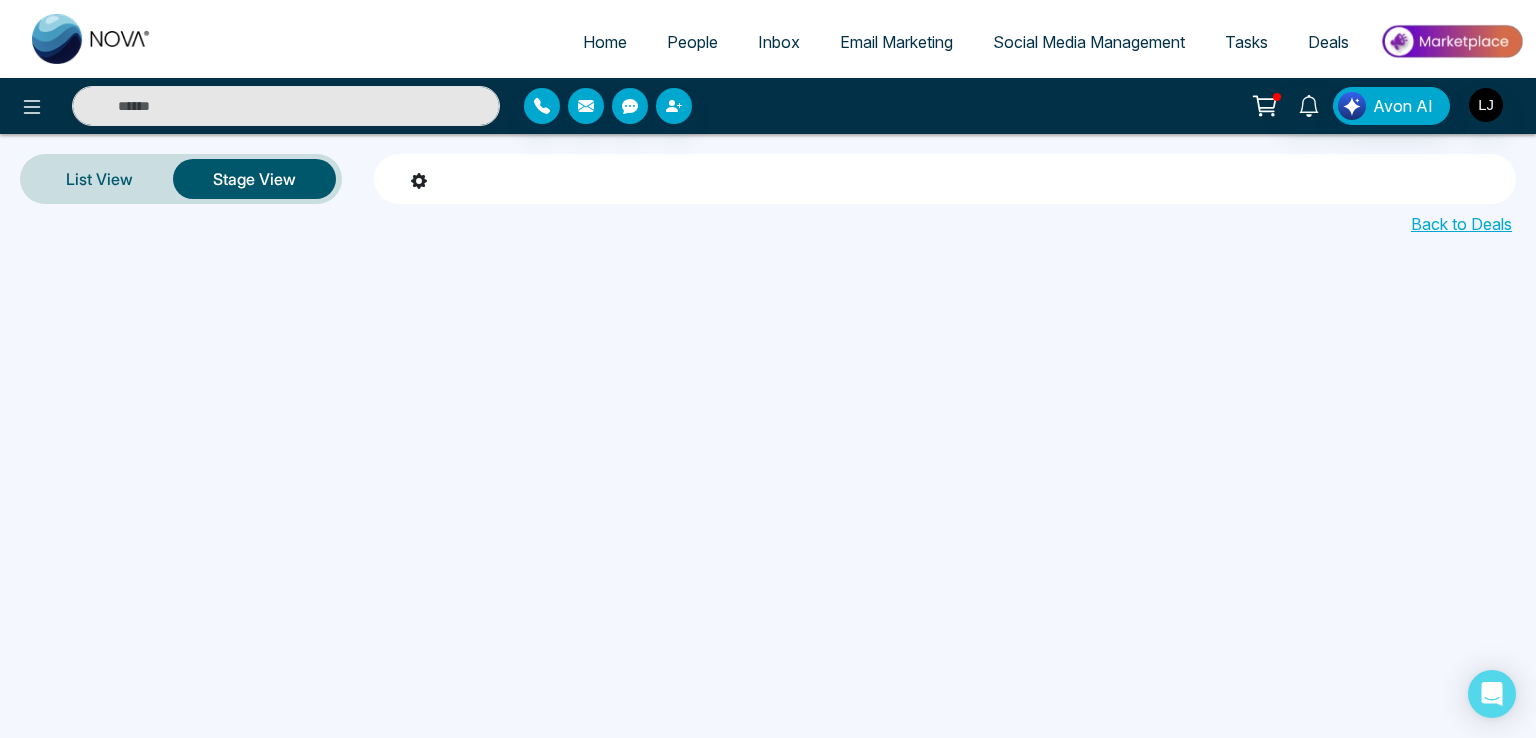 click on "Back to Deals" at bounding box center (1461, 224) 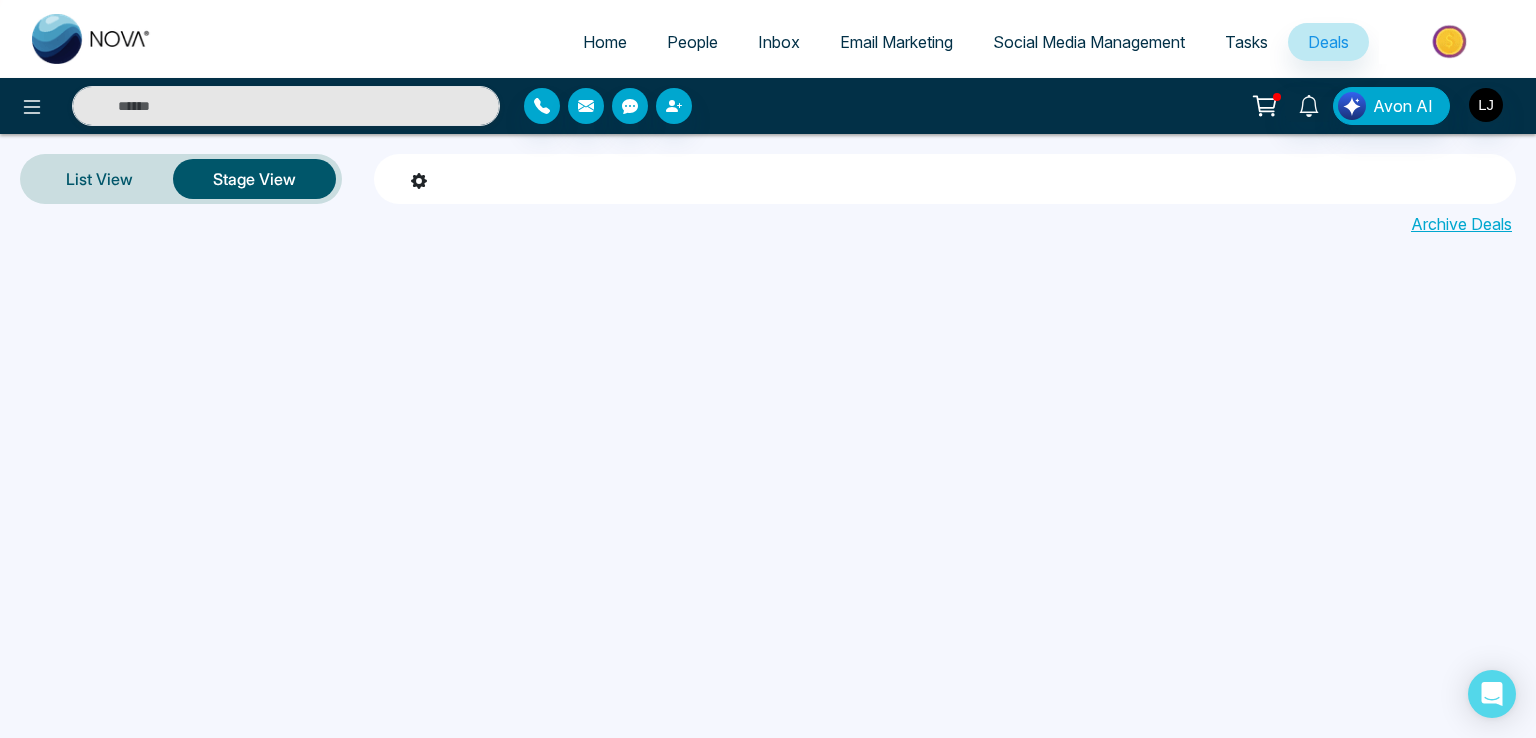 click on "Tasks" at bounding box center [1246, 42] 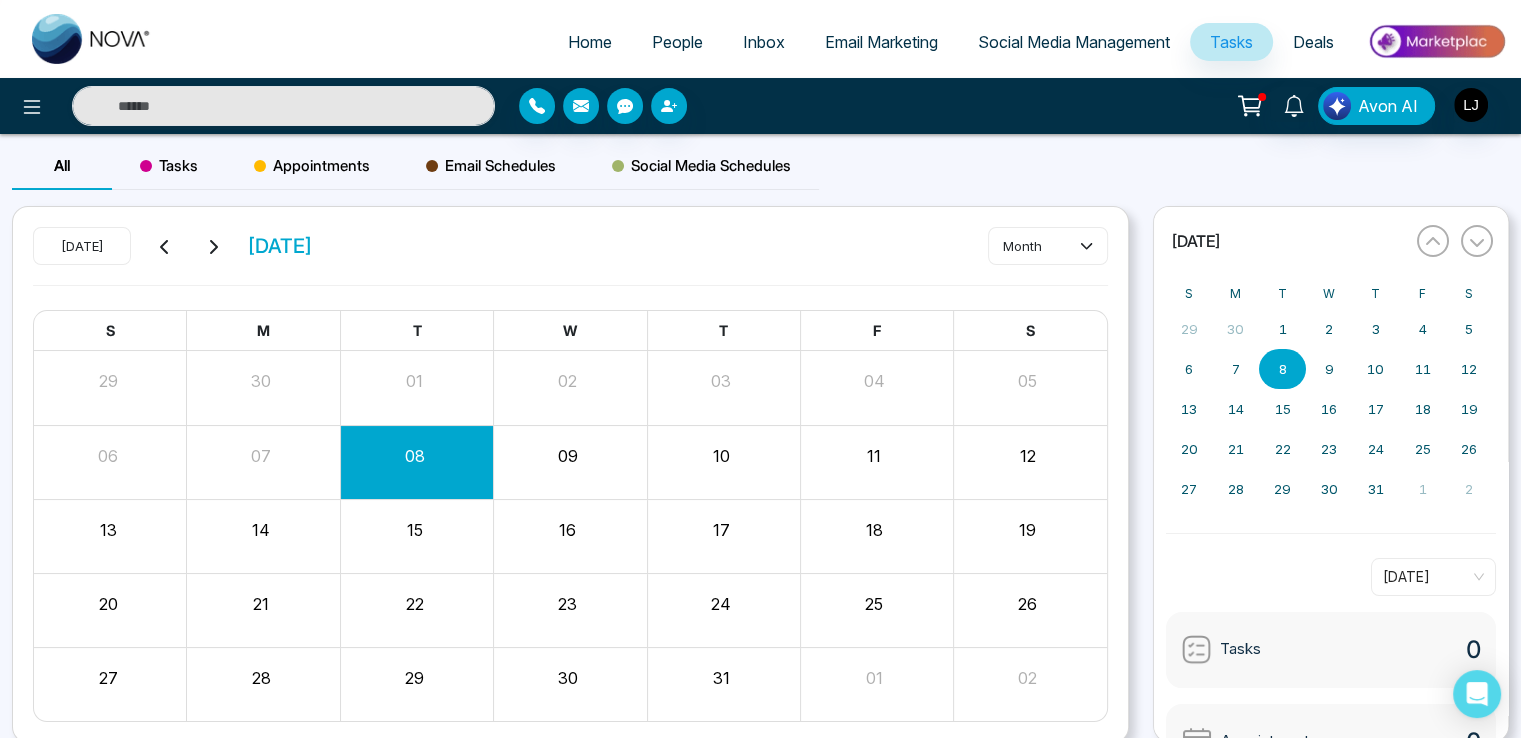 click on "Deals" at bounding box center (1313, 42) 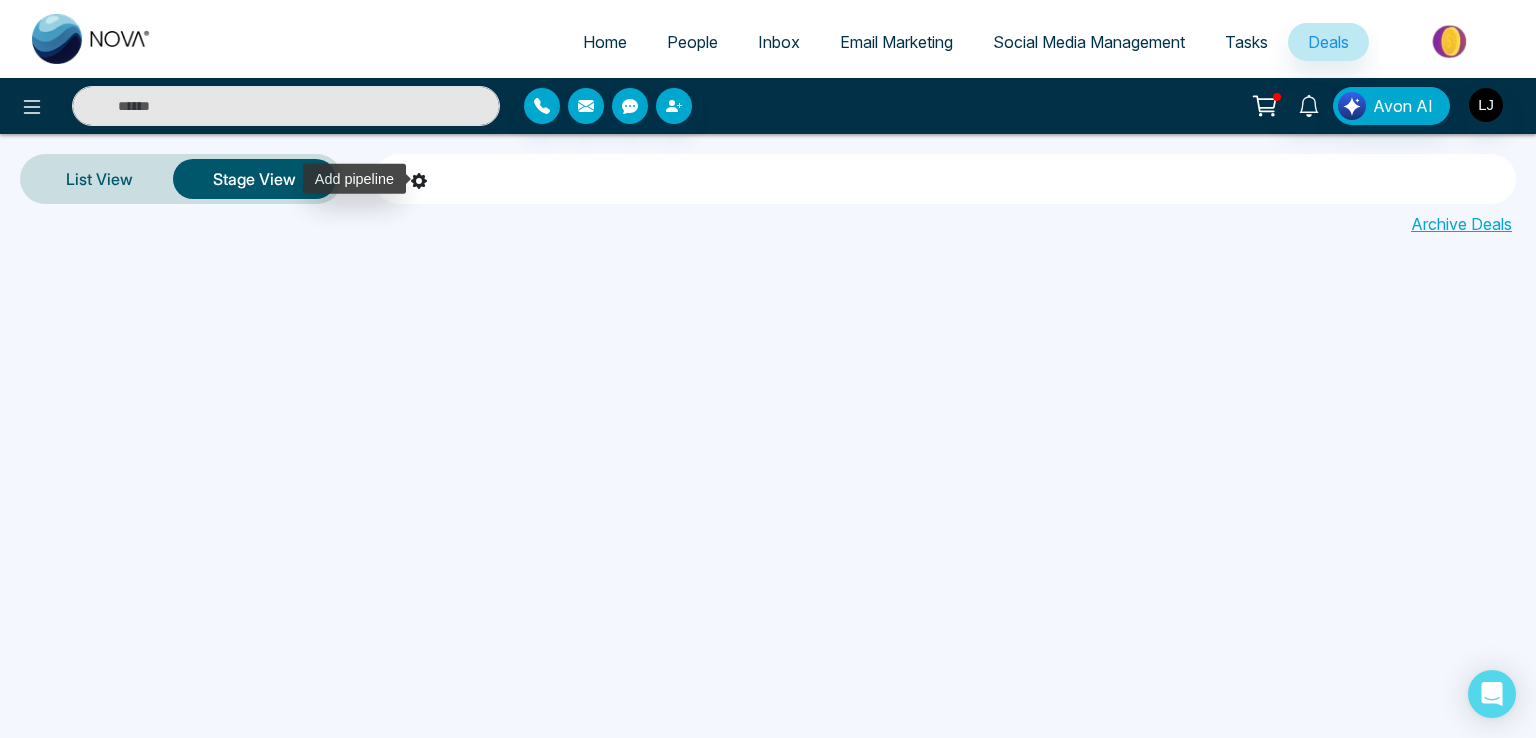 click 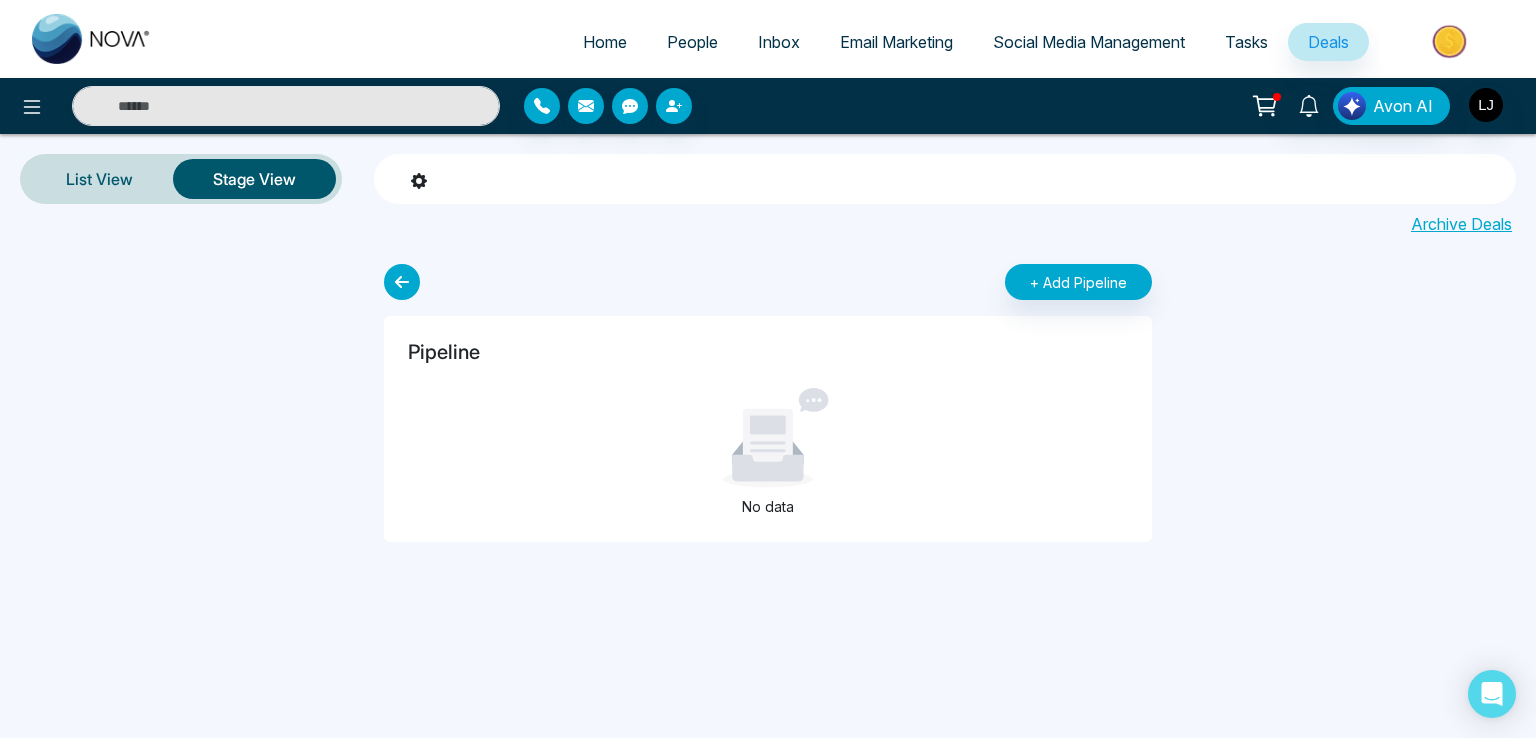 click on "Archive Deals" at bounding box center (1461, 224) 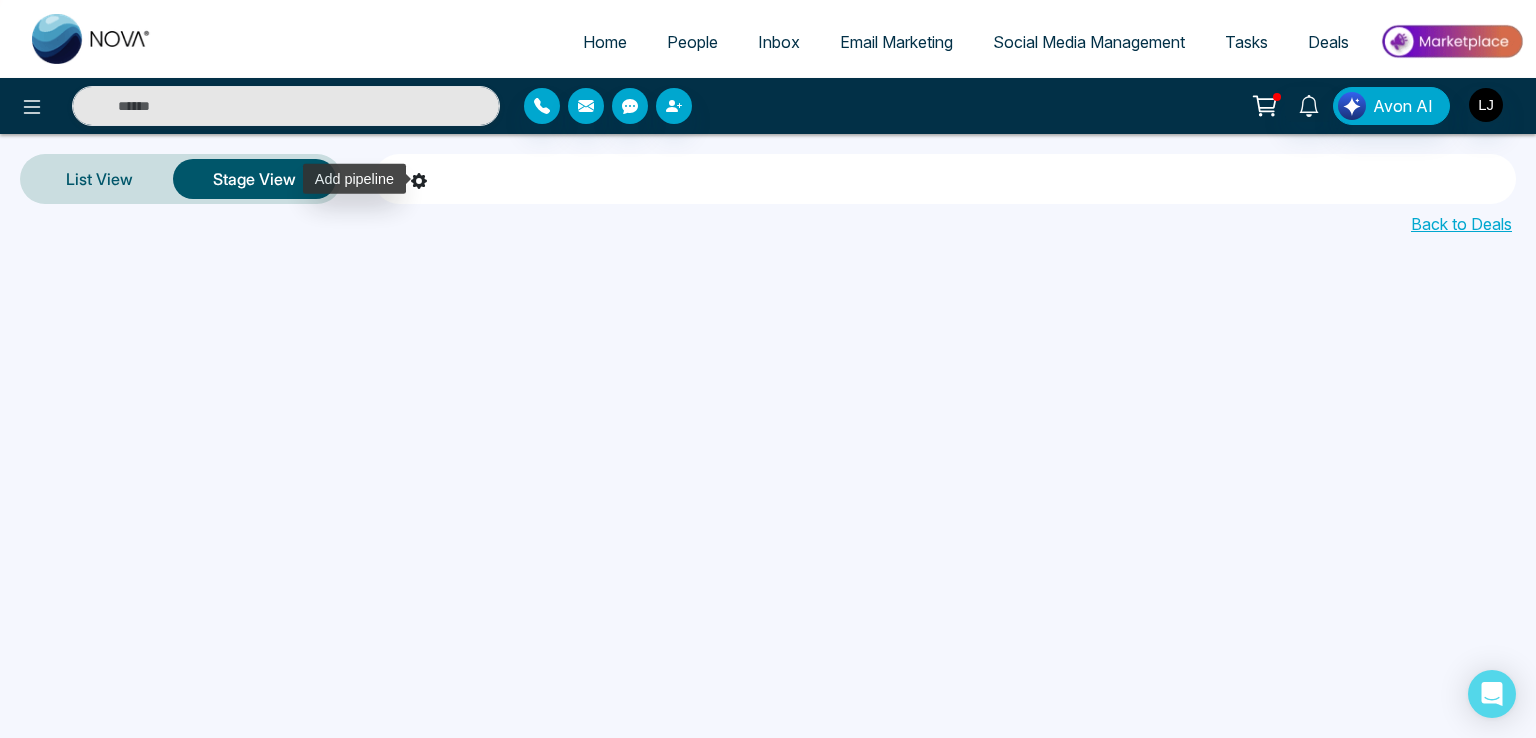 click 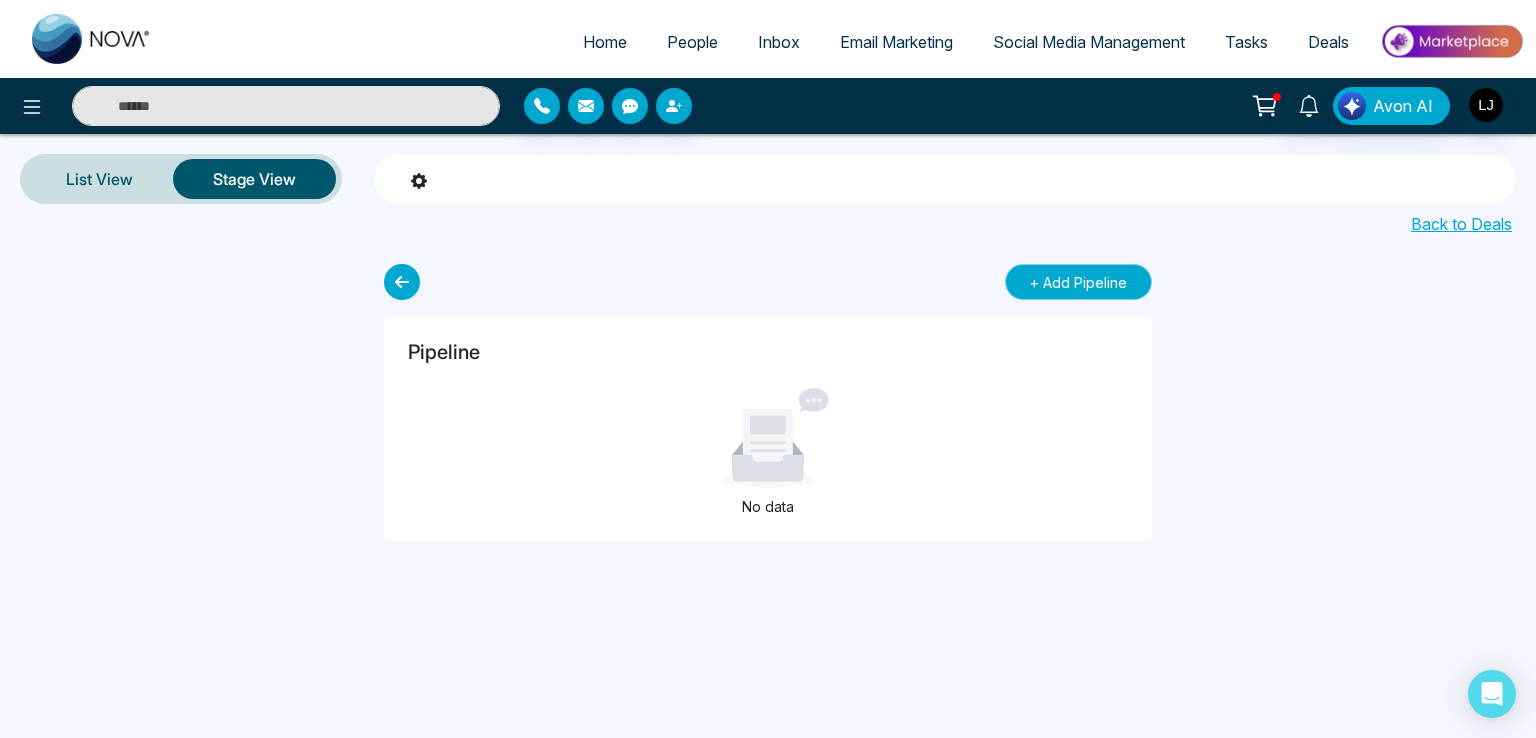 click on "+ Add Pipeline" at bounding box center [1078, 282] 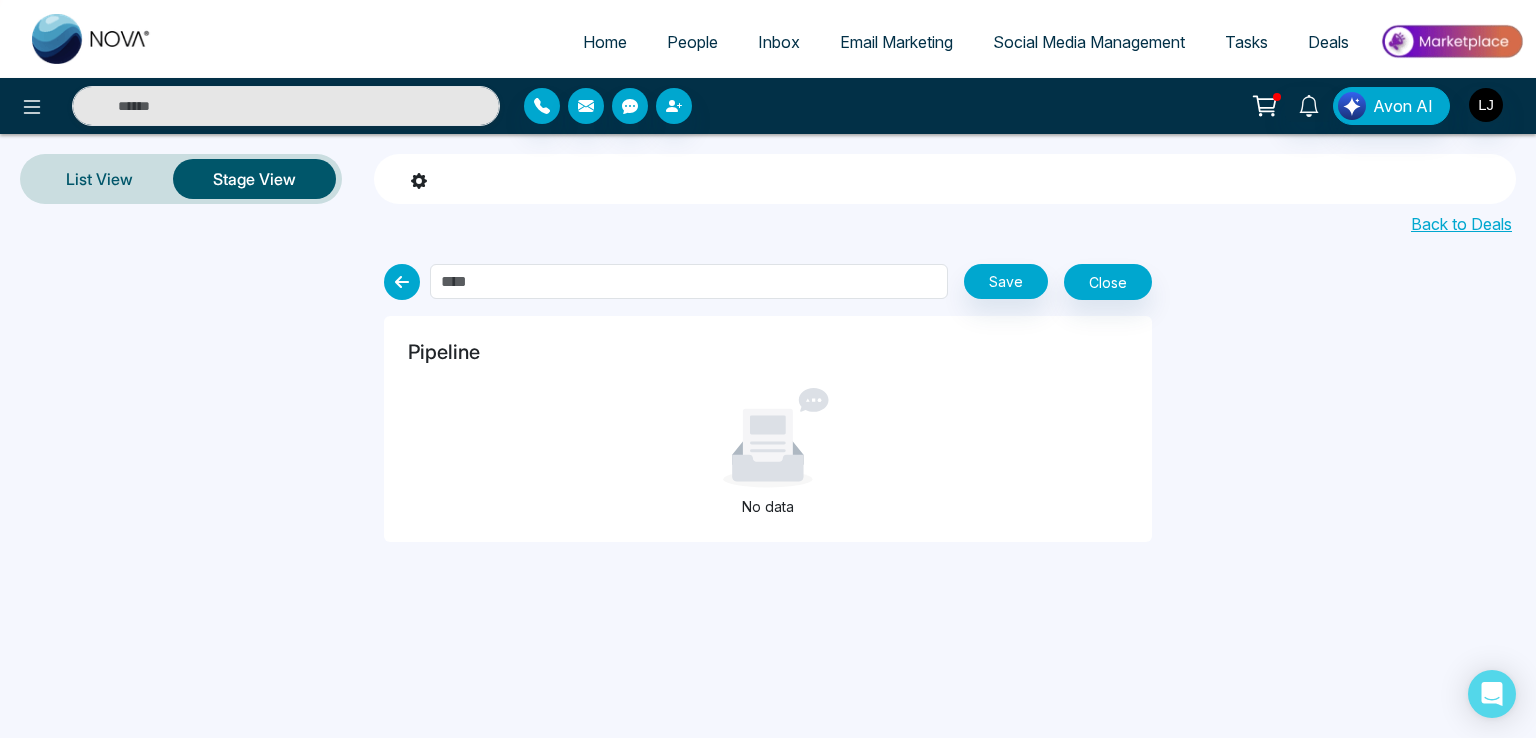 click on "Save" at bounding box center [739, 282] 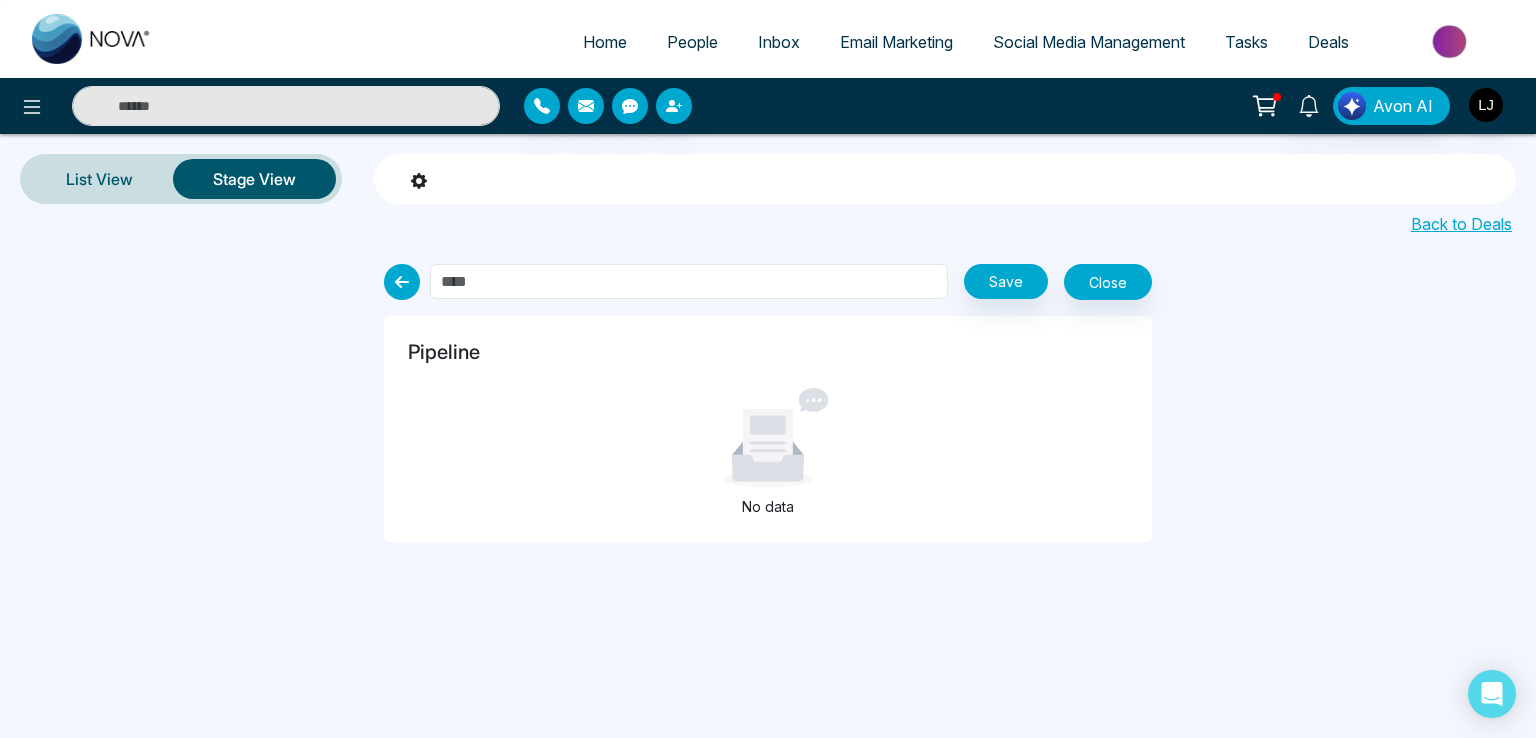 click at bounding box center [689, 281] 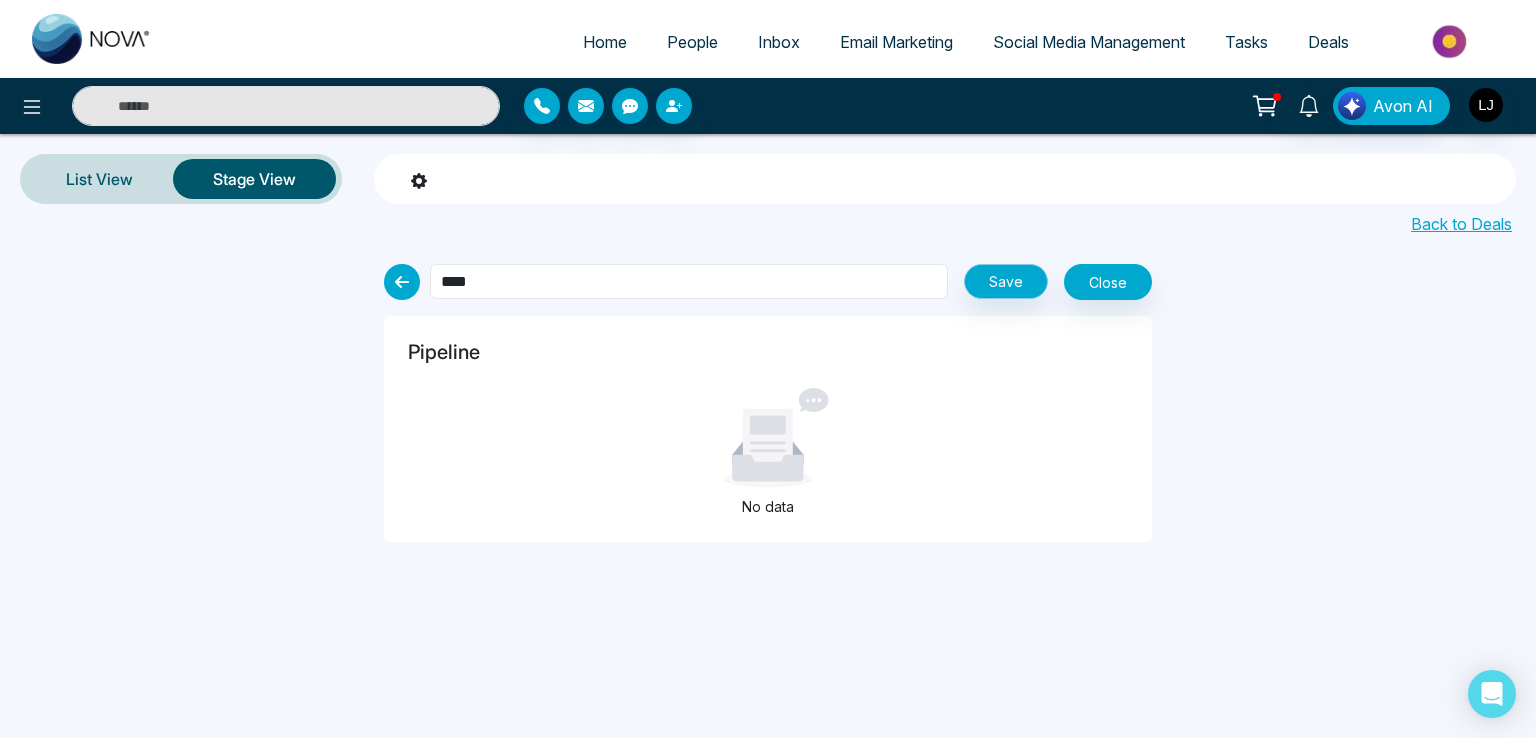 type on "****" 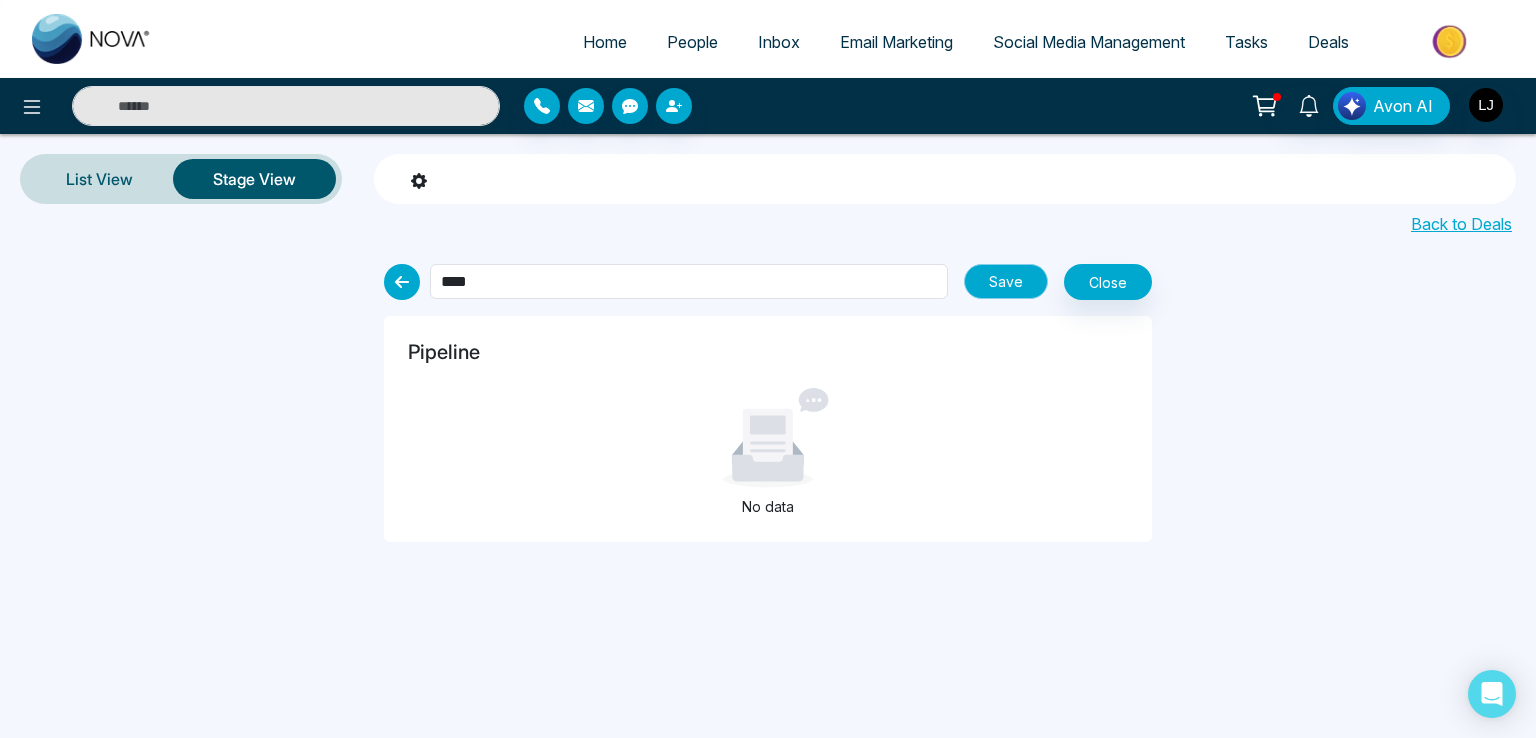 click on "Save" at bounding box center (1006, 281) 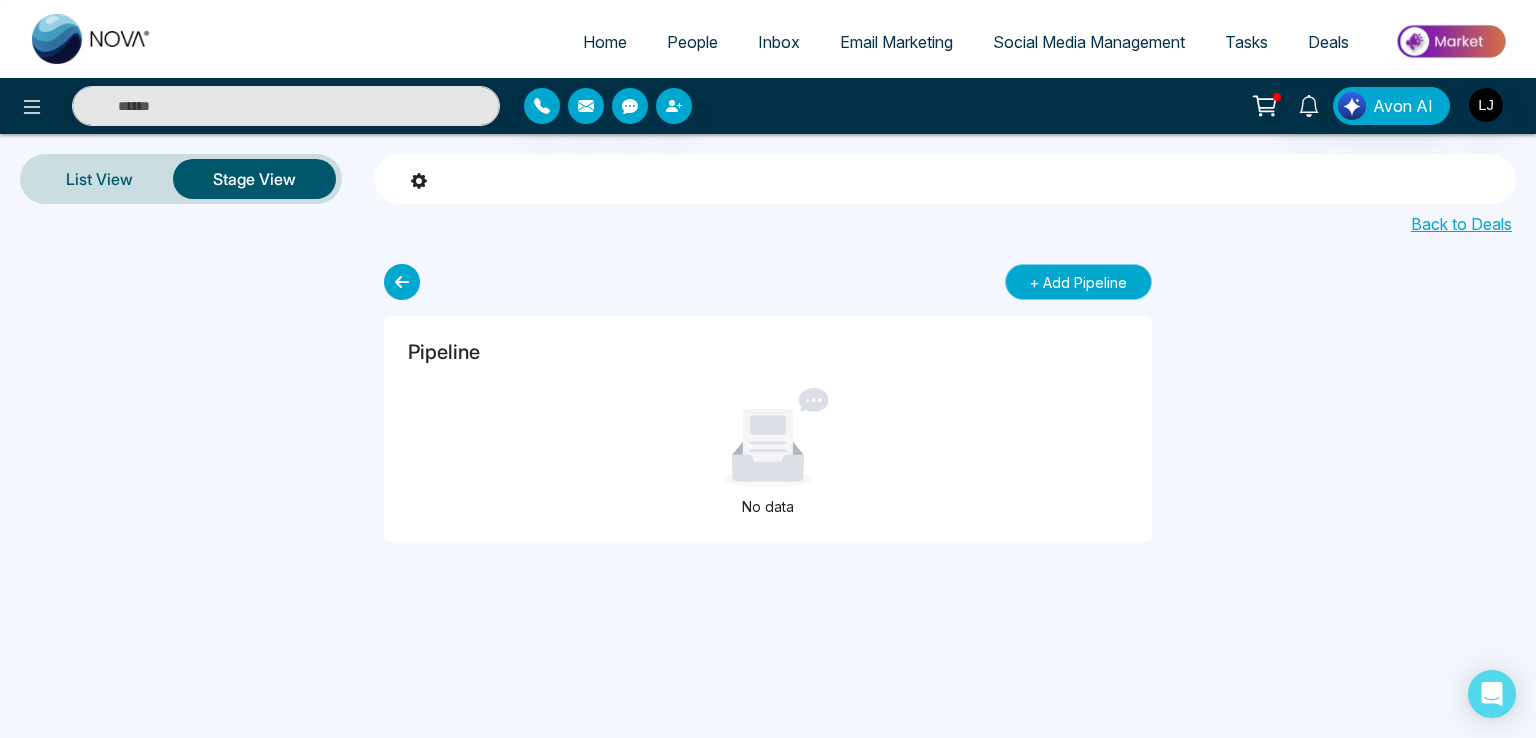 click on "+ Add Pipeline" at bounding box center (1078, 282) 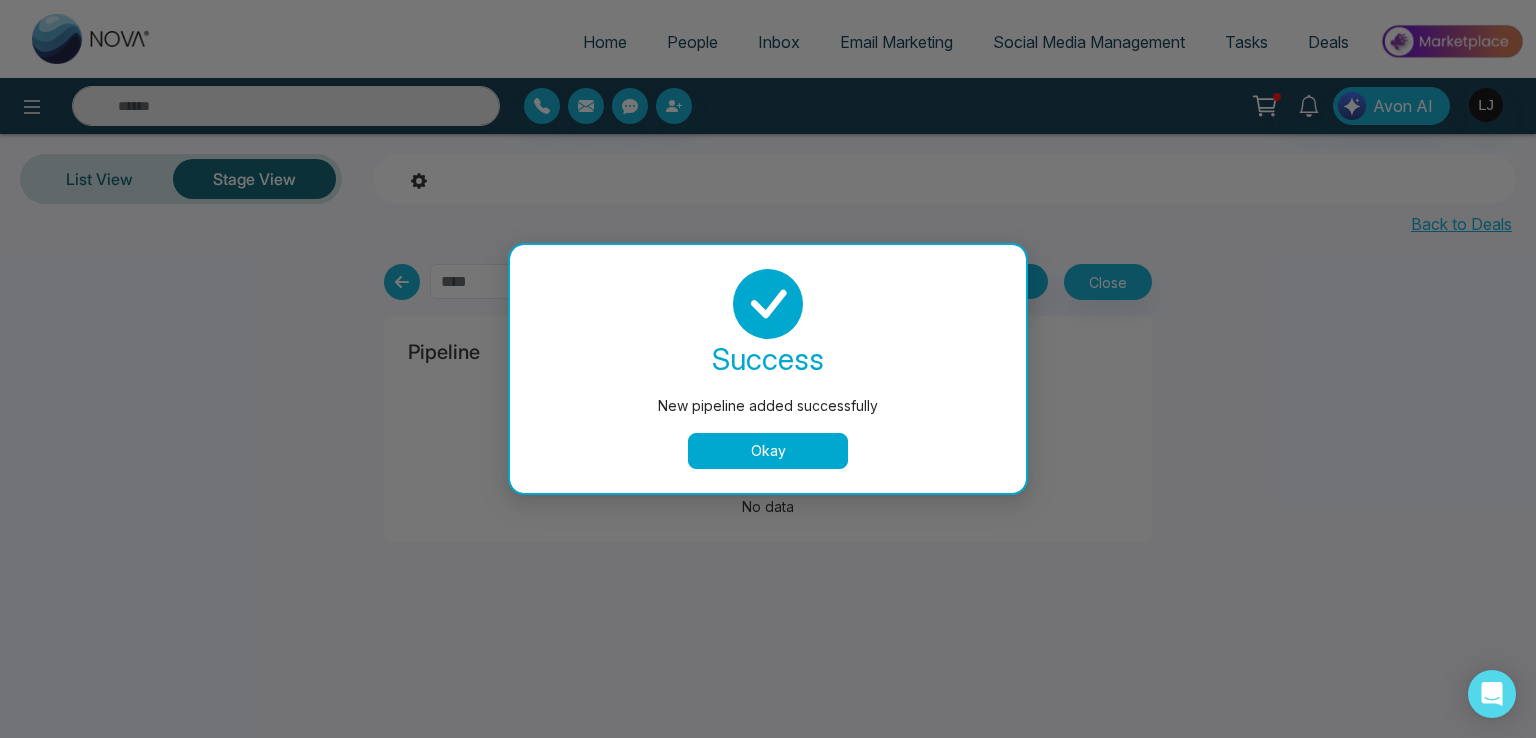click on "Okay" at bounding box center (768, 451) 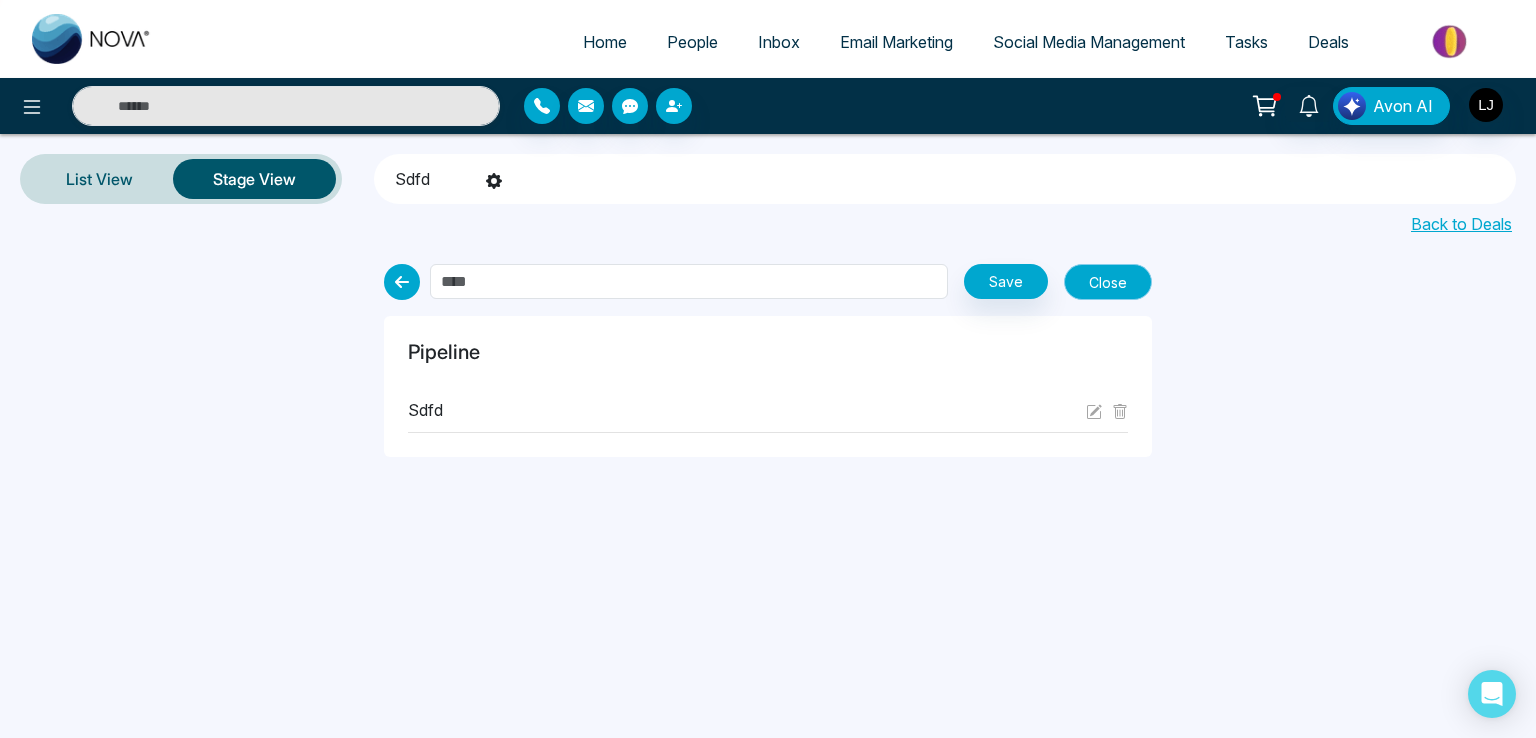click on "Close" at bounding box center (1108, 282) 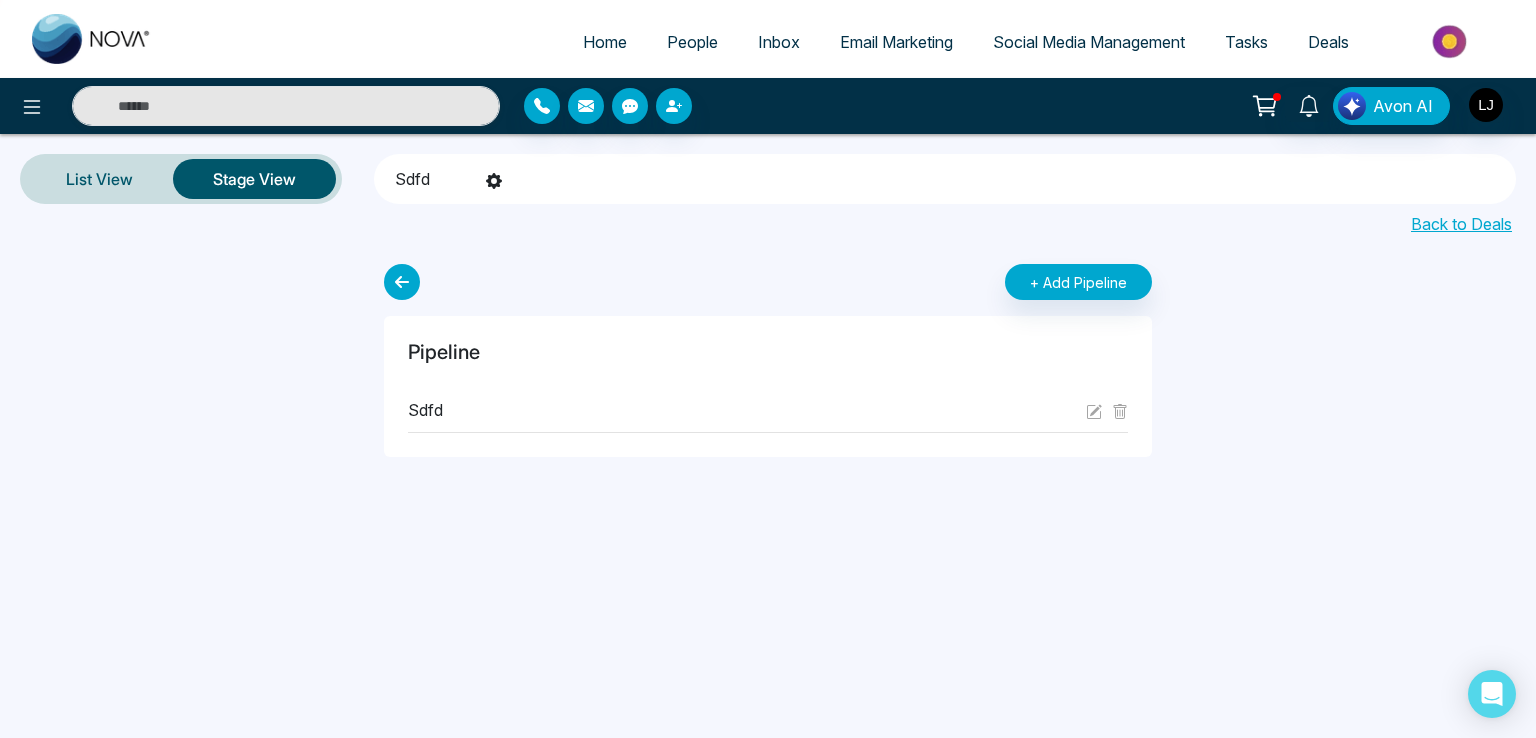 click on "sdfd" at bounding box center [412, 176] 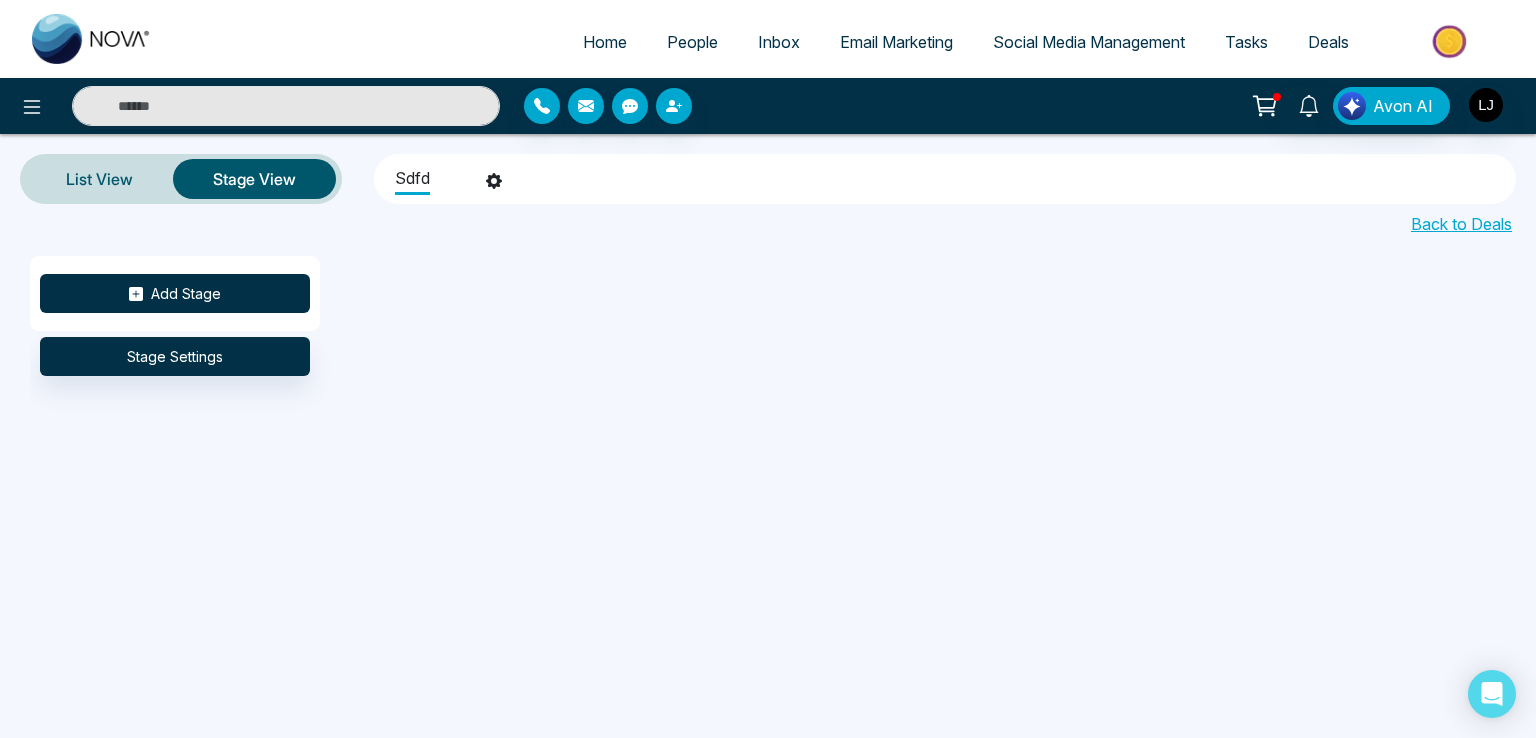 click on "Add Stage" at bounding box center (175, 293) 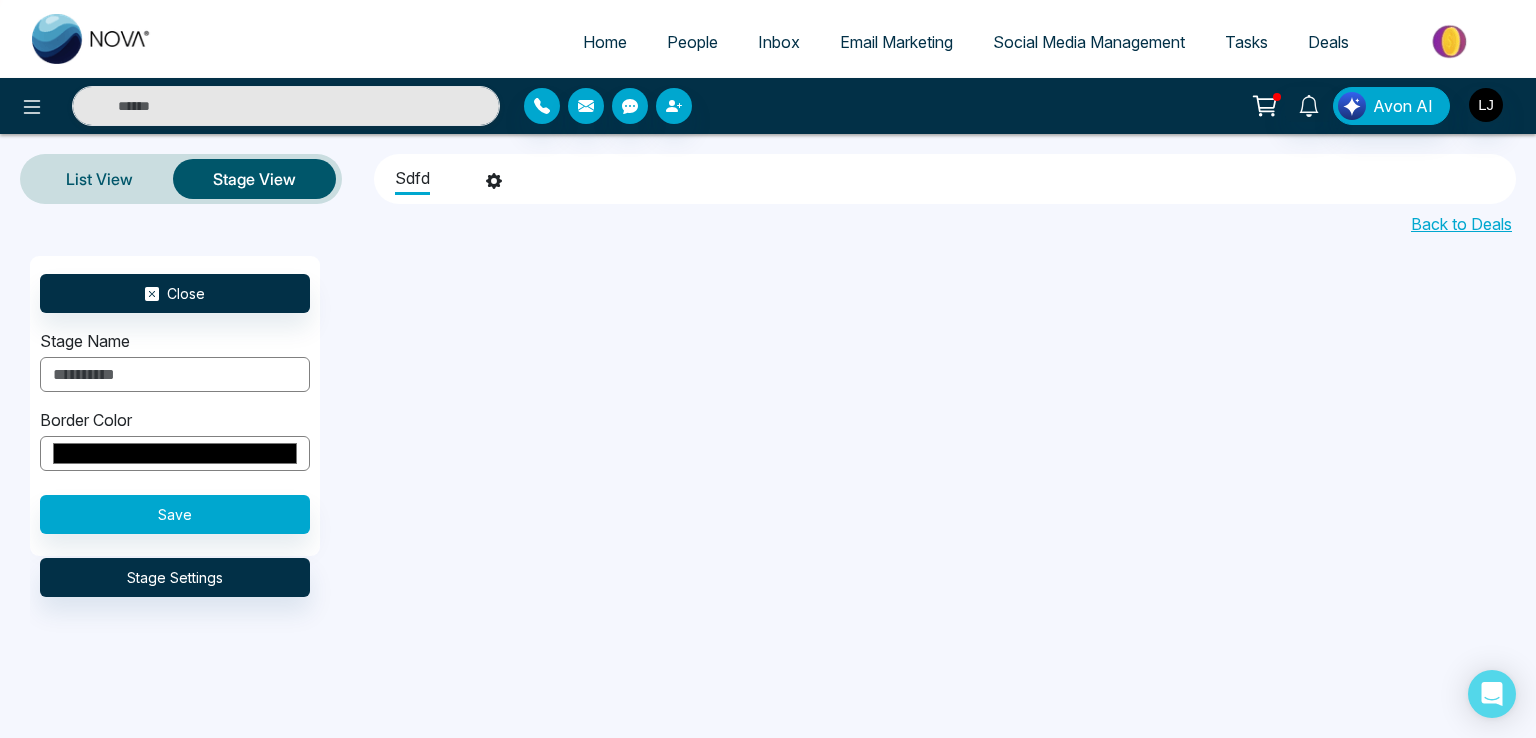click at bounding box center (175, 374) 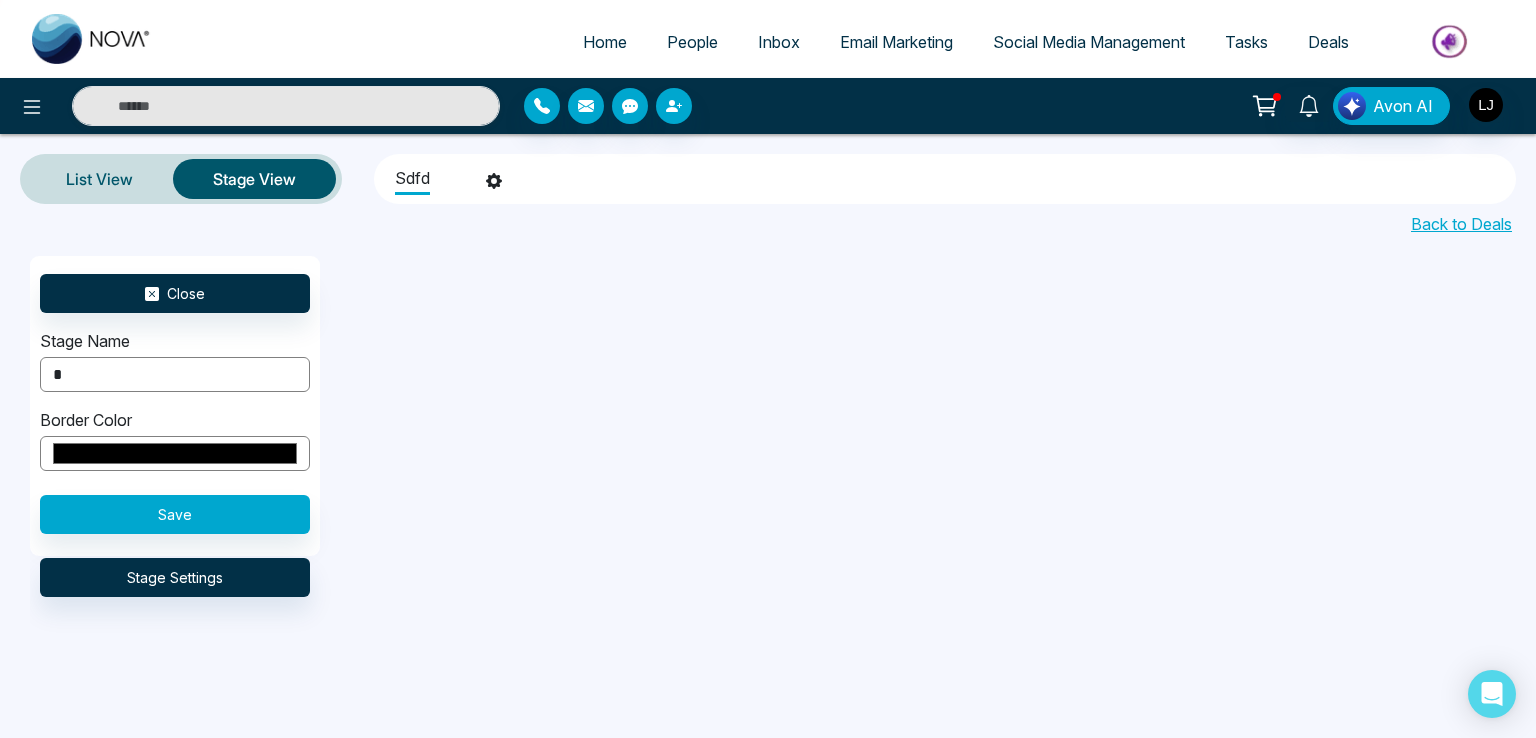 type on "*******" 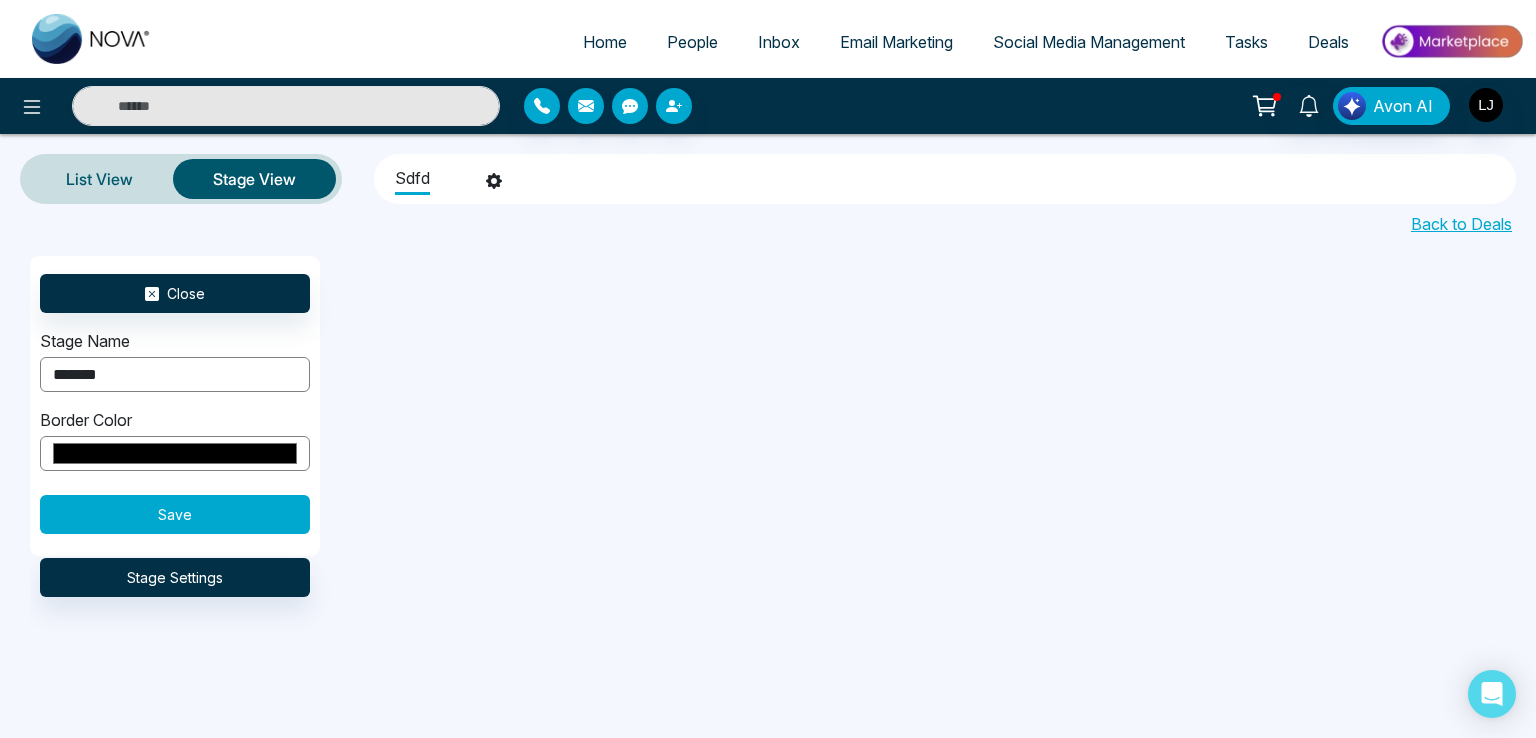 click on "Save" at bounding box center [175, 514] 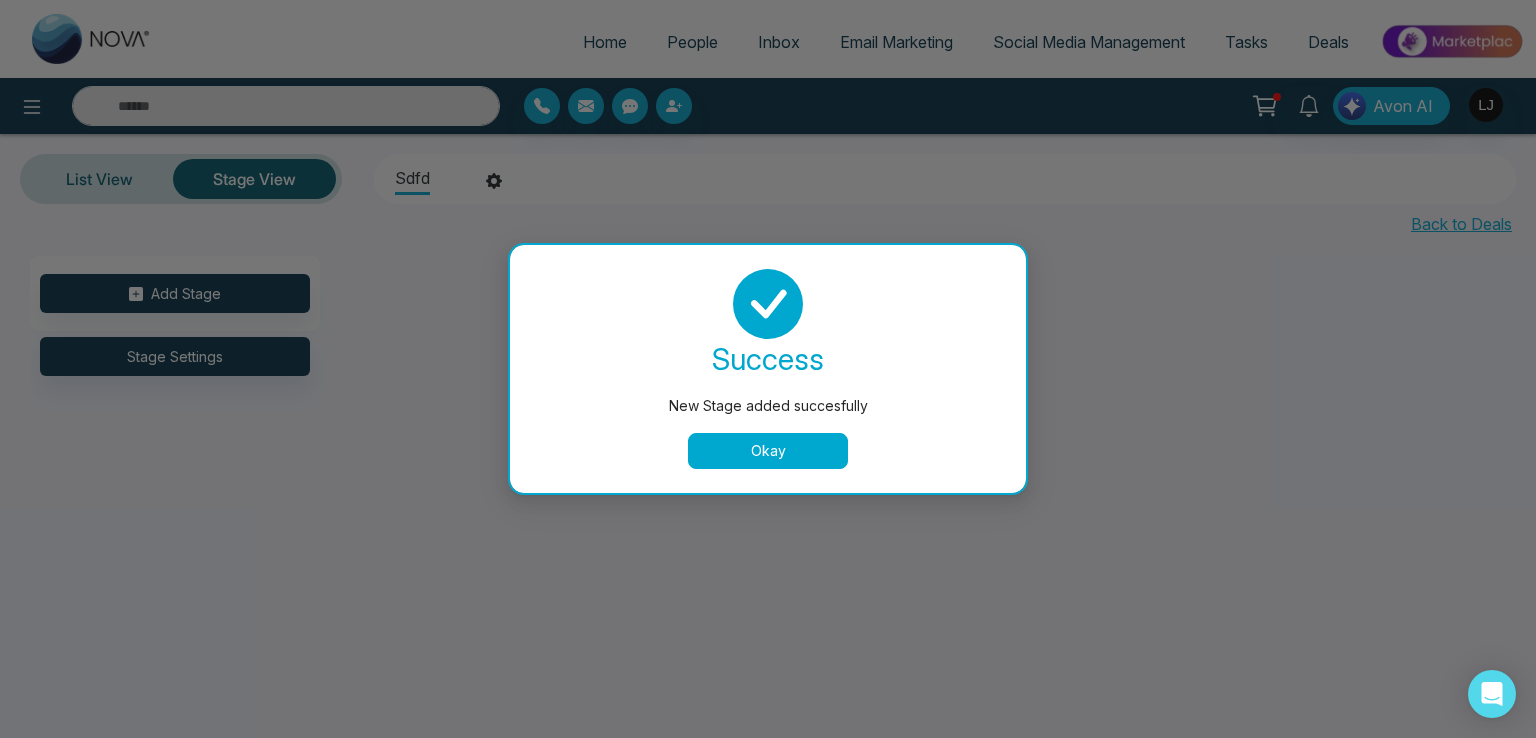 click on "New Stage added succesfully success New Stage added succesfully   Okay" at bounding box center (768, 369) 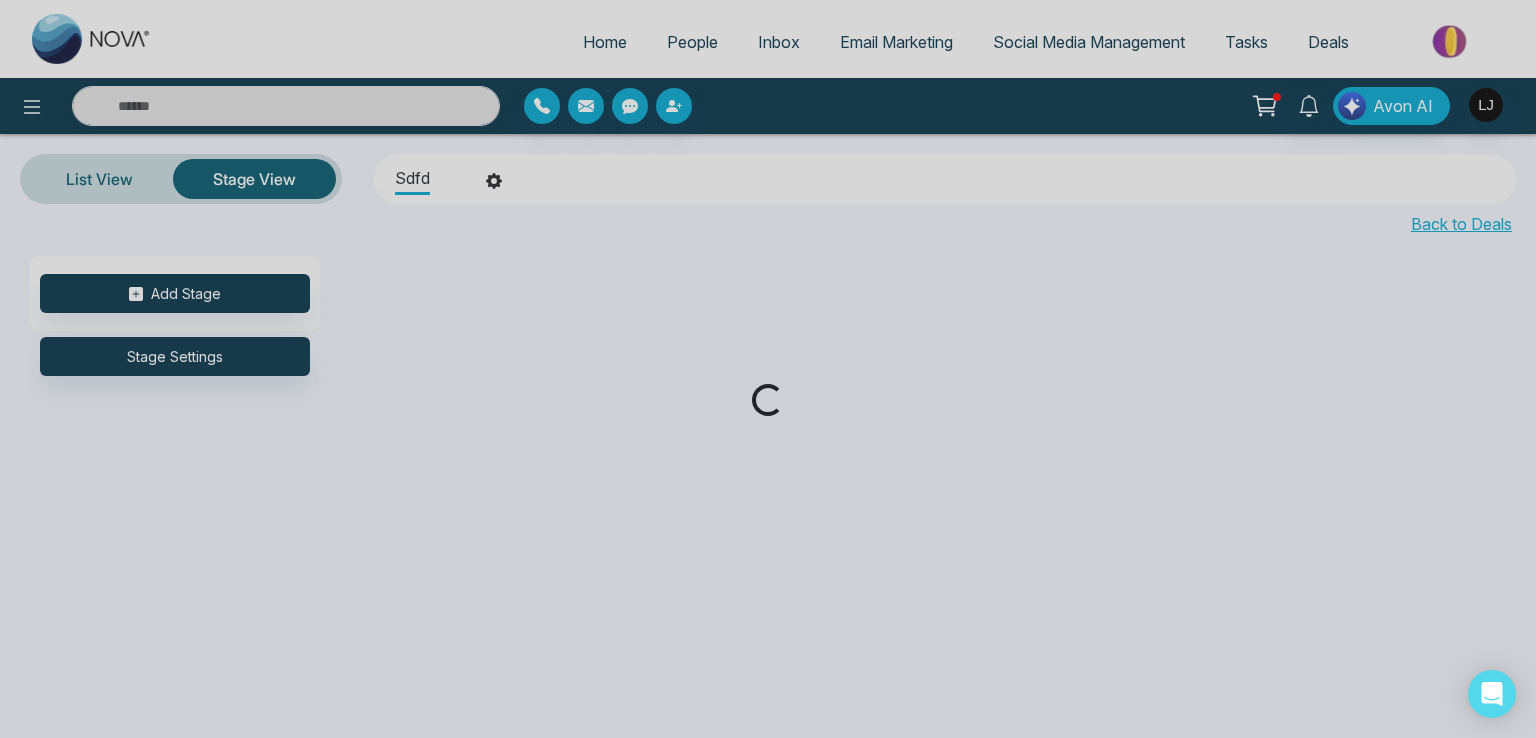 click on "Loading..." at bounding box center [768, 369] 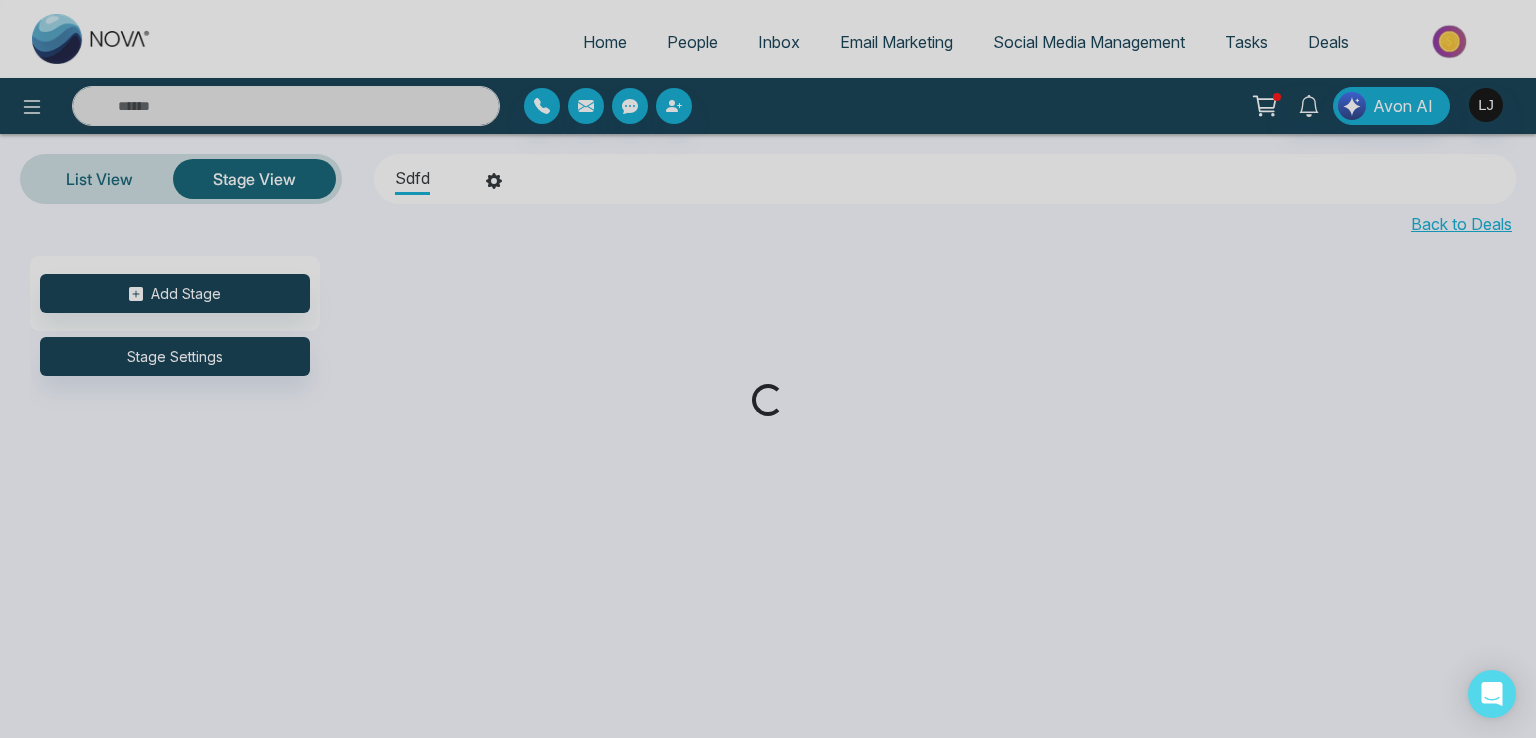 click on "Loading..." at bounding box center (768, 369) 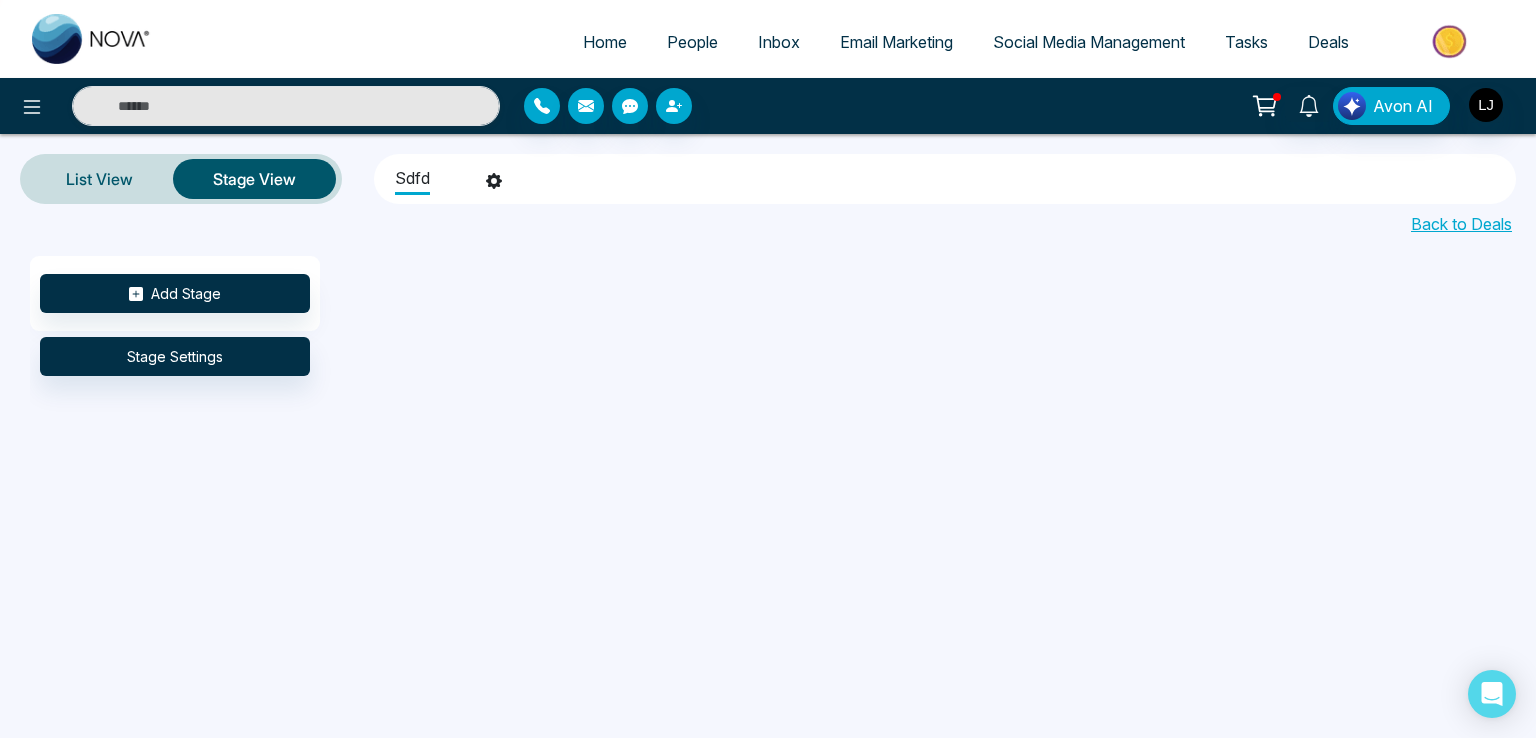 click on "List View" at bounding box center [99, 179] 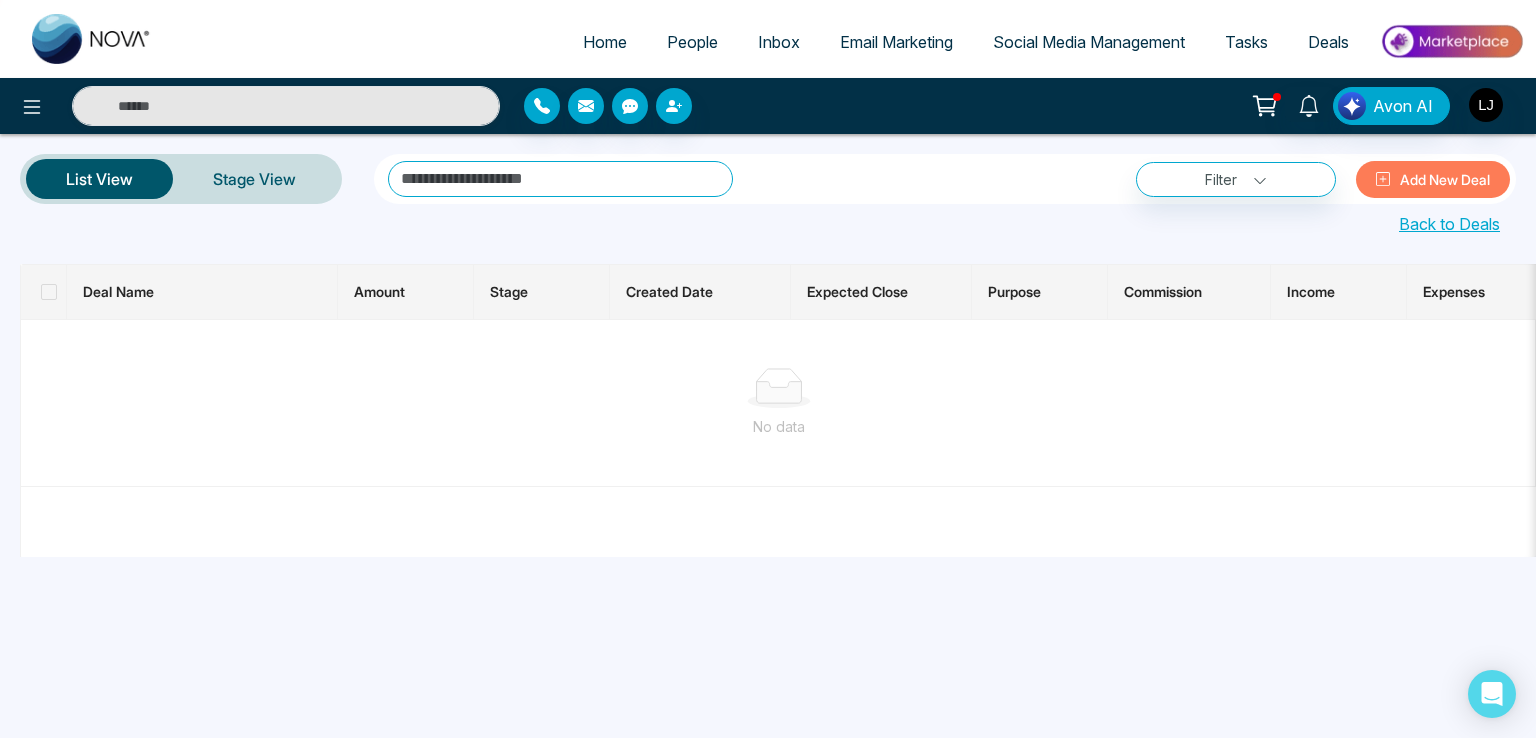 click on "Social Media Management" at bounding box center (1089, 42) 